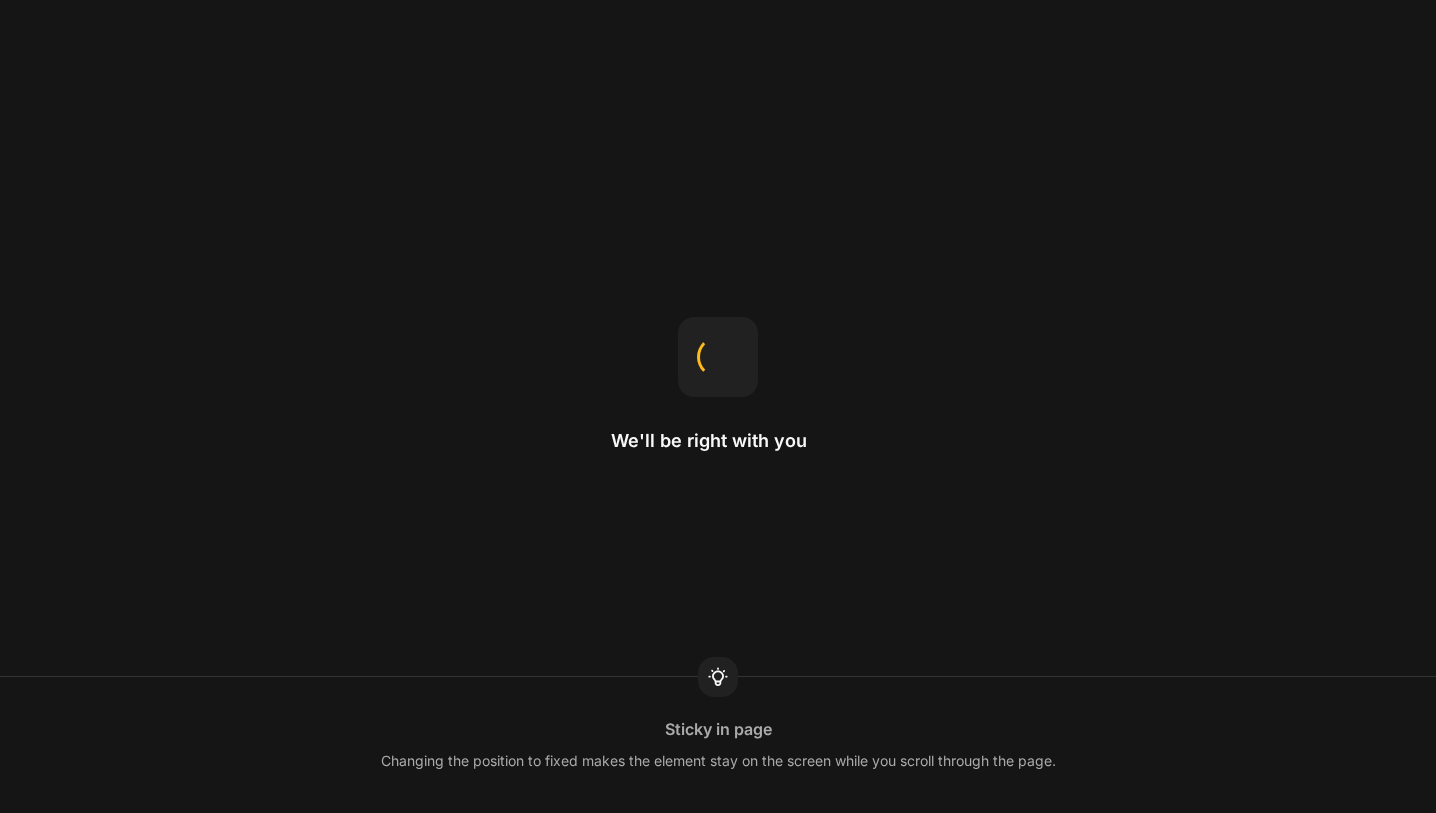 scroll, scrollTop: 0, scrollLeft: 0, axis: both 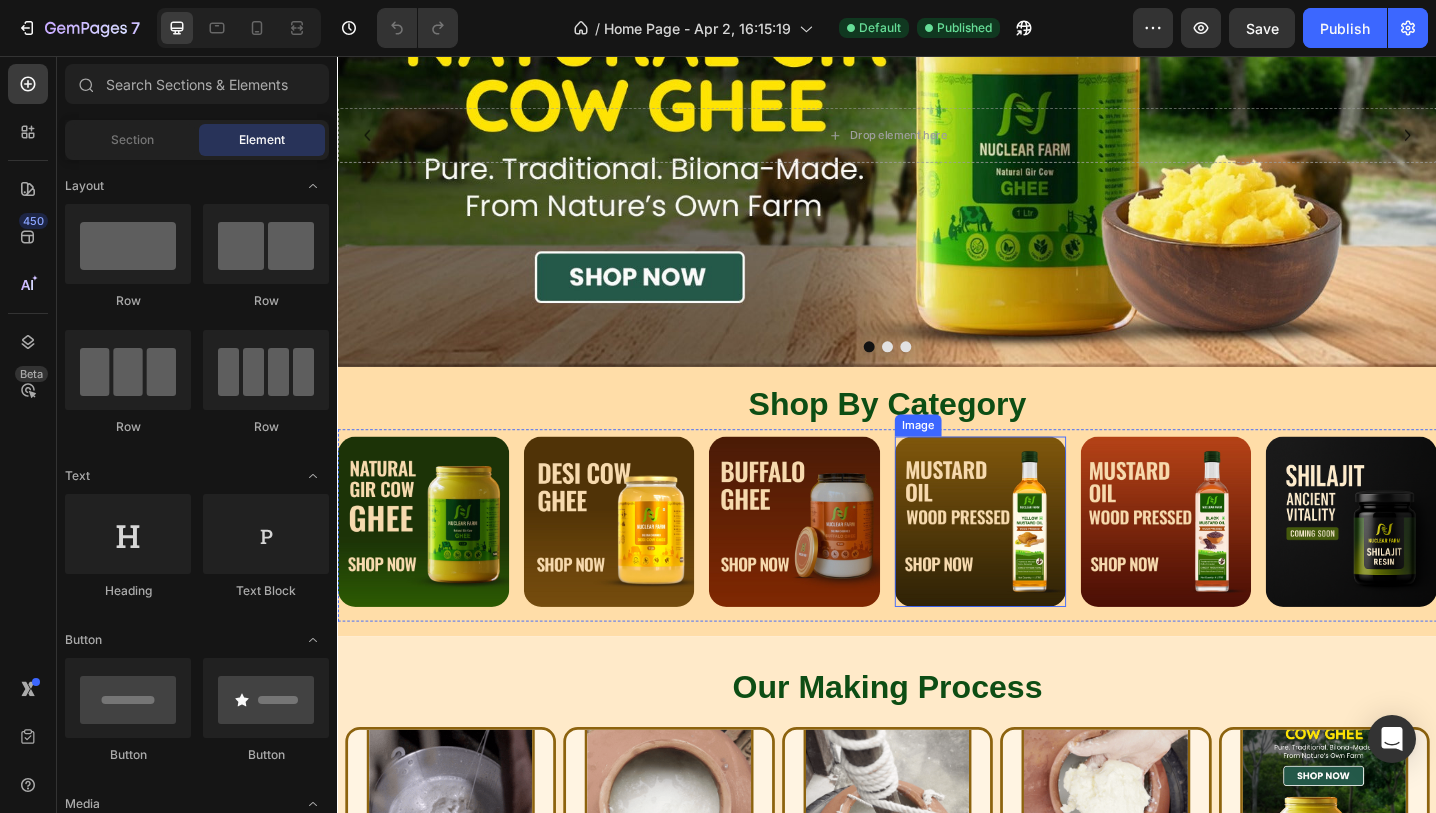 click at bounding box center (1038, 565) 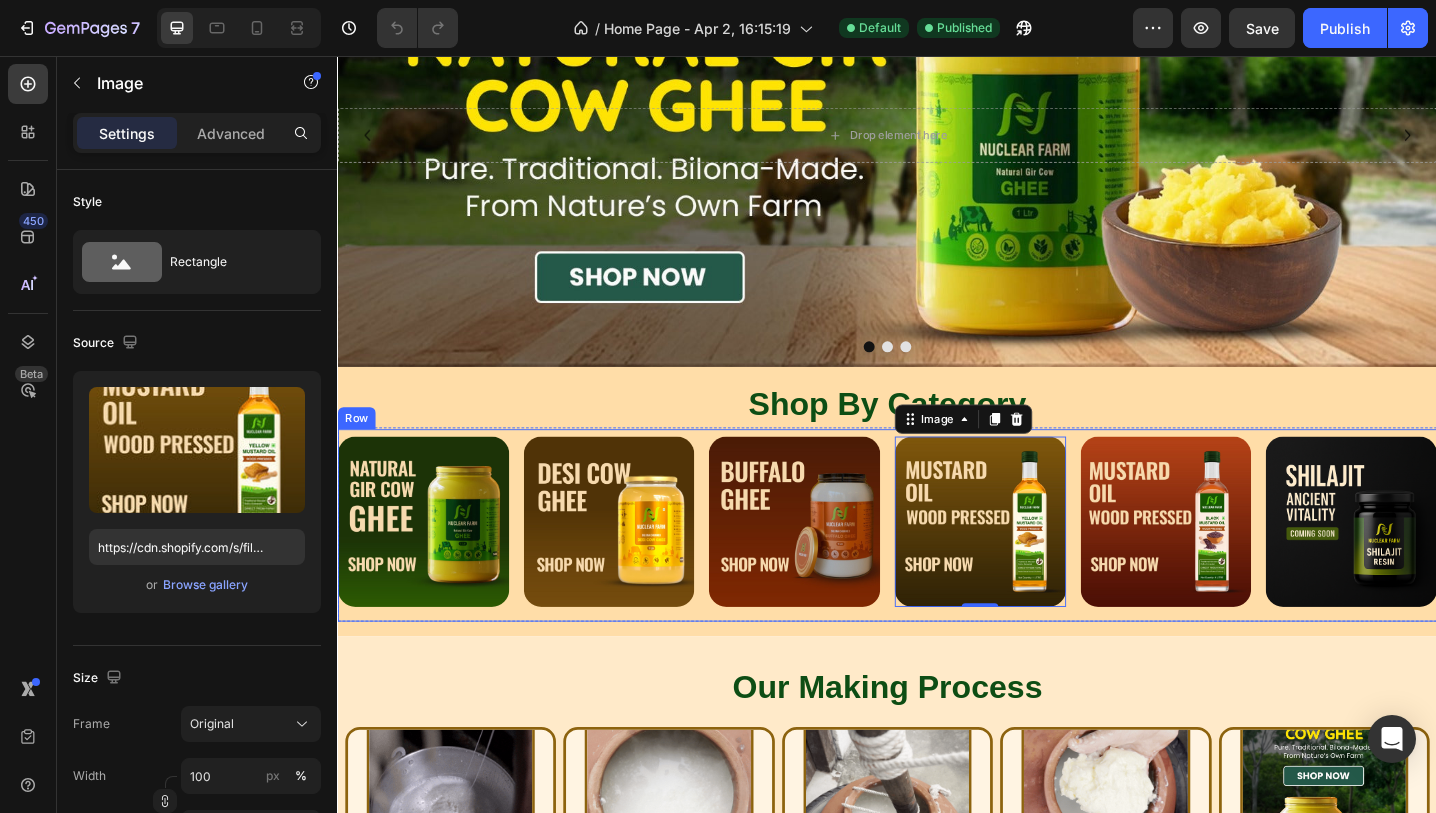 click on "Image Image Image Image   0 Image Image Row" at bounding box center (937, 569) 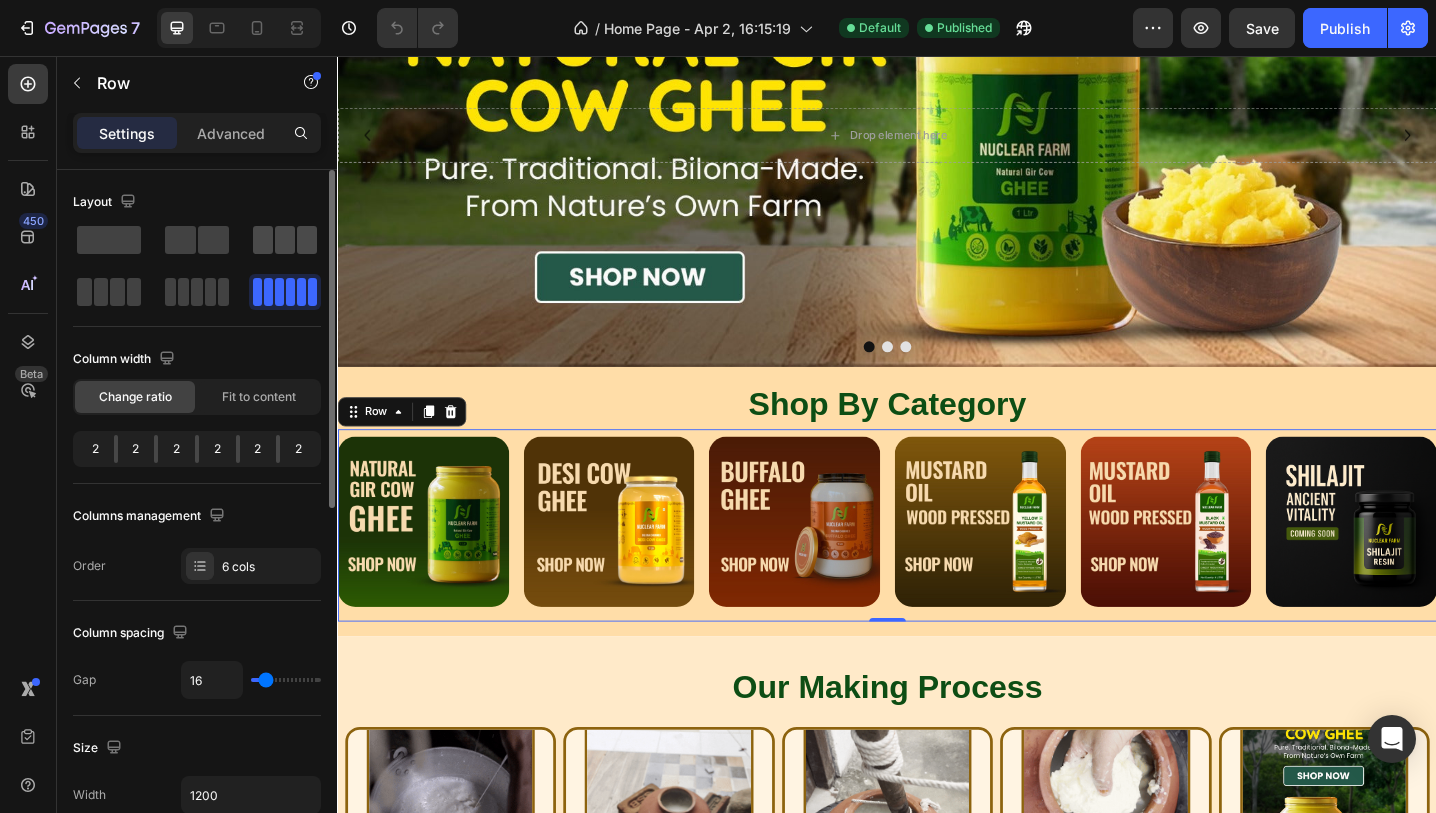 click 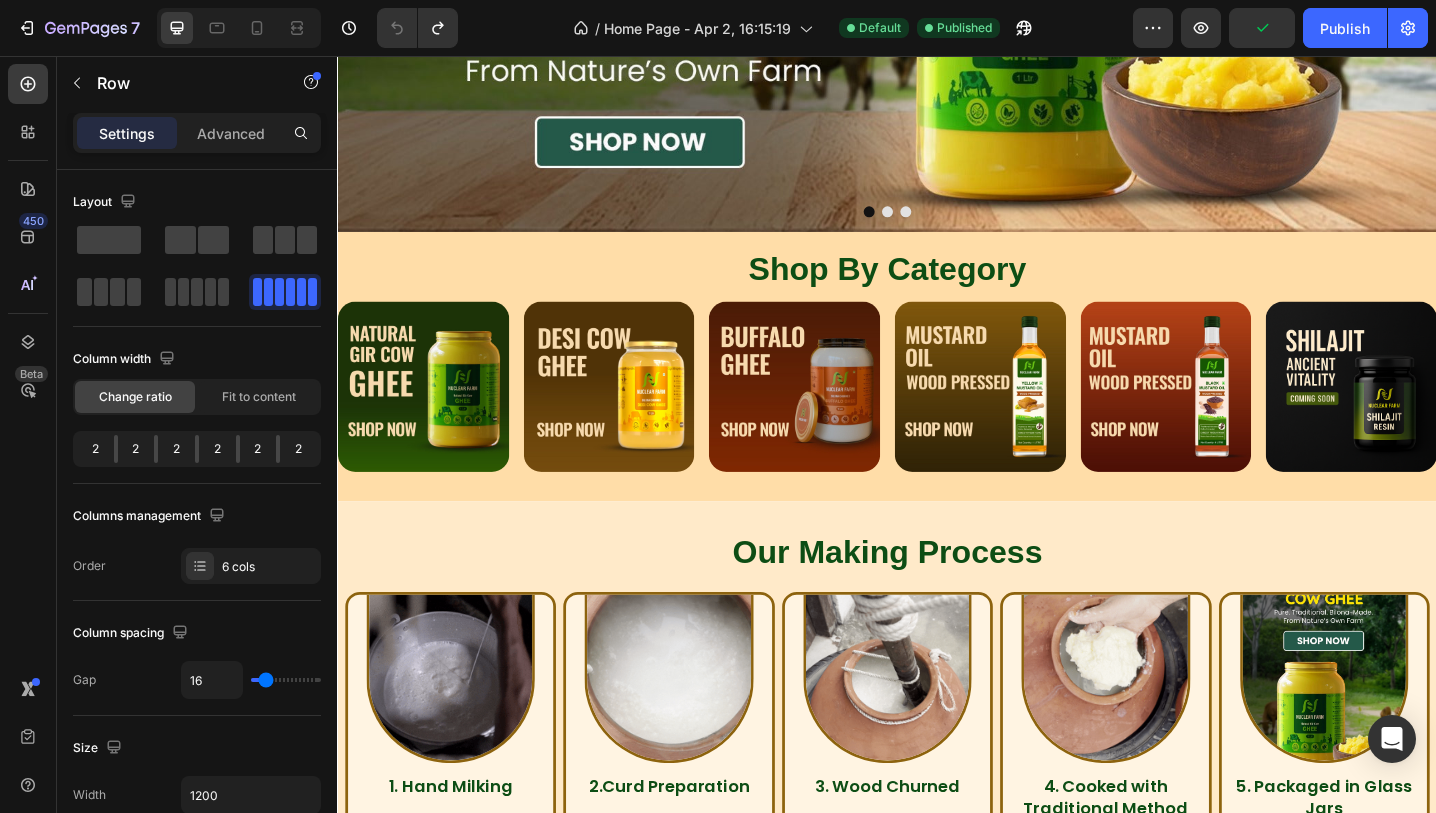 scroll, scrollTop: 340, scrollLeft: 0, axis: vertical 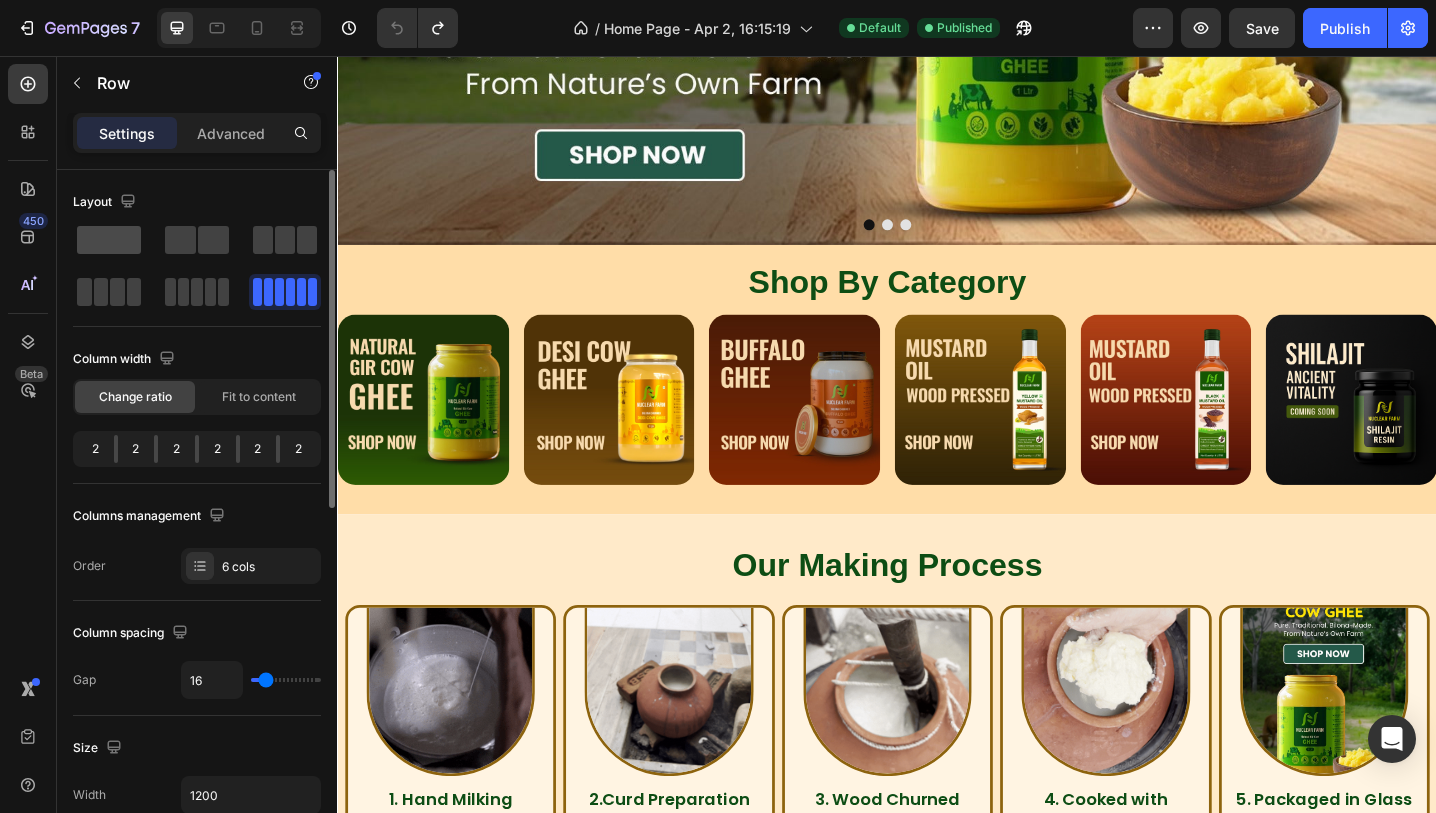 click 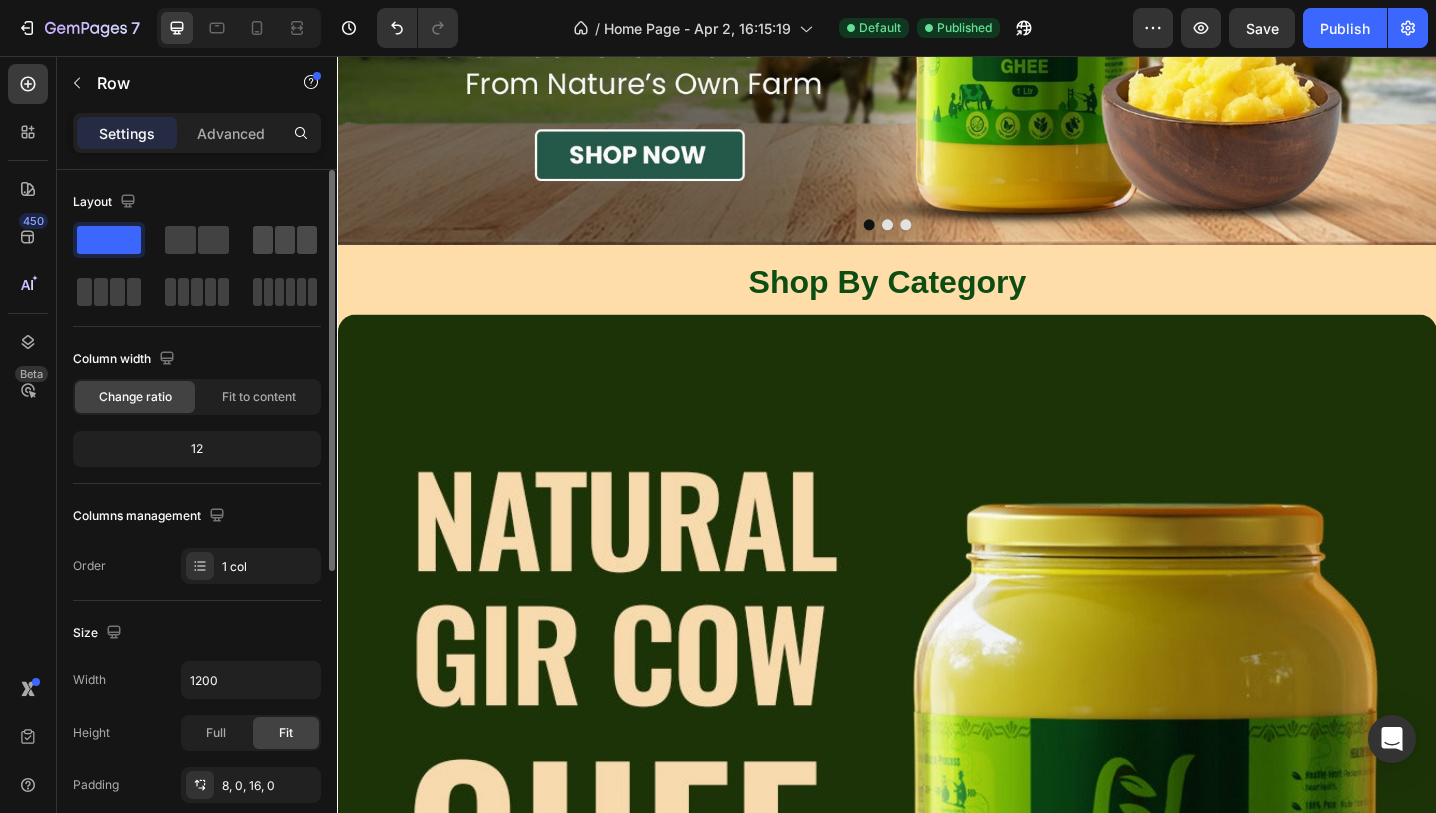 click 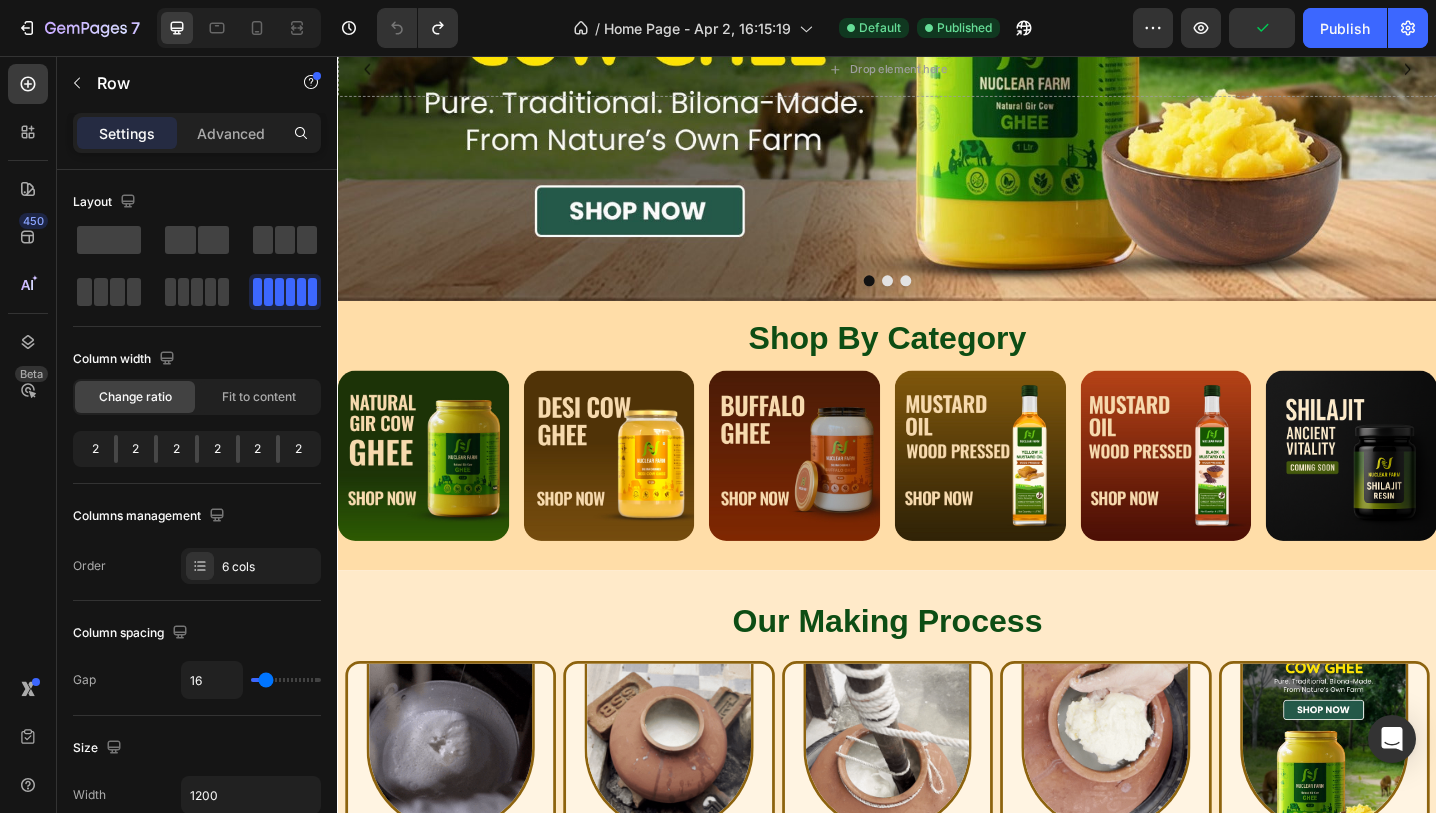 scroll, scrollTop: 284, scrollLeft: 0, axis: vertical 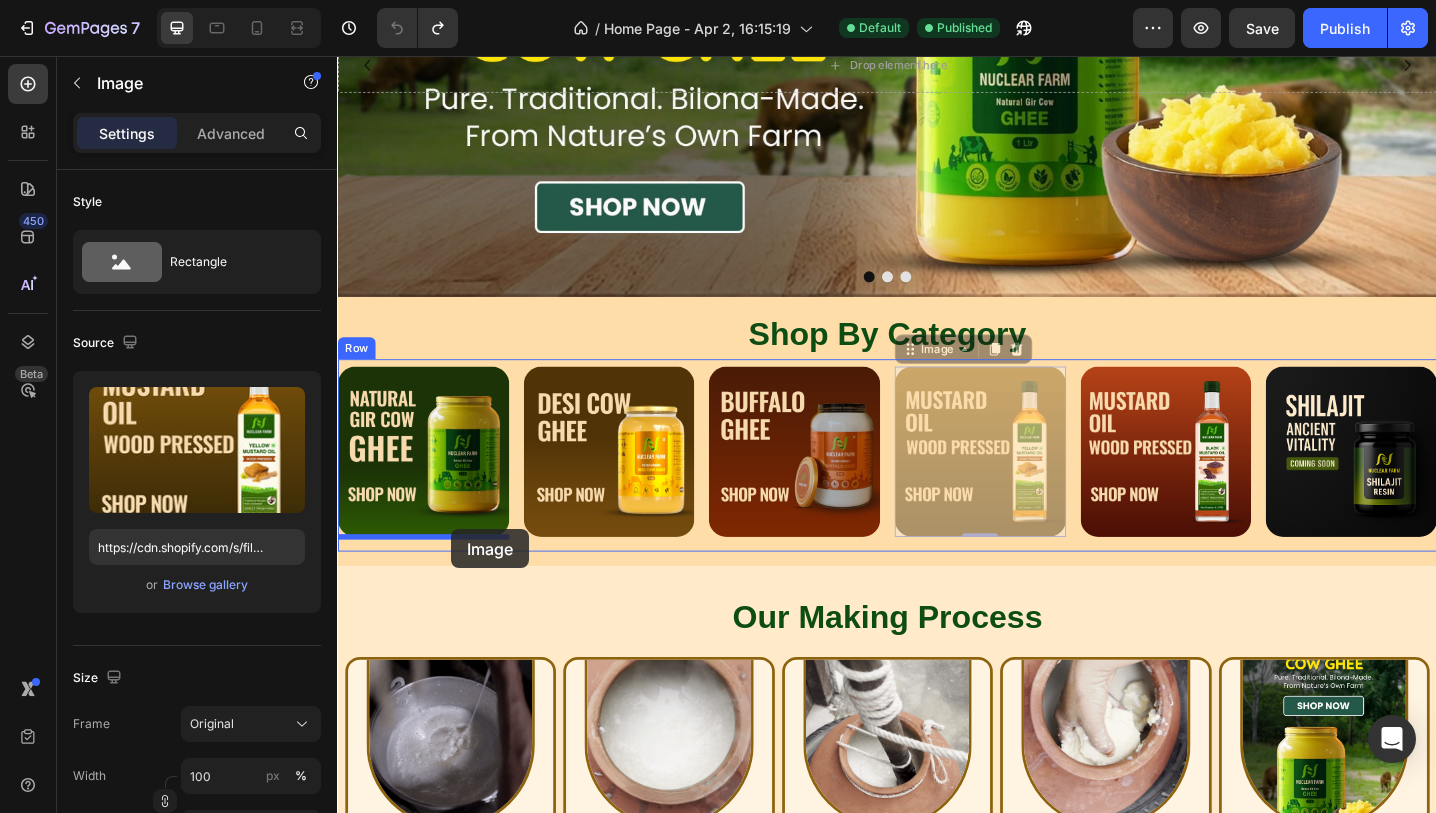 drag, startPoint x: 1085, startPoint y: 518, endPoint x: 462, endPoint y: 574, distance: 625.5118 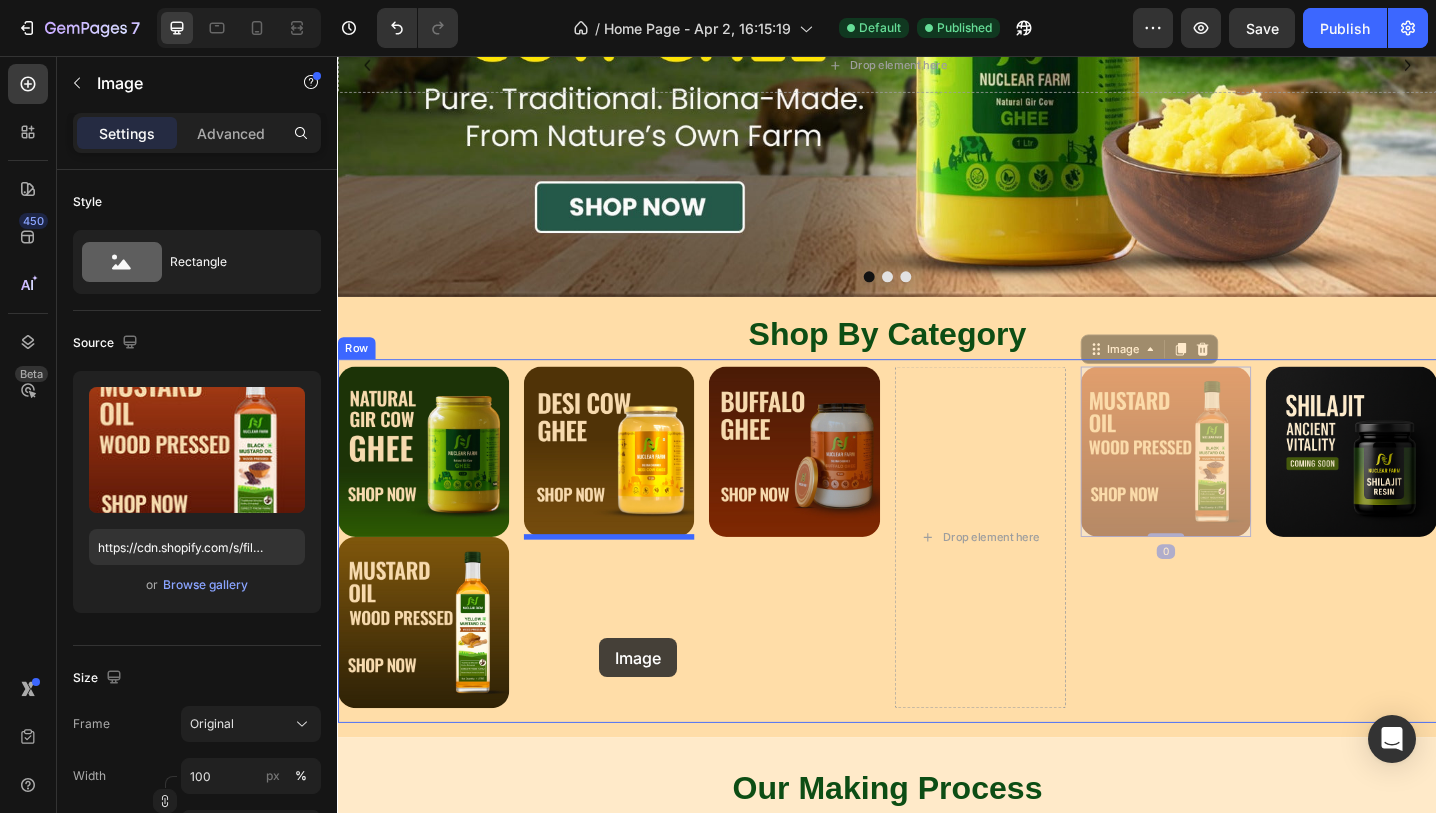 drag, startPoint x: 1206, startPoint y: 537, endPoint x: 623, endPoint y: 693, distance: 603.51056 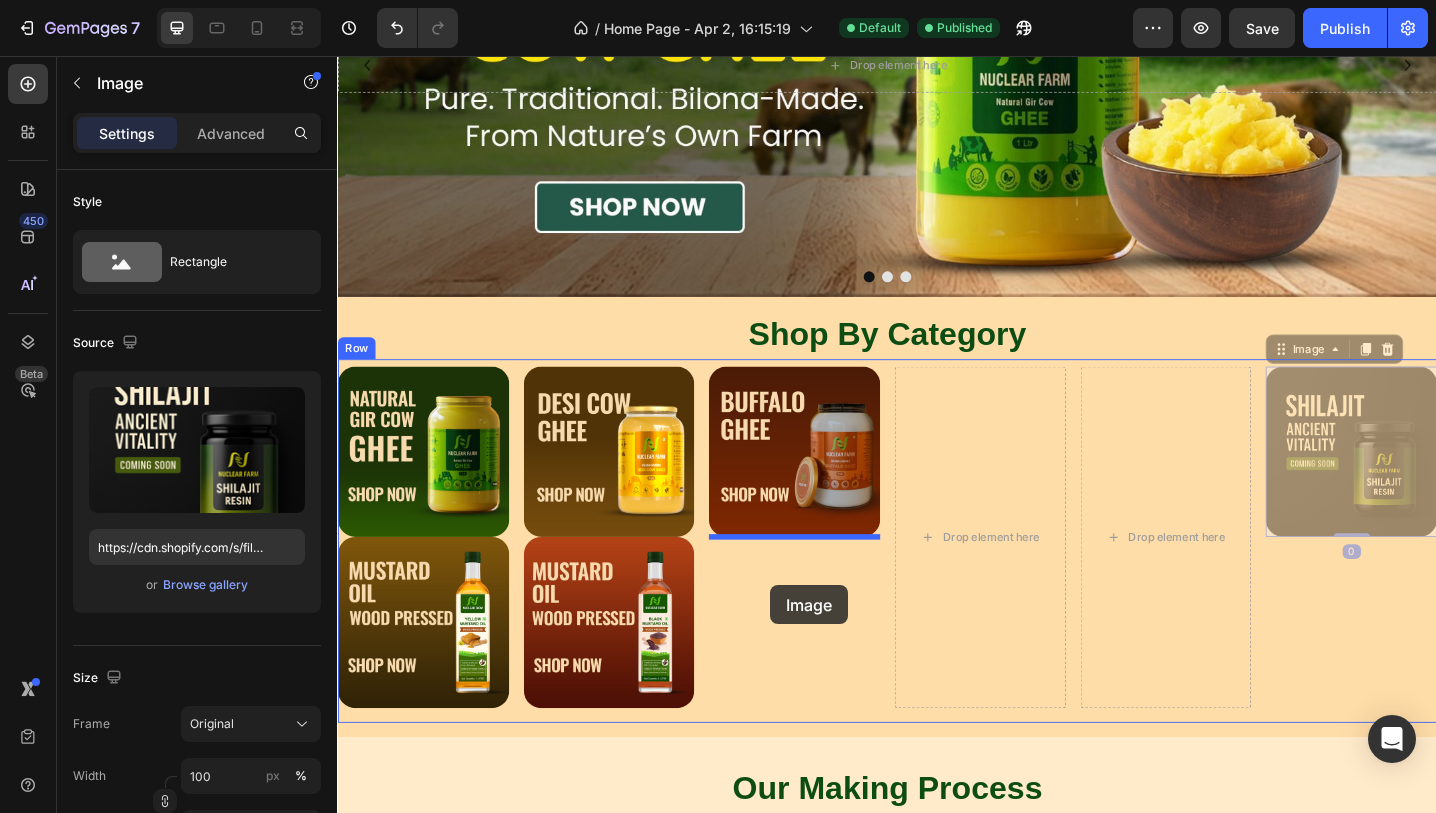 drag, startPoint x: 1419, startPoint y: 495, endPoint x: 810, endPoint y: 635, distance: 624.88477 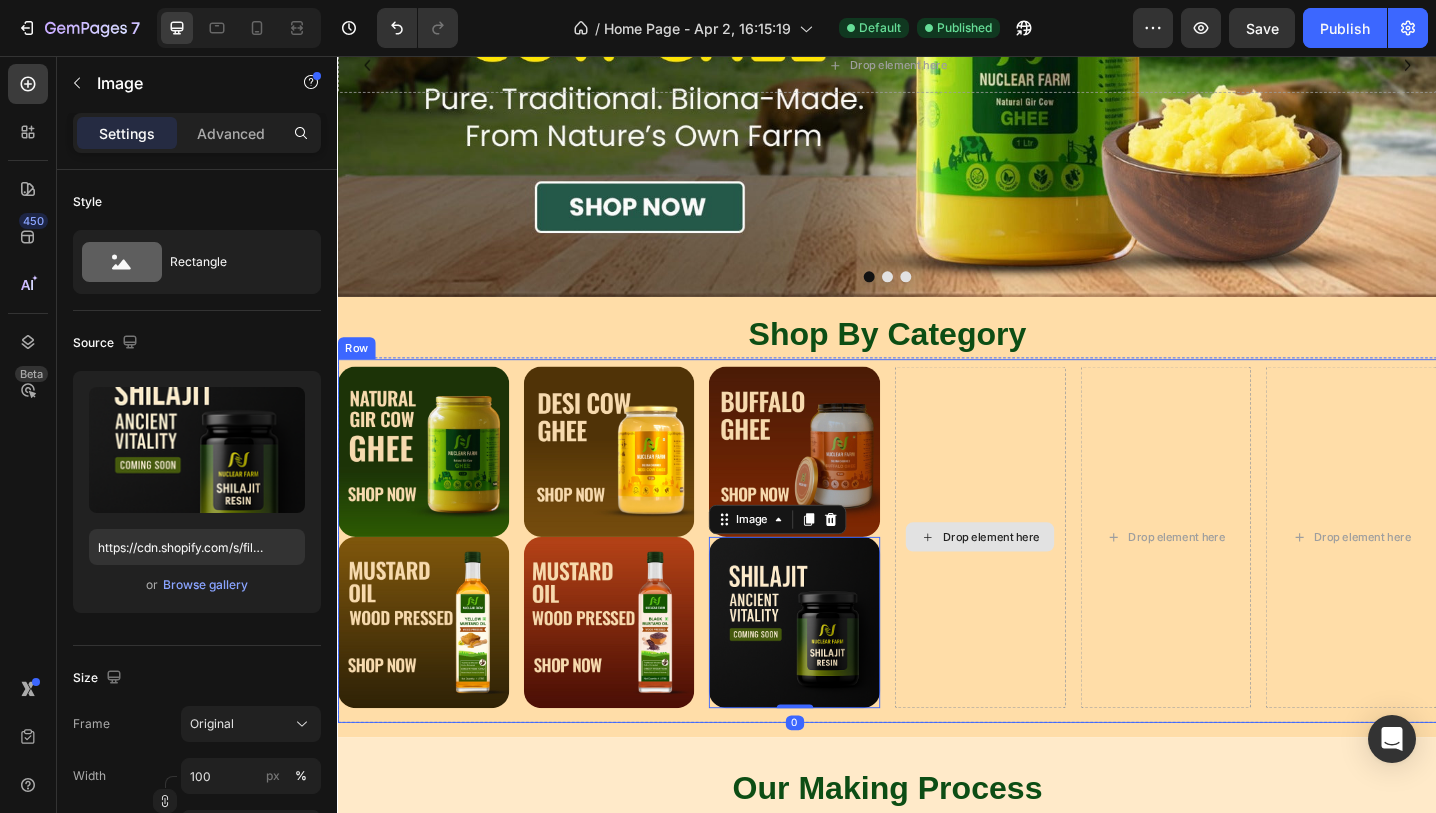 click on "Drop element here" at bounding box center [1038, 581] 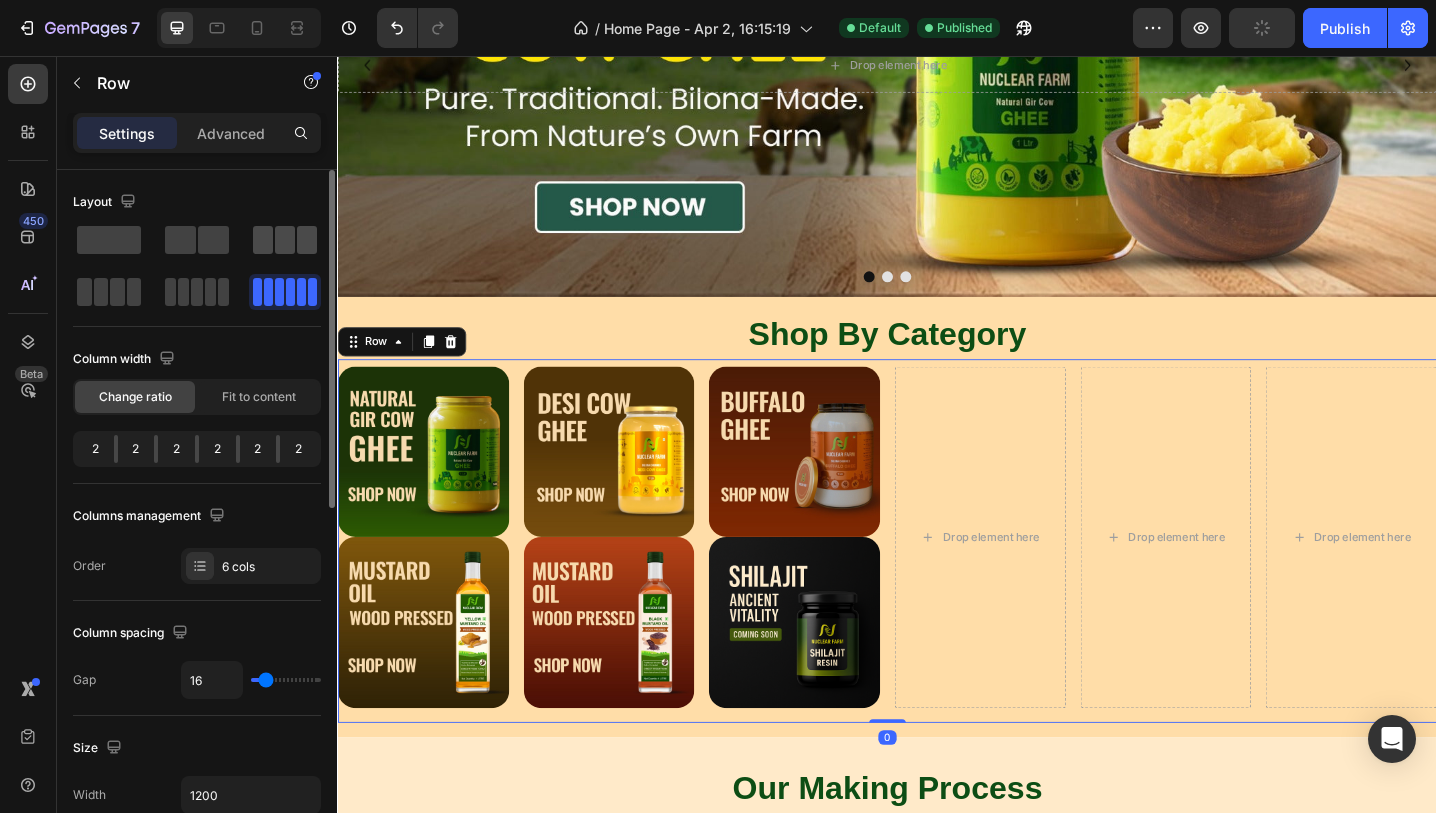 click 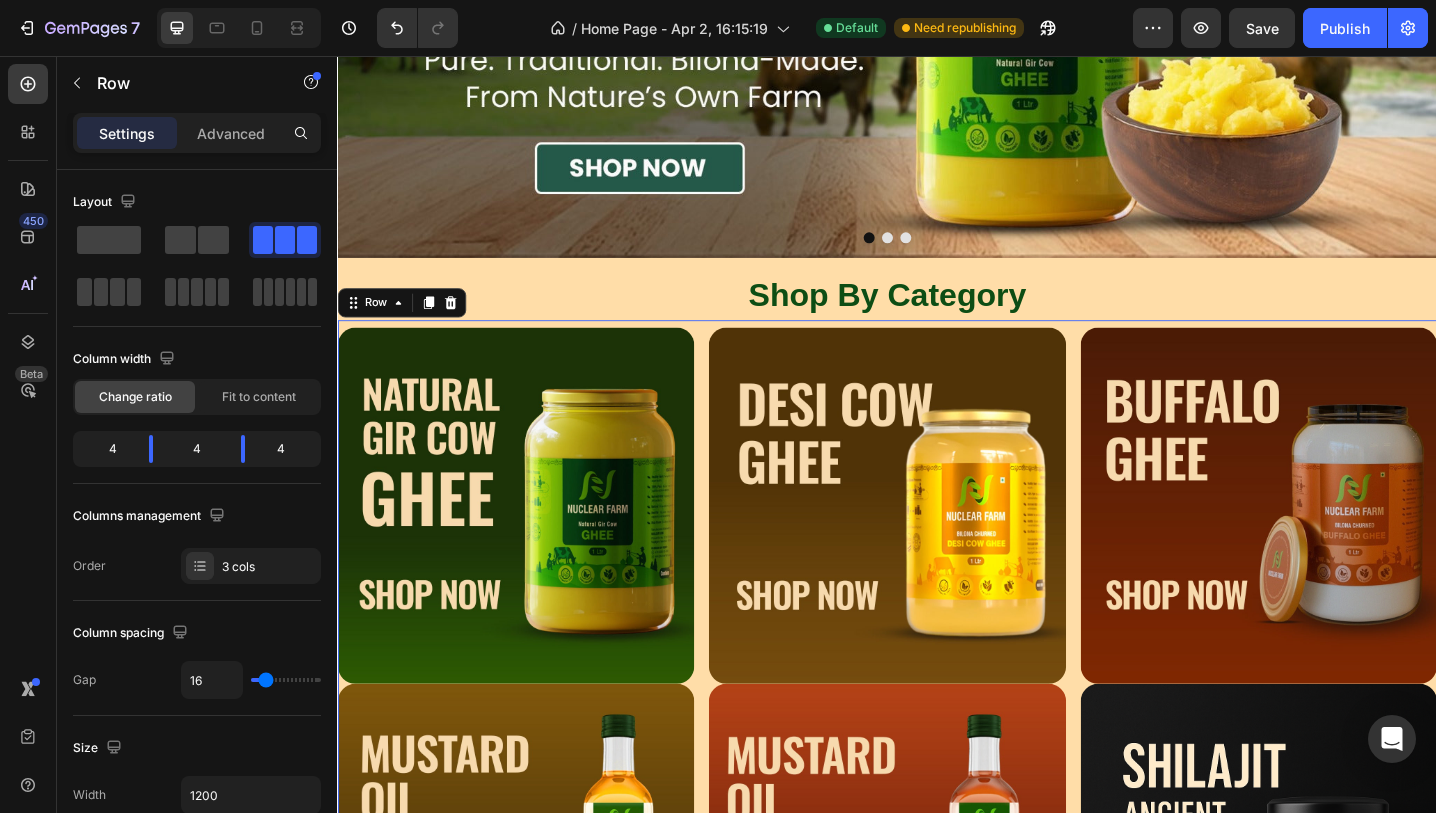 scroll, scrollTop: 294, scrollLeft: 0, axis: vertical 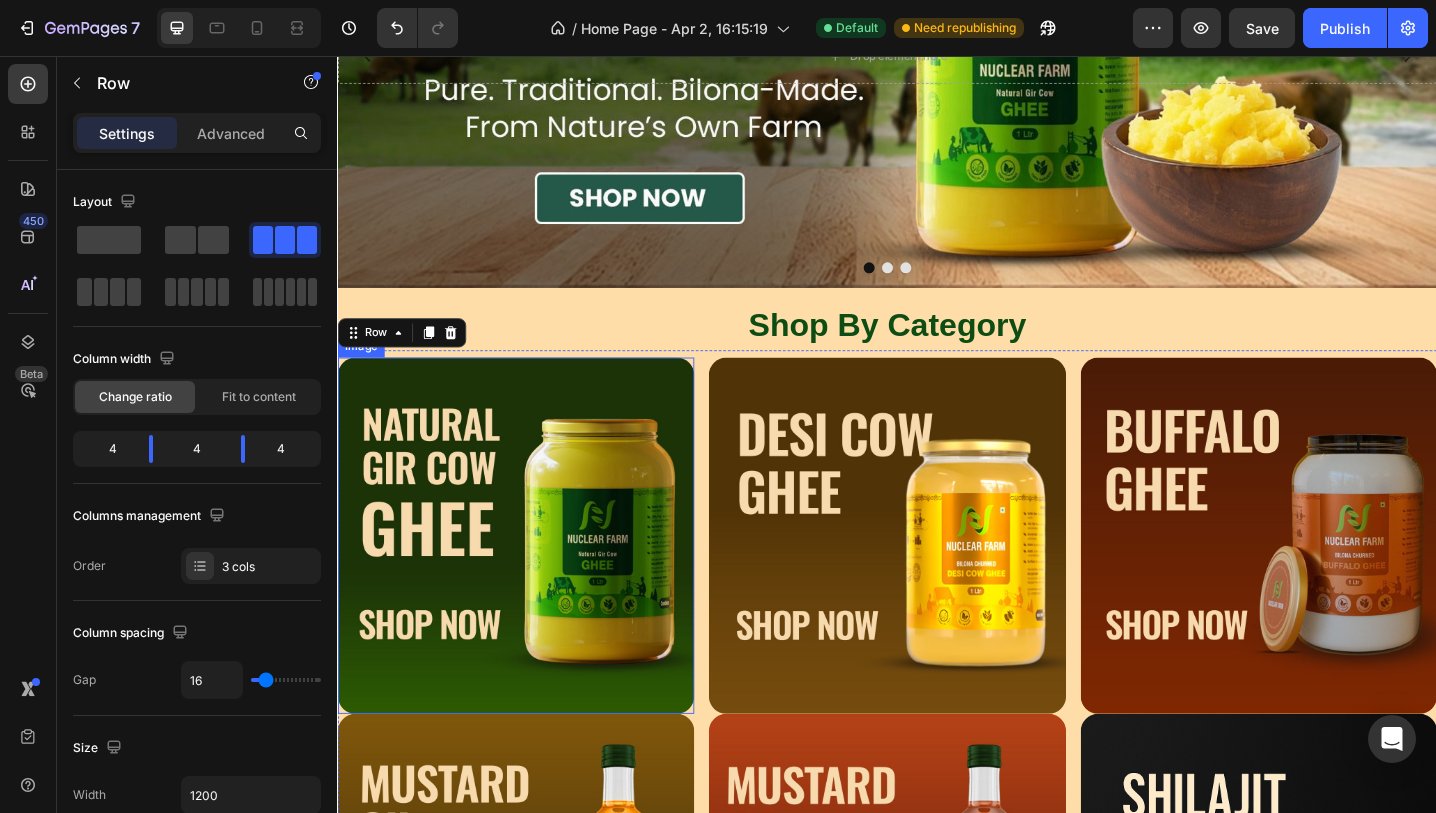 click at bounding box center [531, 579] 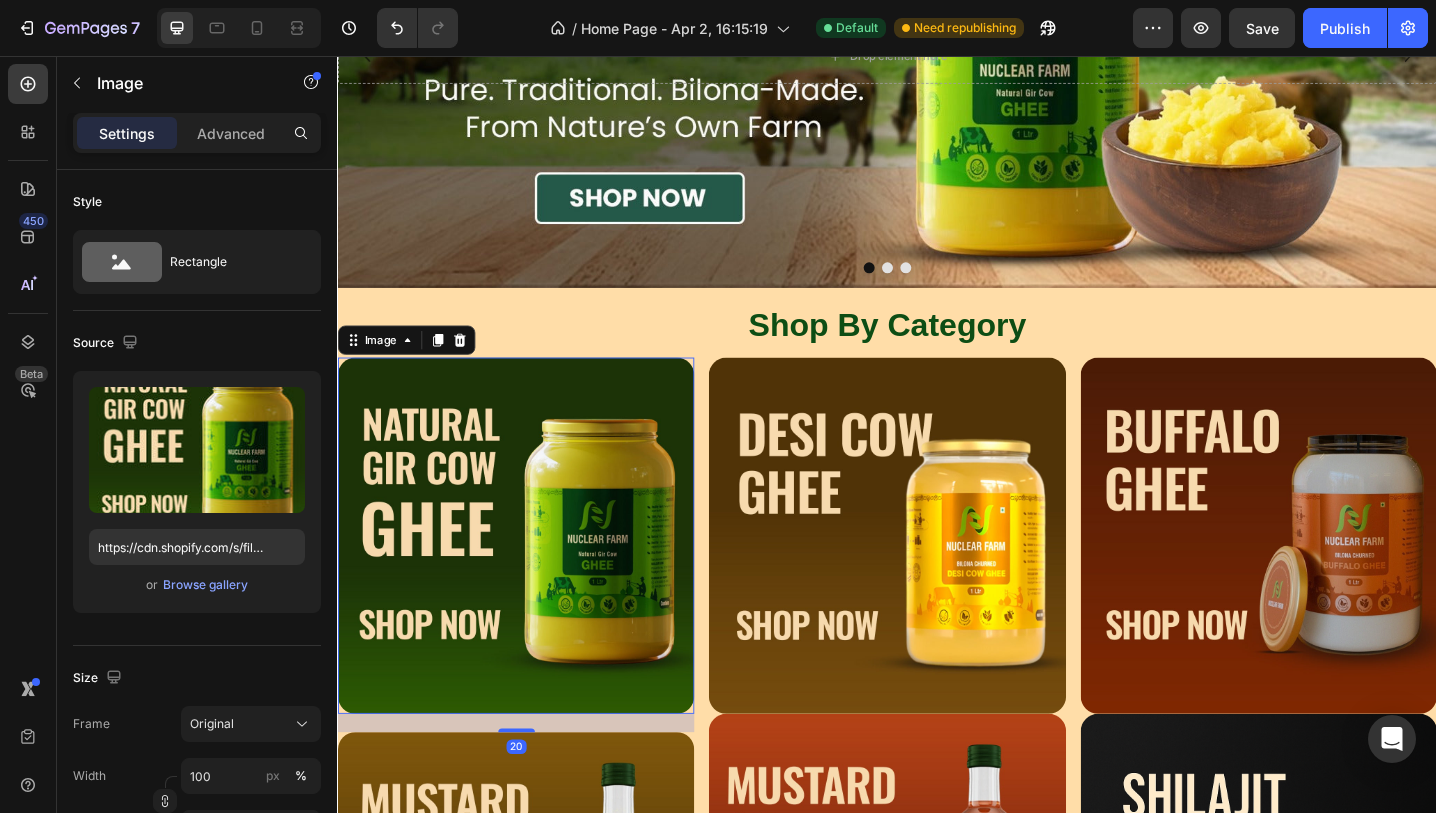 drag, startPoint x: 537, startPoint y: 770, endPoint x: 564, endPoint y: 790, distance: 33.600594 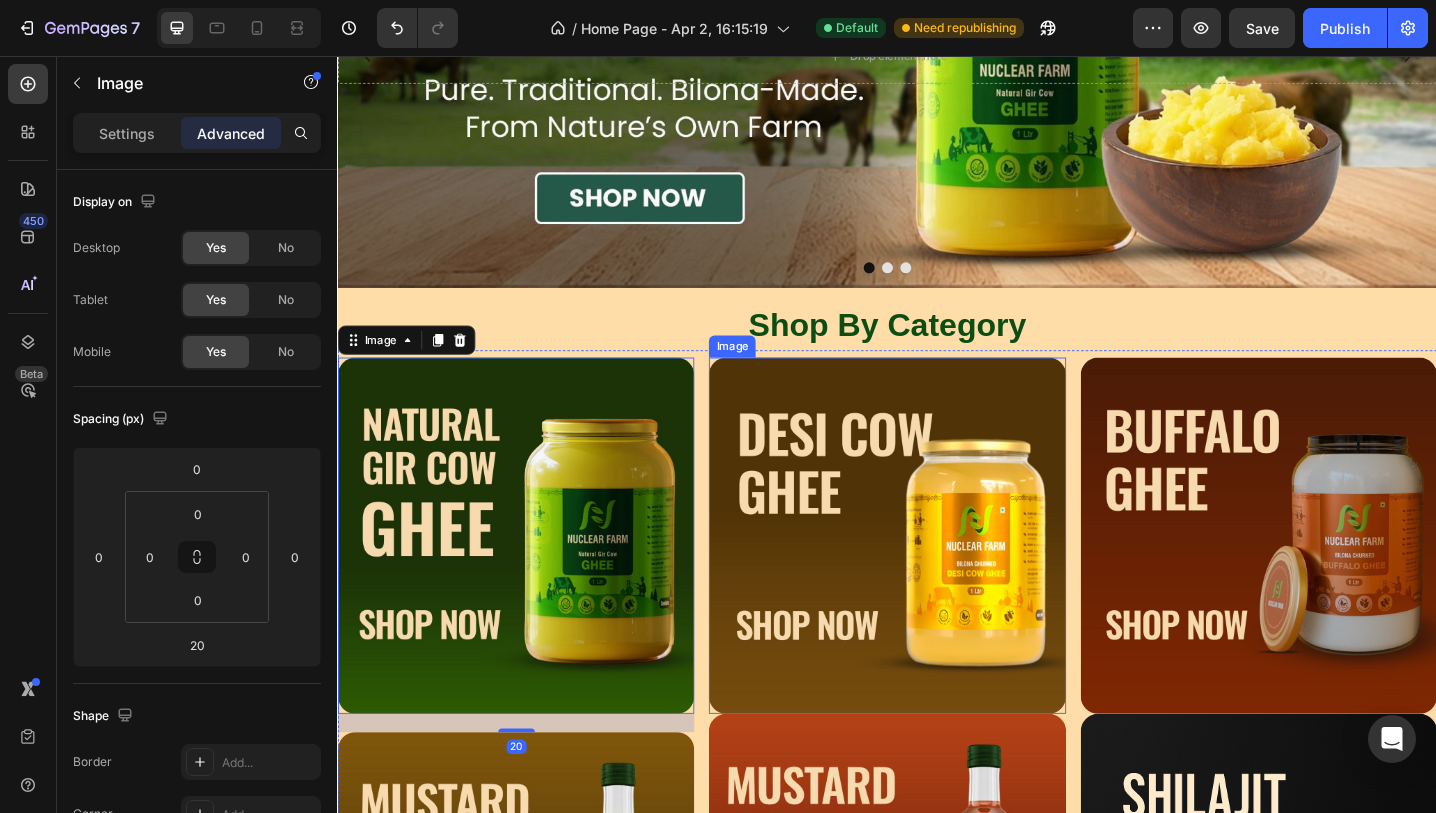 click at bounding box center [936, 579] 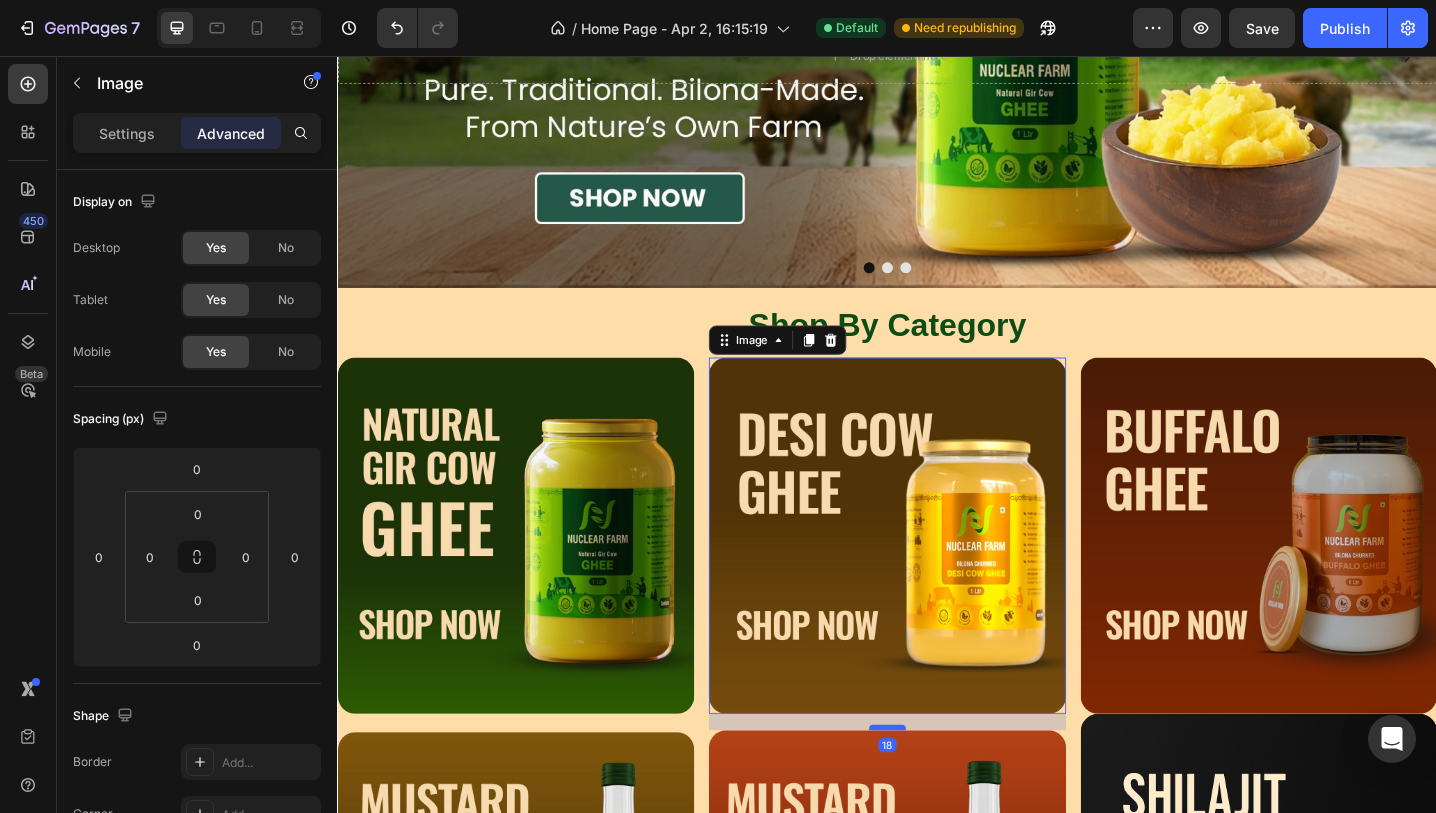 drag, startPoint x: 933, startPoint y: 773, endPoint x: 932, endPoint y: 791, distance: 18.027756 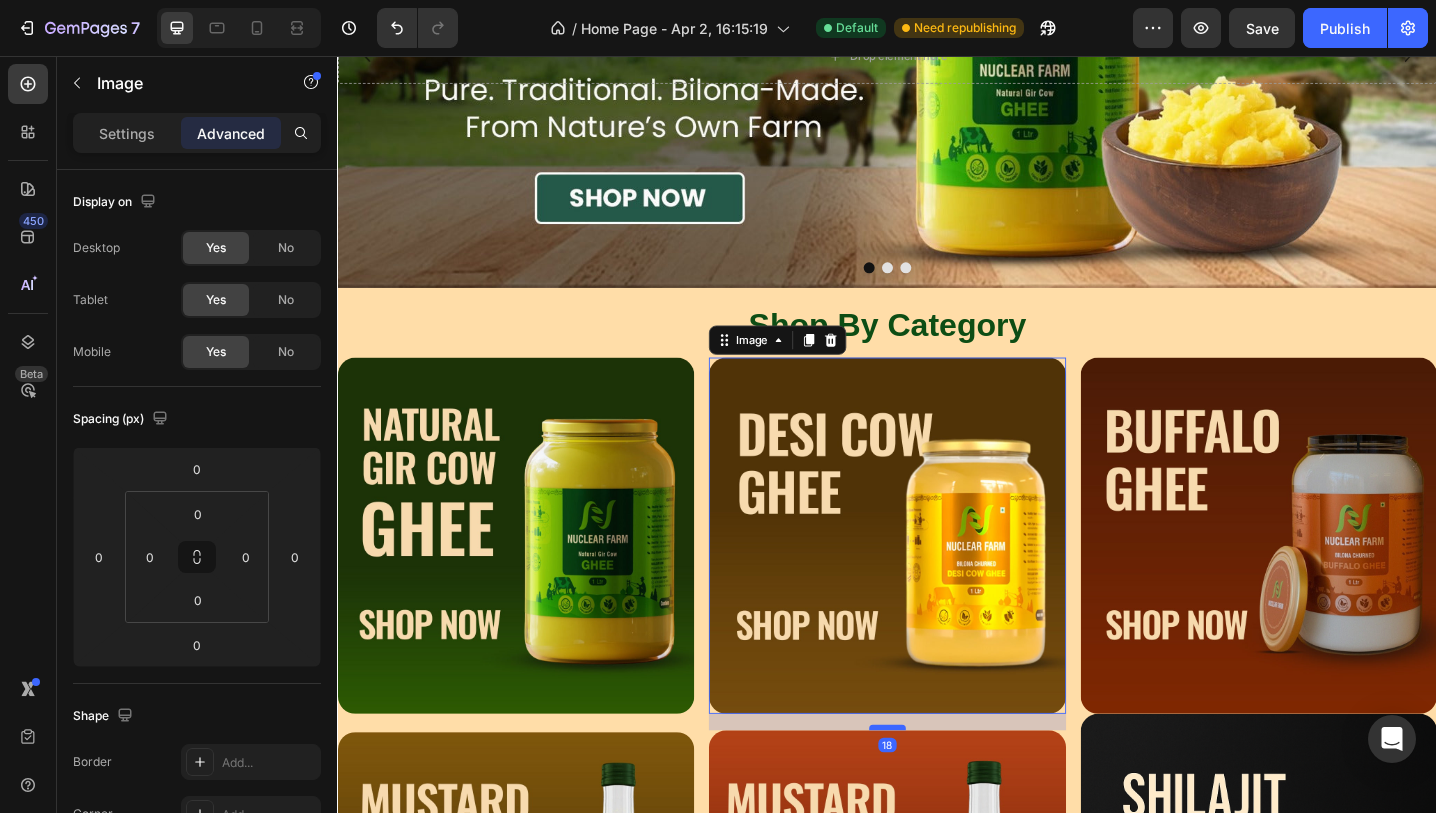 click at bounding box center (937, 789) 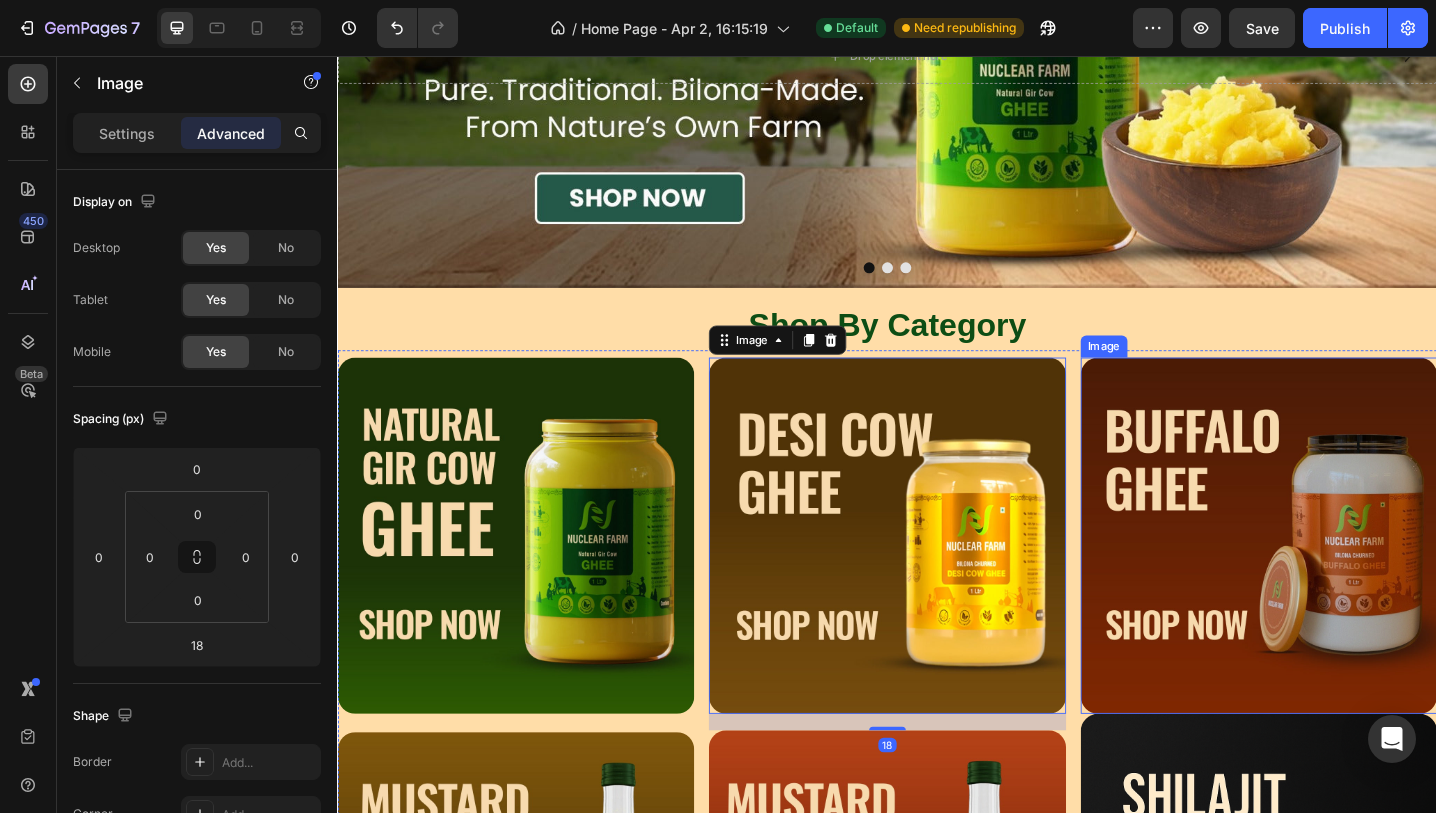 click at bounding box center (1342, 579) 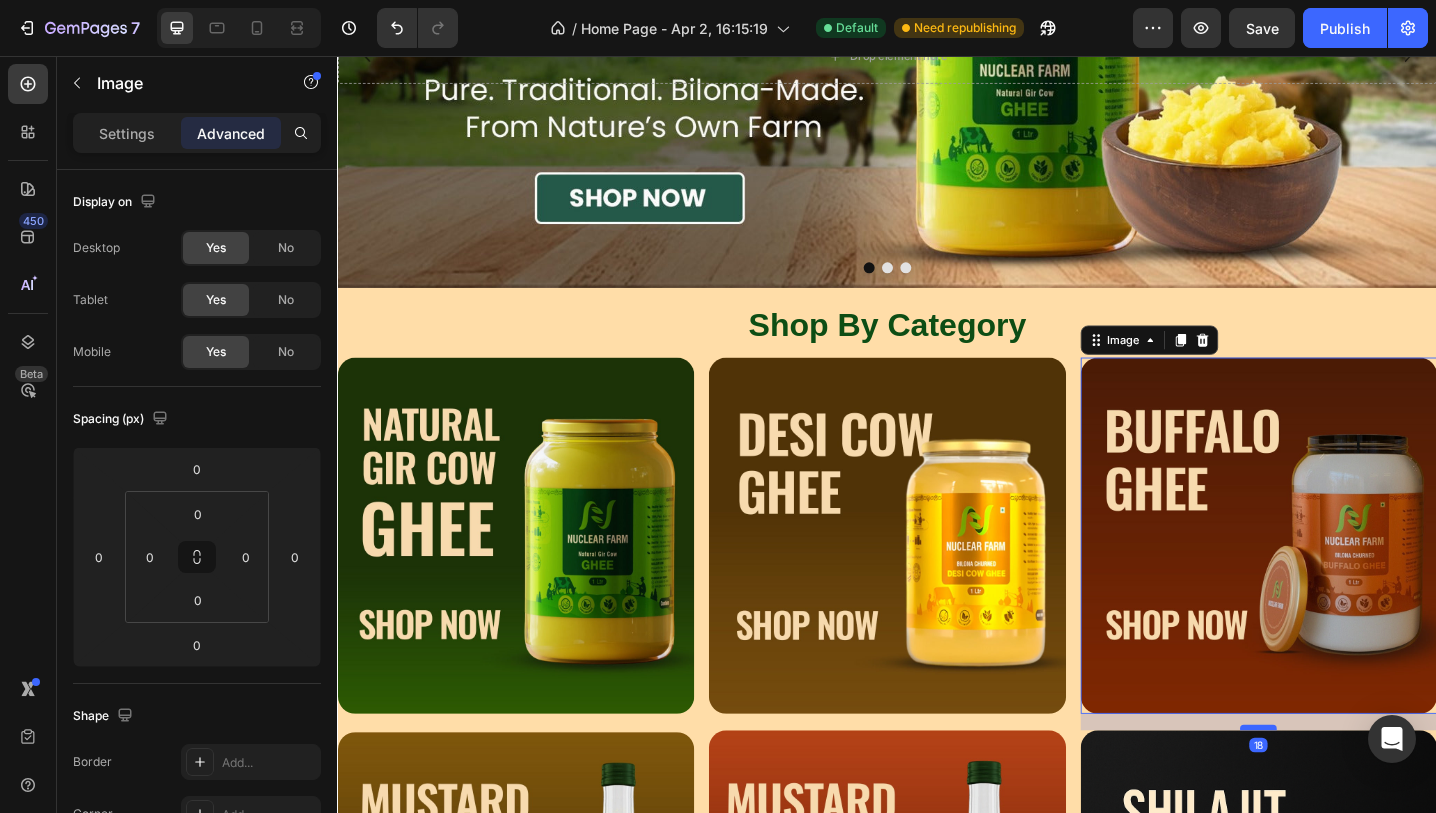 drag, startPoint x: 1340, startPoint y: 773, endPoint x: 1340, endPoint y: 791, distance: 18 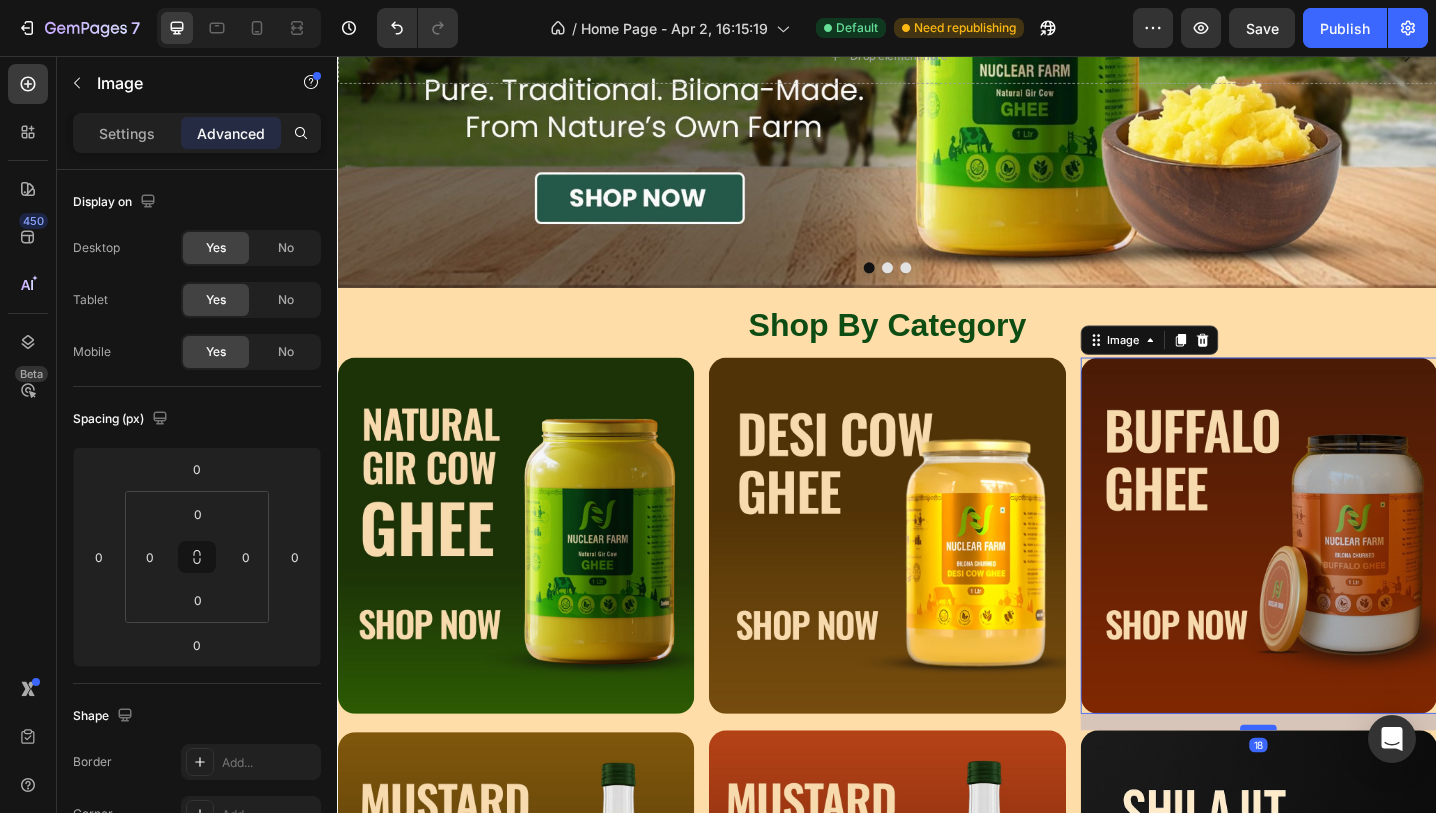 click at bounding box center (1342, 789) 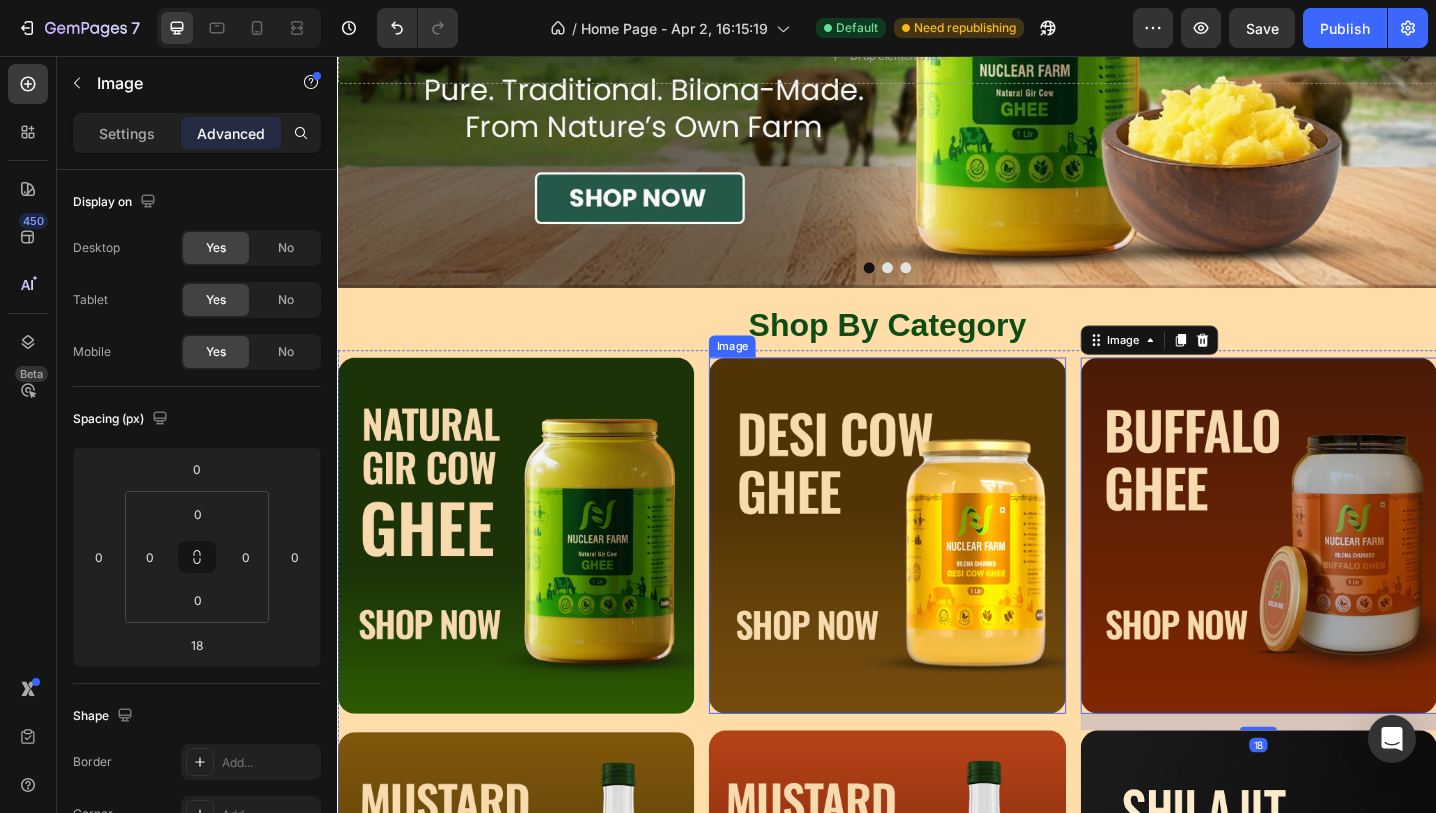 click at bounding box center (936, 579) 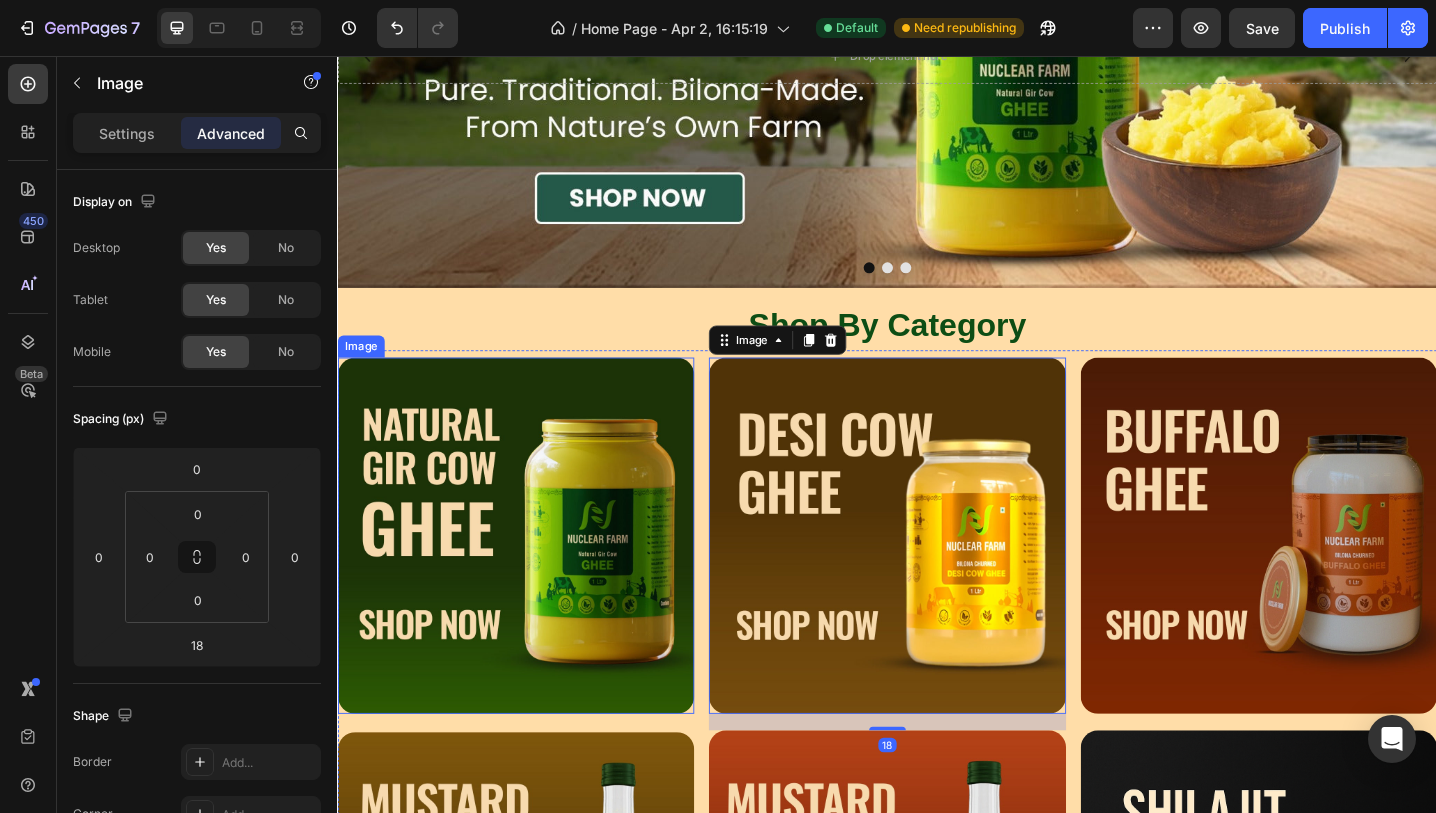 click at bounding box center [531, 579] 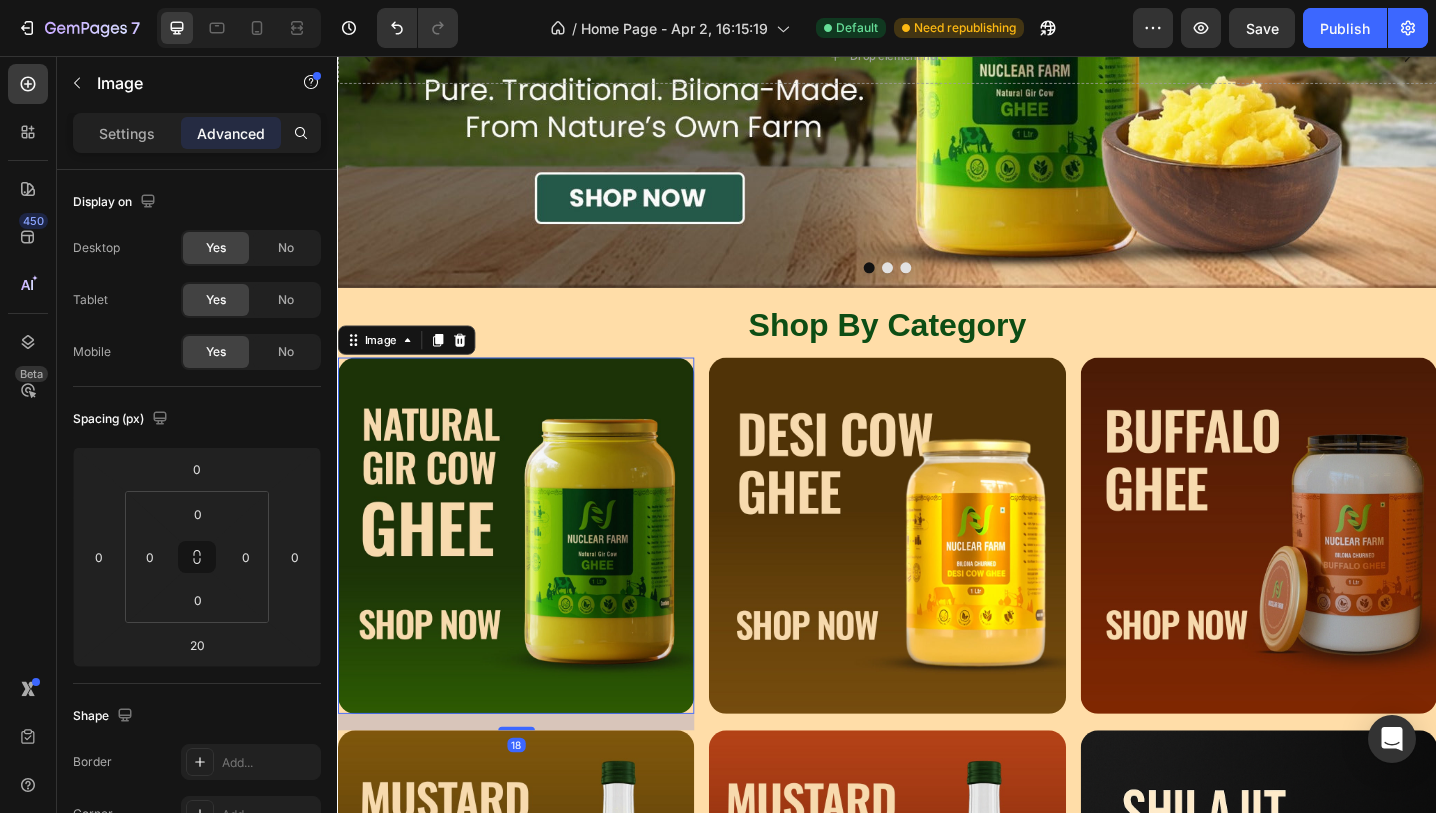 click at bounding box center (532, 790) 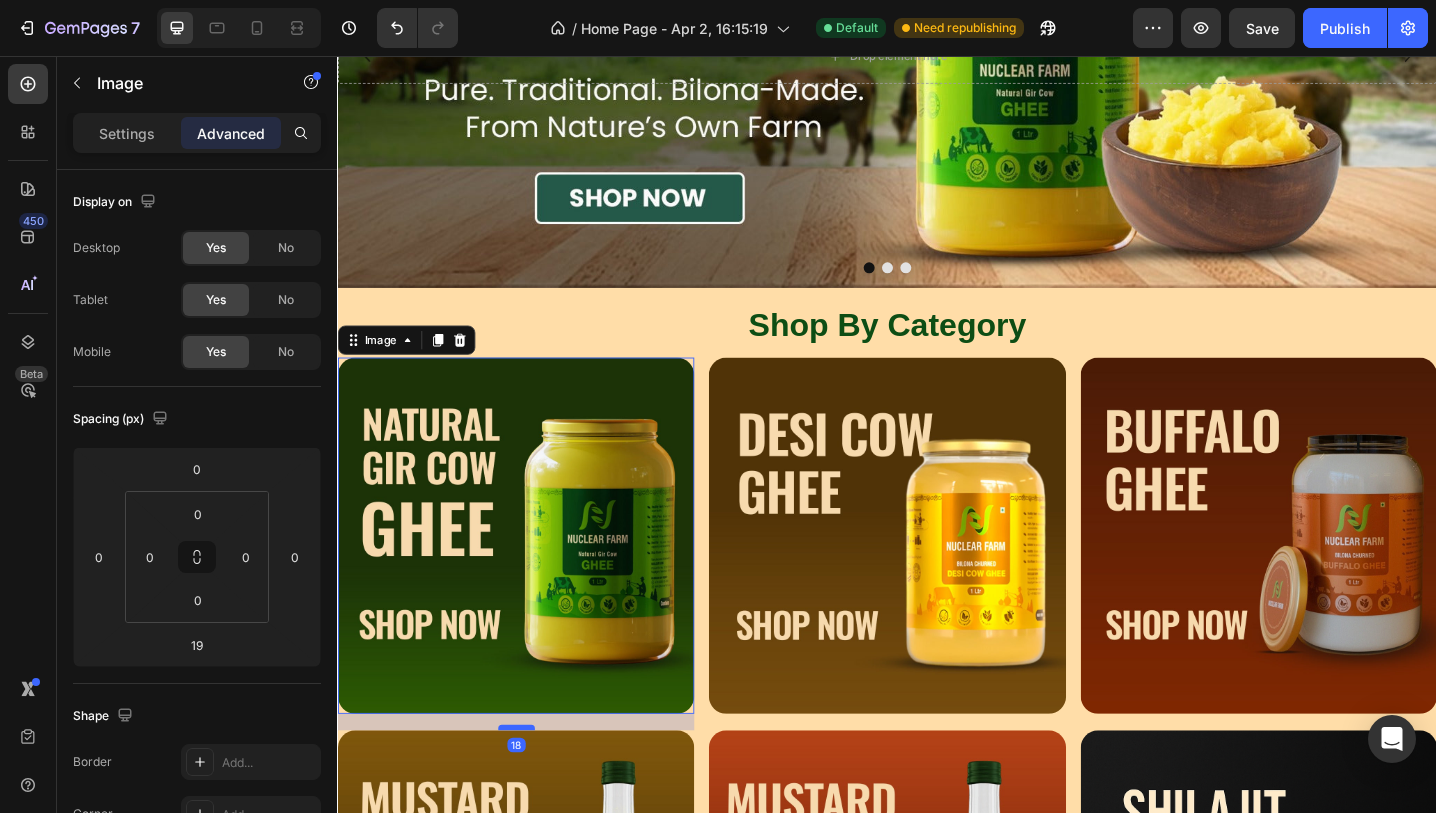 click at bounding box center (532, 789) 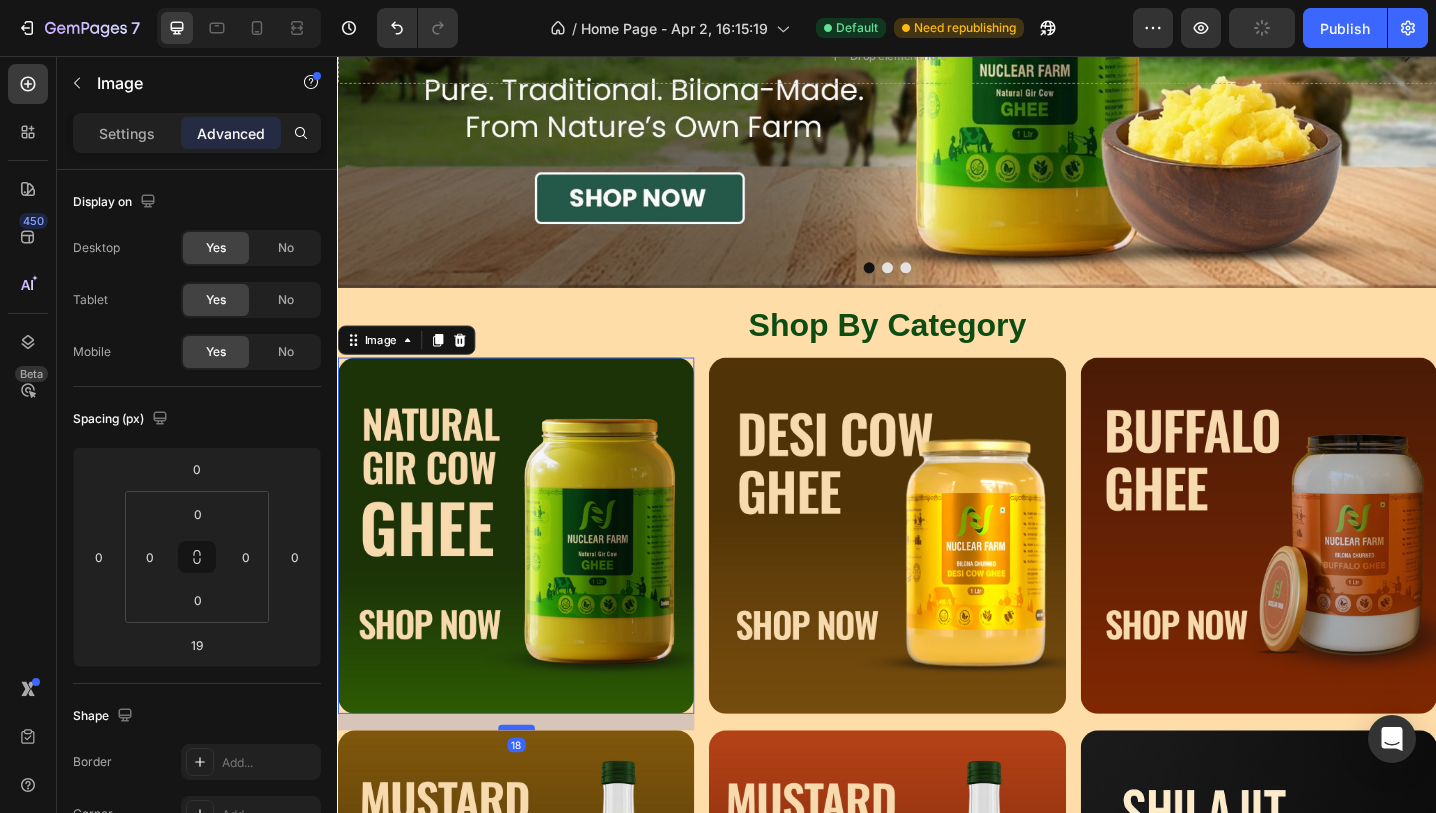 type on "18" 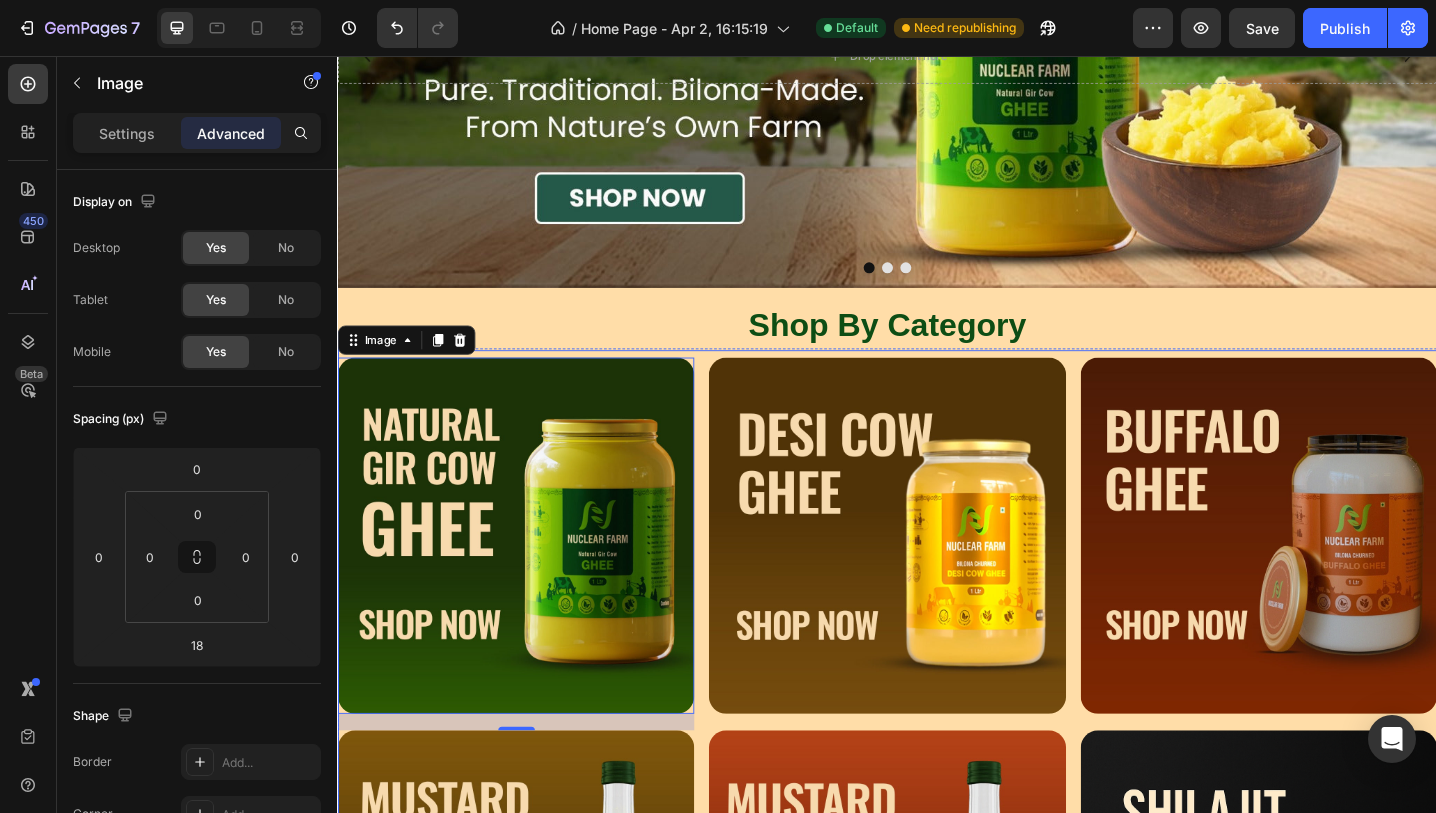 click on "Image   18 Image Image Image Image Image Row" at bounding box center [937, 787] 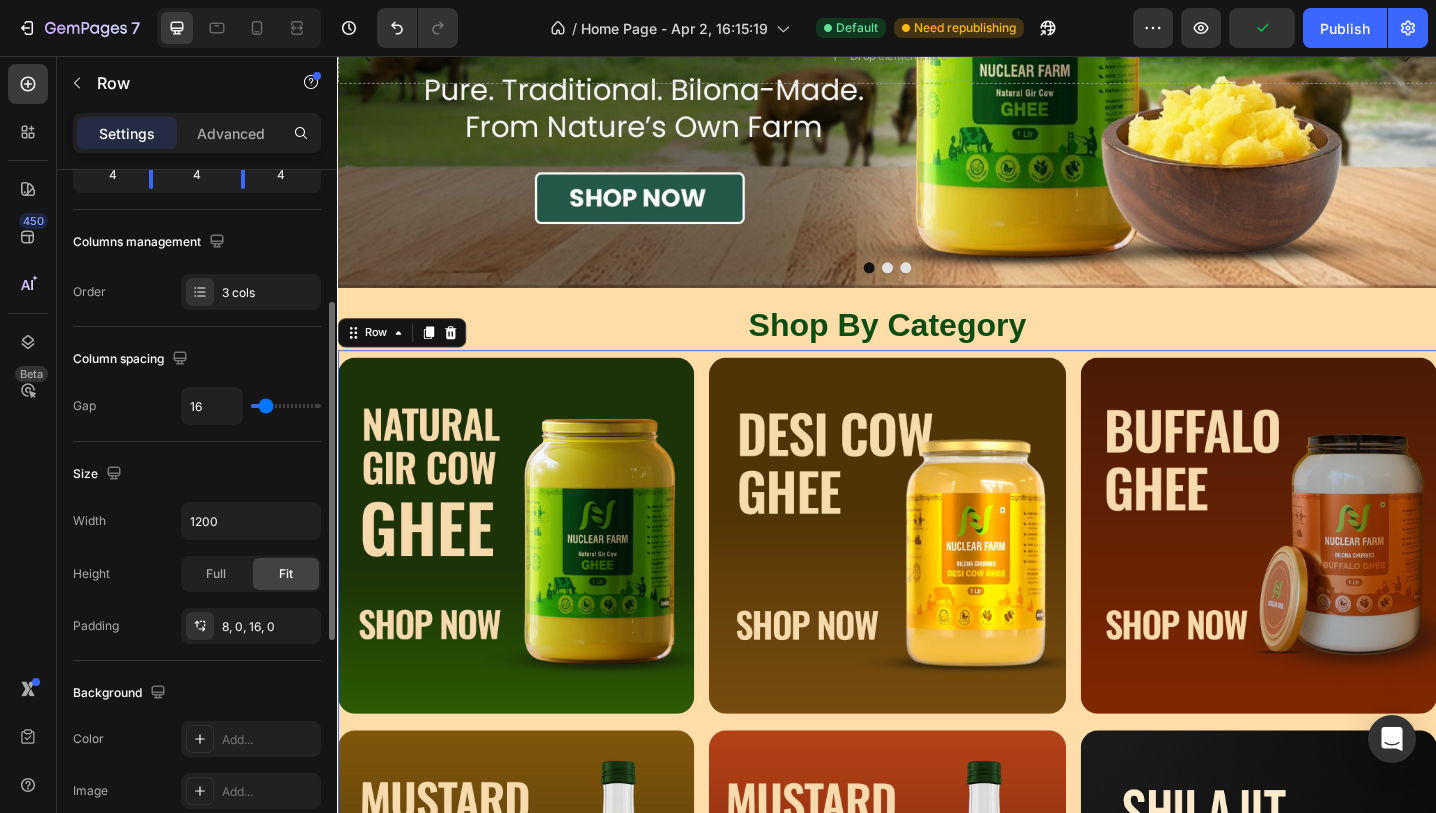 scroll, scrollTop: 53, scrollLeft: 0, axis: vertical 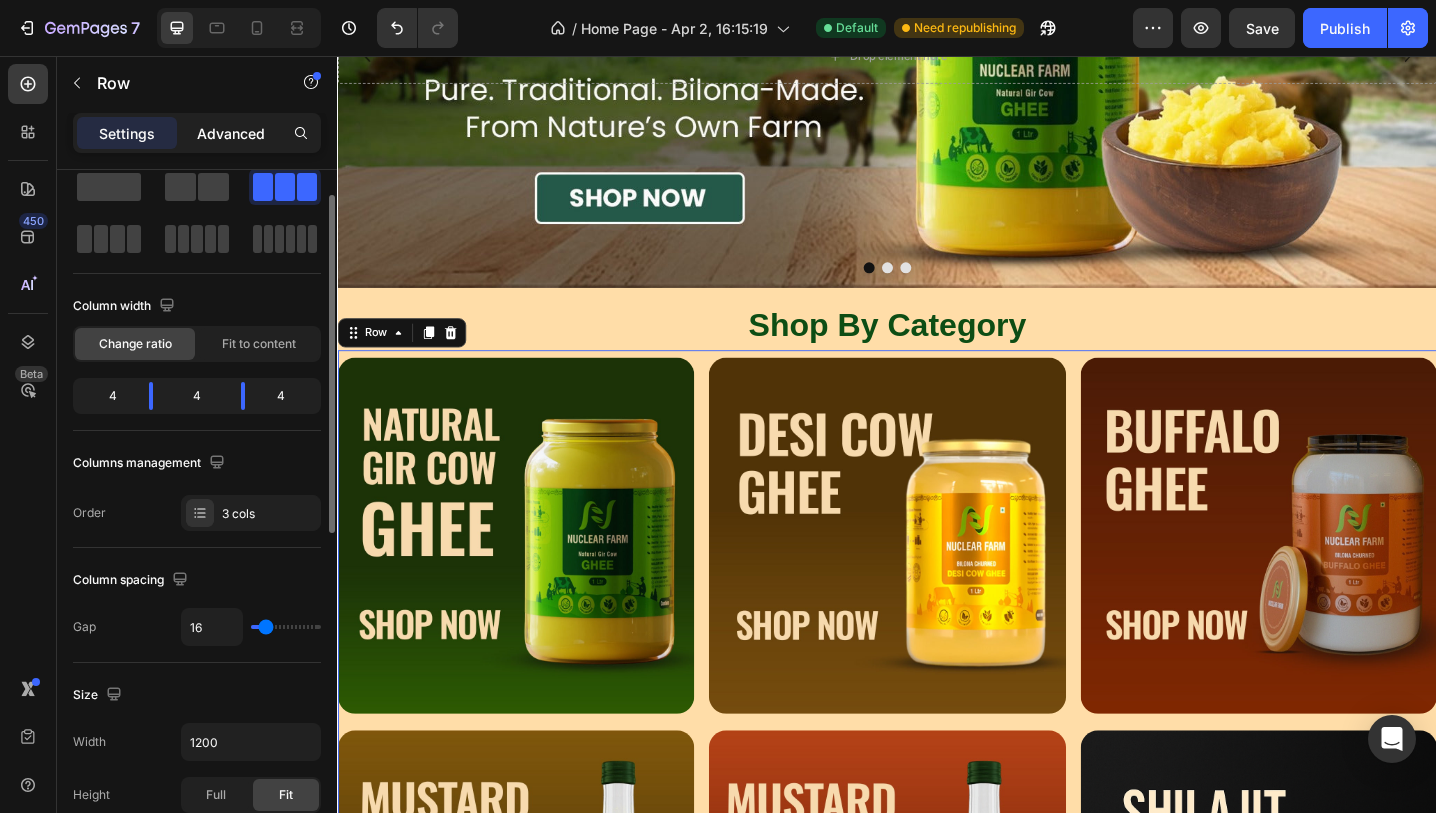 click on "Advanced" at bounding box center (231, 133) 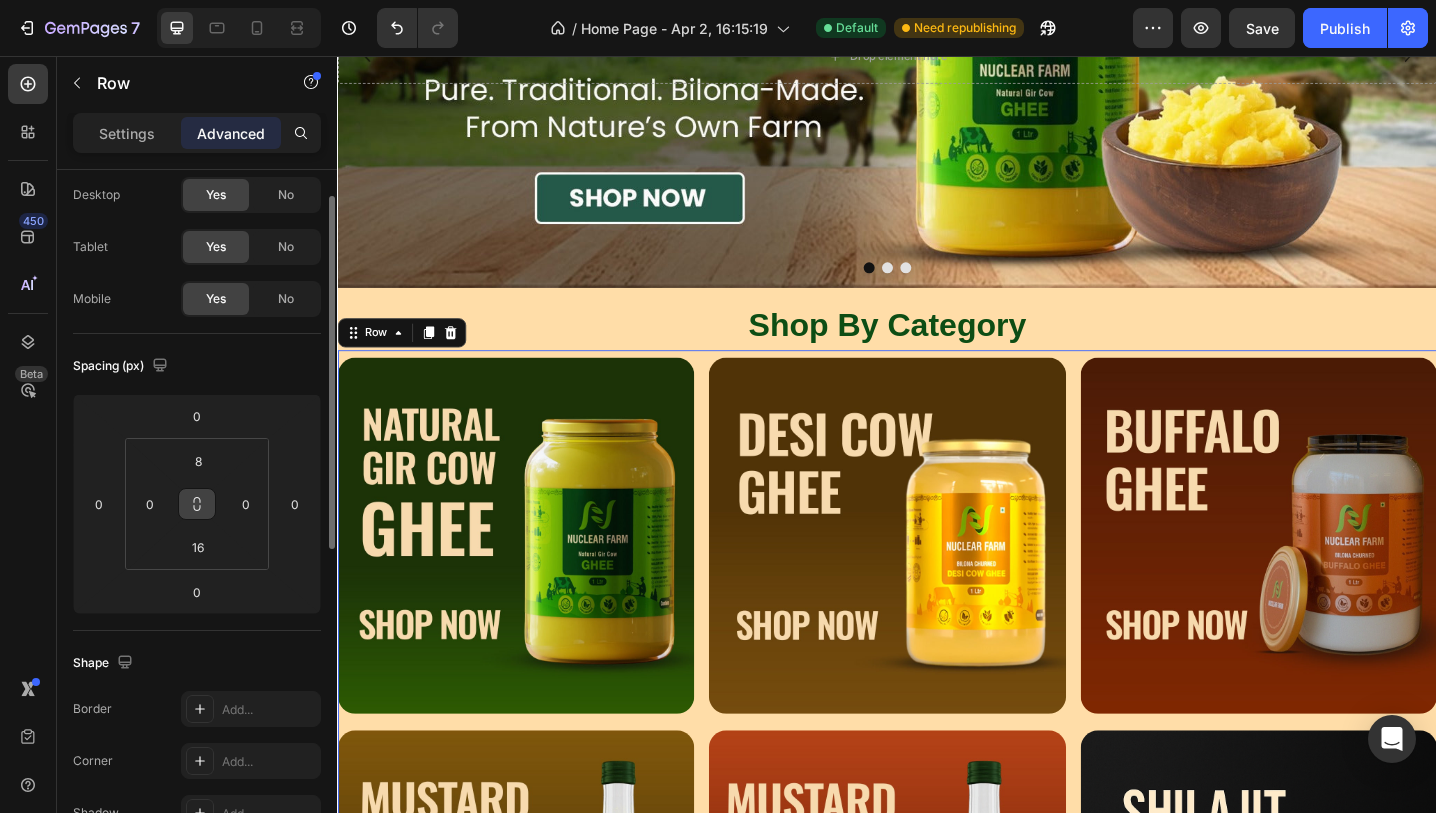click at bounding box center [197, 504] 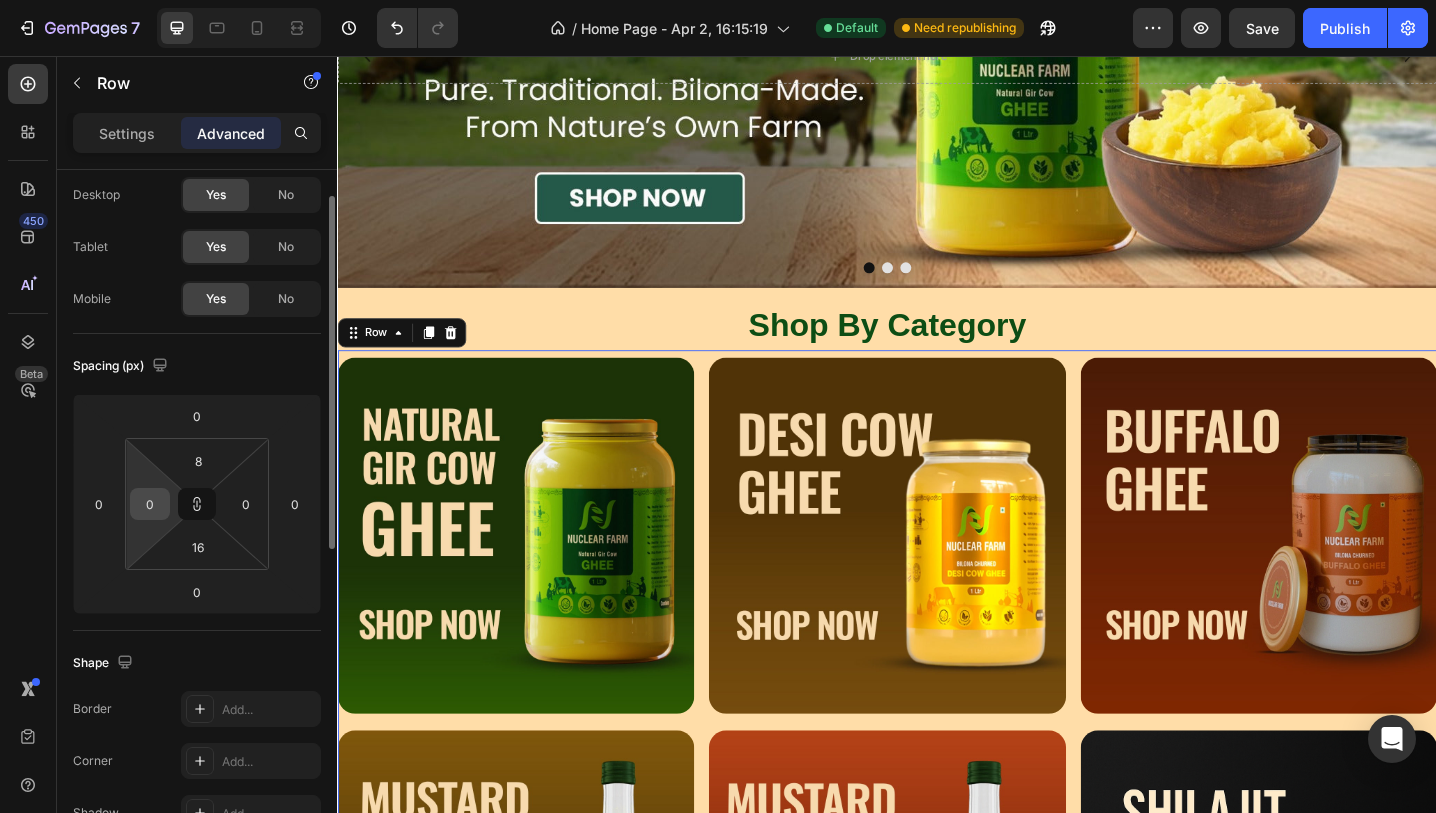 click on "0" at bounding box center (150, 504) 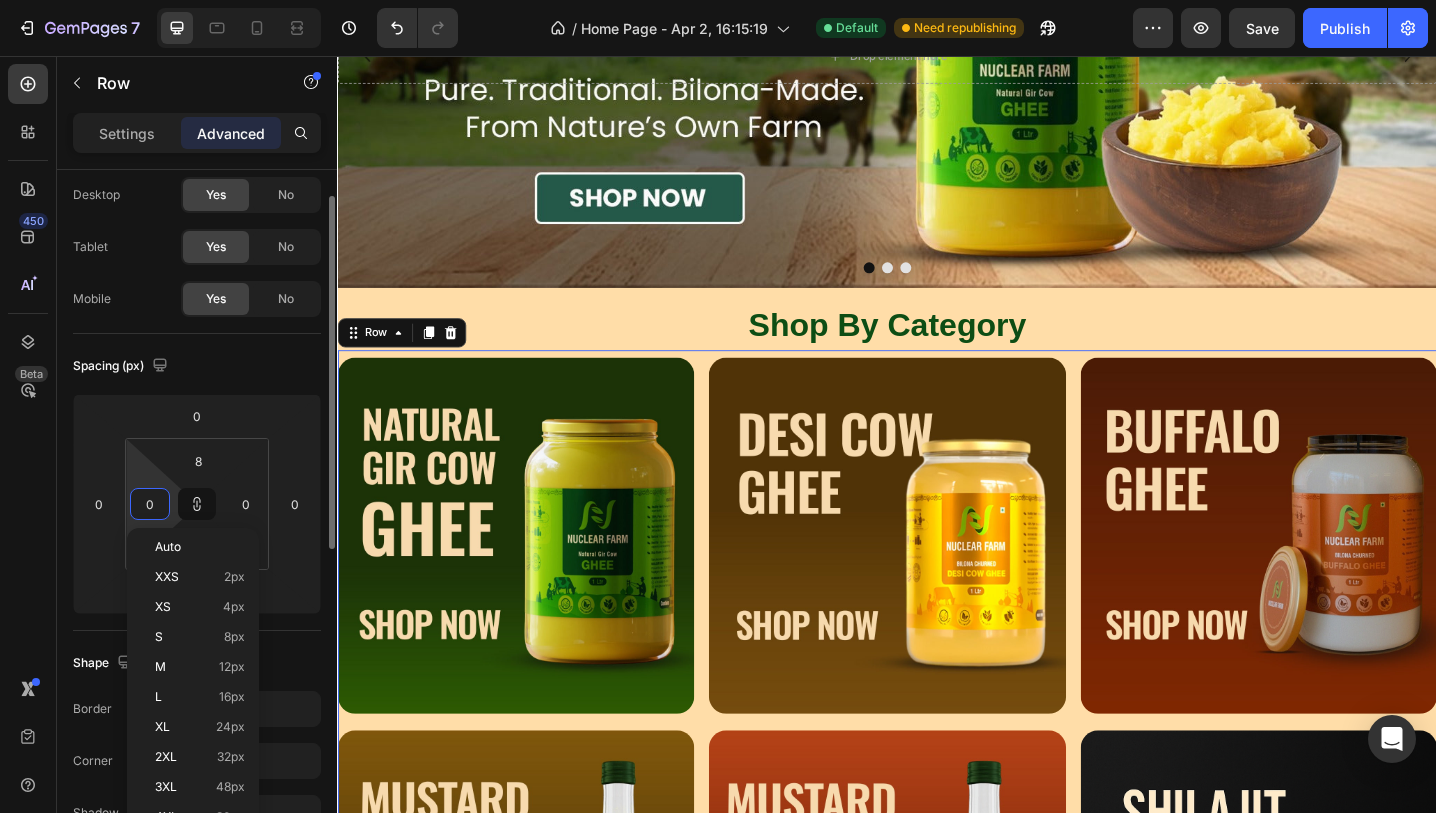 click on "0" at bounding box center [150, 504] 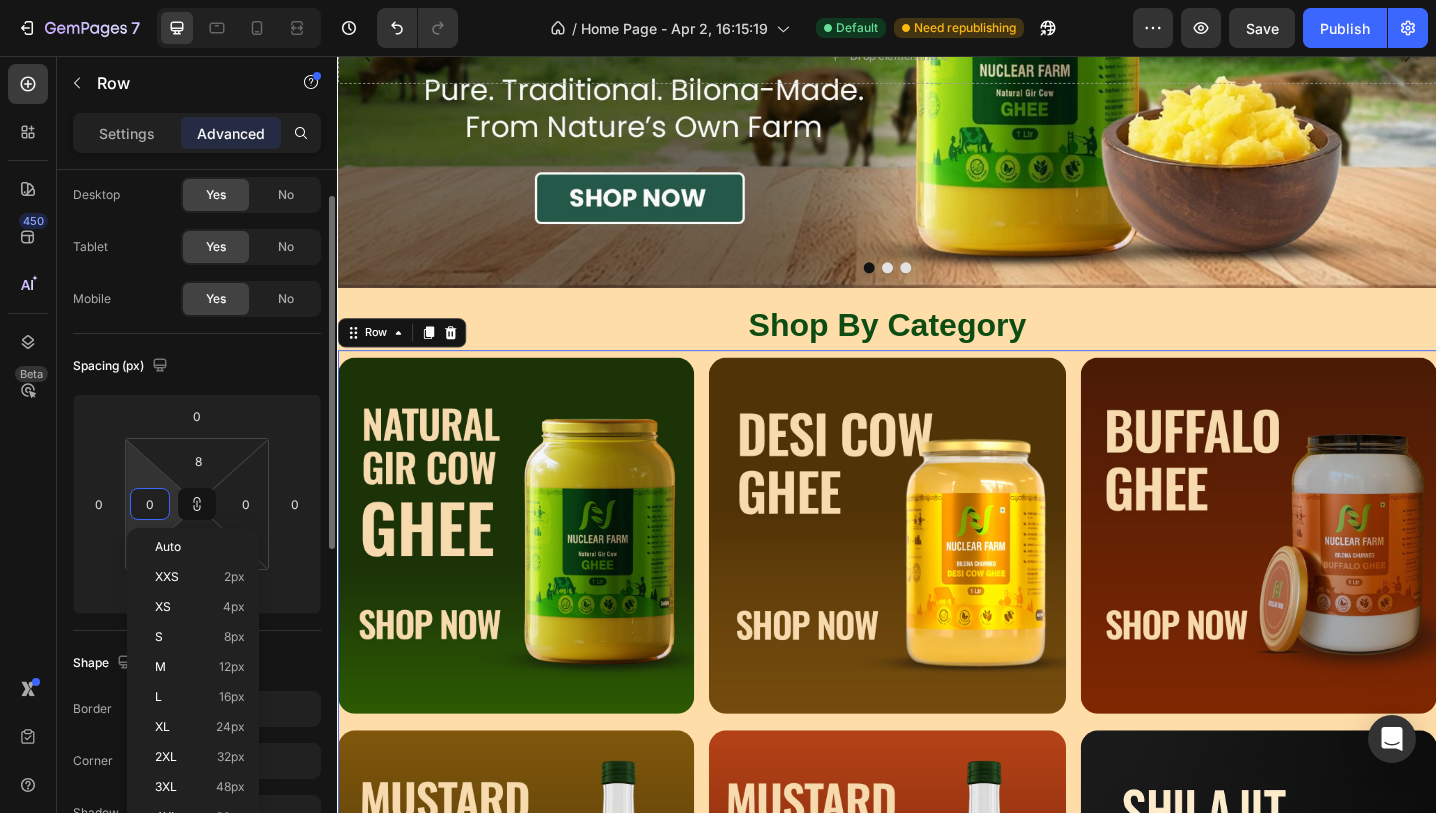 type on "2" 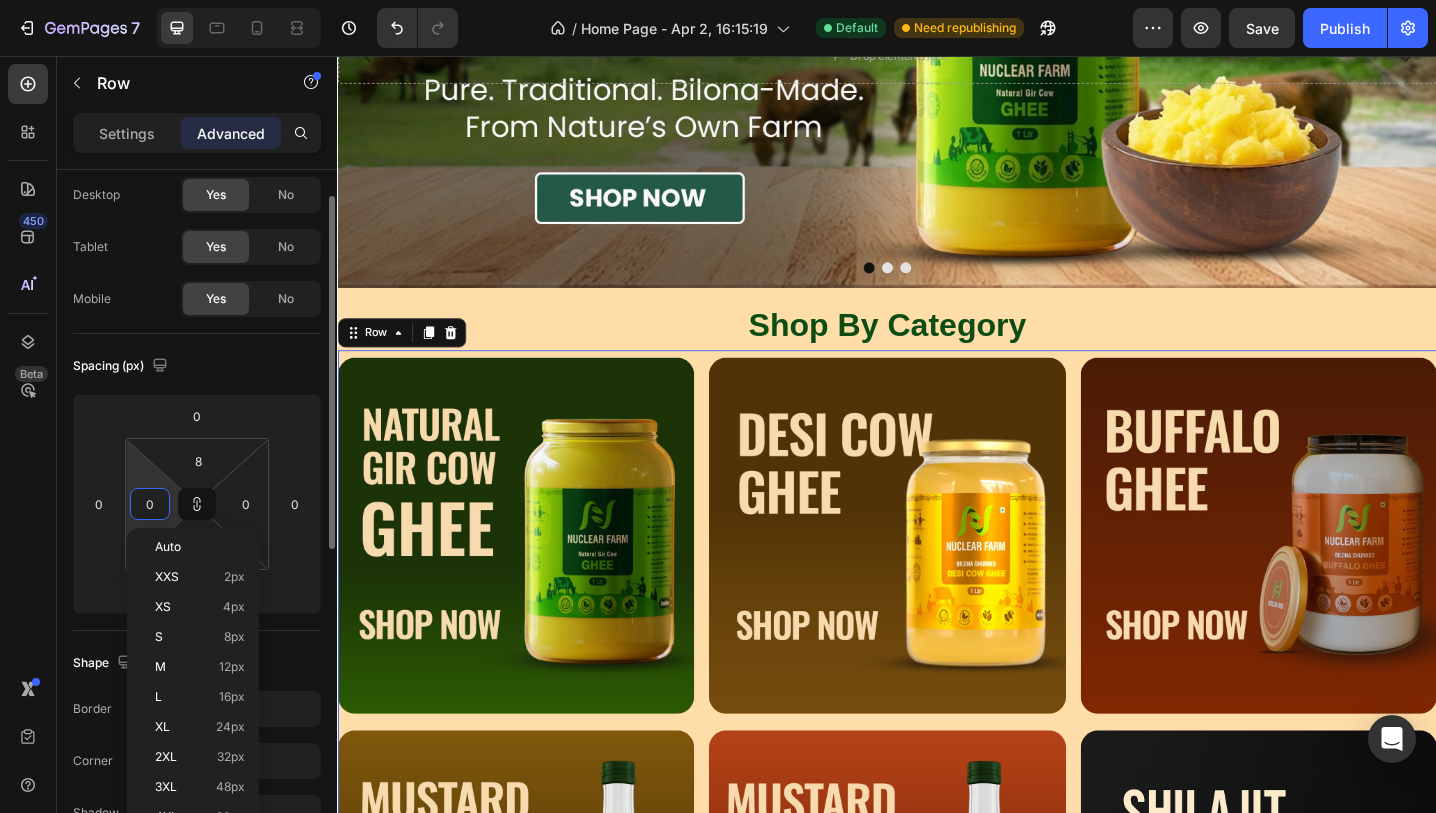 type on "2" 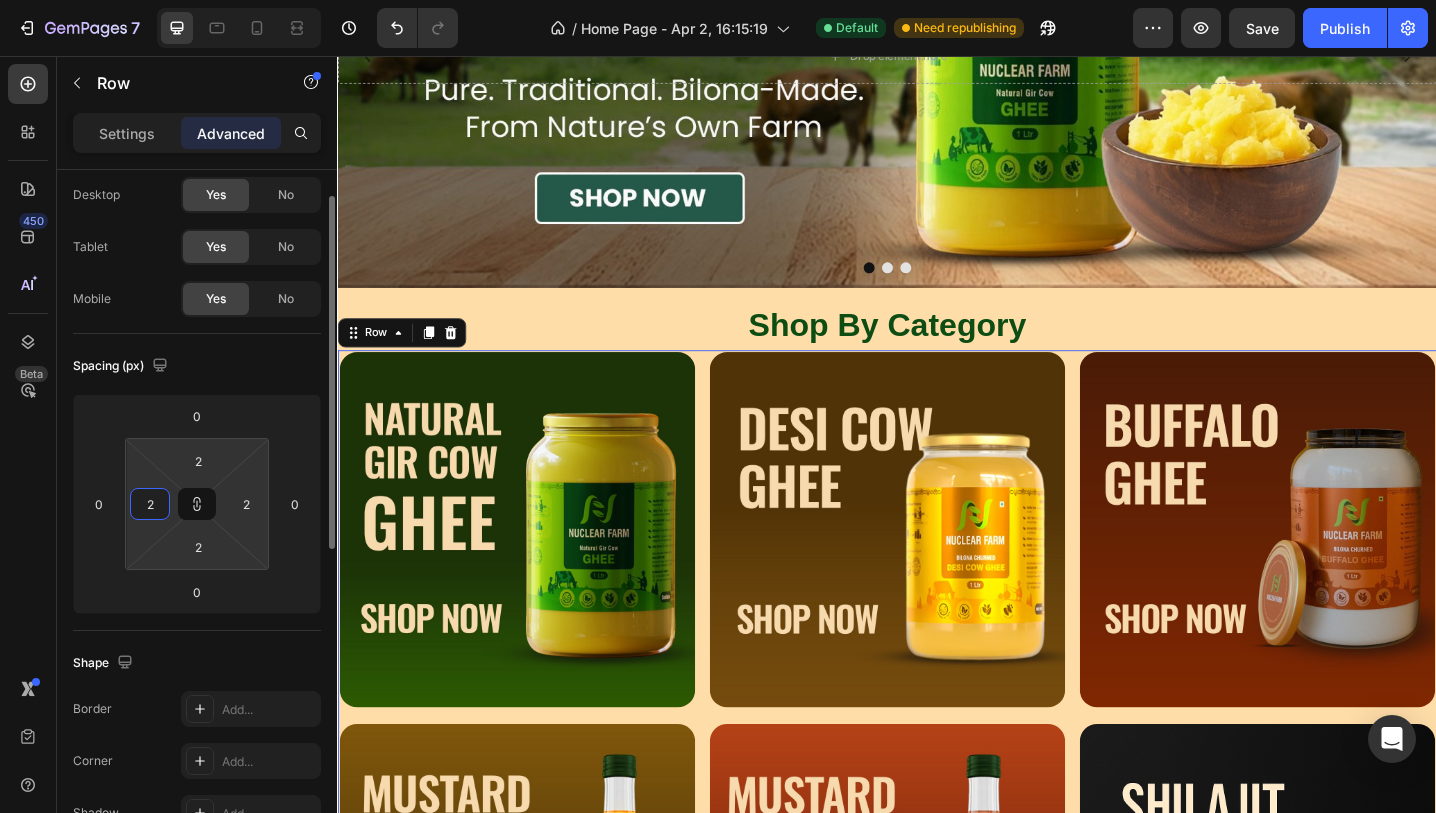 type on "25" 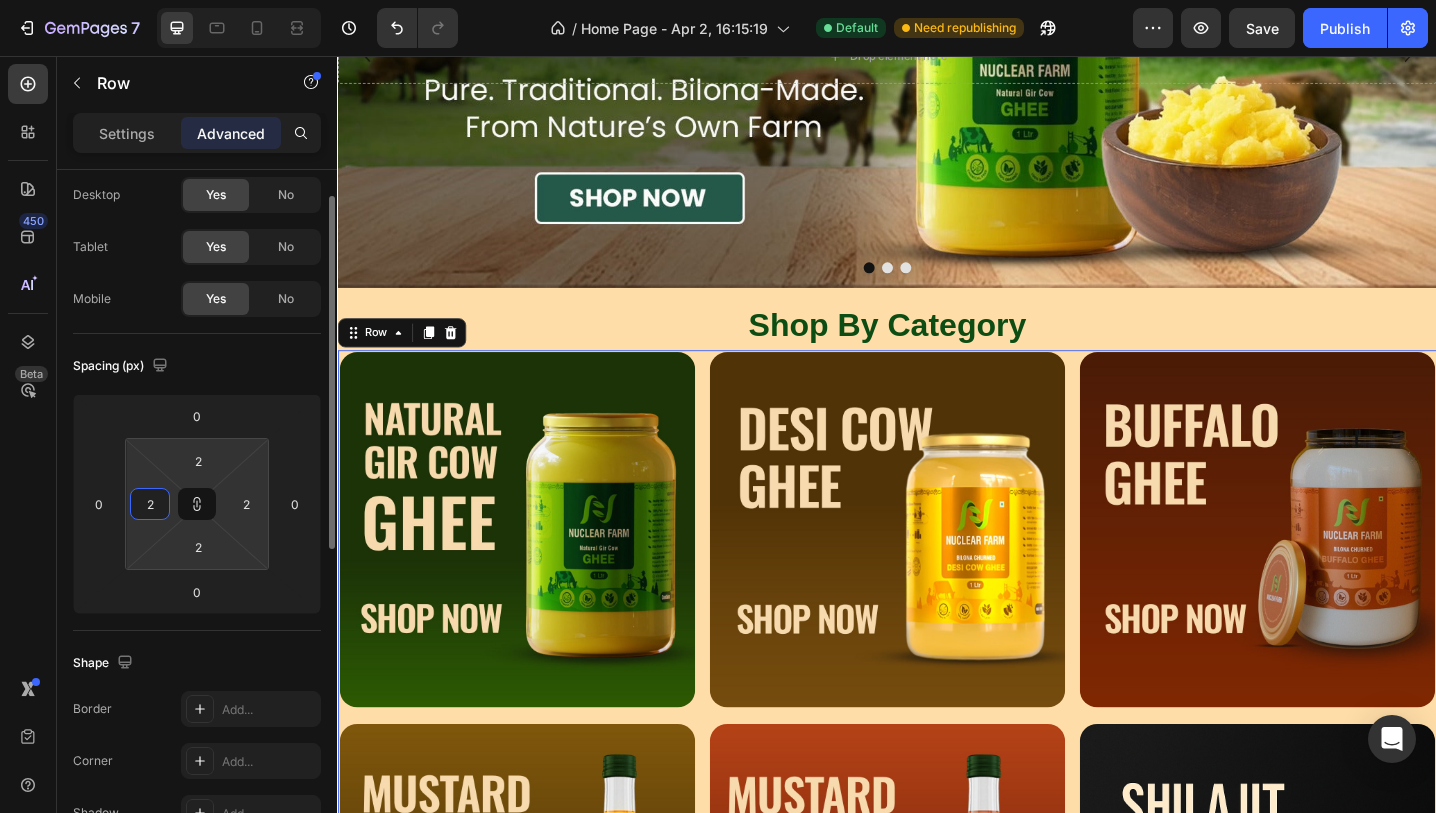 type on "25" 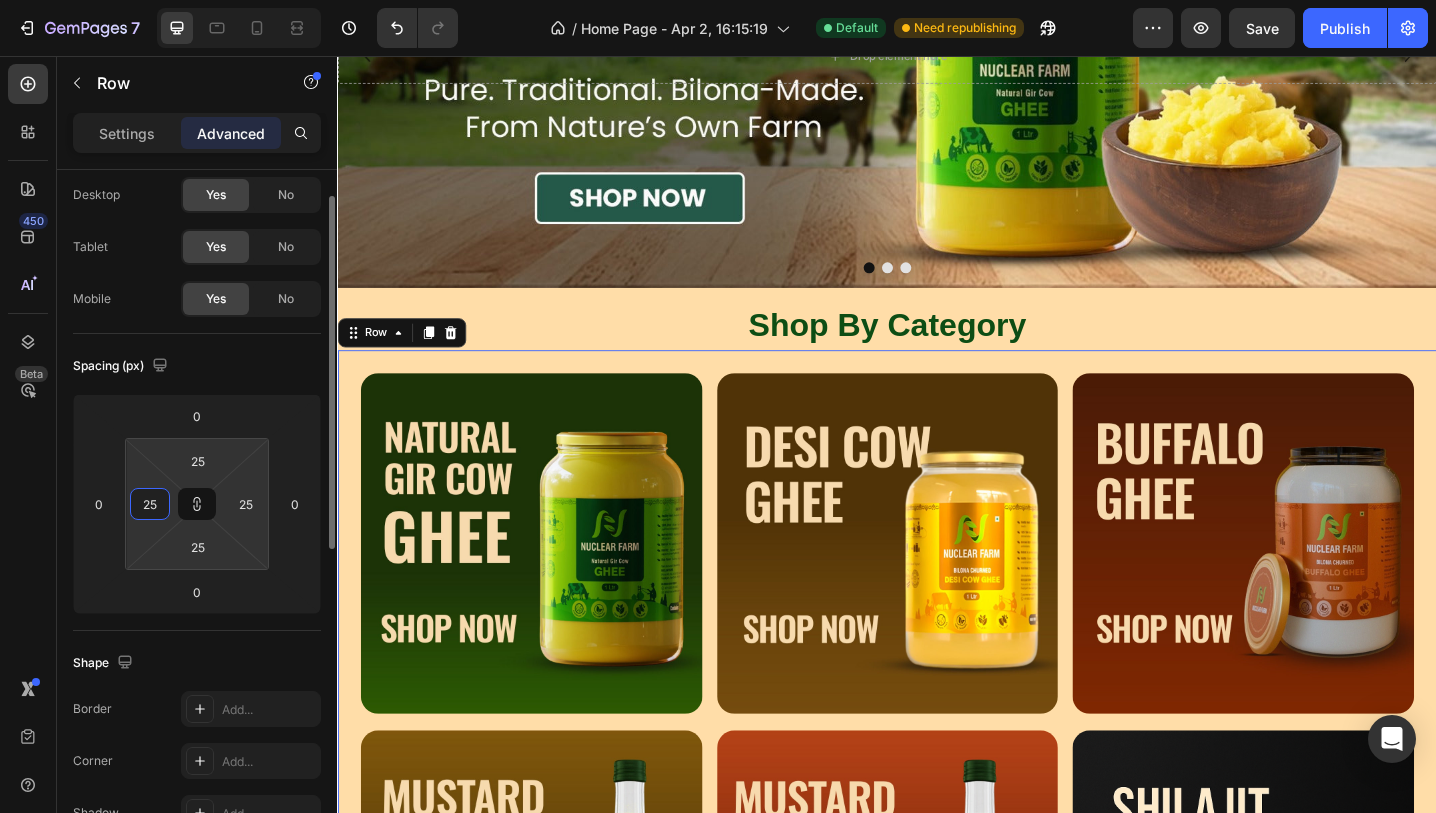 type on "250" 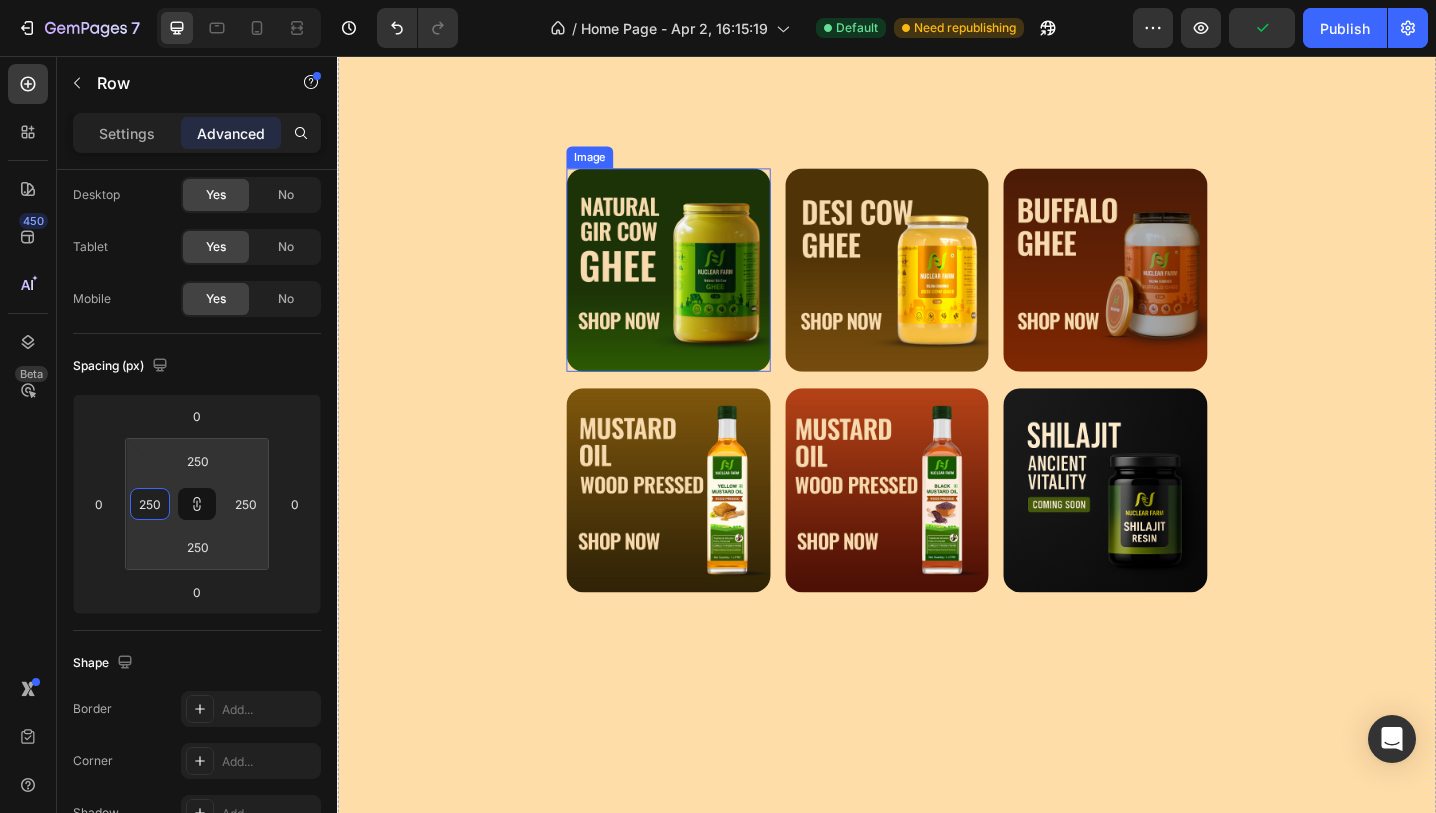 scroll, scrollTop: 812, scrollLeft: 0, axis: vertical 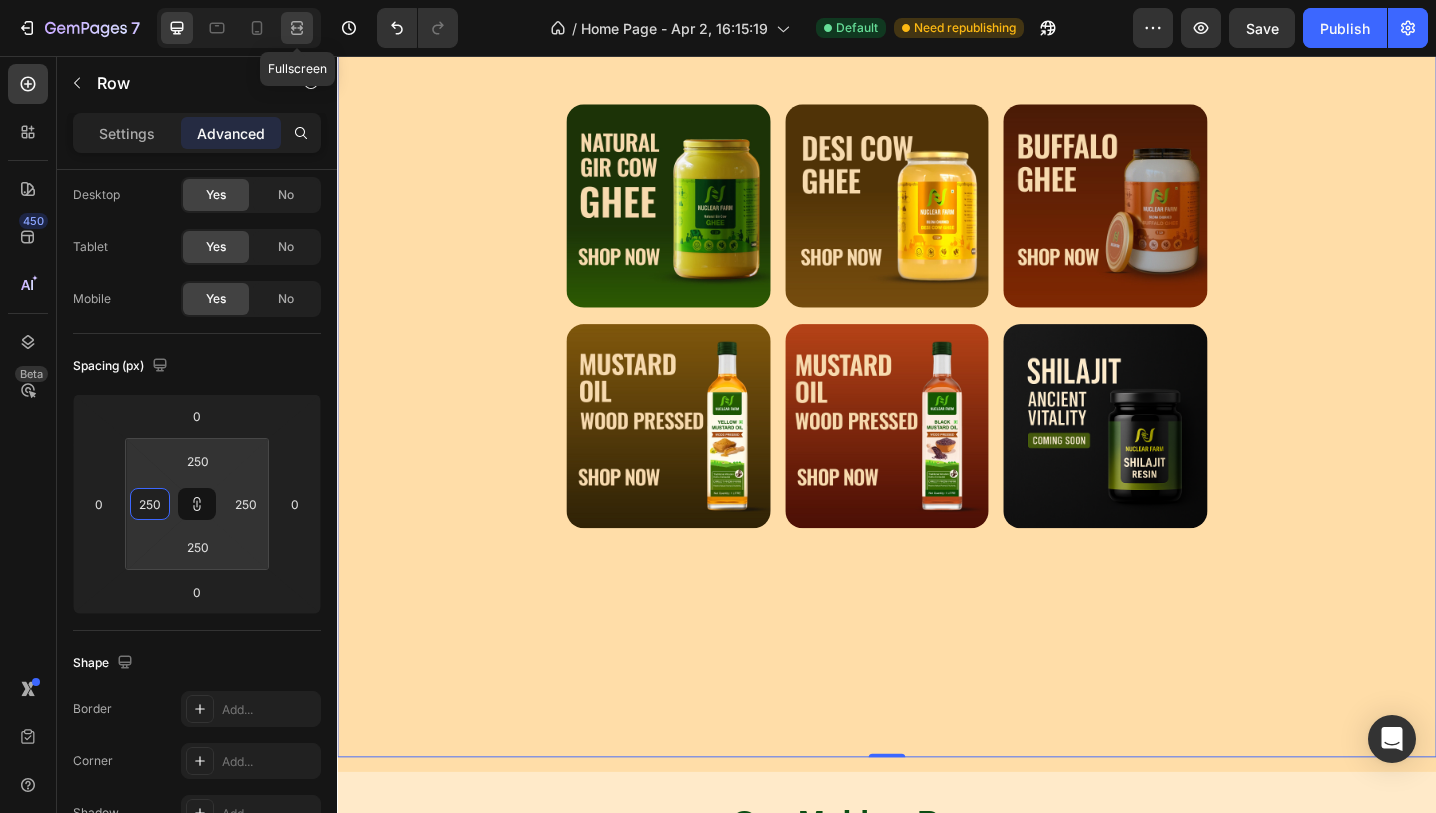 type on "250" 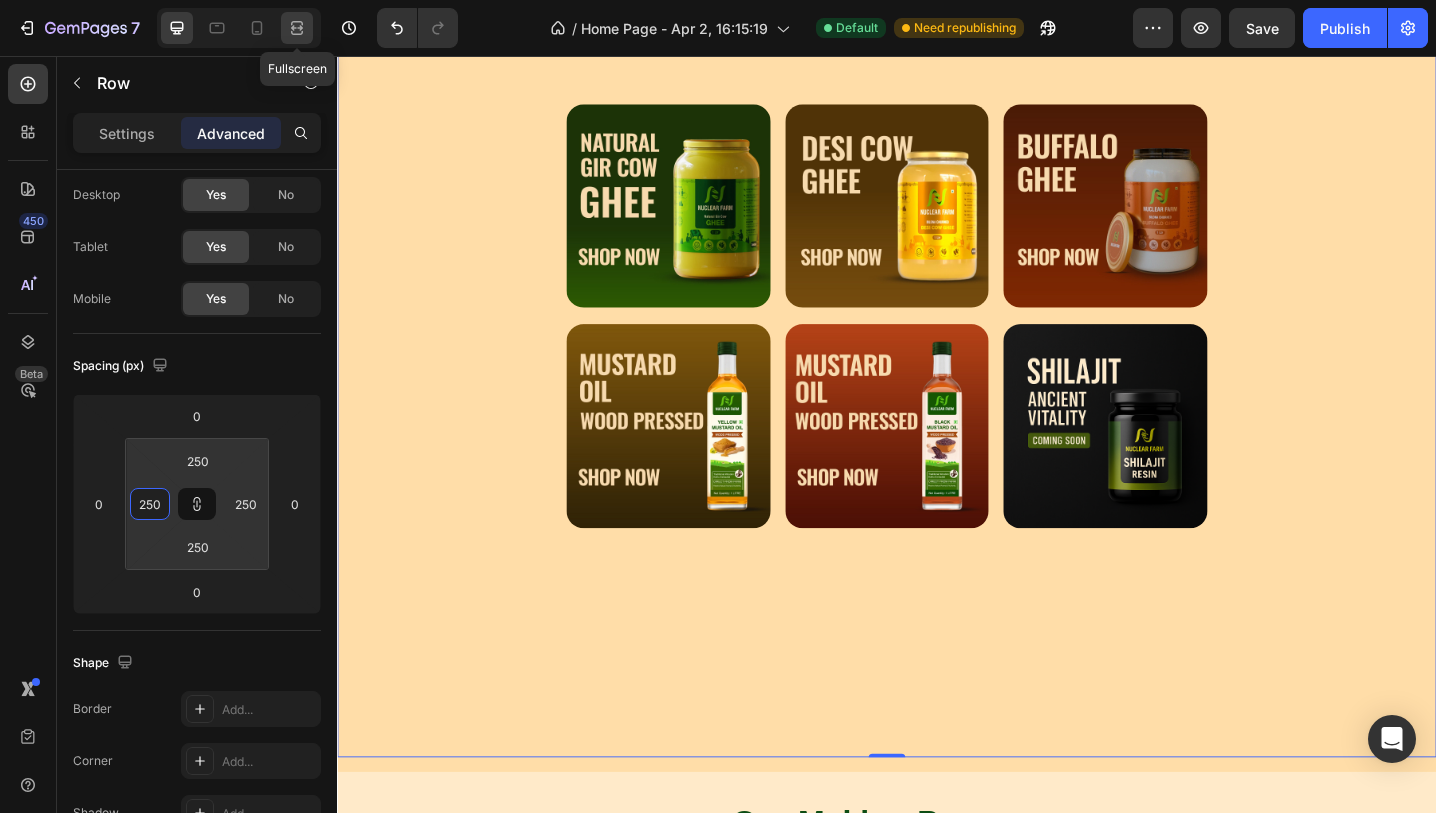 click 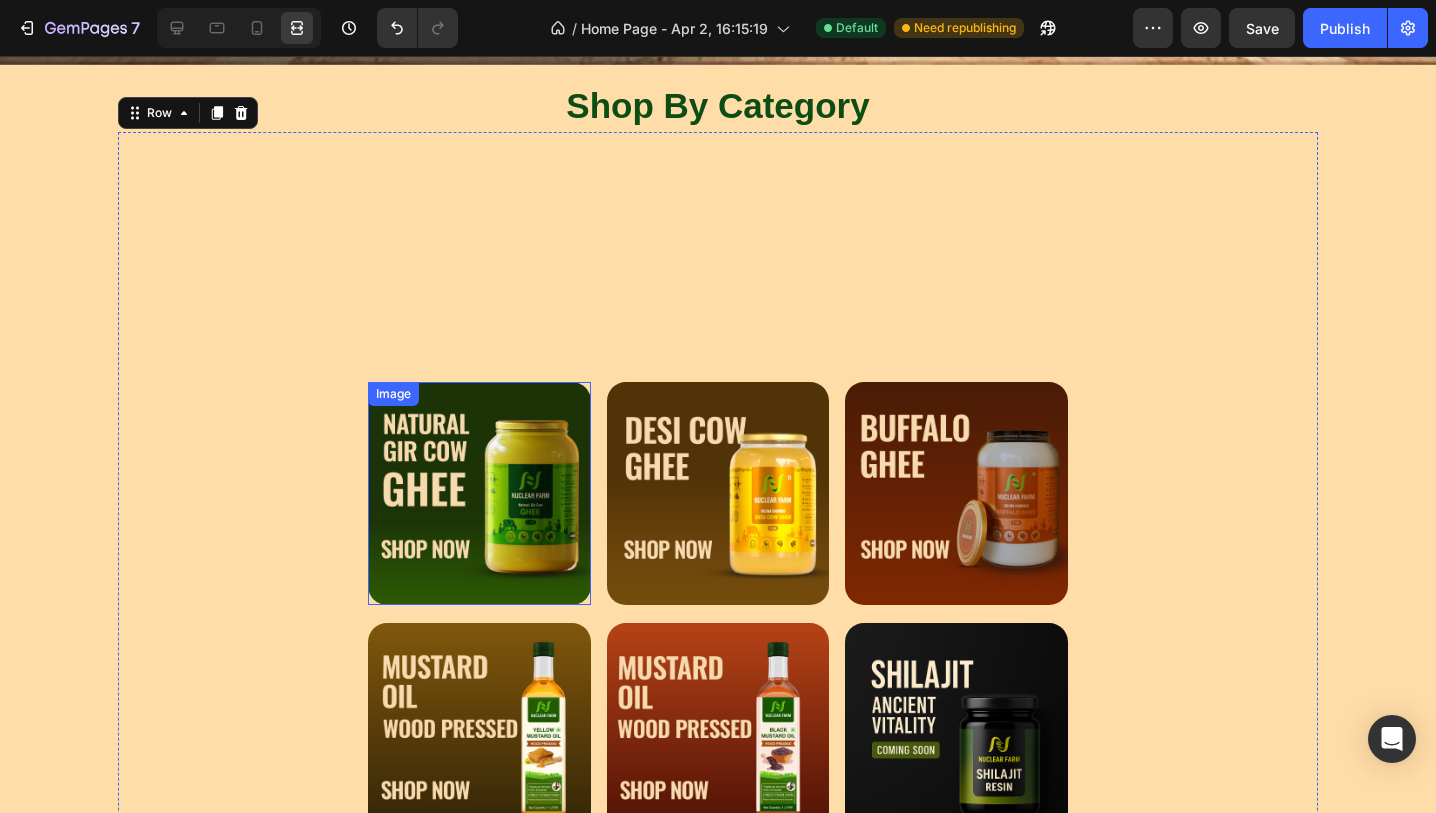 scroll, scrollTop: 588, scrollLeft: 0, axis: vertical 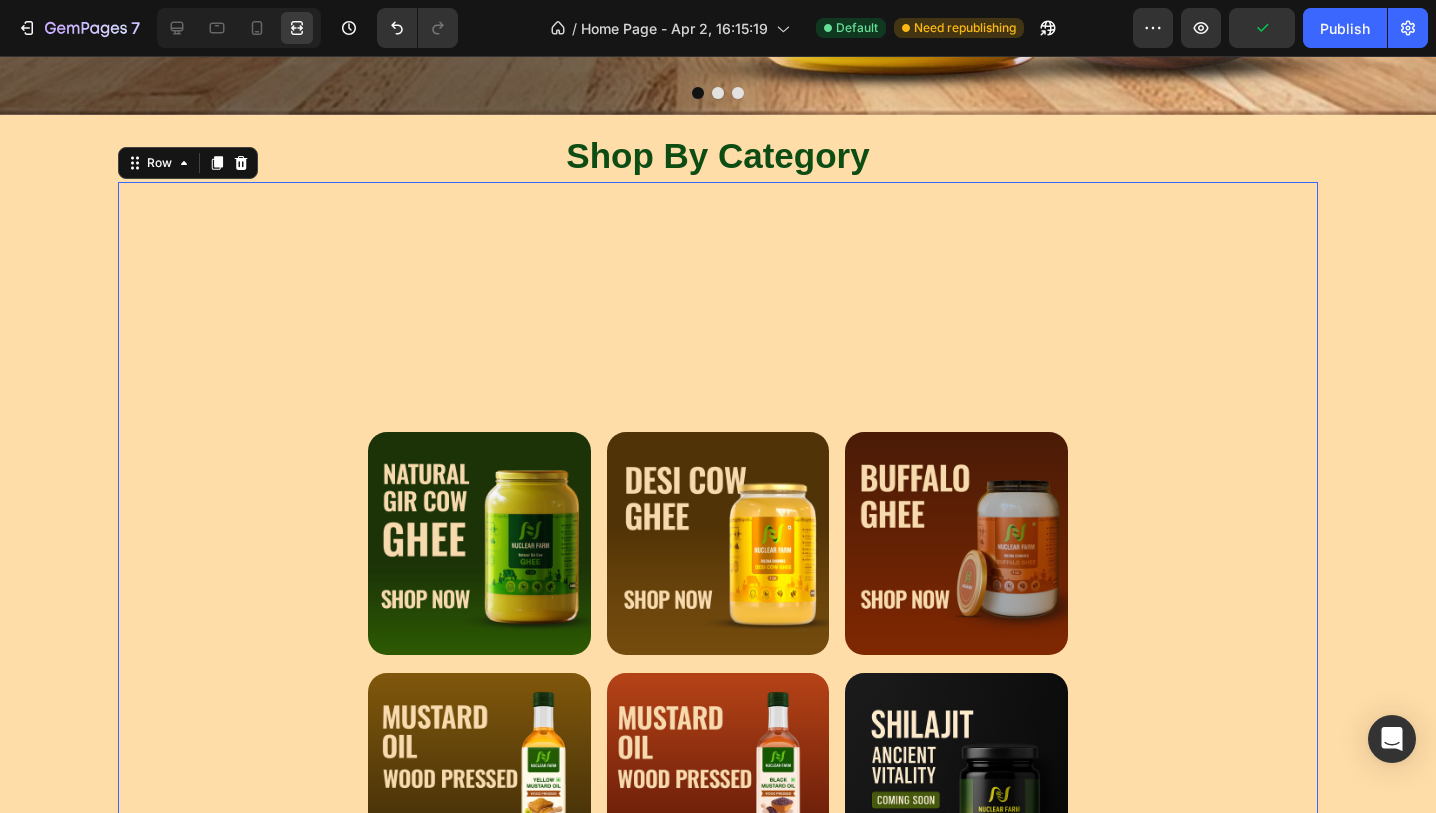 click on "Image Image Image Image Image Image Row   0" at bounding box center (718, 663) 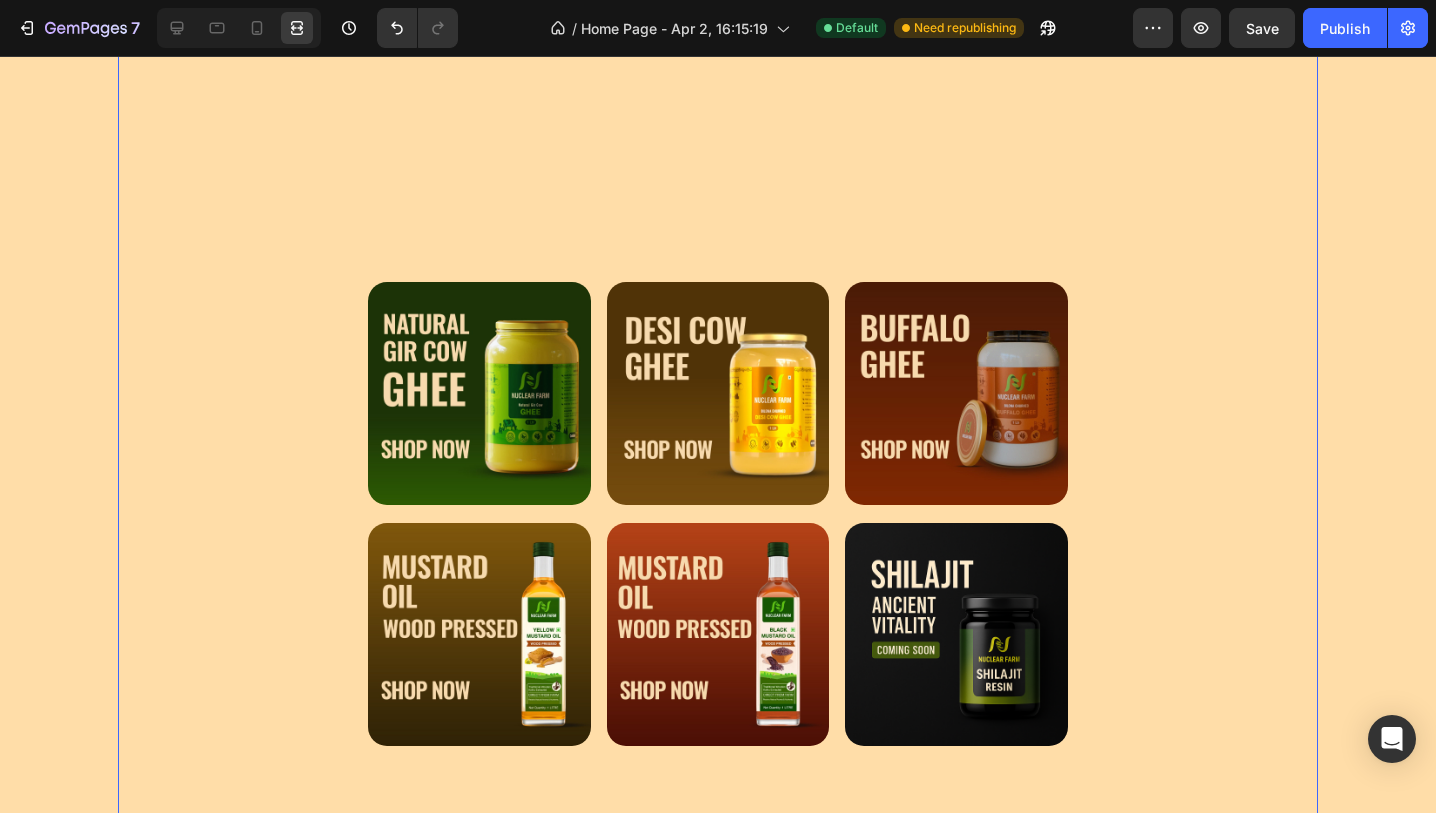 scroll, scrollTop: 739, scrollLeft: 0, axis: vertical 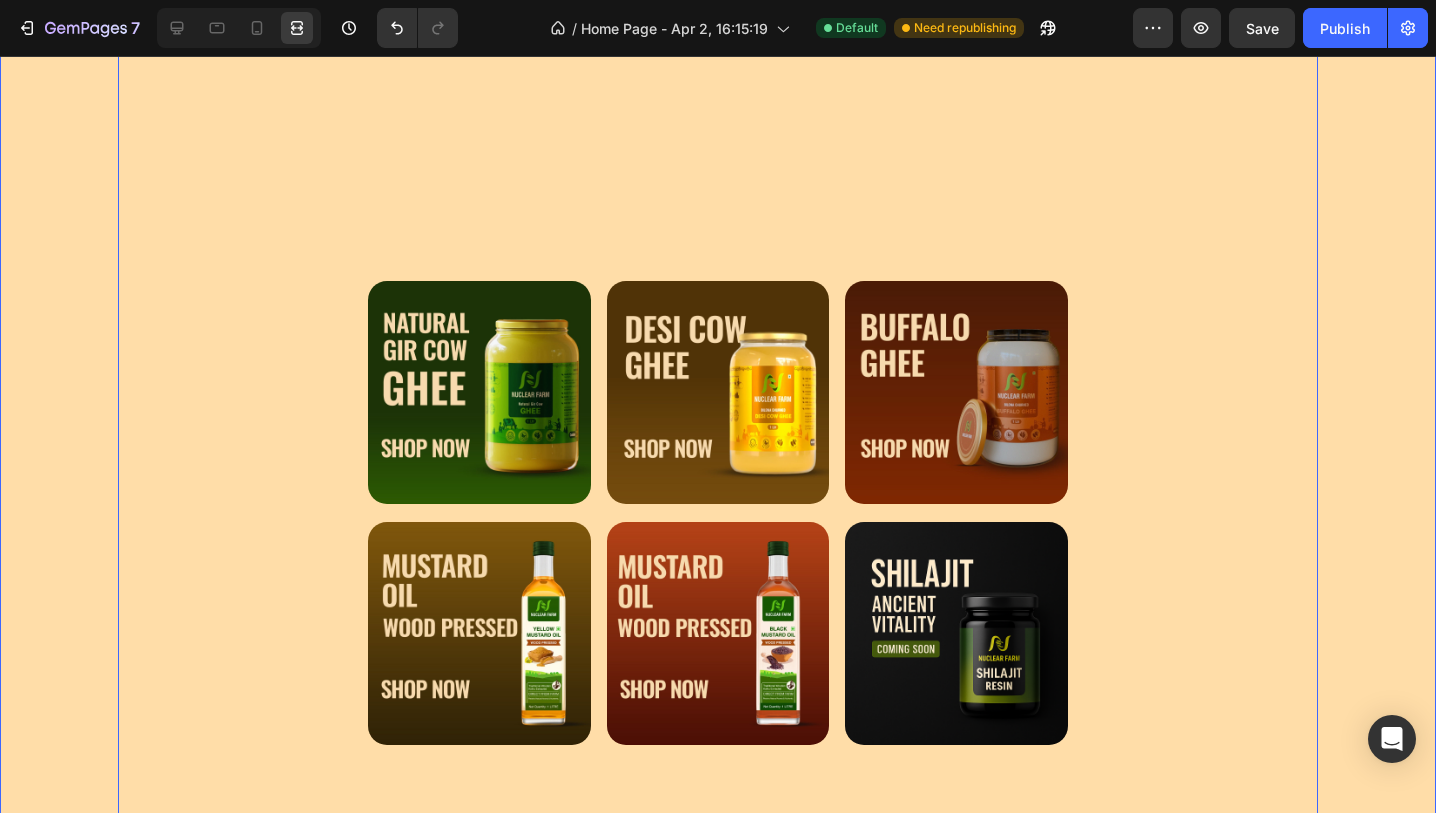 click on "Shop By Category Heading Image Image Image Image Image Image Row   0 Row Row" at bounding box center (718, 487) 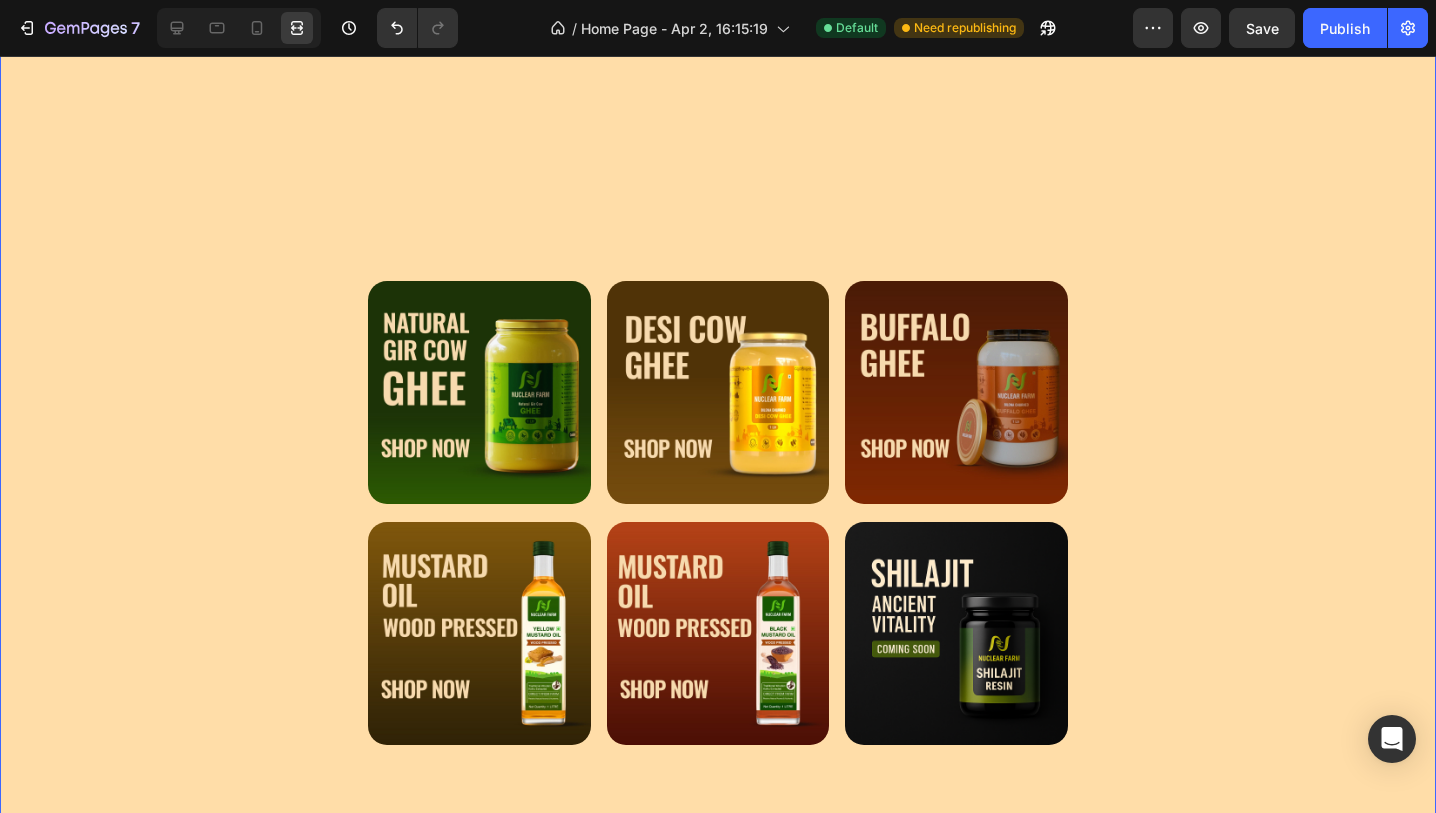 scroll, scrollTop: 0, scrollLeft: 0, axis: both 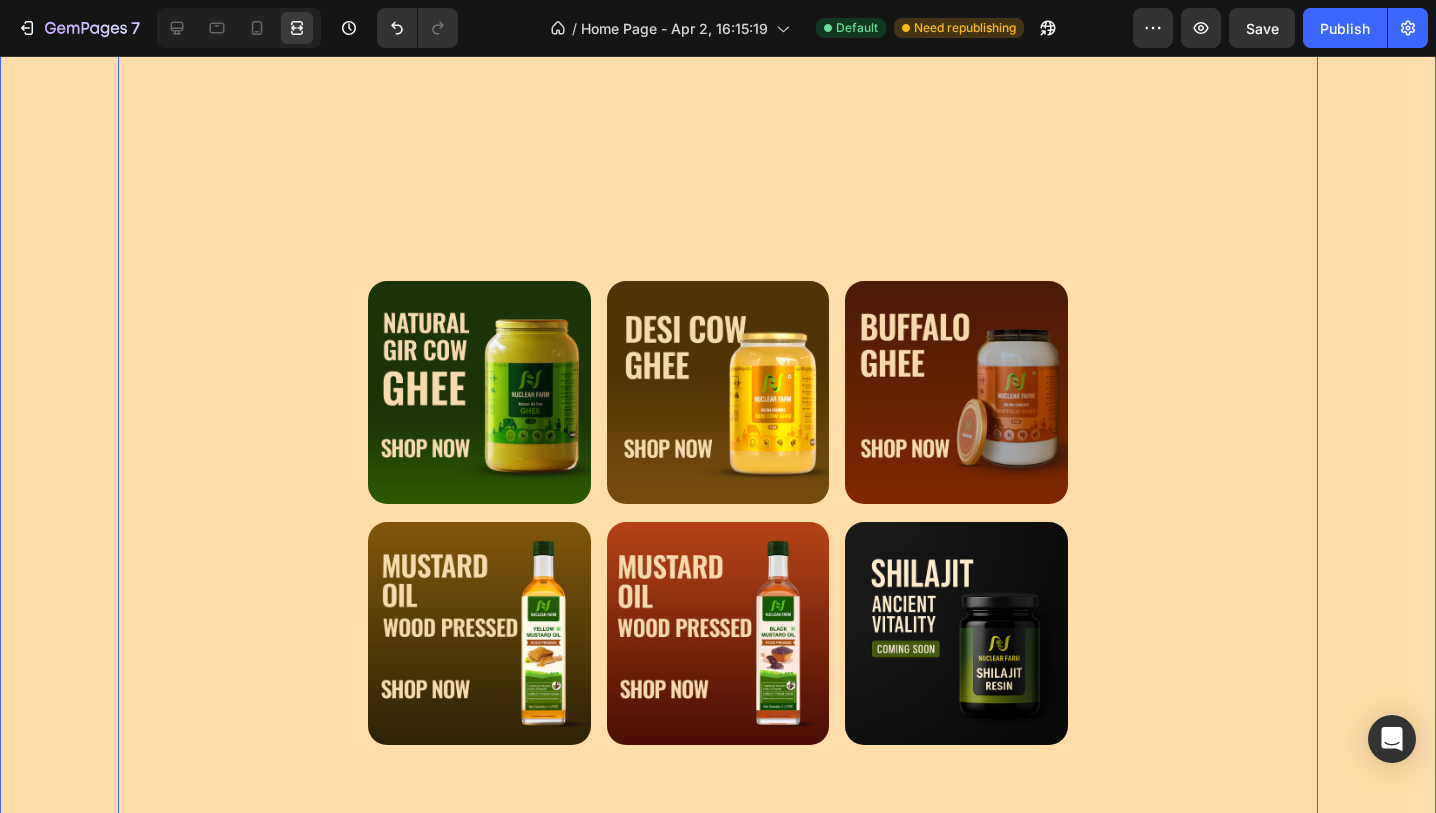 click on "Image Image Image Image Image Image Row" at bounding box center [718, 512] 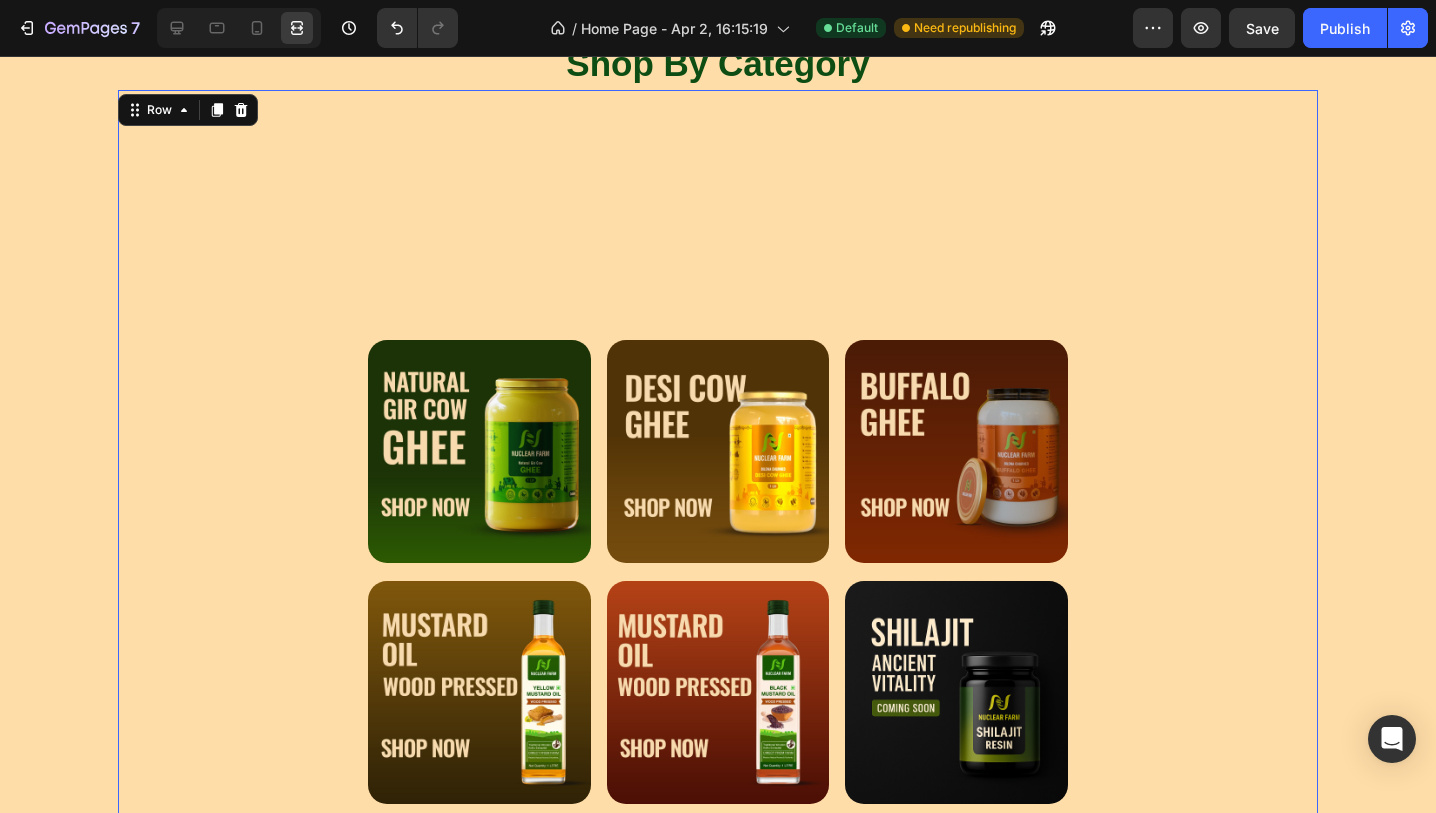 scroll, scrollTop: 566, scrollLeft: 0, axis: vertical 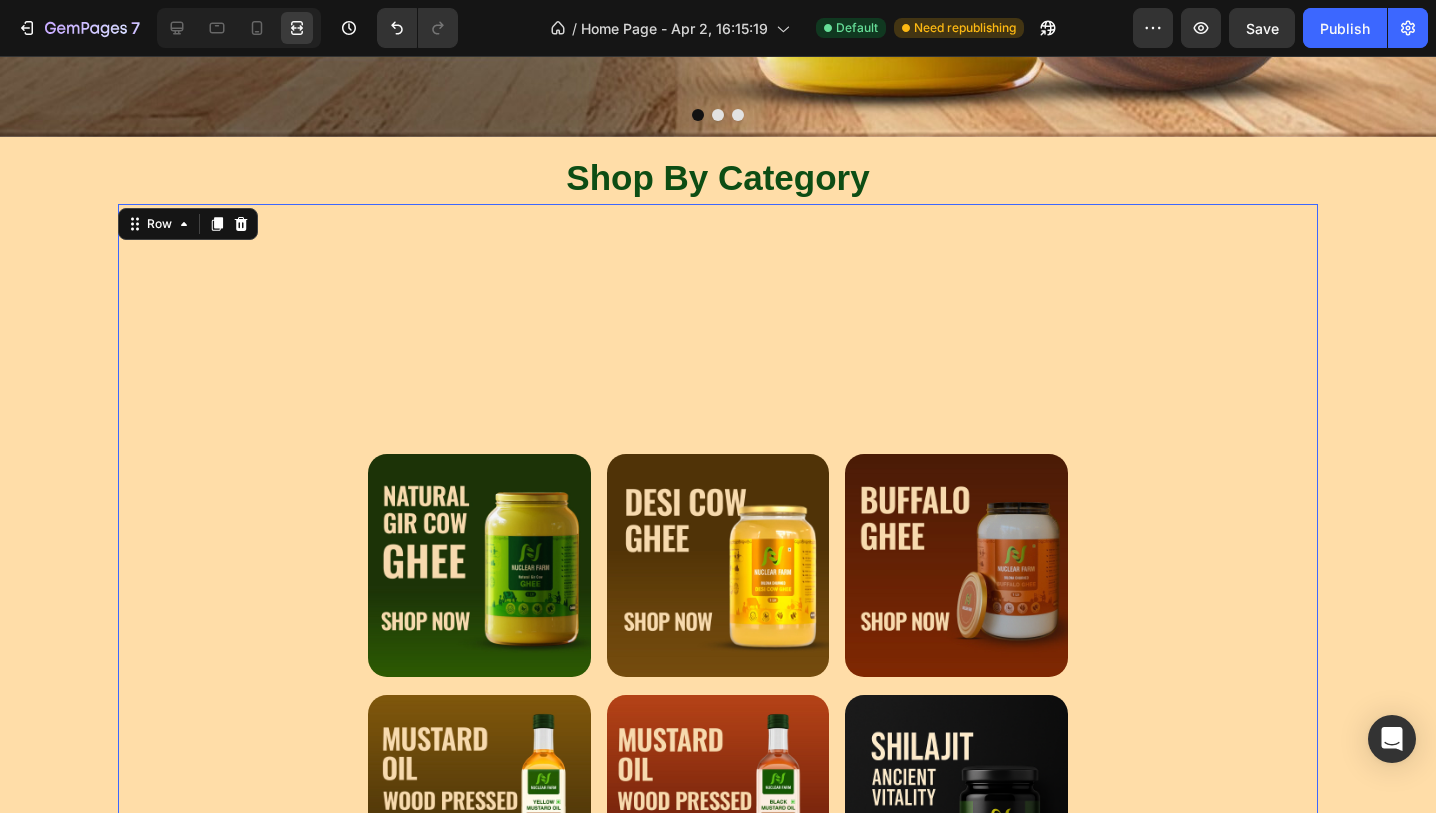 click on "Image Image Image Image Image Image Row   0" at bounding box center (718, 685) 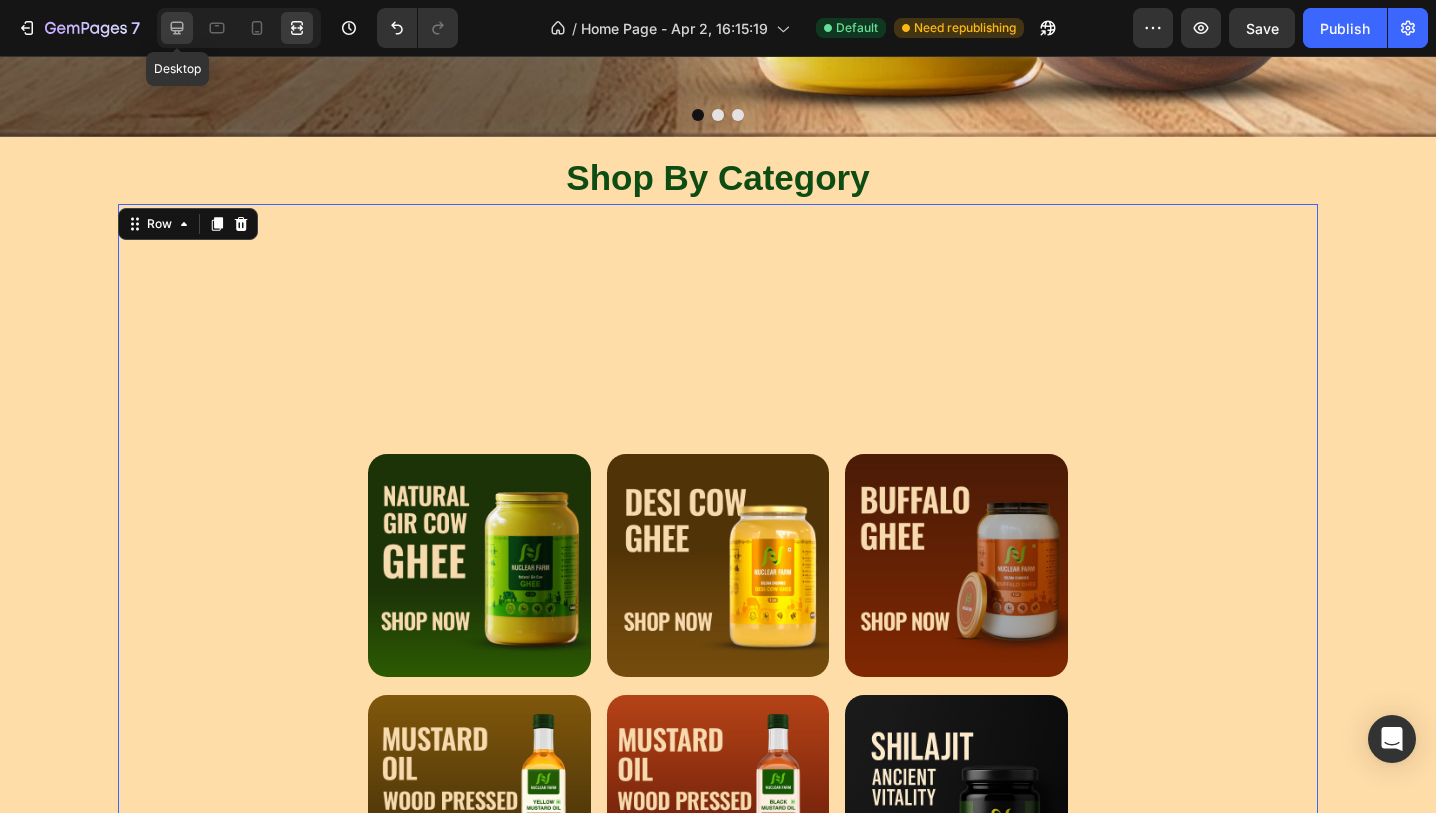 click 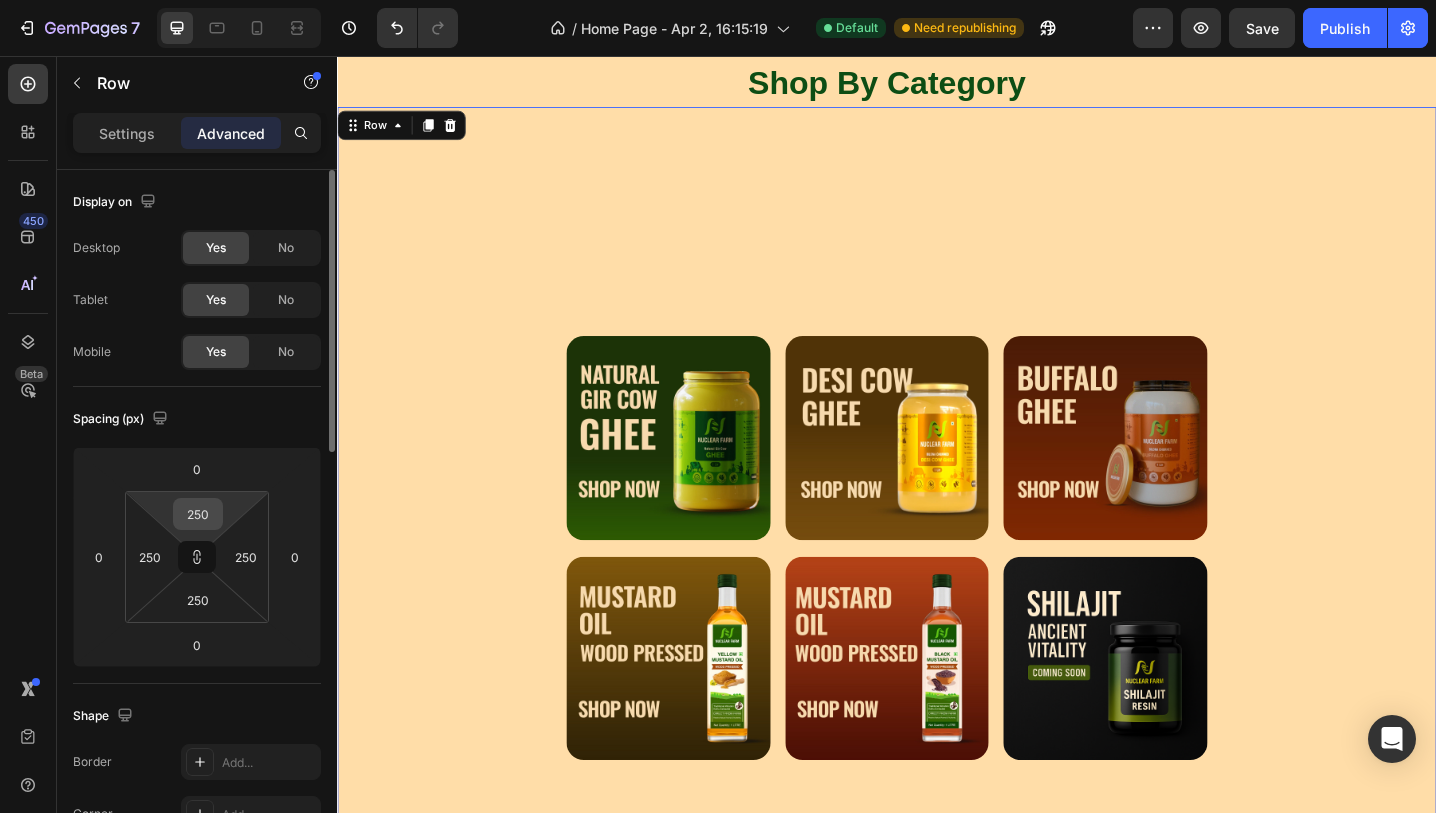 click on "250" at bounding box center (198, 514) 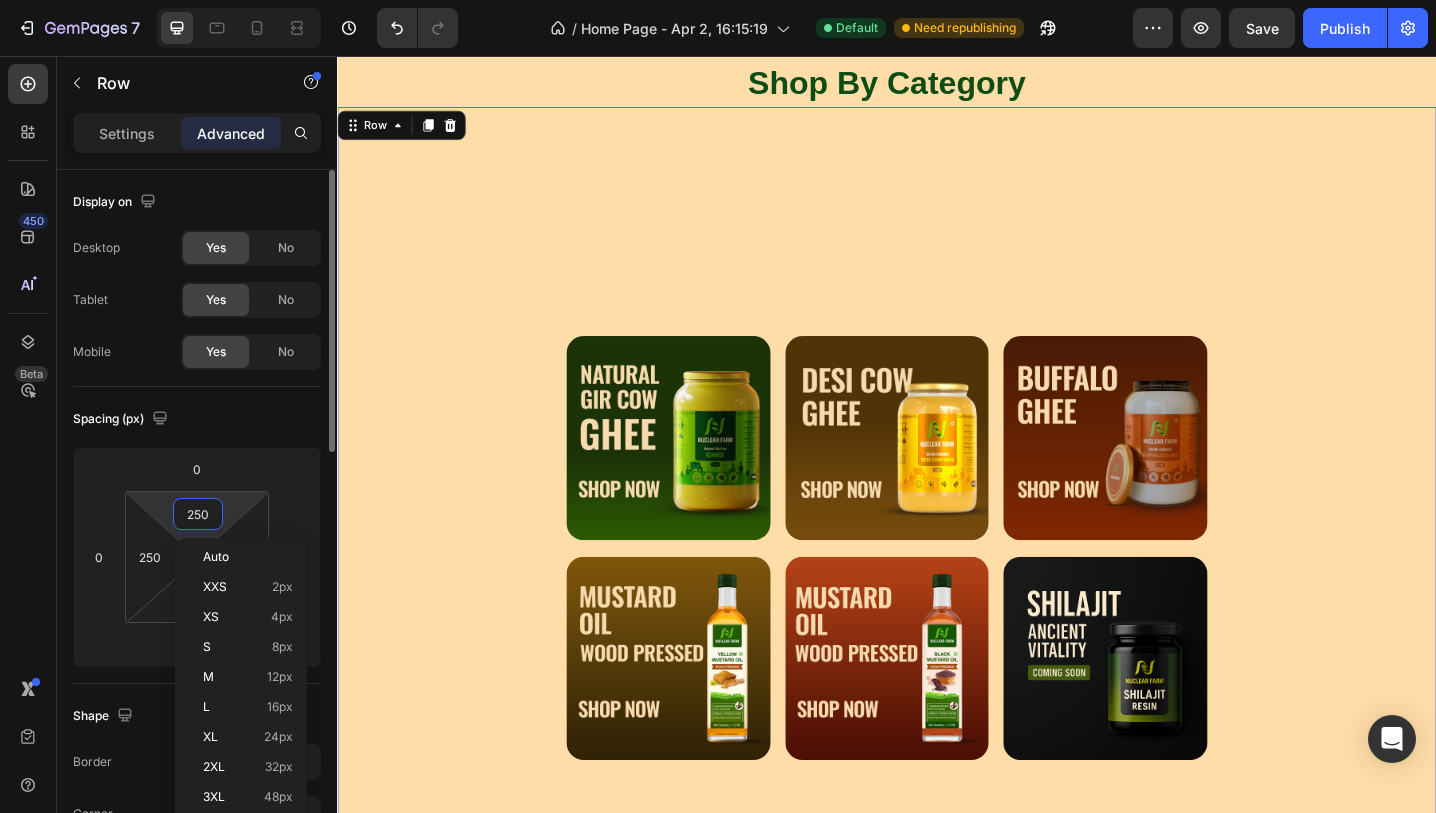 type on "0" 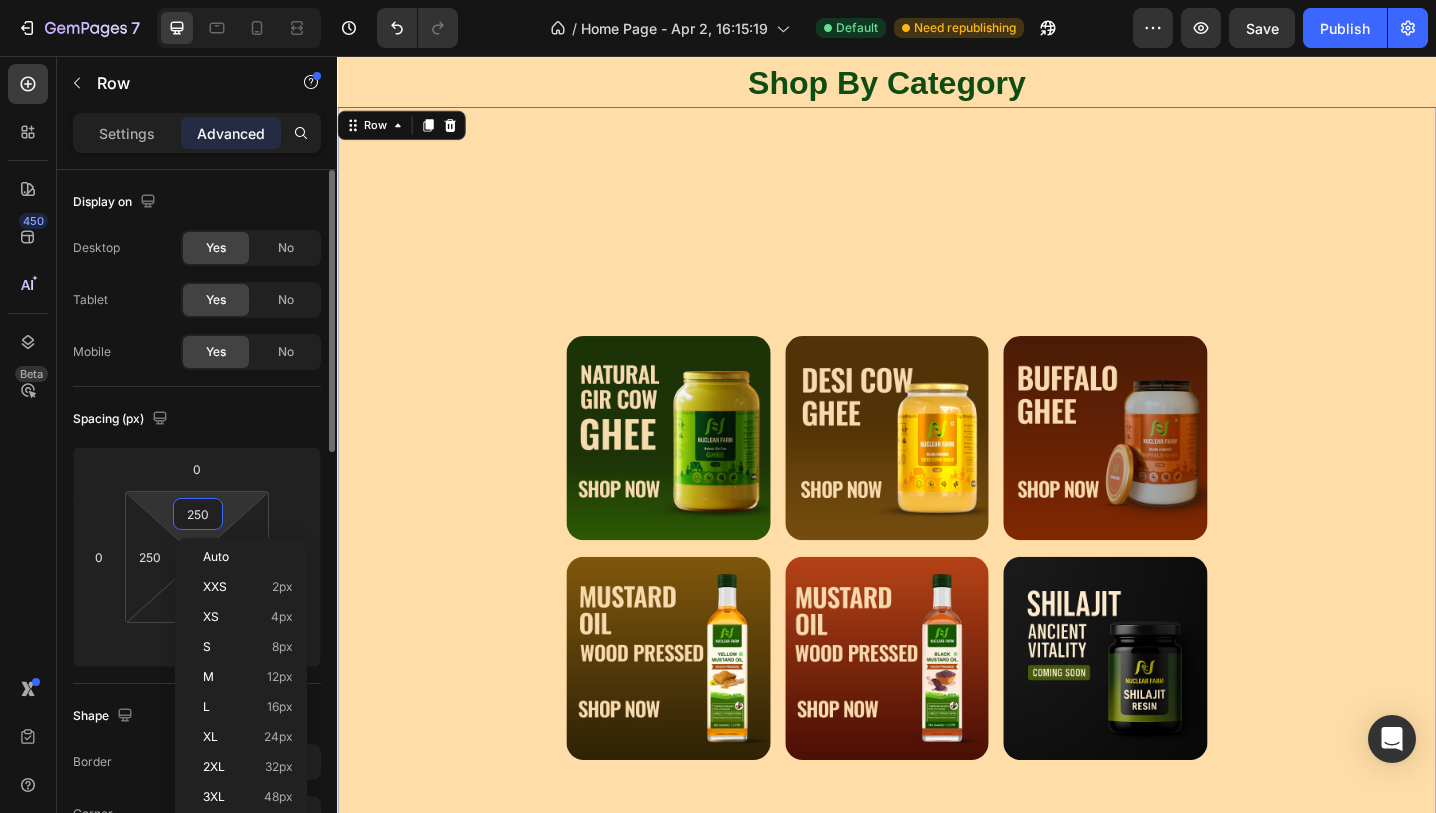 type on "0" 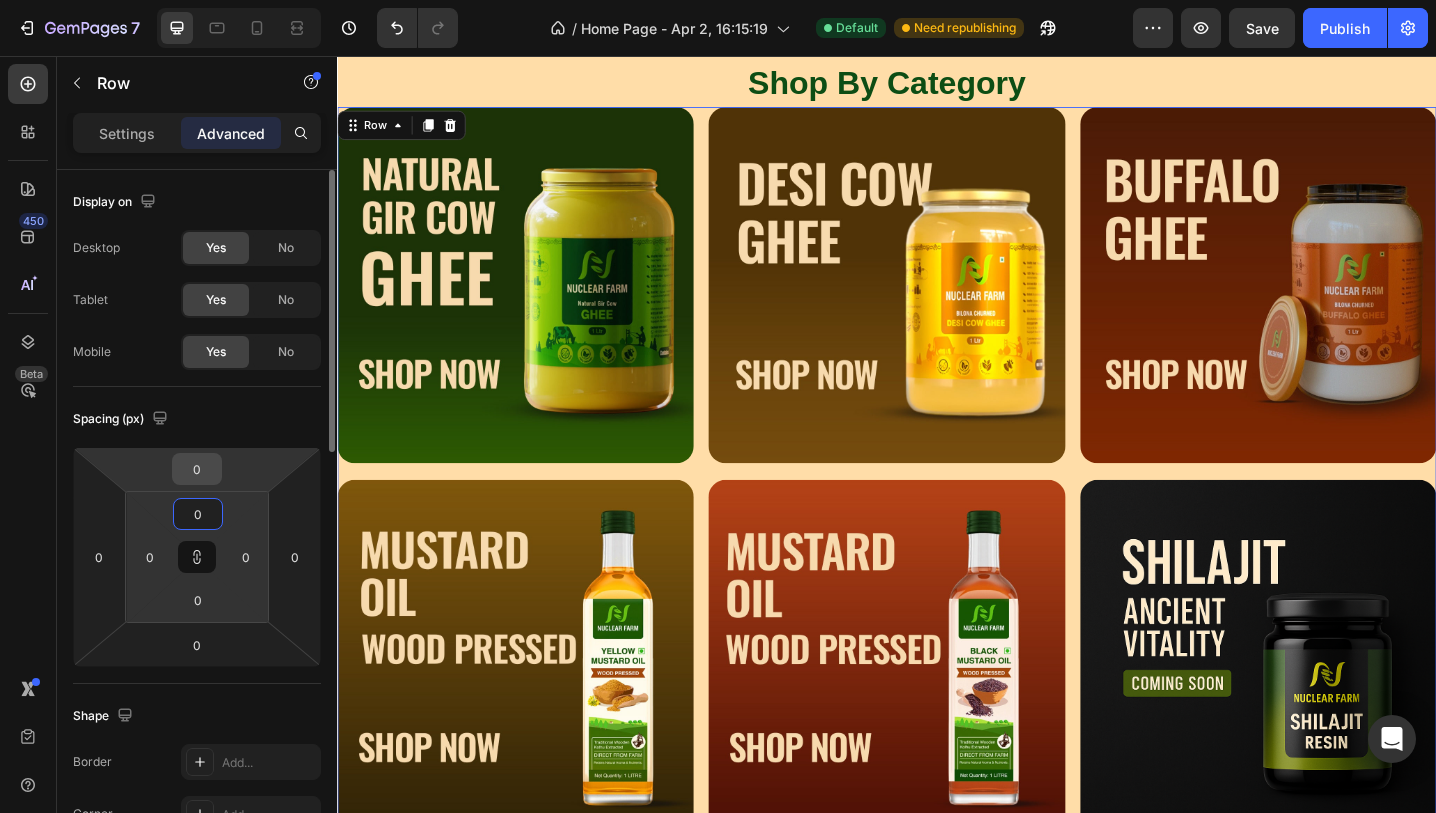 type on "0" 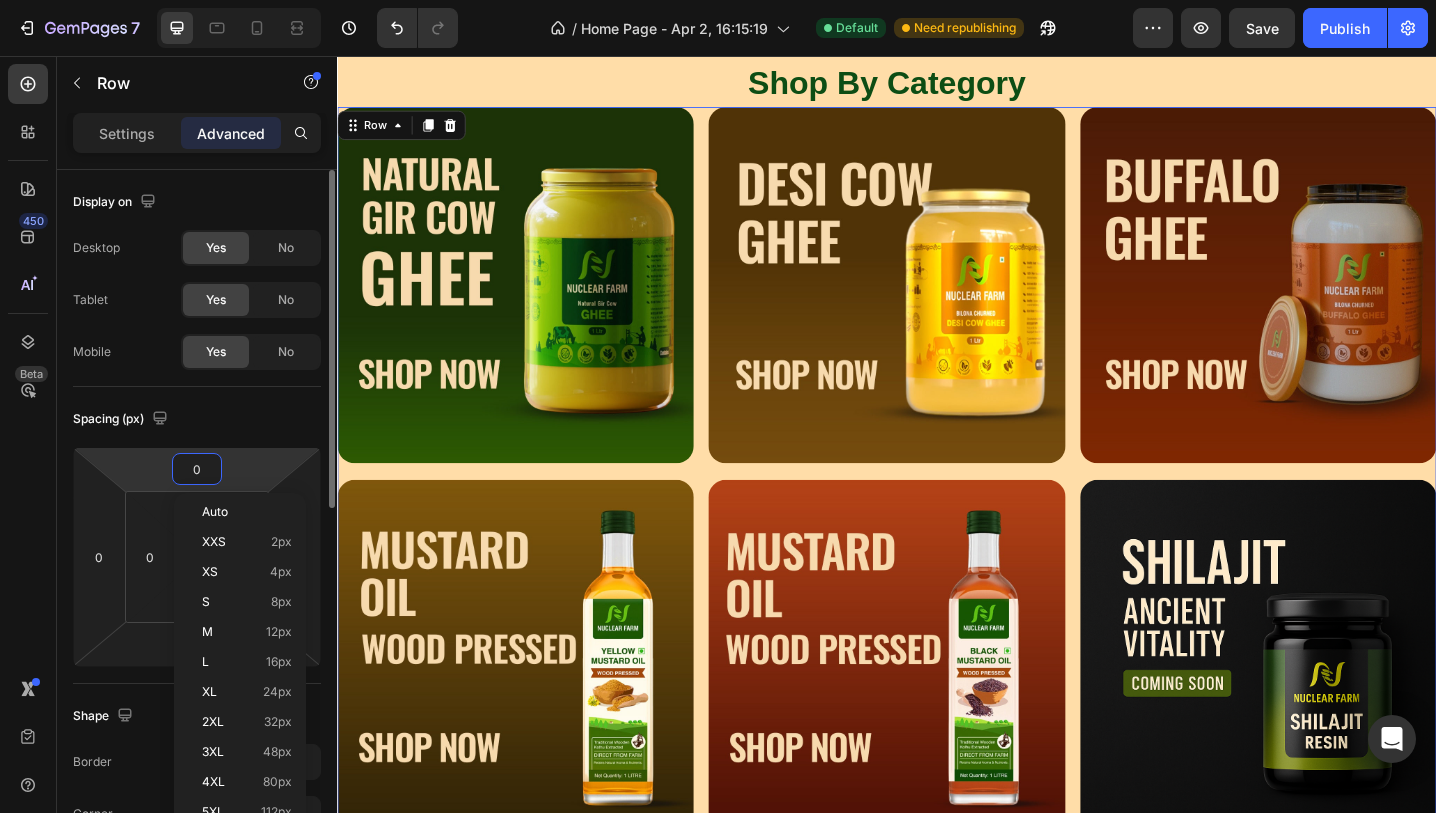 type on "2" 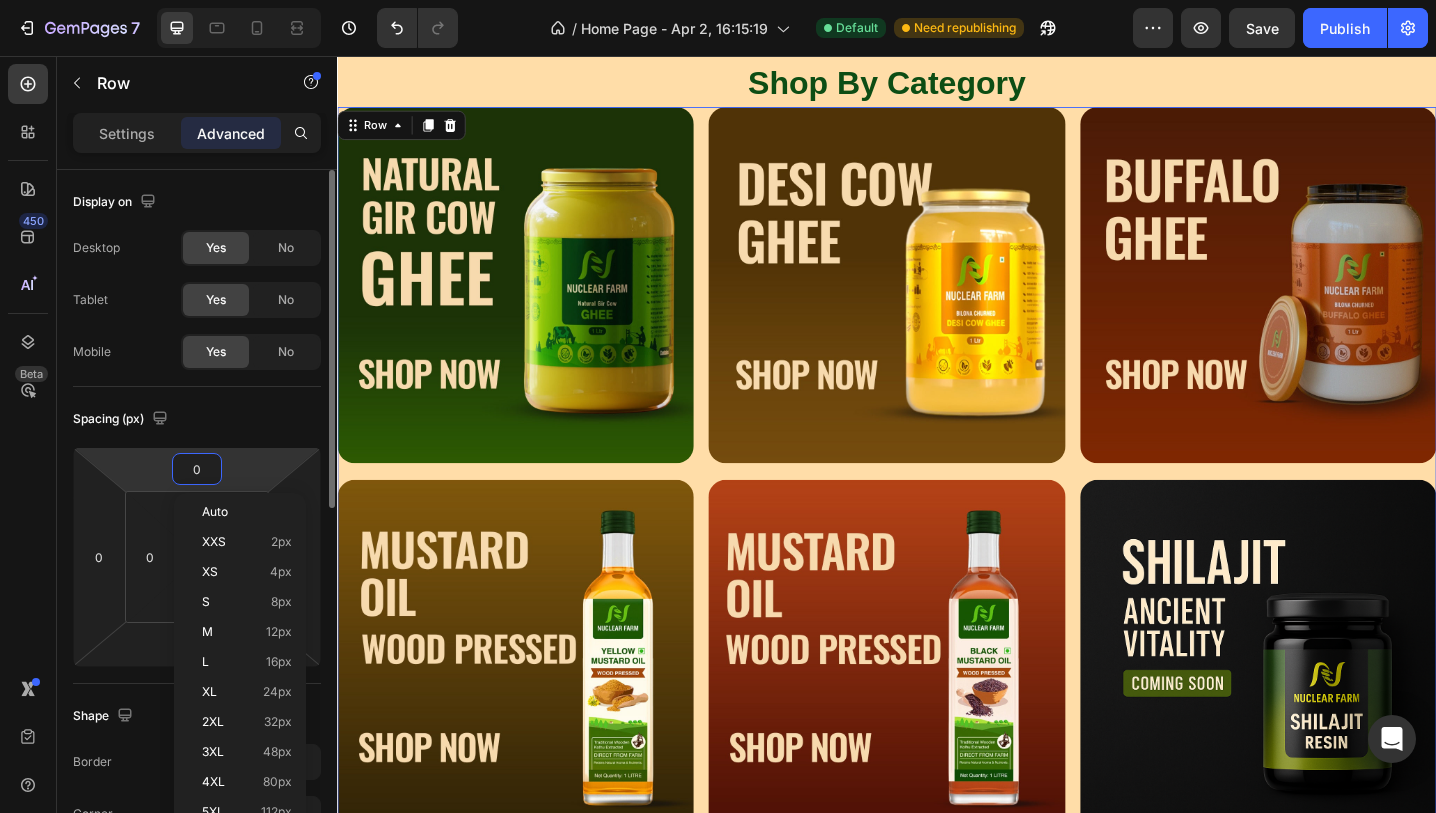 type on "2" 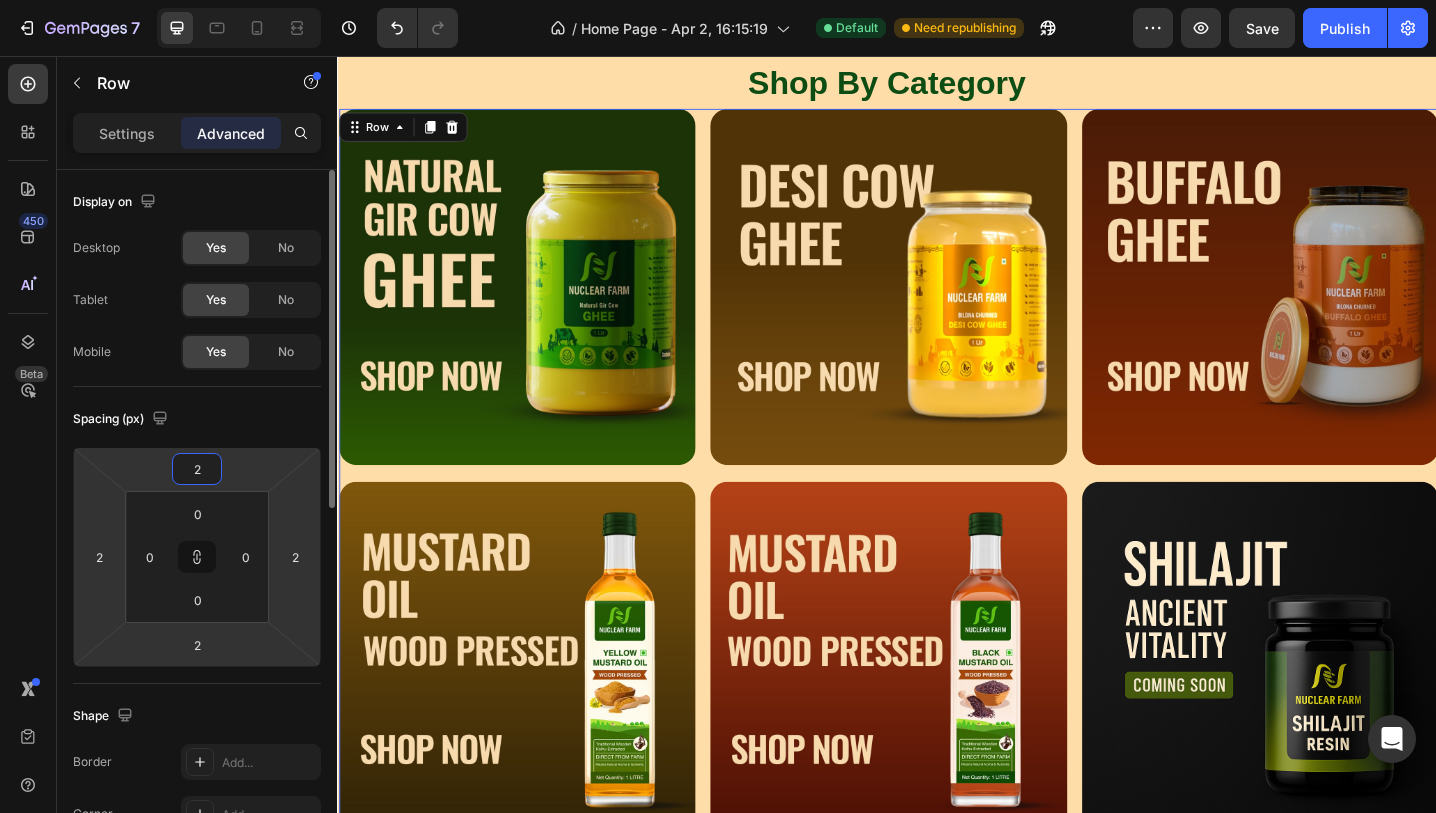 type on "25" 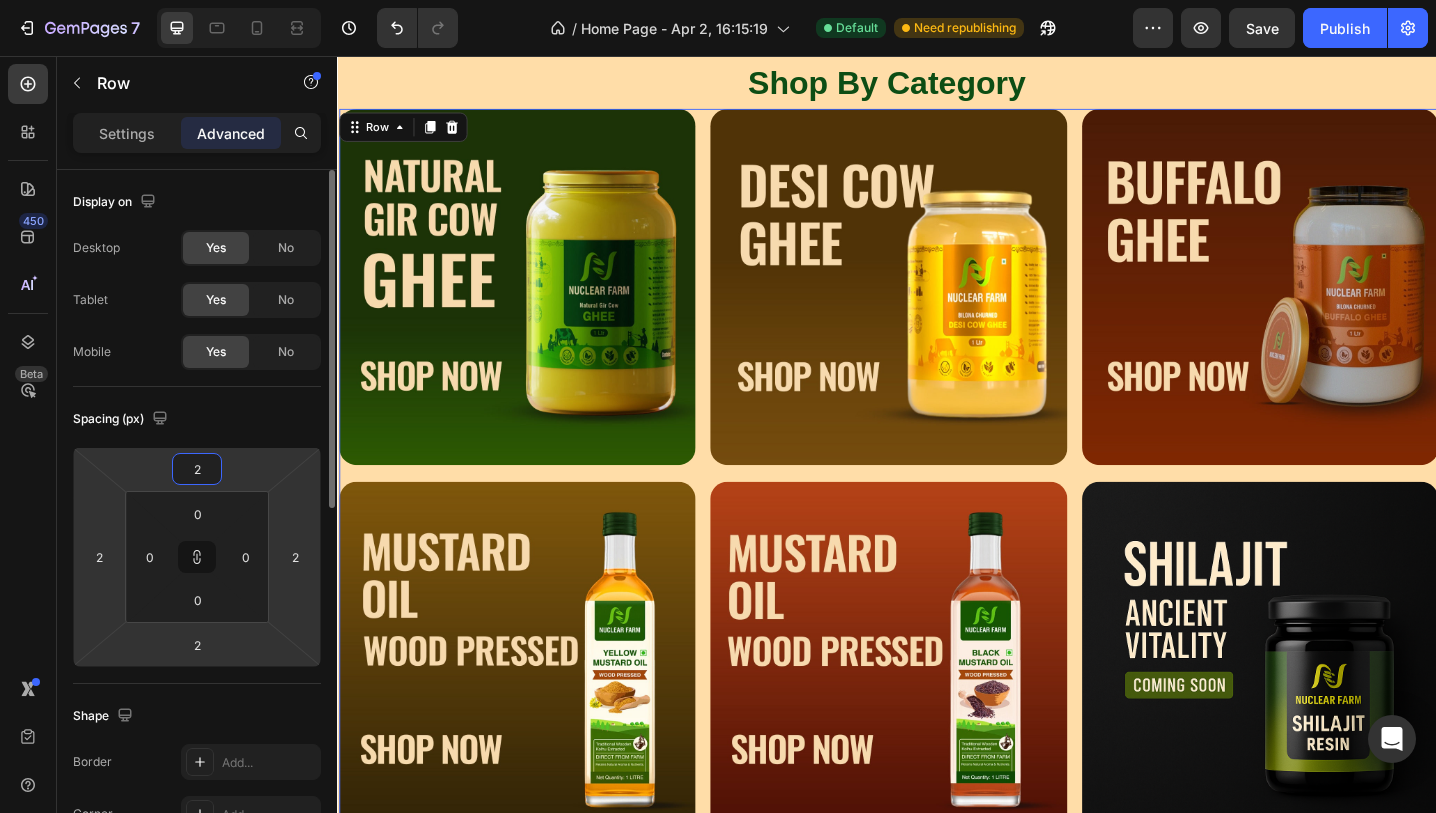 type on "25" 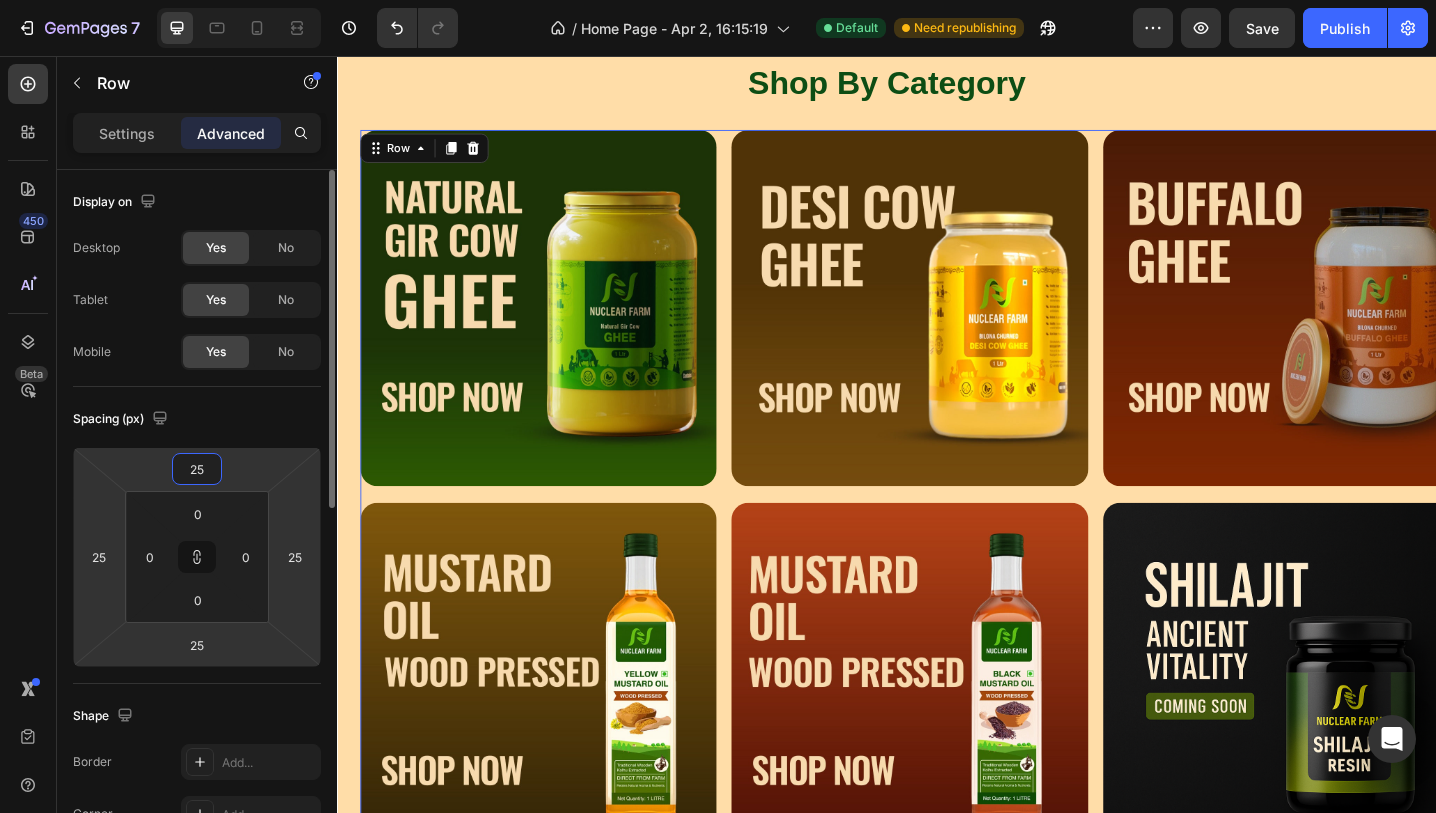 type on "250" 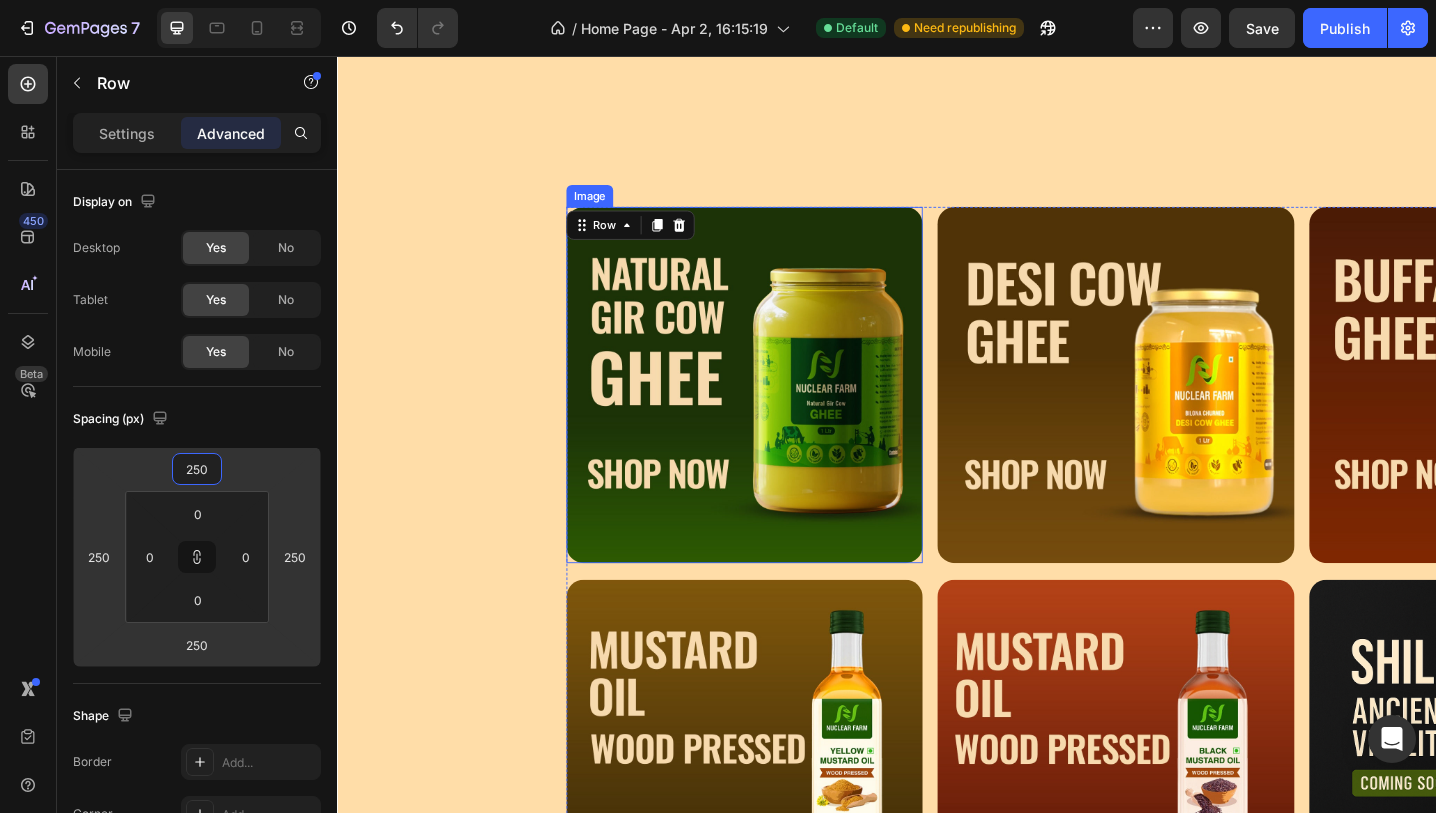scroll, scrollTop: 723, scrollLeft: 0, axis: vertical 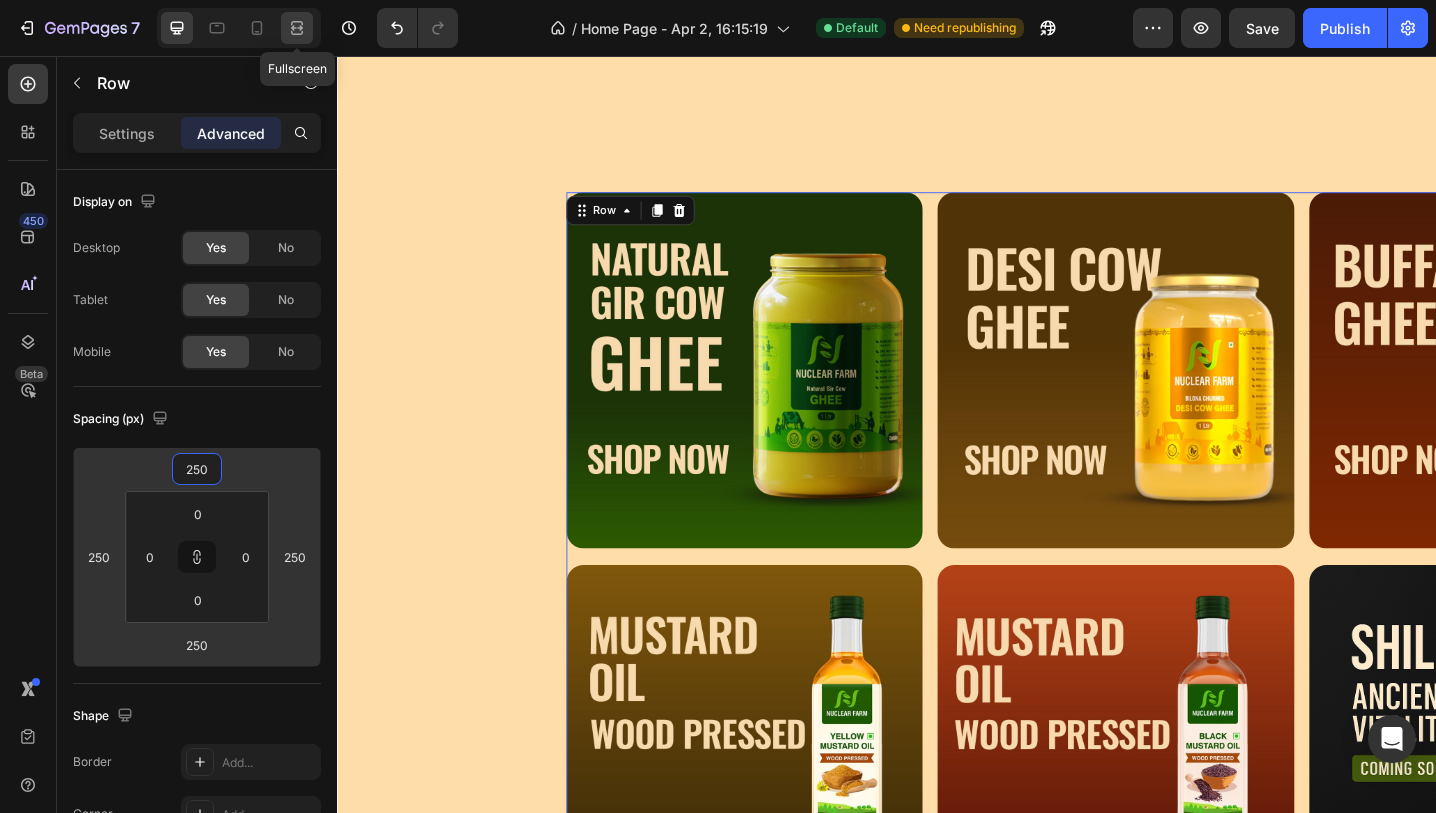 click 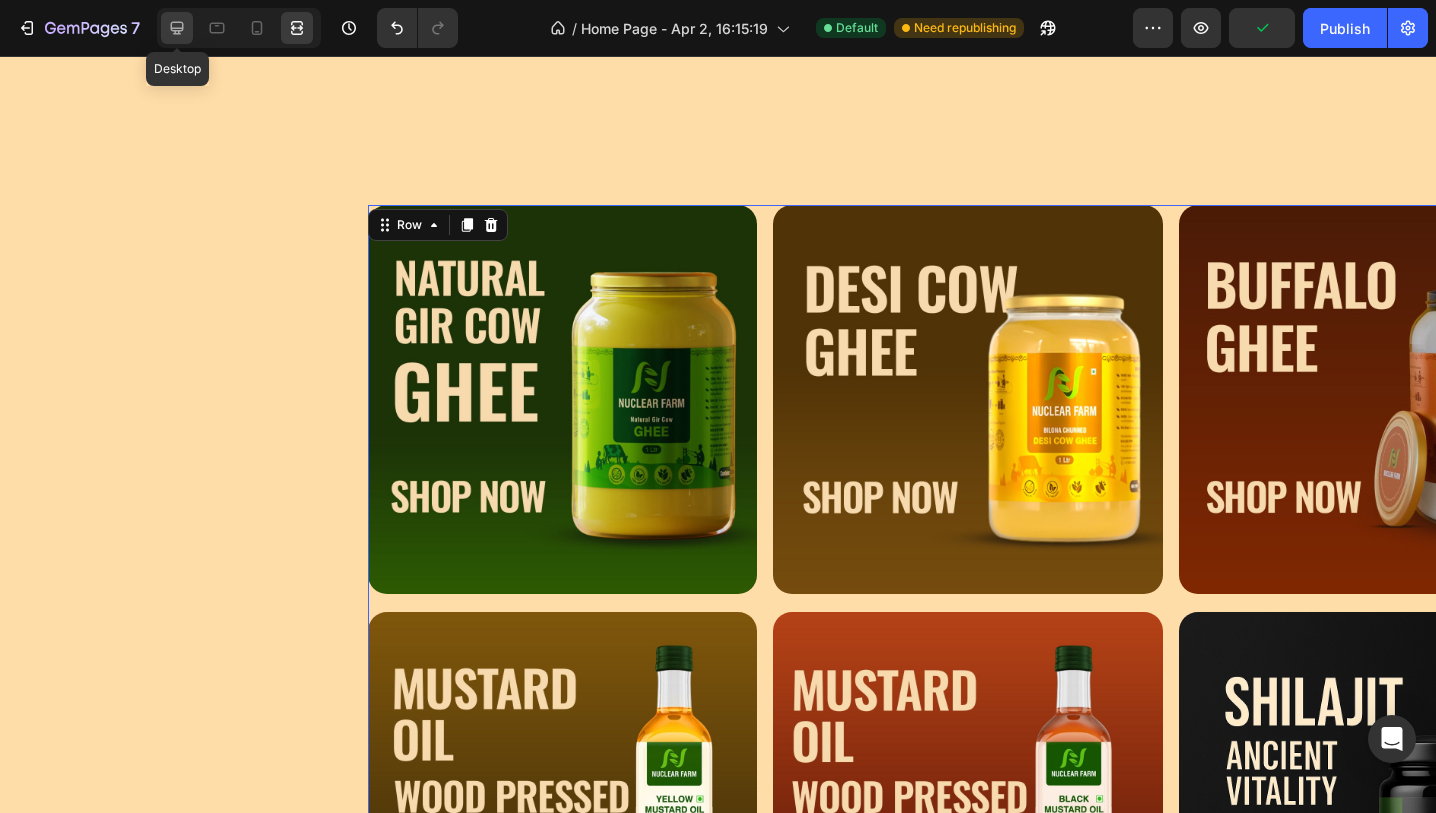 click 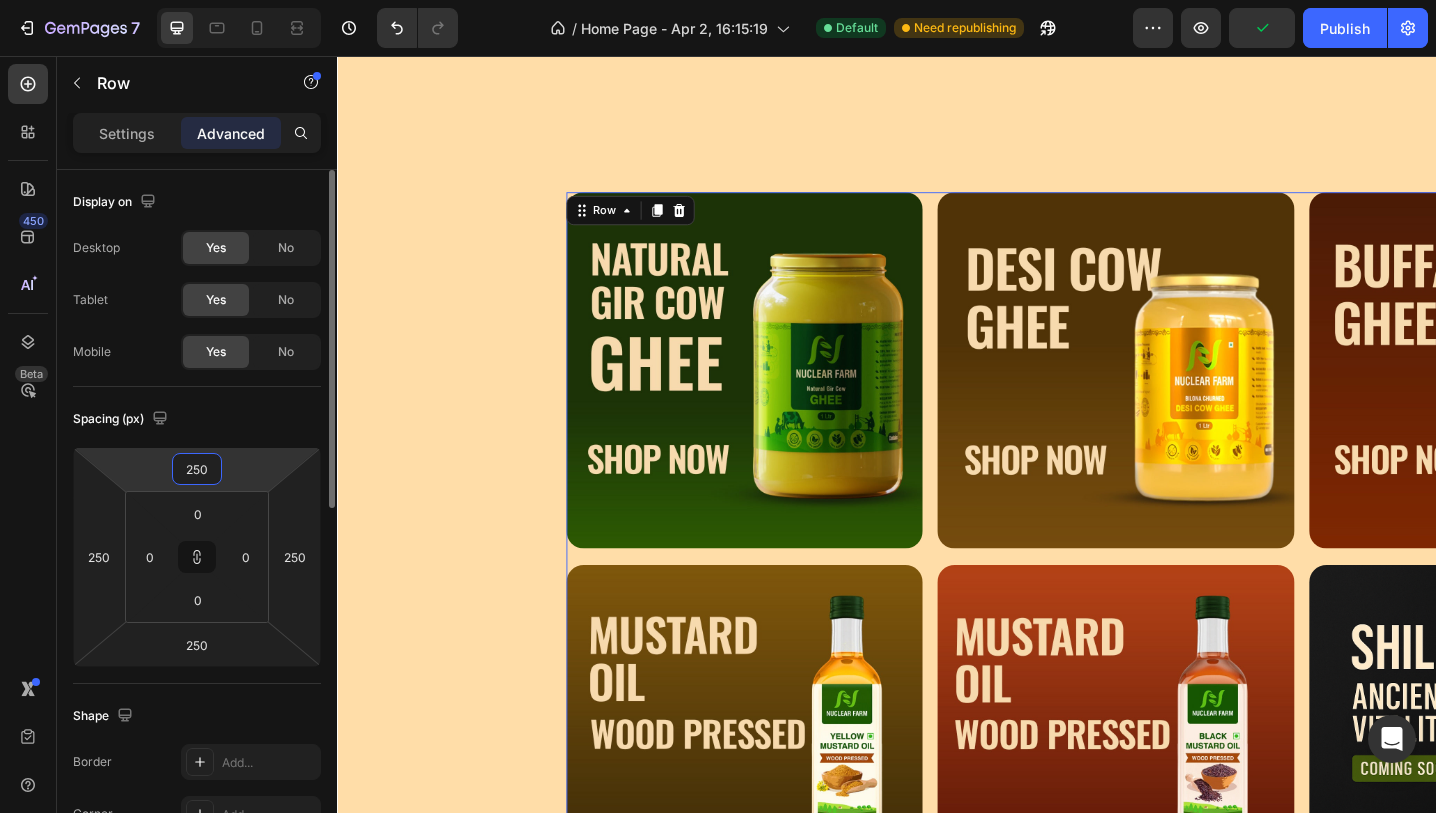 click on "250" at bounding box center [197, 469] 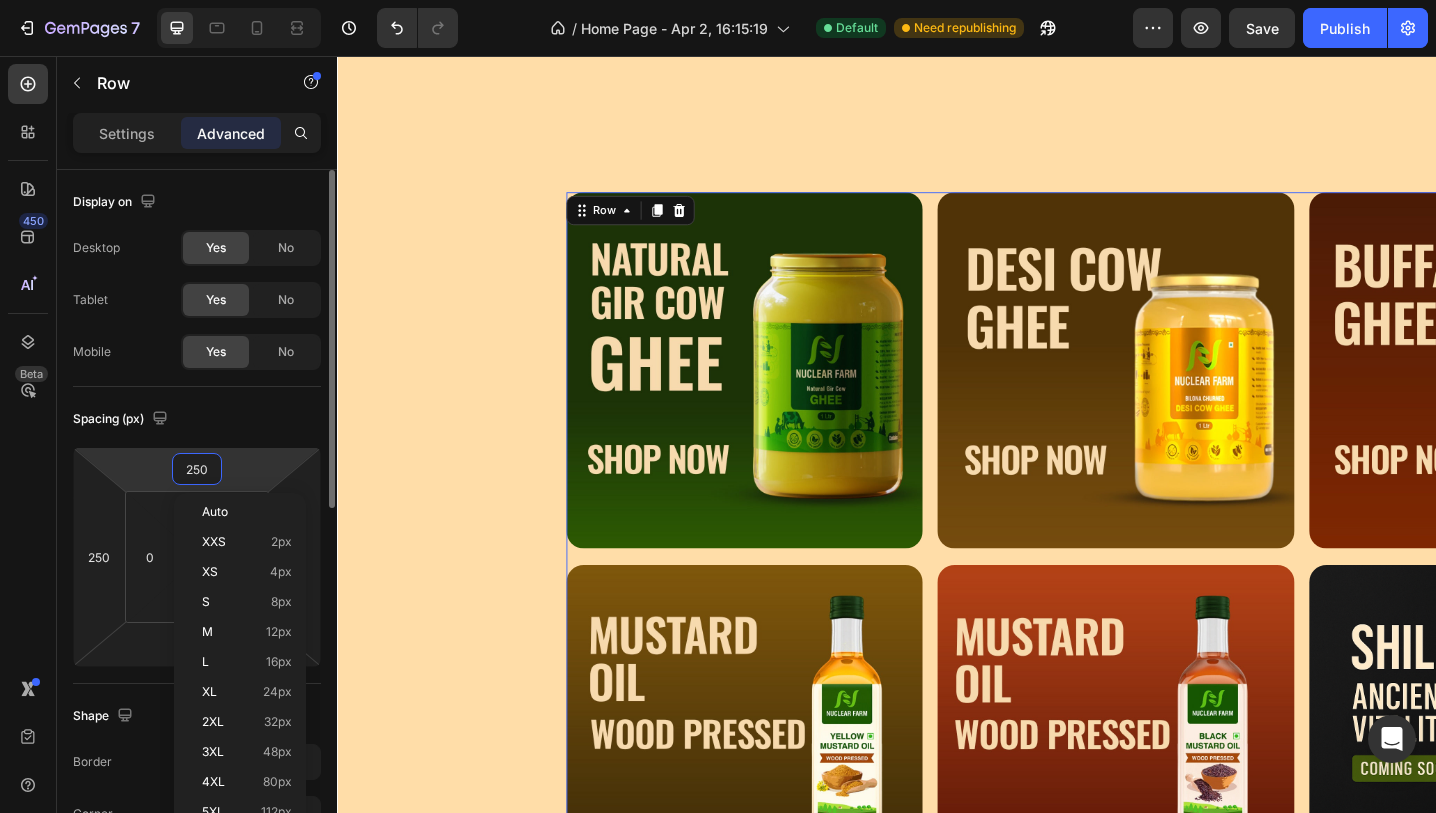 type on "0" 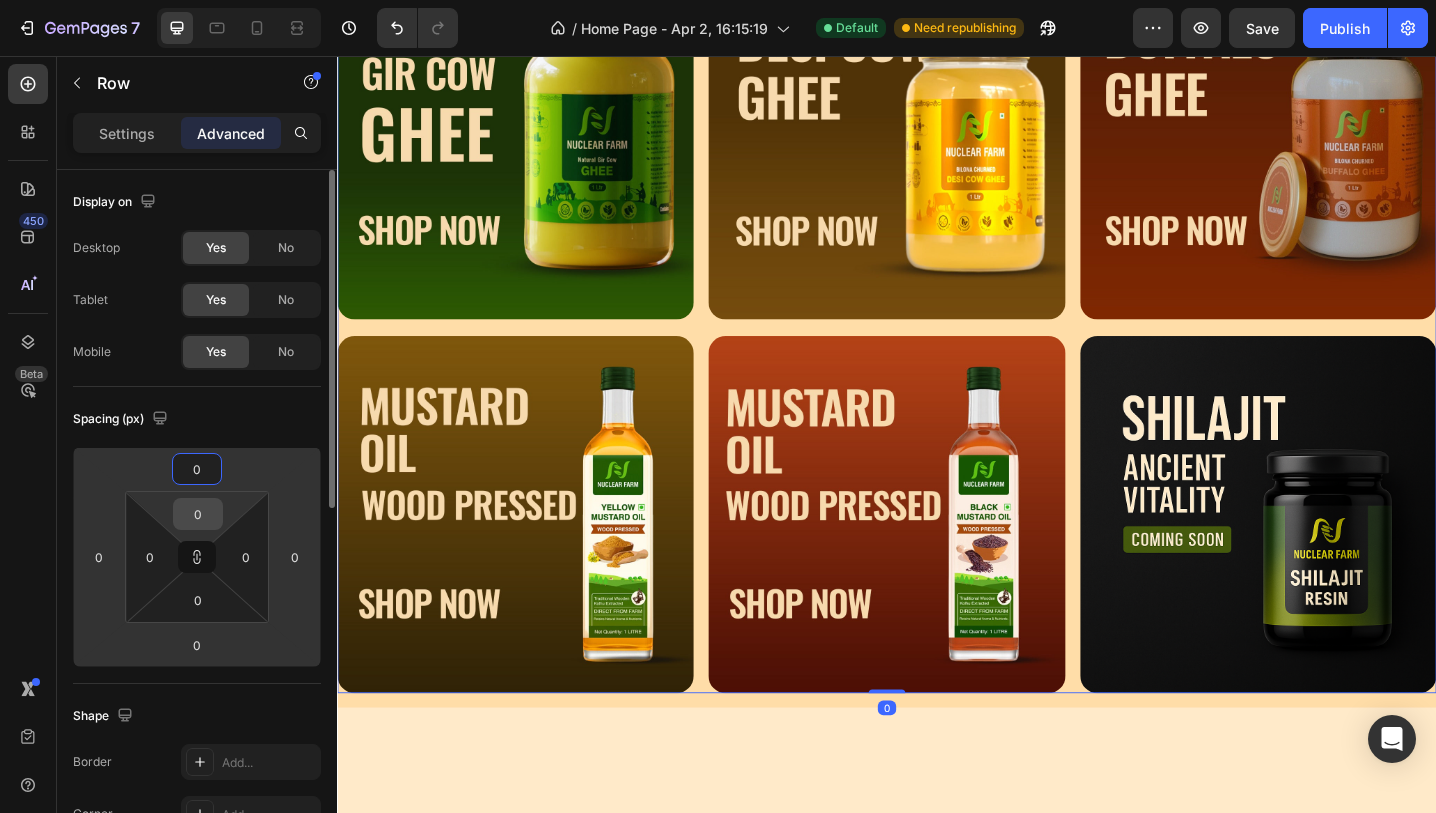 type on "0" 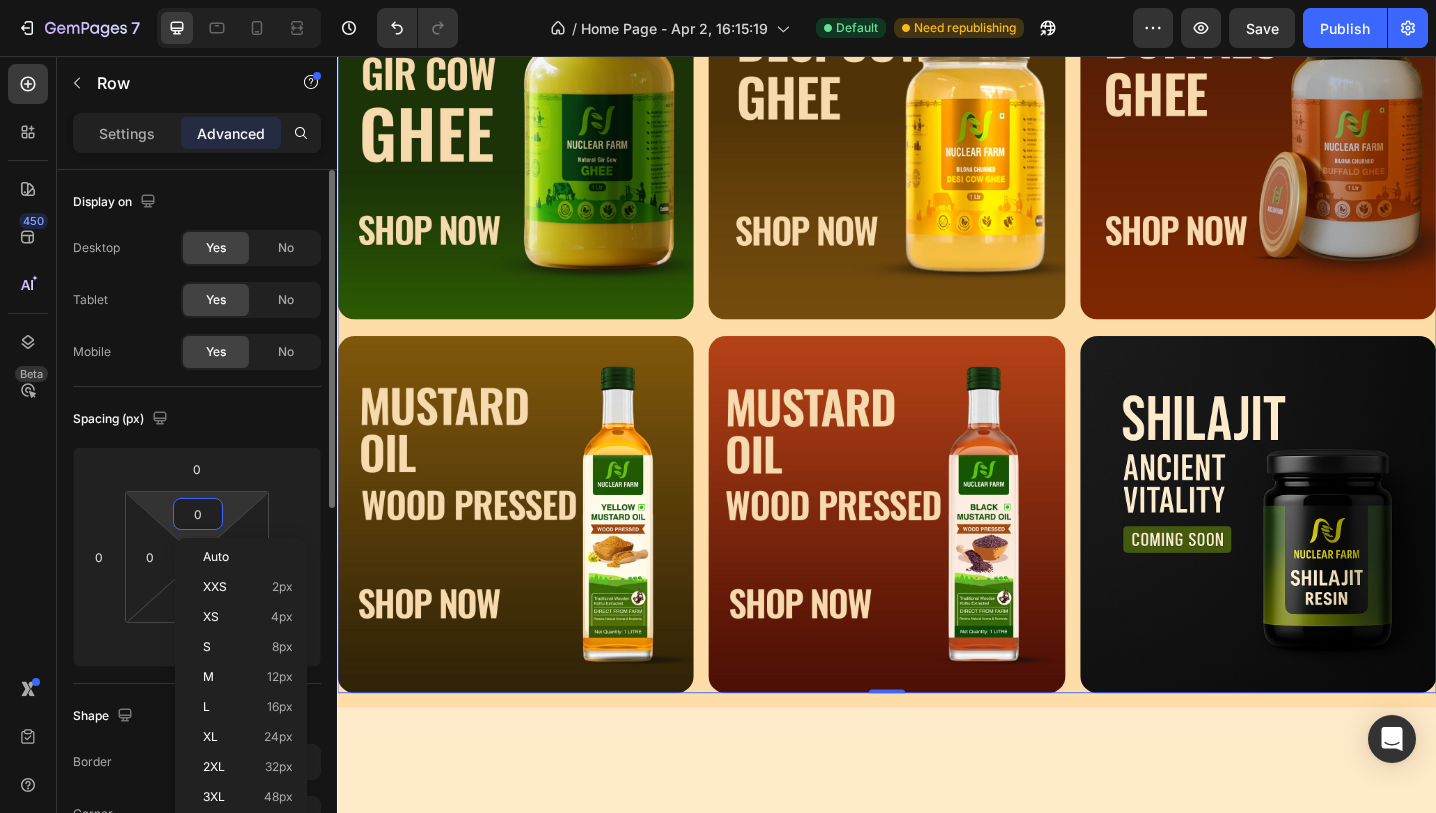 type on "2" 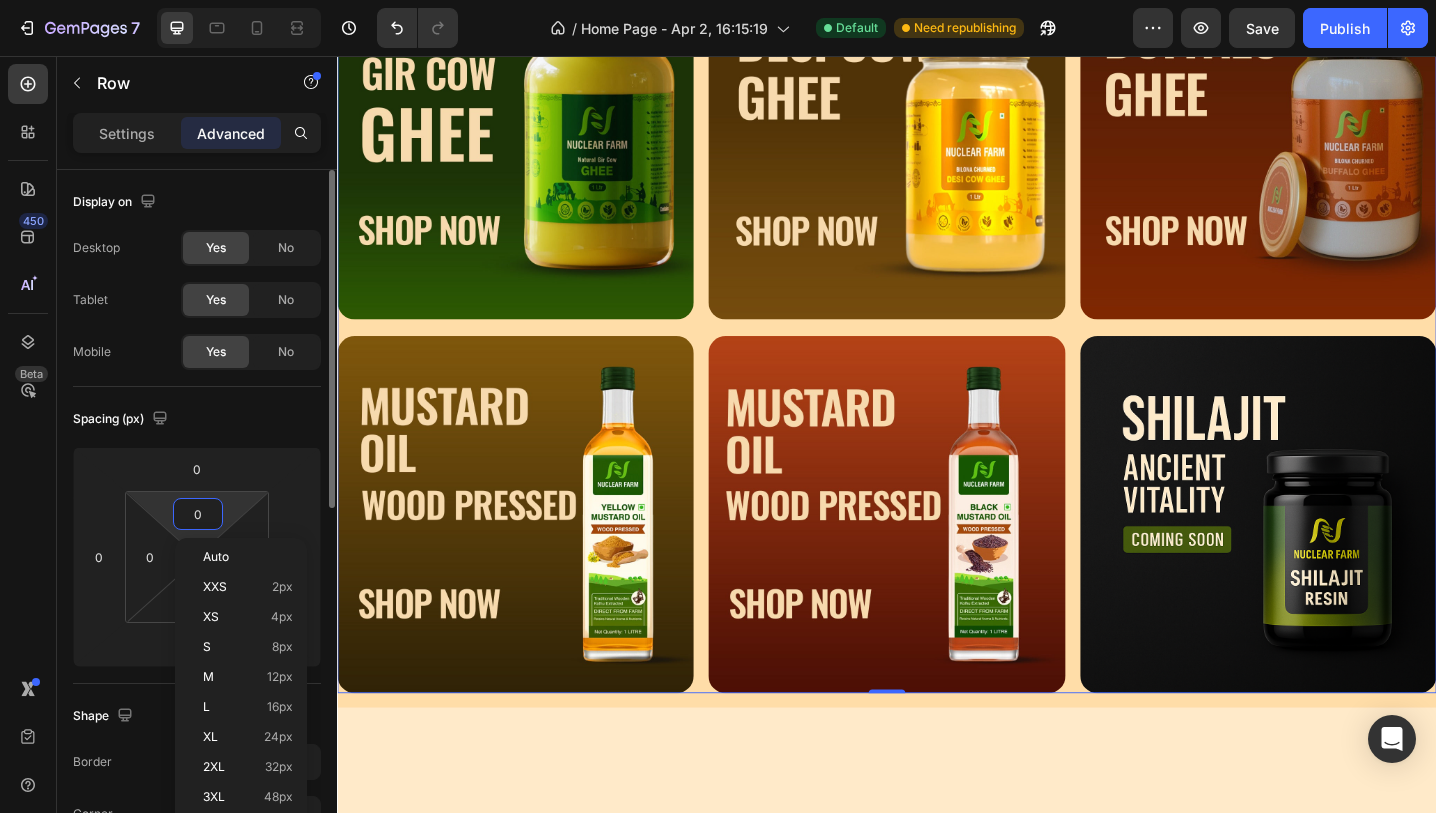 type on "2" 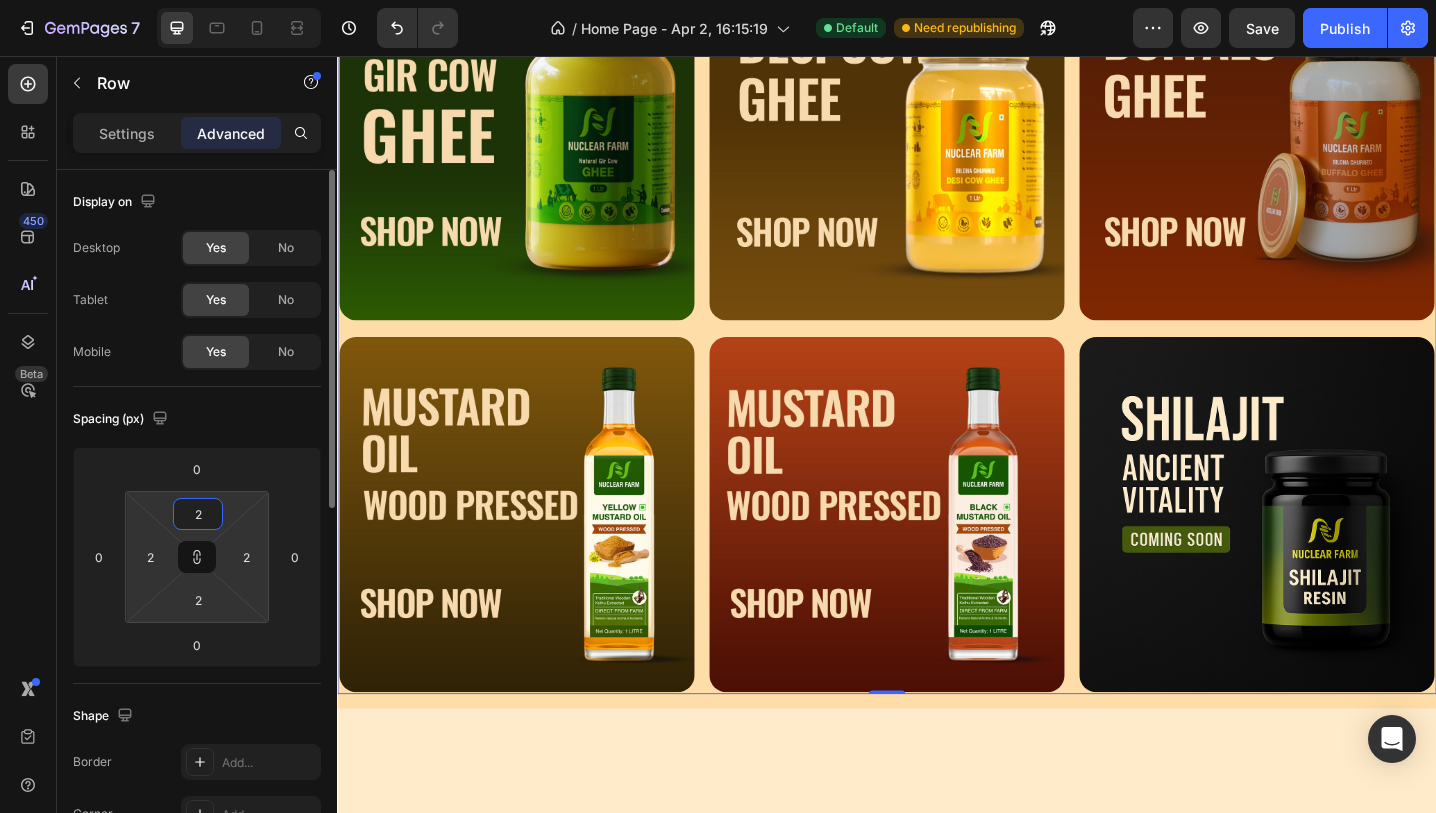 type on "25" 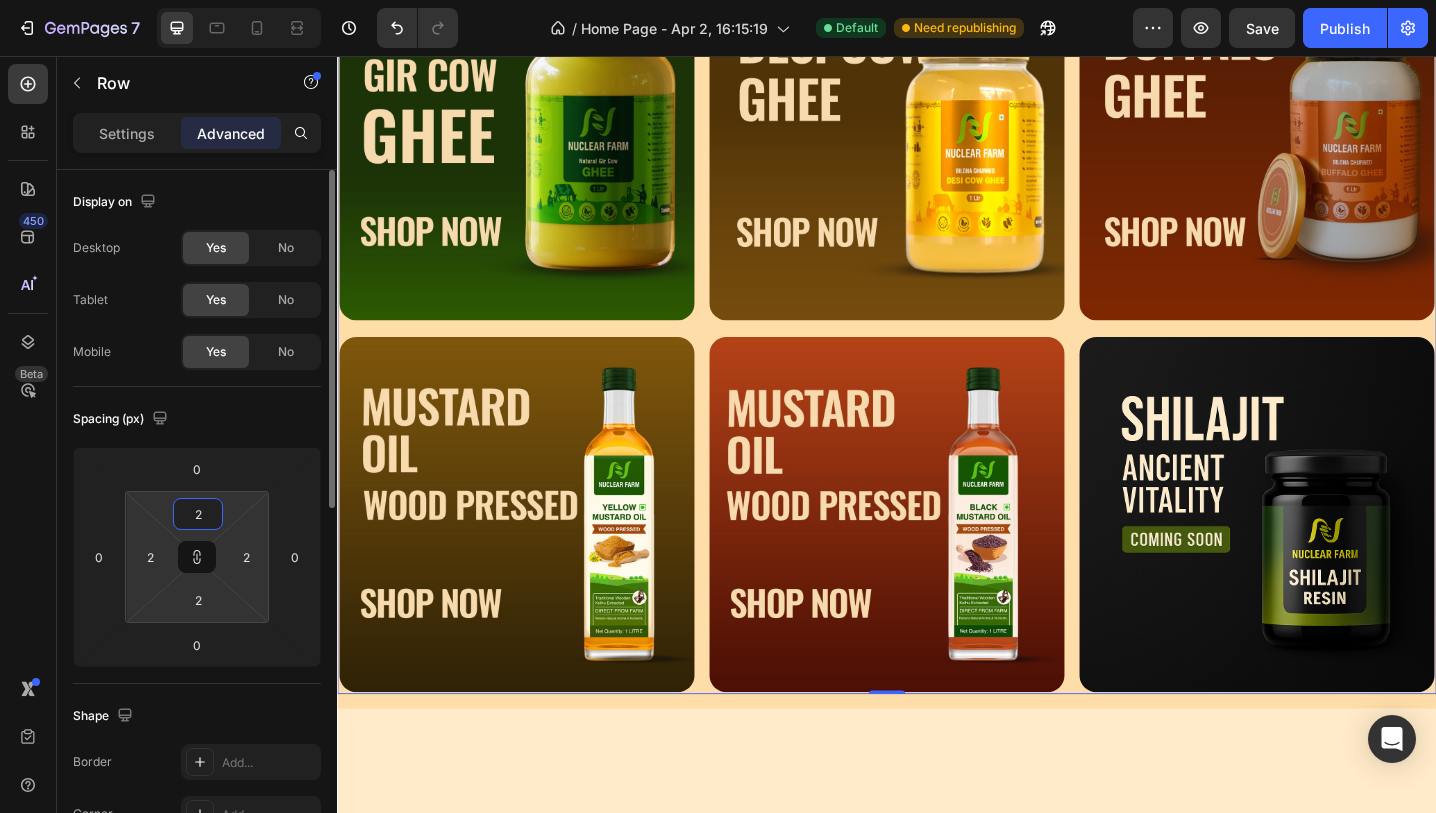 type on "25" 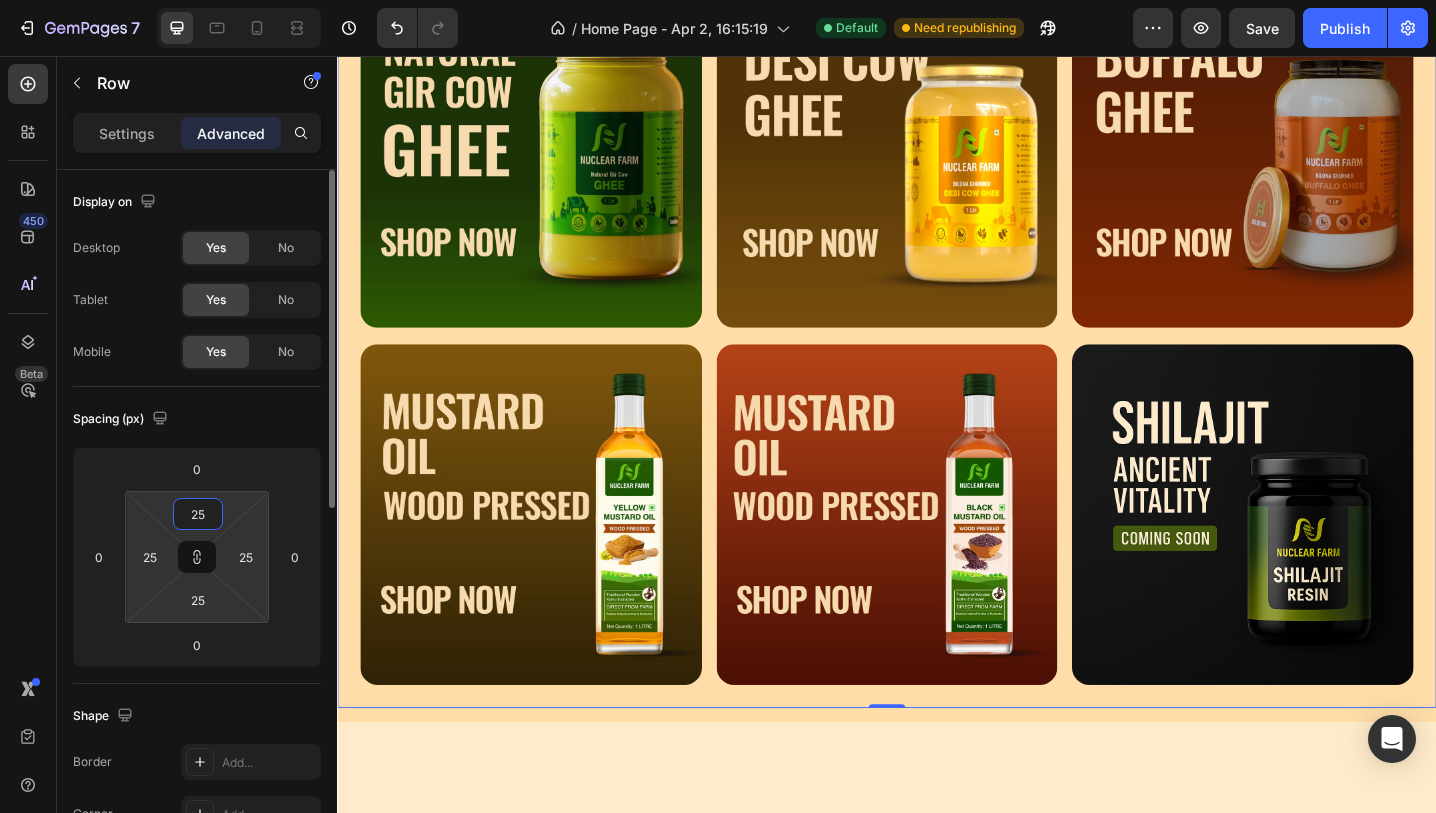 type on "250" 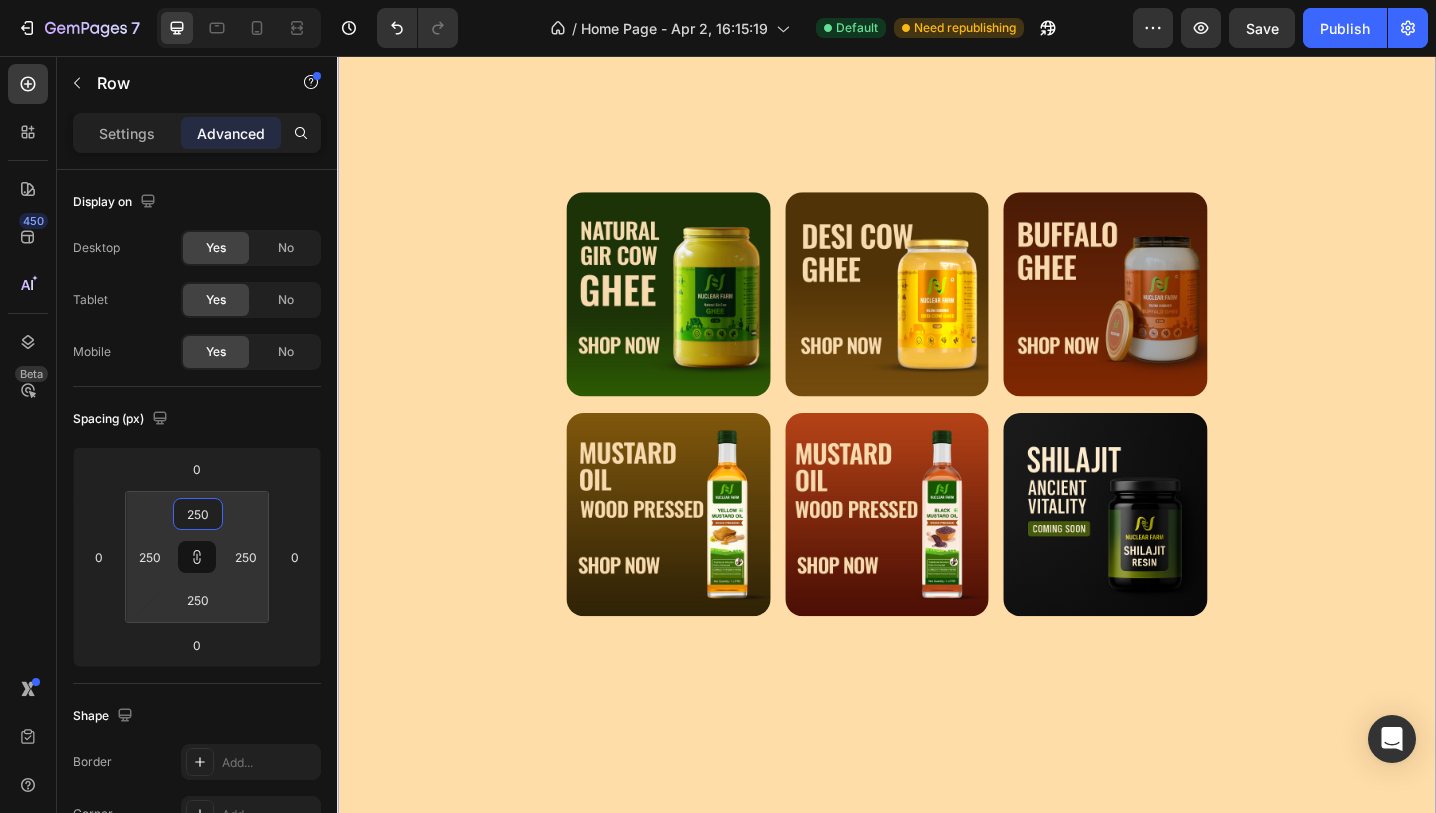 type on "250" 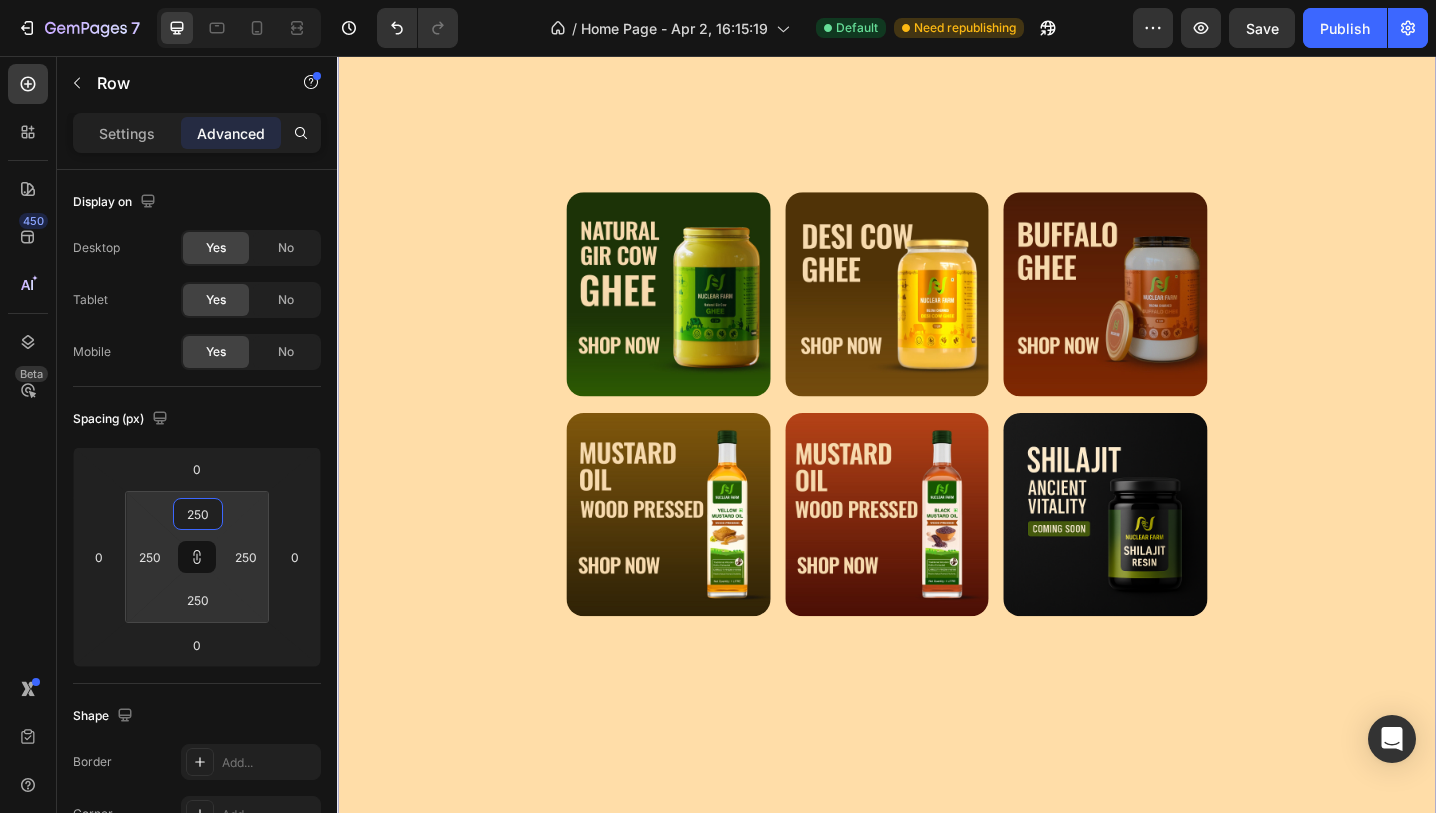 click on "Image Image Image Image Image Image Row   0" at bounding box center (937, 436) 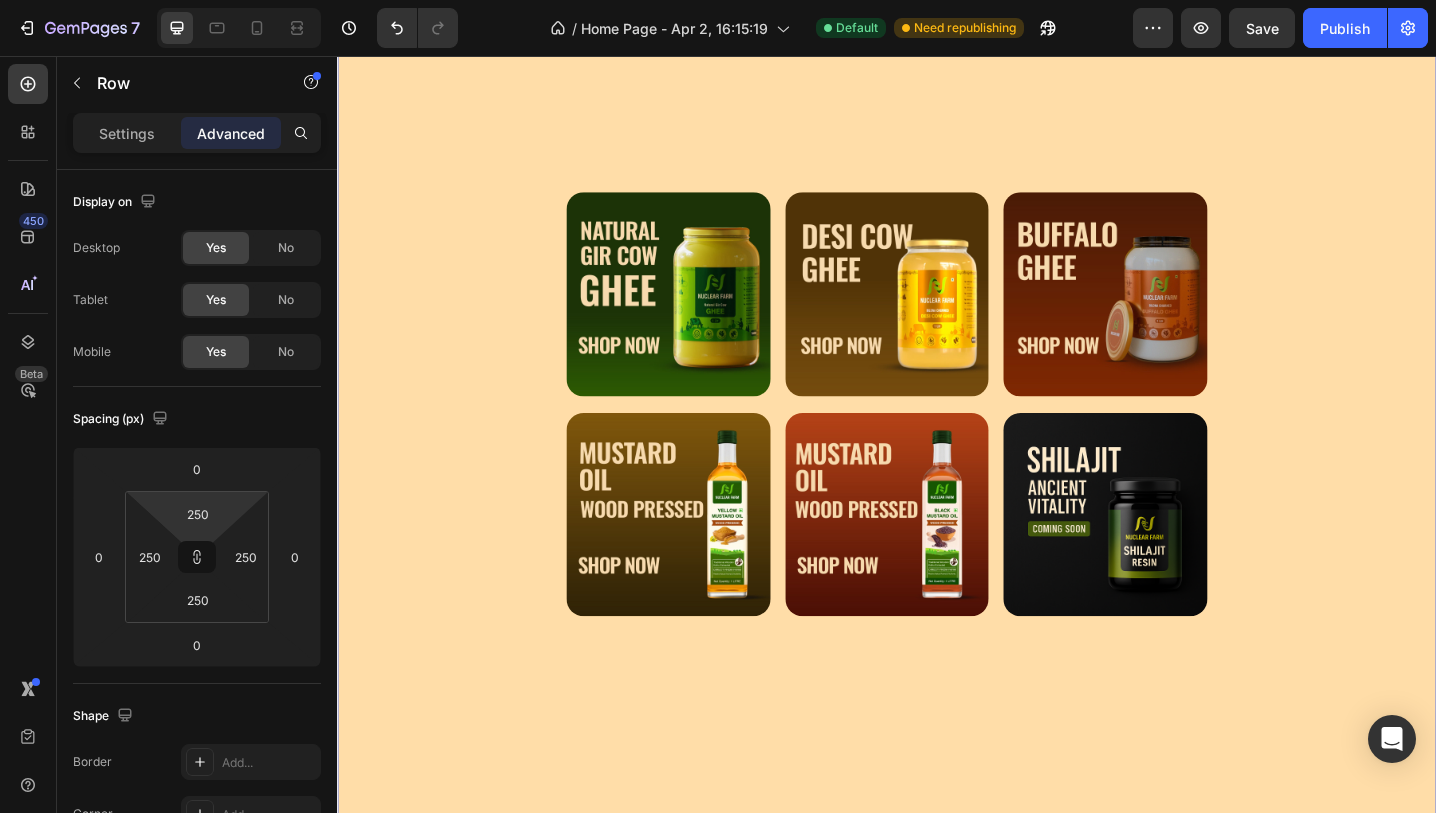 click on "Image Image Image Image Image Image Row   0" at bounding box center (937, 436) 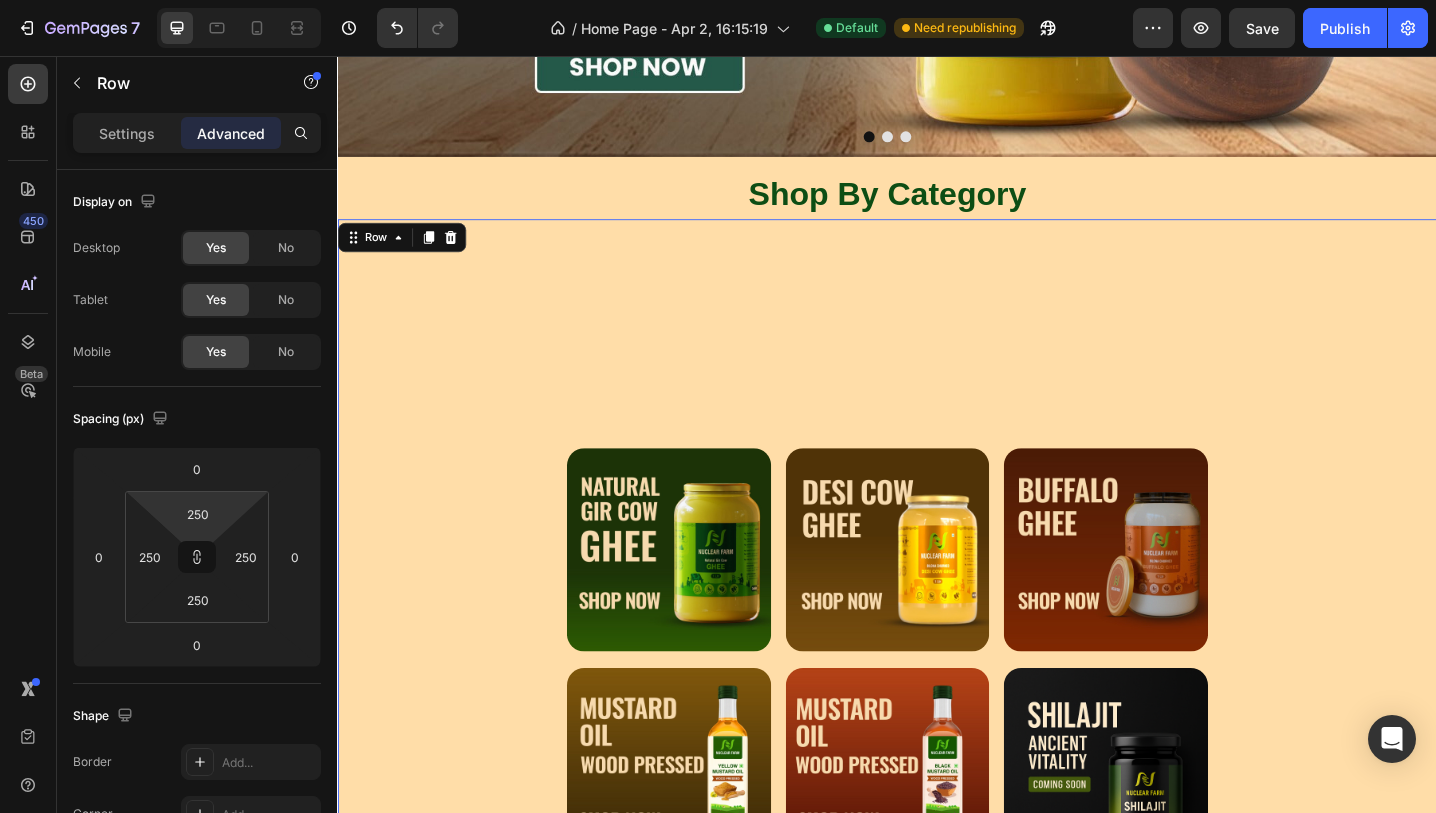 scroll, scrollTop: 432, scrollLeft: 0, axis: vertical 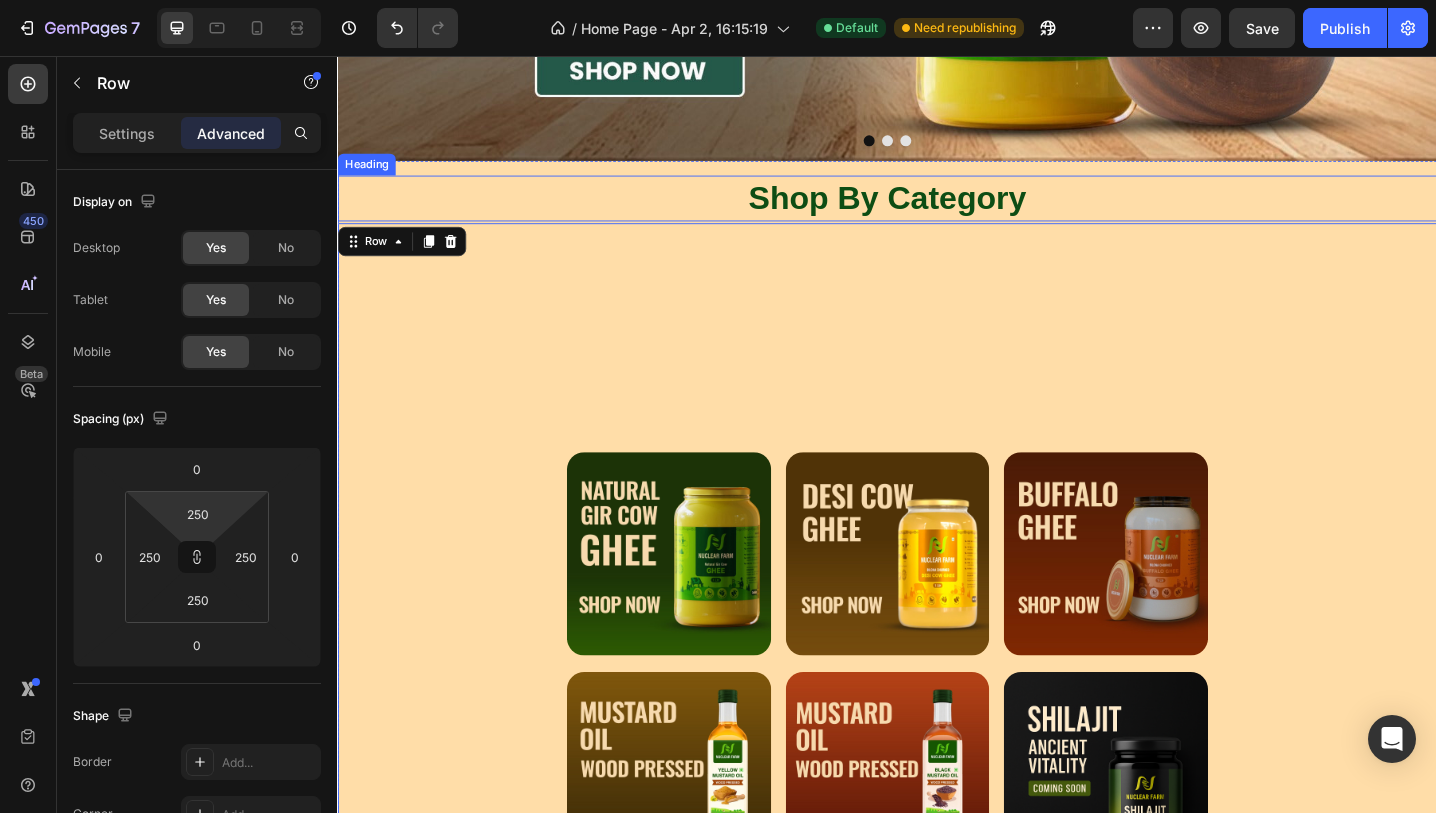click on "Shop By Category" at bounding box center [937, 212] 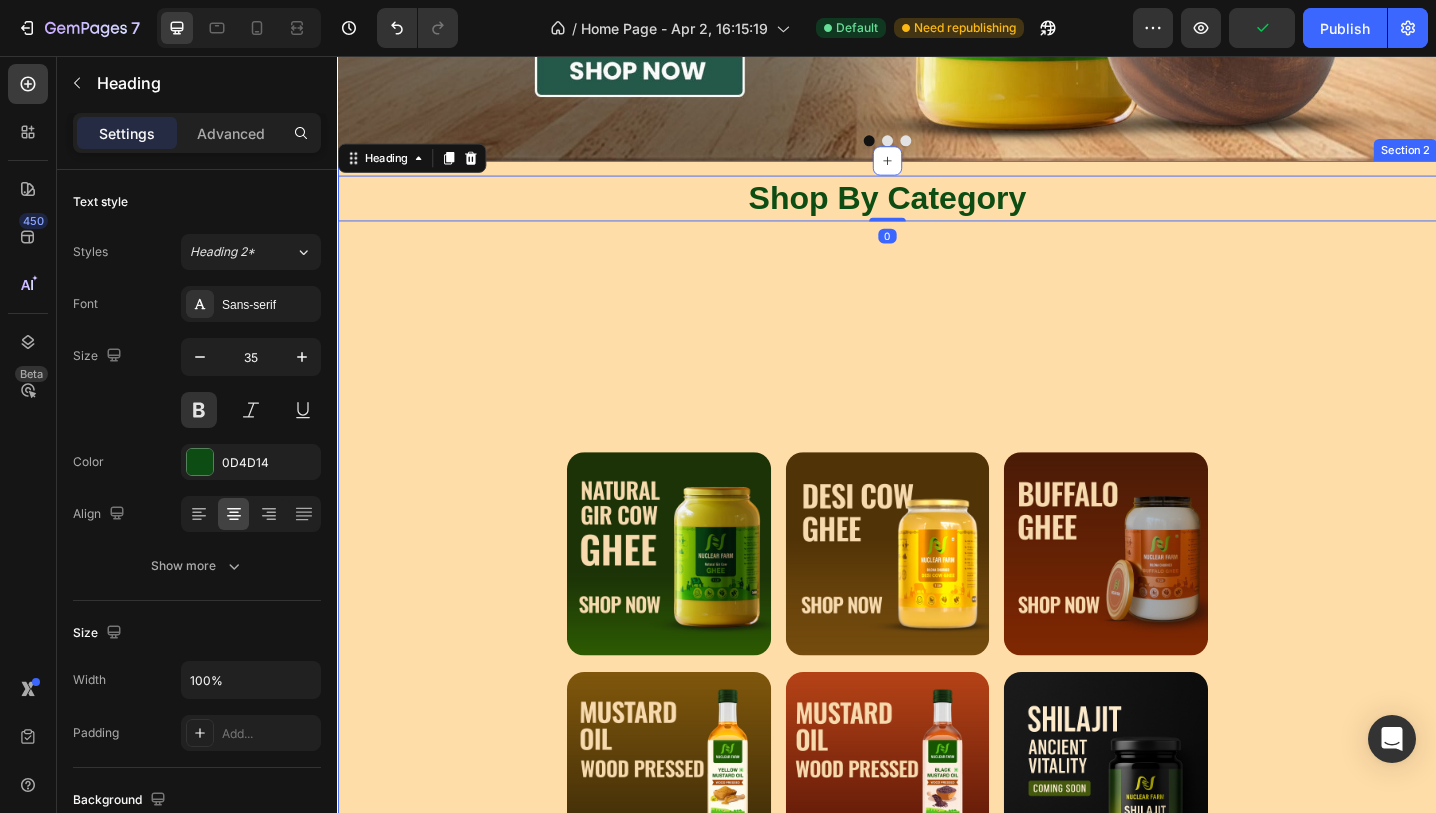 click on "Shop By Category Heading   0 Image Image Image Image Image Image Row Row Row Section 2" at bounding box center [937, 694] 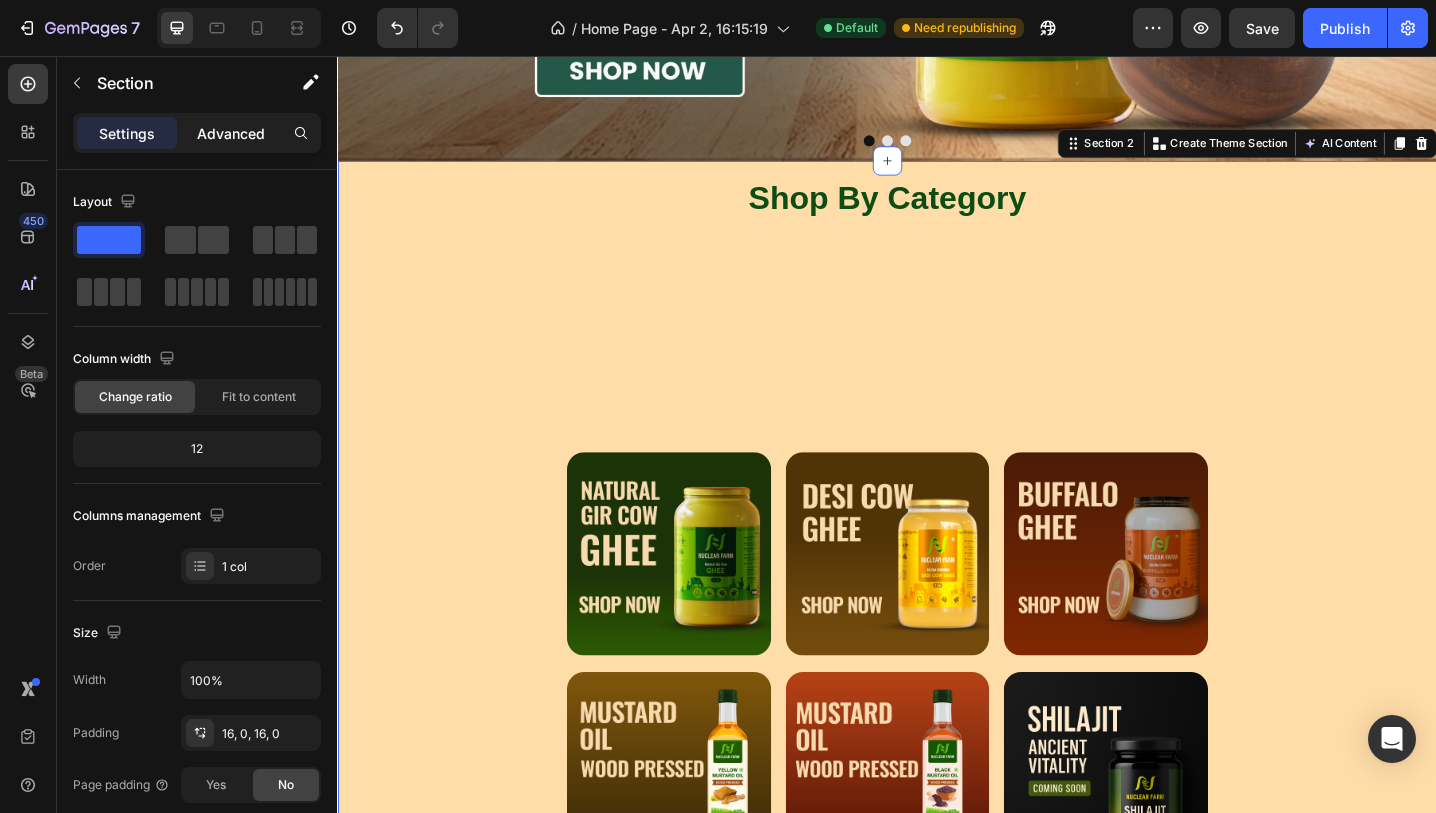 click on "Advanced" at bounding box center (231, 133) 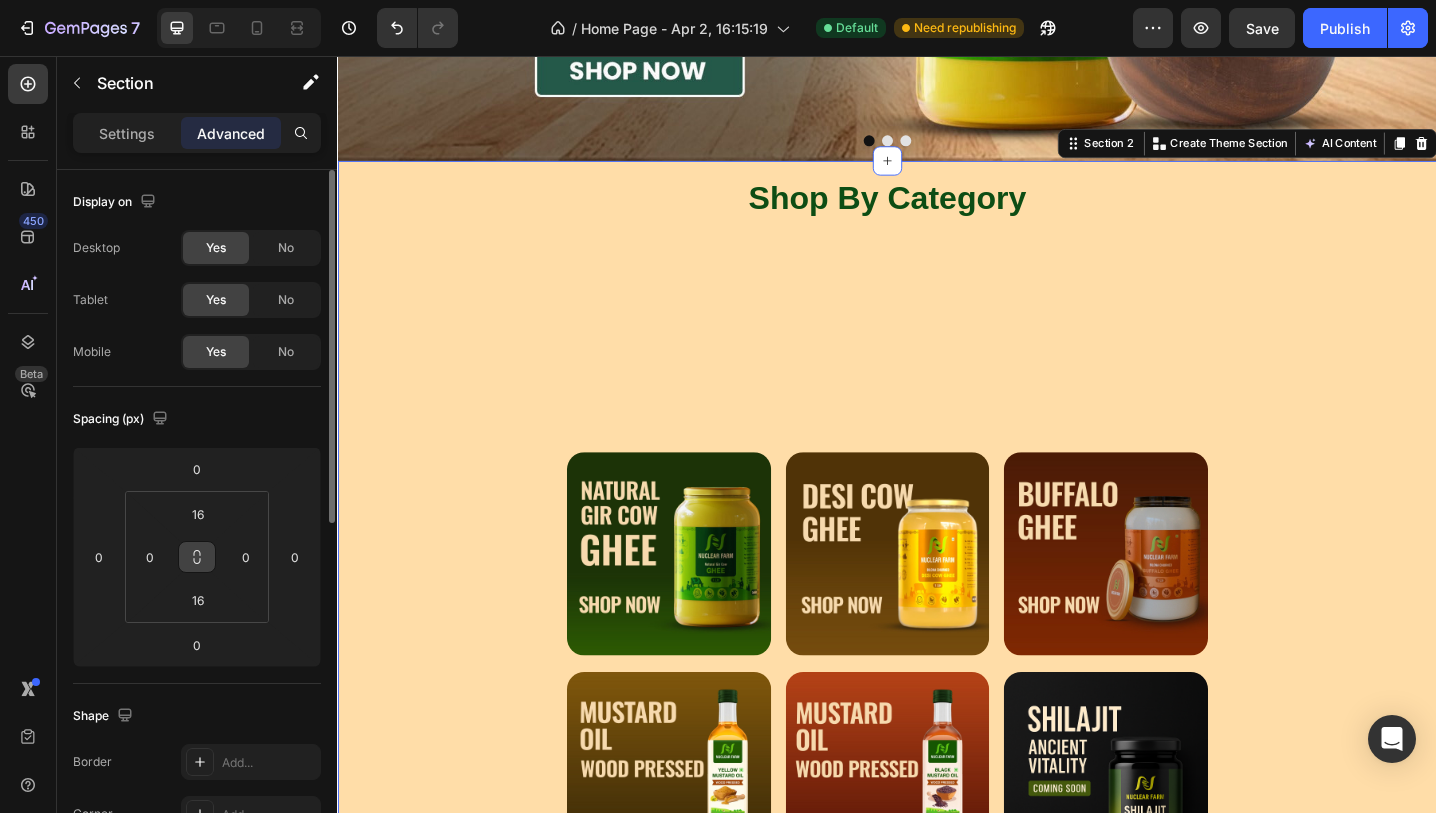 click 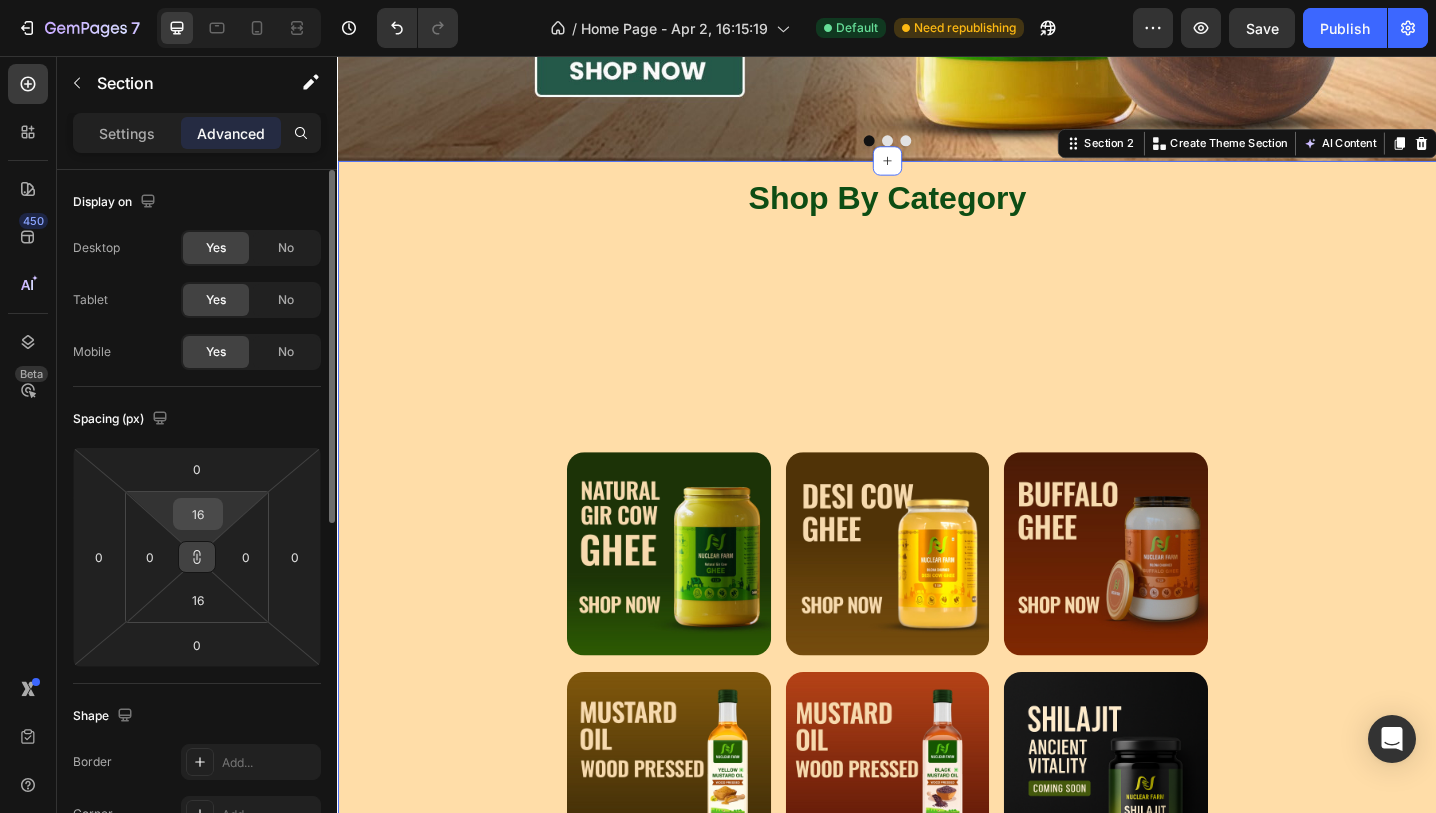 click on "16" at bounding box center [198, 514] 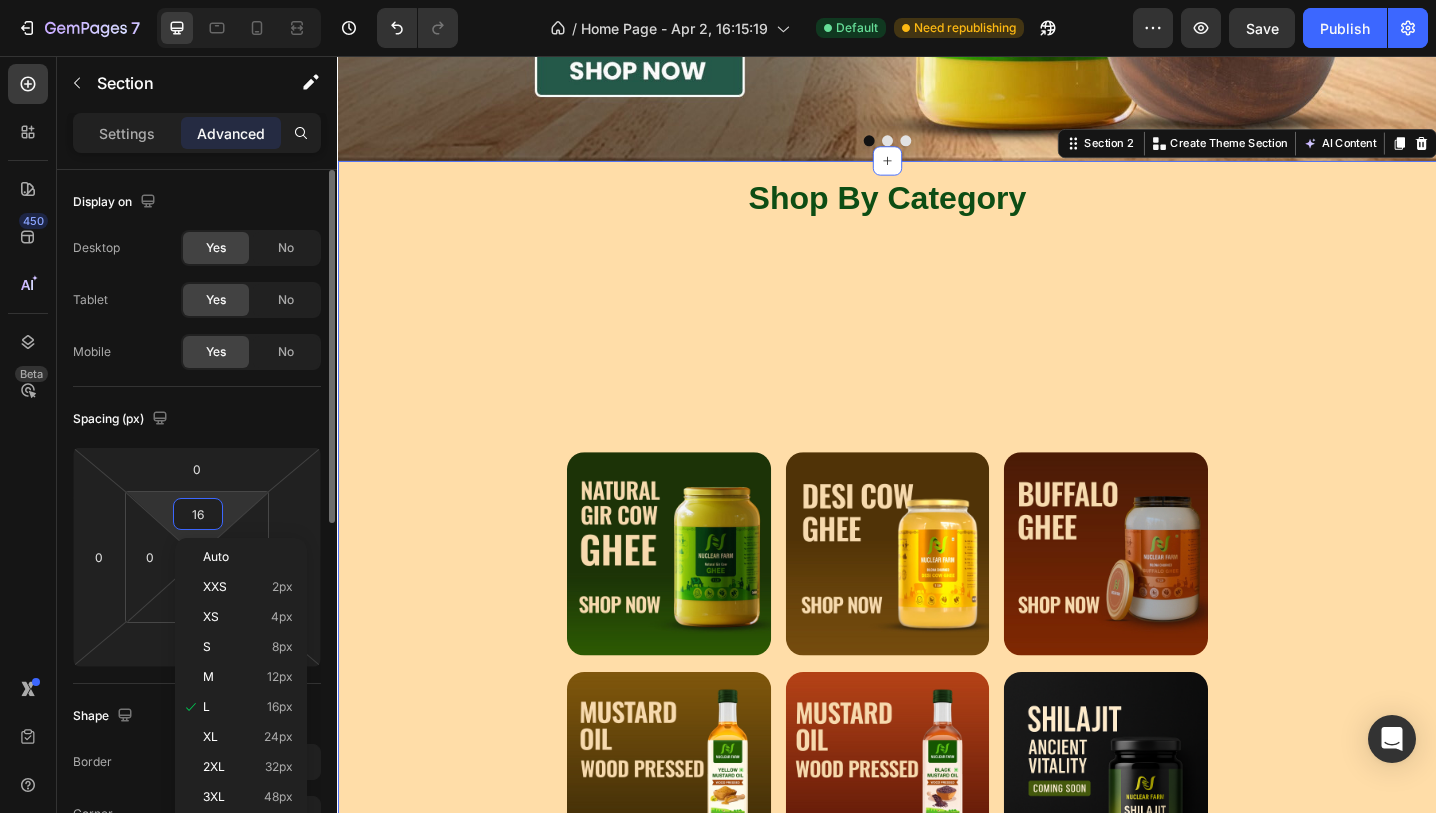 type on "2" 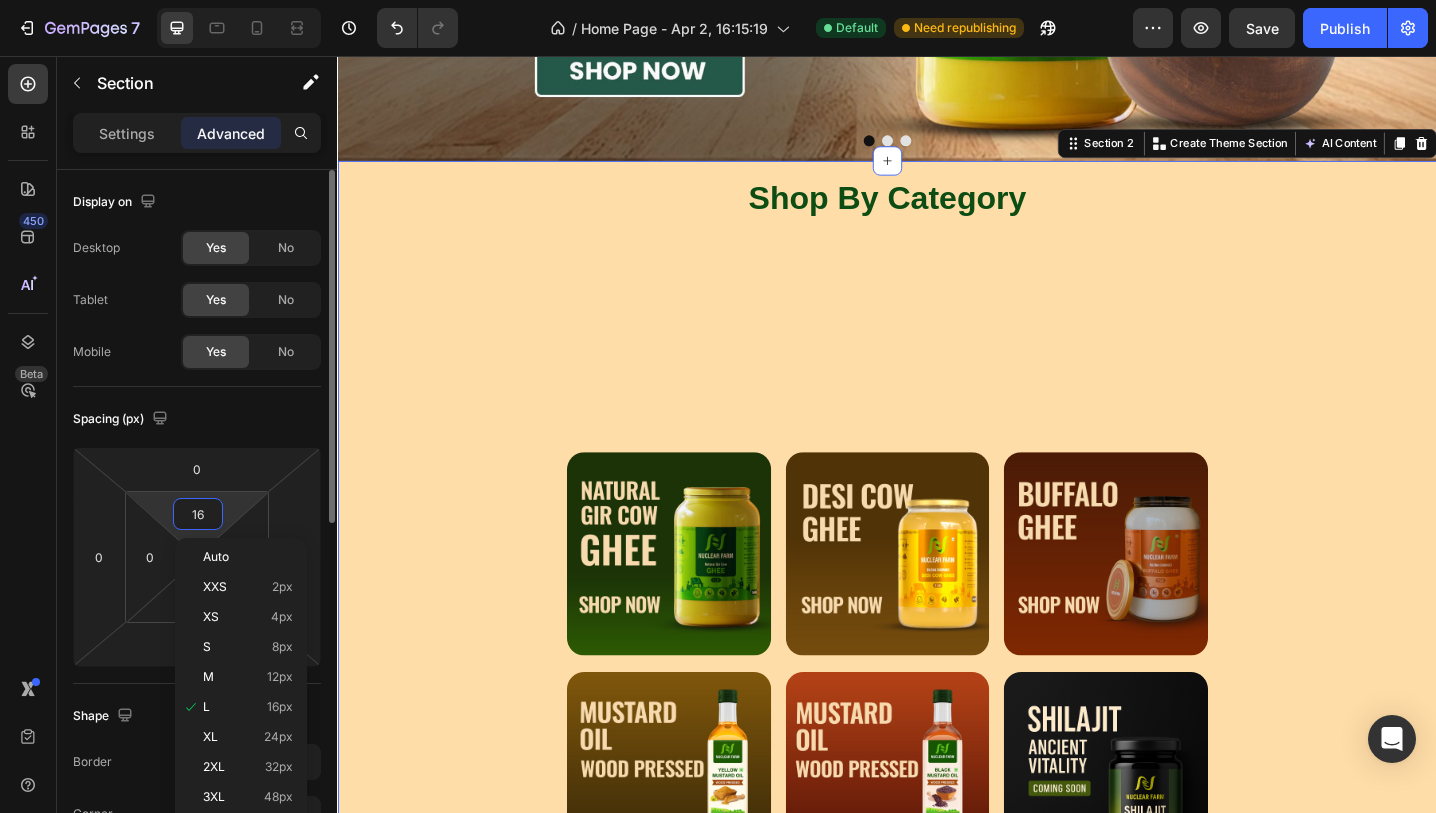 type on "2" 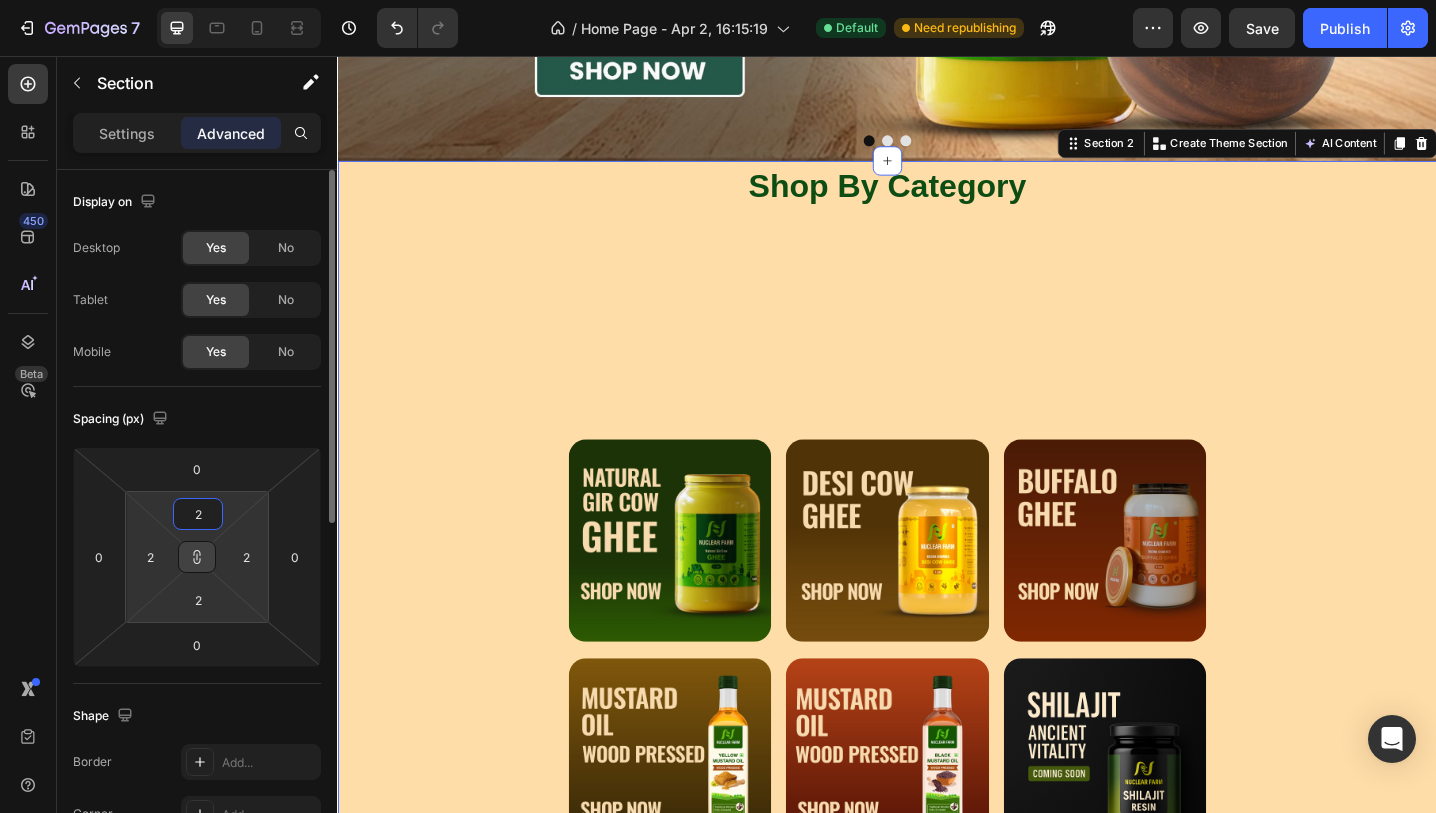 type on "25" 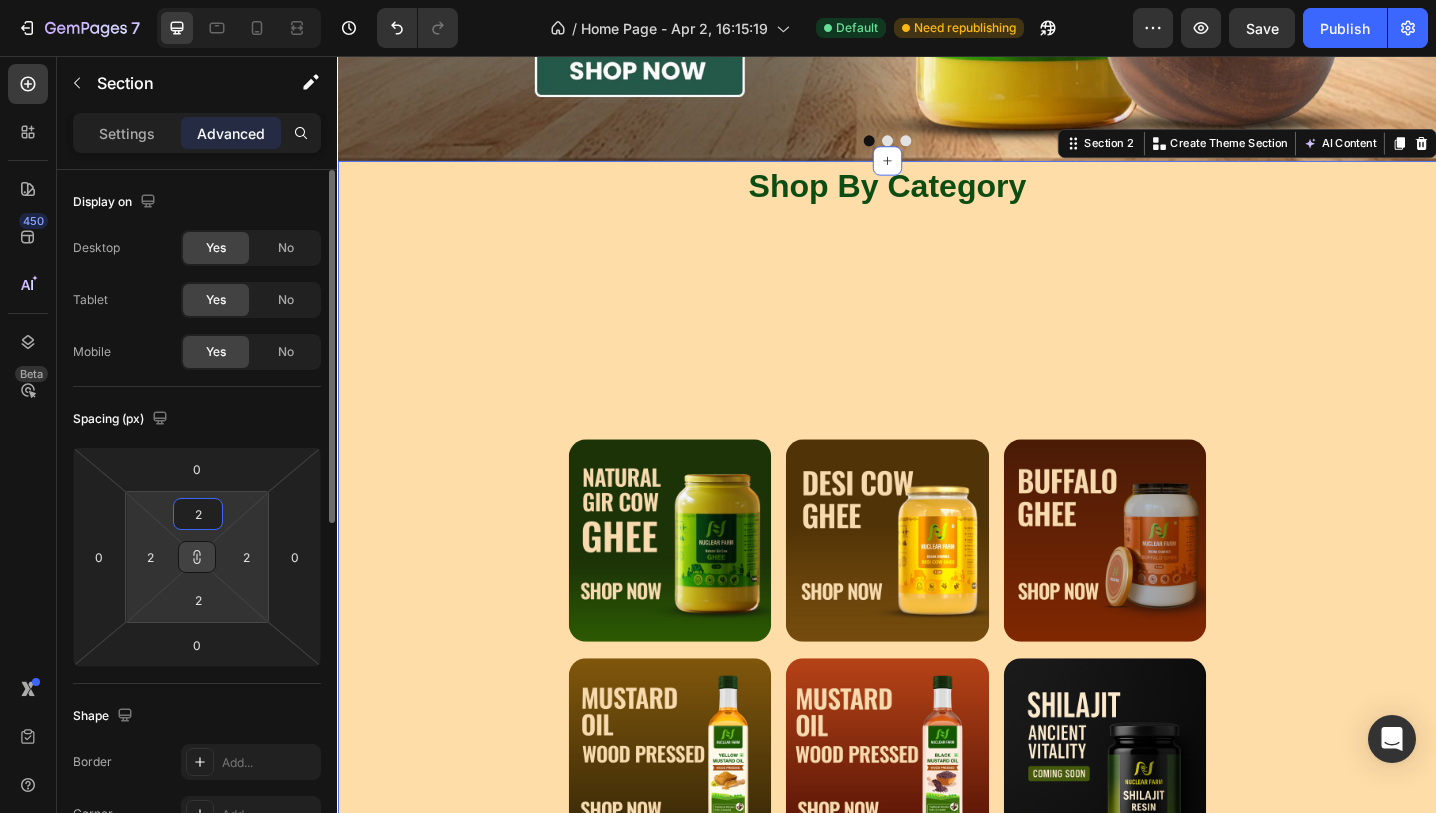 type on "25" 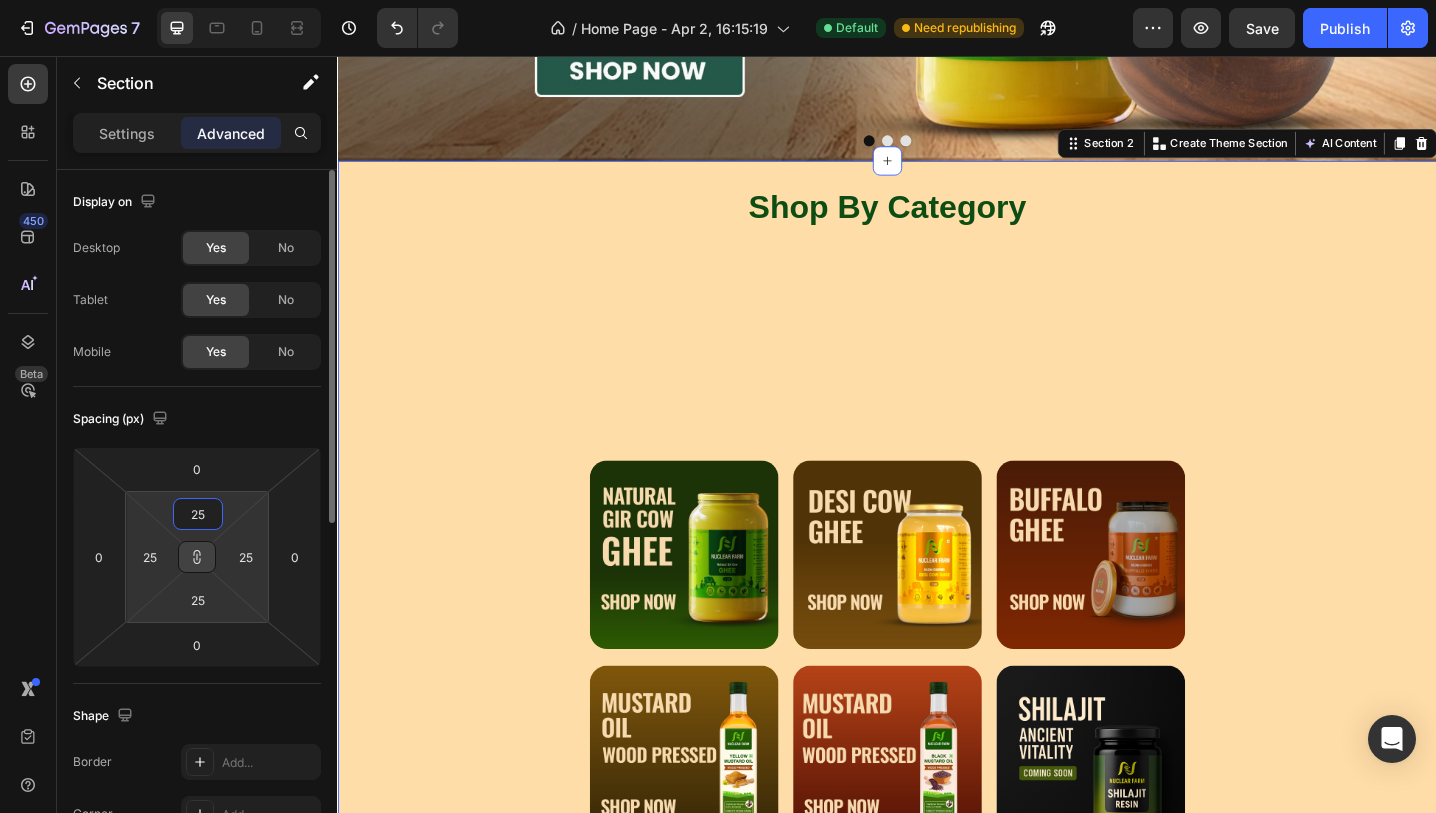 type on "250" 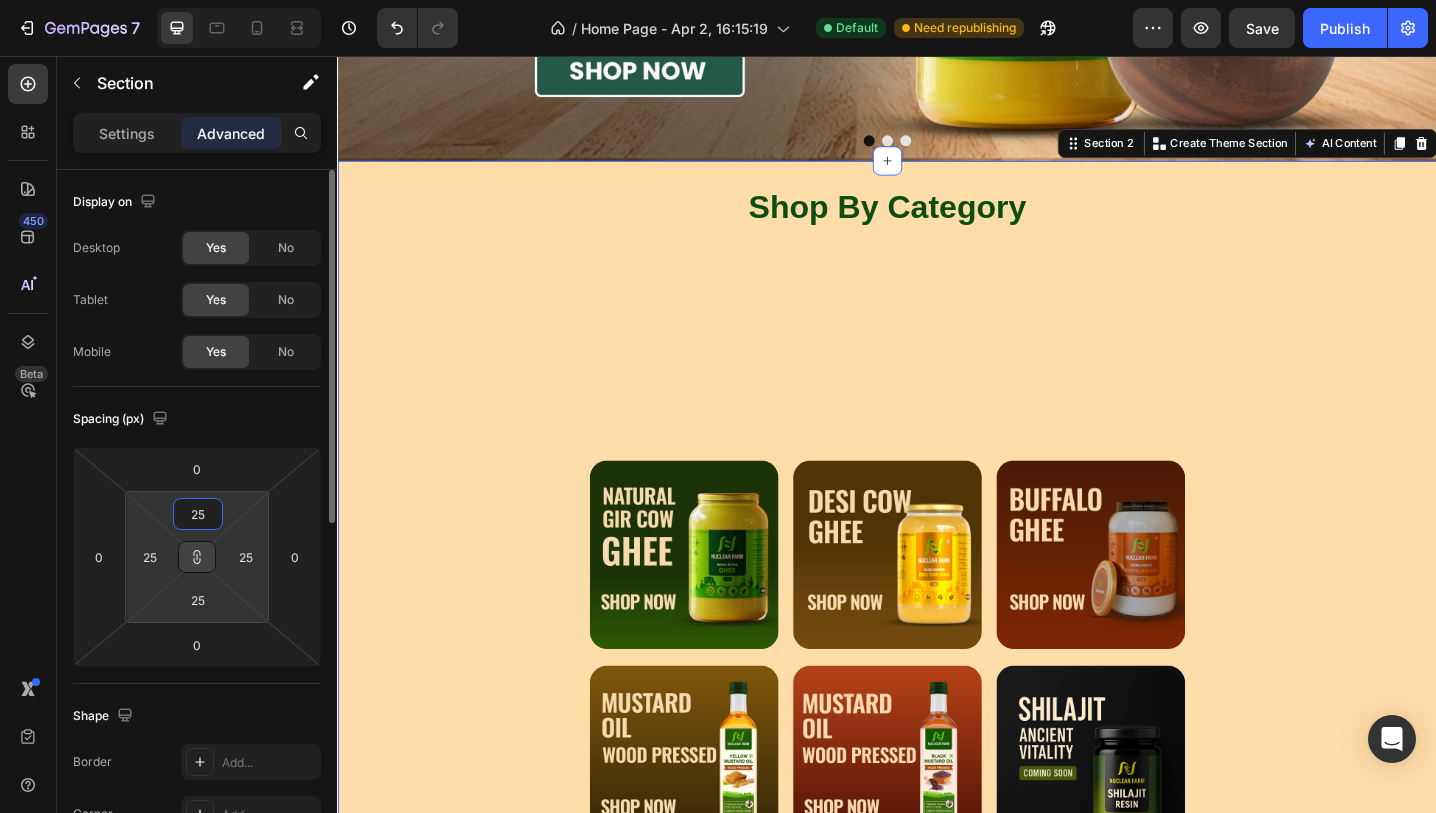 type on "250" 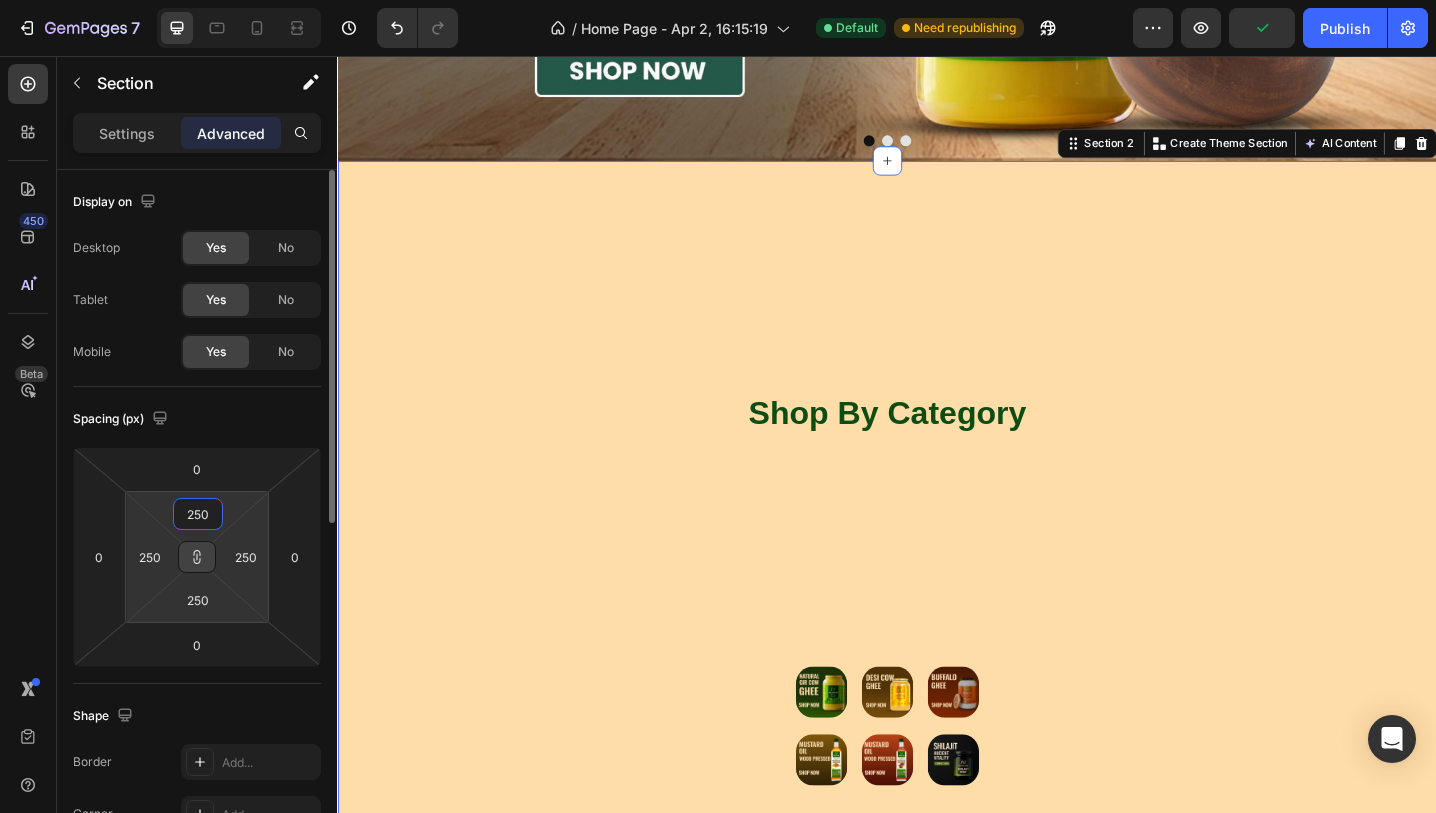 type on "2500" 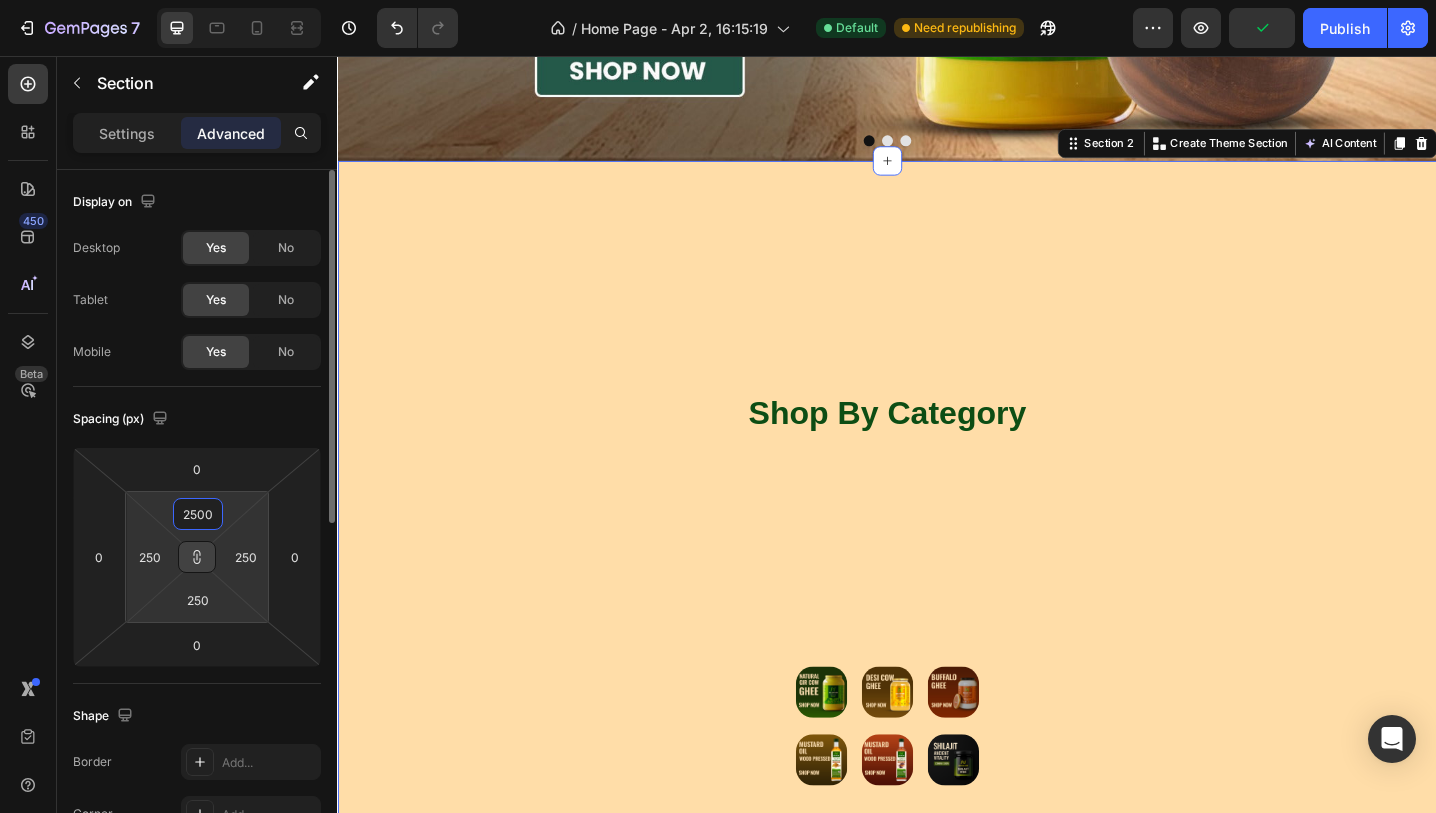 type on "2500" 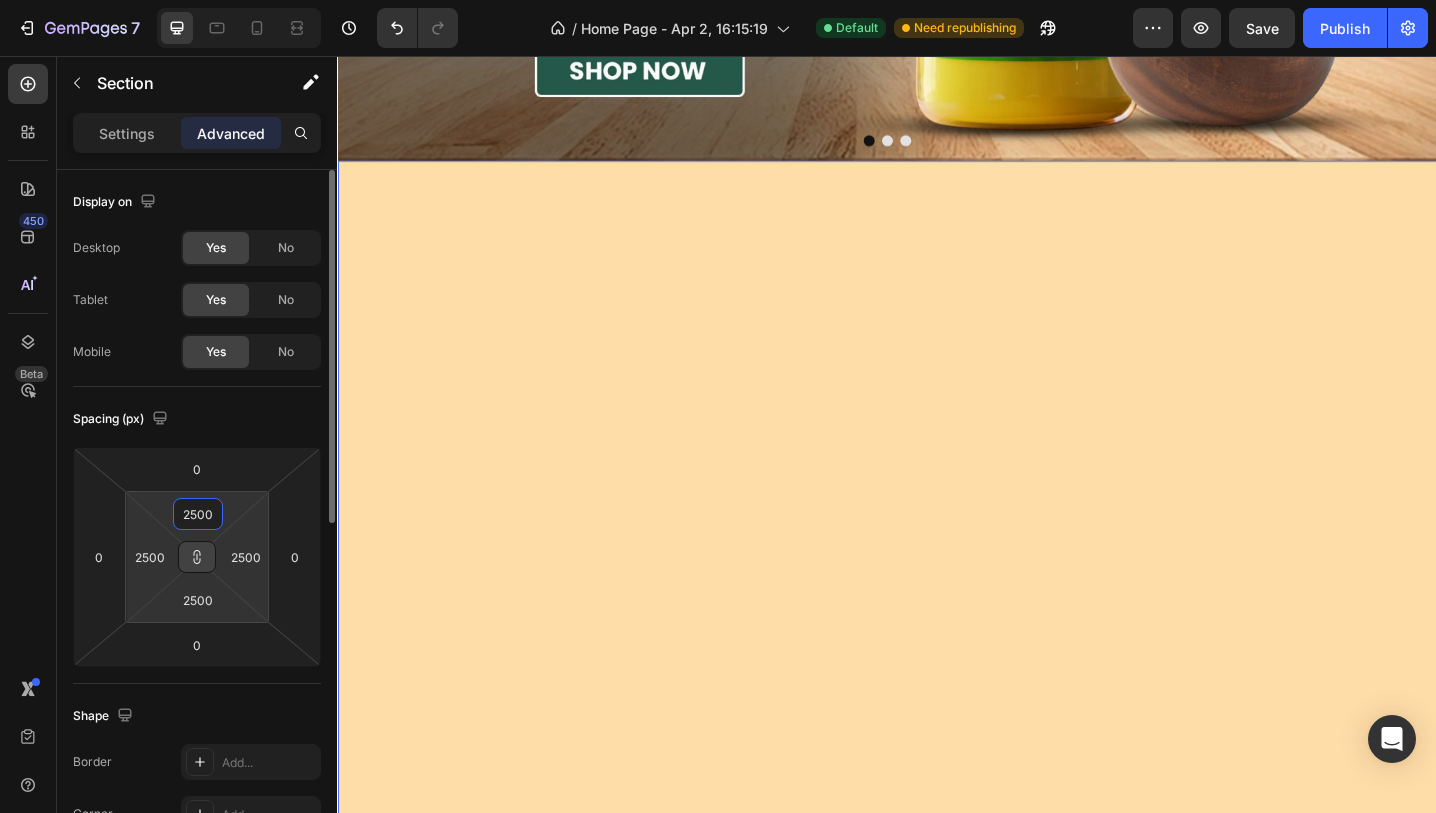 type on "250" 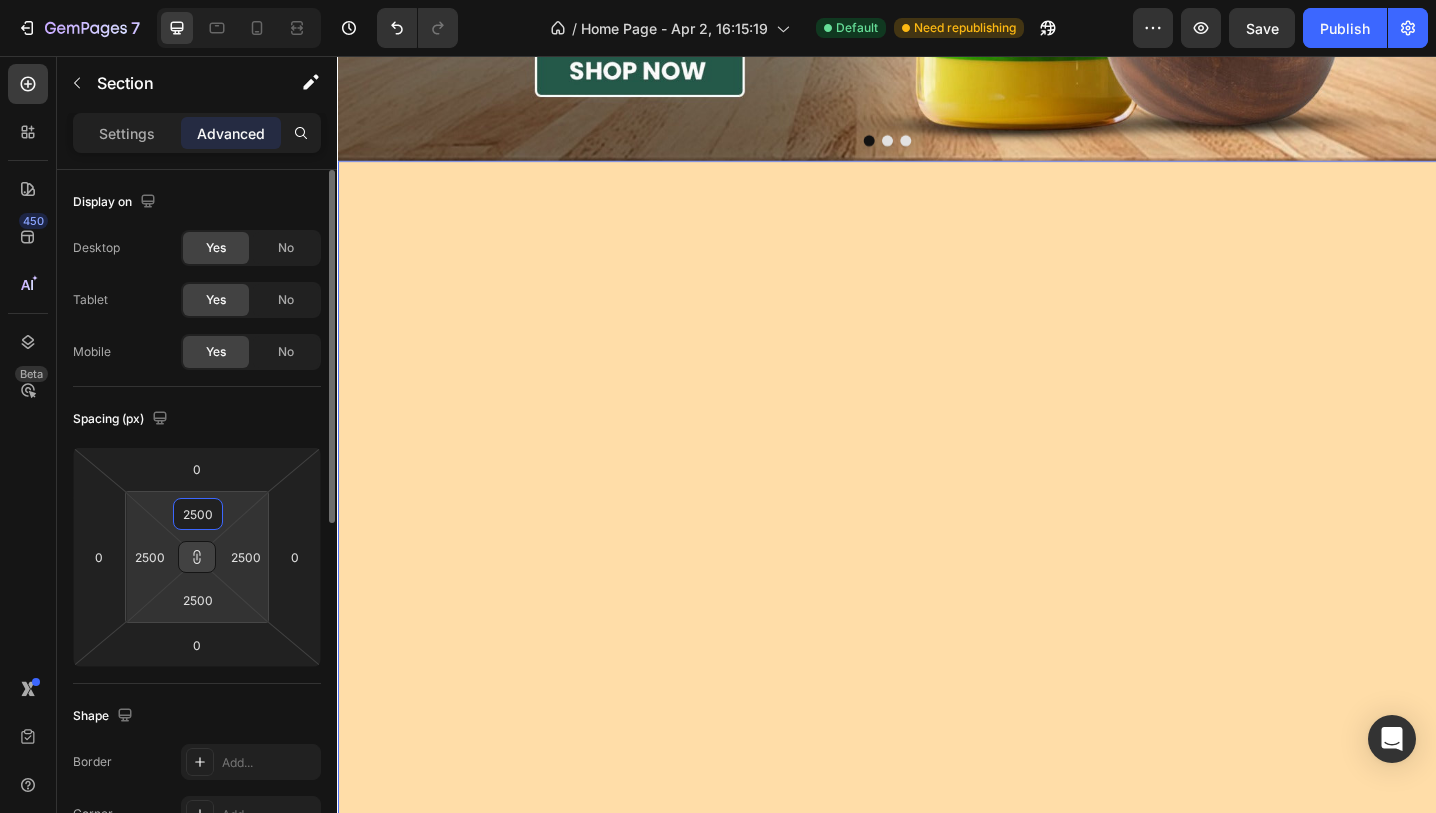 type on "250" 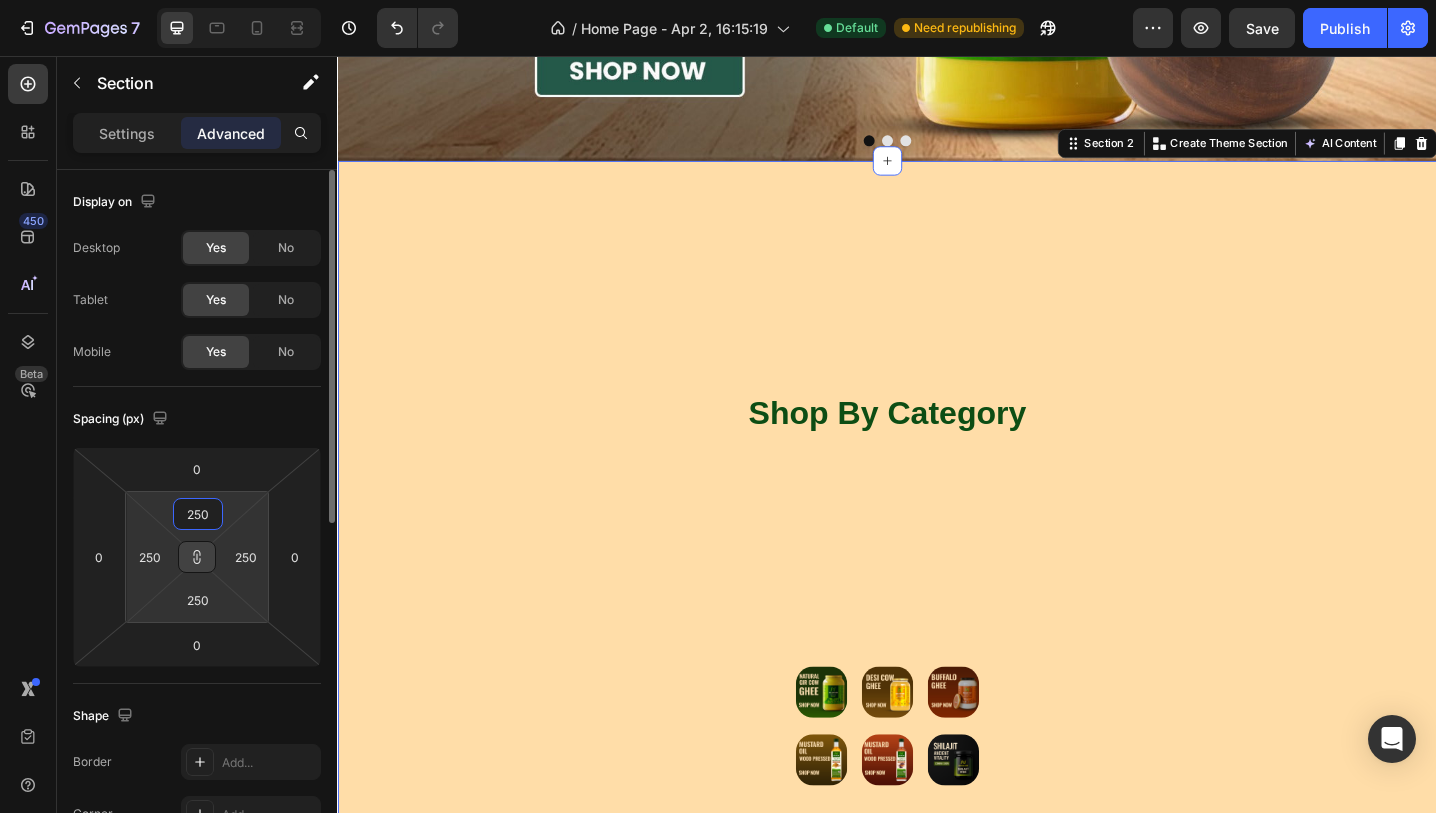 type on "25" 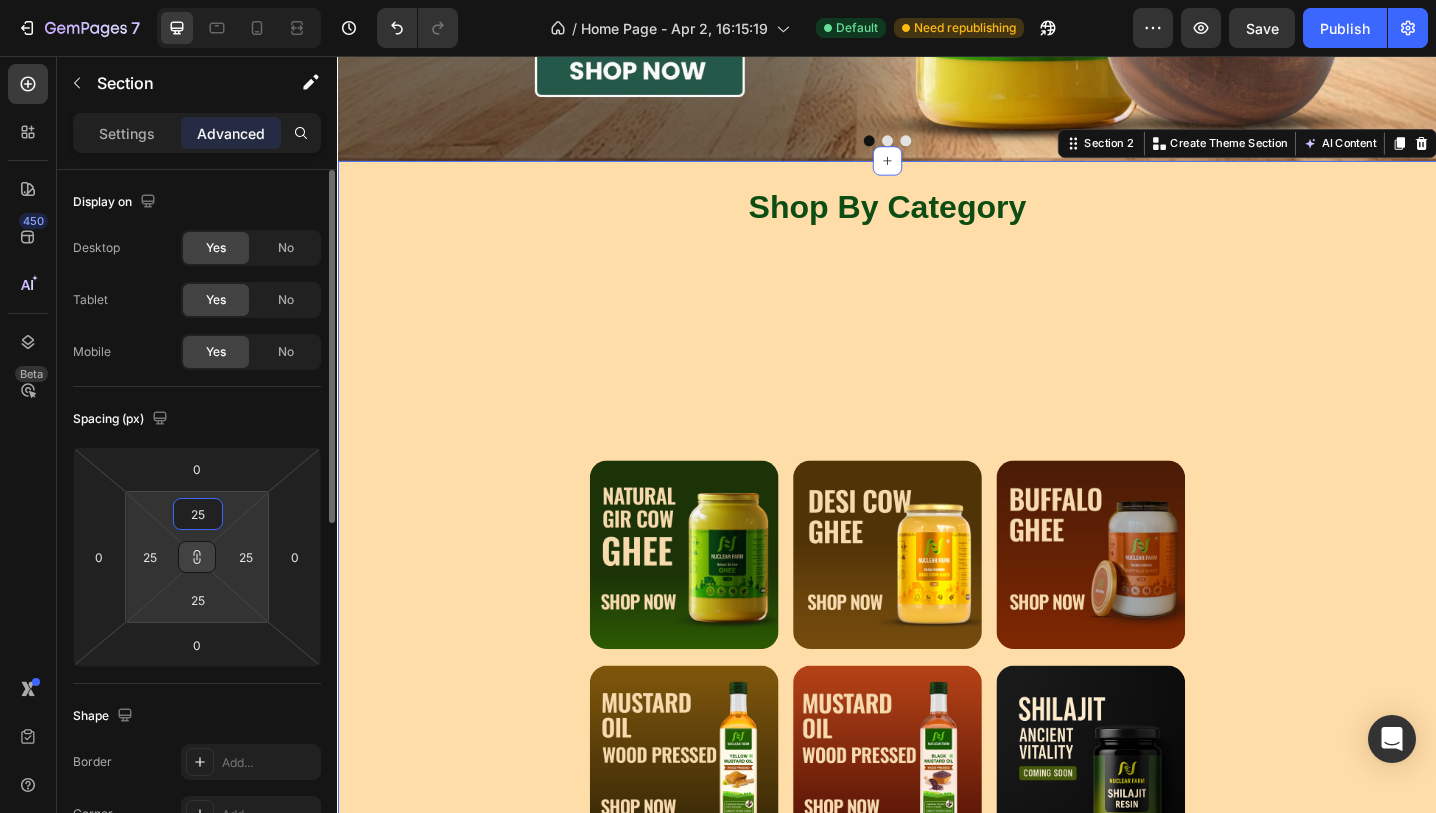 type on "2" 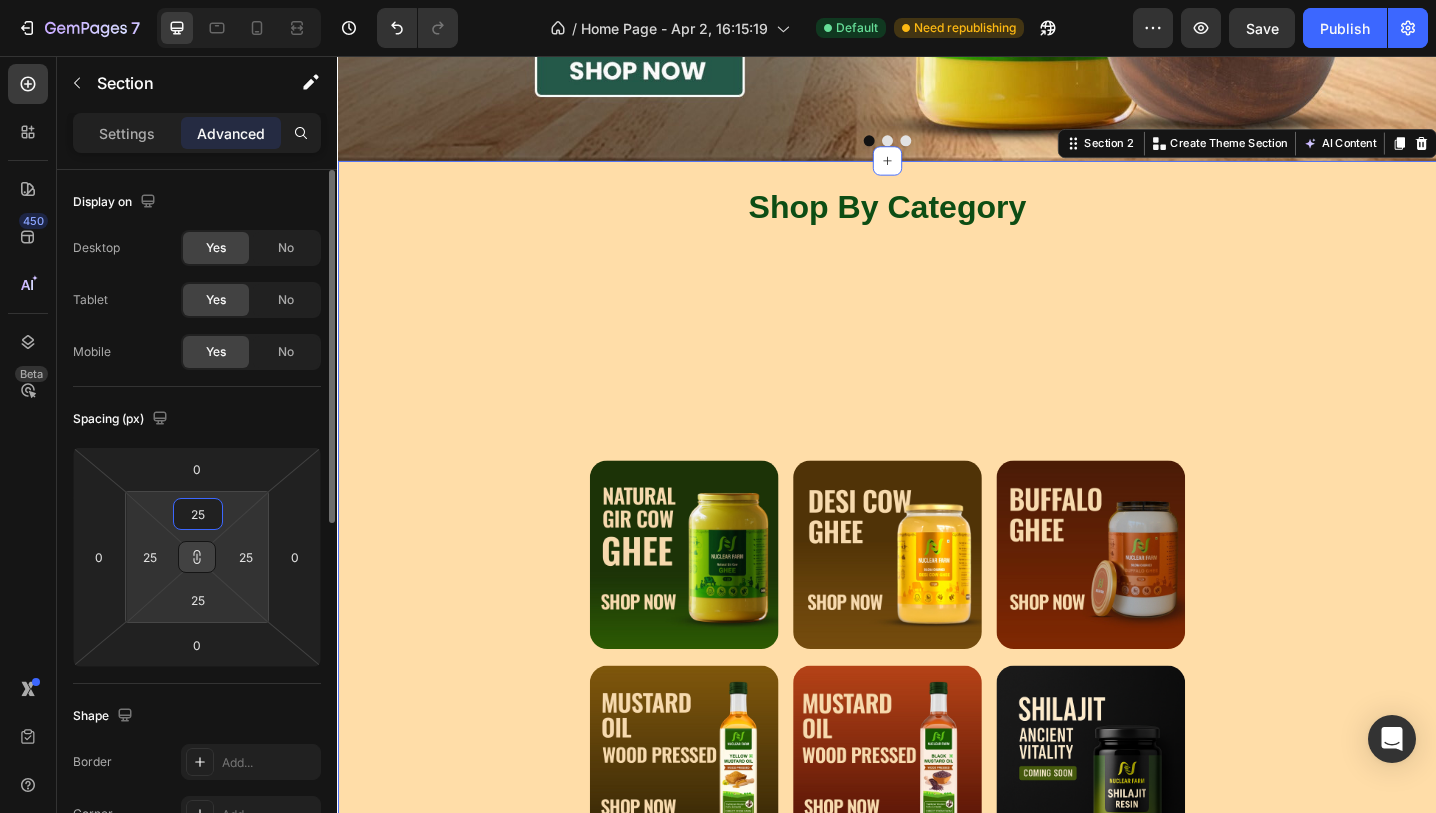 type on "2" 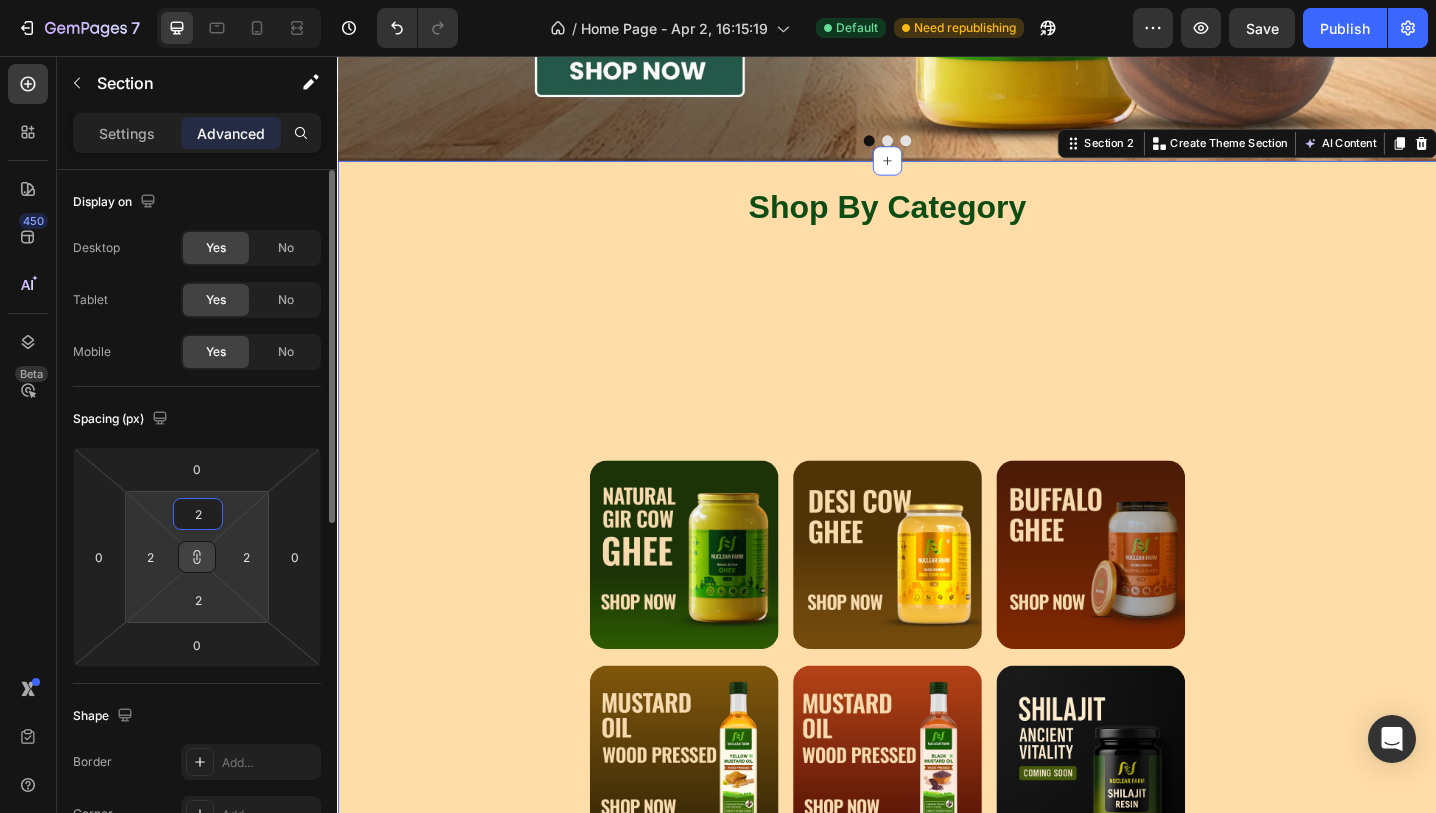 type 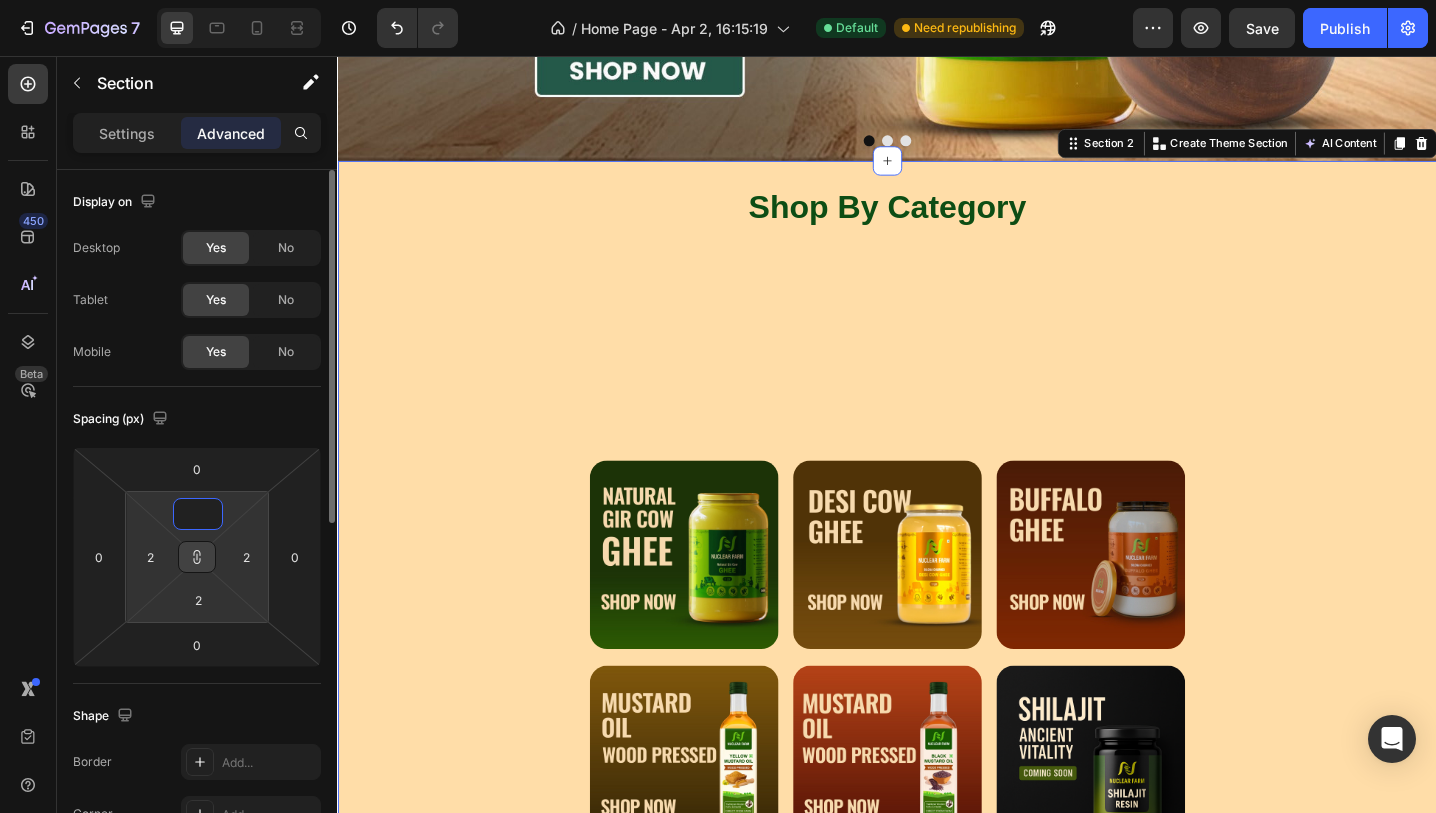 type 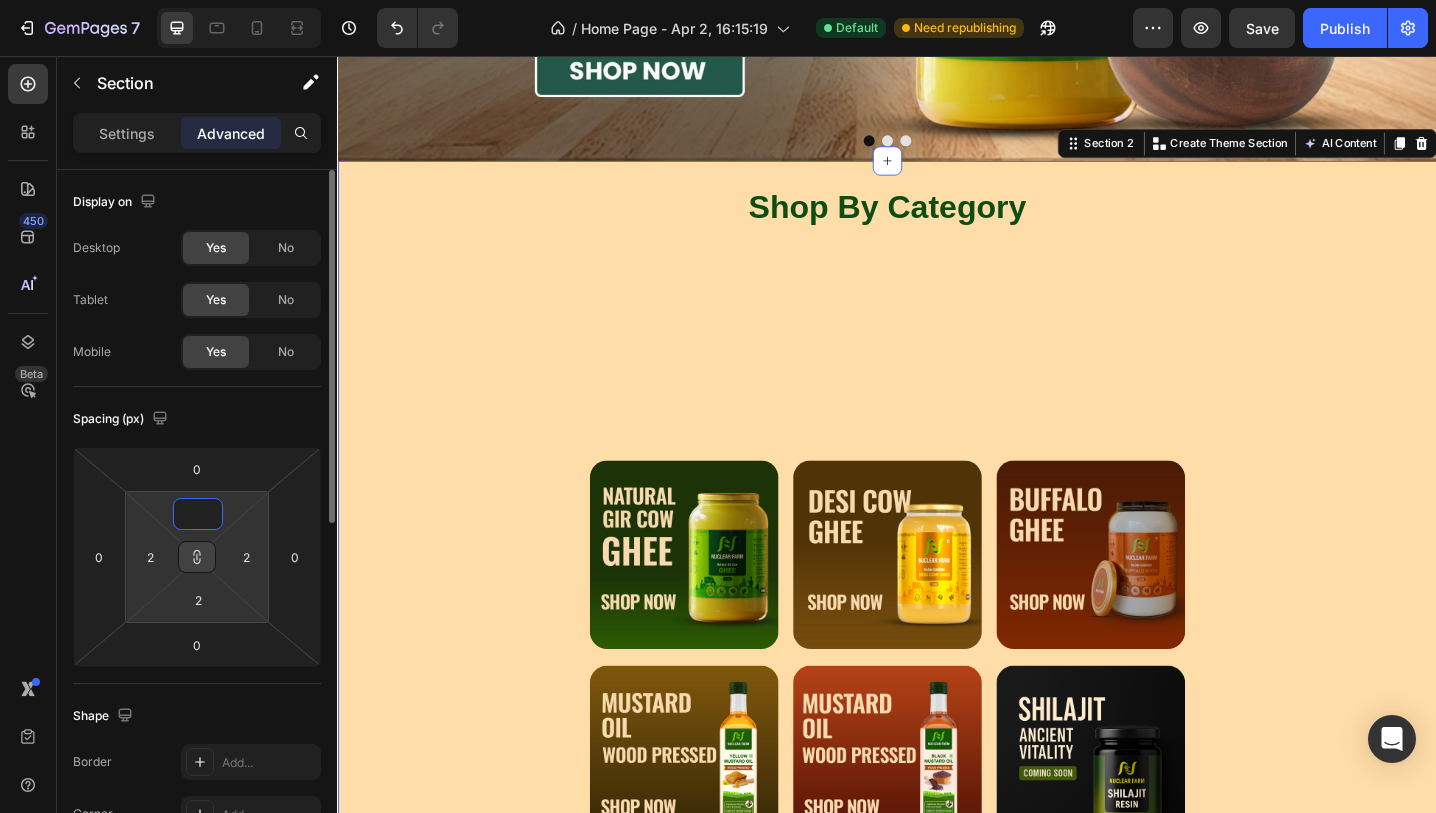 type 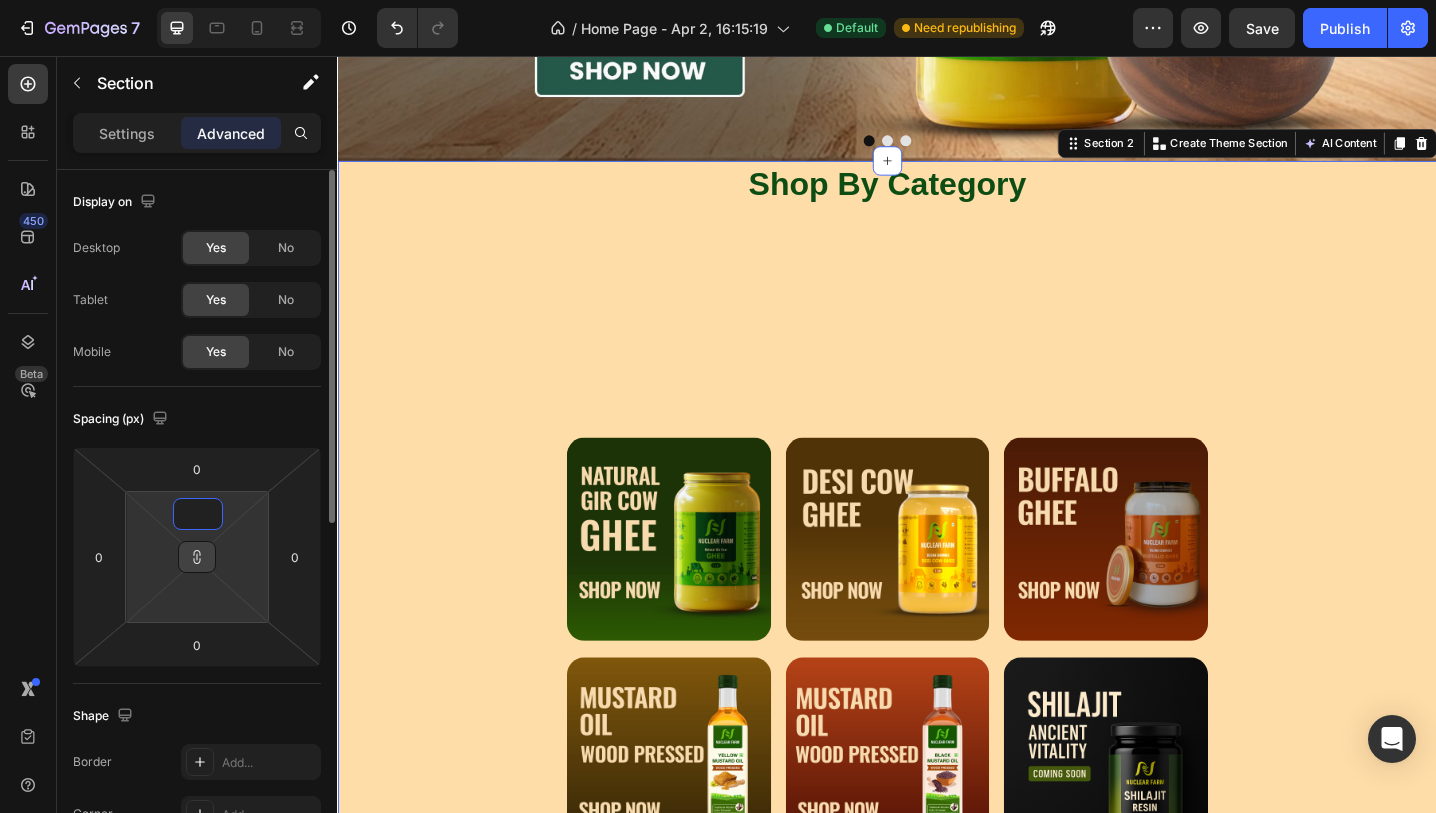type on "0" 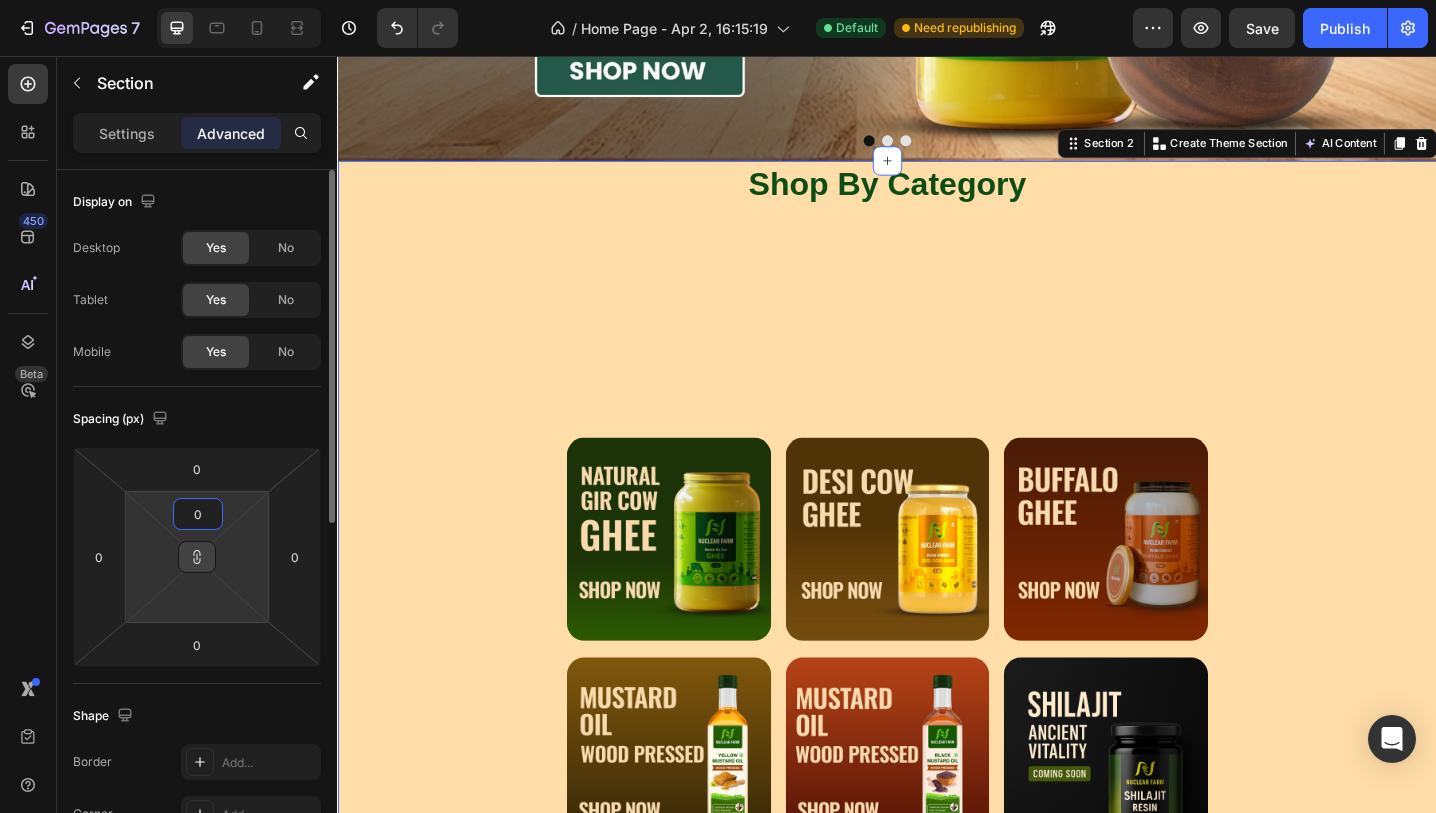 type on "0" 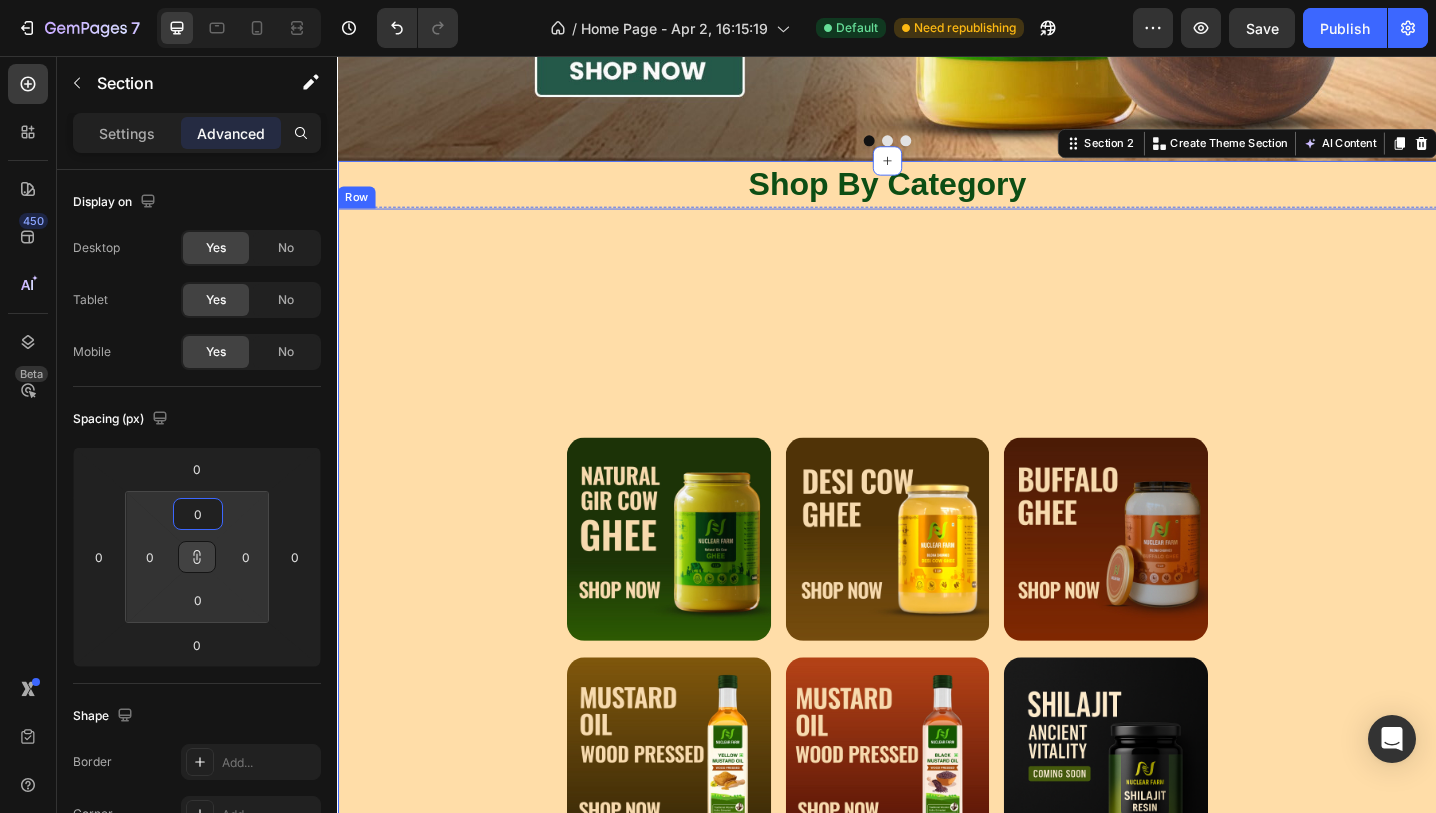 click on "Image Image Image Image Image Image Row" at bounding box center [937, 704] 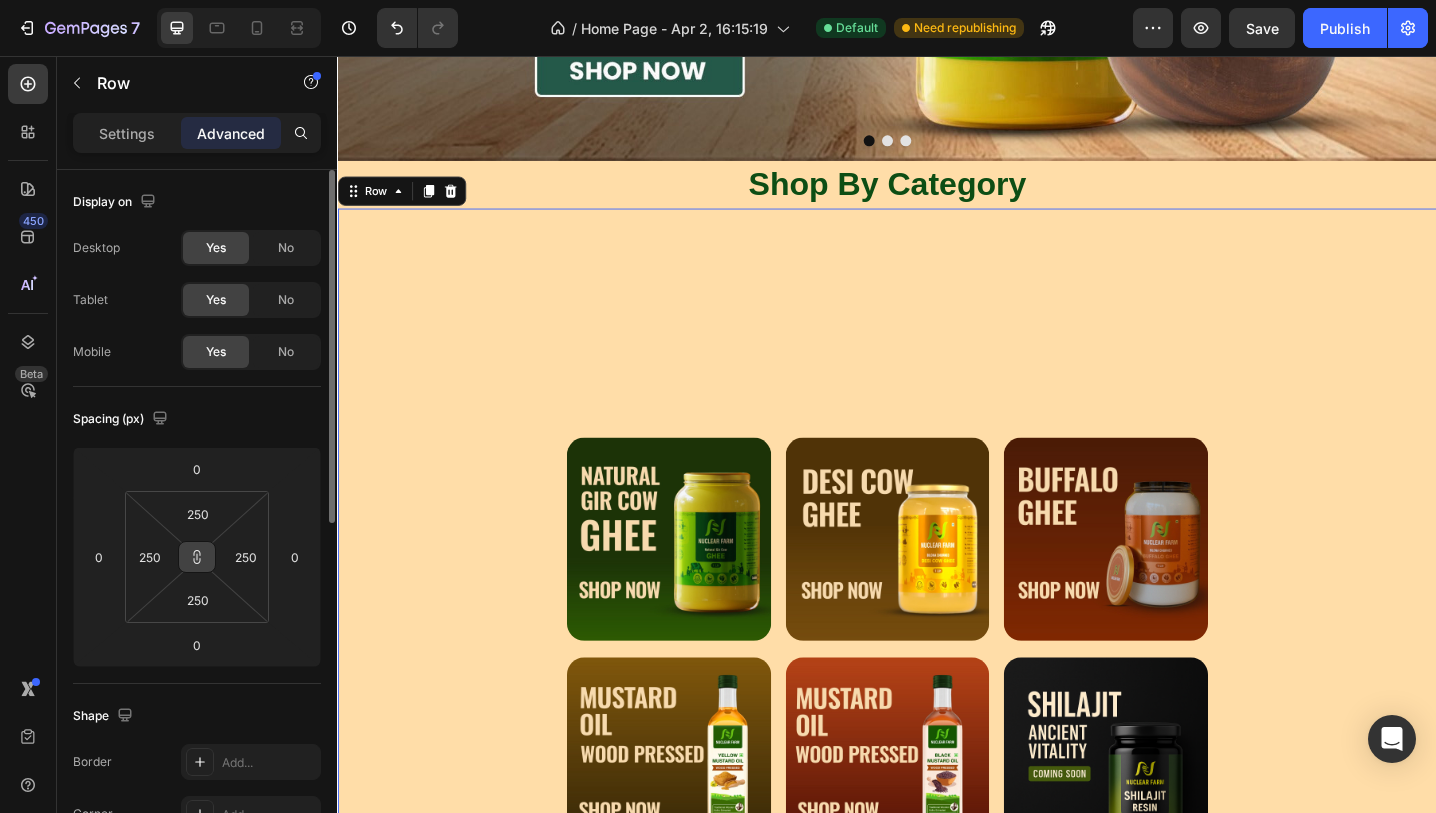 click at bounding box center [197, 557] 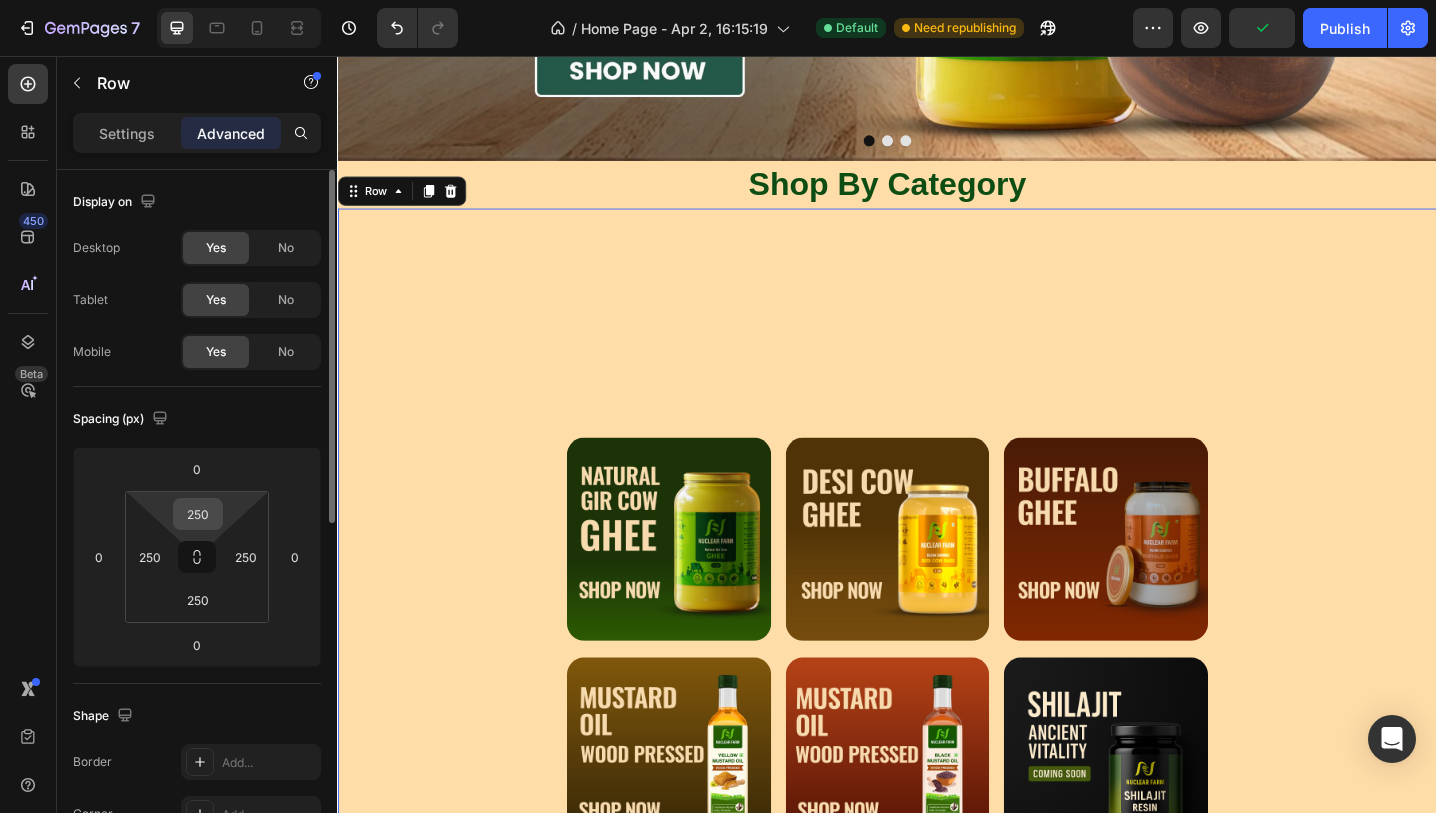 click on "250" at bounding box center (198, 514) 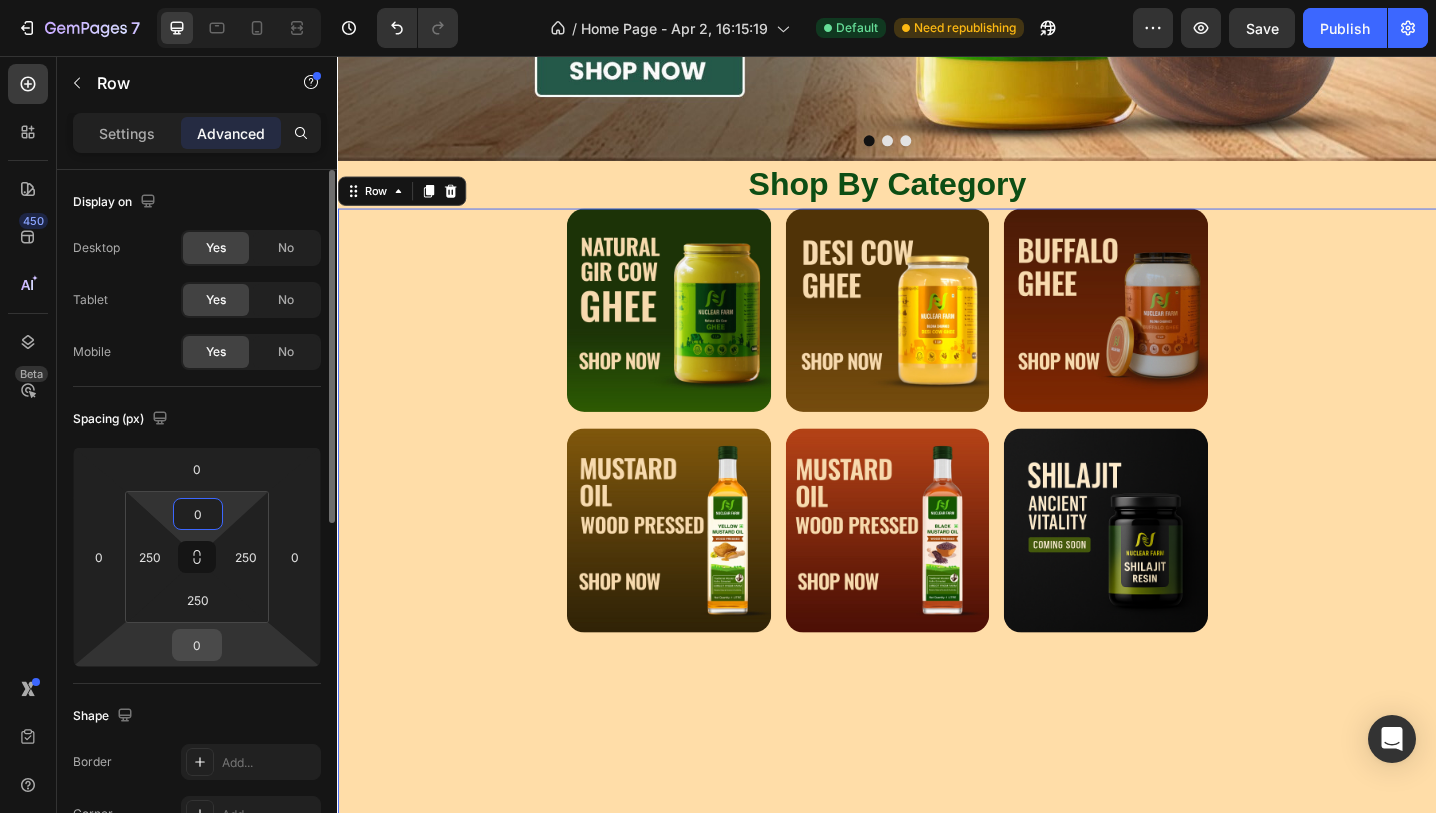 type on "0" 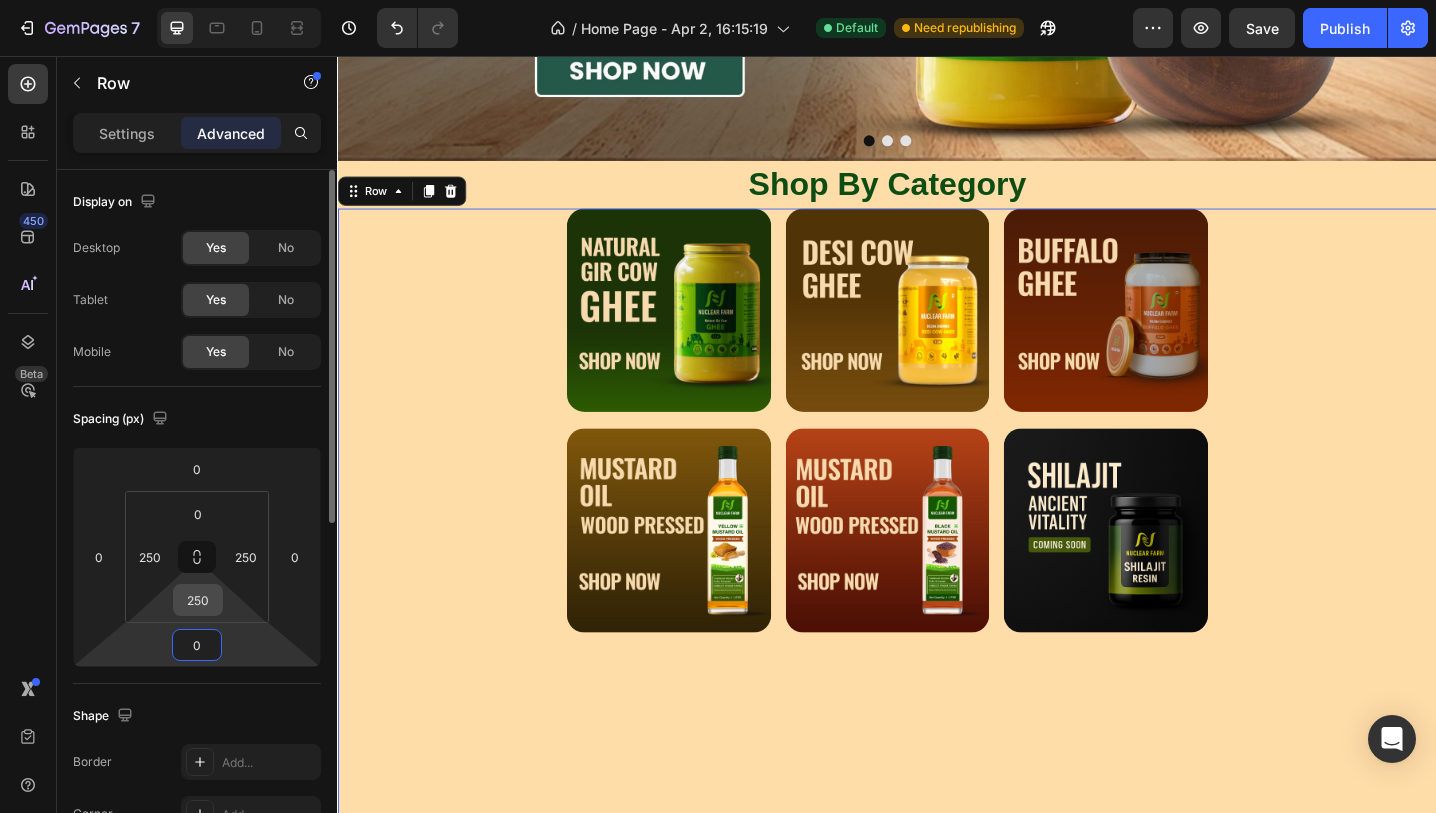 click on "250" at bounding box center [198, 600] 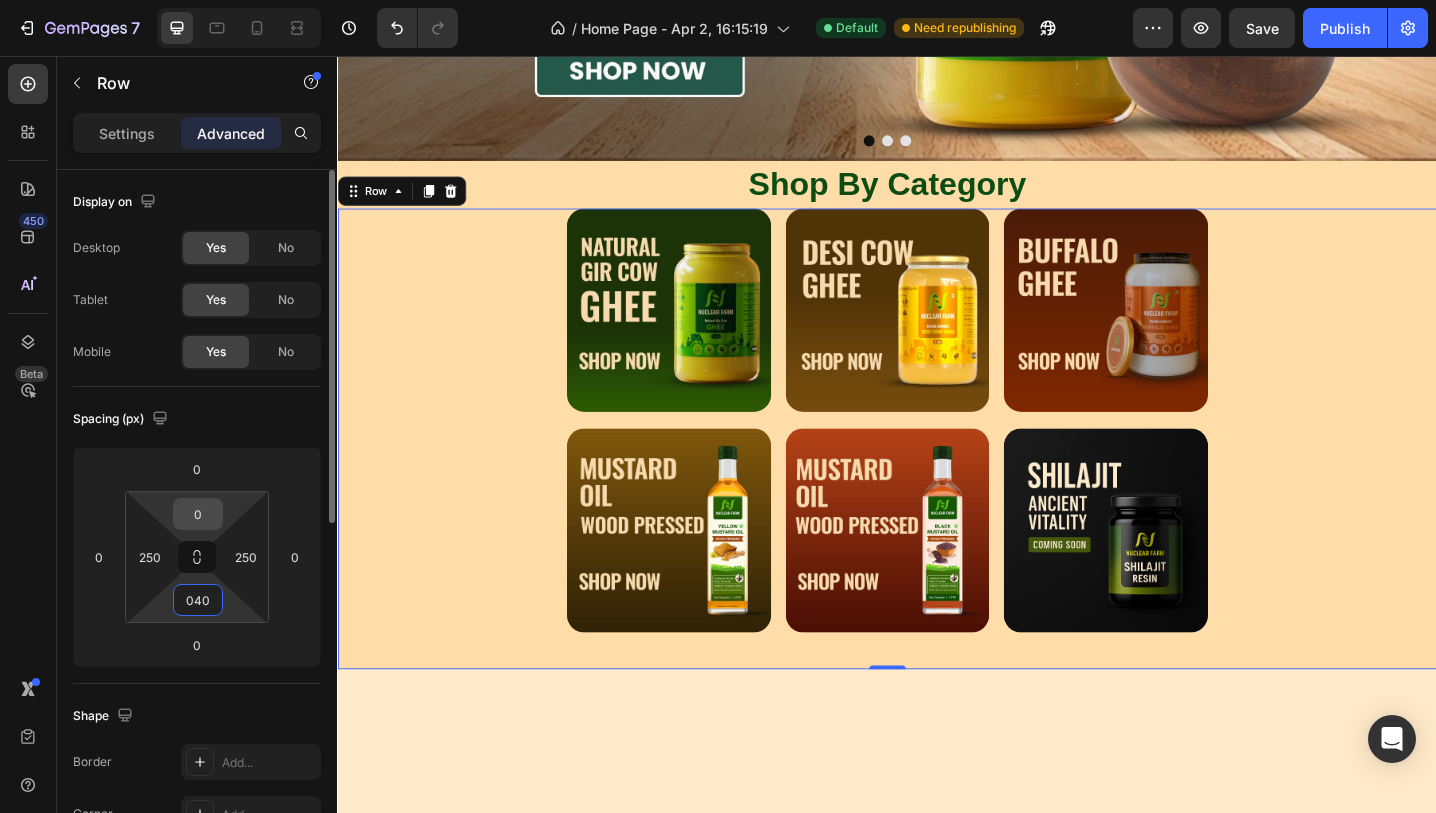 type on "40" 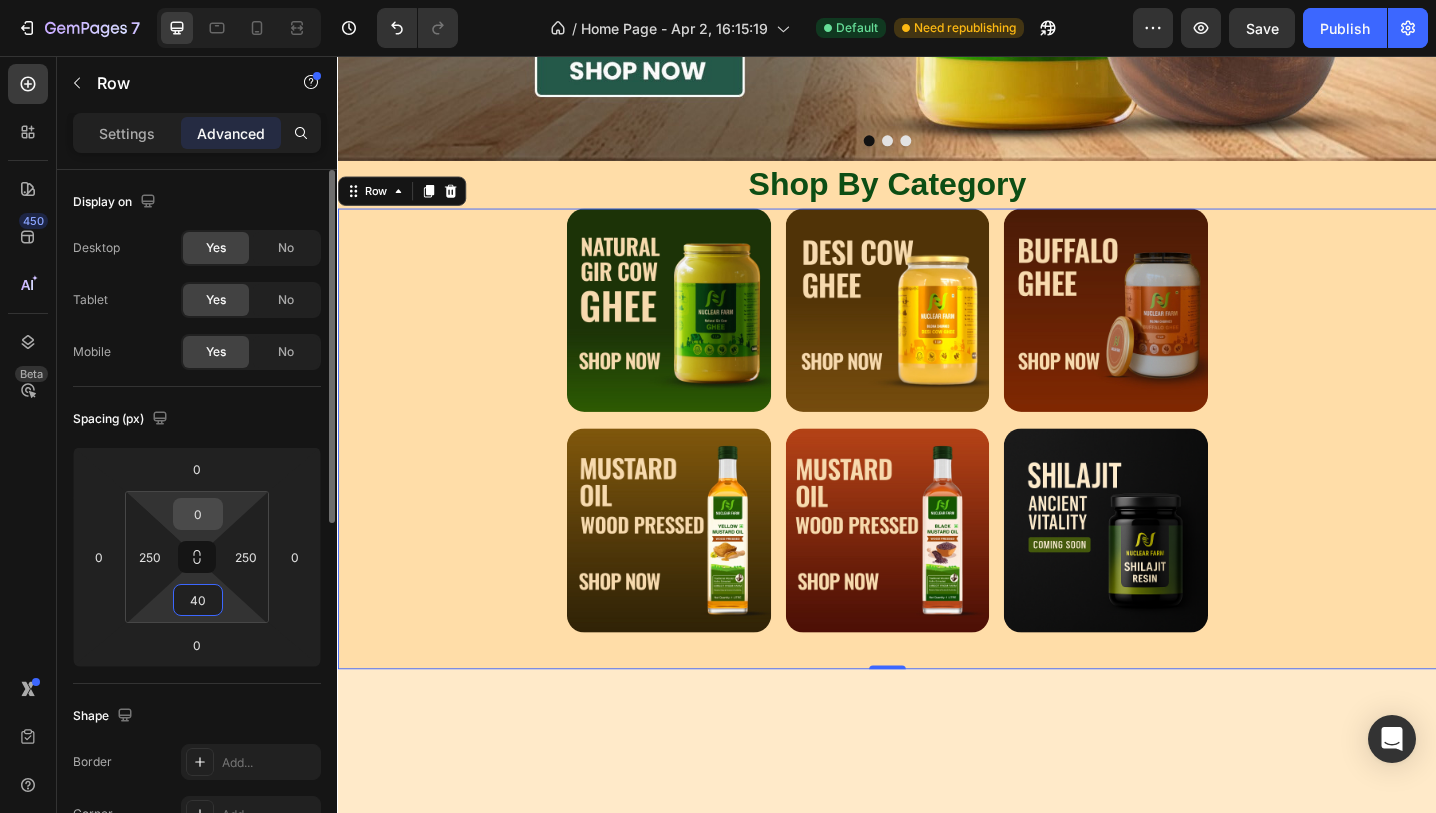 click on "0" at bounding box center (198, 514) 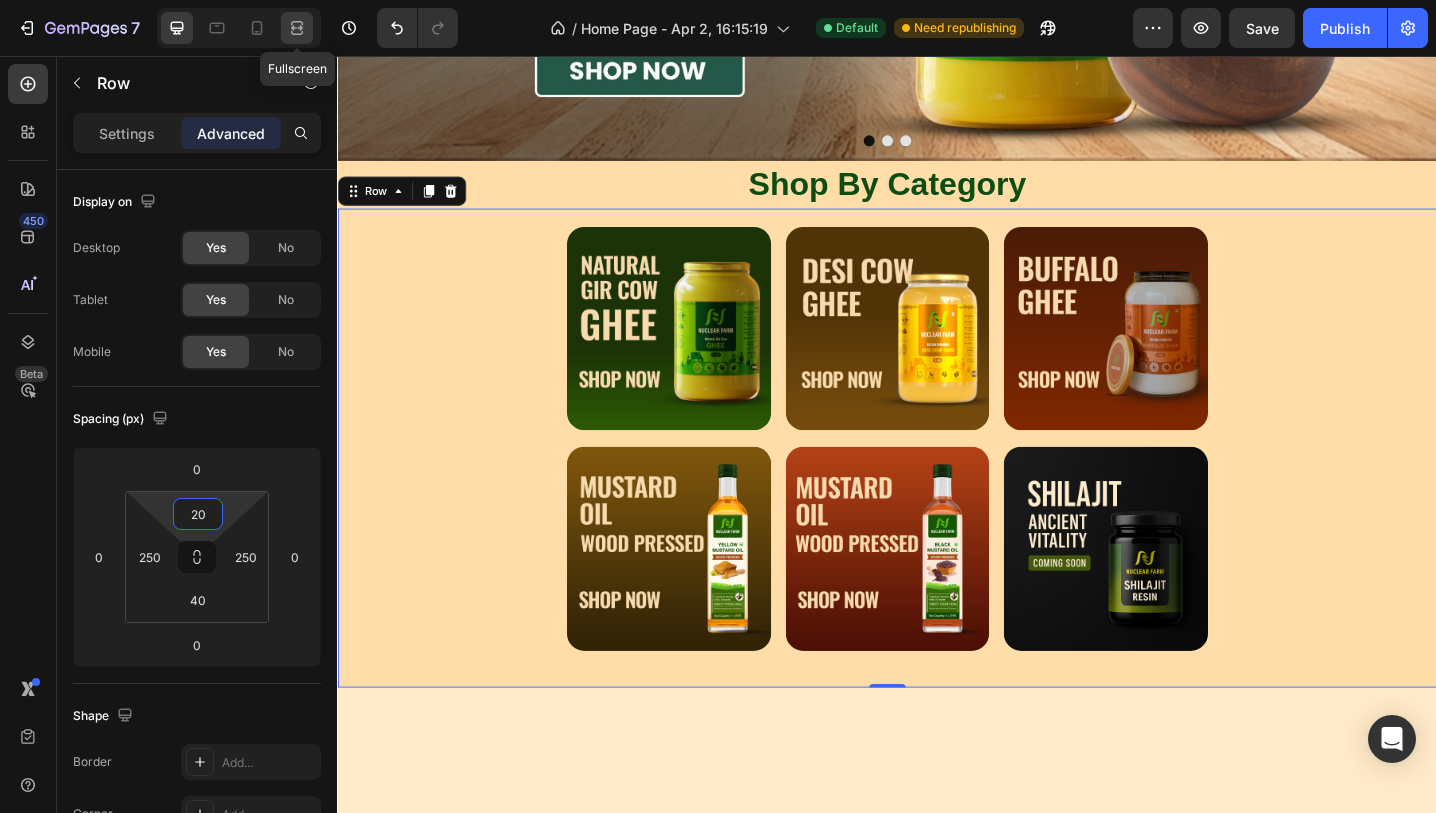 type on "20" 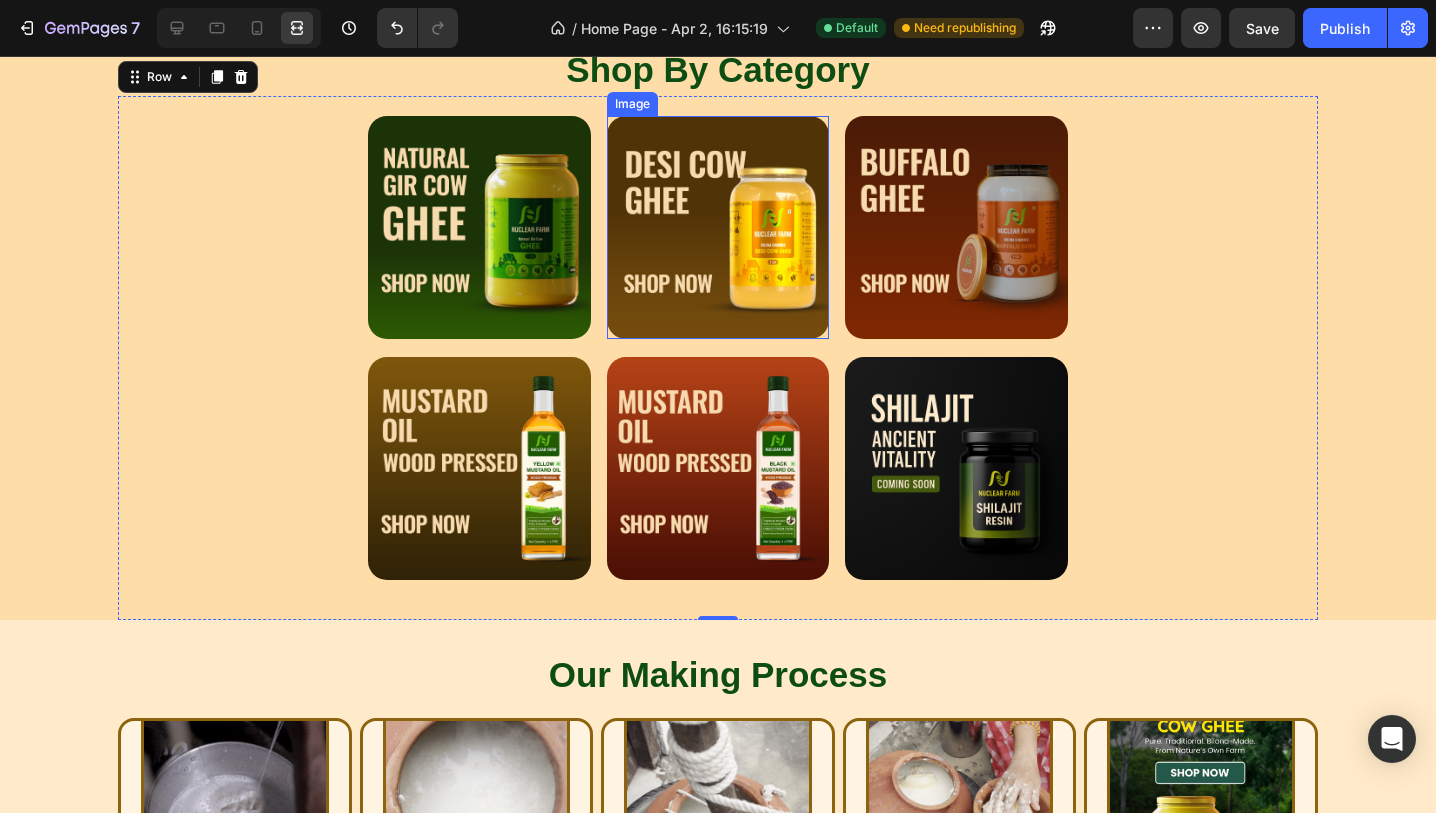 scroll, scrollTop: 575, scrollLeft: 0, axis: vertical 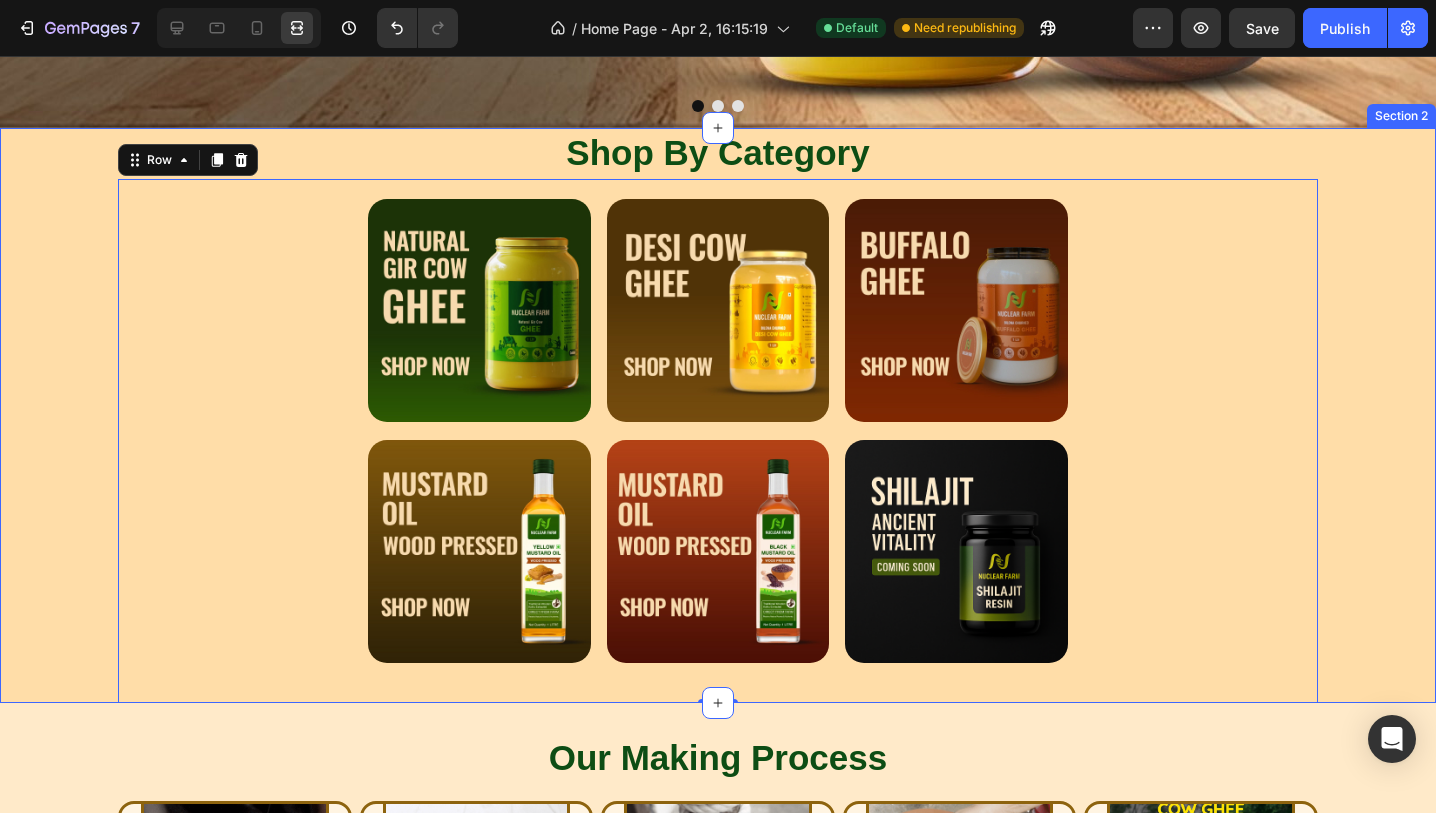 click on "Shop By Category Heading Image Image Image Image Image Image Row   0 Row Row" at bounding box center [718, 415] 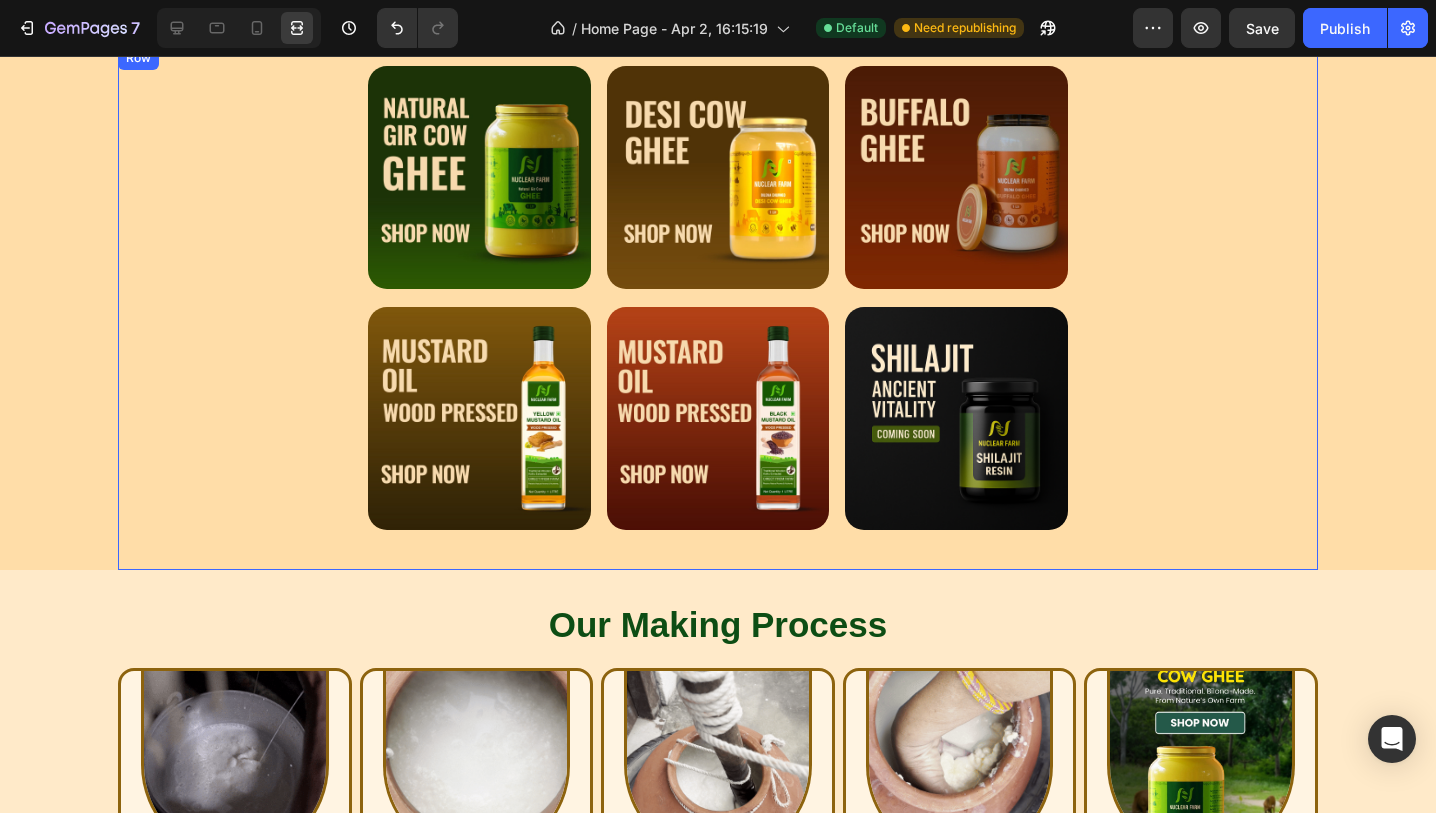 scroll, scrollTop: 827, scrollLeft: 0, axis: vertical 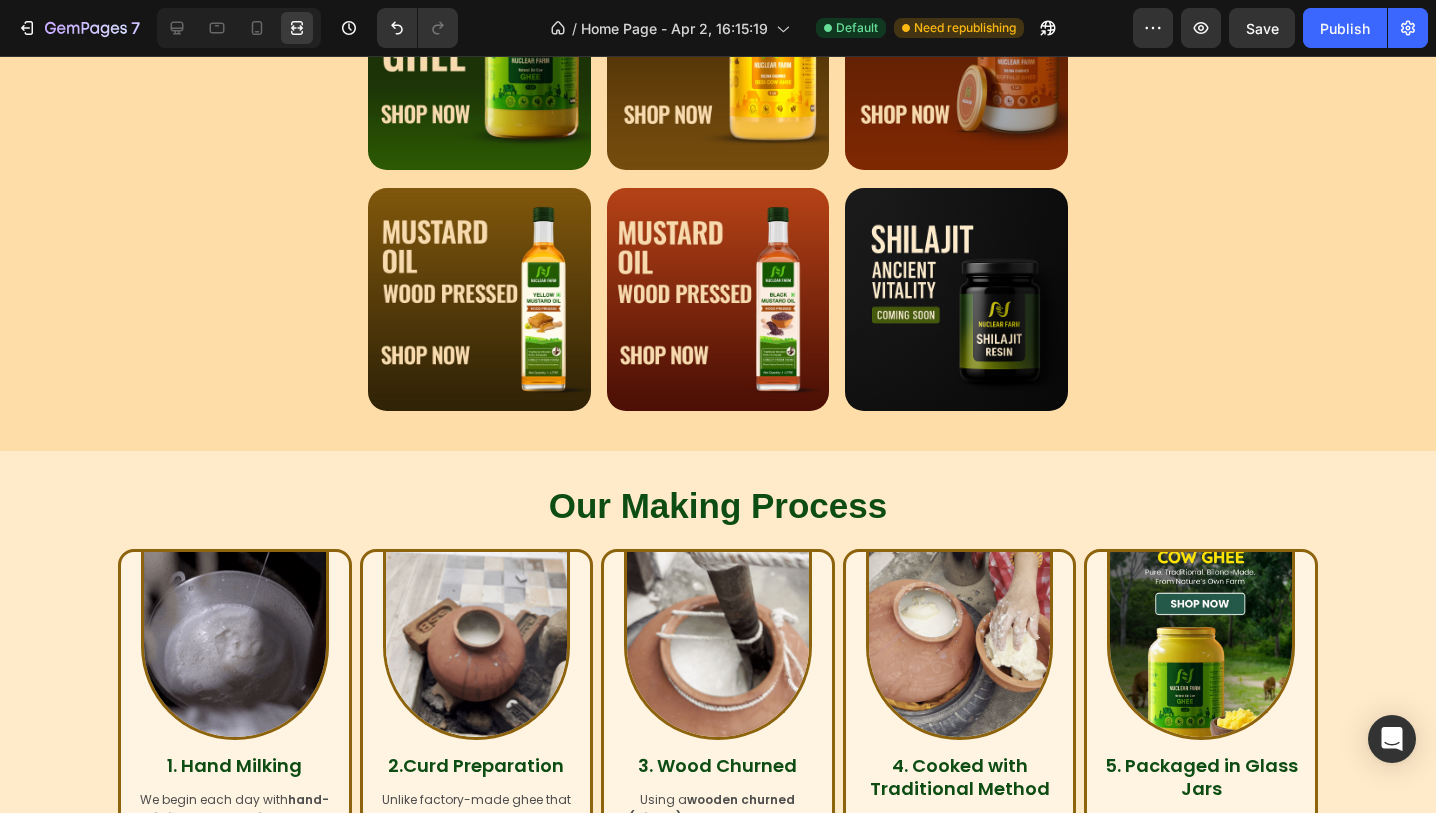 click on "Shop By Category Heading Image Image Image Image Image Image Row Row Row" at bounding box center (718, 163) 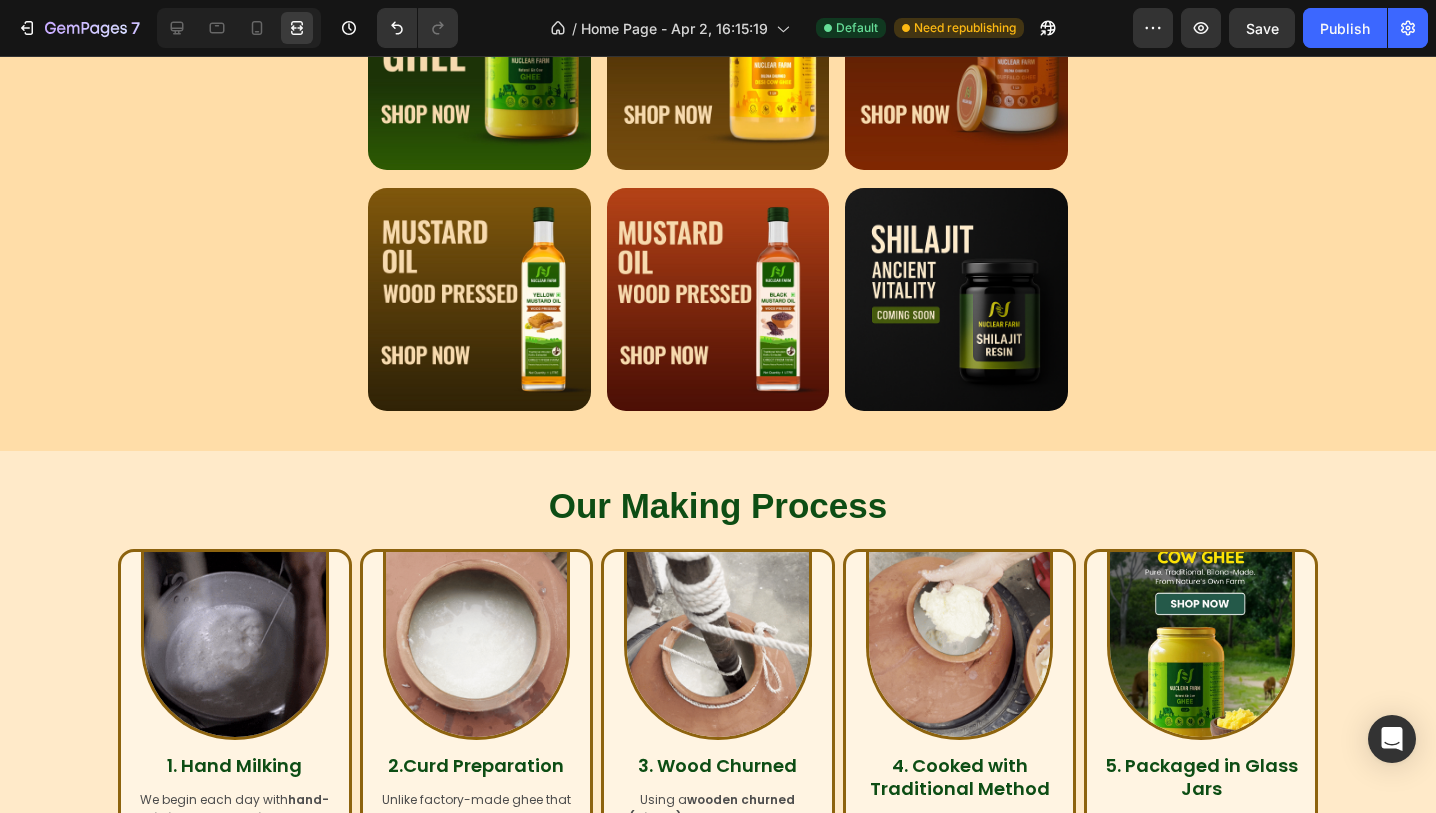click on "Shop By Category Heading Image Image Image Image Image Image Row Row Row" at bounding box center (718, 163) 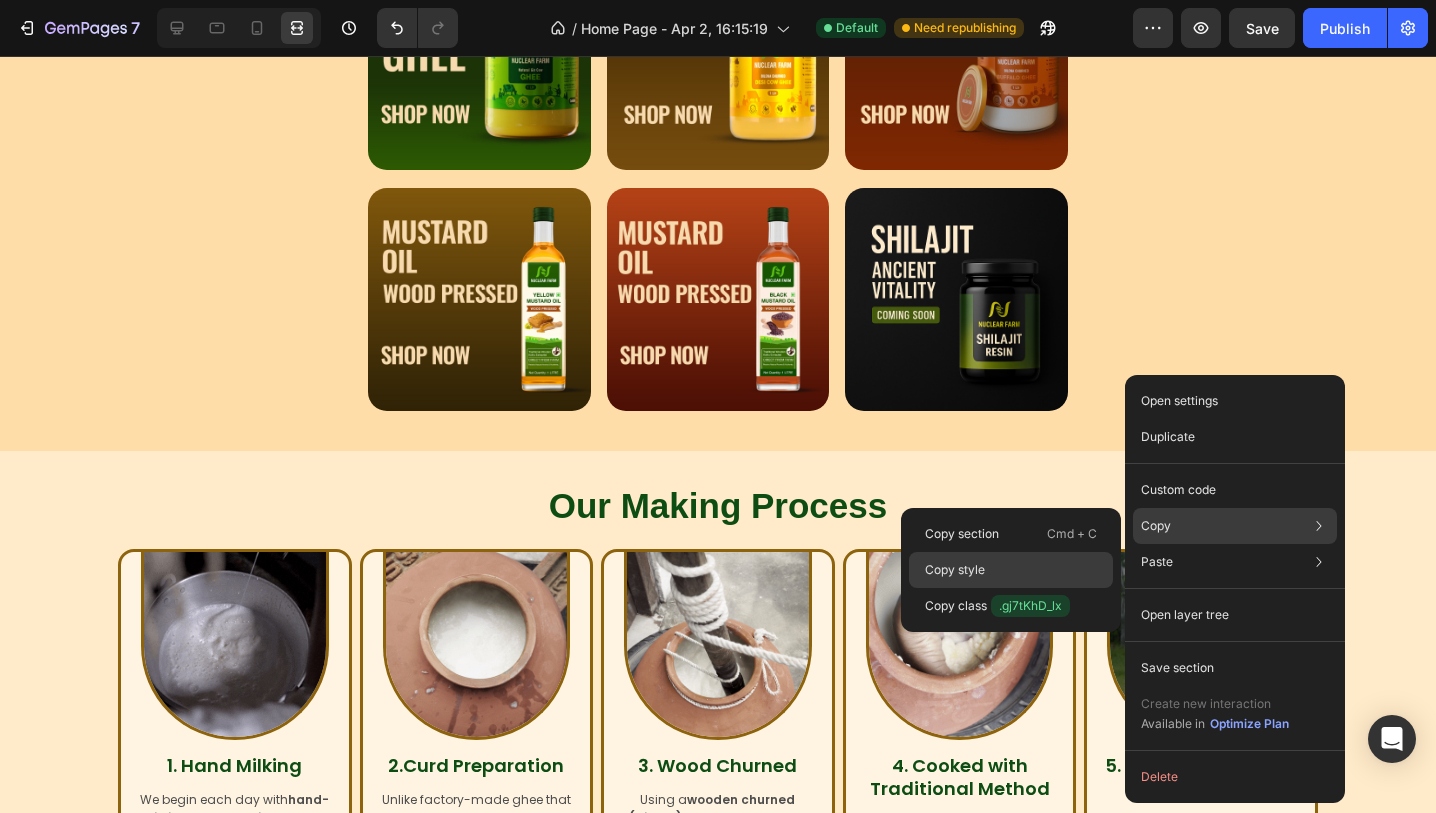 click on "Copy style" 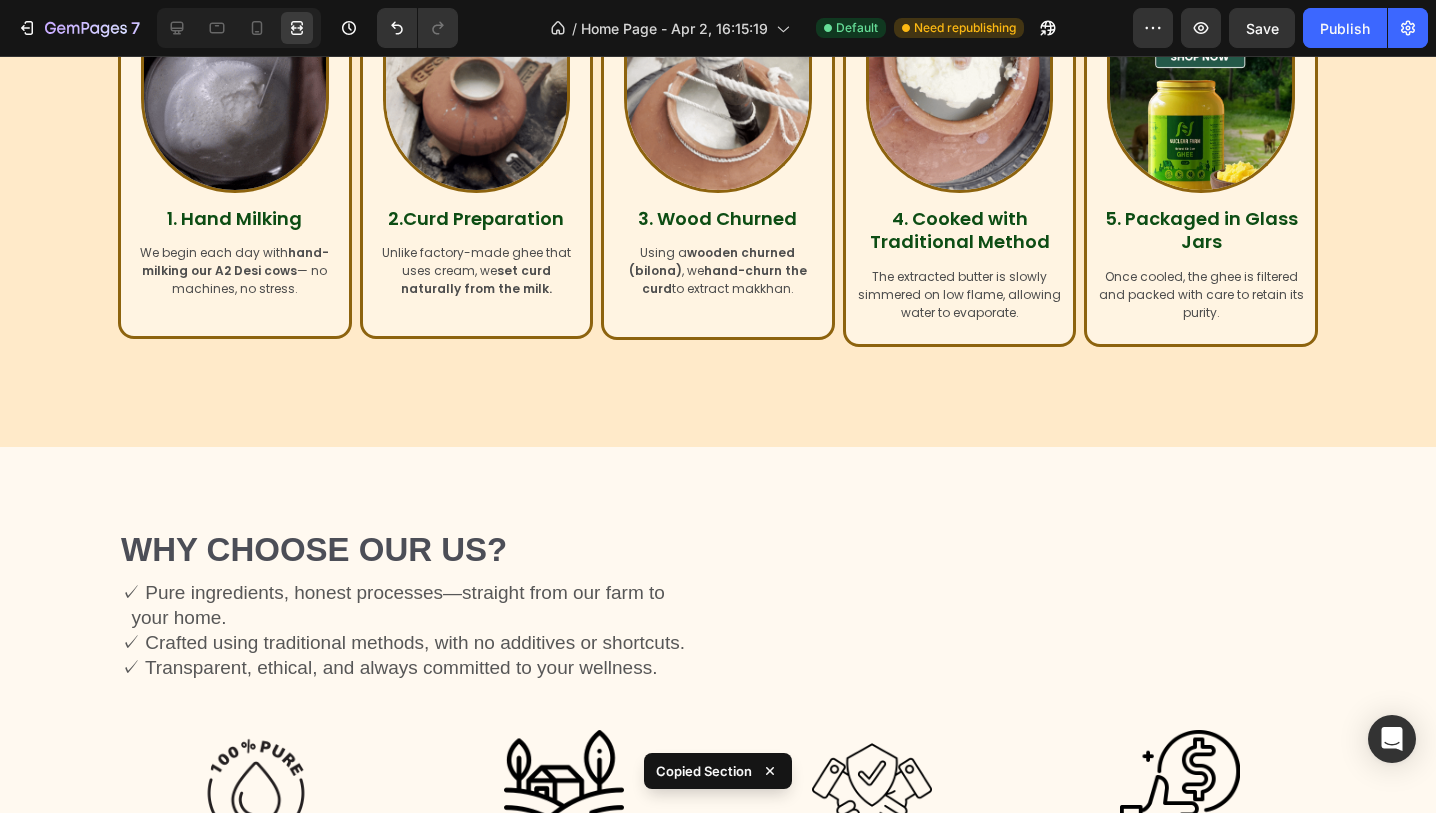 scroll, scrollTop: 1385, scrollLeft: 0, axis: vertical 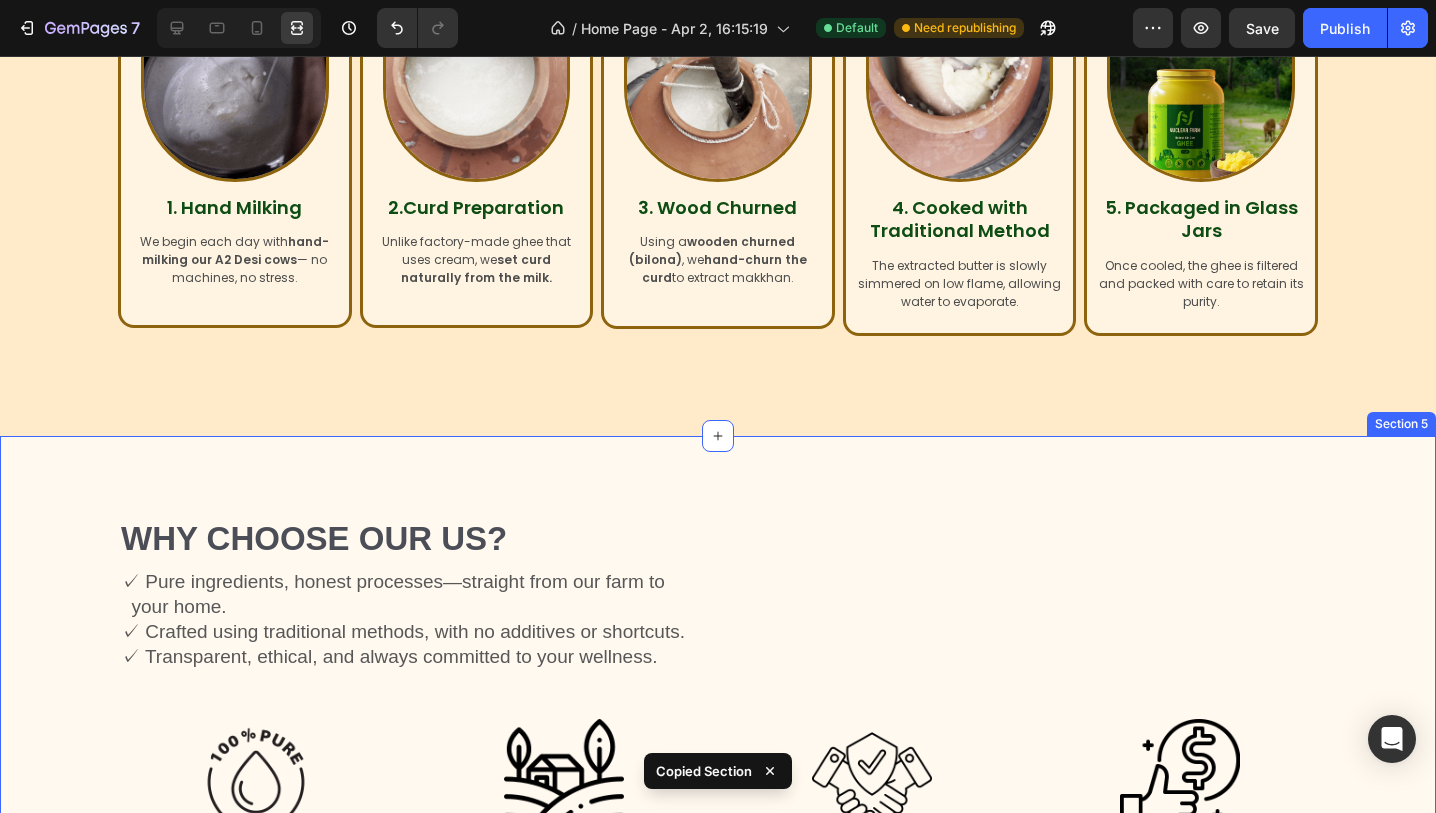 click on "Why Choose Our US? Heading ✓ Pure ingredients, honest processes—straight from our farm to           your home. ✓ Crafted using traditional methods, with no additives or shortcuts. ✓ Transparent, ethical, and always committed to your wellness. Text Block Row Row Image We use only traditional methods and natural ingredients Text Block Image Our ghee, oils, and wellness essentials come directly from farms Text Block Image We believe in full traceability. You know exactly where your food comes from Text Block Image No middlemen, no hidden costs. You get premium quality at the right price, and our farmers get their fair share. Text Block Row Section 5" at bounding box center [718, 707] 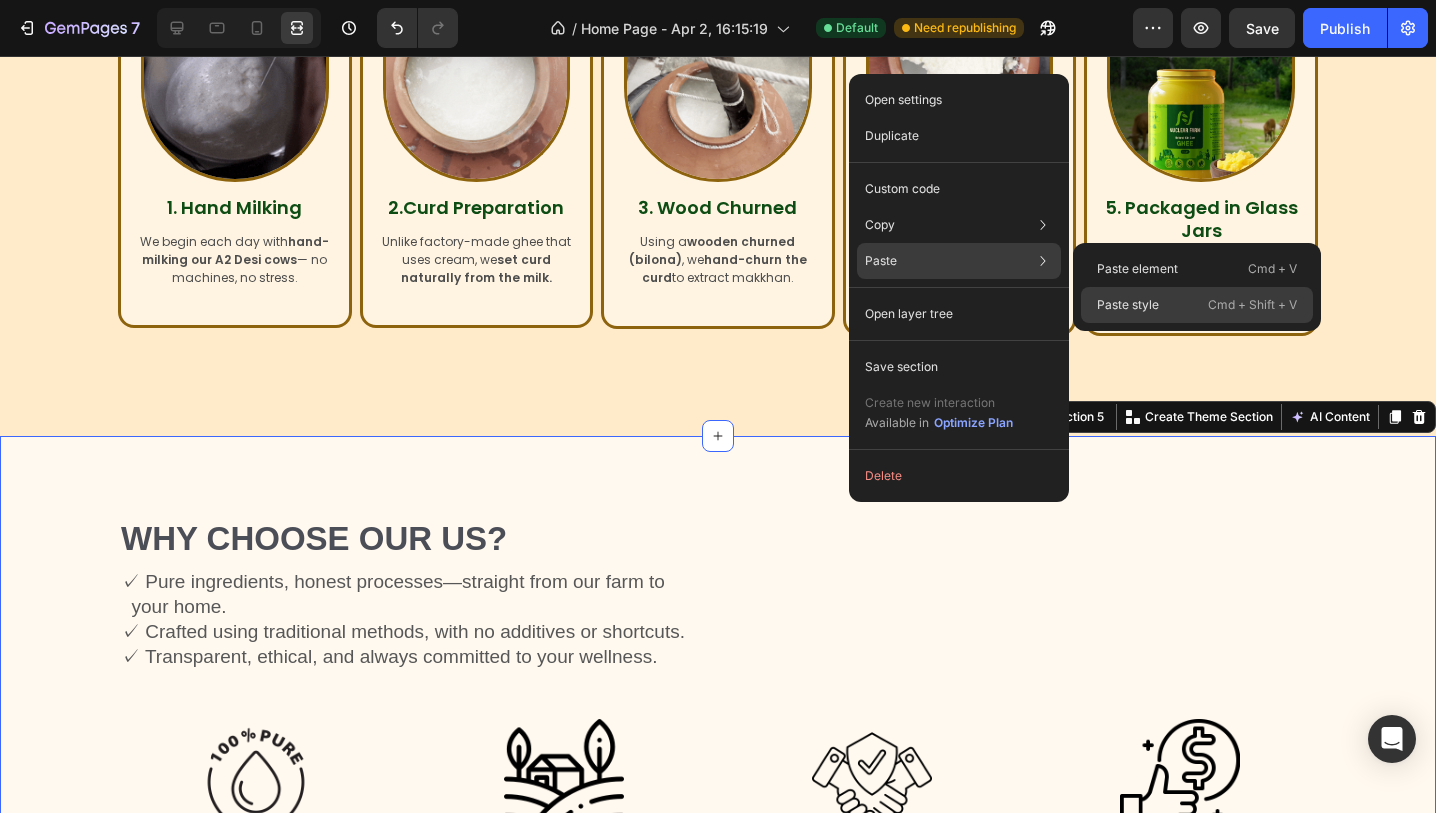 click on "Paste style" at bounding box center [1128, 305] 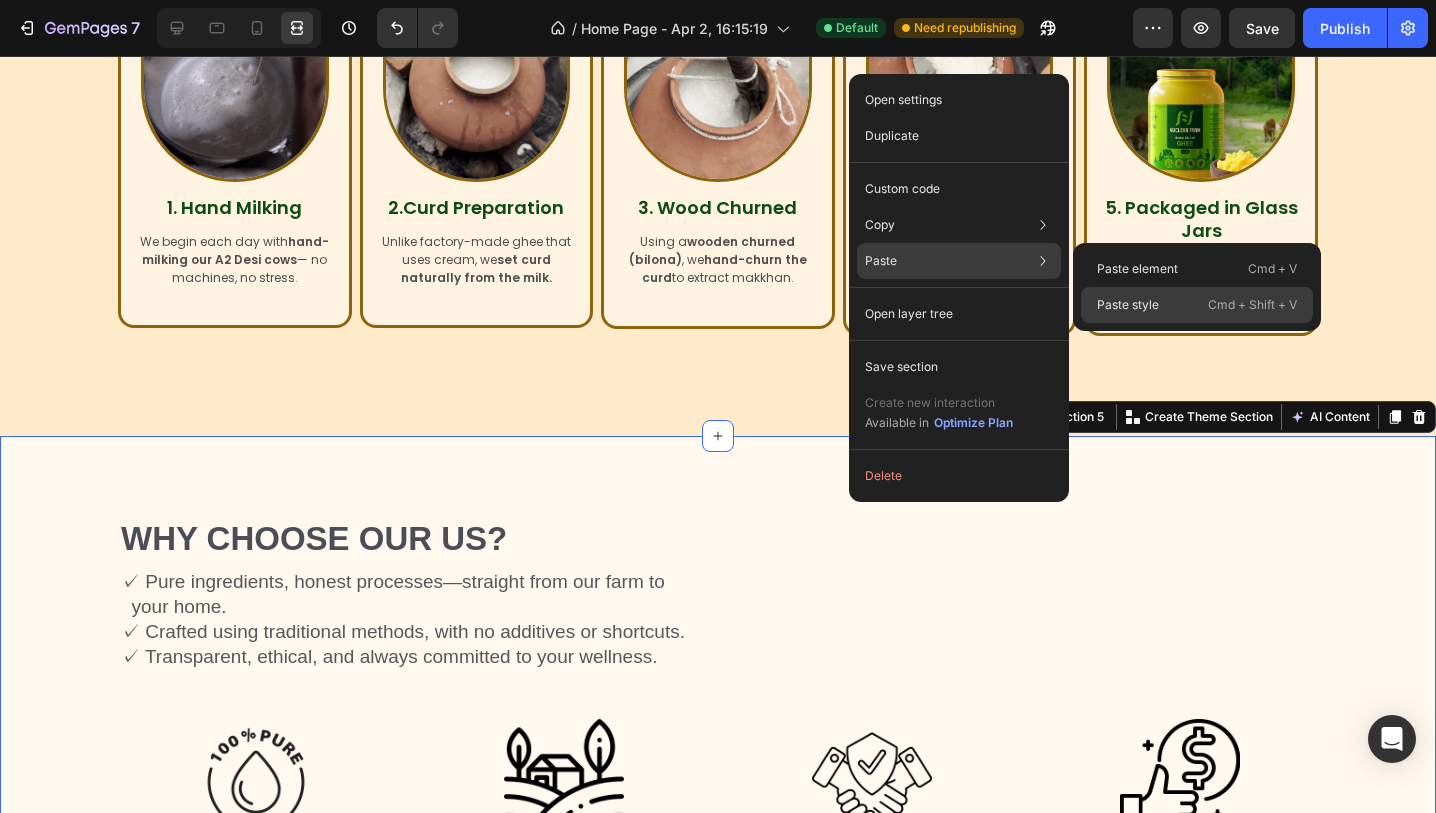 type on "0" 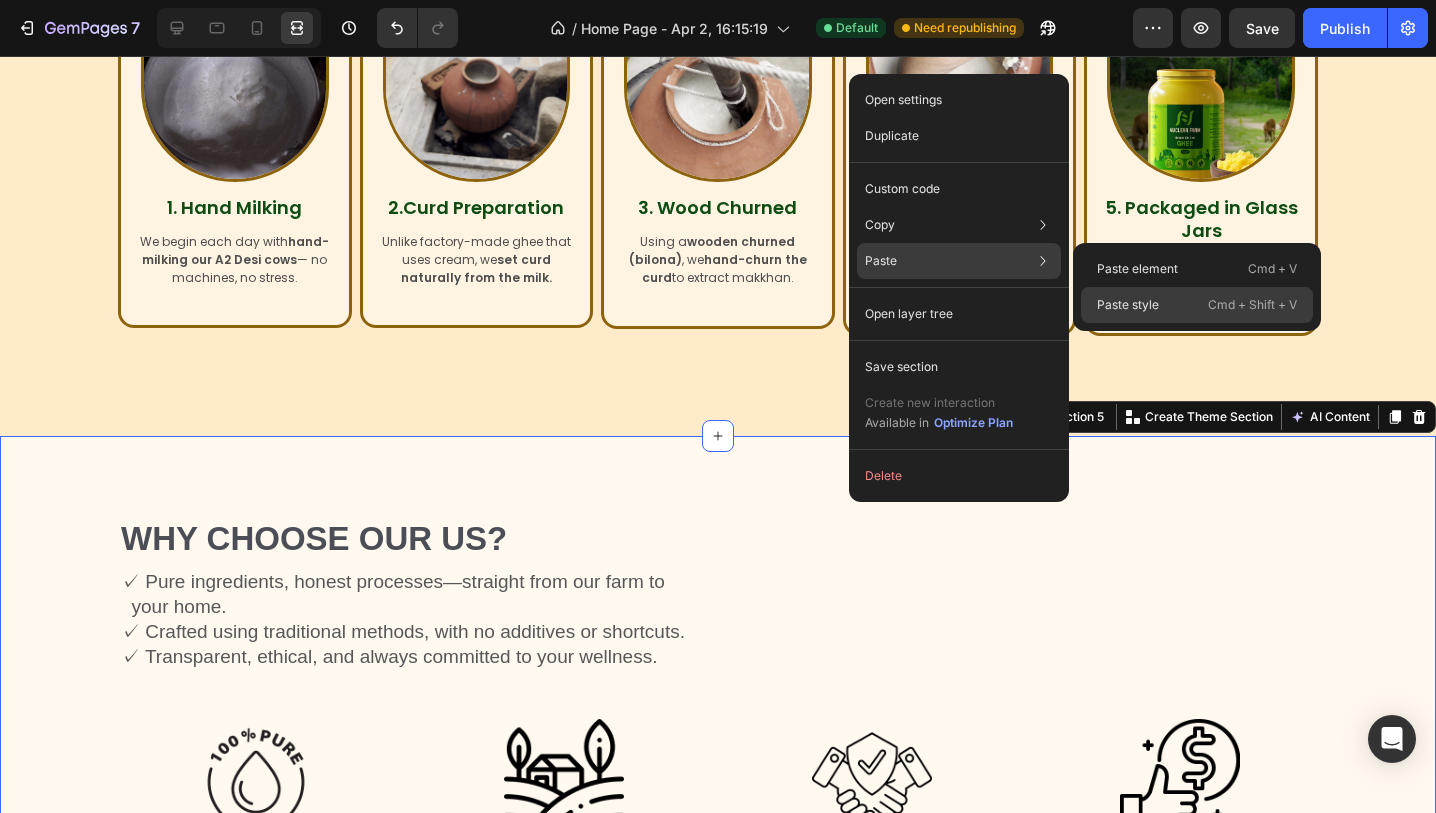 type on "0" 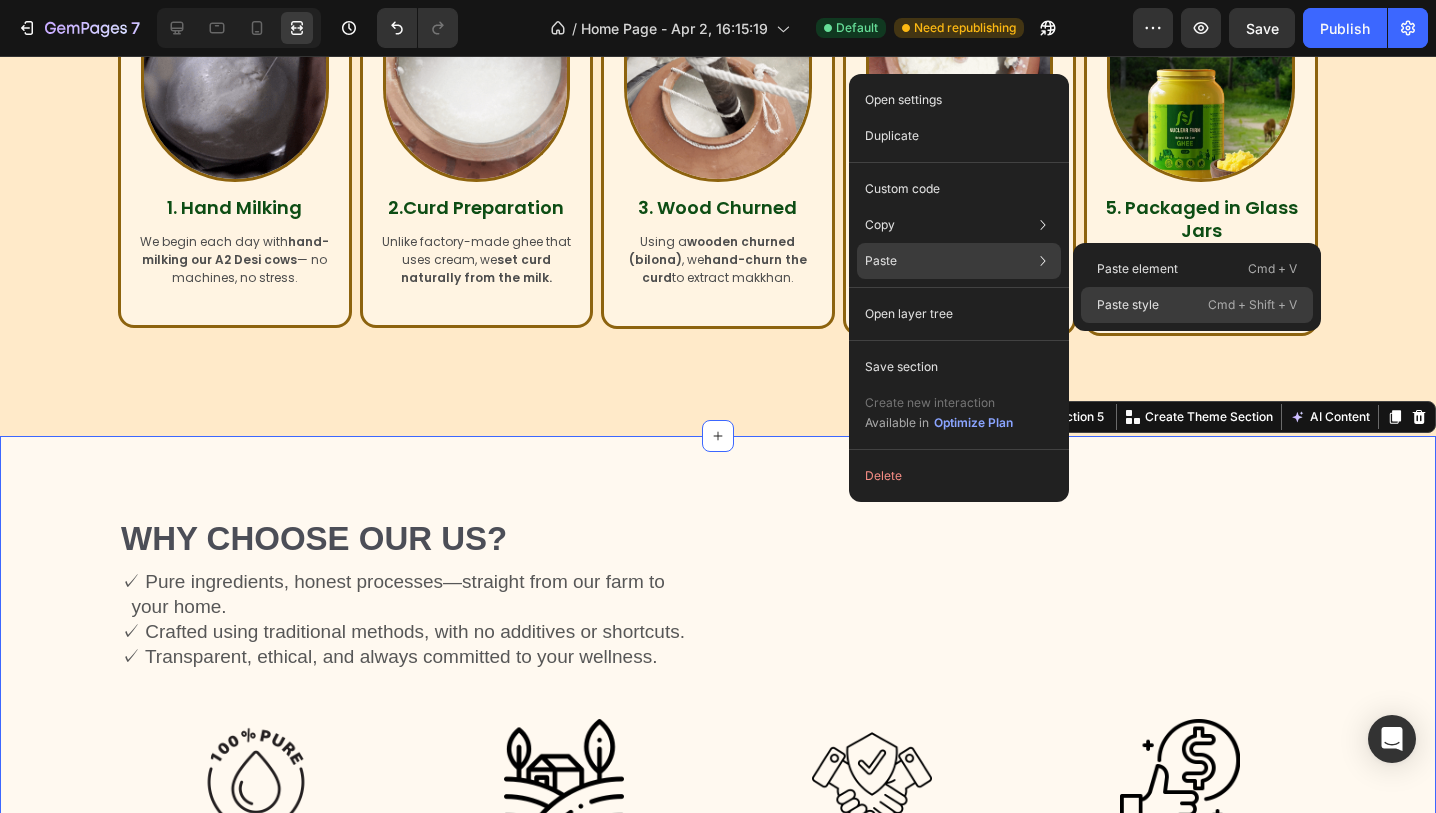 type on "0" 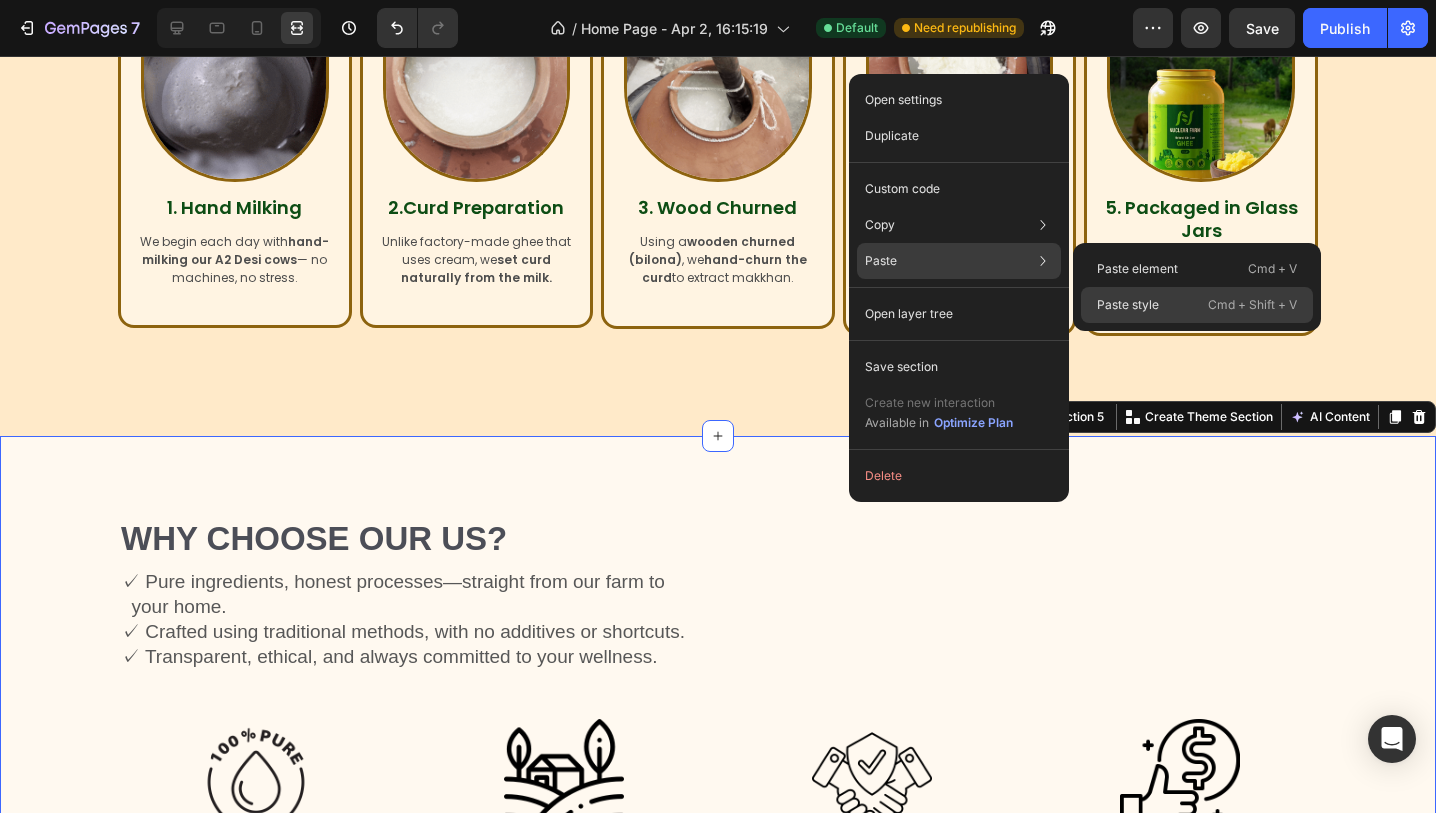 type on "0" 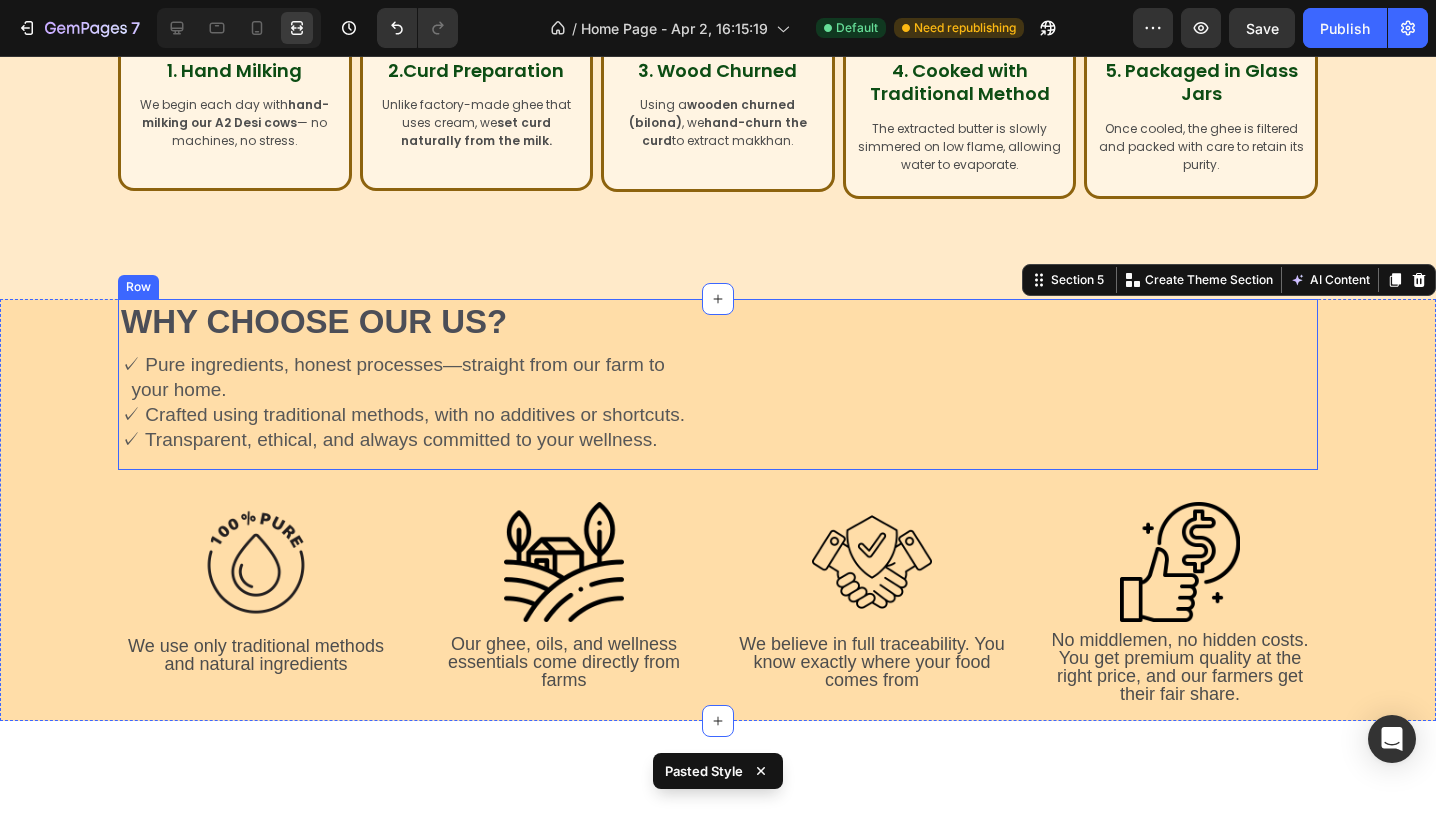 scroll, scrollTop: 1521, scrollLeft: 0, axis: vertical 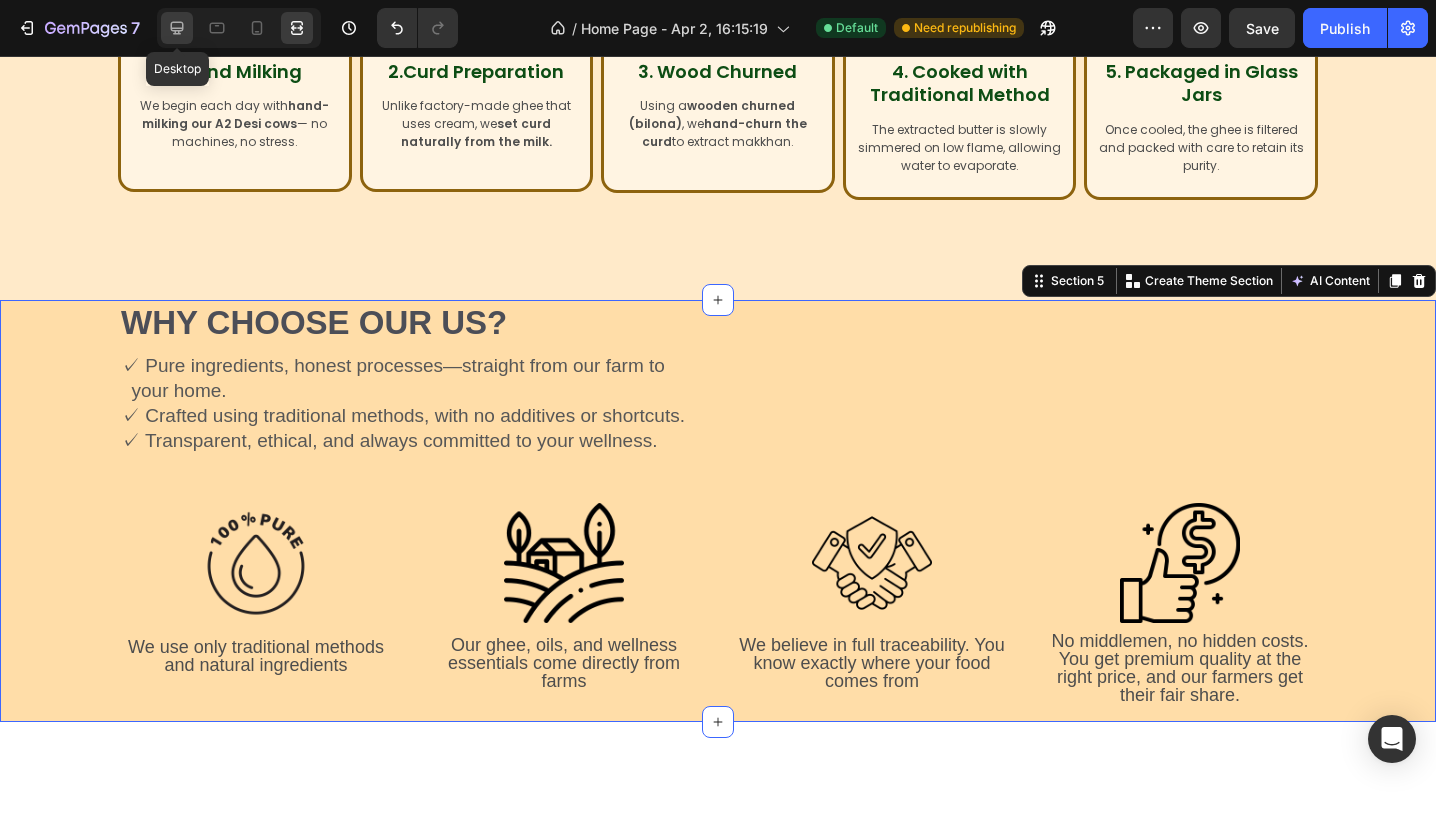click 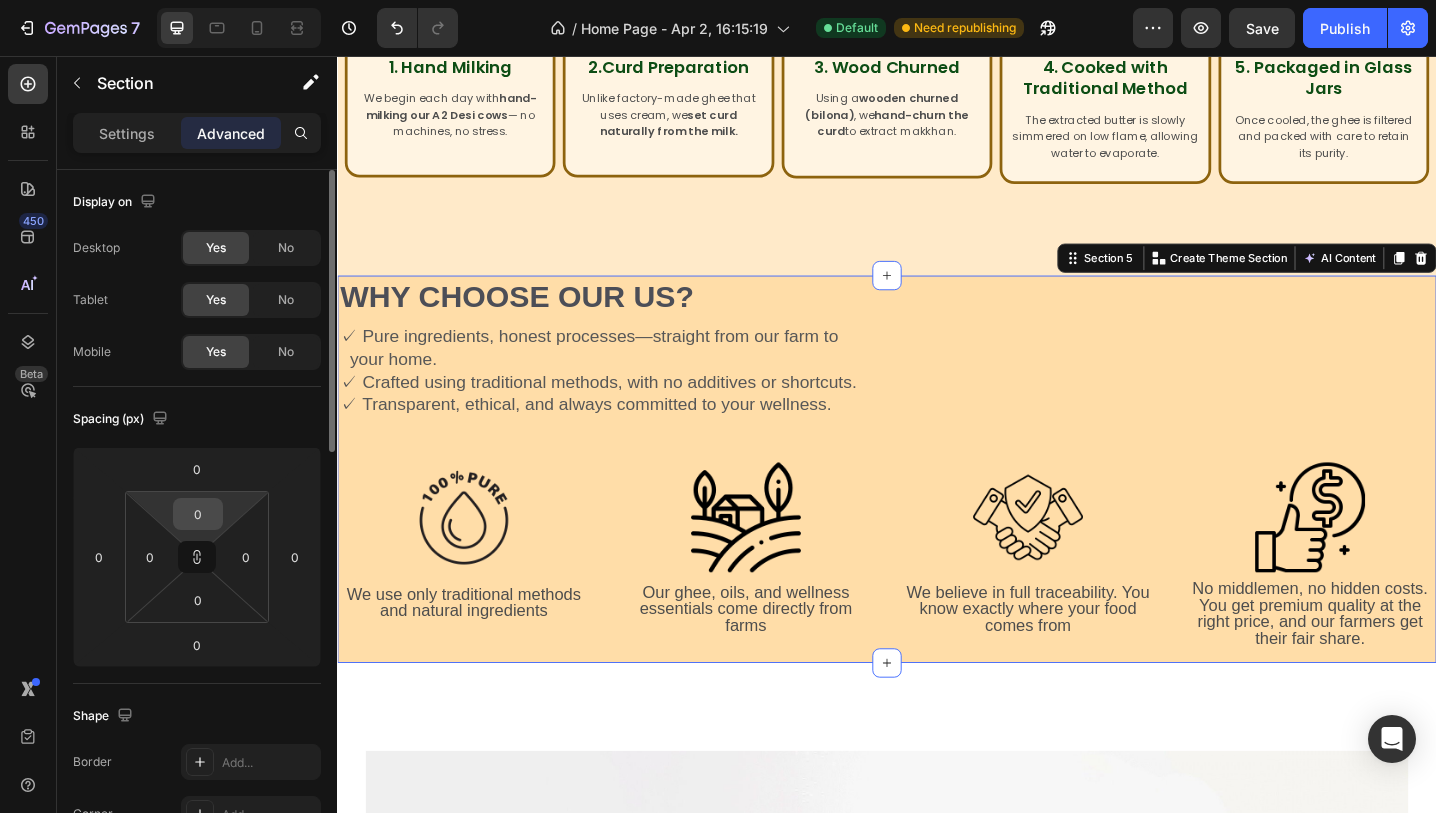 click on "0" at bounding box center (198, 514) 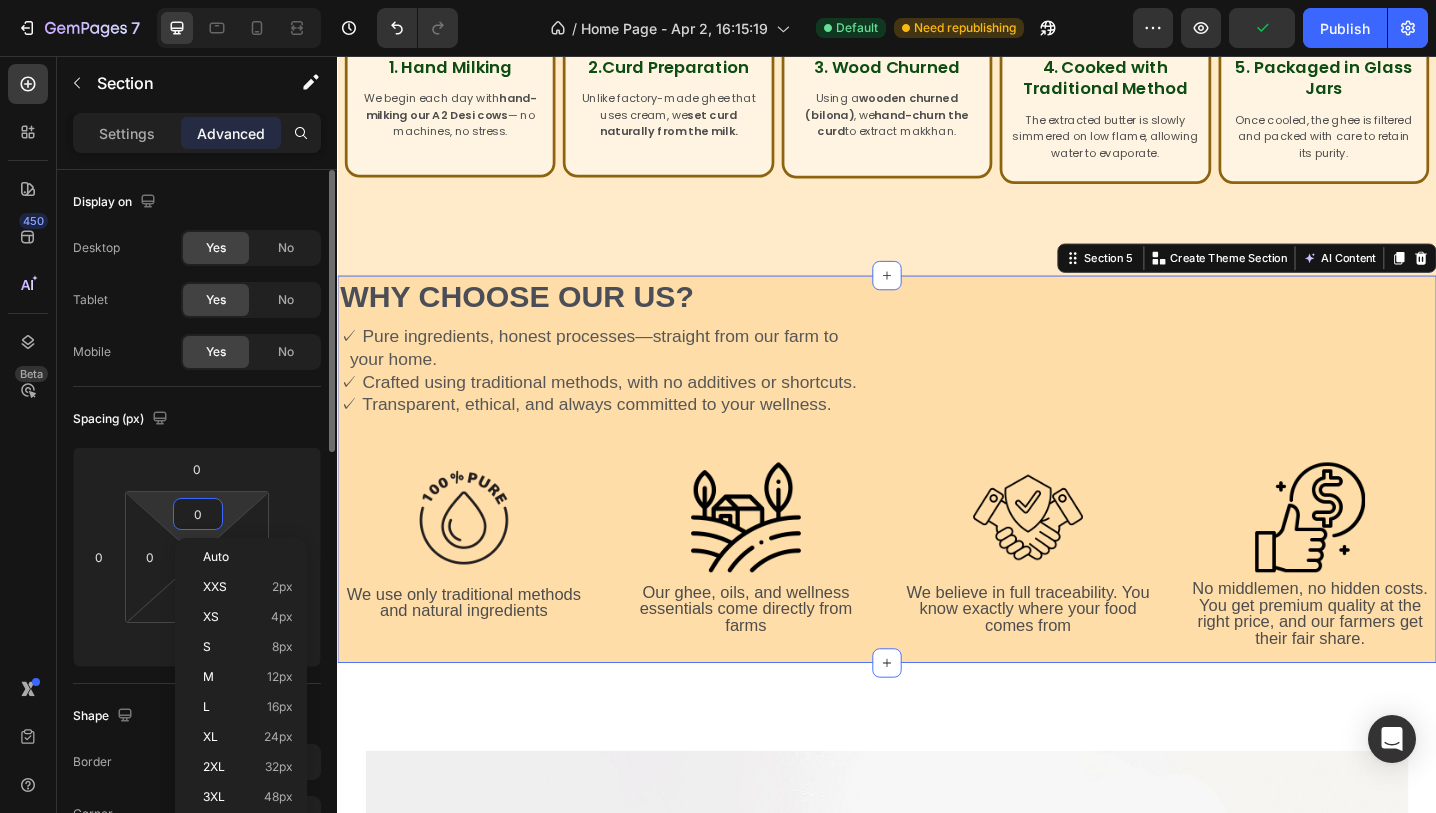 type on "4" 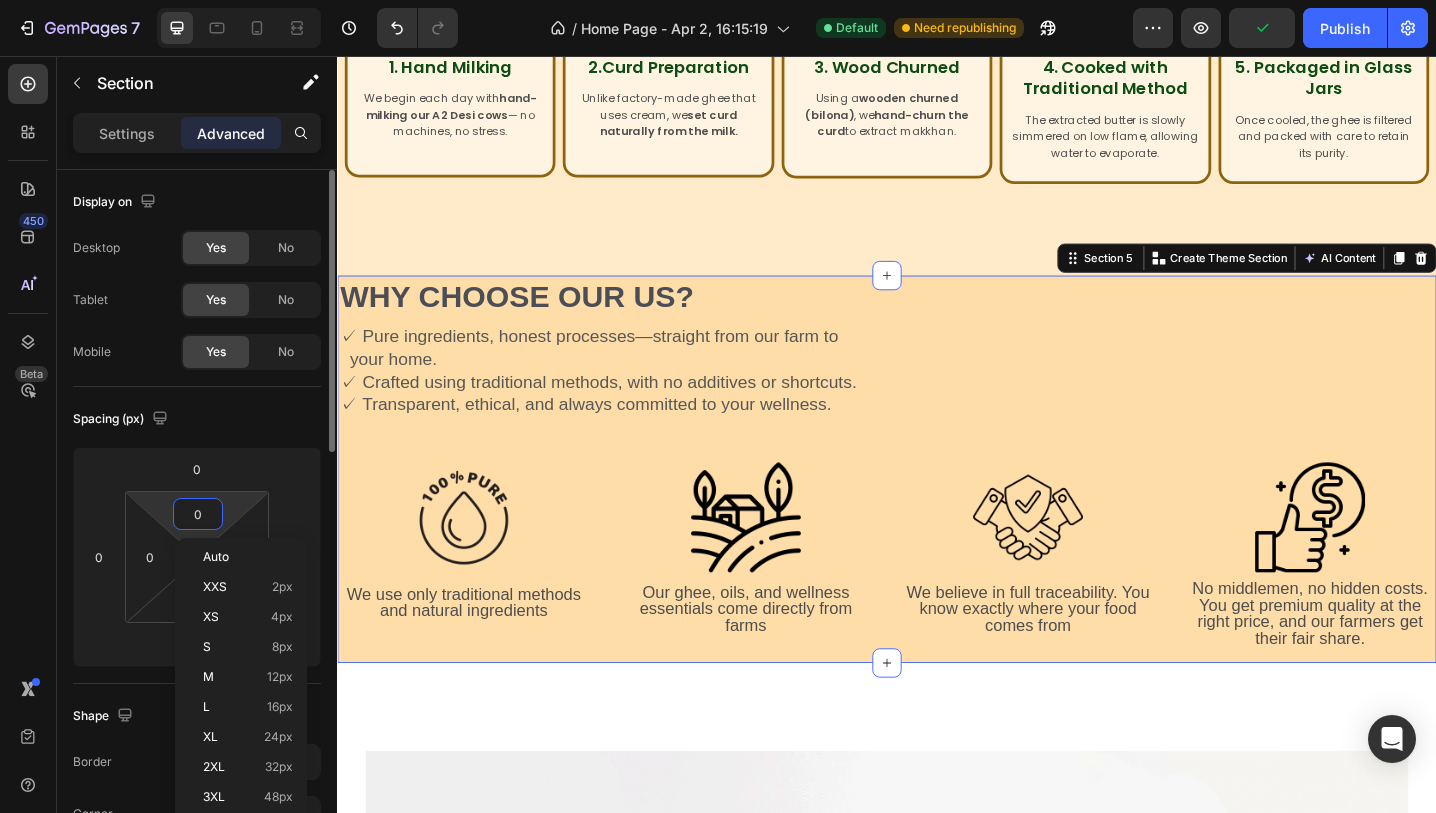 type on "4" 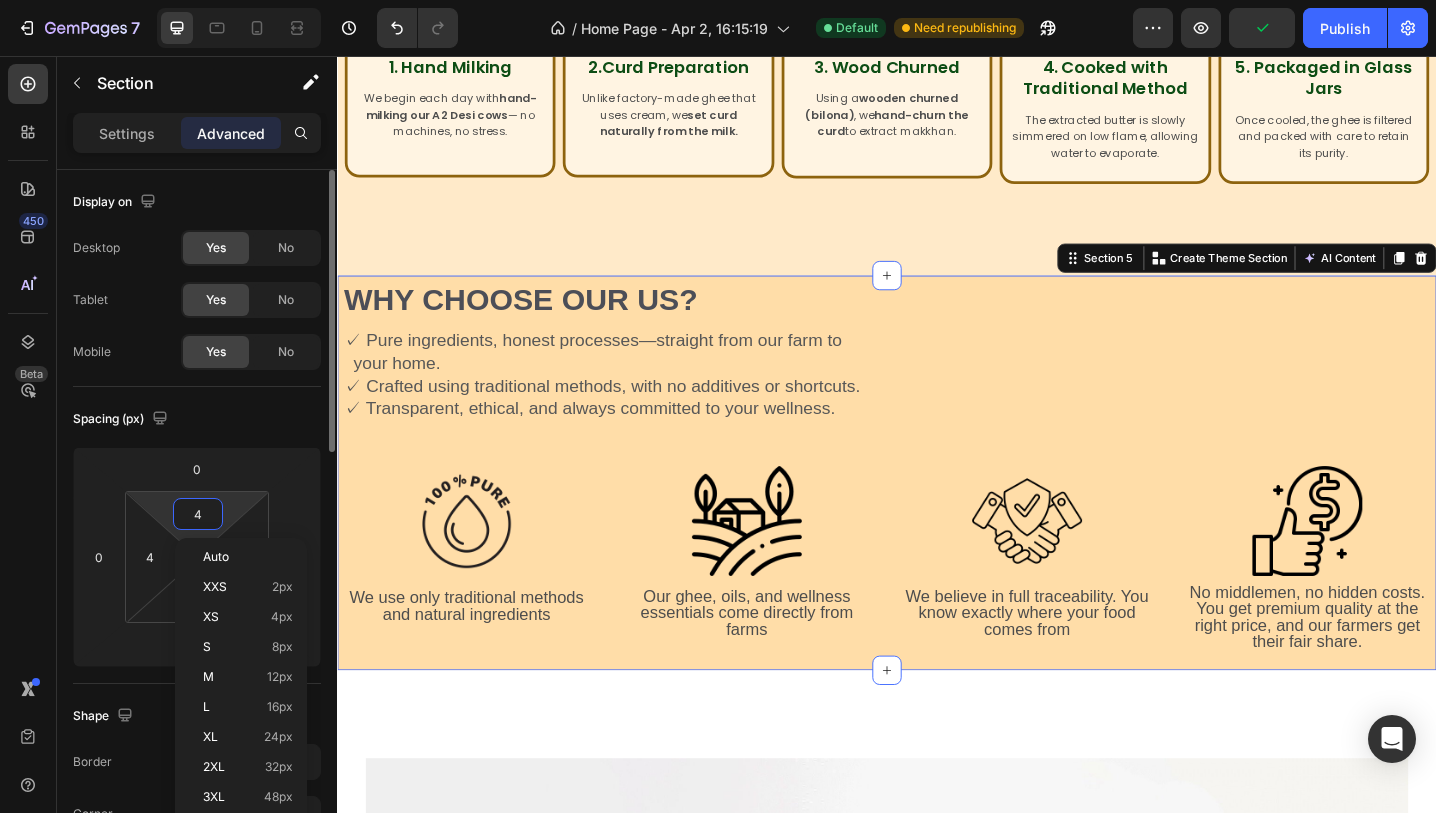 type on "40" 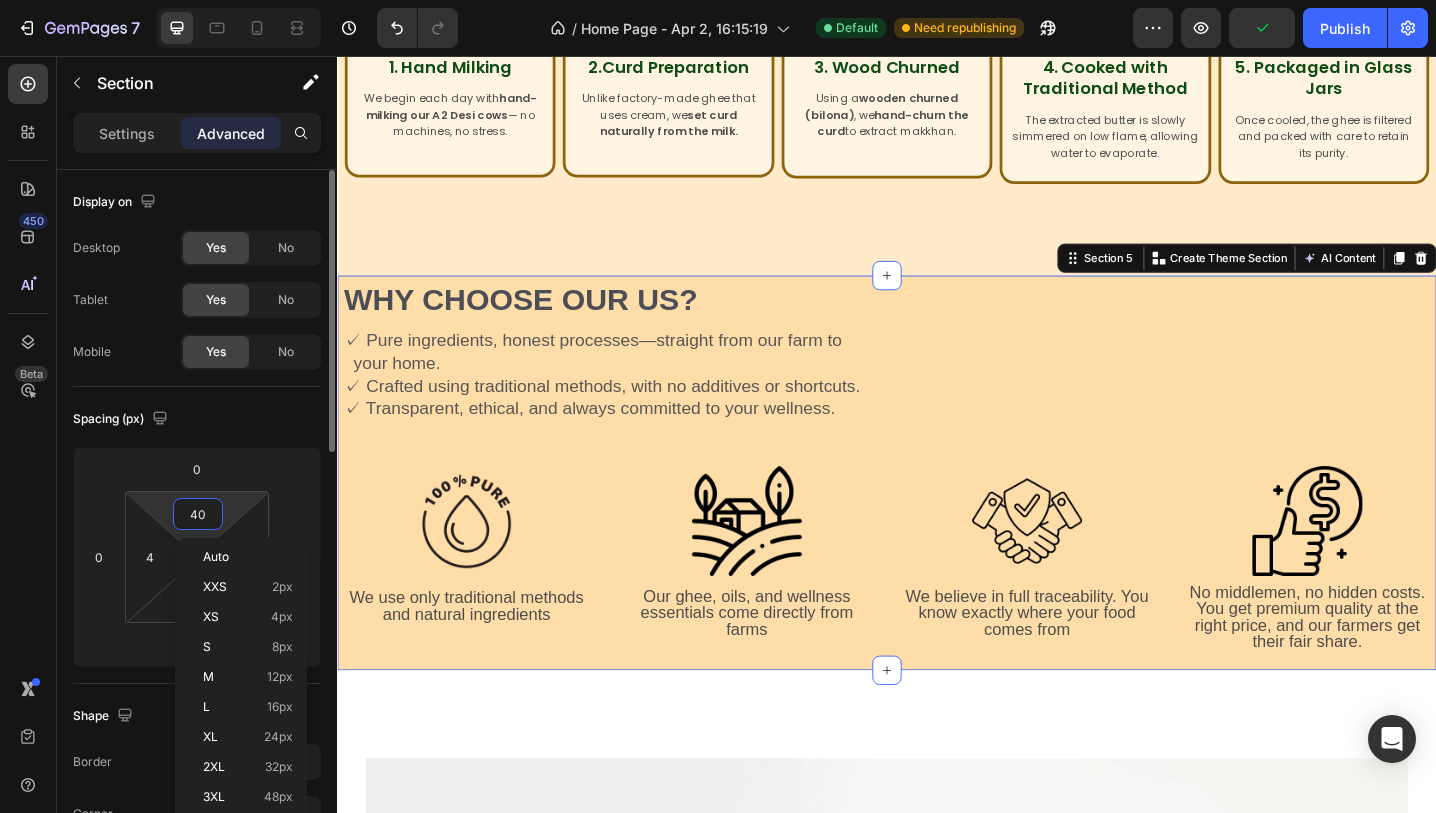 type on "40" 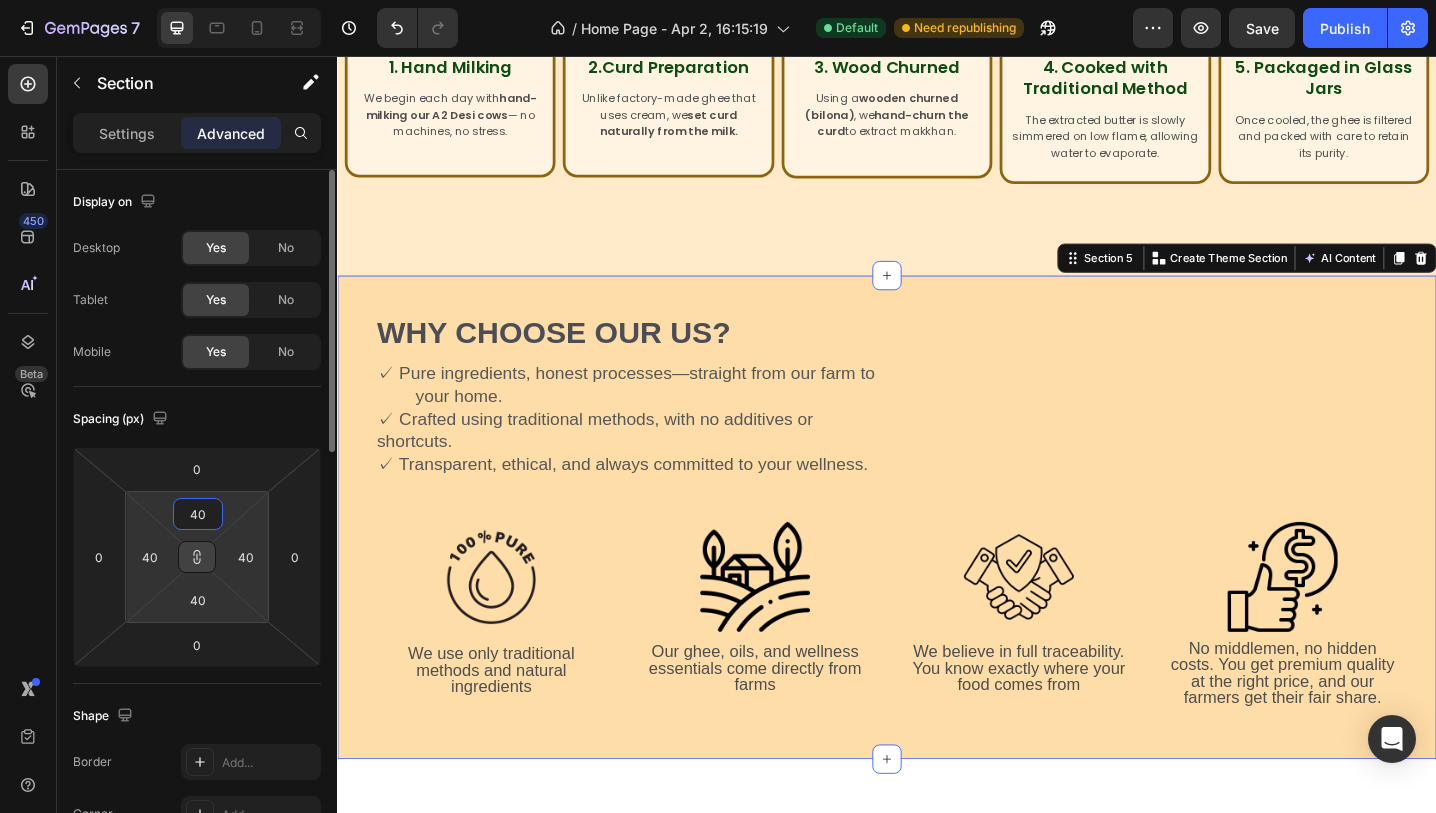 click at bounding box center (197, 557) 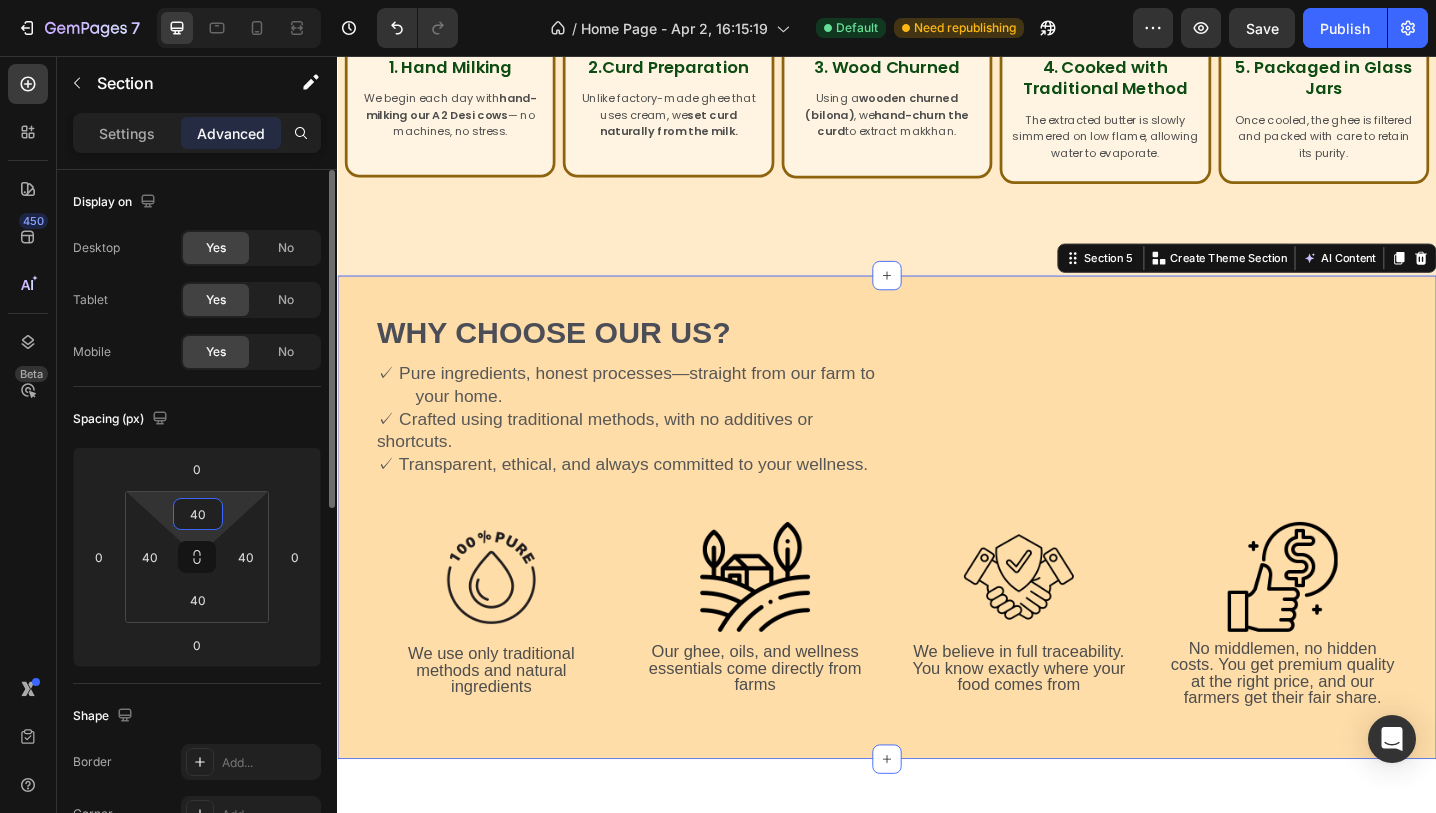 click on "40" at bounding box center (198, 514) 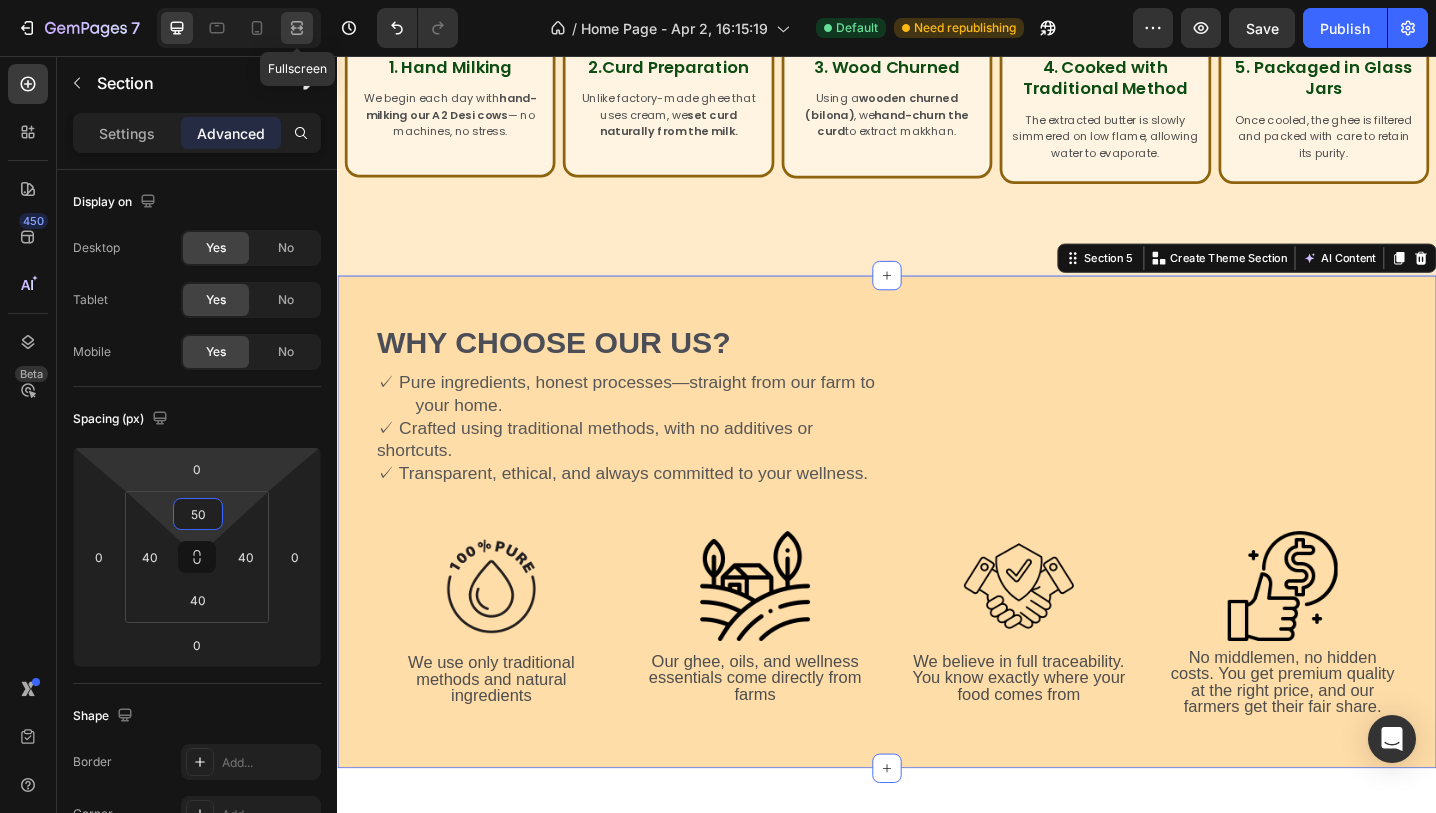 type on "50" 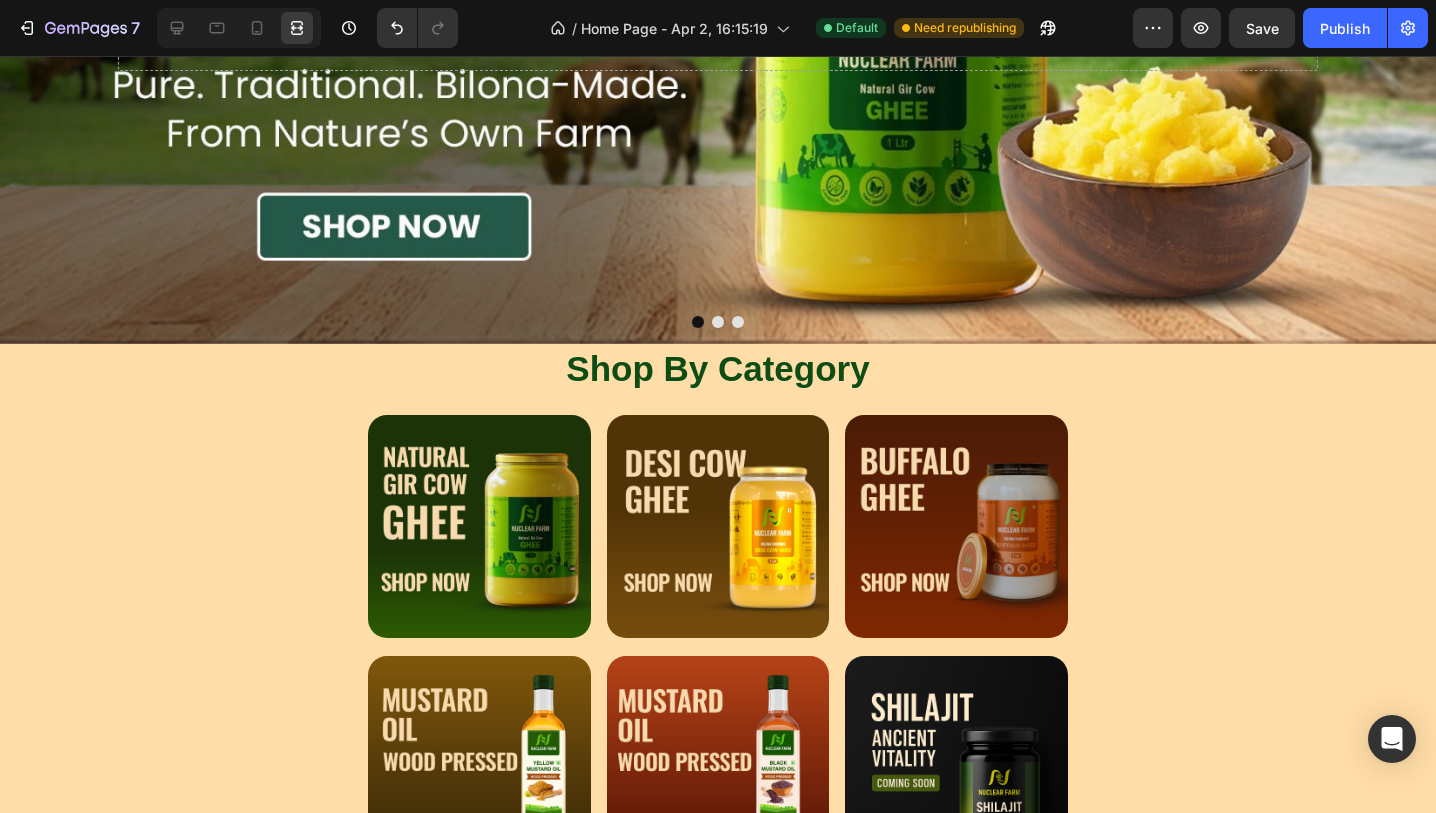 scroll, scrollTop: 398, scrollLeft: 0, axis: vertical 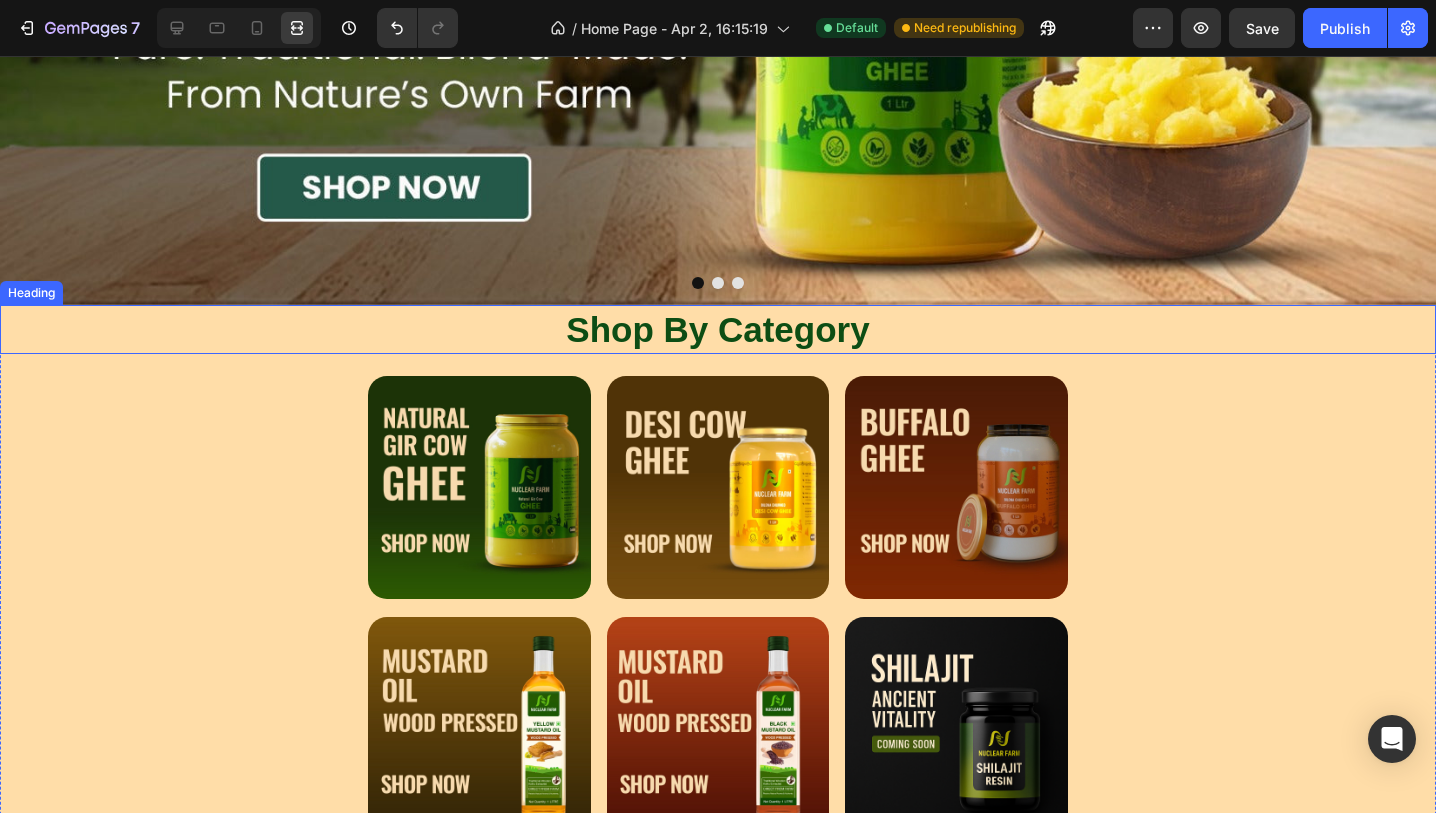 click on "Shop By Category" at bounding box center [718, 330] 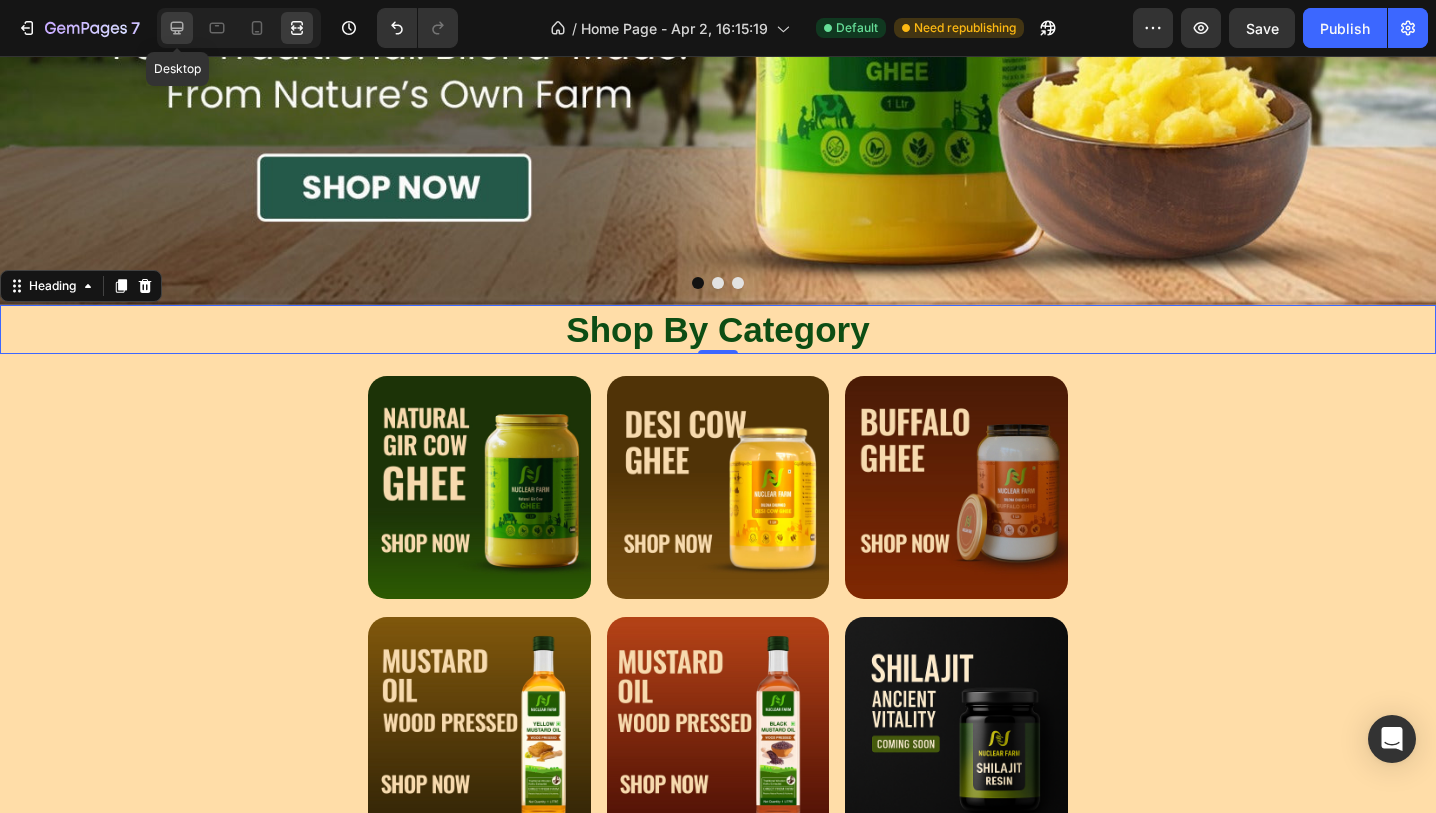 click 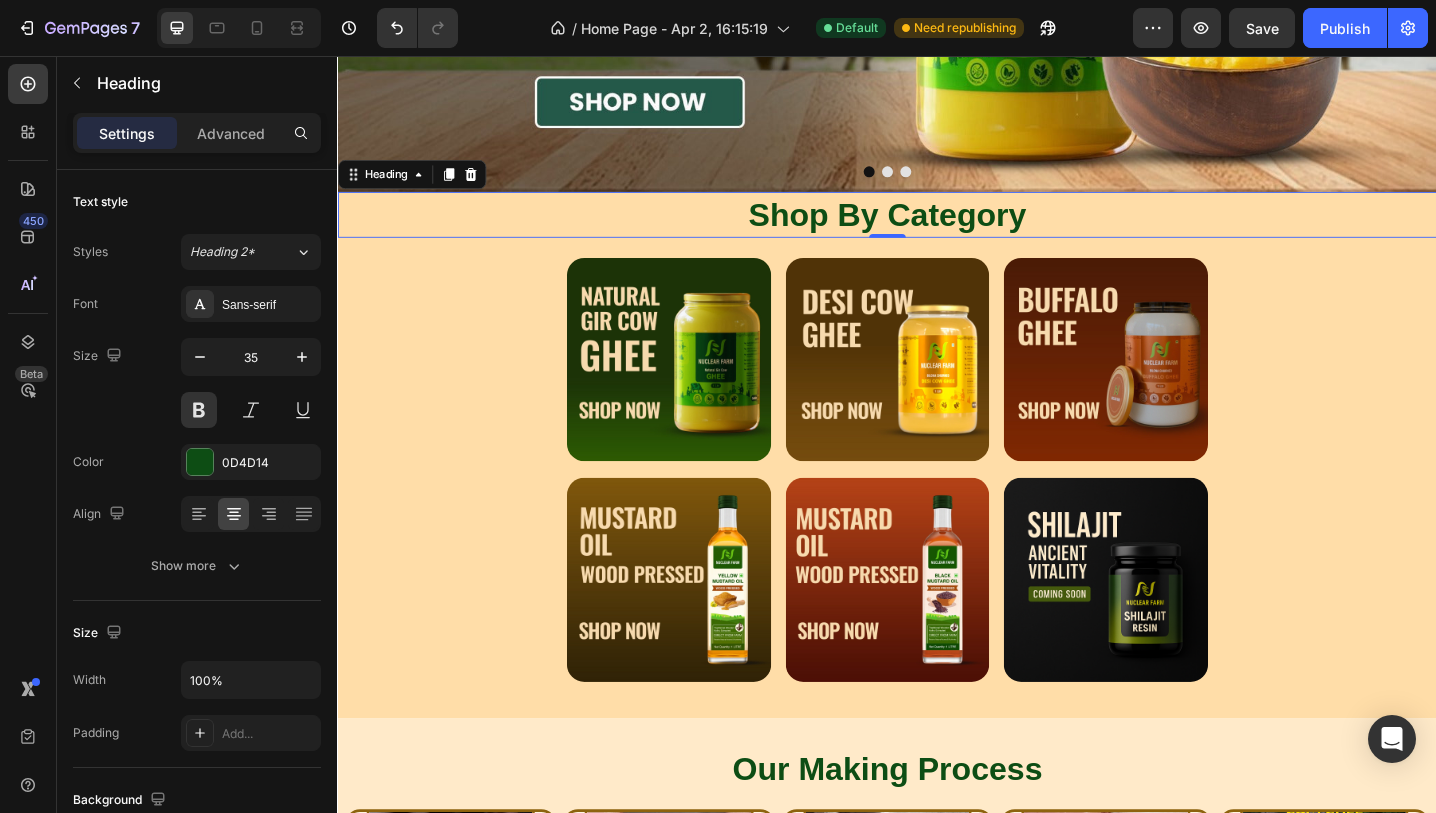 click on "Shop By Category" at bounding box center (937, 230) 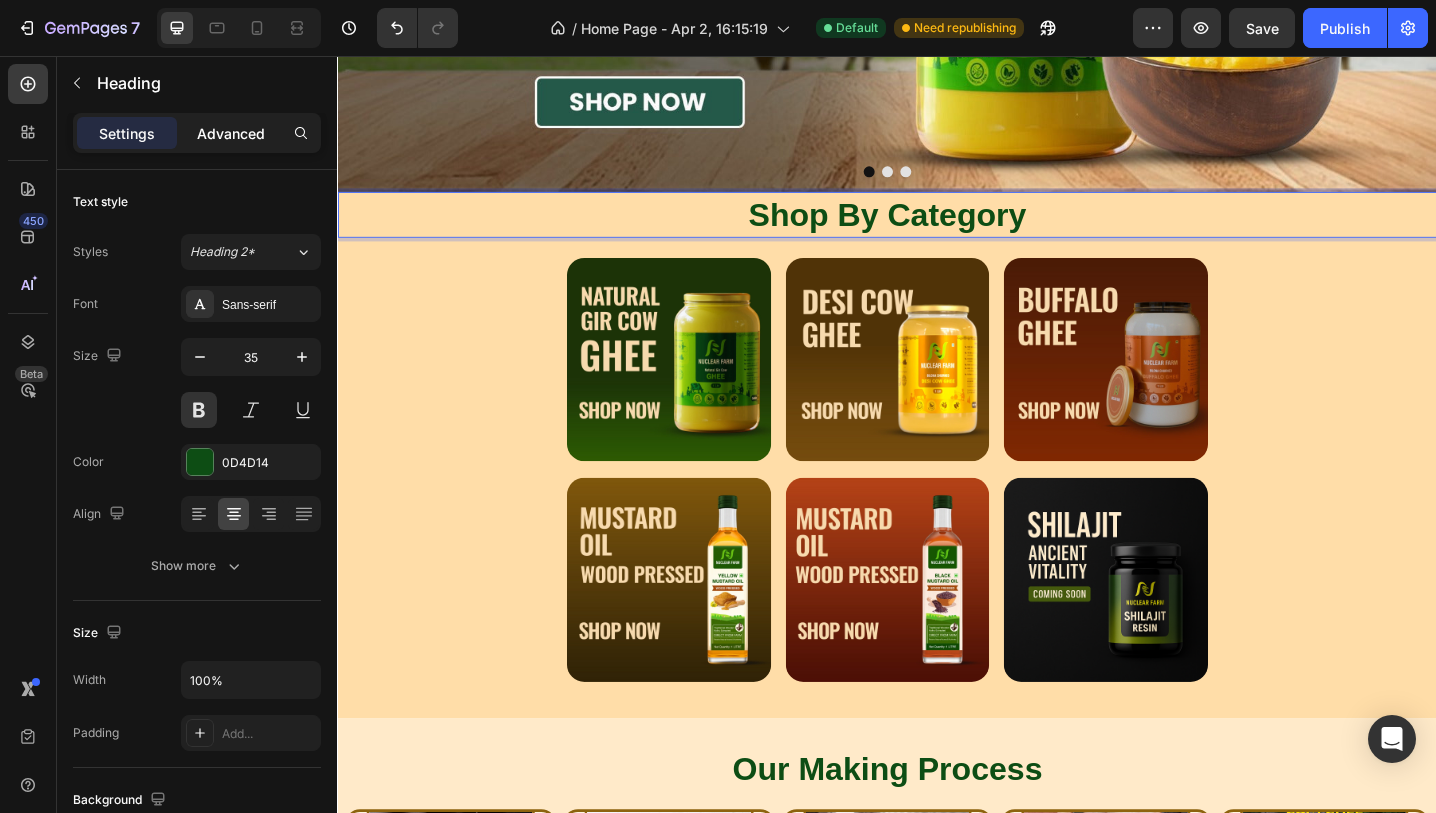 click on "Advanced" at bounding box center (231, 133) 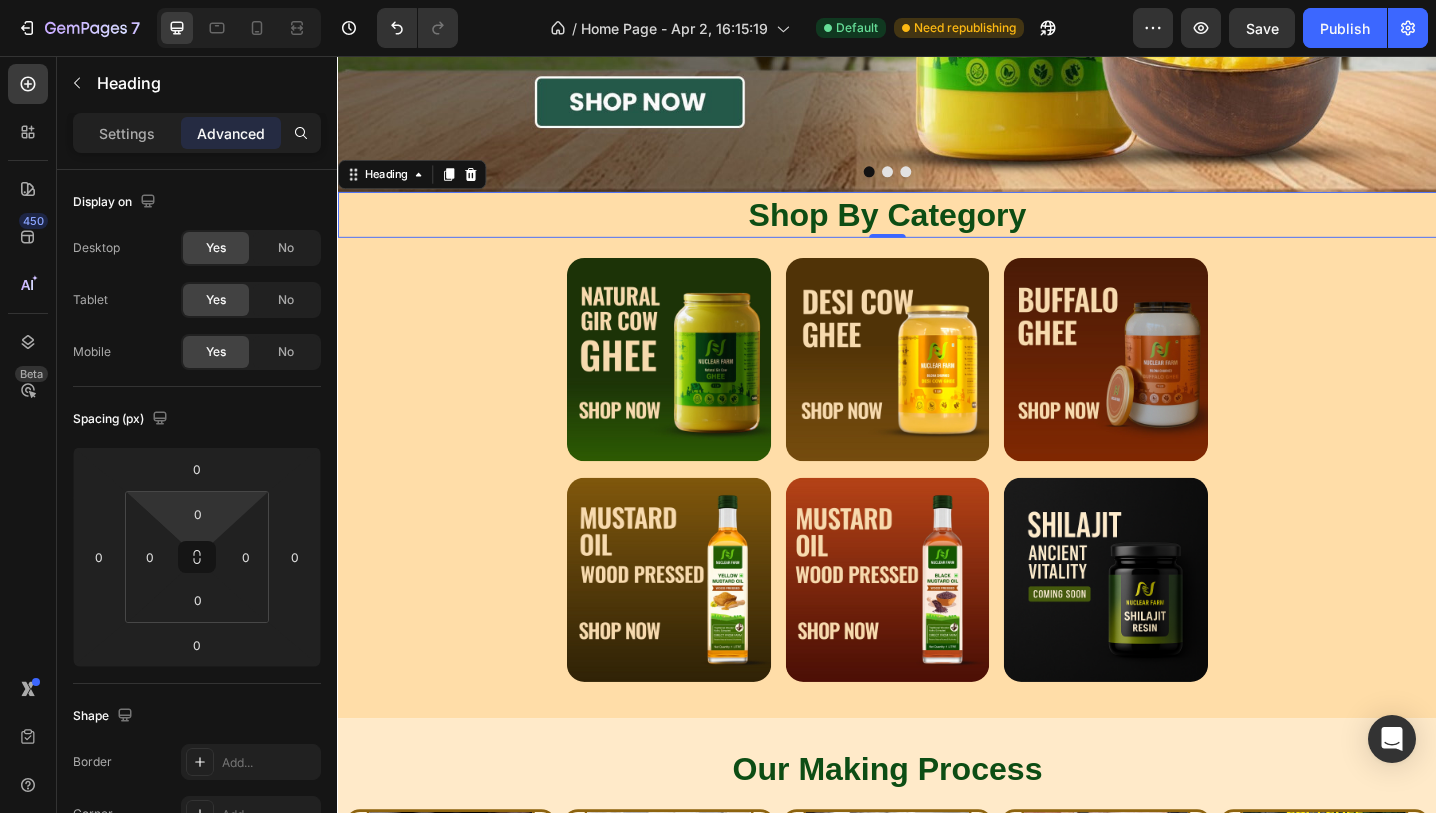 click on "7   /  Home Page - Apr 2, 16:15:19 Default Need republishing Preview  Save   Publish  450 Beta Sections(18) Elements(83) Section Element Hero Section Product Detail Brands Trusted Badges Guarantee Product Breakdown How to use Testimonials Compare Bundle FAQs Social Proof Brand Story Product List Collection Blog List Contact Sticky Add to Cart Custom Footer Browse Library 450 Layout
Row
Row
Row
Row Text
Heading
Text Block Button
Button
Button Media
Image
Image" at bounding box center [718, 0] 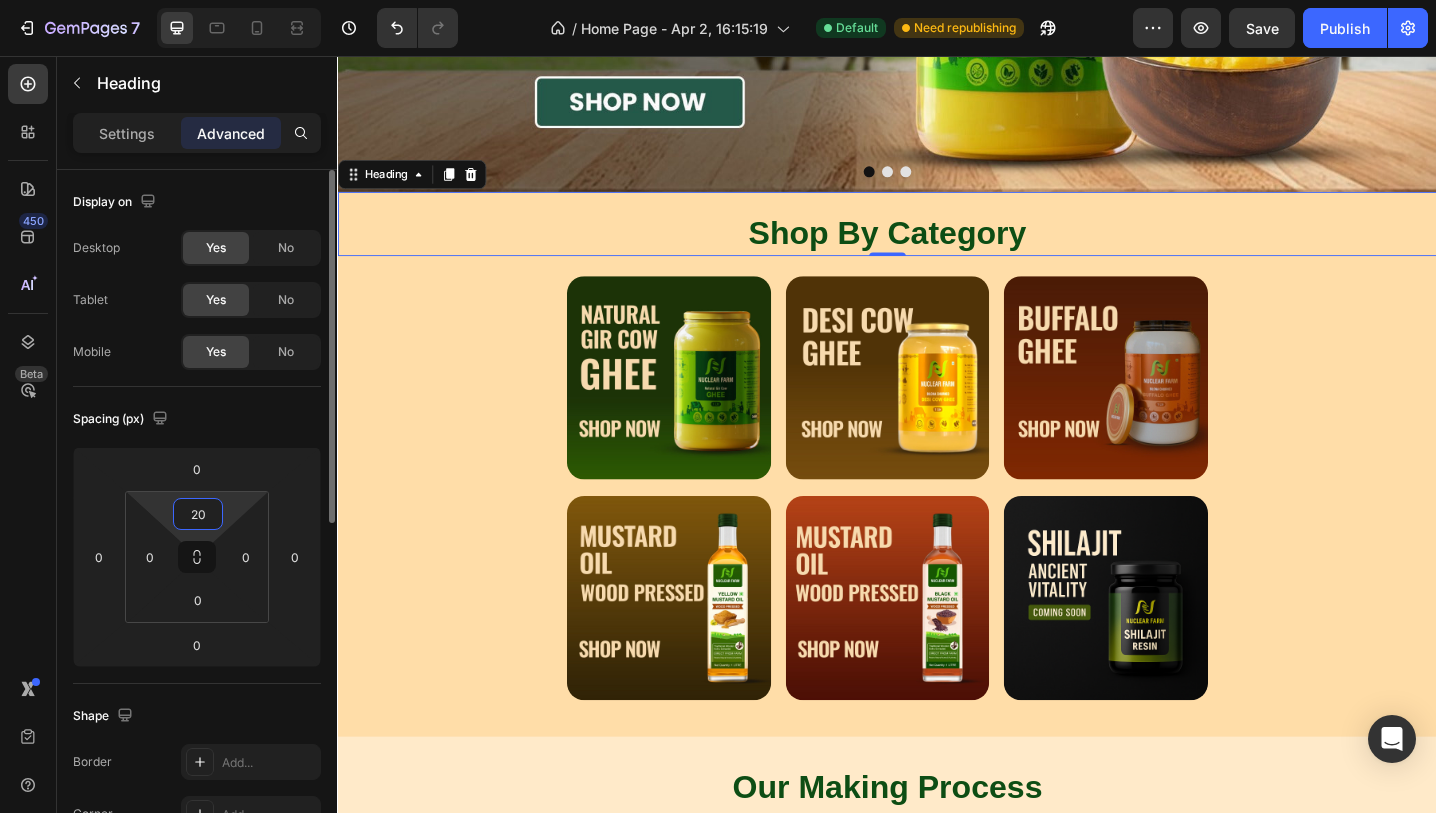 type on "2" 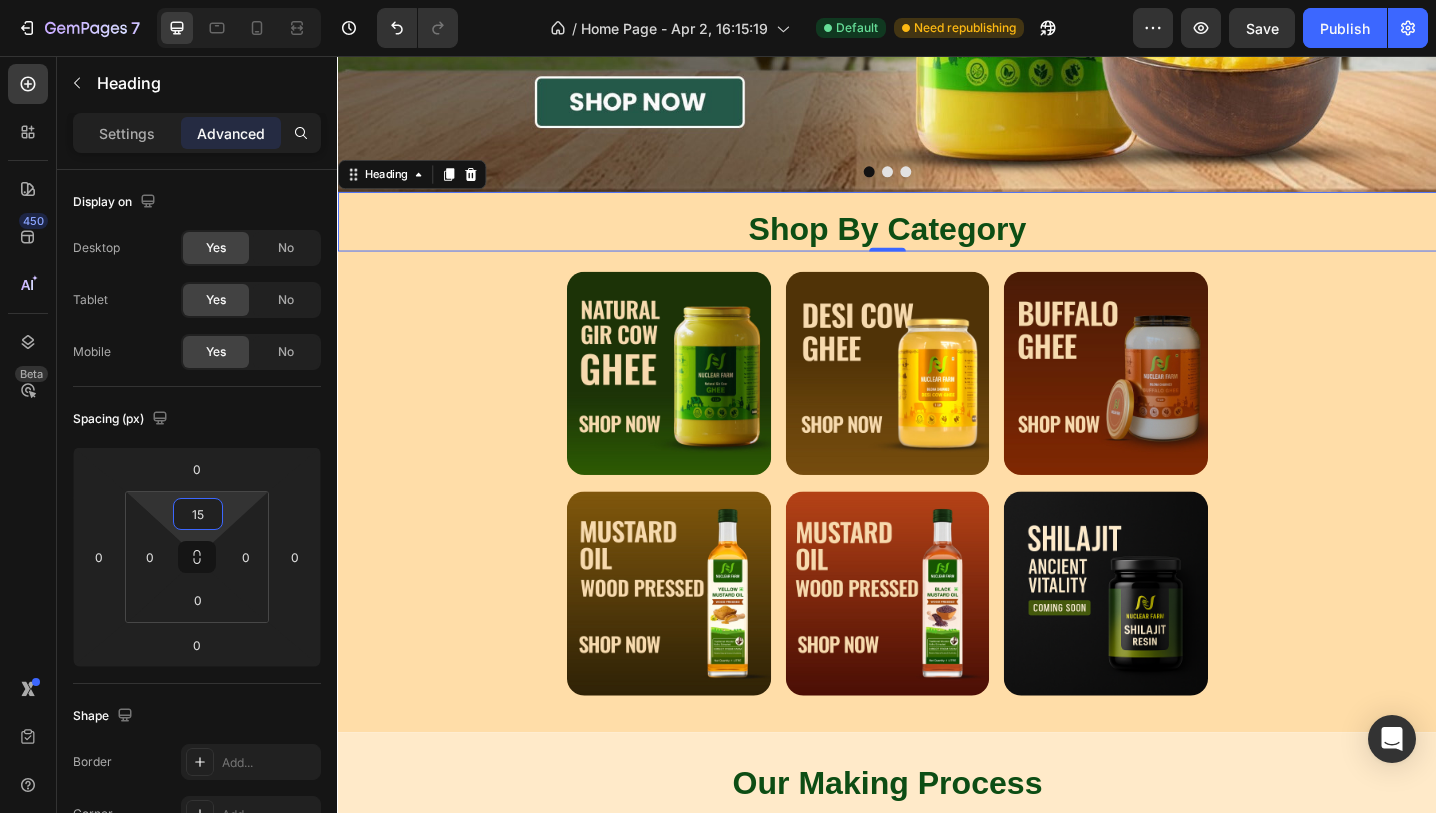type on "15" 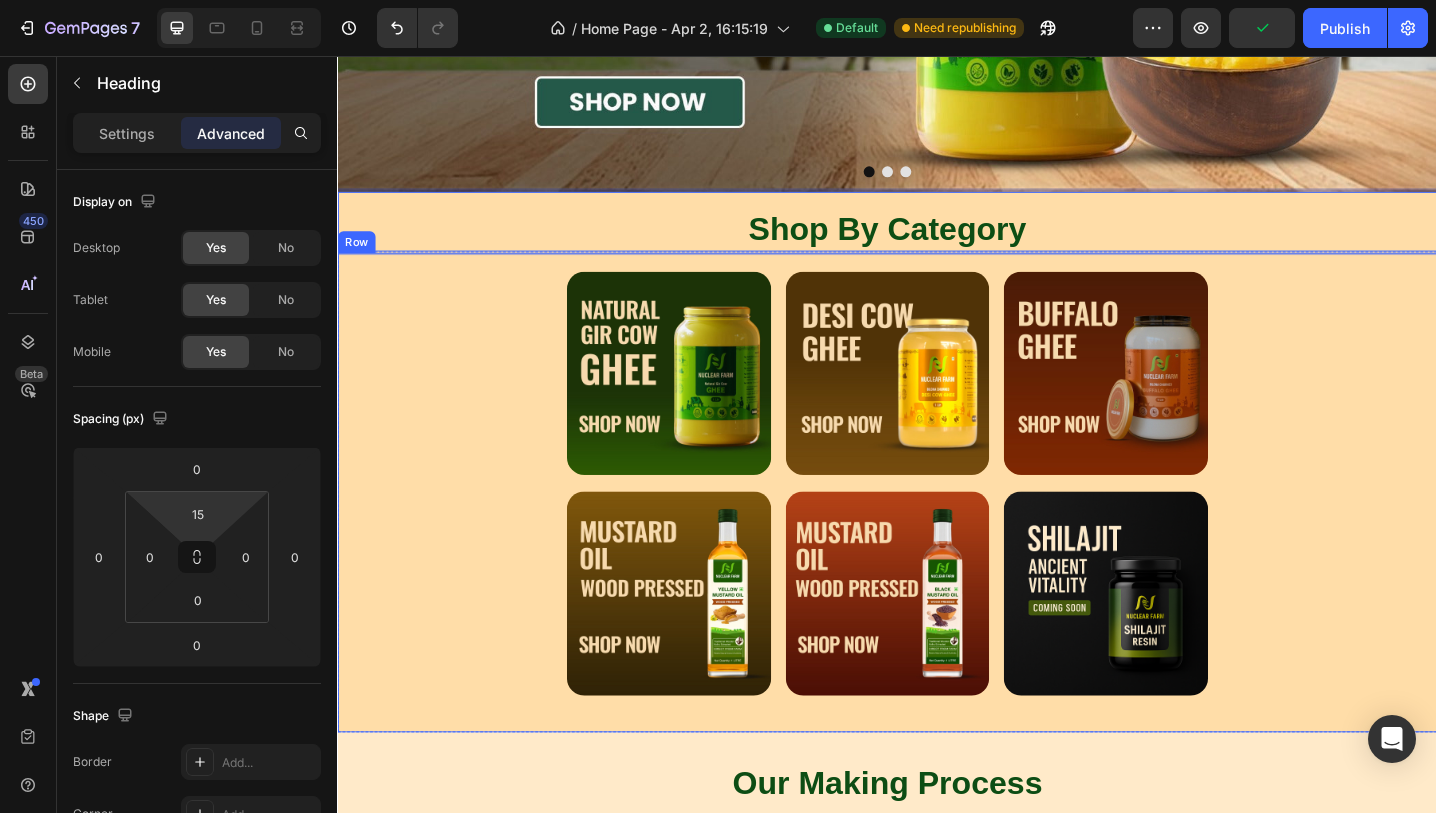 click on "Image Image Image Image Image Image Row" at bounding box center [937, 533] 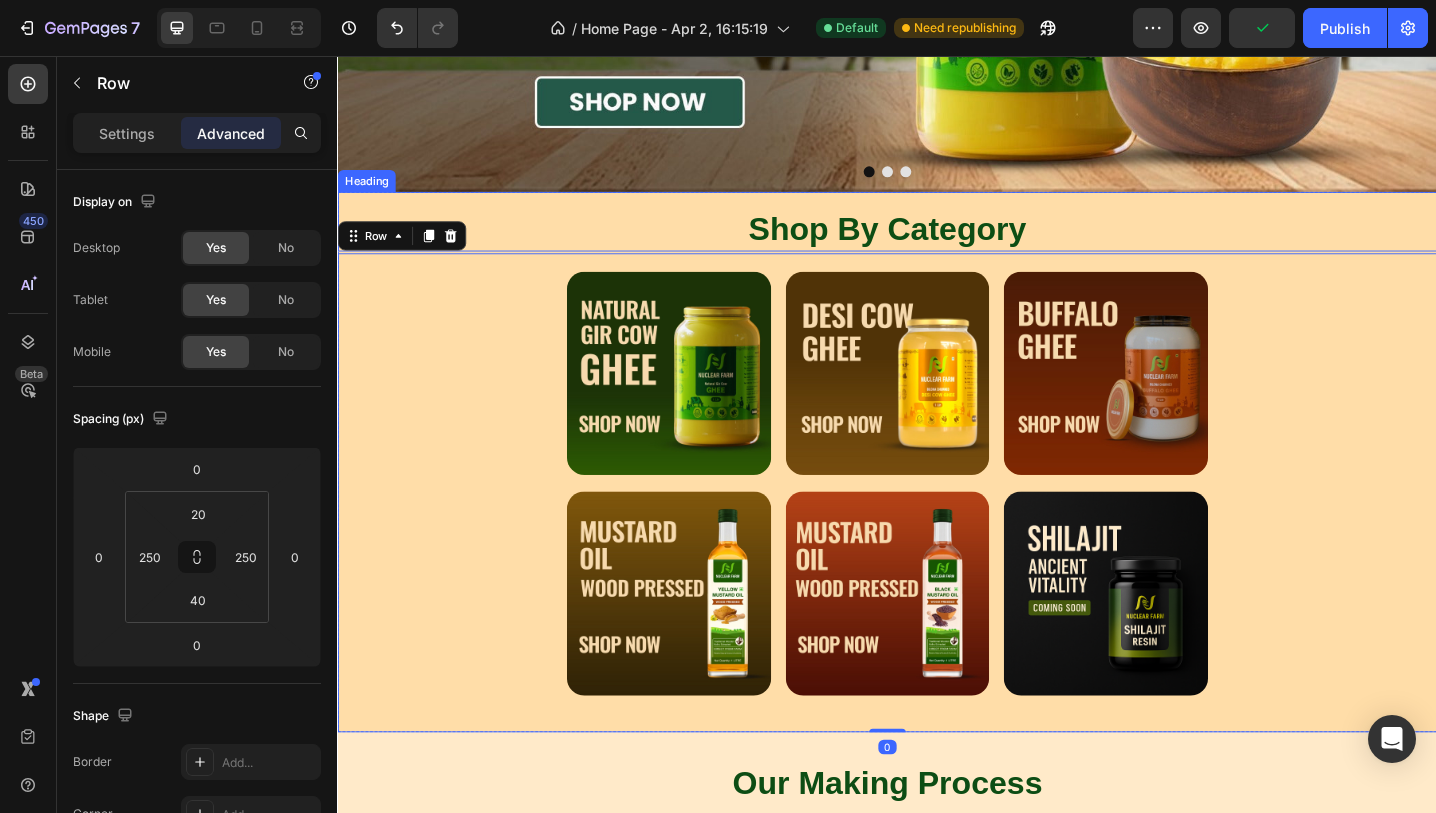 click on "Shop By Category" at bounding box center (937, 245) 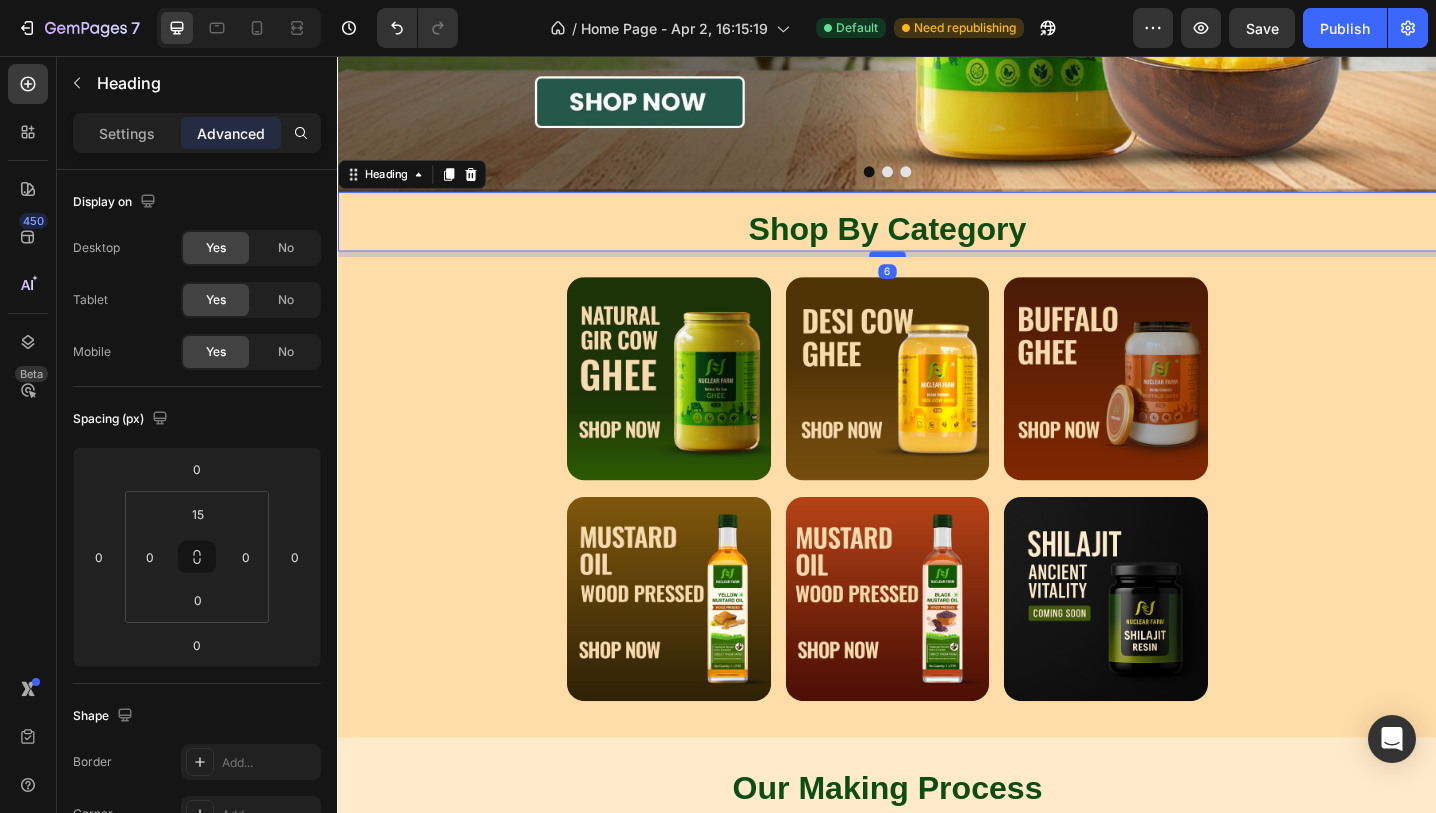 click at bounding box center [937, 273] 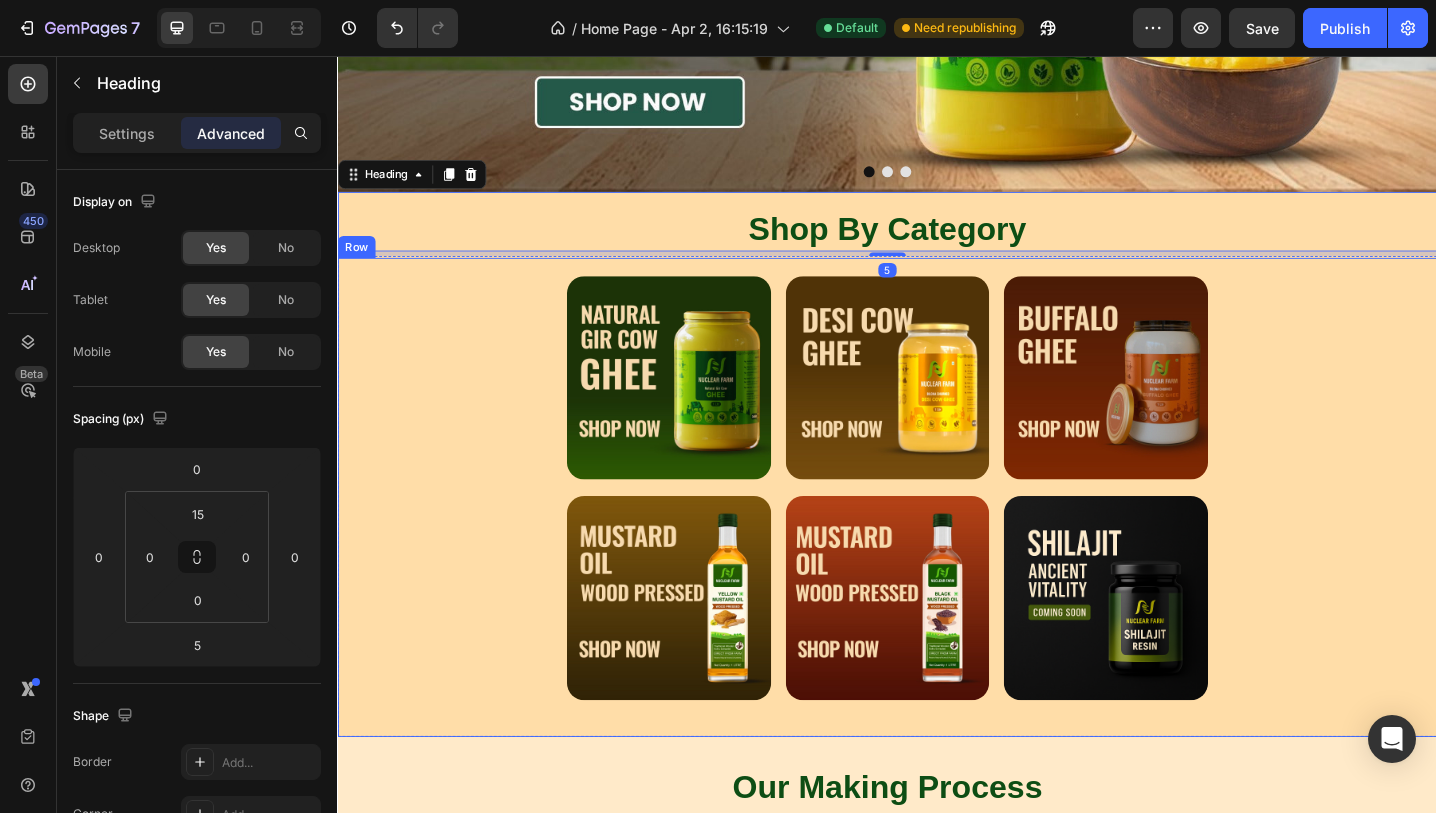 click on "Image Image Image Image Image Image Row" at bounding box center [937, 538] 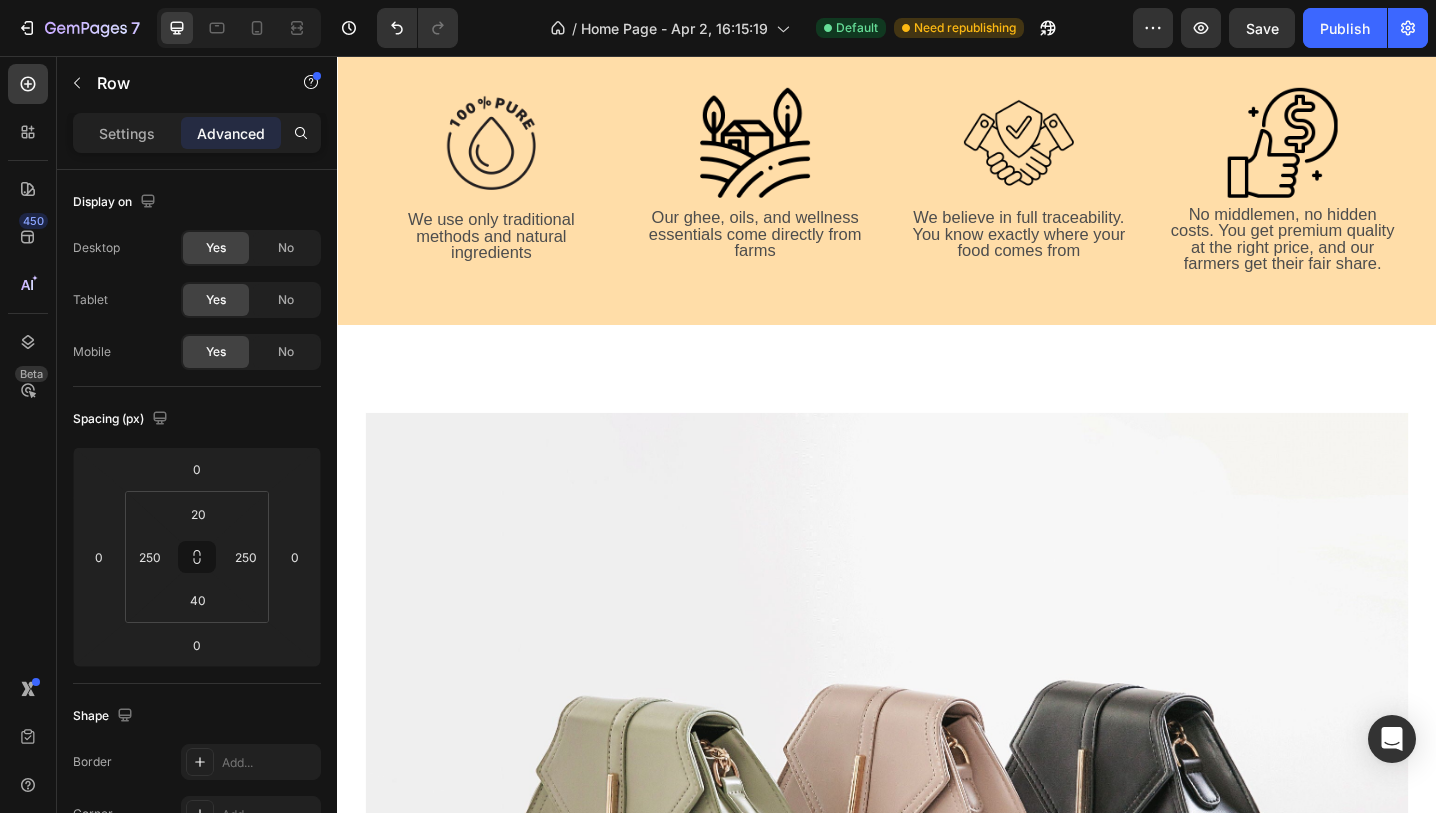 scroll, scrollTop: 1940, scrollLeft: 0, axis: vertical 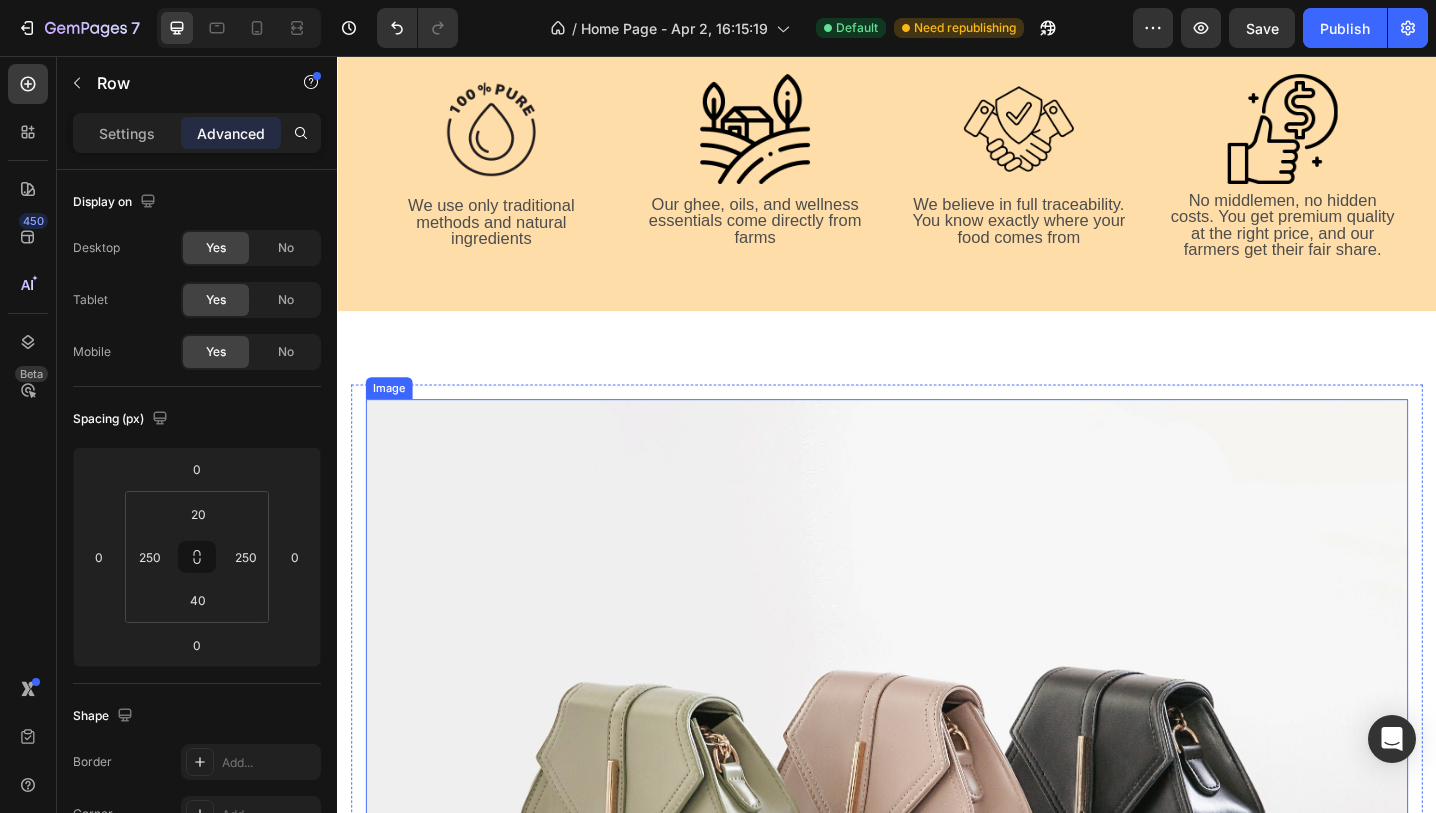 click at bounding box center (937, 858) 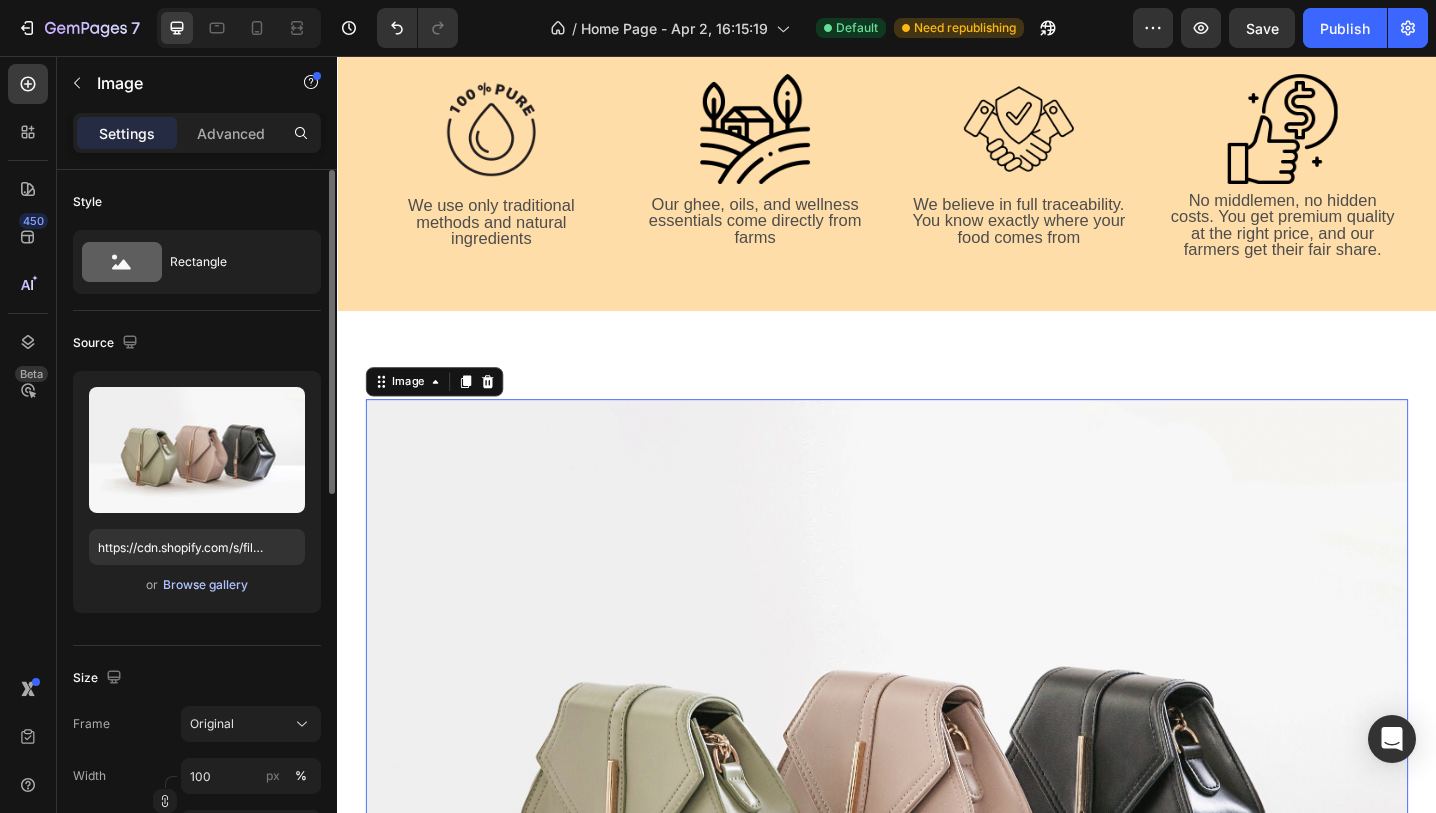 click on "Browse gallery" at bounding box center [205, 585] 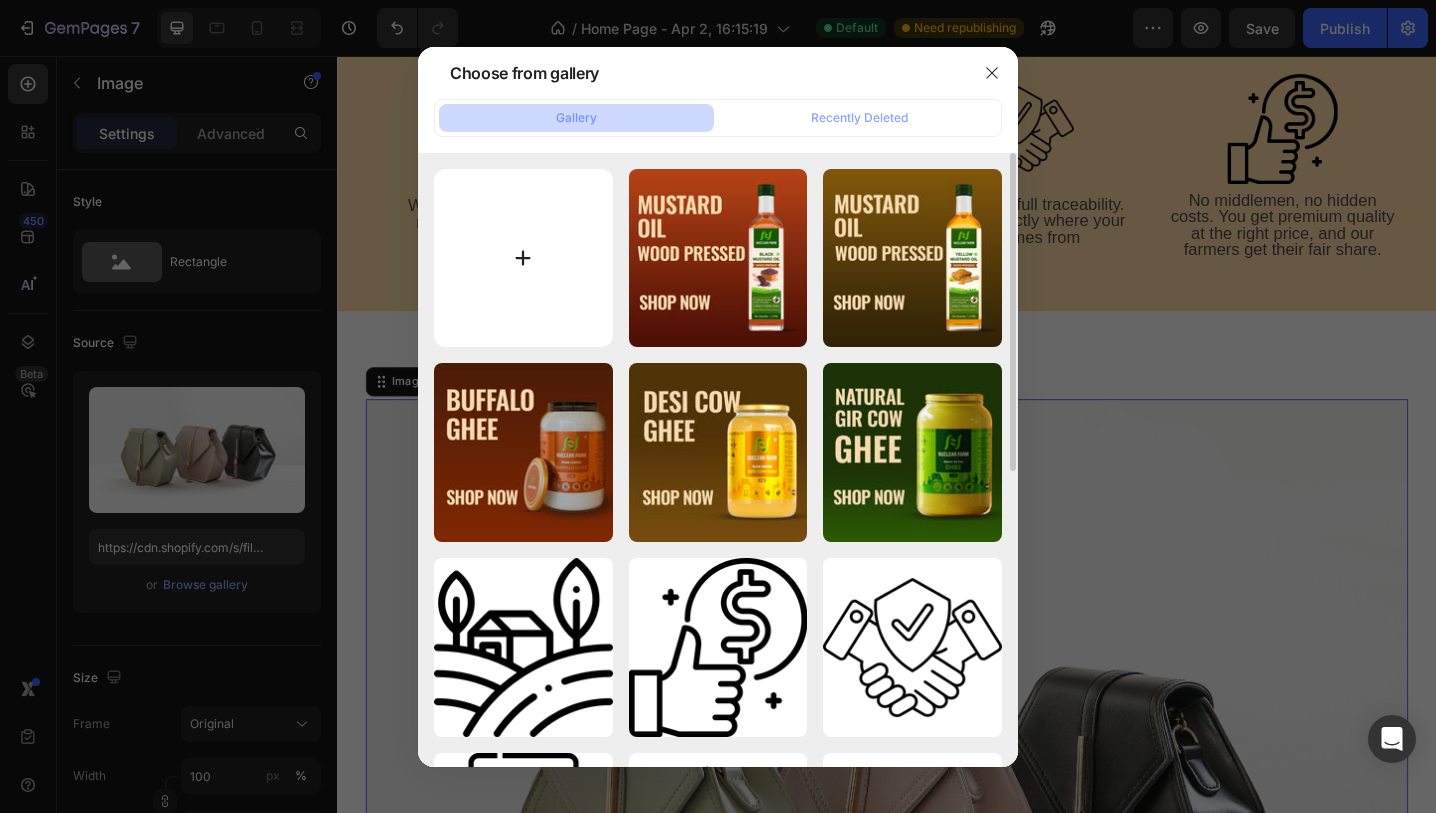 click at bounding box center (523, 258) 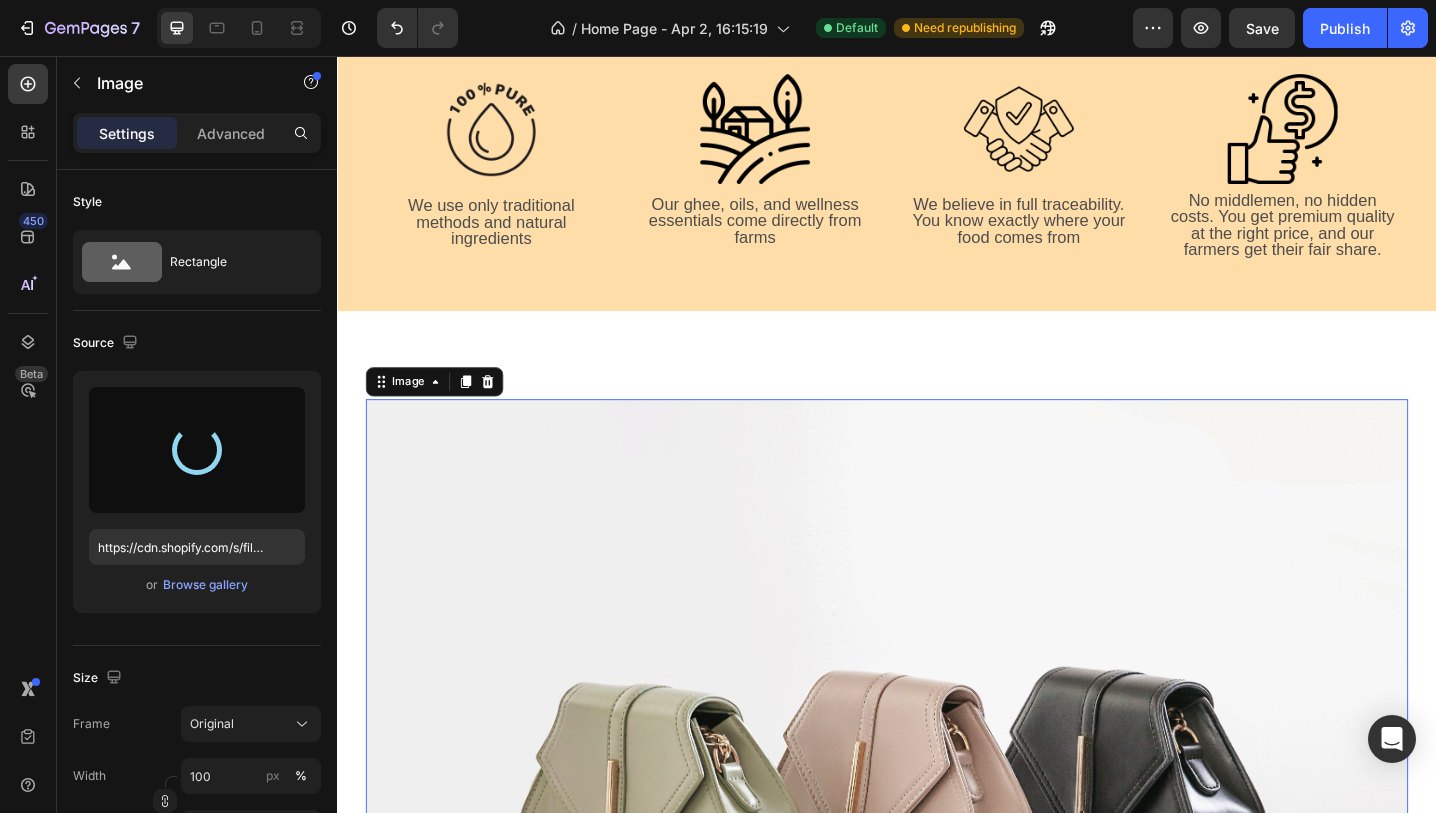 type on "https://cdn.shopify.com/s/files/1/0716/4130/1250/files/gempages_560460804789371760-cbf1715e-f4fc-41bd-bf2d-cf7b21040e08.jpg" 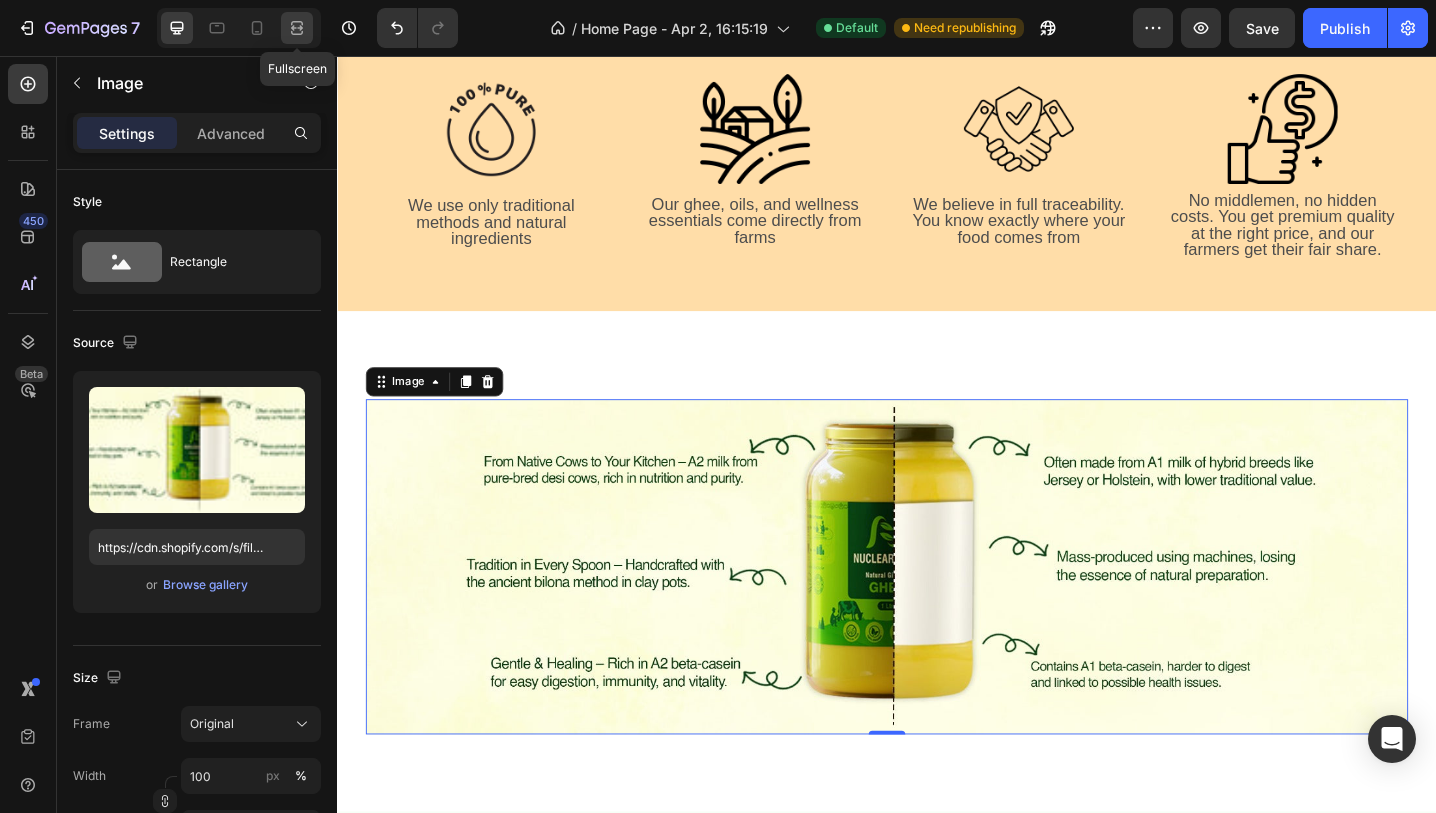click 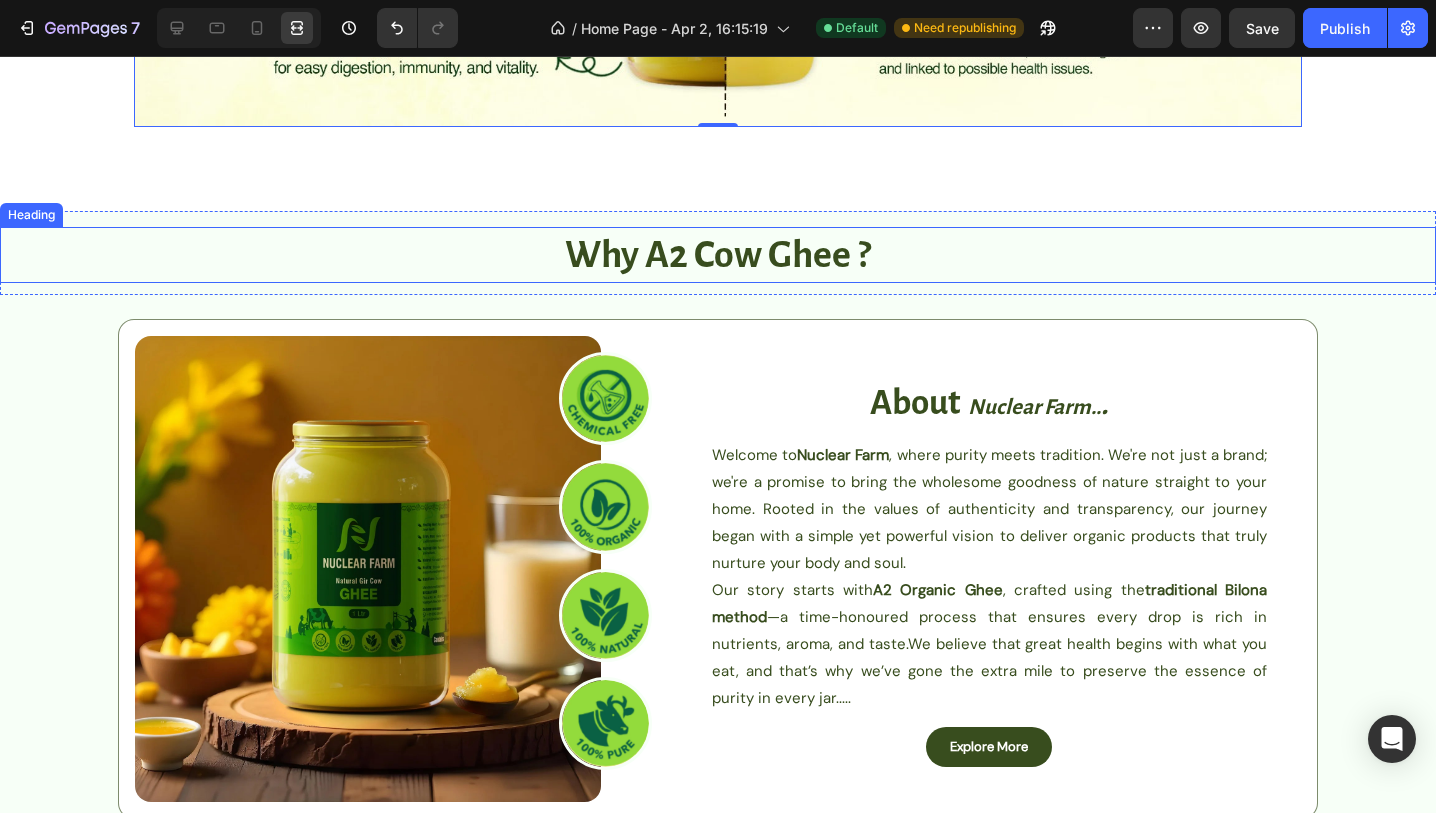 scroll, scrollTop: 2663, scrollLeft: 0, axis: vertical 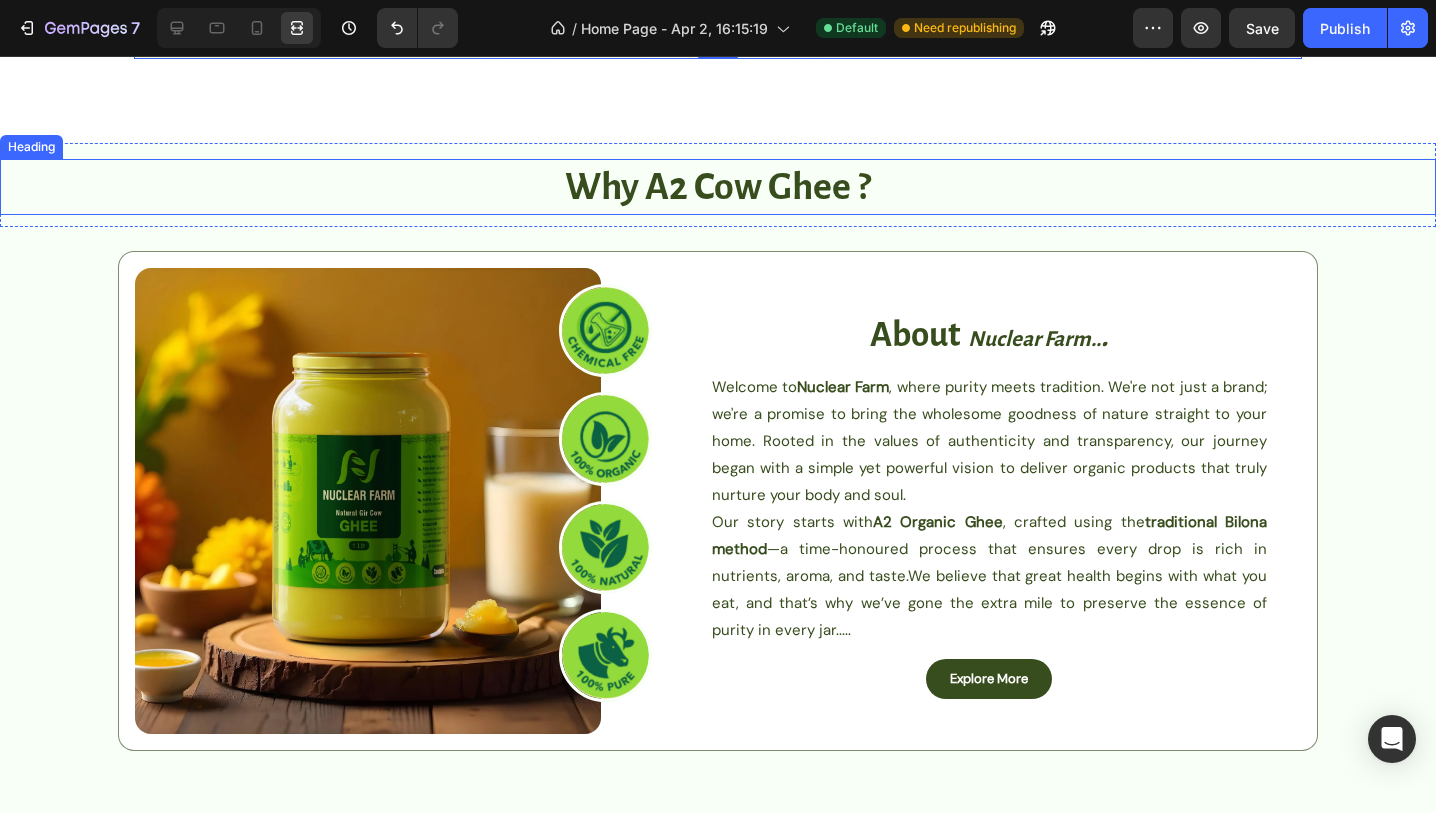 click on "why a2 cow ghee ?" at bounding box center (718, 187) 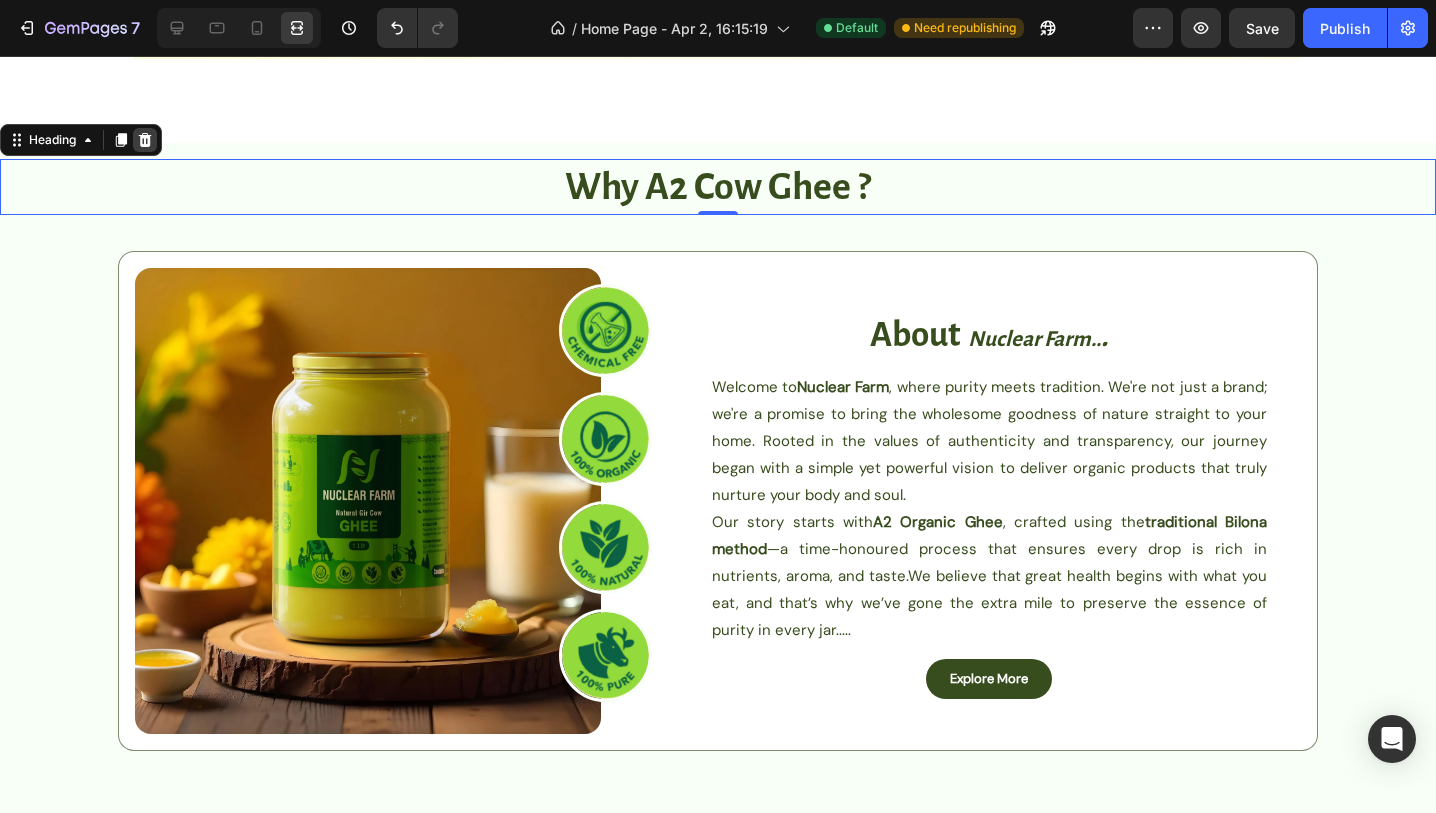 click 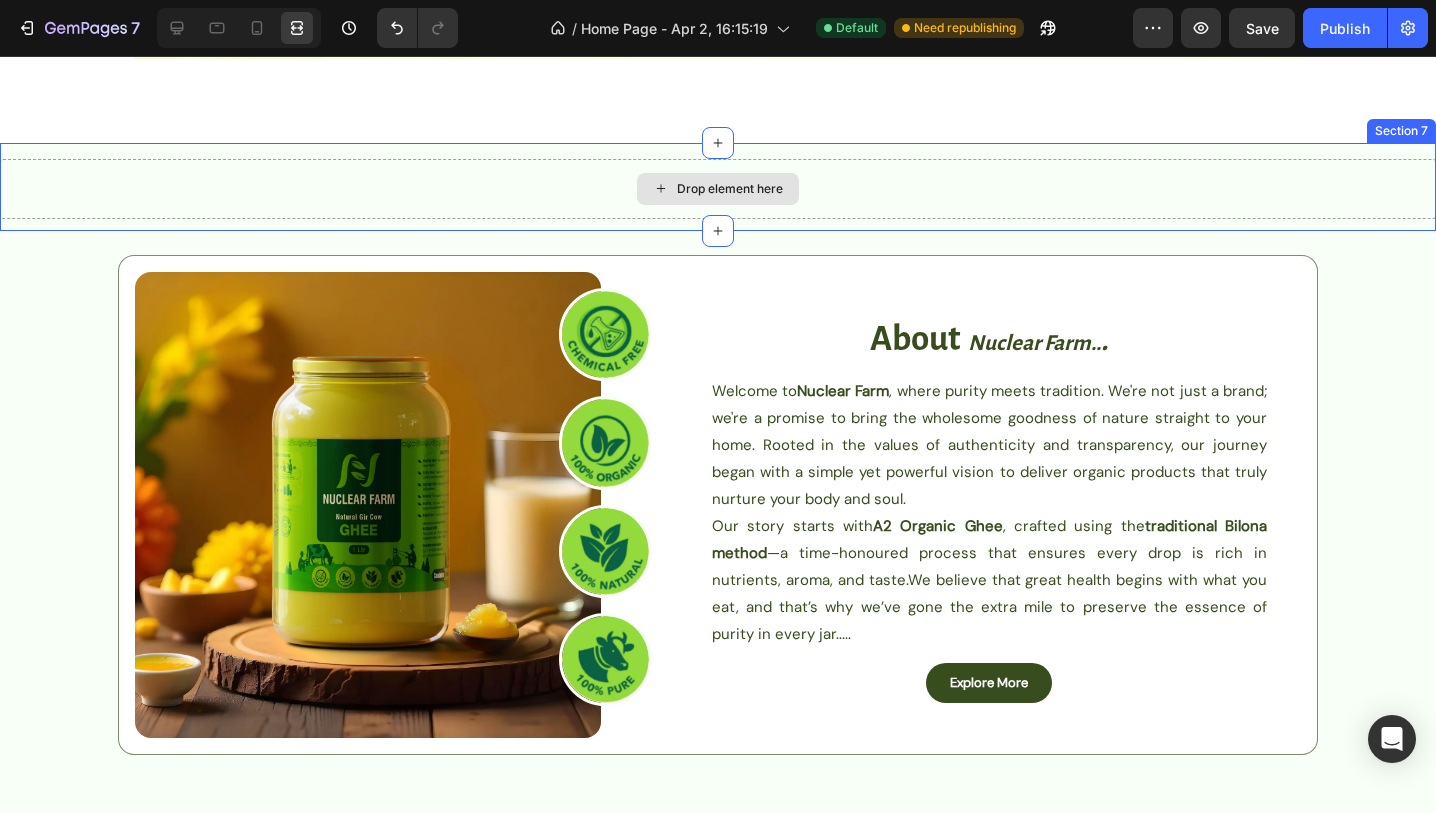 click on "Drop element here" at bounding box center [718, 189] 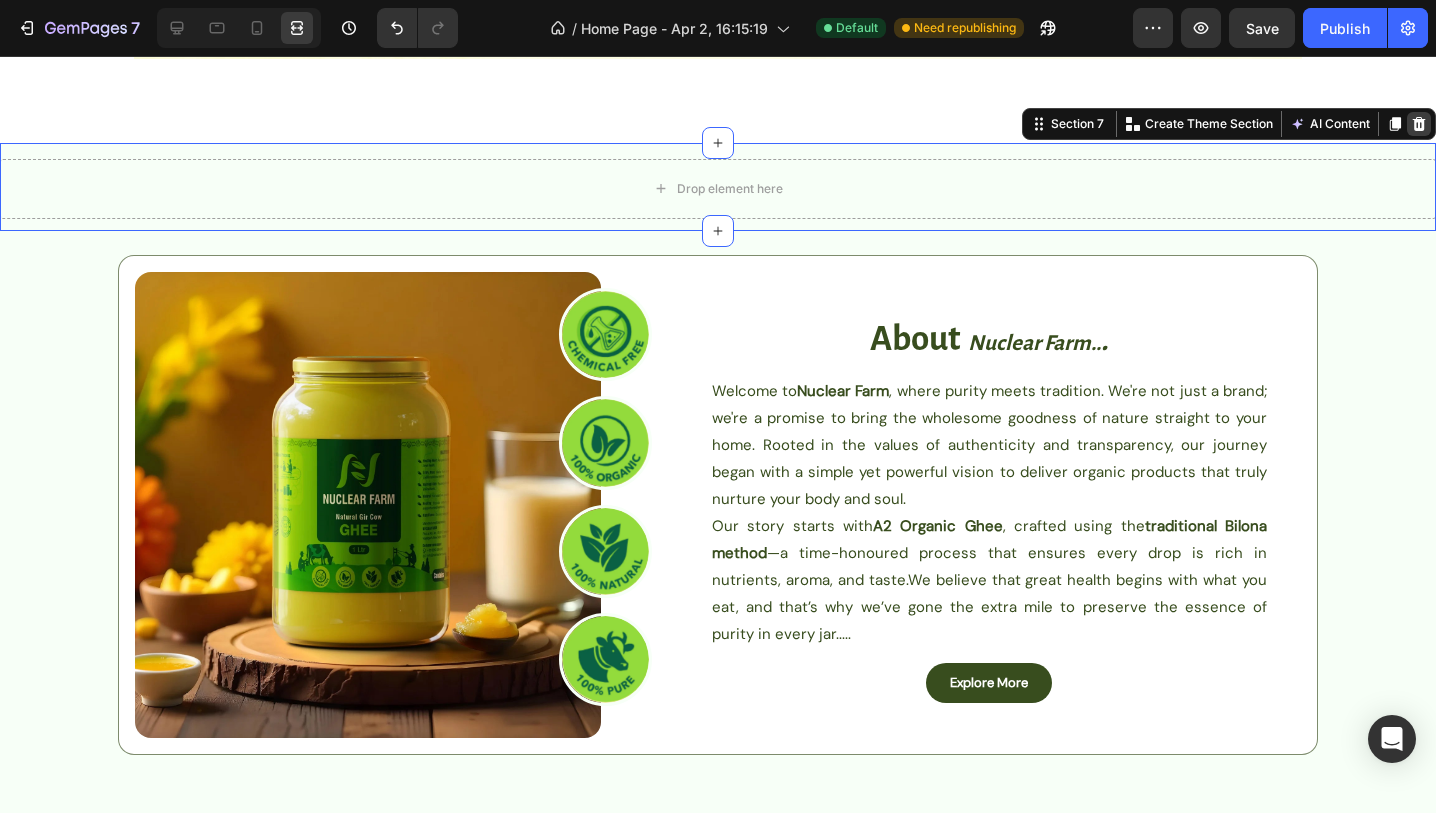click 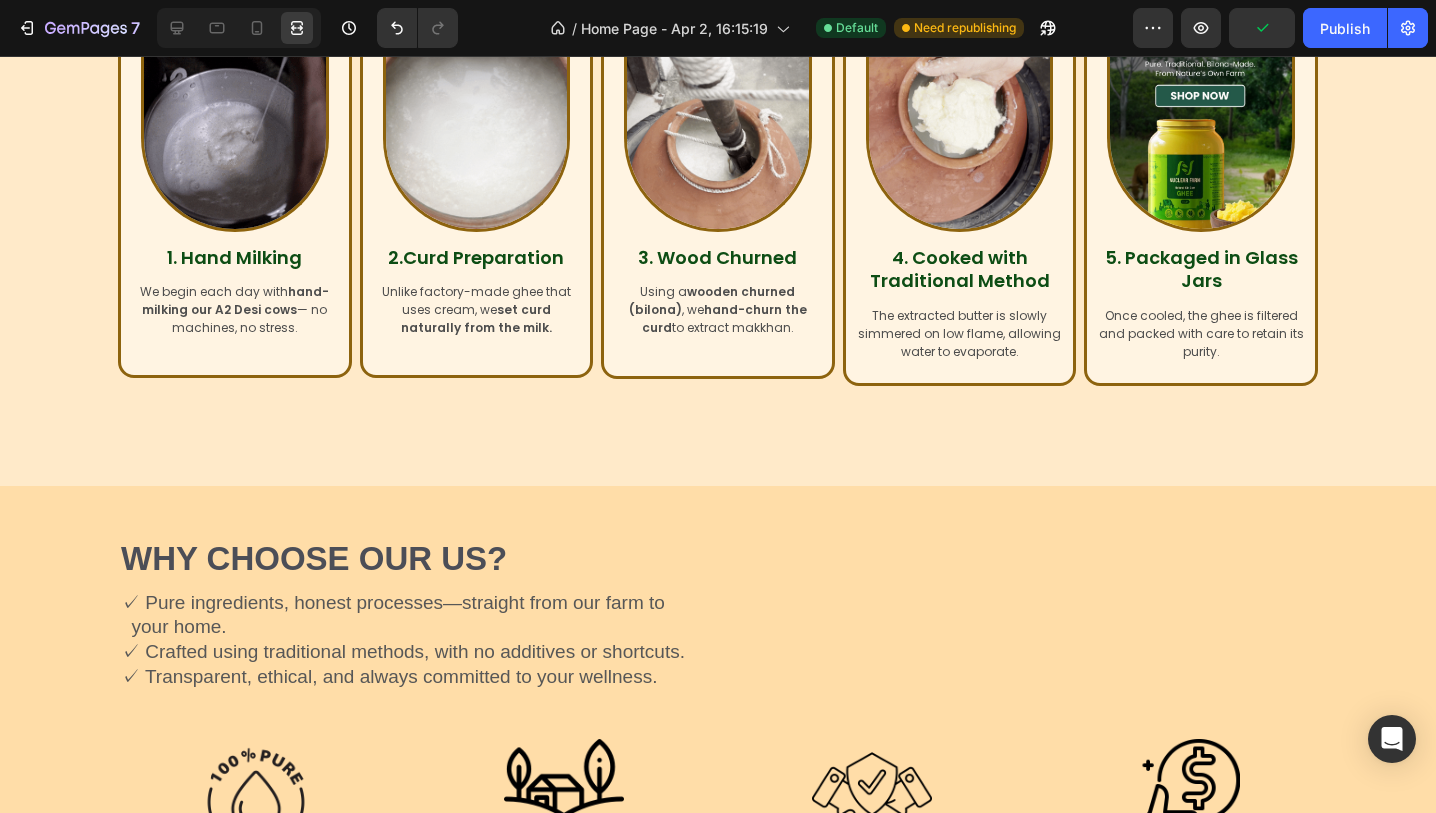 scroll, scrollTop: 755, scrollLeft: 0, axis: vertical 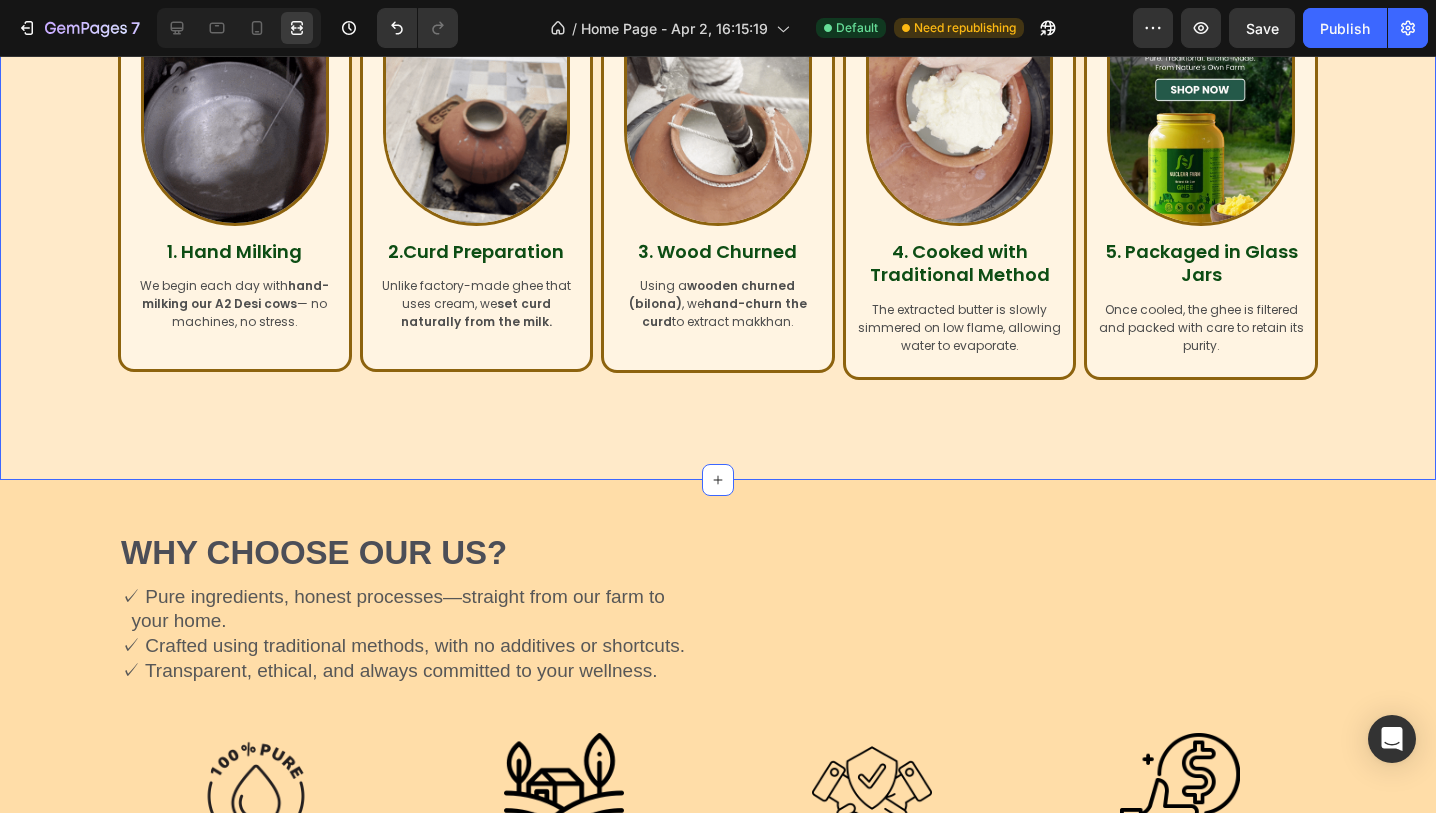 click on "Our Making Process    Heading Image 1. Hand Milking Heading We begin each day with  hand-milking our A2 Desi cows  — no machines, no stress. Text Block Row Image 2.Curd Preparation Heading Unlike factory-made ghee that uses cream, we  set curd naturally from the milk. Text Block Row Image 3. Wood Churned  Heading Using a  wooden churned (bilona)  , we  hand-churn the curd   to extract makkhan. Text Block Row Image 4. Cooked with Traditional Method Heading The extracted butter is slowly simmered on low flame, allowing water to evaporate. Text Block Row Image 5. Packaged in Glass Jars Heading Once cooled, the ghee is filtered and packed with care to retain its purity. Text Block Row Row Row Row Section 3" at bounding box center [718, 208] 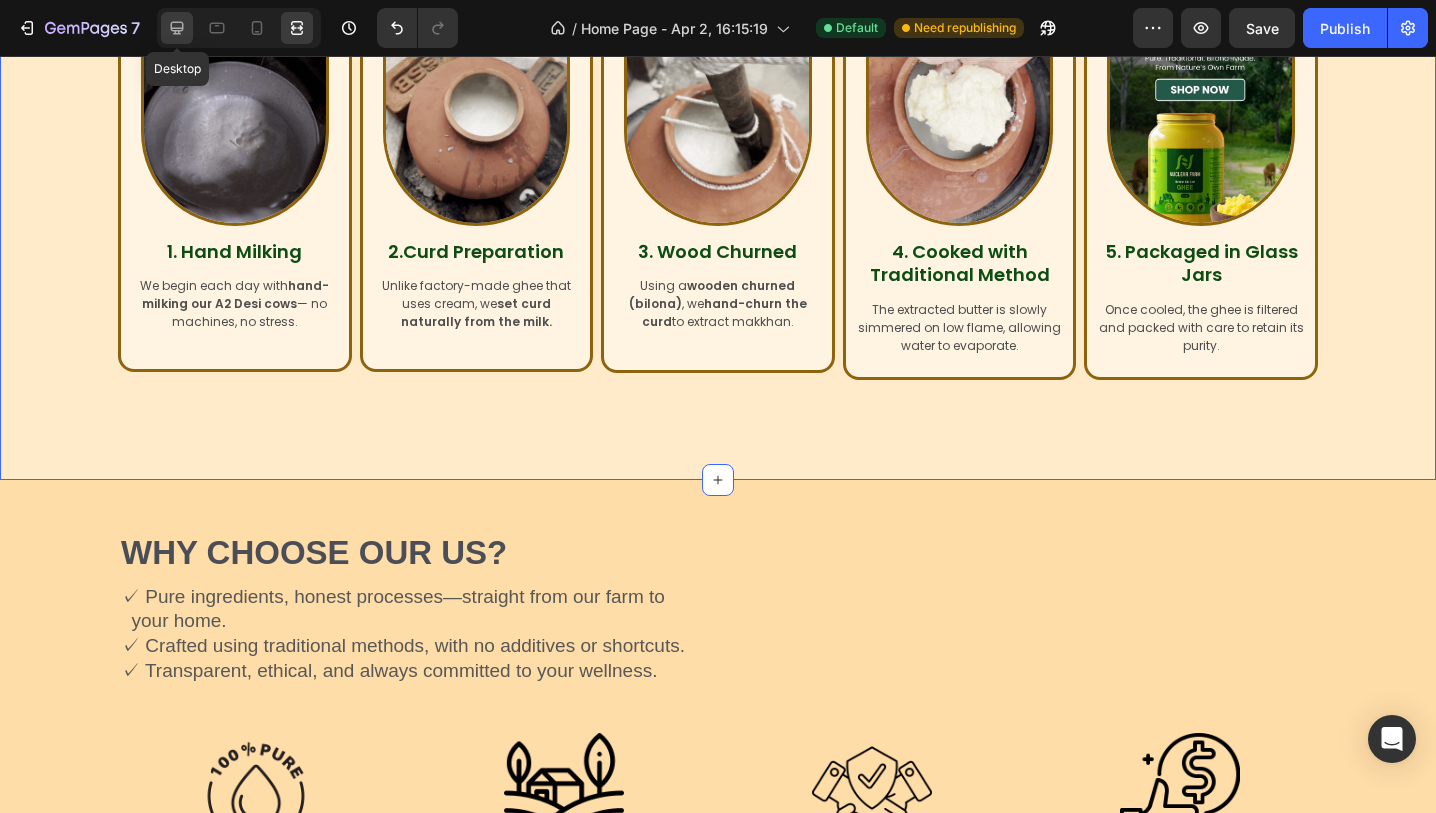click 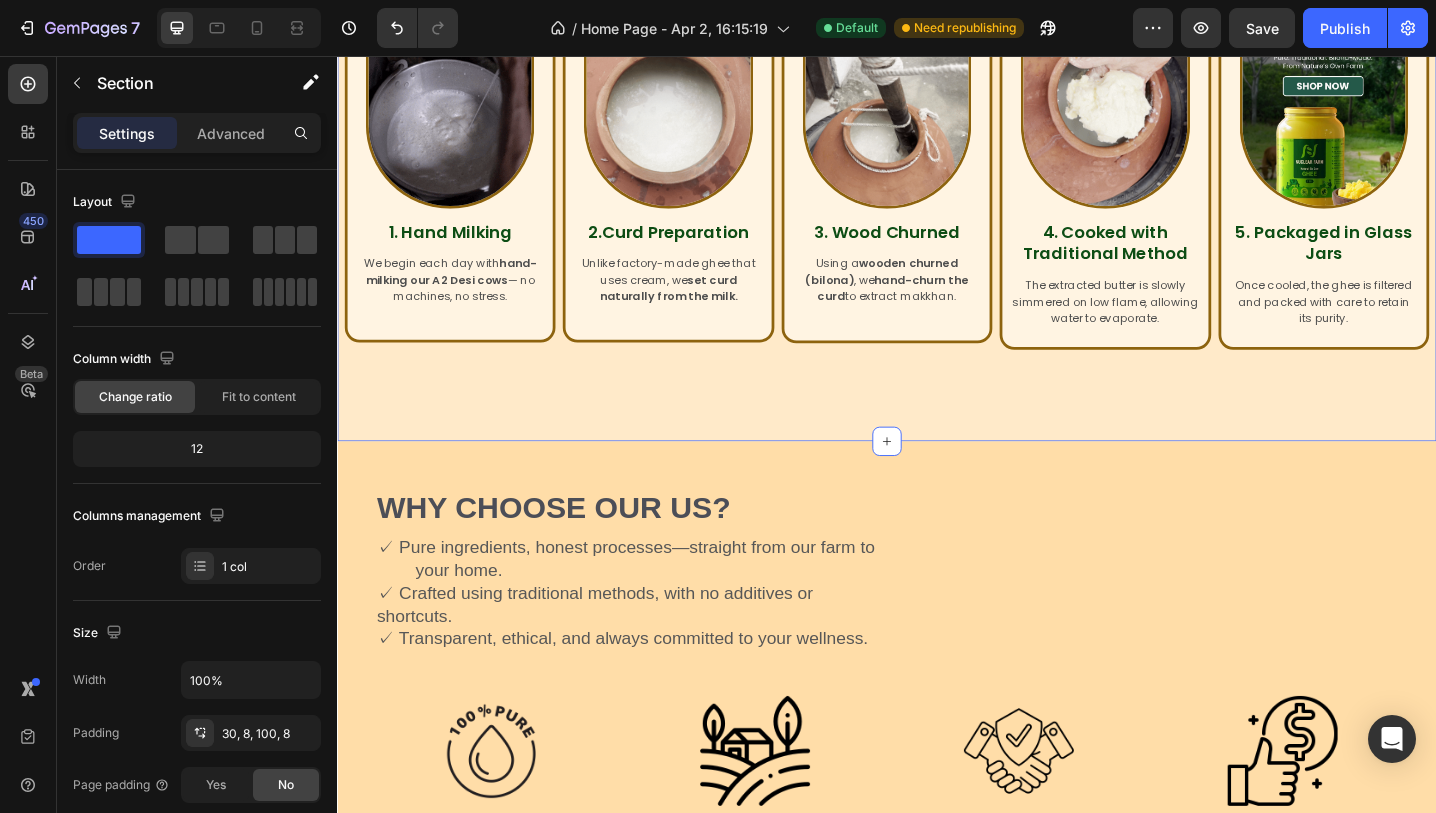 click on "Our Making Process    Heading Image 1. Hand Milking Heading We begin each day with  hand-milking our A2 Desi cows  — no machines, no stress. Text Block Row Image 2.Curd Preparation Heading Unlike factory-made ghee that uses cream, we  set curd naturally from the milk. Text Block Row Image 3. Wood Churned  Heading Using a  wooden churned (bilona)  , we  hand-churn the curd   to extract makkhan. Text Block Row Image 4. Cooked with Traditional Method Heading The extracted butter is slowly simmered on low flame, allowing water to evaporate. Text Block Row Image 5. Packaged in Glass Jars Heading Once cooled, the ghee is filtered and packed with care to retain its purity. Text Block Row Row Row Row Section 3   You can create reusable sections Create Theme Section AI Content Write with GemAI What would you like to describe here? Tone and Voice Persuasive Product Yellow mustard oil Show more Generate" at bounding box center (937, 207) 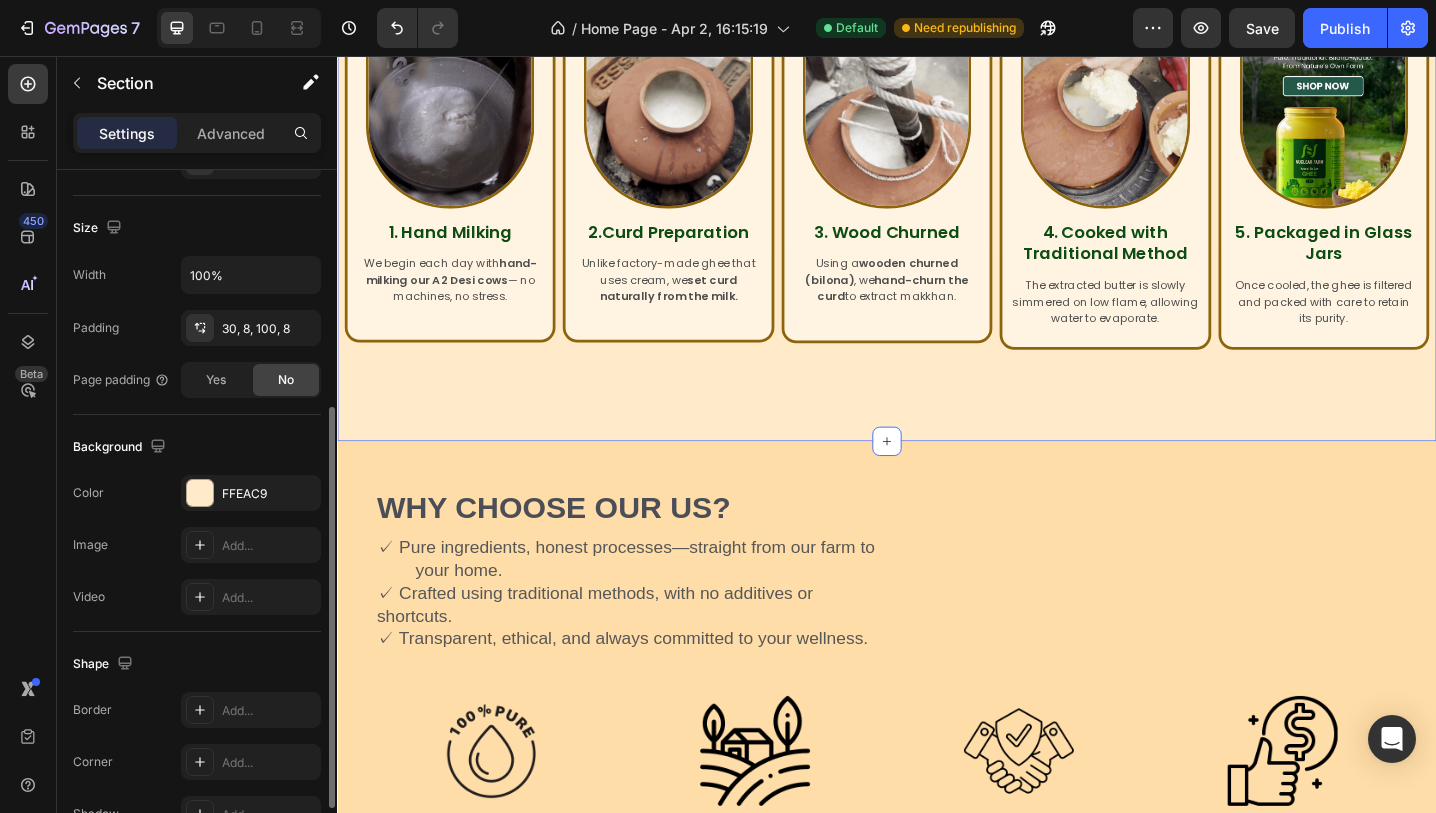 scroll, scrollTop: 441, scrollLeft: 0, axis: vertical 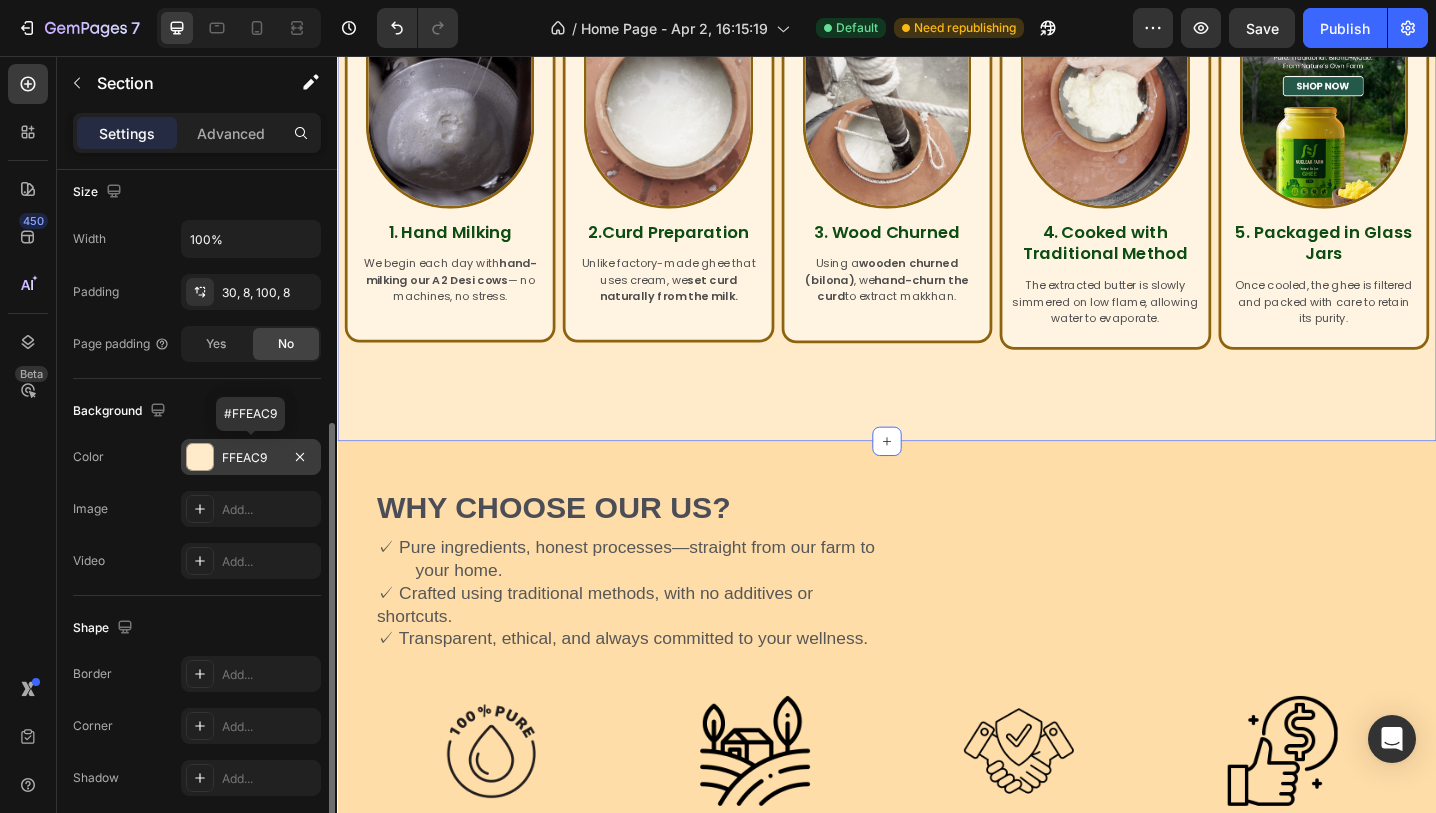click at bounding box center [200, 457] 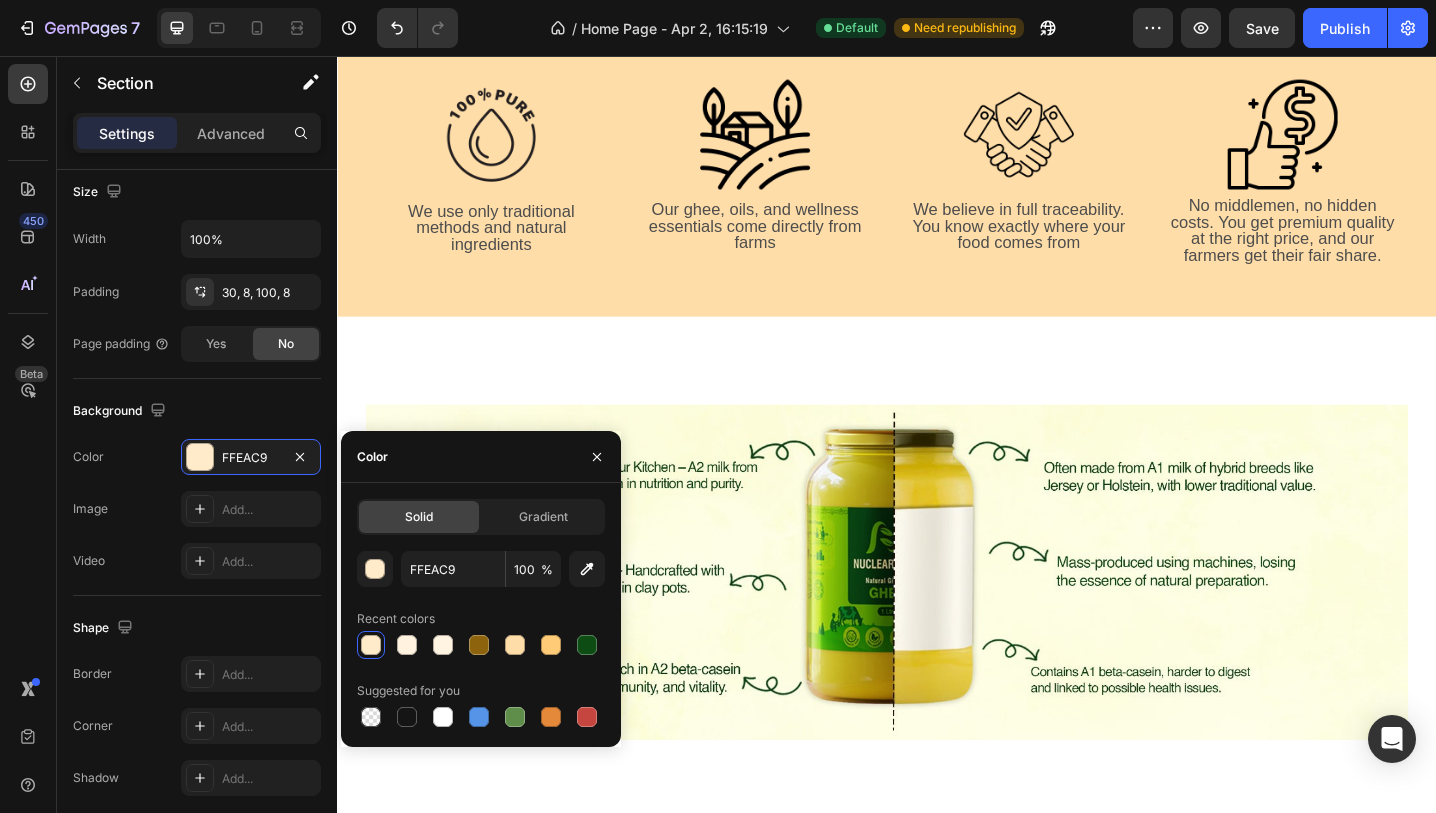 scroll, scrollTop: 1461, scrollLeft: 0, axis: vertical 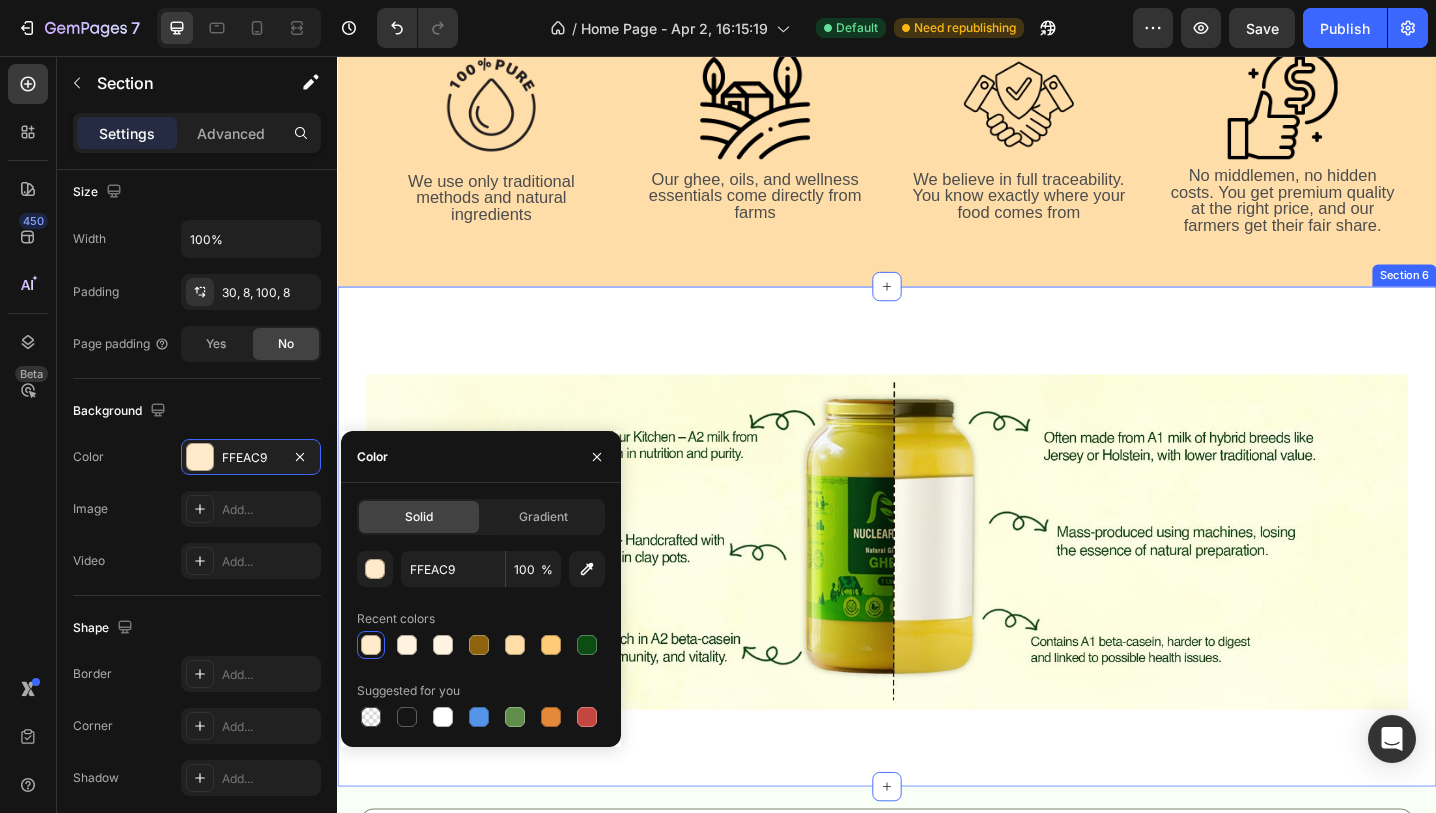 click on "Image Row Section 6" at bounding box center [937, 581] 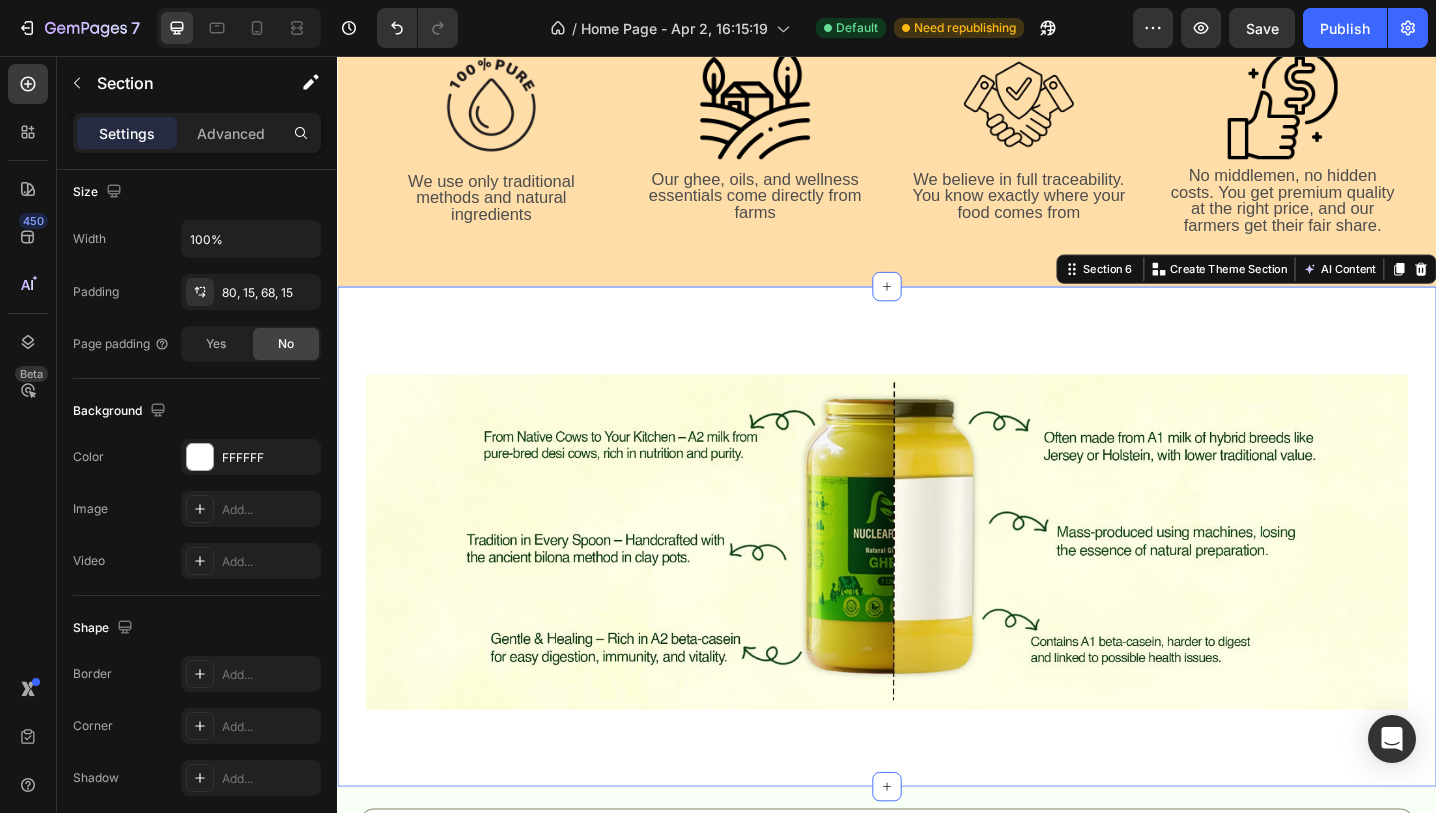click on "Image Row Section 6   You can create reusable sections Create Theme Section AI Content Write with GemAI What would you like to describe here? Tone and Voice Persuasive Product Yellow mustard oil Show more Generate" at bounding box center [937, 581] 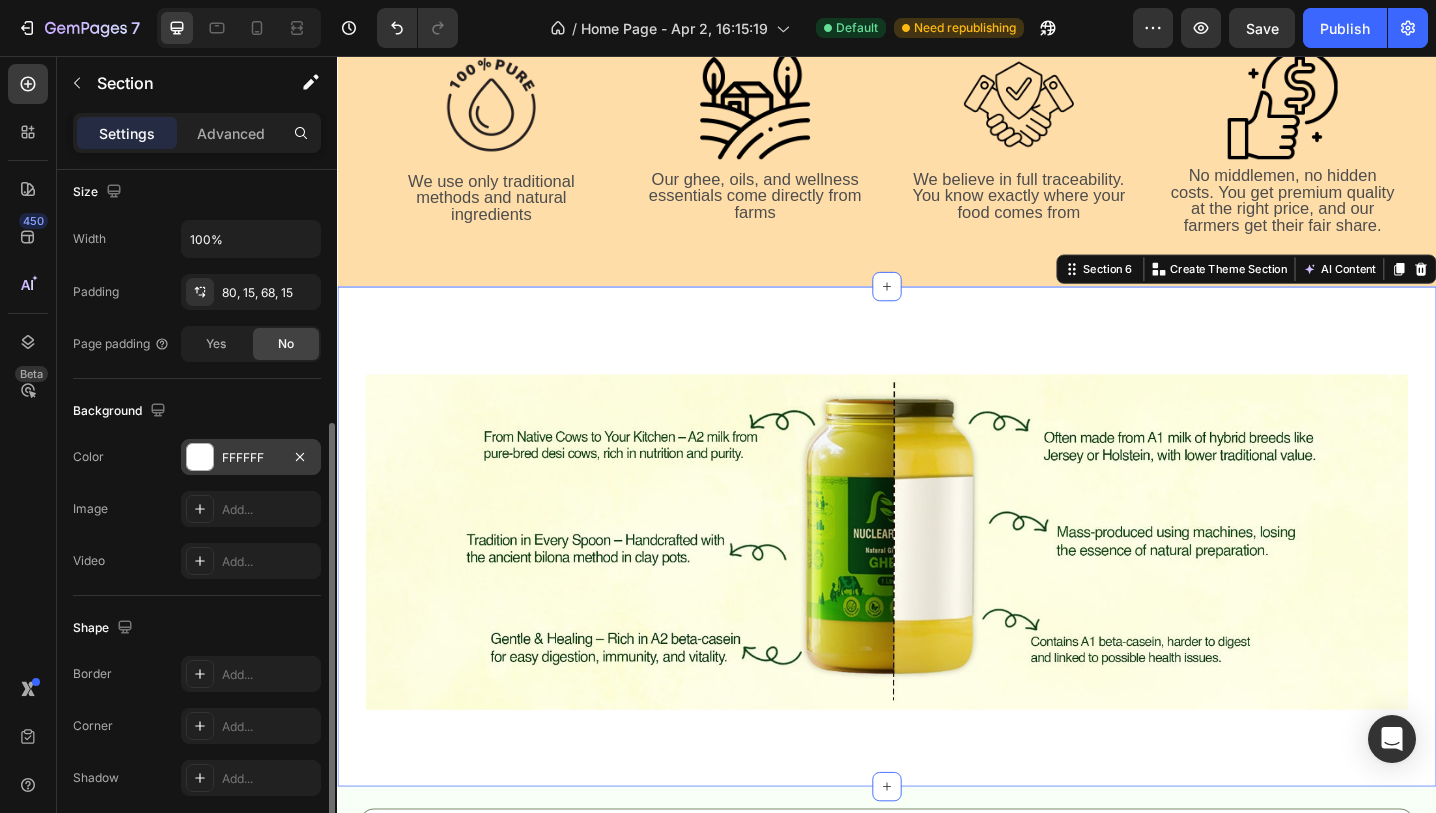 click at bounding box center (200, 457) 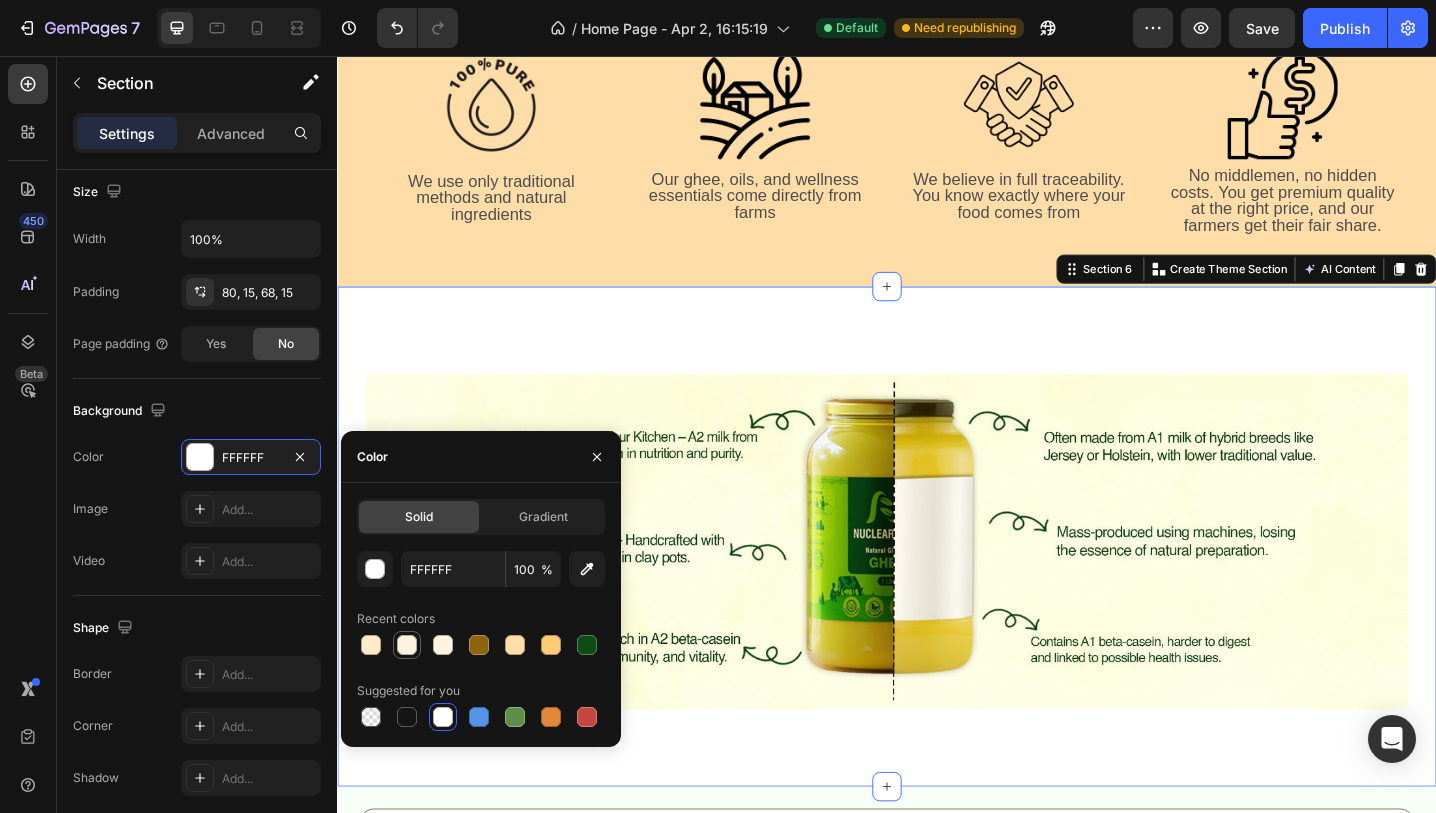 click at bounding box center (407, 645) 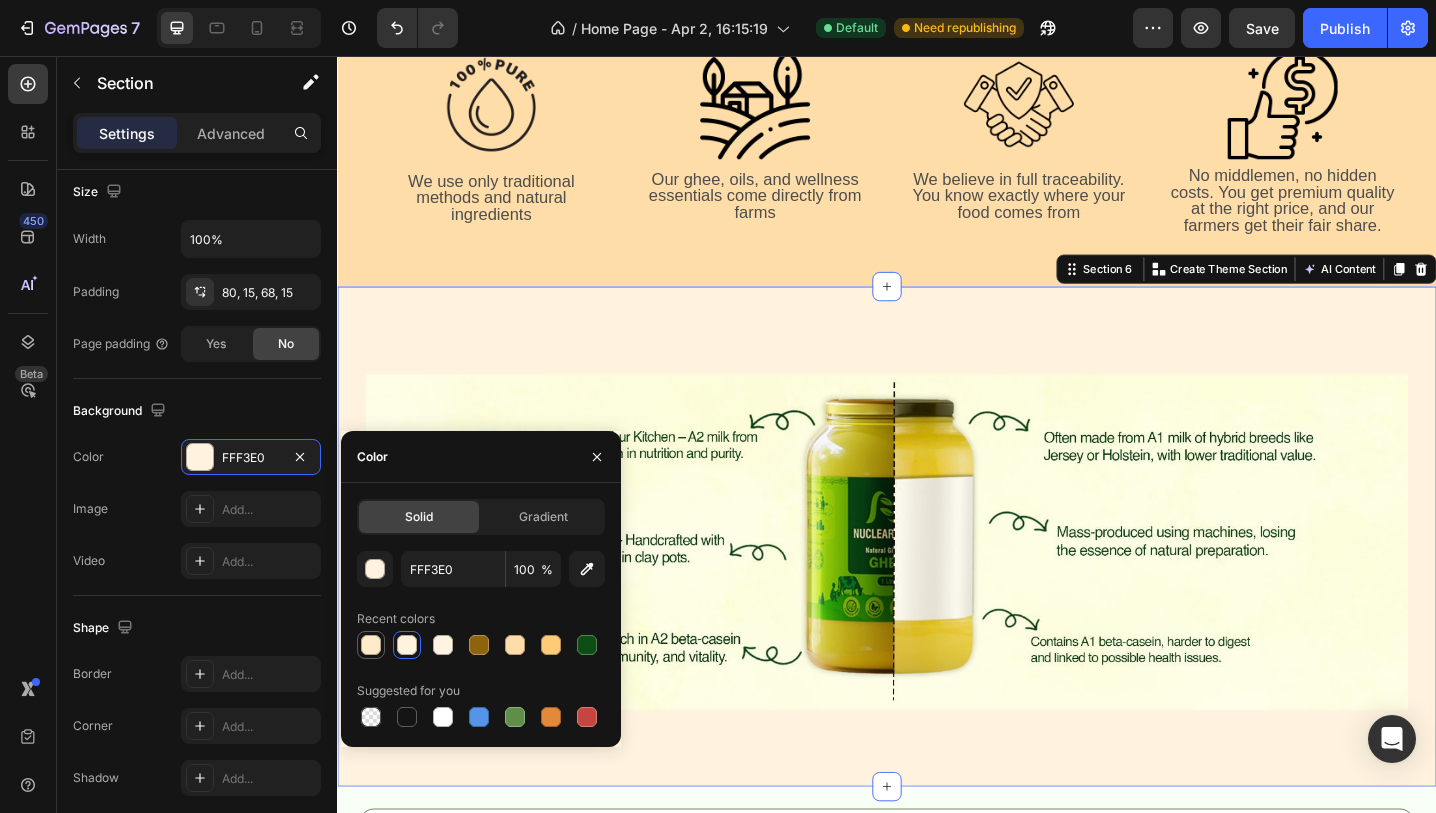 click at bounding box center (371, 645) 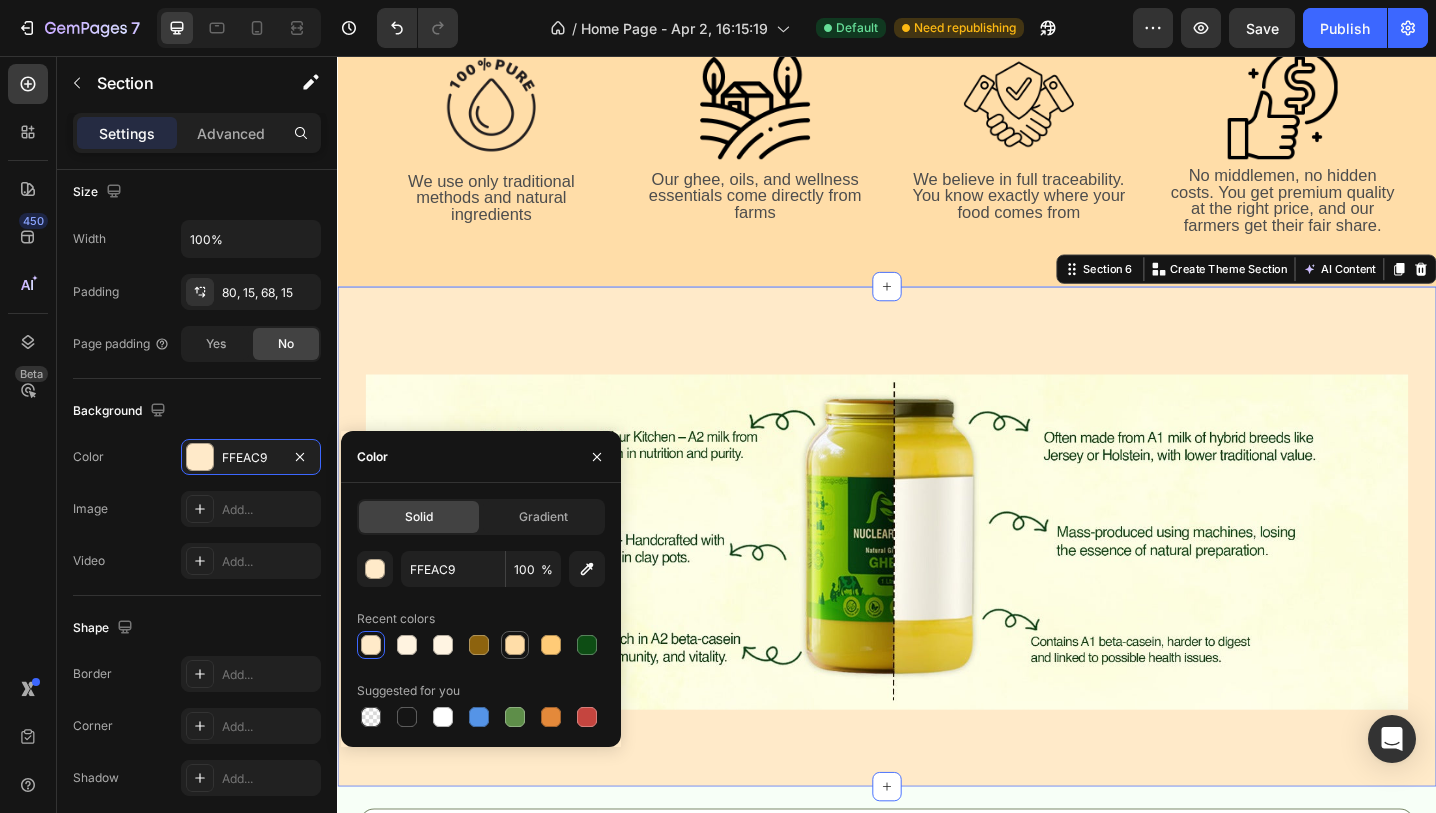 click at bounding box center [515, 645] 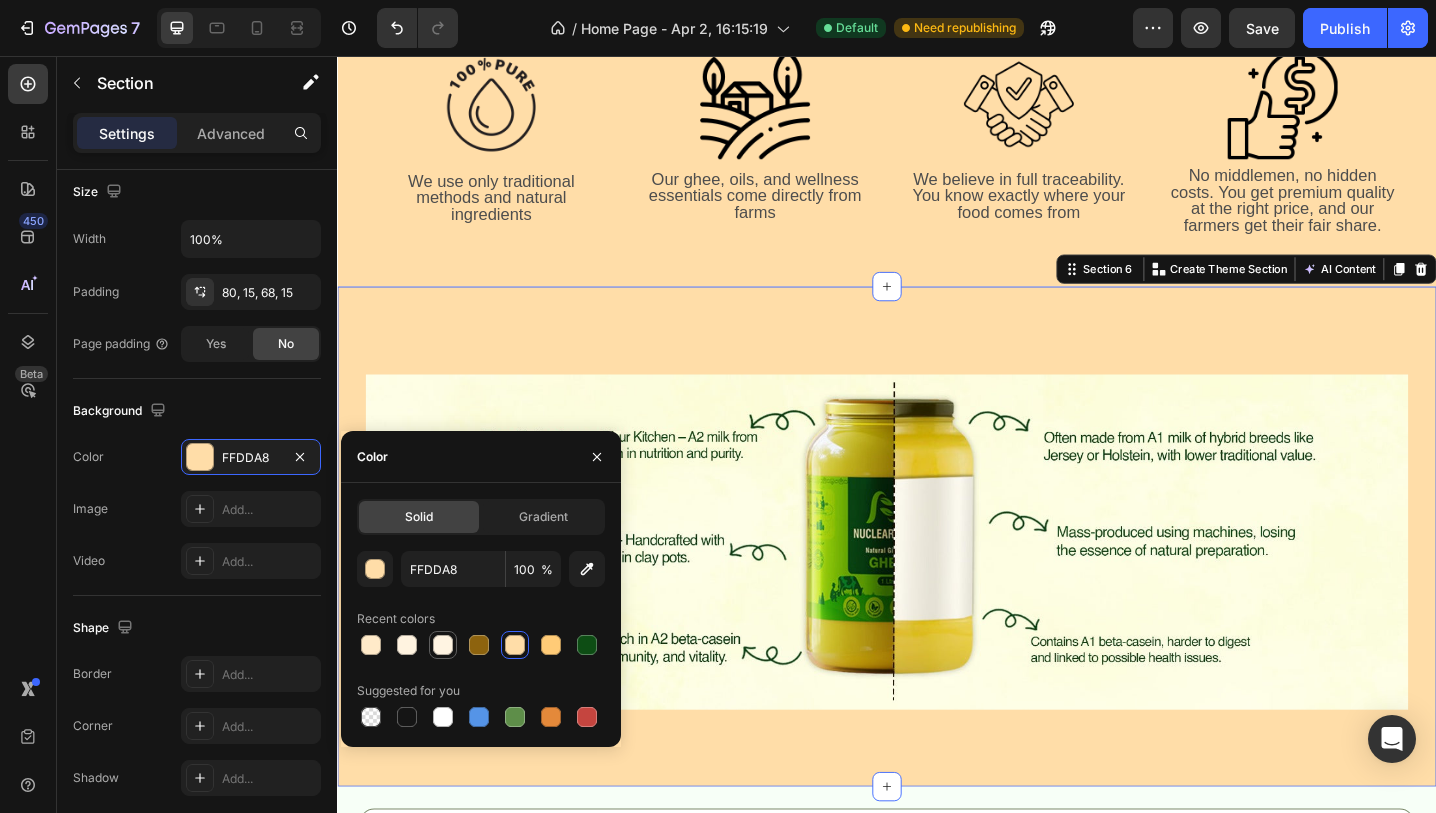 click at bounding box center [443, 645] 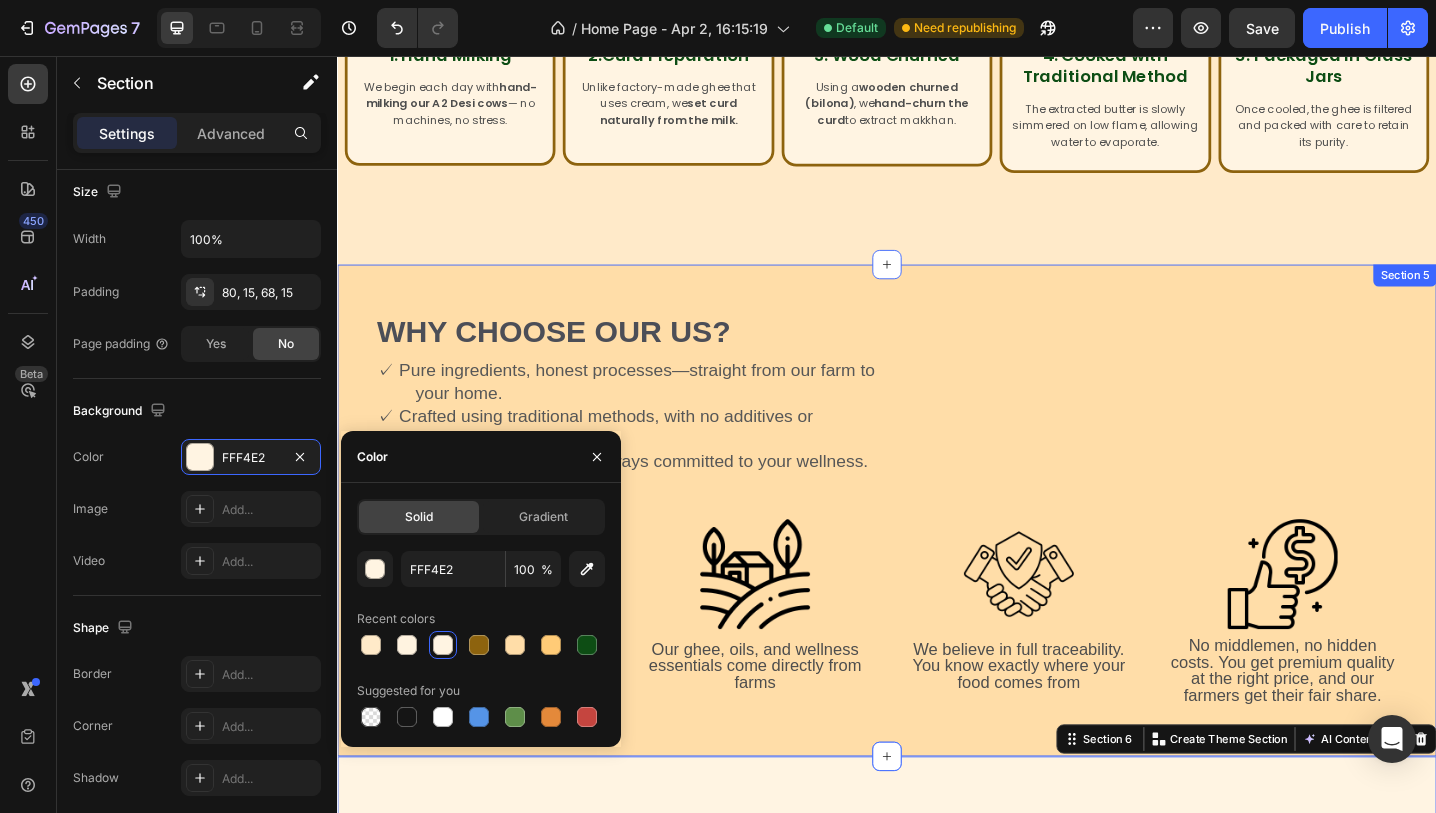 scroll, scrollTop: 949, scrollLeft: 0, axis: vertical 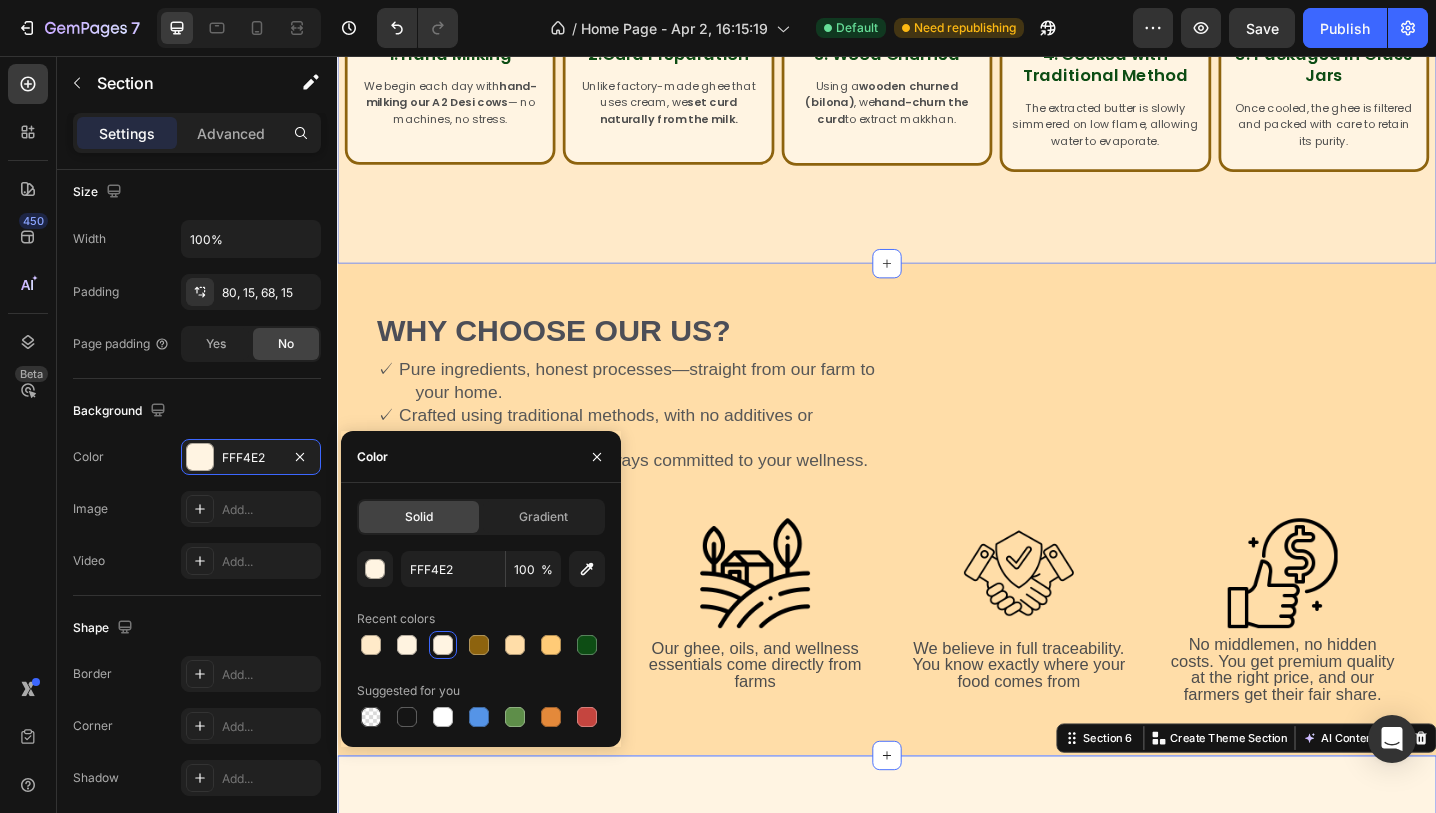 click on "Our Making Process    Heading Image 1. Hand Milking Heading We begin each day with  hand-milking our A2 Desi cows  — no machines, no stress. Text Block Row Image 2.Curd Preparation Heading Unlike factory-made ghee that uses cream, we  set curd naturally from the milk. Text Block Row Image 3. Wood Churned  Heading Using a  wooden churned (bilona)  , we  hand-churn the curd   to extract makkhan. Text Block Row Image 4. Cooked with Traditional Method Heading The extracted butter is slowly simmered on low flame, allowing water to evaporate. Text Block Row Image 5. Packaged in Glass Jars Heading Once cooled, the ghee is filtered and packed with care to retain its purity. Text Block Row Row Row Row Section 3" at bounding box center [937, 13] 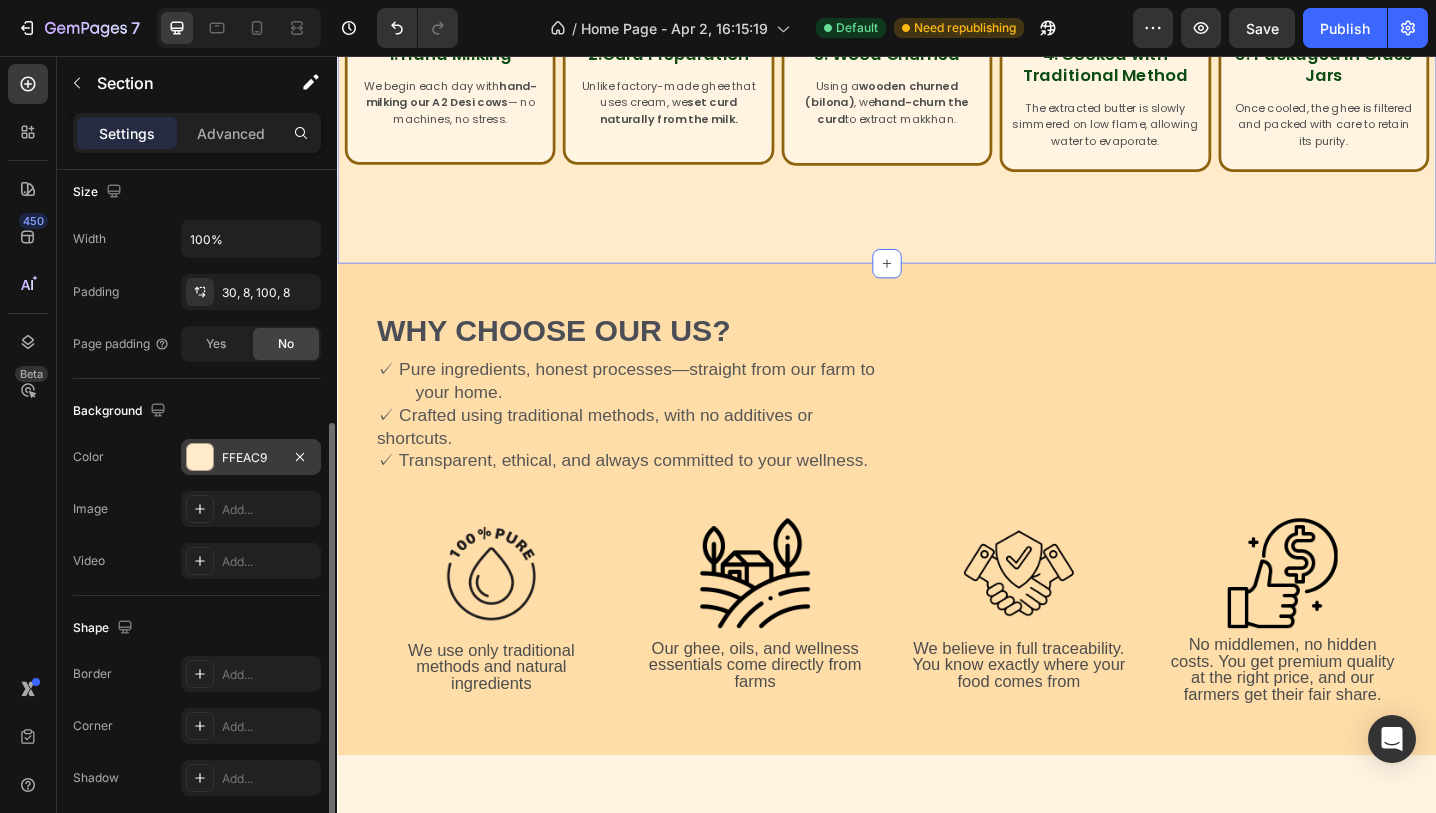 click on "FFEAC9" at bounding box center (251, 458) 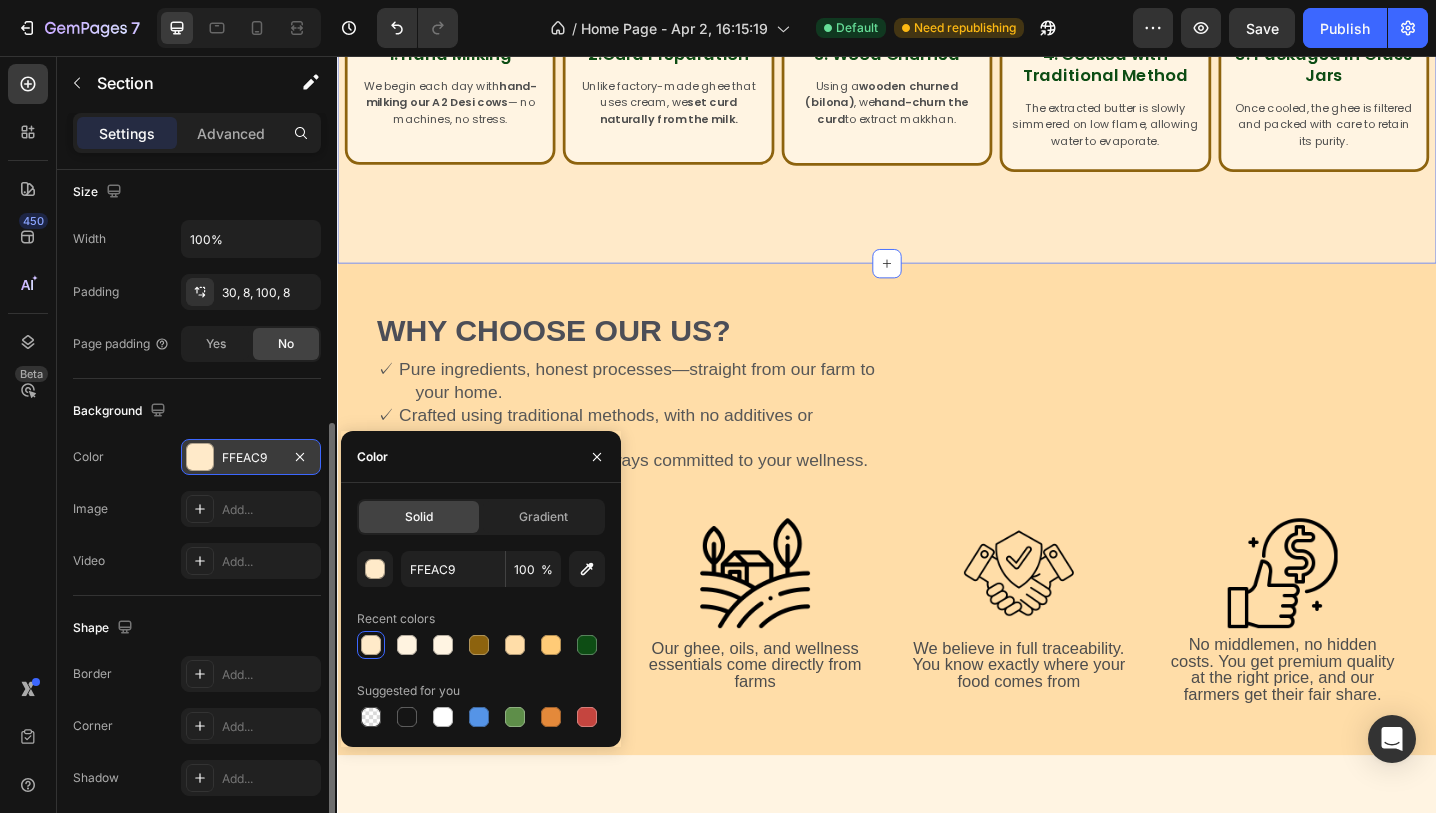 click on "FFEAC9" at bounding box center (251, 458) 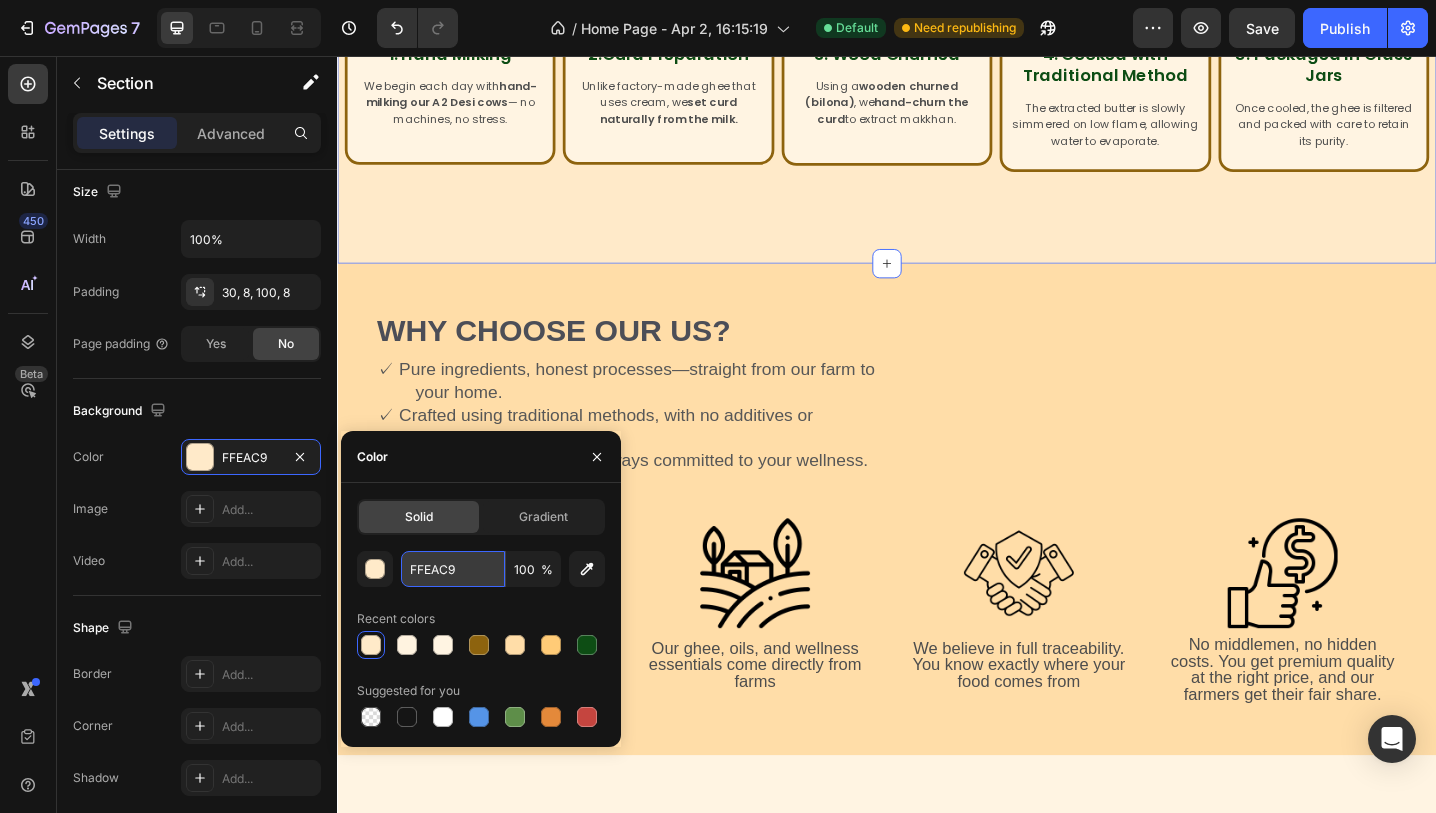 click on "FFEAC9" at bounding box center (453, 569) 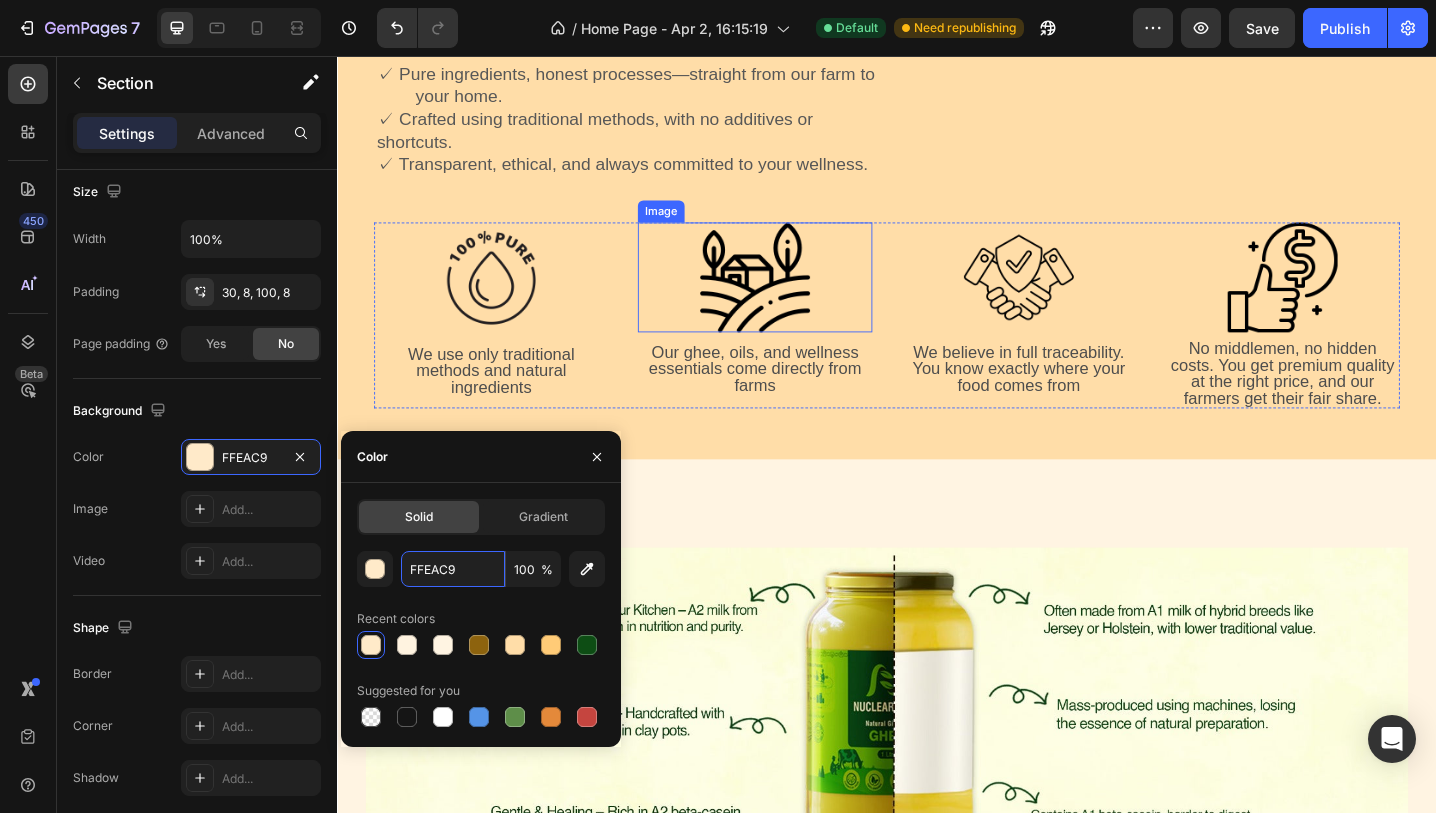scroll, scrollTop: 1292, scrollLeft: 0, axis: vertical 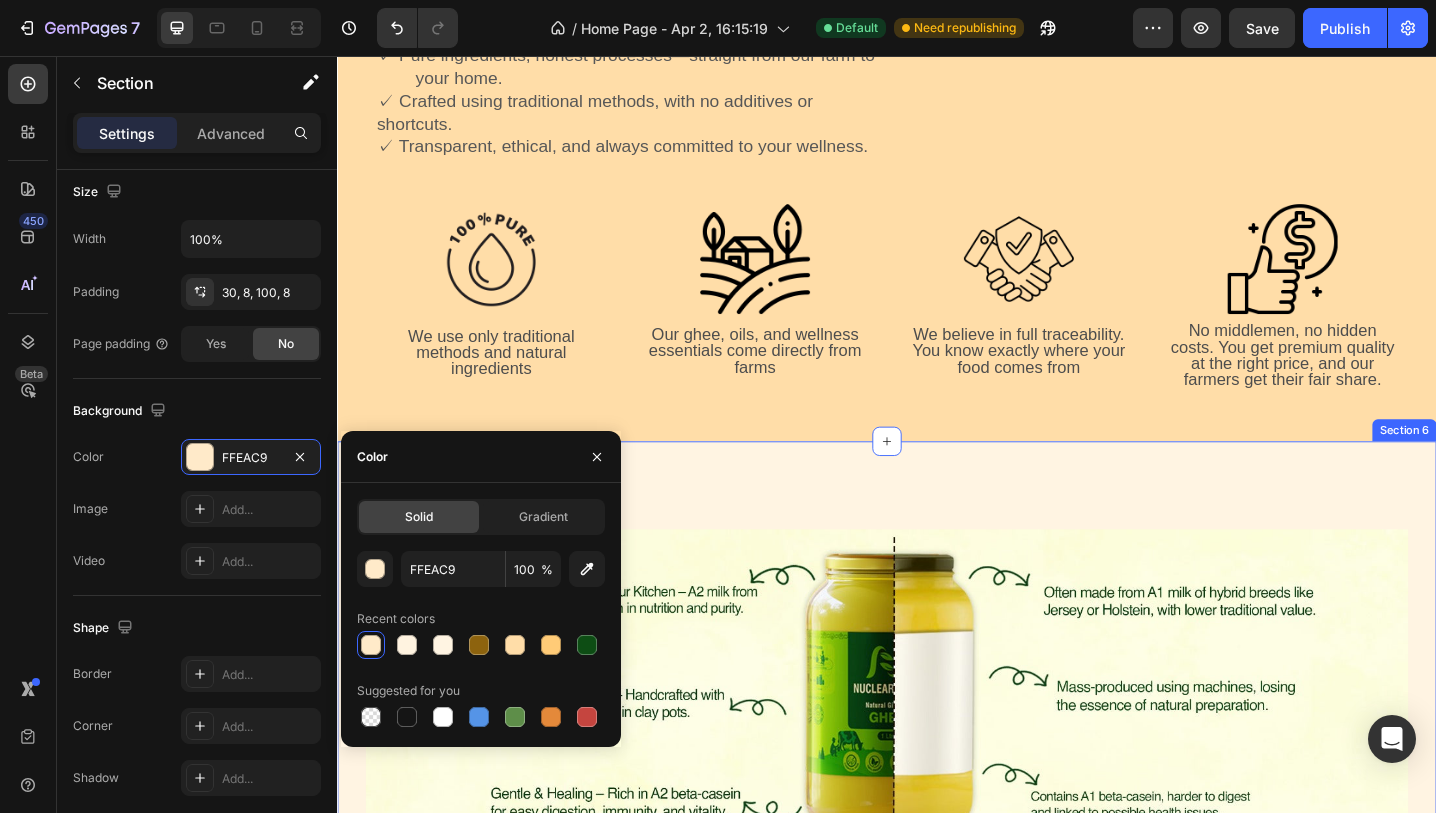click on "Image Row Section 6" at bounding box center (937, 750) 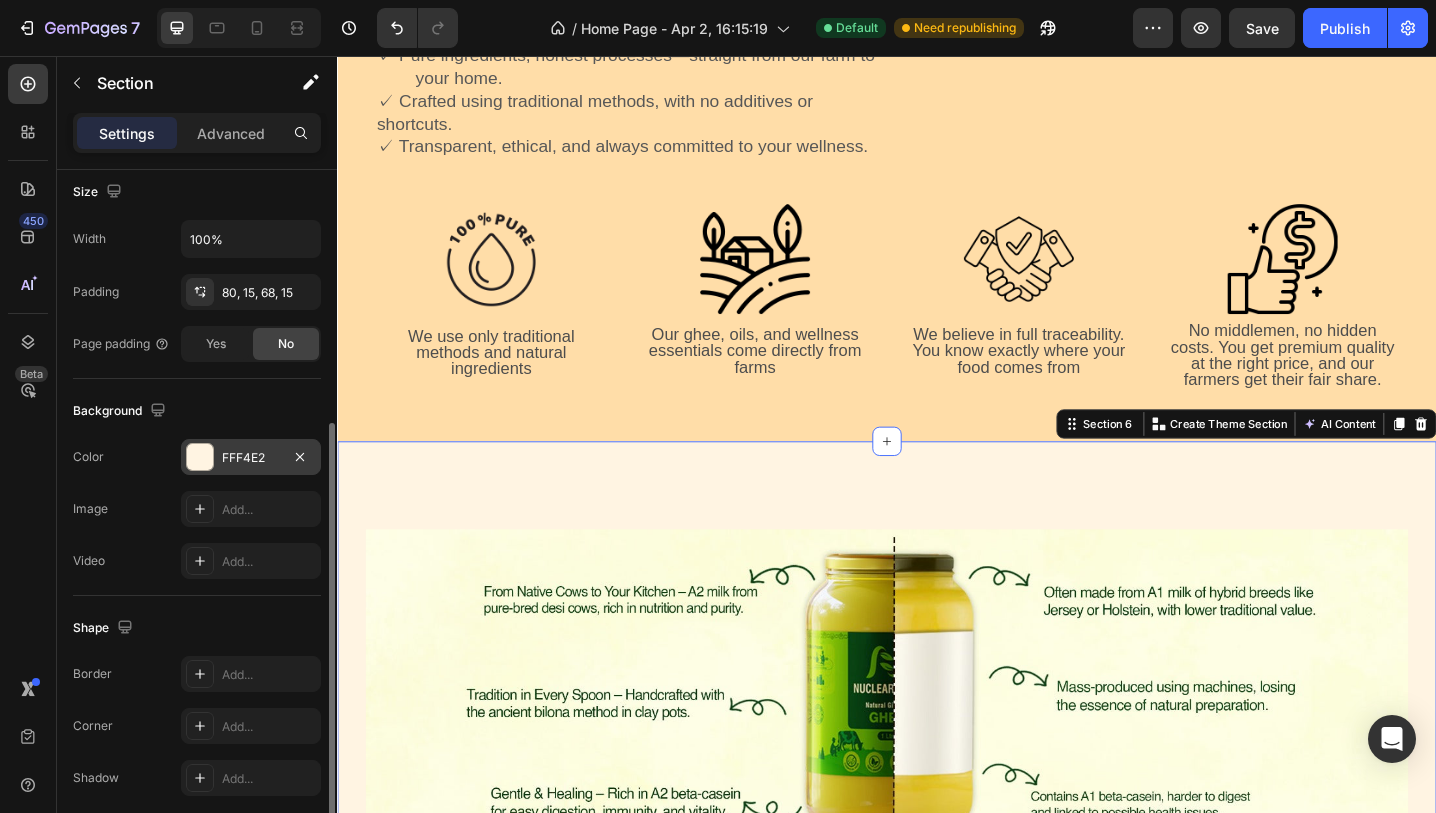 click at bounding box center (200, 457) 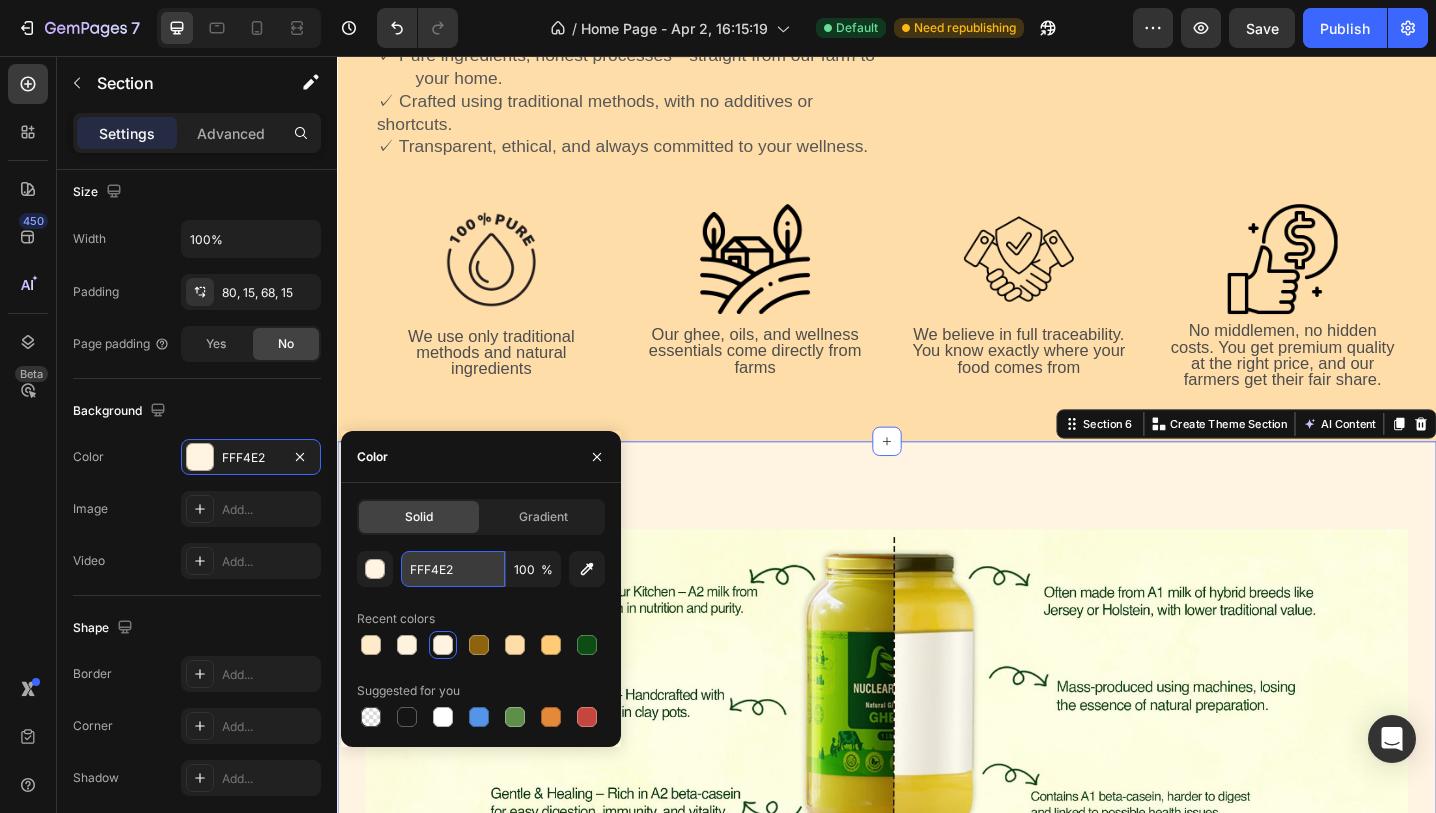 click on "FFF4E2" at bounding box center (453, 569) 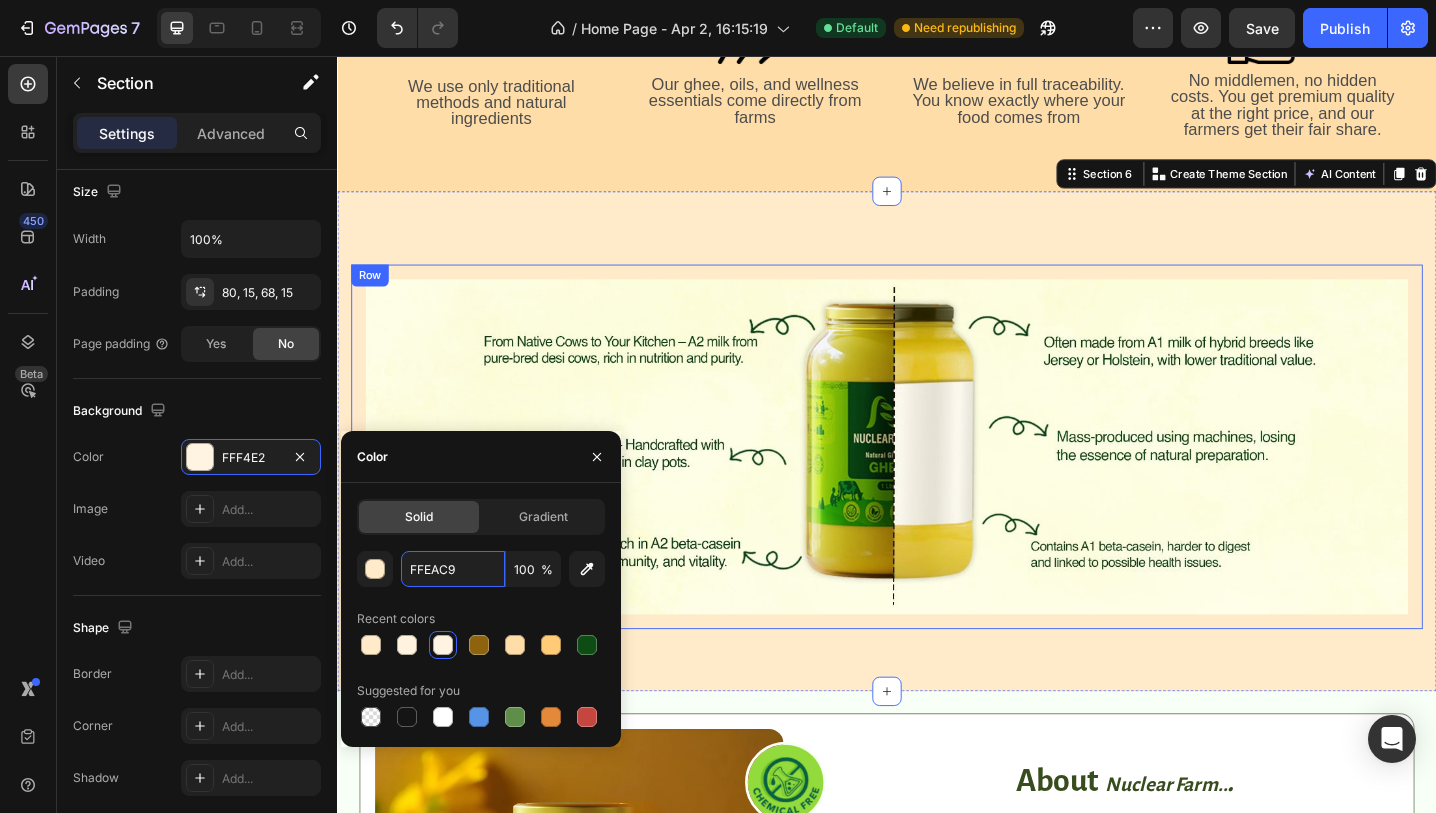 scroll, scrollTop: 1563, scrollLeft: 0, axis: vertical 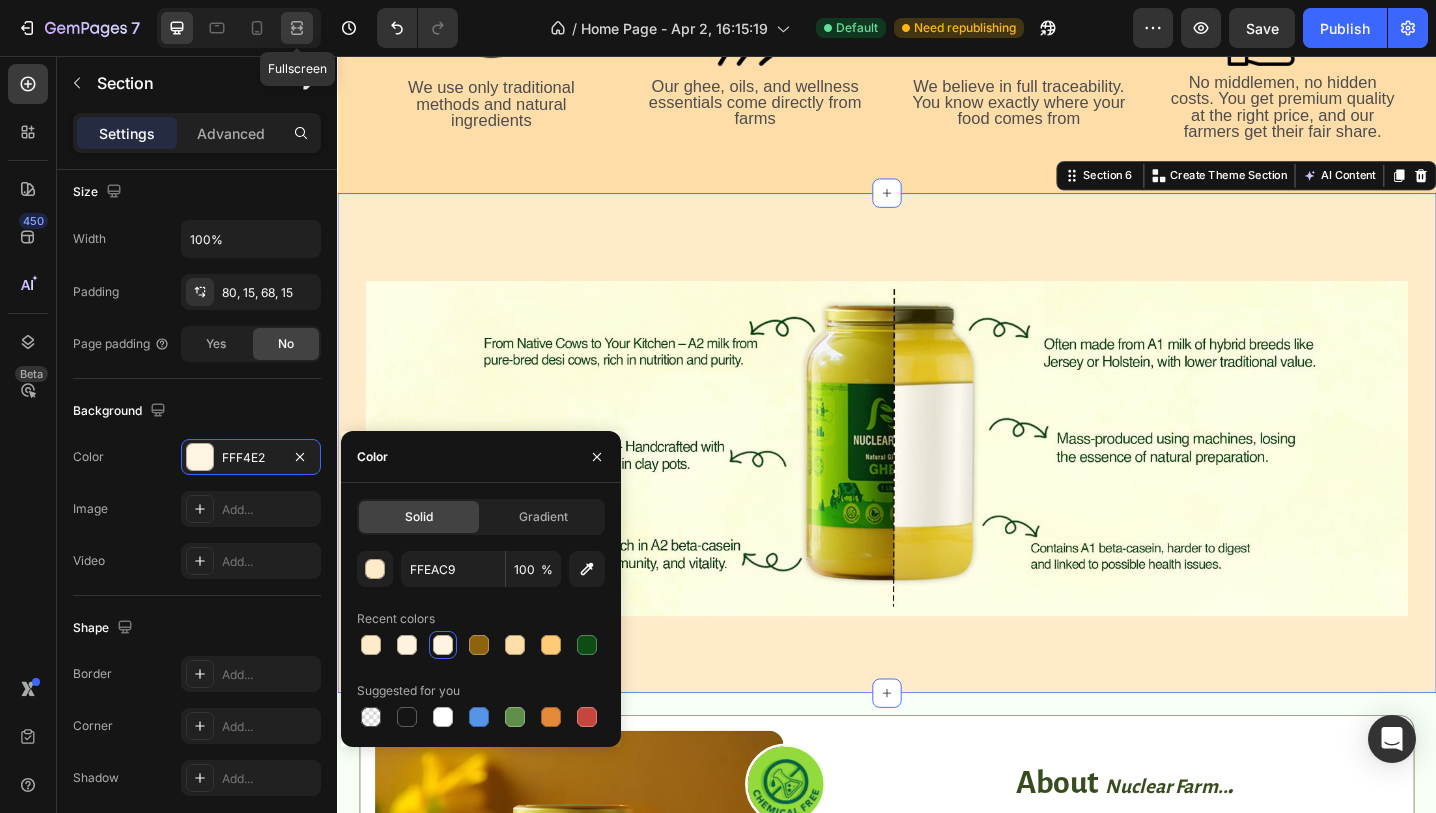click 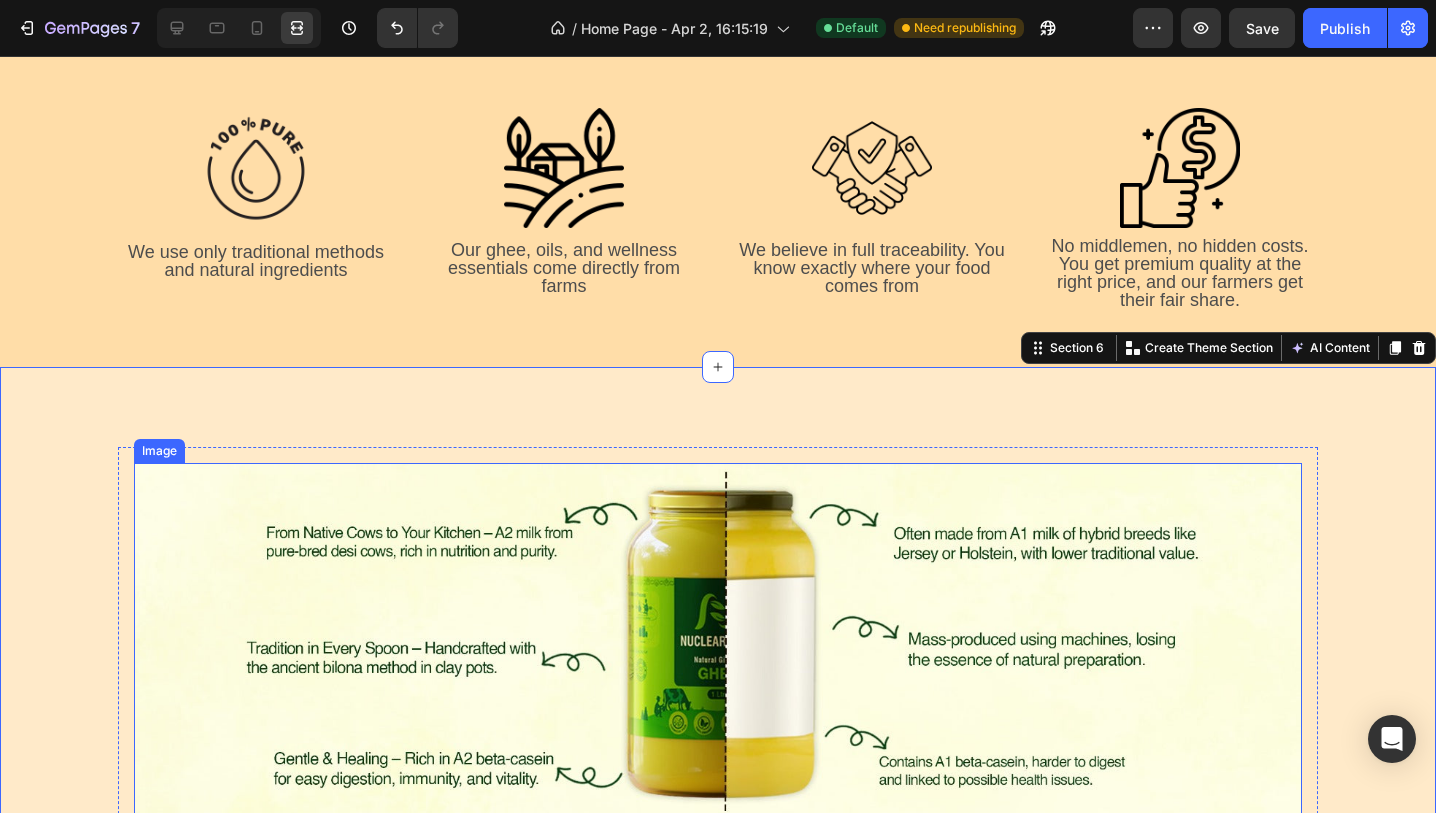 scroll, scrollTop: 1369, scrollLeft: 0, axis: vertical 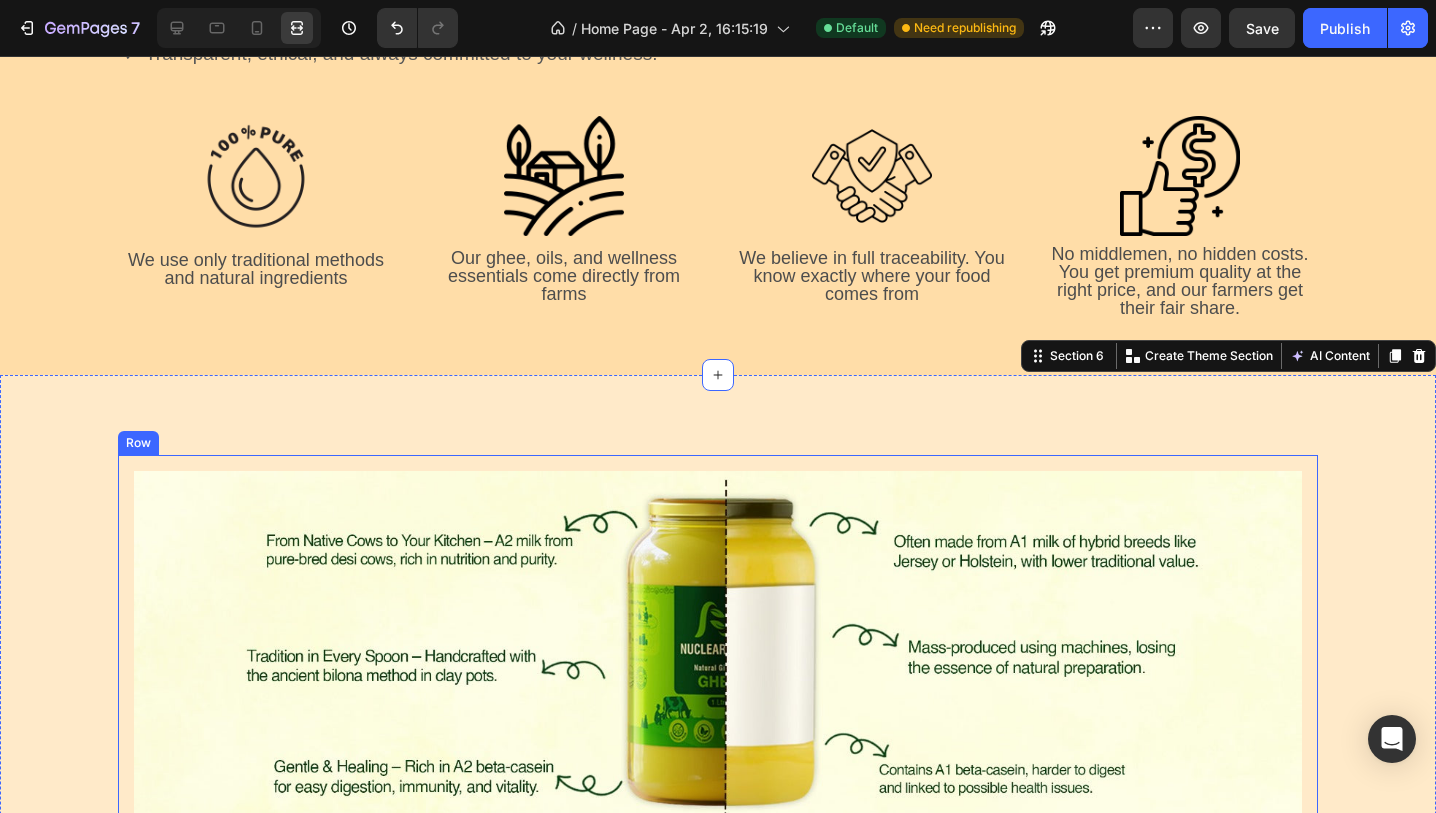 click on "Image Row" at bounding box center (718, 658) 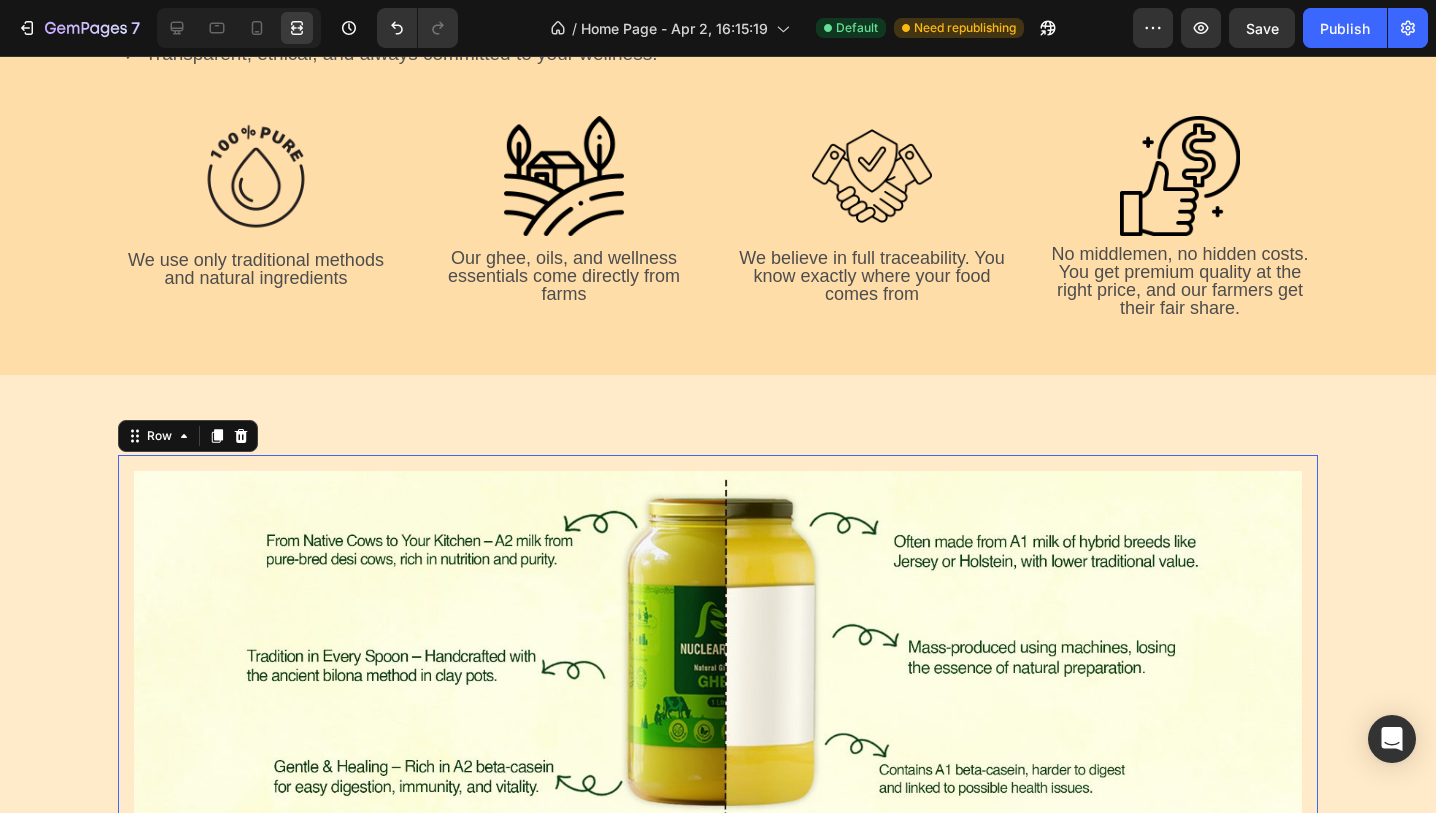 scroll, scrollTop: 0, scrollLeft: 0, axis: both 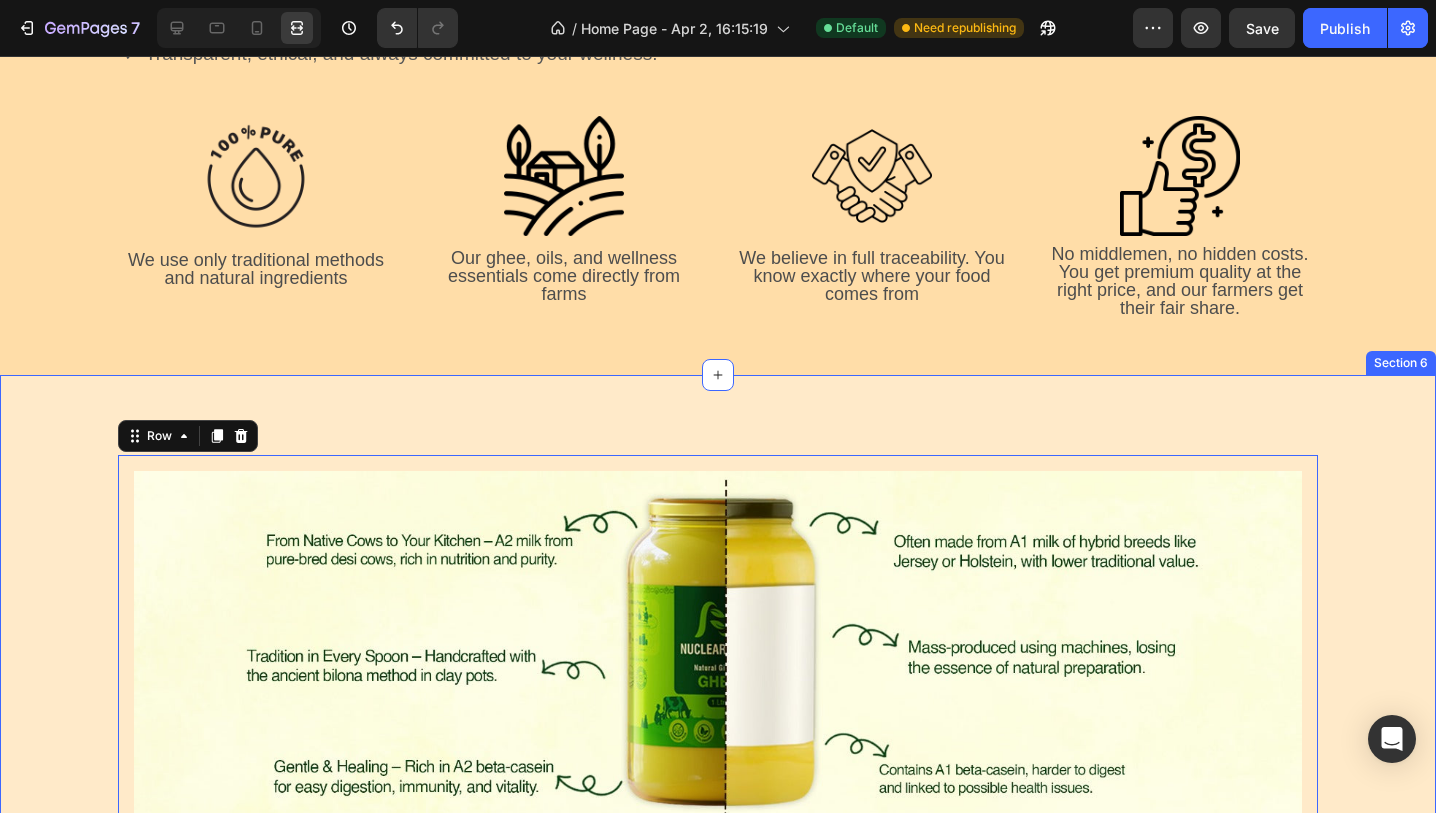 click on "Image Row   0 Section 6" at bounding box center (718, 652) 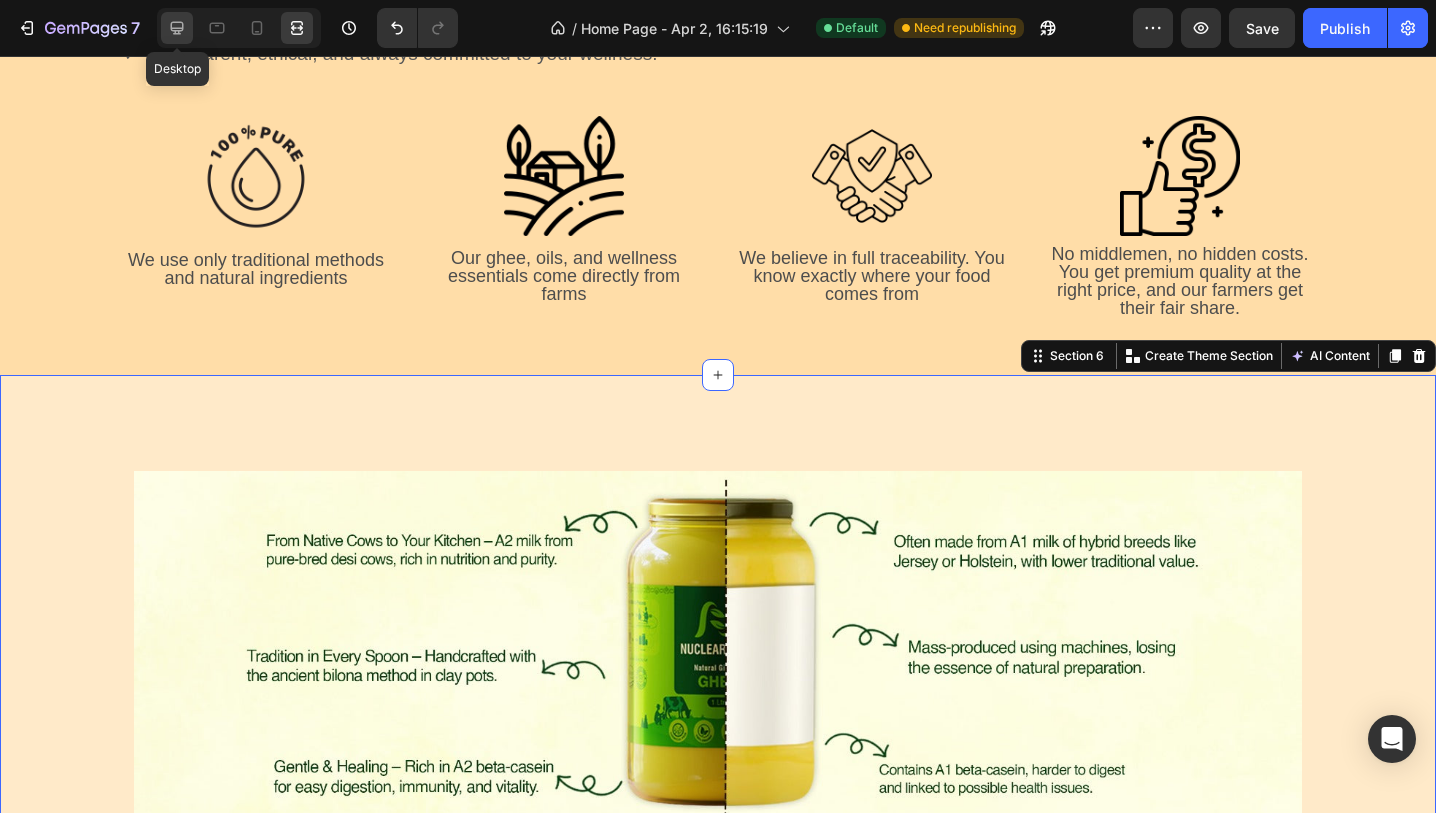 click 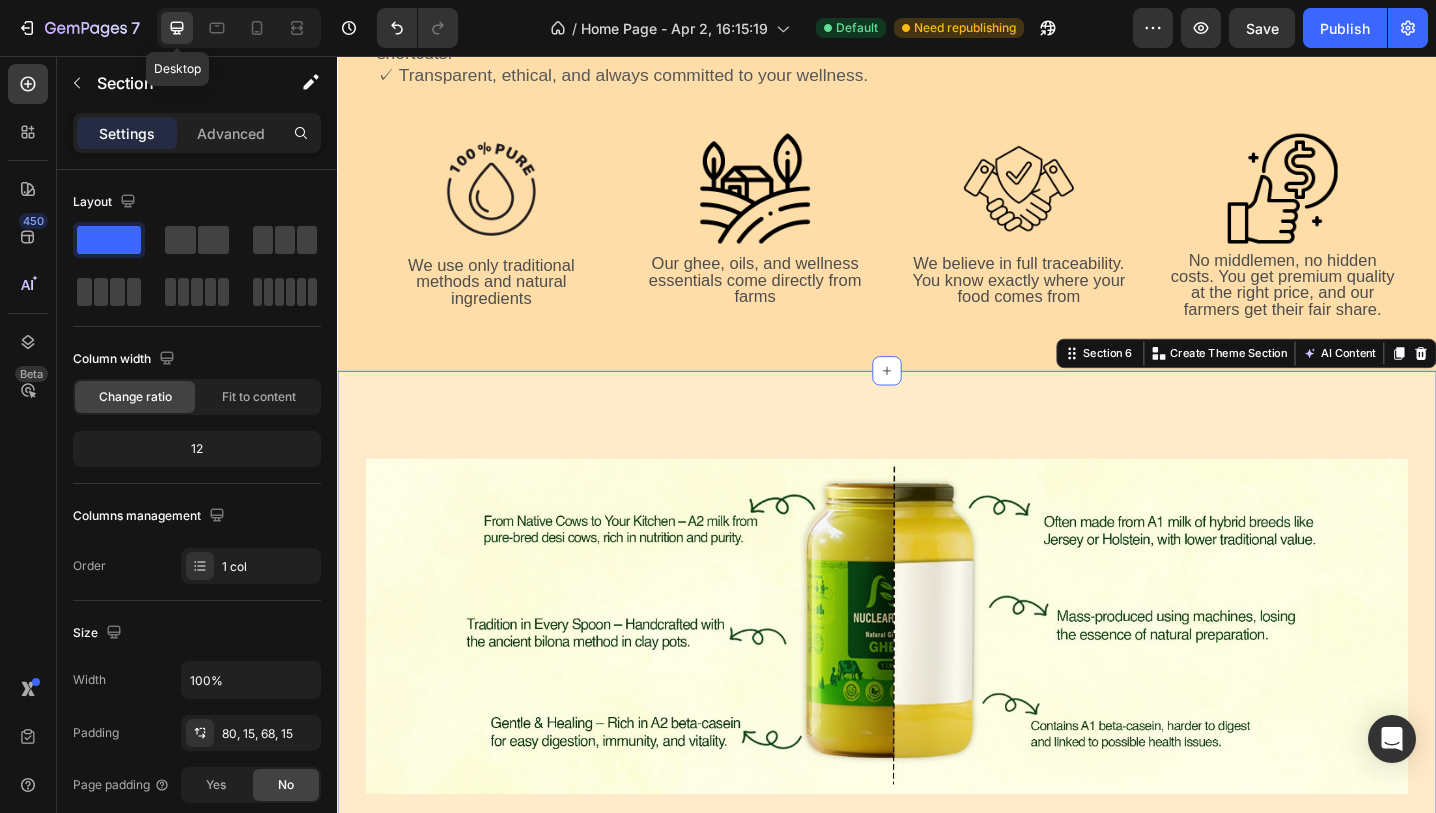 scroll, scrollTop: 1394, scrollLeft: 0, axis: vertical 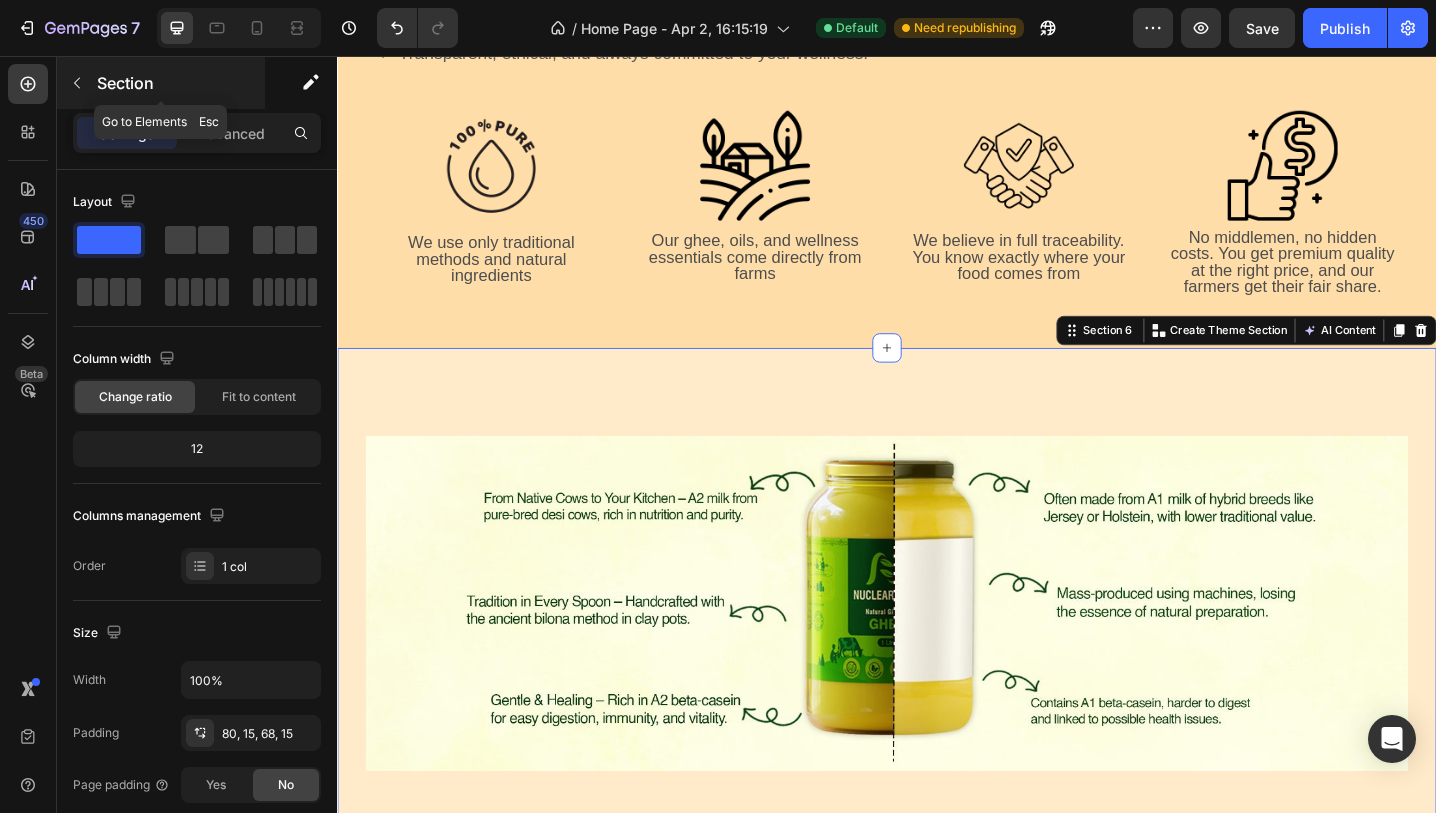 click 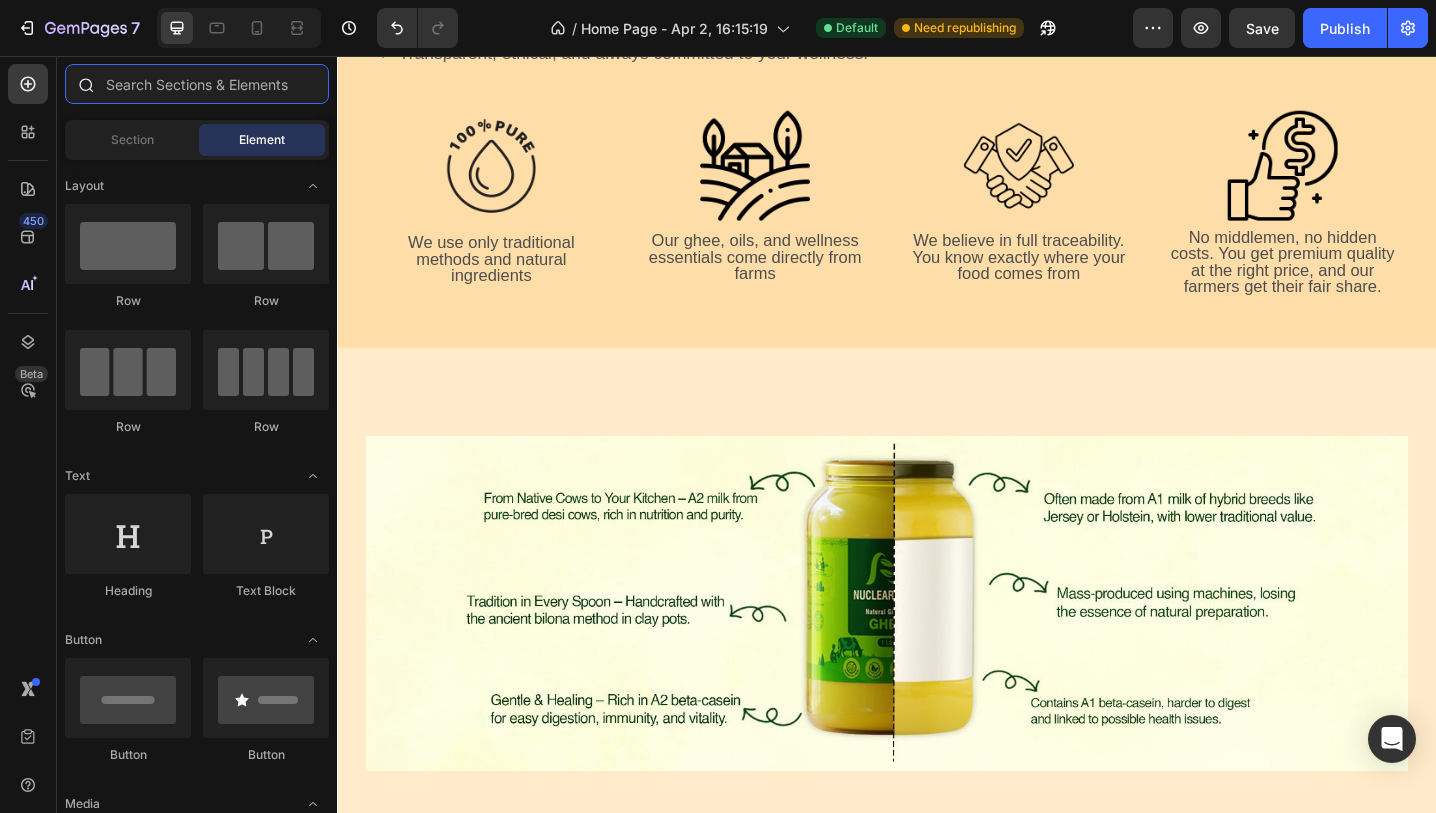 click at bounding box center [197, 84] 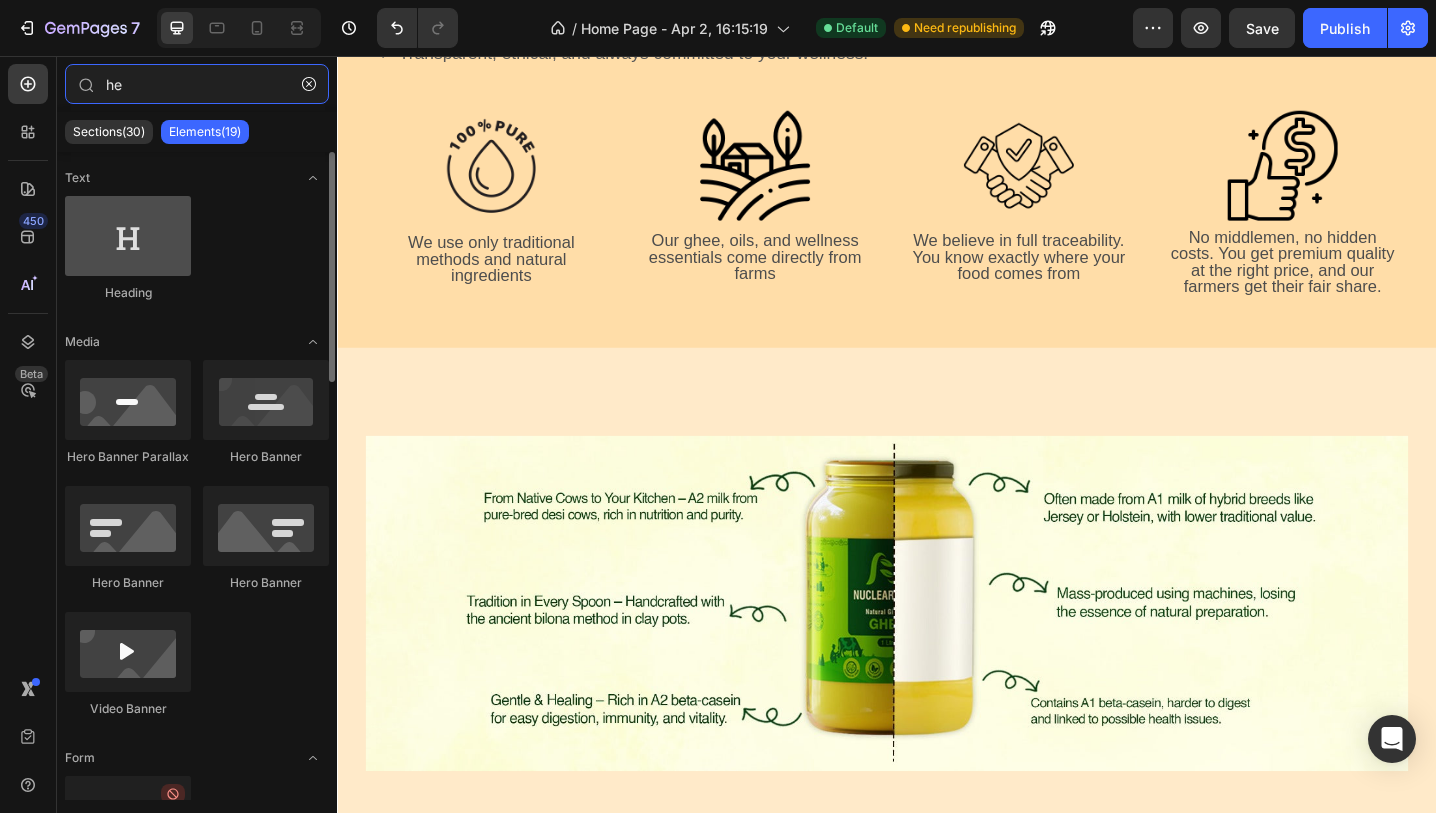 type on "he" 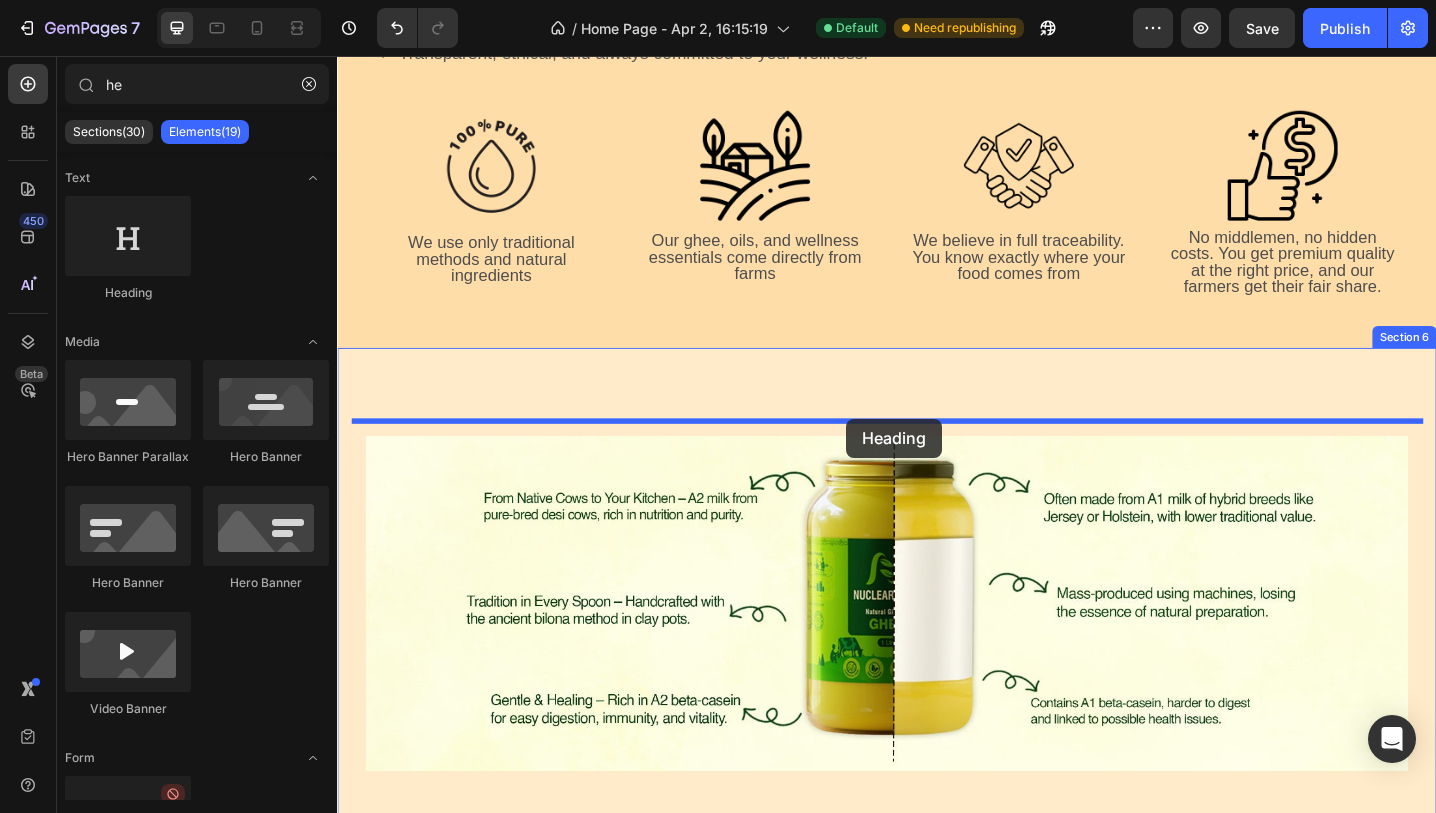 drag, startPoint x: 465, startPoint y: 296, endPoint x: 893, endPoint y: 451, distance: 455.20215 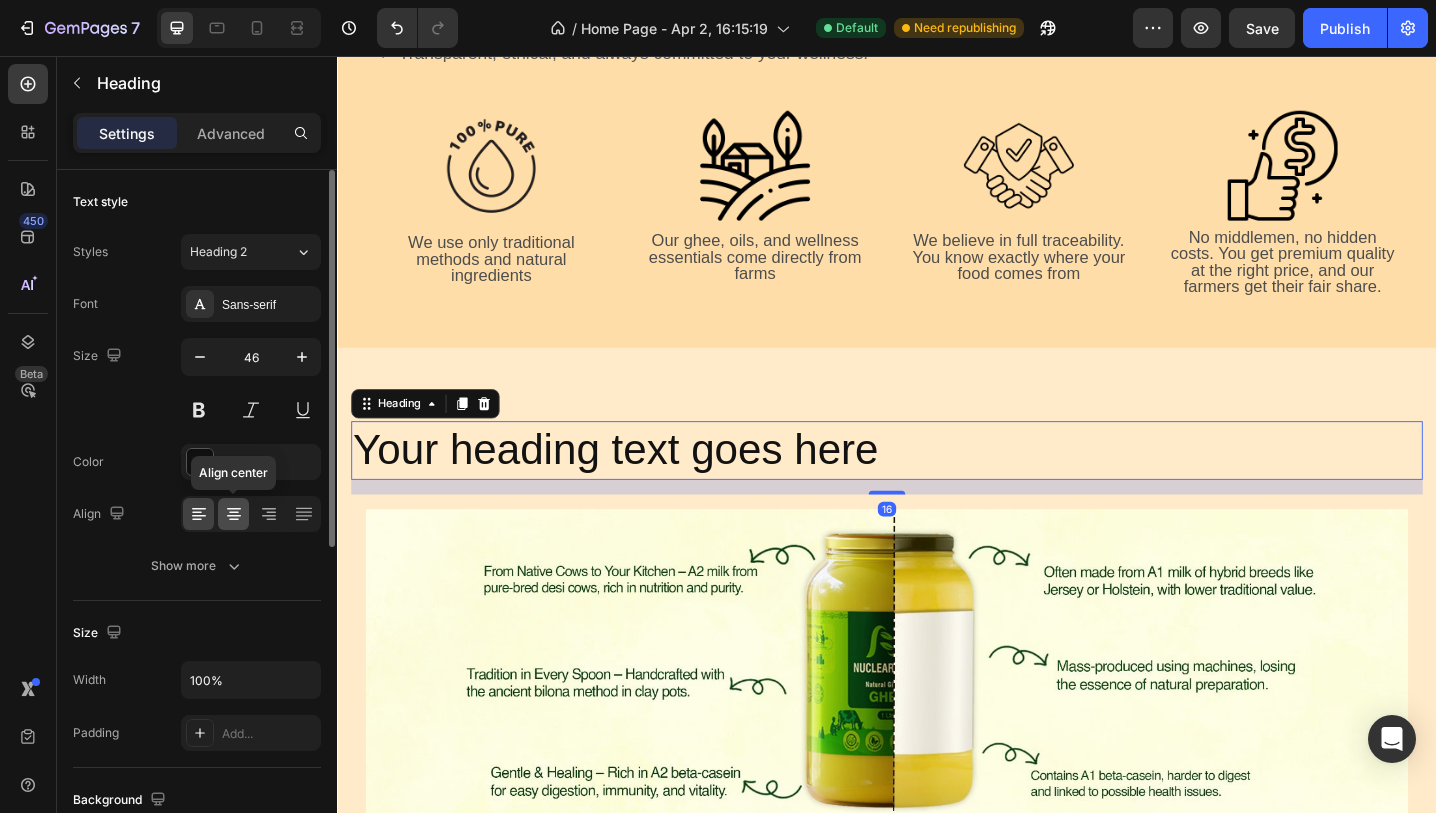 click 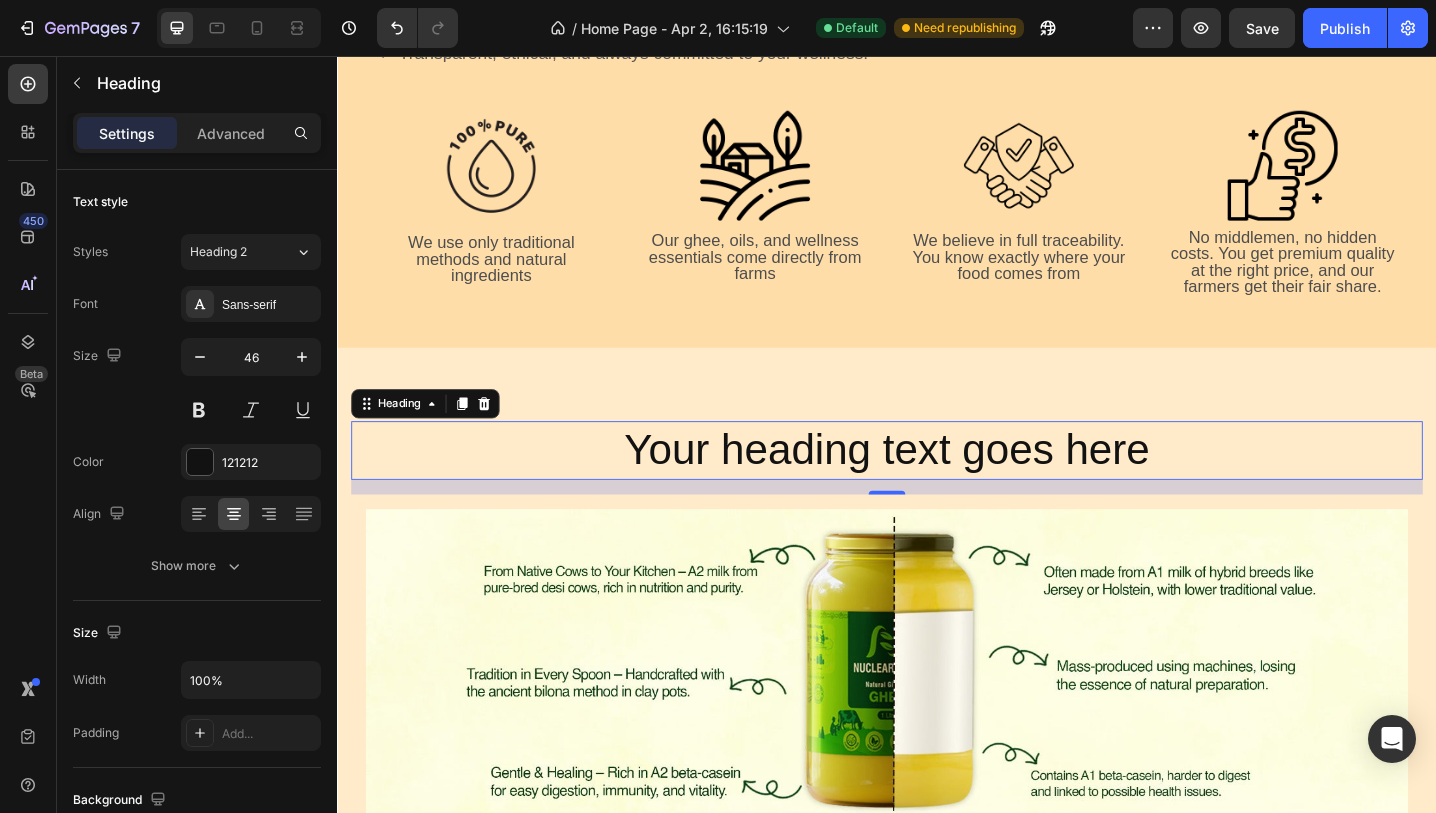 click on "Your heading text goes here" at bounding box center (937, 487) 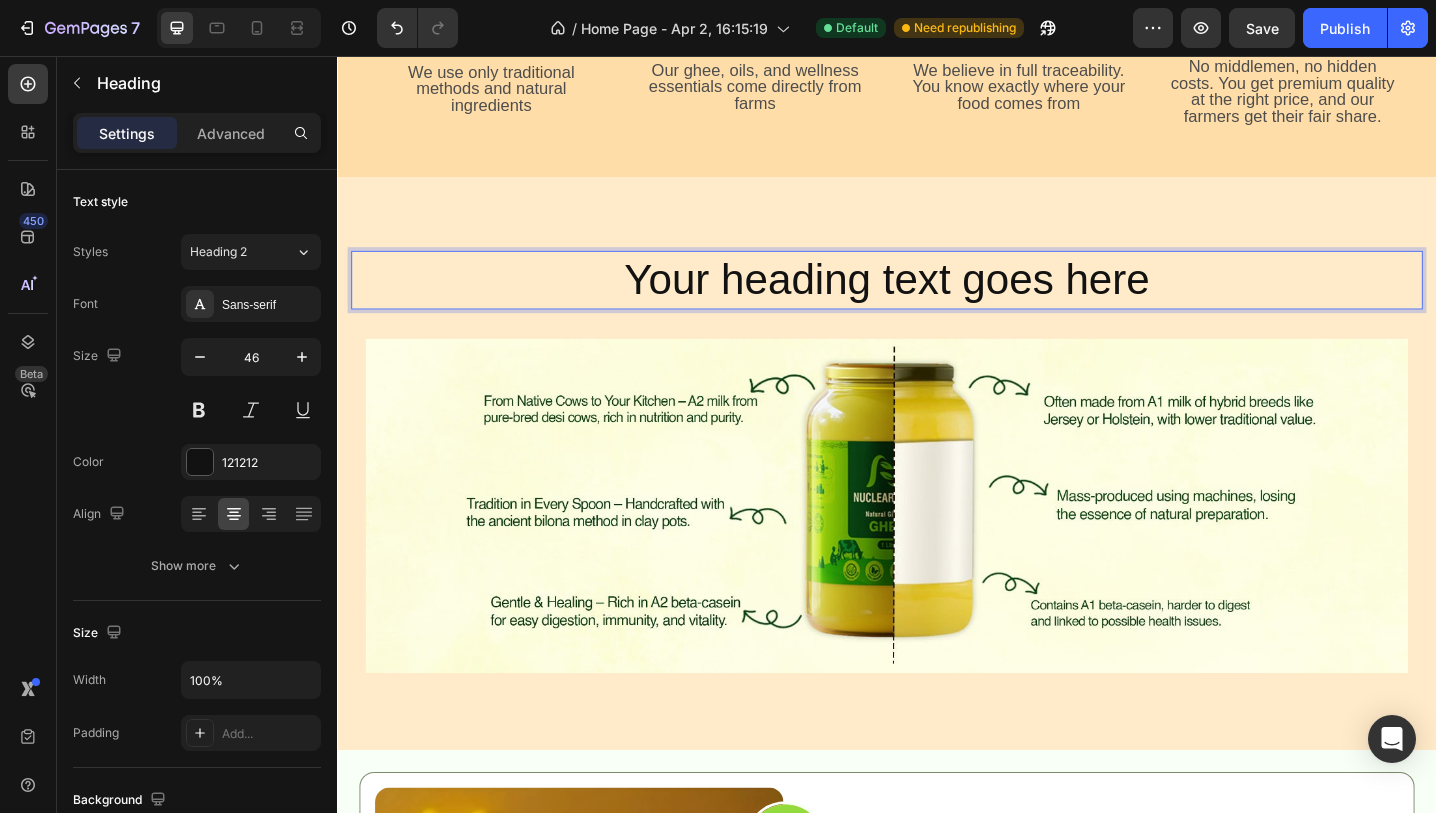 scroll, scrollTop: 1581, scrollLeft: 0, axis: vertical 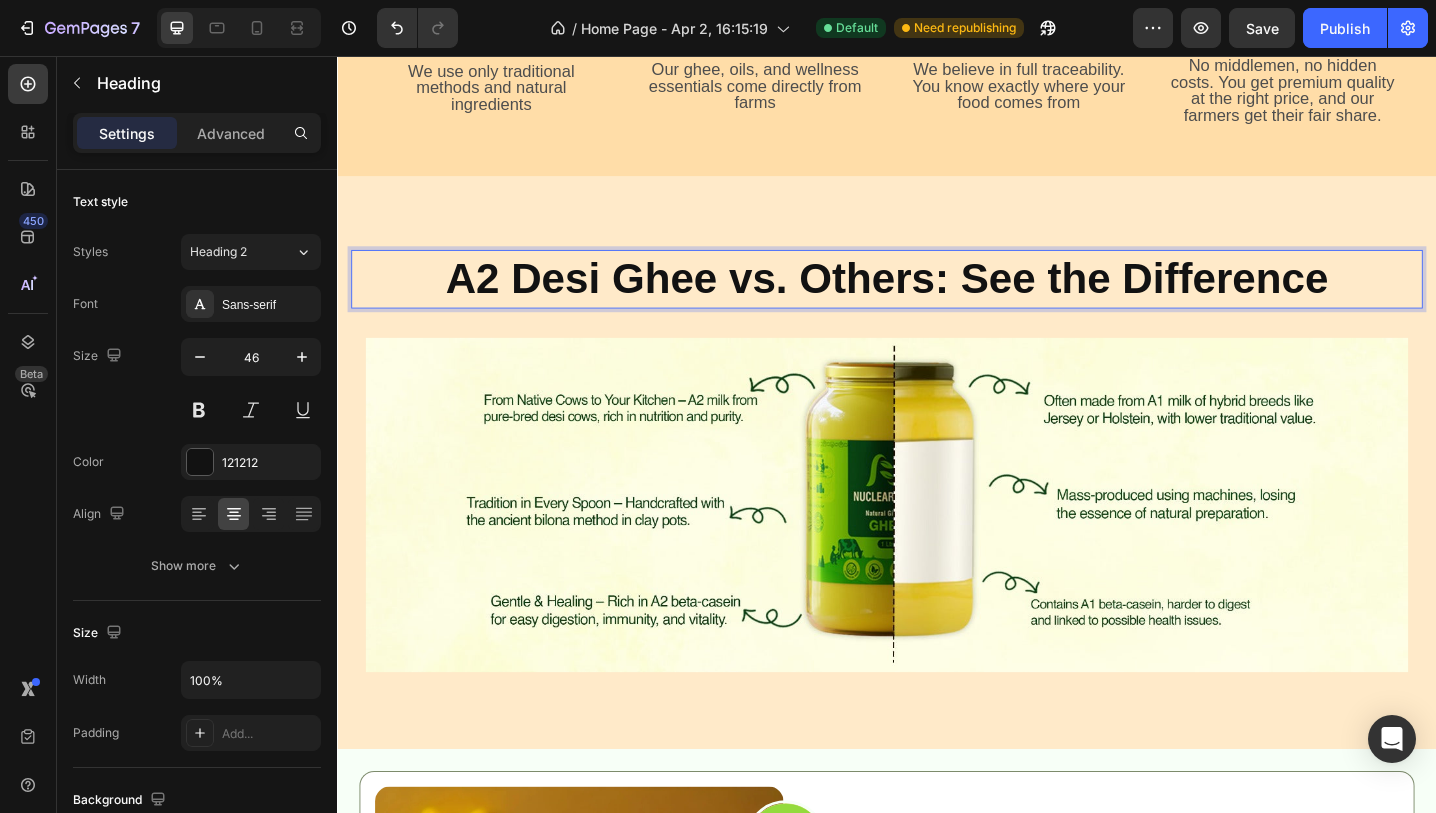 click on "A2 Desi Ghee vs. Others: See the Difference" at bounding box center (937, 299) 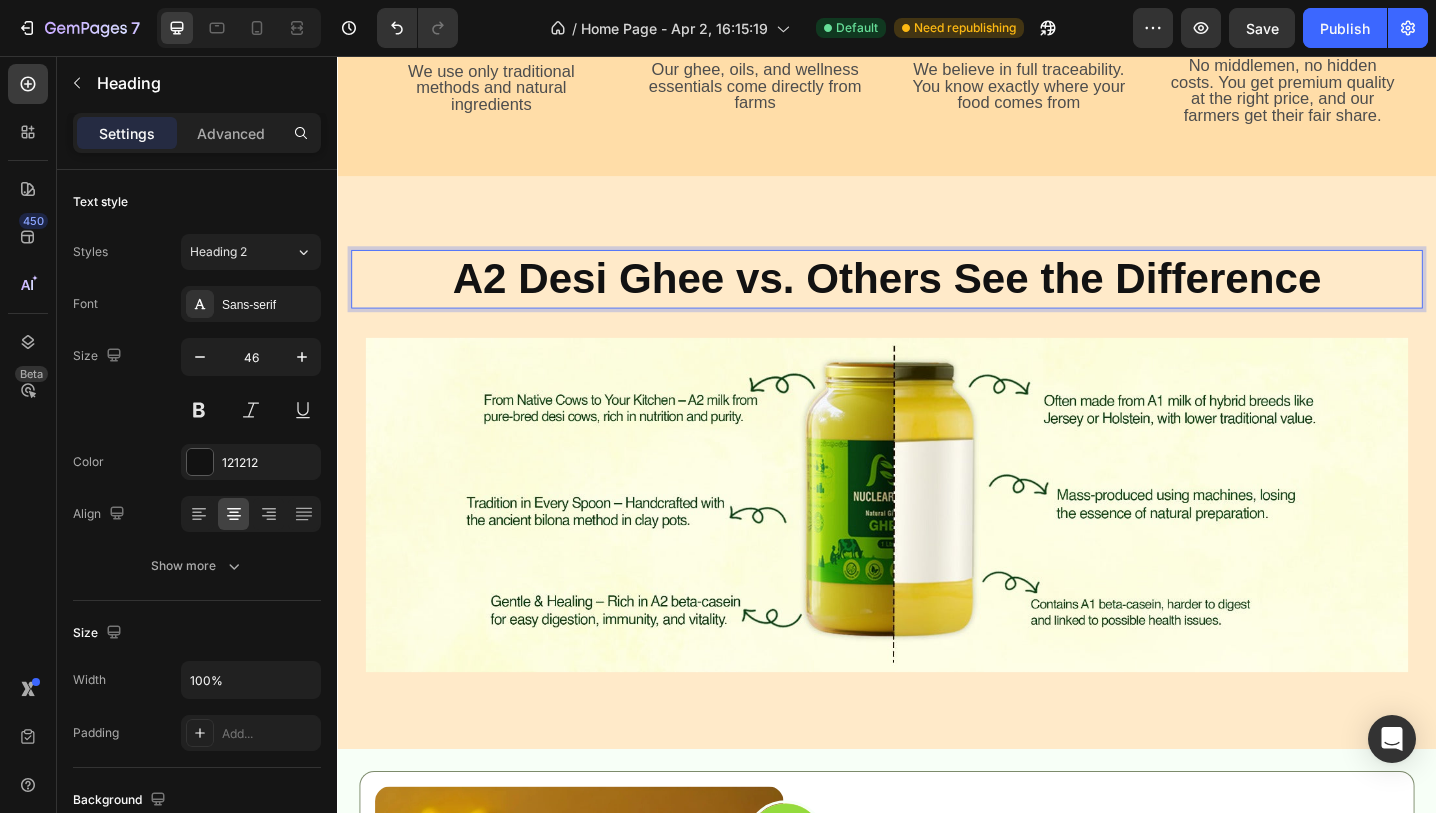 click on "A2 Desi Ghee vs. Others See the Difference" at bounding box center [937, 299] 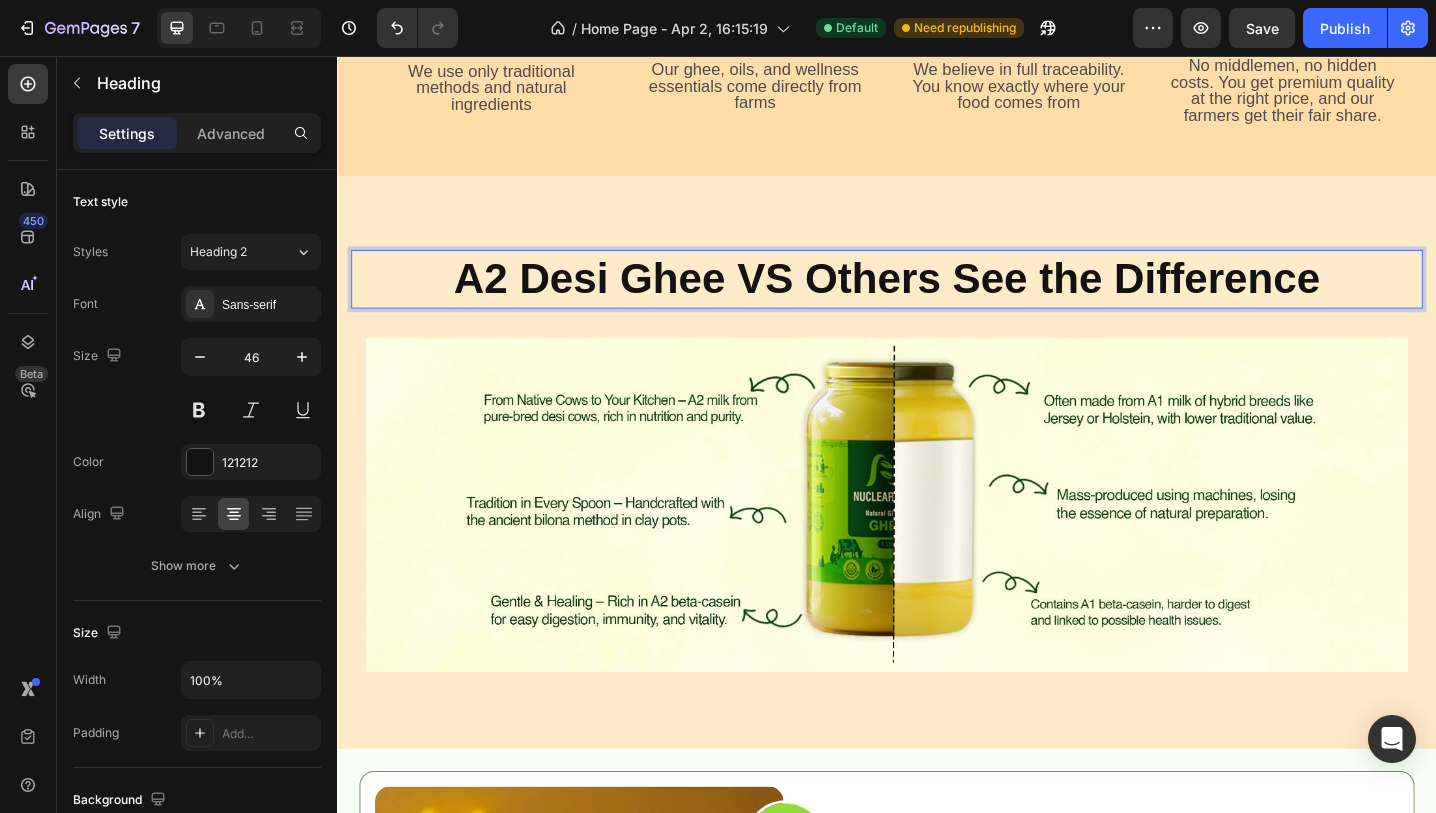 click on "A2 Desi Ghee VS Others See the Difference" at bounding box center (937, 299) 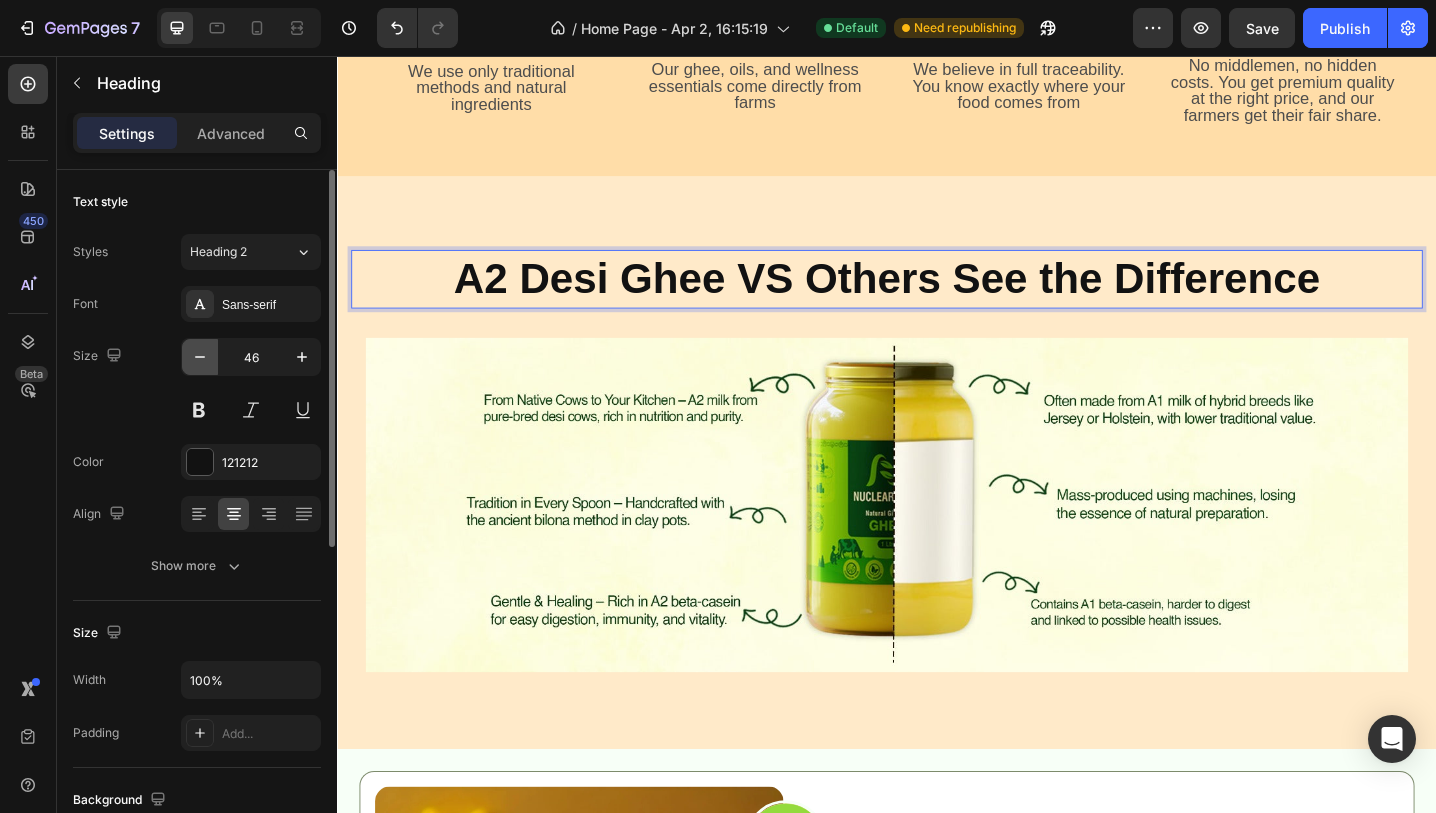click 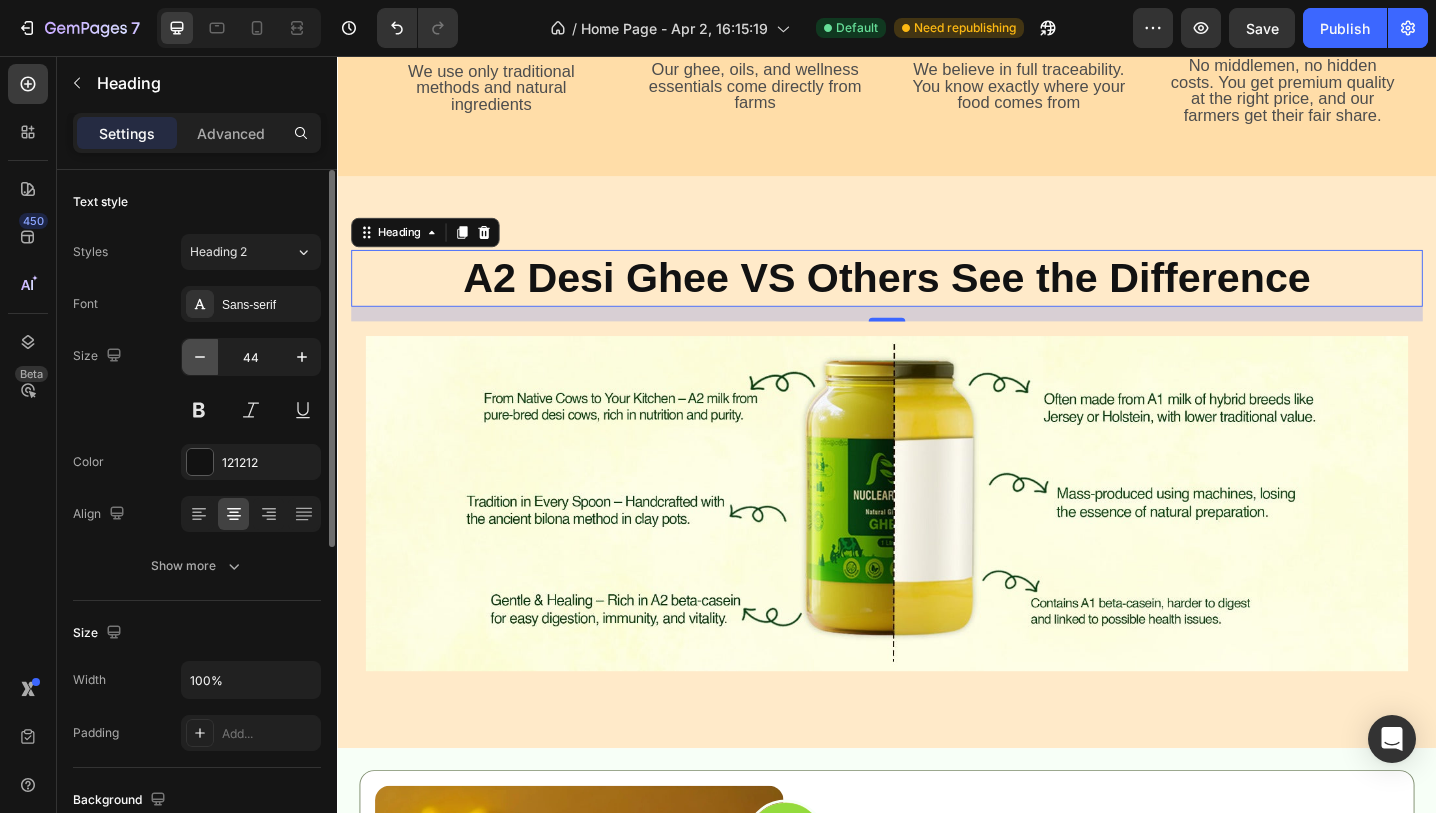 click 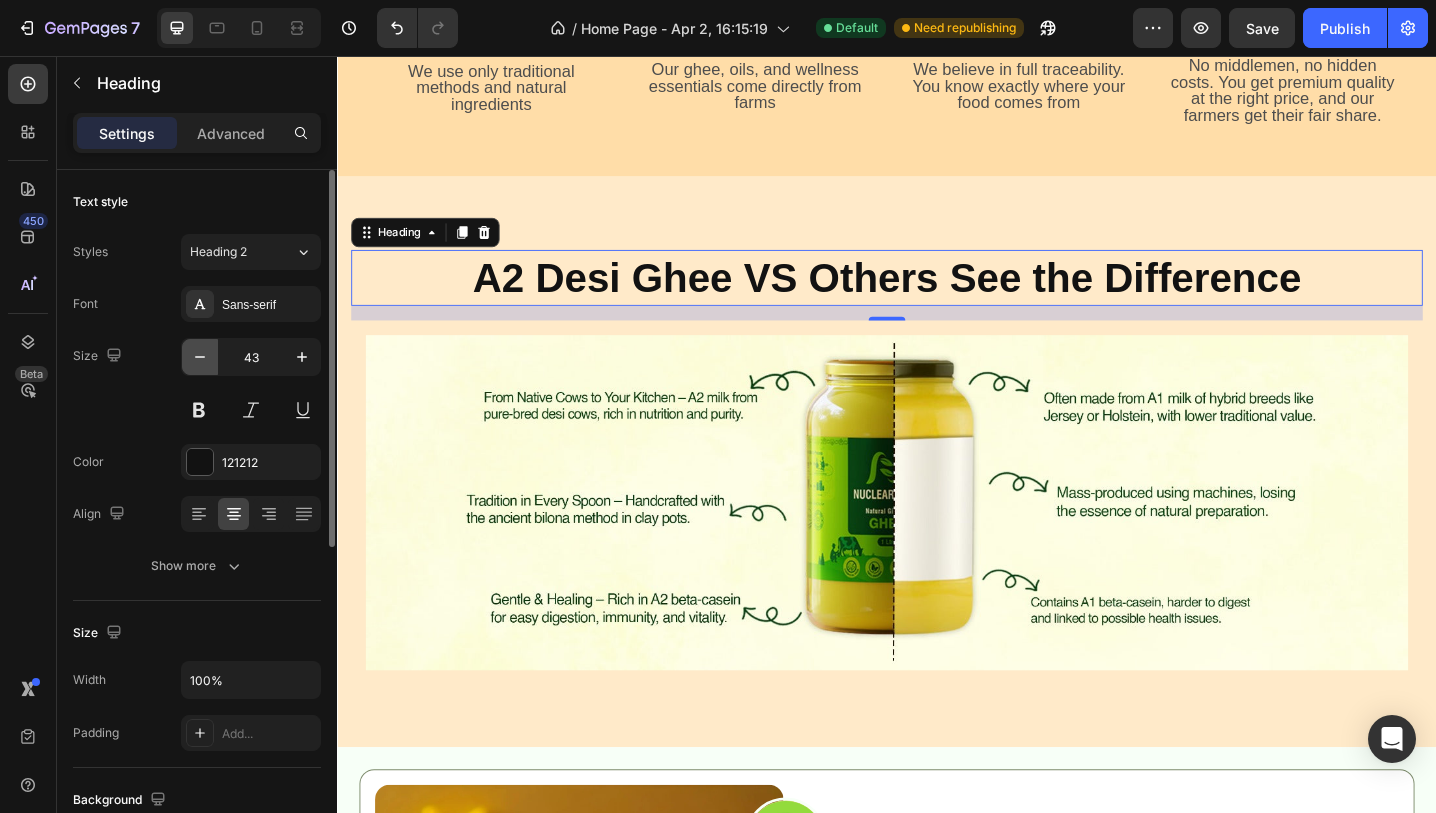 click 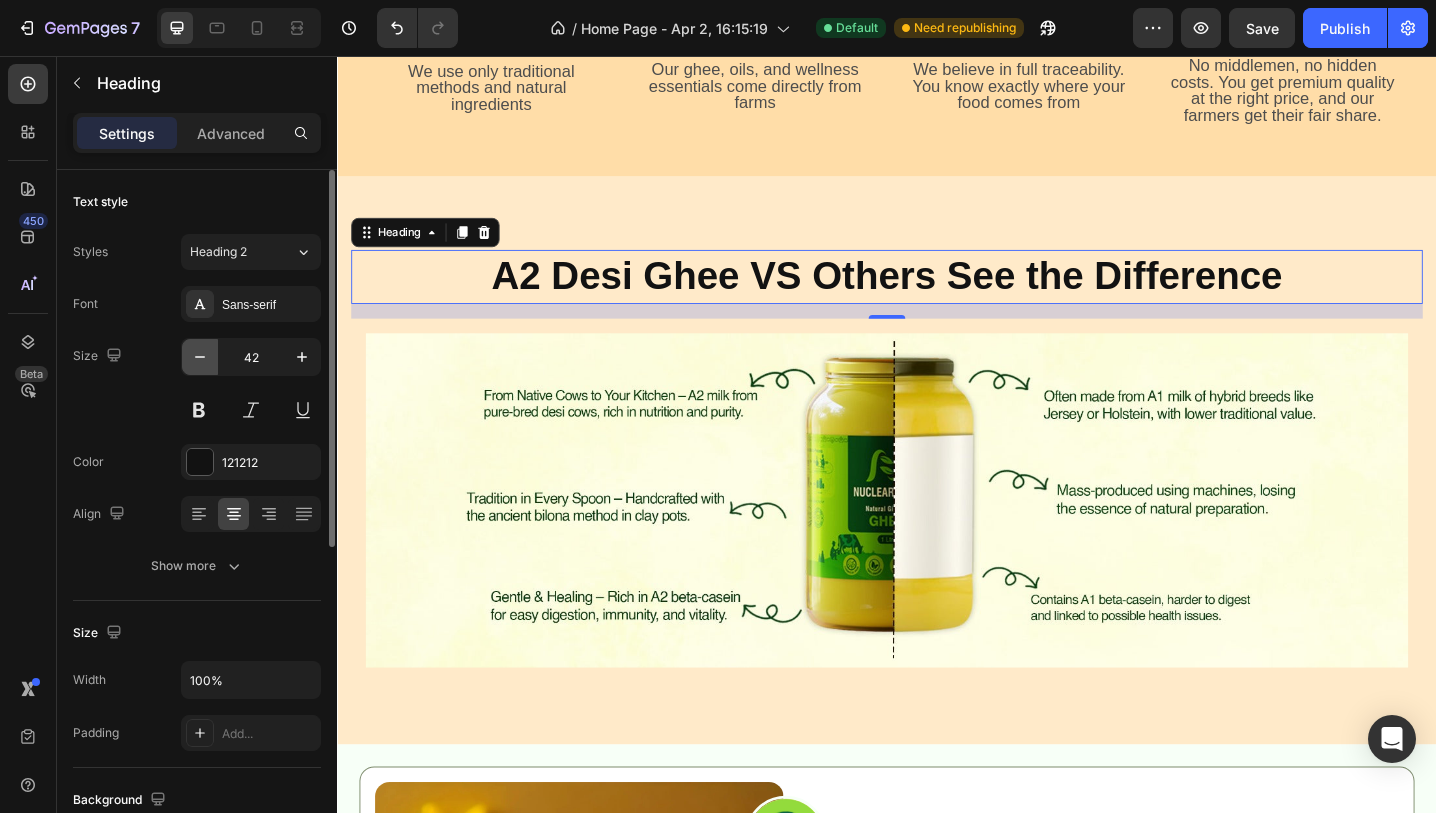 click 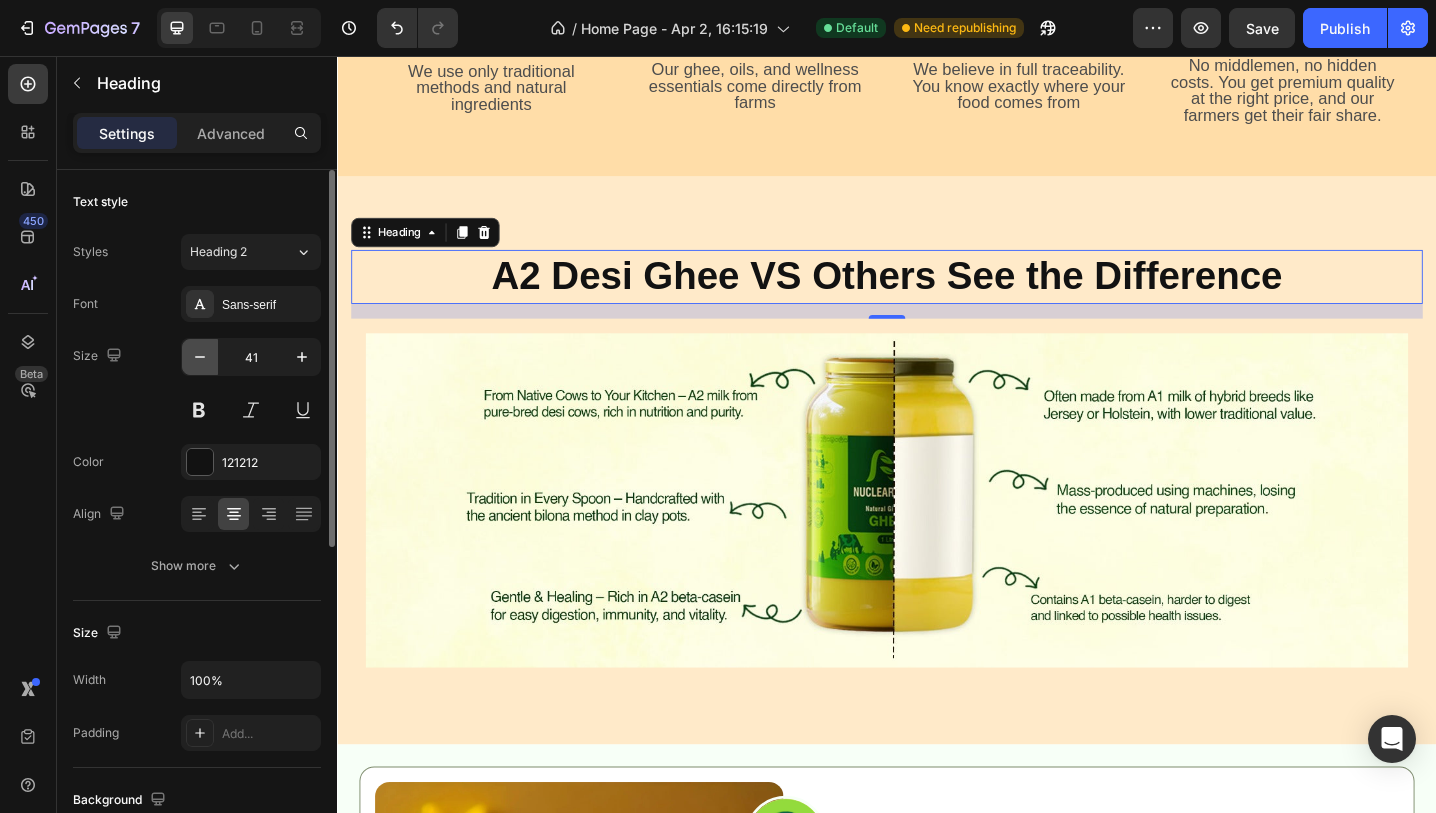 click 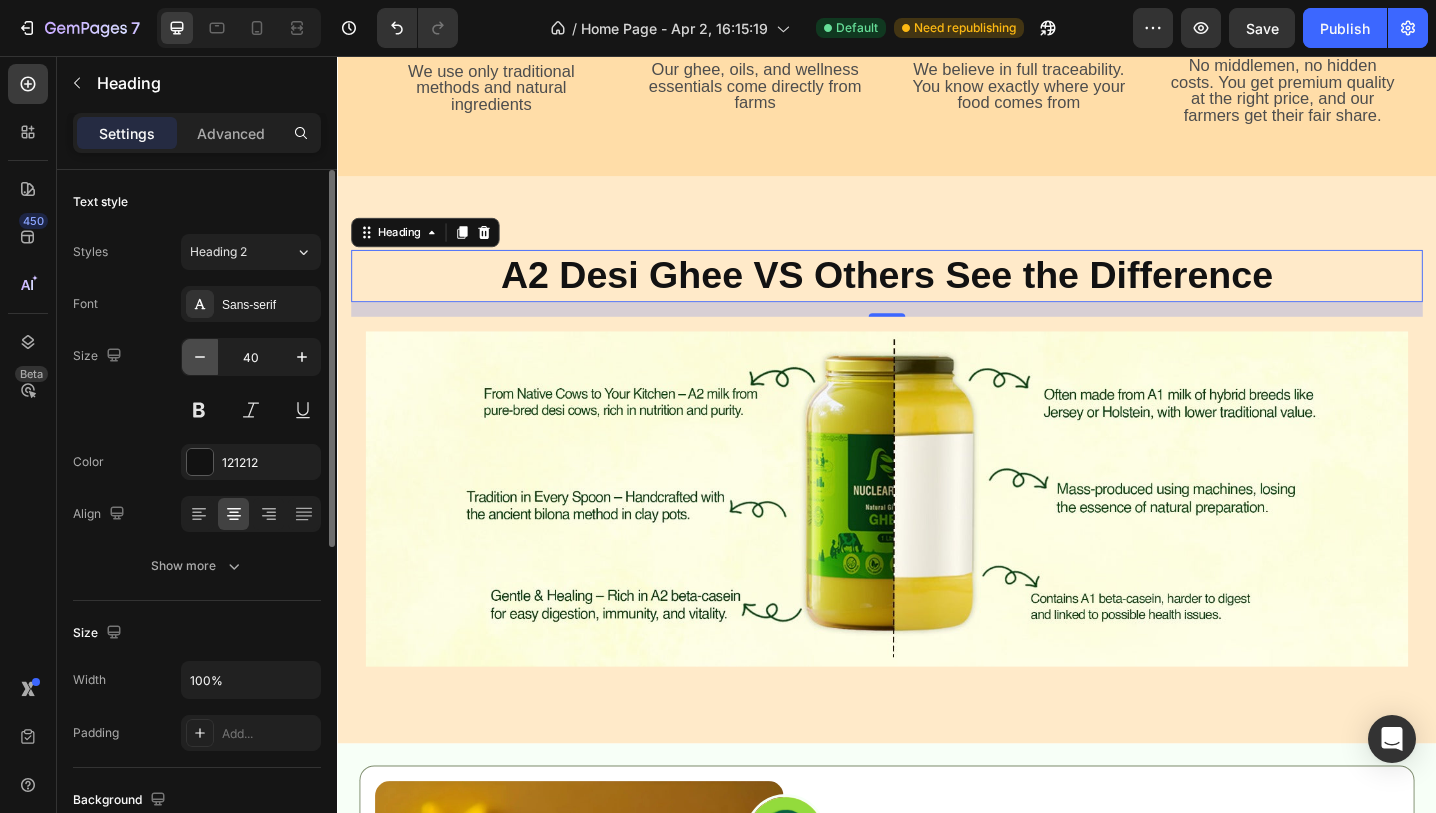click 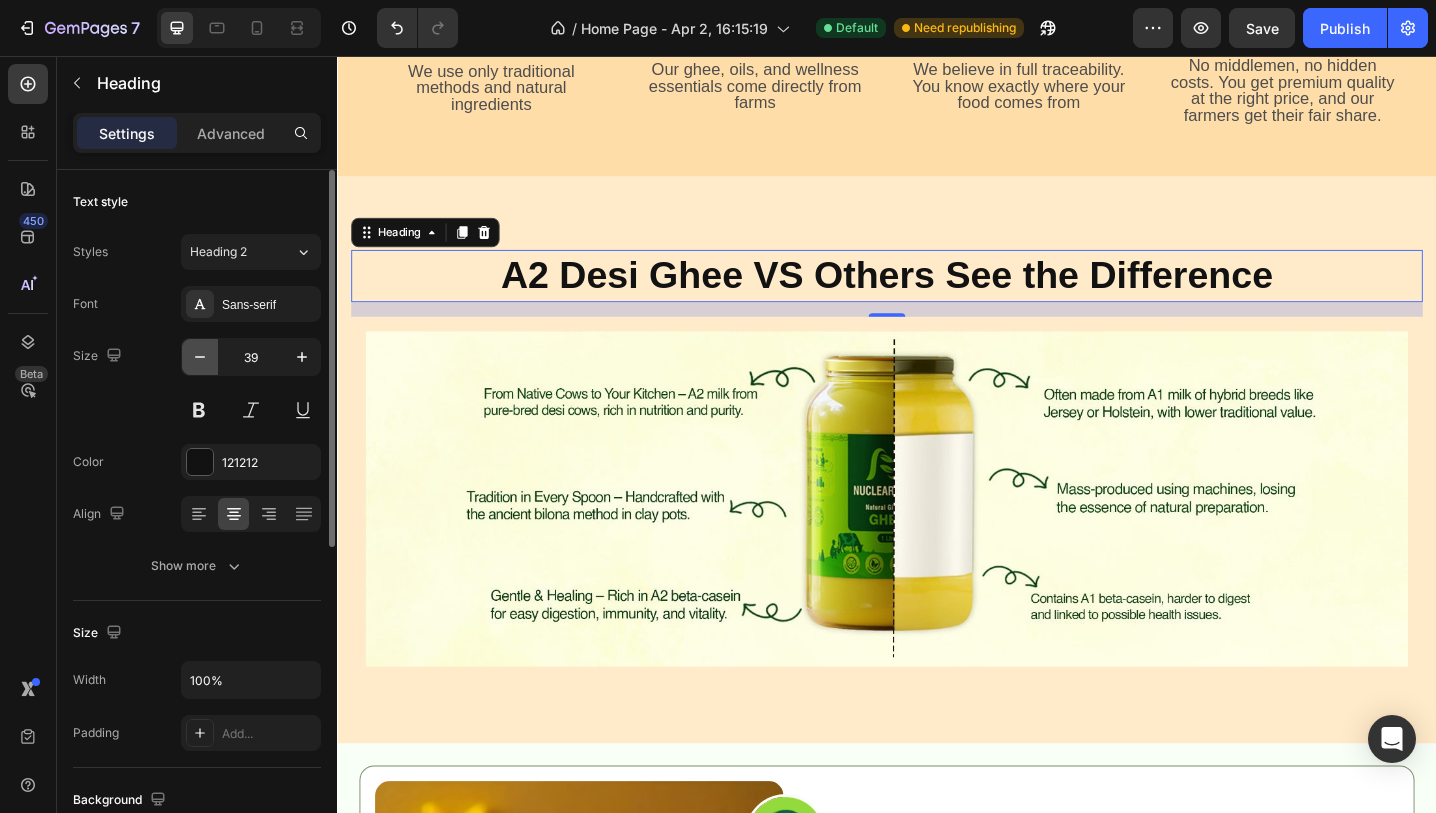 click 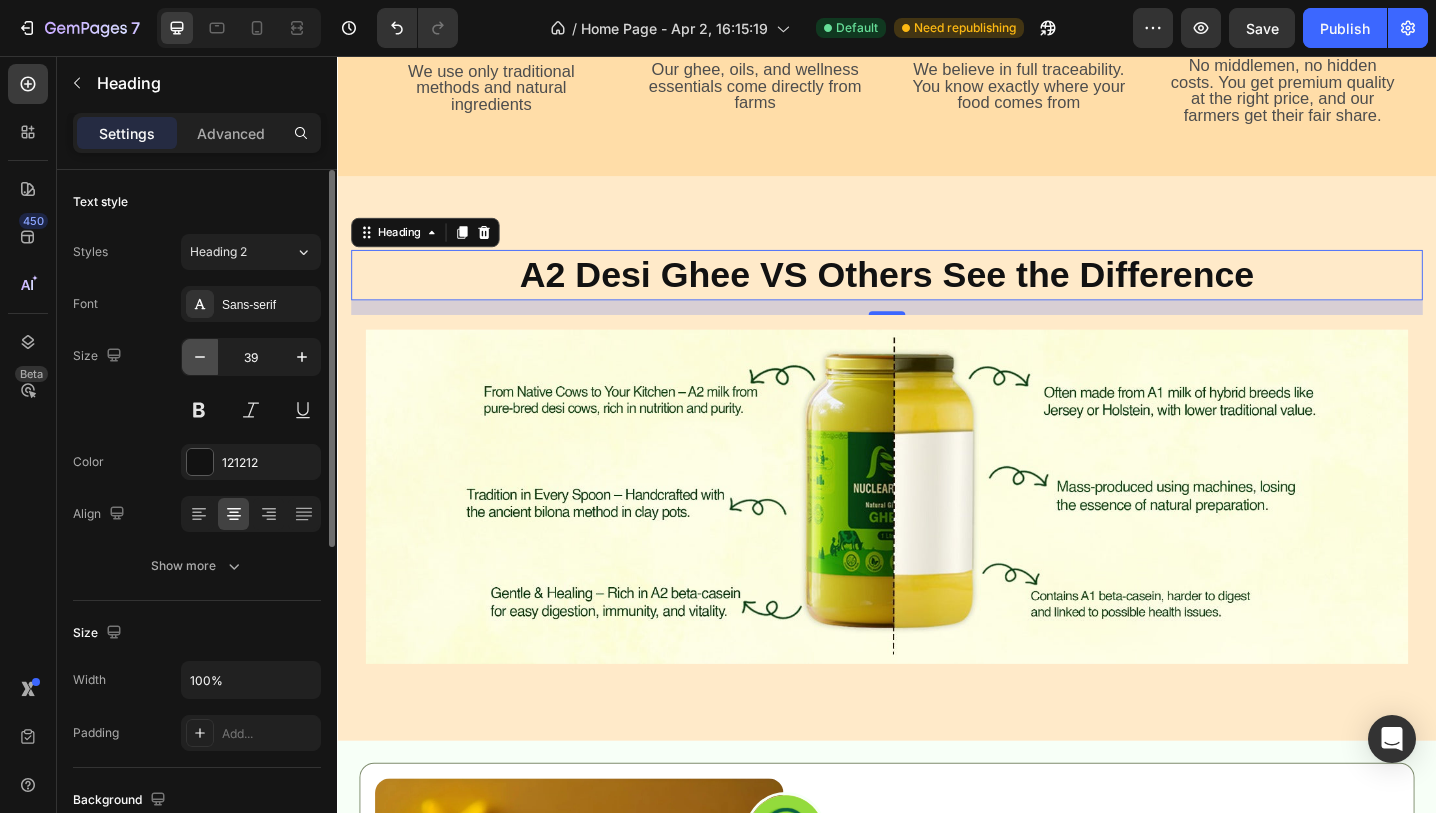 click 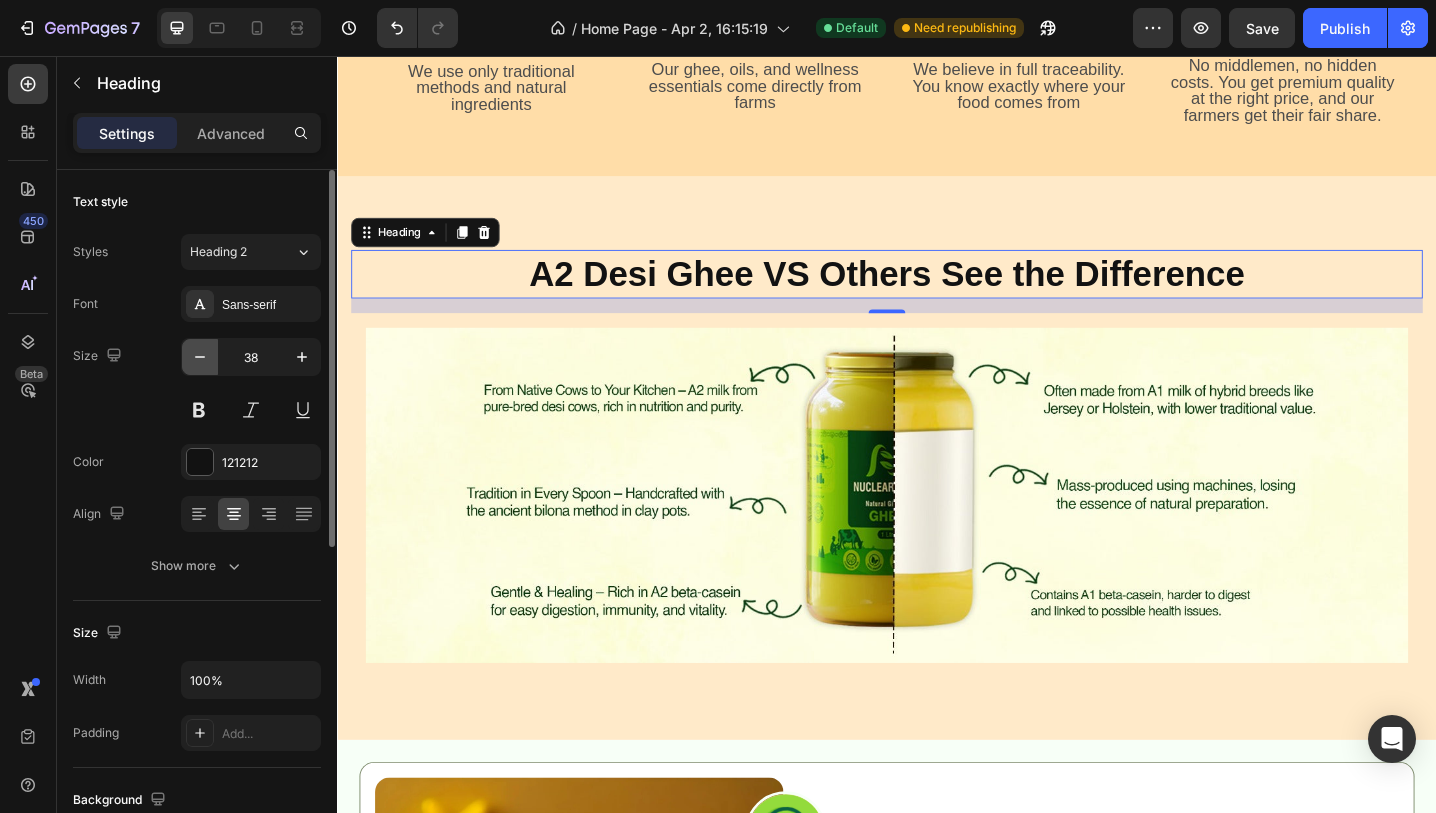 click 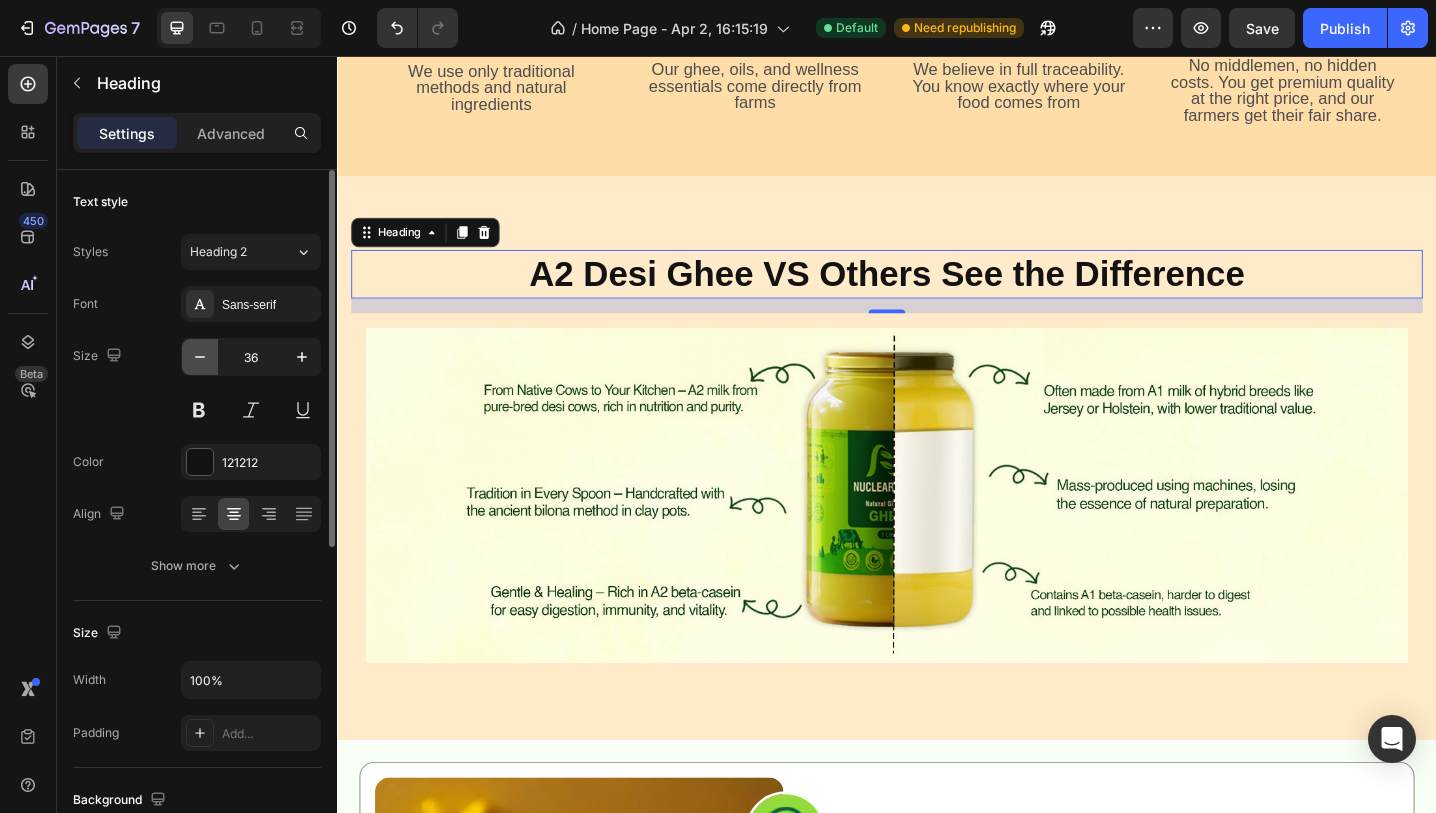 click 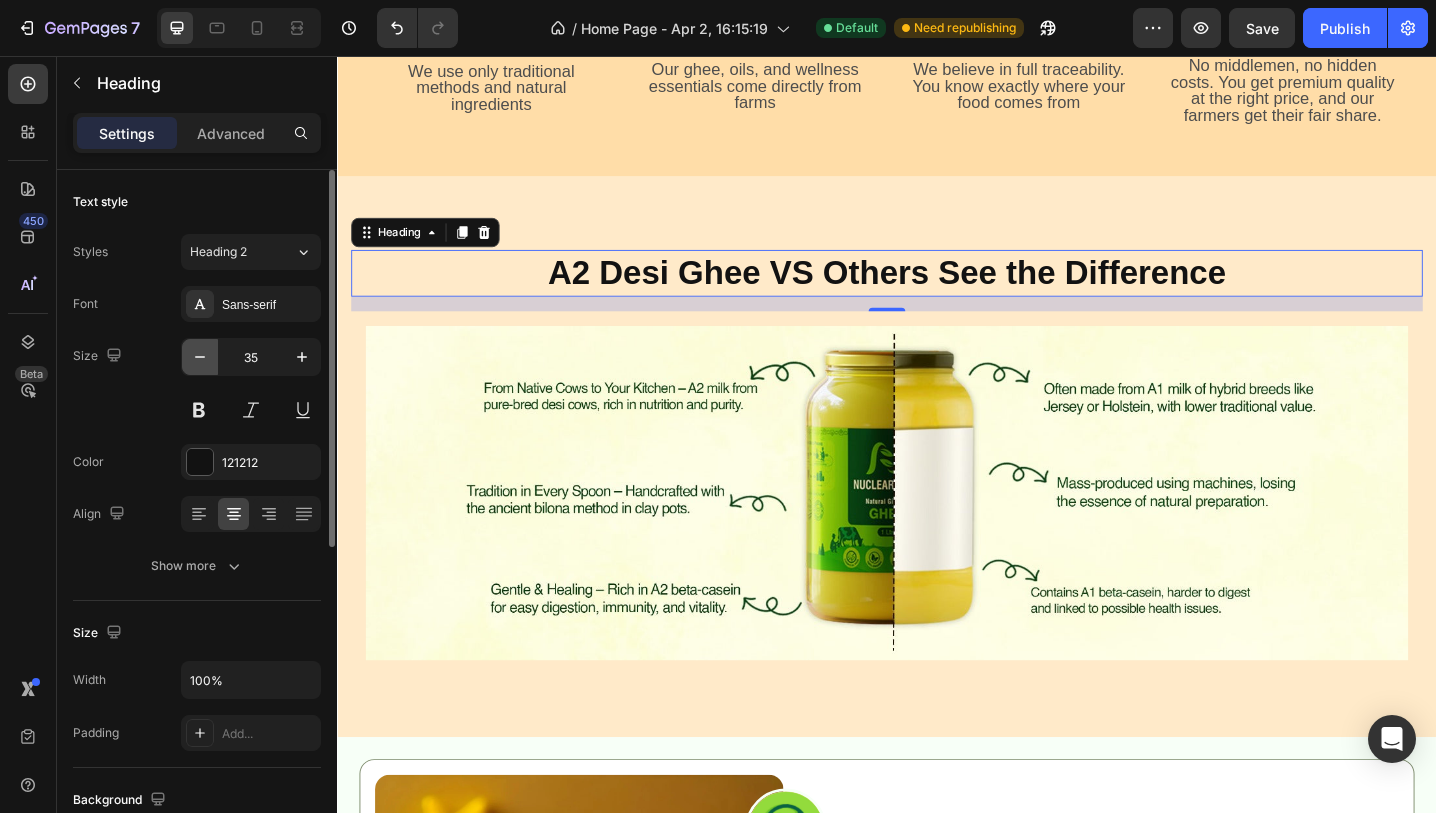 click 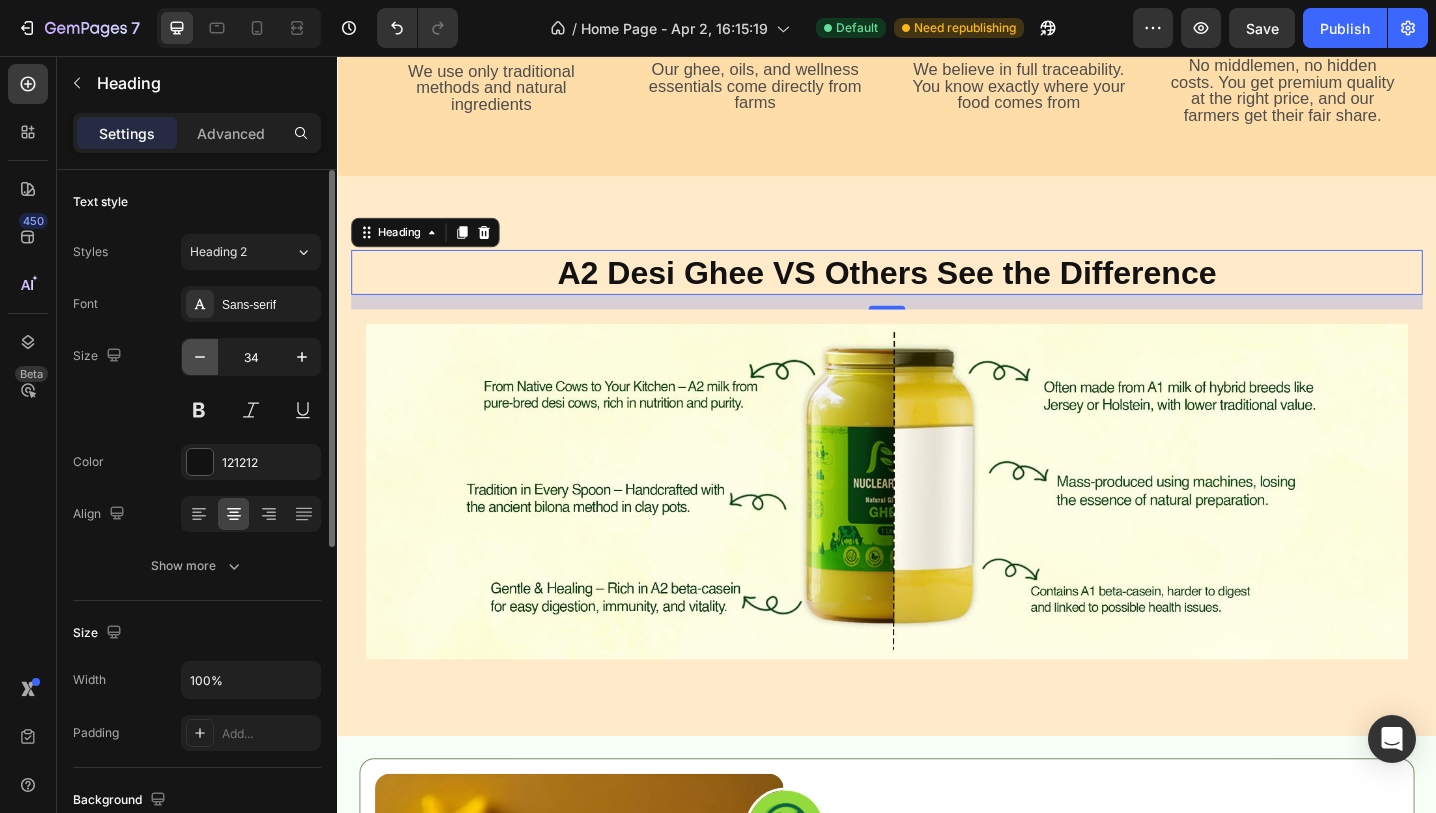 click 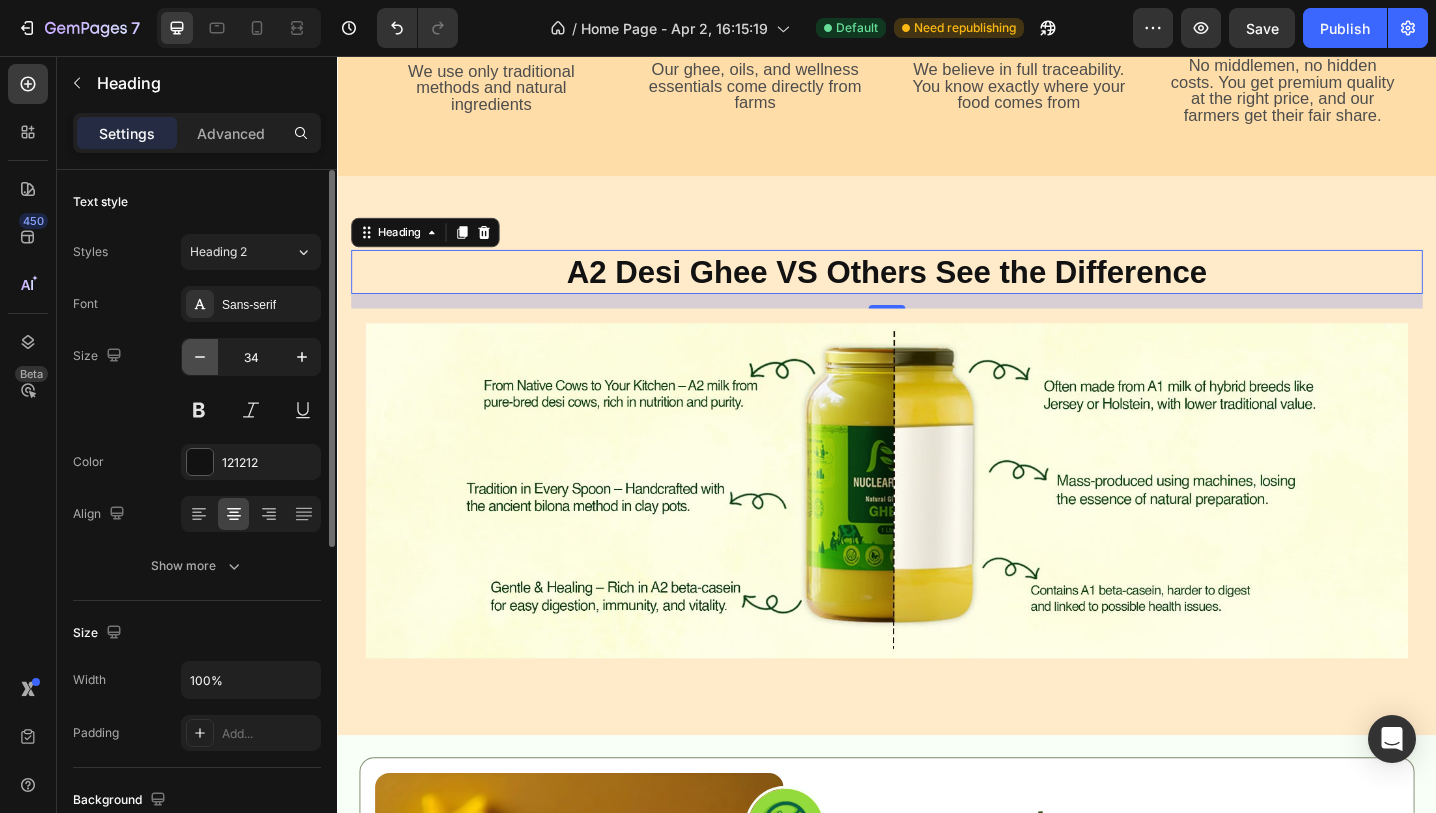 click 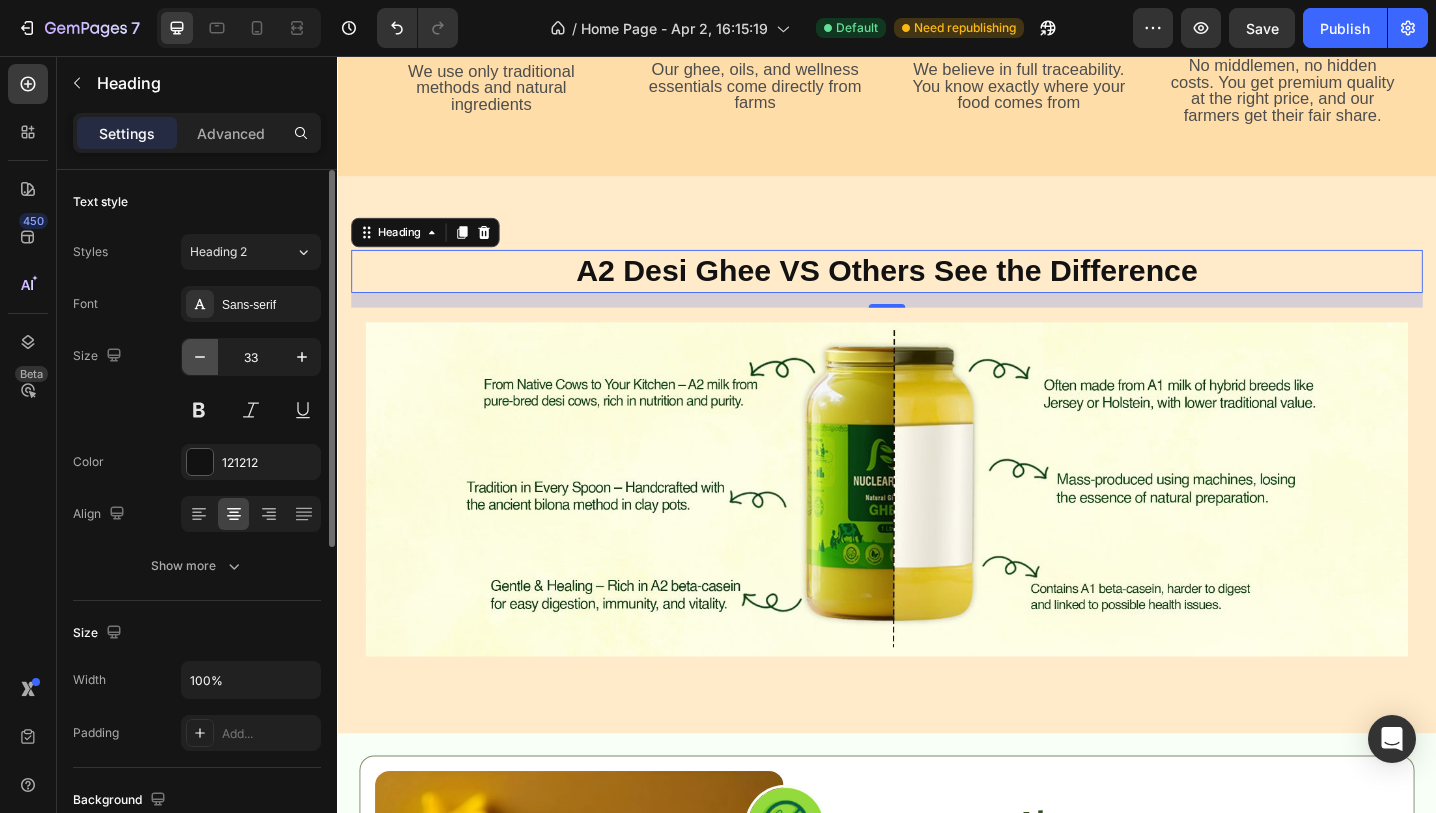 click 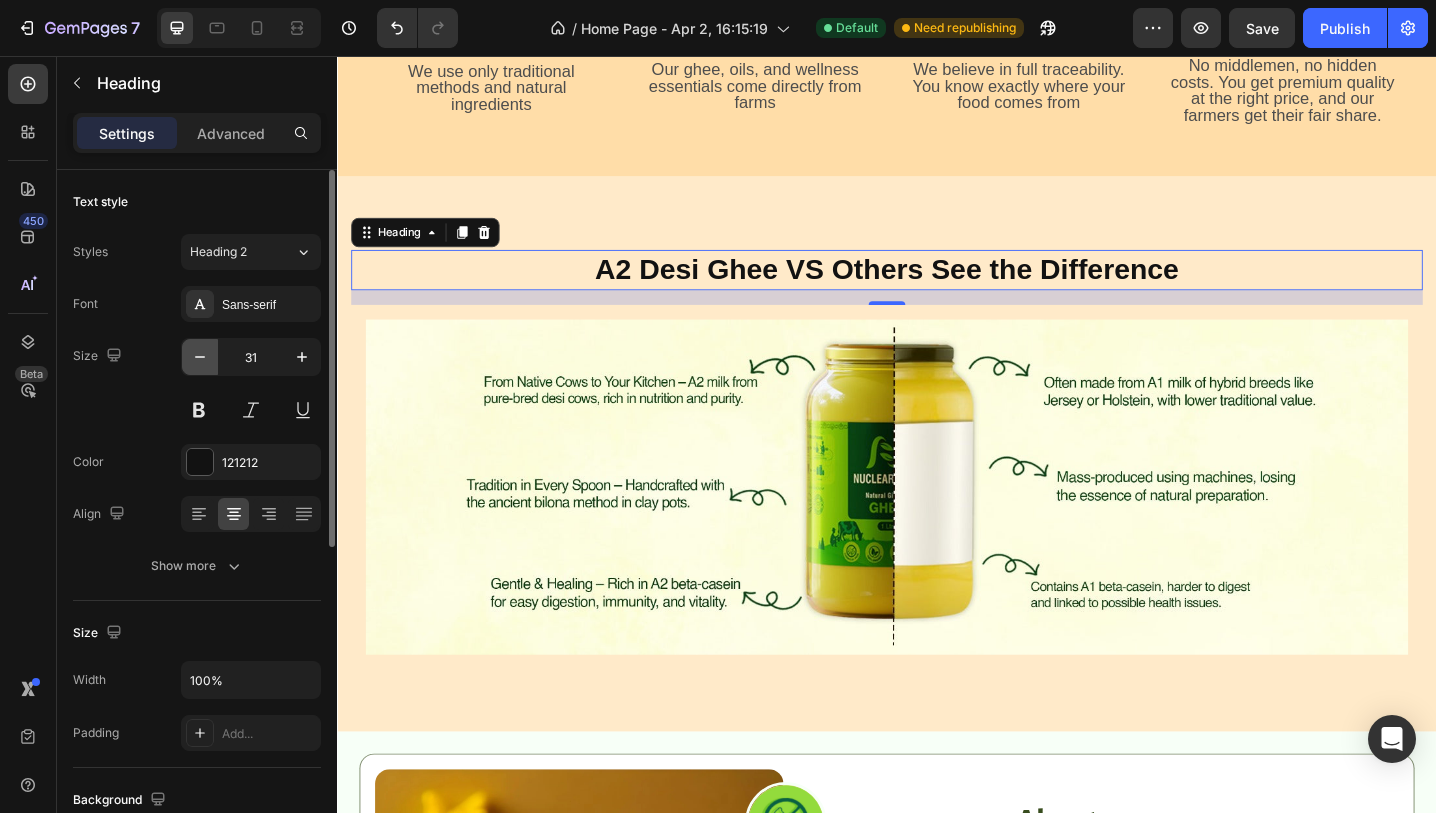click 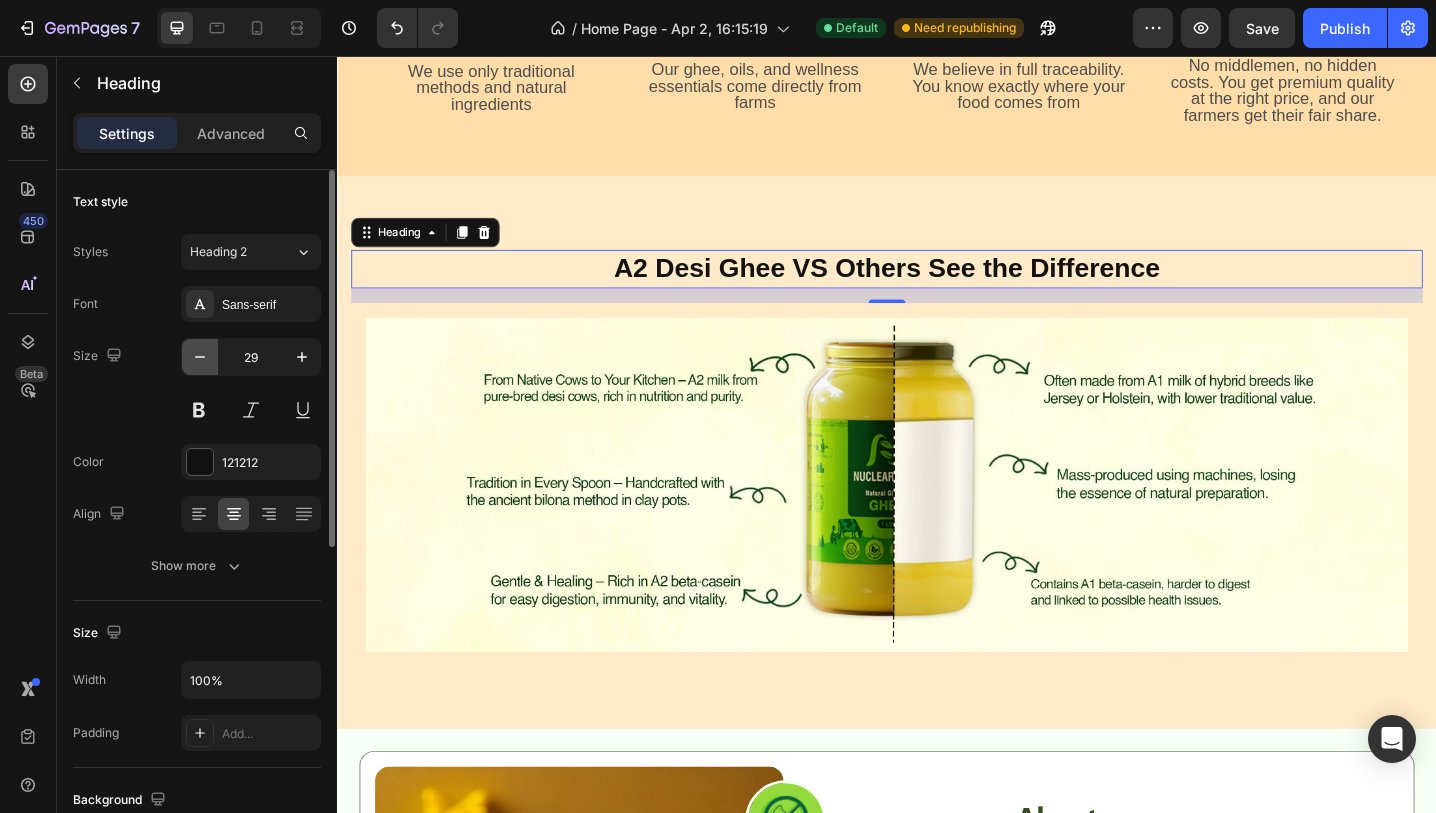 click 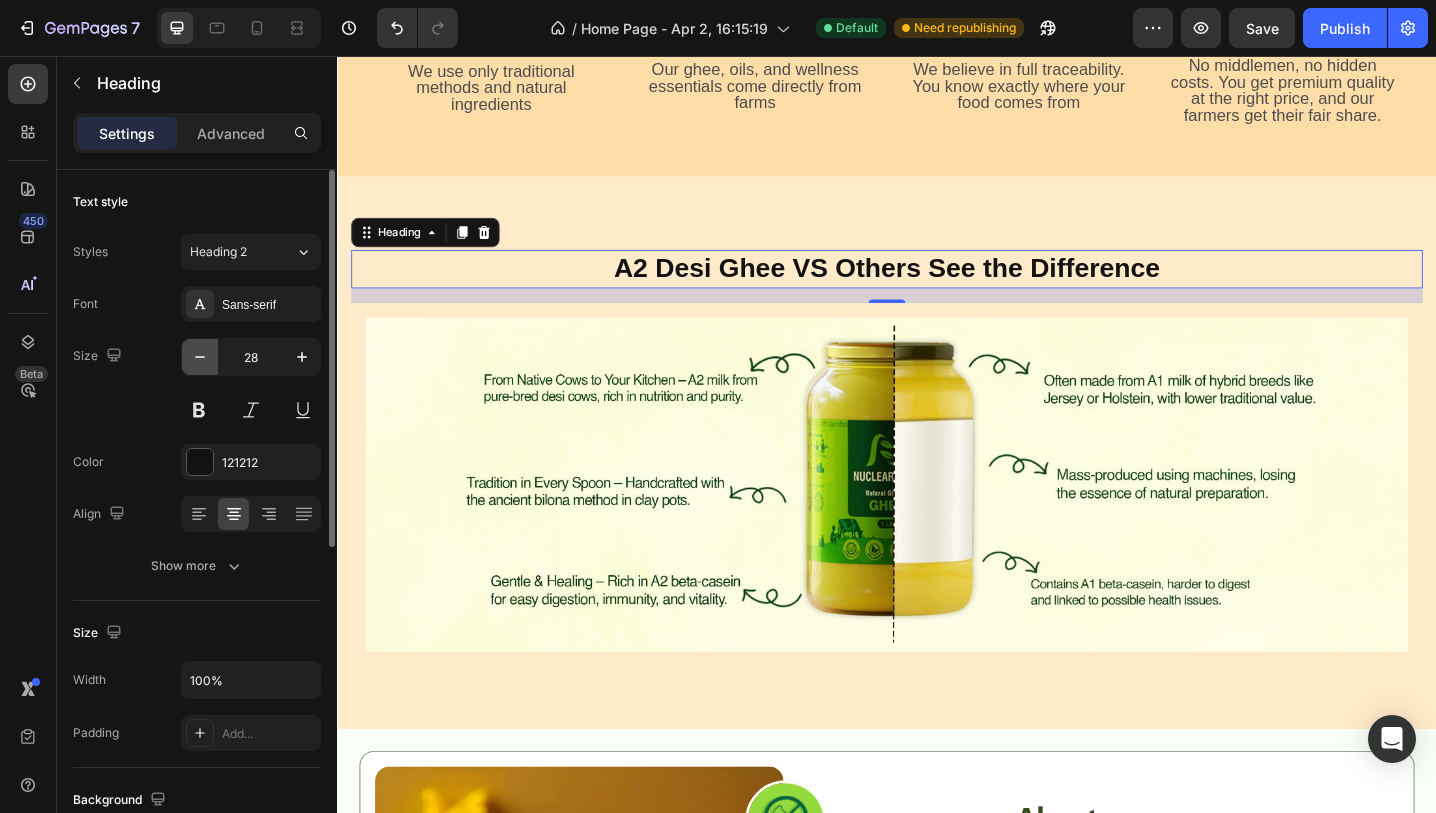 click 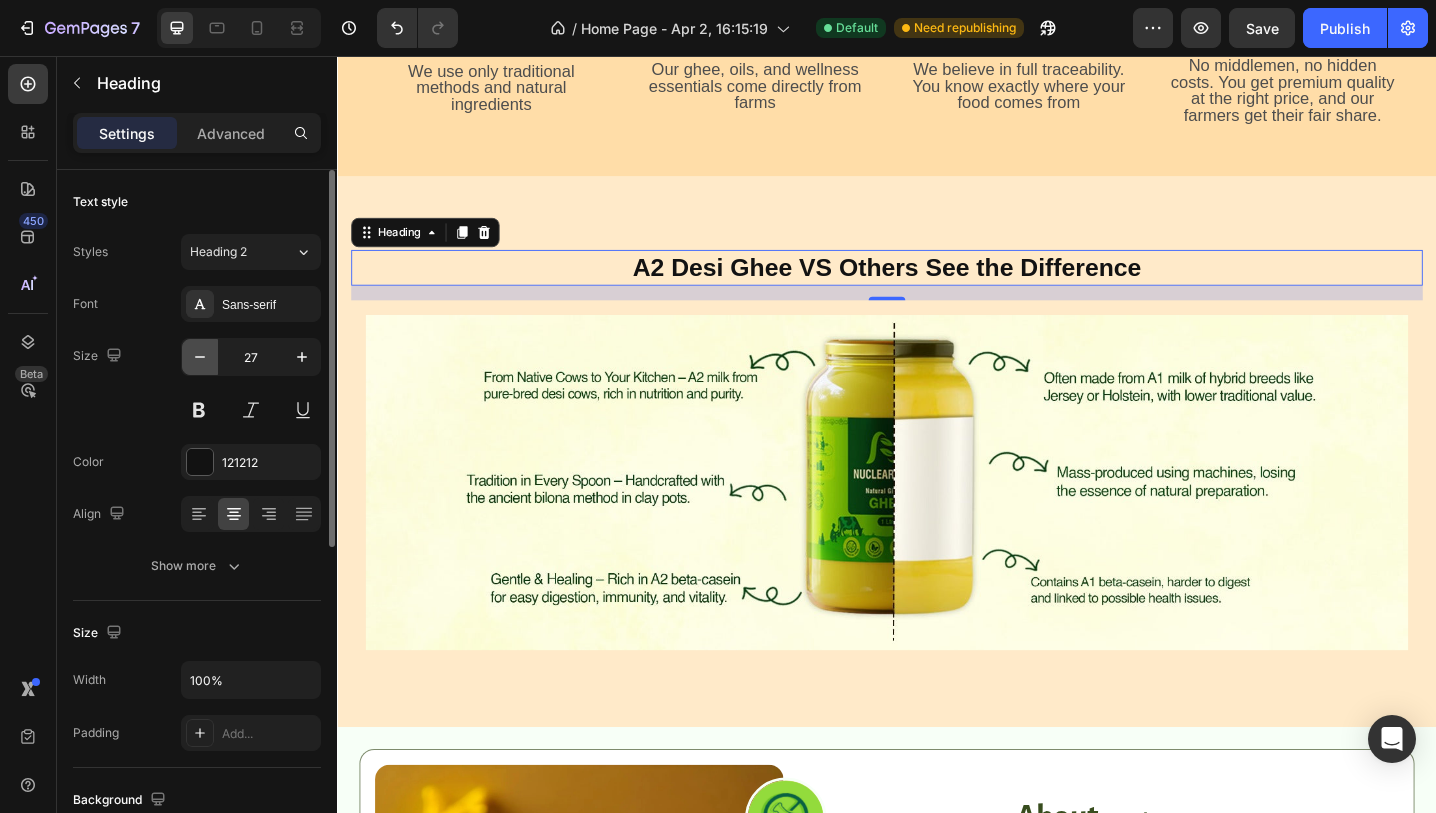 click 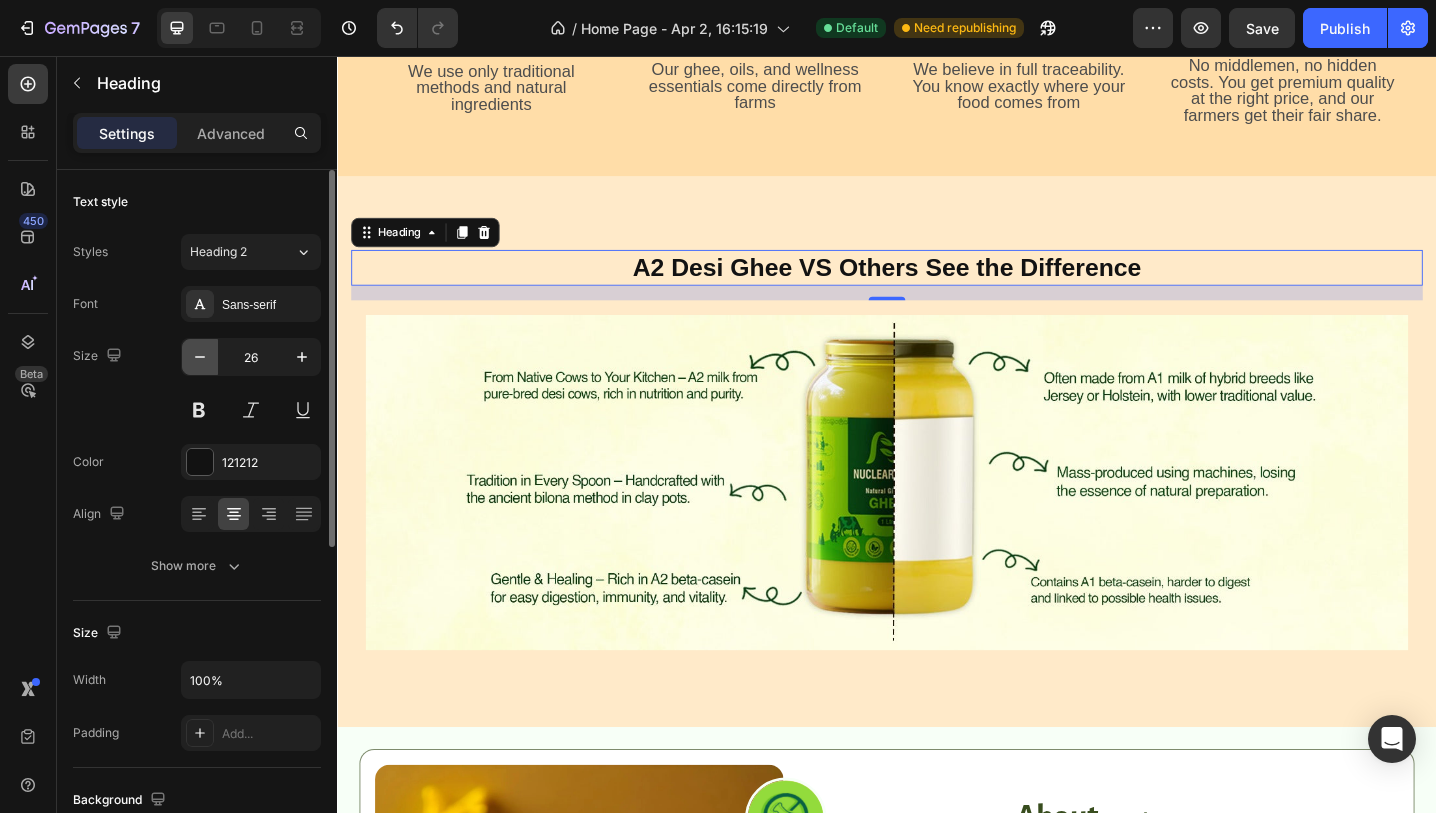 click 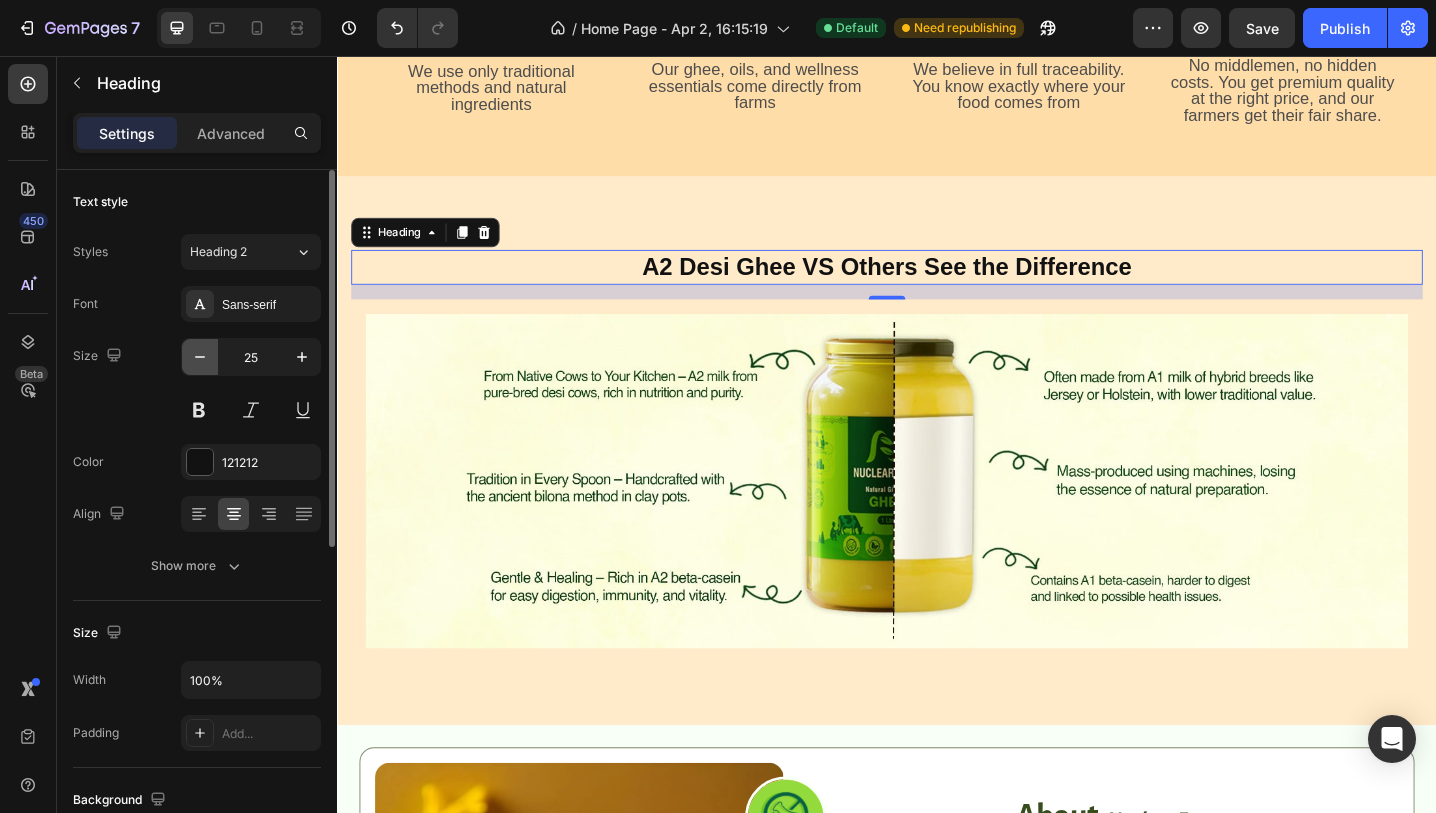 click 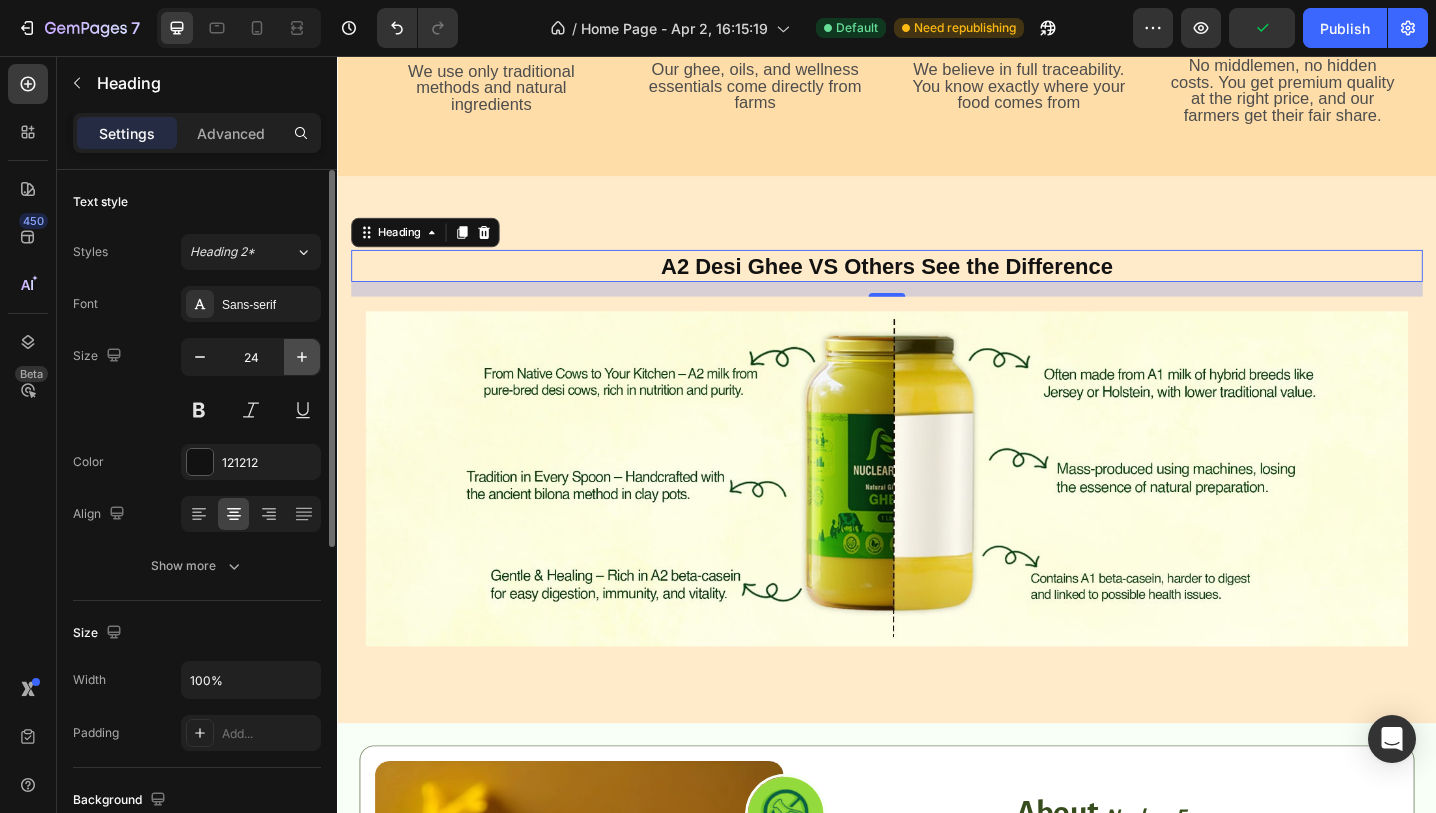 click 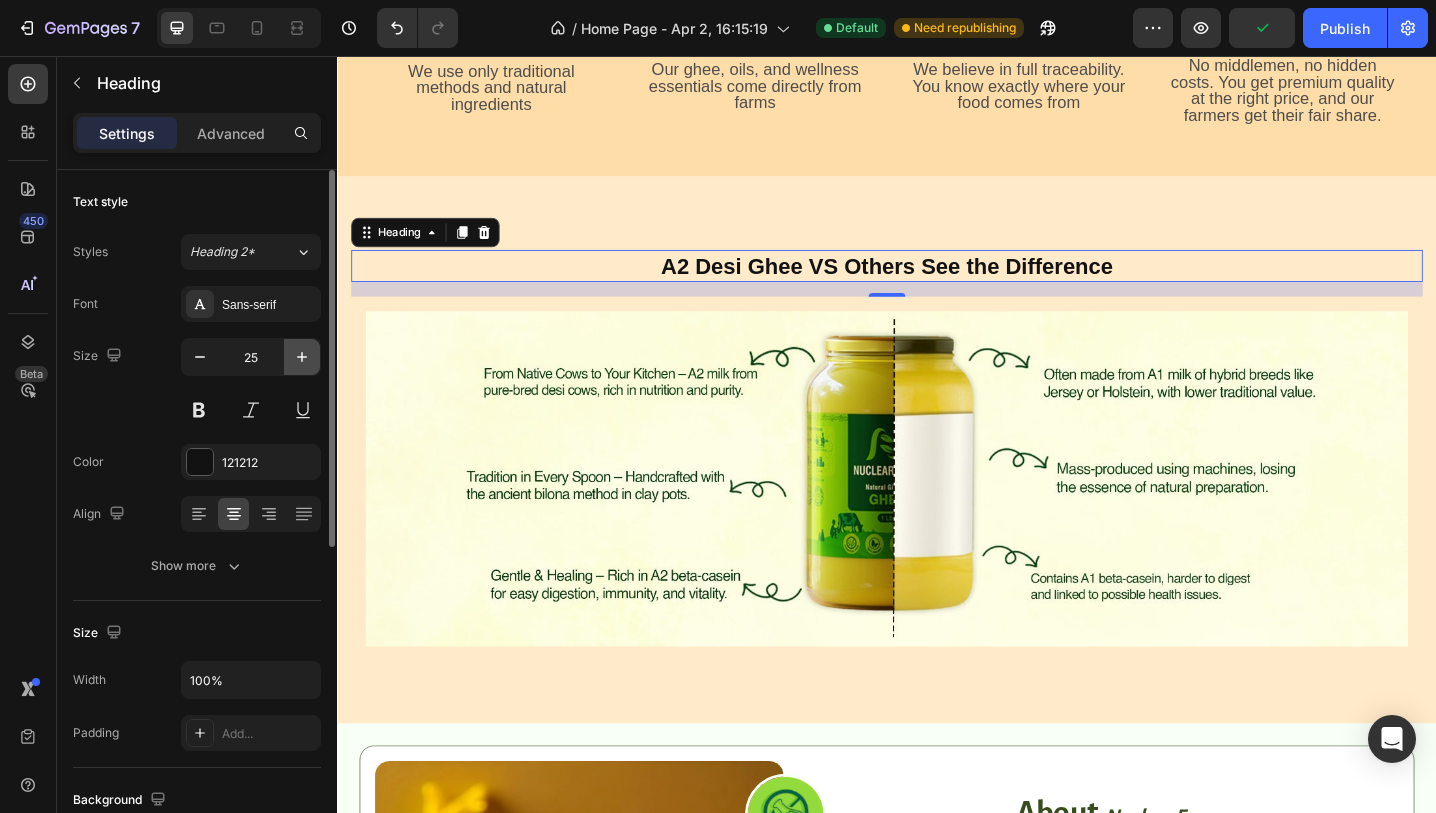 click 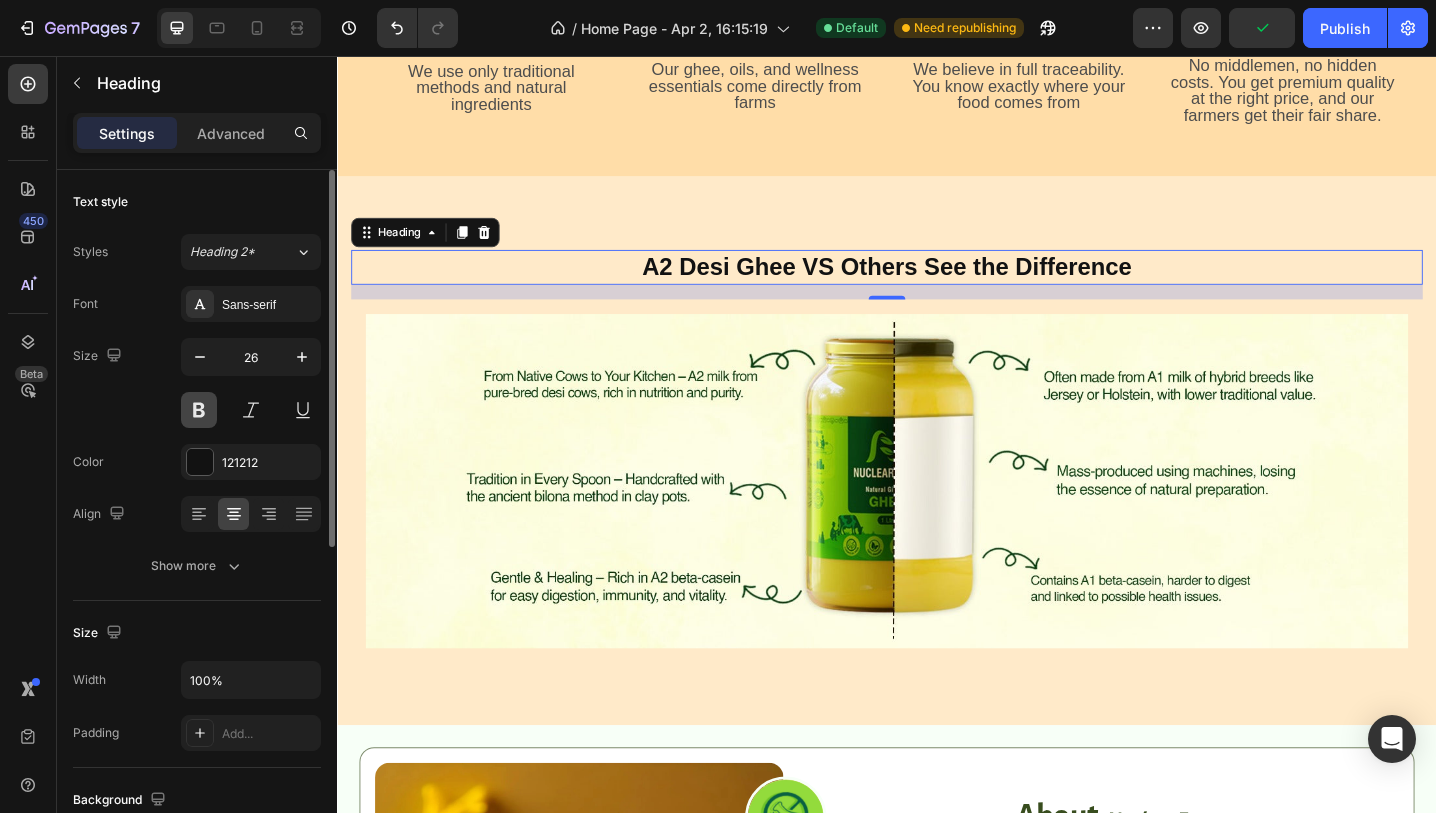 click at bounding box center [199, 410] 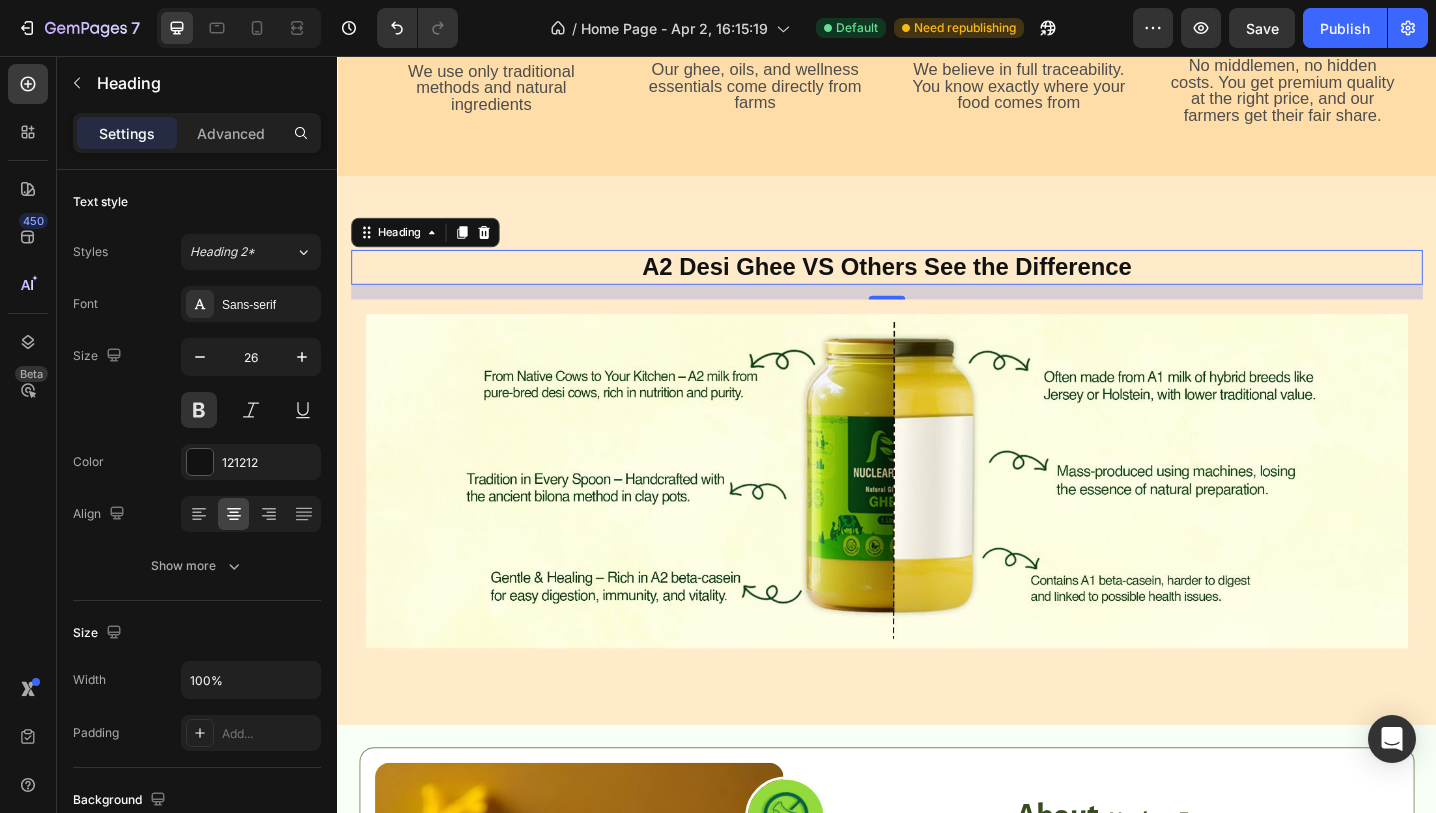 click on "A2 Desi Ghee VS Others See the Difference" at bounding box center [937, 286] 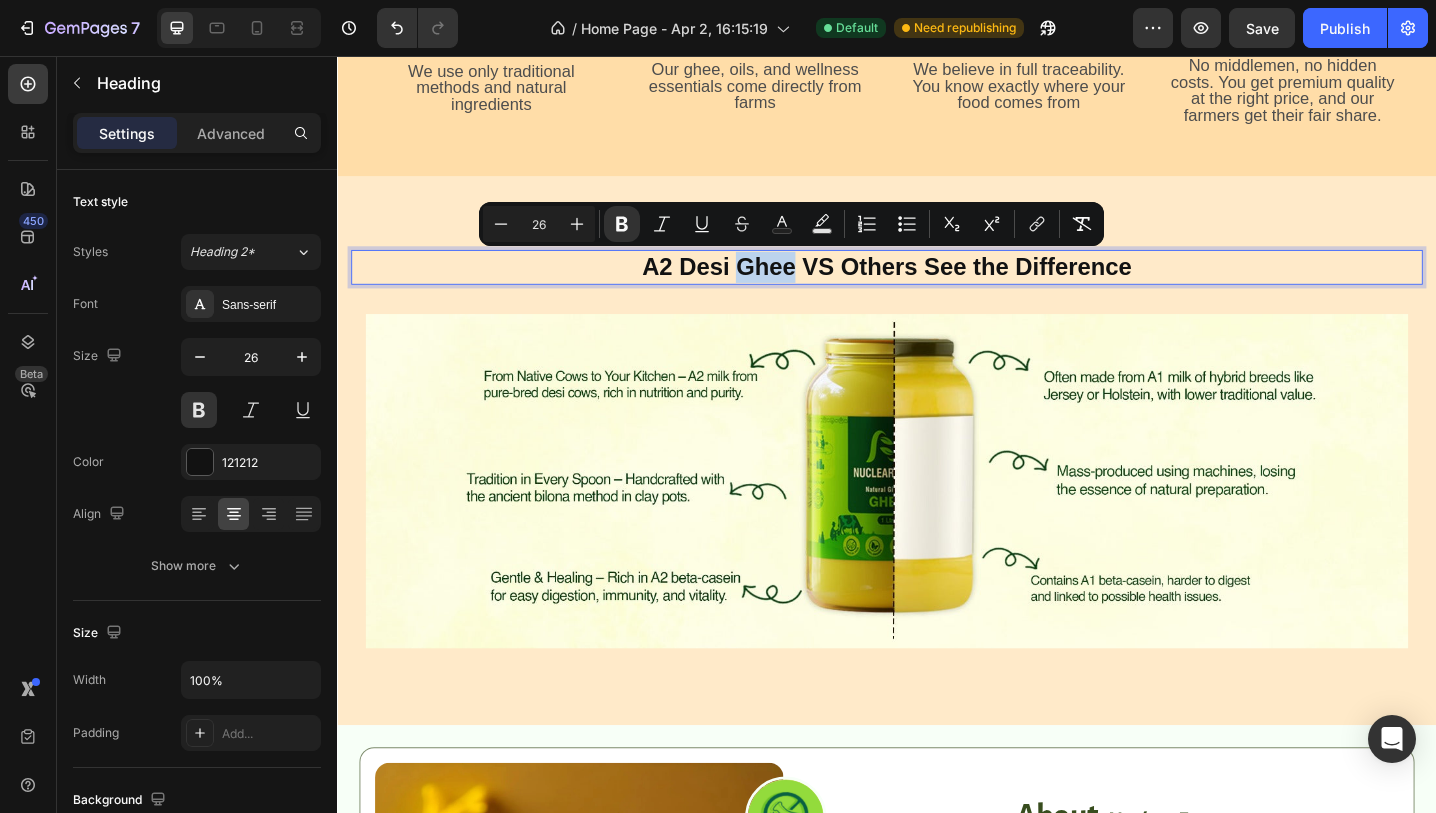 click on "A2 Desi Ghee VS Others See the Difference" at bounding box center (937, 286) 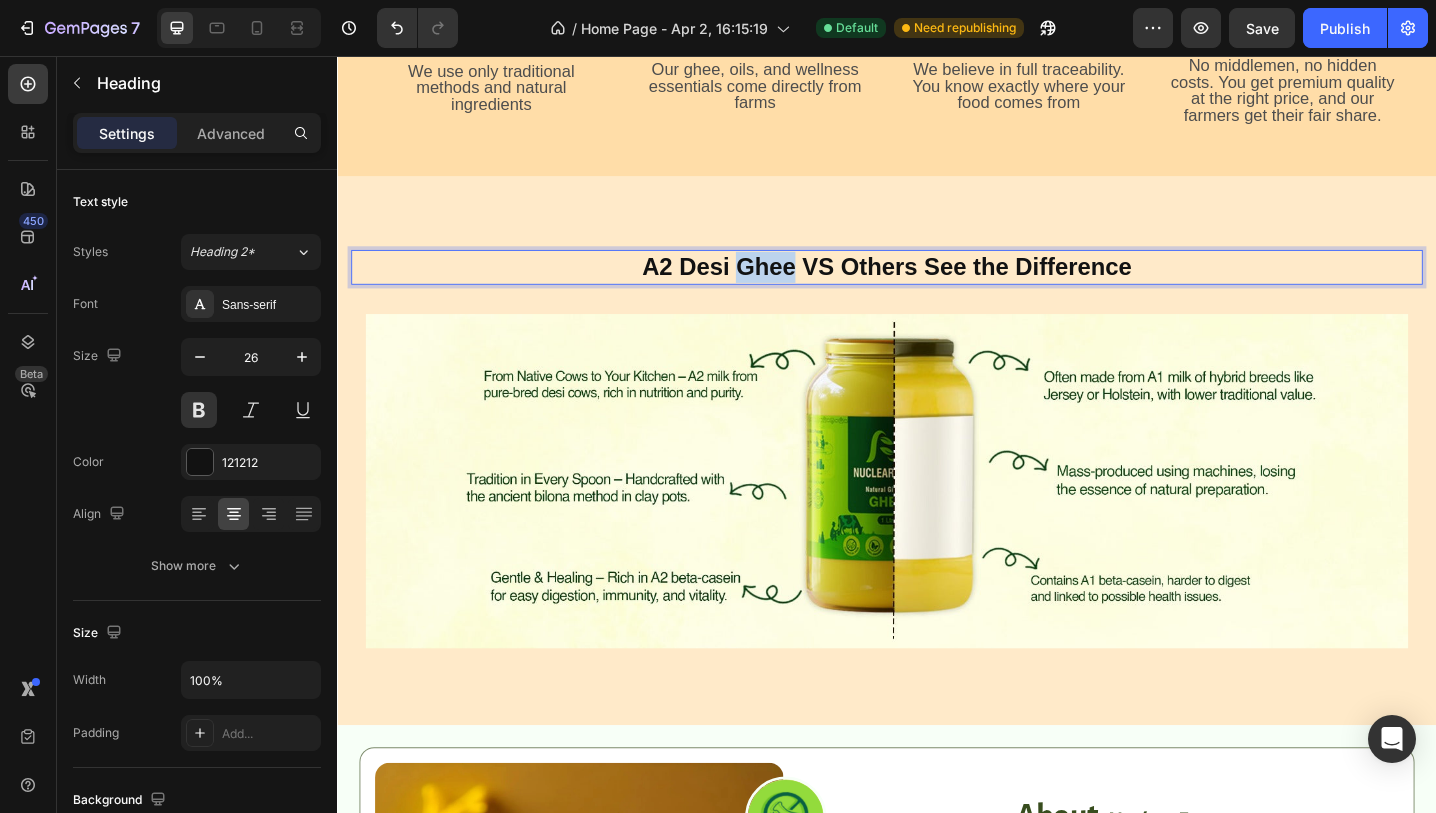 click on "A2 Desi Ghee VS Others See the Difference" at bounding box center [937, 286] 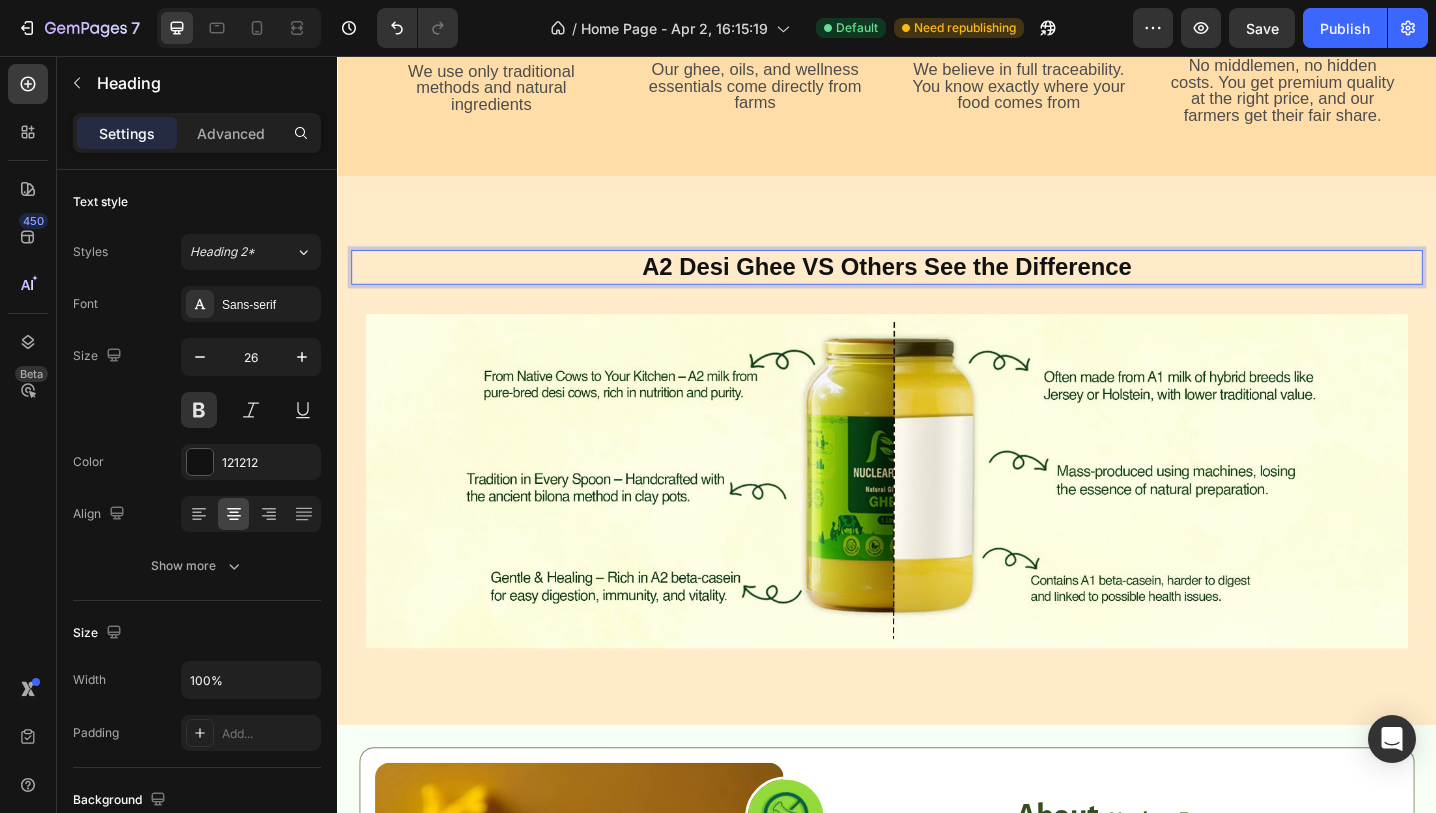 click on "A2 Desi Ghee VS Others See the Difference" at bounding box center [937, 286] 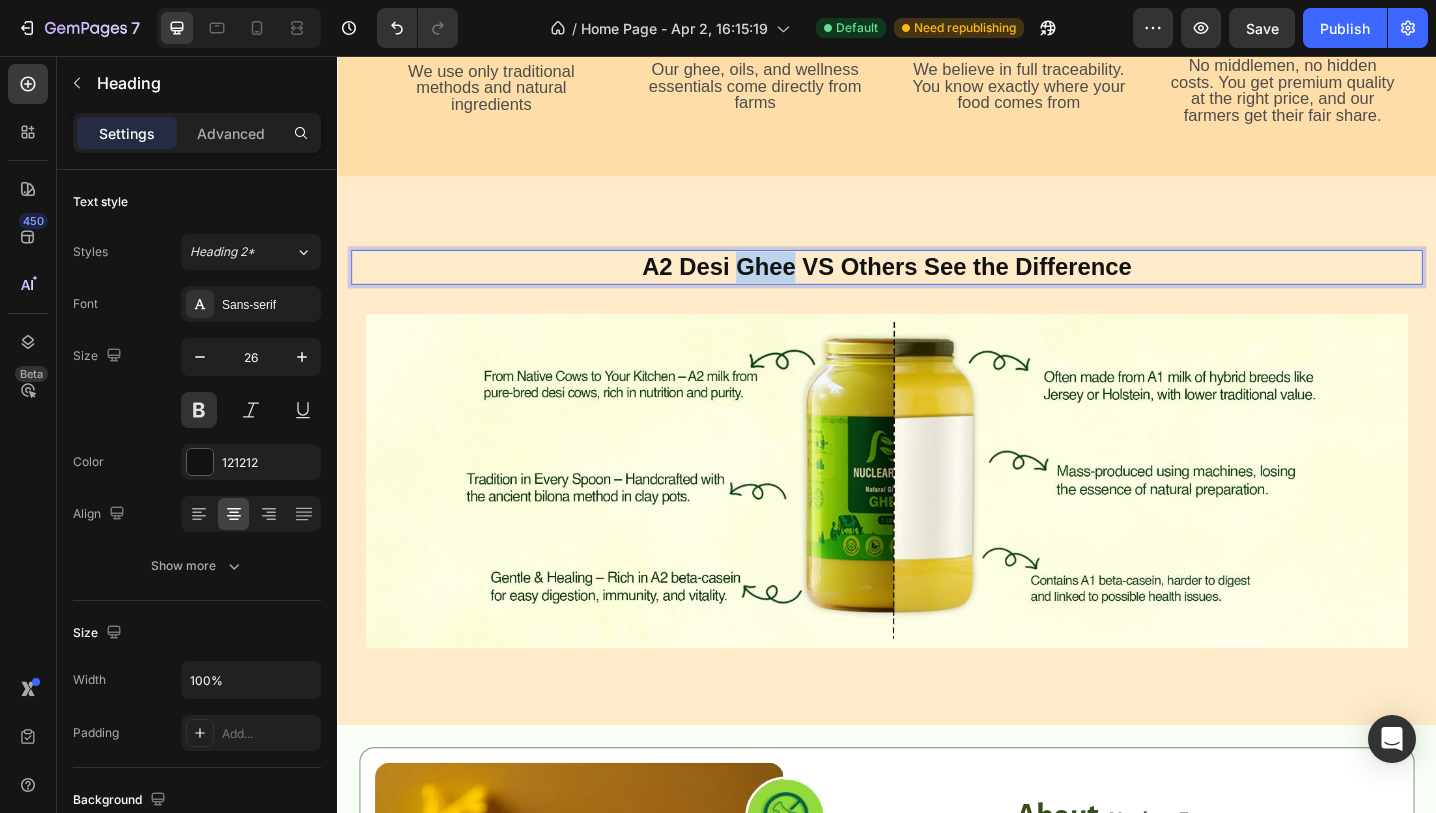 click on "A2 Desi Ghee VS Others See the Difference" at bounding box center (937, 286) 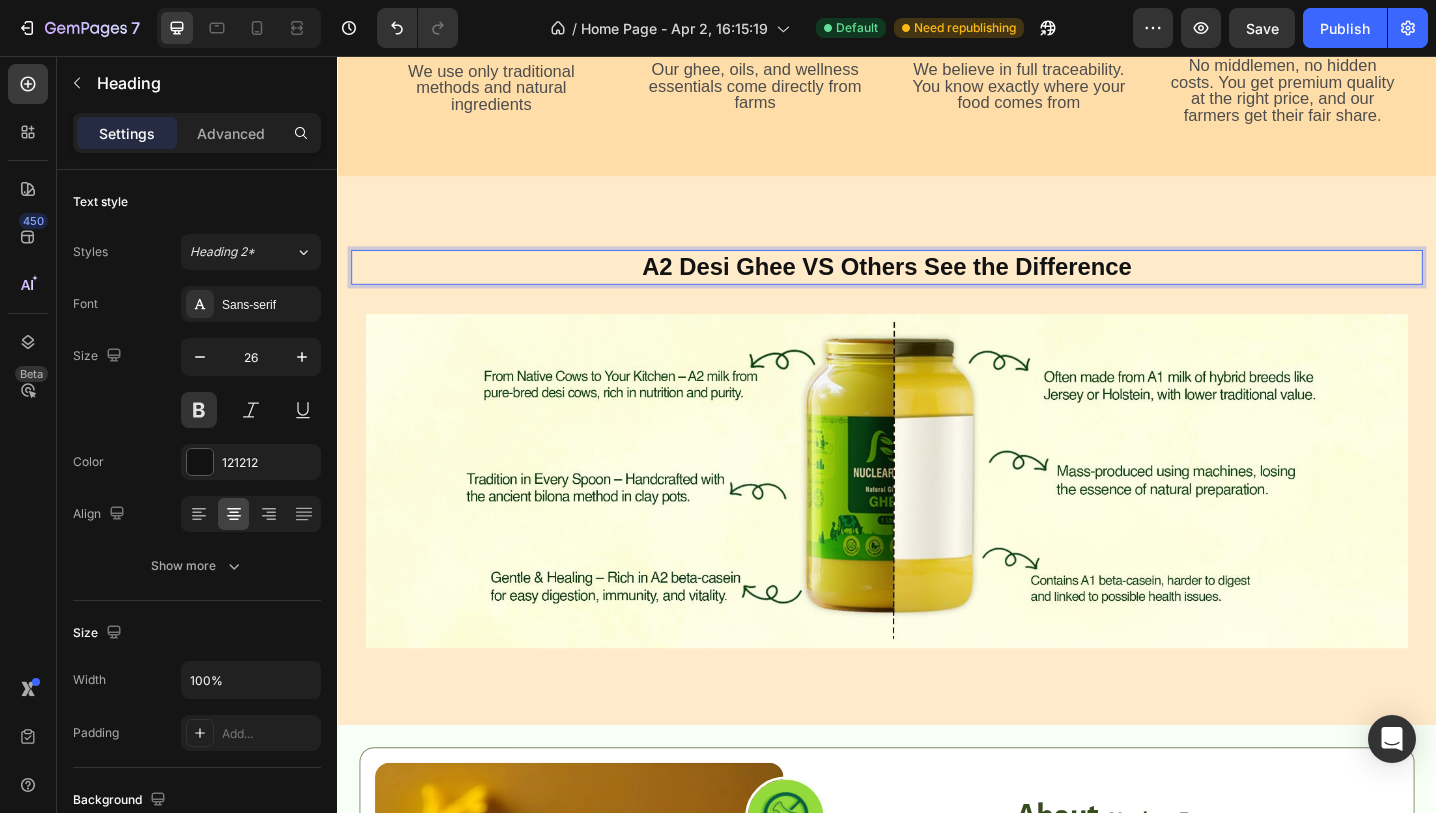 click on "A2 Desi Ghee VS Others See the Difference" at bounding box center [937, 286] 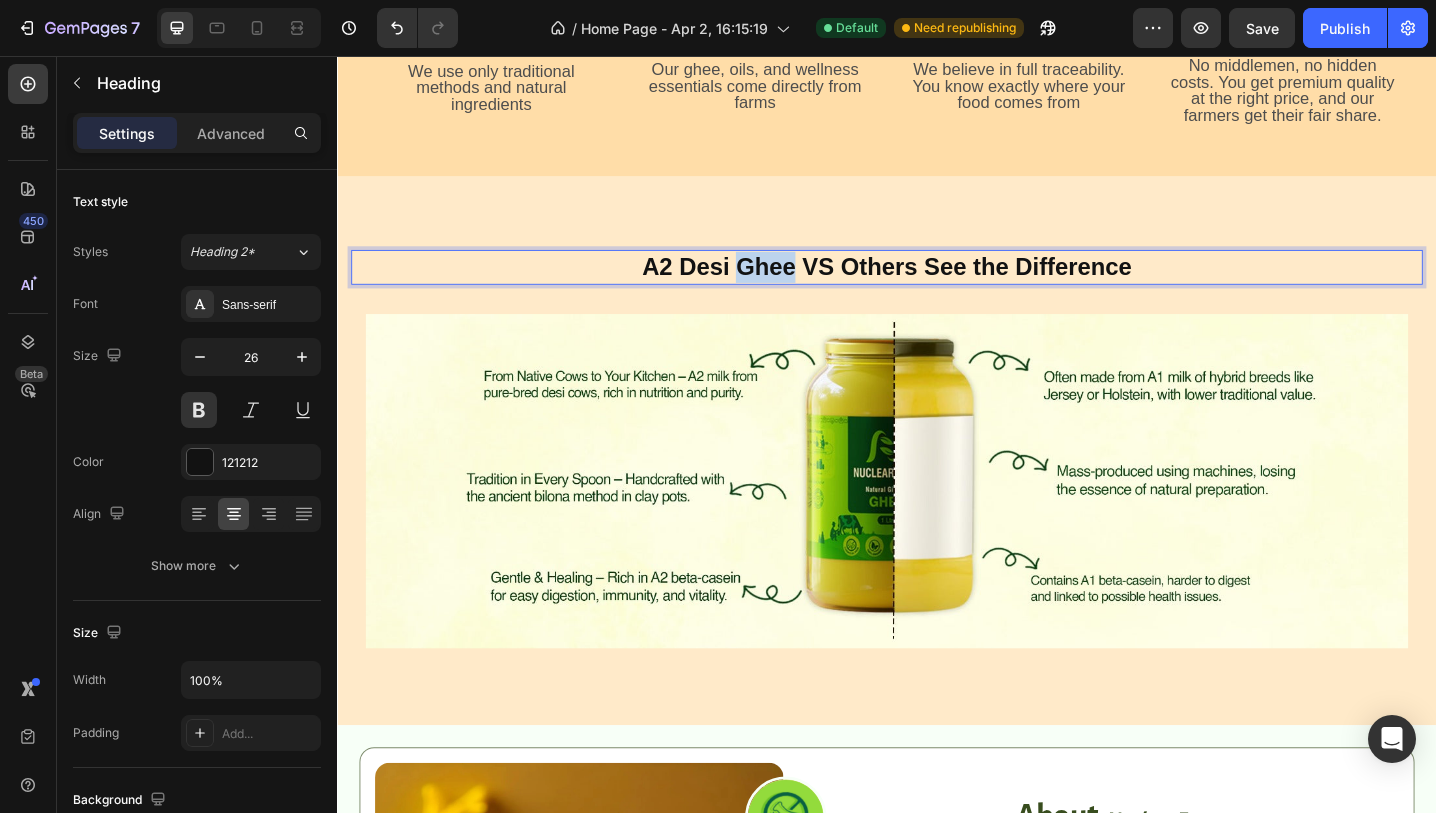 click on "A2 Desi Ghee VS Others See the Difference" at bounding box center (937, 286) 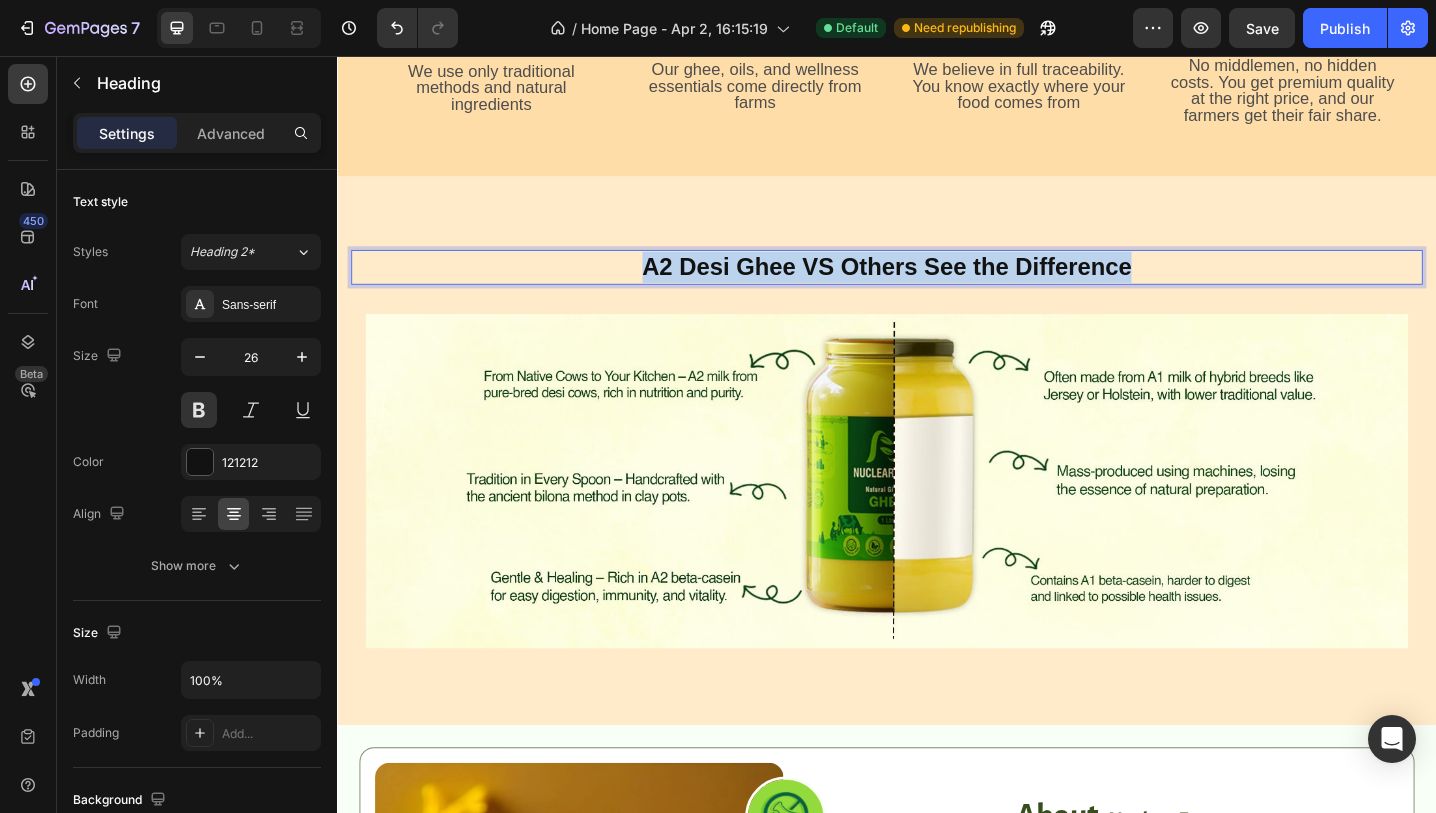 click on "A2 Desi Ghee VS Others See the Difference" at bounding box center [937, 286] 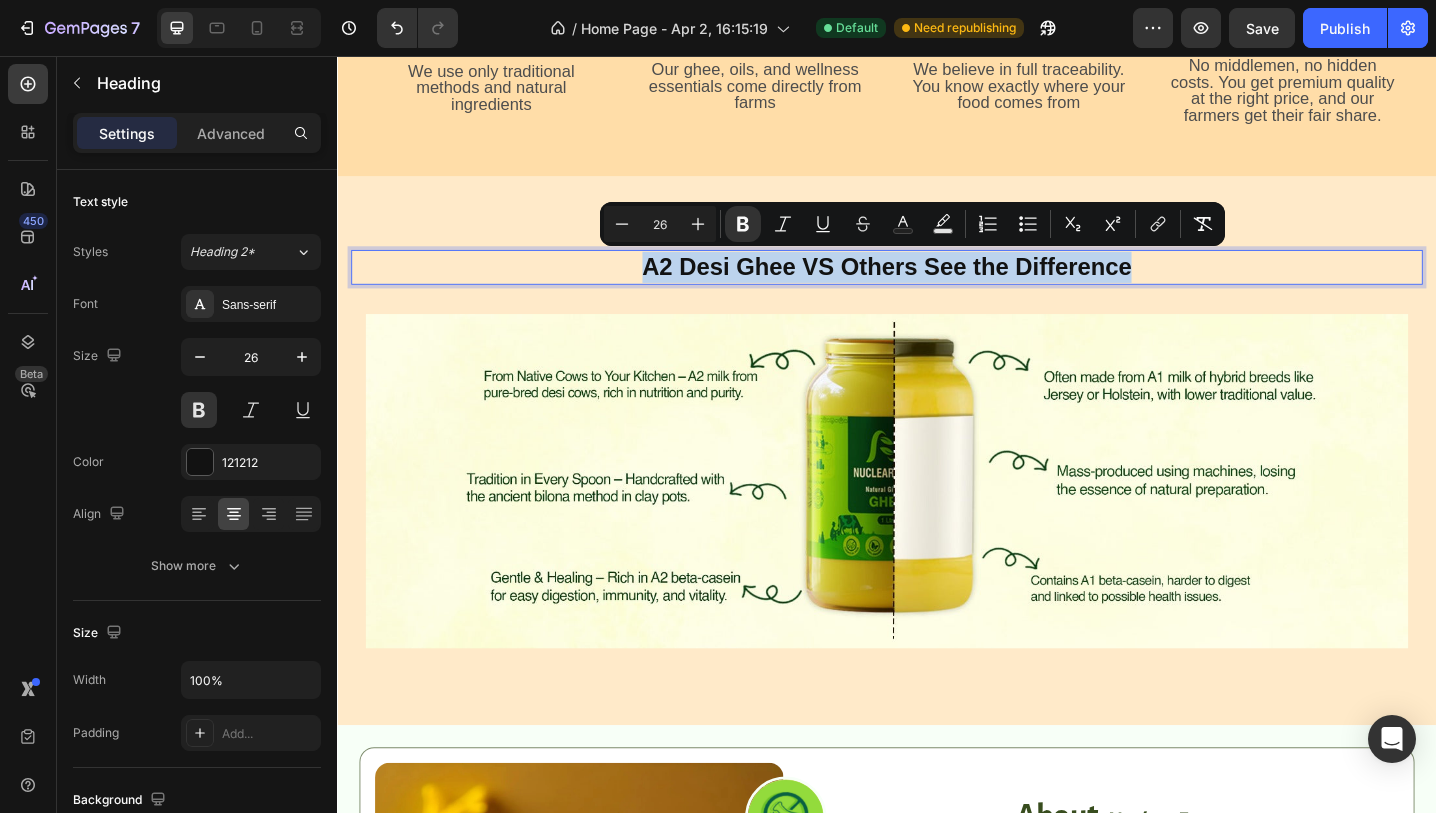 click on "A2 Desi Ghee VS Others See the Difference" at bounding box center (937, 286) 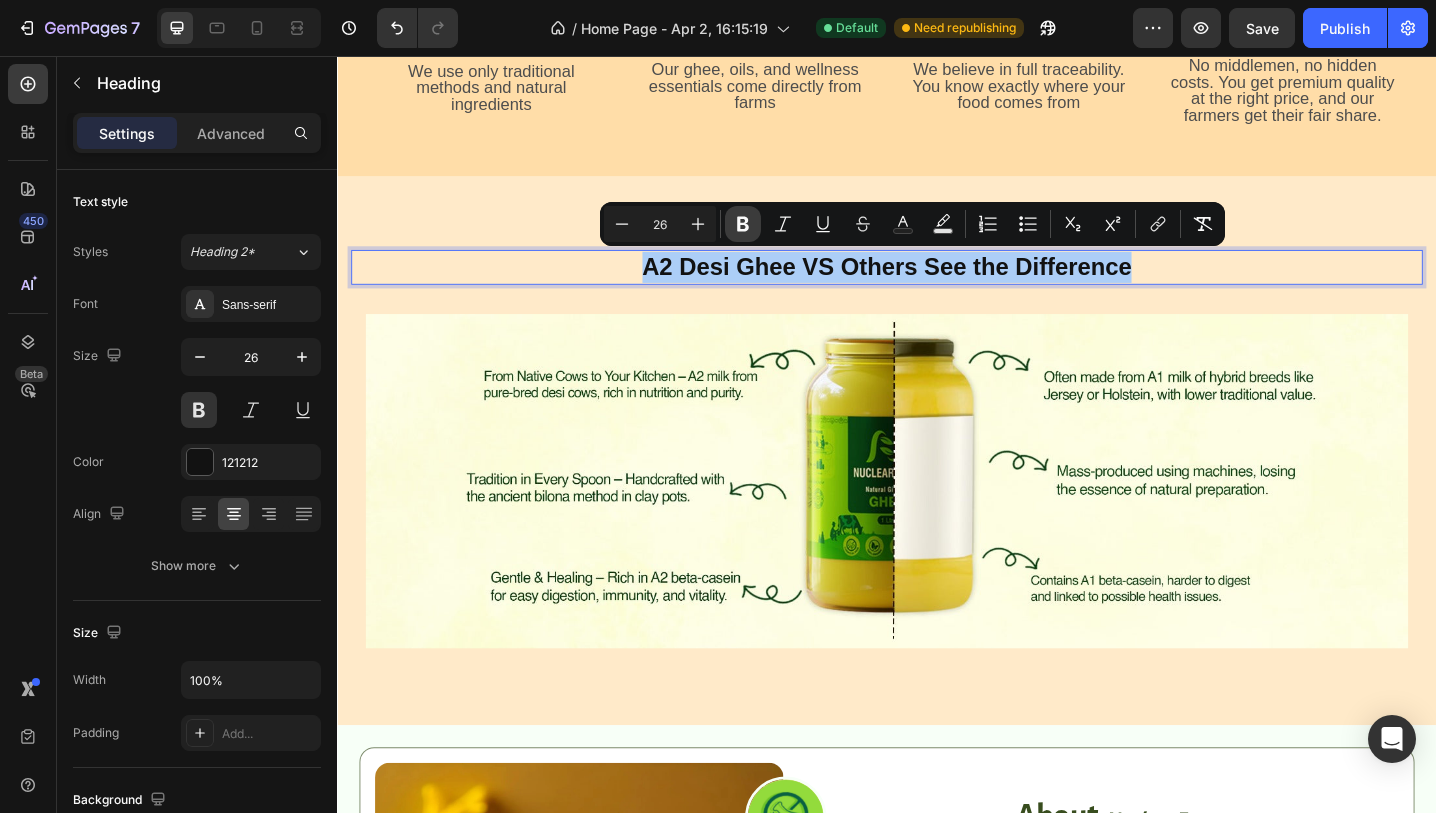 click 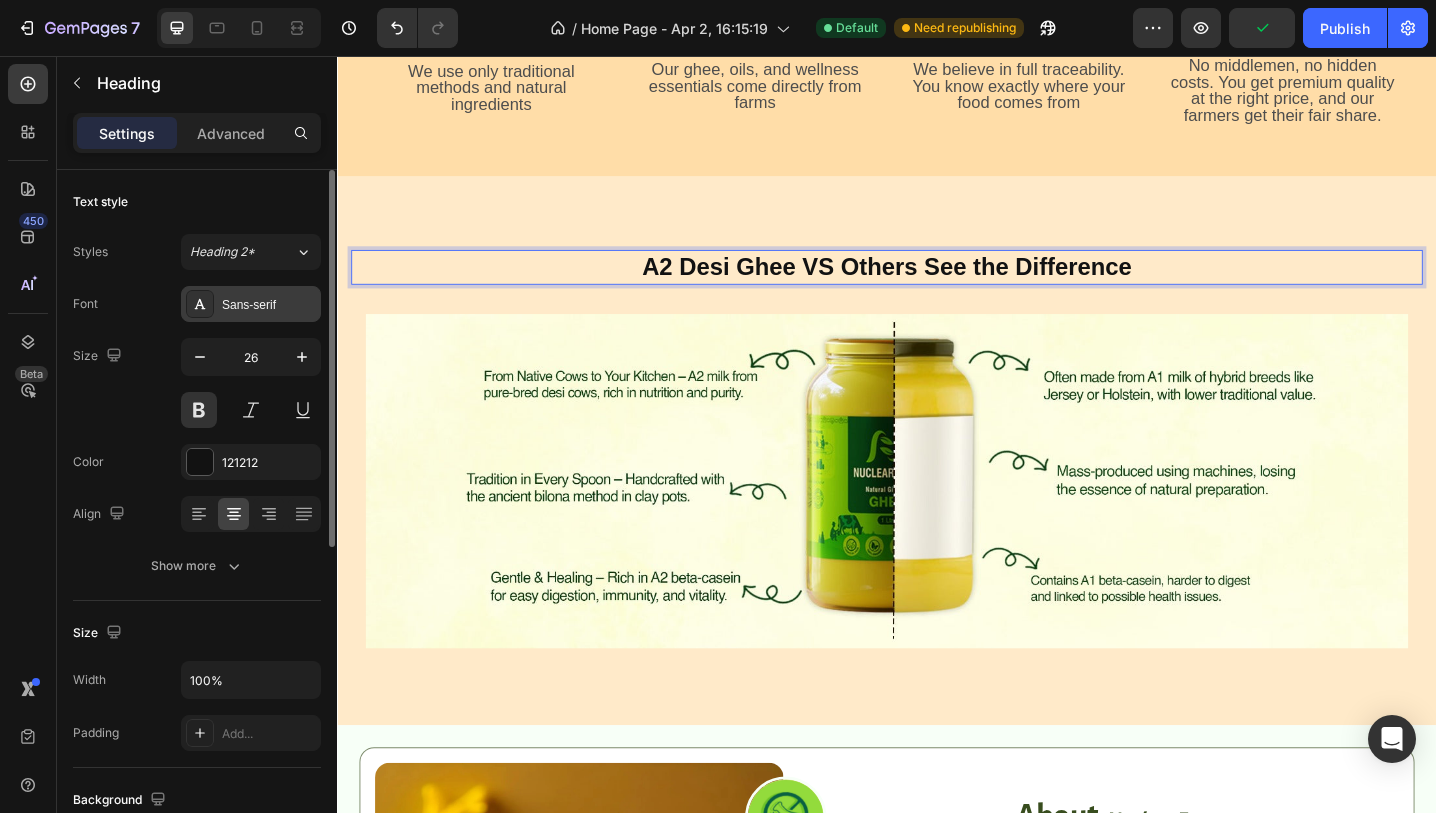click on "Sans-serif" at bounding box center (269, 305) 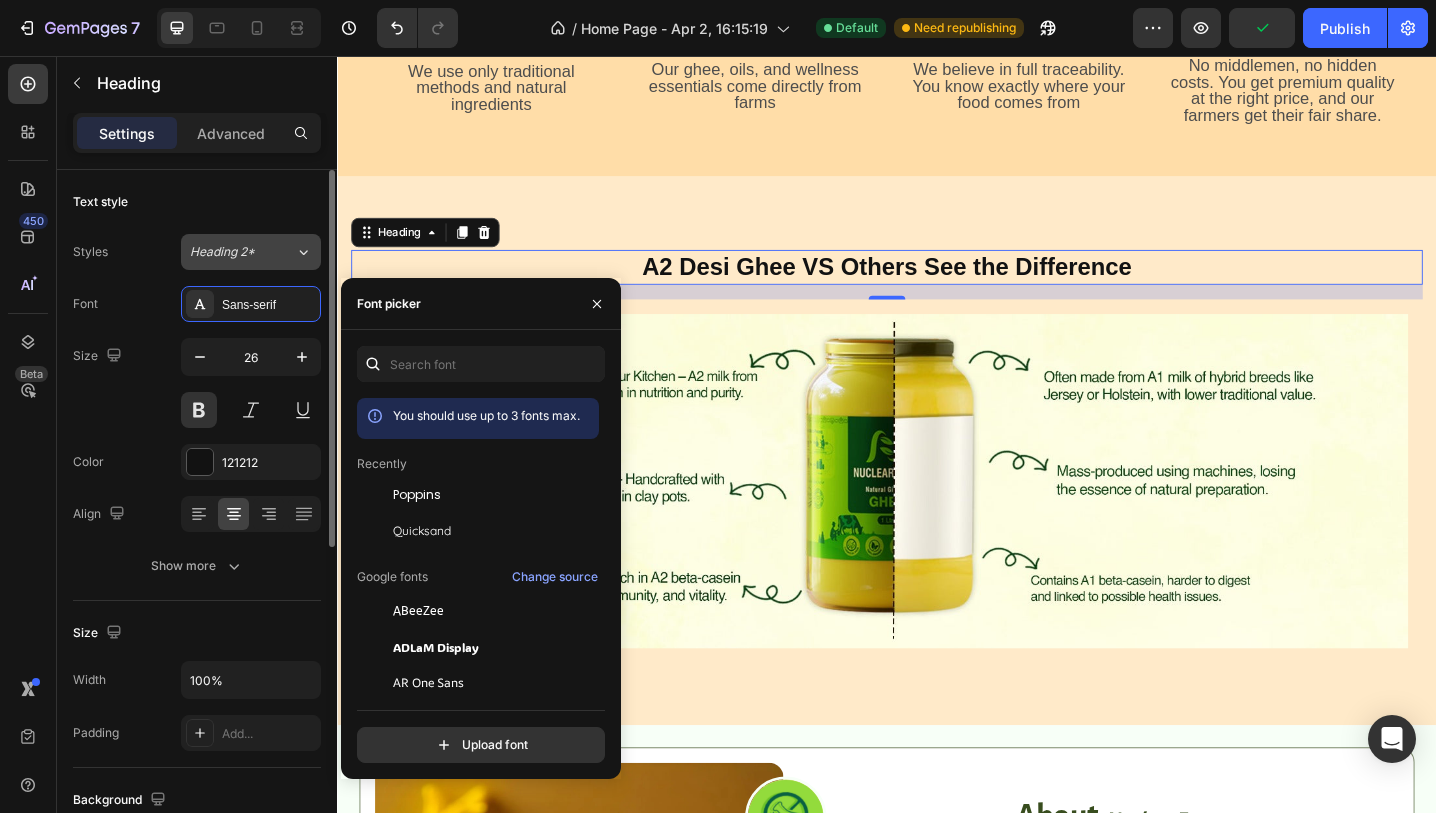 click on "Heading 2*" at bounding box center (242, 252) 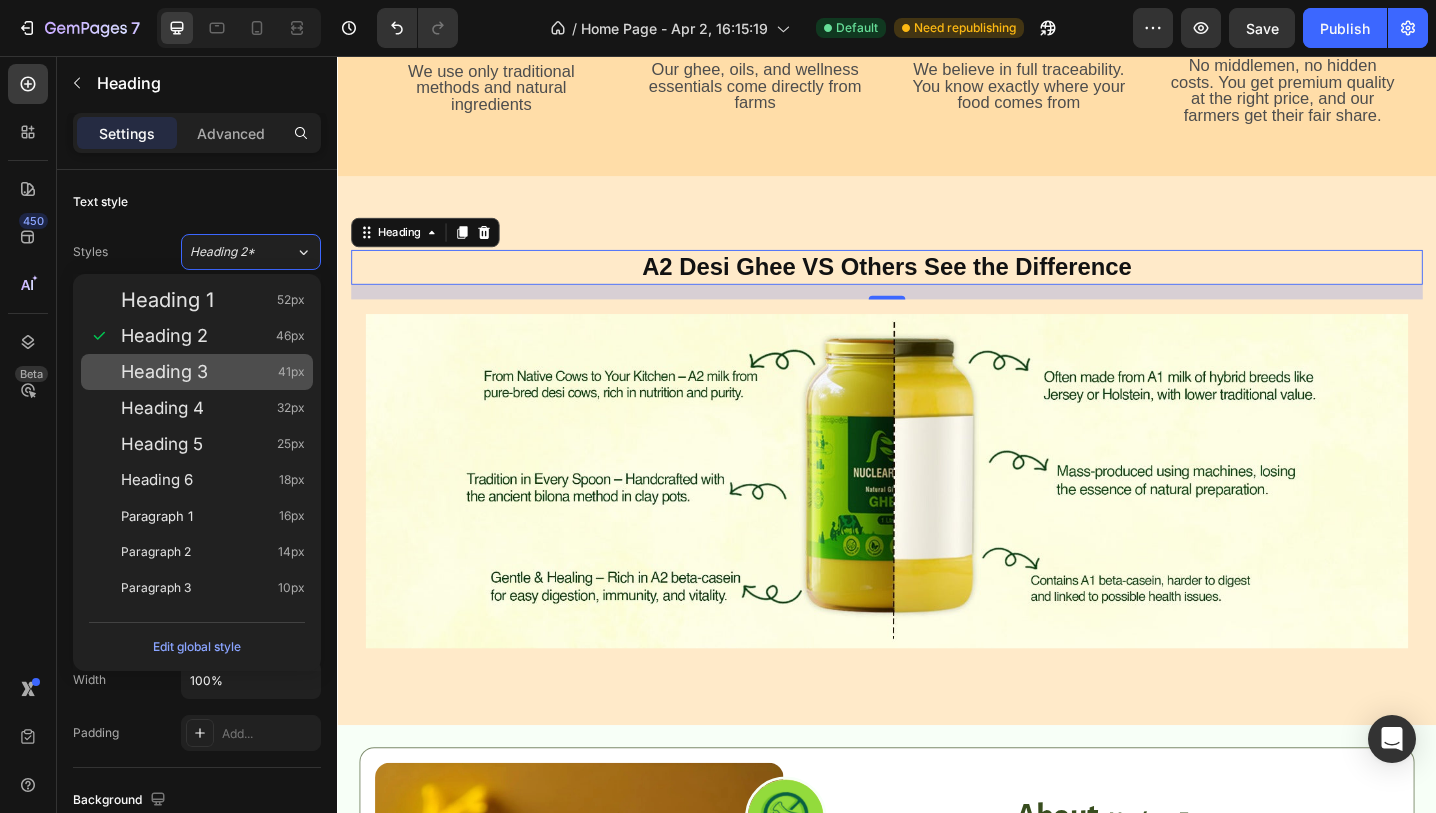 click on "Heading 3" at bounding box center [164, 372] 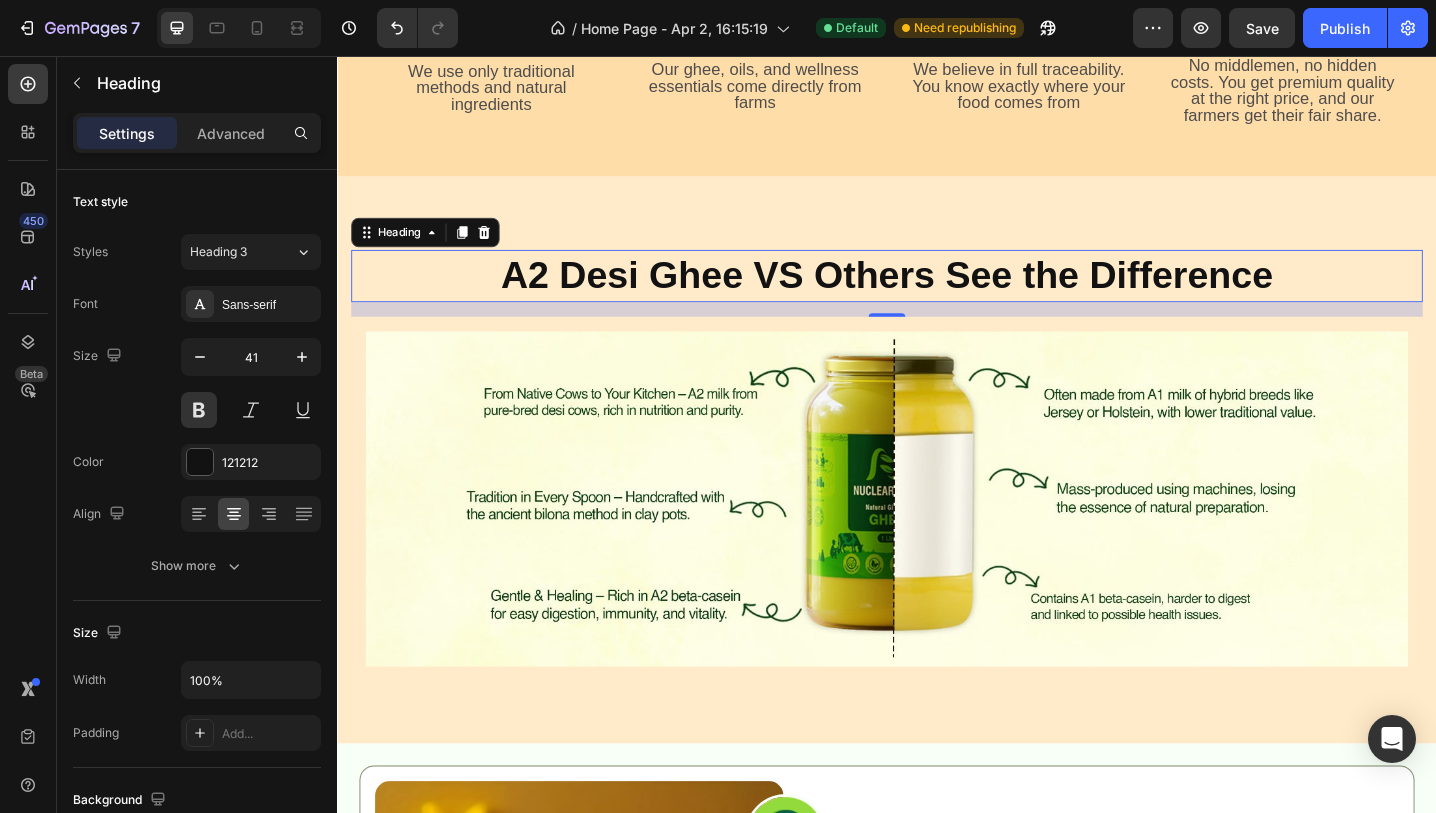 click 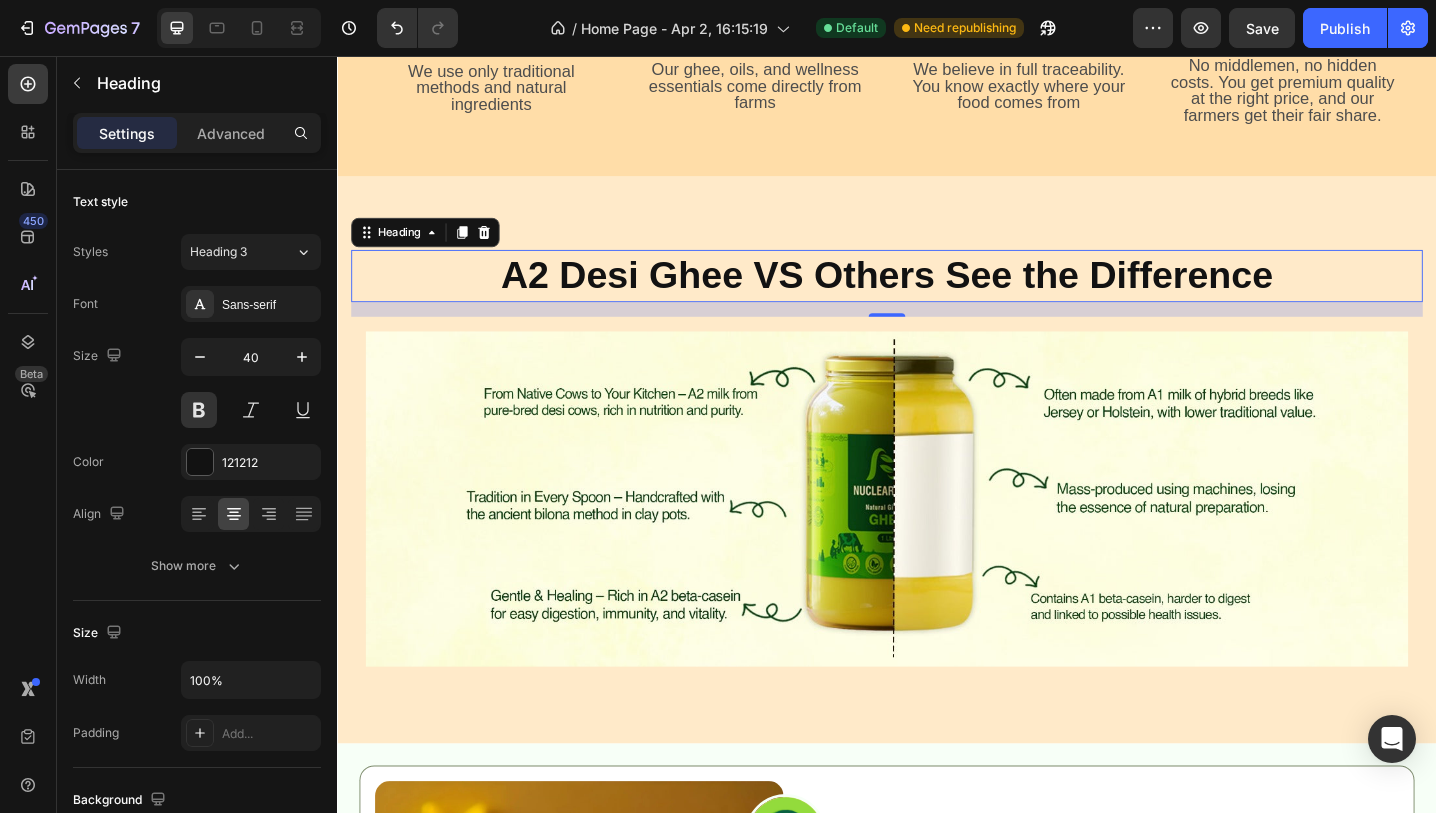 click 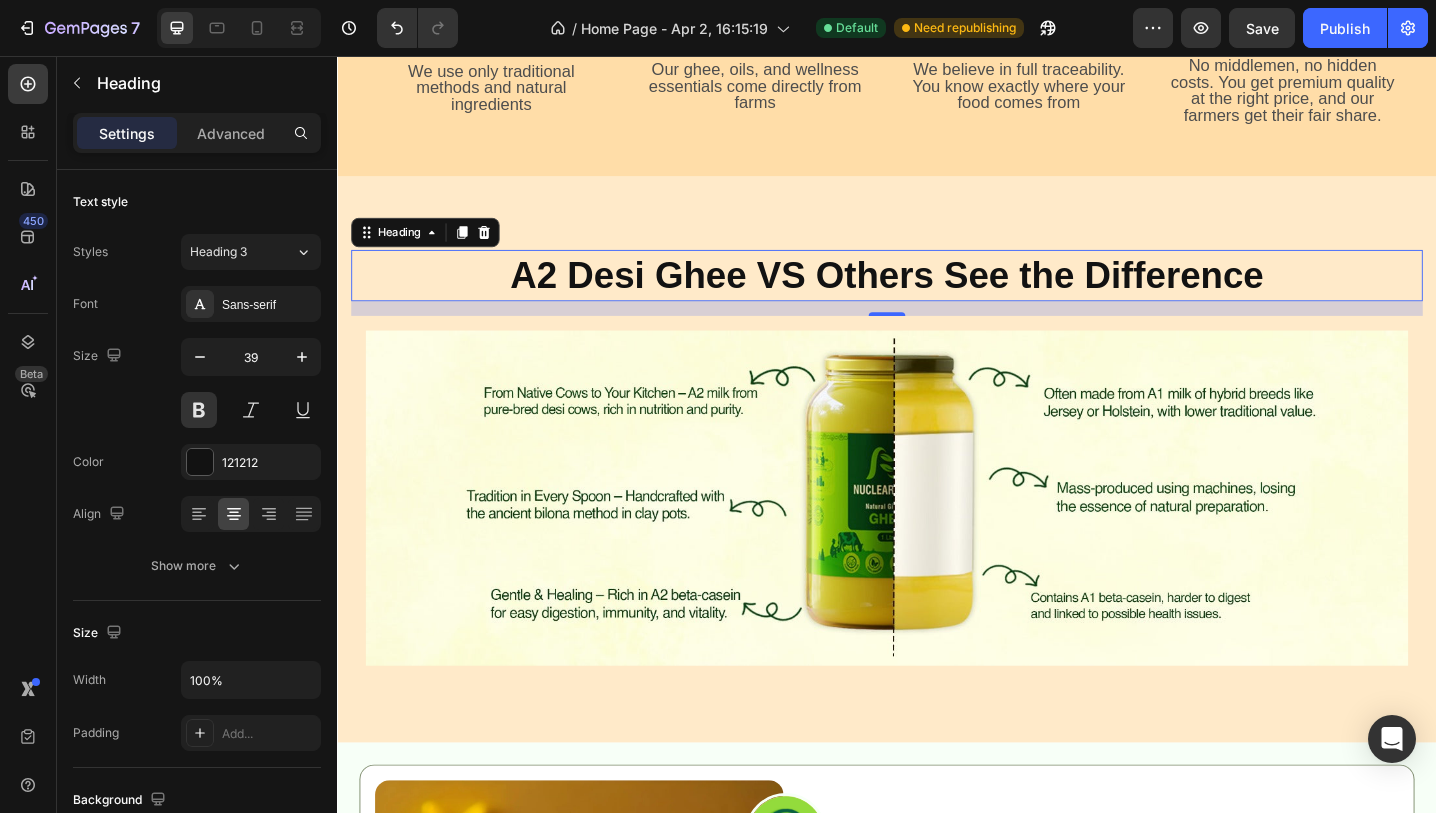 click 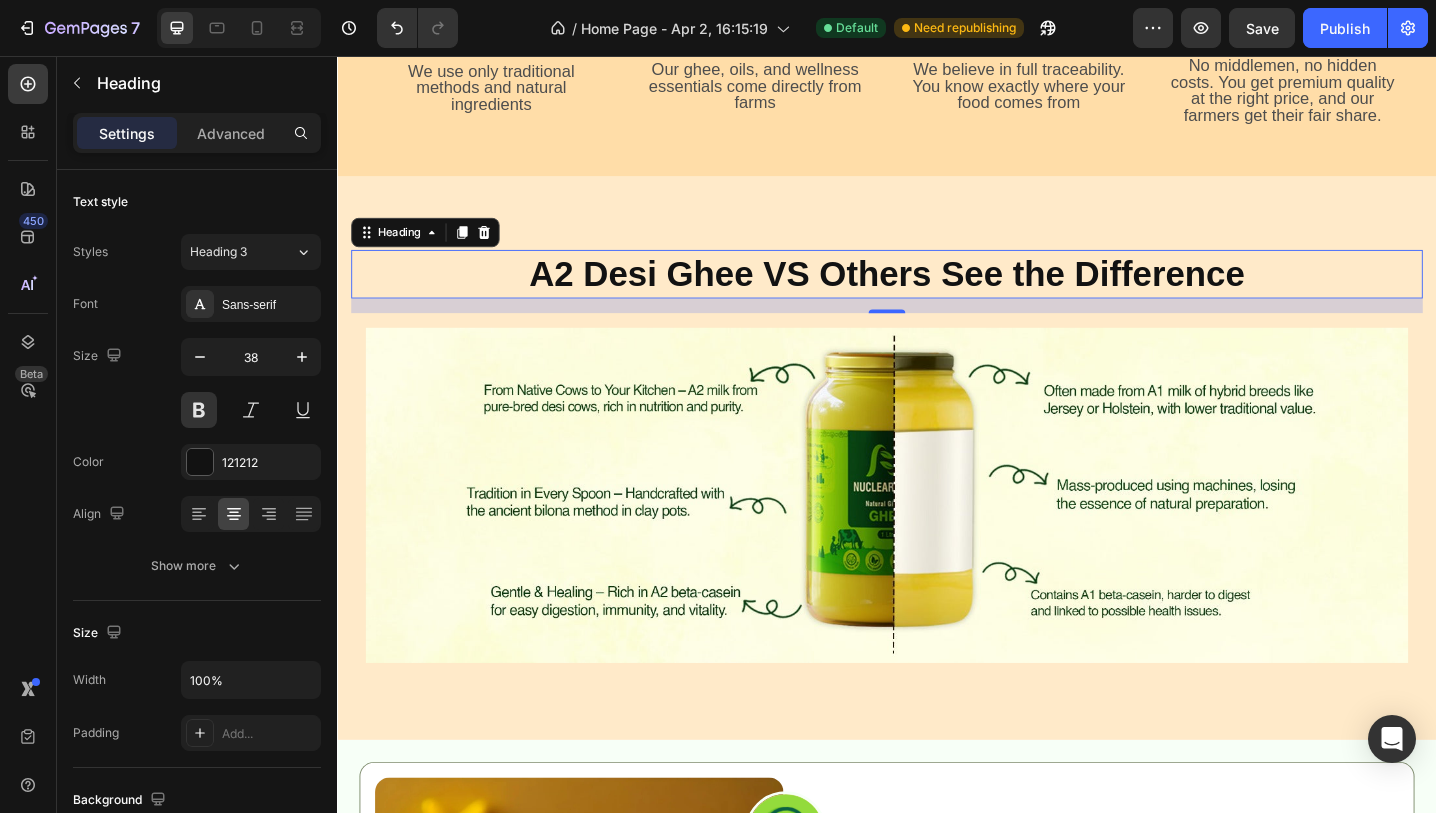 click 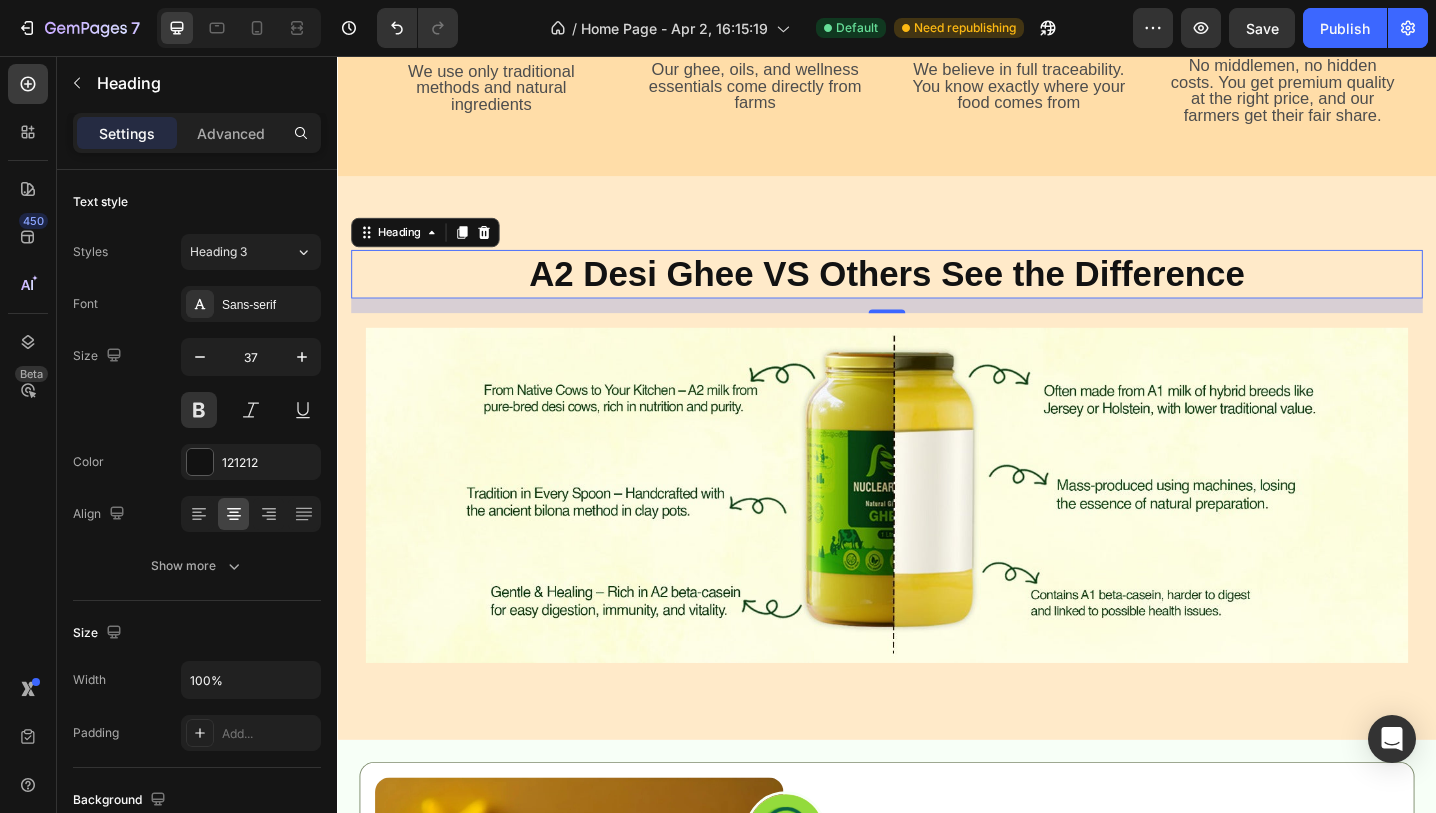 click 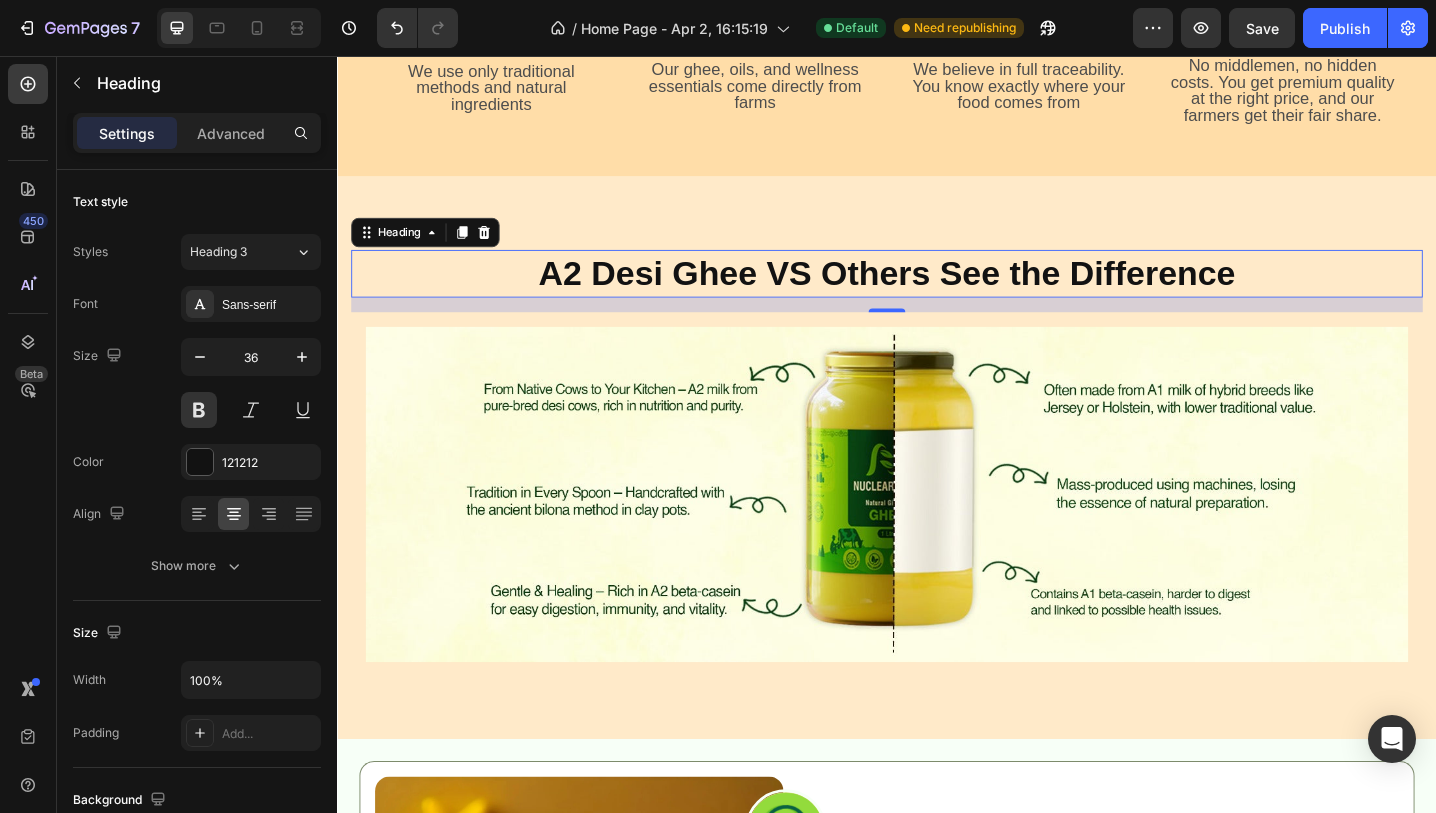 click 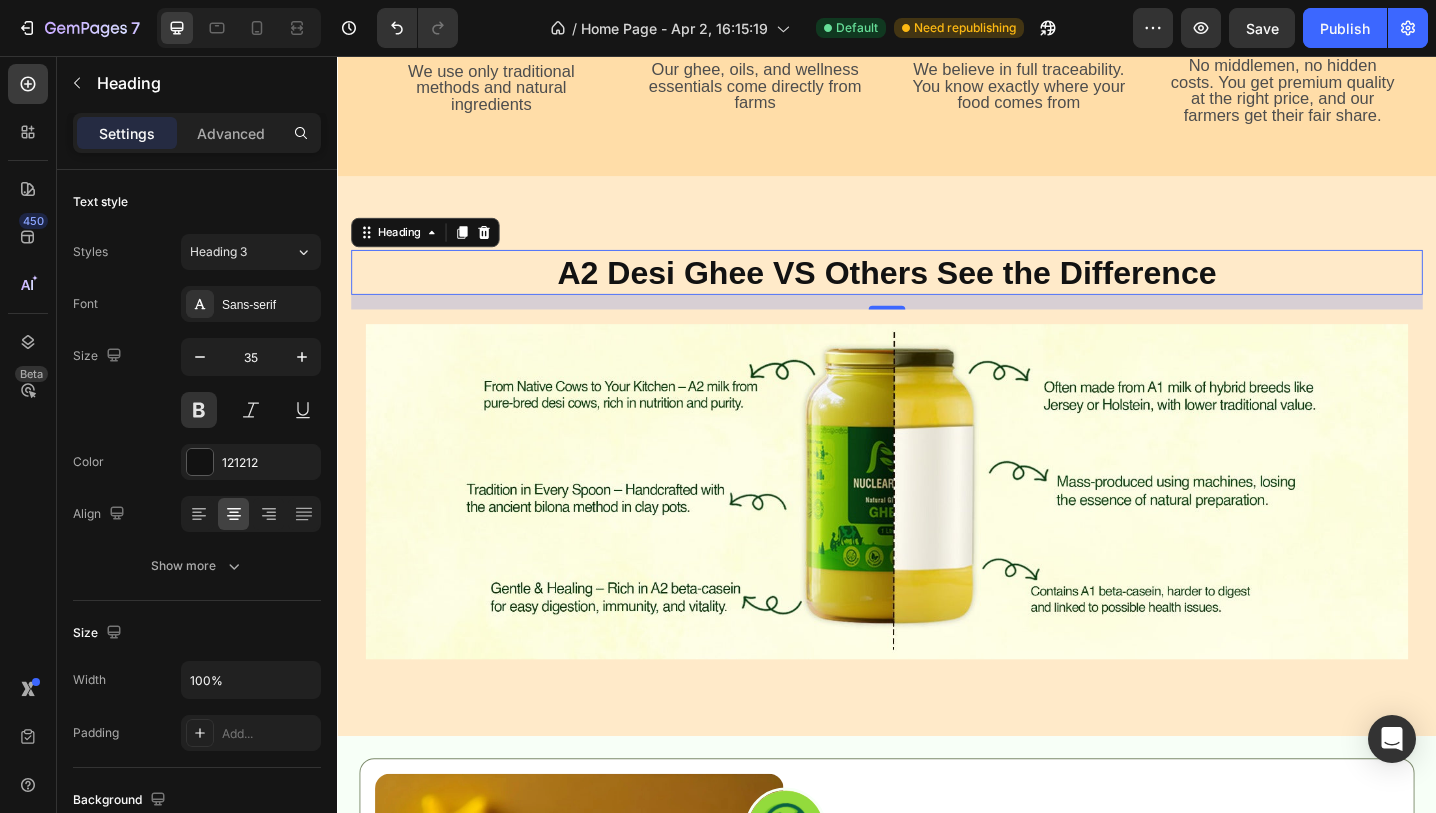 click 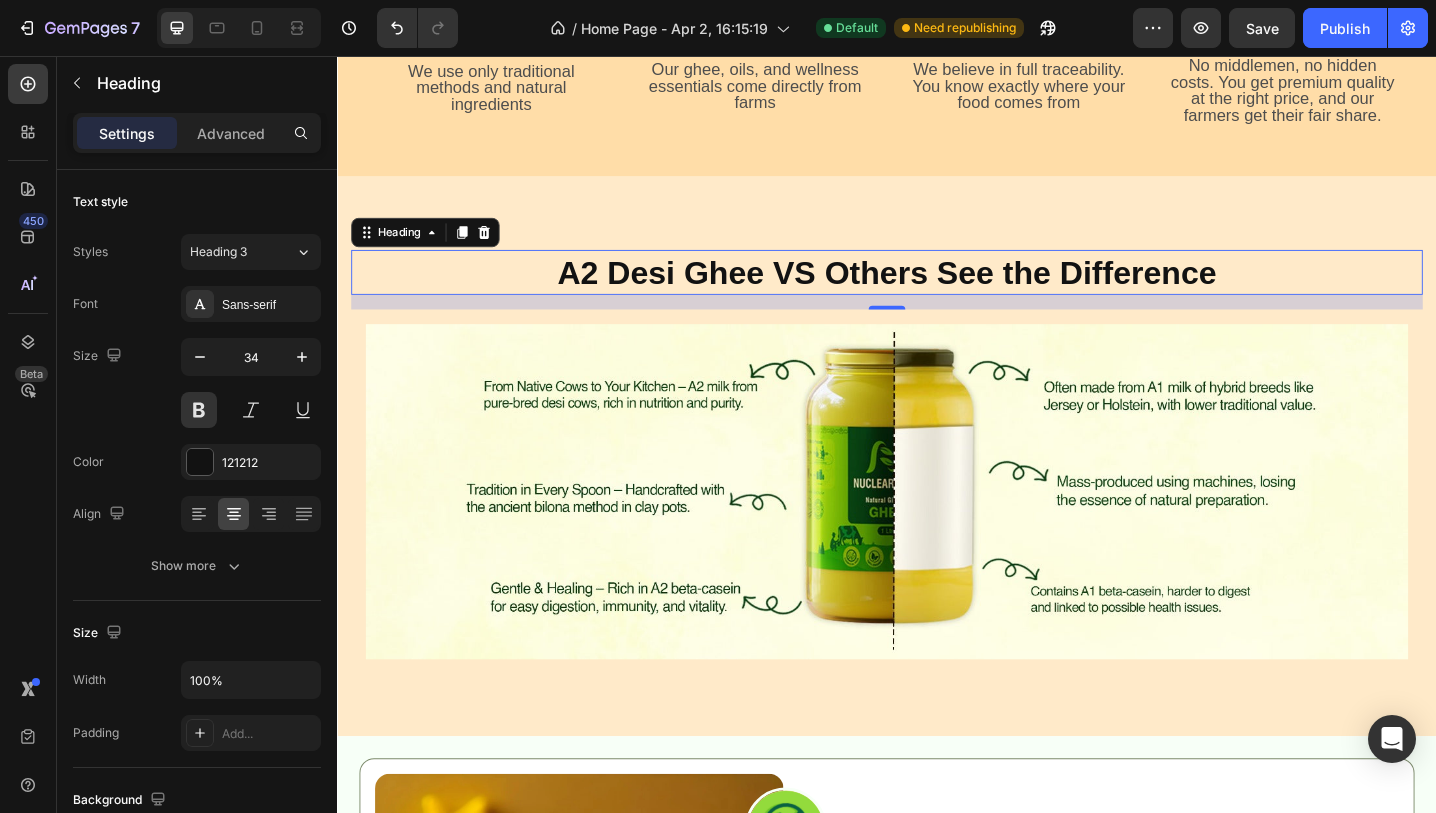 click 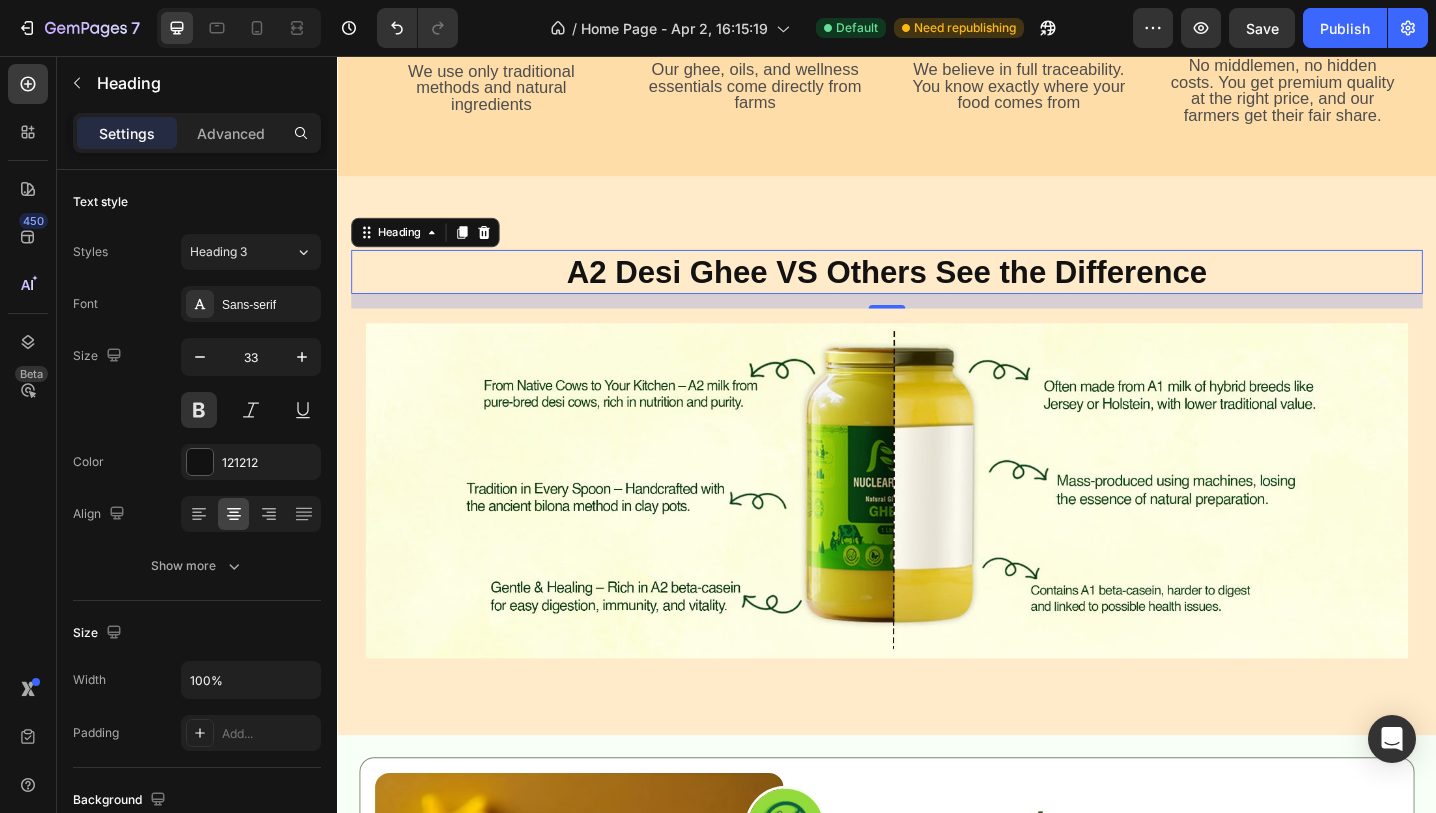 click 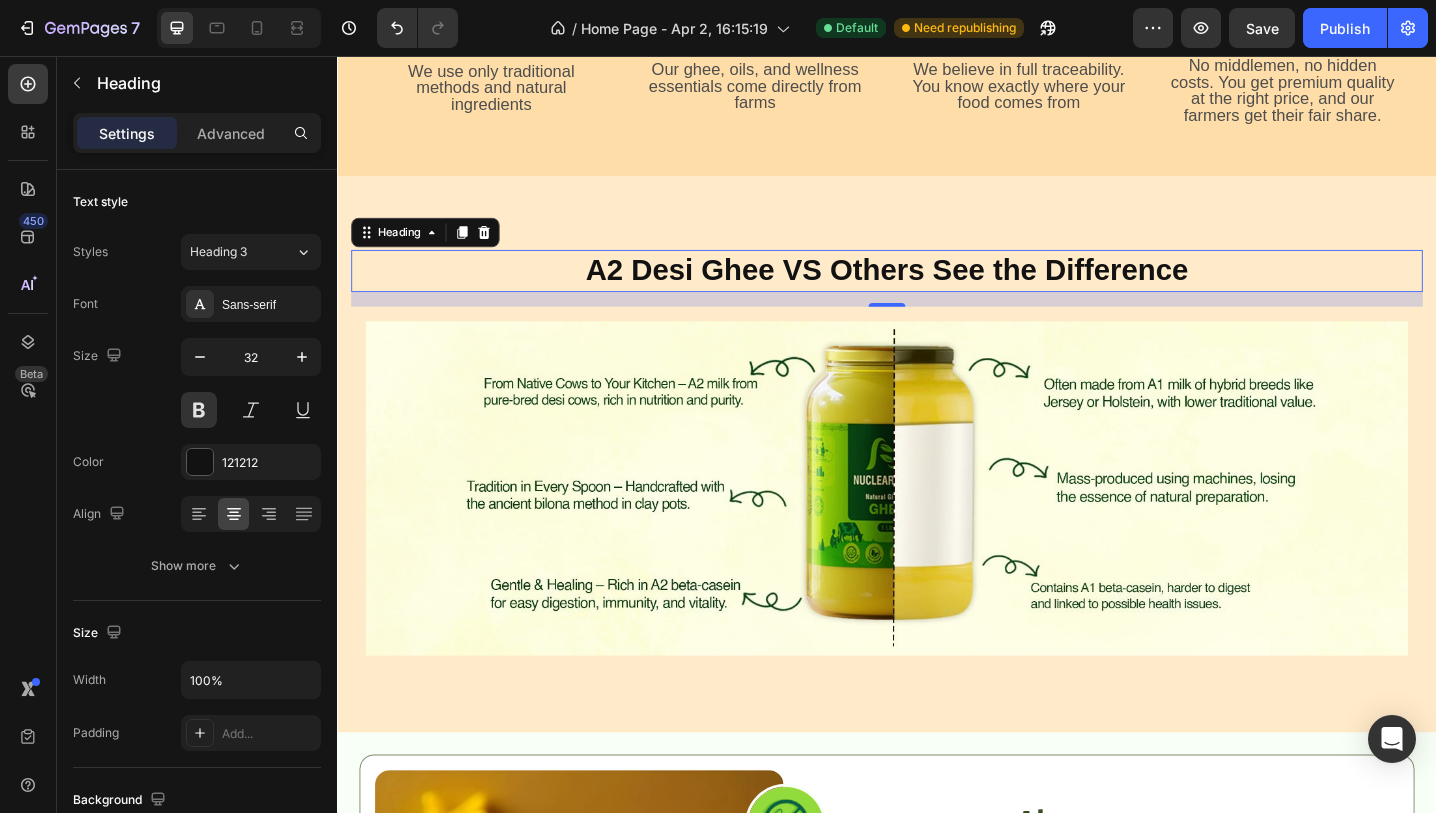 click 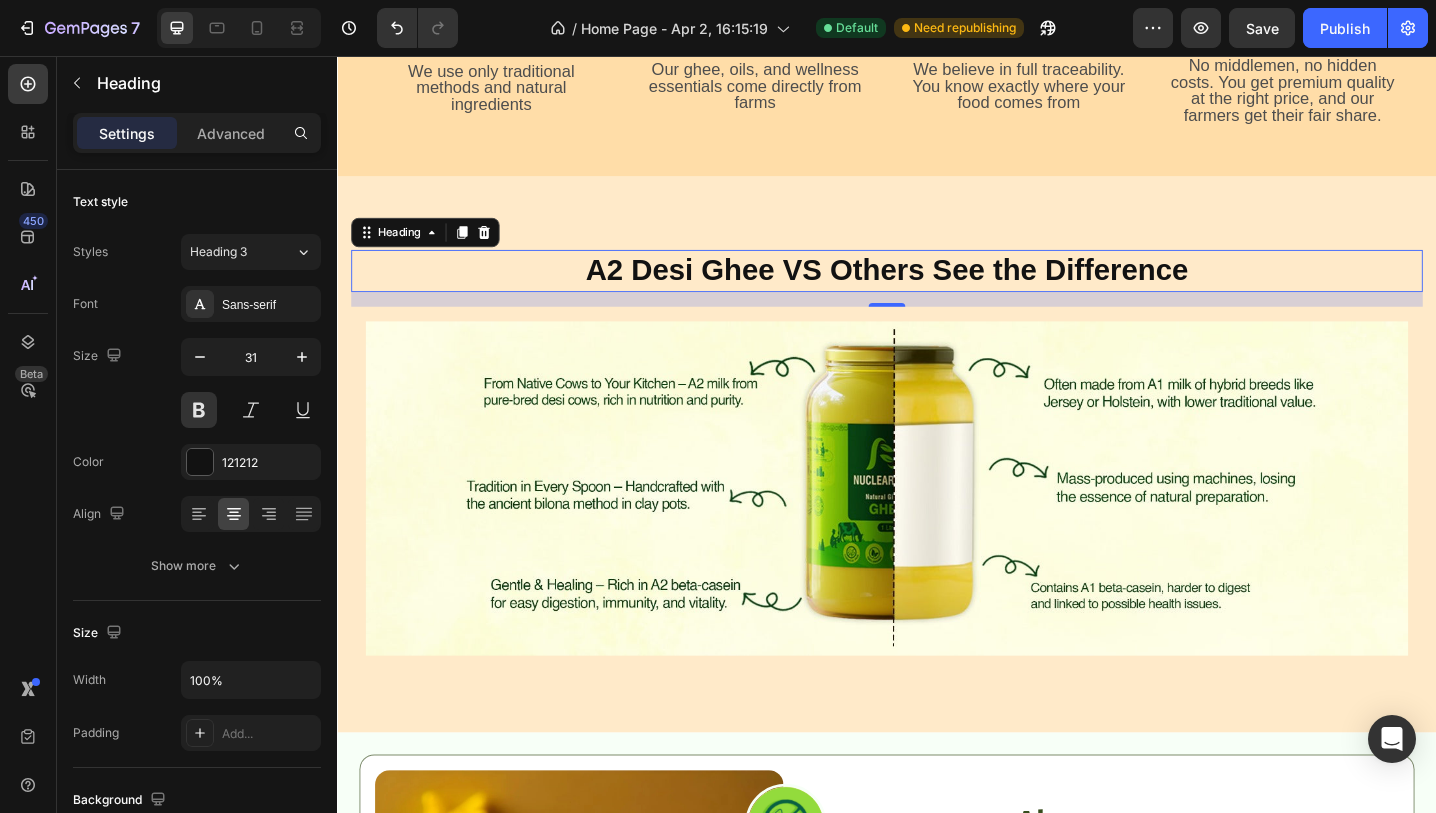 click 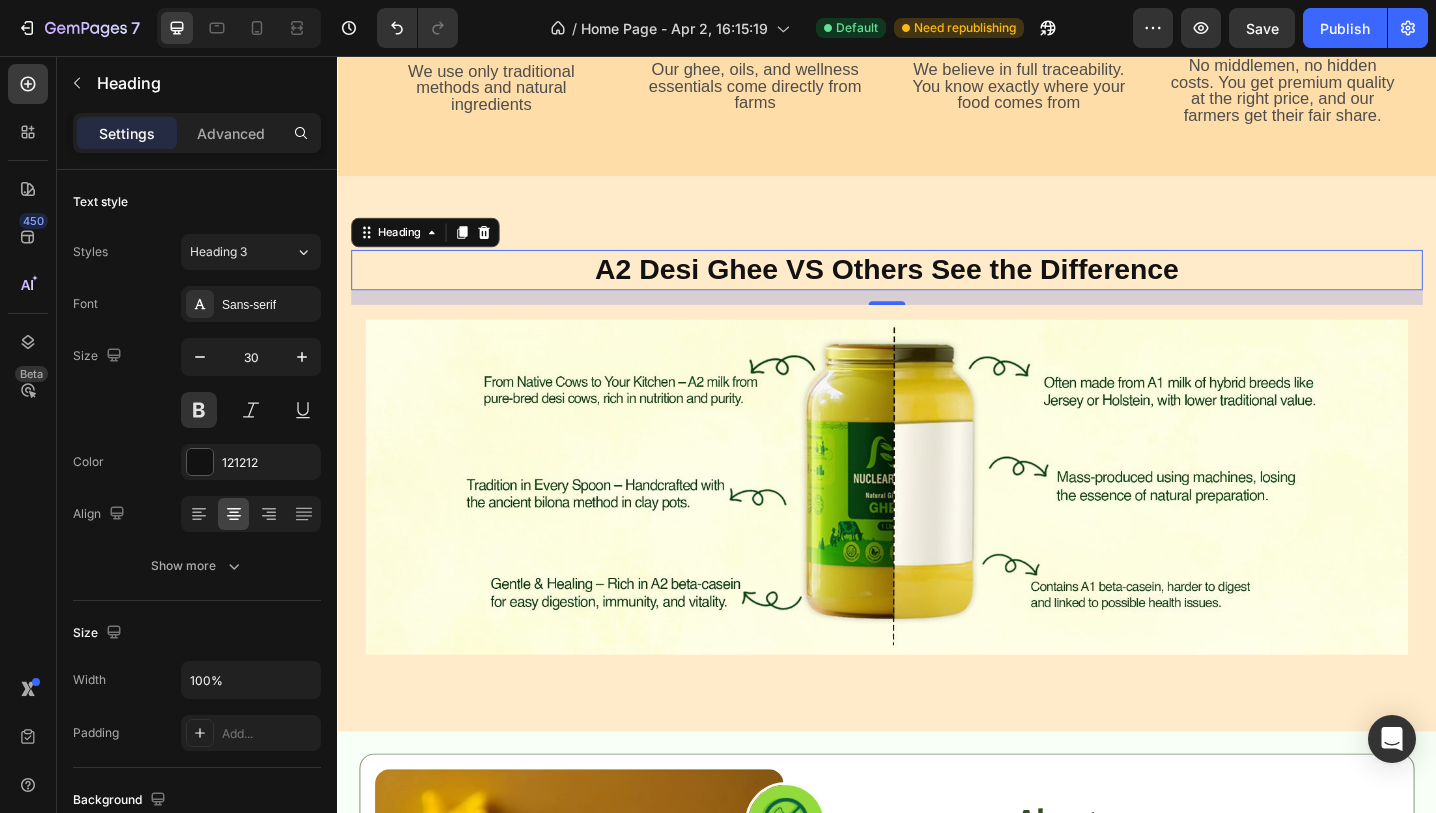 click 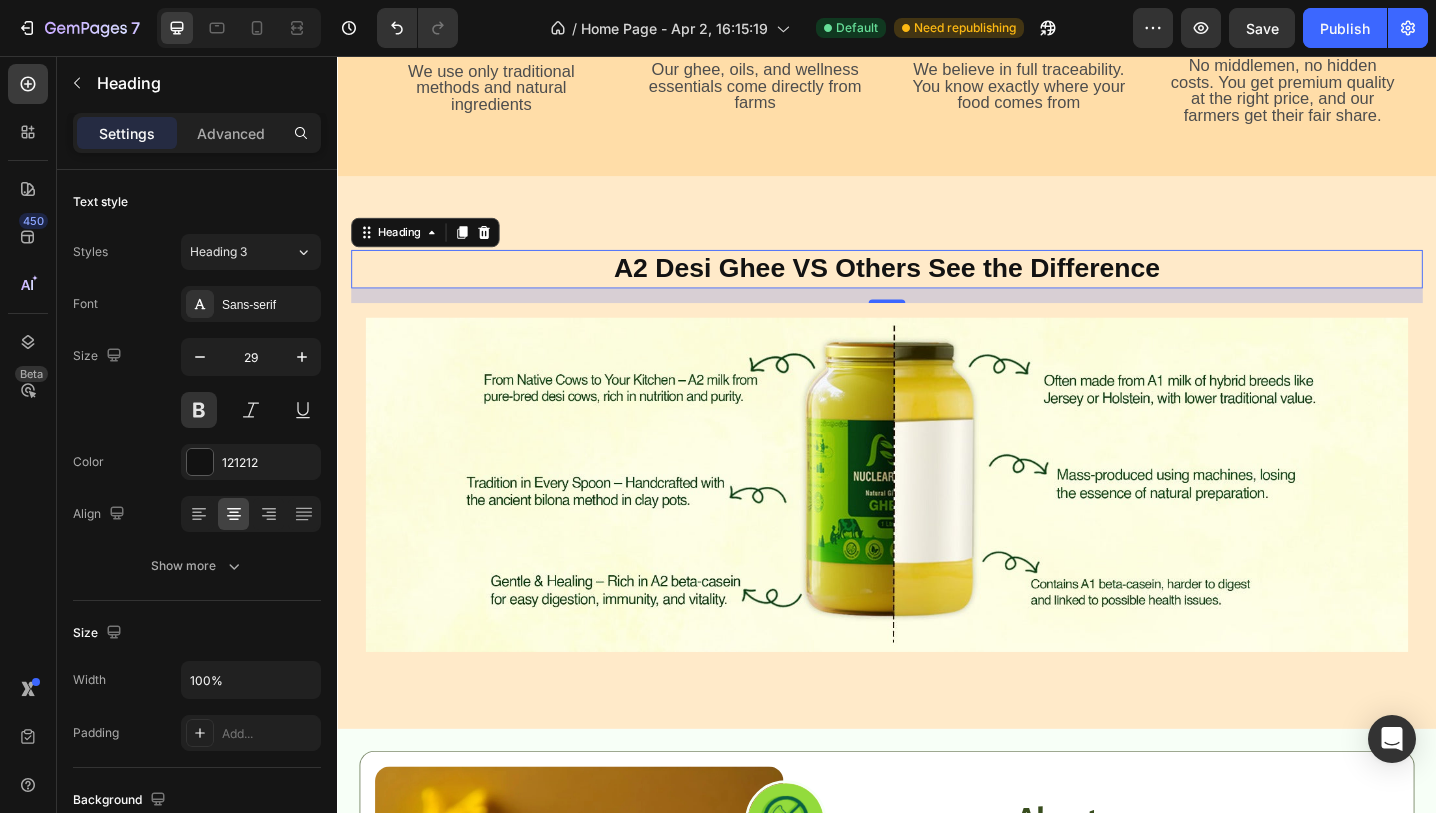 click 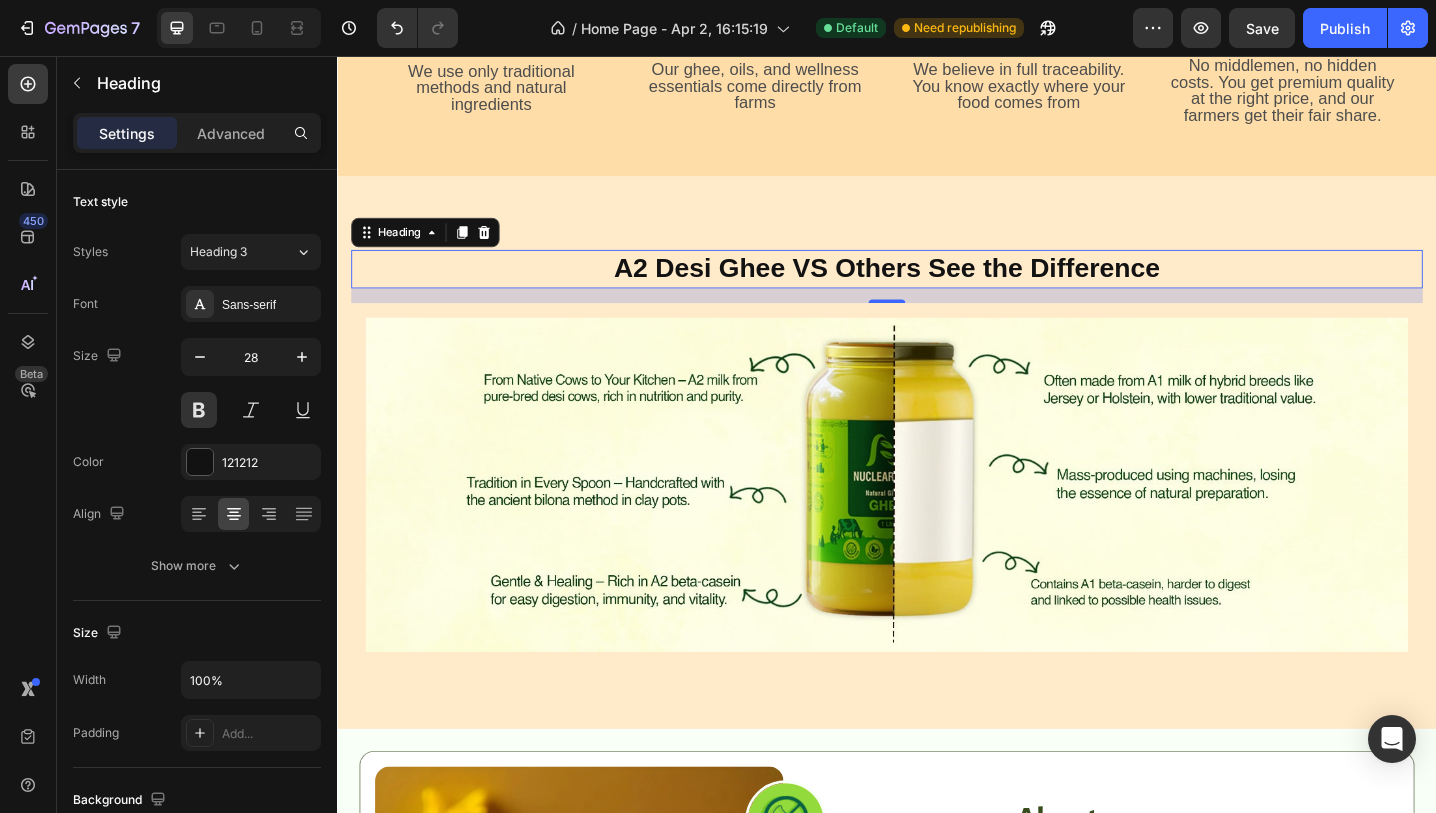 click 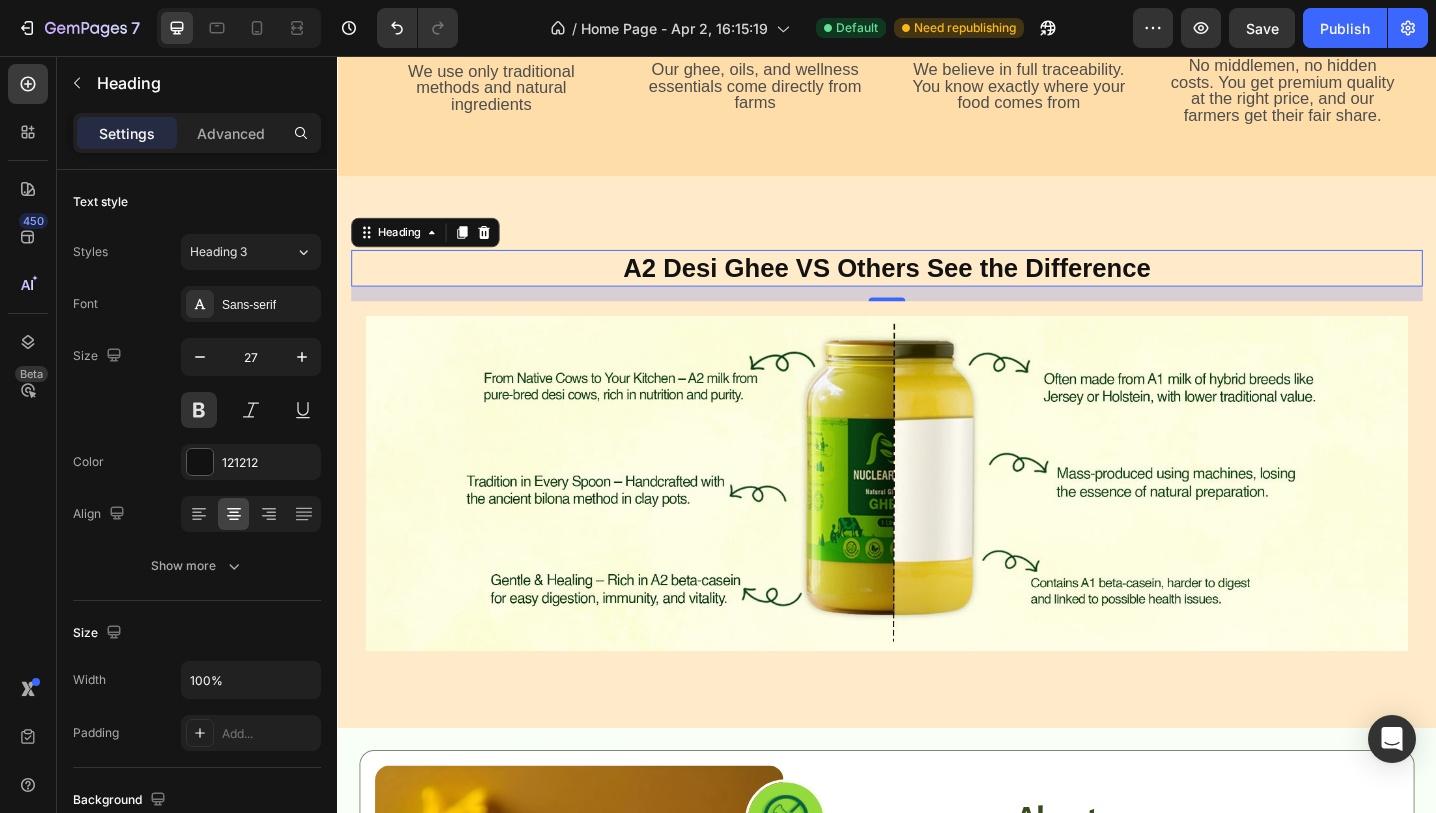 click 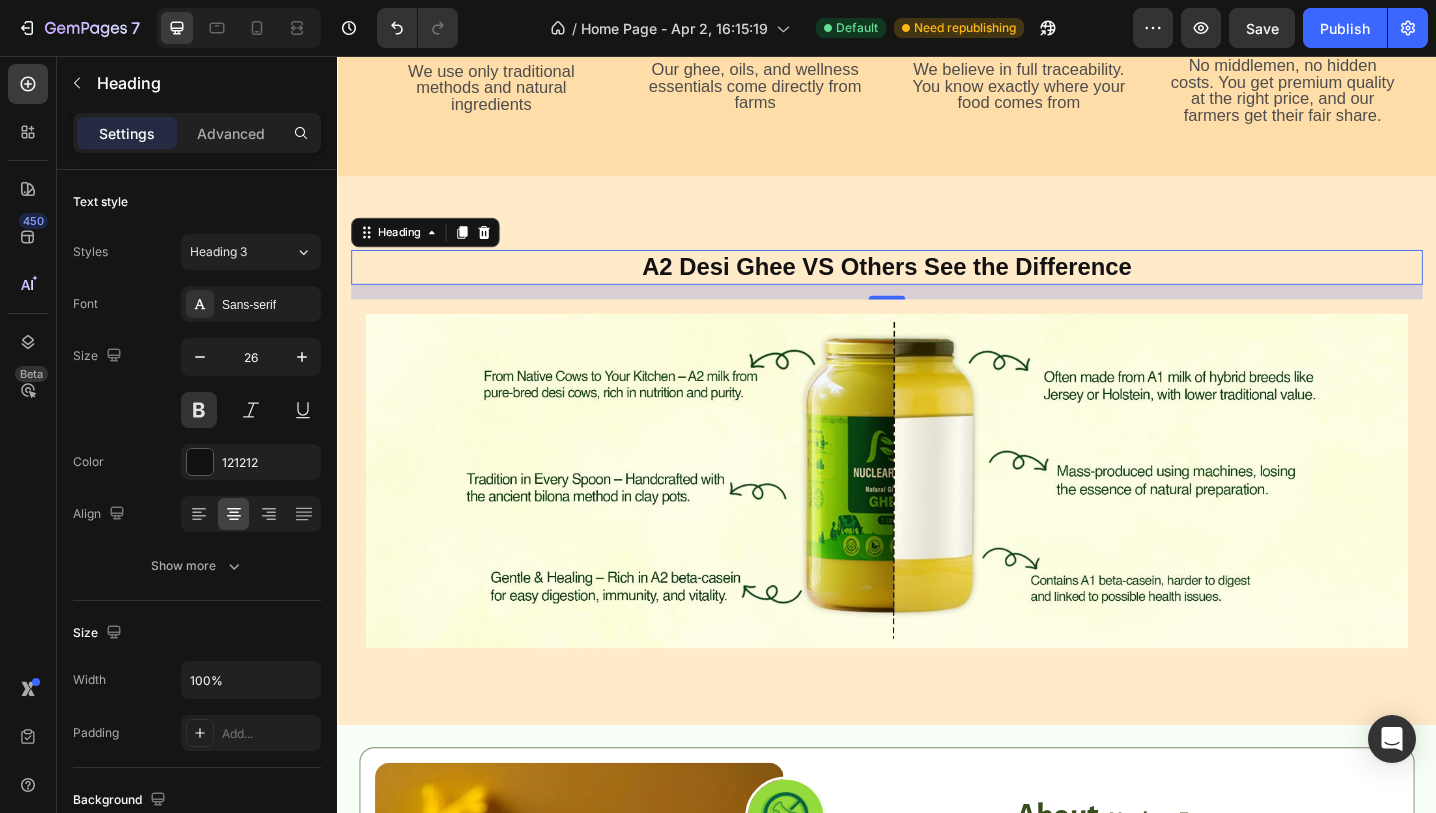 click 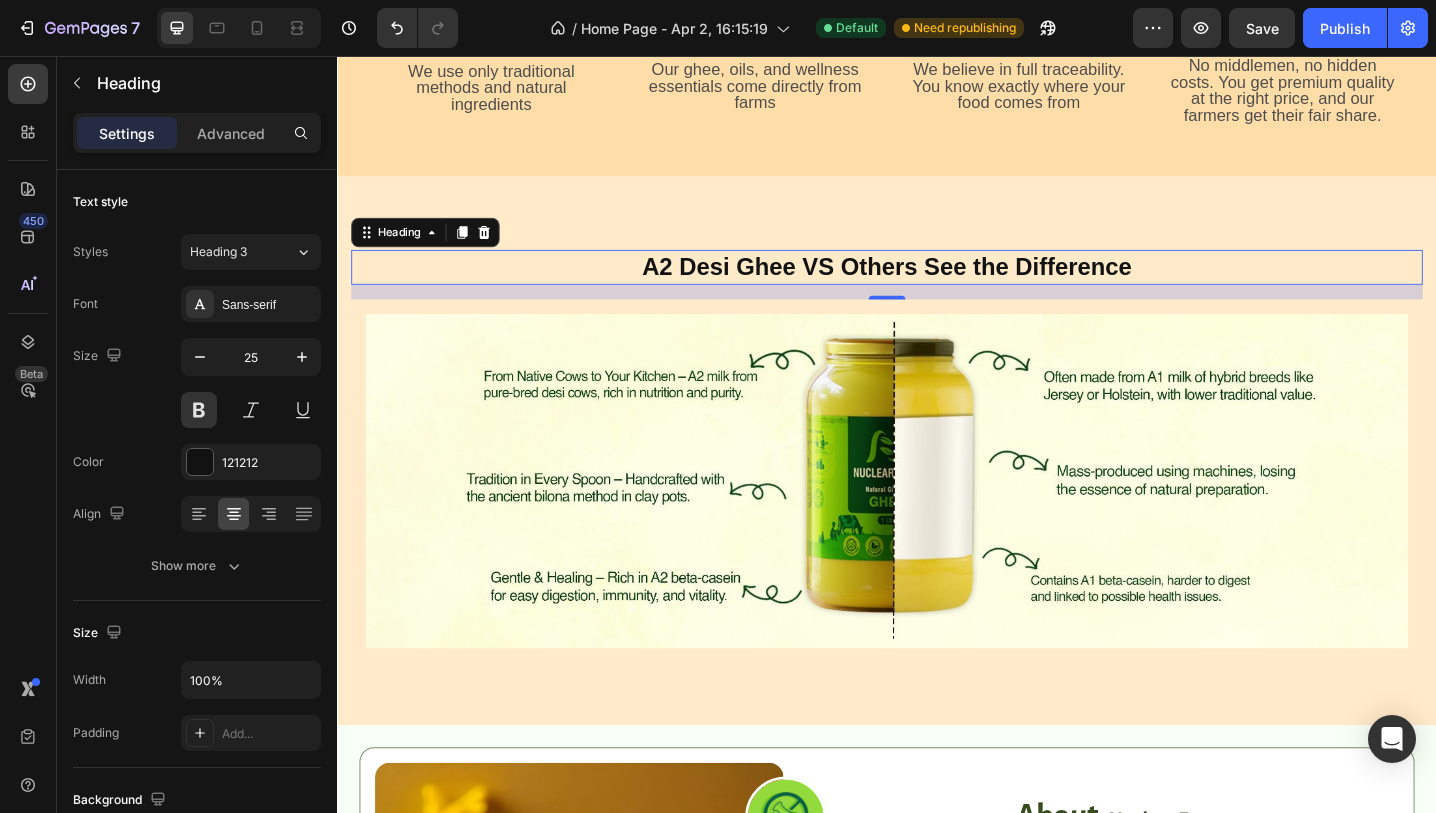 click 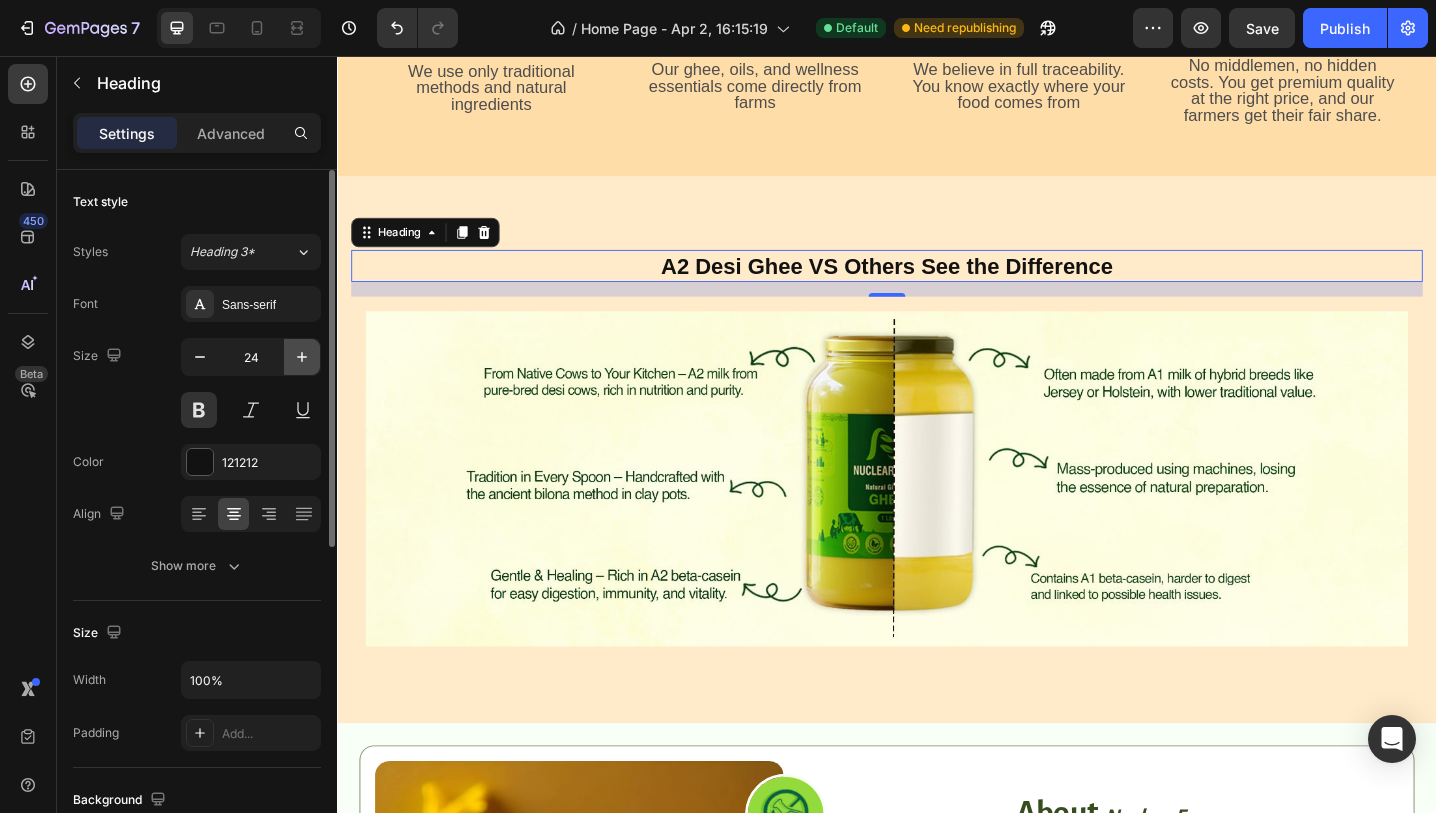 click 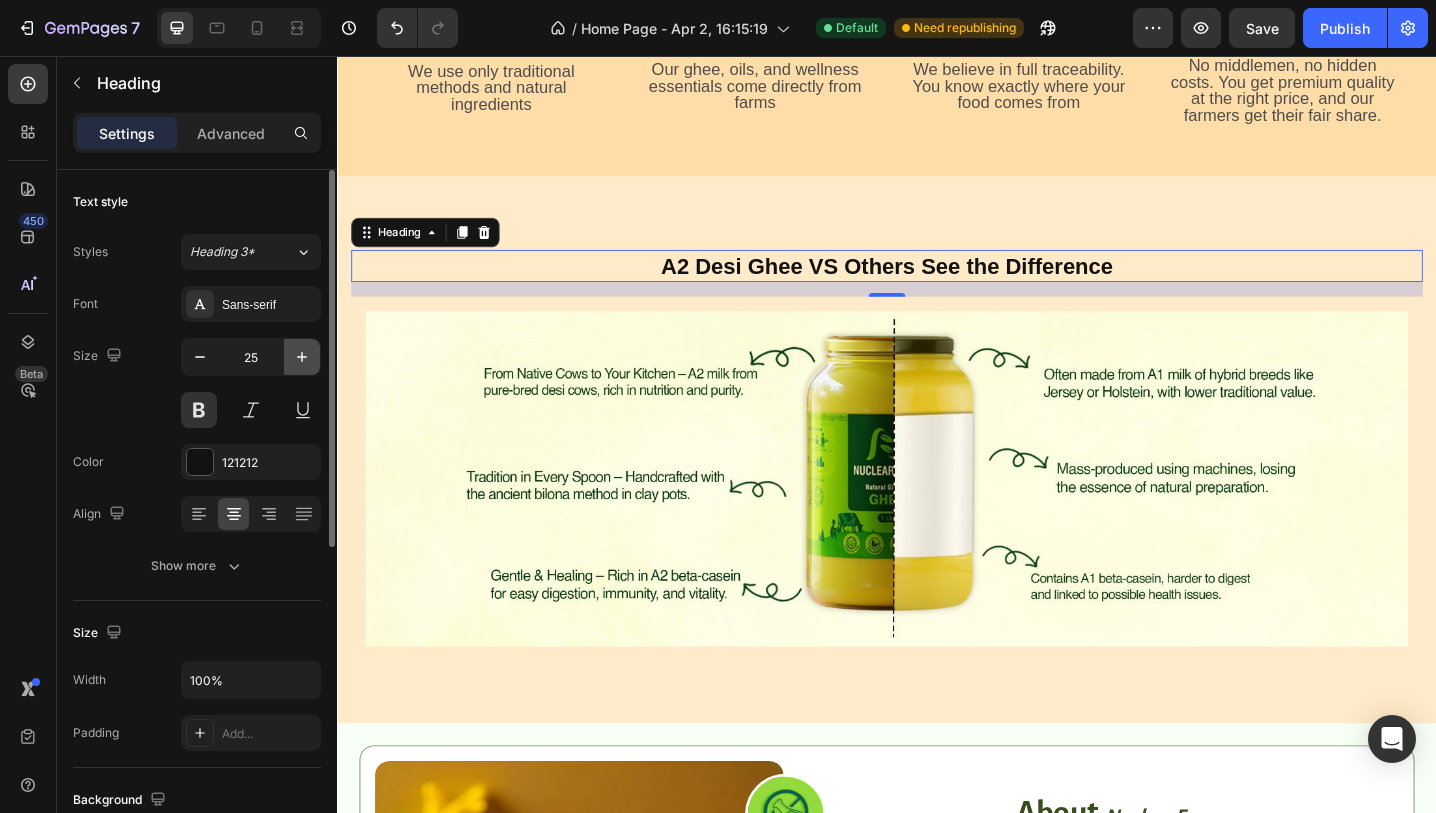 click 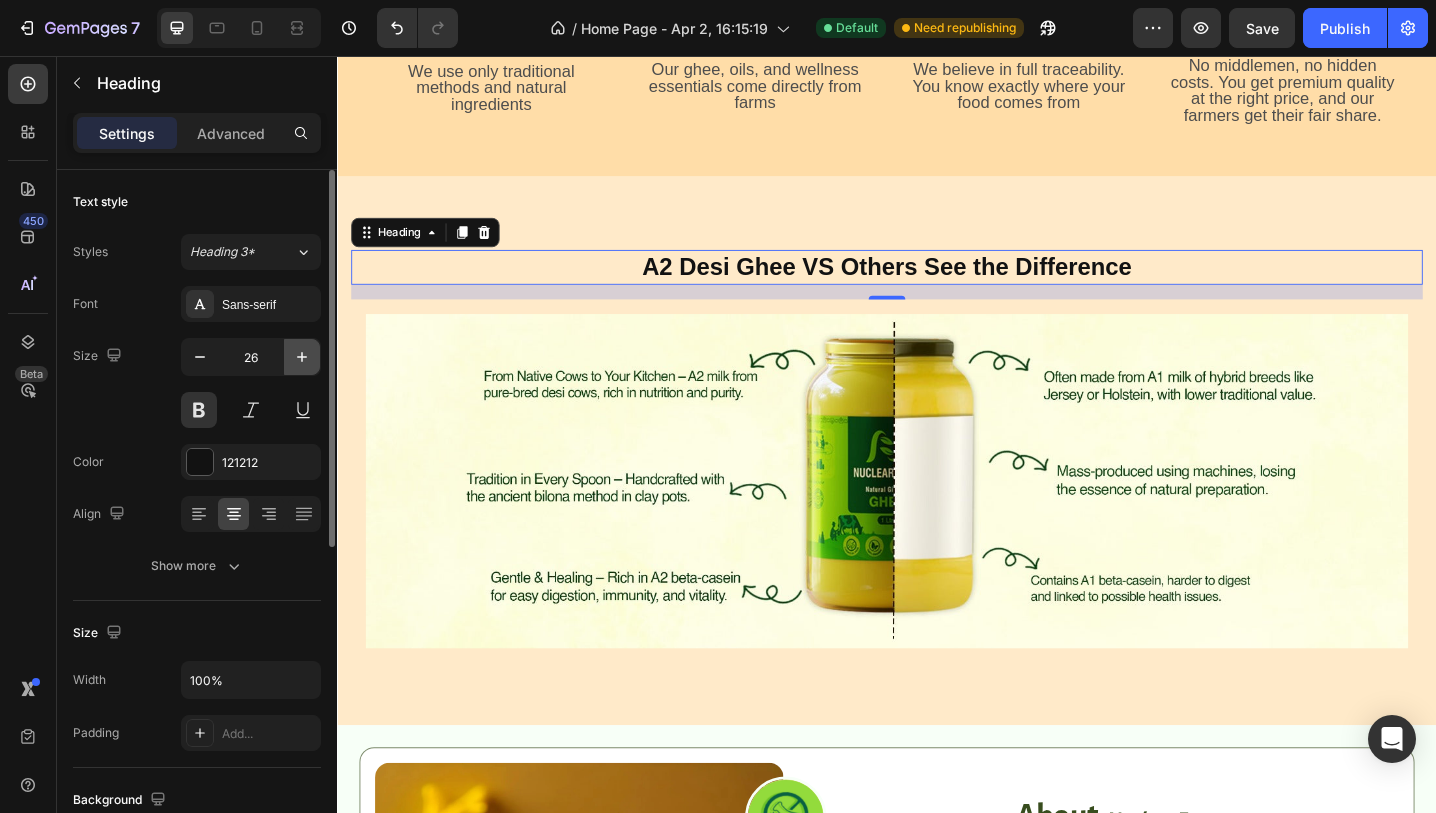 click 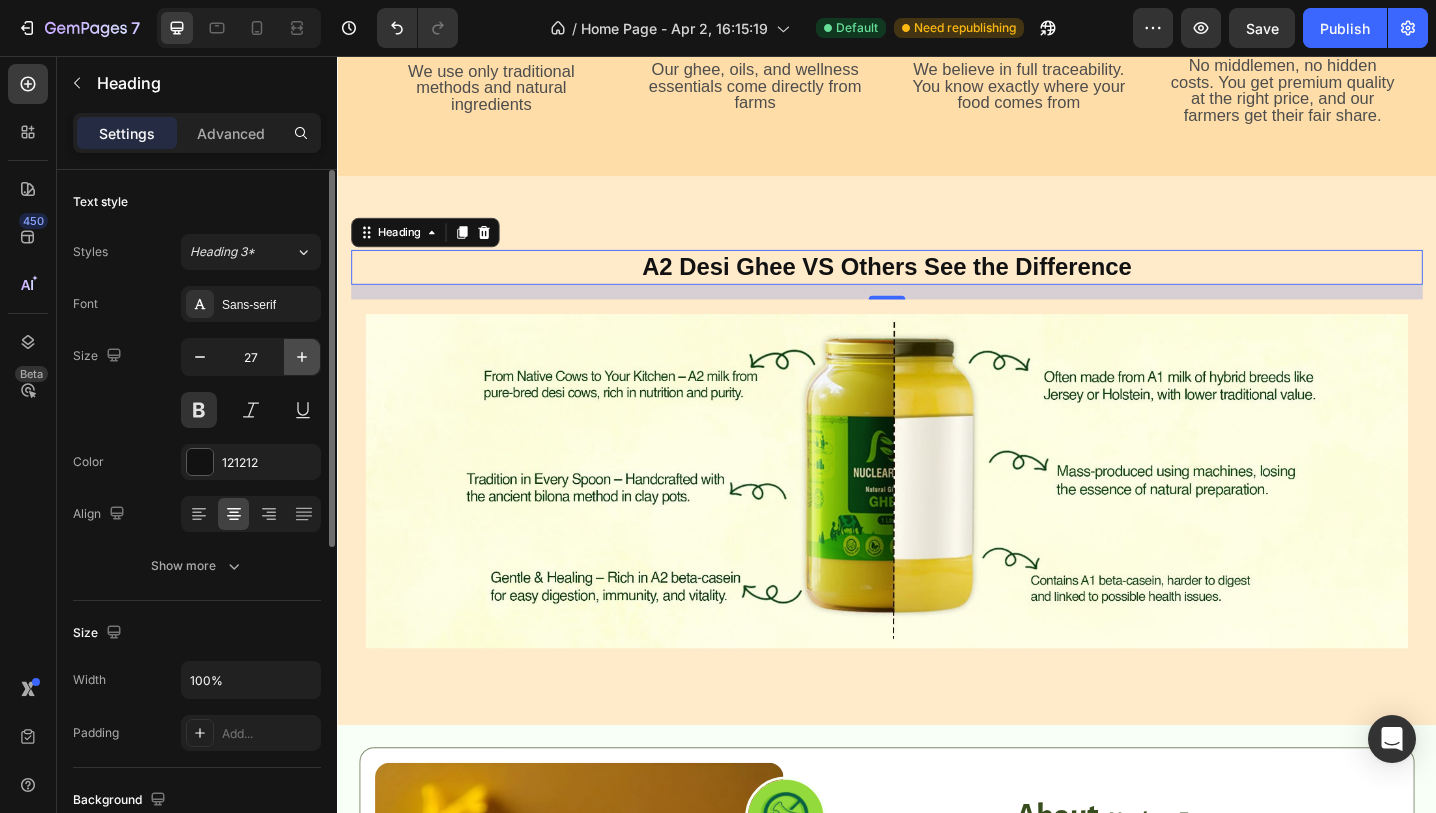 click 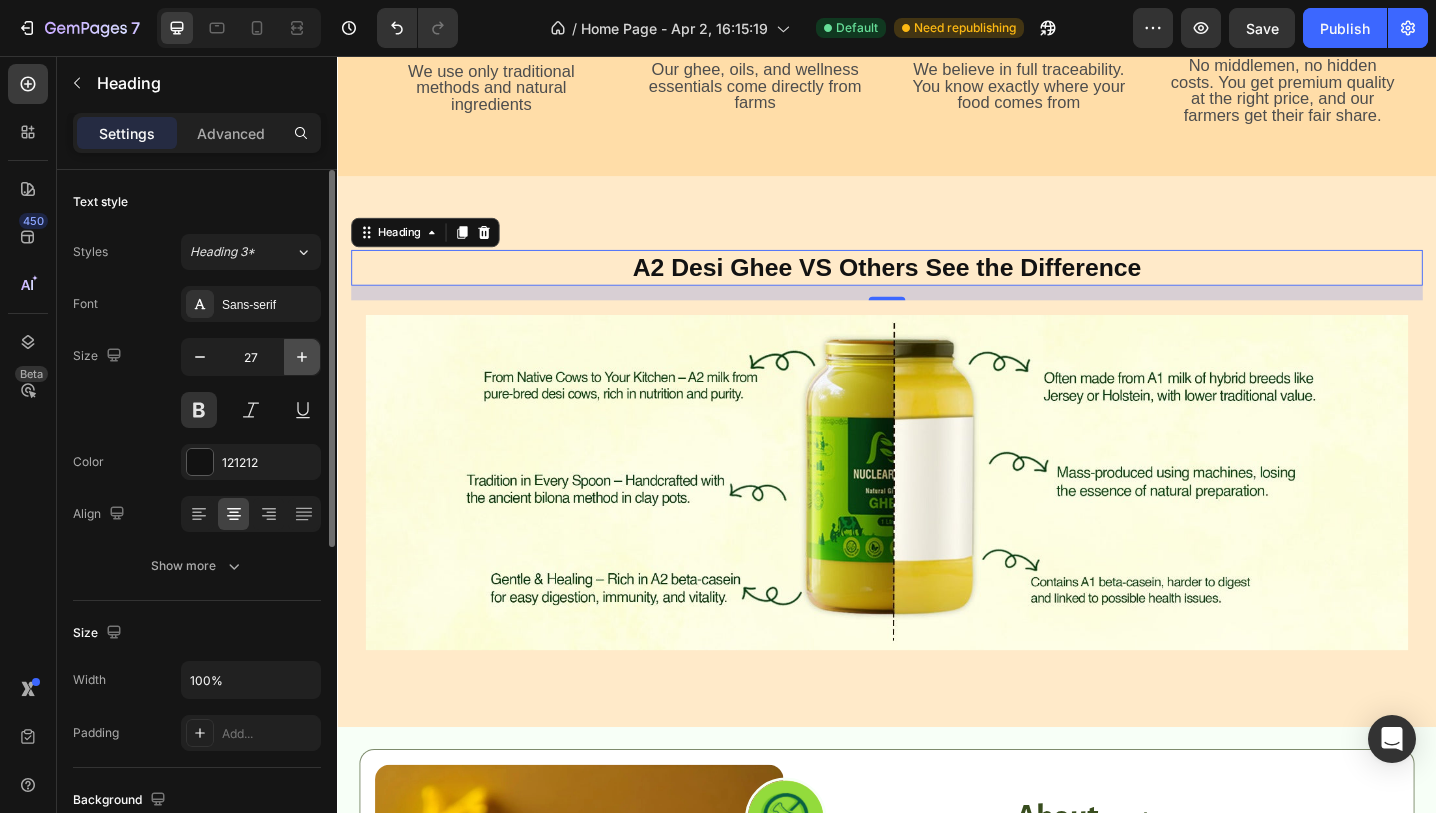 type on "28" 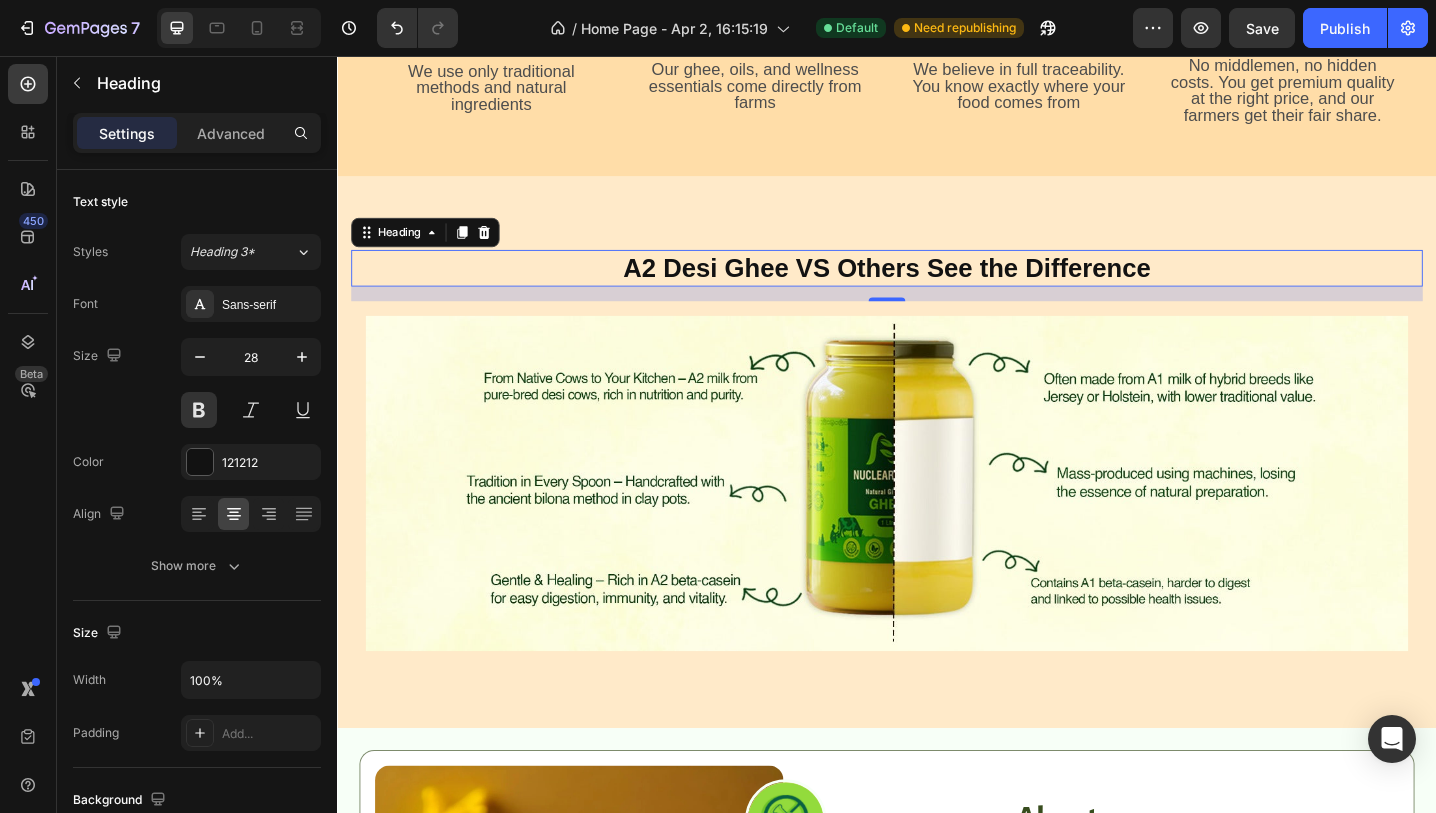 click on "16" at bounding box center (937, 316) 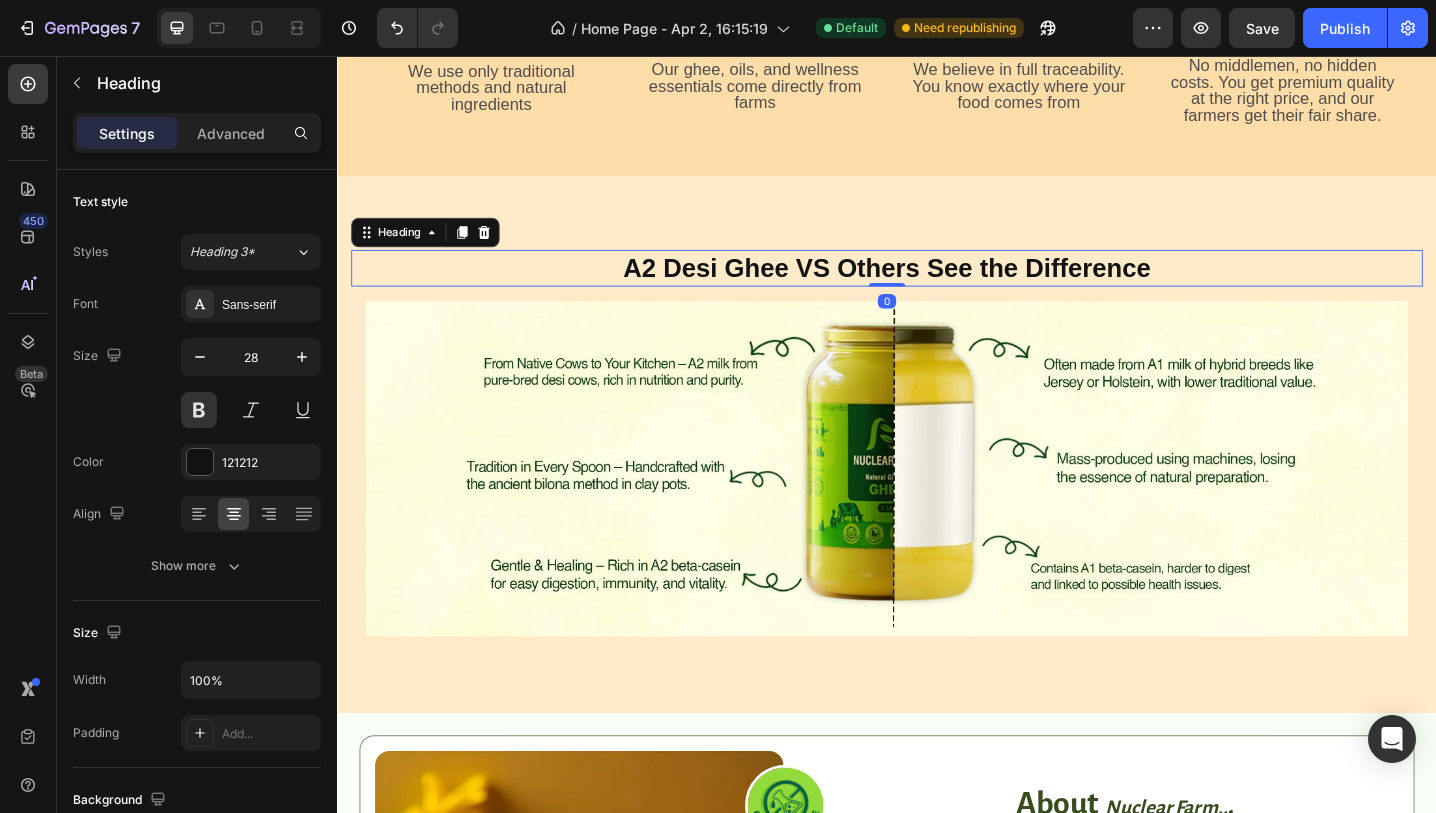 drag, startPoint x: 943, startPoint y: 321, endPoint x: 943, endPoint y: 300, distance: 21 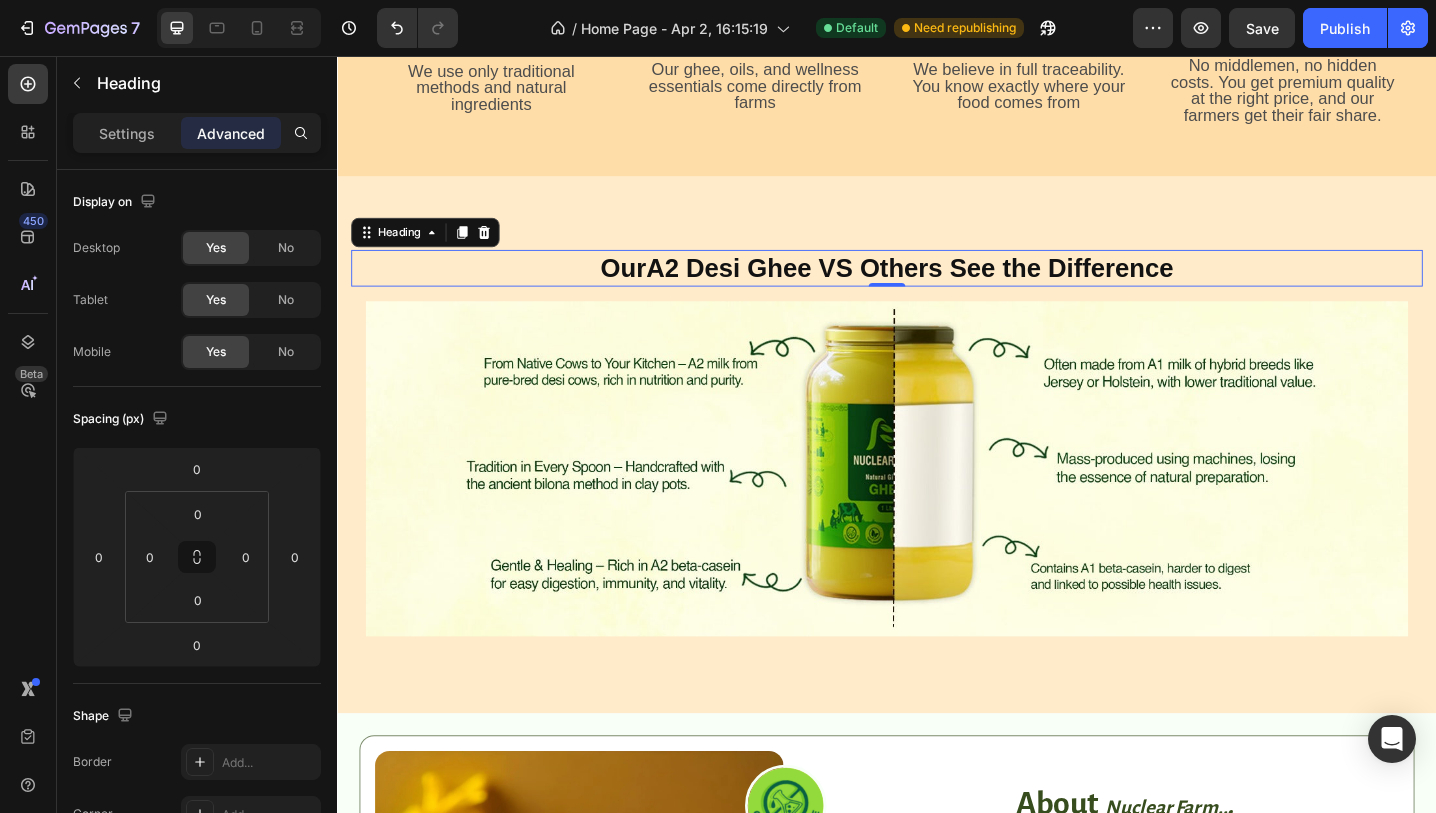click on "OurA2 Desi Ghee VS Others See the Difference" at bounding box center [937, 288] 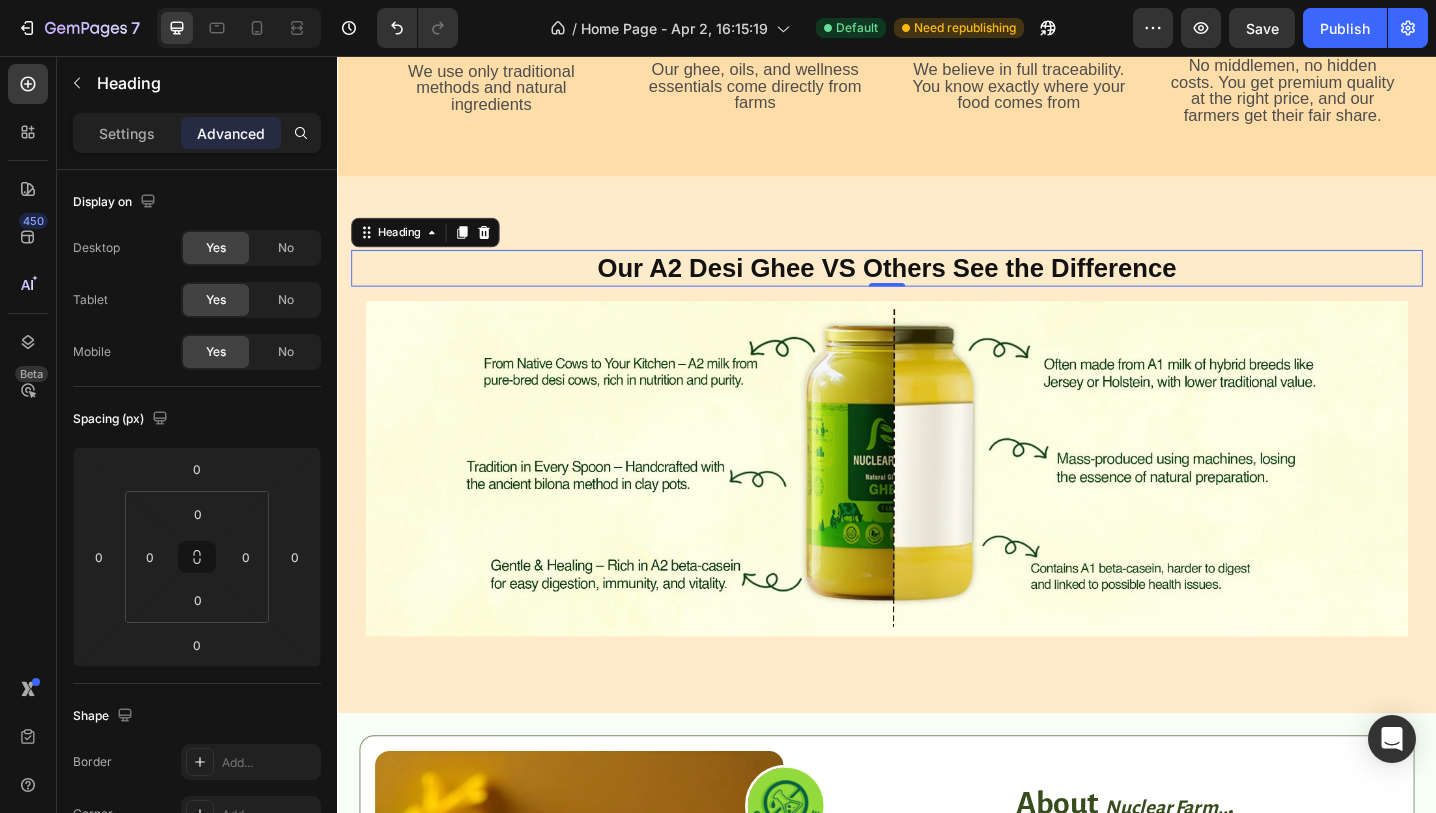 click on "Our A2 Desi Ghee VS Others See the Difference" at bounding box center (937, 288) 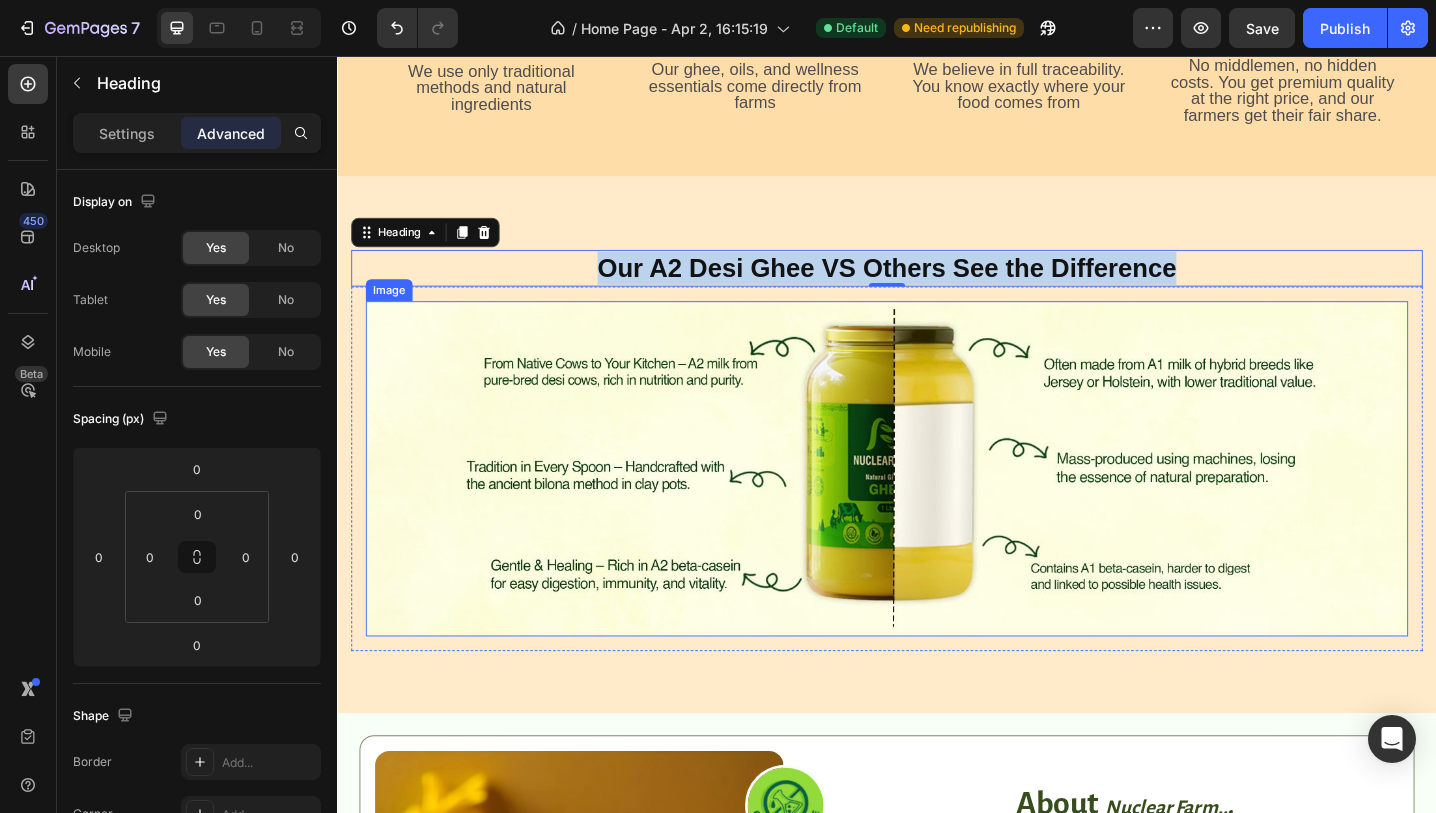 drag, startPoint x: 626, startPoint y: 286, endPoint x: 1228, endPoint y: 348, distance: 605.18427 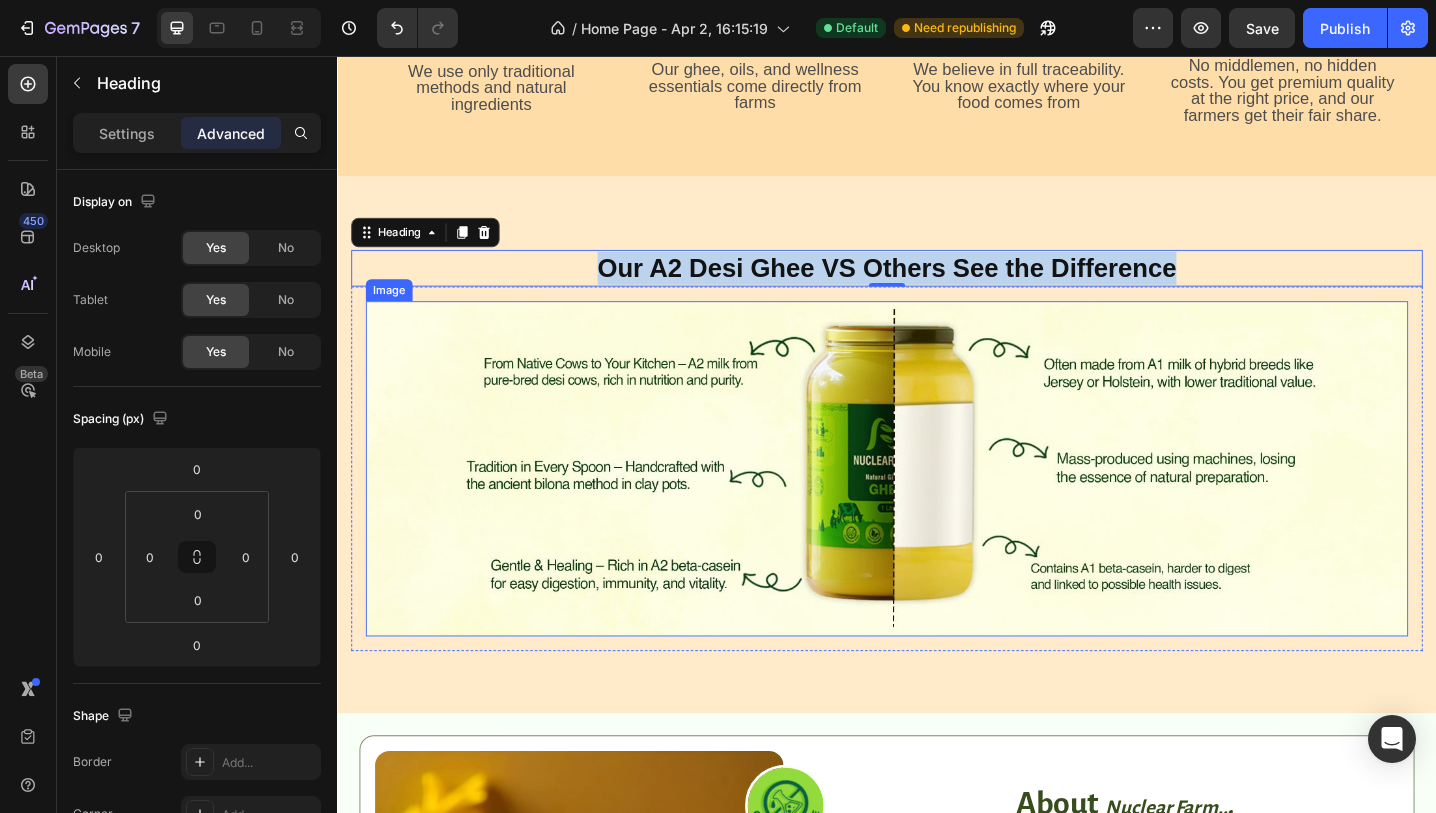 click on "Our A2 Desi Ghee VS Others See the Difference Heading   0 Image Row" at bounding box center [937, 487] 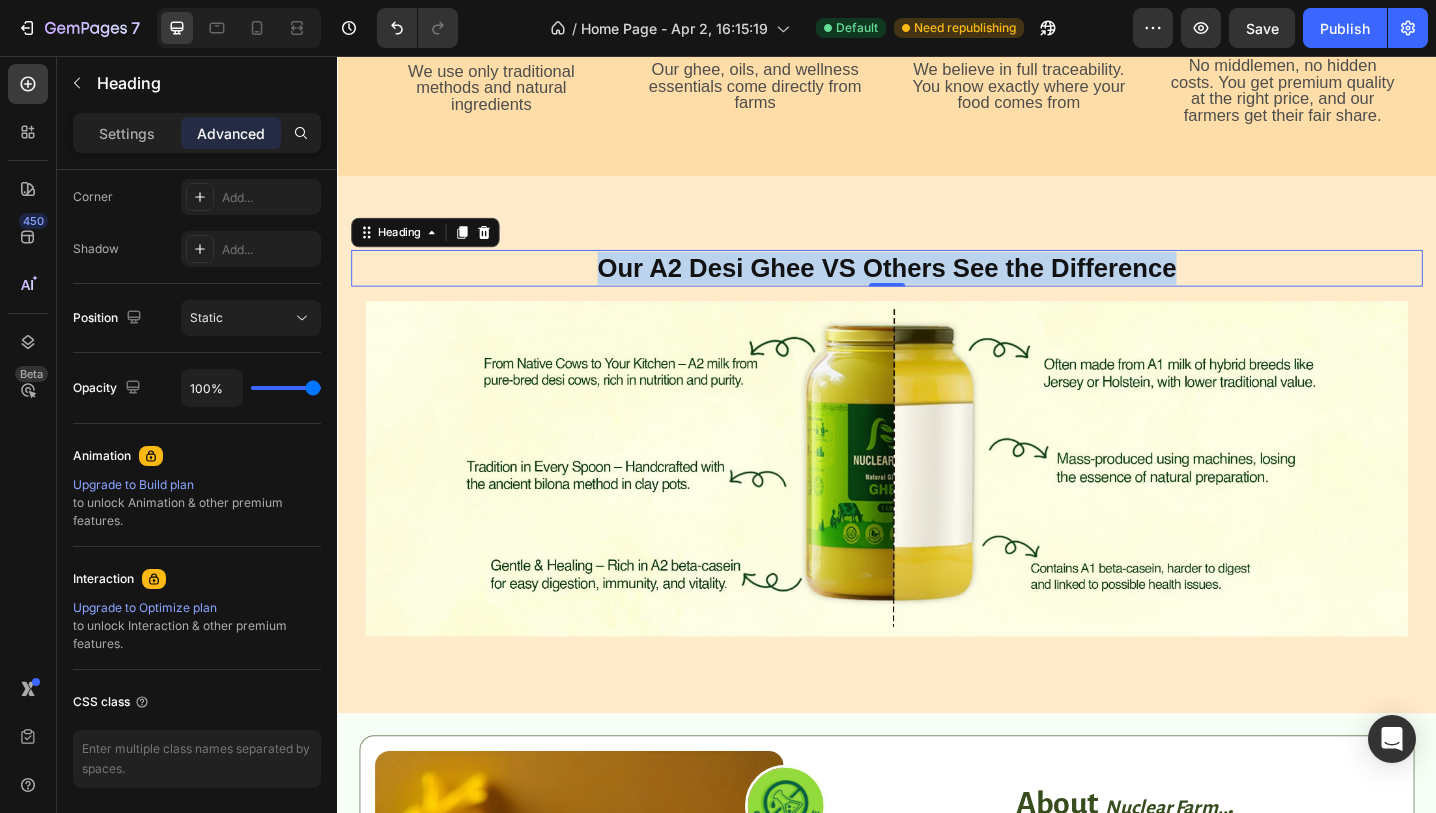 scroll, scrollTop: 0, scrollLeft: 0, axis: both 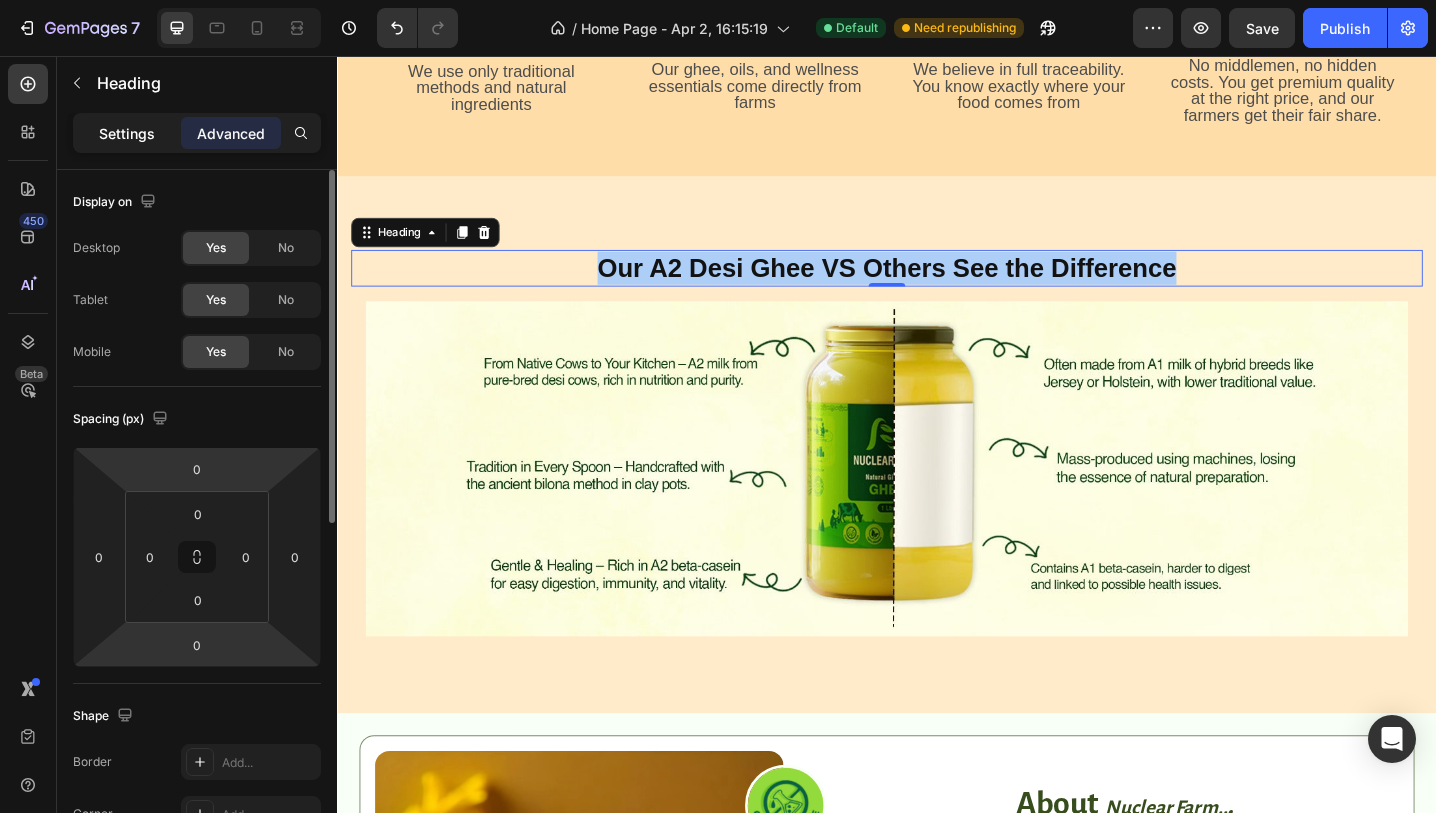 click on "Settings" at bounding box center [127, 133] 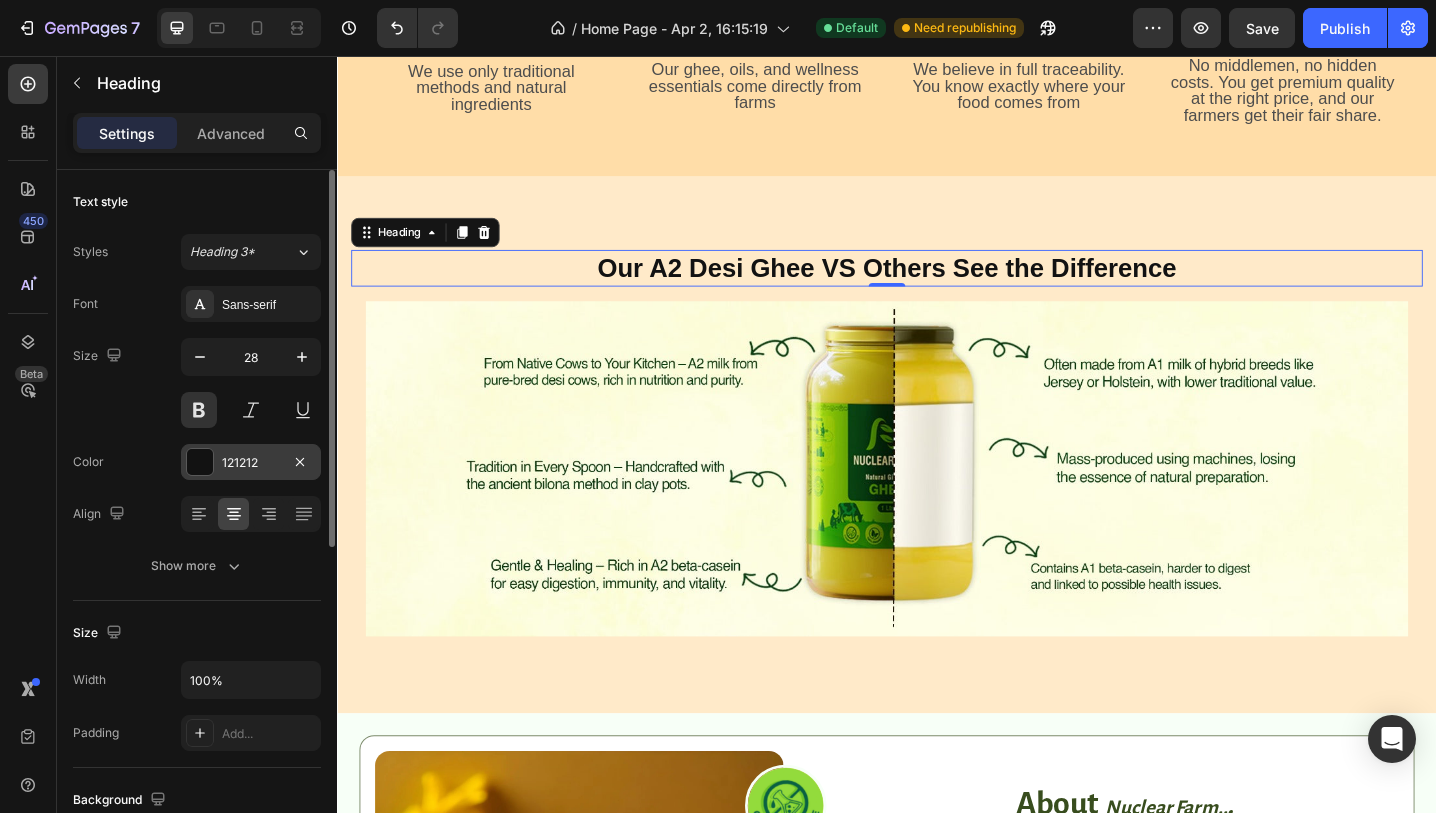 click at bounding box center [200, 462] 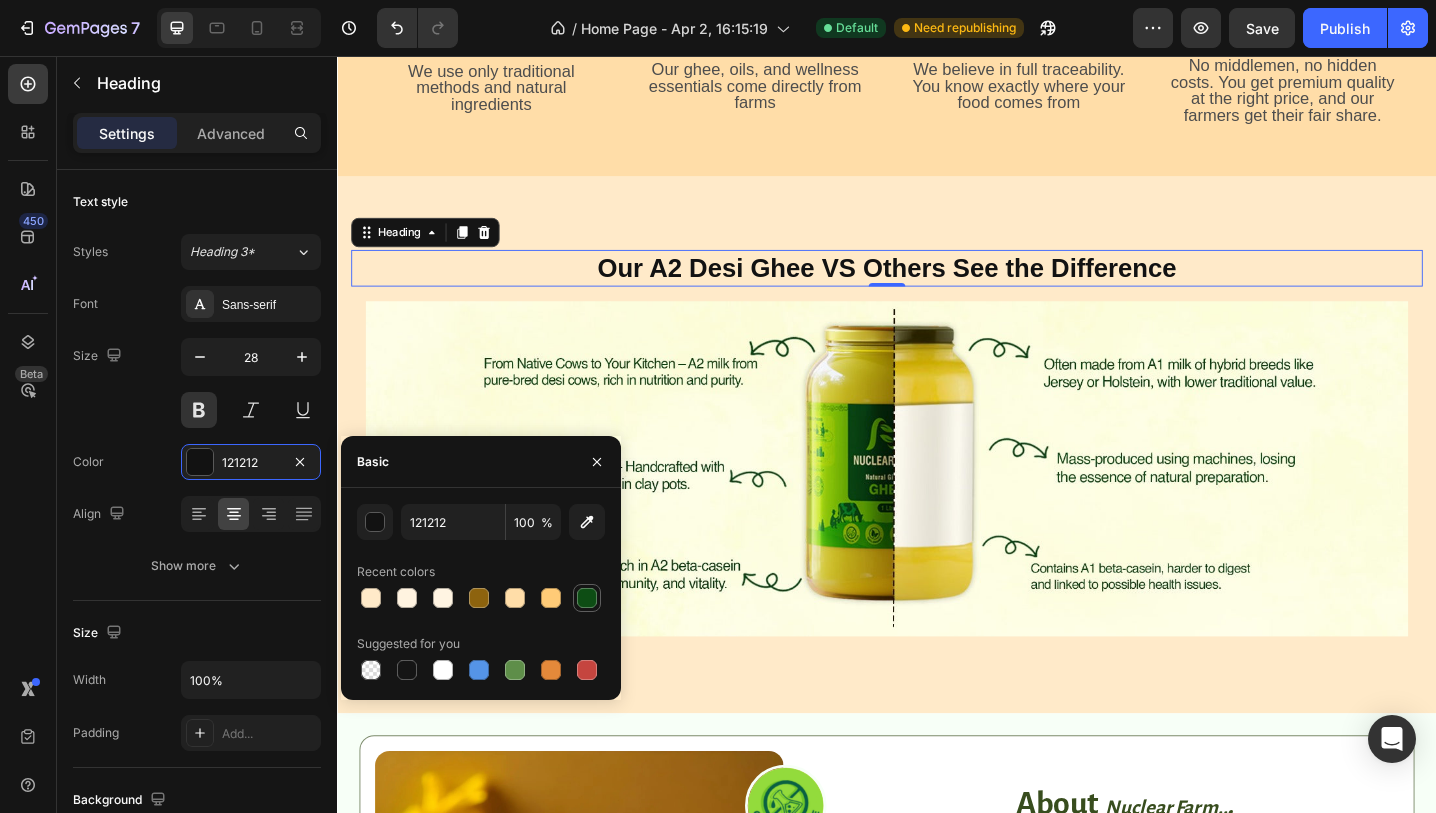 click at bounding box center [587, 598] 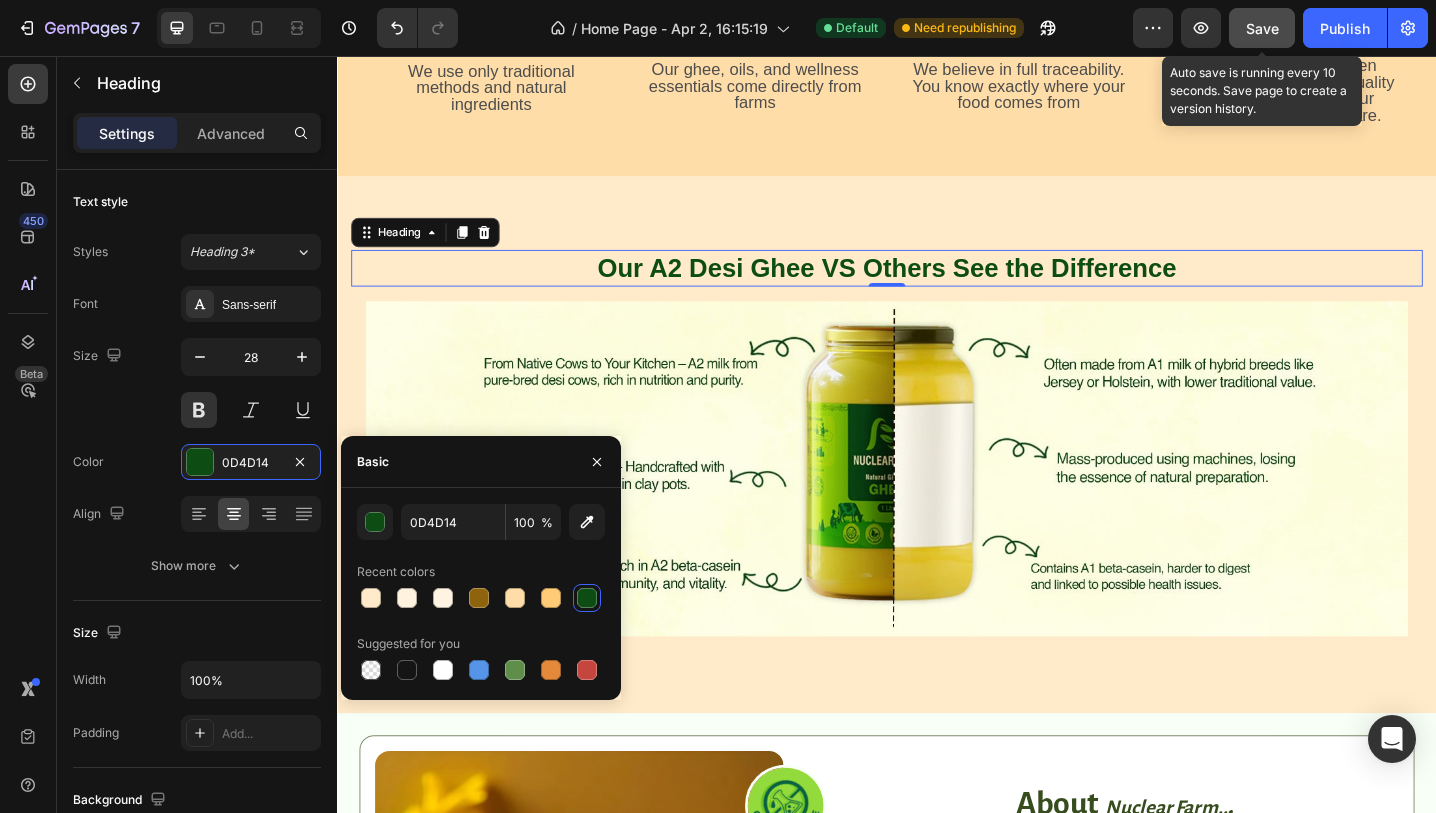 click on "Save" at bounding box center [1262, 28] 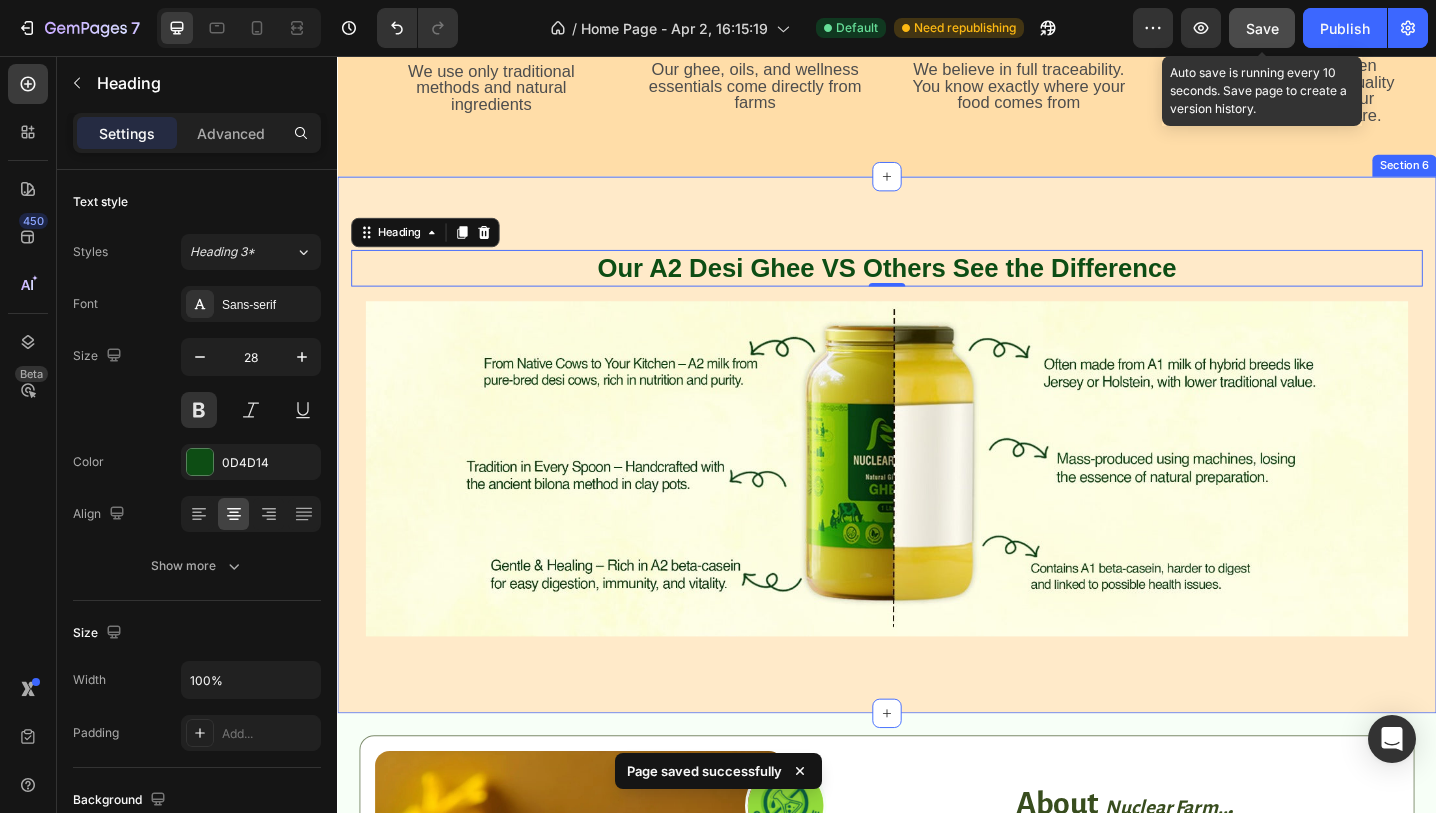 click on "Our A2 Desi Ghee VS Others See the Difference Heading   0 Image Row Section 6" at bounding box center (937, 481) 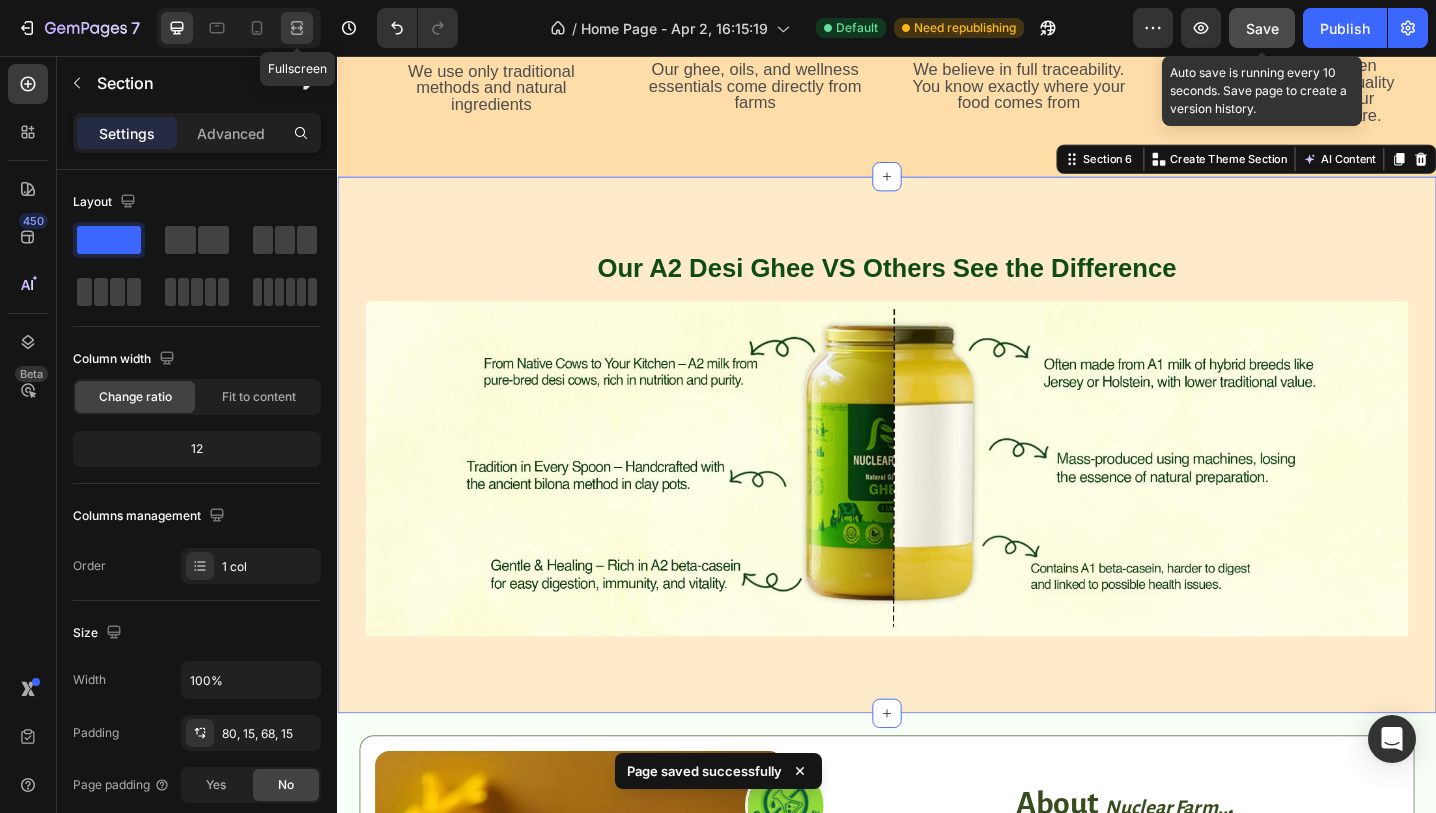click 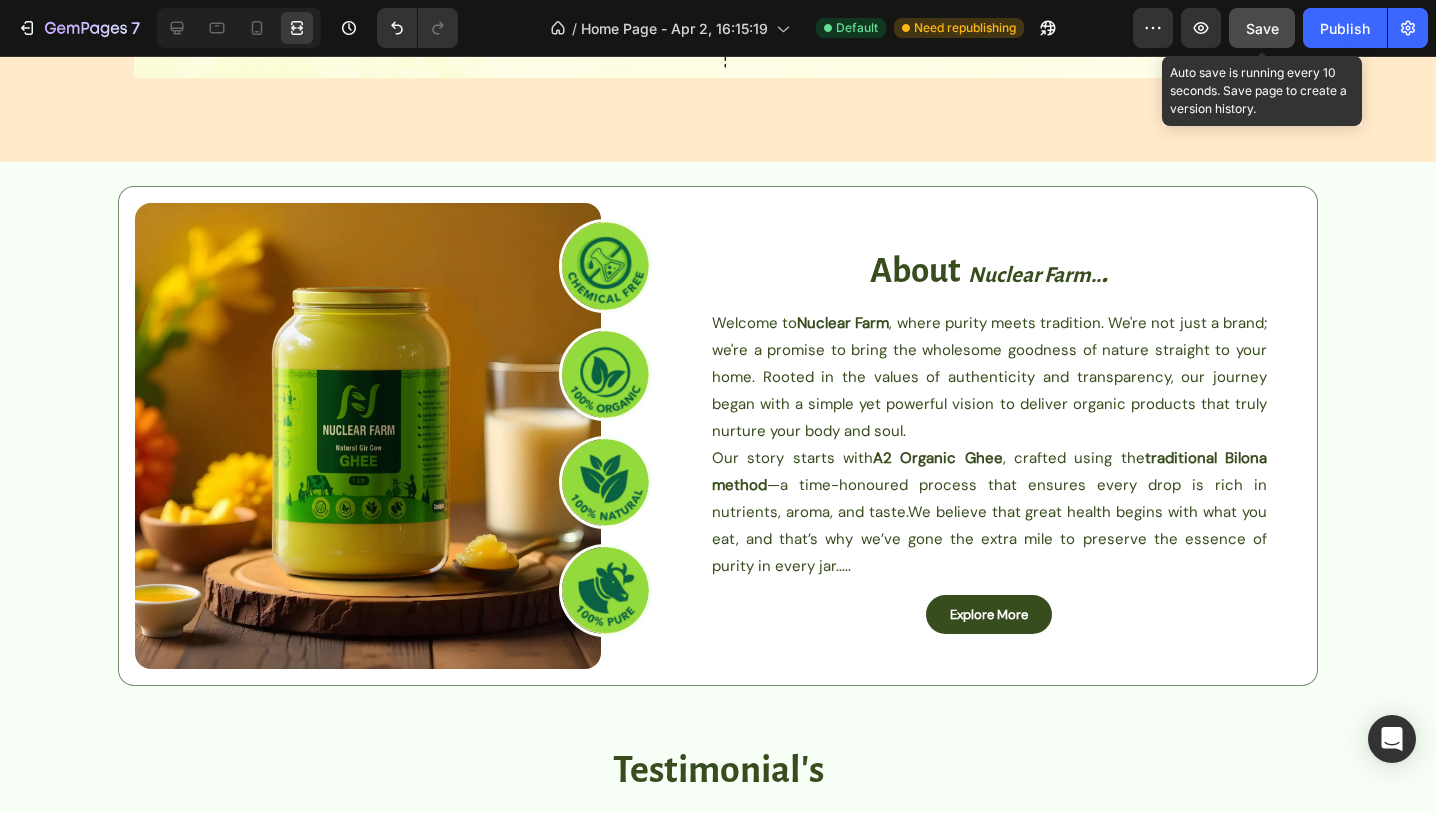 scroll, scrollTop: 2786, scrollLeft: 0, axis: vertical 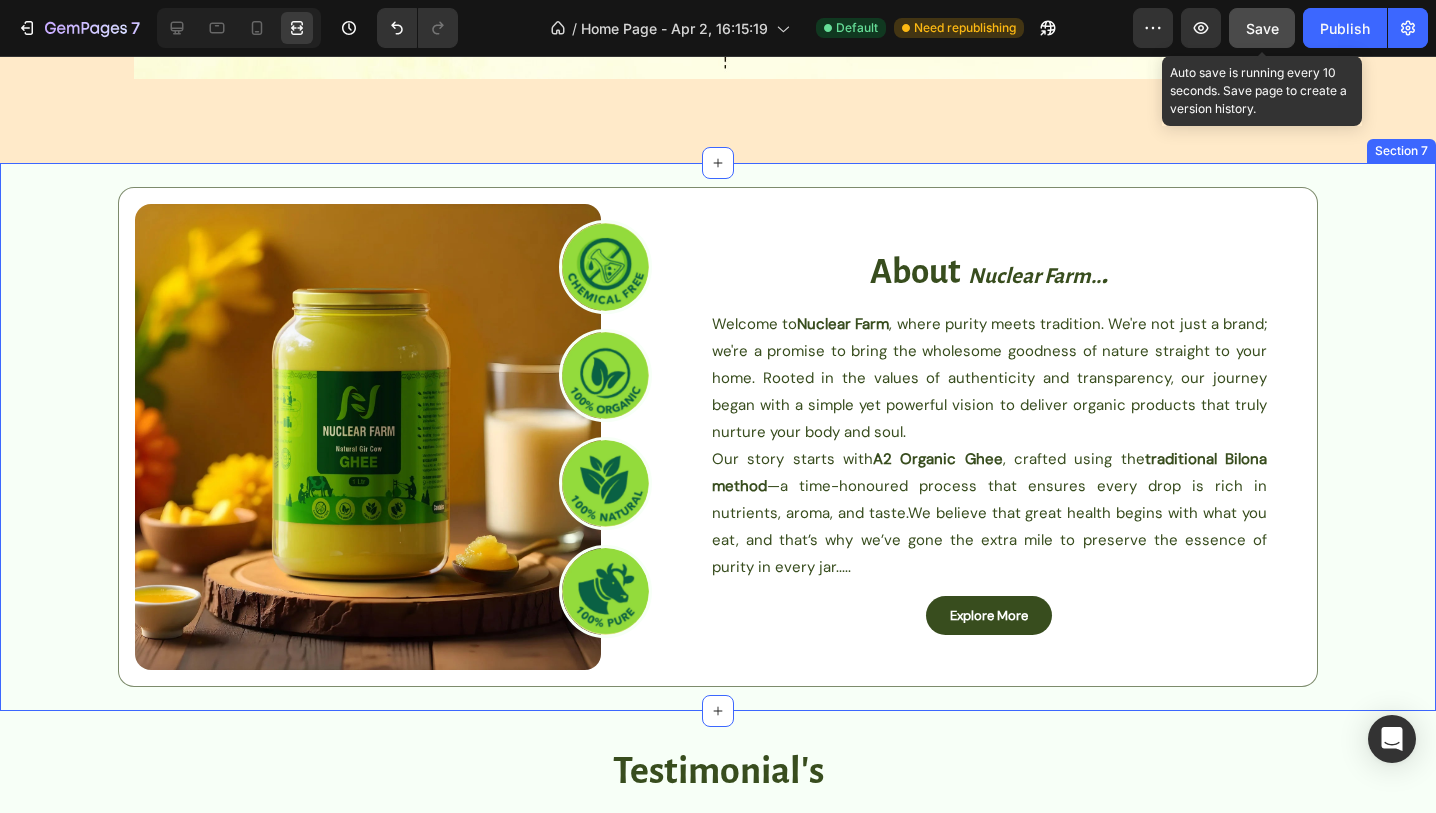 click on "Image Image Image Image Image Image Image Image Image Row about   nuclear farm.. . Heading Welcome to  Nuclear Farm , where purity meets tradition. We're not just a brand; we're a promise to bring the wholesome goodness of nature straight to your home. Rooted in the values of authenticity and transparency, our journey began with a simple yet powerful vision to deliver organic products that truly nurture your body and soul. Our story starts with  A2 Organic Ghee , crafted using the  traditional Bilona method —a time-honoured process that ensures every drop is rich in nutrients, aroma, and taste.We believe that great health begins with what you eat, and that’s why we’ve gone the extra mile to preserve the essence of purity in every jar..... Text Block Explore More Button Row" at bounding box center (718, 437) 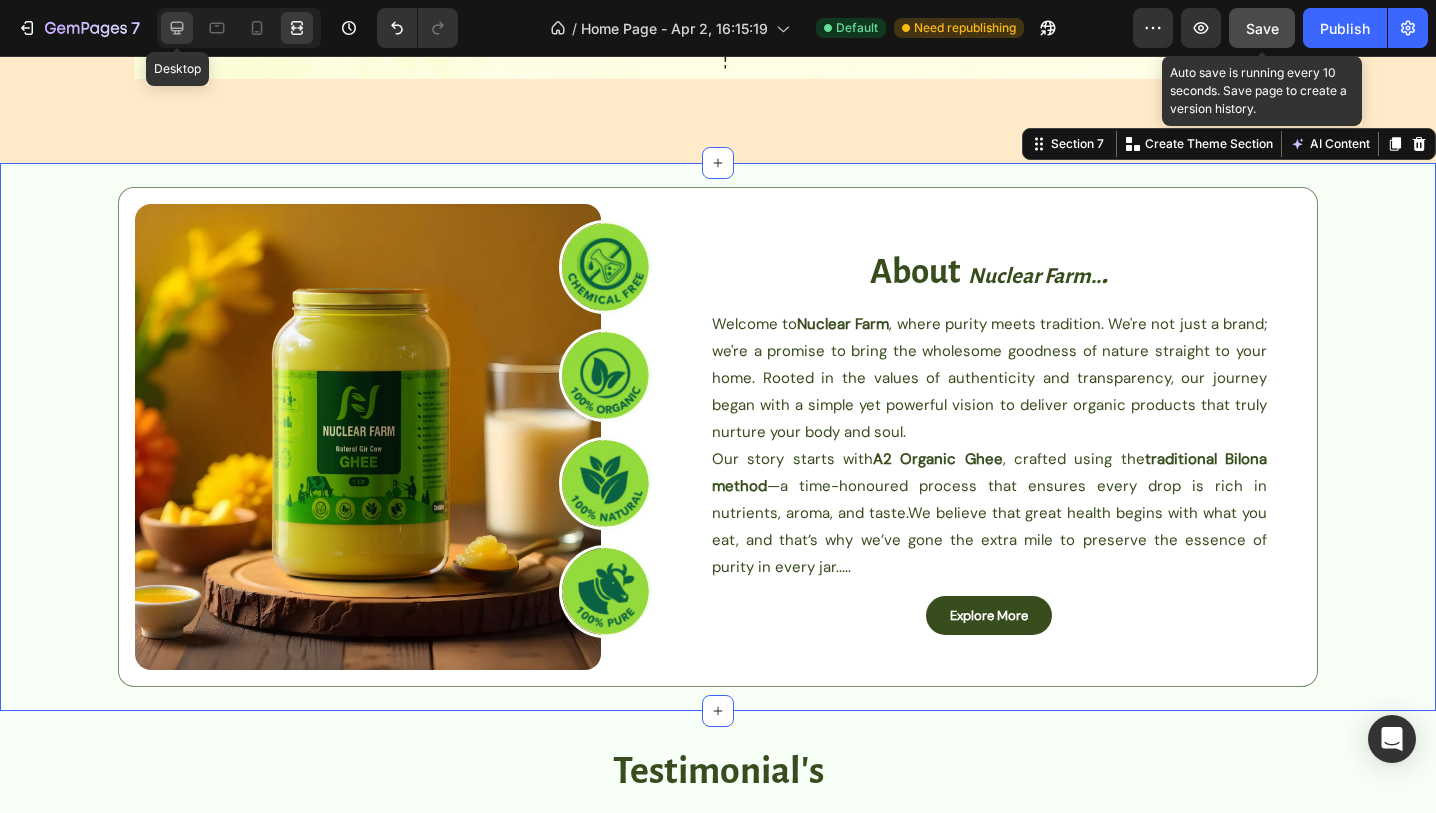 click 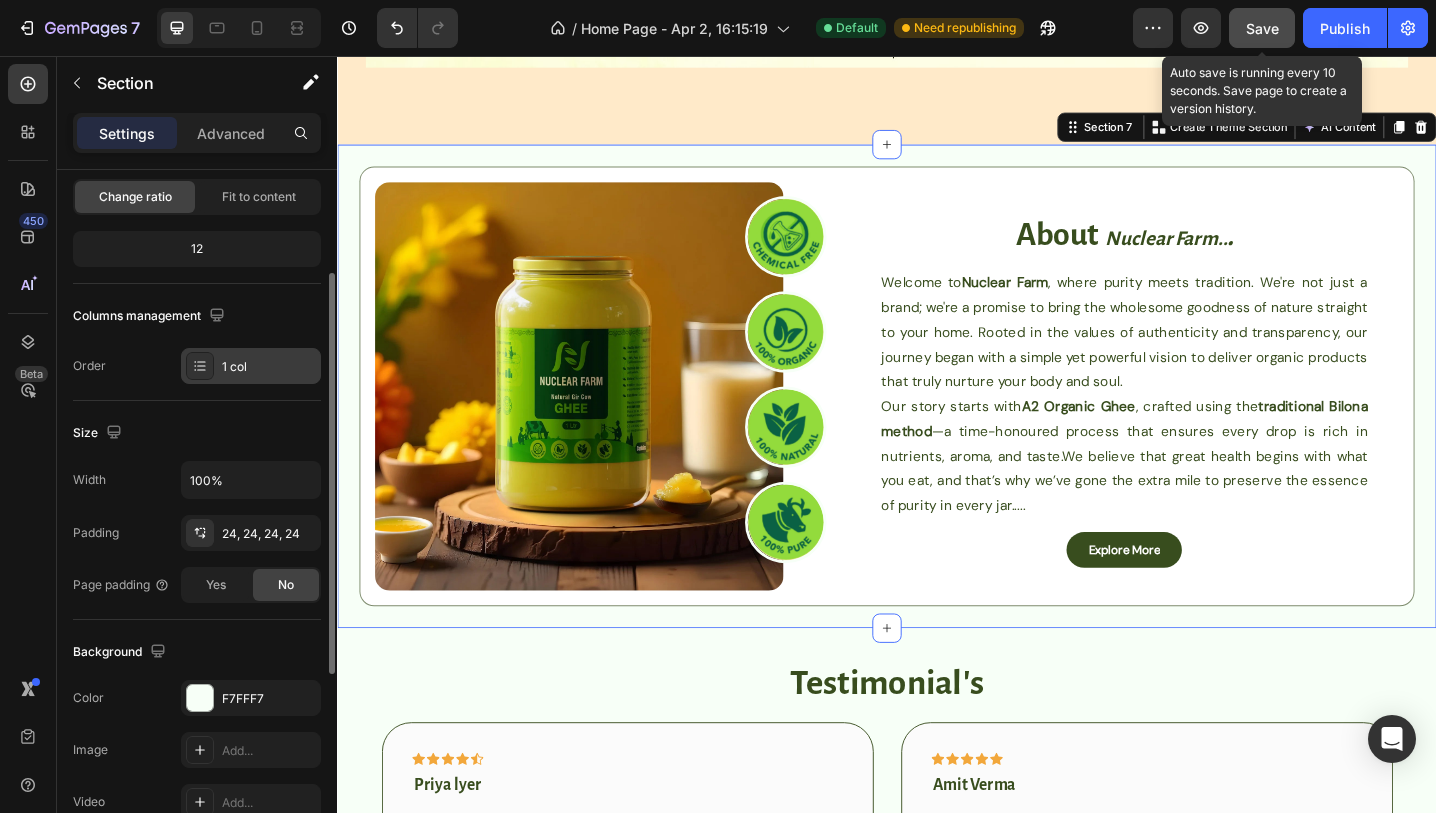 scroll, scrollTop: 215, scrollLeft: 0, axis: vertical 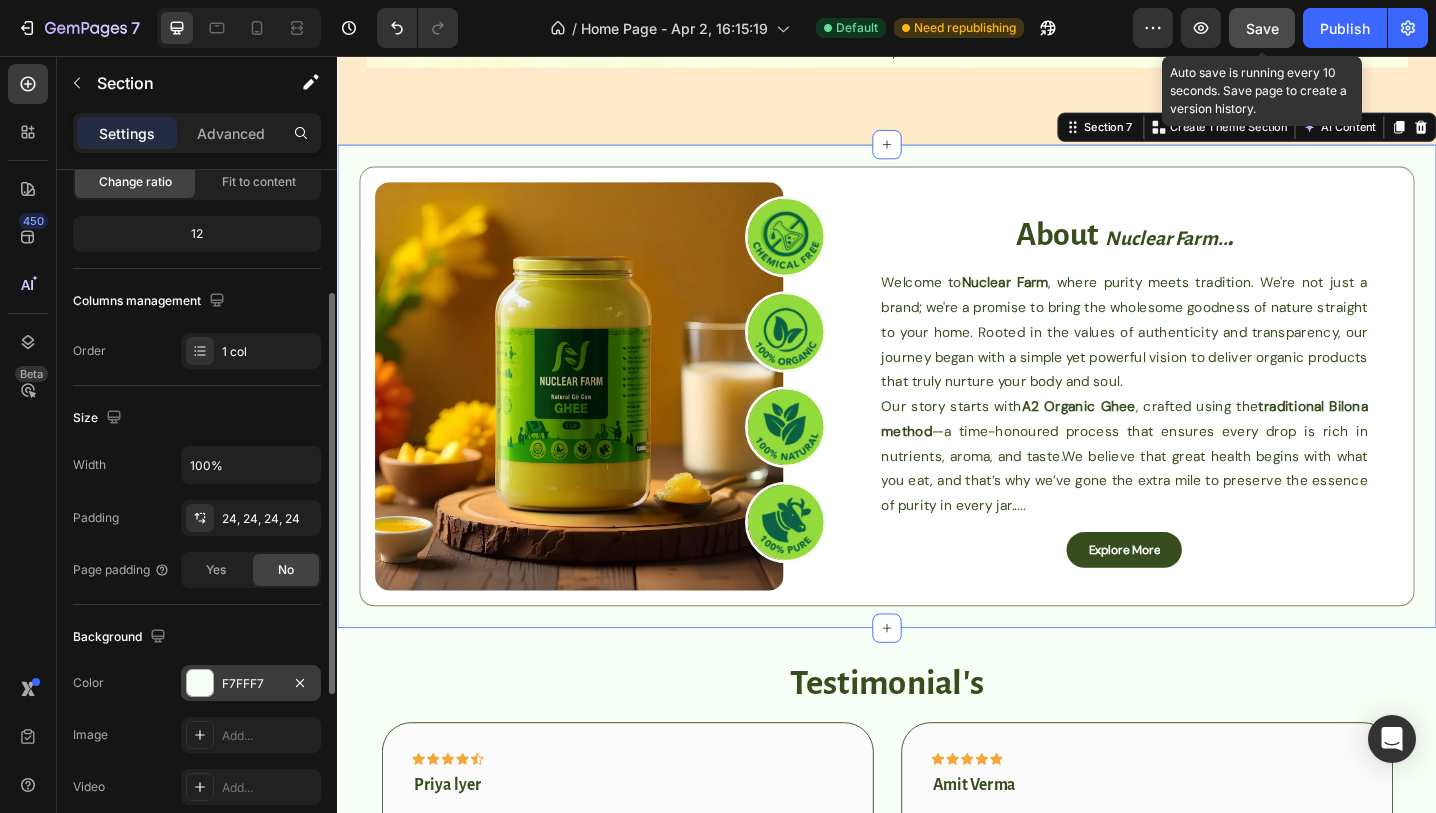 click at bounding box center (200, 683) 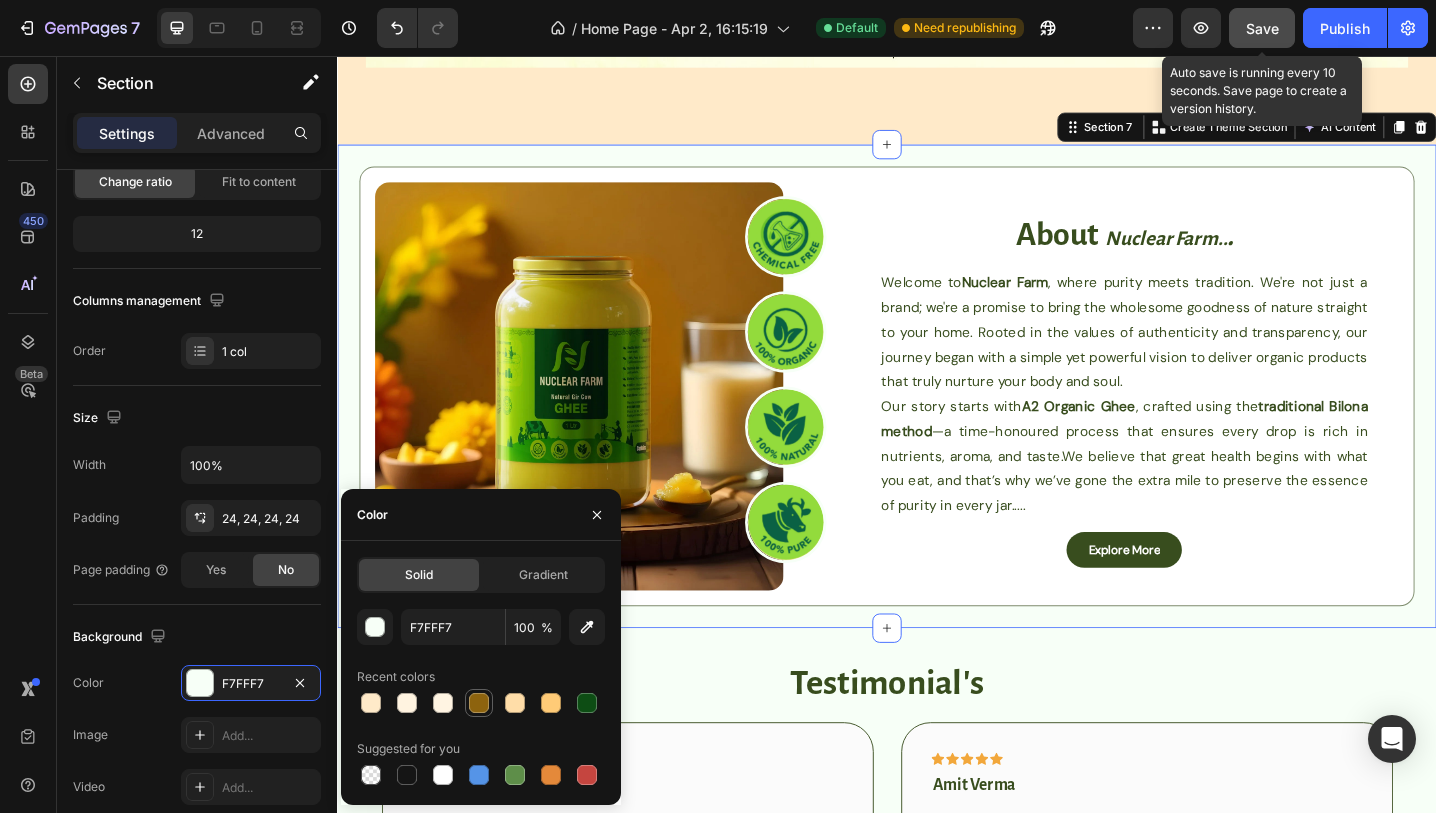 click at bounding box center (479, 703) 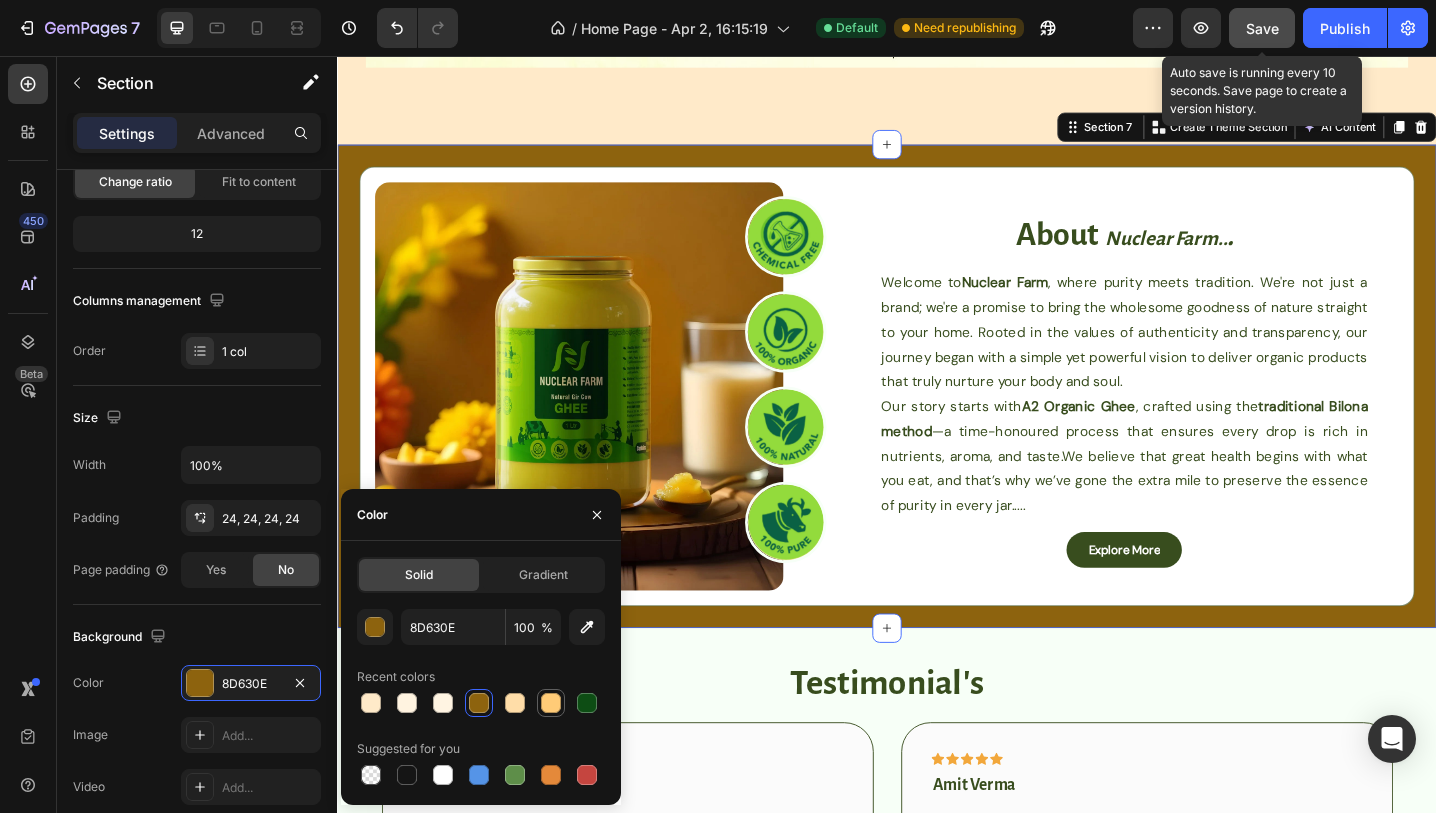 click at bounding box center (551, 703) 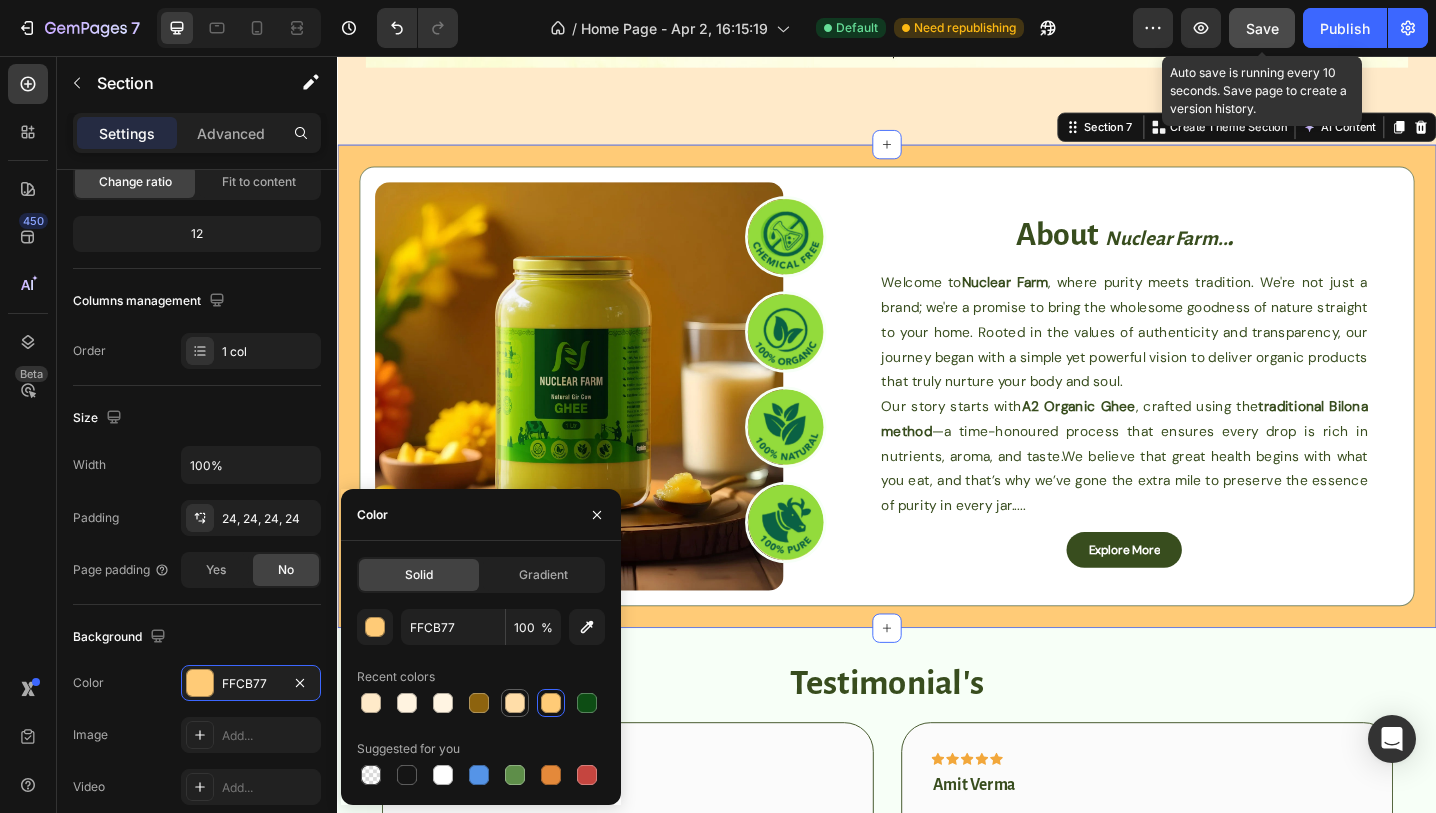 click at bounding box center [515, 703] 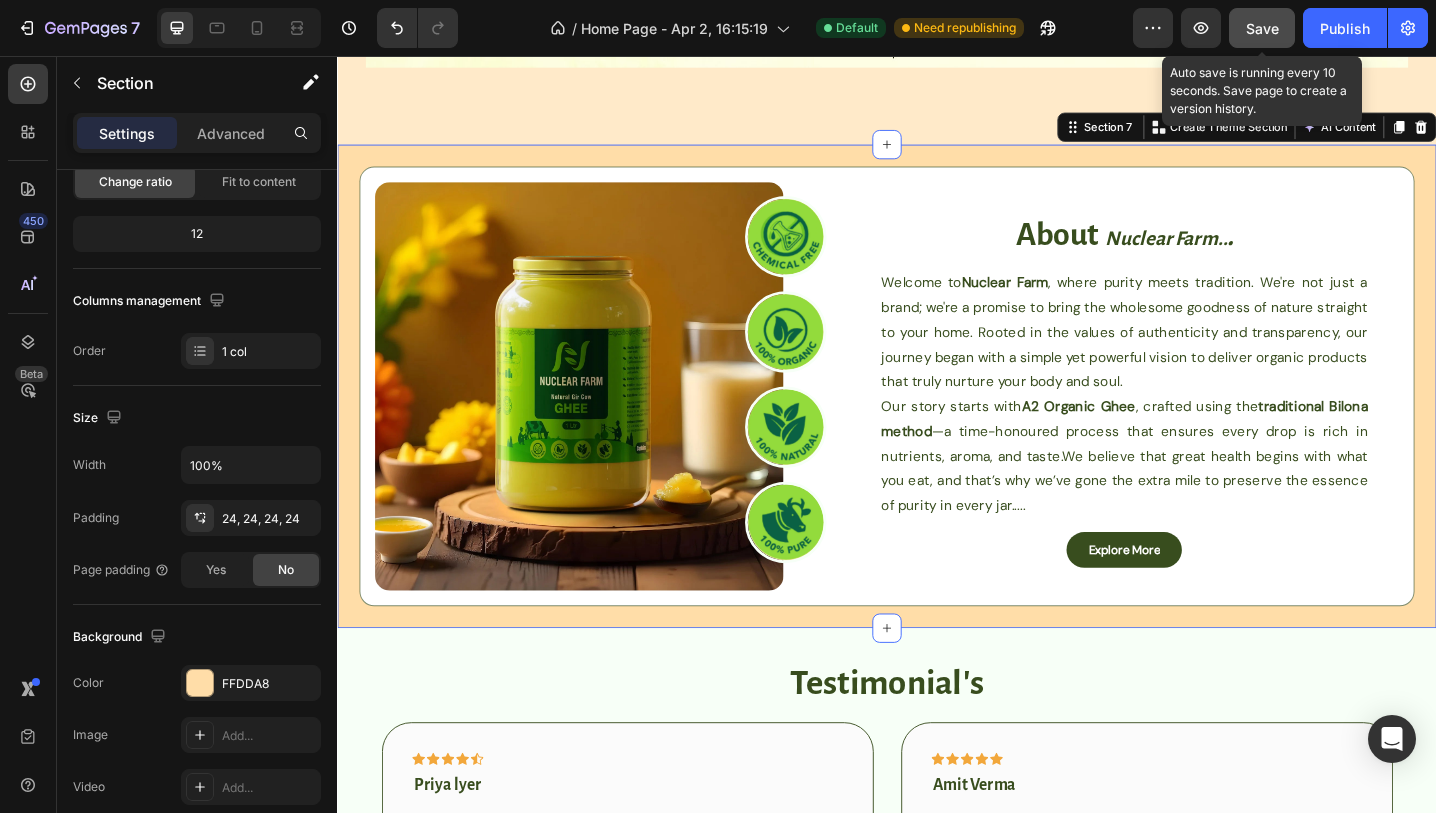 click on "Save" 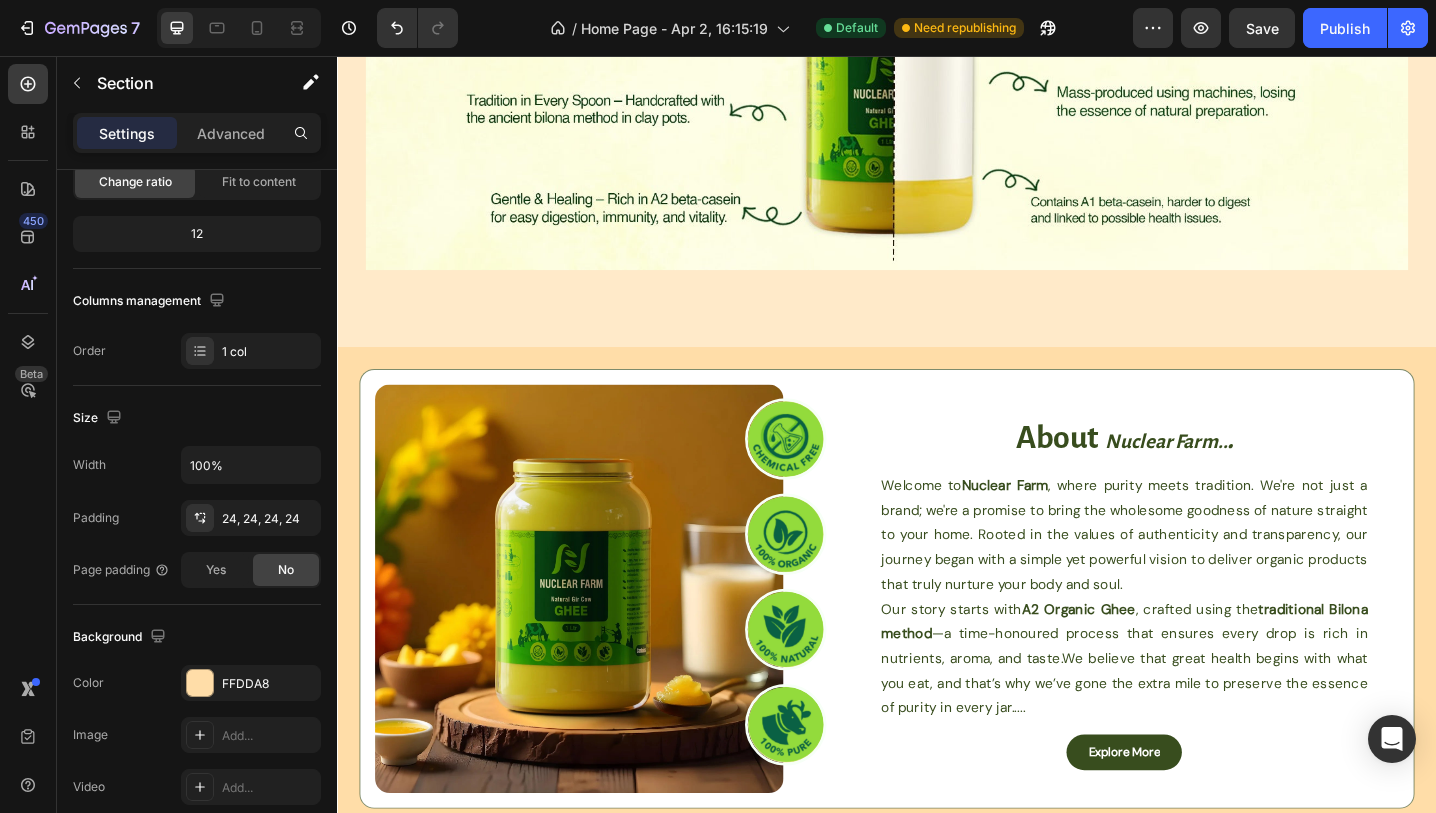 scroll, scrollTop: 1997, scrollLeft: 0, axis: vertical 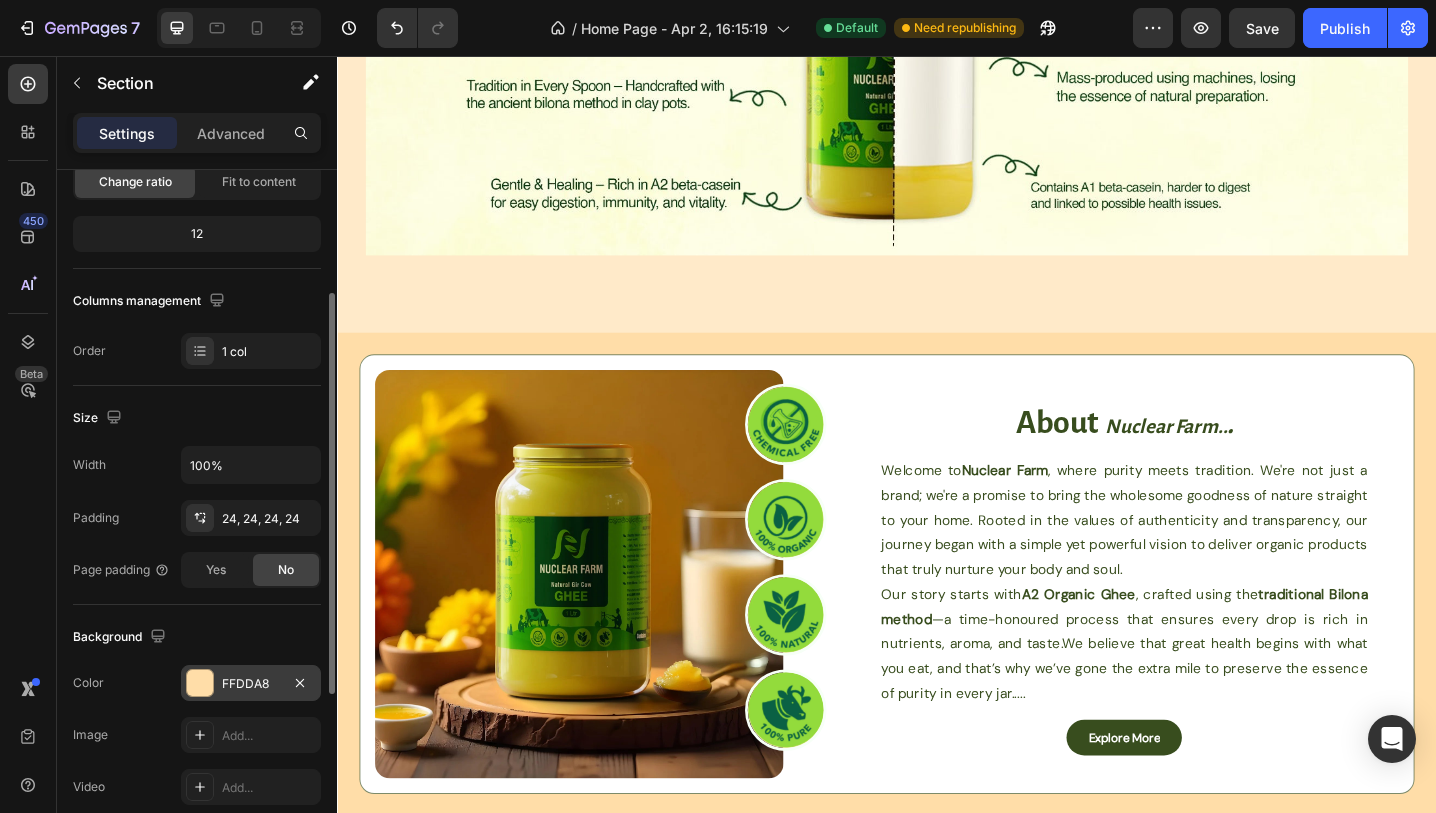 click at bounding box center [200, 683] 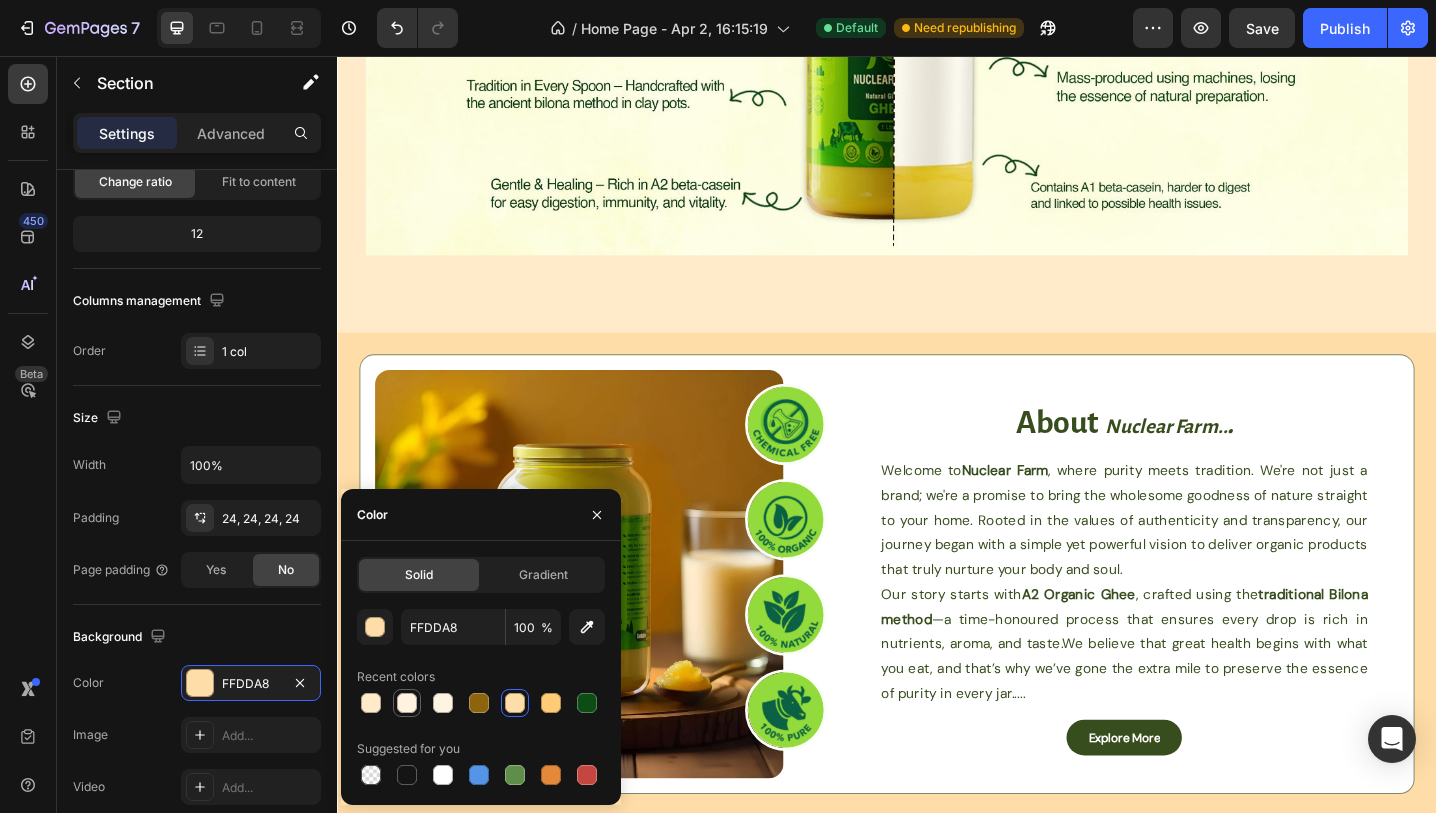 click at bounding box center (407, 703) 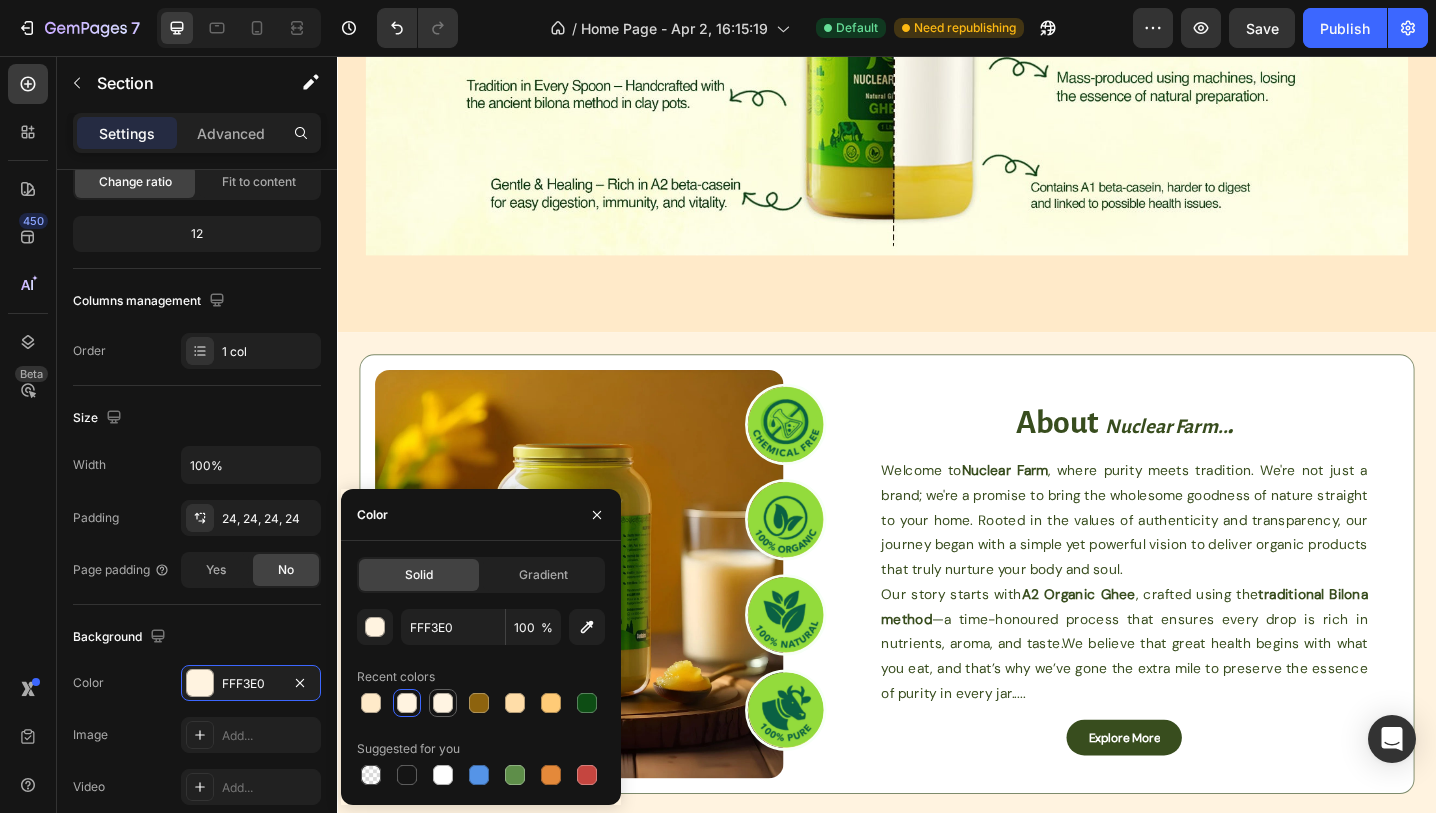 click at bounding box center (443, 703) 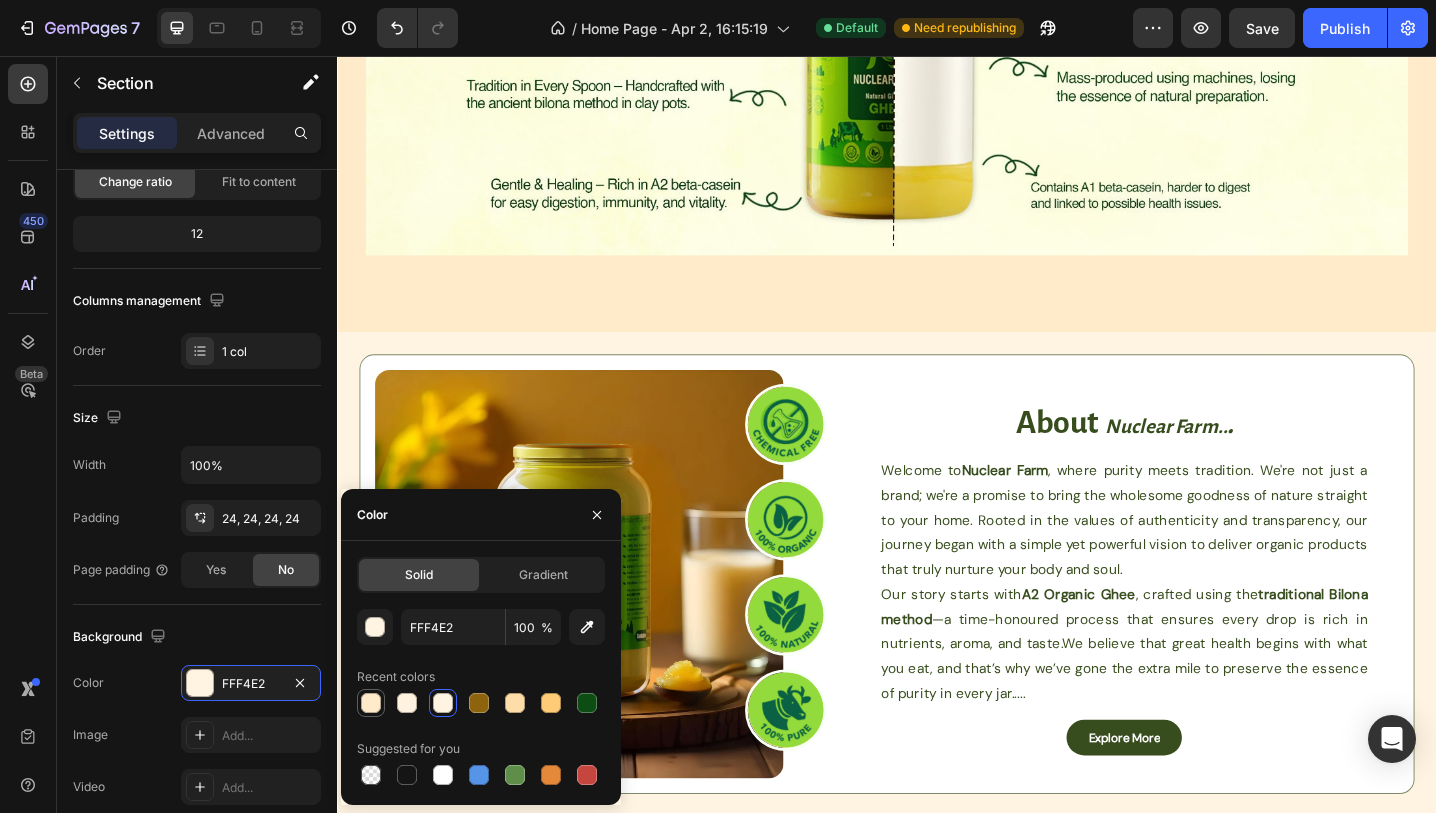 click at bounding box center (371, 703) 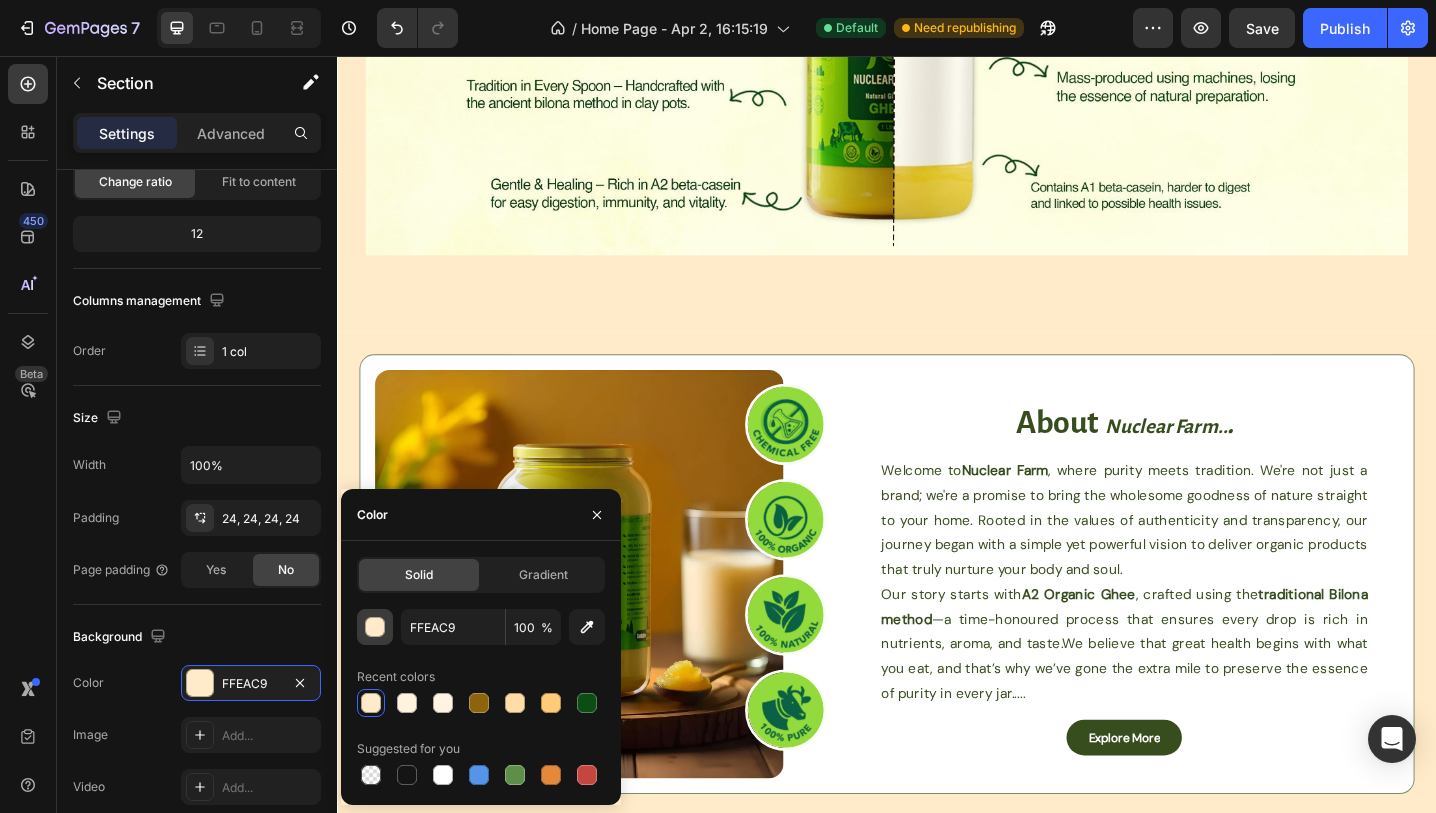 click at bounding box center [375, 627] 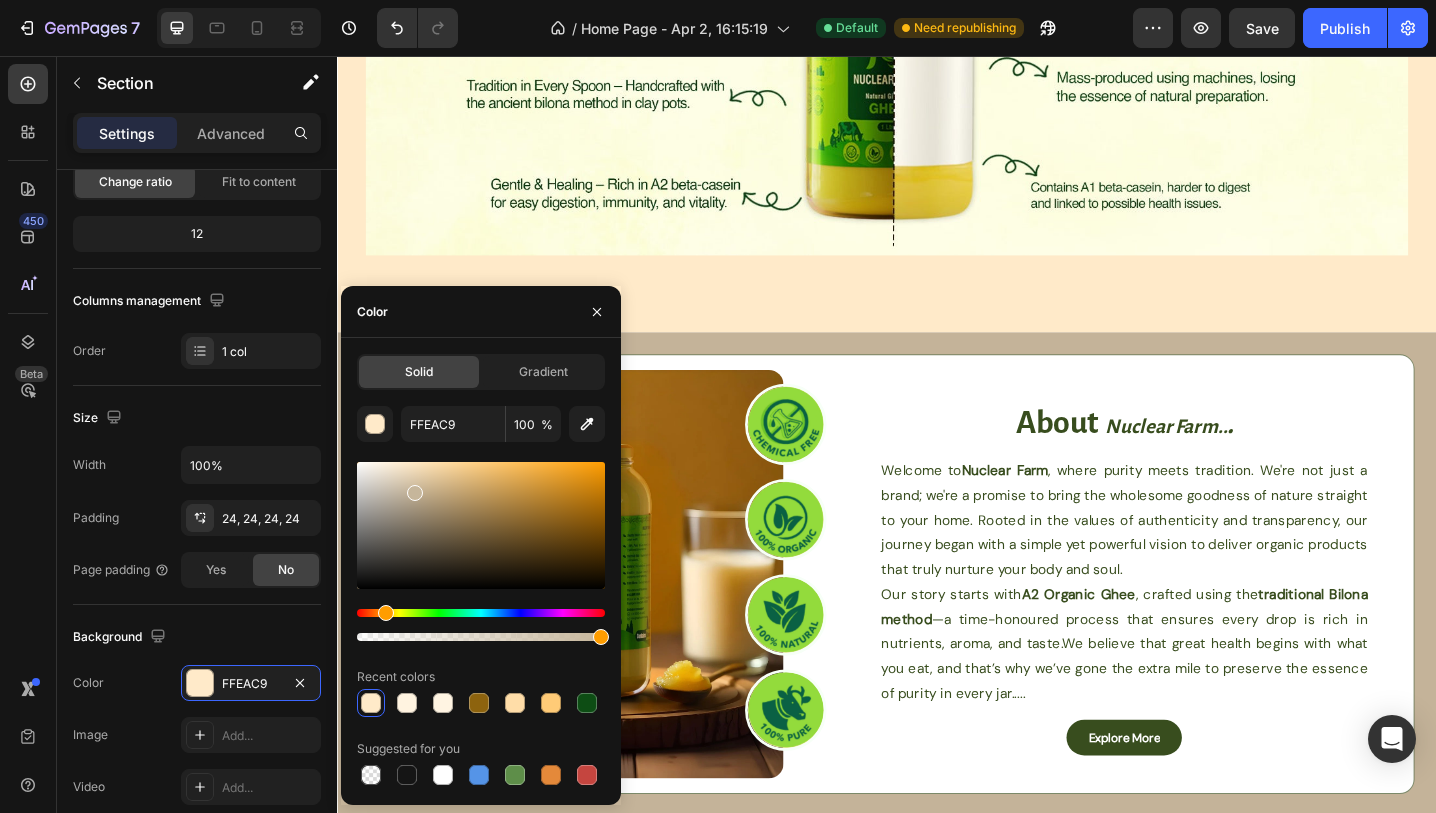 drag, startPoint x: 415, startPoint y: 467, endPoint x: 412, endPoint y: 491, distance: 24.186773 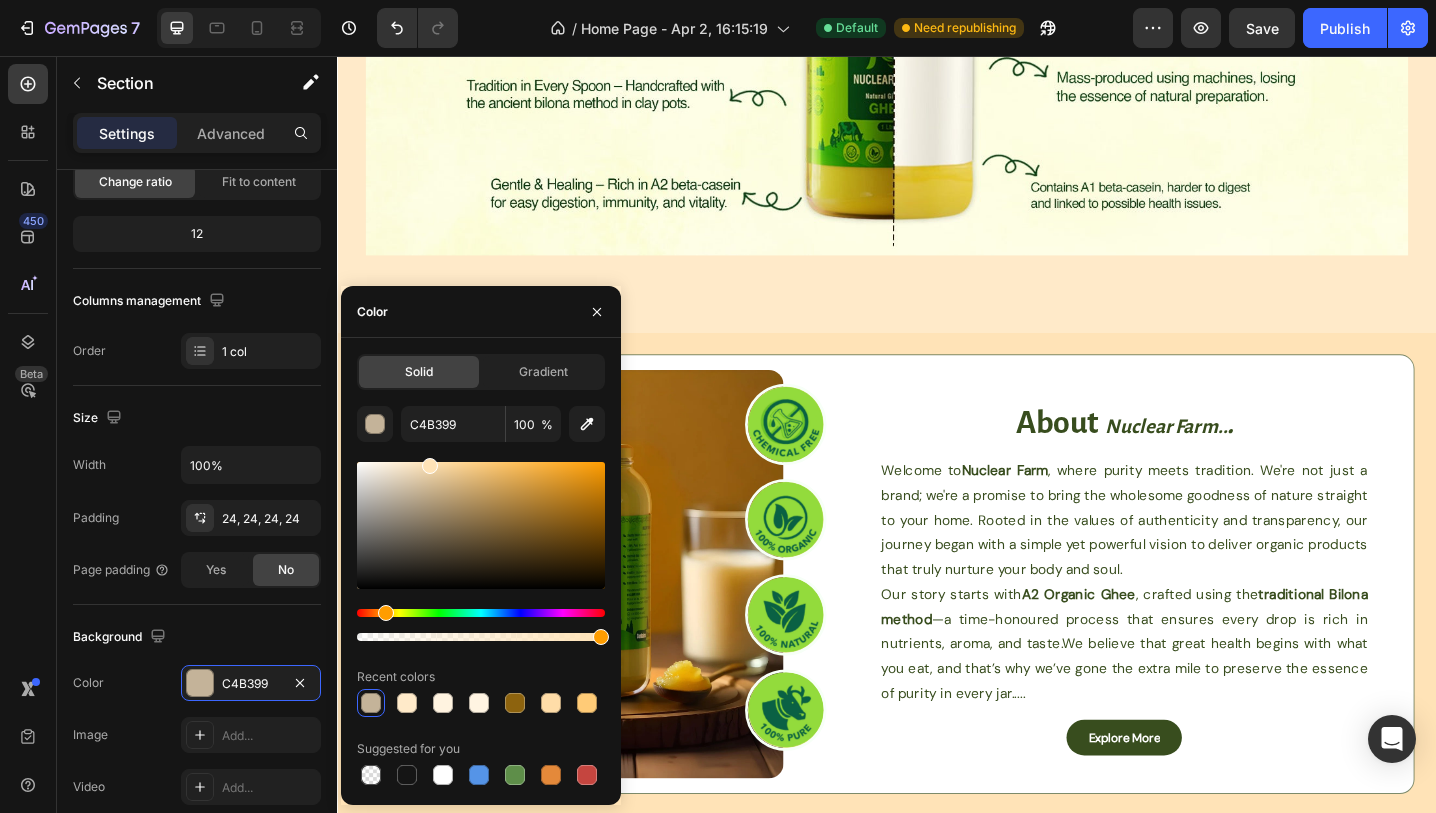 drag, startPoint x: 412, startPoint y: 491, endPoint x: 428, endPoint y: 461, distance: 34 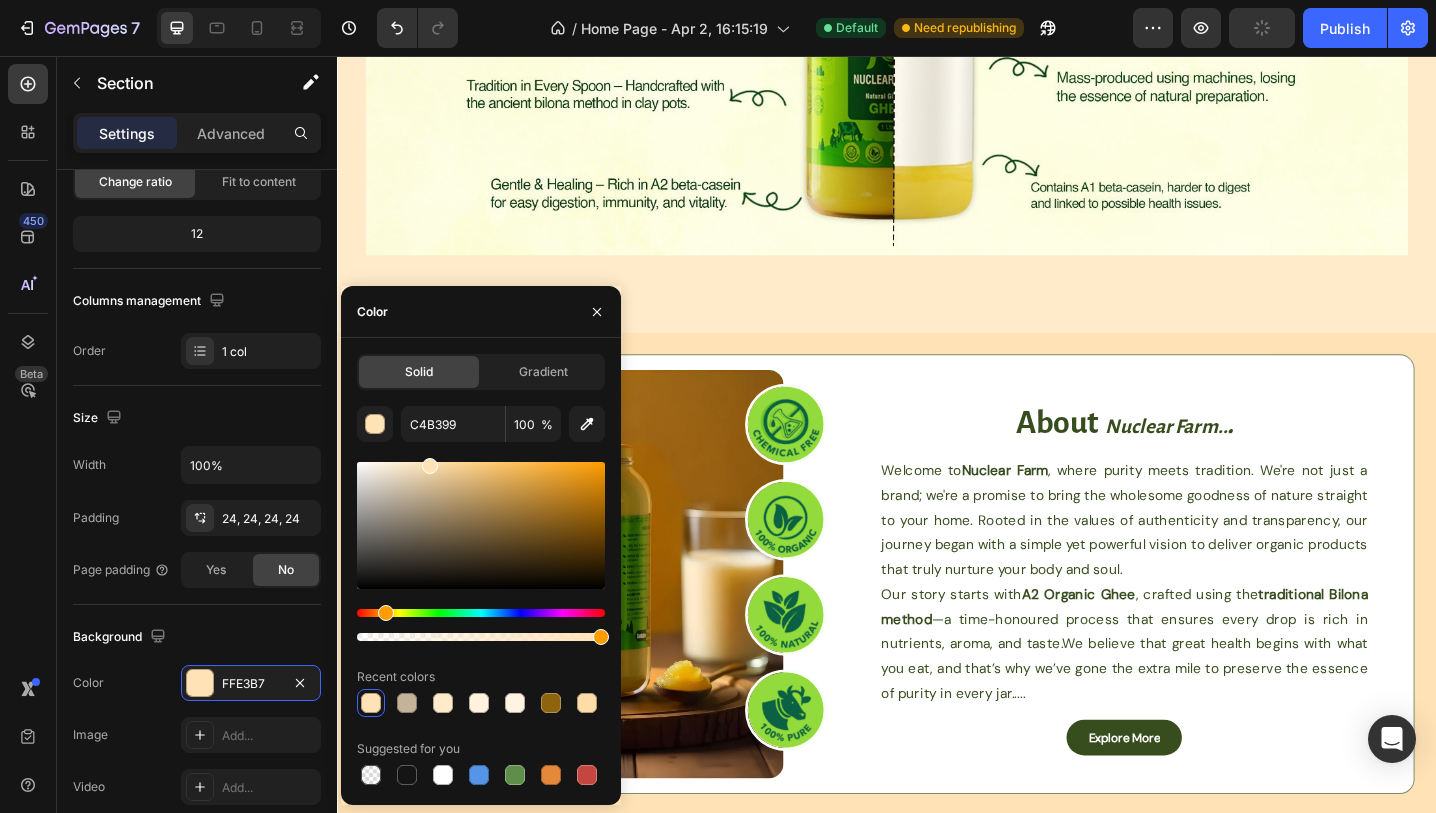 type on "FFE3B7" 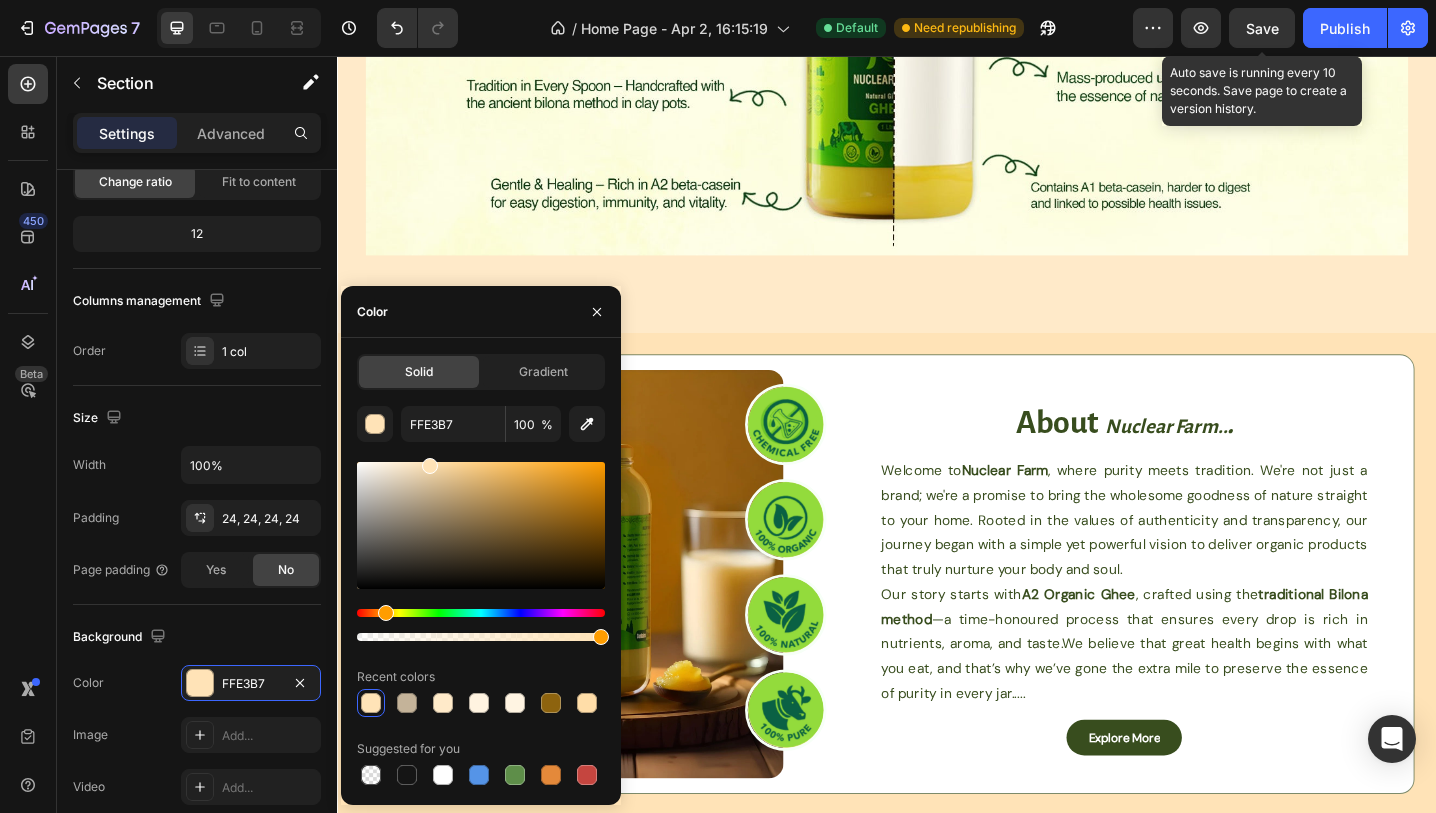 click on "Save" at bounding box center (1262, 28) 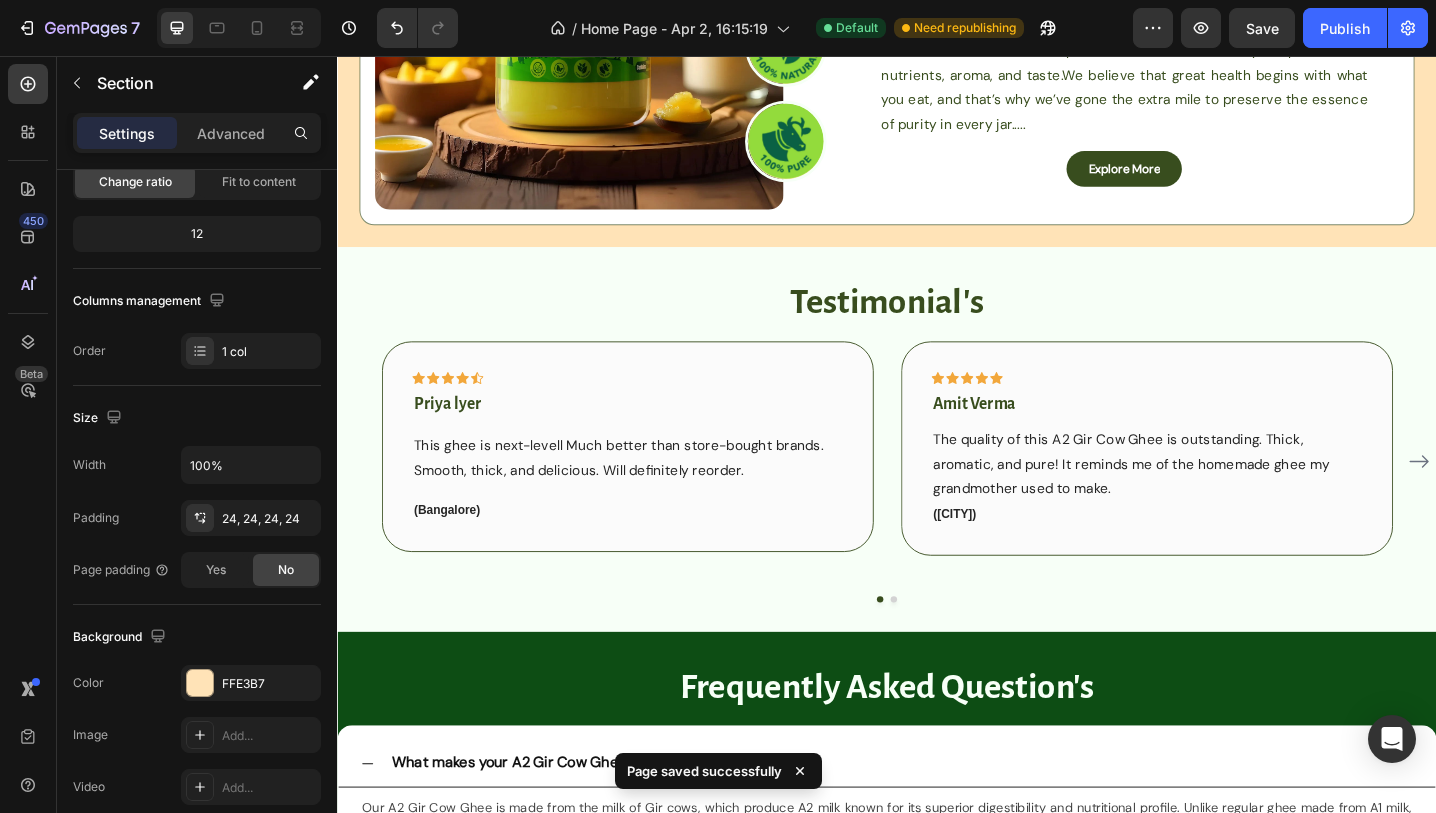 scroll, scrollTop: 2652, scrollLeft: 0, axis: vertical 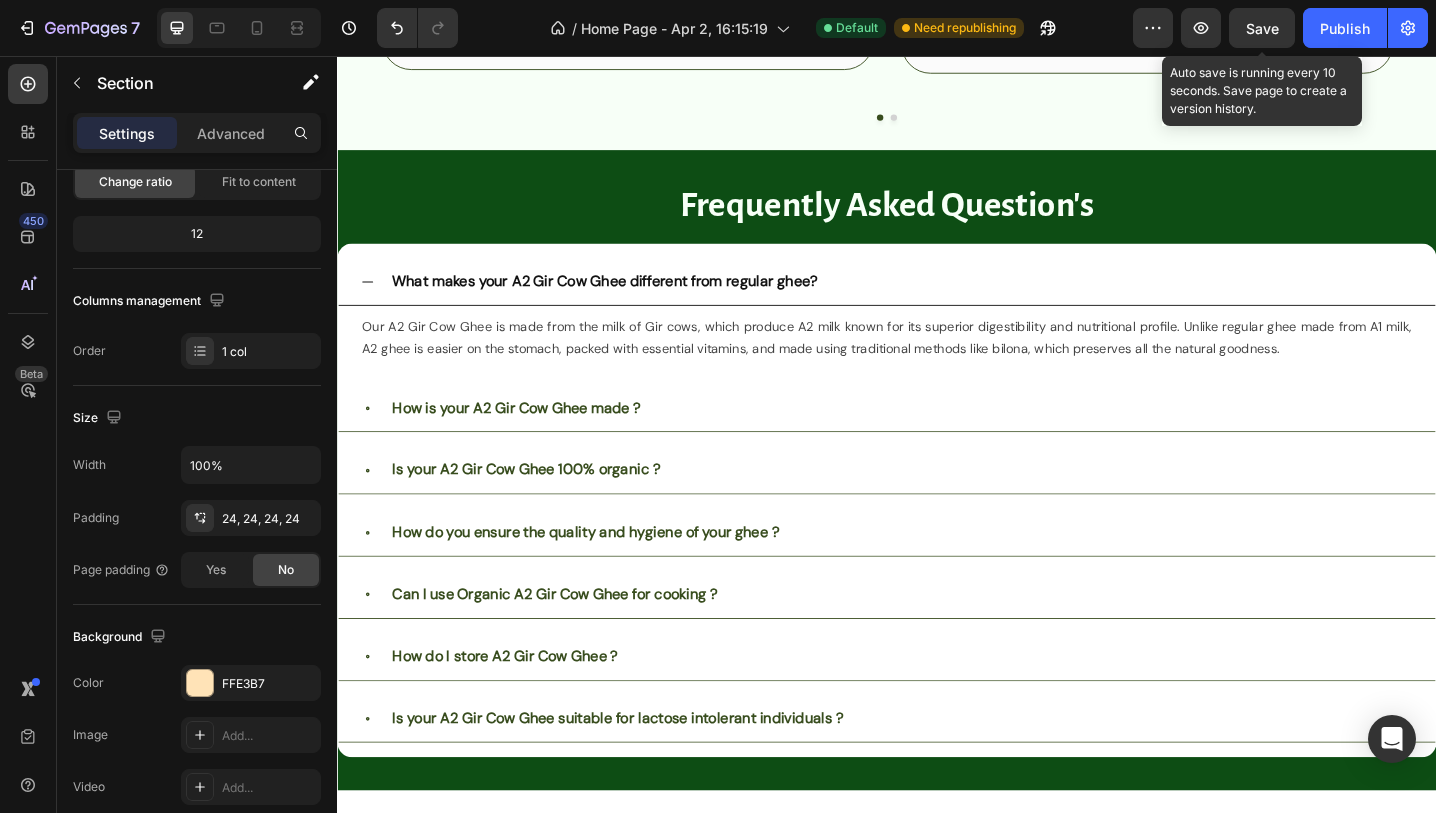 click on "Save" at bounding box center (1262, 28) 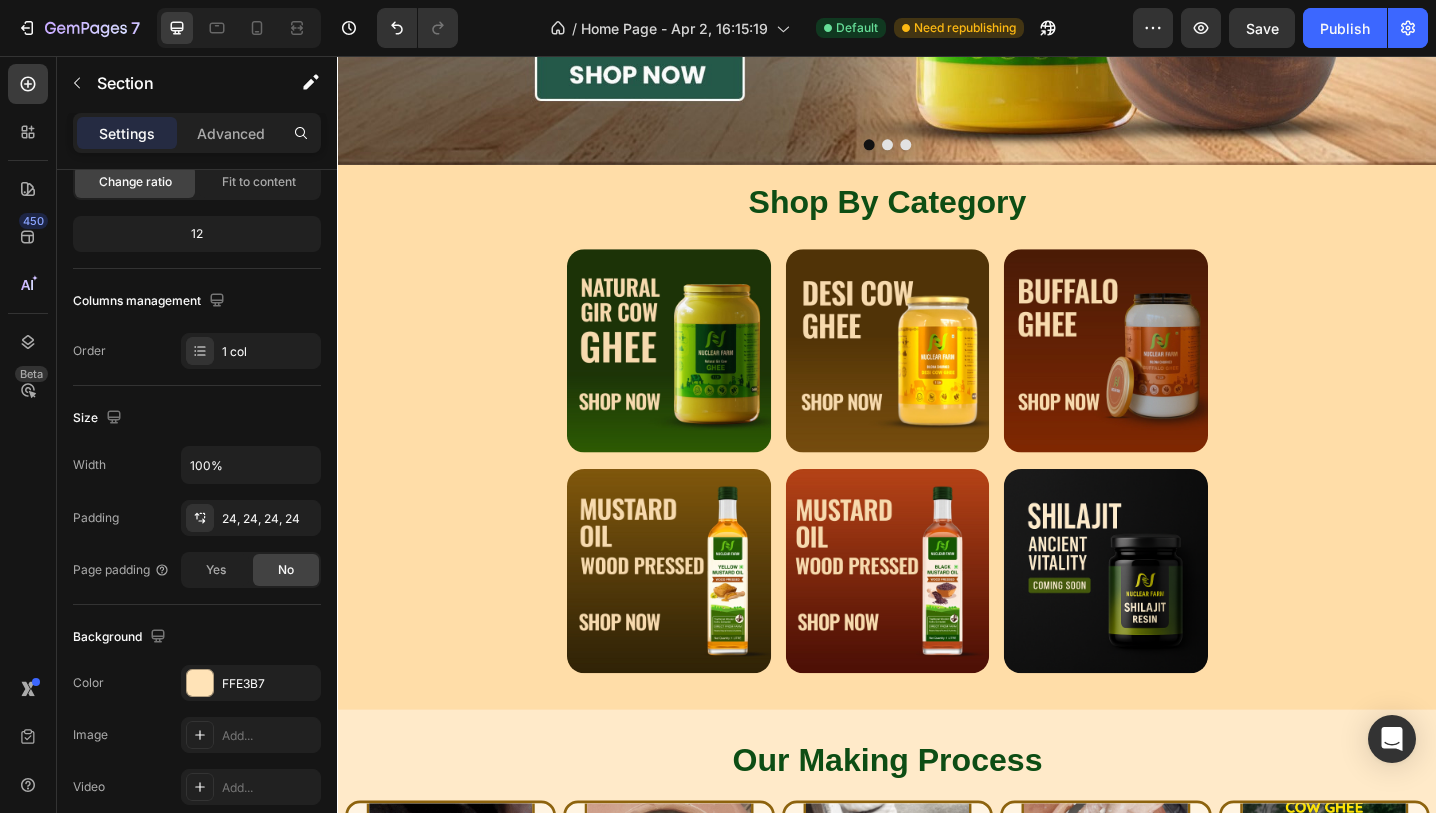 scroll, scrollTop: 439, scrollLeft: 0, axis: vertical 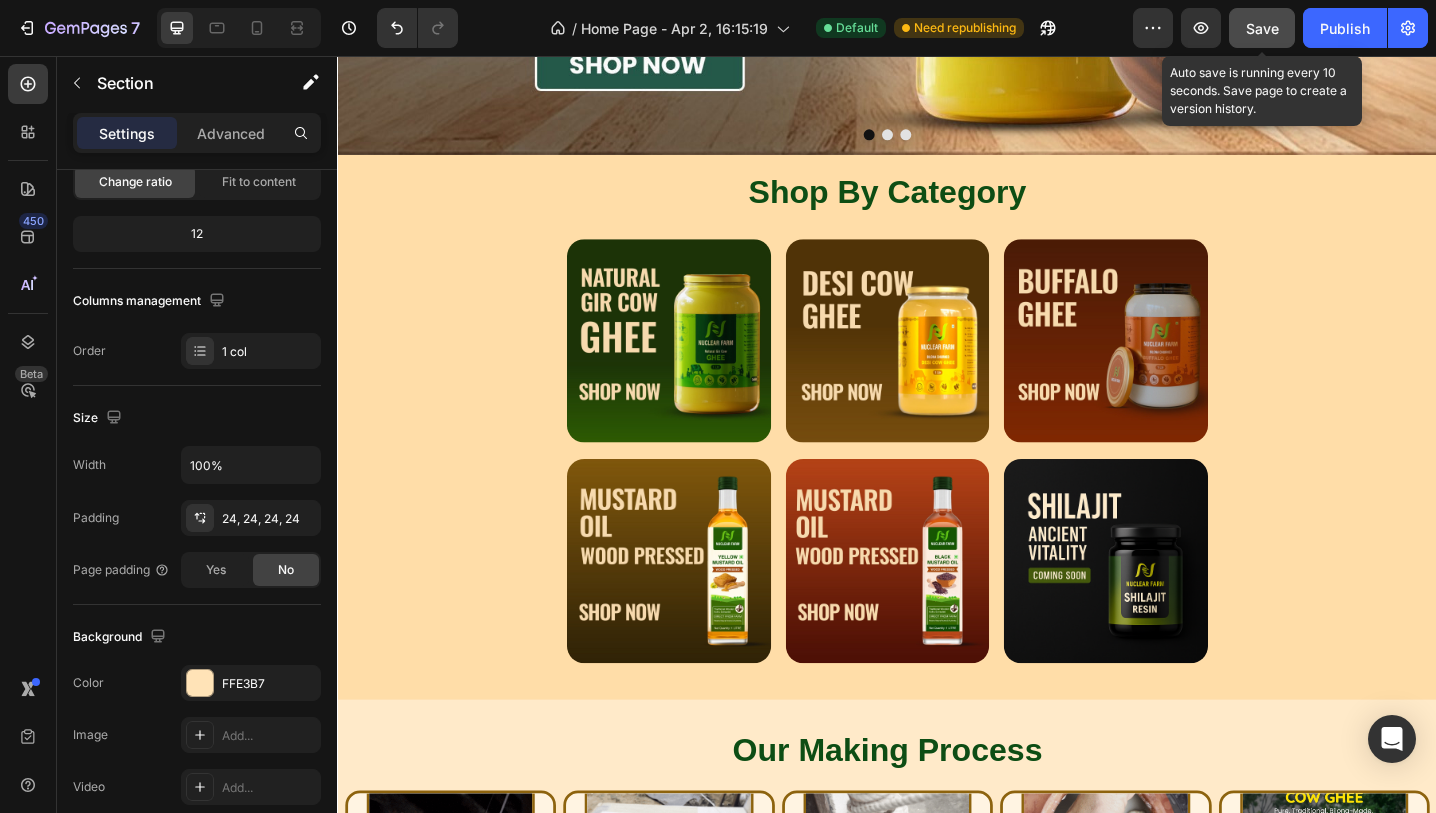 click on "Save" 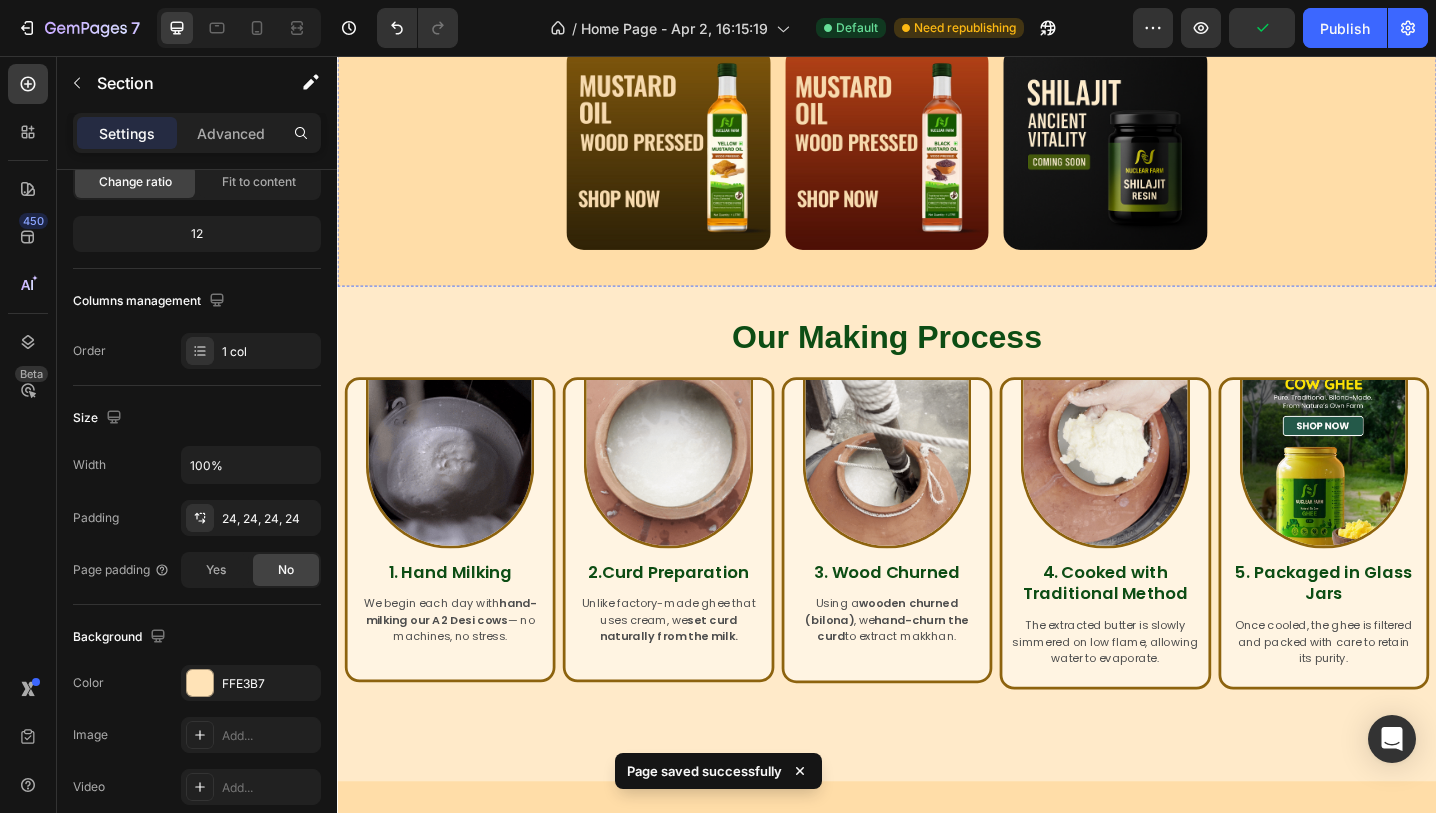 scroll, scrollTop: 1415, scrollLeft: 0, axis: vertical 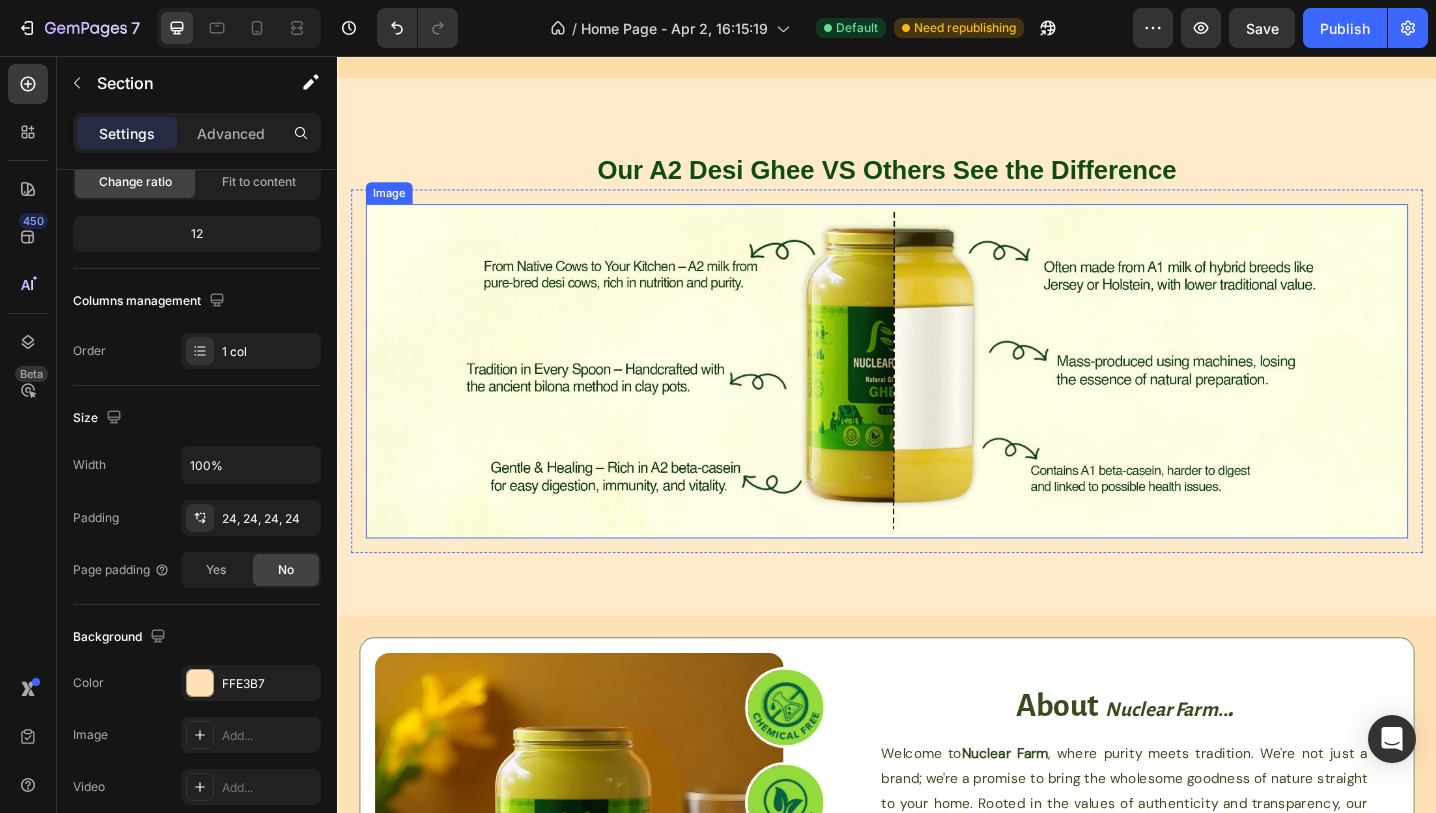 click at bounding box center (937, 401) 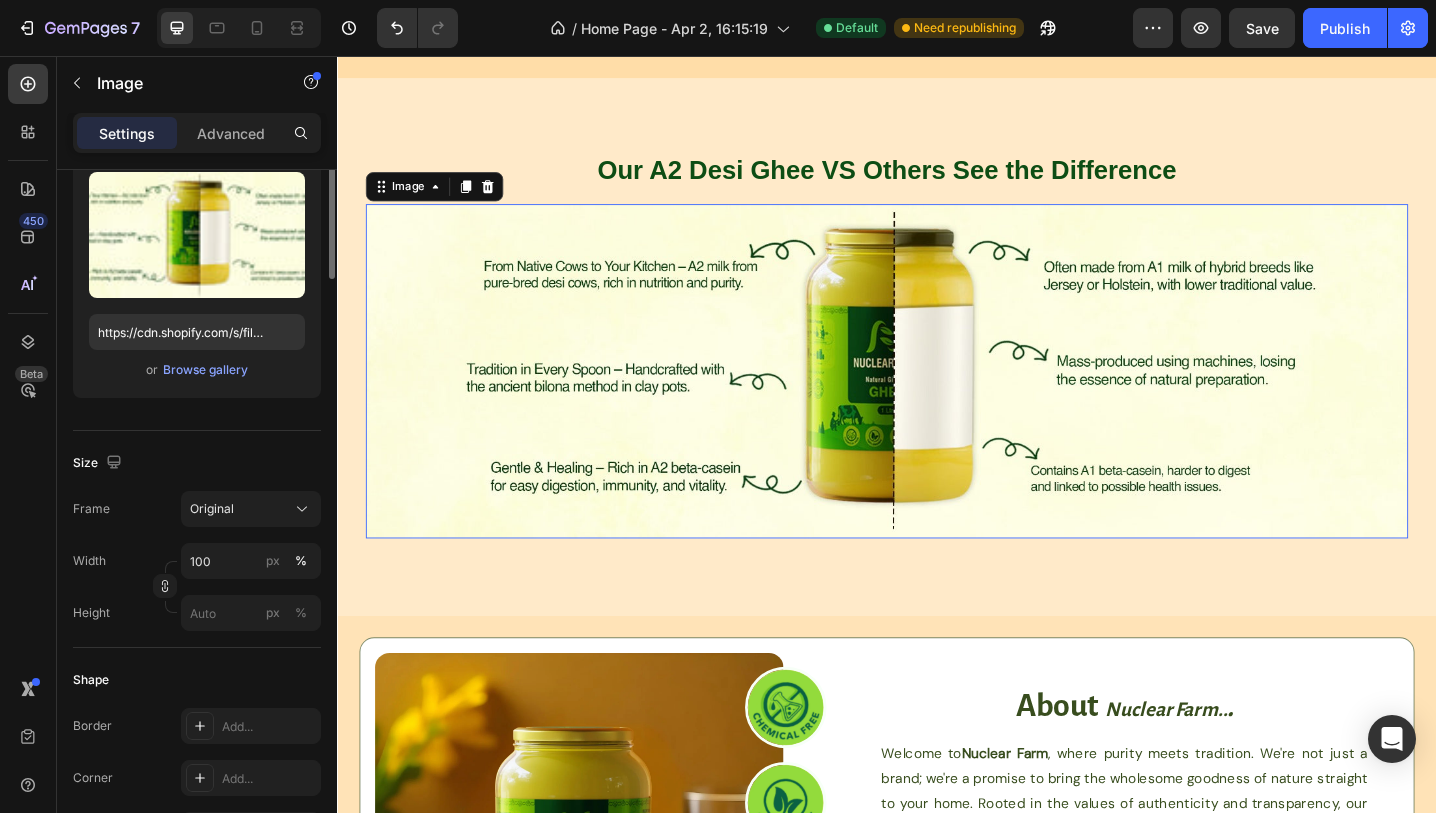 scroll, scrollTop: 0, scrollLeft: 0, axis: both 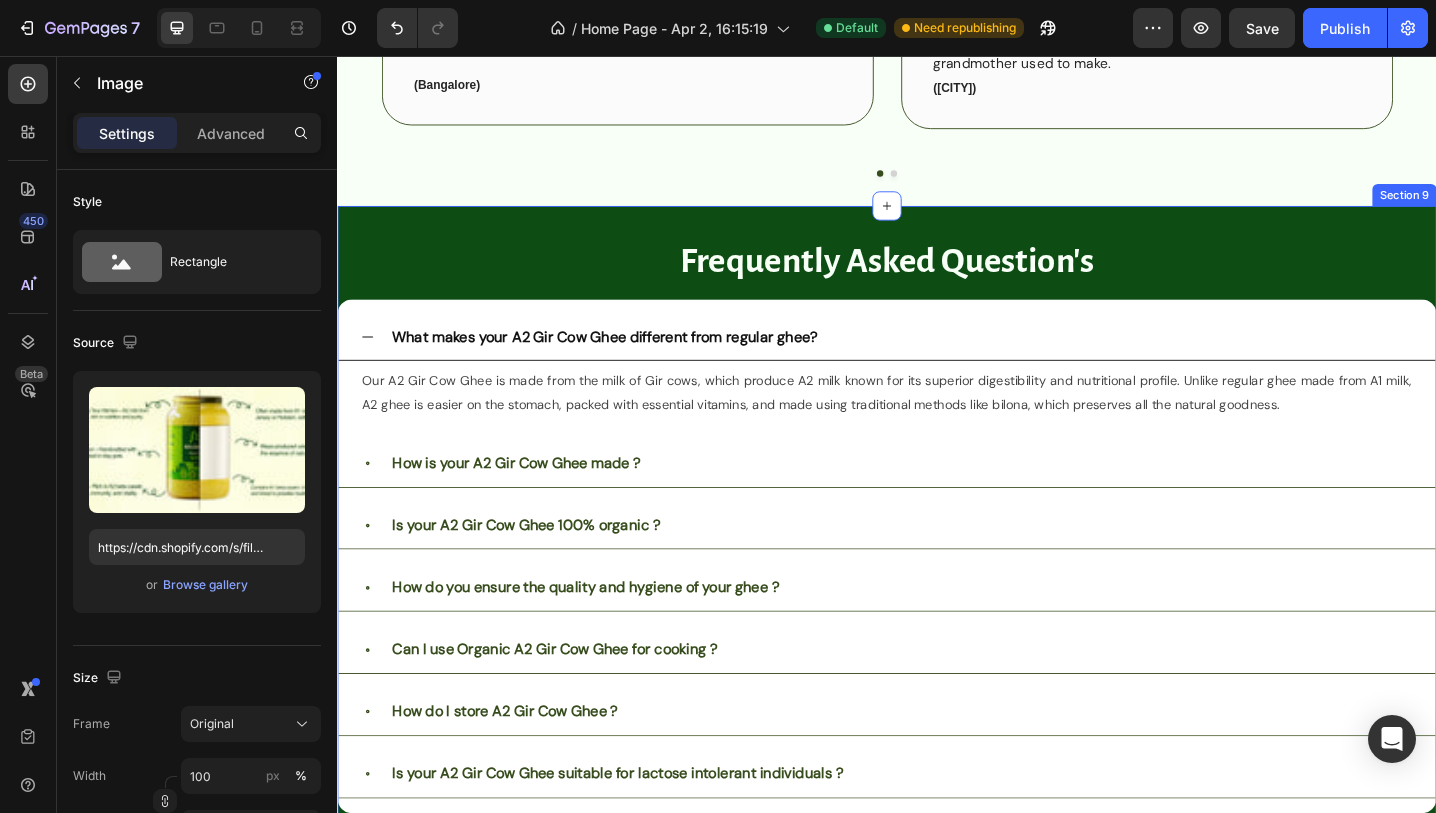 click on "frequently asked question's Heading
What makes your A2 Gir Cow Ghee different from regular ghee? Our A2 Gir Cow Ghee is made from the milk of Gir cows, which produce A2 milk known for its superior digestibility and nutritional profile. Unlike regular ghee made from A1 milk, A2 ghee is easier on the stomach, packed with essential vitamins, and made using traditional methods like bilona, which preserves all the natural goodness. Text Block
How is your A2 Gir Cow Ghee made ?
Is your A2 Gir Cow Ghee 100% organic ?
How do you ensure the quality and hygiene of your ghee ?
Can I use Organic A2 Gir Cow Ghee for cooking ?
How do I store A2 Gir Cow Ghee ?
Is your A2 Gir Cow Ghee suitable for lactose intolerant individuals ? Accordion Row Section 9" at bounding box center (937, 569) 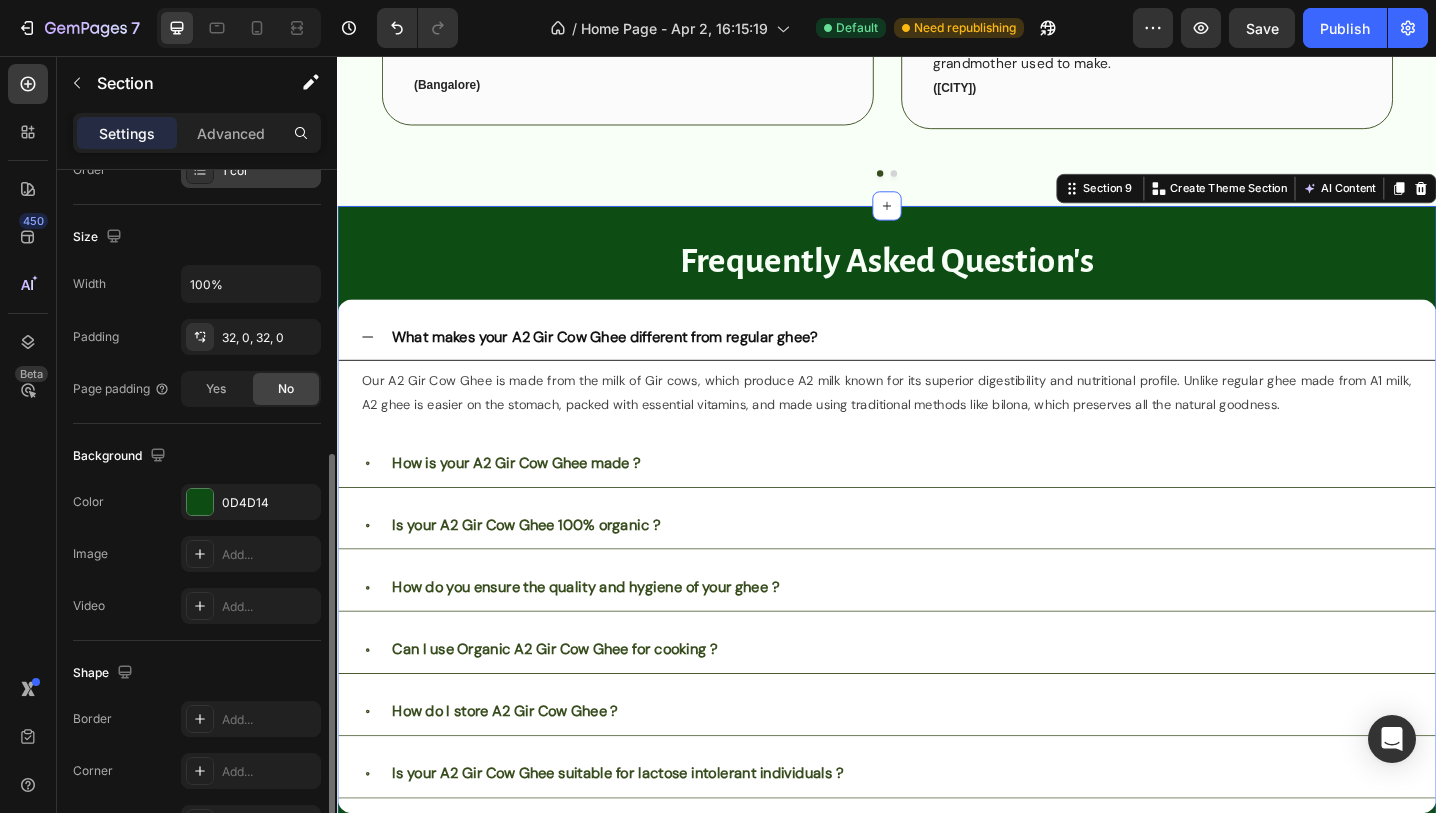 scroll, scrollTop: 432, scrollLeft: 0, axis: vertical 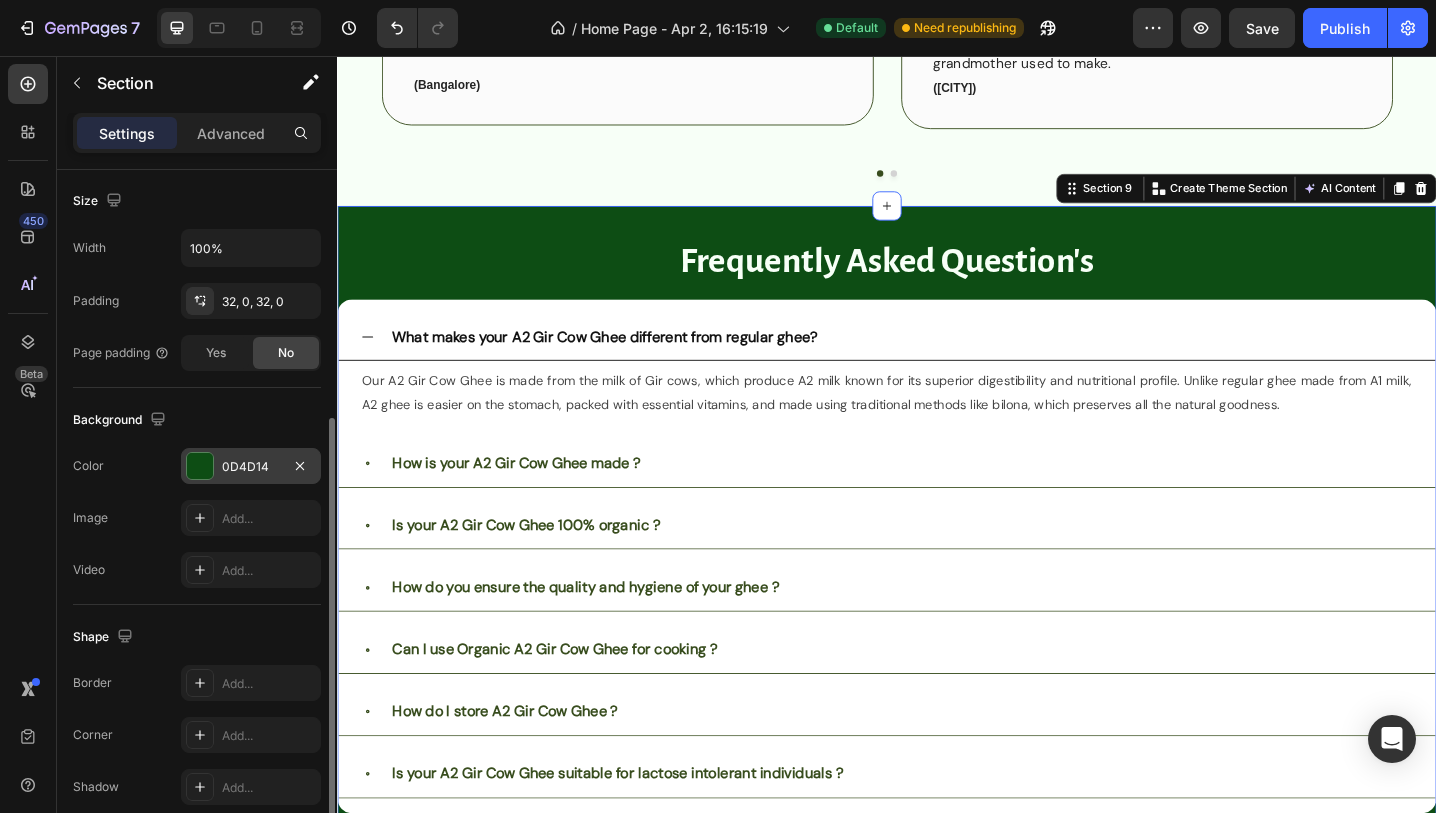 click at bounding box center [200, 466] 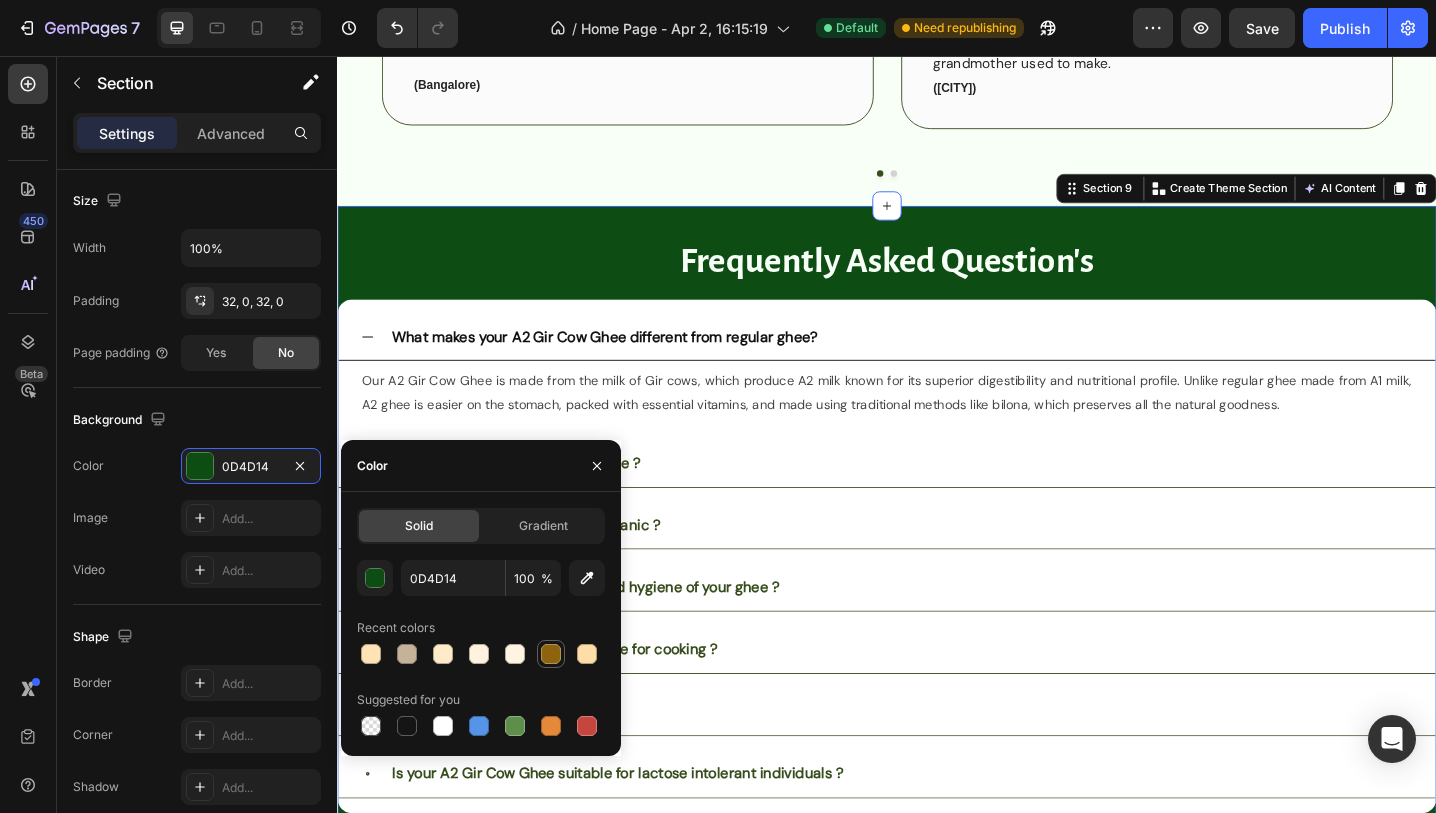 click at bounding box center (551, 654) 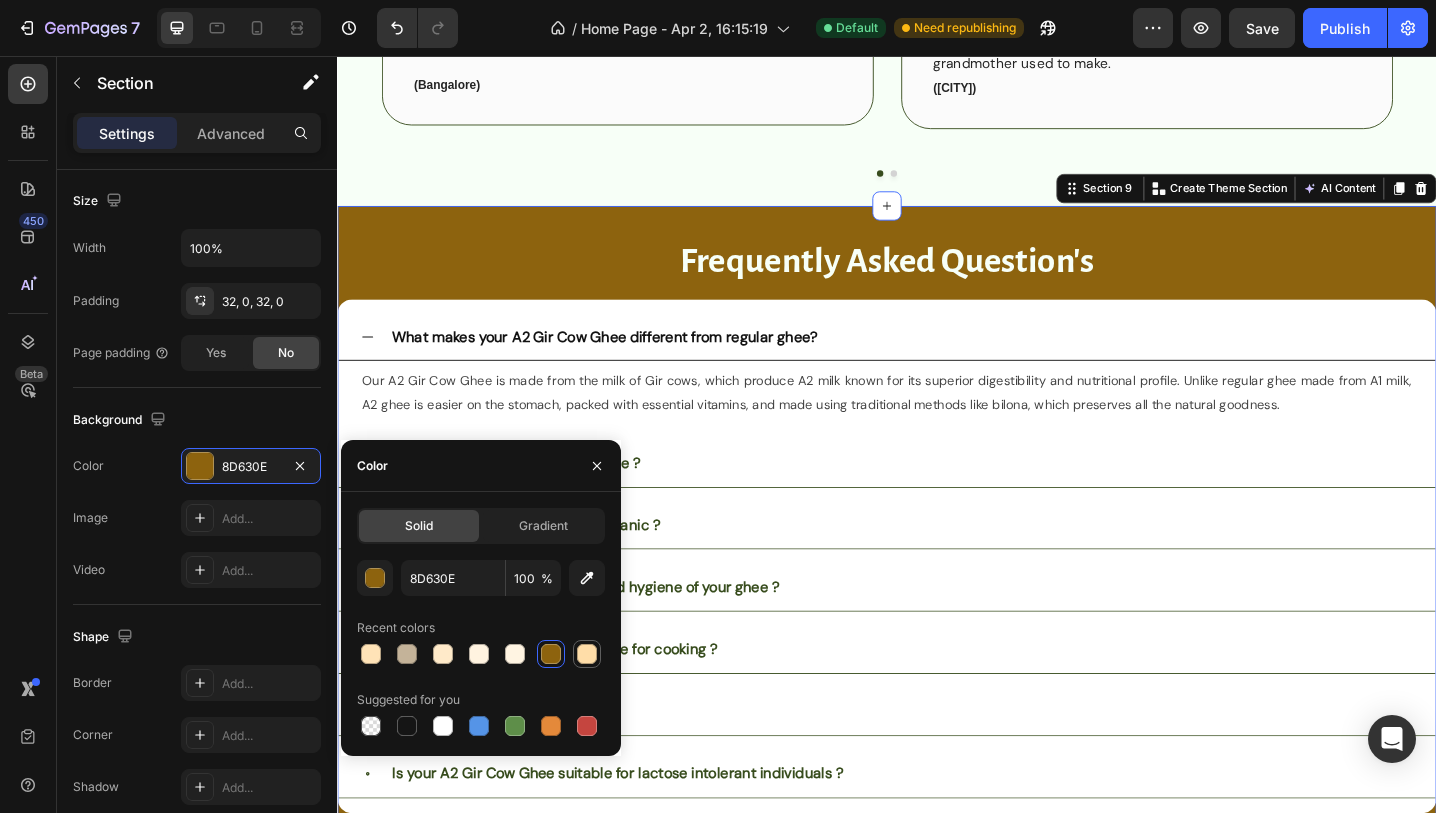 click at bounding box center (587, 654) 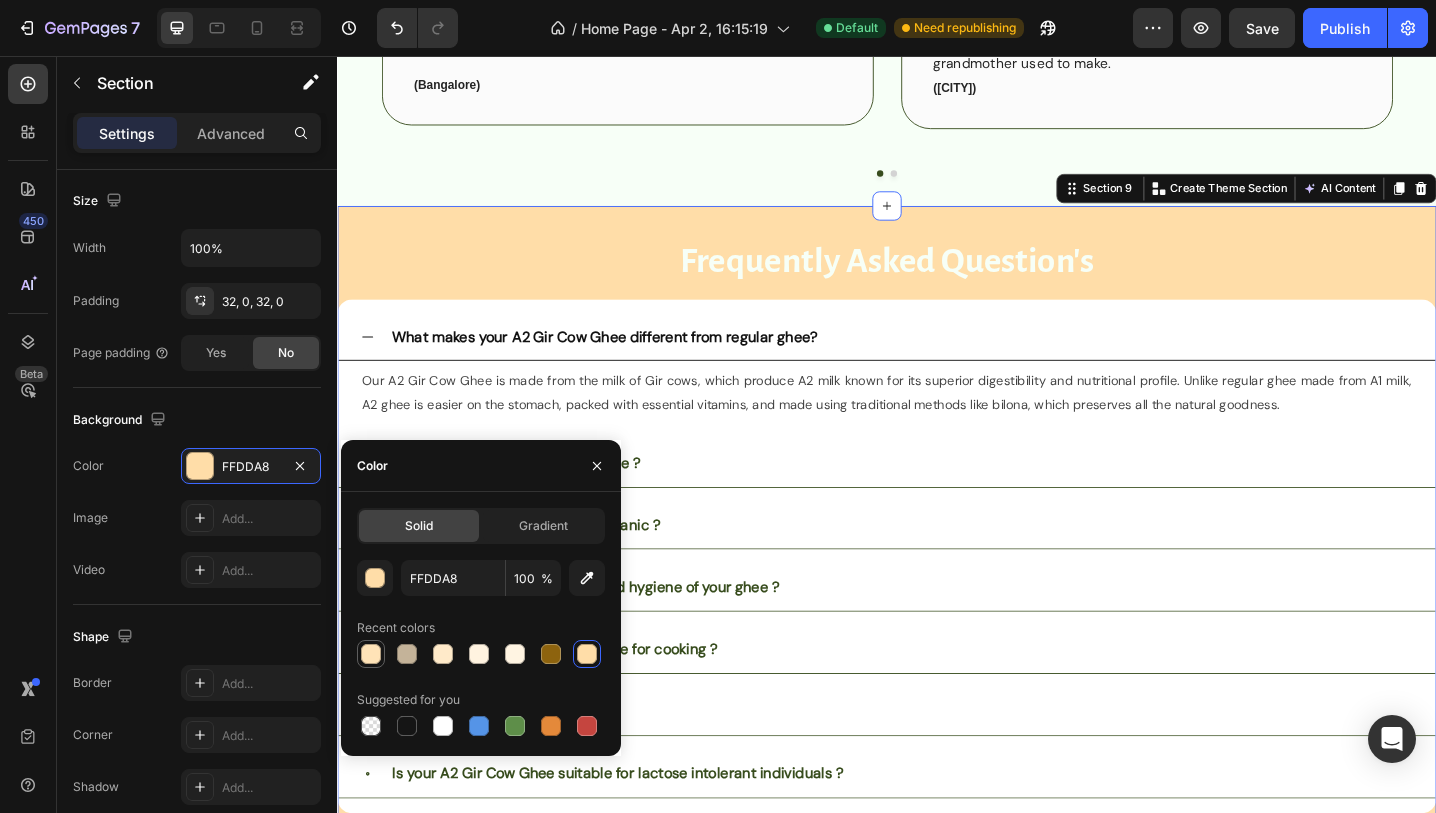 click at bounding box center (371, 654) 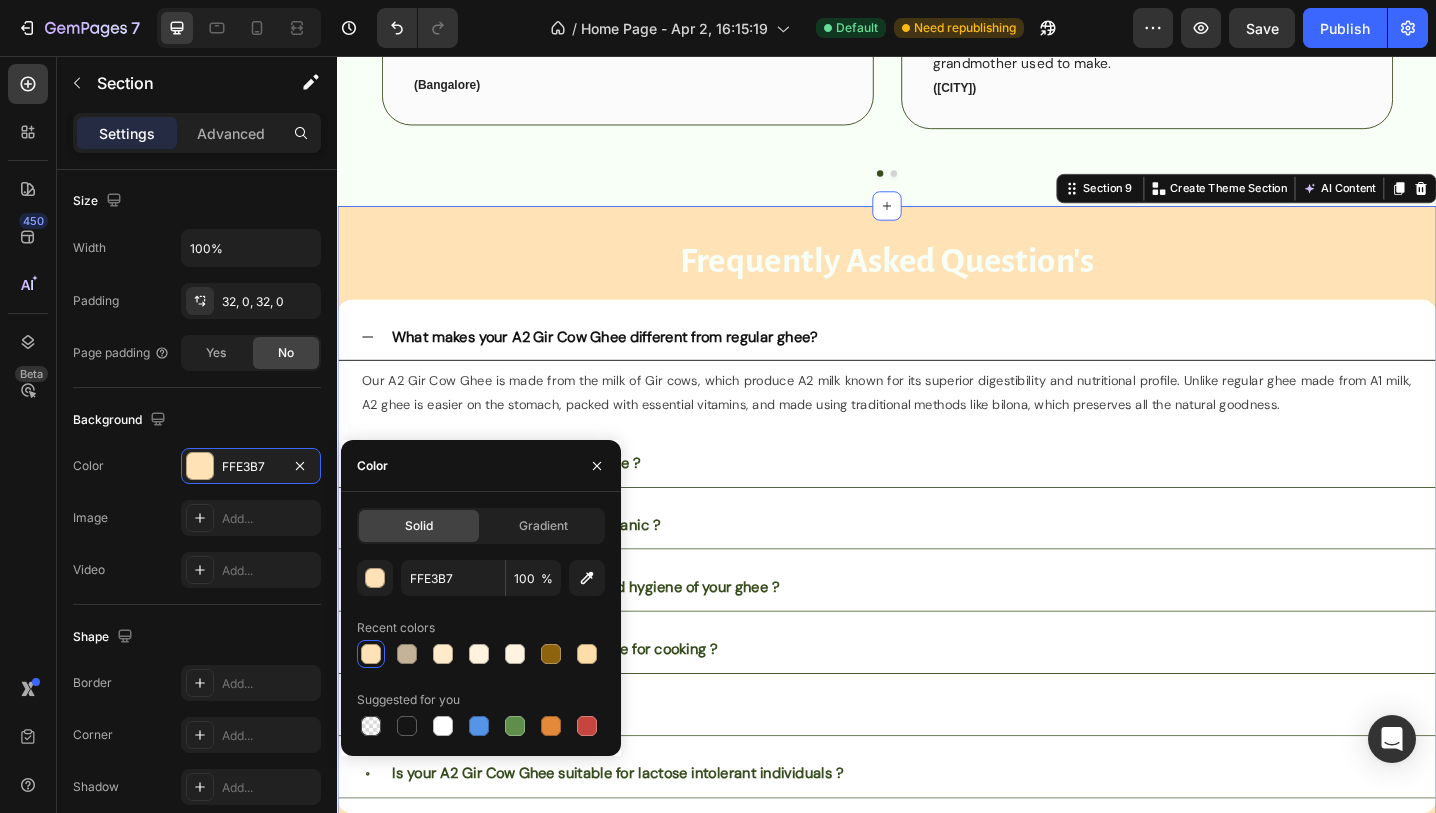 click at bounding box center [371, 654] 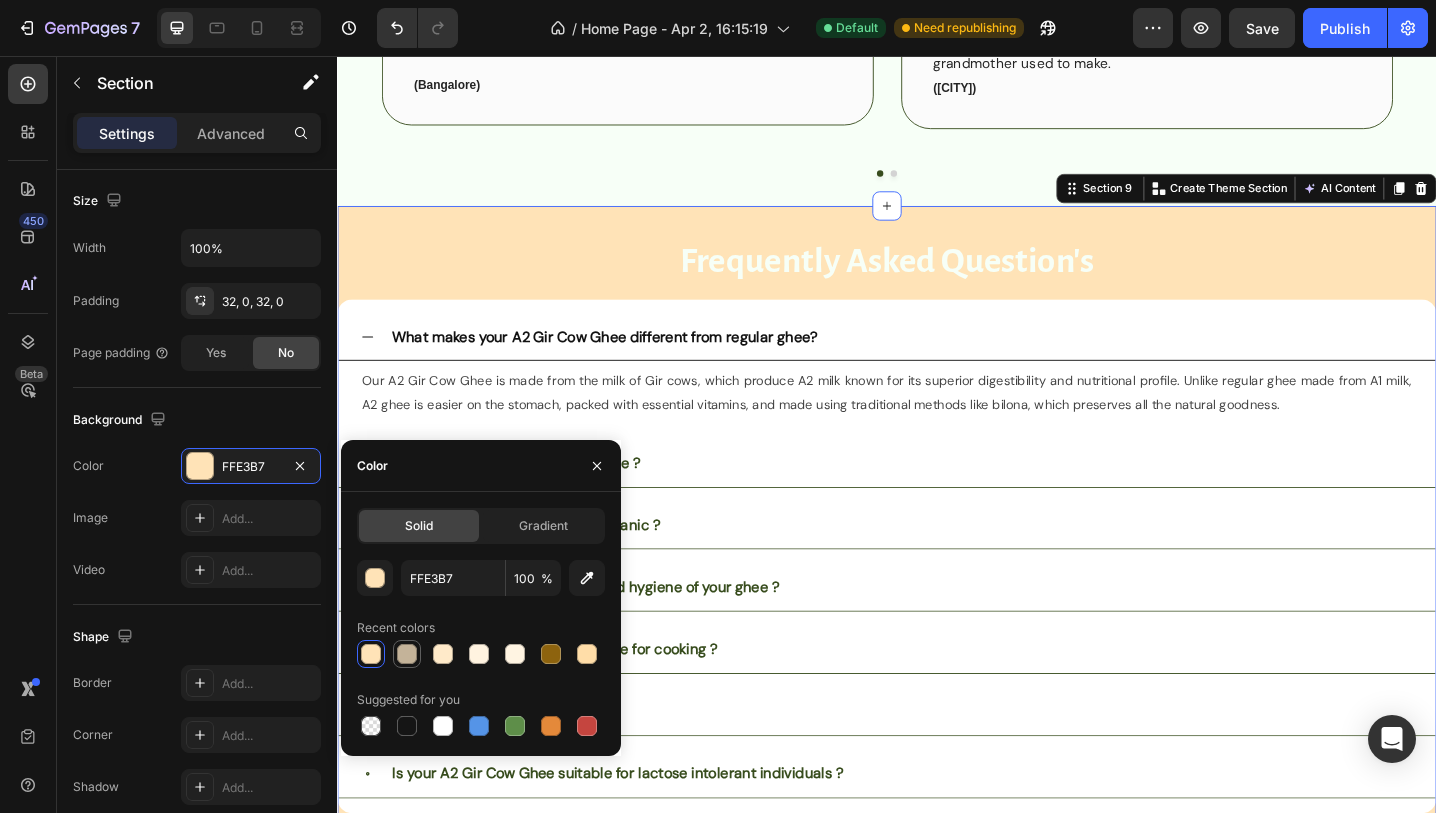 click at bounding box center [407, 654] 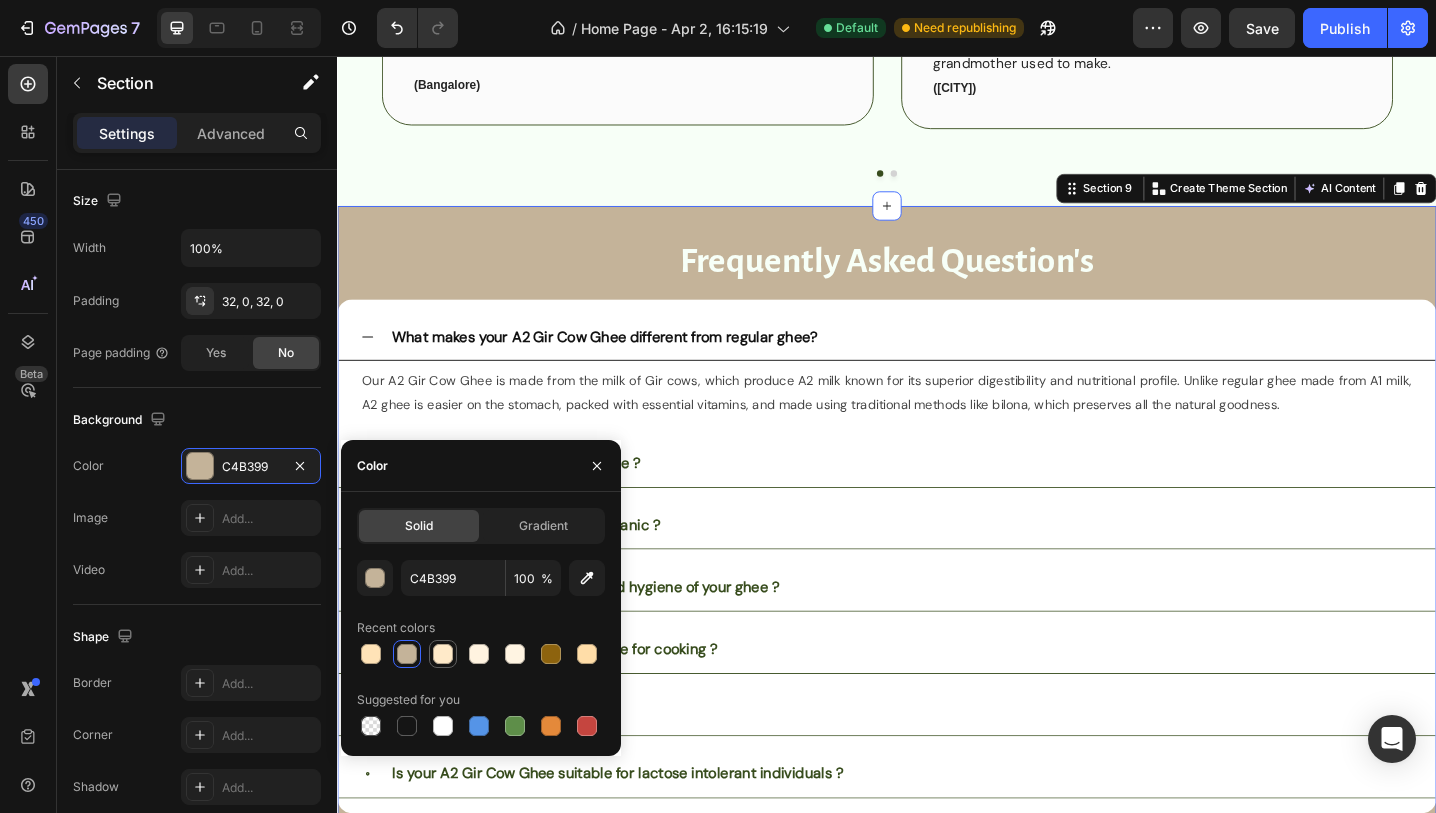 click at bounding box center (443, 654) 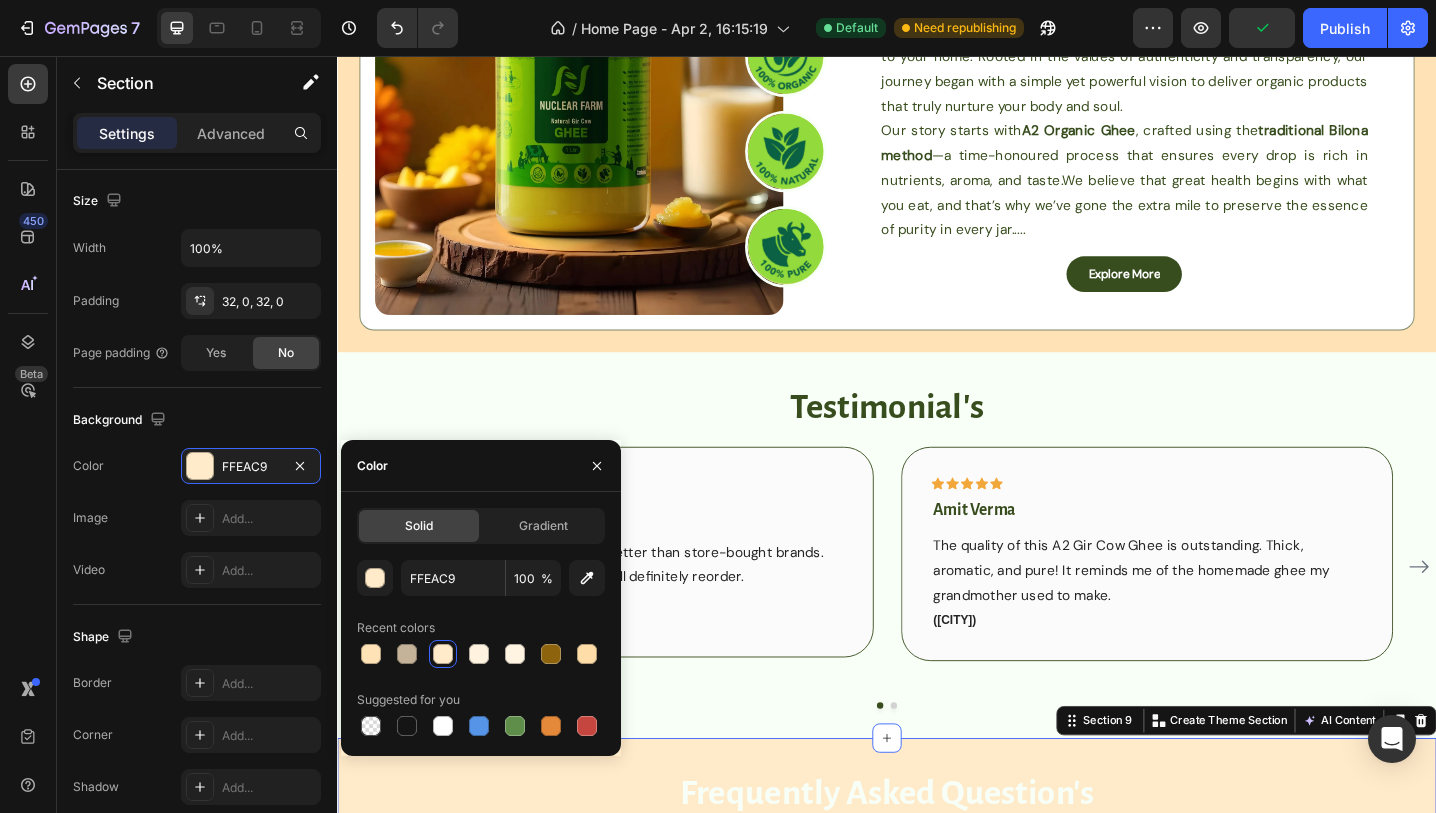 scroll, scrollTop: 3010, scrollLeft: 0, axis: vertical 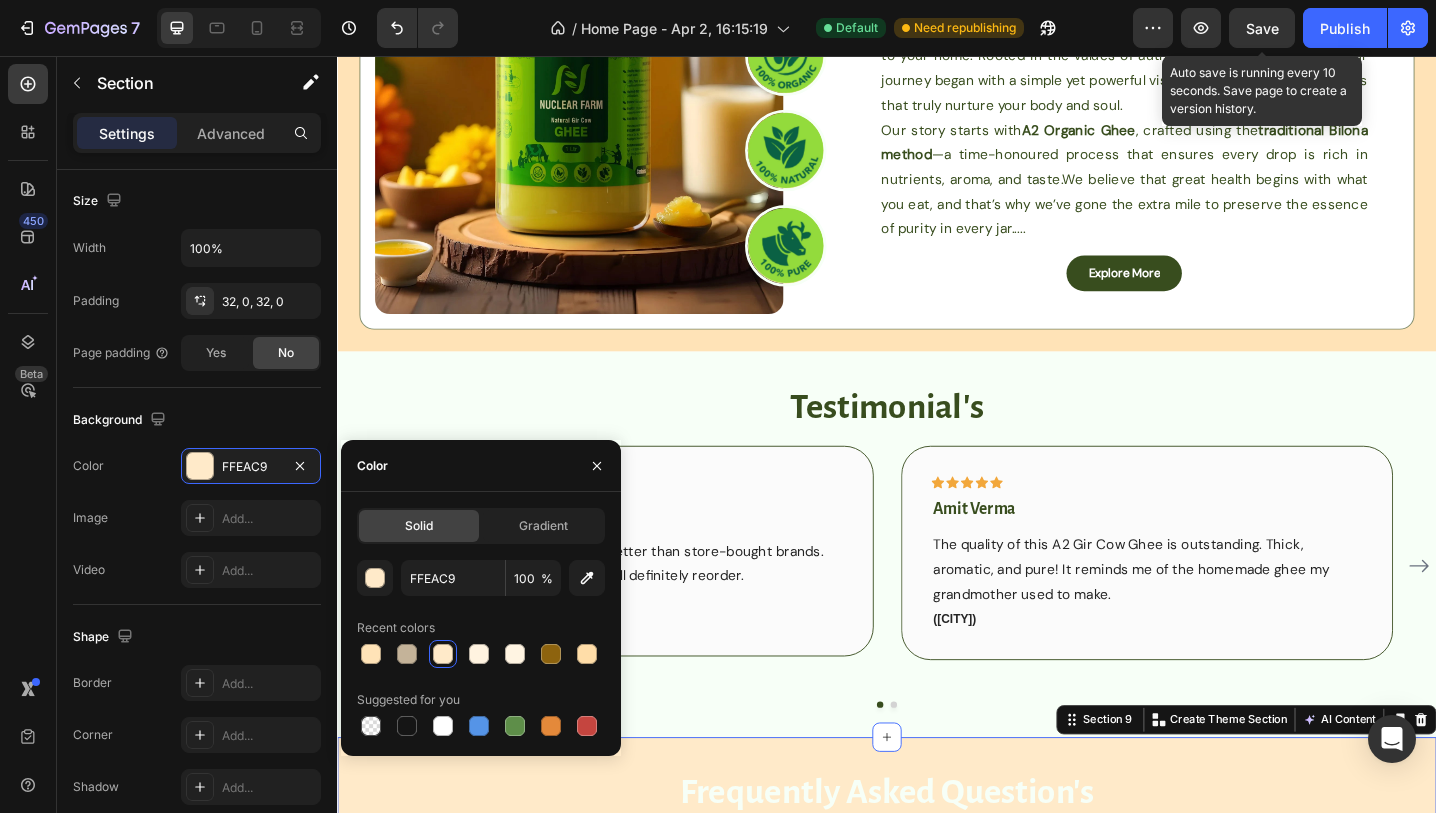 click on "Save" at bounding box center (1262, 28) 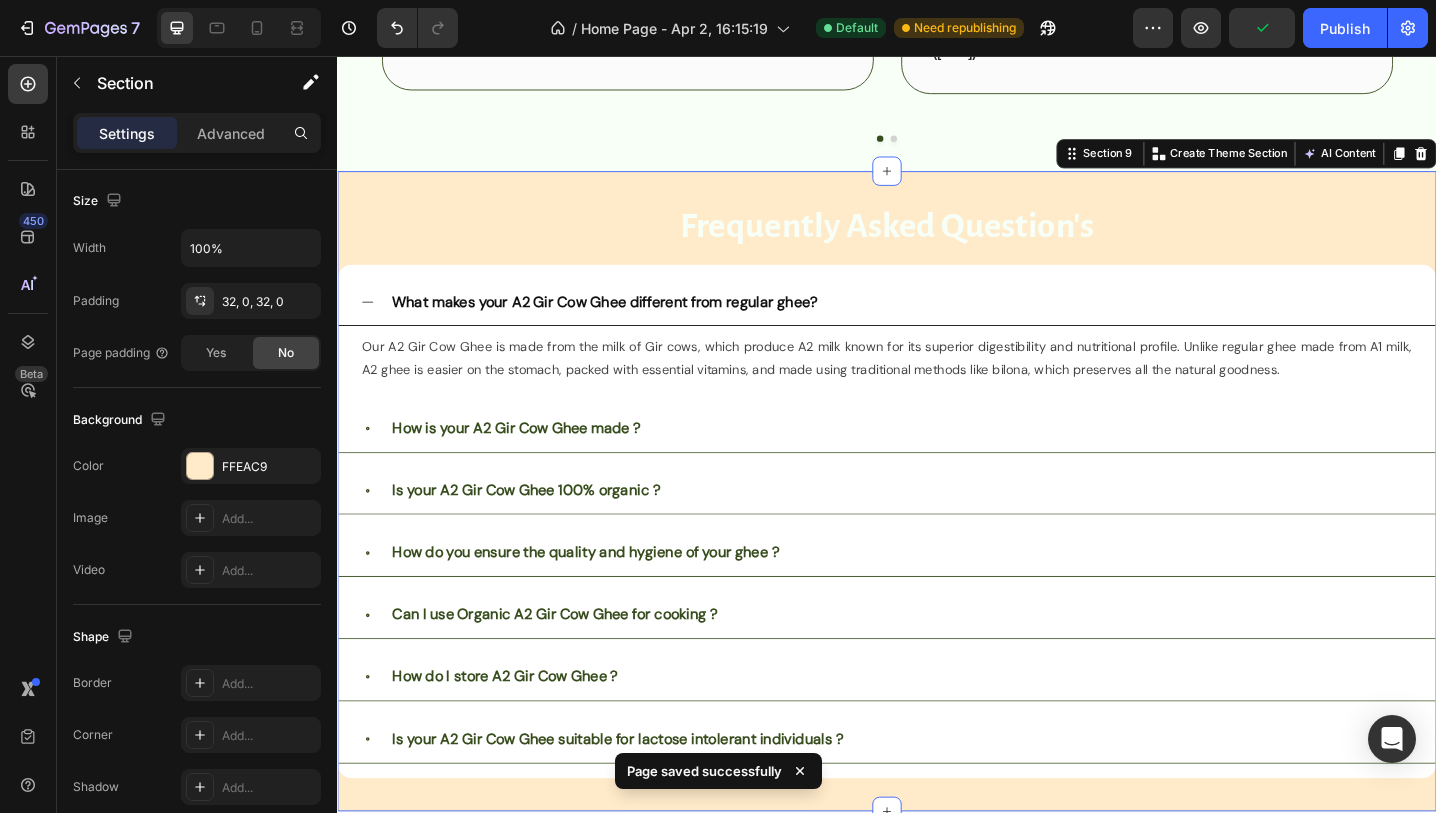 scroll, scrollTop: 3602, scrollLeft: 0, axis: vertical 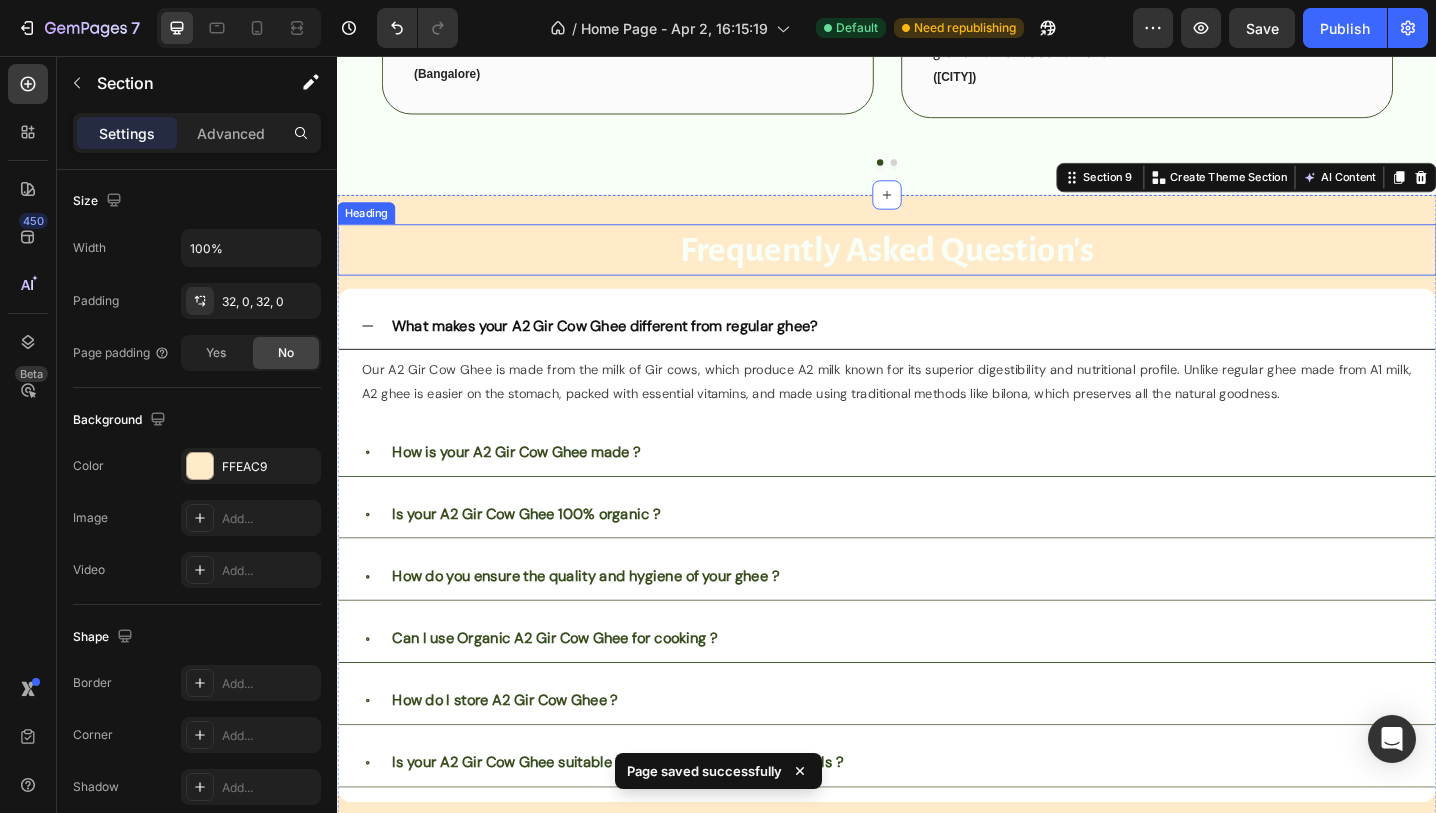 click on "frequently asked question's" at bounding box center (937, 268) 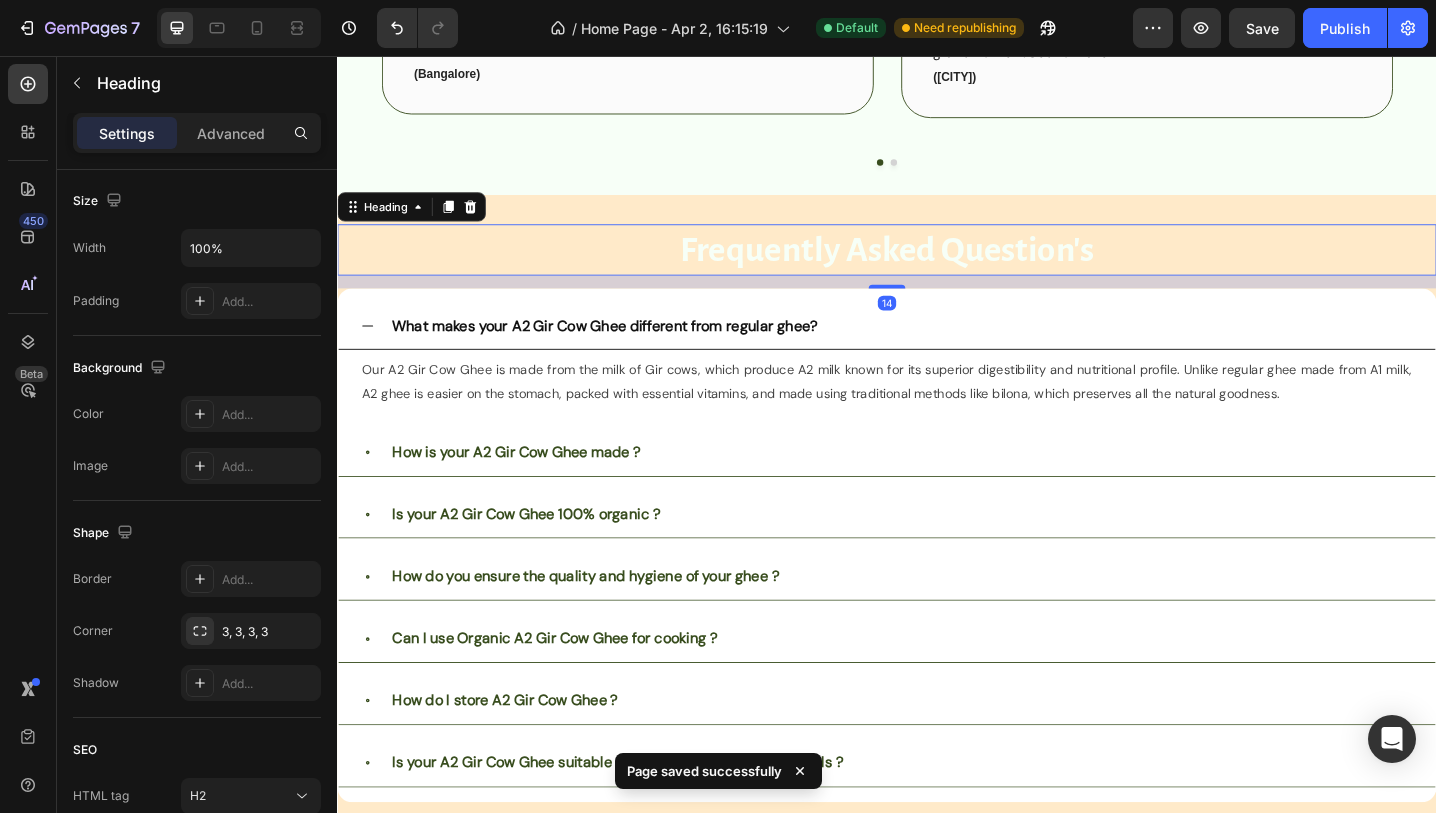 scroll, scrollTop: 0, scrollLeft: 0, axis: both 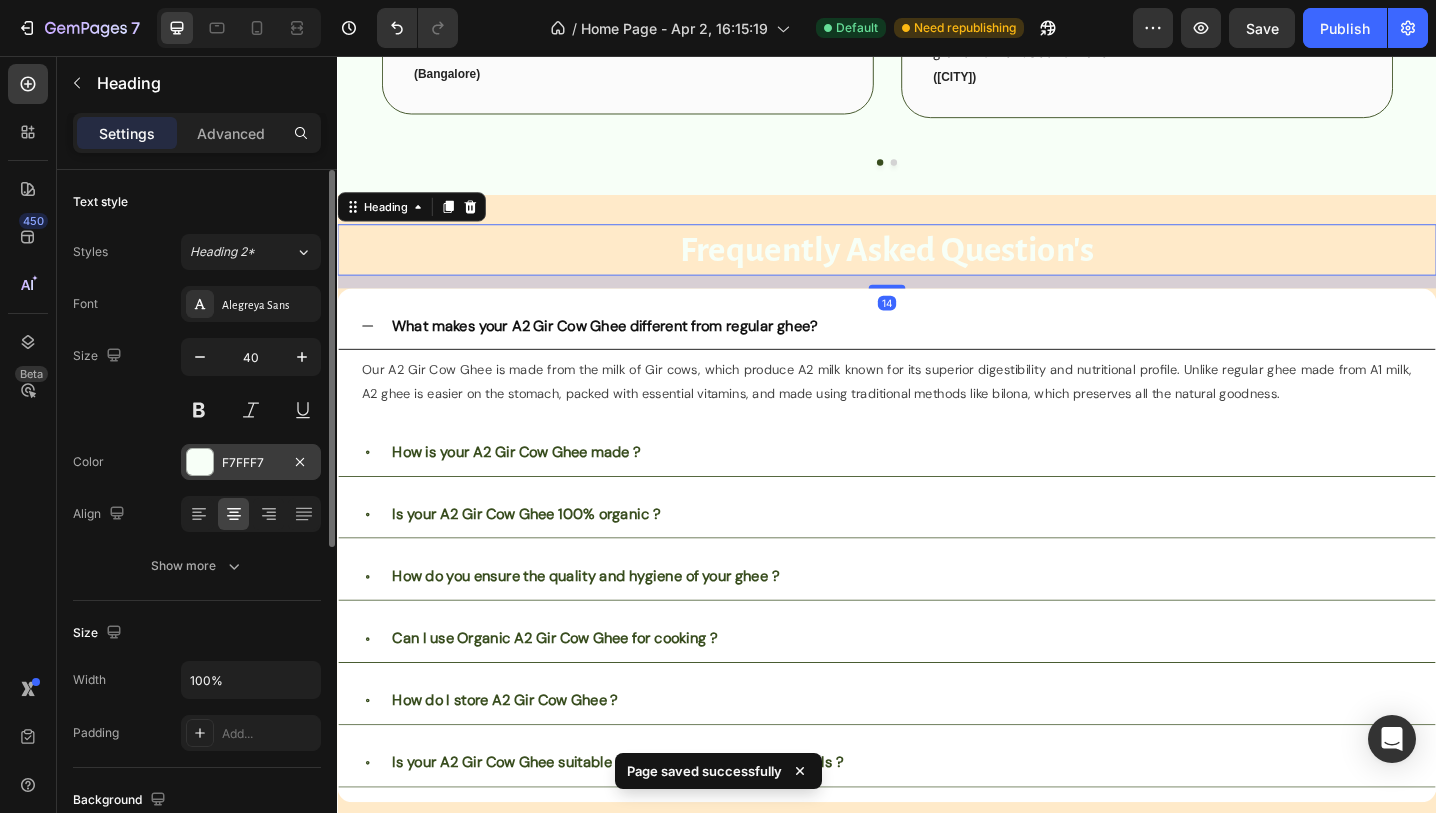 click at bounding box center [200, 462] 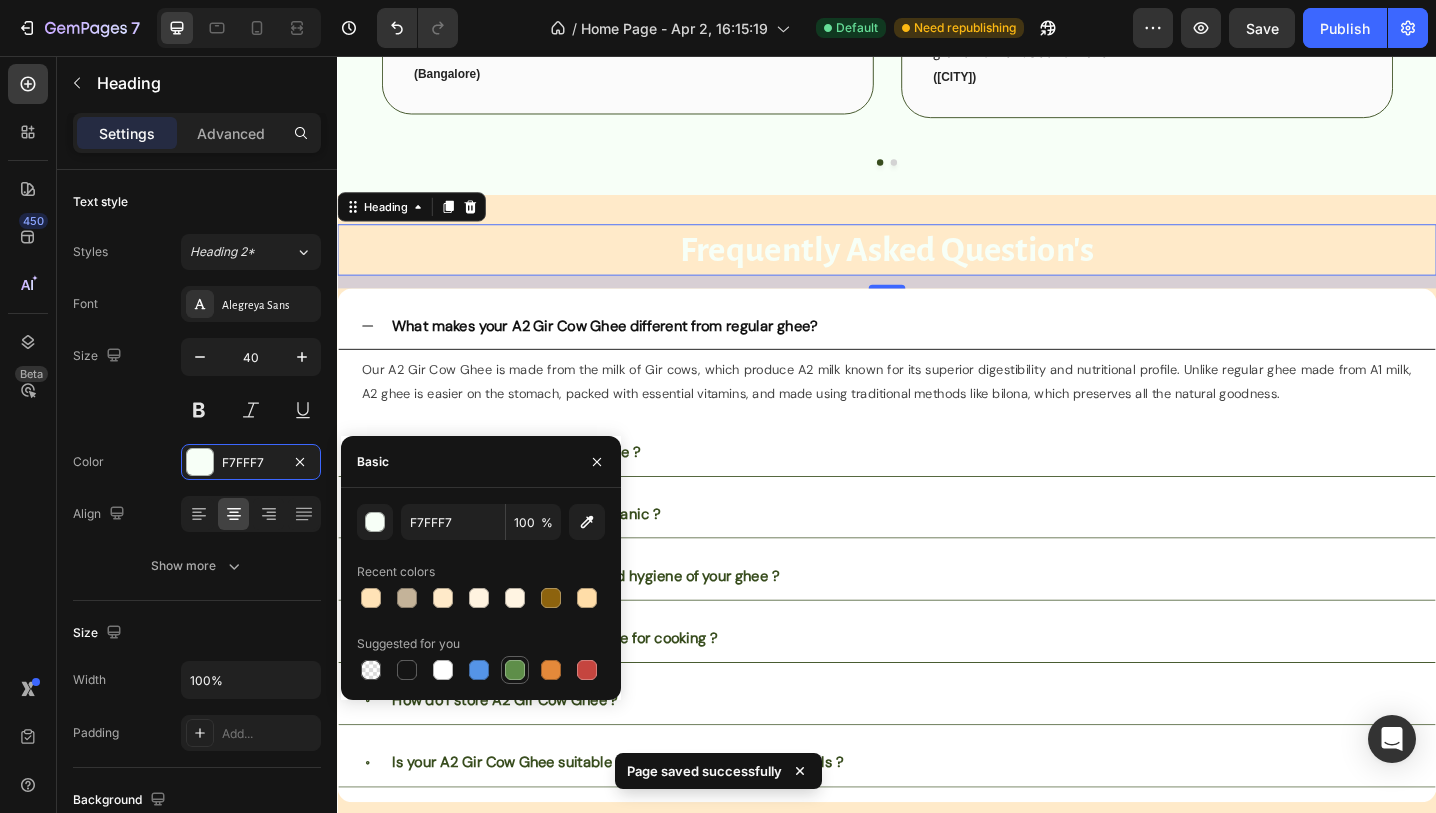 click at bounding box center (515, 670) 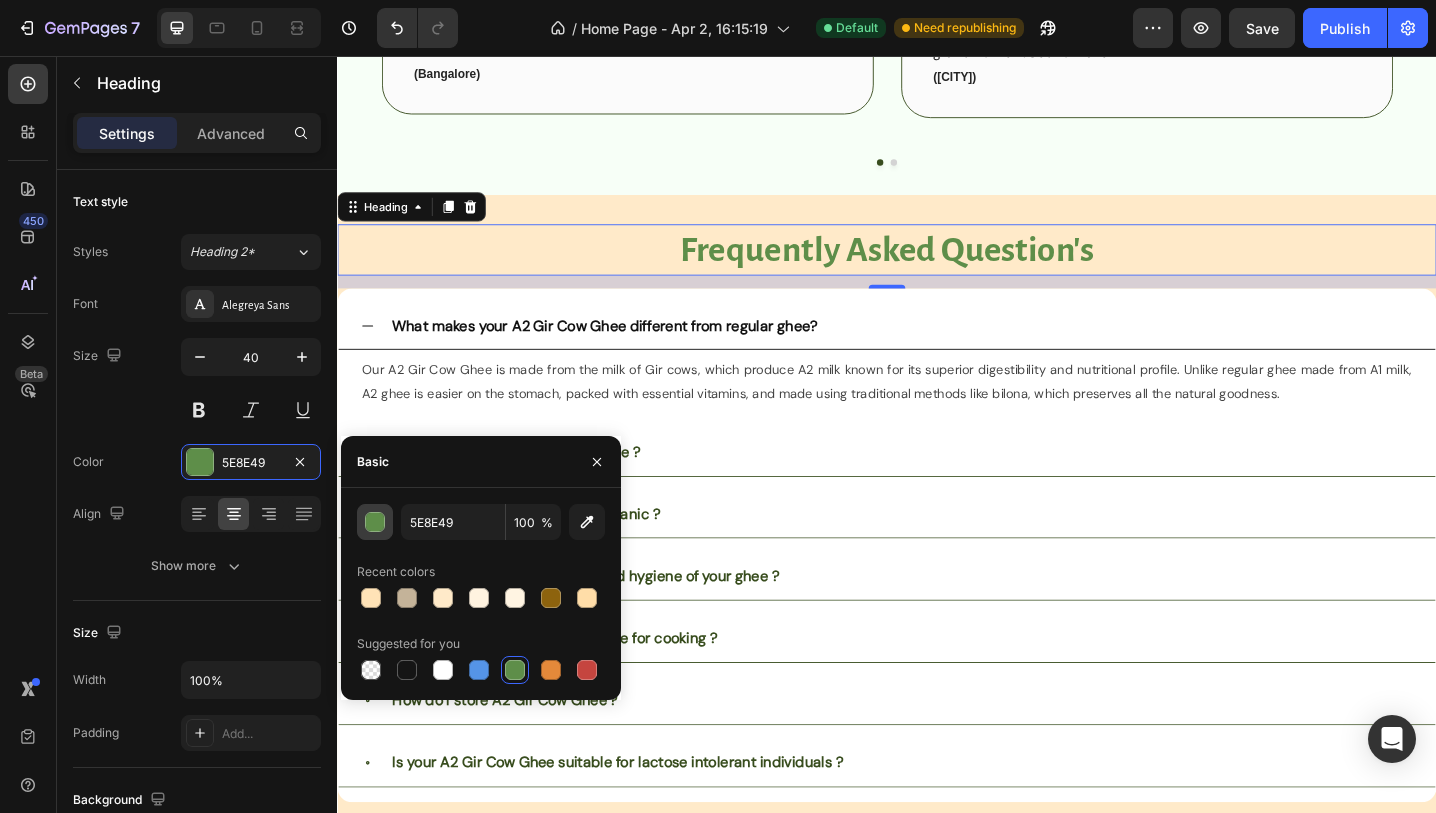 click at bounding box center [376, 523] 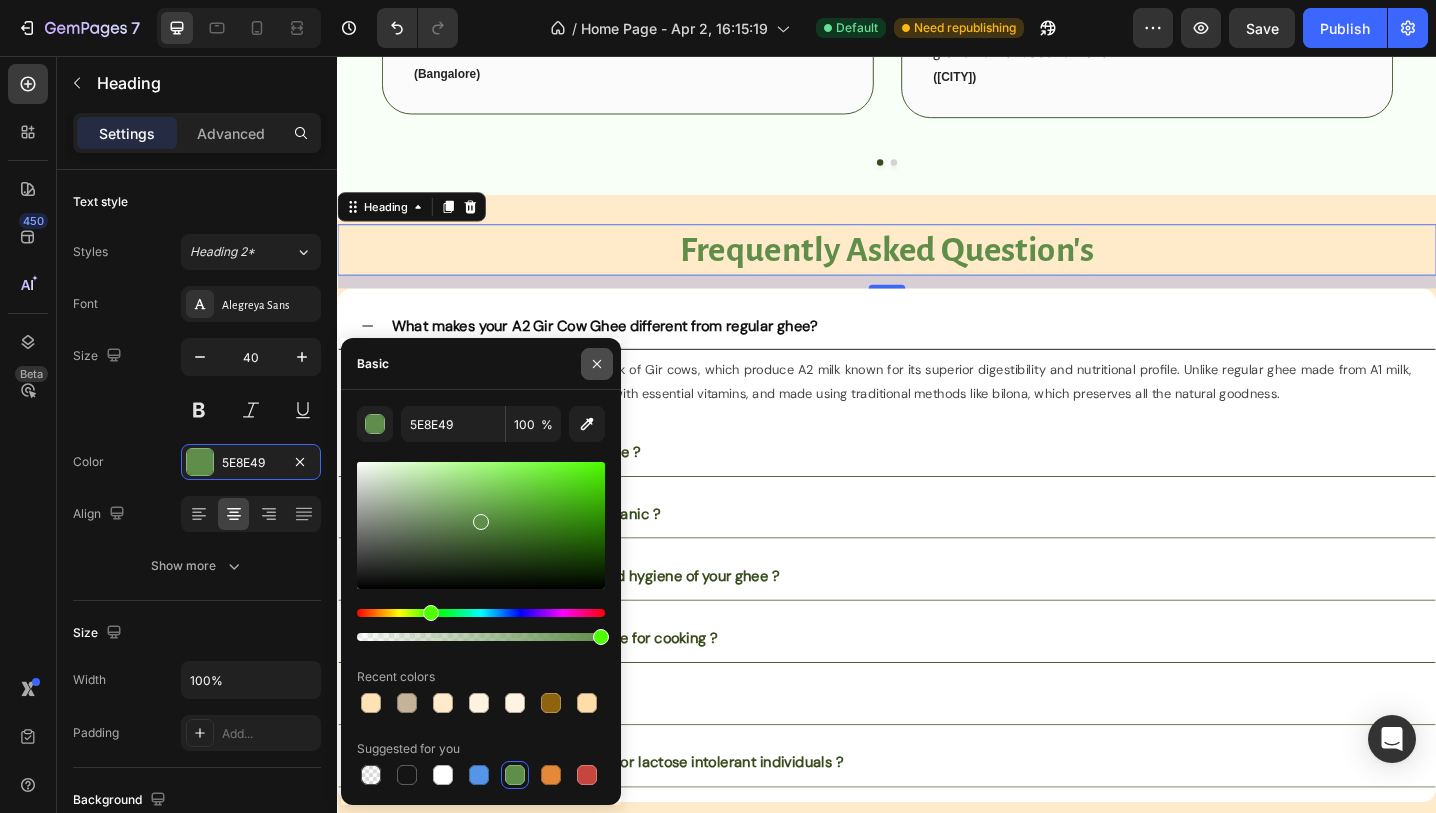 click at bounding box center [597, 364] 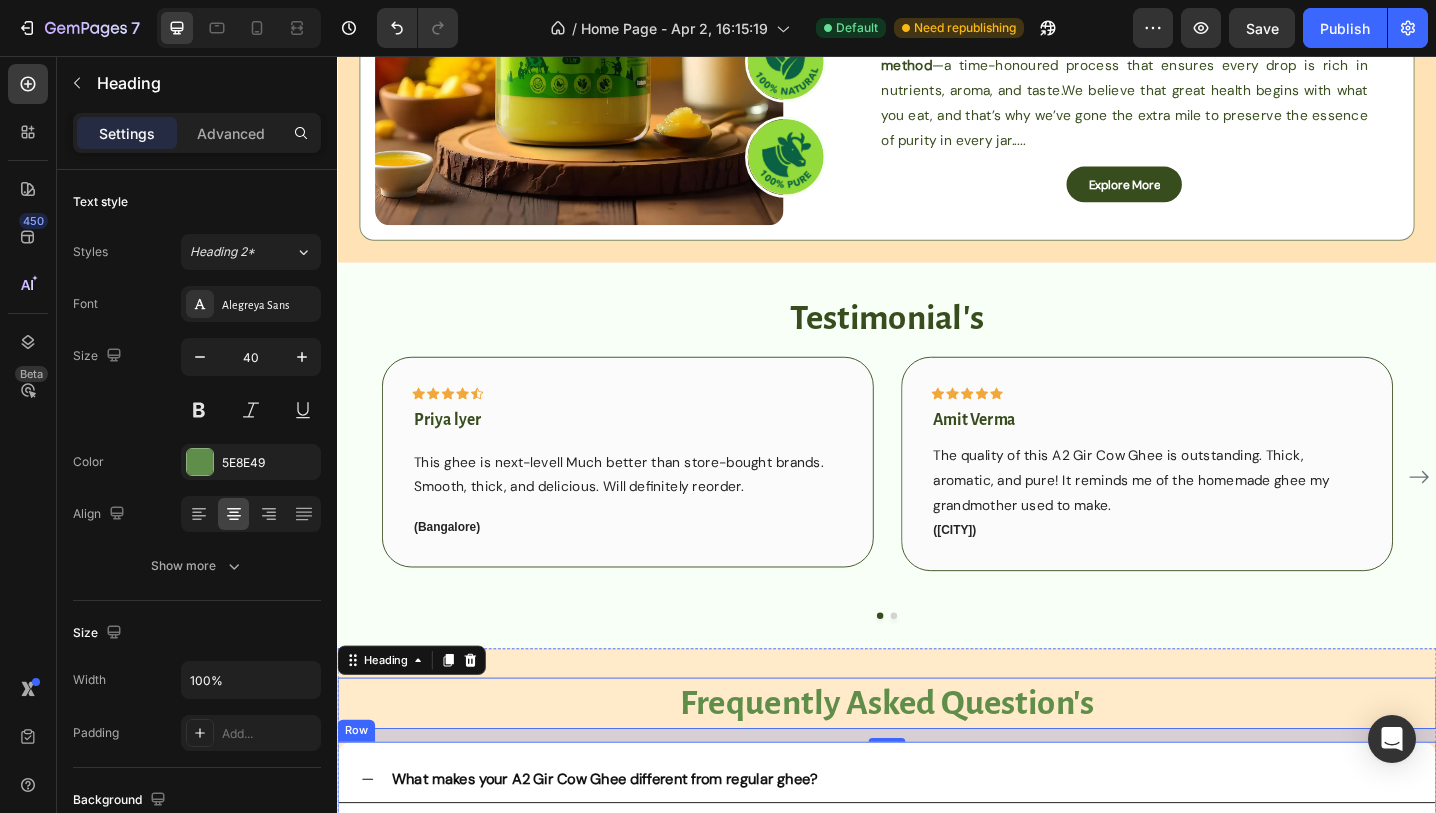 scroll, scrollTop: 3091, scrollLeft: 0, axis: vertical 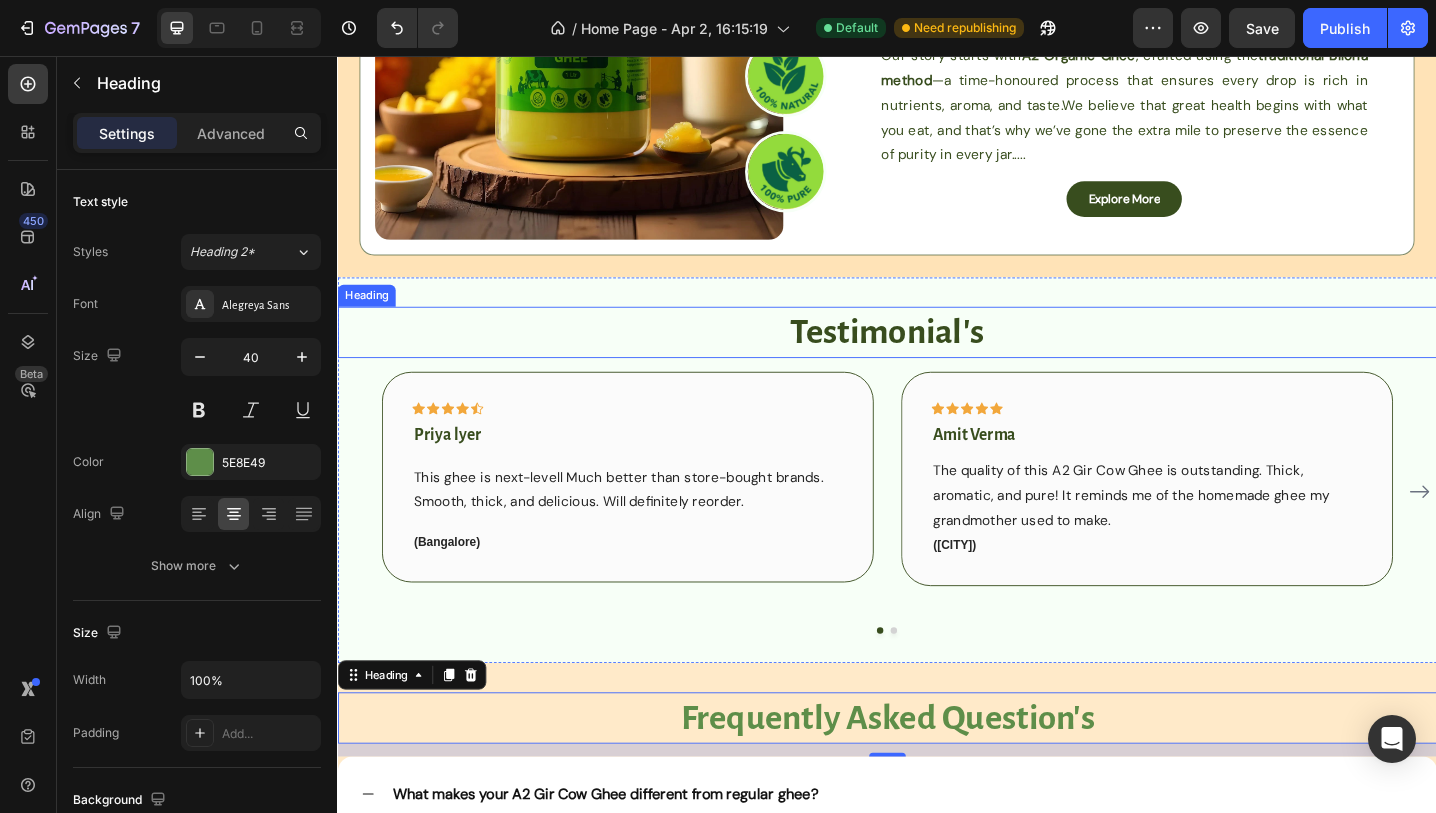 click on "testimonial's" at bounding box center (937, 358) 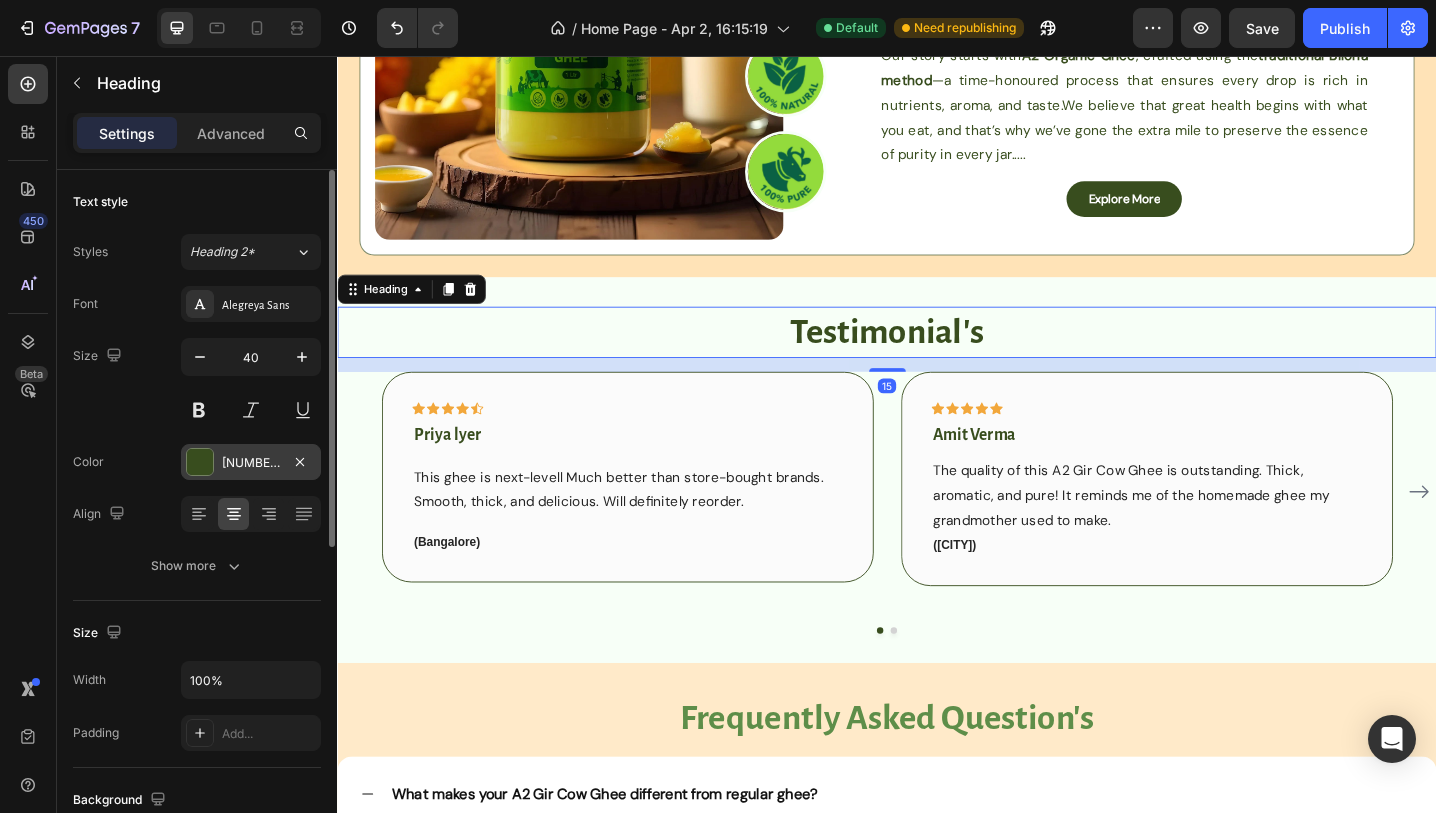 click on "384D1E" at bounding box center [251, 463] 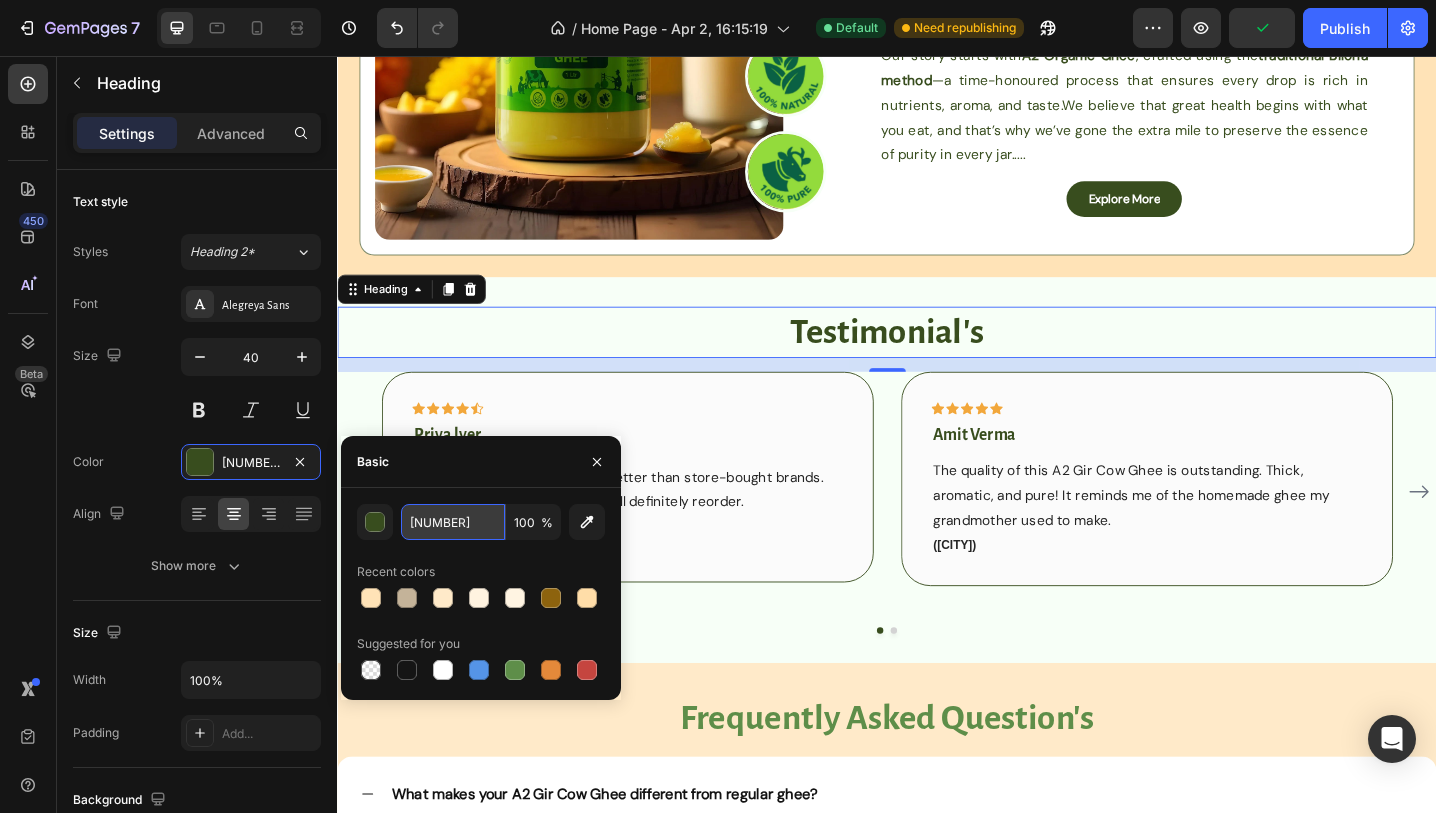 click on "384D1E" at bounding box center [453, 522] 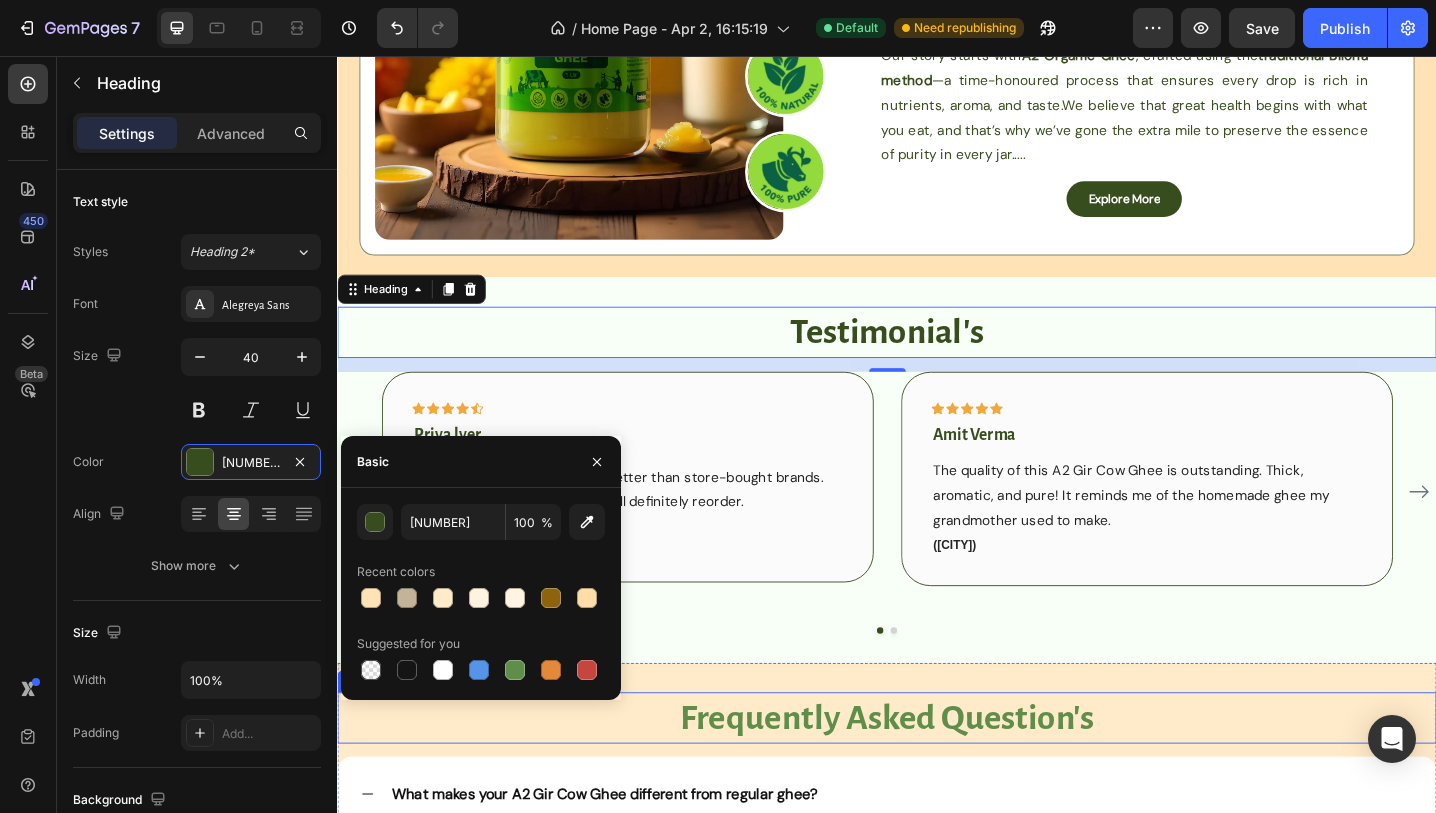 click on "frequently asked question's" at bounding box center [937, 779] 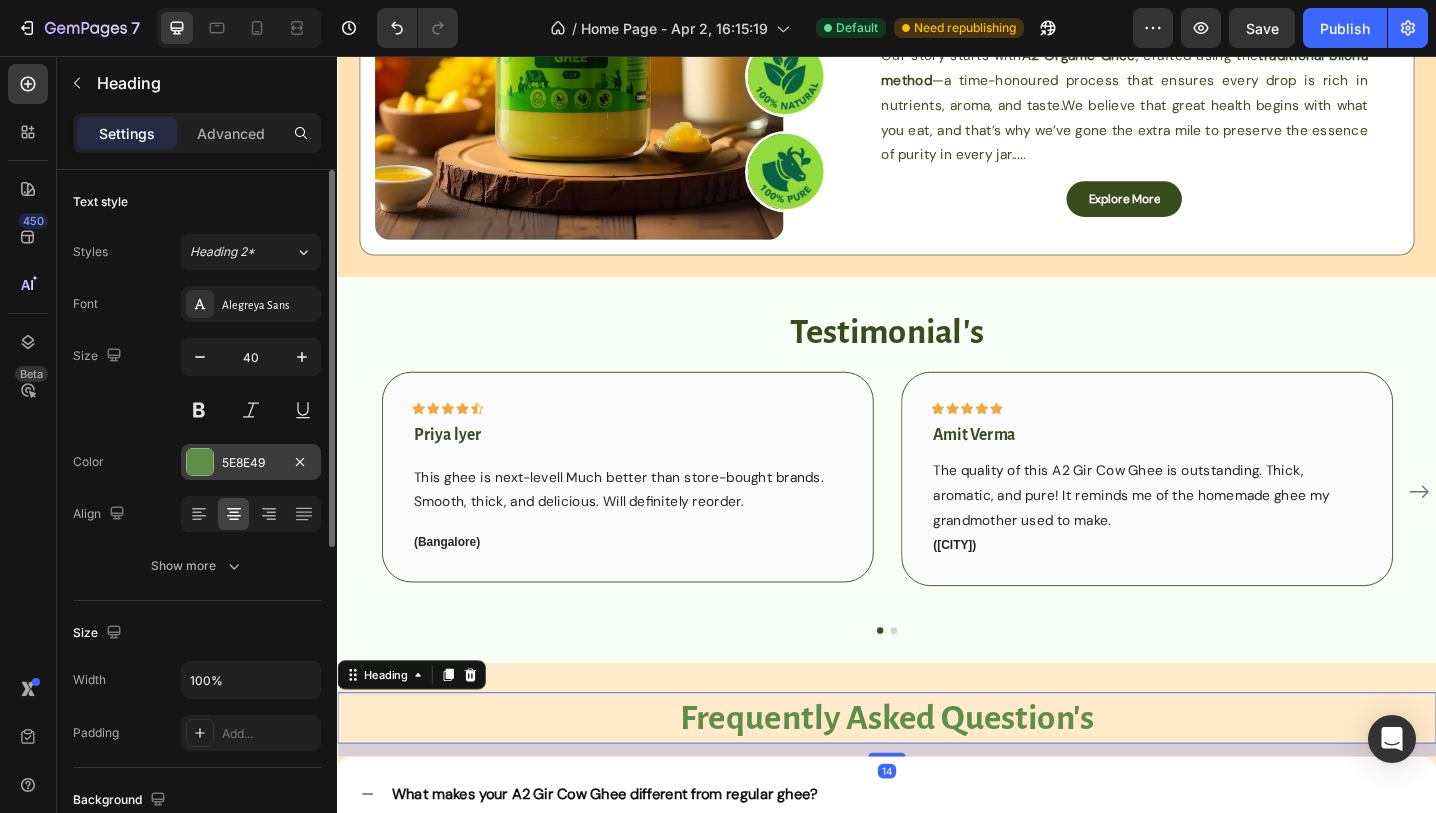click at bounding box center [200, 462] 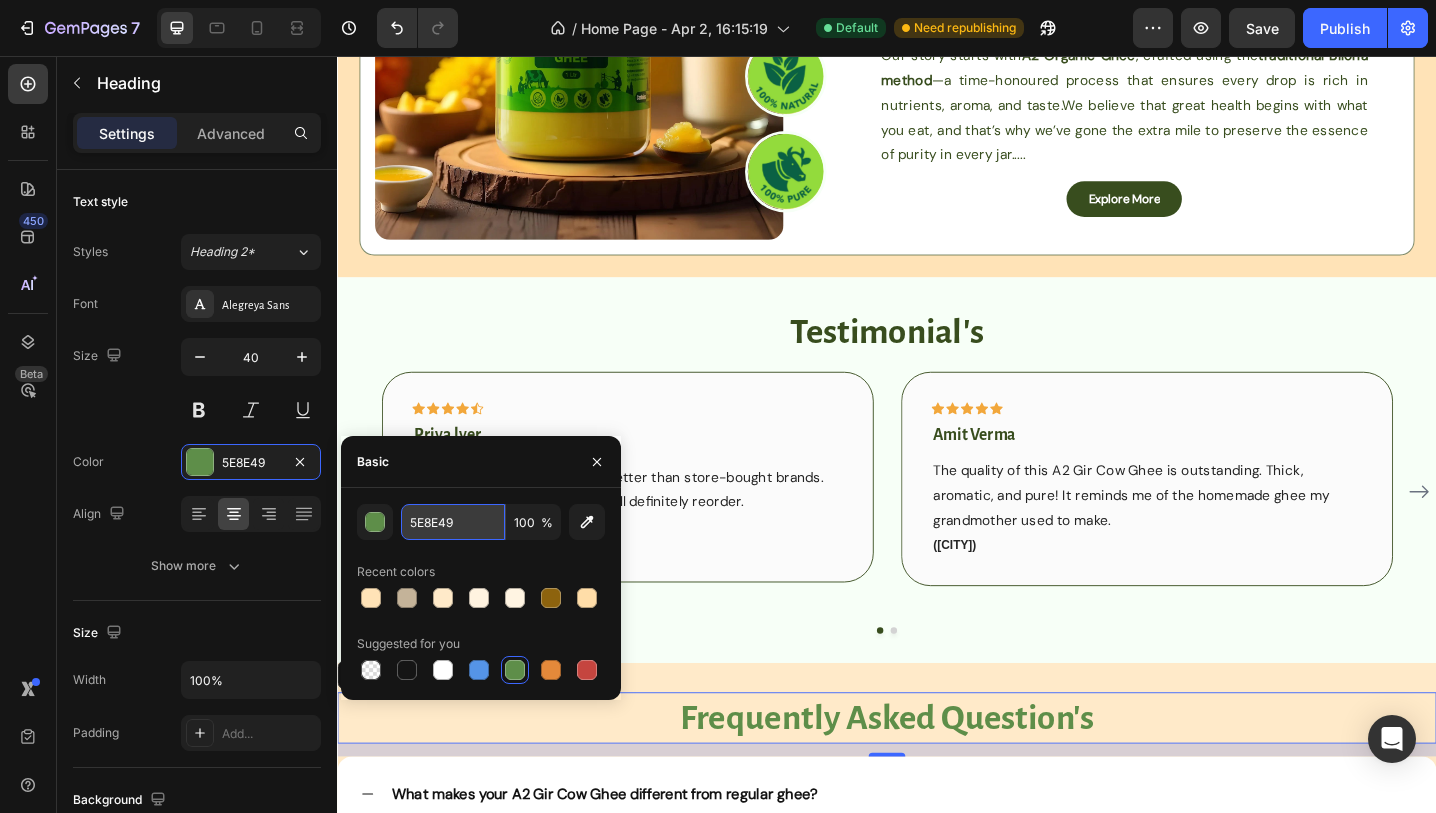 click on "5E8E49" at bounding box center [453, 522] 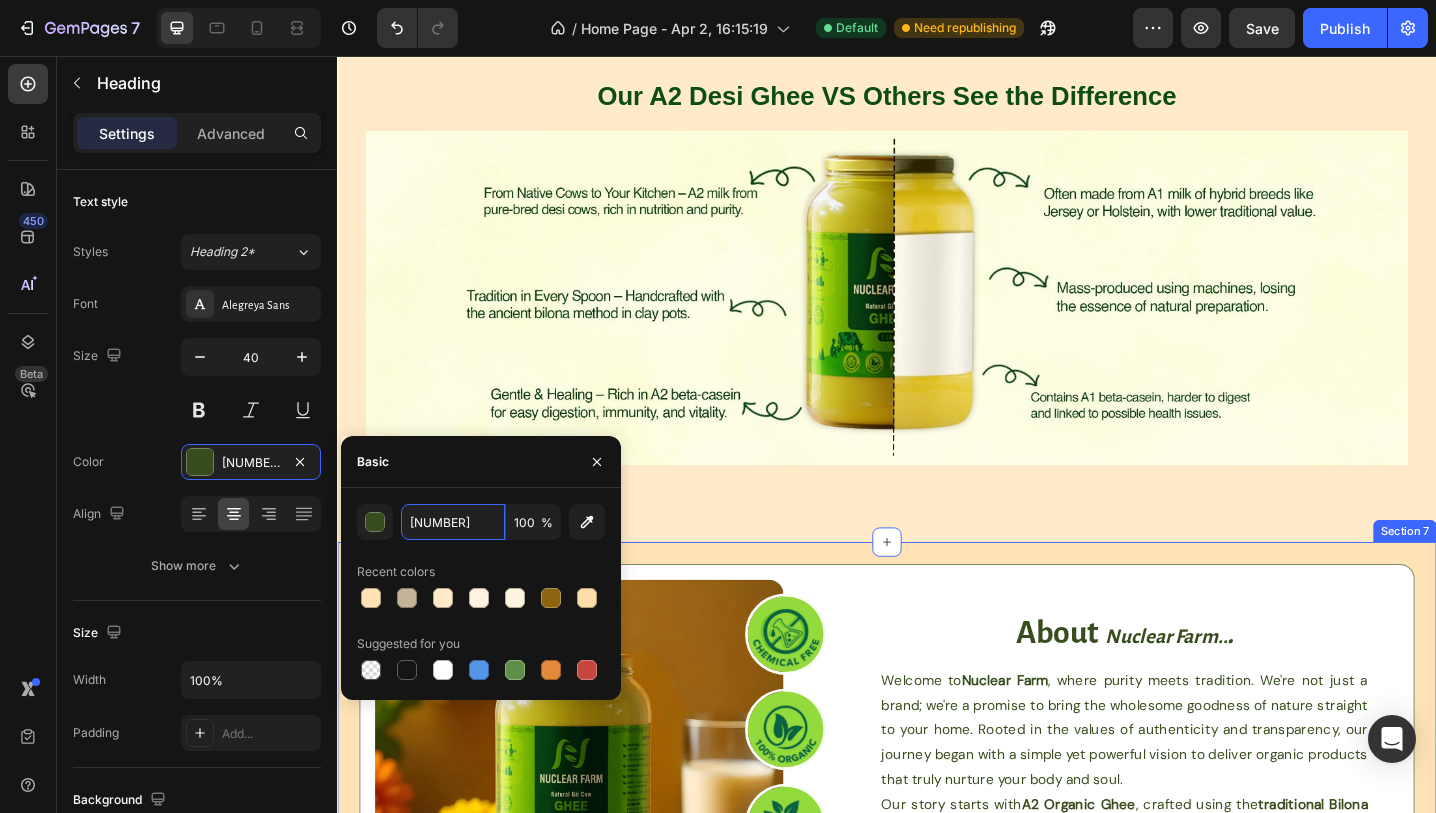 scroll, scrollTop: 2156, scrollLeft: 0, axis: vertical 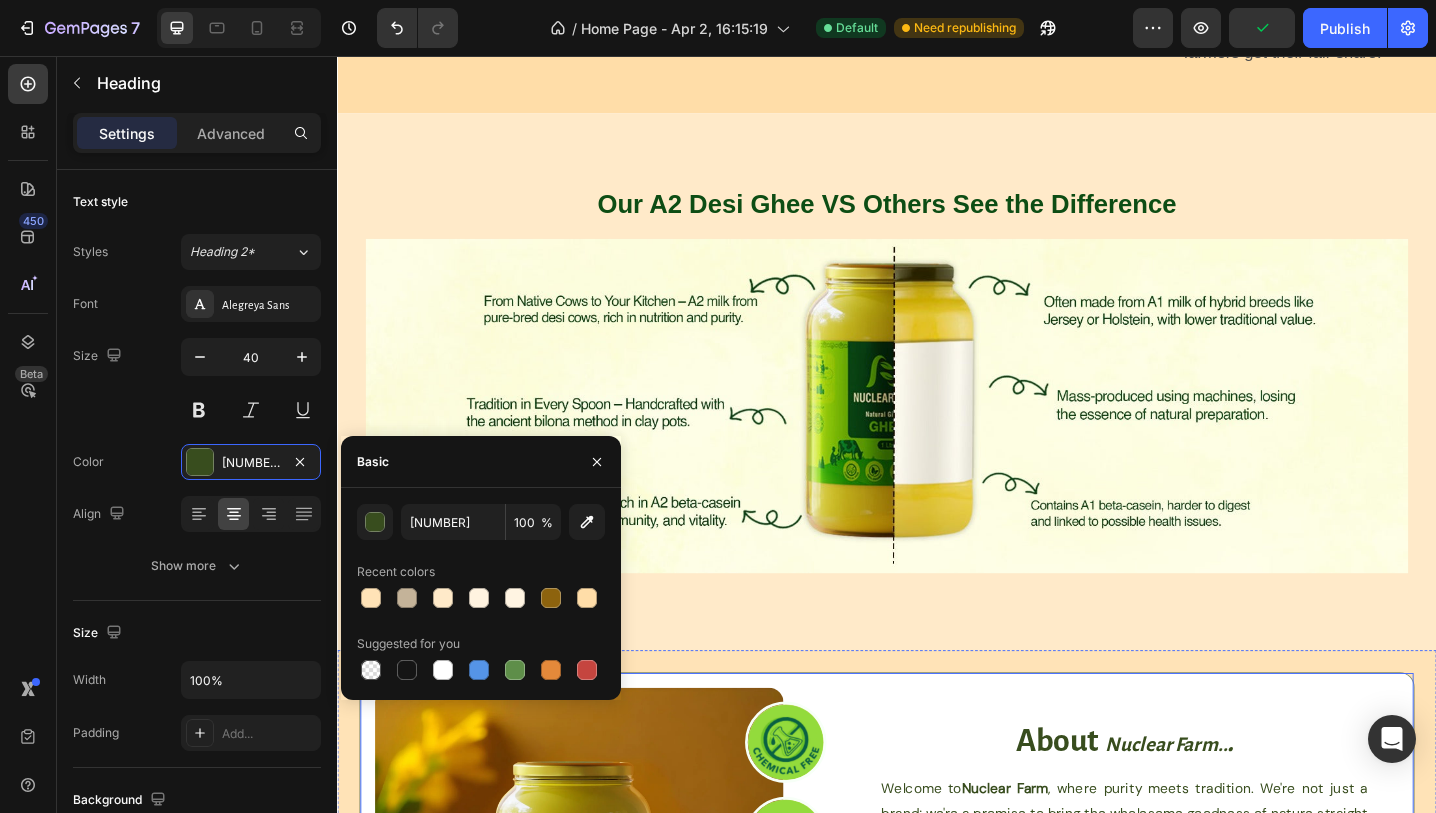 click on "Image Image Image Image Image Image Image Image Image Row about   nuclear farm.. . Heading Welcome to  Nuclear Farm , where purity meets tradition. We're not just a brand; we're a promise to bring the wholesome goodness of nature straight to your home. Rooted in the values of authenticity and transparency, our journey began with a simple yet powerful vision to deliver organic products that truly nurture your body and soul. Our story starts with  A2 Organic Ghee , crafted using the  traditional Bilona method —a time-honoured process that ensures every drop is rich in nutrients, aroma, and taste.We believe that great health begins with what you eat, and that’s why we’ve gone the extra mile to preserve the essence of purity in every jar..... Text Block Explore More Button Row" at bounding box center [937, 969] 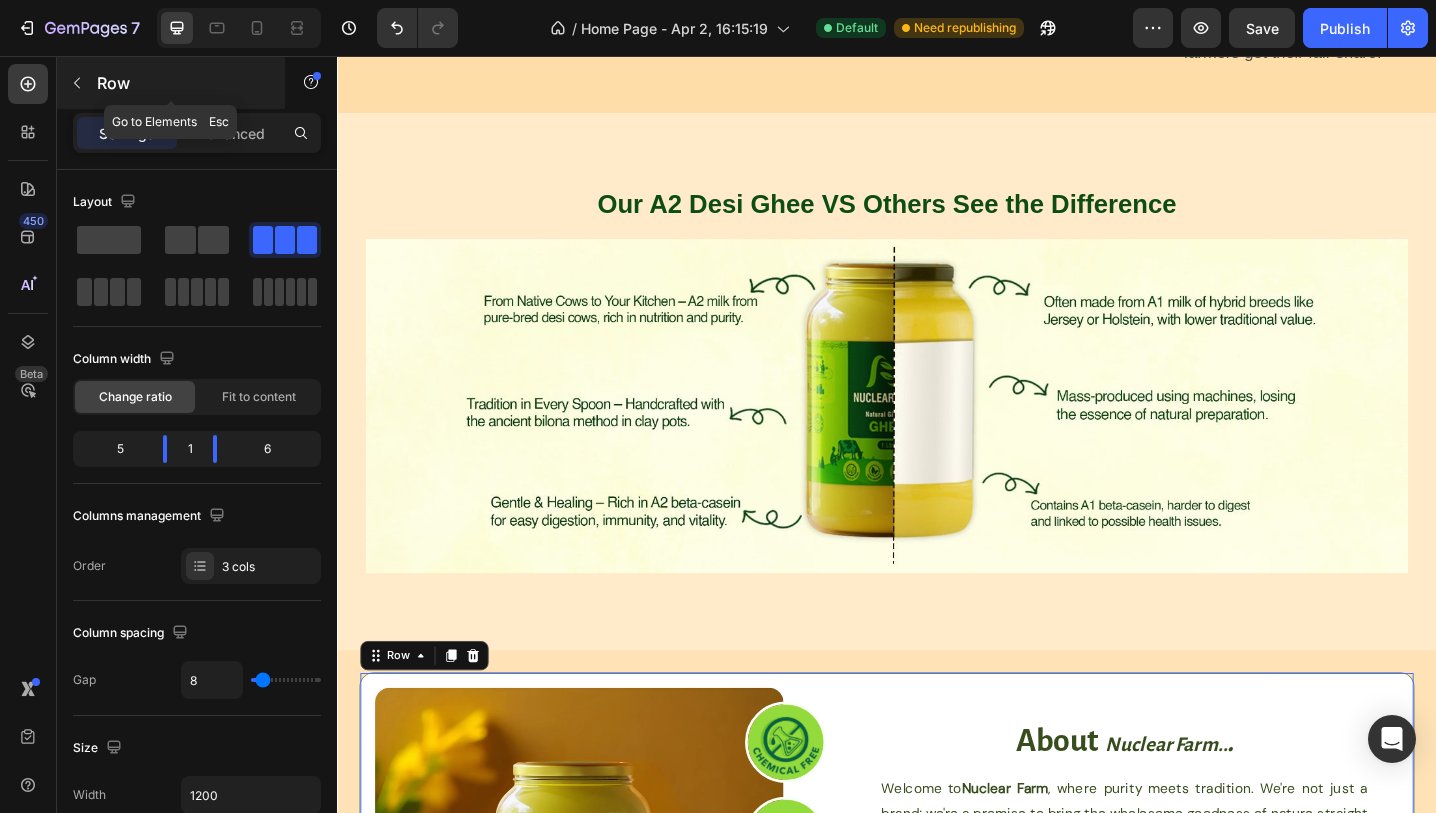 click 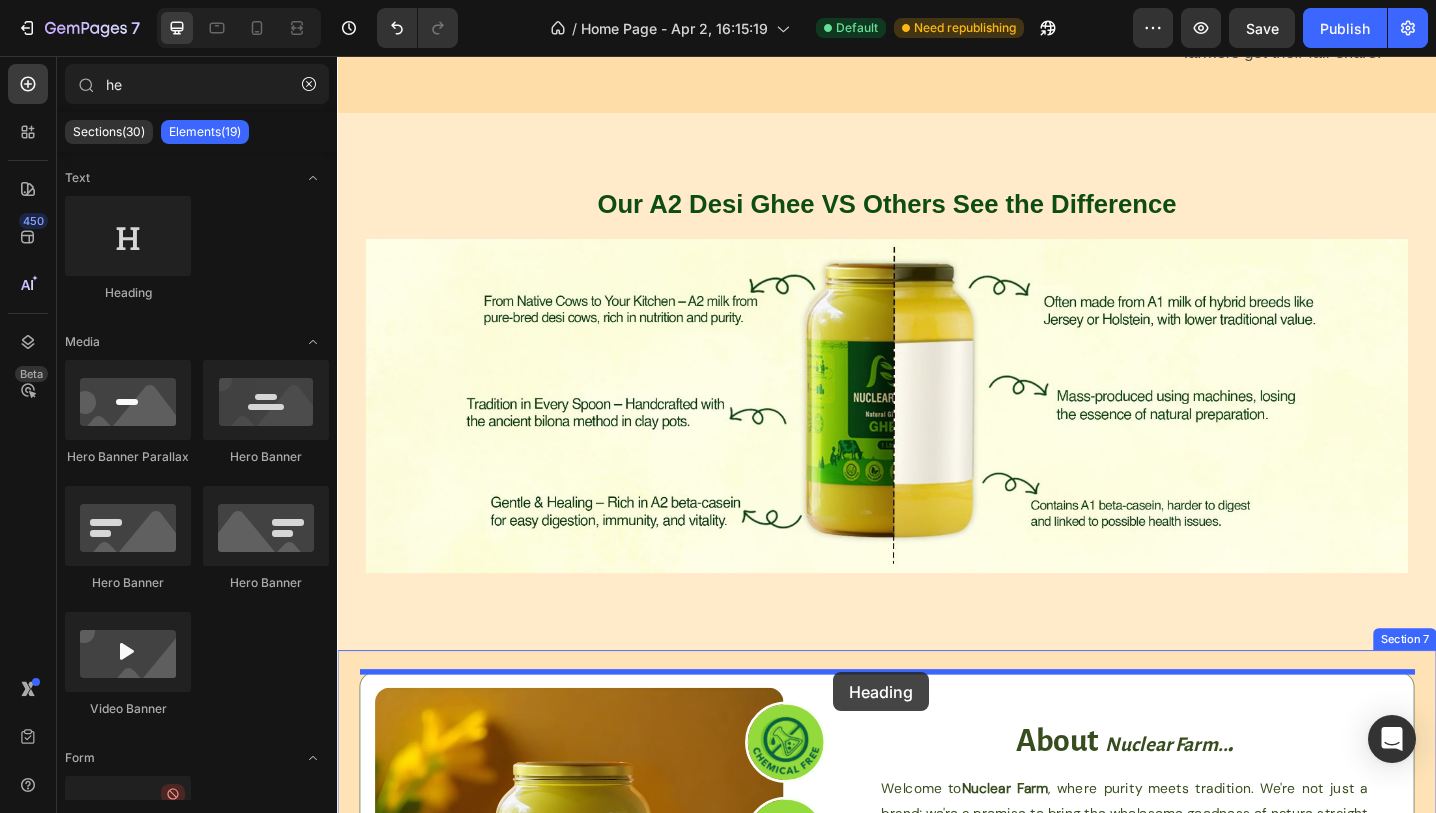 drag, startPoint x: 464, startPoint y: 319, endPoint x: 880, endPoint y: 725, distance: 581.2848 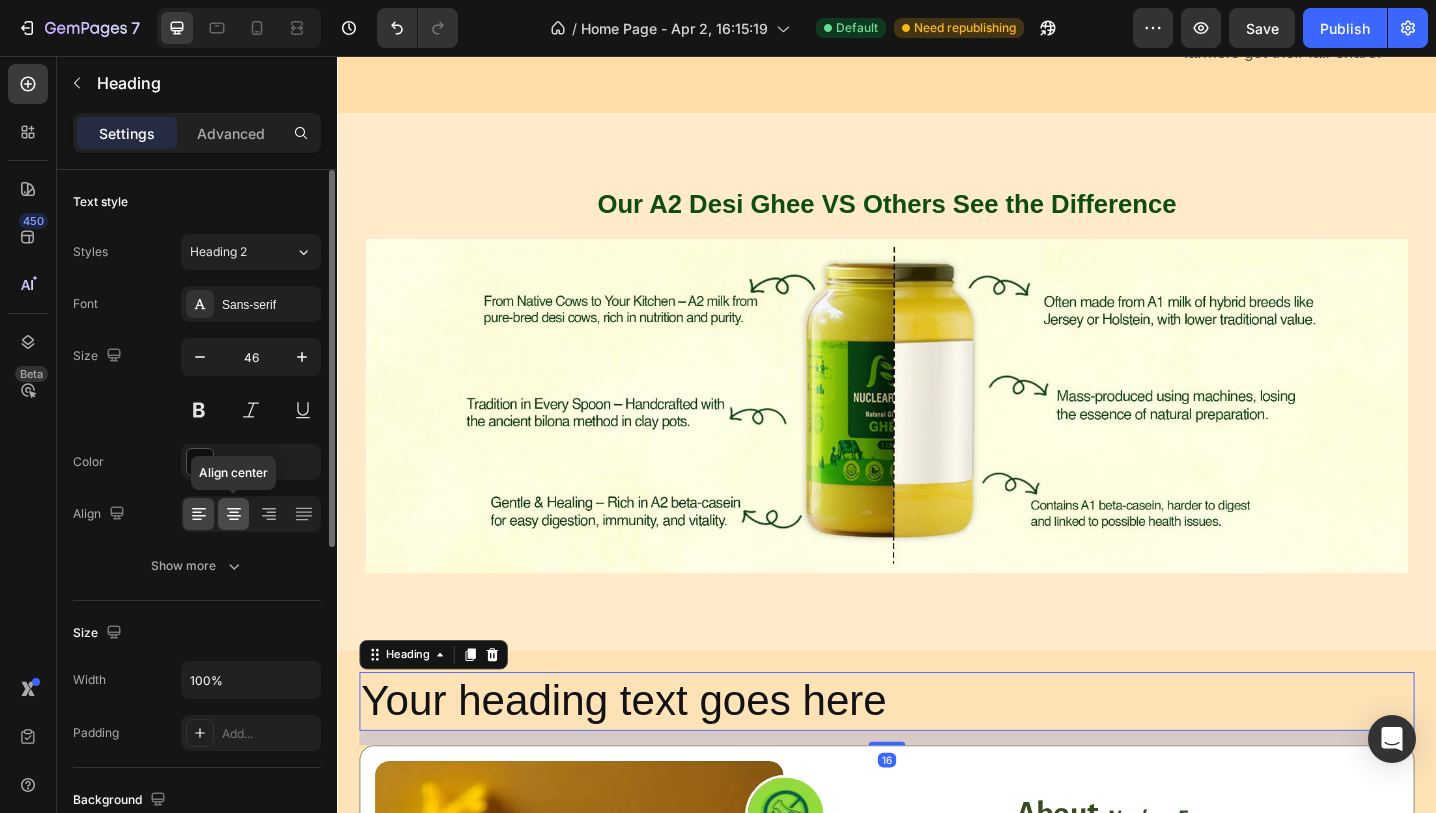 click 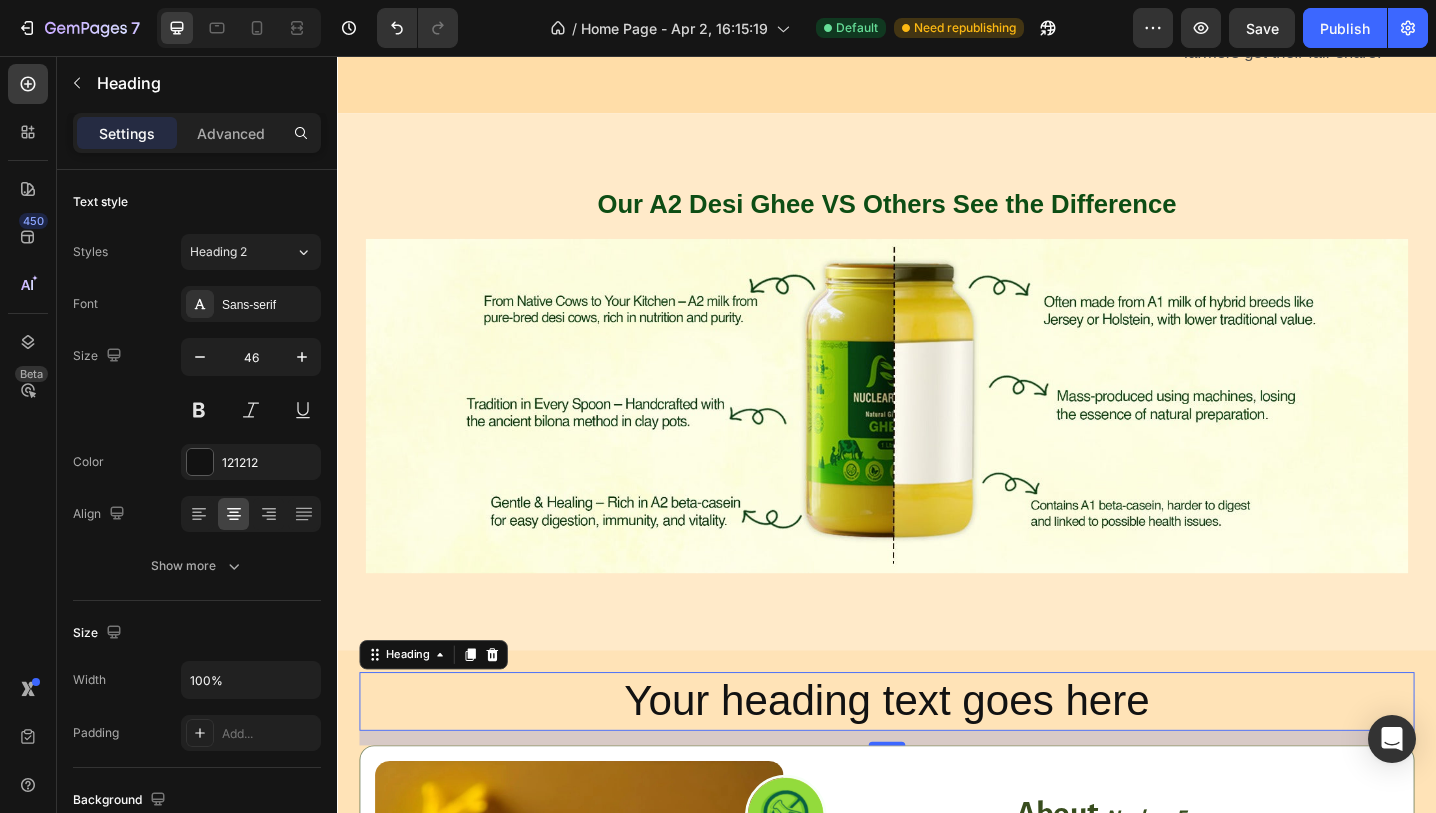 click on "Your heading text goes here" at bounding box center [937, 761] 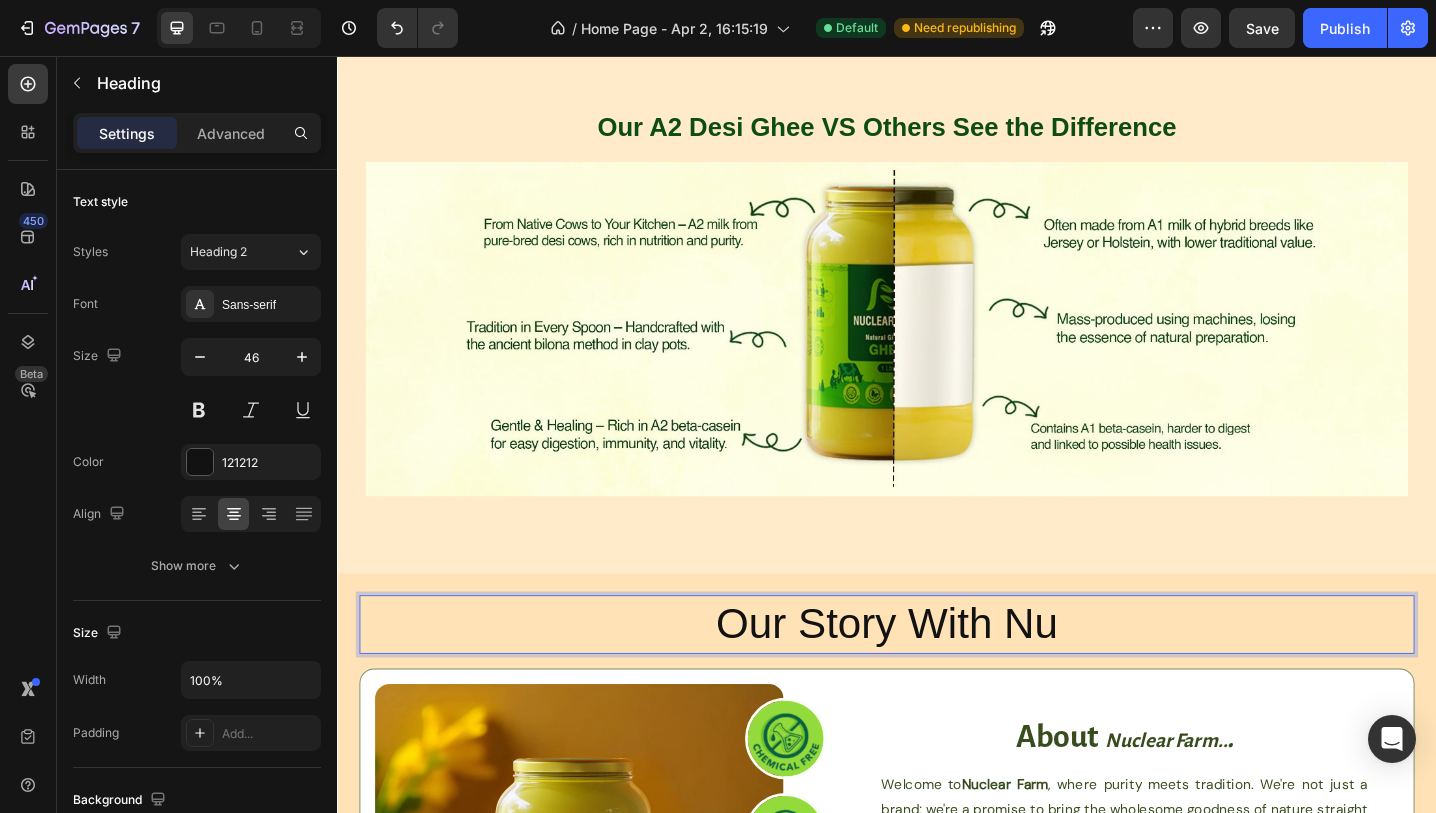 scroll, scrollTop: 2275, scrollLeft: 0, axis: vertical 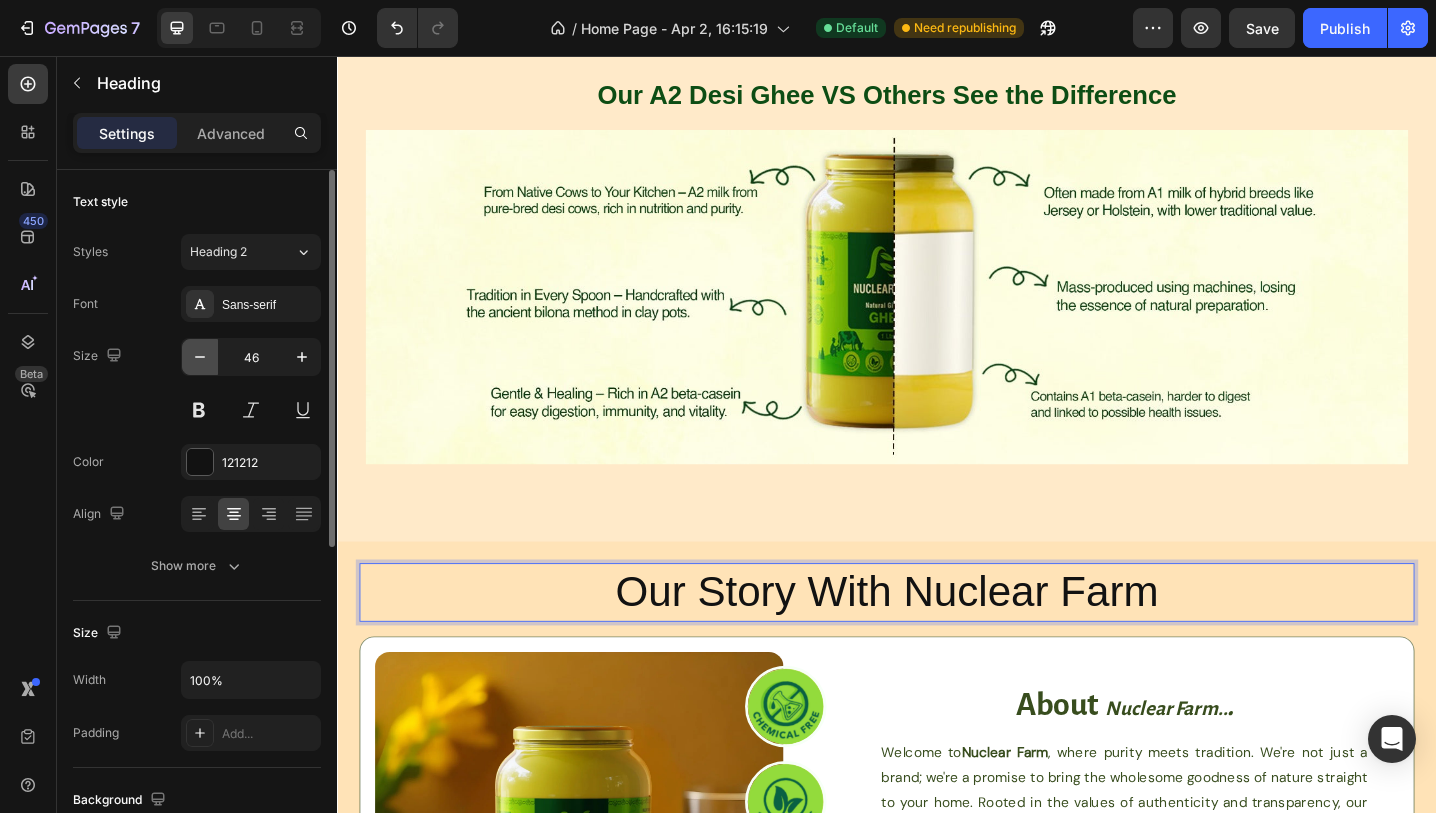 click 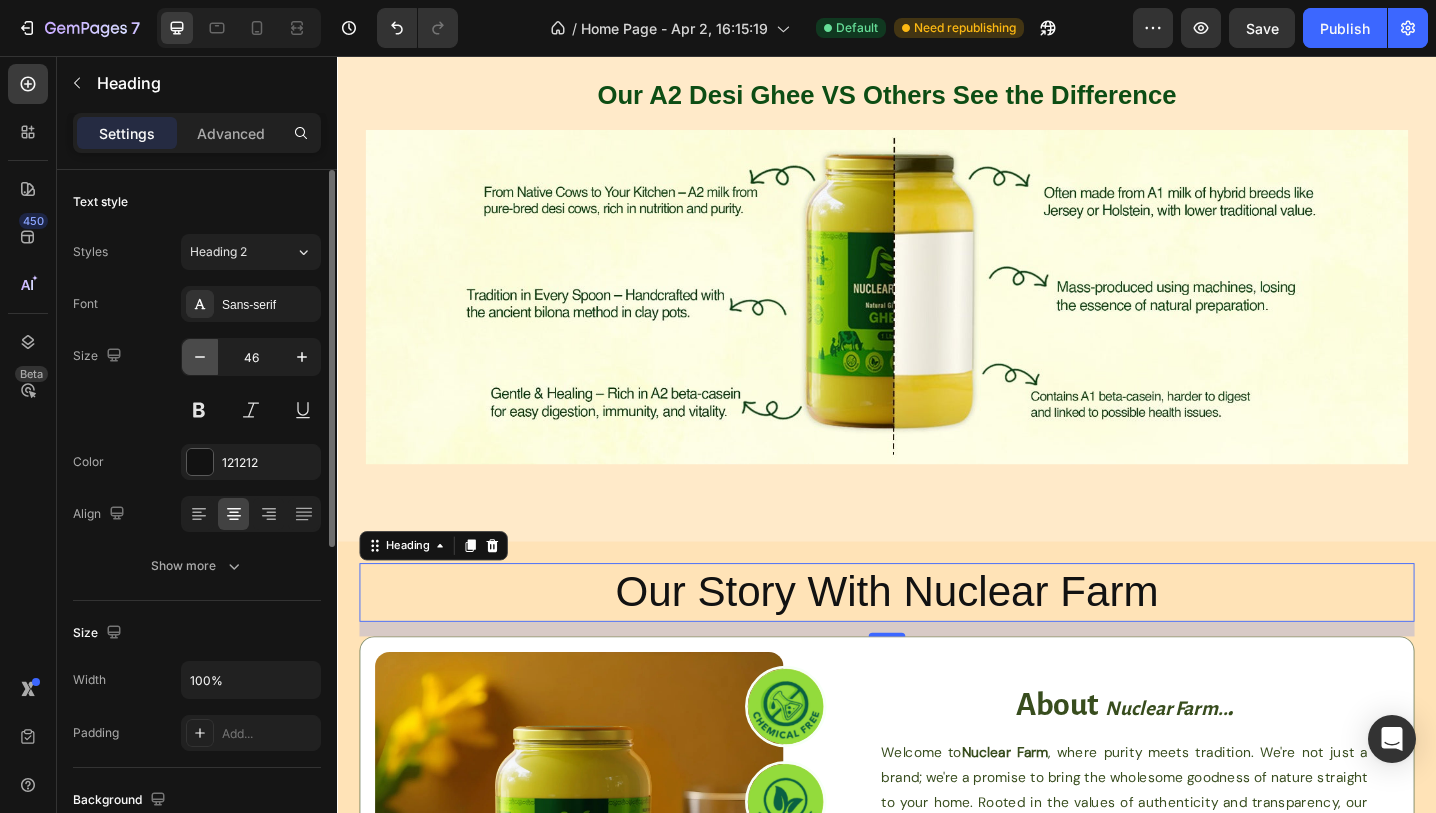click 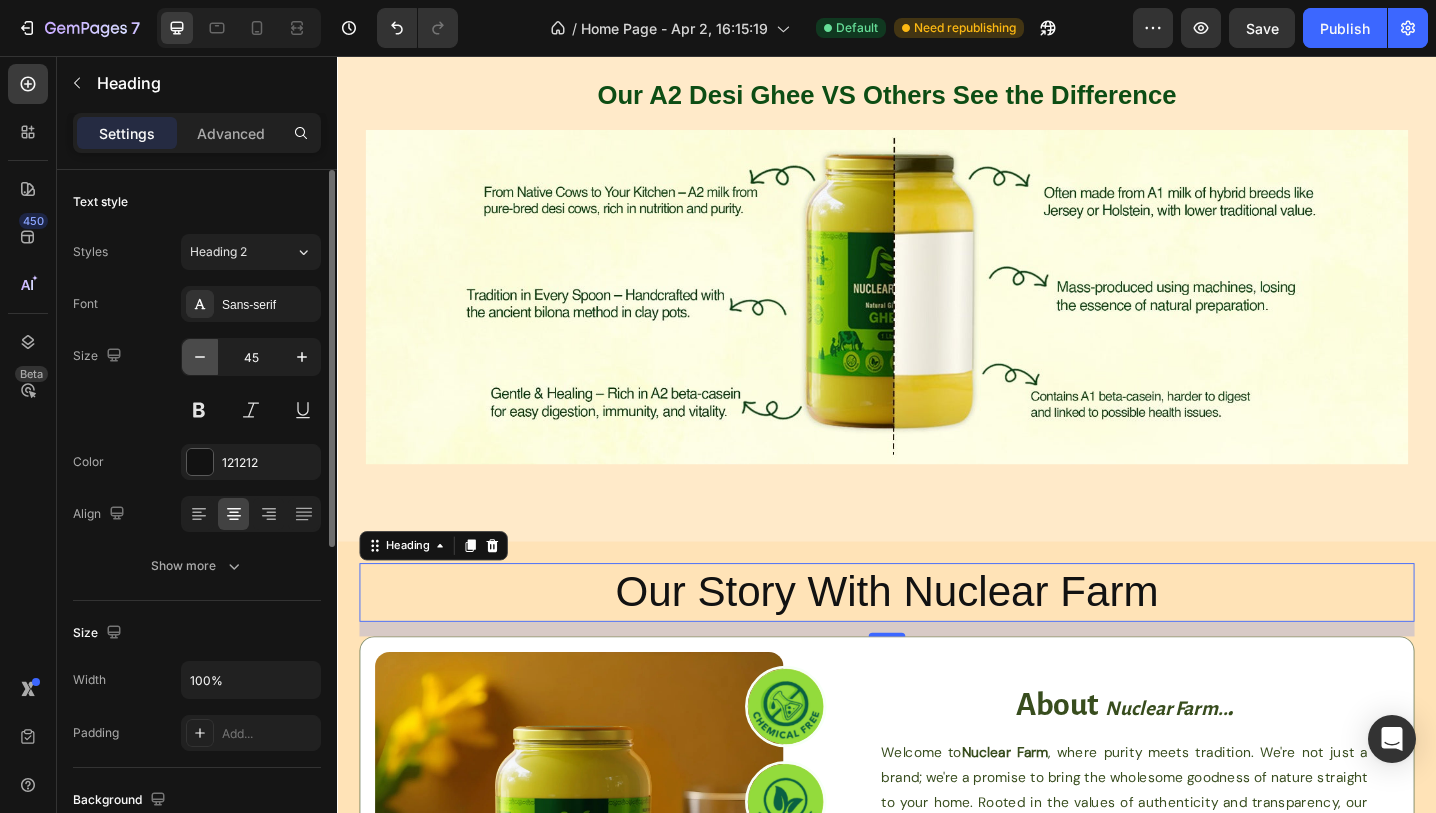 click 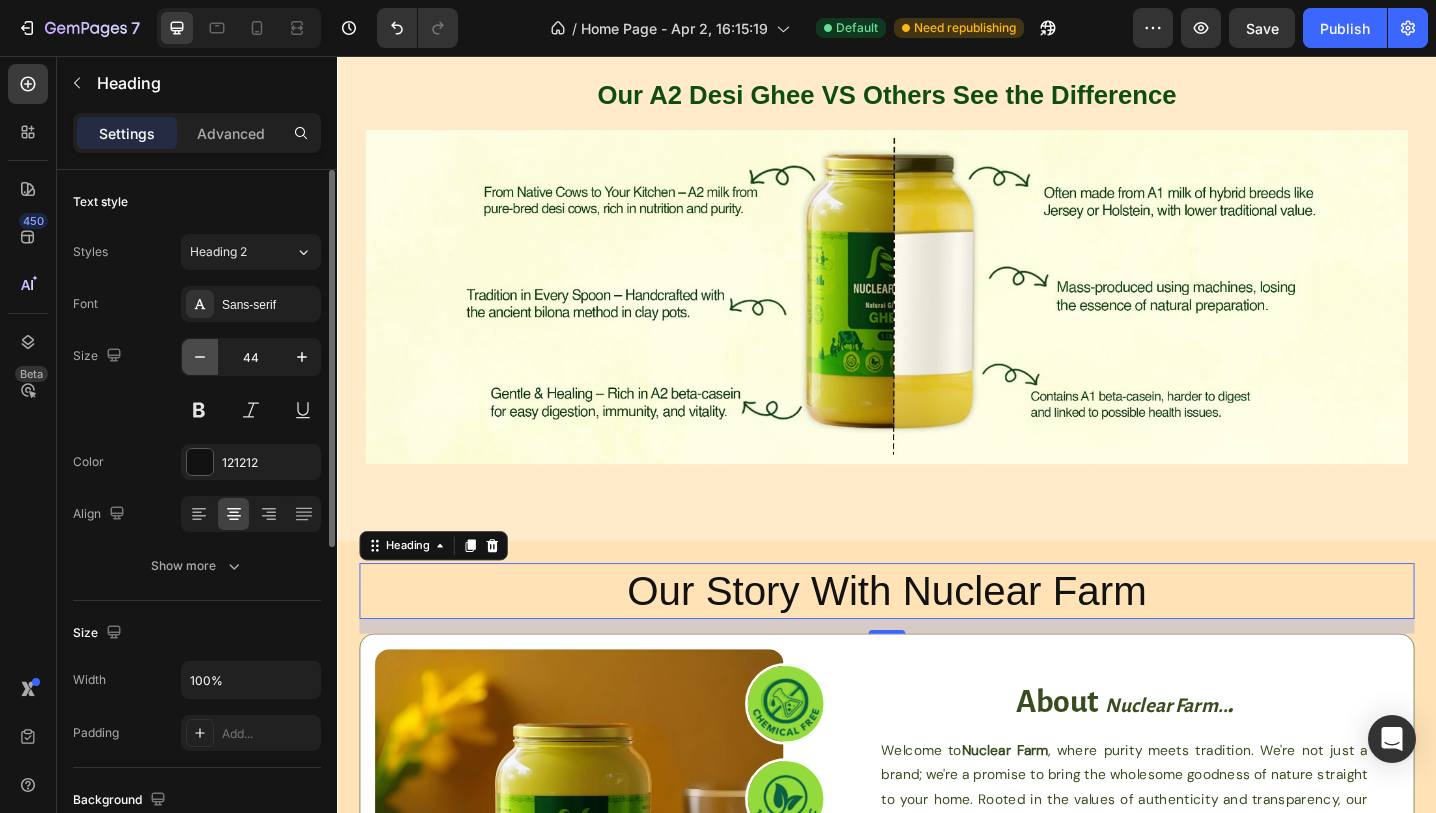 click 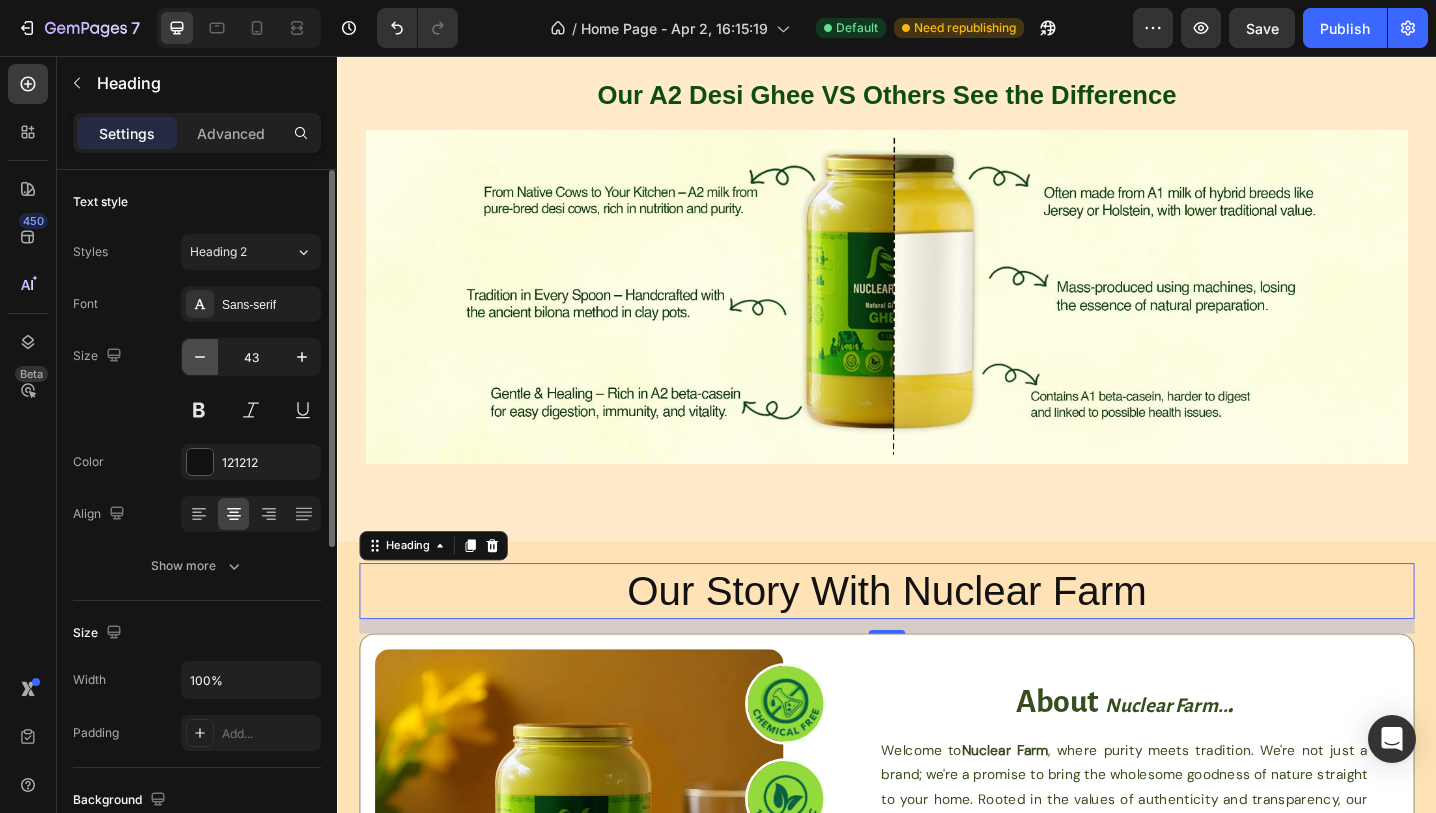 click 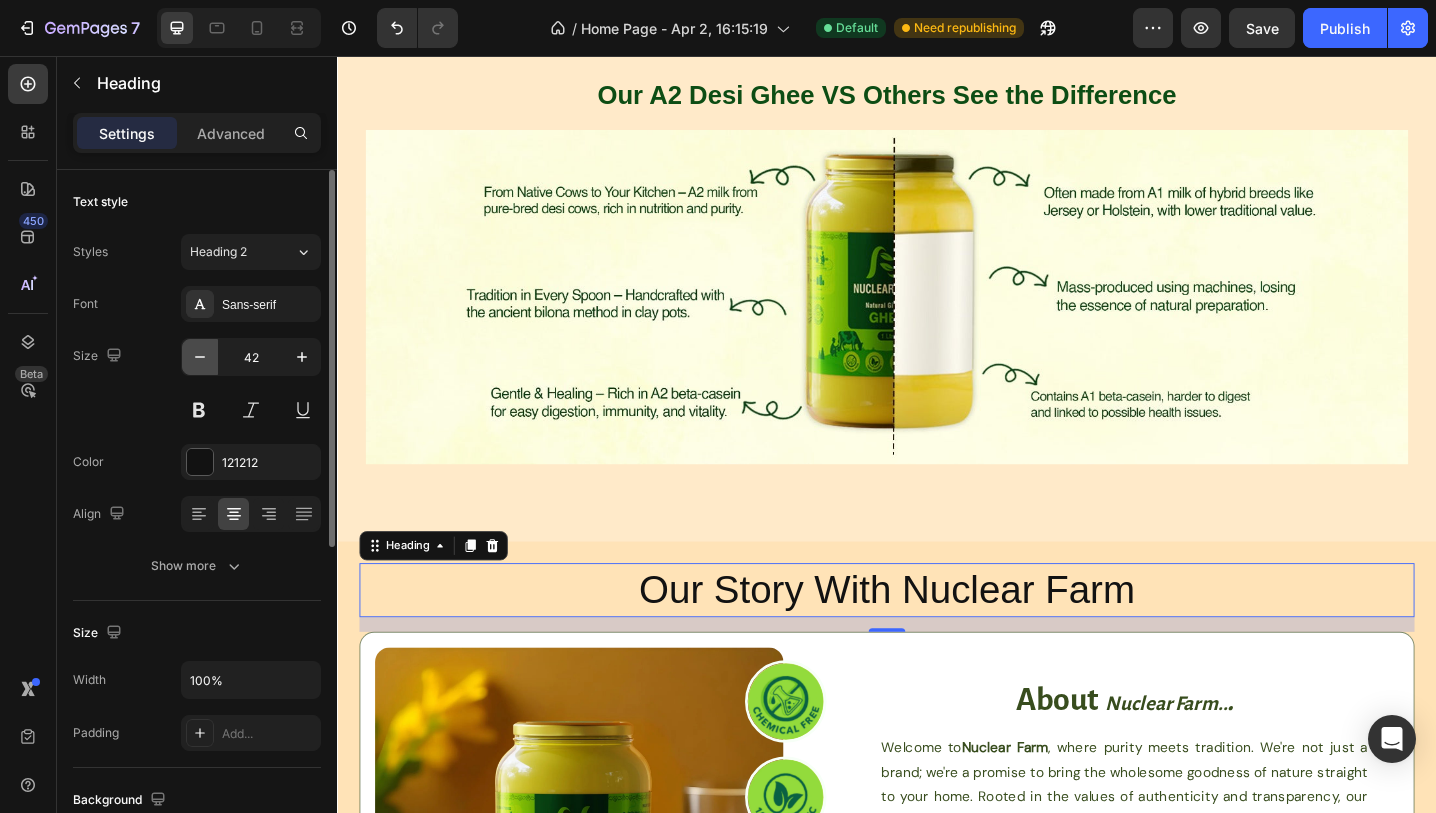 click 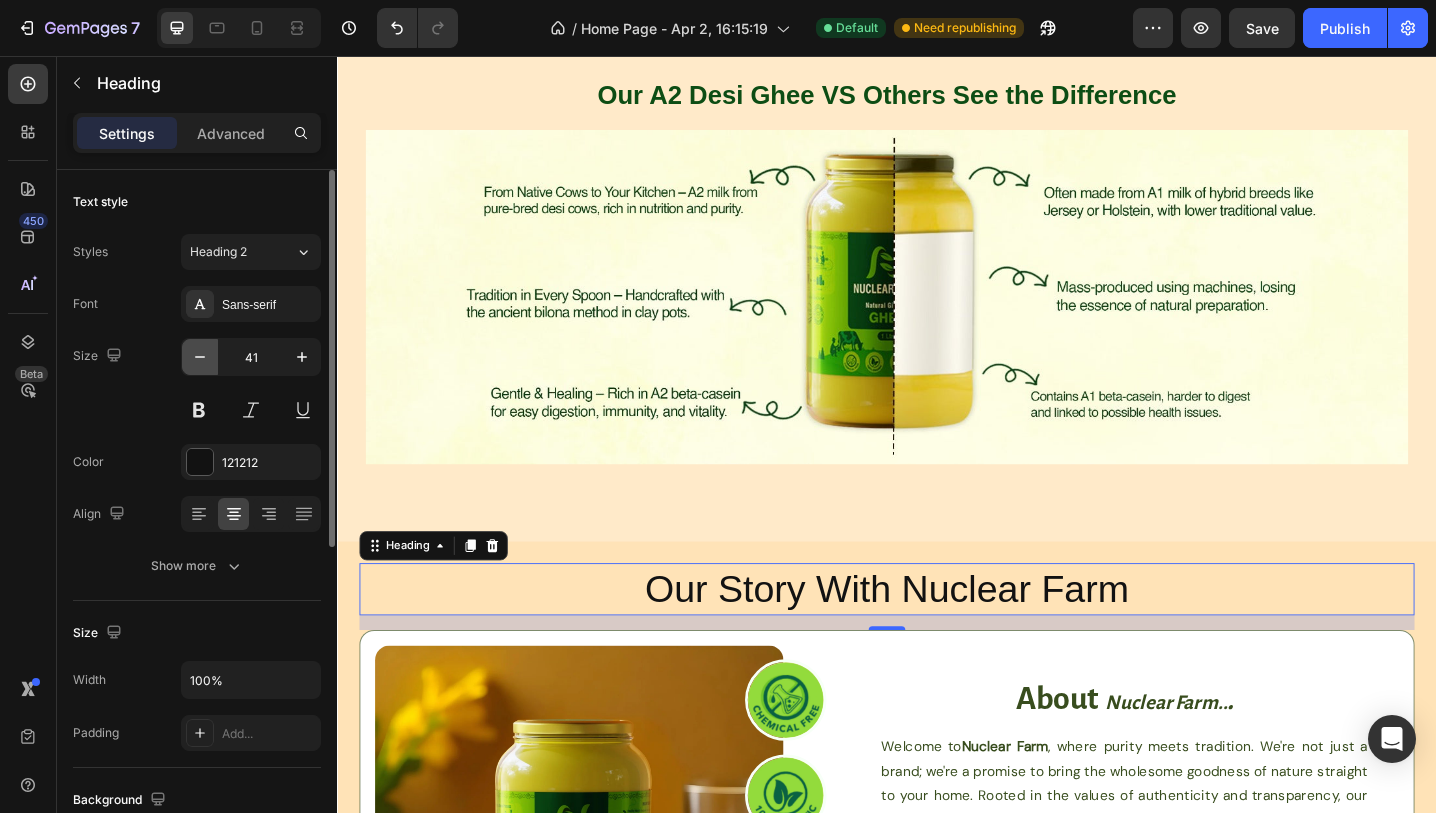 click 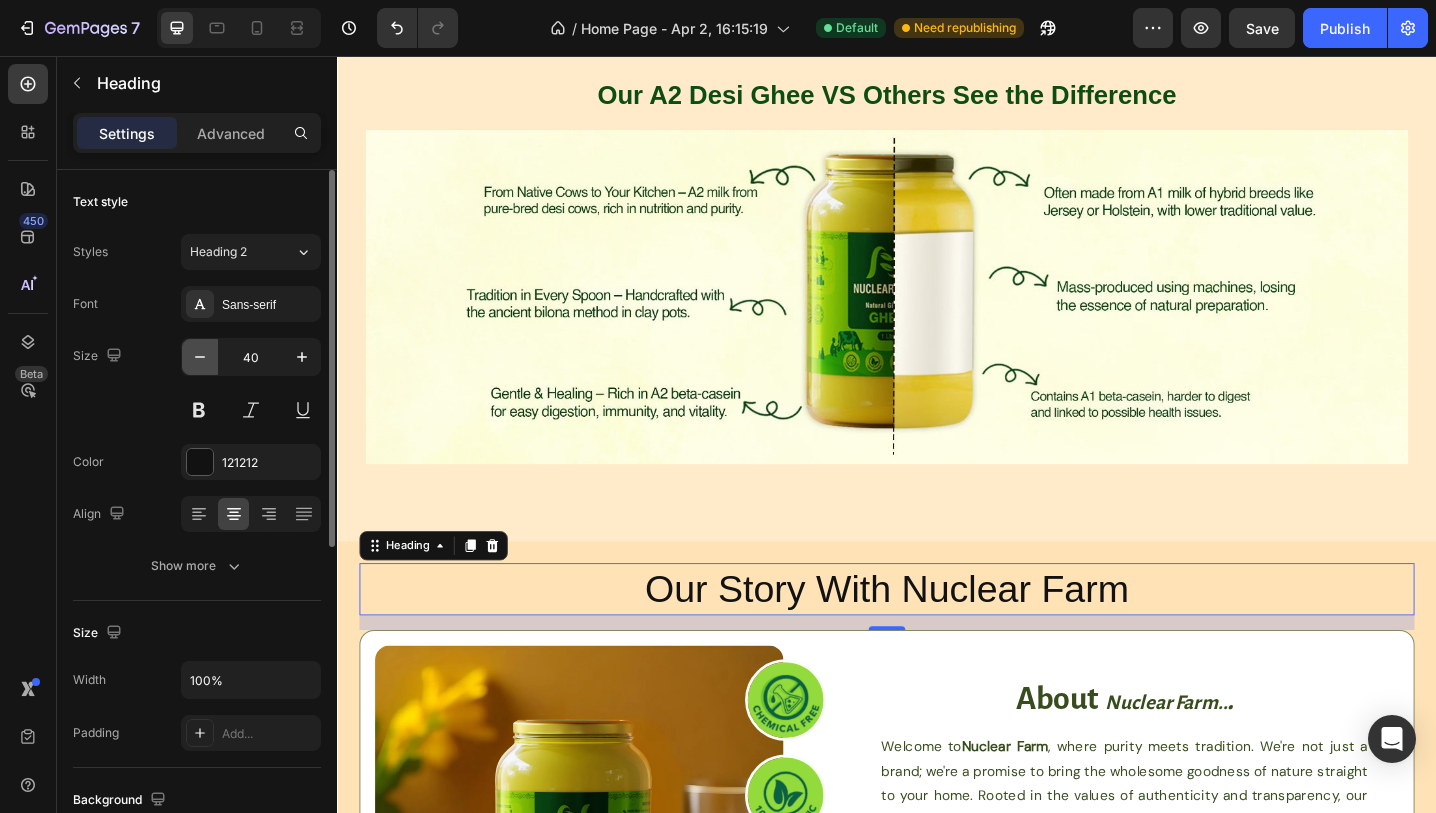 click 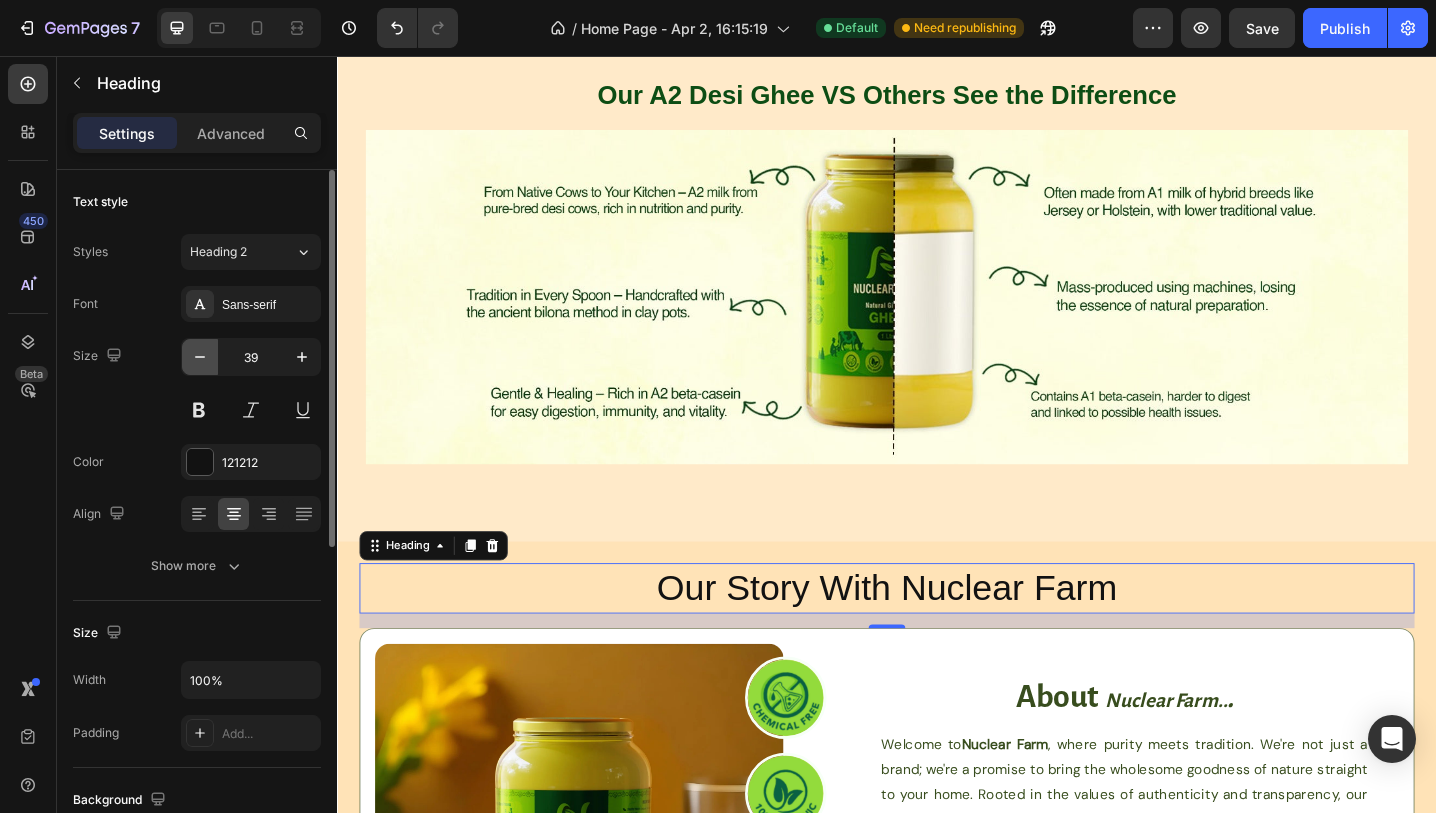 click 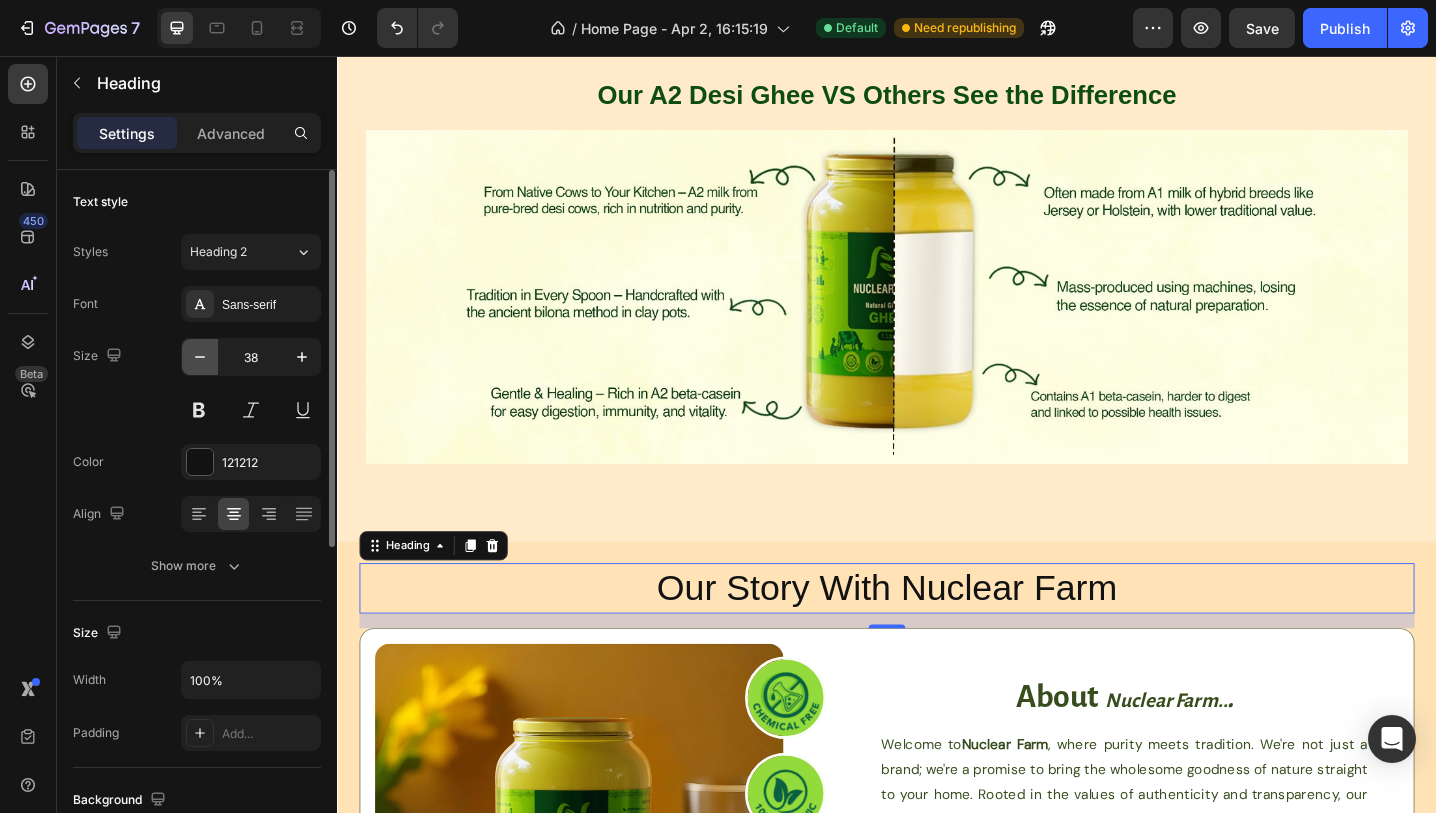 click 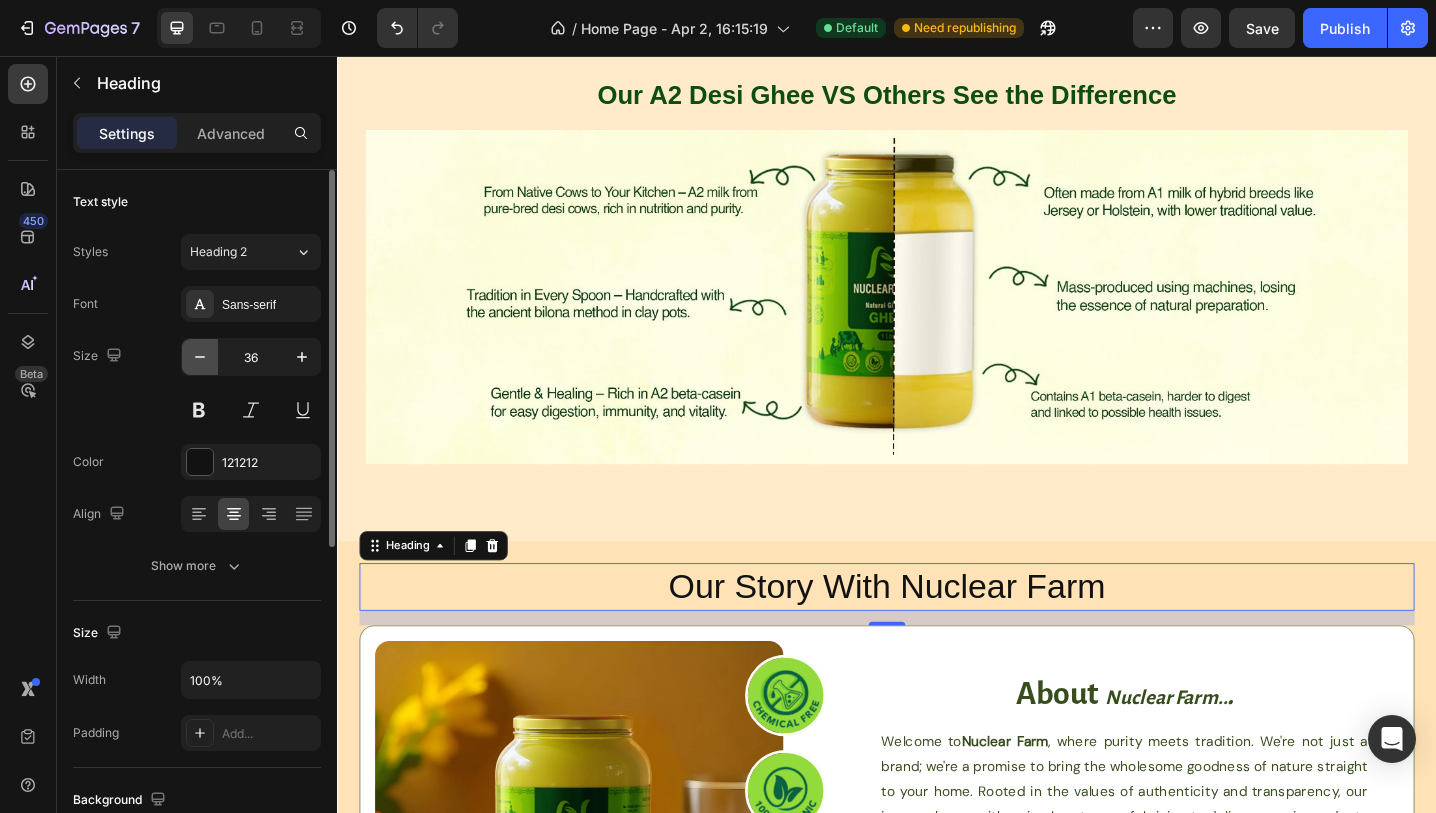 click 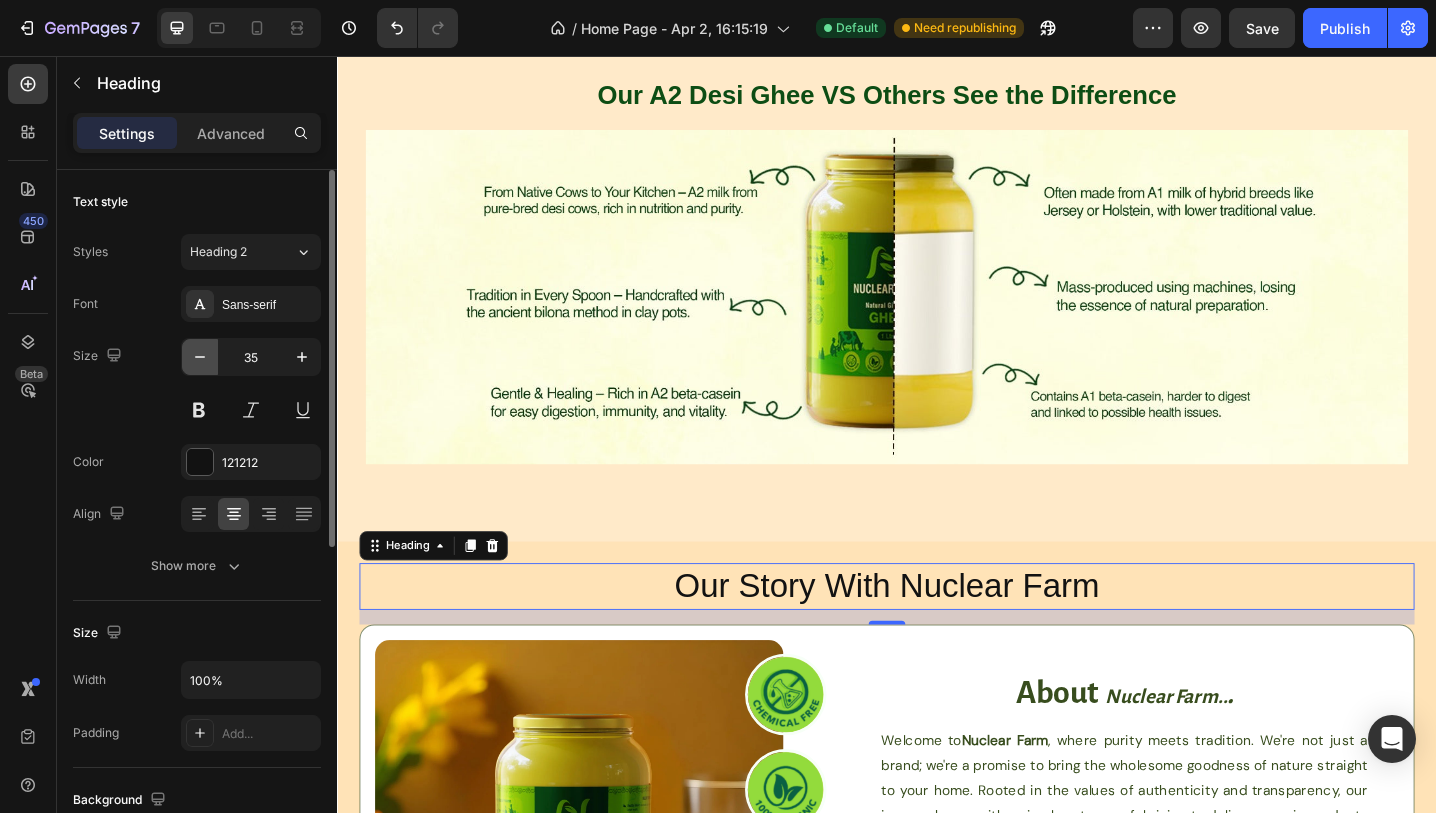 click 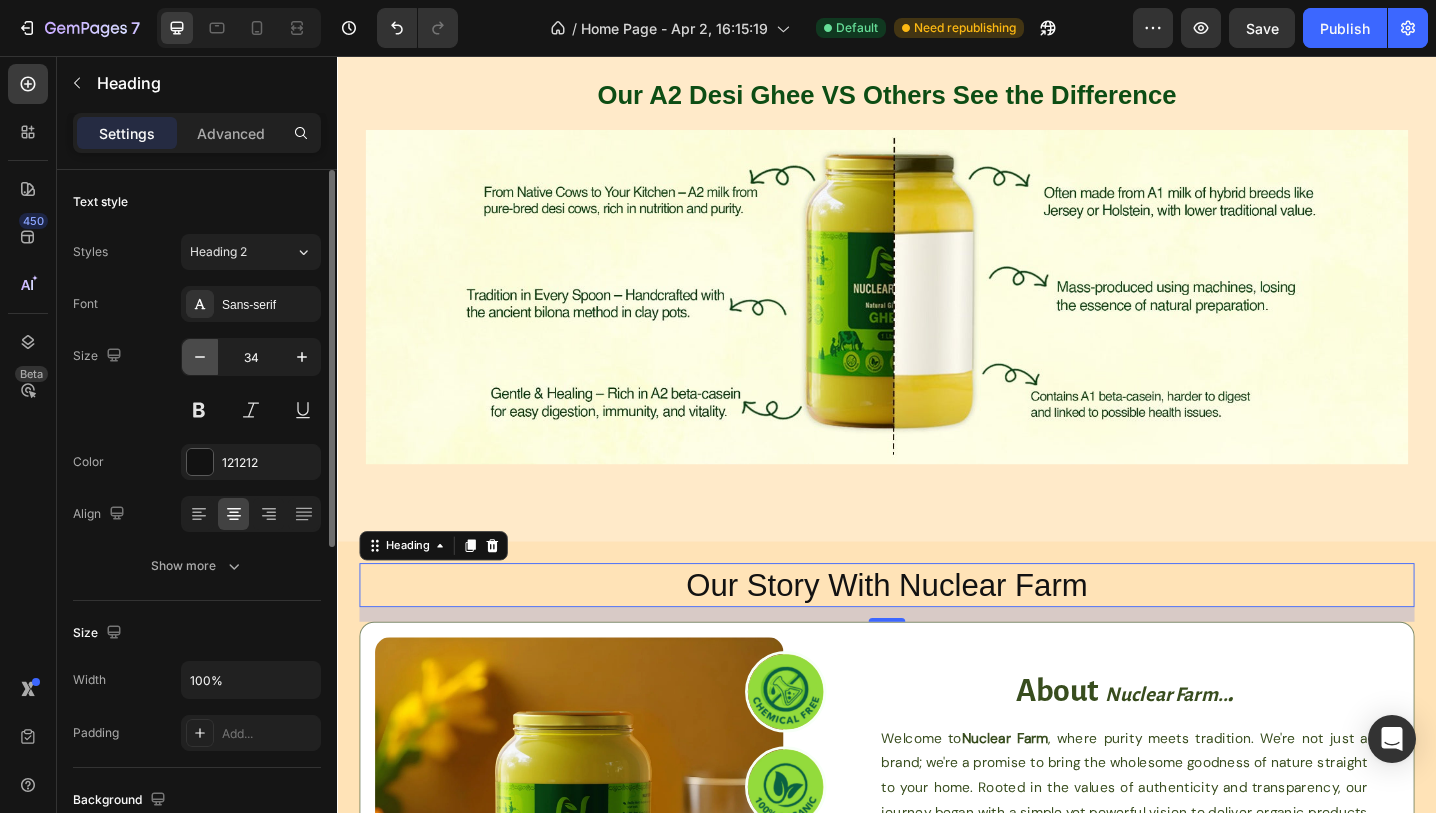 type on "33" 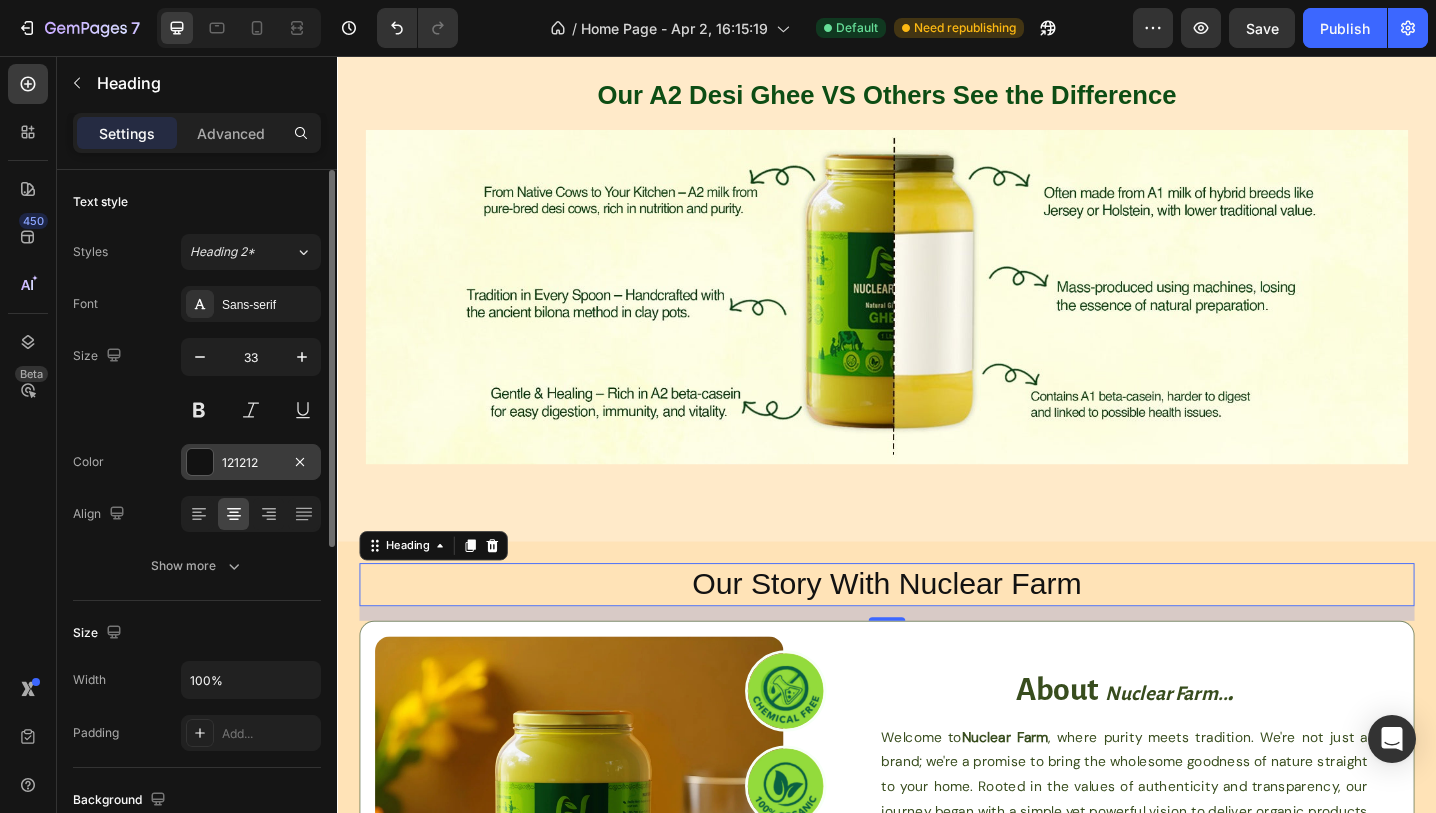 click at bounding box center (200, 462) 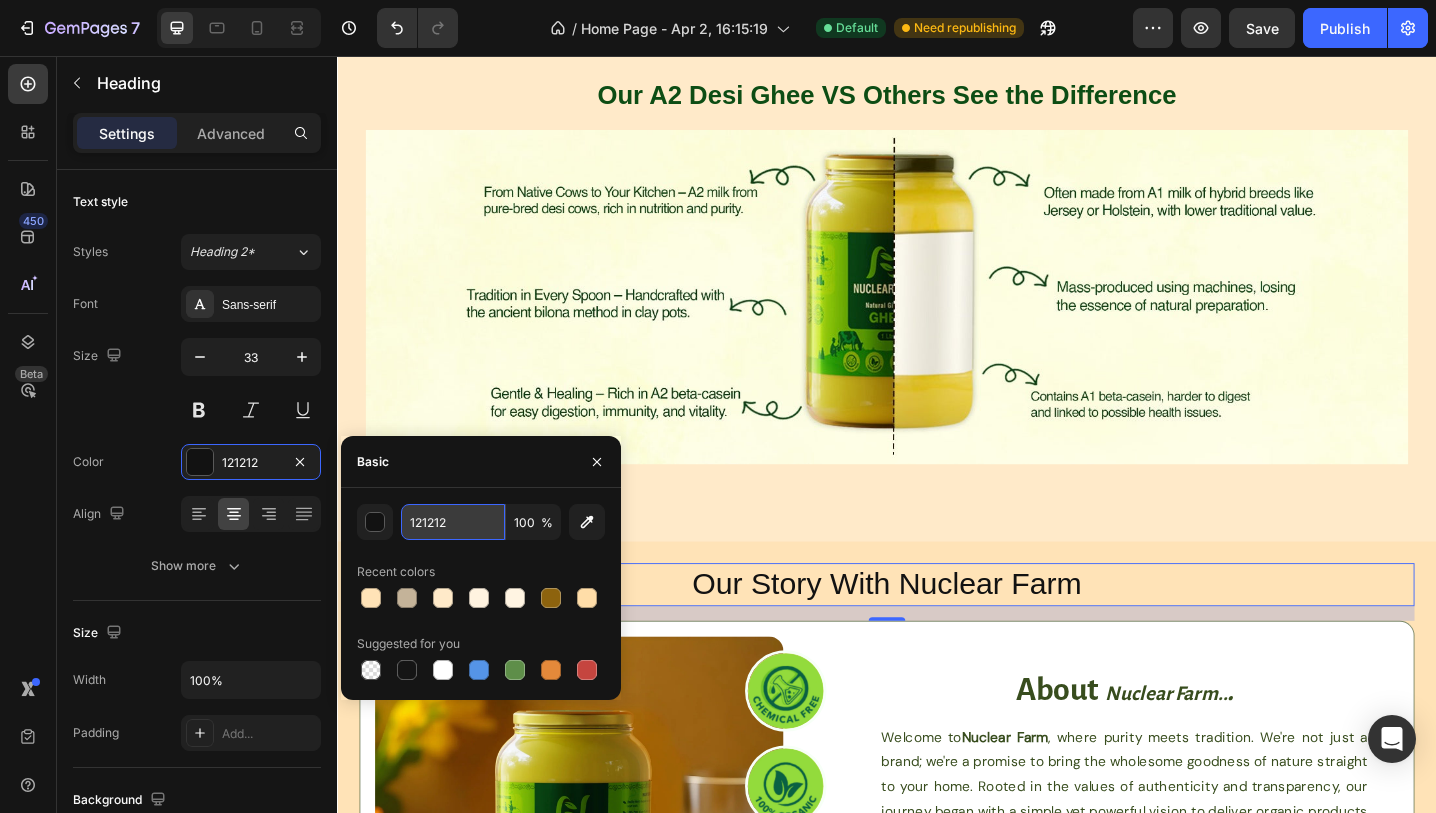 click on "121212" at bounding box center (453, 522) 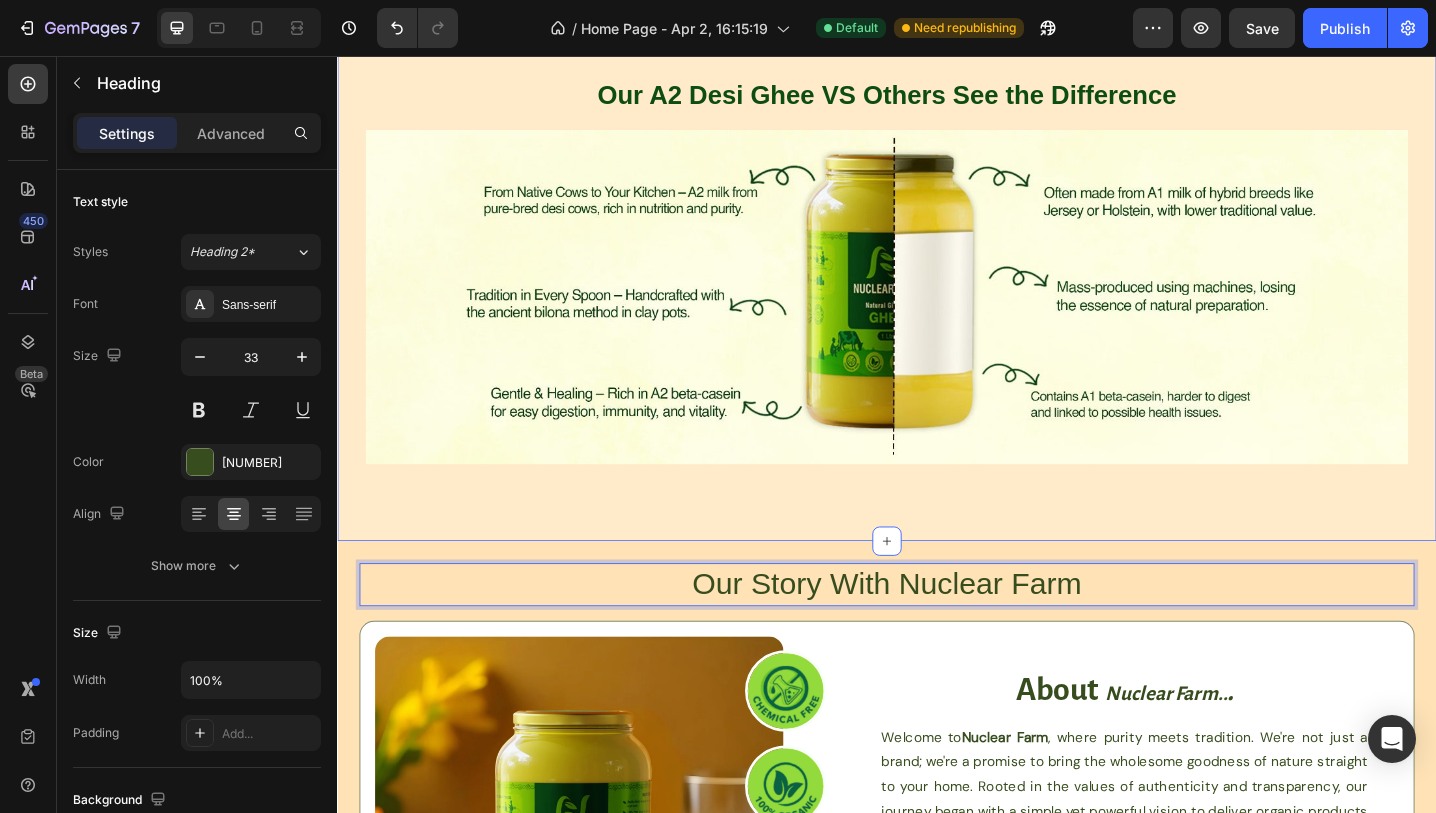 click on "Our A2 Desi Ghee VS Others See the Difference Heading Image Row Section 6" at bounding box center (937, 293) 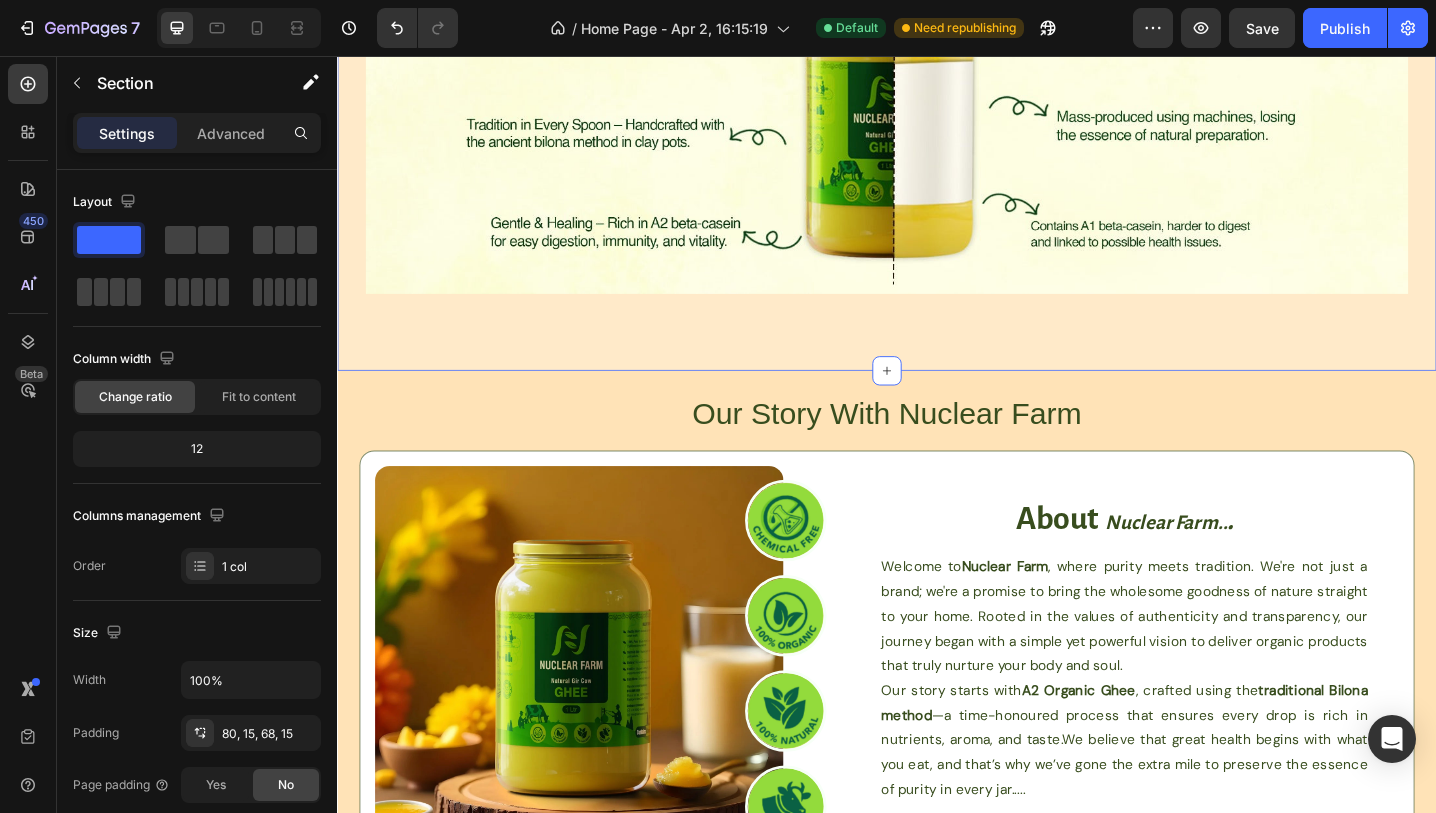 scroll, scrollTop: 2462, scrollLeft: 0, axis: vertical 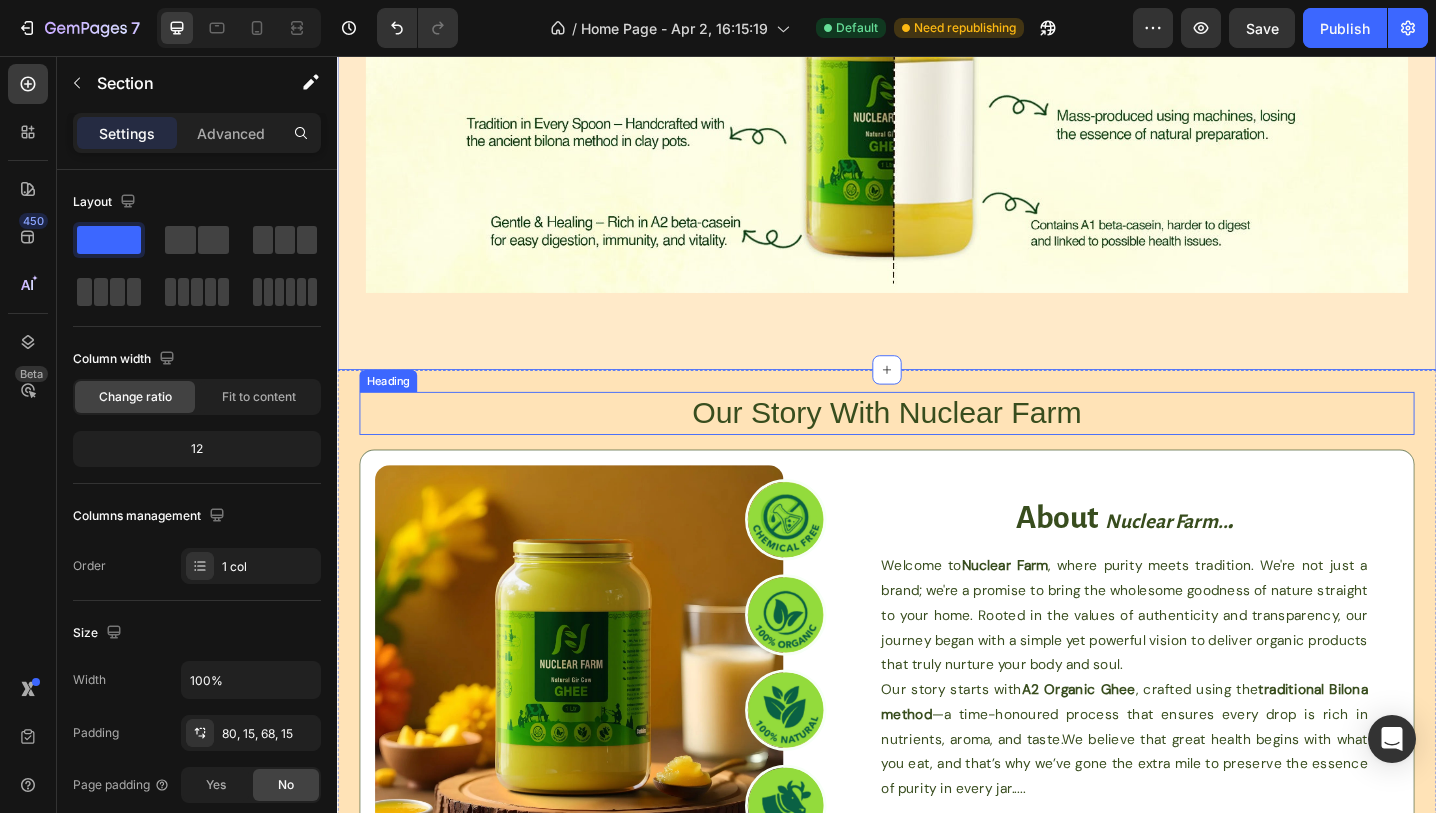 click on "Our Story With Nuclear Farm" at bounding box center [937, 446] 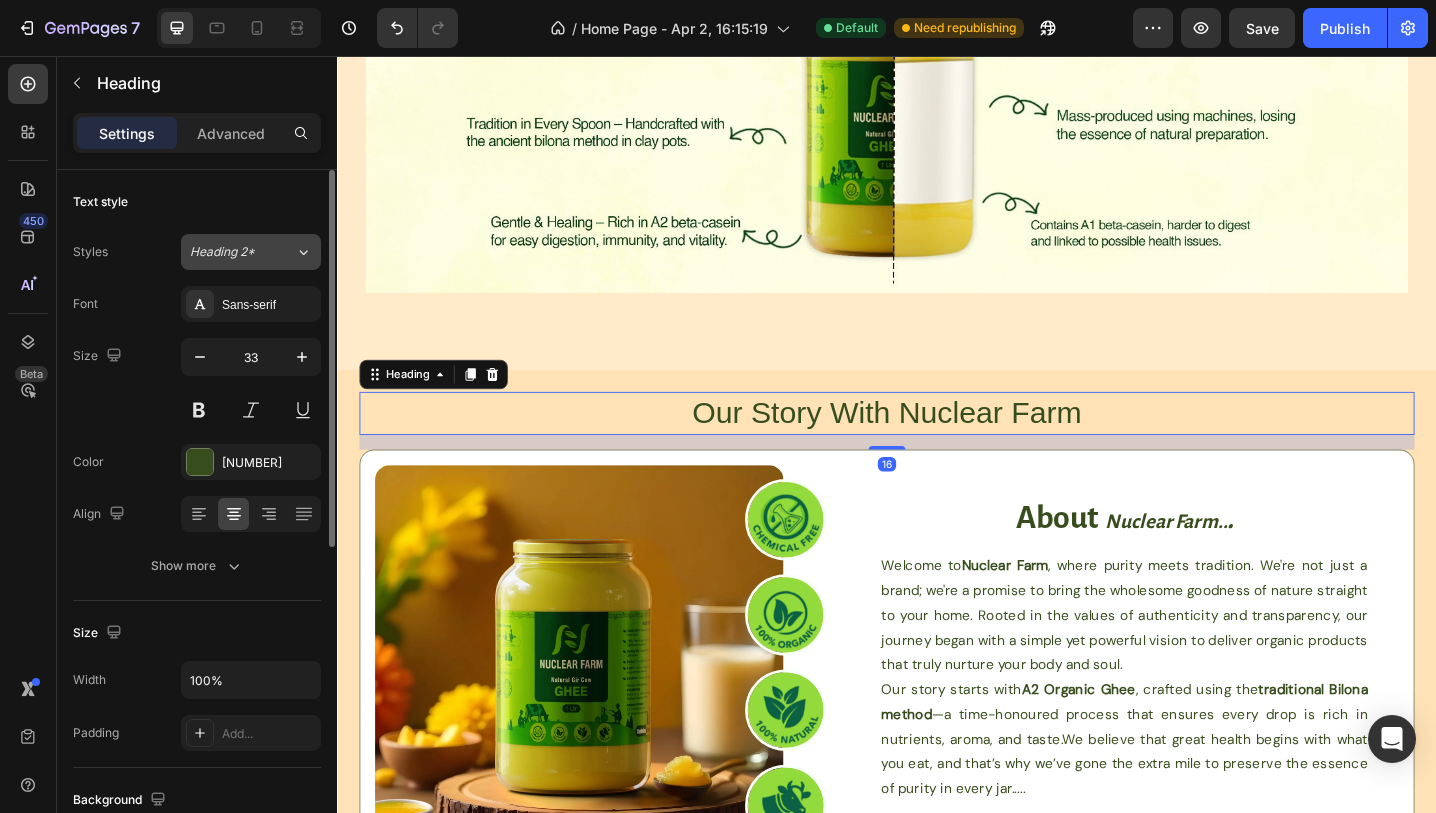 click on "Heading 2*" at bounding box center (242, 252) 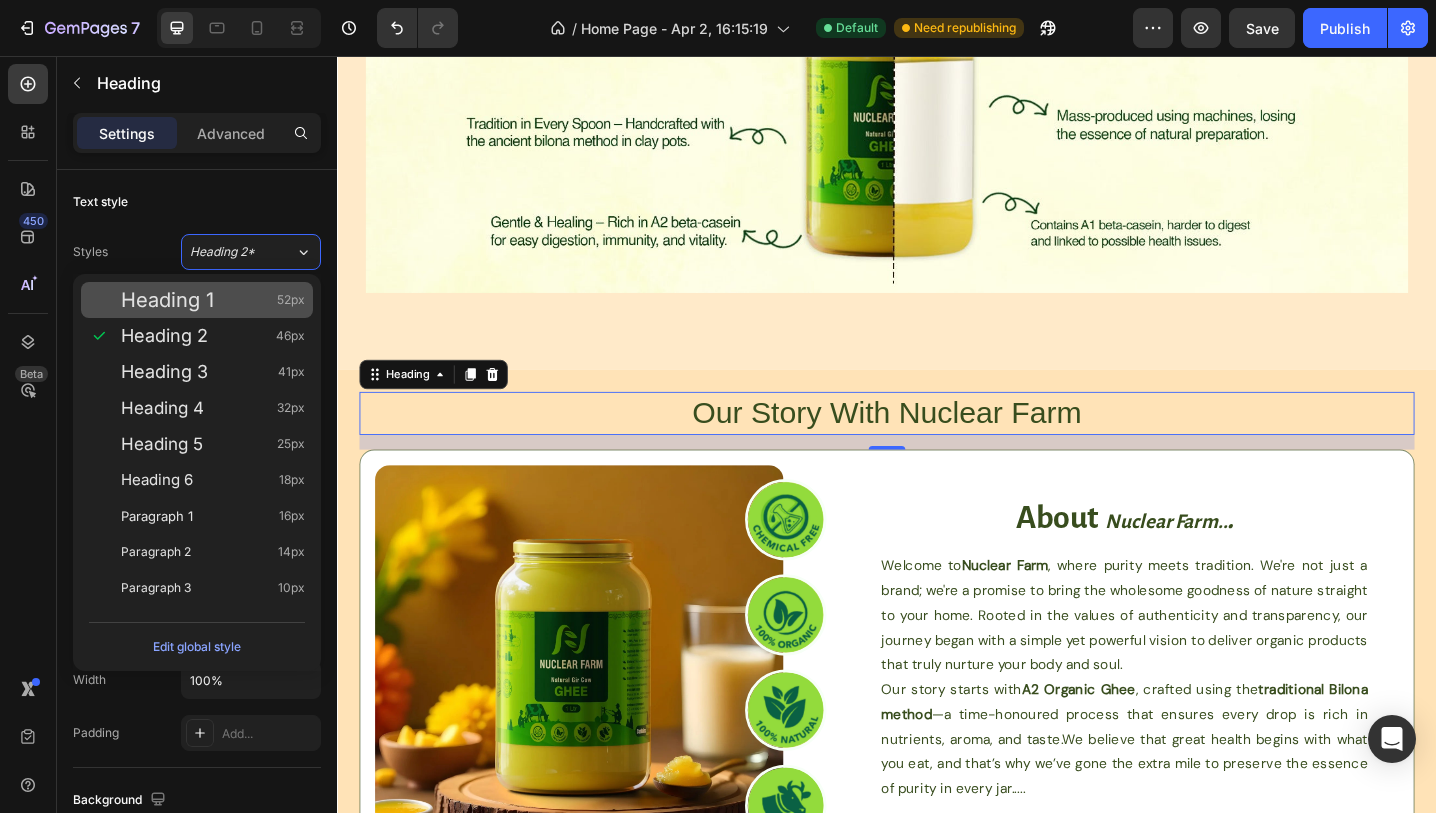 click on "Heading 1" at bounding box center (167, 300) 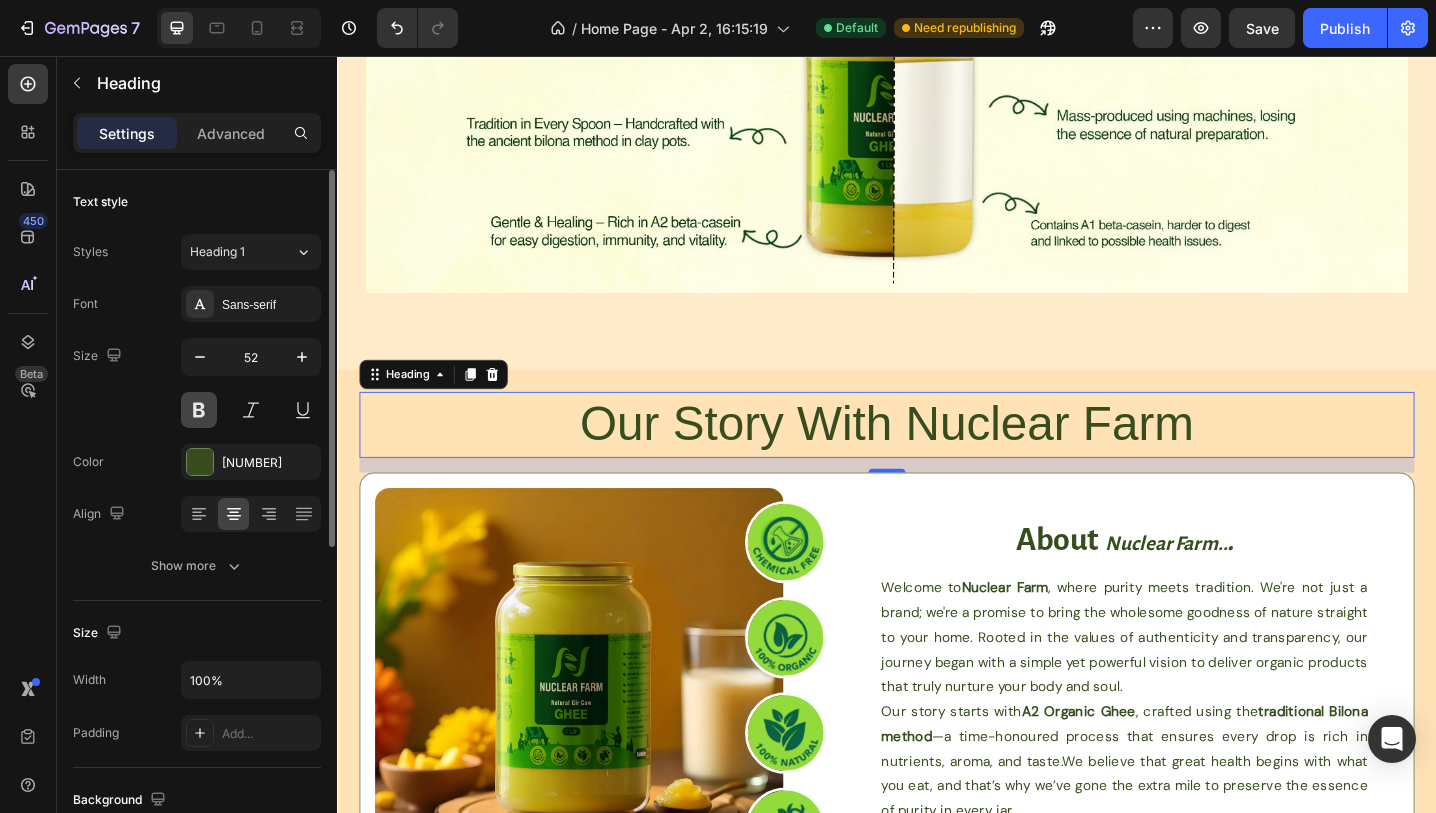 click at bounding box center [199, 410] 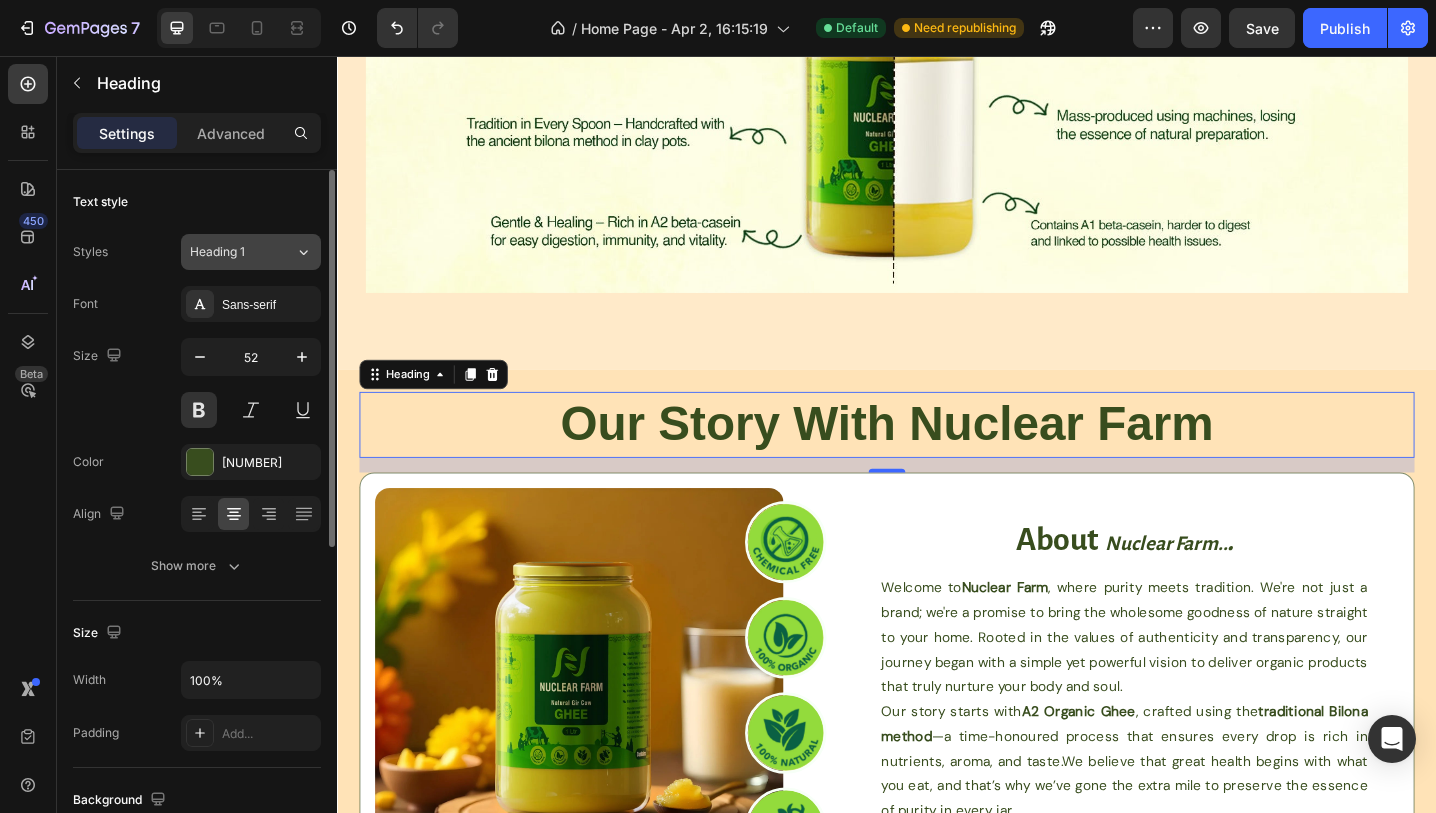 click on "Heading 1" 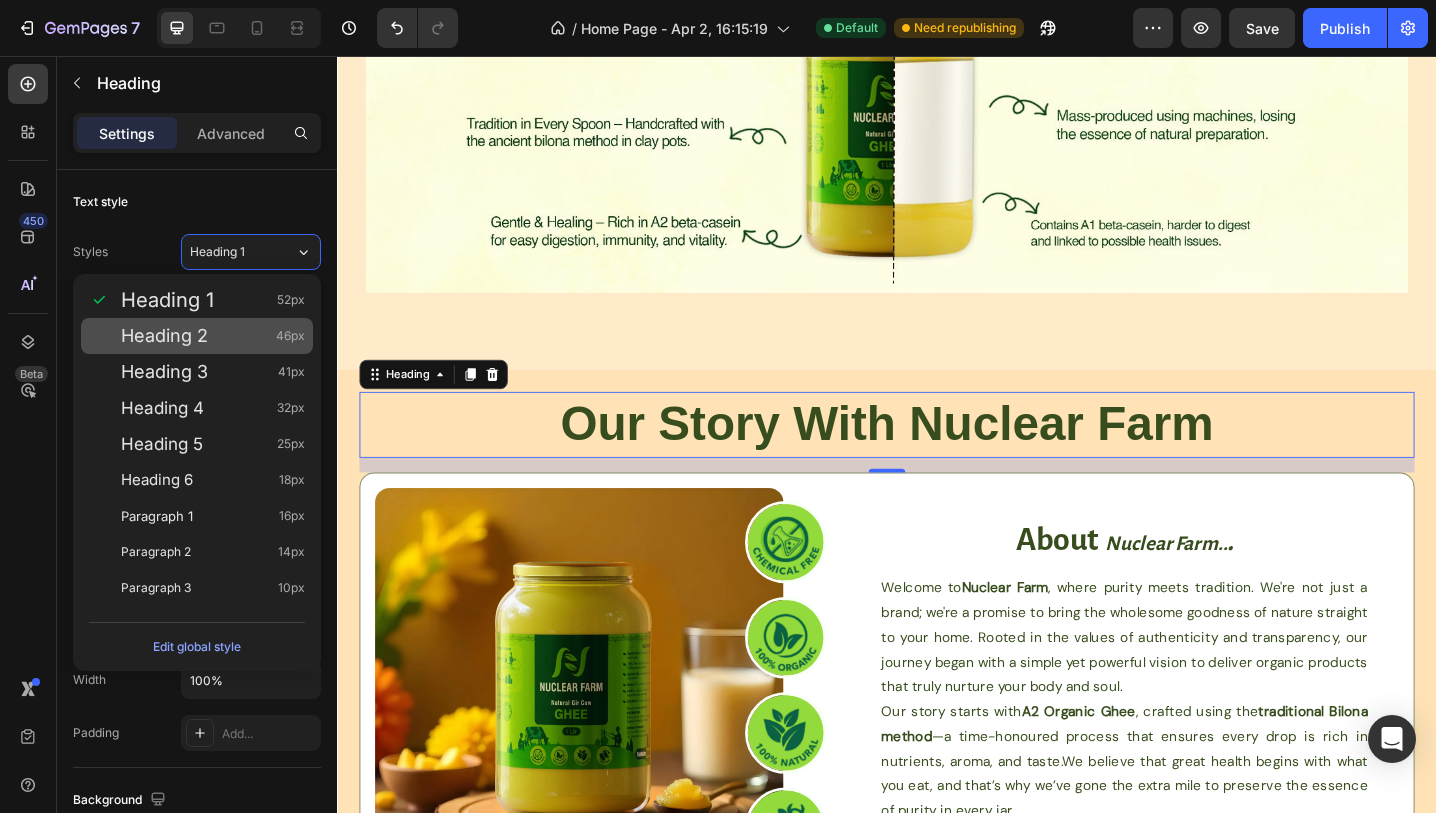 click on "Heading 2 46px" at bounding box center [197, 336] 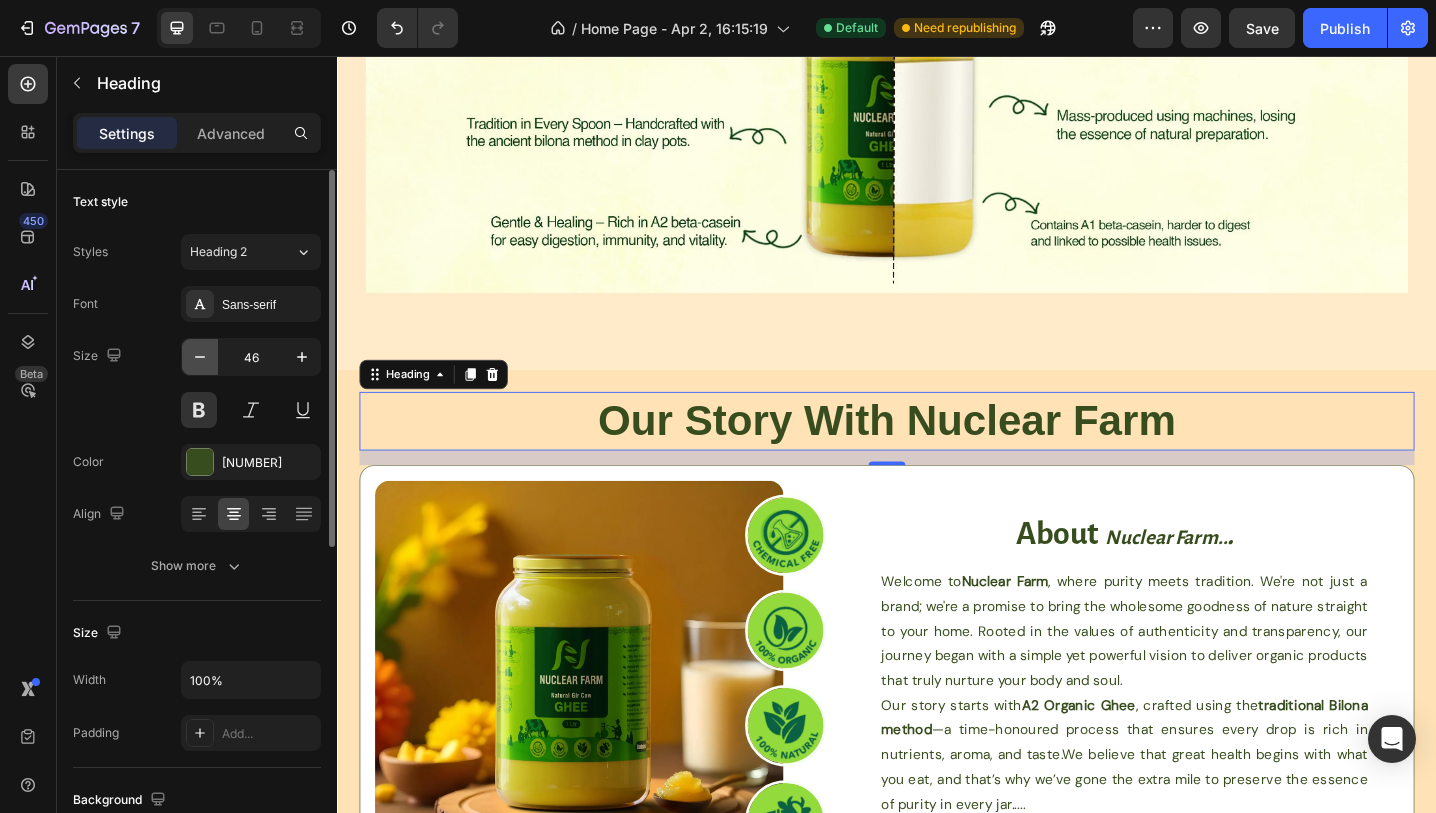 click at bounding box center (200, 357) 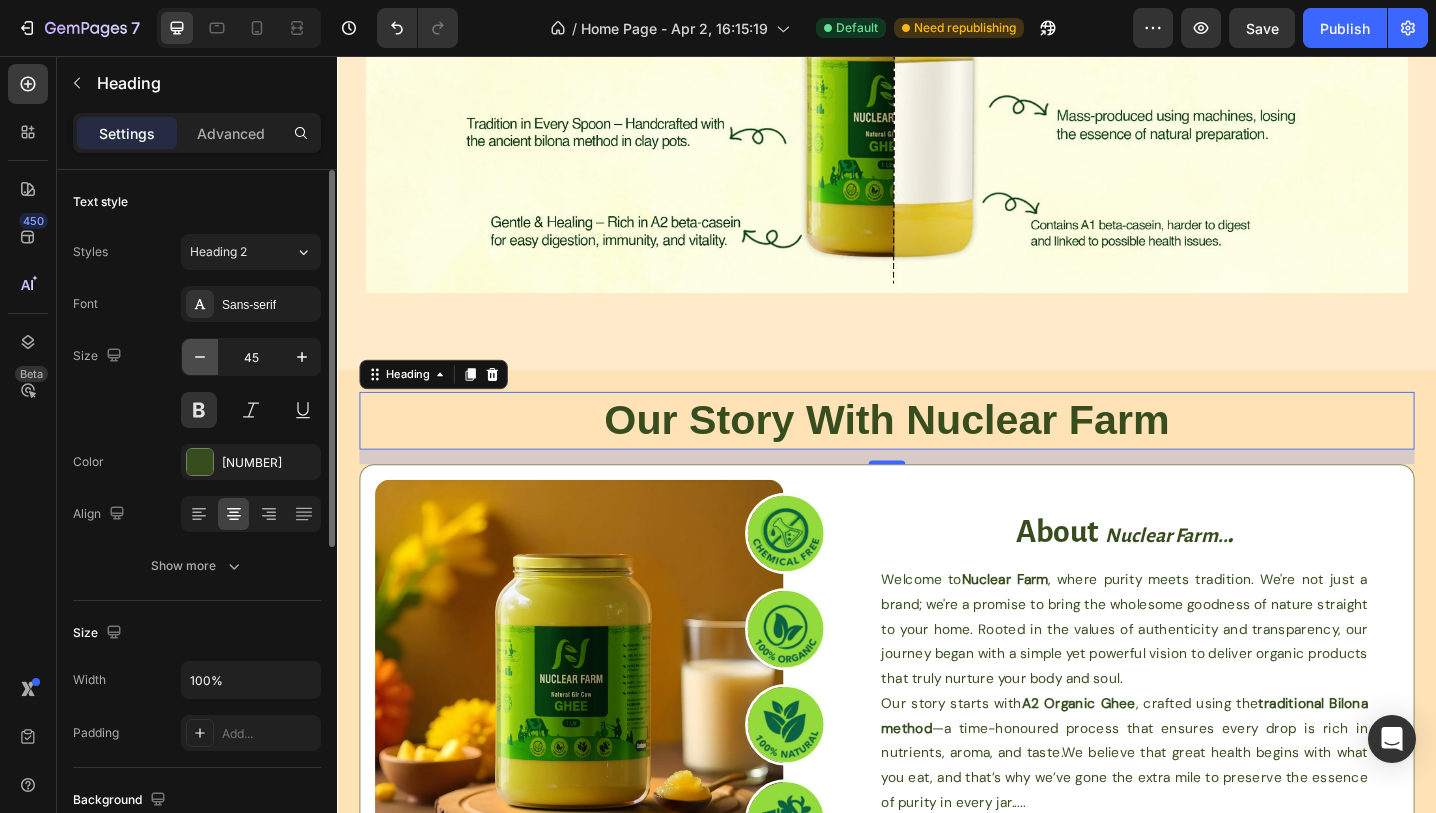 click at bounding box center (200, 357) 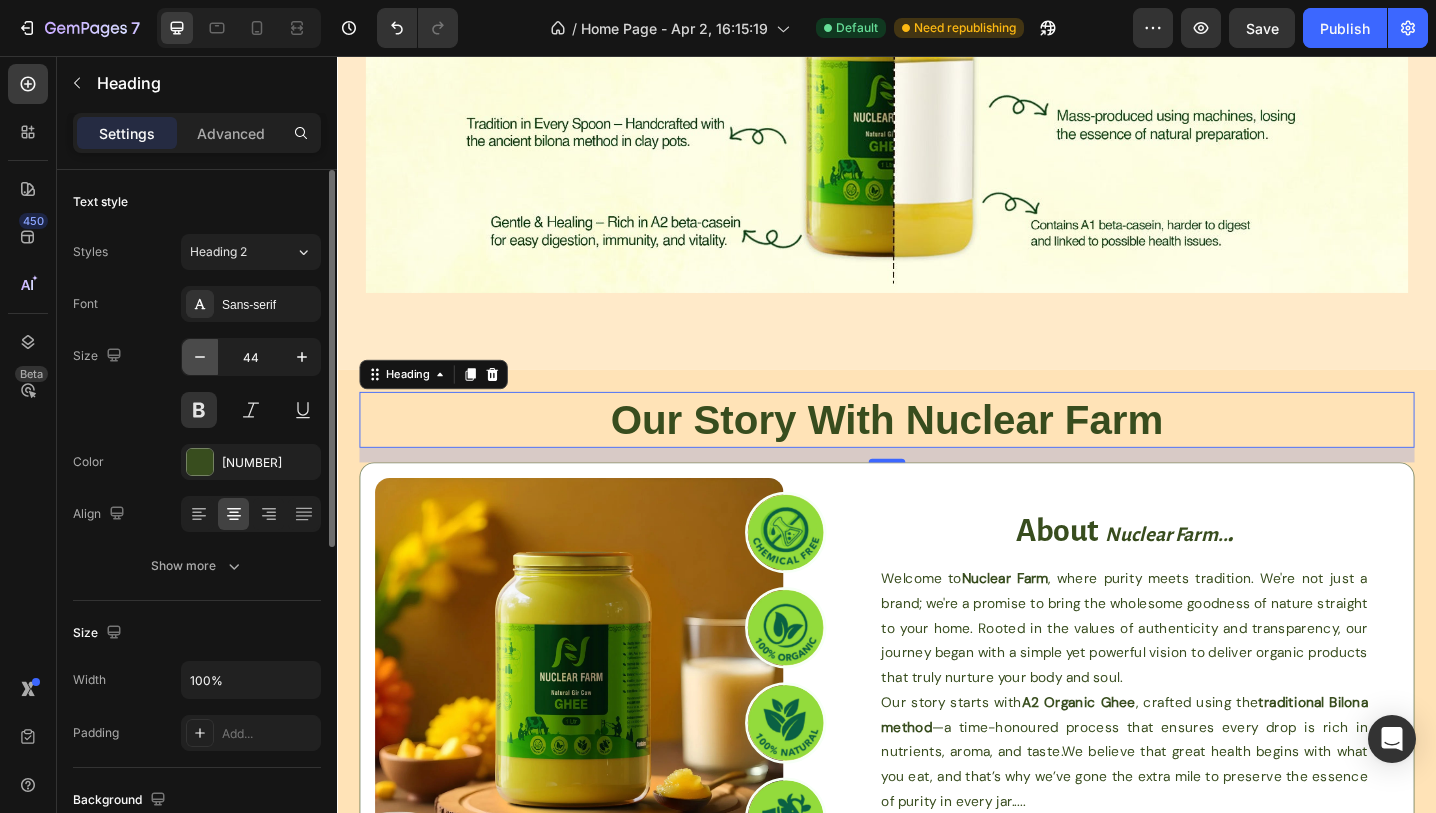 click at bounding box center [200, 357] 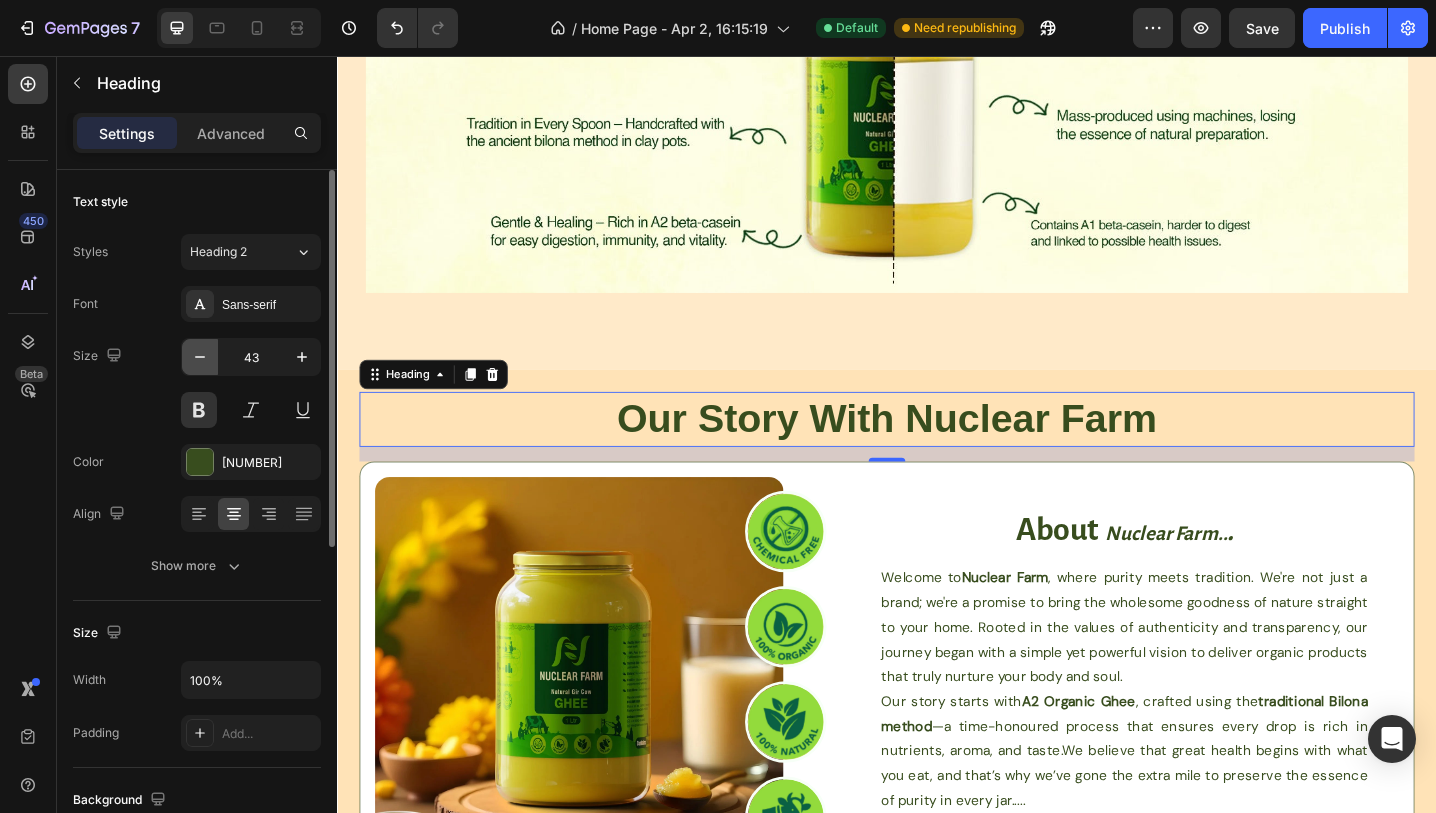 click at bounding box center (200, 357) 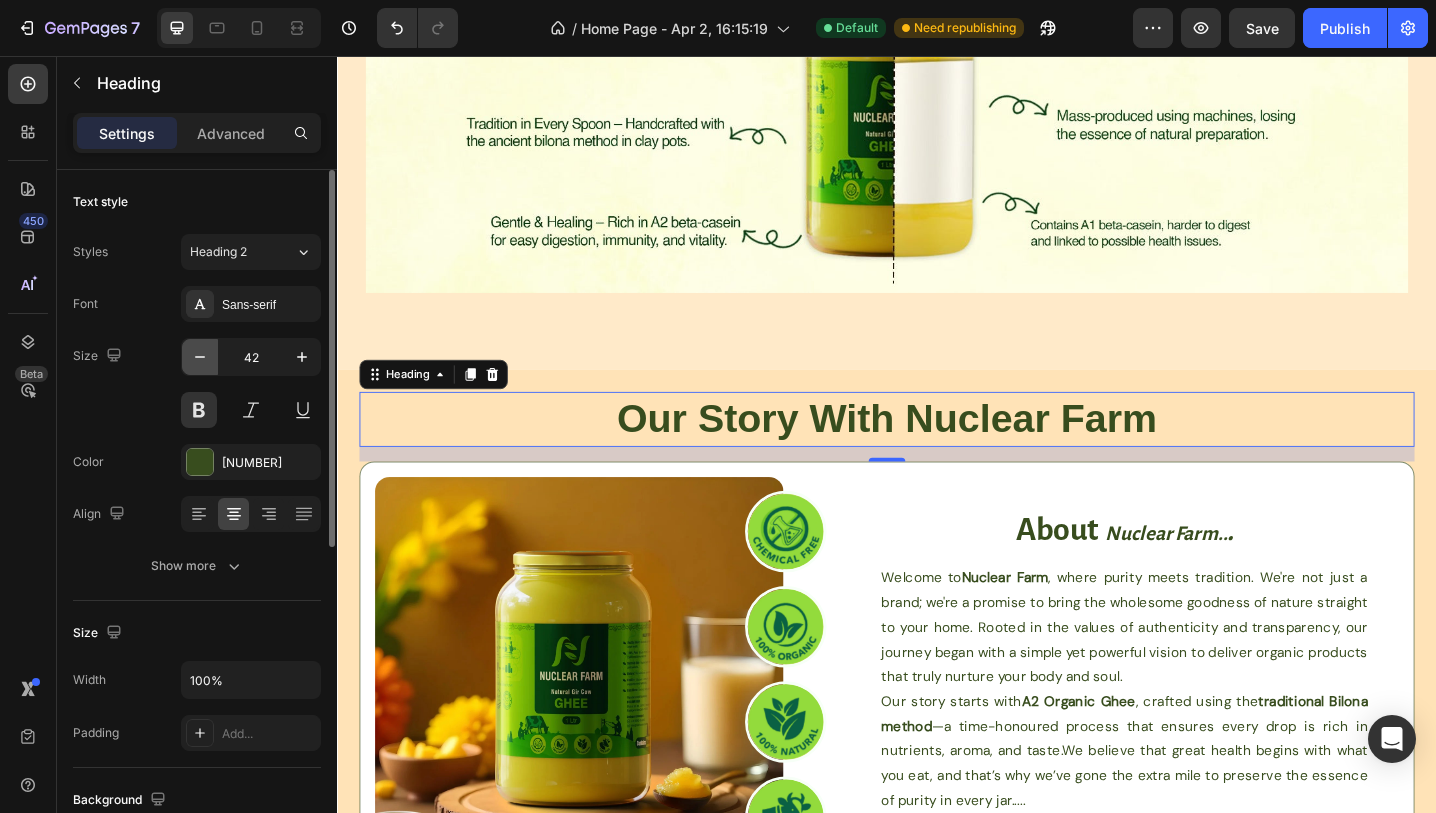 click at bounding box center (200, 357) 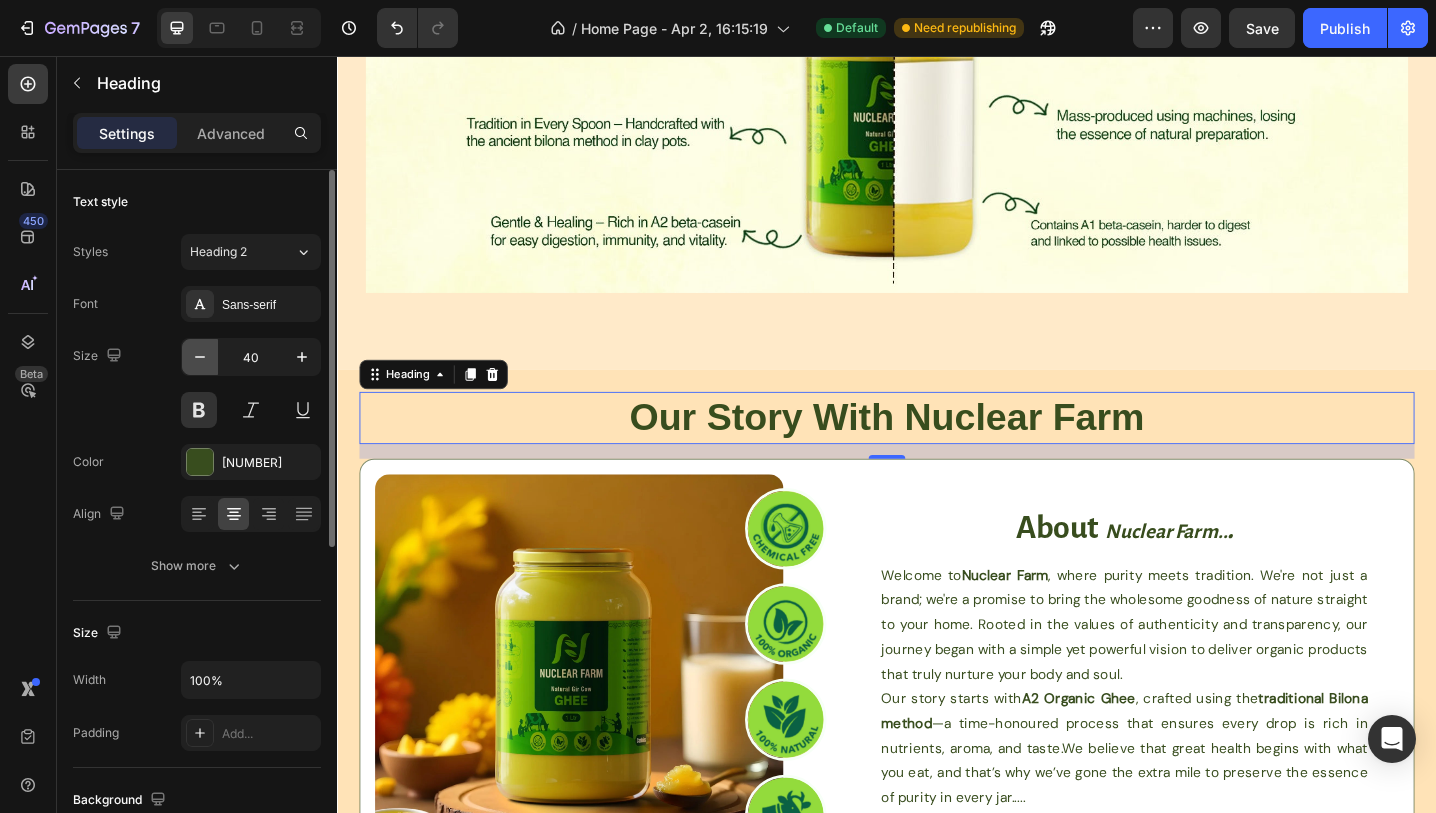 click at bounding box center [200, 357] 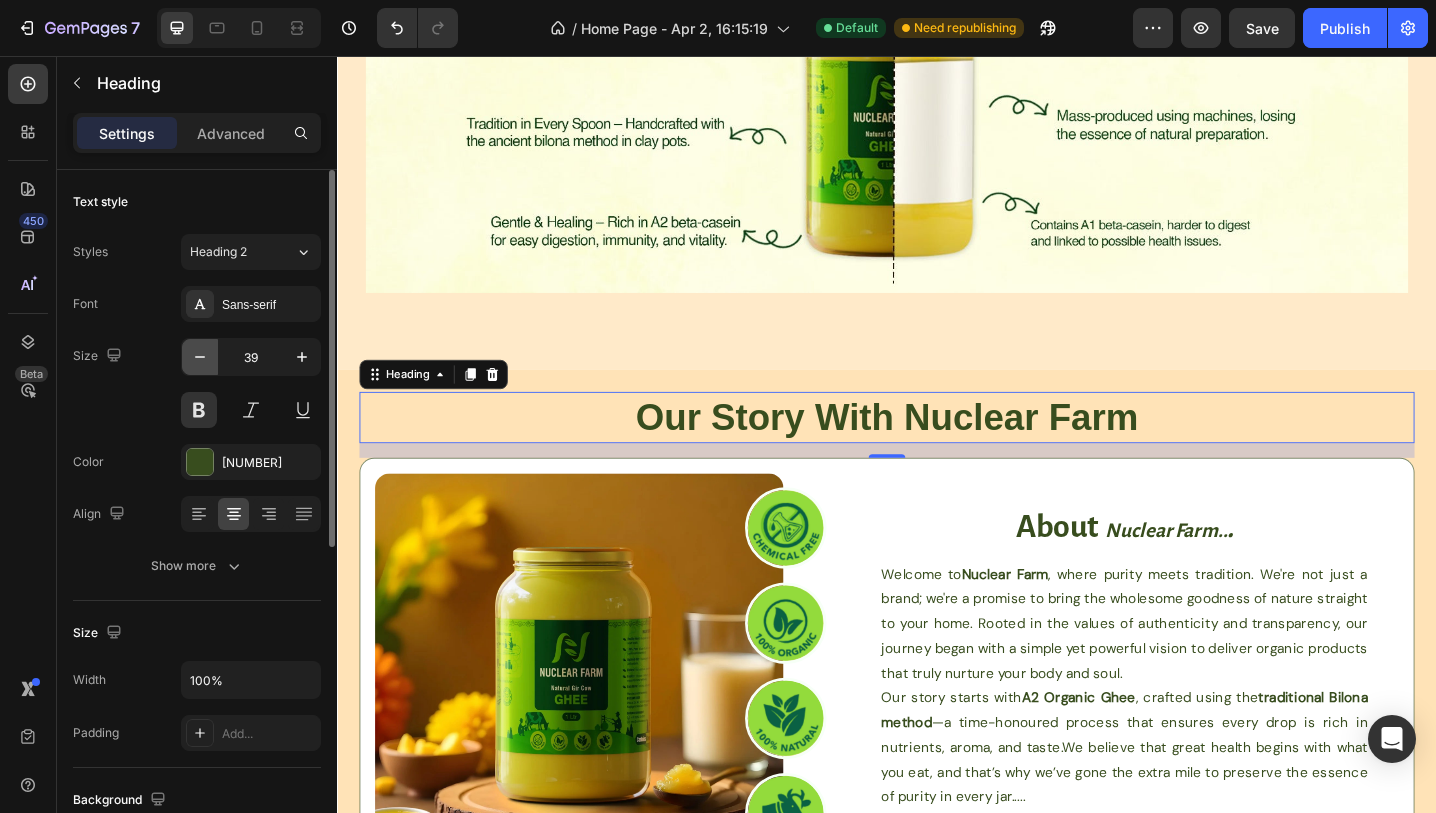 click at bounding box center [200, 357] 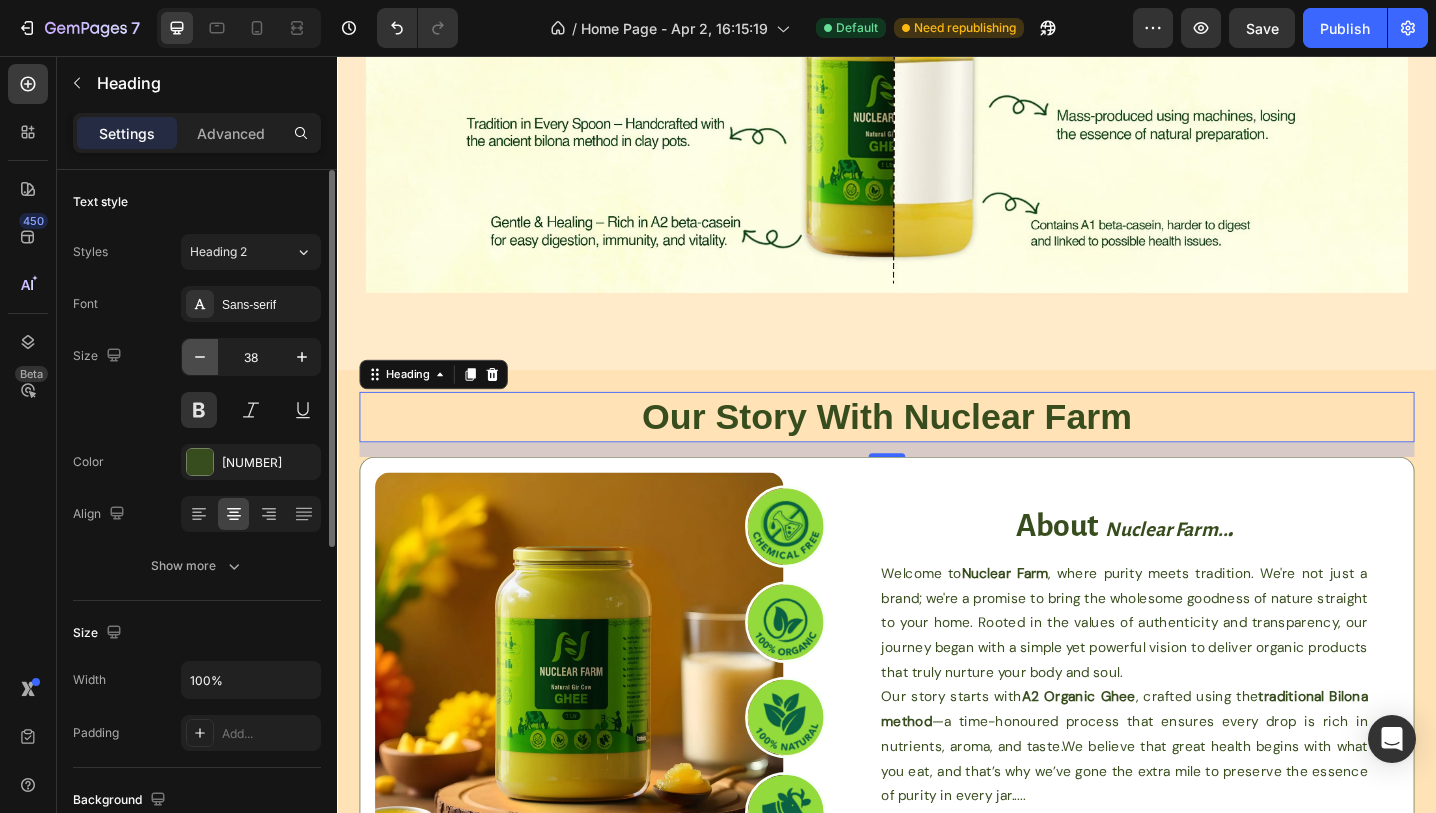 click at bounding box center [200, 357] 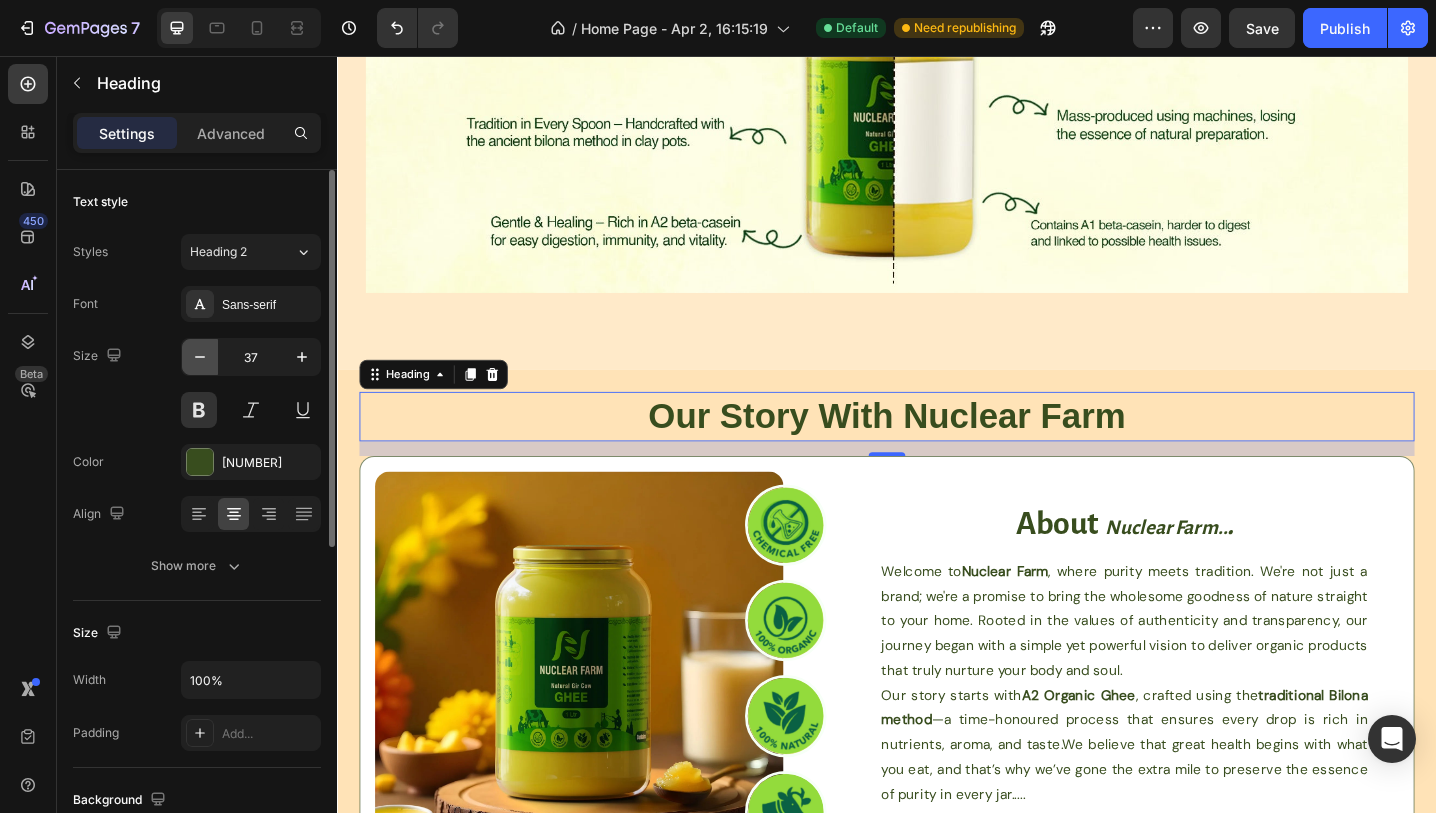 click at bounding box center (200, 357) 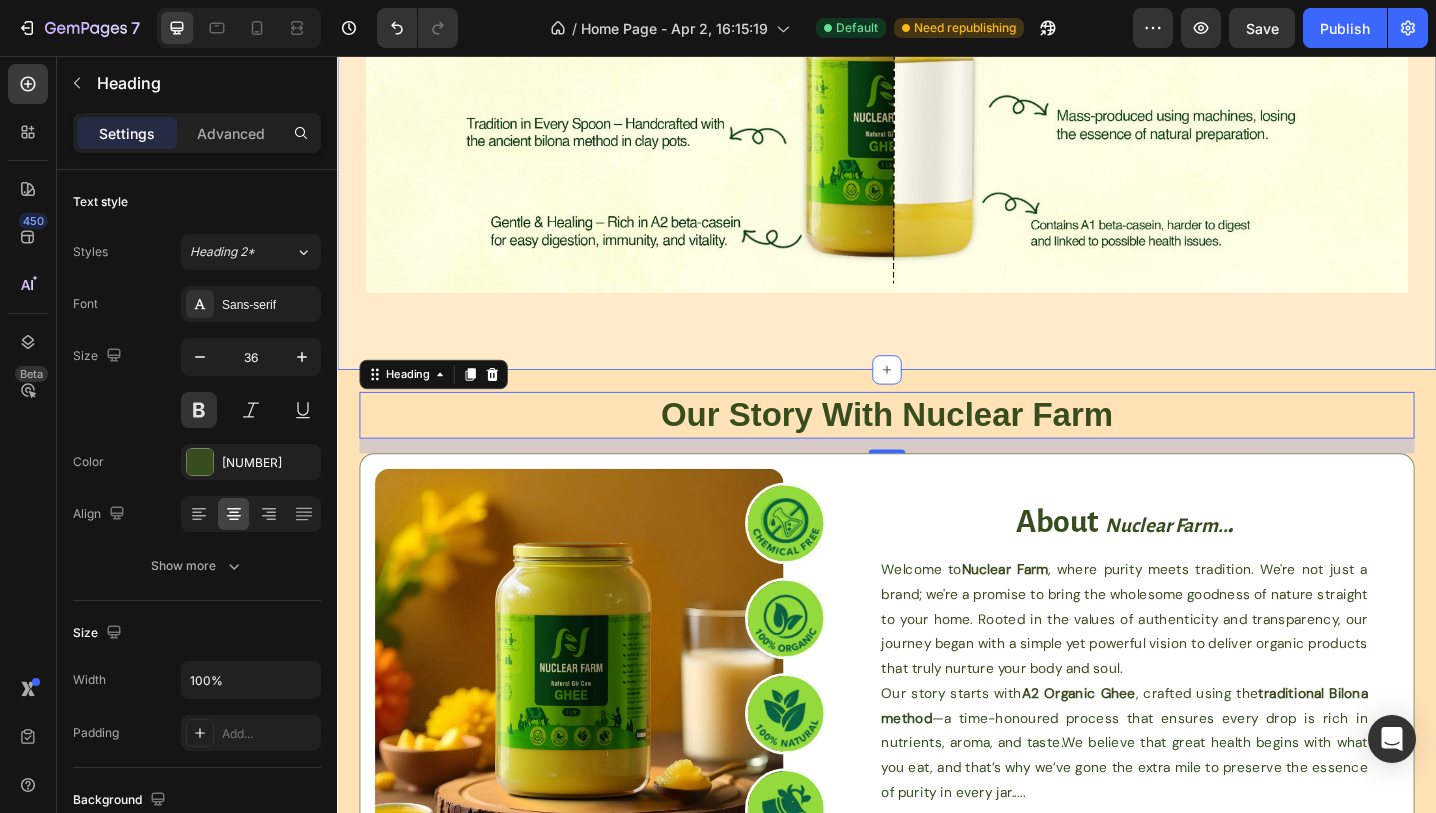 click on "Our Story With Nuclear Farm Heading   16 Image Image Image Image Image Image Image Image Image Row about   nuclear farm.. . Heading Welcome to  Nuclear Farm , where purity meets tradition. We're not just a brand; we're a promise to bring the wholesome goodness of nature straight to your home. Rooted in the values of authenticity and transparency, our journey began with a simple yet powerful vision to deliver organic products that truly nurture your body and soul. Our story starts with  A2 Organic Ghee , crafted using the  traditional Bilona method —a time-honoured process that ensures every drop is rich in nutrients, aroma, and taste.We believe that great health begins with what you eat, and that’s why we’ve gone the extra mile to preserve the essence of purity in every jar..... Text Block Explore More Button Row Section 7" at bounding box center (937, 696) 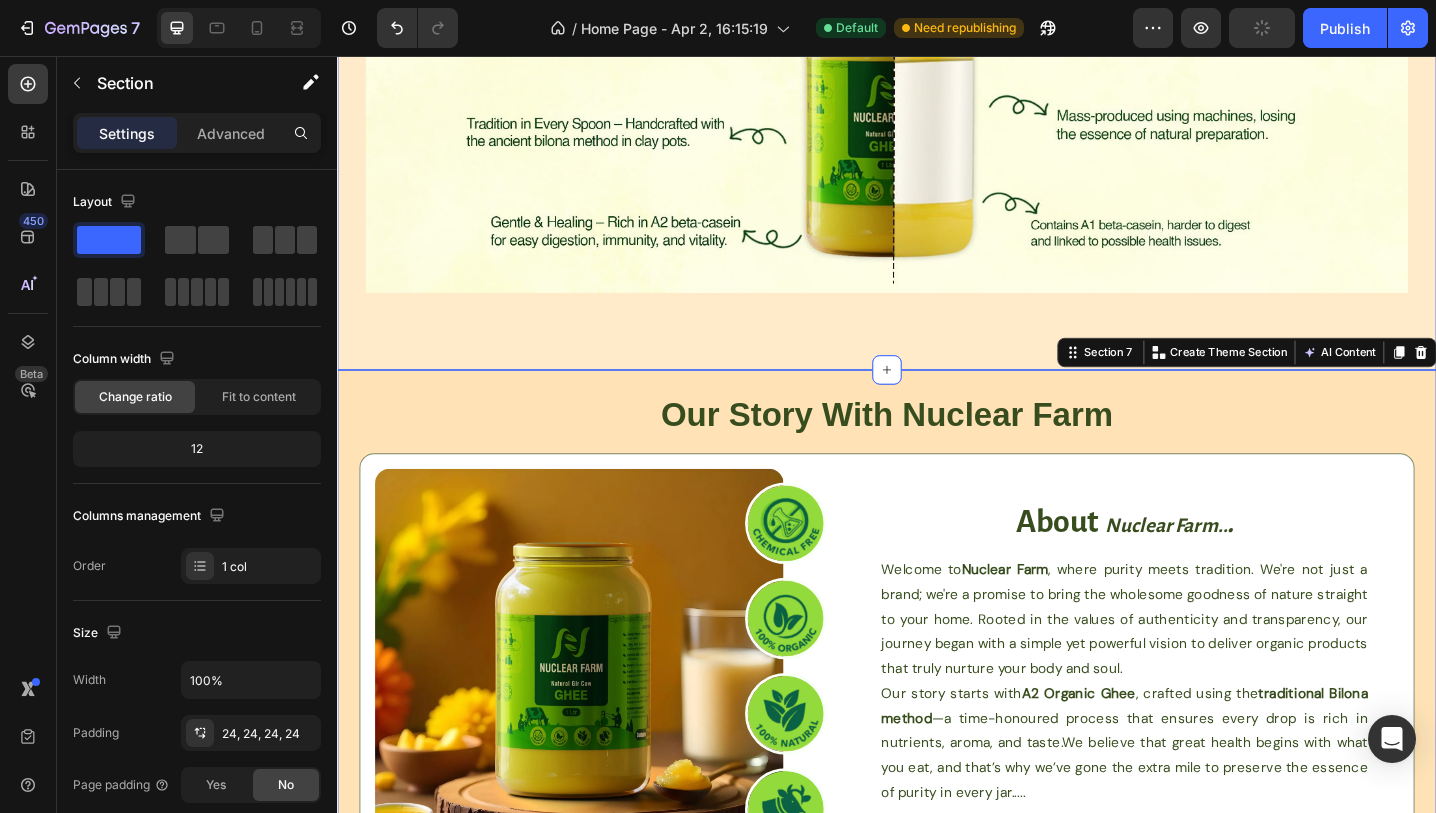 click on "Our A2 Desi Ghee VS Others See the Difference Heading Image Row Section 6" at bounding box center [937, 106] 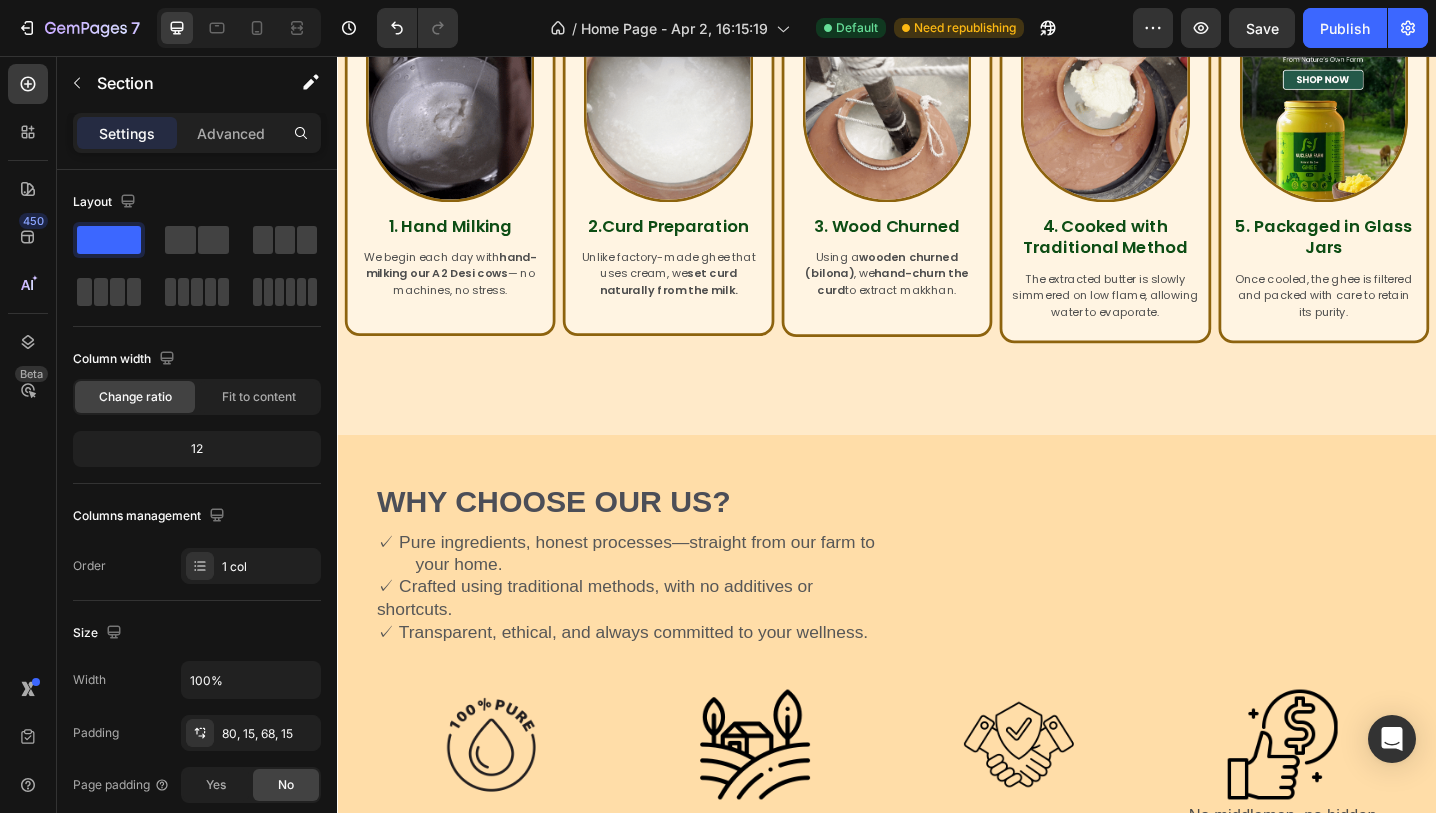 scroll, scrollTop: 1267, scrollLeft: 0, axis: vertical 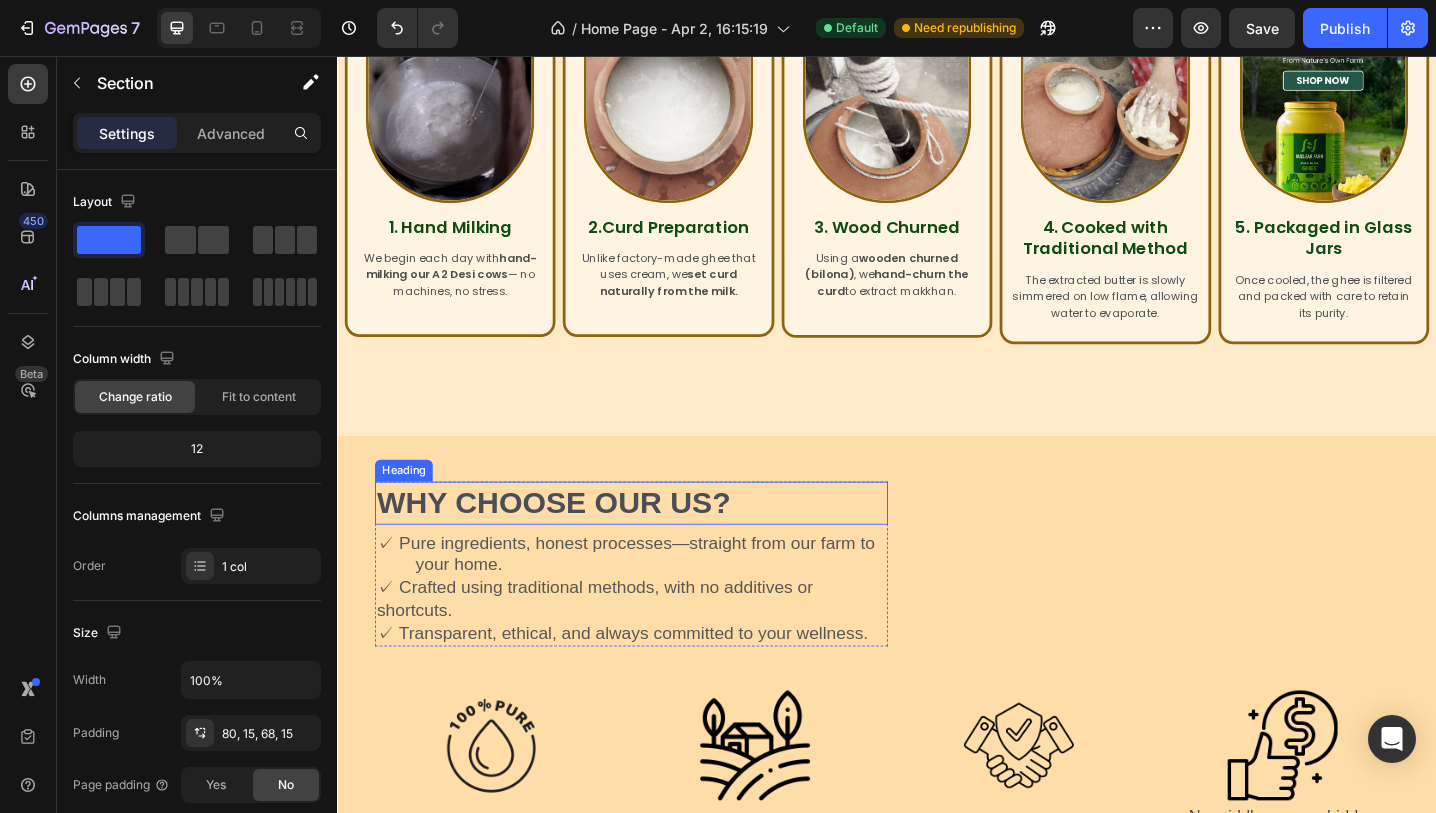 click on "Why Choose Our US?" at bounding box center [658, 544] 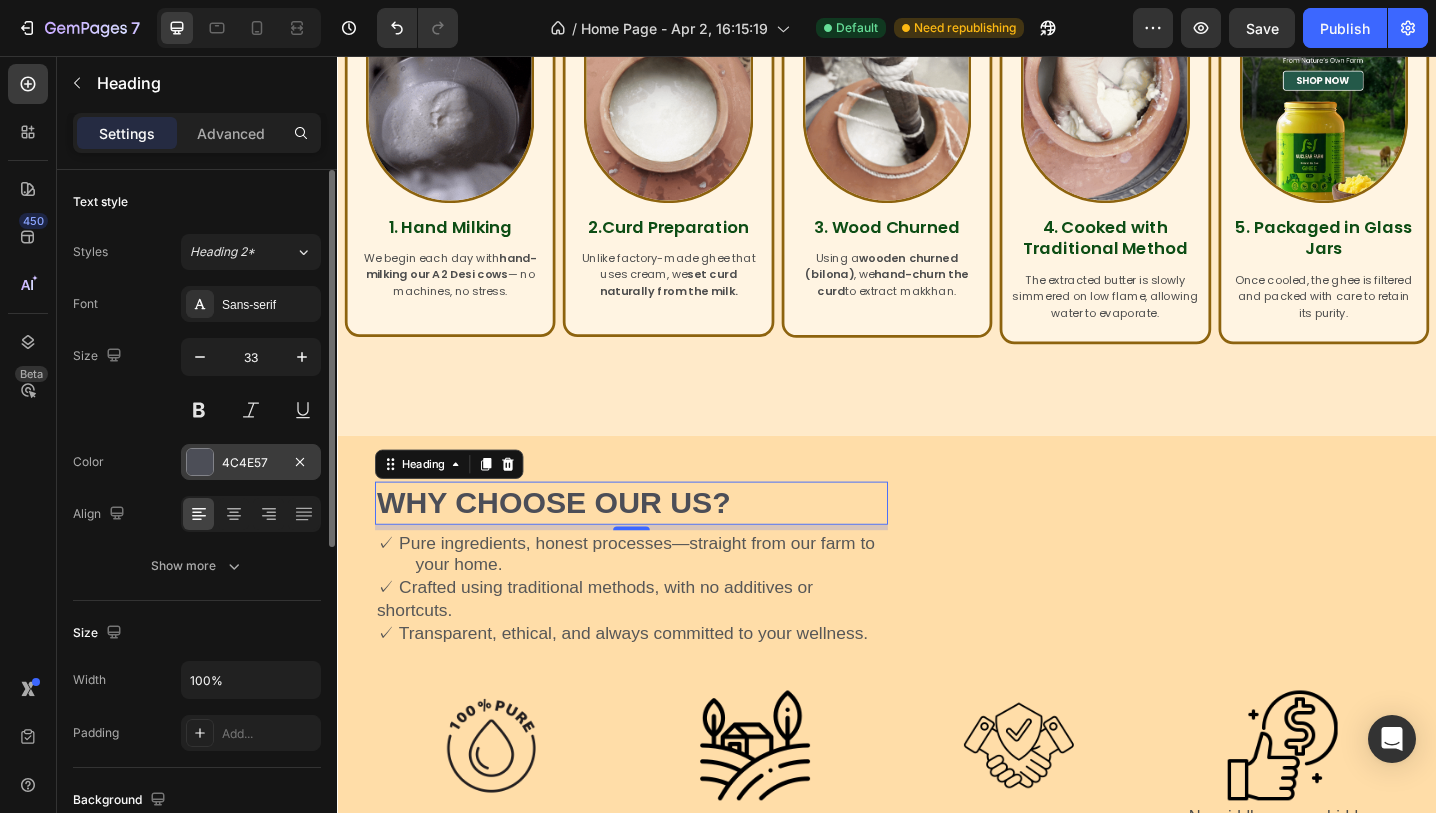 click at bounding box center [200, 462] 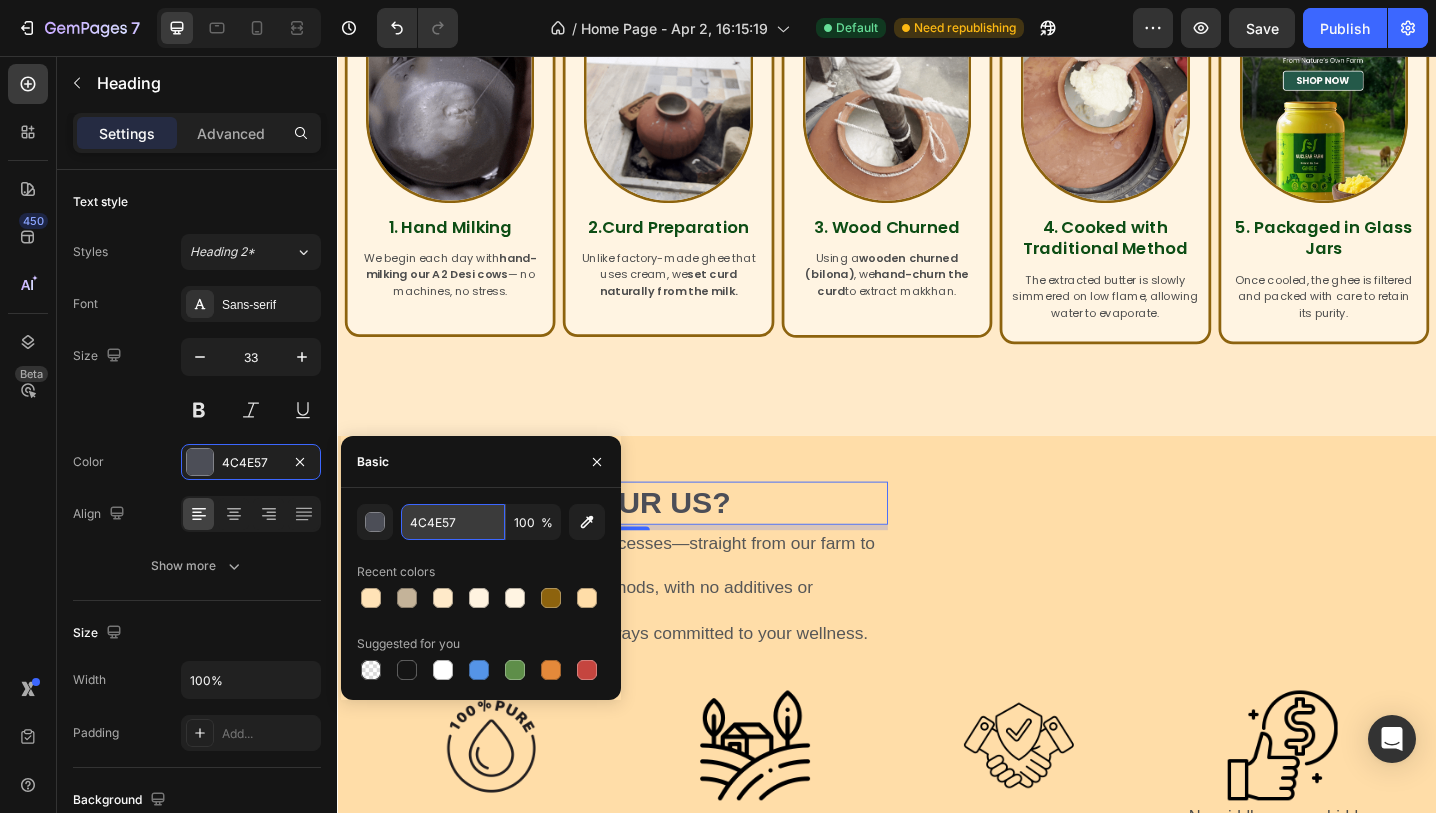 click on "4C4E57" at bounding box center [453, 522] 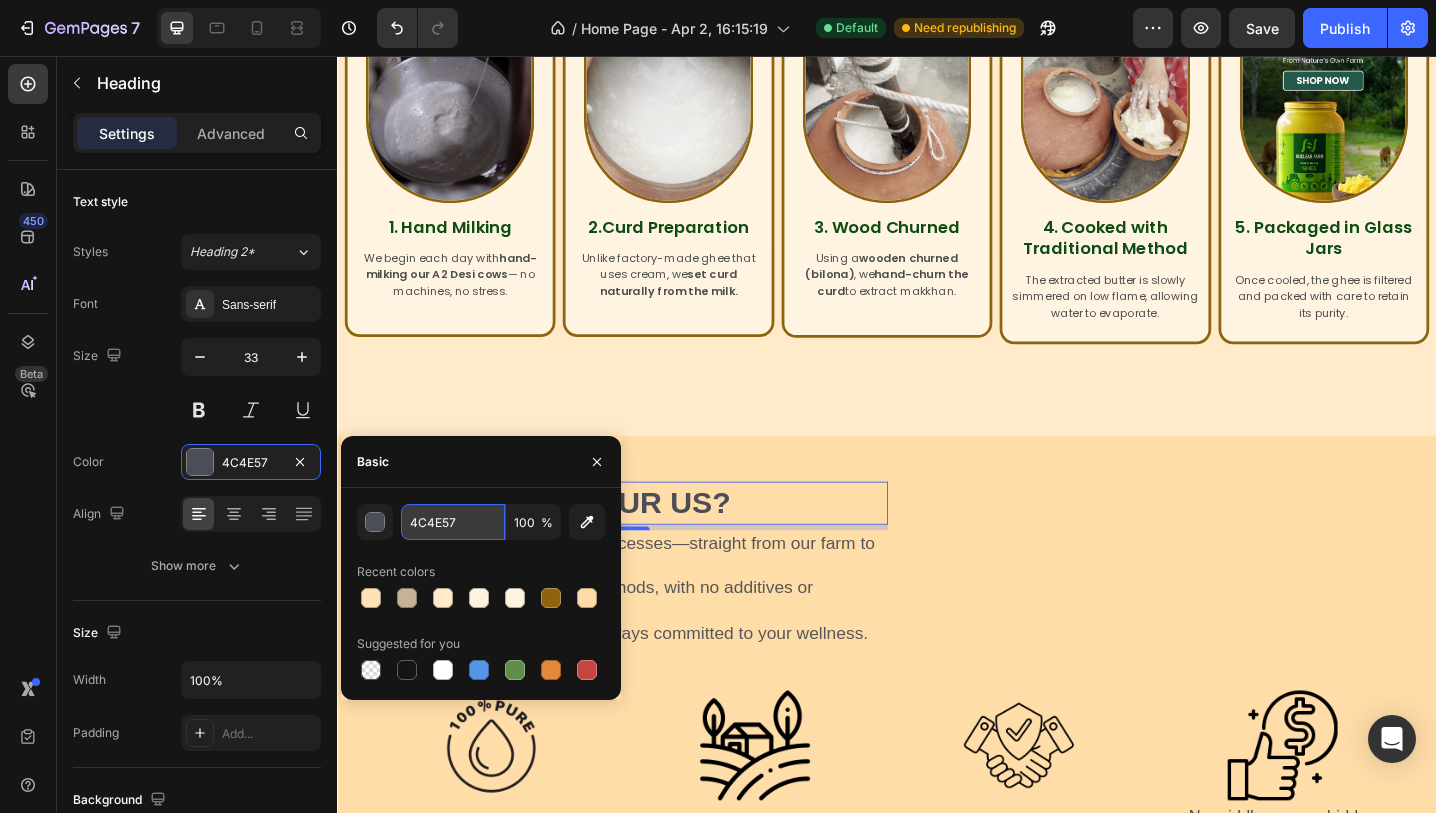 paste on "384D1E" 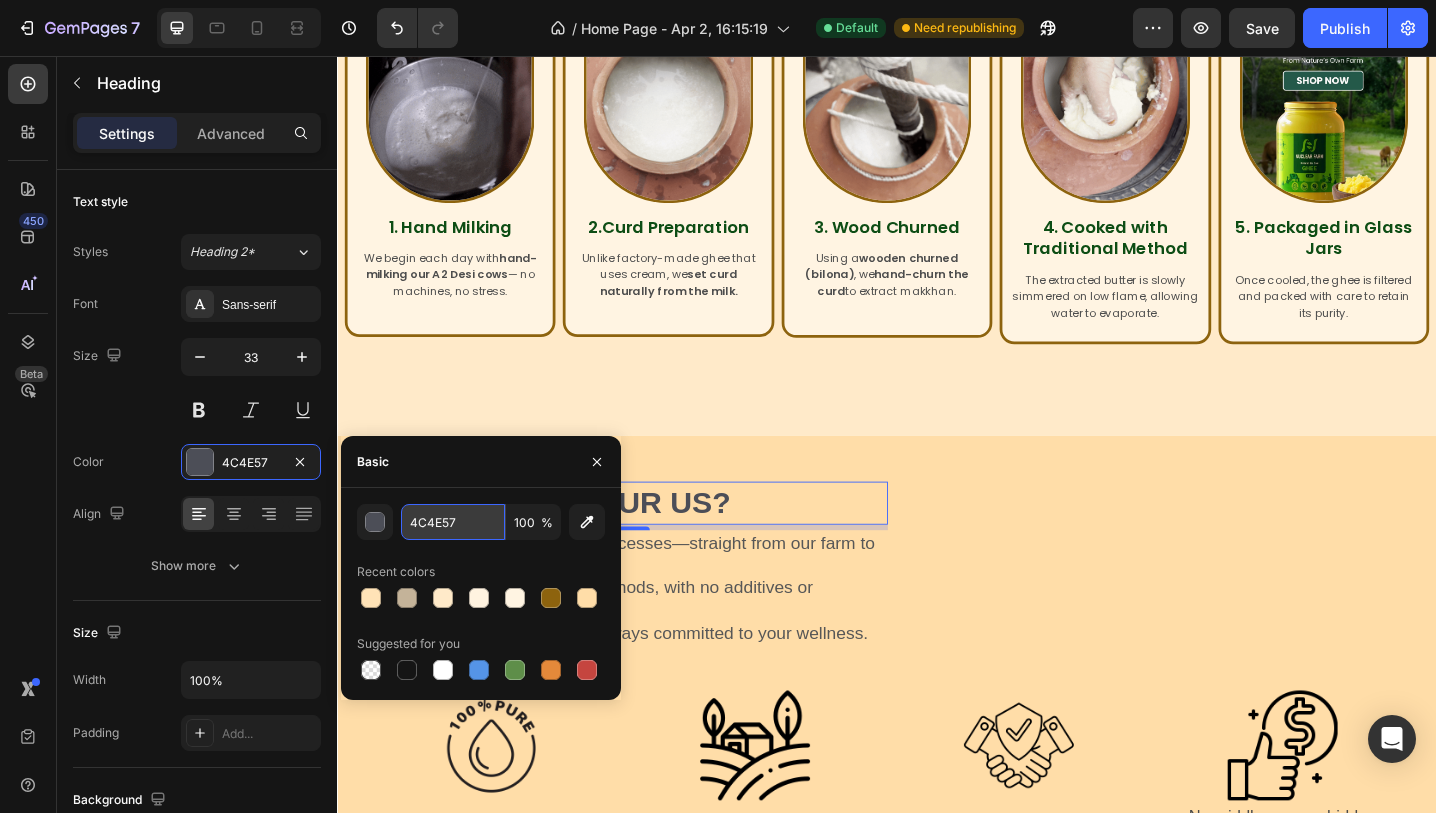 type on "384D1E" 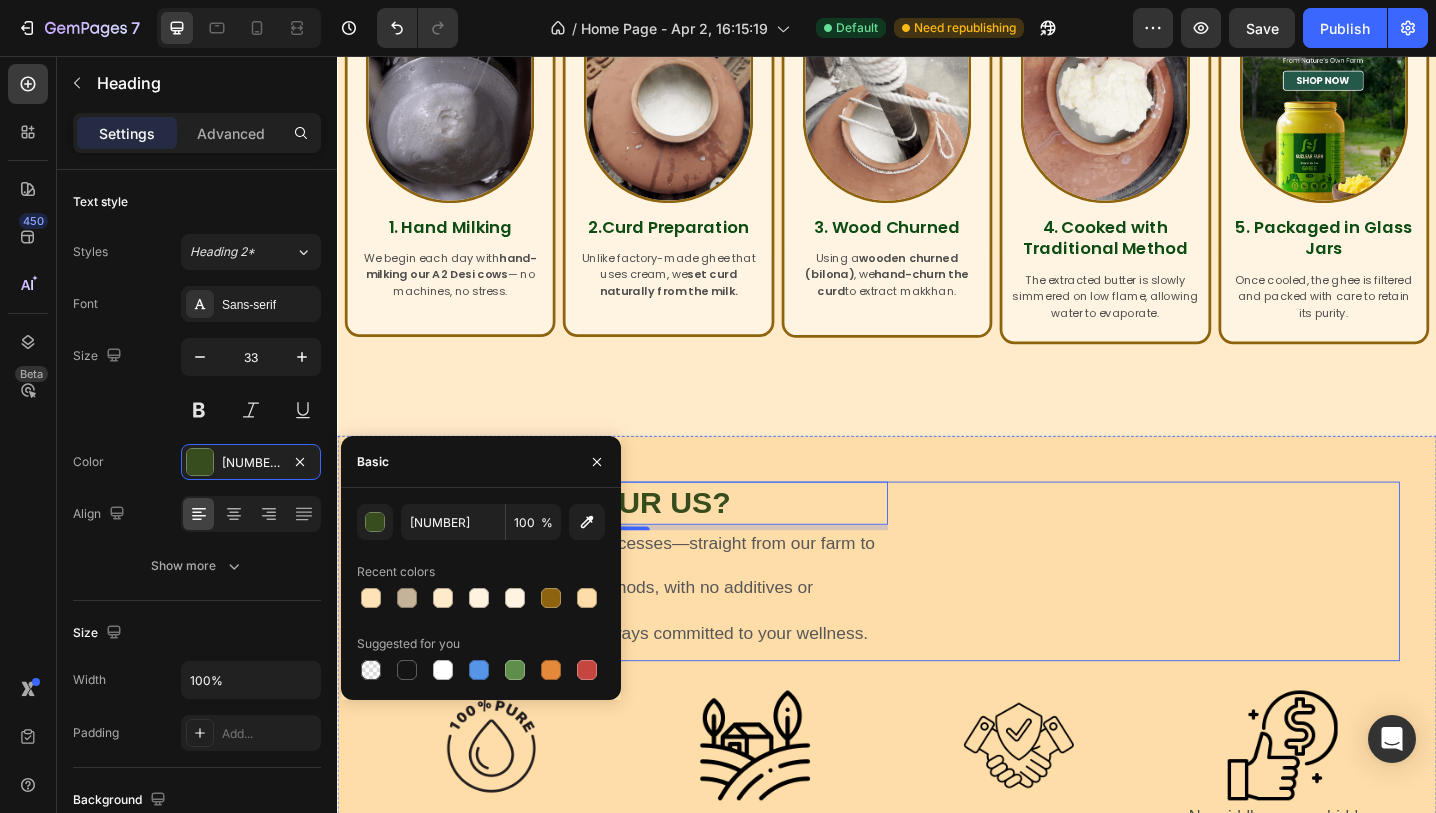 click on "Why Choose Our US? Heading   6 ✓ Pure ingredients, honest processes—straight from our farm to           your home. ✓ Crafted using traditional methods, with no additives or shortcuts. ✓ Transparent, ethical, and always committed to your wellness. Text Block Row" at bounding box center [937, 619] 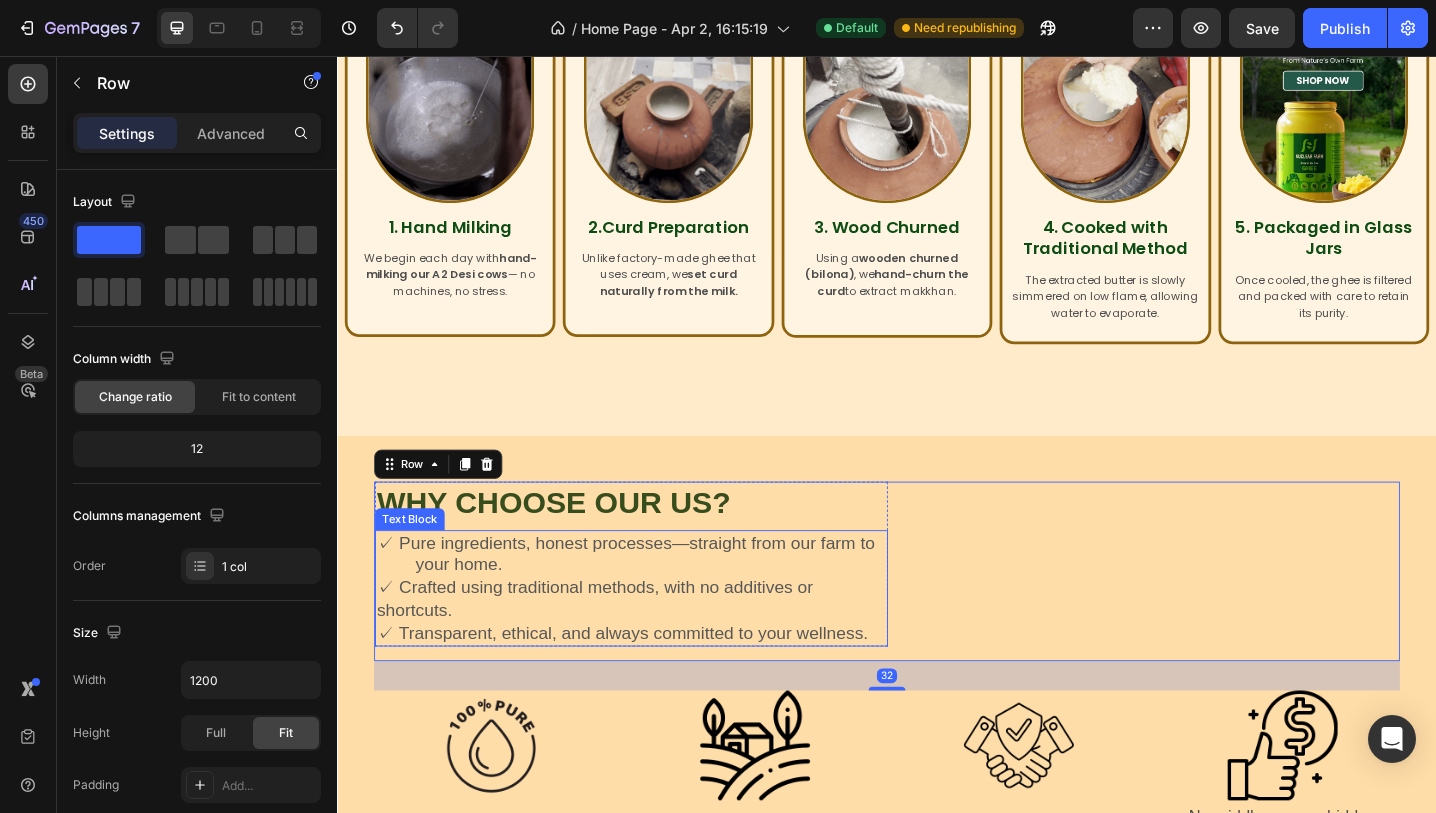 click on "✓ Crafted using traditional methods, with no additives or shortcuts." at bounding box center [658, 649] 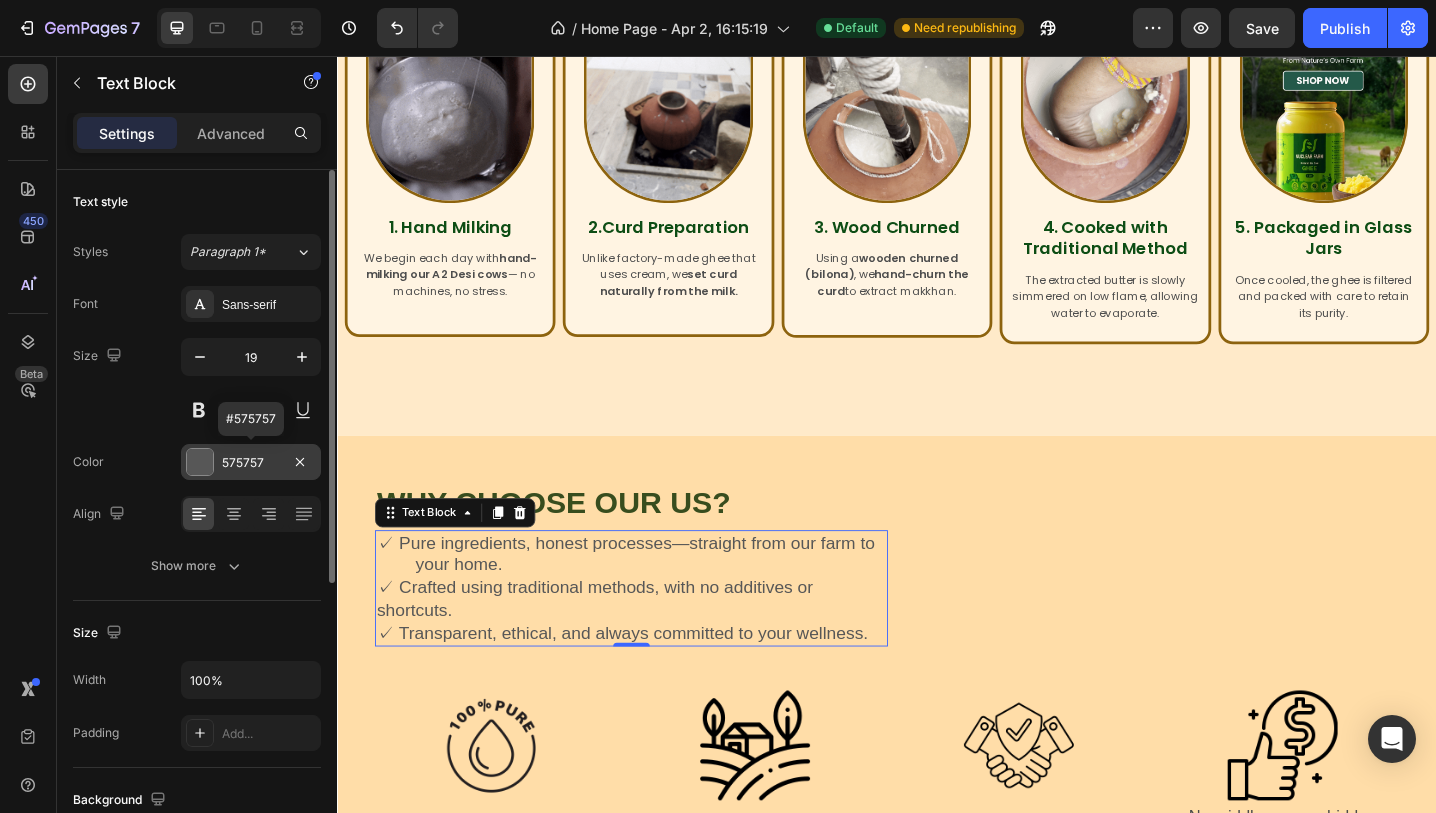 click at bounding box center (200, 462) 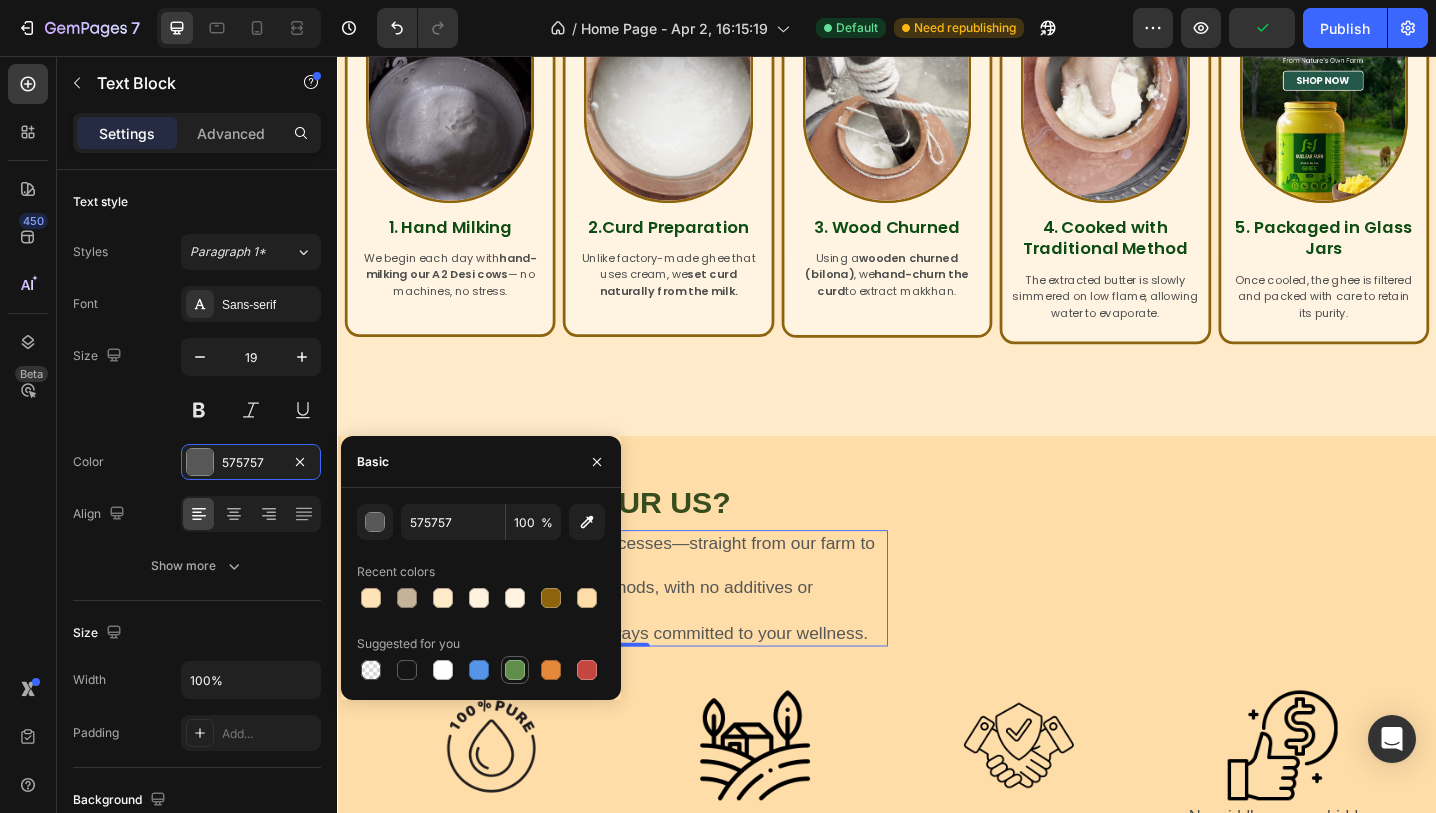 click at bounding box center [515, 670] 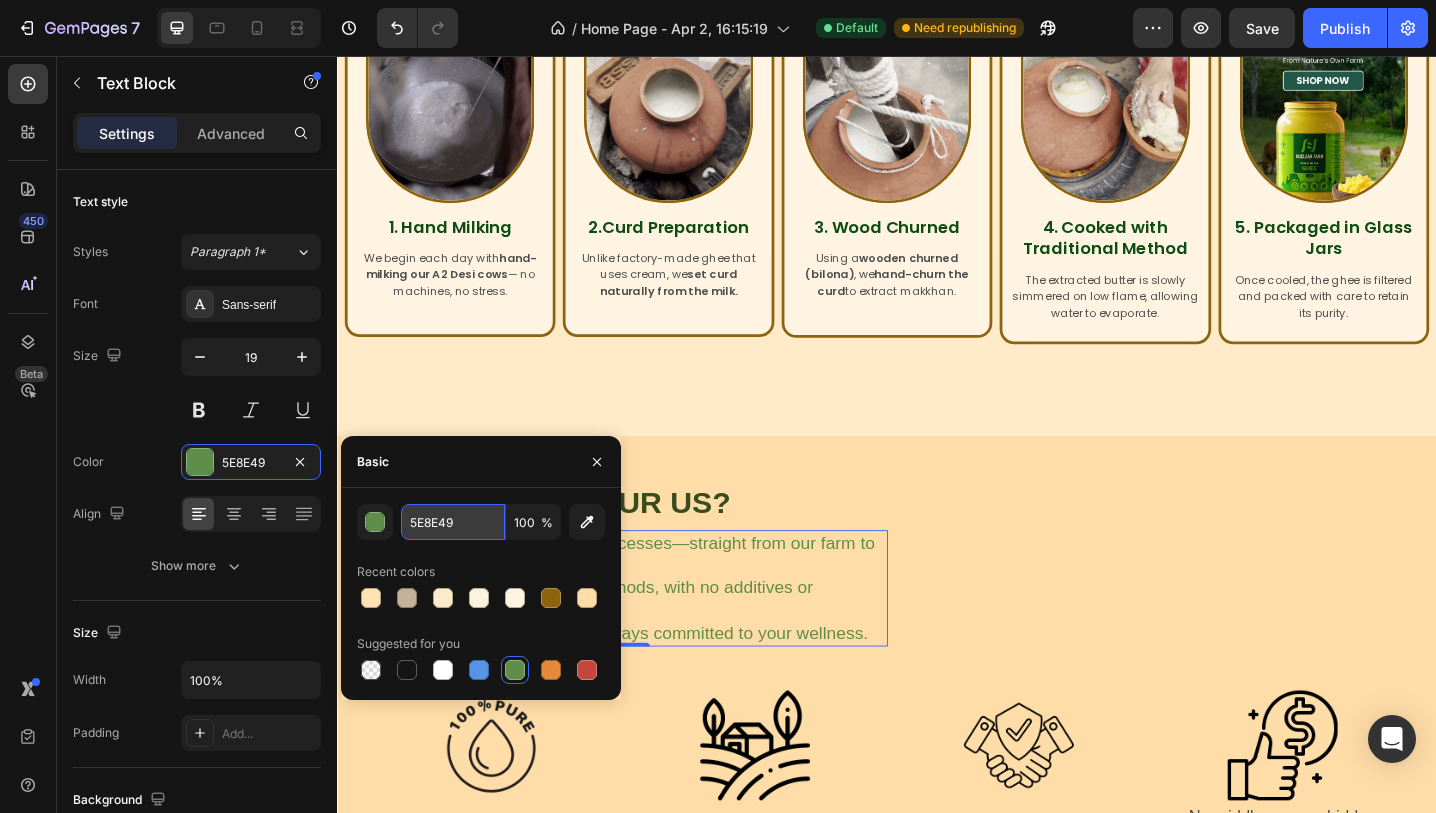 click on "5E8E49" at bounding box center (453, 522) 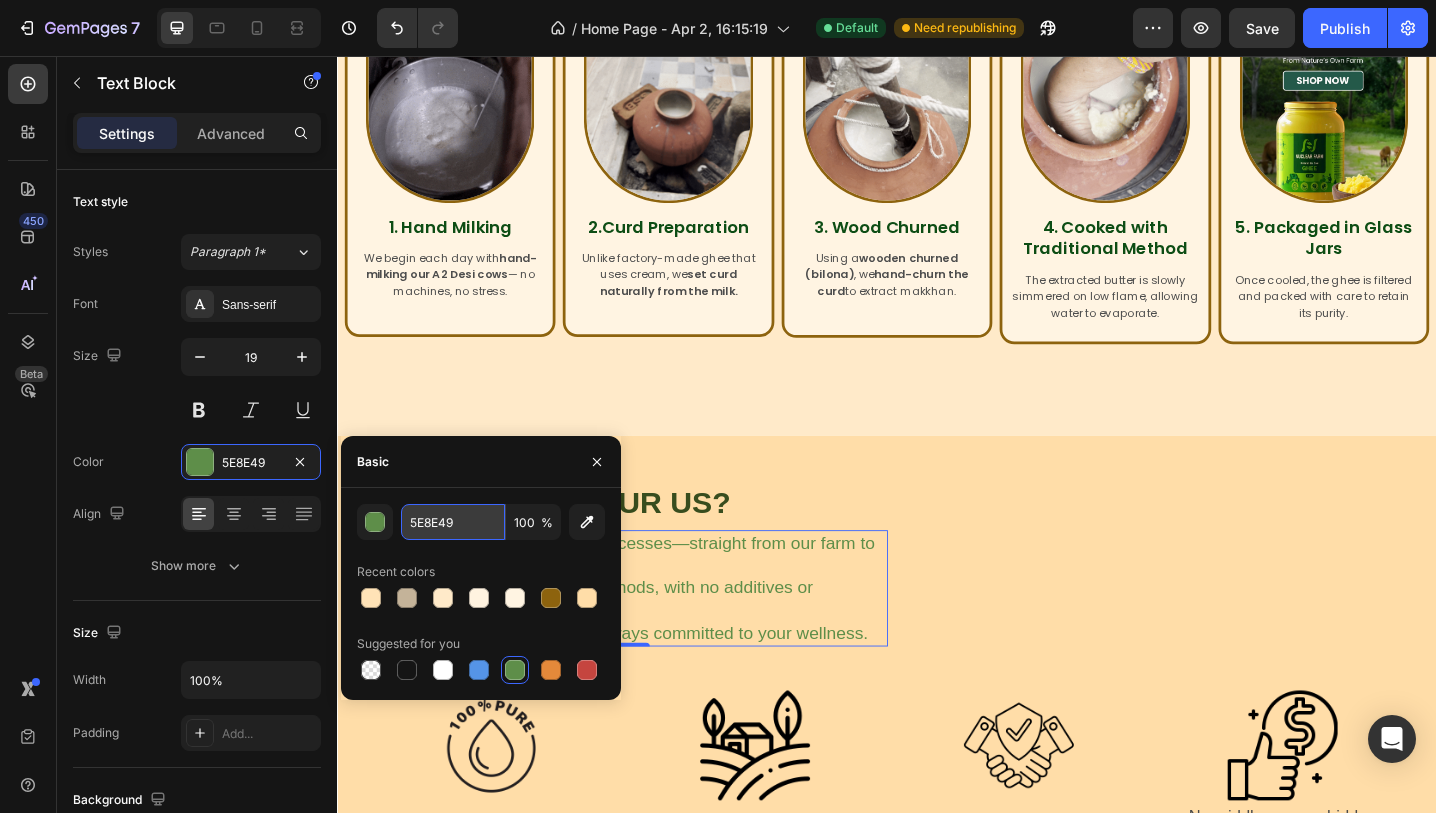 paste on "384D1E" 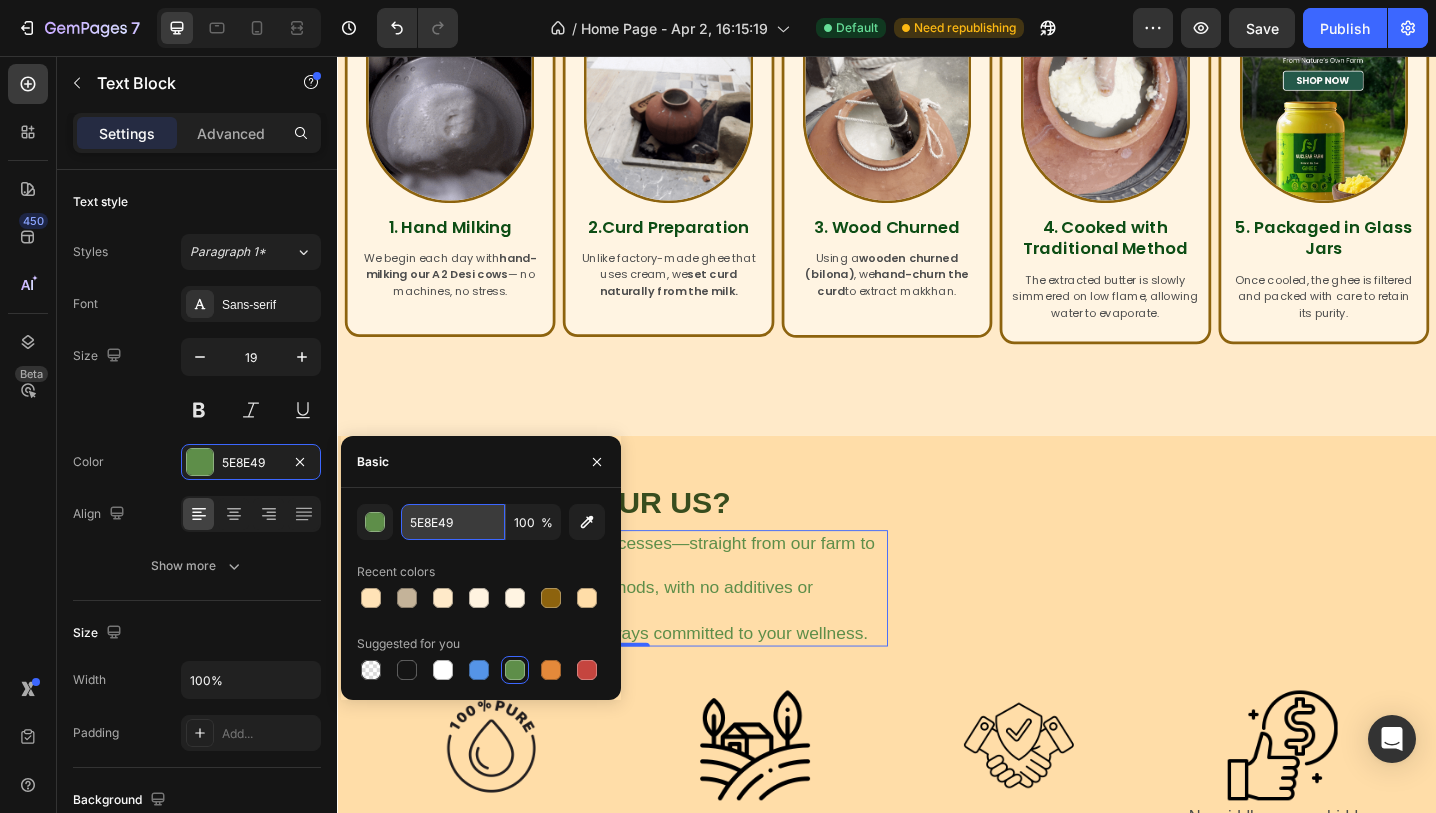 type on "384D1E" 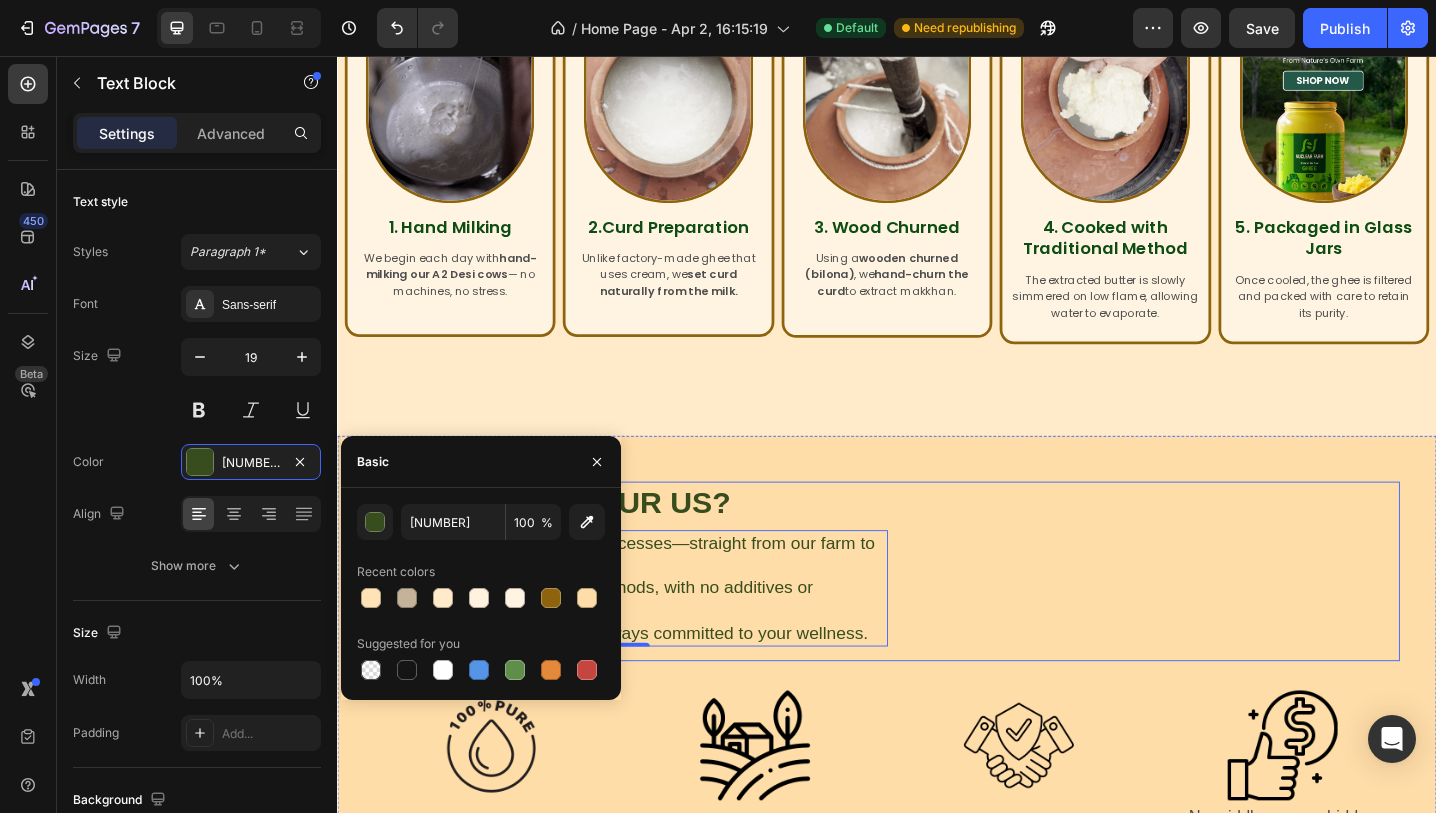 click on "Why Choose Our US? Heading ✓ Pure ingredients, honest processes—straight from our farm to           your home. ✓ Crafted using traditional methods, with no additives or shortcuts. ✓ Transparent, ethical, and always committed to your wellness. Text Block   0 Row" at bounding box center [937, 619] 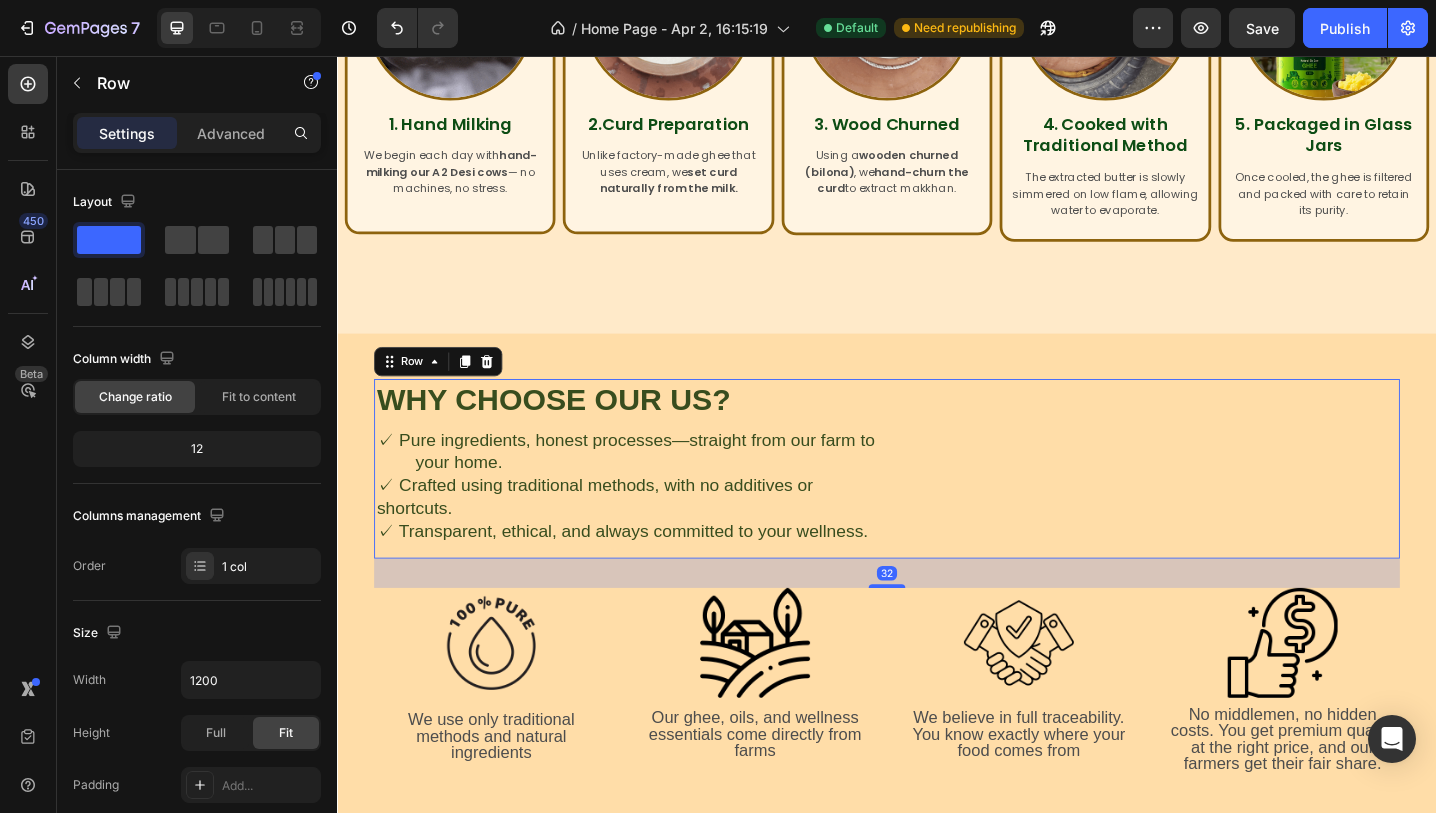 scroll, scrollTop: 1406, scrollLeft: 0, axis: vertical 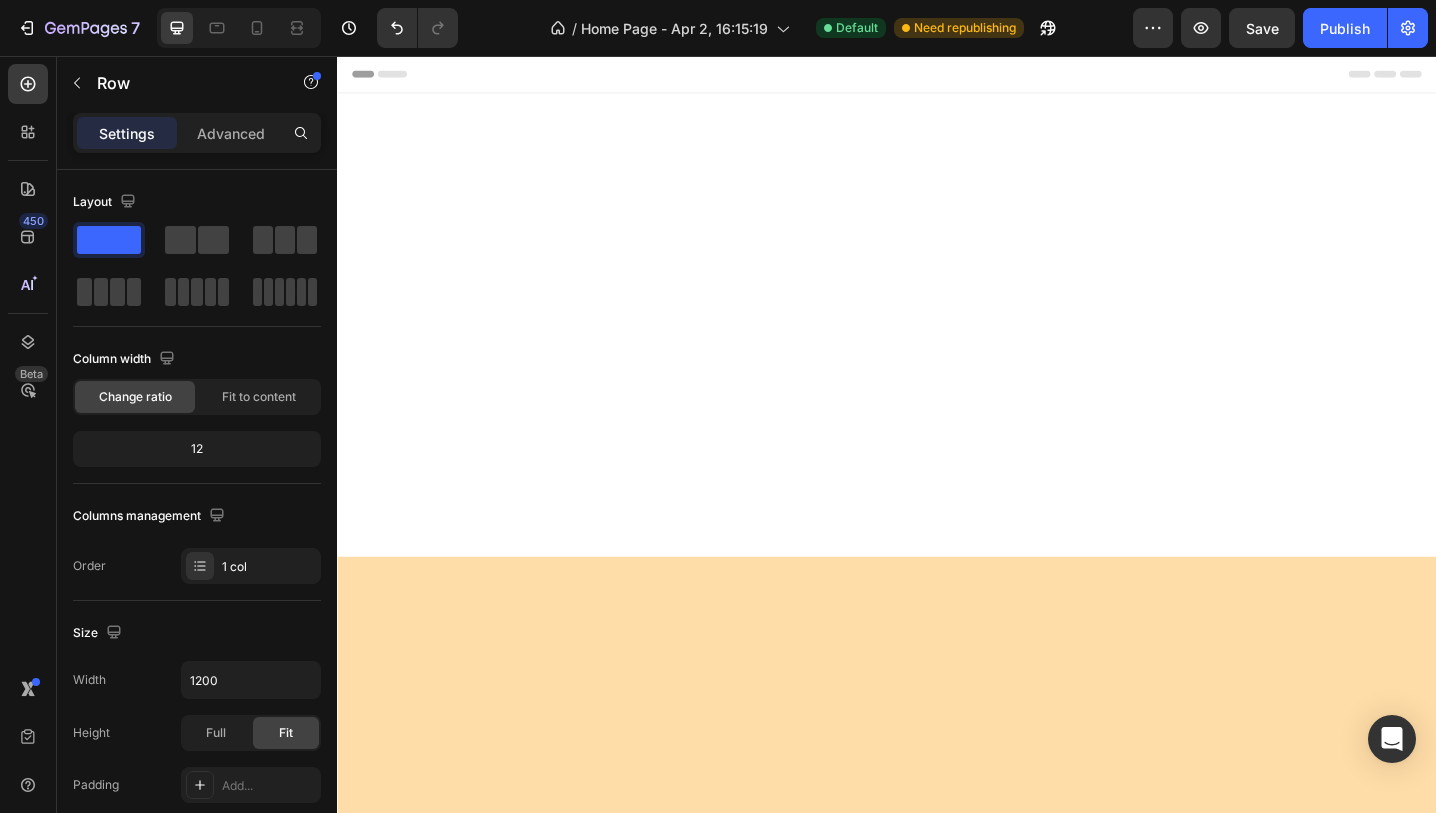 click on "We use only traditional methods and natural ingredients" at bounding box center (505, 2058) 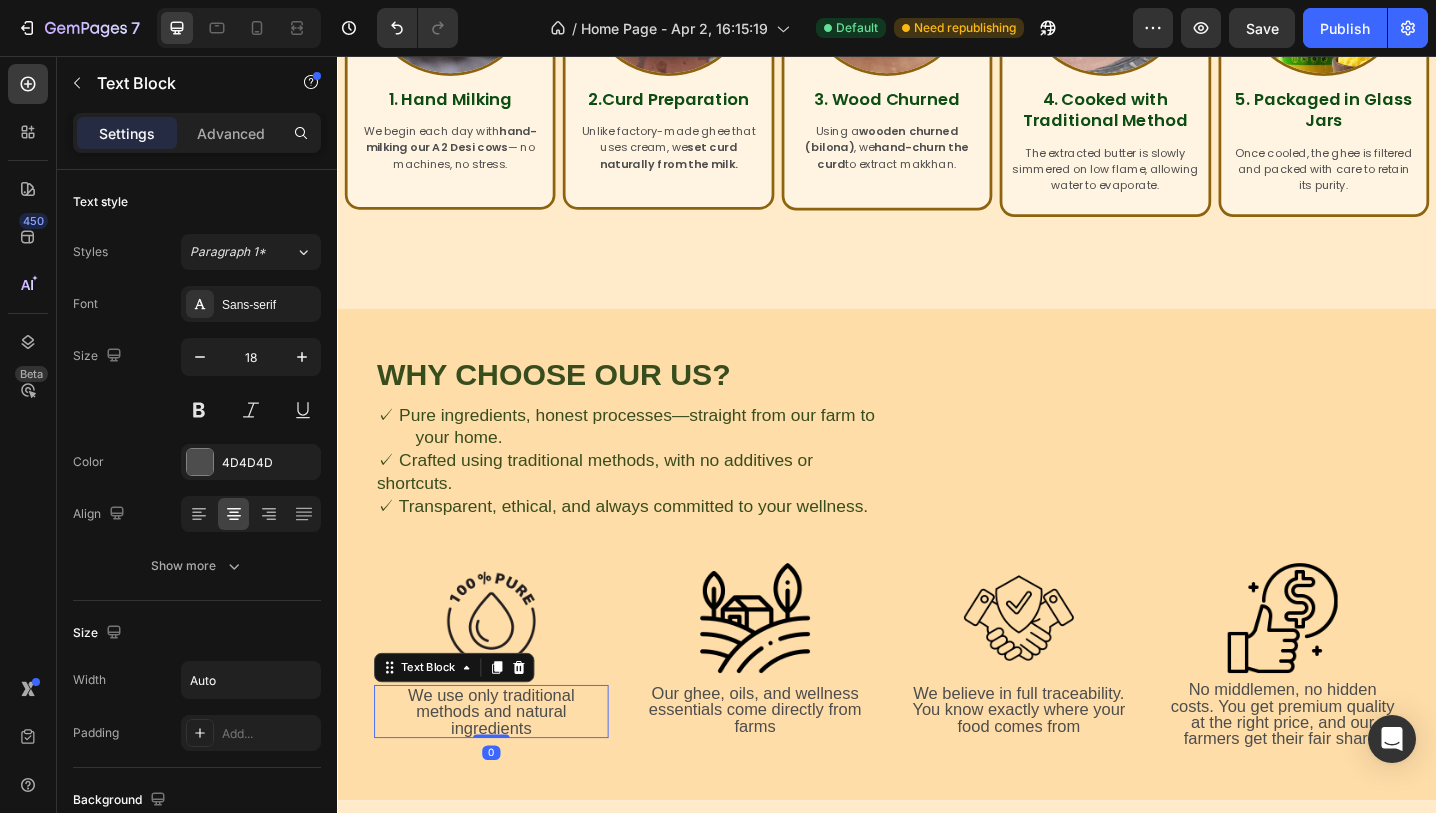 scroll, scrollTop: 1406, scrollLeft: 0, axis: vertical 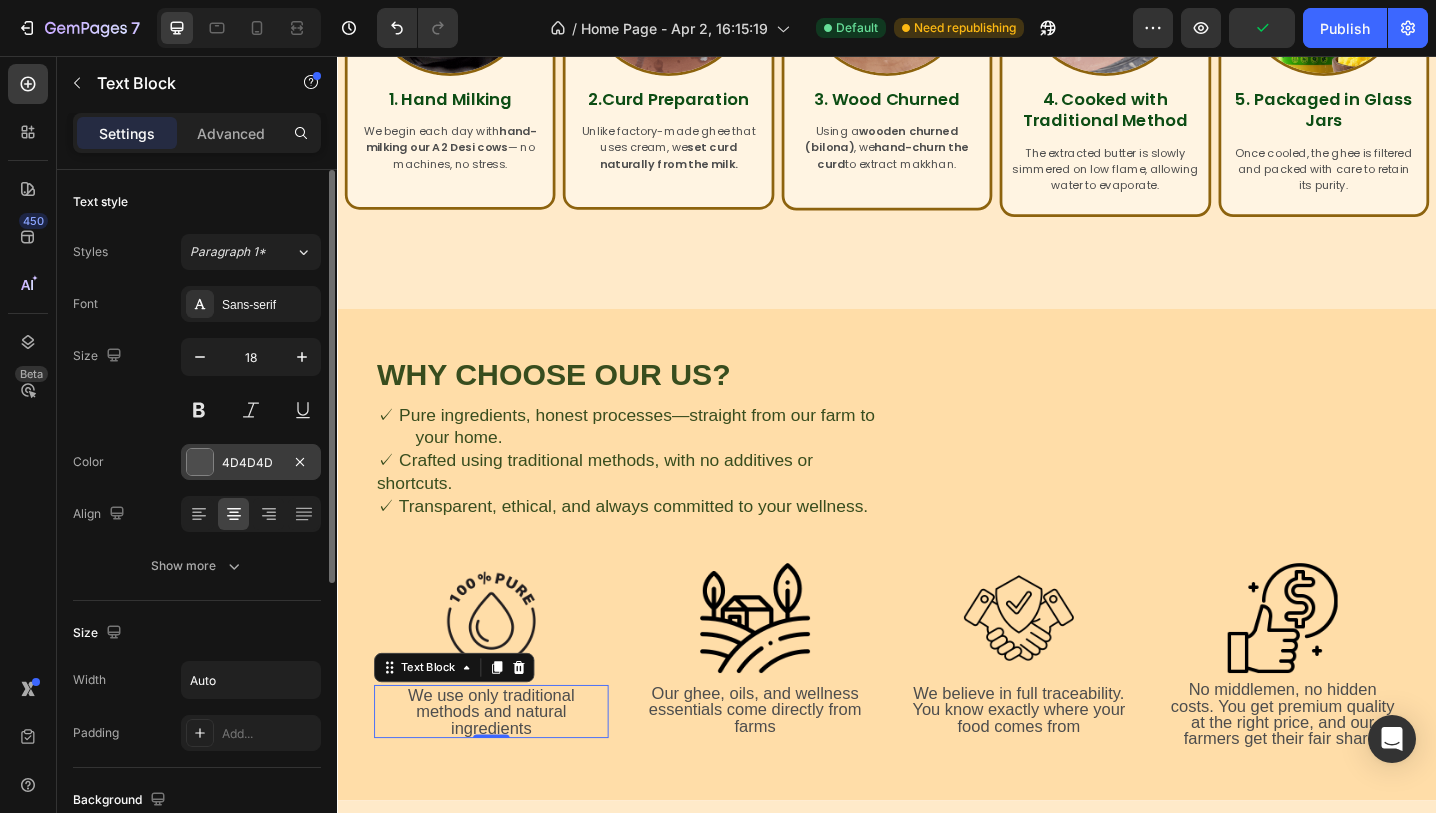 click at bounding box center [200, 462] 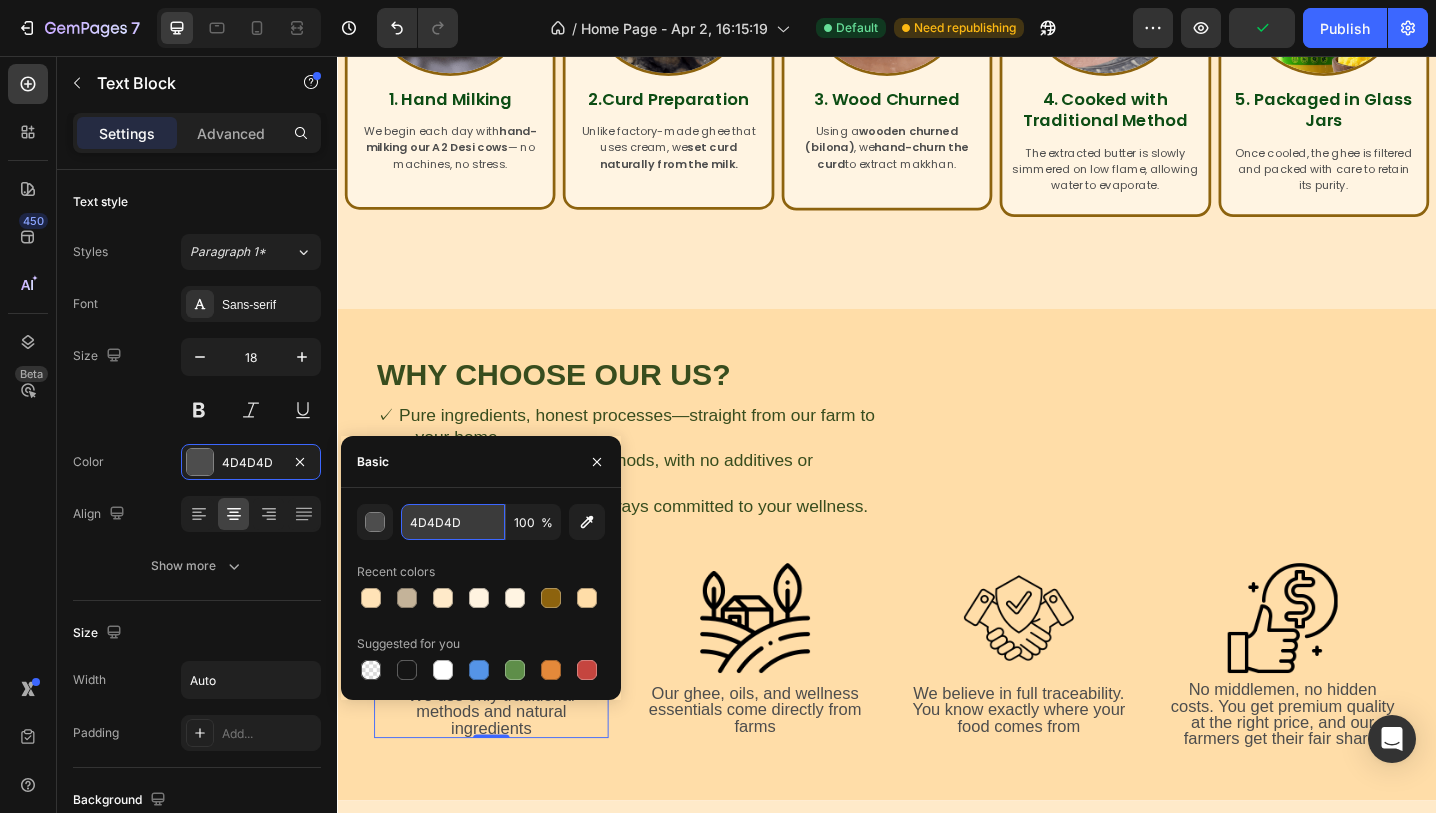 click on "4D4D4D" at bounding box center [453, 522] 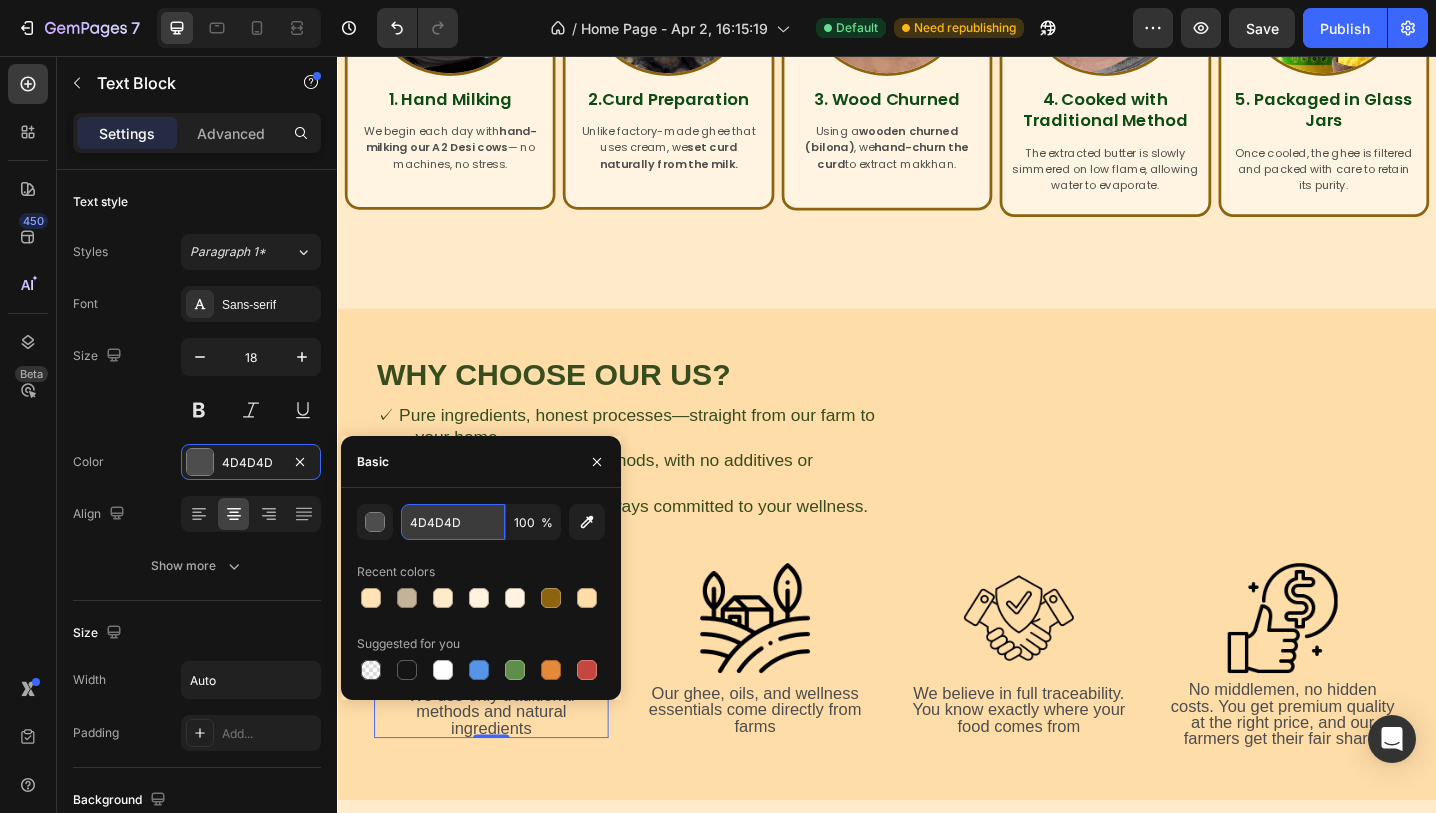 paste on "384D1E" 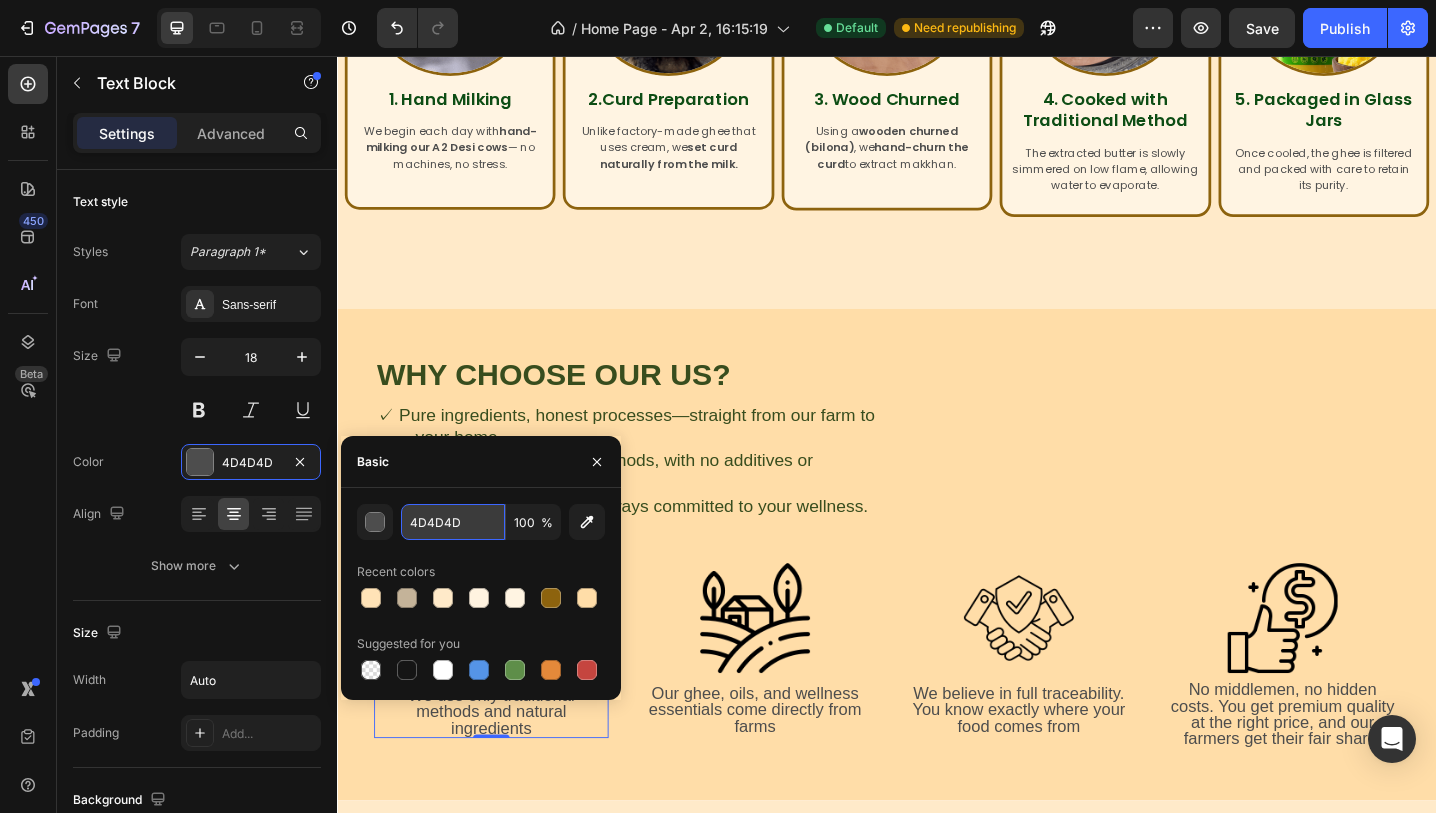 type on "384D1E" 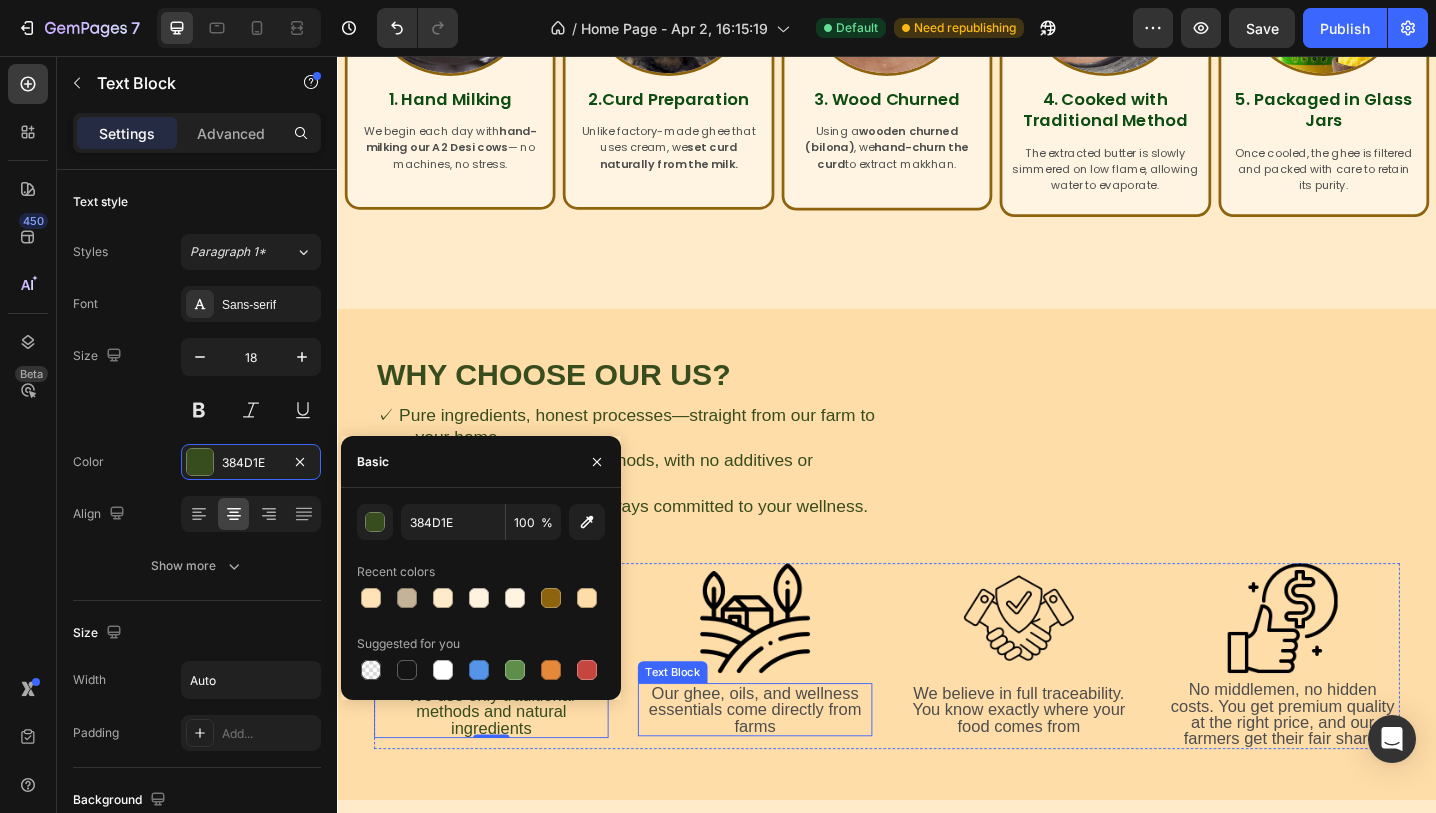 click on "Our ghee, oils, and wellness essentials come directly from farms" at bounding box center [793, 770] 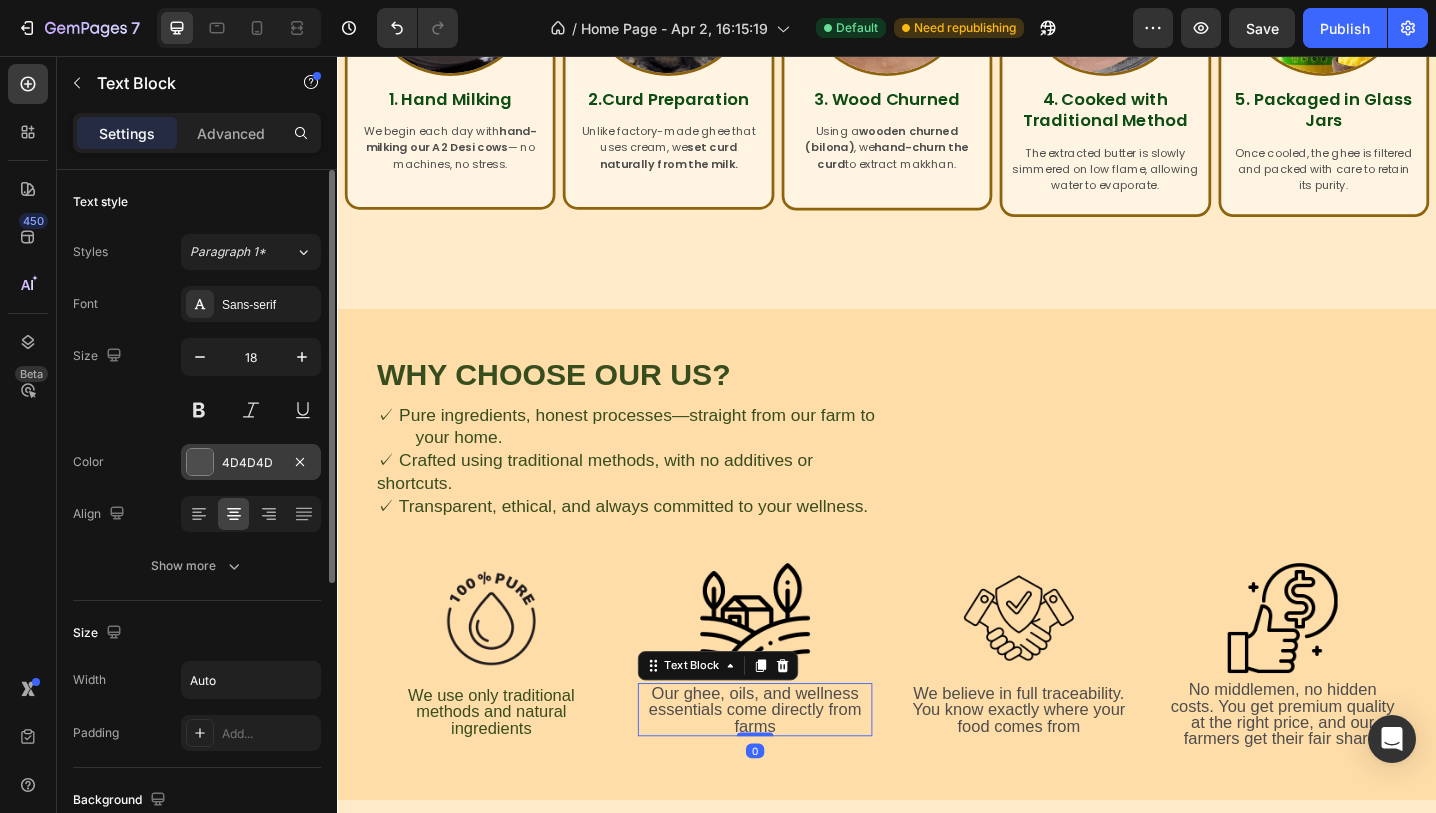 click on "4D4D4D" at bounding box center (251, 462) 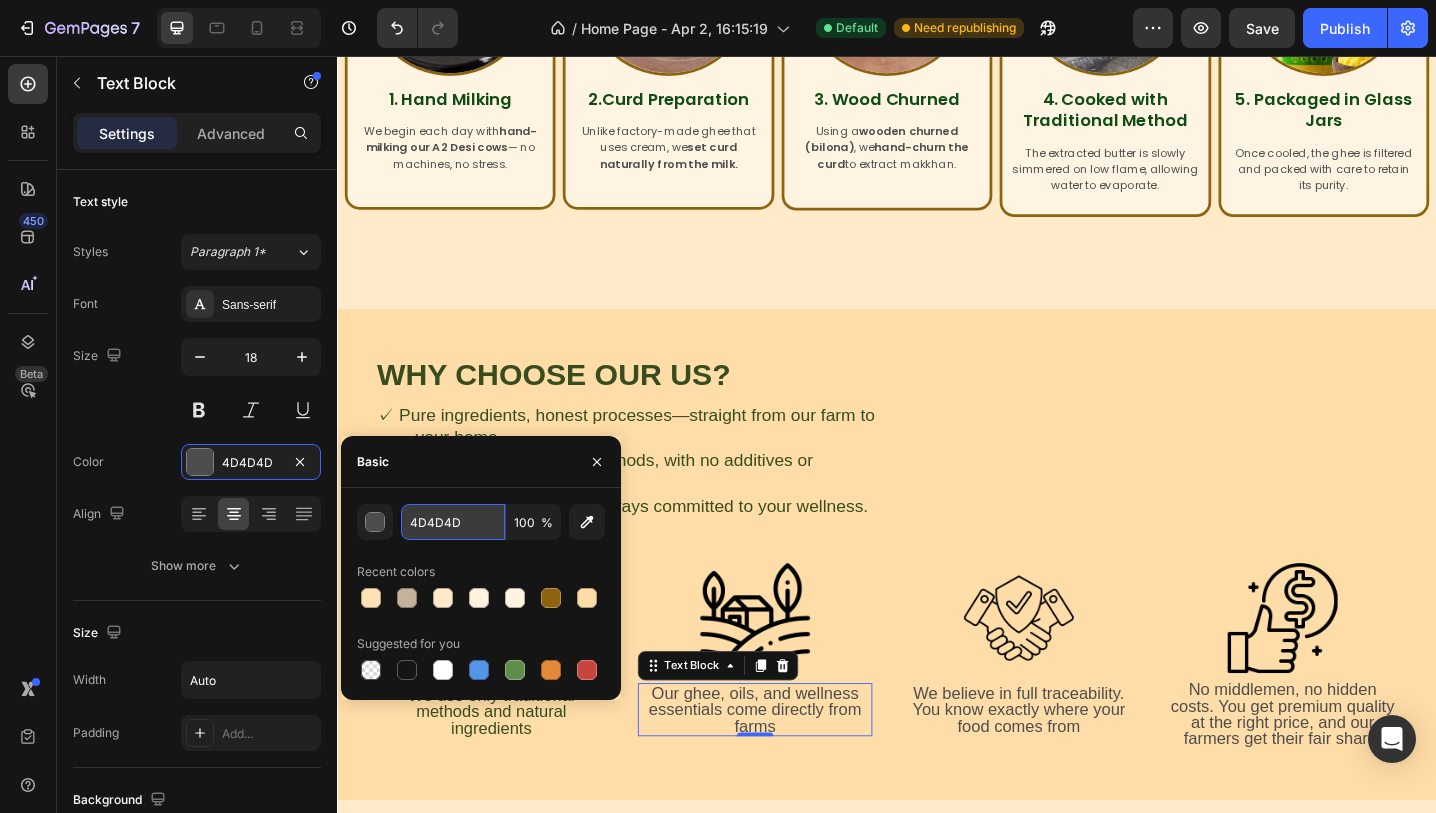 click on "4D4D4D" at bounding box center [453, 522] 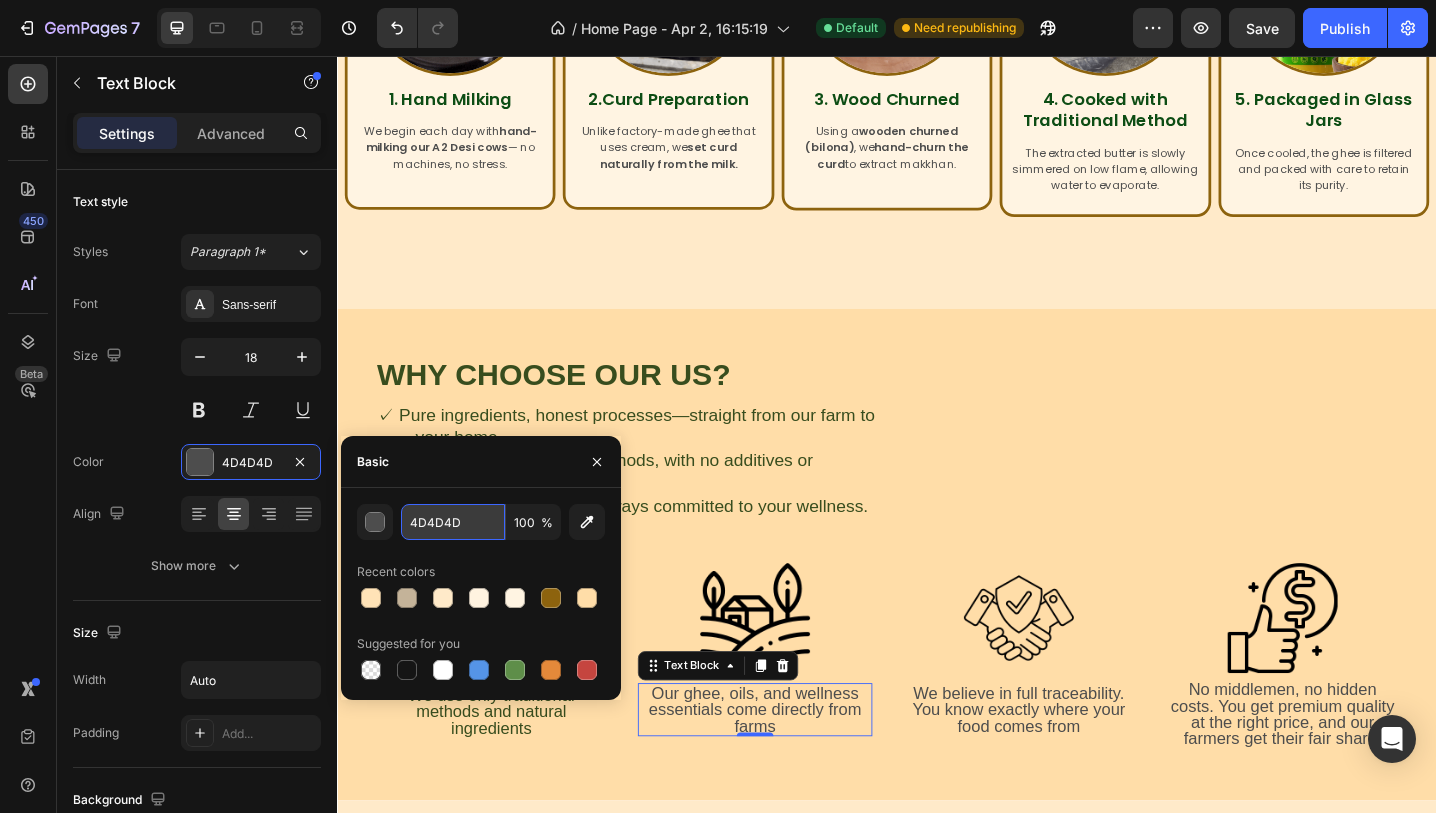 paste on "384D1E" 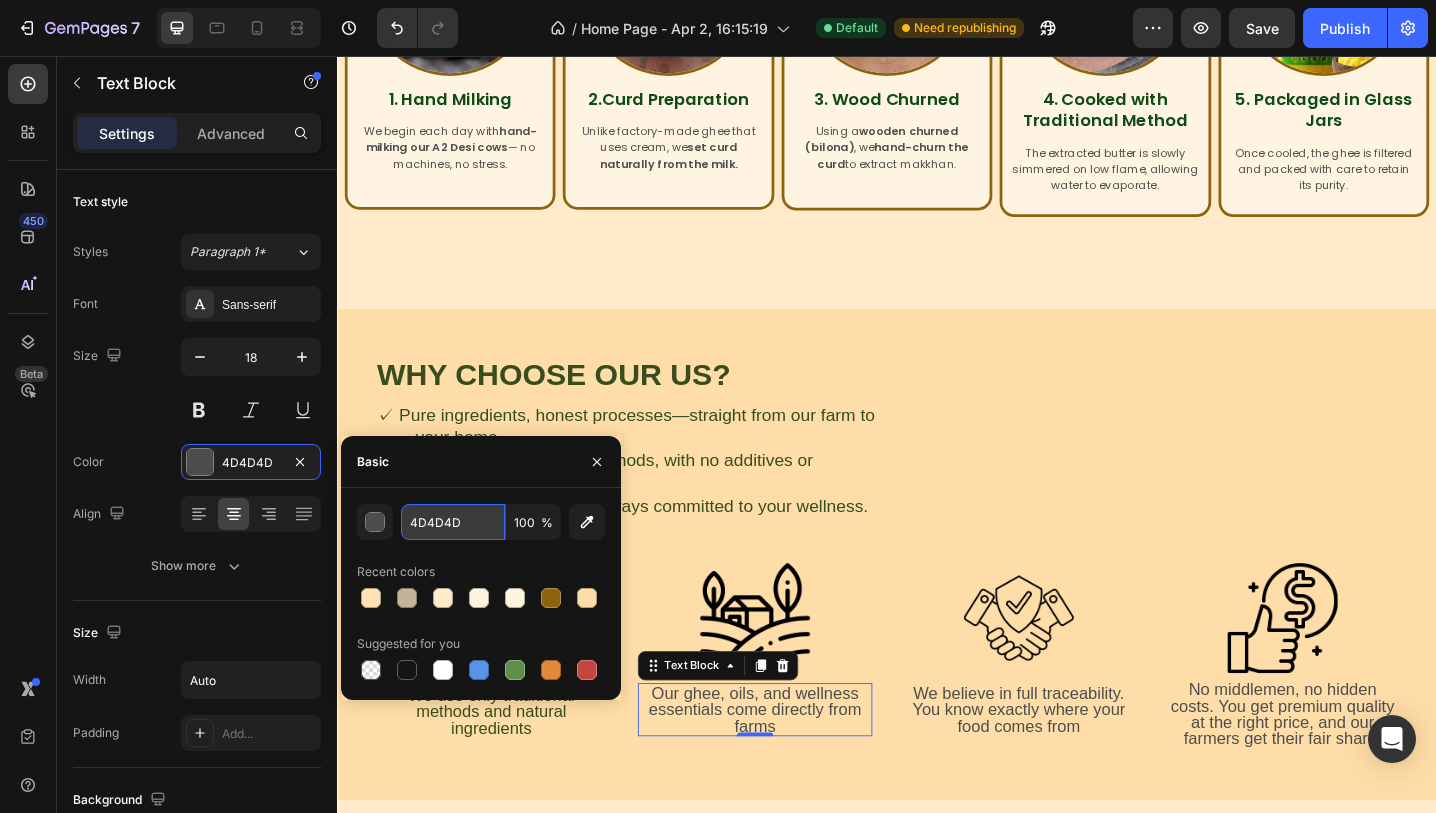 type on "384D1E" 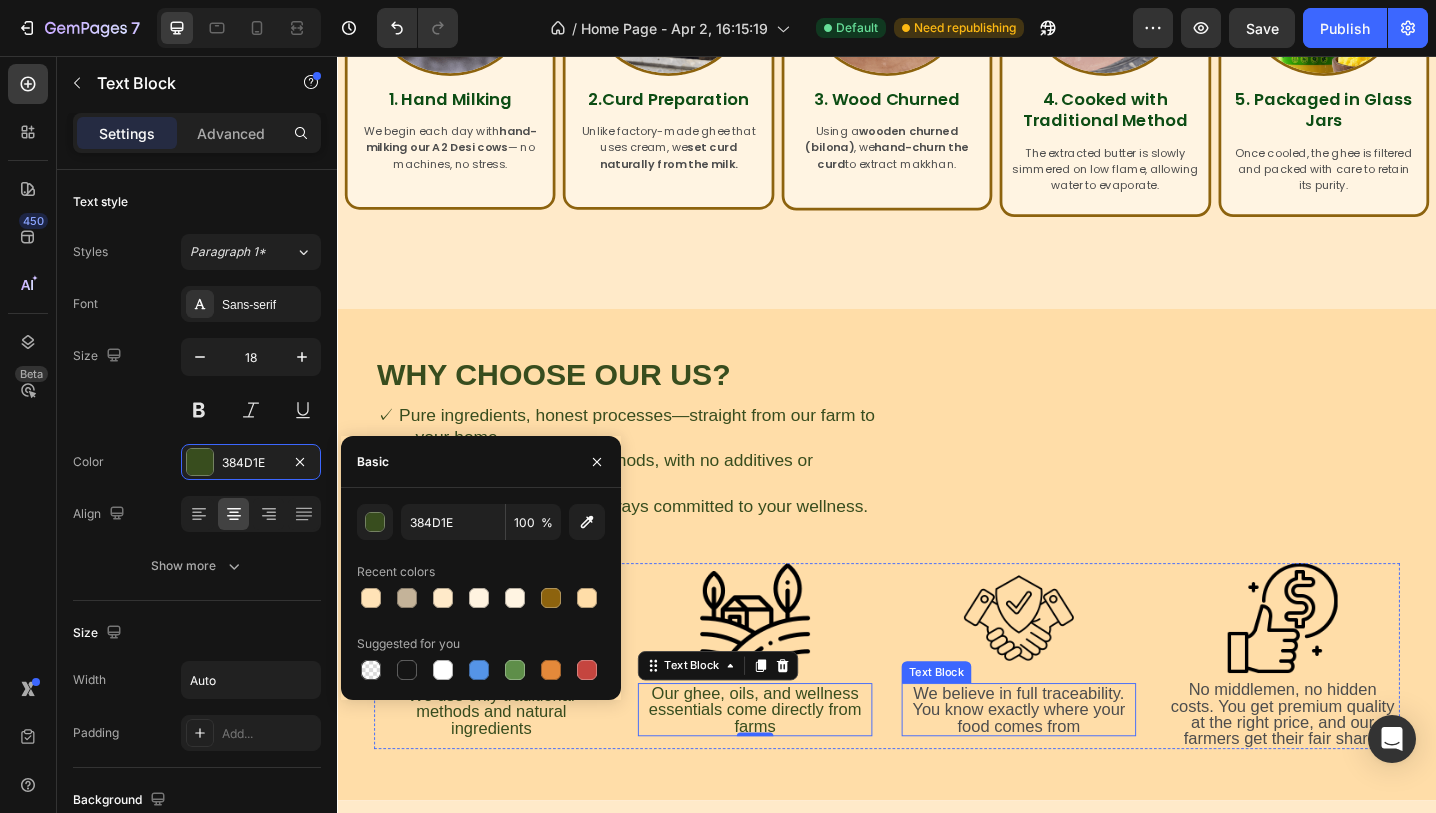 click on "We believe in full traceability. You know exactly where your food comes from" at bounding box center [1081, 770] 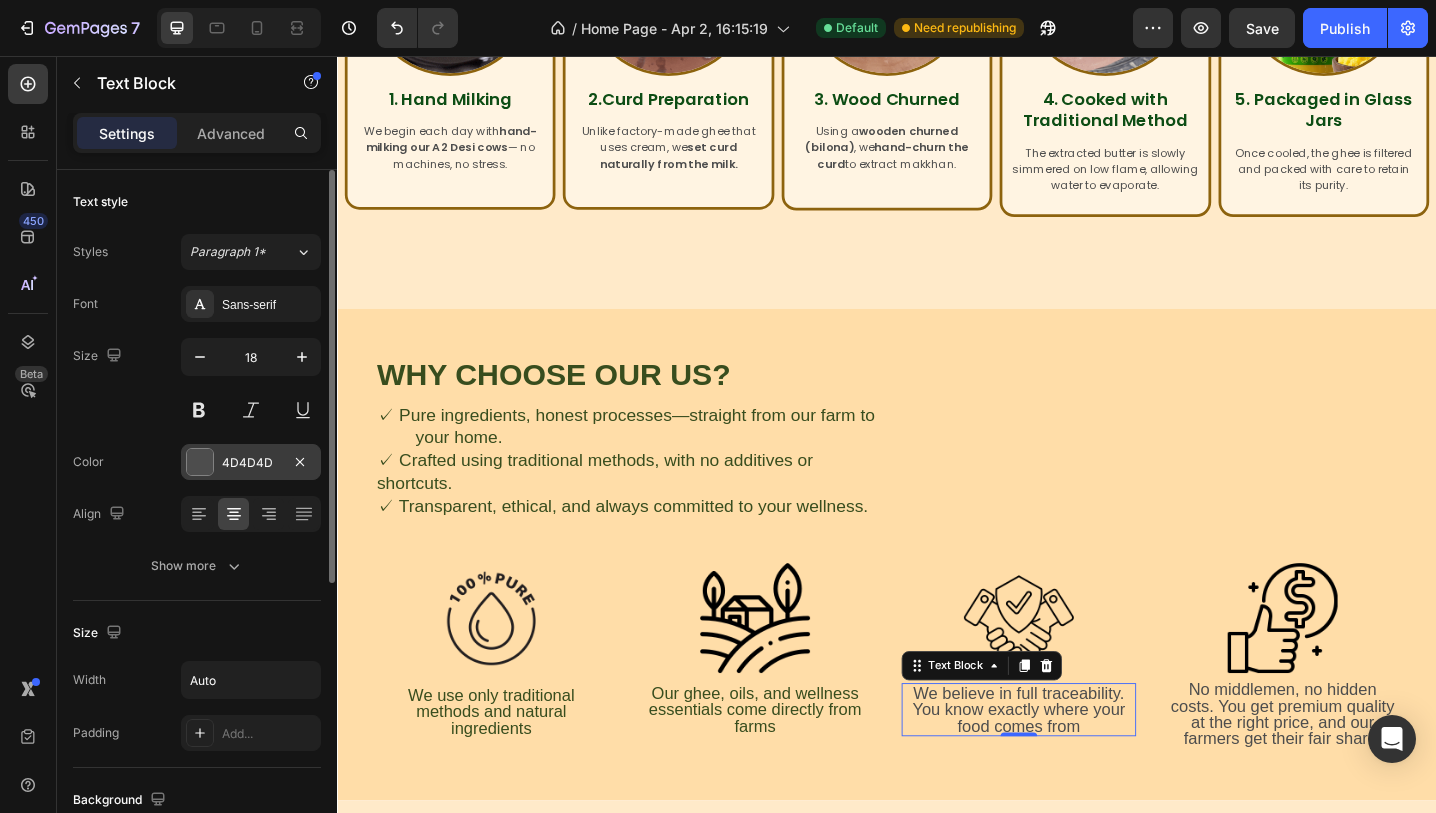 click at bounding box center [200, 462] 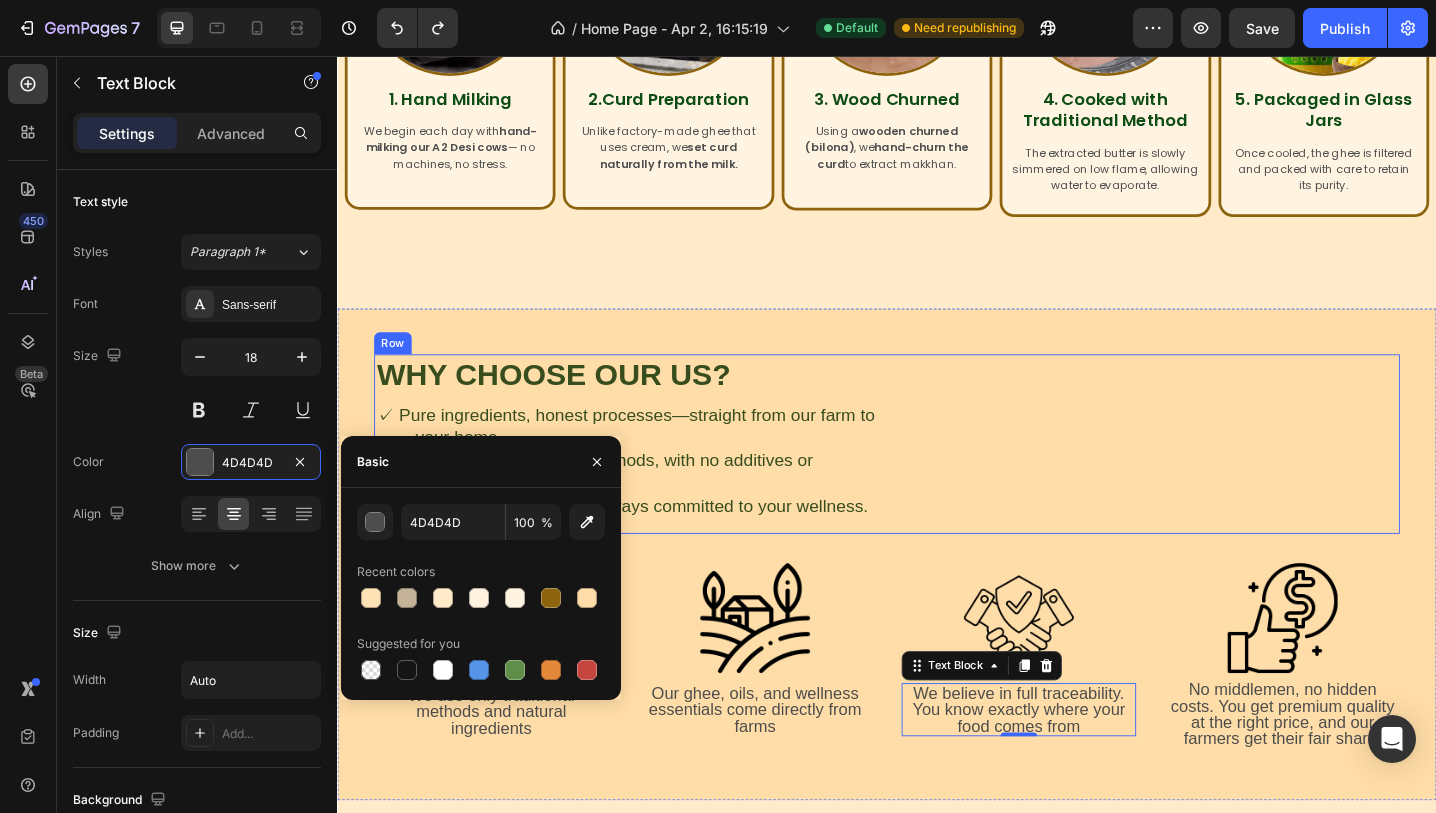 click on "Why Choose Our US? Heading ✓ Pure ingredients, honest processes—straight from our farm to           your home. ✓ Crafted using traditional methods, with no additives or shortcuts. ✓ Transparent, ethical, and always committed to your wellness. Text Block Row" at bounding box center [937, 480] 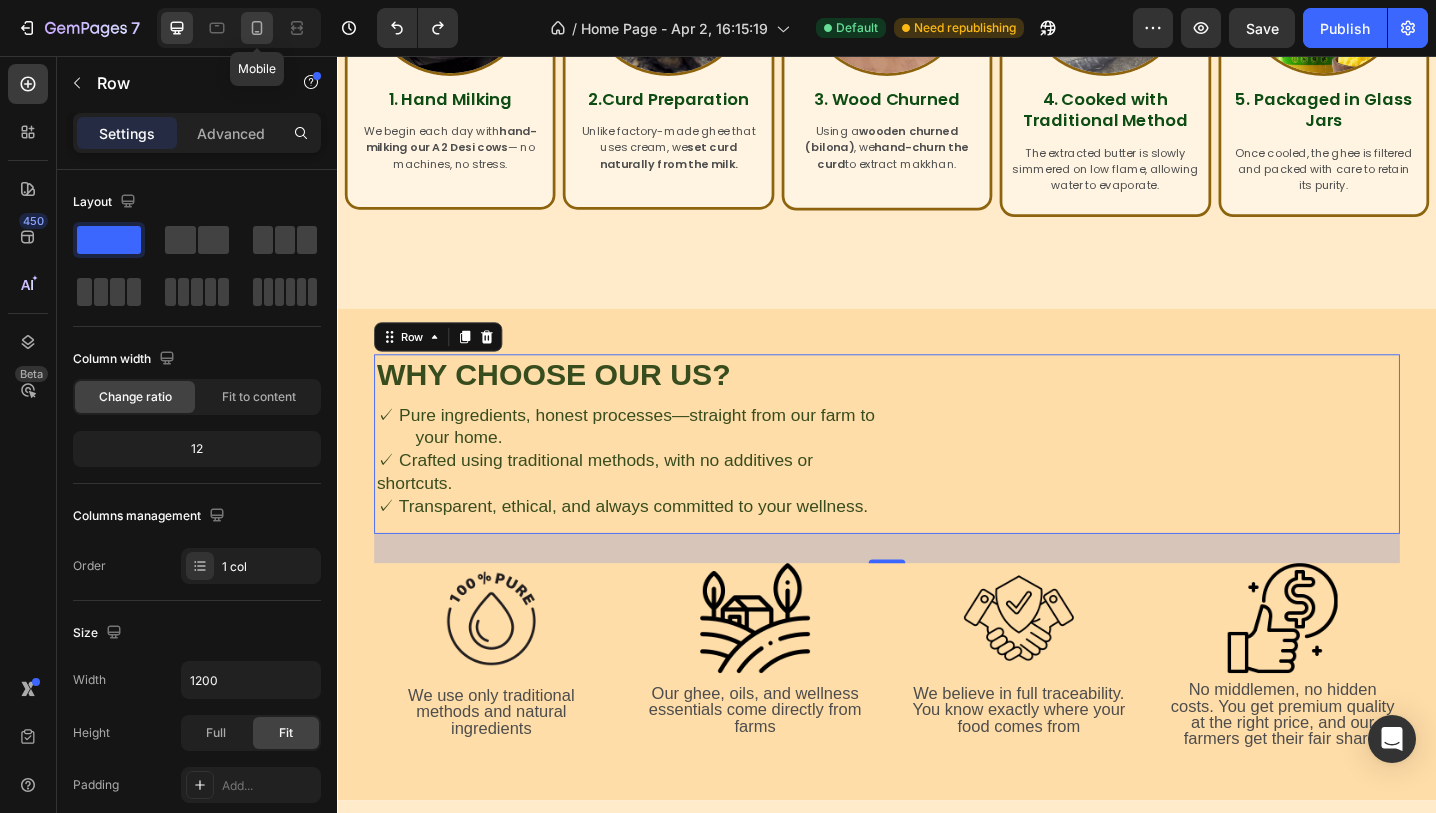 click 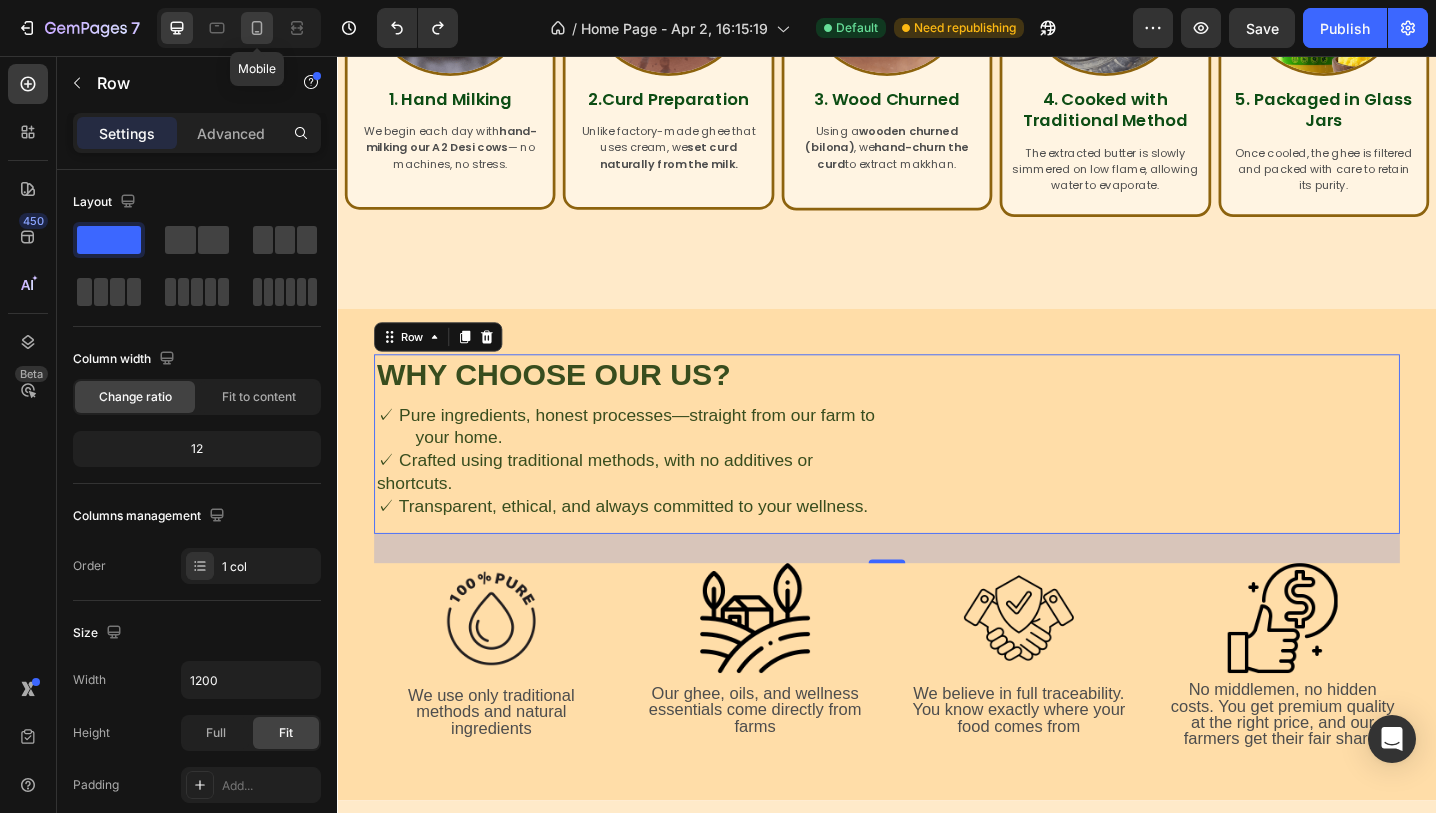 type on "100%" 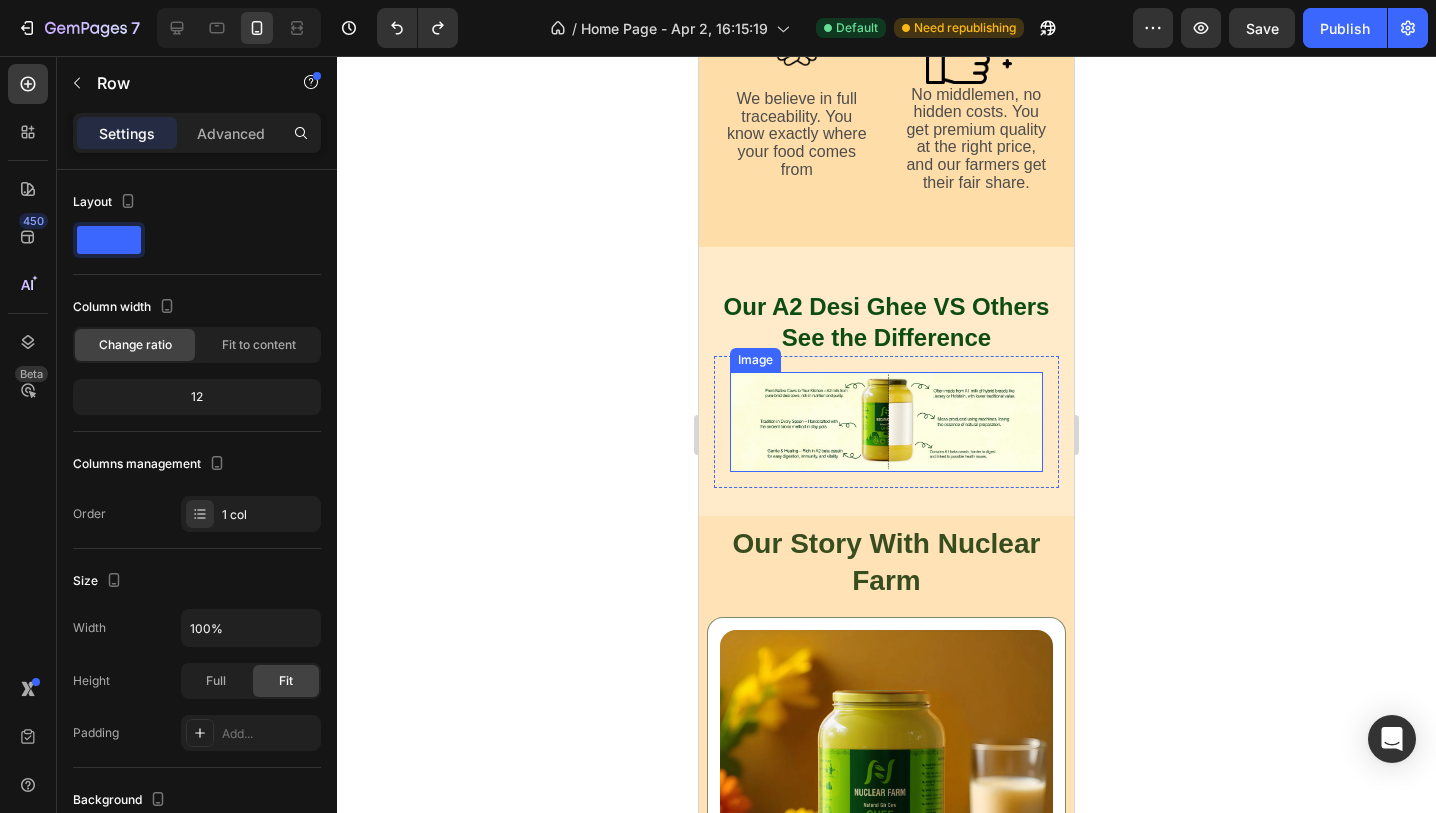 scroll, scrollTop: 4808, scrollLeft: 0, axis: vertical 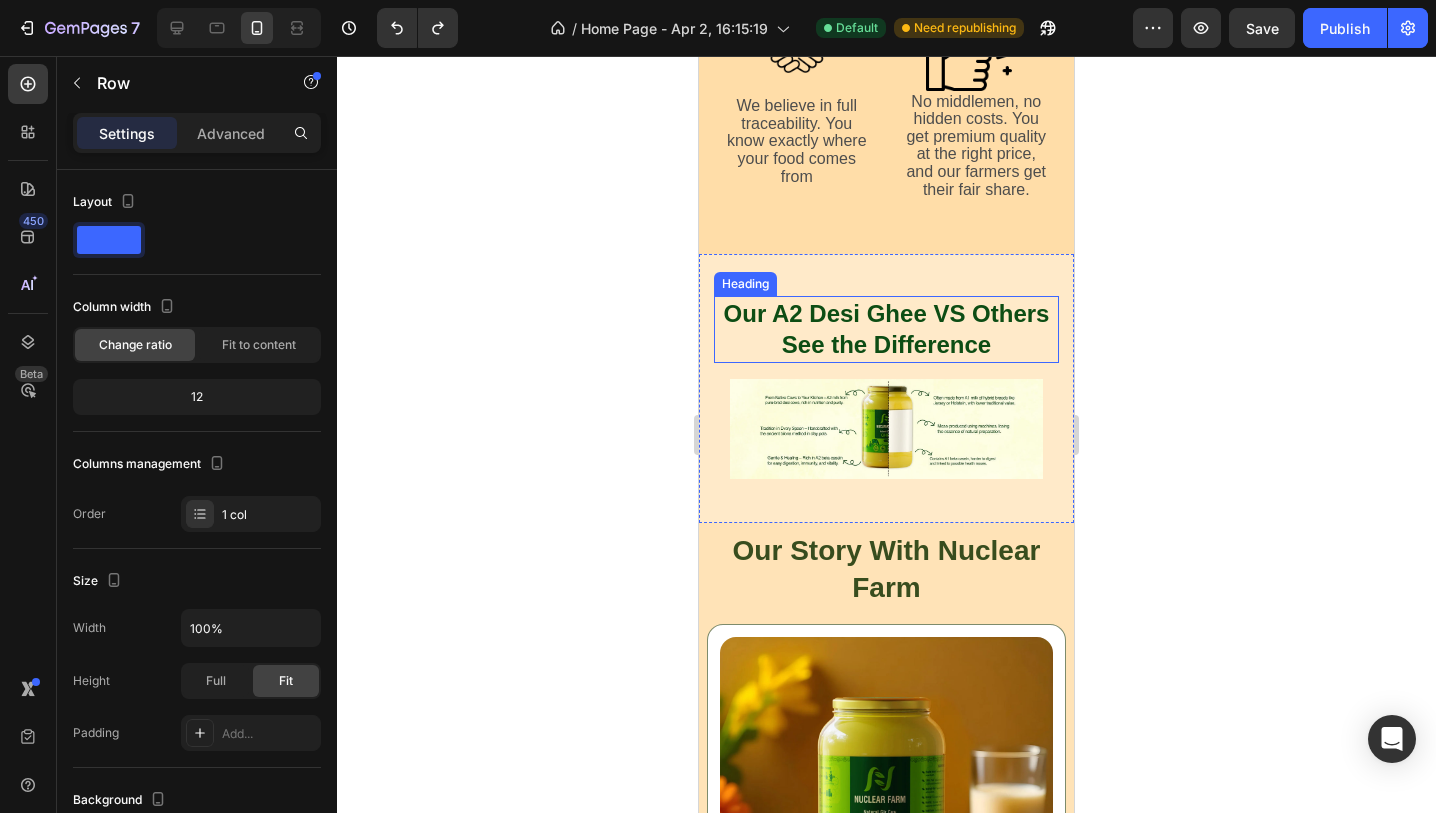 click on "Our A2 Desi Ghee VS Others See the Difference" at bounding box center [886, 329] 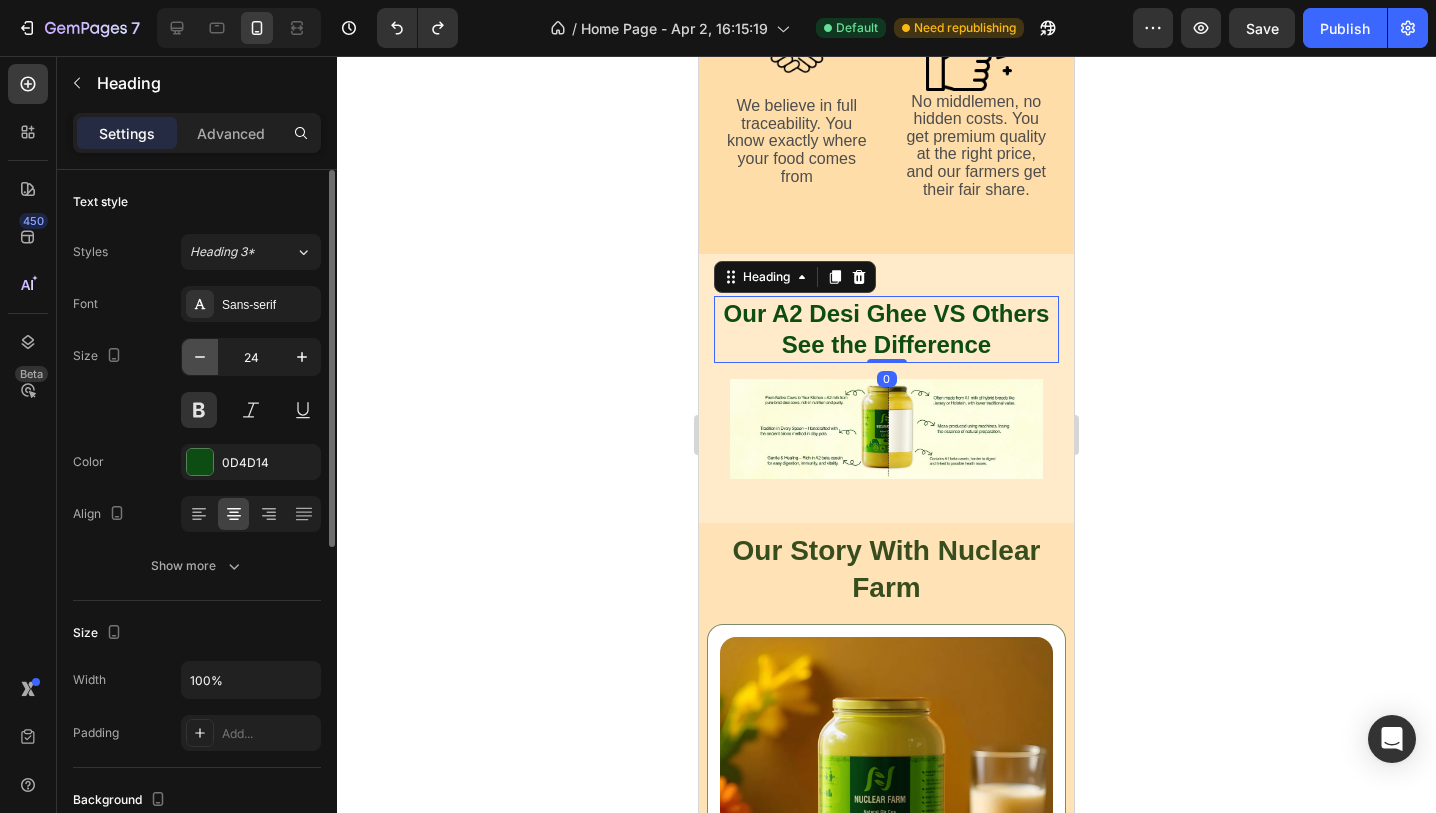click 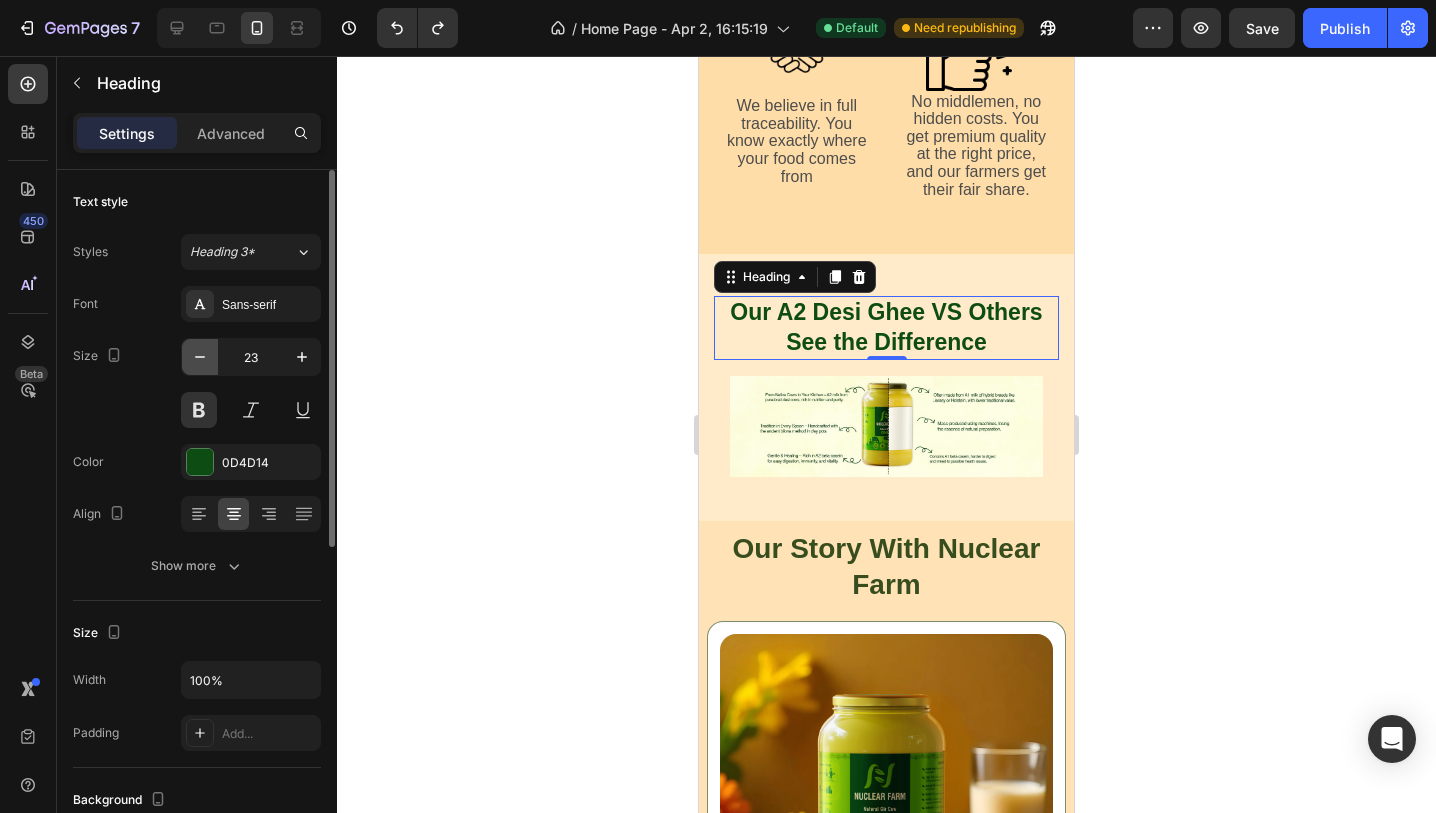 click 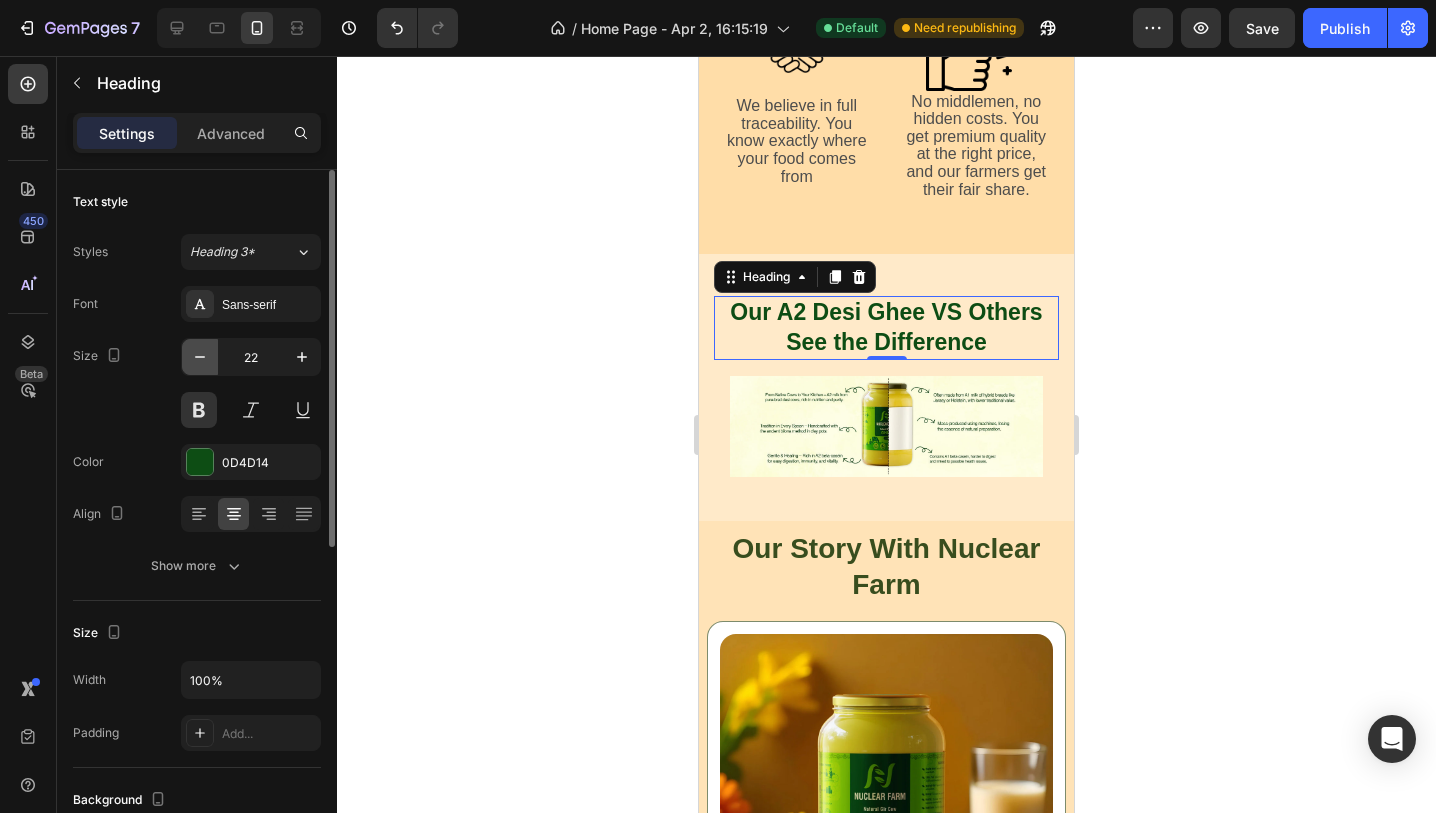 click 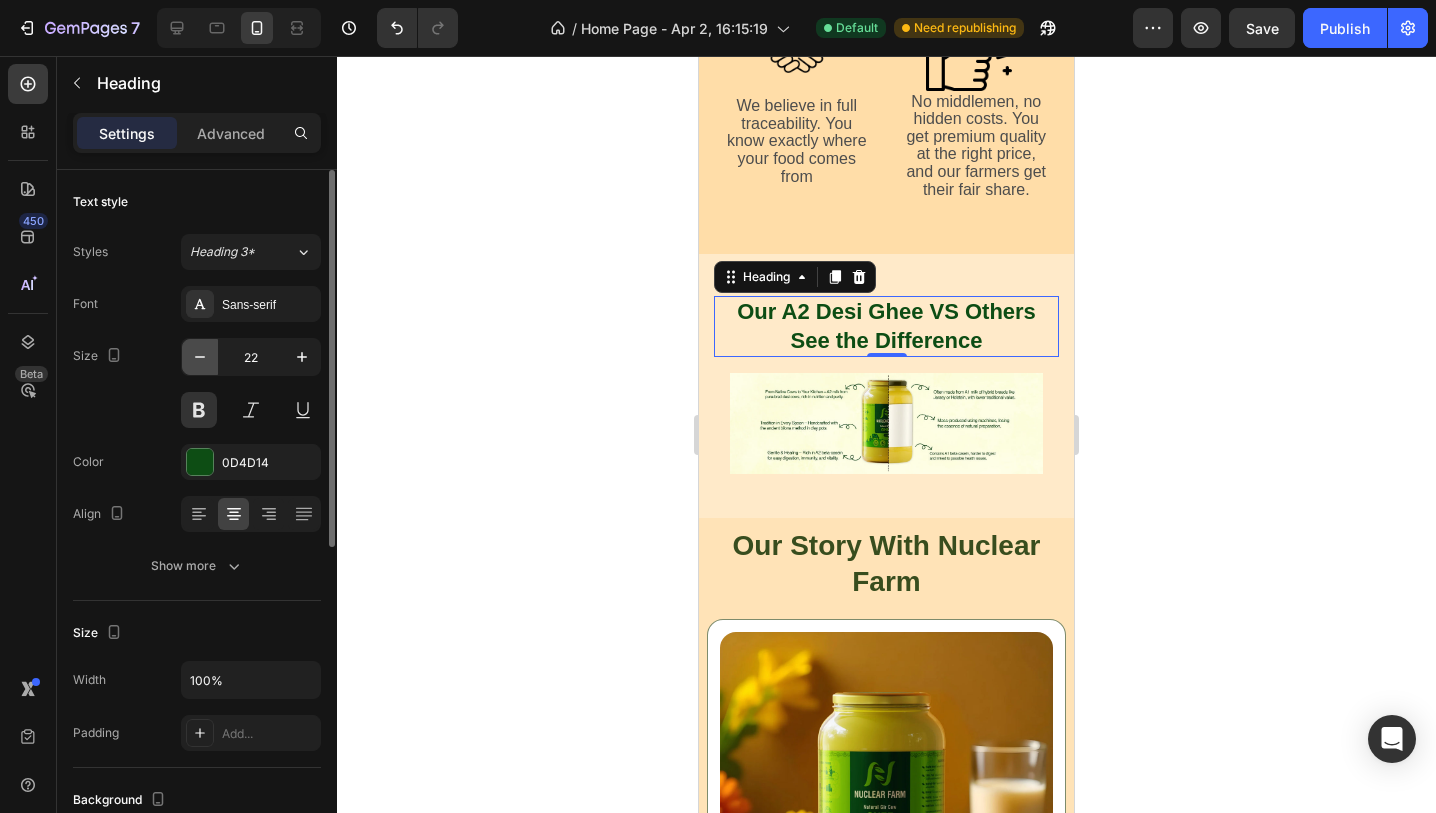 click 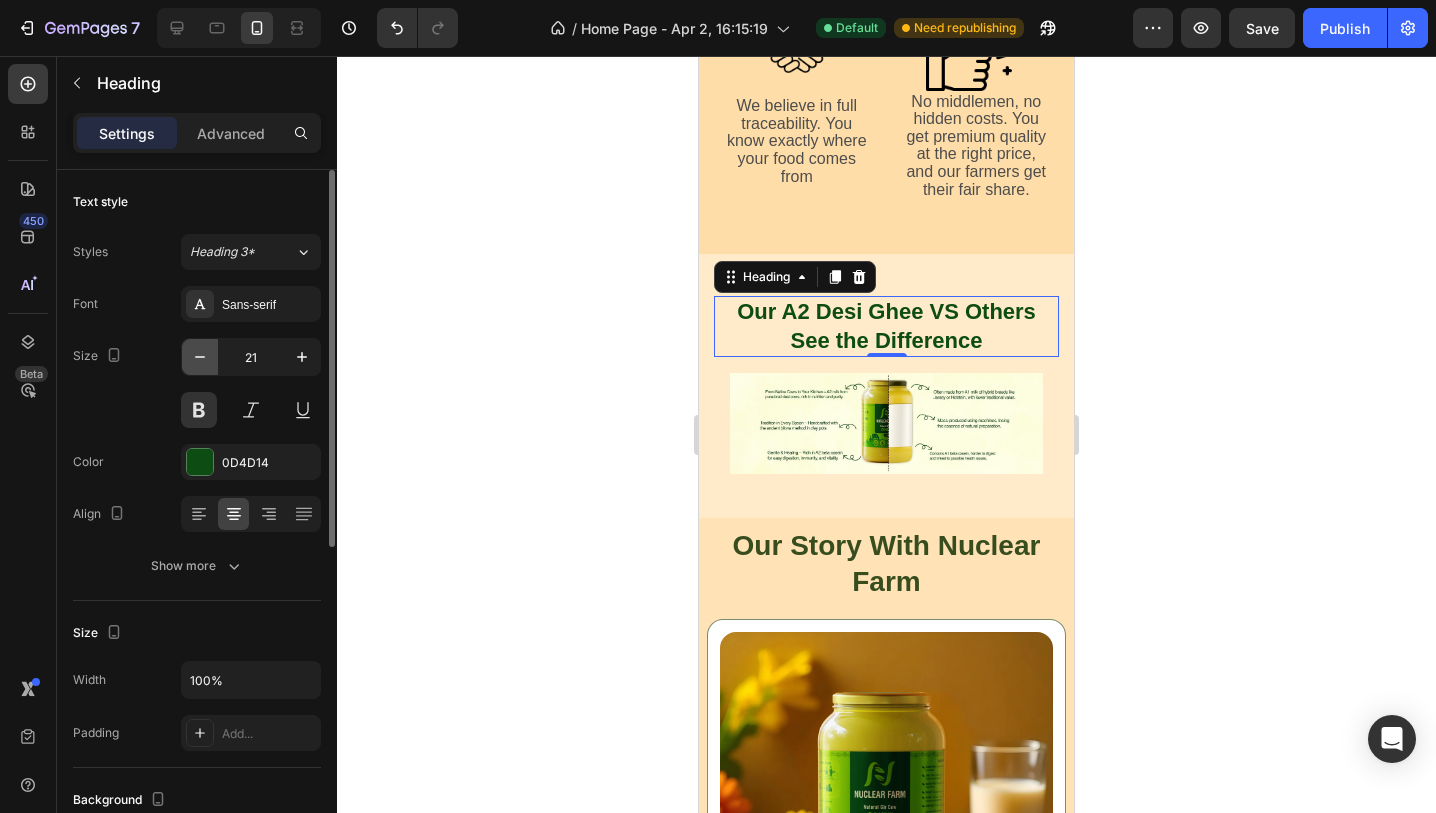 click 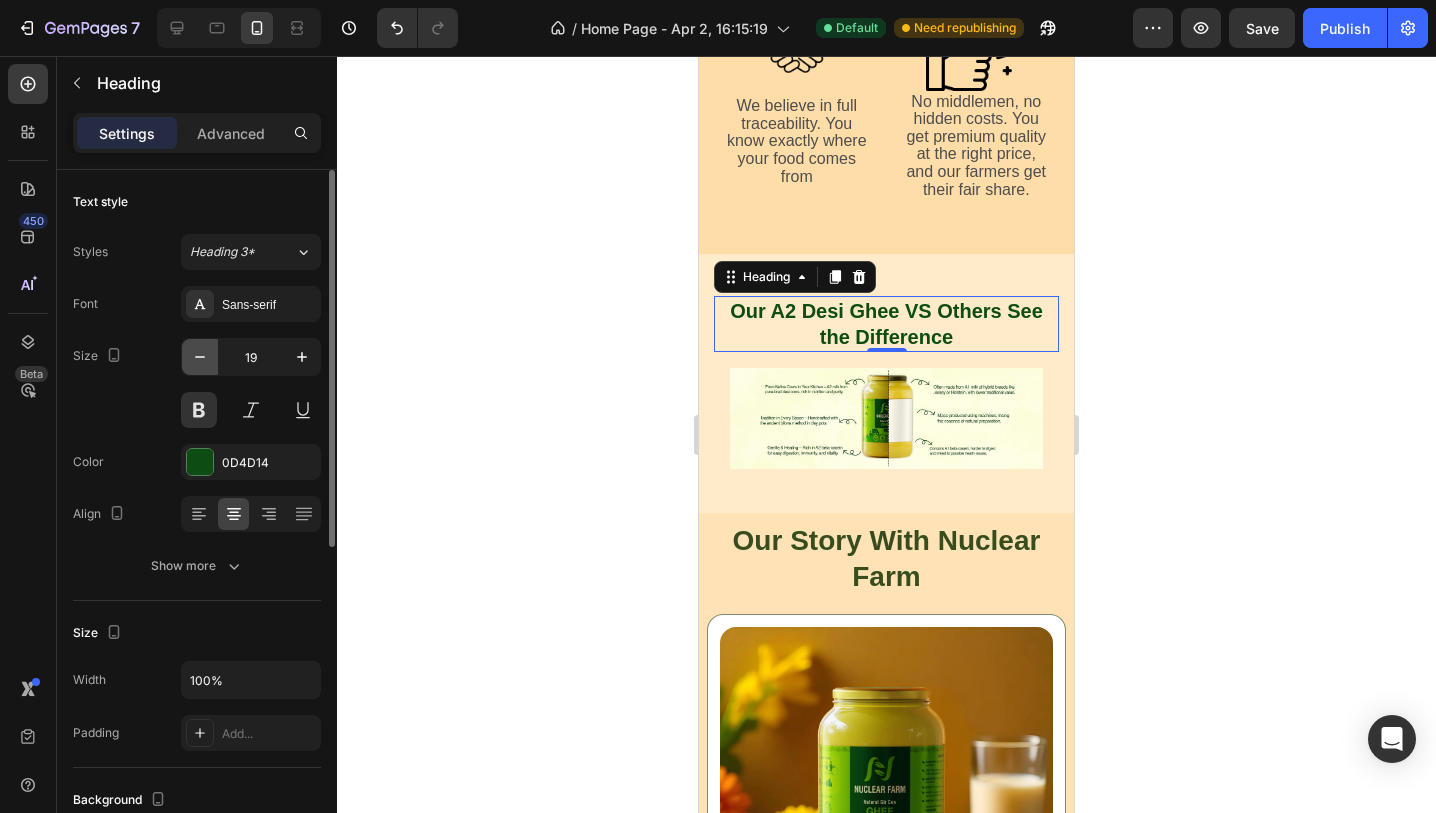 click 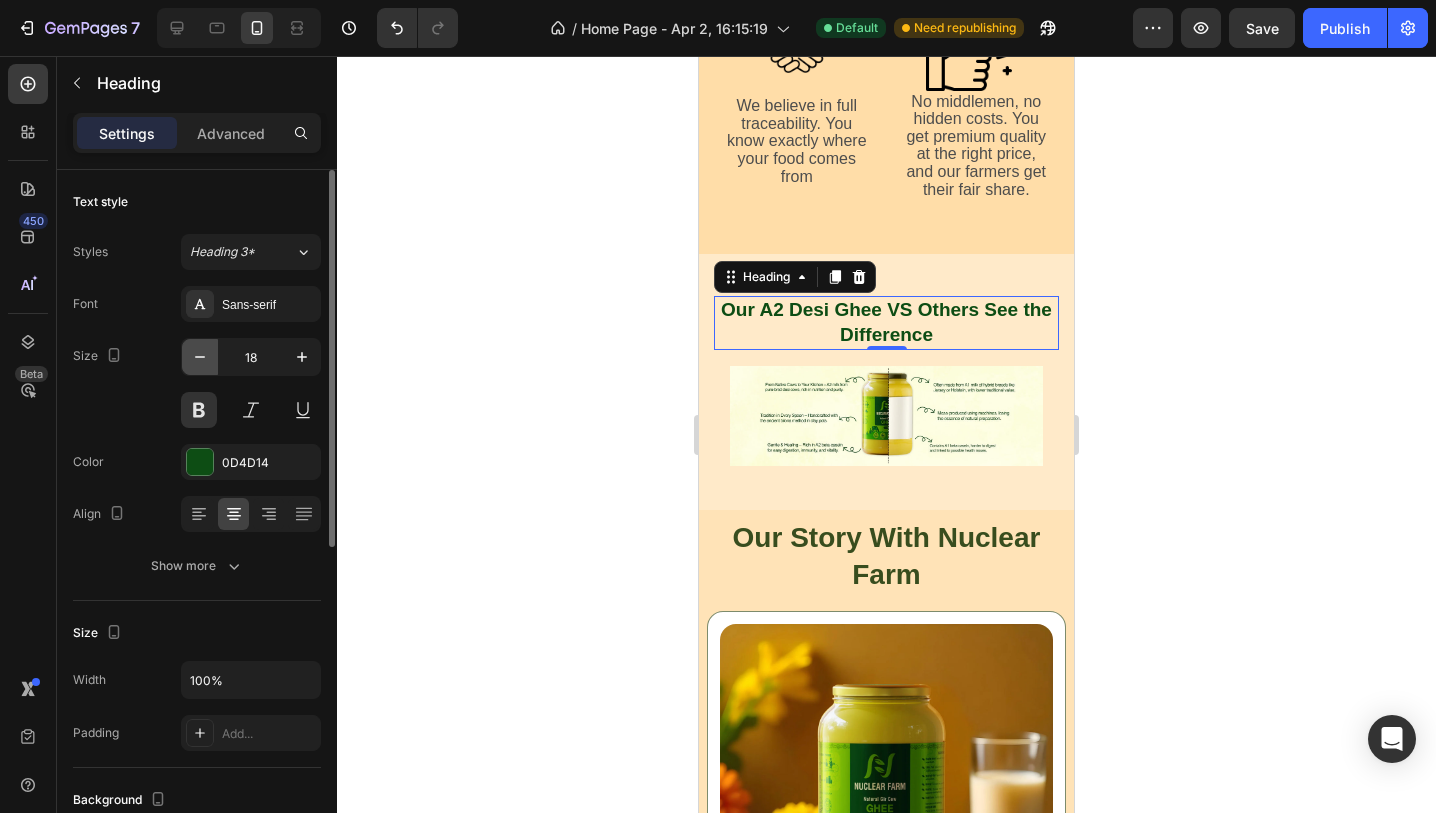 click 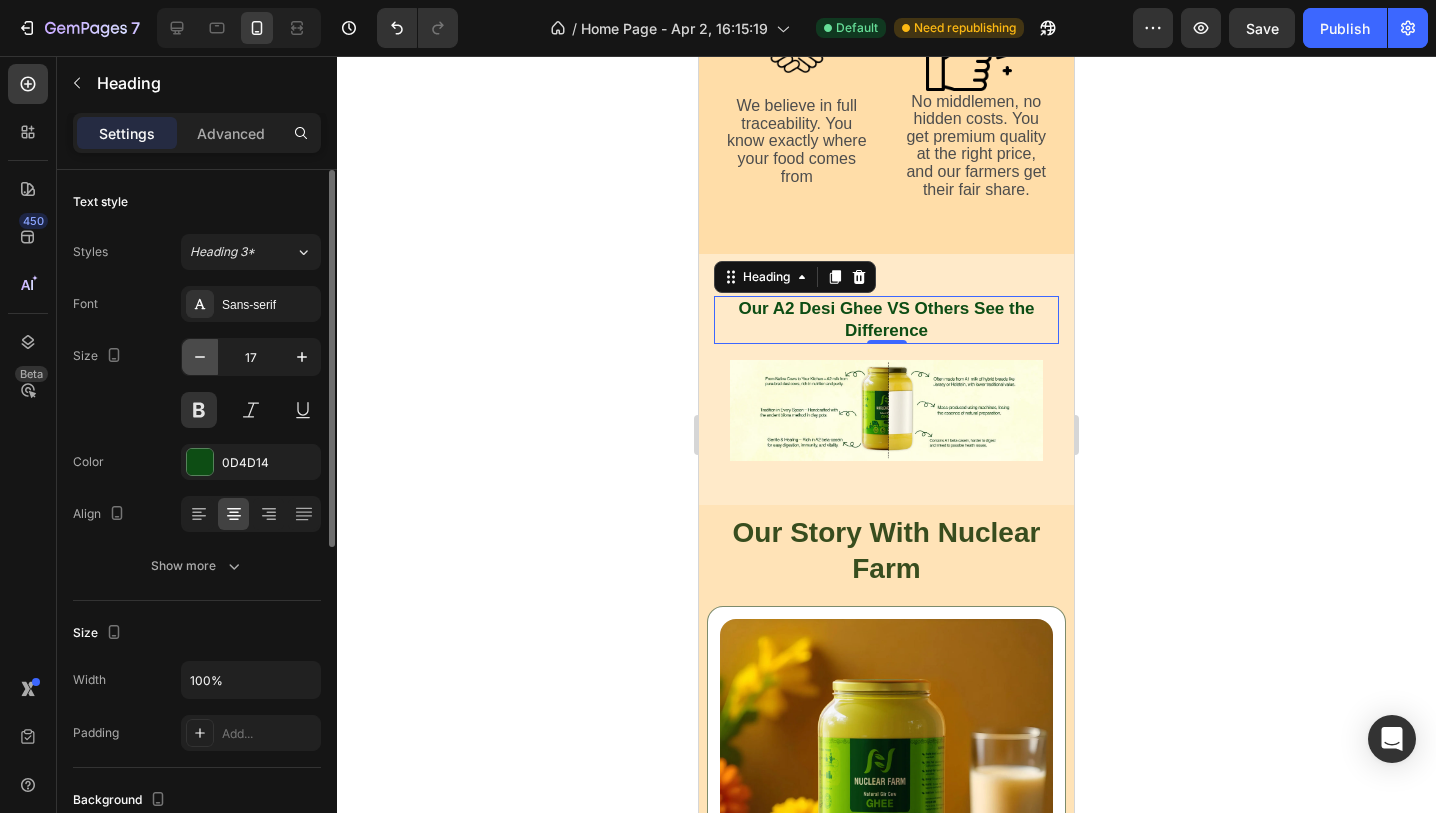 click 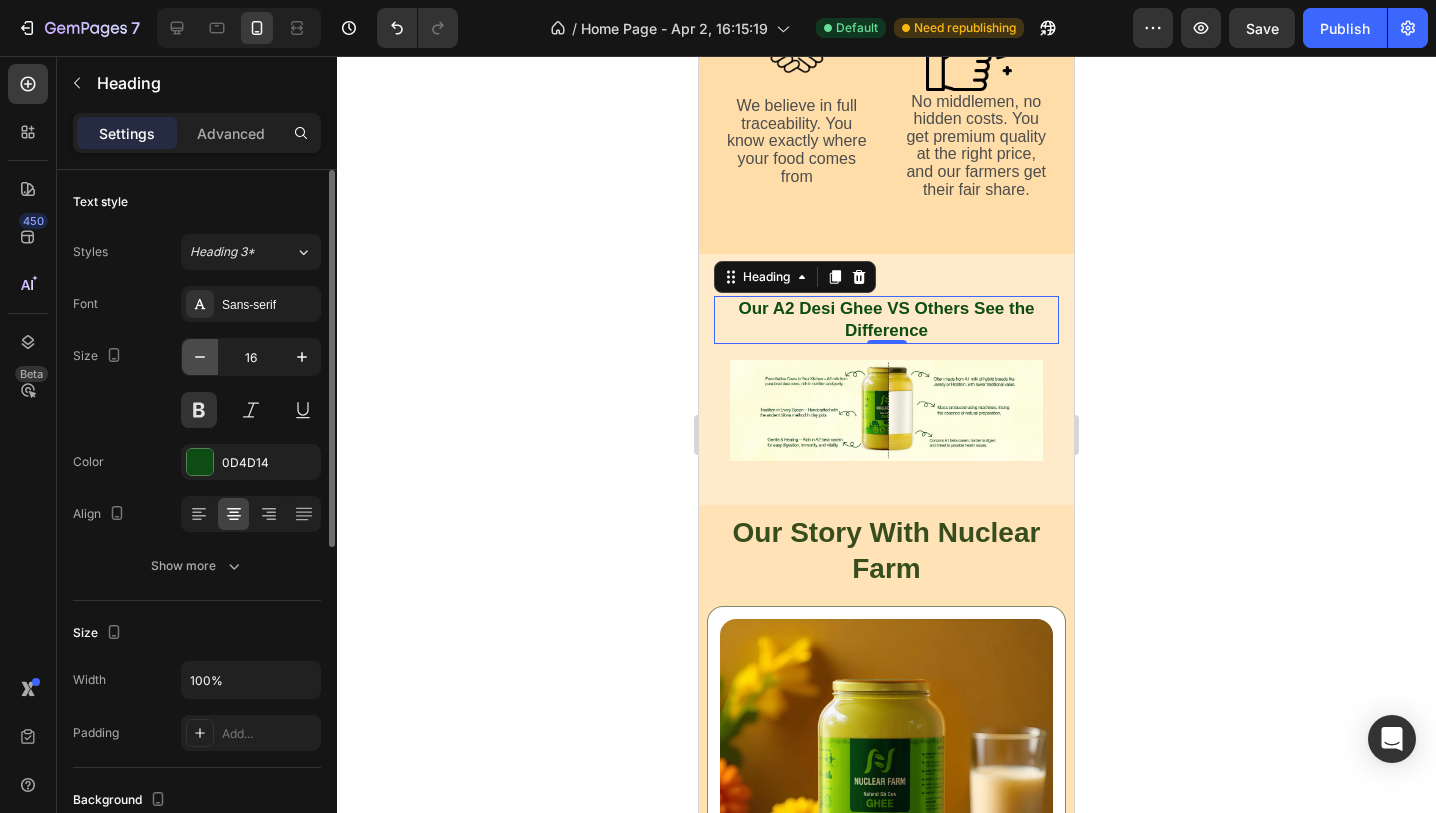 click 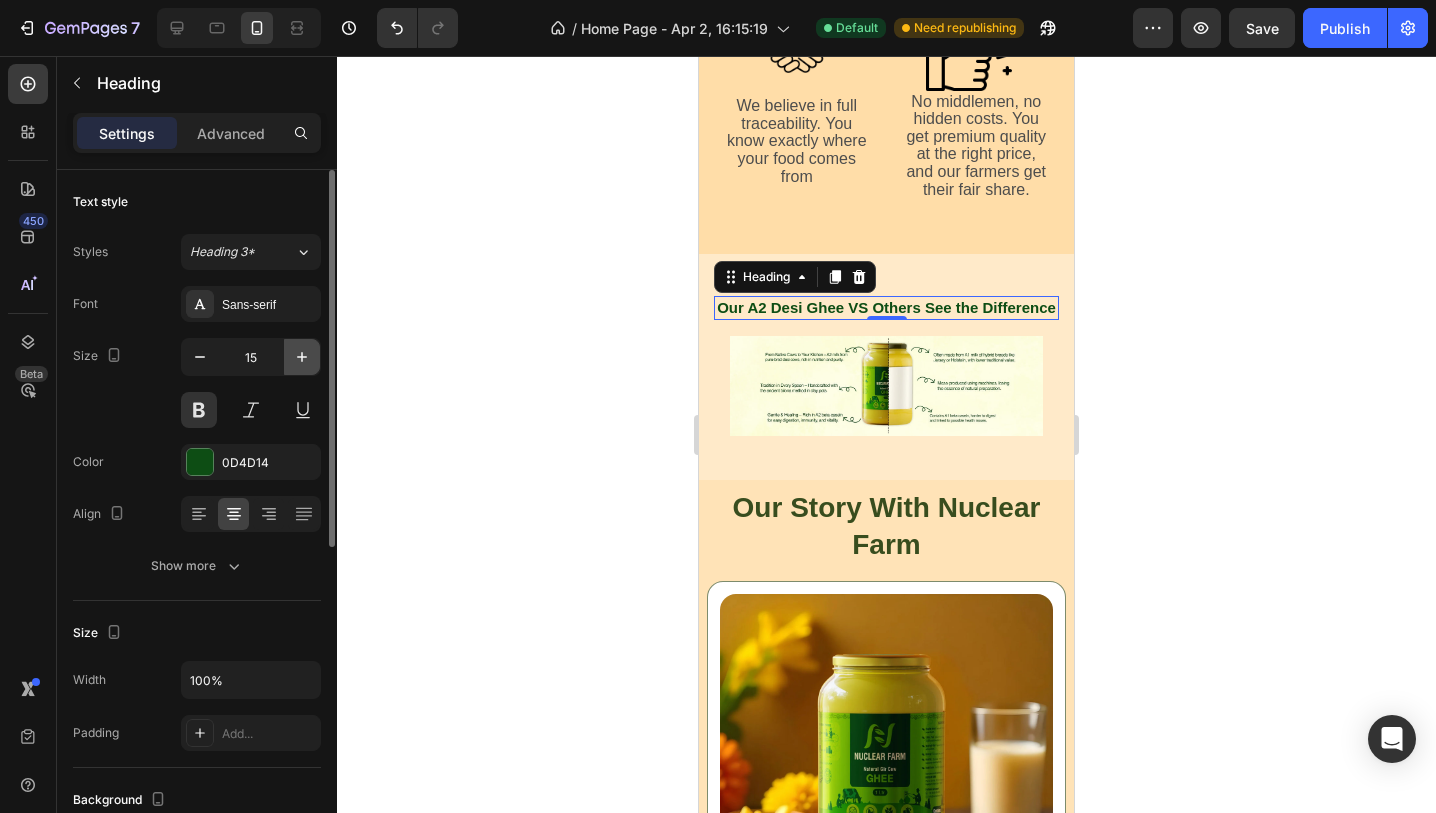 click 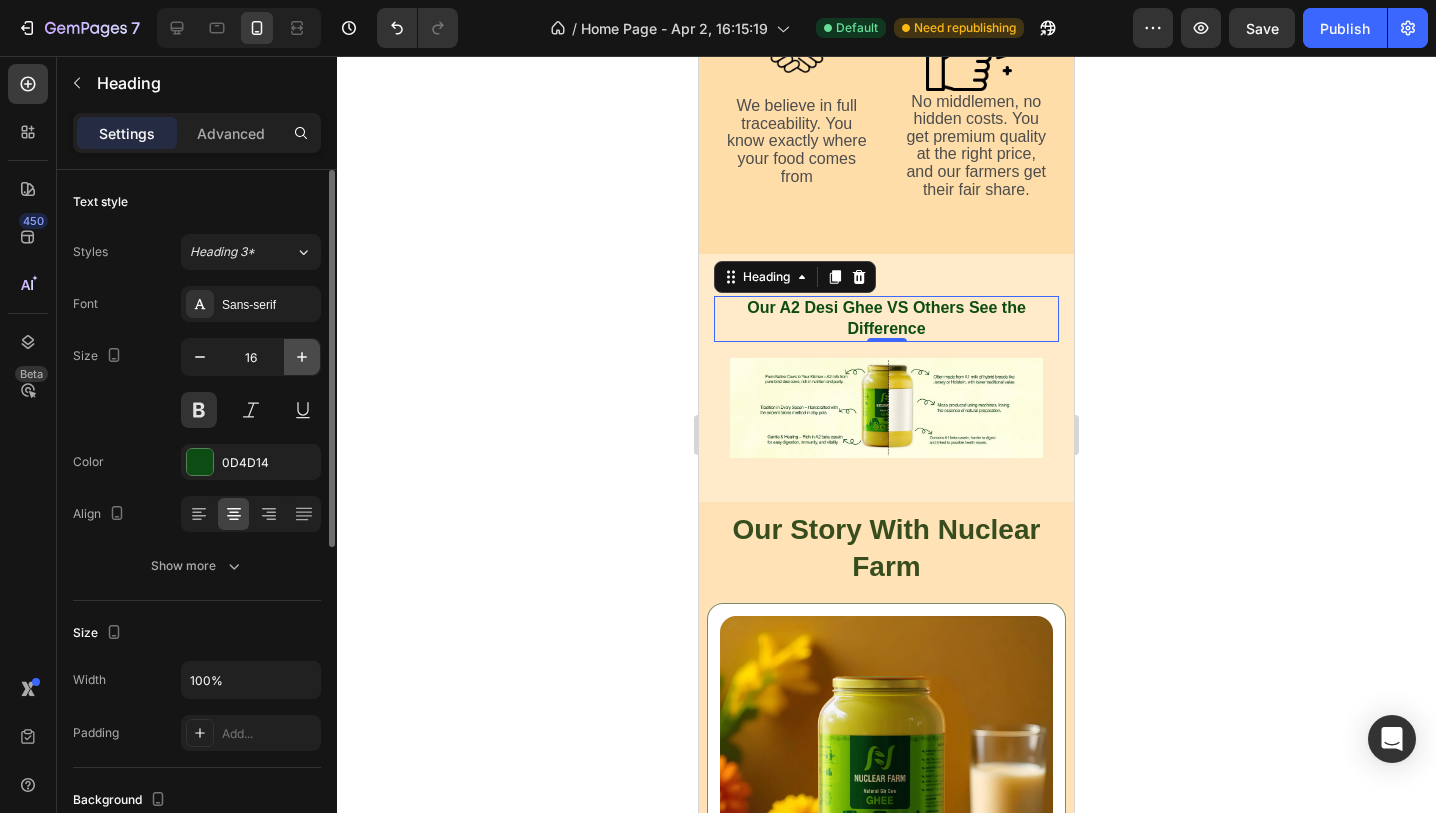 click 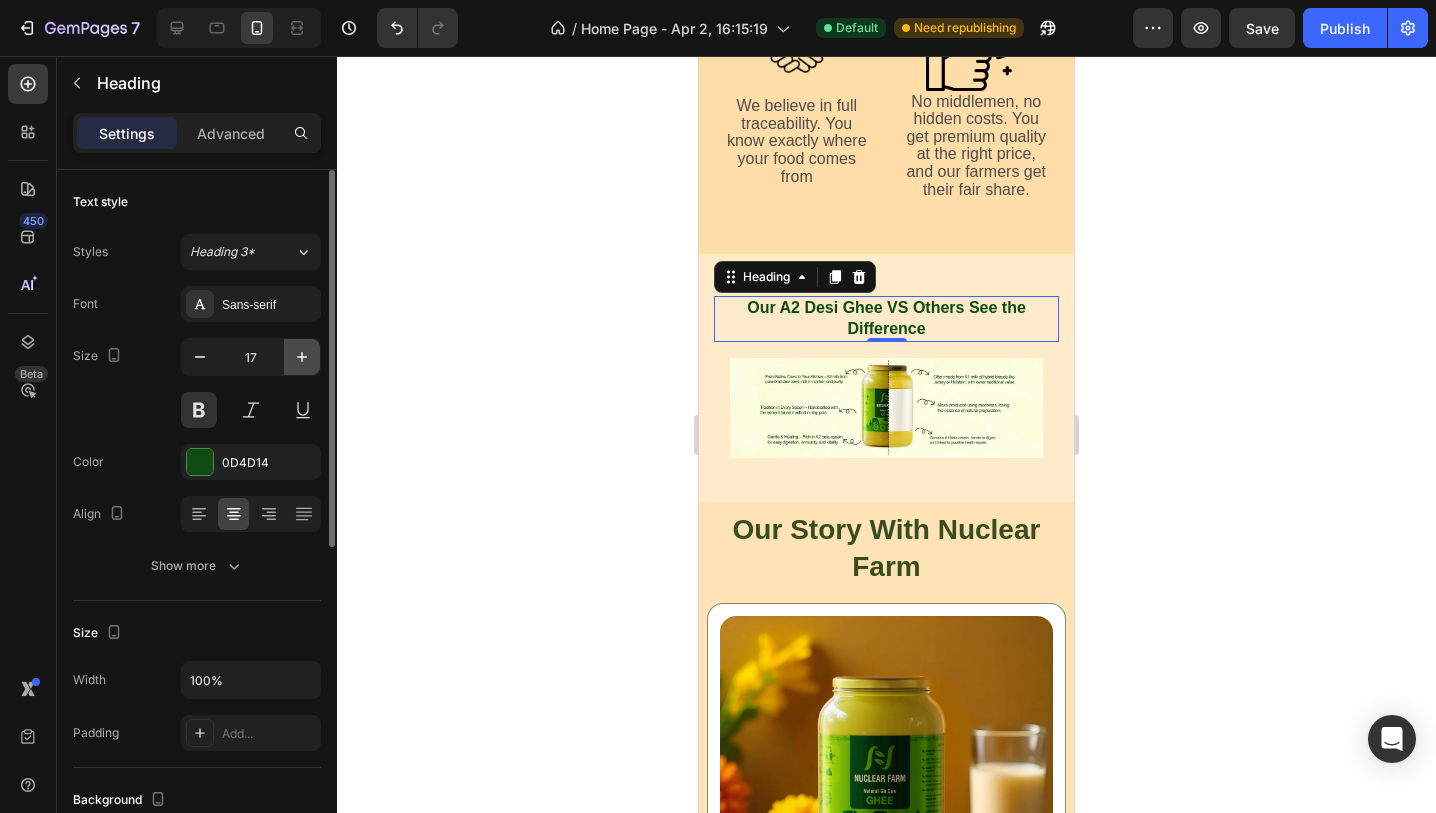 click 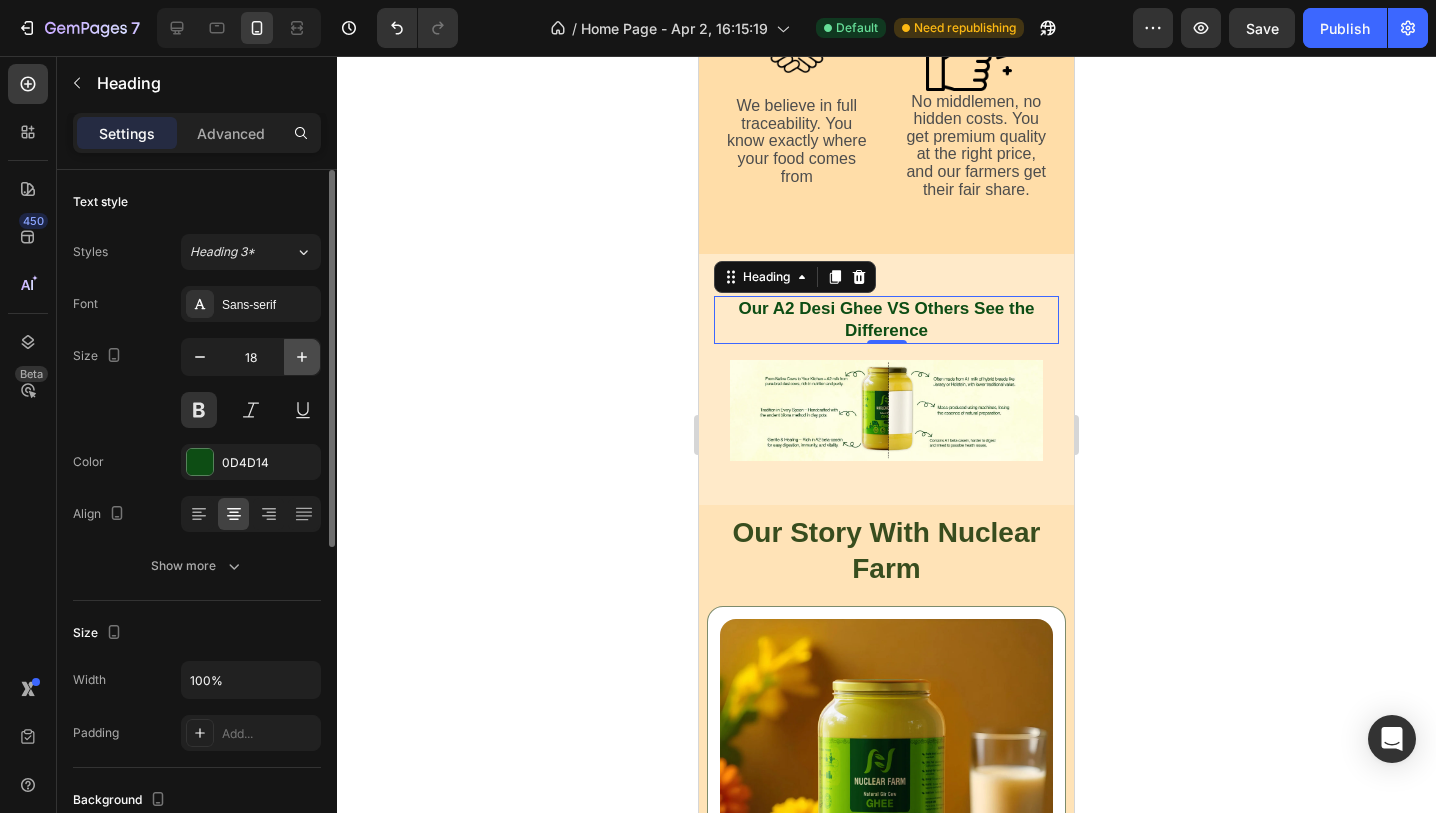 click 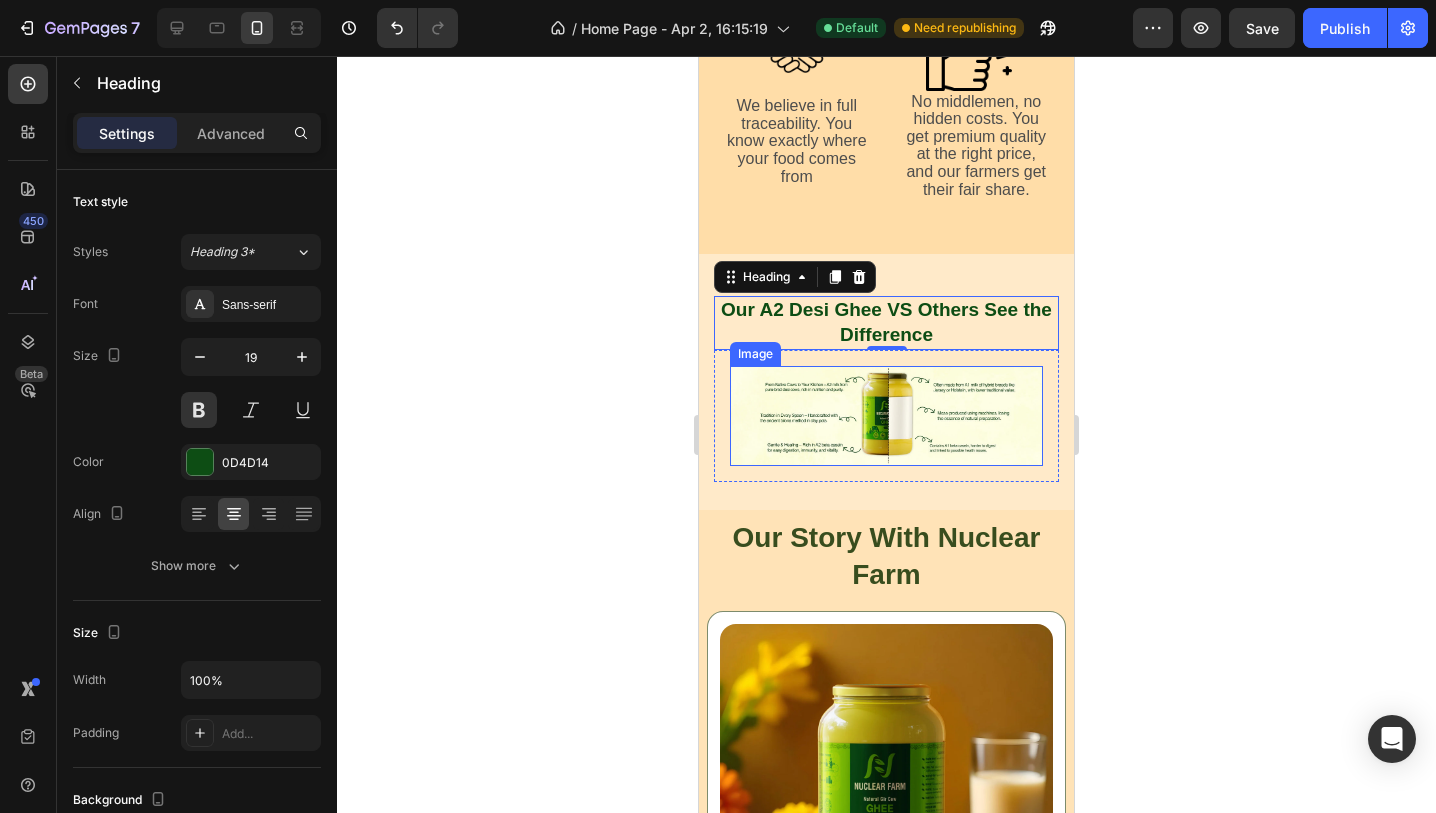 click at bounding box center [886, 416] 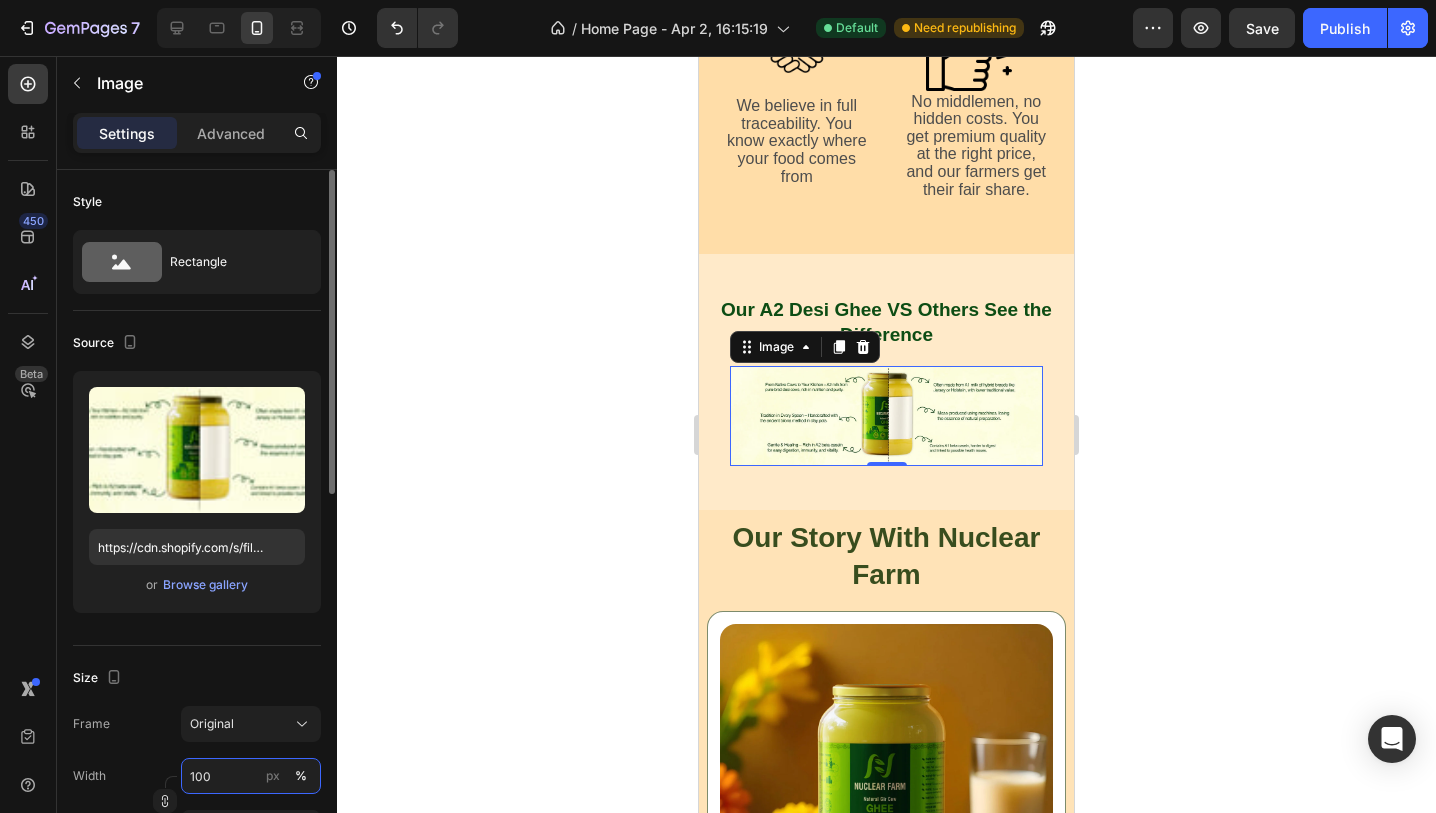click on "100" at bounding box center (251, 776) 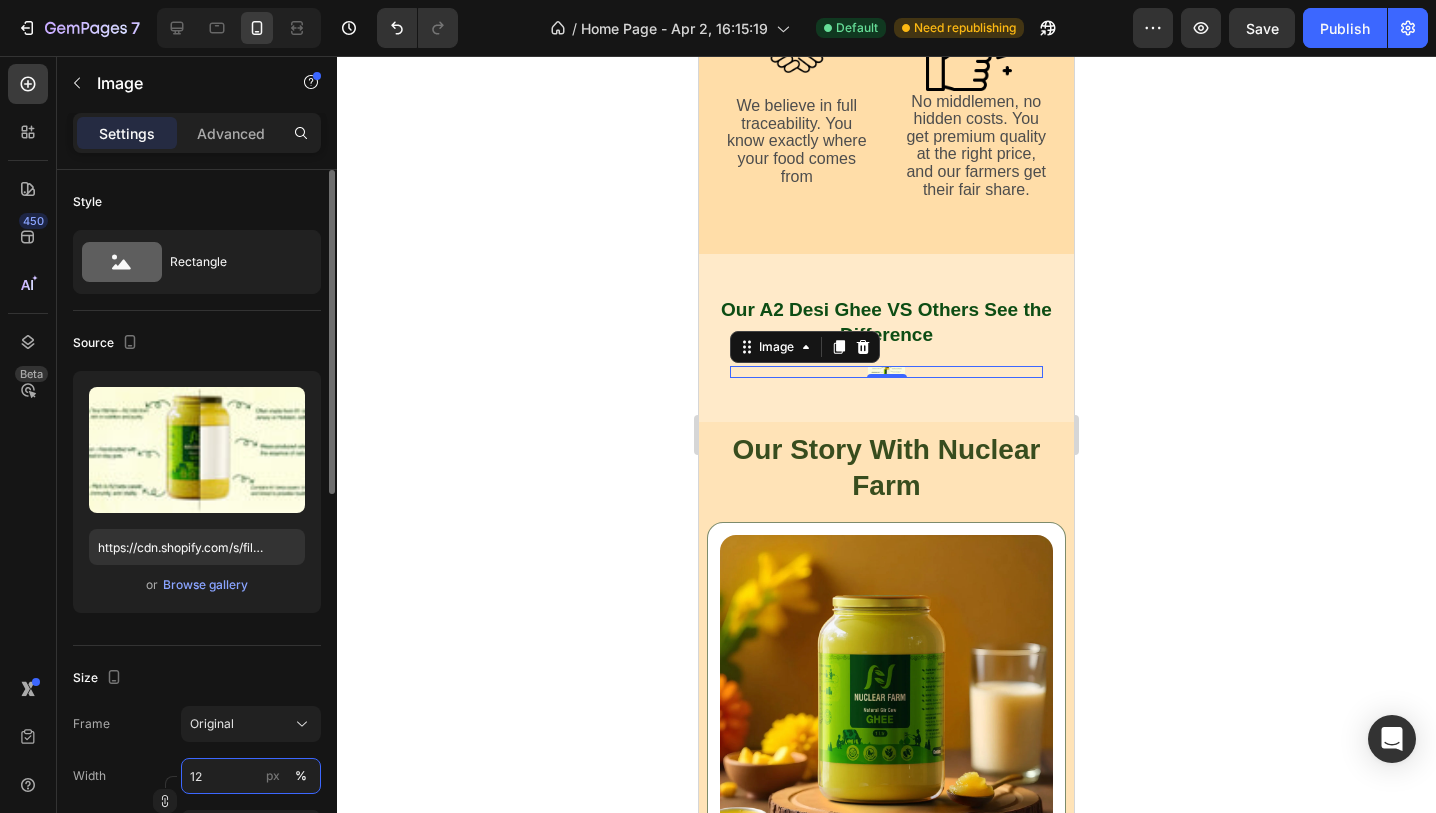 type on "1" 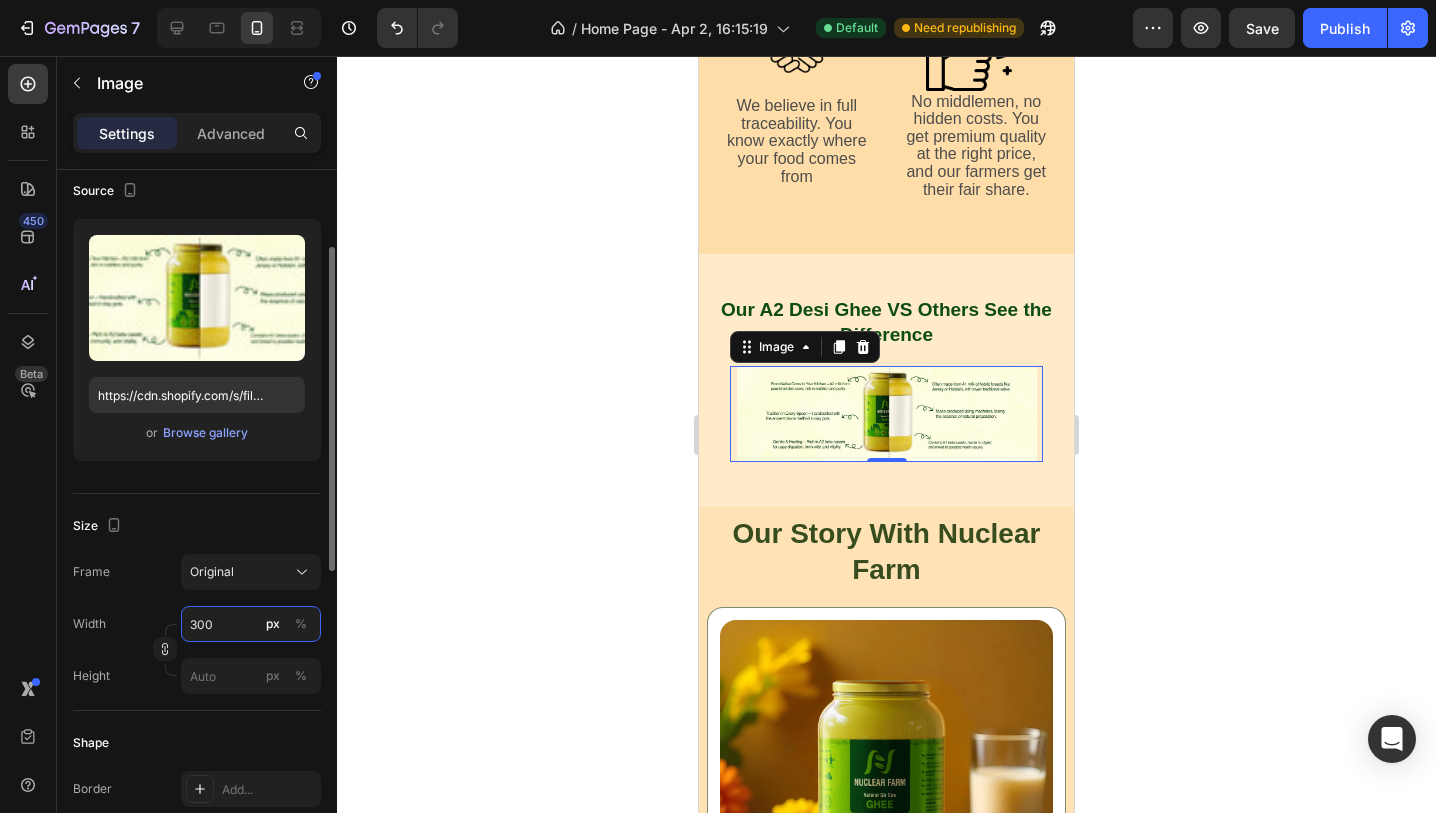 scroll, scrollTop: 157, scrollLeft: 0, axis: vertical 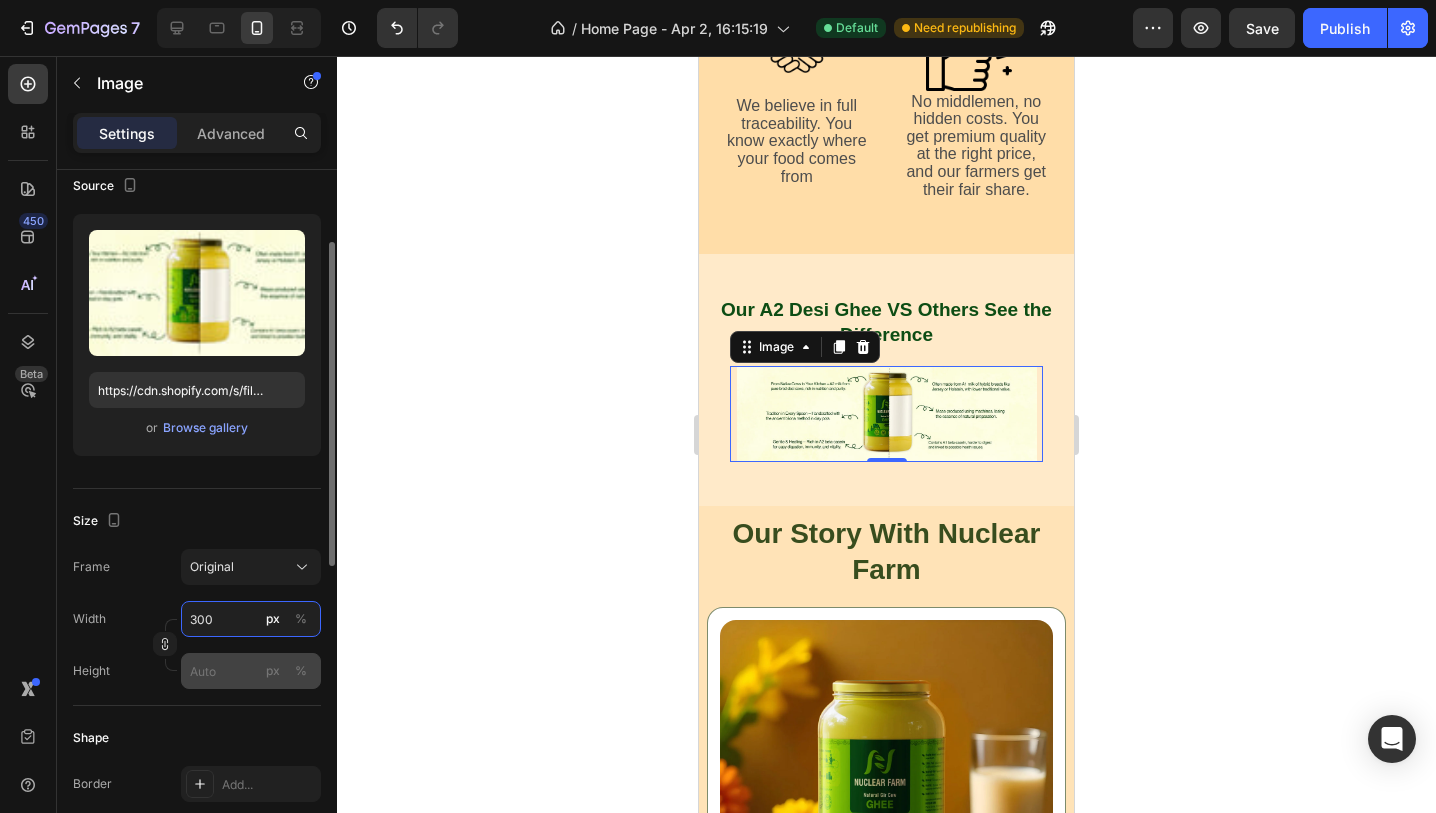 type on "300" 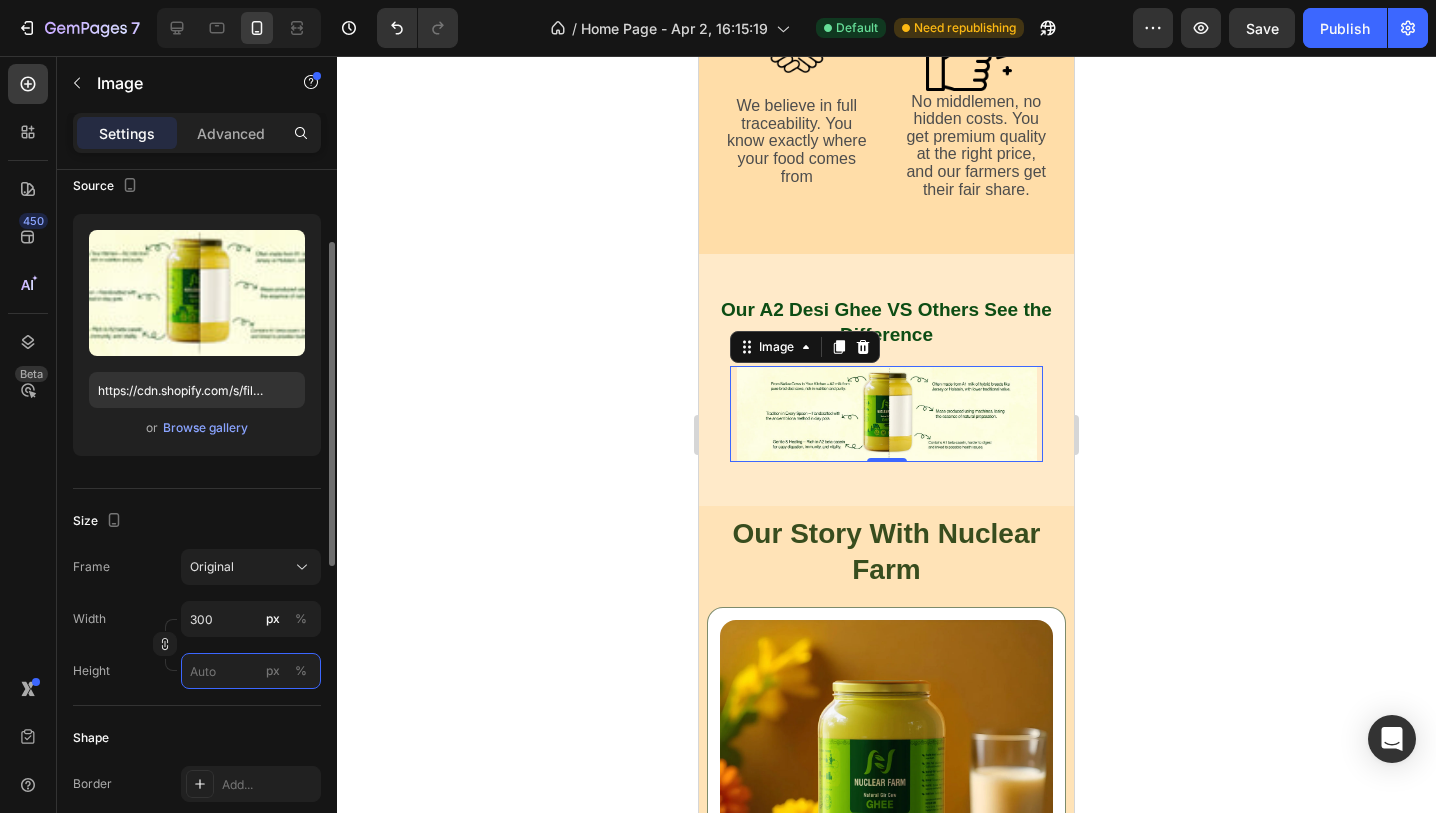 click on "px %" at bounding box center (251, 671) 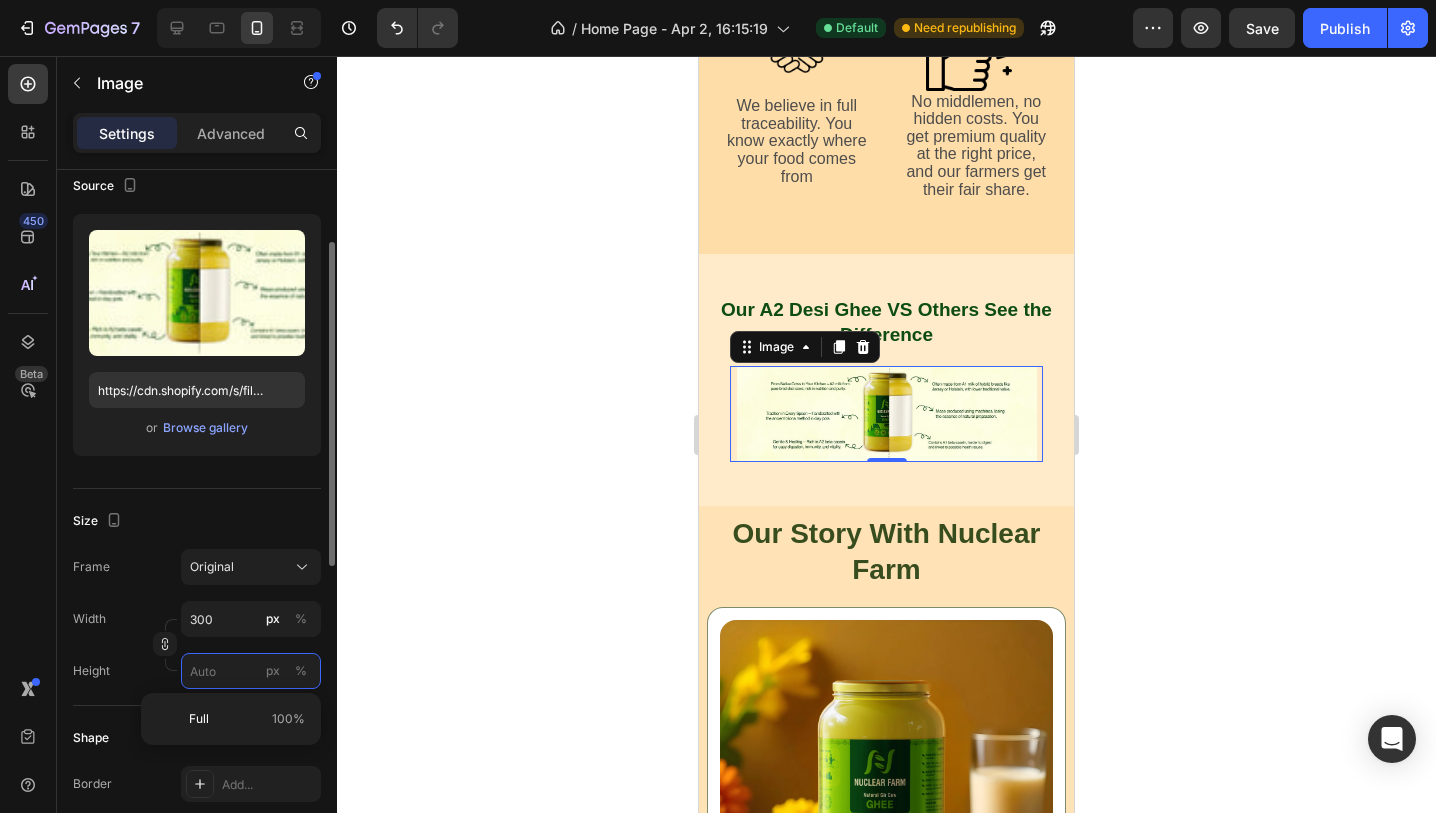 type 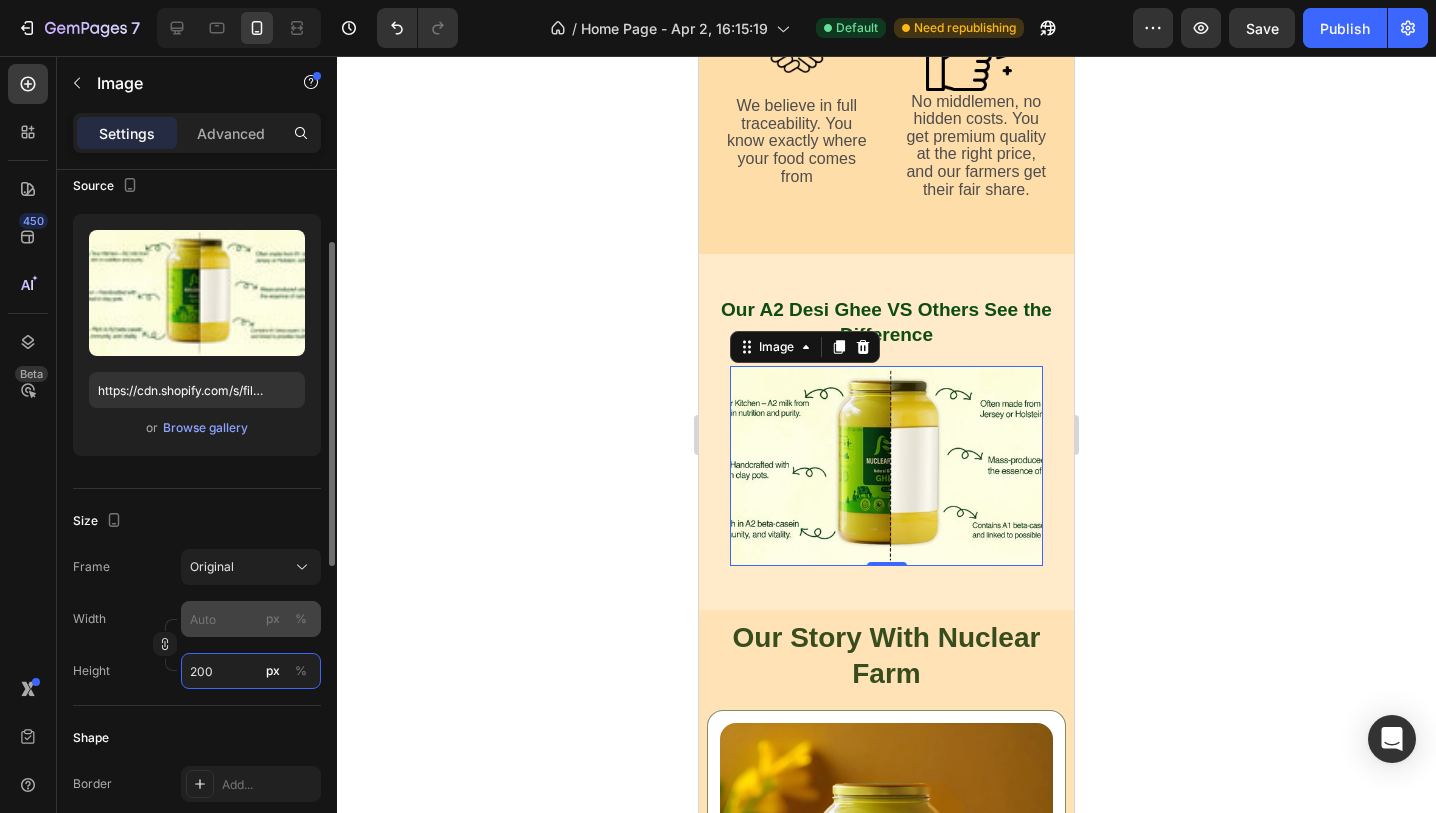 type on "200" 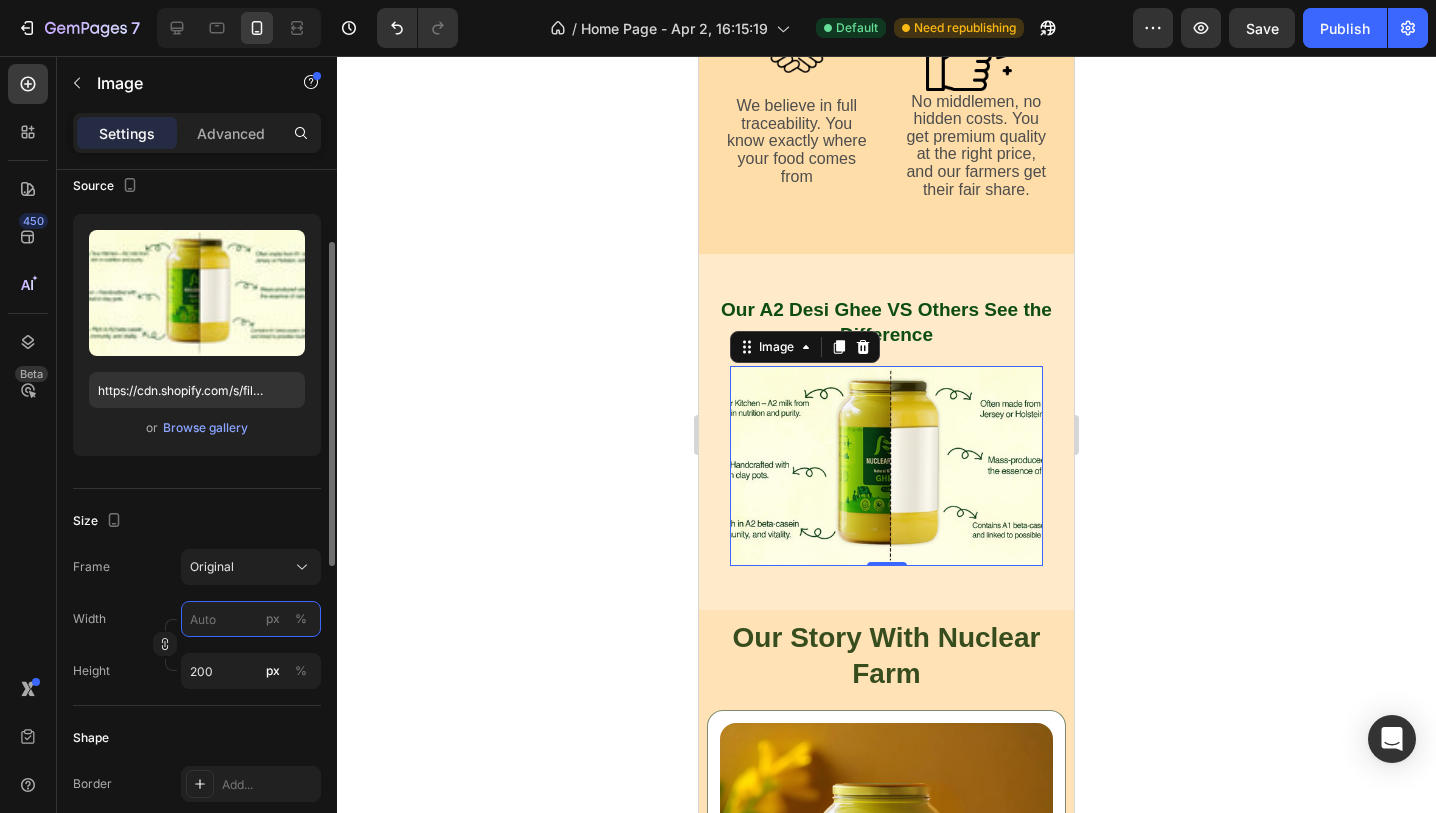 click on "px %" at bounding box center [251, 619] 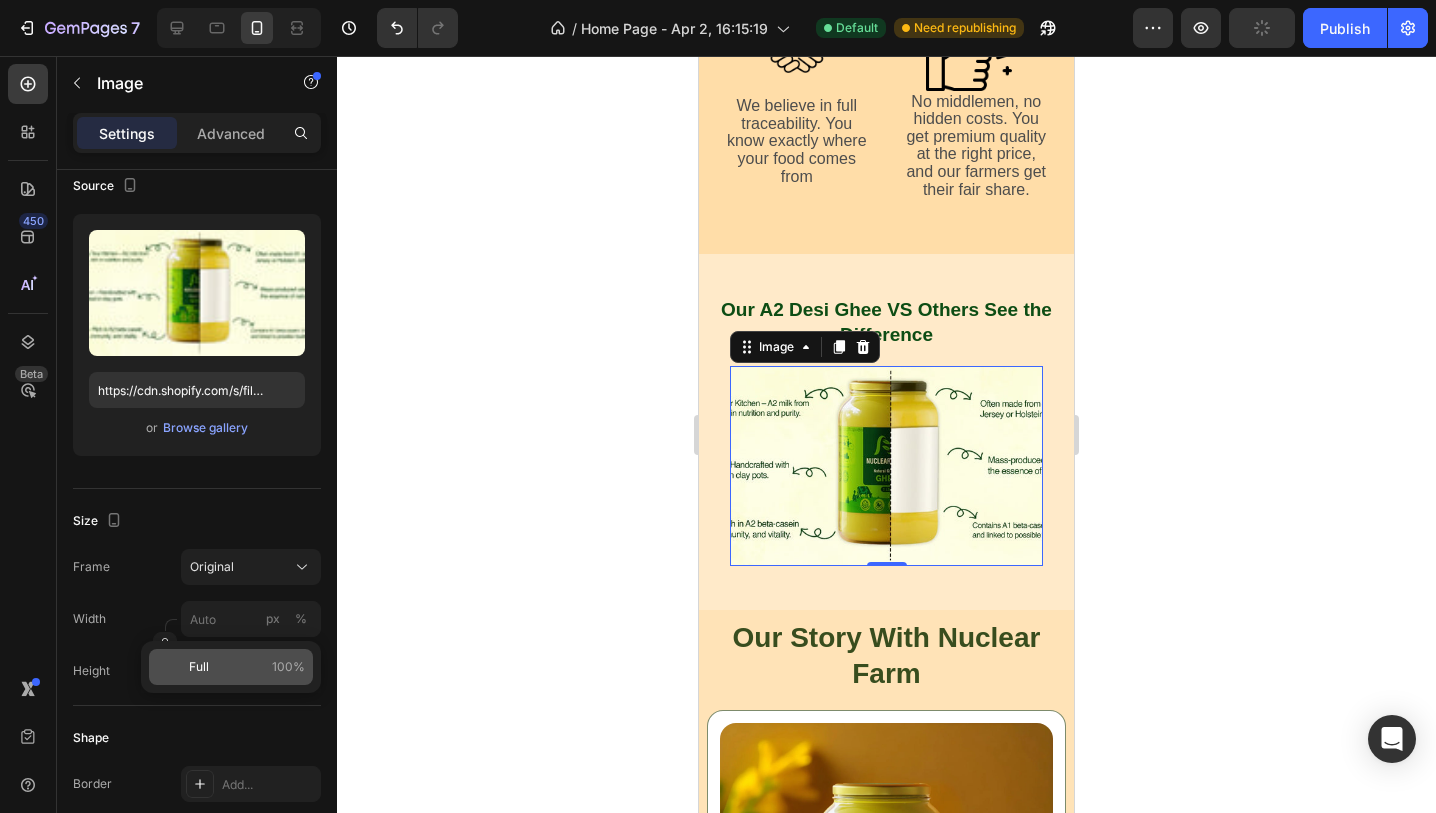 click on "Full 100%" 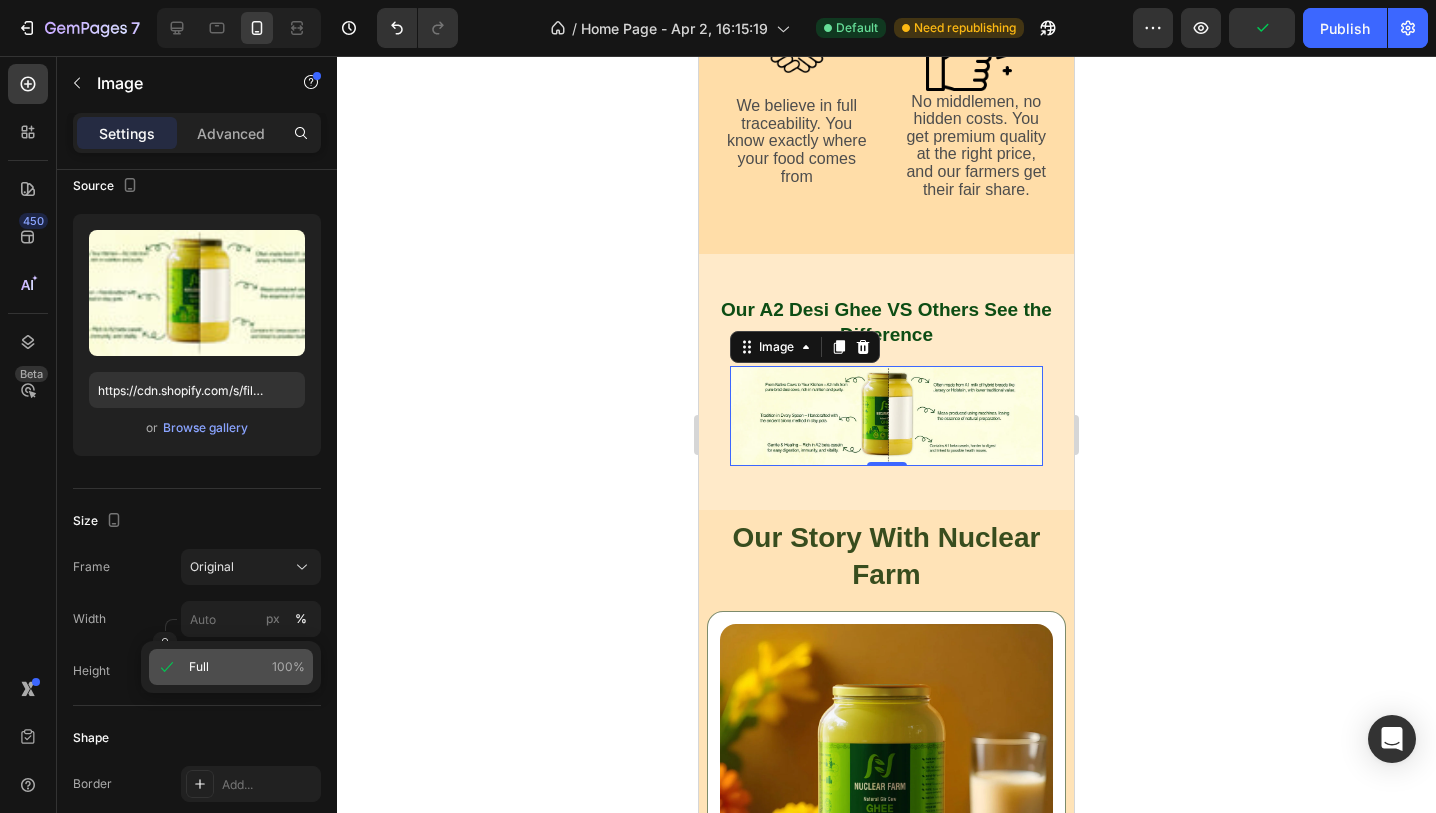 type on "100" 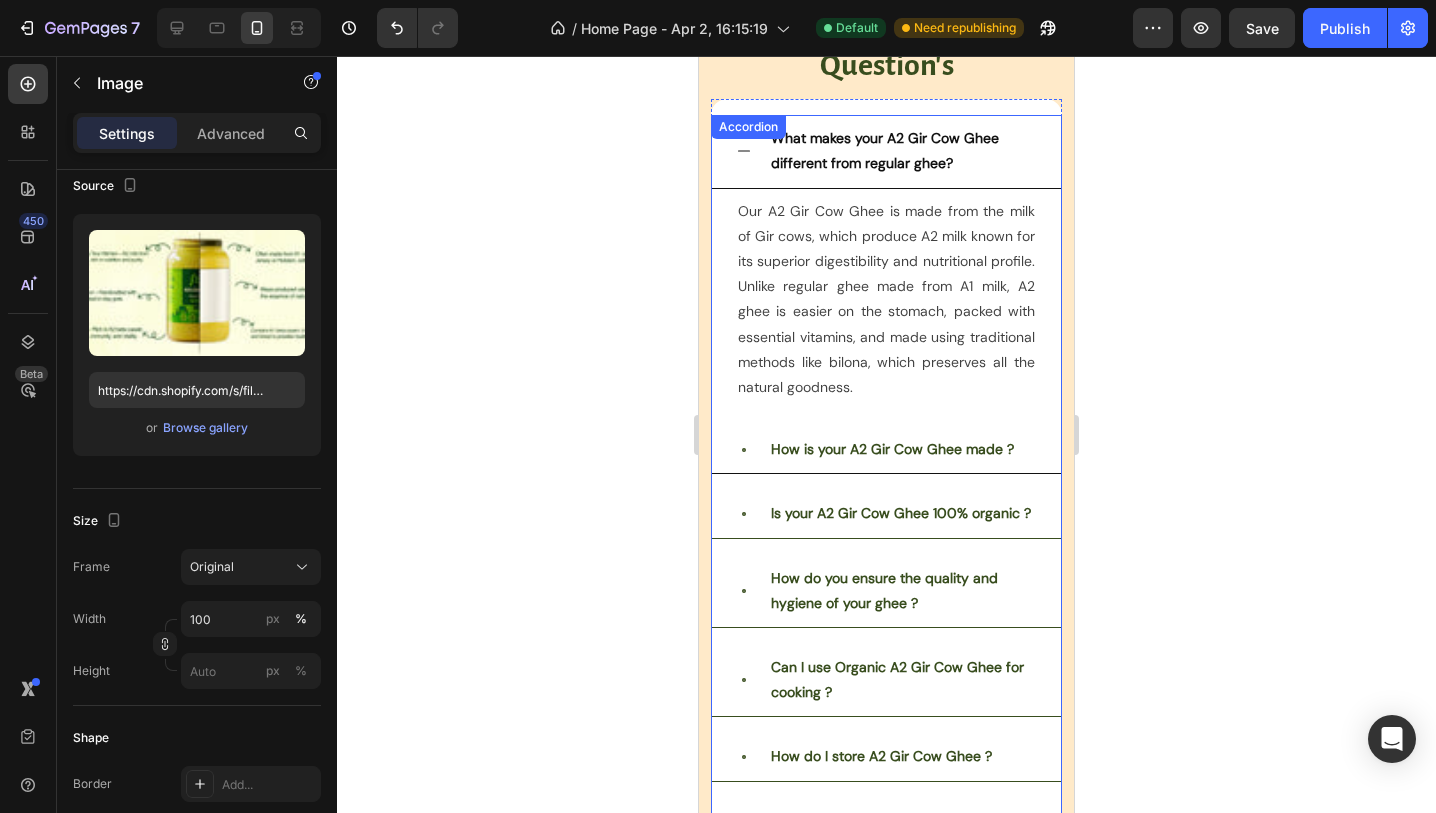 scroll, scrollTop: 6726, scrollLeft: 0, axis: vertical 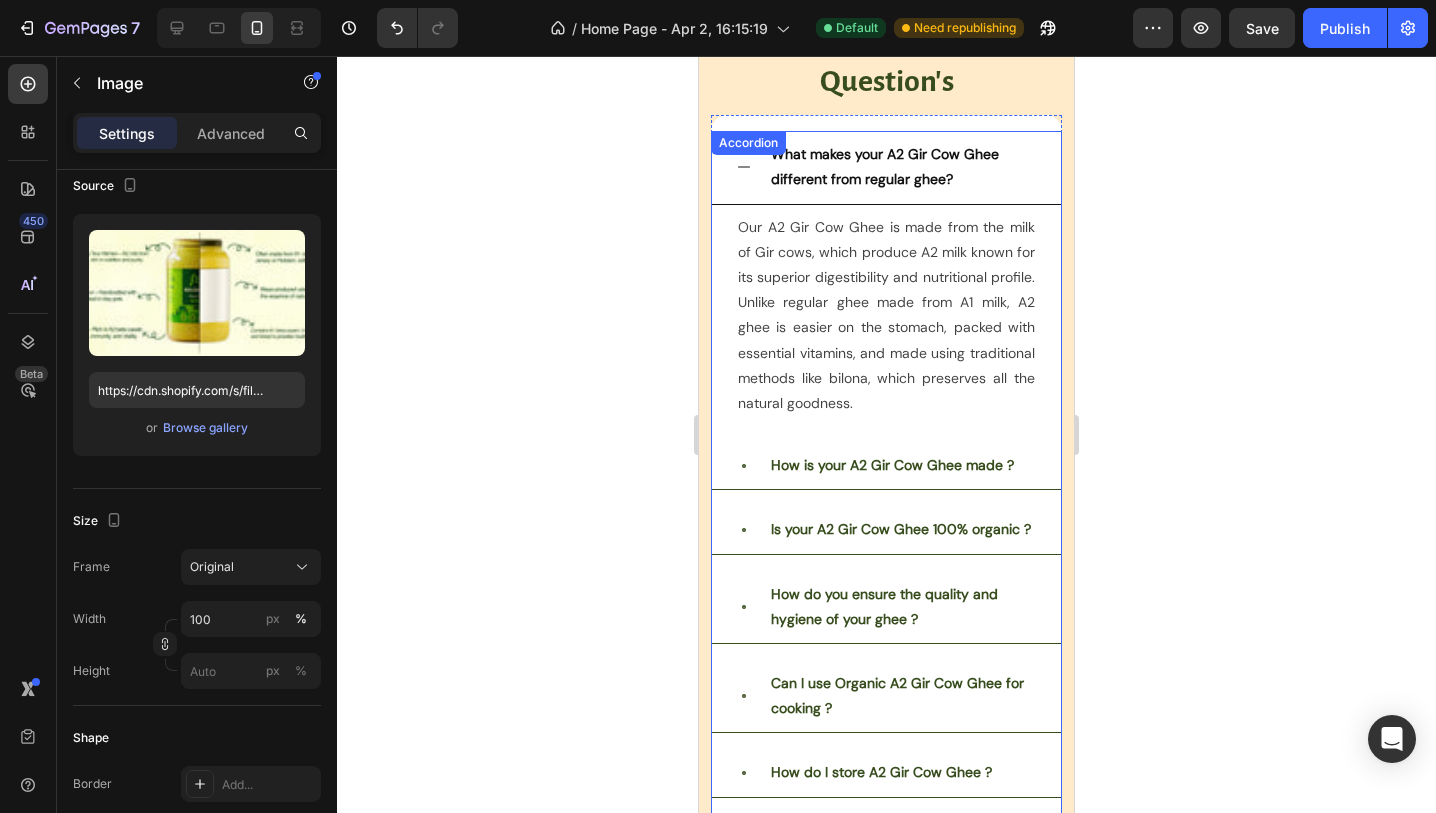 click 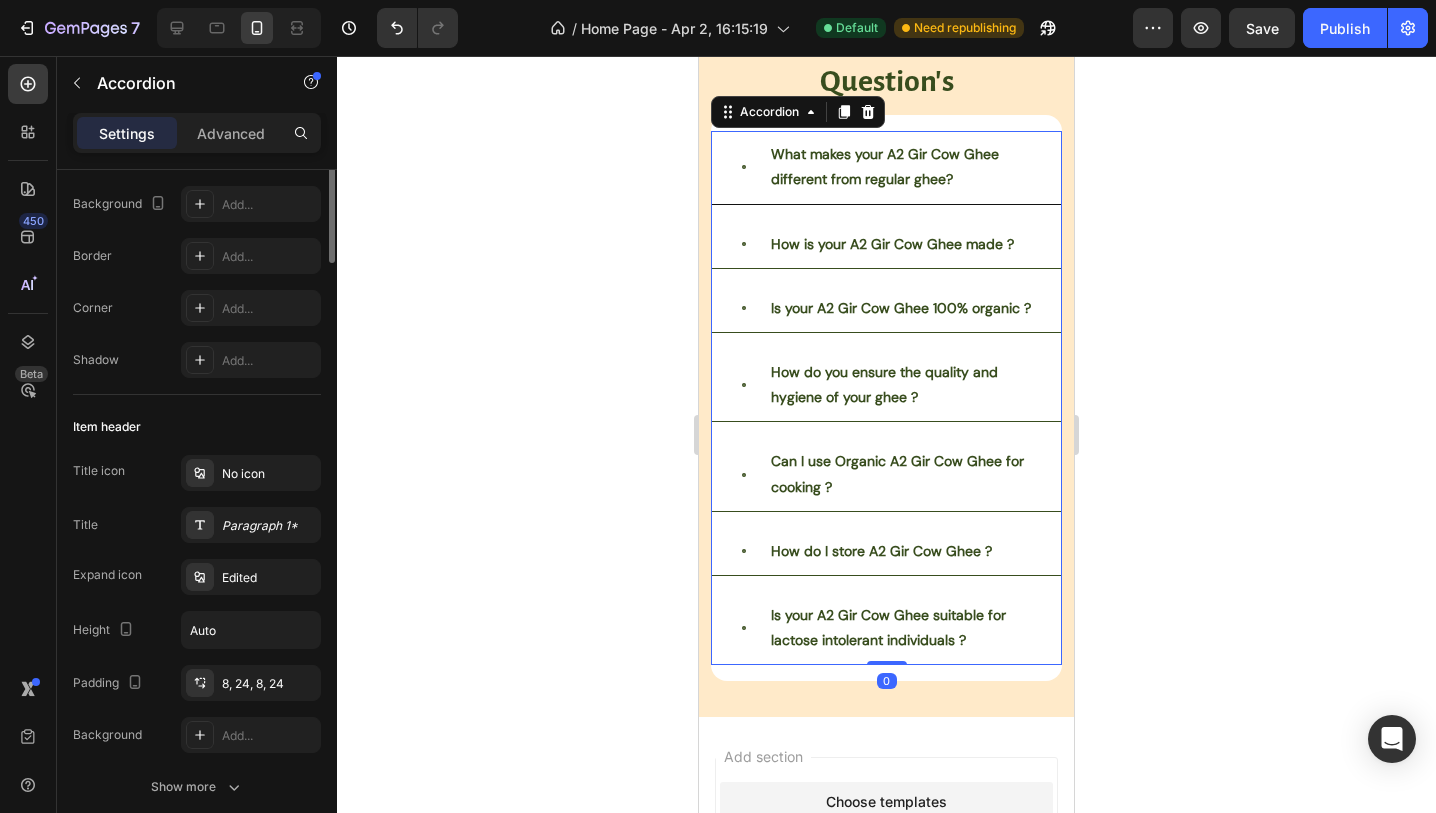 scroll, scrollTop: 0, scrollLeft: 0, axis: both 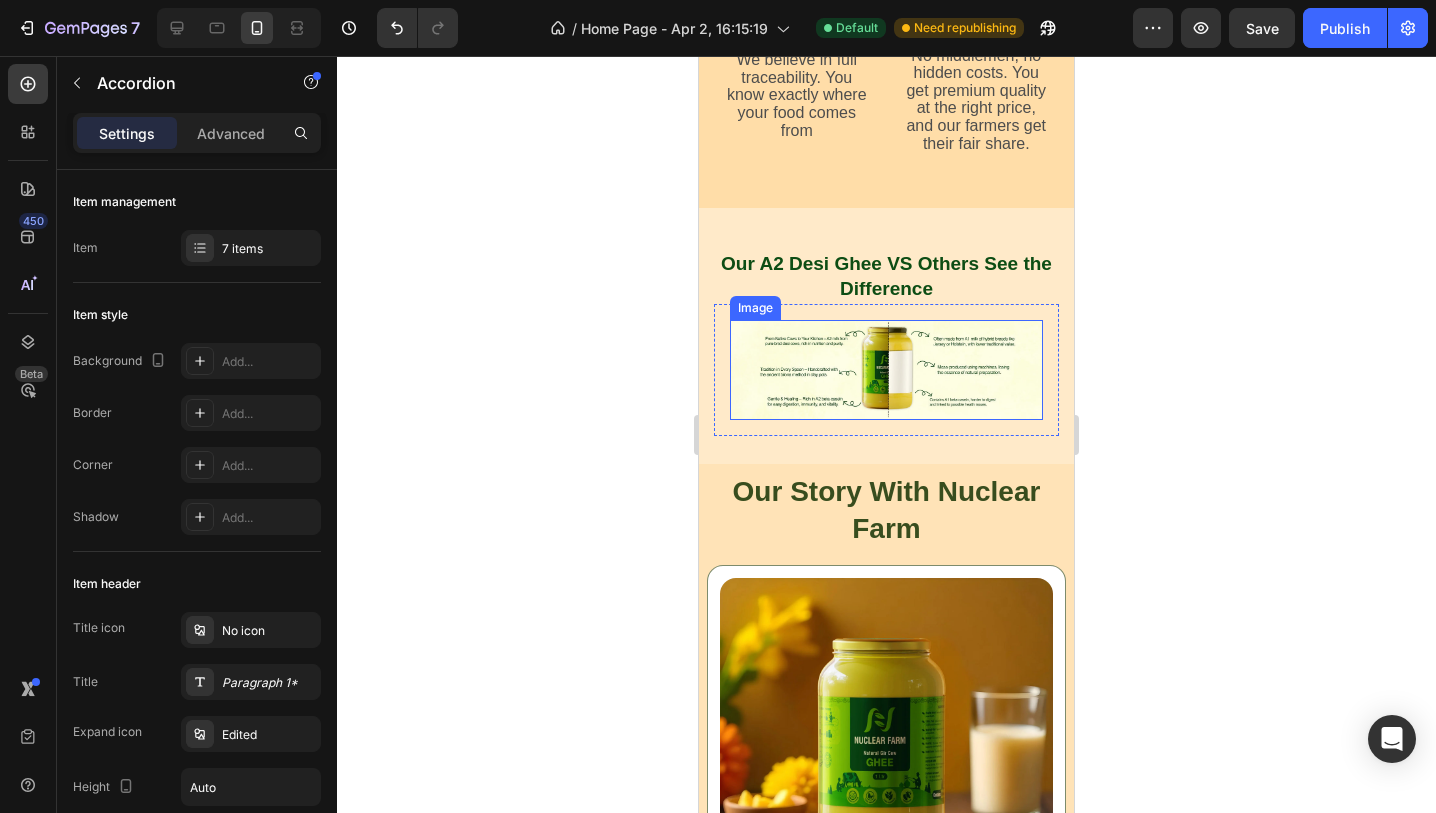 click at bounding box center [886, 370] 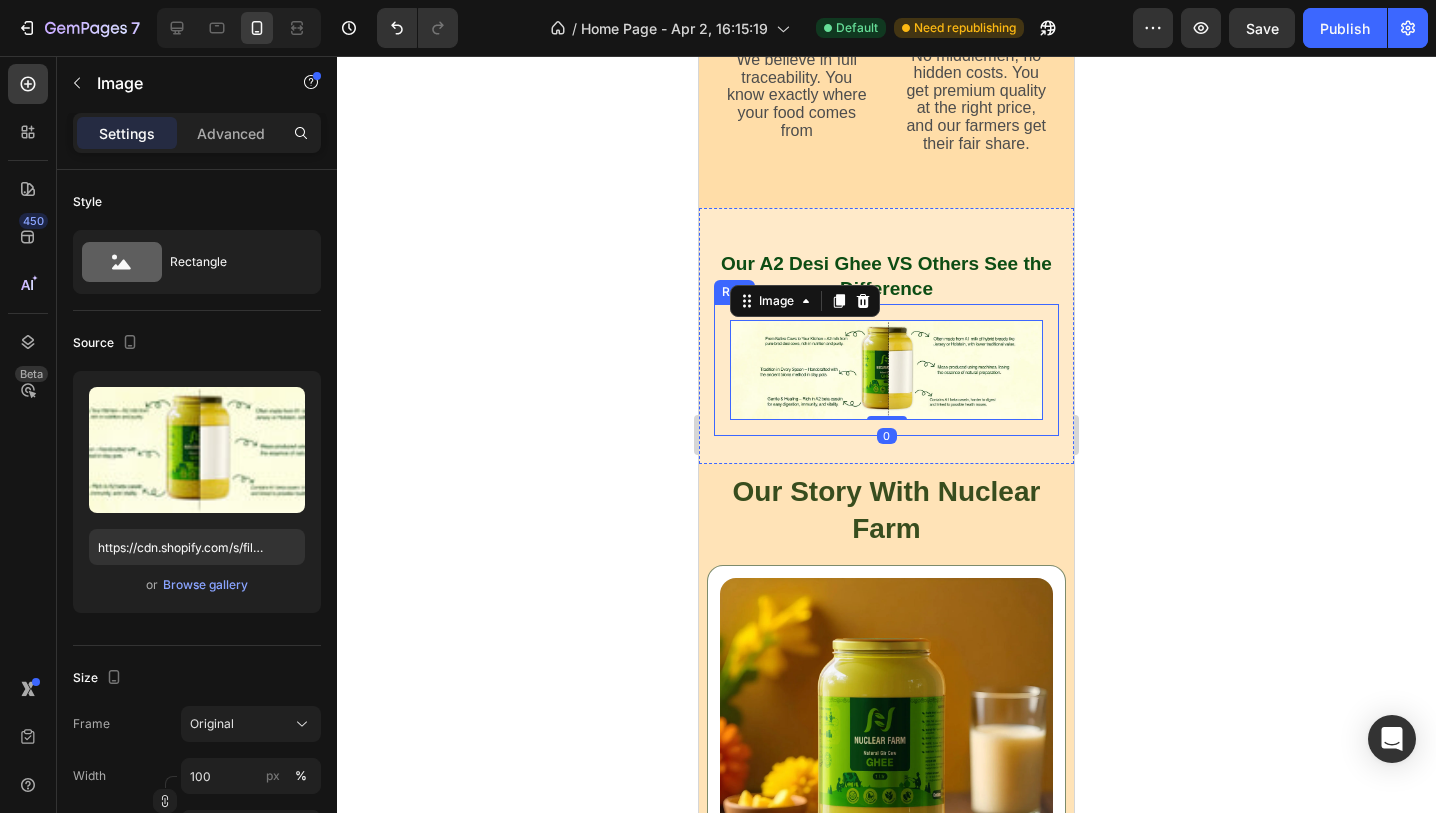 click on "Image   0 Row" at bounding box center [886, 370] 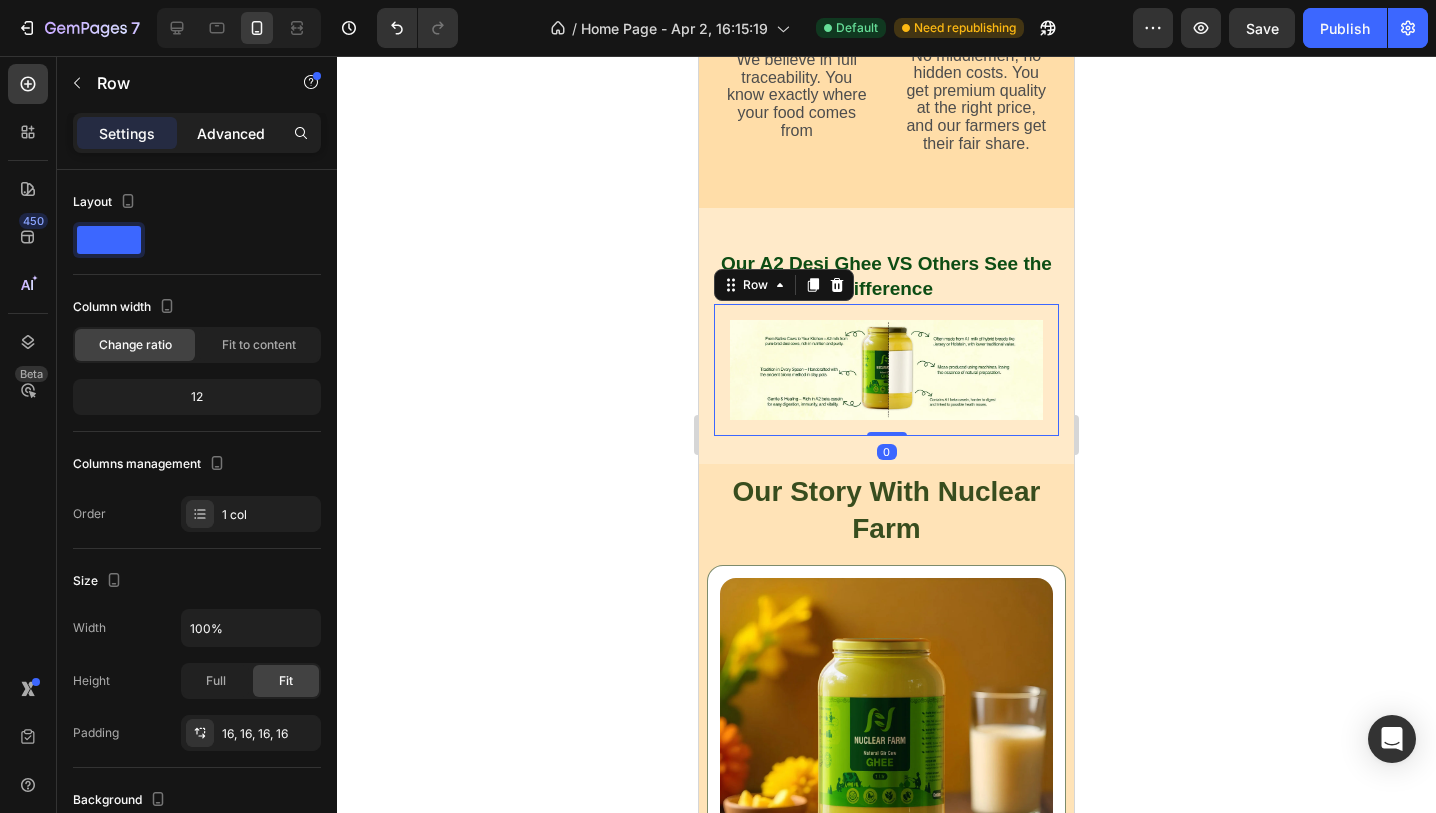 click on "Advanced" at bounding box center [231, 133] 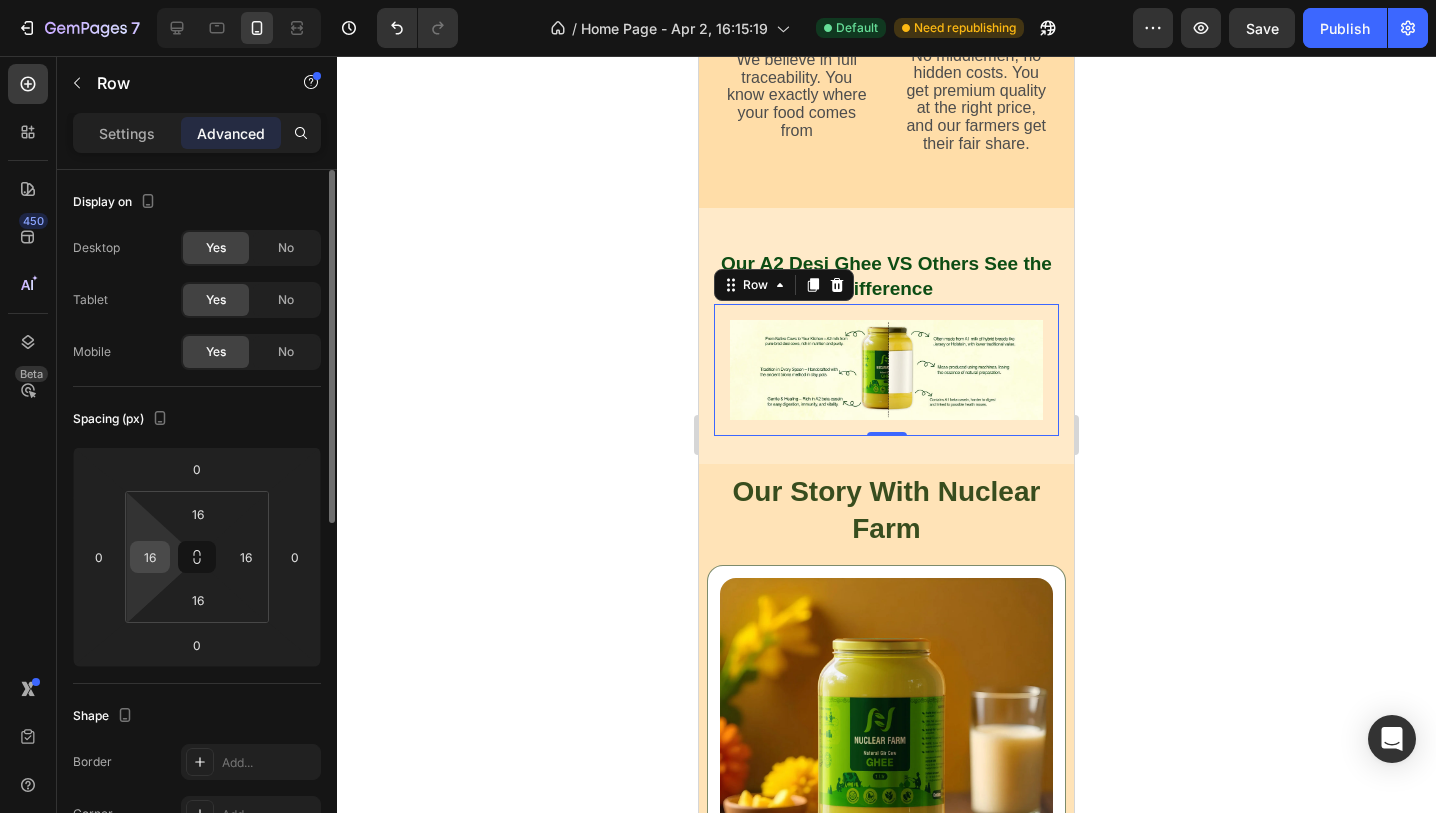 click on "16" at bounding box center (150, 557) 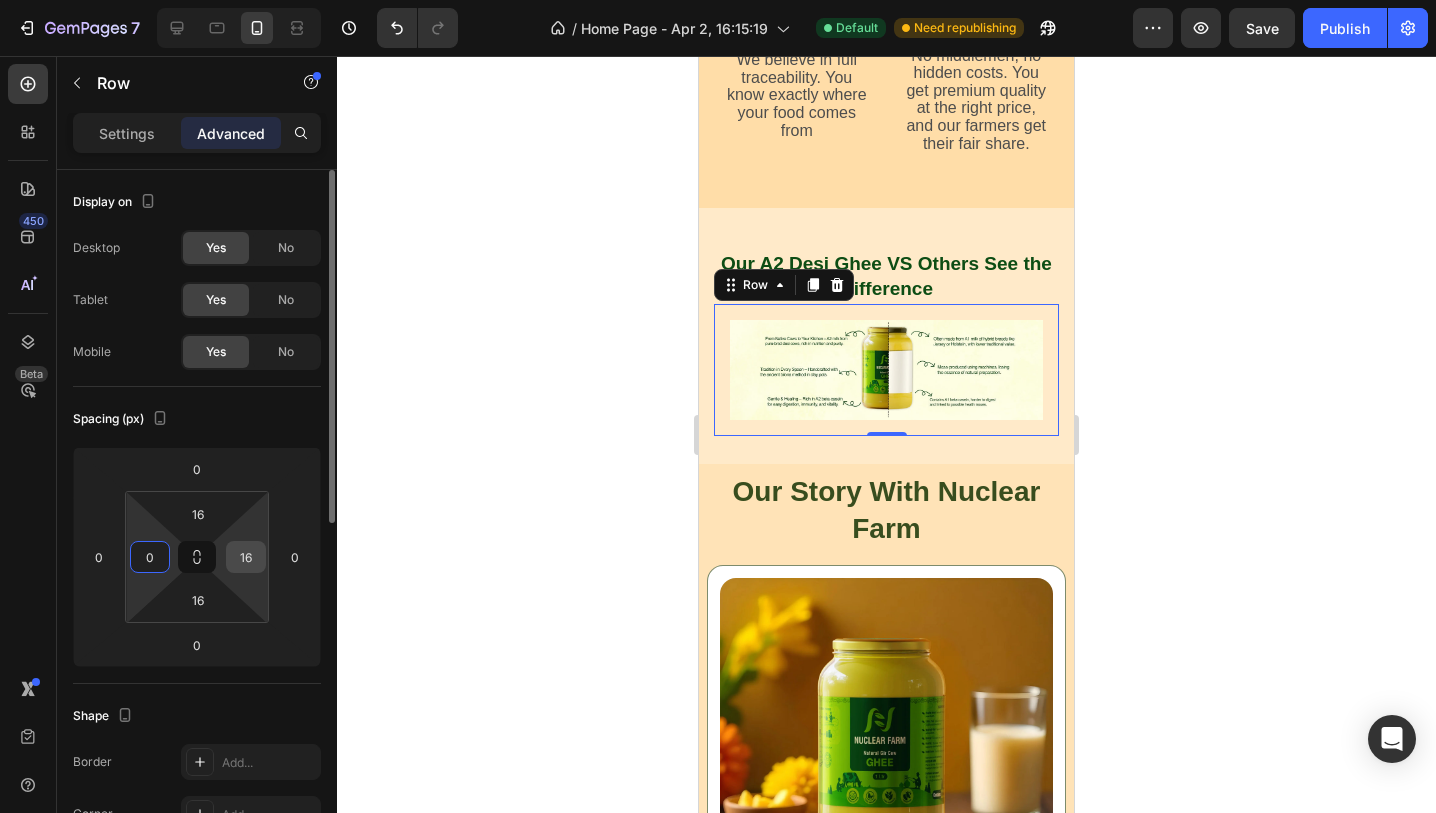 type on "0" 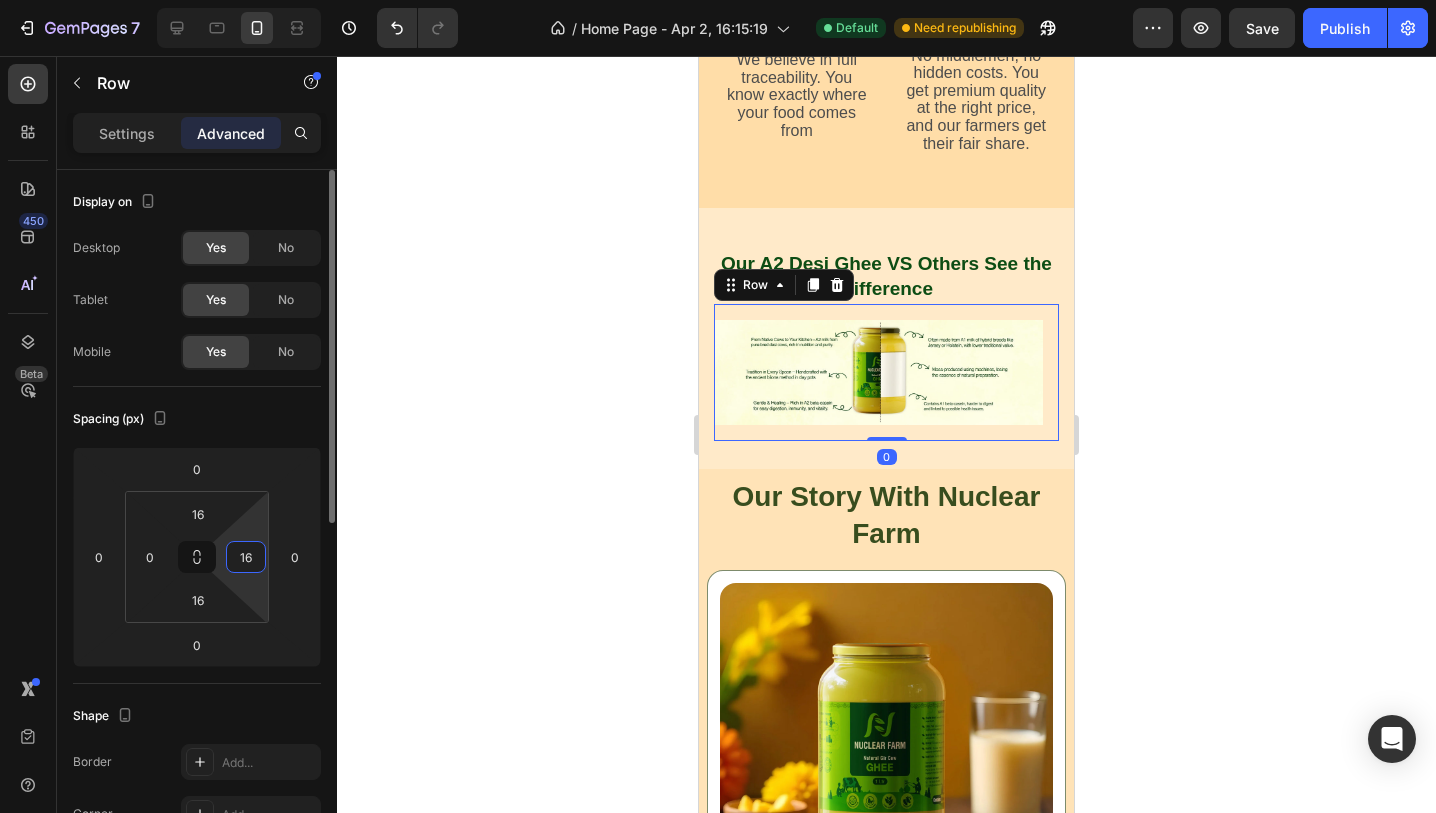 click on "16" at bounding box center [246, 557] 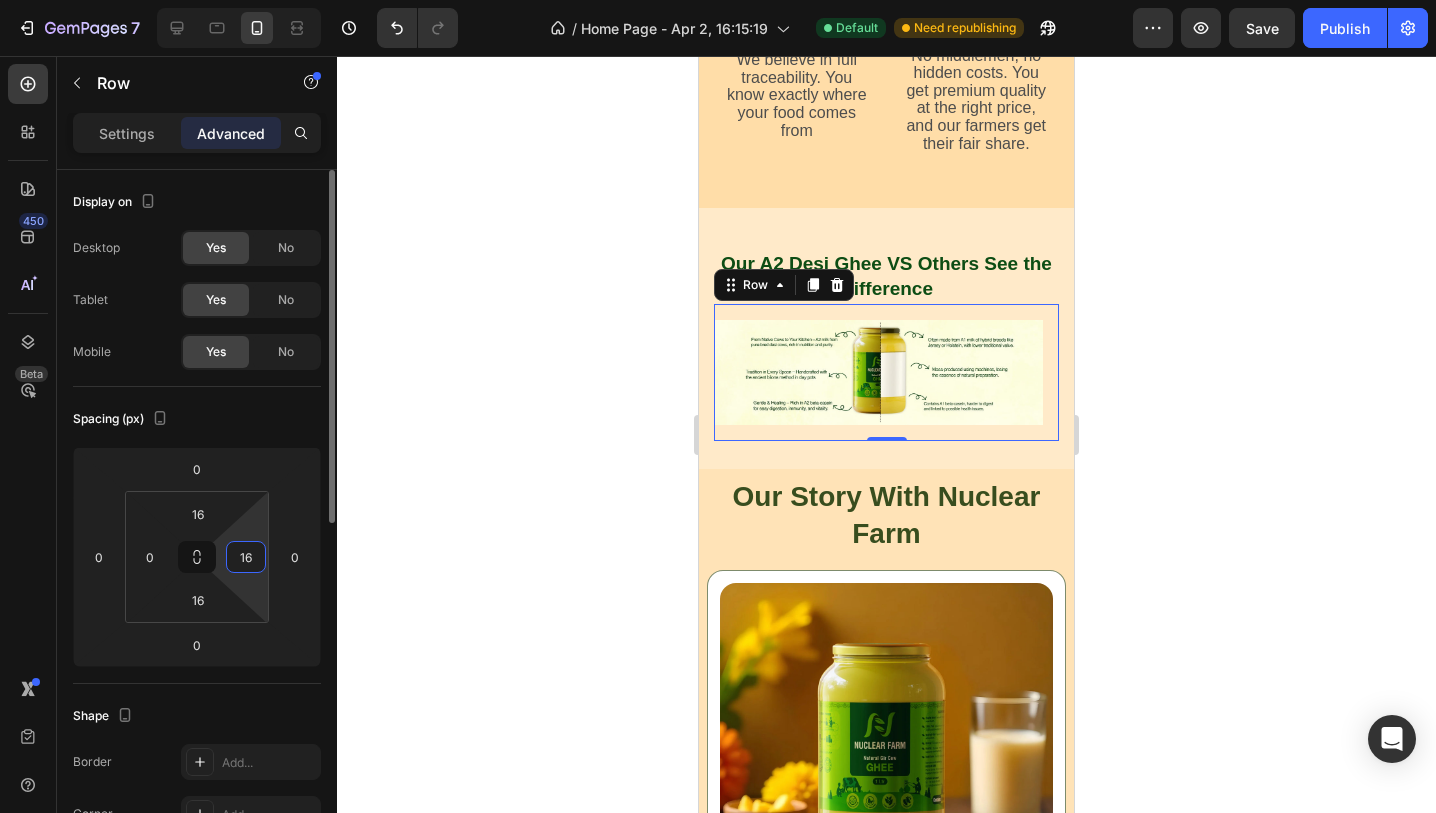 type on "1" 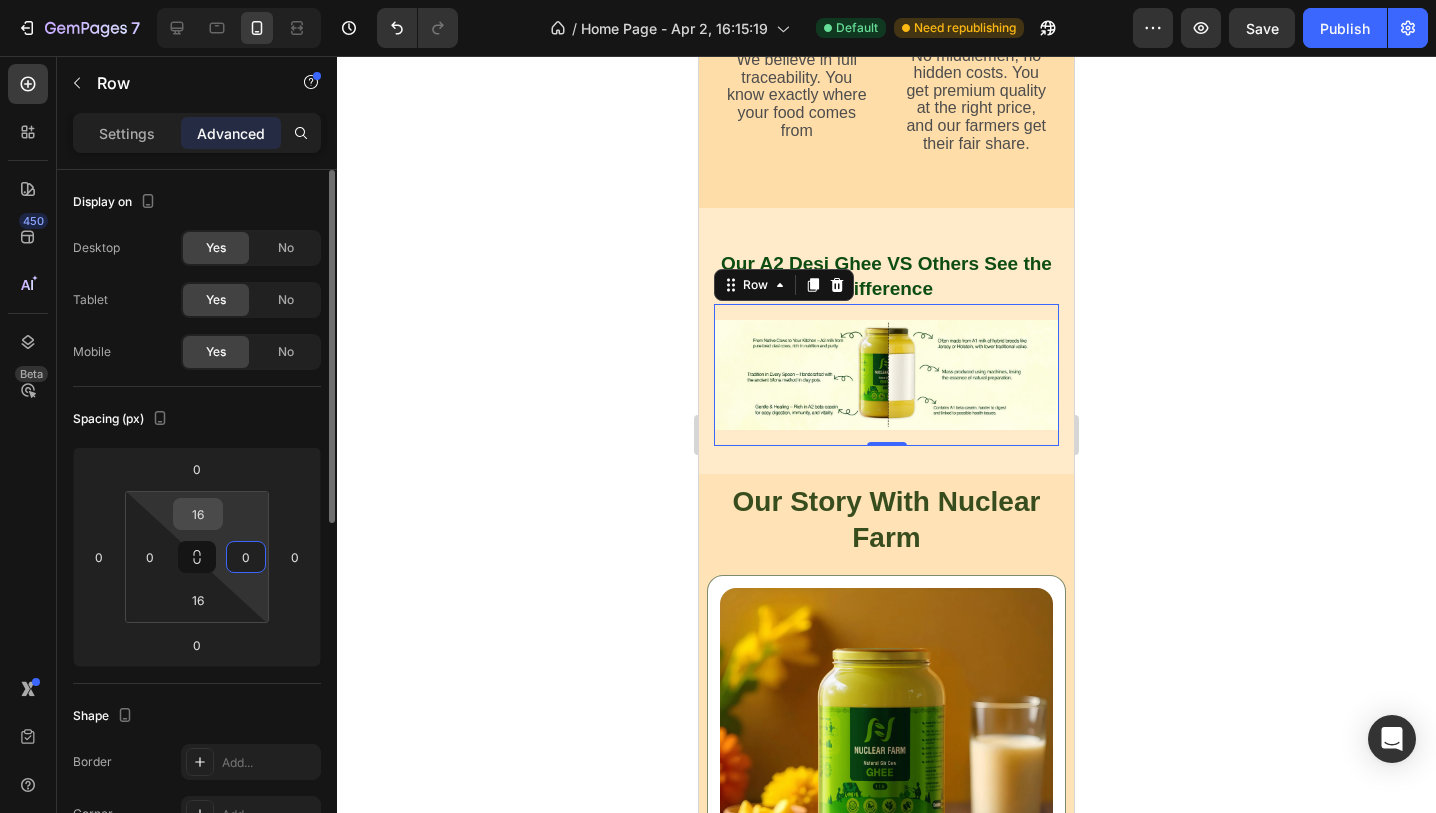 type on "0" 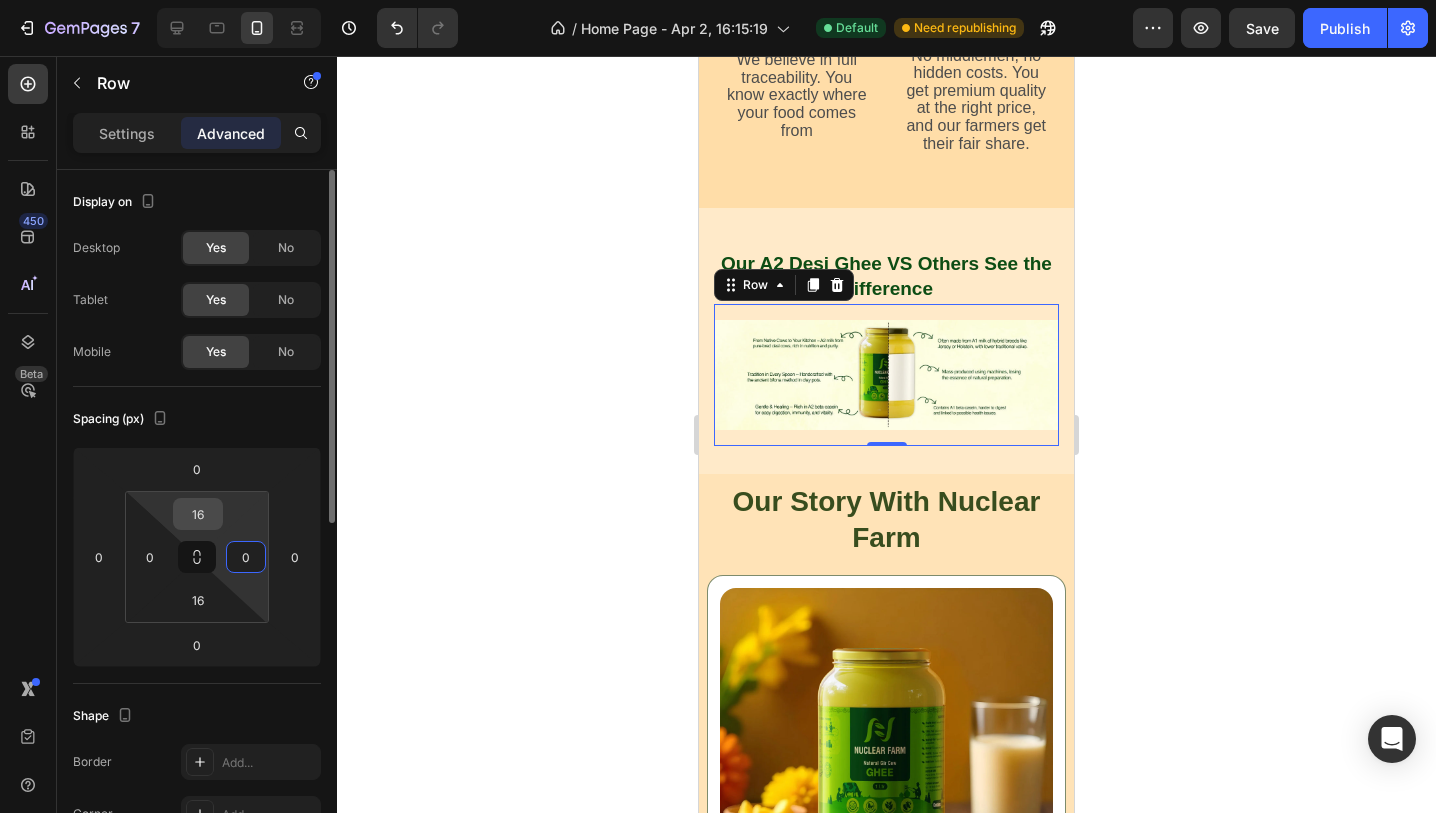 click on "16" at bounding box center (198, 514) 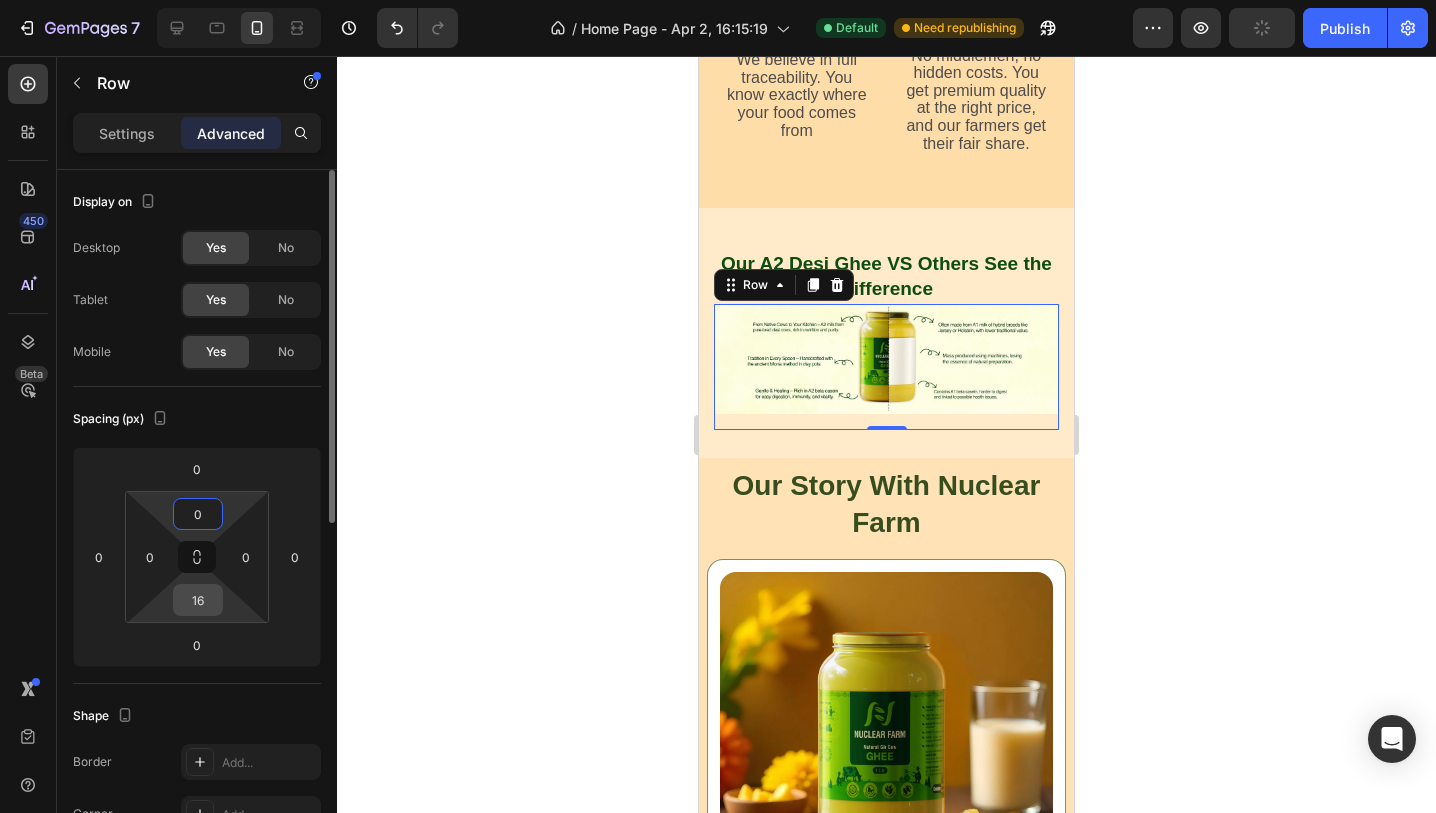 type on "0" 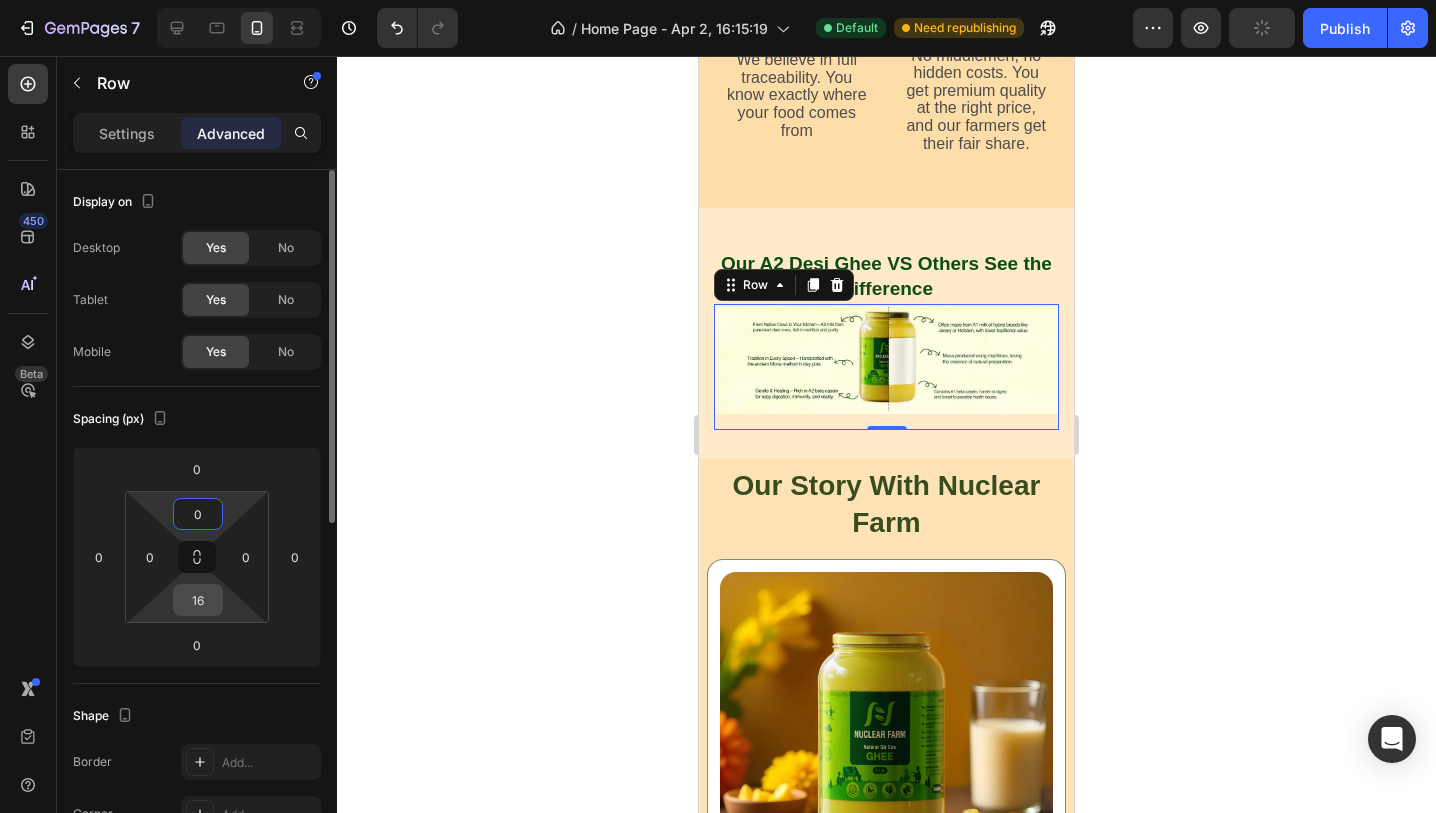 click on "16" at bounding box center (198, 600) 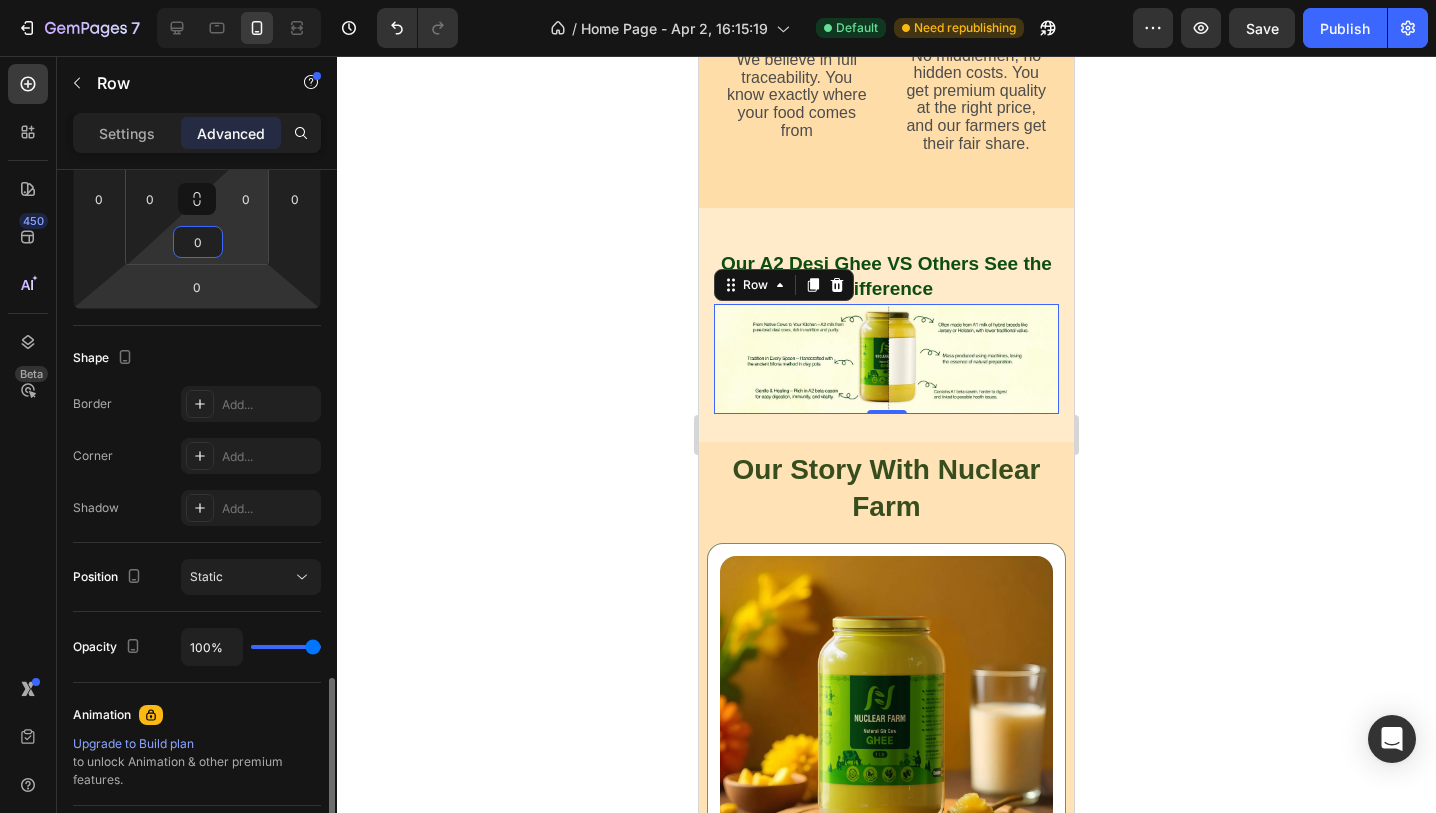 scroll, scrollTop: 0, scrollLeft: 0, axis: both 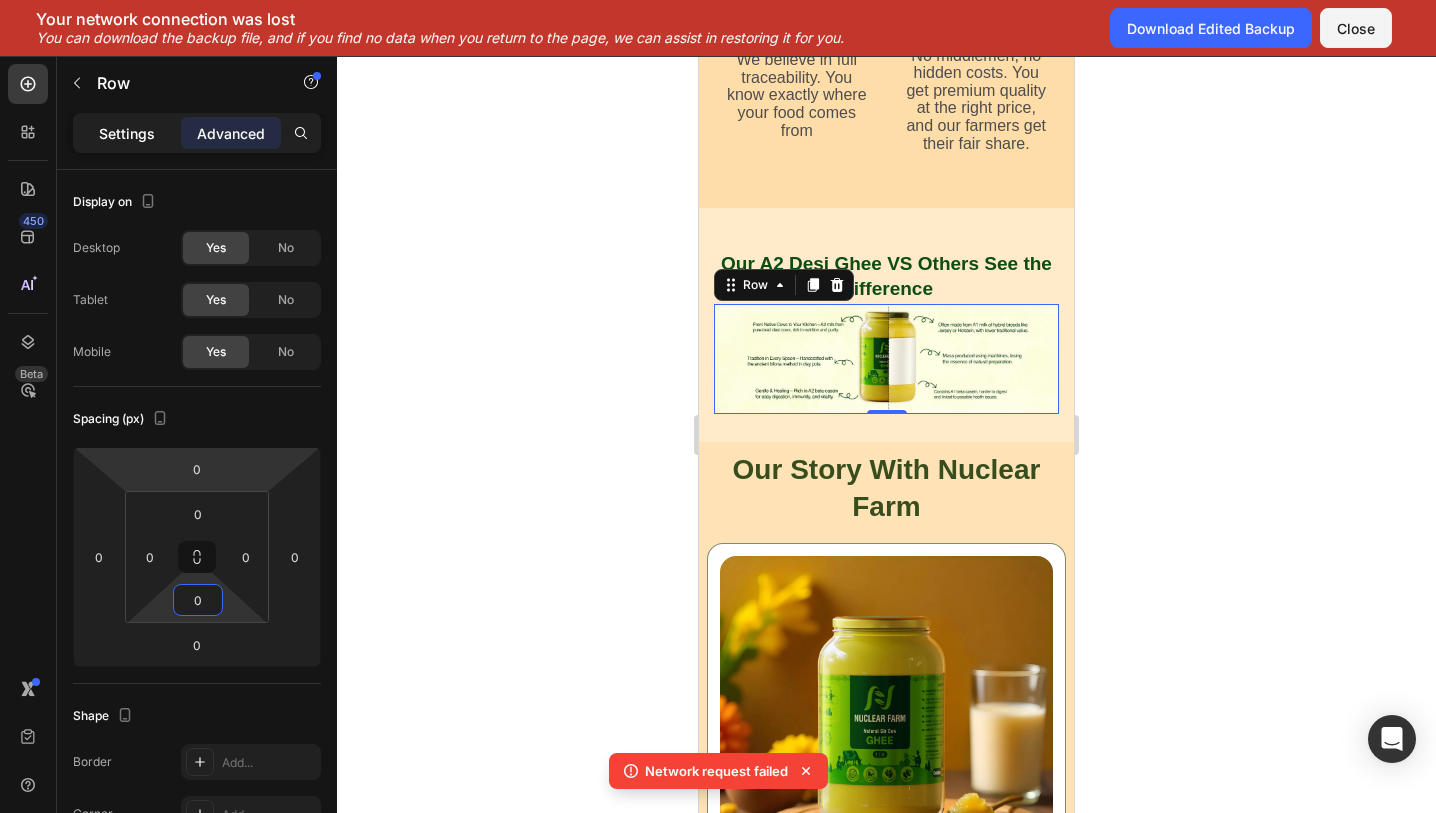 type on "0" 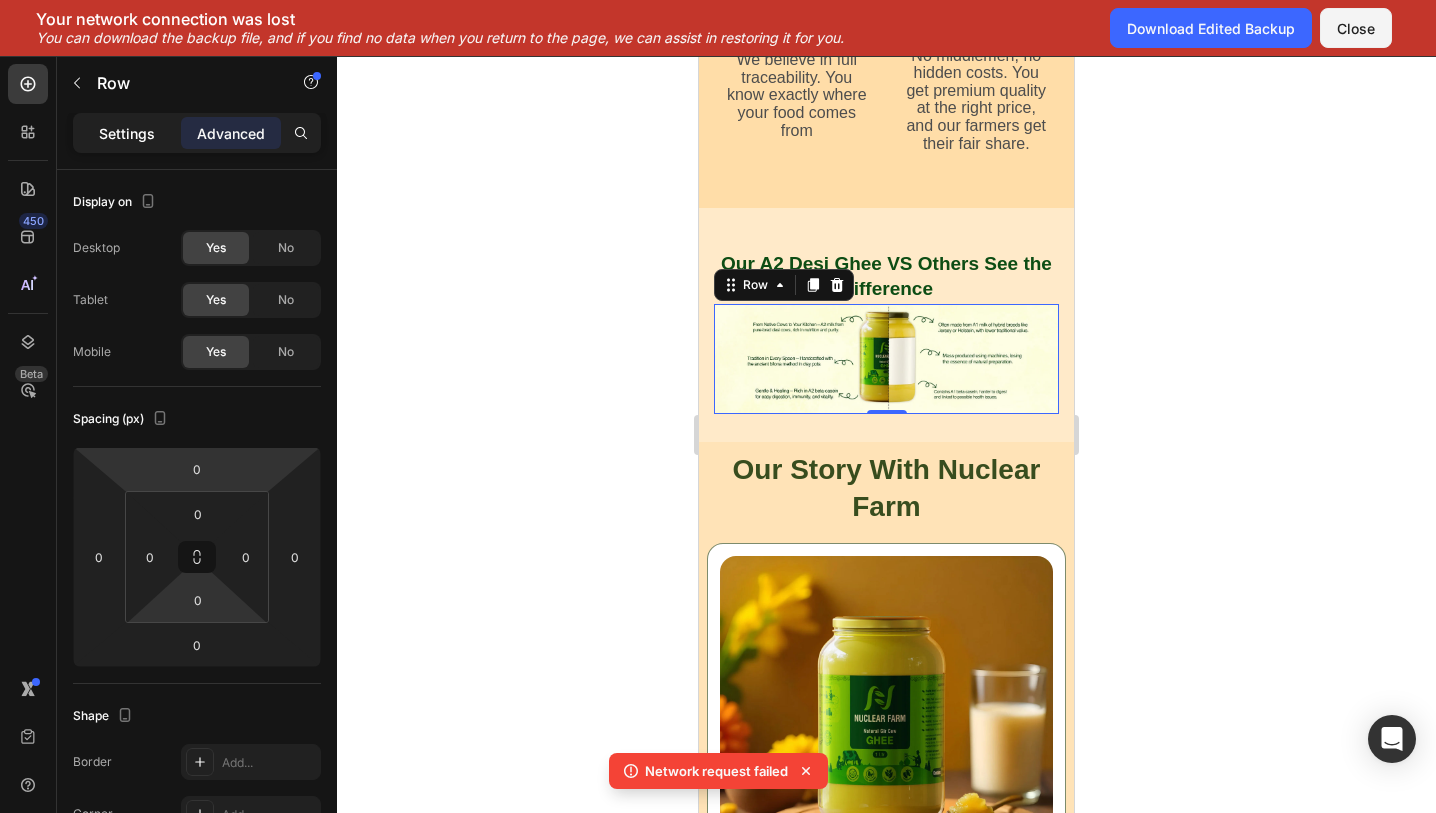 click on "Settings" 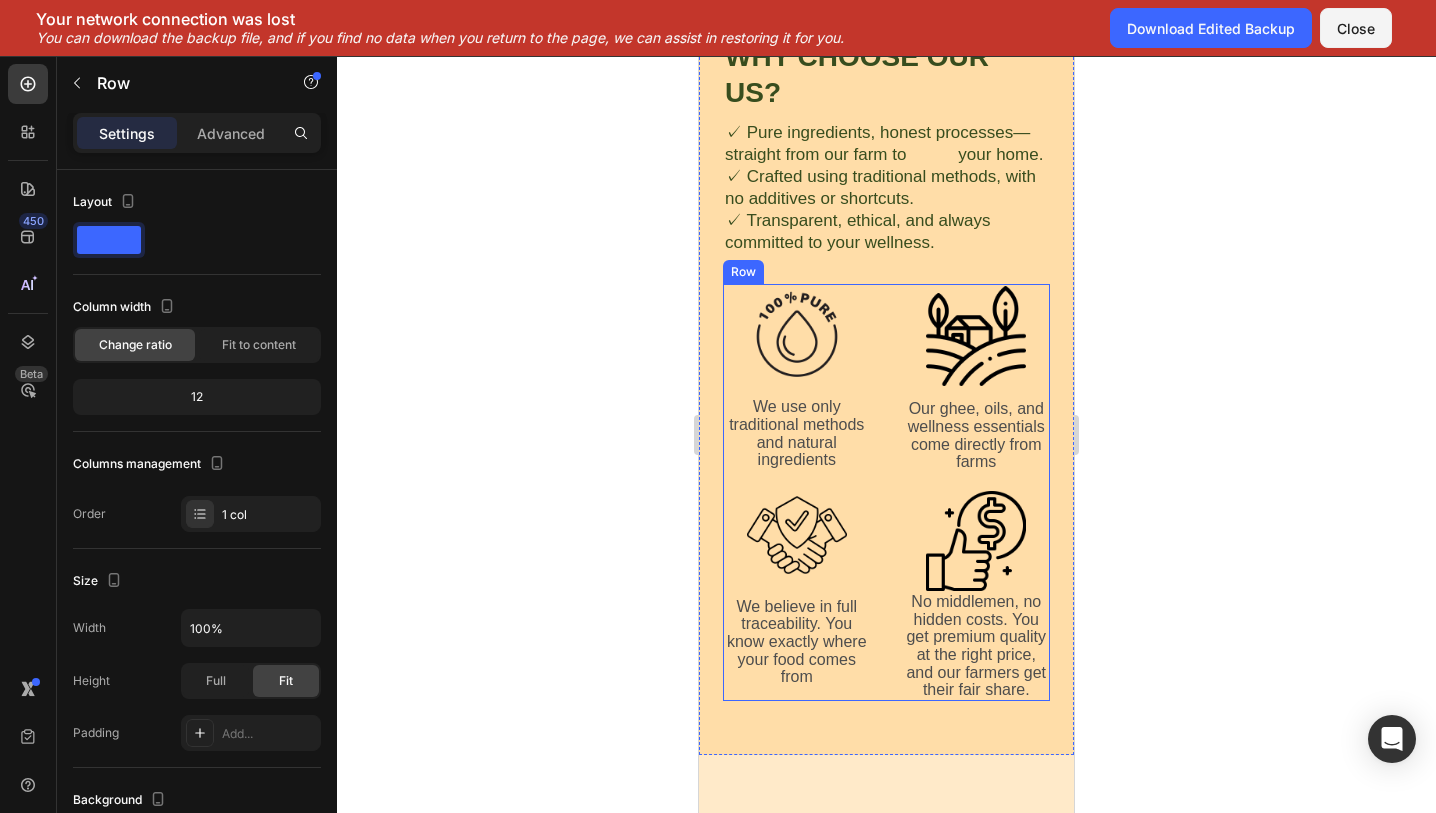 scroll, scrollTop: 3808, scrollLeft: 0, axis: vertical 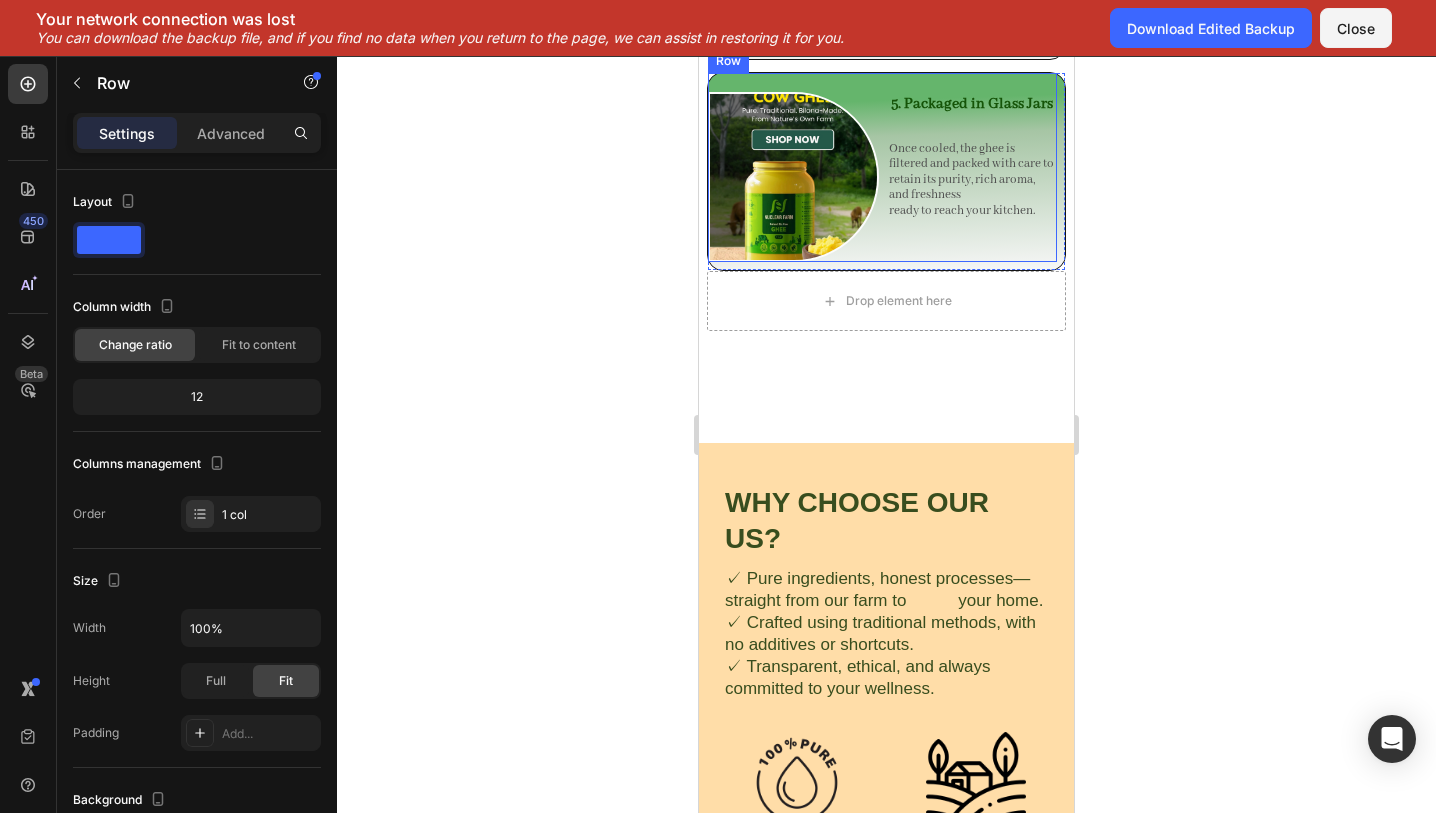 click on "Image" at bounding box center [793, 168] 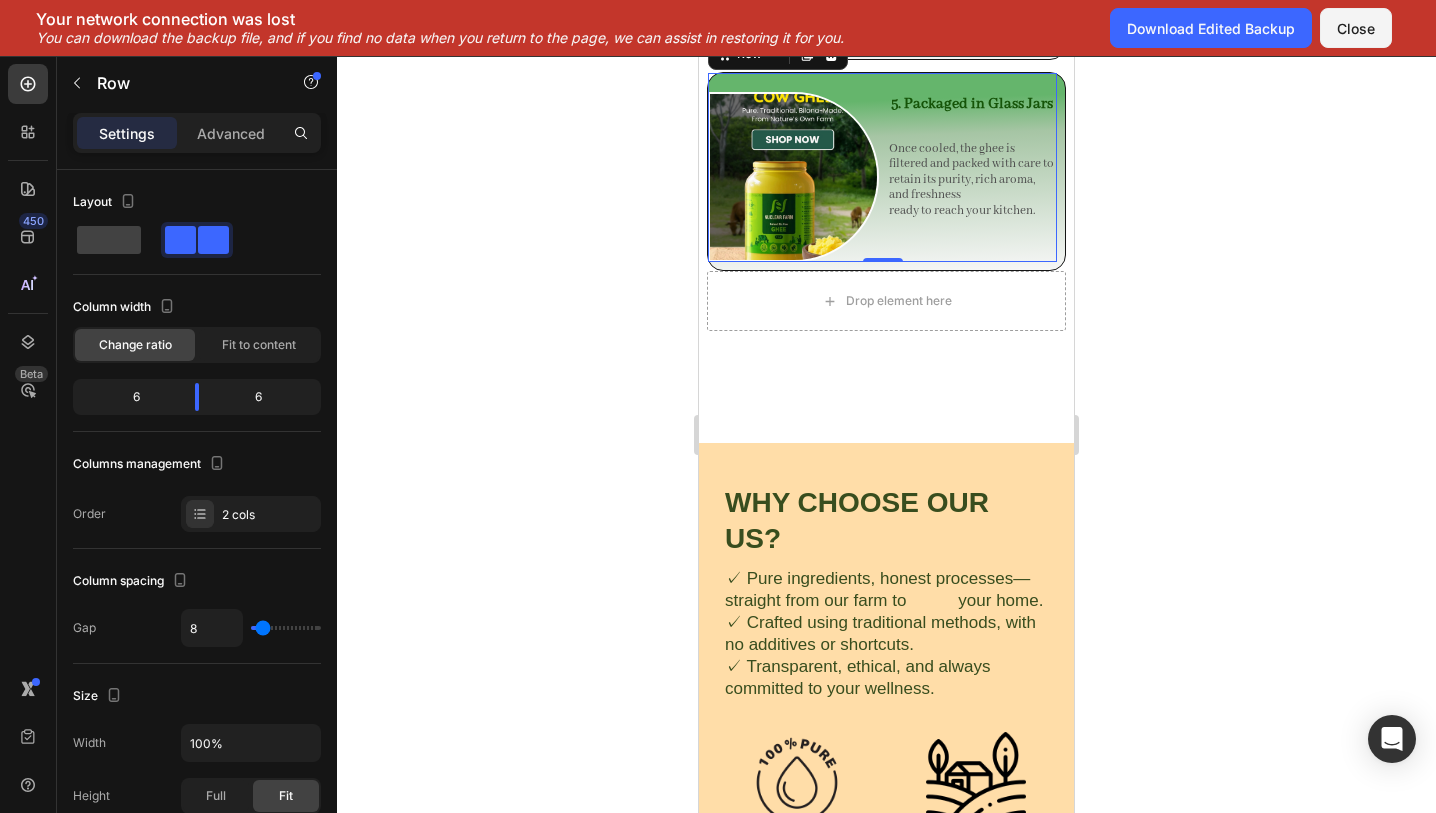 click 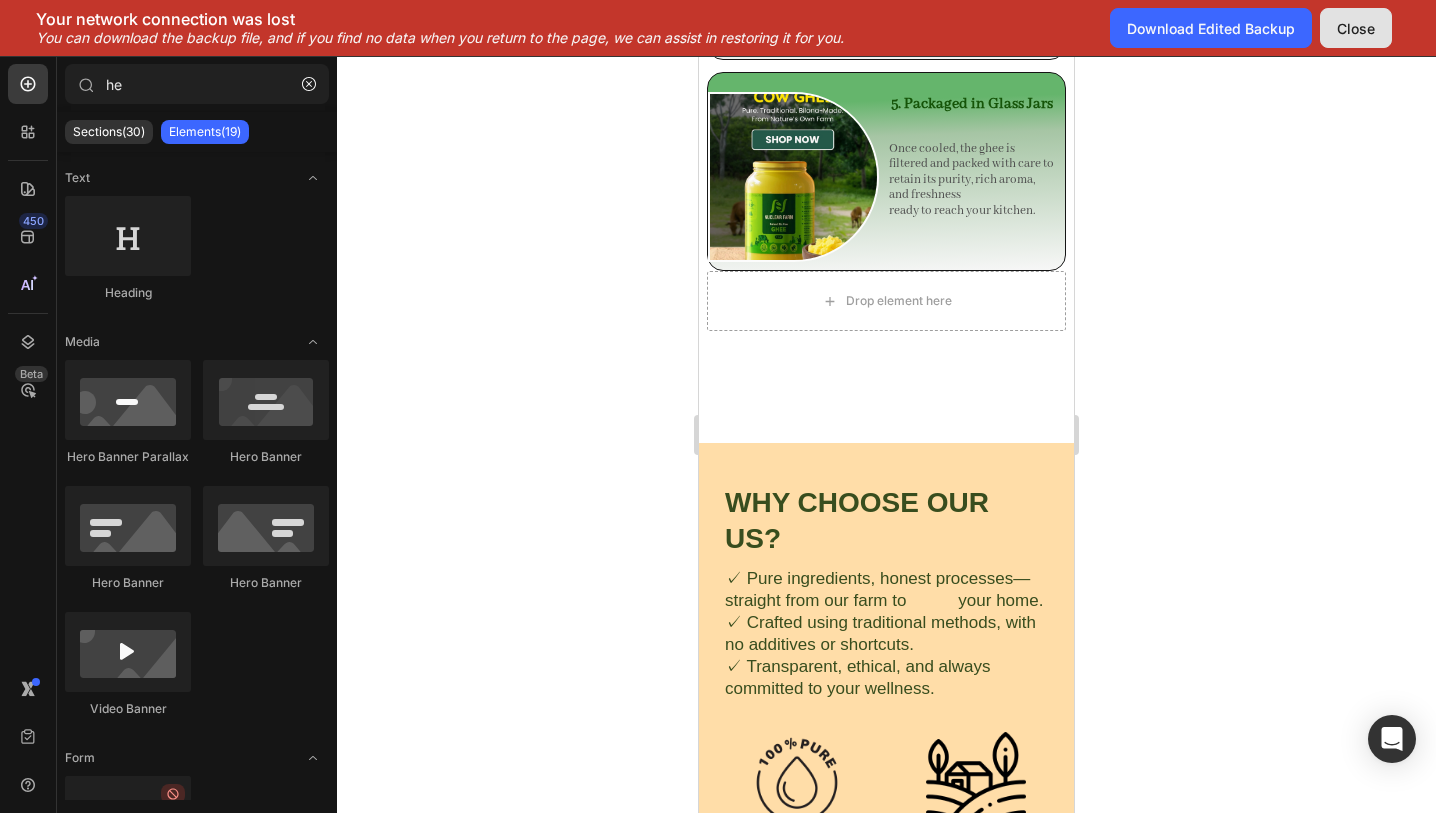 click on "Close" at bounding box center (1356, 28) 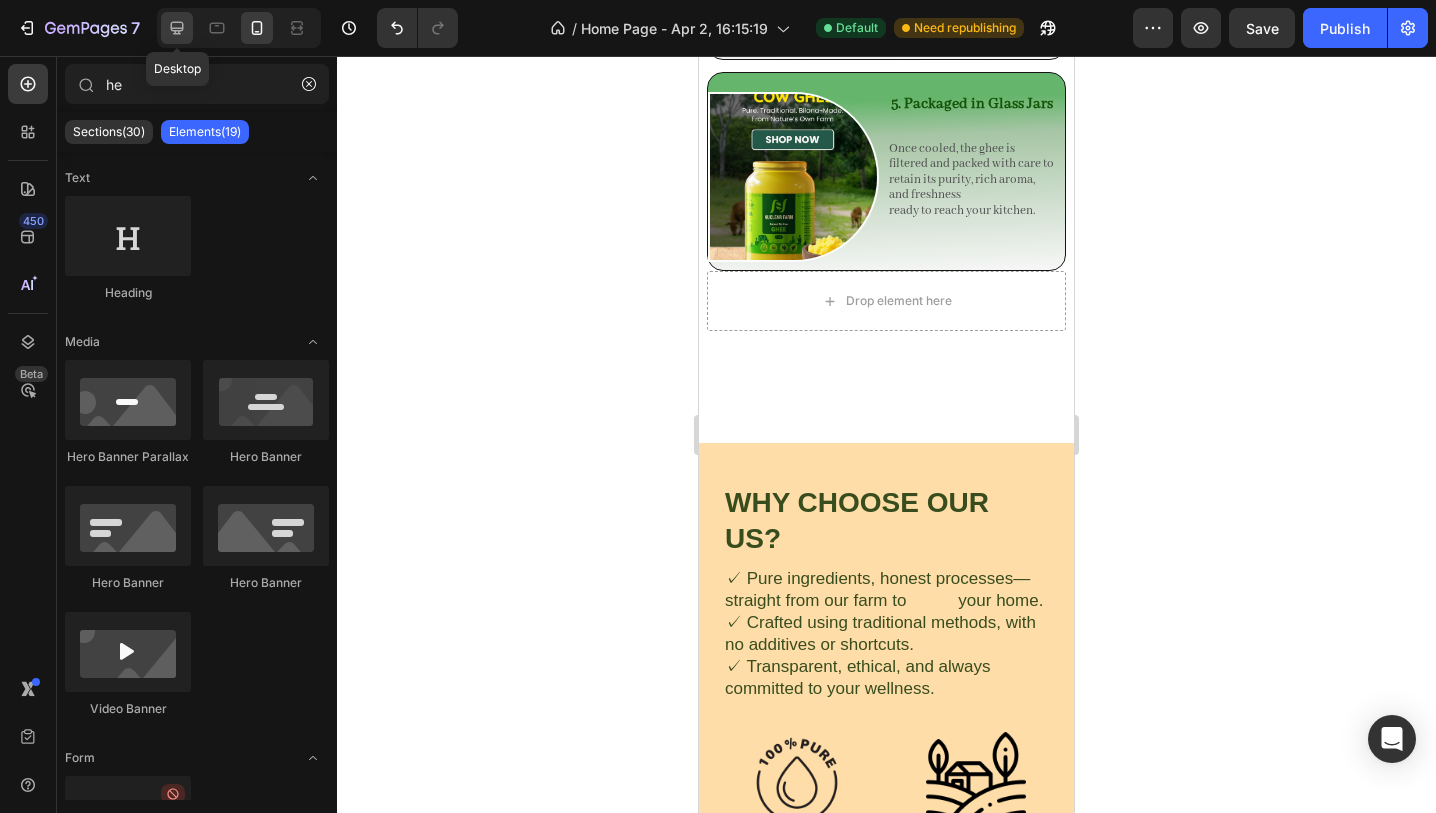 click 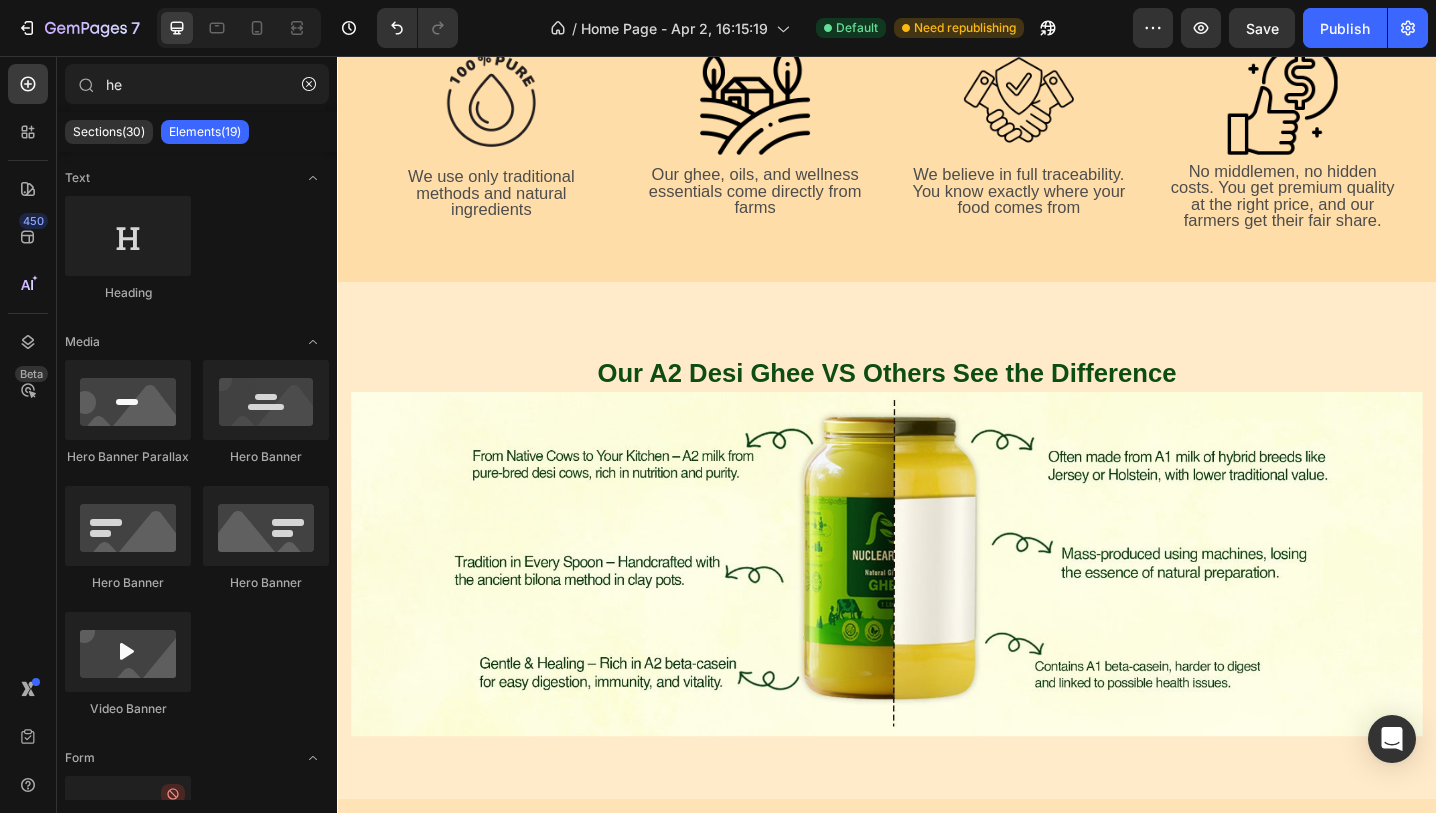 scroll, scrollTop: 3568, scrollLeft: 0, axis: vertical 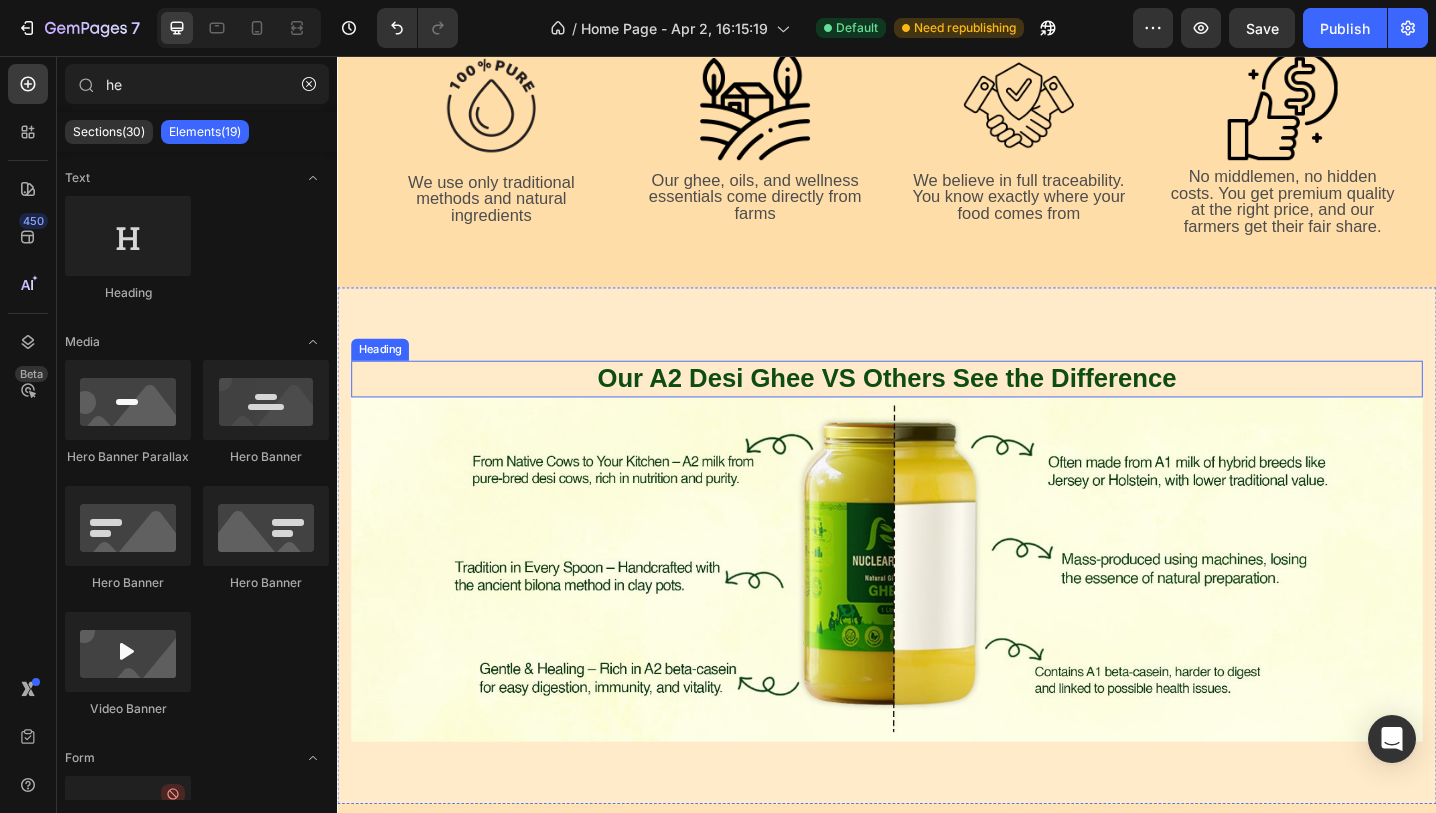 click on "Our A2 Desi Ghee VS Others See the Difference" at bounding box center (937, 409) 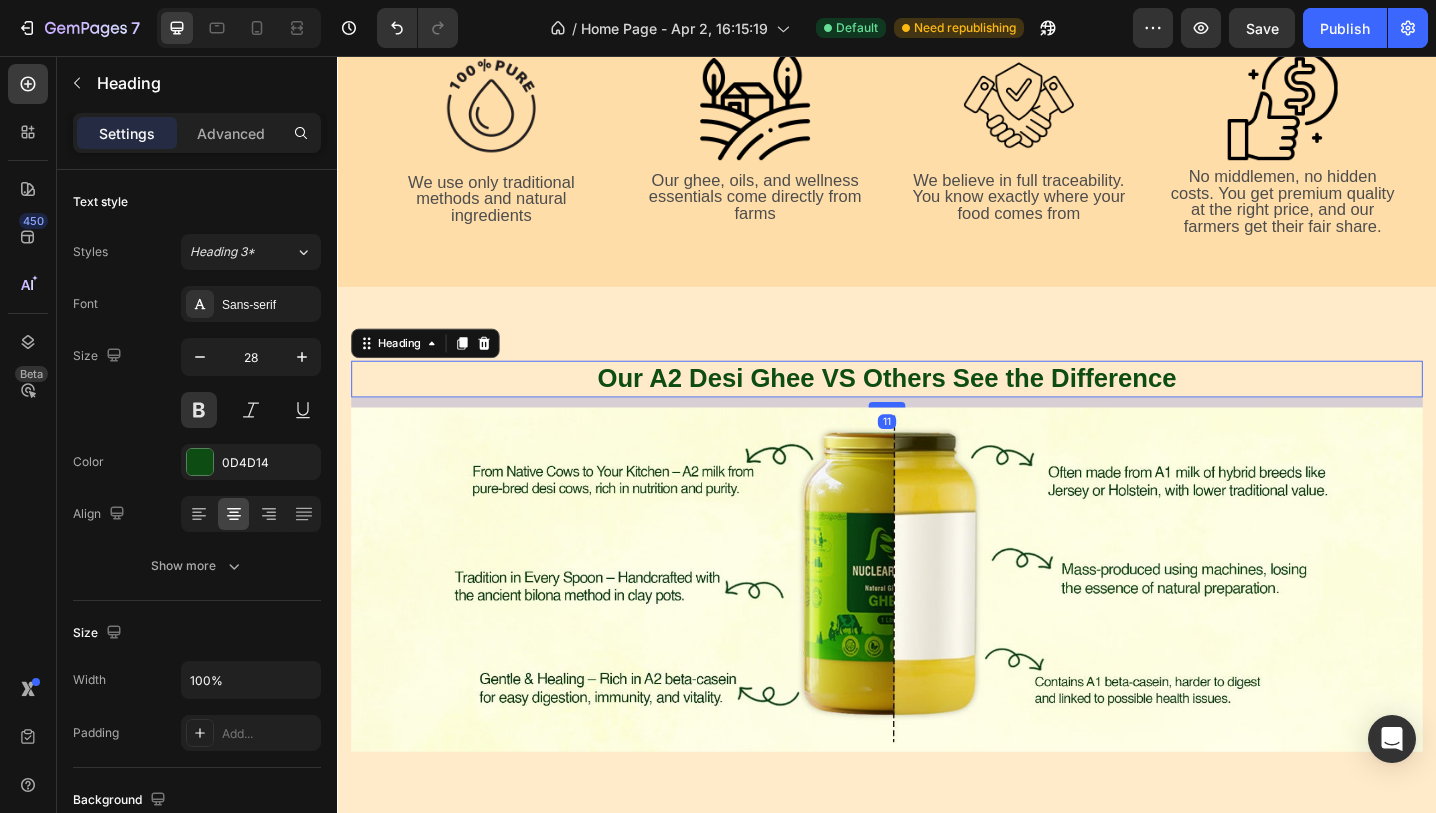 drag, startPoint x: 932, startPoint y: 427, endPoint x: 932, endPoint y: 438, distance: 11 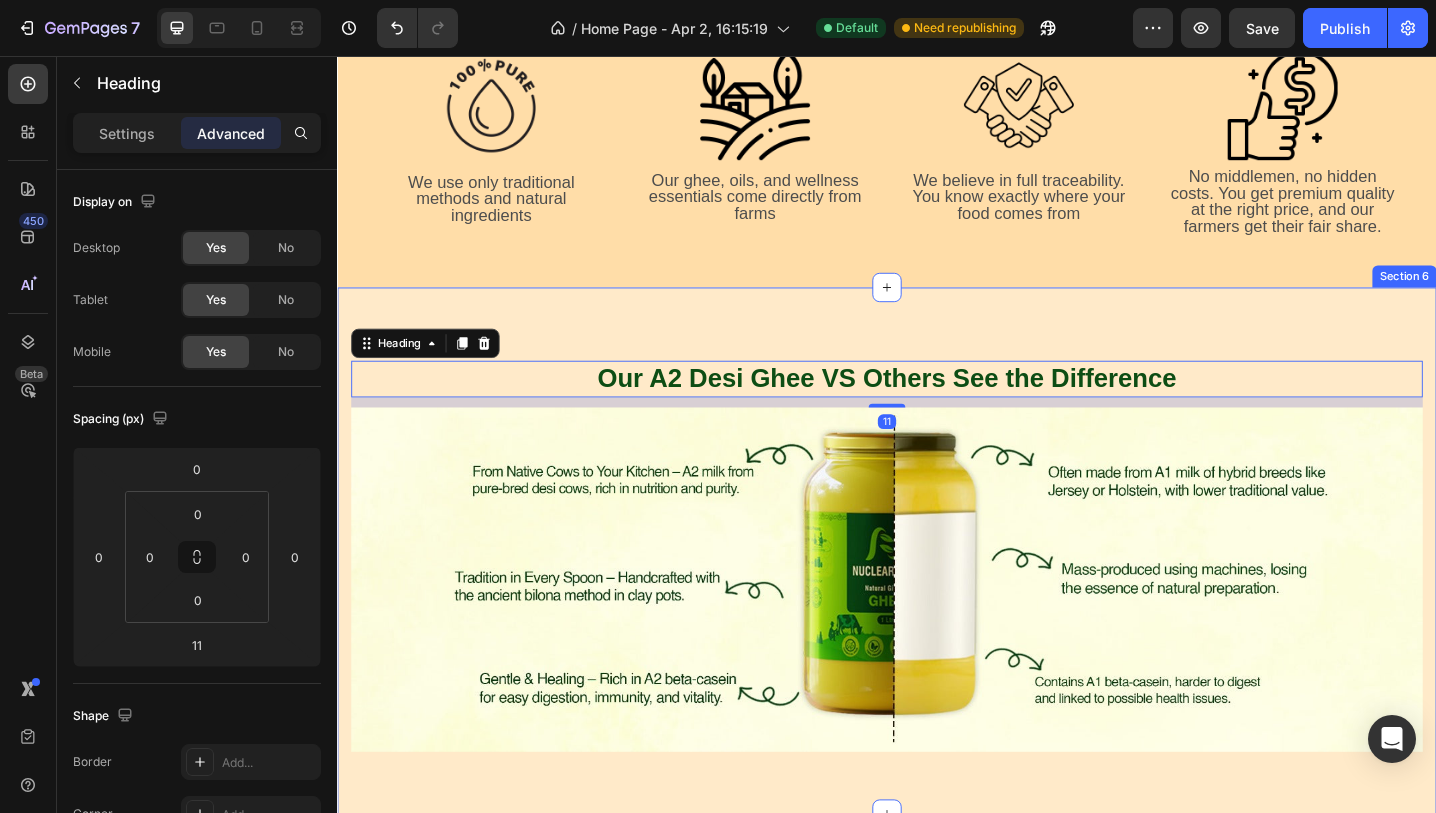click on "Our A2 Desi Ghee VS Others See the Difference Heading   11 Image Row Section 6" at bounding box center [937, 596] 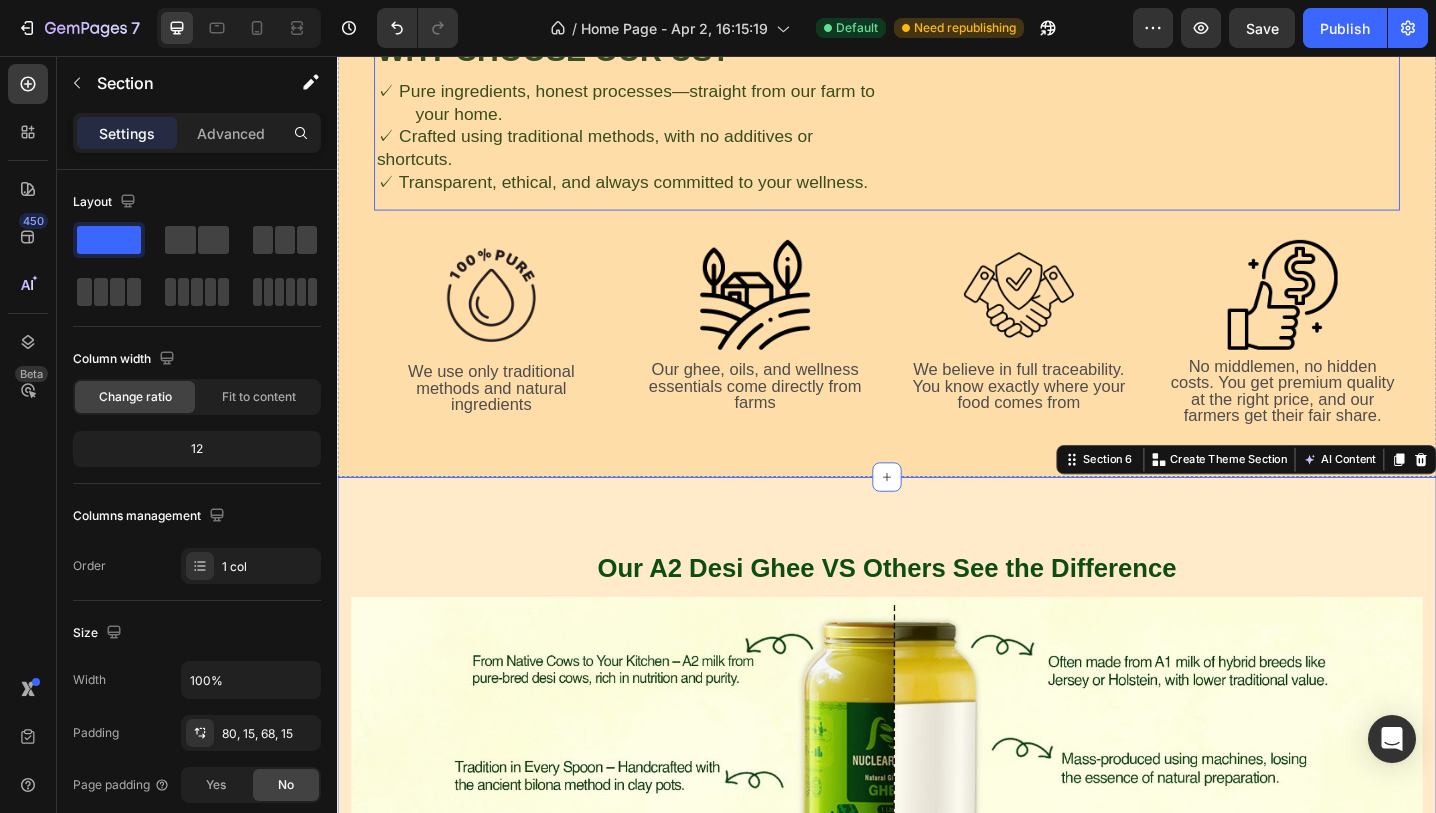 scroll, scrollTop: 3367, scrollLeft: 0, axis: vertical 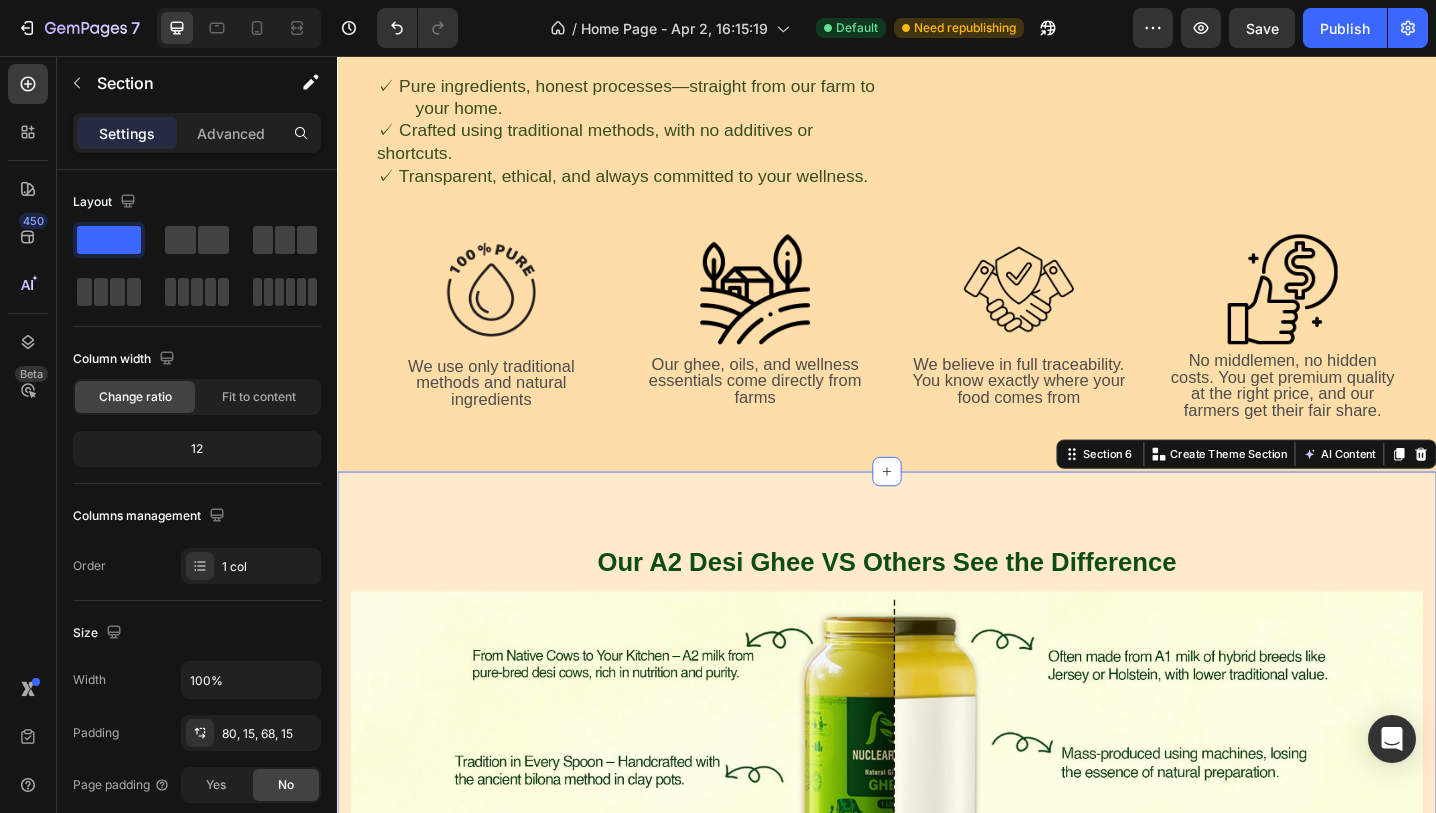 click on "Our A2 Desi Ghee VS Others See the Difference Heading Image Row Section 6   You can create reusable sections Create Theme Section AI Content Write with GemAI What would you like to describe here? Tone and Voice Persuasive Product Yellow mustard oil Show more Generate" at bounding box center (937, 797) 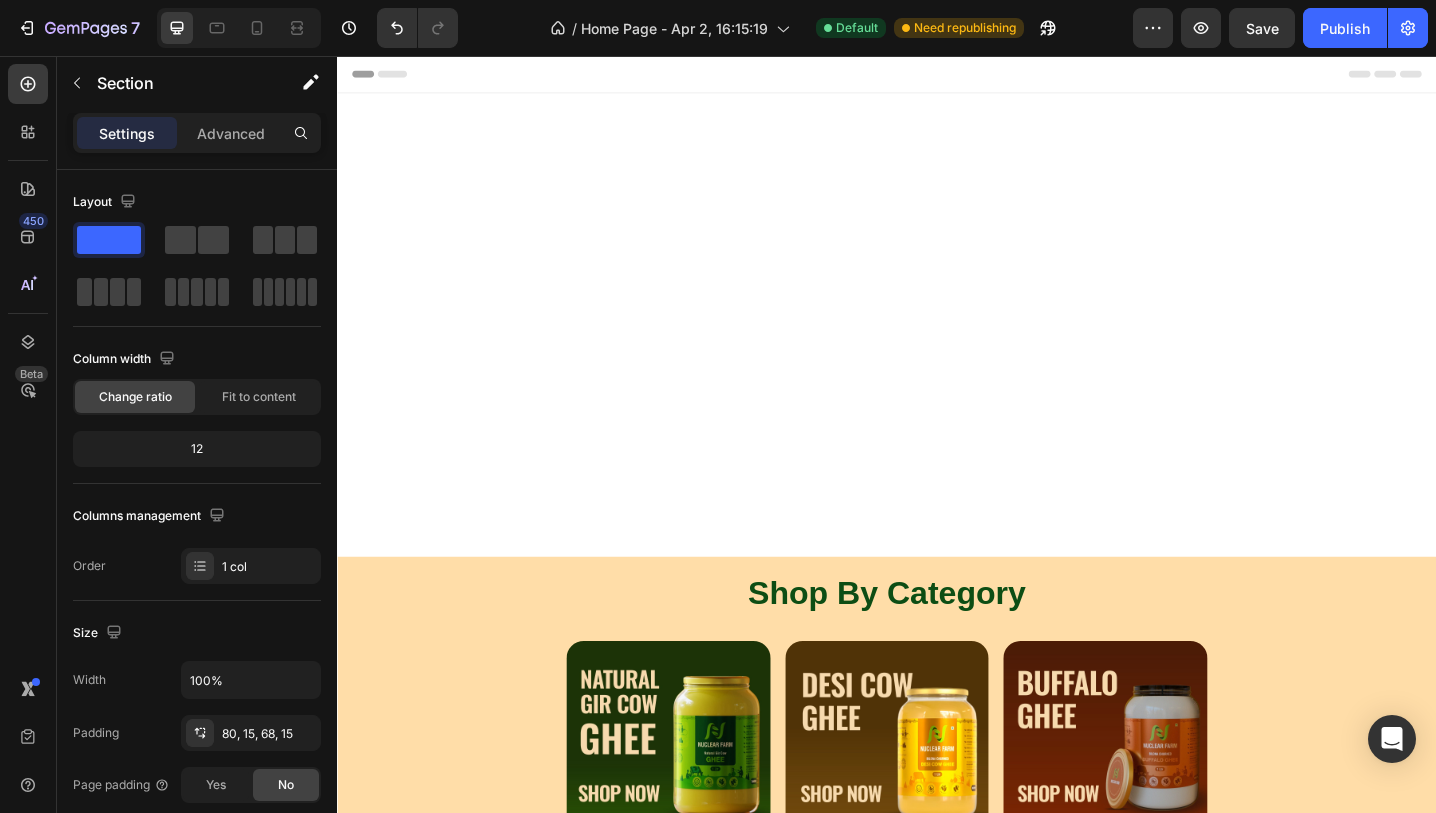 scroll, scrollTop: 910, scrollLeft: 0, axis: vertical 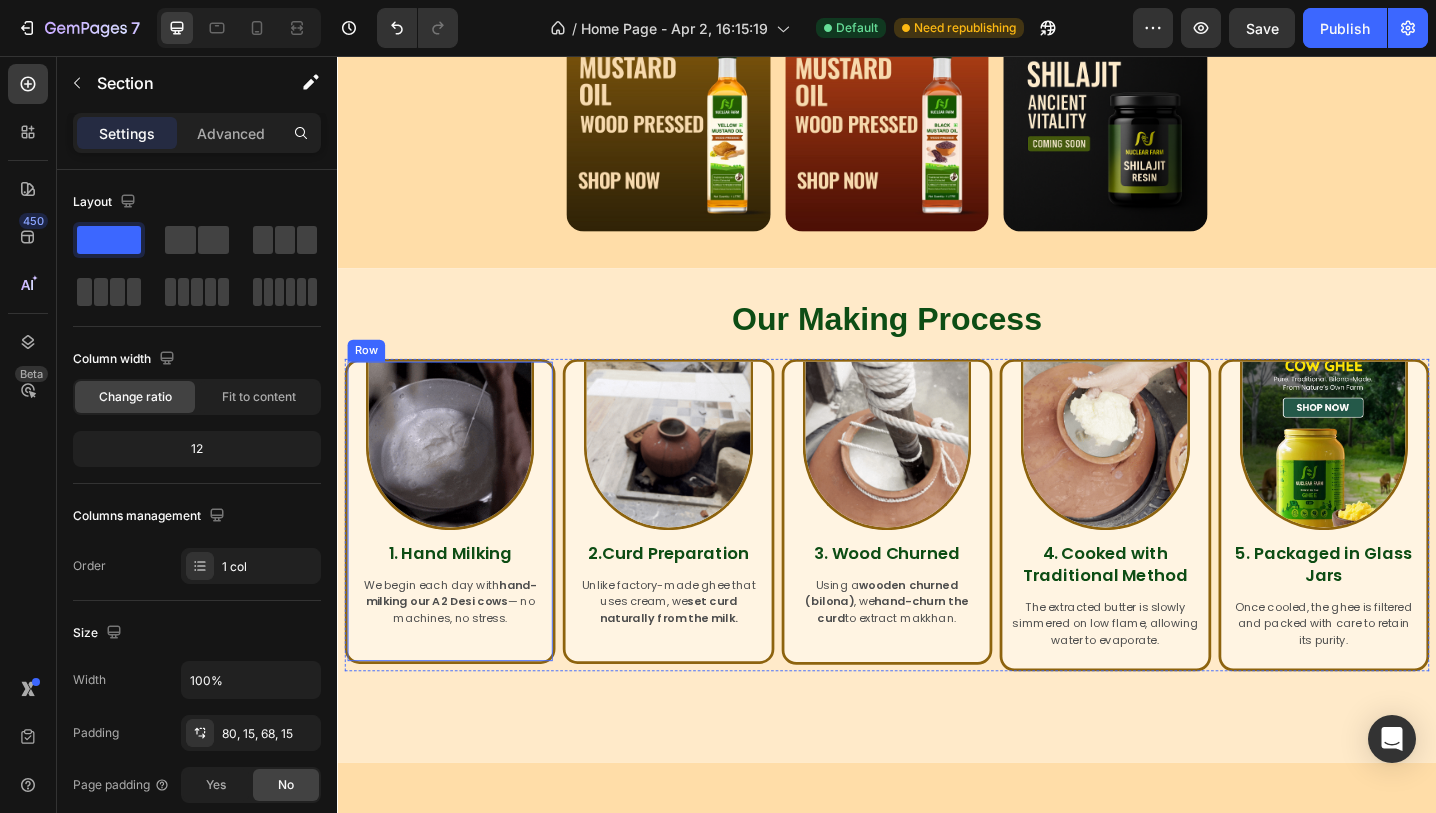 click on "Image 1. Hand Milking Heading We begin each day with  hand-milking our A2 Desi cows  — no machines, no stress. Text Block Row" at bounding box center [460, 554] 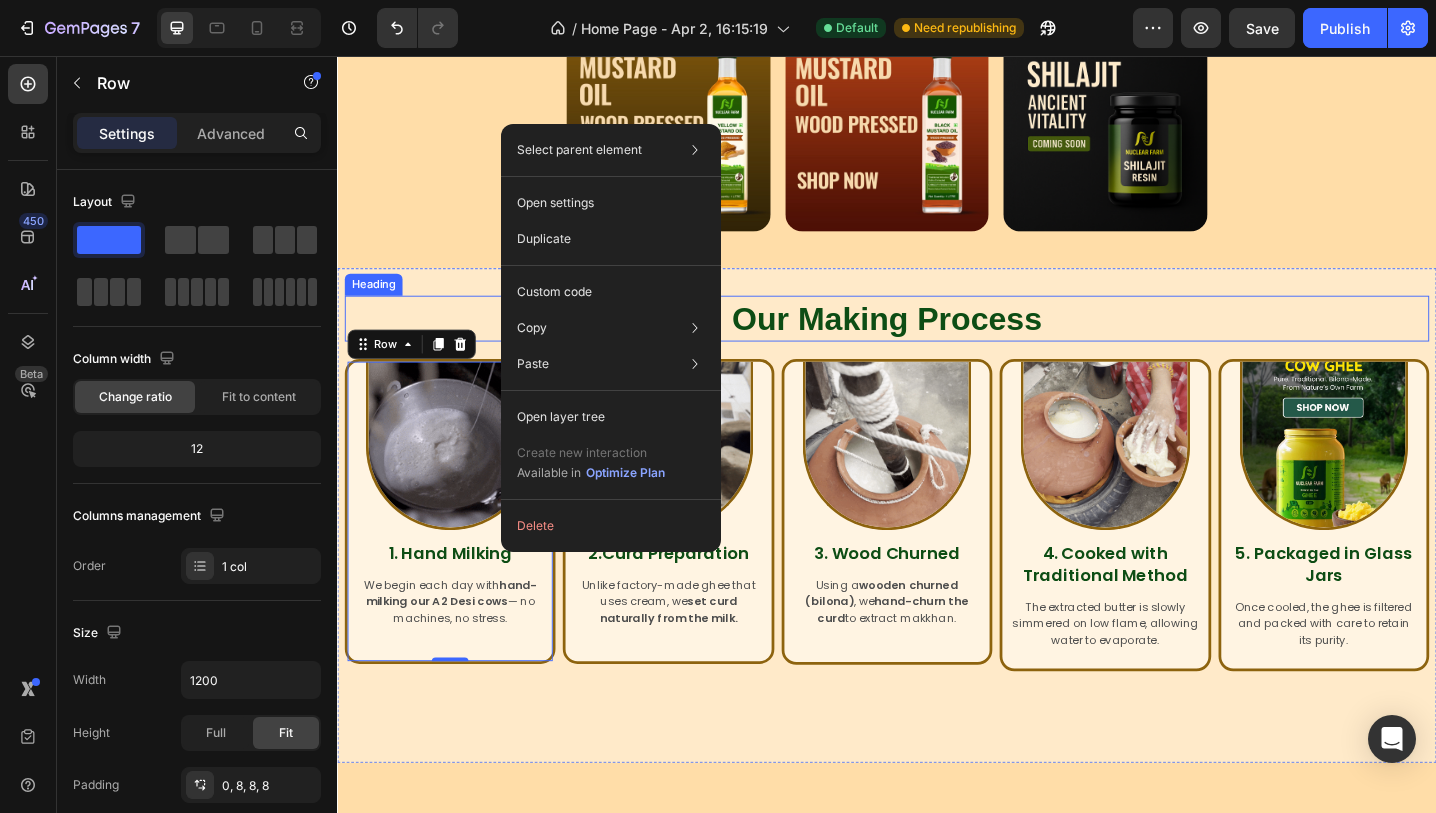 click on "Our Making Process" at bounding box center (937, 343) 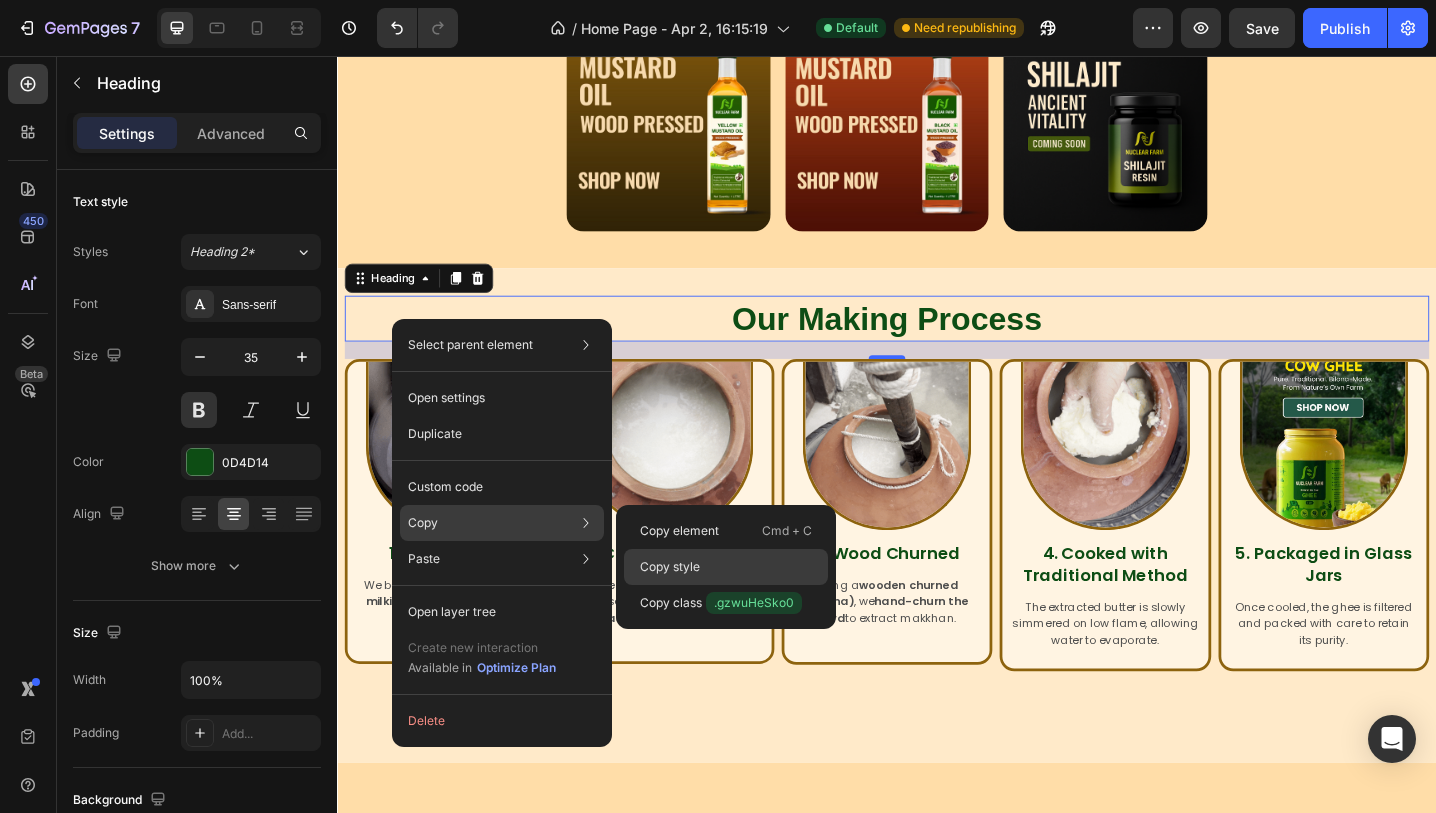 click on "Copy style" at bounding box center (670, 567) 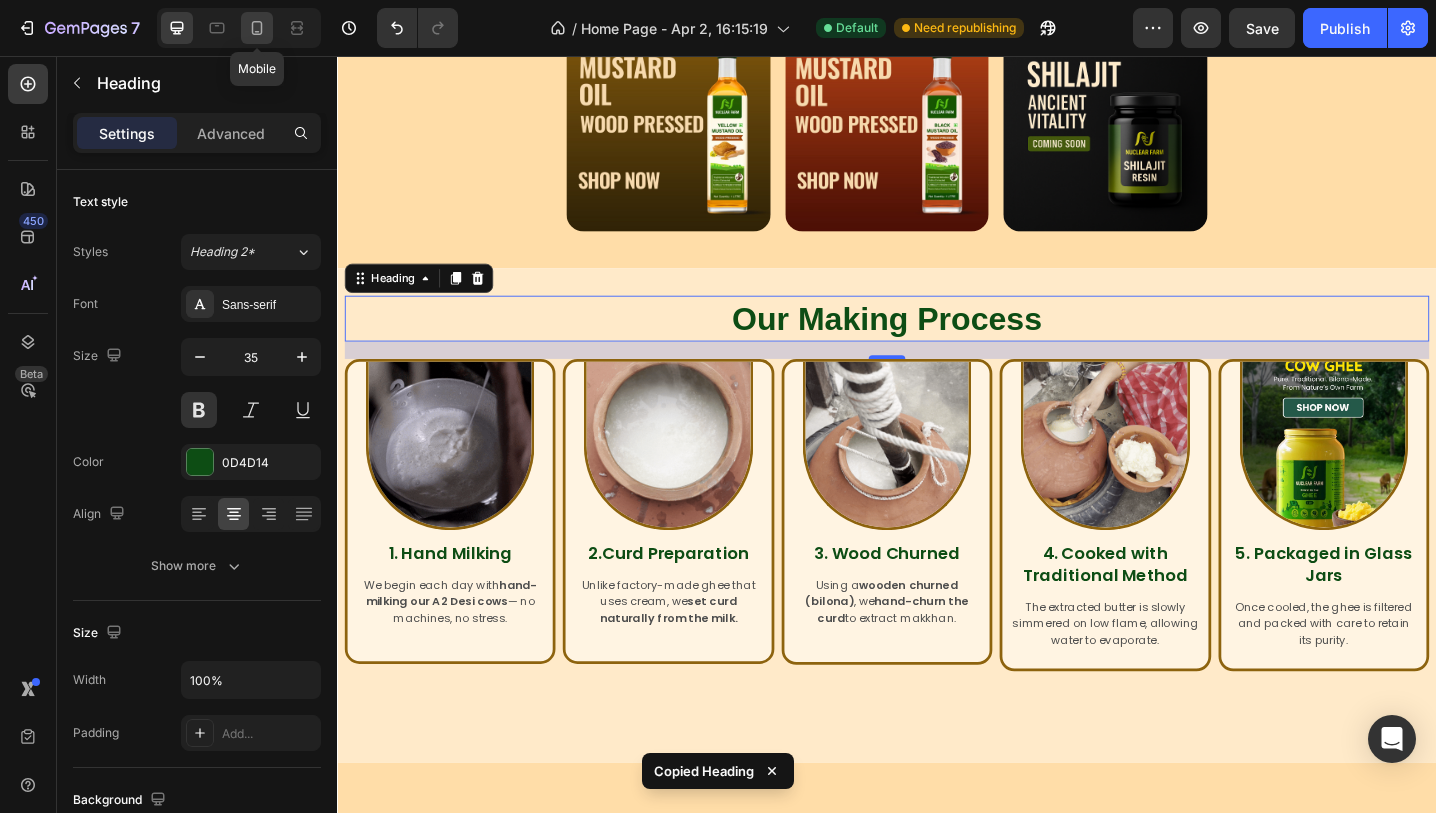 click 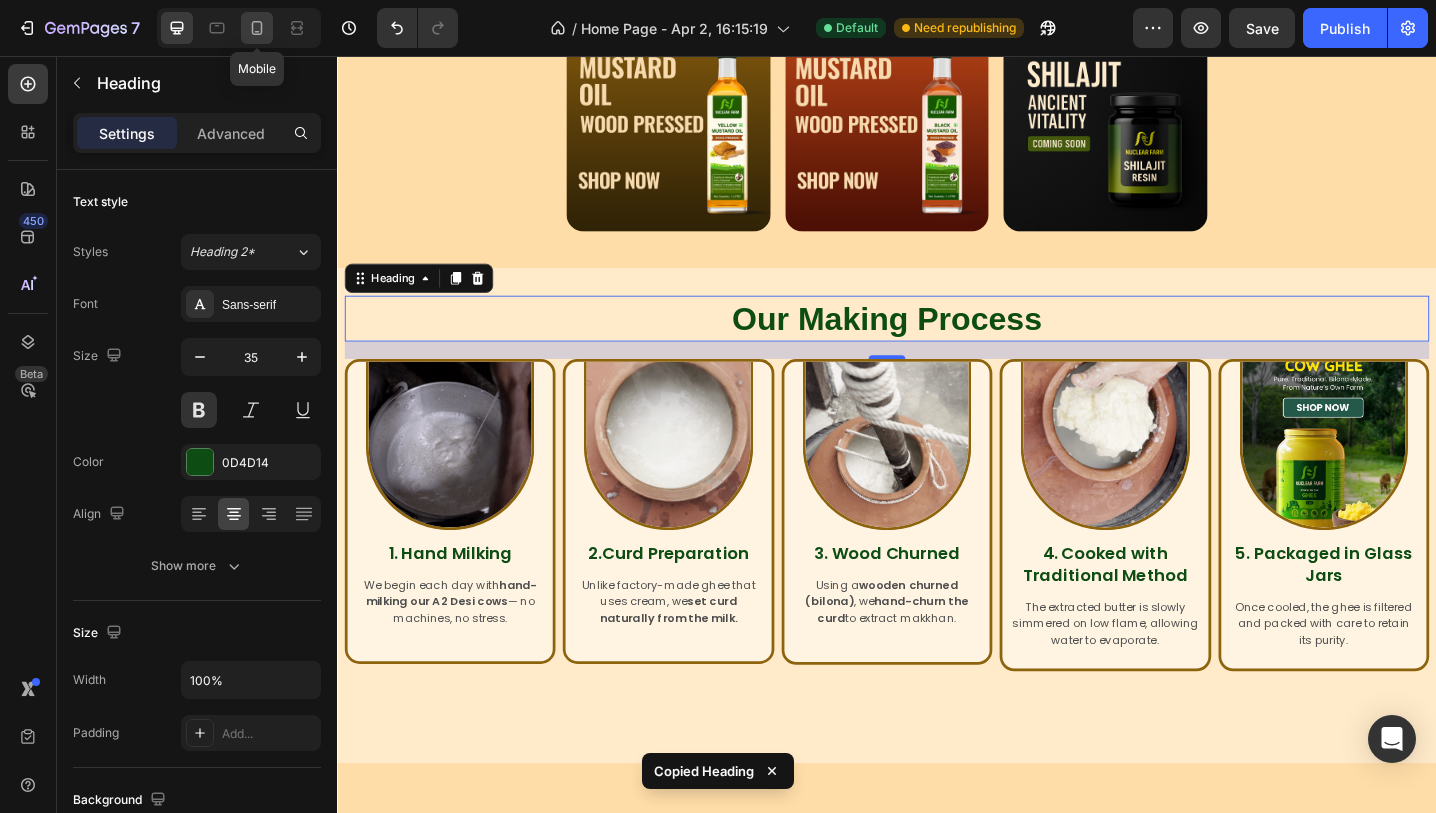 type on "28" 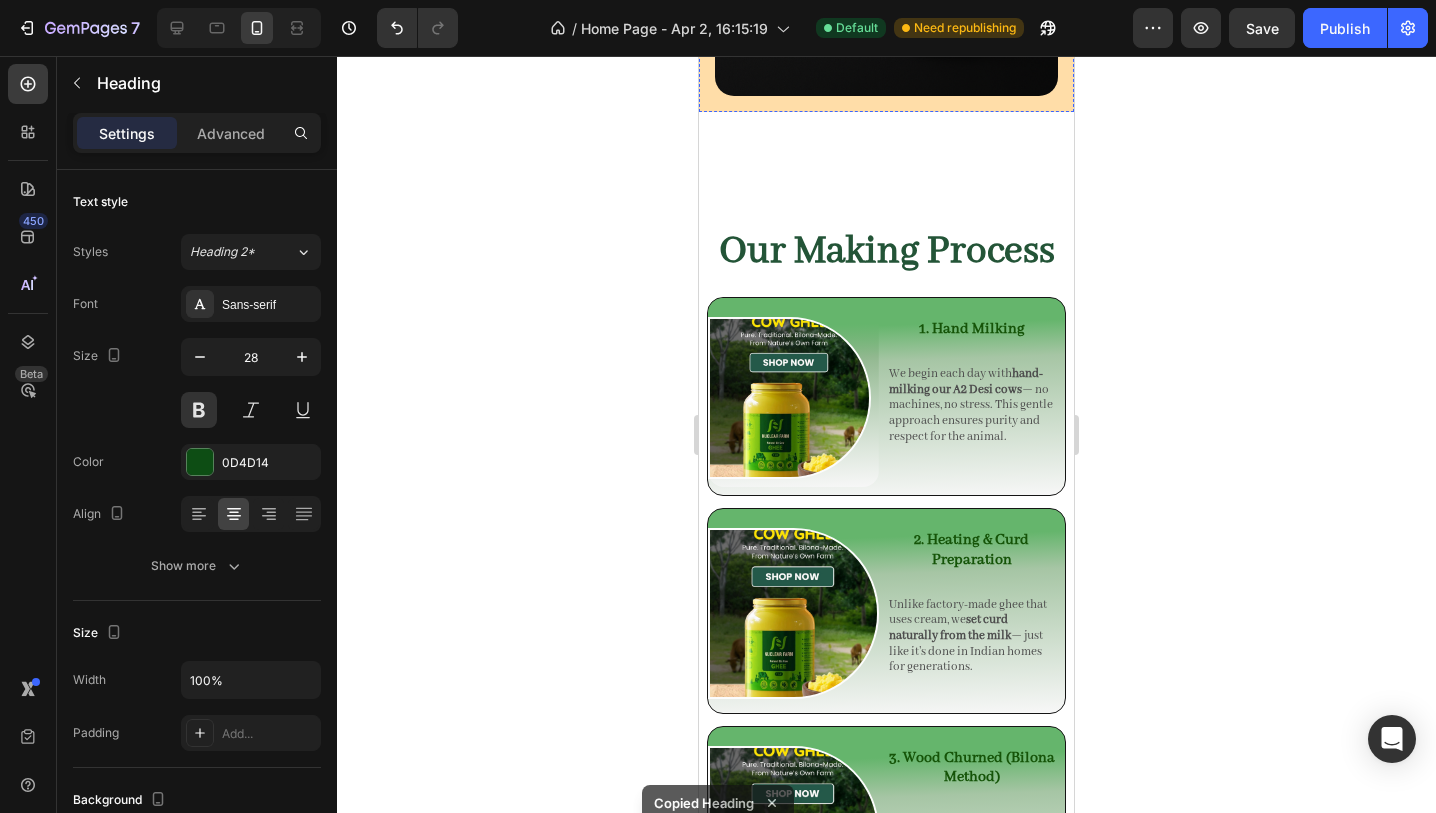 scroll, scrollTop: 2695, scrollLeft: 0, axis: vertical 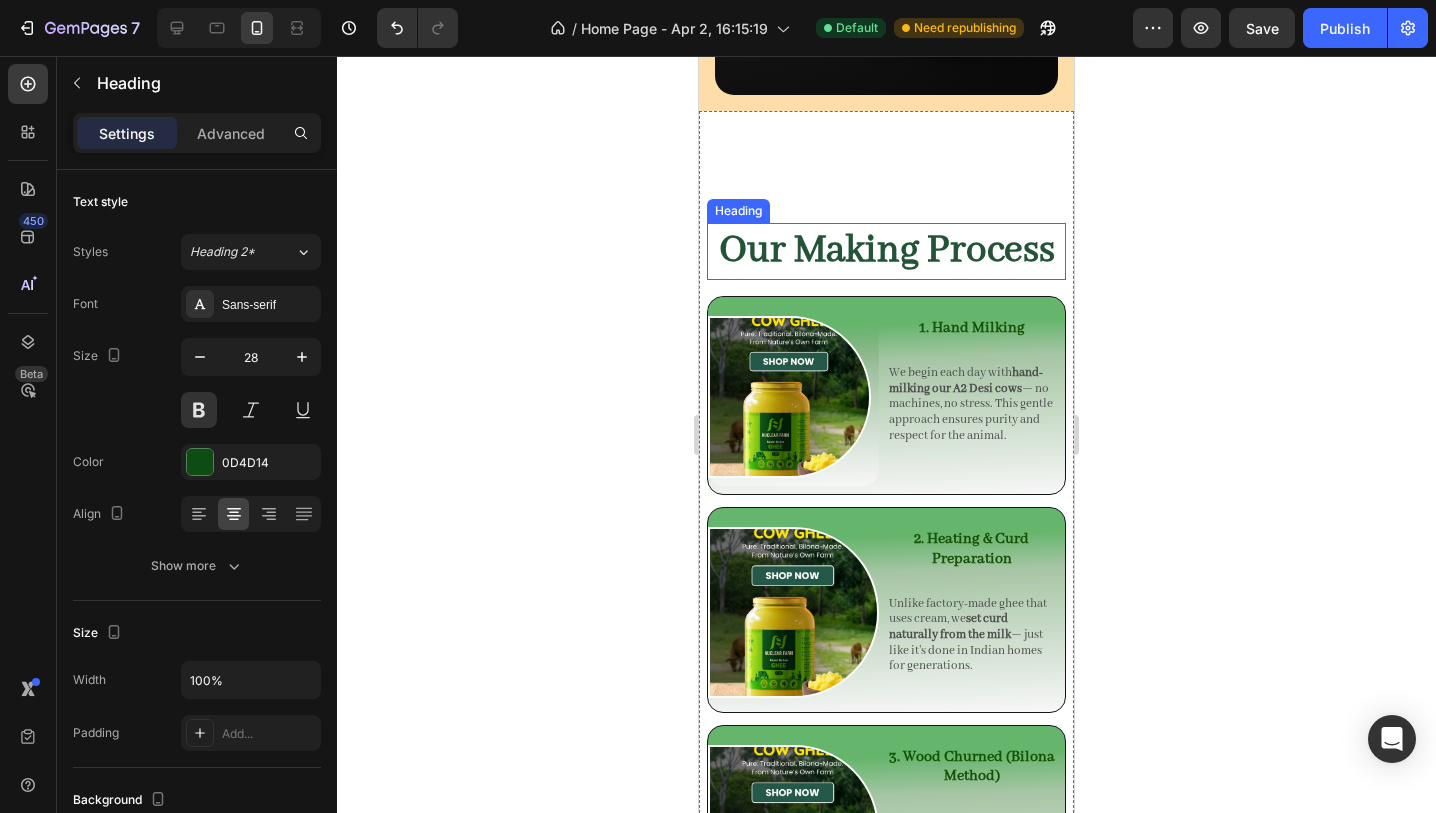 click on "Our Making Process" at bounding box center [886, 251] 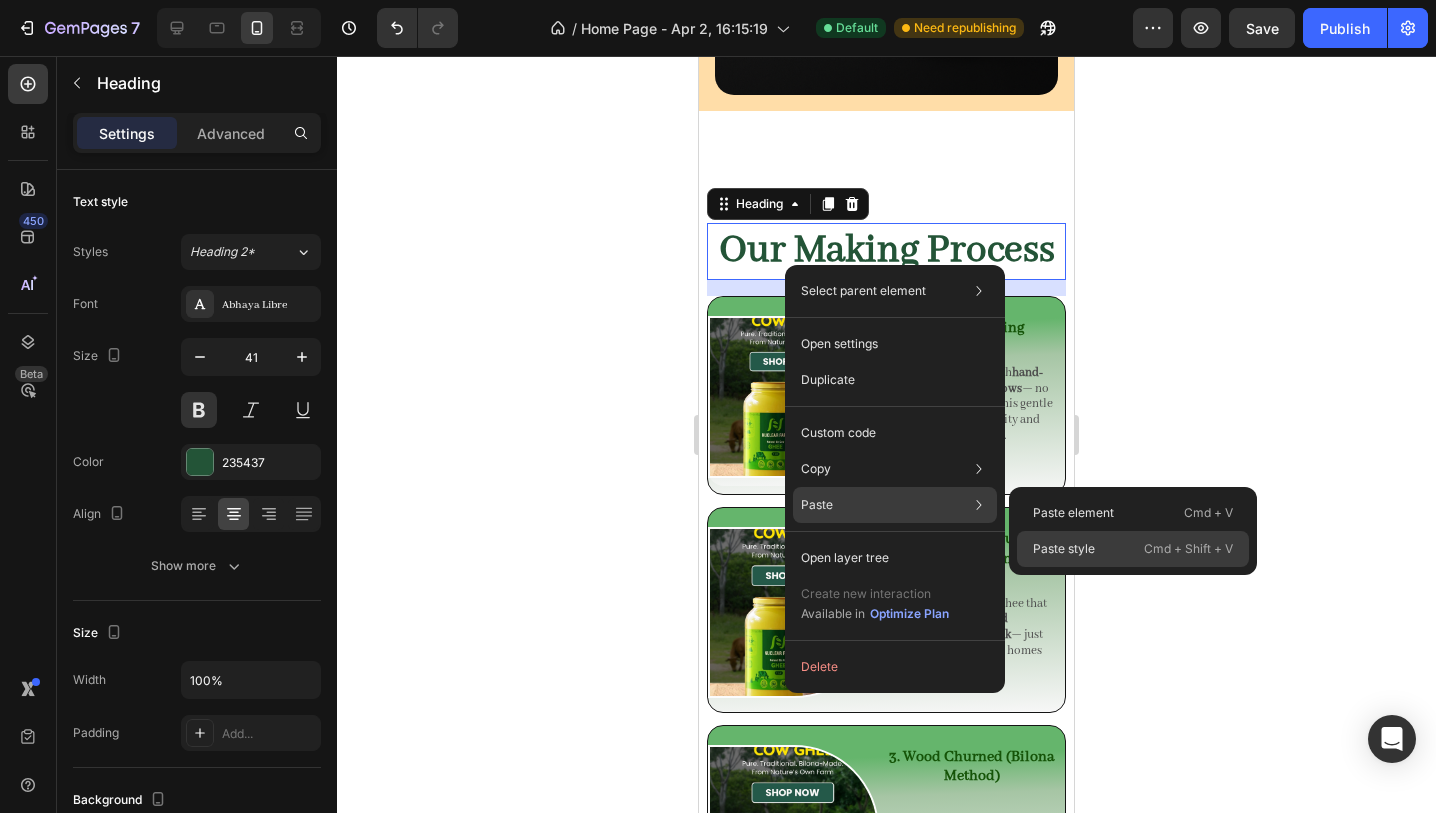 click on "Paste style" at bounding box center [1064, 549] 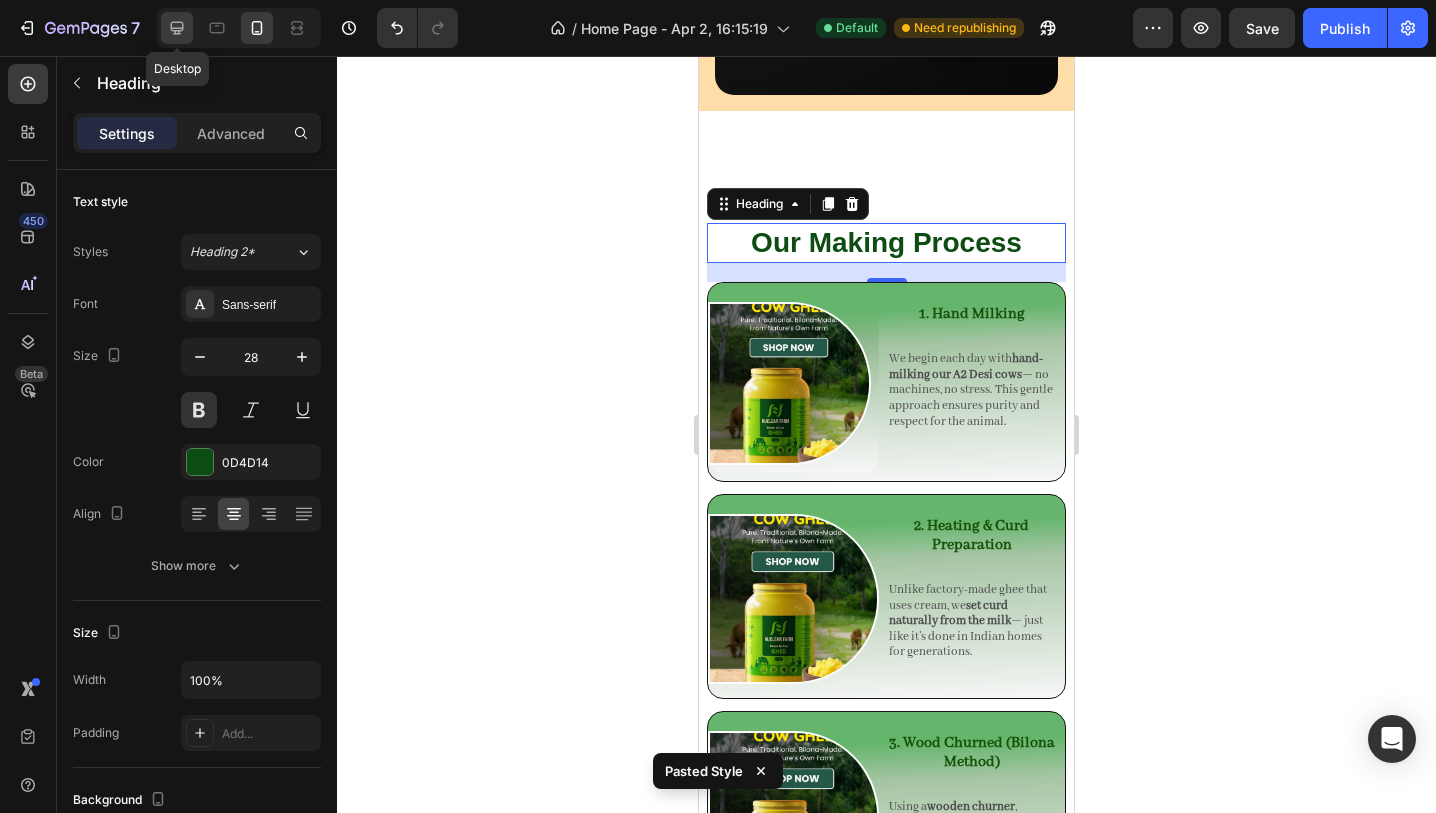 click 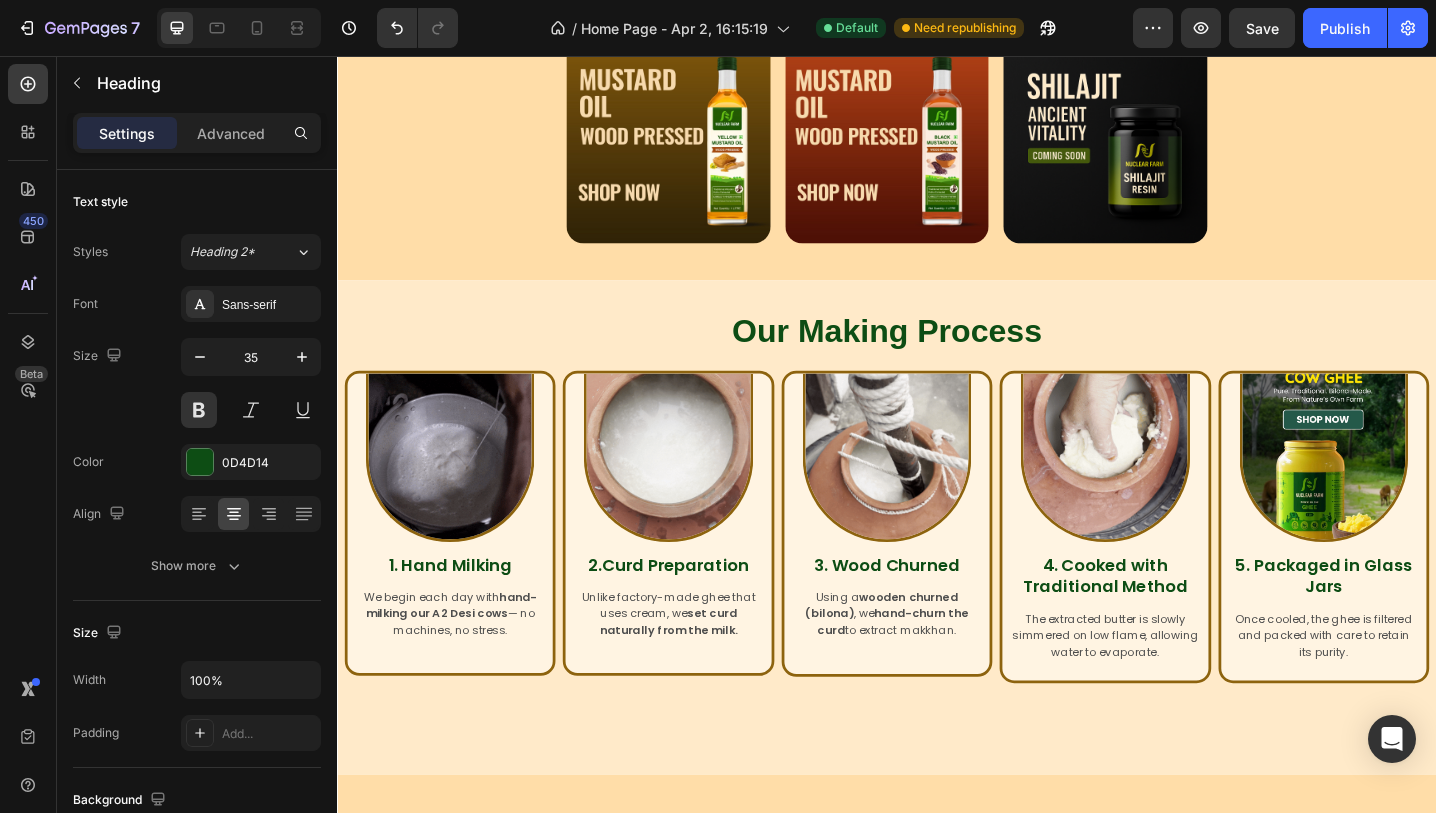 scroll, scrollTop: 889, scrollLeft: 0, axis: vertical 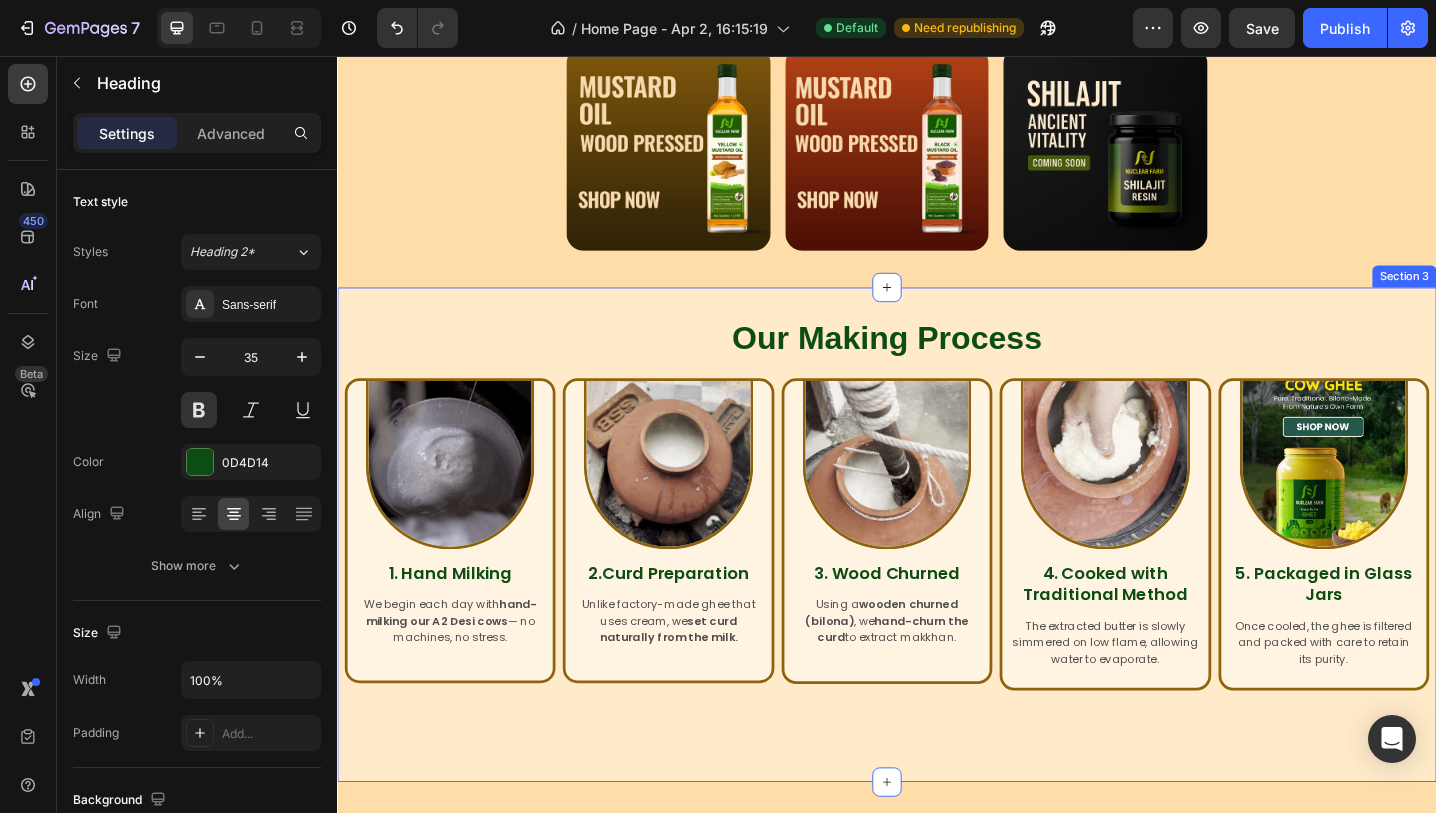 click on "Our Making Process    Heading Image 1. Hand Milking Heading We begin each day with  hand-milking our A2 Desi cows  — no machines, no stress. Text Block Row Image 2.Curd Preparation Heading Unlike factory-made ghee that uses cream, we  set curd naturally from the milk. Text Block Row Image 3. Wood Churned  Heading Using a  wooden churned (bilona)  , we  hand-churn the curd   to extract makkhan. Text Block Row Image 4. Cooked with Traditional Method Heading The extracted butter is slowly simmered on low flame, allowing water to evaporate. Text Block Row Image 5. Packaged in Glass Jars Heading Once cooled, the ghee is filtered and packed with care to retain its purity. Text Block Row Row Row Row Section 3" at bounding box center [937, 579] 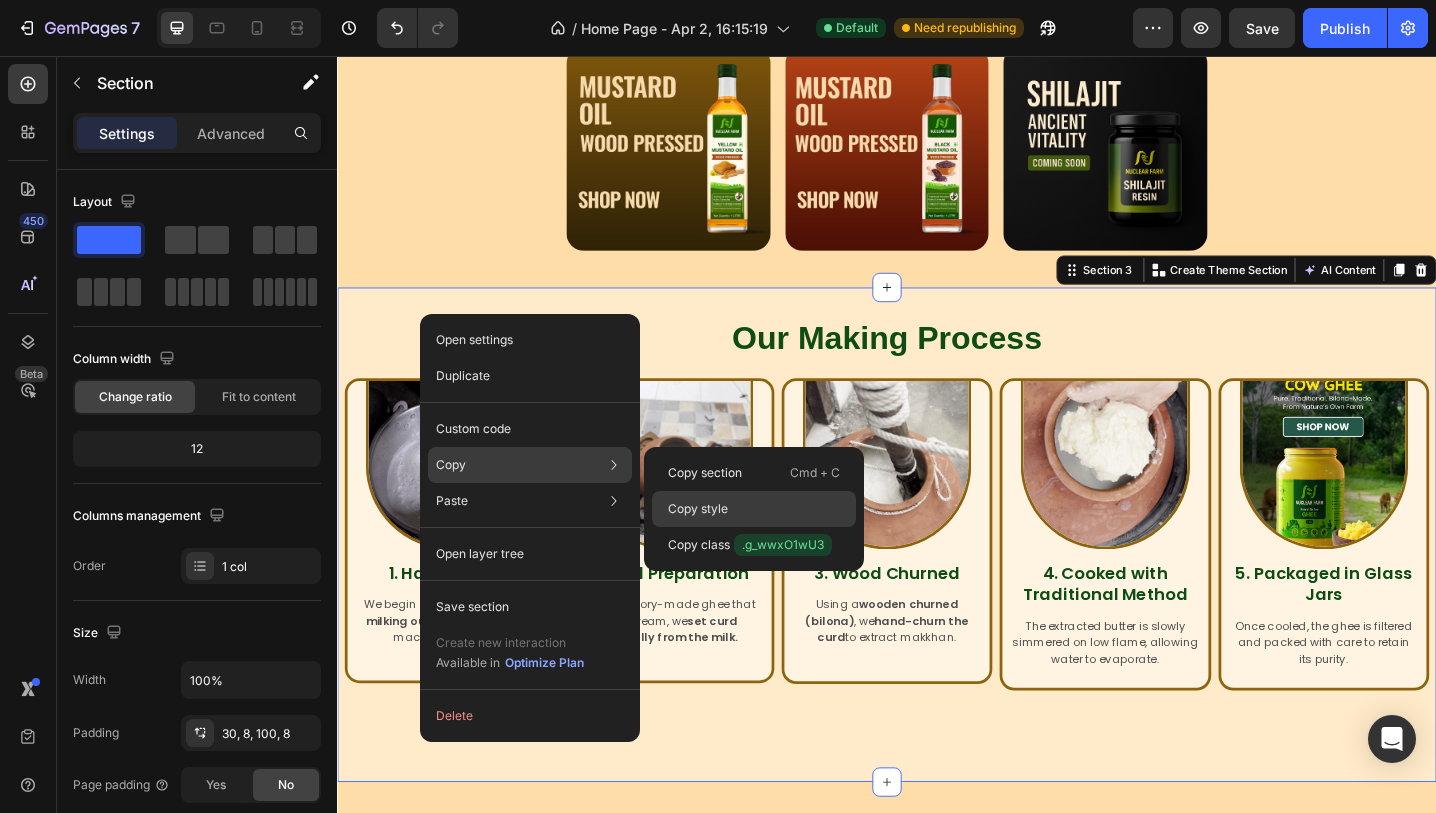 click on "Copy style" at bounding box center [698, 509] 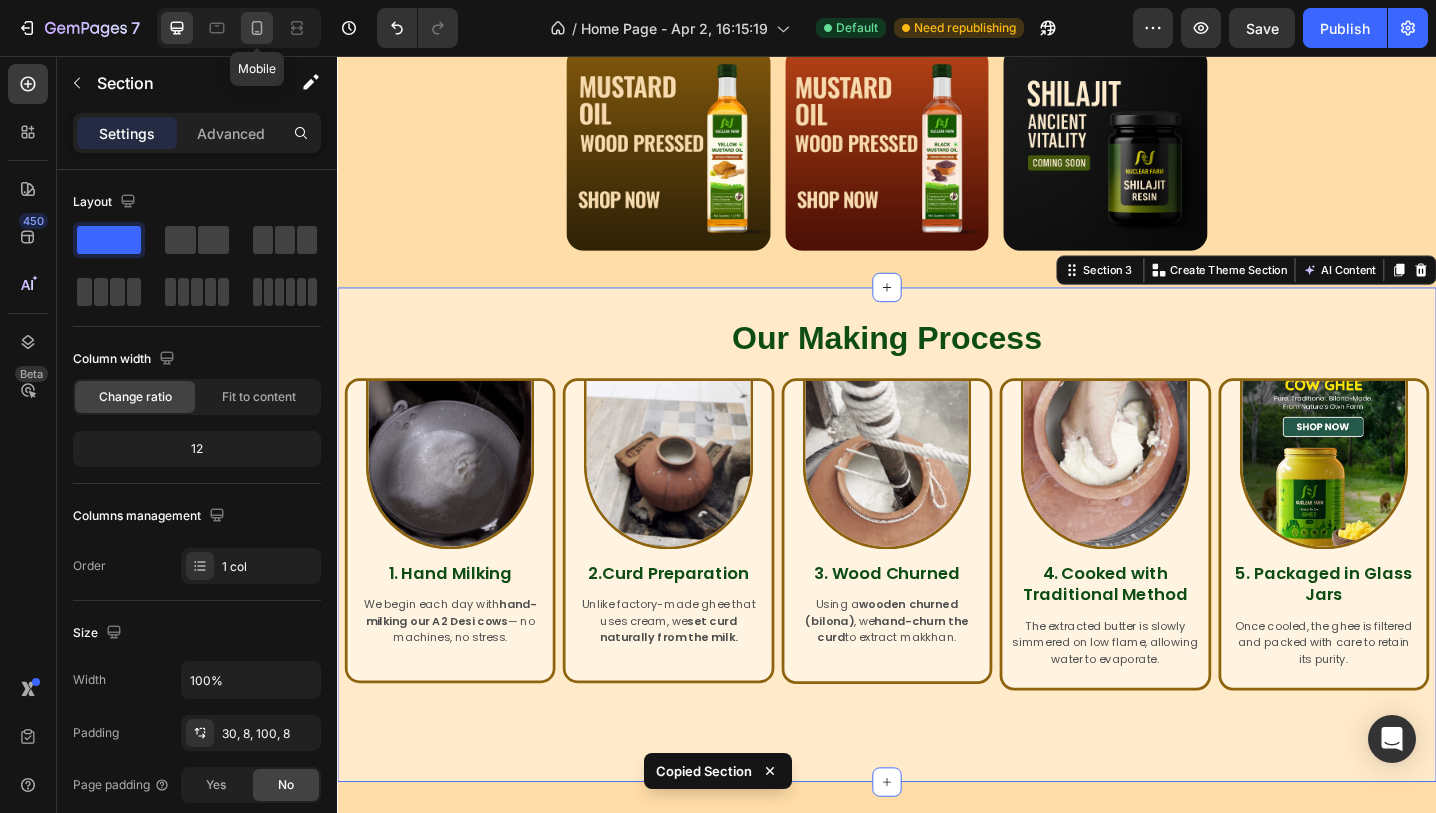 click 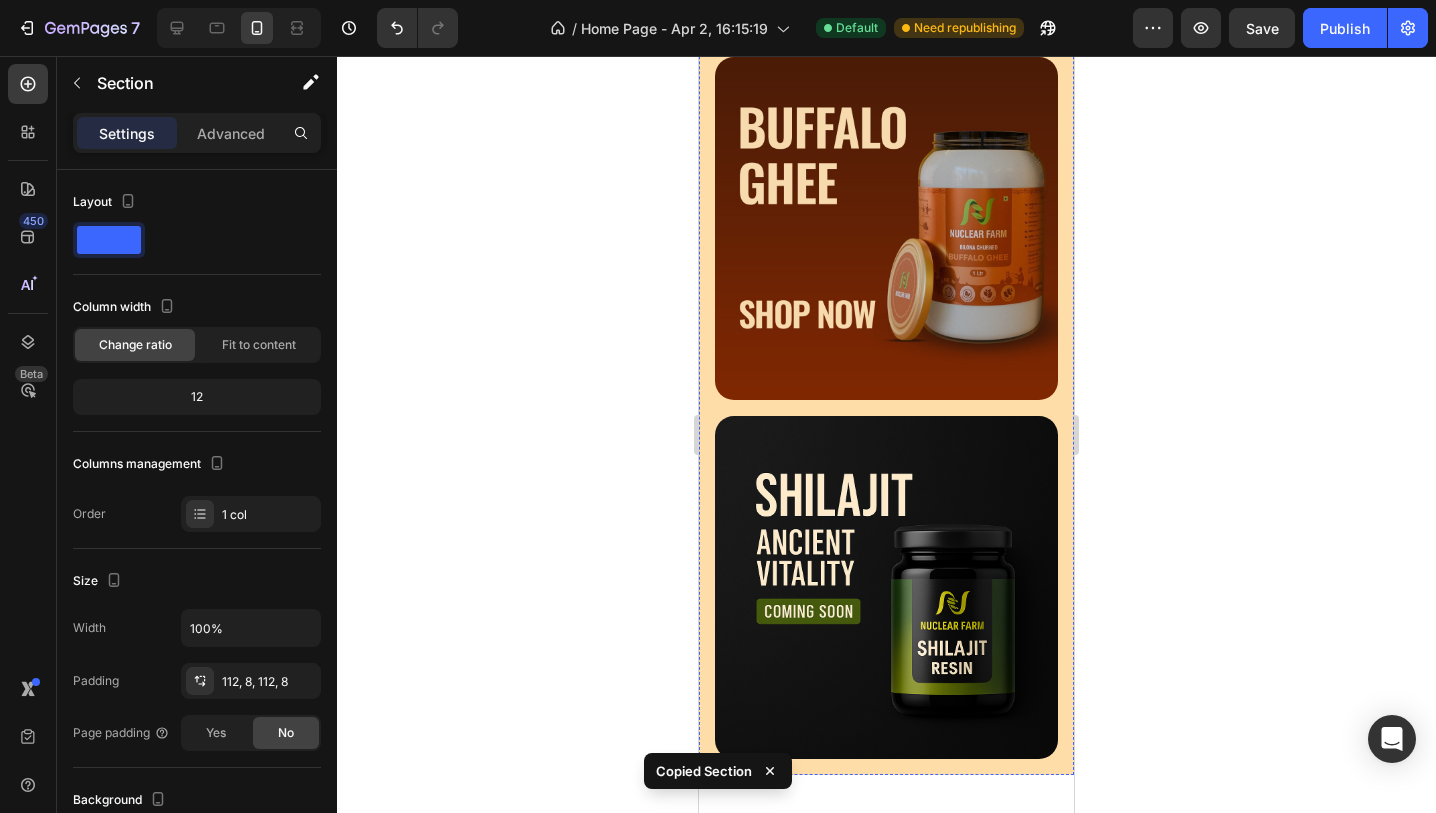 scroll, scrollTop: 2533, scrollLeft: 0, axis: vertical 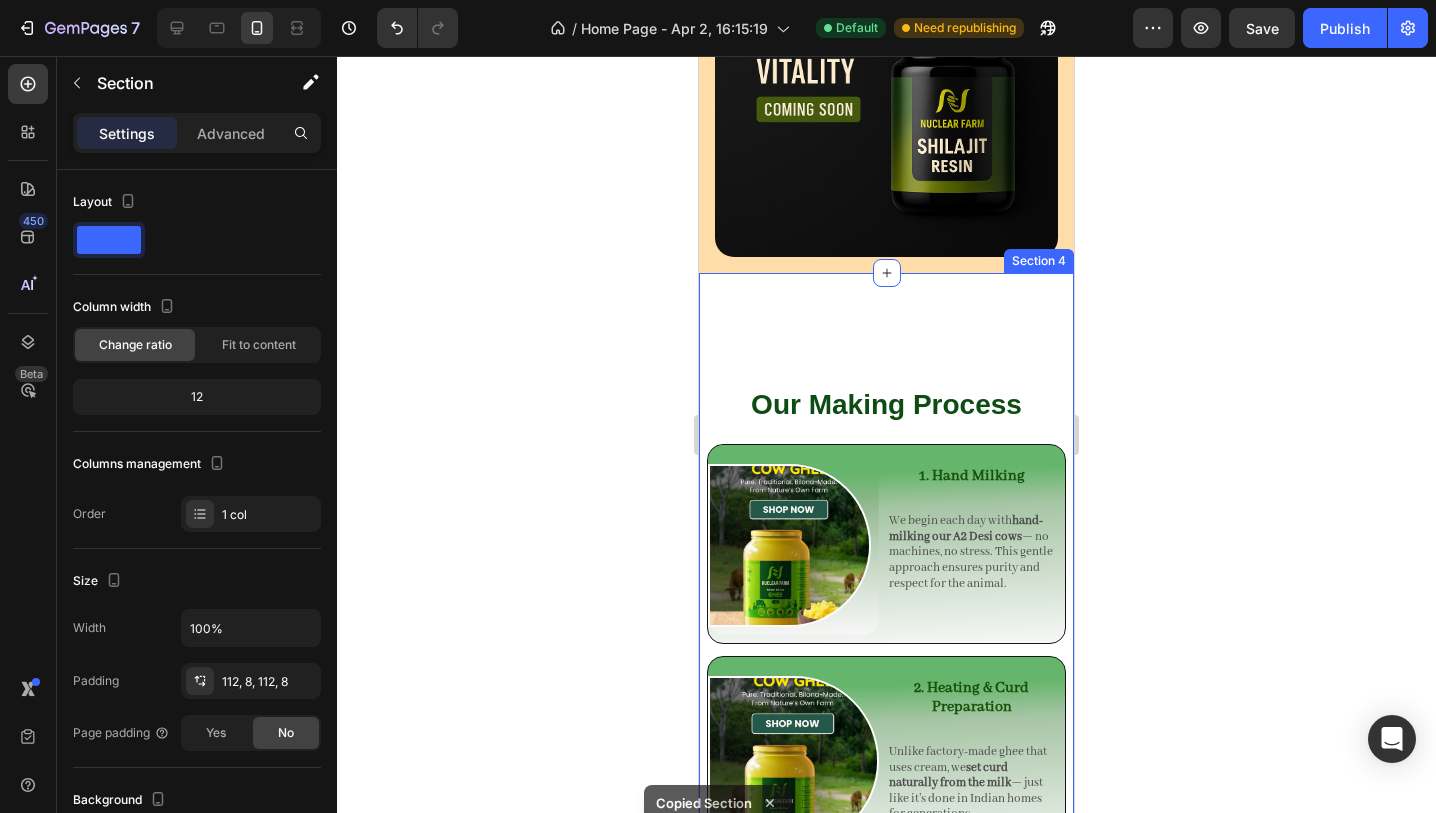 click on "Our Making Process    Heading Image Row 1. Hand Milking Heading We begin each day with  hand-milking our A2 Desi cows  — no machines, no stress. This gentle approach ensures purity and respect for the animal. Text Block Row Image 2. Heating & Curd Preparation Heading Unlike factory-made ghee that uses cream, we  set curd naturally from the milk  — just like it’s done in Indian homes for generations. Text Block Row Image 3. Wood Churned (Bilona Method) Heading Using a  wooden churner , we  hand-churn the curd in both directions  to extract makkhan (butter). This ancient method retains nutrients and enhances aroma. Text Block Row Row Image 4. Cooked with Traditional Method Heading The extracted butter is slowly simmered on low flame, allowing water to evaporate and transforming it into golden, aromatic, and nutrient-rich ghee. Text Block Row Image 5. Packaged in Glass Jars Heading Once cooled, the ghee is filtered and packed with care to retain its purity, rich aroma, and freshness Text Block Row Row" at bounding box center [886, 992] 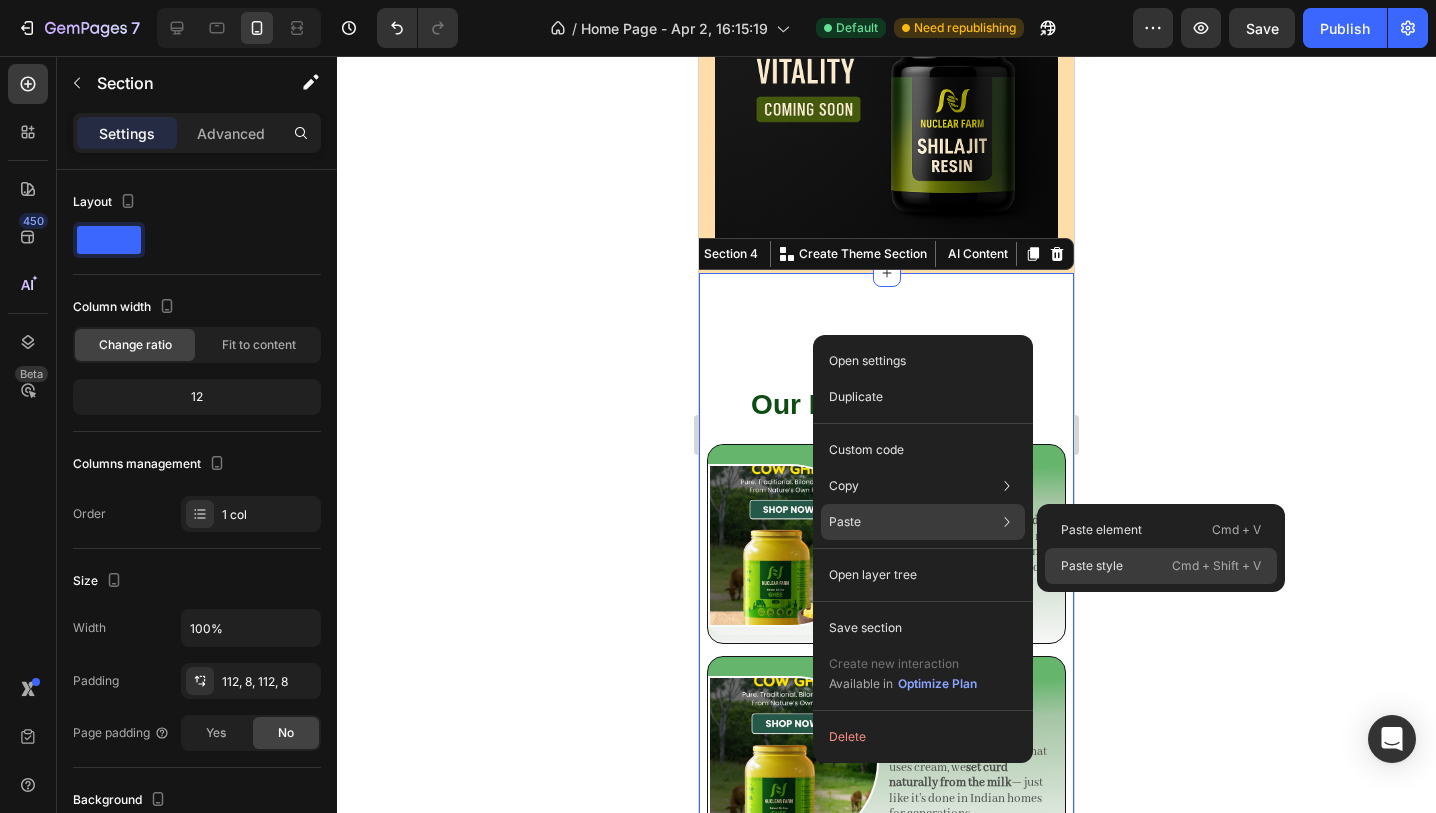 click on "Paste style  Cmd + Shift + V" 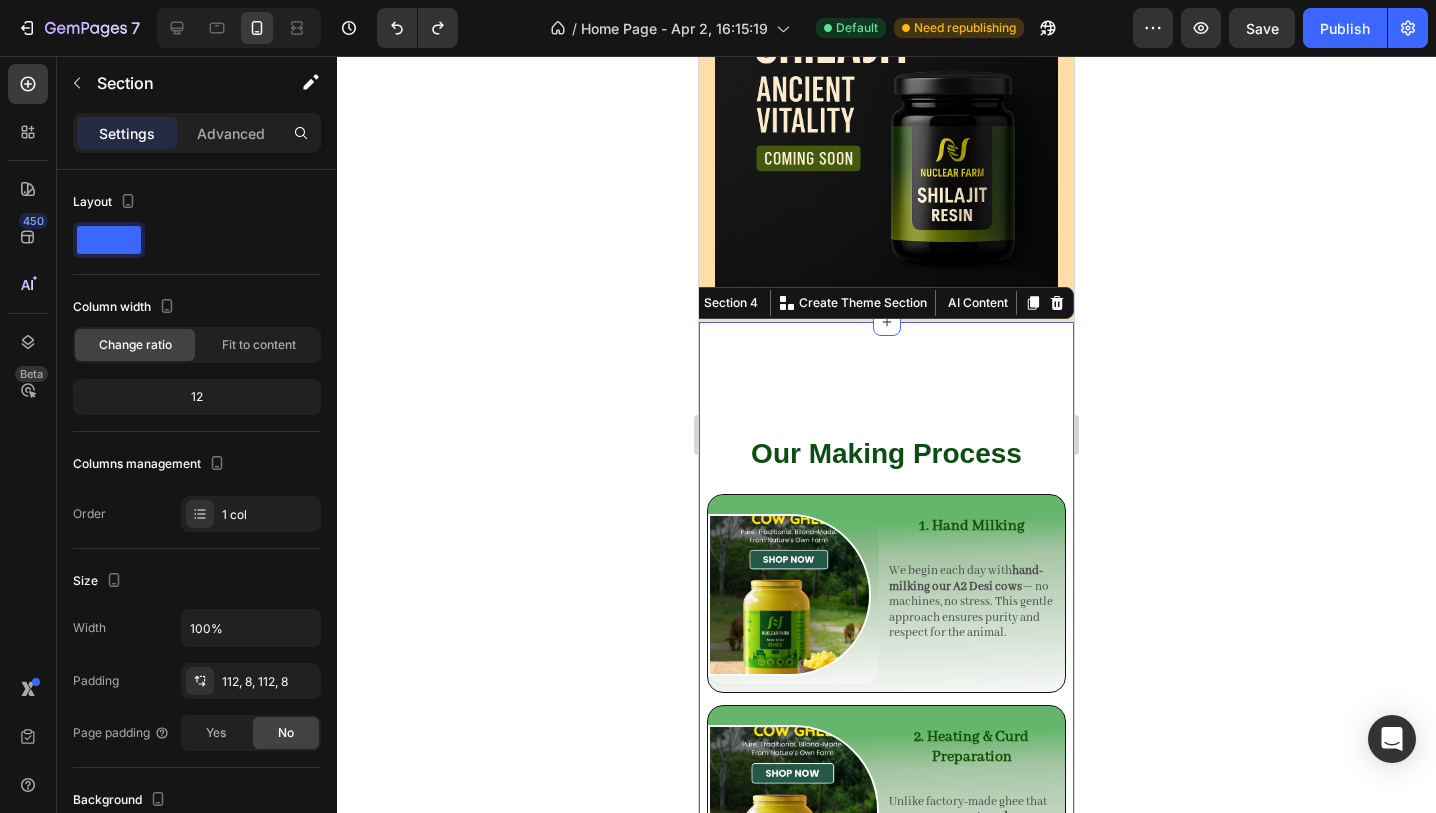 scroll, scrollTop: 2530, scrollLeft: 0, axis: vertical 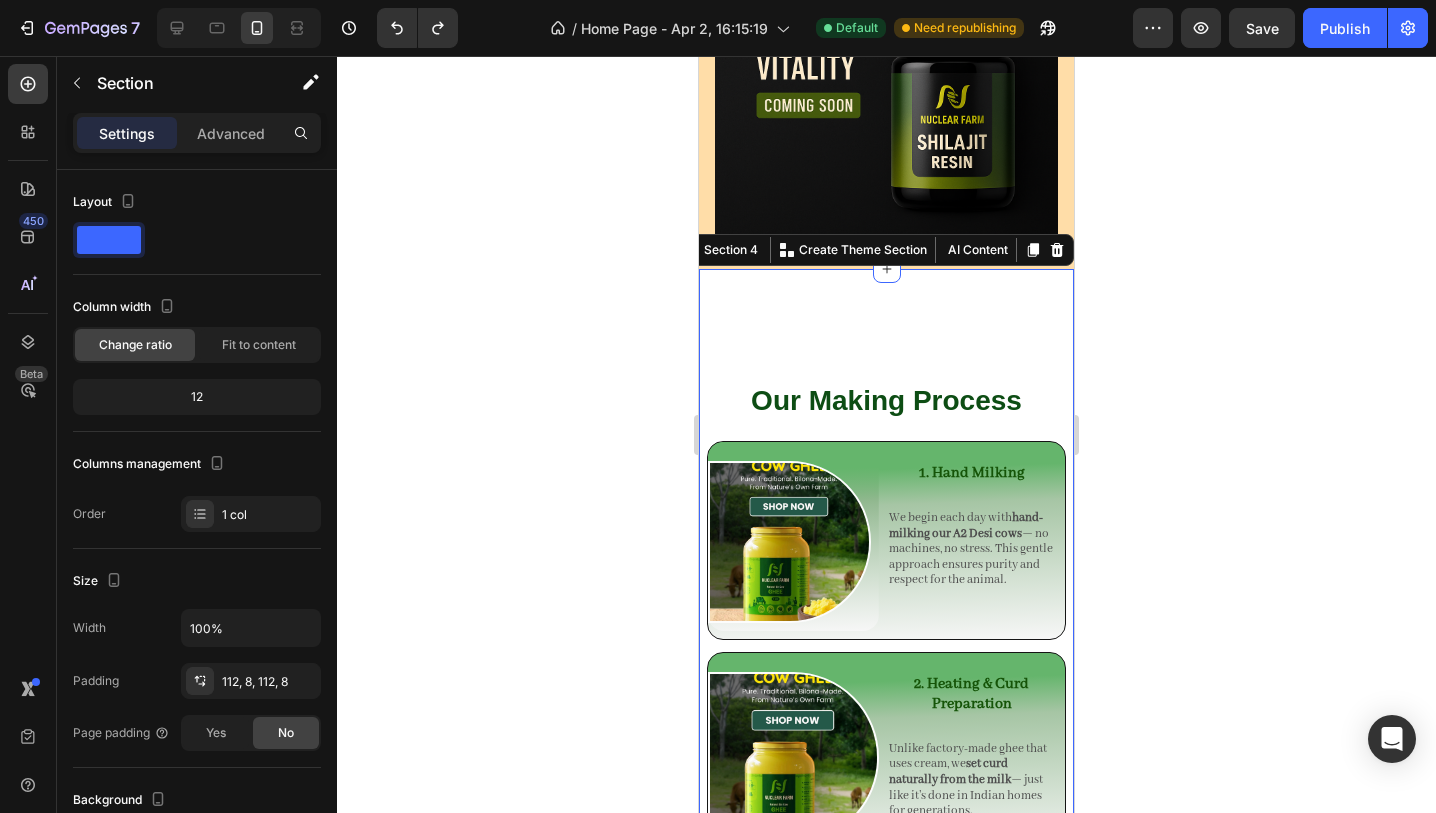 click on "Our Making Process    Heading Image Row 1. Hand Milking Heading We begin each day with  hand-milking our A2 Desi cows  — no machines, no stress. This gentle approach ensures purity and respect for the animal. Text Block Row Image 2. Heating & Curd Preparation Heading Unlike factory-made ghee that uses cream, we  set curd naturally from the milk  — just like it’s done in Indian homes for generations. Text Block Row Image 3. Wood Churned (Bilona Method) Heading Using a  wooden churner , we  hand-churn the curd in both directions  to extract makkhan (butter). This ancient method retains nutrients and enhances aroma. Text Block Row Row Image 4. Cooked with Traditional Method Heading The extracted butter is slowly simmered on low flame, allowing water to evaporate and transforming it into golden, aromatic, and nutrient-rich ghee. Text Block Row Image 5. Packaged in Glass Jars Heading Once cooled, the ghee is filtered and packed with care to retain its purity, rich aroma, and freshness Text Block Row Row" at bounding box center [886, 988] 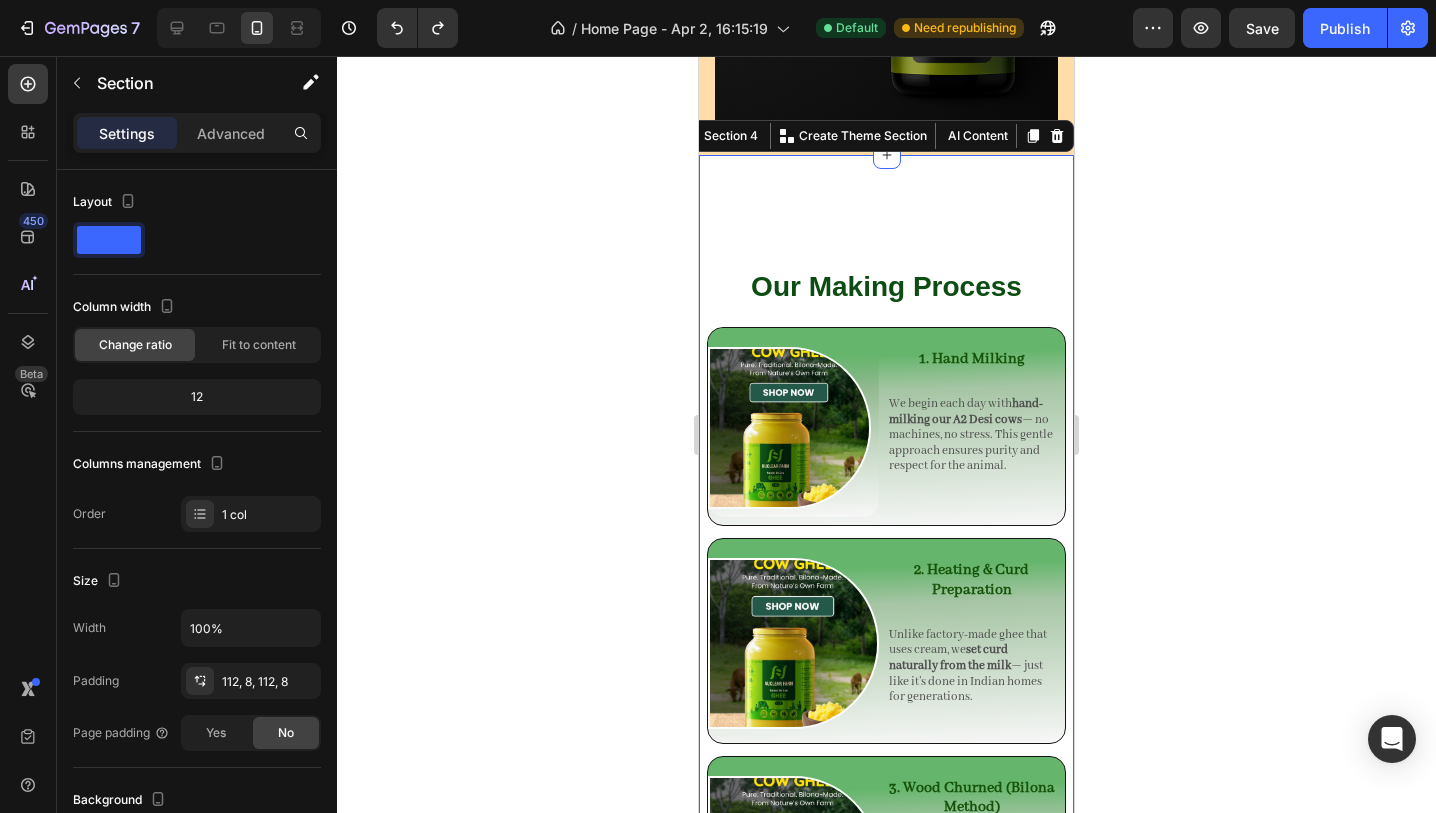 scroll, scrollTop: 2643, scrollLeft: 0, axis: vertical 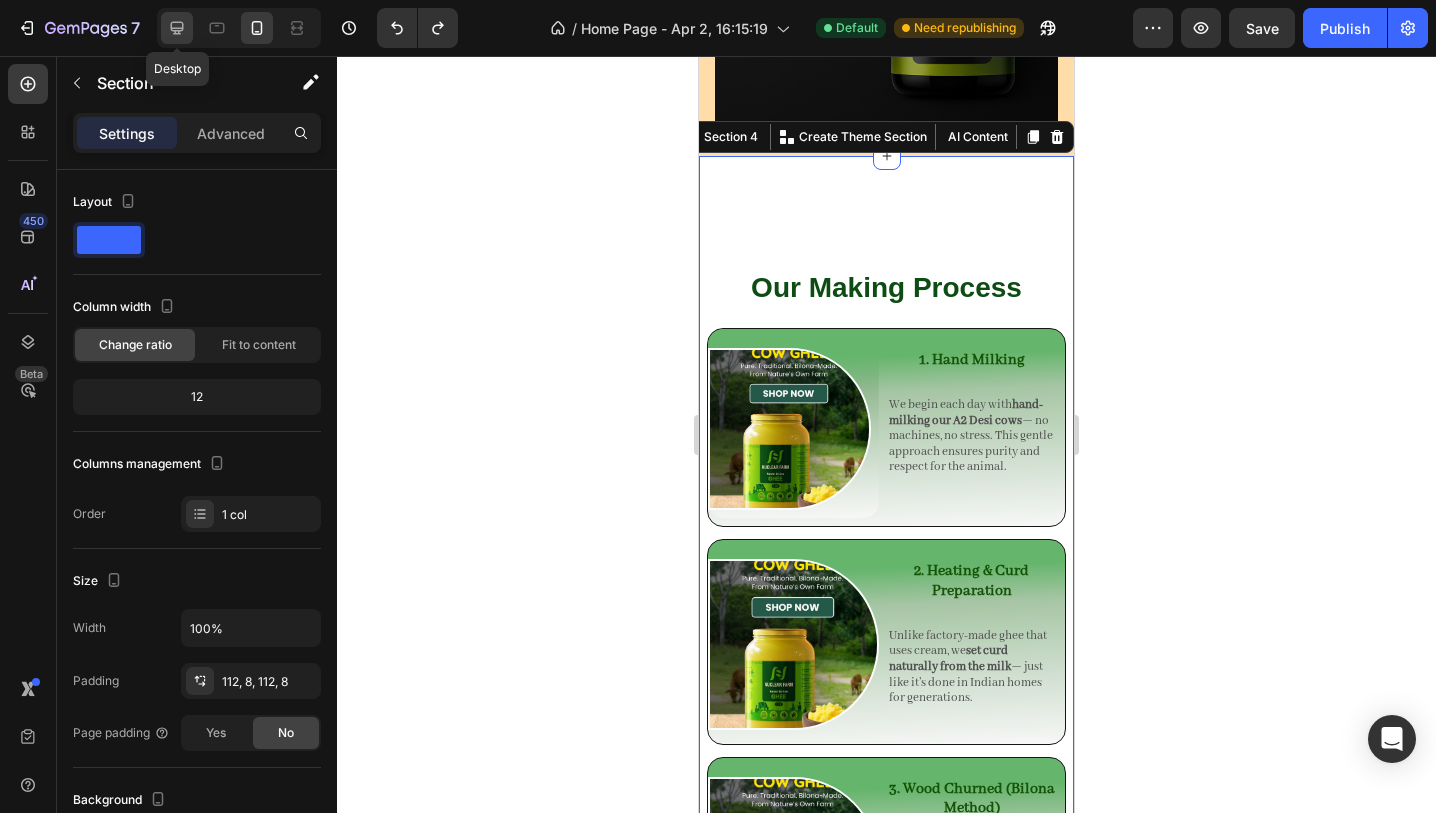click 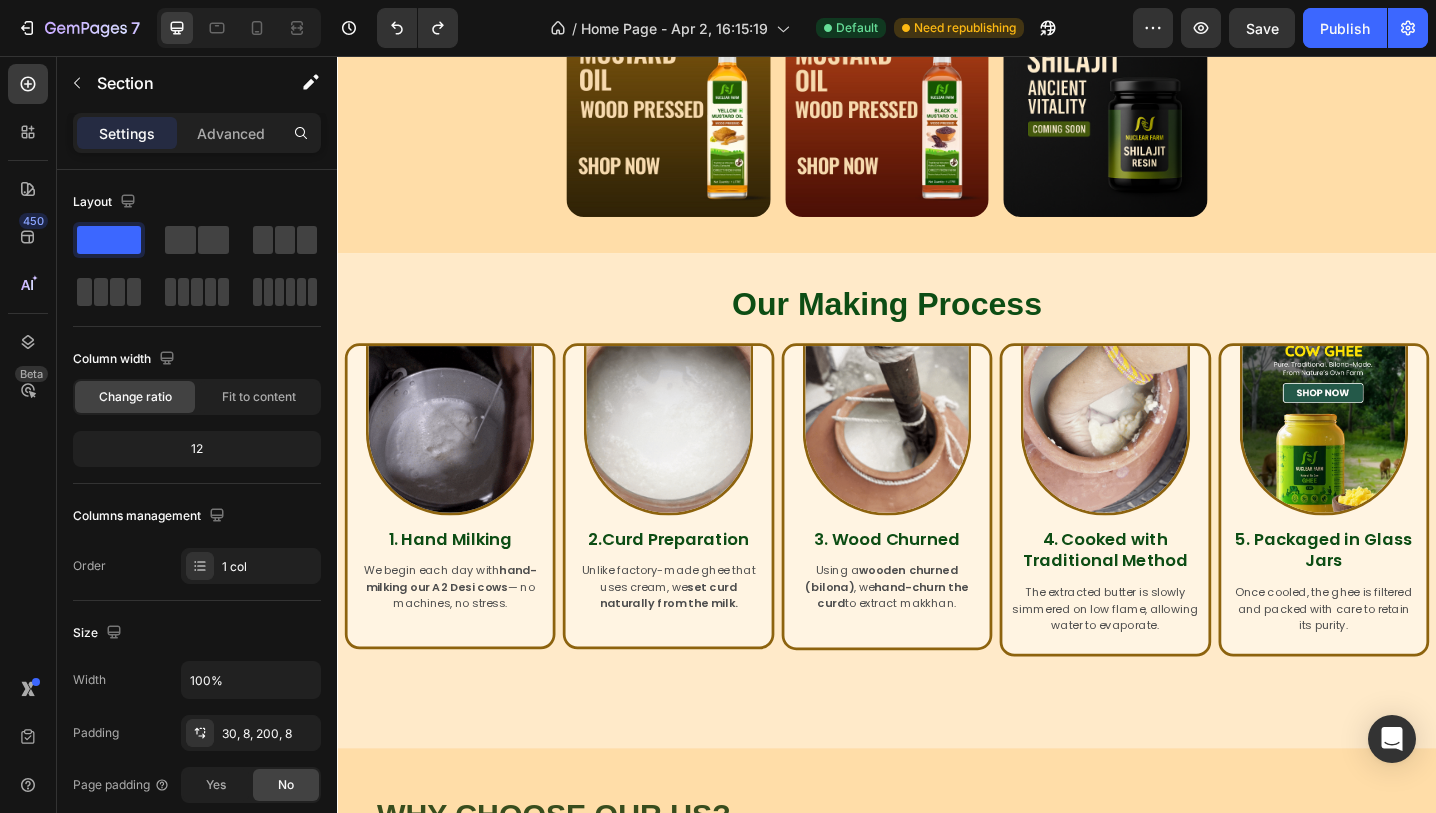 scroll, scrollTop: 884, scrollLeft: 0, axis: vertical 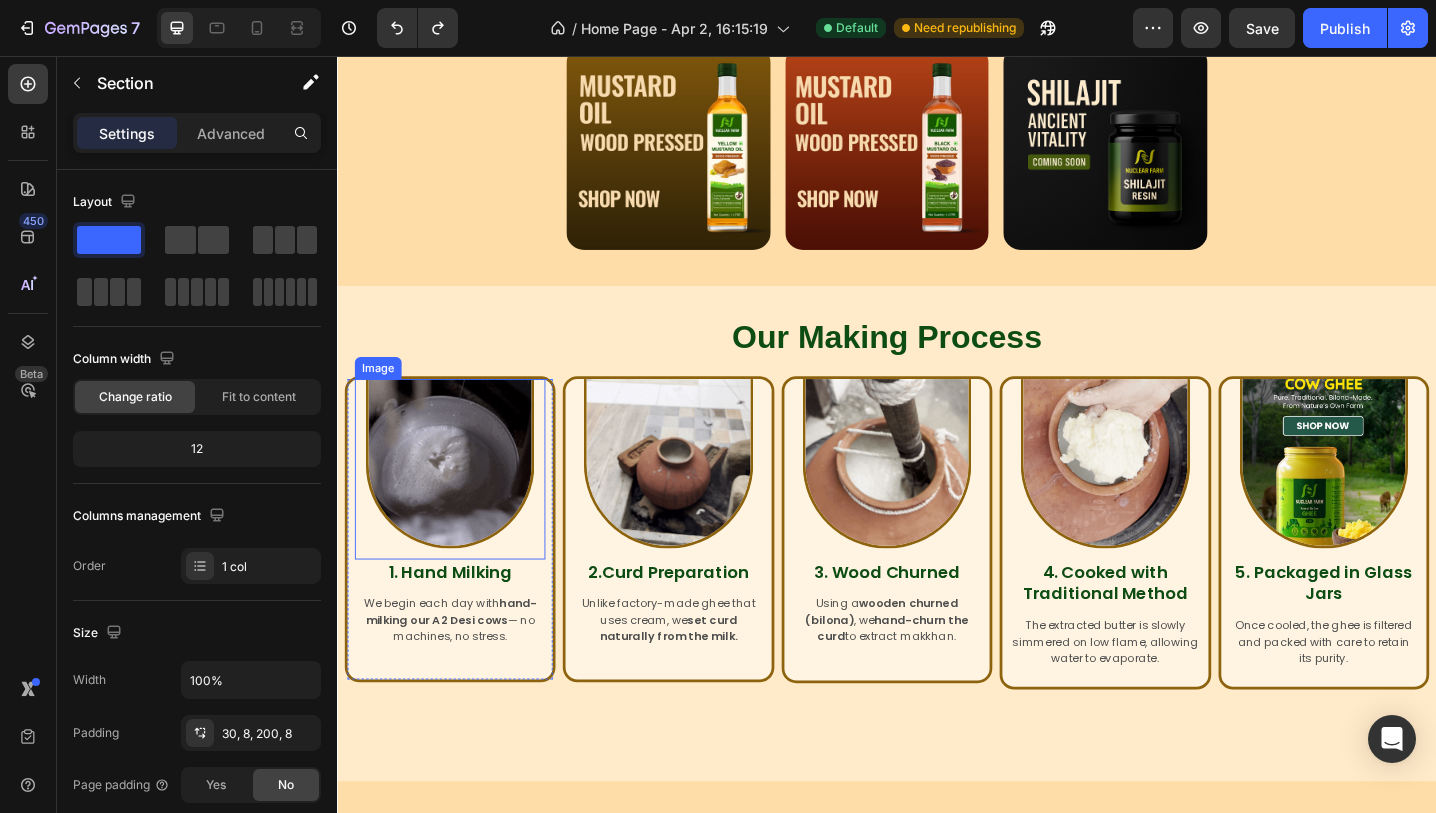 click at bounding box center (460, 501) 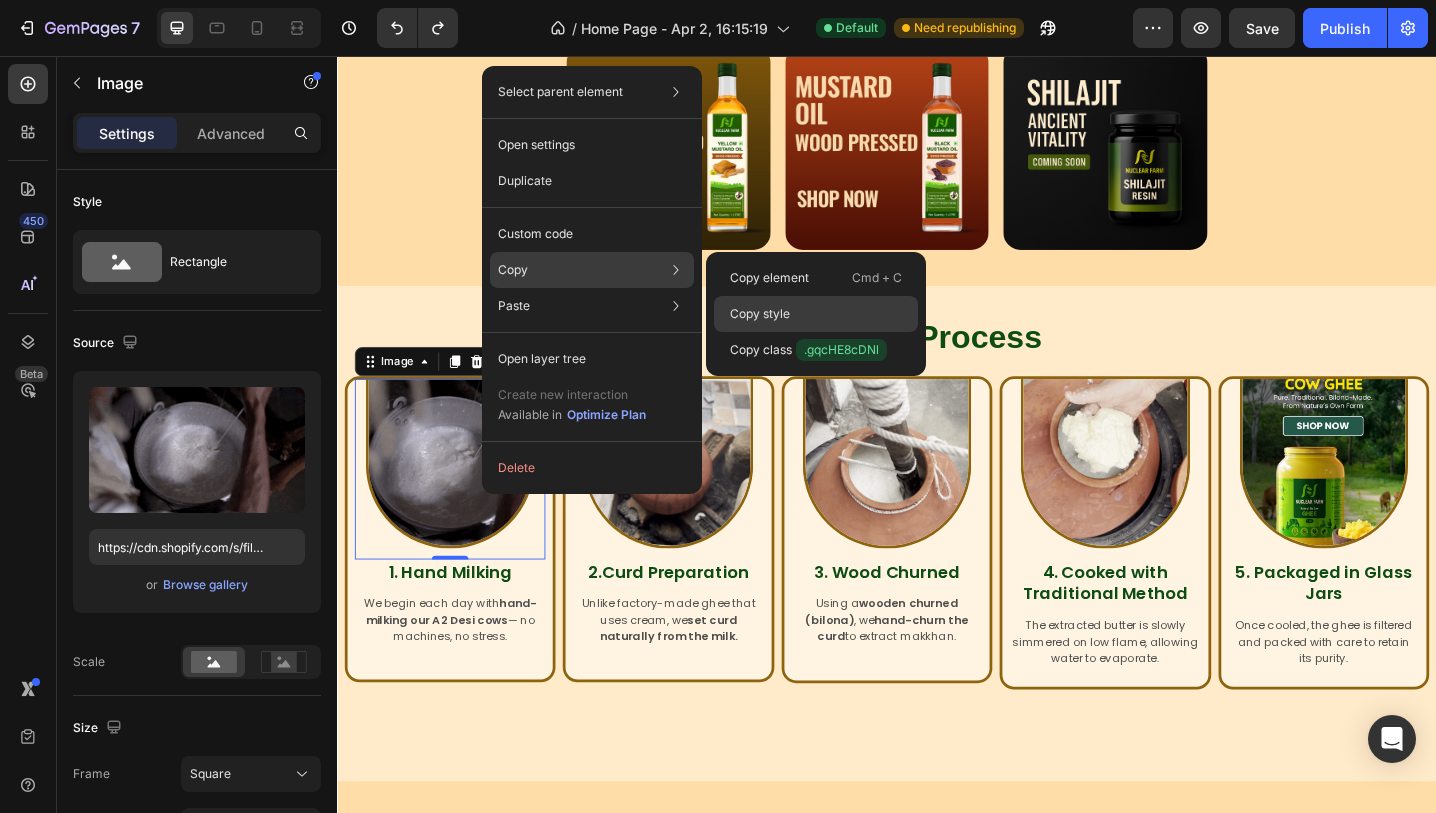 click on "Copy style" 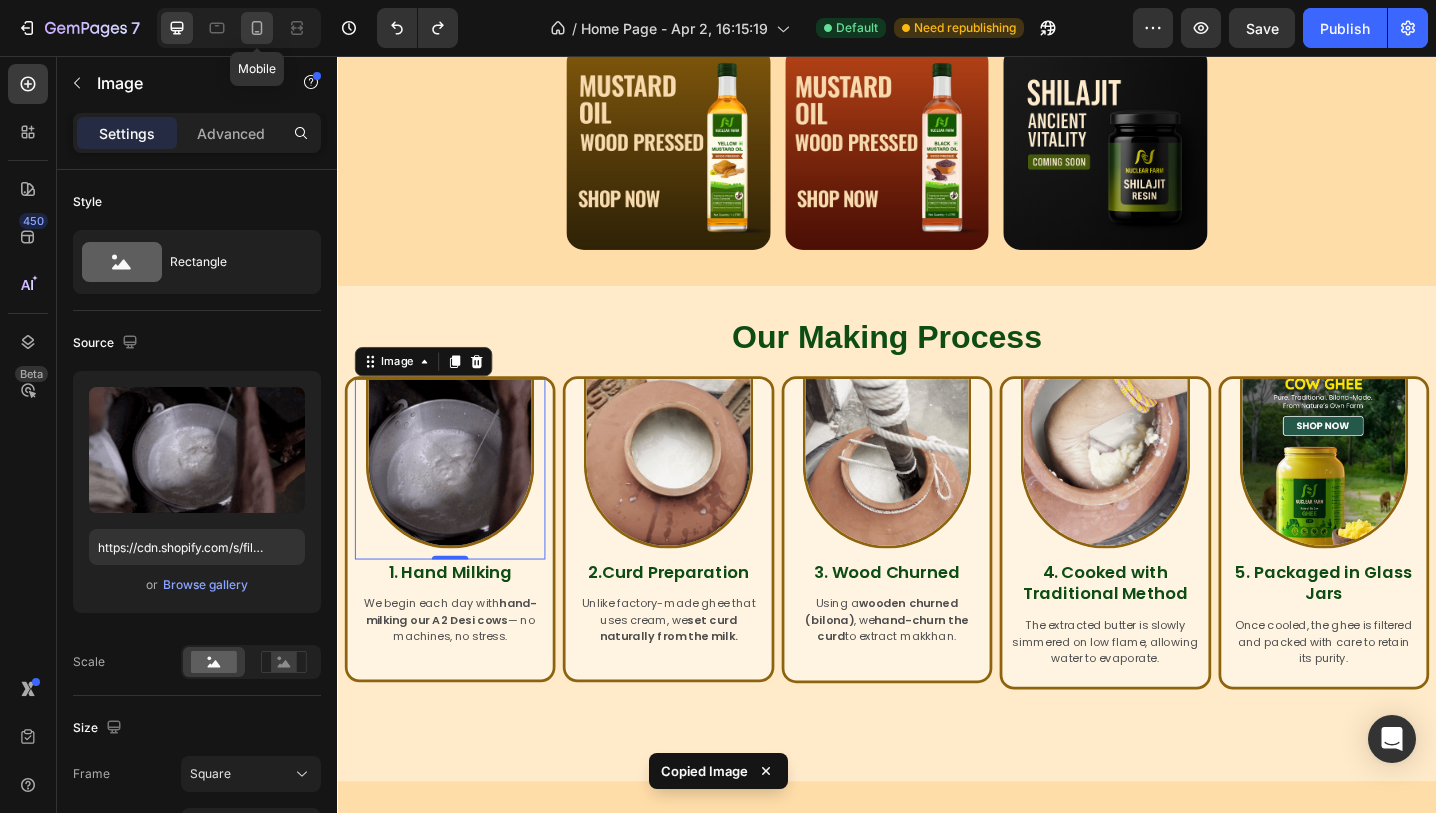click 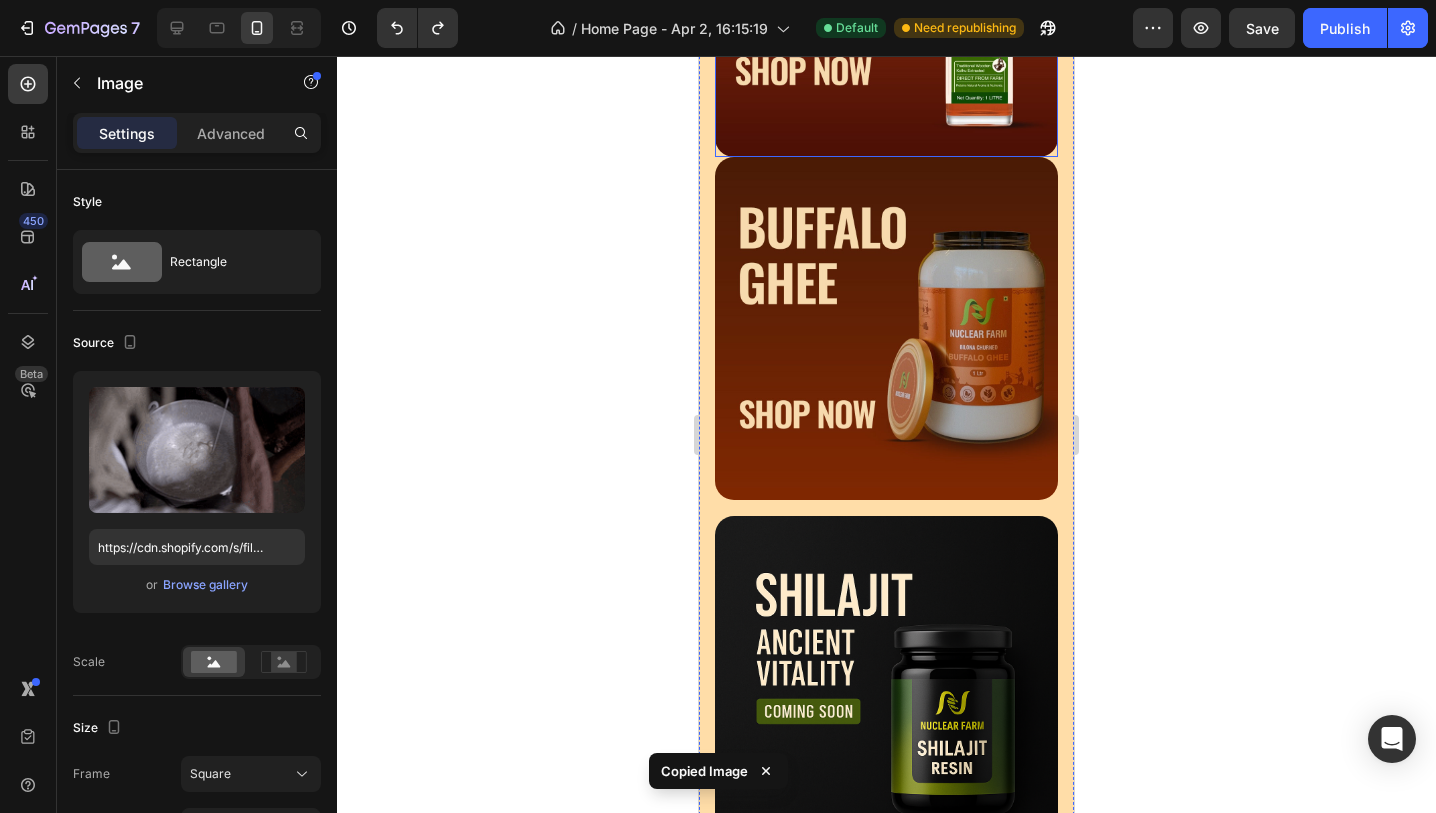 scroll, scrollTop: 2699, scrollLeft: 0, axis: vertical 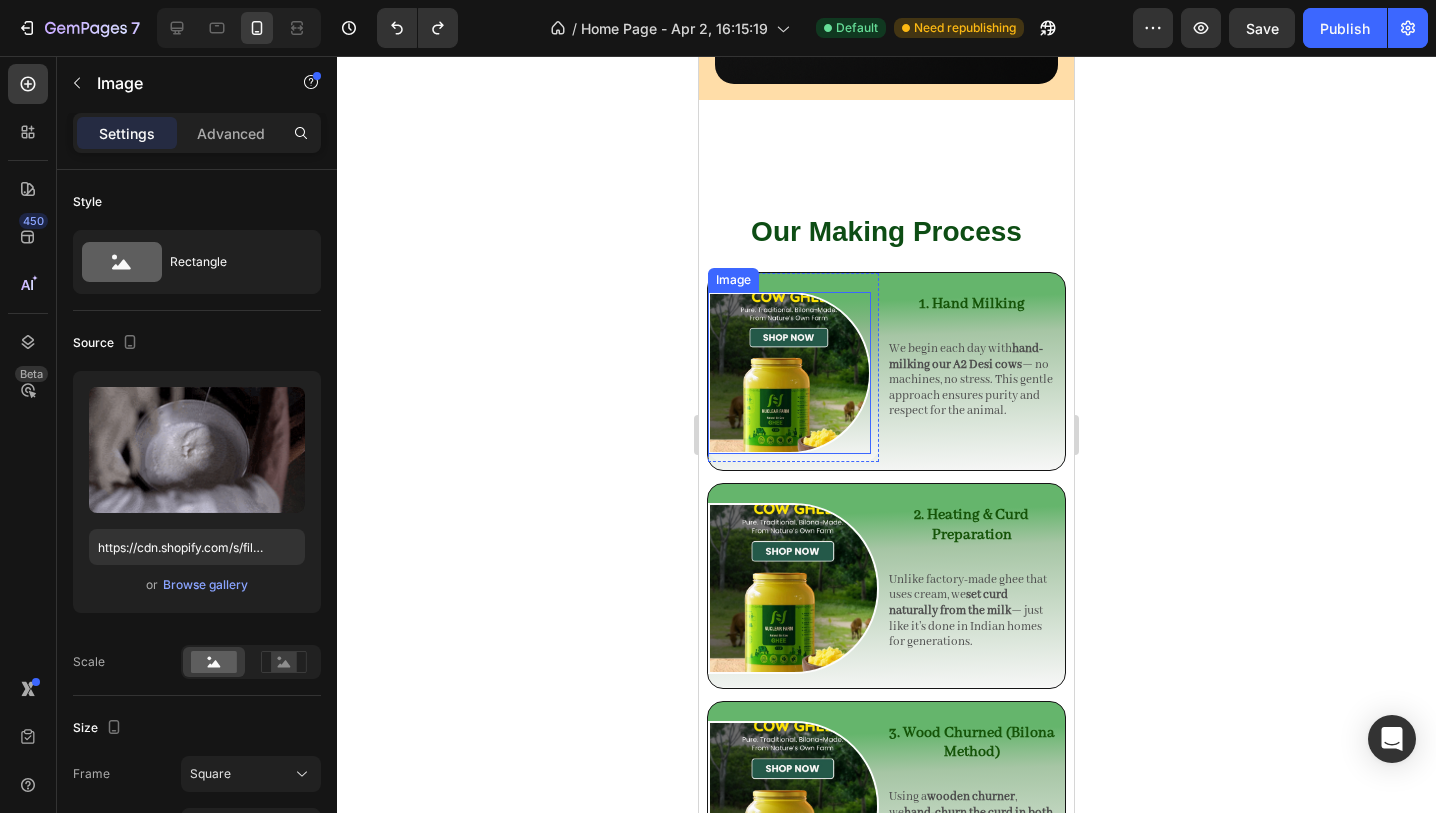 click at bounding box center [789, 373] 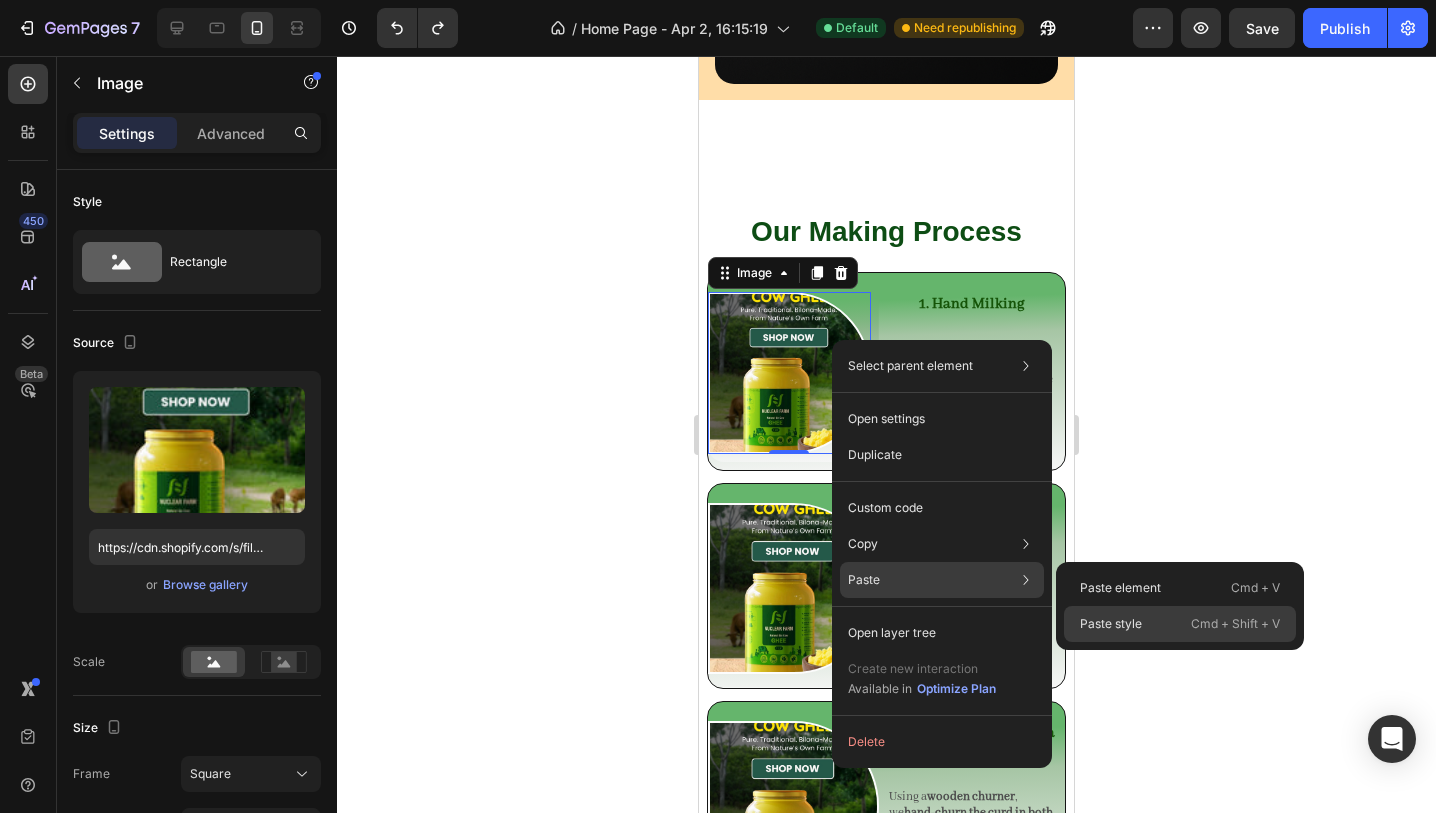 click on "Paste style  Cmd + Shift + V" 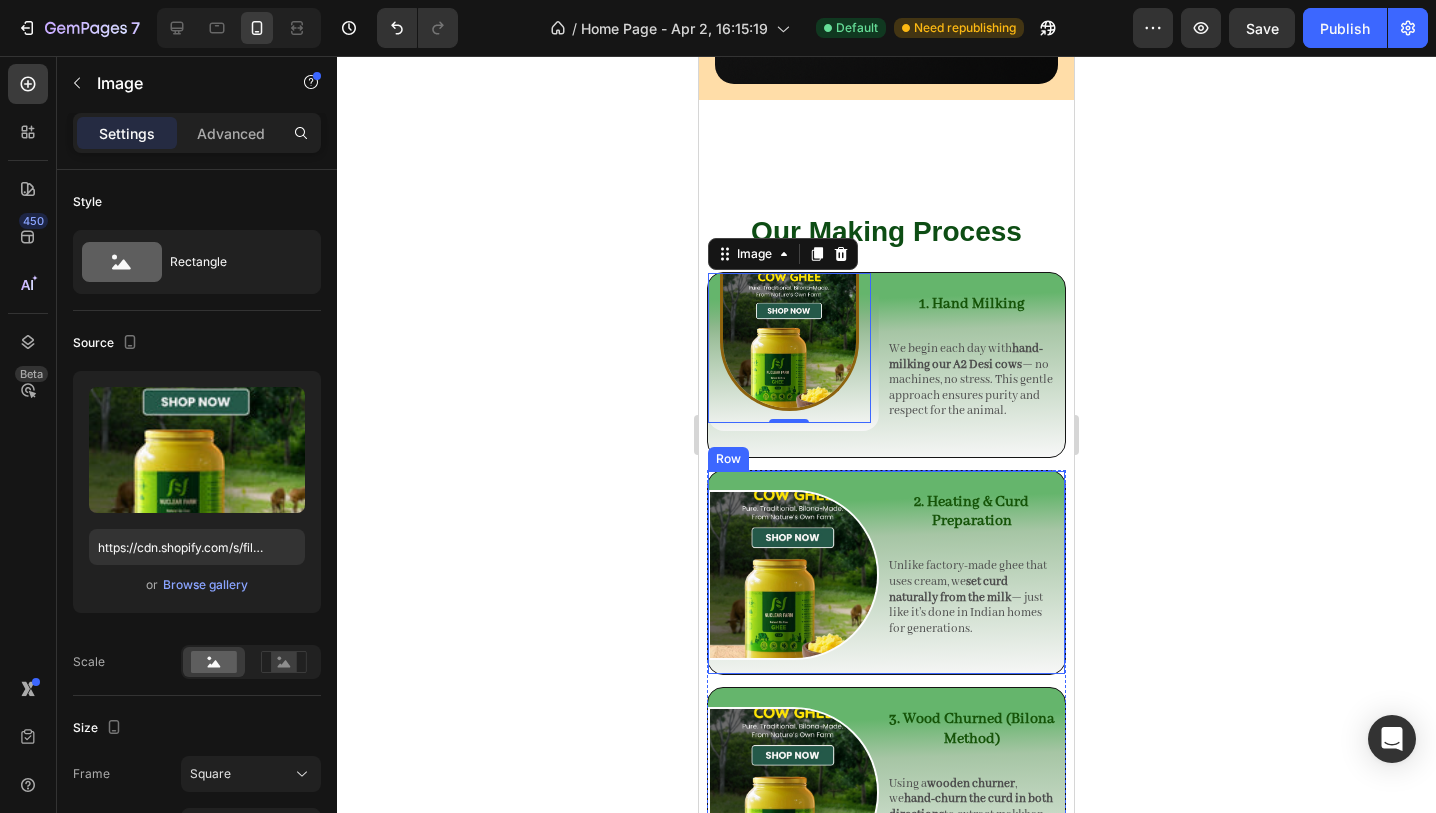click on "2. Heating & Curd Preparation Heading Unlike factory-made ghee that uses cream, we  set curd naturally from the milk  — just like it’s done in Indian homes for generations. Text Block" at bounding box center (972, 568) 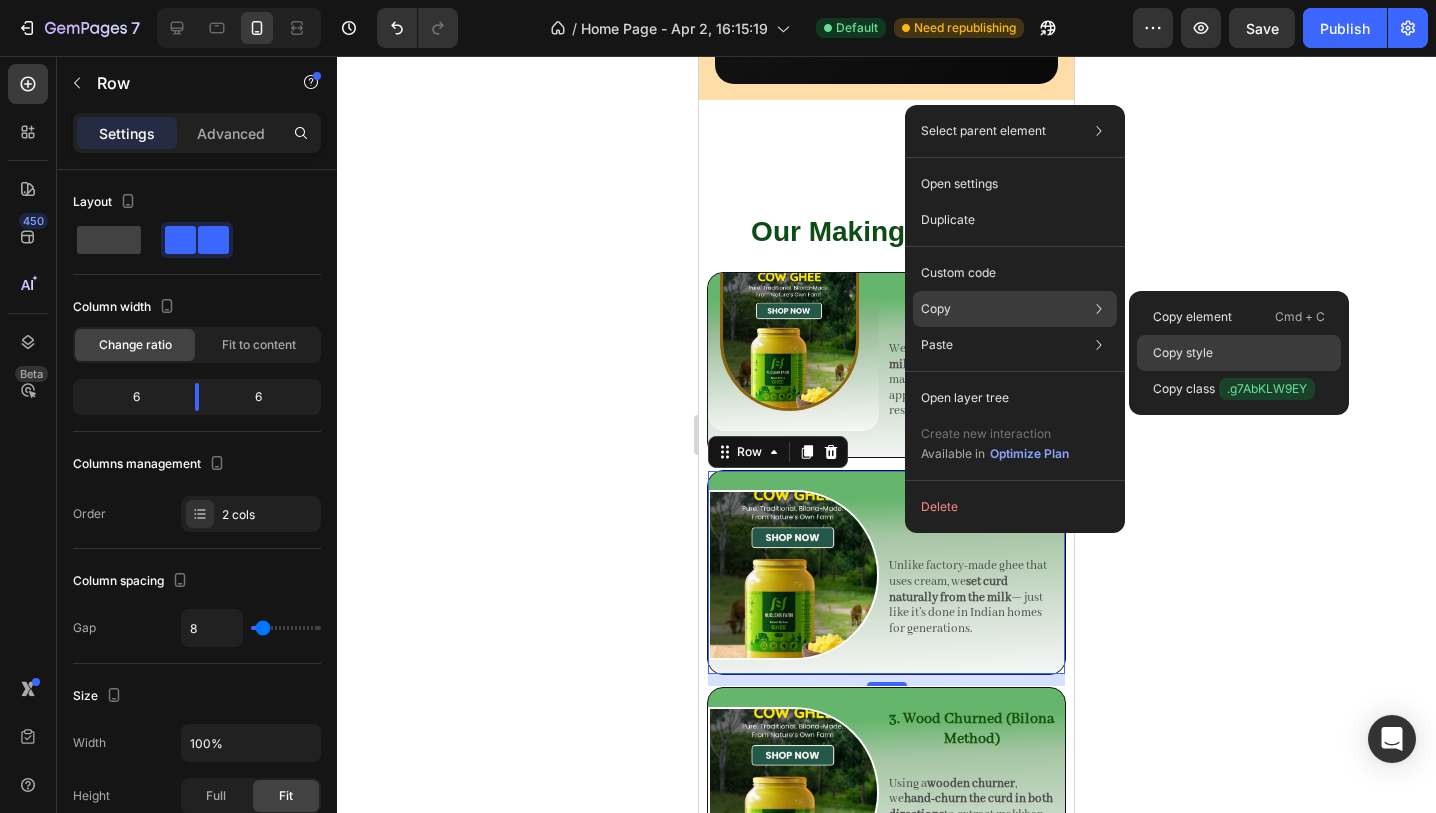 click on "Copy style" 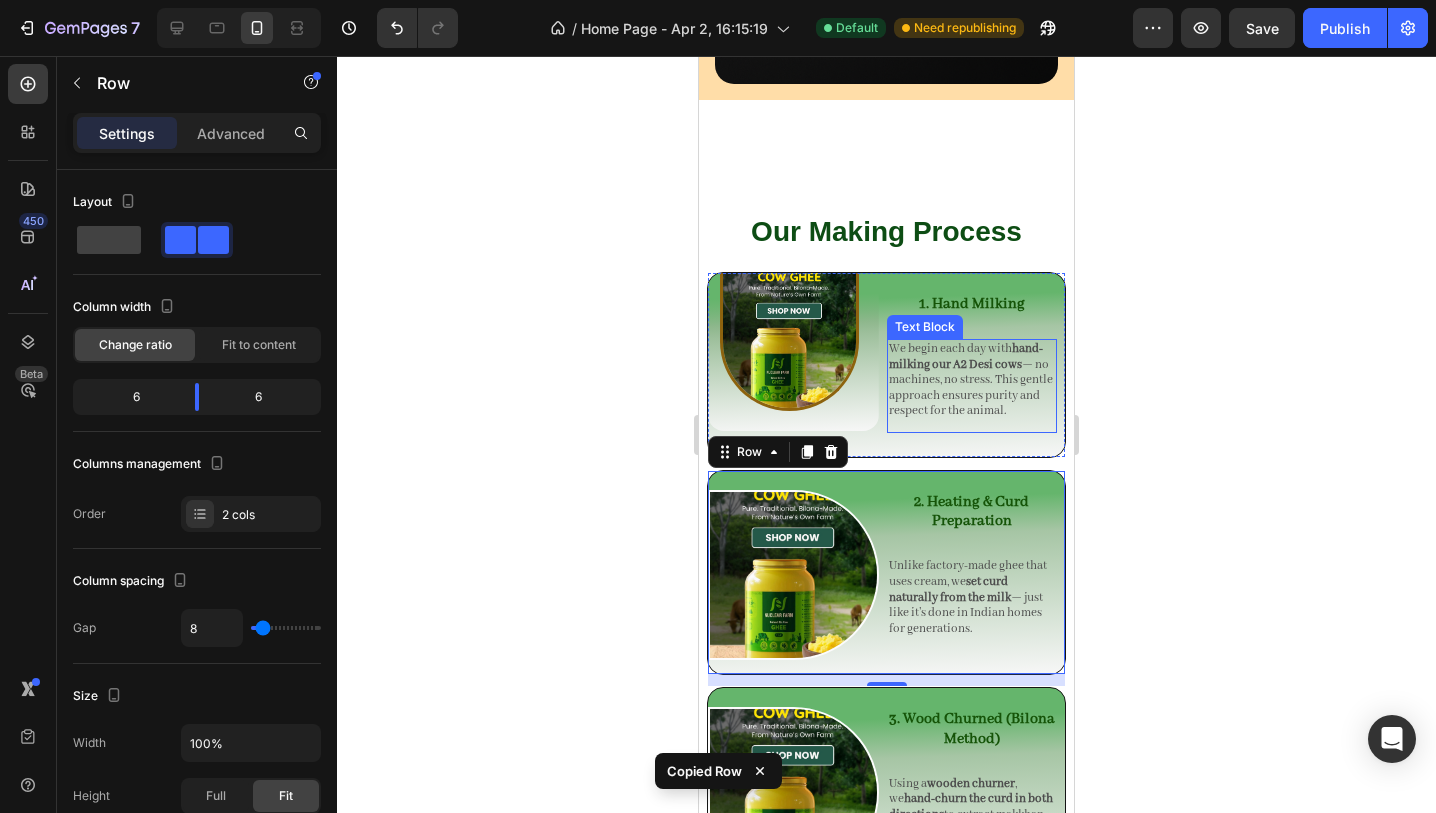 click on "We begin each day with  hand-milking our A2 Desi cows  — no machines, no stress. This gentle approach ensures purity and respect for the animal. Text Block" at bounding box center (972, 386) 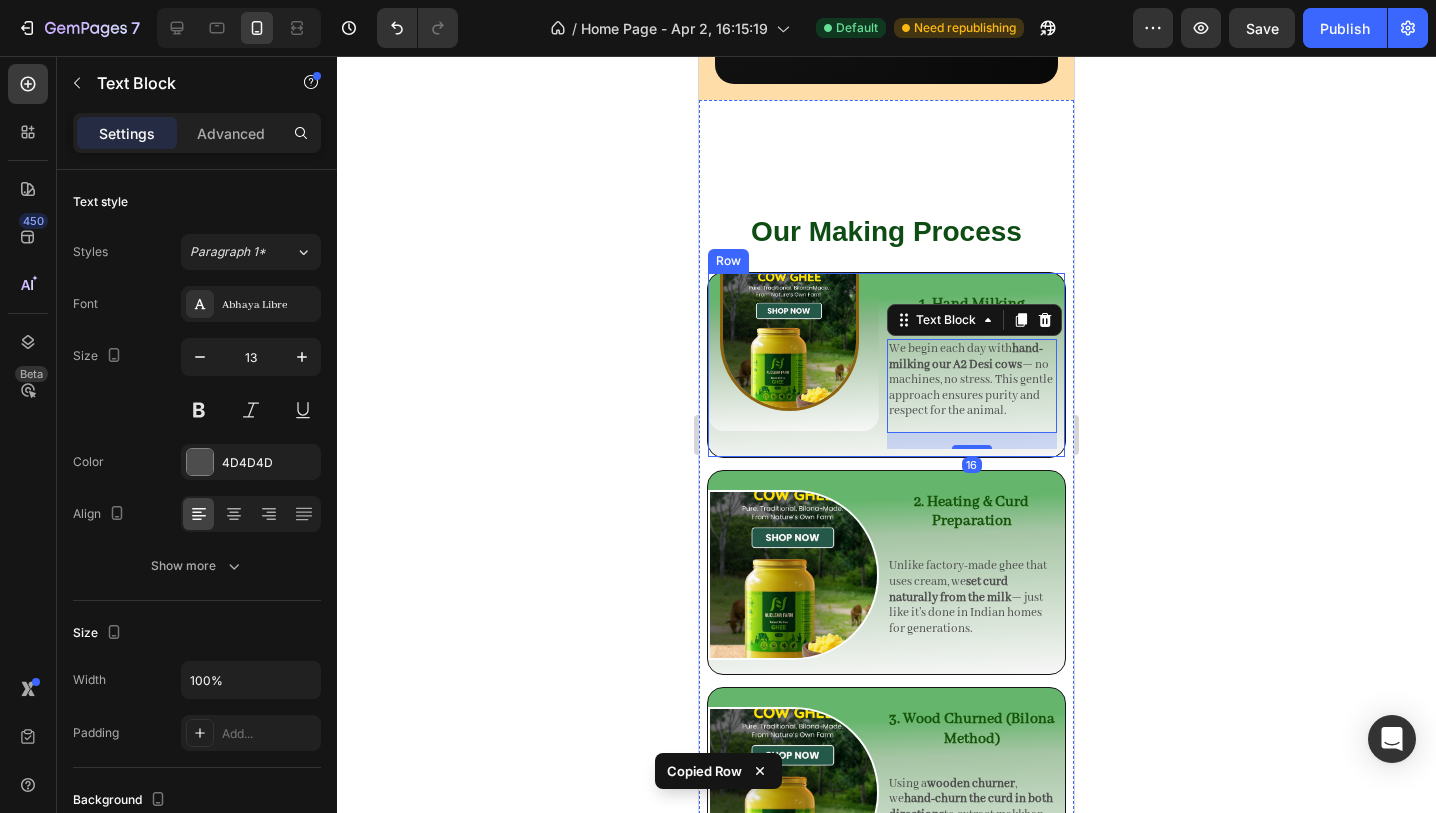 click on "Image Row" at bounding box center [793, 361] 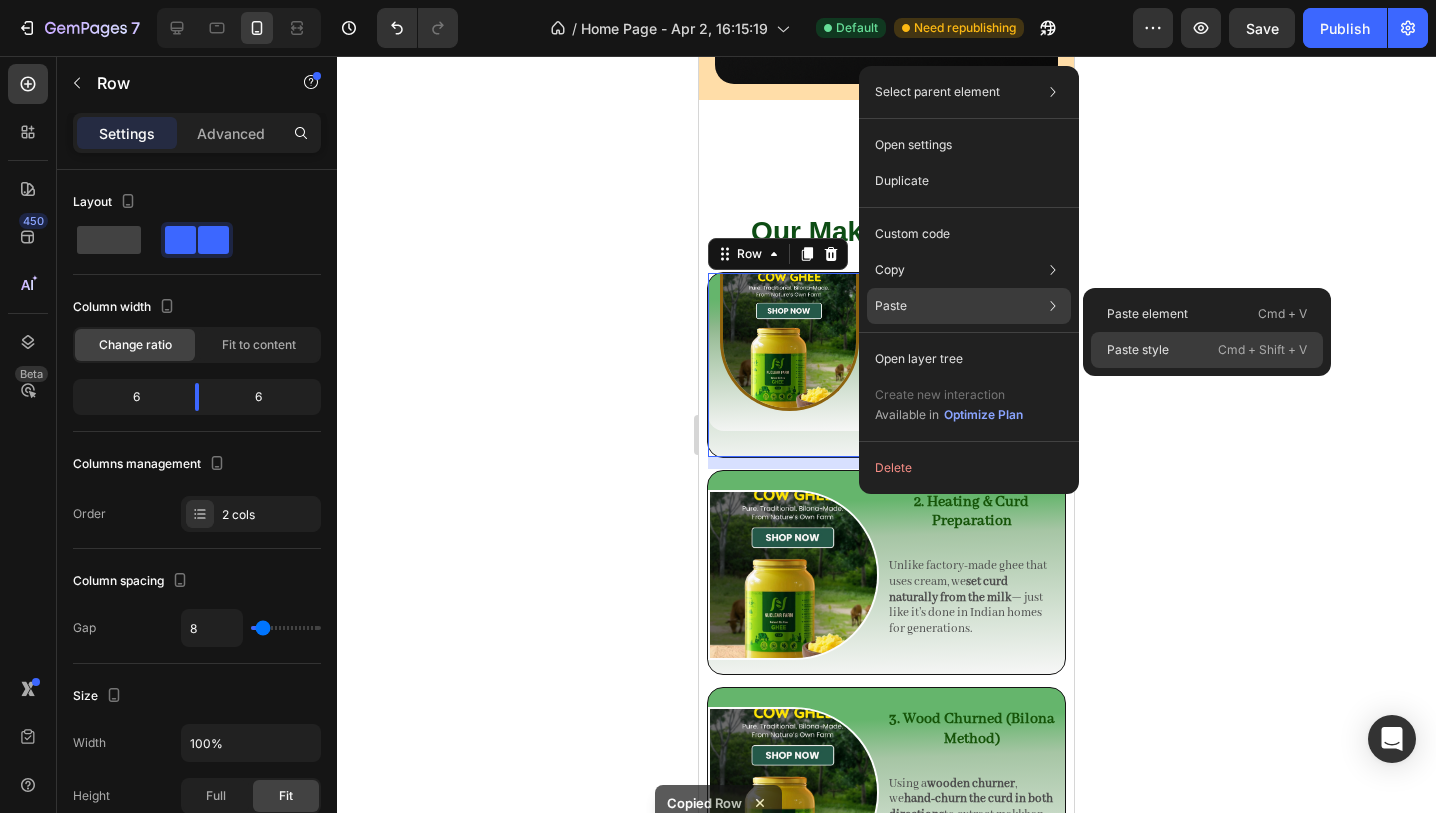 click on "Paste style  Cmd + Shift + V" 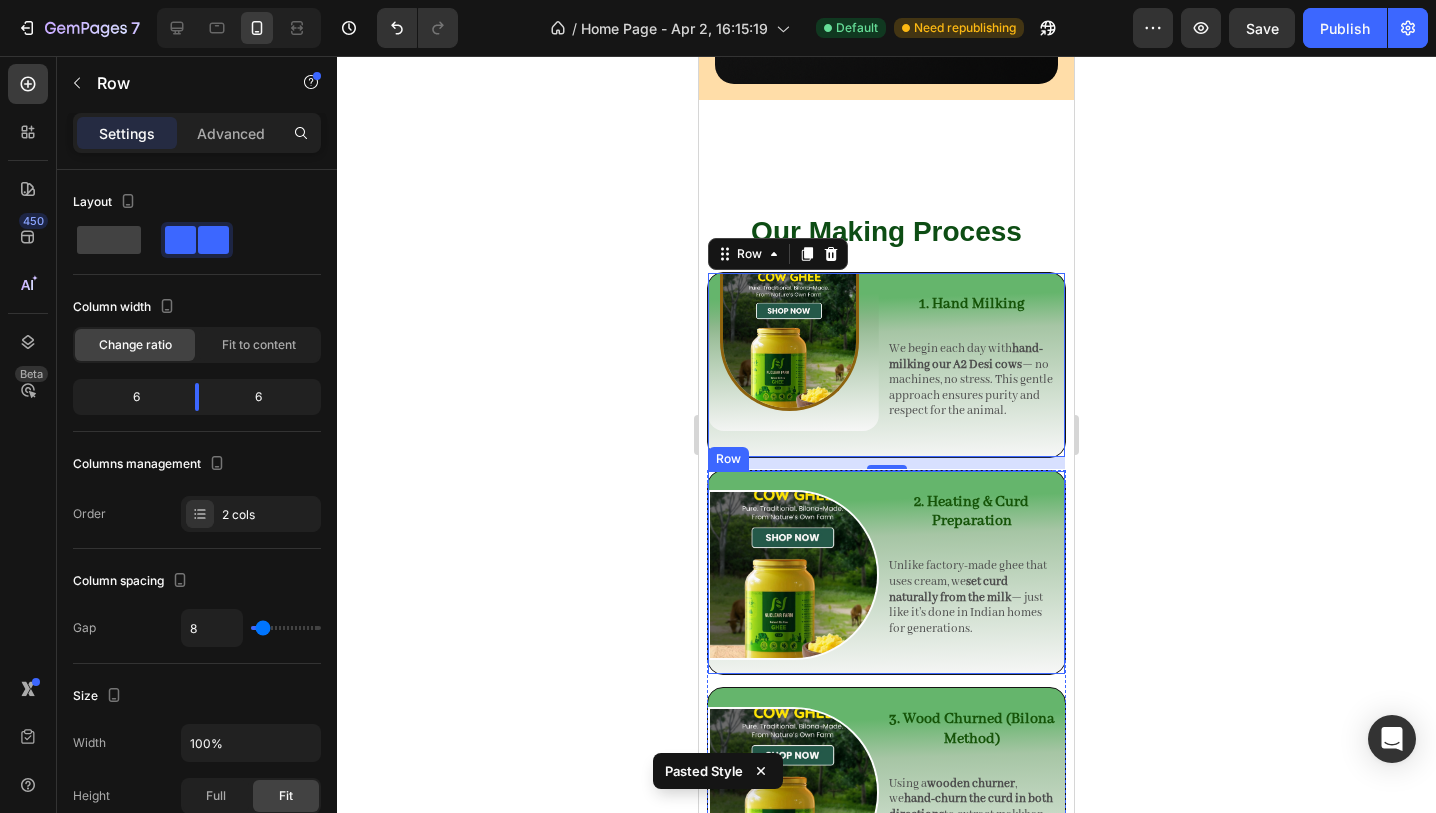 click on "Image" at bounding box center [793, 568] 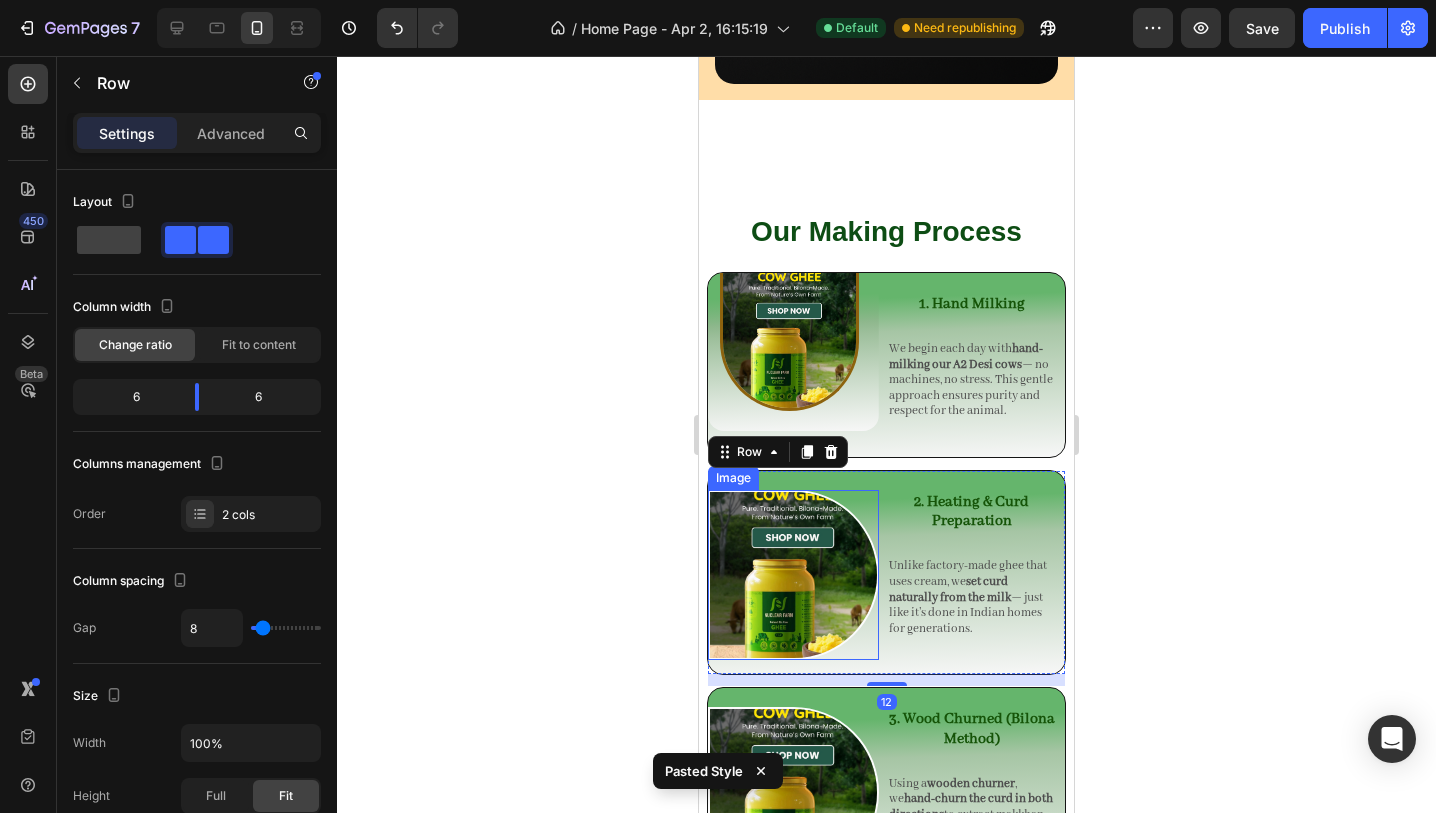 click at bounding box center [793, 575] 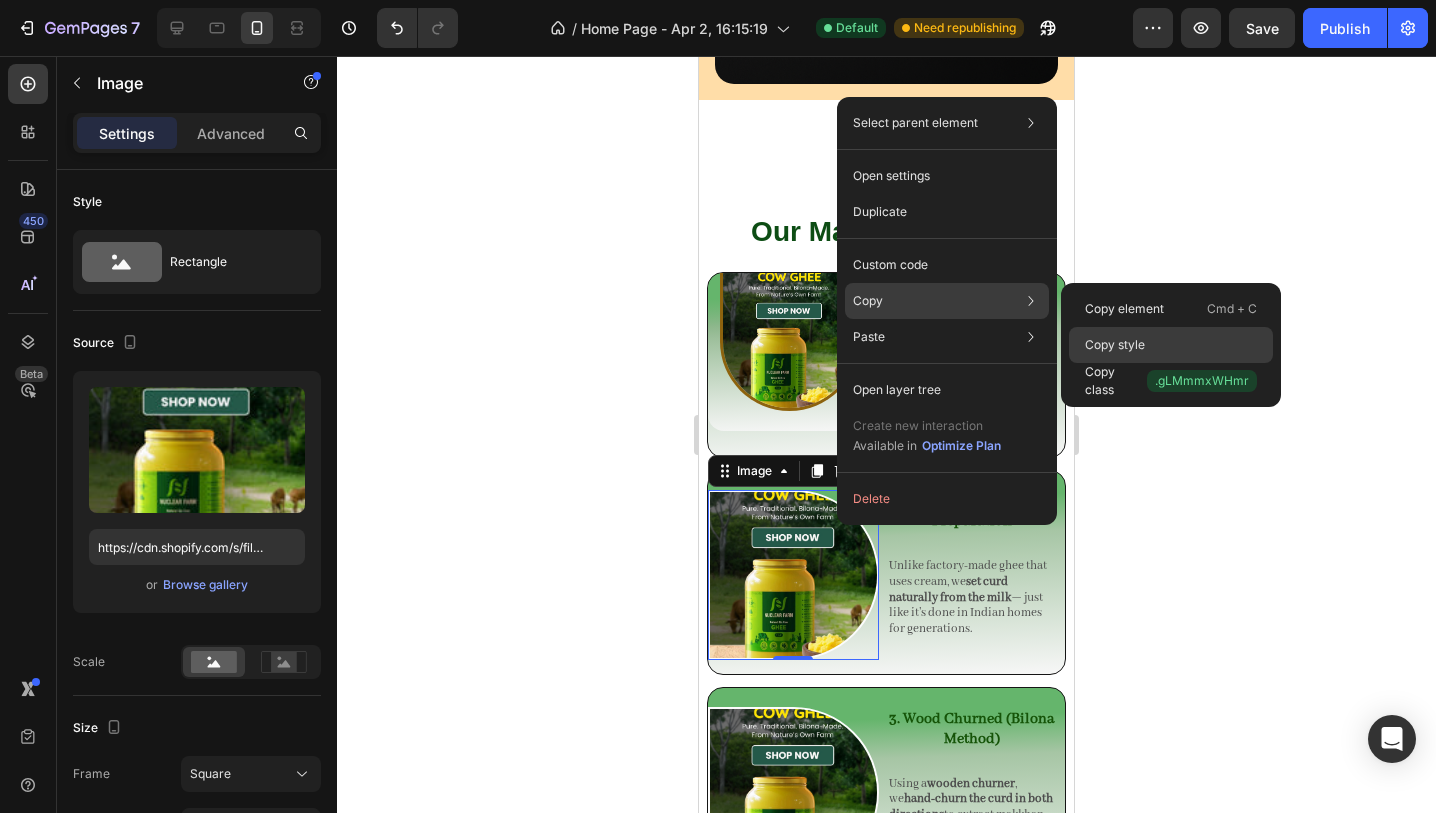 click on "Copy style" 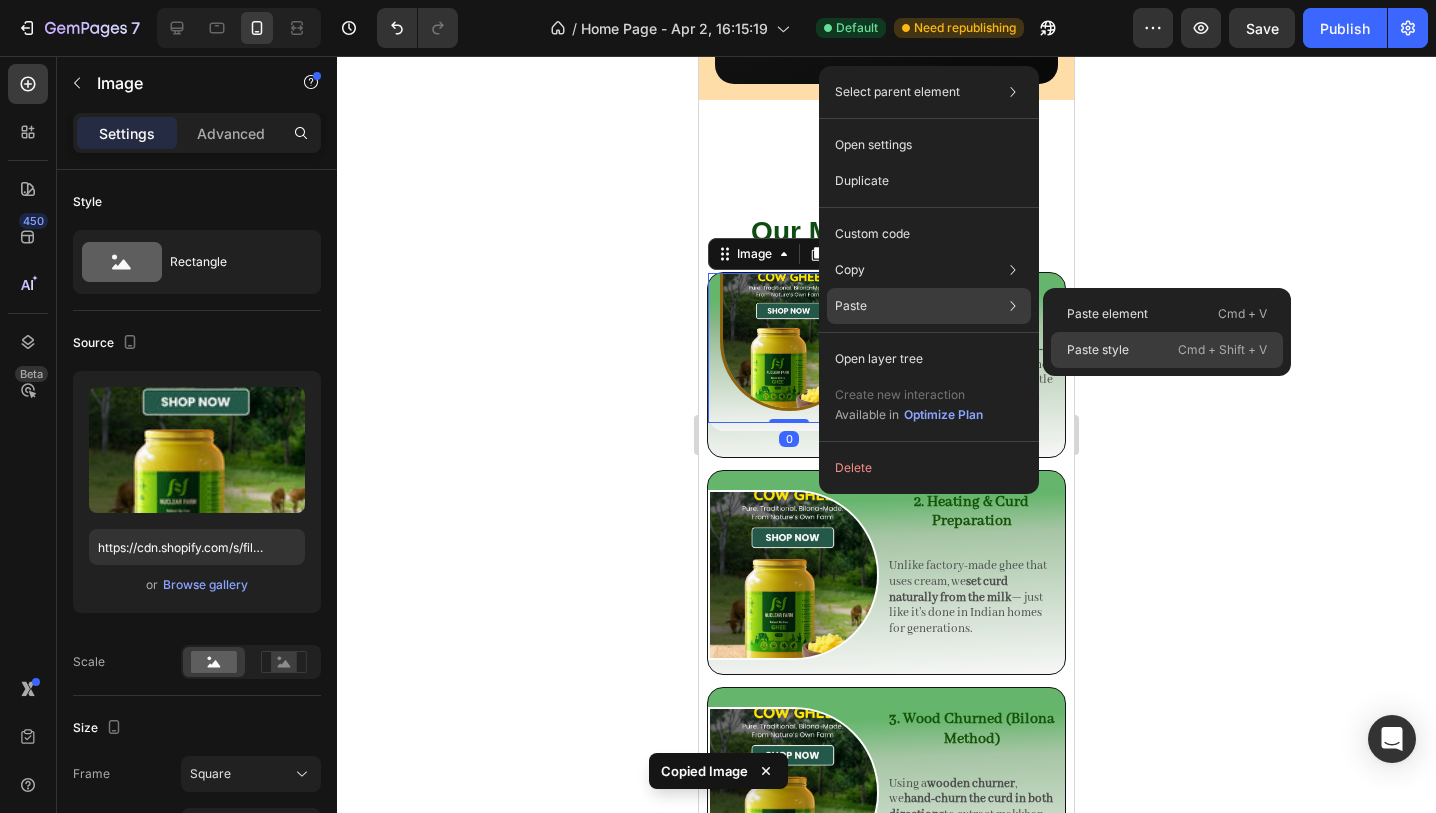 click on "Paste style  Cmd + Shift + V" 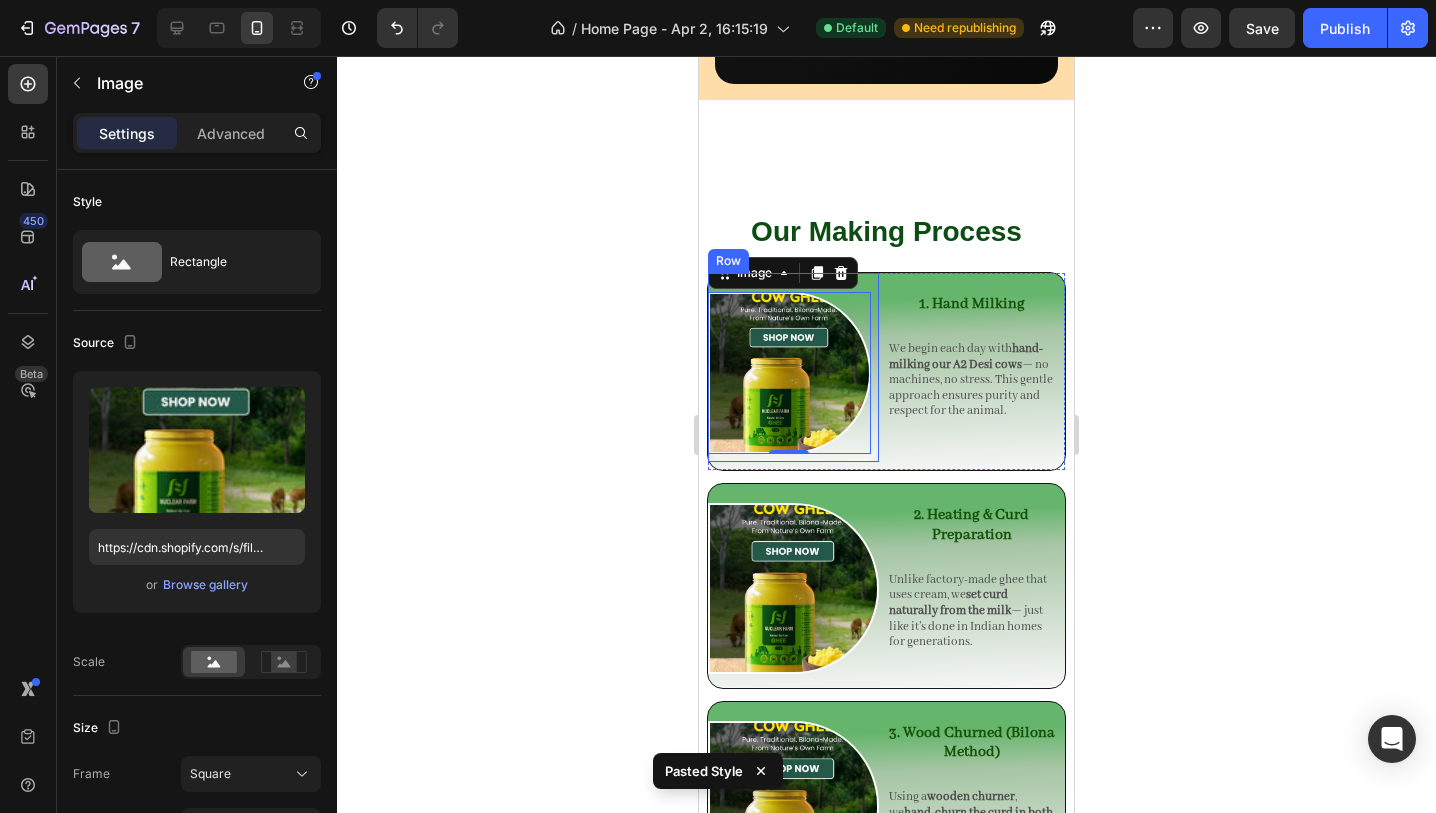 click on "Image   0 Row" at bounding box center [793, 368] 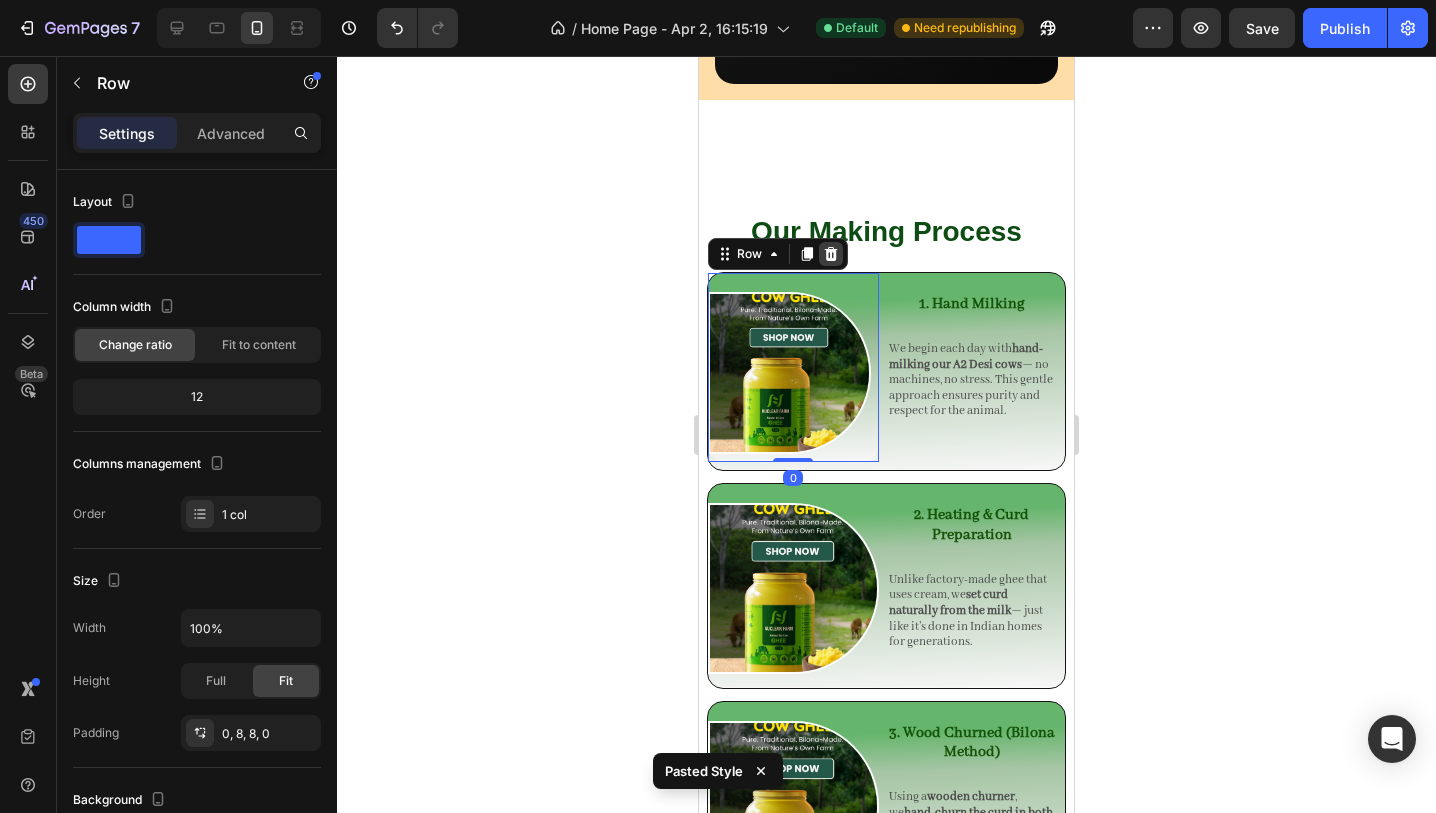 click 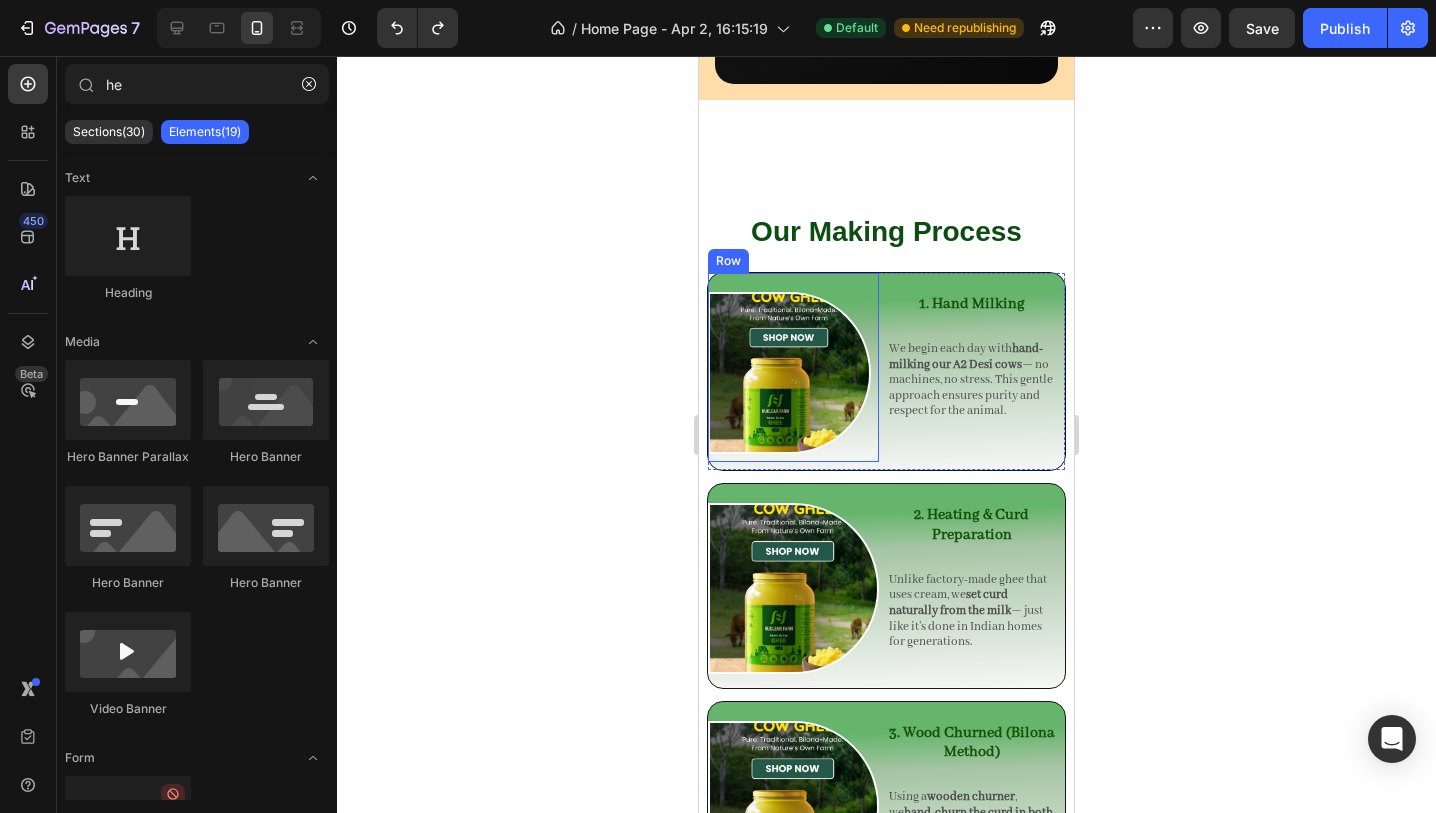 click on "Image" at bounding box center (789, 364) 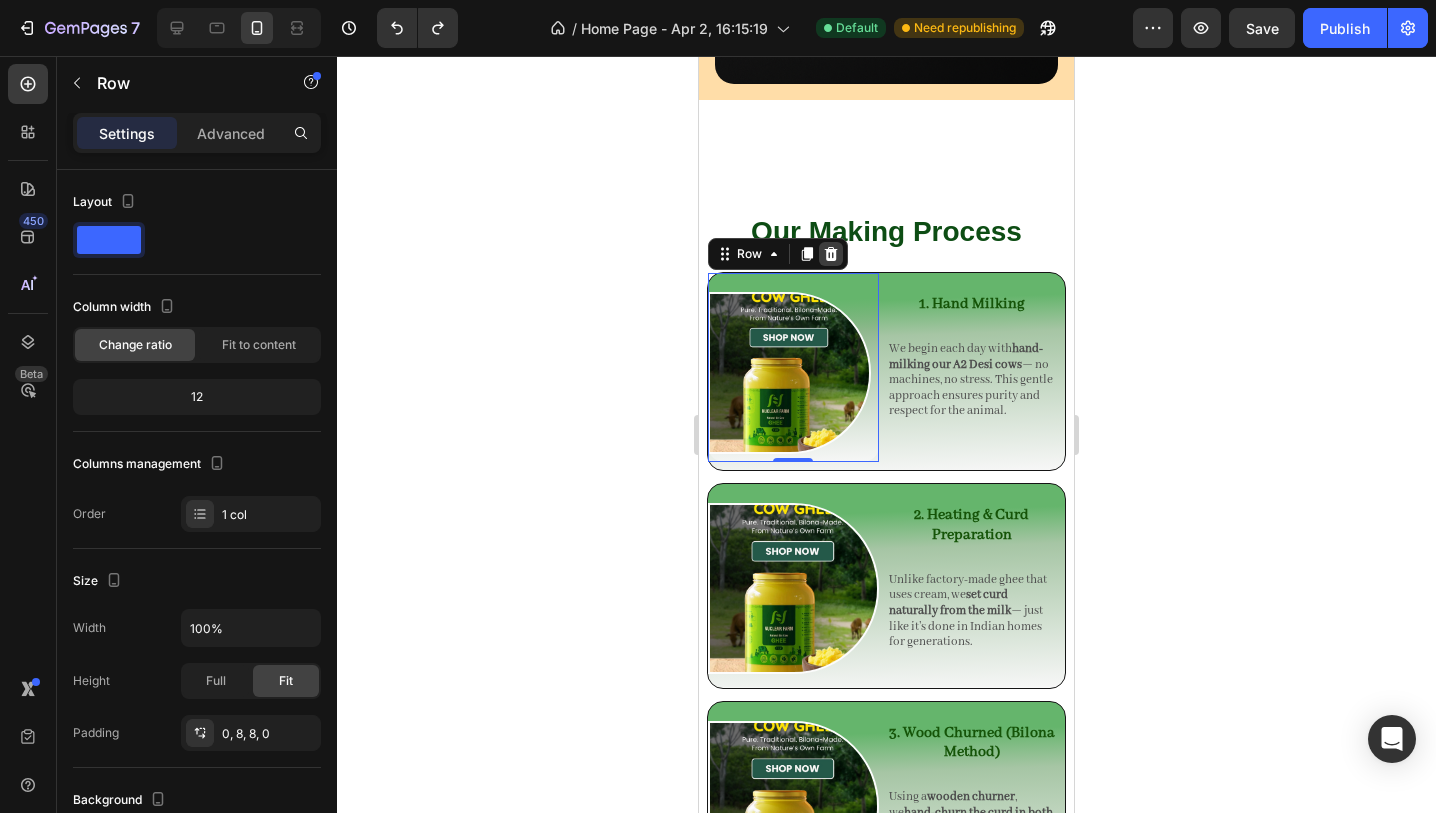 click 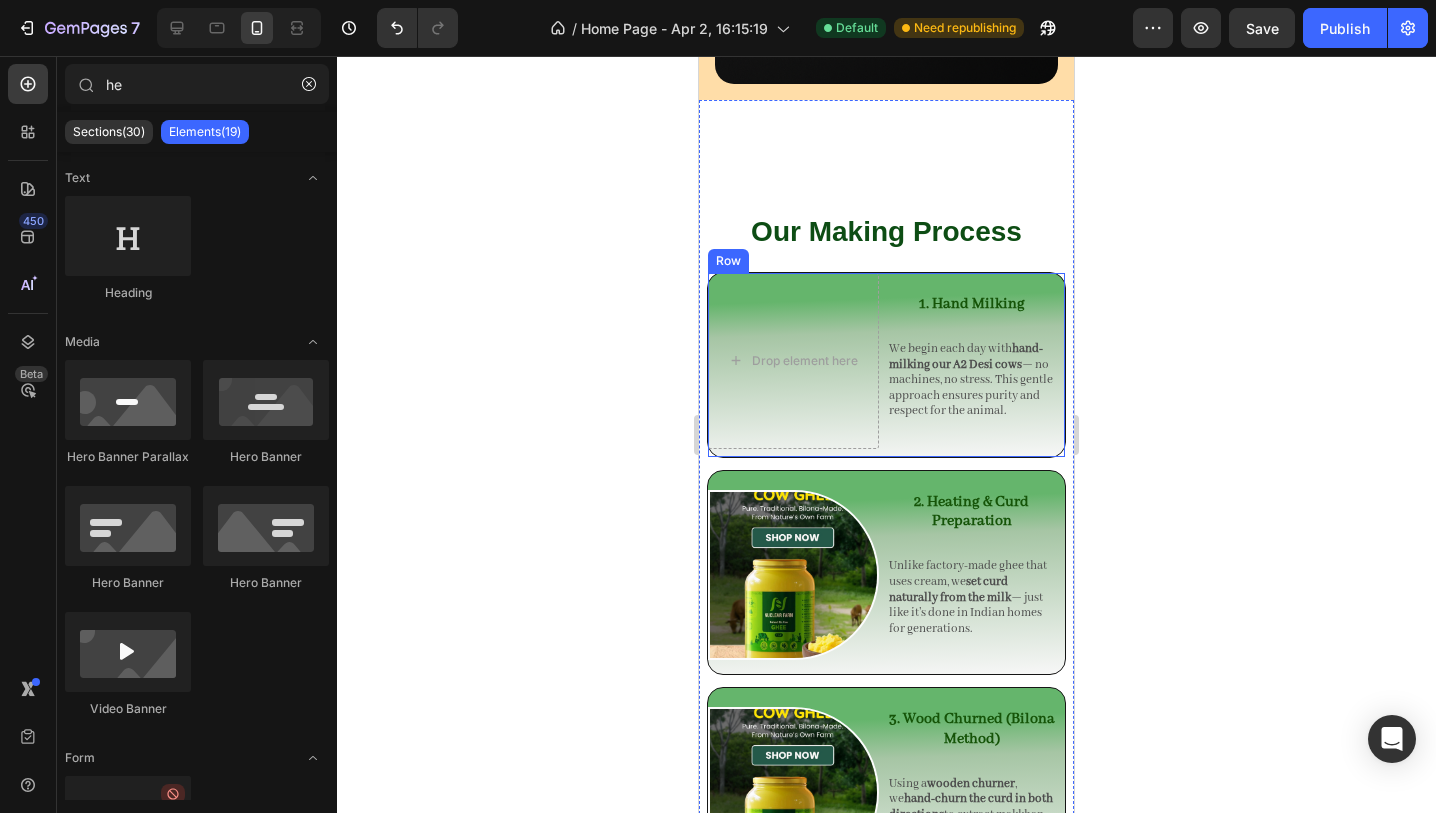 click on "Drop element here 1. Hand Milking Heading We begin each day with  hand-milking our A2 Desi cows  — no machines, no stress. This gentle approach ensures purity and respect for the animal. Text Block Row" at bounding box center (886, 365) 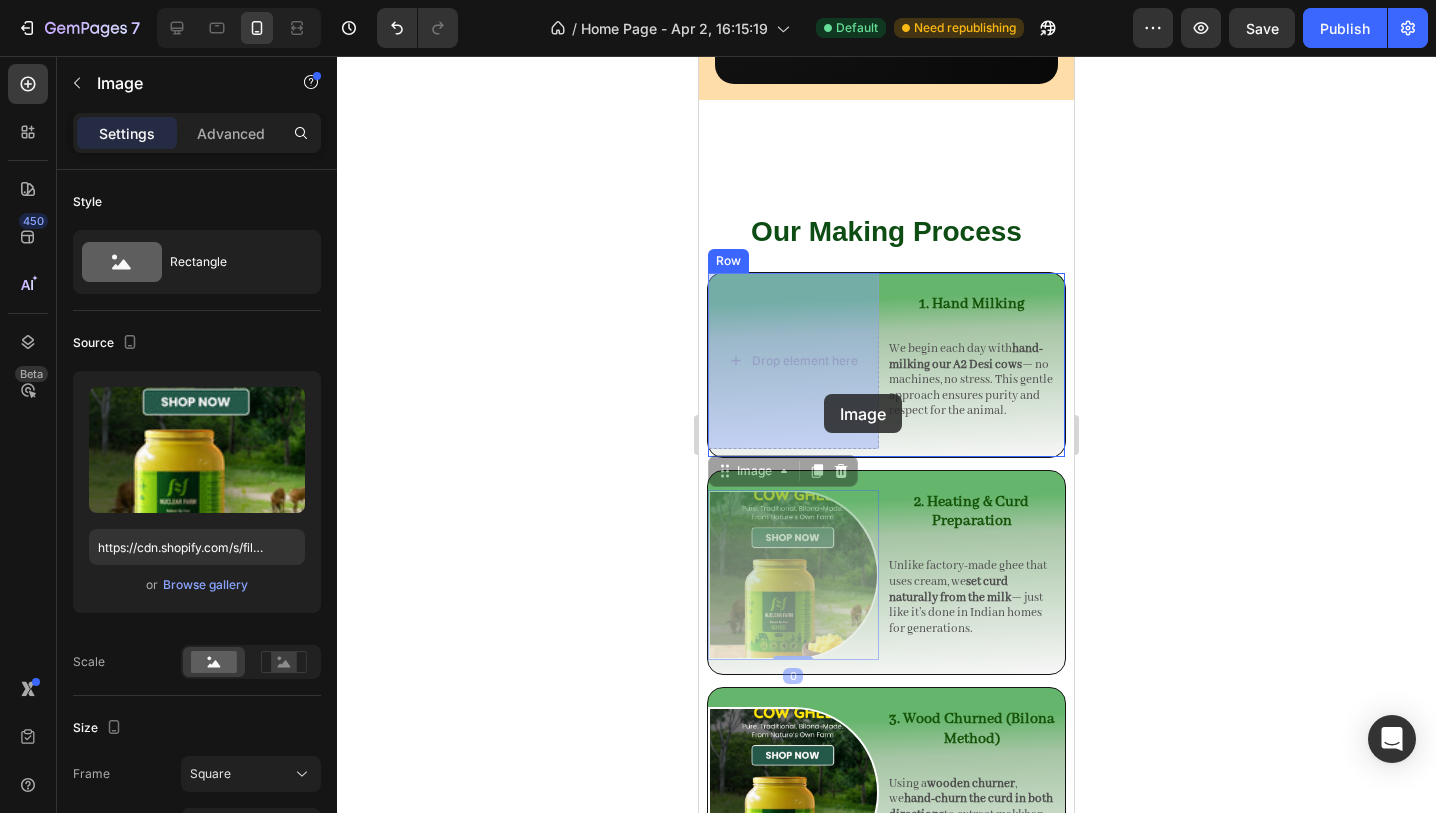 drag, startPoint x: 814, startPoint y: 572, endPoint x: 824, endPoint y: 394, distance: 178.28067 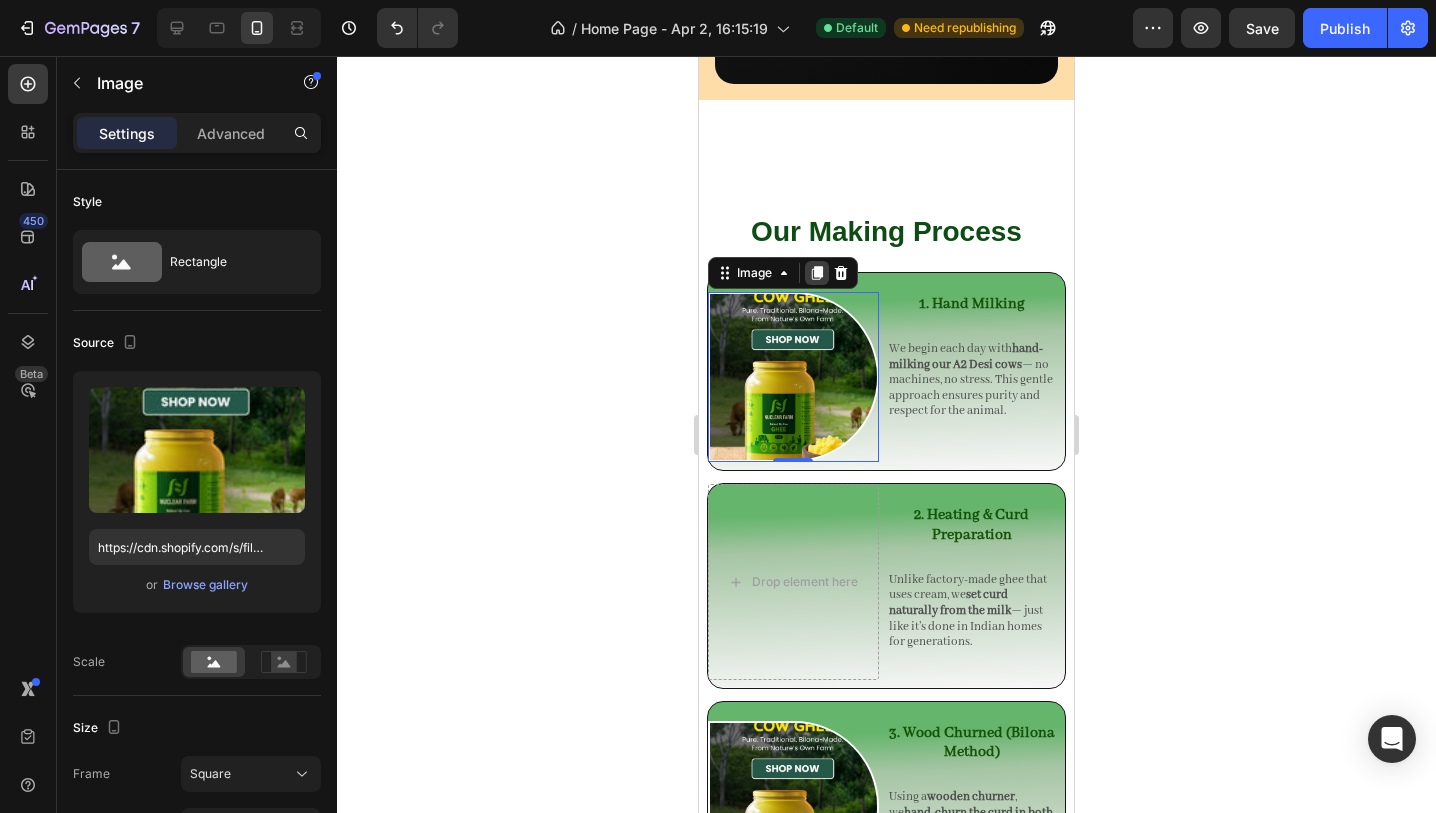 click at bounding box center [817, 273] 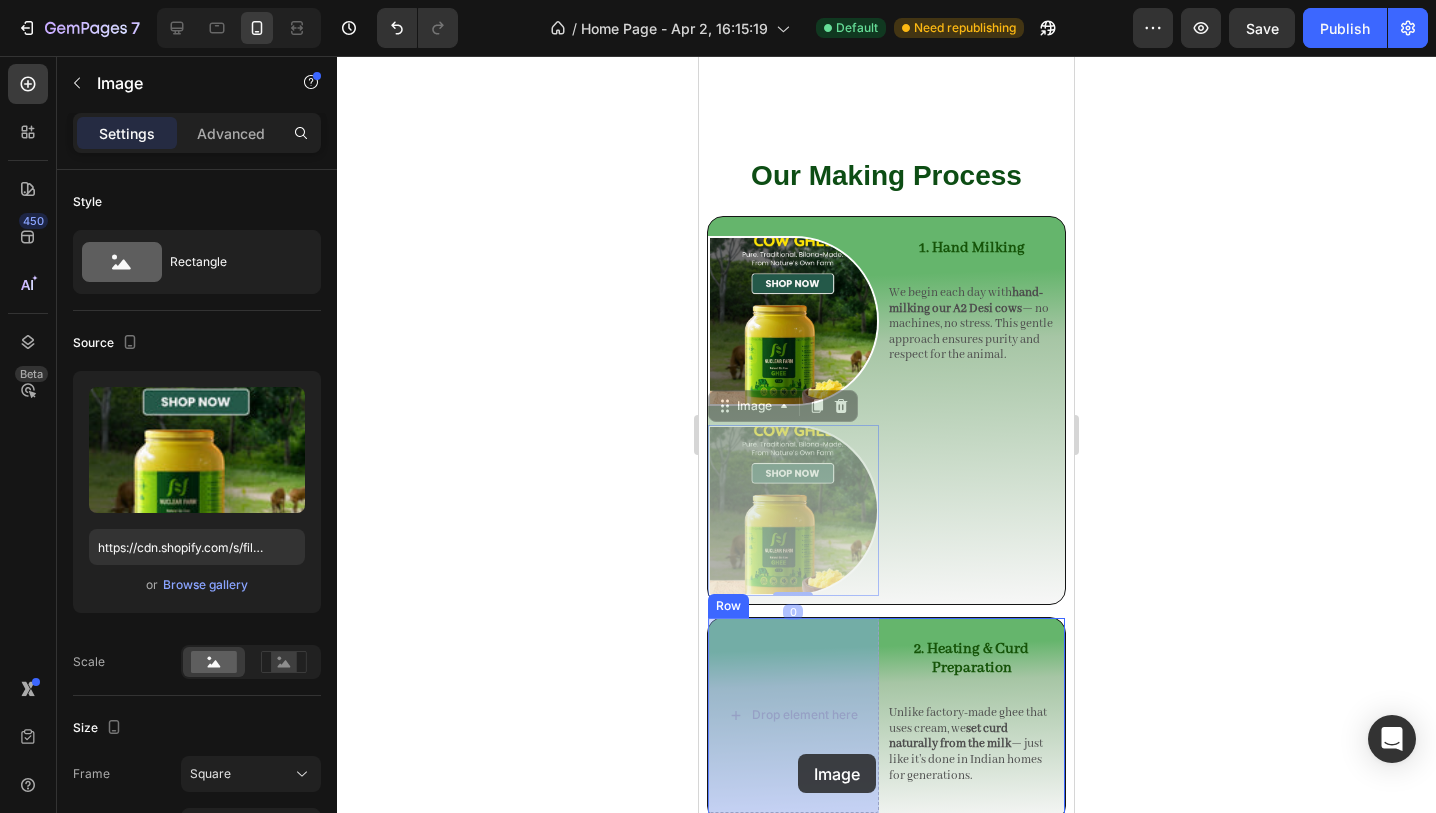 drag, startPoint x: 804, startPoint y: 524, endPoint x: 803, endPoint y: 729, distance: 205.00244 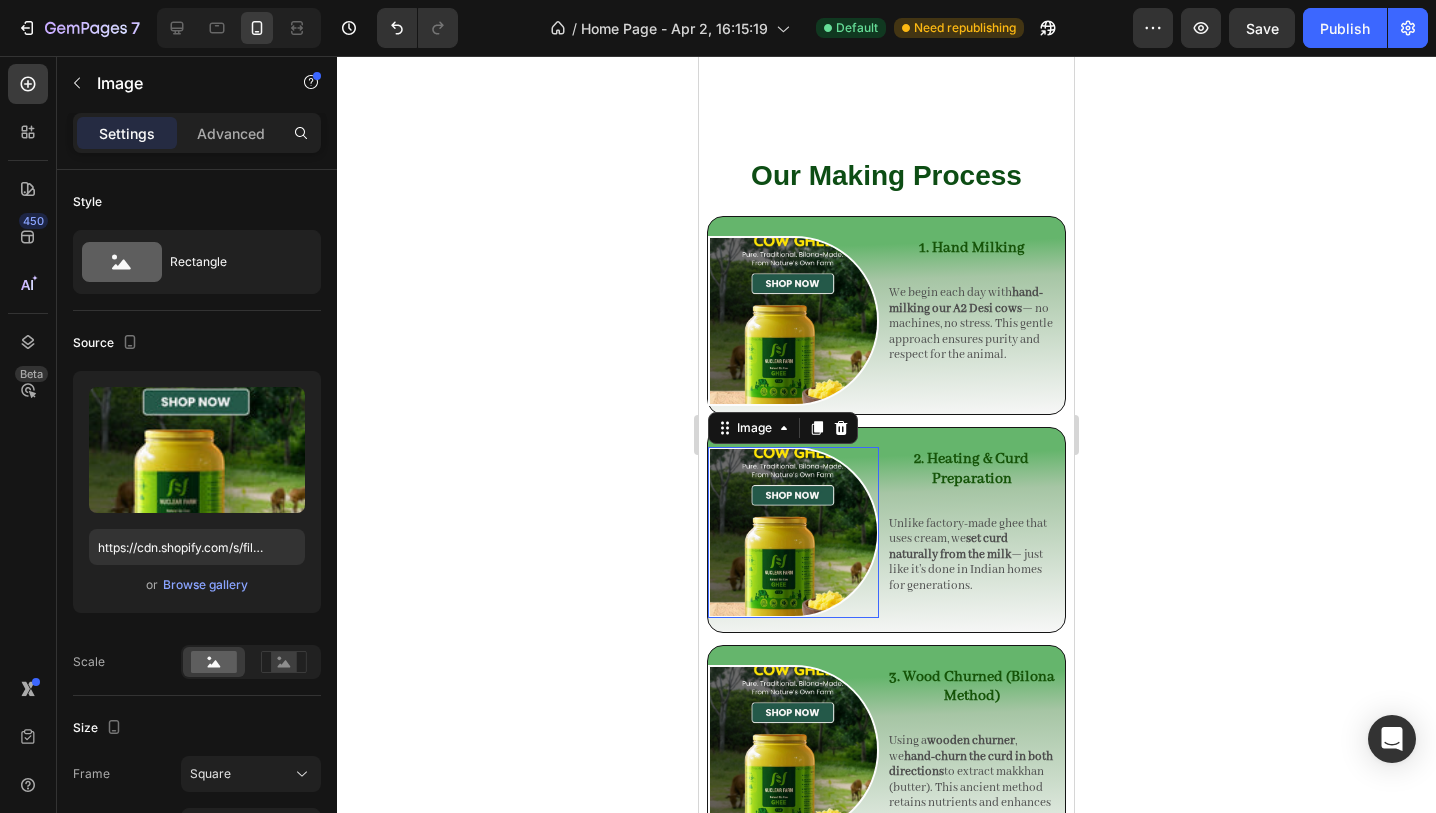 scroll, scrollTop: 2769, scrollLeft: 0, axis: vertical 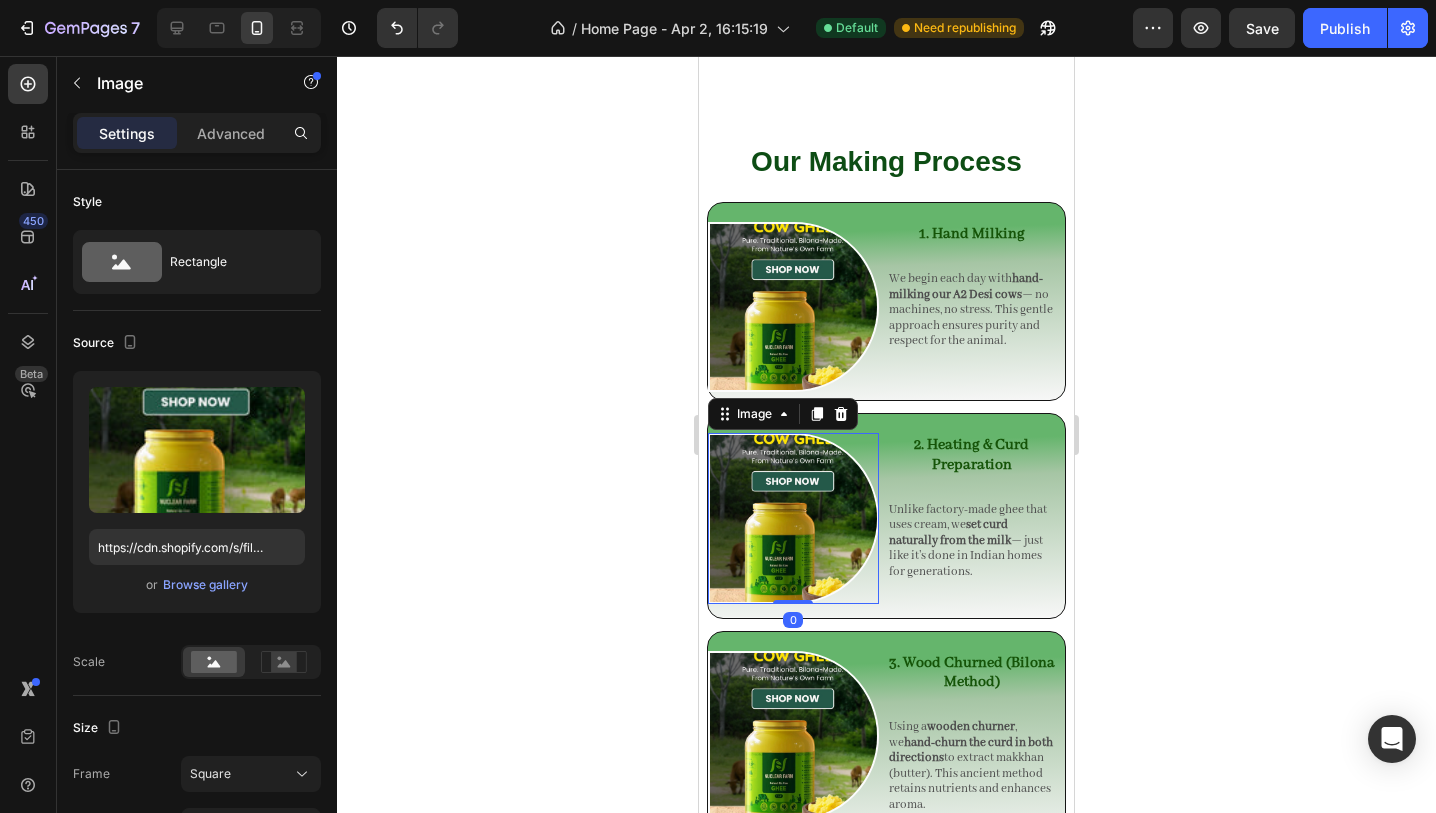 click 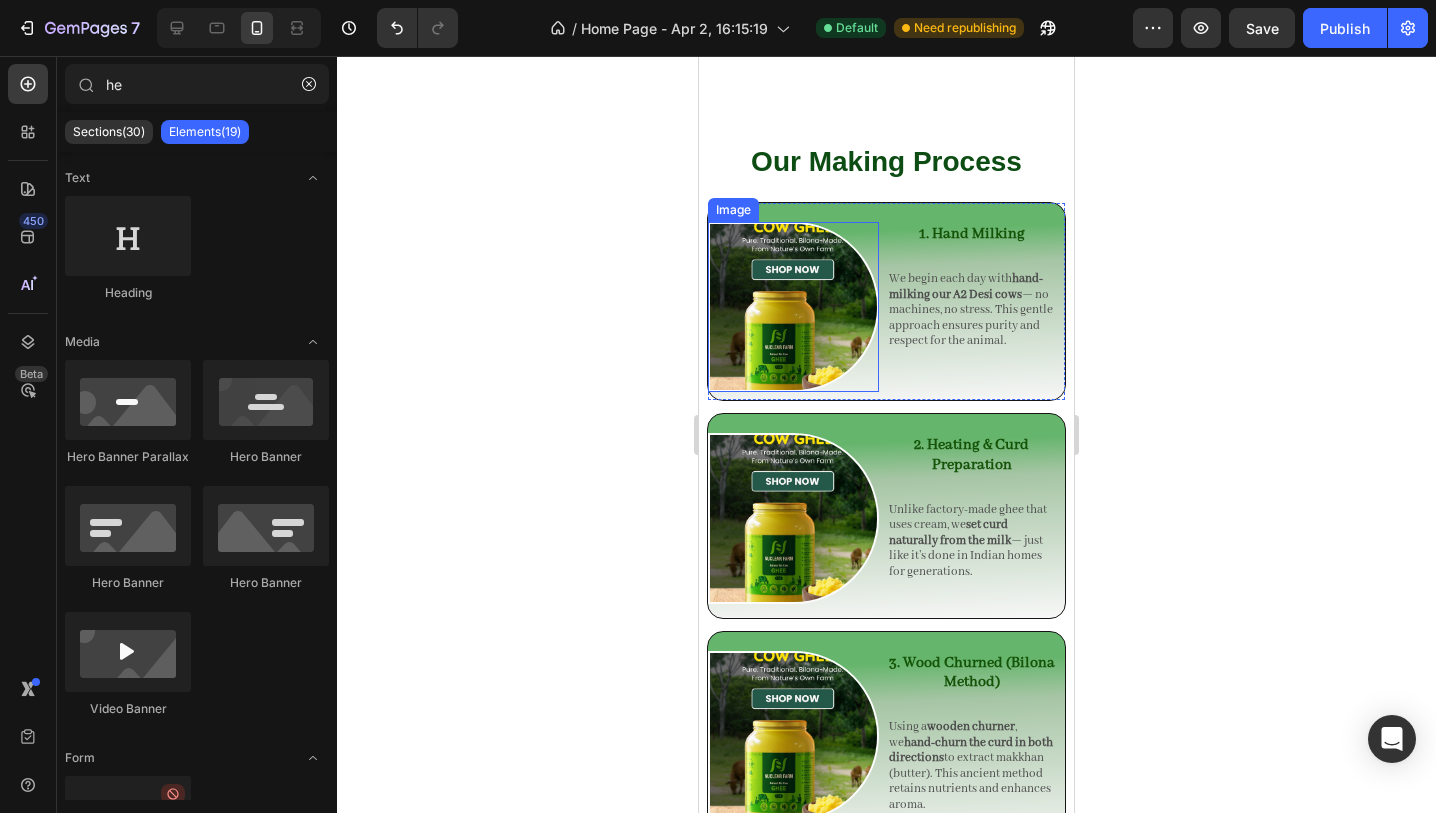 click at bounding box center (793, 307) 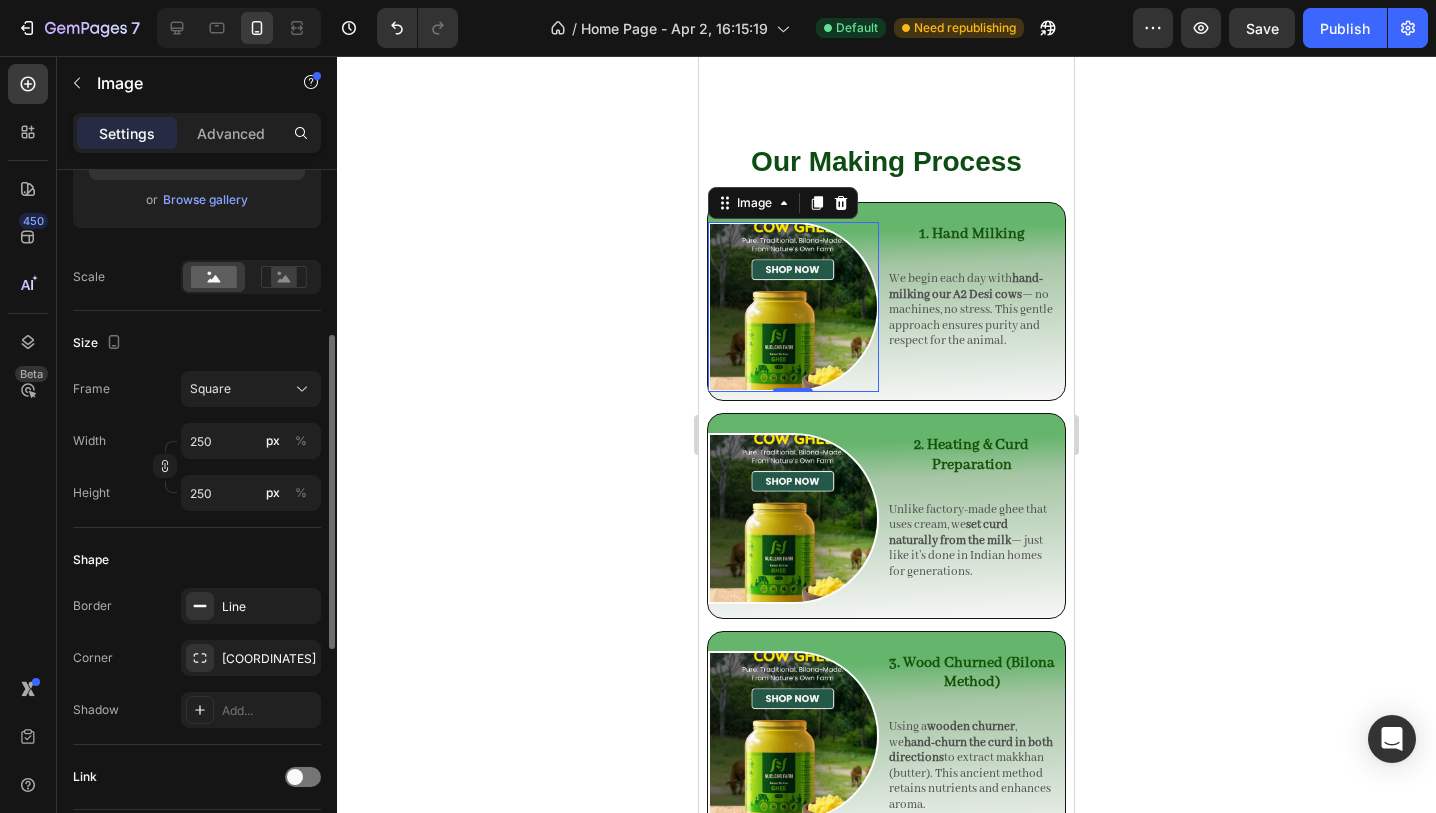 scroll, scrollTop: 403, scrollLeft: 0, axis: vertical 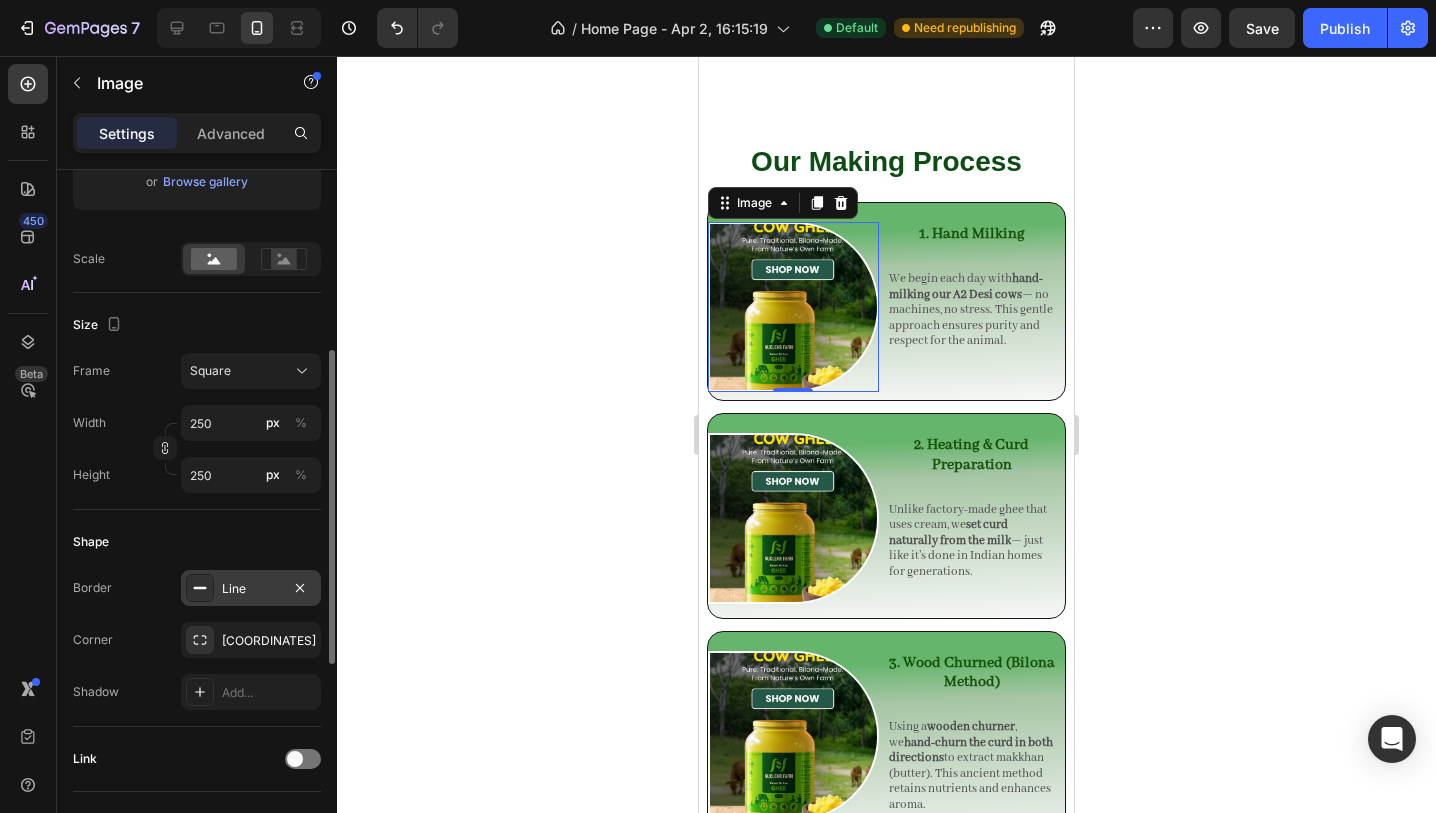 click at bounding box center [200, 588] 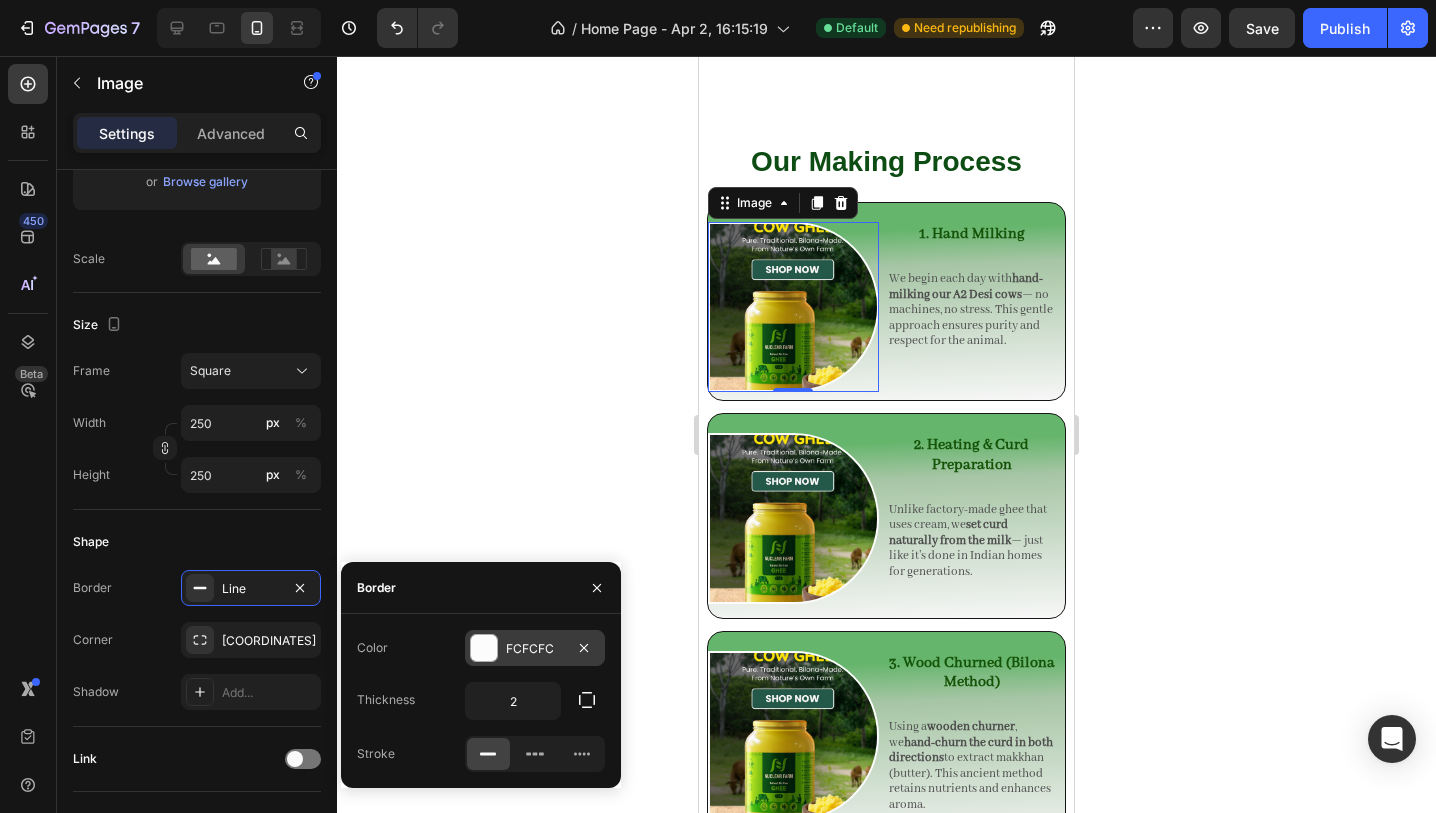 click on "FCFCFC" at bounding box center (535, 648) 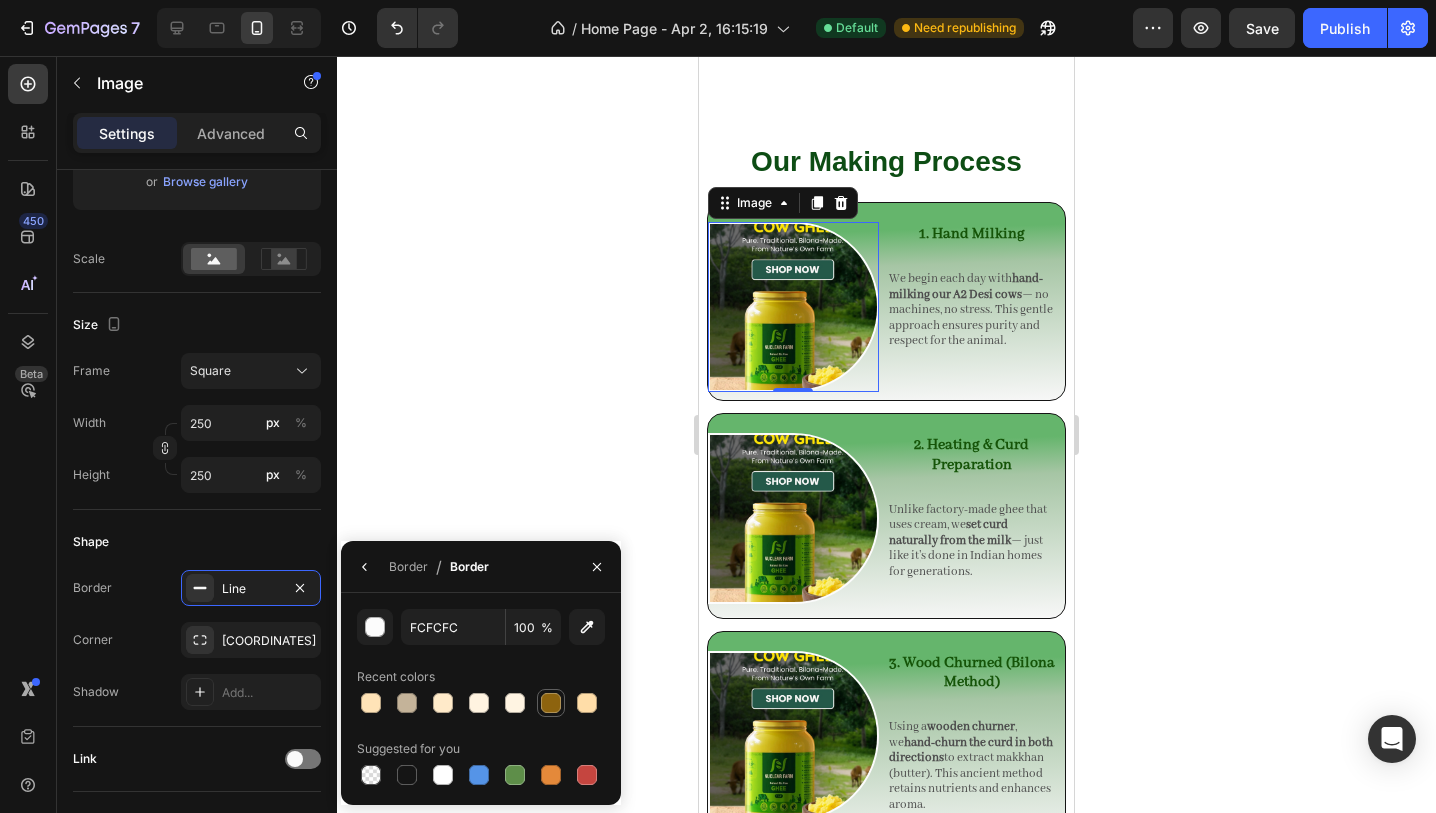 click at bounding box center (551, 703) 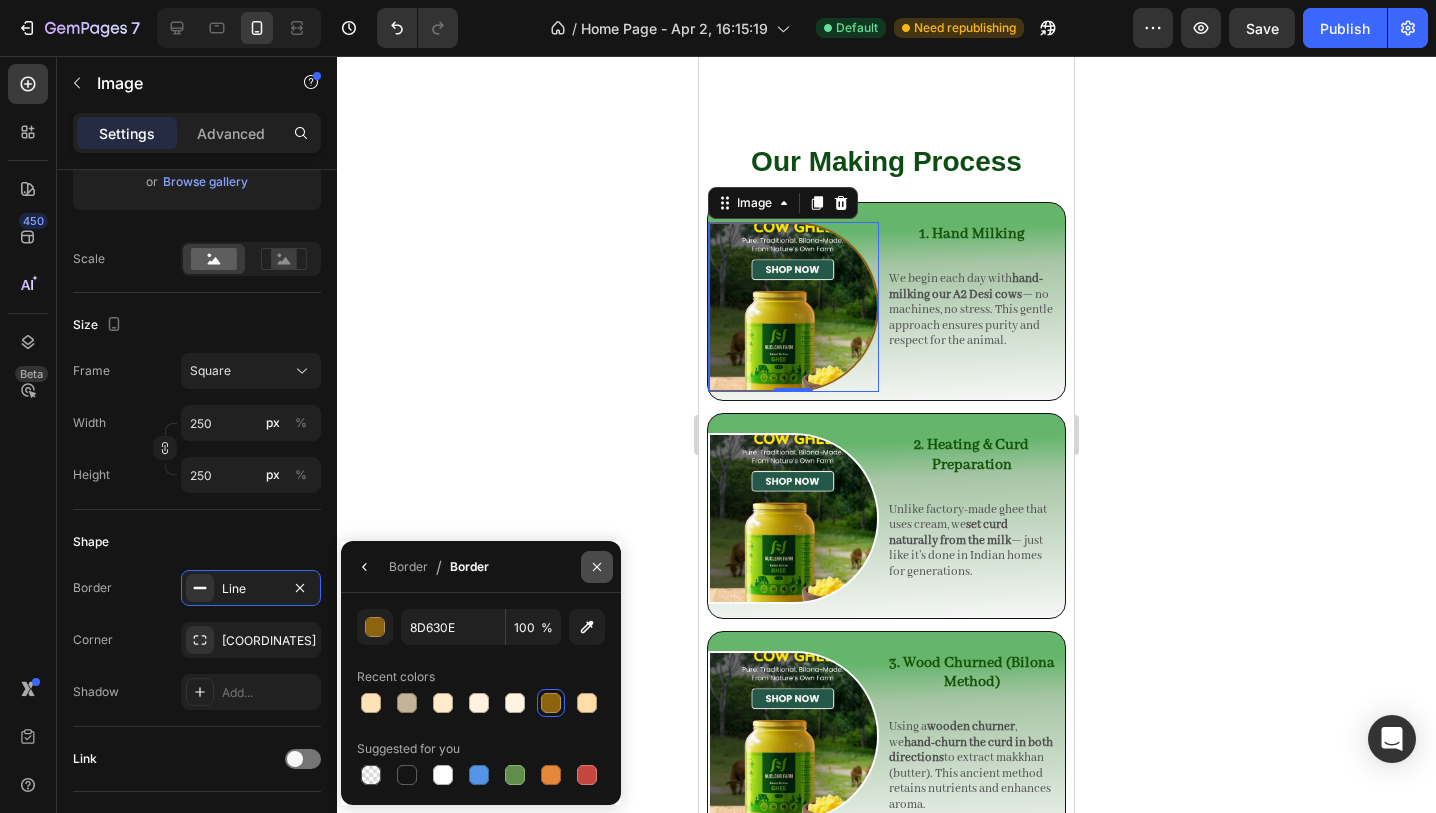 click 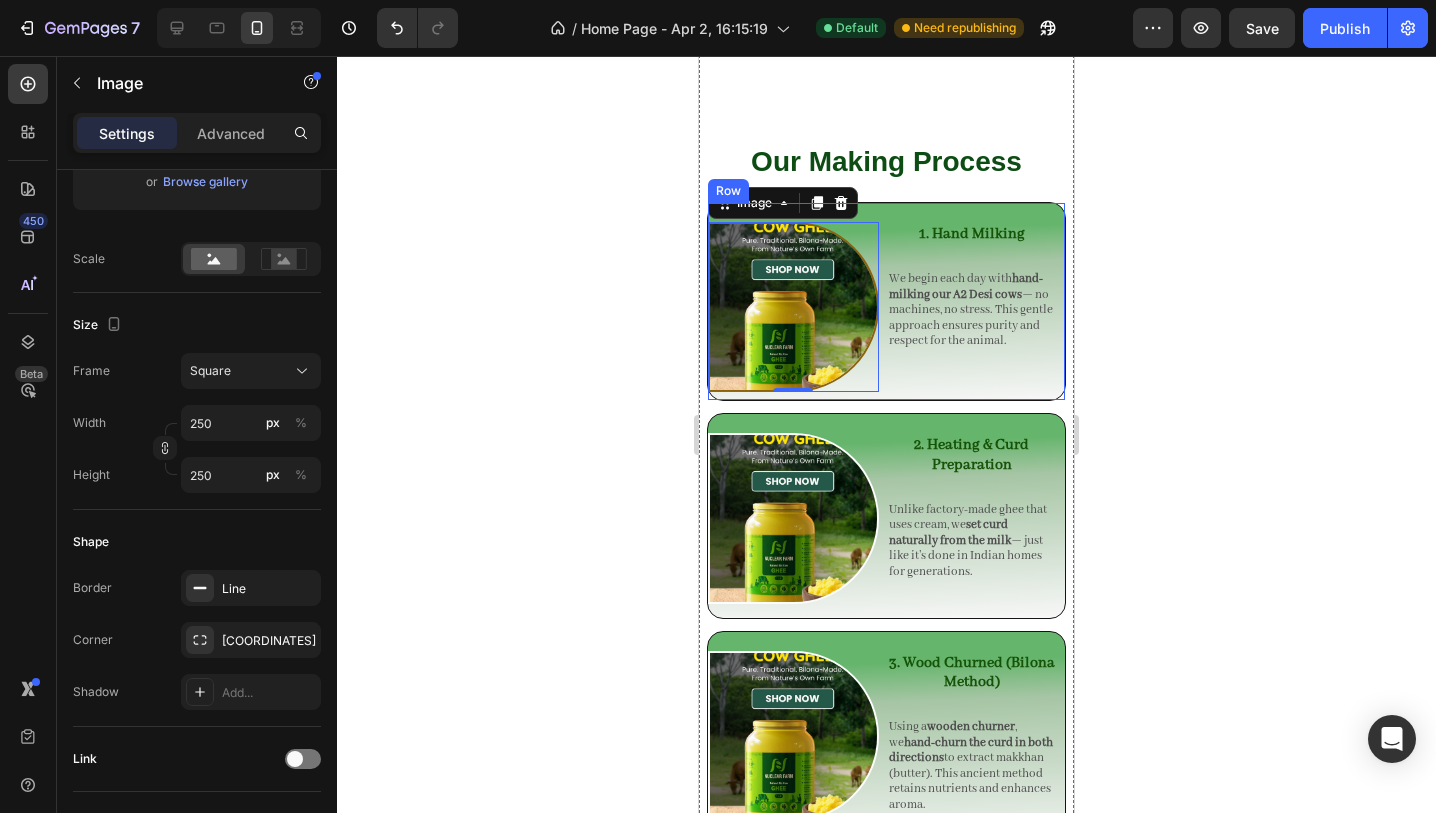click on "Image   0 1. Hand Milking Heading We begin each day with  hand-milking our A2 Desi cows  — no machines, no stress. This gentle approach ensures purity and respect for the animal. Text Block Row" at bounding box center (886, 302) 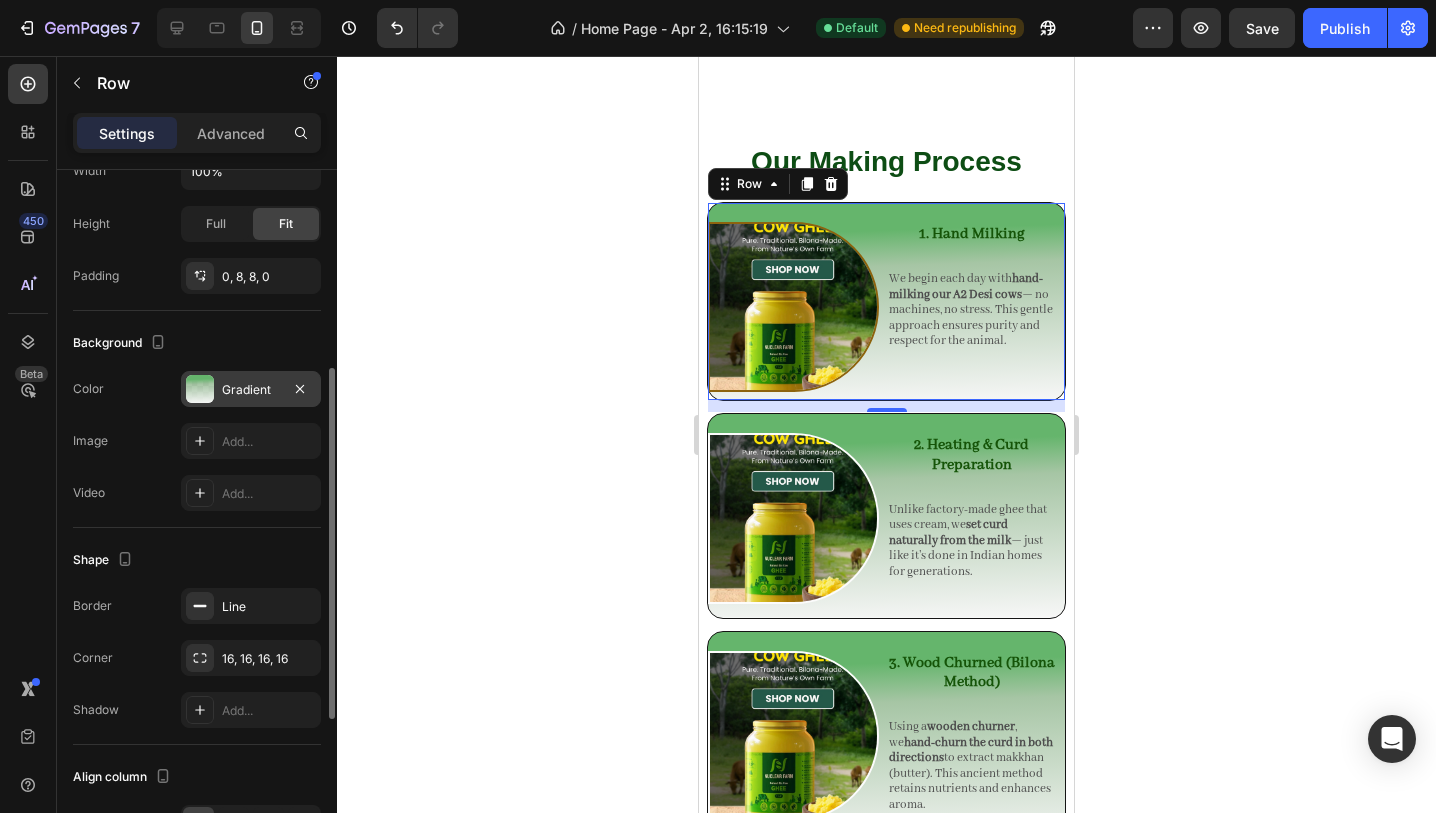 scroll, scrollTop: 583, scrollLeft: 0, axis: vertical 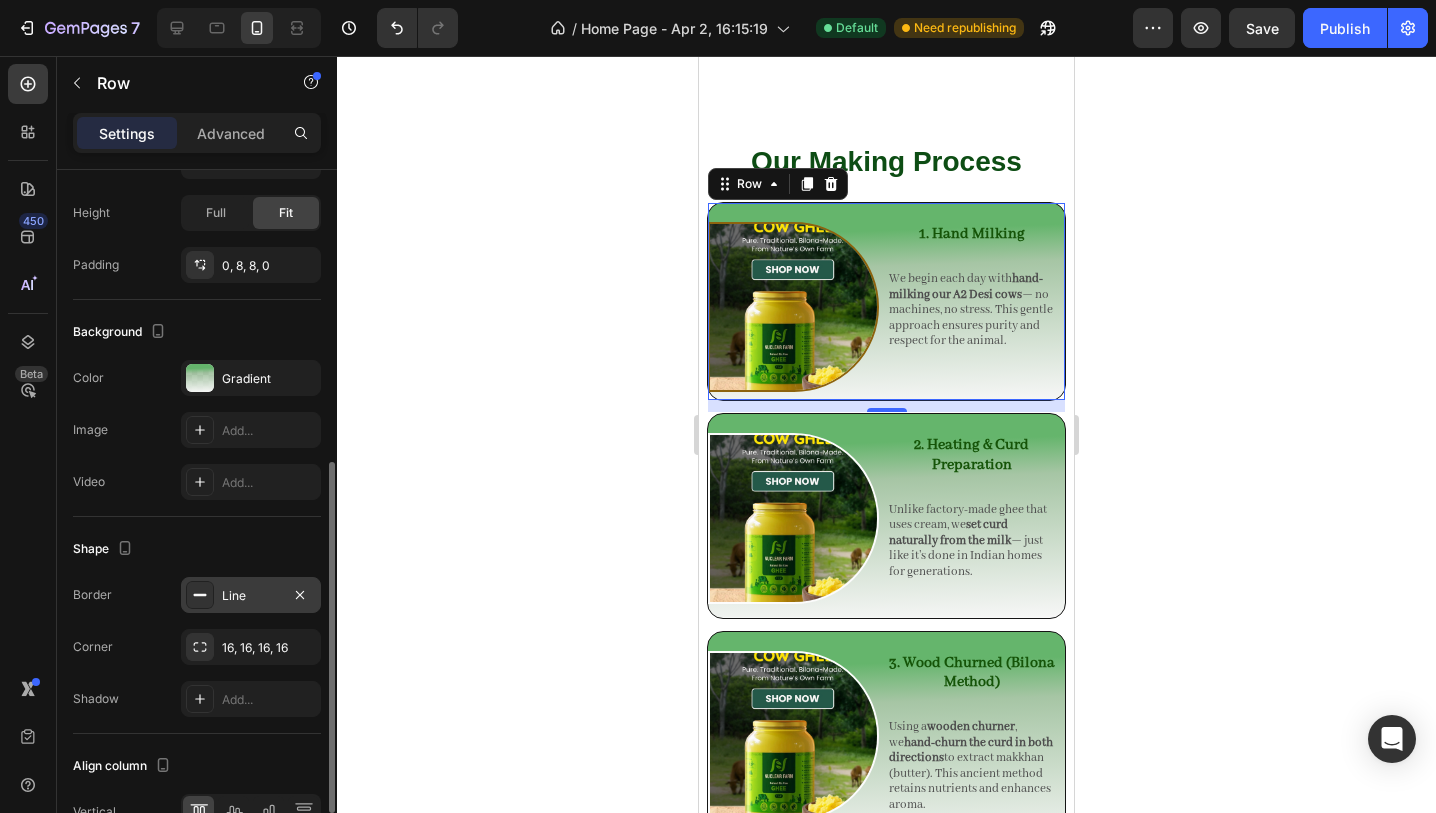 click on "Line" at bounding box center (251, 596) 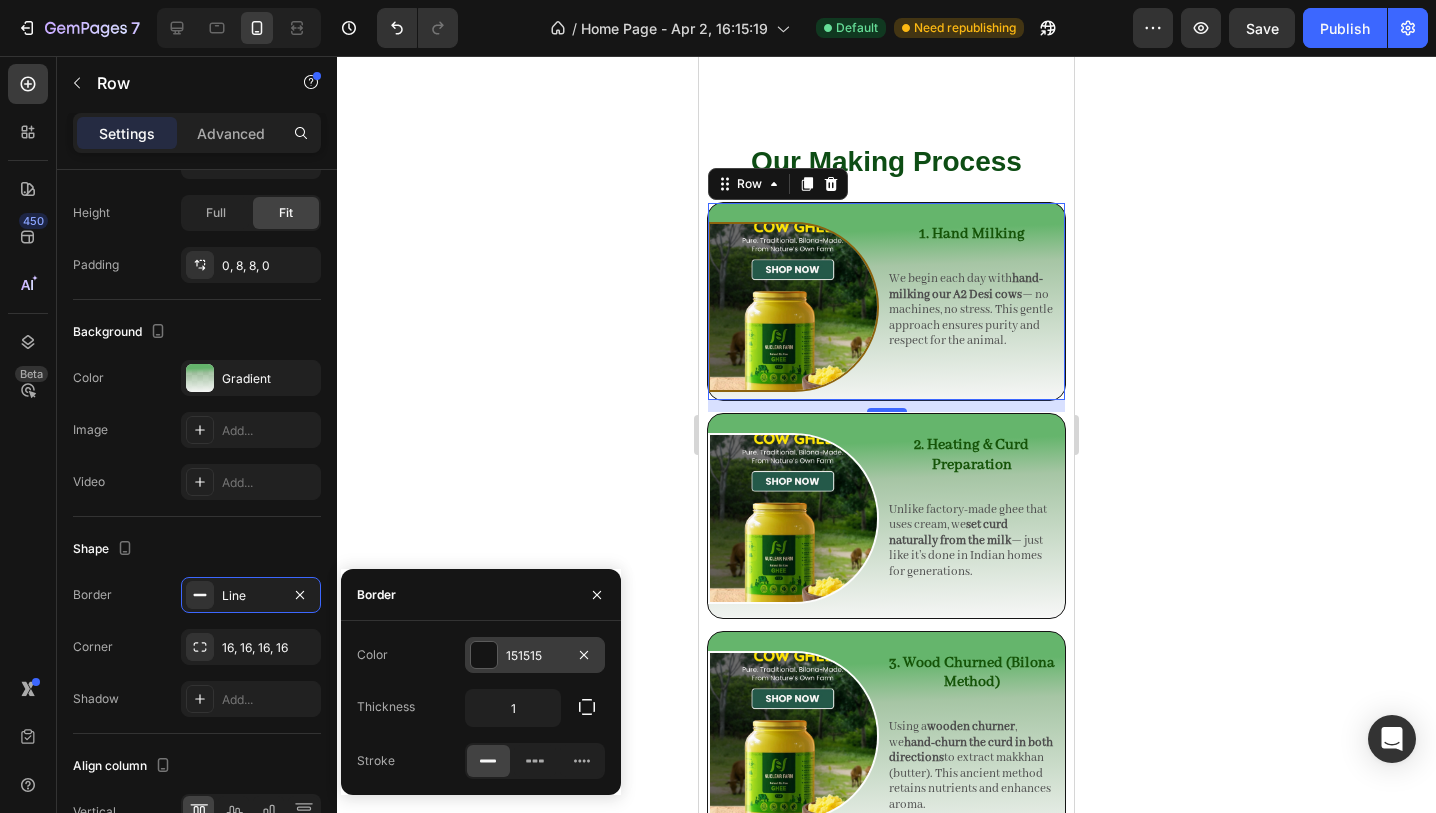 click at bounding box center [484, 655] 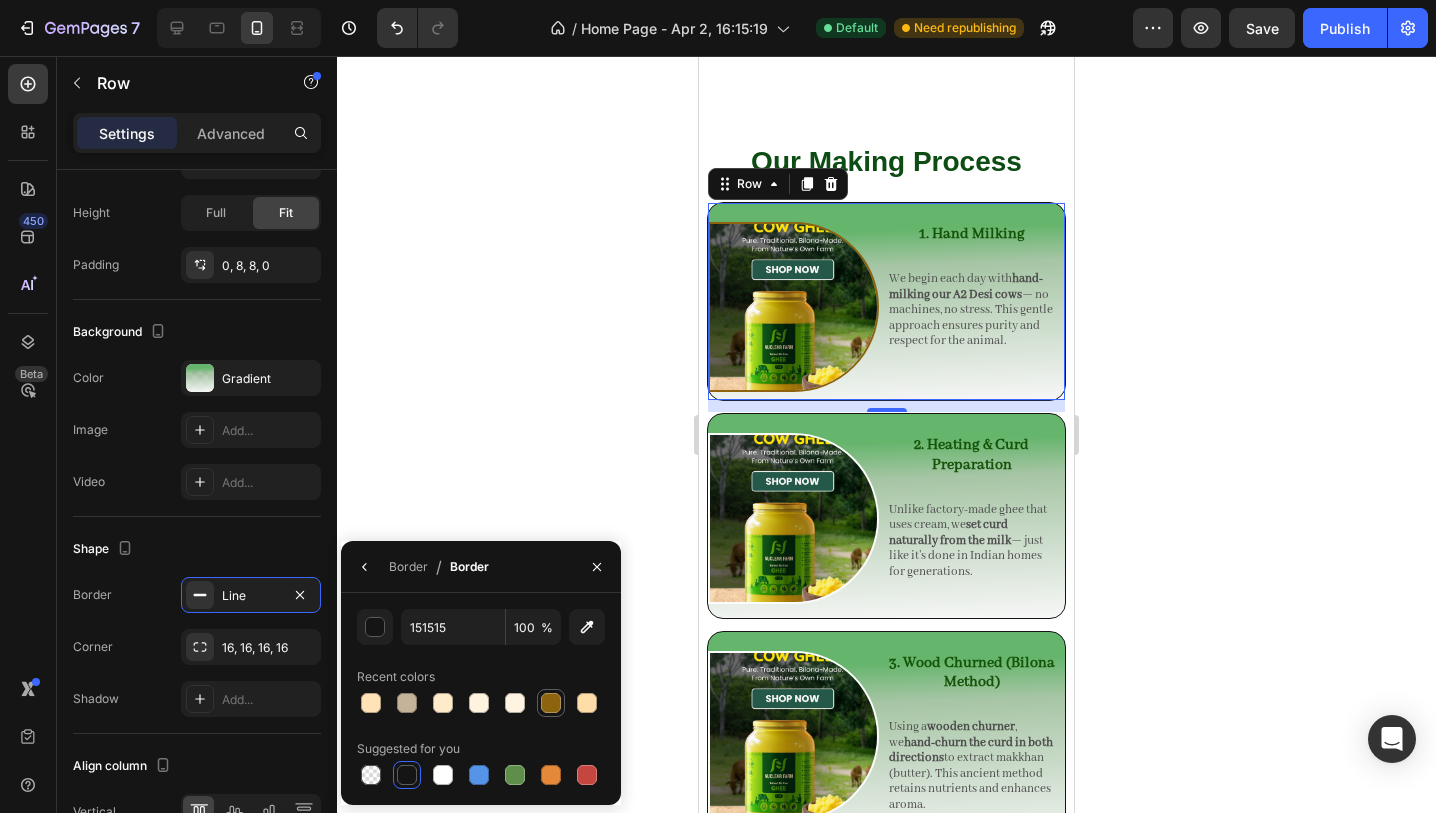 click at bounding box center [551, 703] 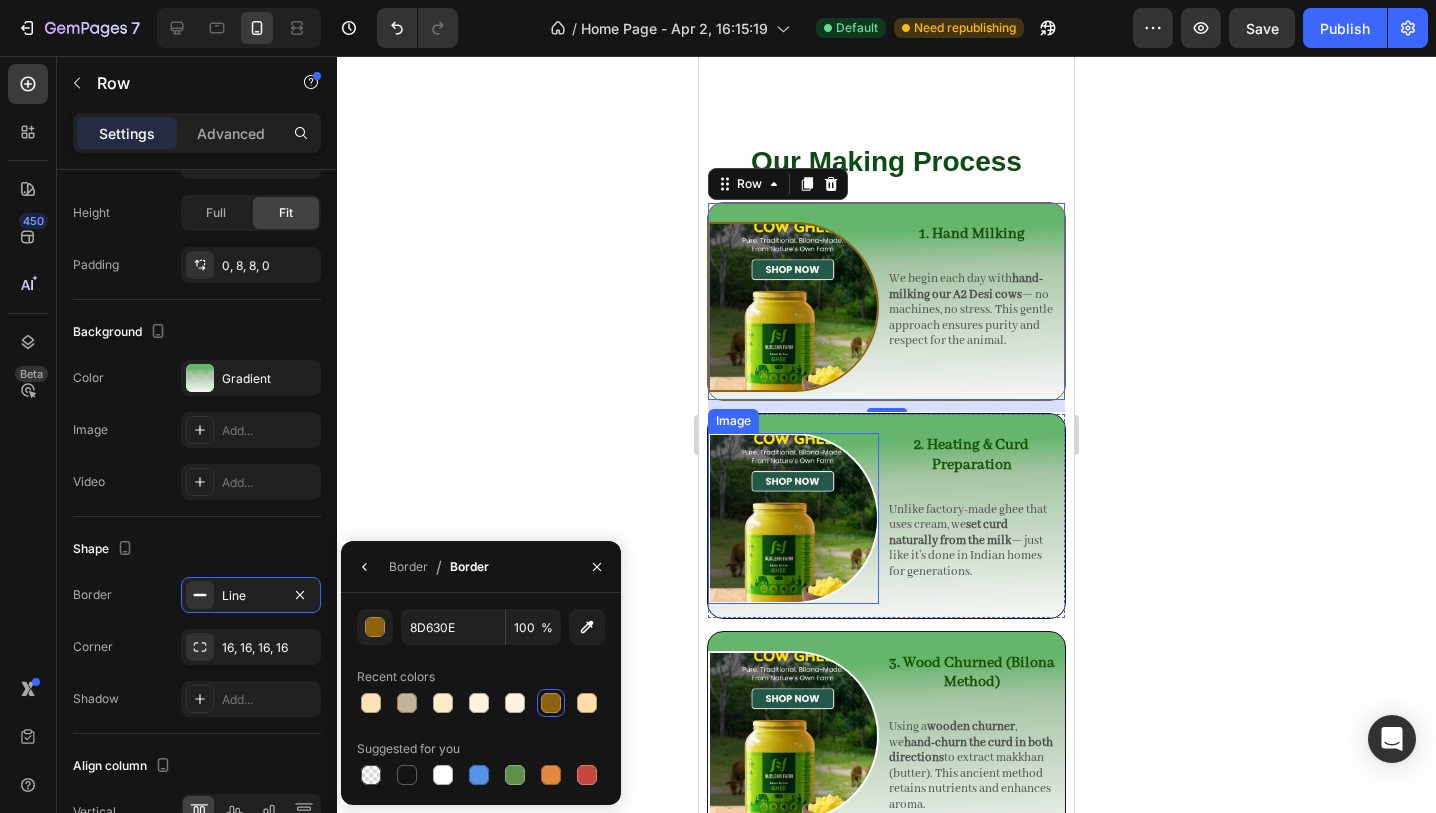 click at bounding box center [793, 518] 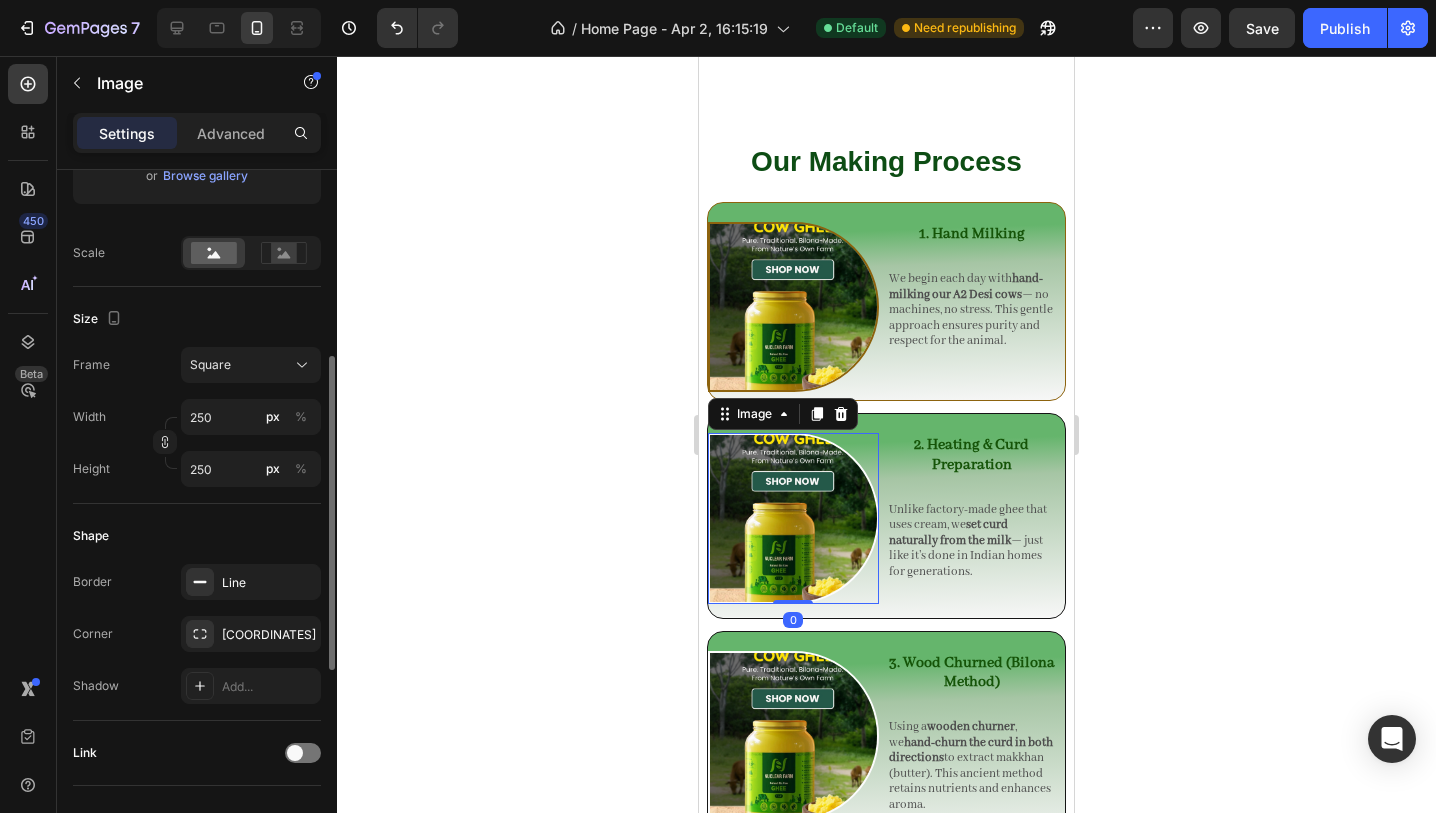 scroll, scrollTop: 411, scrollLeft: 0, axis: vertical 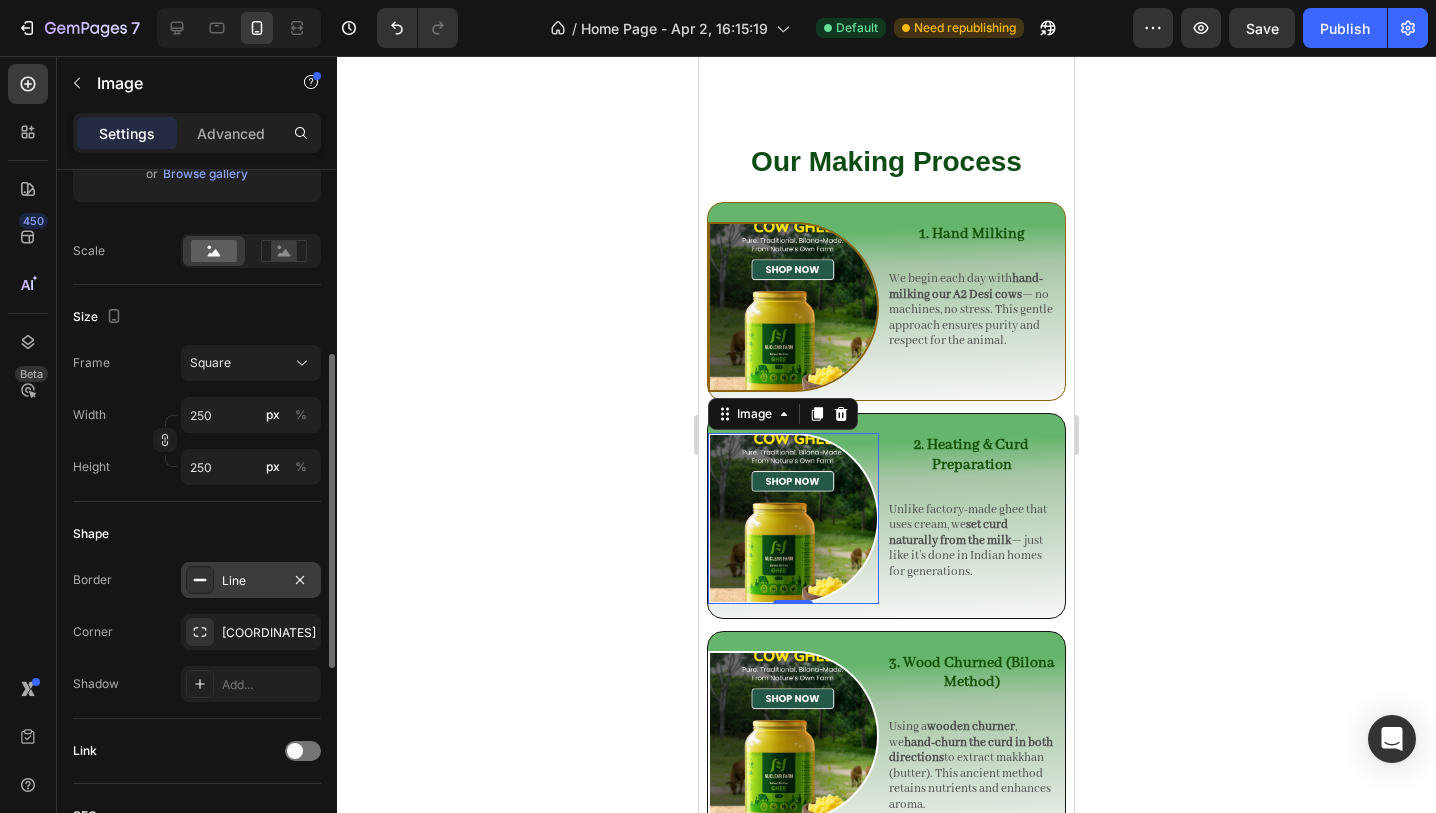 click on "Line" at bounding box center (251, 581) 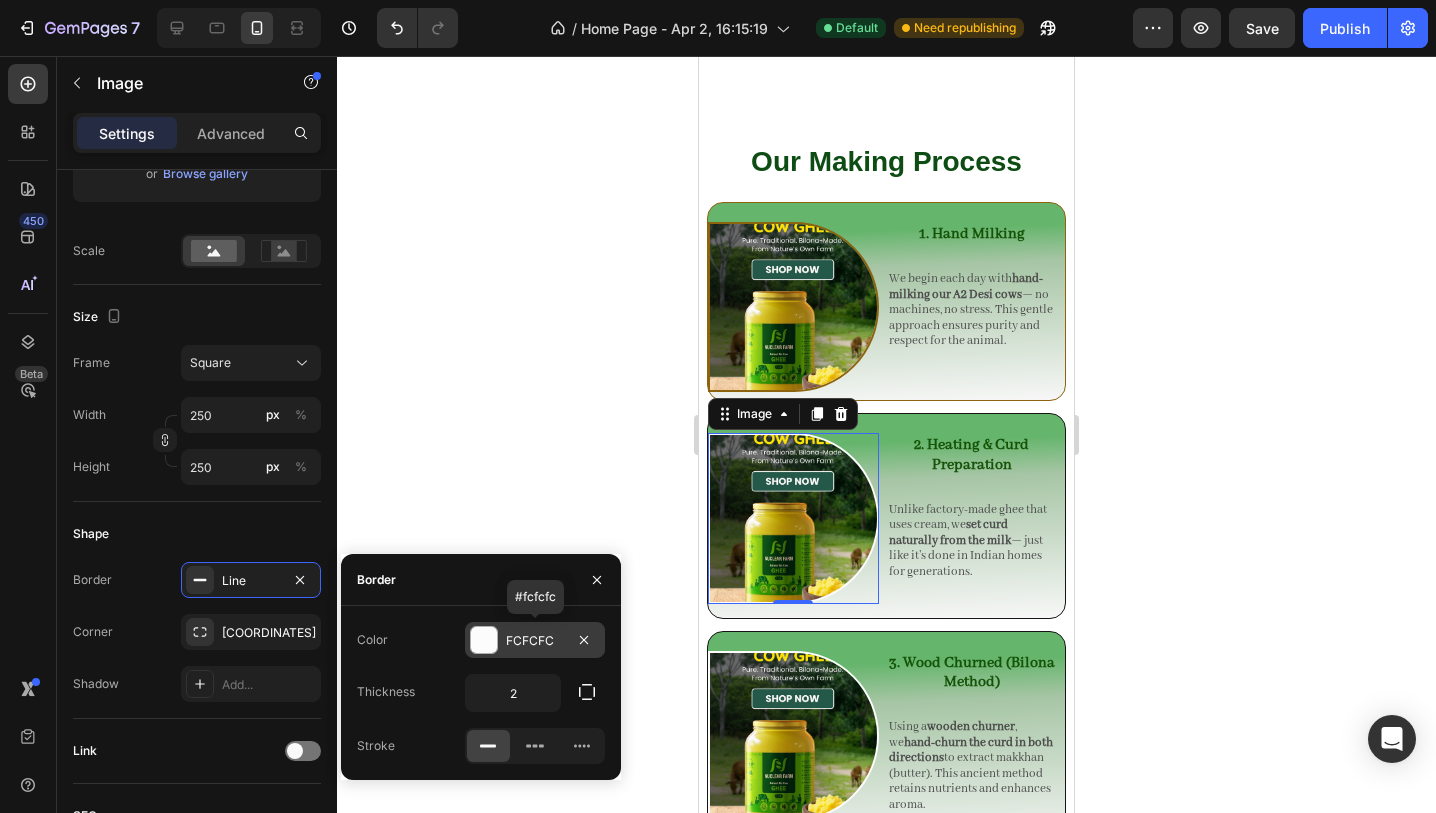 click at bounding box center [484, 640] 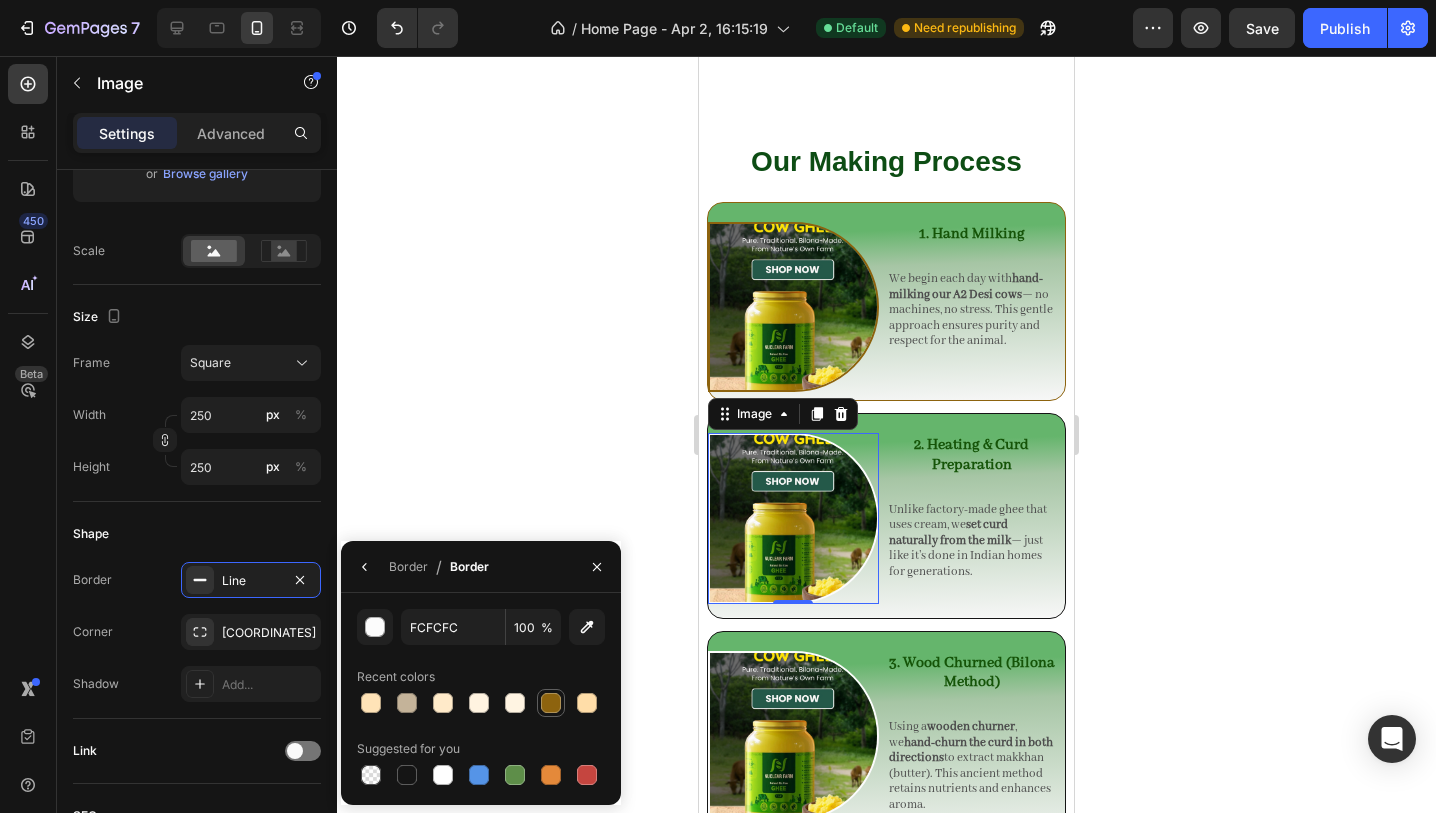 click at bounding box center [551, 703] 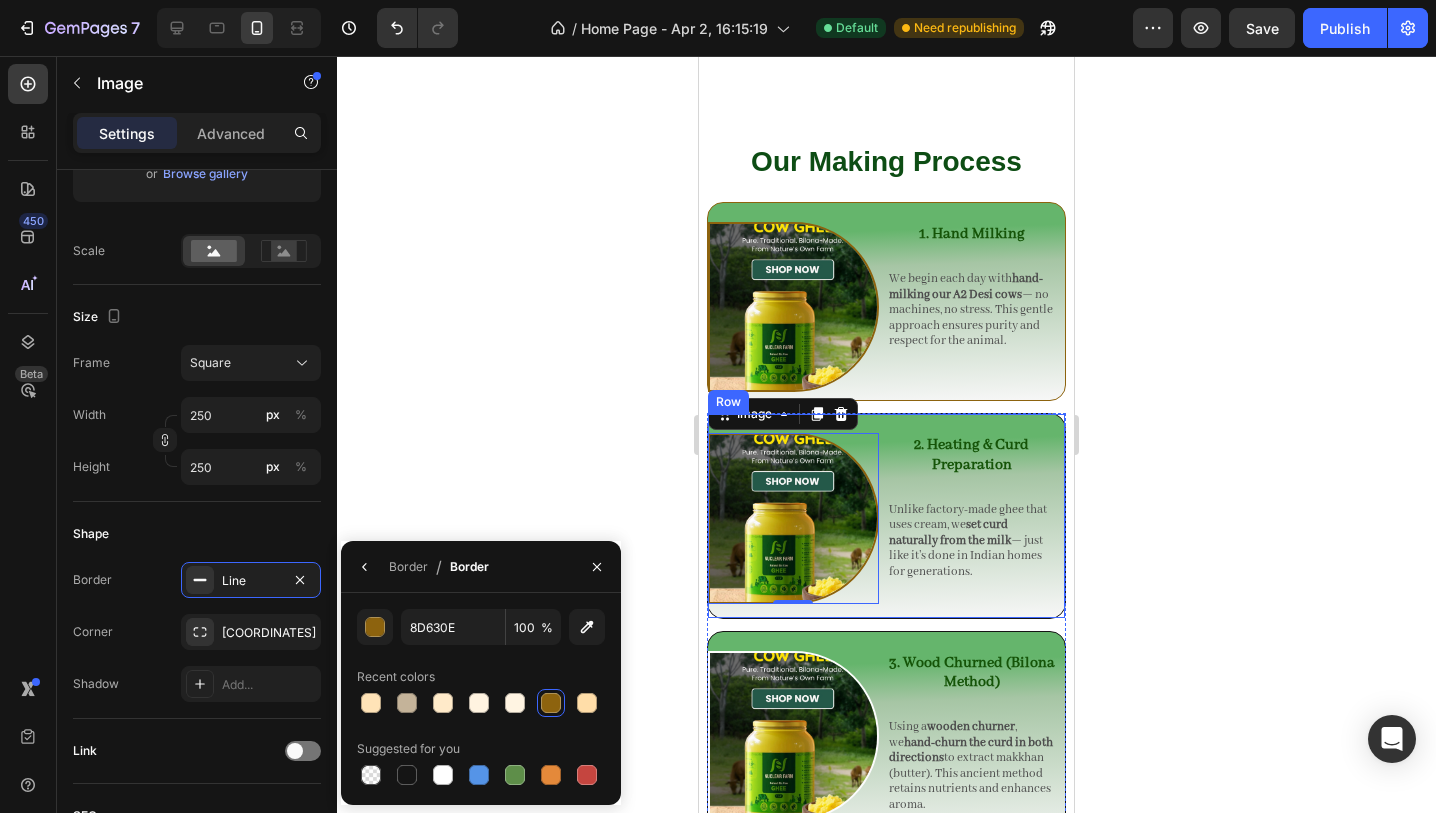 click on "Image   0 2. Heating & Curd Preparation Heading Unlike factory-made ghee that uses cream, we  set curd naturally from the milk  — just like it’s done in Indian homes for generations. Text Block Row" at bounding box center (886, 515) 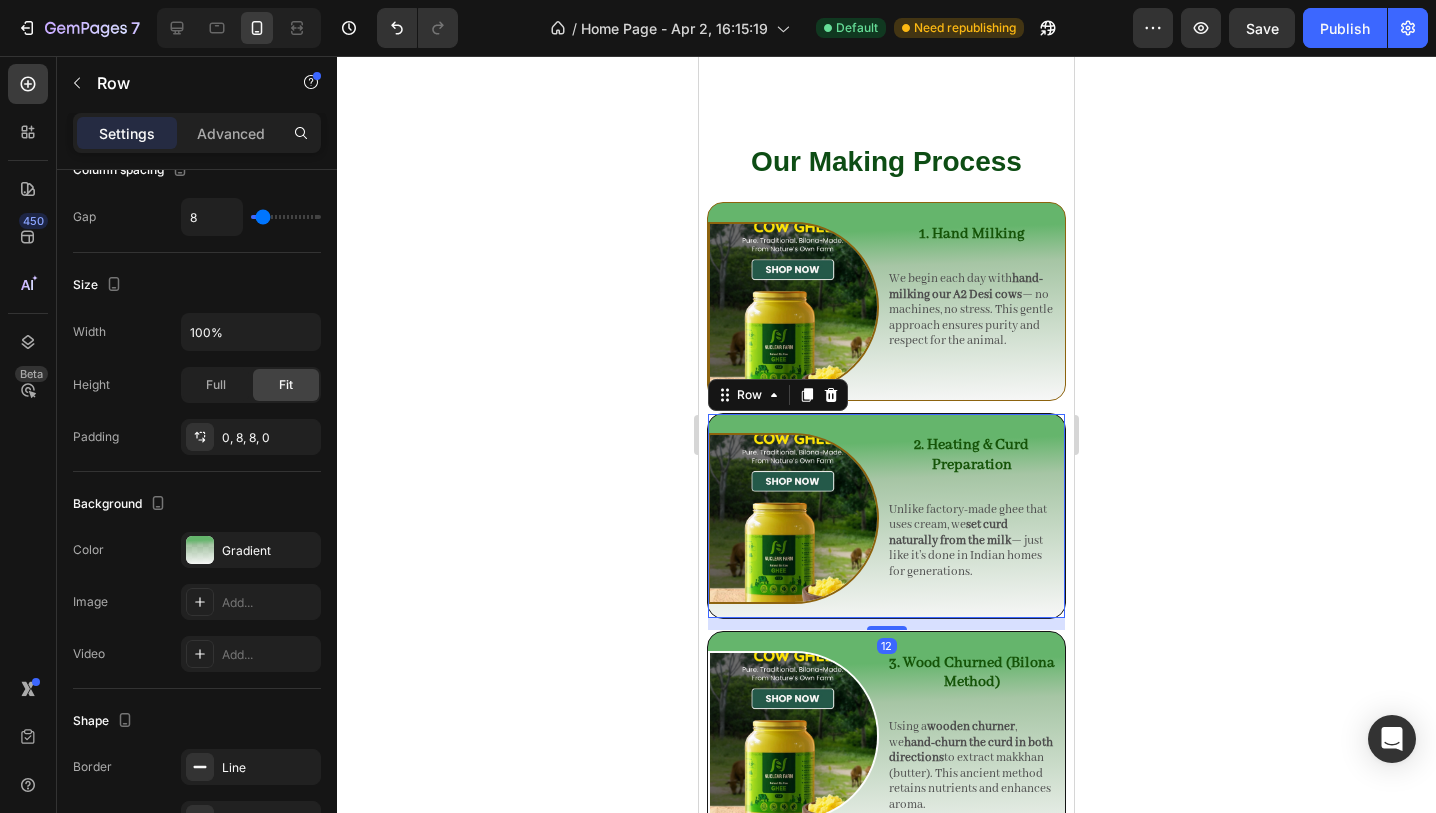 scroll, scrollTop: 0, scrollLeft: 0, axis: both 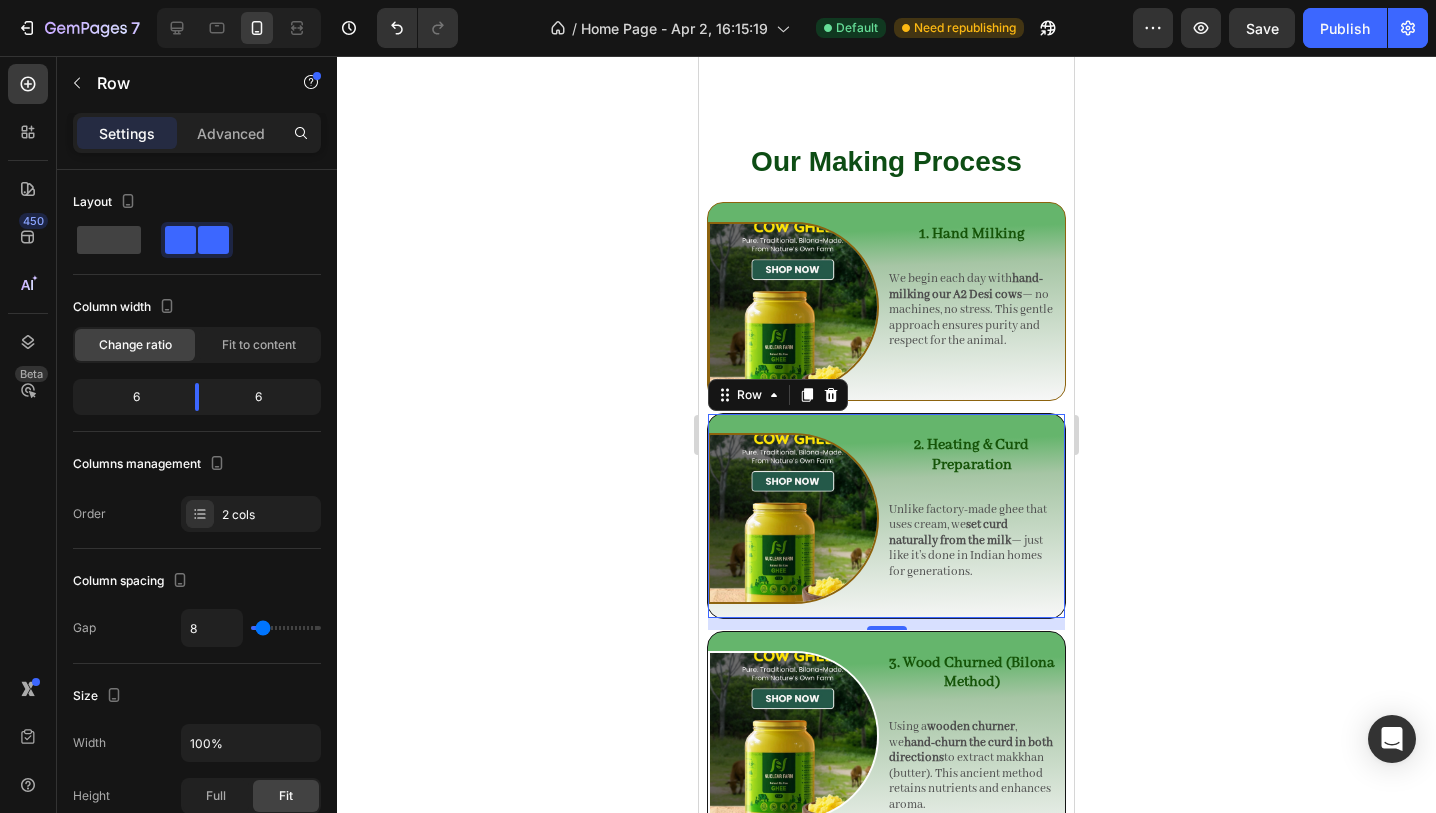 click on "Image 2. Heating & Curd Preparation Heading Unlike factory-made ghee that uses cream, we  set curd naturally from the milk  — just like it’s done in Indian homes for generations. Text Block Row   12" at bounding box center [886, 515] 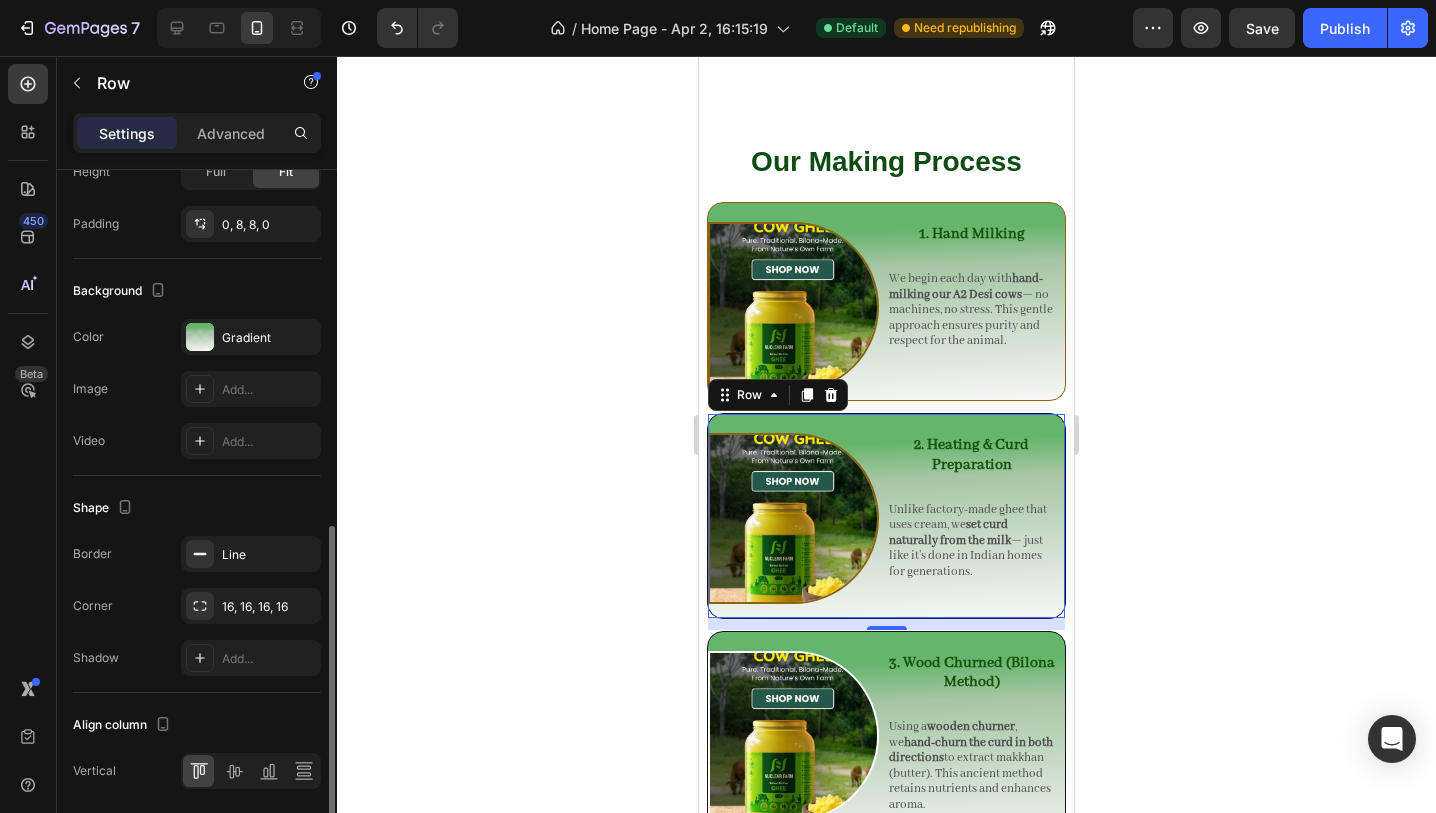 scroll, scrollTop: 661, scrollLeft: 0, axis: vertical 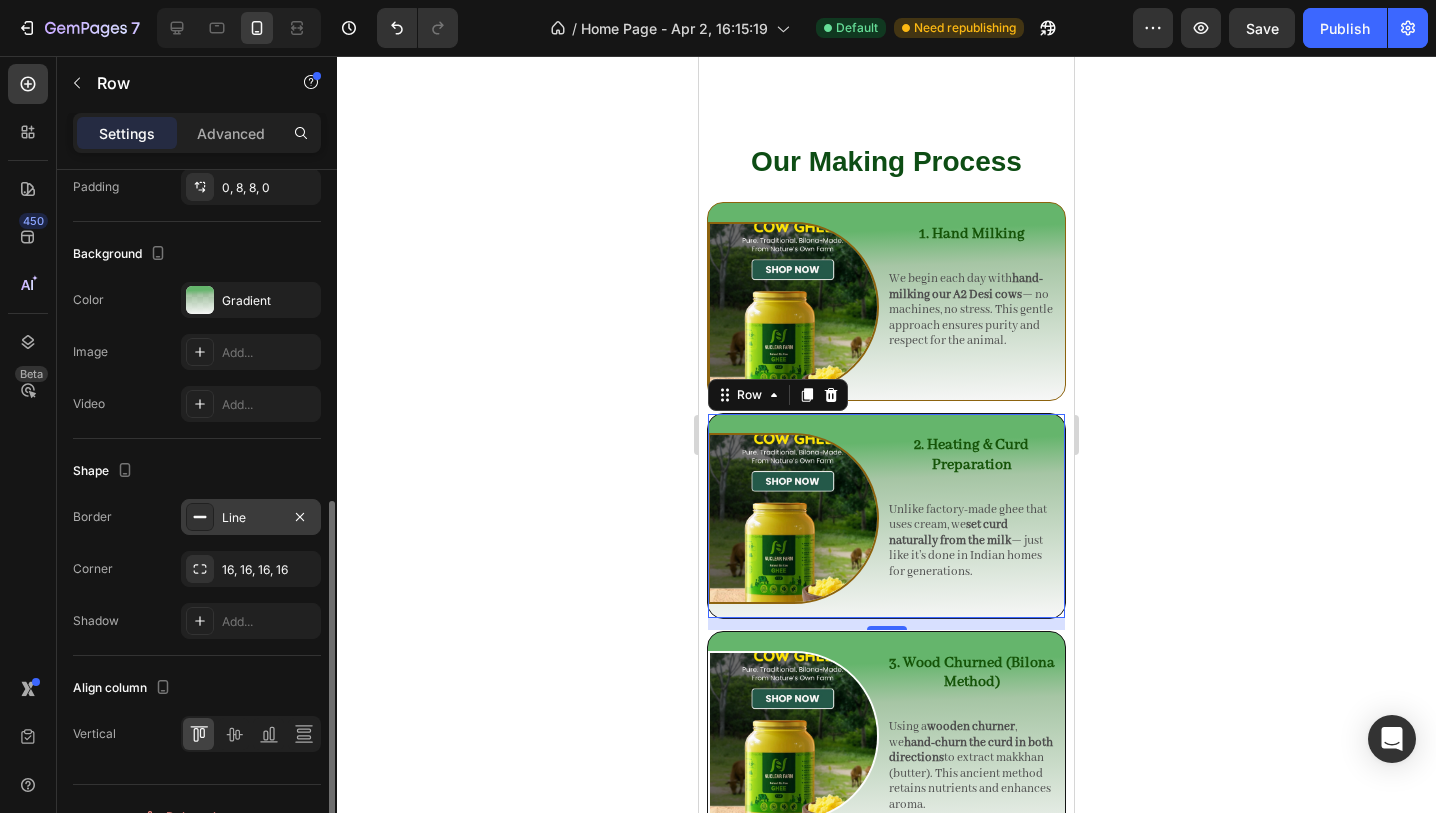 click on "Line" at bounding box center [251, 518] 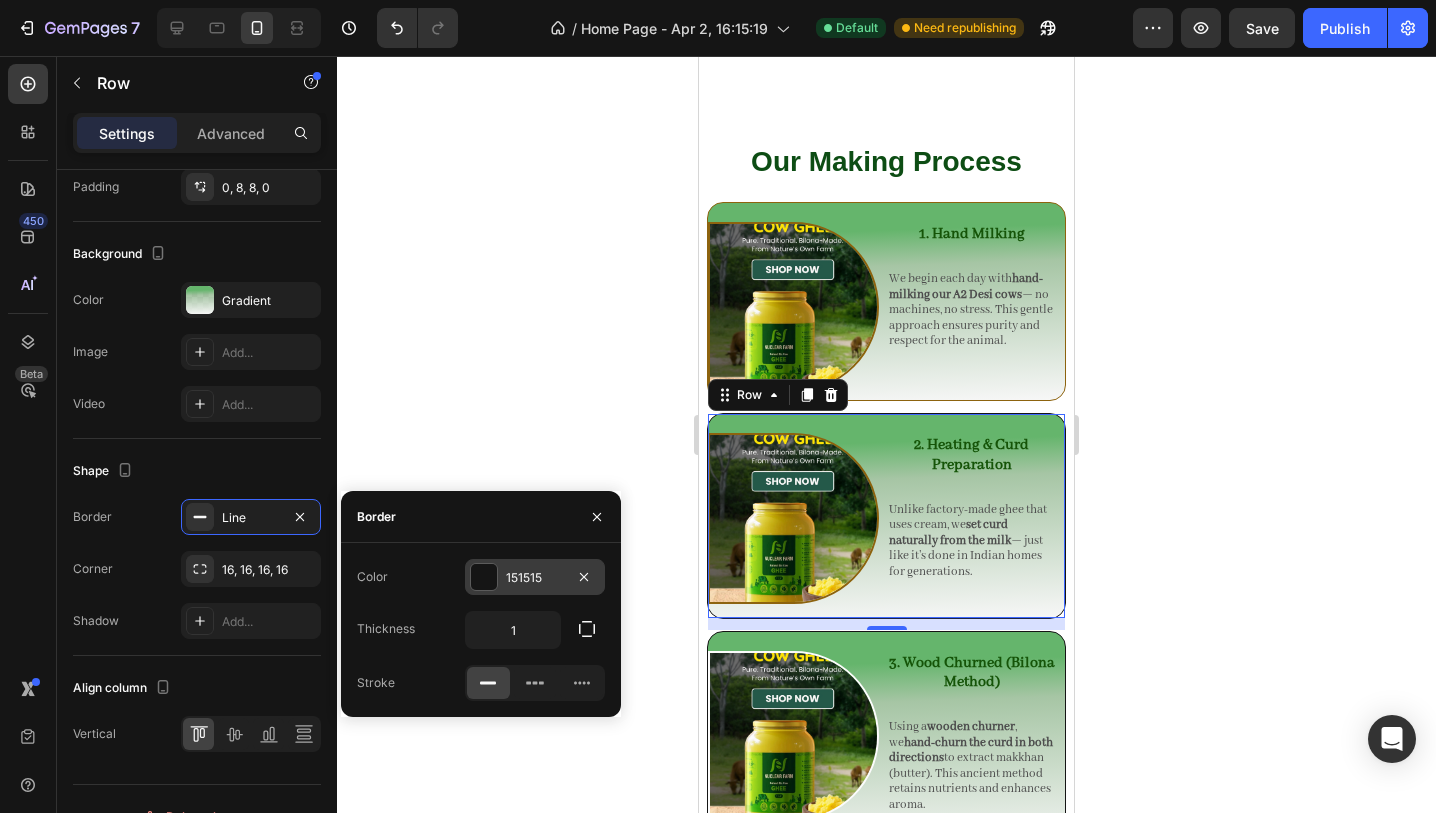 click at bounding box center [484, 577] 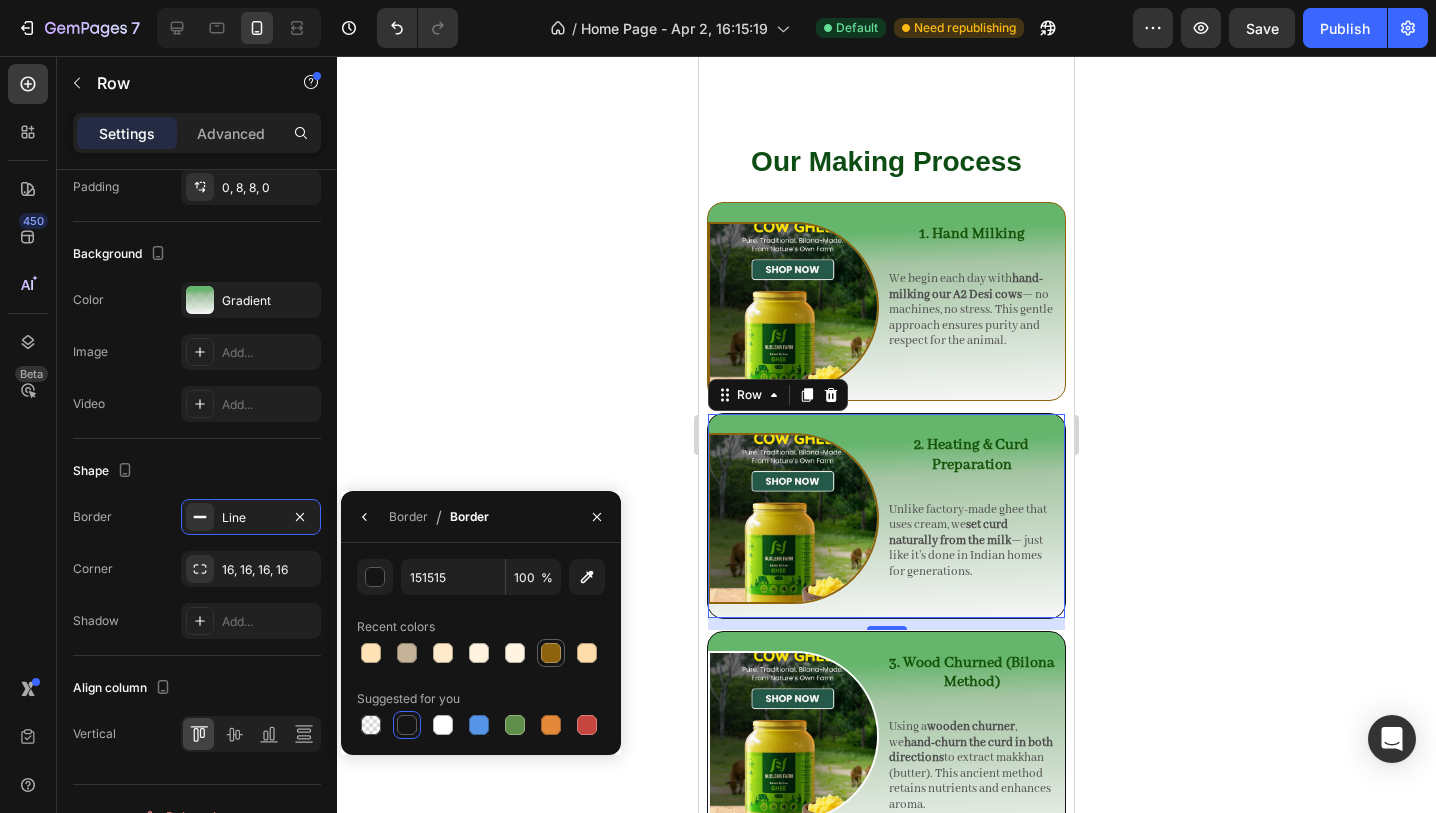 click at bounding box center (551, 653) 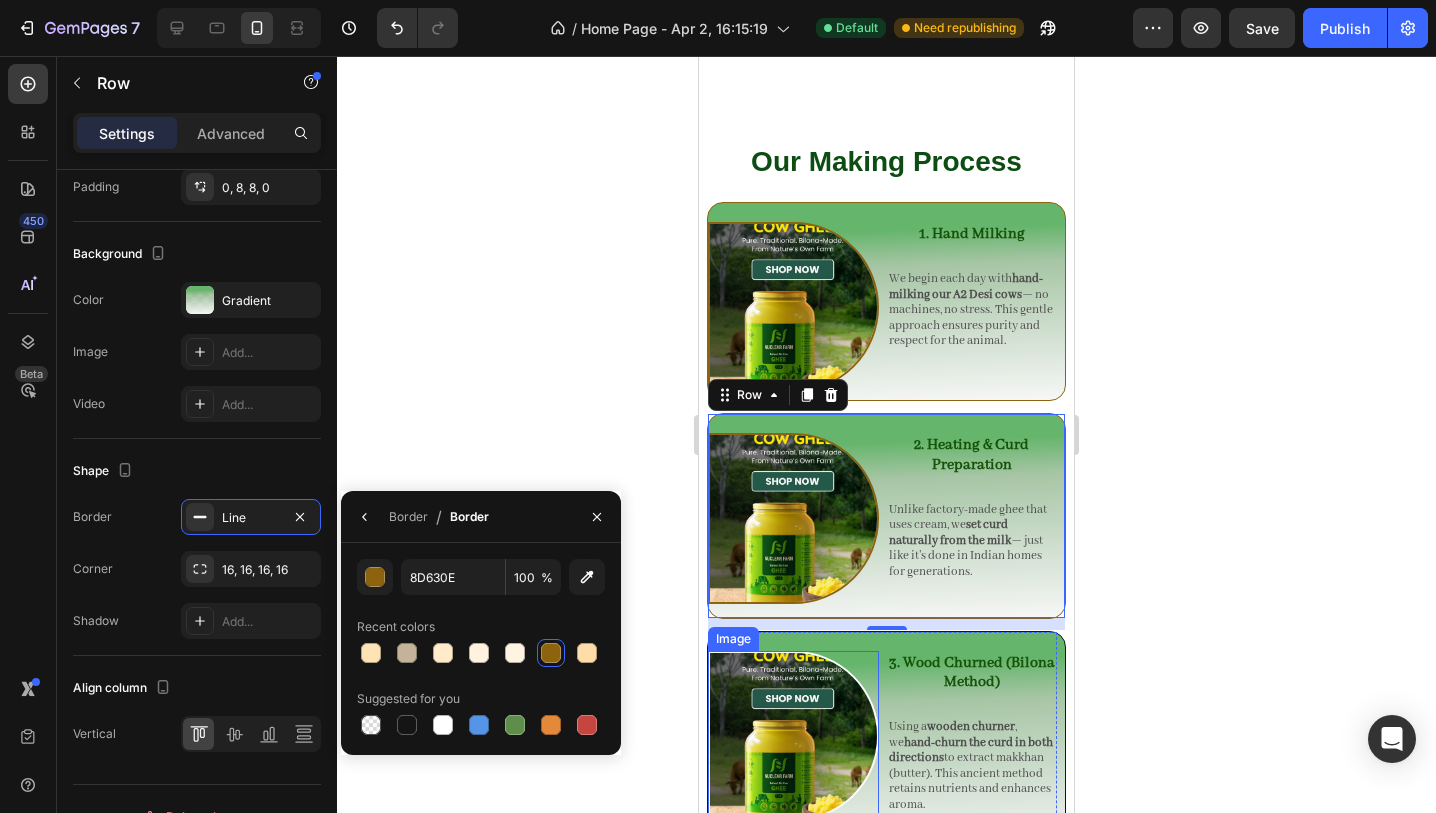 click at bounding box center [793, 736] 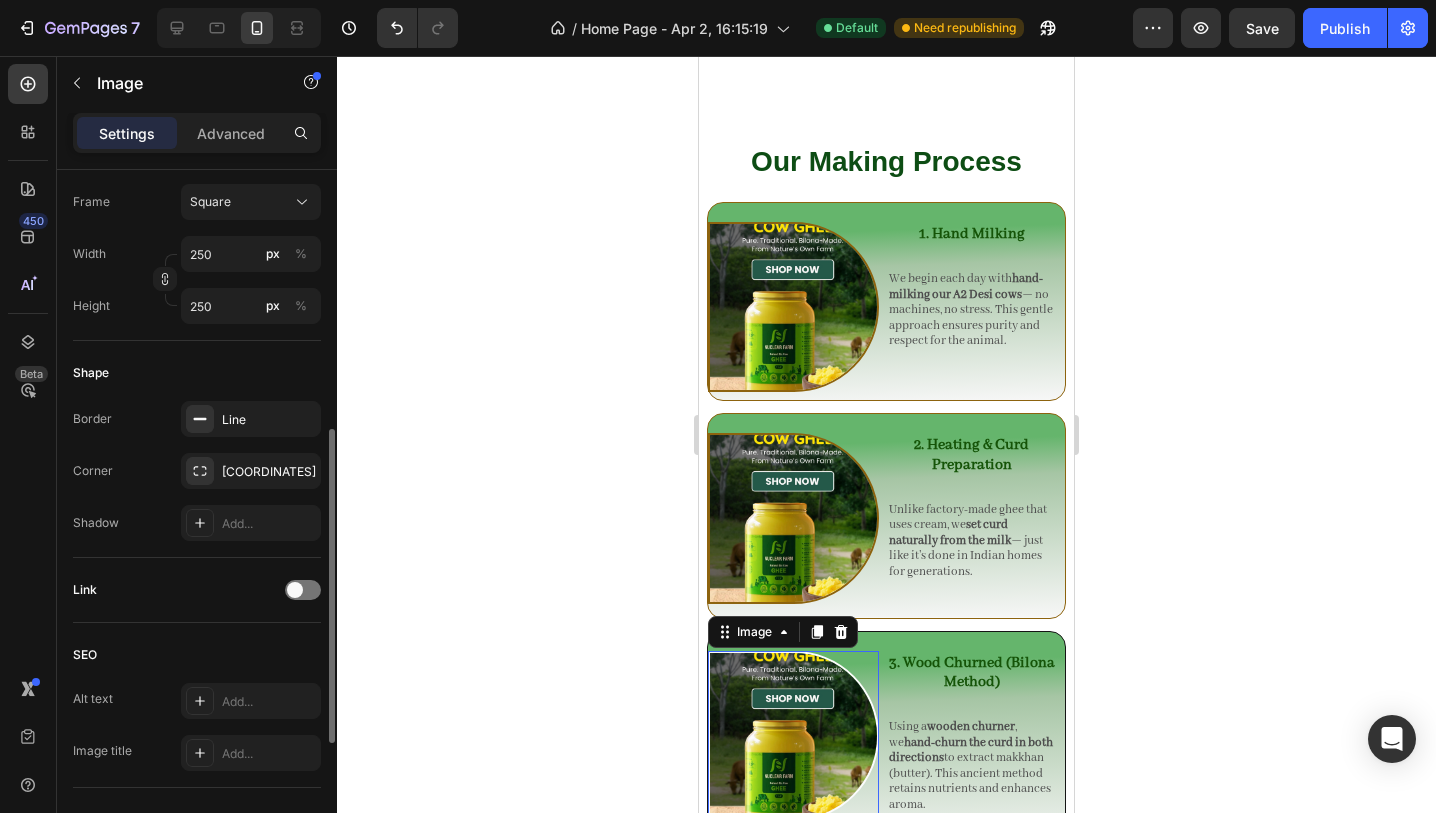 scroll, scrollTop: 586, scrollLeft: 0, axis: vertical 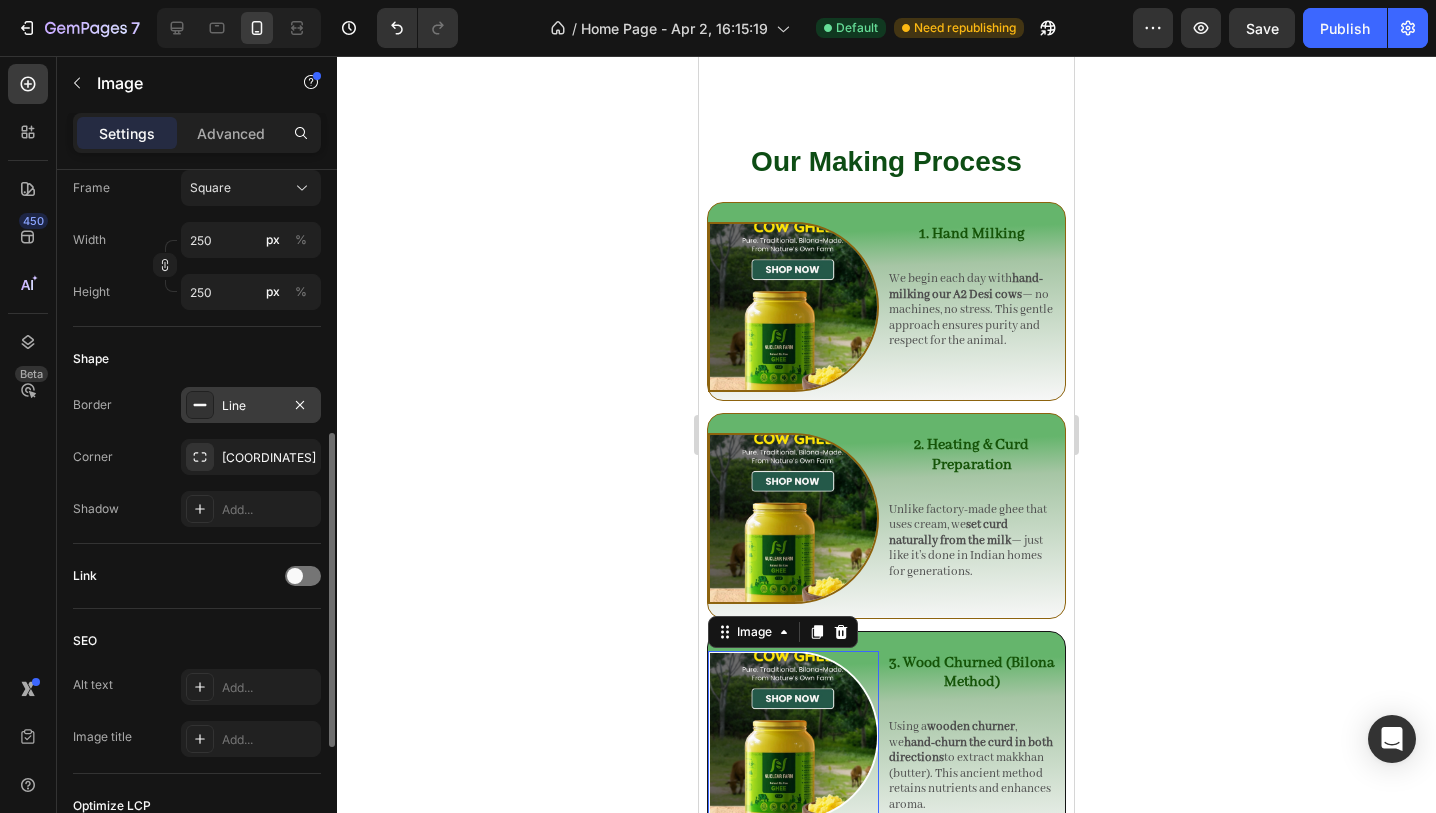 click on "Line" at bounding box center [251, 406] 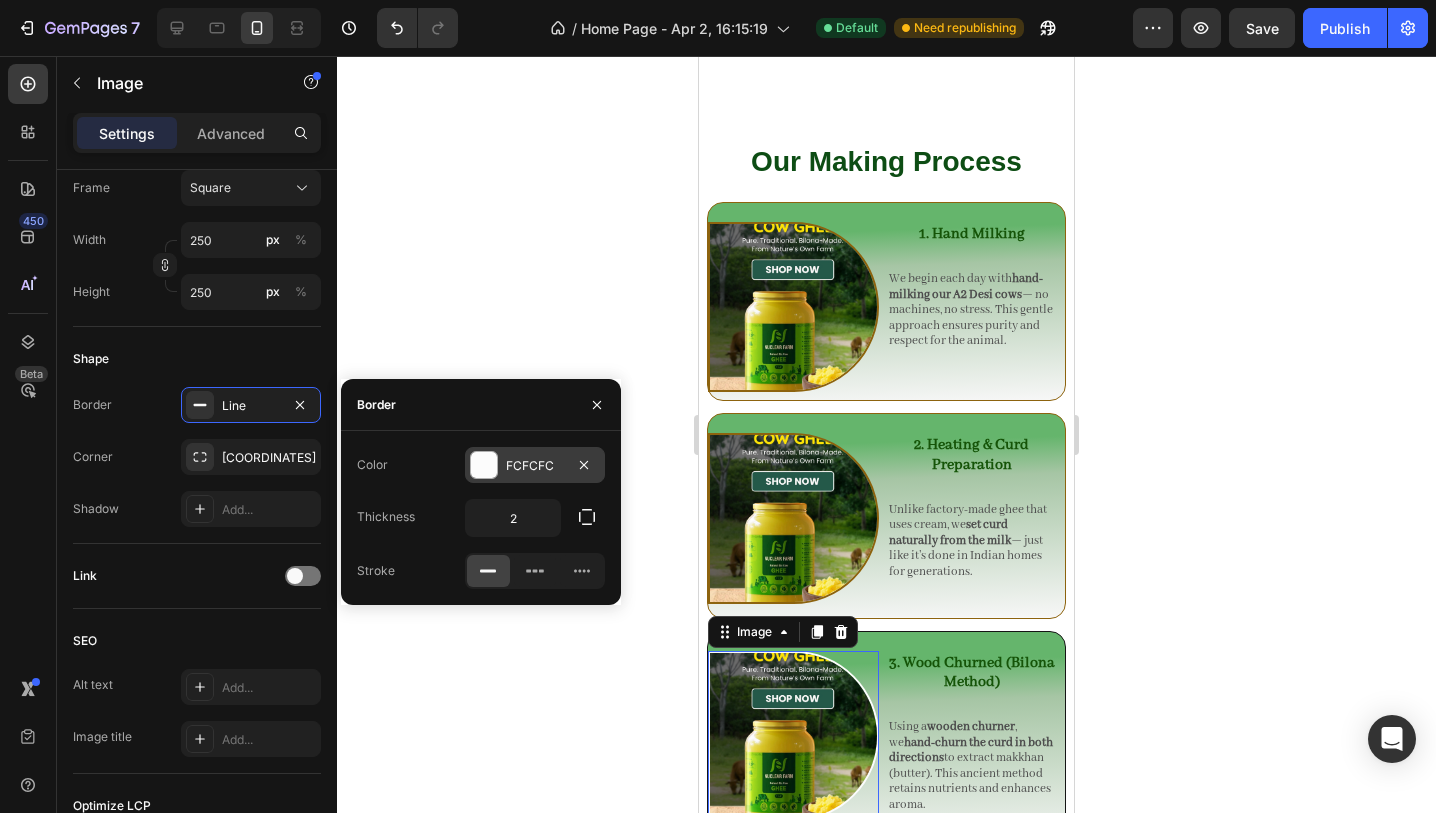 click on "FCFCFC" at bounding box center (535, 465) 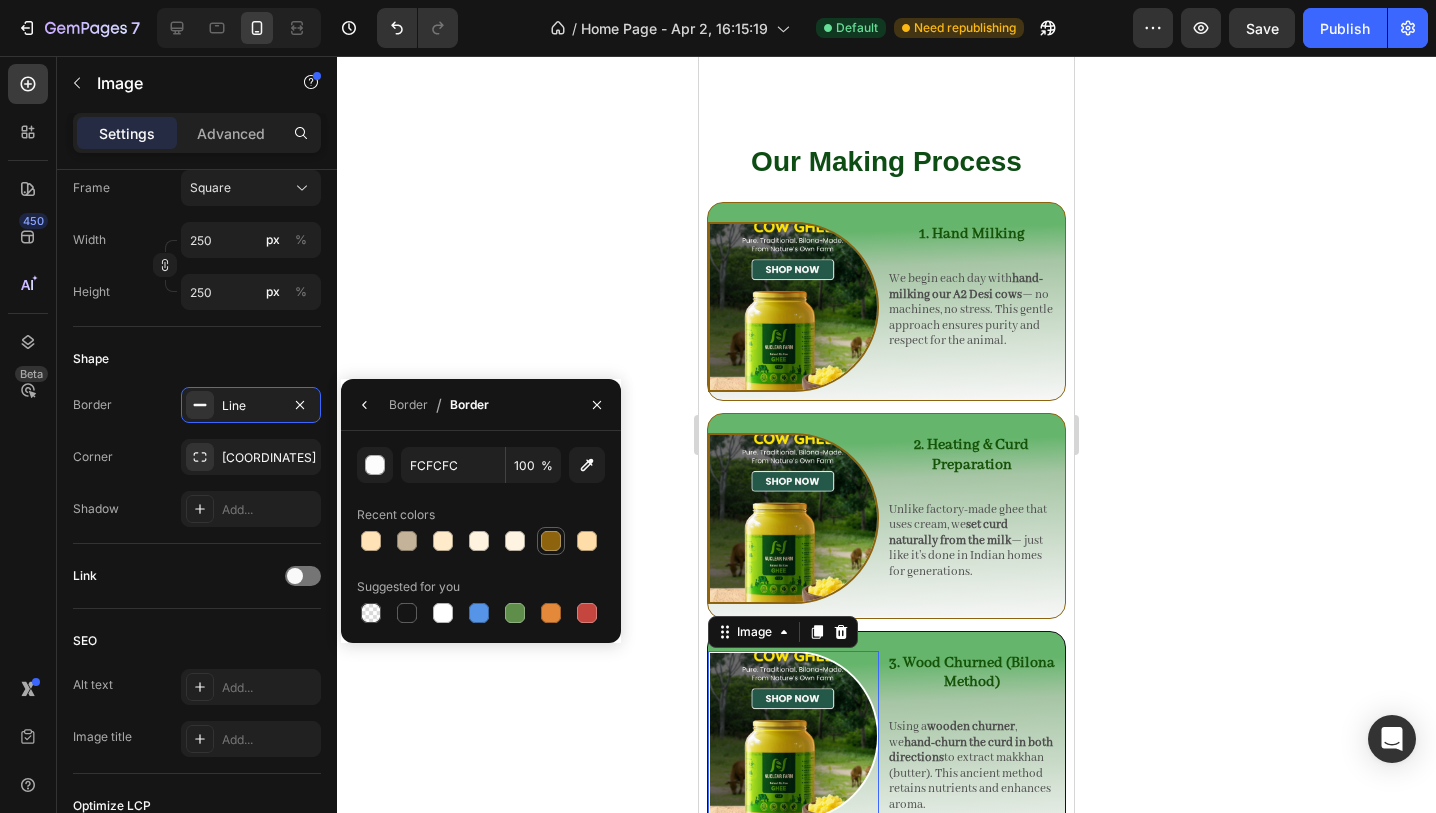 click at bounding box center (551, 541) 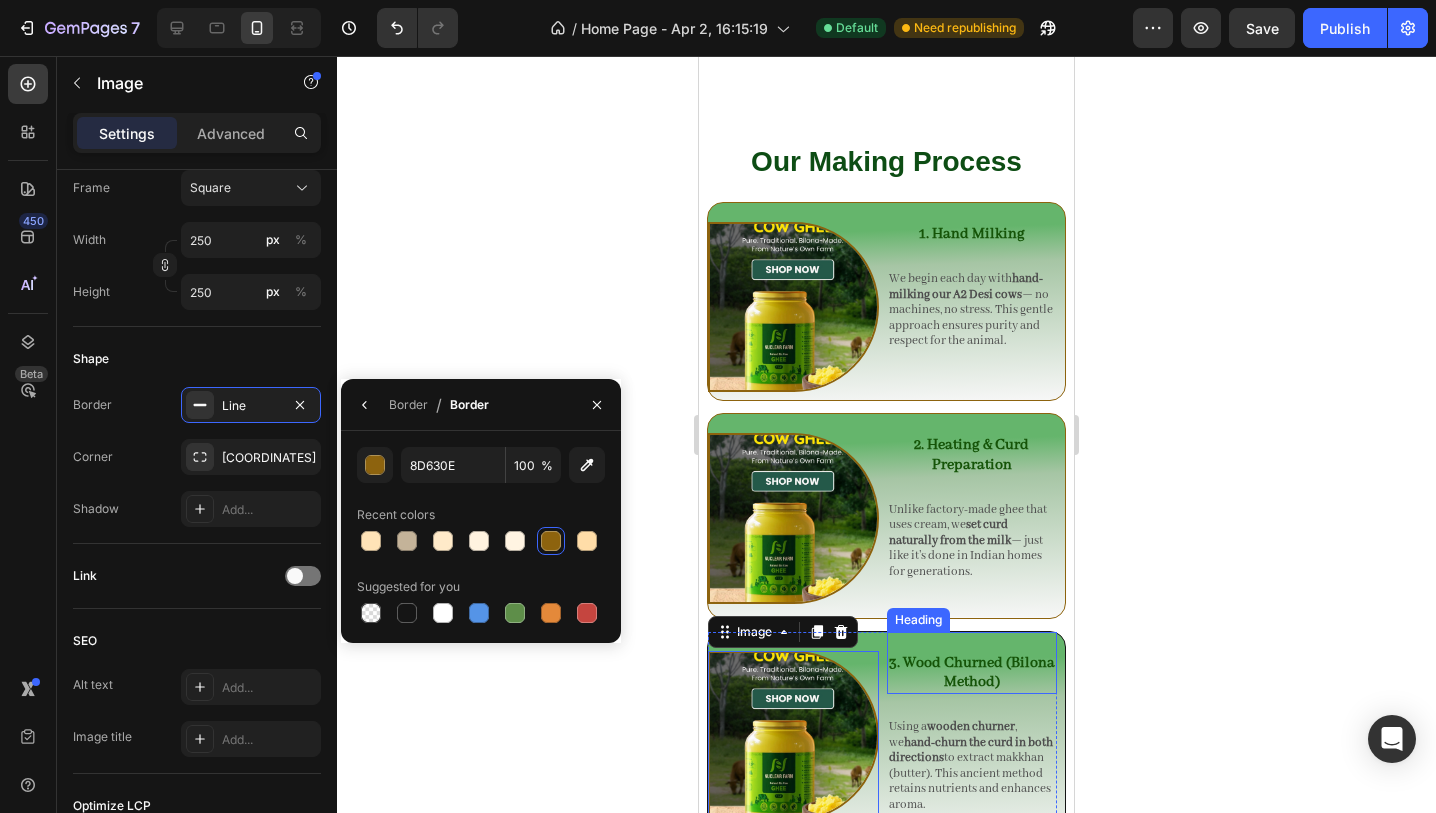 click on "3. Wood Churned (Bilona Method) Heading" at bounding box center [972, 663] 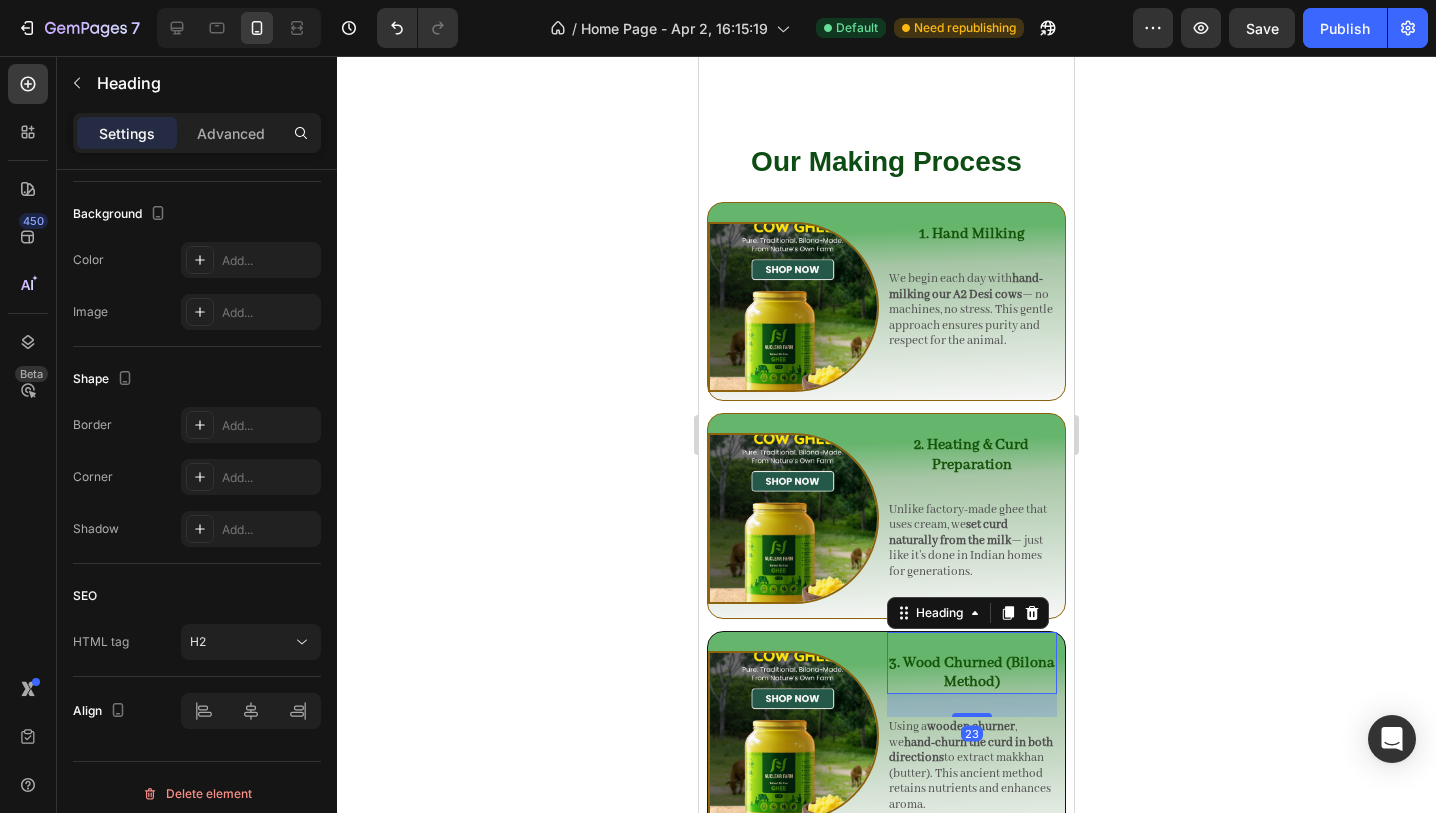 scroll, scrollTop: 0, scrollLeft: 0, axis: both 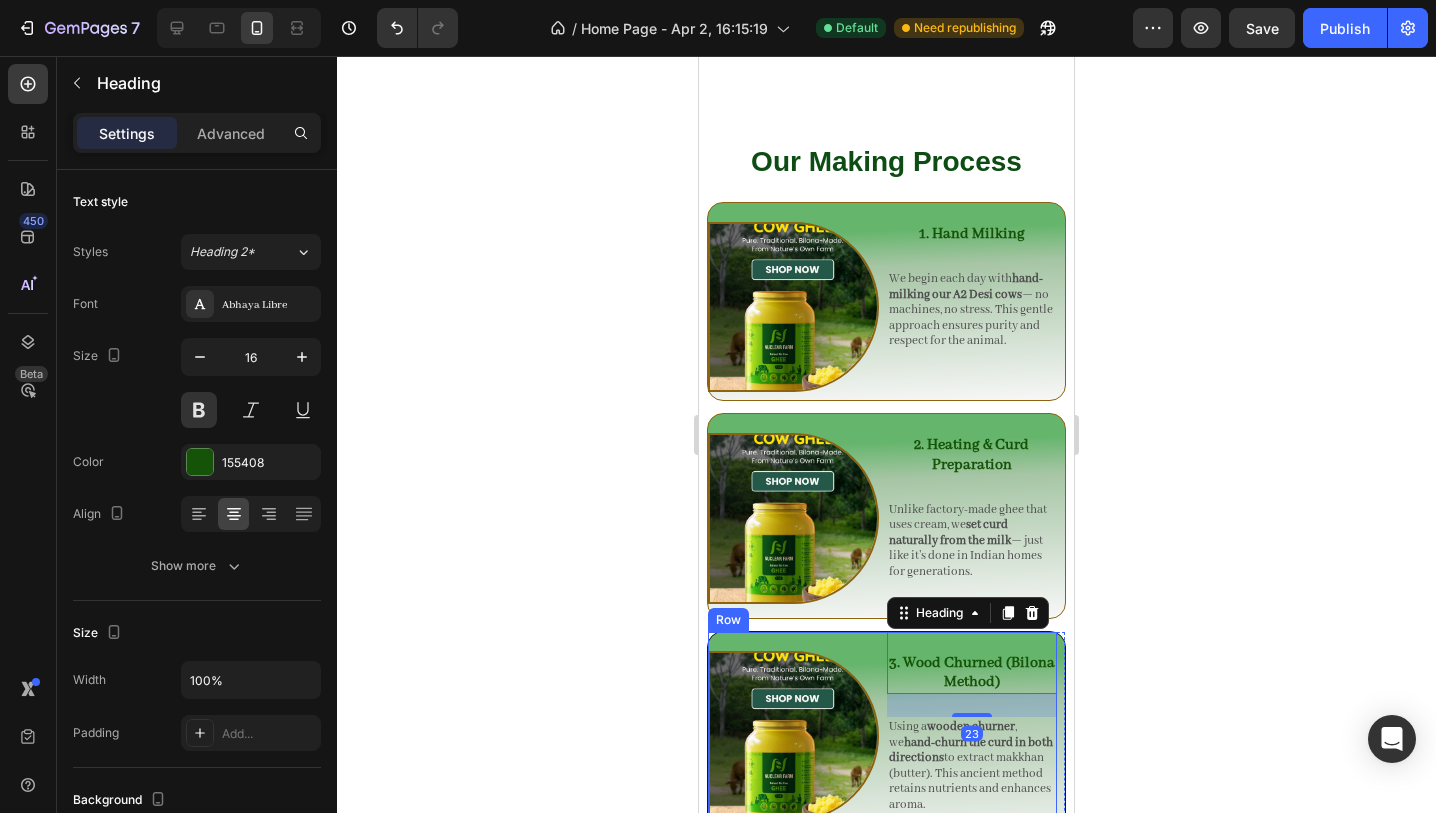 click on "Image" at bounding box center [793, 737] 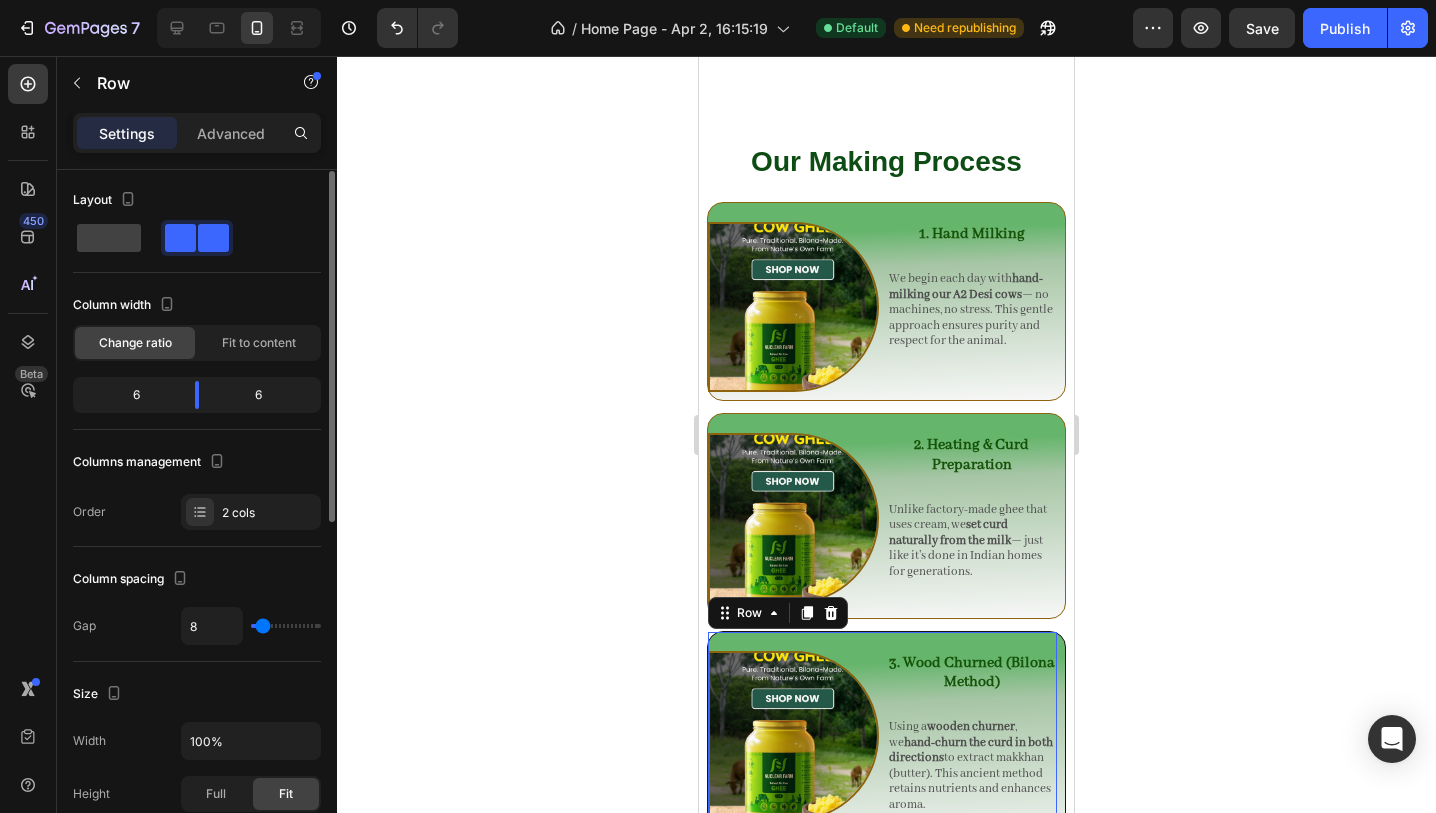 scroll, scrollTop: 0, scrollLeft: 0, axis: both 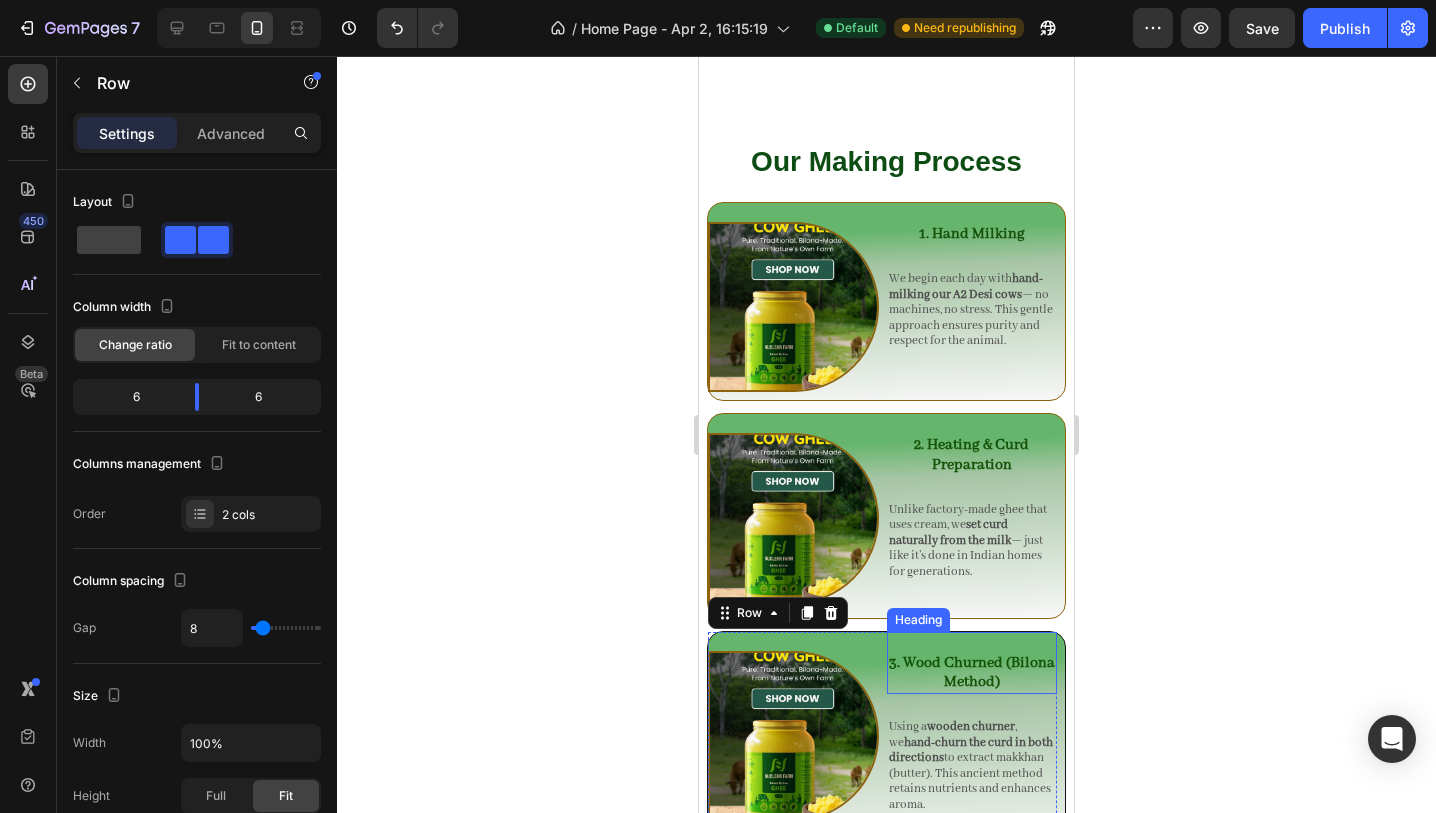 click on "3. Wood Churned (Bilona Method) Heading" at bounding box center (972, 663) 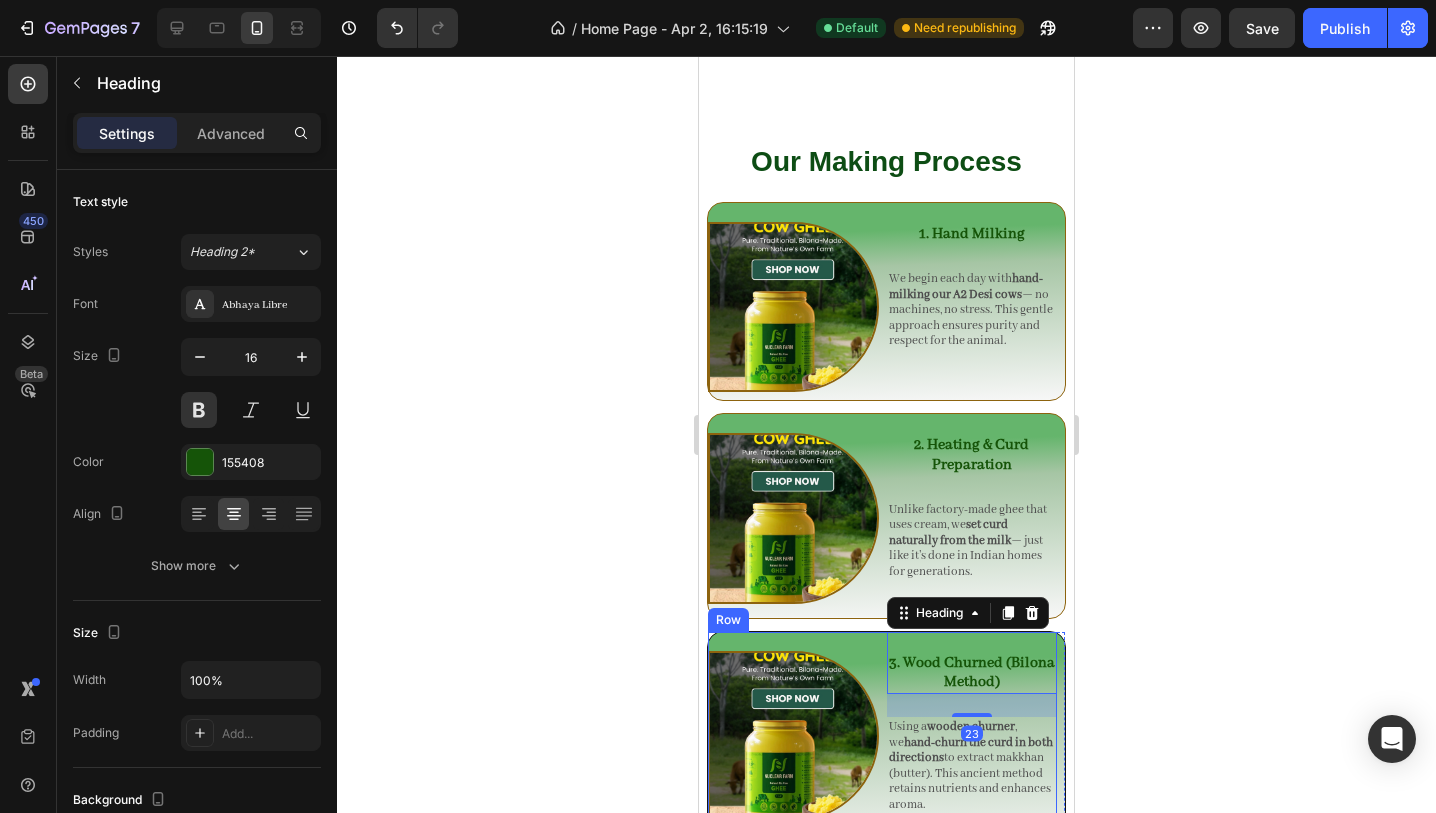 click on "Image" at bounding box center [793, 737] 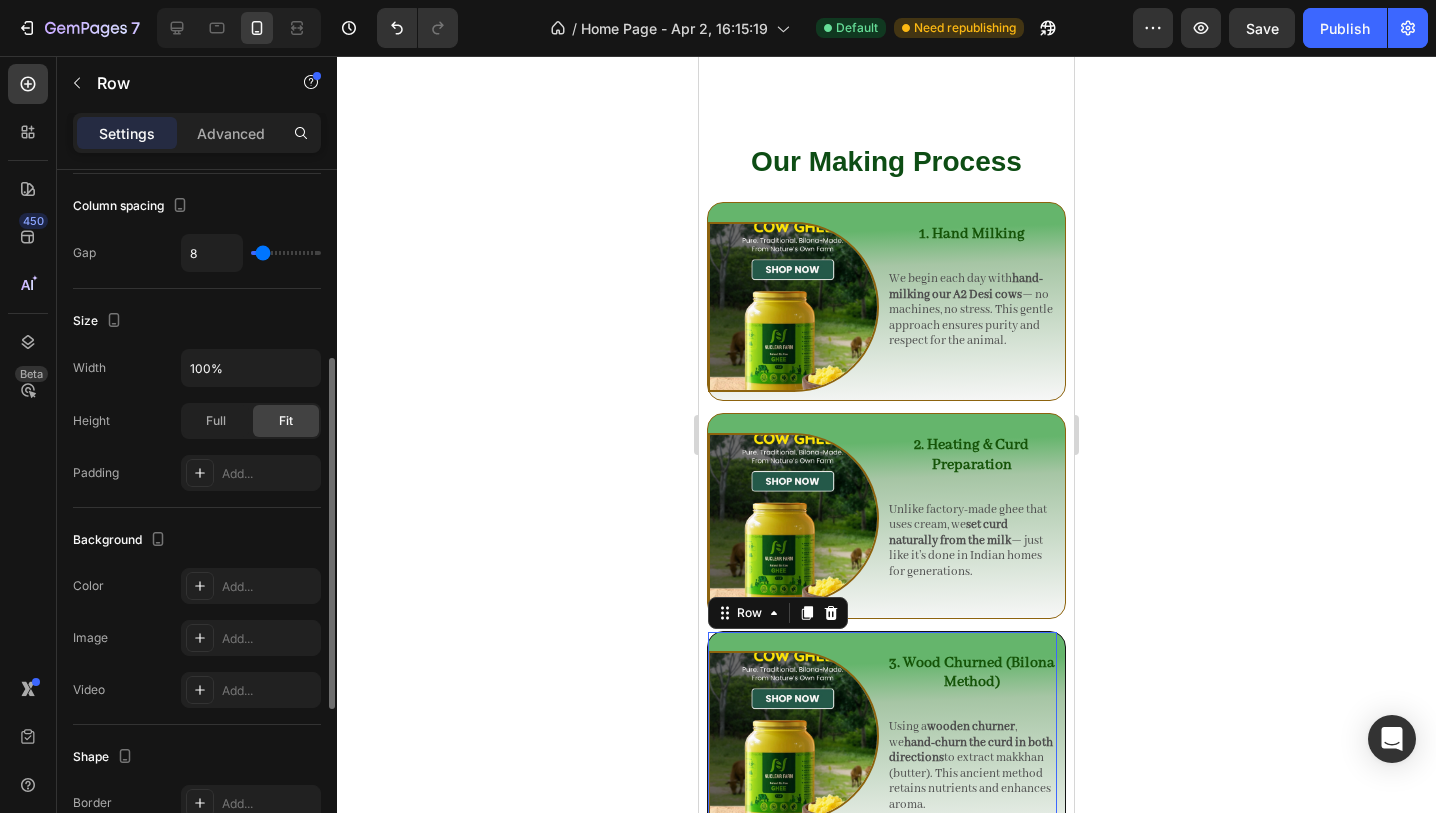 scroll, scrollTop: 379, scrollLeft: 0, axis: vertical 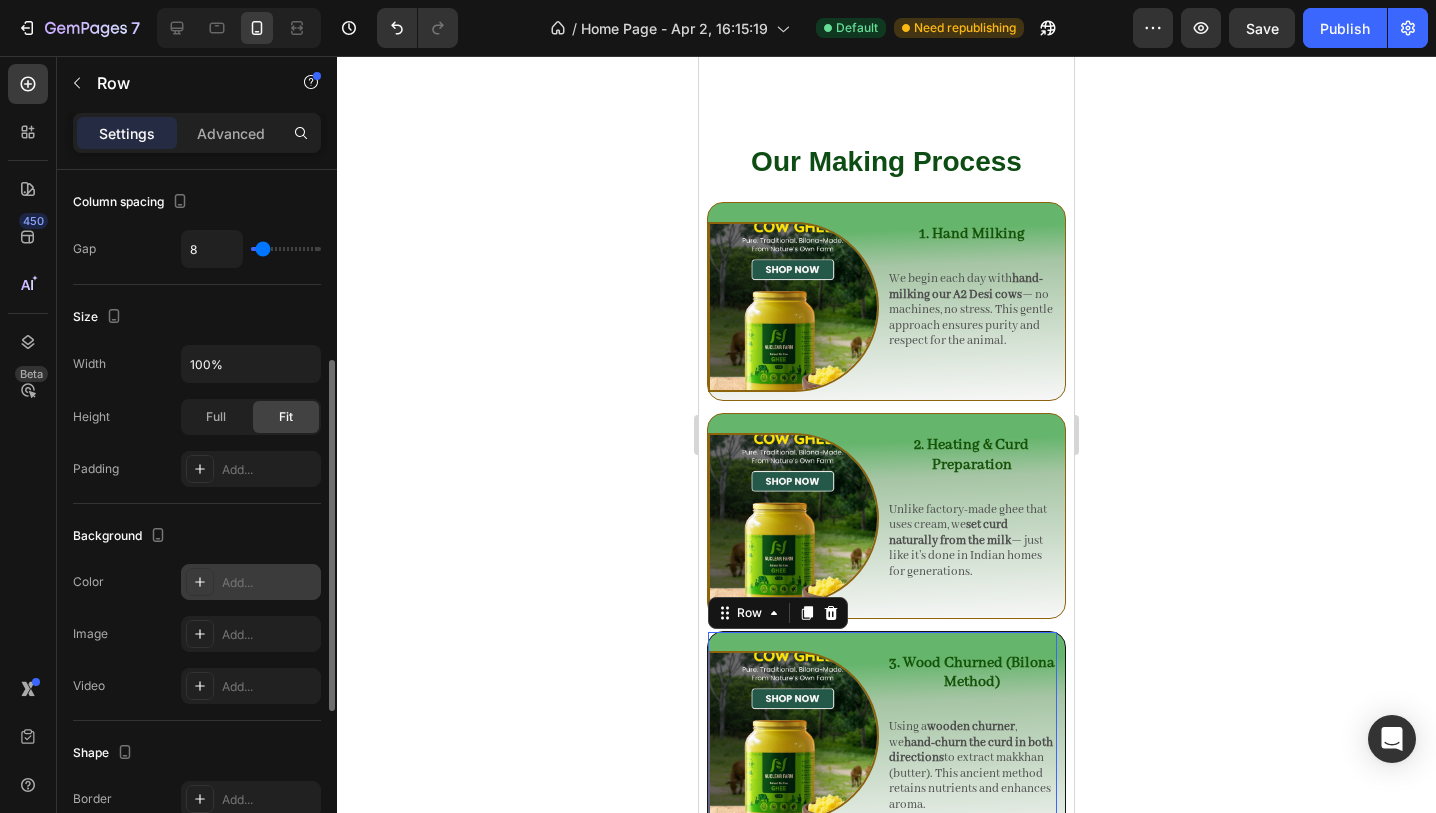 click on "Add..." at bounding box center (251, 582) 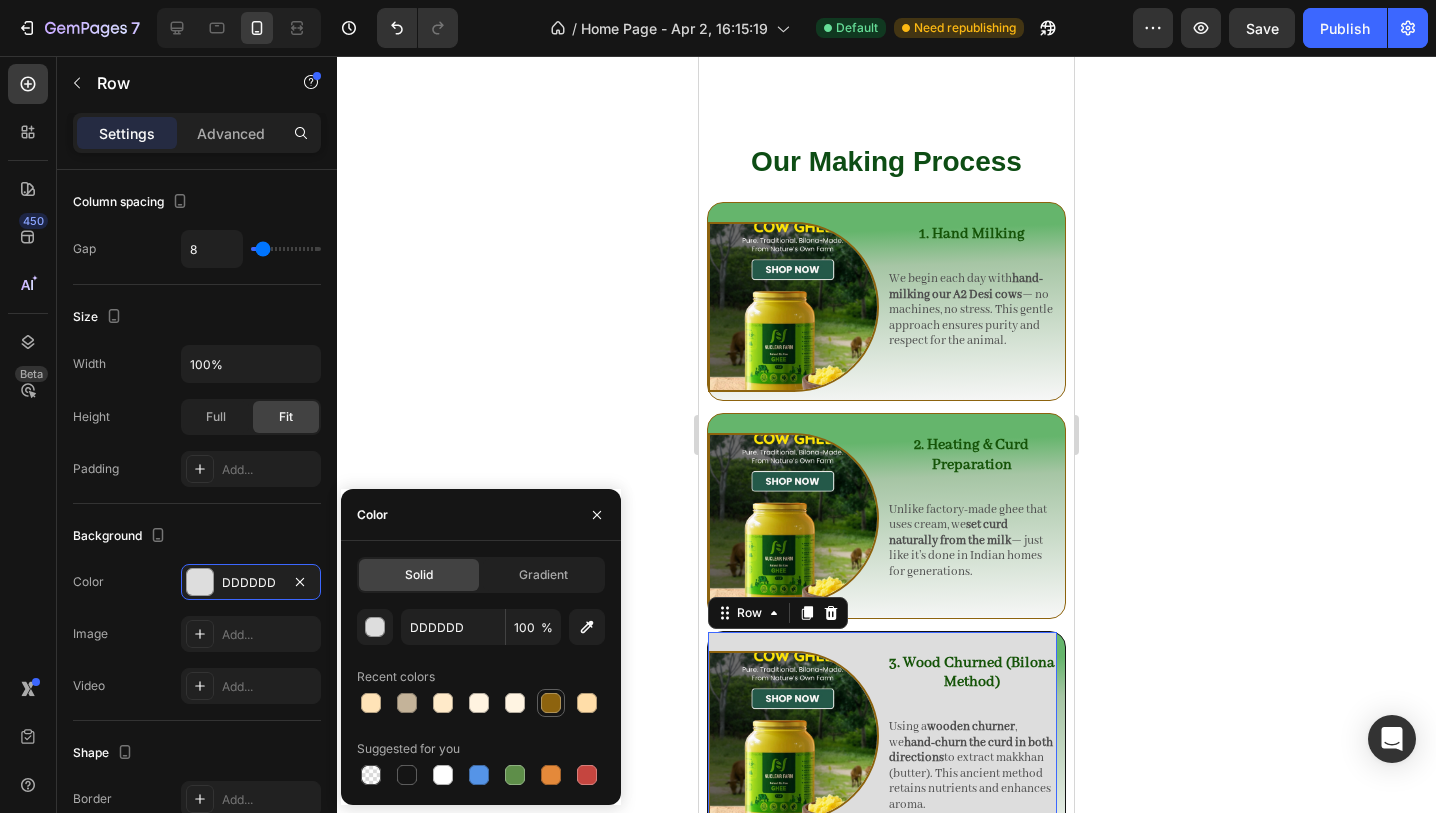 click at bounding box center [551, 703] 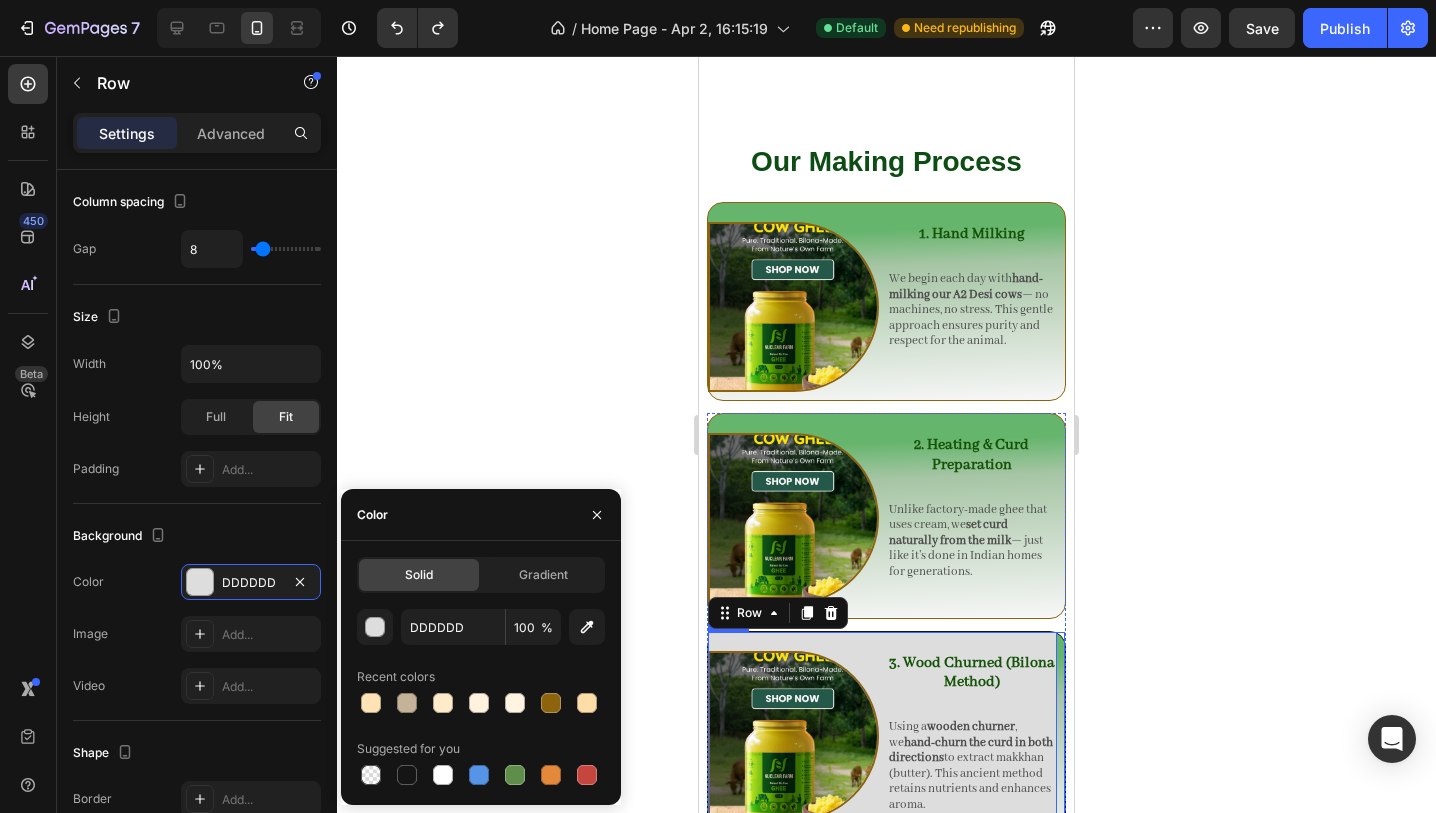 type on "000000" 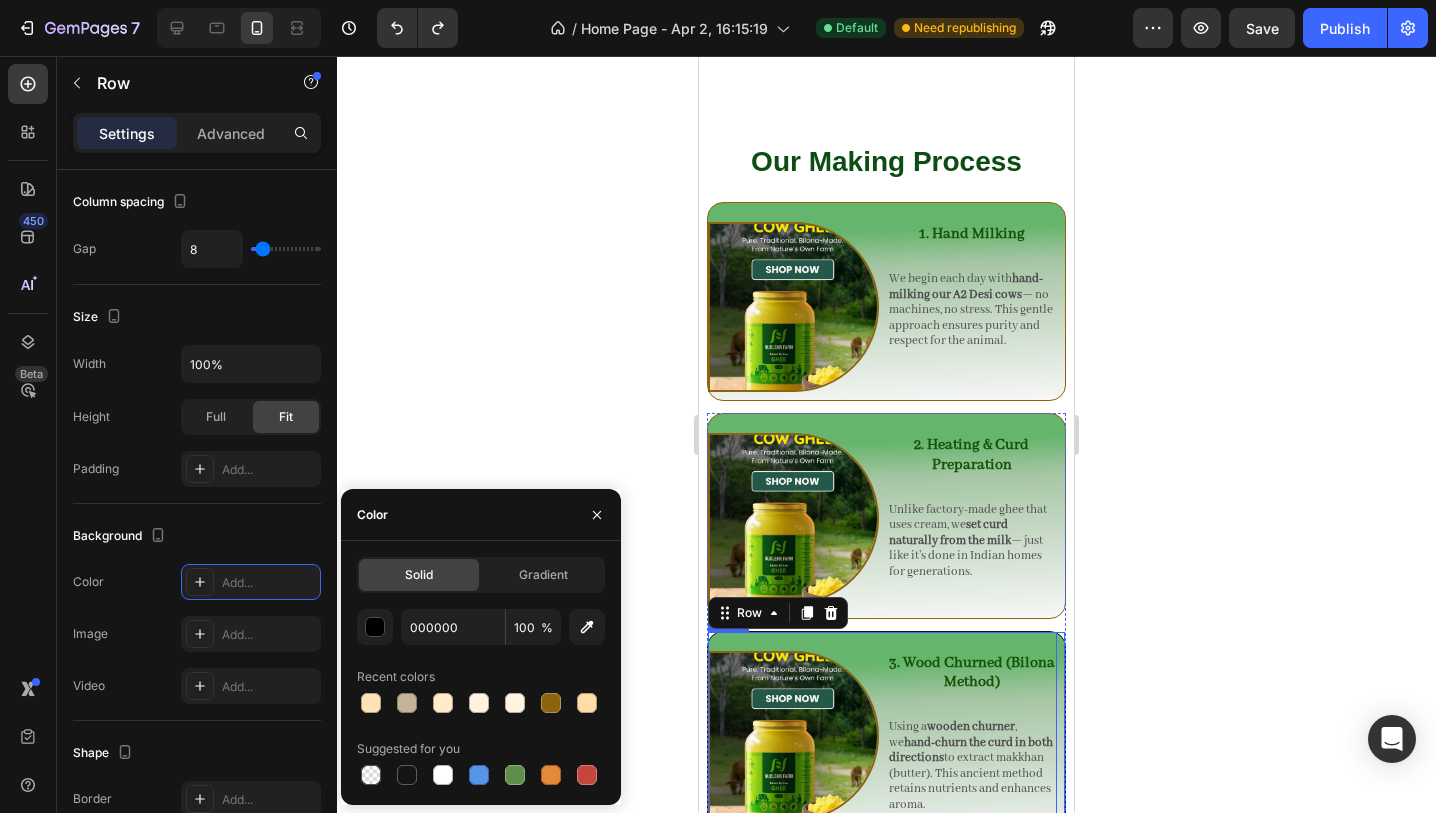 click on "Image 3. Wood Churned (Bilona Method) Heading Using a  wooden churner , we  hand-churn the curd in both directions  to extract makkhan (butter). This ancient method retains nutrients and enhances aroma. Text Block Row   0 Row" at bounding box center [886, 741] 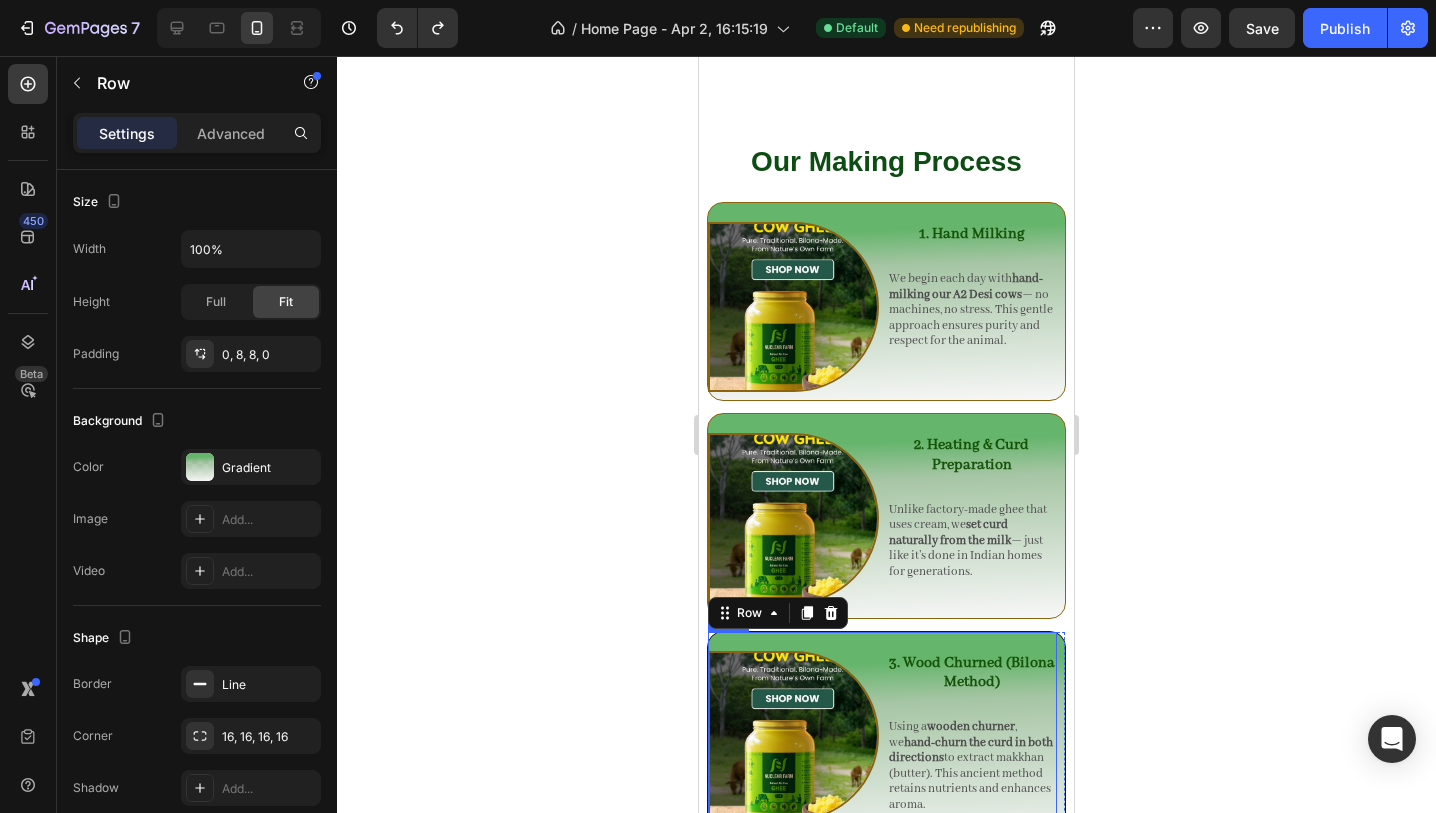 click on "Image" at bounding box center (793, 737) 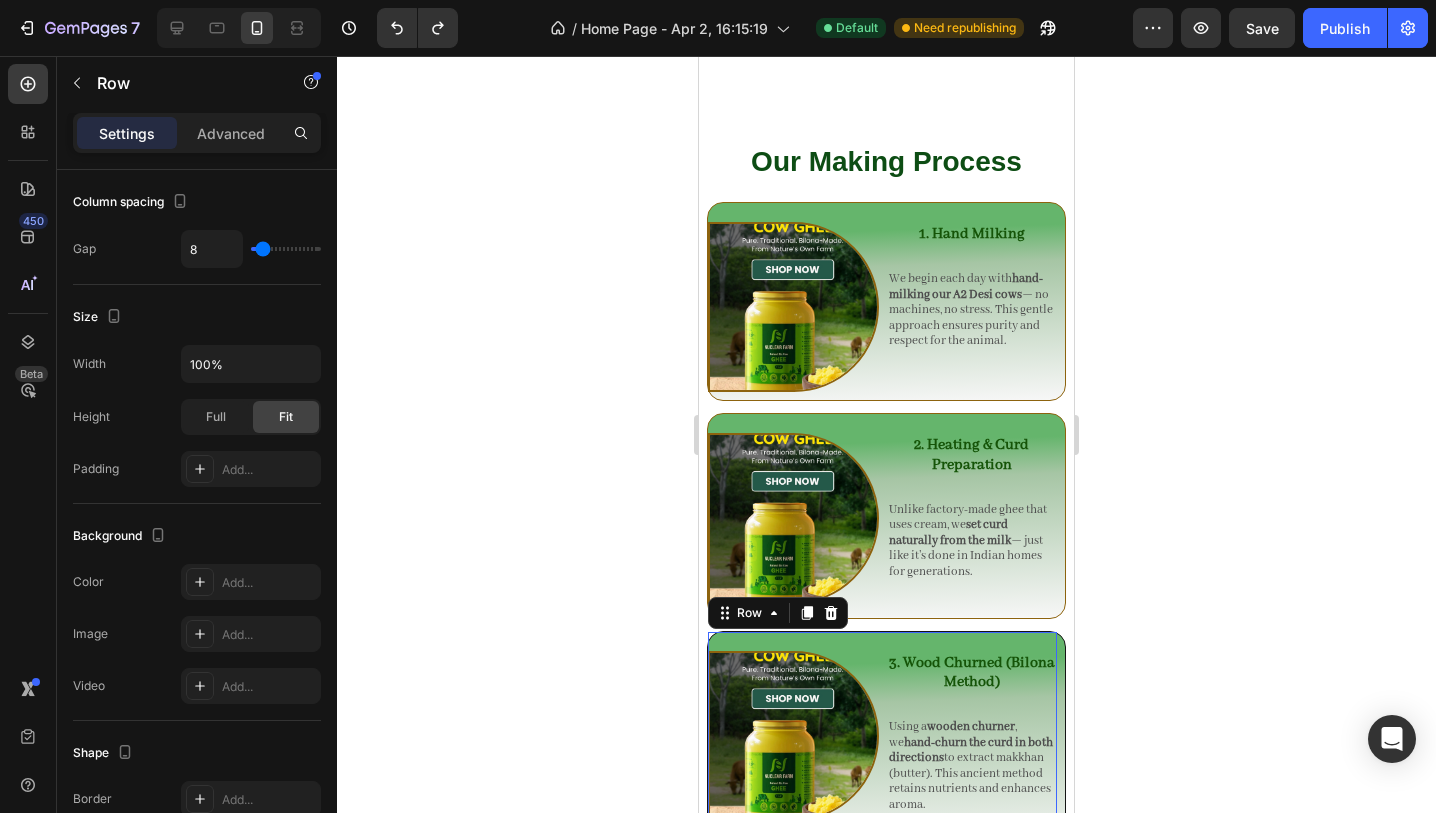 click on "Image" at bounding box center [793, 737] 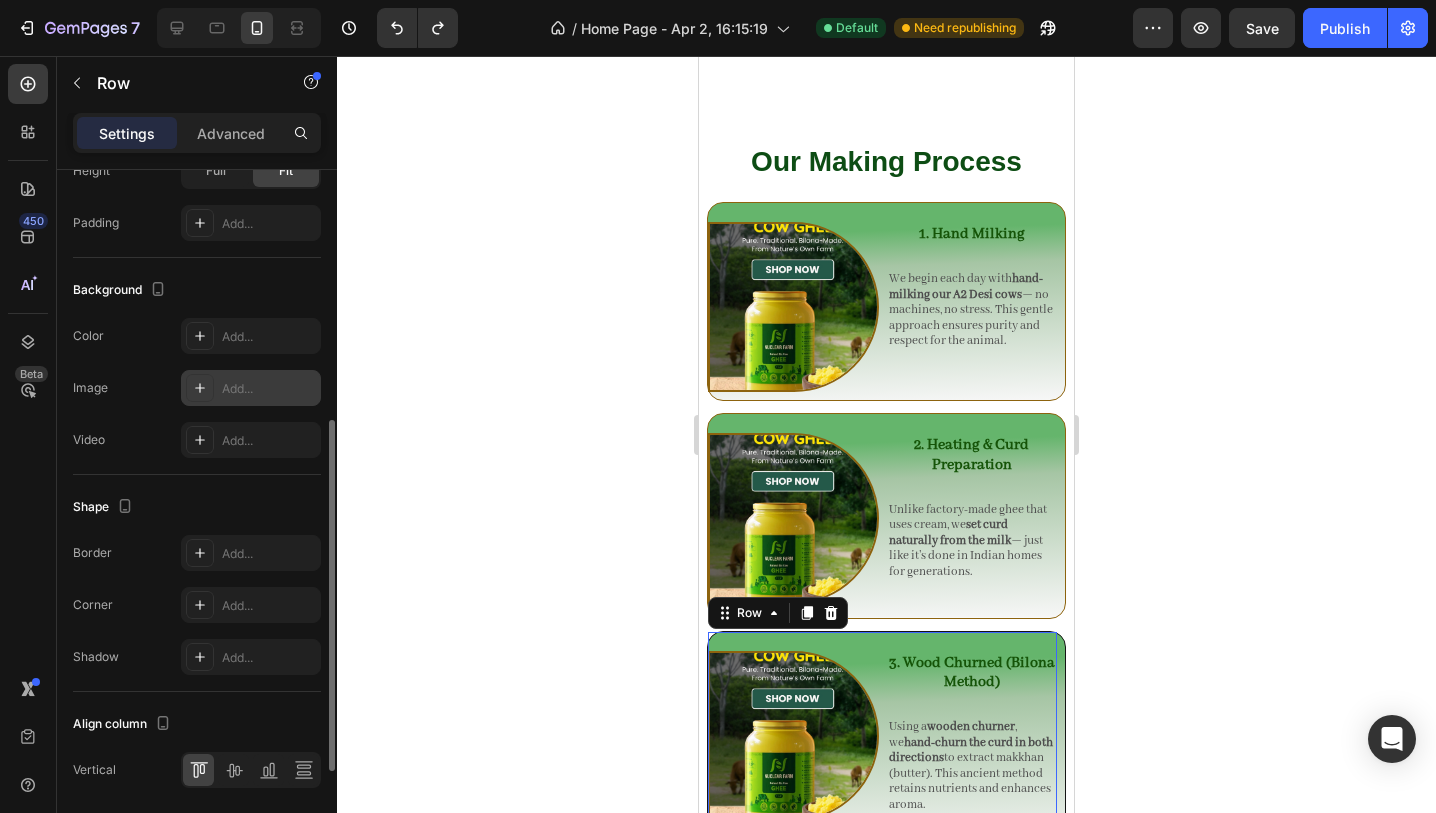 scroll, scrollTop: 628, scrollLeft: 0, axis: vertical 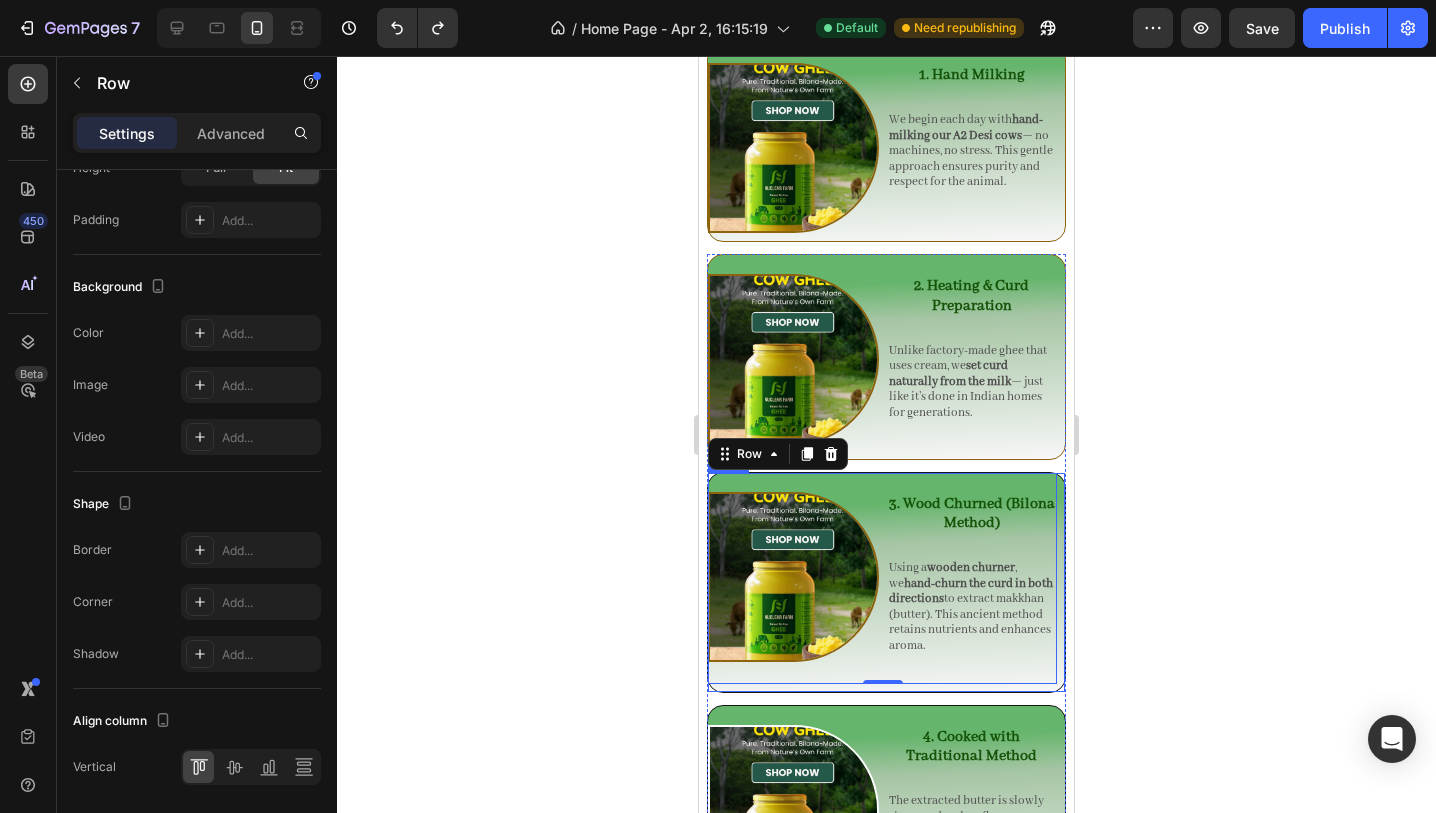 click on "Image 3. Wood Churned (Bilona Method) Heading Using a  wooden churner , we  hand-churn the curd in both directions  to extract makkhan (butter). This ancient method retains nutrients and enhances aroma. Text Block Row   0 Row" at bounding box center (886, 582) 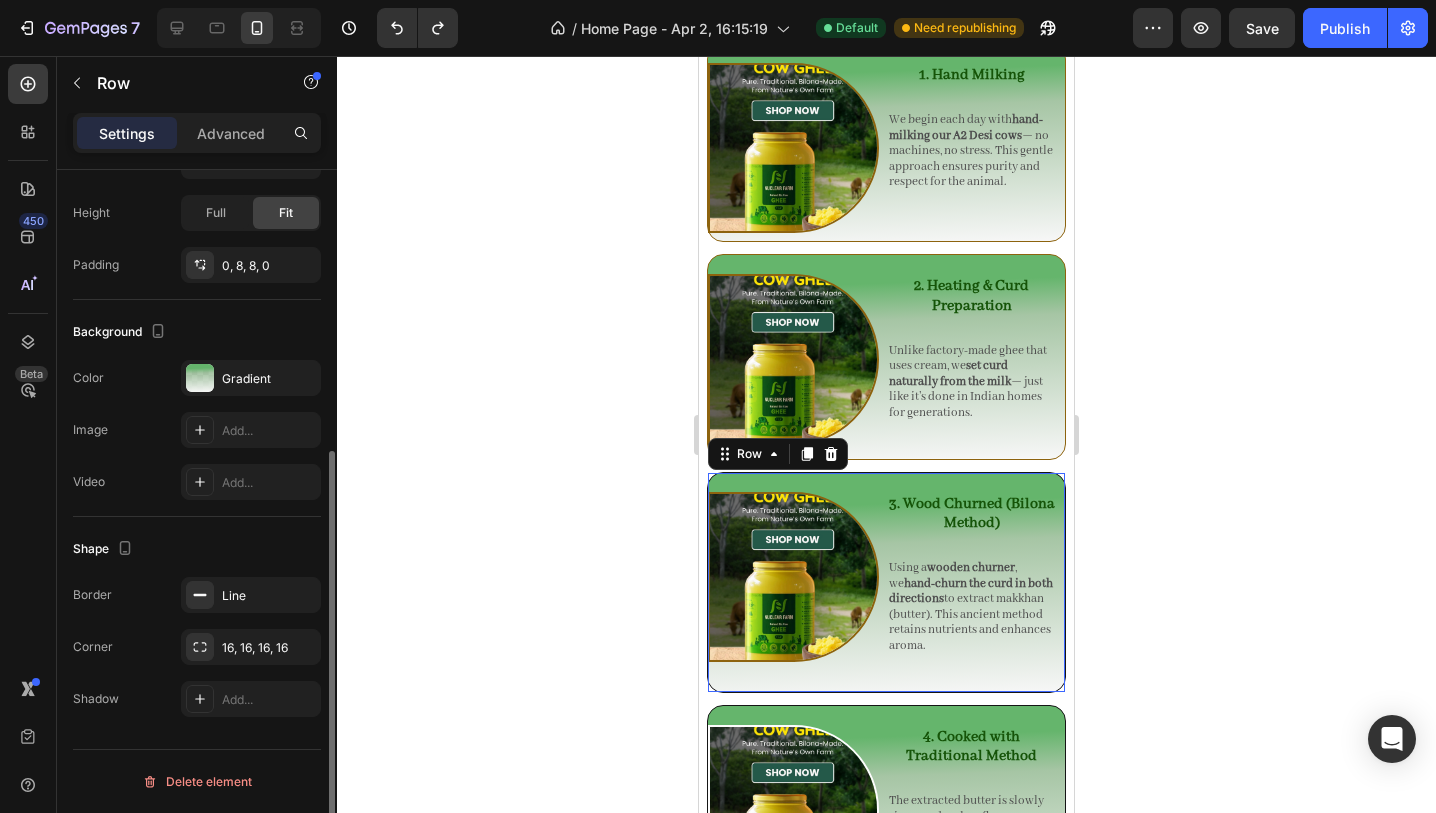 scroll, scrollTop: 468, scrollLeft: 0, axis: vertical 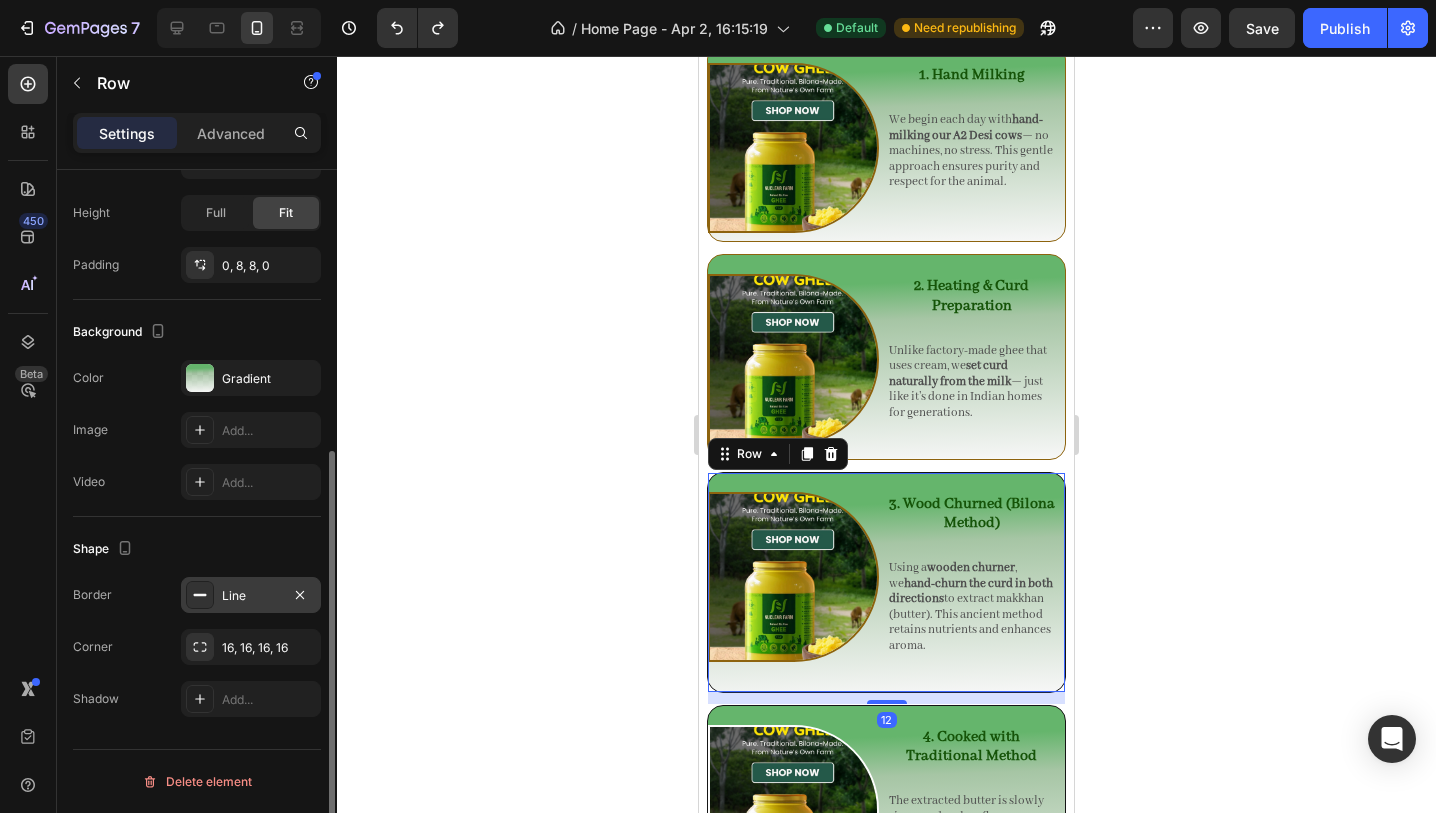 click on "Line" at bounding box center (251, 596) 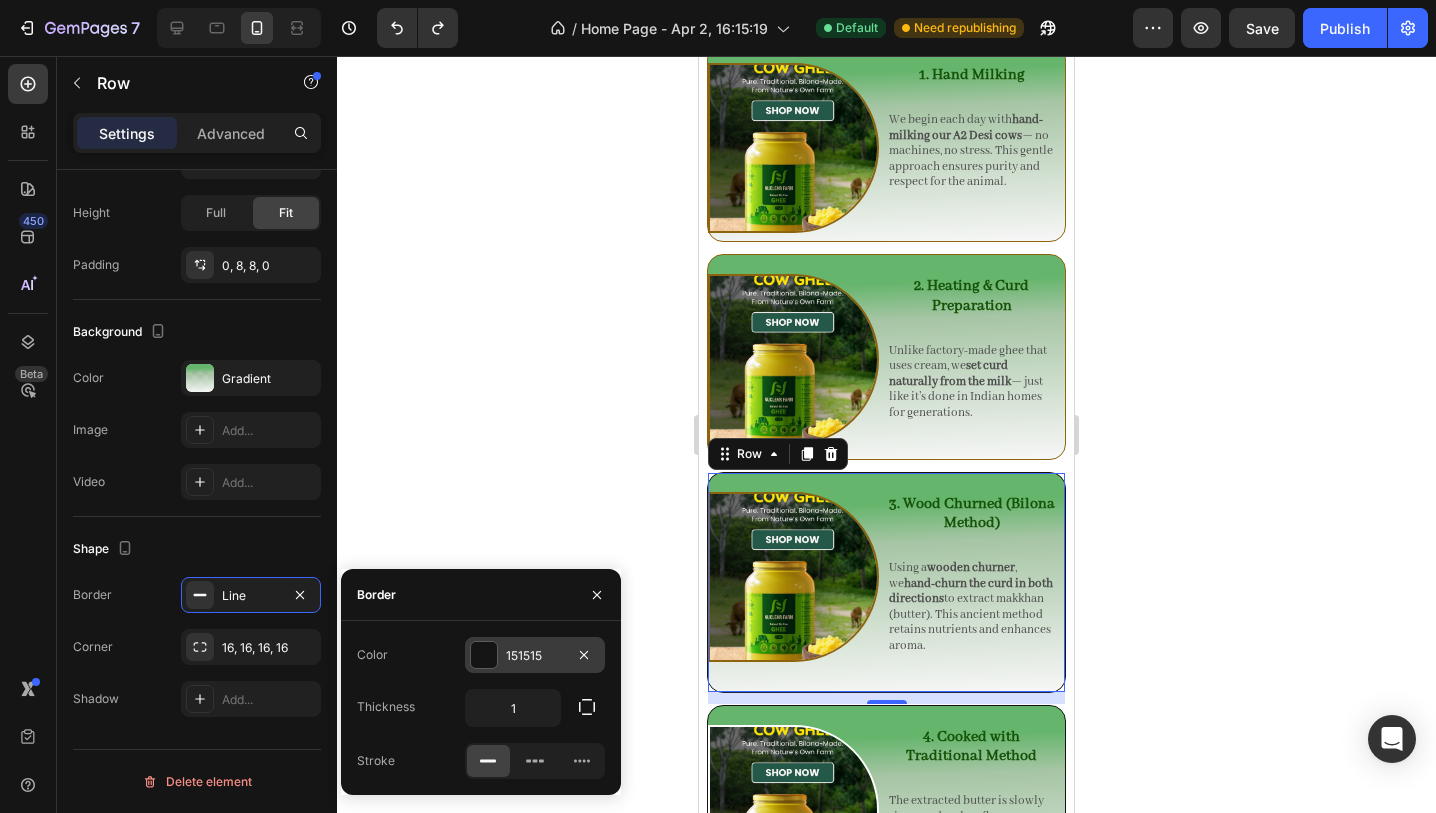click at bounding box center [484, 655] 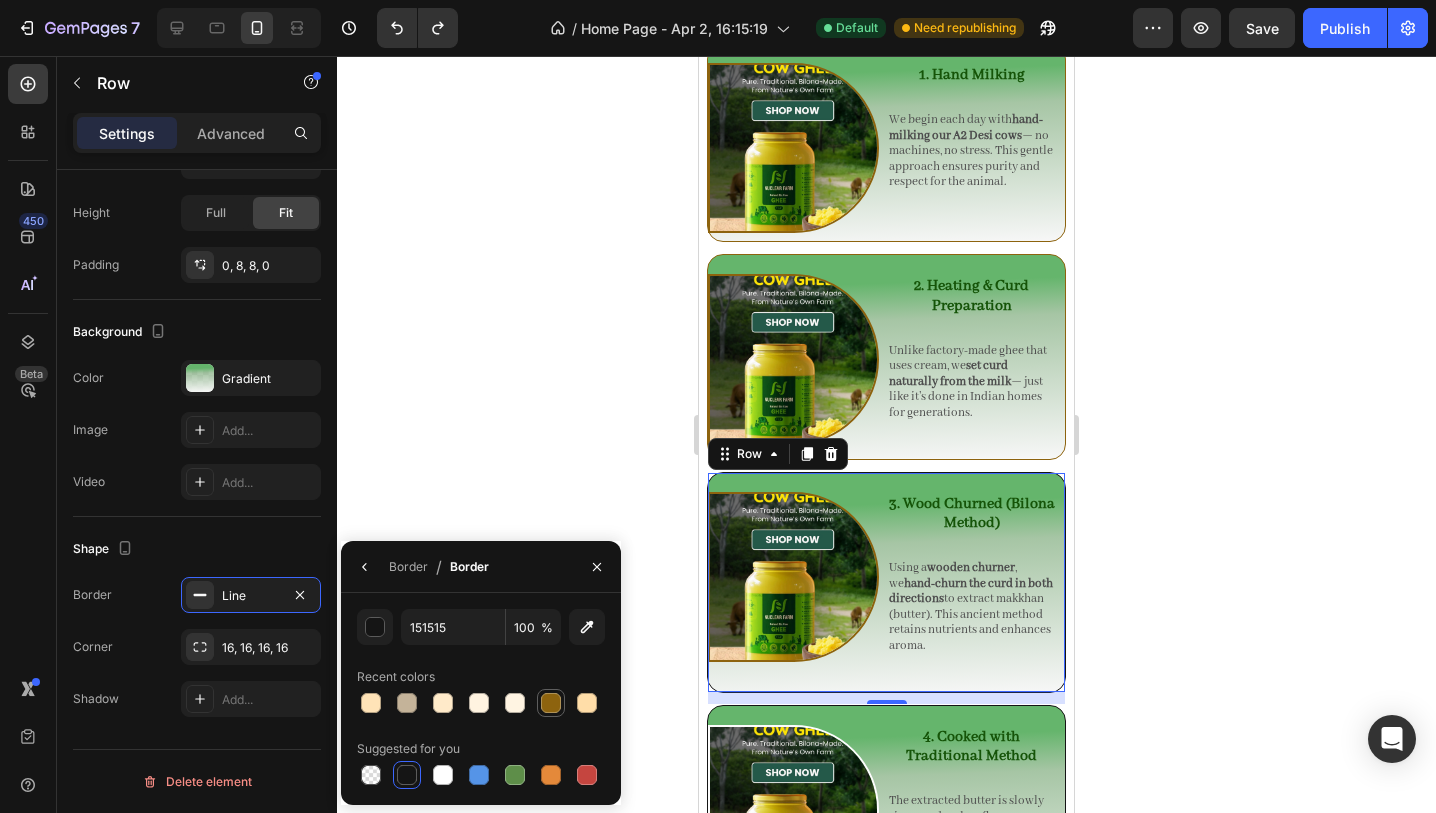click at bounding box center [551, 703] 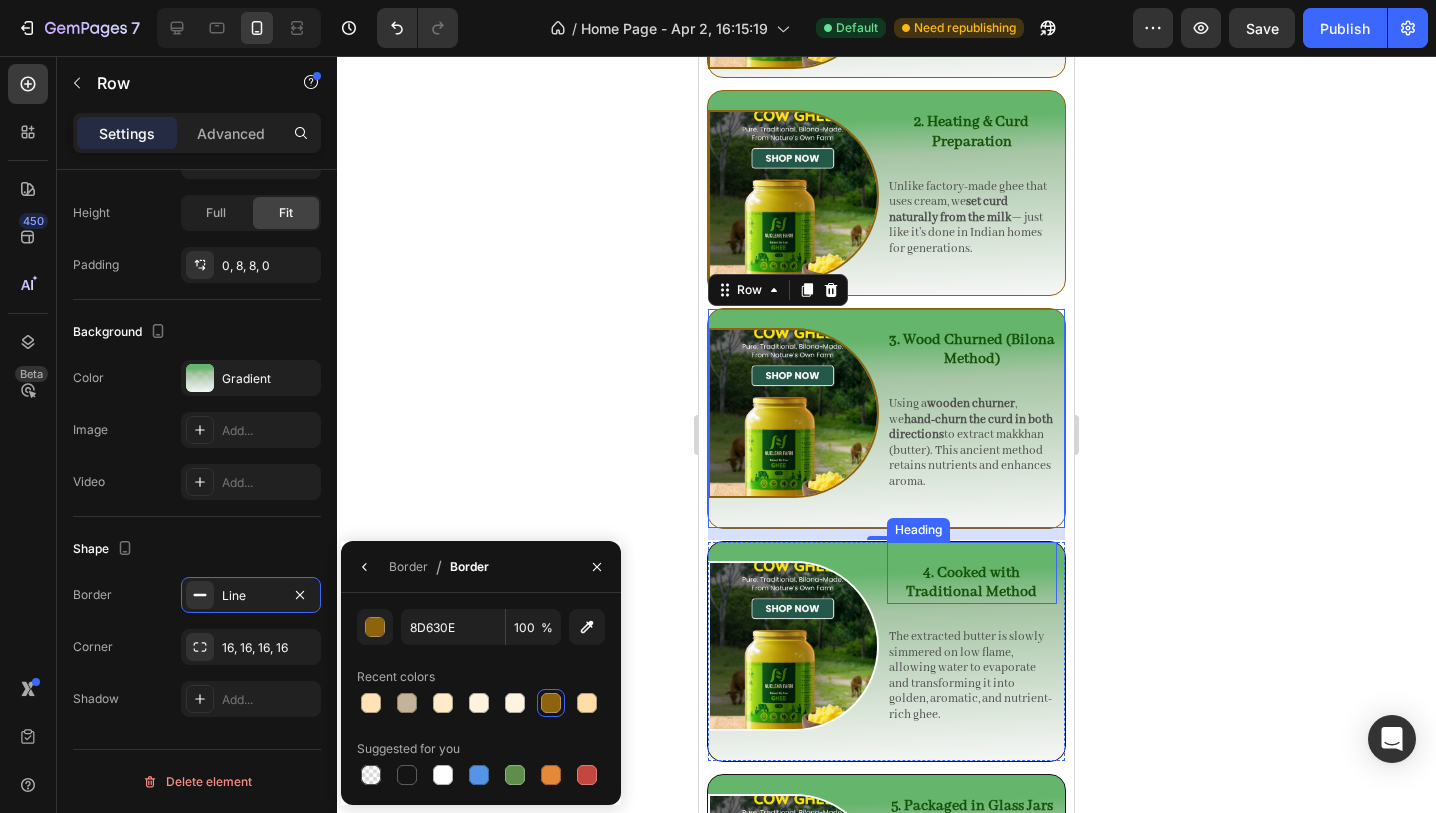 scroll, scrollTop: 3093, scrollLeft: 0, axis: vertical 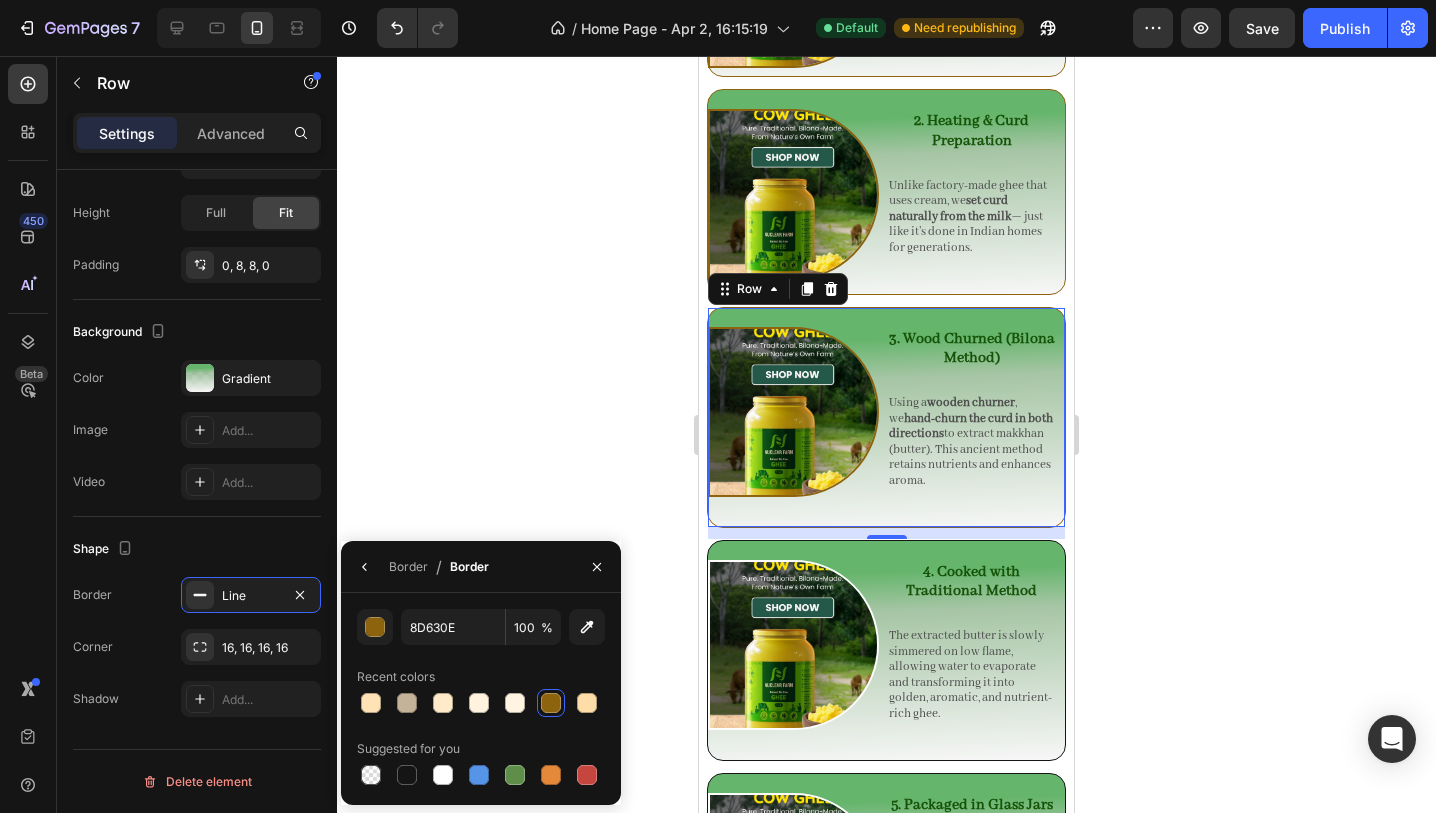 click 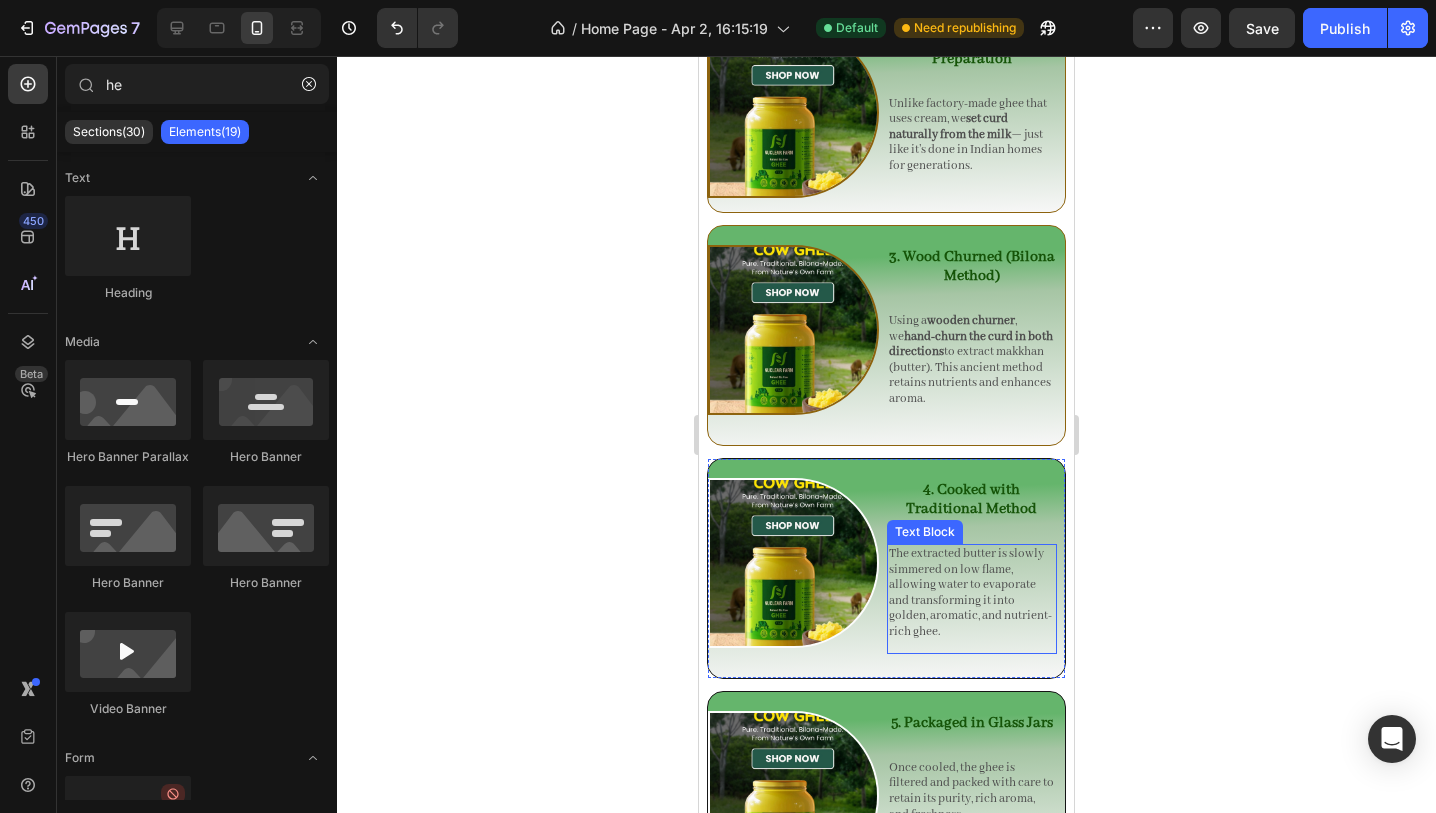 scroll, scrollTop: 3179, scrollLeft: 0, axis: vertical 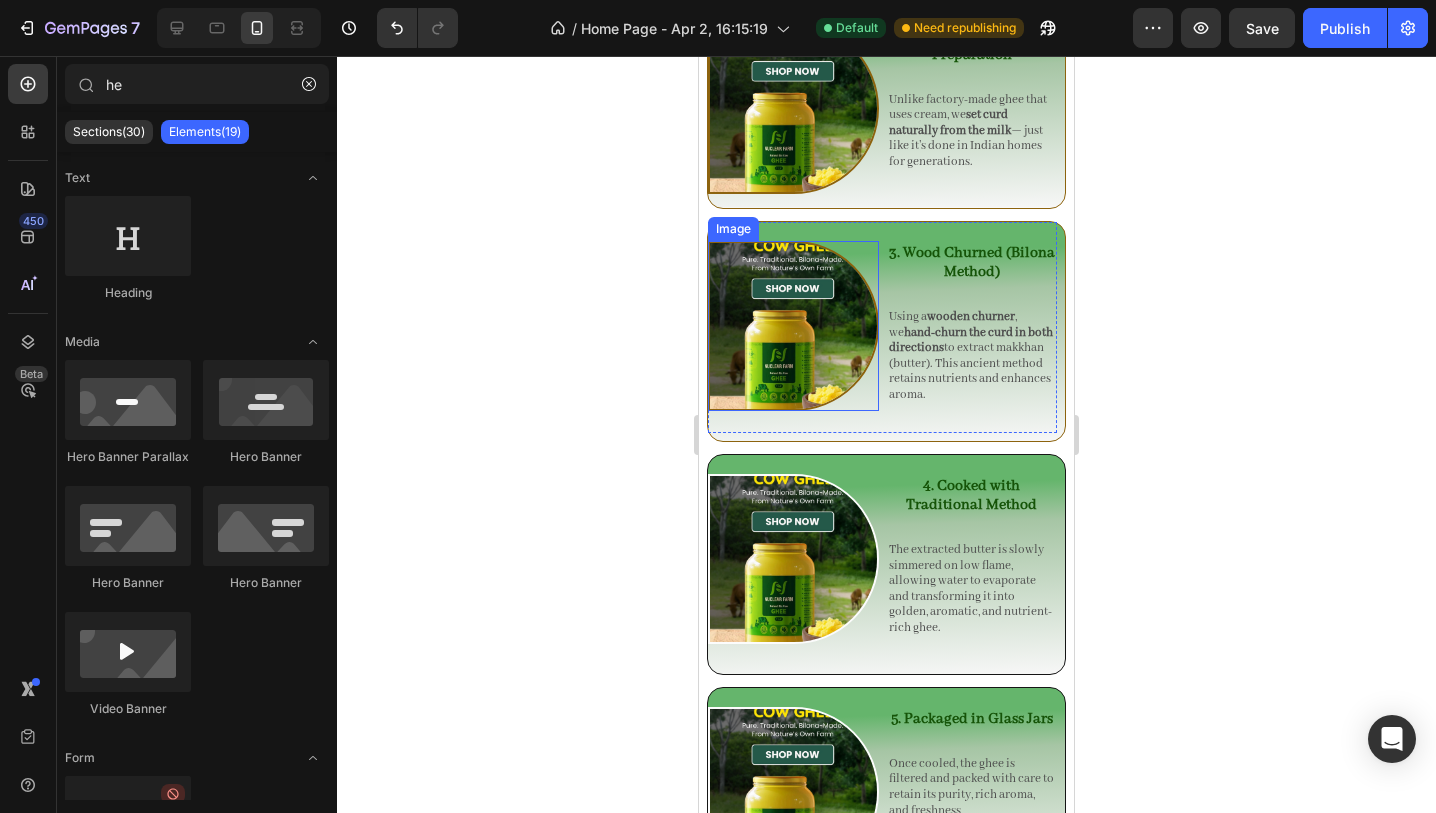 click at bounding box center (793, 326) 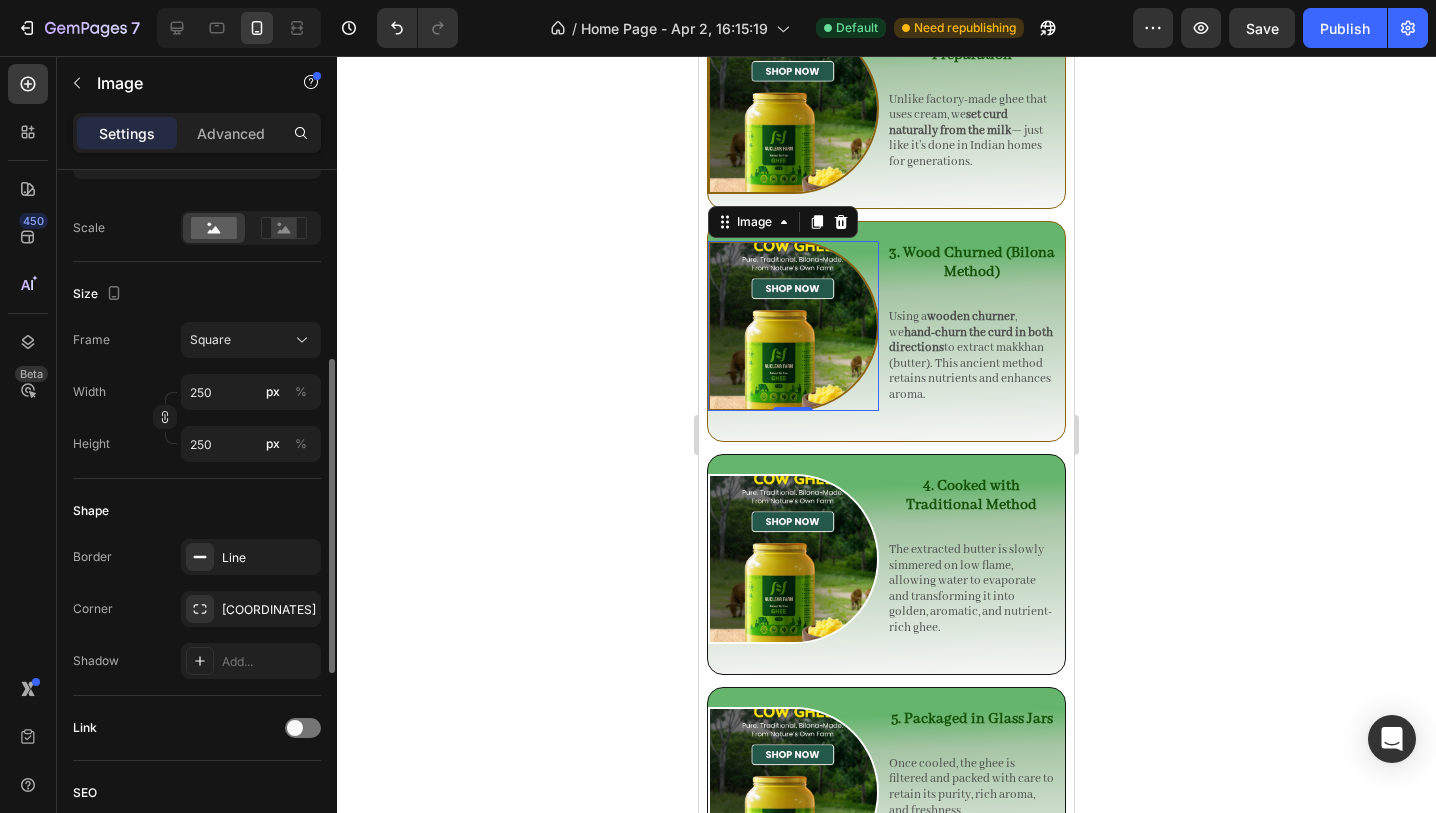 scroll, scrollTop: 471, scrollLeft: 0, axis: vertical 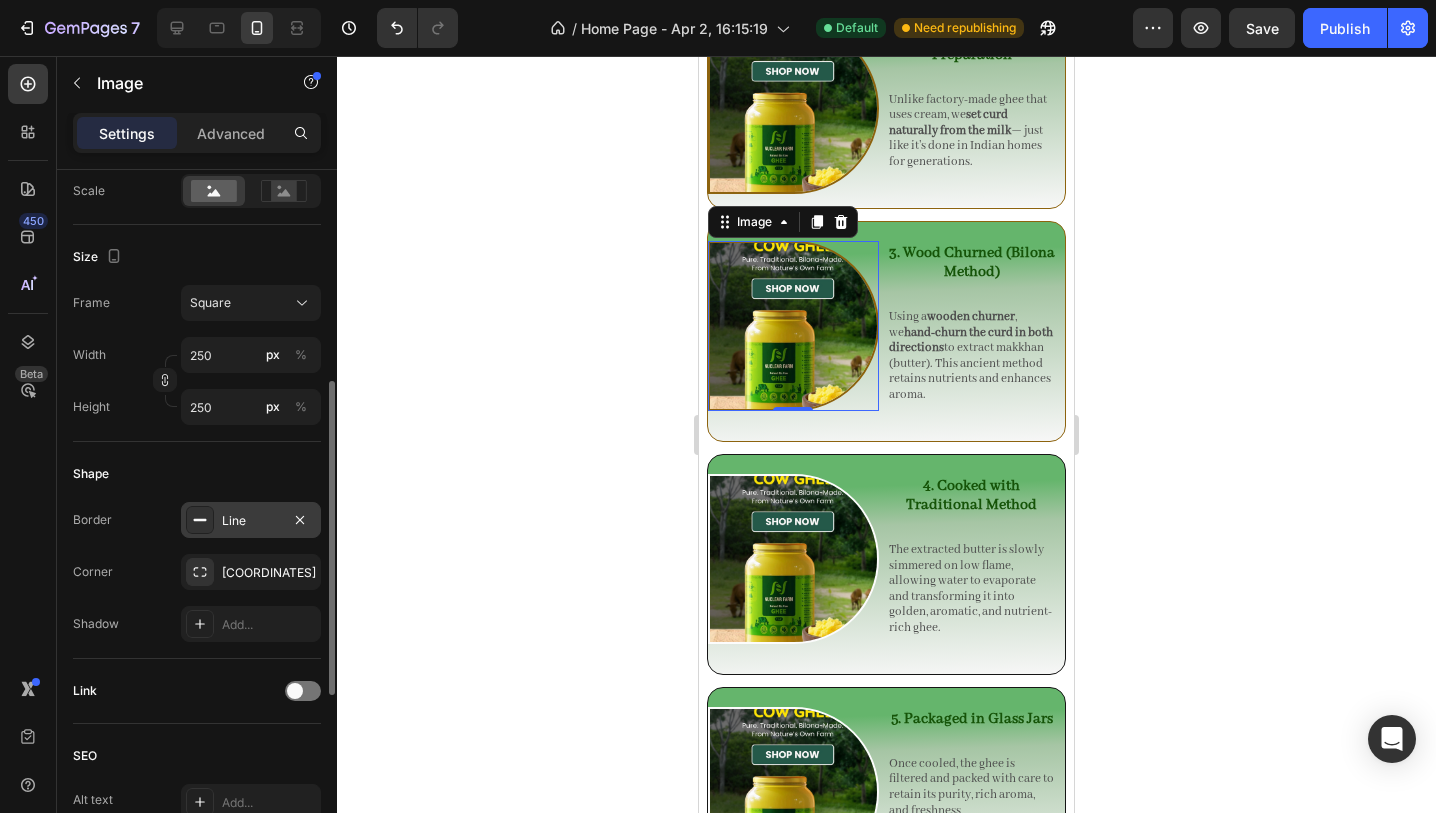 click on "Line" at bounding box center [251, 521] 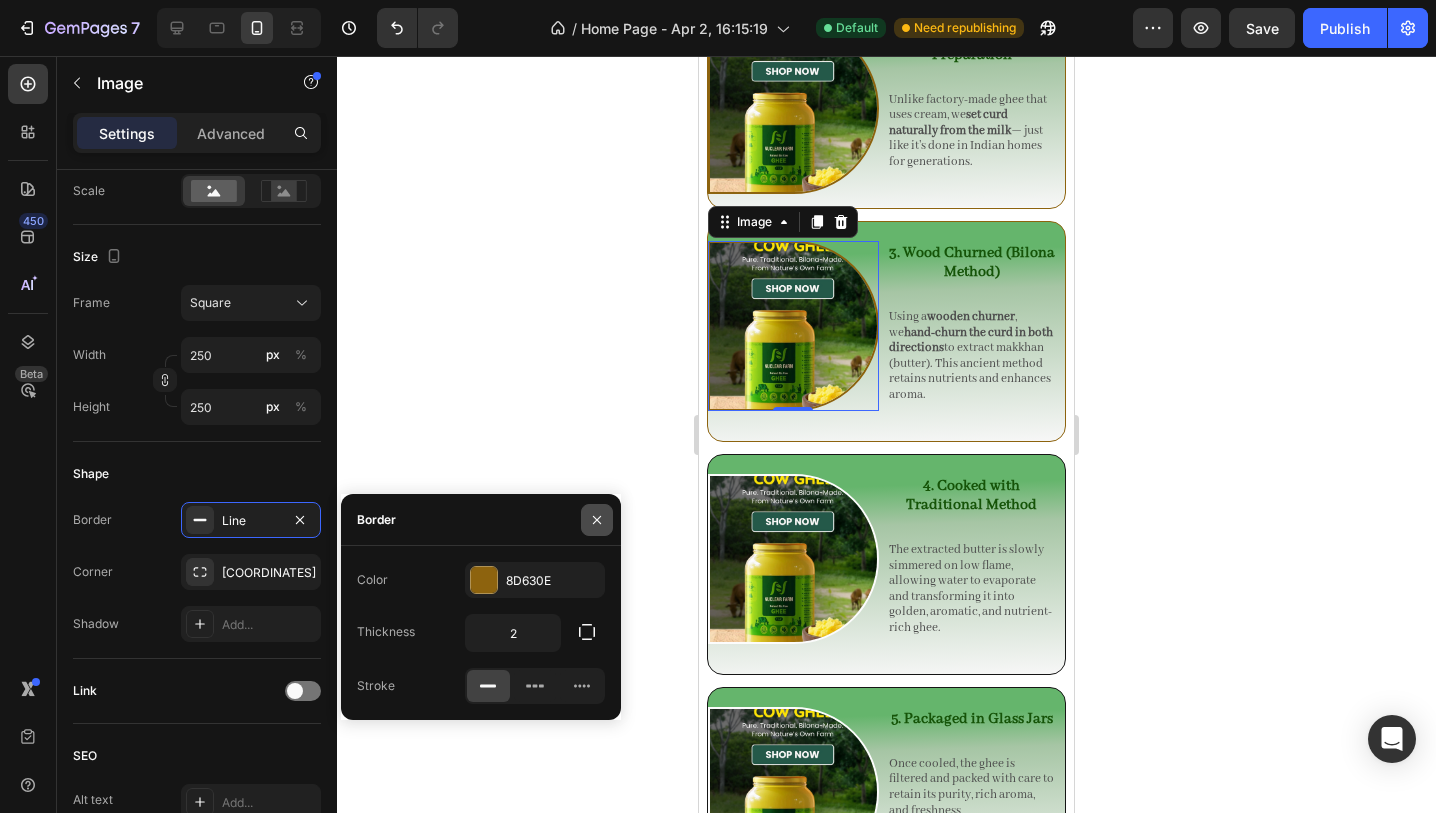 click 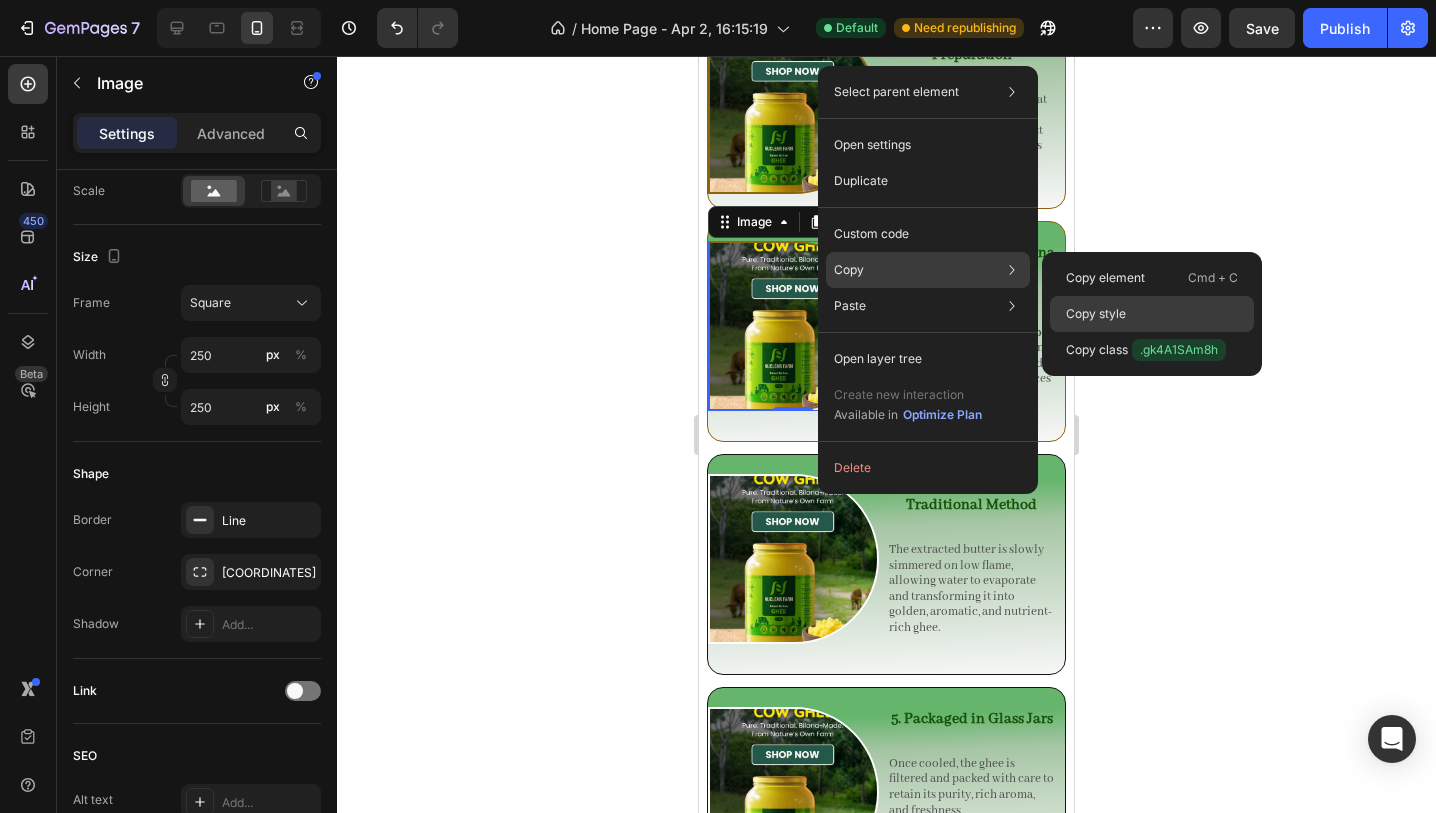 click on "Copy style" 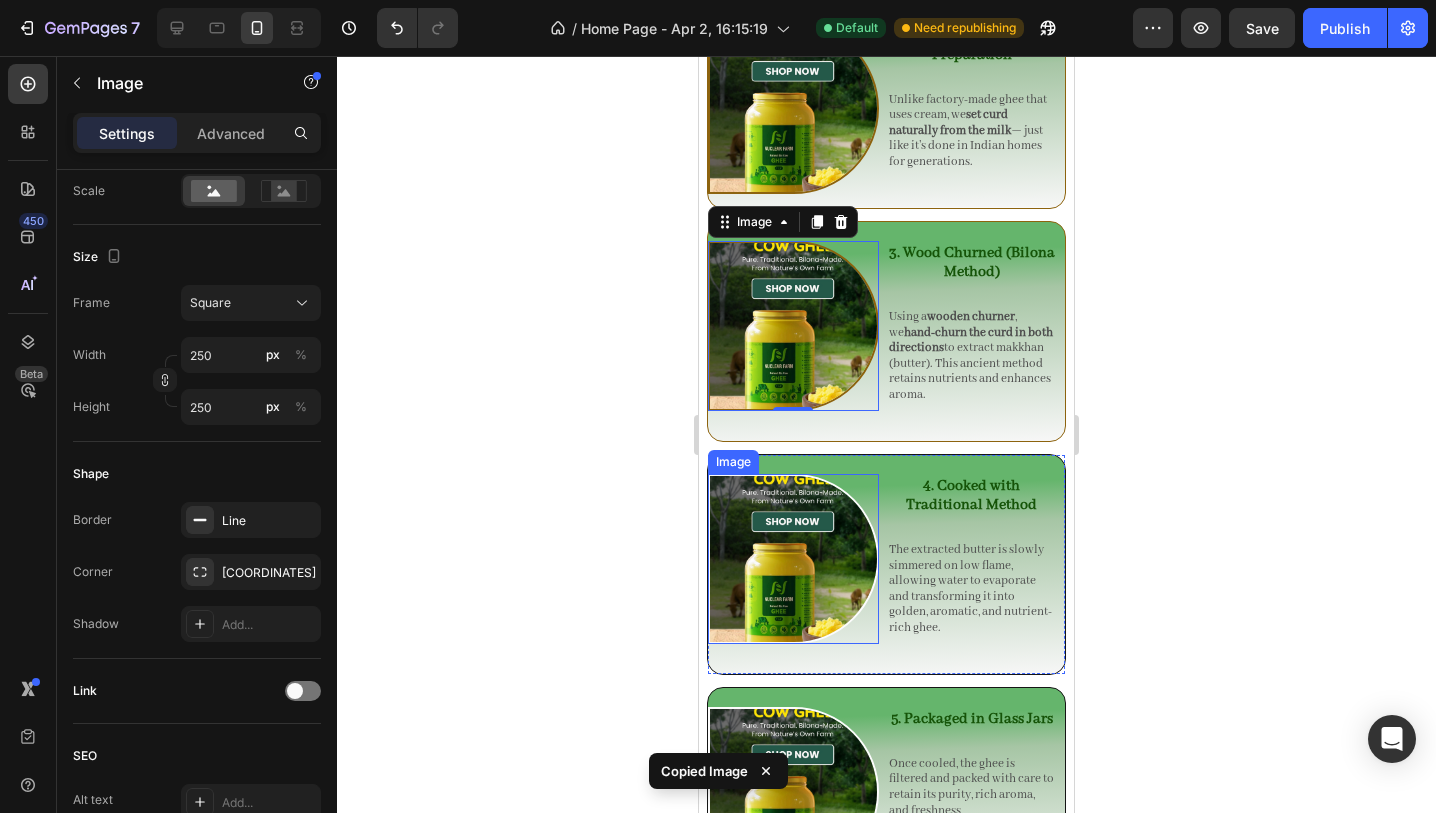 click at bounding box center (793, 559) 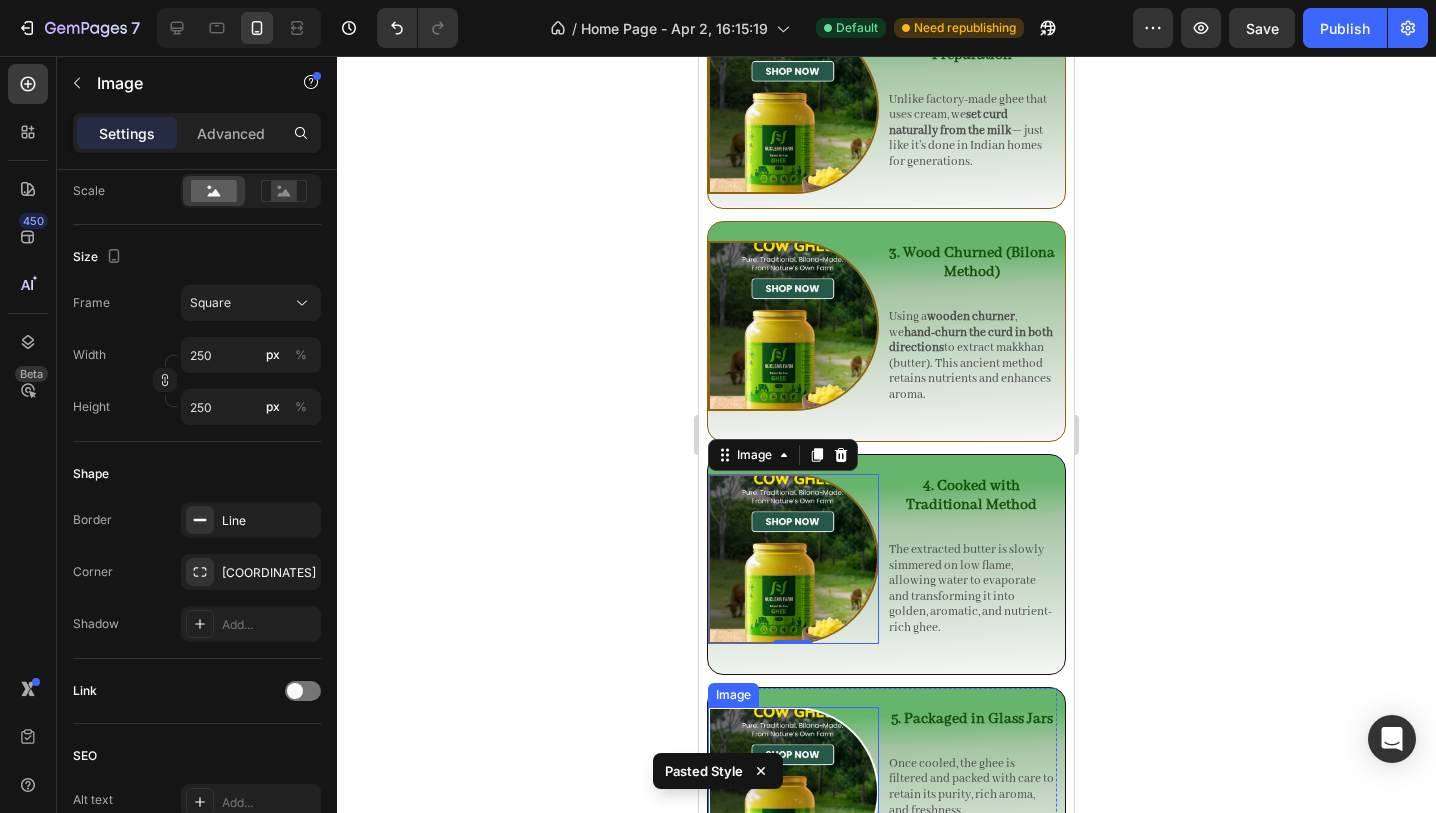 click at bounding box center (793, 792) 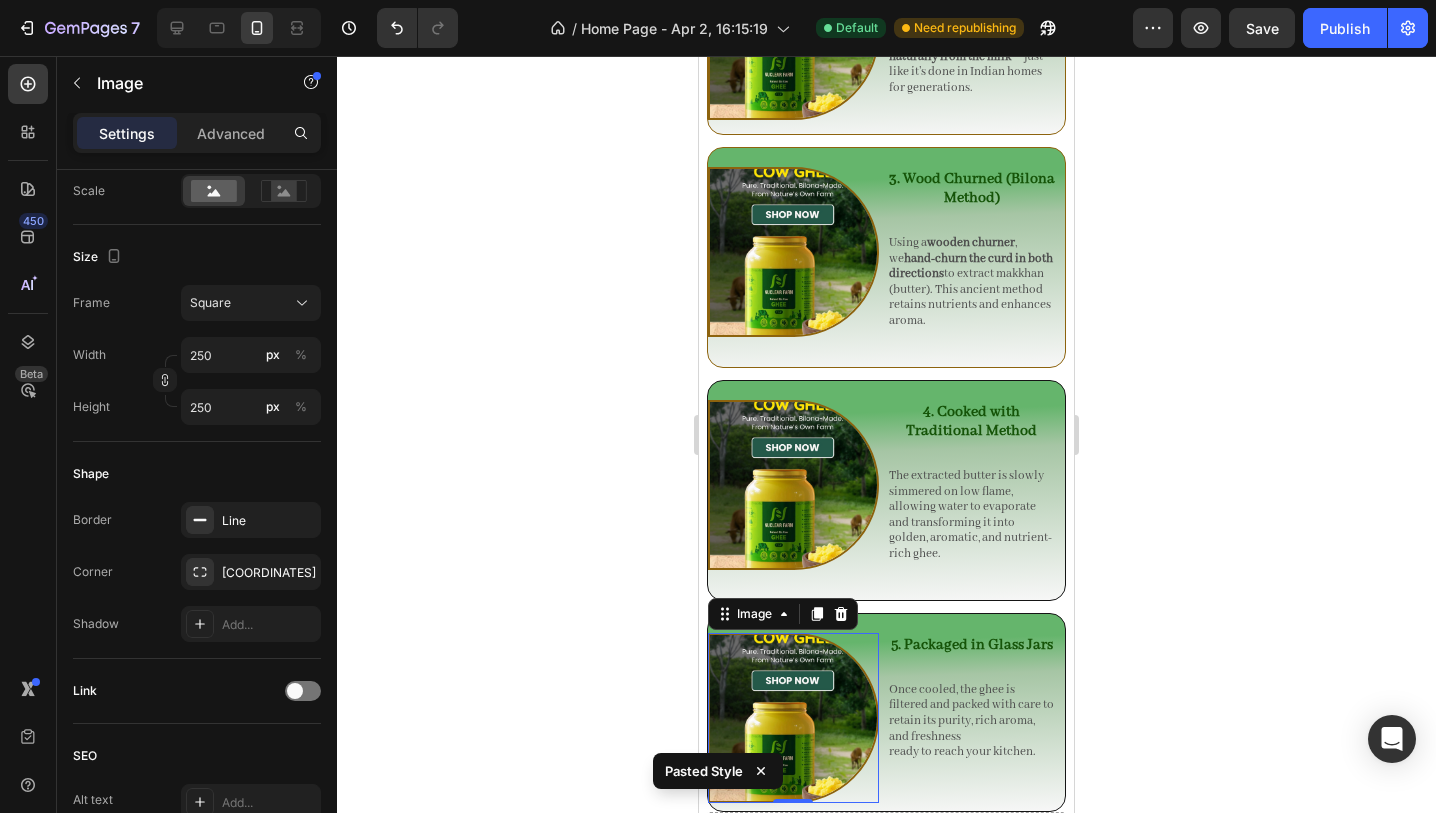 scroll, scrollTop: 3217, scrollLeft: 0, axis: vertical 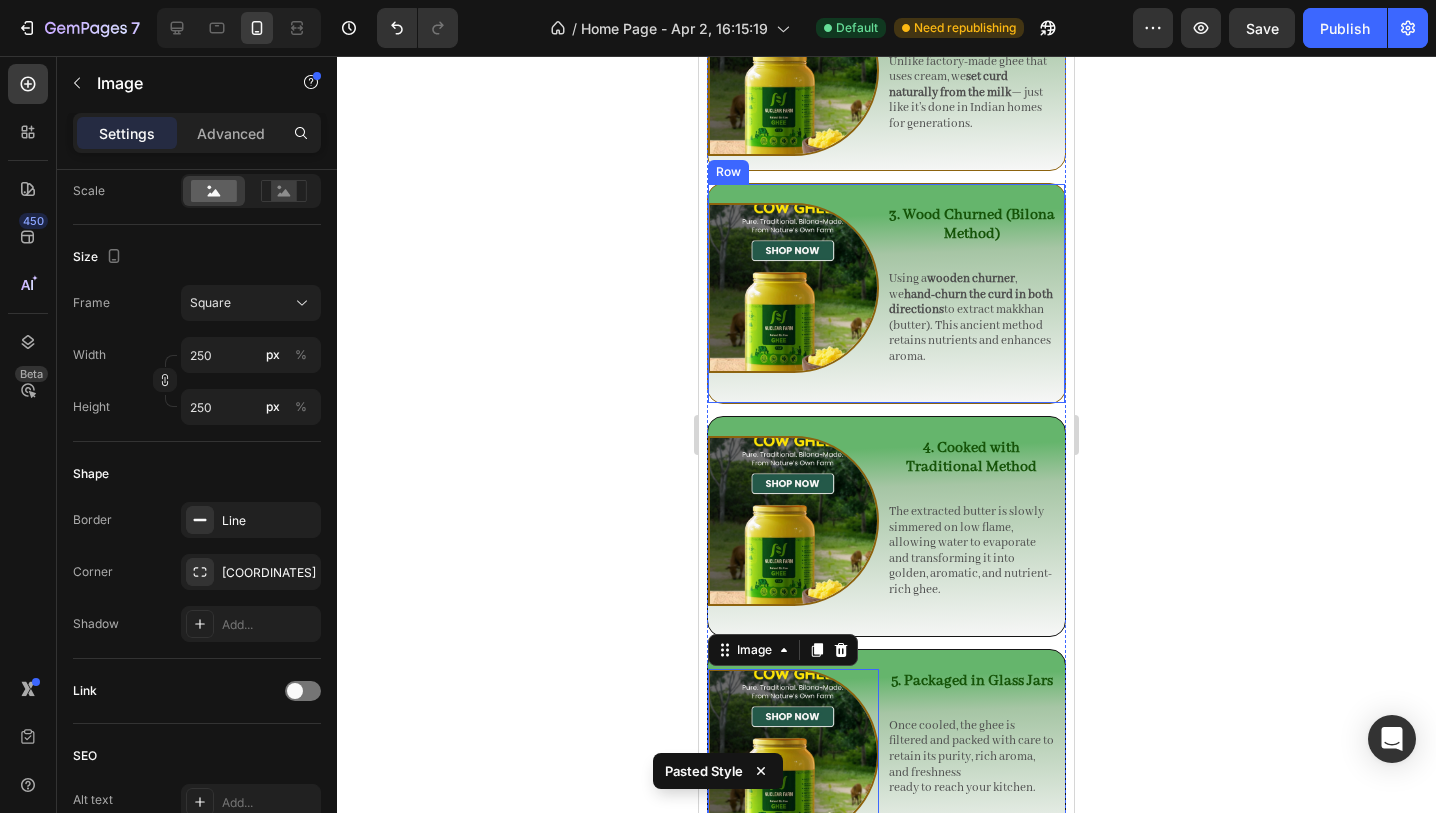 click on "Image 3. Wood Churned (Bilona Method) Heading Using a  wooden churner , we  hand-churn the curd in both directions  to extract makkhan (butter). This ancient method retains nutrients and enhances aroma. Text Block Row Row" at bounding box center [886, 293] 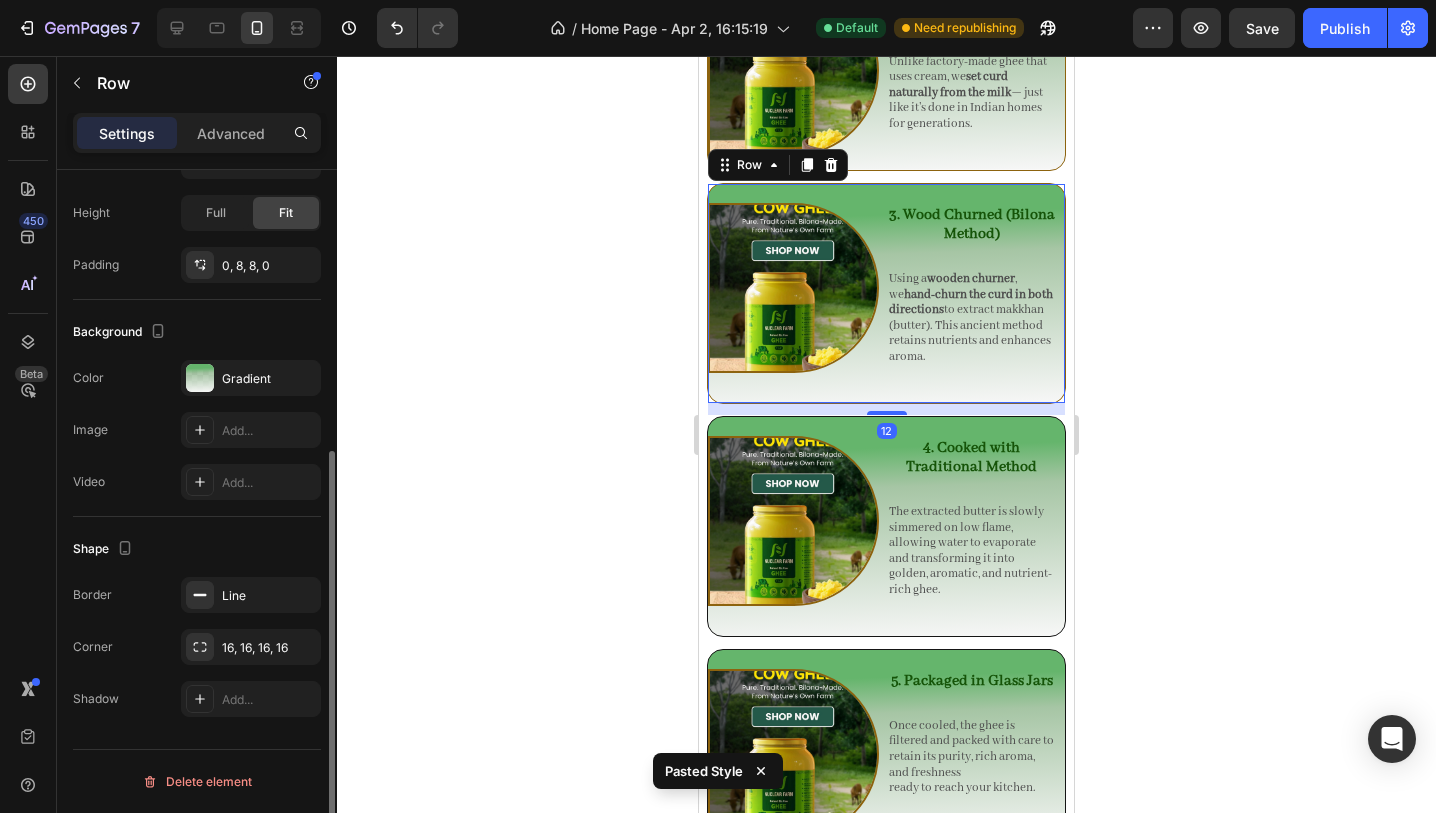 scroll, scrollTop: 0, scrollLeft: 0, axis: both 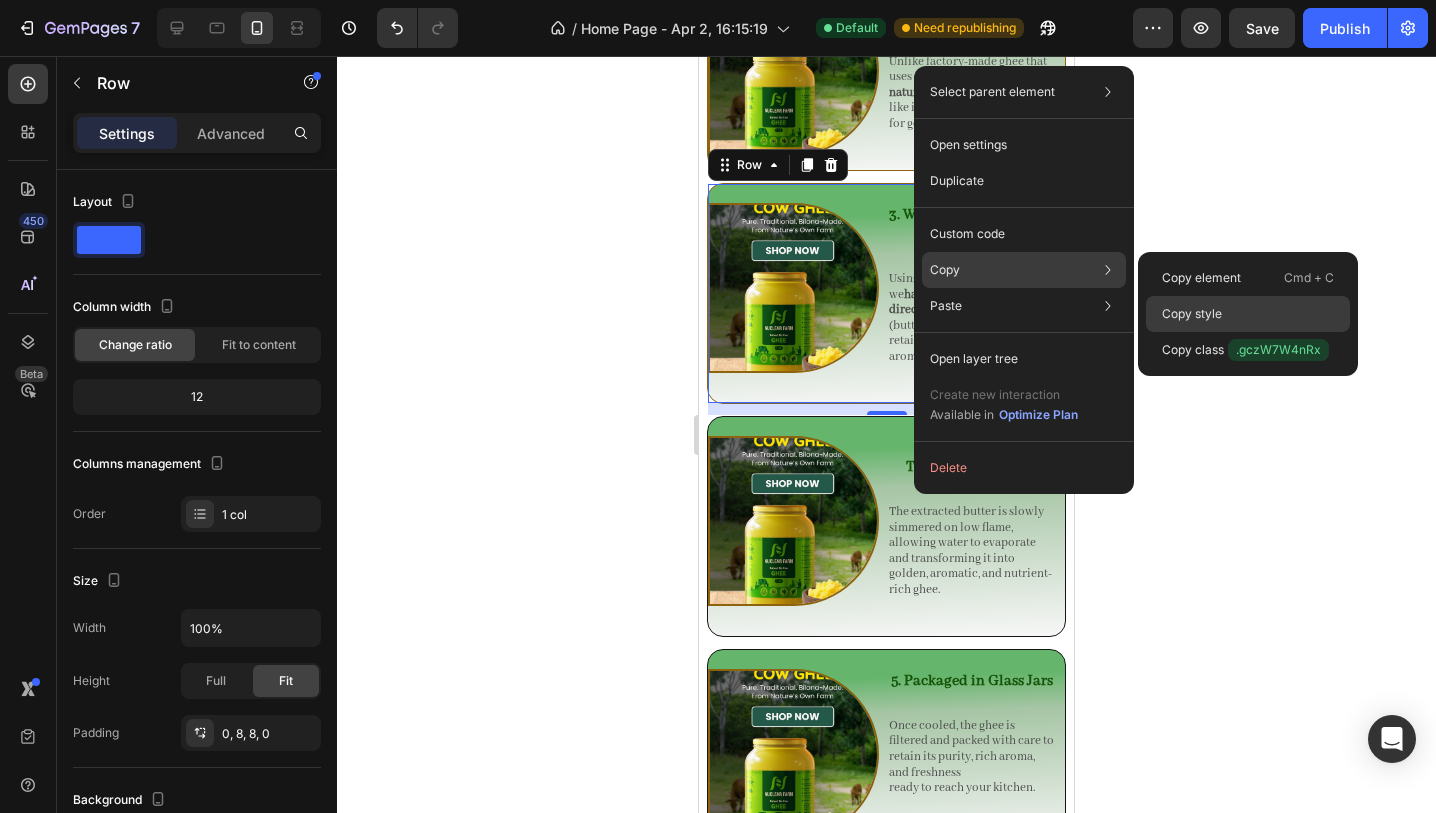 click on "Copy style" at bounding box center [1192, 314] 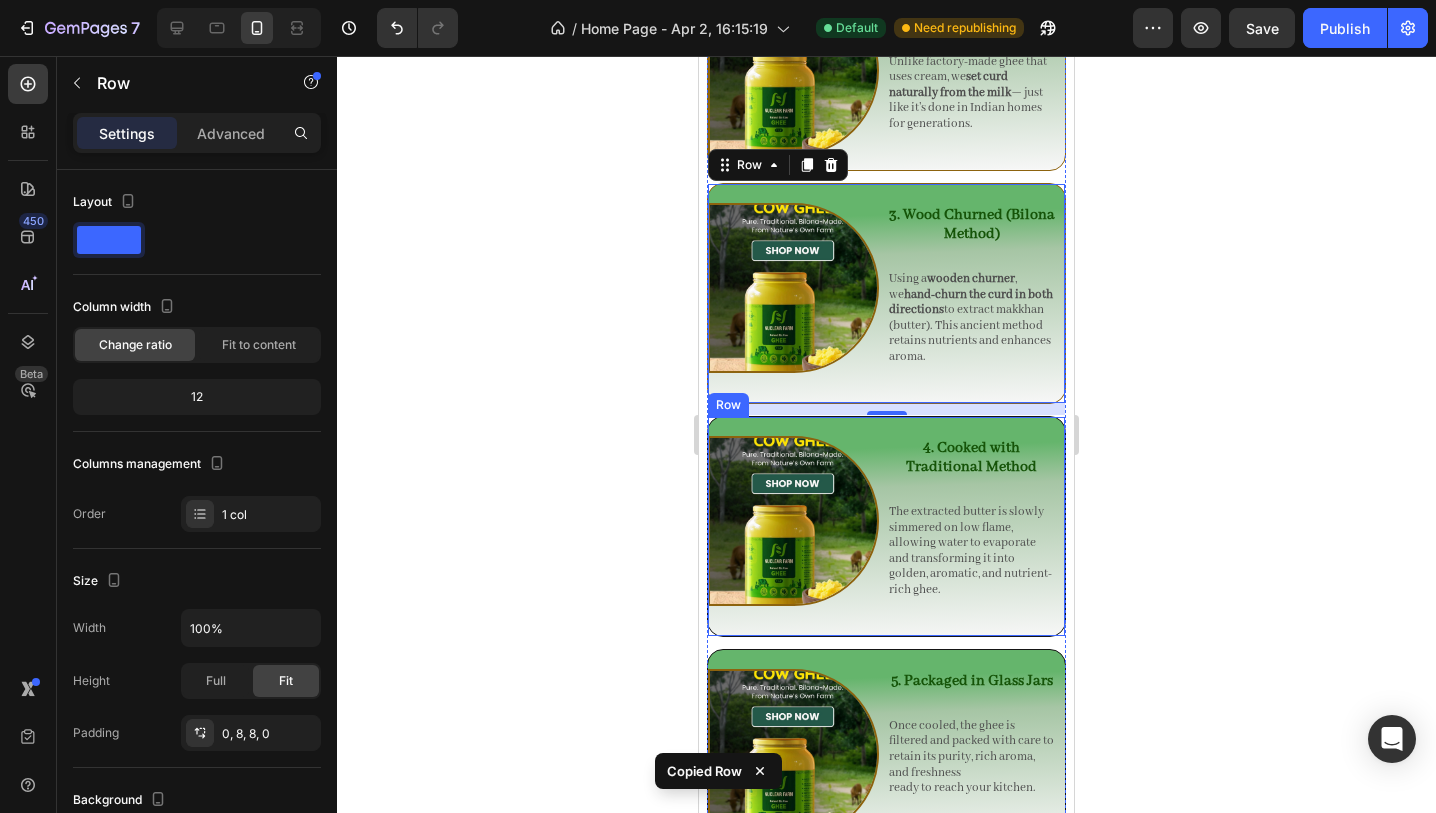 click on "Image 4. Cooked with Traditional Method Heading The extracted butter is slowly simmered on low flame, allowing water to evaporate and transforming it into golden, aromatic, and nutrient-rich ghee. Text Block Row" at bounding box center (886, 526) 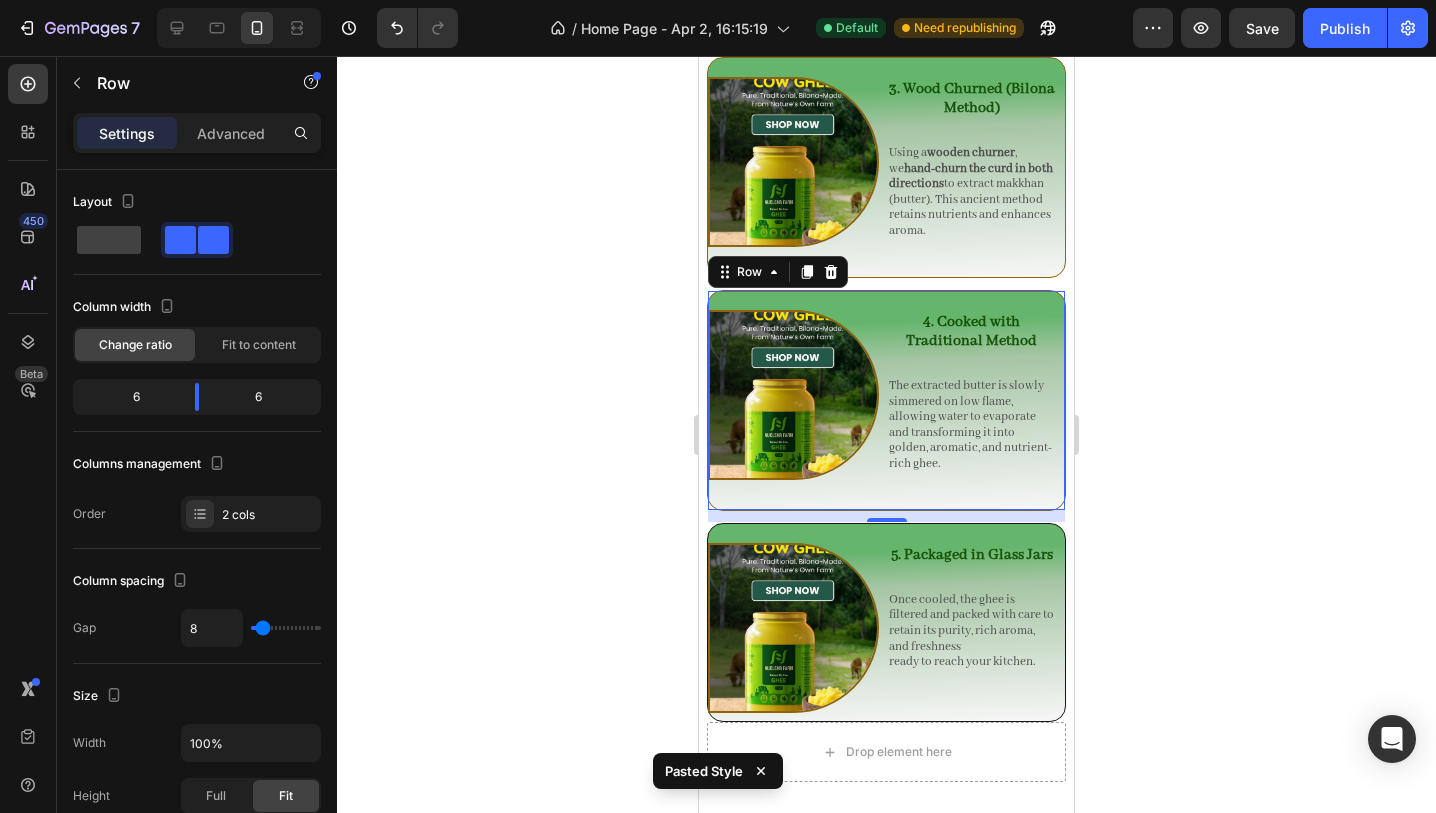 scroll, scrollTop: 3359, scrollLeft: 0, axis: vertical 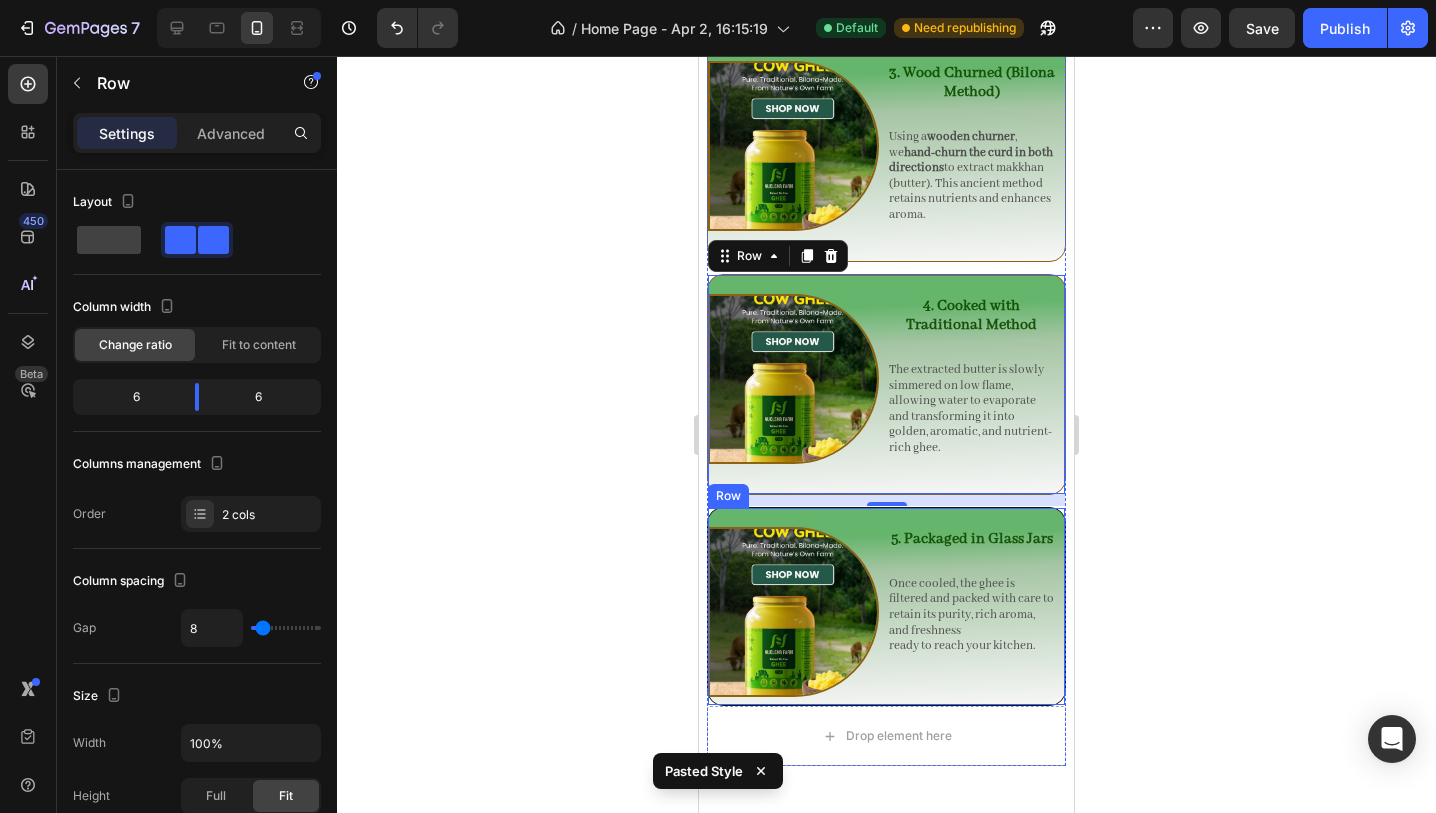 click on "Image 5. Packaged in Glass Jars Heading Once cooled, the ghee is filtered and packed with care to retain its purity, rich aroma, and freshness ready to reach your kitchen. Text Block Row Row" at bounding box center [886, 607] 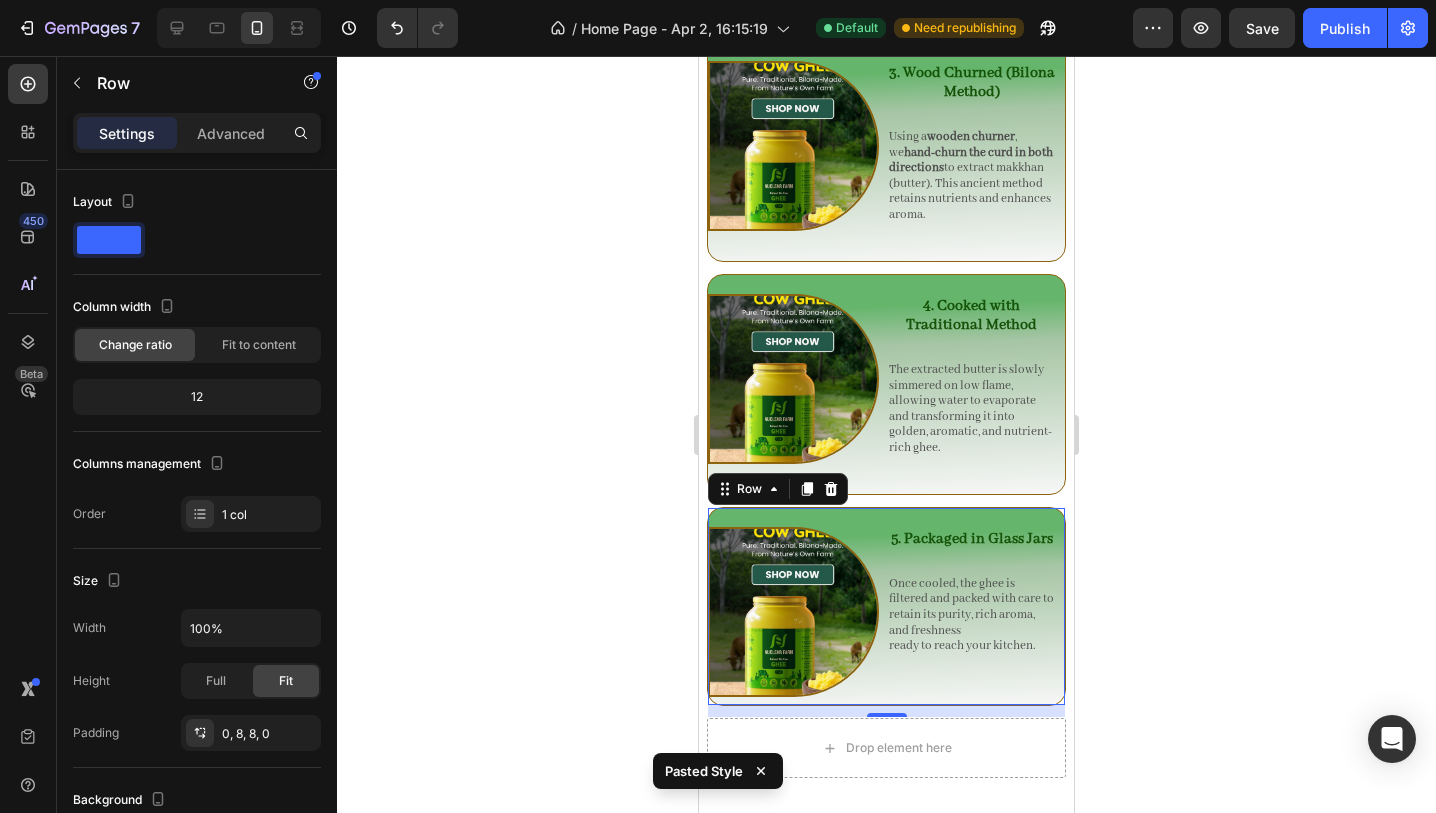 click 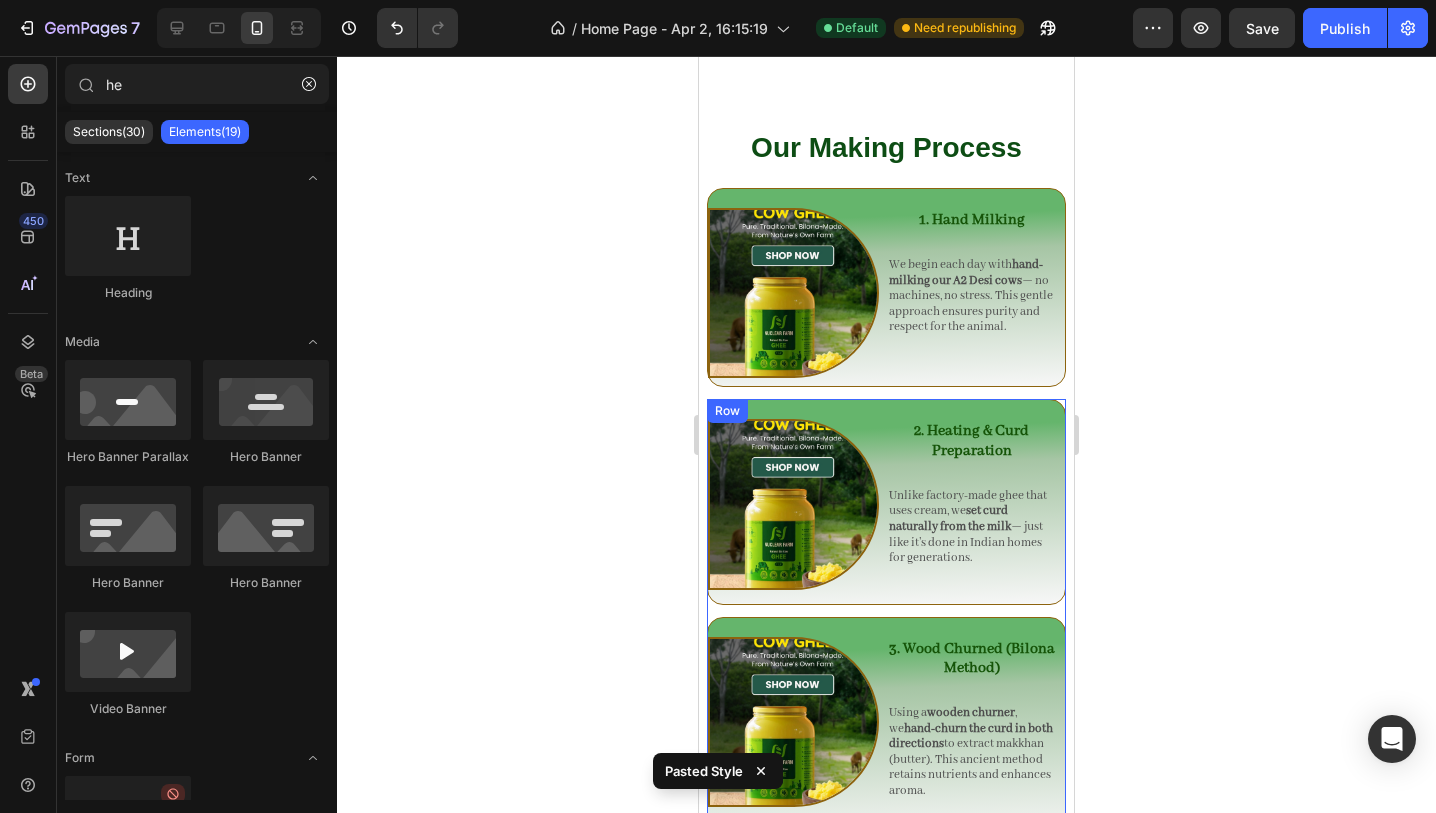 scroll, scrollTop: 2700, scrollLeft: 0, axis: vertical 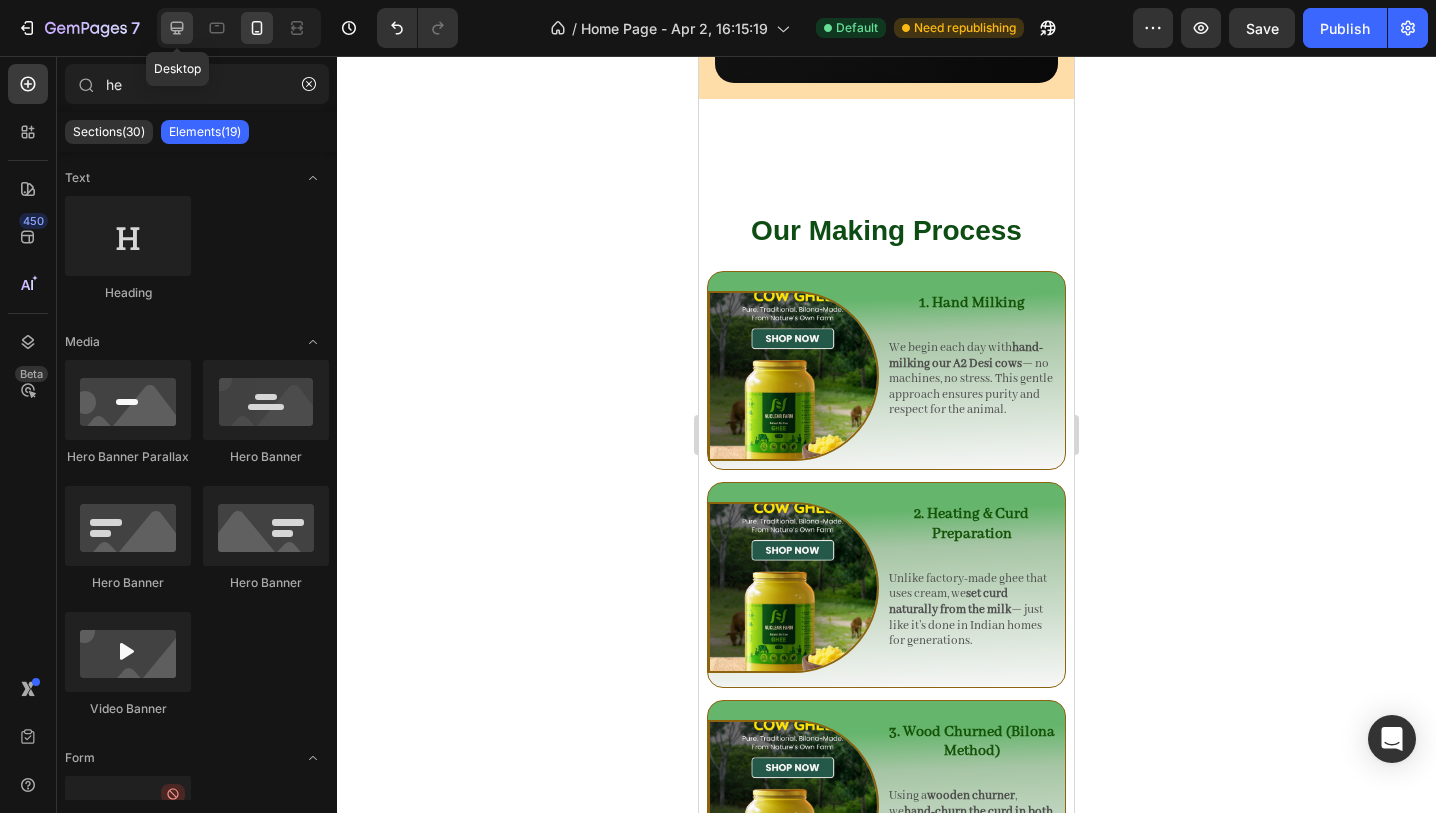 click 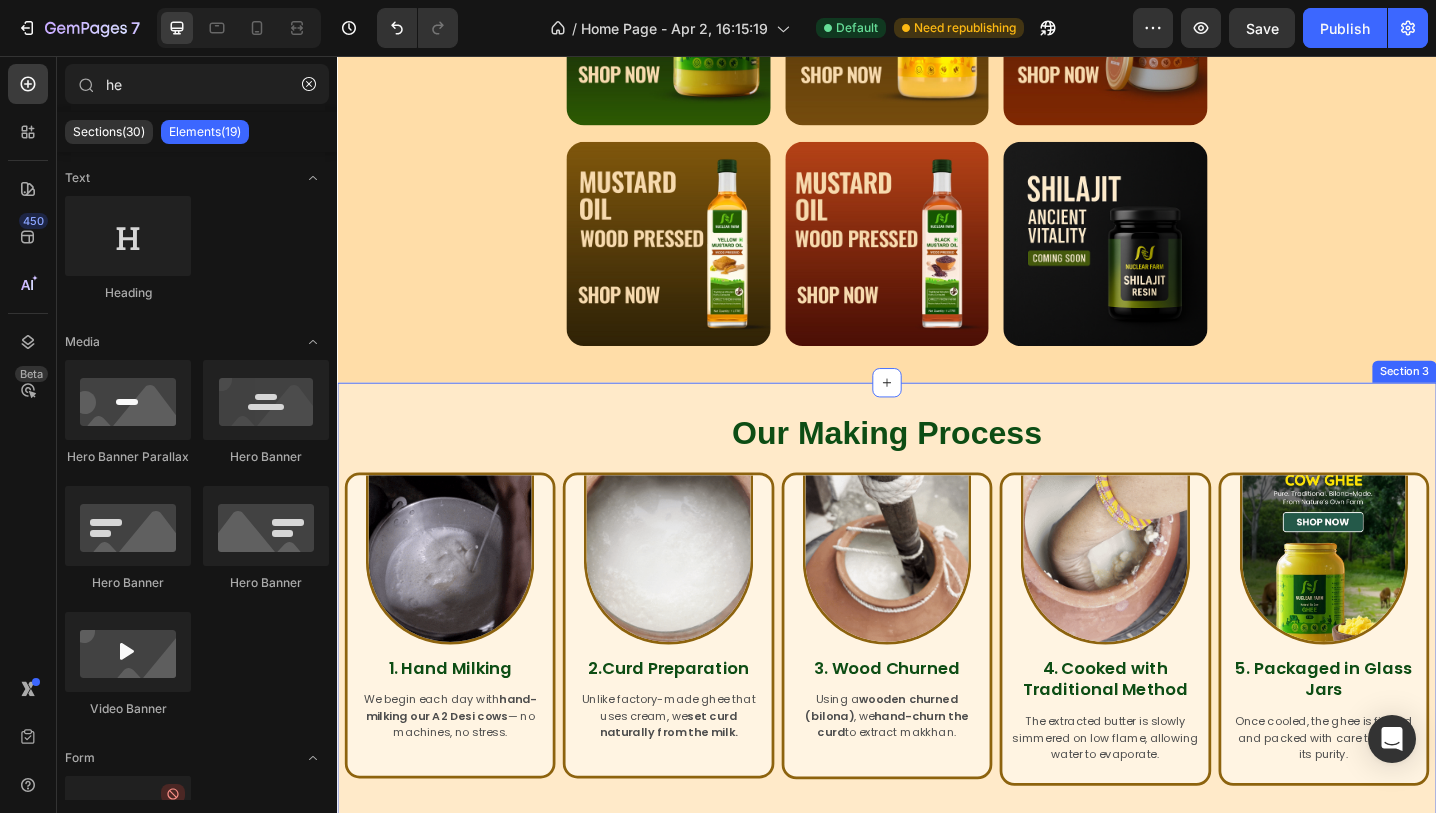 scroll, scrollTop: 864, scrollLeft: 0, axis: vertical 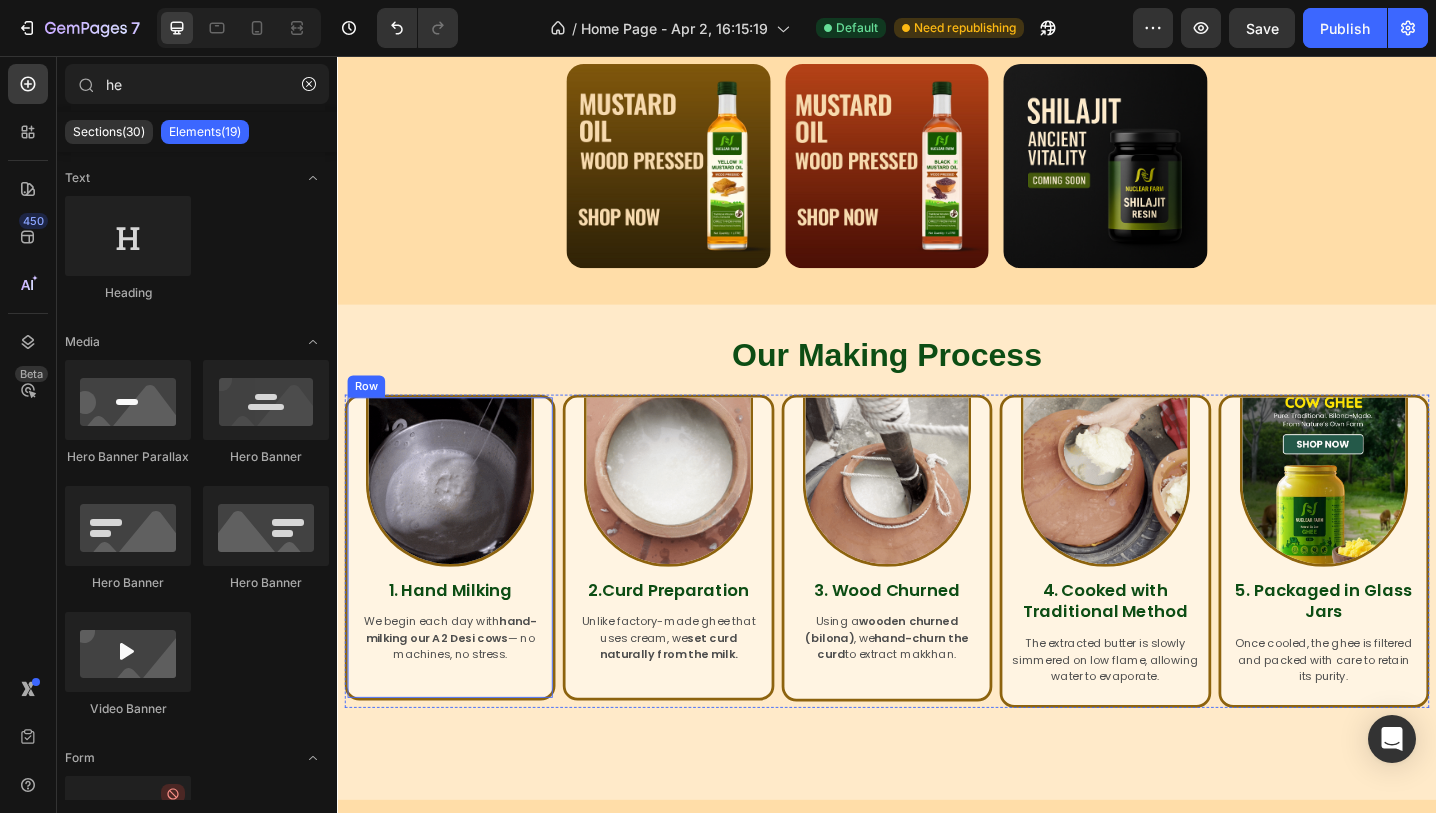 click on "Image 1. Hand Milking Heading We begin each day with  hand-milking our A2 Desi cows  — no machines, no stress. Text Block" at bounding box center [460, 589] 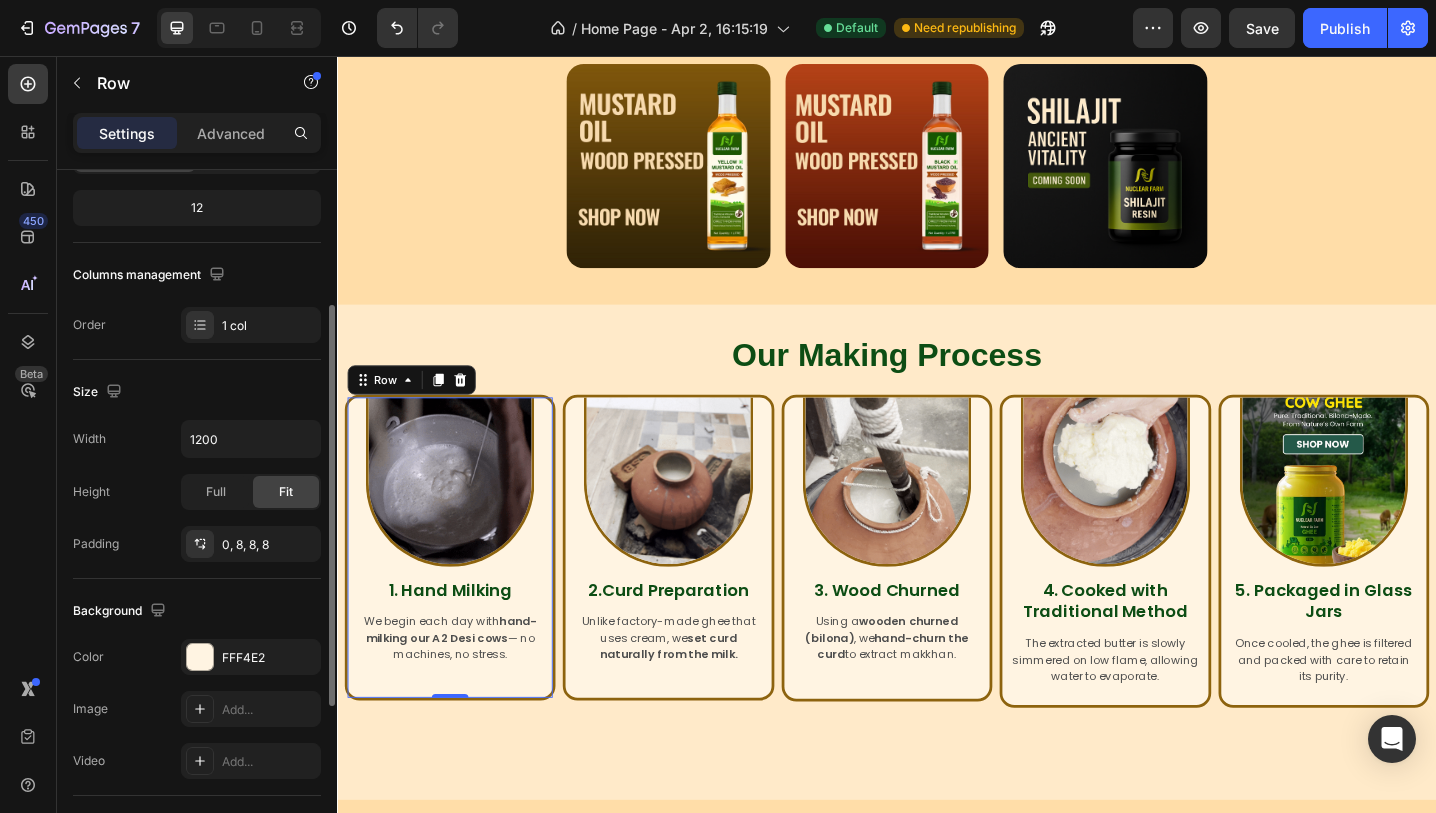 scroll, scrollTop: 242, scrollLeft: 0, axis: vertical 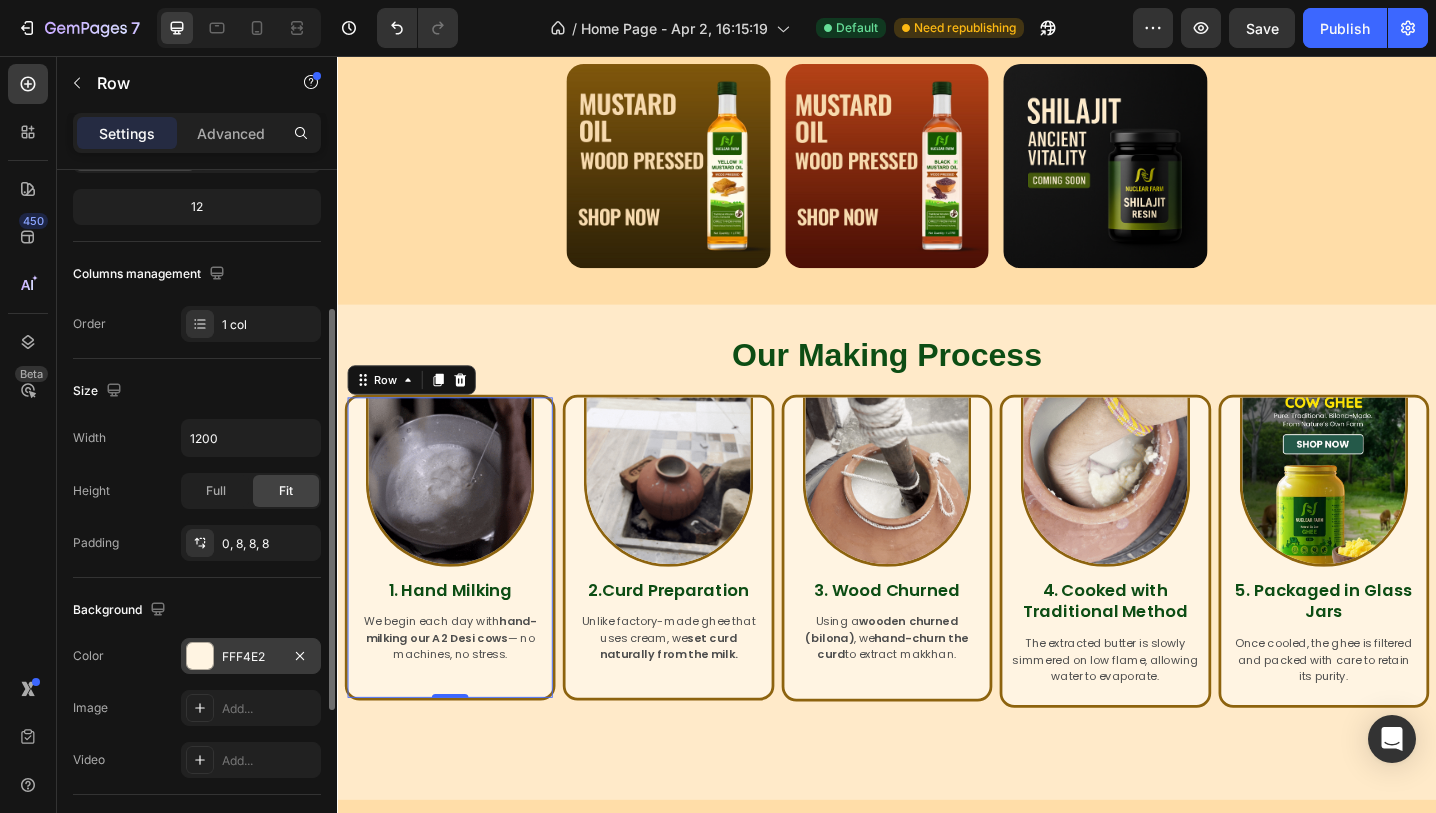 click on "FFF4E2" at bounding box center (251, 657) 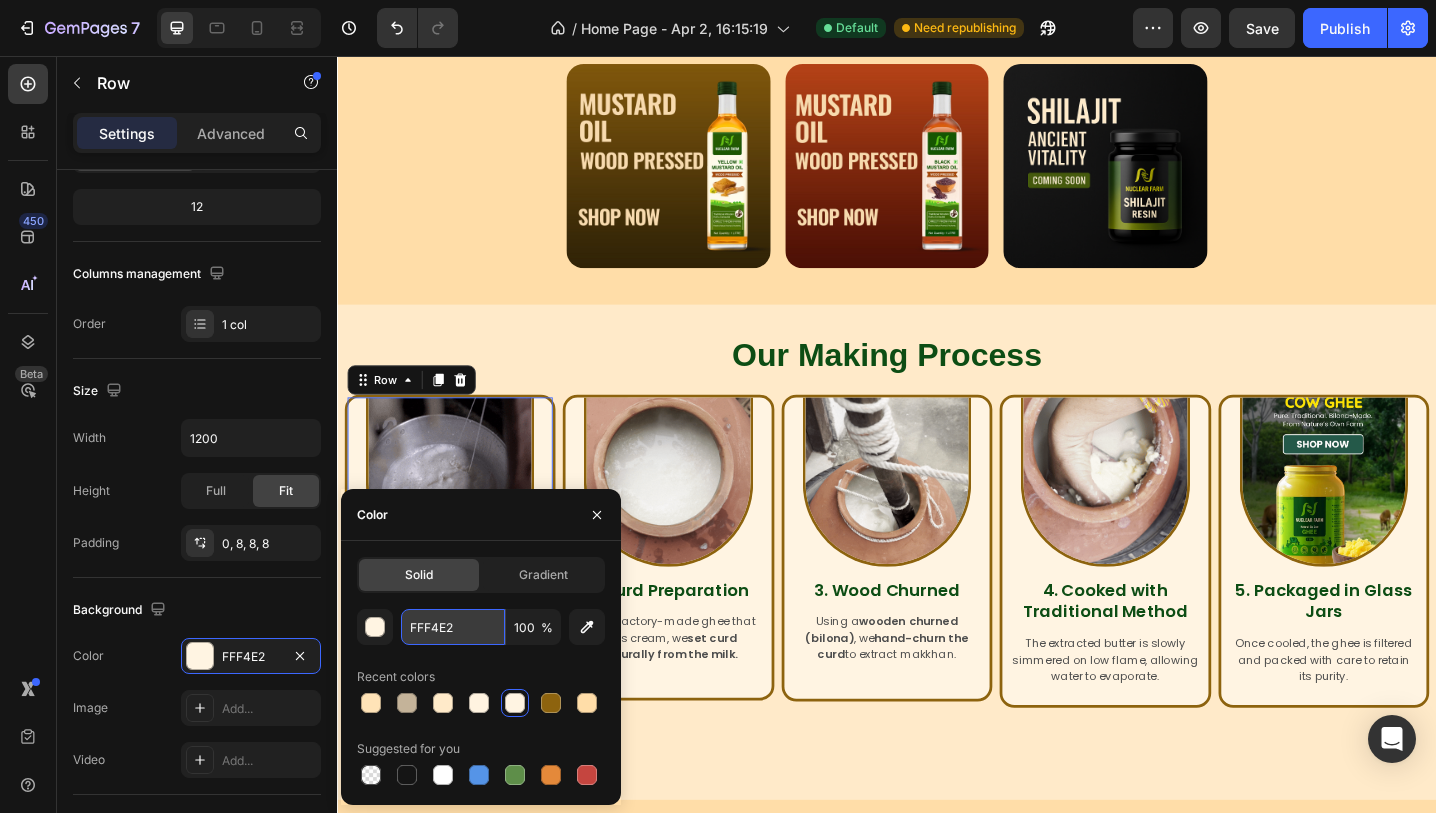 click on "FFF4E2" at bounding box center [453, 627] 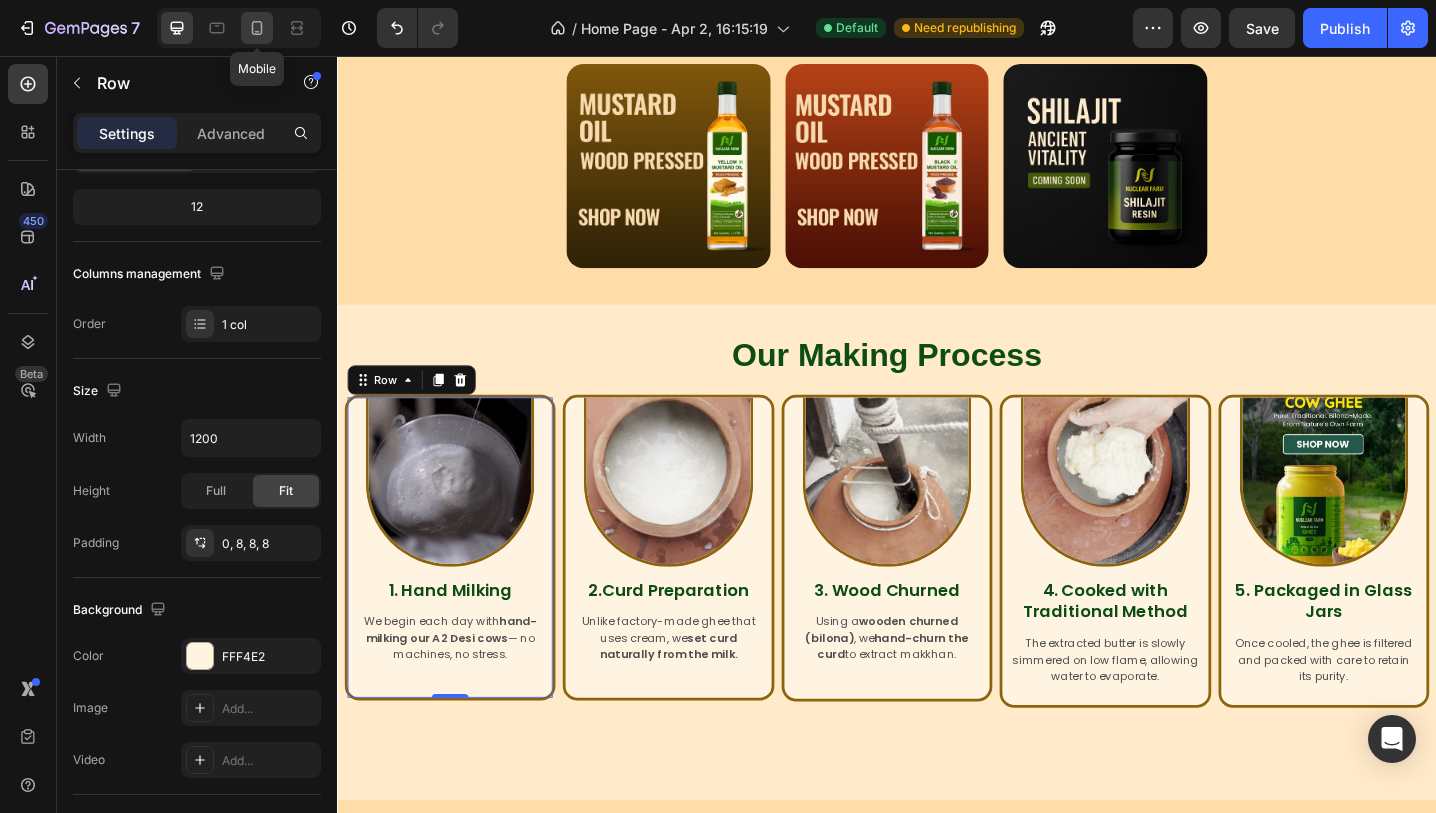 click 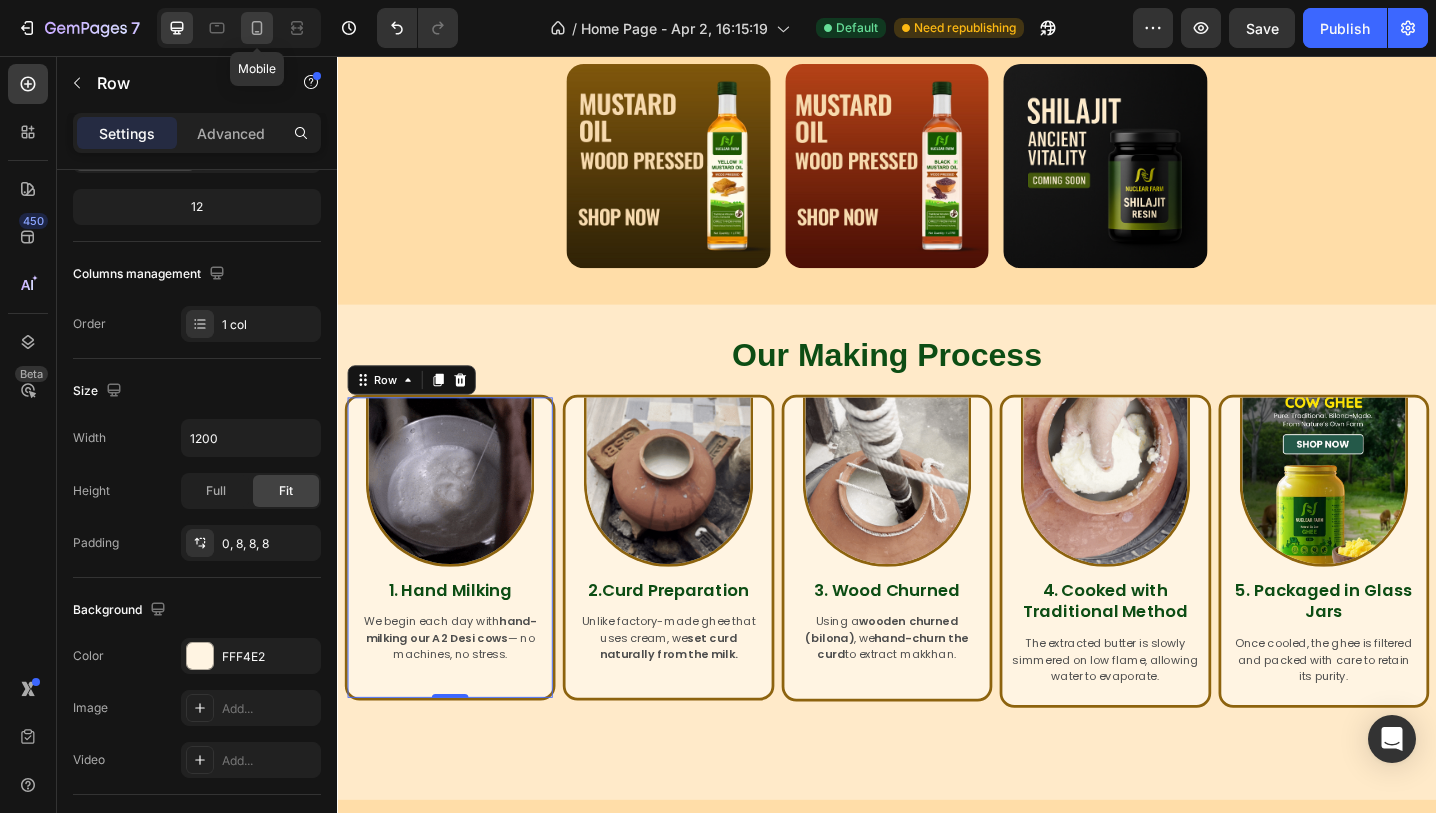 type on "100%" 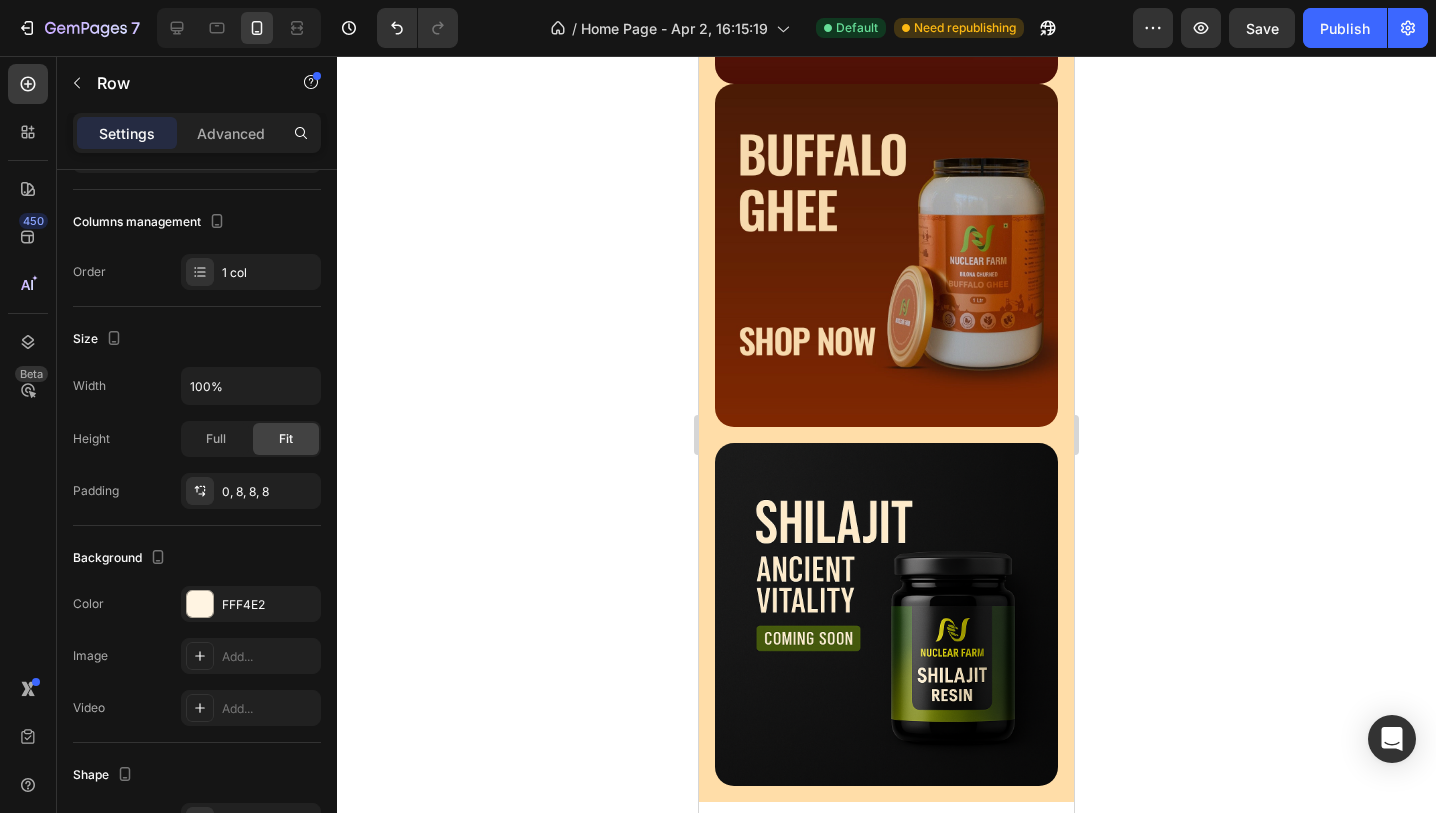 scroll, scrollTop: 2757, scrollLeft: 0, axis: vertical 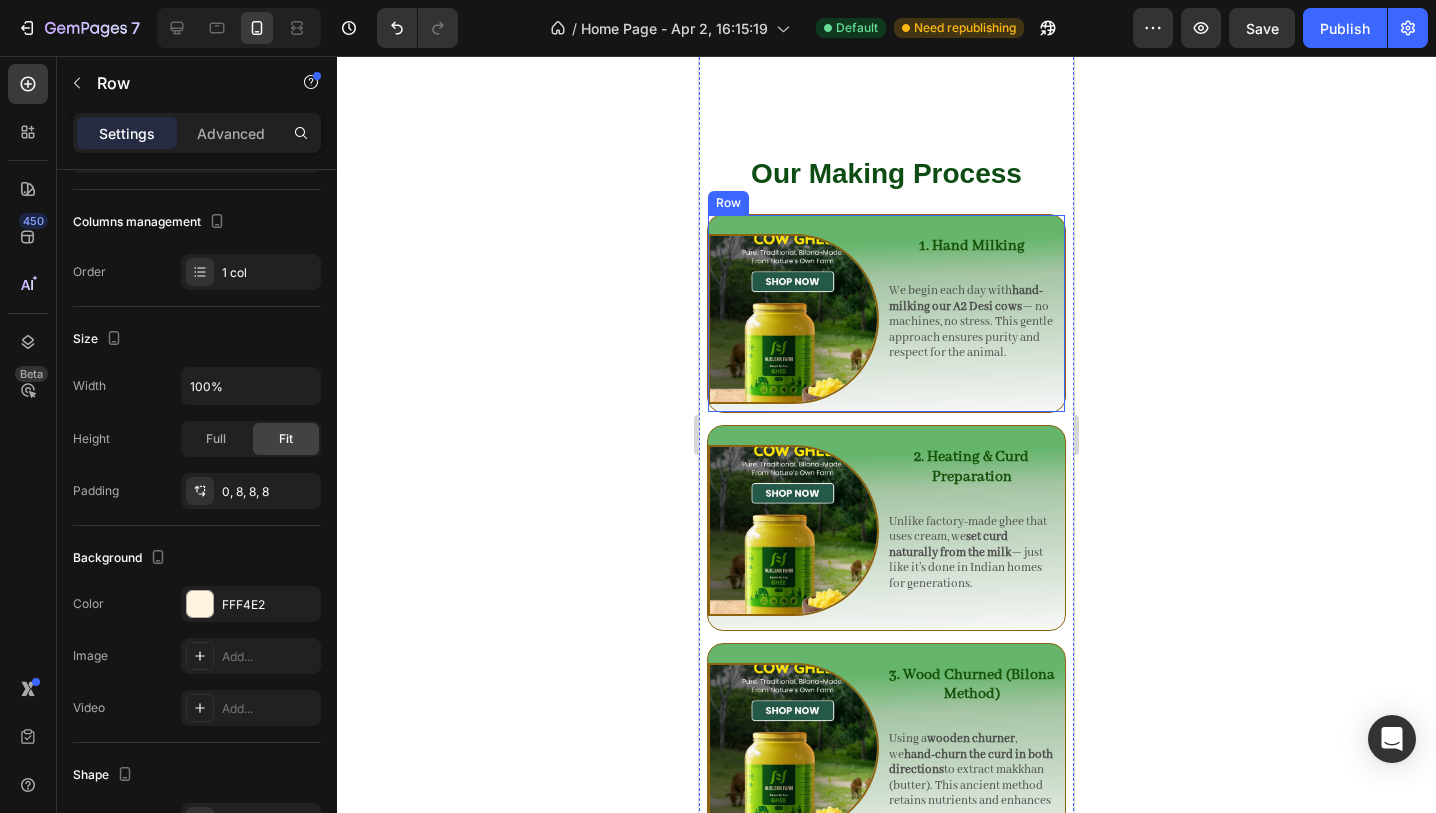 click on "1. Hand Milking Heading We begin each day with  hand-milking our A2 Desi cows  — no machines, no stress. This gentle approach ensures purity and respect for the animal. Text Block" at bounding box center [972, 310] 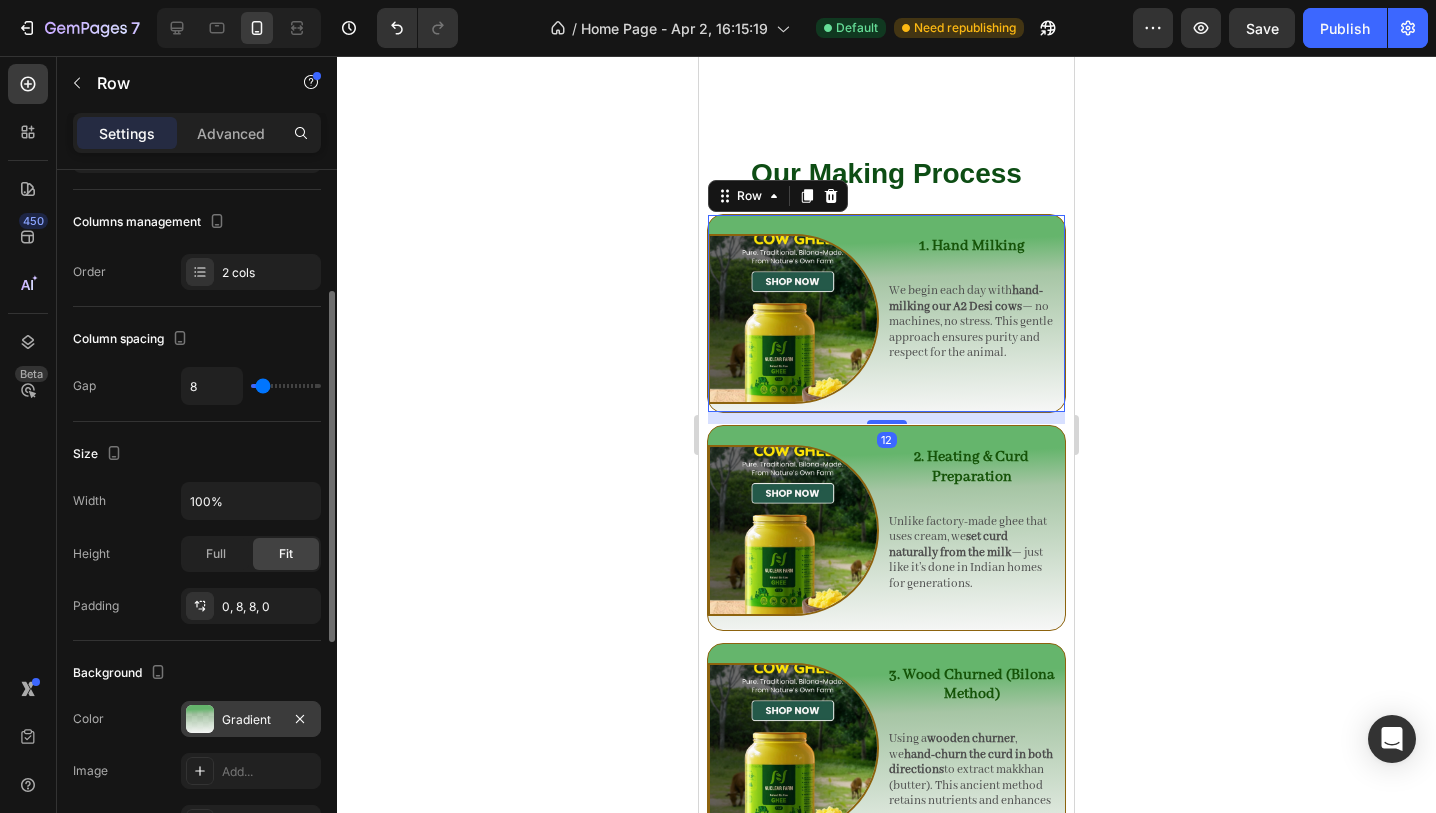 click on "Gradient" at bounding box center (251, 720) 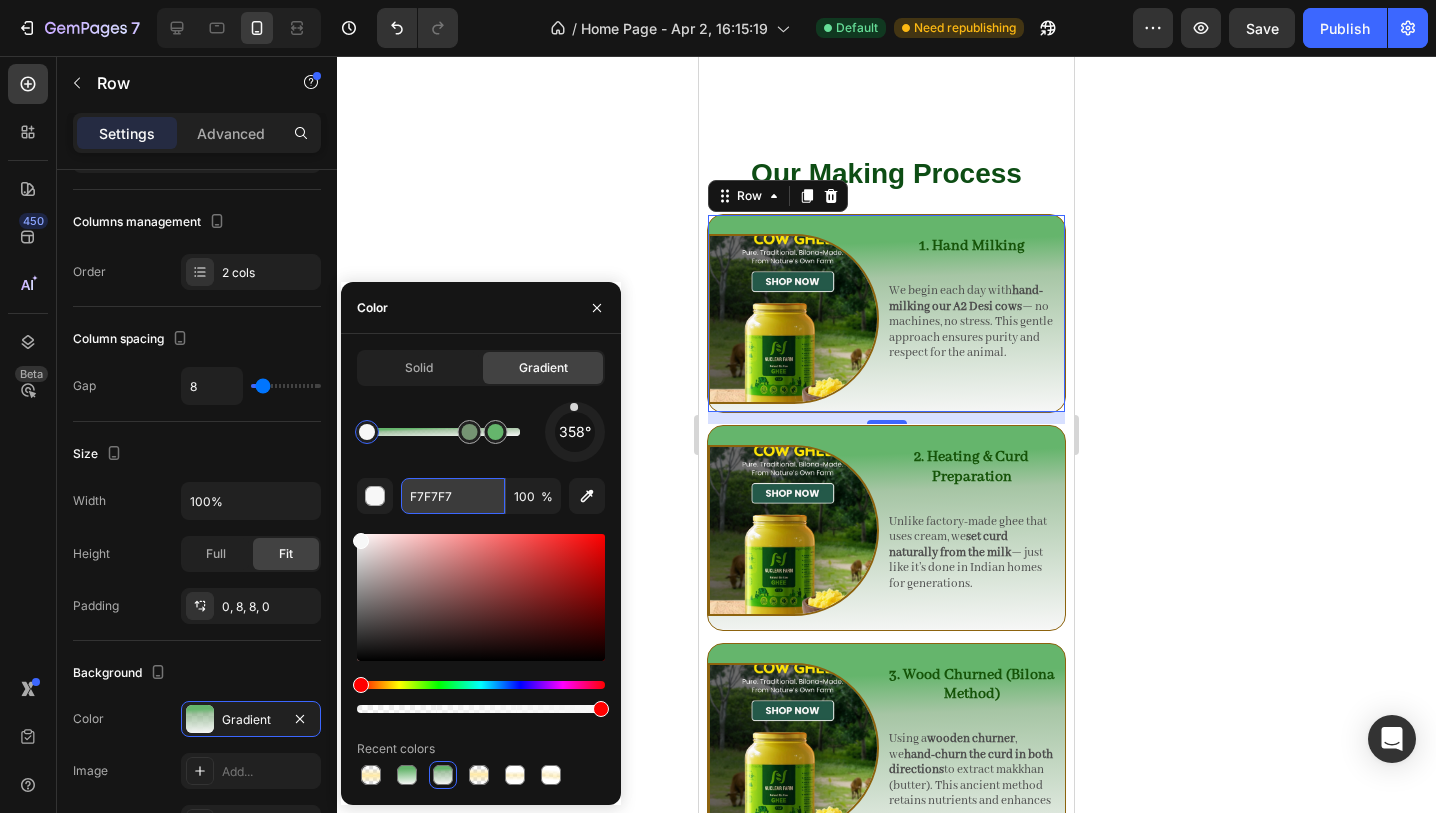 click on "F7F7F7" at bounding box center [453, 496] 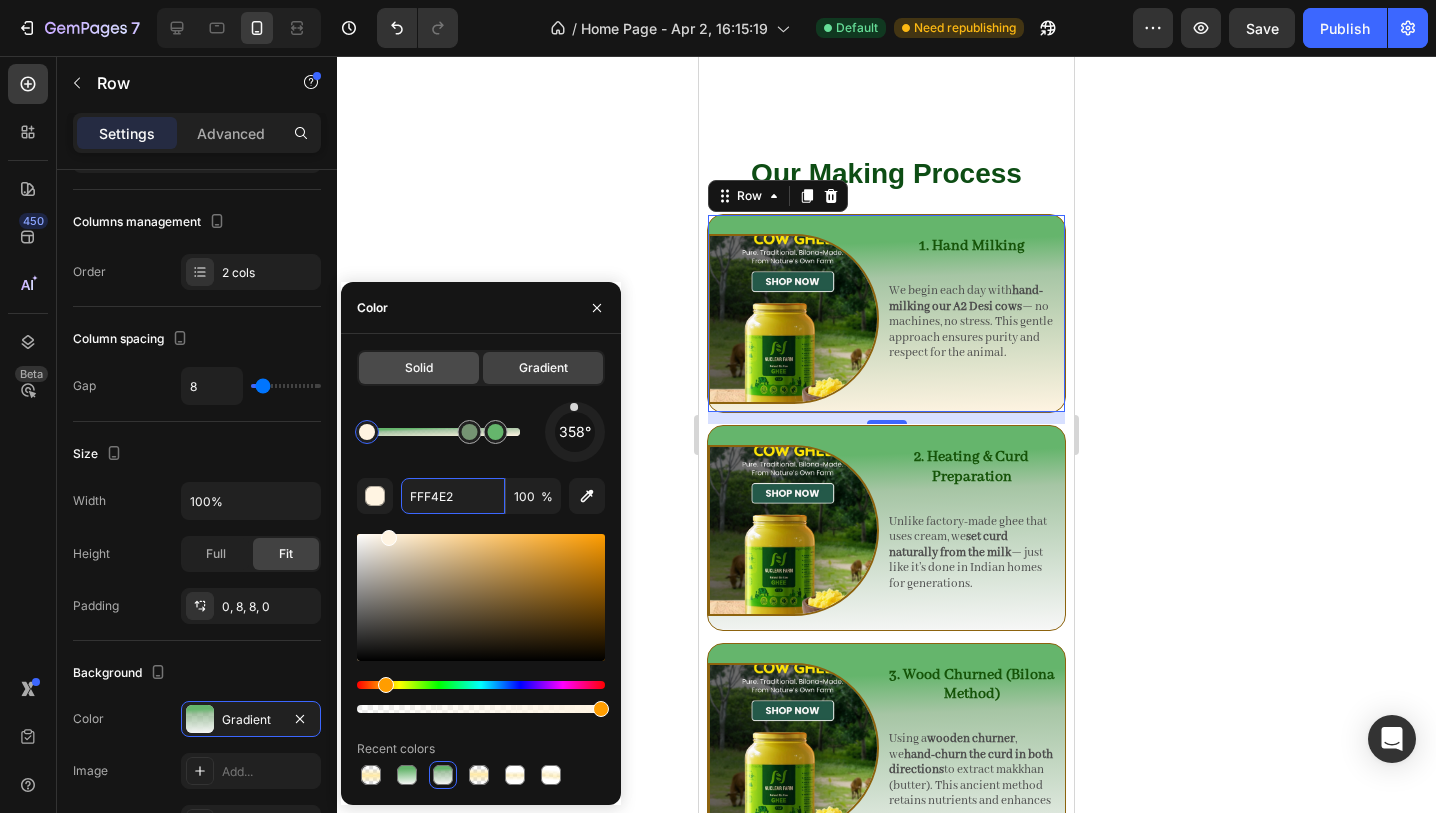 type on "FFF4E2" 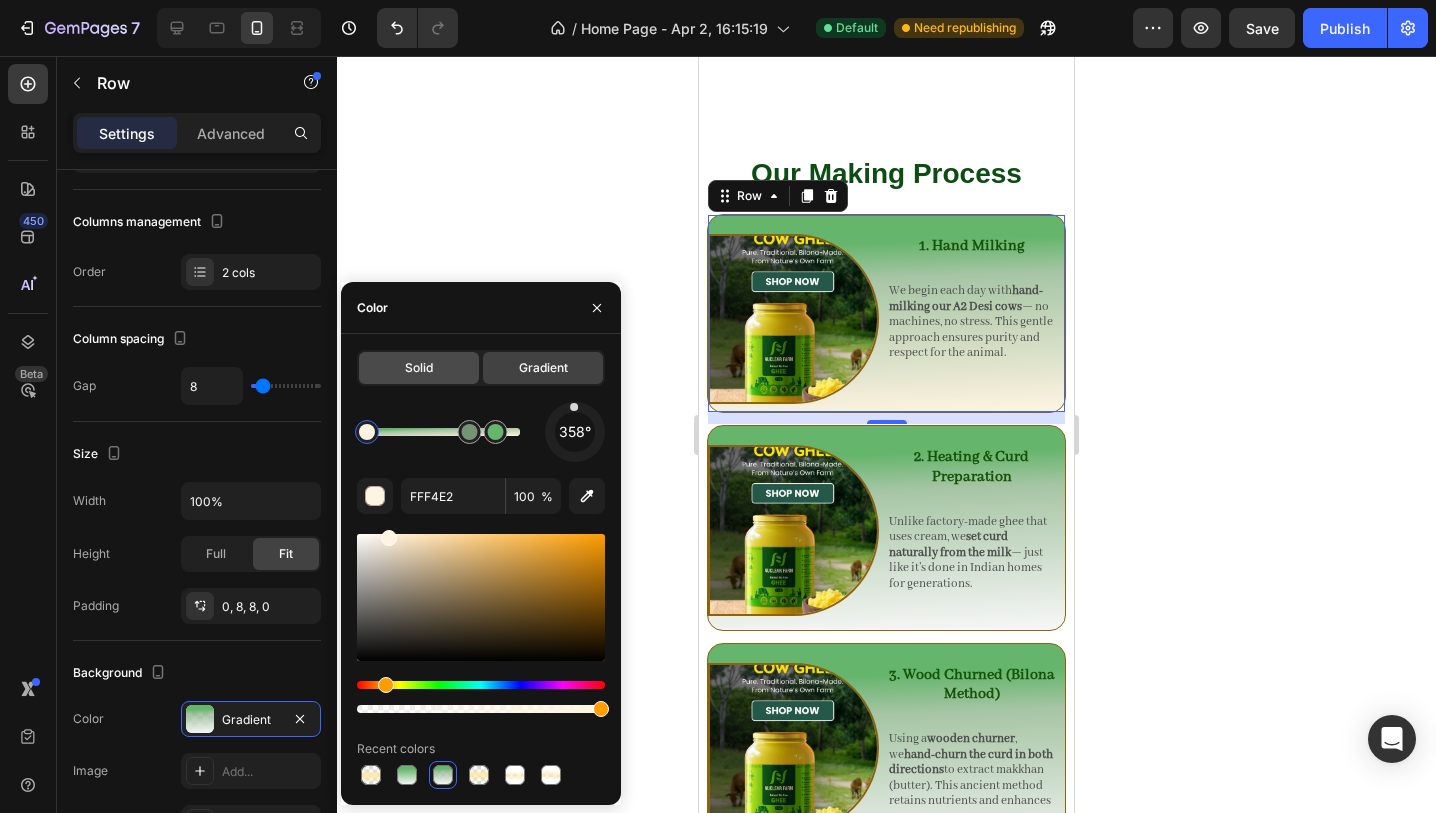 click on "Solid" 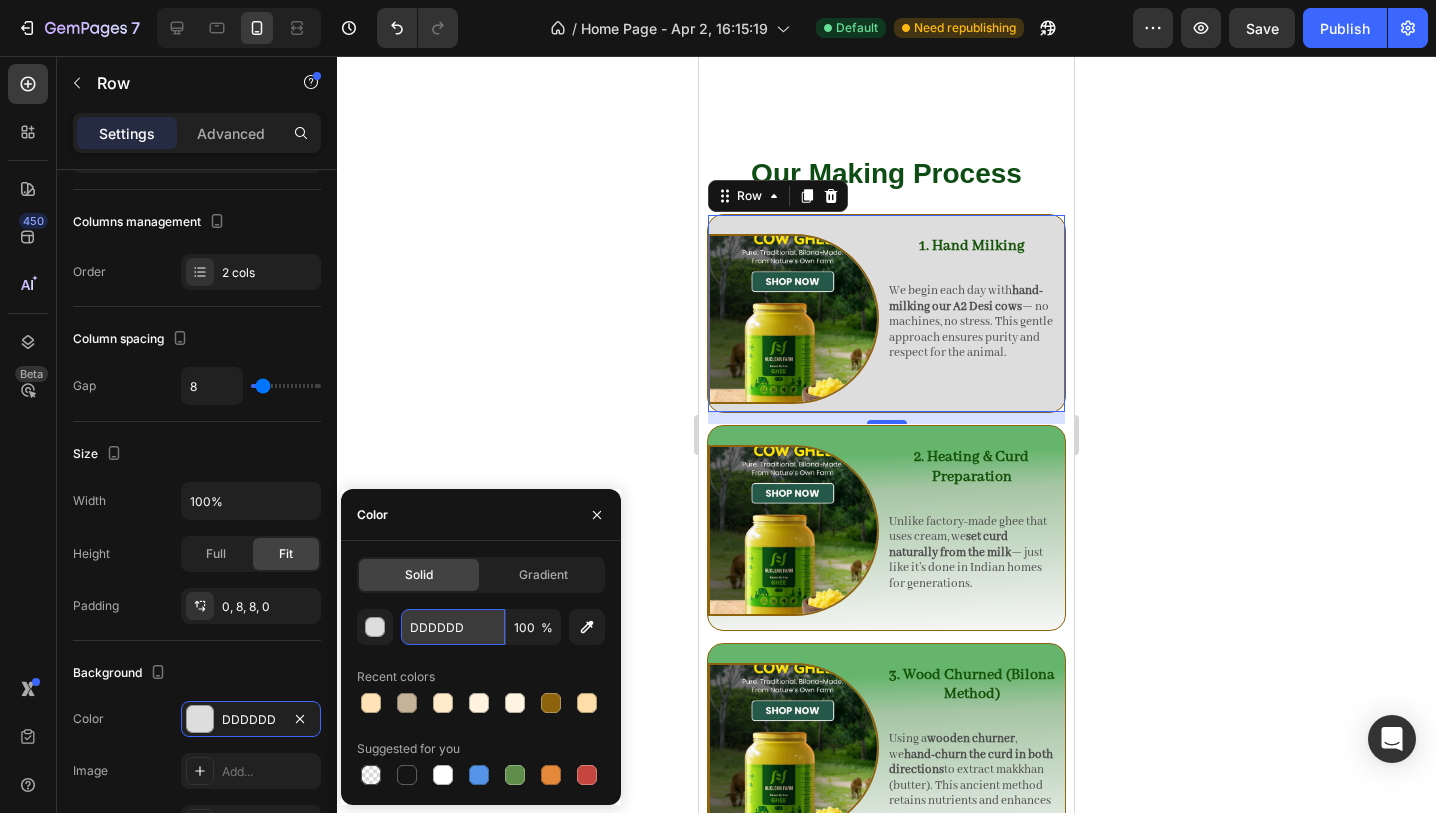 click on "DDDDDD" at bounding box center (453, 627) 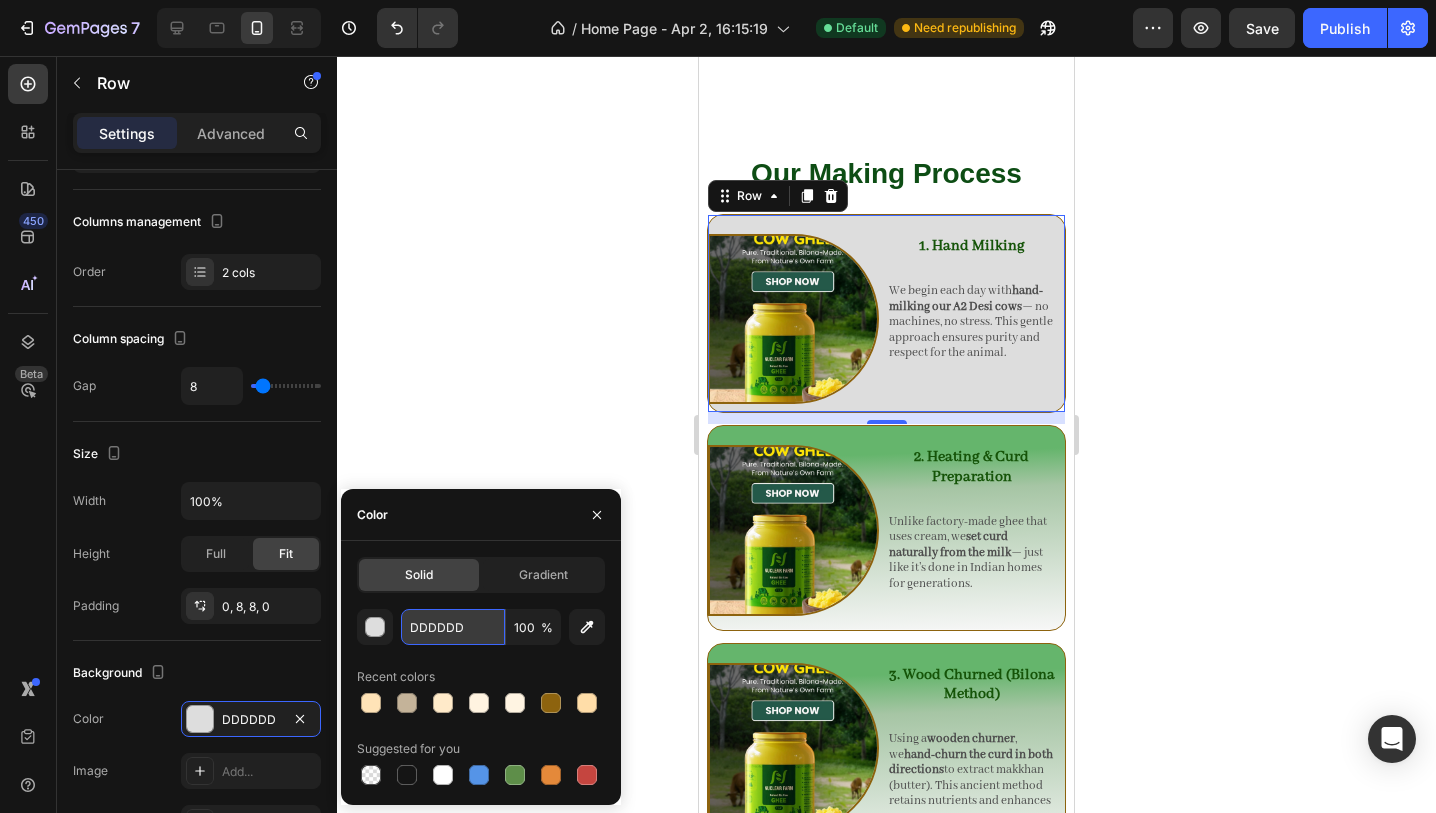 paste on "FFF4E2" 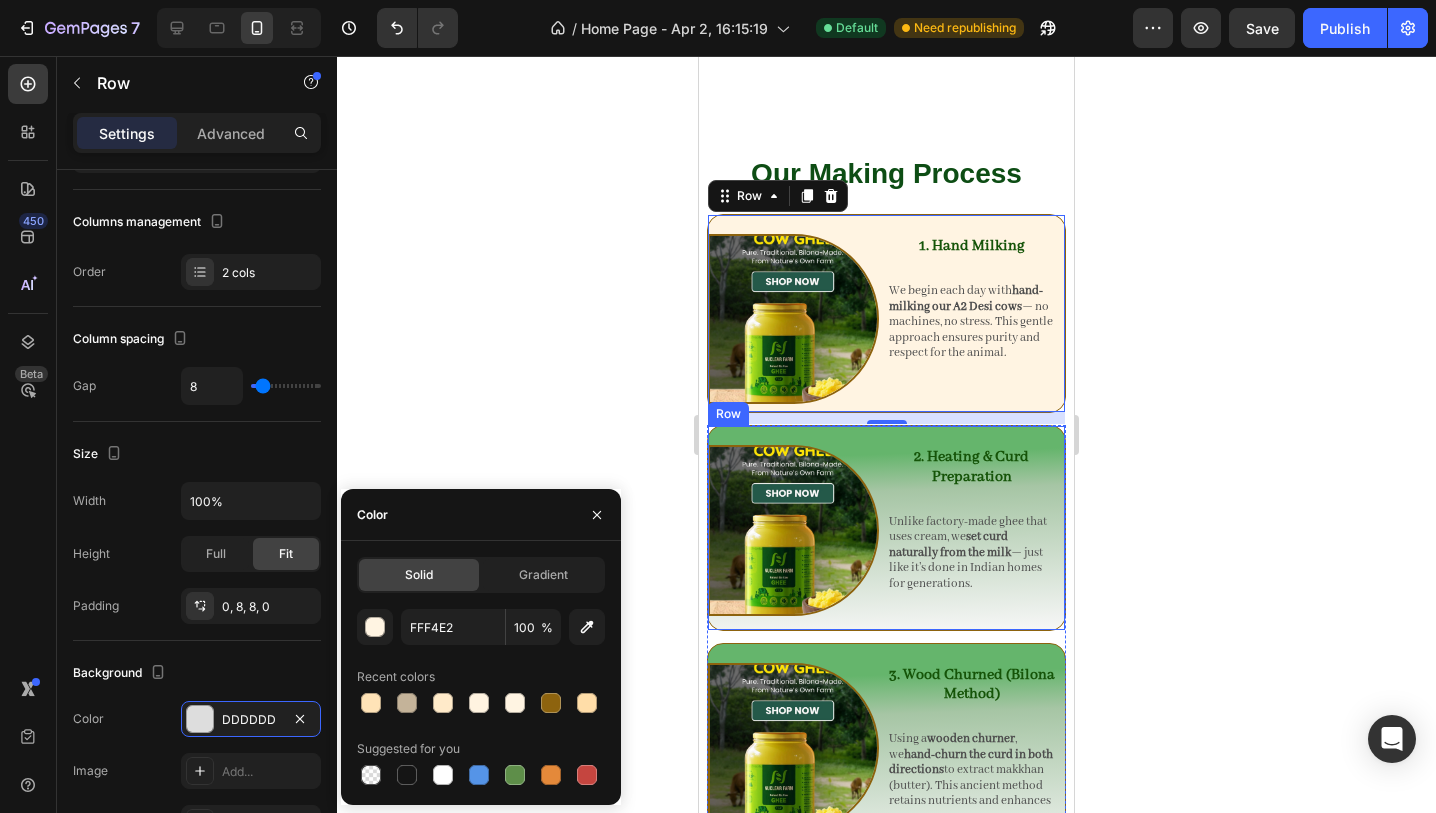 click on "Image" at bounding box center (793, 523) 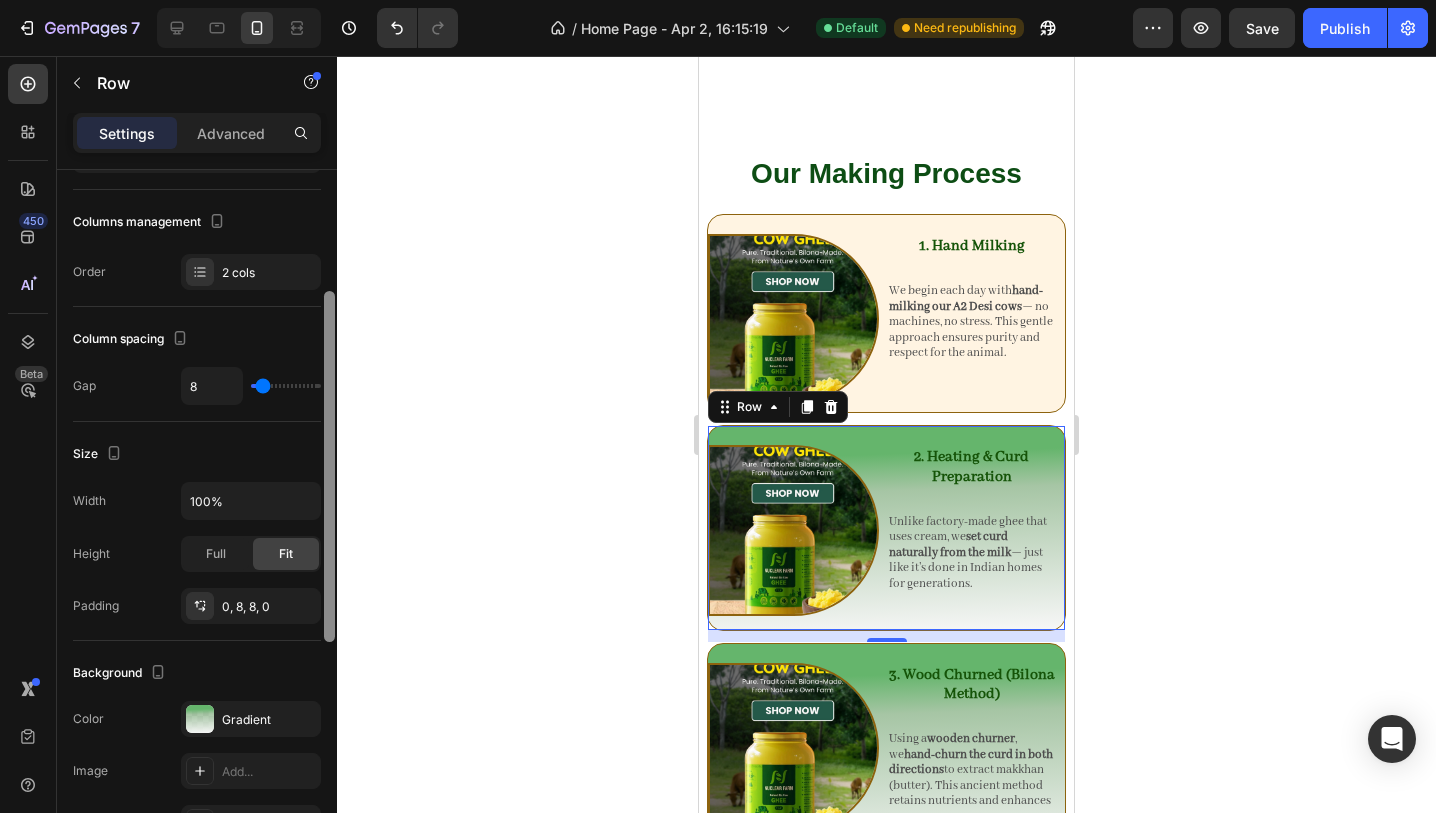 click on "Gradient" at bounding box center (251, 719) 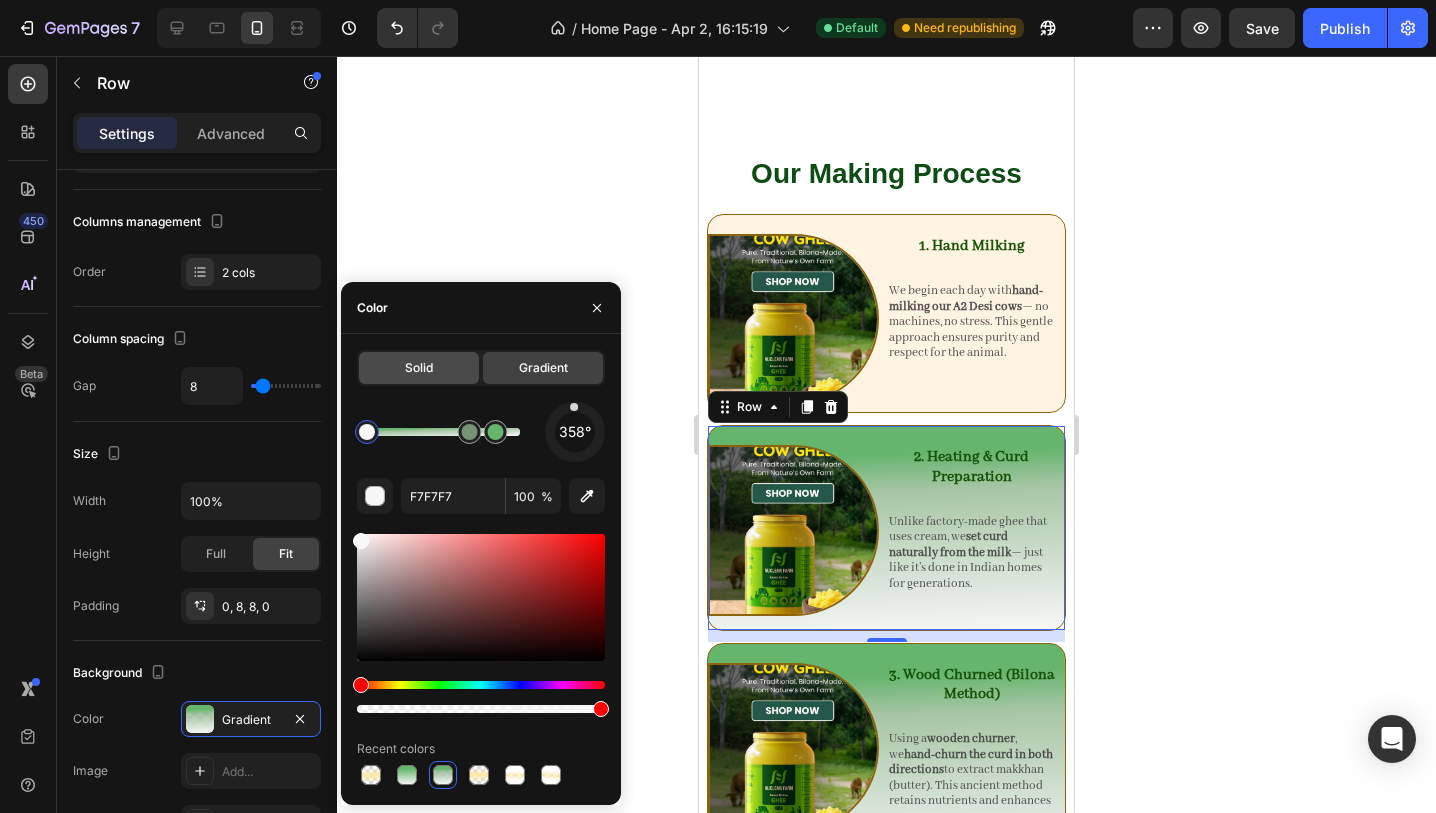 click on "Solid" 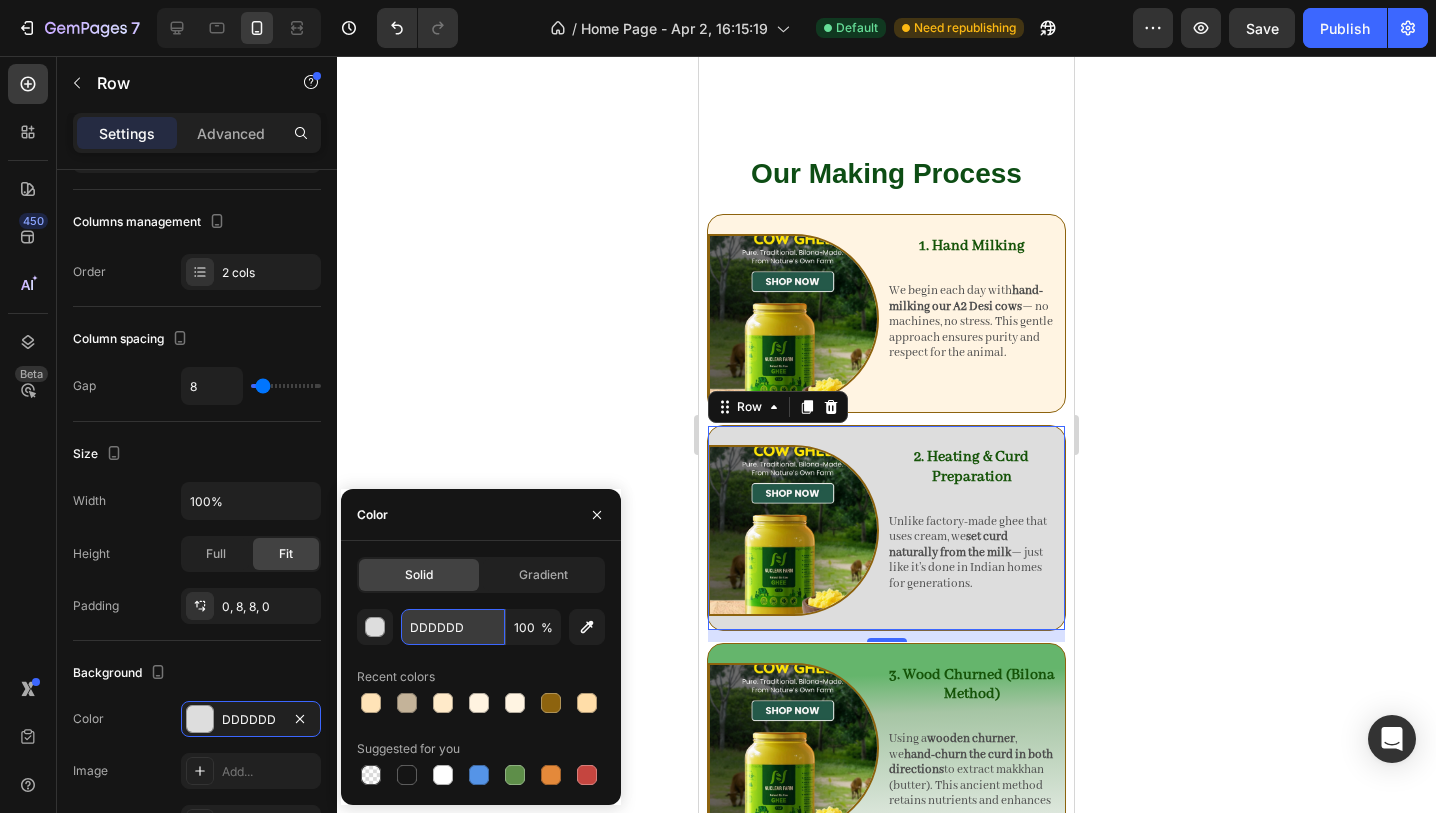 click on "DDDDDD" at bounding box center [453, 627] 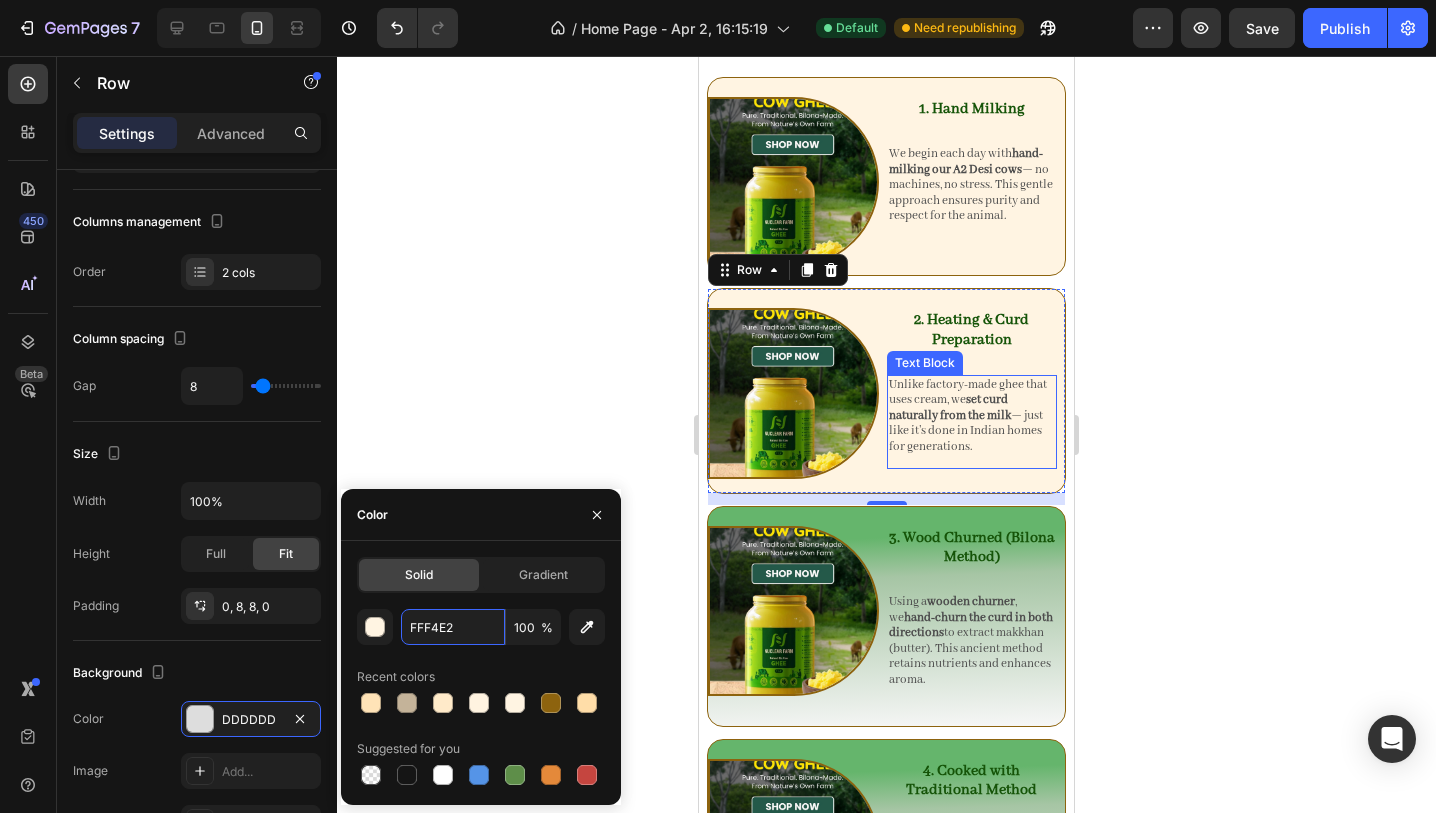 scroll, scrollTop: 2926, scrollLeft: 0, axis: vertical 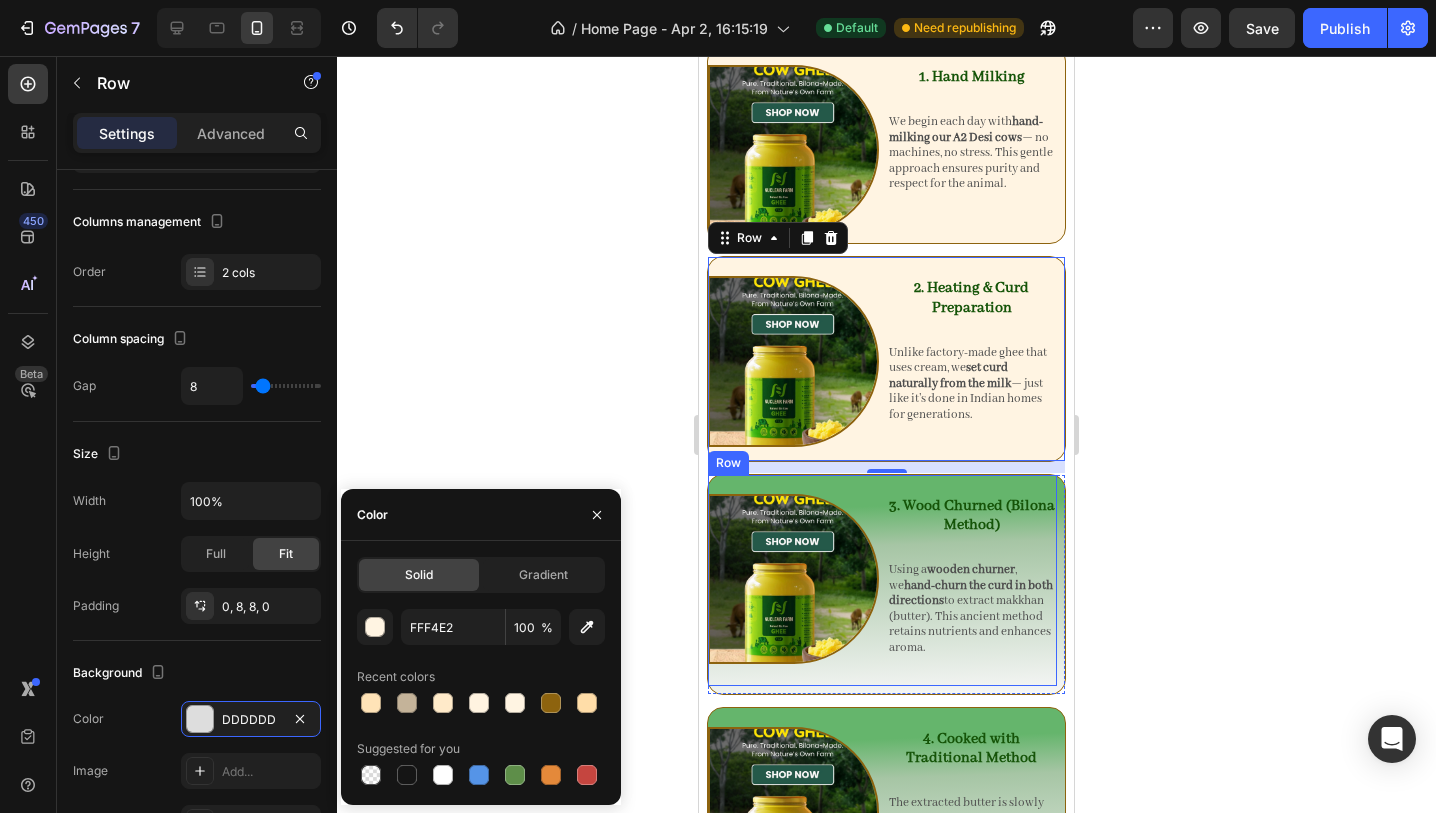 click on "Image" at bounding box center [793, 580] 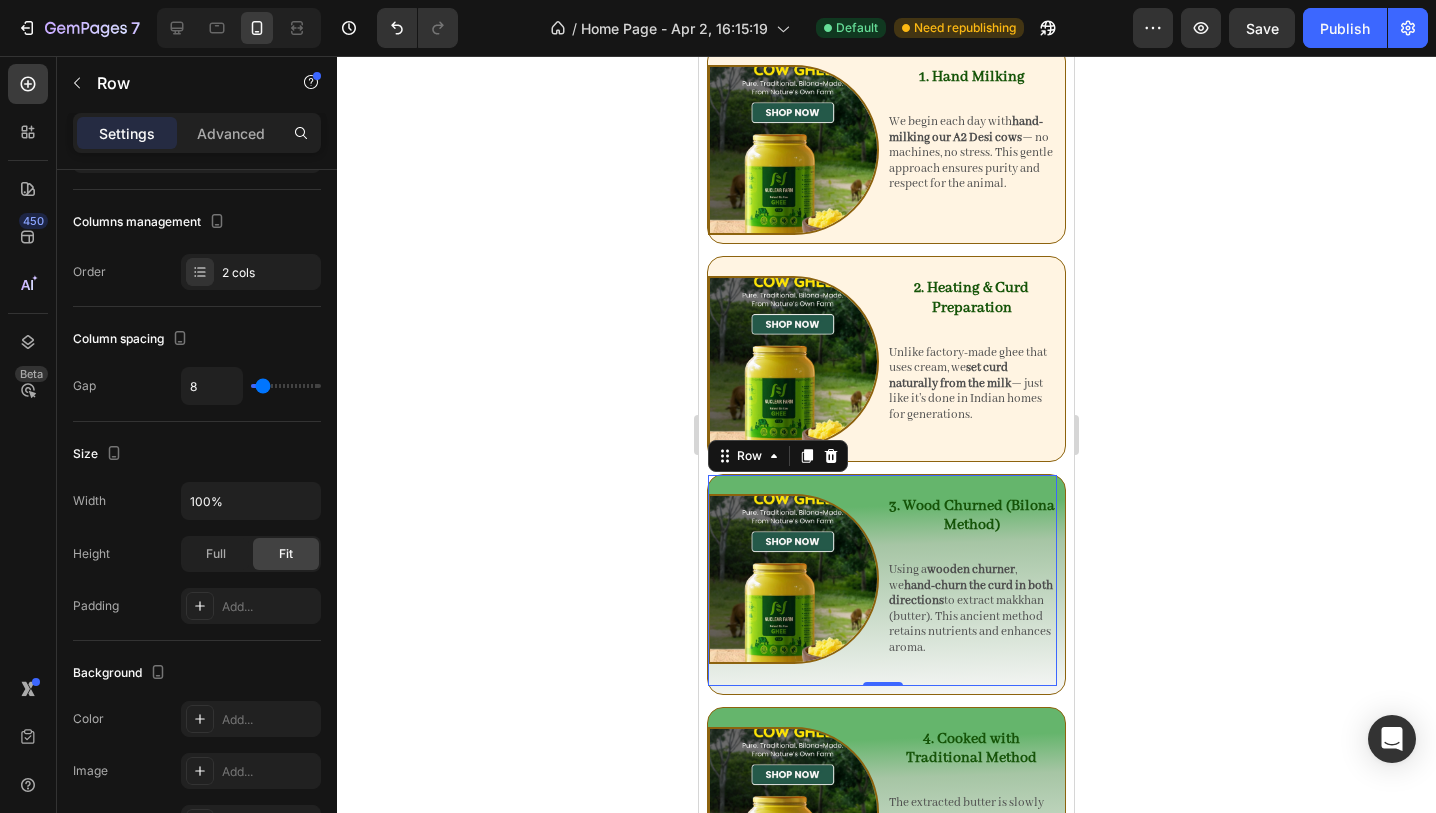 click on "Image" at bounding box center [793, 580] 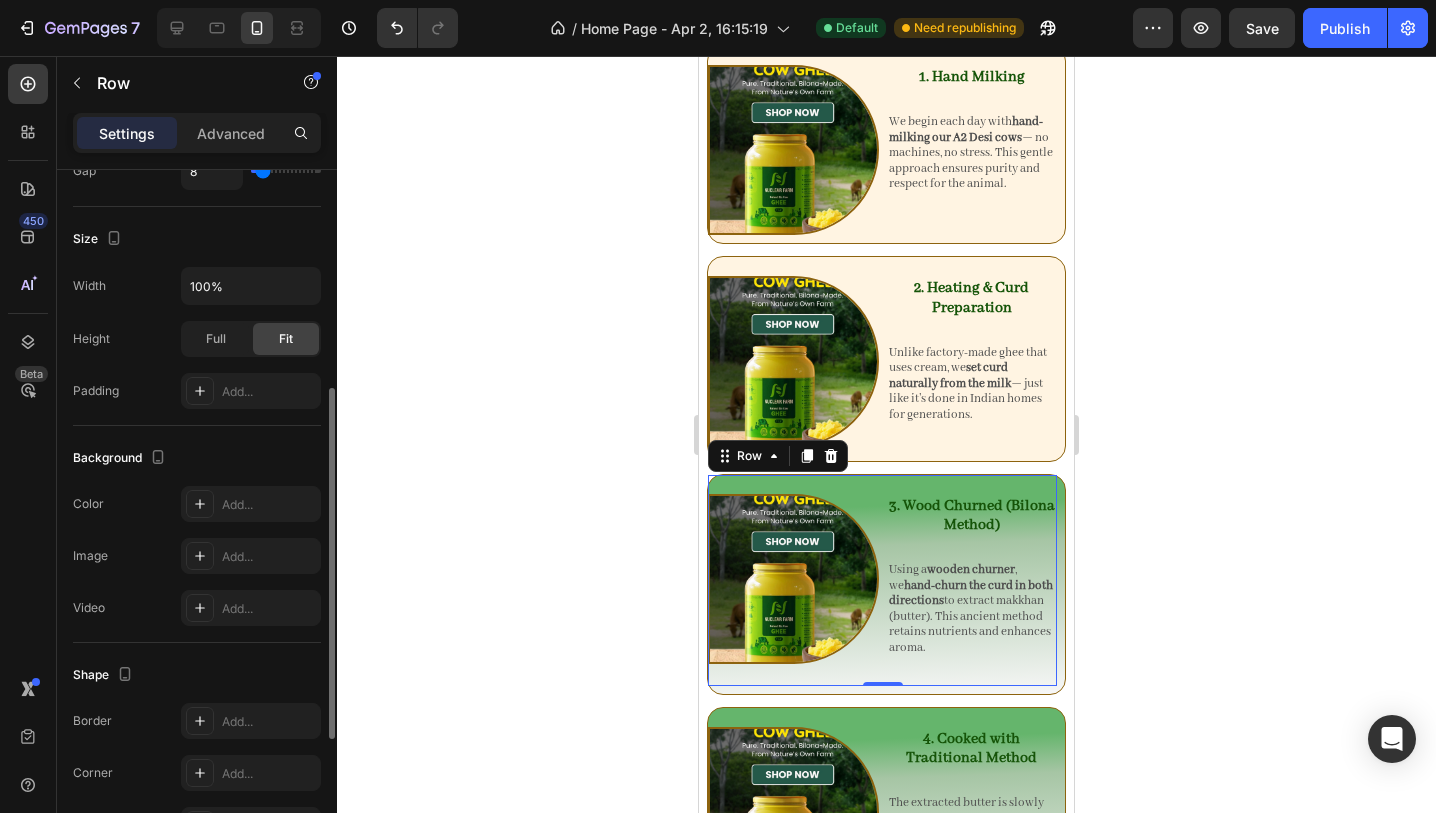 scroll, scrollTop: 461, scrollLeft: 0, axis: vertical 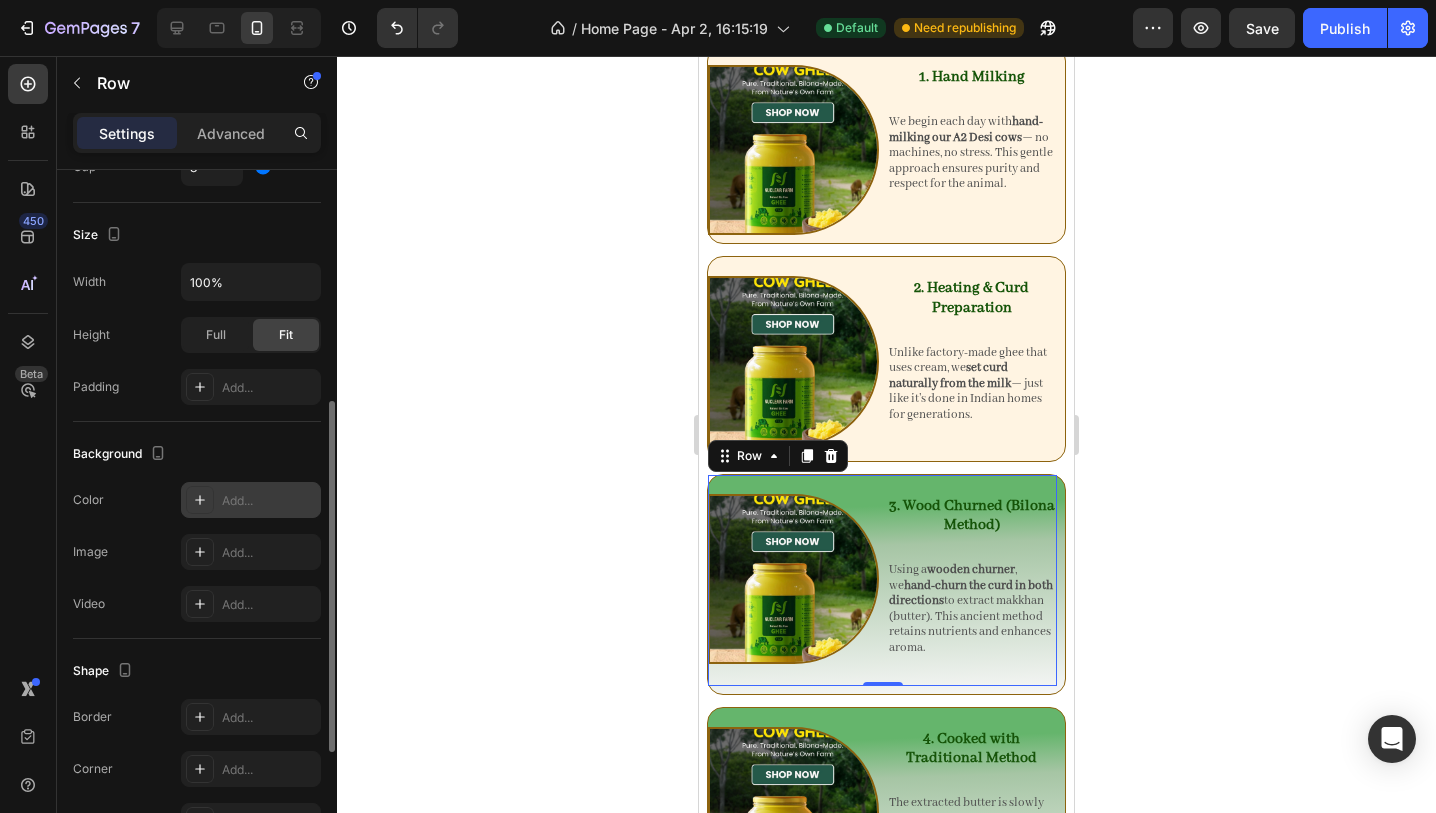 click on "Add..." at bounding box center (251, 500) 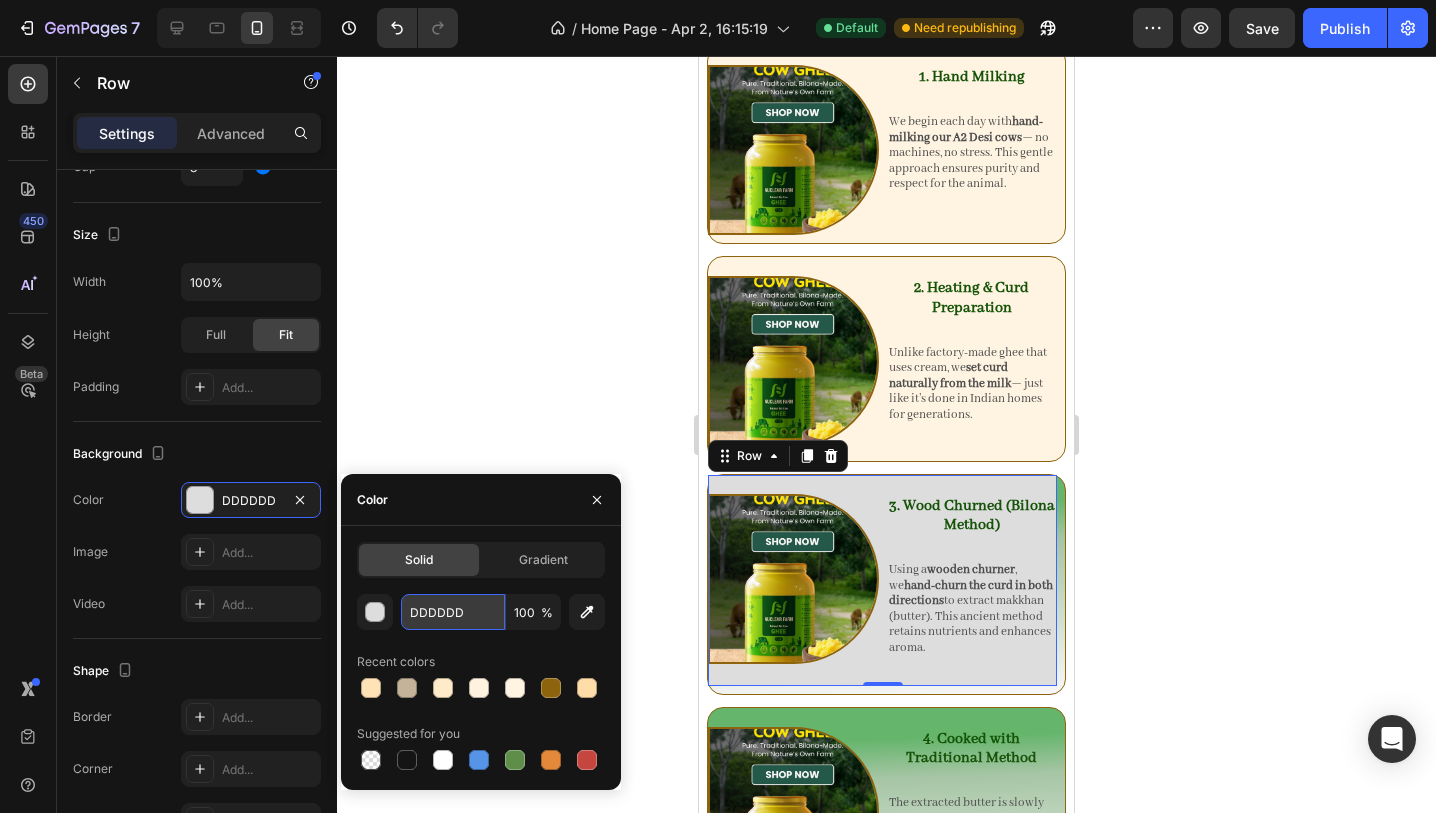 click on "DDDDDD" at bounding box center (453, 612) 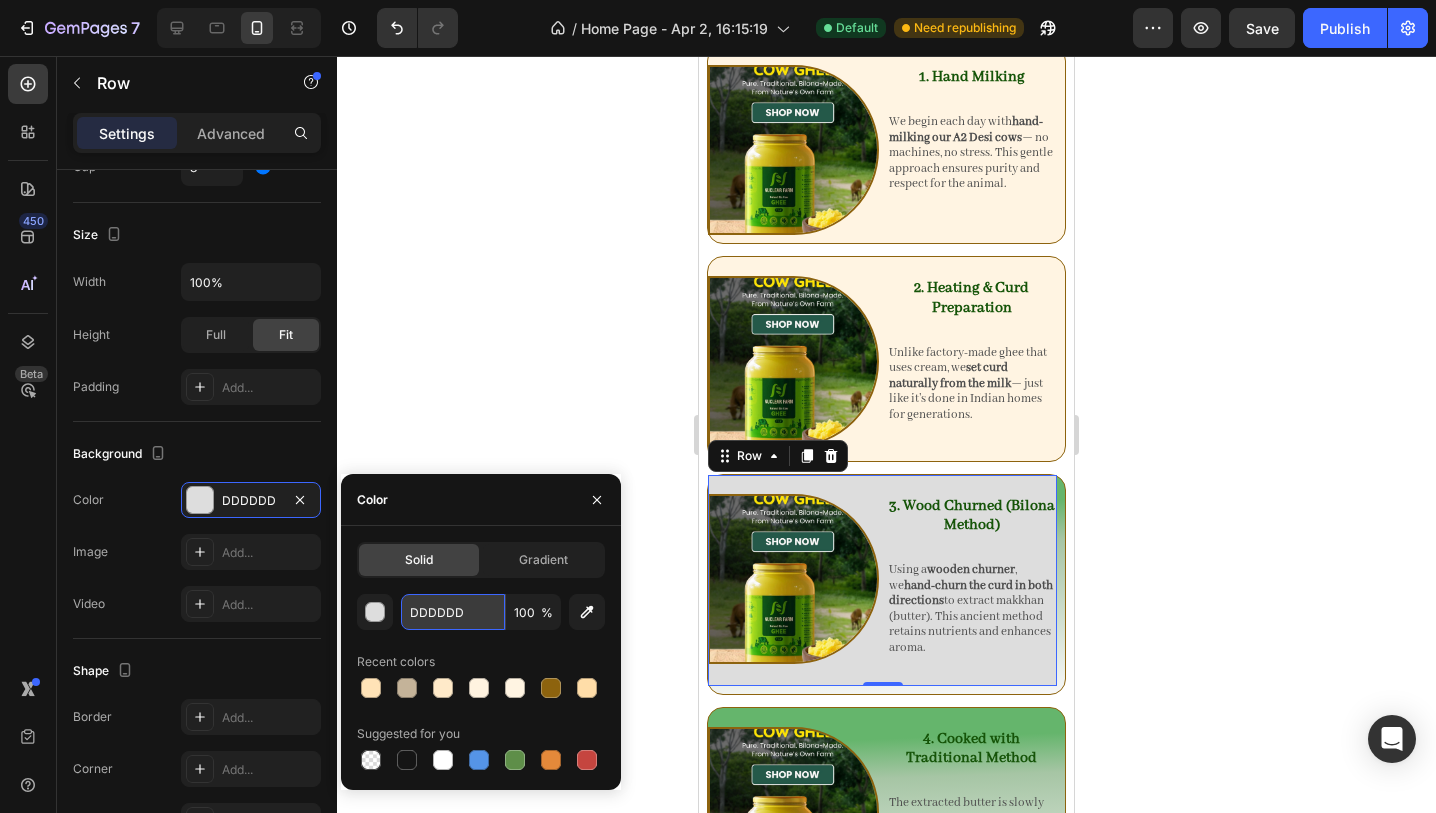 paste on "FFF4E2" 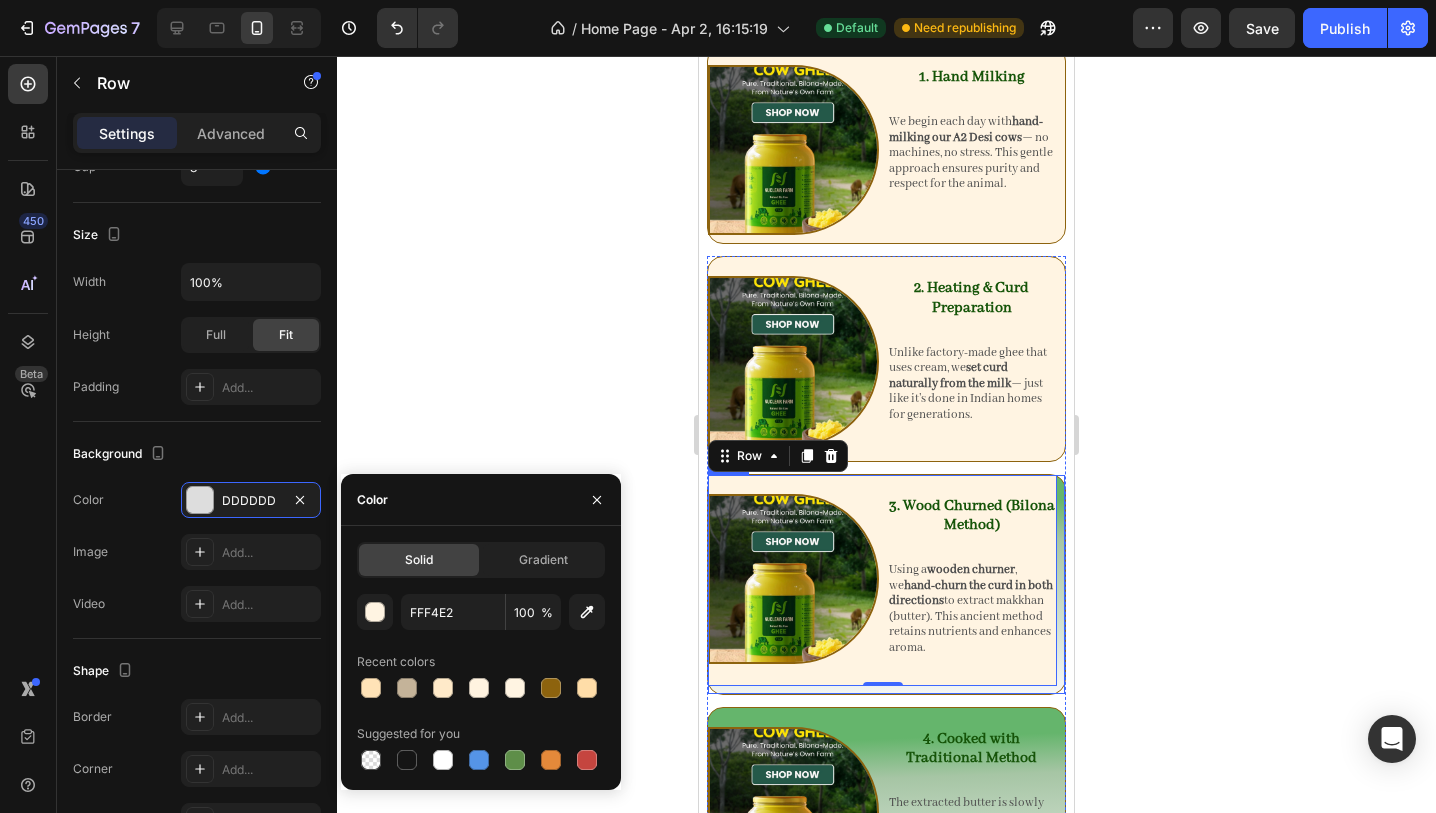 click on "Image 3. Wood Churned (Bilona Method) Heading Using a  wooden churner , we  hand-churn the curd in both directions  to extract makkhan (butter). This ancient method retains nutrients and enhances aroma. Text Block Row   0 Row" at bounding box center [886, 584] 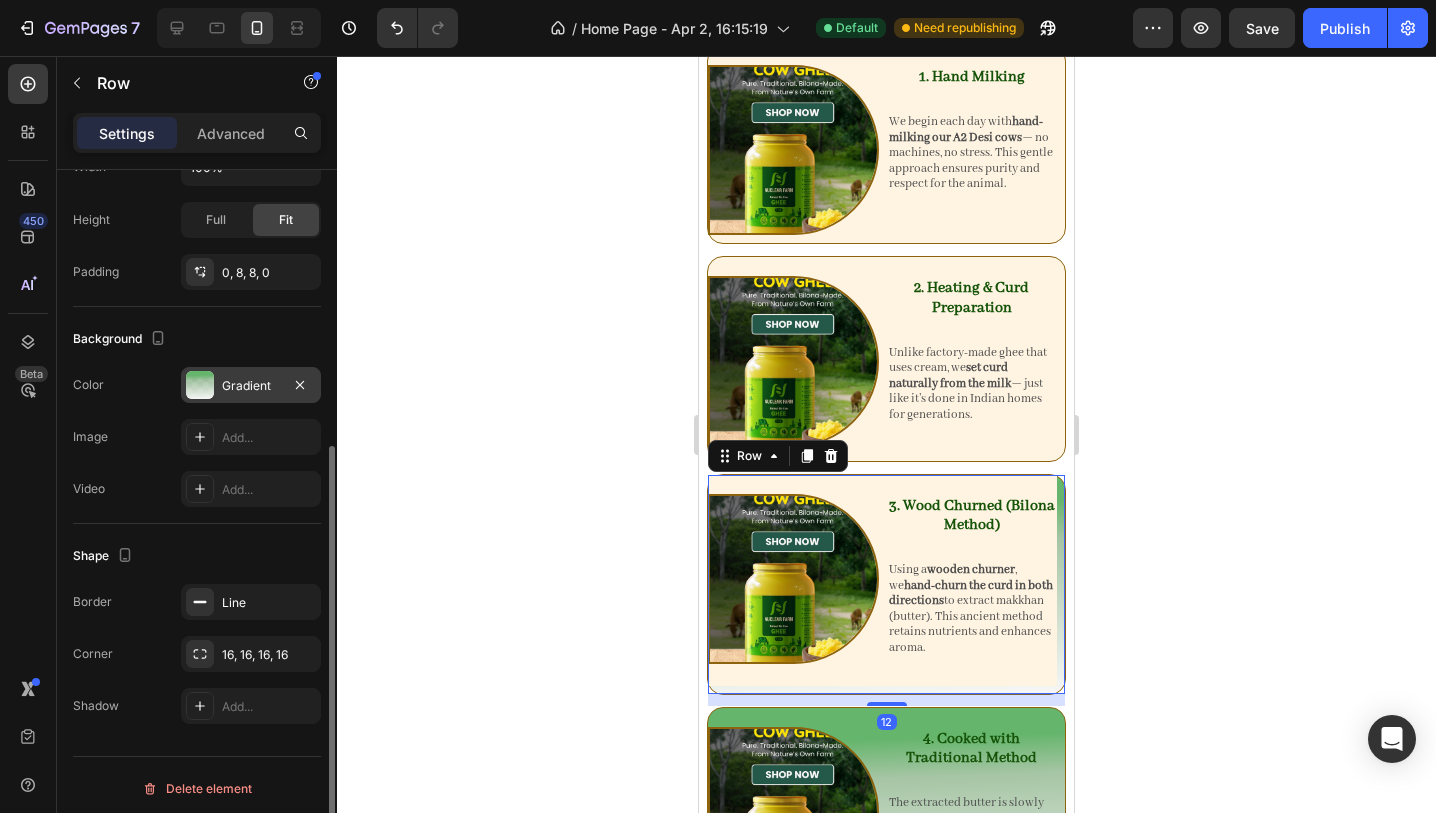 click on "Gradient" at bounding box center [251, 386] 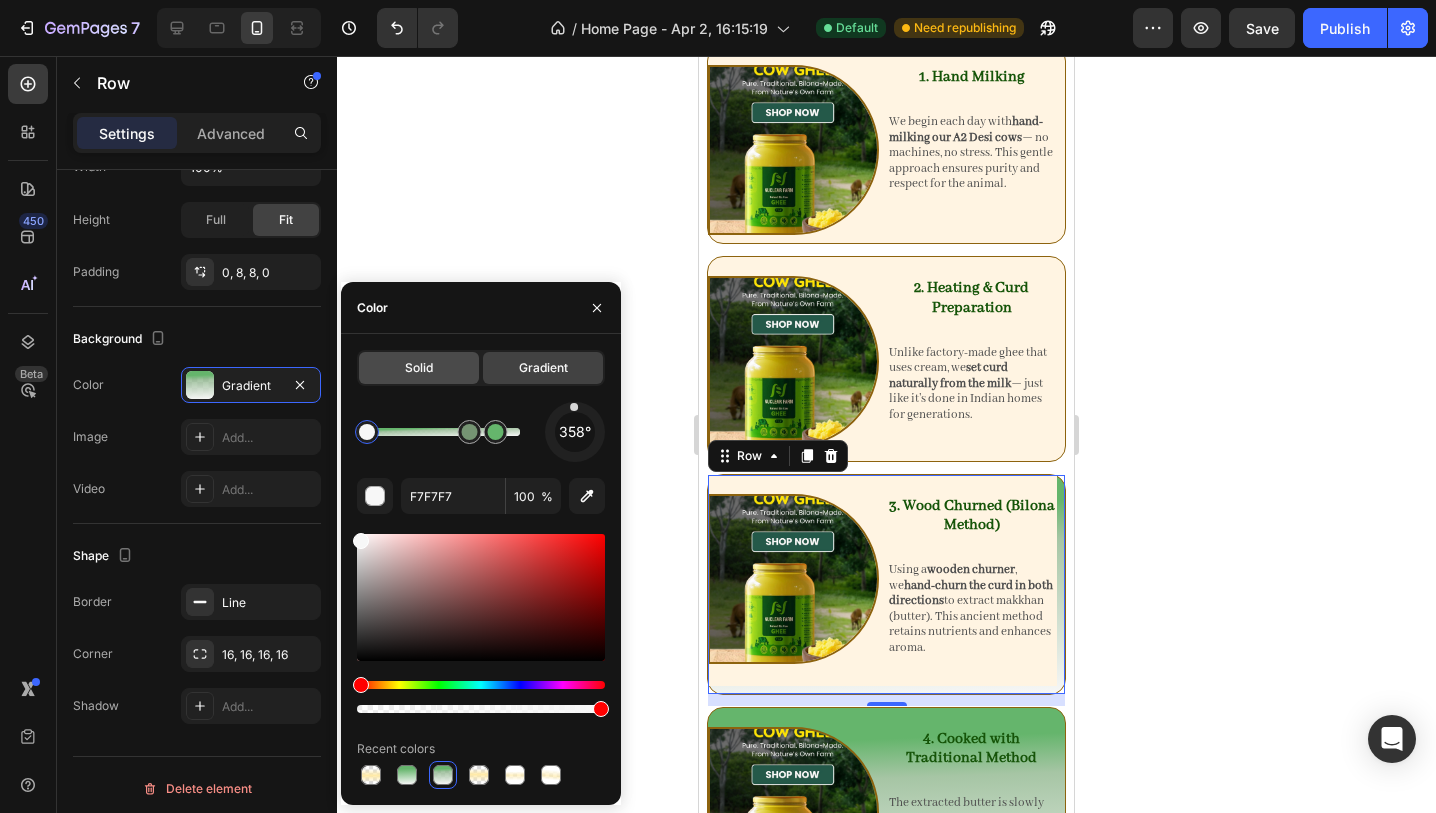 click on "Solid" 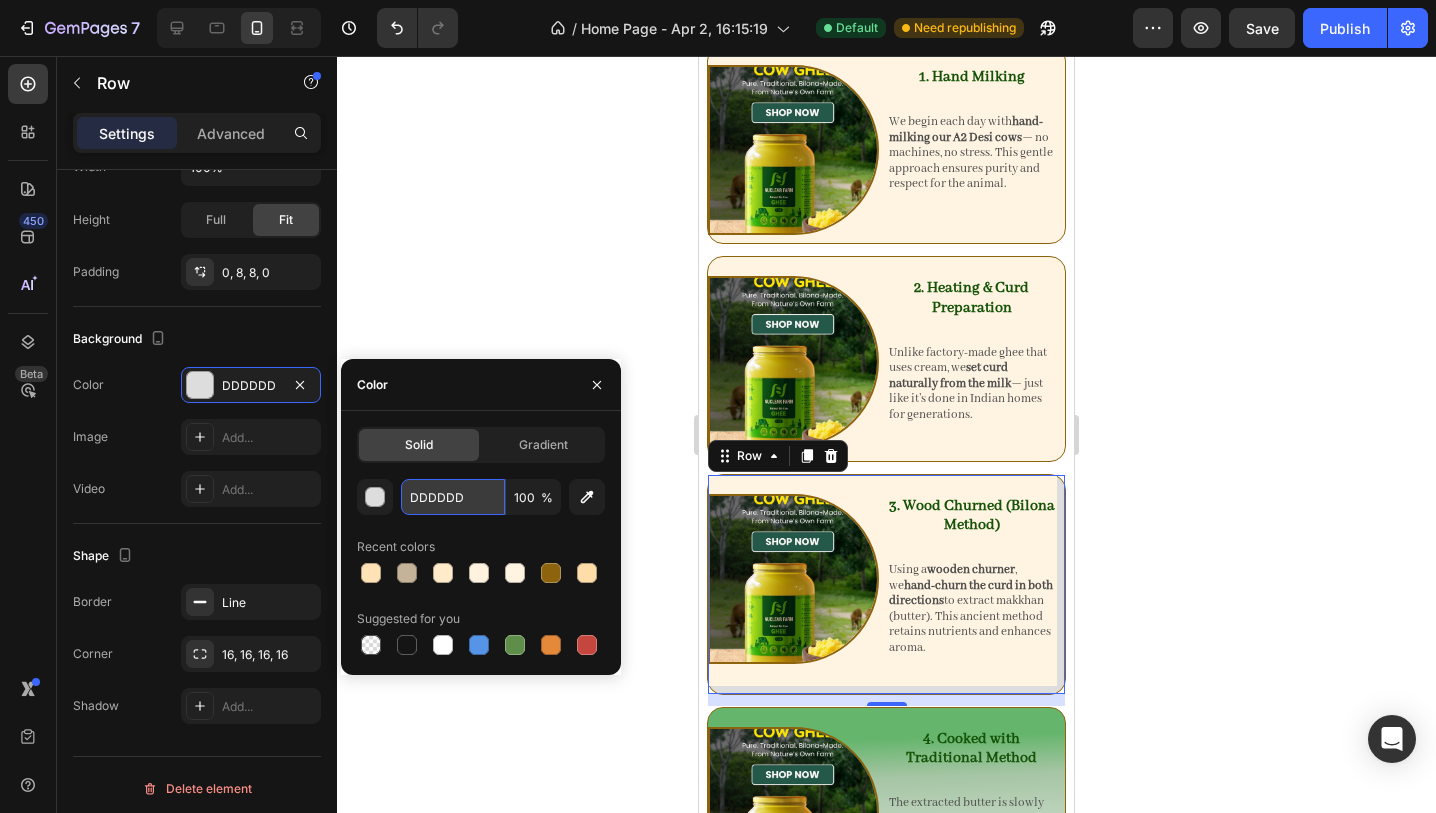click on "DDDDDD" at bounding box center [453, 497] 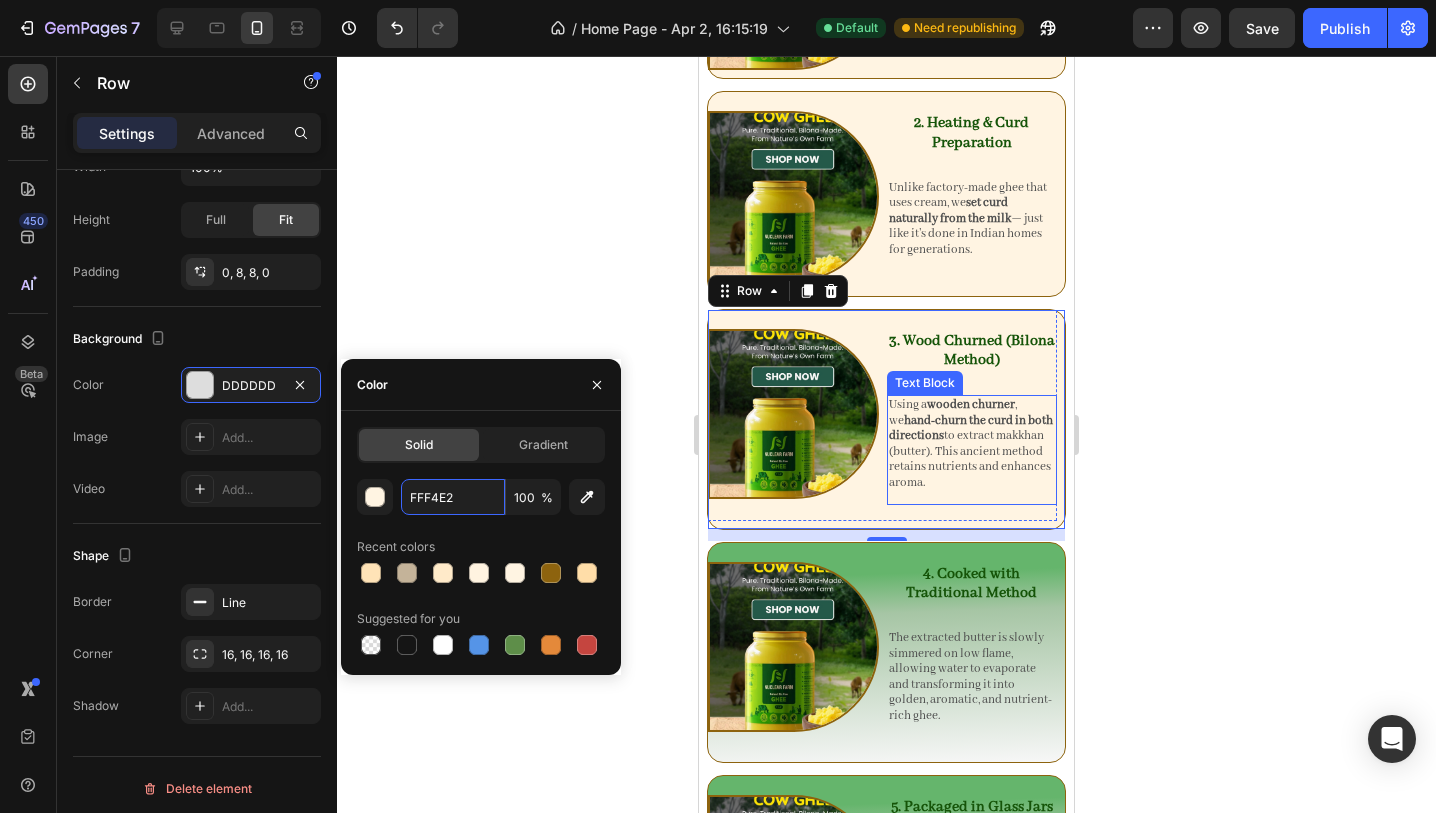 scroll, scrollTop: 3113, scrollLeft: 0, axis: vertical 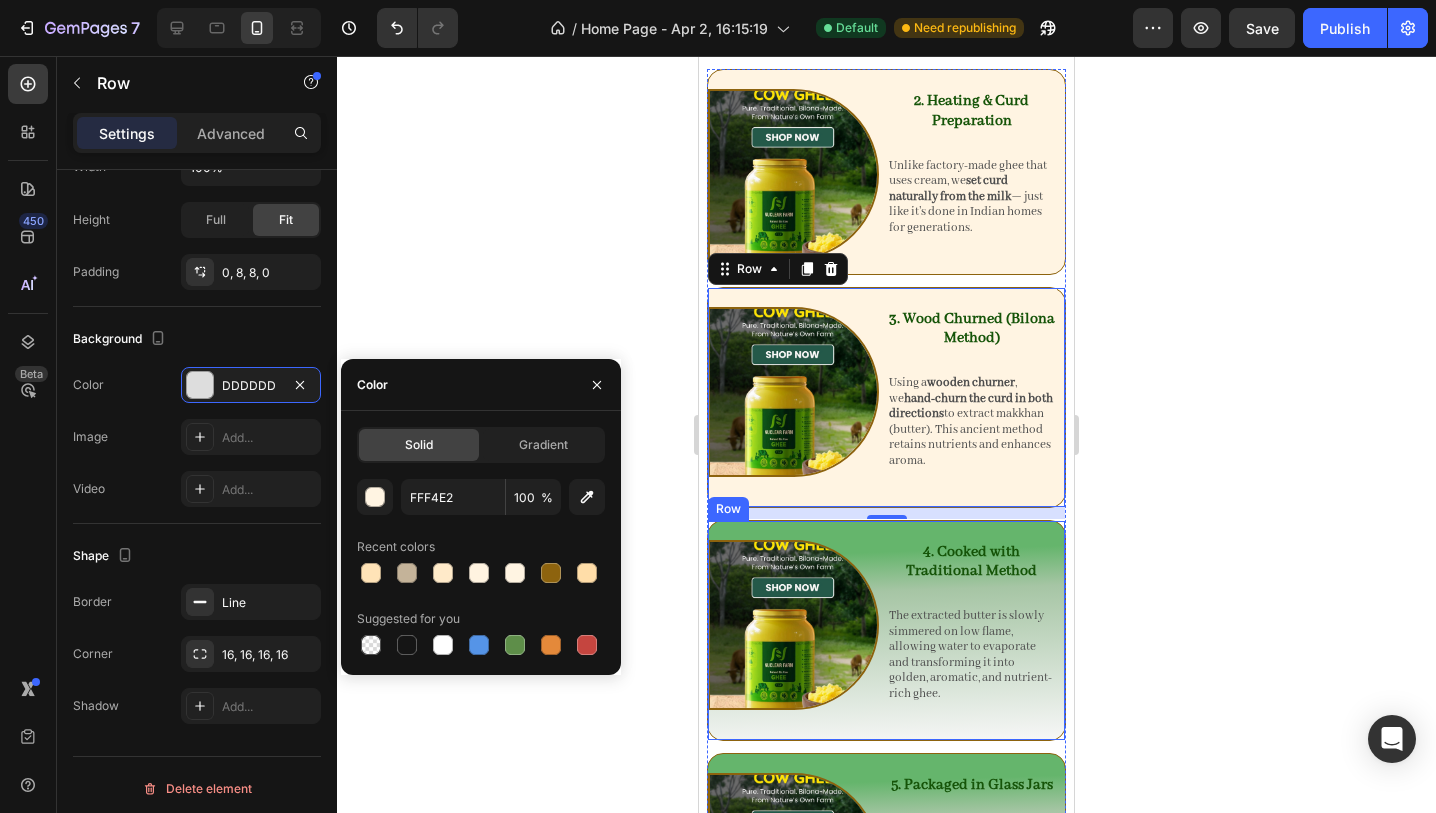 click on "4. Cooked with Traditional Method Heading The extracted butter is slowly simmered on low flame, allowing water to evaporate and transforming it into golden, aromatic, and nutrient-rich ghee. Text Block" at bounding box center (972, 626) 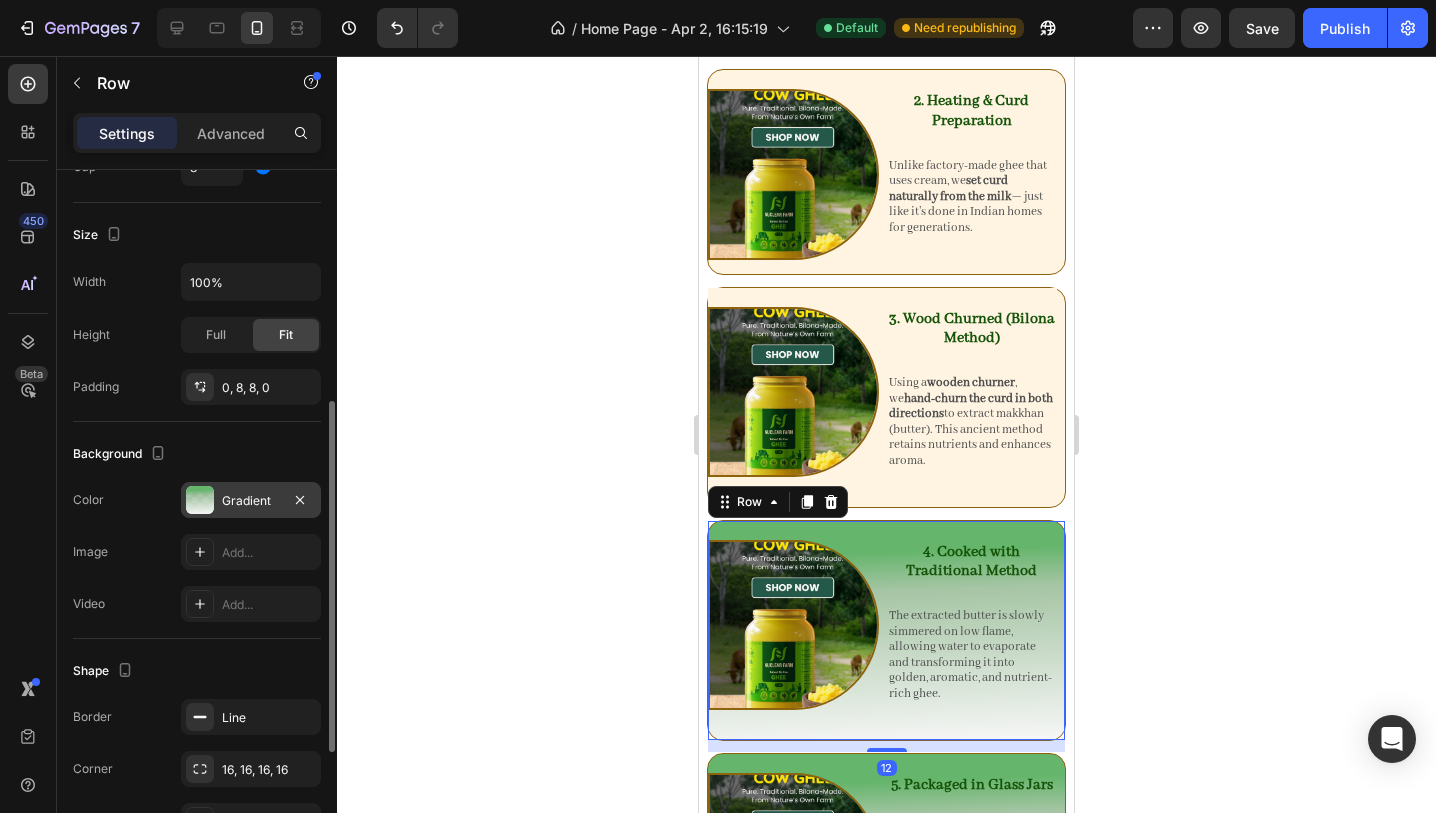 click on "Gradient" at bounding box center [251, 500] 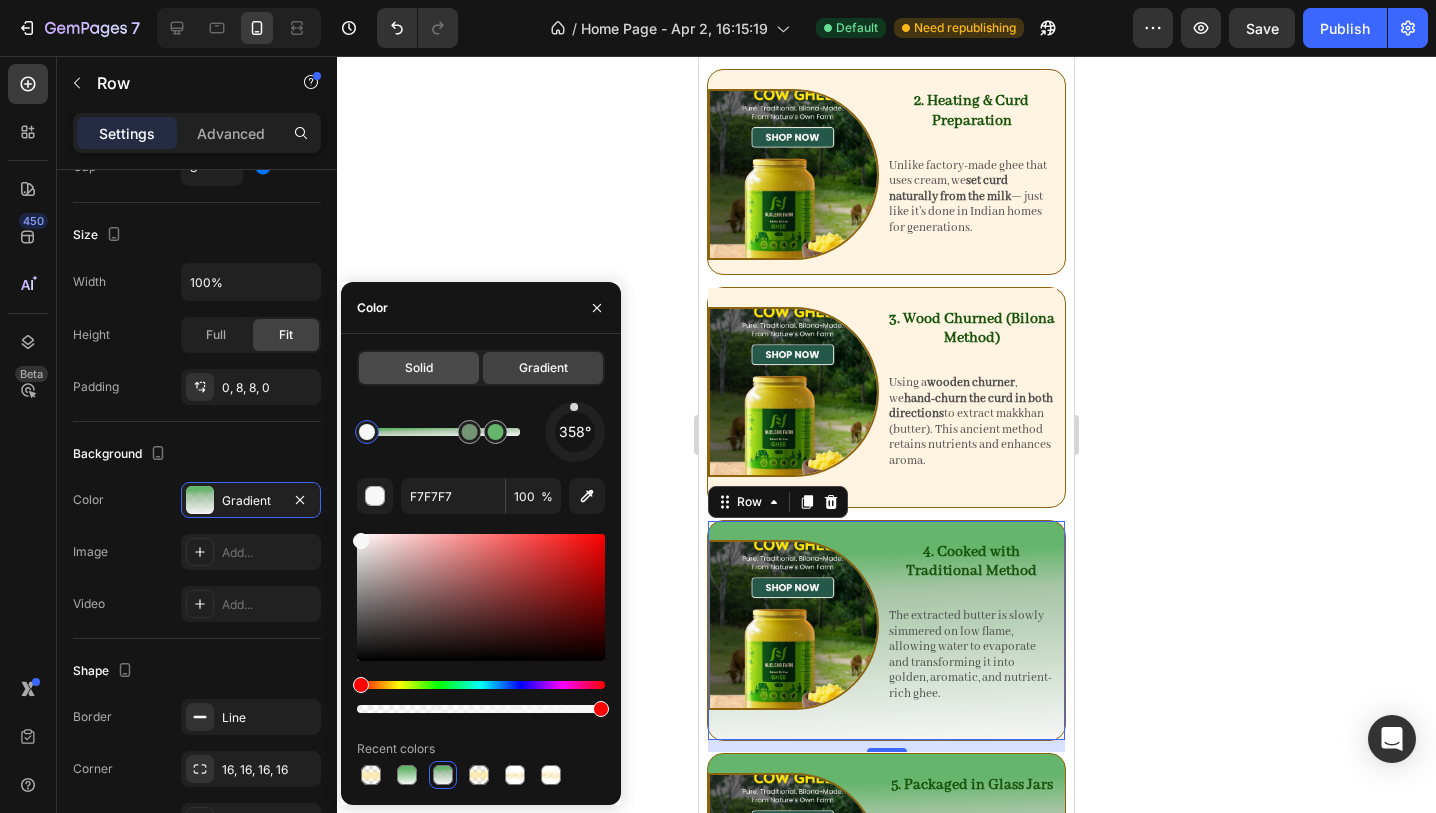 click on "Solid" 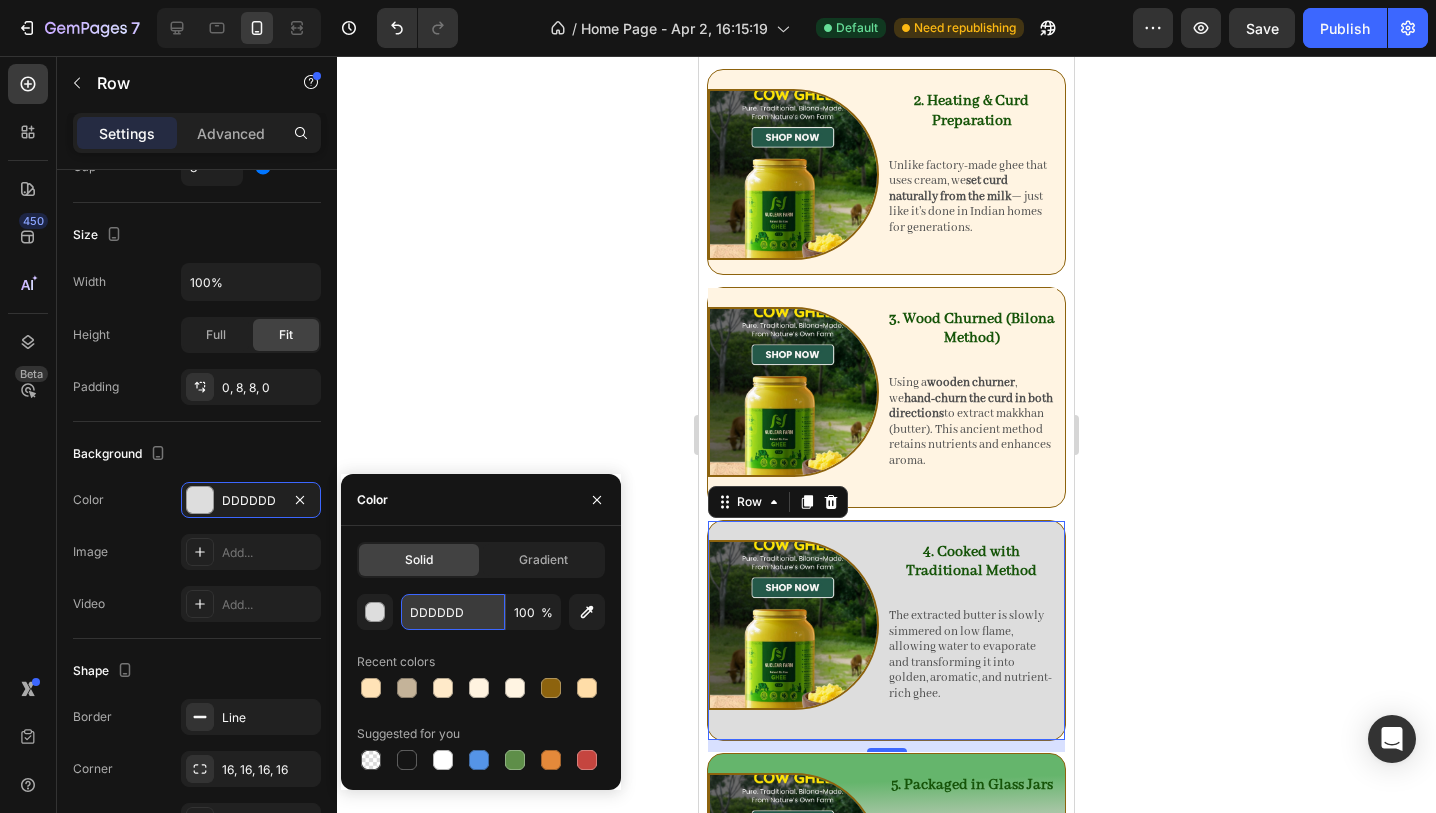 click on "DDDDDD" at bounding box center (453, 612) 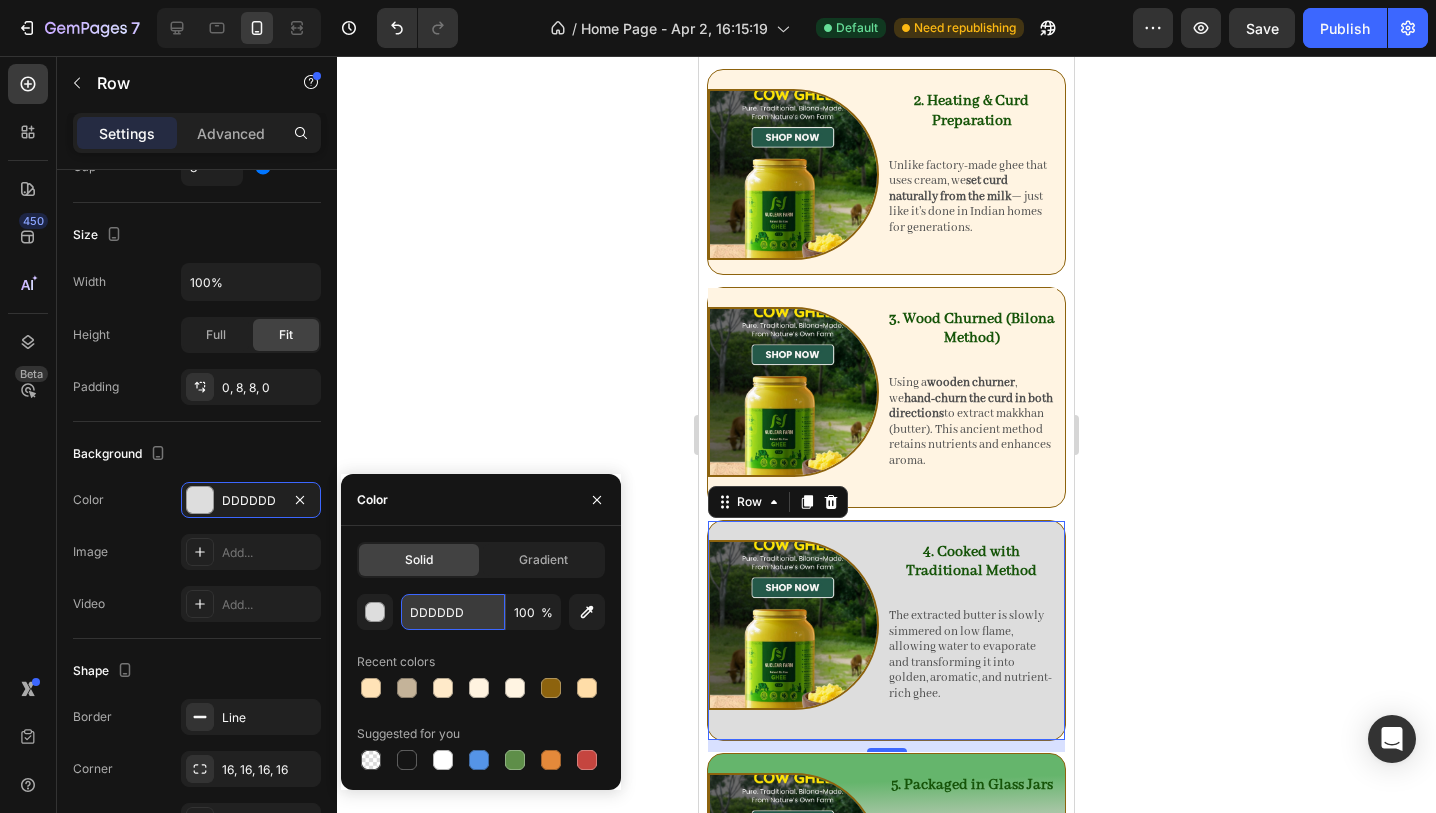 paste on "FFF4E2" 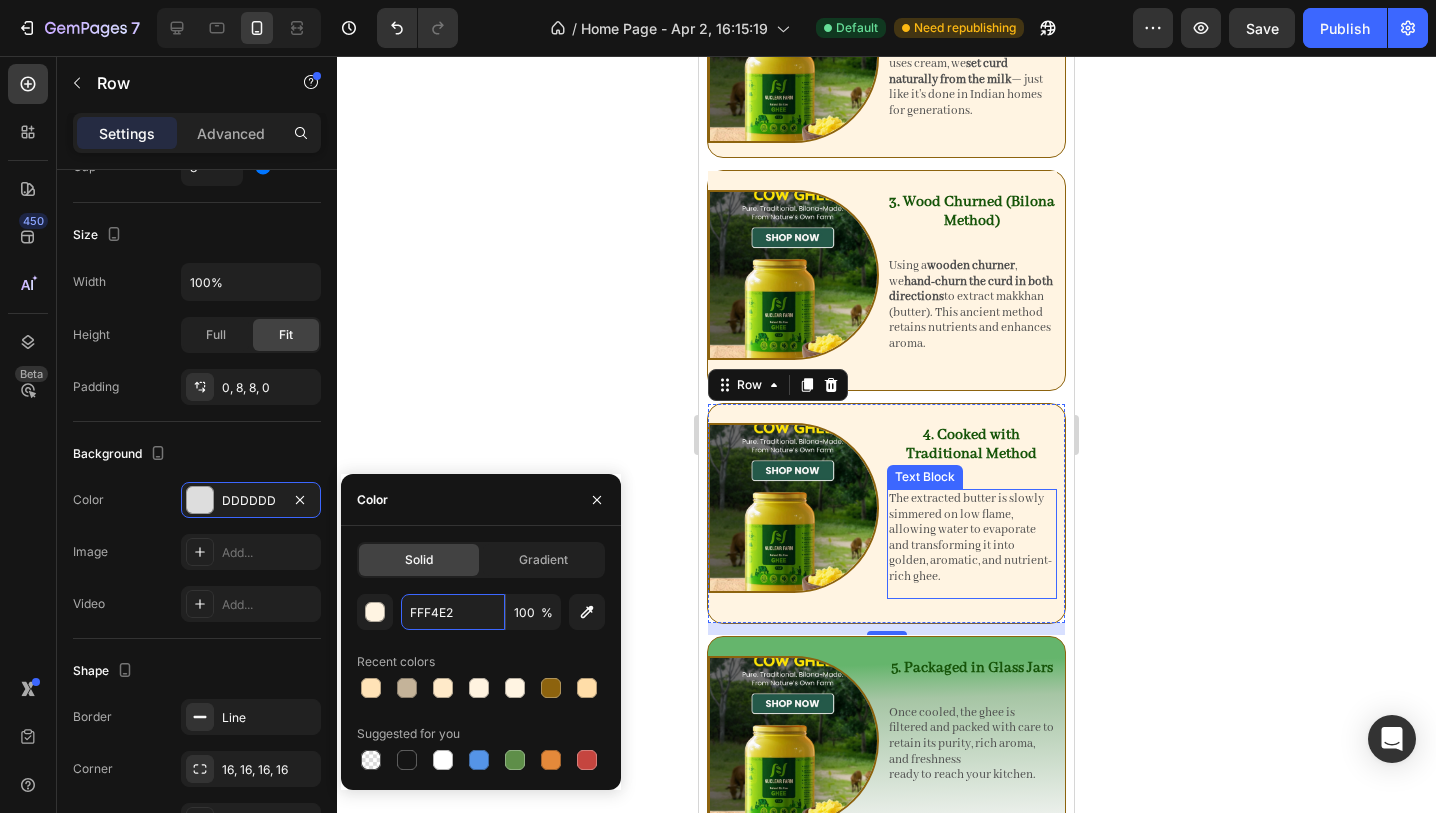 scroll, scrollTop: 3272, scrollLeft: 0, axis: vertical 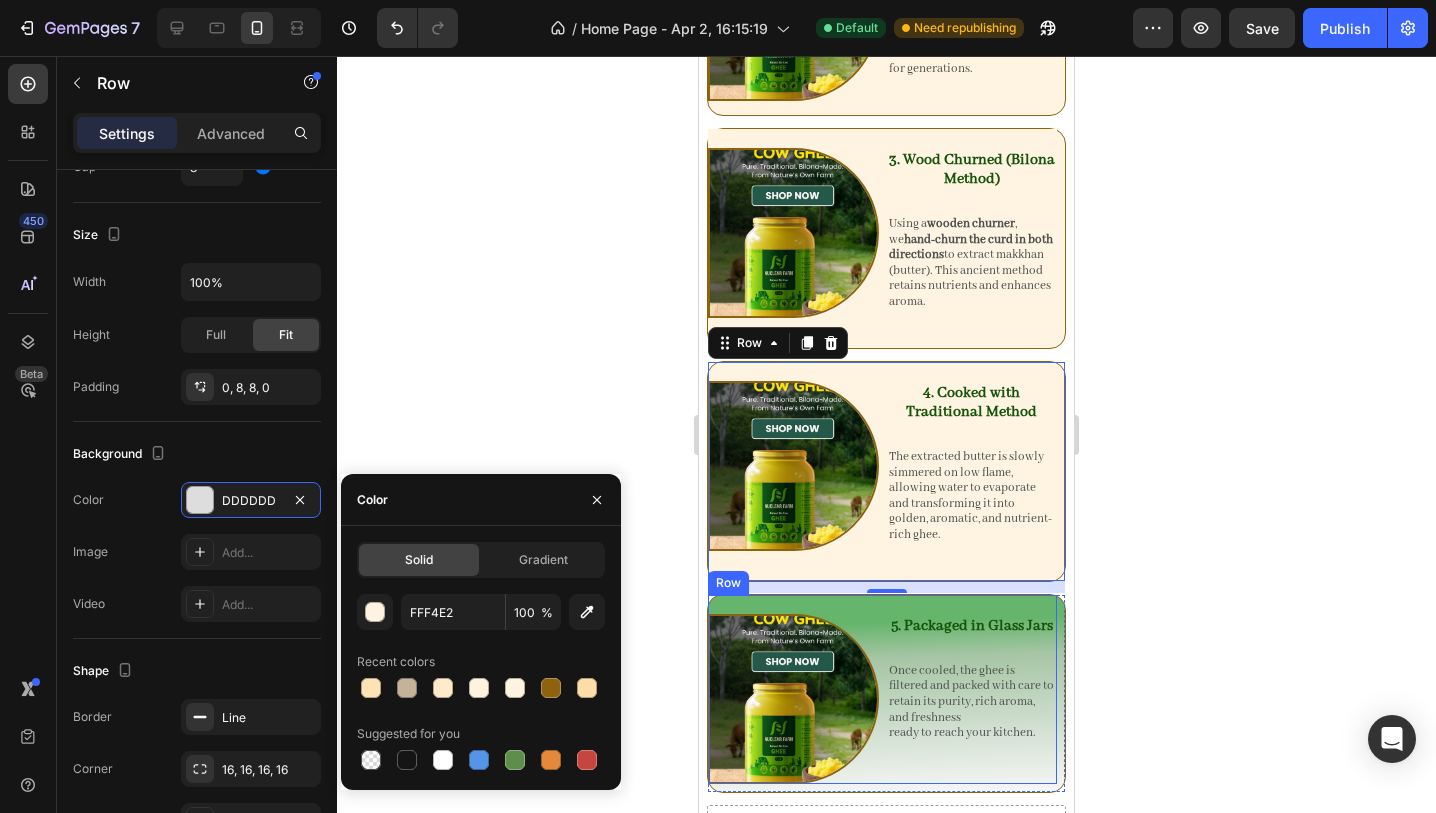 click on "5. Packaged in Glass Jars Heading Once cooled, the ghee is filtered and packed with care to retain its purity, rich aroma, and freshness ready to reach your kitchen. Text Block" at bounding box center (972, 690) 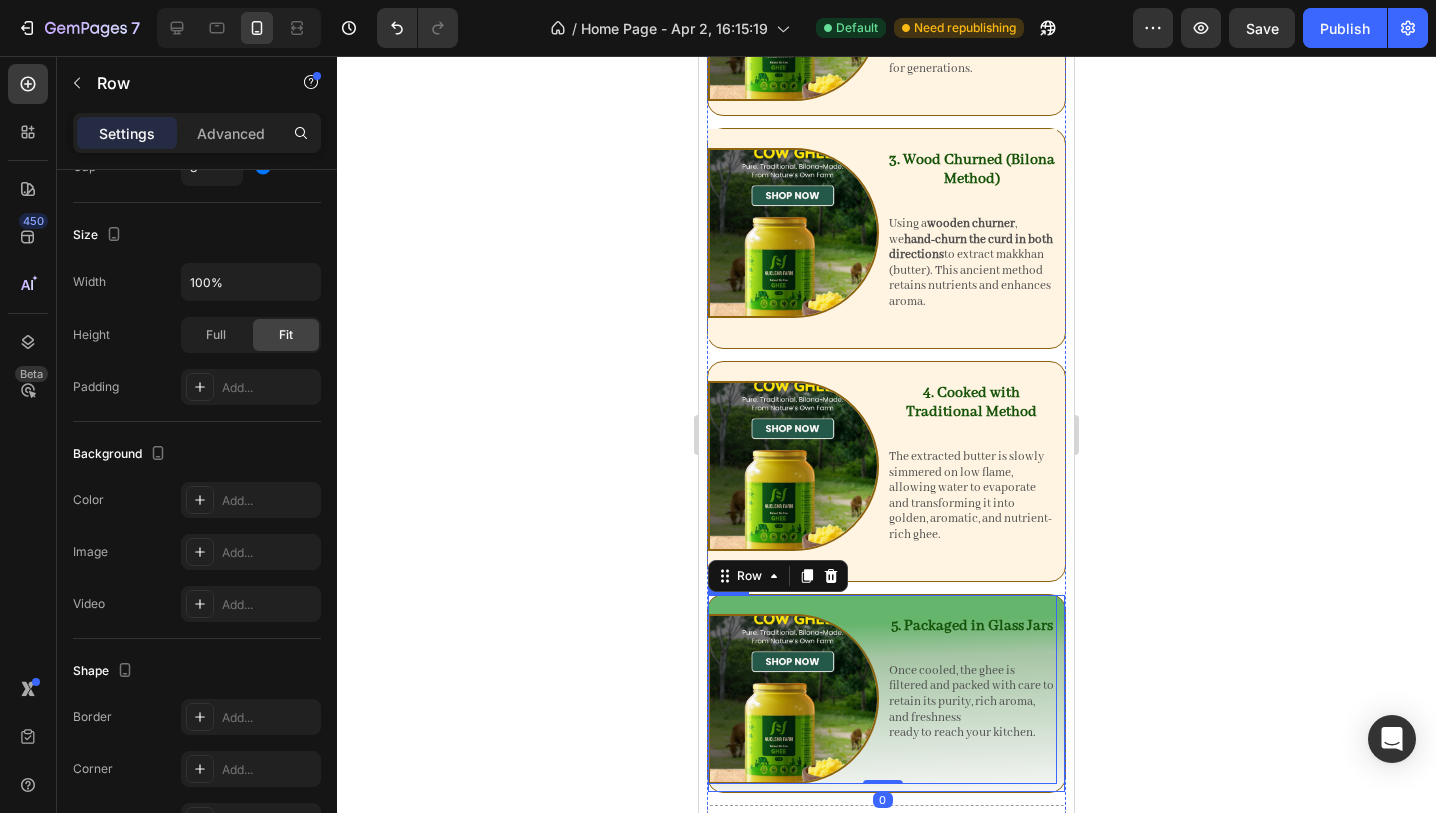 click on "Image 5. Packaged in Glass Jars Heading Once cooled, the ghee is filtered and packed with care to retain its purity, rich aroma, and freshness ready to reach your kitchen. Text Block Row   0 Row" at bounding box center [886, 694] 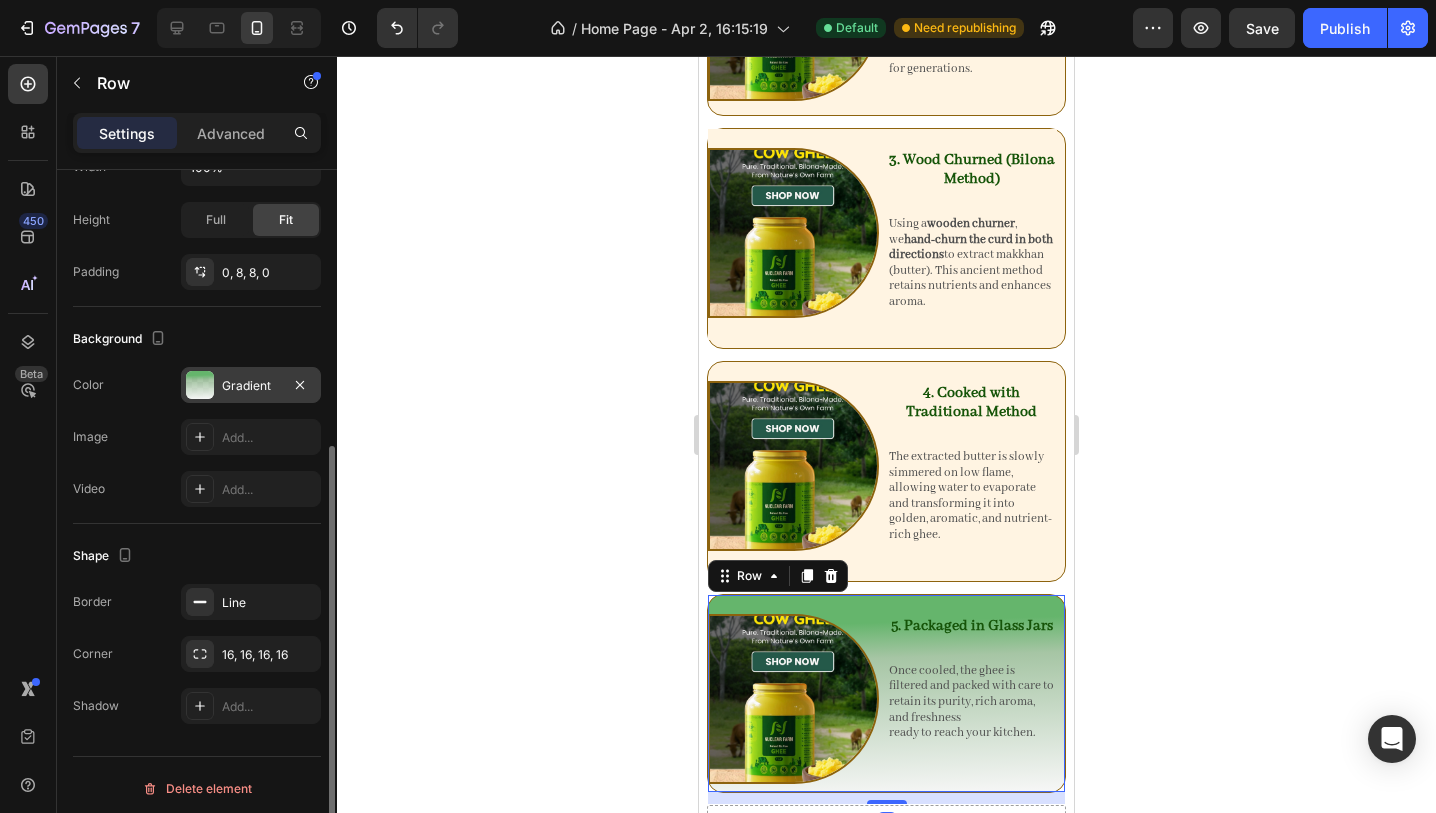 click on "Gradient" at bounding box center [251, 386] 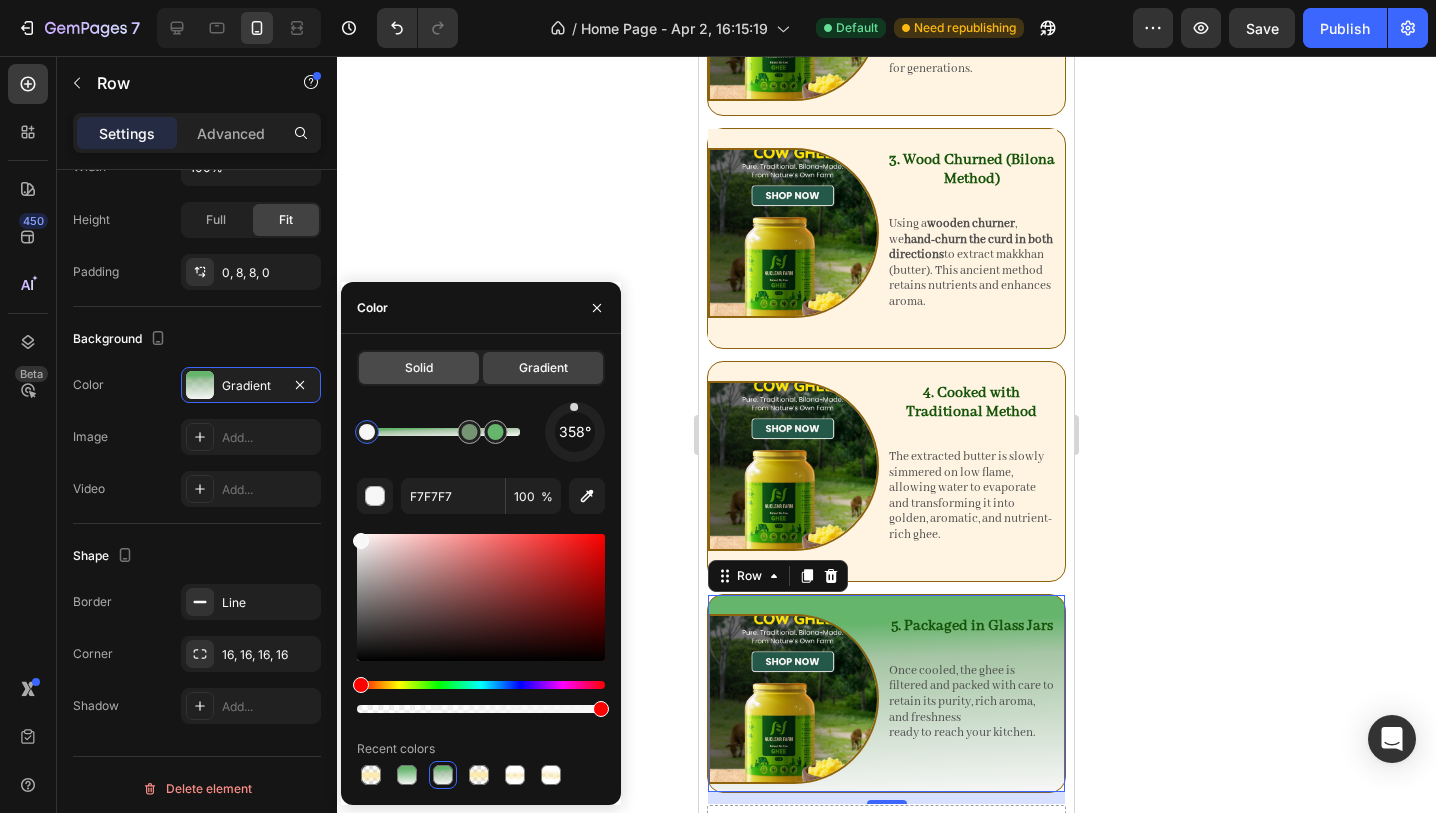 click on "Solid" 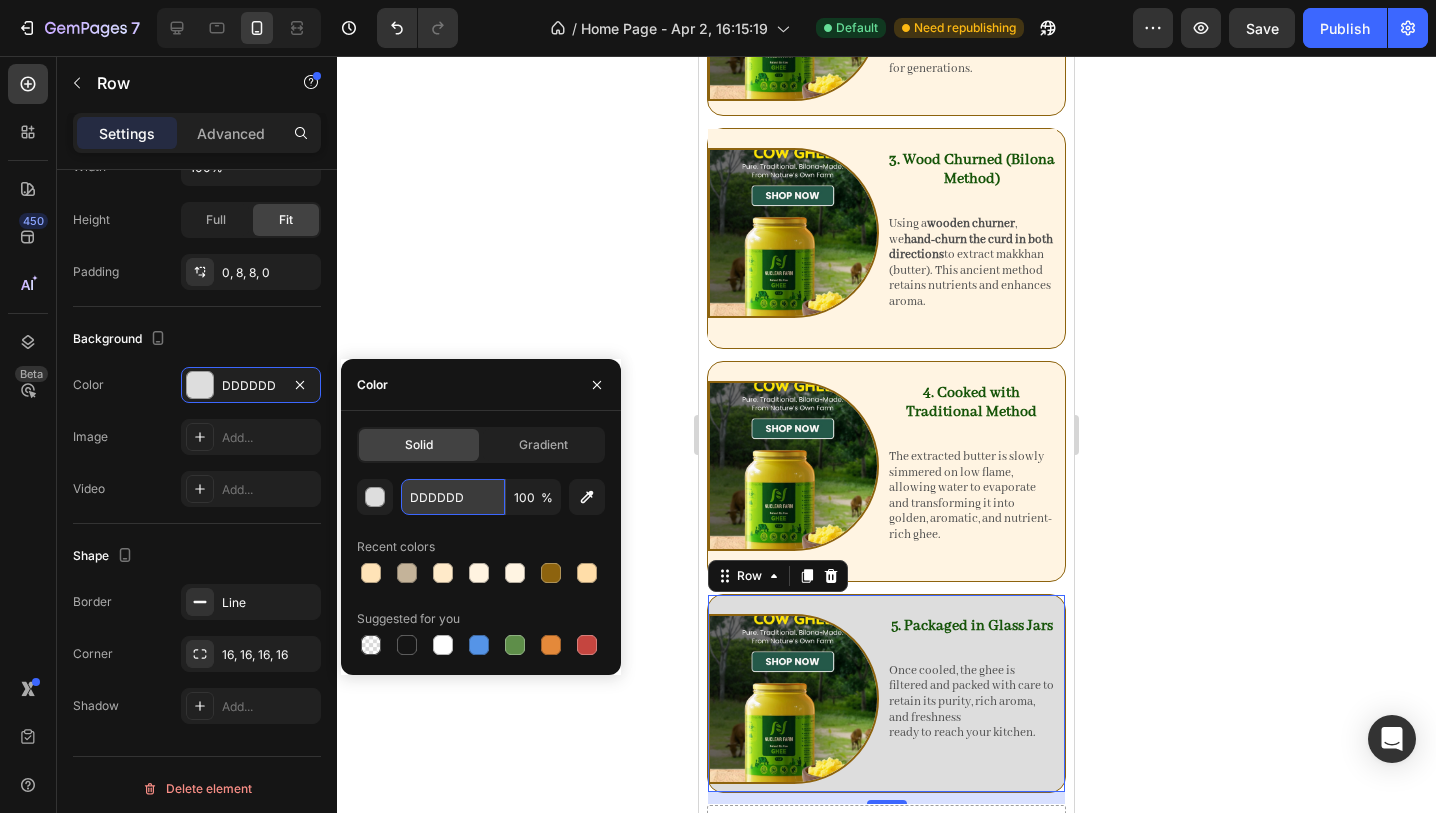 click on "DDDDDD" at bounding box center (453, 497) 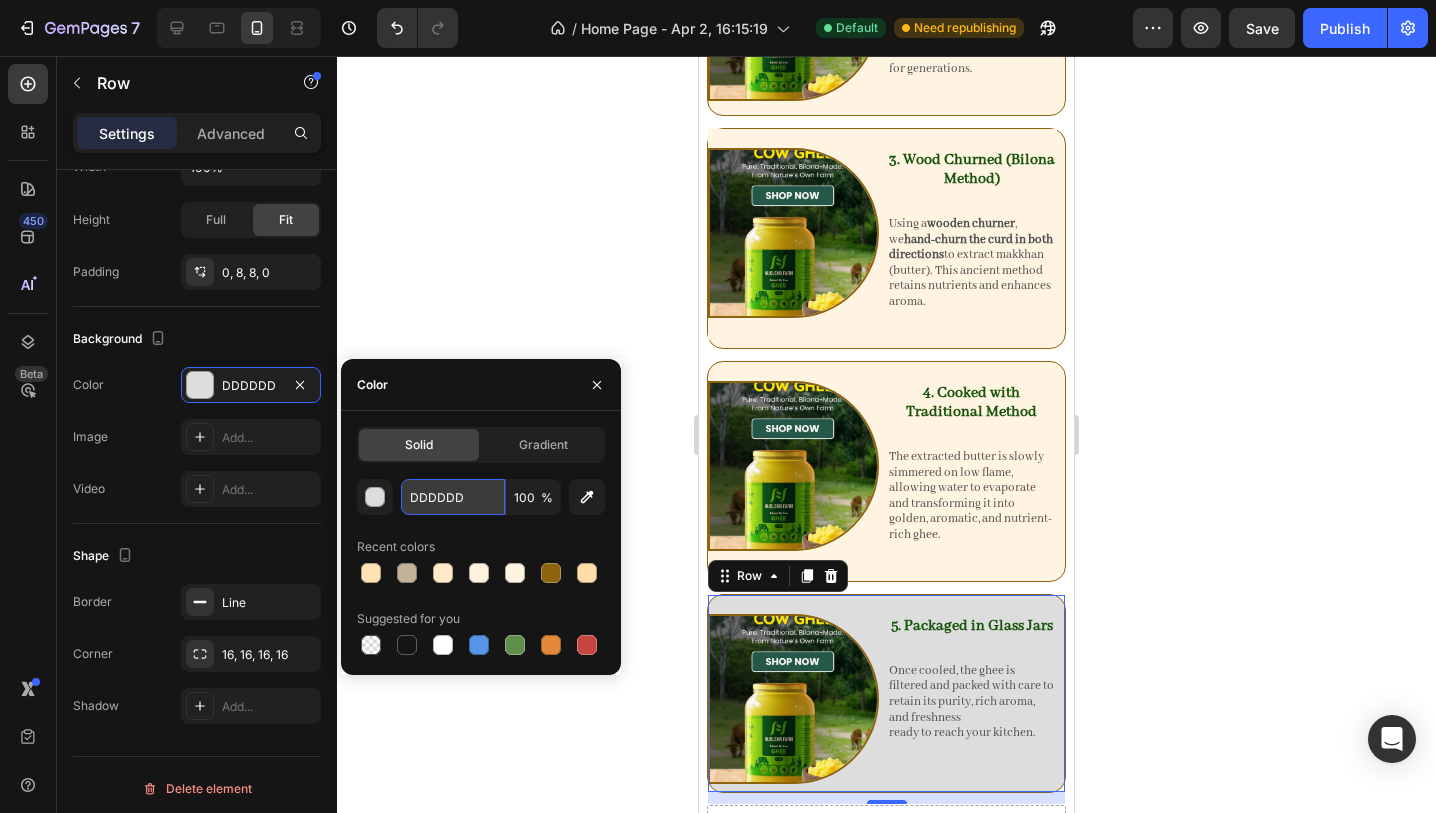 paste on "FFF4E2" 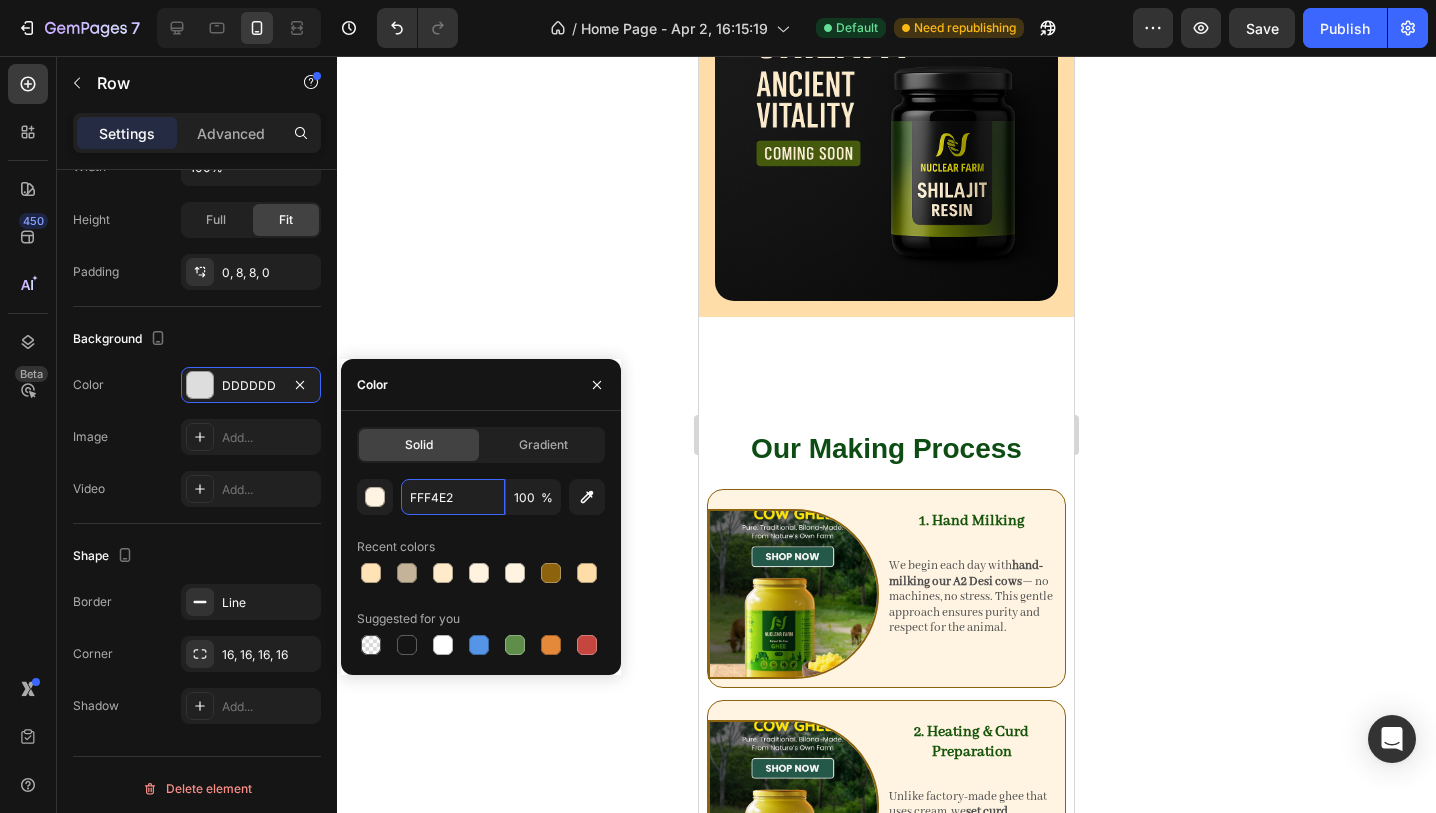 scroll, scrollTop: 2480, scrollLeft: 0, axis: vertical 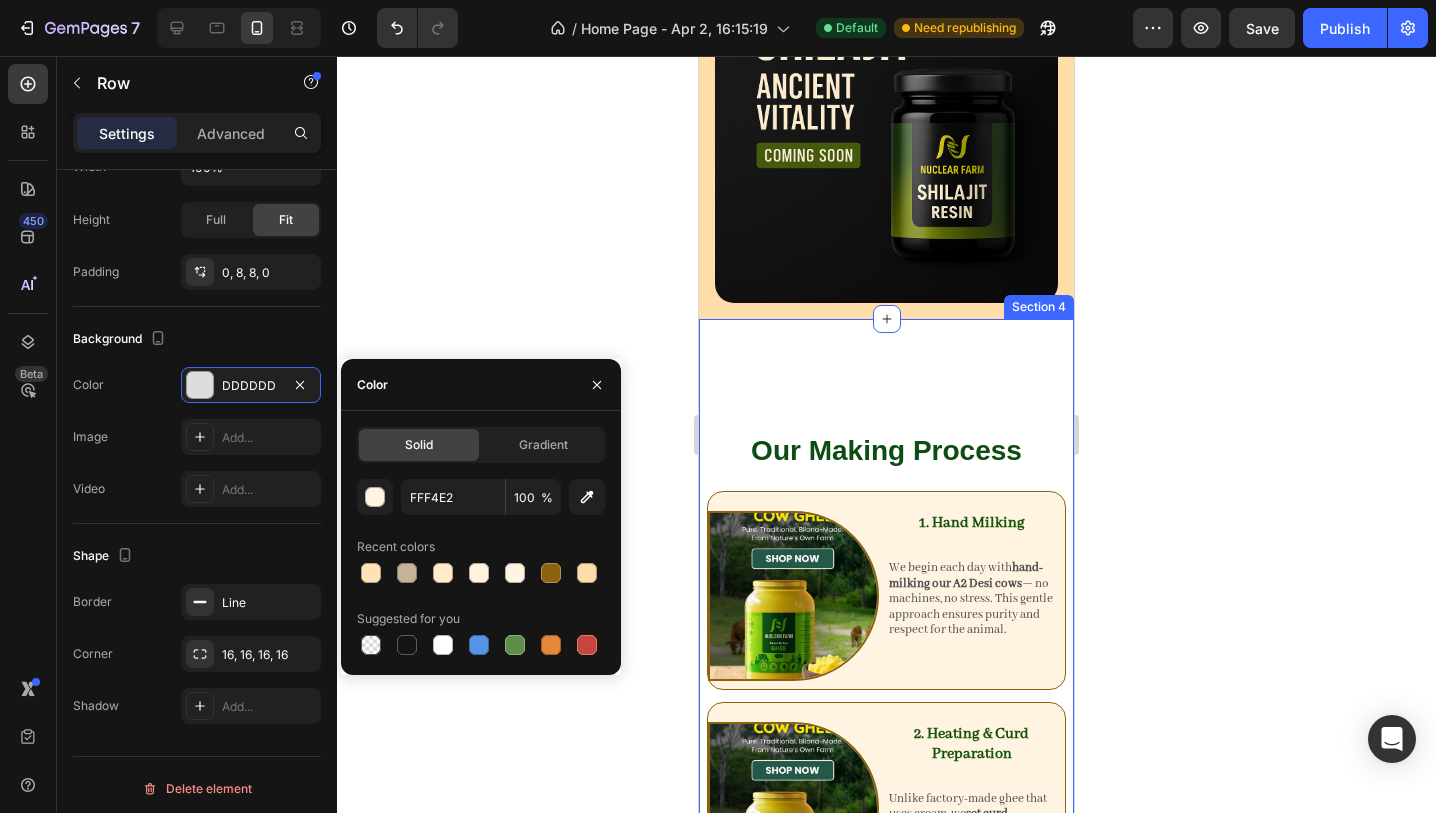 click on "Our Making Process    Heading Image 1. Hand Milking Heading We begin each day with  hand-milking our A2 Desi cows  — no machines, no stress. This gentle approach ensures purity and respect for the animal. Text Block Row Image 2. Heating & Curd Preparation Heading Unlike factory-made ghee that uses cream, we  set curd naturally from the milk  — just like it’s done in Indian homes for generations. Text Block Row Image 3. Wood Churned (Bilona Method) Heading Using a  wooden churner , we  hand-churn the curd in both directions  to extract makkhan (butter). This ancient method retains nutrients and enhances aroma. Text Block Row Row Image 4. Cooked with Traditional Method Heading The extracted butter is slowly simmered on low flame, allowing water to evaporate and transforming it into golden, aromatic, and nutrient-rich ghee. Text Block Row Image 5. Packaged in Glass Jars Heading Once cooled, the ghee is filtered and packed with care to retain its purity, rich aroma, and freshness Text Block Row Row   12" at bounding box center [886, 1044] 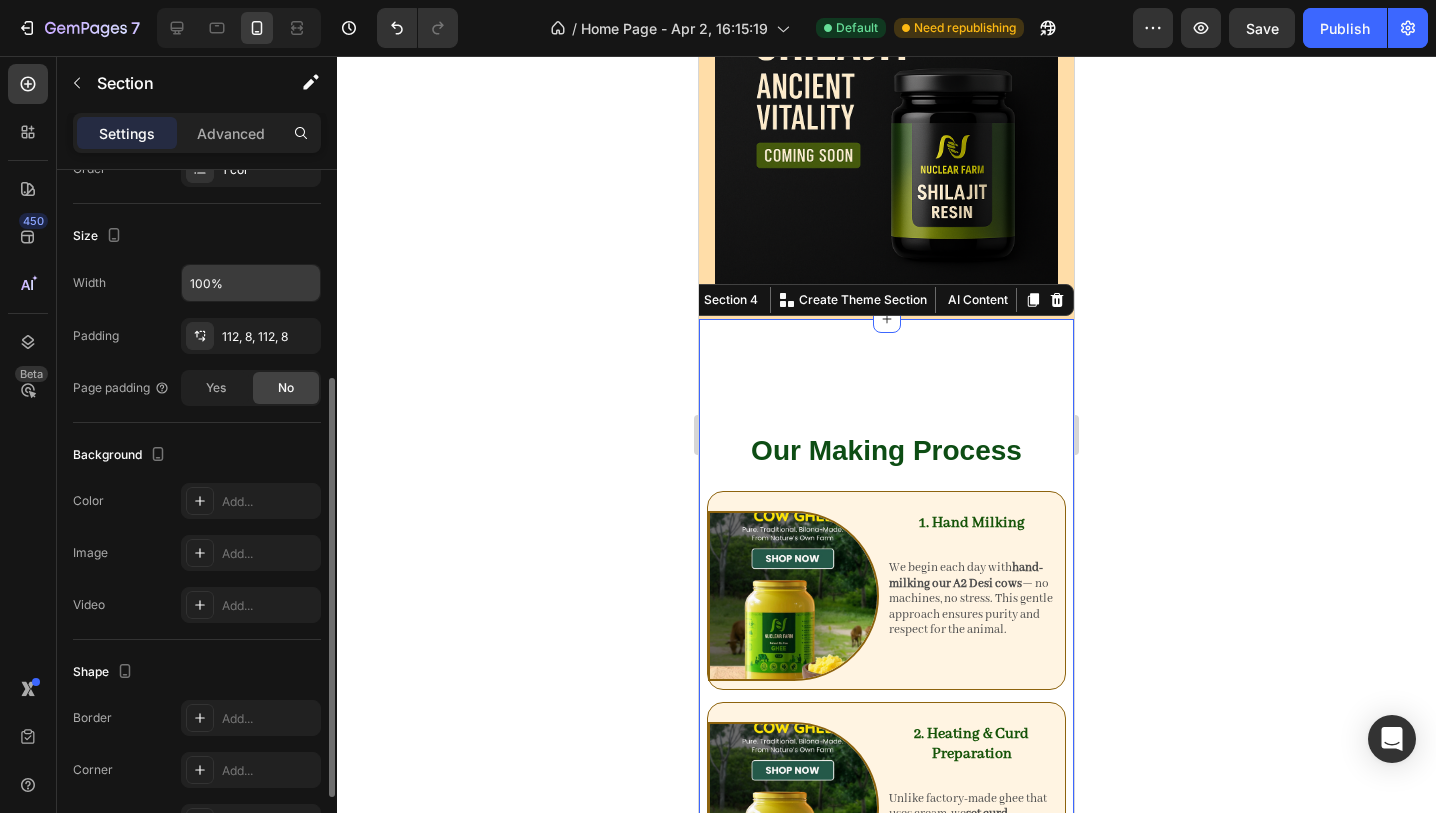 scroll, scrollTop: 346, scrollLeft: 0, axis: vertical 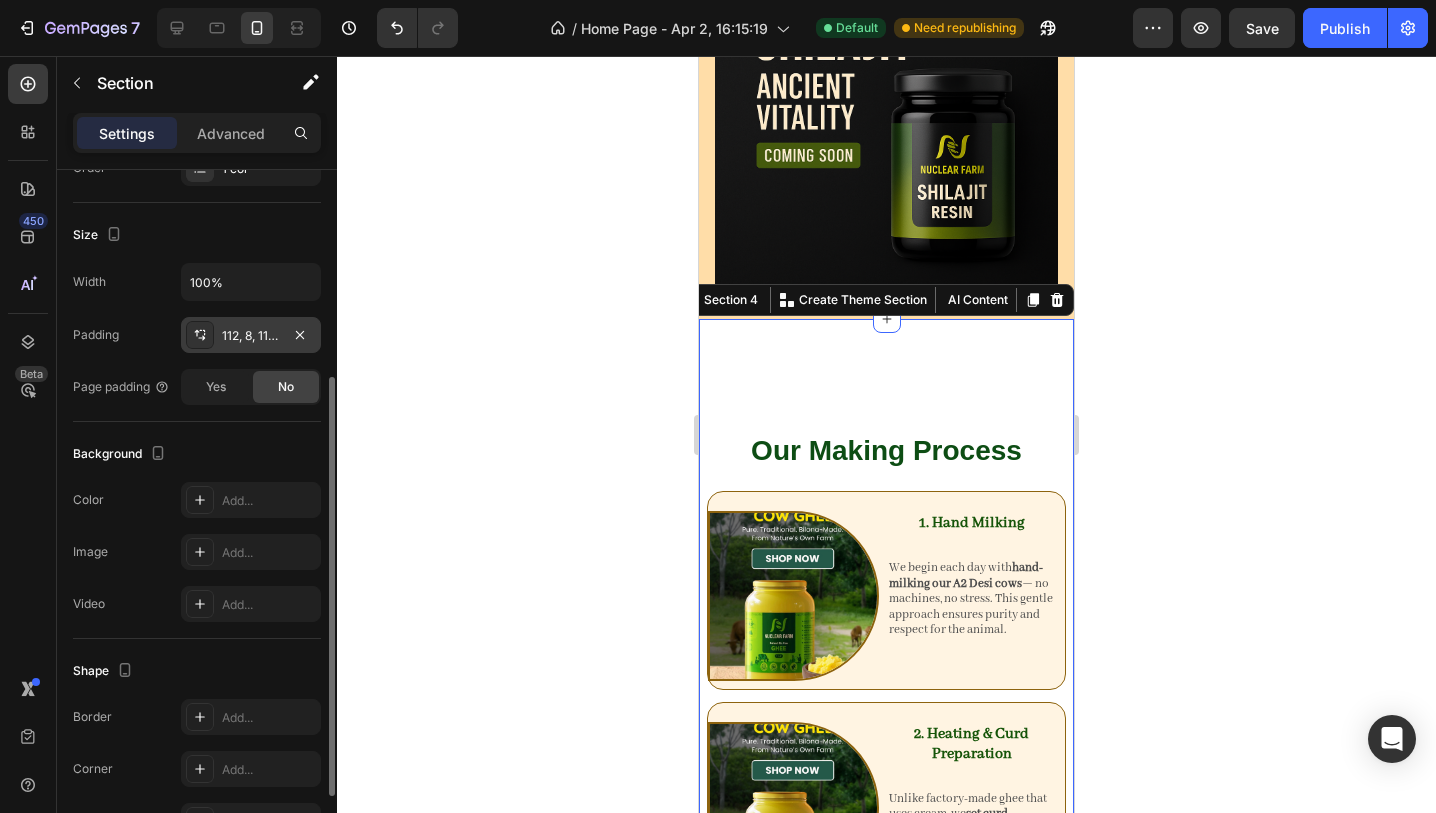 click on "112, 8, 112, 8" at bounding box center (251, 336) 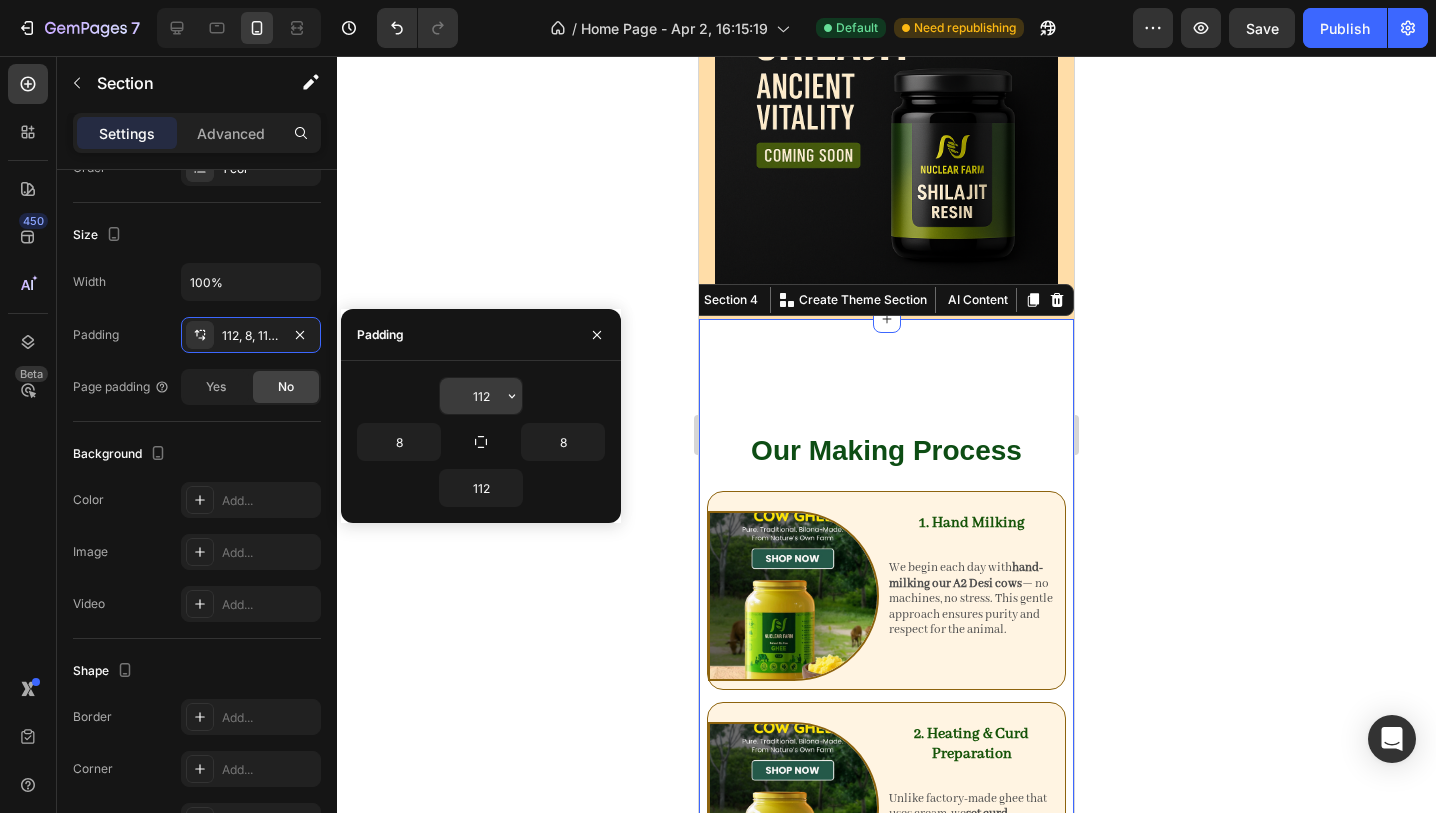 click on "112" at bounding box center [481, 396] 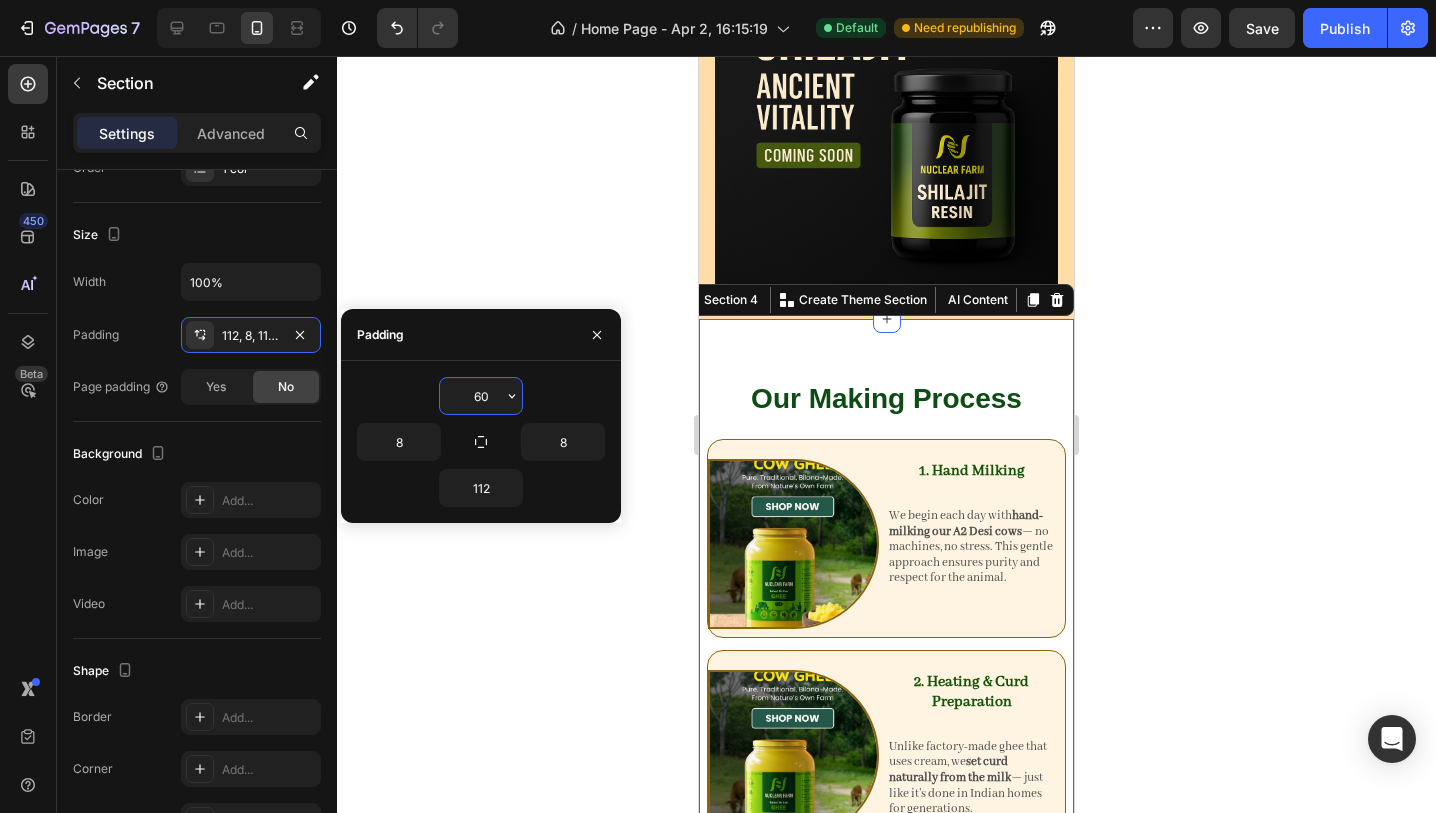type on "6" 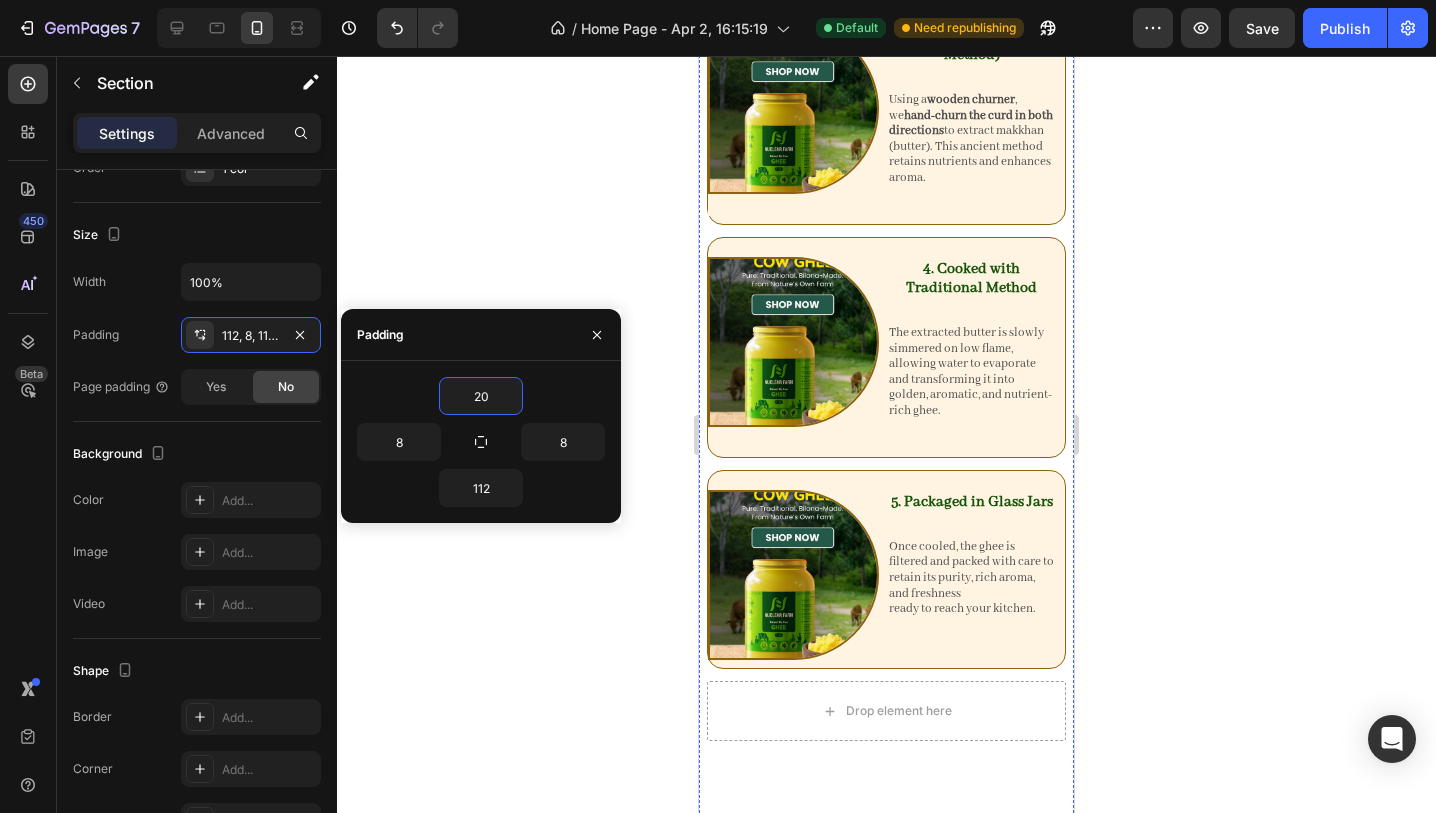 scroll, scrollTop: 3476, scrollLeft: 0, axis: vertical 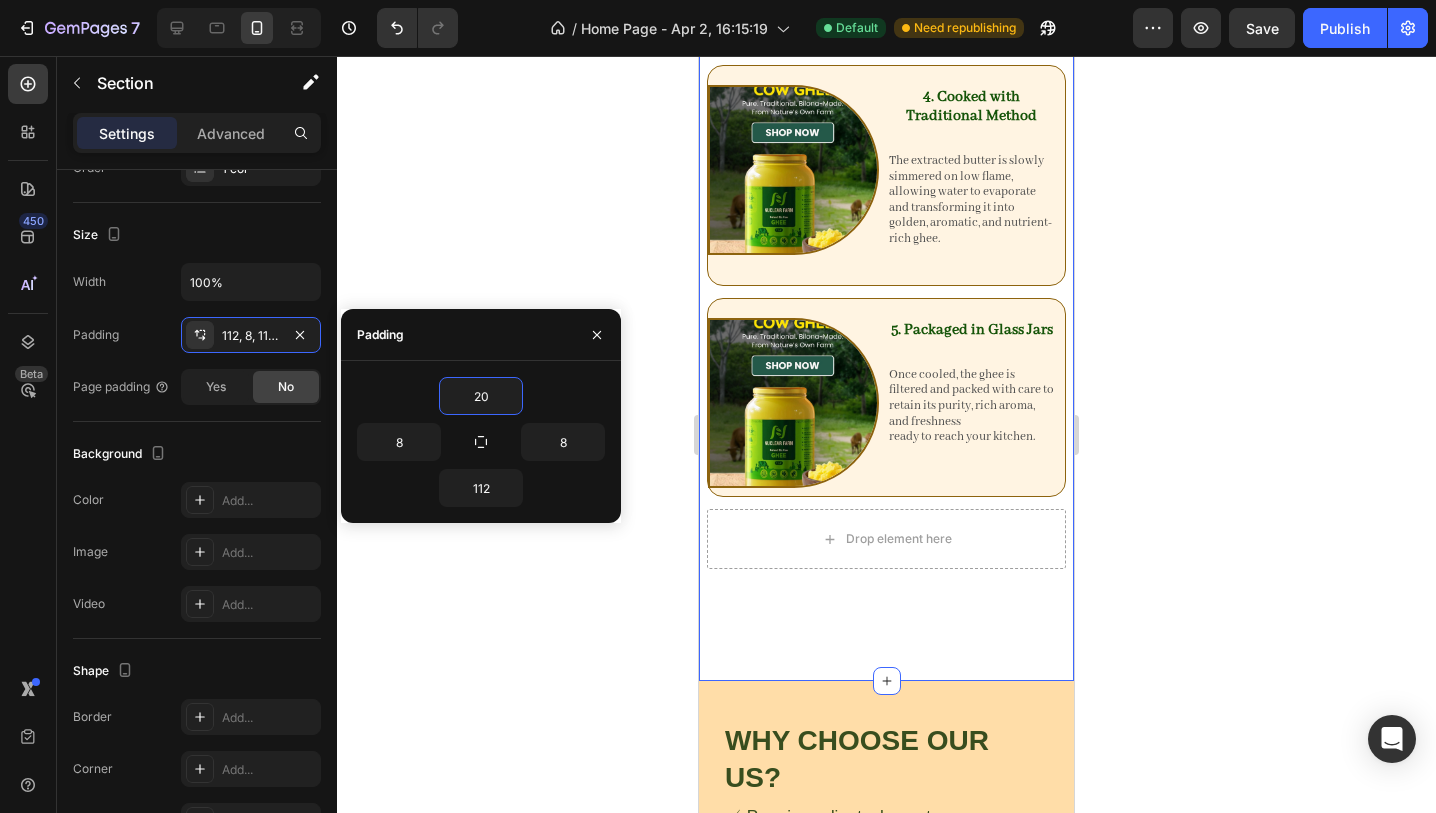 type on "20" 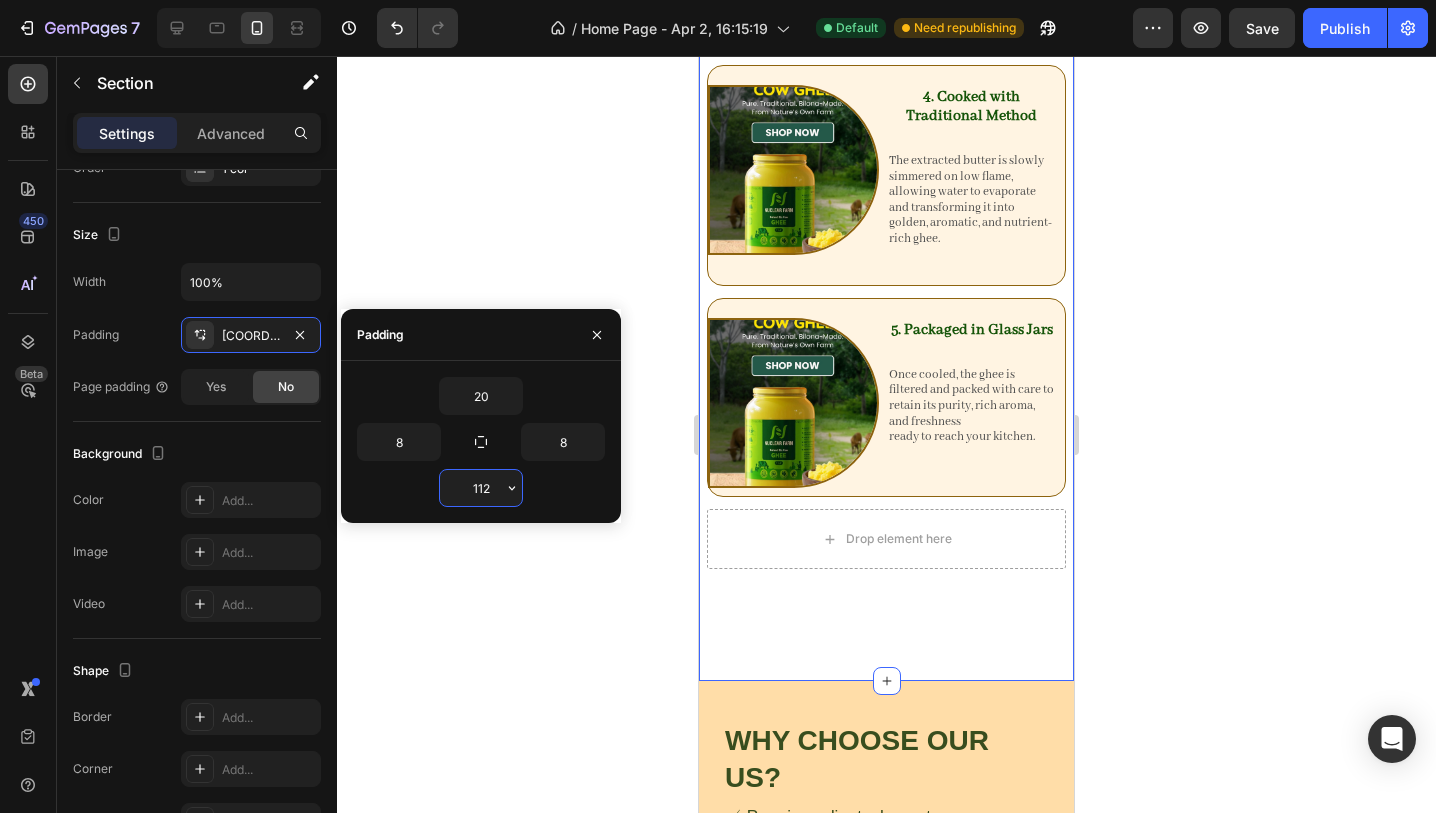 click on "112" at bounding box center [481, 488] 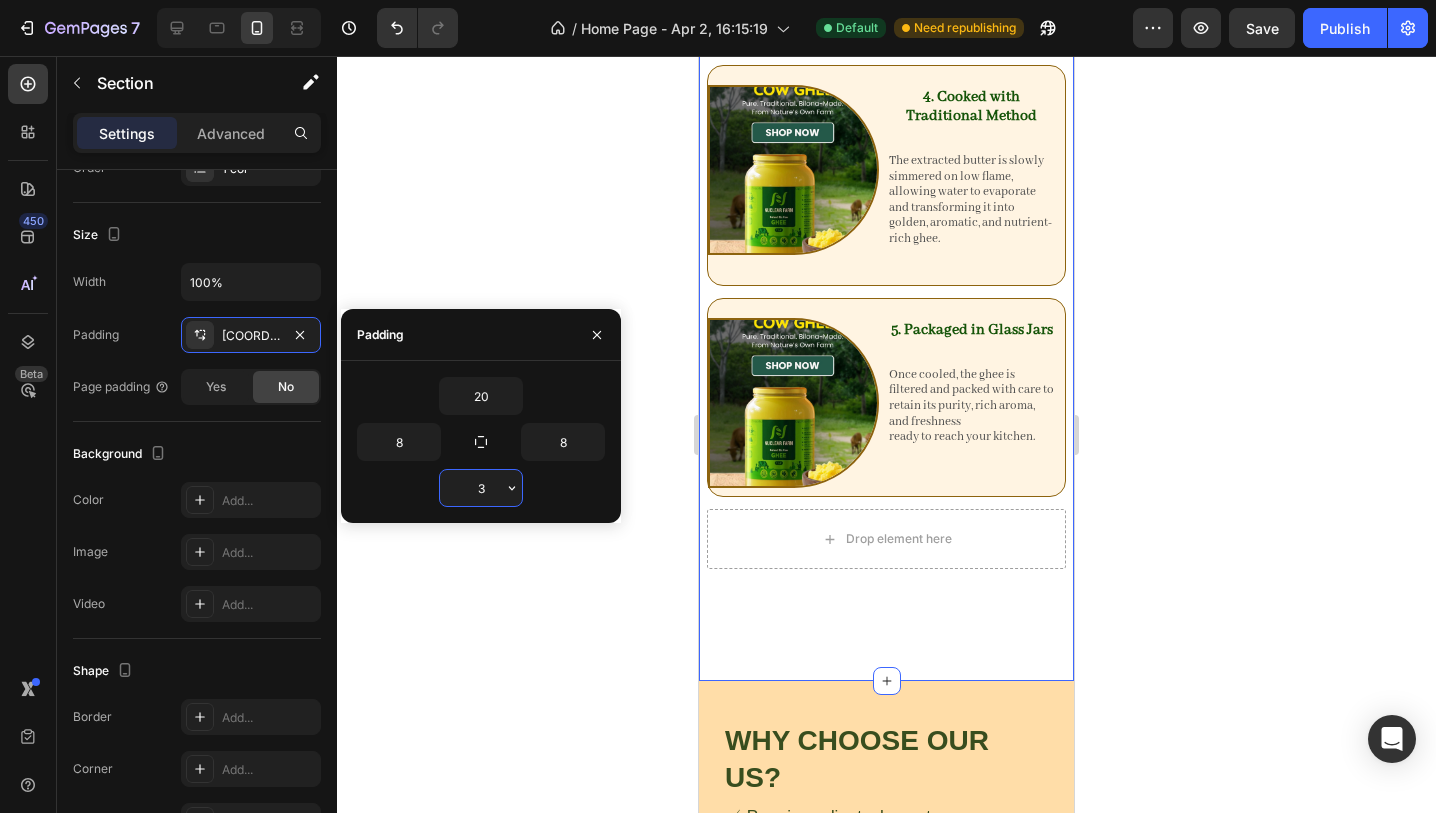 type on "30" 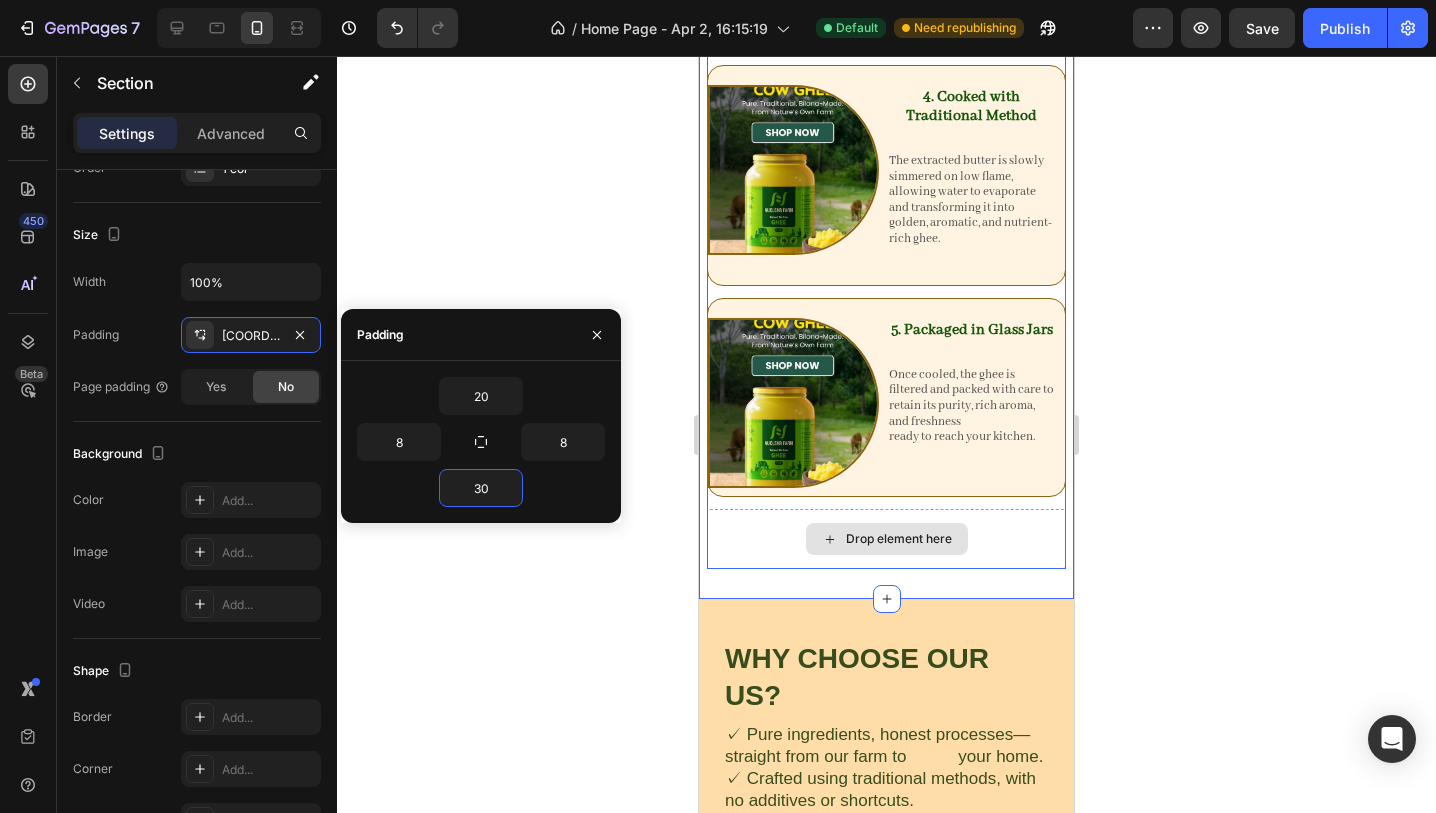 click on "Drop element here" at bounding box center [899, 539] 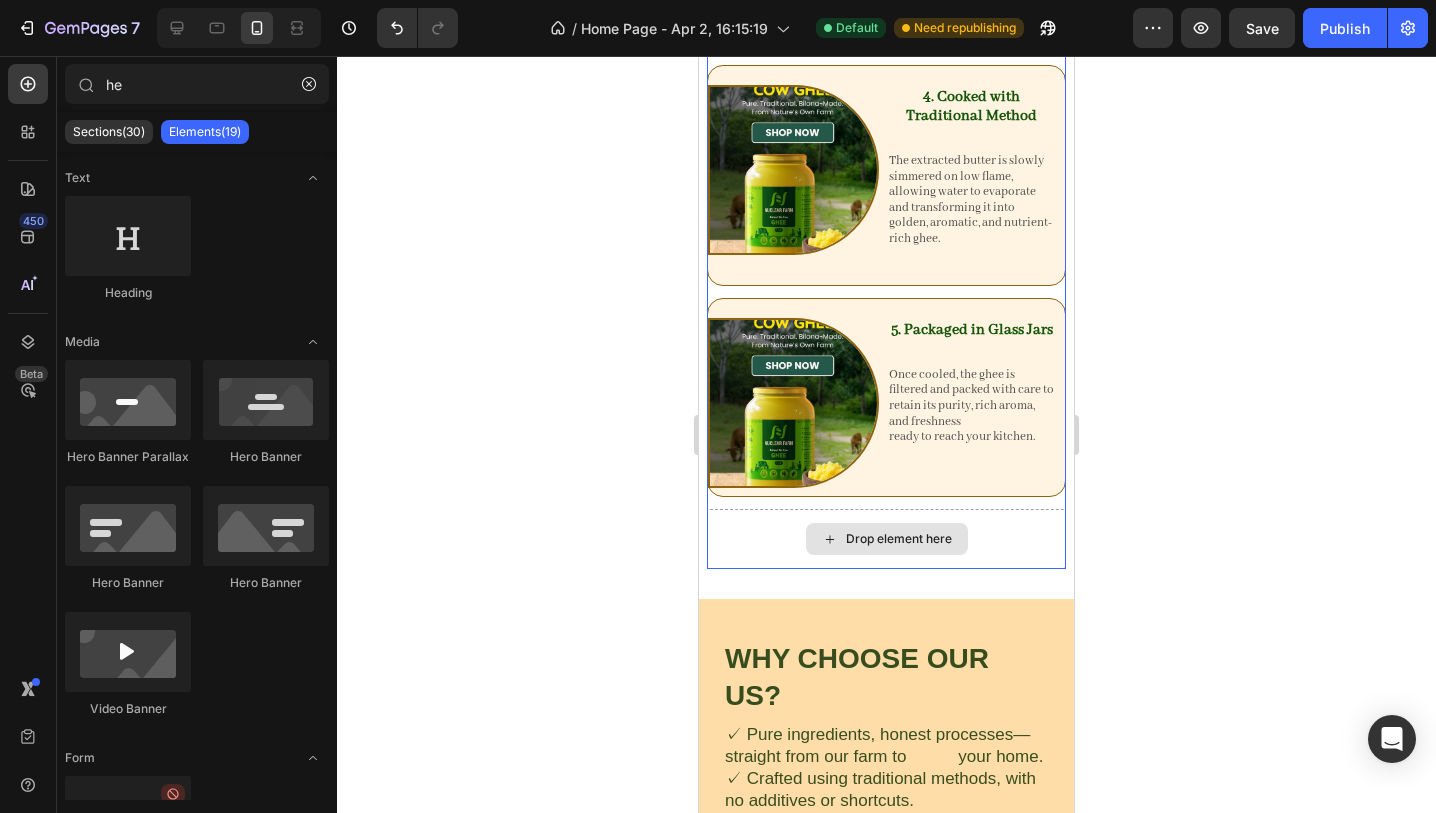 click on "Drop element here" at bounding box center (899, 539) 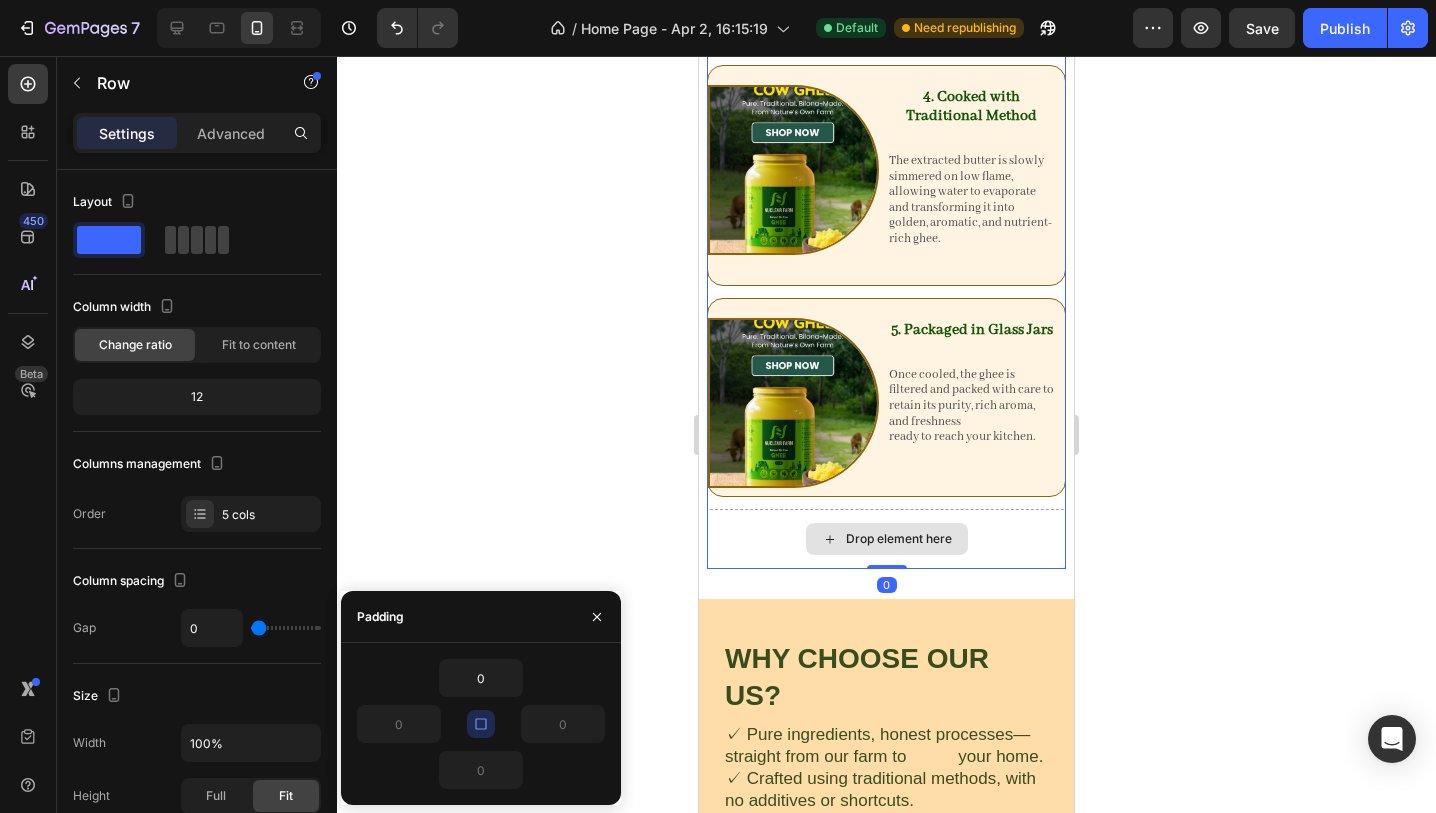 click on "Drop element here" at bounding box center (887, 539) 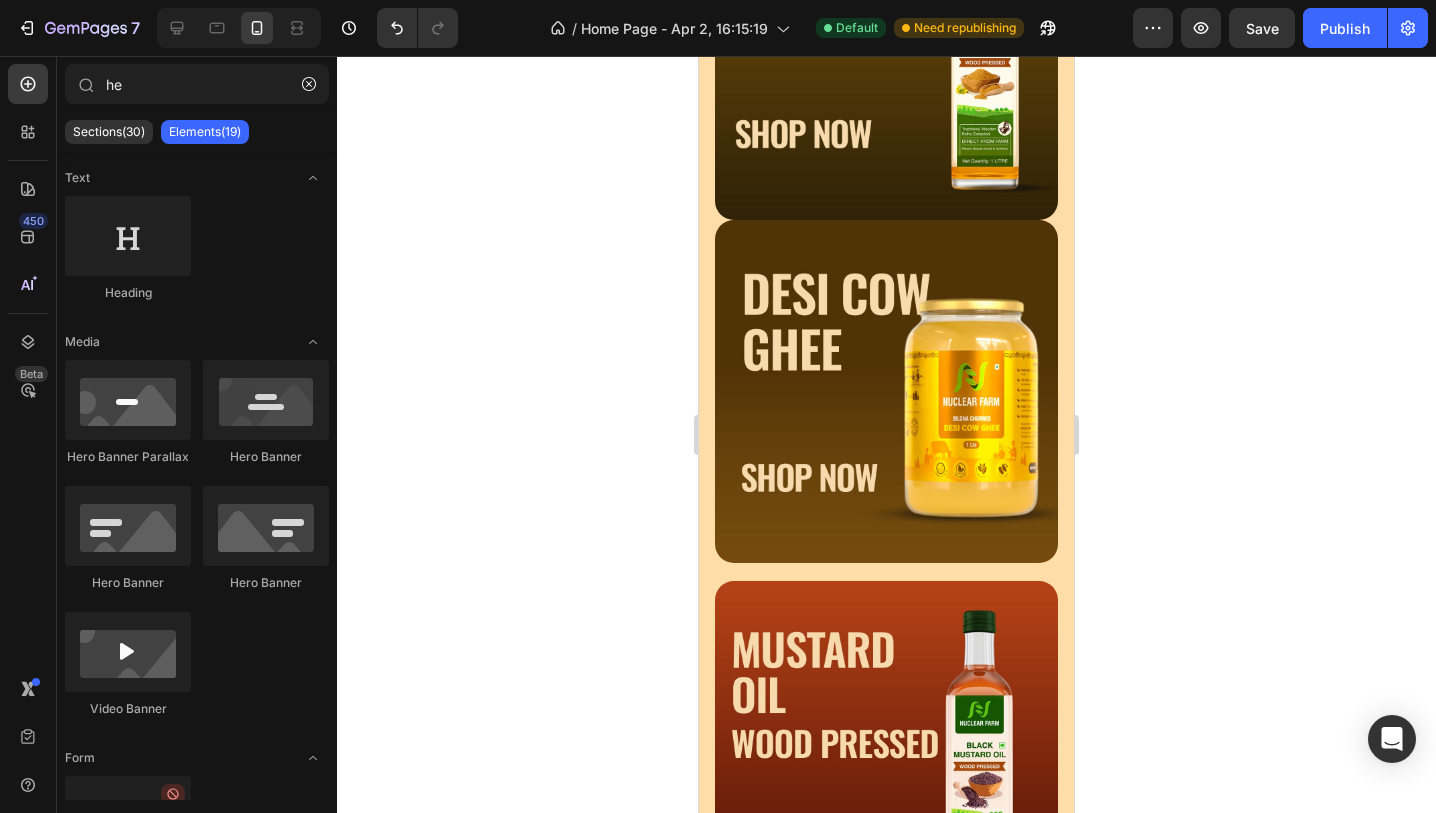 scroll, scrollTop: 1091, scrollLeft: 0, axis: vertical 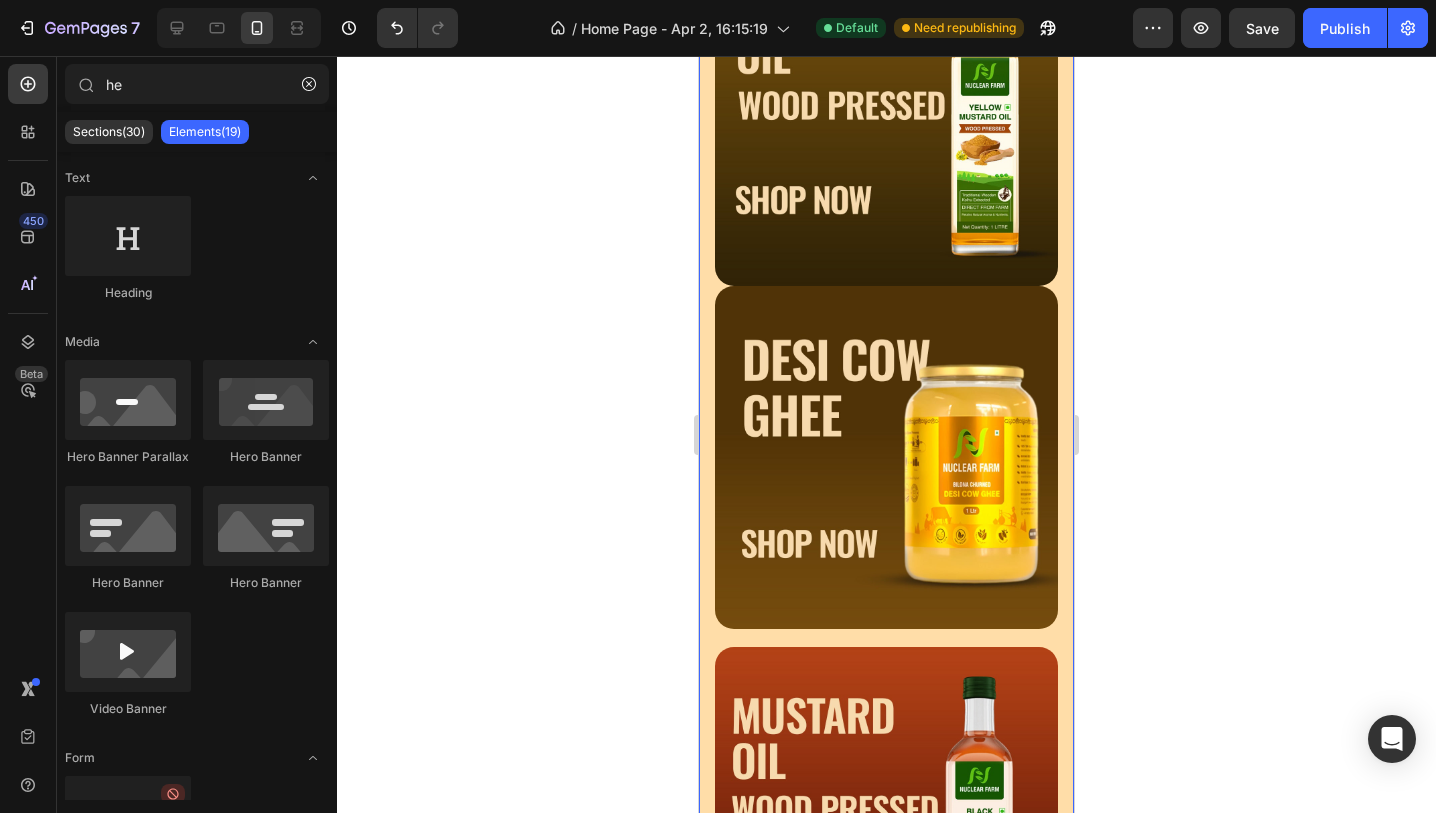 click on "Image Image Image Image Image Image Row" at bounding box center (886, 638) 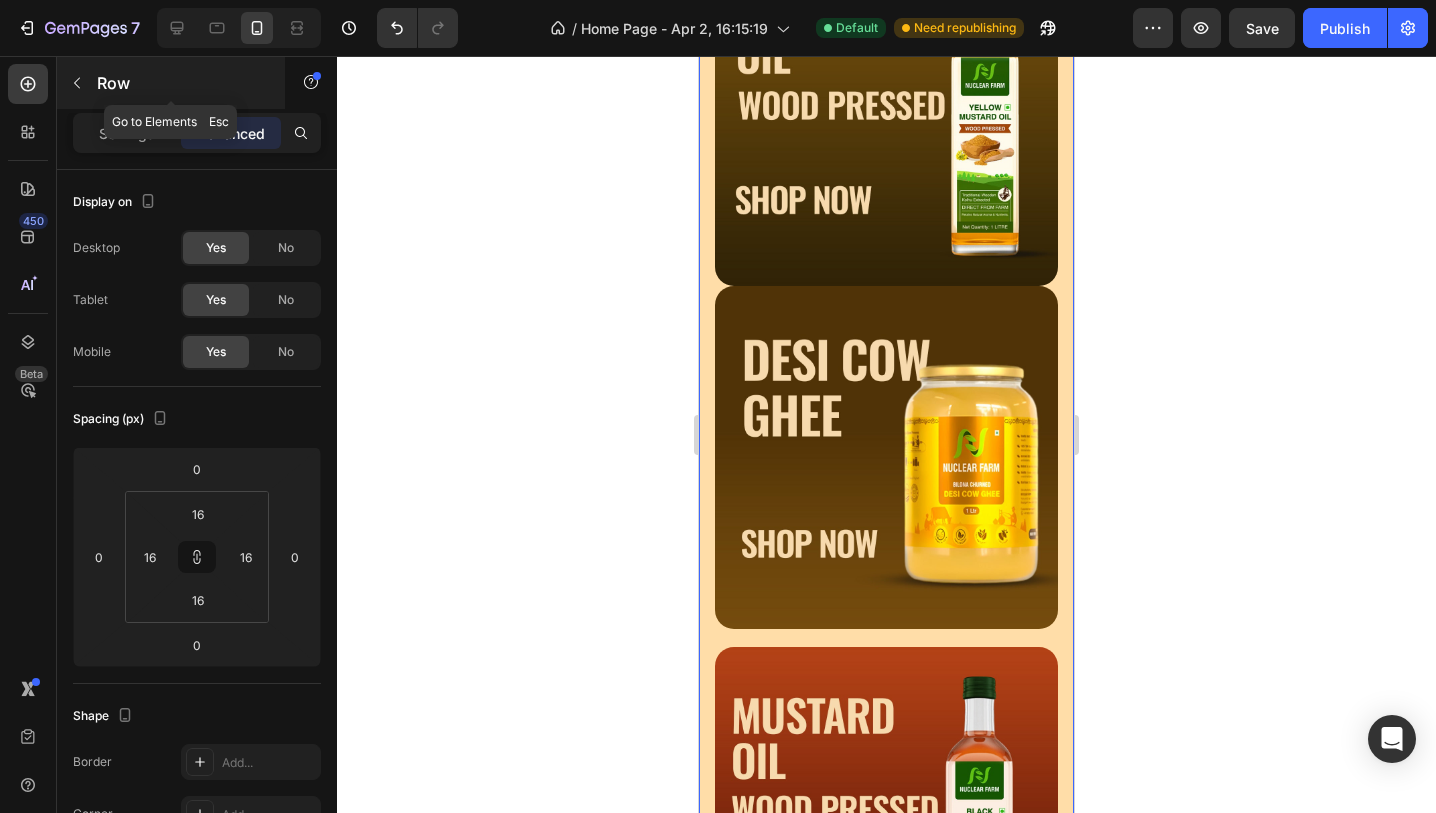 click 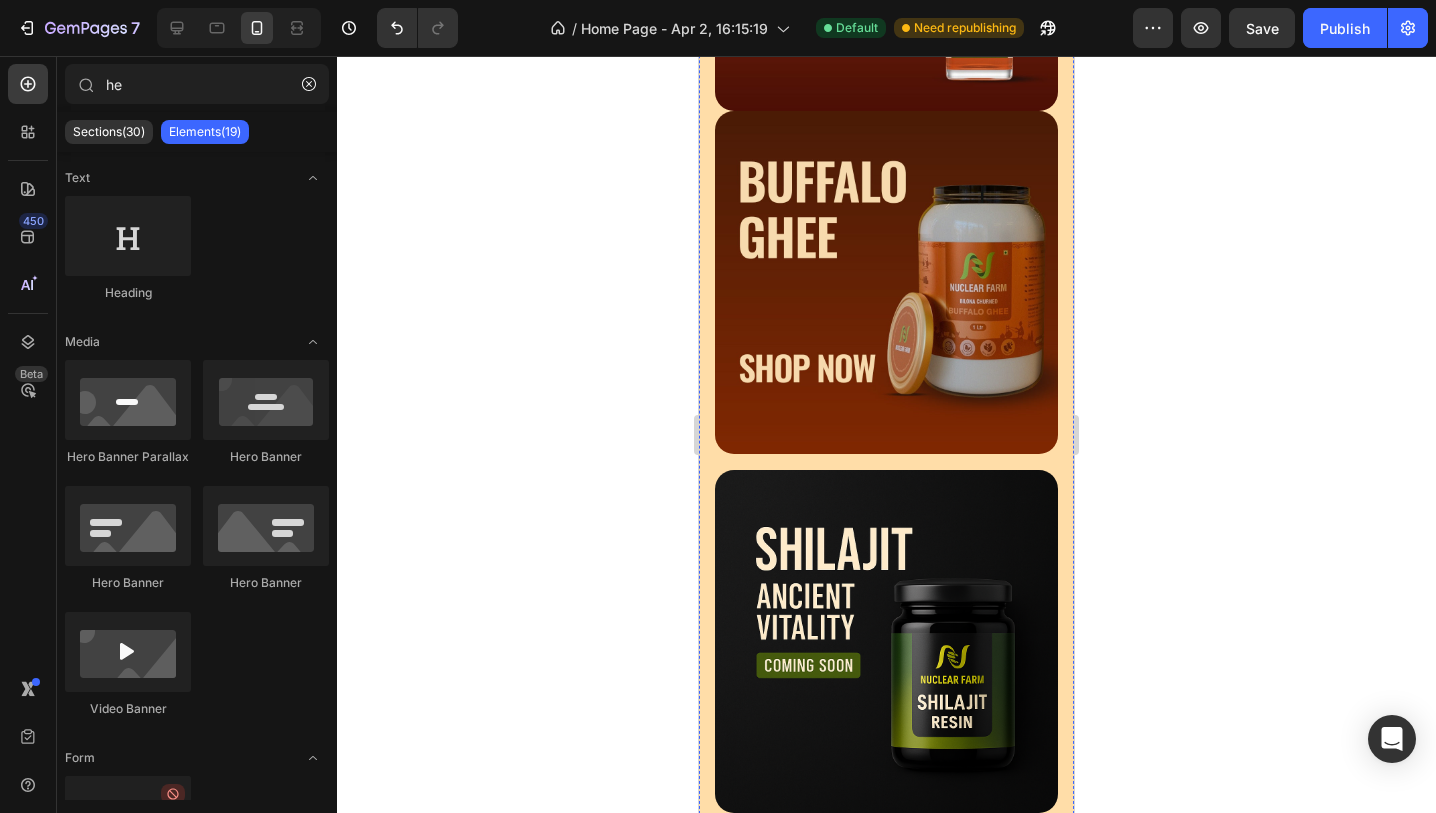 scroll, scrollTop: 2395, scrollLeft: 0, axis: vertical 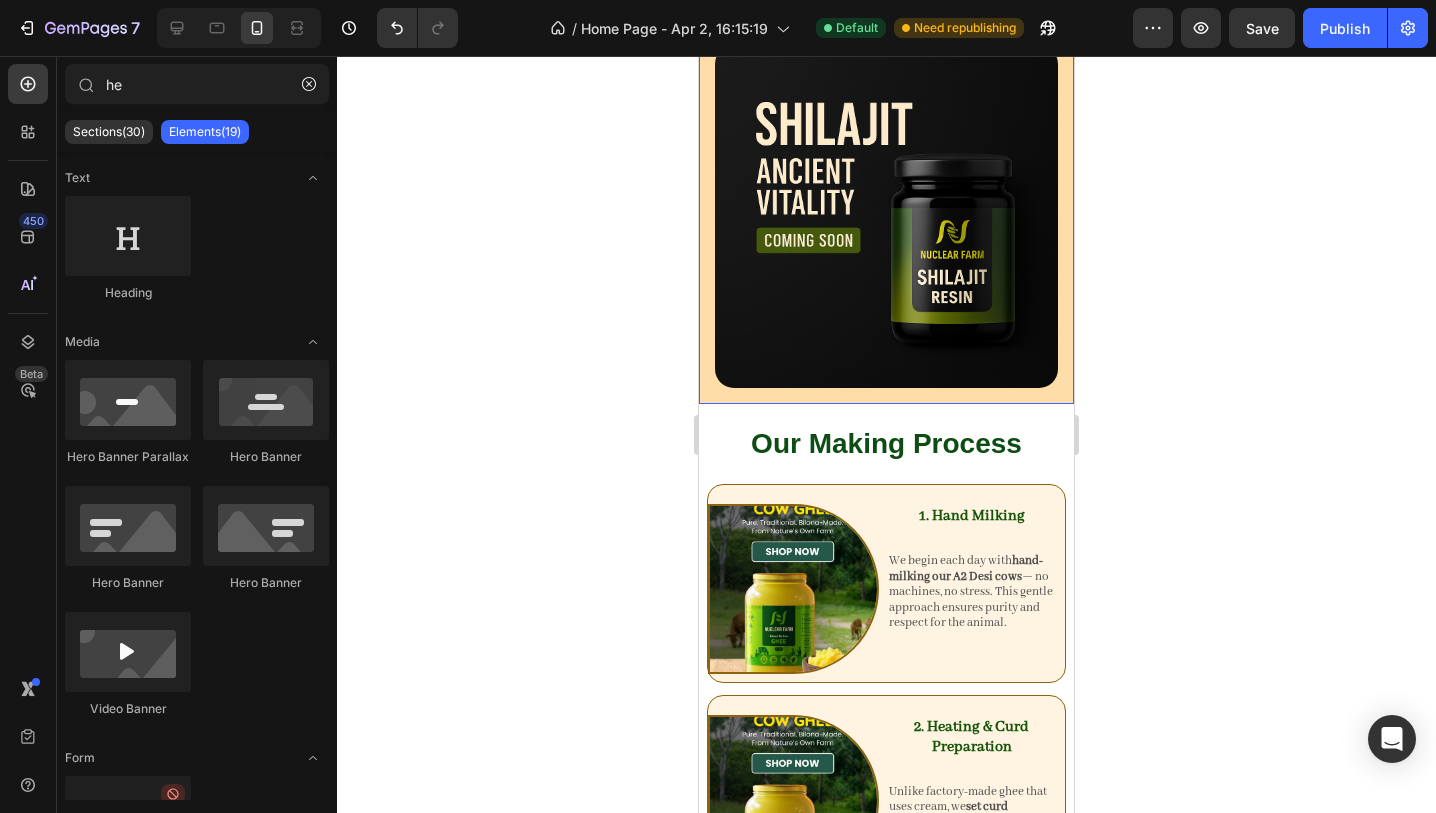 click on "Image Image Image Image Image Image Row" at bounding box center (886, -666) 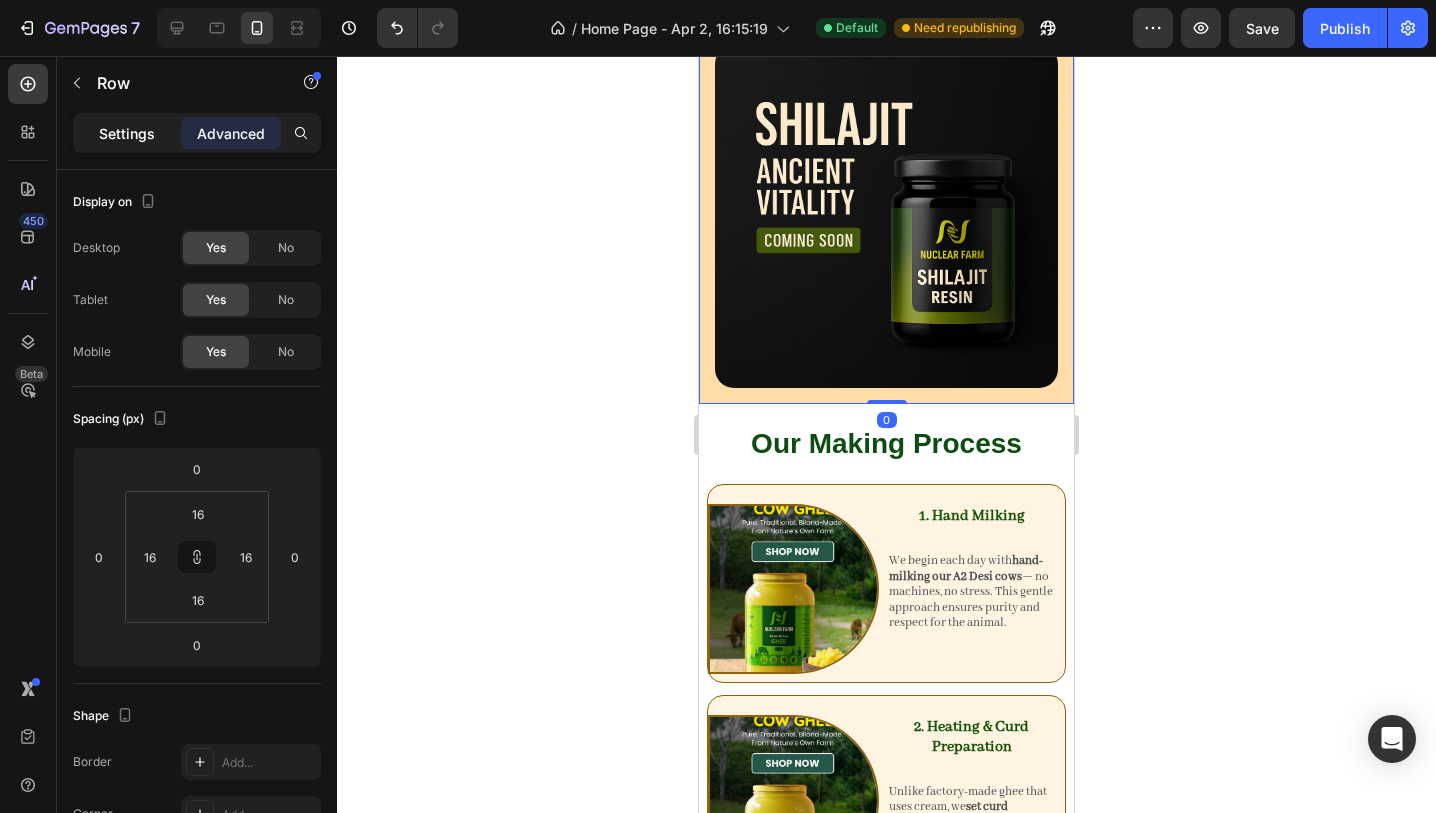 click on "Settings" at bounding box center (127, 133) 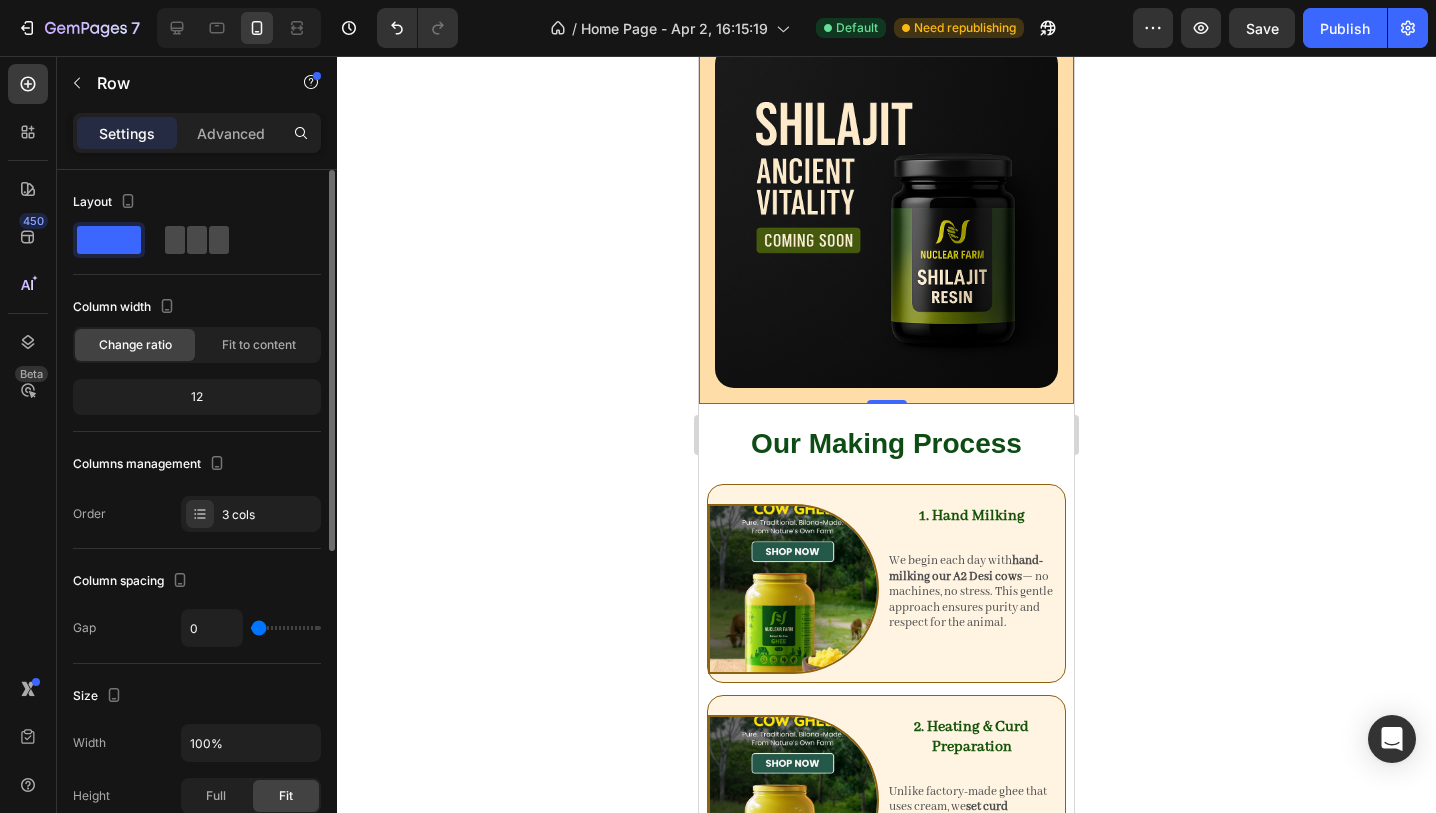 click 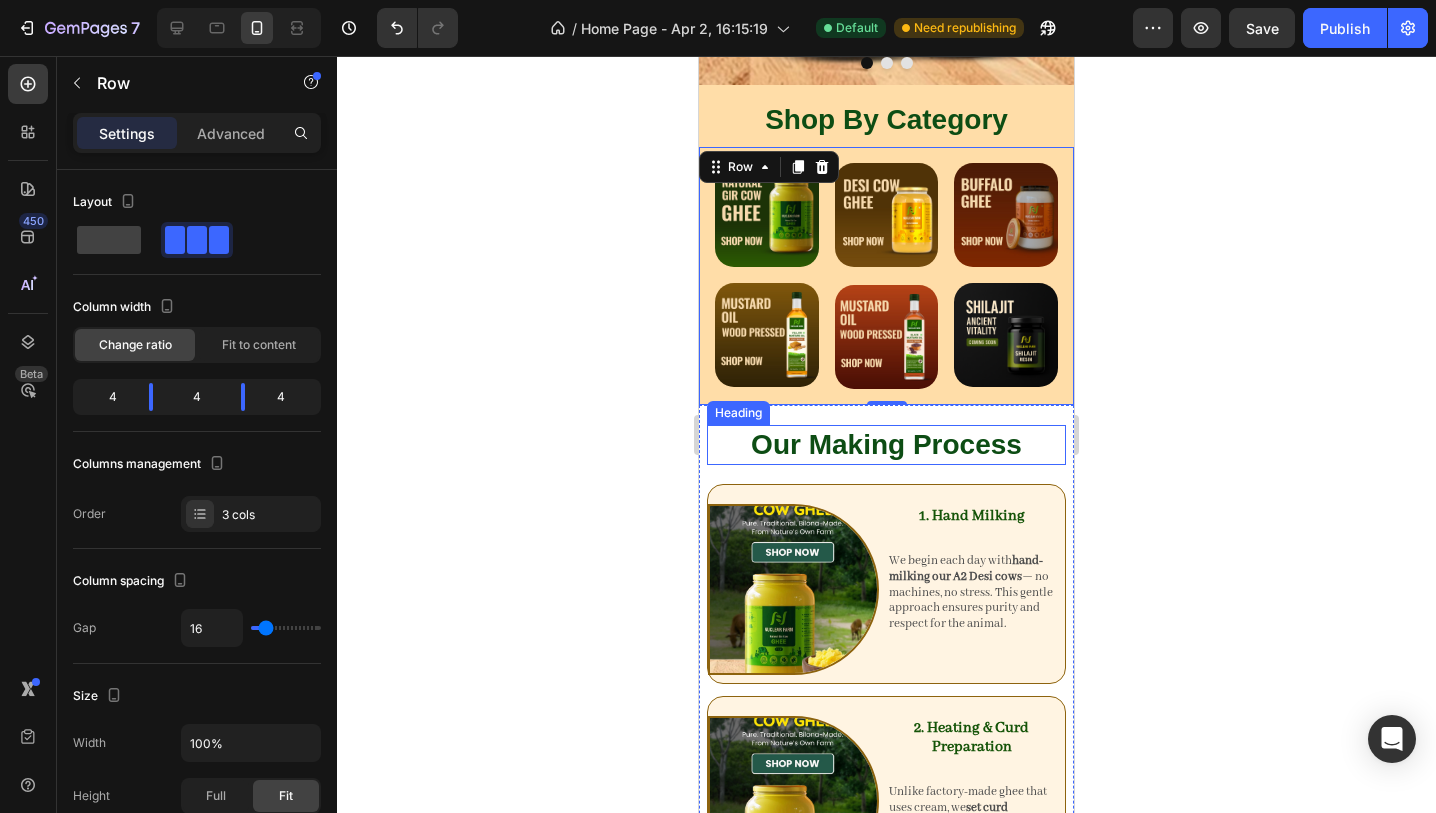 scroll, scrollTop: 405, scrollLeft: 0, axis: vertical 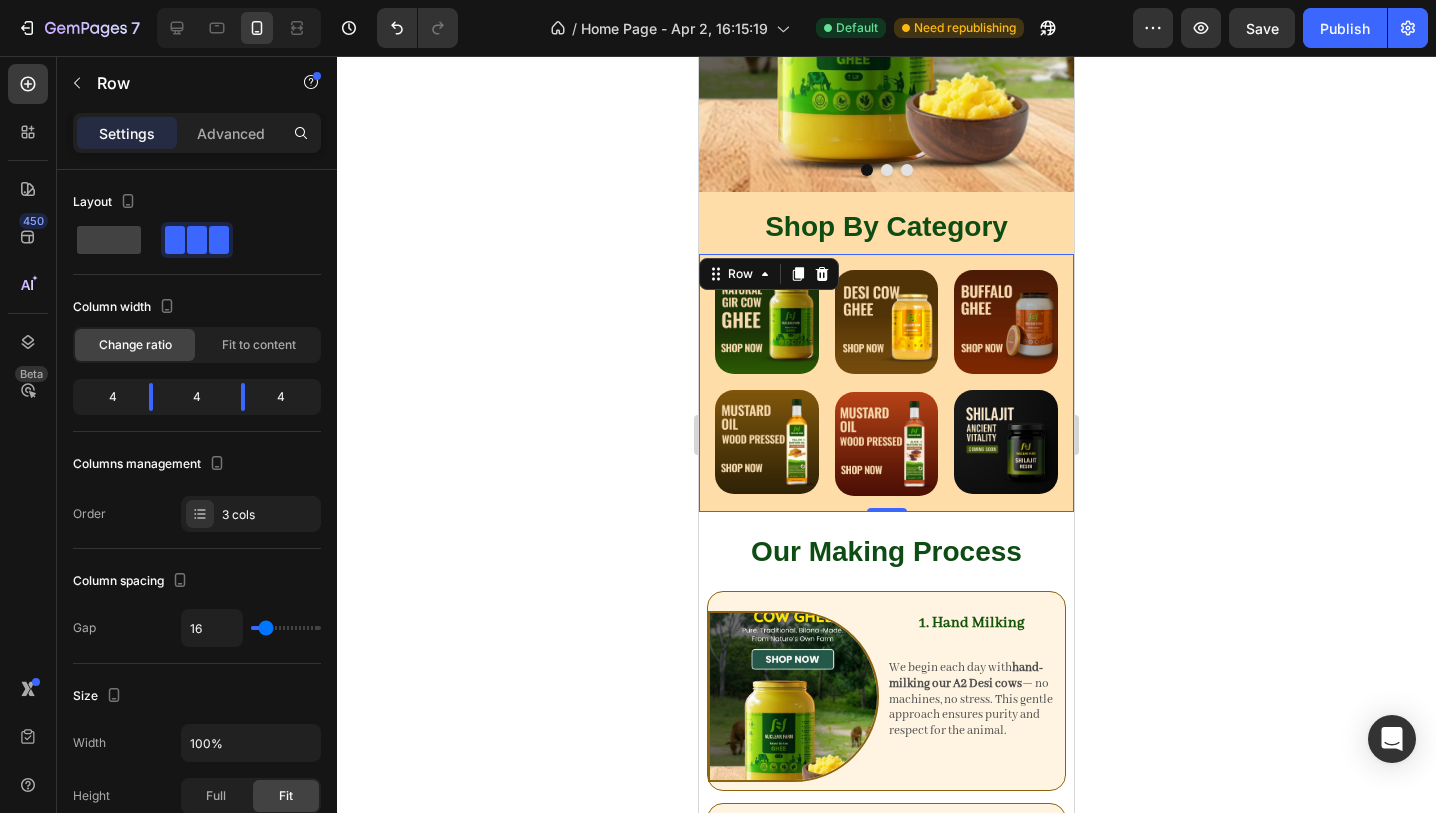 click 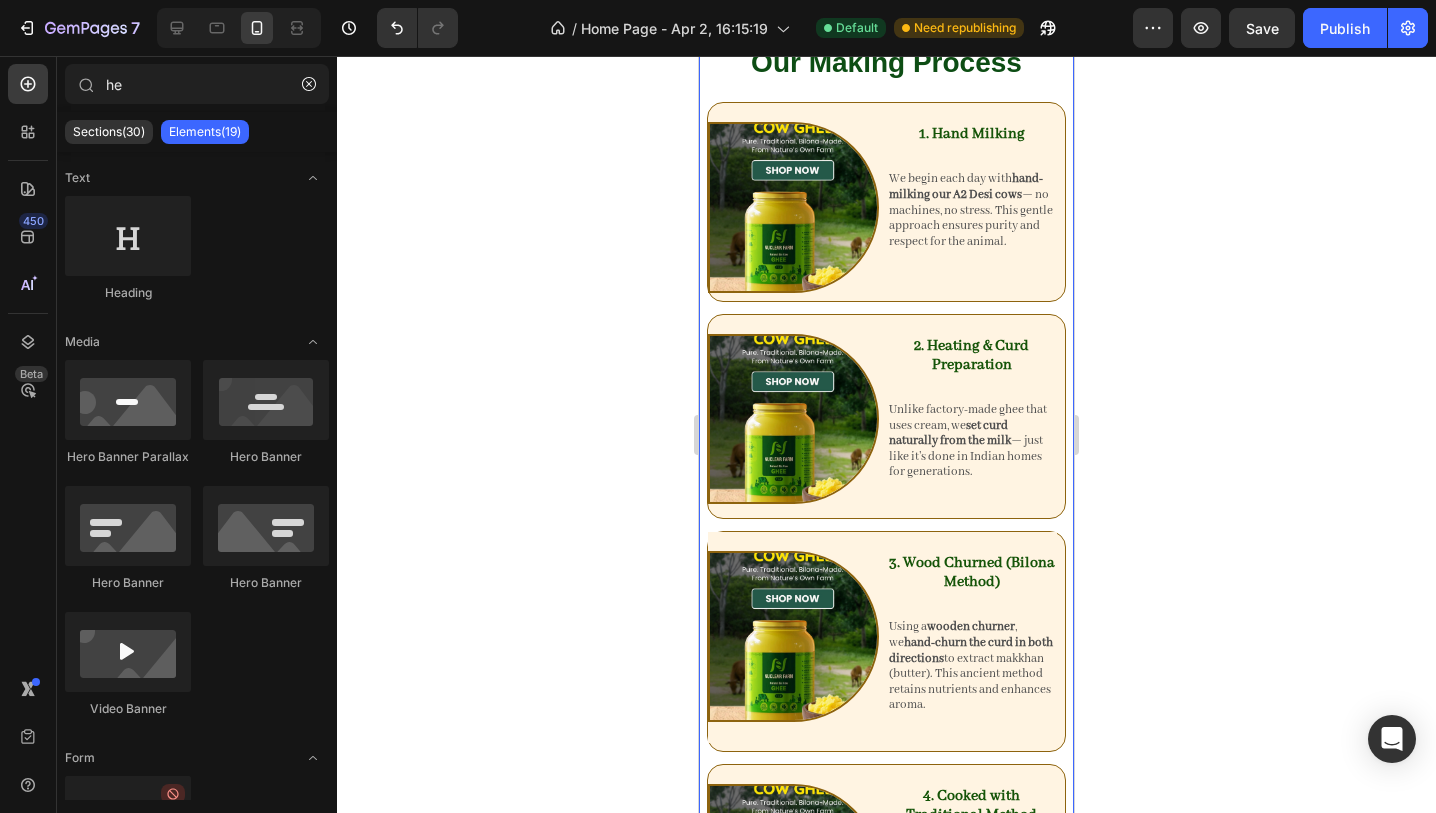 scroll, scrollTop: 816, scrollLeft: 0, axis: vertical 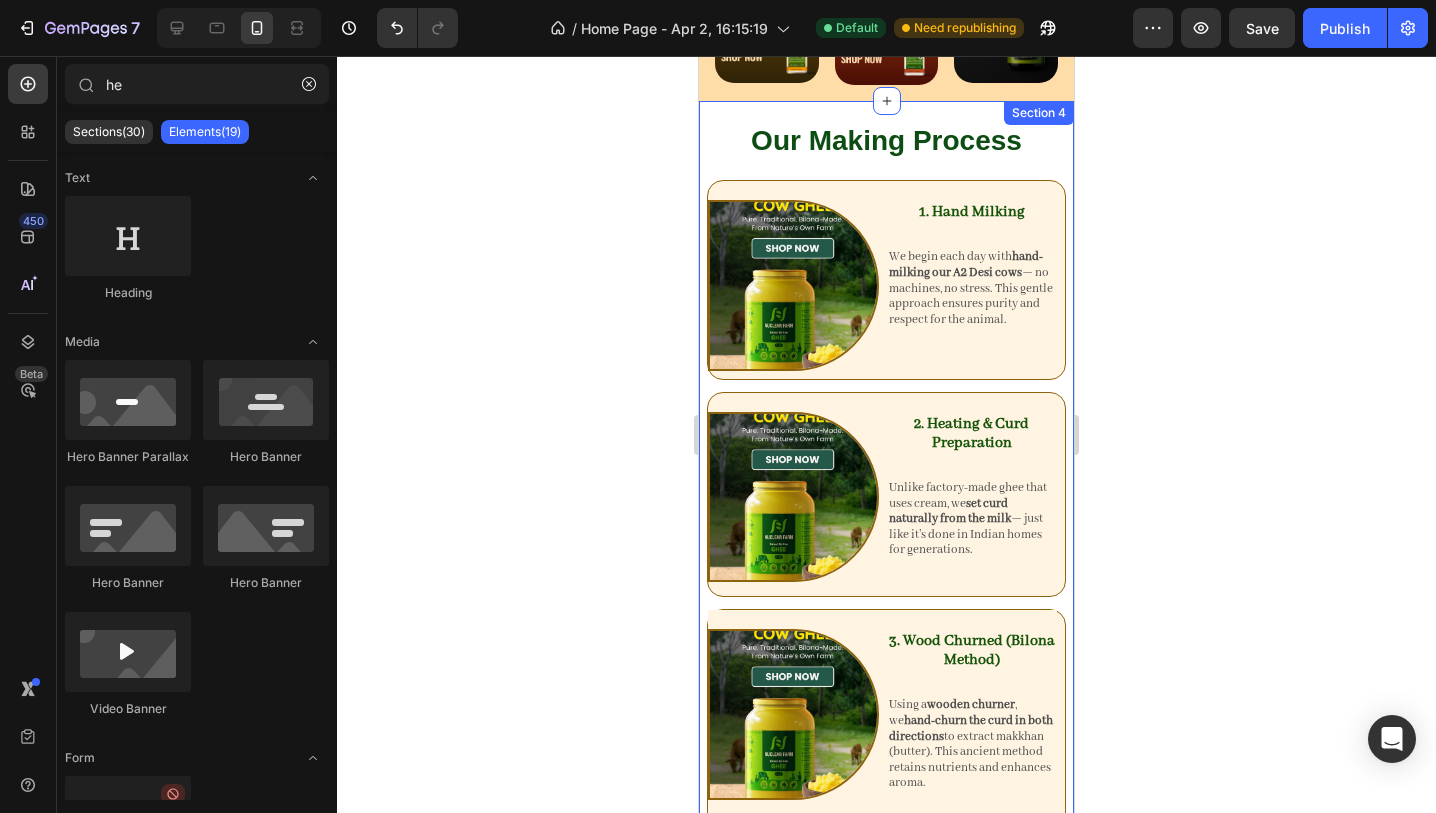 click on "Our Making Process    Heading Image 1. Hand Milking Heading We begin each day with  hand-milking our A2 Desi cows  — no machines, no stress. This gentle approach ensures purity and respect for the animal. Text Block Row Image 2. Heating & Curd Preparation Heading Unlike factory-made ghee that uses cream, we  set curd naturally from the milk  — just like it’s done in Indian homes for generations. Text Block Row Image 3. Wood Churned (Bilona Method) Heading Using a  wooden churner , we  hand-churn the curd in both directions  to extract makkhan (butter). This ancient method retains nutrients and enhances aroma. Text Block Row Row Image 4. Cooked with Traditional Method Heading The extracted butter is slowly simmered on low flame, allowing water to evaporate and transforming it into golden, aromatic, and nutrient-rich ghee. Text Block Row Image 5. Packaged in Glass Jars Heading Once cooled, the ghee is filtered and packed with care to retain its purity, rich aroma, and freshness Text Block Row Row" at bounding box center (886, 734) 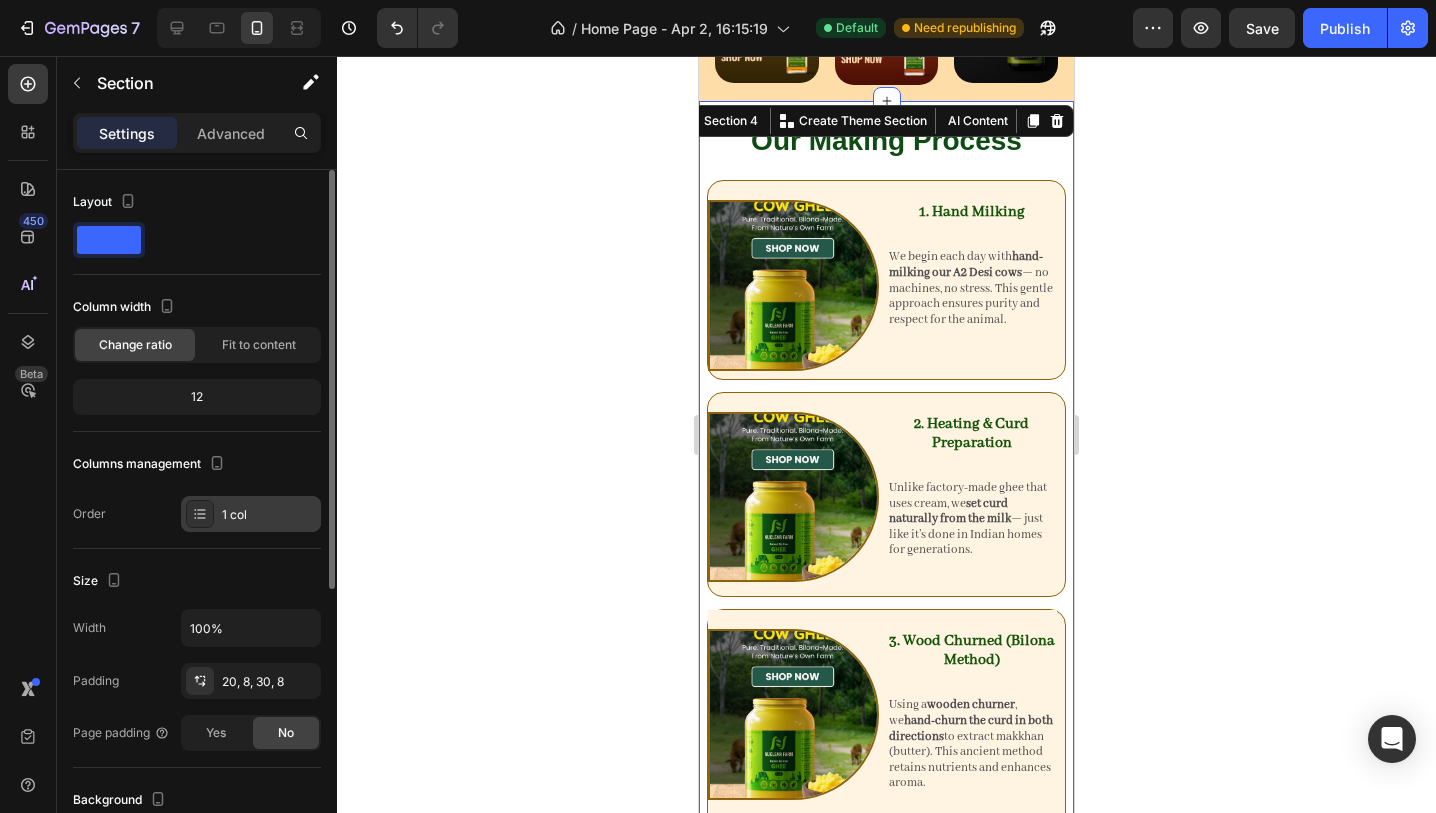 click 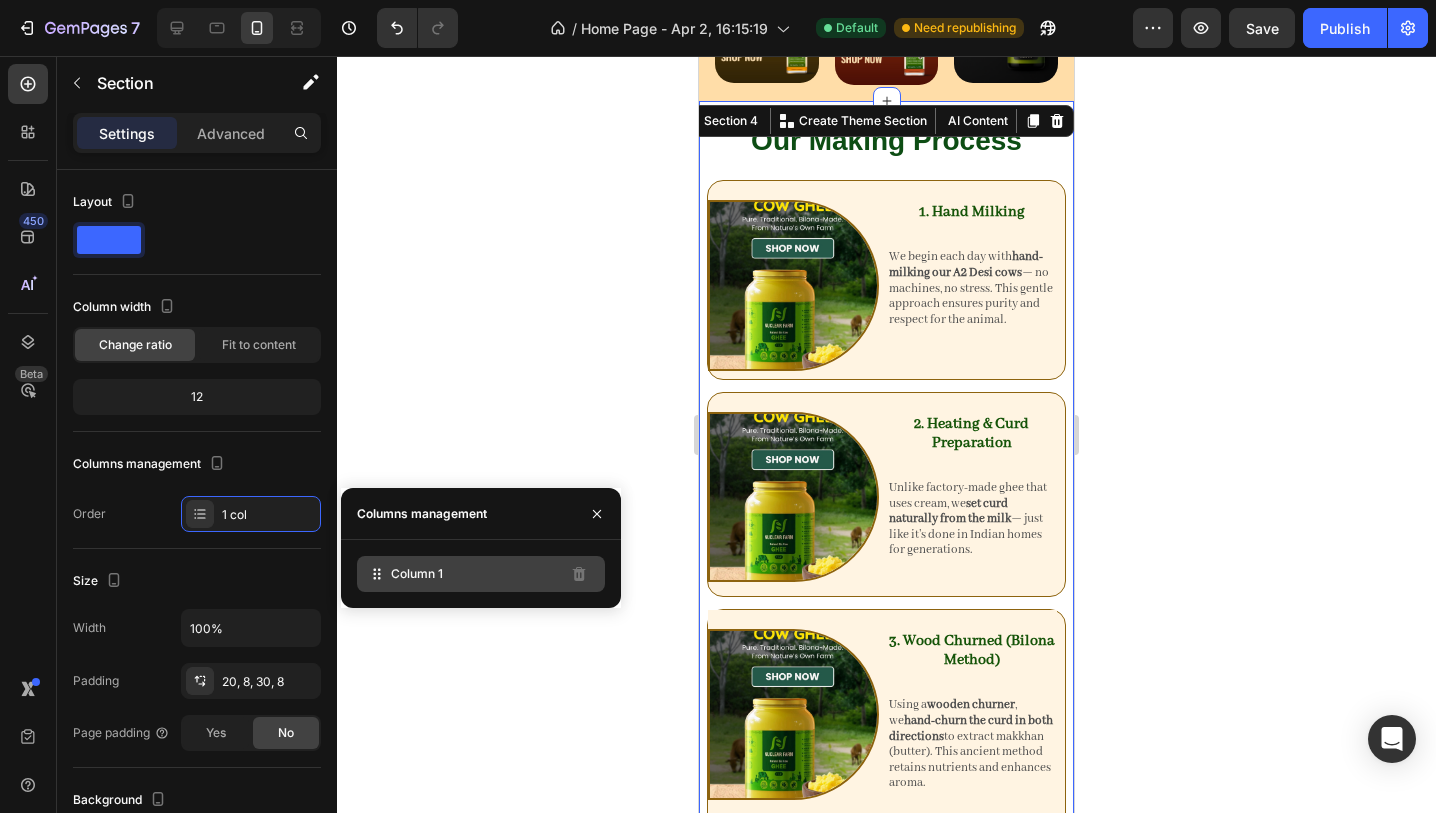 click on "Column 1" at bounding box center [417, 574] 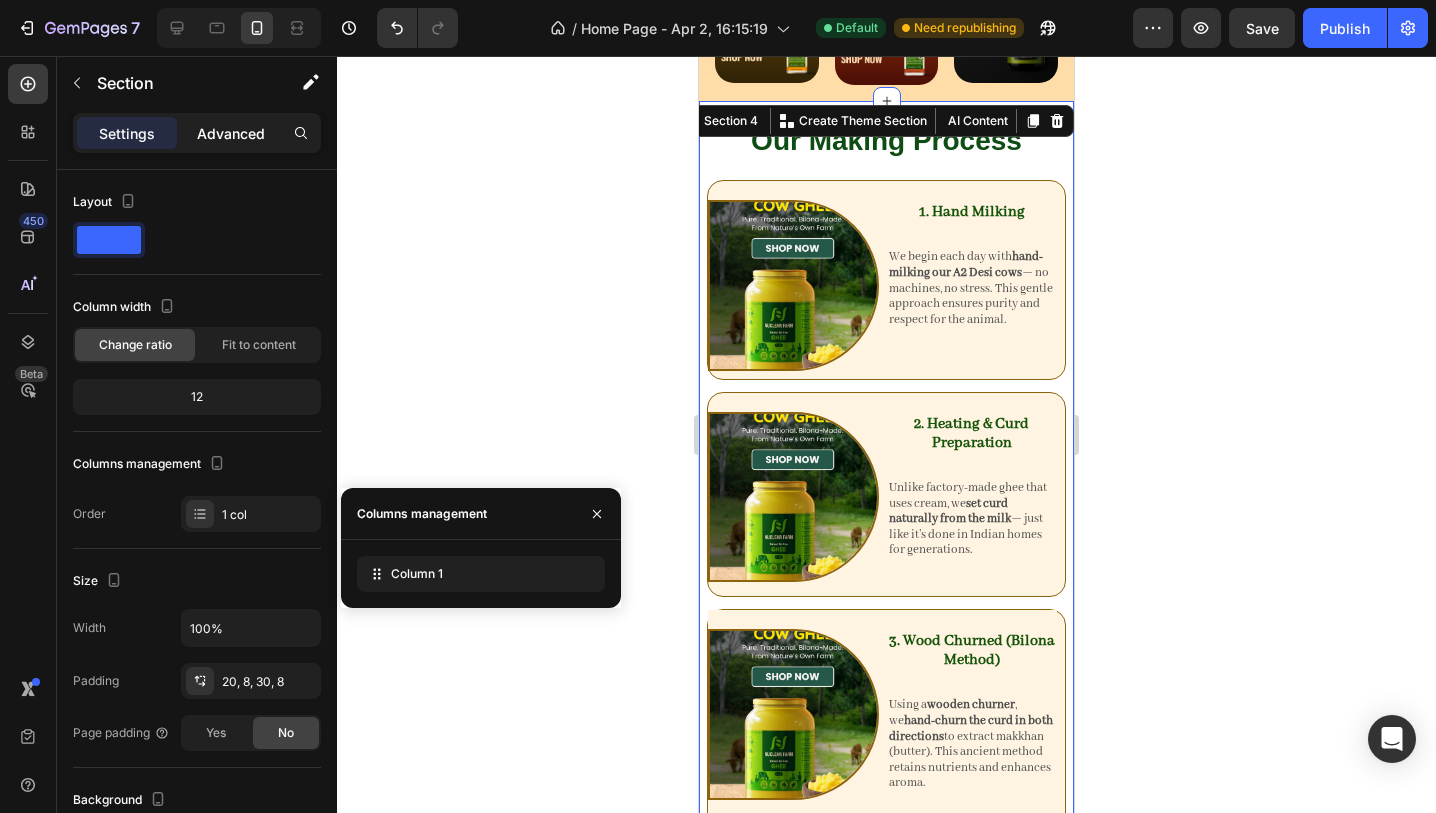 click on "Advanced" at bounding box center (231, 133) 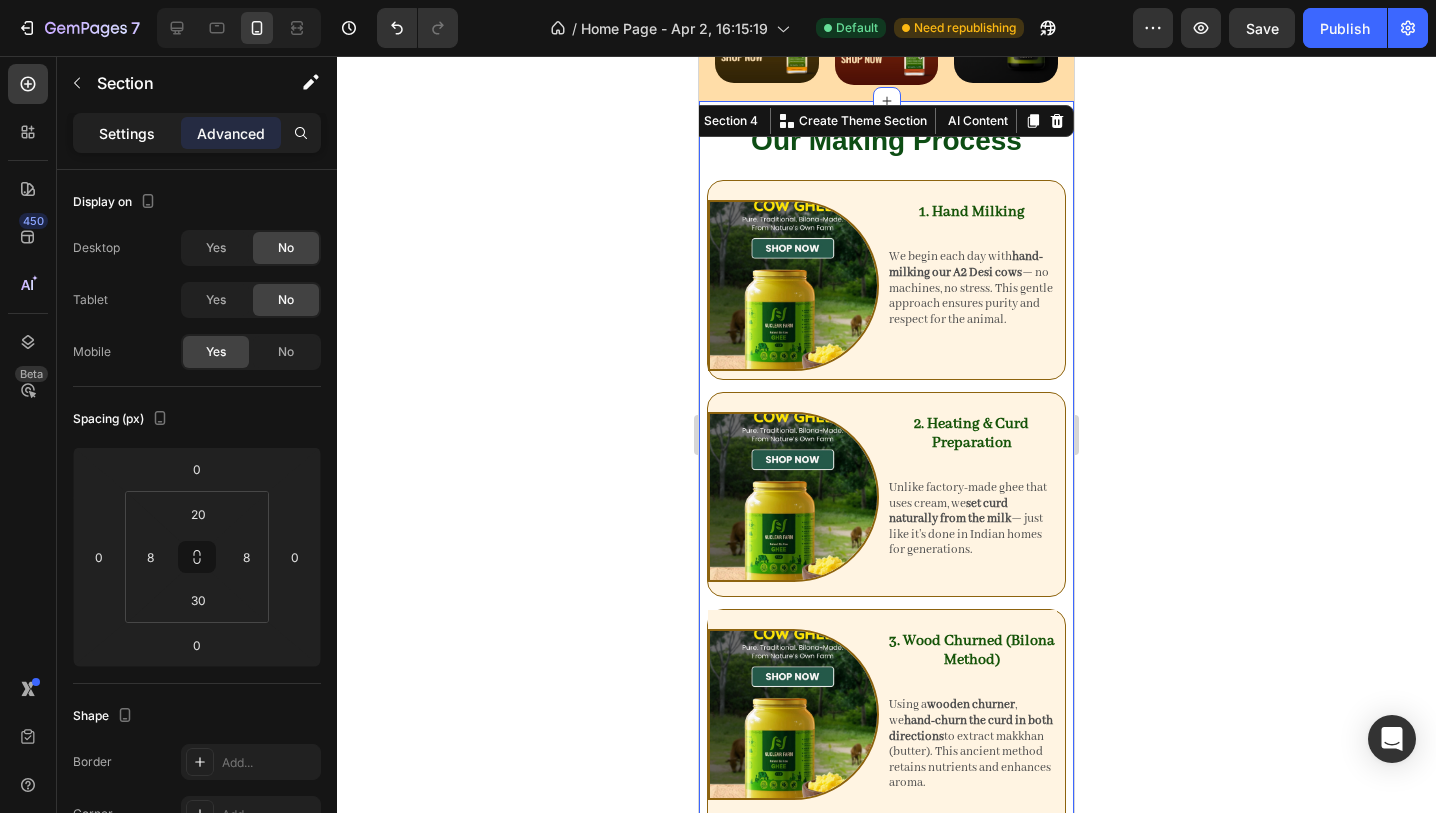 click on "Settings" at bounding box center (127, 133) 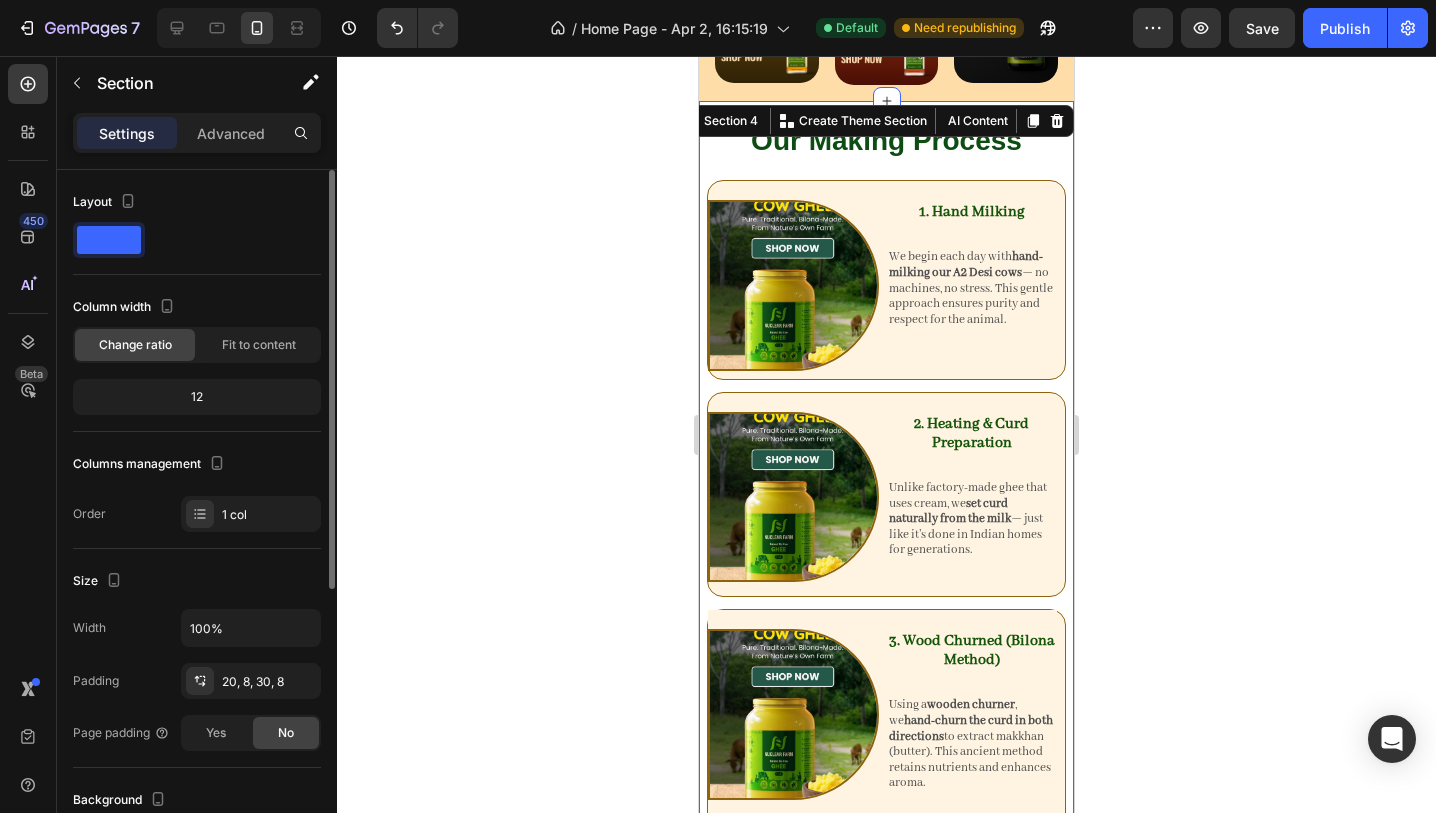 click 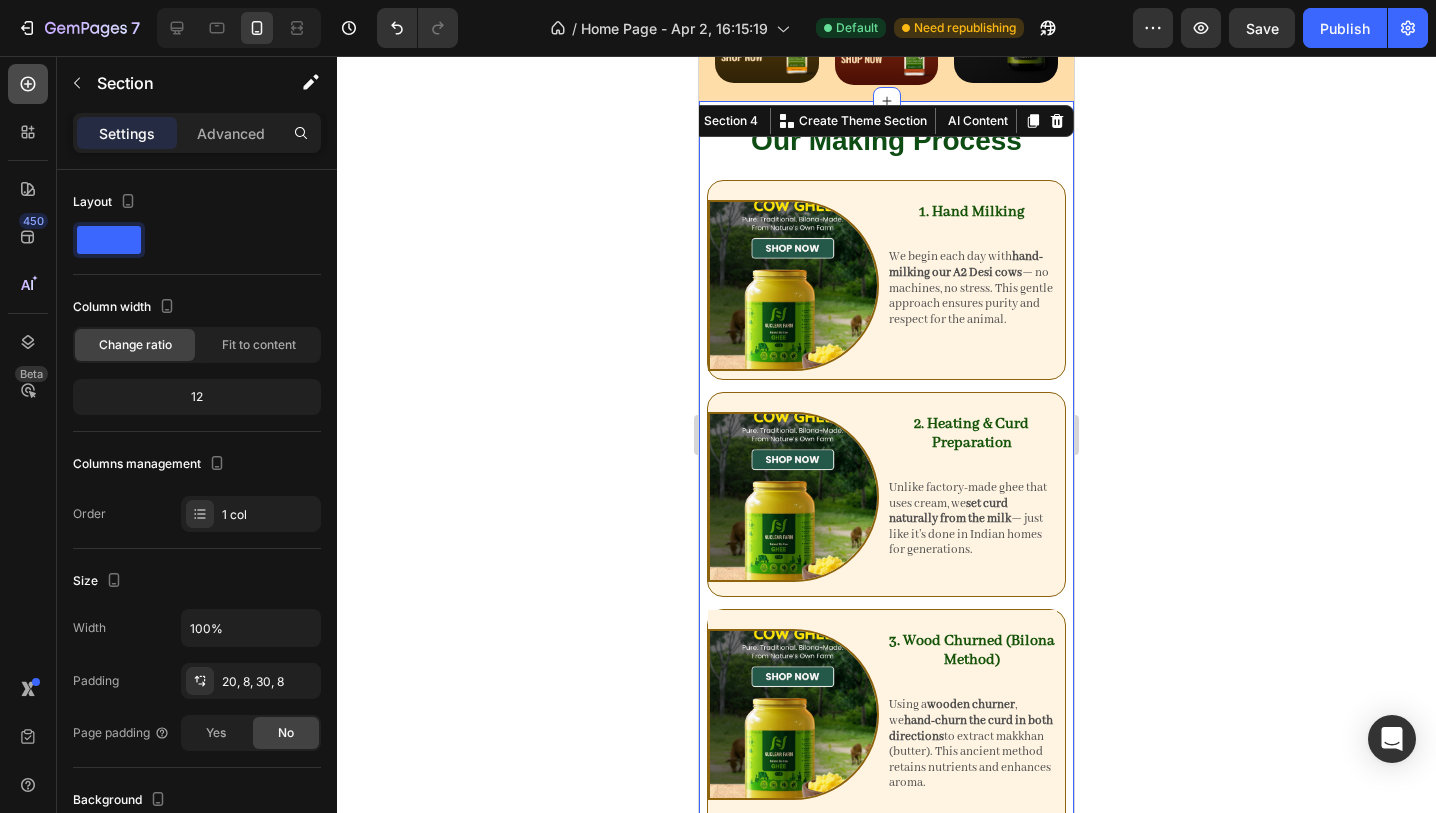 click 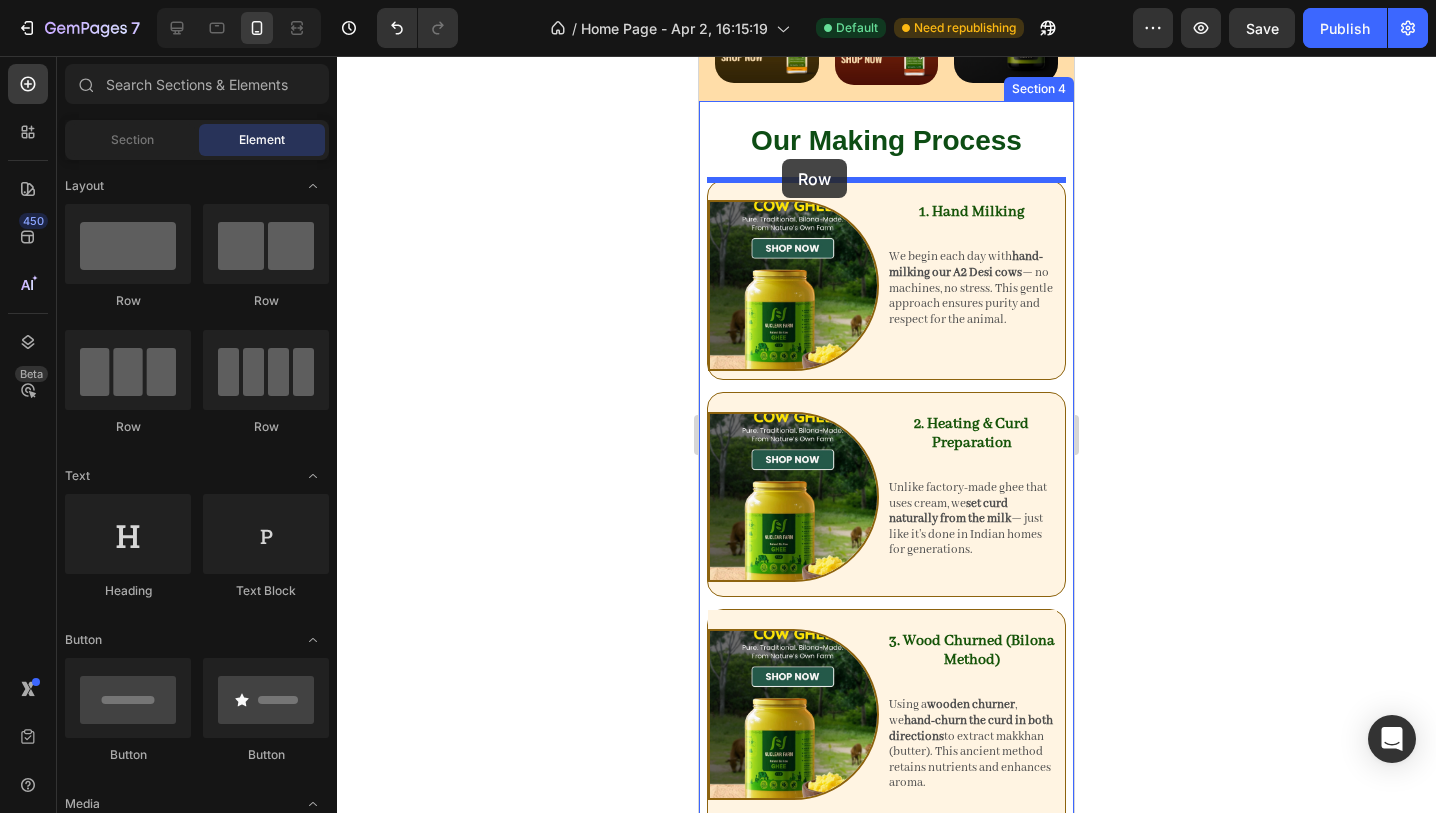 drag, startPoint x: 927, startPoint y: 325, endPoint x: 781, endPoint y: 159, distance: 221.07013 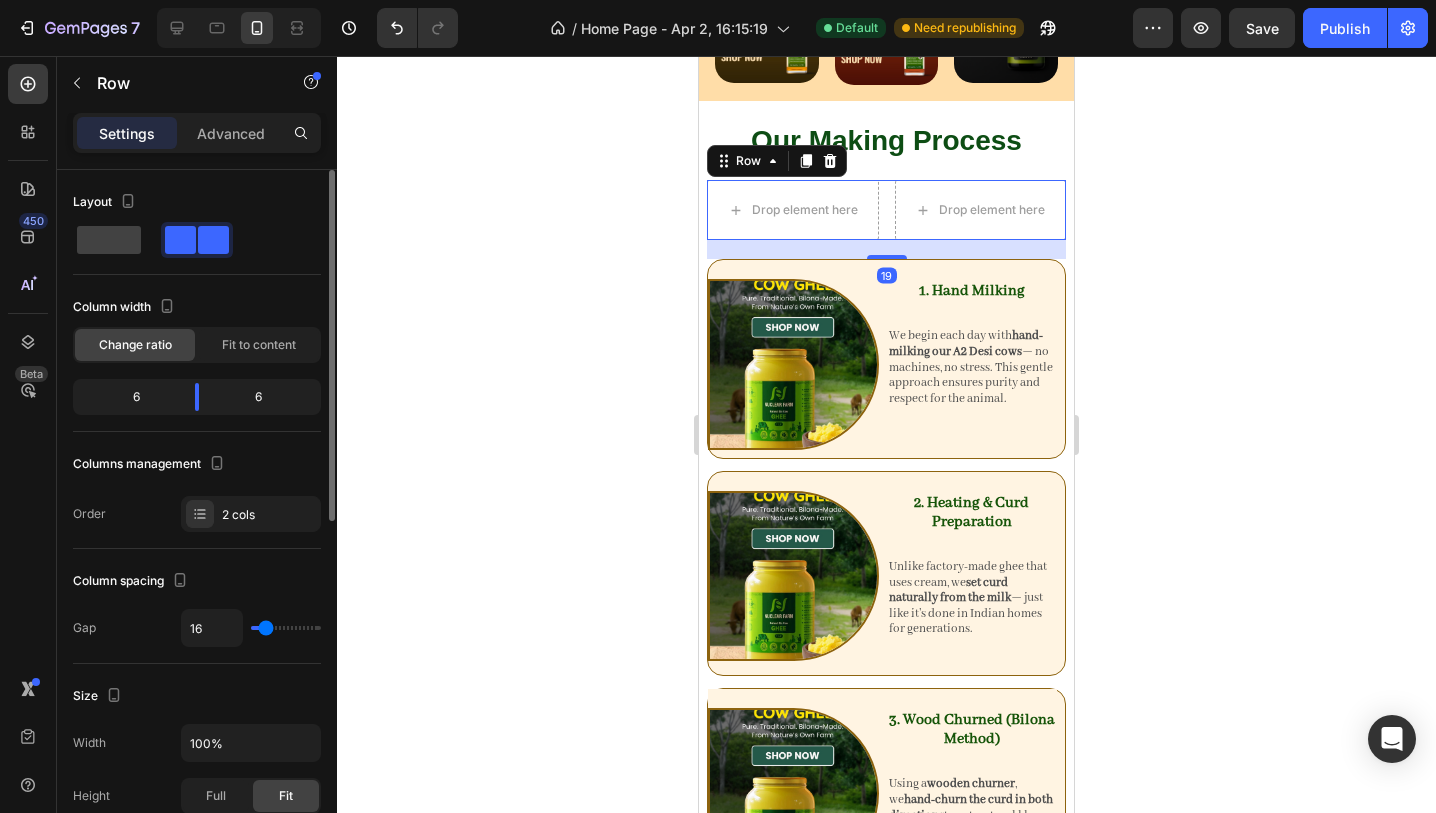 click 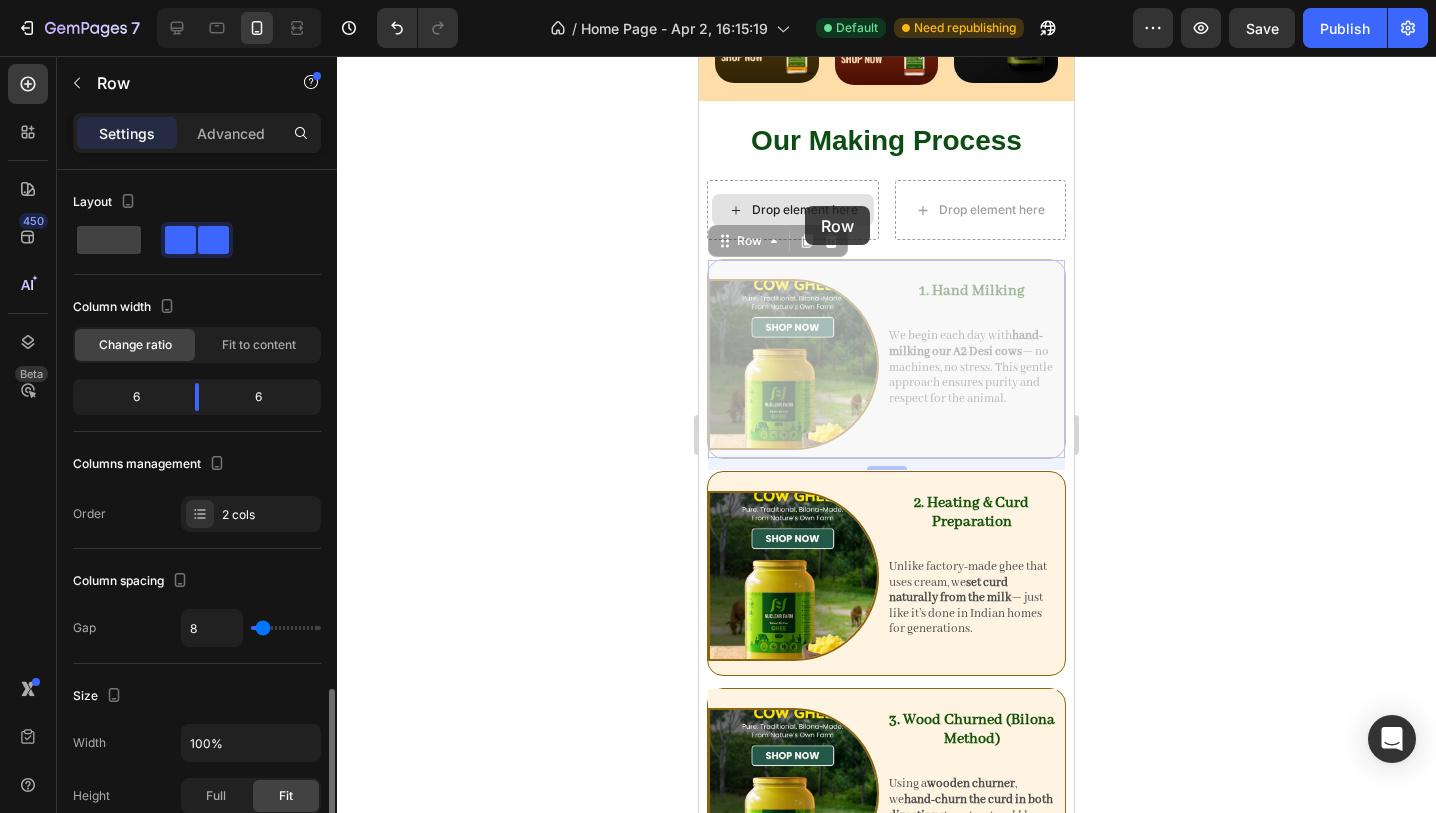scroll, scrollTop: 346, scrollLeft: 0, axis: vertical 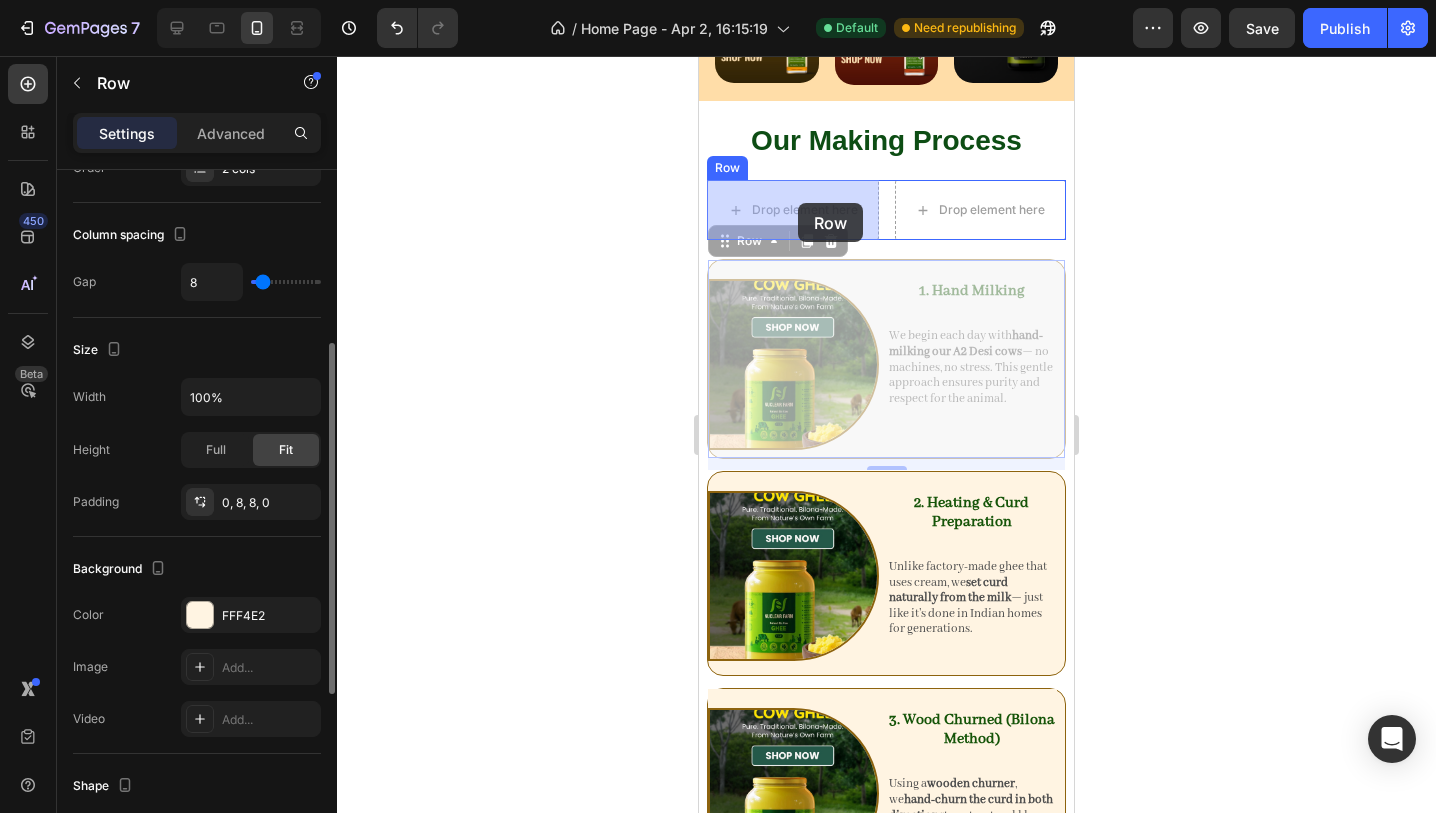 drag, startPoint x: 866, startPoint y: 281, endPoint x: 798, endPoint y: 203, distance: 103.47947 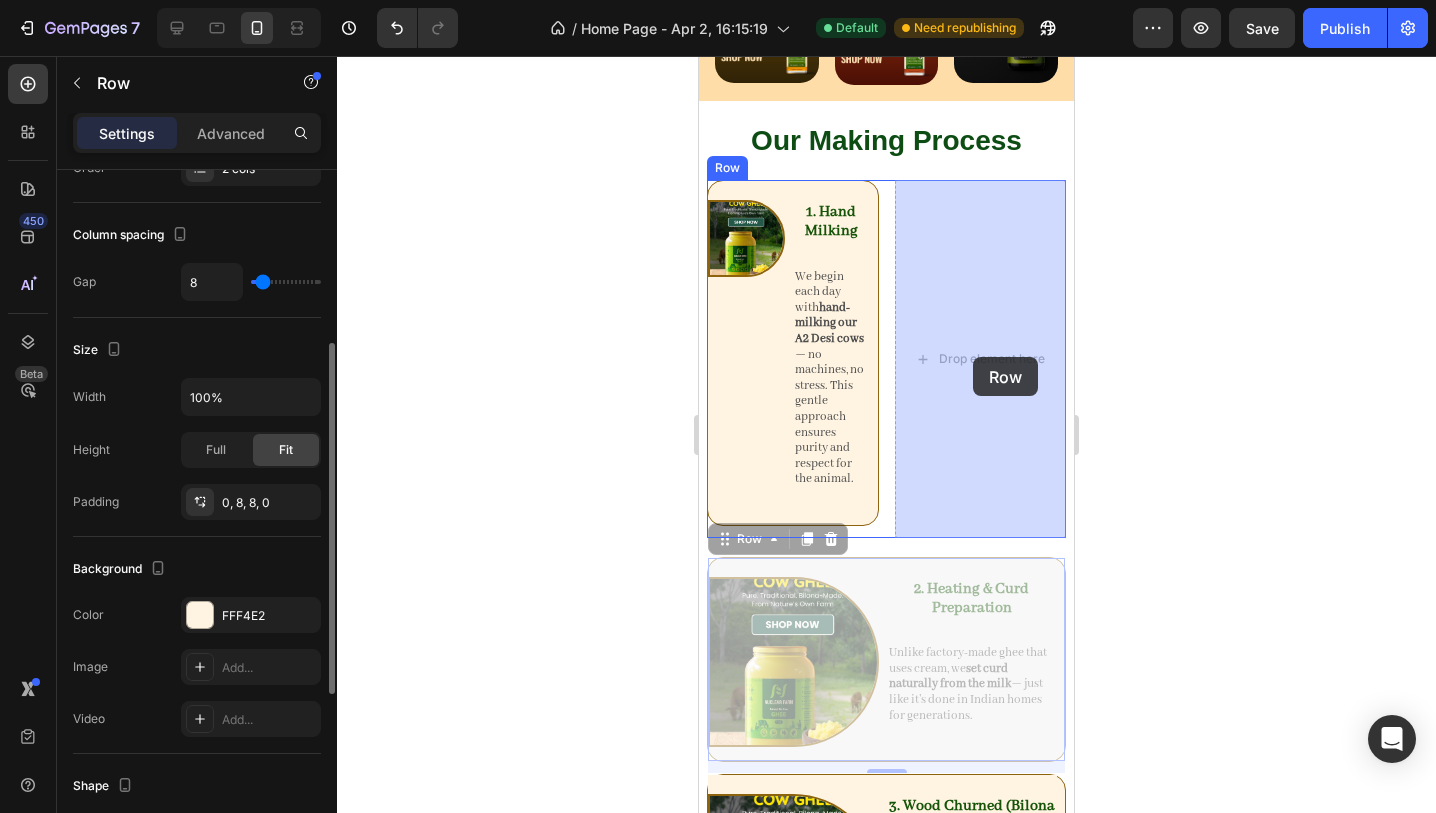 drag, startPoint x: 866, startPoint y: 570, endPoint x: 973, endPoint y: 356, distance: 239.25928 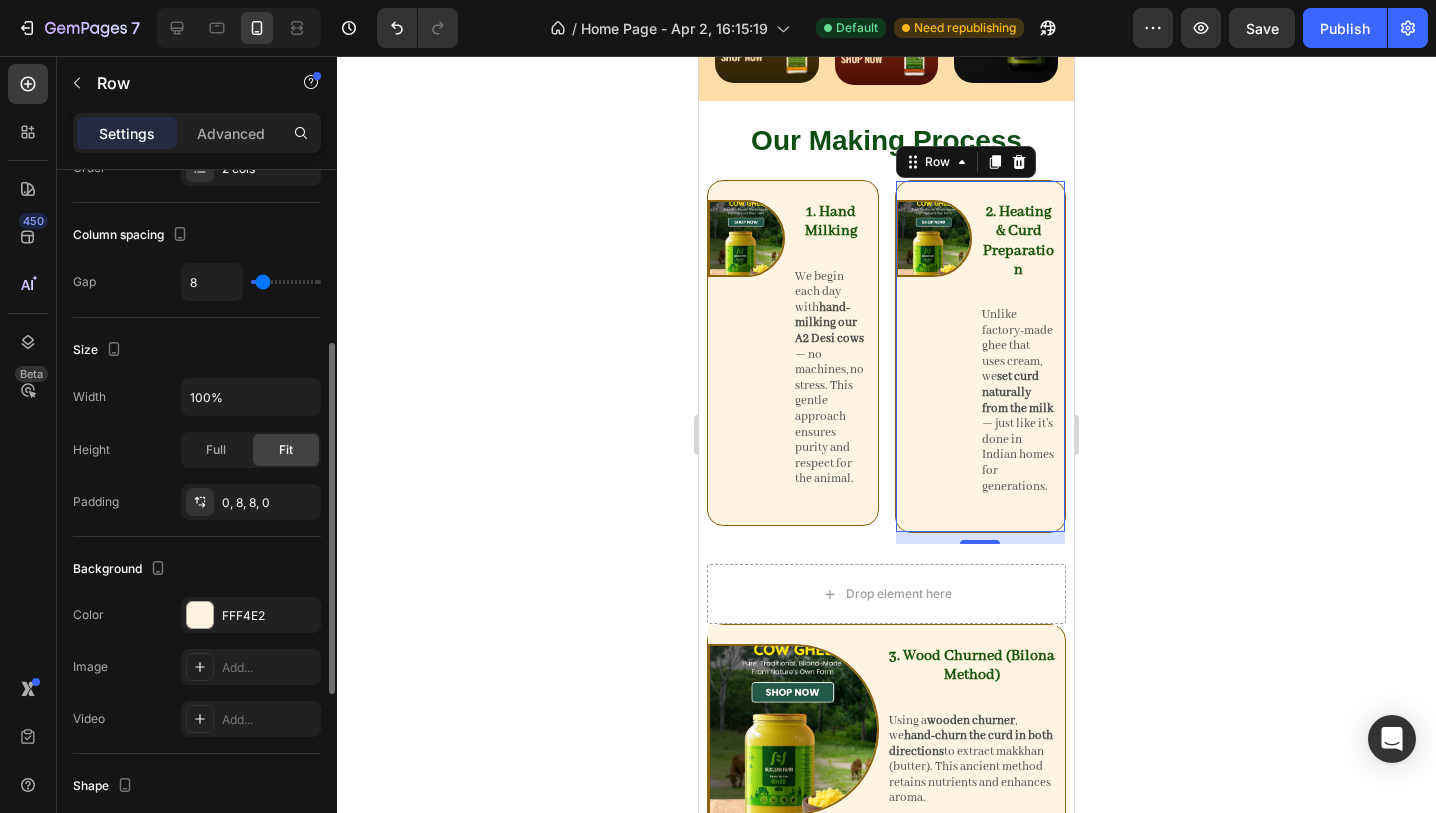 type on "0" 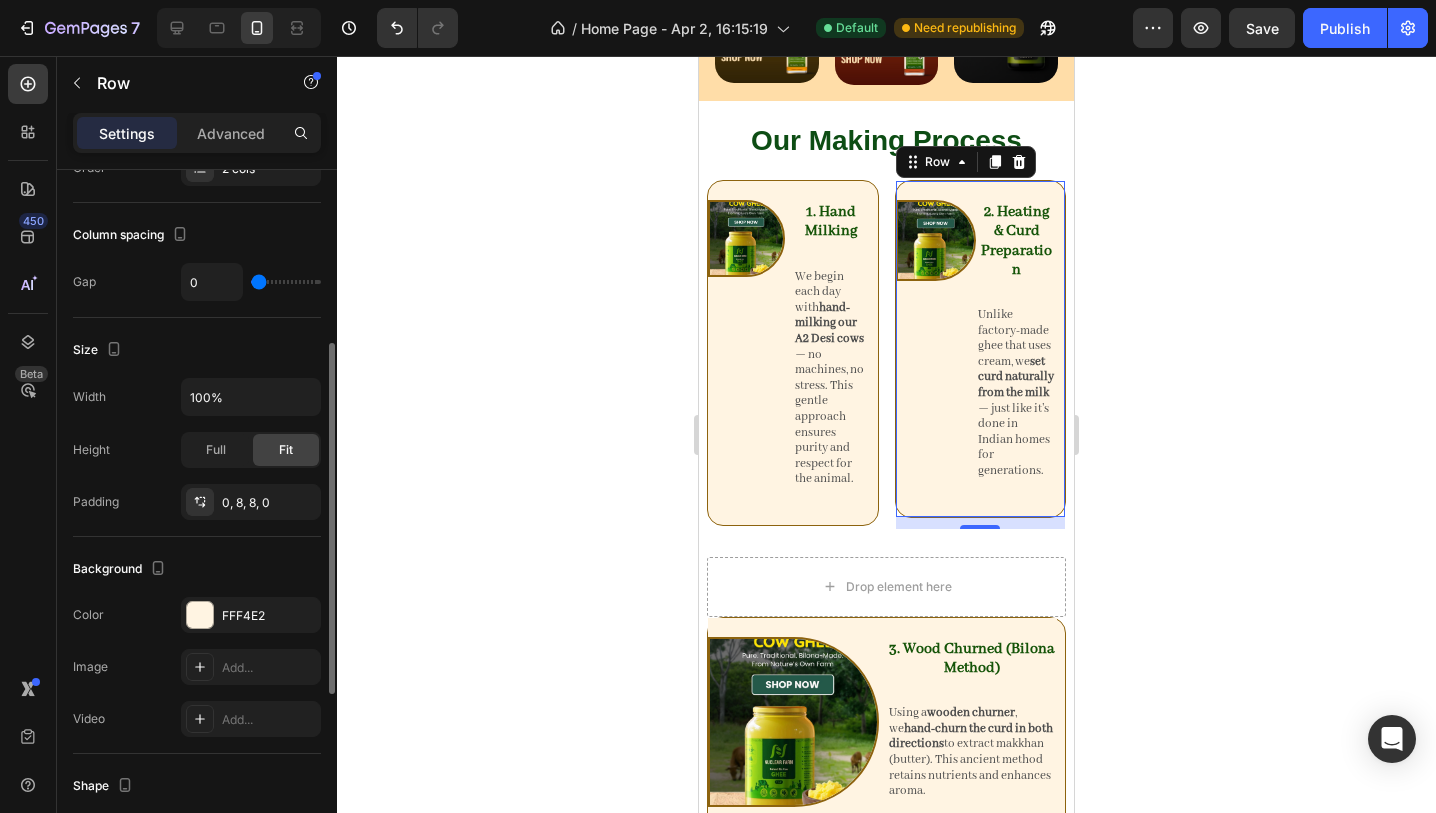 type on "42" 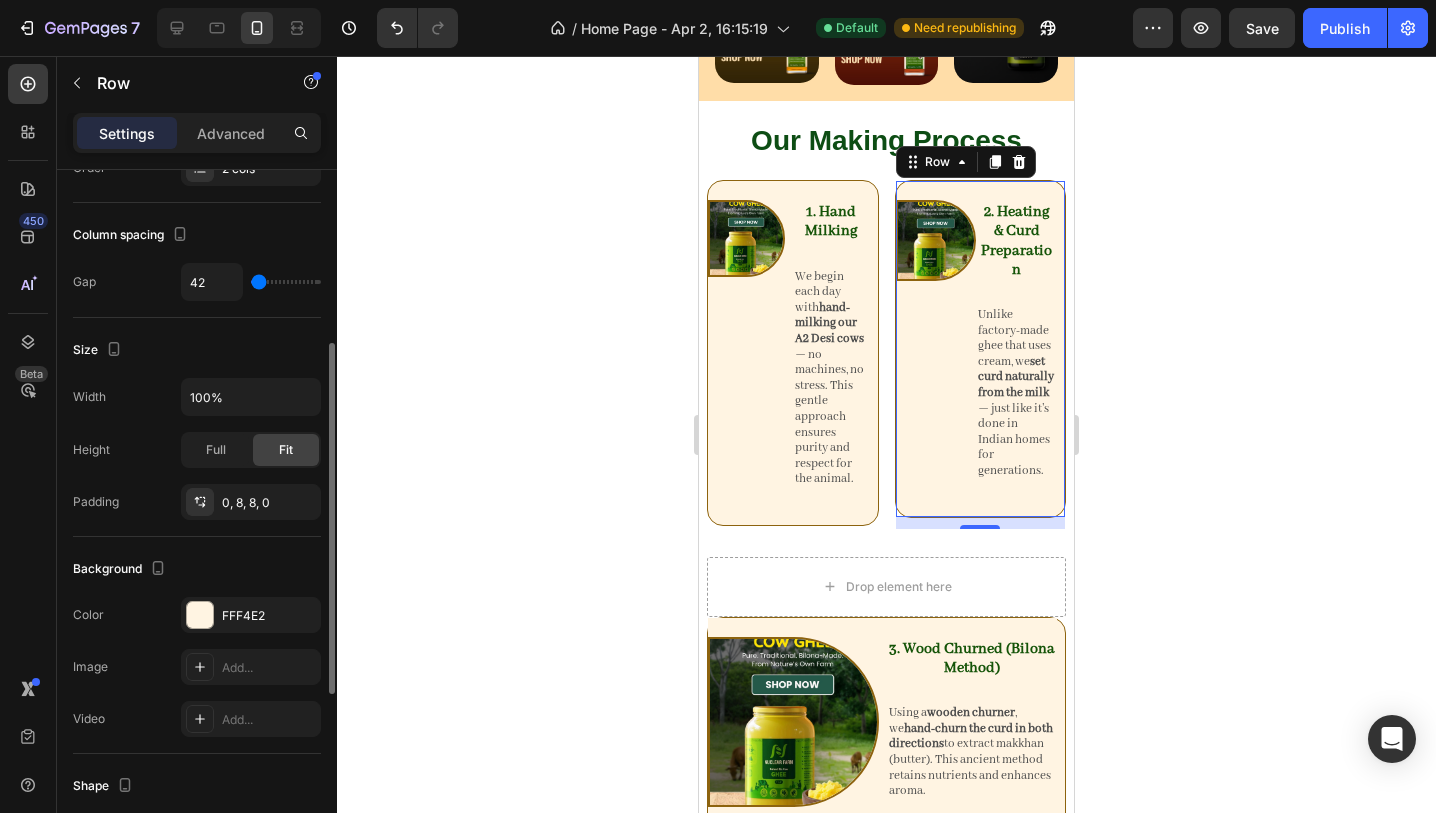 type on "42" 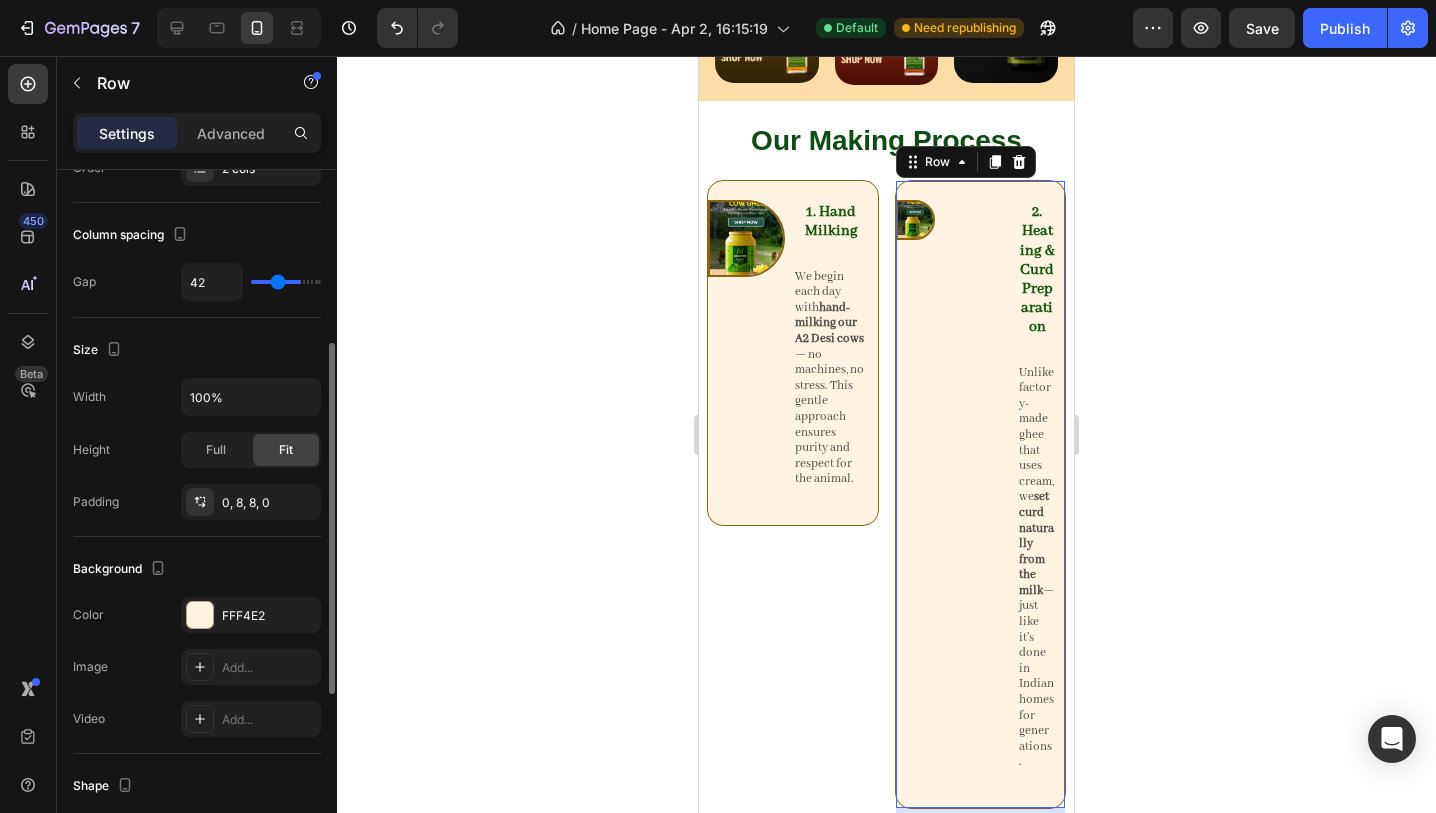 type on "82" 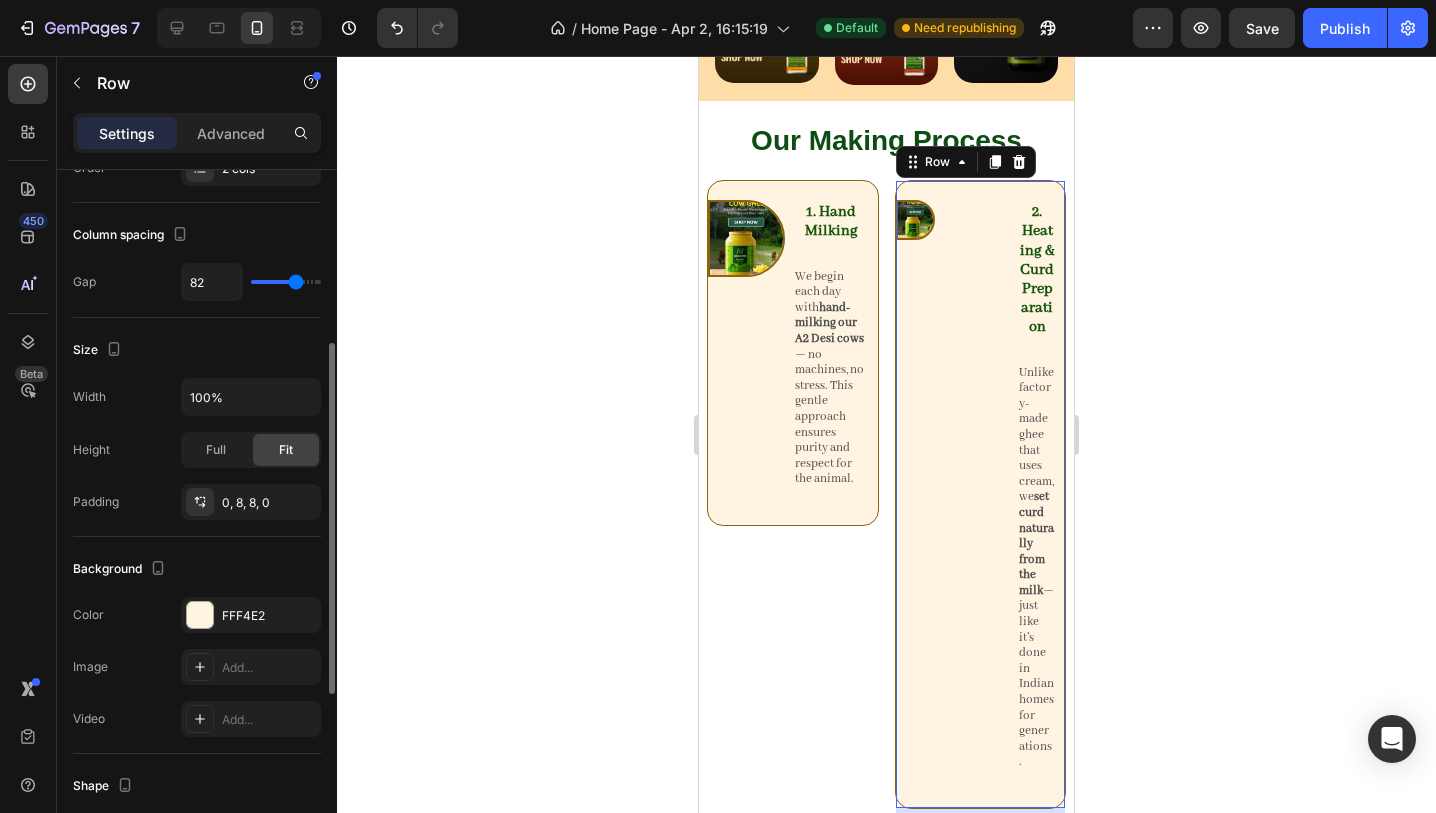 type on "21" 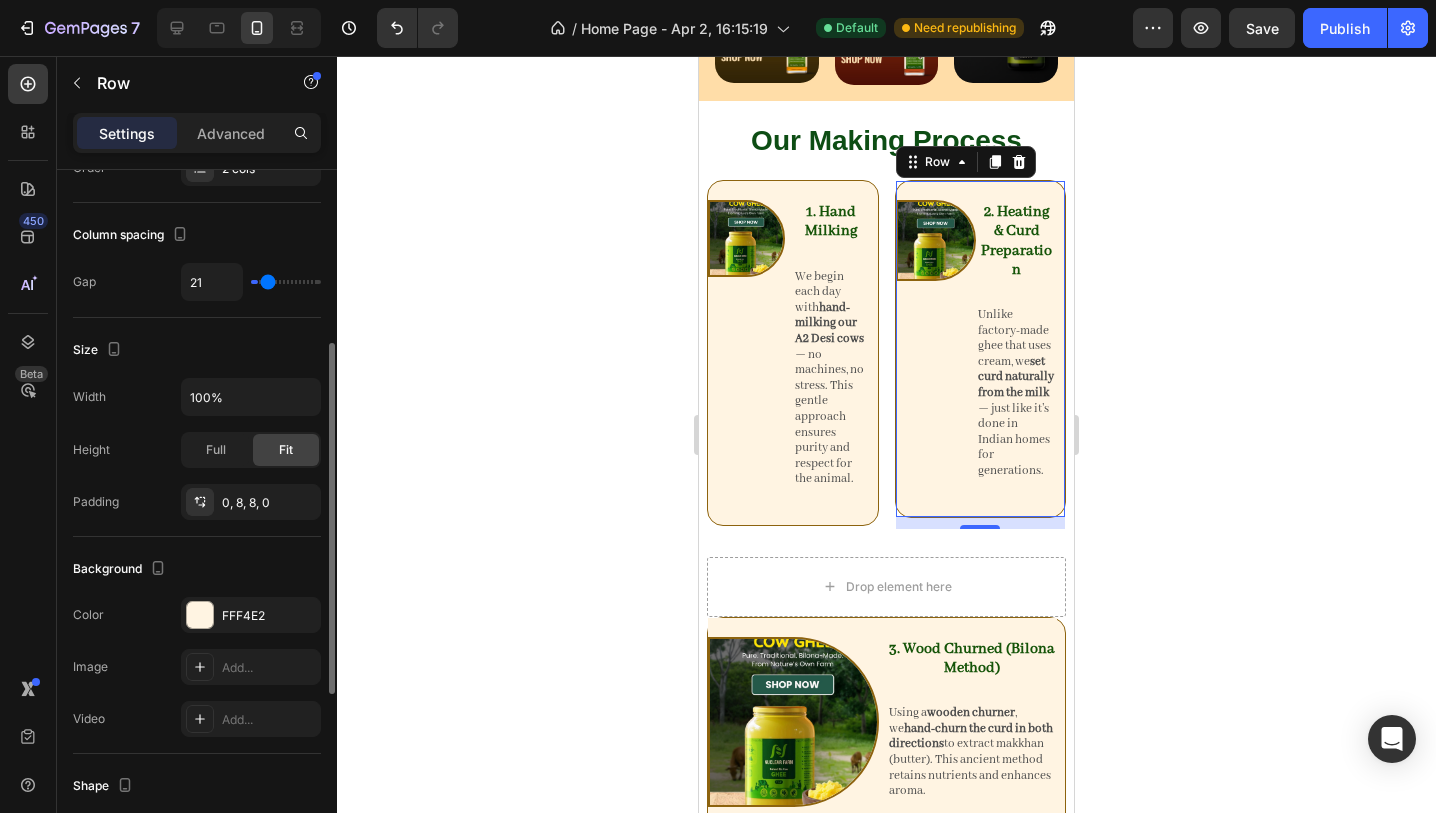 type on "0" 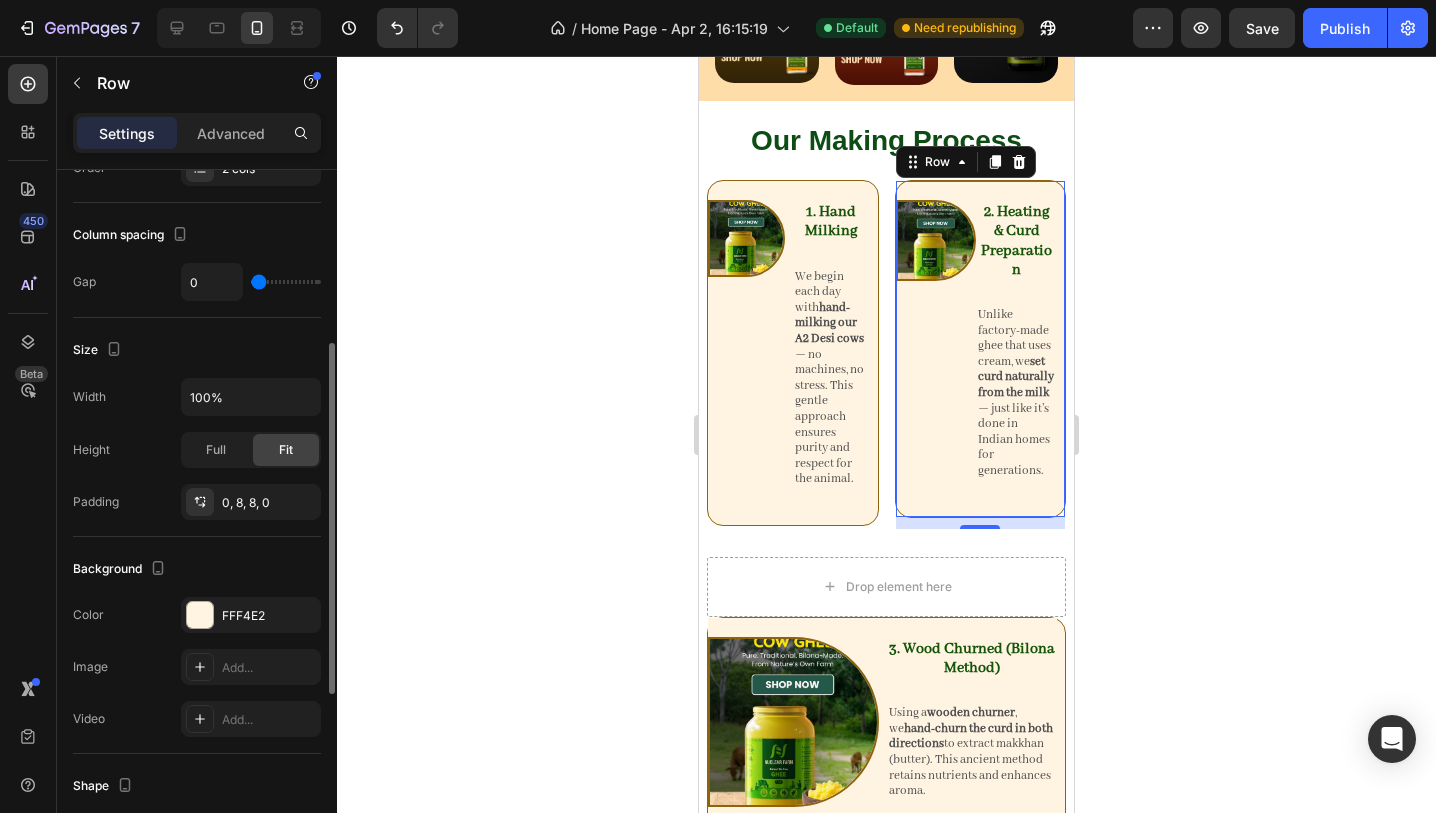 type on "4" 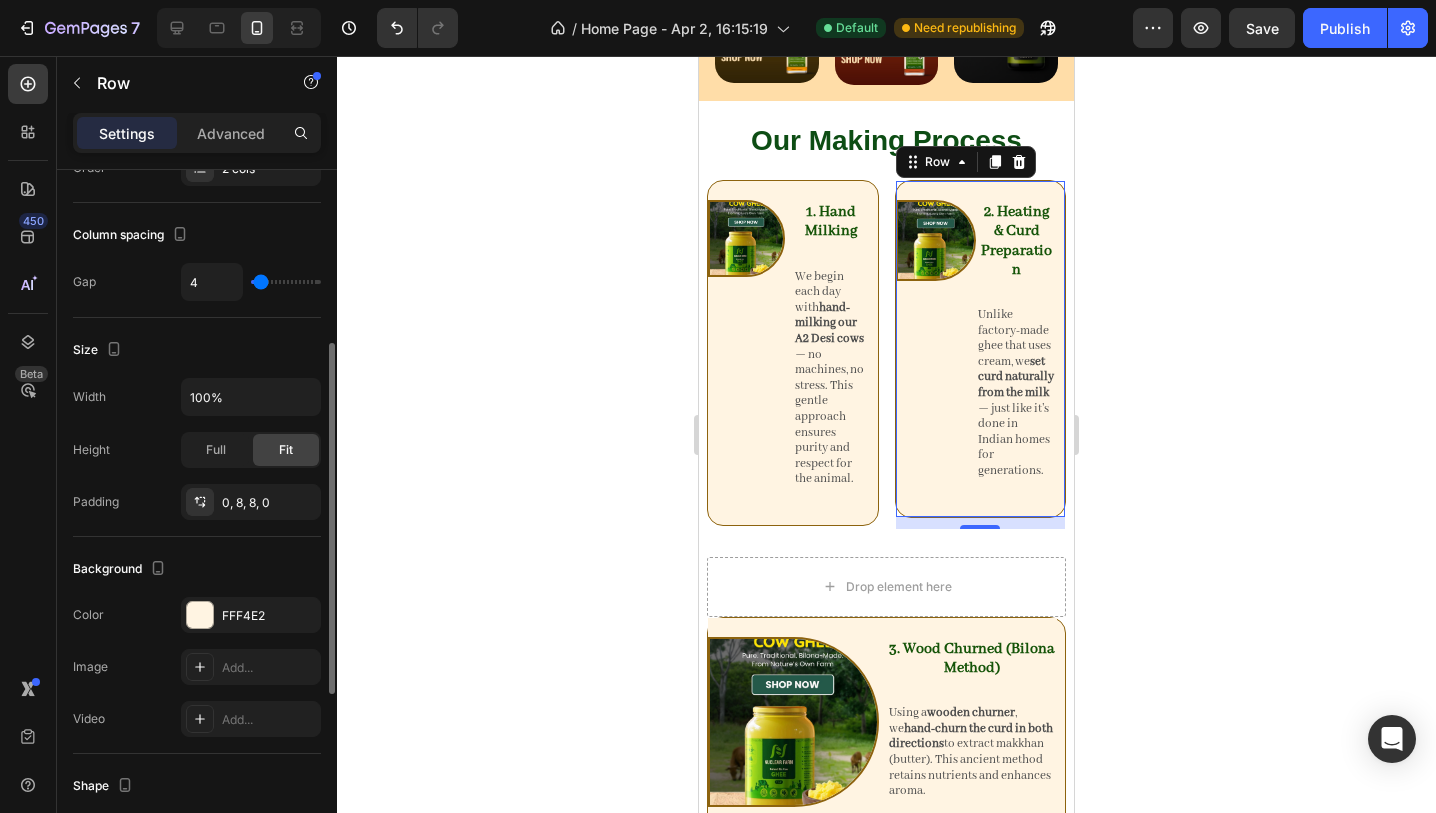 type on "10" 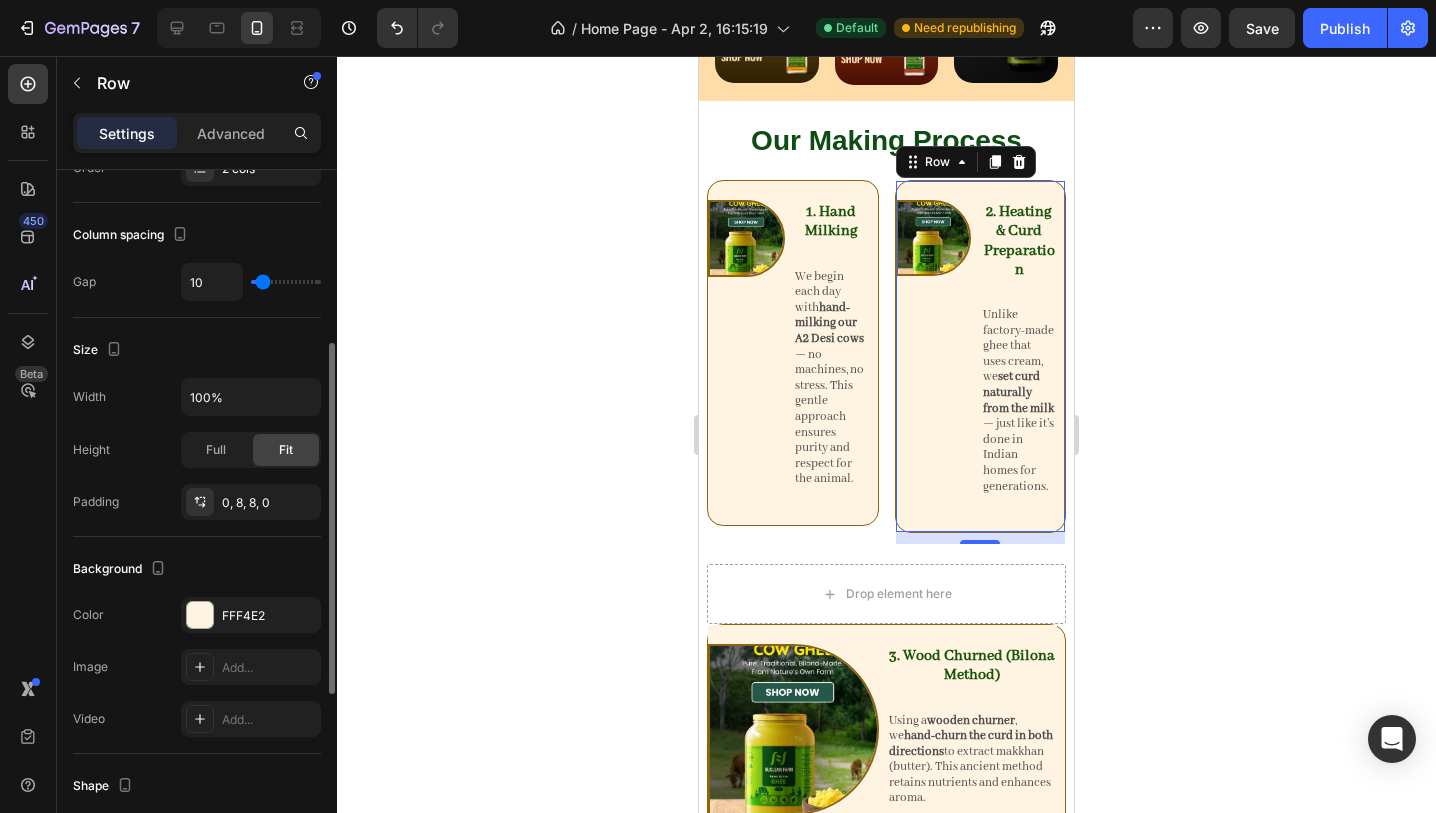 type on "11" 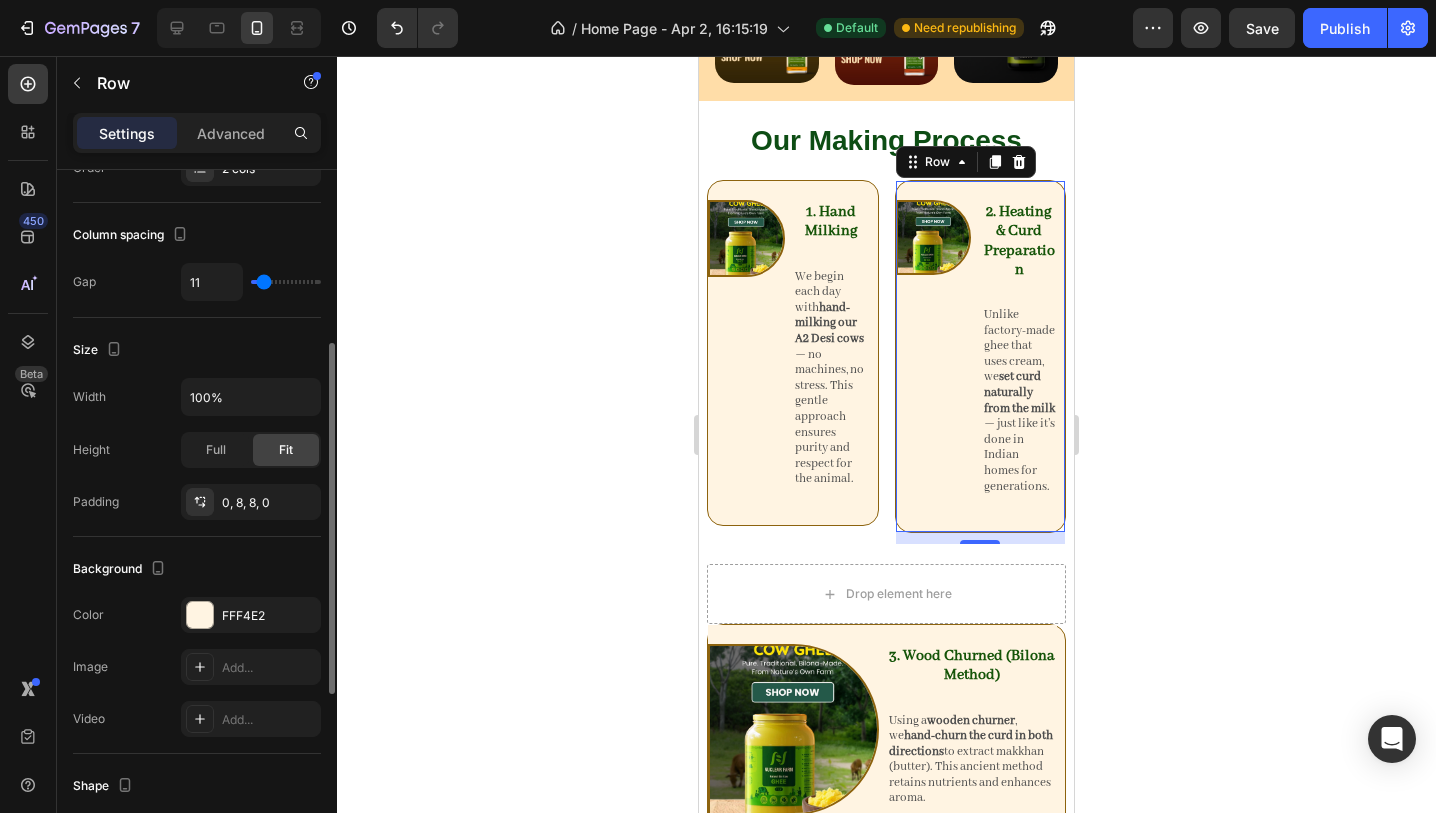 type on "6" 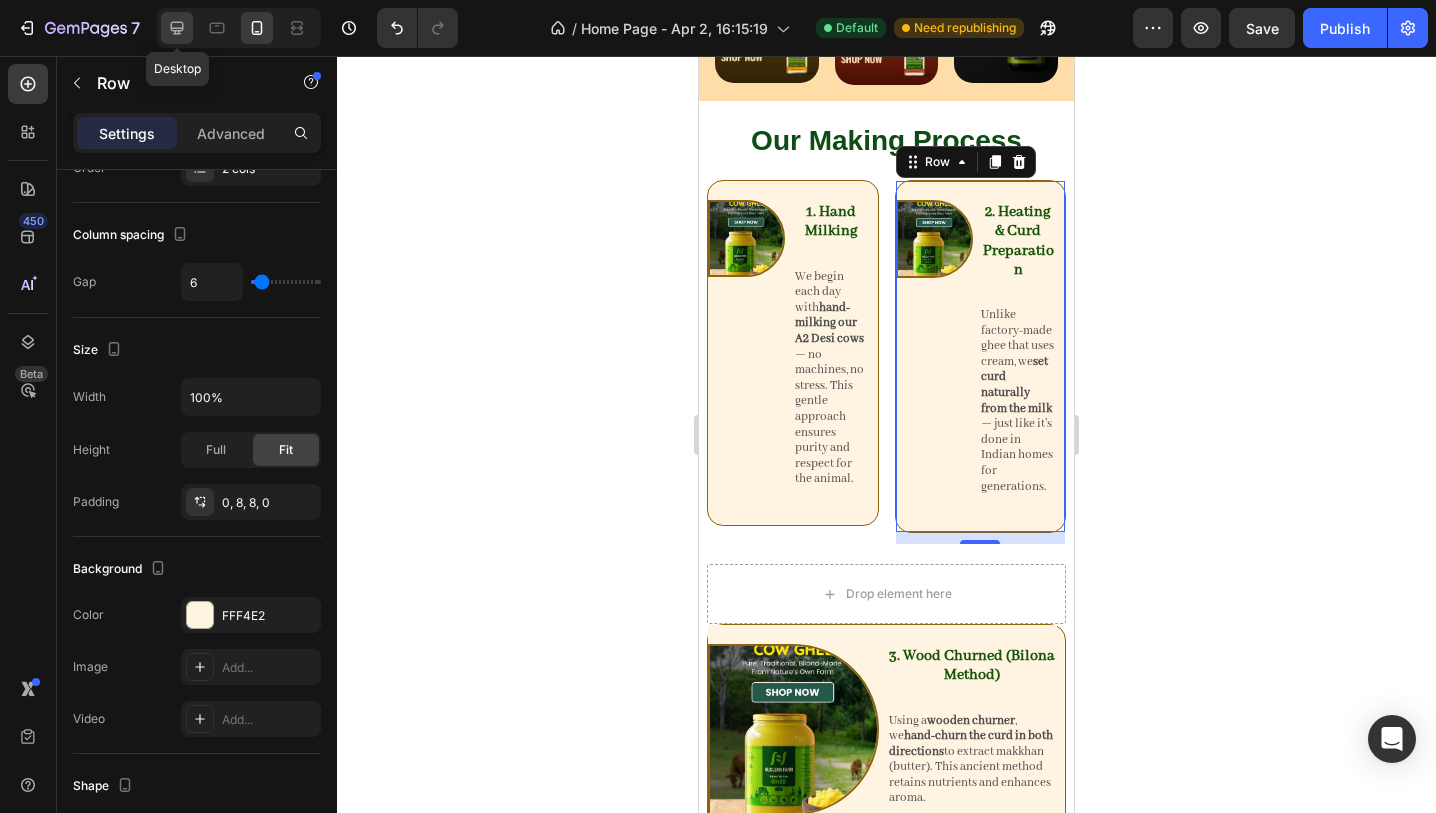 click 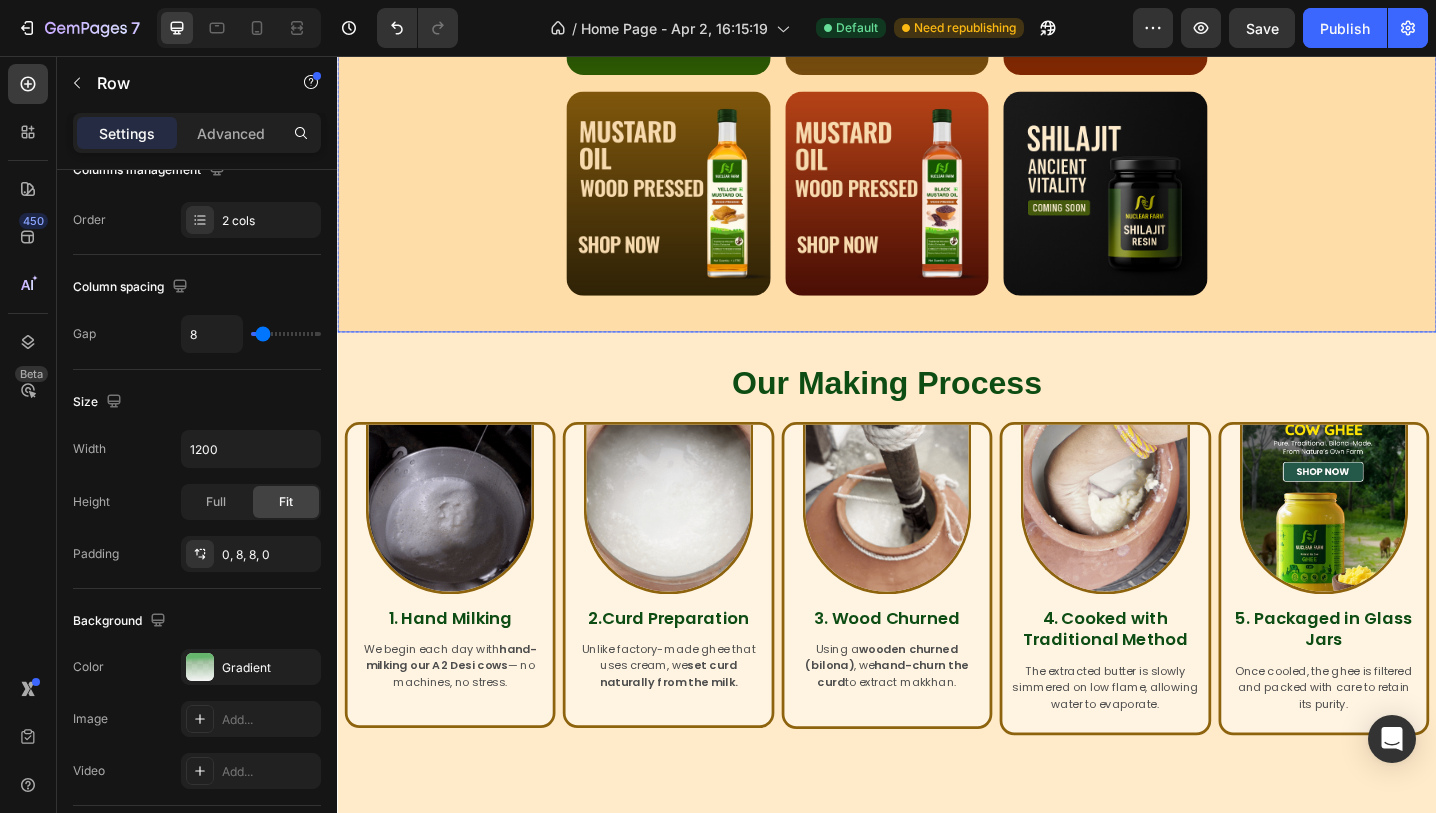 scroll, scrollTop: 764, scrollLeft: 0, axis: vertical 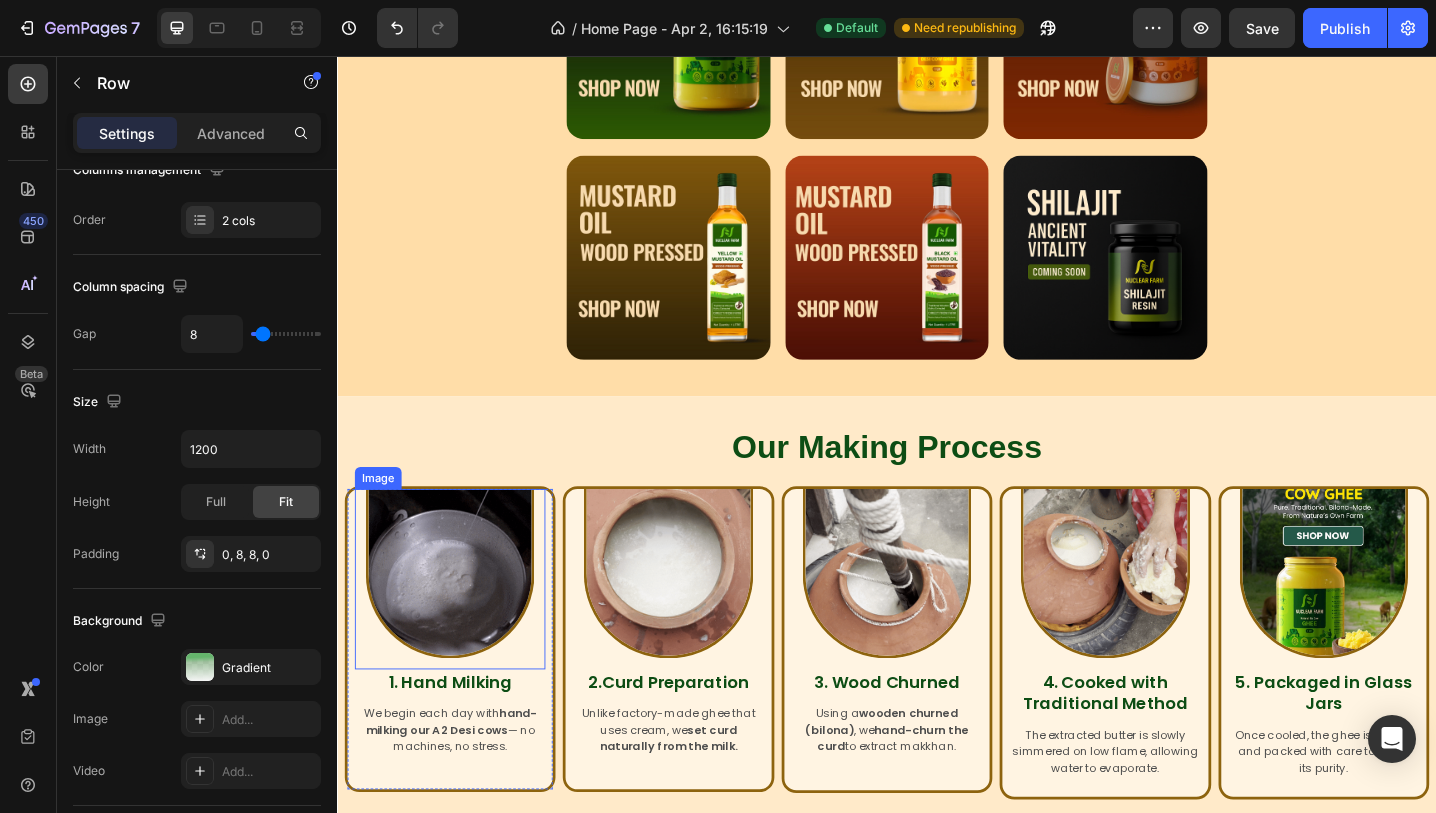 click at bounding box center [460, 621] 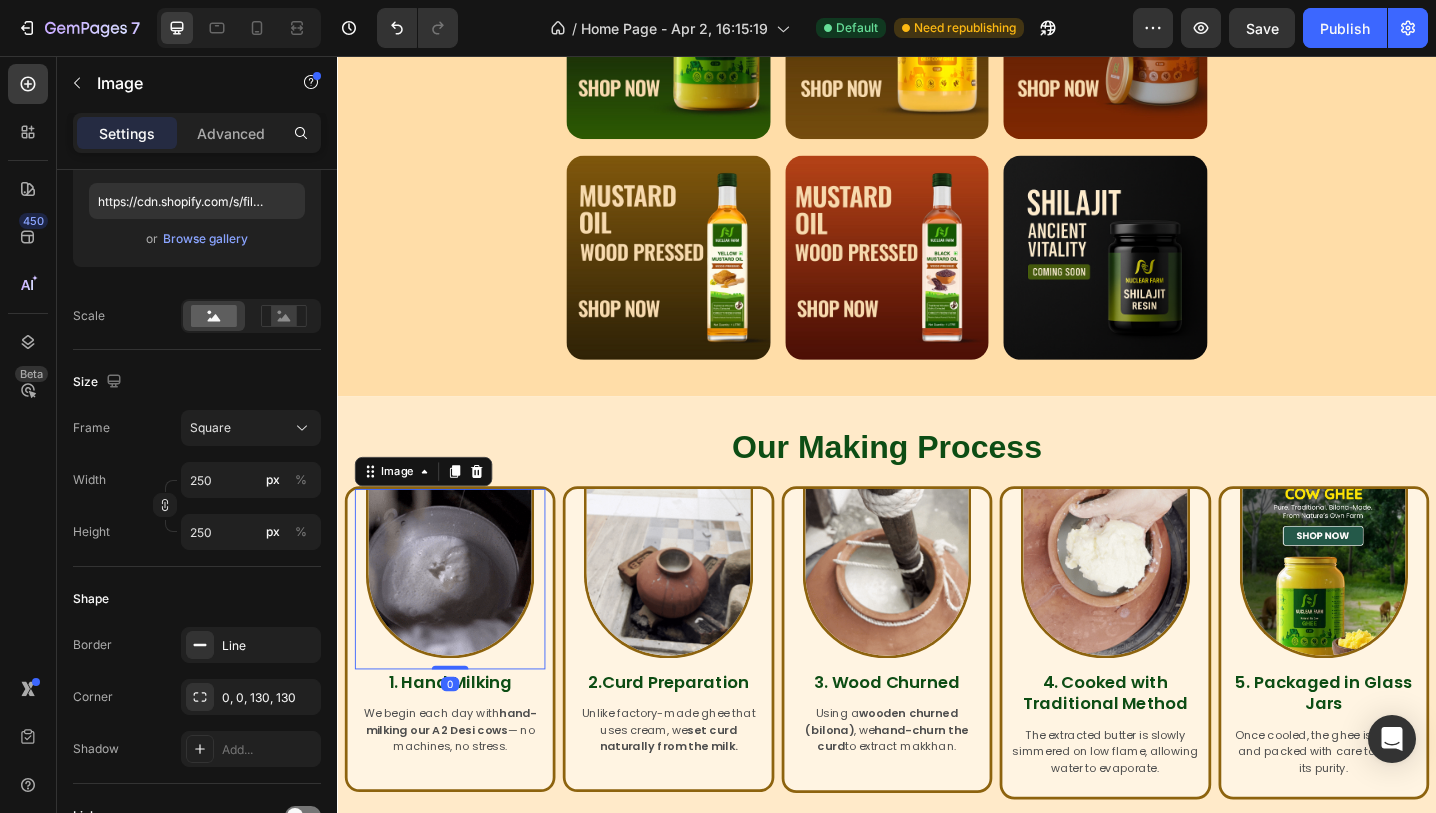 scroll, scrollTop: 0, scrollLeft: 0, axis: both 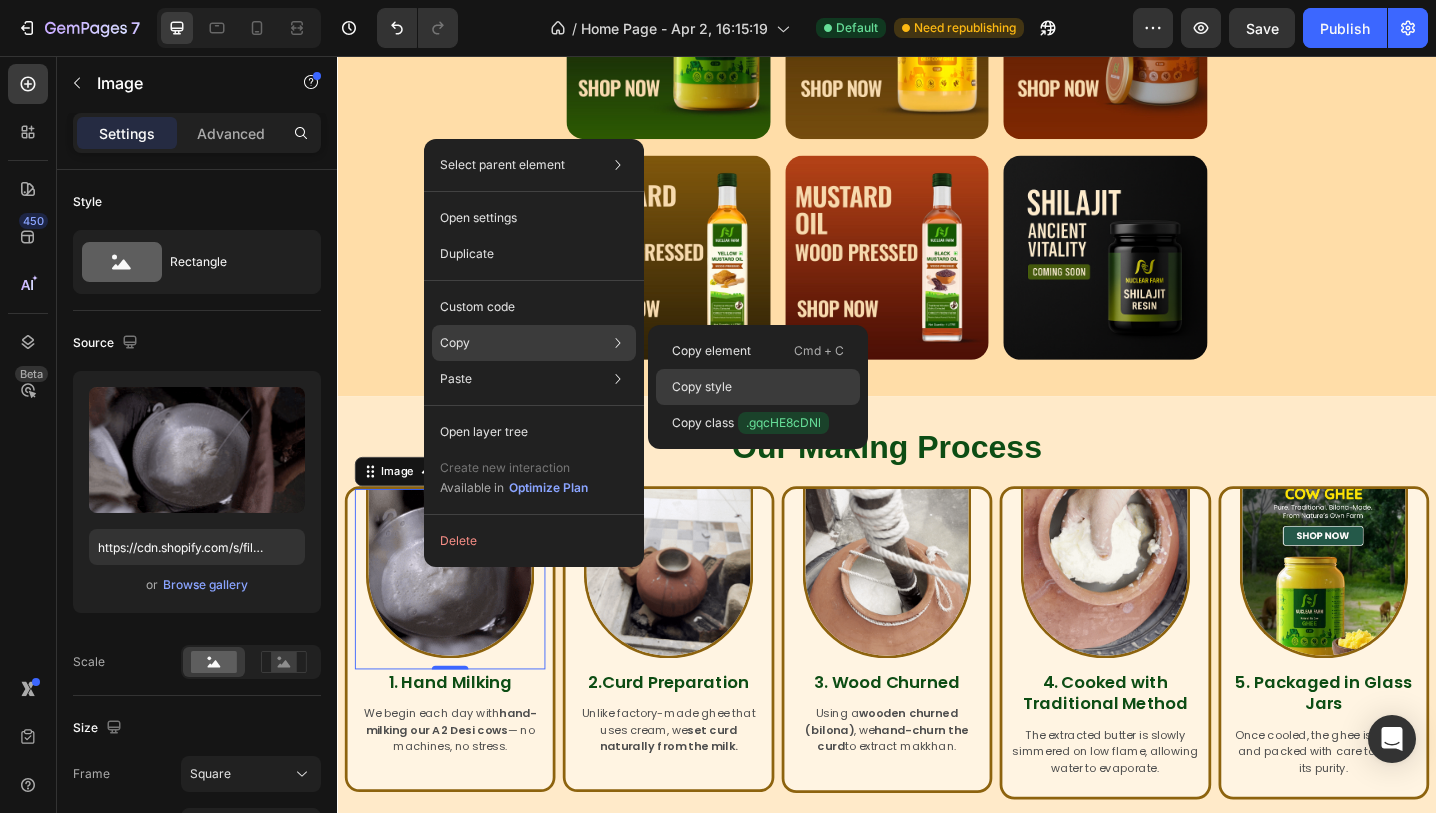 click on "Copy style" 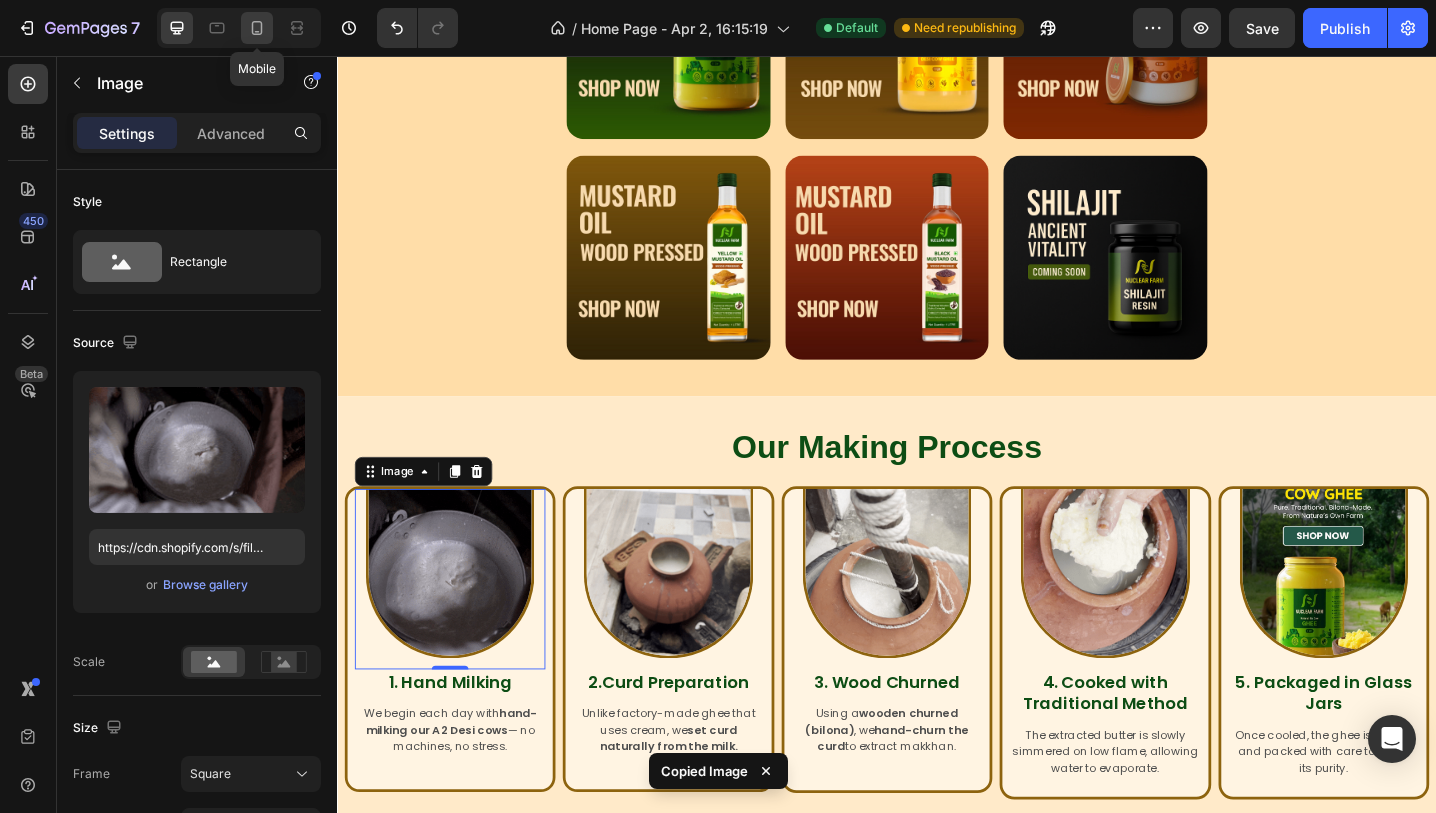 click 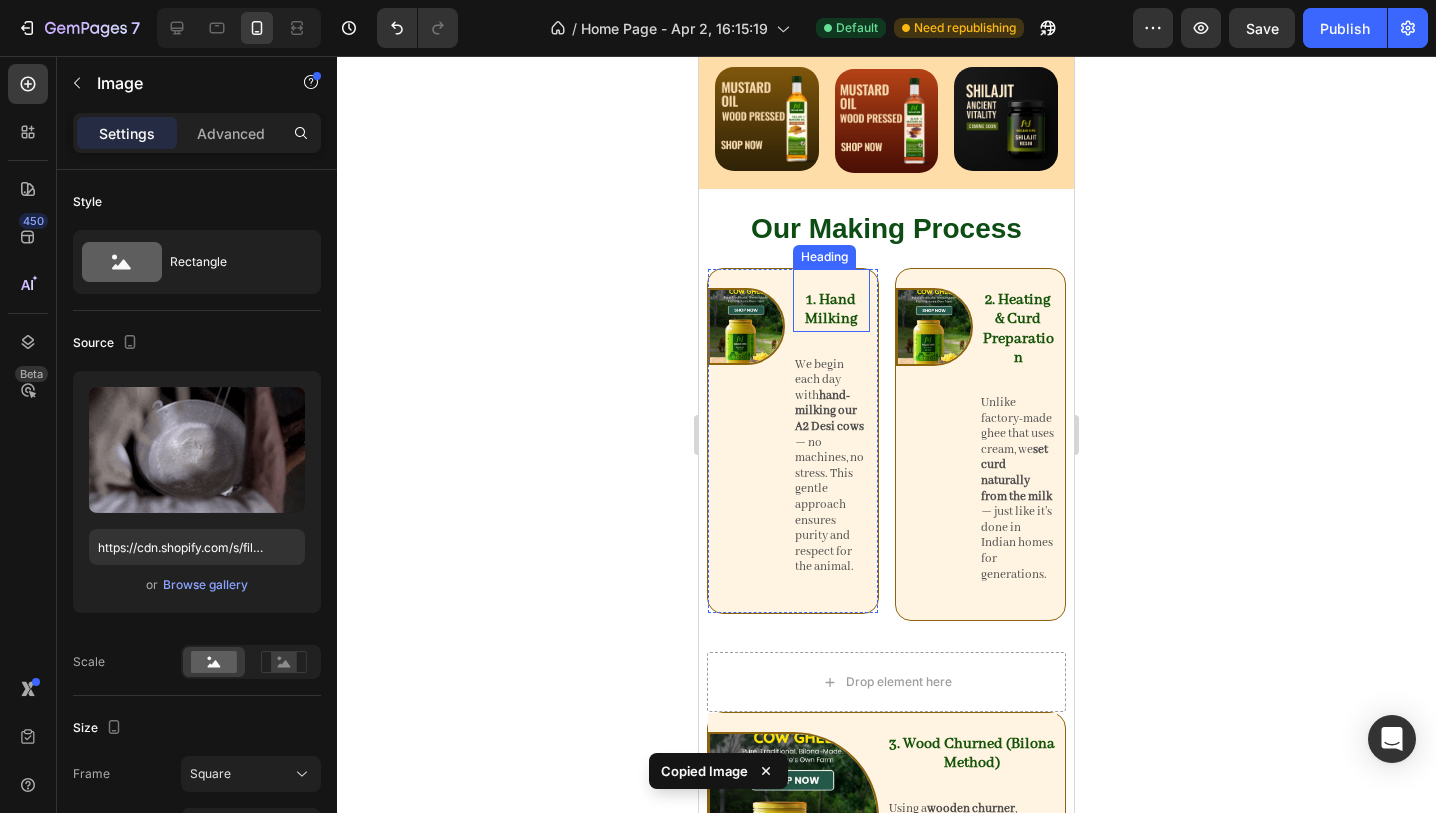 scroll, scrollTop: 684, scrollLeft: 0, axis: vertical 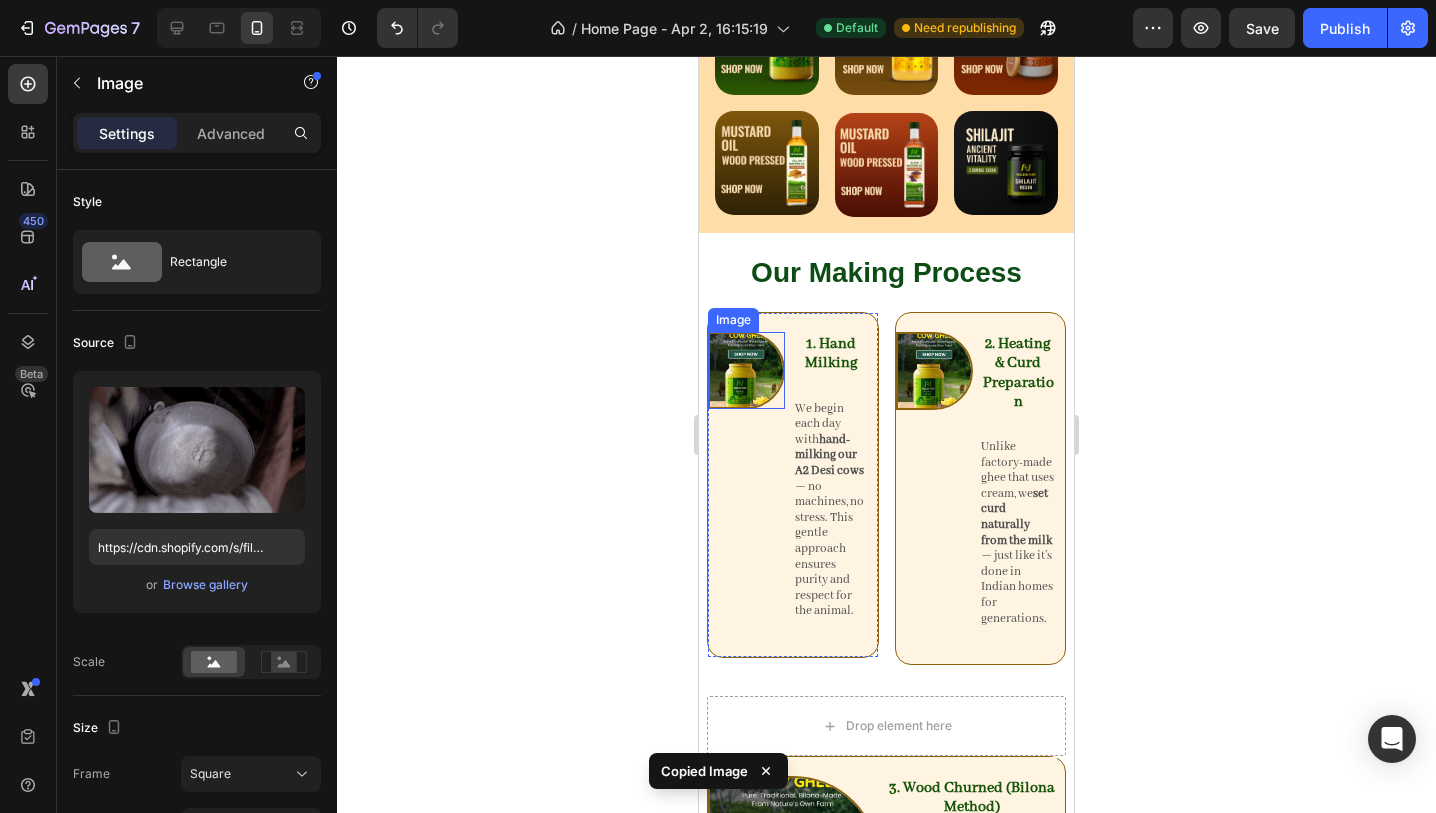 click at bounding box center [746, 370] 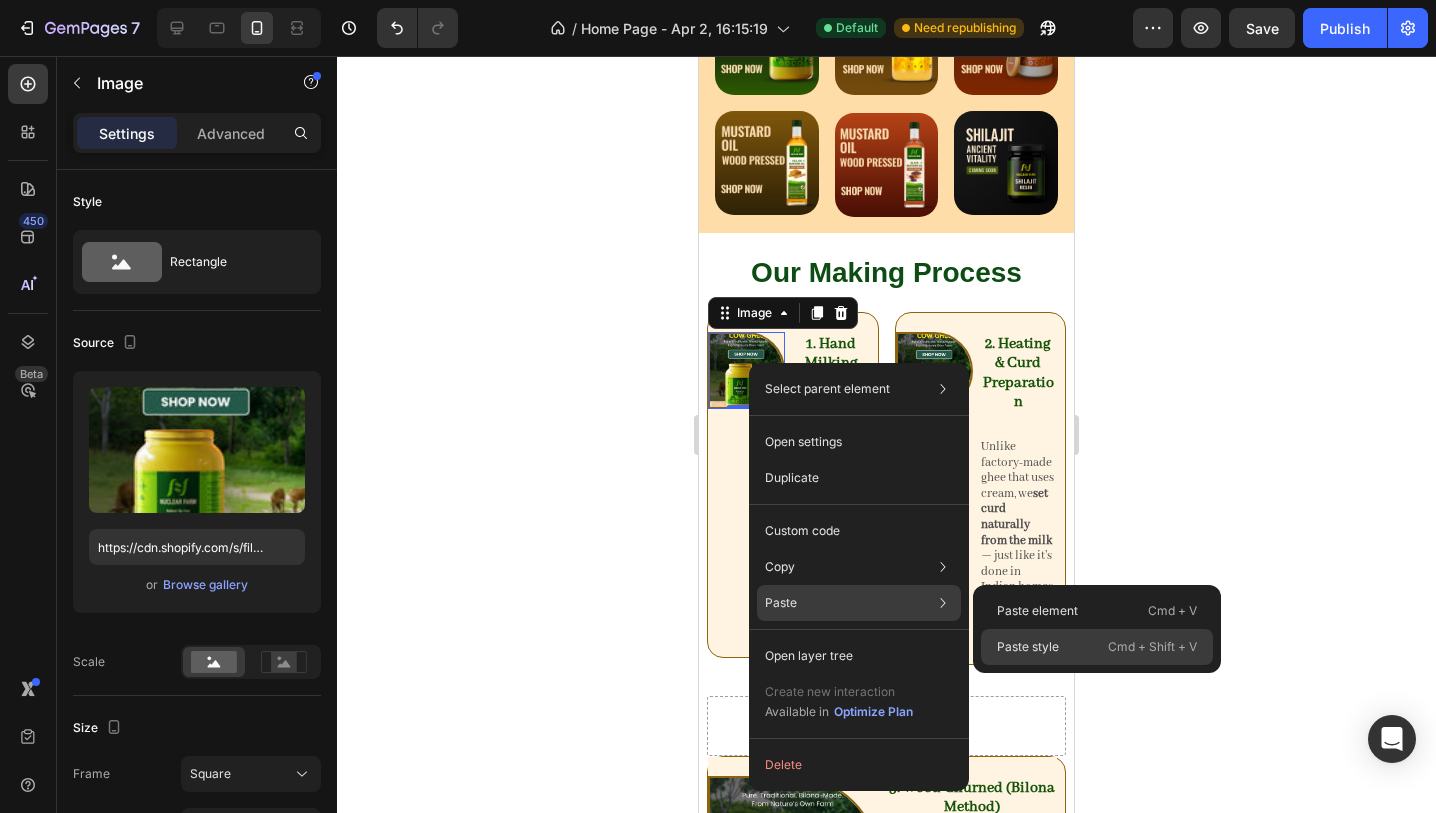 click on "Paste style  Cmd + Shift + V" 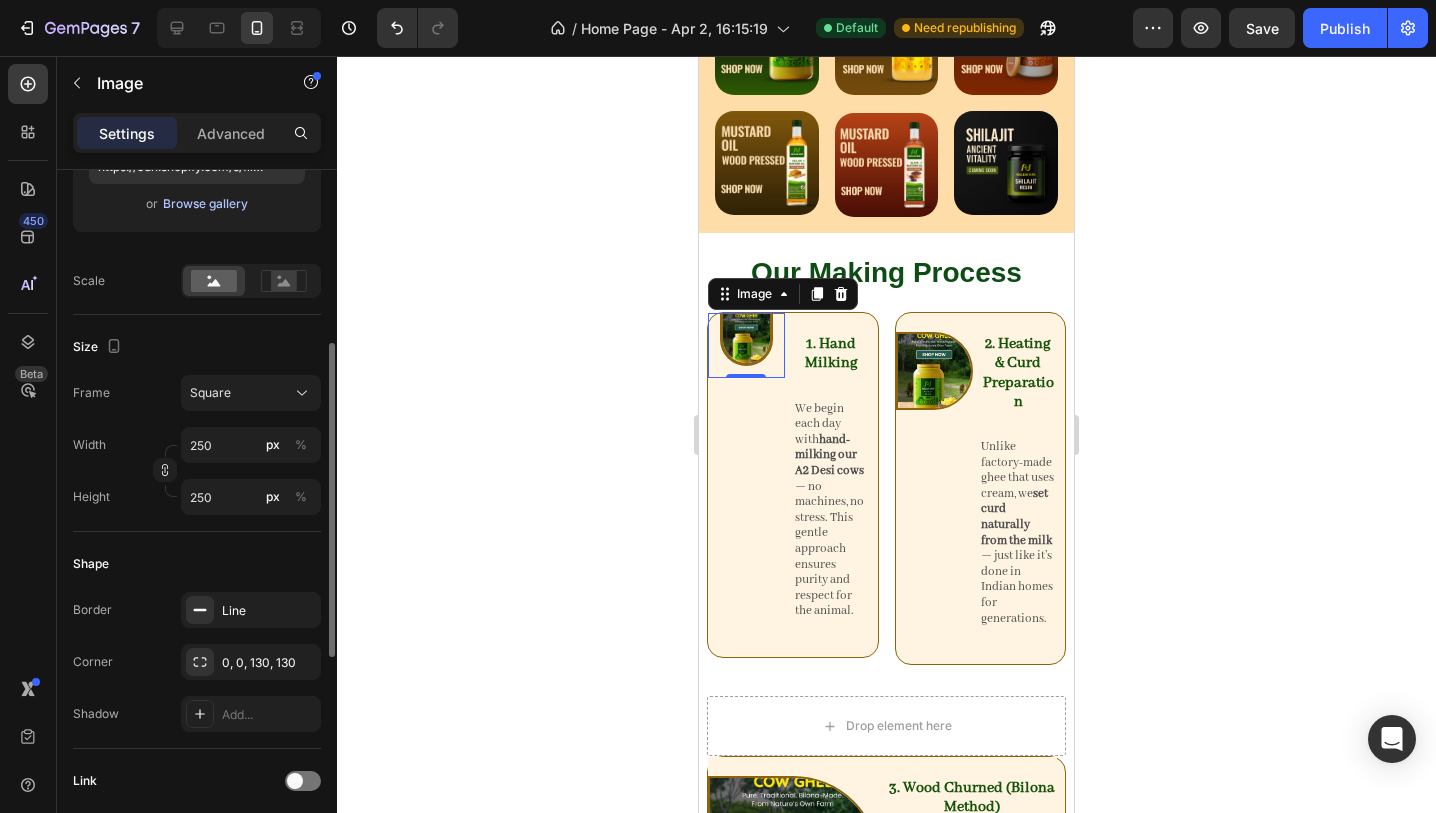 scroll, scrollTop: 383, scrollLeft: 0, axis: vertical 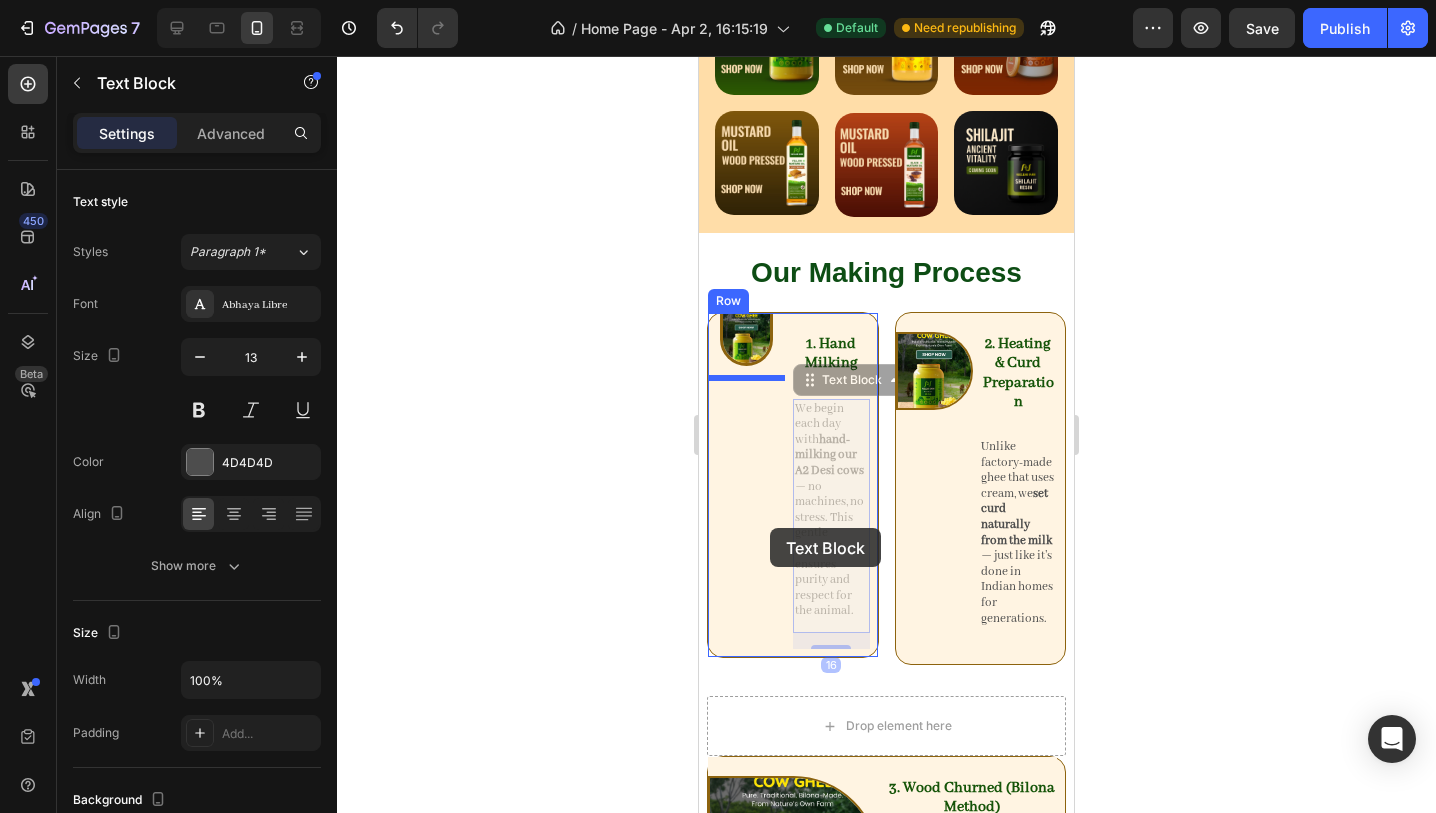 drag, startPoint x: 813, startPoint y: 481, endPoint x: 770, endPoint y: 528, distance: 63.702435 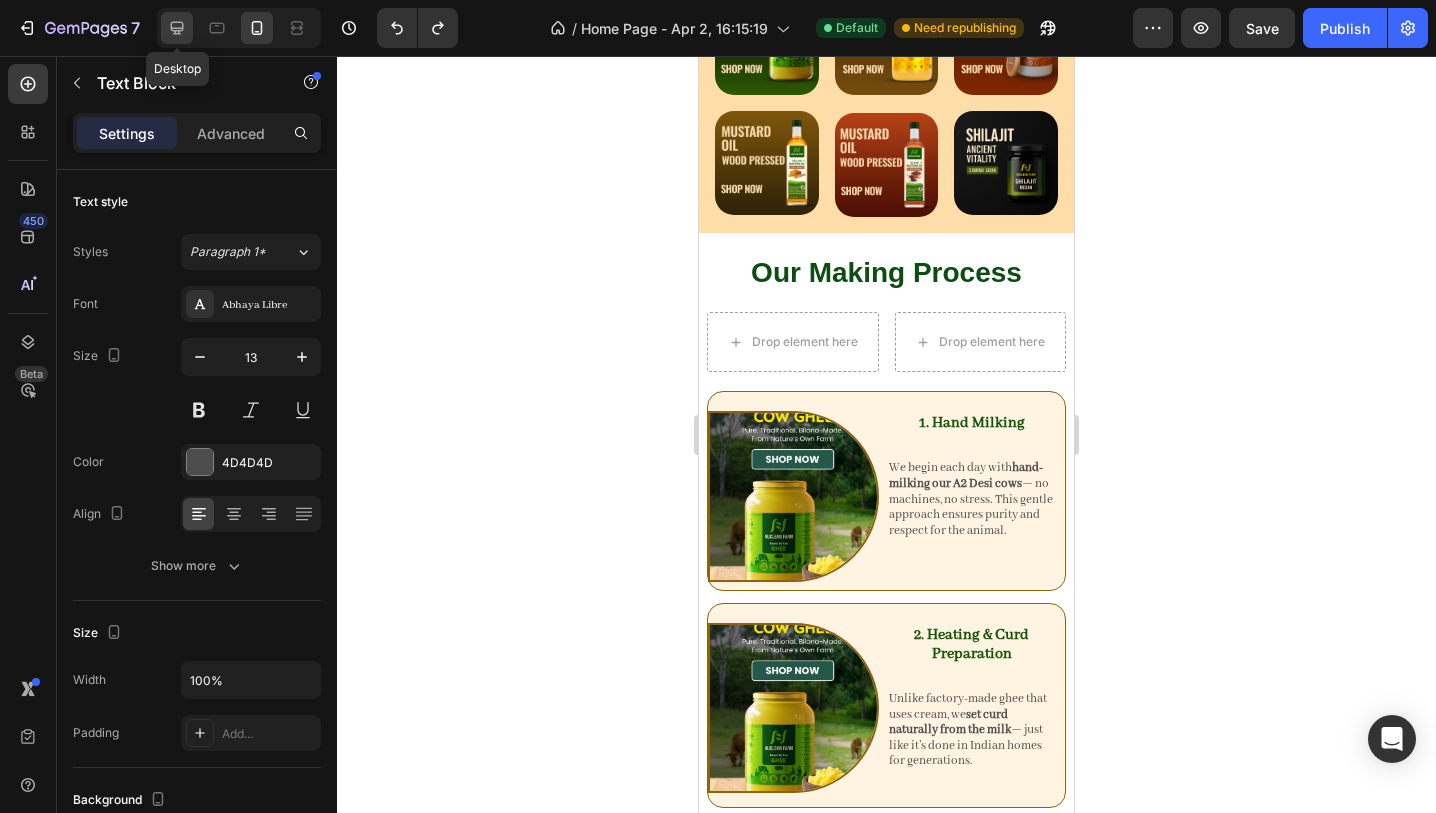 click 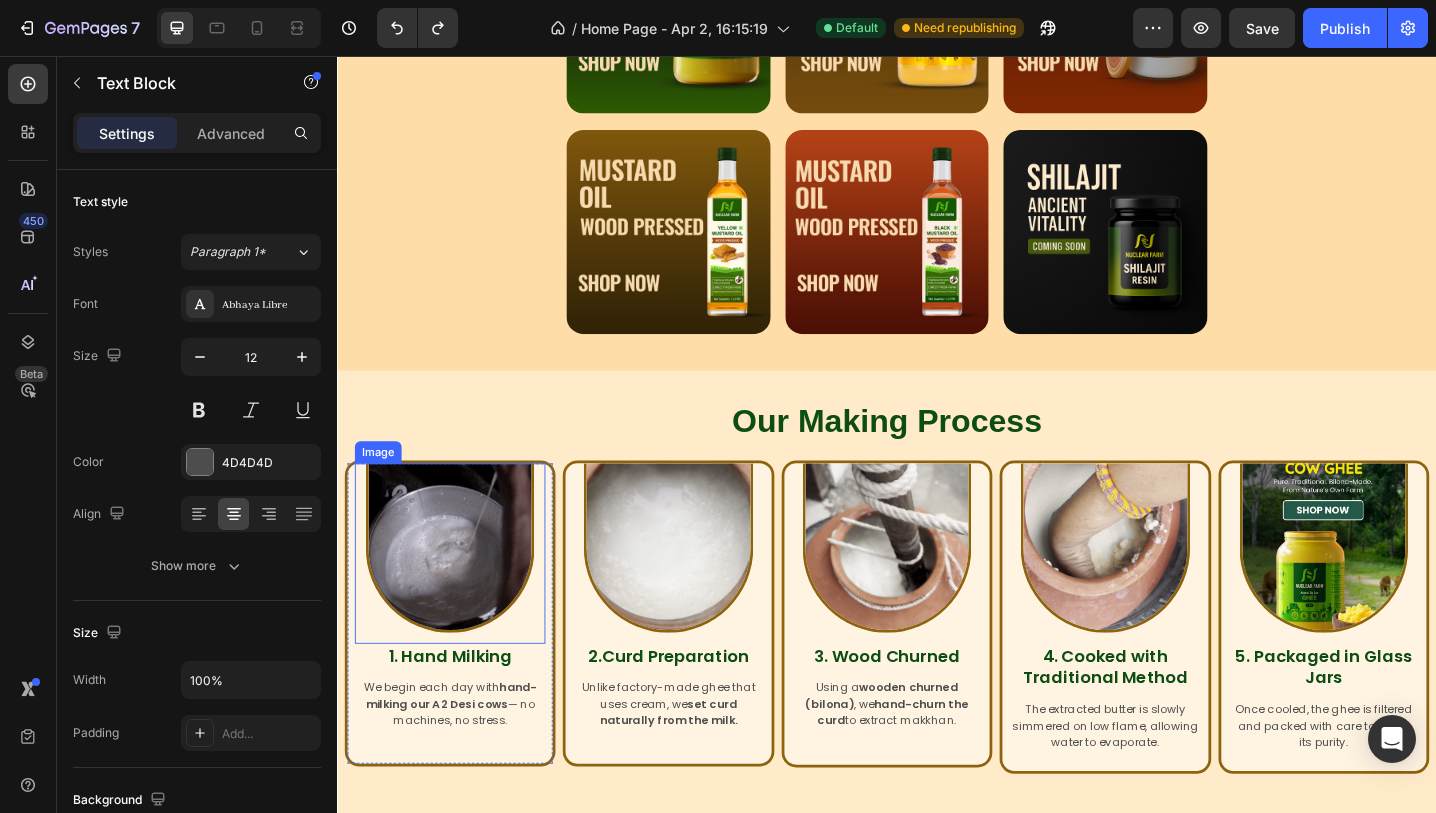scroll, scrollTop: 793, scrollLeft: 0, axis: vertical 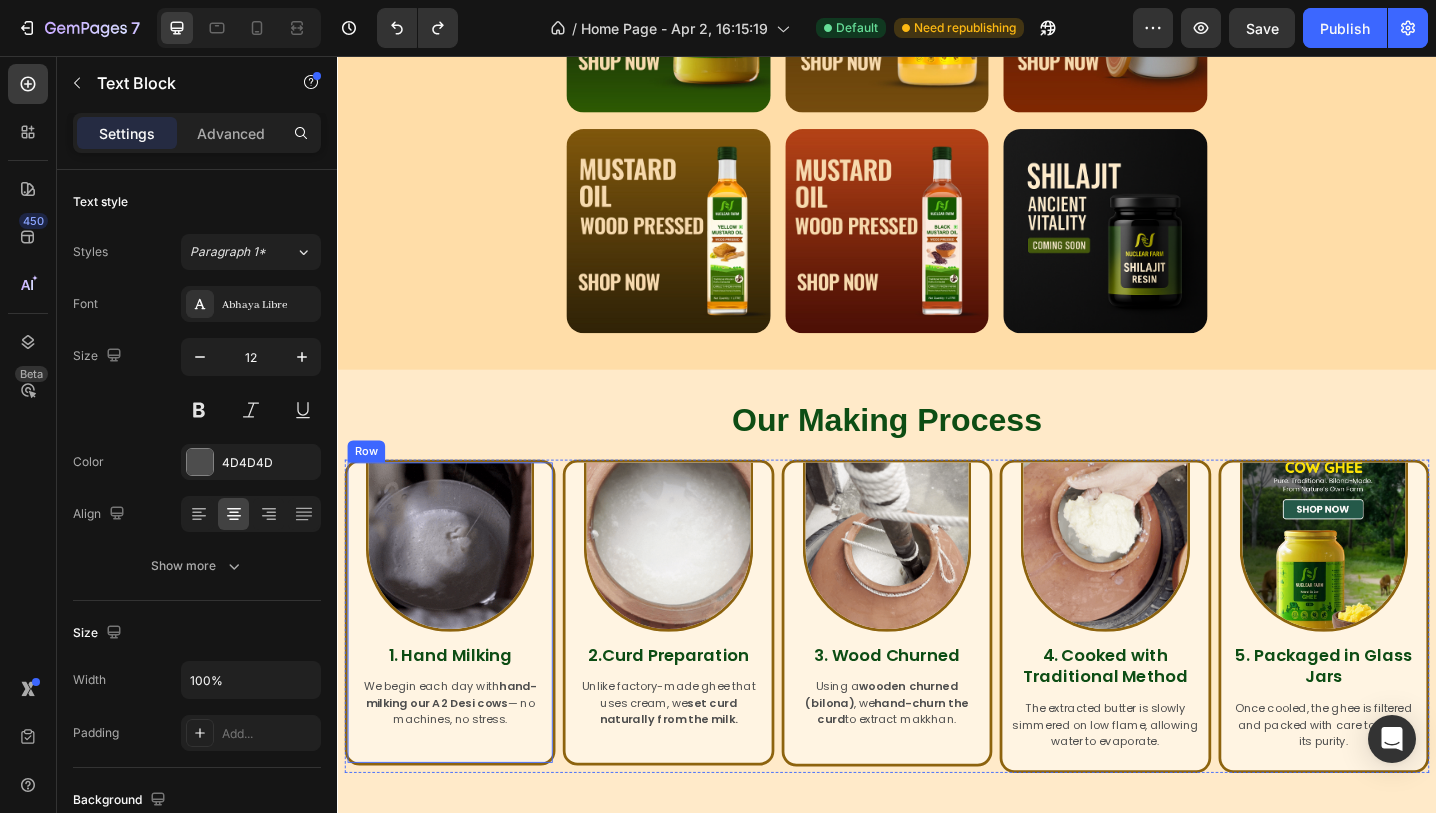 click on "Image 1. Hand Milking Heading We begin each day with  hand-milking our A2 Desi cows  — no machines, no stress. Text Block Row" at bounding box center (460, 664) 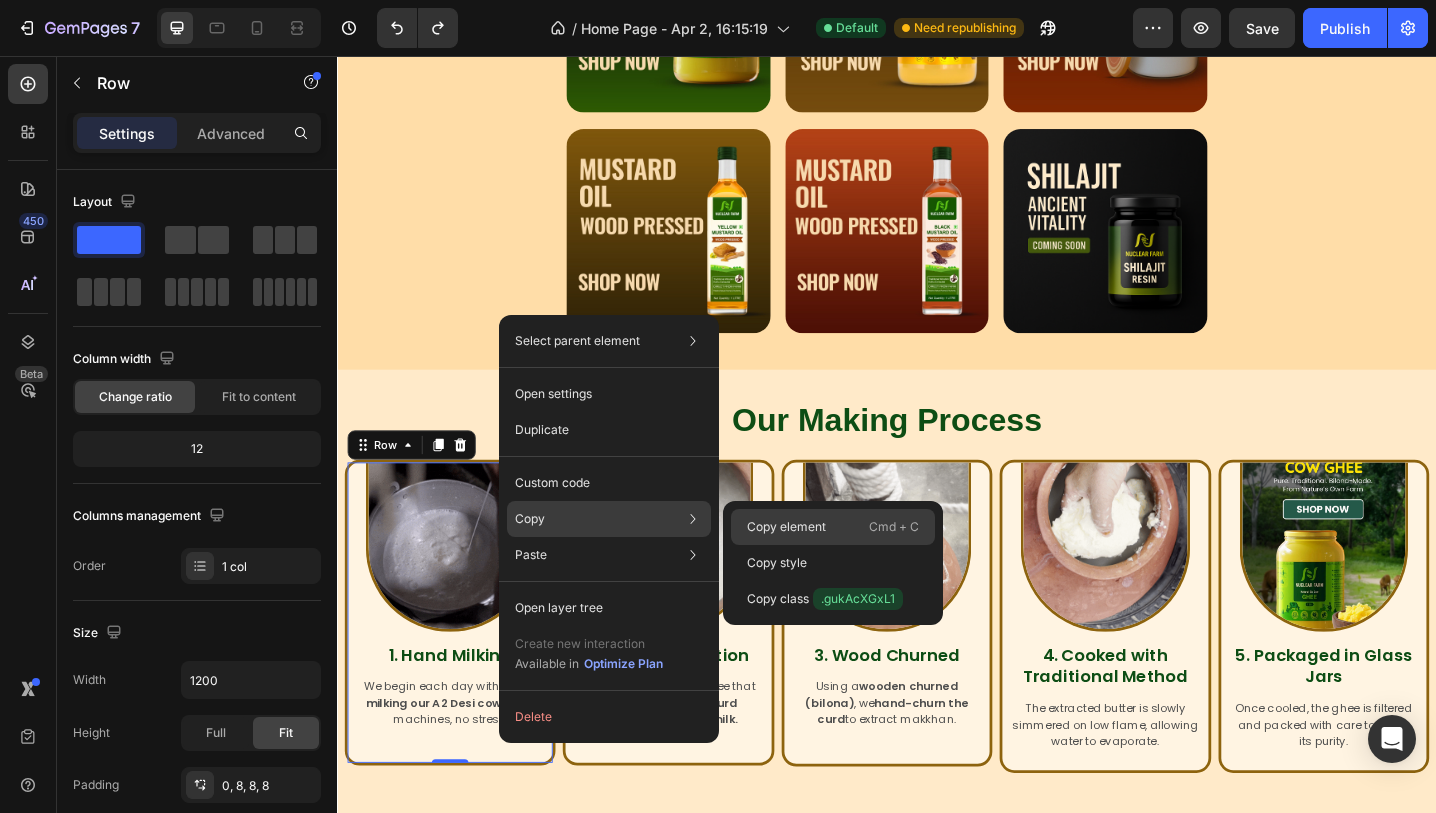 click on "Copy element" at bounding box center (786, 527) 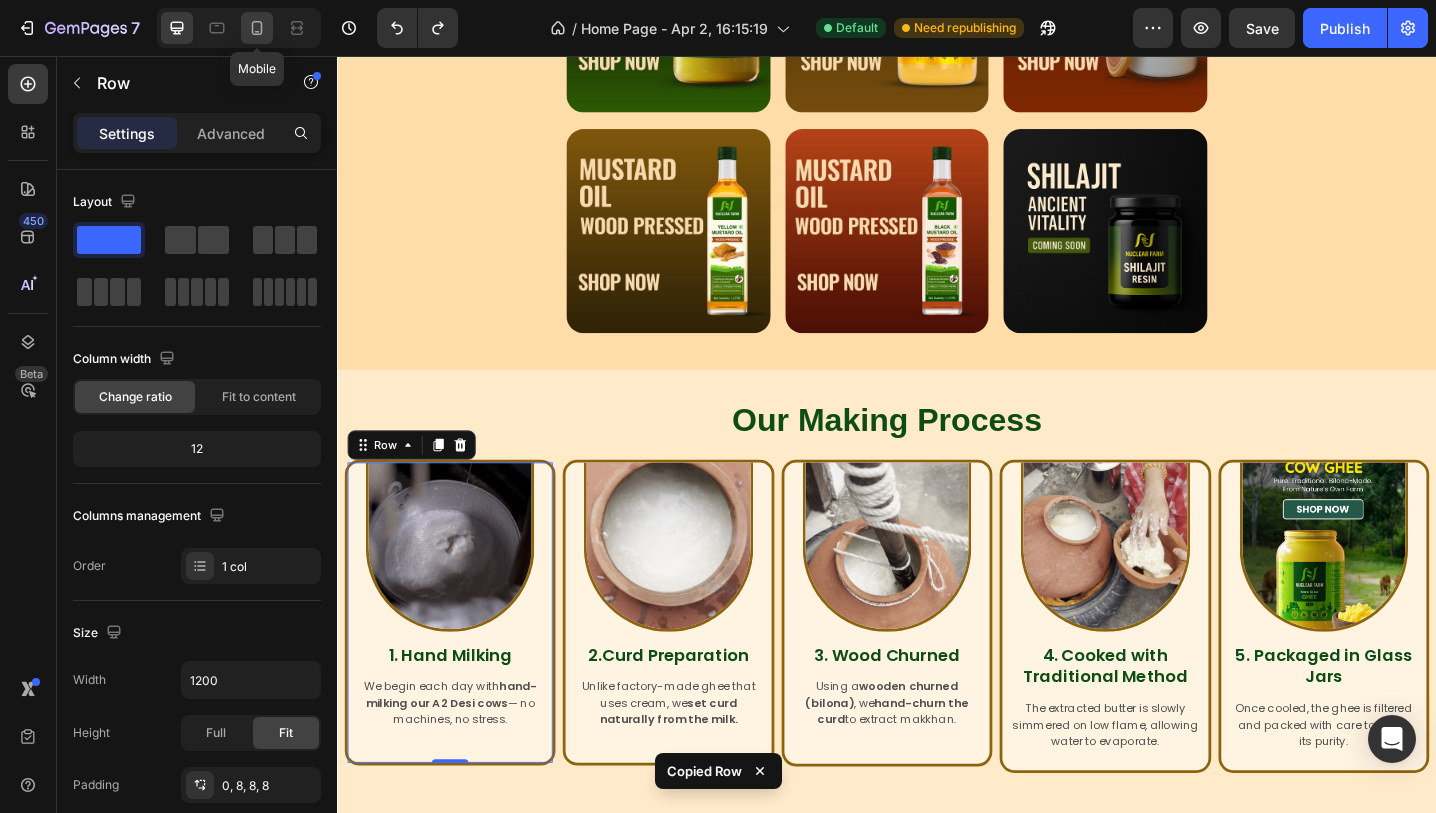 click 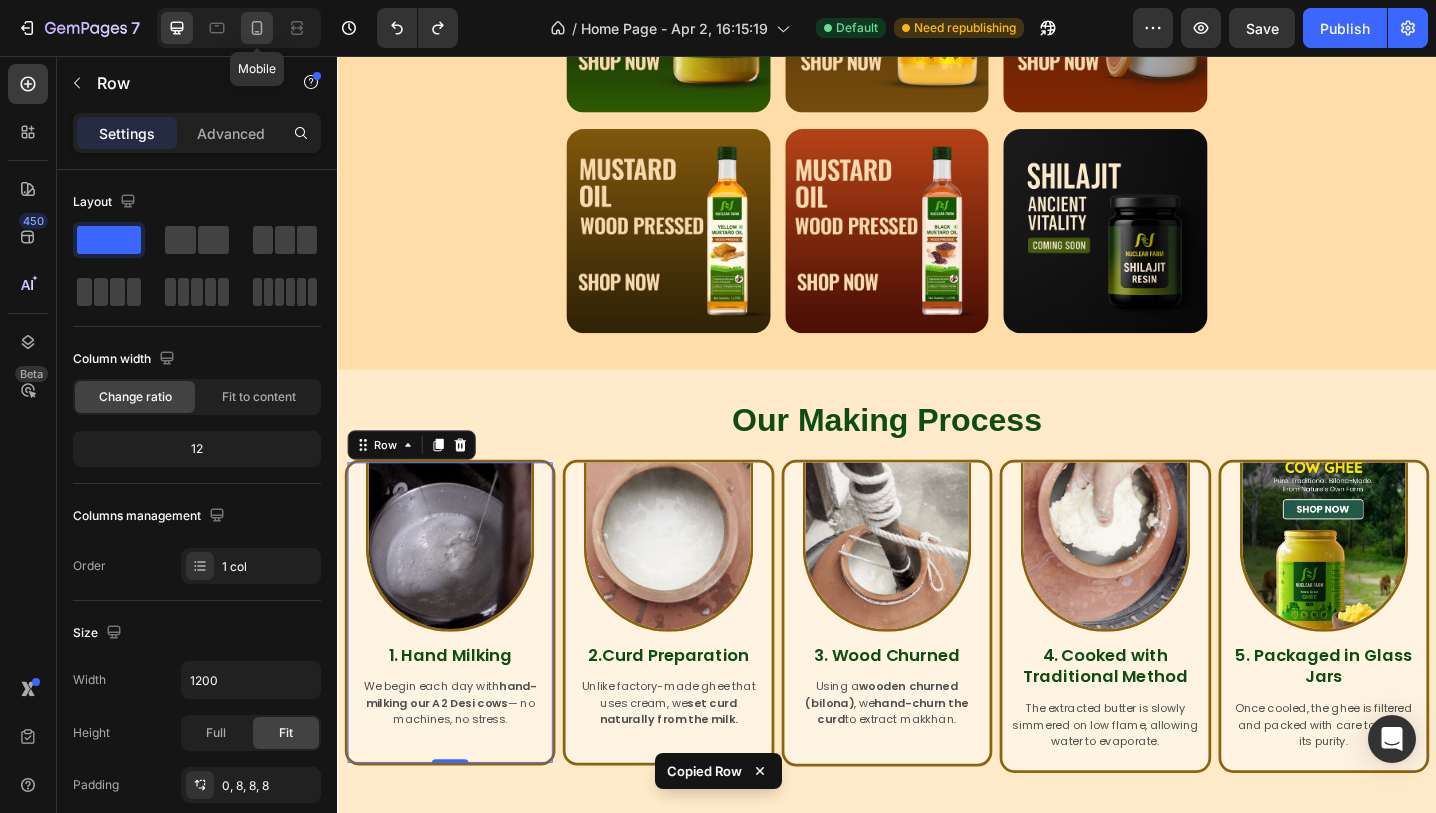type on "100%" 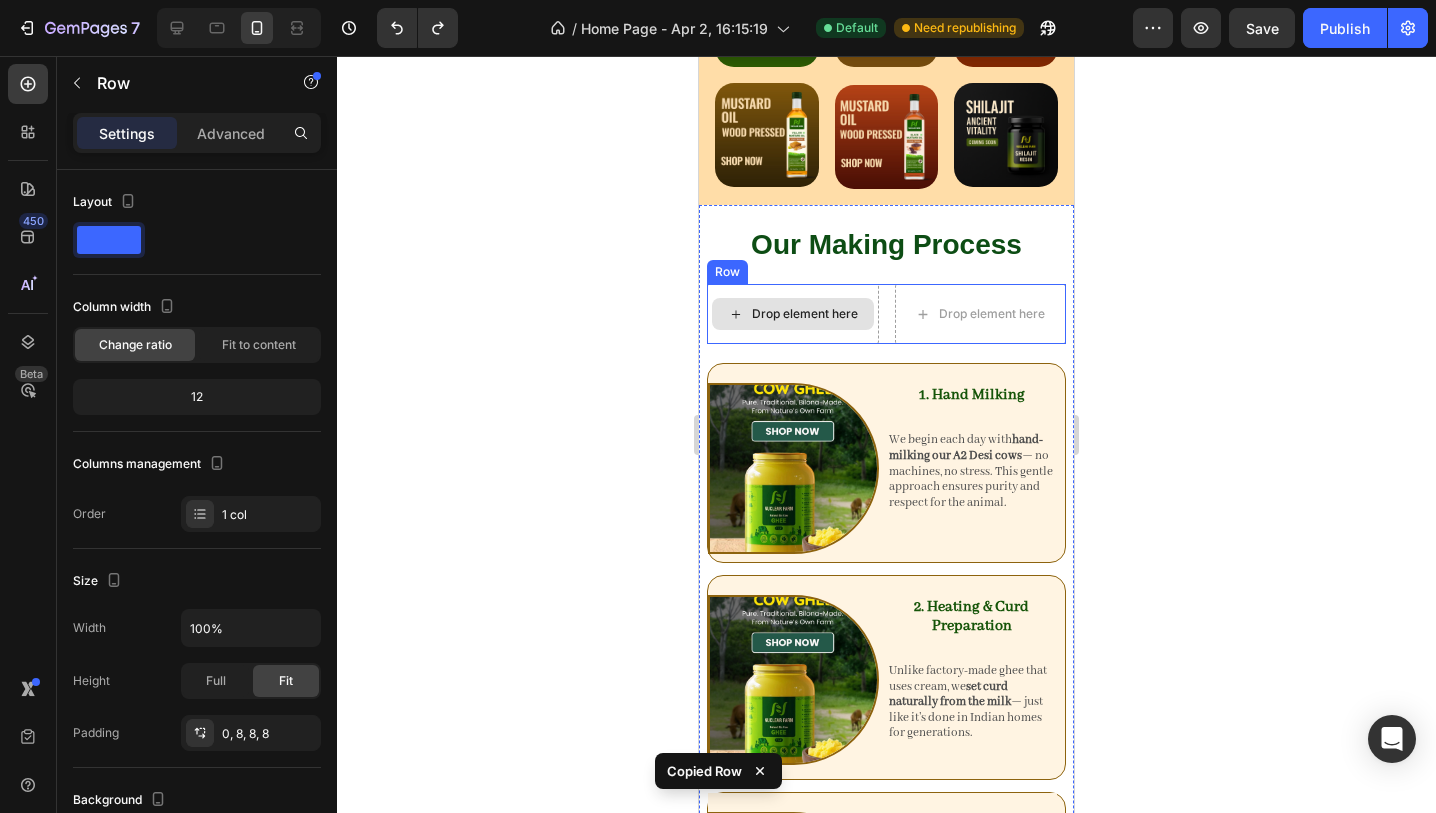 scroll, scrollTop: 668, scrollLeft: 0, axis: vertical 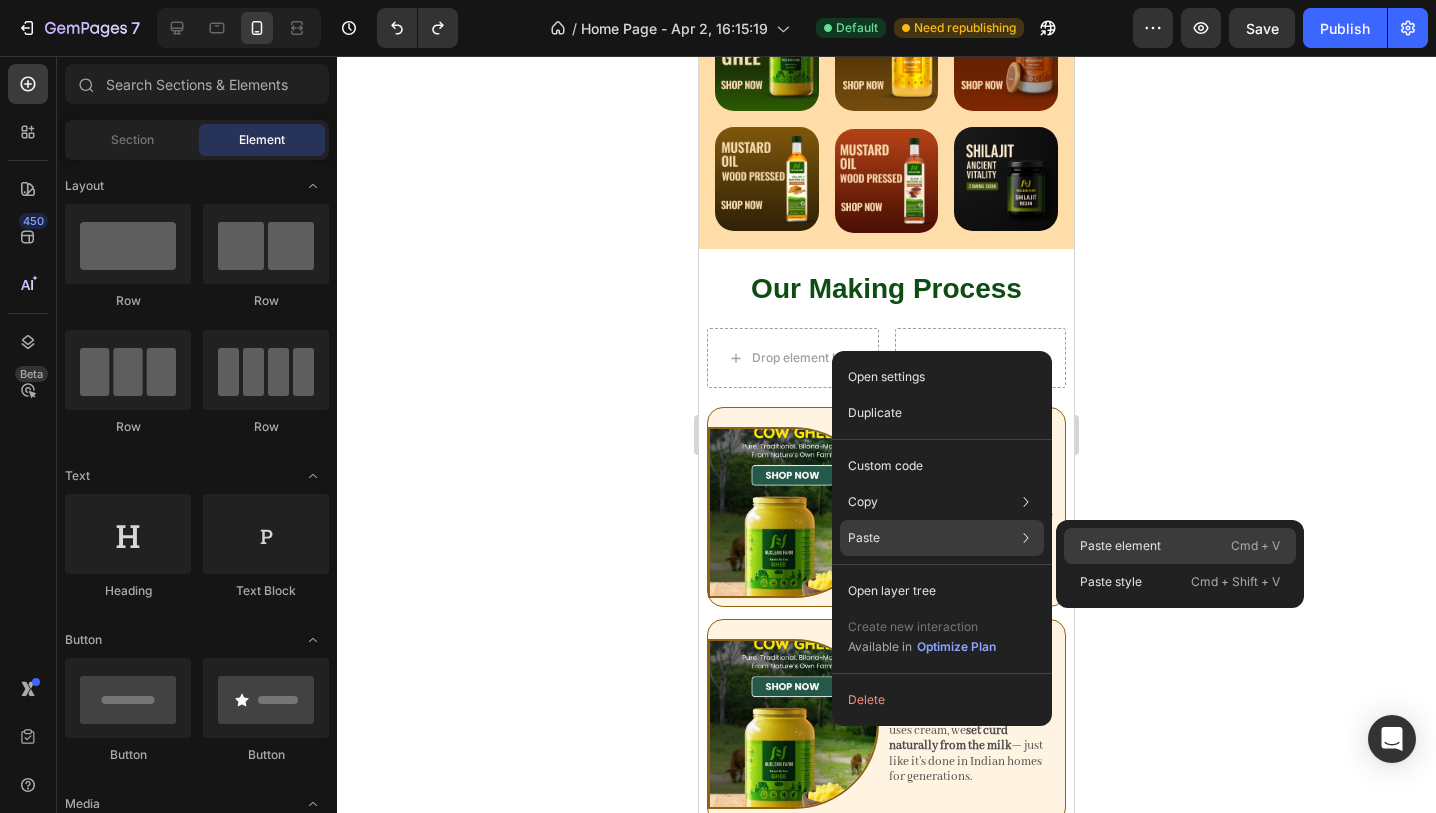 click on "Paste element" at bounding box center (1120, 546) 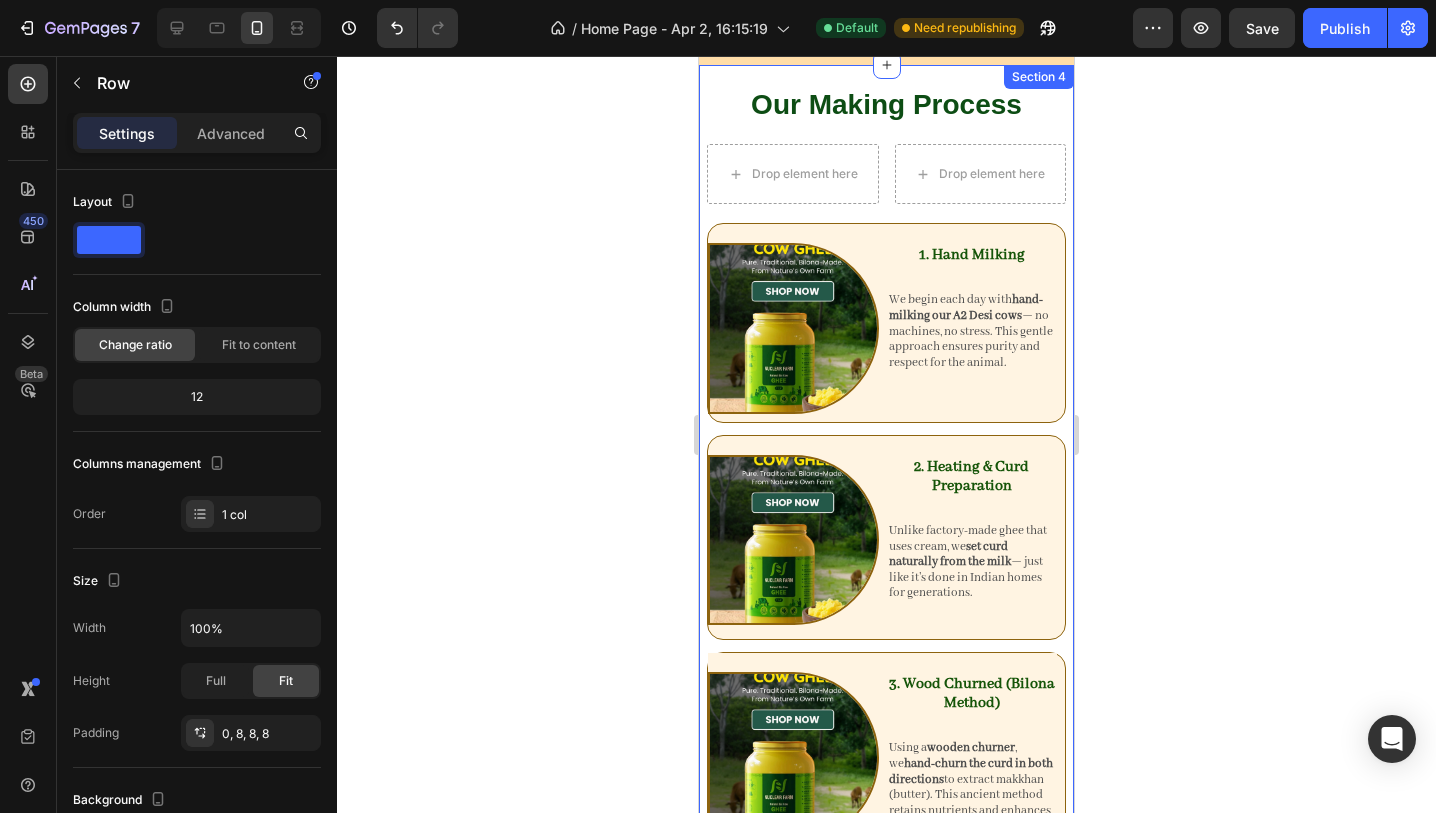 scroll, scrollTop: 685, scrollLeft: 0, axis: vertical 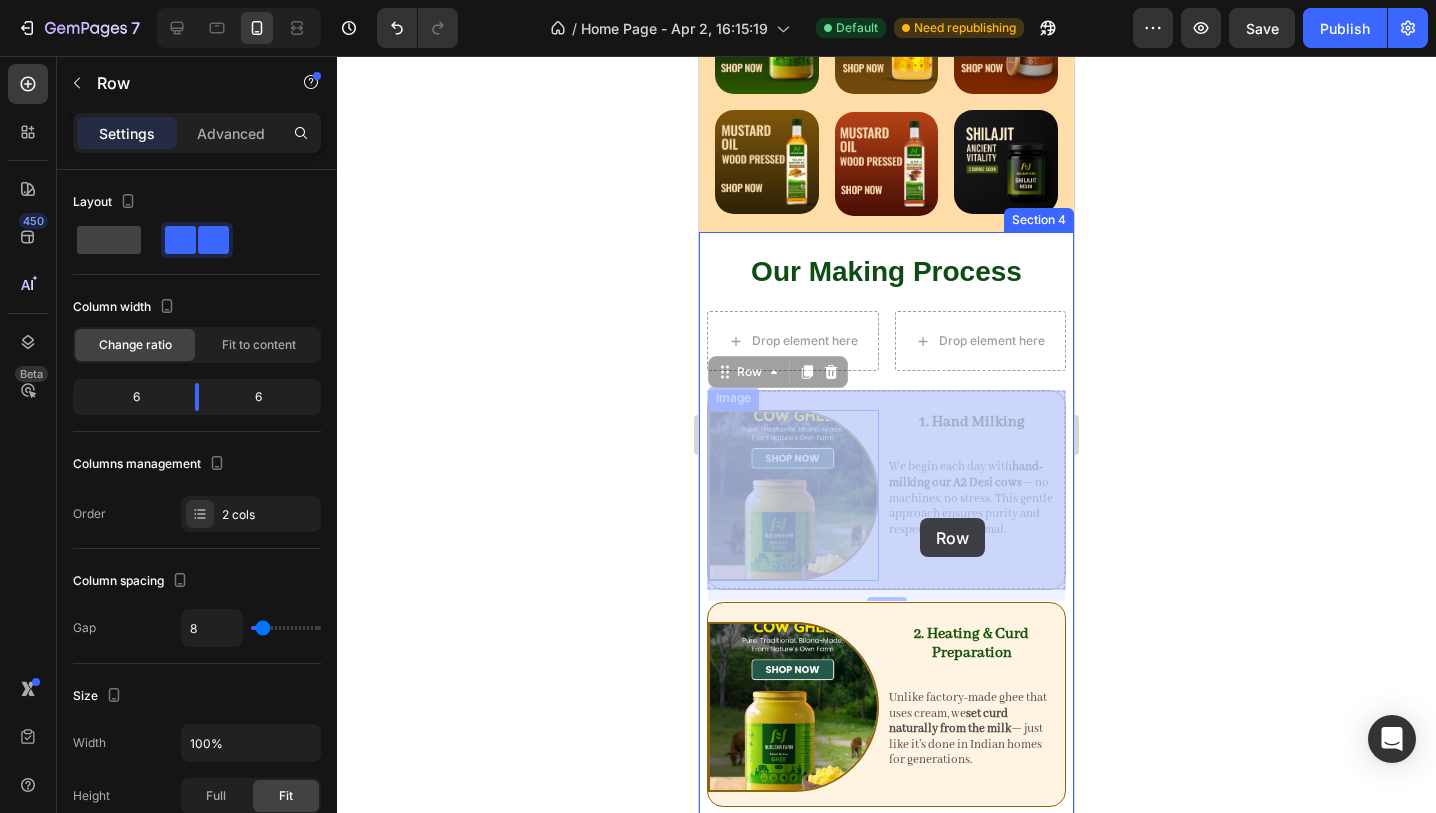 drag, startPoint x: 884, startPoint y: 569, endPoint x: 919, endPoint y: 517, distance: 62.681736 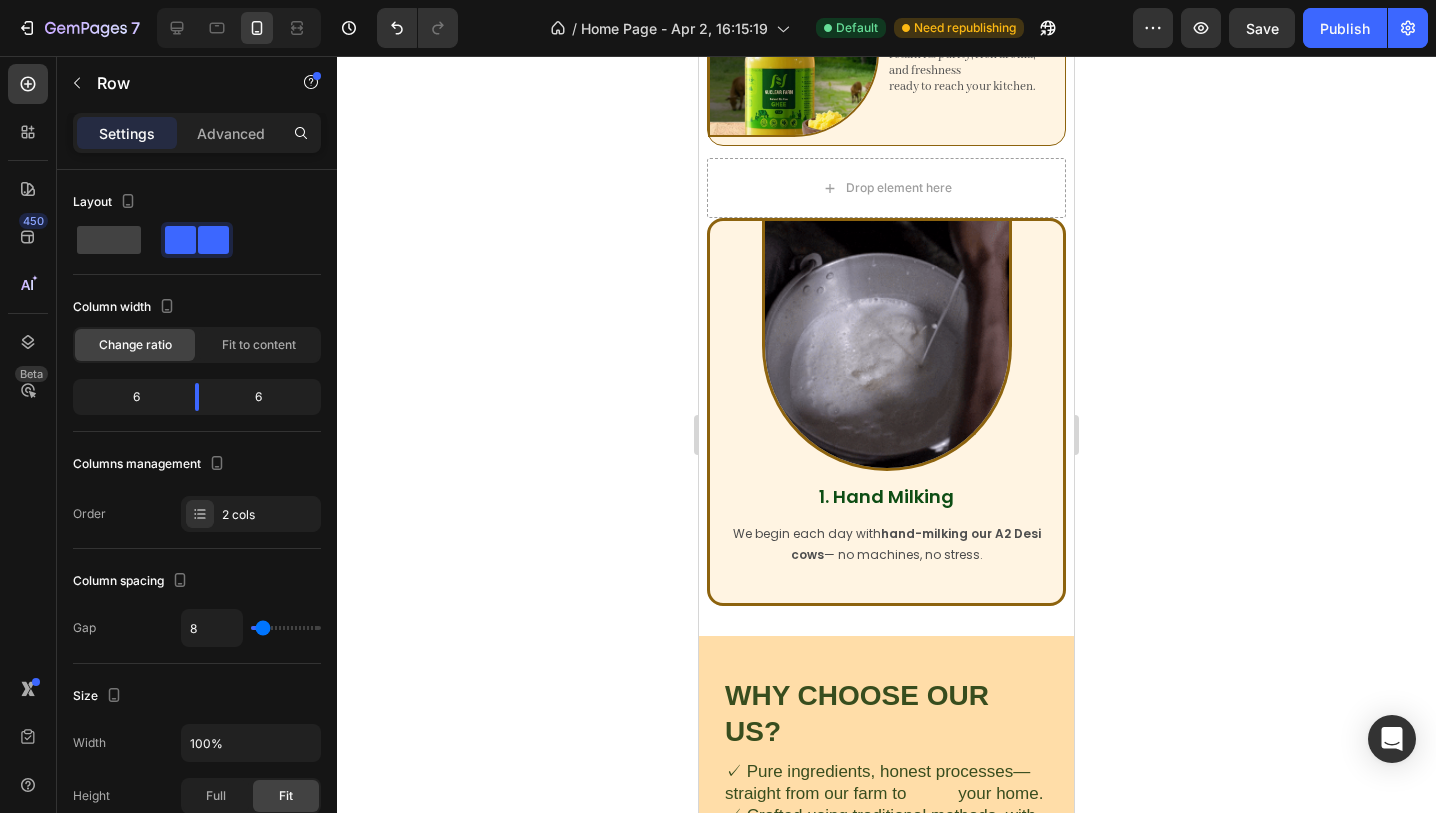 scroll, scrollTop: 2031, scrollLeft: 0, axis: vertical 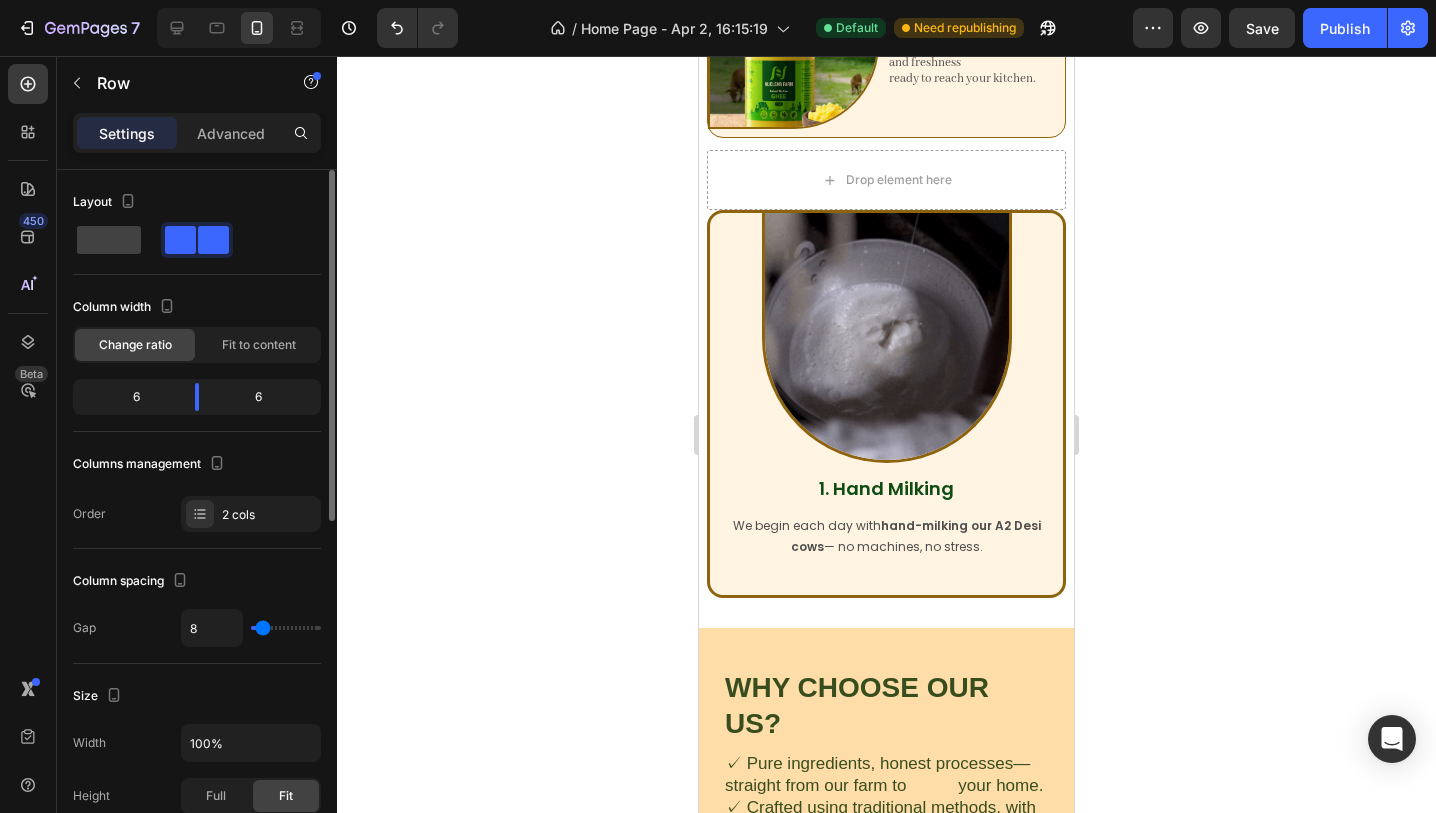 click 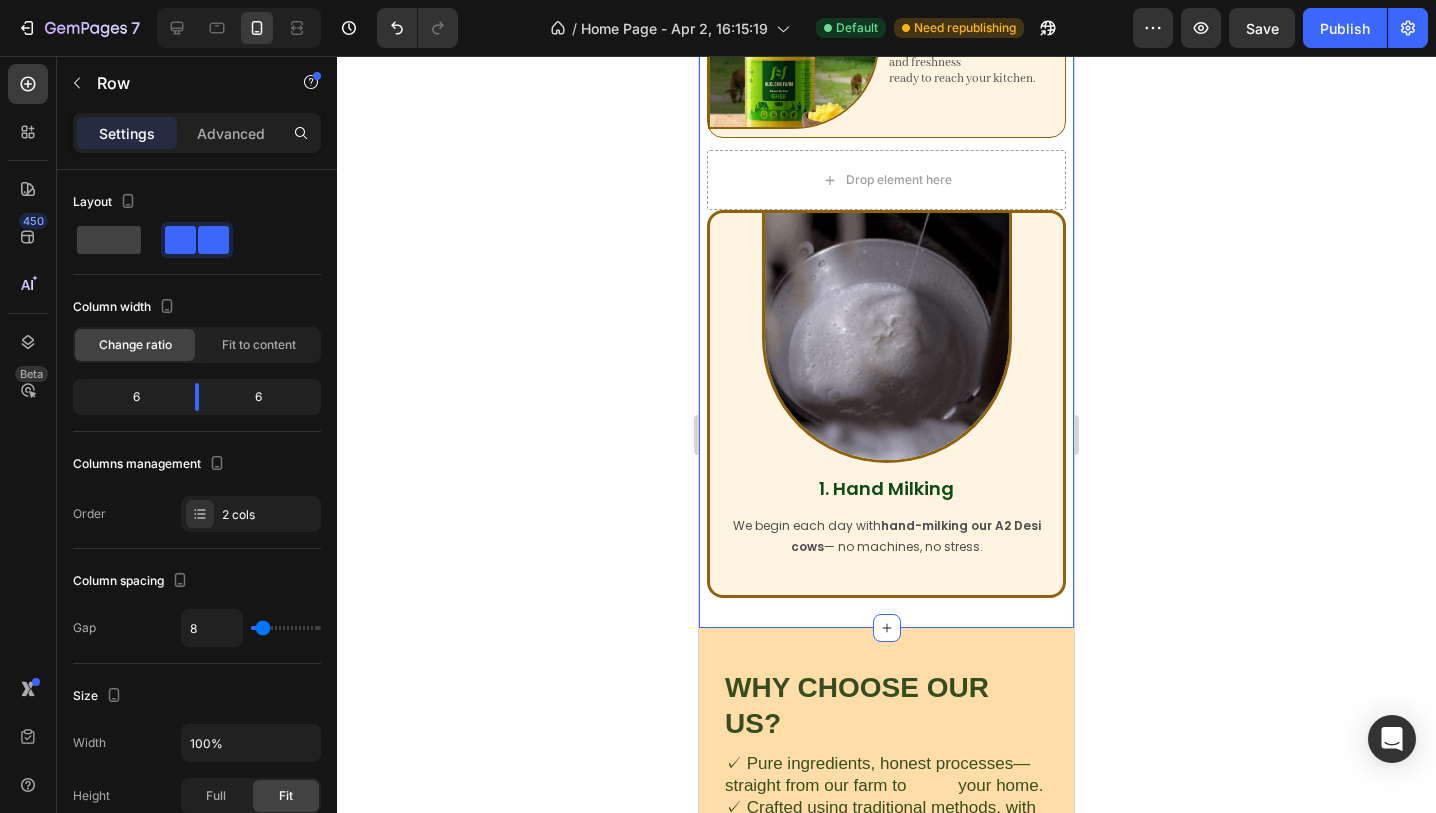 click on "Our Making Process    Heading
Drop element here
Drop element here Row Image 1. Hand Milking Heading We begin each day with  hand-milking our A2 Desi cows  — no machines, no stress. This gentle approach ensures purity and respect for the animal. Text Block Row   12 Image 2. Heating & Curd Preparation Heading Unlike factory-made ghee that uses cream, we  set curd naturally from the milk  — just like it’s done in Indian homes for generations. Text Block Row Image 3. Wood Churned (Bilona Method) Heading Using a  wooden churner , we  hand-churn the curd in both directions  to extract makkhan (butter). This ancient method retains nutrients and enhances aroma. Text Block Row Row Image 4. Cooked with Traditional Method Heading The extracted butter is slowly simmered on low flame, allowing water to evaporate and transforming it into golden, aromatic, and nutrient-rich ghee. Text Block Row Image 5. Packaged in Glass Jars Heading ready to reach your kitchen. Text Block Row Row" at bounding box center (886, -243) 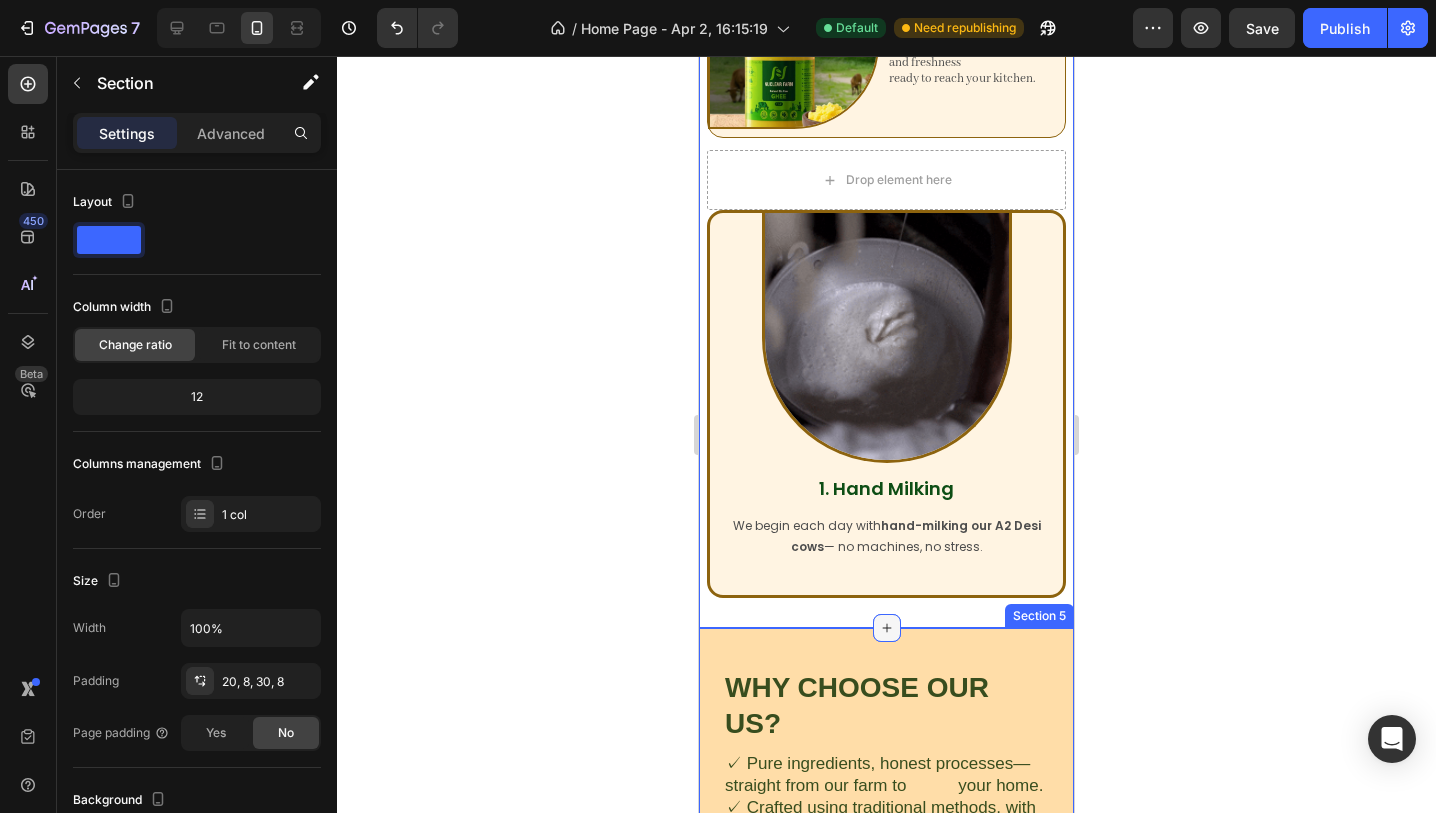click 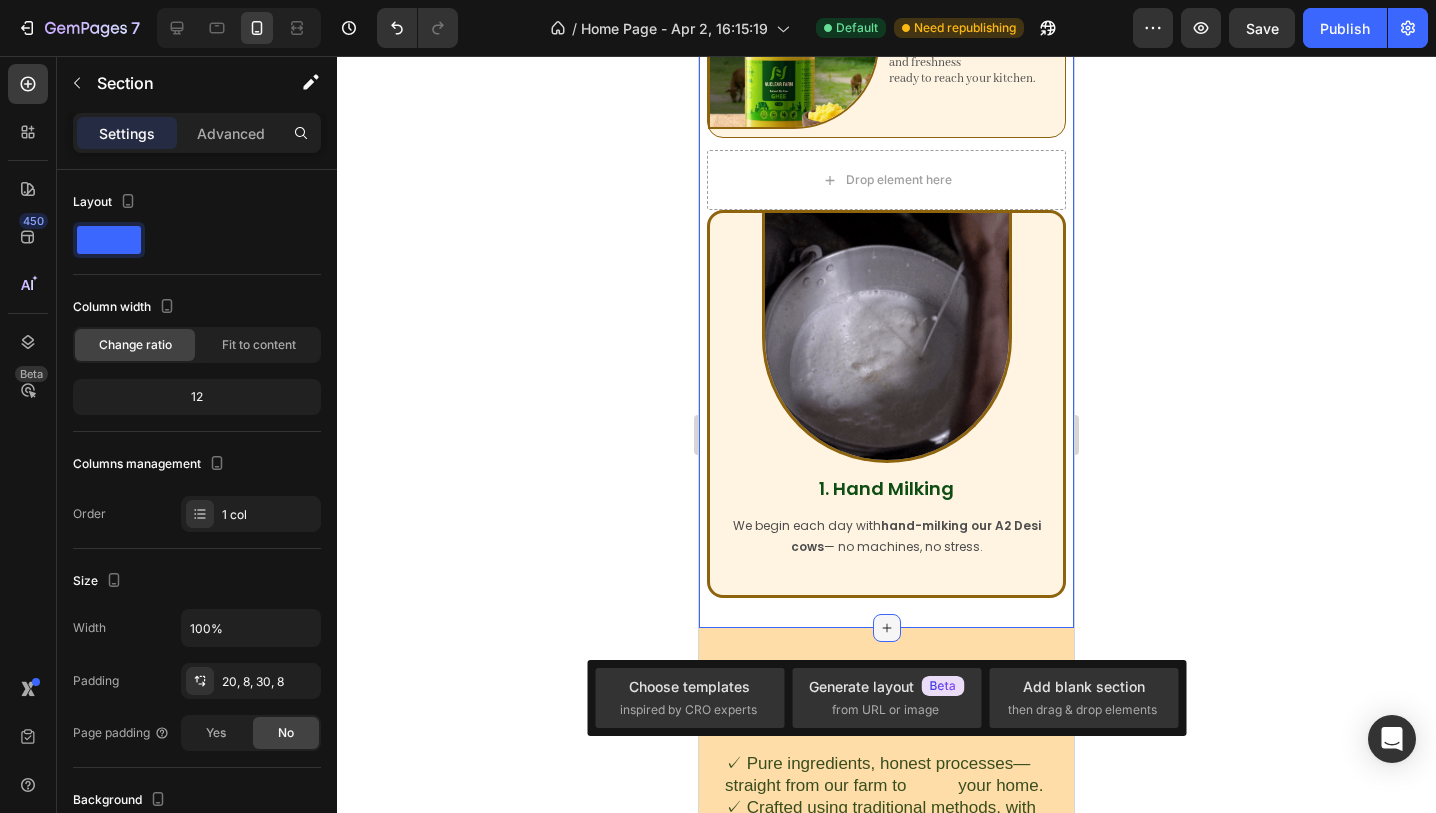 click 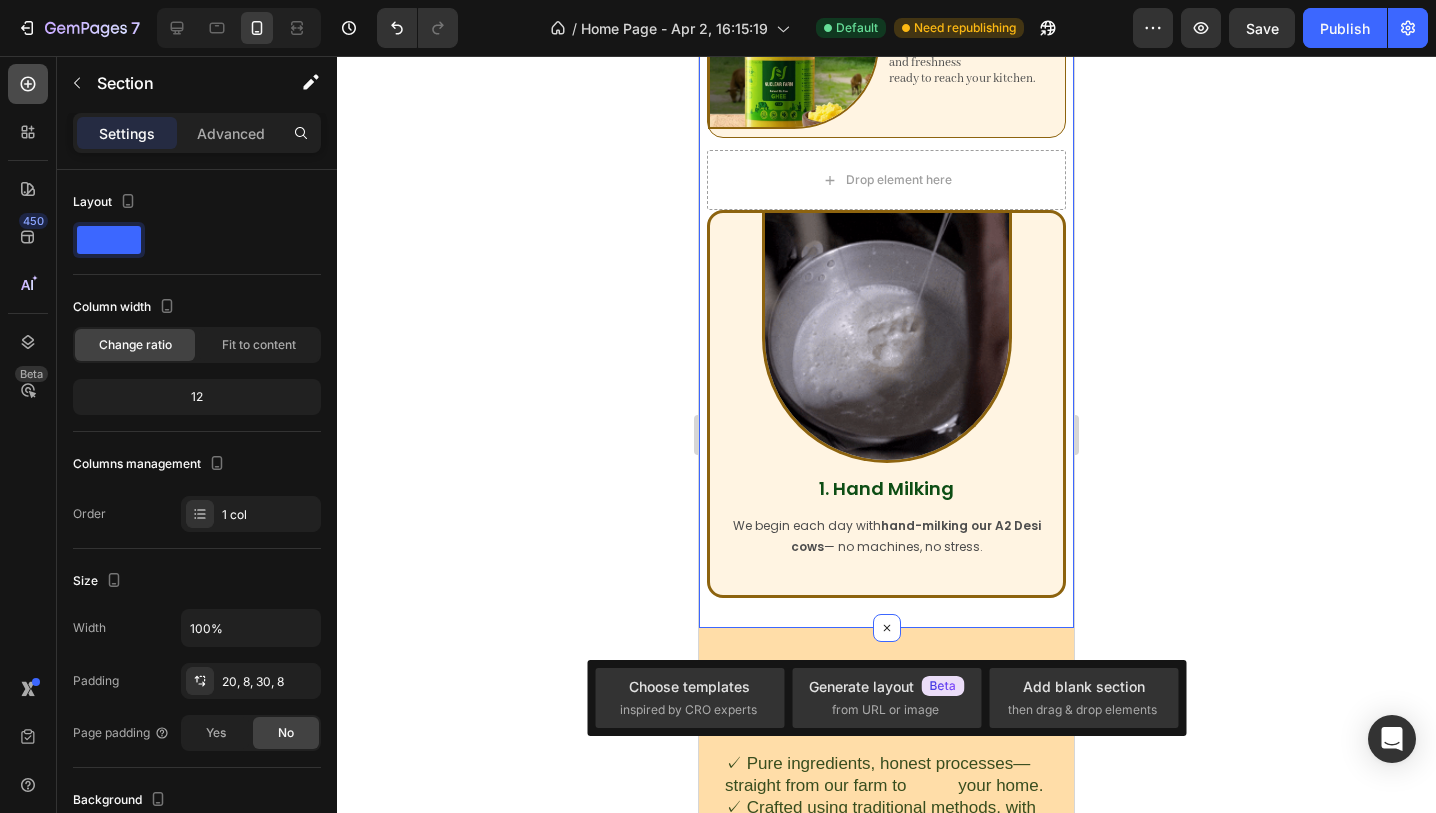click 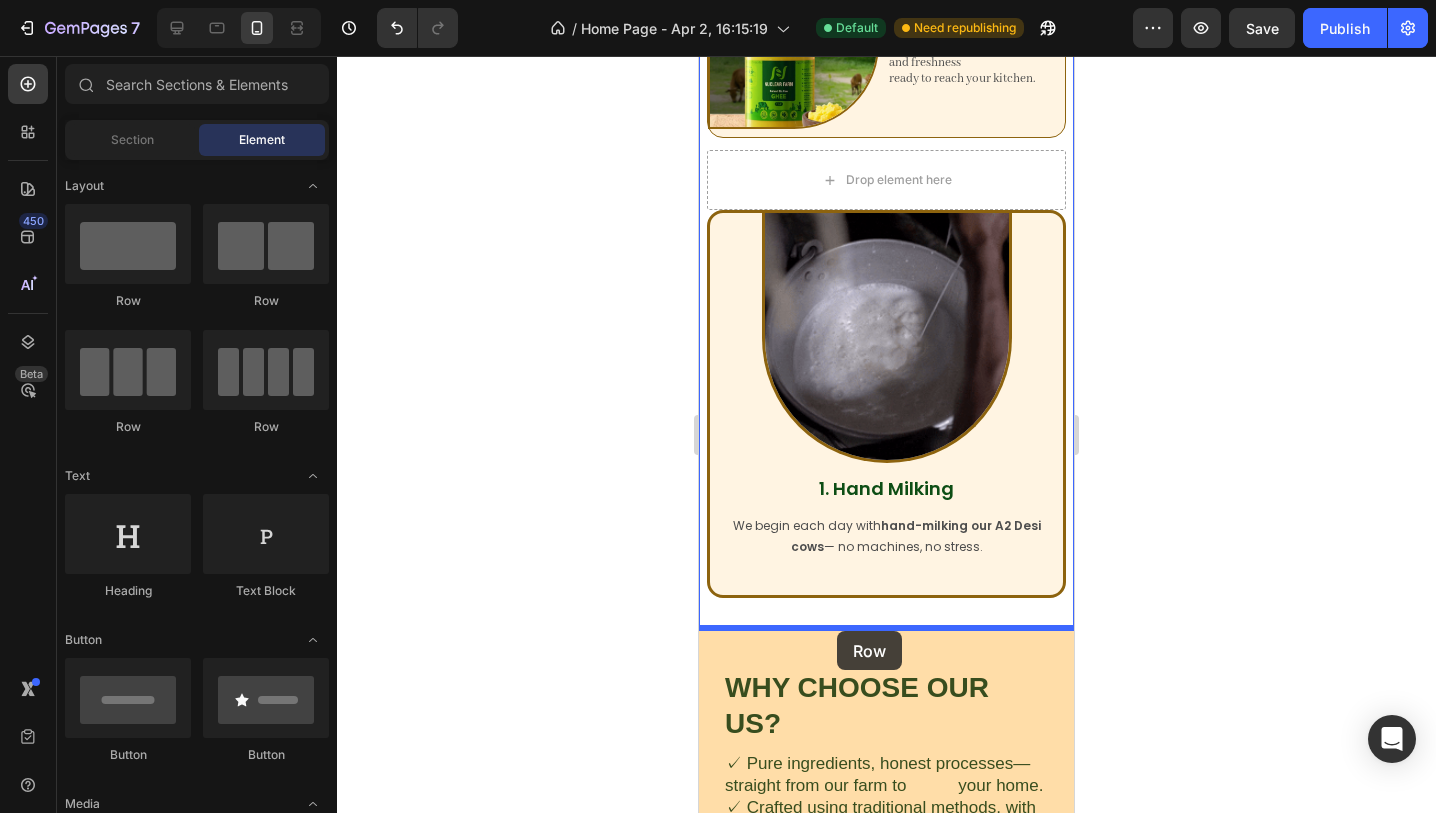 drag, startPoint x: 852, startPoint y: 303, endPoint x: 837, endPoint y: 630, distance: 327.34384 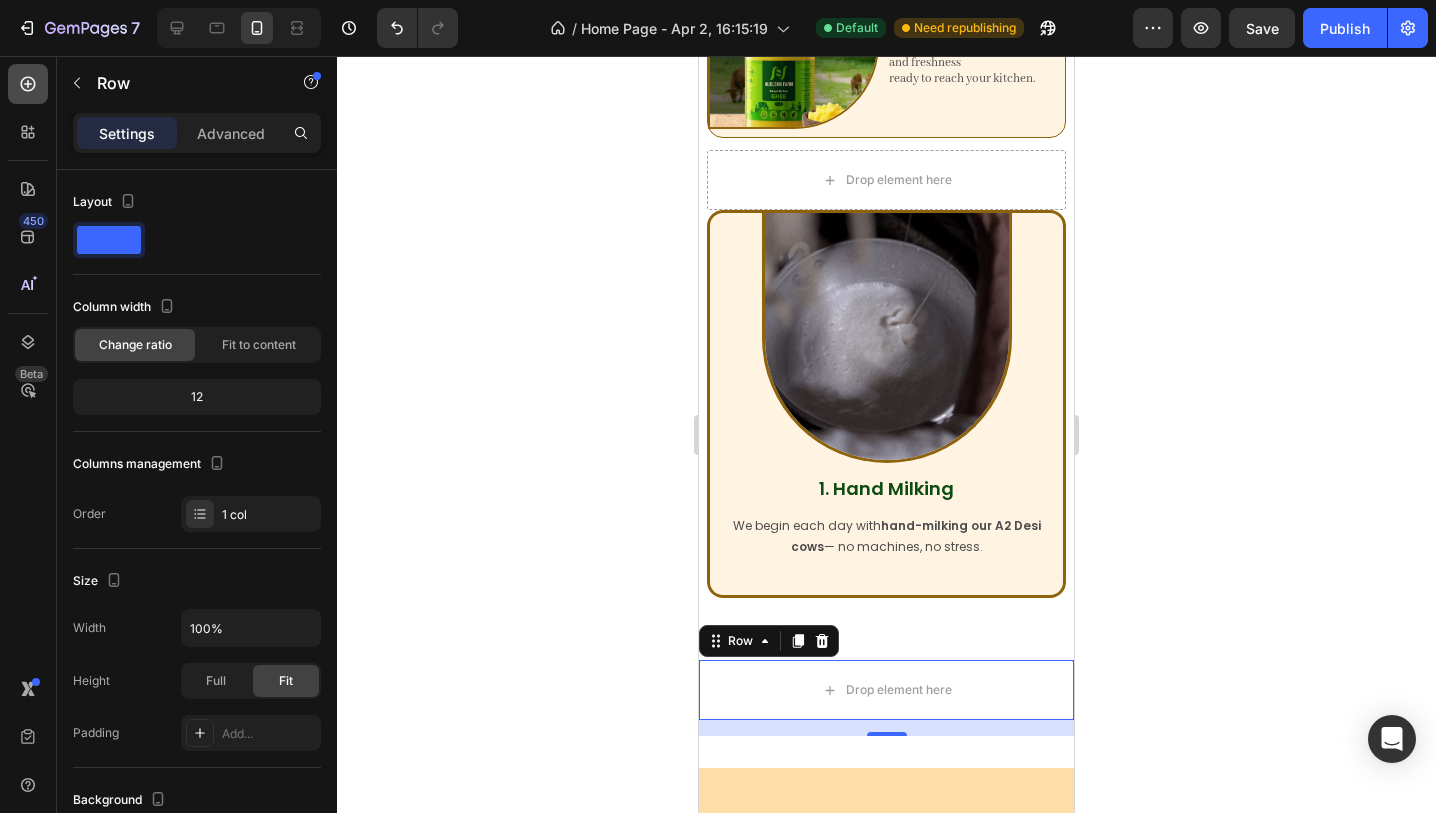 click 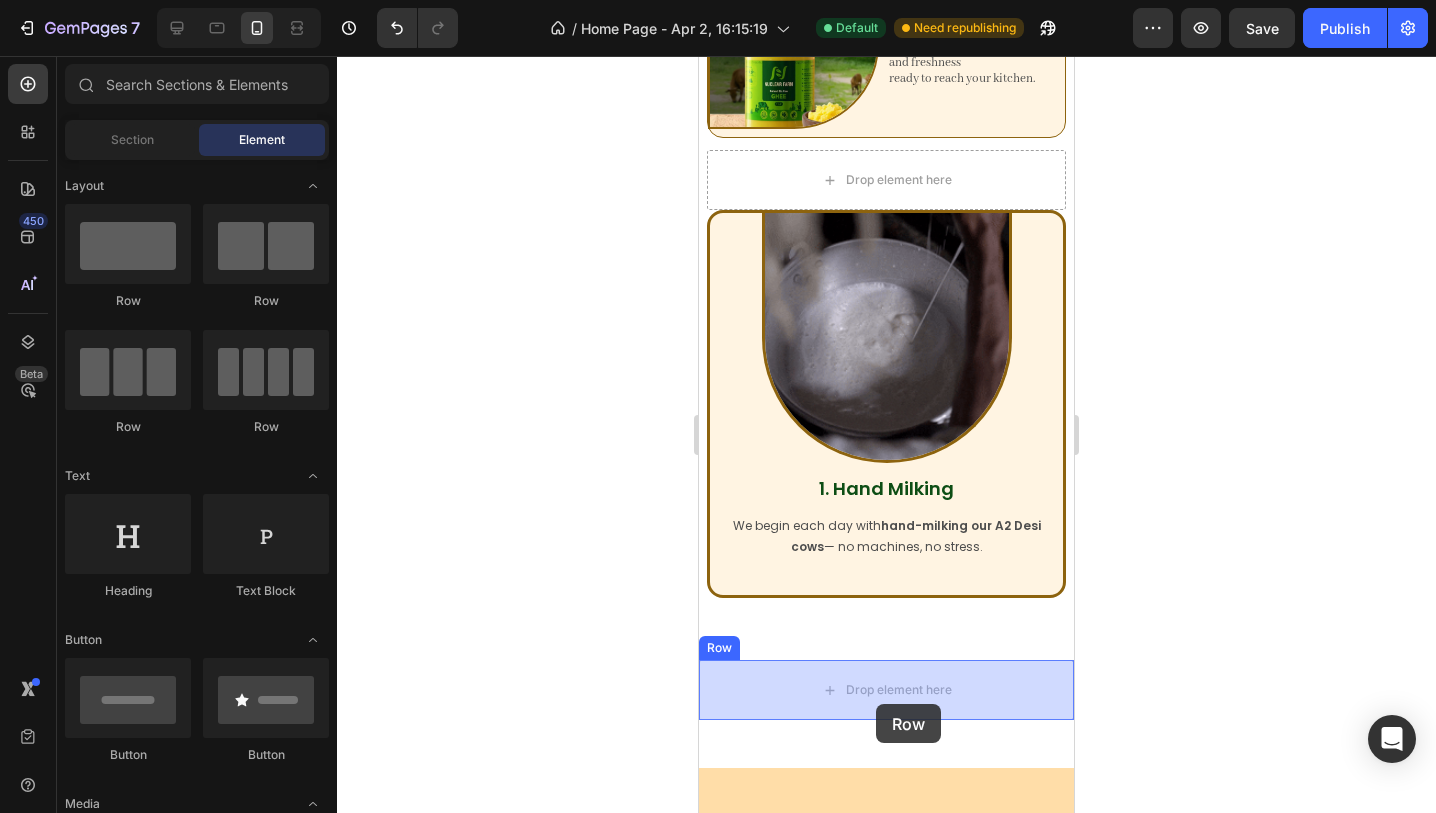drag, startPoint x: 968, startPoint y: 300, endPoint x: 876, endPoint y: 702, distance: 412.393 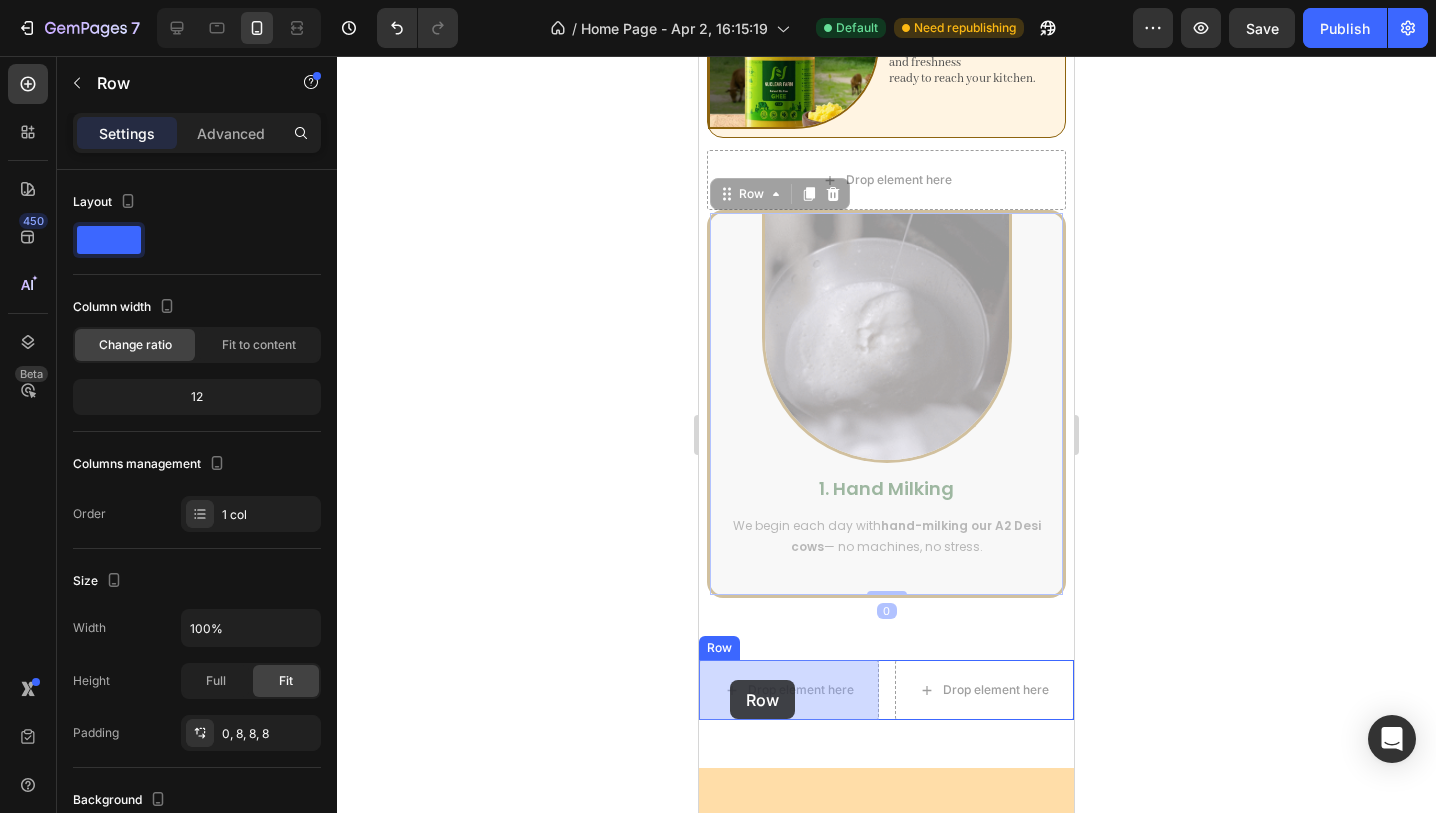 drag, startPoint x: 723, startPoint y: 584, endPoint x: 730, endPoint y: 680, distance: 96.25487 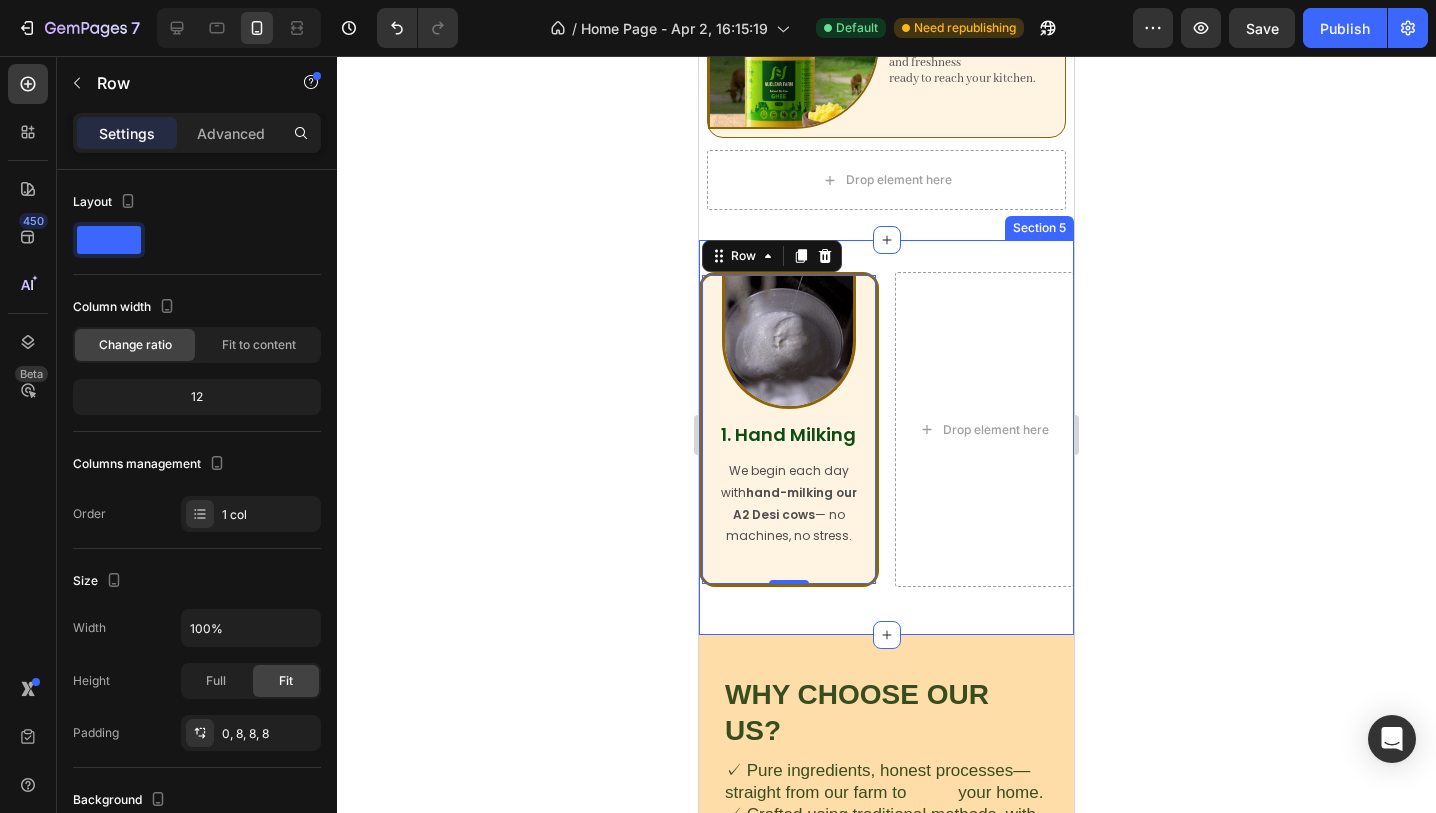 click on "Image 1. Hand Milking Heading We begin each day with  hand-milking our A2 Desi cows  — no machines, no stress. Text Block Row   0
Drop element here Row Row Section 5" at bounding box center [886, 437] 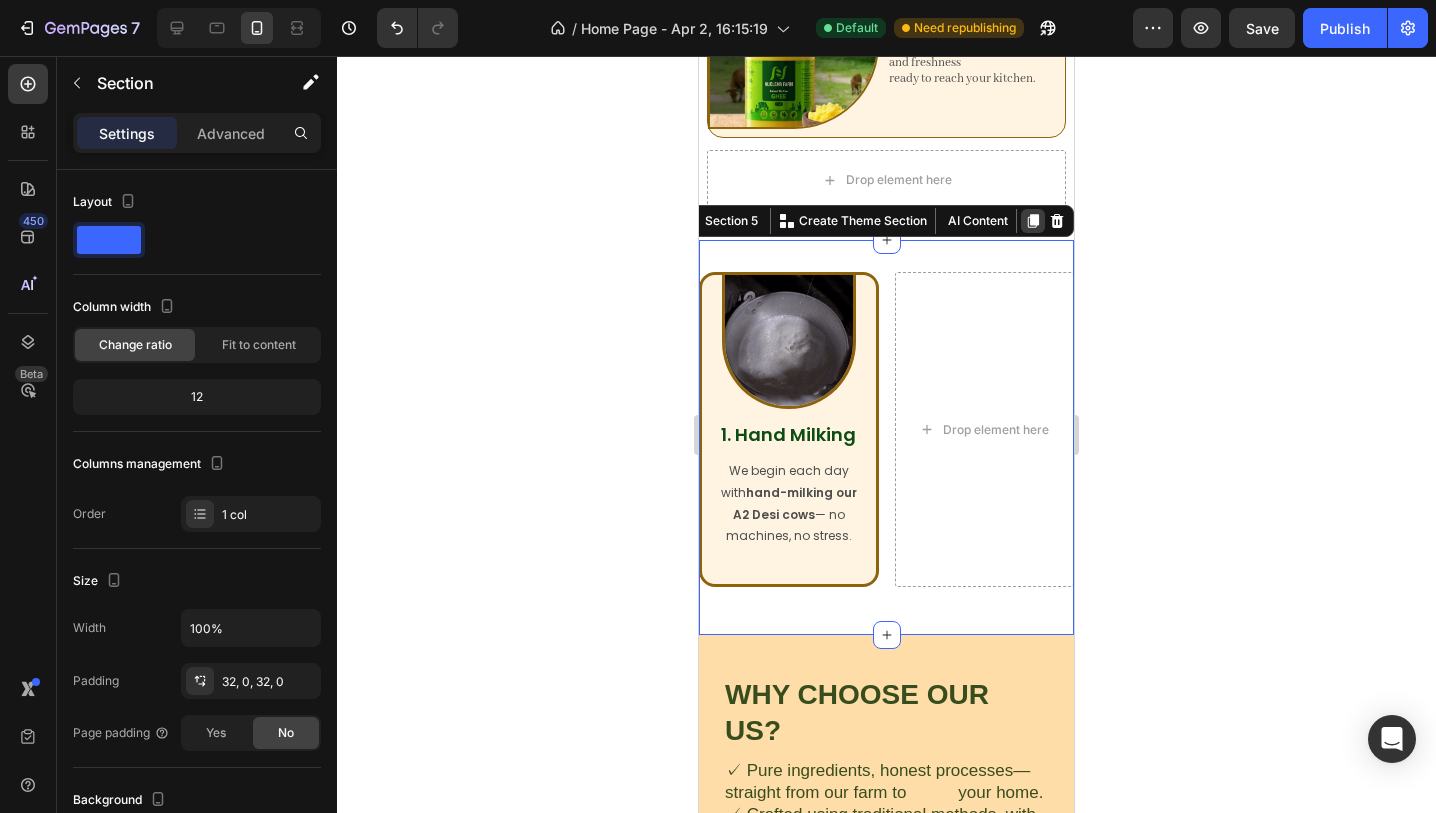 click 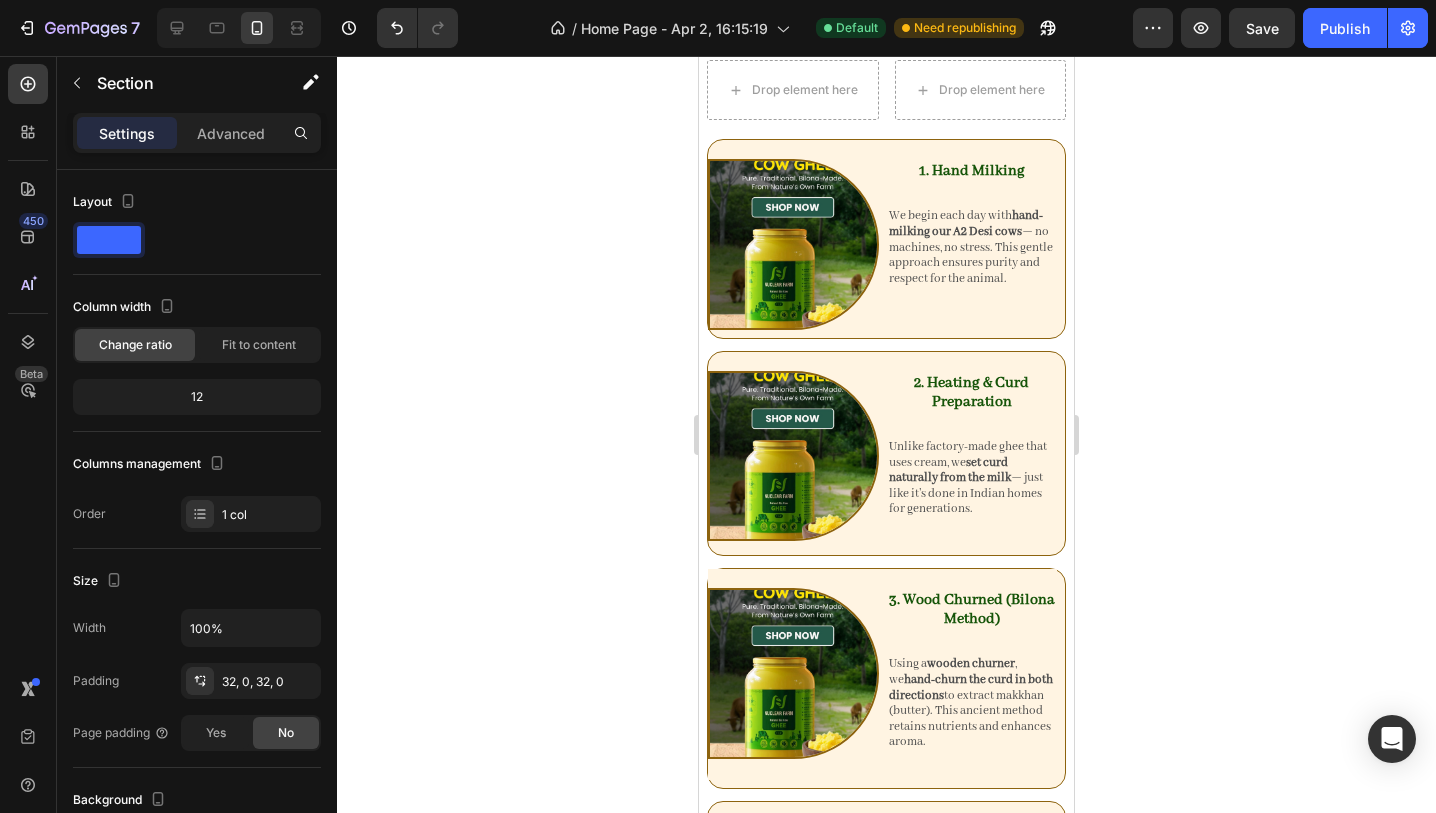 scroll, scrollTop: 902, scrollLeft: 0, axis: vertical 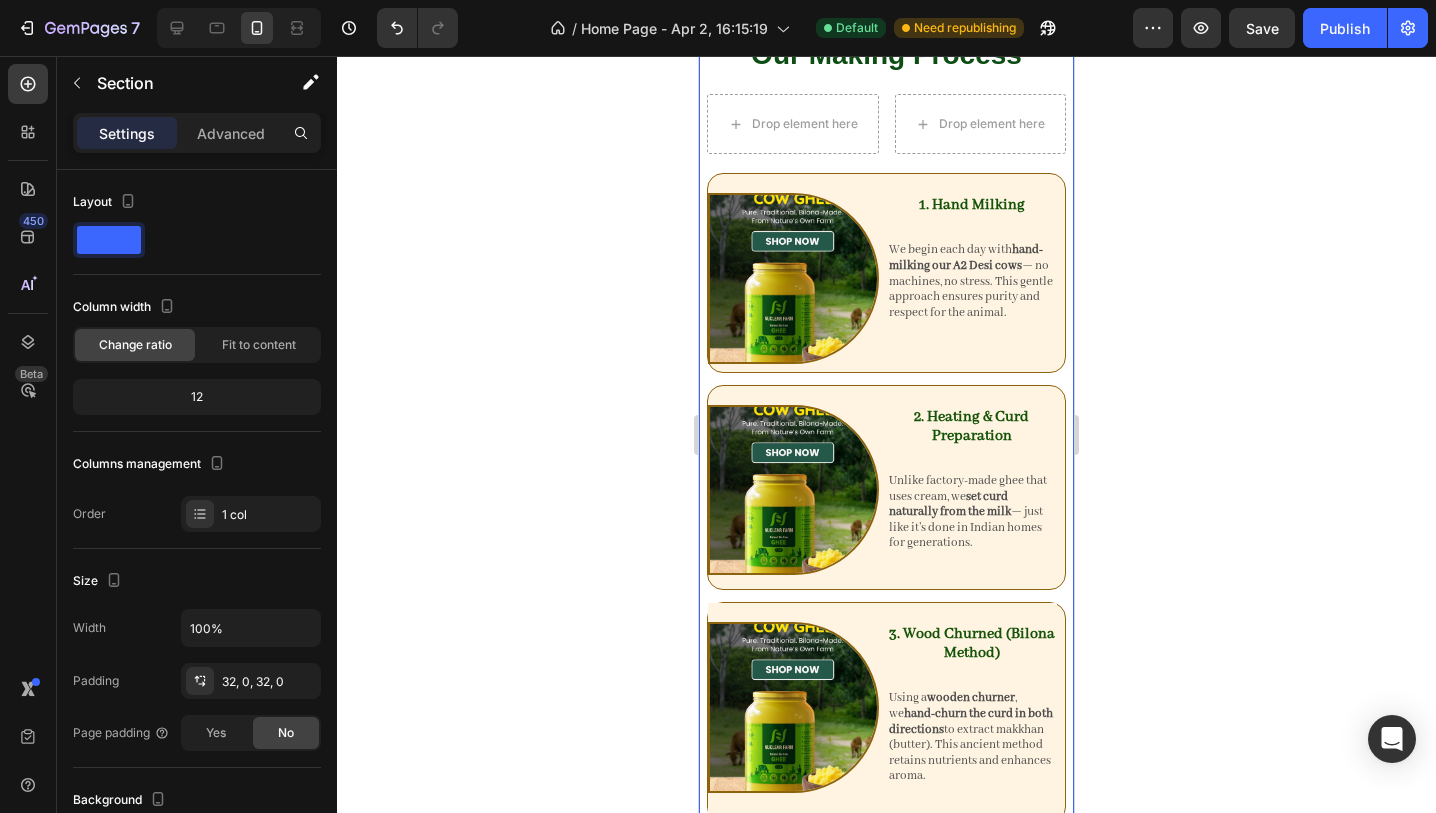 click on "Our Making Process    Heading
Drop element here
Drop element here Row Image 1. Hand Milking Heading We begin each day with  hand-milking our A2 Desi cows  — no machines, no stress. This gentle approach ensures purity and respect for the animal. Text Block Row Image 2. Heating & Curd Preparation Heading Unlike factory-made ghee that uses cream, we  set curd naturally from the milk  — just like it’s done in Indian homes for generations. Text Block Row Image 3. Wood Churned (Bilona Method) Heading Using a  wooden churner , we  hand-churn the curd in both directions  to extract makkhan (butter). This ancient method retains nutrients and enhances aroma. Text Block Row Row Image 4. Cooked with Traditional Method Heading The extracted butter is slowly simmered on low flame, allowing water to evaporate and transforming it into golden, aromatic, and nutrient-rich ghee. Text Block Row Image 5. Packaged in Glass Jars Heading ready to reach your kitchen. Text Block Row Row Row" at bounding box center [886, 692] 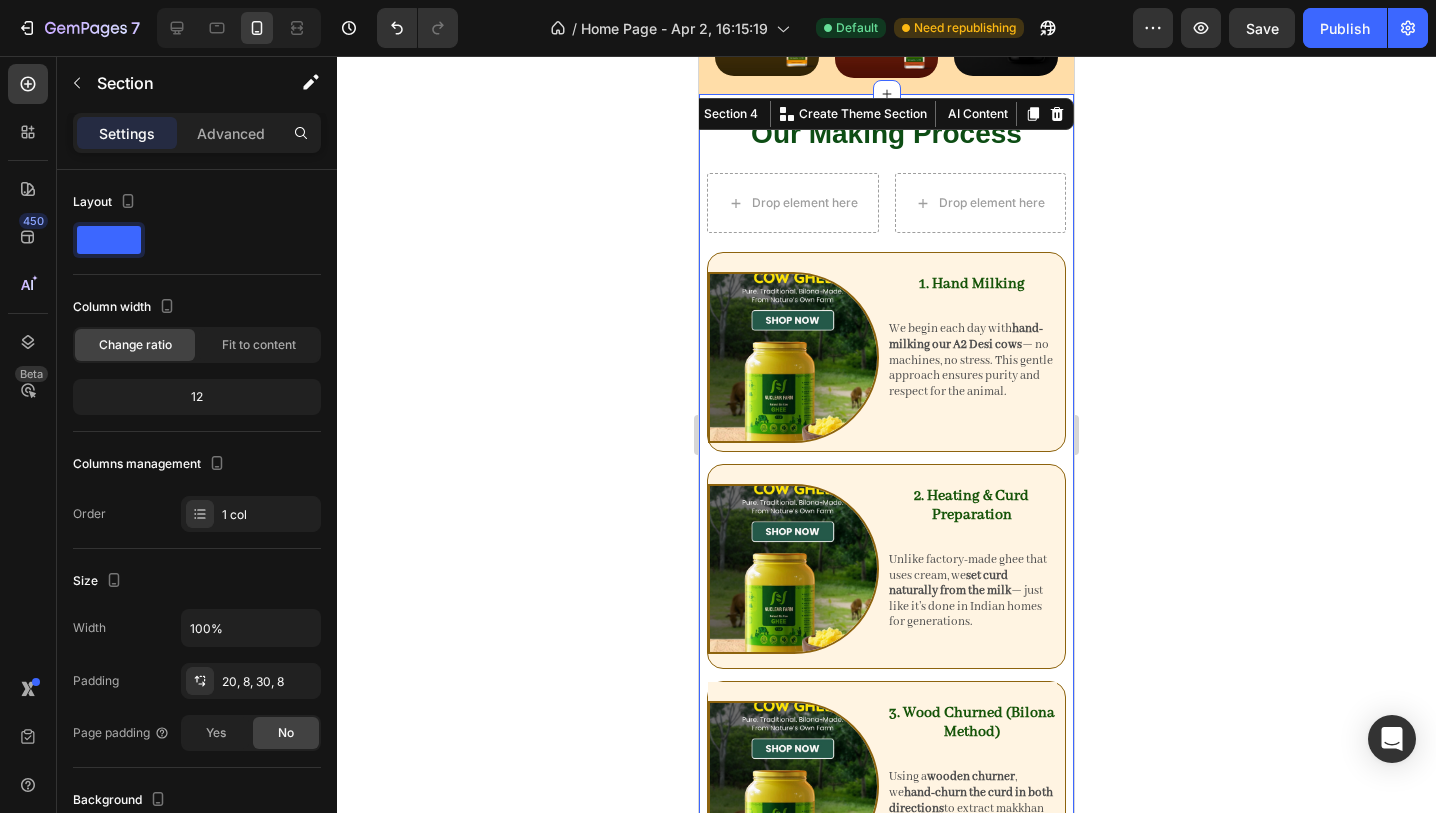 scroll, scrollTop: 714, scrollLeft: 0, axis: vertical 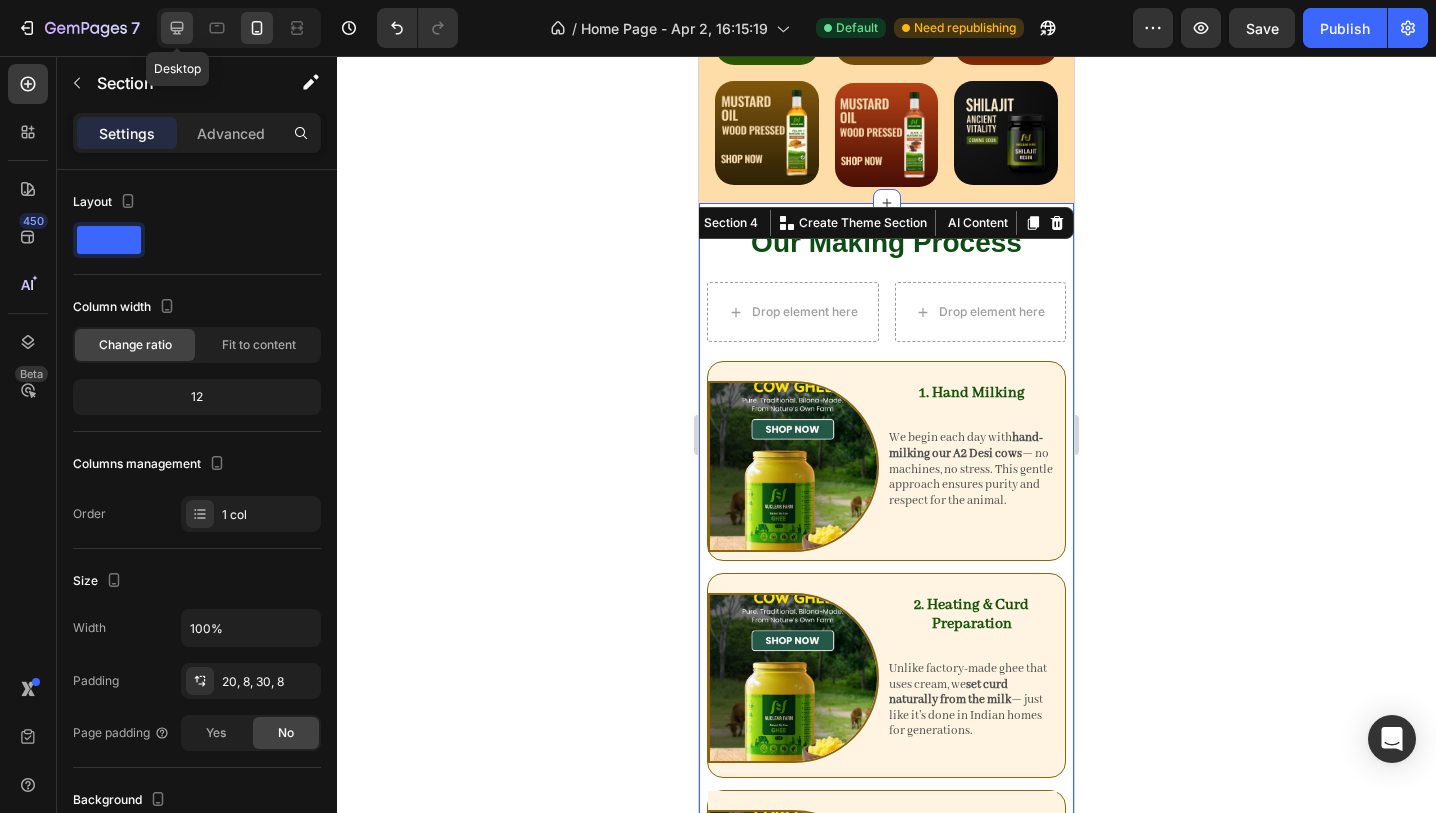 click 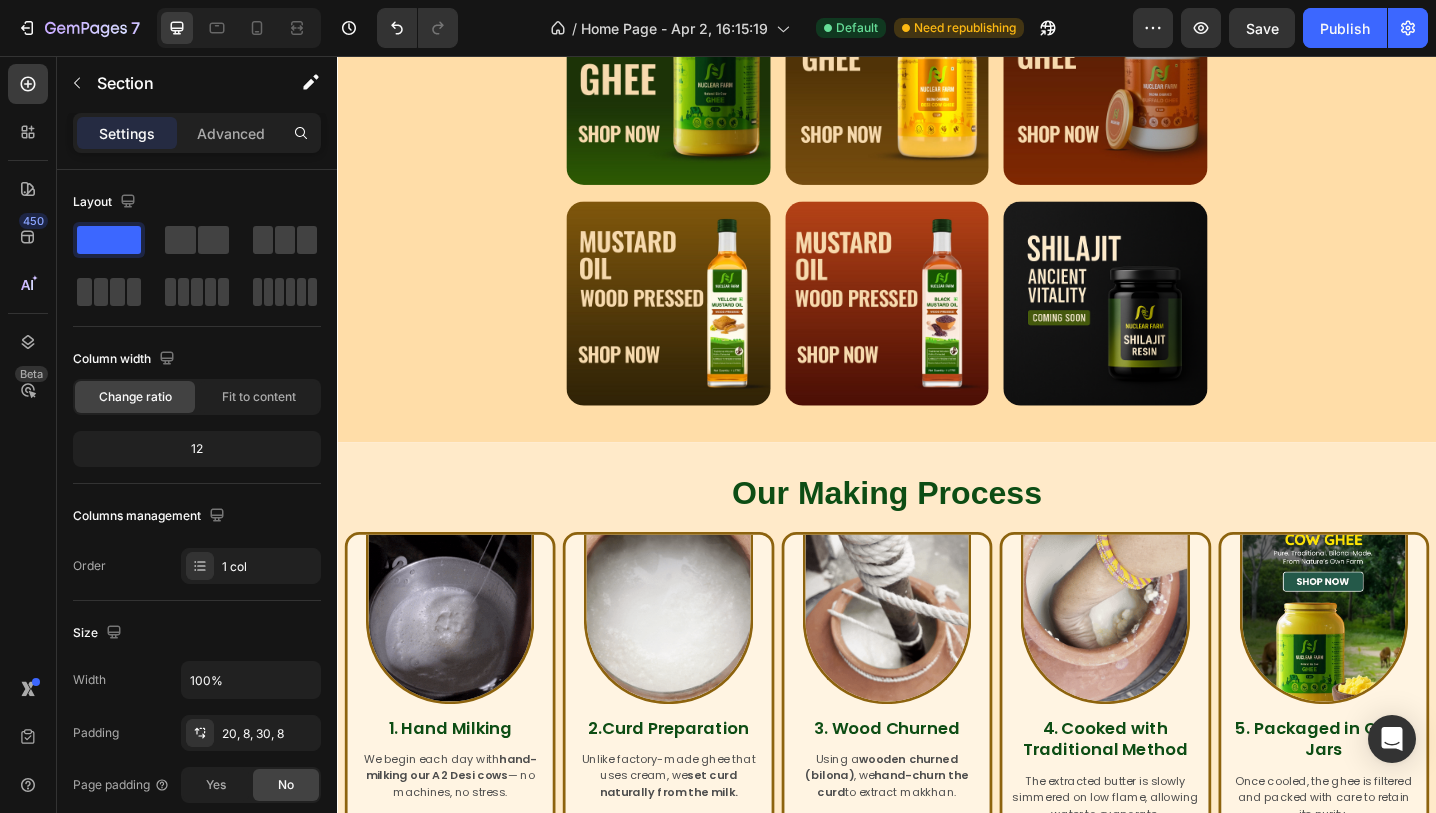 scroll, scrollTop: 644, scrollLeft: 0, axis: vertical 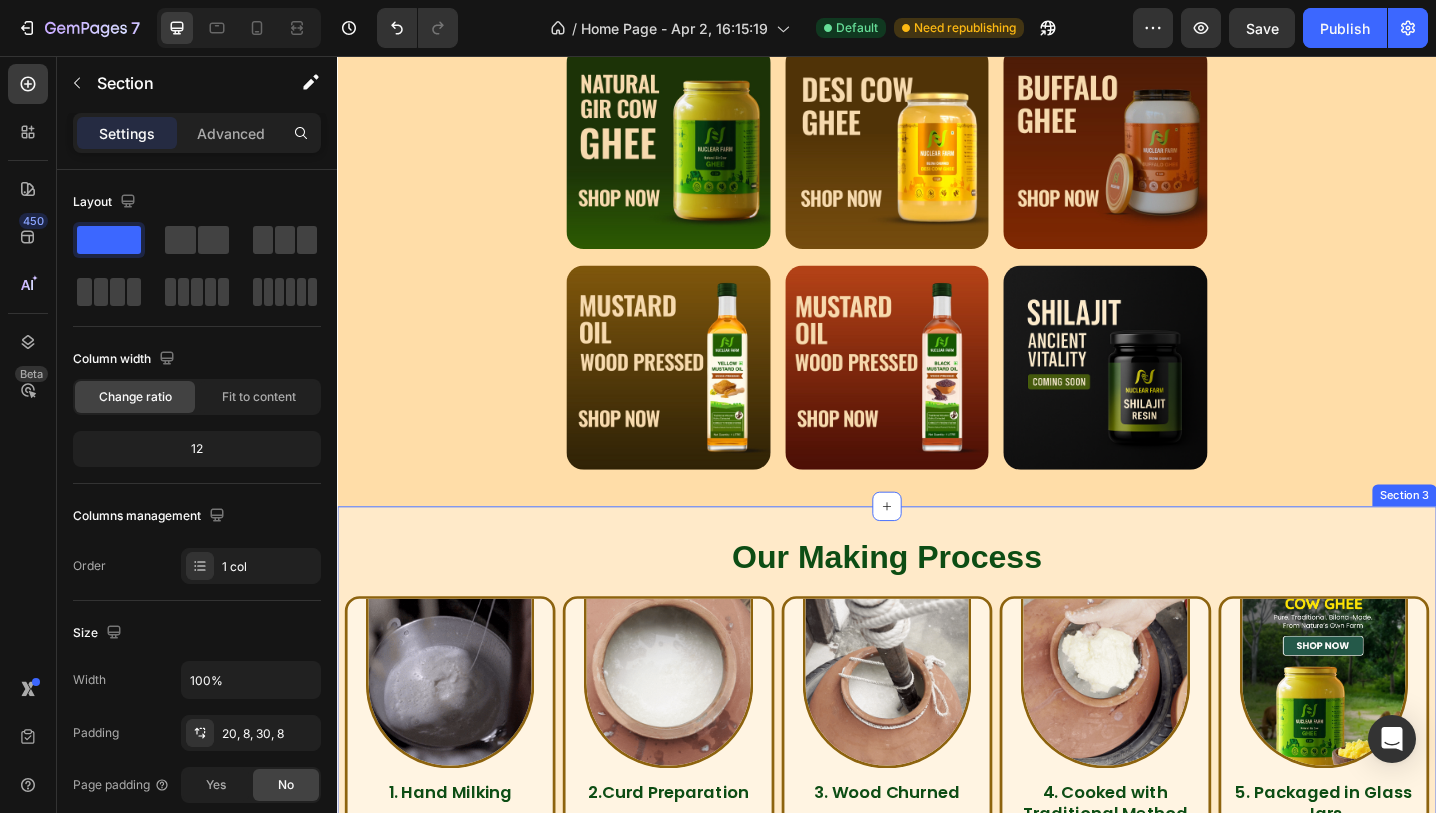 click on "Our Making Process    Heading Image 1. Hand Milking Heading We begin each day with  hand-milking our A2 Desi cows  — no machines, no stress. Text Block Row Image 2.Curd Preparation Heading Unlike factory-made ghee that uses cream, we  set curd naturally from the milk. Text Block Row Image 3. Wood Churned  Heading Using a  wooden churned (bilona)  , we  hand-churn the curd   to extract makkhan. Text Block Row Image 4. Cooked with Traditional Method Heading The extracted butter is slowly simmered on low flame, allowing water to evaporate. Text Block Row Image 5. Packaged in Glass Jars Heading Once cooled, the ghee is filtered and packed with care to retain its purity. Text Block Row Row Row Row Section 3" at bounding box center [937, 818] 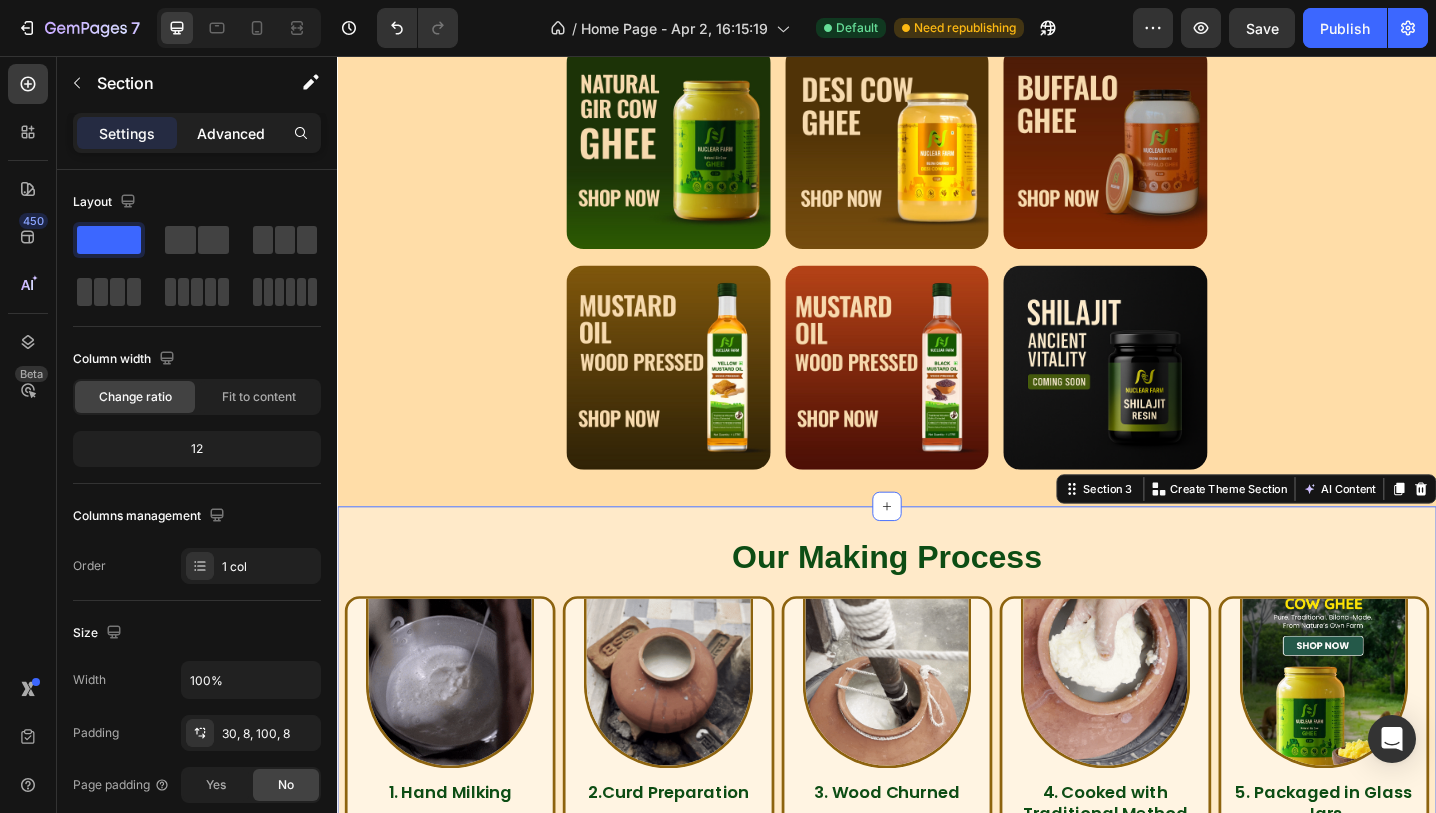 click on "Advanced" at bounding box center [231, 133] 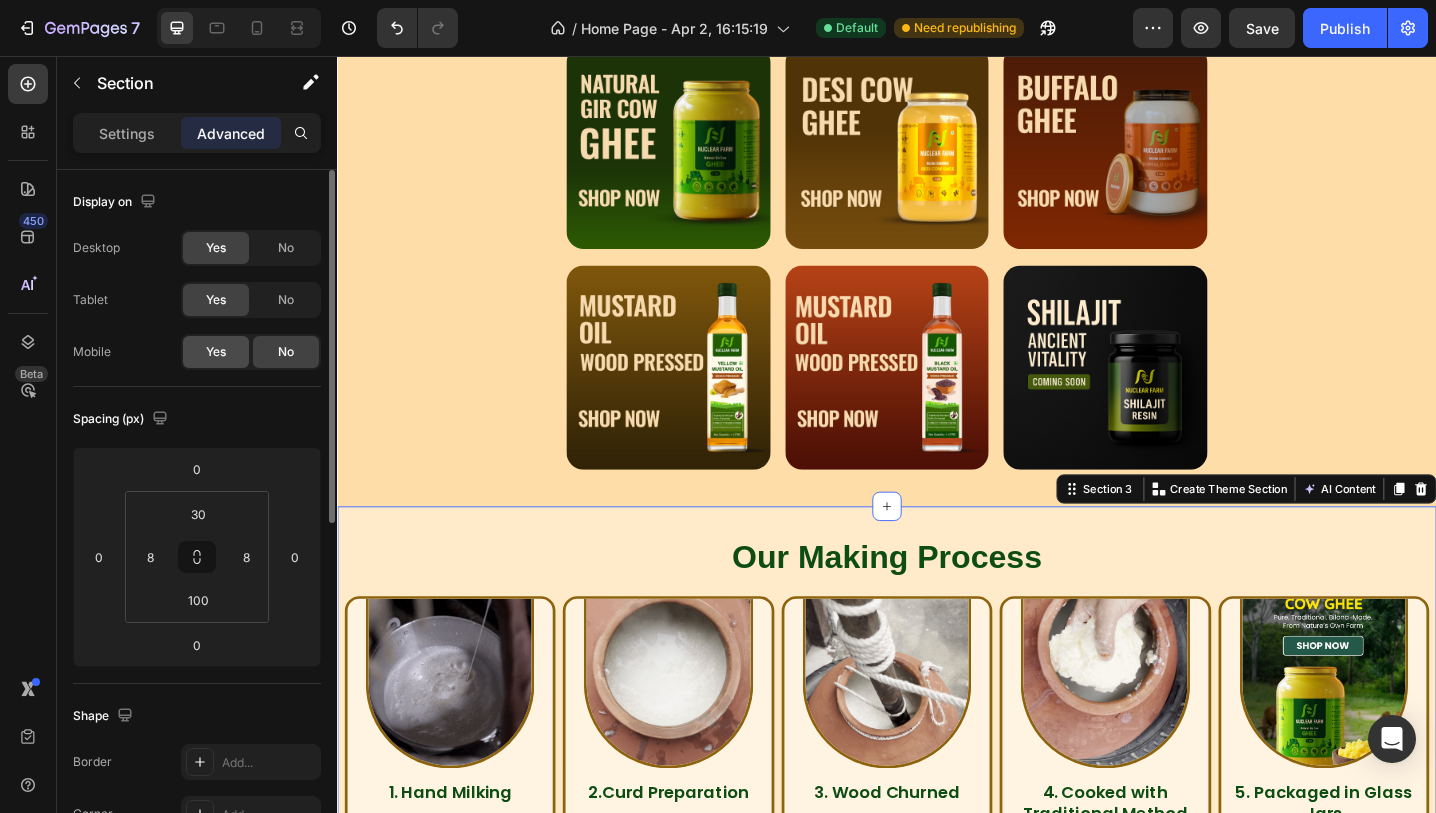 click on "Yes" 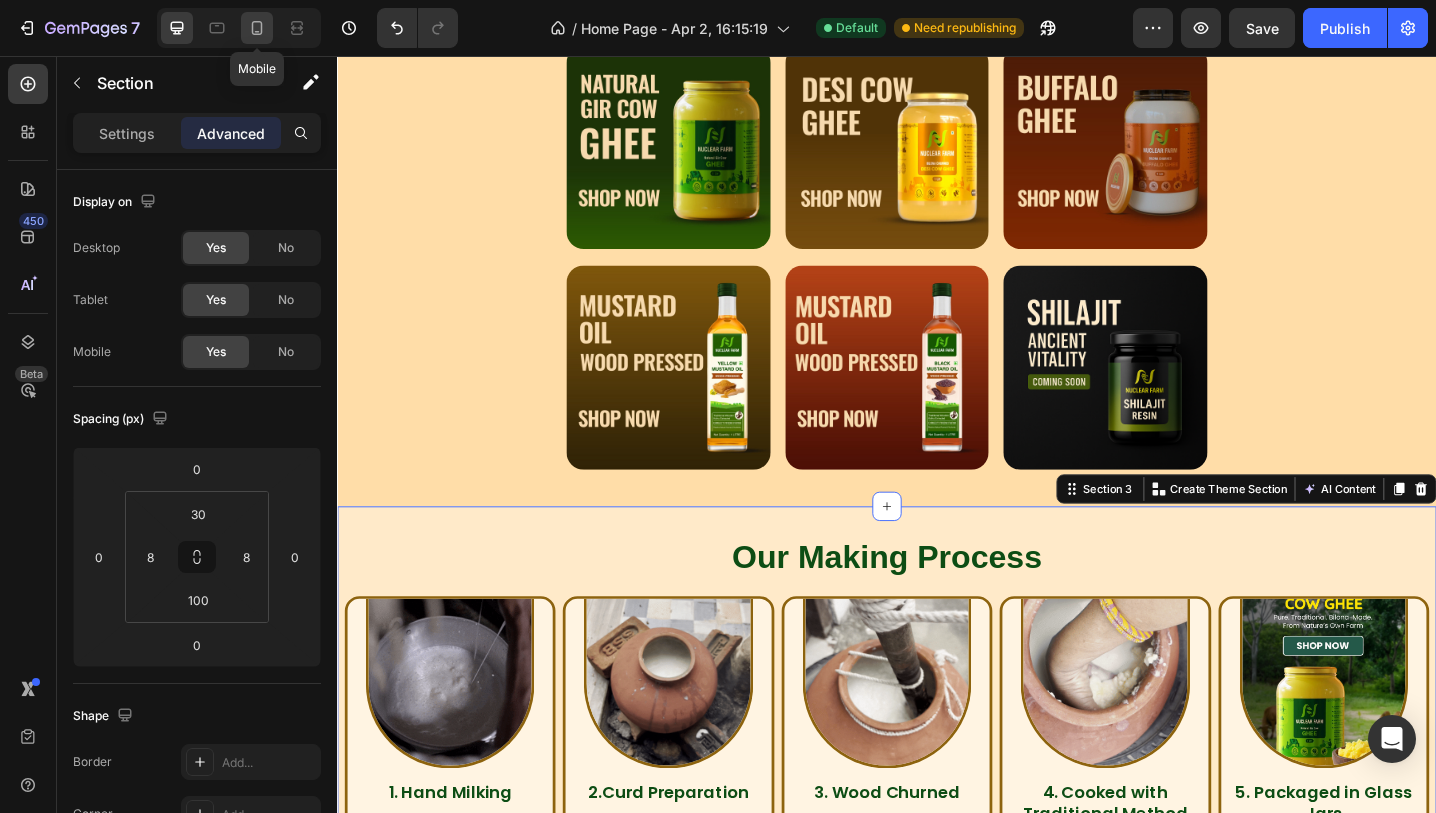 click 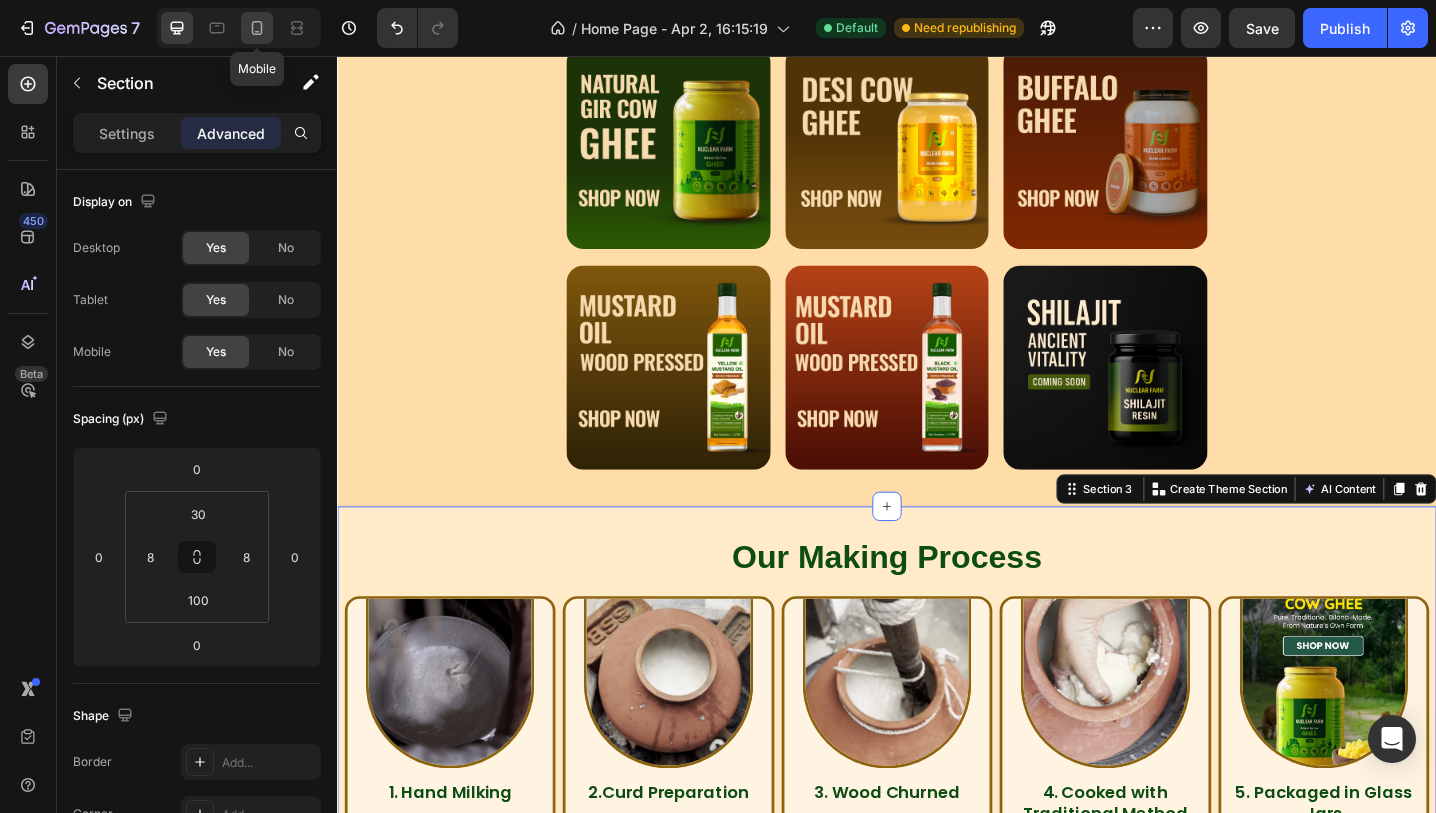 type on "112" 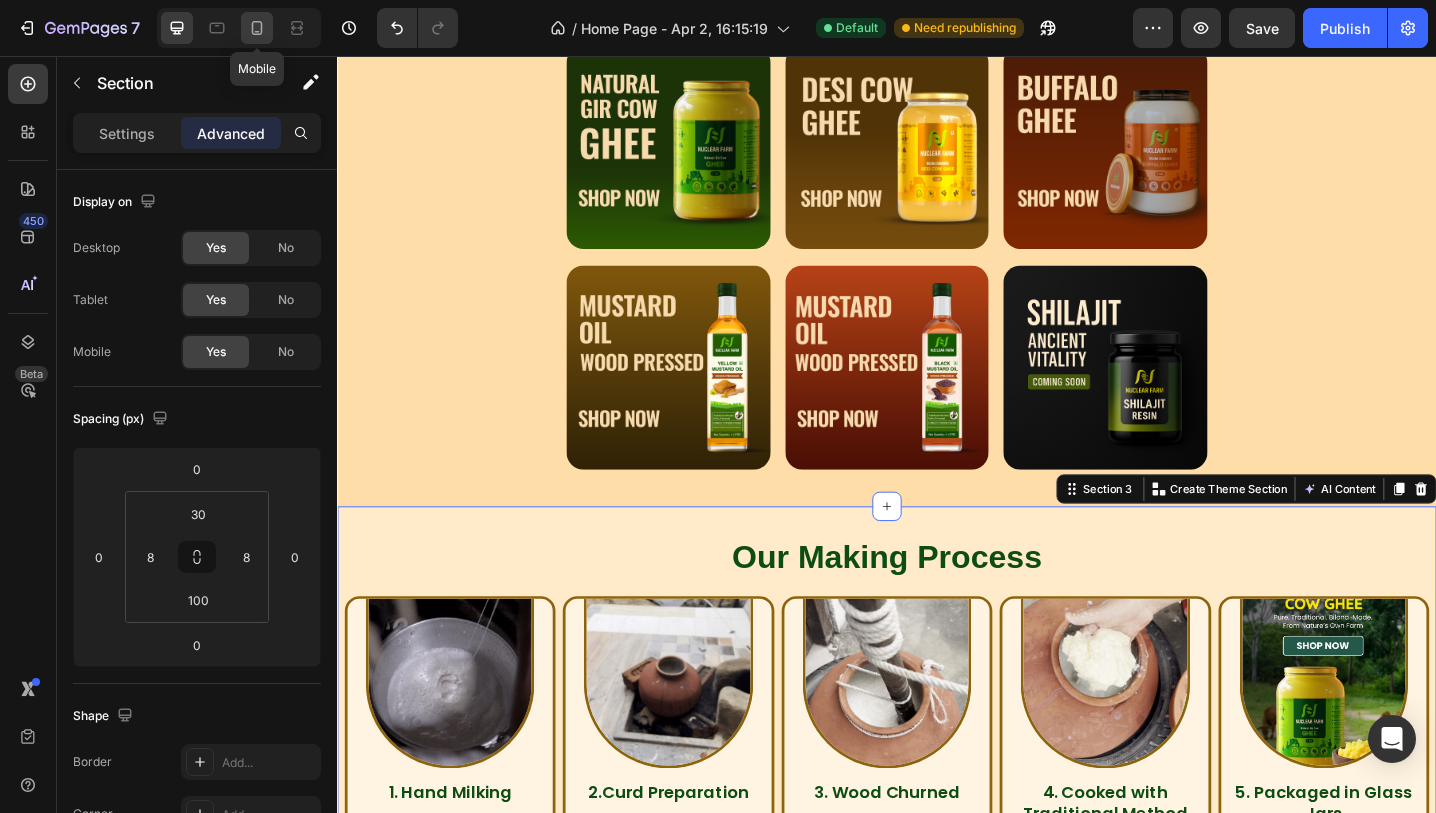 type on "112" 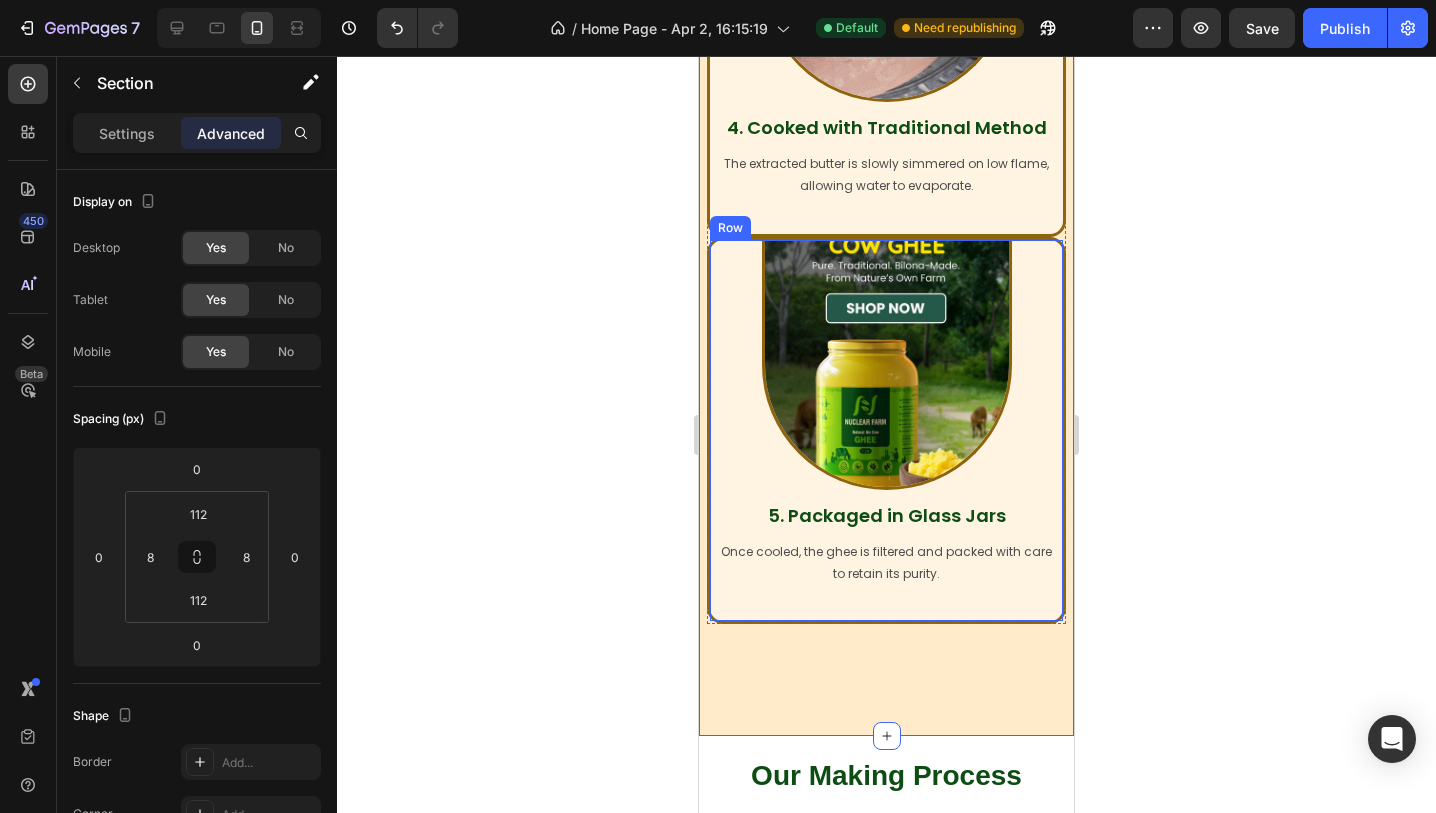 scroll, scrollTop: 2510, scrollLeft: 0, axis: vertical 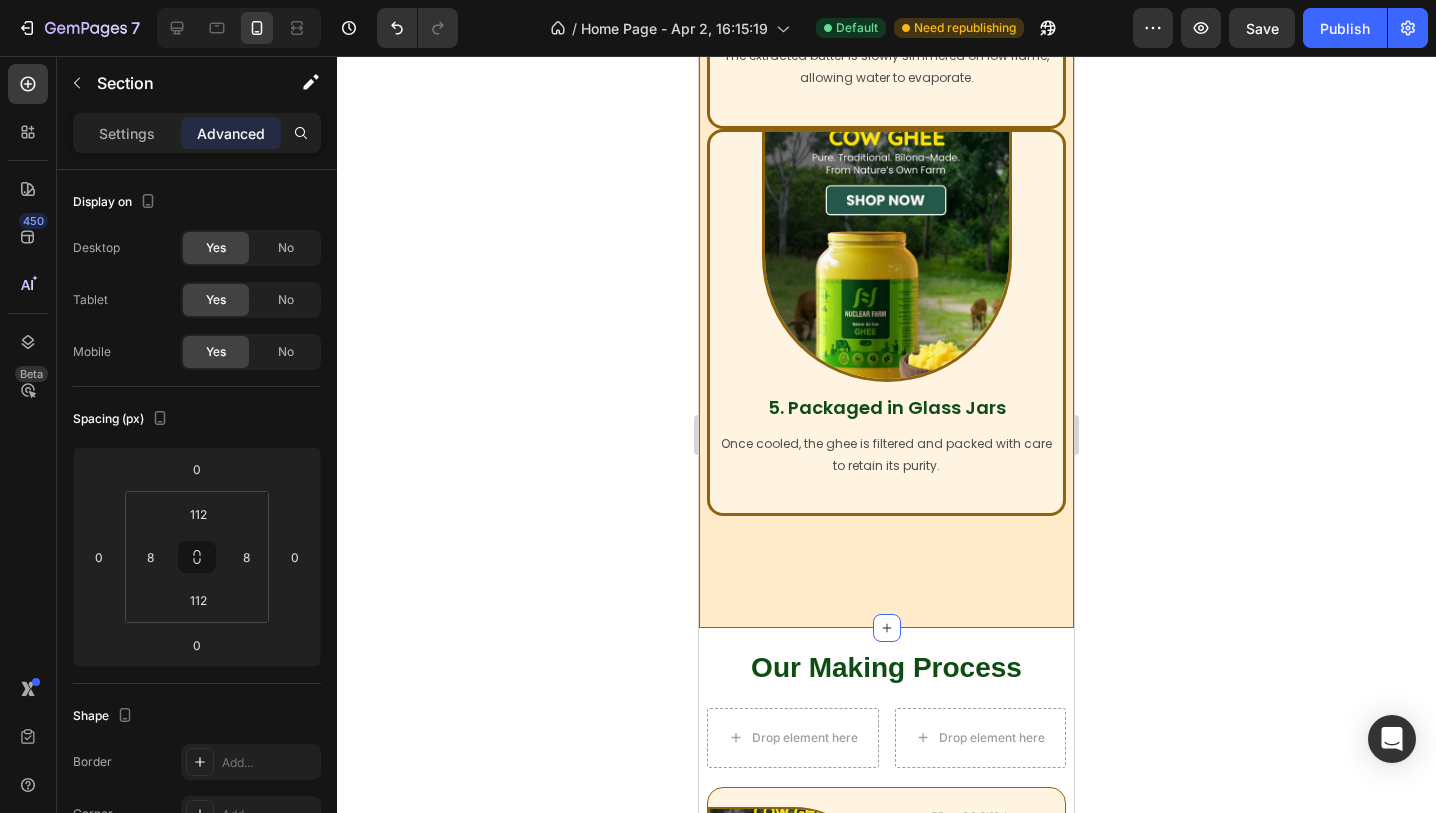click on "Our Making Process    Heading Image 1. Hand Milking Heading We begin each day with  hand-milking our A2 Desi cows  — no machines, no stress. Text Block Row Image 2.Curd Preparation Heading Unlike factory-made ghee that uses cream, we  set curd naturally from the milk. Text Block Row Image 3. Wood Churned  Heading Using a  wooden churned (bilona)  , we  hand-churn the curd   to extract makkhan. Text Block Row Image 4. Cooked with Traditional Method Heading The extracted butter is slowly simmered on low flame, allowing water to evaporate. Text Block Row Image 5. Packaged in Glass Jars Heading Once cooled, the ghee is filtered and packed with care to retain its purity. Text Block Row Row Row Row Section 3   You can create reusable sections Create Theme Section AI Content Write with GemAI What would you like to describe here? Tone and Voice Persuasive Product Yellow mustard oil Show more Generate" at bounding box center (886, -483) 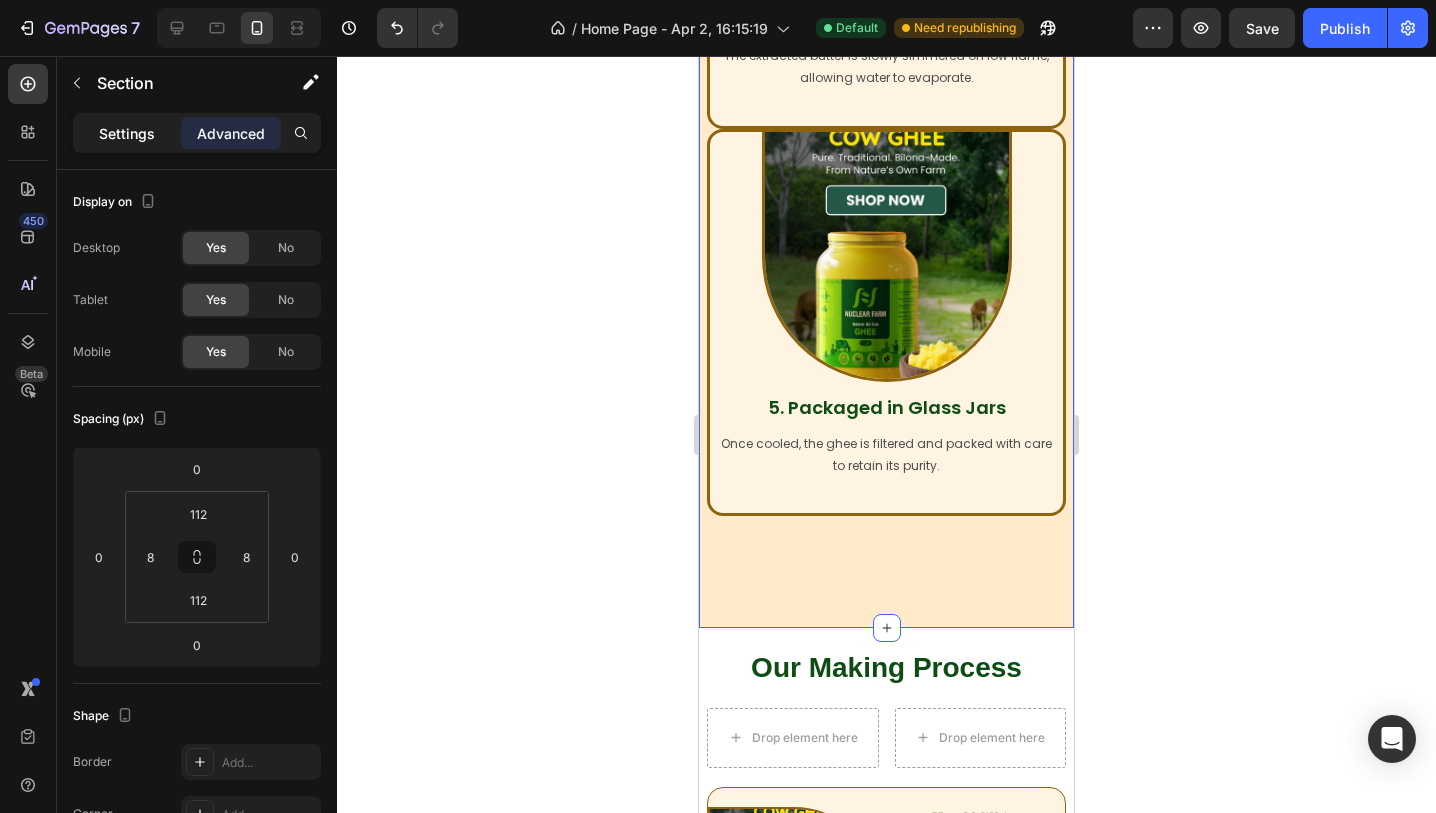 click on "Settings" 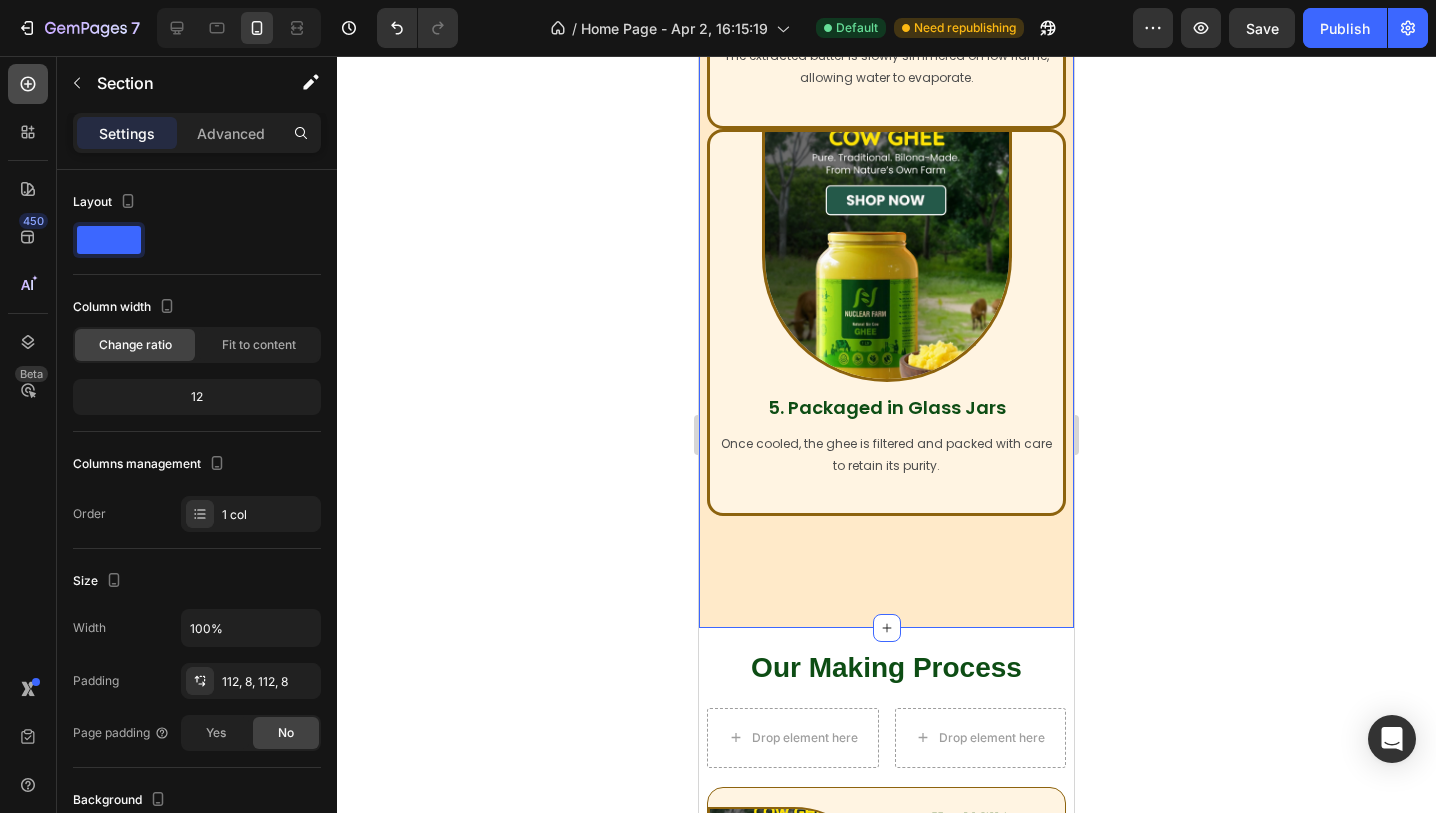 click 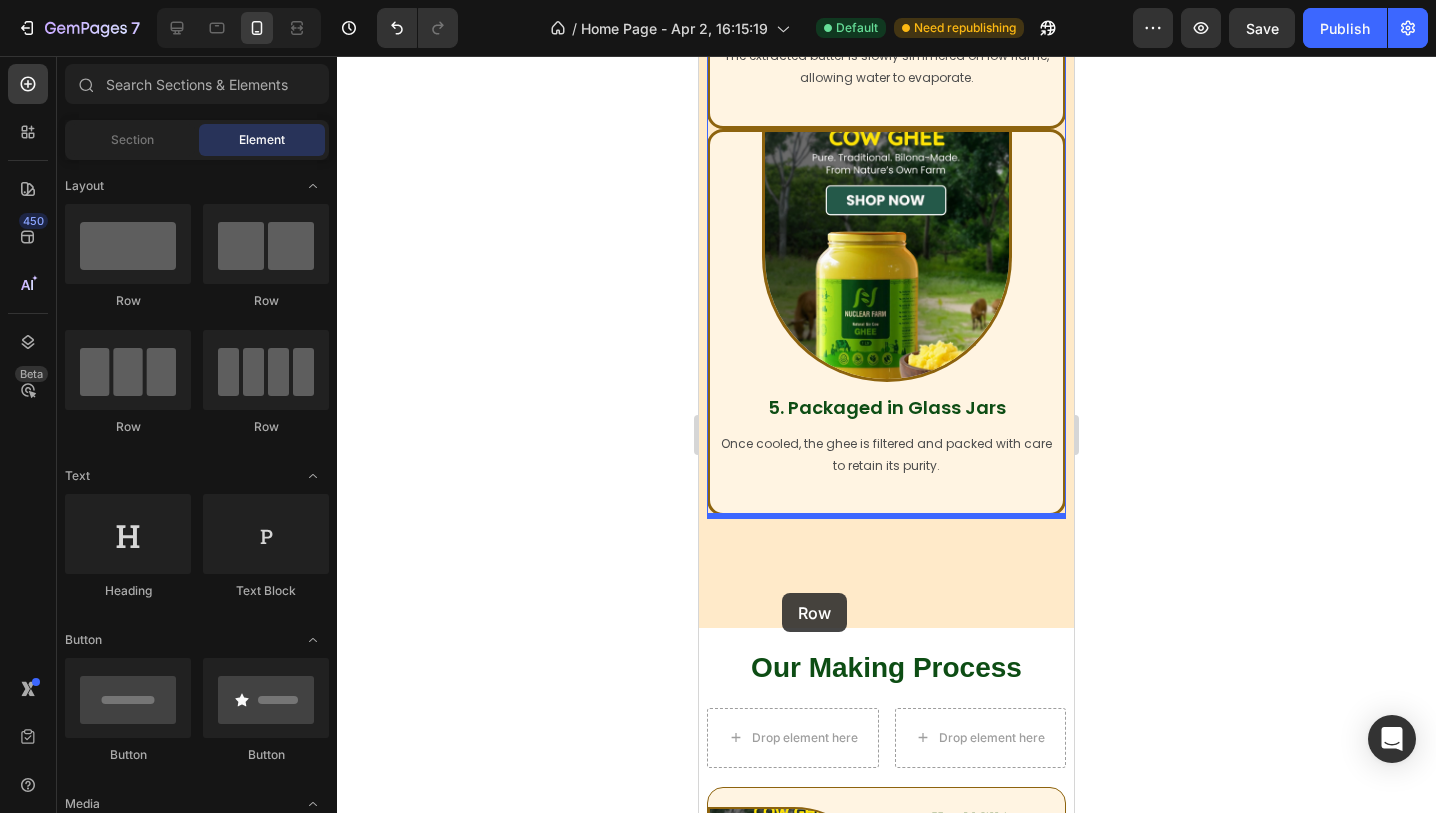 drag, startPoint x: 962, startPoint y: 298, endPoint x: 782, endPoint y: 593, distance: 345.57922 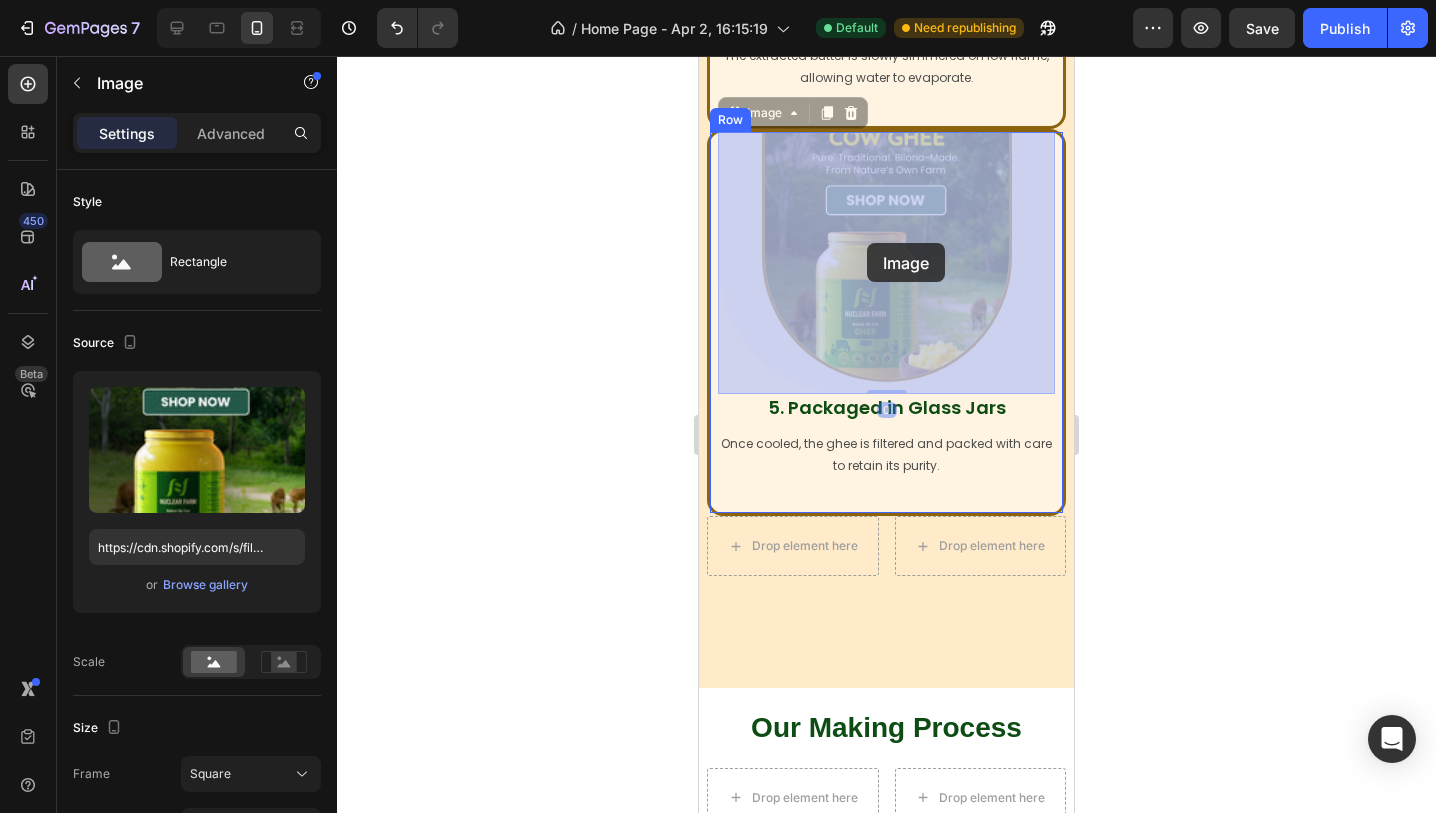 drag, startPoint x: 848, startPoint y: 271, endPoint x: 867, endPoint y: 243, distance: 33.83785 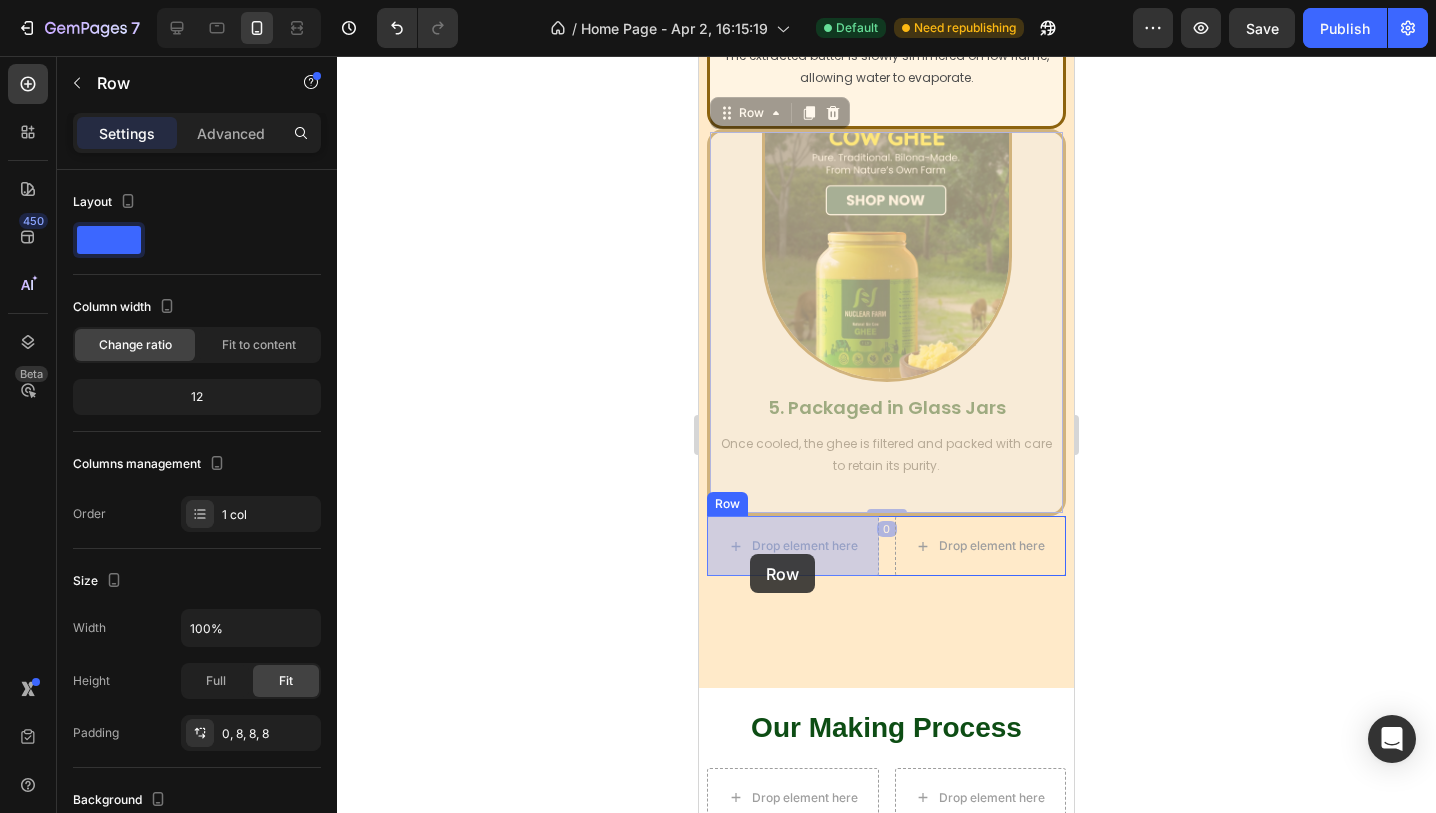 drag, startPoint x: 750, startPoint y: 493, endPoint x: 750, endPoint y: 554, distance: 61 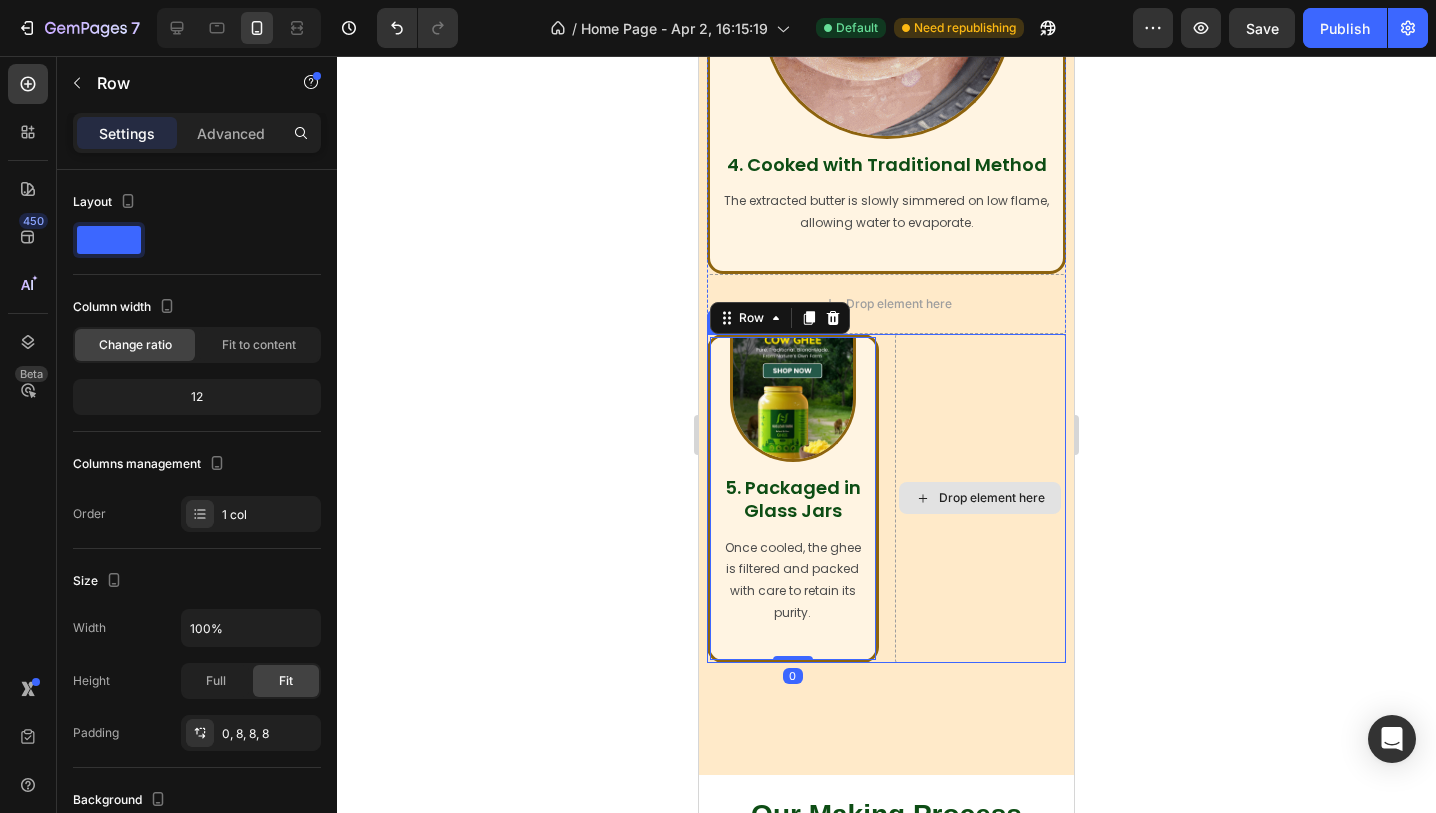 scroll, scrollTop: 2359, scrollLeft: 0, axis: vertical 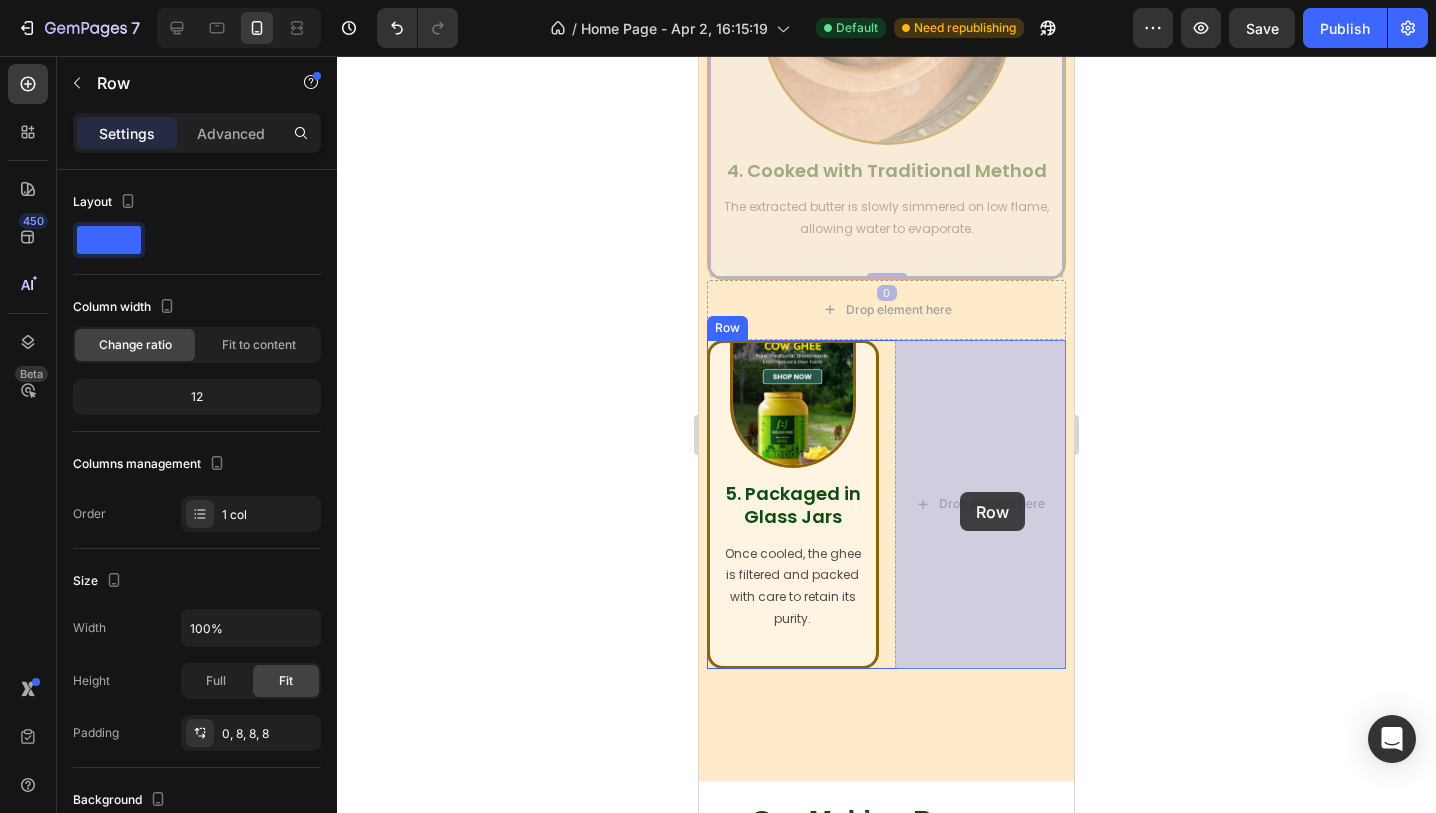 drag, startPoint x: 875, startPoint y: 254, endPoint x: 960, endPoint y: 492, distance: 252.72318 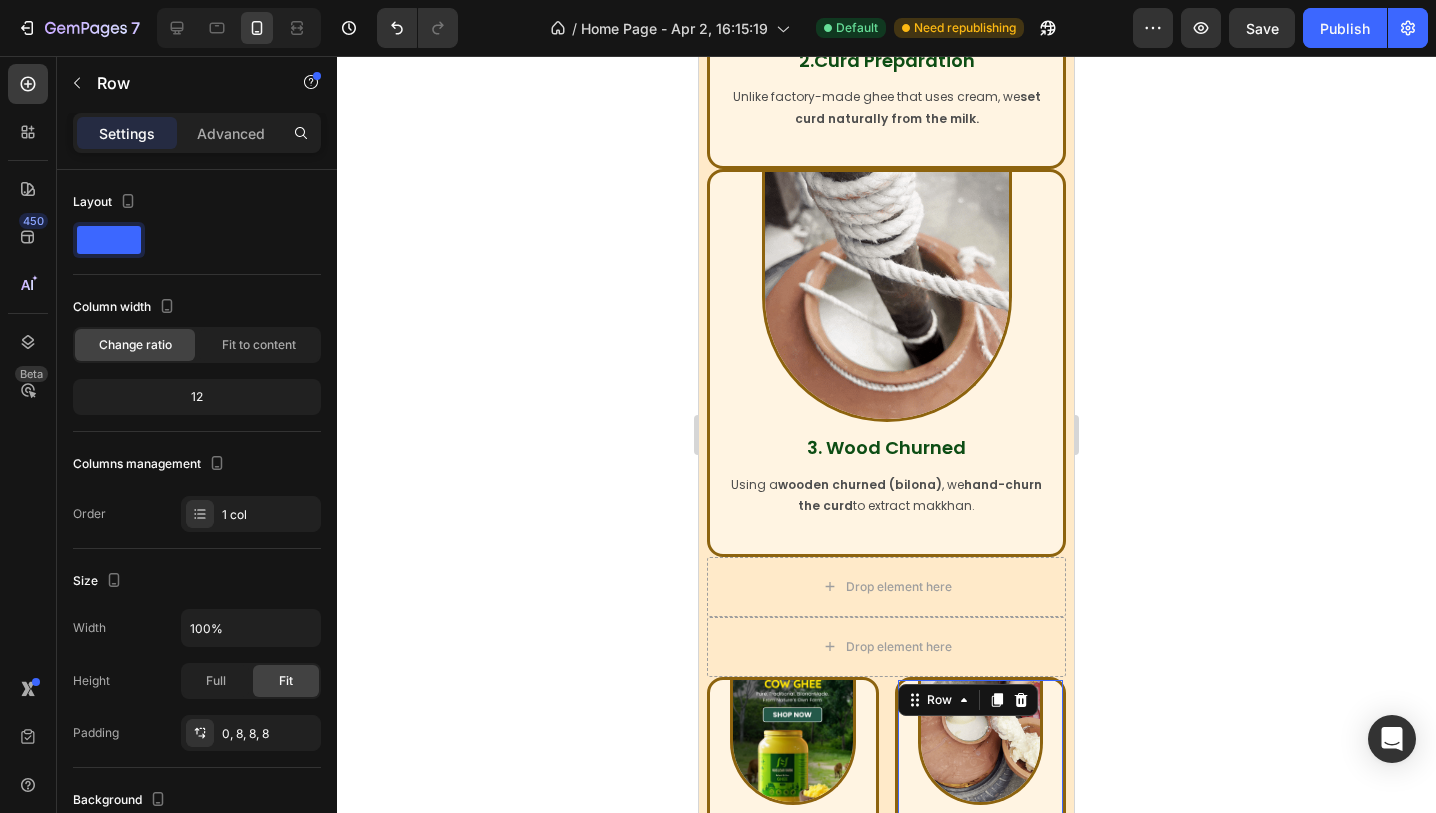 scroll, scrollTop: 1691, scrollLeft: 0, axis: vertical 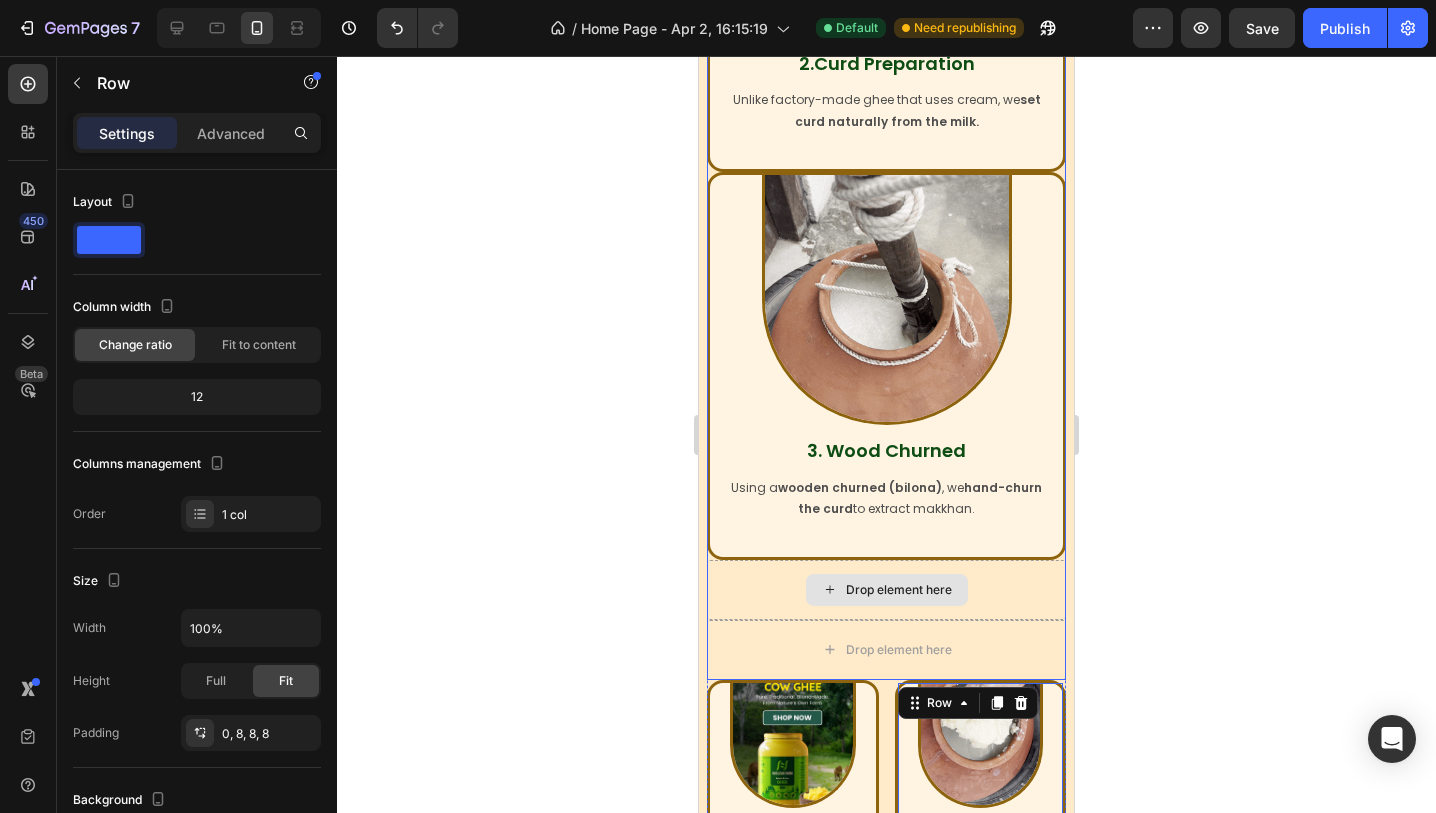 click on "Drop element here" at bounding box center (886, 590) 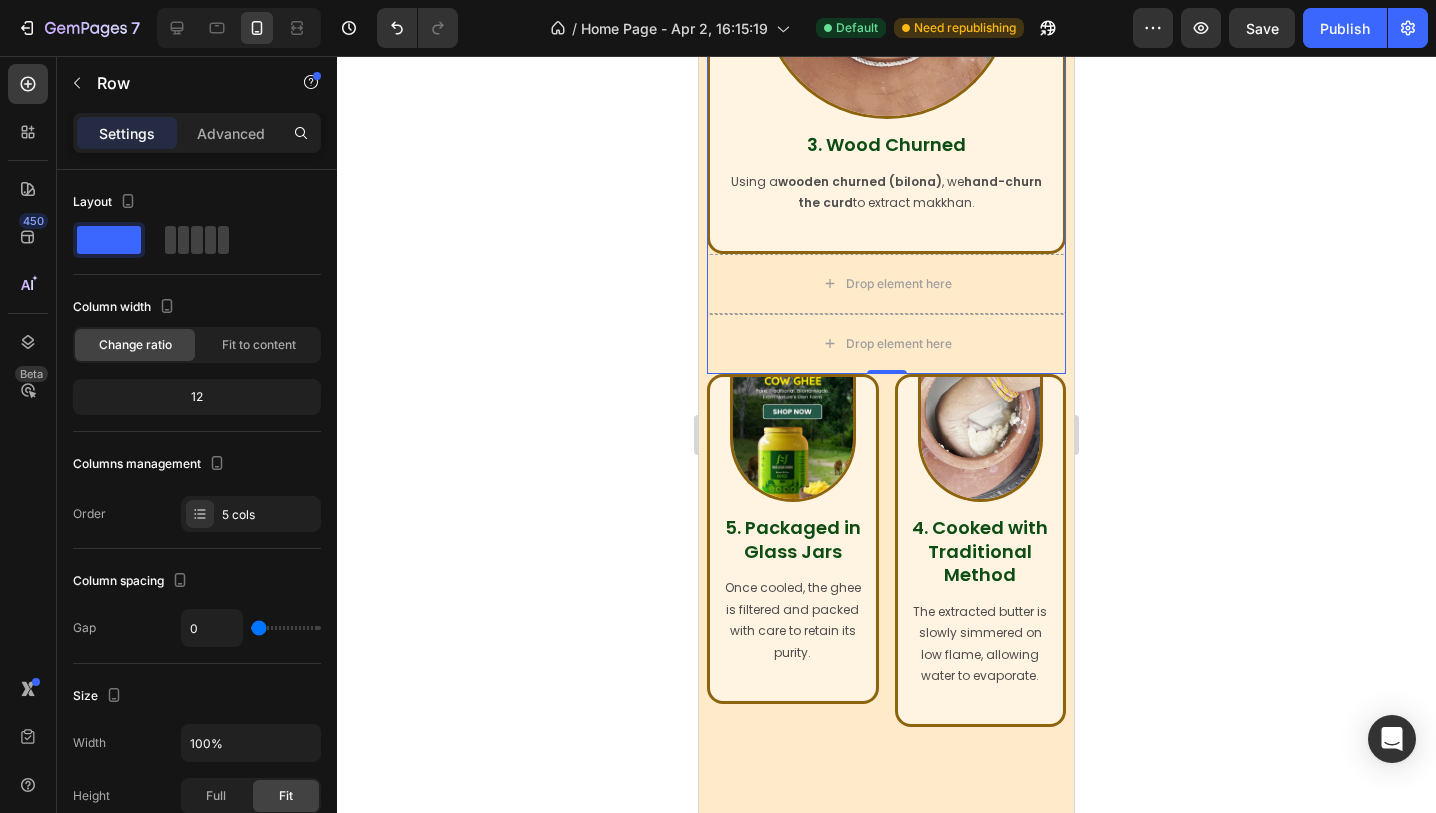 scroll, scrollTop: 2003, scrollLeft: 0, axis: vertical 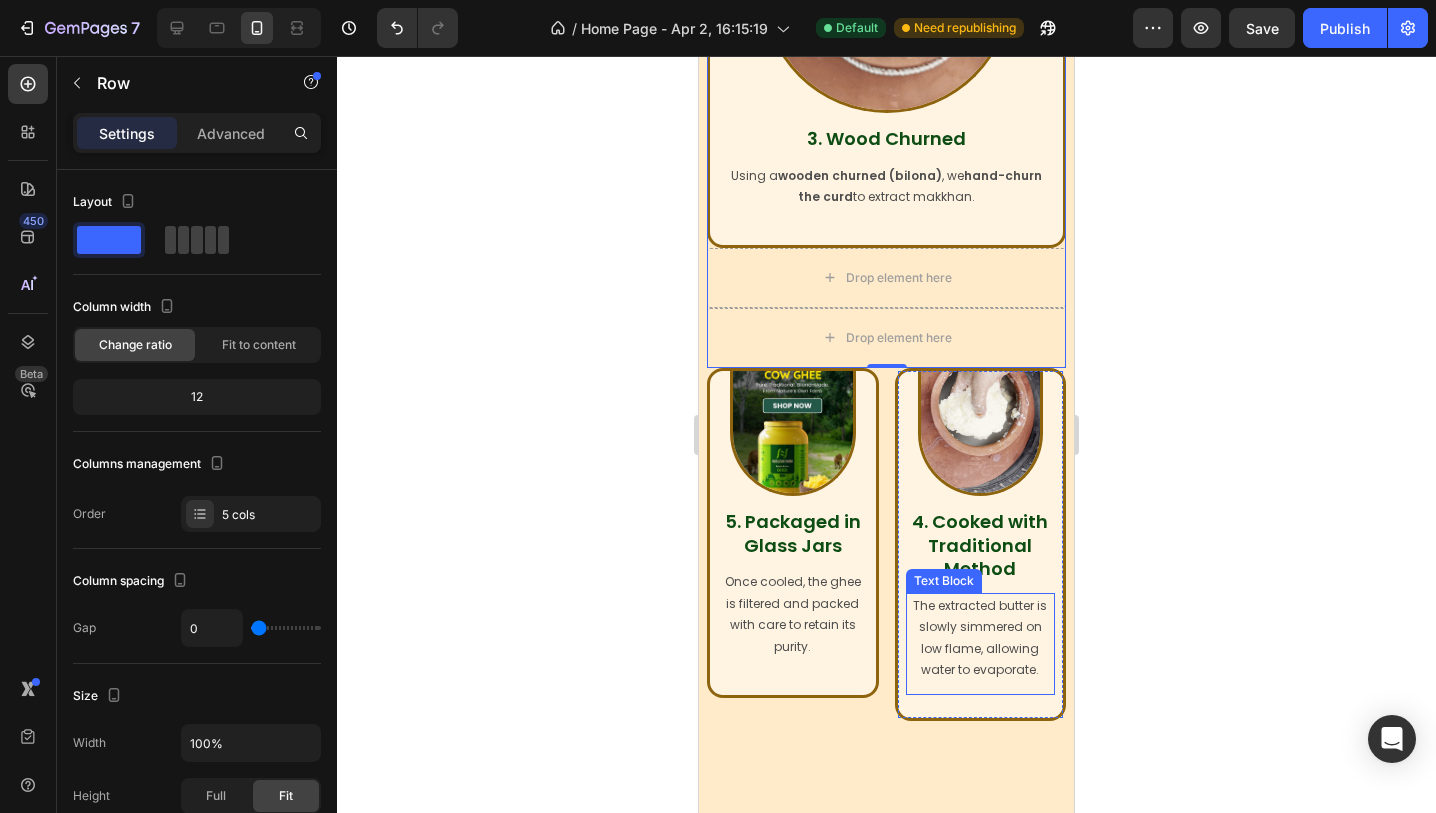 click on "The extracted butter is slowly simmered on low flame, allowing water to evaporate." at bounding box center [981, 638] 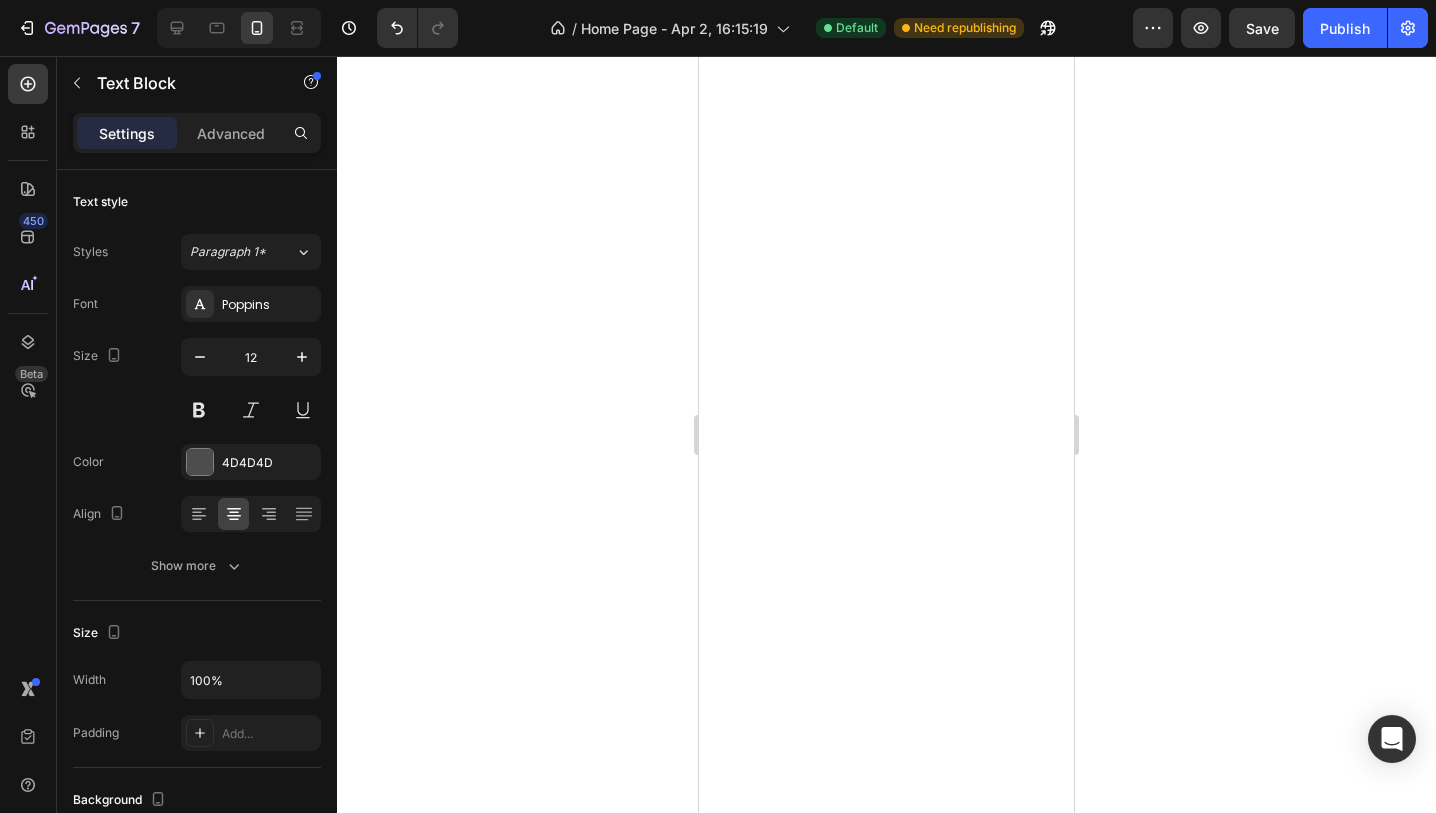 scroll, scrollTop: 0, scrollLeft: 0, axis: both 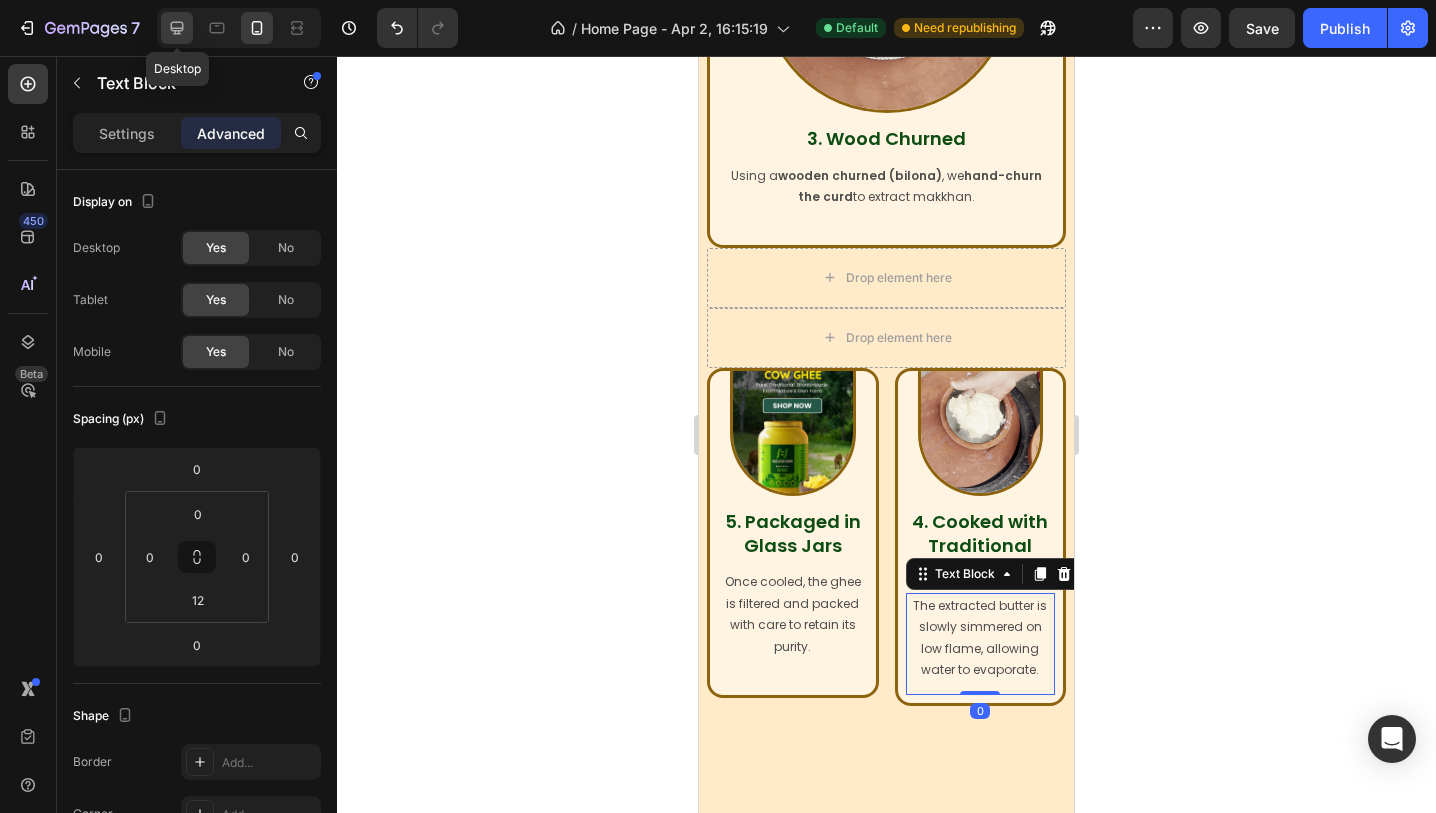 click 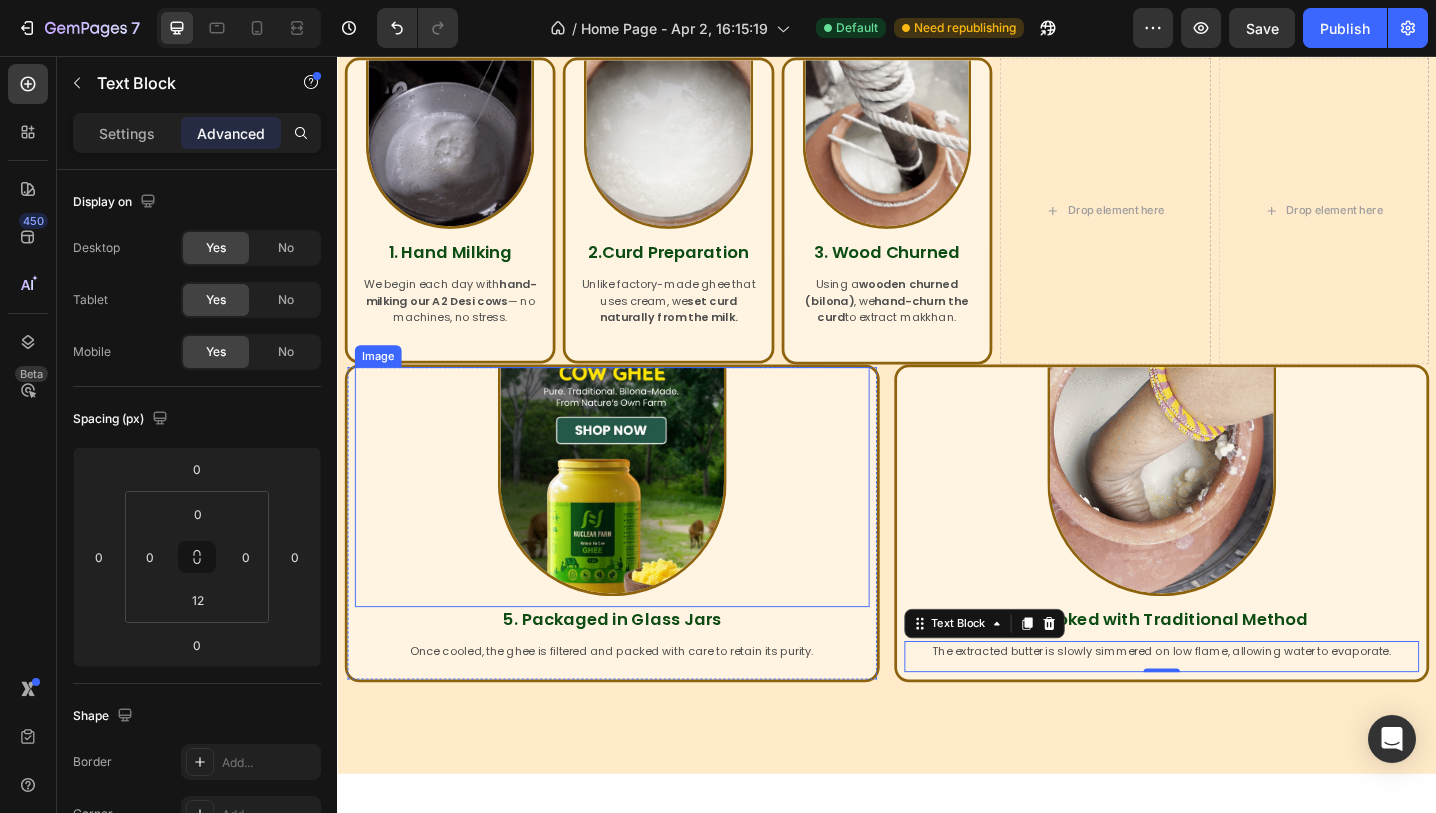 scroll, scrollTop: 687, scrollLeft: 0, axis: vertical 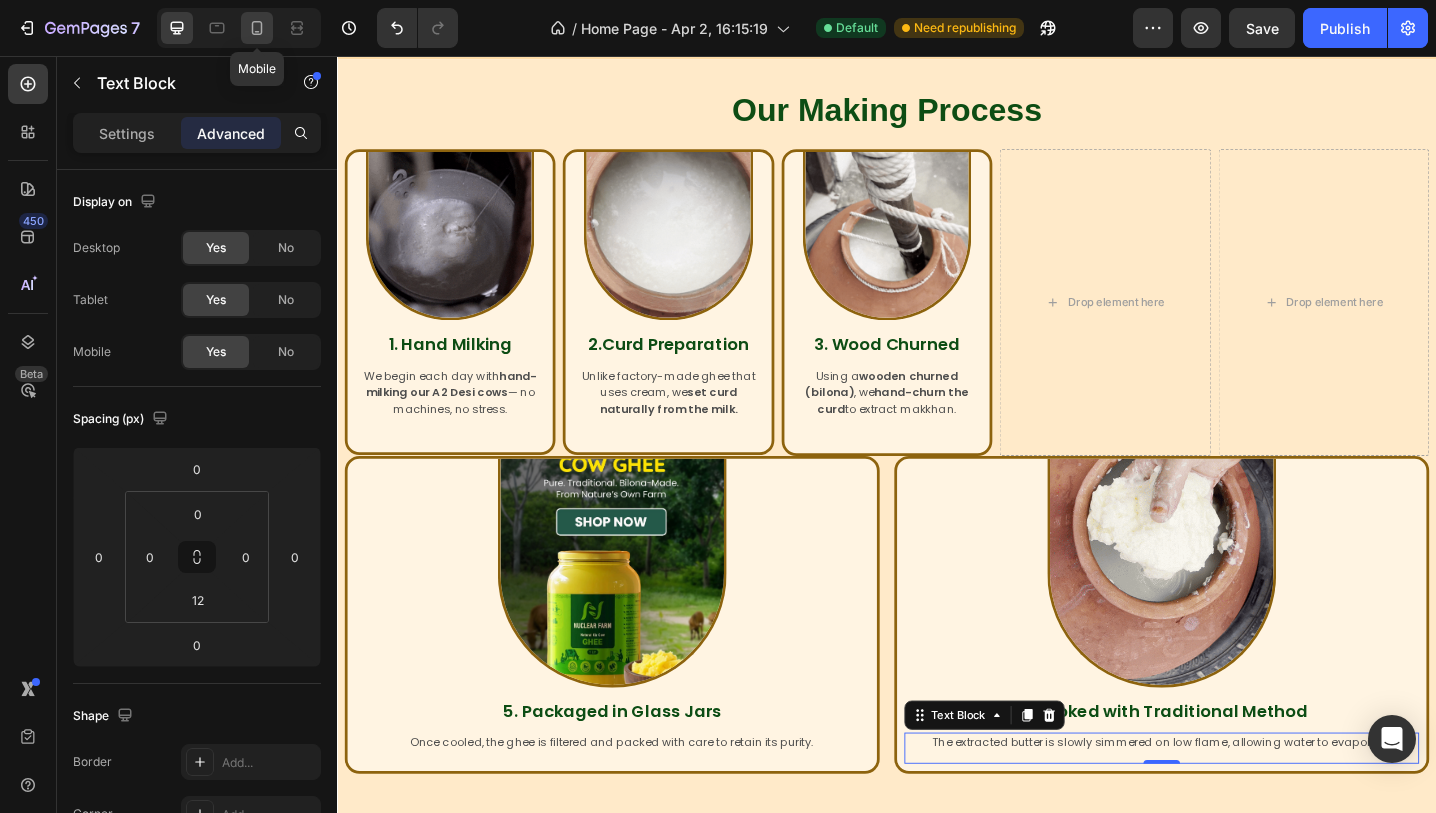 click 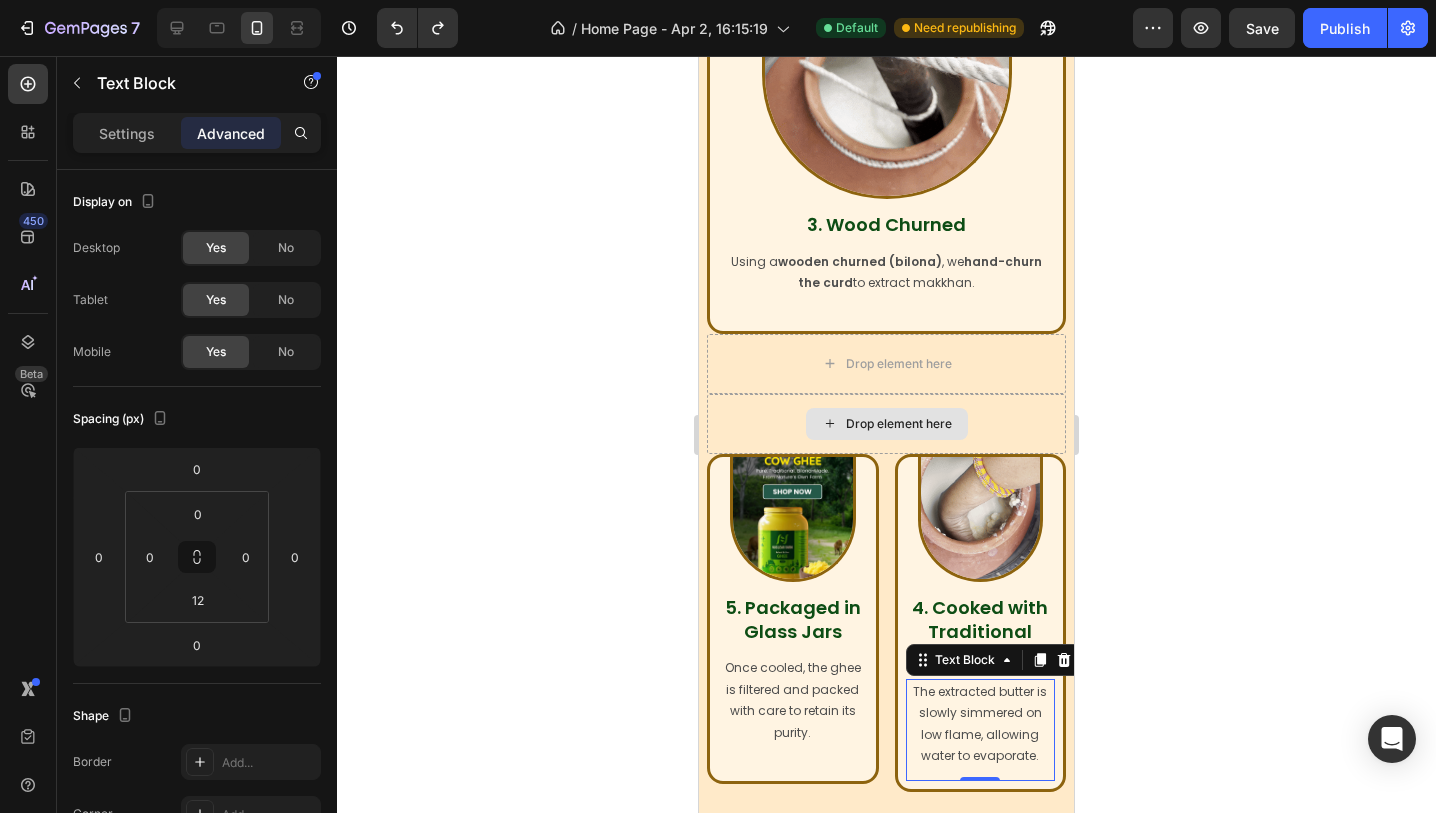 scroll, scrollTop: 1916, scrollLeft: 0, axis: vertical 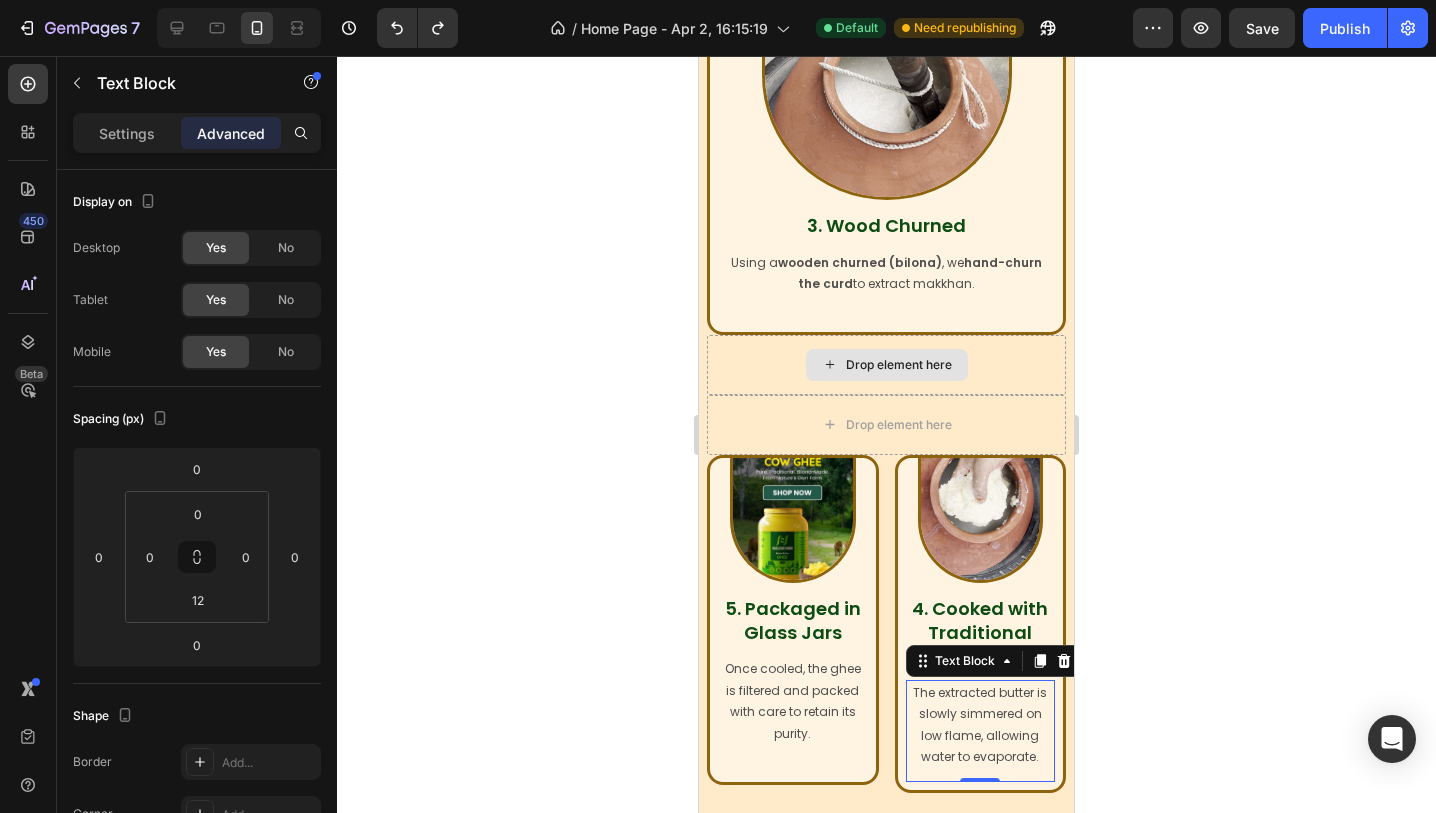 type on "15" 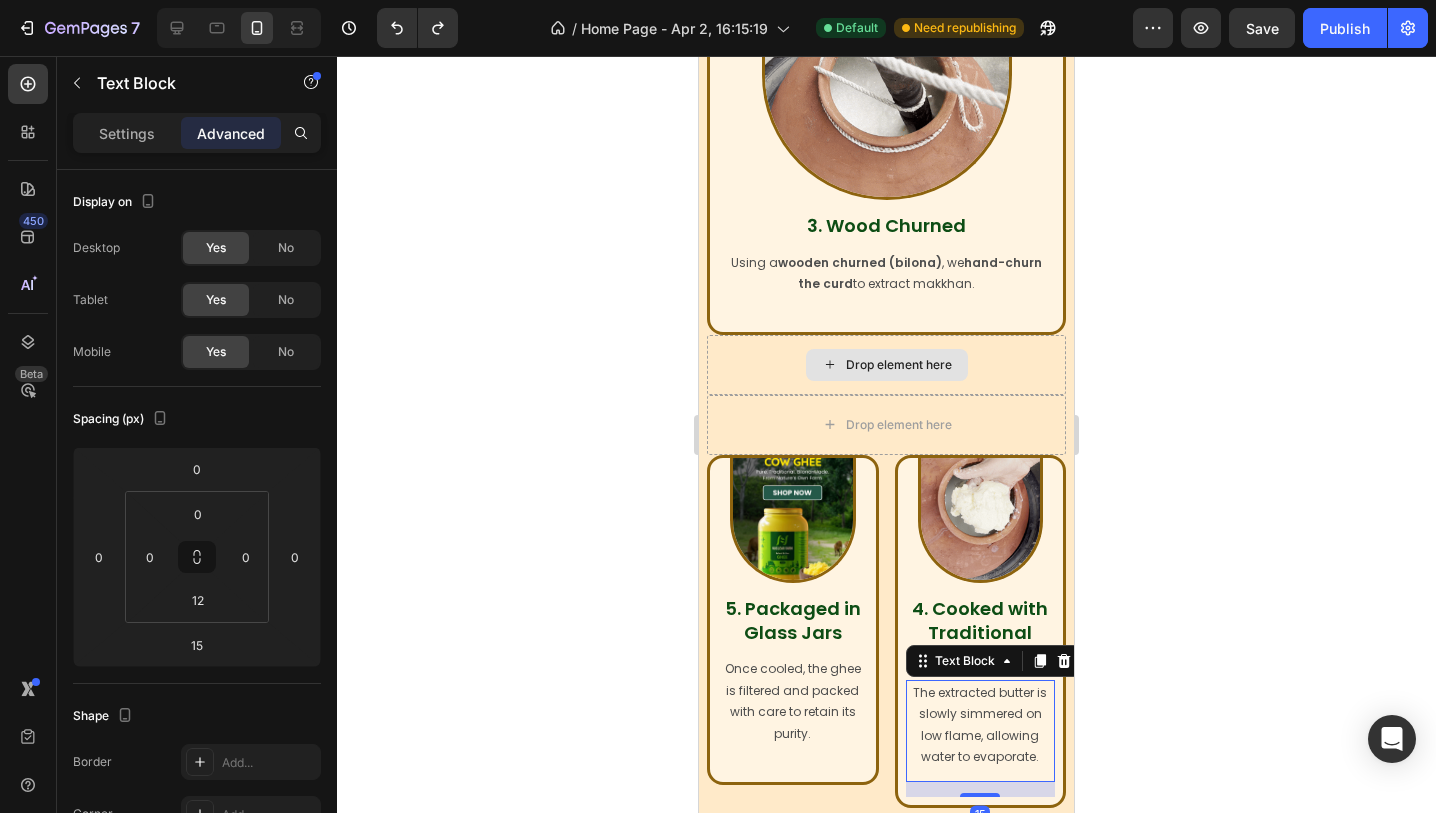 click on "Drop element here" at bounding box center (886, 365) 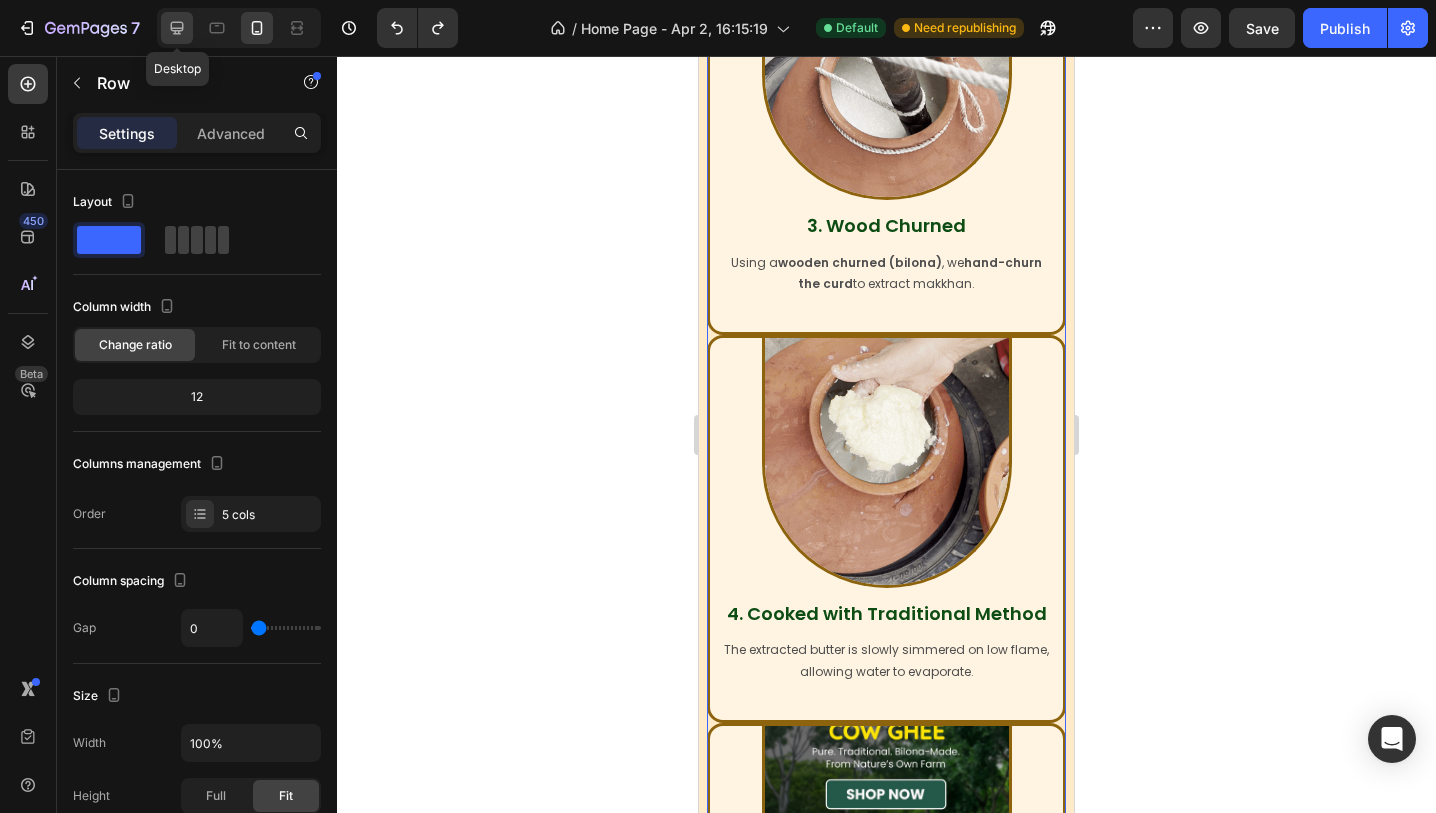 click 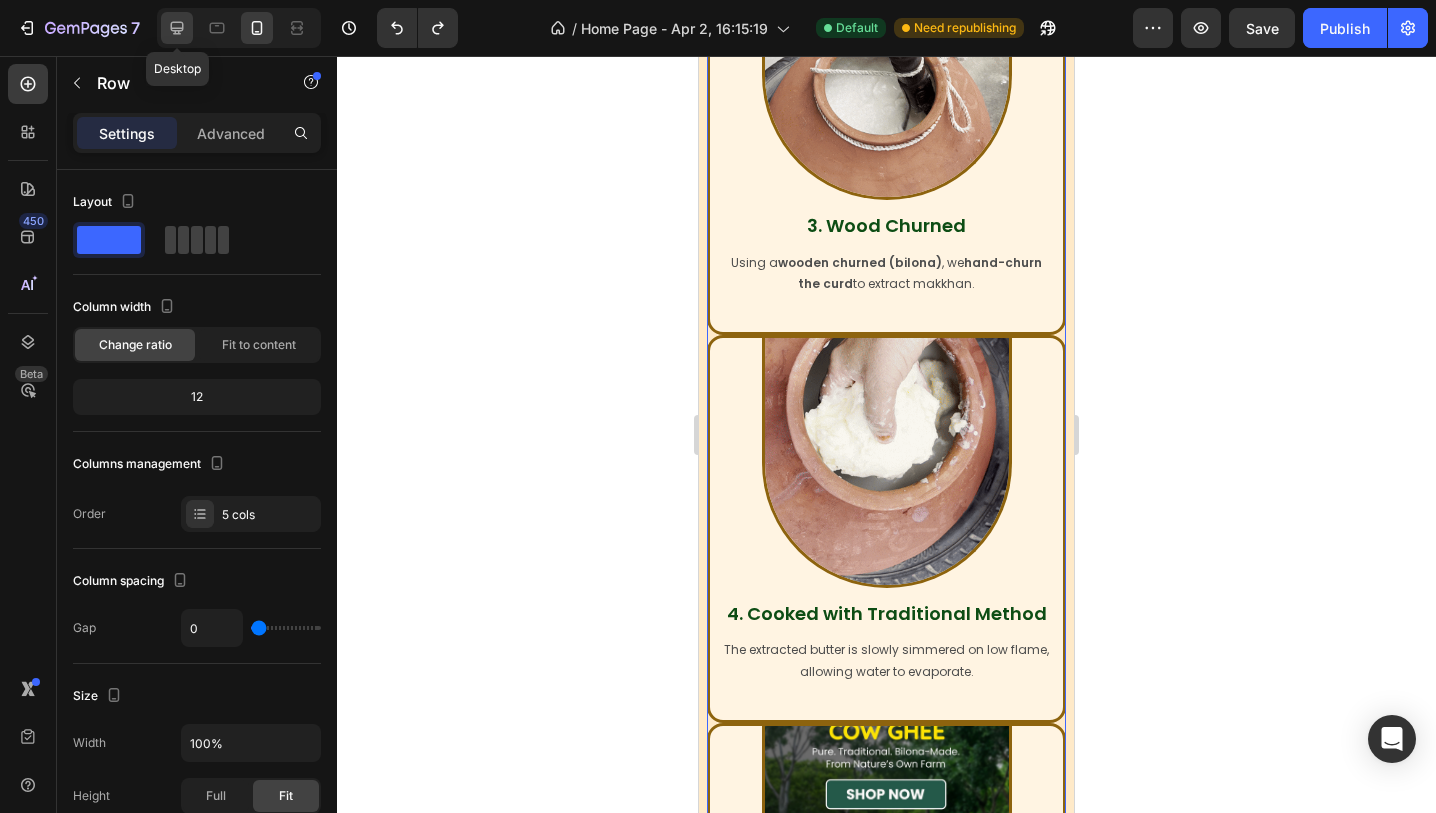 type on "8" 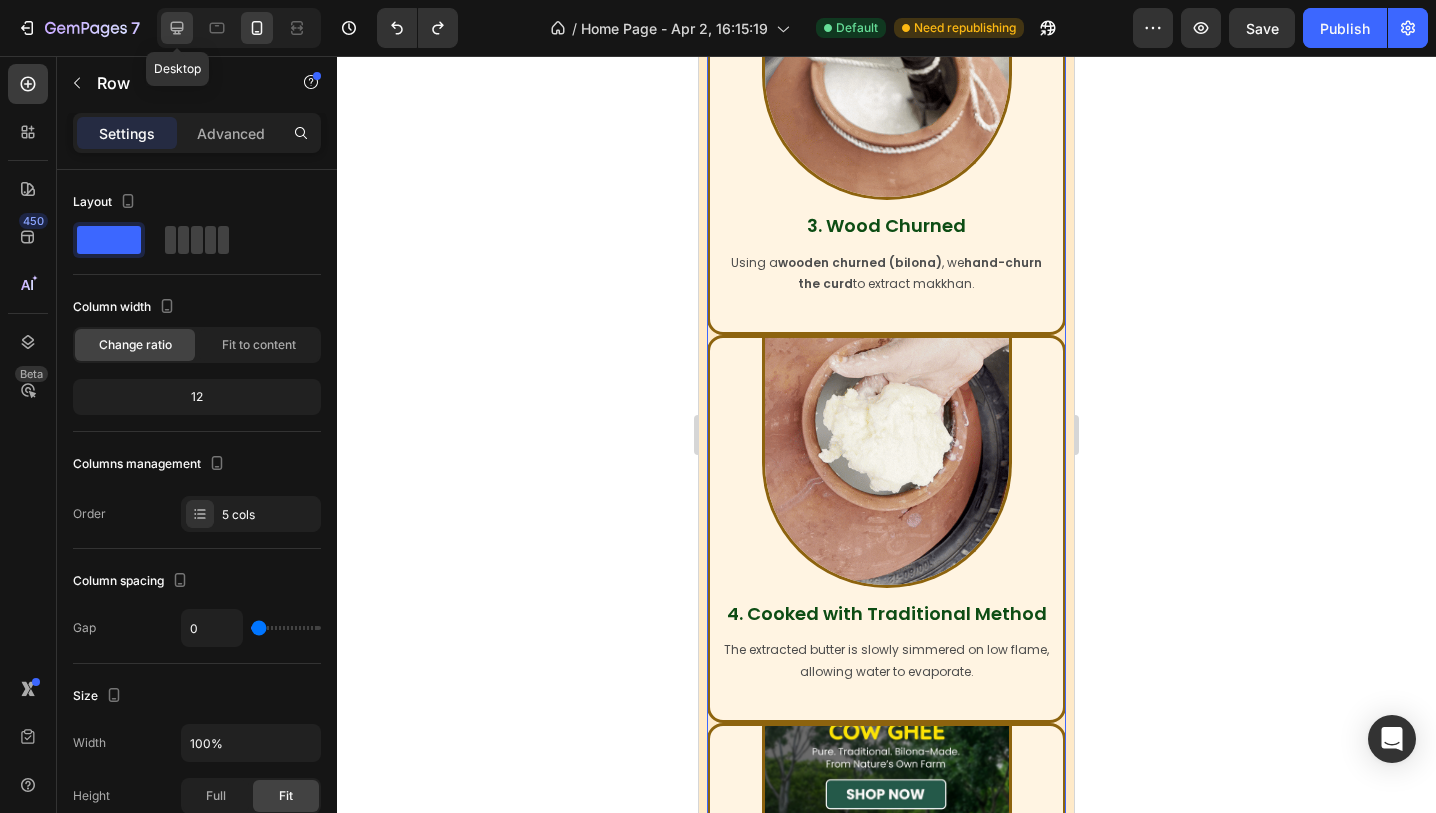 type on "8" 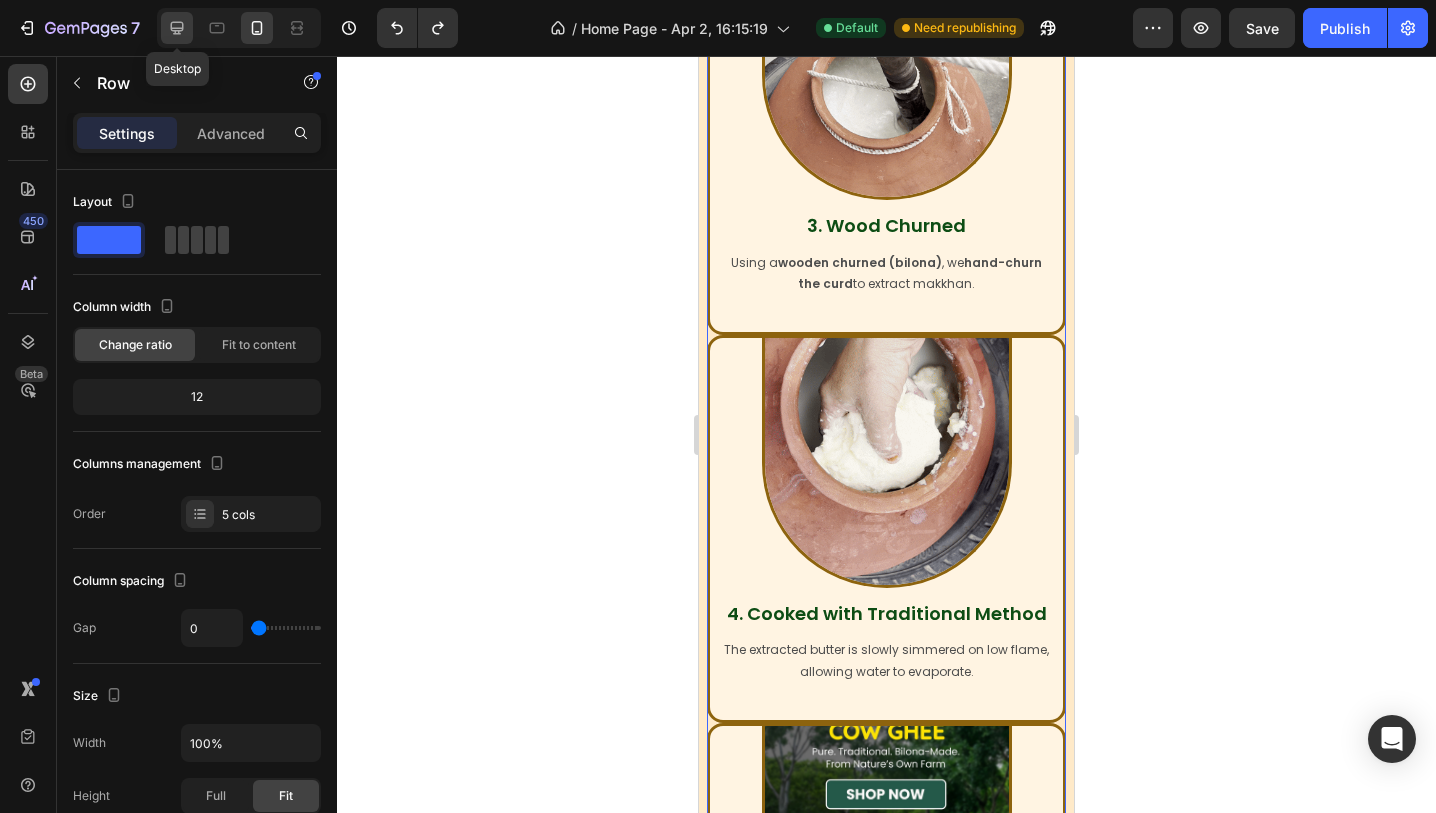 type on "1200" 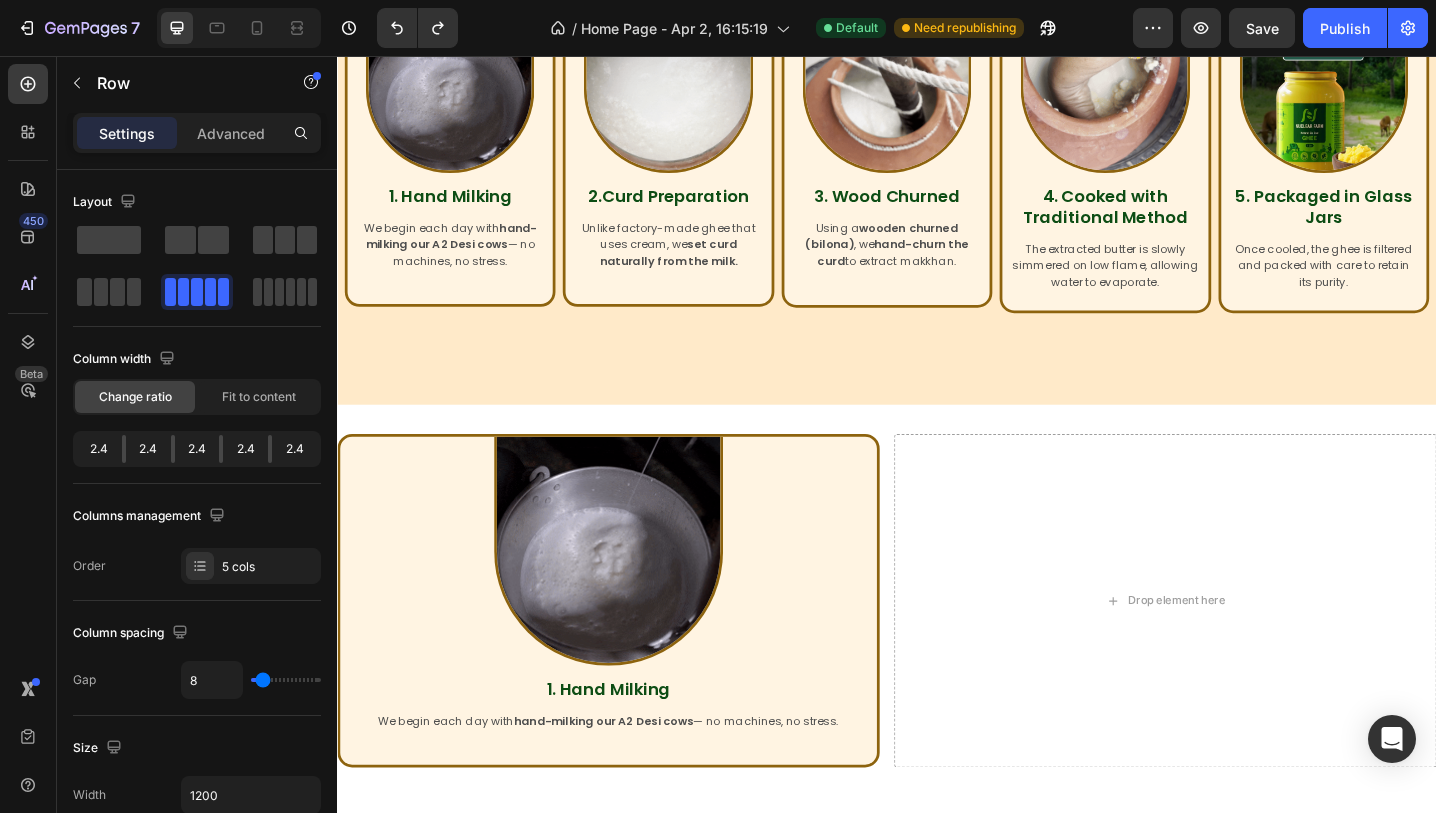 scroll, scrollTop: 971, scrollLeft: 0, axis: vertical 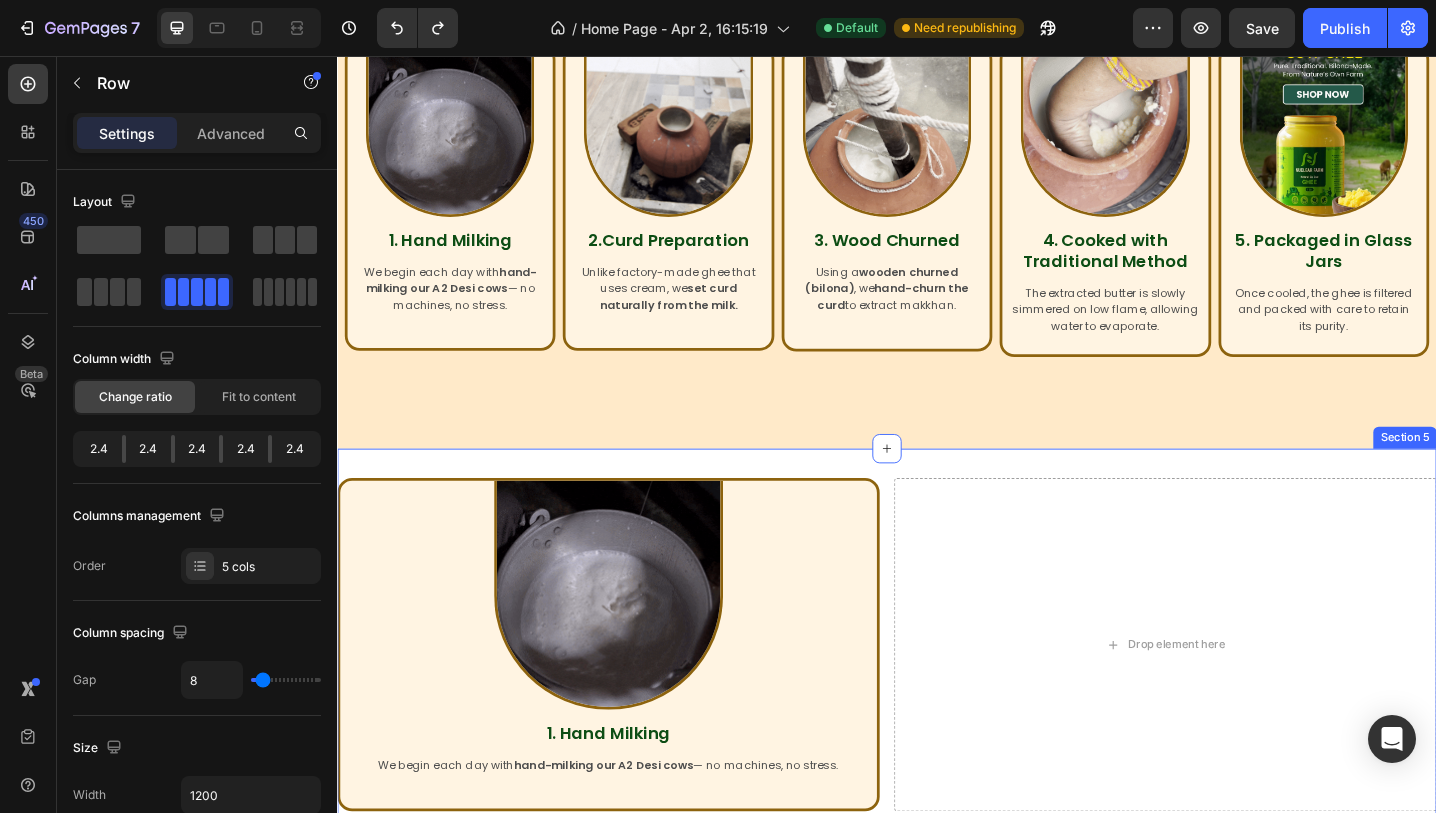 click on "Image 1. Hand Milking Heading We begin each day with  hand-milking our A2 Desi cows  — no machines, no stress. Text Block Row
Drop element here Row Row Section 5" at bounding box center [937, 706] 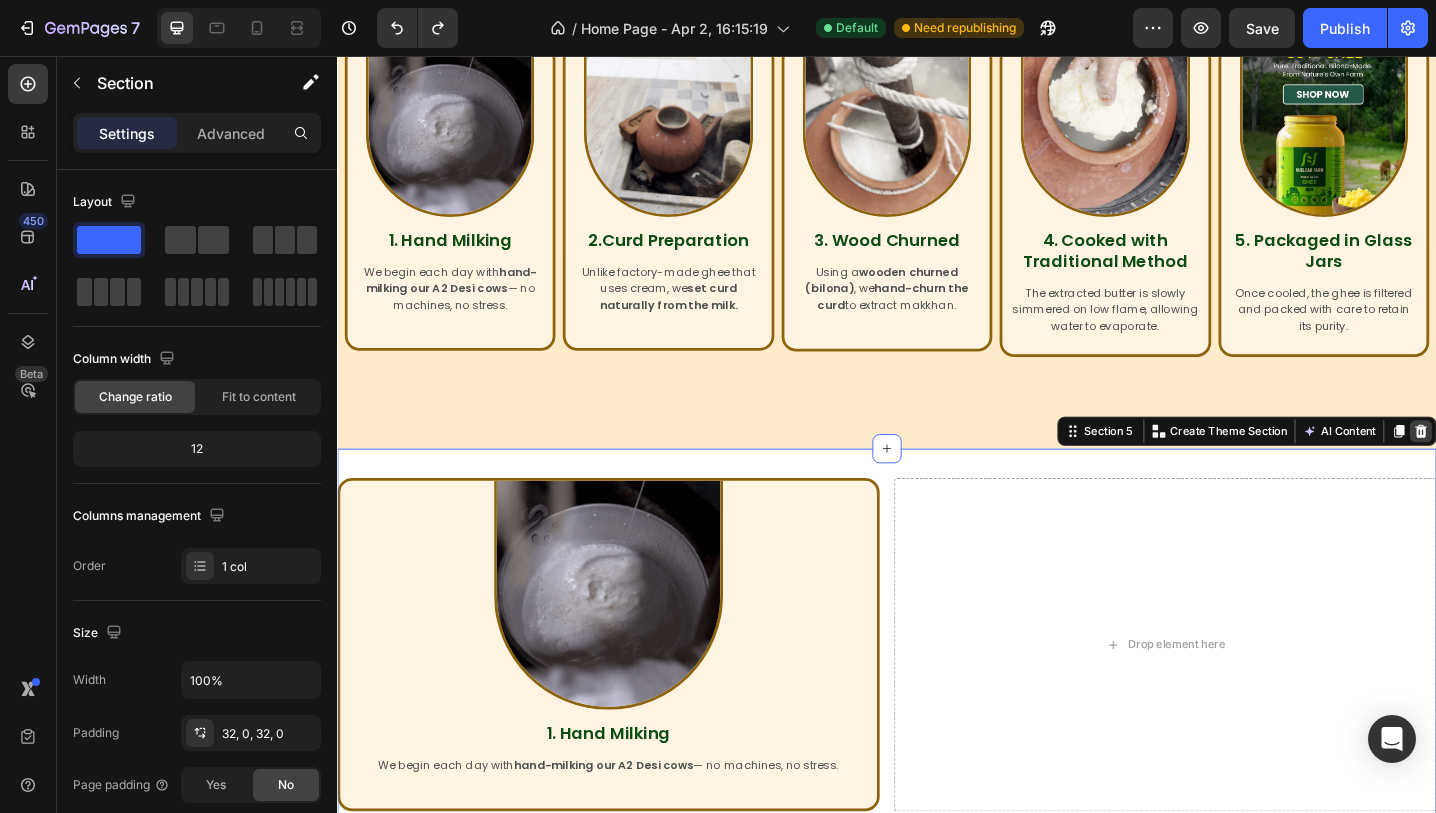 click 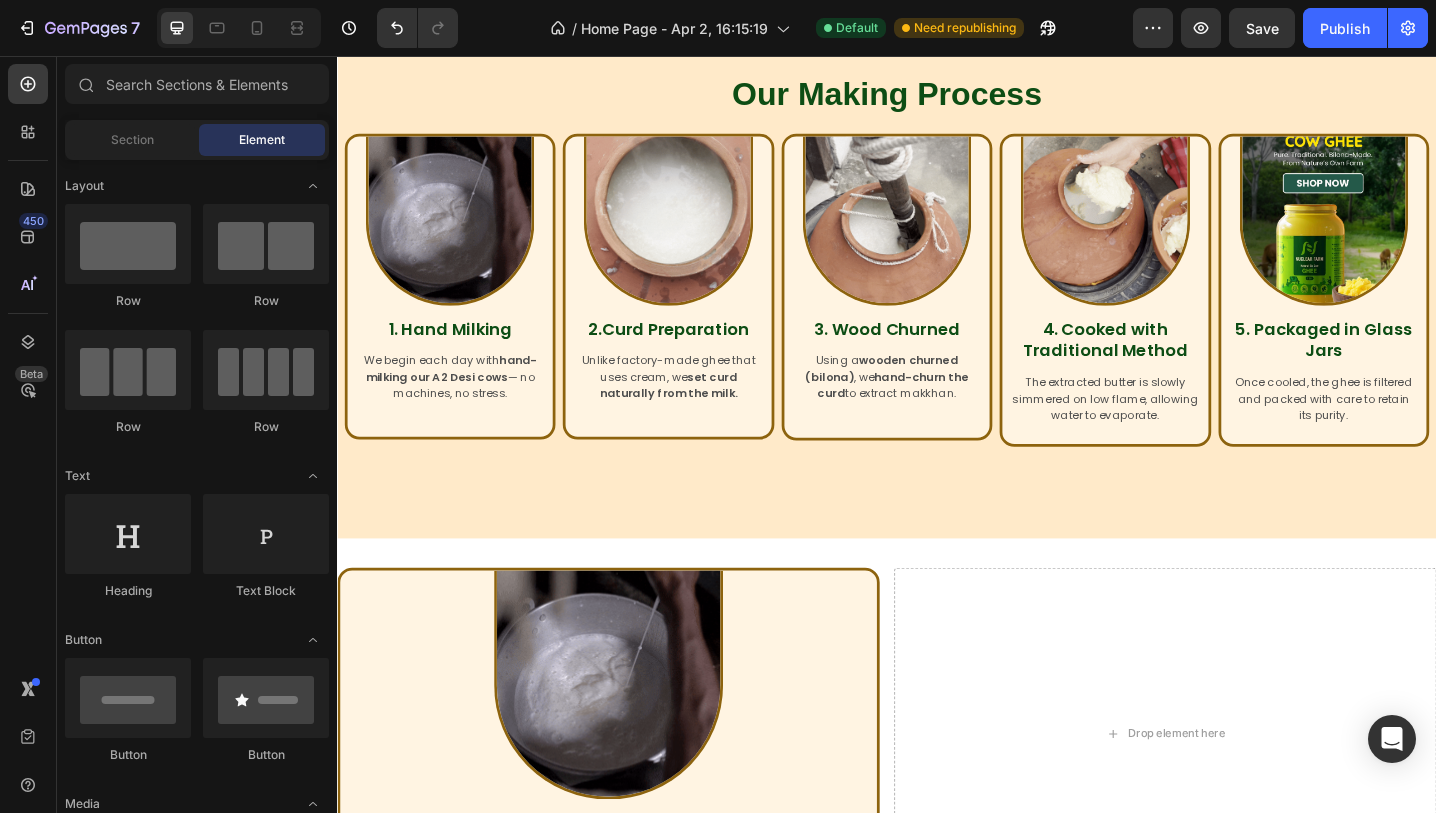 scroll, scrollTop: 1204, scrollLeft: 0, axis: vertical 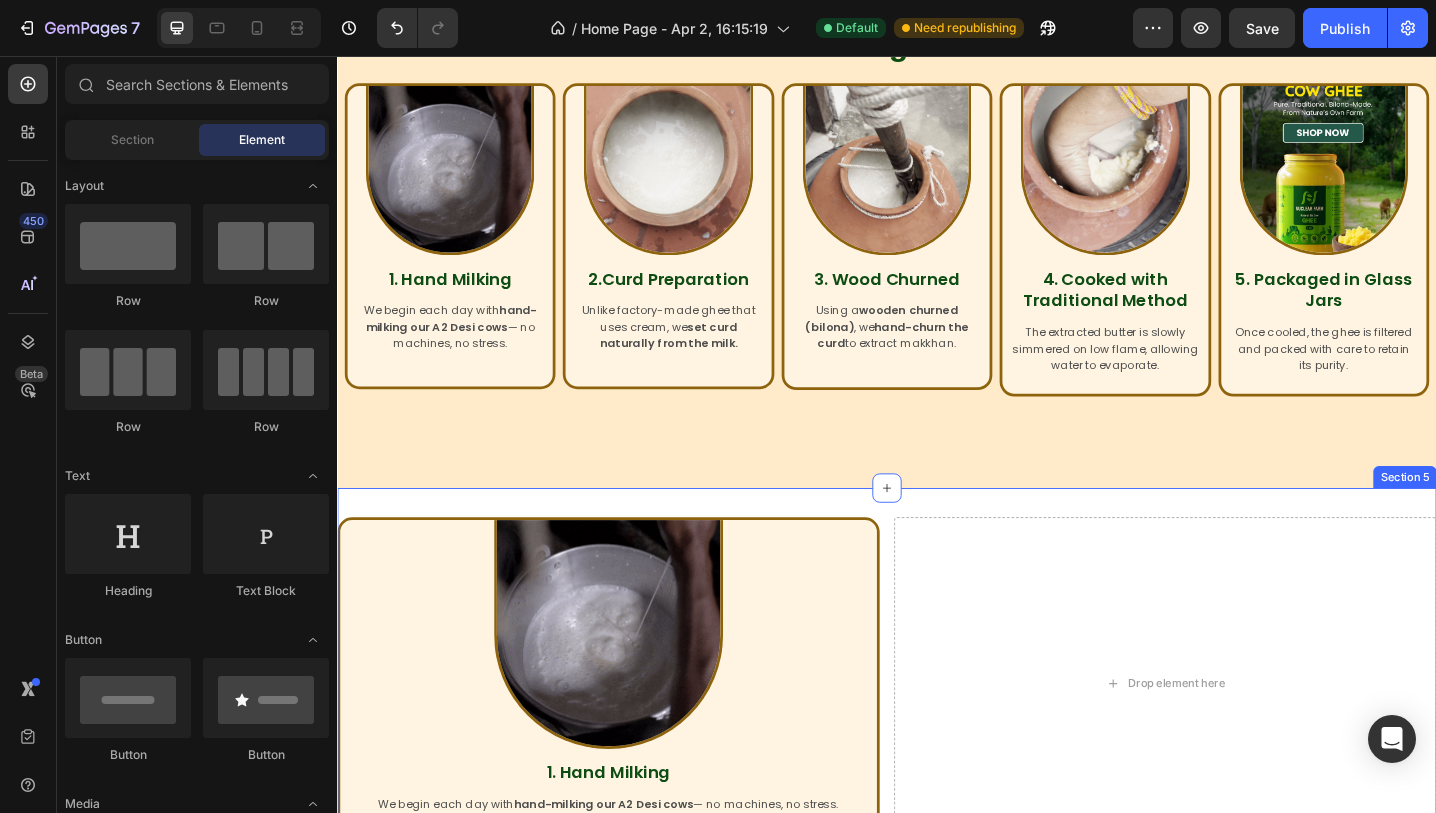 click on "Image 1. Hand Milking Heading We begin each day with  hand-milking our A2 Desi cows  — no machines, no stress. Text Block Row
Drop element here Row Row Section 5" at bounding box center [937, 749] 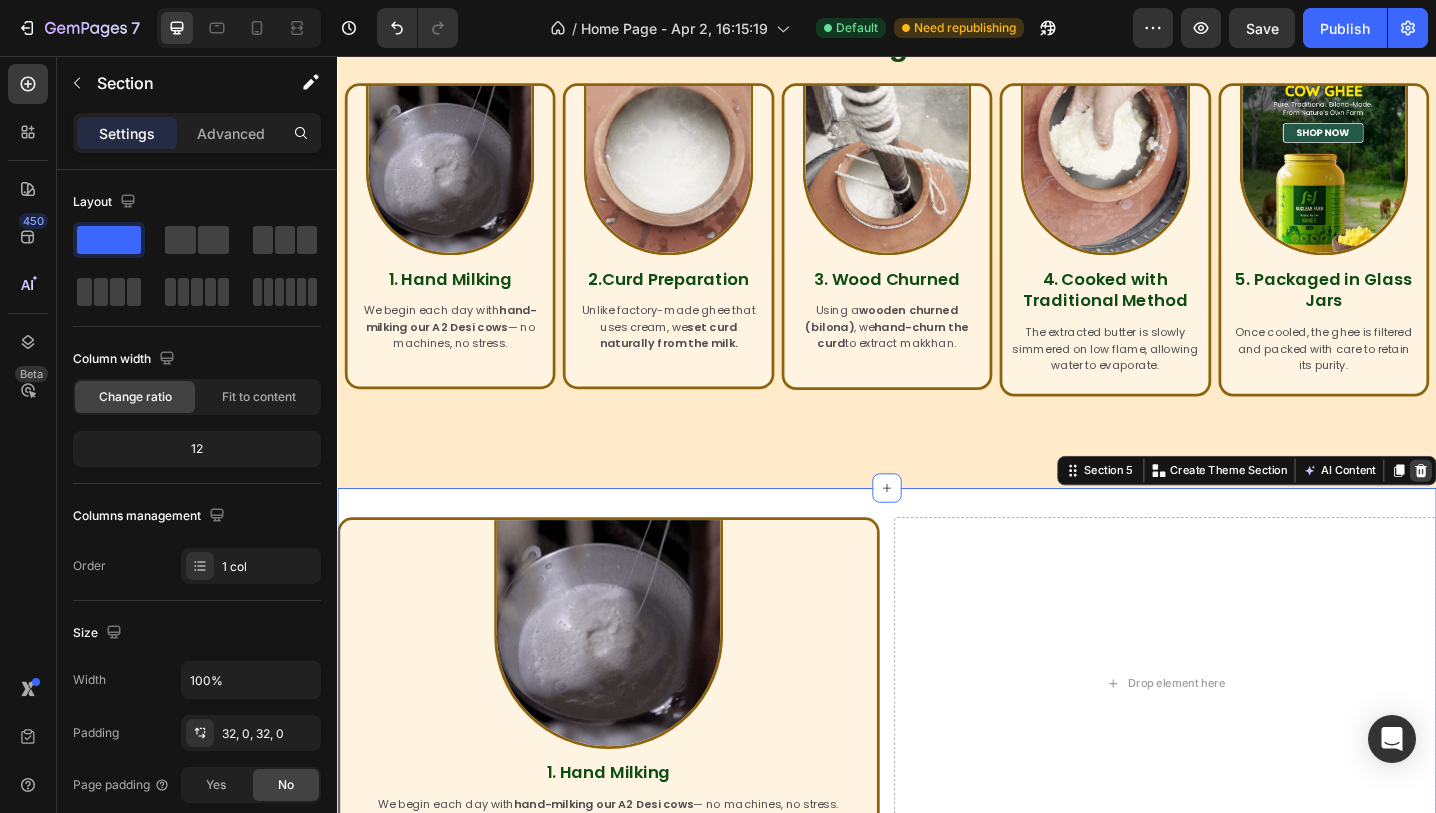 click 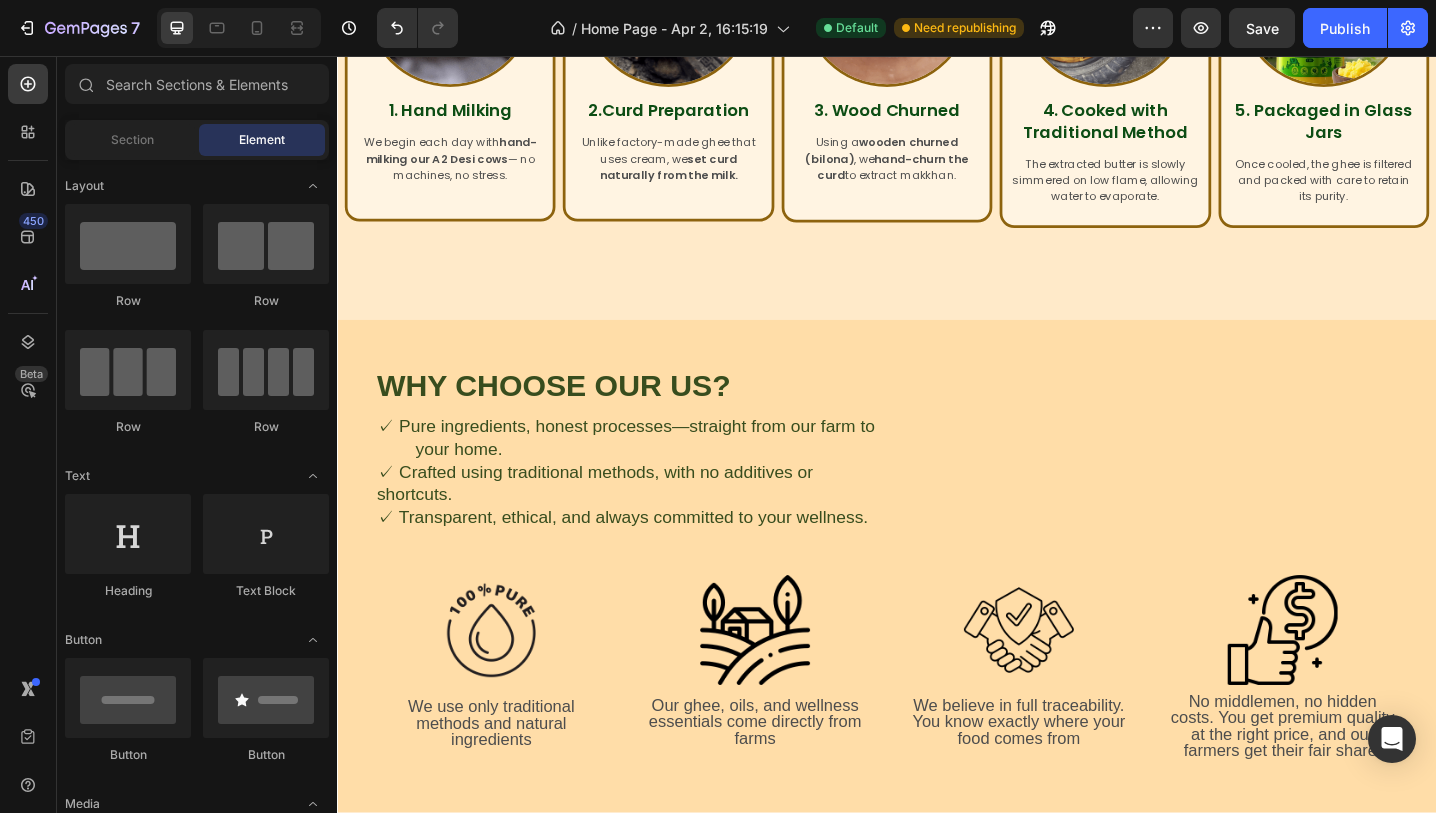 scroll, scrollTop: 903, scrollLeft: 0, axis: vertical 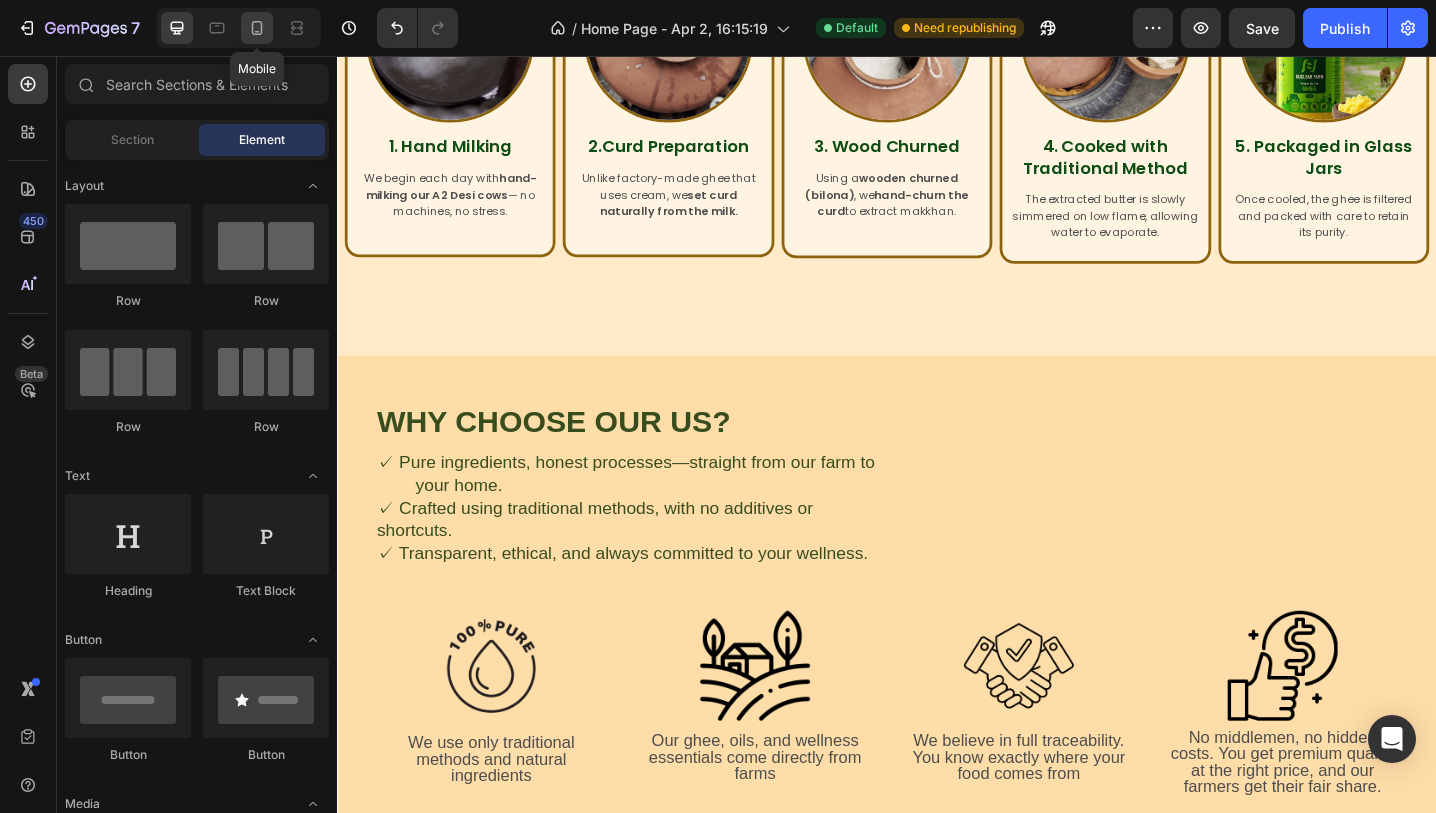 click 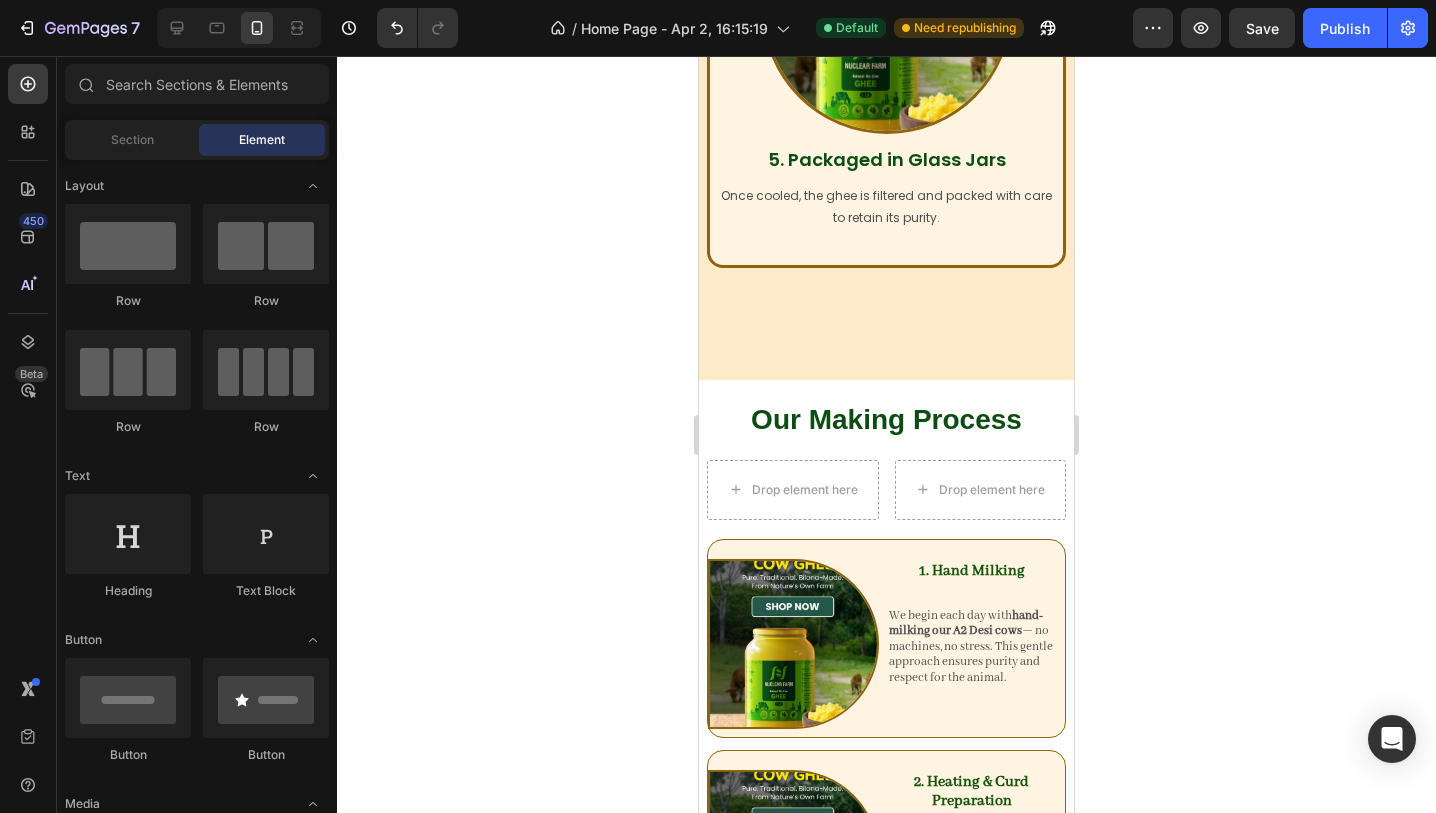 scroll, scrollTop: 2753, scrollLeft: 0, axis: vertical 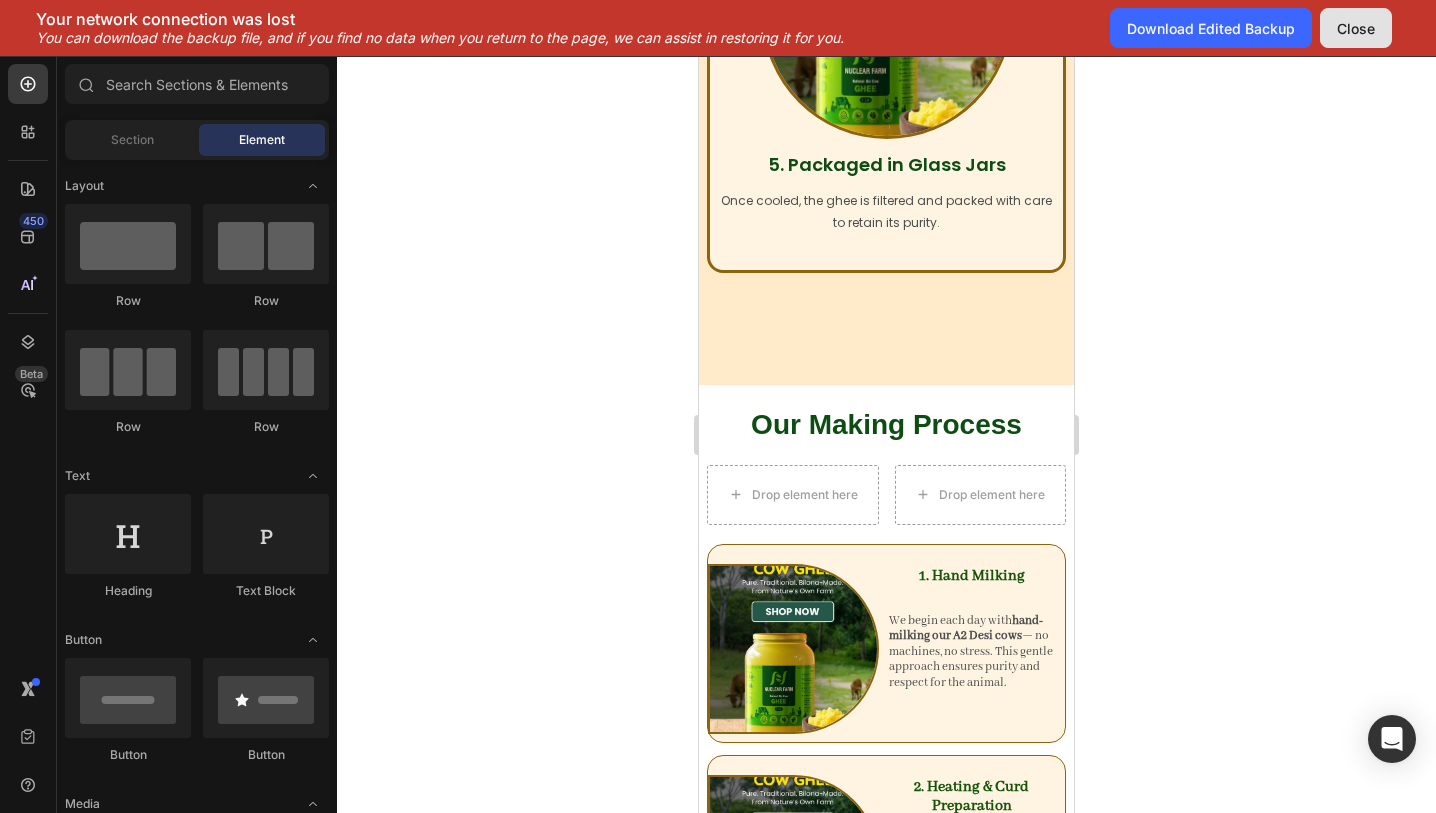 click on "Close" at bounding box center [1356, 28] 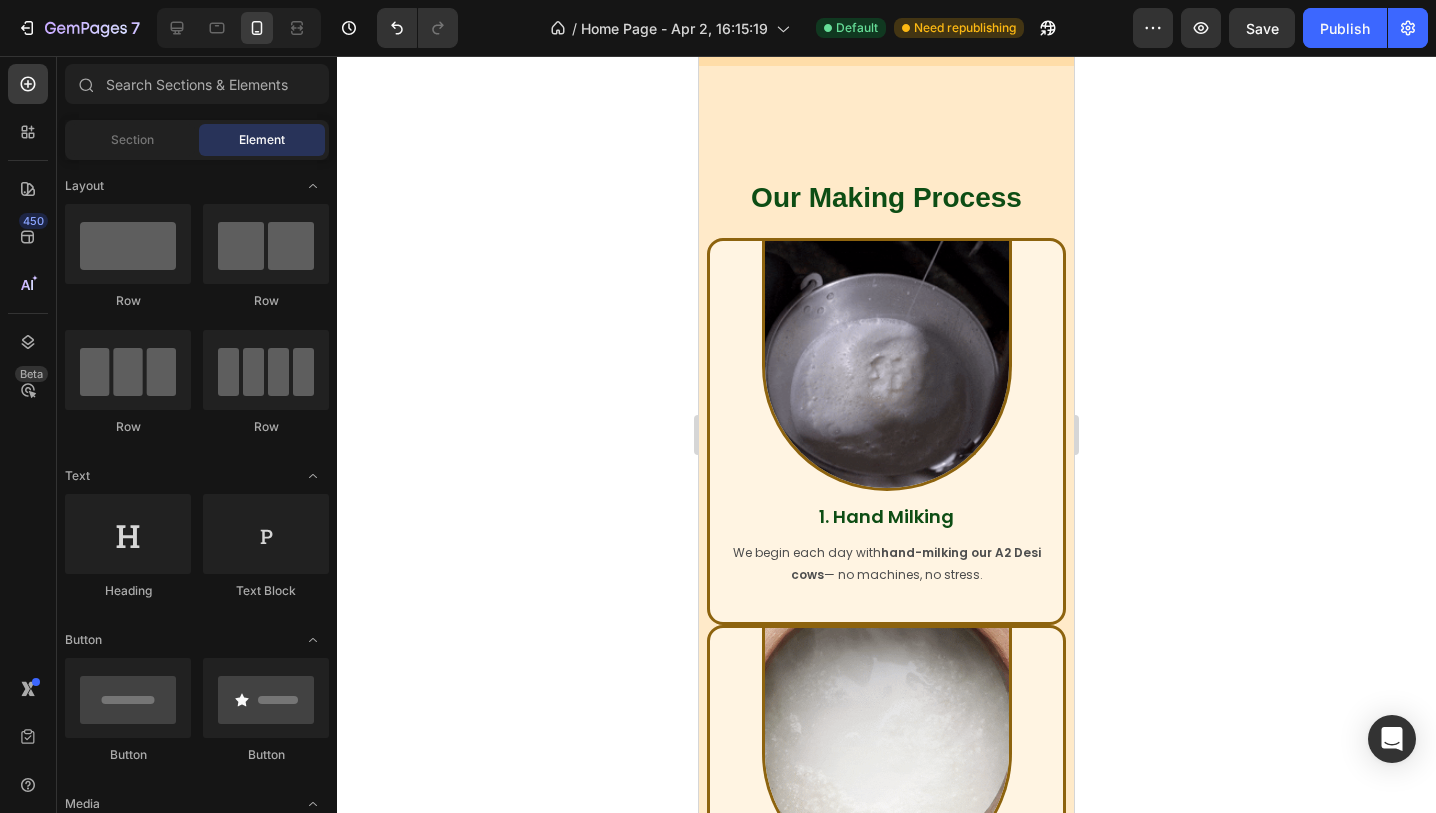 scroll, scrollTop: 562, scrollLeft: 0, axis: vertical 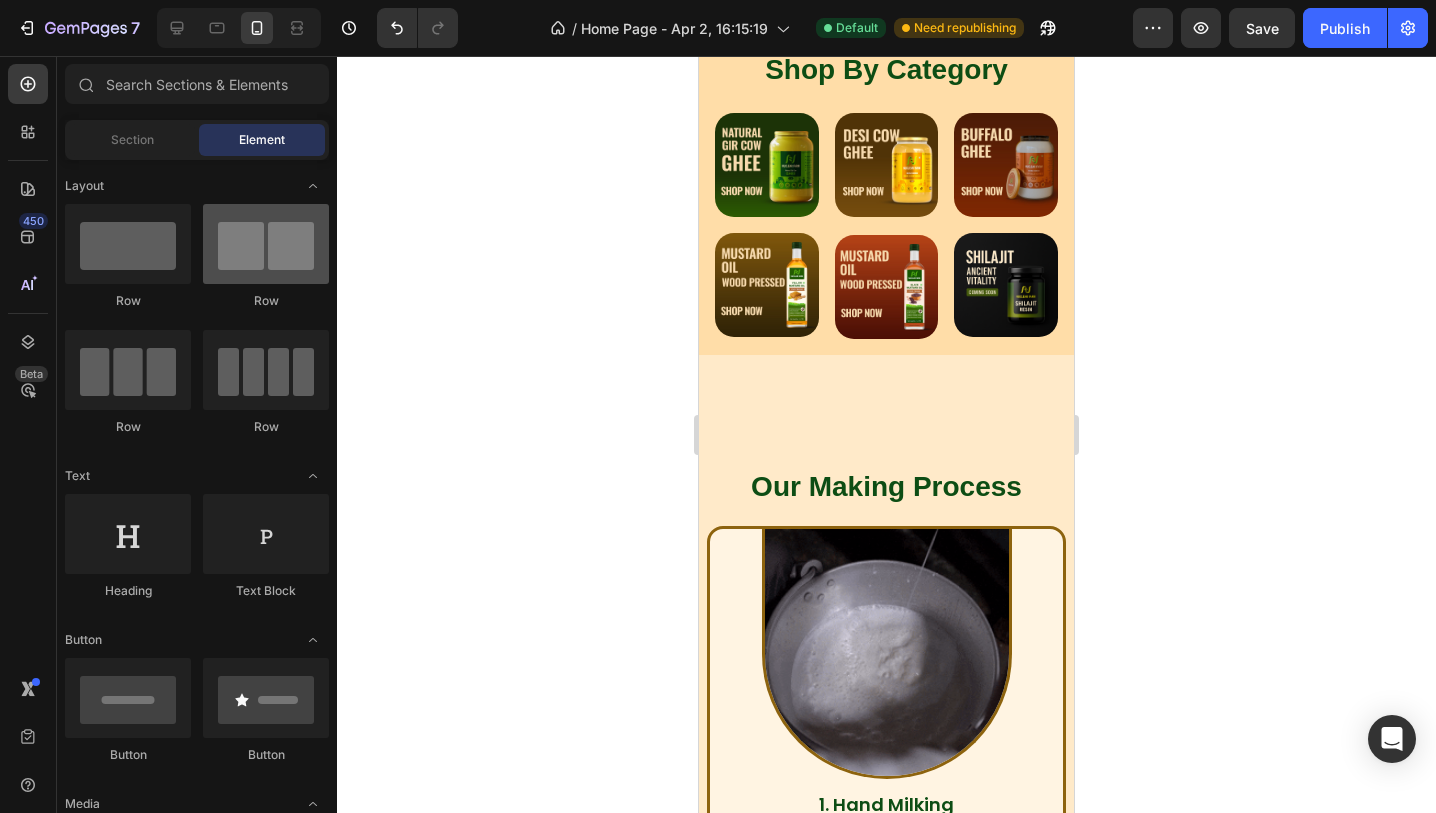 click at bounding box center (266, 244) 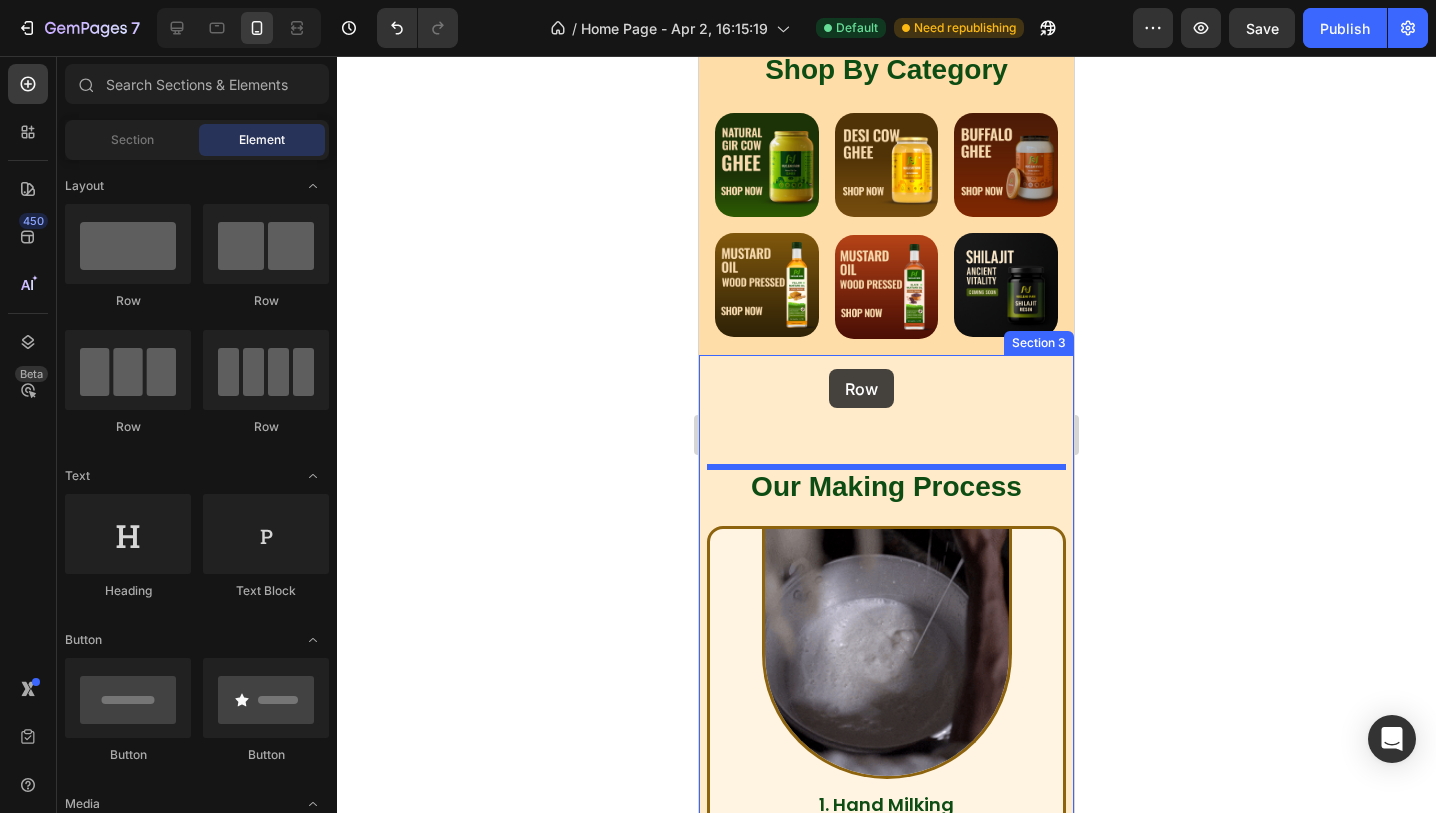 drag, startPoint x: 946, startPoint y: 297, endPoint x: 827, endPoint y: 369, distance: 139.0863 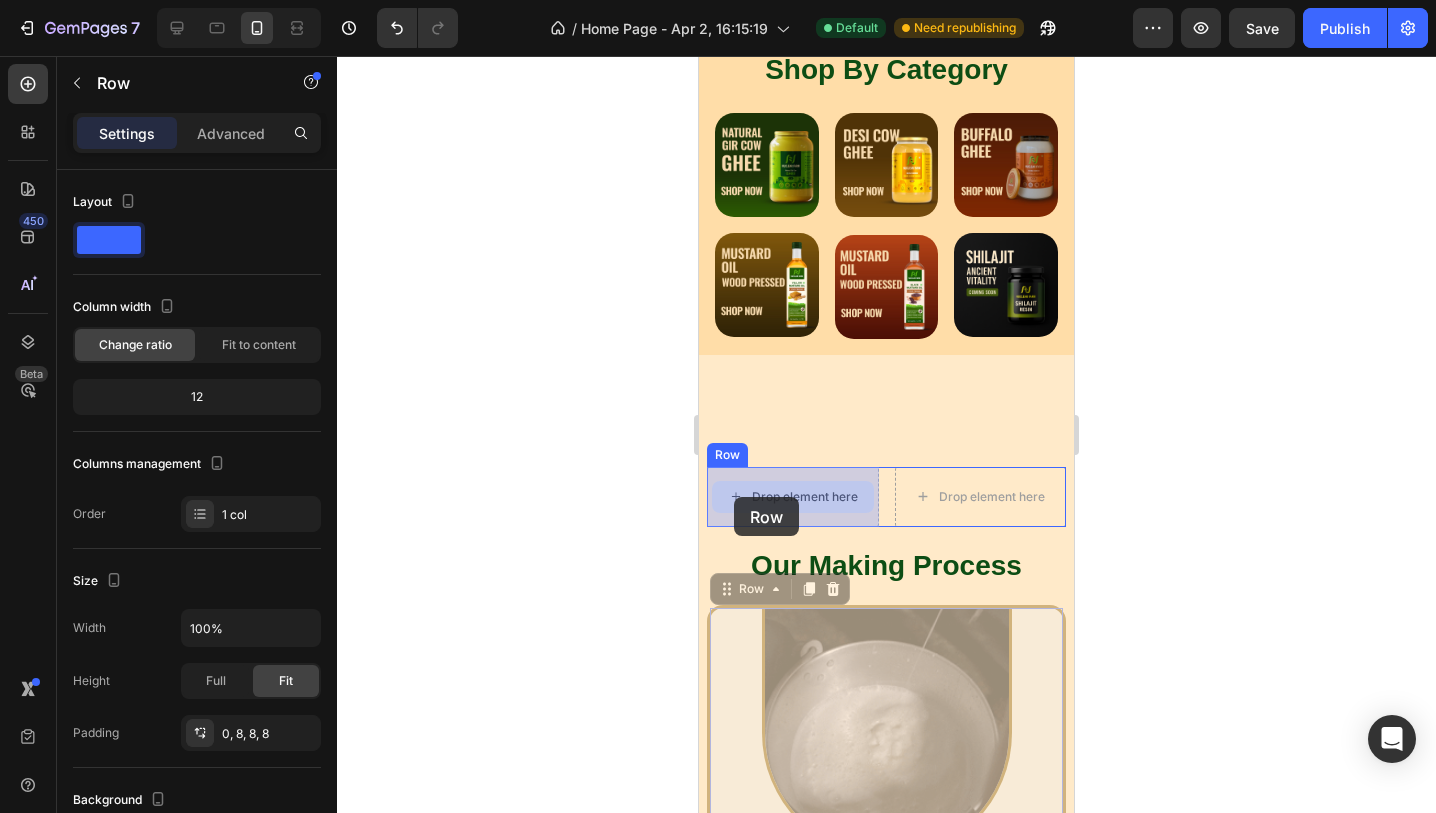 drag, startPoint x: 710, startPoint y: 695, endPoint x: 734, endPoint y: 497, distance: 199.44925 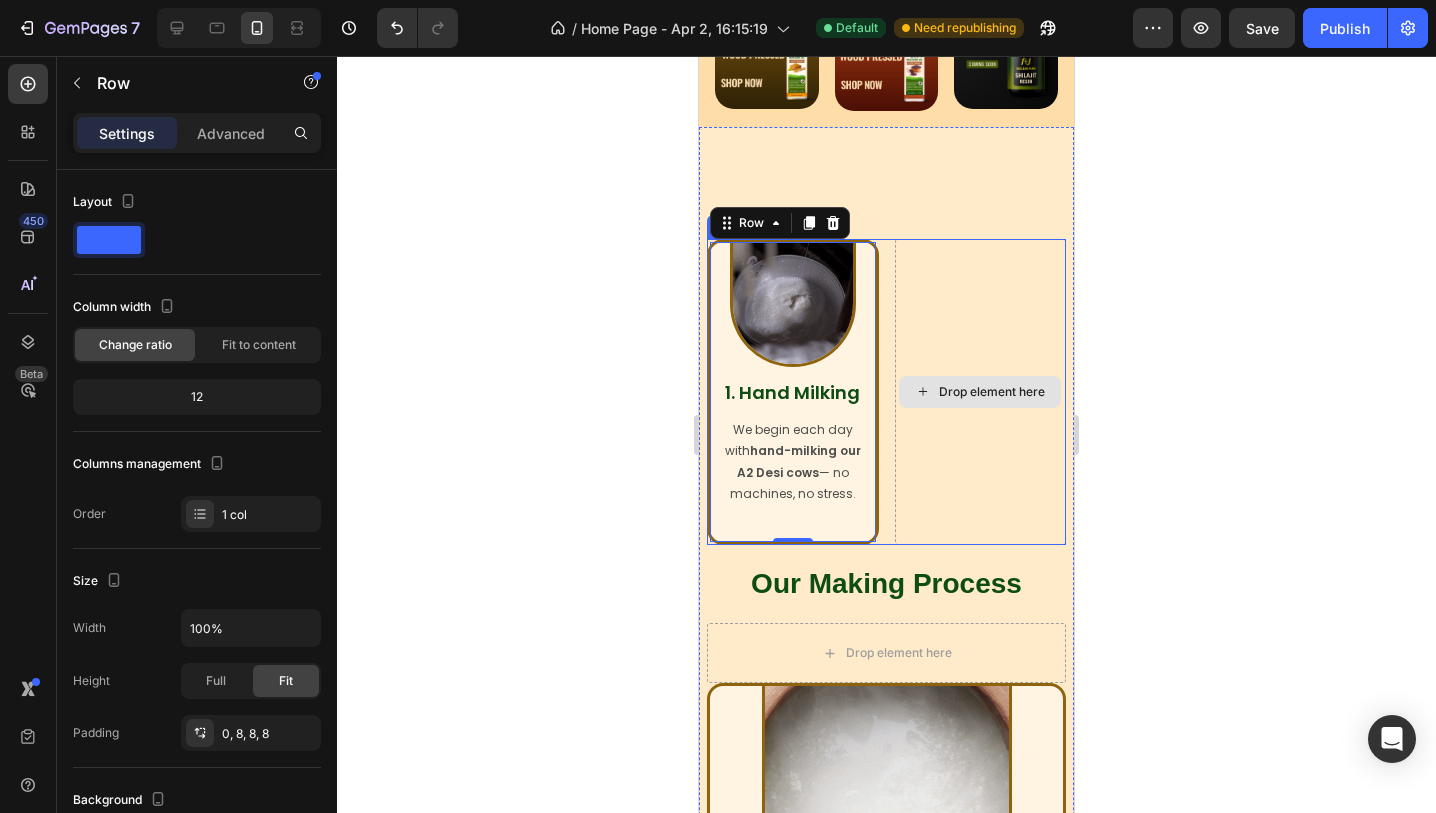 scroll, scrollTop: 789, scrollLeft: 0, axis: vertical 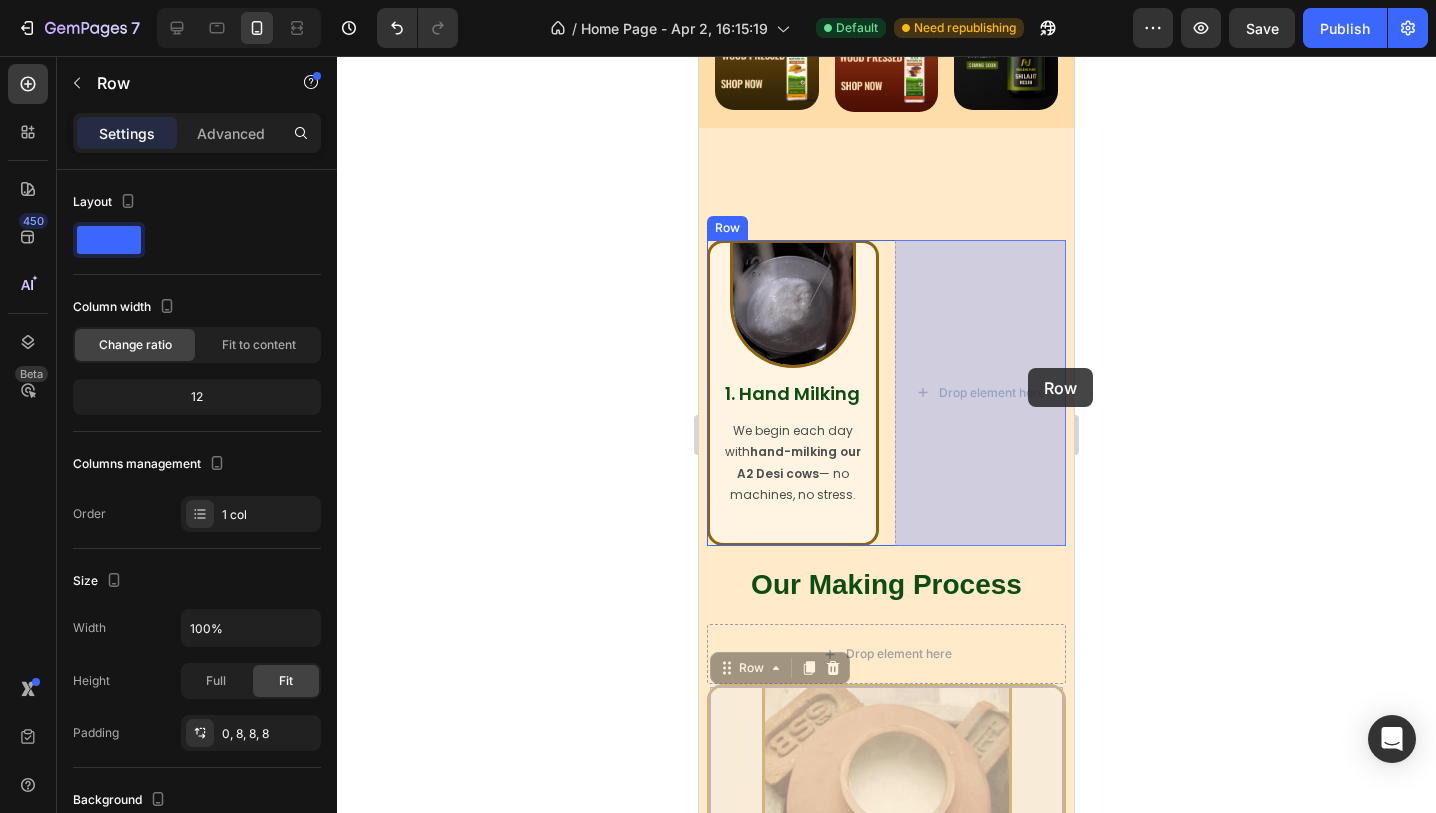 drag, startPoint x: 1061, startPoint y: 748, endPoint x: 1028, endPoint y: 368, distance: 381.4302 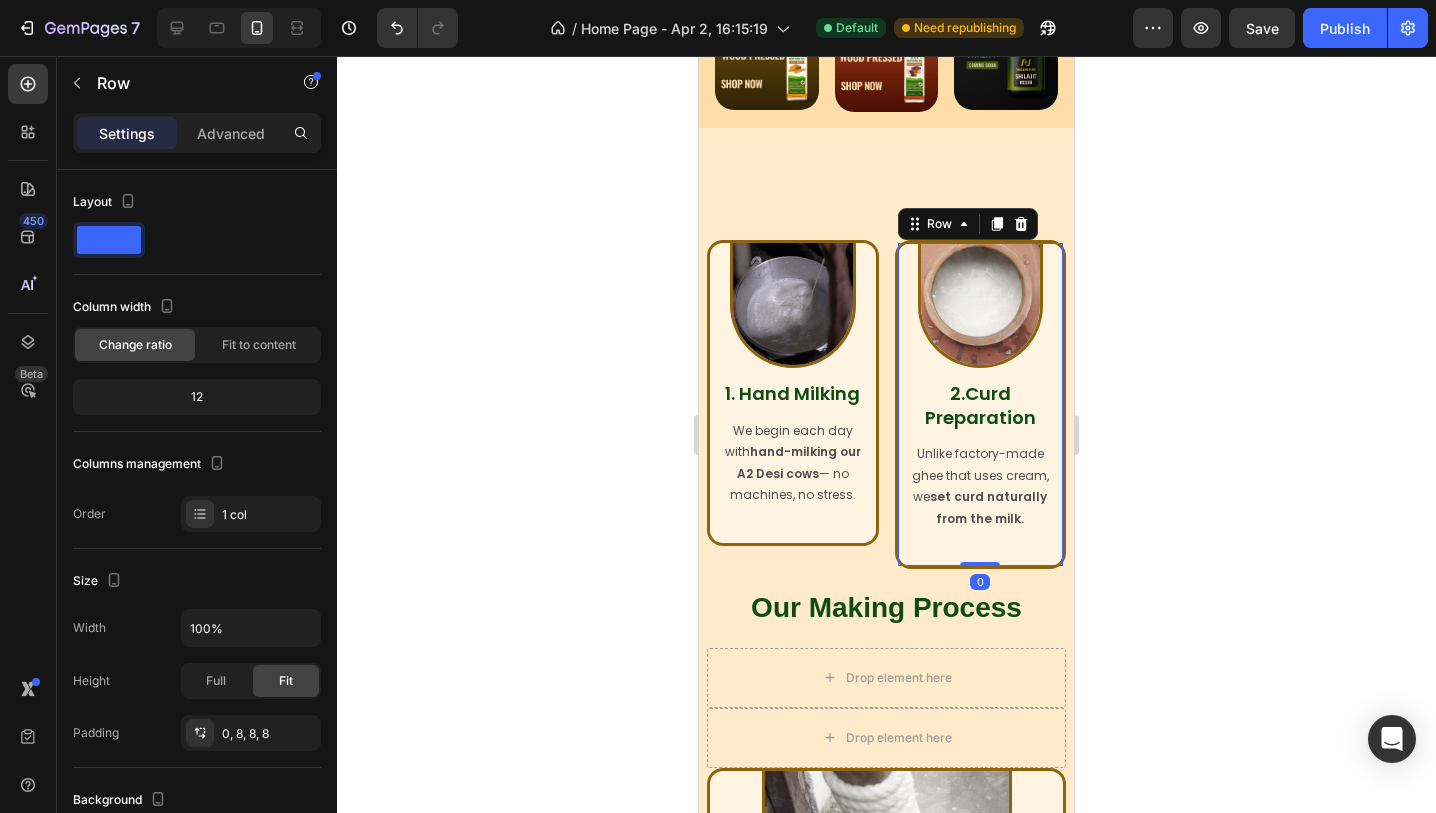 drag, startPoint x: 971, startPoint y: 562, endPoint x: 971, endPoint y: 511, distance: 51 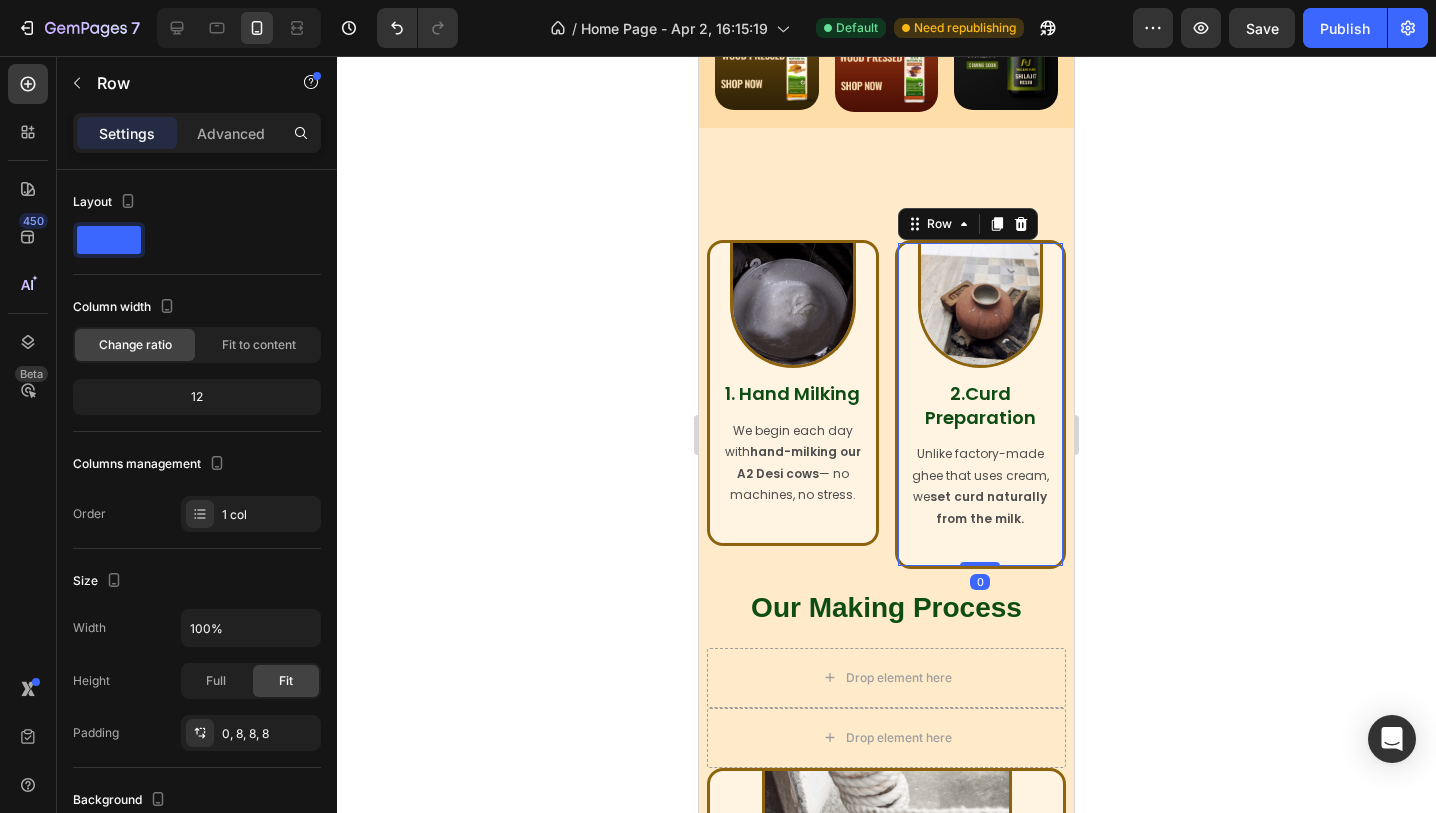 click on "Image 2.Curd Preparation Heading Unlike factory-made ghee that uses cream, we  set curd naturally from the milk. Text Block Row   0" at bounding box center (981, 405) 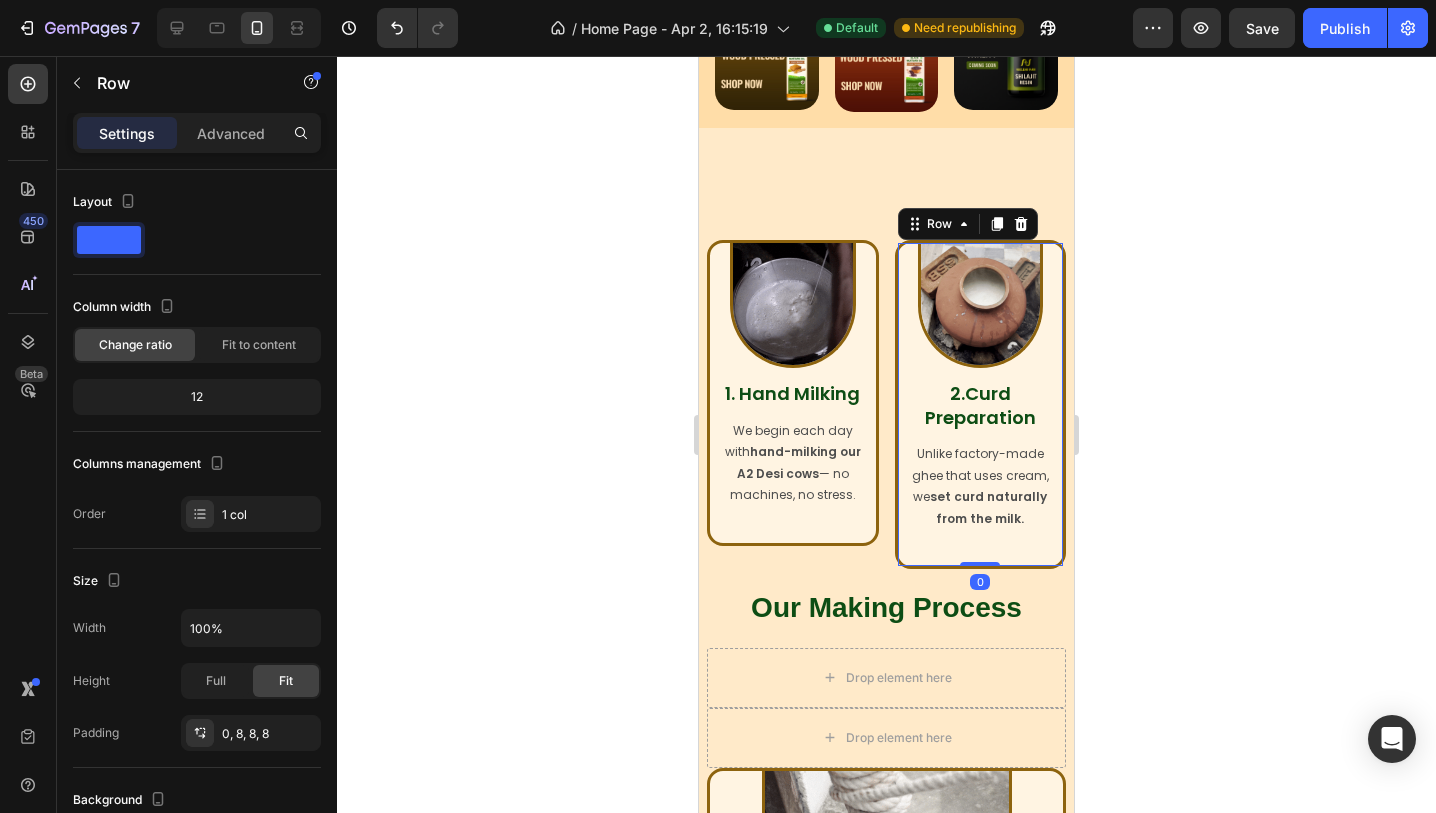 click on "set curd naturally from the milk." at bounding box center [988, 507] 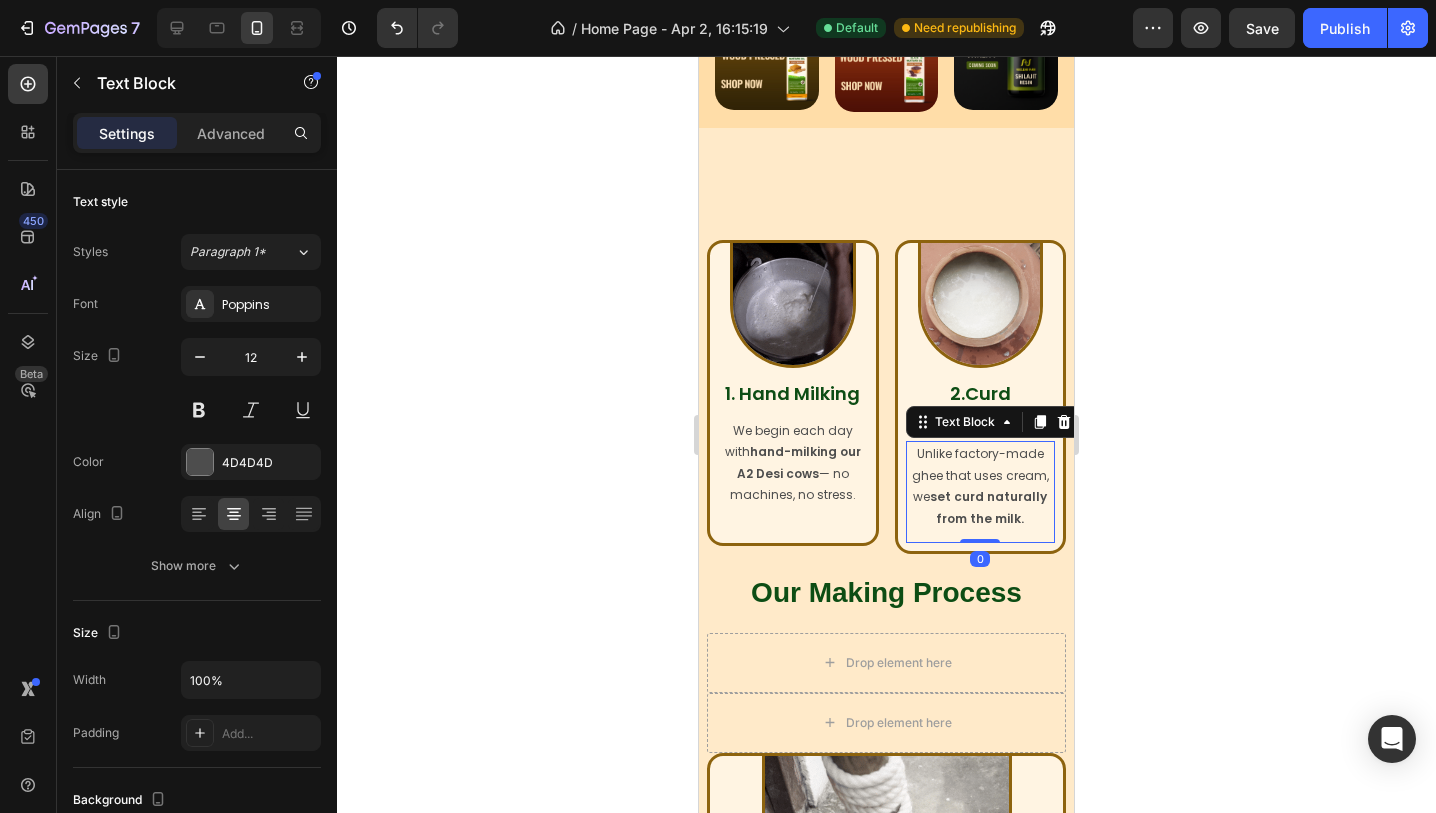 drag, startPoint x: 973, startPoint y: 553, endPoint x: 973, endPoint y: 504, distance: 49 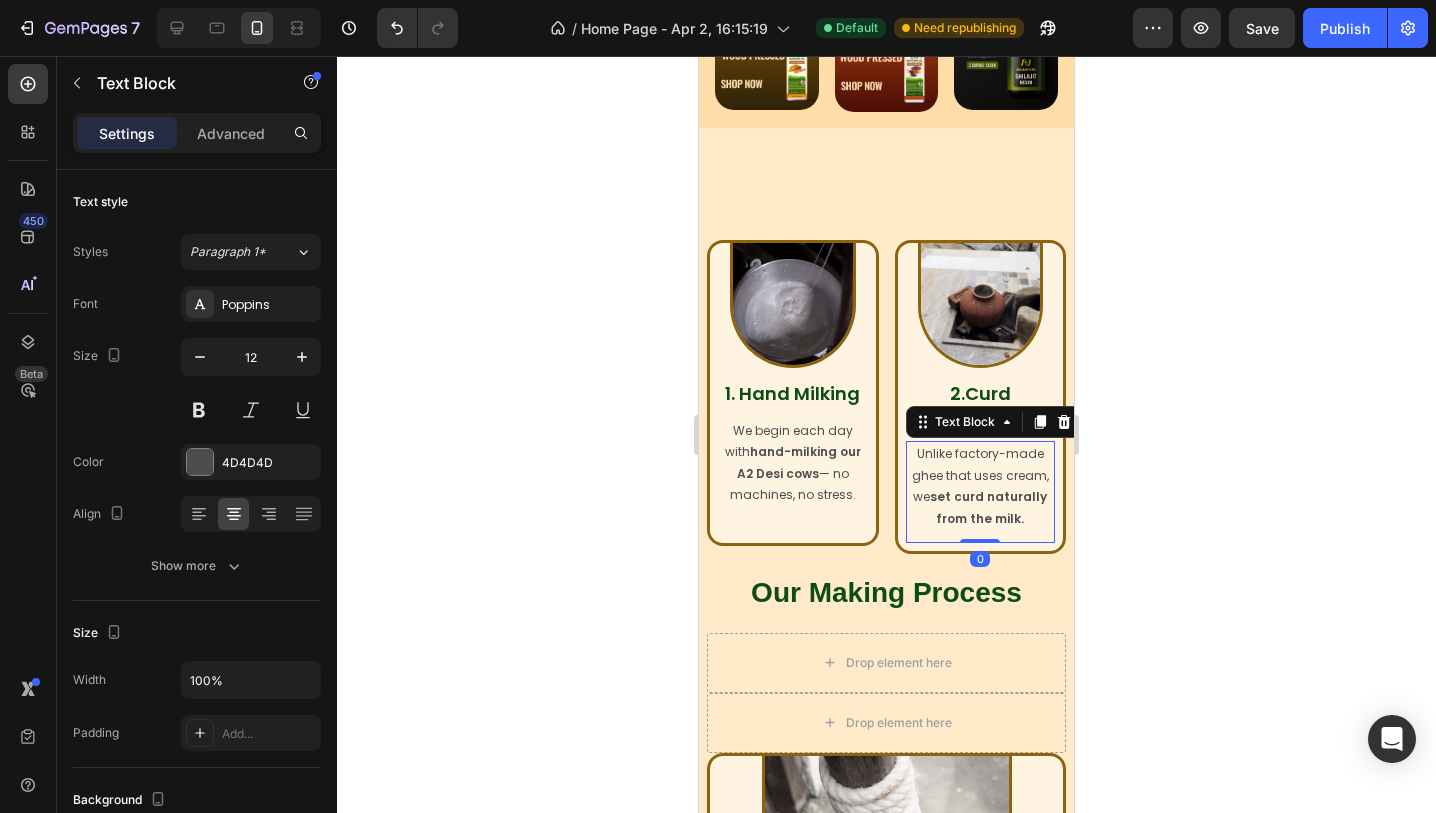 click on "Unlike factory-made ghee that uses cream, we  set curd naturally from the milk. Text Block   0" at bounding box center (981, 492) 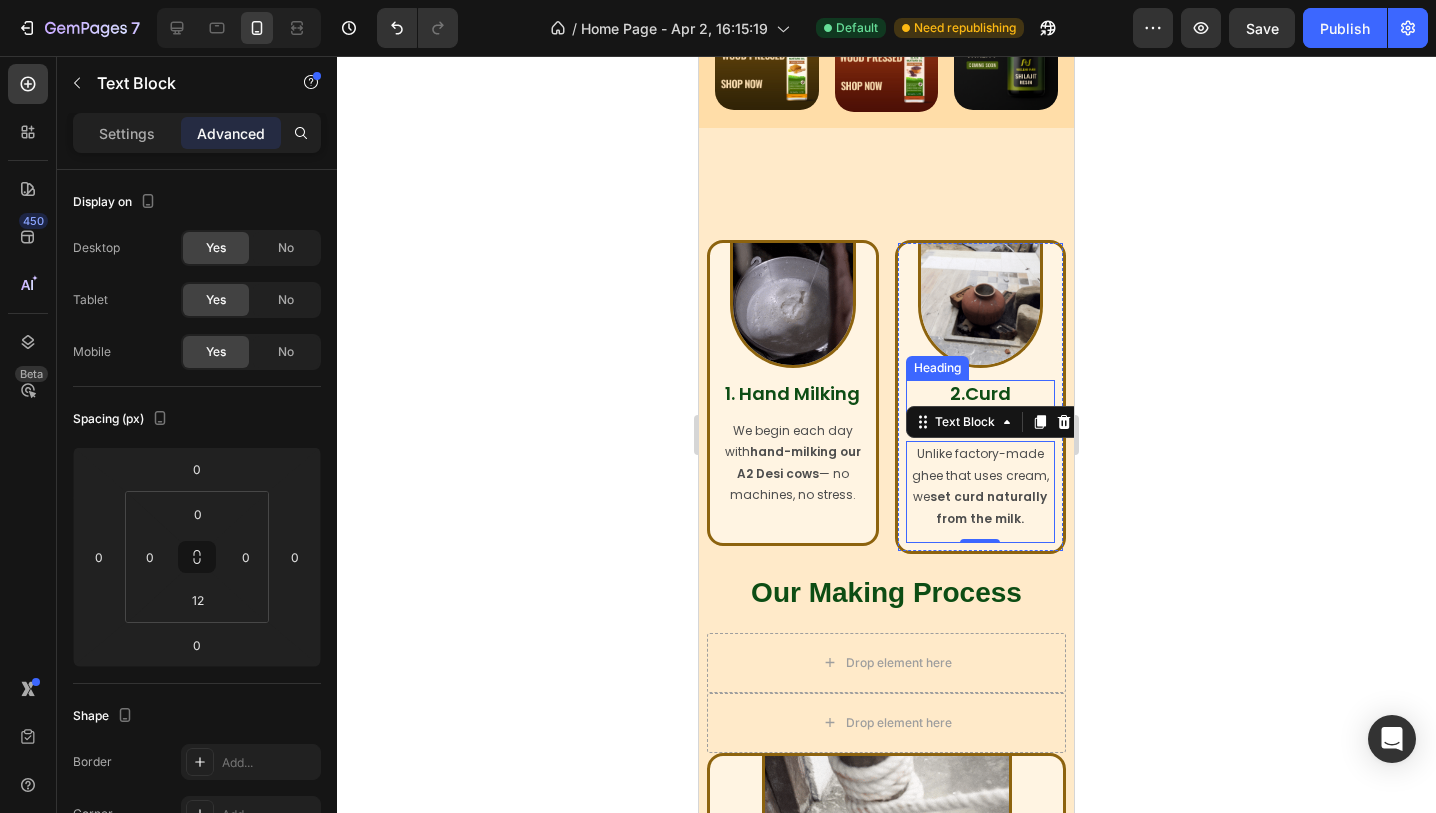 click on "2.Curd Preparation" at bounding box center (980, 405) 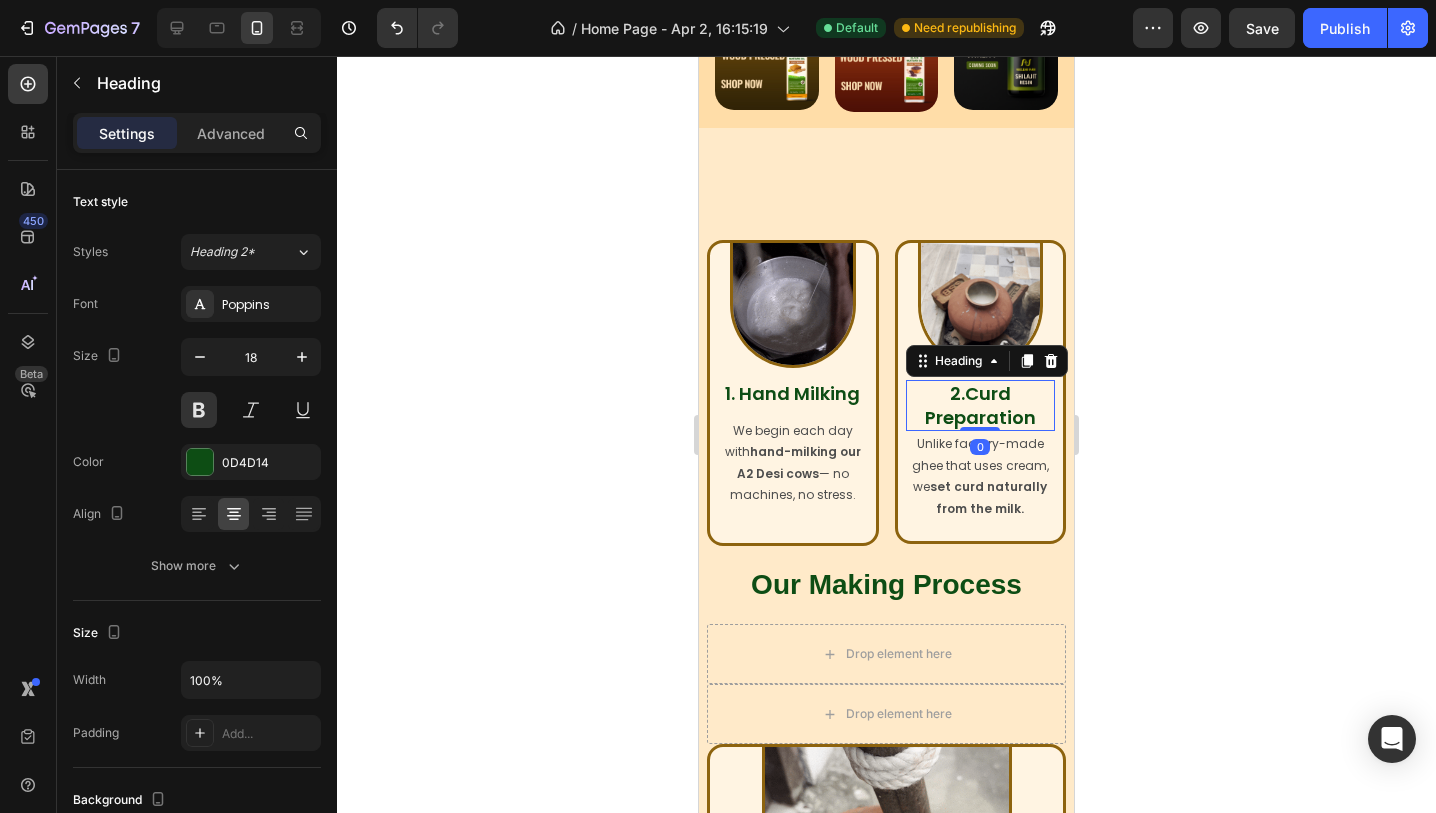 drag, startPoint x: 975, startPoint y: 437, endPoint x: 975, endPoint y: 421, distance: 16 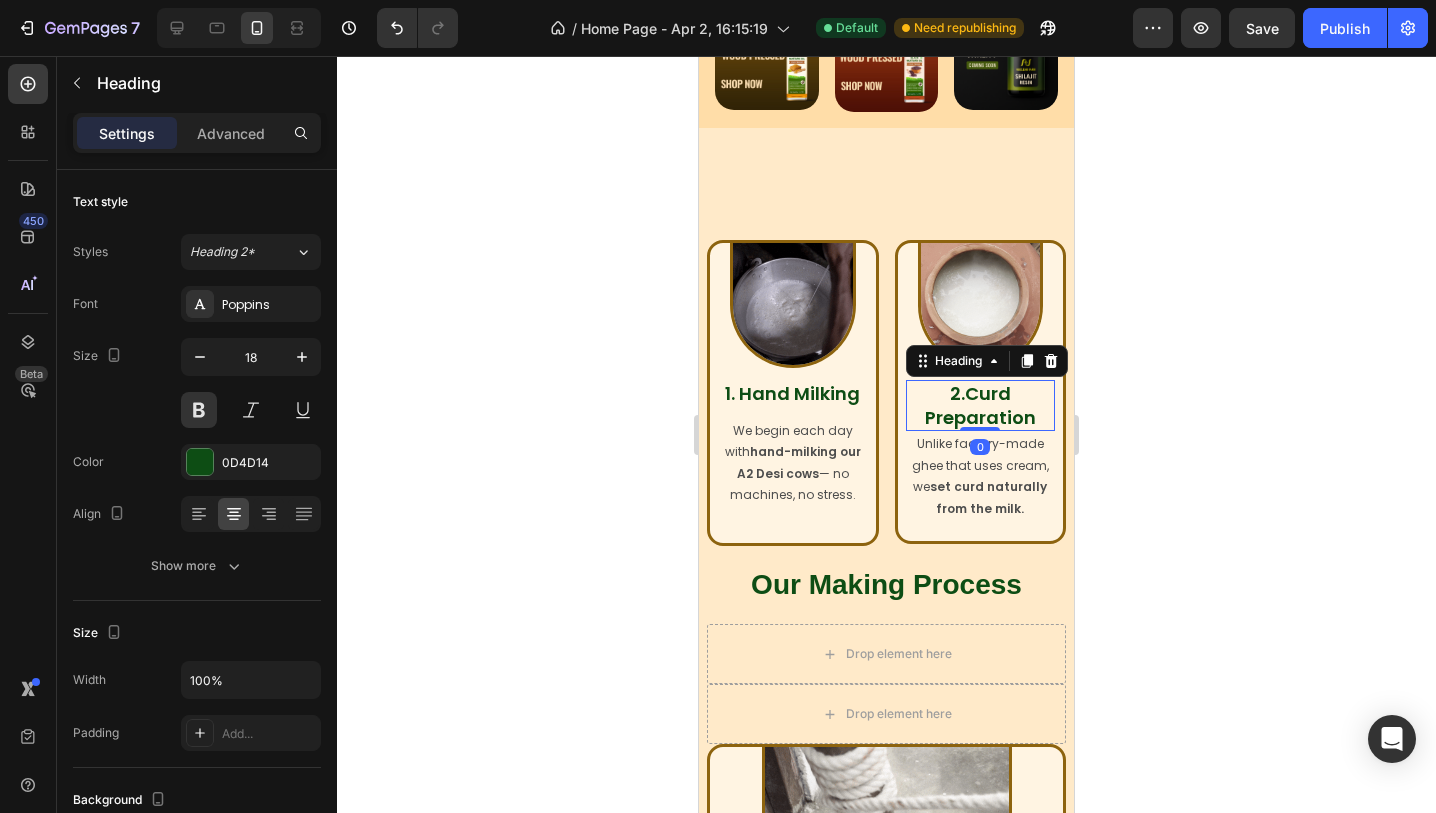 click on "2.Curd Preparation Heading   0" at bounding box center [981, 405] 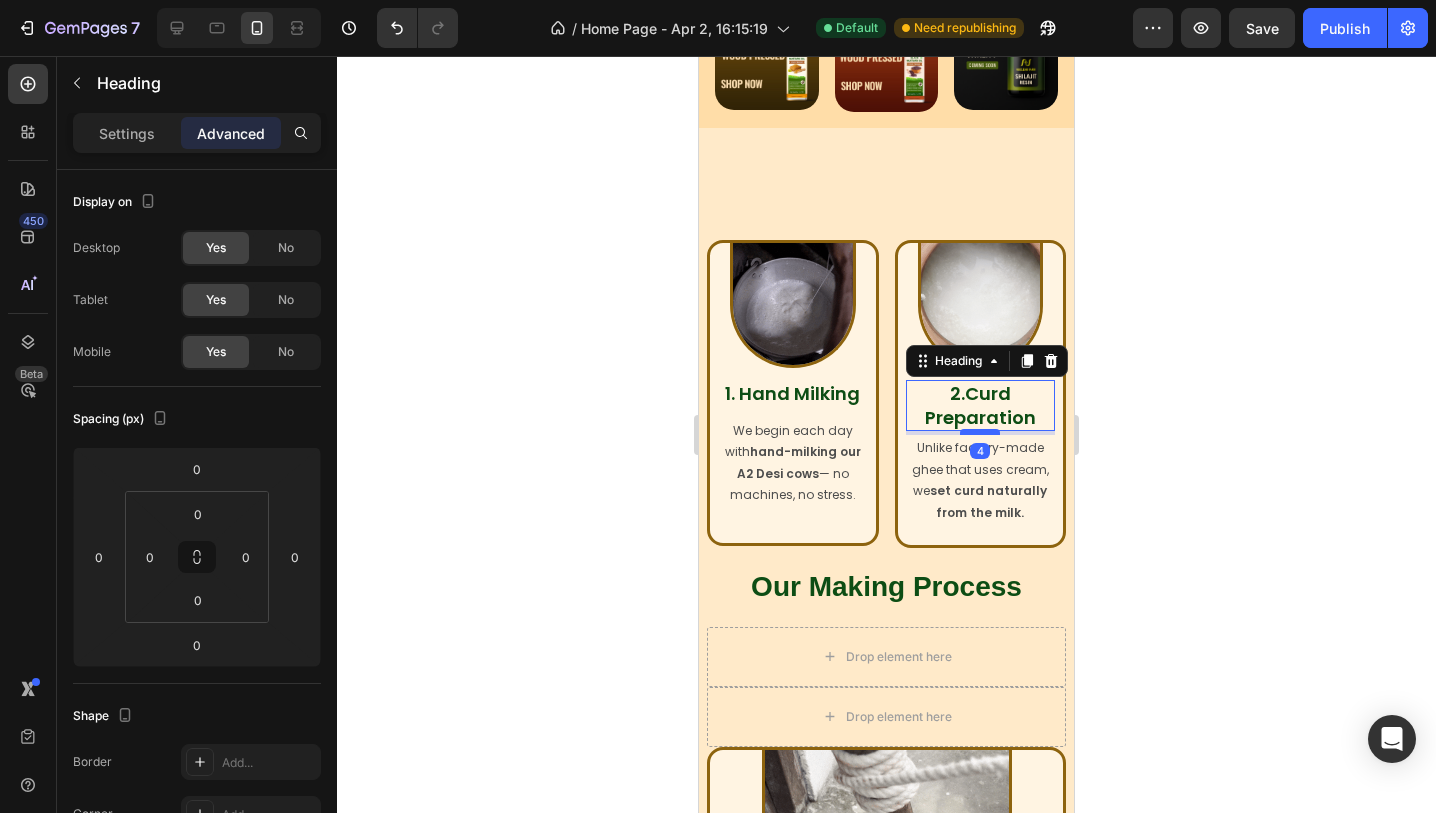 click at bounding box center [980, 432] 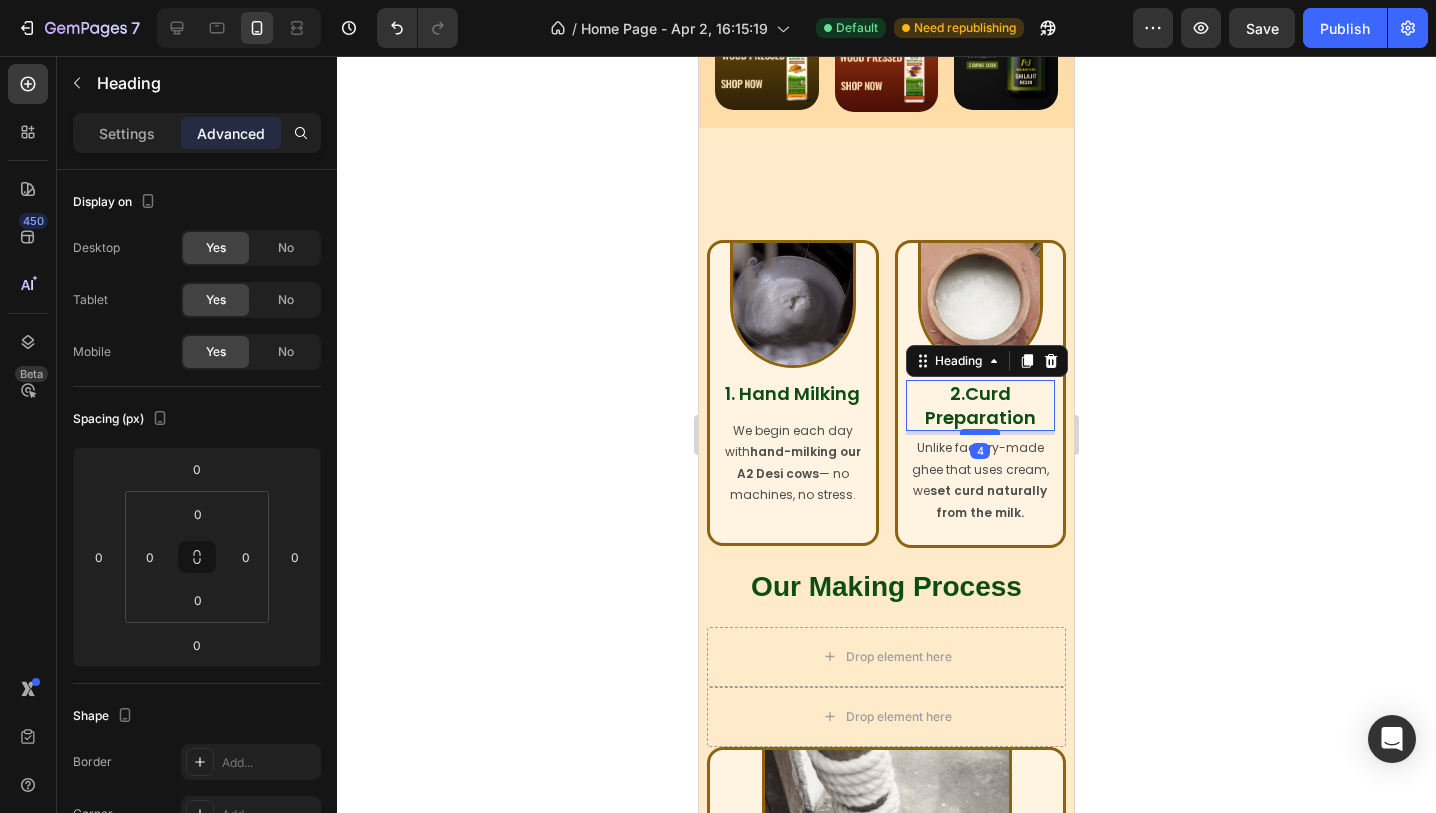type on "4" 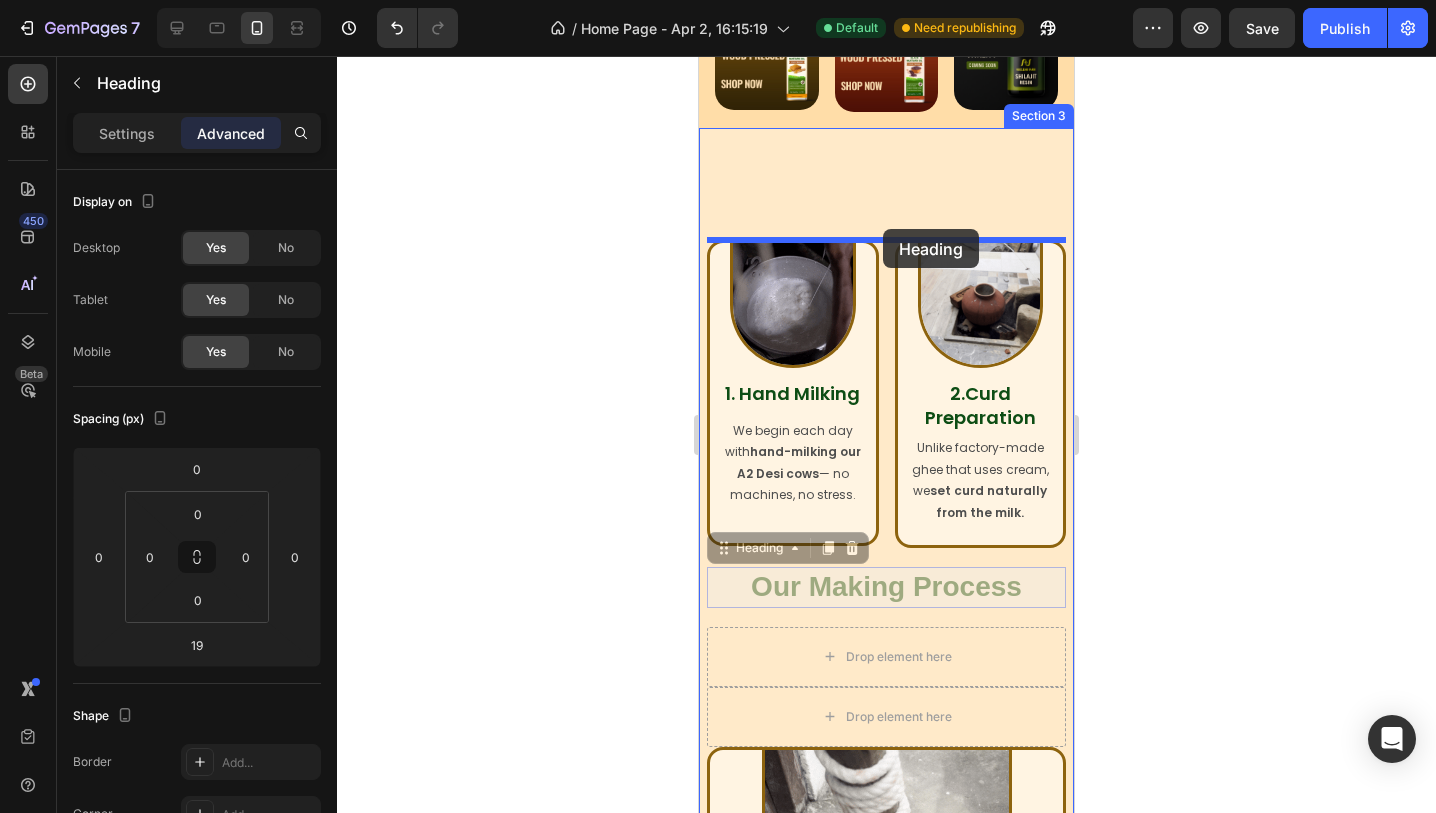 drag, startPoint x: 889, startPoint y: 593, endPoint x: 883, endPoint y: 232, distance: 361.04987 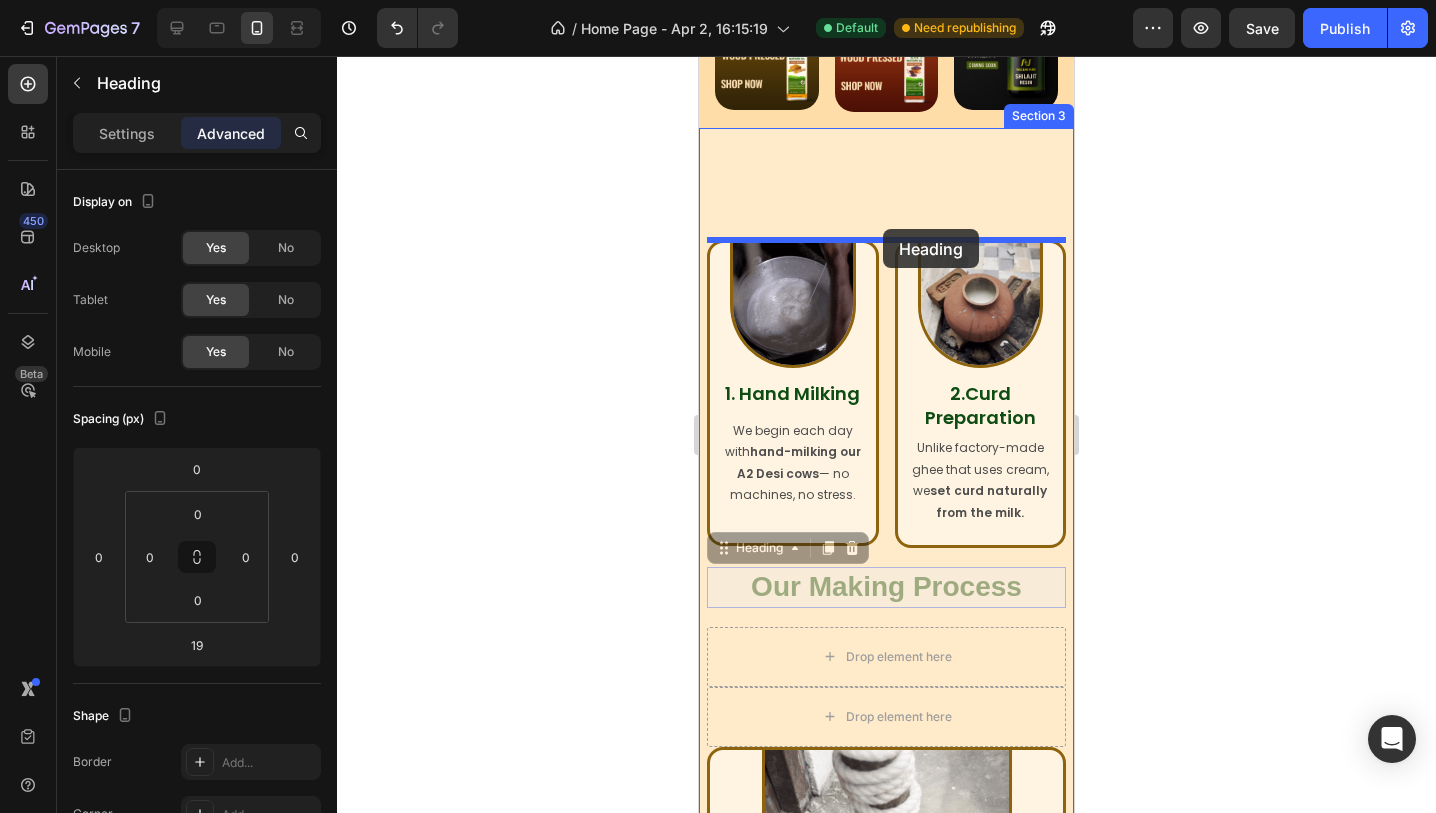click on "iPhone 13 Mini  ( 375 px) iPhone 13 Mini iPhone 13 Pro iPhone 11 Pro Max iPhone 15 Pro Max Pixel 7 Galaxy S8+ Galaxy S20 Ultra iPad Mini iPad Air iPad Pro Header Shop By Category Heading Image Image Image Image Image Image Row Row Row Section 2 Image 1. Hand Milking Heading We begin each day with  hand-milking our A2 Desi cows  — no machines, no stress. Text Block Row Image 2.Curd Preparation Heading Unlike factory-made ghee that uses cream, we  set curd naturally from the milk. Text Block Row Row Our Making Process    Heading   0 Our Making Process    Heading   0
Drop element here
Drop element here Image 3. Wood Churned  Heading Using a  wooden churned (bilona)  , we  hand-churn the curd   to extract makkhan. Text Block Row Image 4. Cooked with Traditional Method Heading The extracted butter is slowly simmered on low flame, allowing water to evaporate. Text Block Row Image 5. Packaged in Glass Jars Heading Text Block Row Row Row Row Section 3 Root Add sections" at bounding box center (886, 3004) 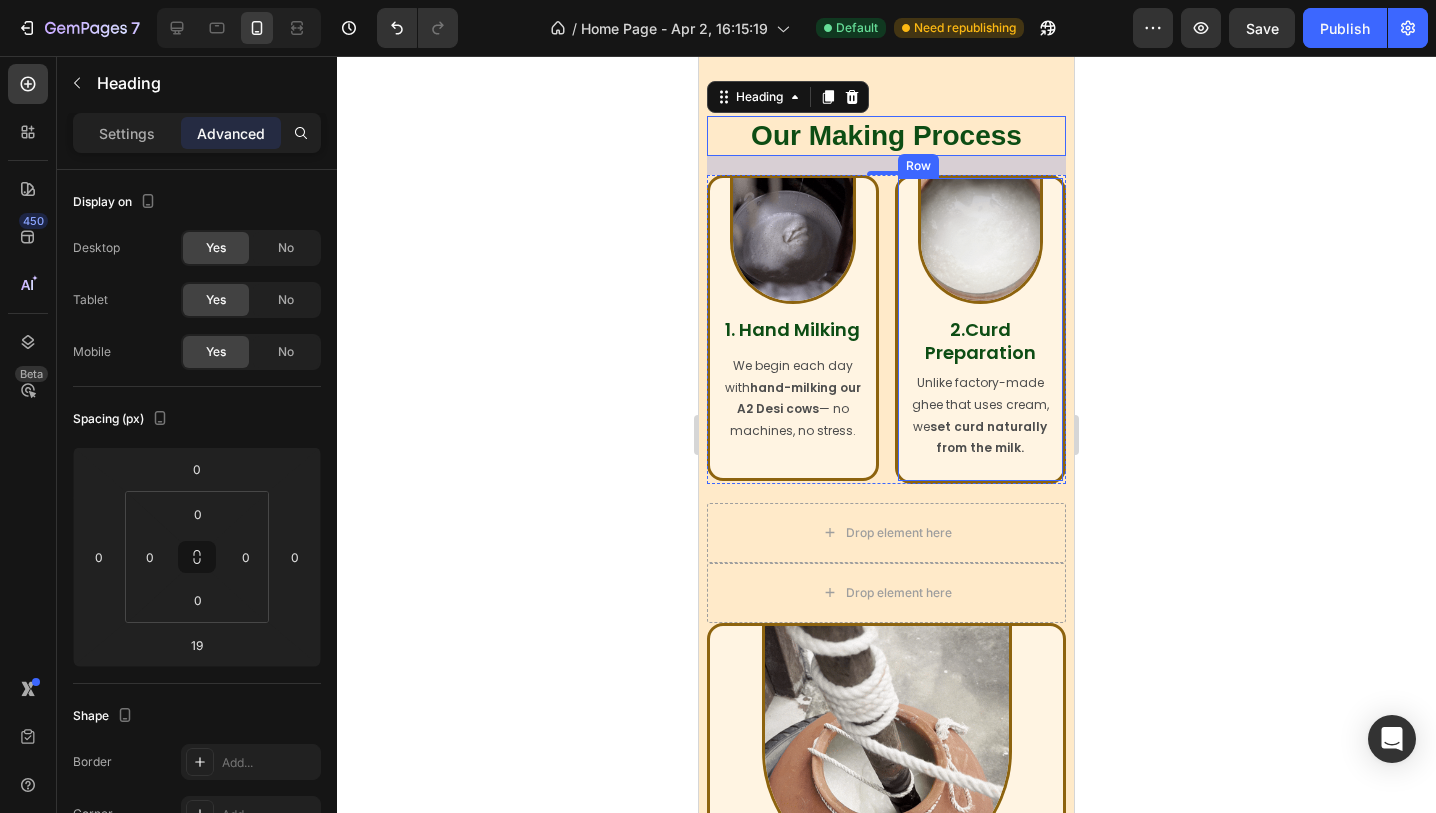 scroll, scrollTop: 1034, scrollLeft: 0, axis: vertical 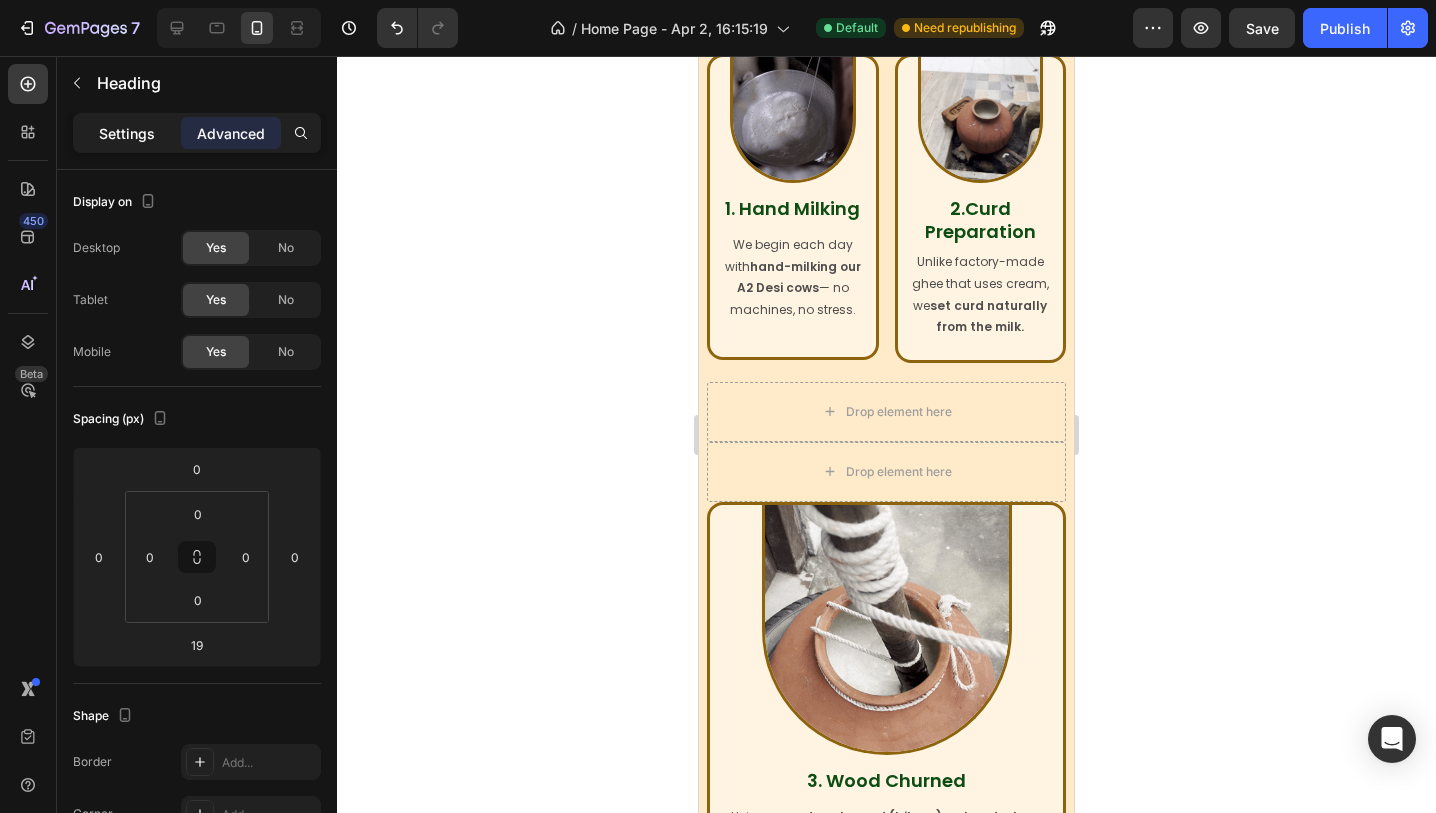 click on "Settings" 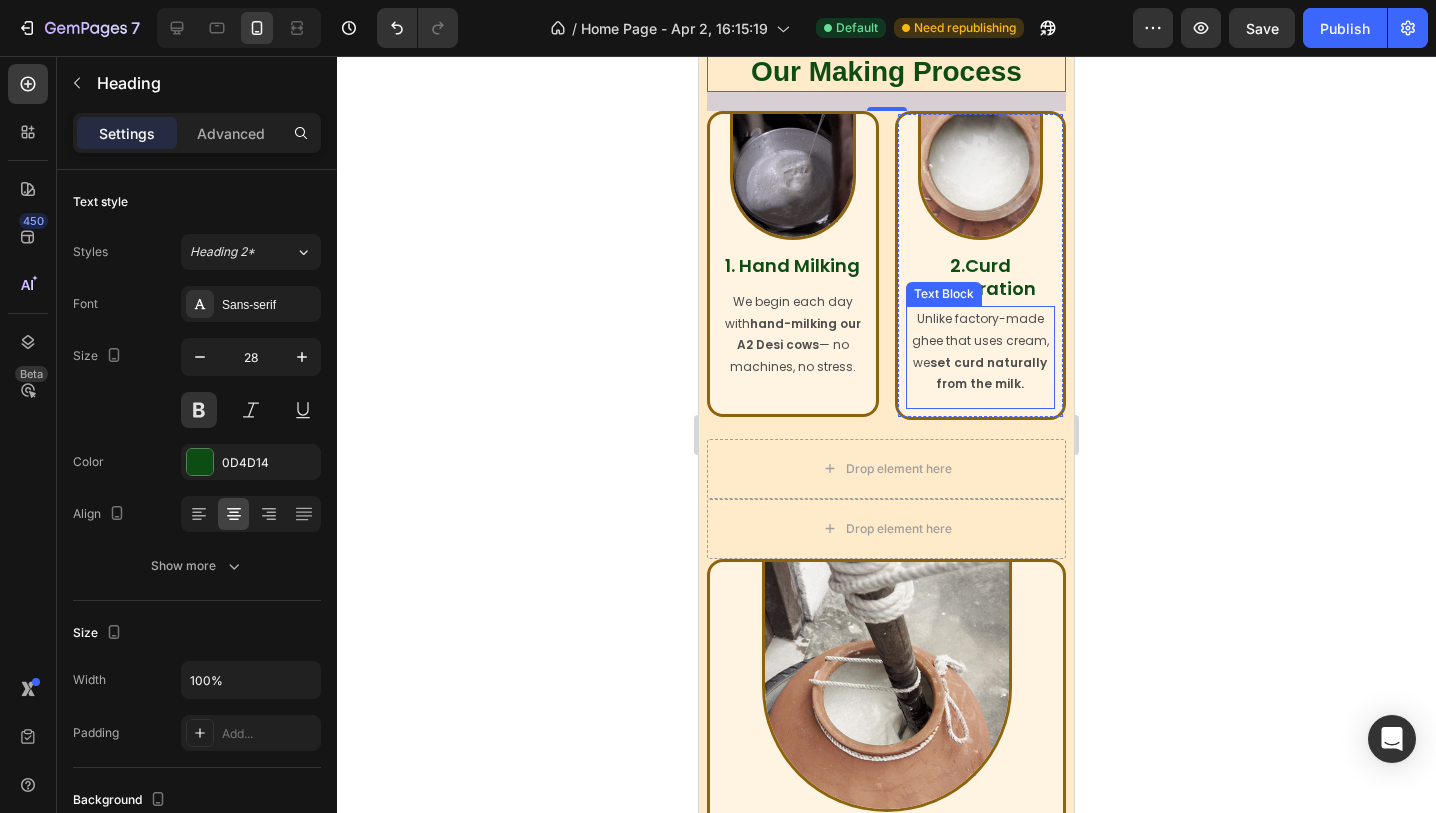 scroll, scrollTop: 942, scrollLeft: 0, axis: vertical 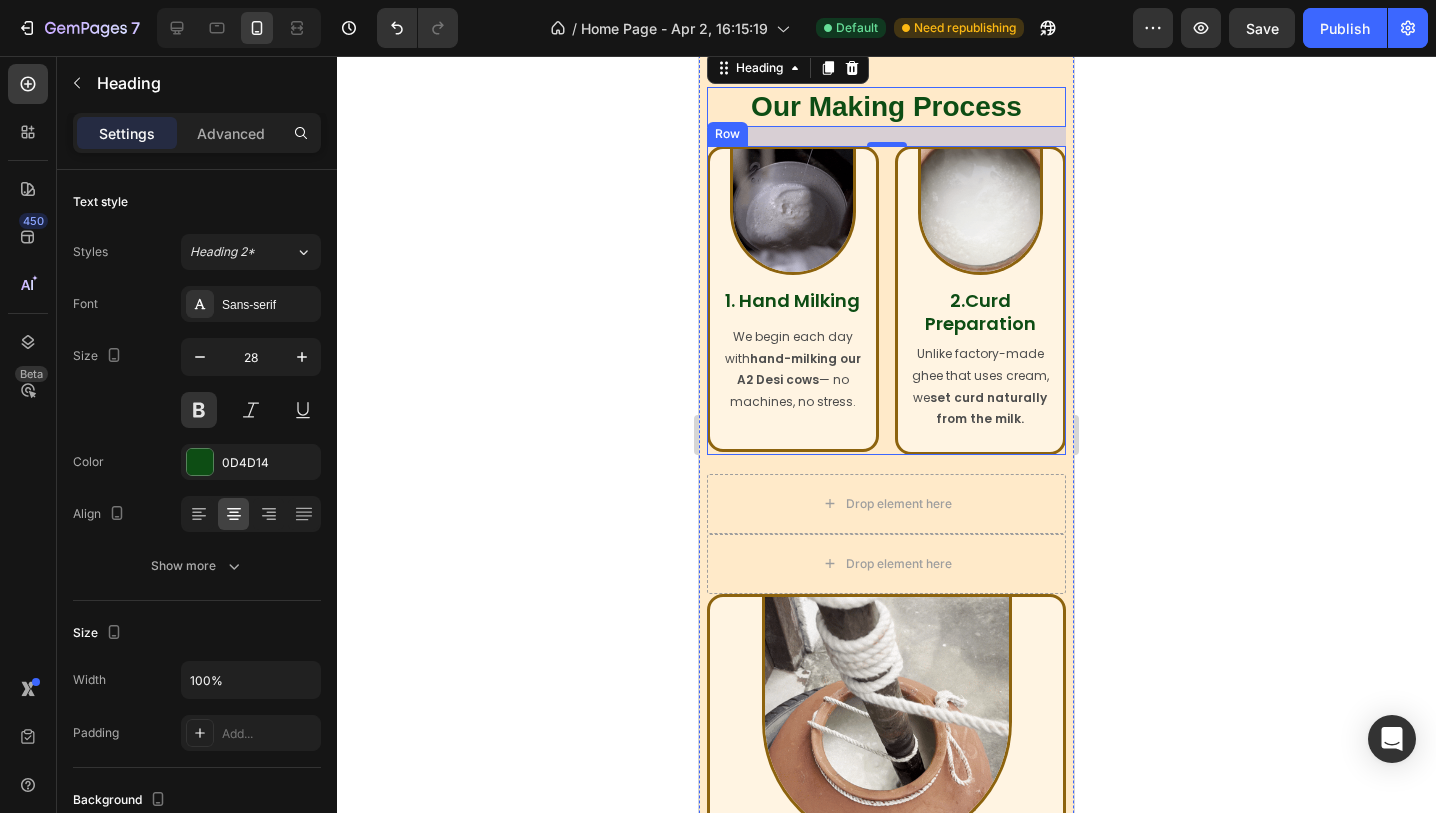 click on "Image 1. Hand Milking Heading We begin each day with  hand-milking our A2 Desi cows  — no machines, no stress. Text Block Row Image 2.Curd Preparation Heading Unlike factory-made ghee that uses cream, we  set curd naturally from the milk. Text Block Row Row" at bounding box center (886, 300) 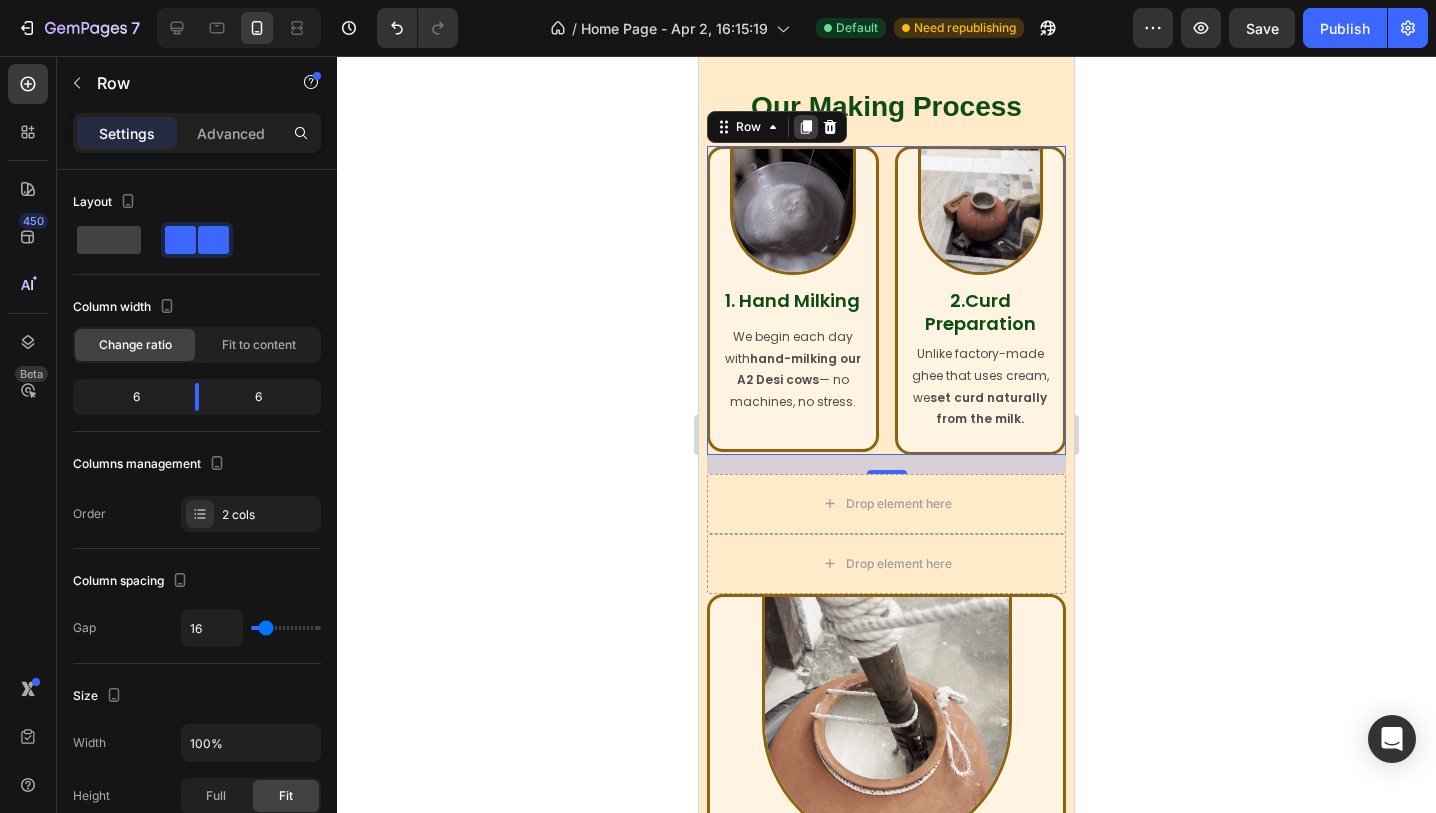 click 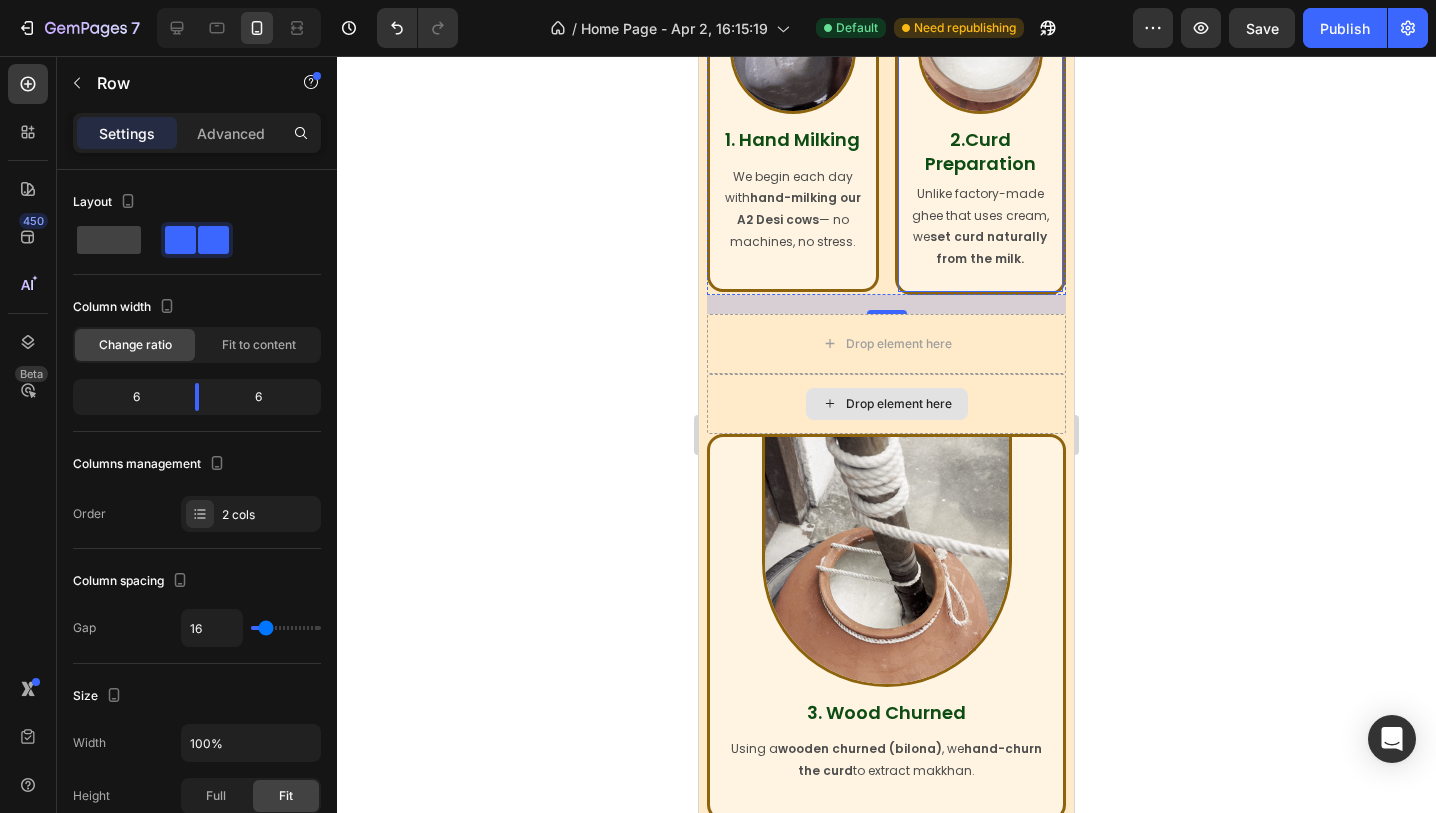 scroll, scrollTop: 1432, scrollLeft: 0, axis: vertical 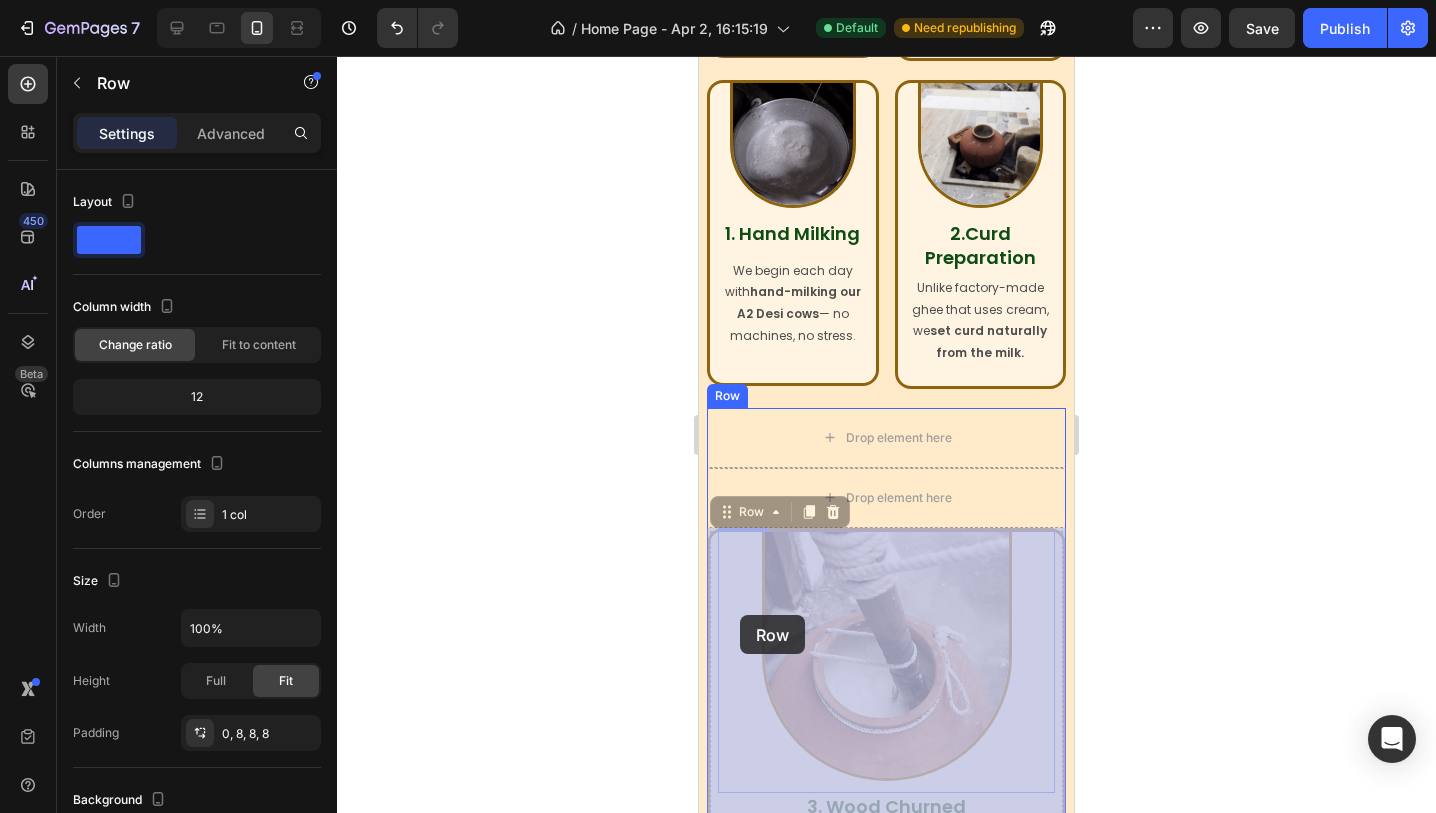 drag, startPoint x: 734, startPoint y: 693, endPoint x: 740, endPoint y: 615, distance: 78.23043 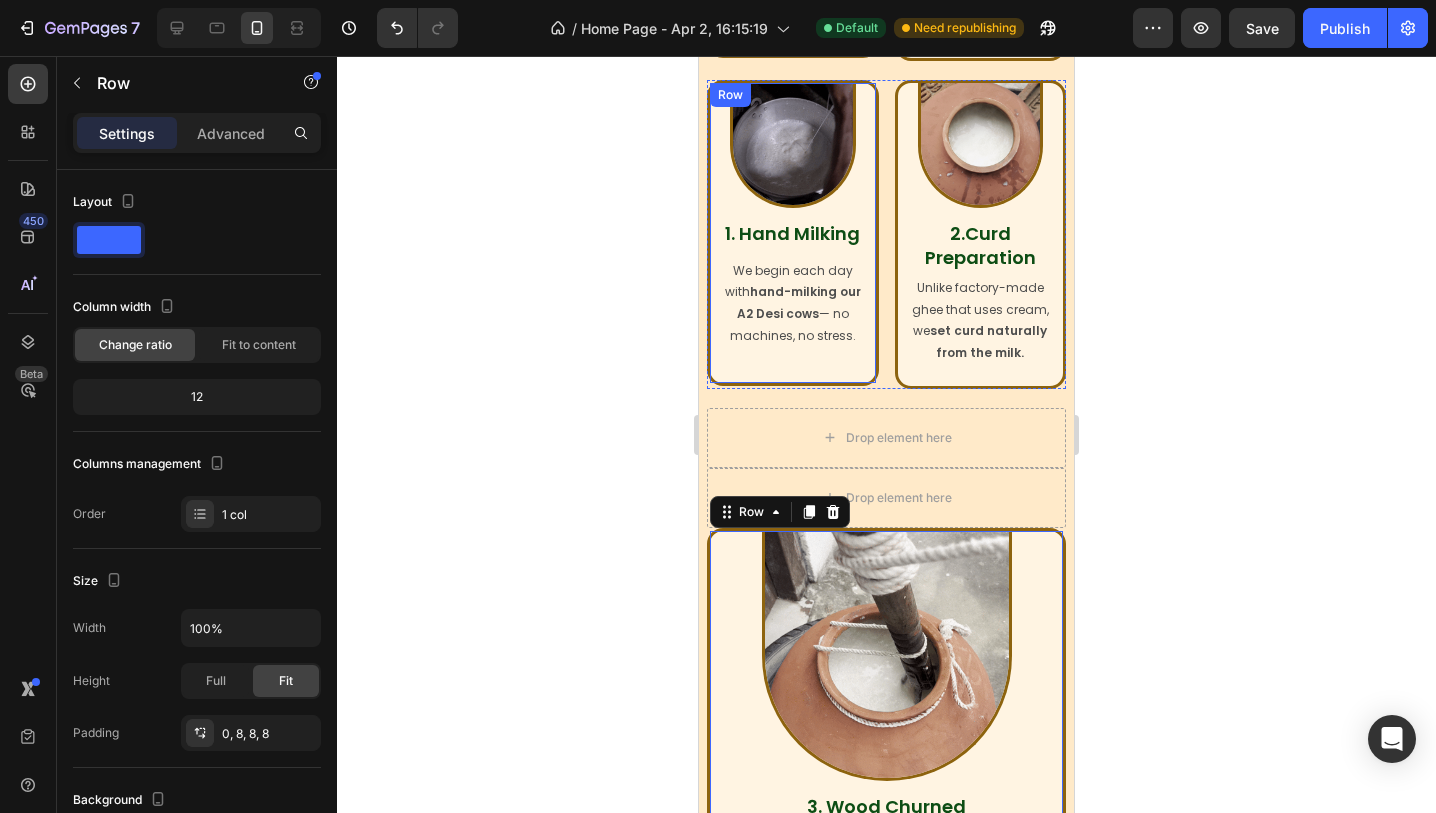 click on "Image 1. Hand Milking Heading We begin each day with  hand-milking our A2 Desi cows  — no machines, no stress. Text Block Row" at bounding box center (793, 233) 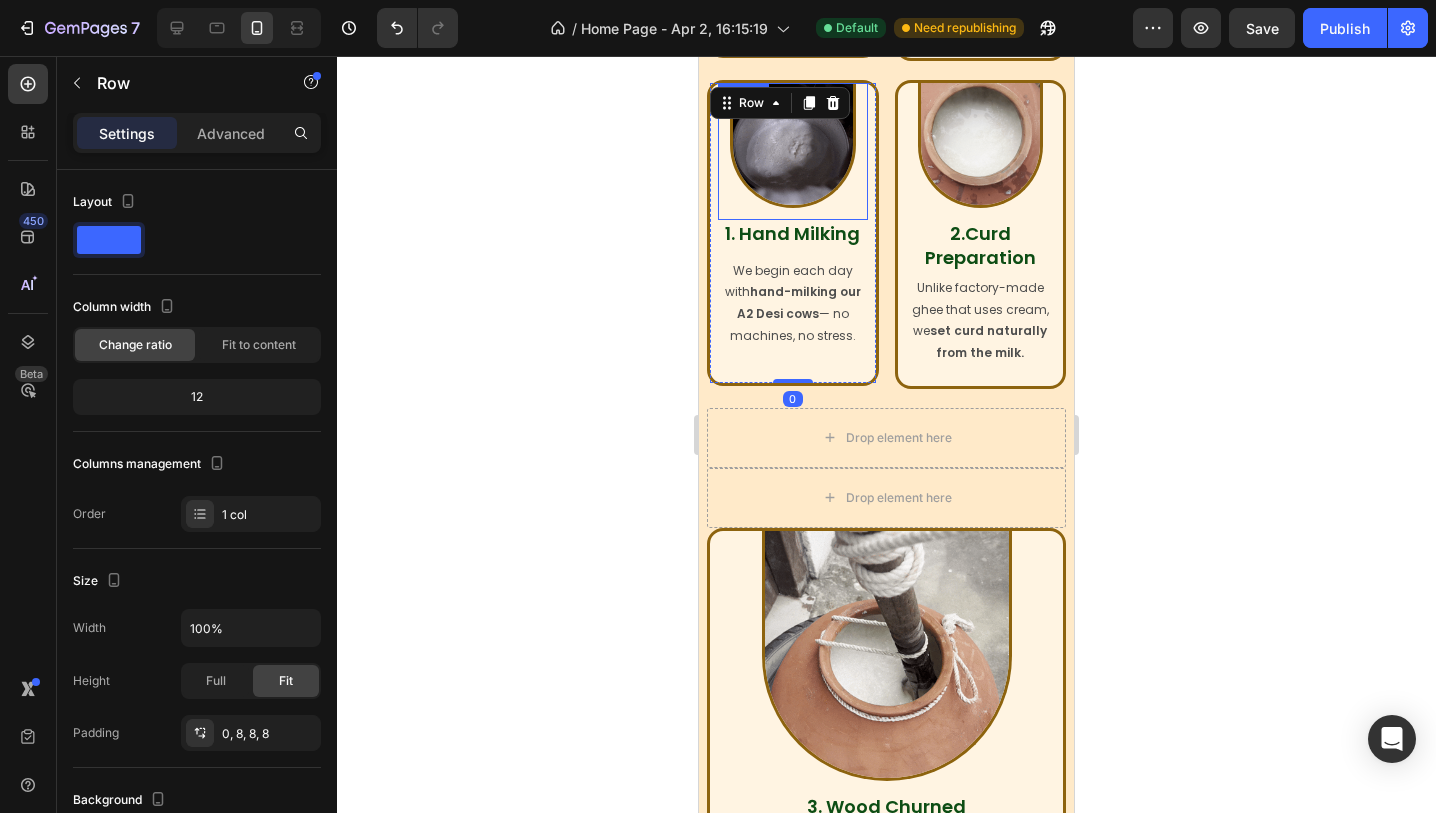 click at bounding box center (793, 146) 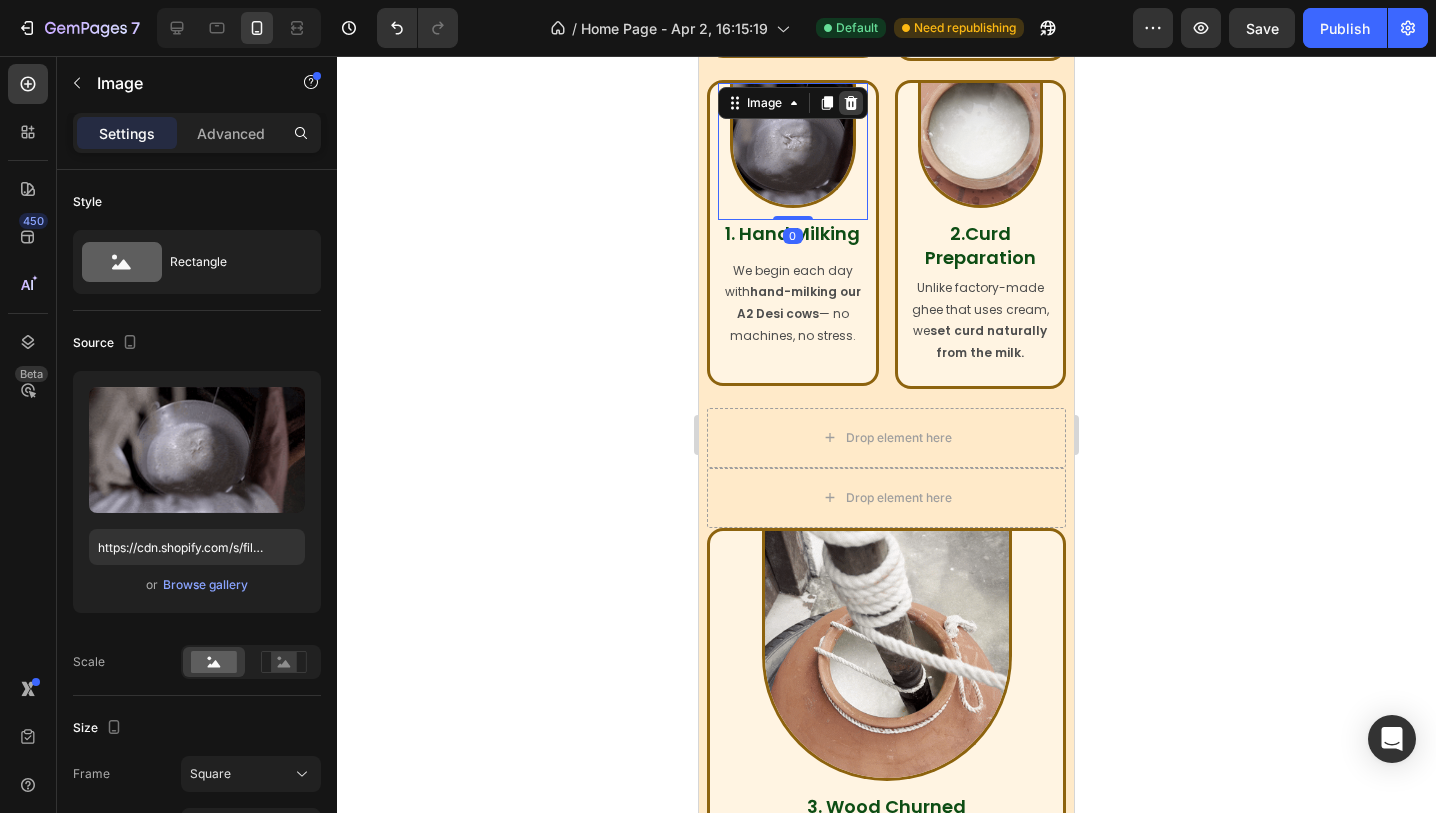 click at bounding box center (851, 103) 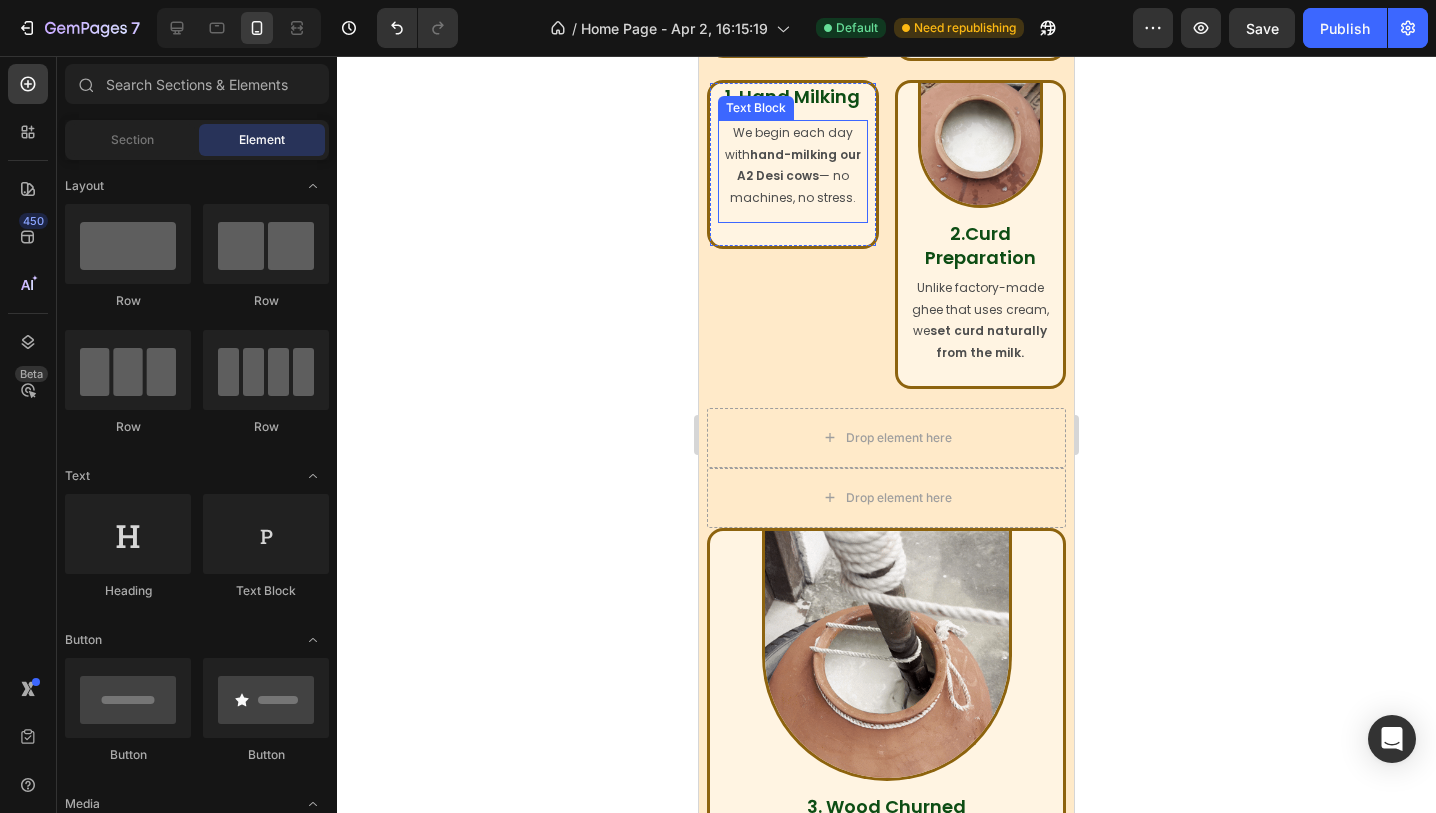 click on "We begin each day with  hand-milking our A2 Desi cows  — no machines, no stress. Text Block" at bounding box center (793, 171) 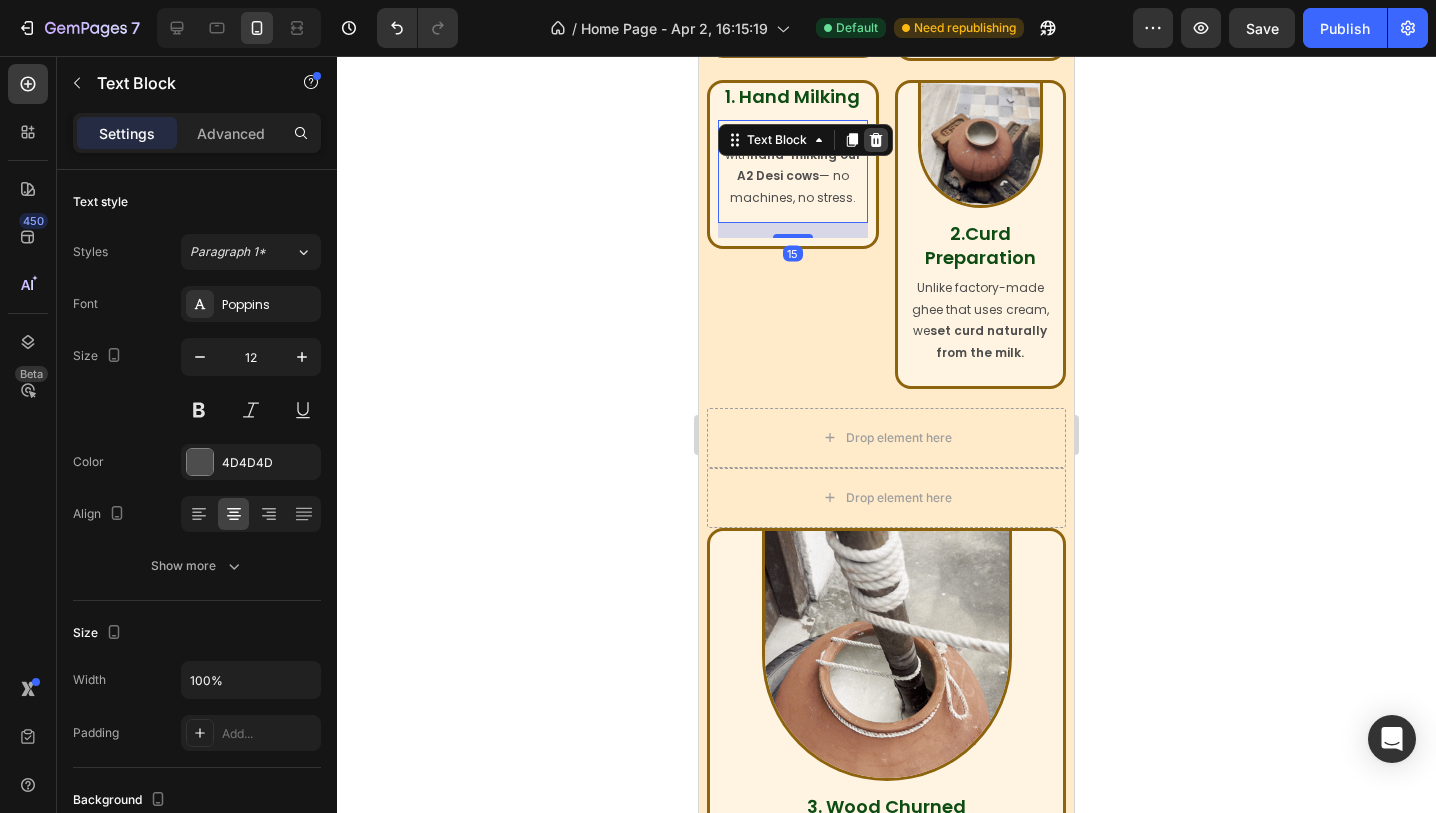 click 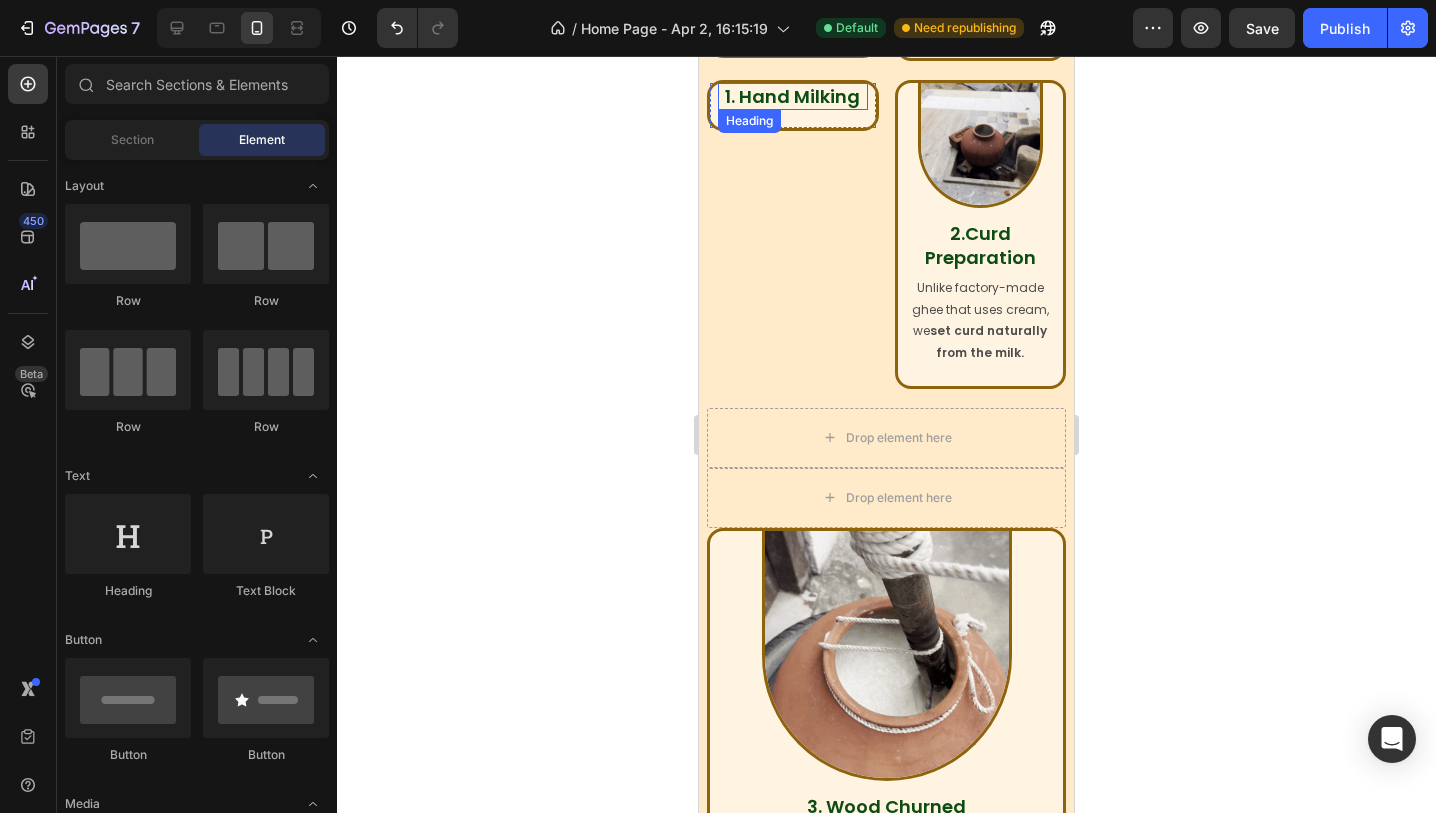 click on "1. Hand Milking" at bounding box center [792, 96] 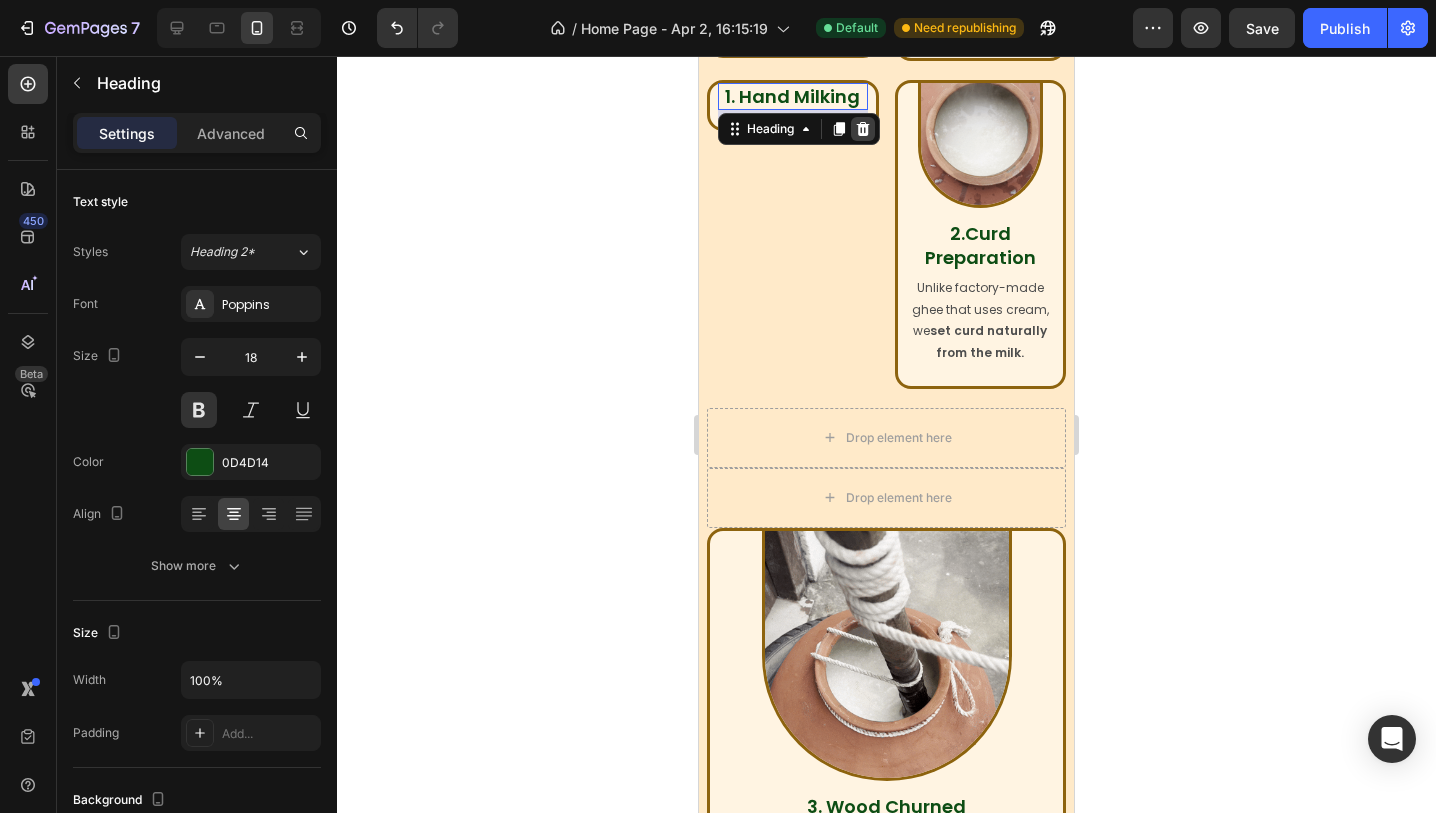 click 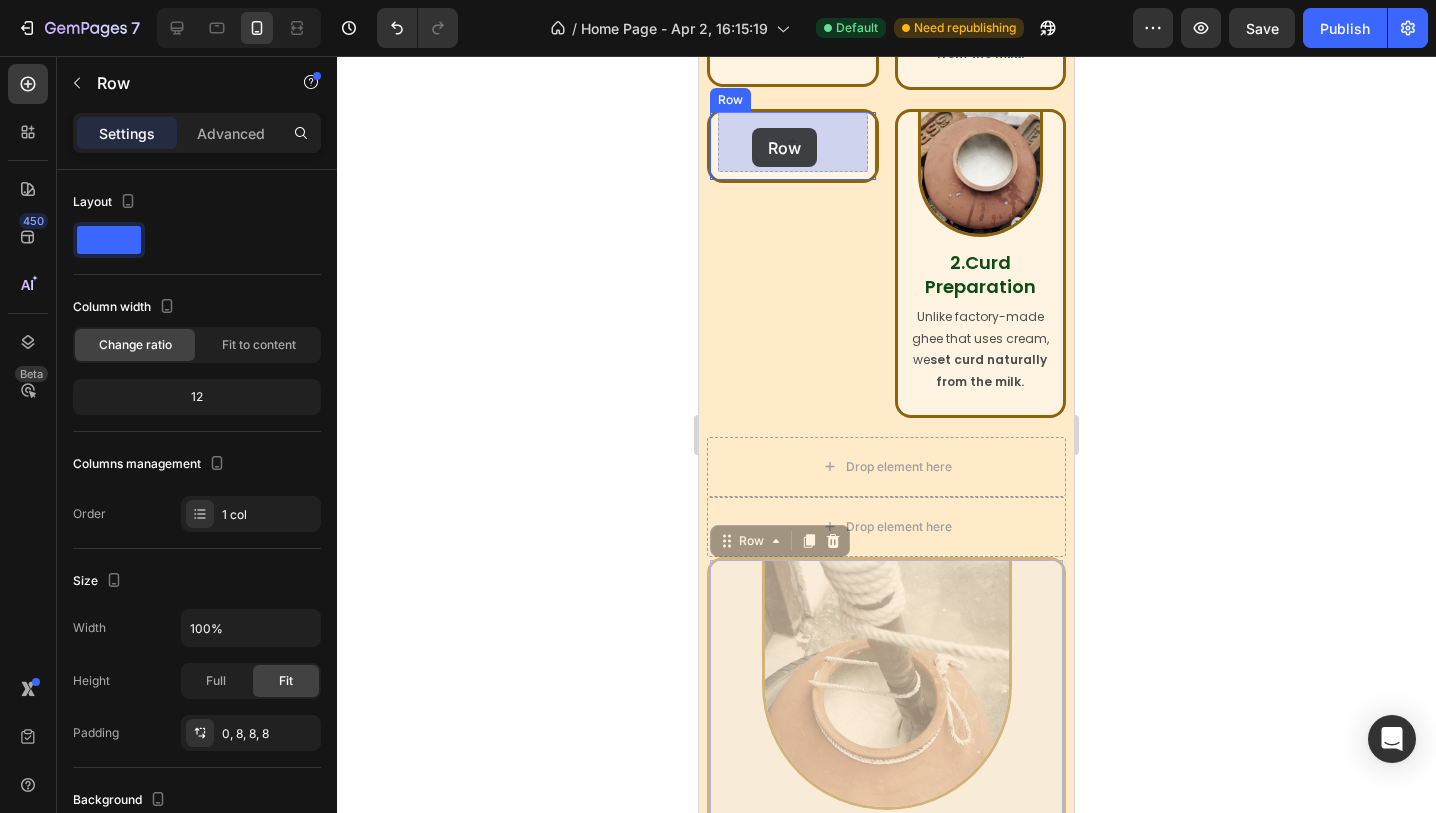 drag, startPoint x: 728, startPoint y: 750, endPoint x: 752, endPoint y: 129, distance: 621.4636 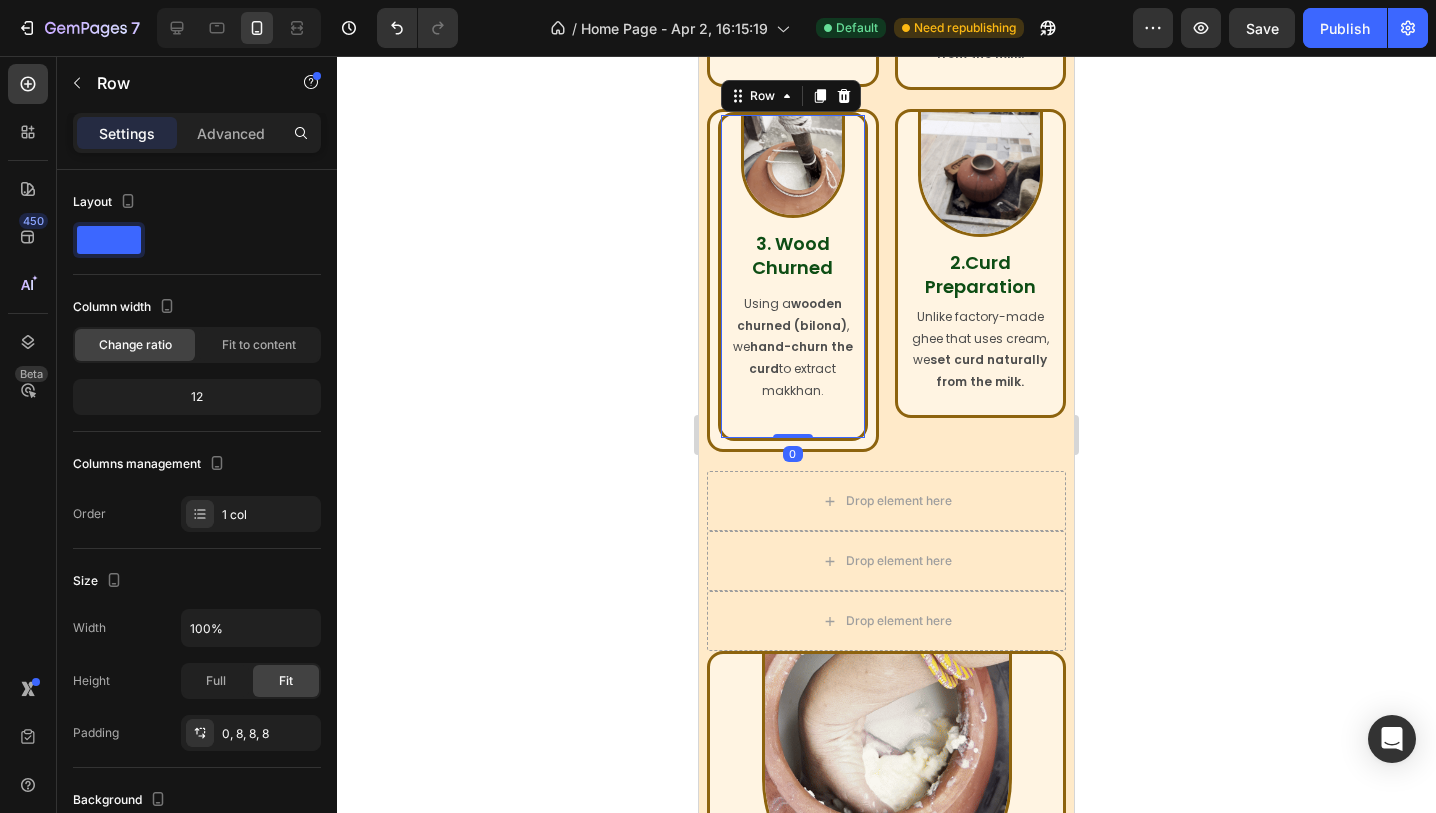 scroll, scrollTop: 1295, scrollLeft: 0, axis: vertical 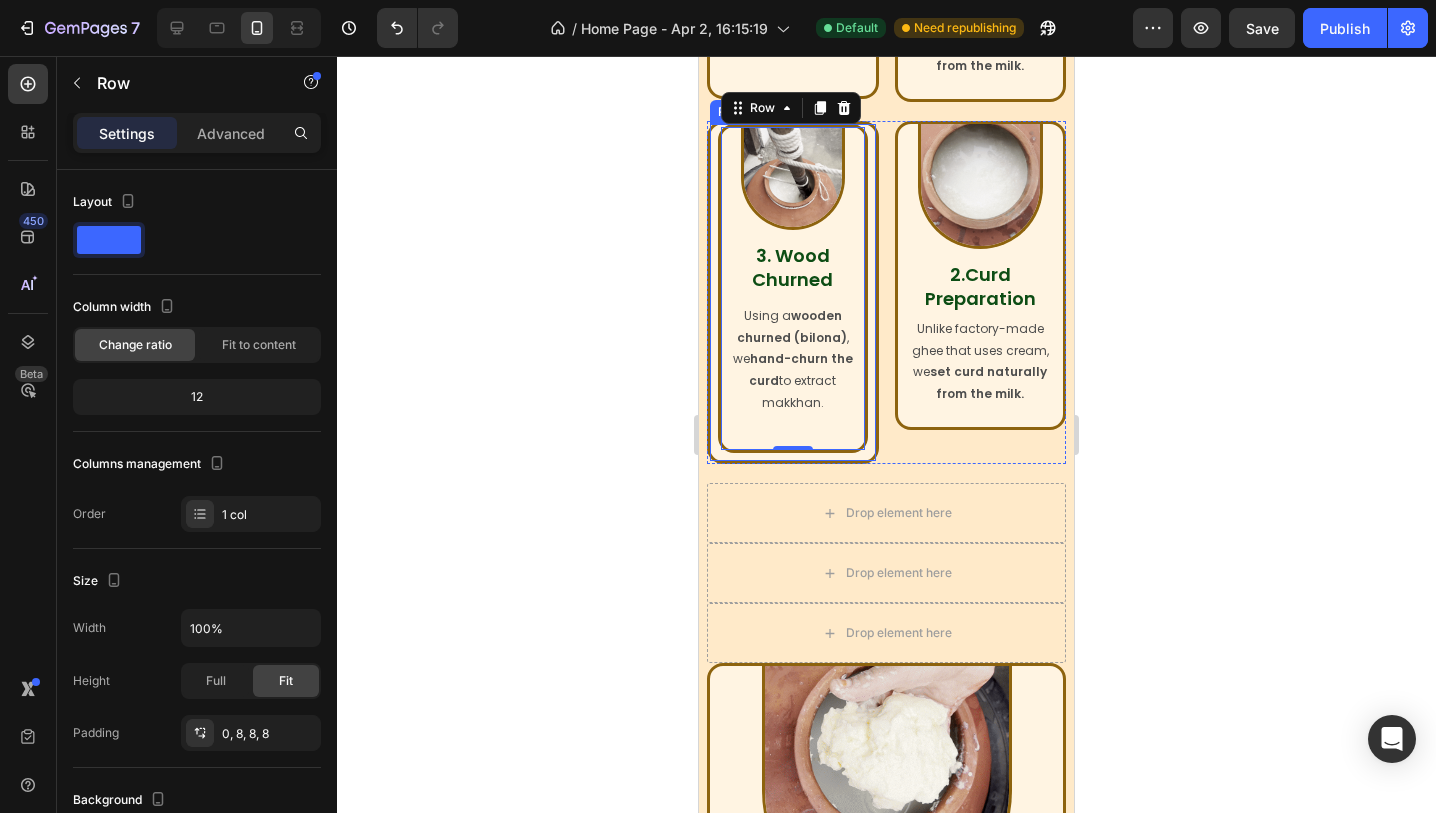 click on "Image 3. Wood Churned  Heading Using a  wooden churned (bilona)  , we  hand-churn the curd   to extract makkhan. Text Block Row   0 Row" at bounding box center (793, 292) 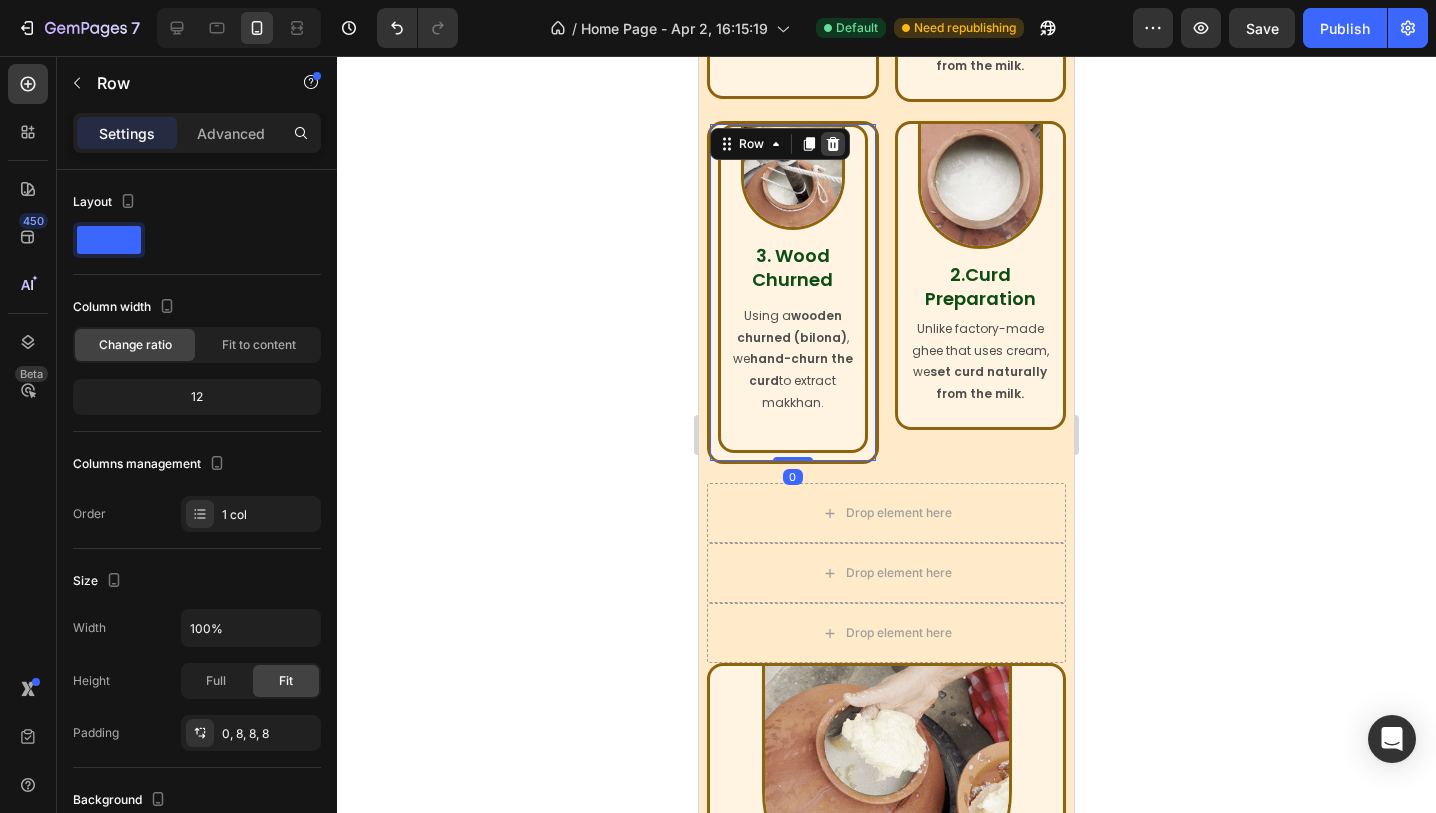 click at bounding box center (833, 144) 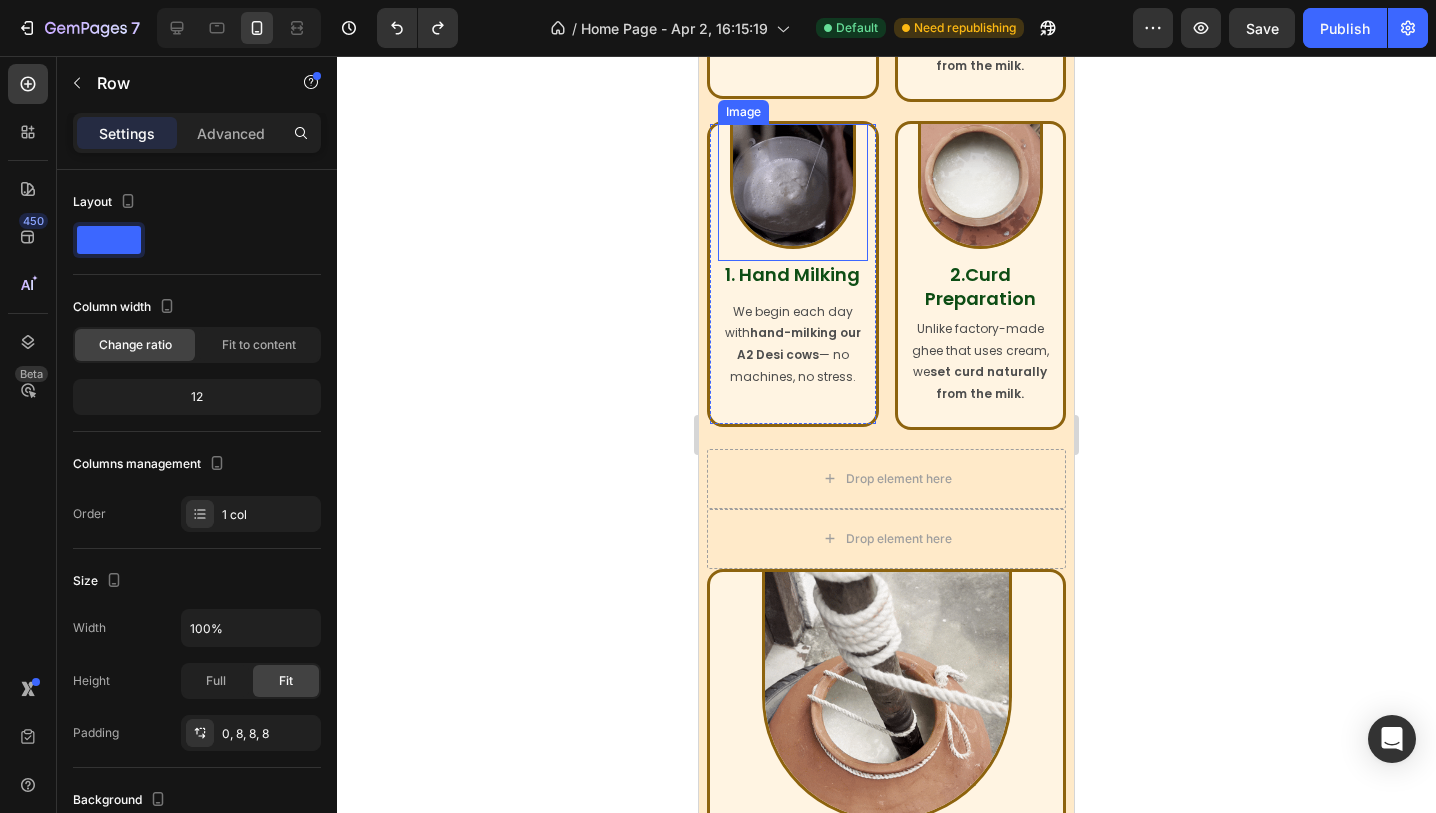 click at bounding box center (793, 187) 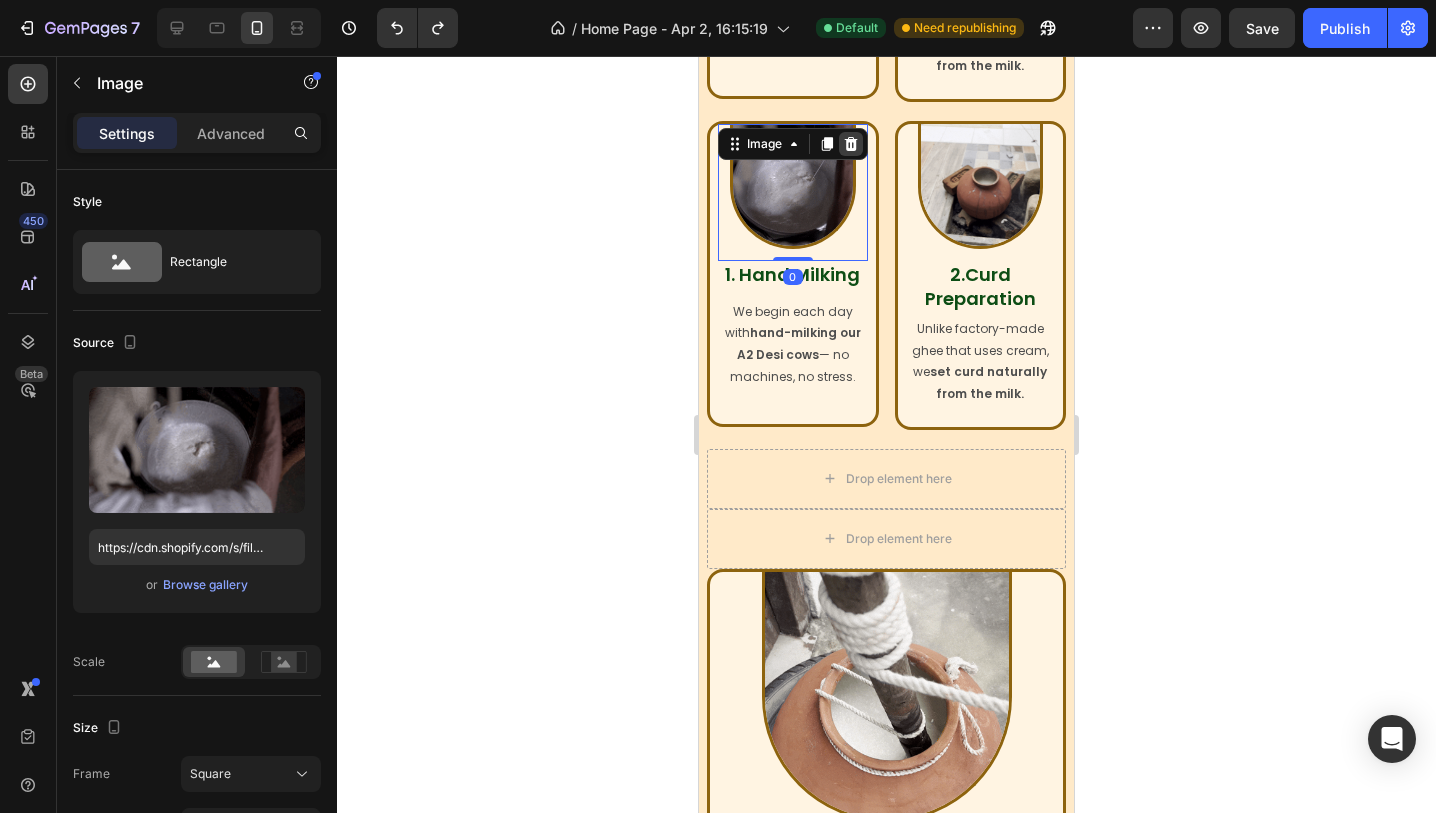 click at bounding box center (851, 144) 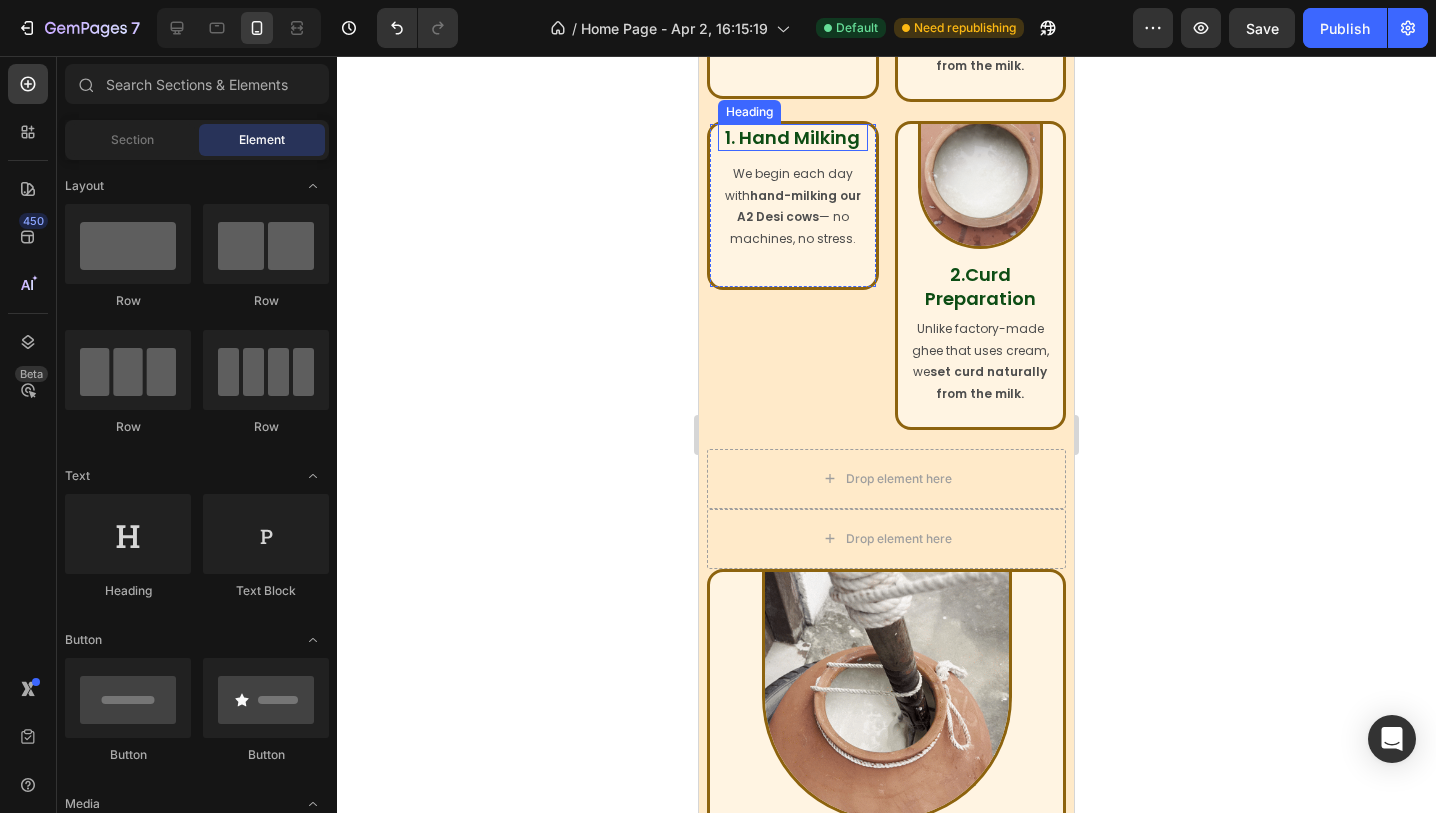 click on "1. Hand Milking" at bounding box center (792, 137) 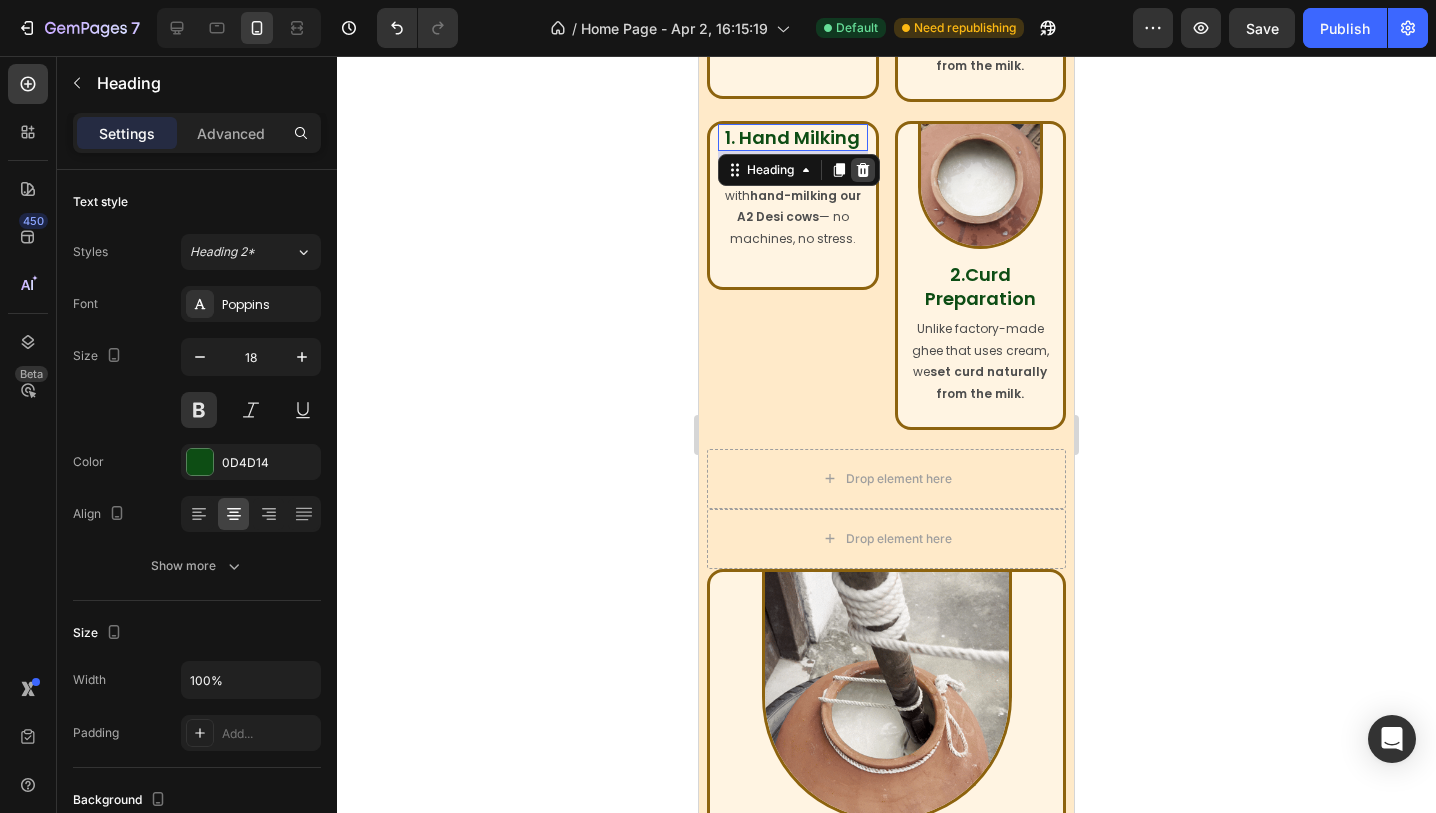 click 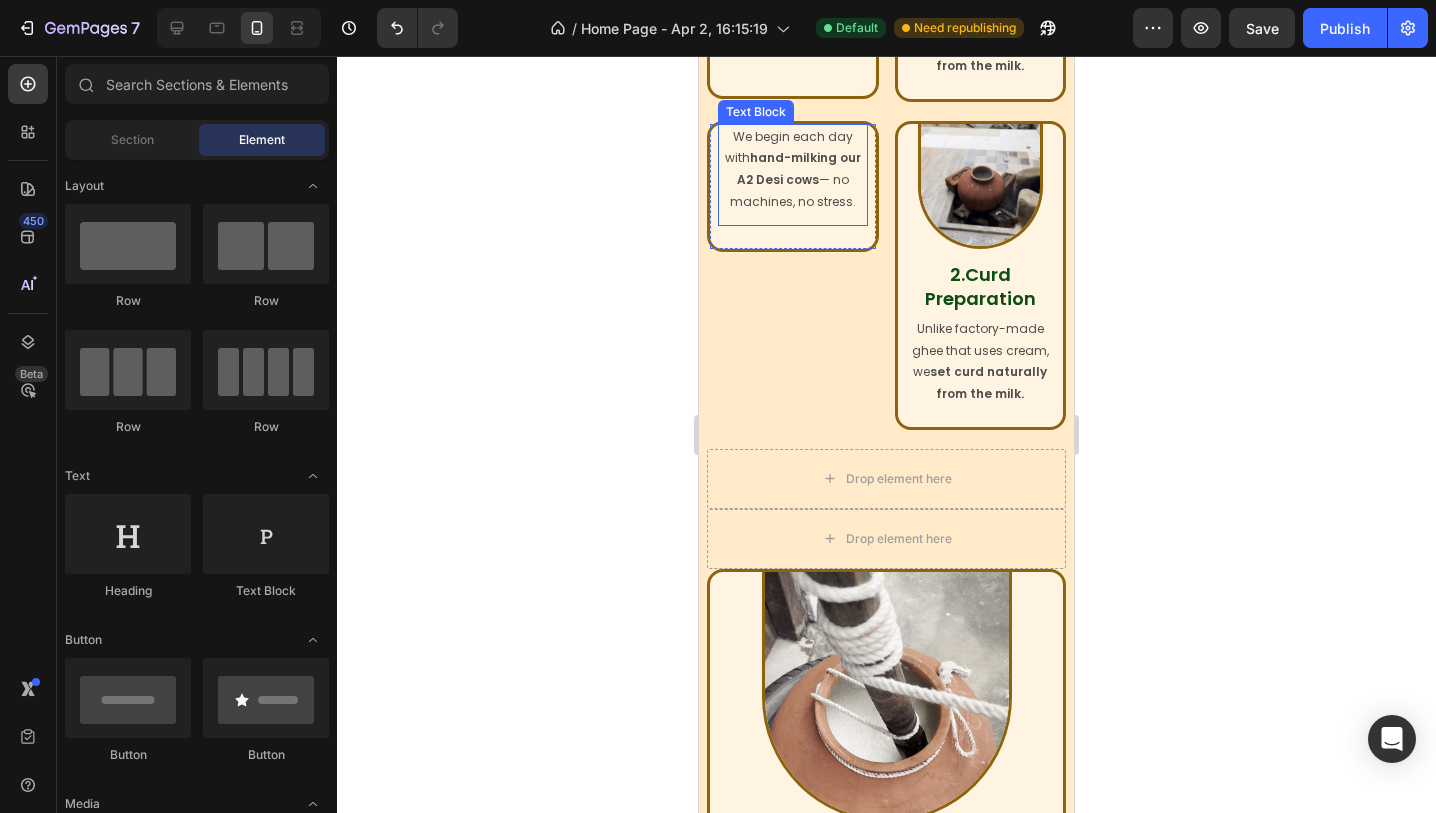 click on "We begin each day with  hand-milking our A2 Desi cows  — no machines, no stress." at bounding box center [793, 169] 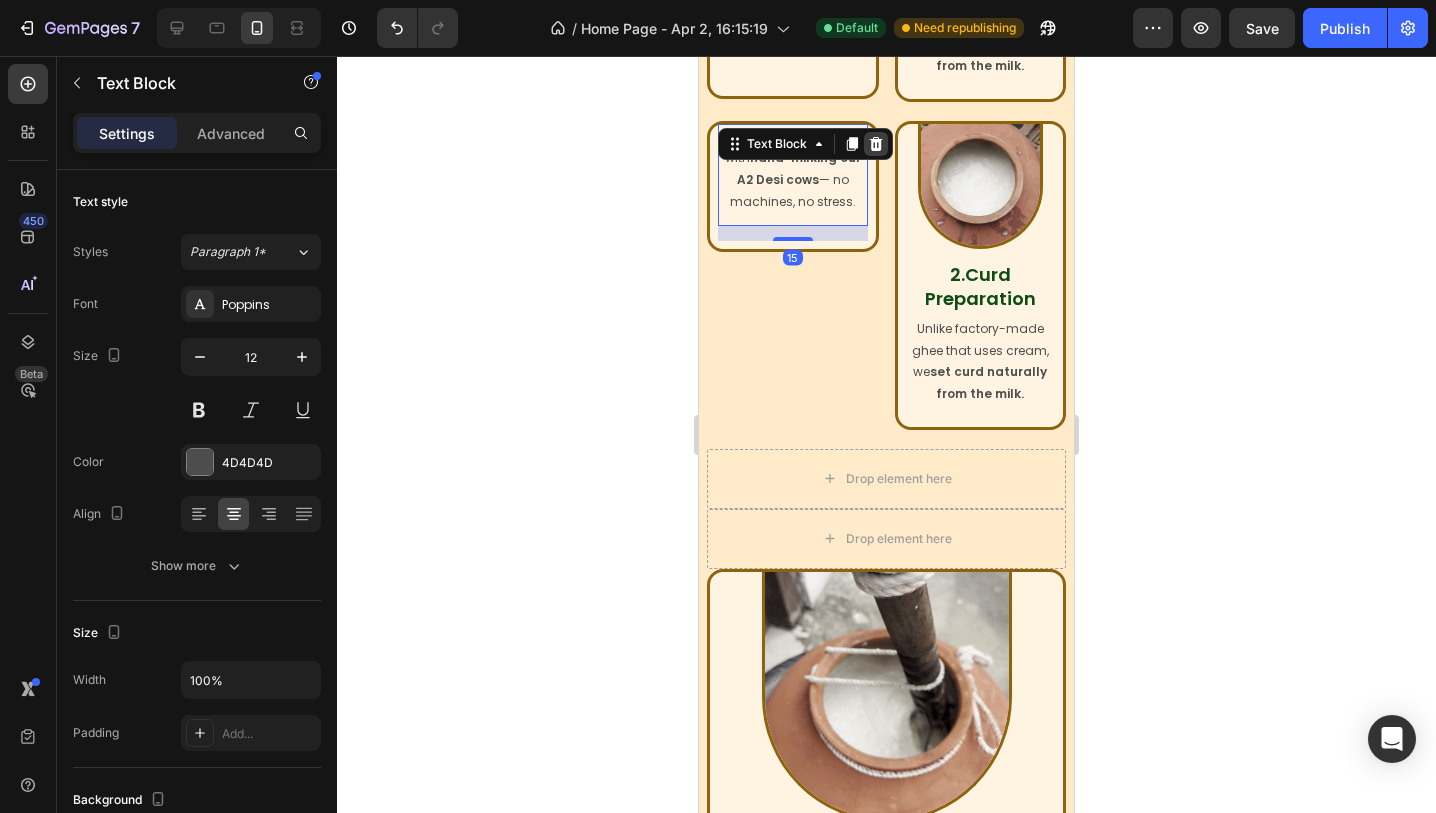click 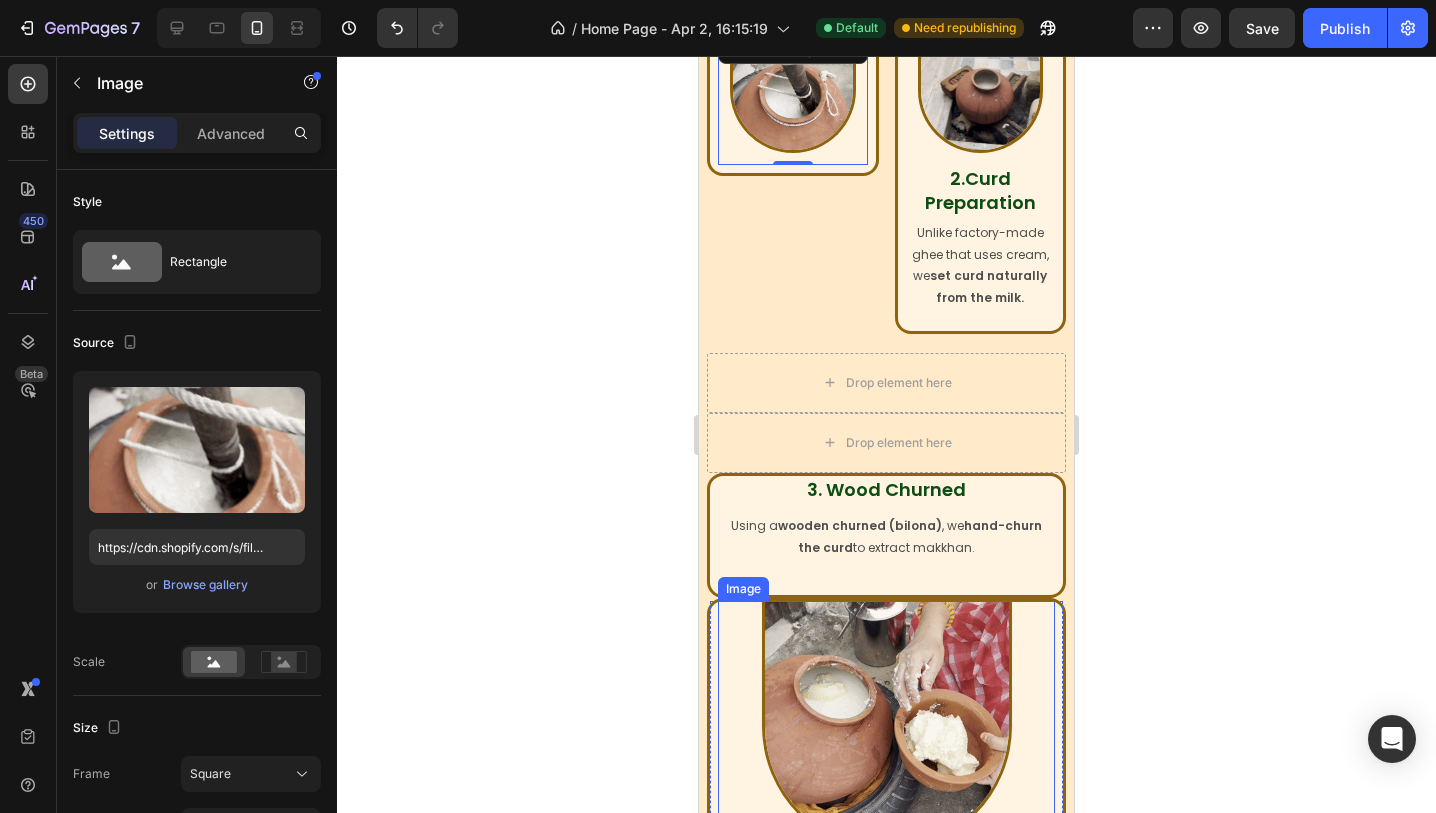 scroll, scrollTop: 1399, scrollLeft: 0, axis: vertical 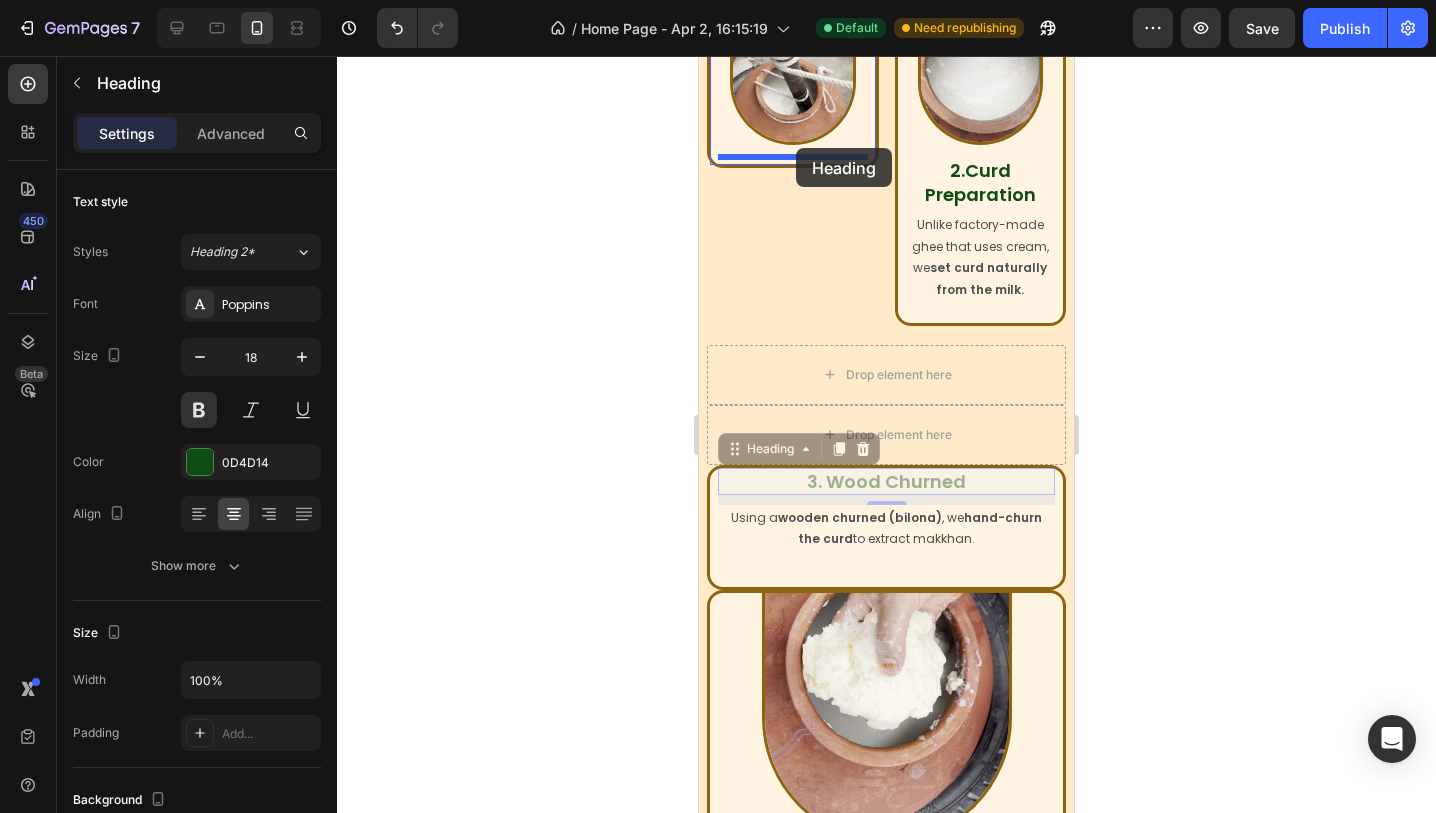 drag, startPoint x: 871, startPoint y: 482, endPoint x: 796, endPoint y: 148, distance: 342.3171 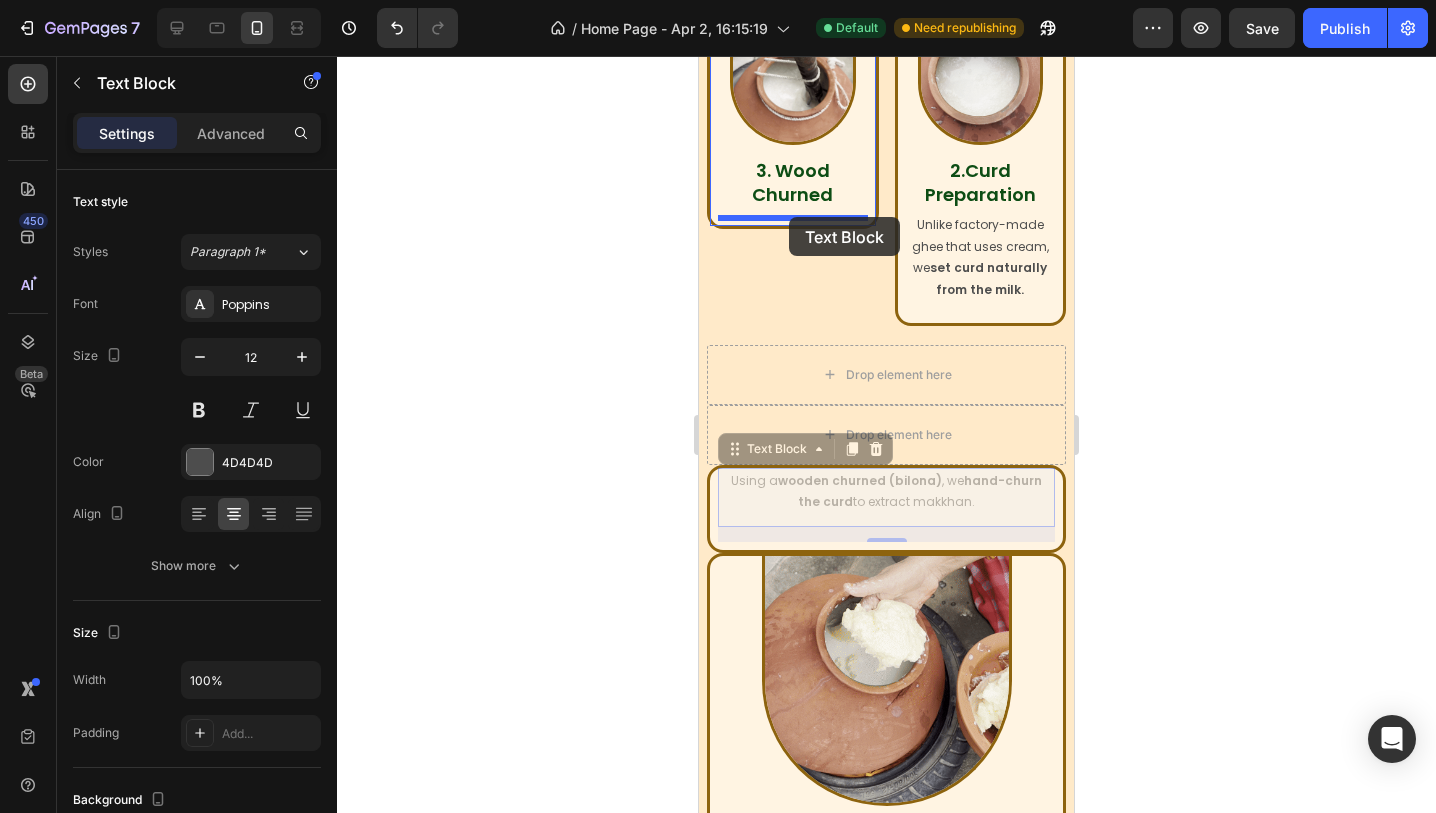 drag, startPoint x: 887, startPoint y: 504, endPoint x: 789, endPoint y: 216, distance: 304.21704 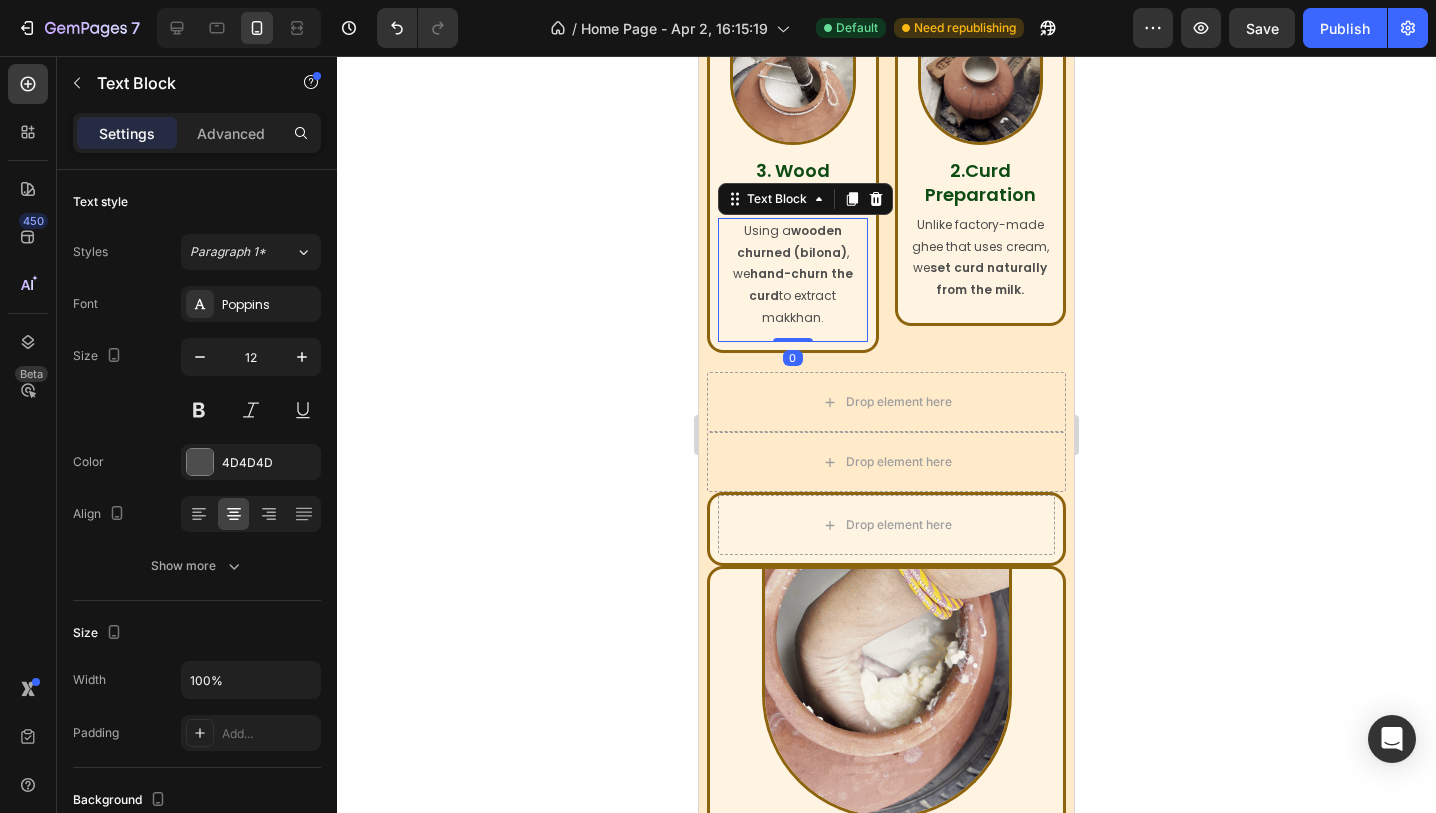 drag, startPoint x: 799, startPoint y: 331, endPoint x: 798, endPoint y: 304, distance: 27.018513 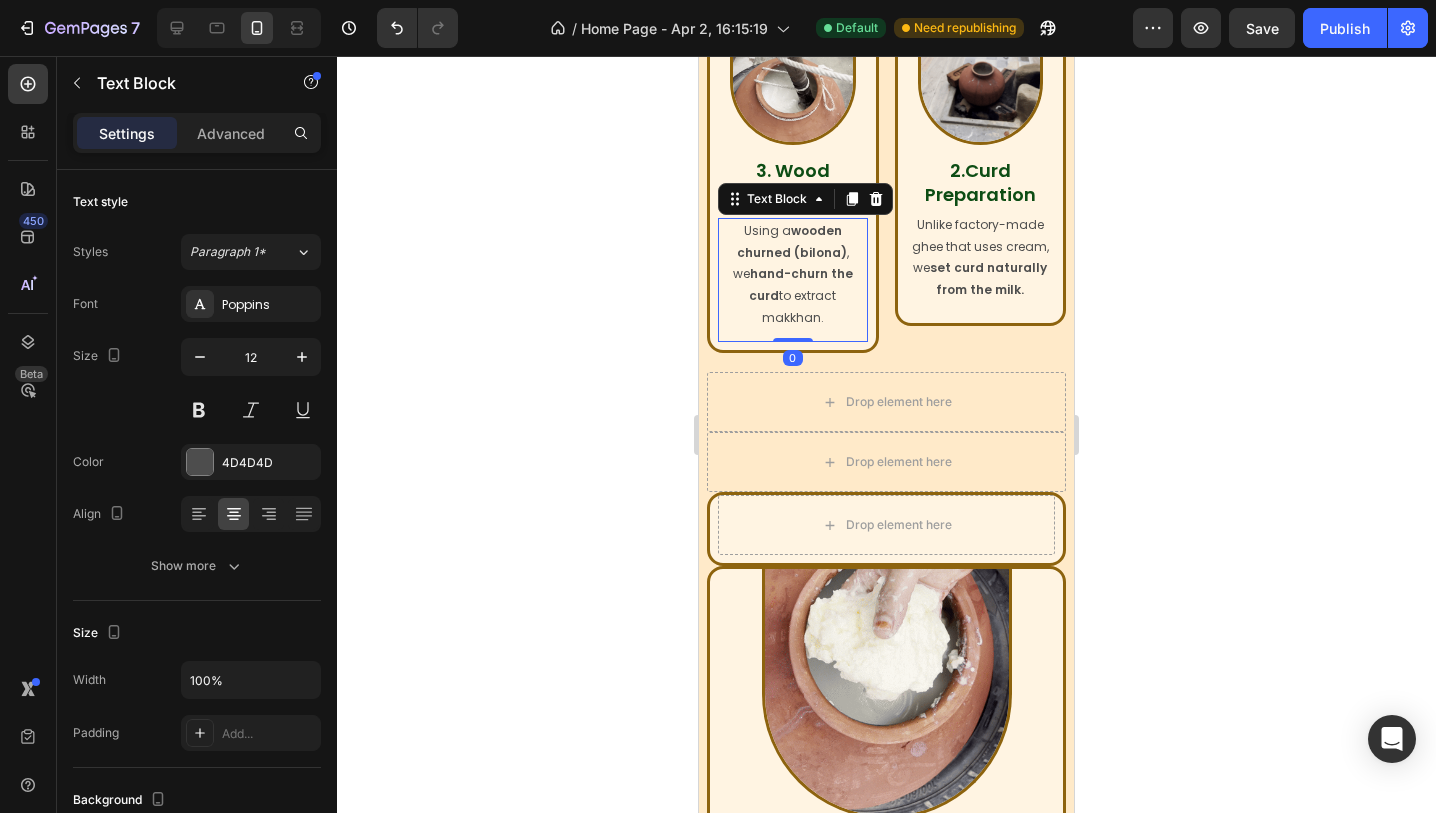 click on "Using a  wooden churned (bilona)  , we  hand-churn the curd   to extract makkhan. Text Block   0" at bounding box center [793, 280] 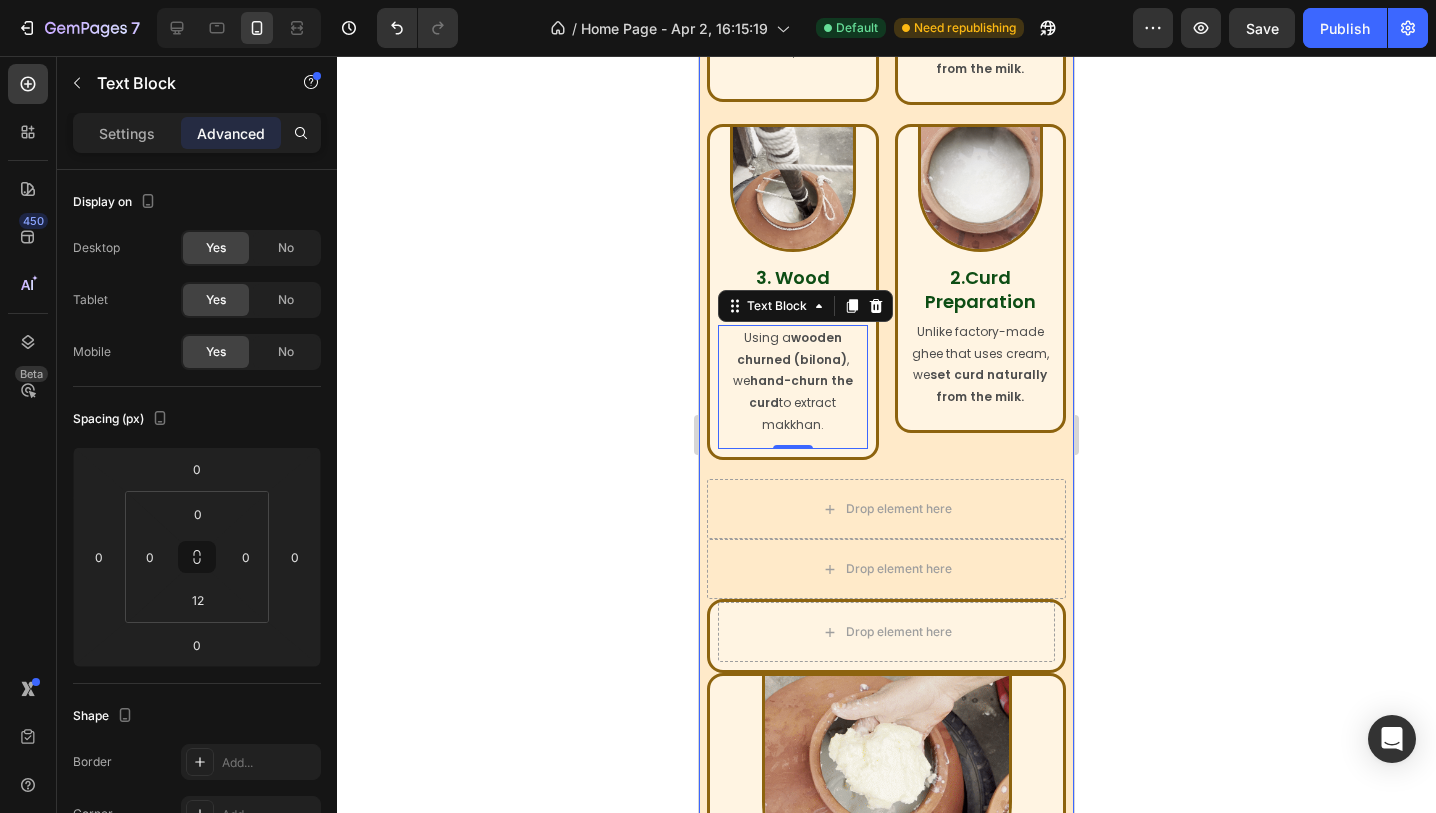 scroll, scrollTop: 1296, scrollLeft: 0, axis: vertical 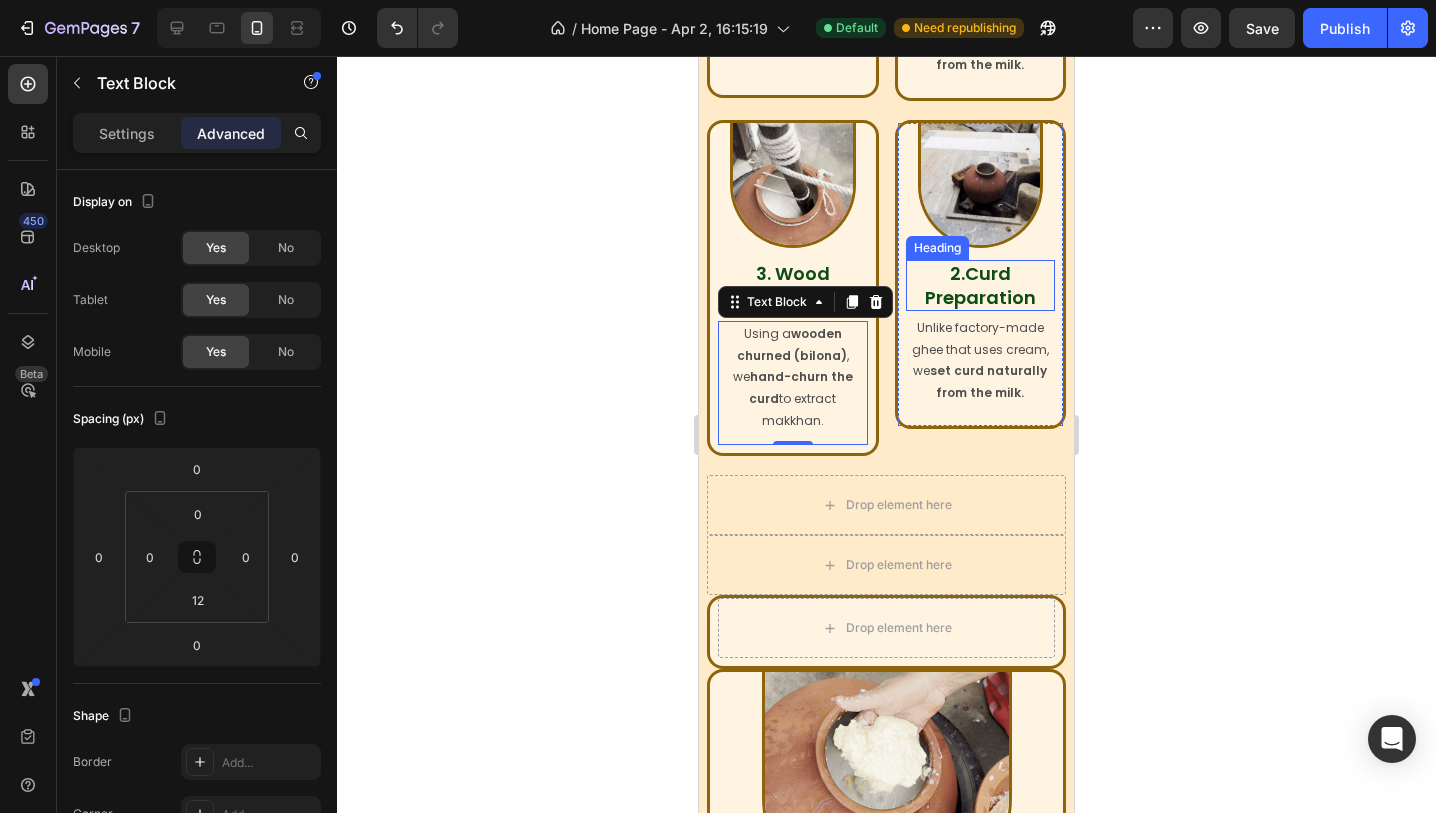 click on "2.Curd Preparation" at bounding box center (980, 285) 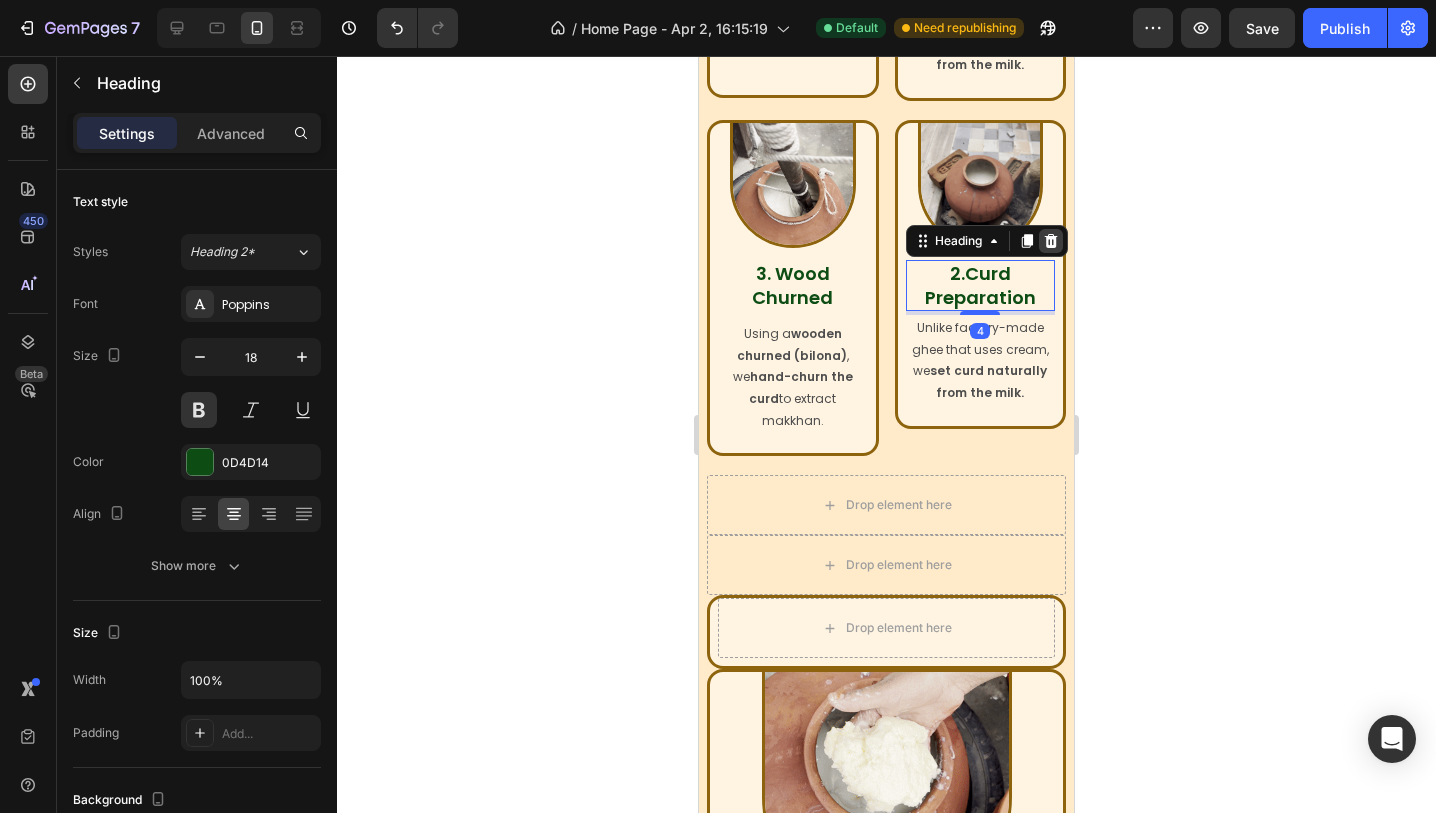 click 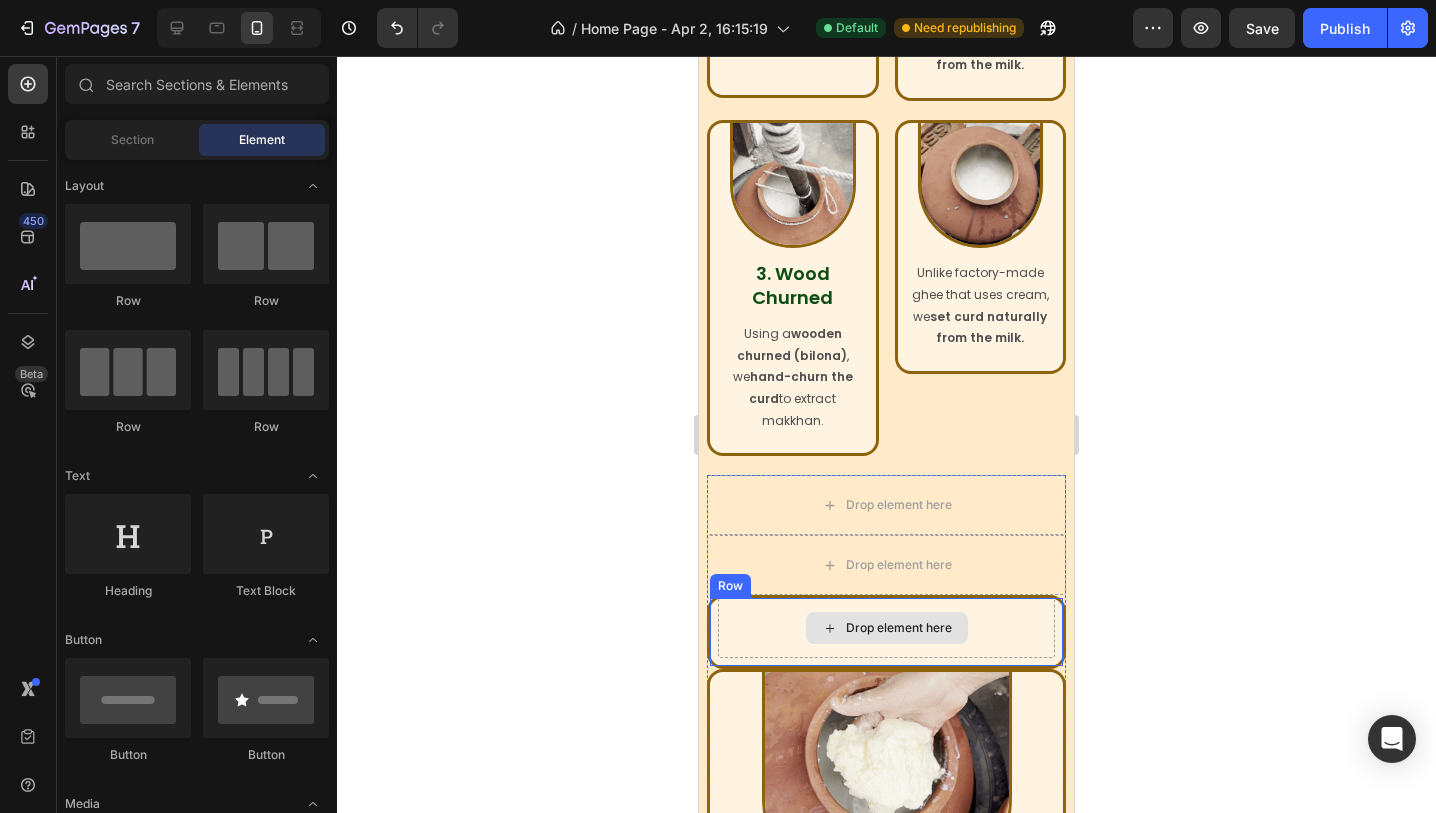 click on "Drop element here" at bounding box center [886, 628] 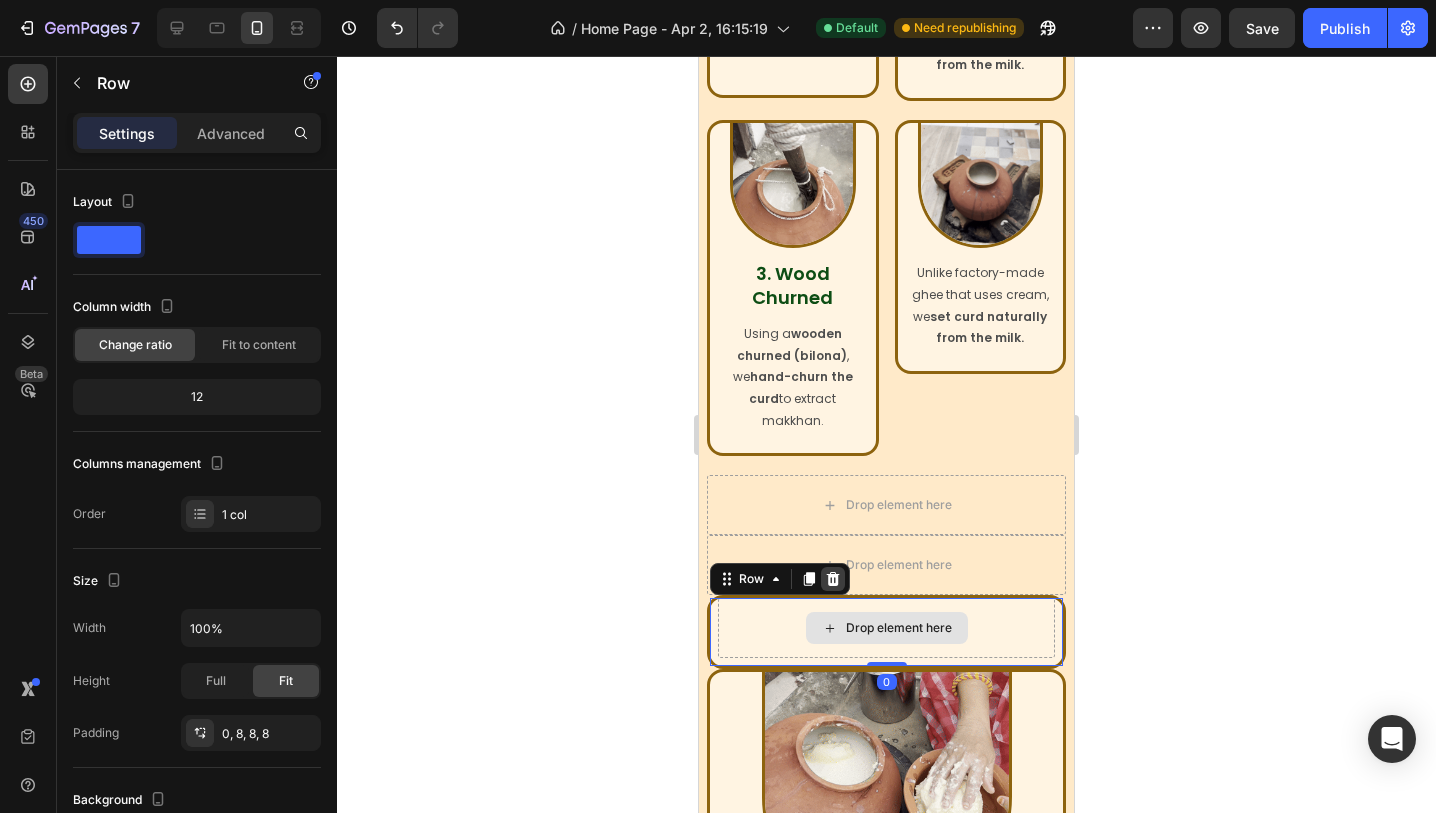 click 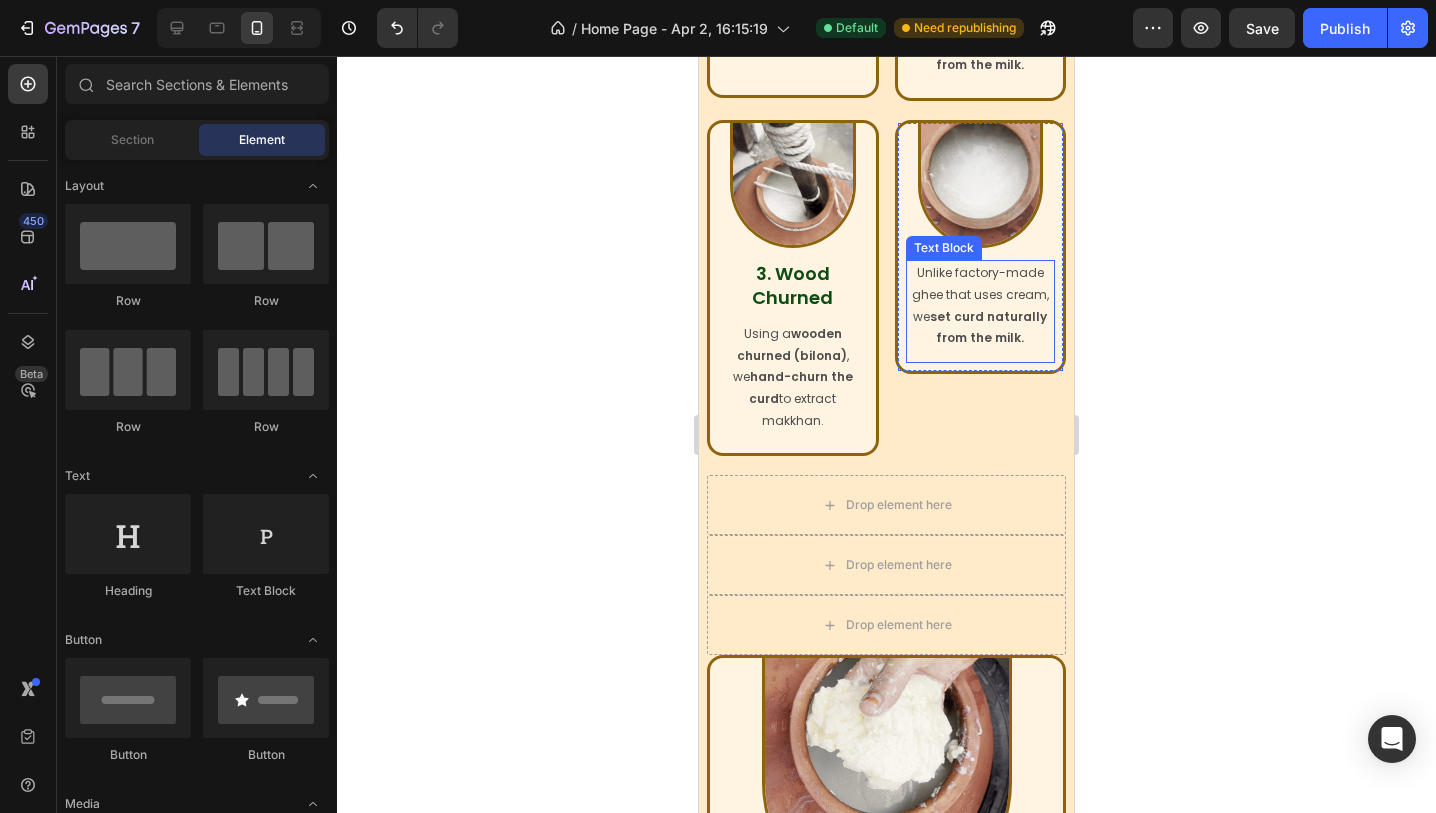 click on "Unlike factory-made ghee that uses cream, we  set curd naturally from the milk." at bounding box center [981, 305] 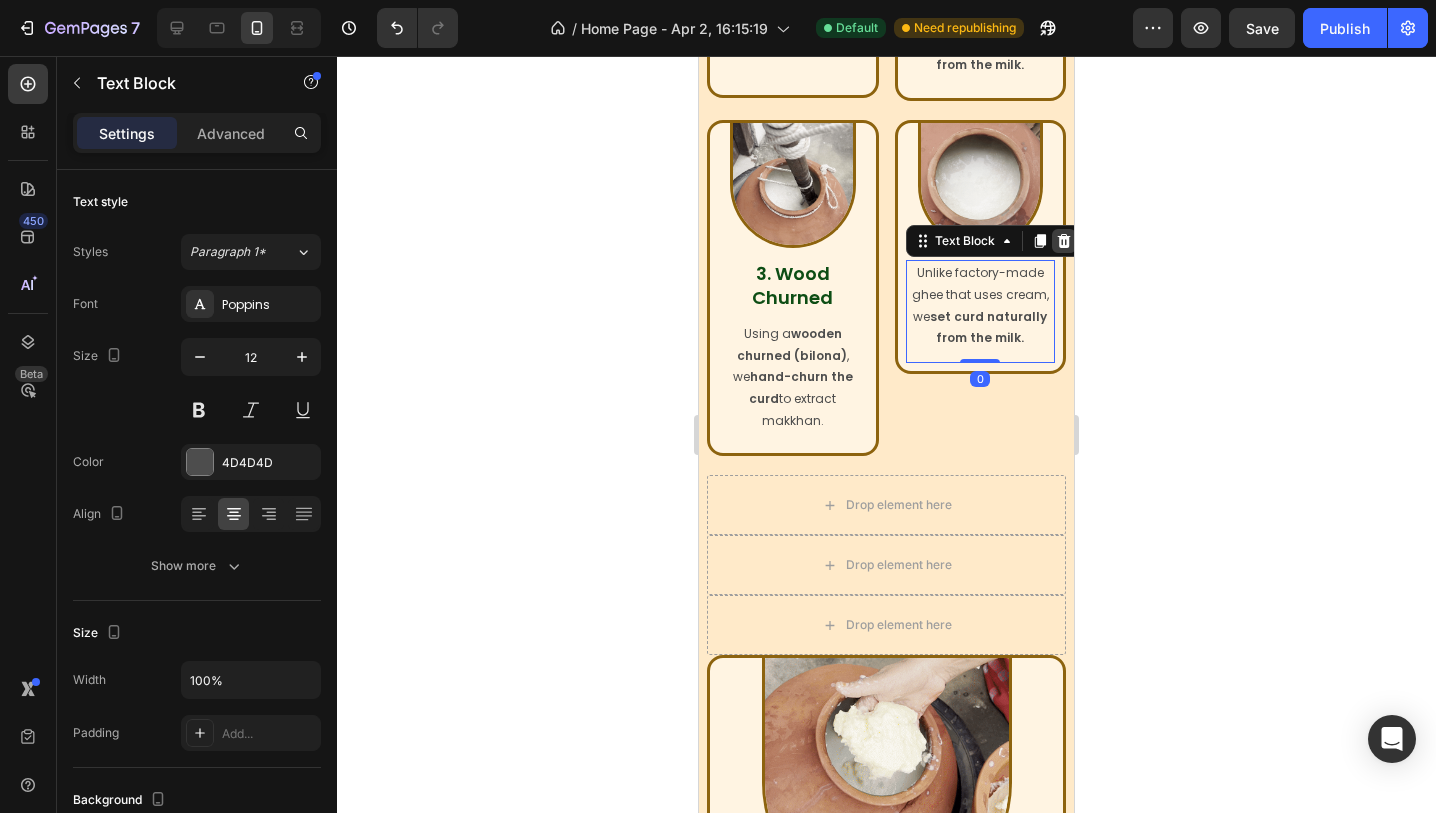 click 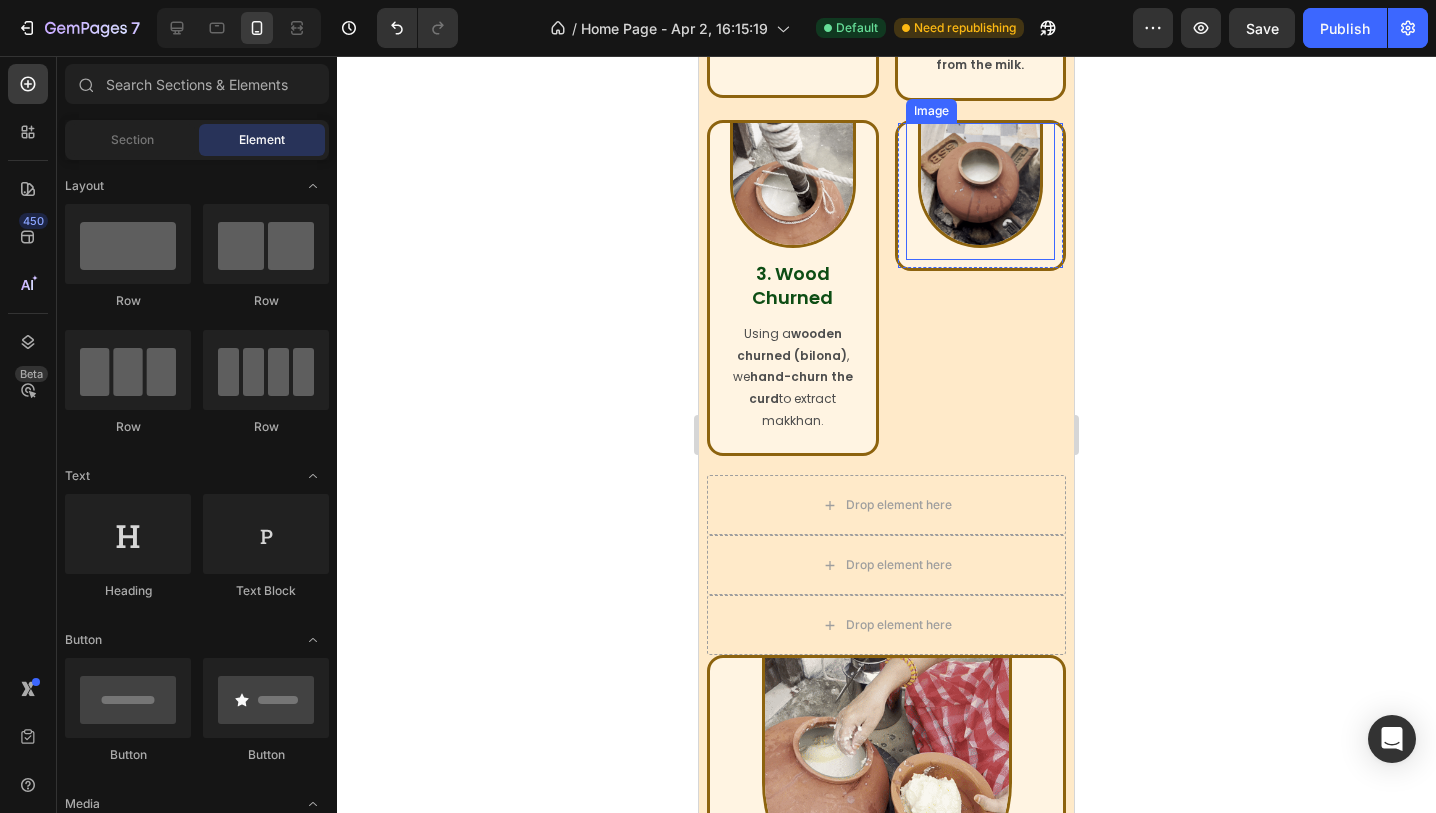 click at bounding box center (981, 186) 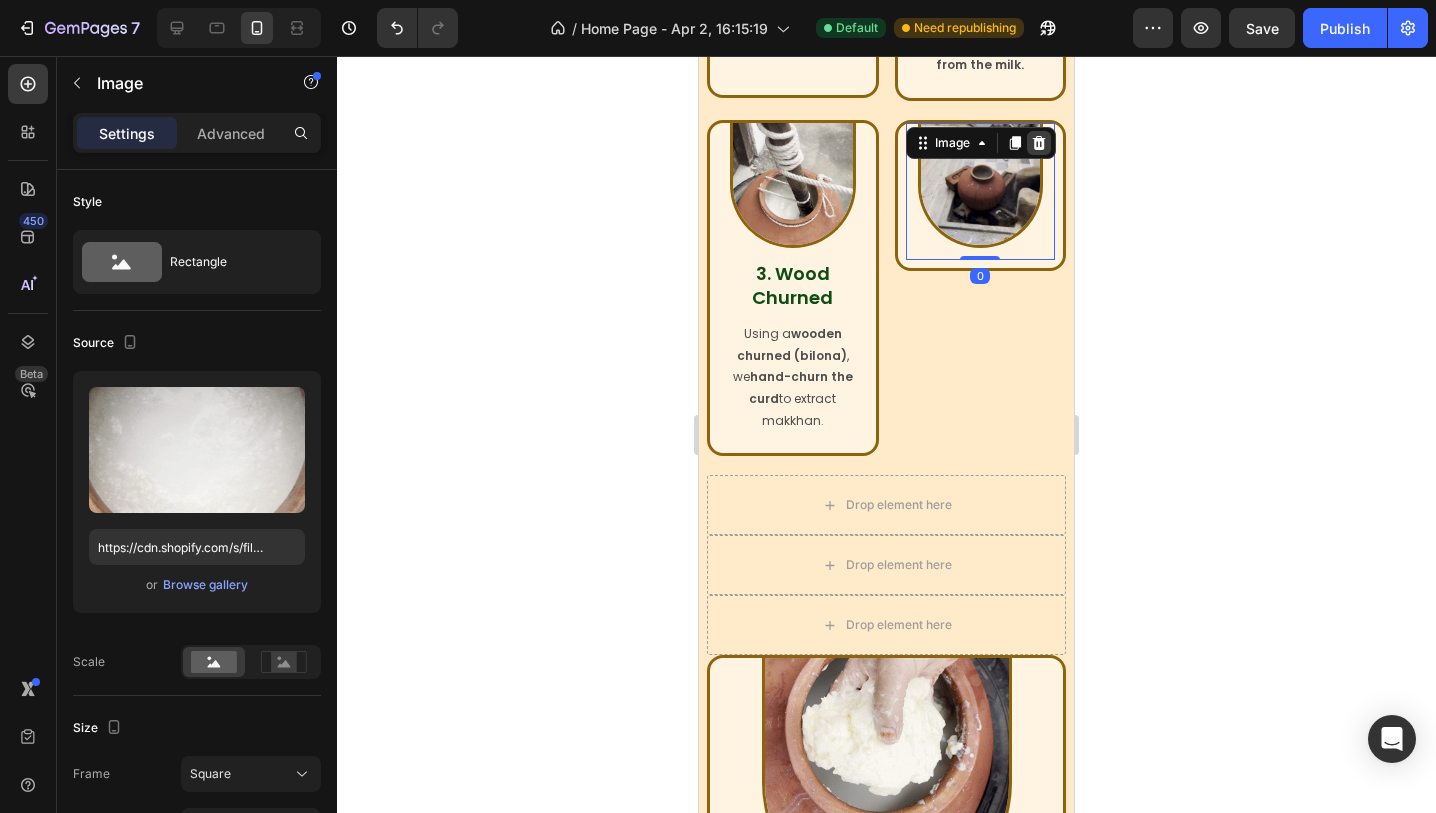 click 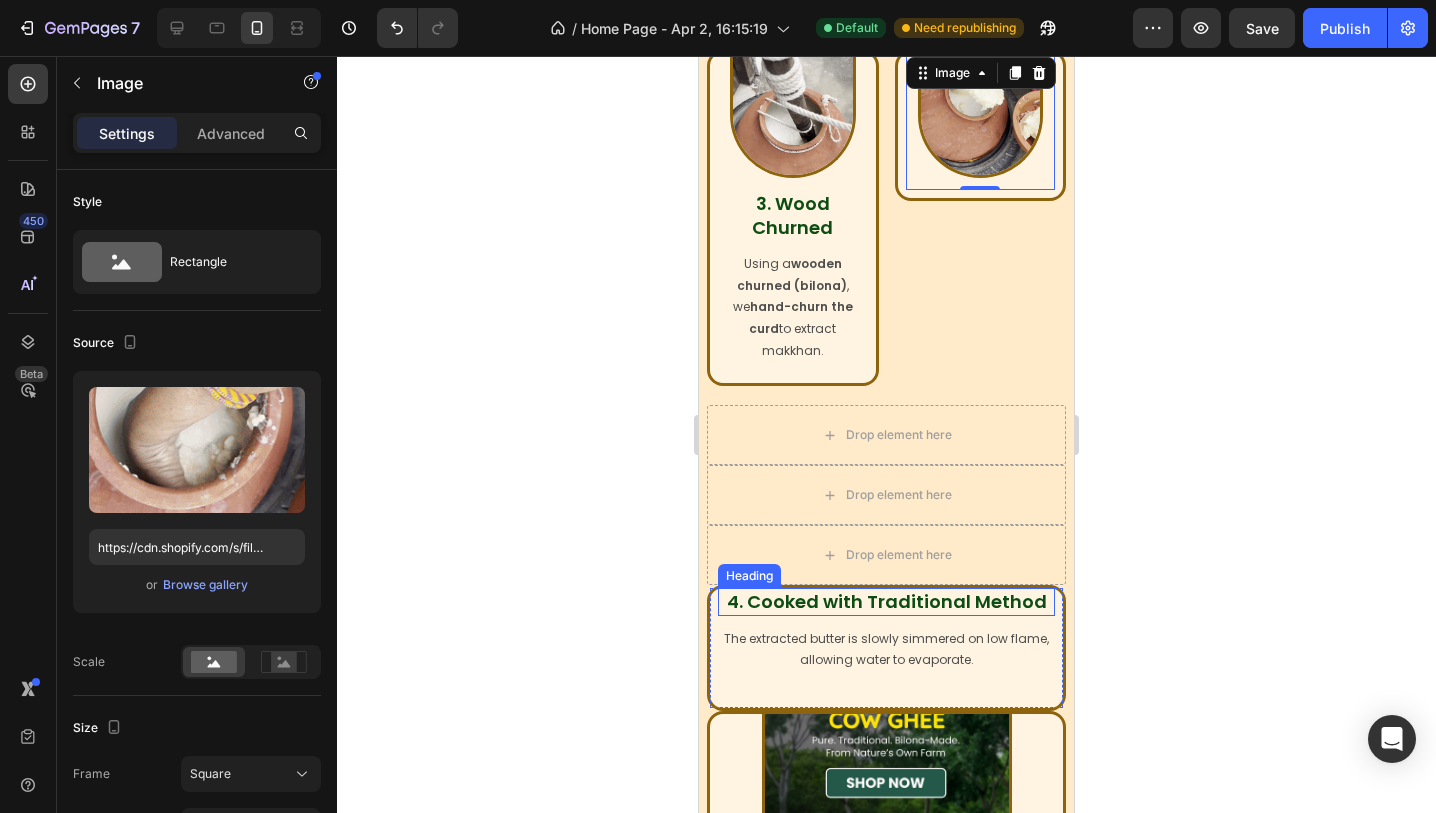 scroll, scrollTop: 1363, scrollLeft: 0, axis: vertical 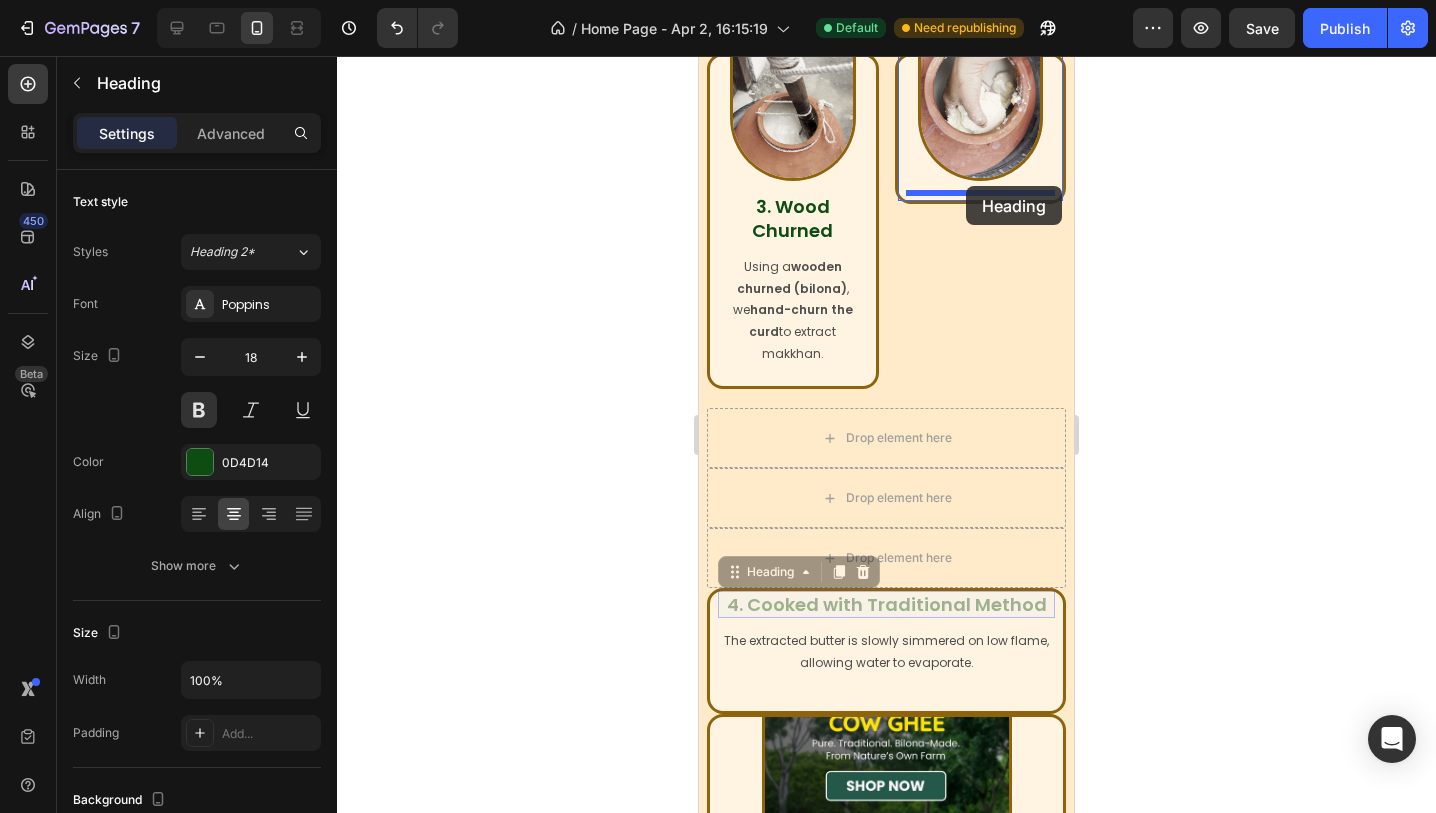 drag, startPoint x: 863, startPoint y: 575, endPoint x: 965, endPoint y: 186, distance: 402.15048 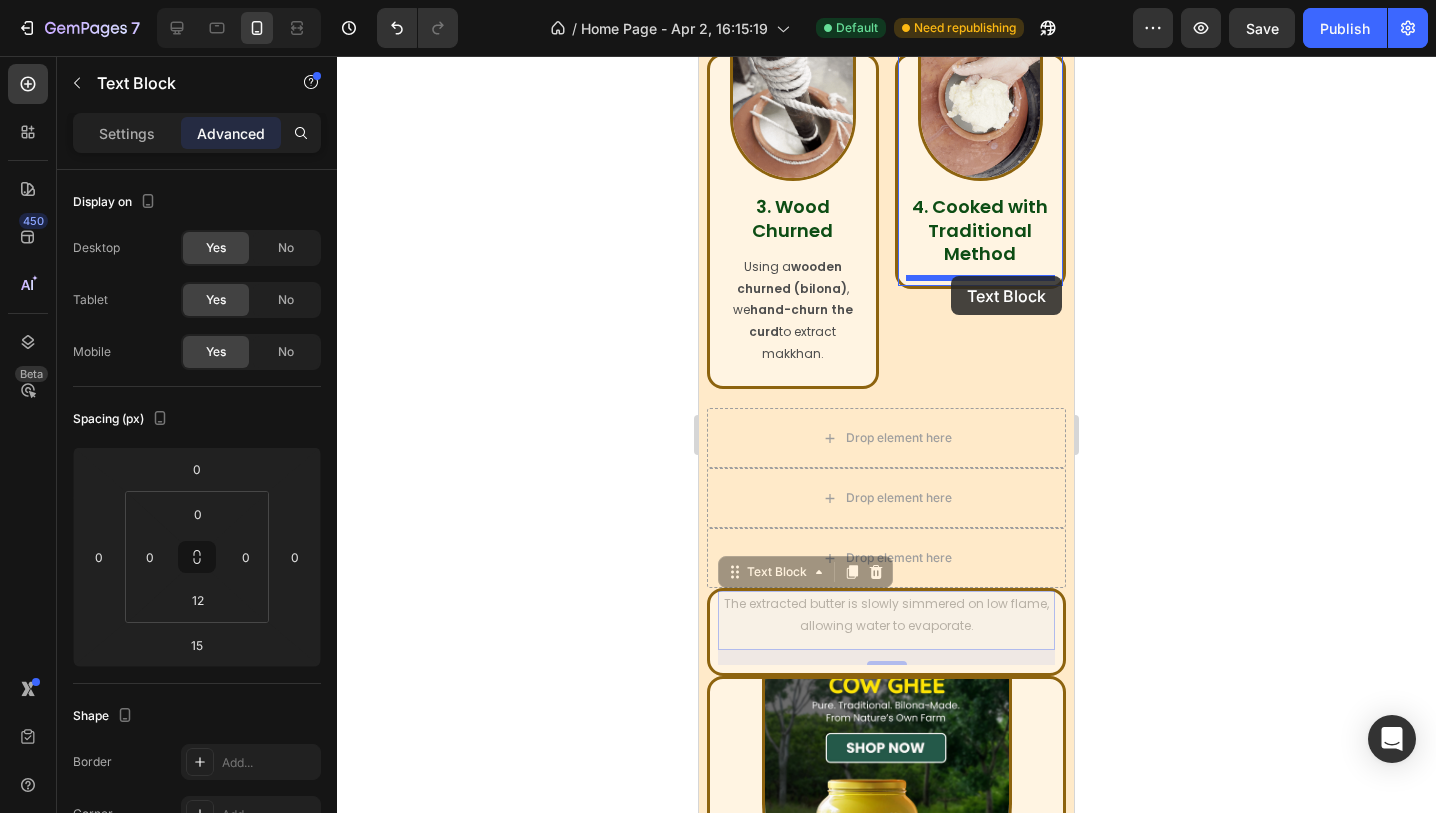 drag, startPoint x: 862, startPoint y: 607, endPoint x: 952, endPoint y: 276, distance: 343.0175 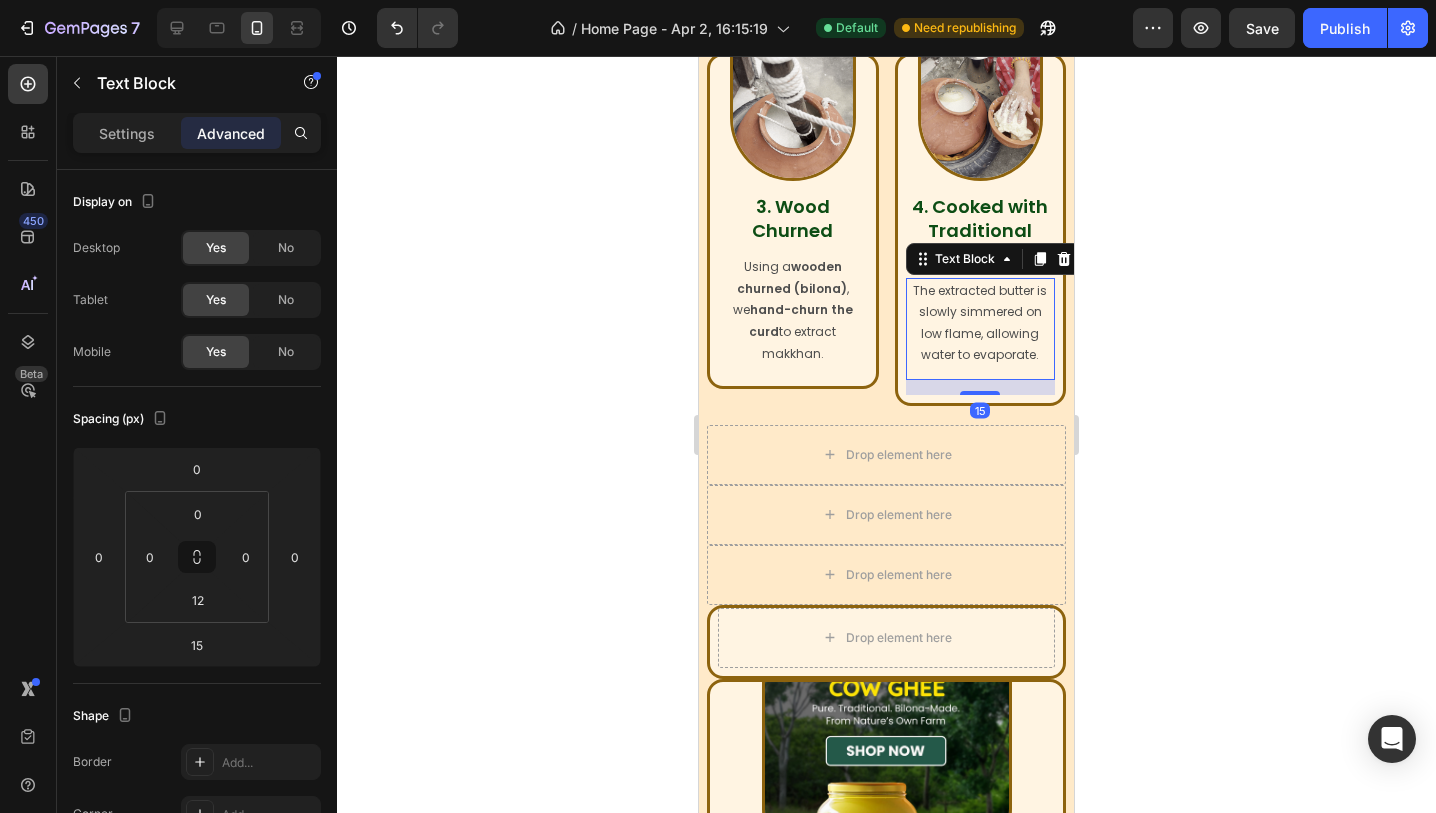 click on "15" at bounding box center [981, 387] 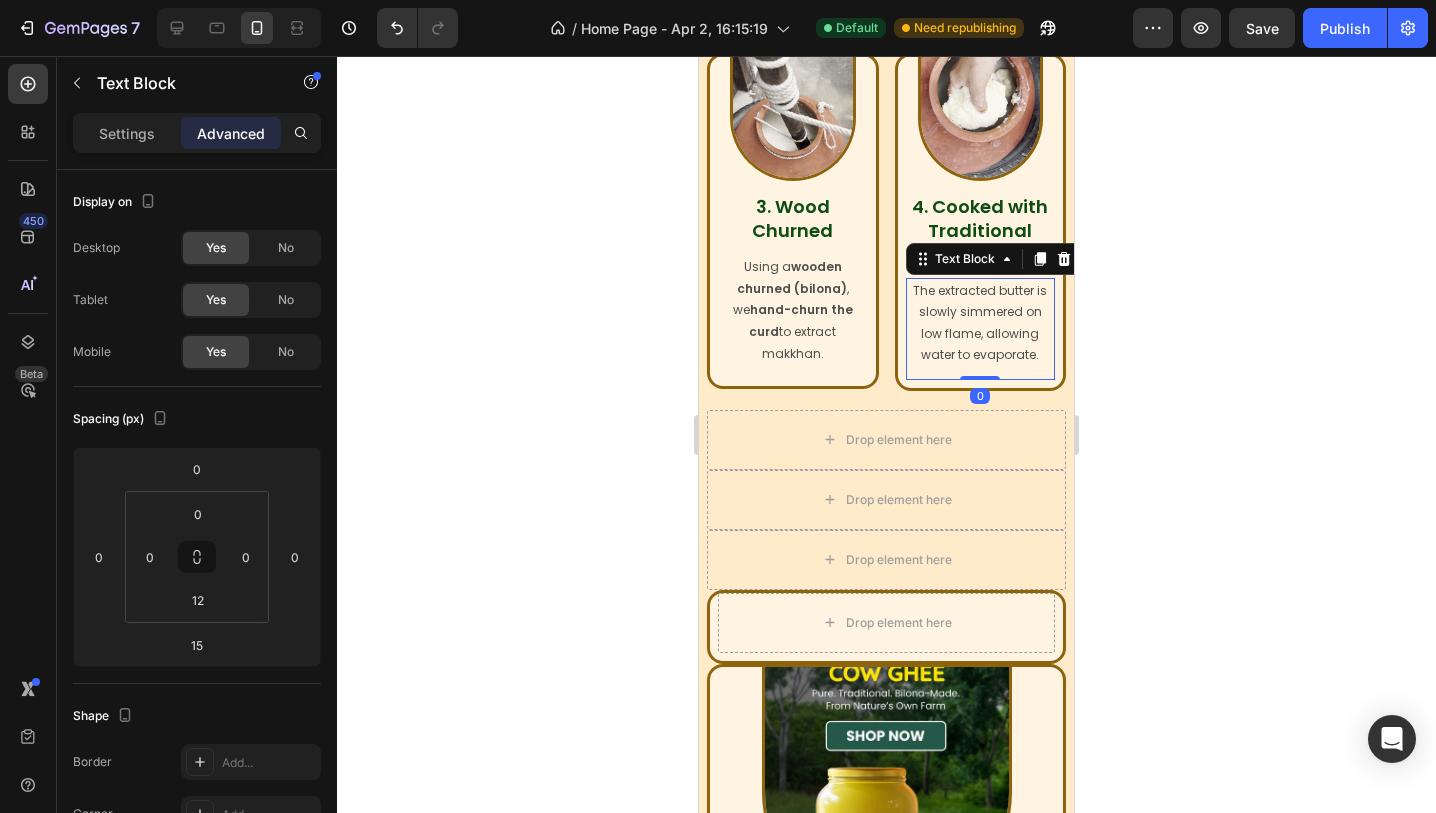 drag, startPoint x: 983, startPoint y: 393, endPoint x: 983, endPoint y: 353, distance: 40 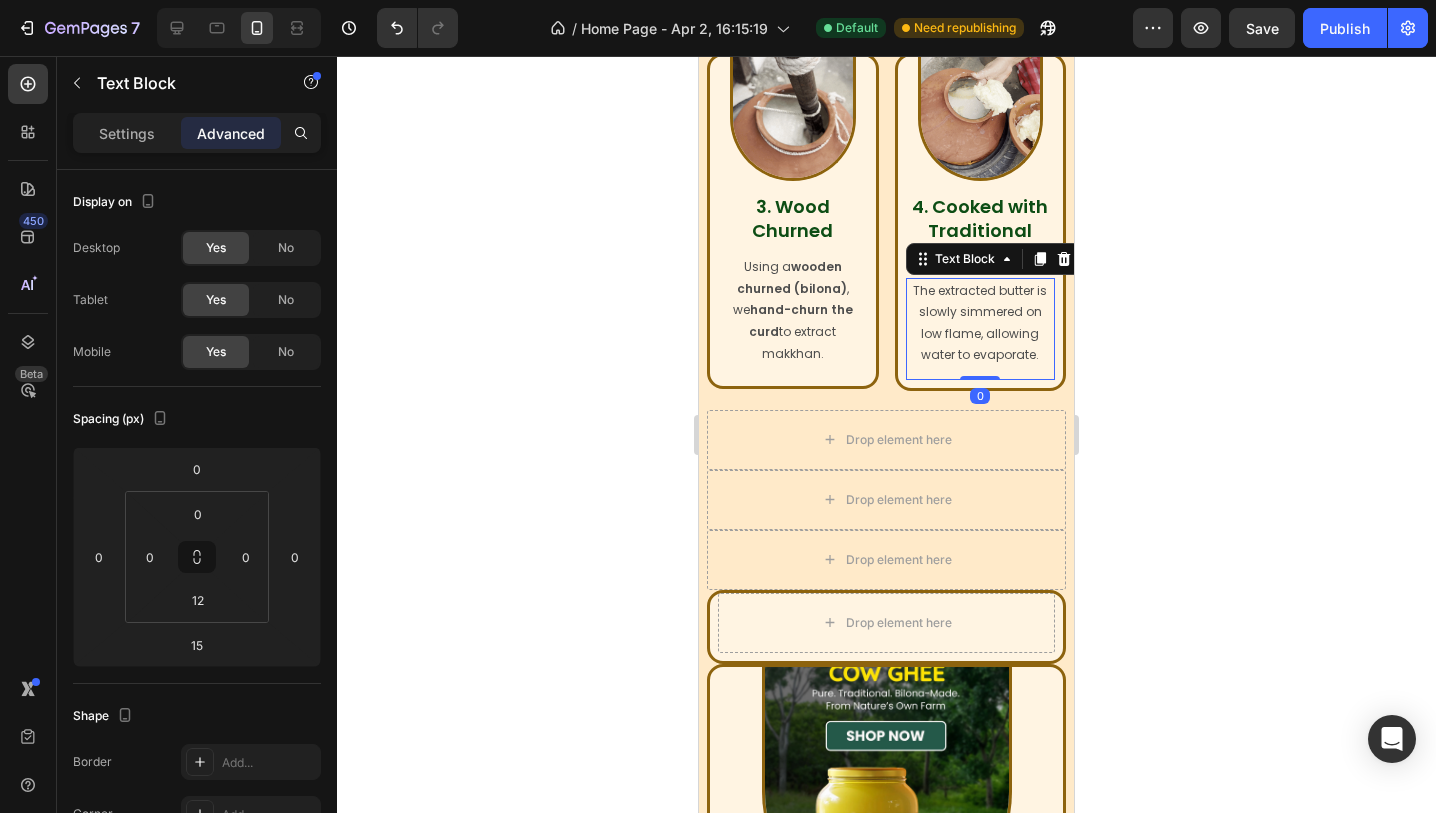 click on "The extracted butter is slowly simmered on low flame, allowing water to evaporate. Text Block   0" at bounding box center (981, 329) 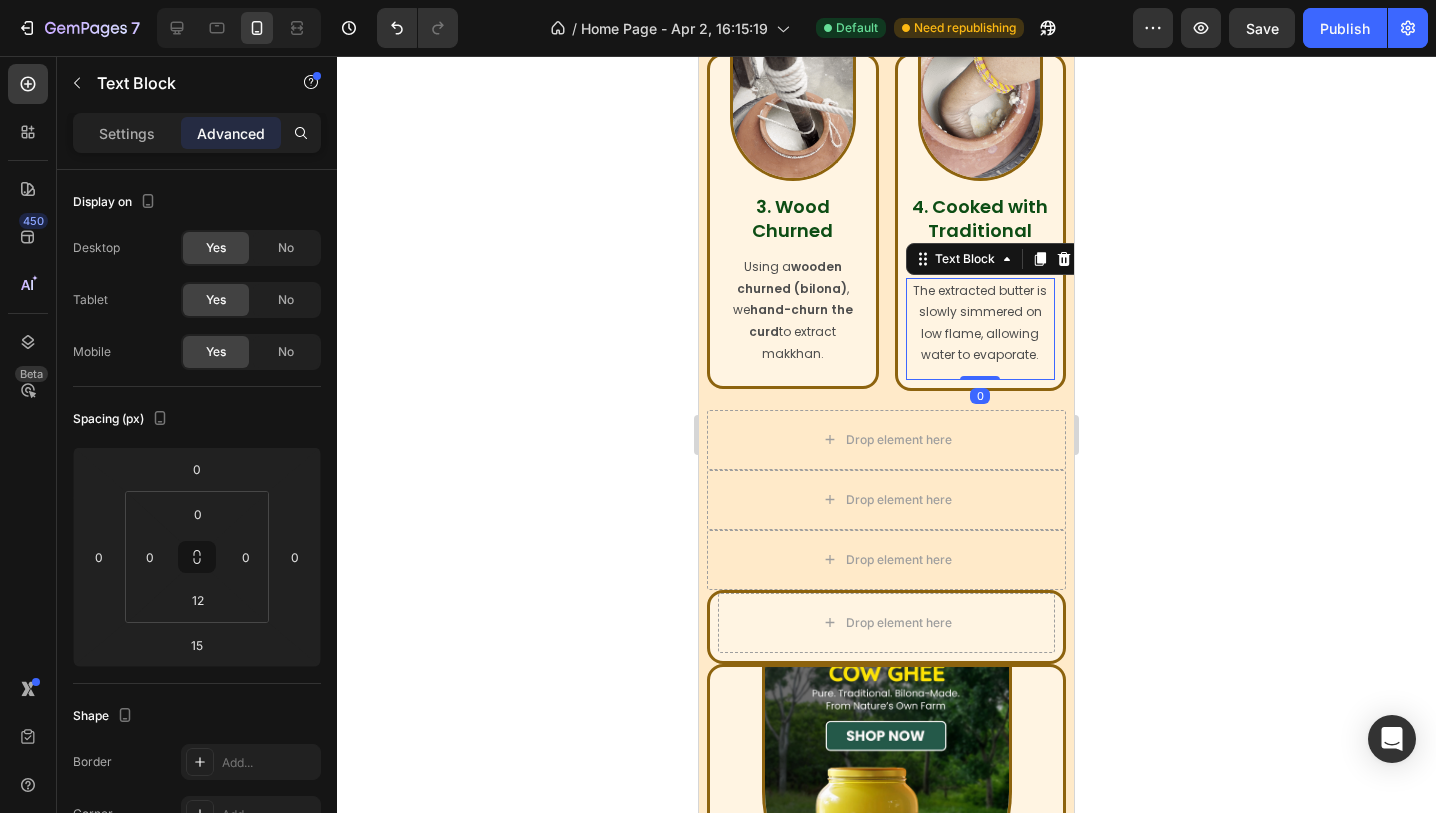 type on "0" 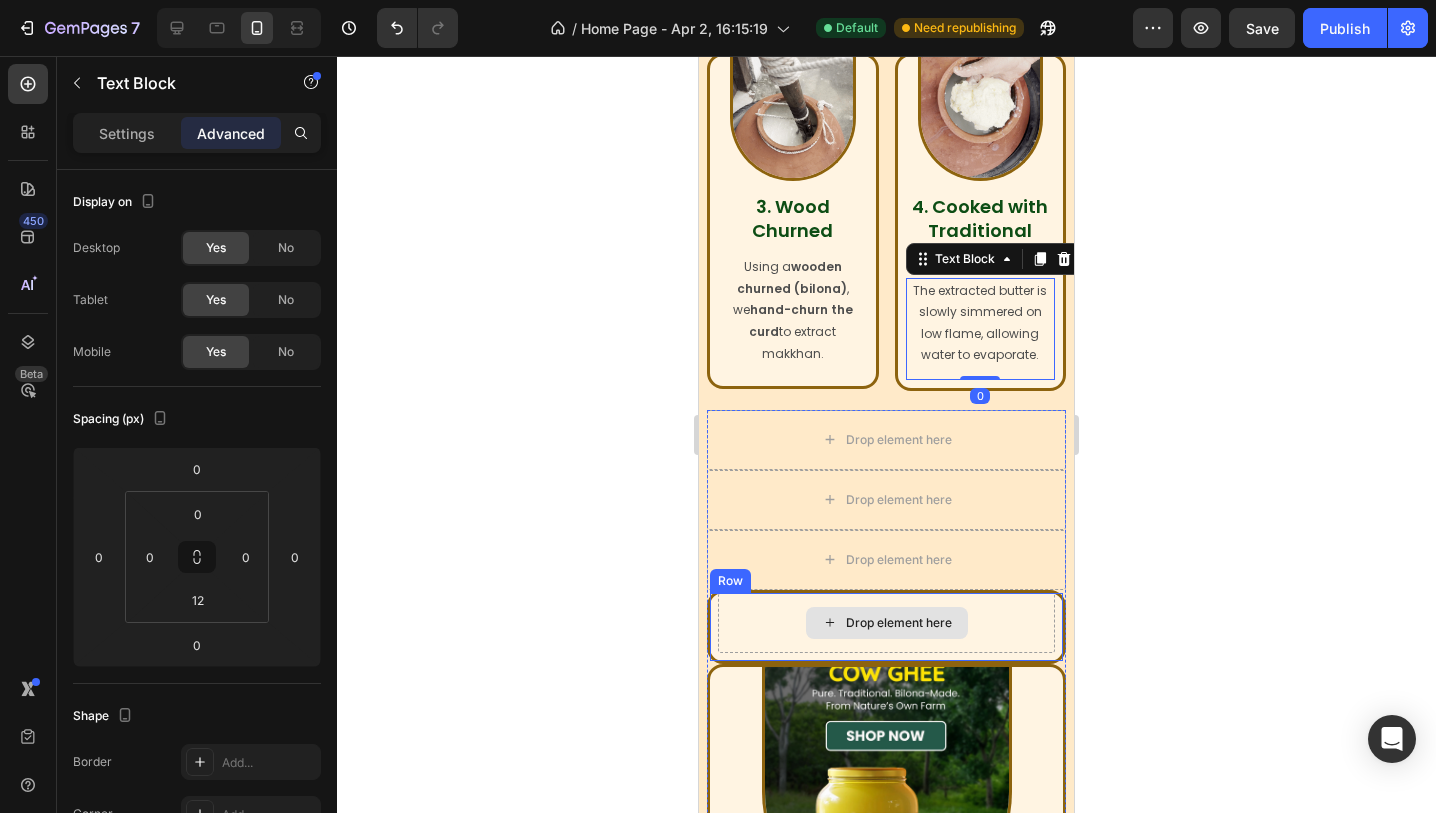click on "Drop element here" at bounding box center (886, 623) 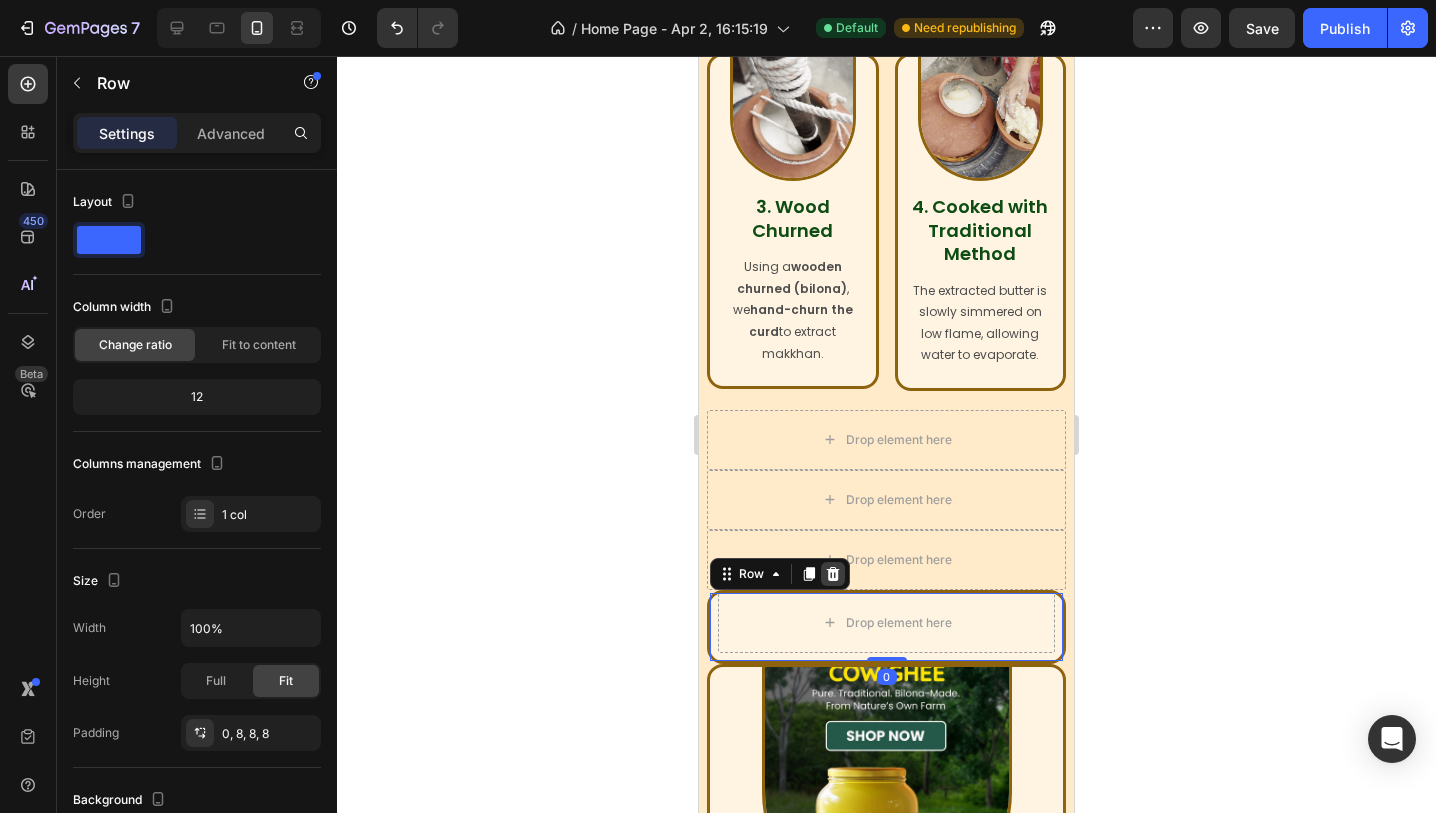 click 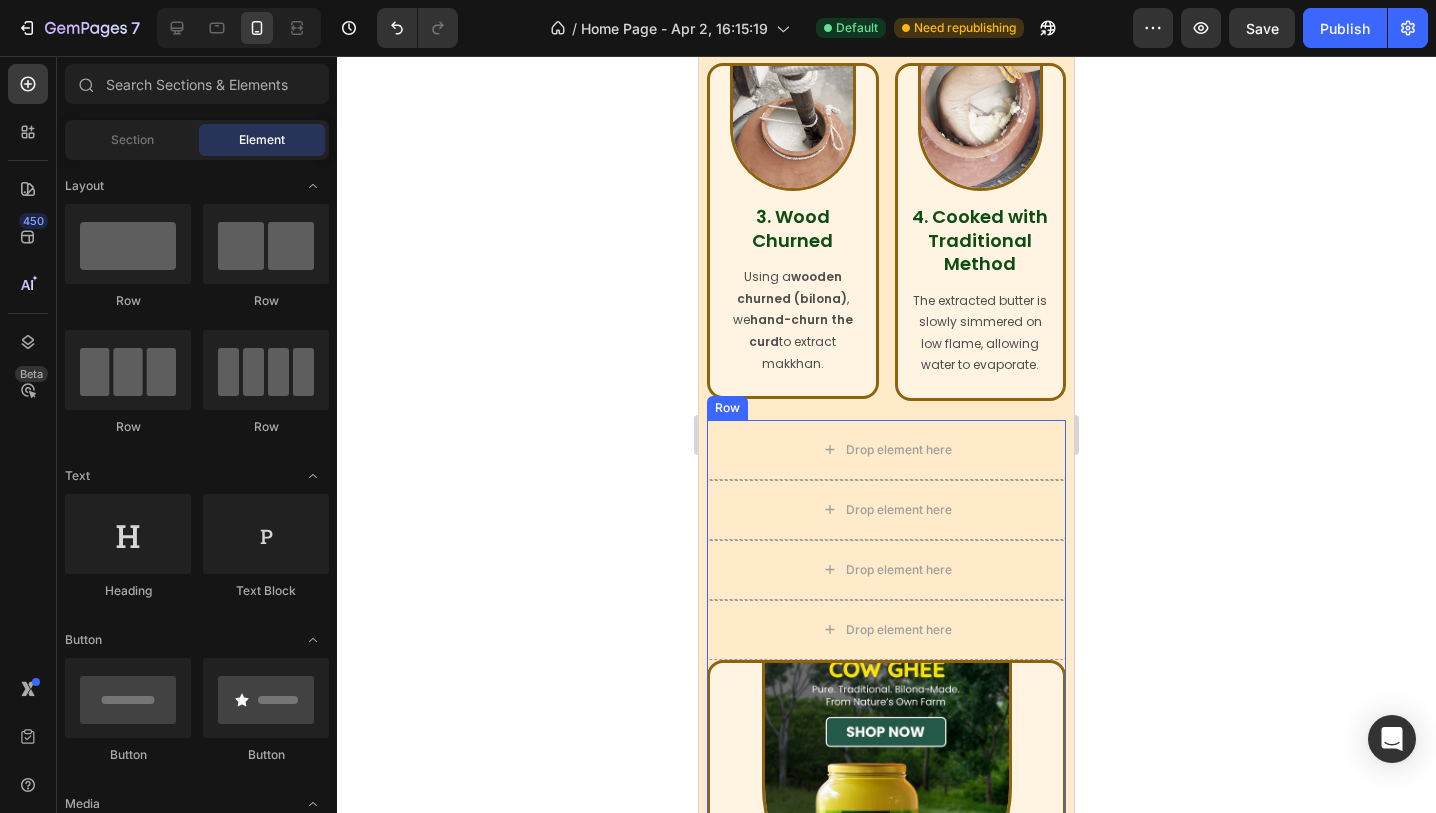 scroll, scrollTop: 1339, scrollLeft: 0, axis: vertical 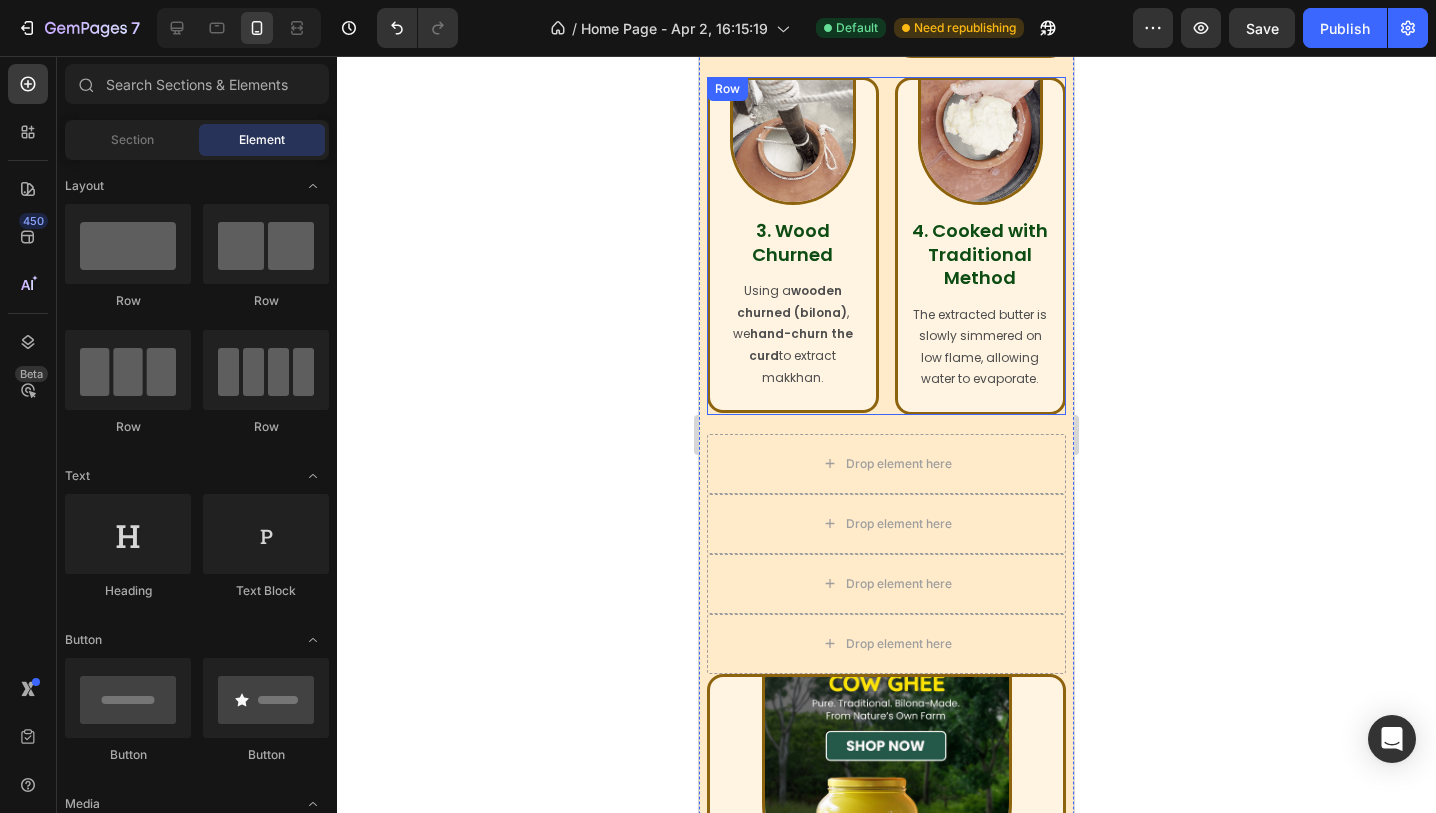 click on "Image 3. Wood Churned  Heading Using a  wooden churned (bilona)  , we  hand-churn the curd   to extract makkhan. Text Block Row Image 4. Cooked with Traditional Method Heading The extracted butter is slowly simmered on low flame, allowing water to evaporate. Text Block Row Row" at bounding box center (886, 246) 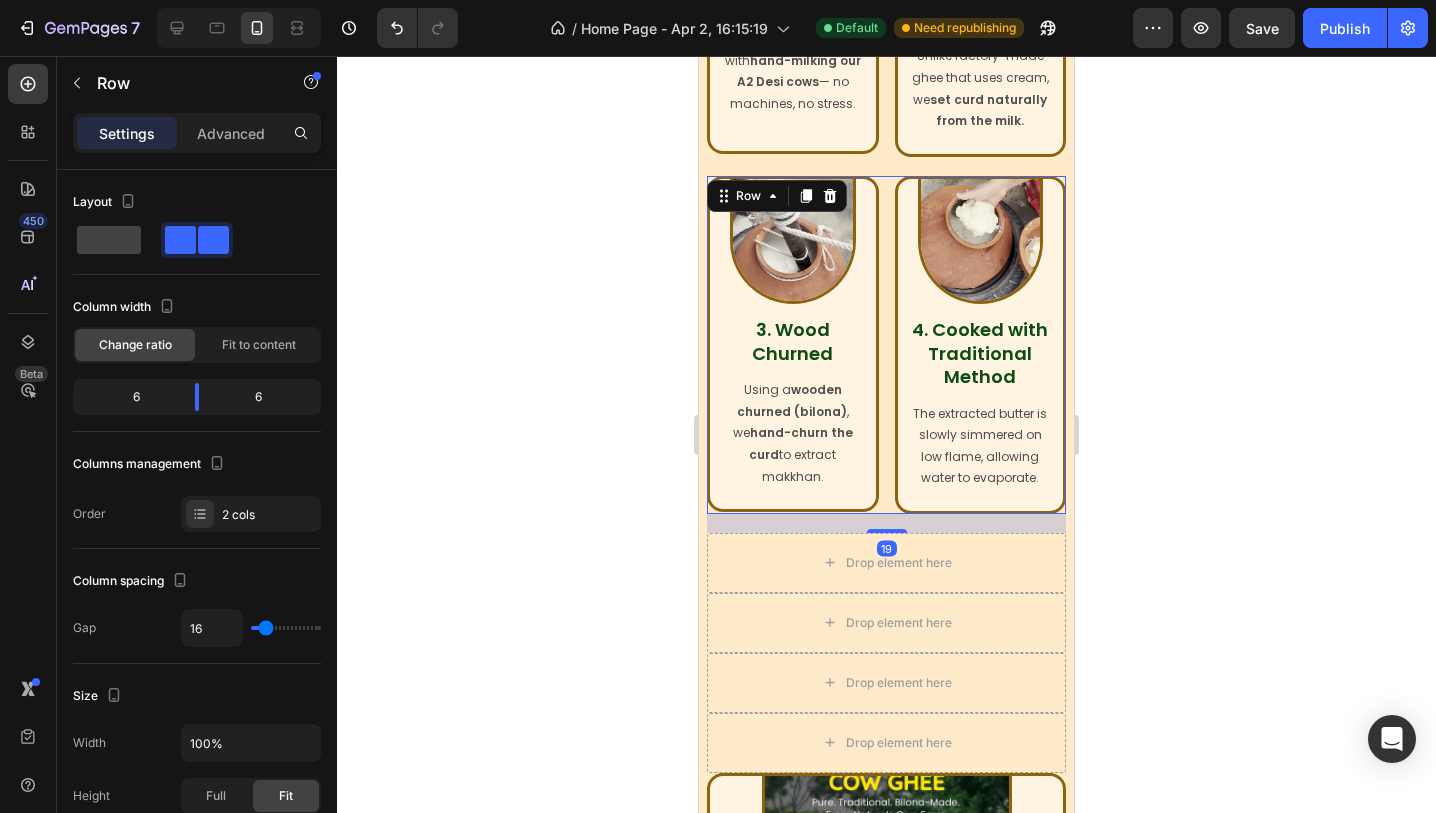 scroll, scrollTop: 1229, scrollLeft: 0, axis: vertical 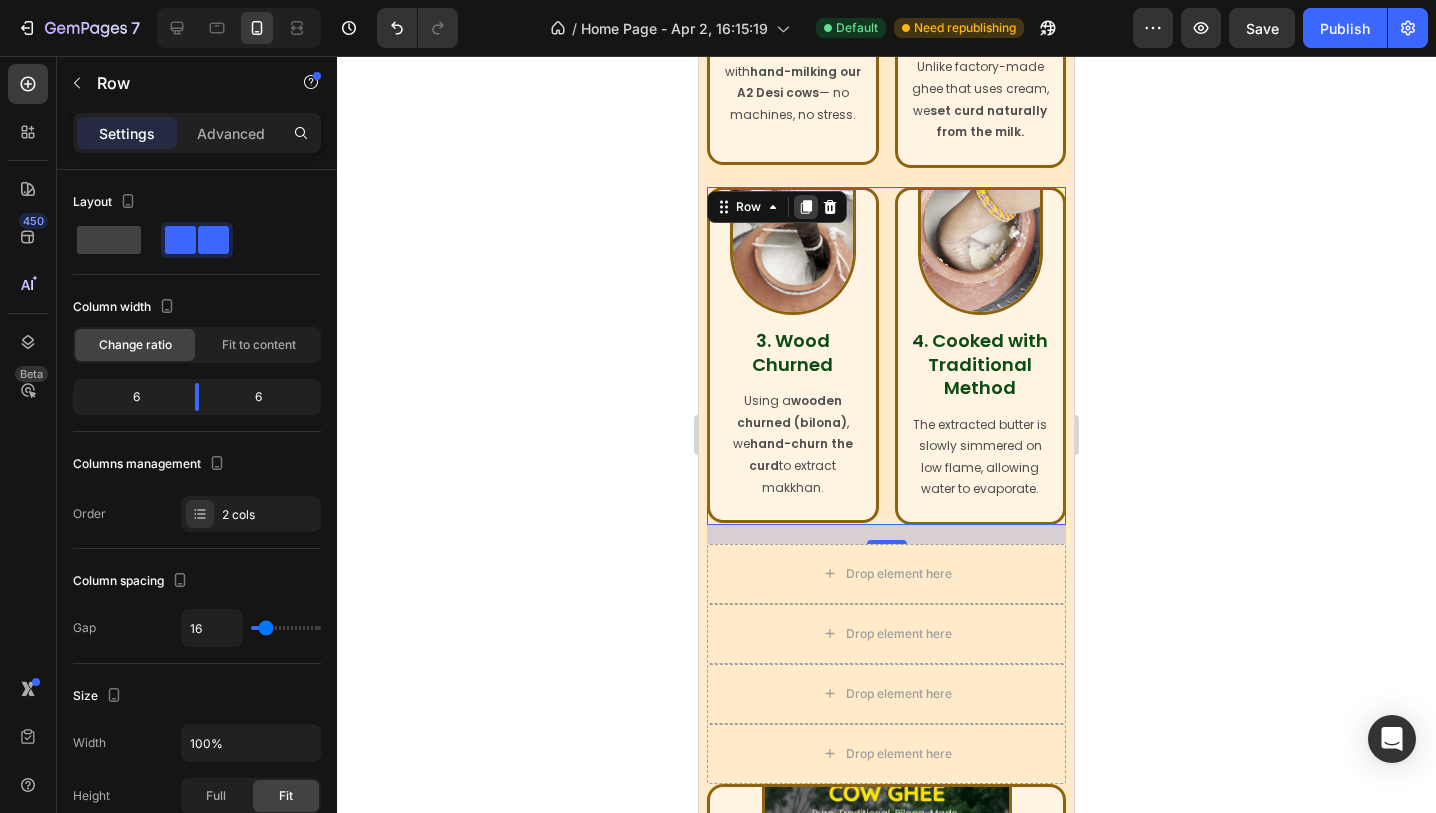 click 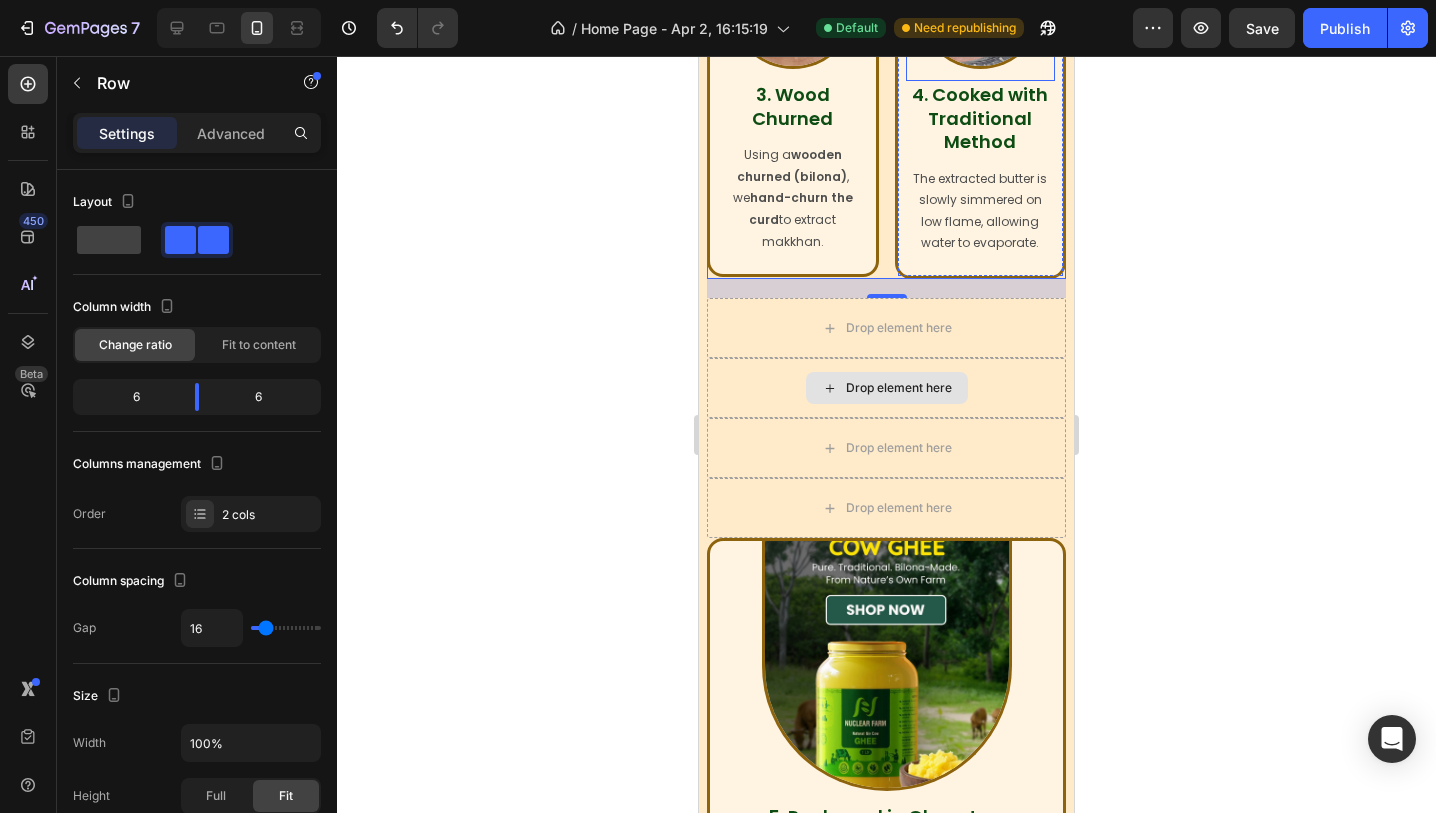 scroll, scrollTop: 1834, scrollLeft: 0, axis: vertical 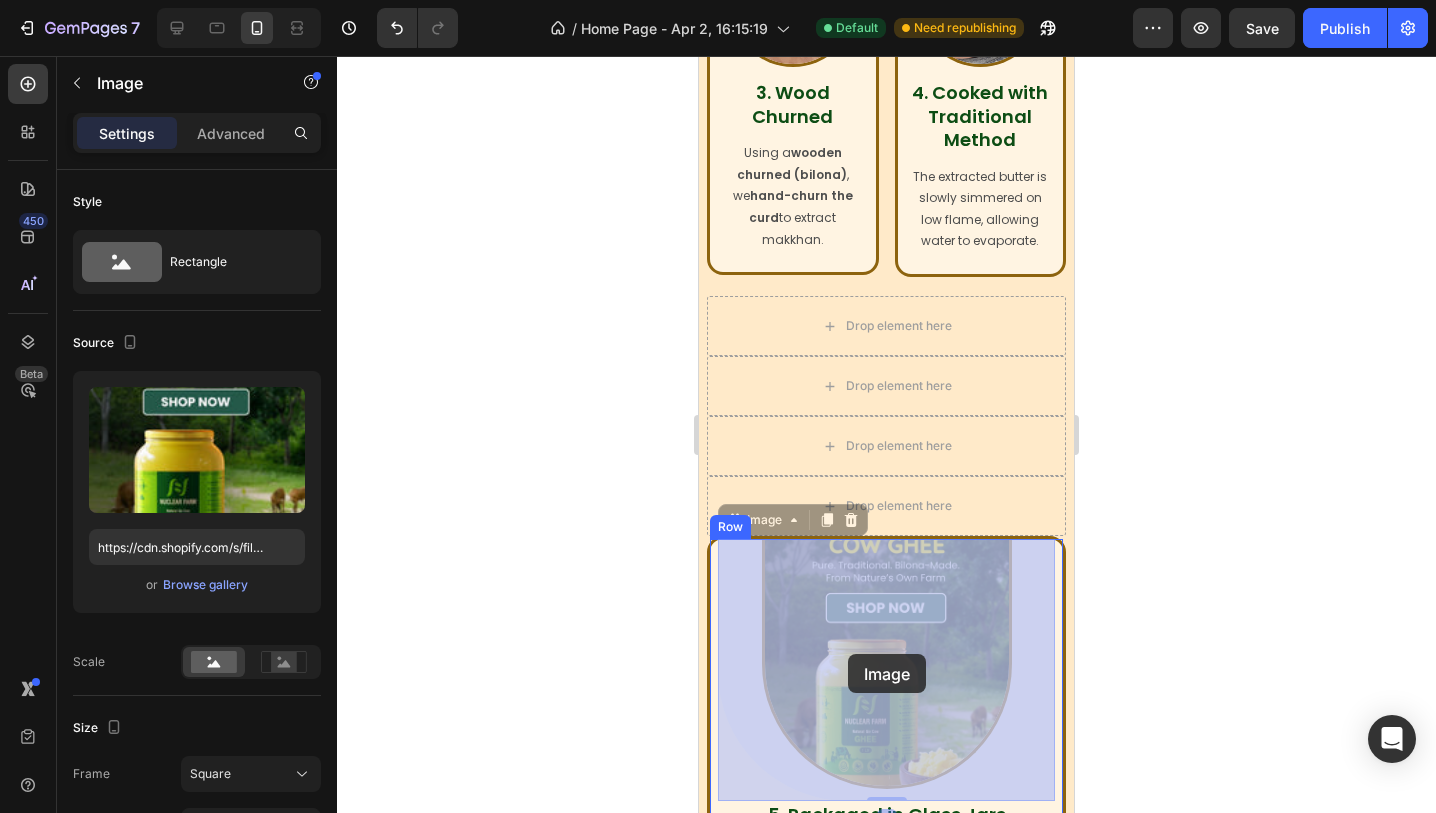drag, startPoint x: 869, startPoint y: 656, endPoint x: 848, endPoint y: 654, distance: 21.095022 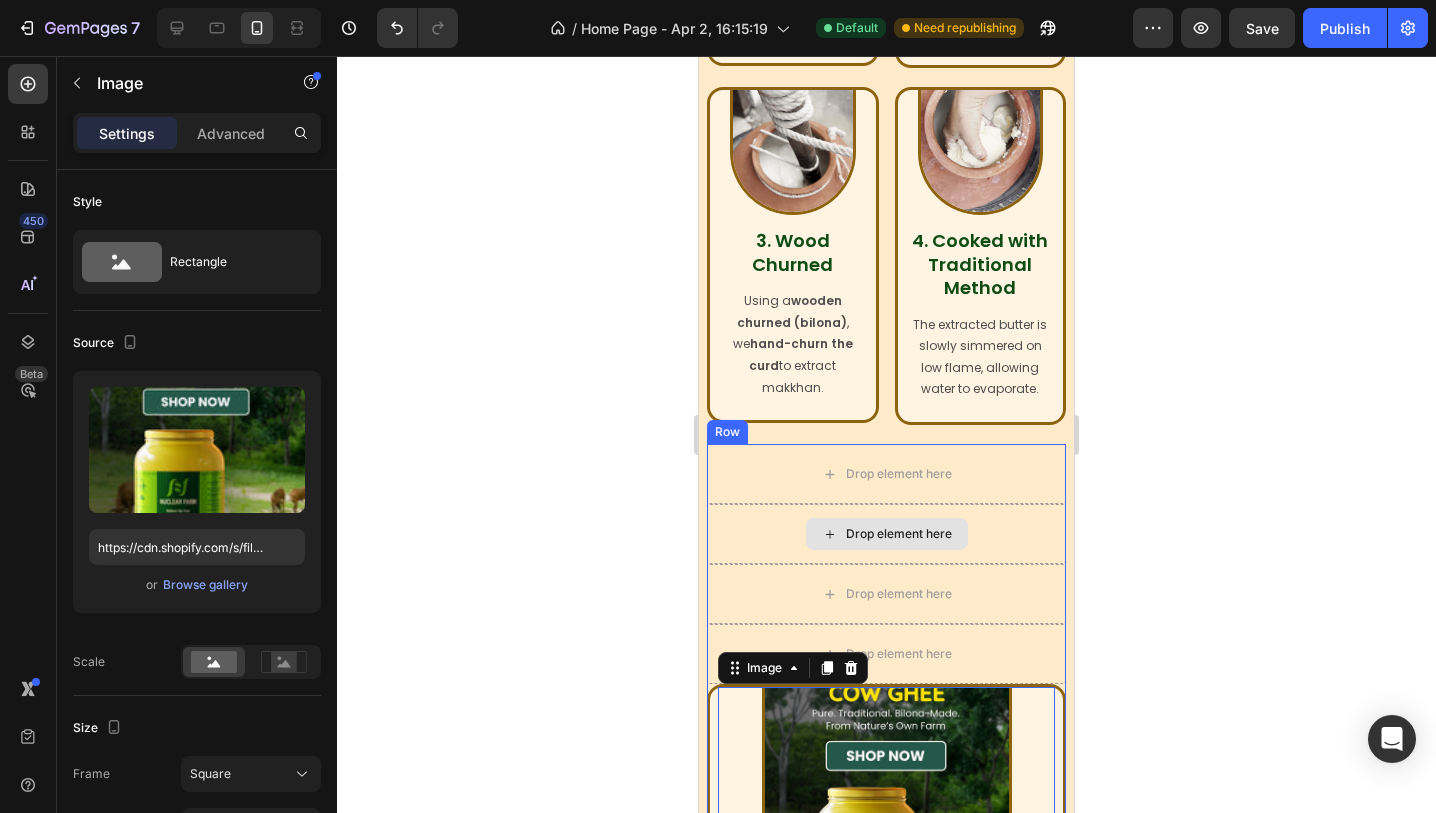 scroll, scrollTop: 1658, scrollLeft: 0, axis: vertical 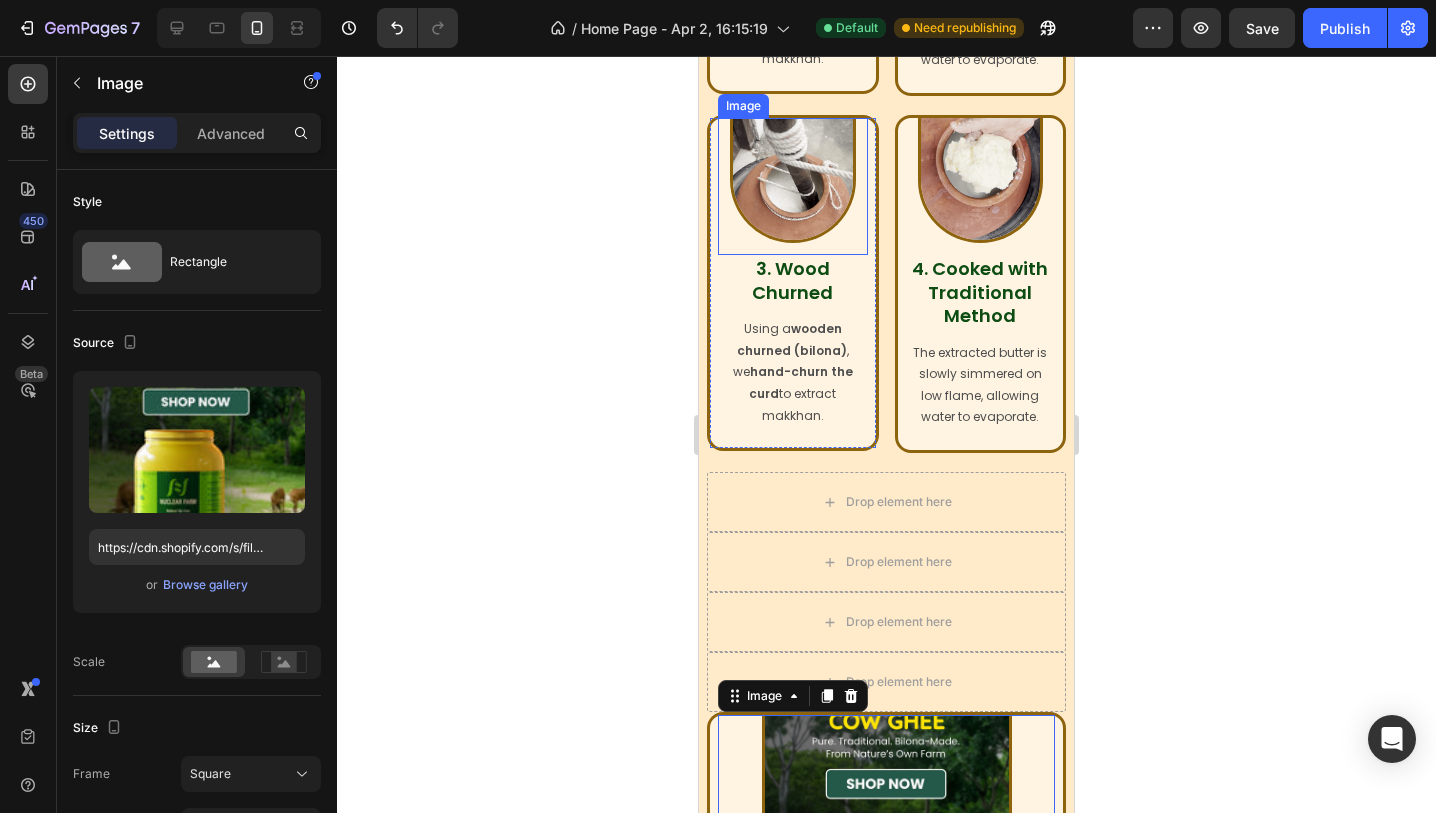 click at bounding box center (793, 181) 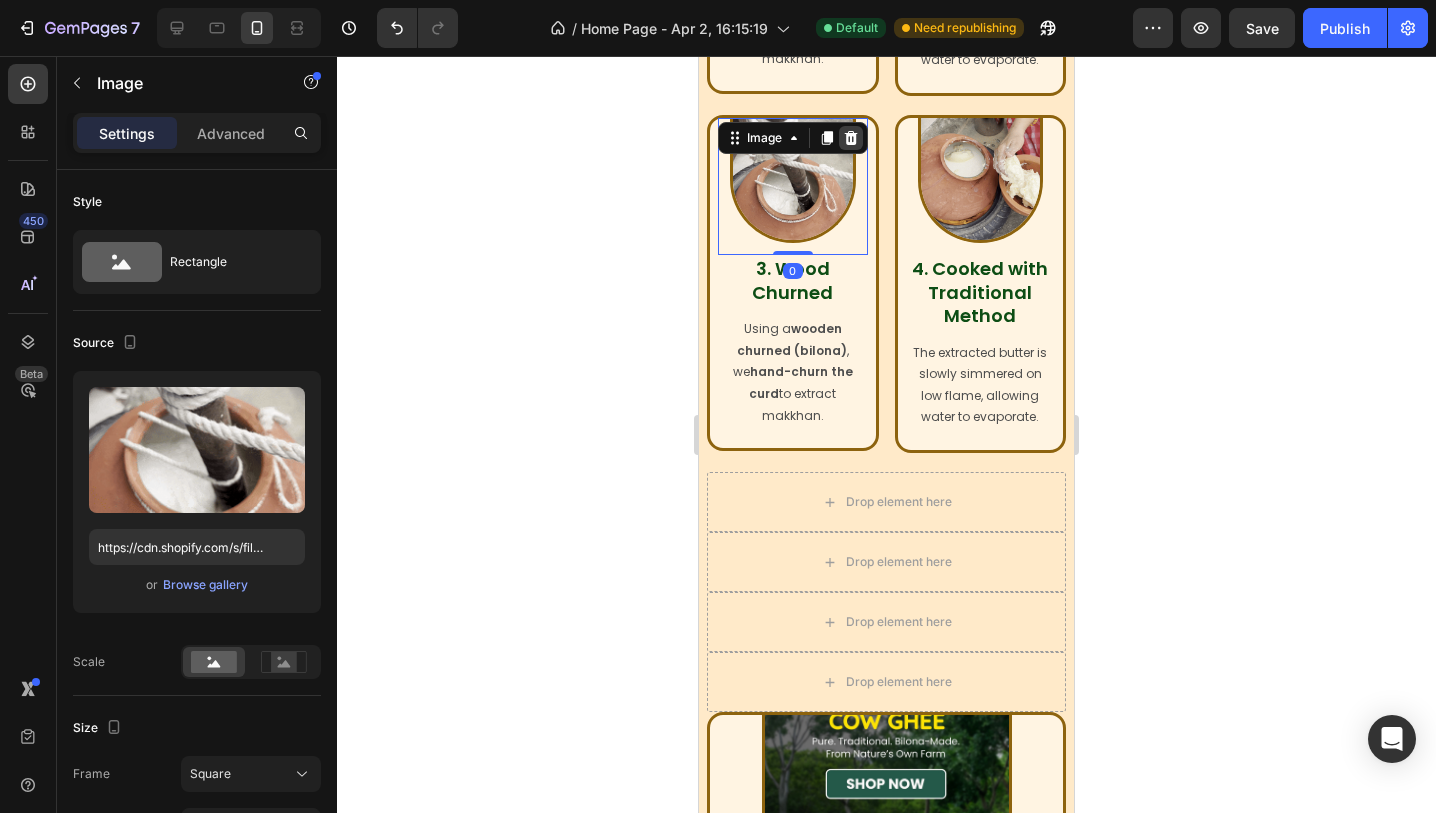 click 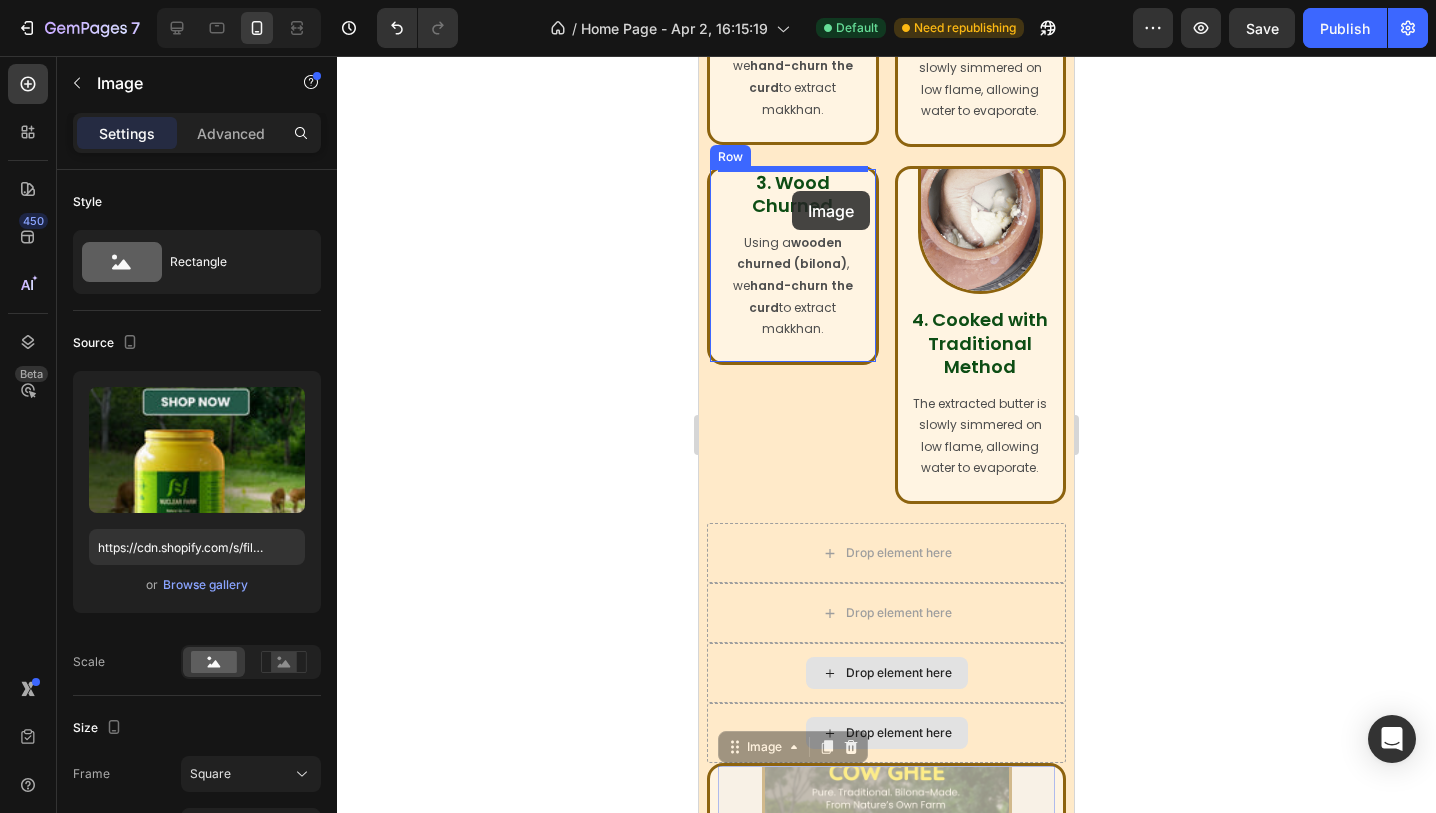 scroll, scrollTop: 1592, scrollLeft: 0, axis: vertical 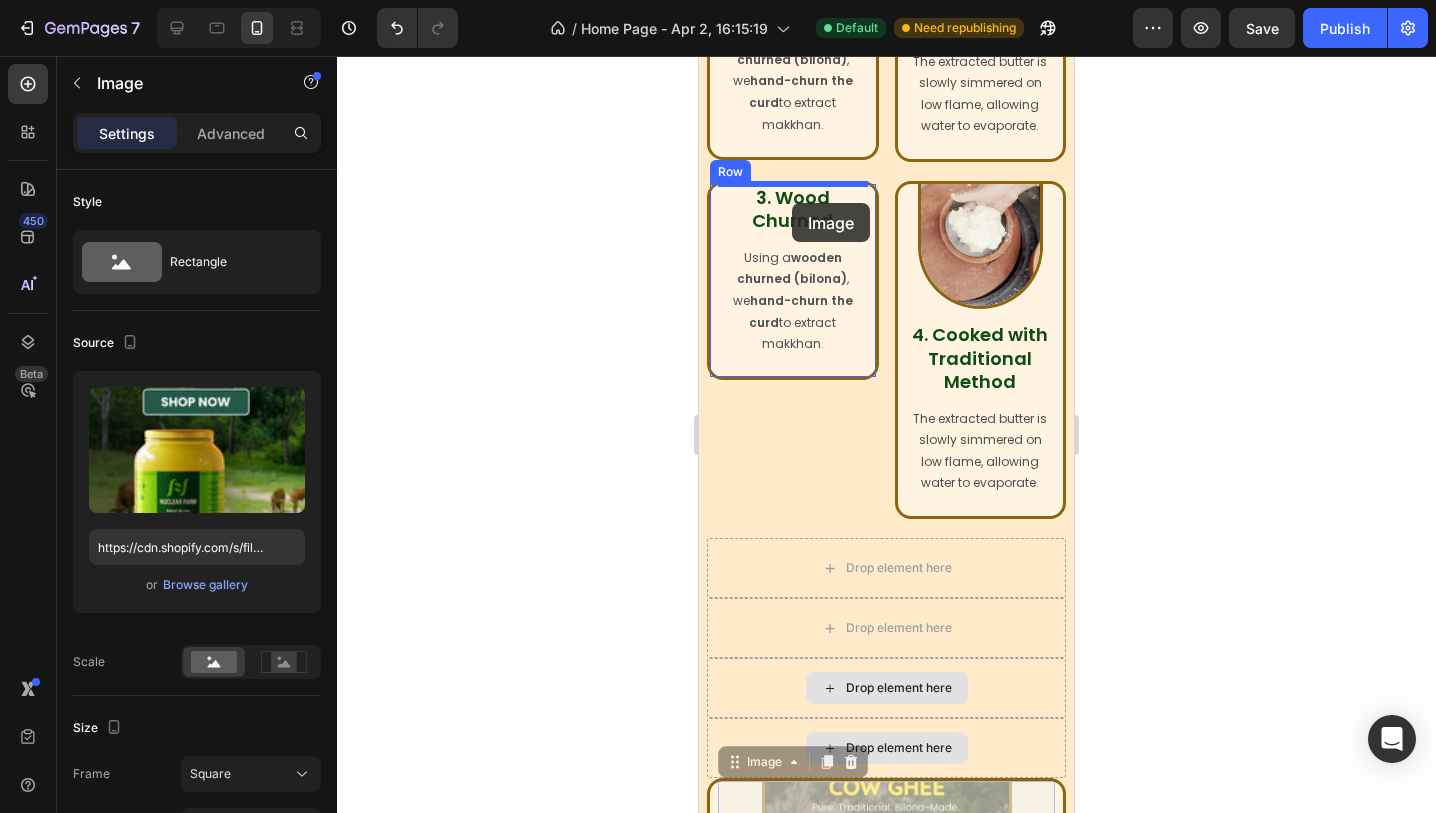 drag, startPoint x: 846, startPoint y: 769, endPoint x: 792, endPoint y: 203, distance: 568.5701 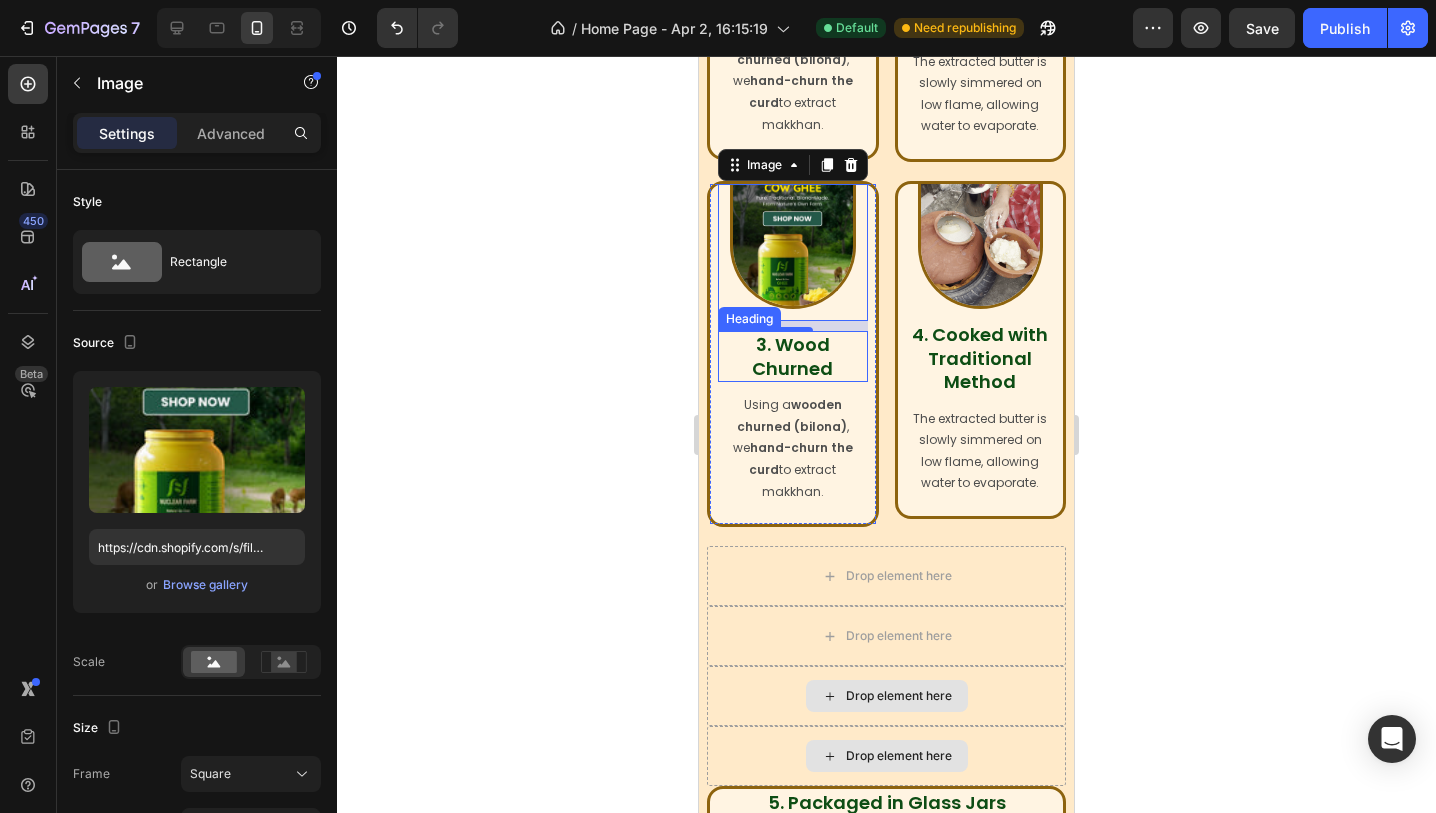 click on "3. Wood Churned" at bounding box center (792, 356) 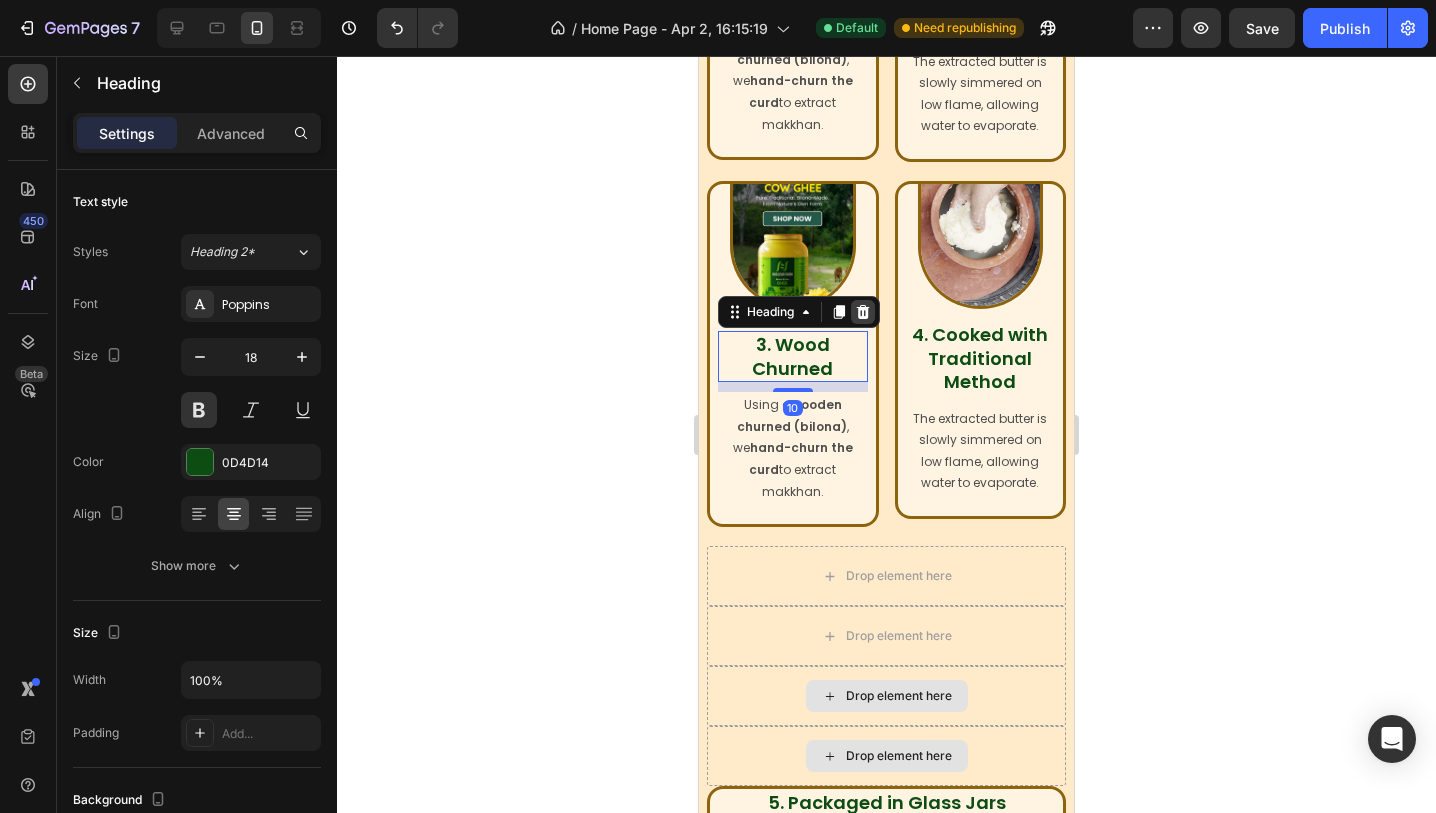 click 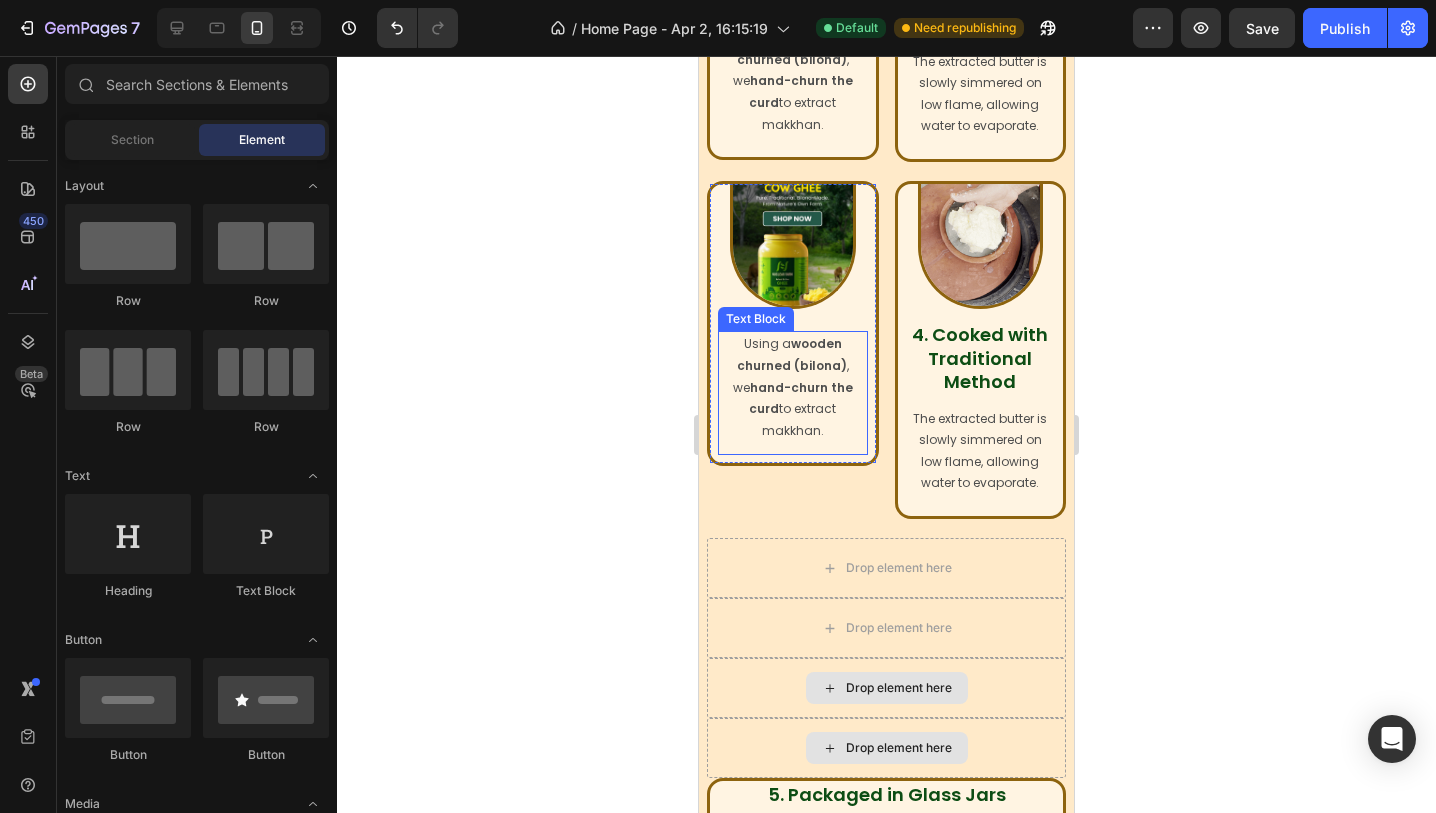 click on "Using a  wooden churned (bilona)  , we  hand-churn the curd   to extract makkhan." at bounding box center [793, 387] 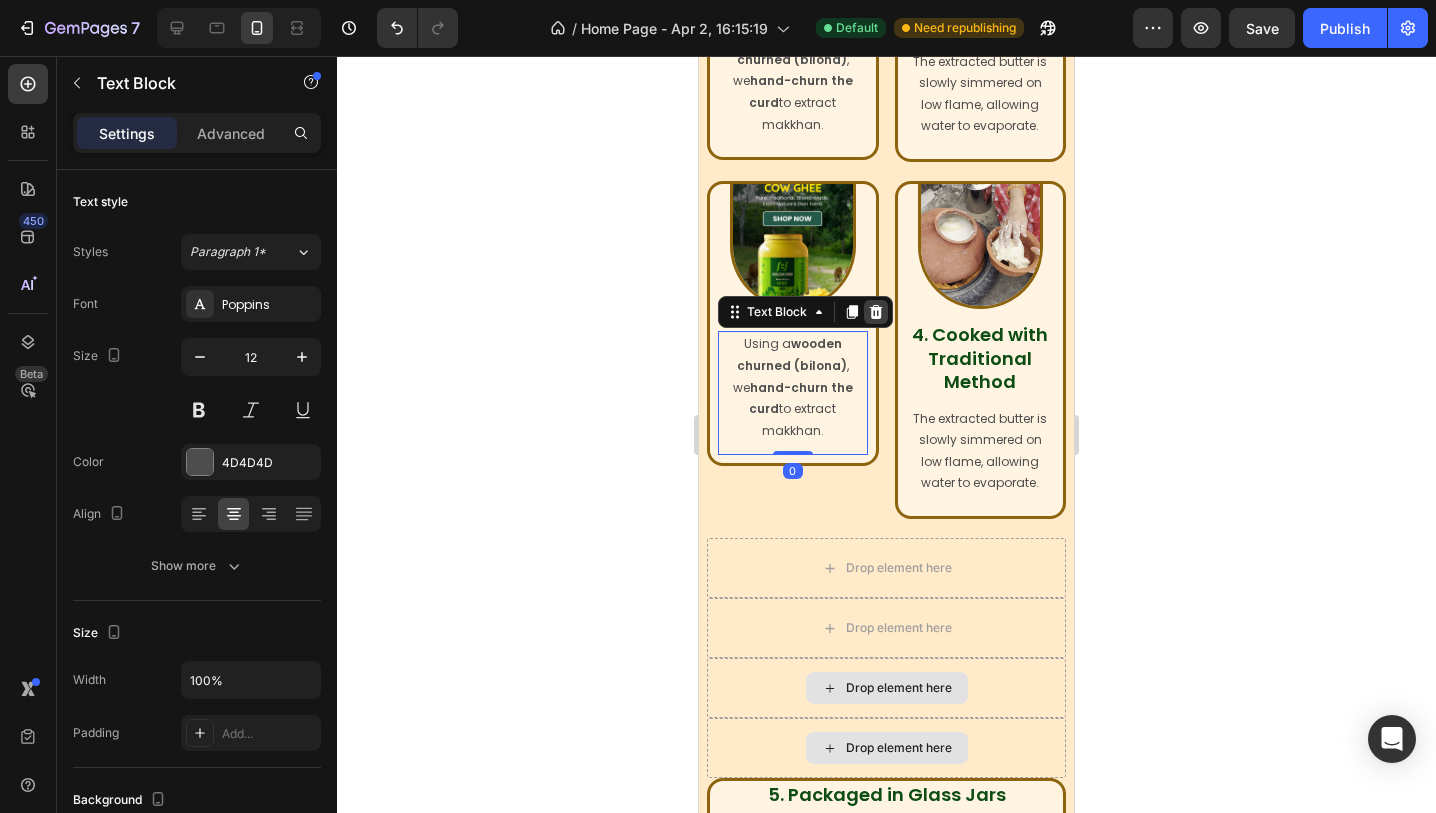 click 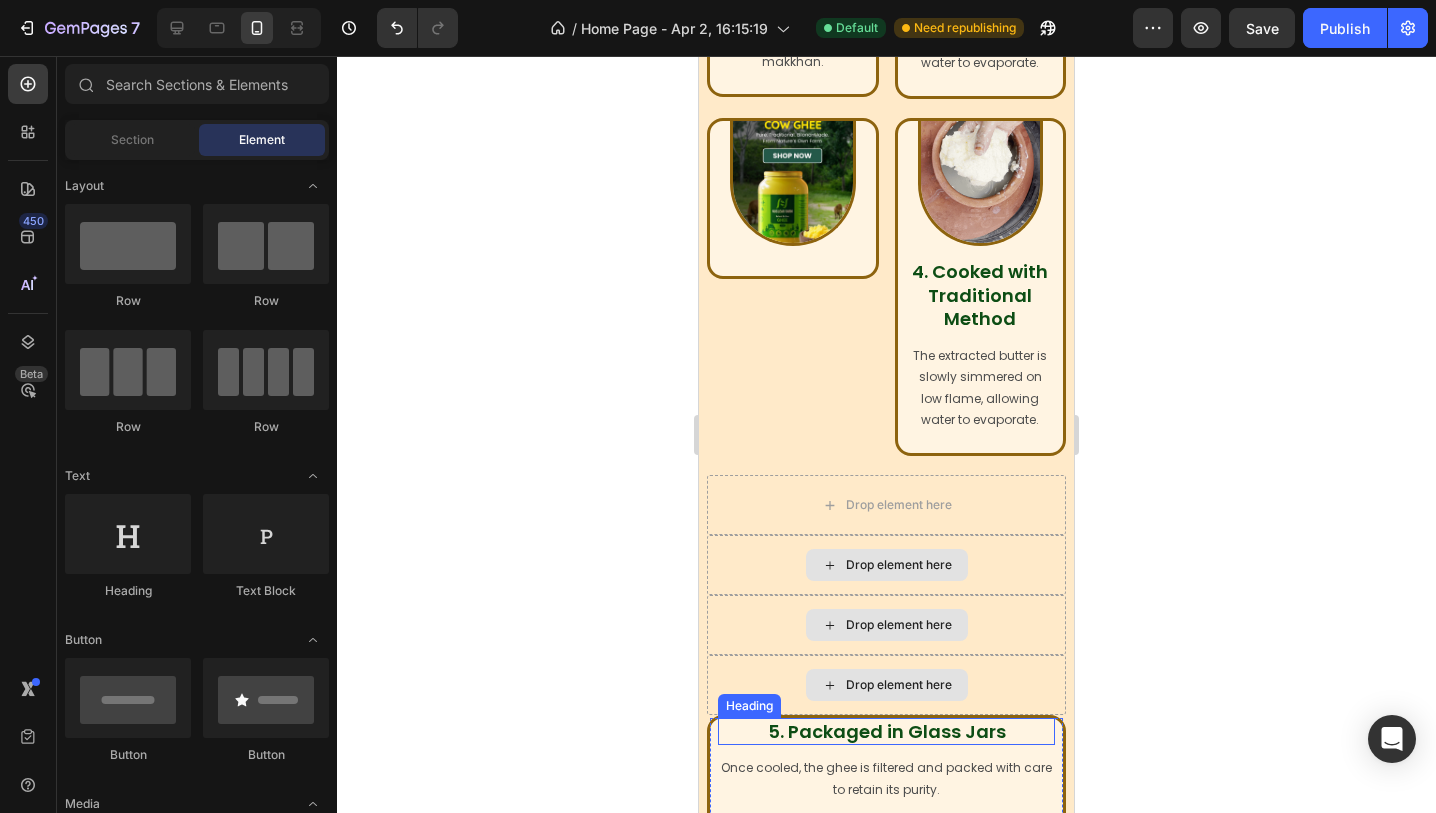 scroll, scrollTop: 1642, scrollLeft: 0, axis: vertical 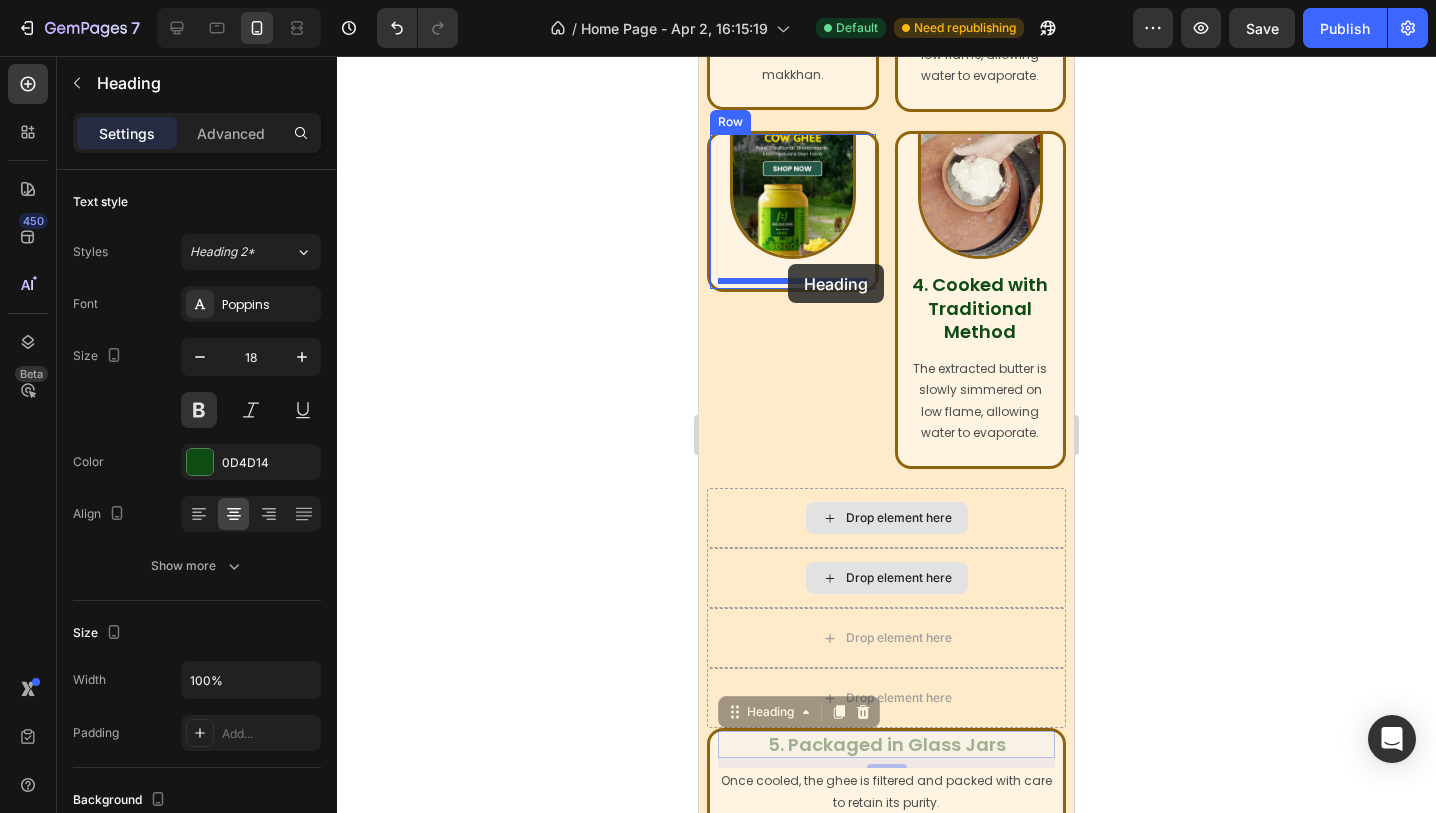 drag, startPoint x: 830, startPoint y: 746, endPoint x: 788, endPoint y: 264, distance: 483.82642 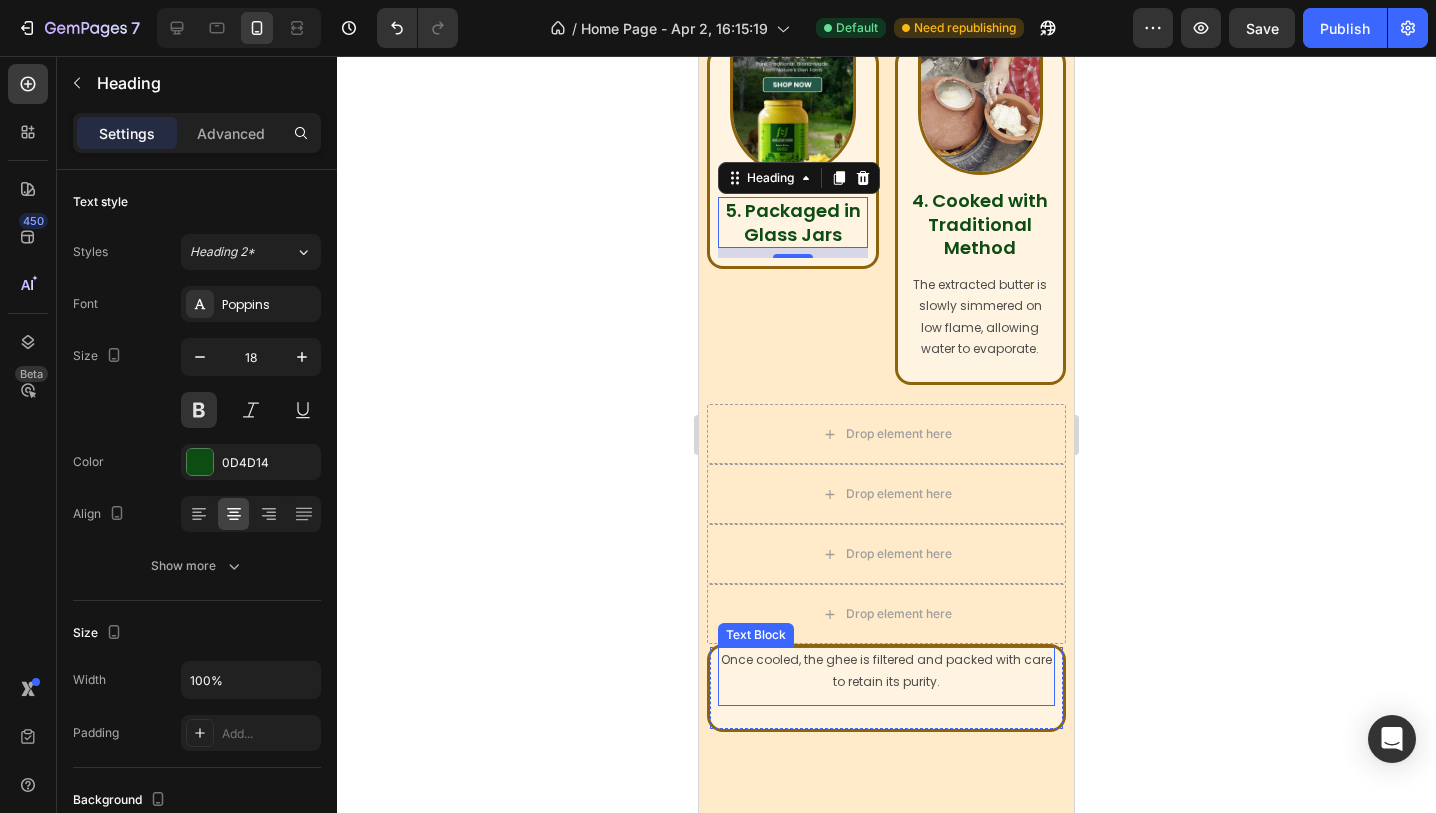 scroll, scrollTop: 1793, scrollLeft: 0, axis: vertical 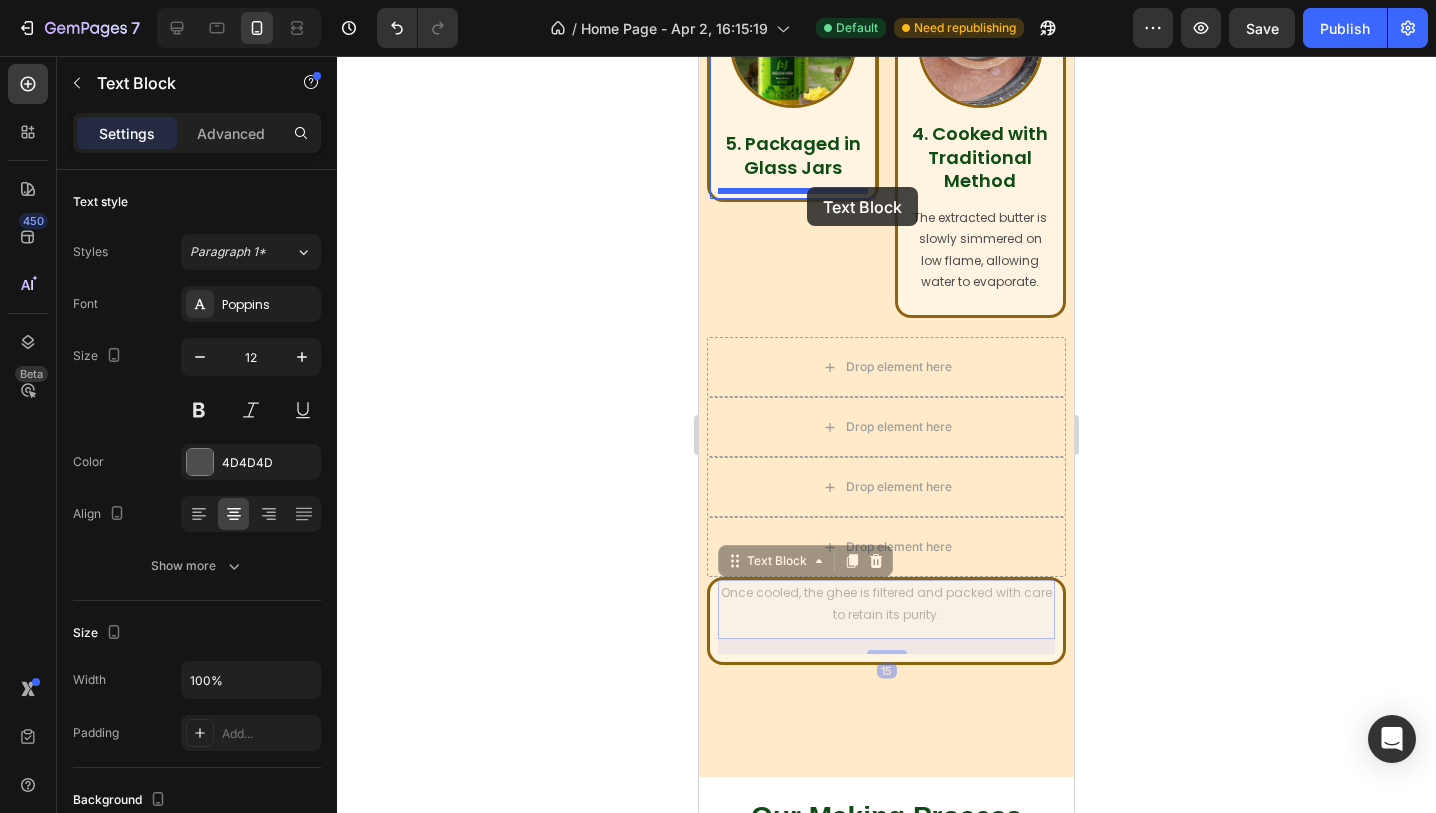 drag, startPoint x: 882, startPoint y: 604, endPoint x: 807, endPoint y: 187, distance: 423.69092 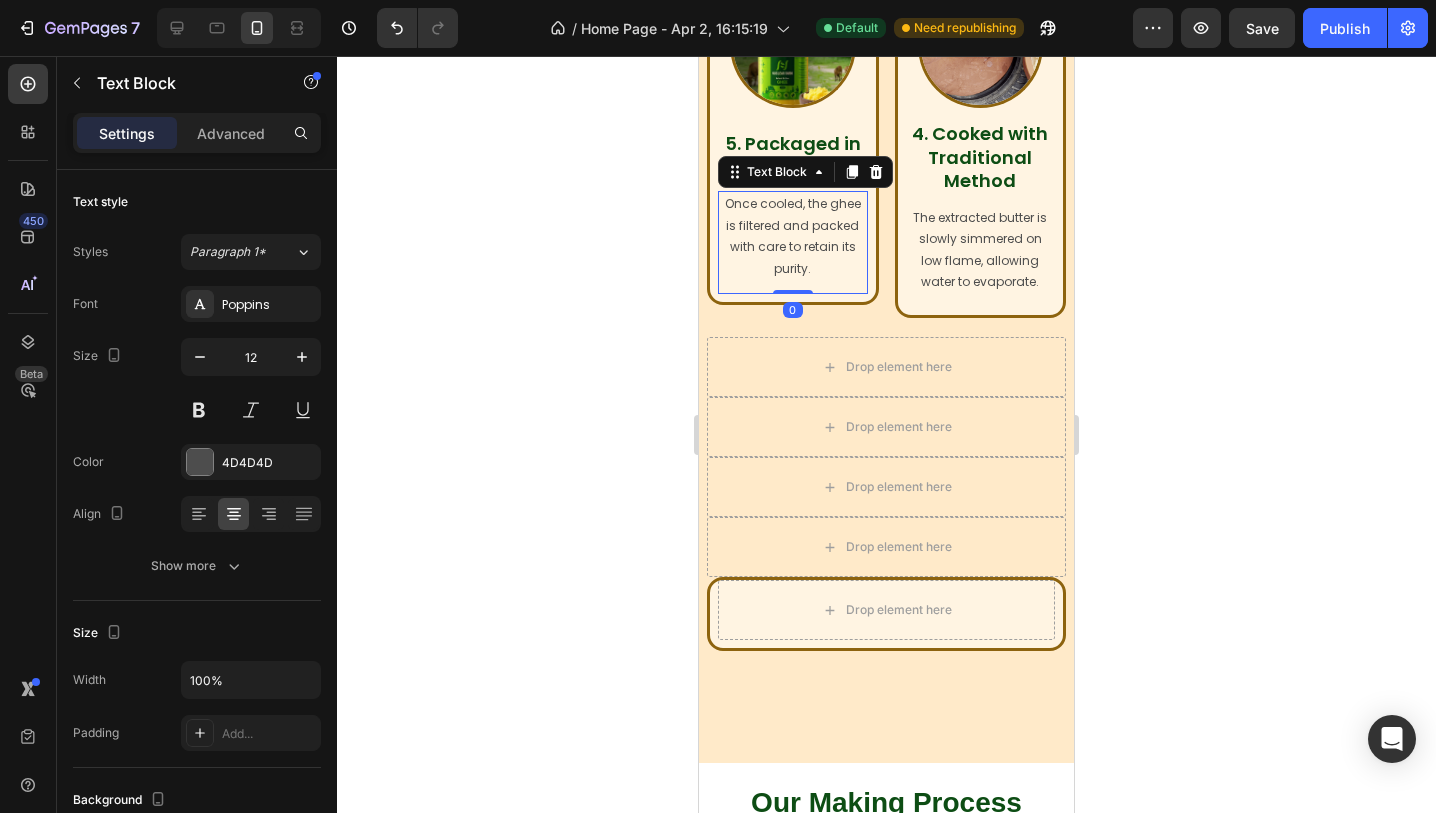 drag, startPoint x: 796, startPoint y: 305, endPoint x: 796, endPoint y: 265, distance: 40 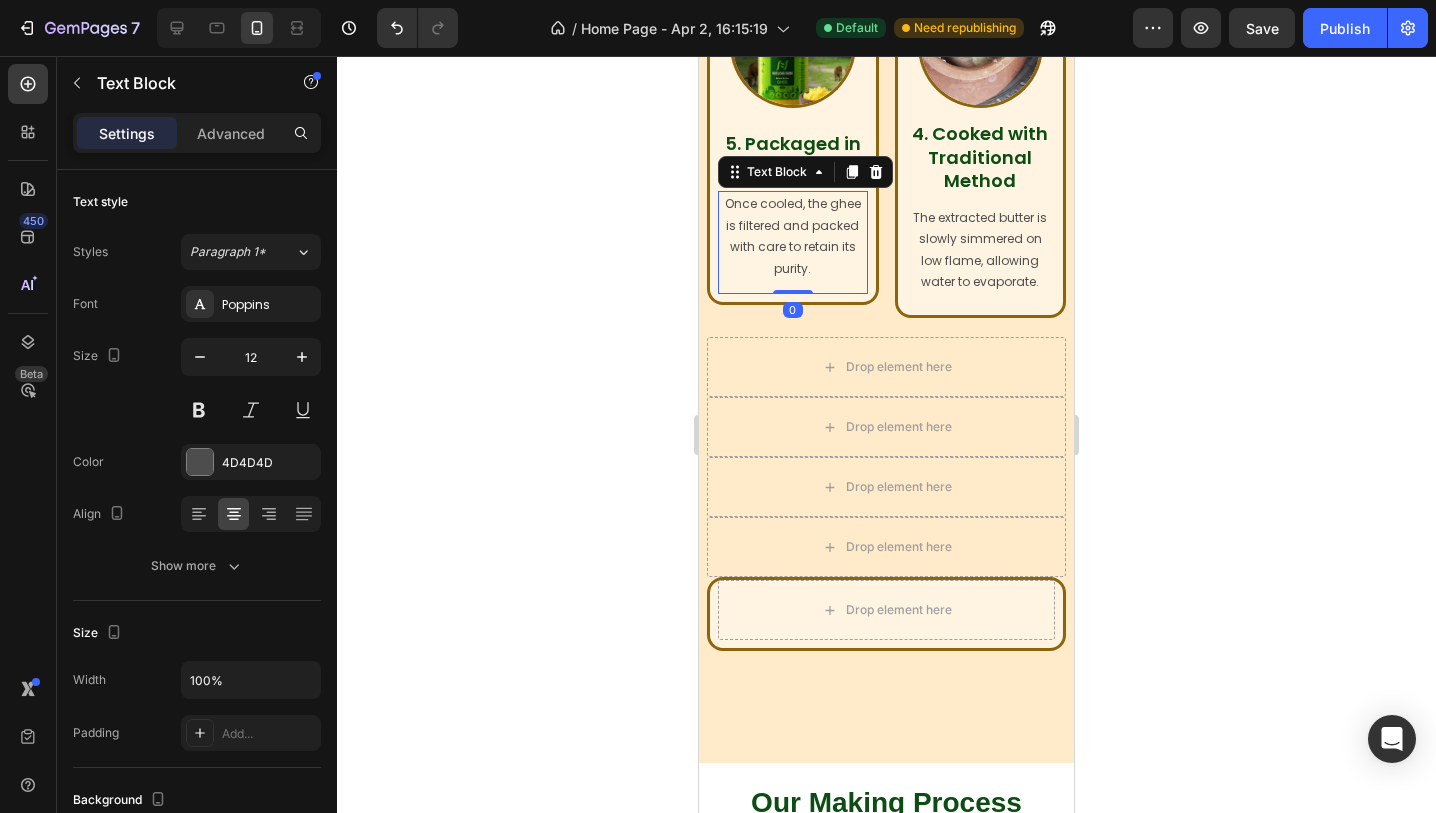 click on "Once cooled, the ghee is filtered and packed with care to retain its purity. Text Block   0" at bounding box center (793, 242) 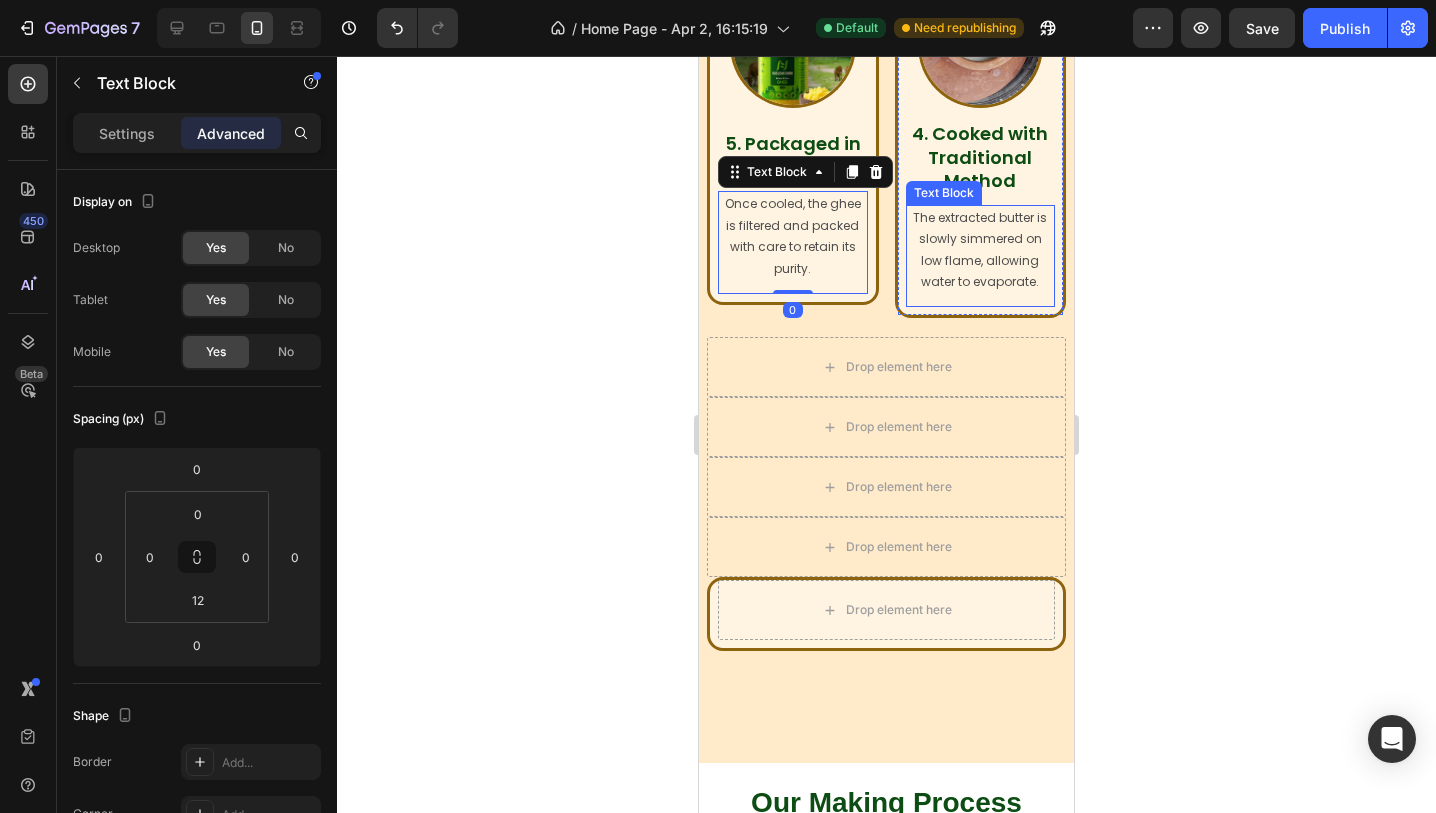 click on "The extracted butter is slowly simmered on low flame, allowing water to evaporate." at bounding box center [981, 250] 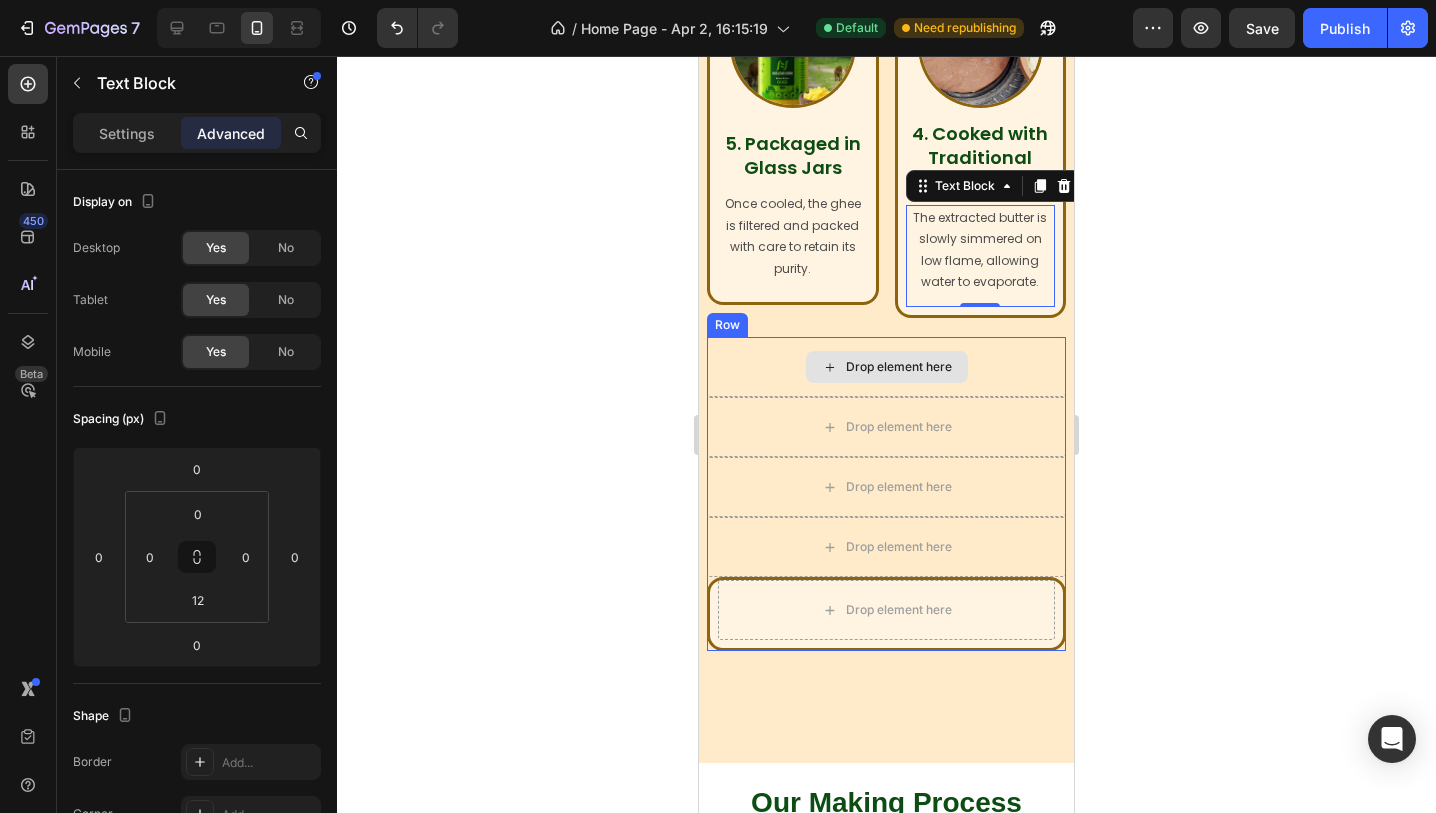 click on "Drop element here" at bounding box center [886, 367] 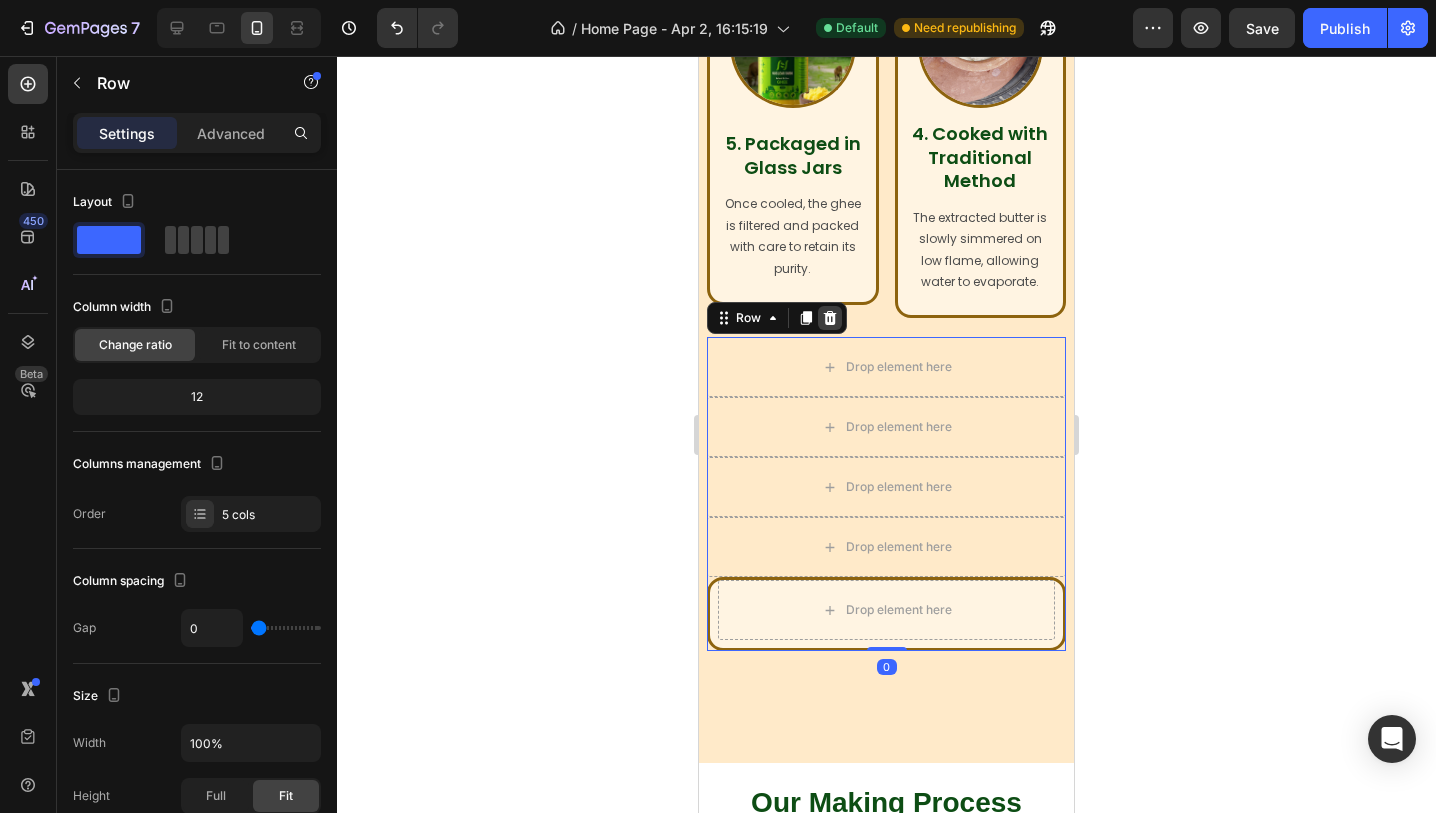 click 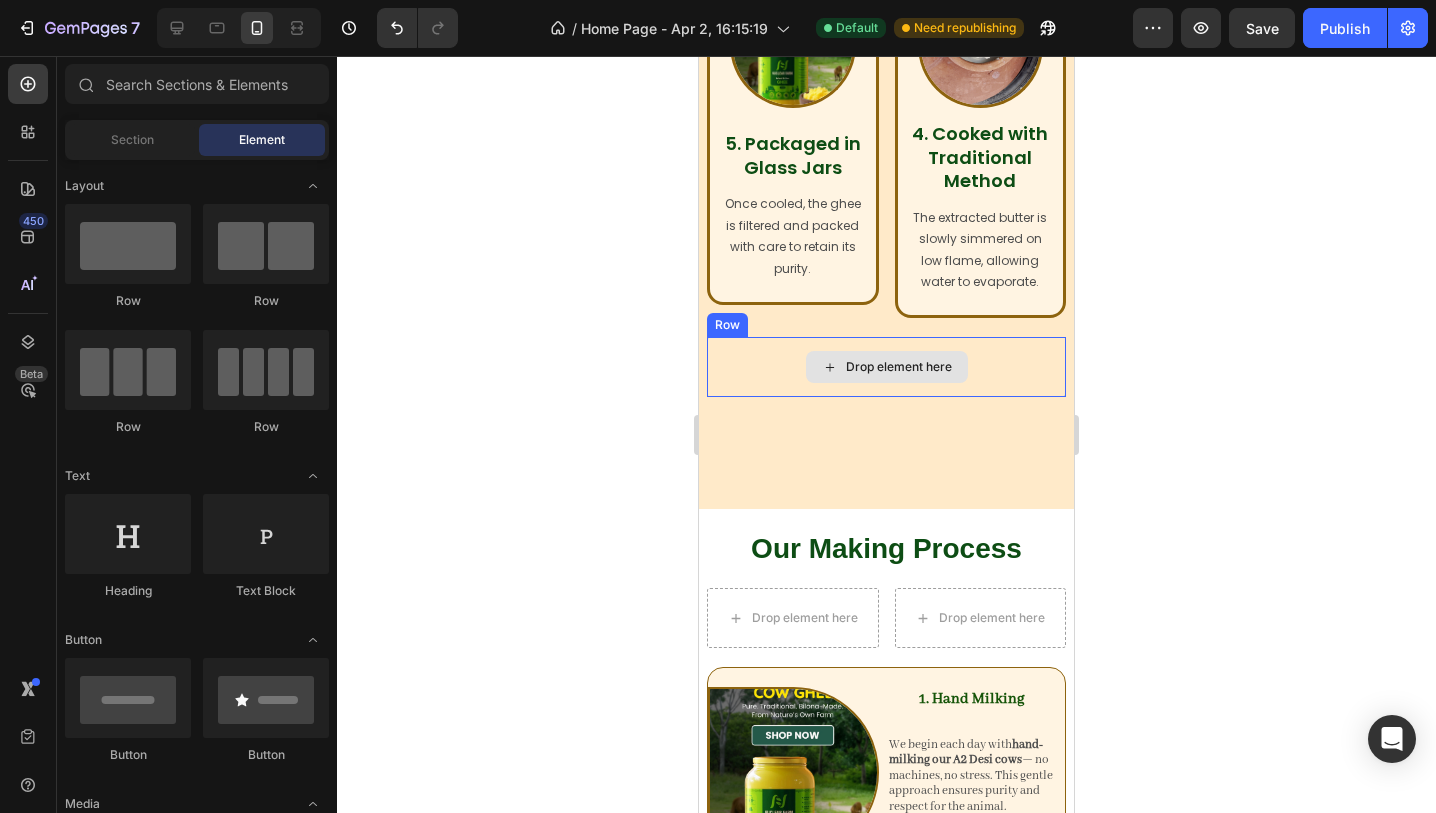 click on "Drop element here" at bounding box center [886, 367] 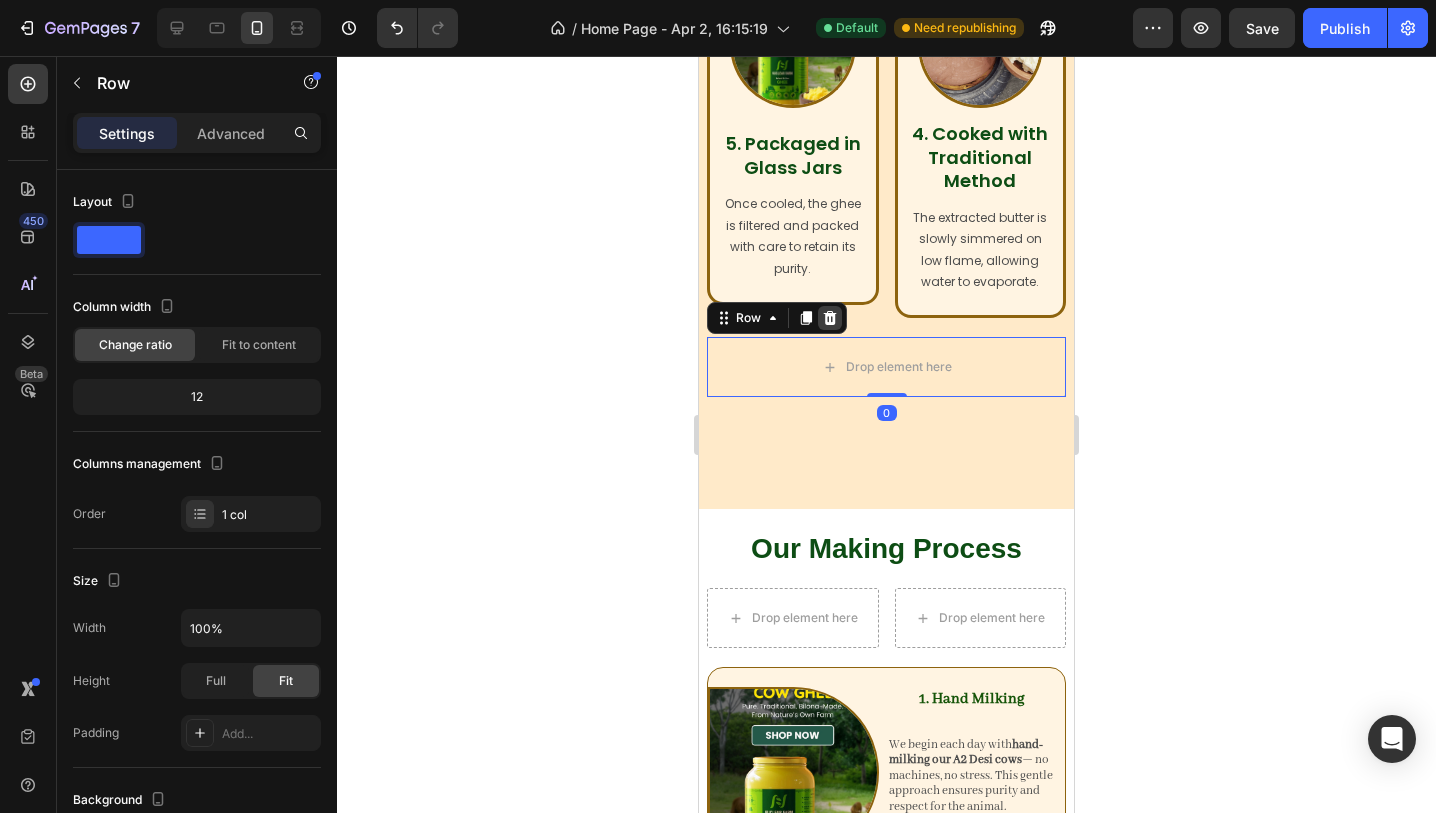 click 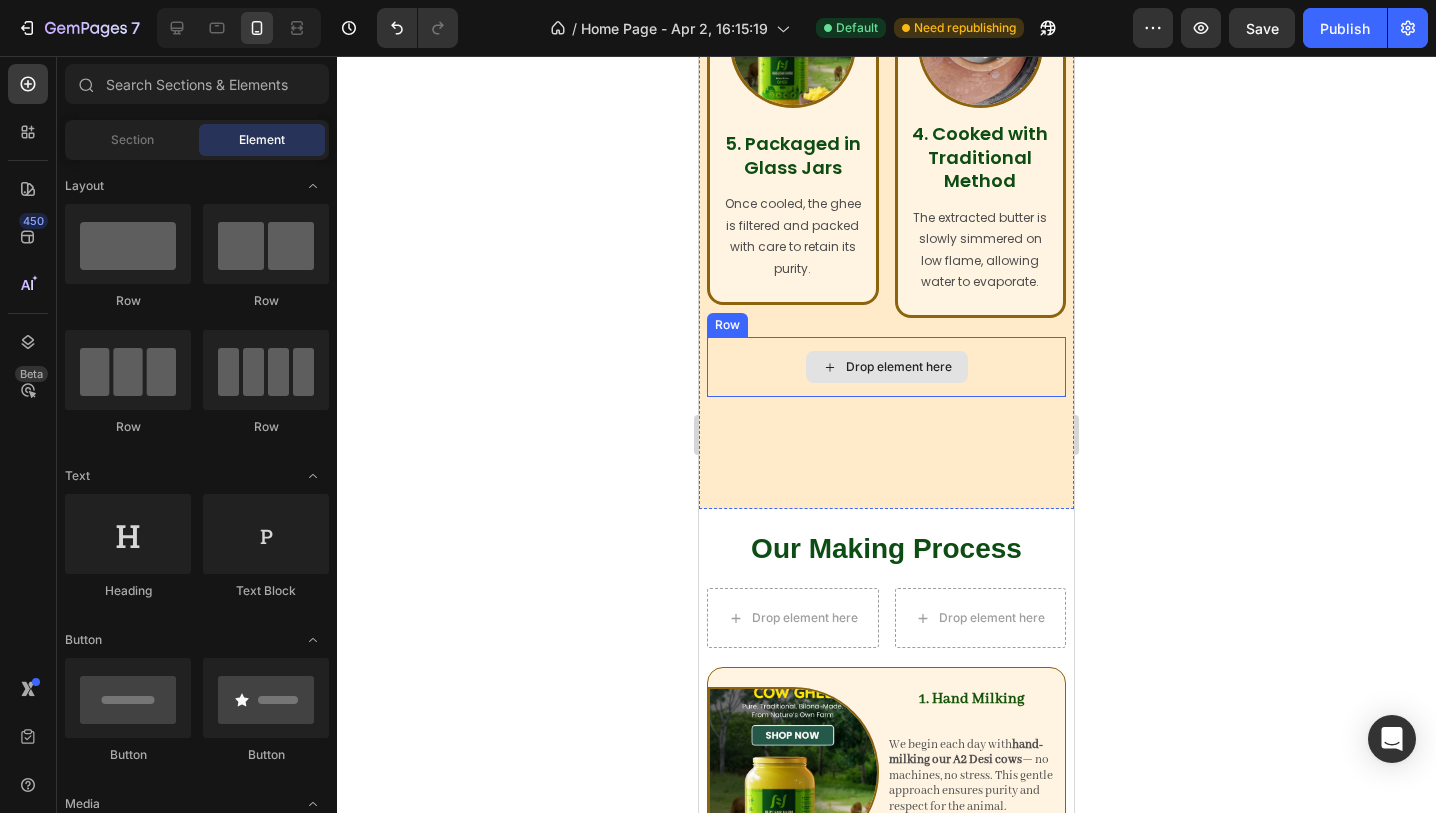 click on "Drop element here" at bounding box center (886, 367) 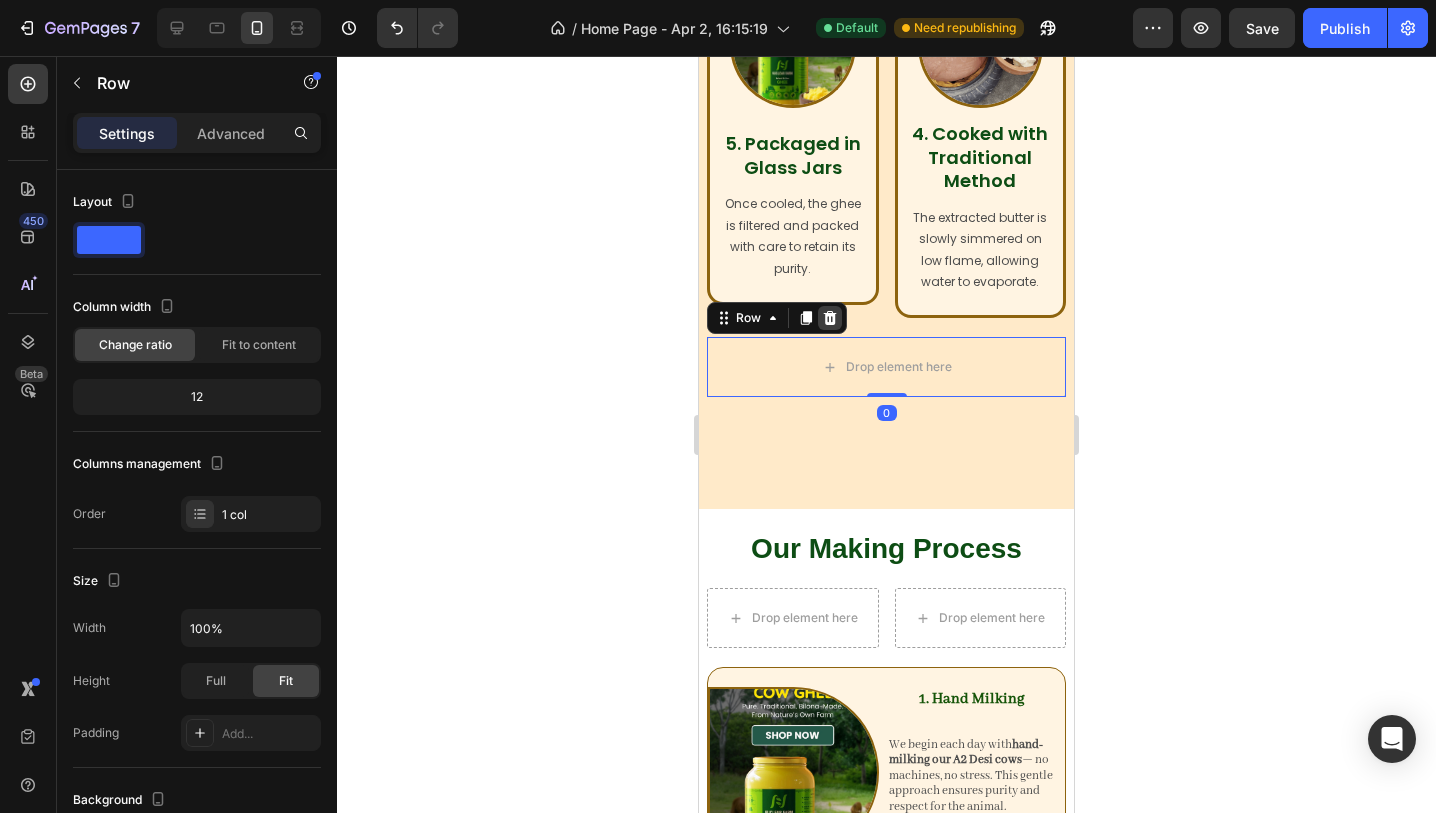 click 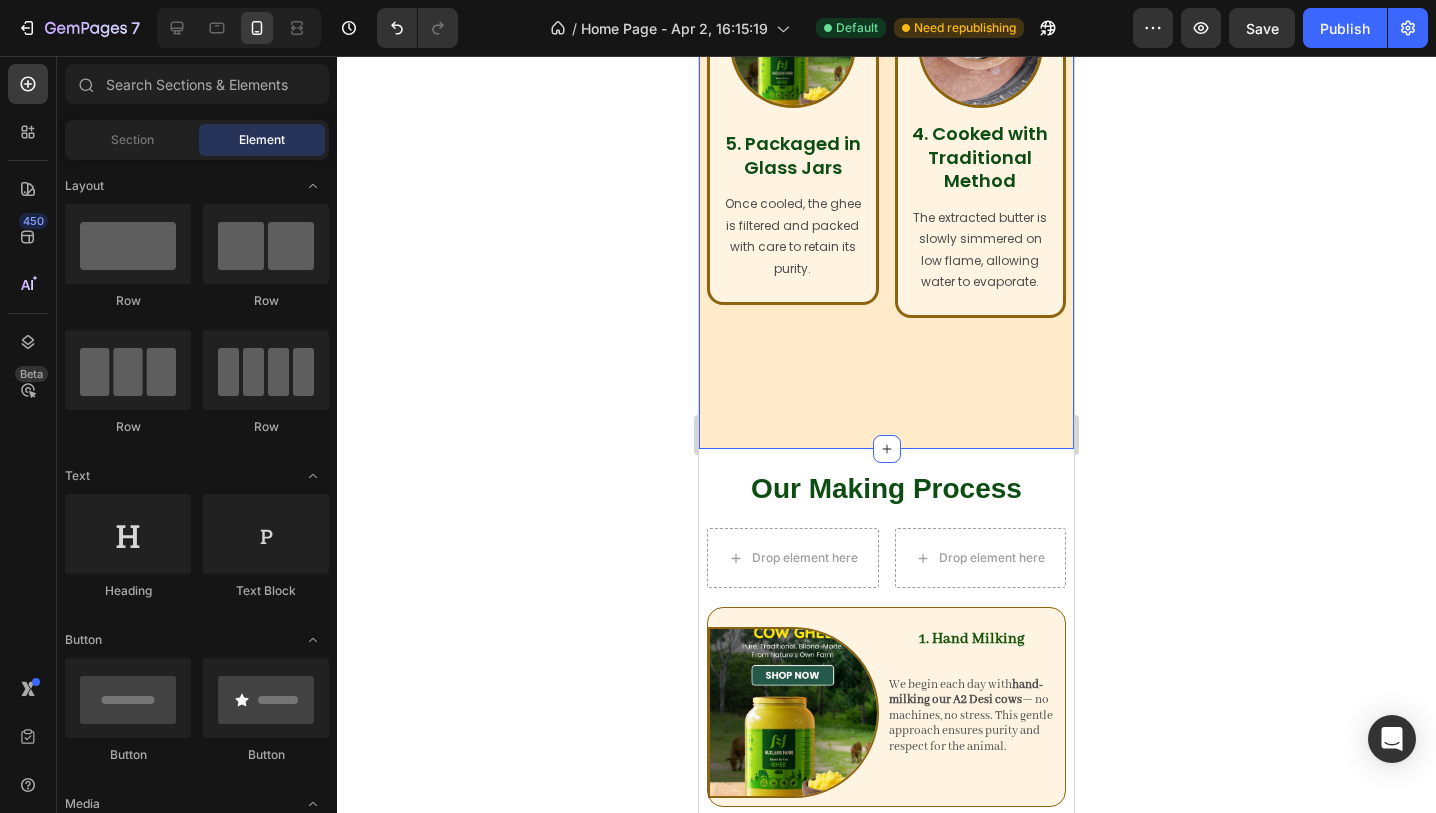 click on "Our Making Process    Heading Image 1. Hand Milking Heading We begin each day with  hand-milking our A2 Desi cows  — no machines, no stress. Text Block Row Image 2.Curd Preparation Heading Unlike factory-made ghee that uses cream, we  set curd naturally from the milk. Text Block Row Row Image 3. Wood Churned  Heading Using a  wooden churned (bilona)  , we  hand-churn the curd   to extract makkhan. Text Block Row Image 4. Cooked with Traditional Method Heading The extracted butter is slowly simmered on low flame, allowing water to evaporate. Text Block Row Row Image 5. Packaged in Glass Jars Heading Once cooled, the ghee is filtered and packed with care to retain its purity. Text Block Row Image 4. Cooked with Traditional Method Heading The extracted butter is slowly simmered on low flame, allowing water to evaporate. Text Block Row Row Section 3" at bounding box center [886, -214] 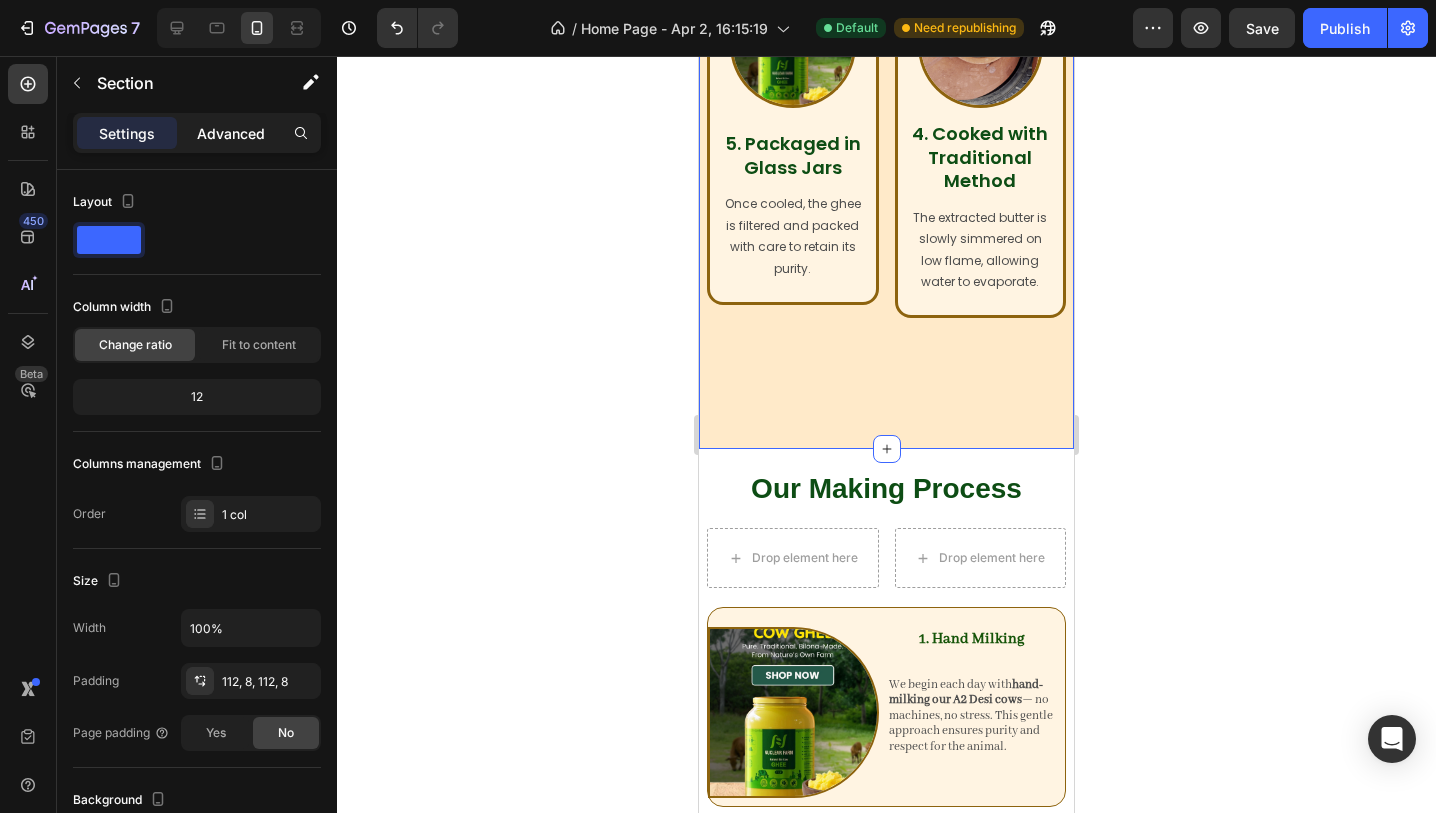click on "Advanced" at bounding box center (231, 133) 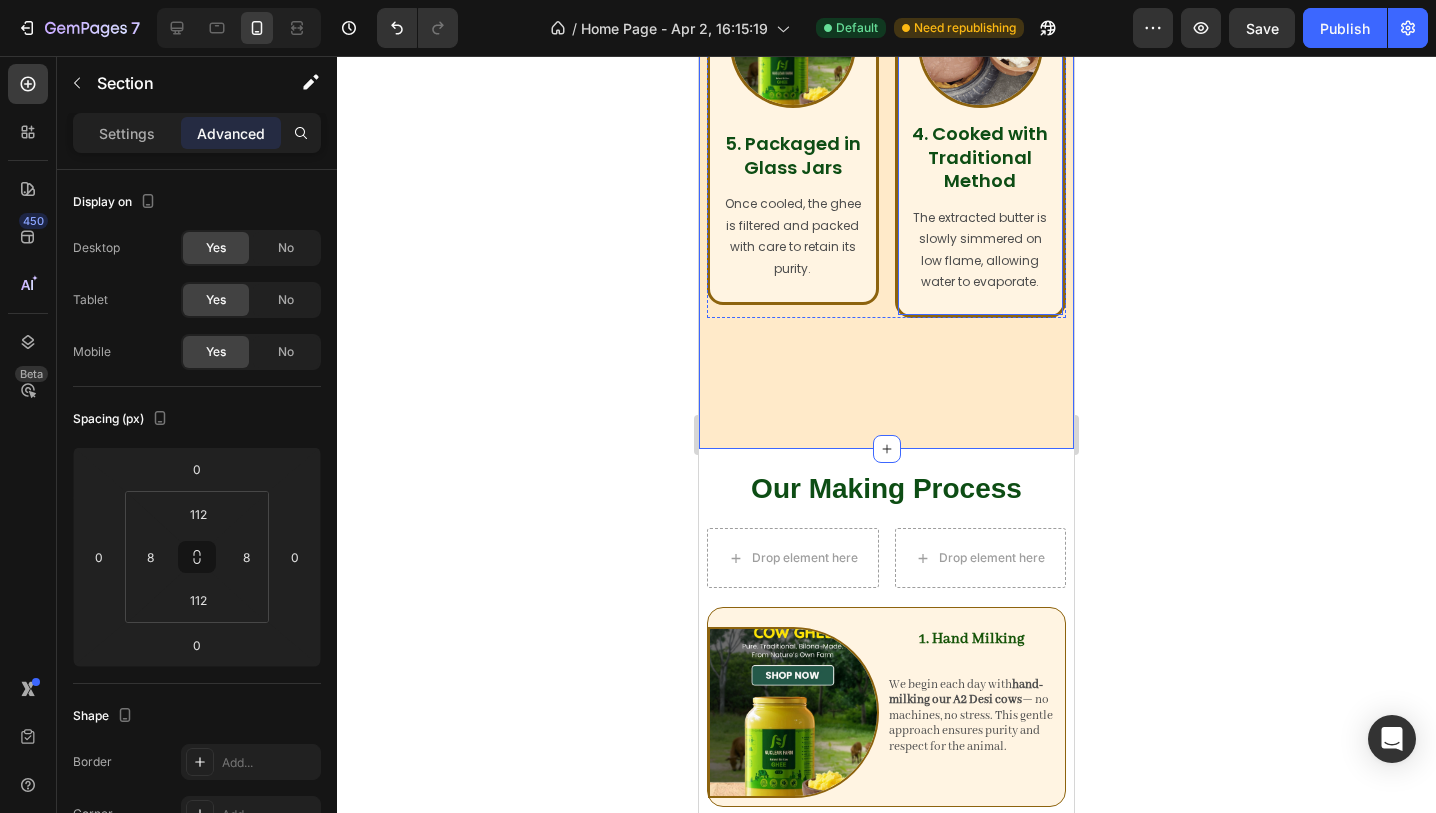 click on "Image 4. Cooked with Traditional Method Heading The extracted butter is slowly simmered on low flame, allowing water to evaporate. Text Block Row" at bounding box center (981, 149) 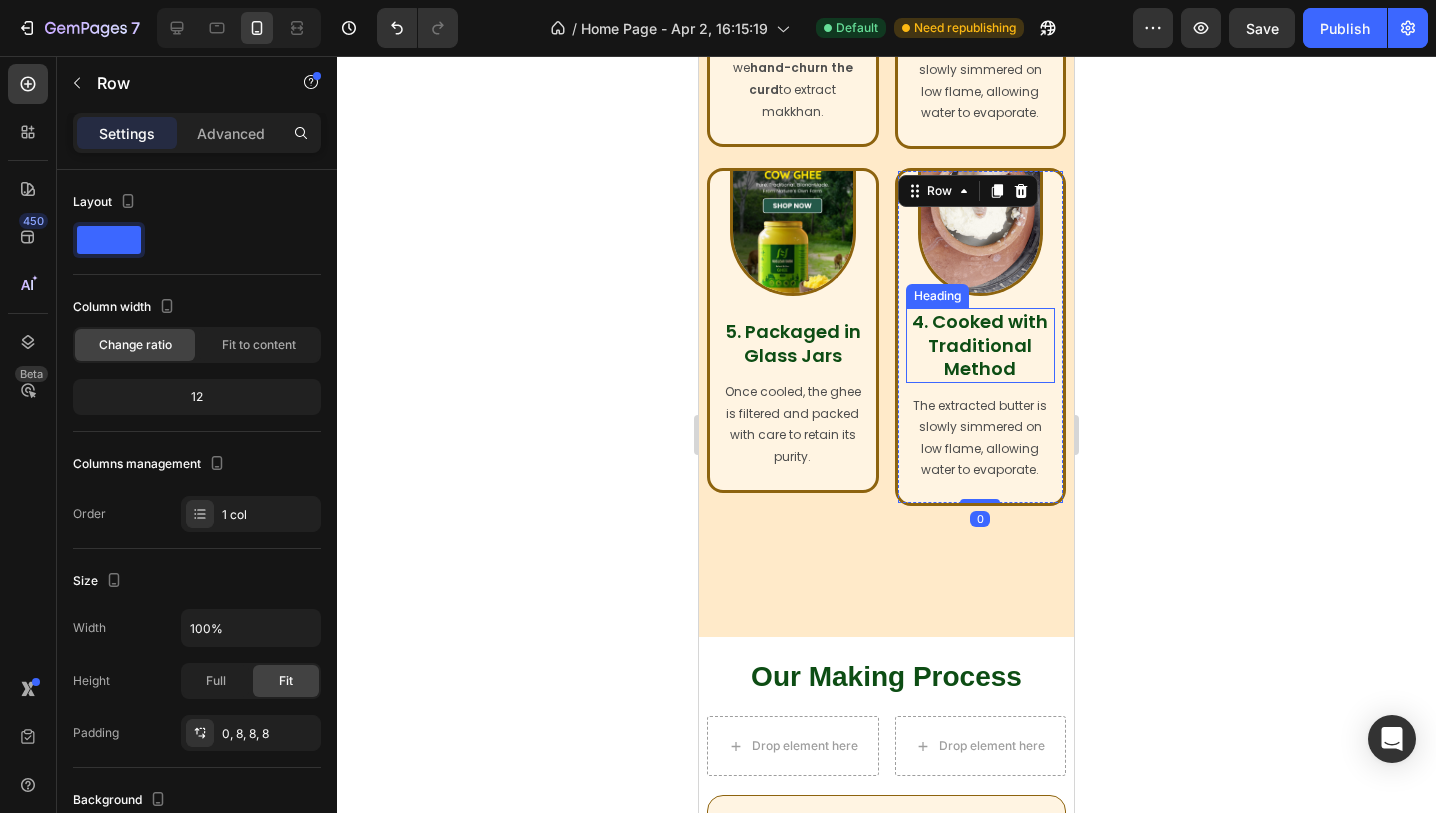 scroll, scrollTop: 1603, scrollLeft: 0, axis: vertical 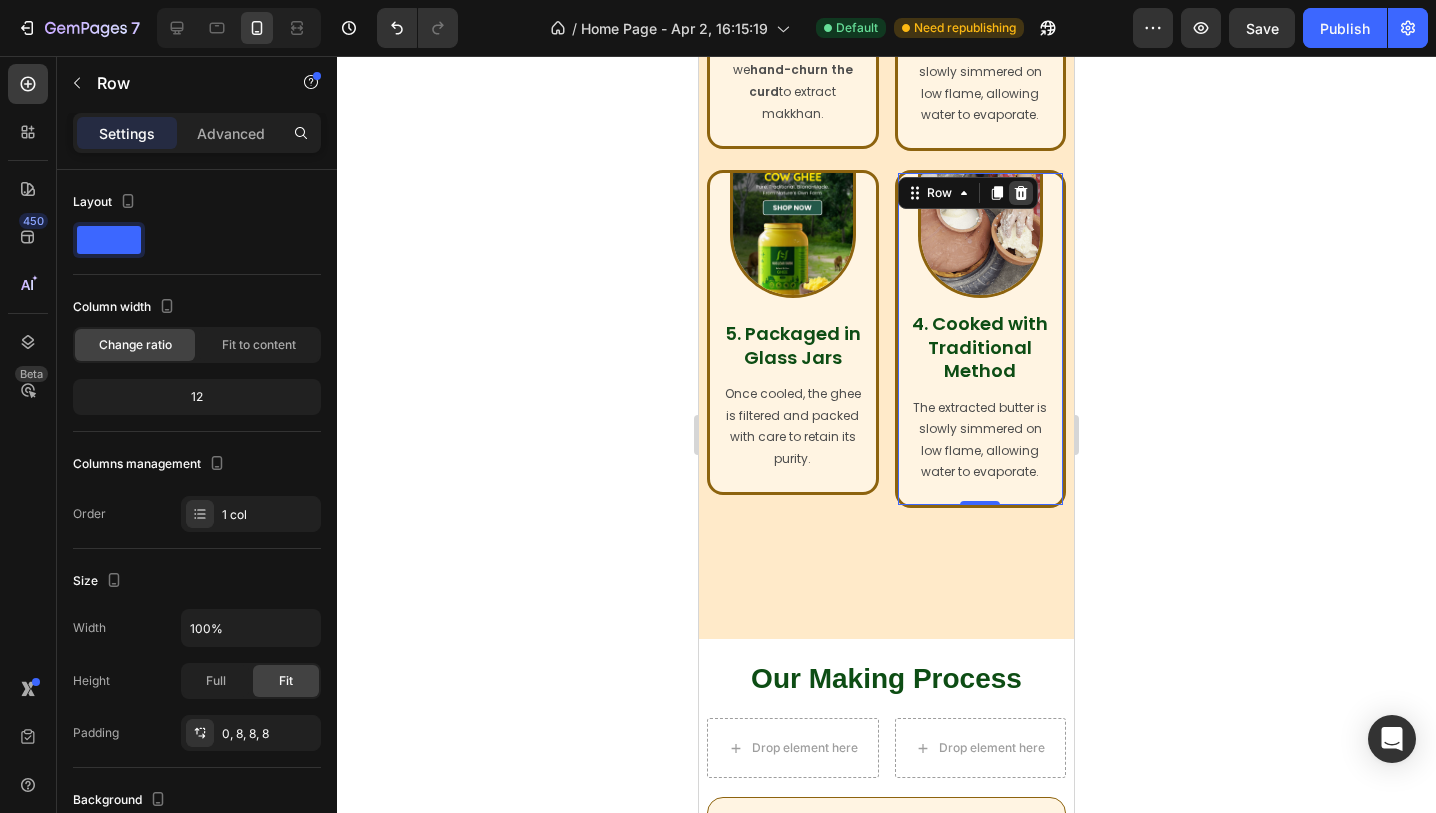 click at bounding box center [1021, 193] 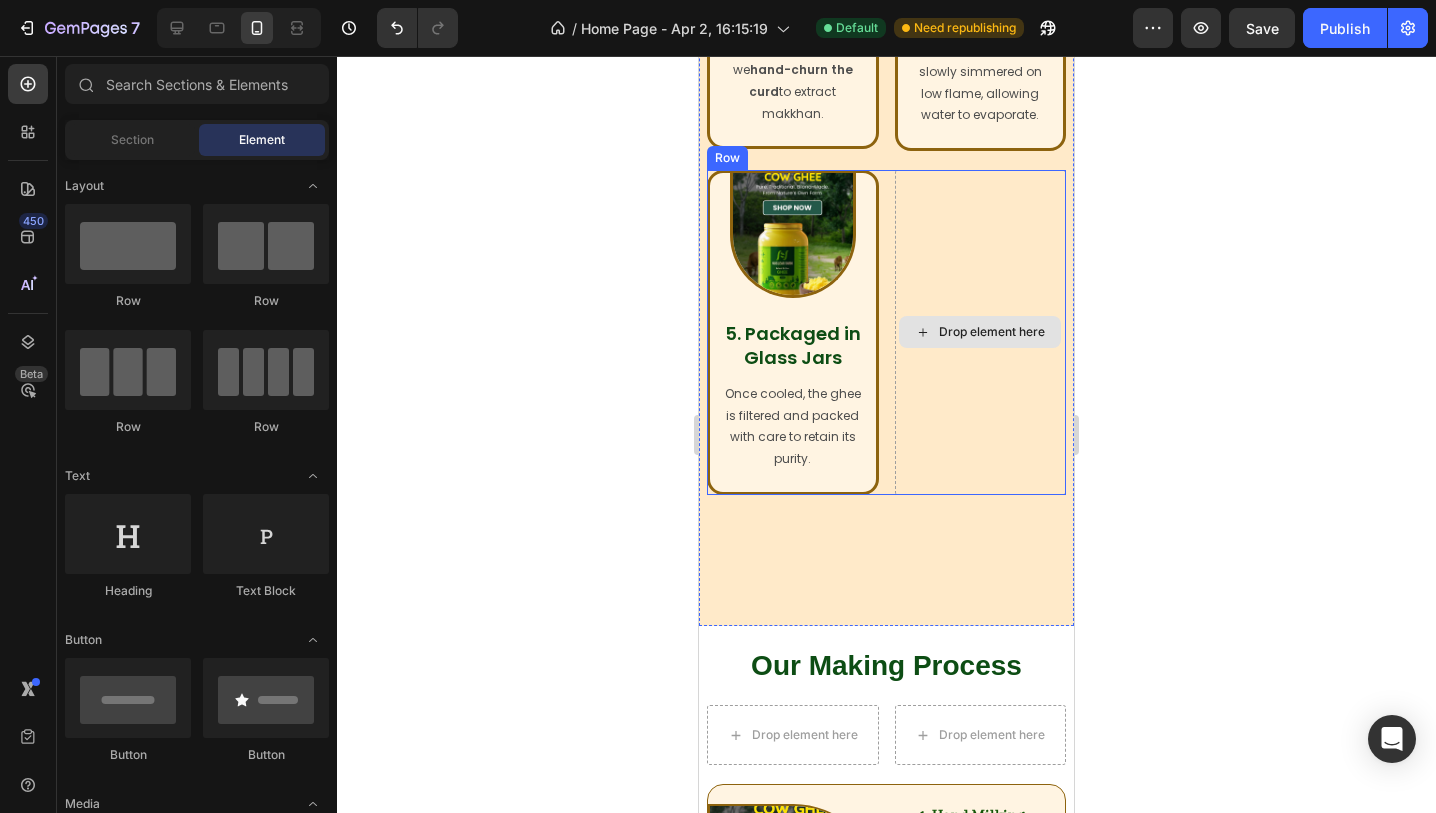 click on "Drop element here" at bounding box center [981, 332] 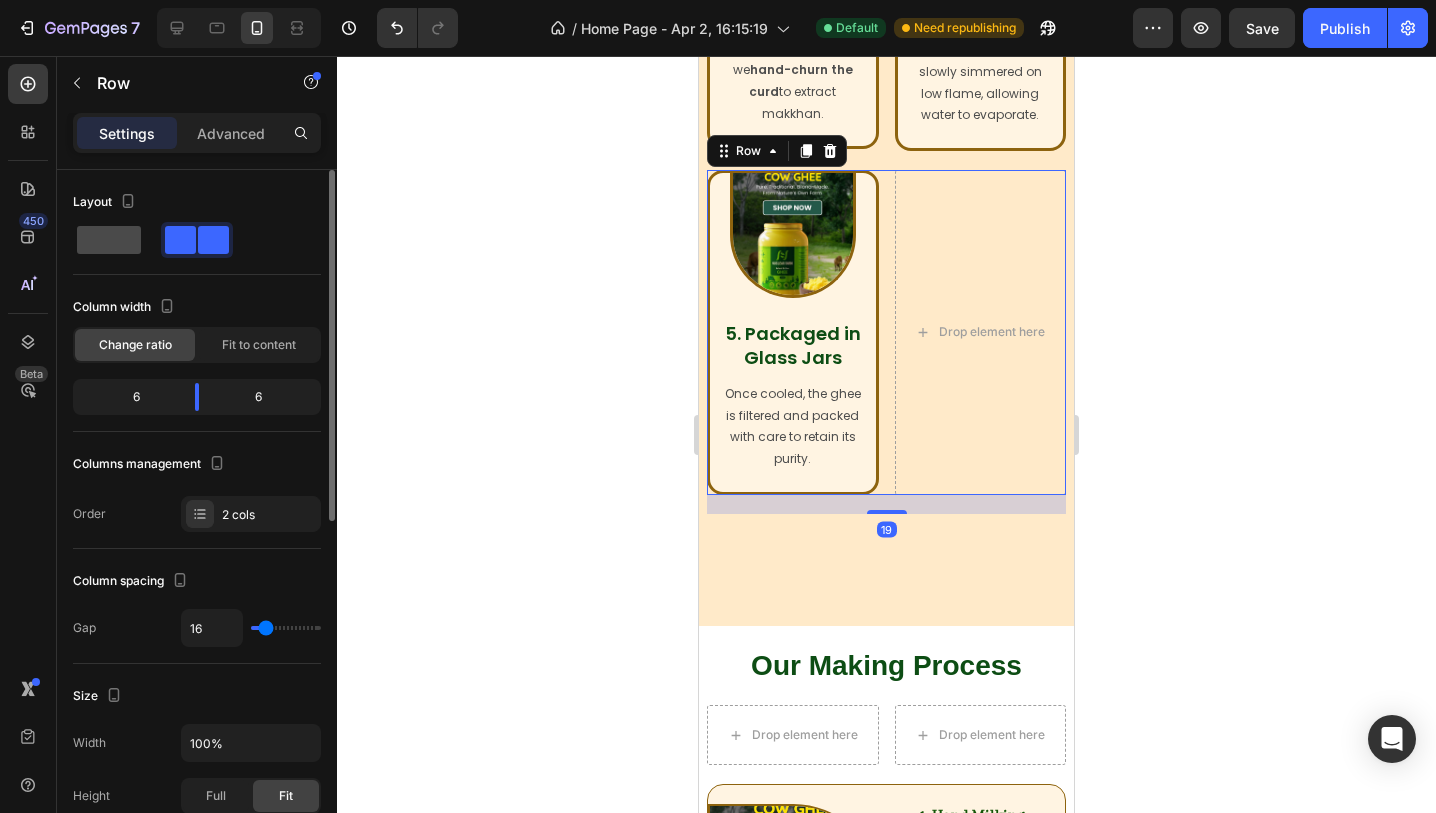 click 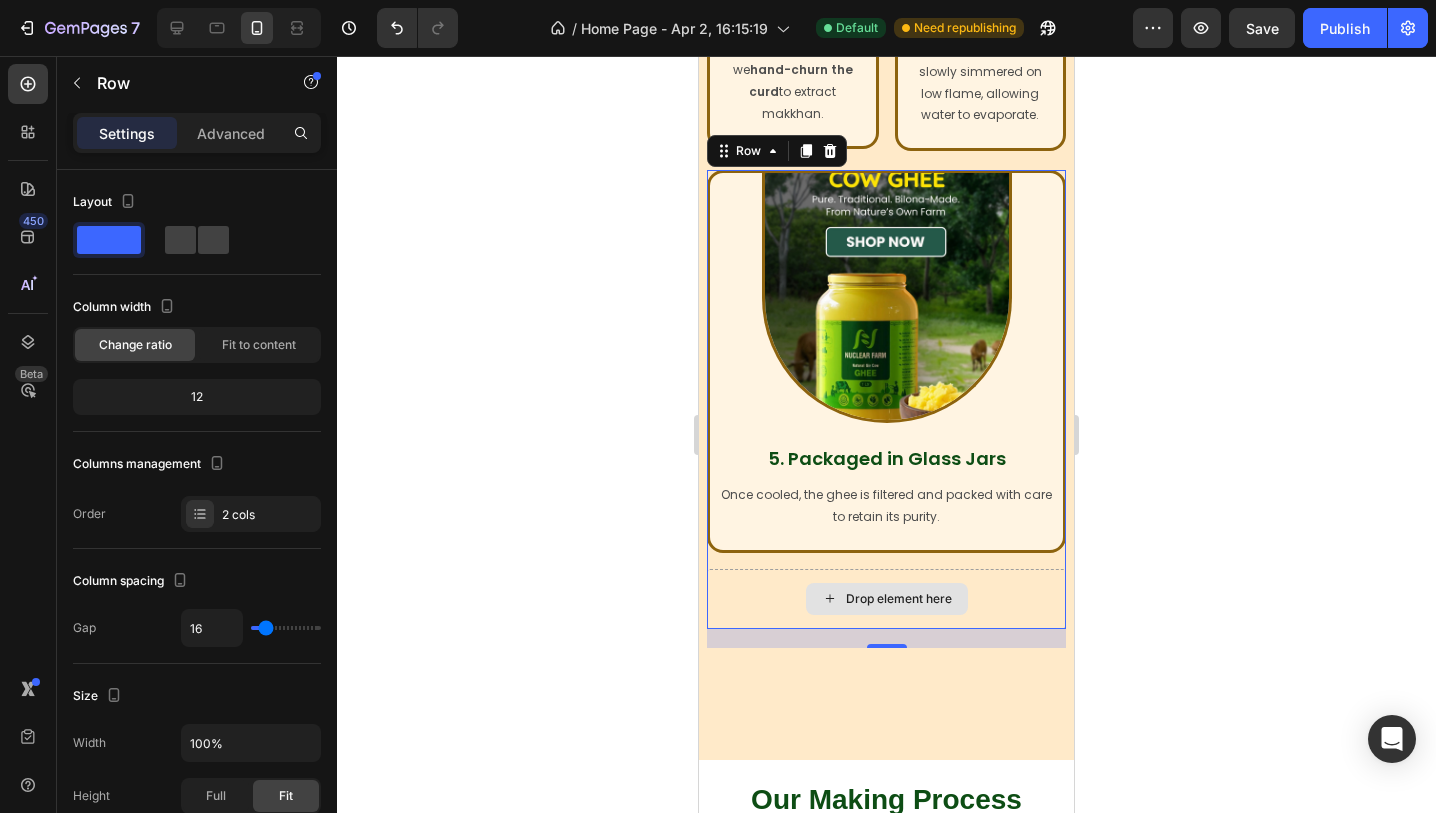 click on "Drop element here" at bounding box center (886, 599) 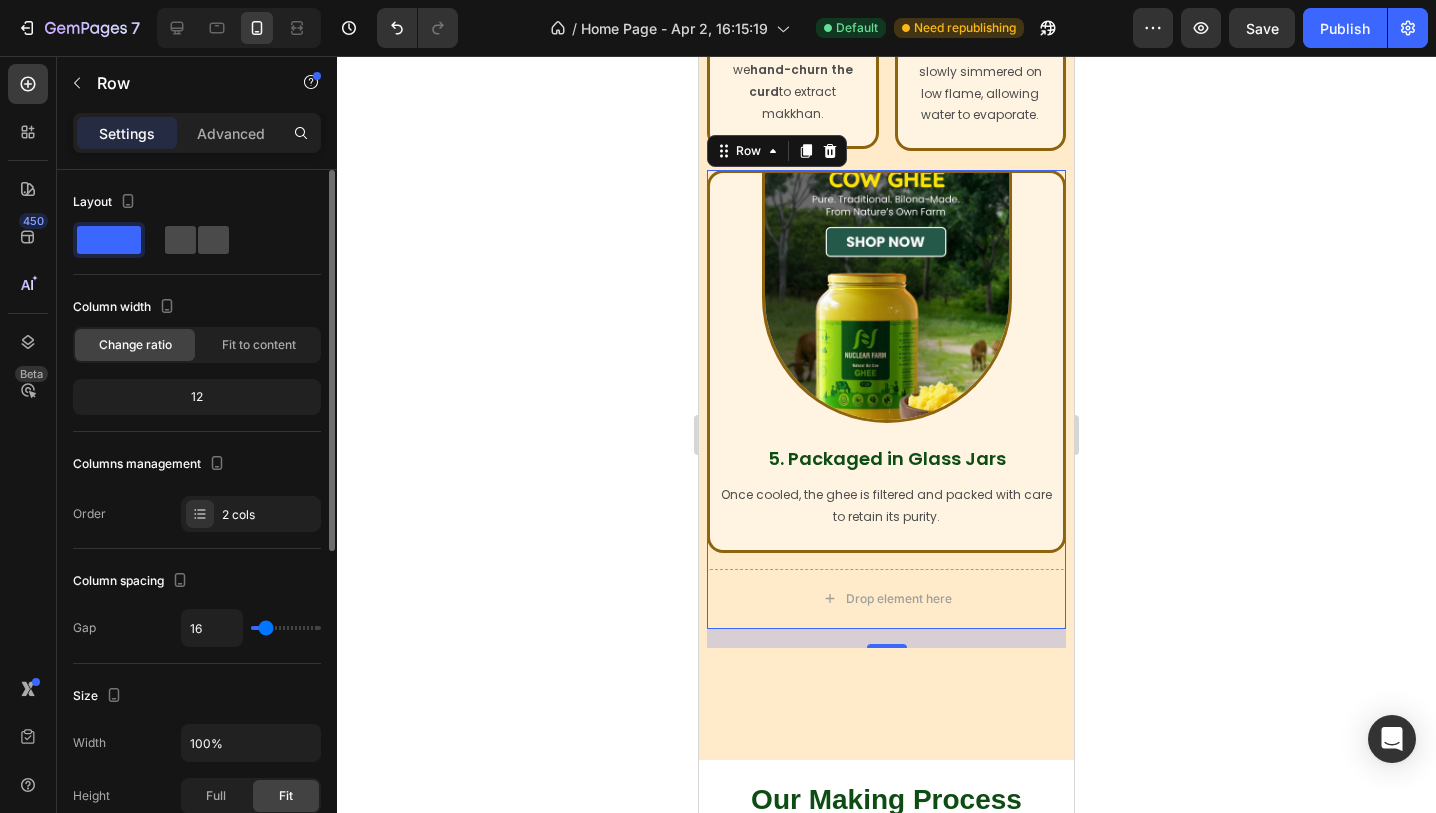 click 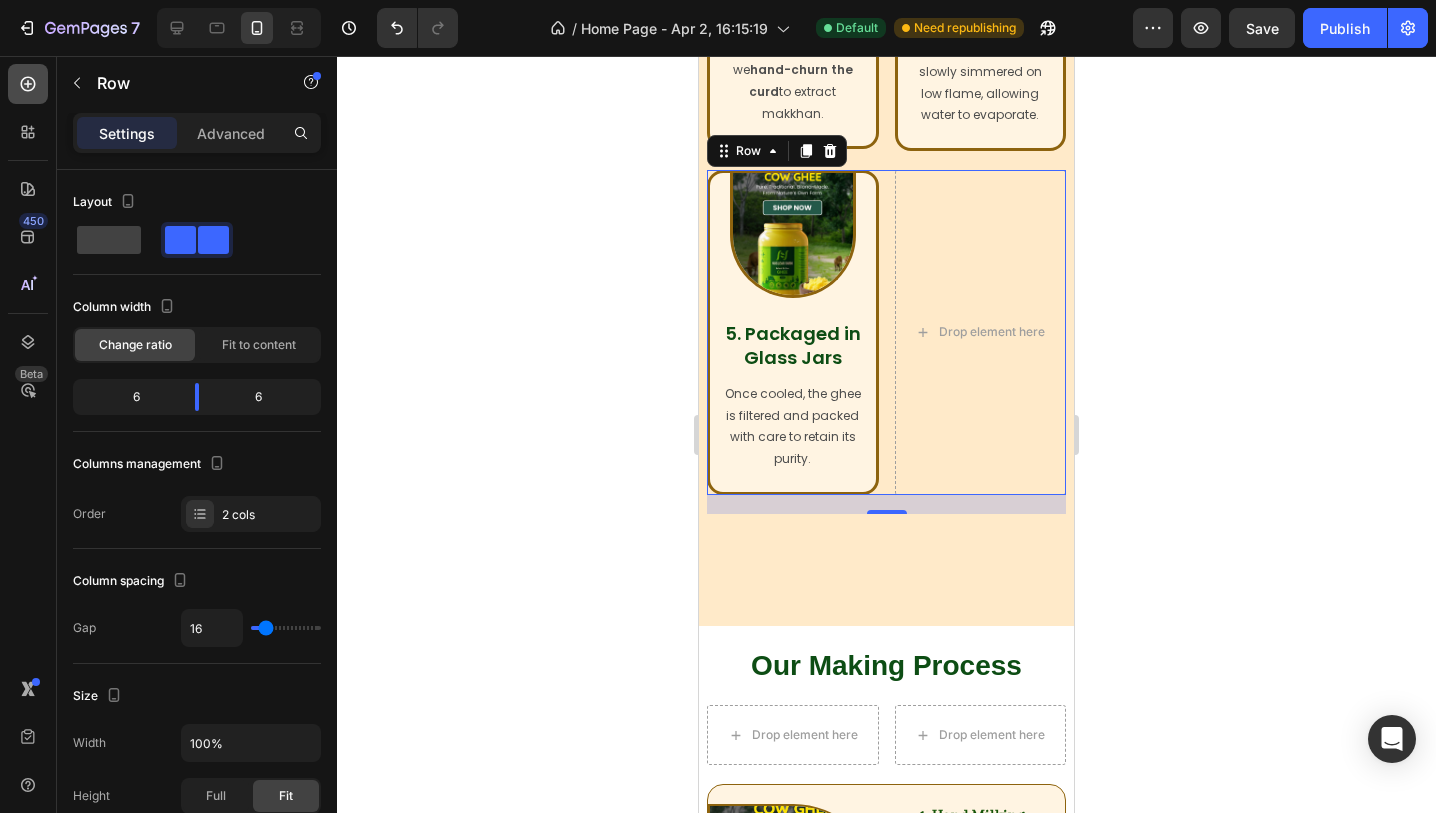 click 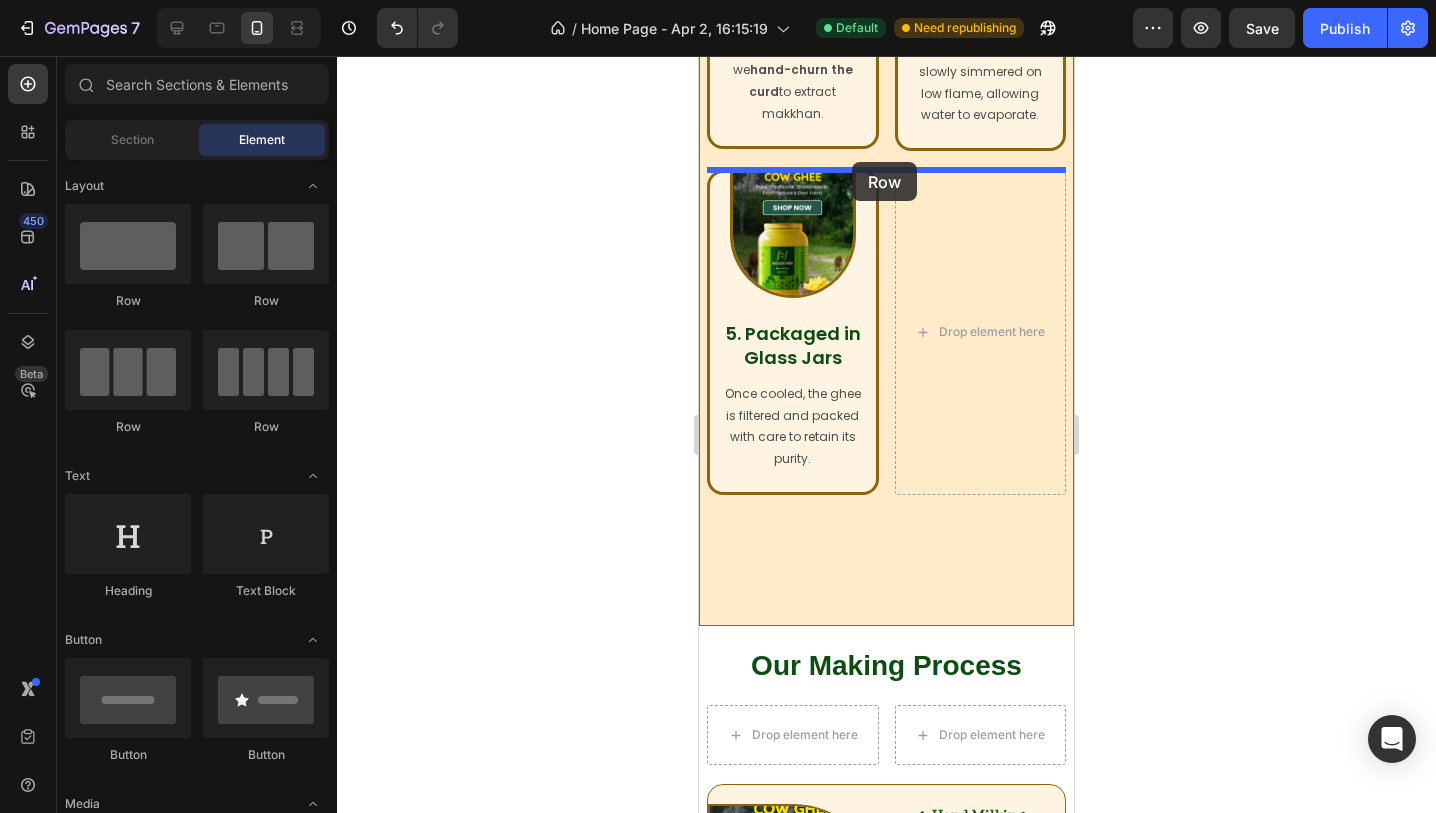 drag, startPoint x: 816, startPoint y: 311, endPoint x: 854, endPoint y: 163, distance: 152.80052 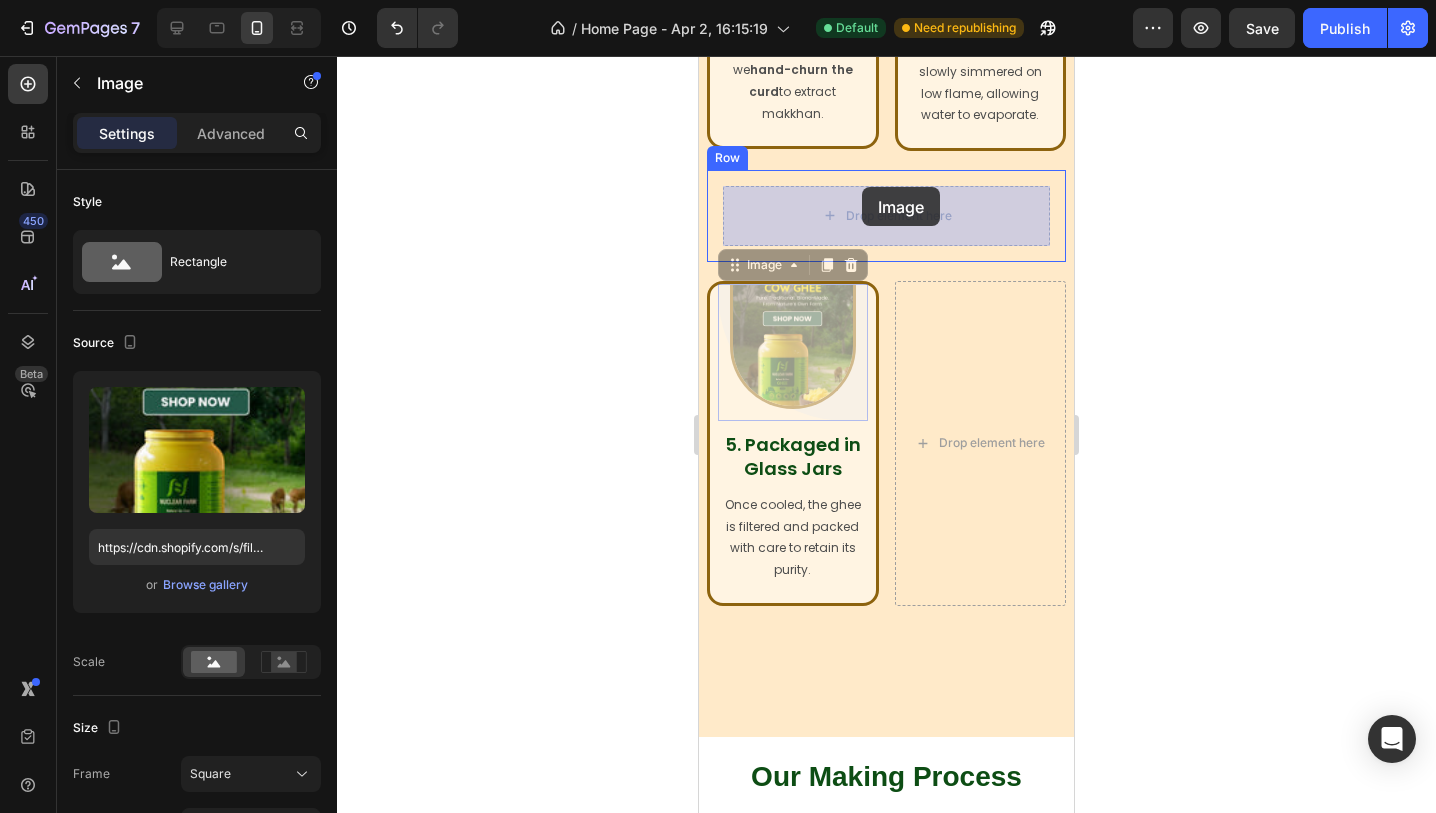 drag, startPoint x: 857, startPoint y: 215, endPoint x: 862, endPoint y: 187, distance: 28.442924 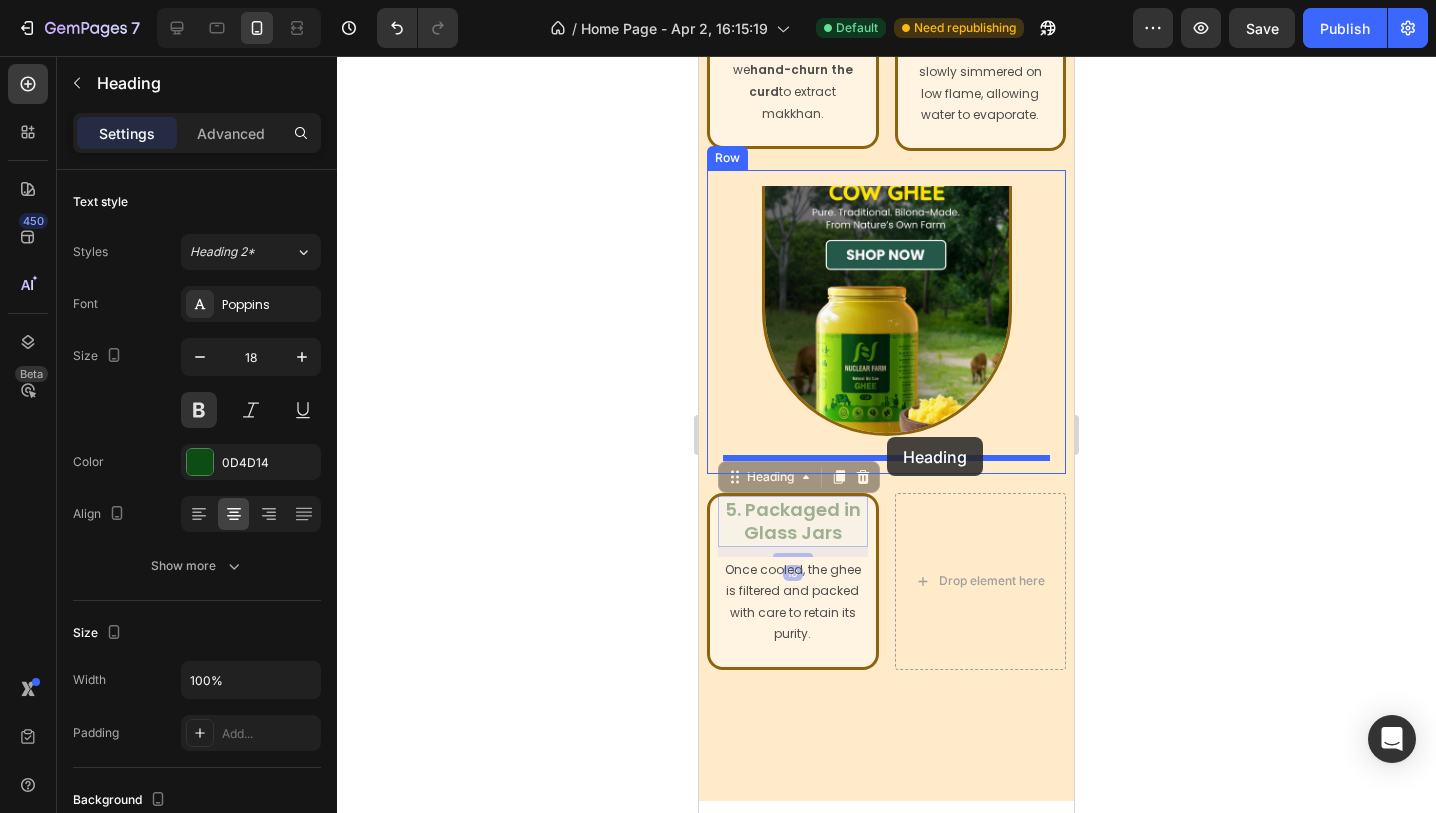 drag, startPoint x: 779, startPoint y: 509, endPoint x: 887, endPoint y: 437, distance: 129.79985 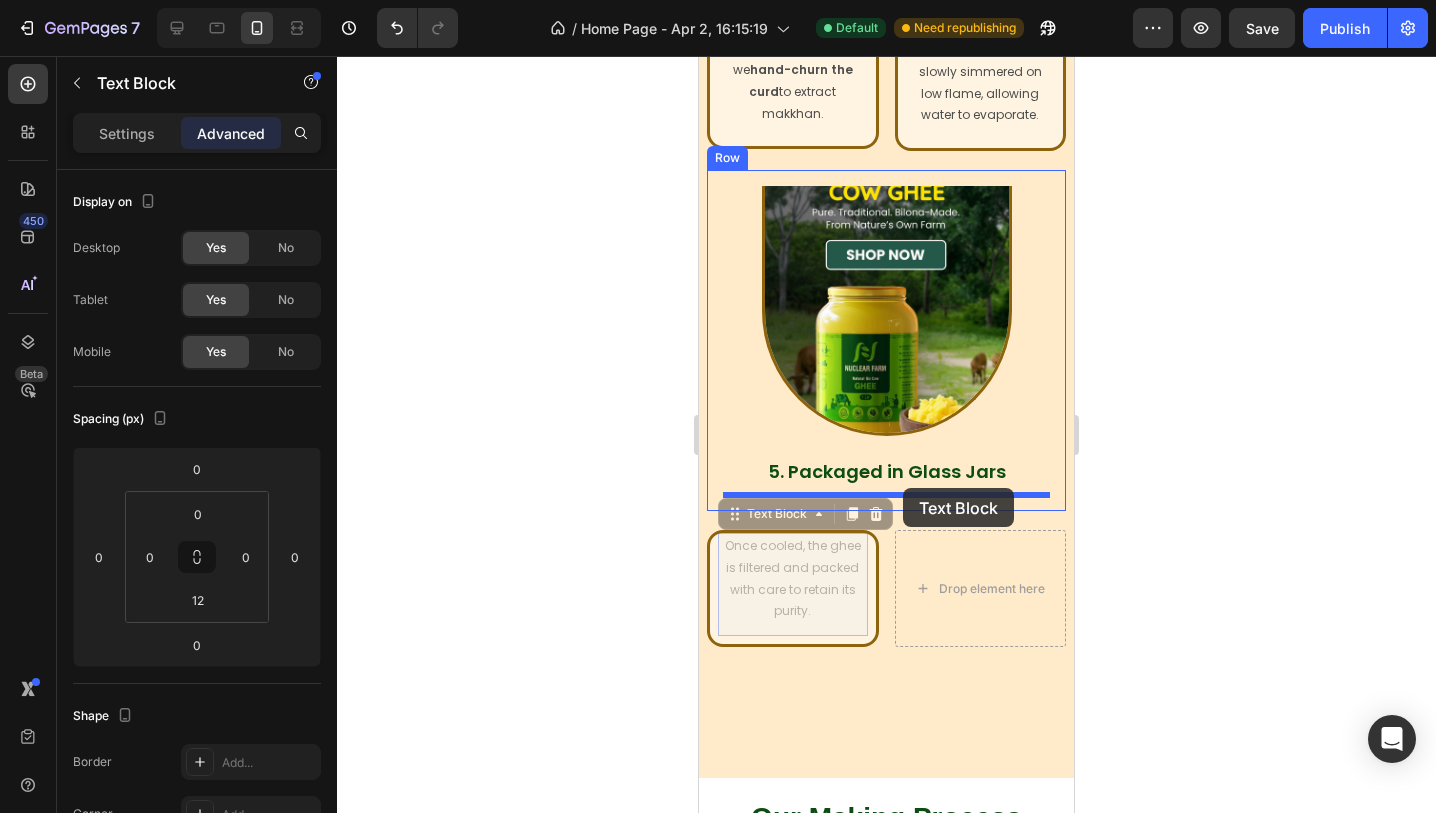 drag, startPoint x: 771, startPoint y: 619, endPoint x: 903, endPoint y: 488, distance: 185.97043 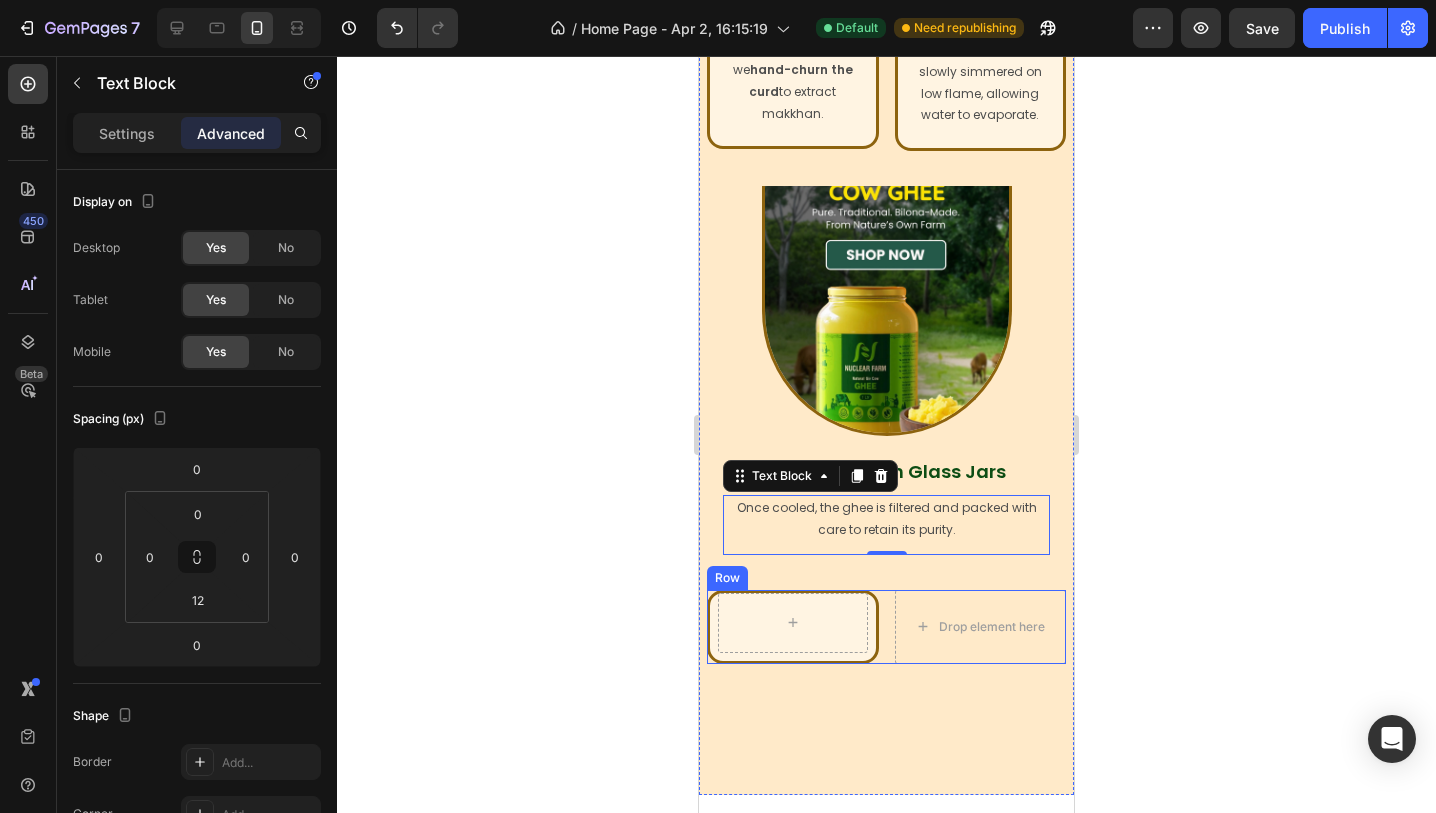 click on "Row" at bounding box center [793, 627] 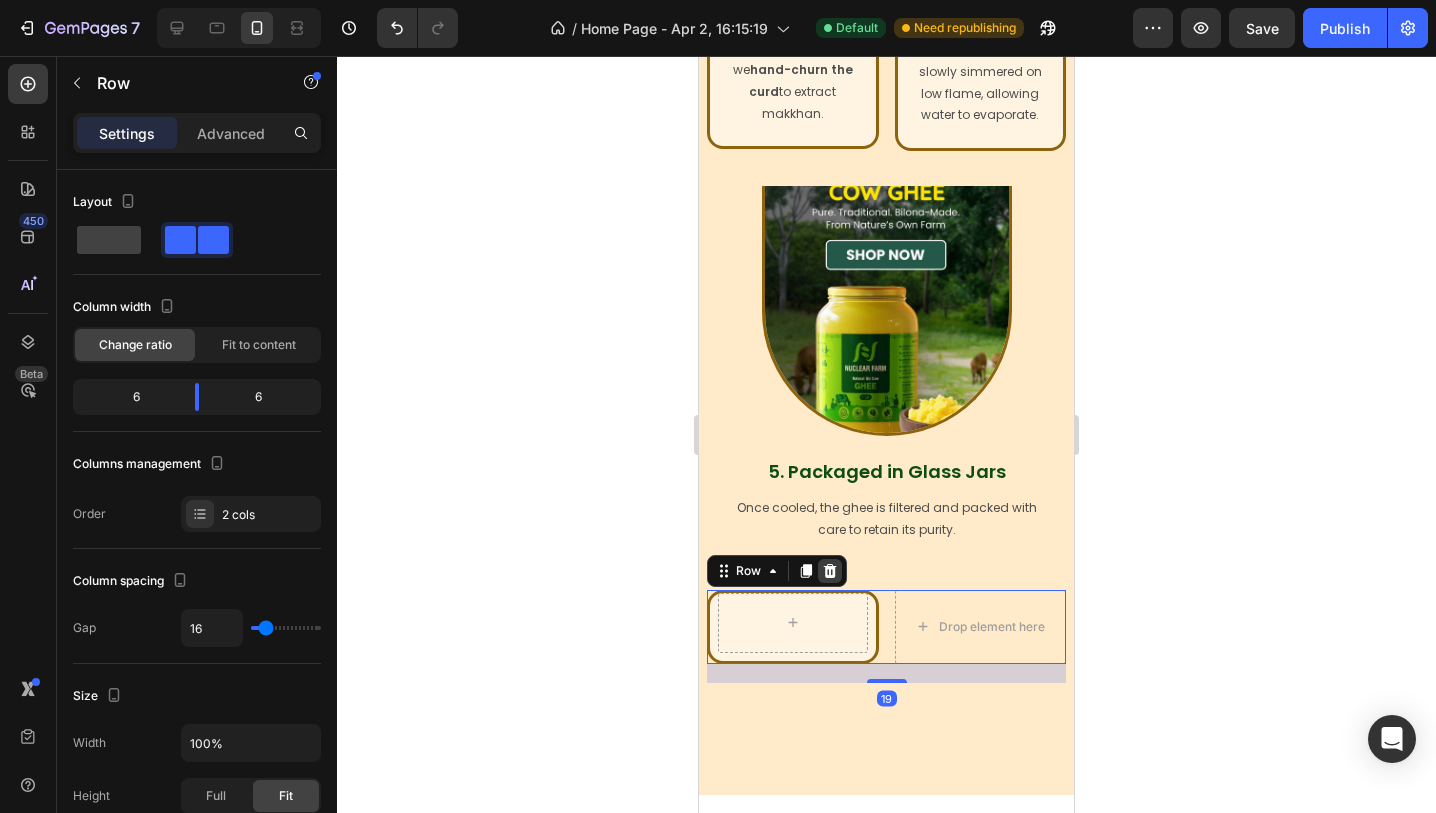 click 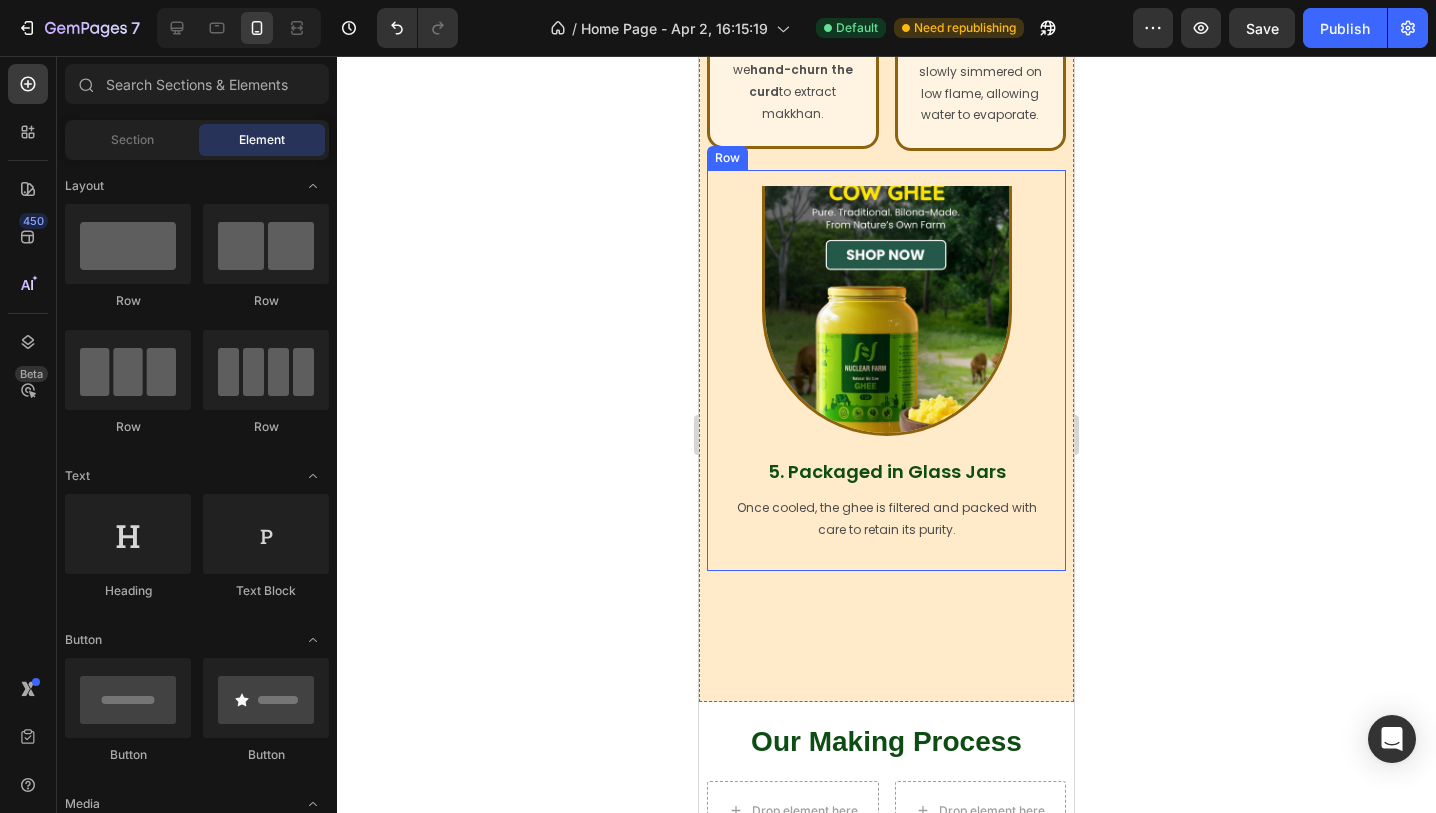 click on "Image 5. Packaged in Glass Jars Heading Once cooled, the ghee is filtered and packed with care to retain its purity. Text Block Row" at bounding box center (886, 370) 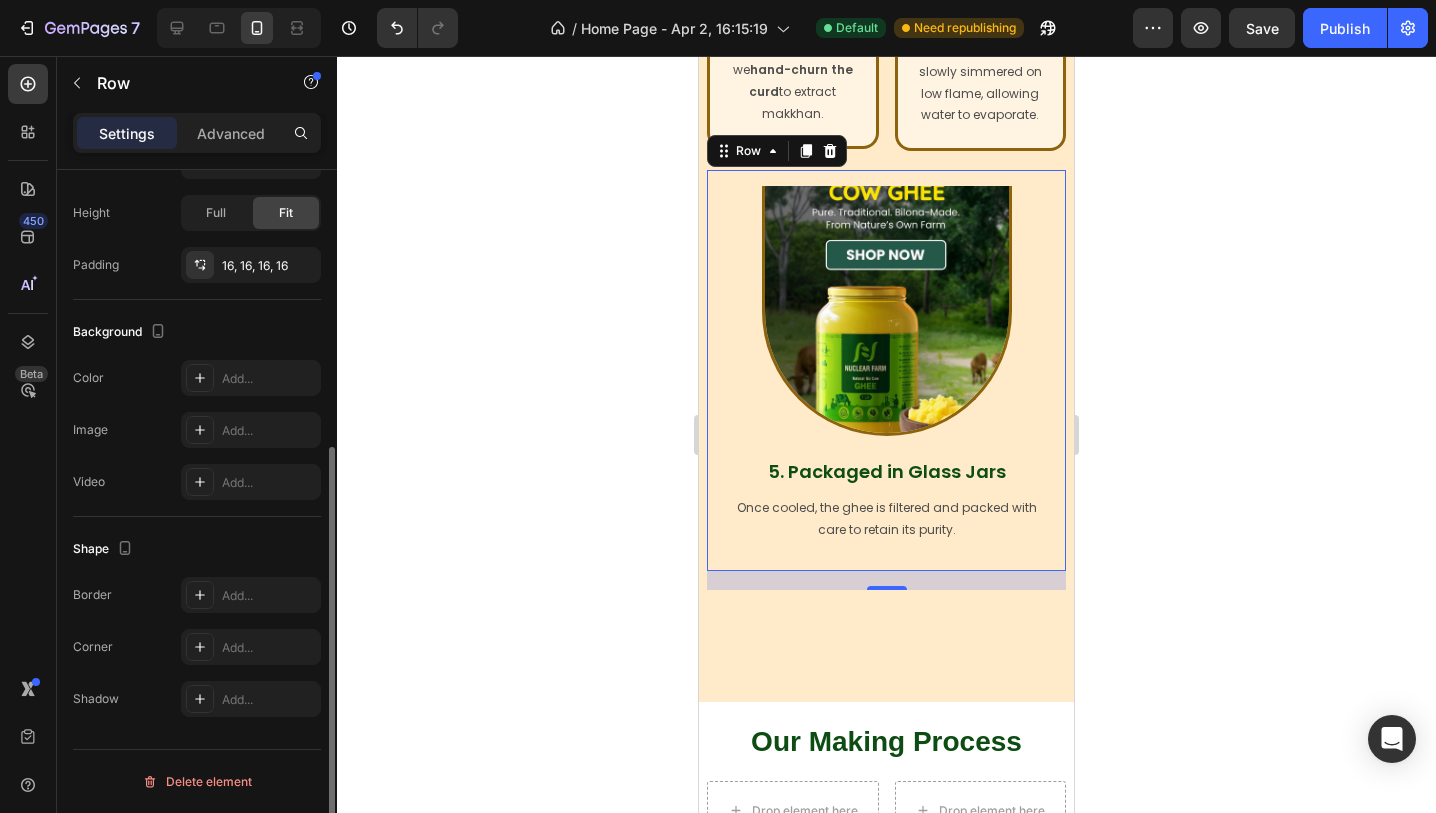 scroll, scrollTop: 466, scrollLeft: 0, axis: vertical 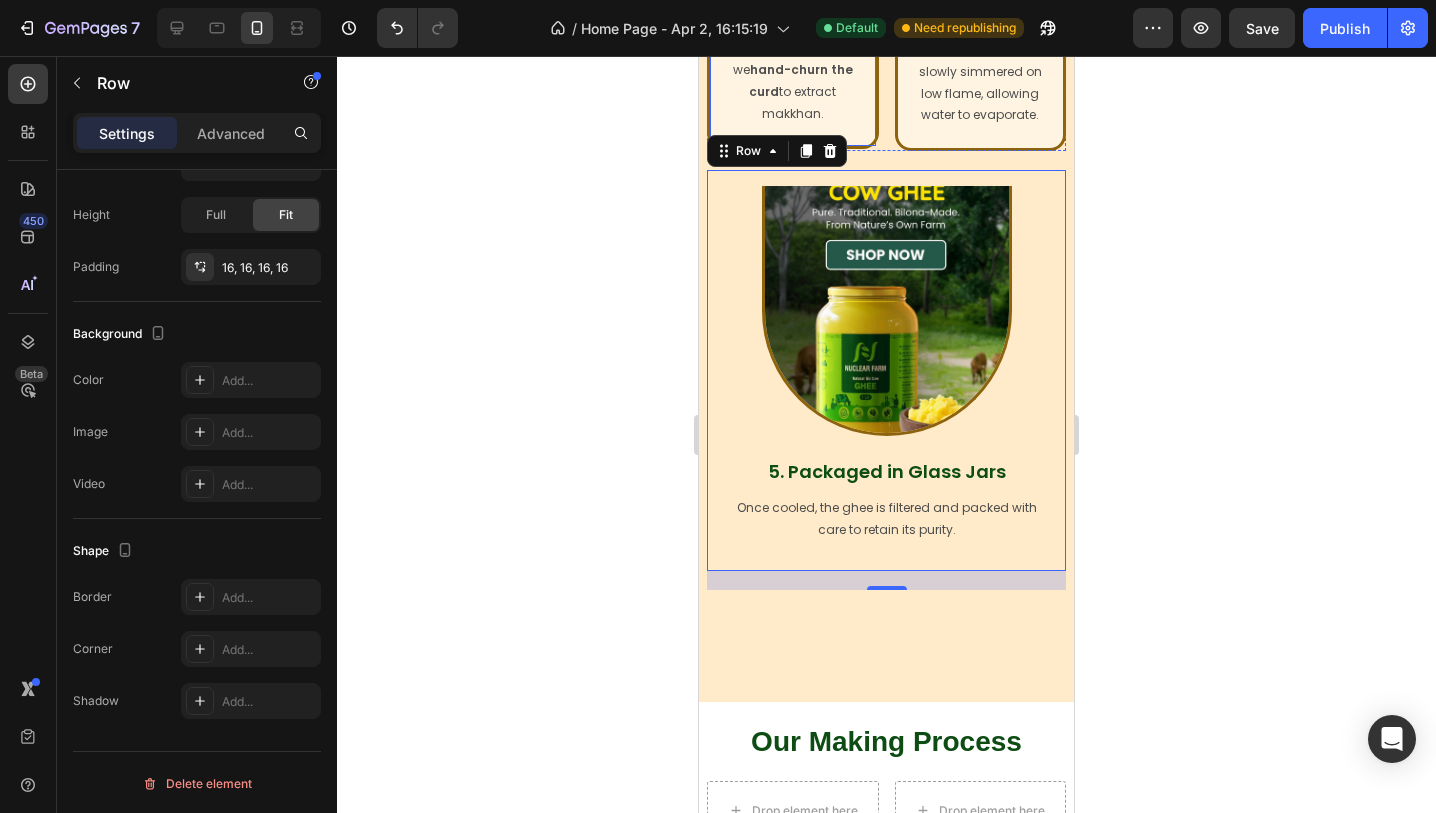 click on "Image 3. Wood Churned  Heading Using a  wooden churned (bilona)  , we  hand-churn the curd   to extract makkhan. Text Block Row" at bounding box center [793, -19] 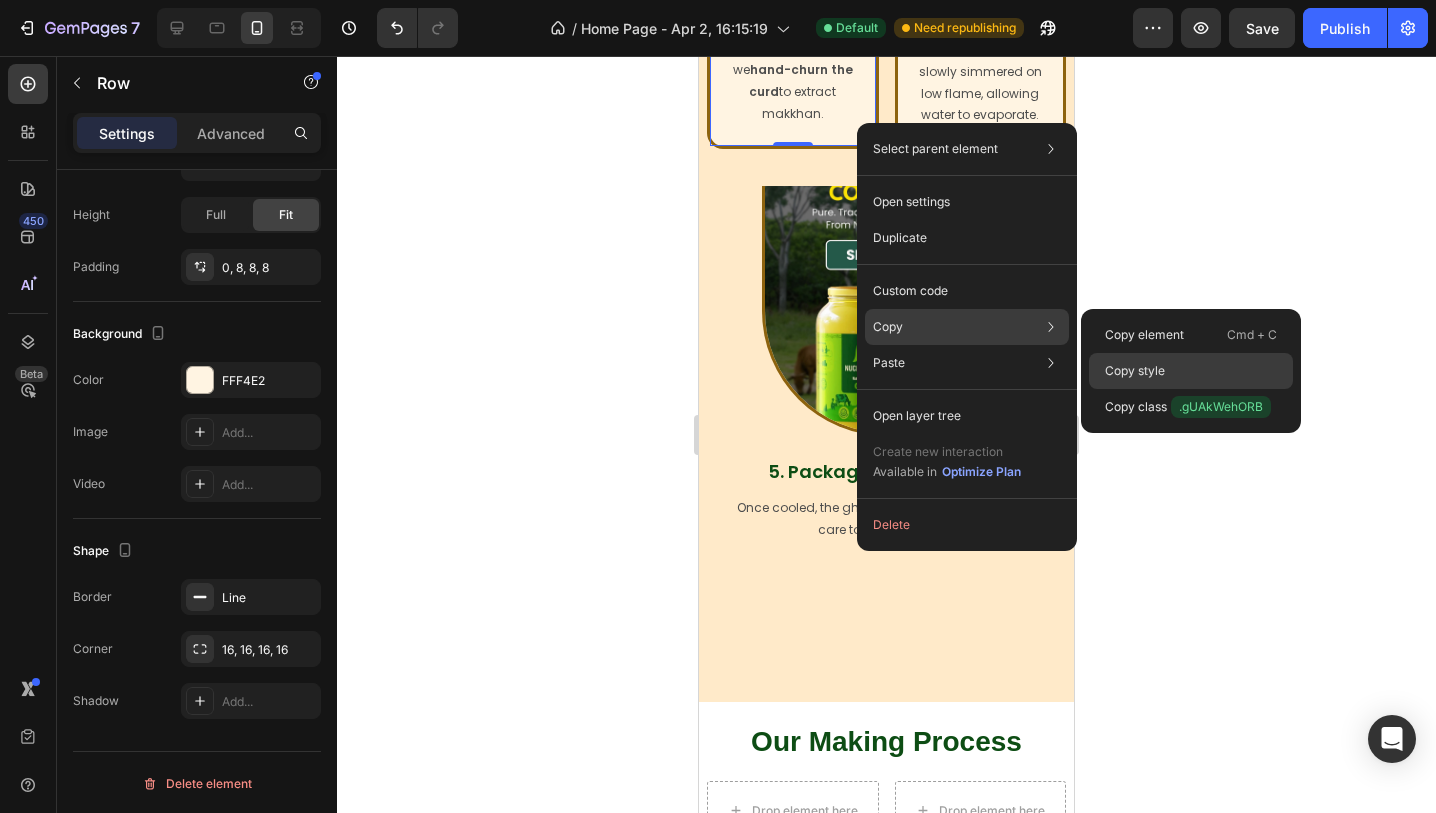 click on "Copy style" at bounding box center [1135, 371] 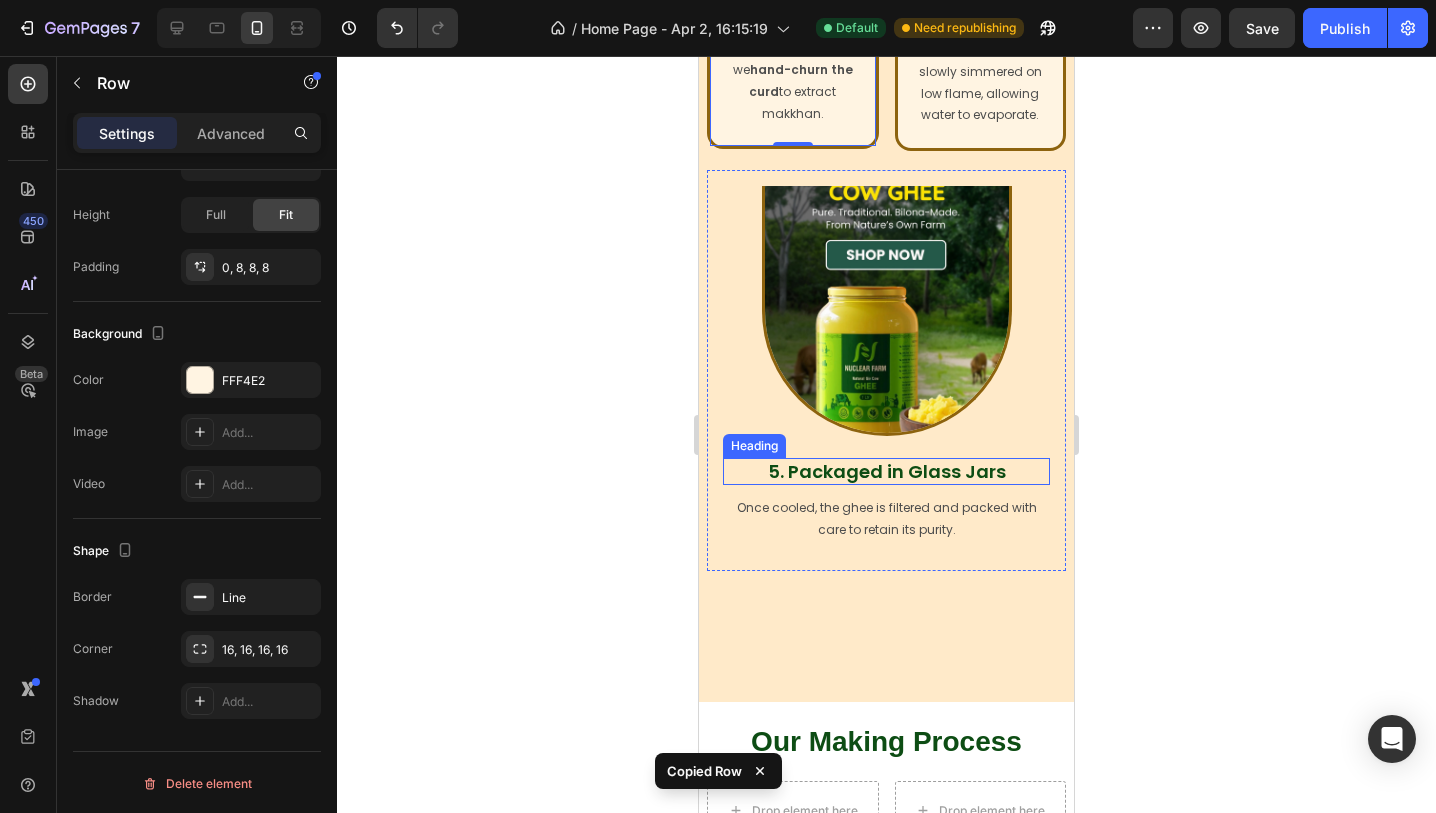 click on "Heading" at bounding box center [754, 446] 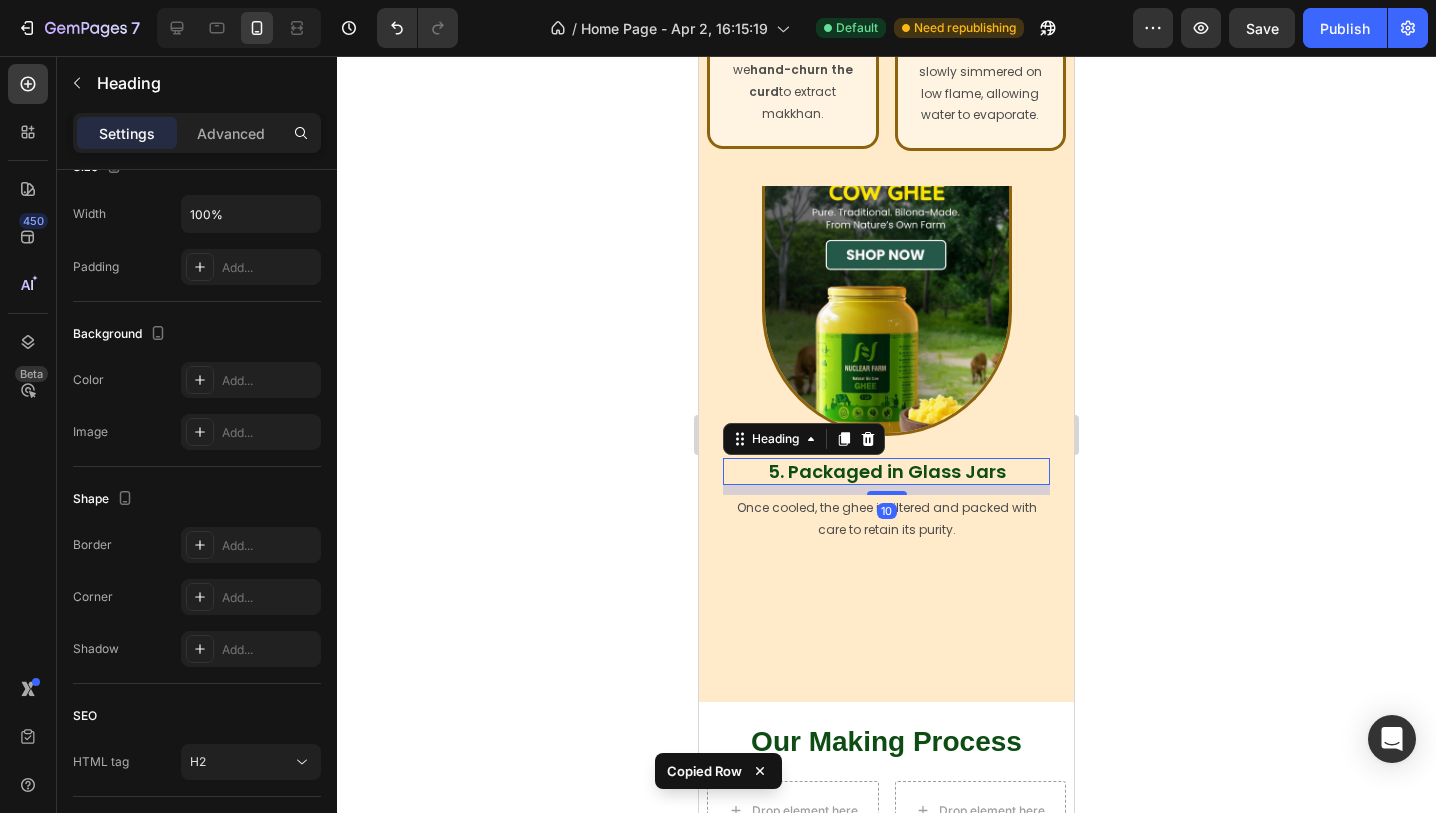 scroll, scrollTop: 0, scrollLeft: 0, axis: both 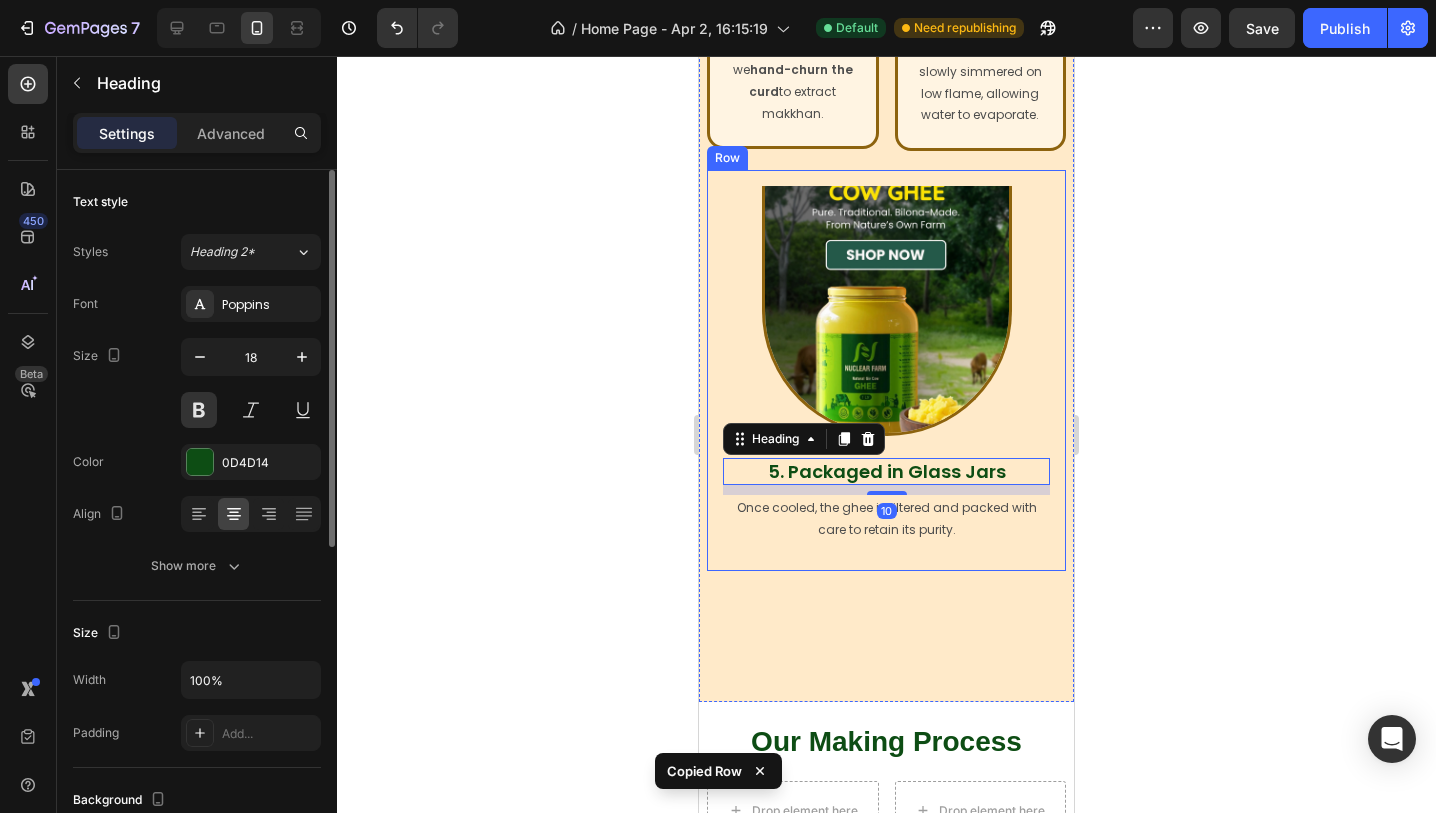 click on "Image 5. Packaged in Glass Jars Heading   10 Once cooled, the ghee is filtered and packed with care to retain its purity. Text Block" at bounding box center (886, 370) 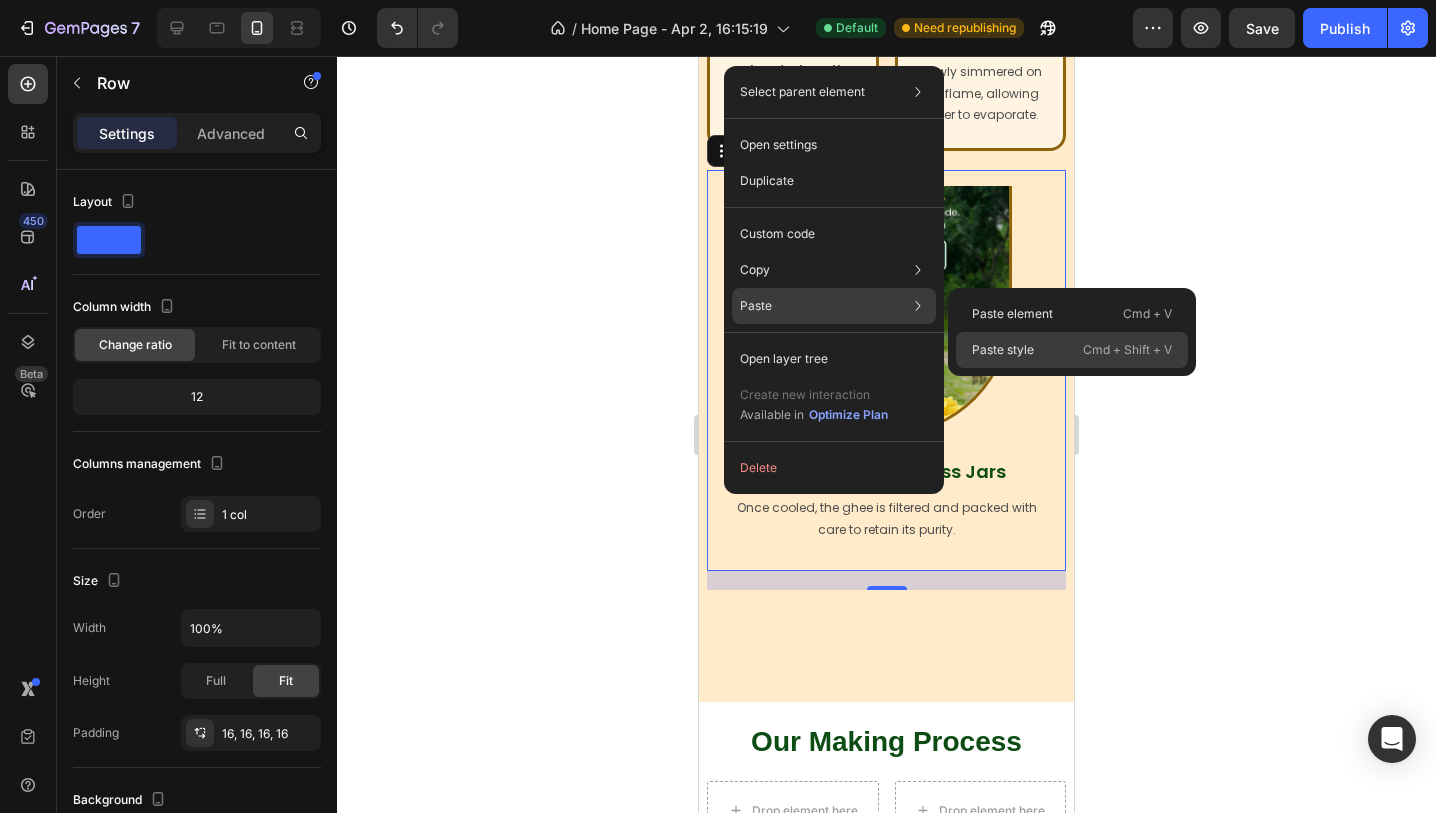 click on "Paste style" at bounding box center (1003, 350) 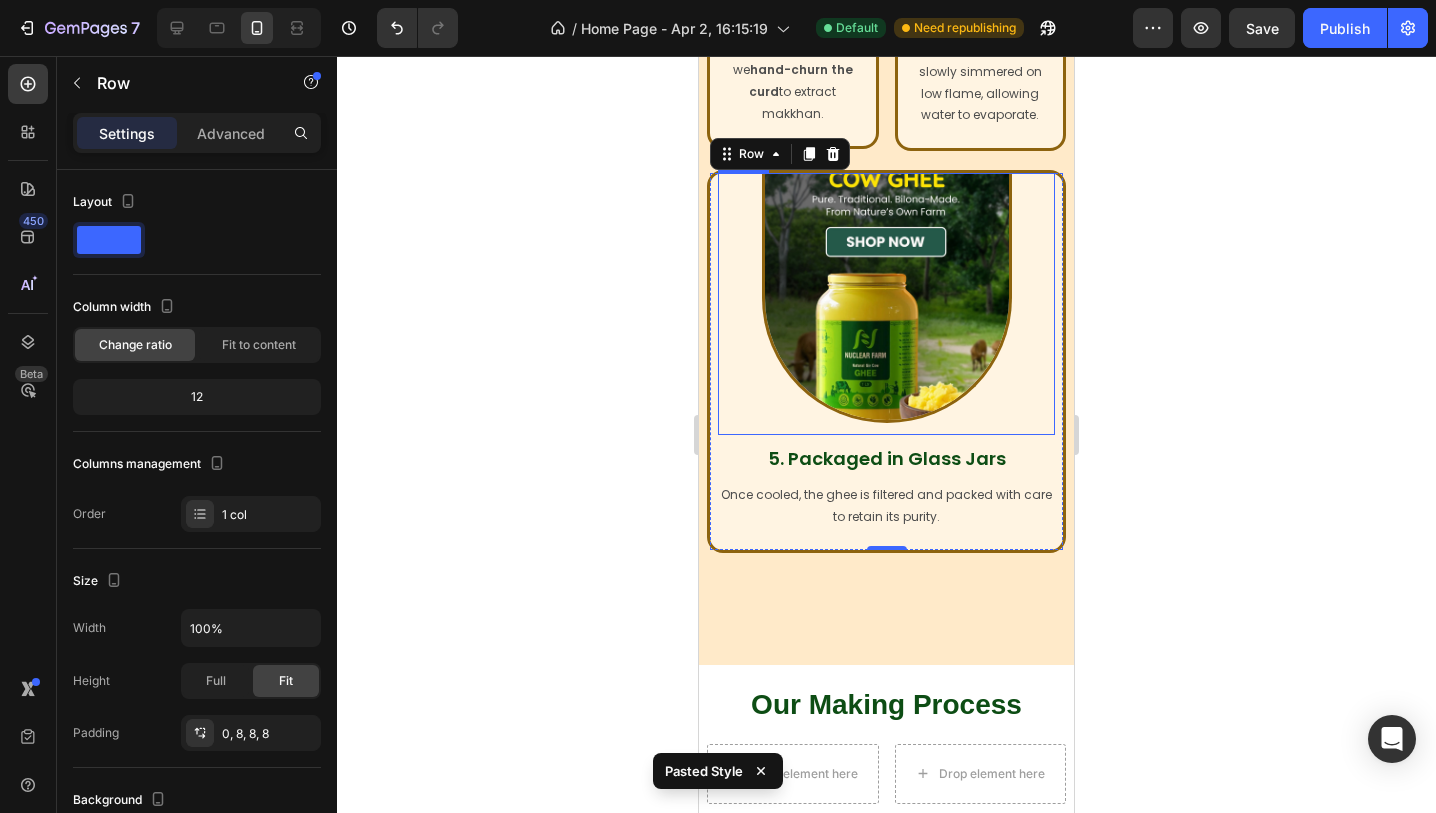 click at bounding box center [887, 298] 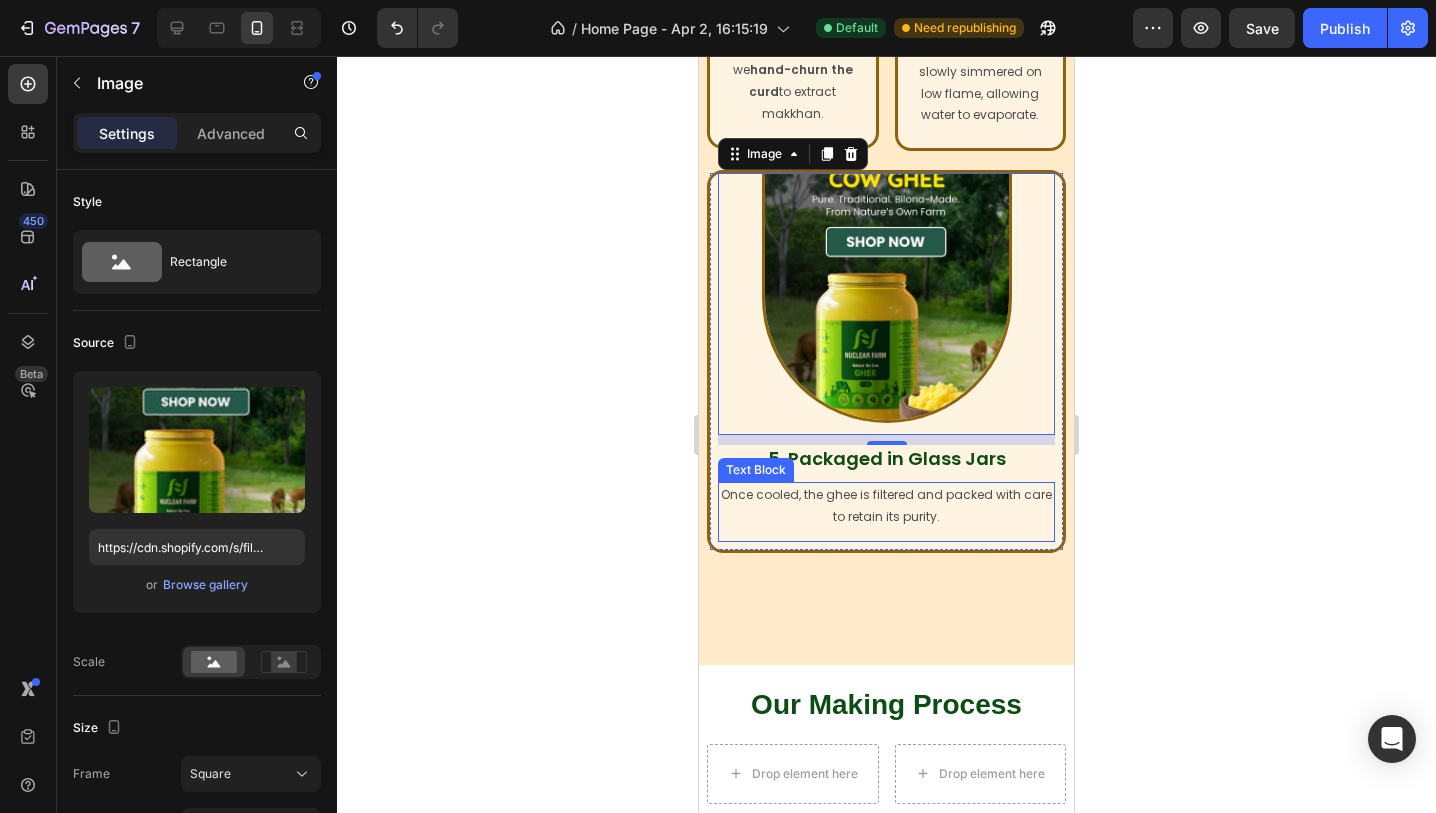 click on "Once cooled, the ghee is filtered and packed with care to retain its purity. Text Block" at bounding box center (886, 511) 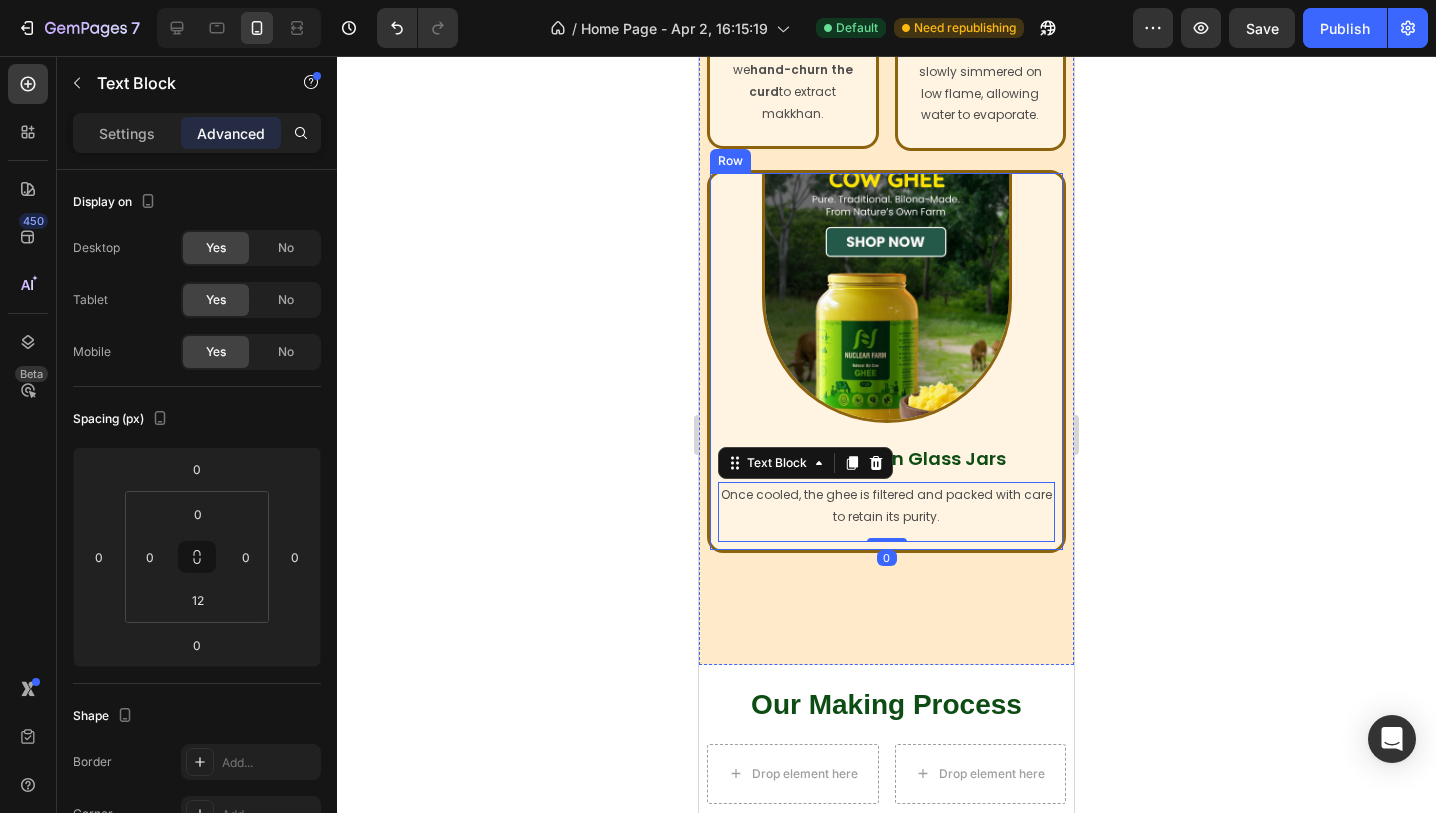 click on "Image 5. Packaged in Glass Jars Heading Once cooled, the ghee is filtered and packed with care to retain its purity. Text Block   0 Row" at bounding box center [886, 361] 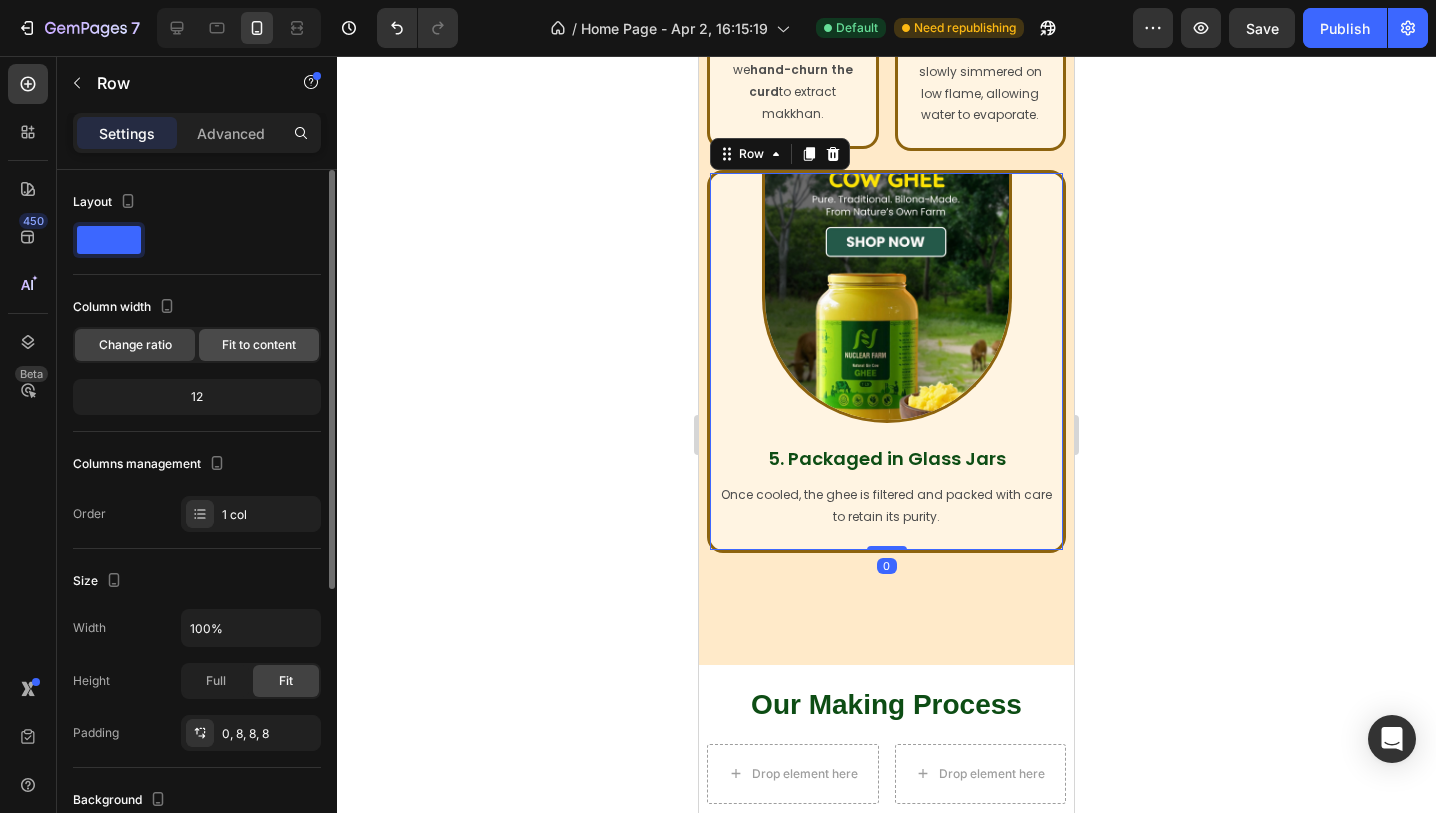 click on "Fit to content" 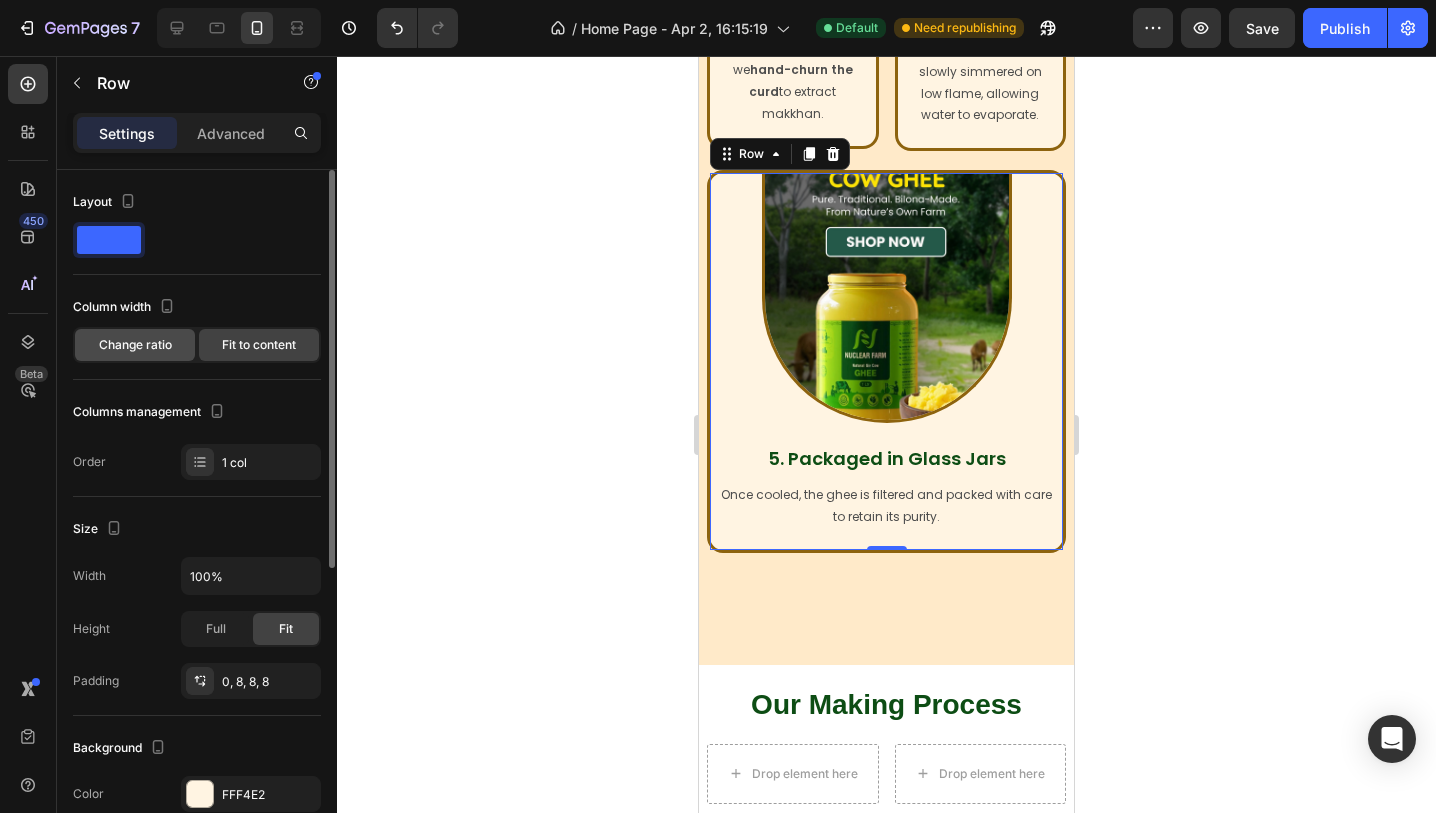 click on "Change ratio" 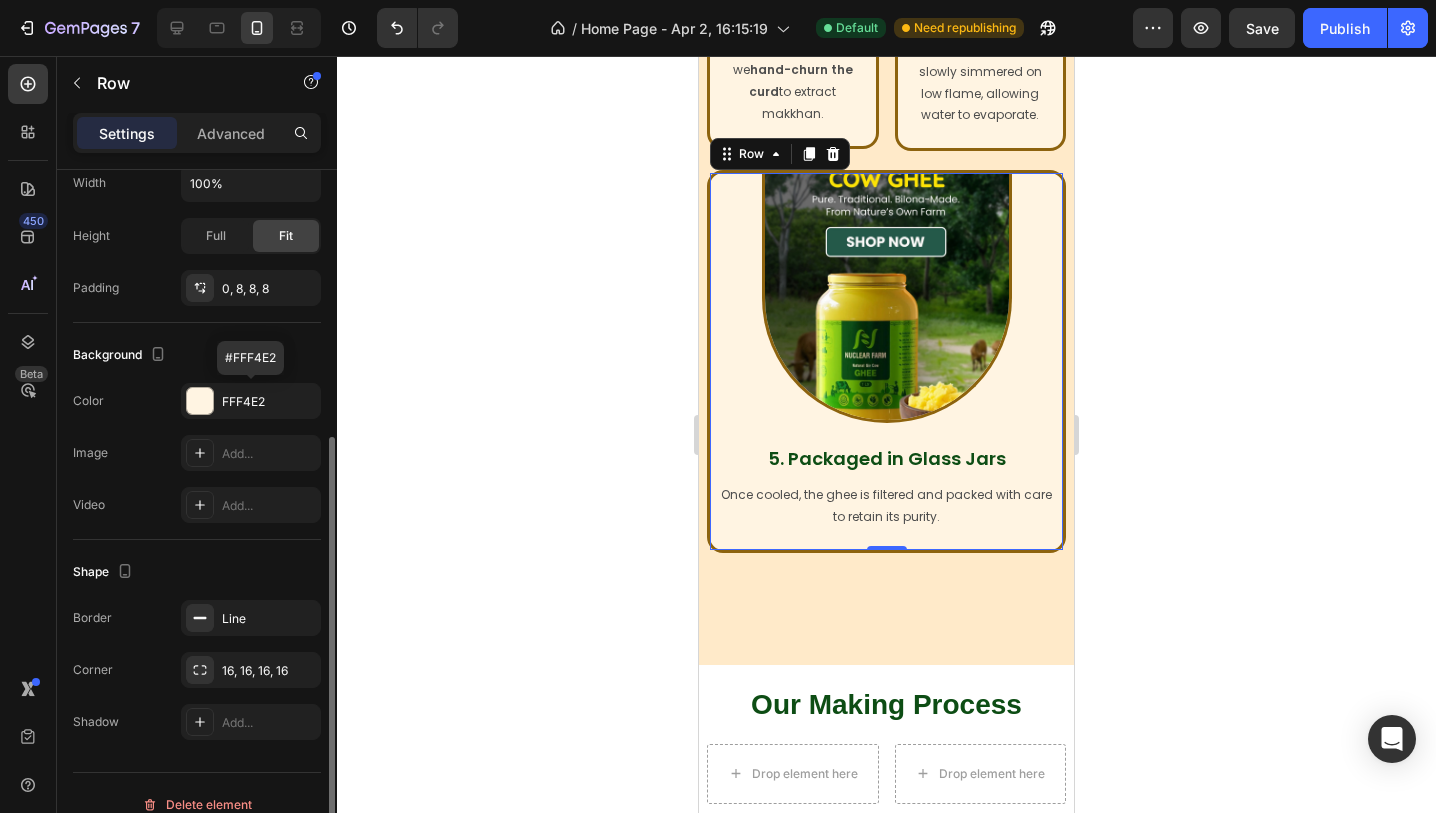 scroll, scrollTop: 468, scrollLeft: 0, axis: vertical 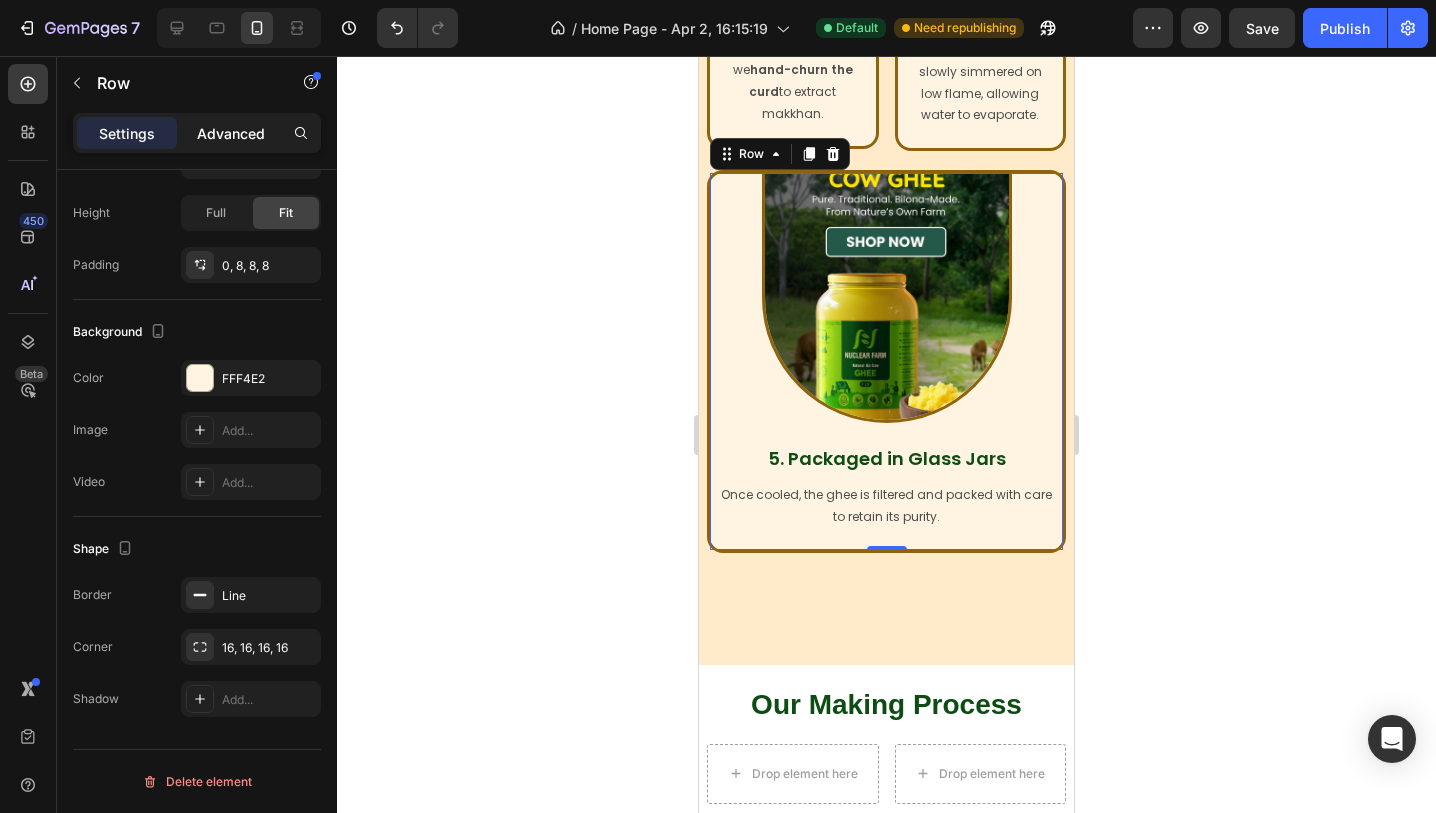 click on "Advanced" at bounding box center (231, 133) 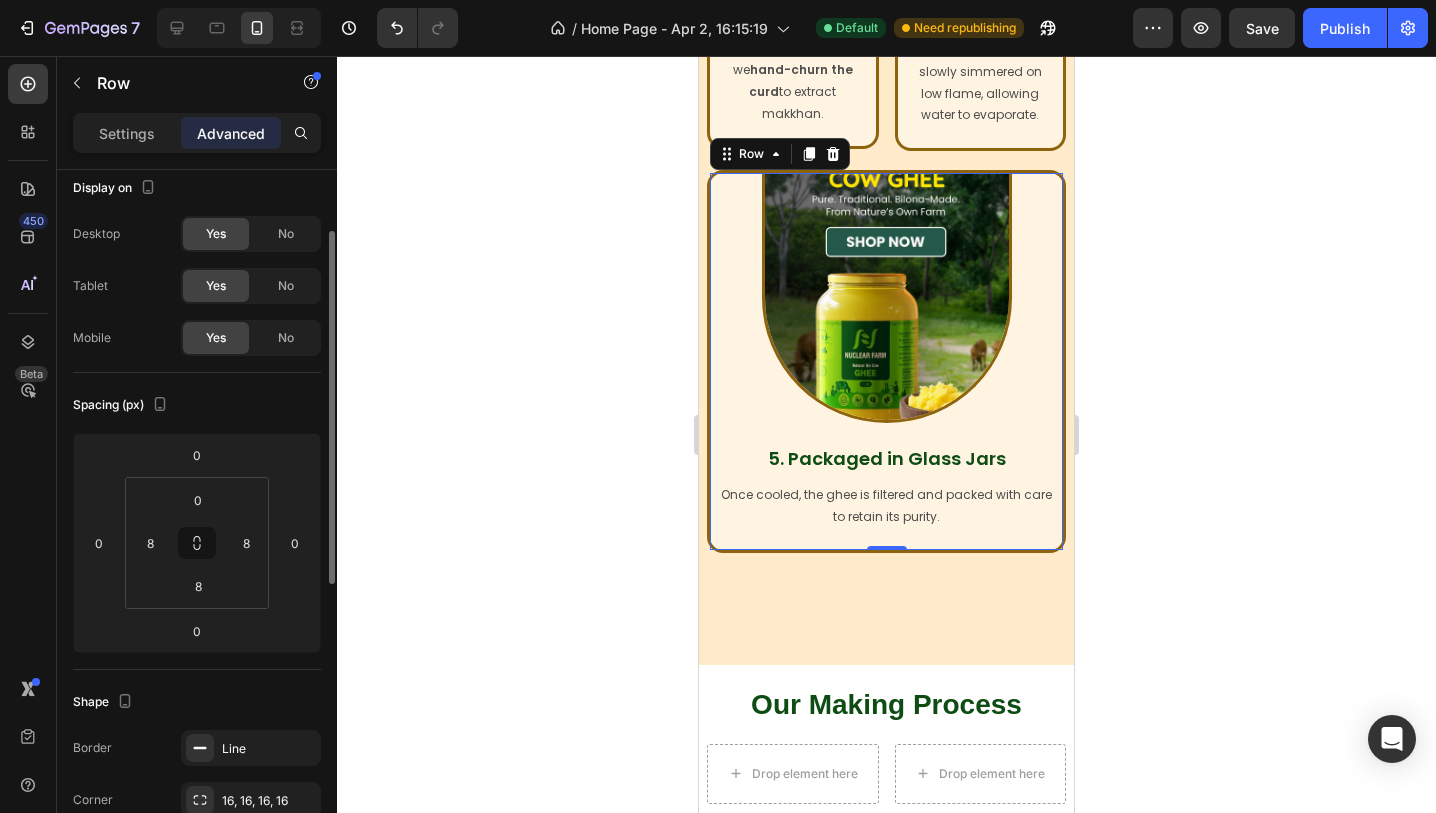 scroll, scrollTop: 0, scrollLeft: 0, axis: both 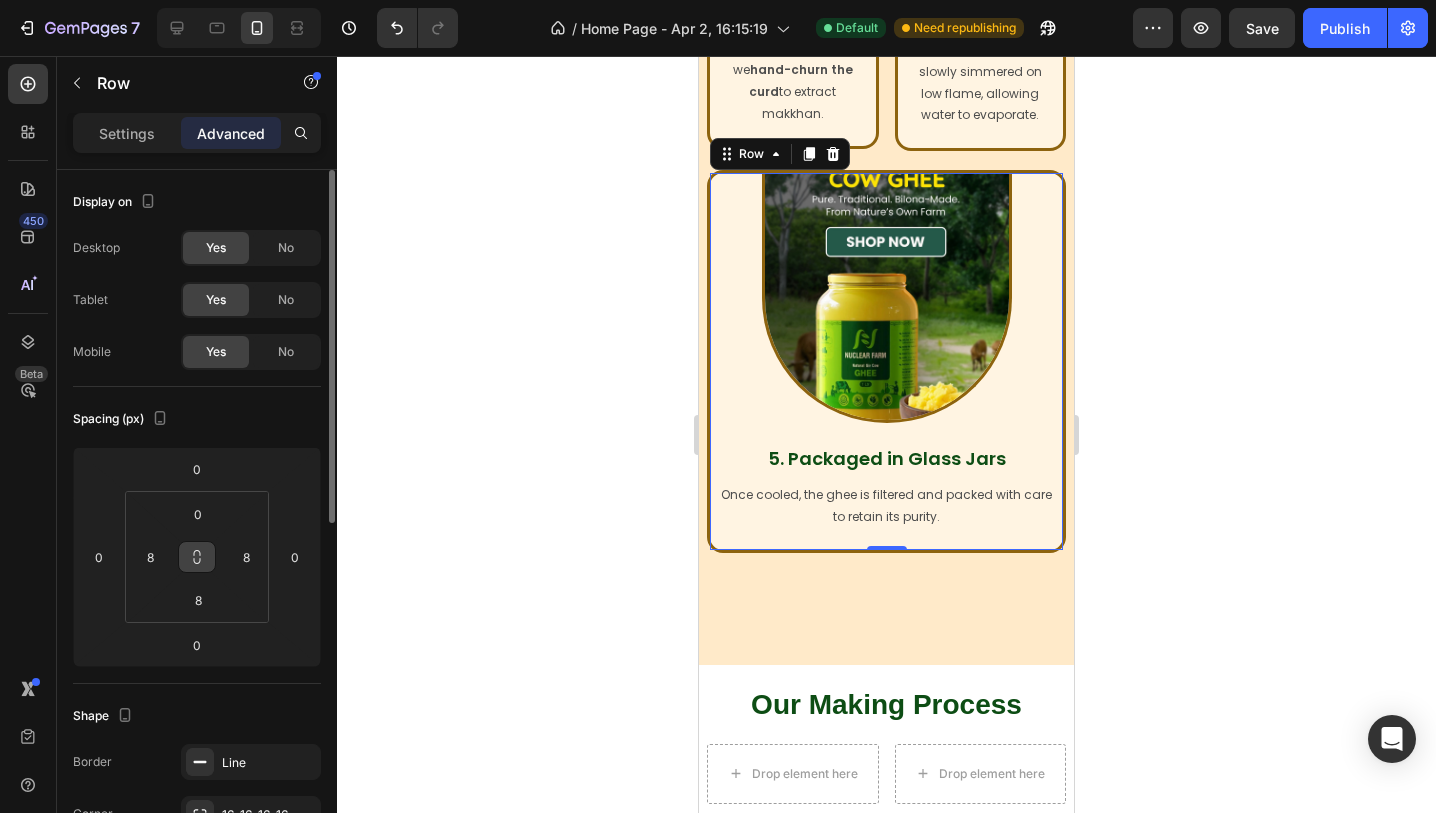 click 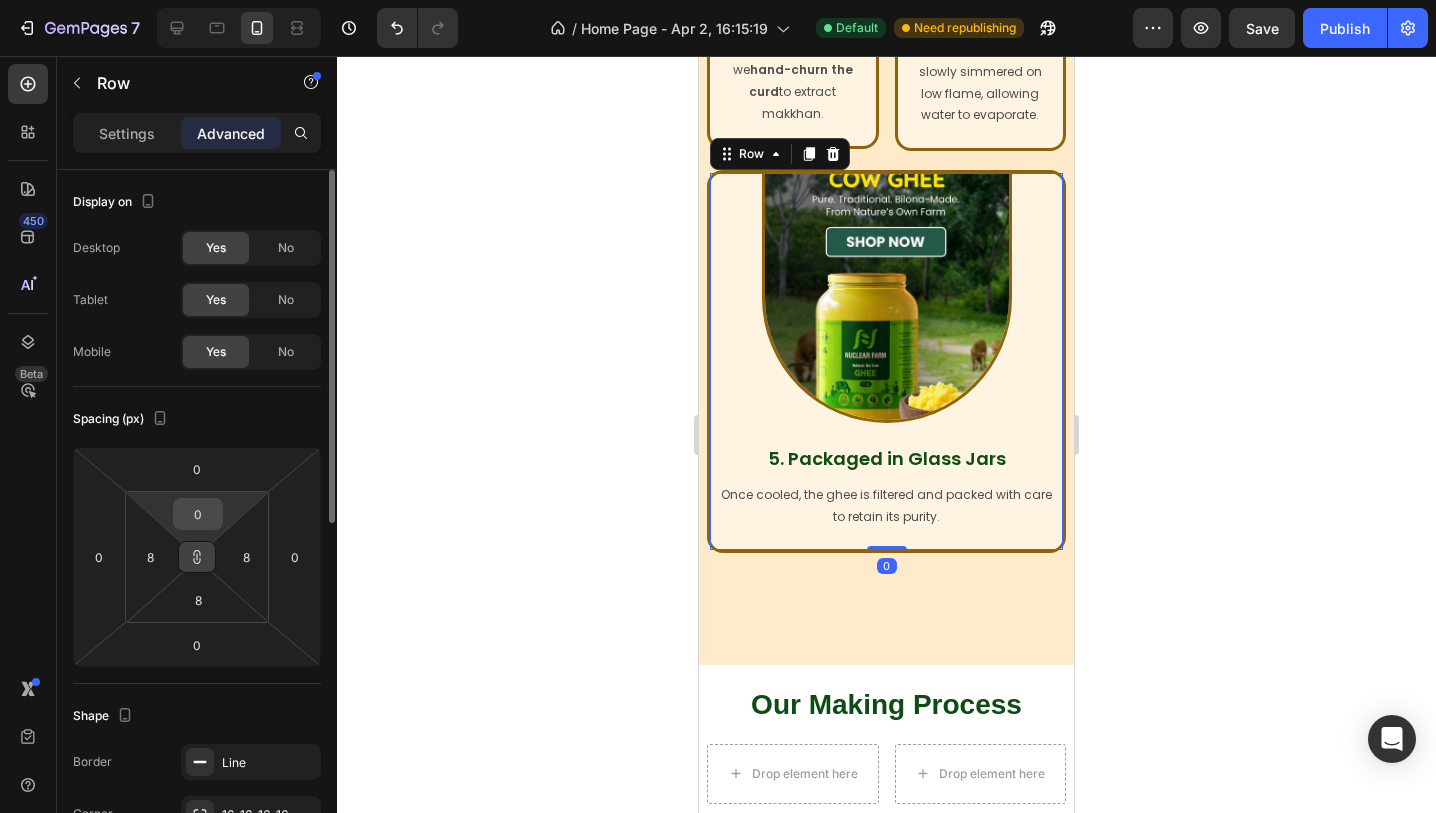 click on "0" at bounding box center (198, 514) 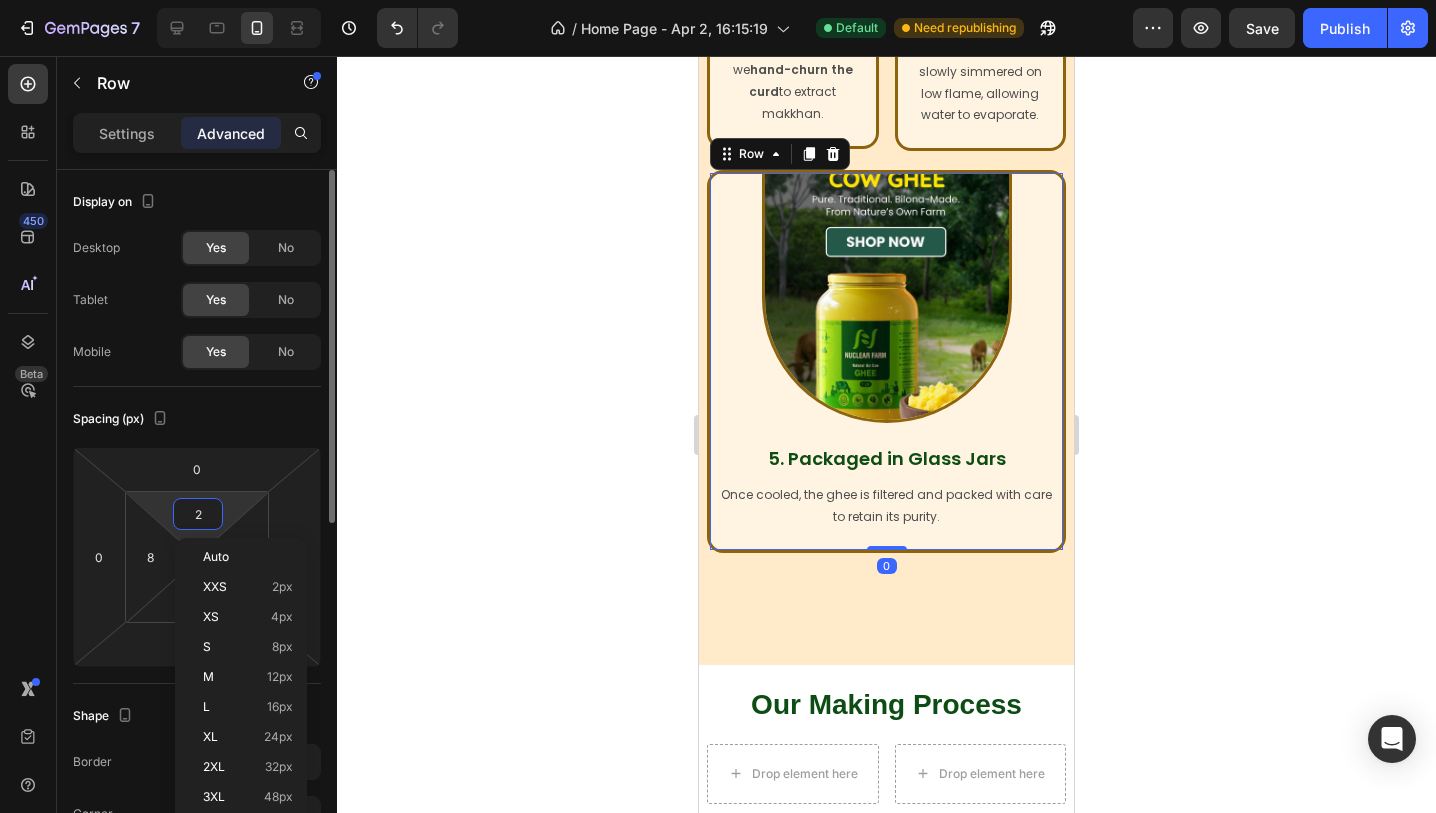 type on "20" 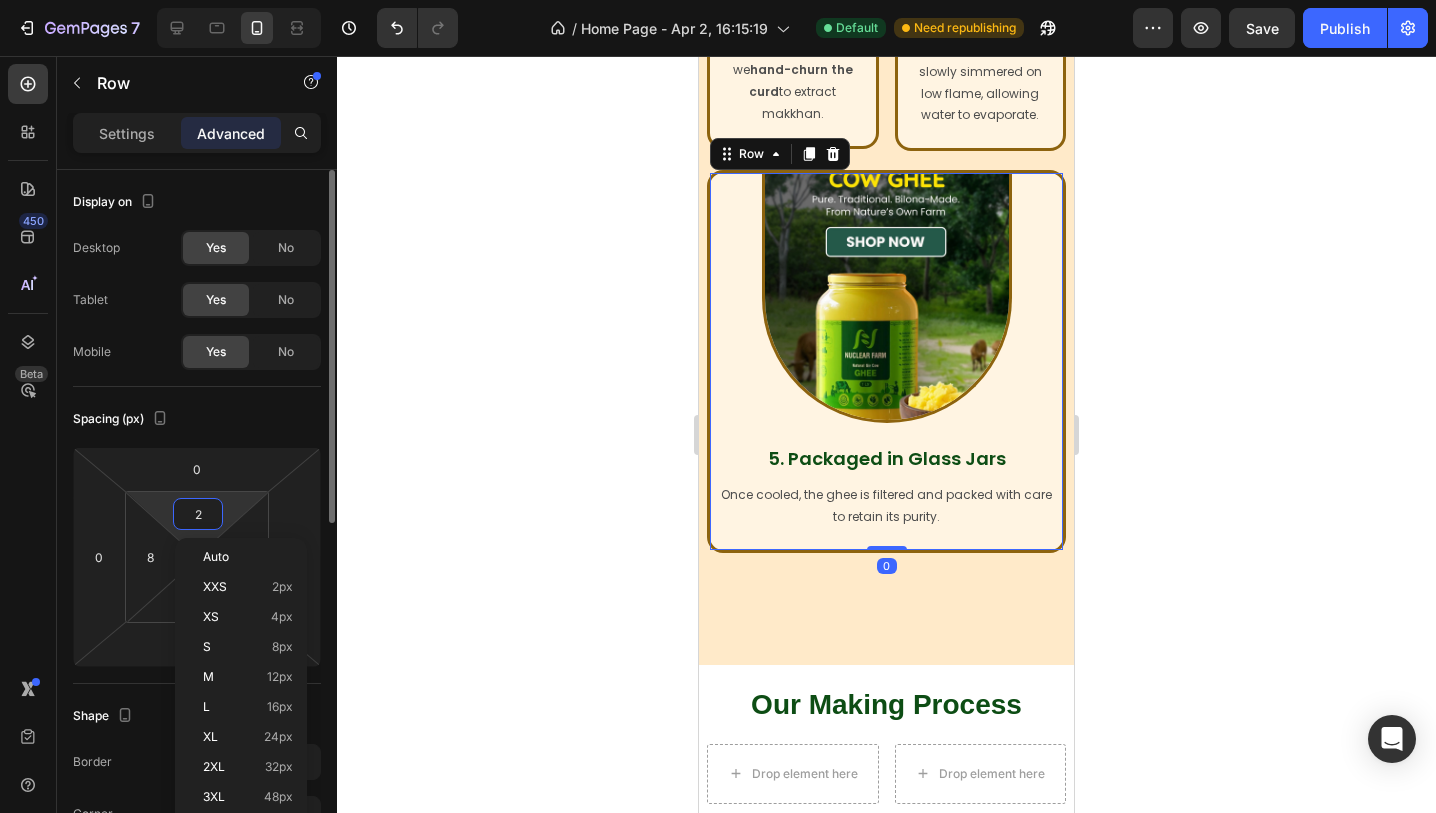 type on "20" 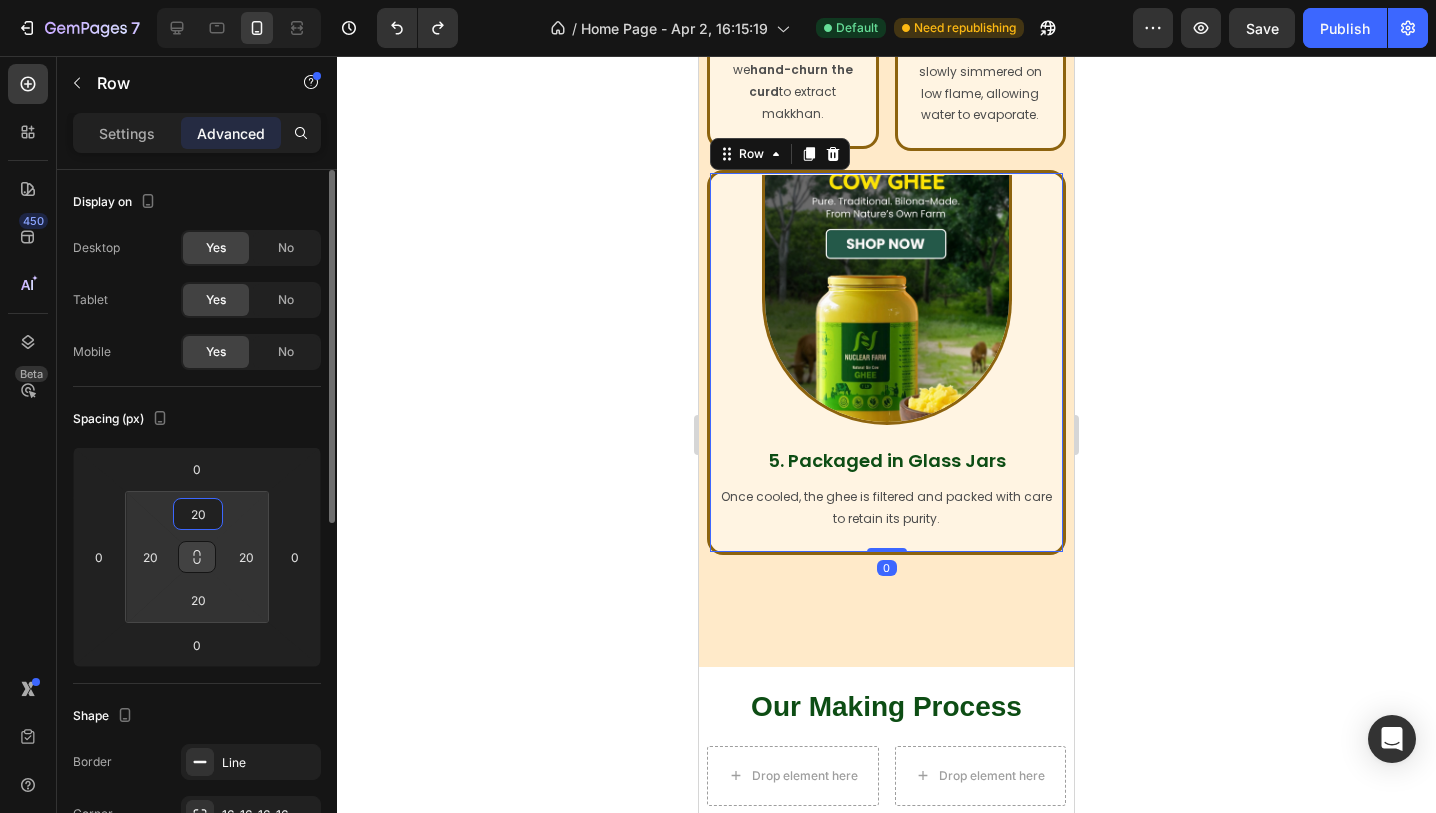type on "2" 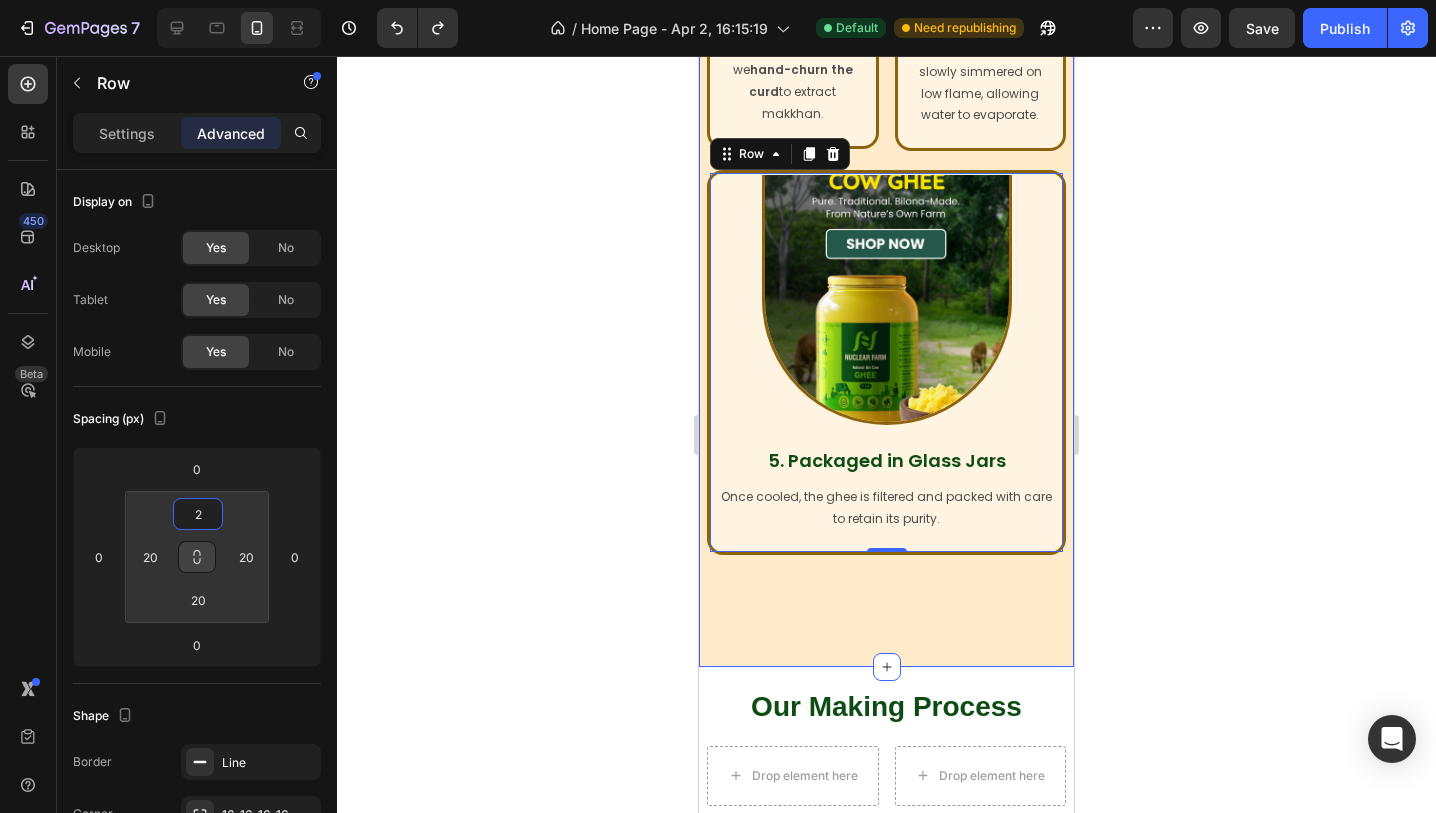 click on "Our Making Process    Heading Image 1. Hand Milking Heading We begin each day with  hand-milking our A2 Desi cows  — no machines, no stress. Text Block Row Image 2.Curd Preparation Heading Unlike factory-made ghee that uses cream, we  set curd naturally from the milk. Text Block Row Row Image 3. Wood Churned  Heading Using a  wooden churned (bilona)  , we  hand-churn the curd   to extract makkhan. Text Block Row Image 4. Cooked with Traditional Method Heading The extracted butter is slowly simmered on low flame, allowing water to evaporate. Text Block Row Row Image 5. Packaged in Glass Jars Heading Once cooled, the ghee is filtered and packed with care to retain its purity. Text Block Row   0 Section 3" at bounding box center [886, -10] 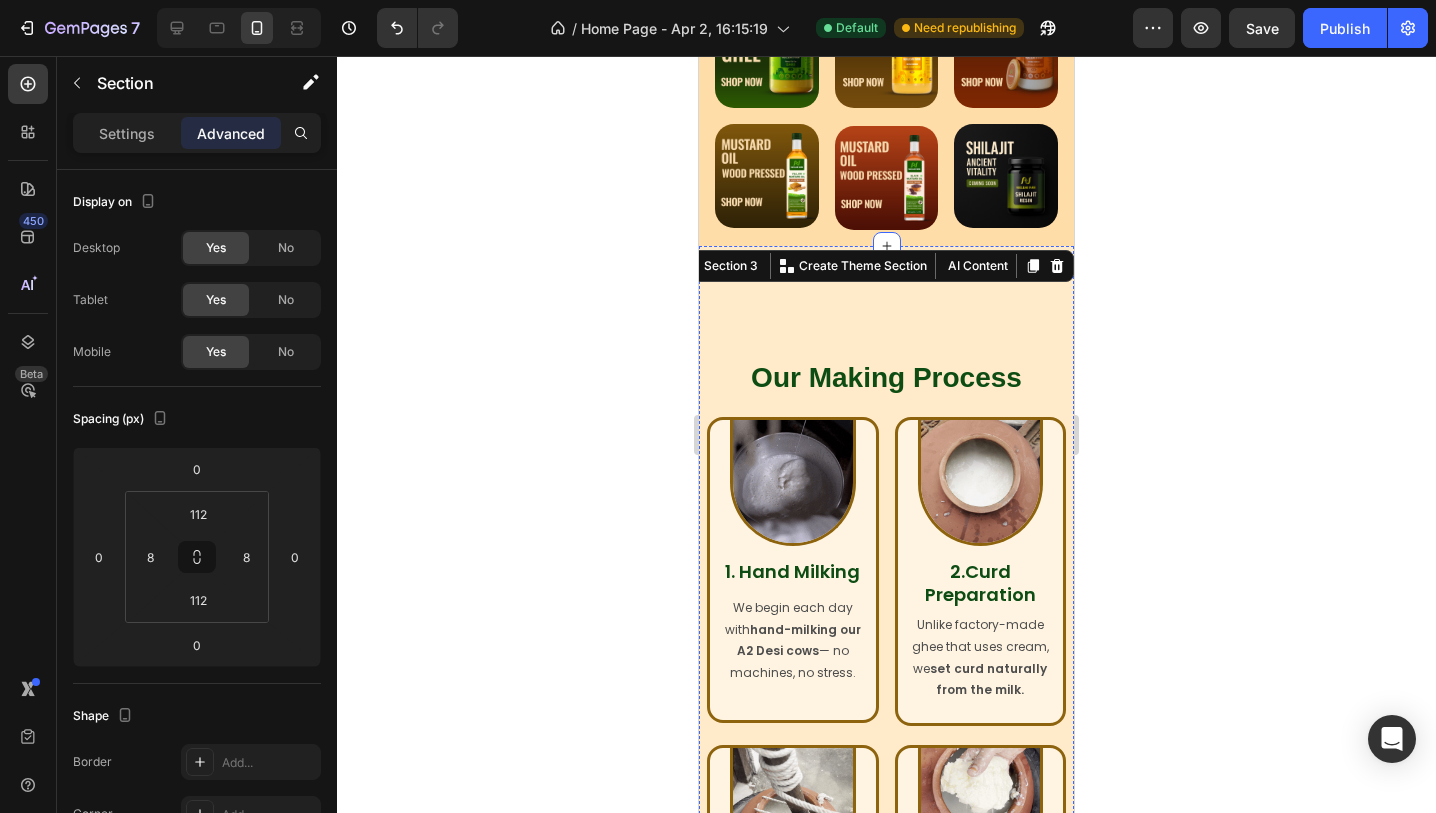 scroll, scrollTop: 669, scrollLeft: 0, axis: vertical 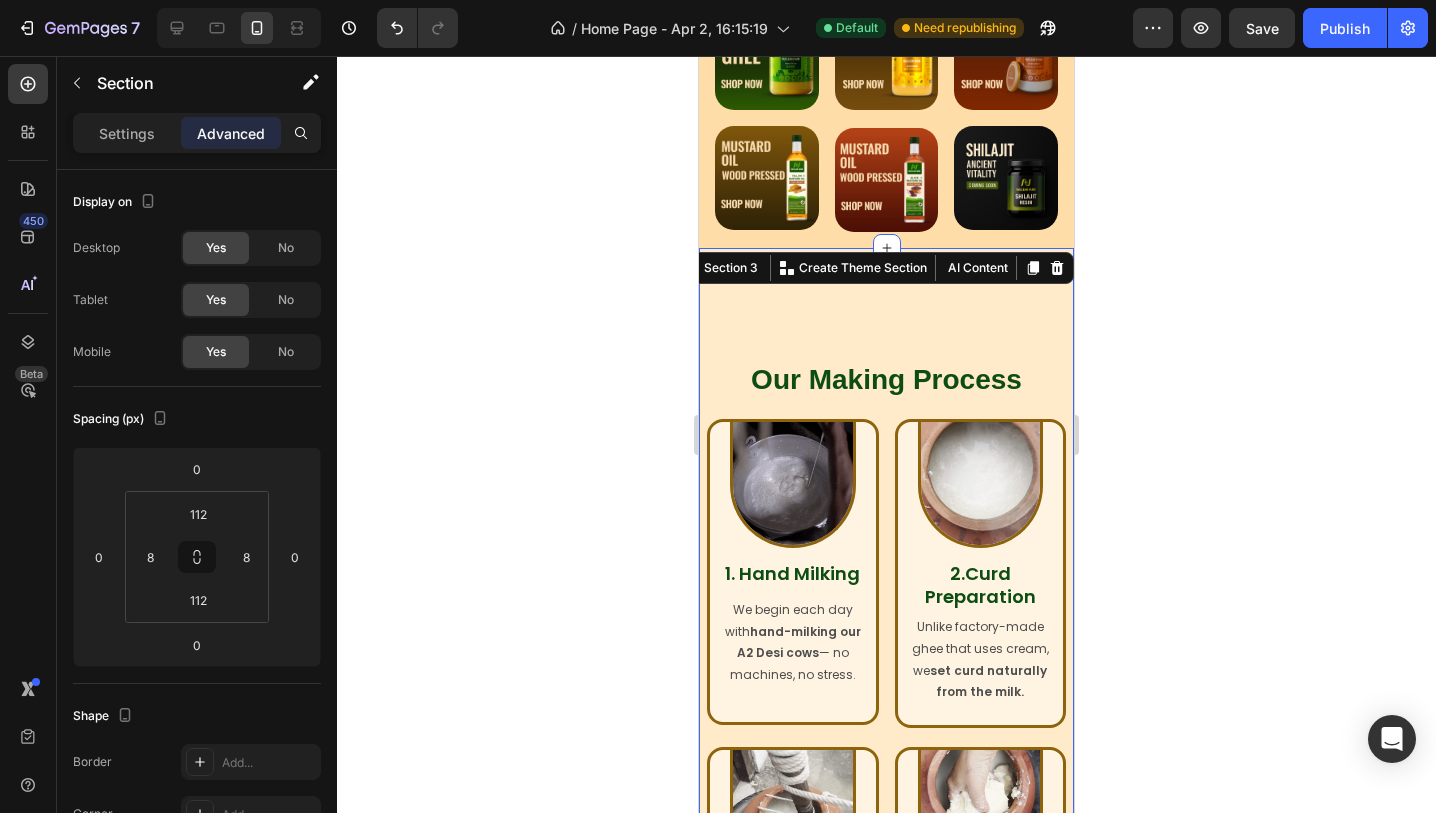 click on "Our Making Process    Heading Image 1. Hand Milking Heading We begin each day with  hand-milking our A2 Desi cows  — no machines, no stress. Text Block Row Image 2.Curd Preparation Heading Unlike factory-made ghee that uses cream, we  set curd naturally from the milk. Text Block Row Row Image 3. Wood Churned  Heading Using a  wooden churned (bilona)  , we  hand-churn the curd   to extract makkhan. Text Block Row Image 4. Cooked with Traditional Method Heading The extracted butter is slowly simmered on low flame, allowing water to evaporate. Text Block Row Row Image 5. Packaged in Glass Jars Heading Once cooled, the ghee is filtered and packed with care to retain its purity. Text Block Row Section 3   You can create reusable sections Create Theme Section AI Content Write with GemAI What would you like to describe here? Tone and Voice Persuasive Product Yellow mustard oil Show more Generate" at bounding box center [886, 924] 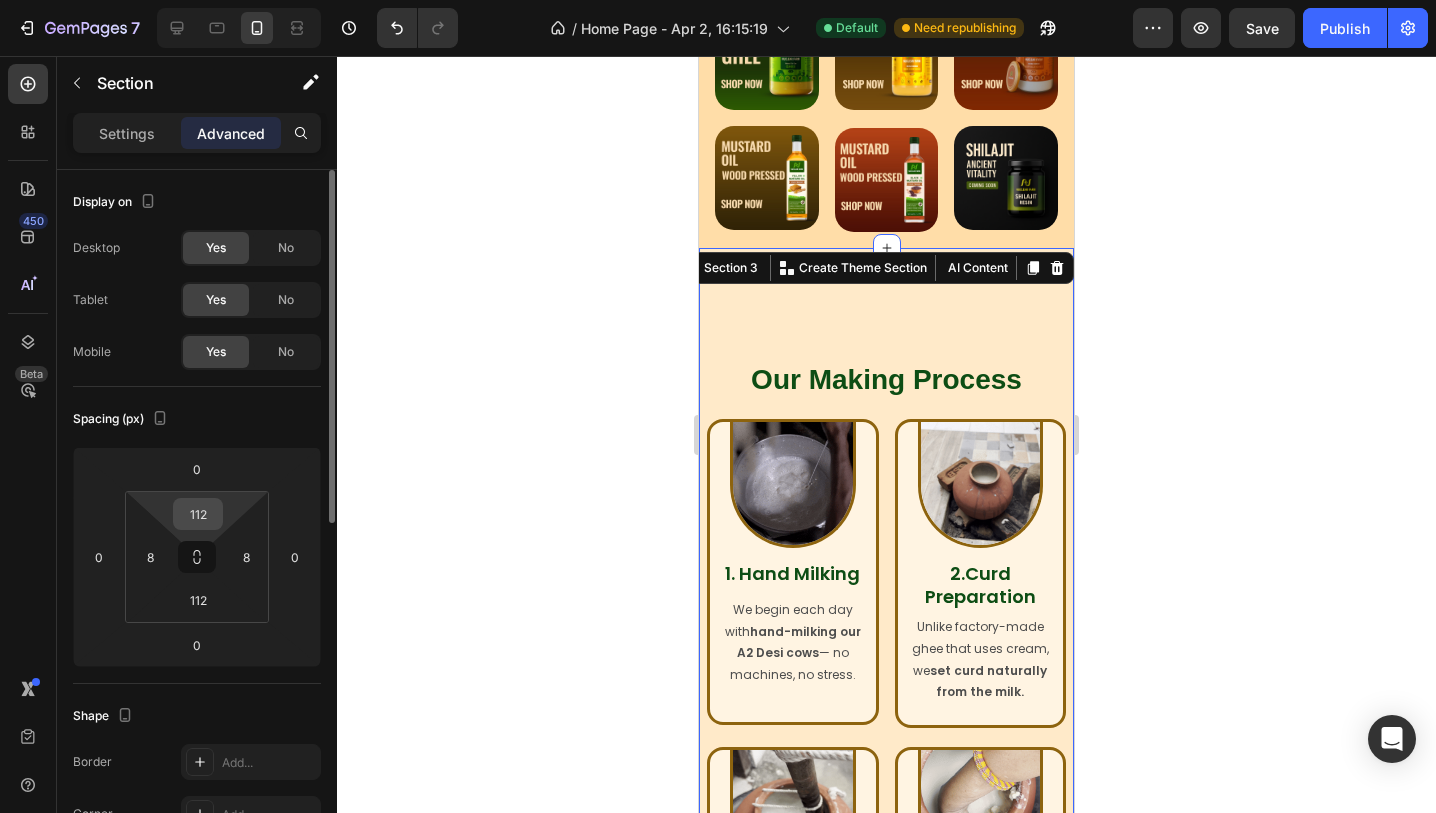 click on "112" at bounding box center (198, 514) 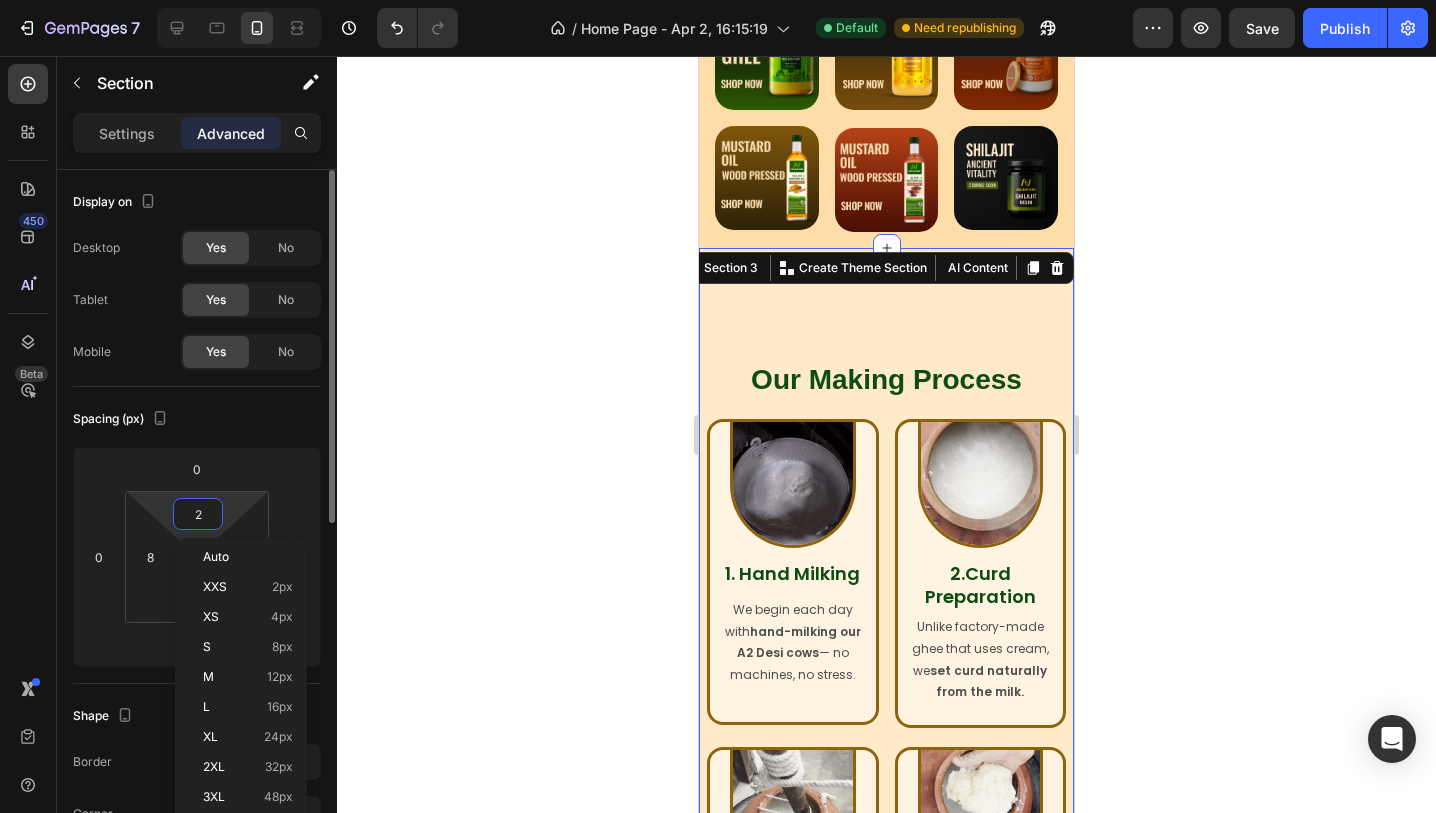 type on "20" 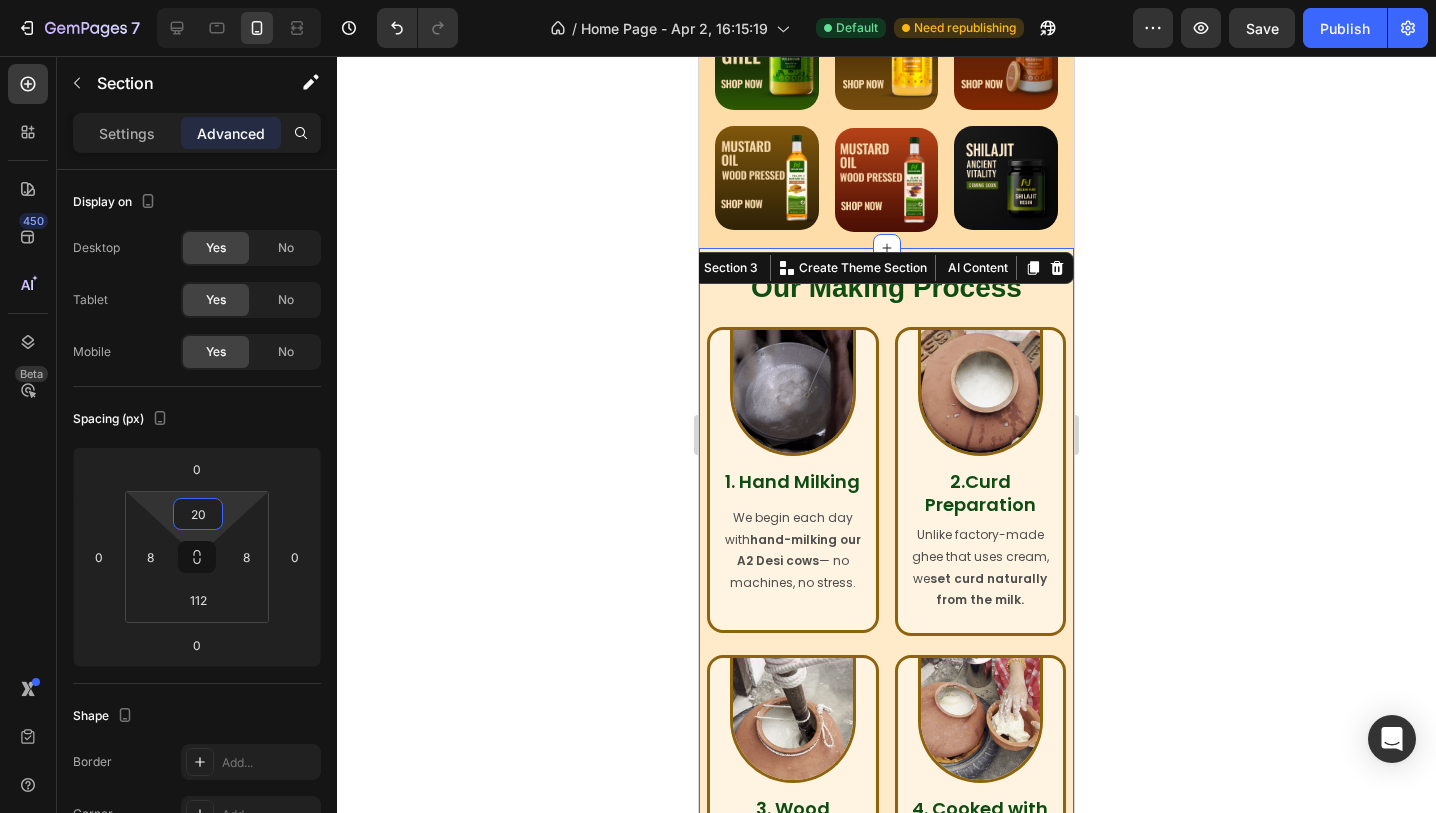click 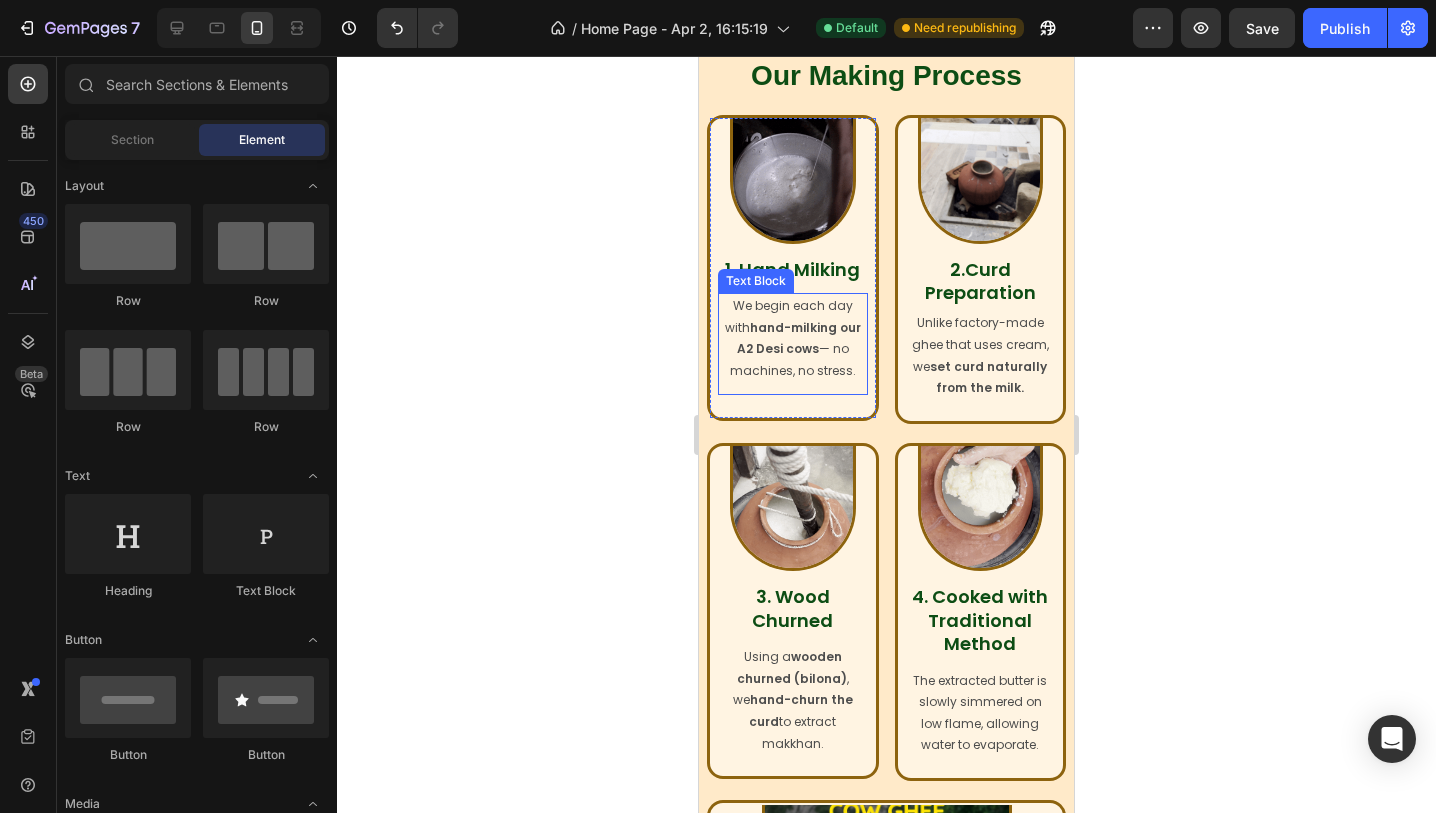 scroll, scrollTop: 820, scrollLeft: 0, axis: vertical 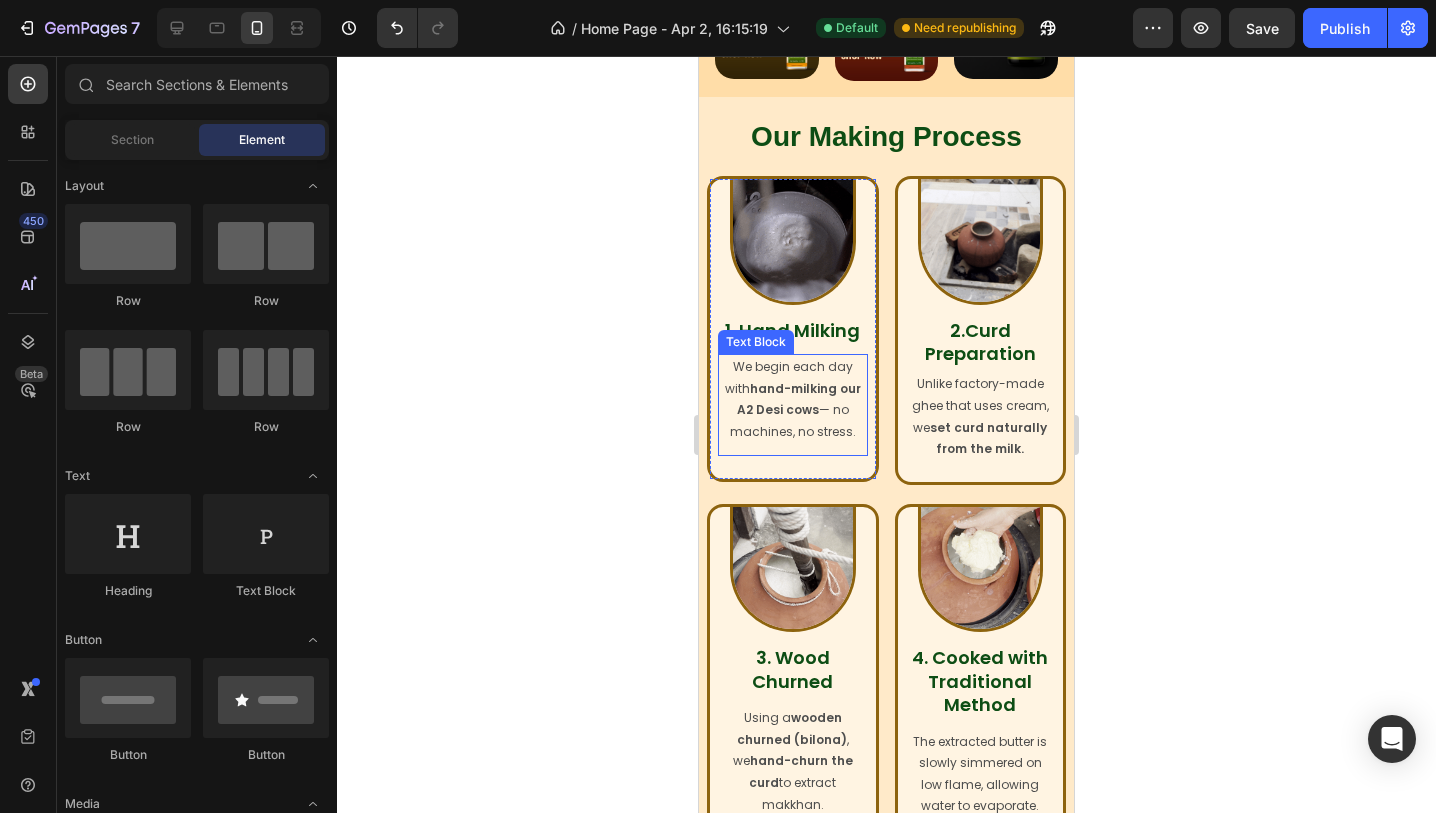 click on "We begin each day with  hand-milking our A2 Desi cows  — no machines, no stress." at bounding box center (793, 399) 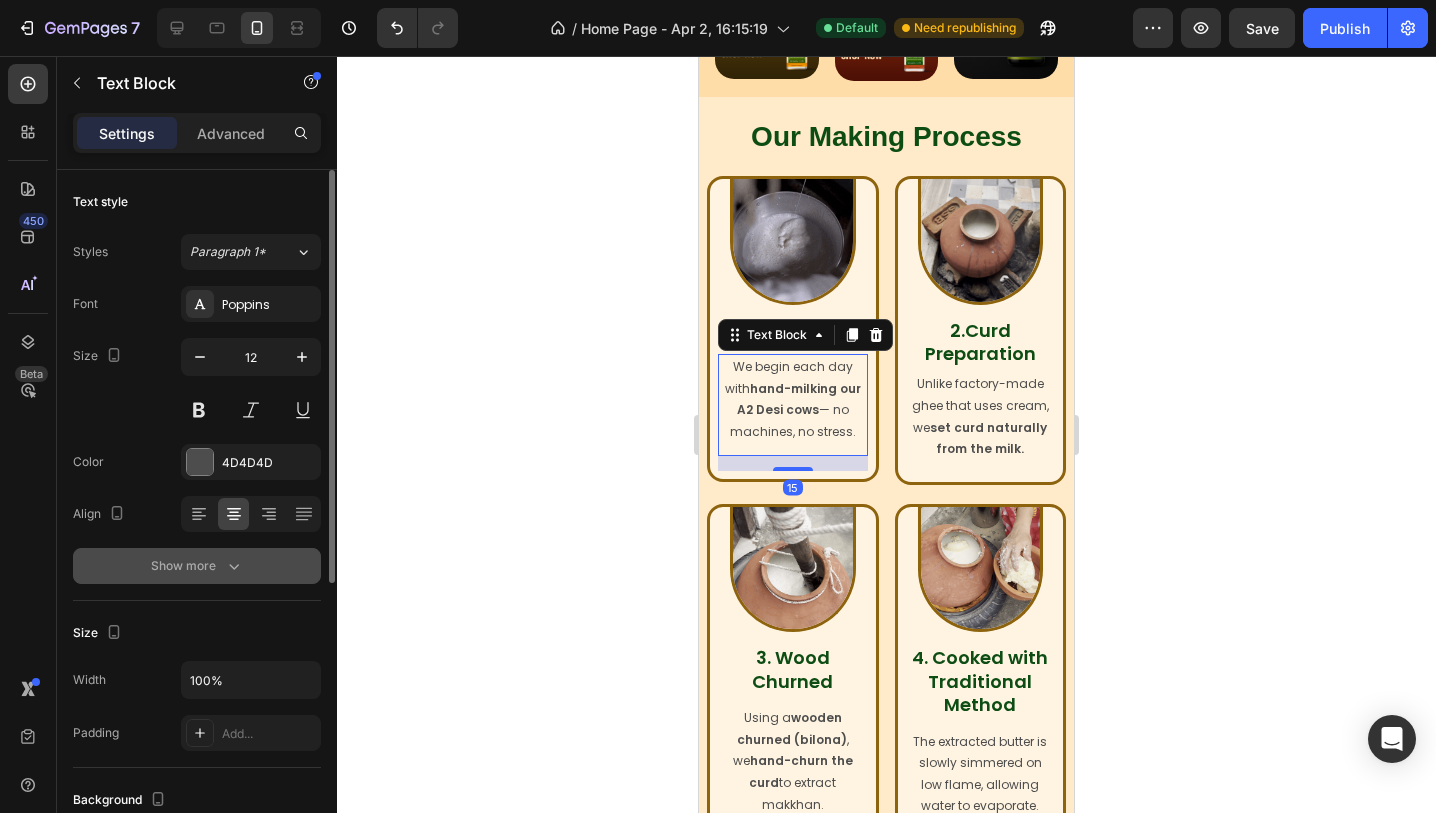 click on "Show more" at bounding box center (197, 566) 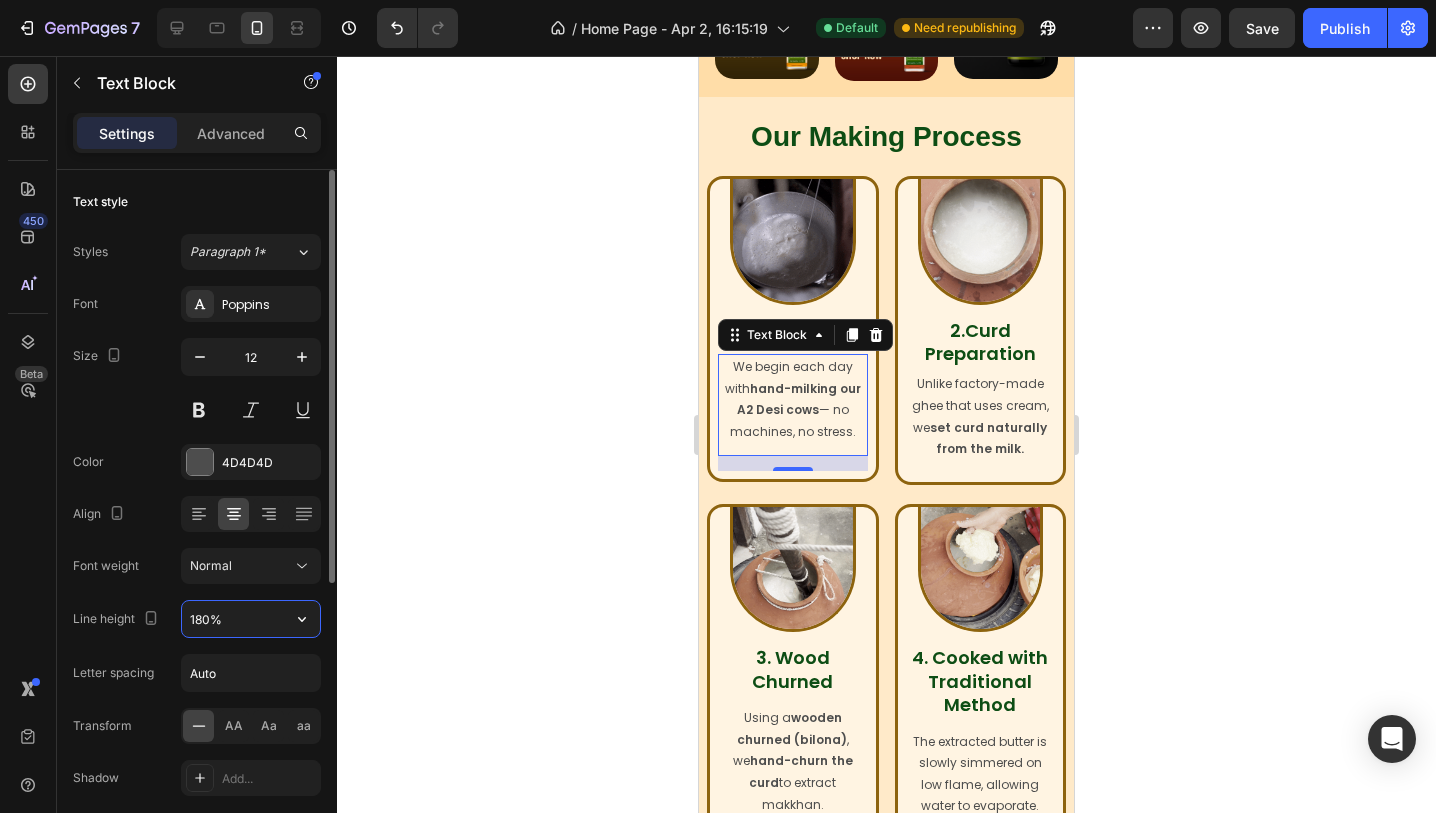 click on "180%" at bounding box center (251, 619) 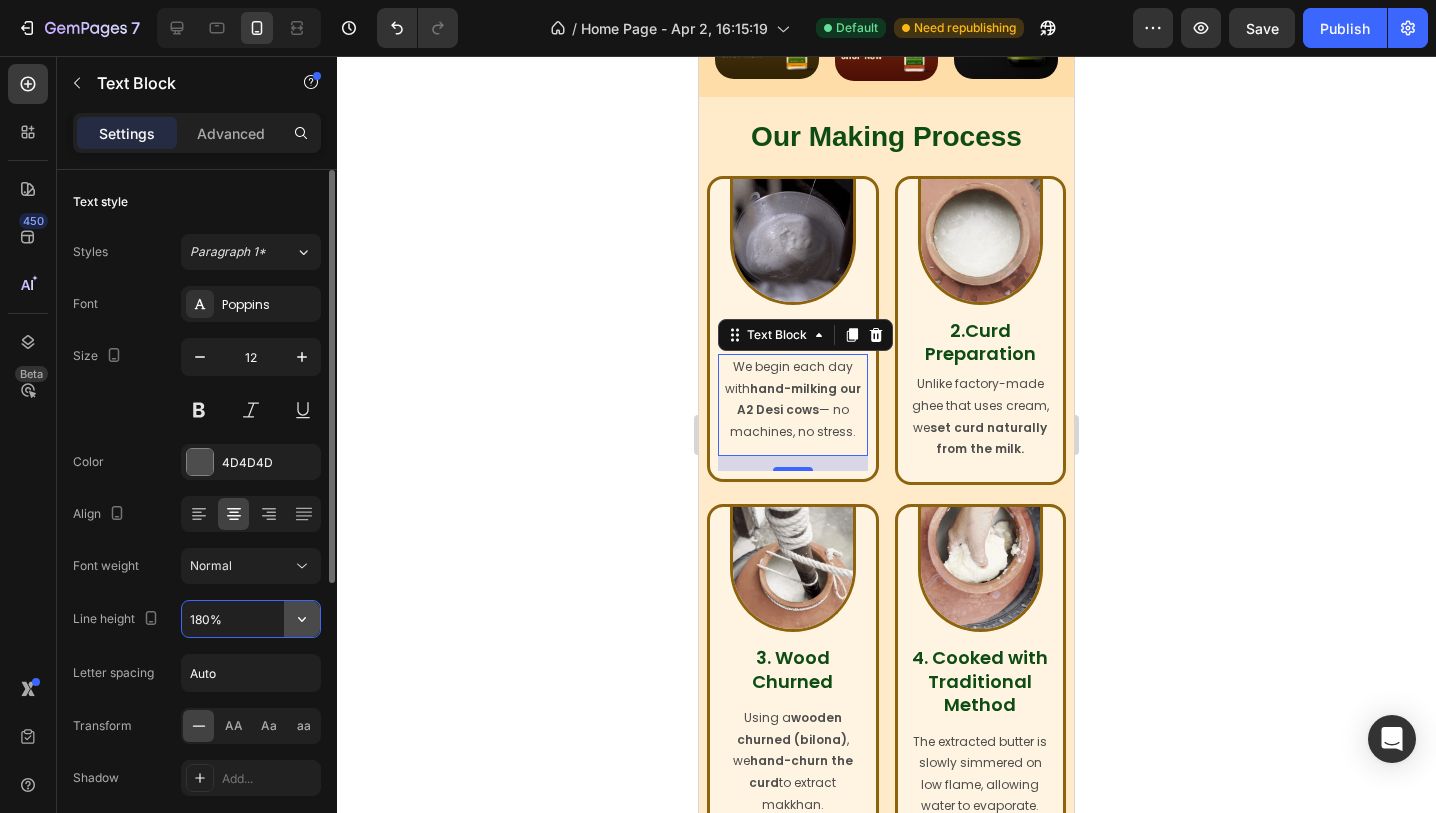 click 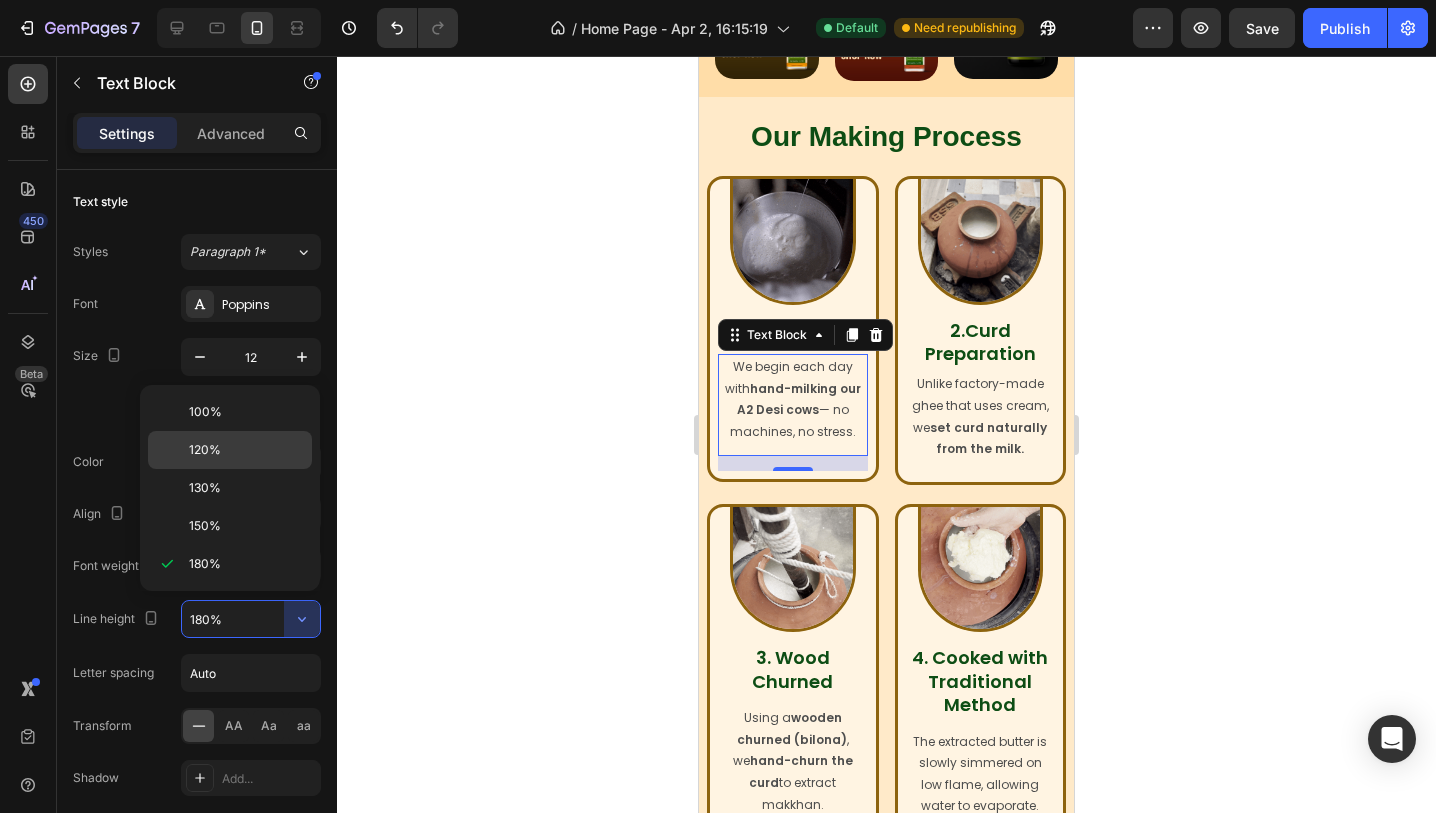 click on "120%" at bounding box center (246, 450) 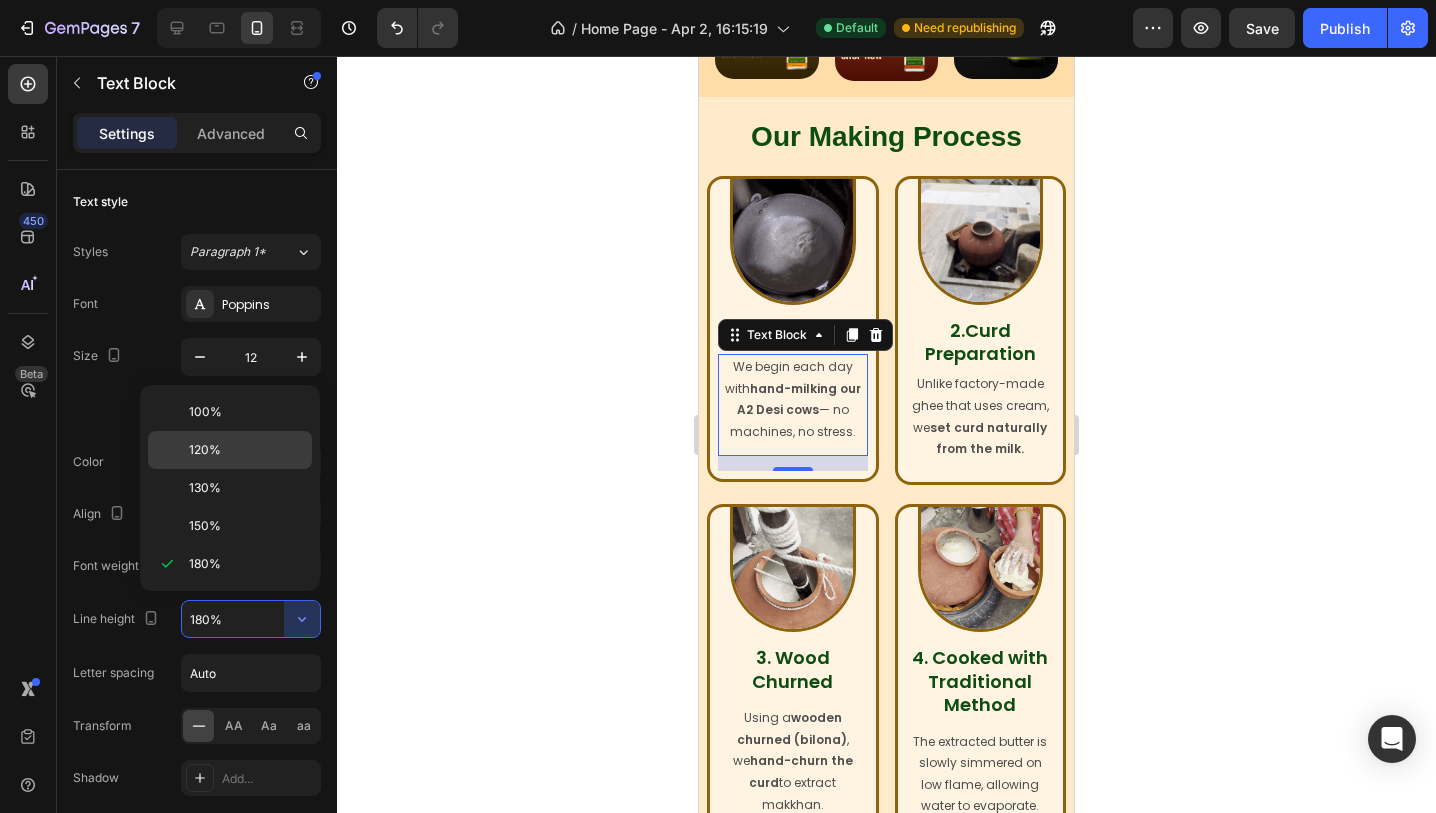 type on "120%" 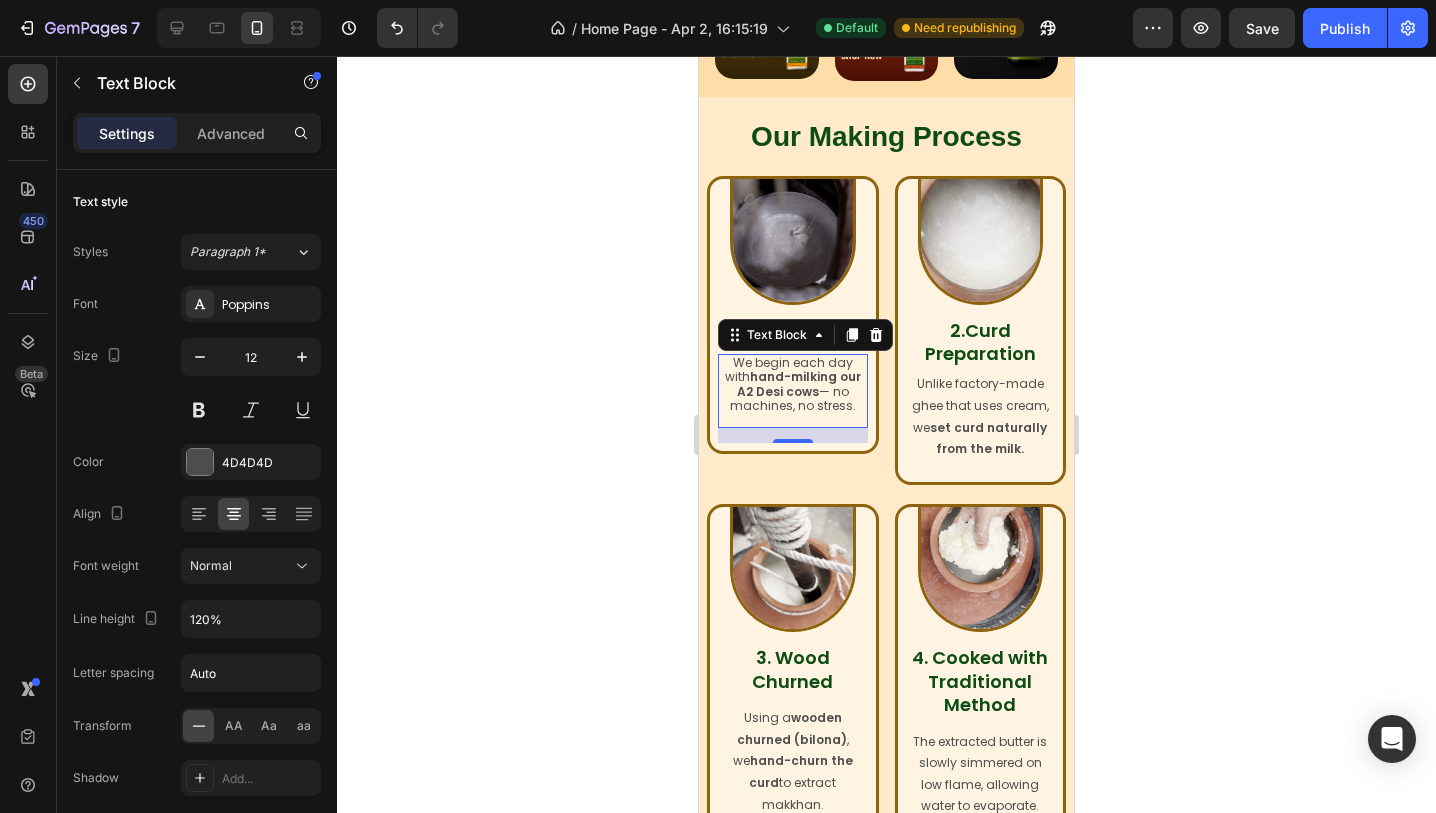 click 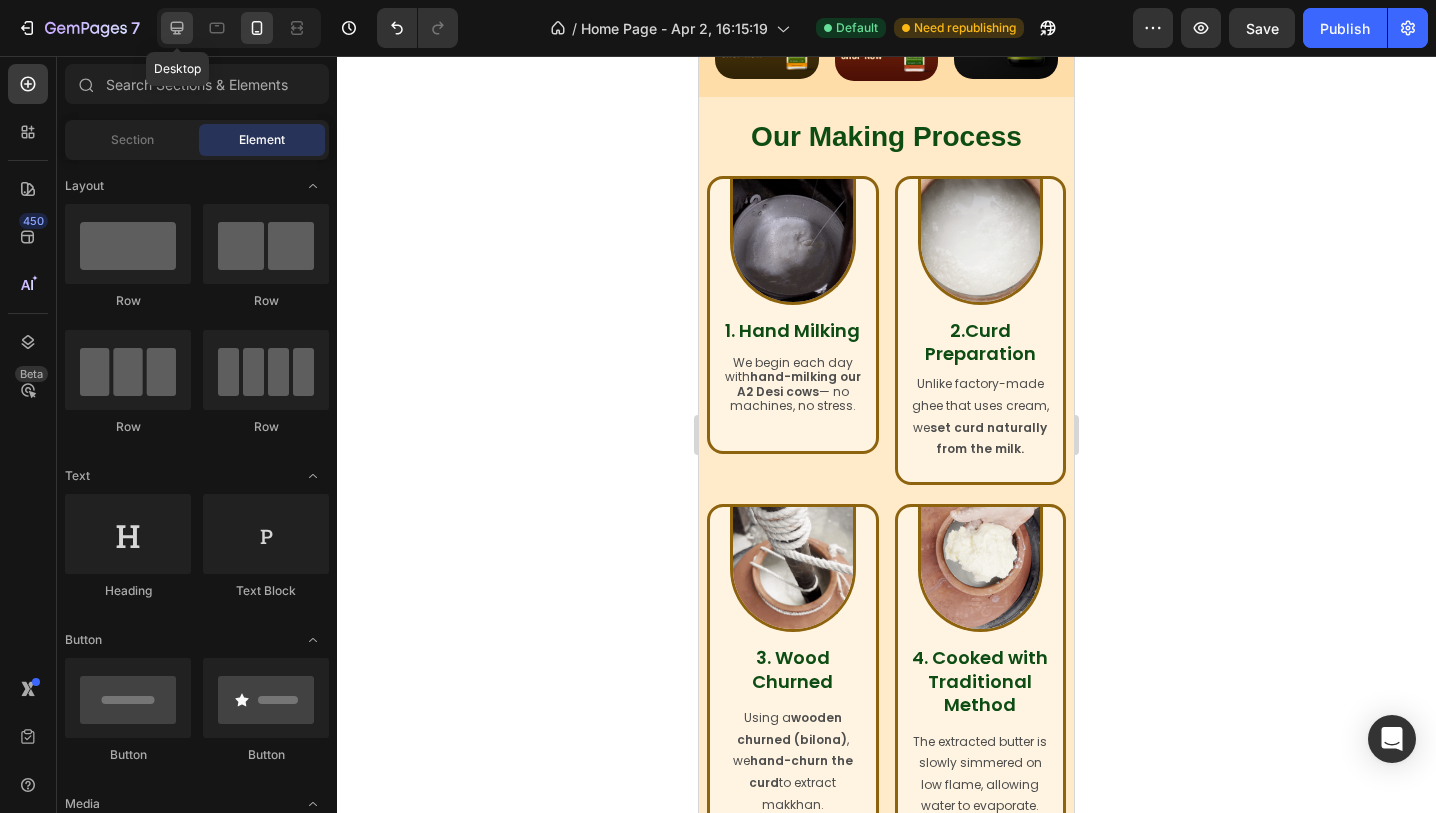 click 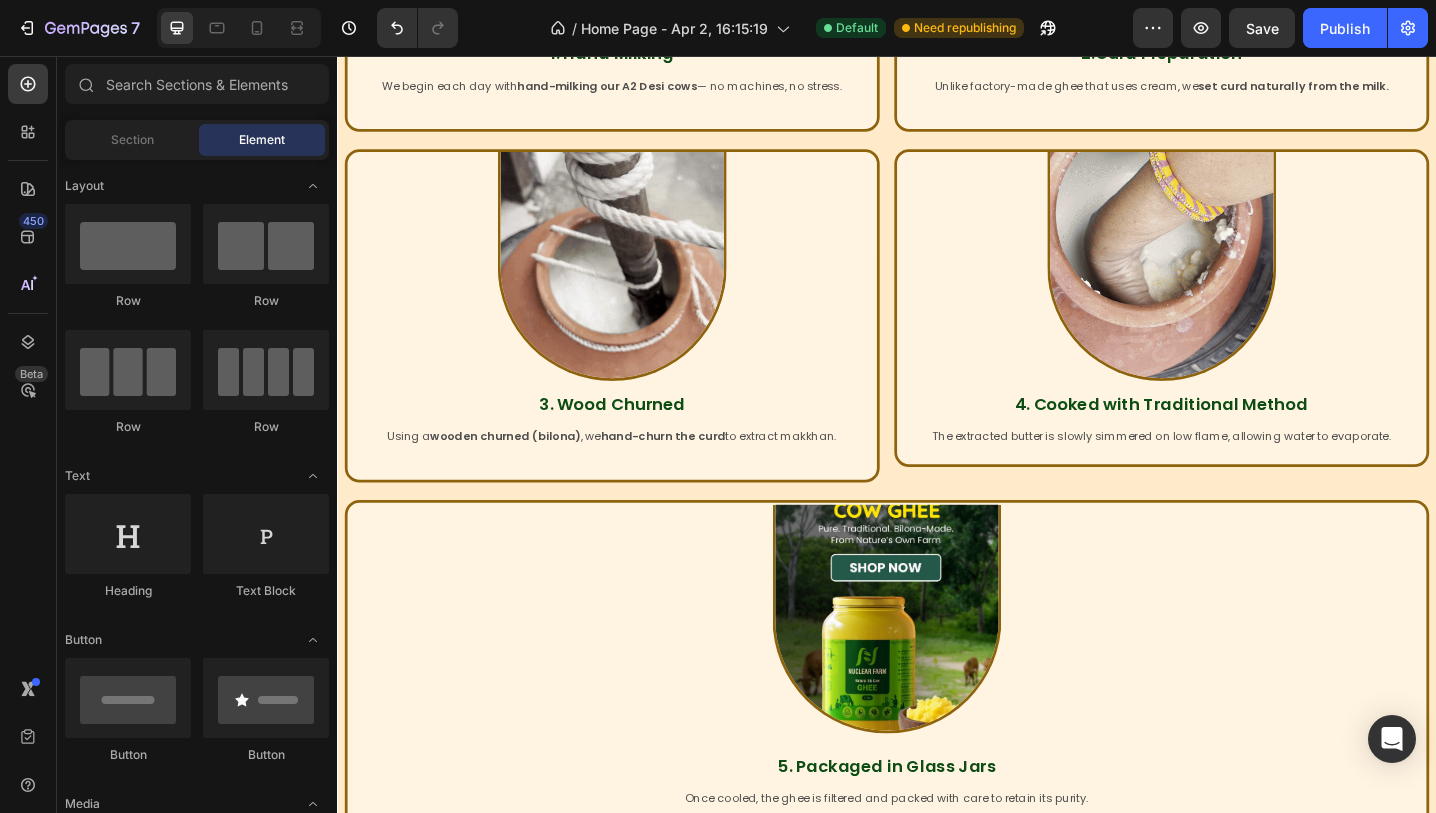 scroll, scrollTop: 1514, scrollLeft: 0, axis: vertical 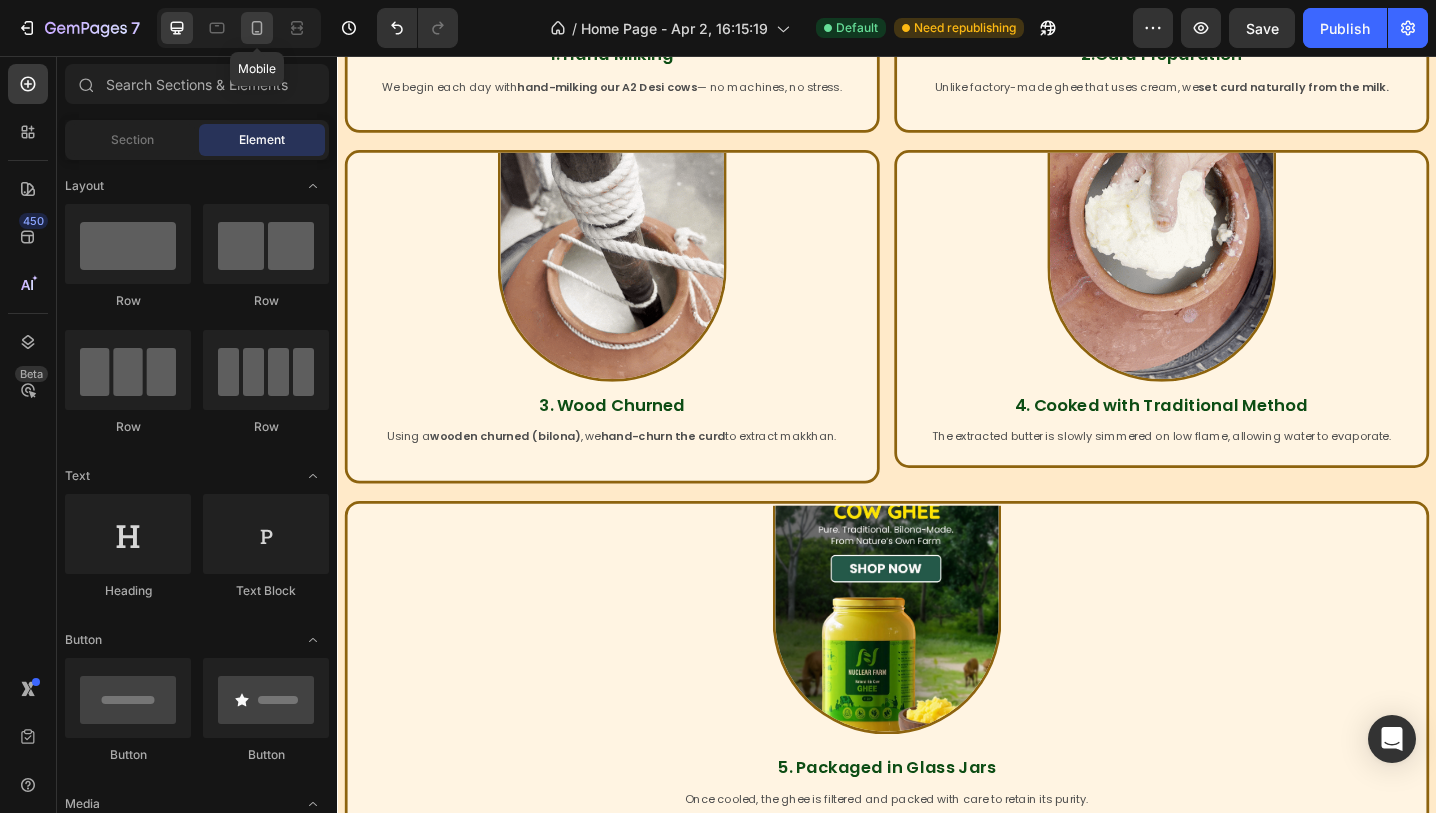 click 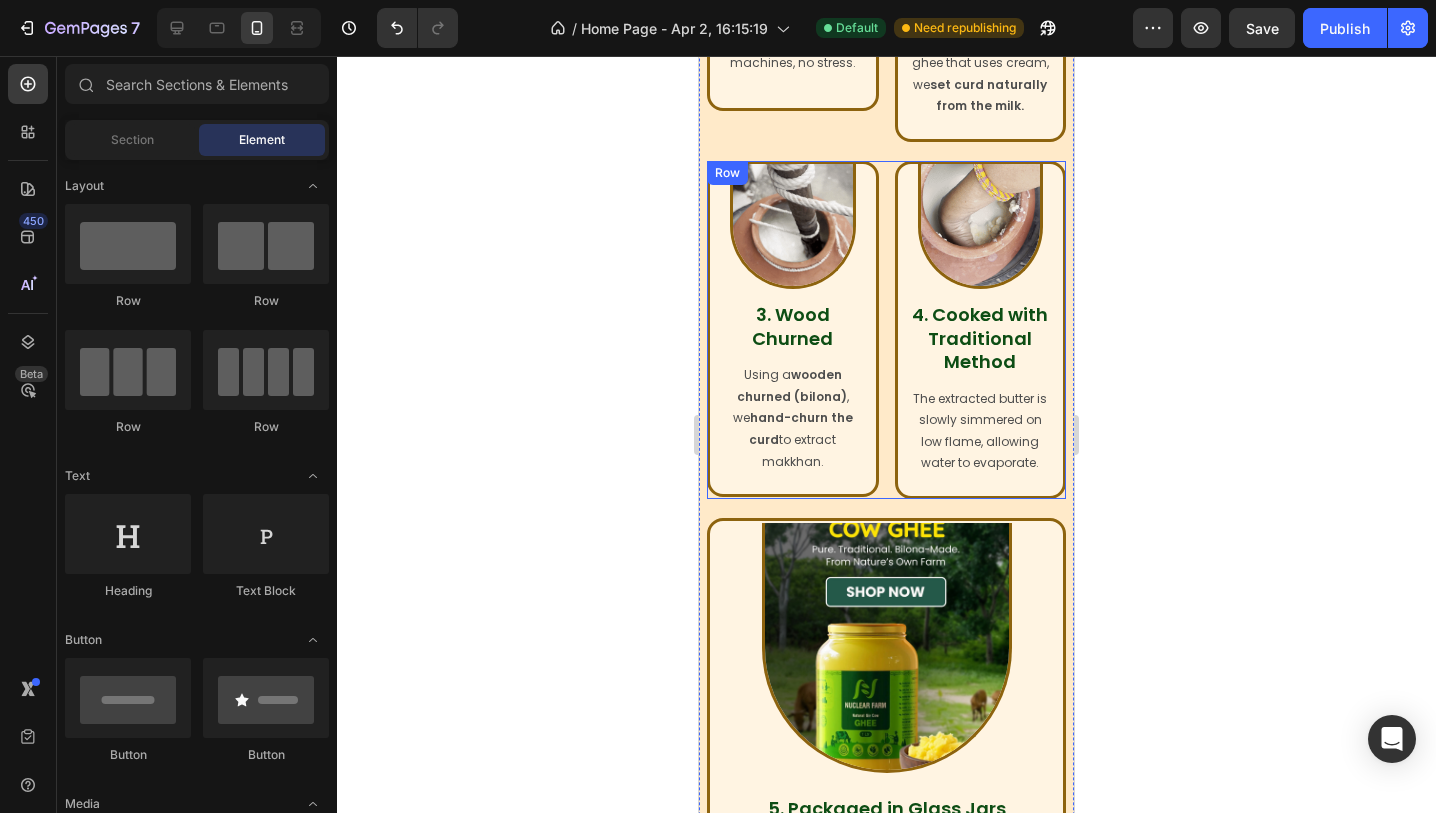 scroll, scrollTop: 728, scrollLeft: 0, axis: vertical 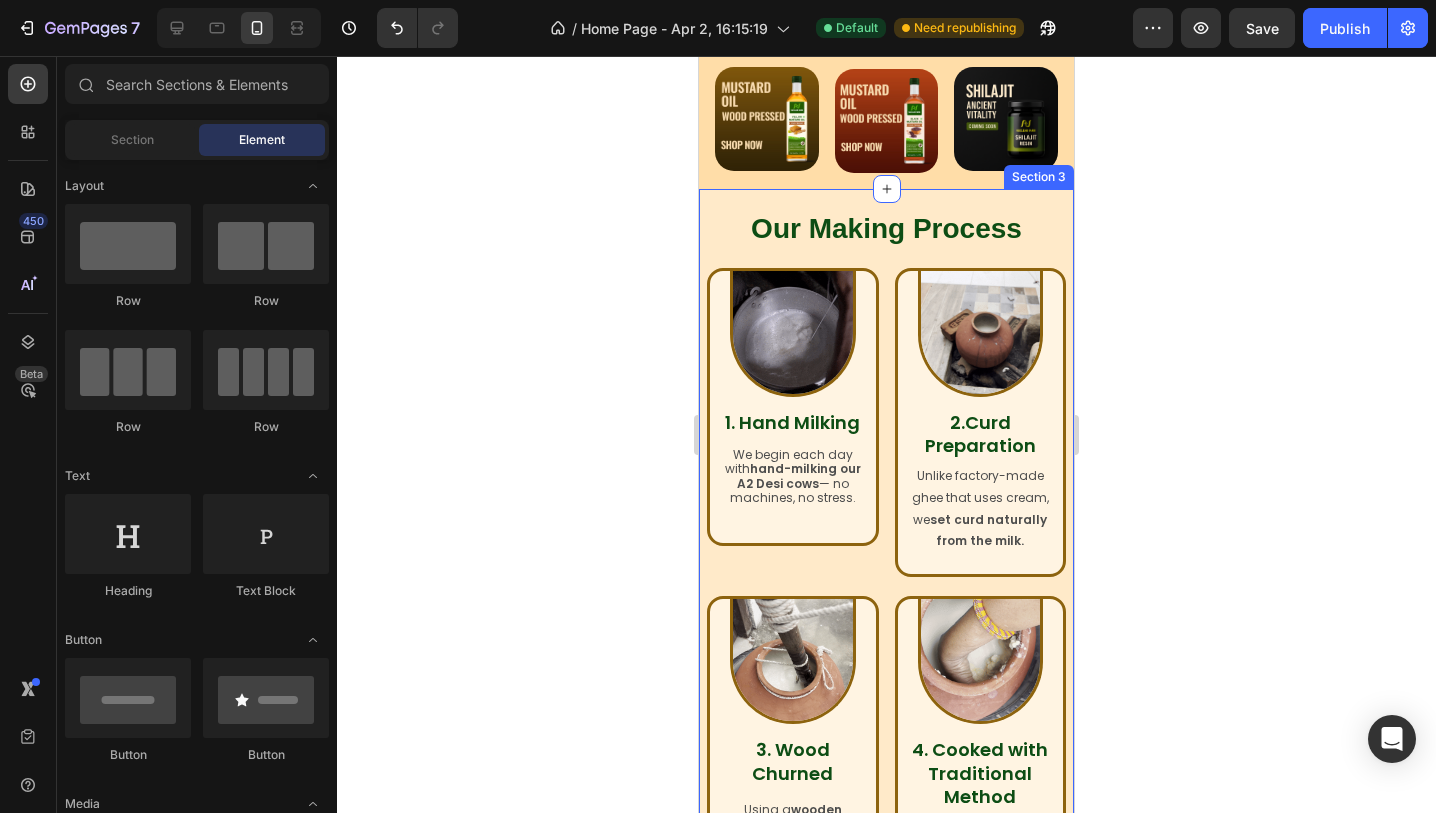 click on "Our Making Process    Heading Image 1. Hand Milking Heading We begin each day with  hand-milking our A2 Desi cows  — no machines, no stress. Text Block Row Image 2.Curd Preparation Heading Unlike factory-made ghee that uses cream, we  set curd naturally from the milk. Text Block Row Row Image 3. Wood Churned  Heading Using a  wooden churned (bilona)  , we  hand-churn the curd   to extract makkhan. Text Block Row Image 4. Cooked with Traditional Method Heading The extracted butter is slowly simmered on low flame, allowing water to evaporate. Text Block Row Row Image 5. Packaged in Glass Jars Heading Once cooled, the ghee is filtered and packed with care to retain its purity. Text Block Row Section 3" at bounding box center [886, 819] 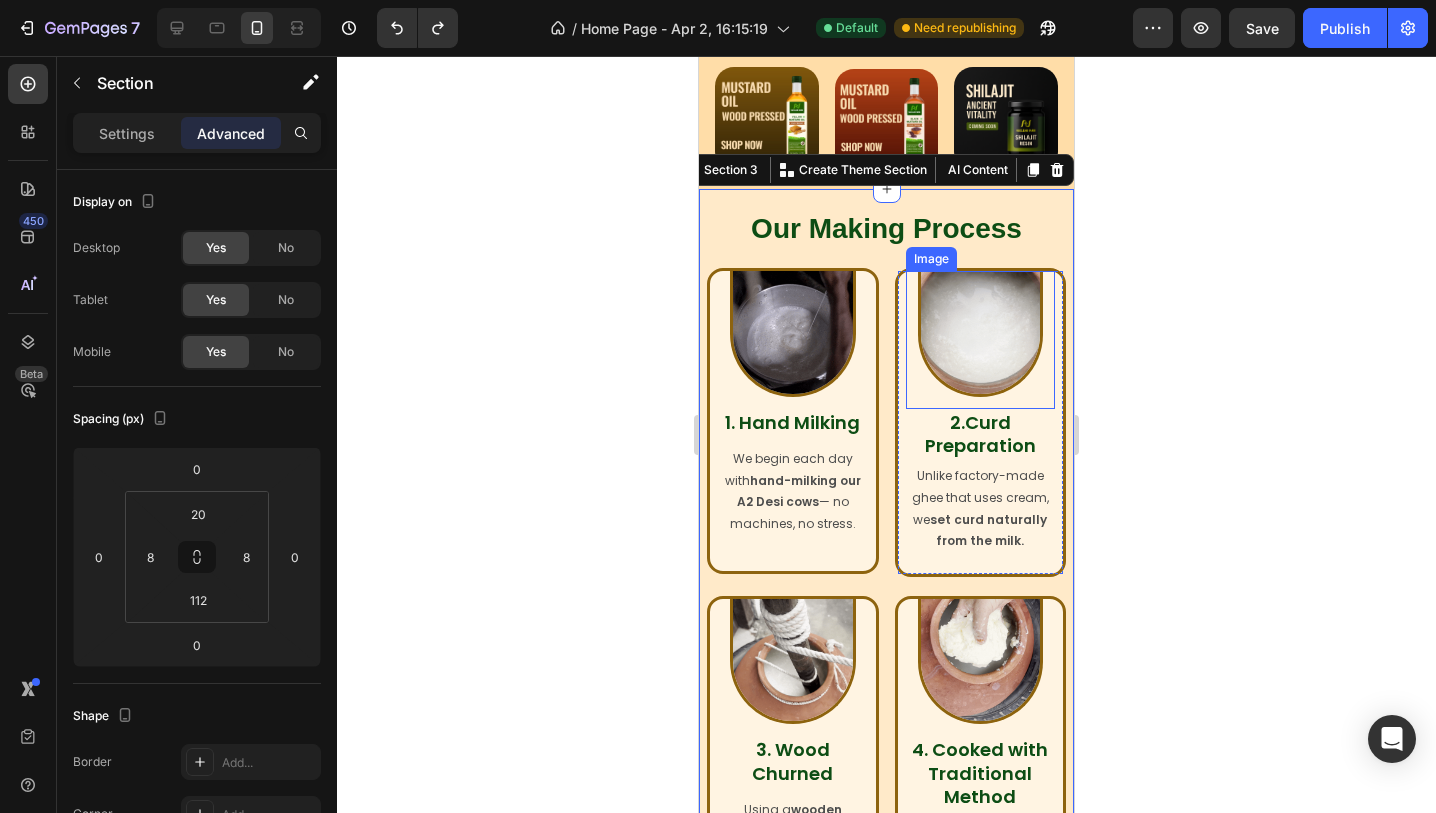 type on "112" 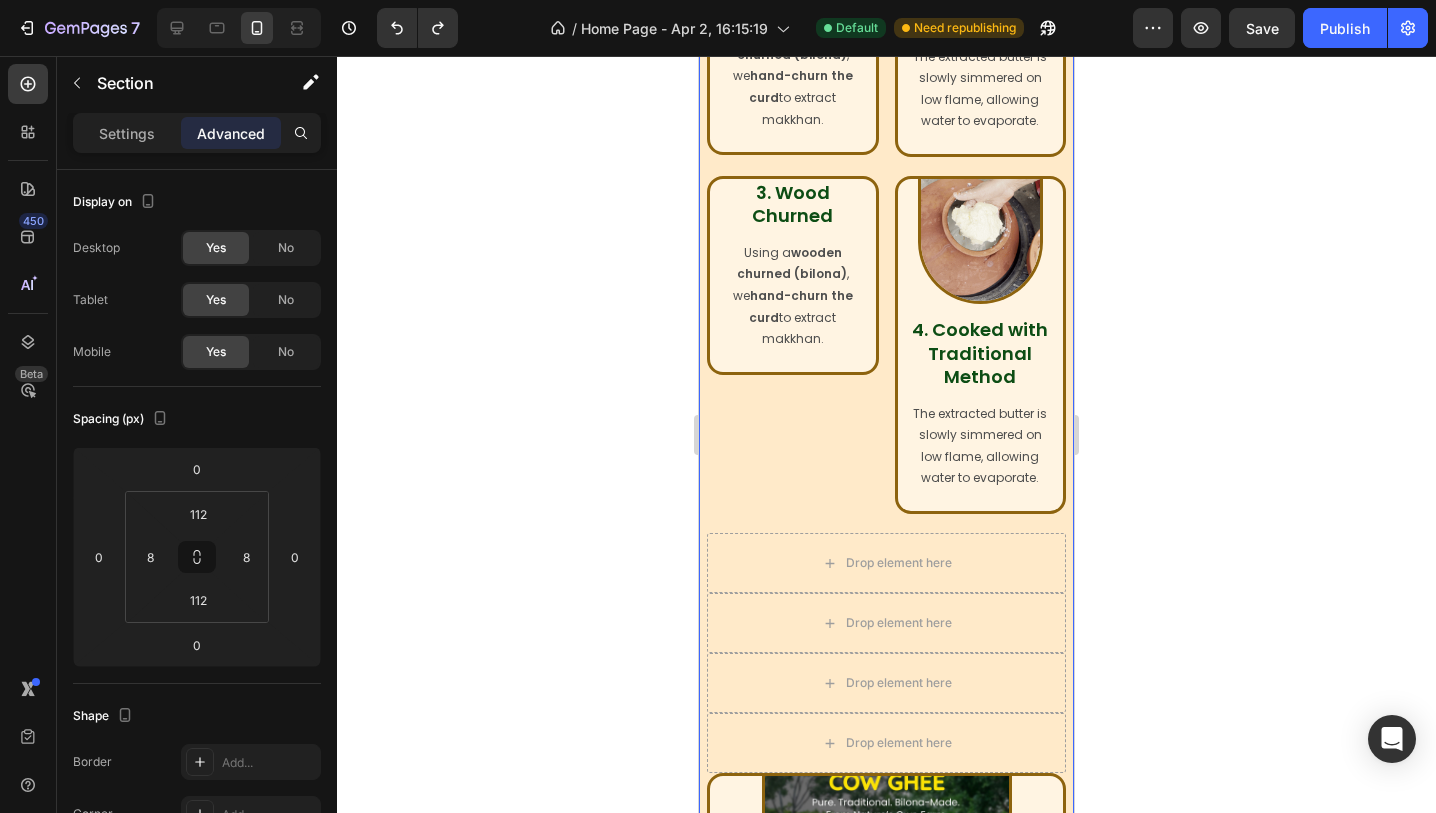 scroll, scrollTop: 1603, scrollLeft: 0, axis: vertical 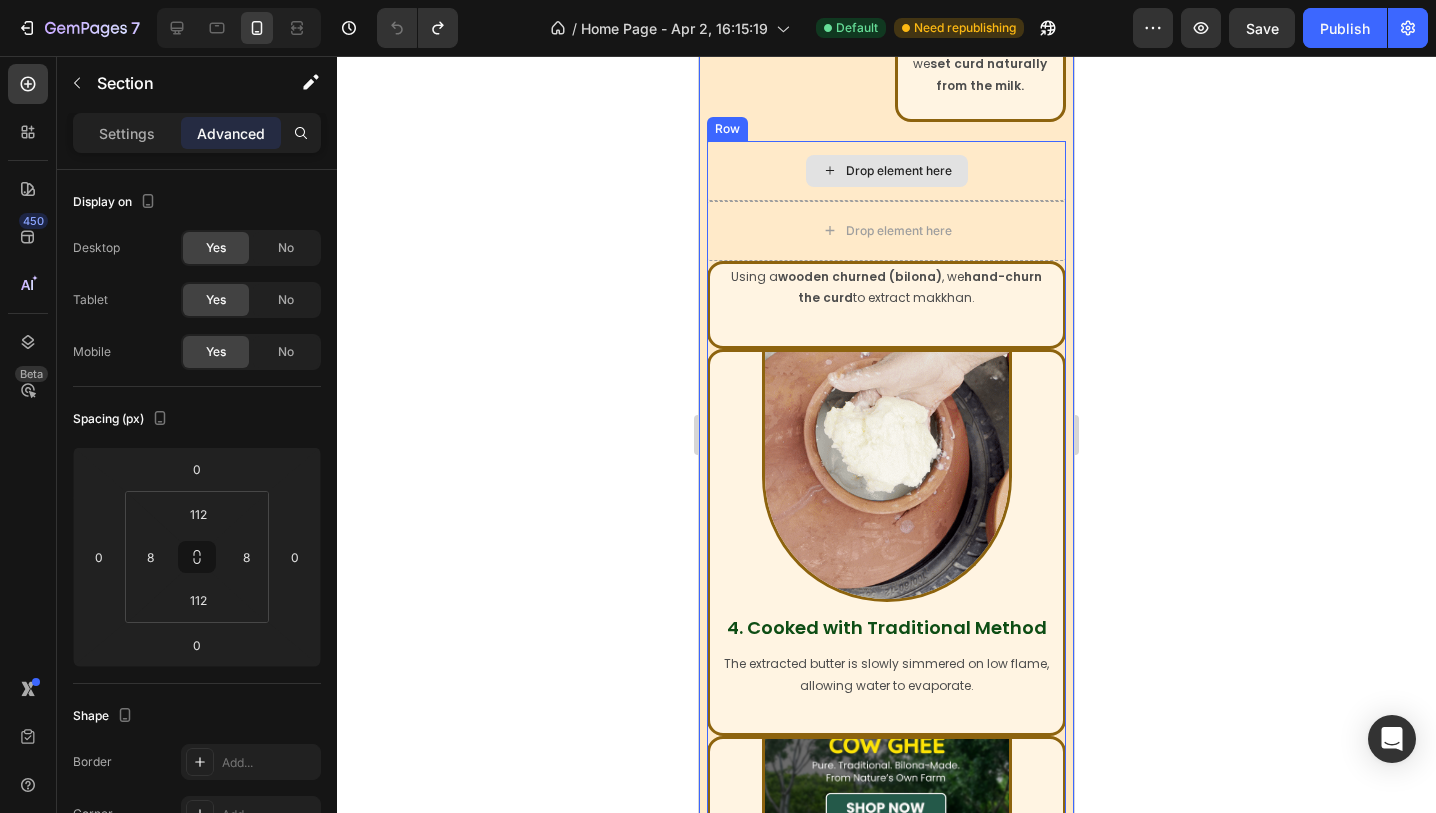 click on "Drop element here" at bounding box center (886, 171) 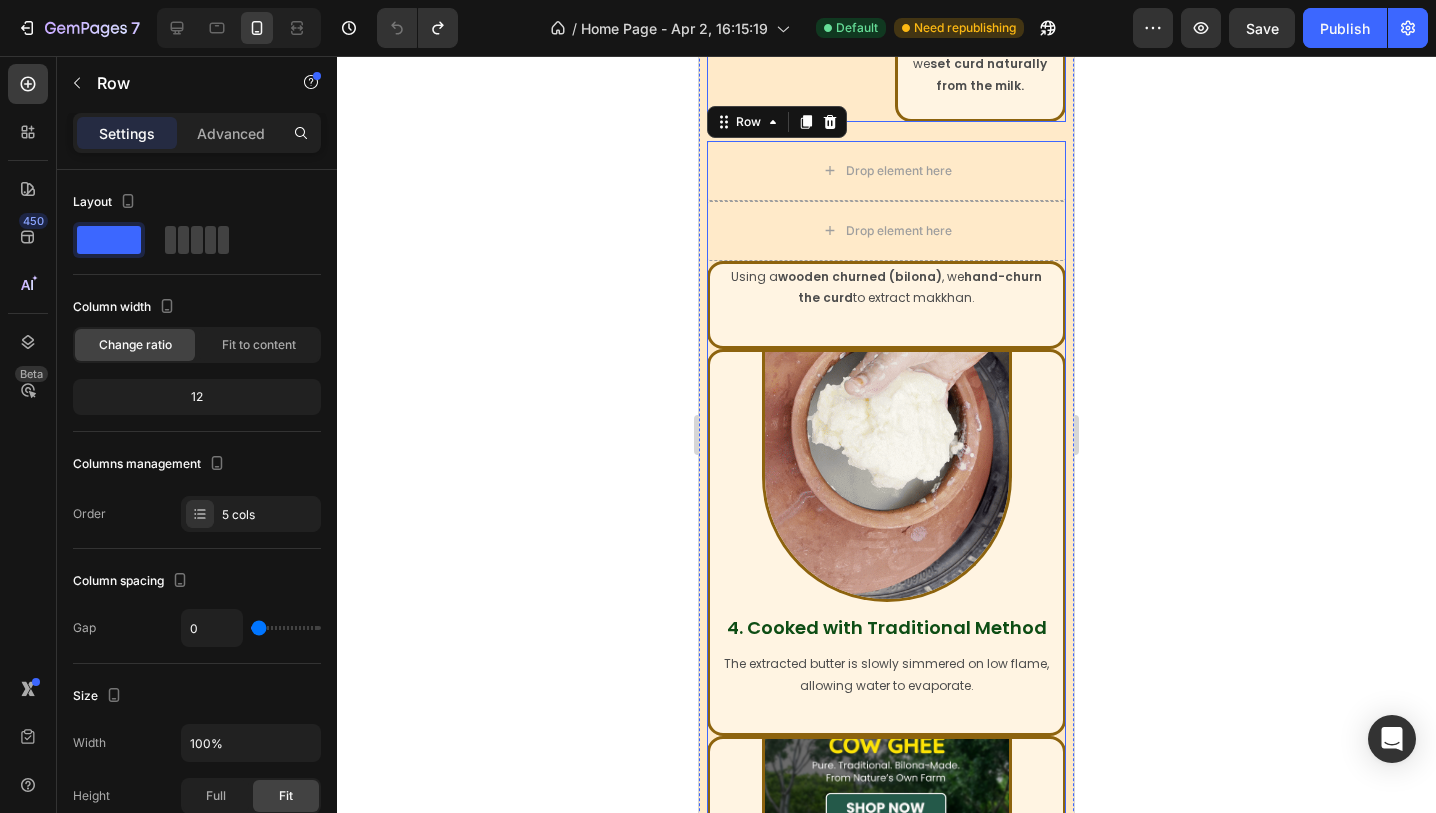 click on "Image 3. Wood Churned  Heading Row" at bounding box center [793, -33] 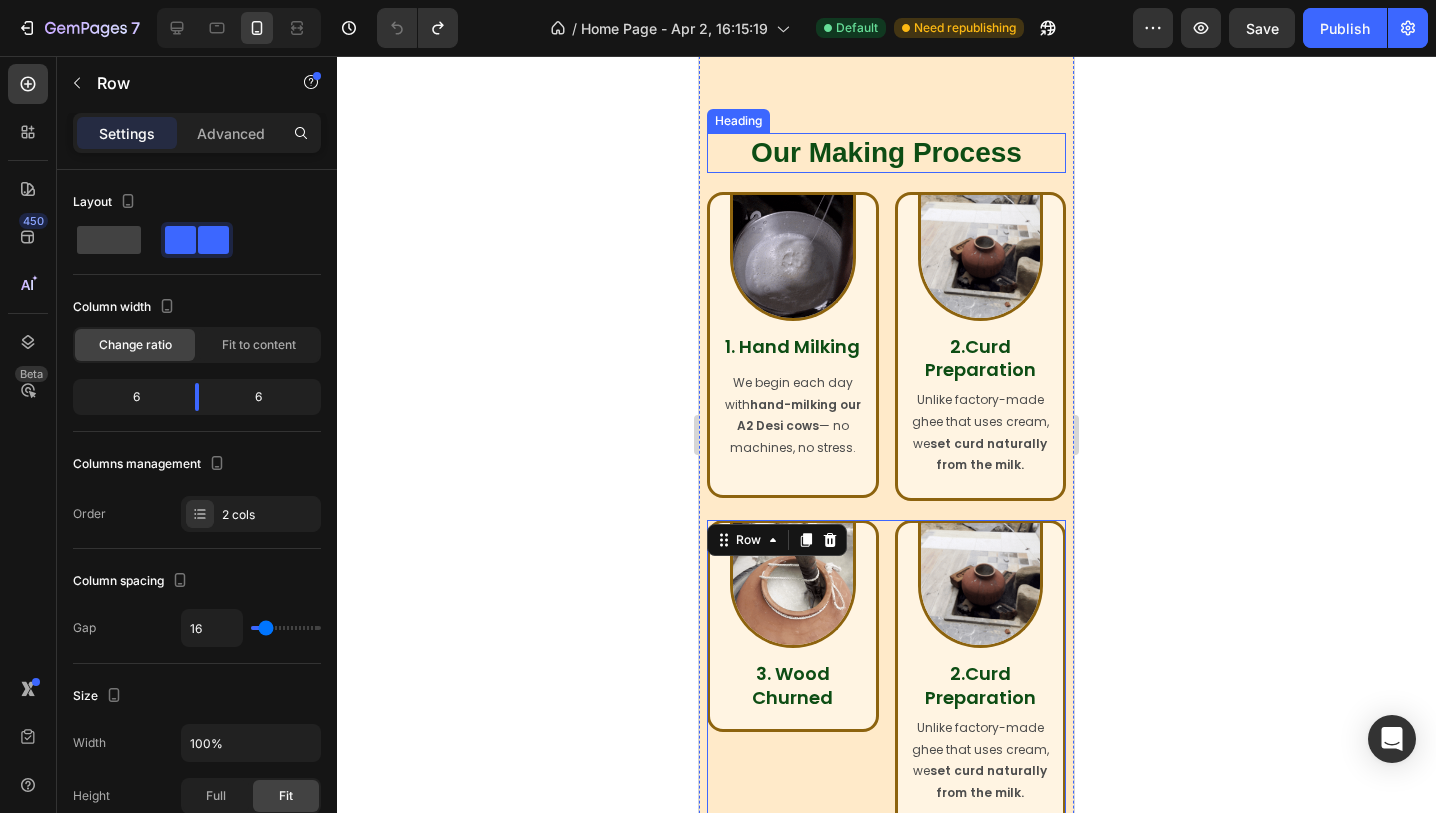 scroll, scrollTop: 790, scrollLeft: 0, axis: vertical 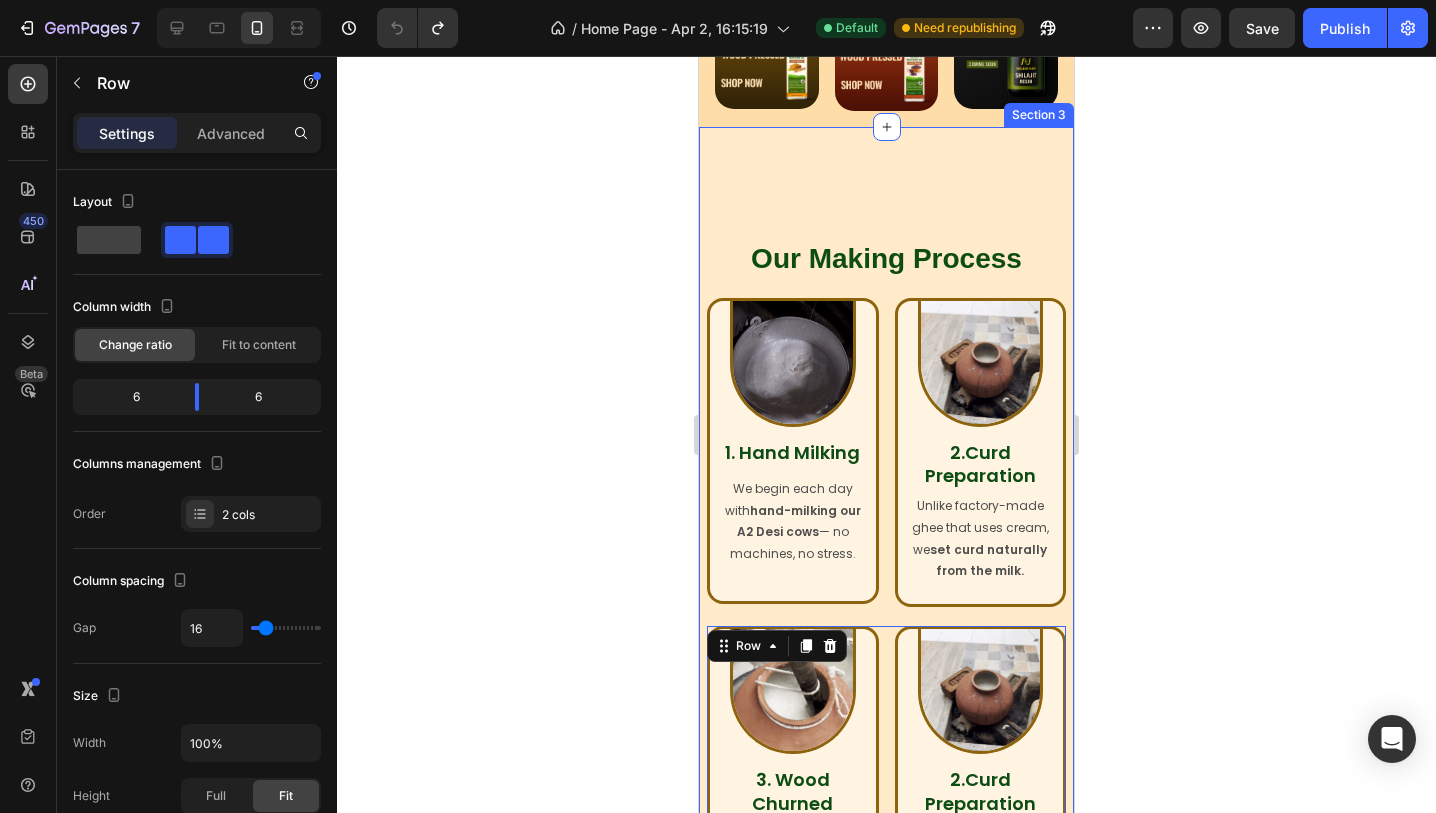 click on "Our Making Process    Heading Image 1. Hand Milking Heading We begin each day with  hand-milking our A2 Desi cows  — no machines, no stress. Text Block Row Image 2.Curd Preparation Heading Unlike factory-made ghee that uses cream, we  set curd naturally from the milk. Text Block Row Row Image 3. Wood Churned  Heading Row Image 2.Curd Preparation Heading Unlike factory-made ghee that uses cream, we  set curd naturally from the milk. Text Block Row Row   19
Drop element here
Drop element here Using a  wooden churned (bilona)  , we  hand-churn the curd   to extract makkhan. Text Block Row Image 4. Cooked with Traditional Method Heading The extracted butter is slowly simmered on low flame, allowing water to evaporate. Text Block Row Image 5. Packaged in Glass Jars Heading Once cooled, the ghee is filtered and packed with care to retain its purity. Text Block Row Row Row Row Section 3" at bounding box center (886, 1088) 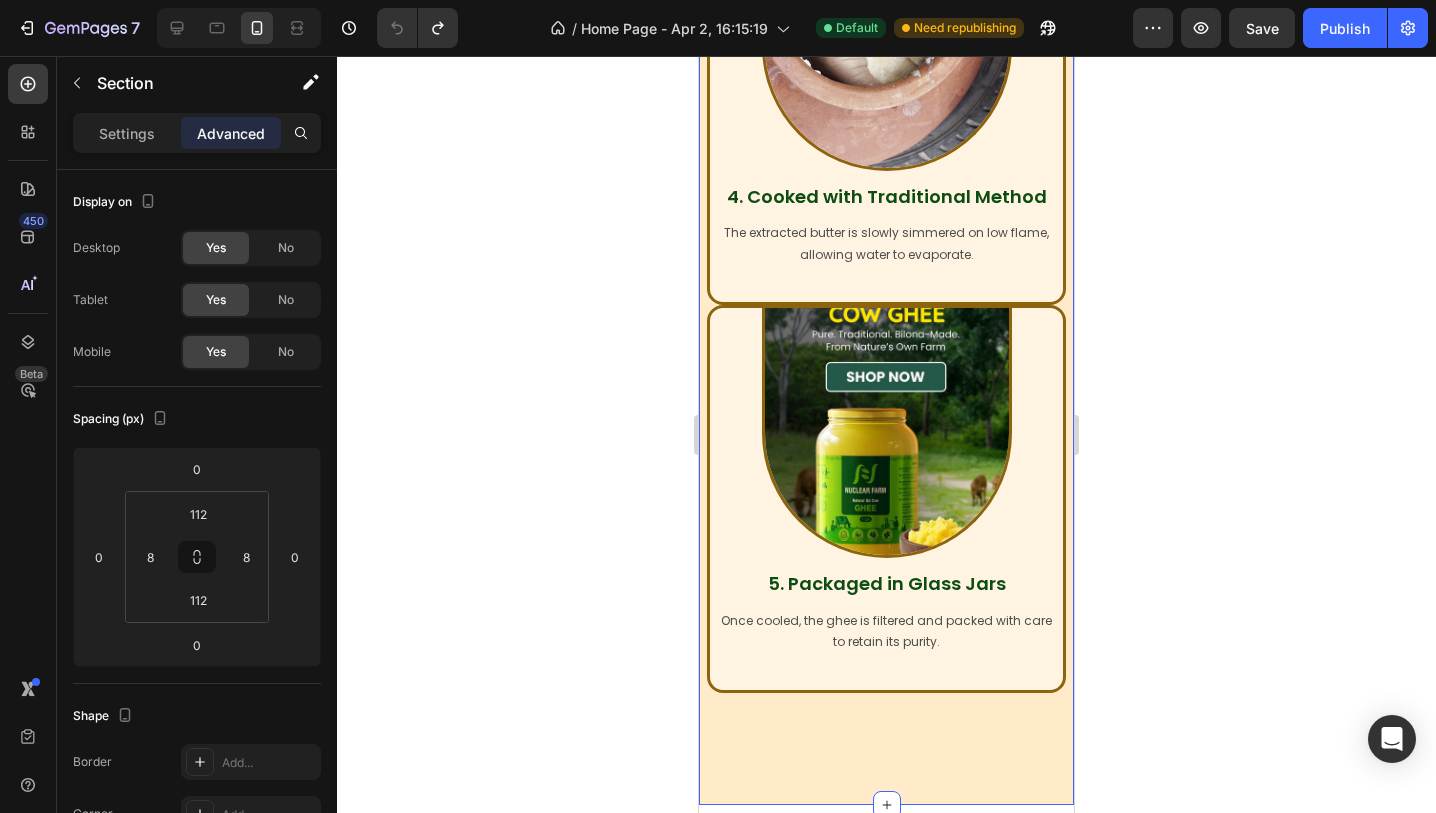 scroll, scrollTop: 2323, scrollLeft: 0, axis: vertical 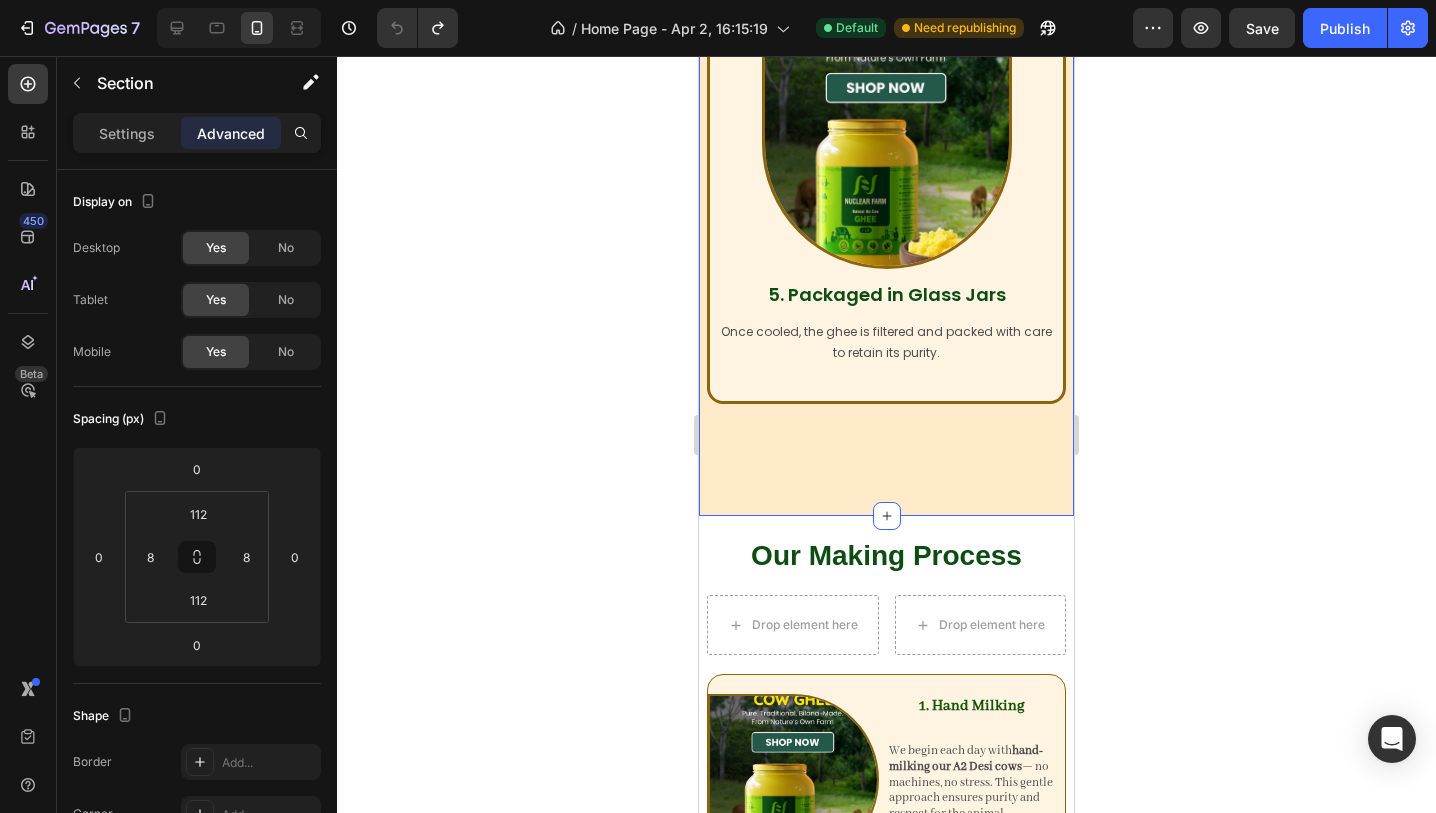 click on "Our Making Process    Heading Image 1. Hand Milking Heading We begin each day with  hand-milking our A2 Desi cows  — no machines, no stress. Text Block Row Image 2.Curd Preparation Heading Unlike factory-made ghee that uses cream, we  set curd naturally from the milk. Text Block Row Row Image 3. Wood Churned  Heading Row Image 2.Curd Preparation Heading Unlike factory-made ghee that uses cream, we  set curd naturally from the milk. Text Block Row Row
Drop element here
Drop element here Using a  wooden churned (bilona)  , we  hand-churn the curd   to extract makkhan. Text Block Row Image 4. Cooked with Traditional Method Heading The extracted butter is slowly simmered on low flame, allowing water to evaporate. Text Block Row Image 5. Packaged in Glass Jars Heading Once cooled, the ghee is filtered and packed with care to retain its purity. Text Block Row Row Row Row Section 3   You can create reusable sections Create Theme Section AI Content Write with GemAI Persuasive" at bounding box center [886, -445] 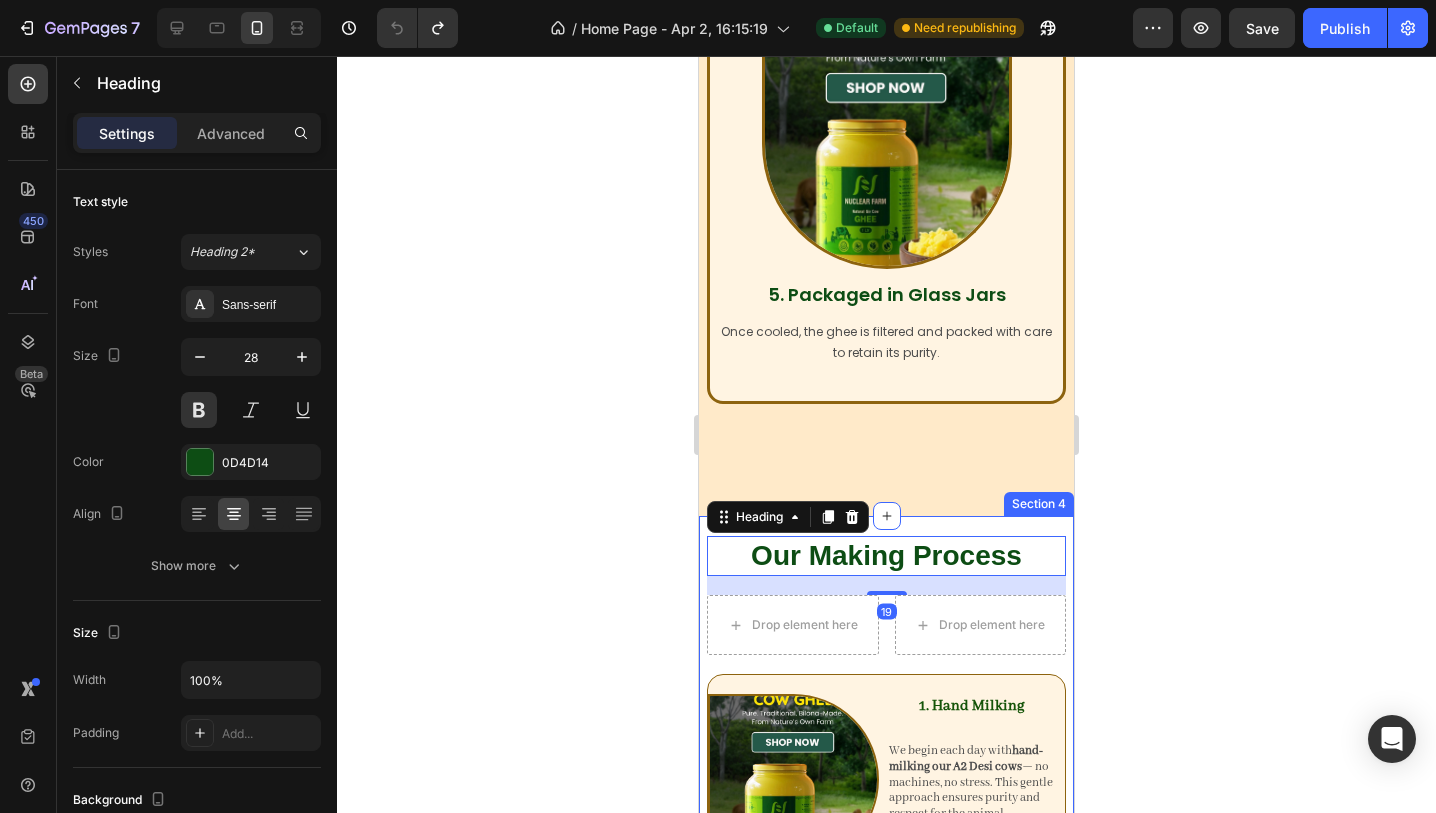 click on "Our Making Process    Heading   19
Drop element here
Drop element here Row Image 1. Hand Milking Heading We begin each day with  hand-milking our A2 Desi cows  — no machines, no stress. This gentle approach ensures purity and respect for the animal. Text Block Row Image 2. Heating & Curd Preparation Heading Unlike factory-made ghee that uses cream, we  set curd naturally from the milk  — just like it’s done in Indian homes for generations. Text Block Row Image 3. Wood Churned (Bilona Method) Heading Using a  wooden churner , we  hand-churn the curd in both directions  to extract makkhan (butter). This ancient method retains nutrients and enhances aroma. Text Block Row Row Image 4. Cooked with Traditional Method Heading The extracted butter is slowly simmered on low flame, allowing water to evaporate and transforming it into golden, aromatic, and nutrient-rich ghee. Text Block Row Image 5. Packaged in Glass Jars Heading ready to reach your kitchen. Text Block Row Row" at bounding box center [886, 1193] 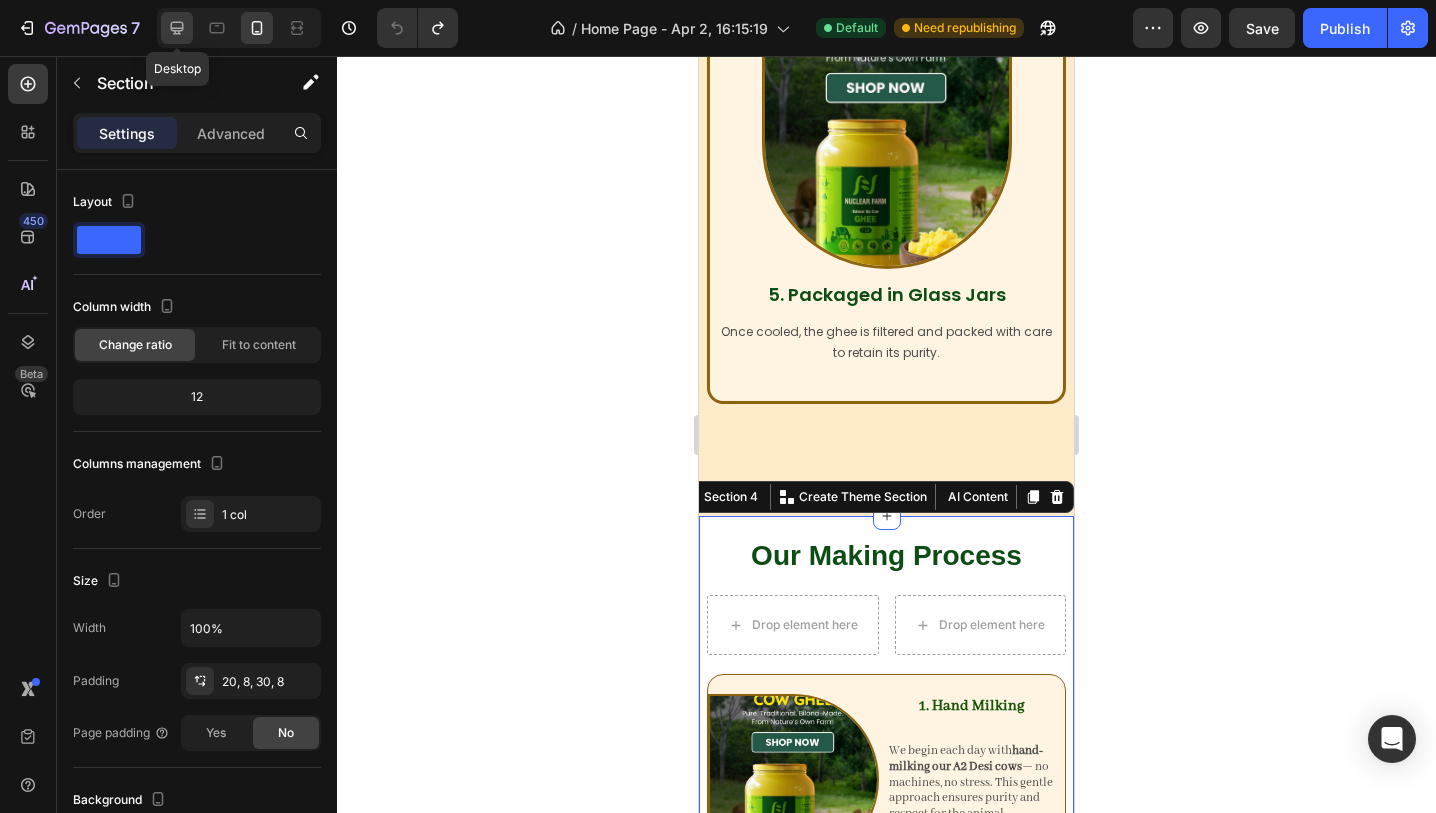 click 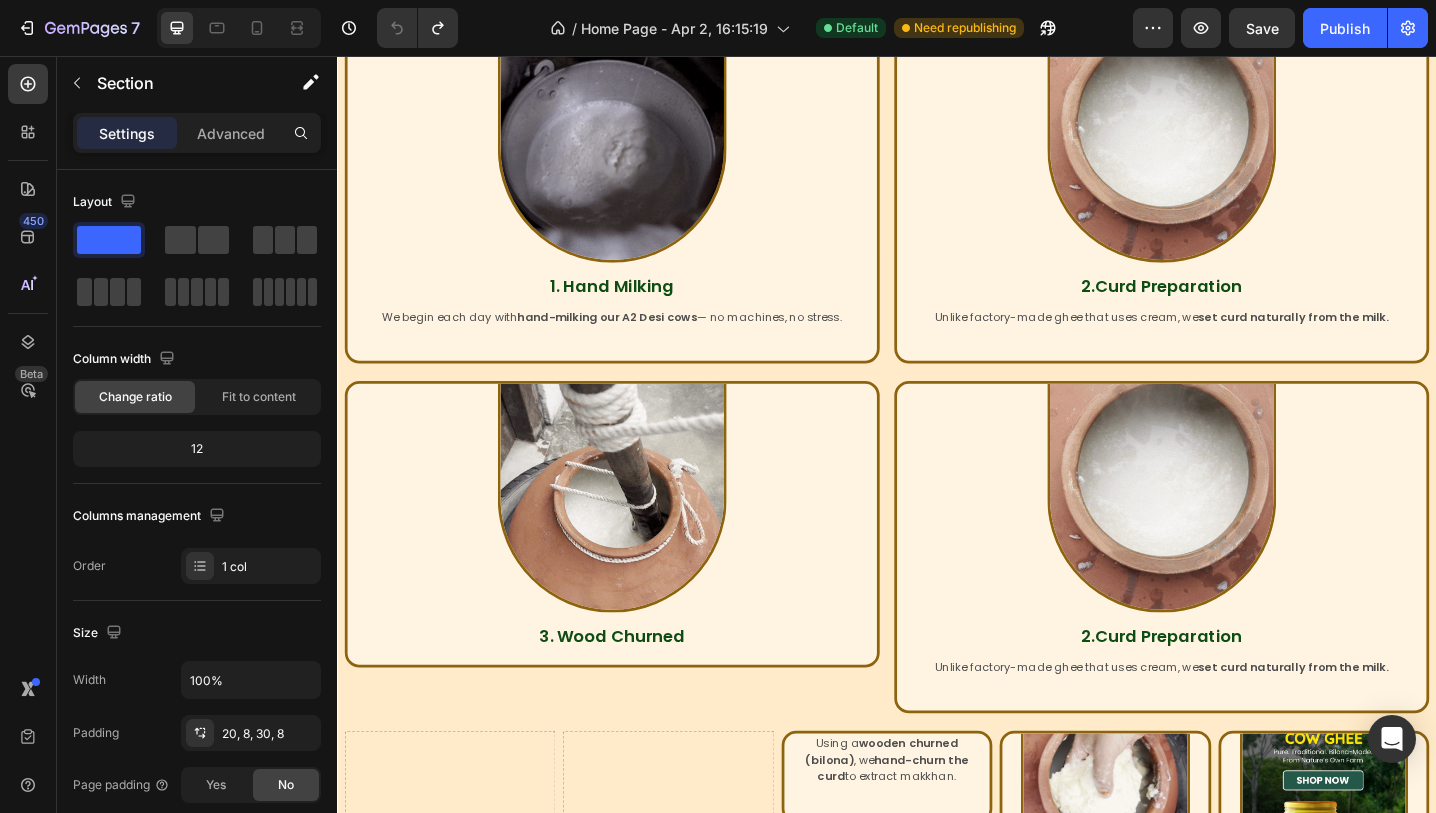scroll, scrollTop: 1401, scrollLeft: 0, axis: vertical 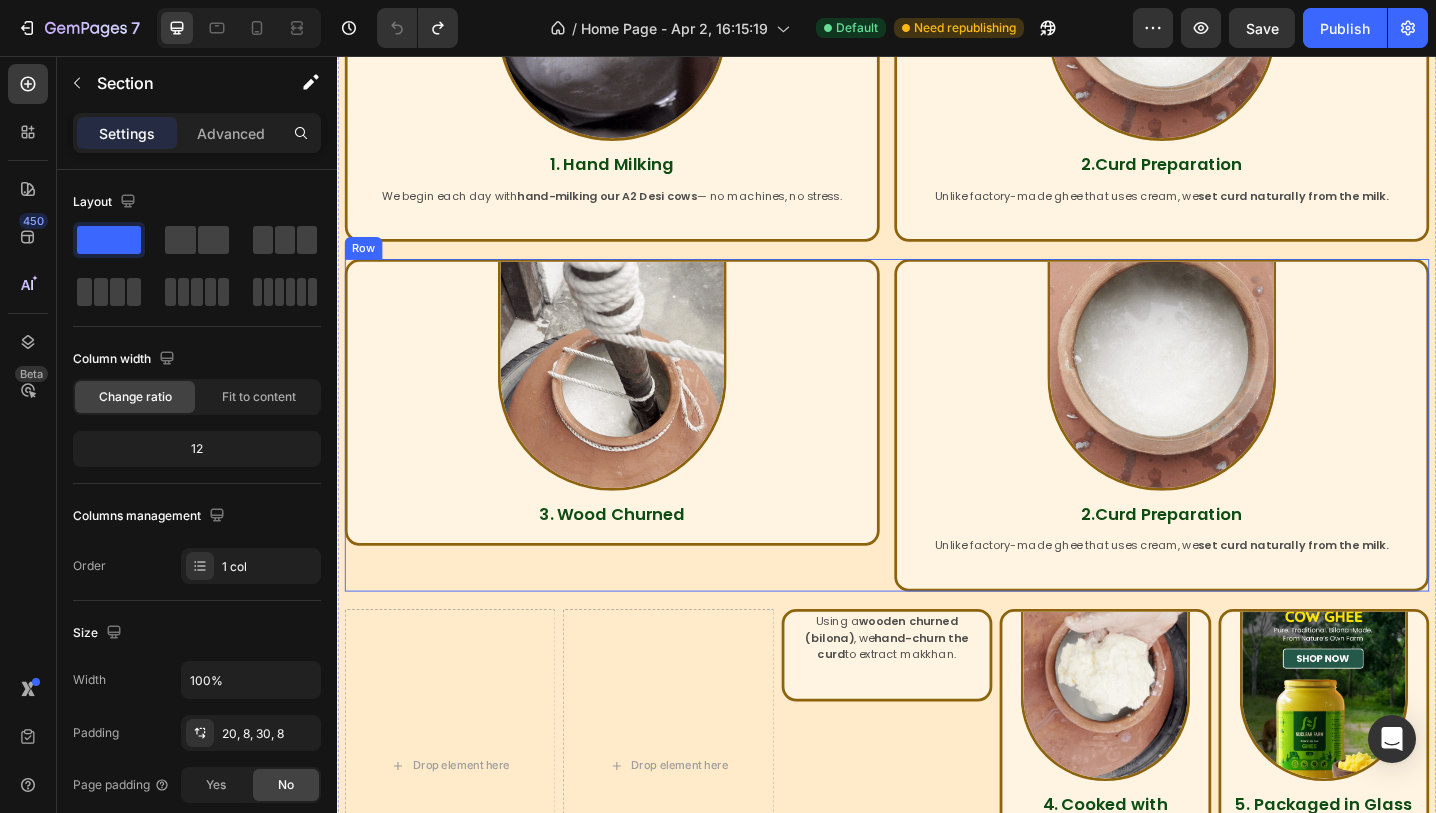 click on "Image 3. Wood Churned  Heading Row" at bounding box center (637, 459) 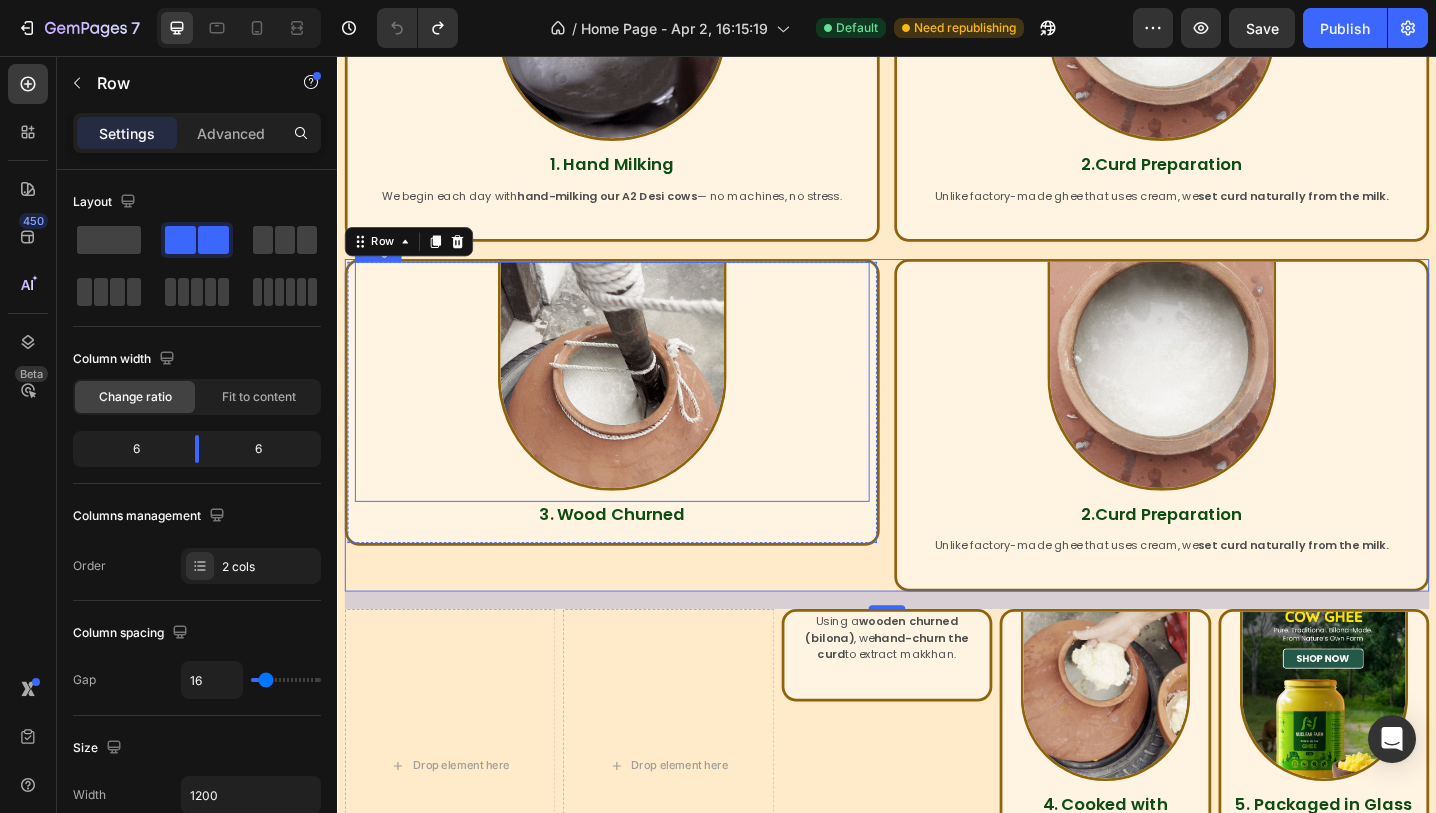 click on "Image" at bounding box center (637, 412) 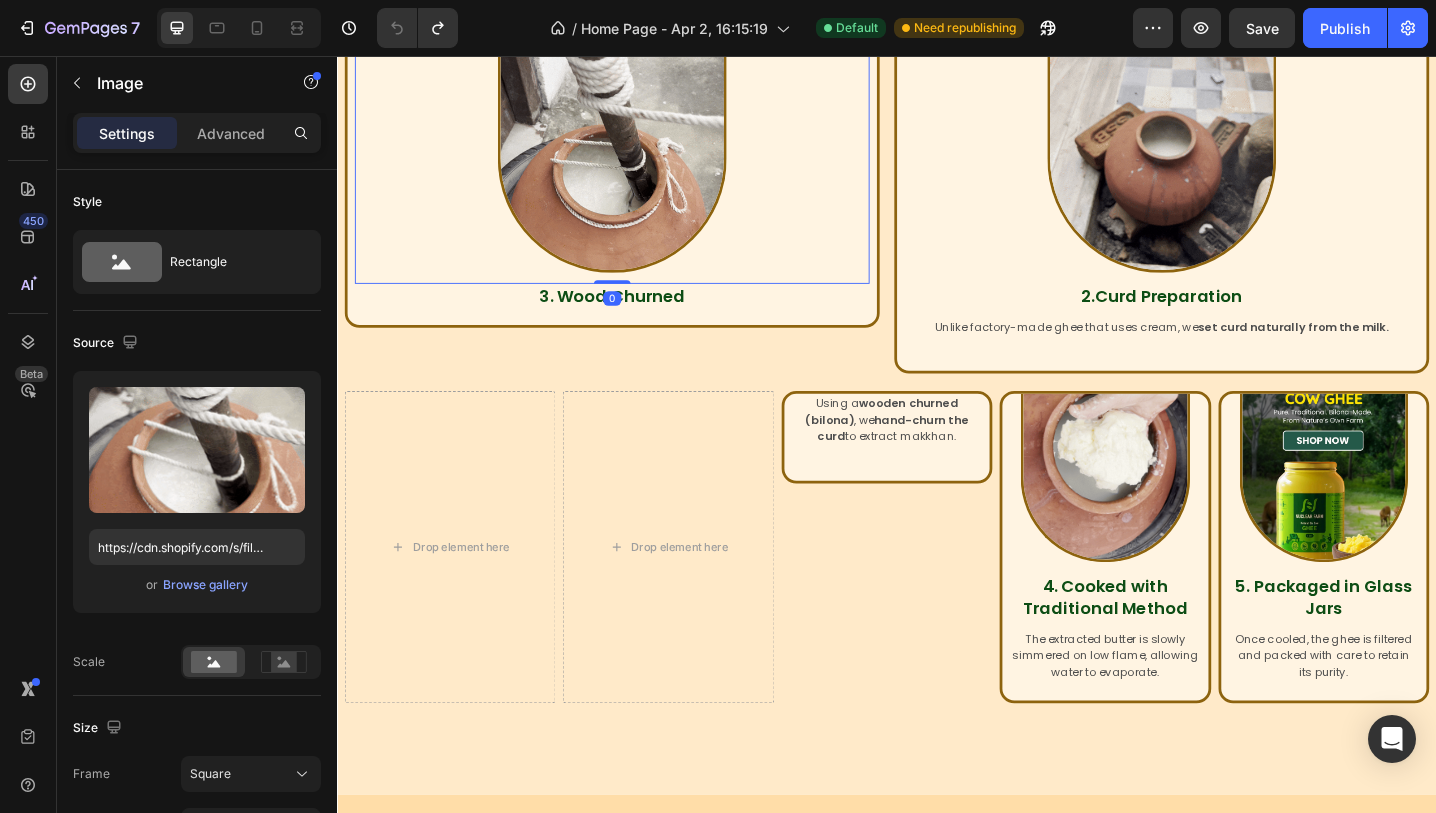 scroll, scrollTop: 973, scrollLeft: 0, axis: vertical 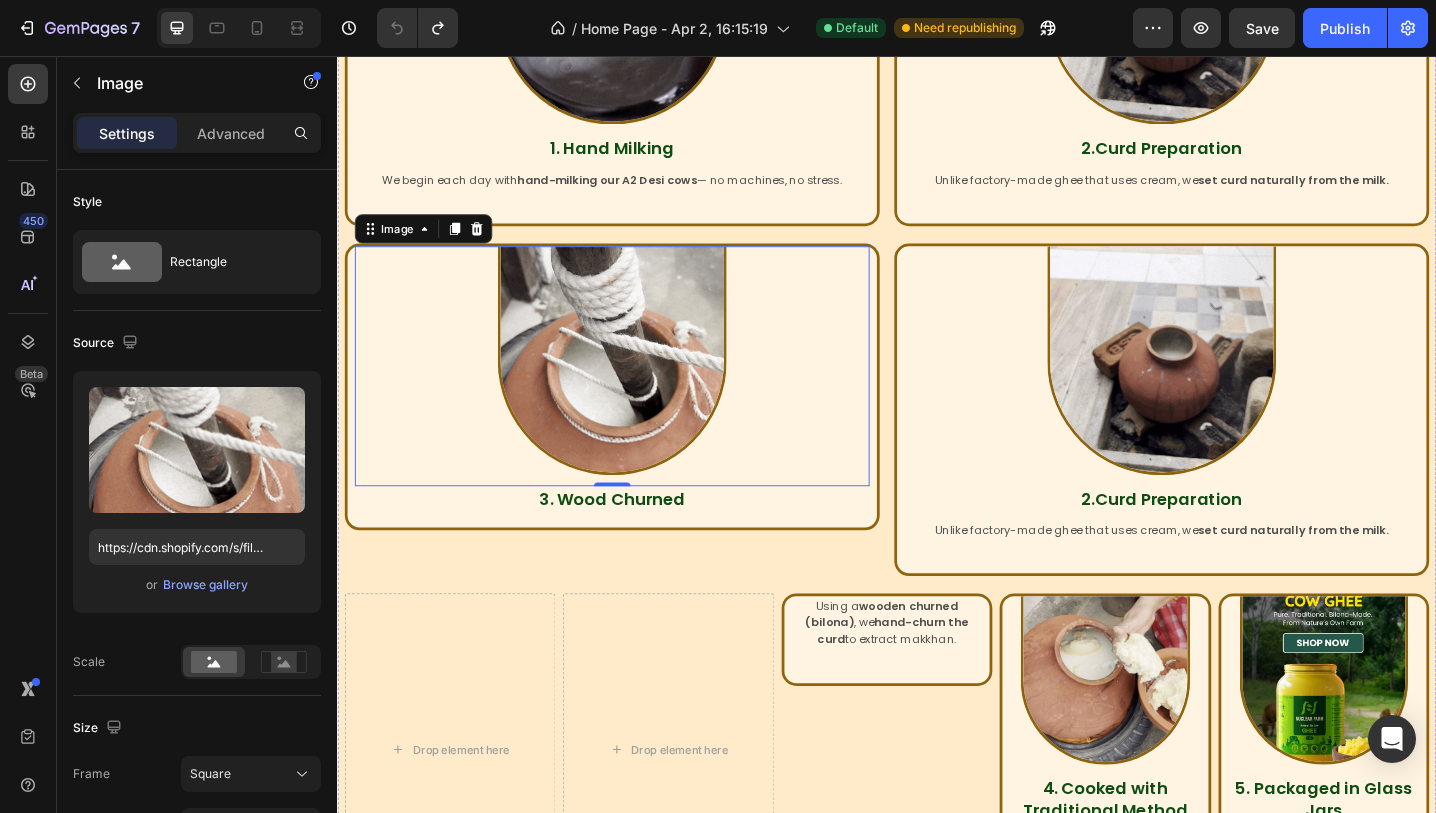 click on "Our Making Process" at bounding box center (937, -165) 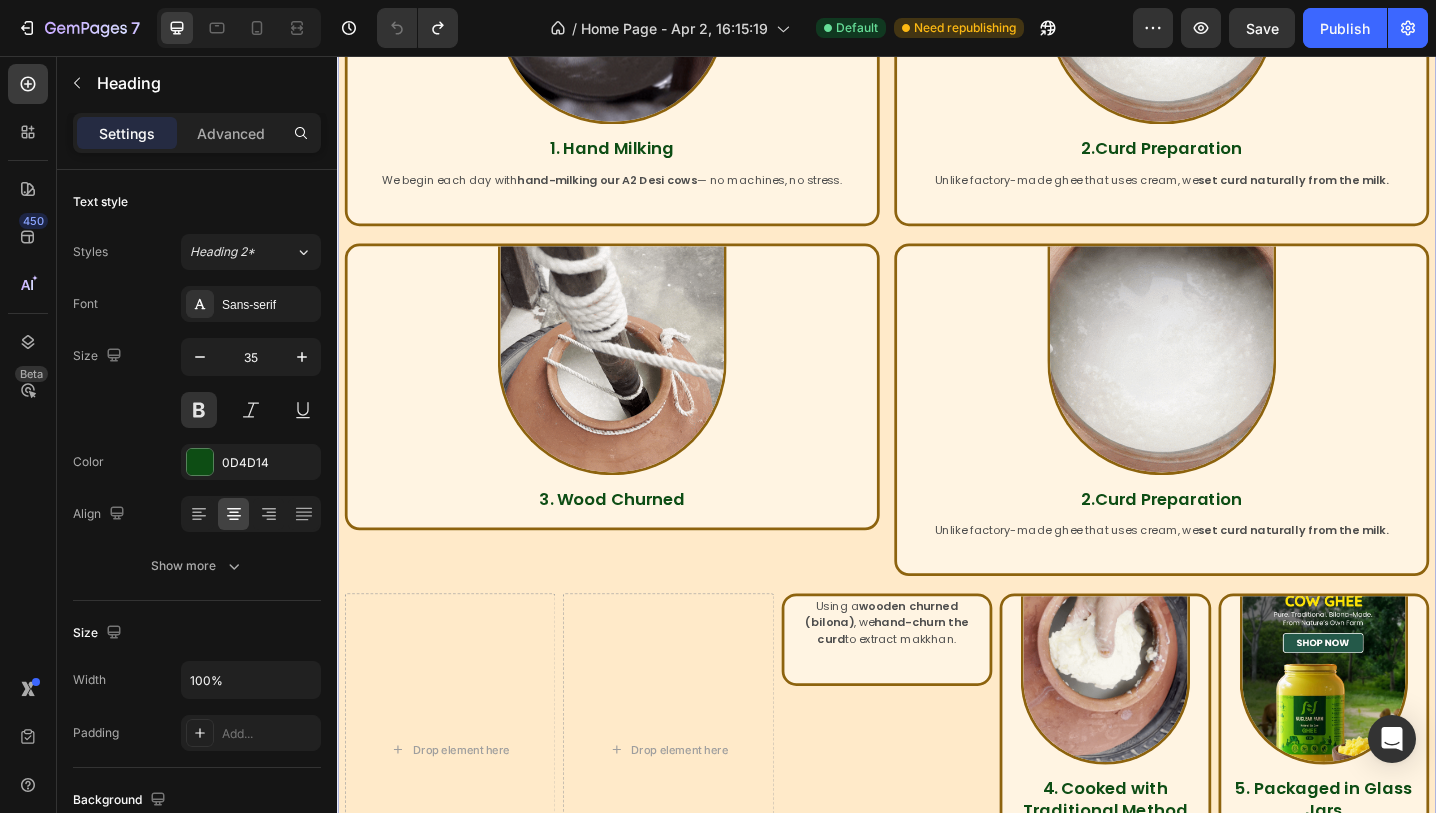 click on "Our Making Process    Heading   19 Image 1. Hand Milking Heading We begin each day with  hand-milking our A2 Desi cows  — no machines, no stress. Text Block Row Image 2.Curd Preparation Heading Unlike factory-made ghee that uses cream, we  set curd naturally from the milk. Text Block Row Row Image 3. Wood Churned  Heading Row Image 2.Curd Preparation Heading Unlike factory-made ghee that uses cream, we  set curd naturally from the milk. Text Block Row Row
Drop element here
Drop element here Using a  wooden churned (bilona)  , we  hand-churn the curd   to extract makkhan. Text Block Row Image 4. Cooked with Traditional Method Heading The extracted butter is slowly simmered on low flame, allowing water to evaporate. Text Block Row Image 5. Packaged in Glass Jars Heading Once cooled, the ghee is filtered and packed with care to retain its purity. Text Block Row Row Row Row Section 3" at bounding box center [937, 432] 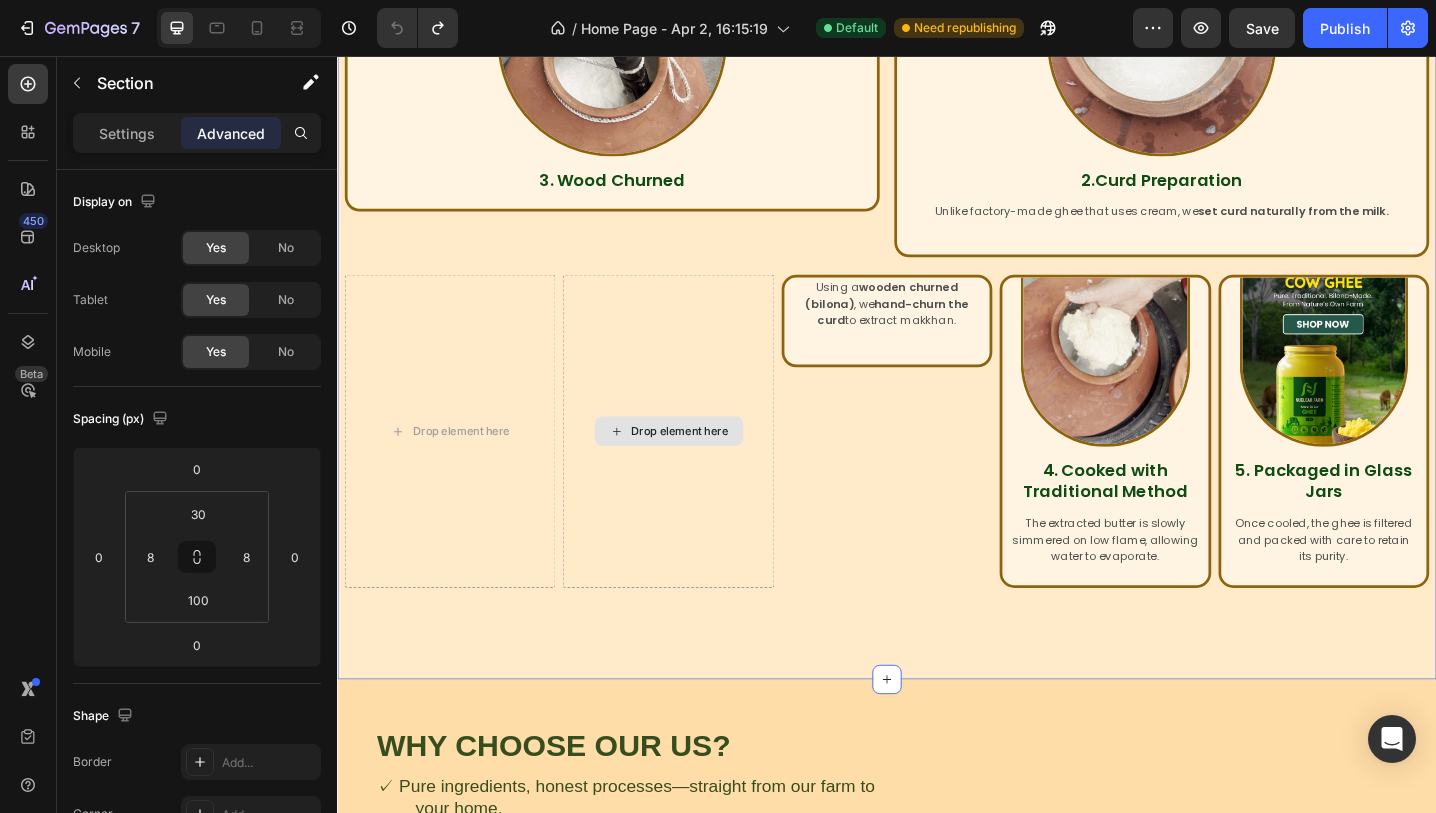 scroll, scrollTop: 1774, scrollLeft: 0, axis: vertical 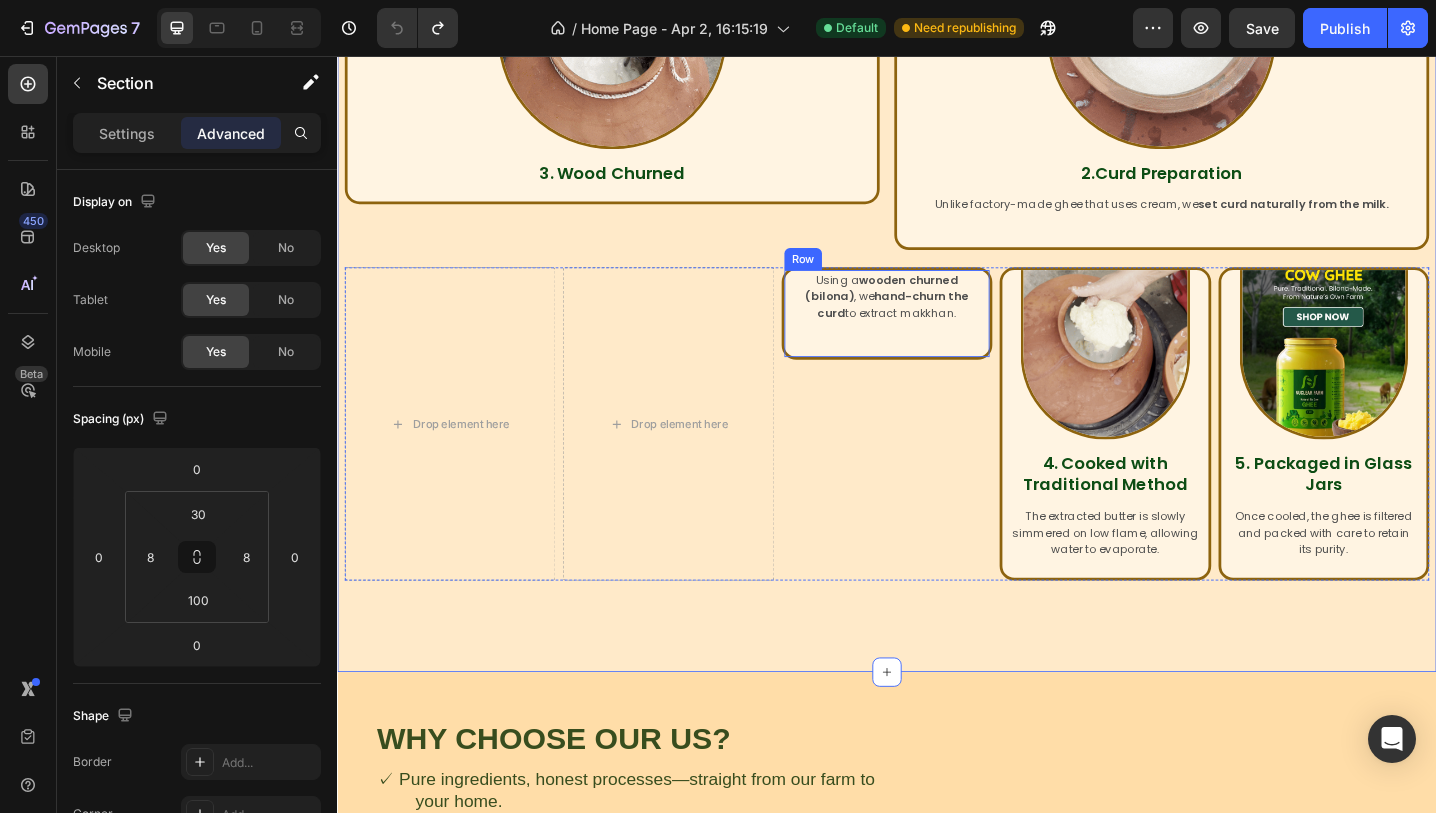 click on "Using a  wooden churned (bilona)  , we  hand-churn the curd   to extract makkhan. Text Block" at bounding box center (937, 333) 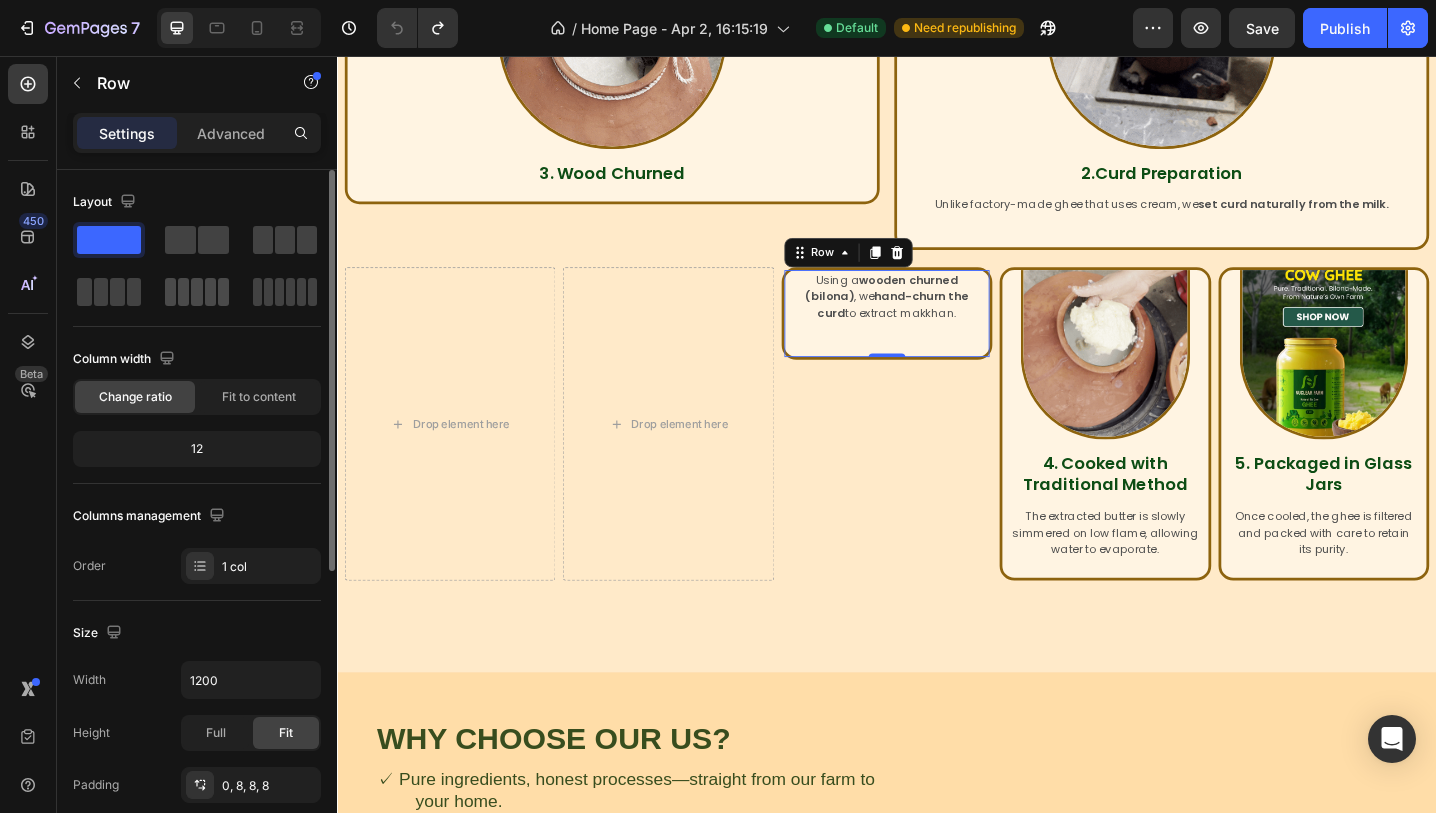 click 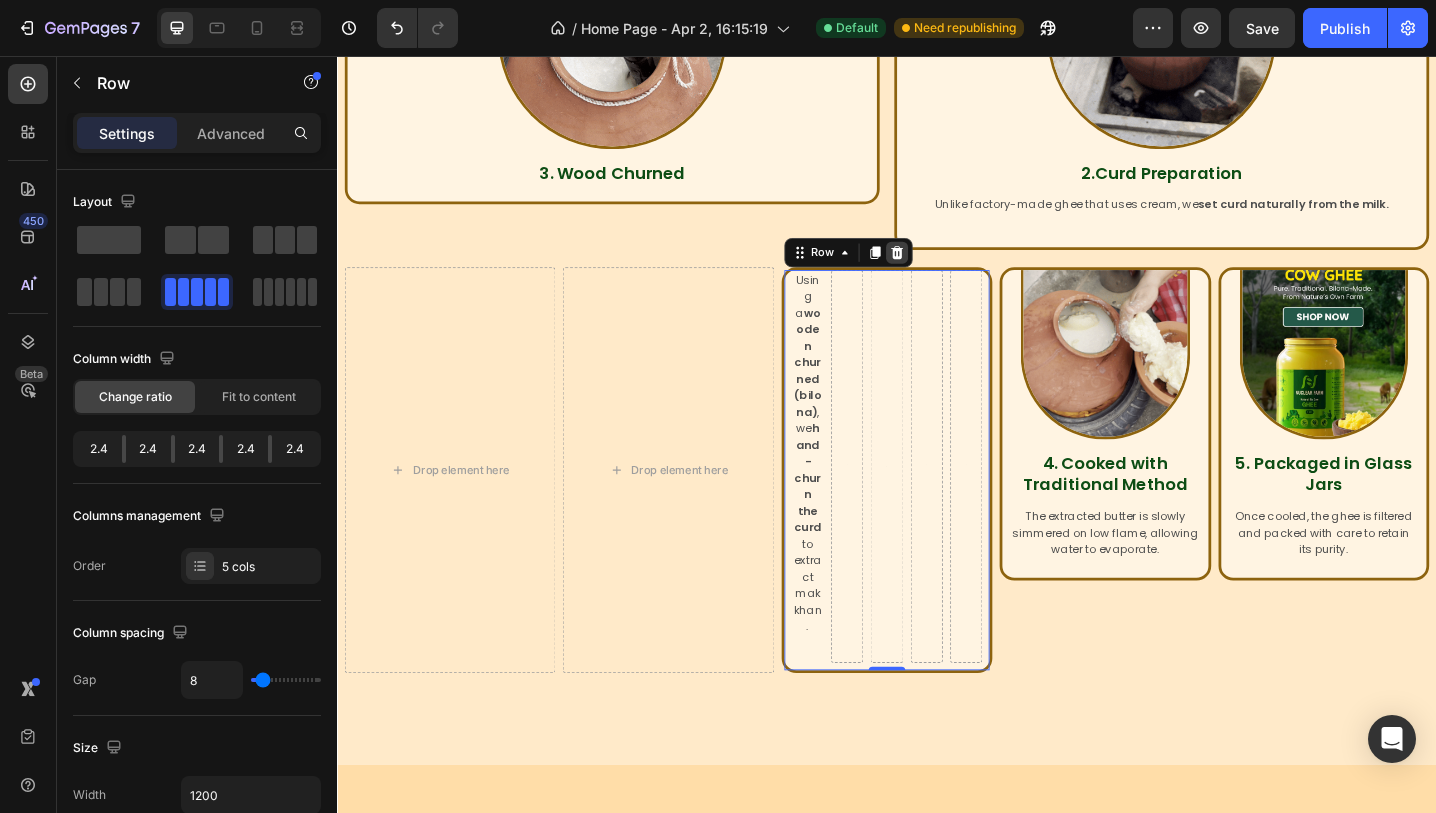 click at bounding box center [948, 271] 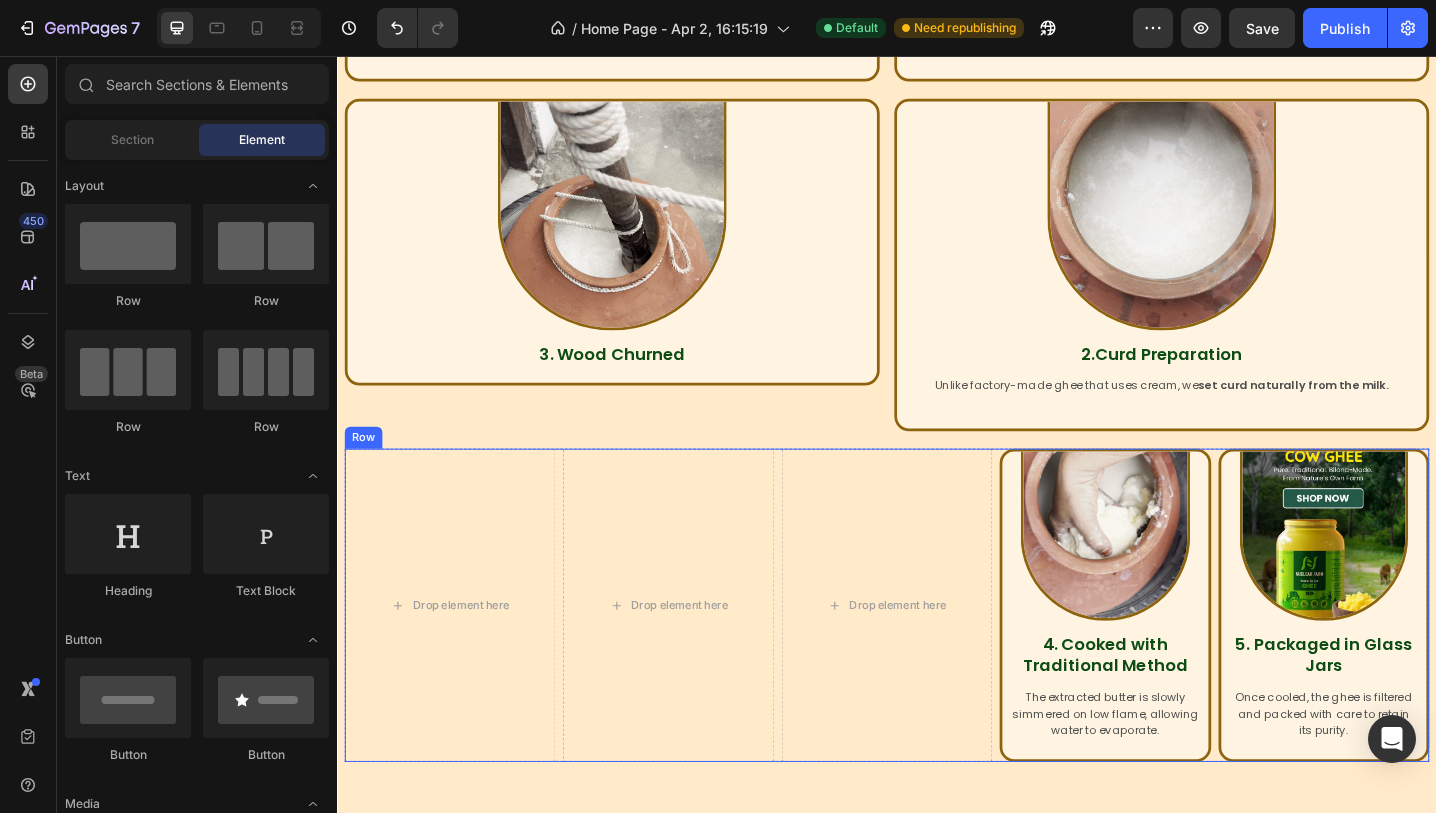 scroll, scrollTop: 1577, scrollLeft: 0, axis: vertical 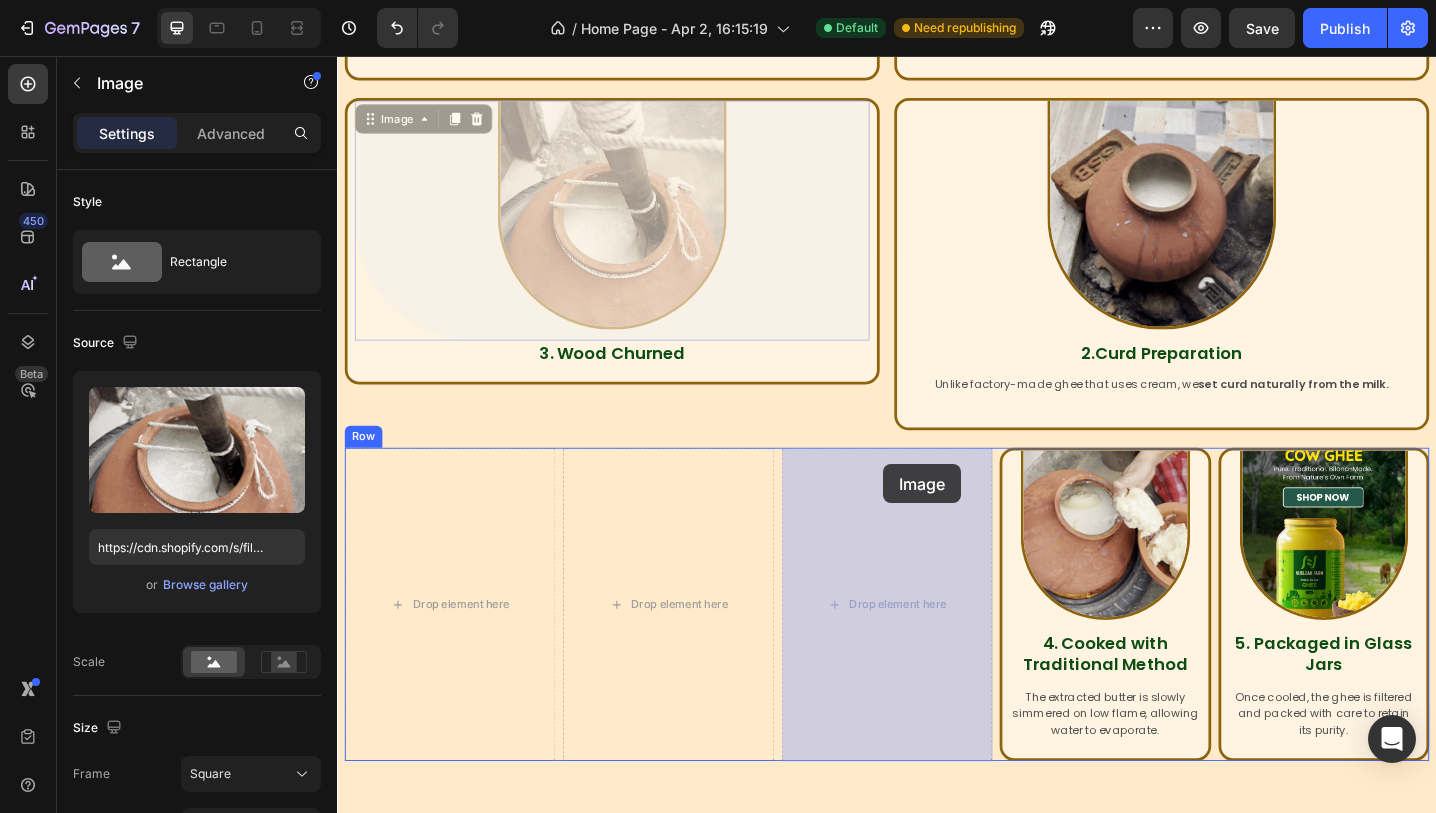 drag, startPoint x: 635, startPoint y: 214, endPoint x: 944, endPoint y: 528, distance: 440.54172 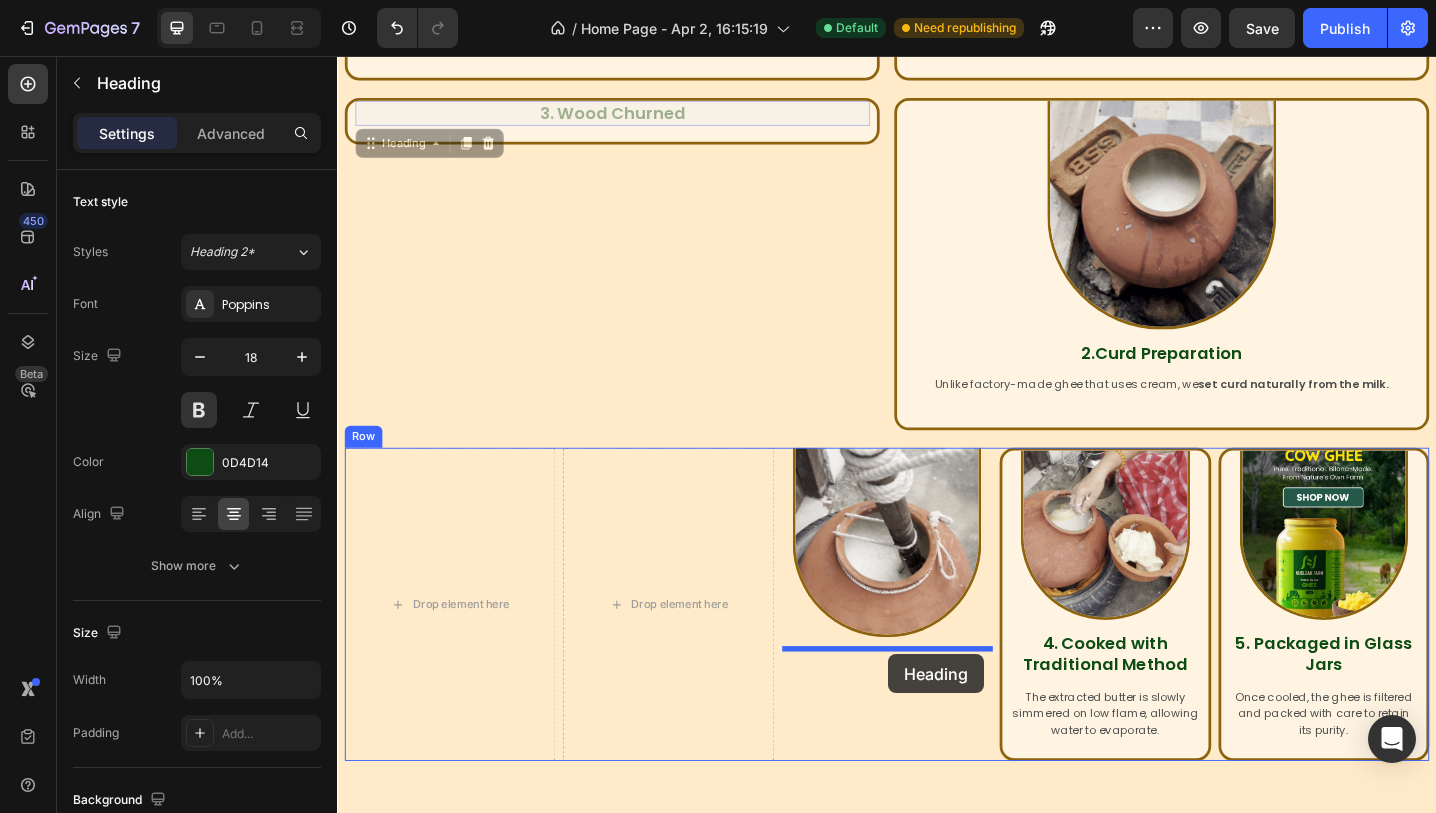 drag, startPoint x: 652, startPoint y: 120, endPoint x: 939, endPoint y: 709, distance: 655.2023 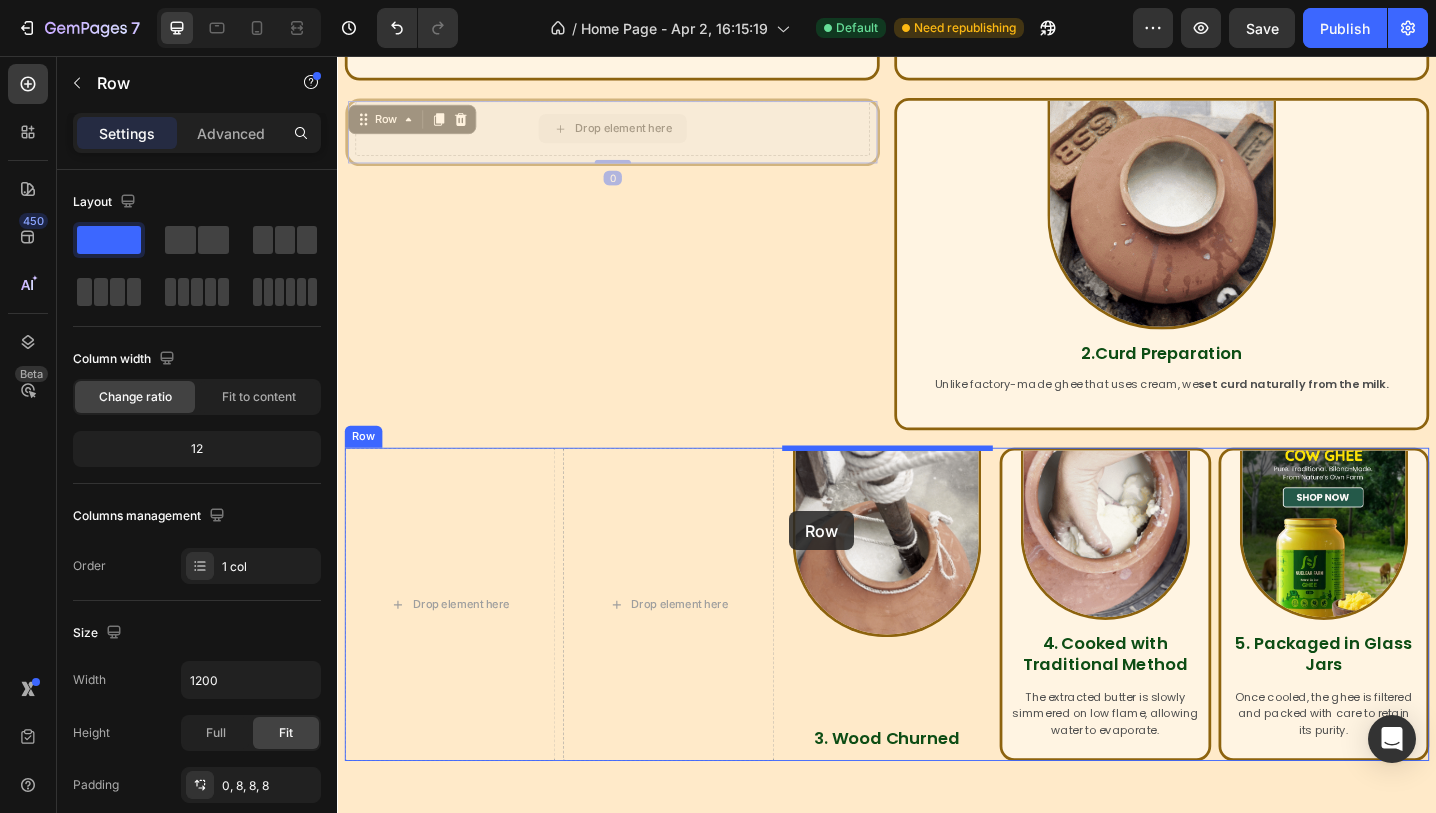 scroll, scrollTop: 1574, scrollLeft: 0, axis: vertical 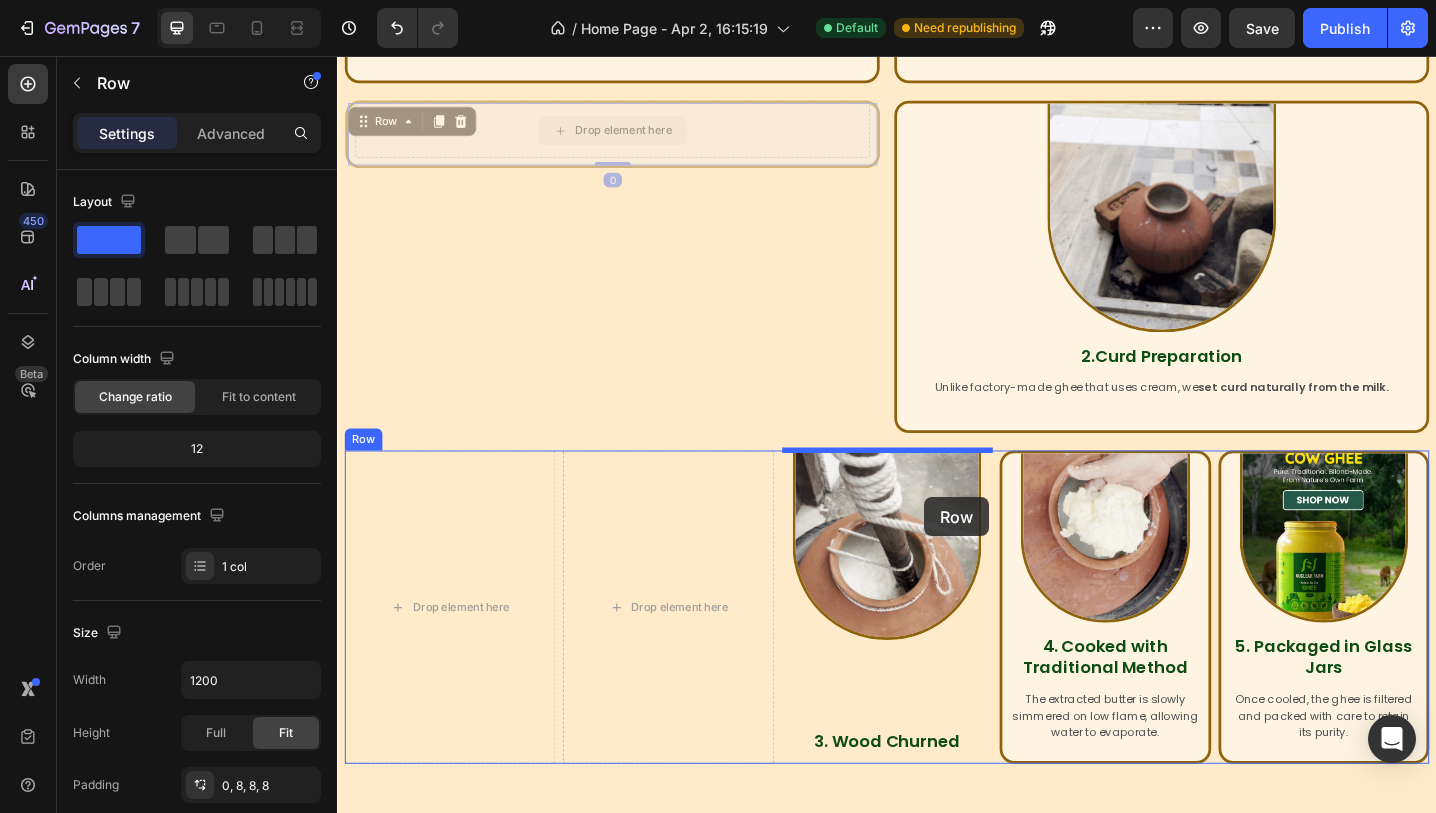 drag, startPoint x: 493, startPoint y: 131, endPoint x: 978, endPoint y: 538, distance: 633.1461 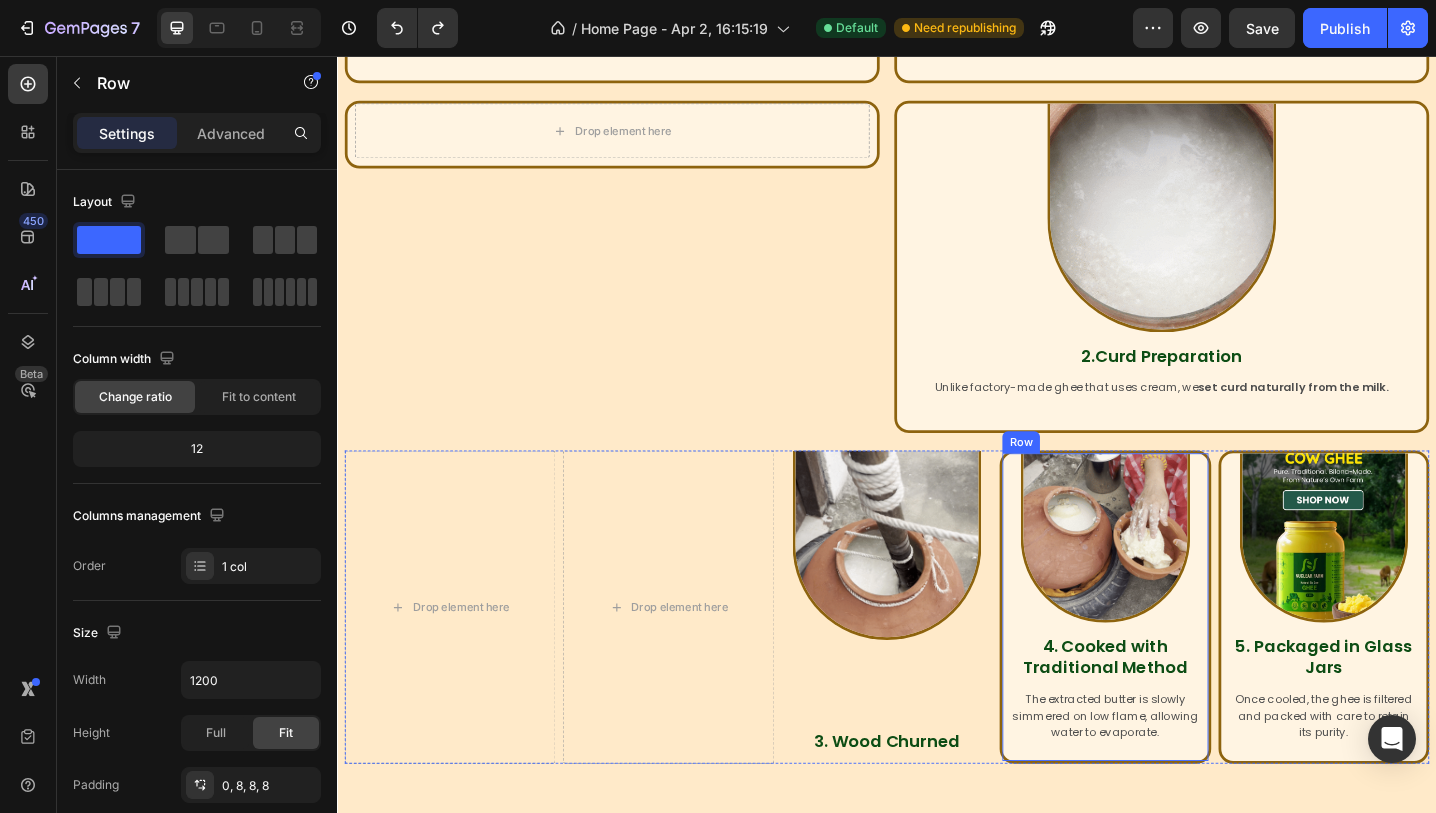 click on "Image 4. Cooked with Traditional Method Heading The extracted butter is slowly simmered on low flame, allowing water to evaporate. Text Block Row" at bounding box center (1175, 657) 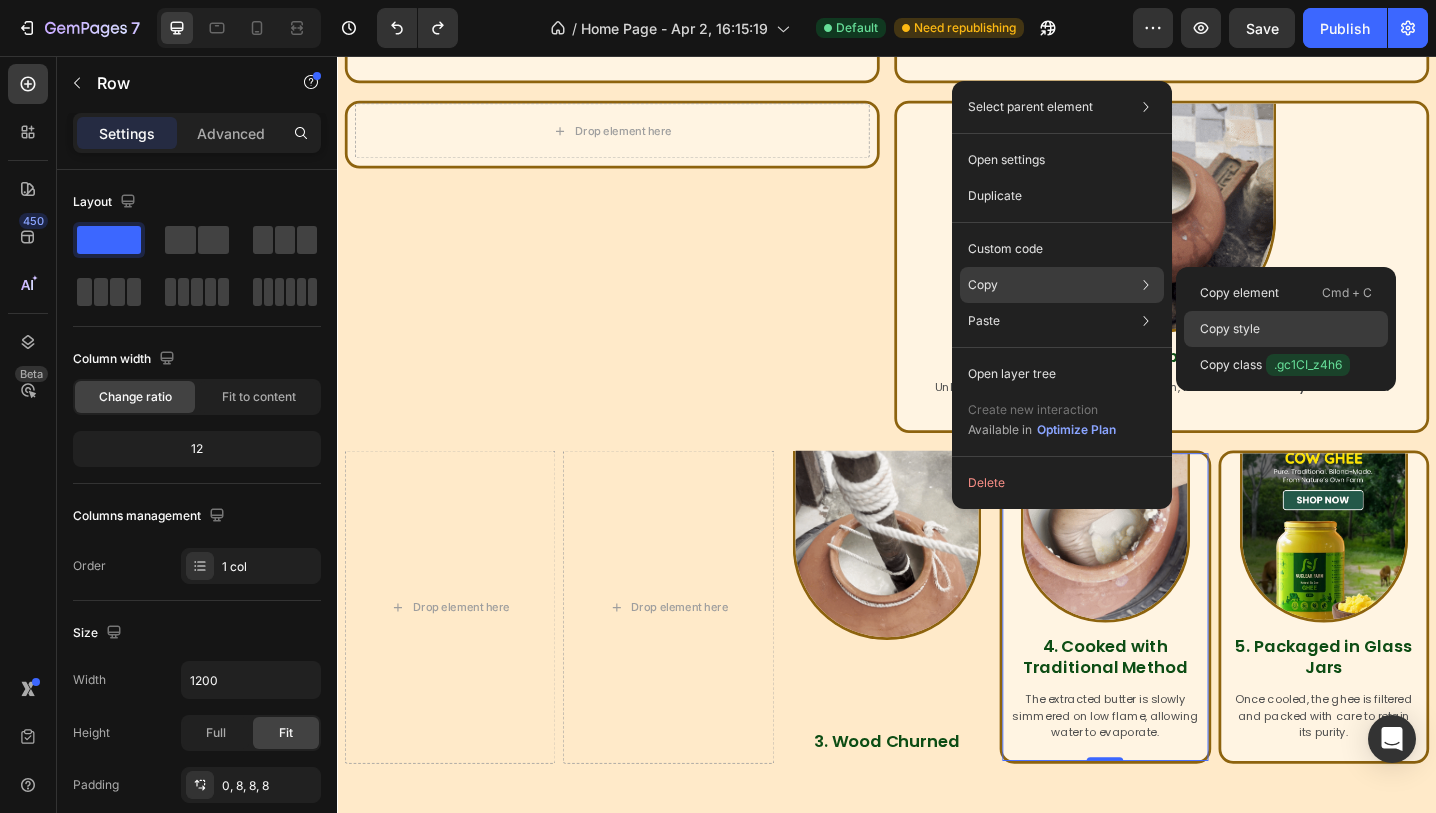 click on "Copy style" 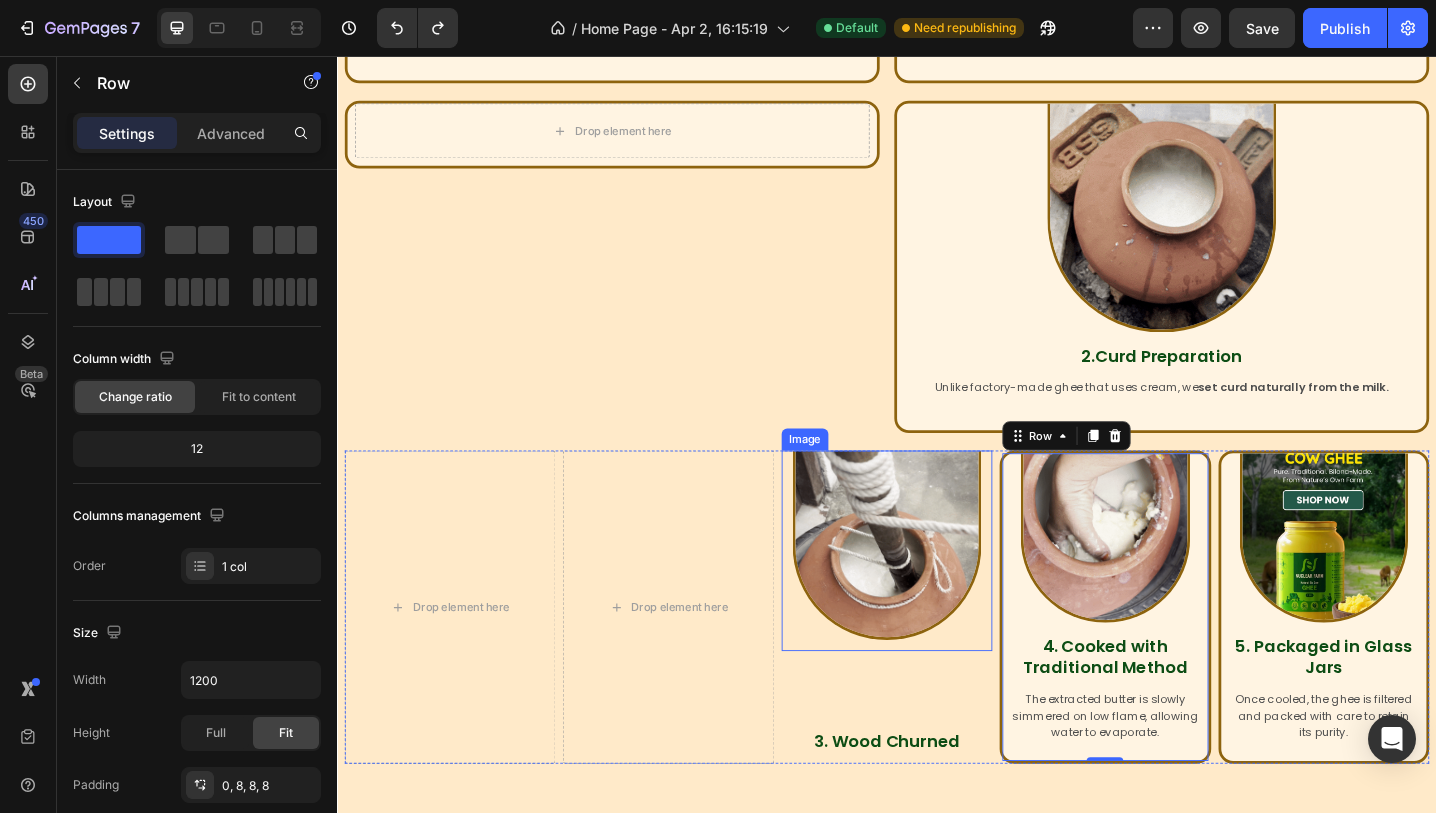 click on "Image" at bounding box center (937, 596) 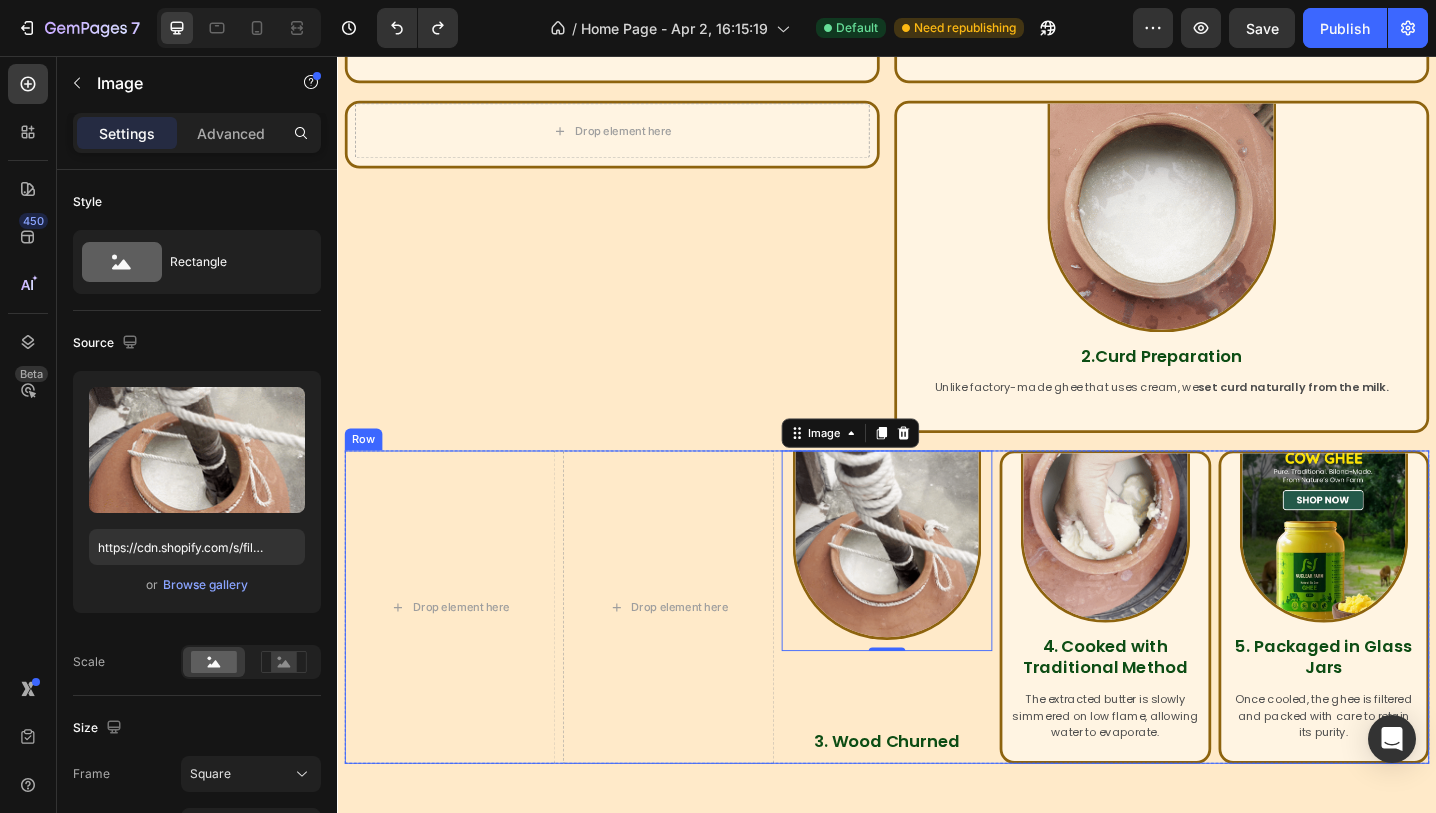 click on "Image   0 3. Wood Churned  Heading" at bounding box center [937, 657] 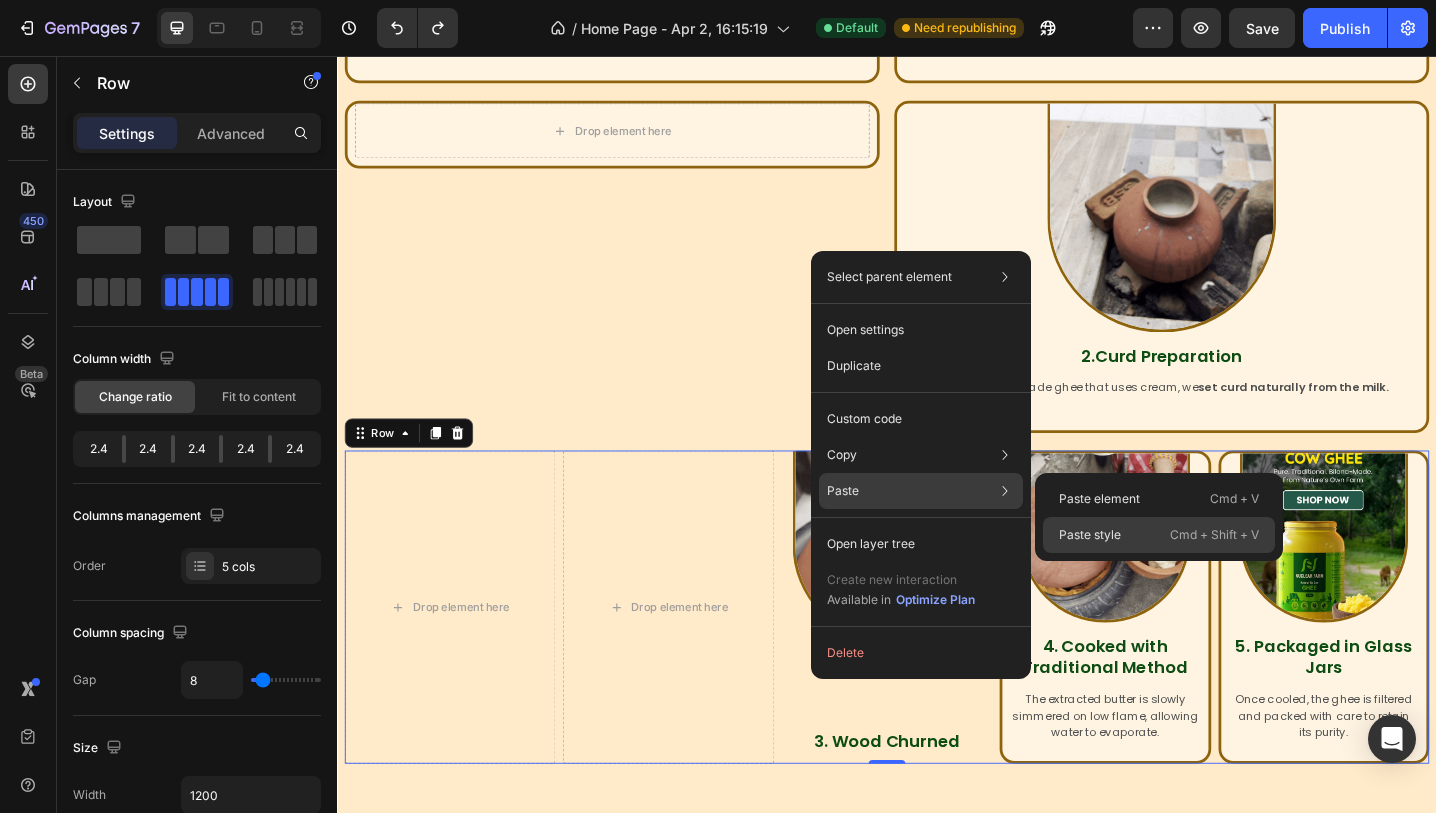 click on "Paste style" at bounding box center (1090, 535) 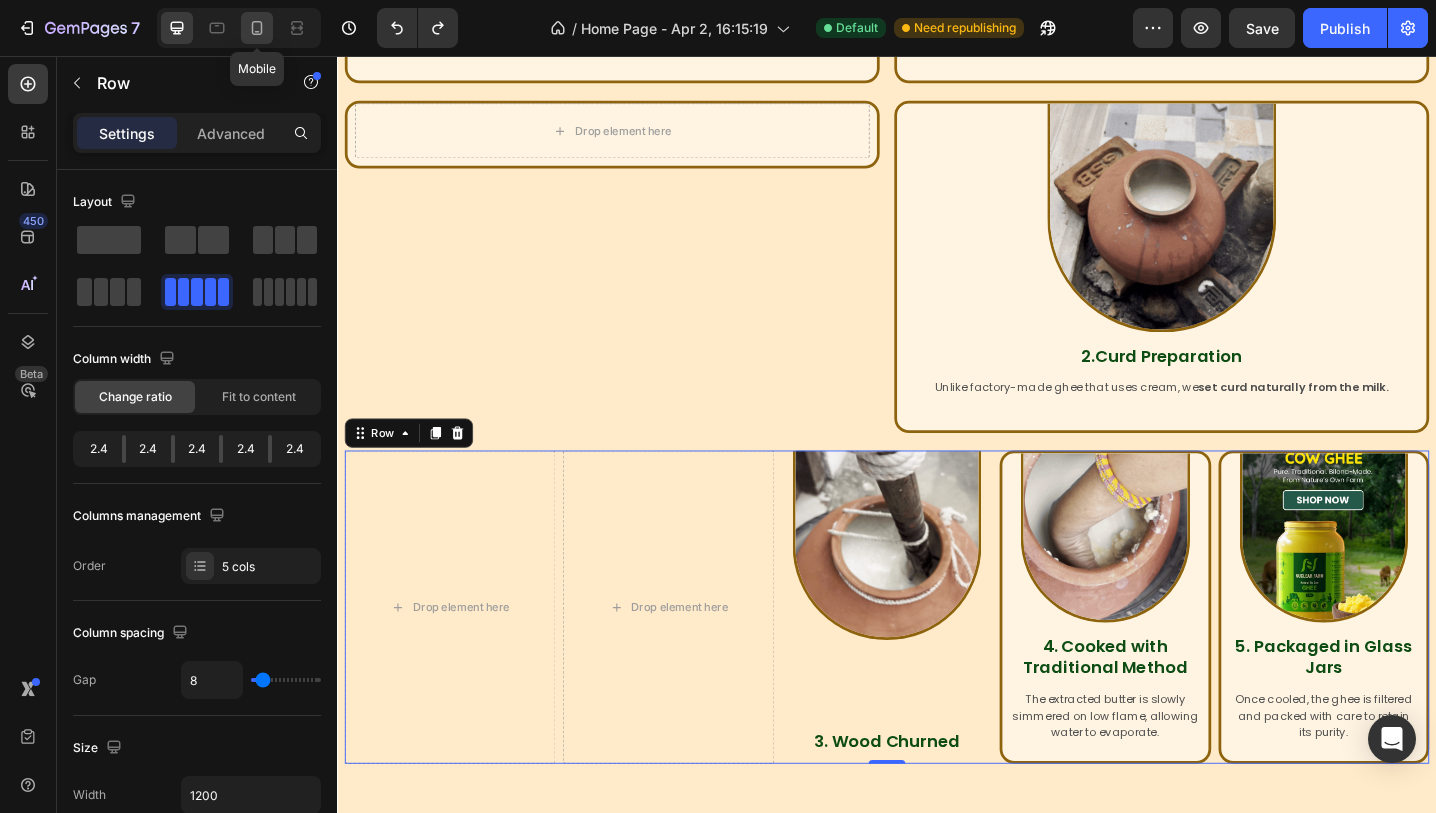 click 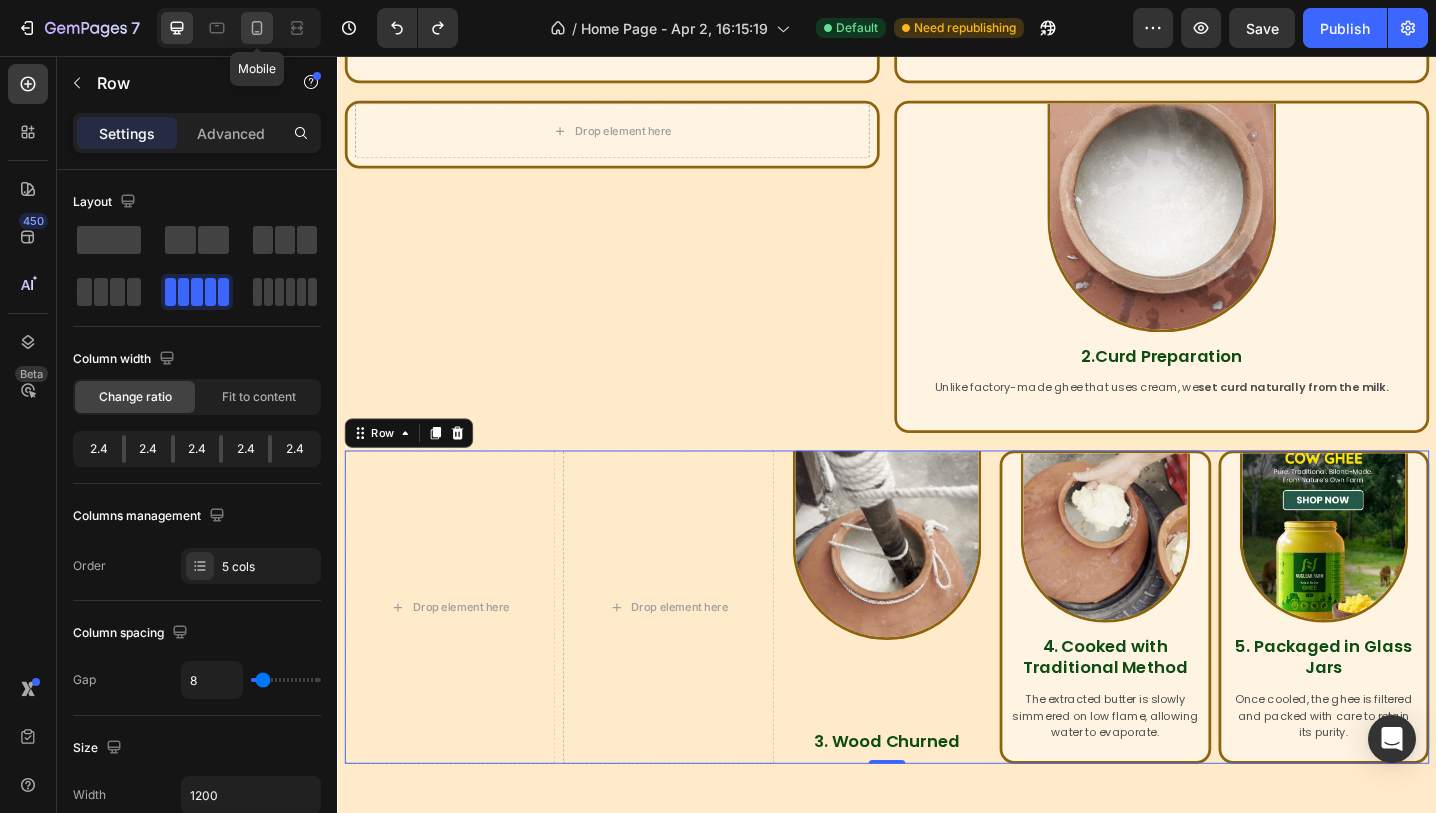 type on "0" 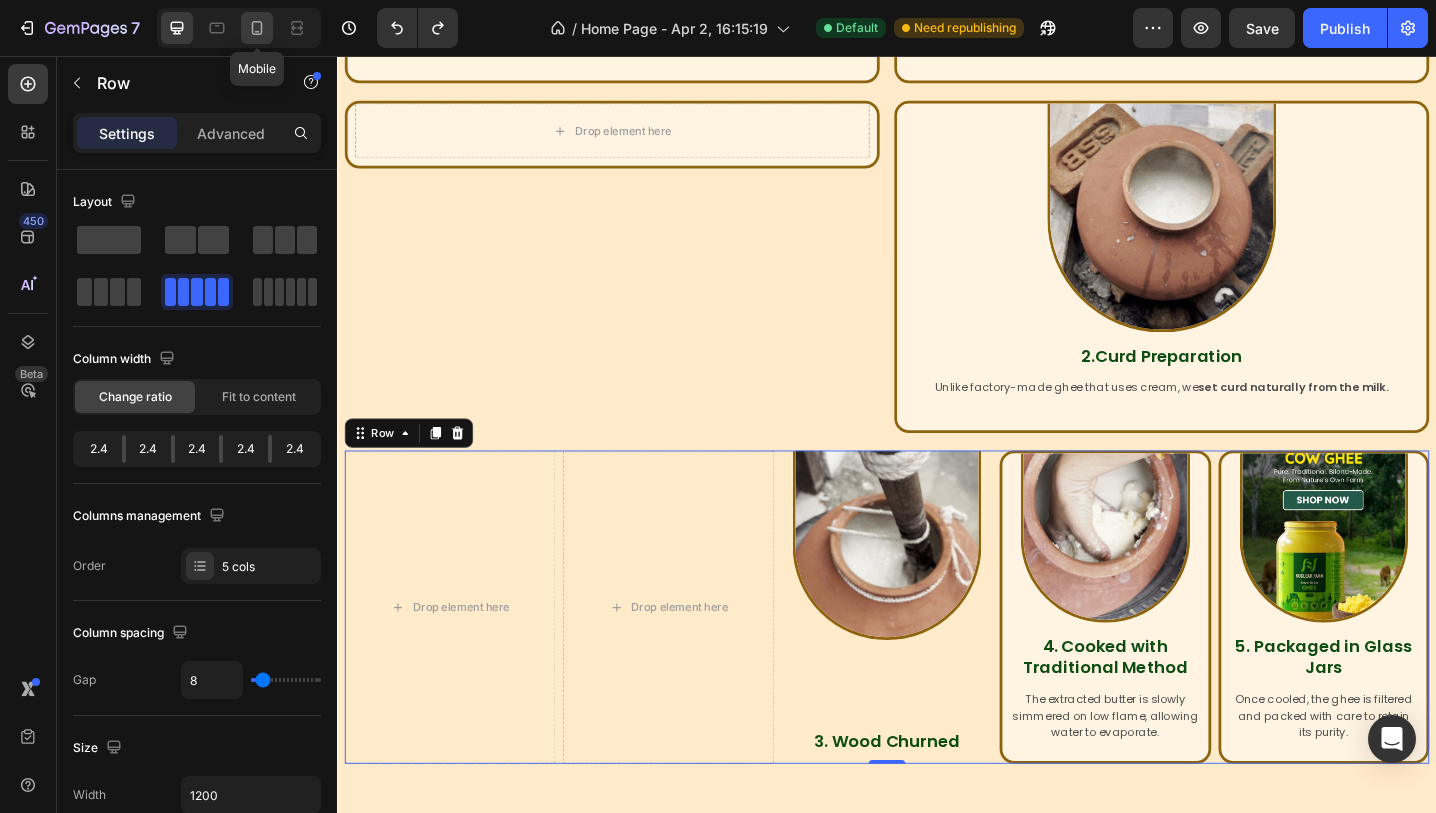 type on "0" 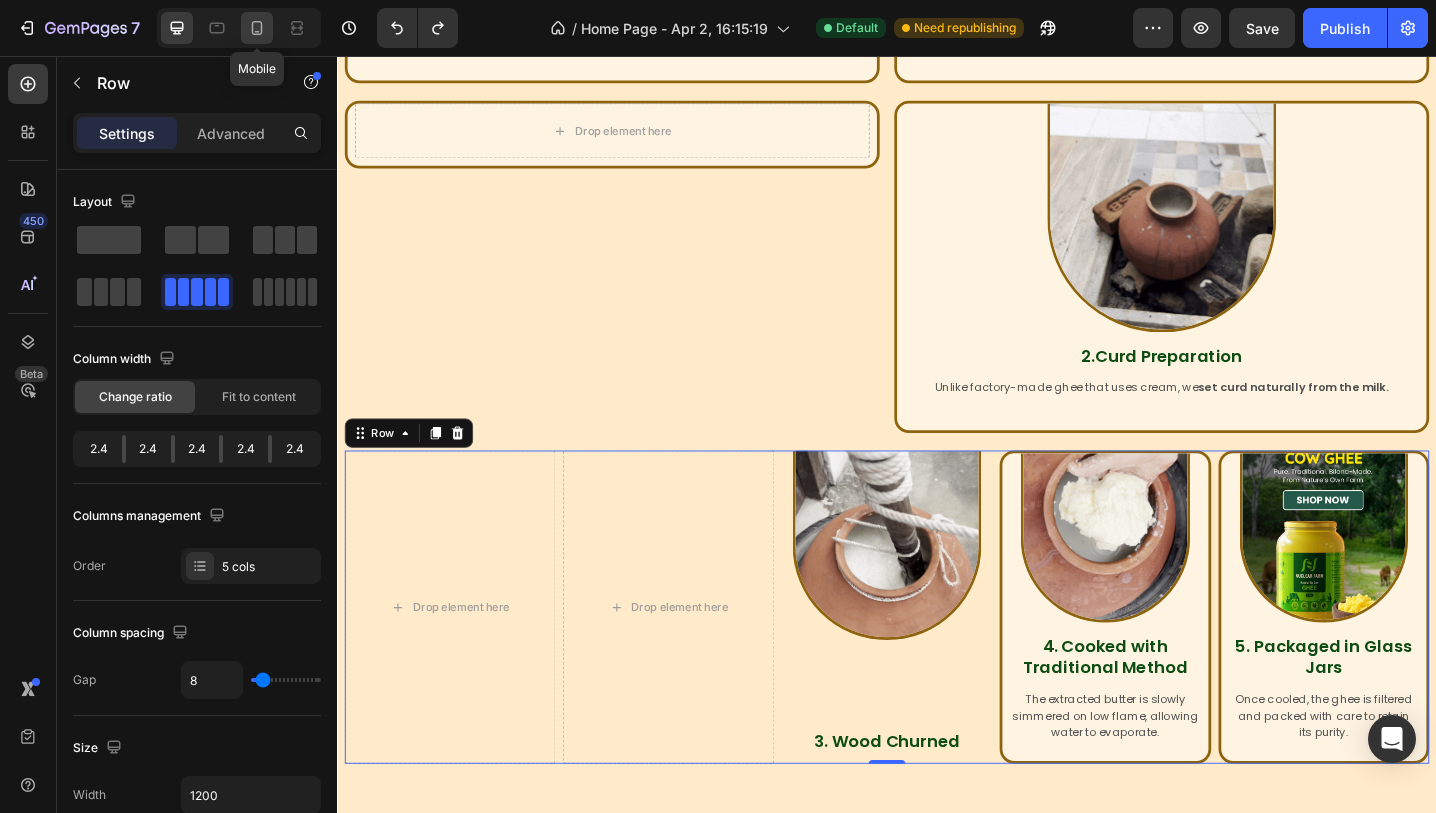 type on "100%" 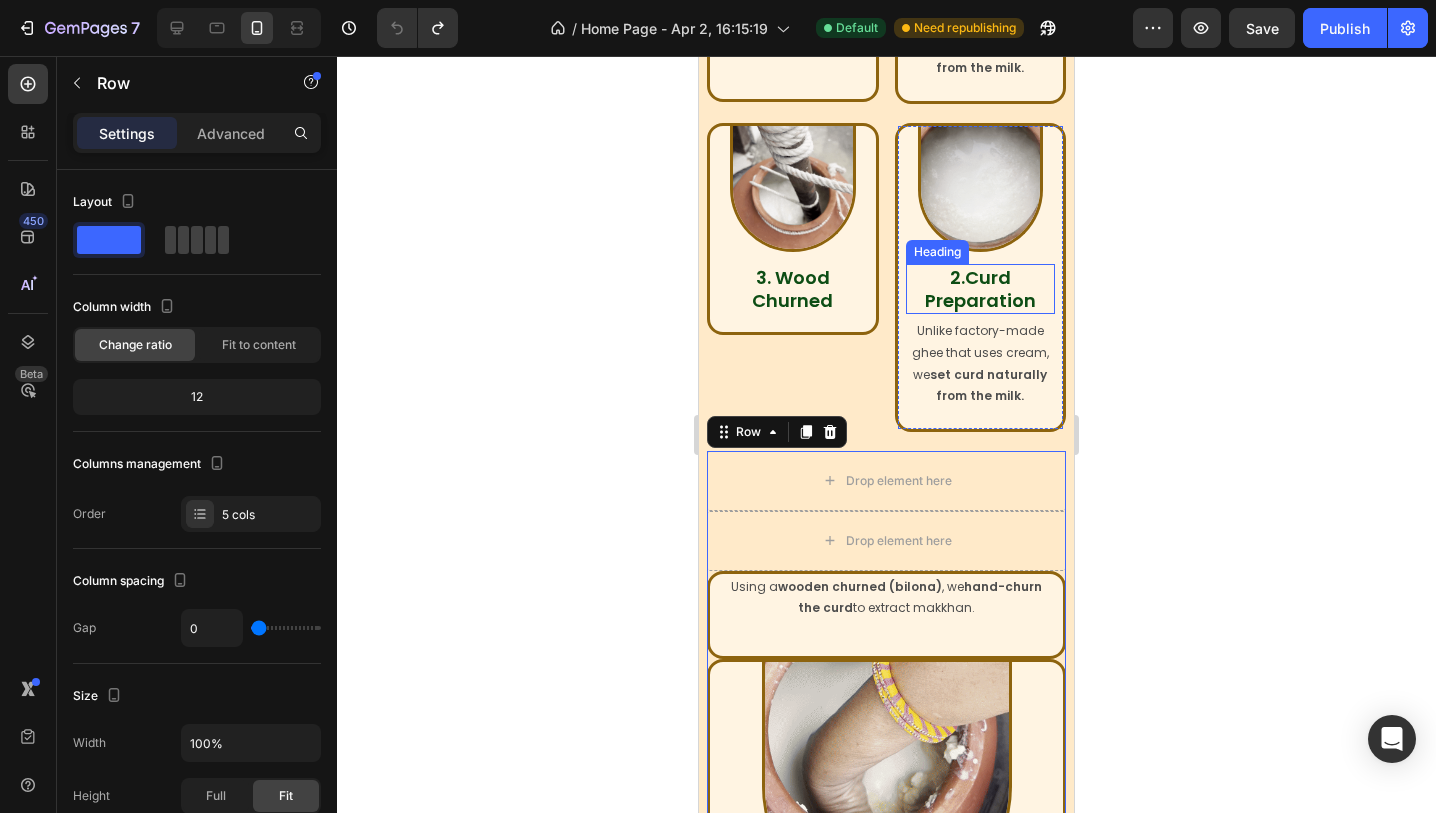scroll, scrollTop: 1301, scrollLeft: 0, axis: vertical 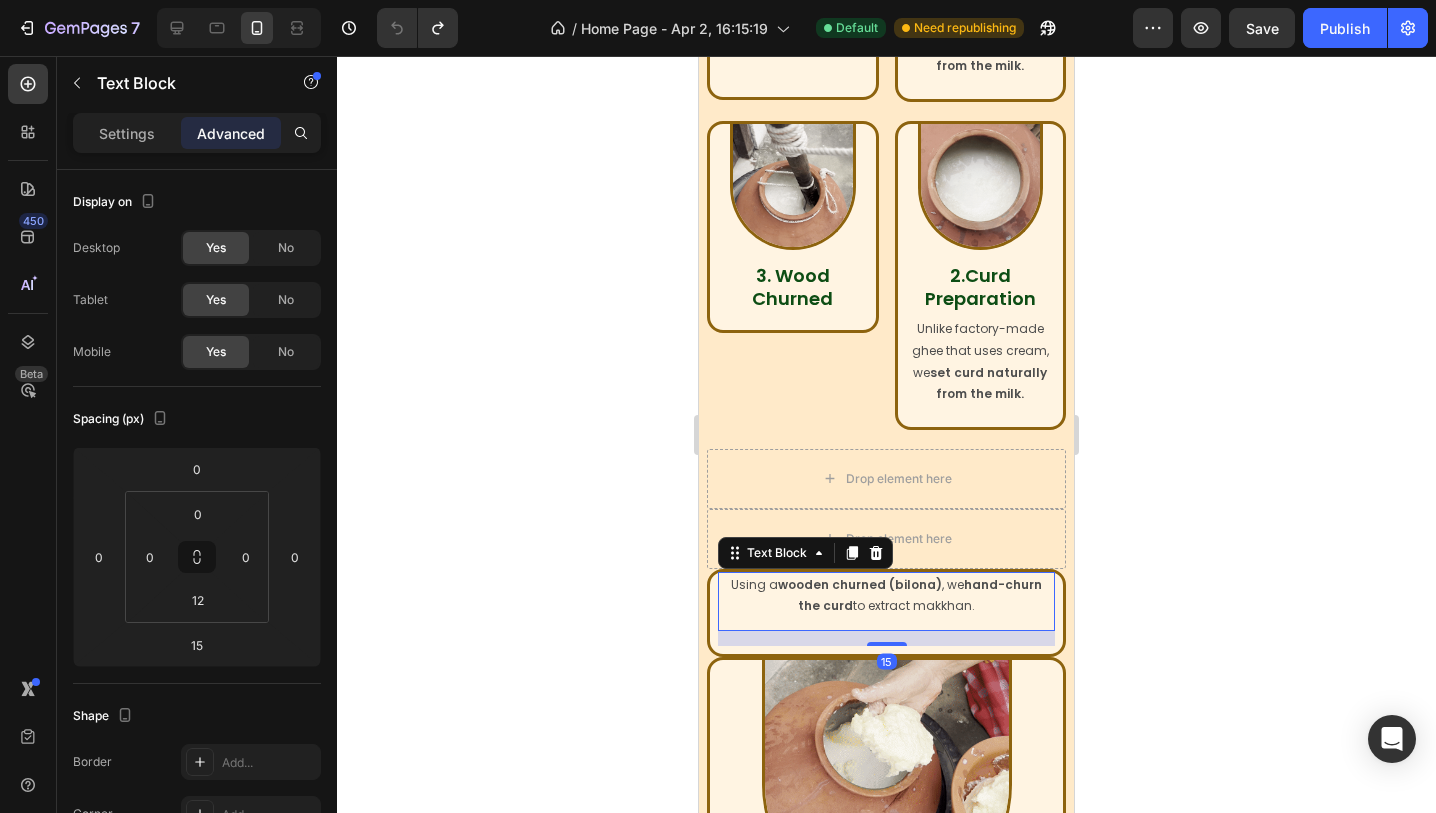 click on "Using a  wooden churned (bilona)  , we  hand-churn the curd   to extract makkhan." at bounding box center [886, 595] 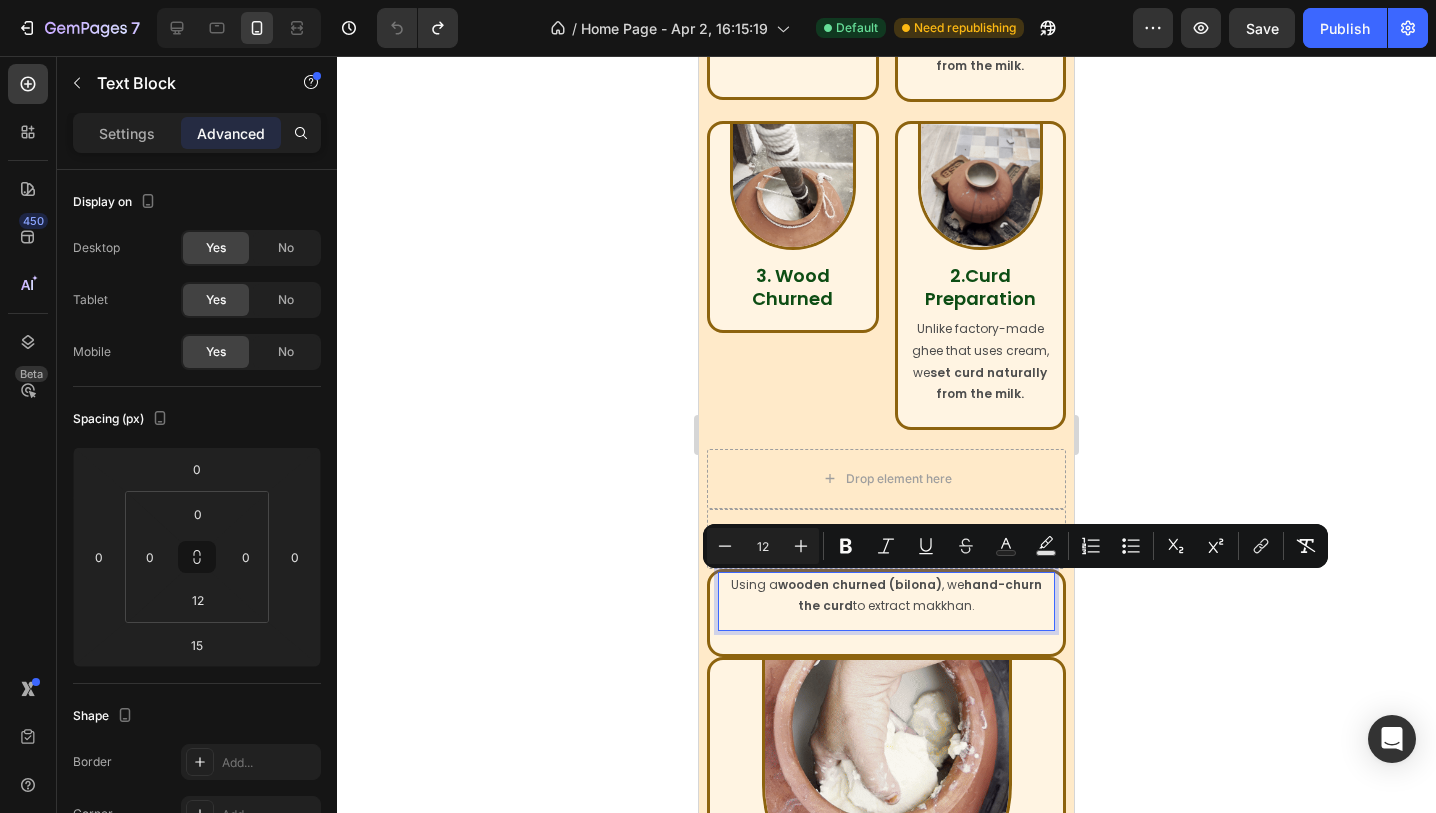 copy on "Using a  wooden churned (bilona)  , we  hand-churn the curd   to extract makkhan." 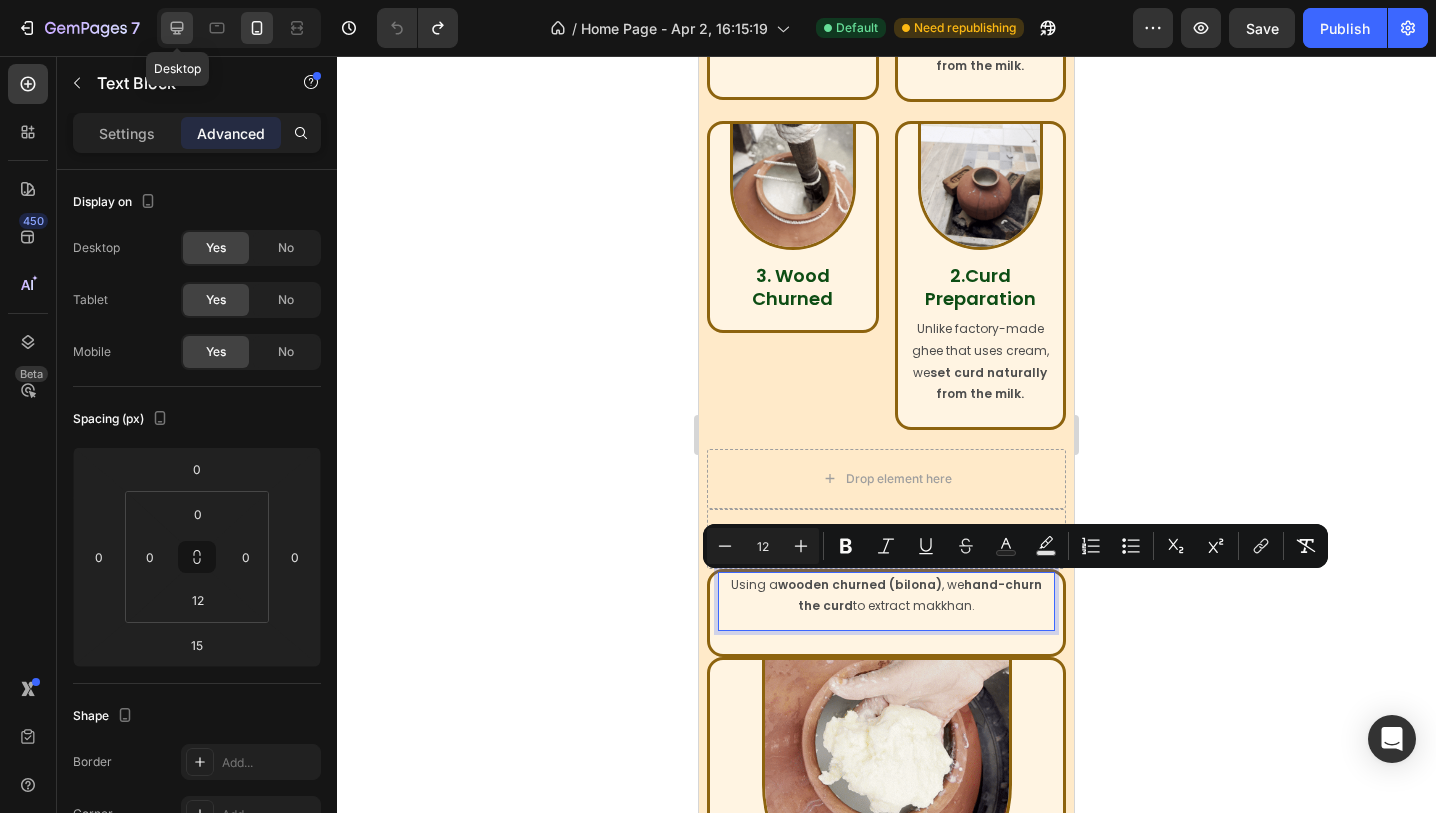 click 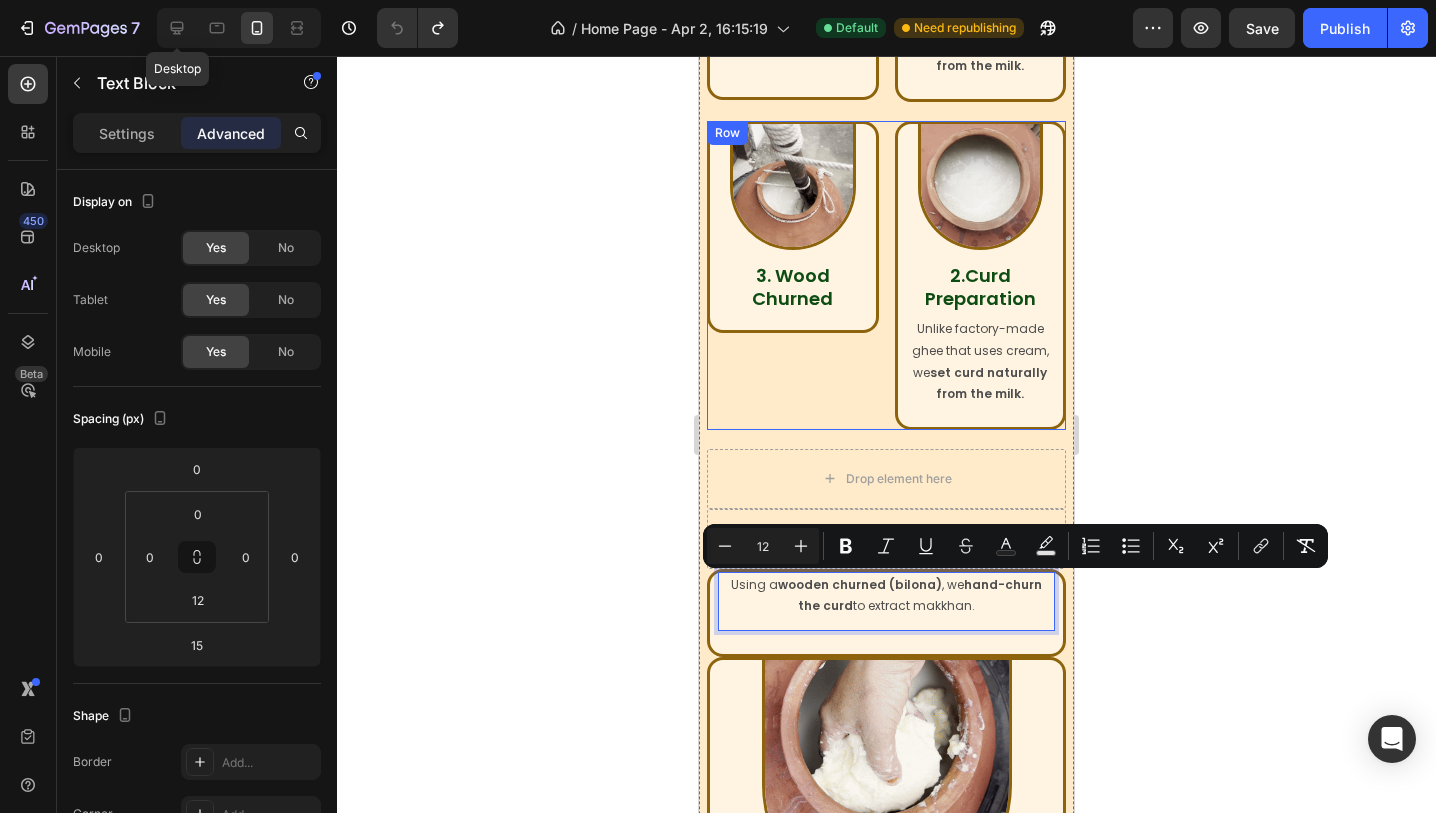 type on "17" 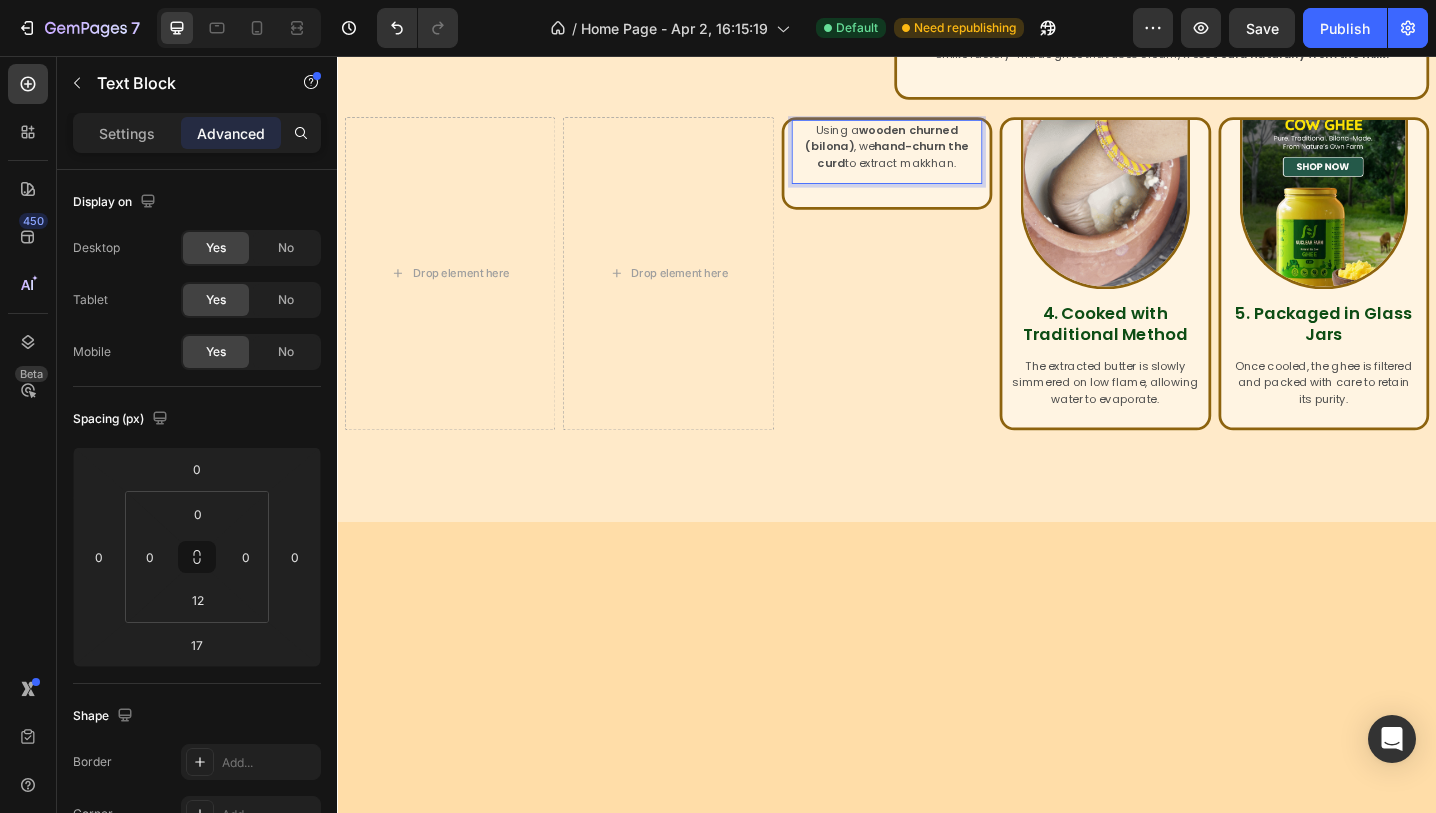 scroll, scrollTop: 1226, scrollLeft: 0, axis: vertical 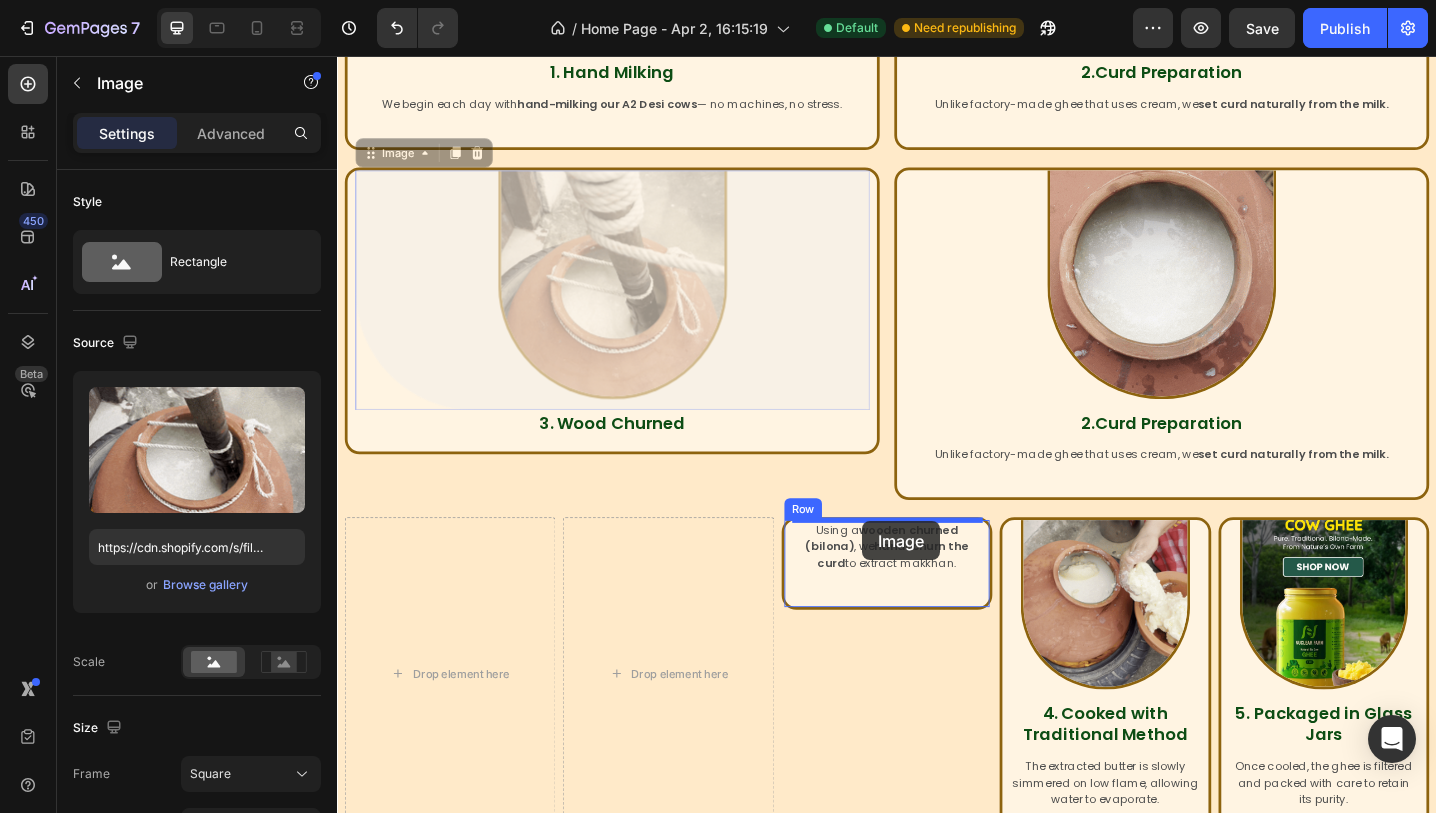 drag, startPoint x: 620, startPoint y: 295, endPoint x: 910, endPoint y: 564, distance: 395.5515 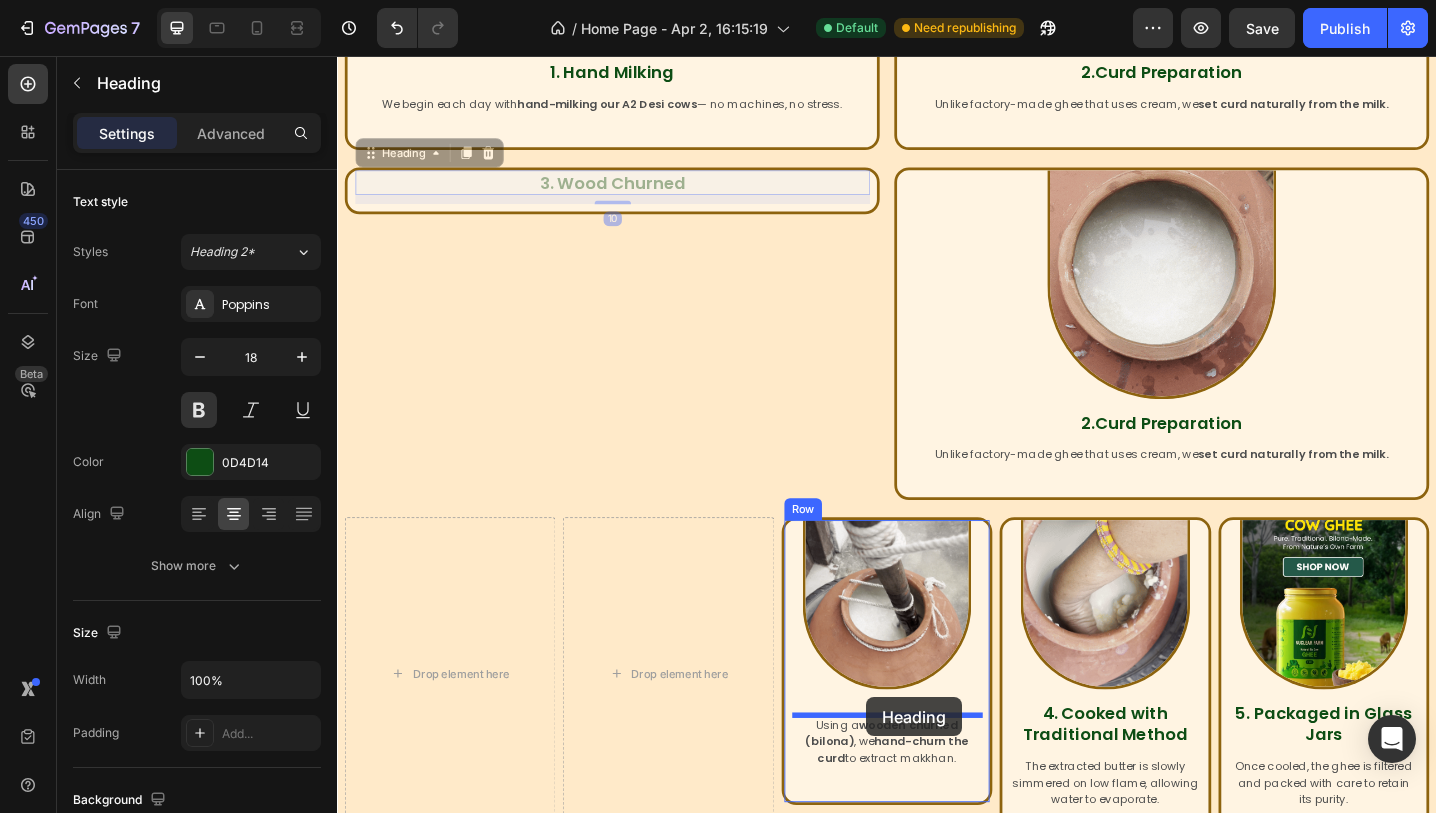 scroll, scrollTop: 1240, scrollLeft: 0, axis: vertical 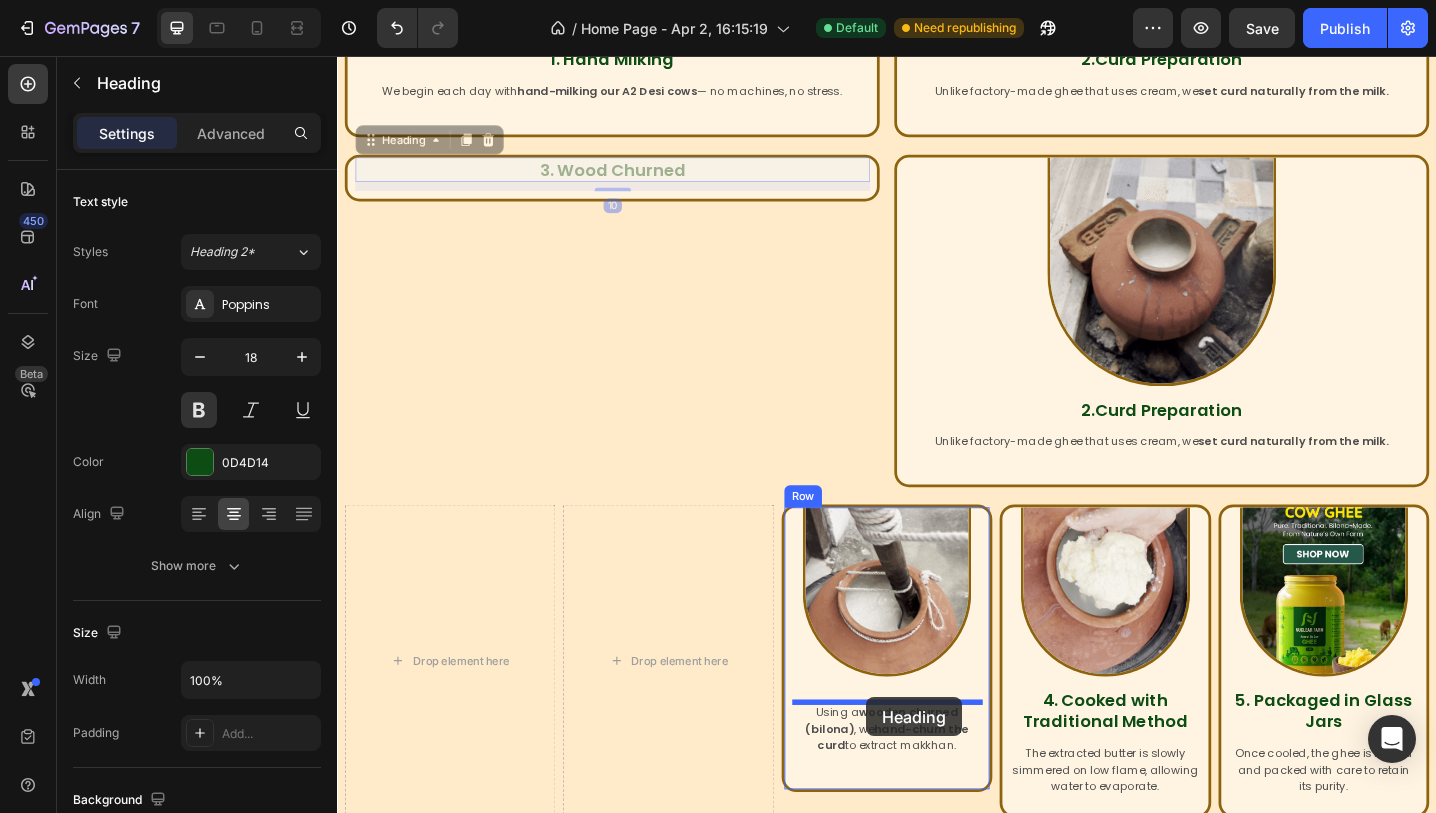 drag, startPoint x: 642, startPoint y: 219, endPoint x: 925, endPoint y: 686, distance: 546.05676 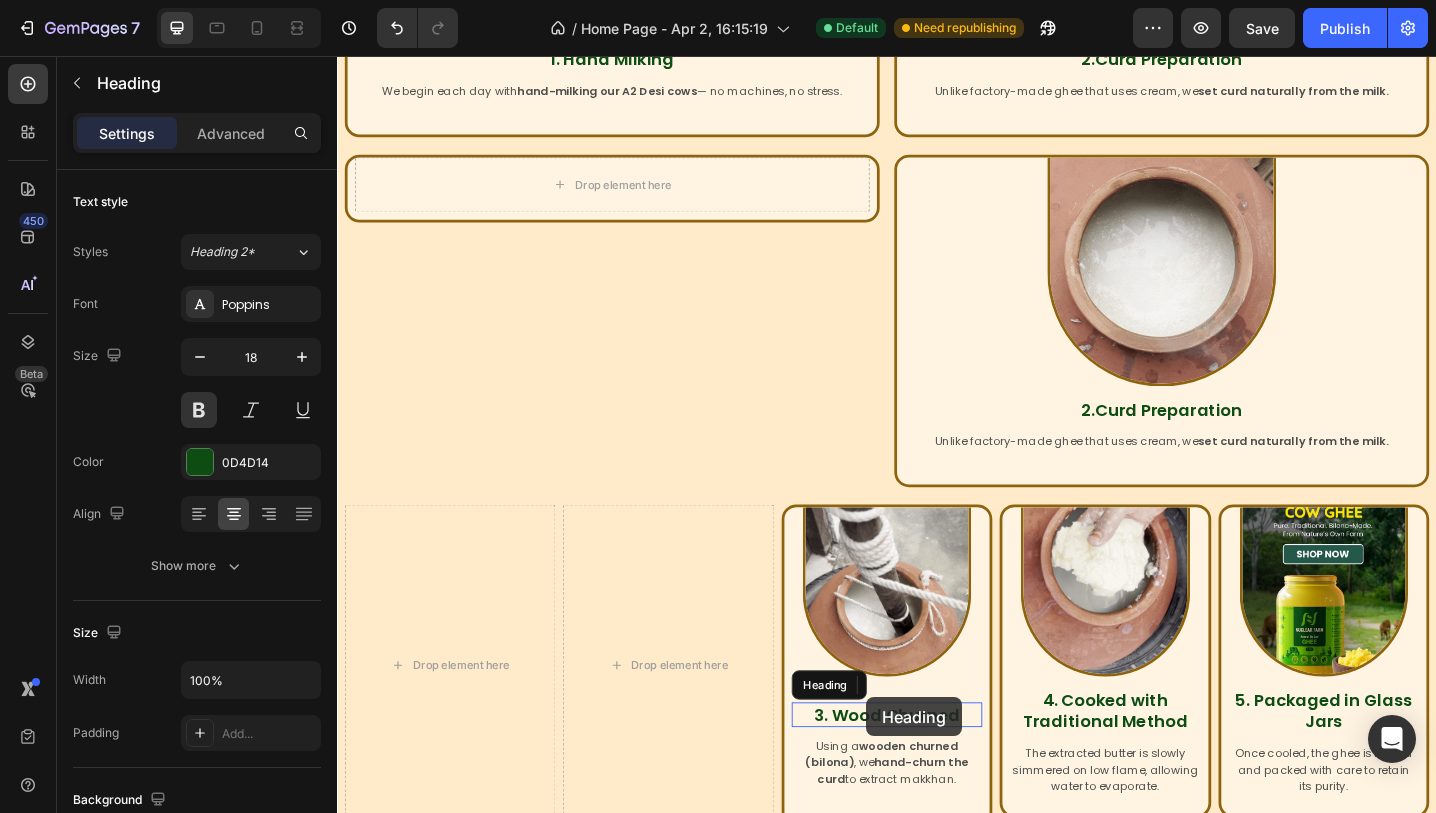 scroll, scrollTop: 1296, scrollLeft: 0, axis: vertical 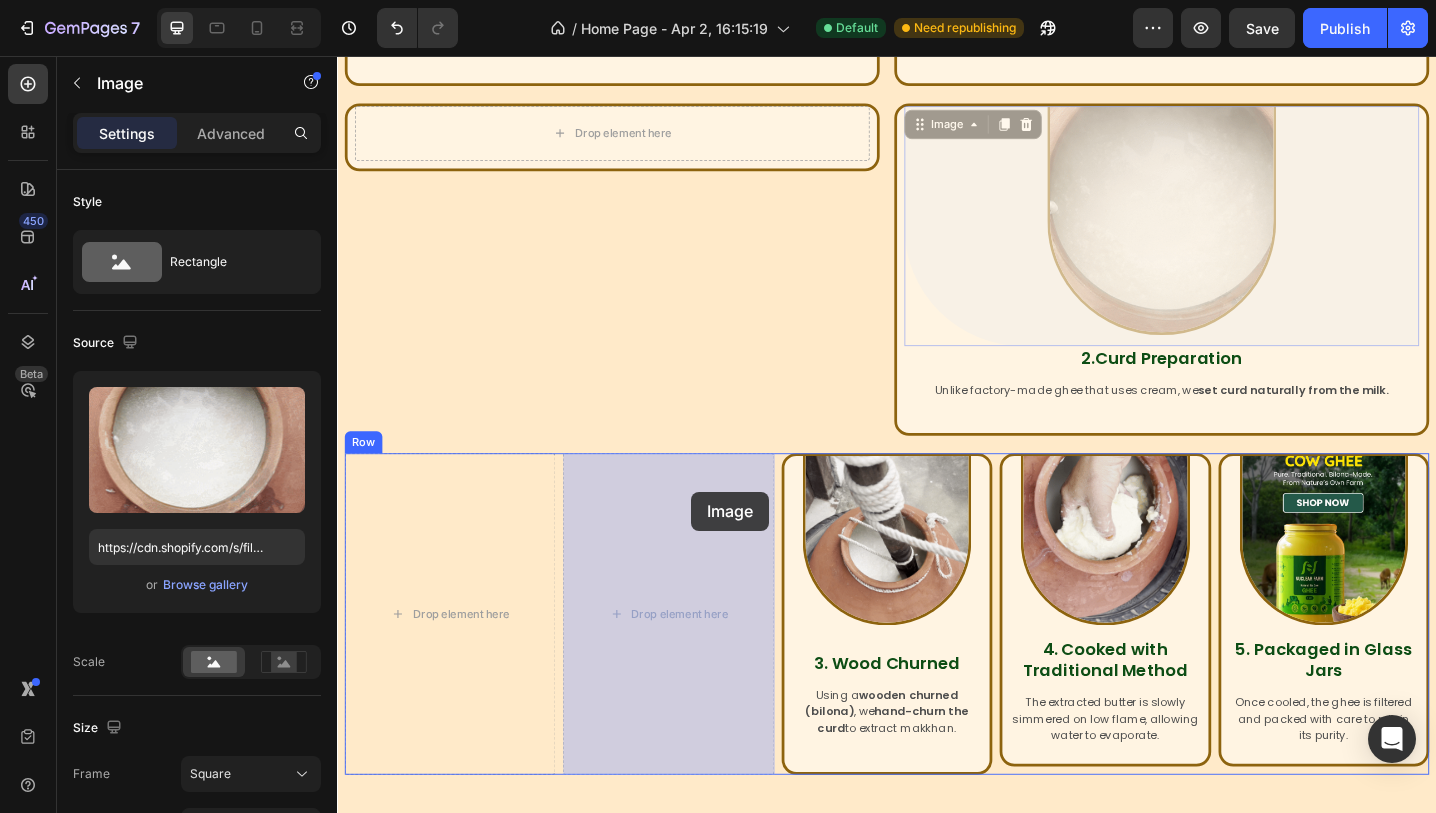 drag, startPoint x: 1300, startPoint y: 155, endPoint x: 723, endPoint y: 531, distance: 688.69806 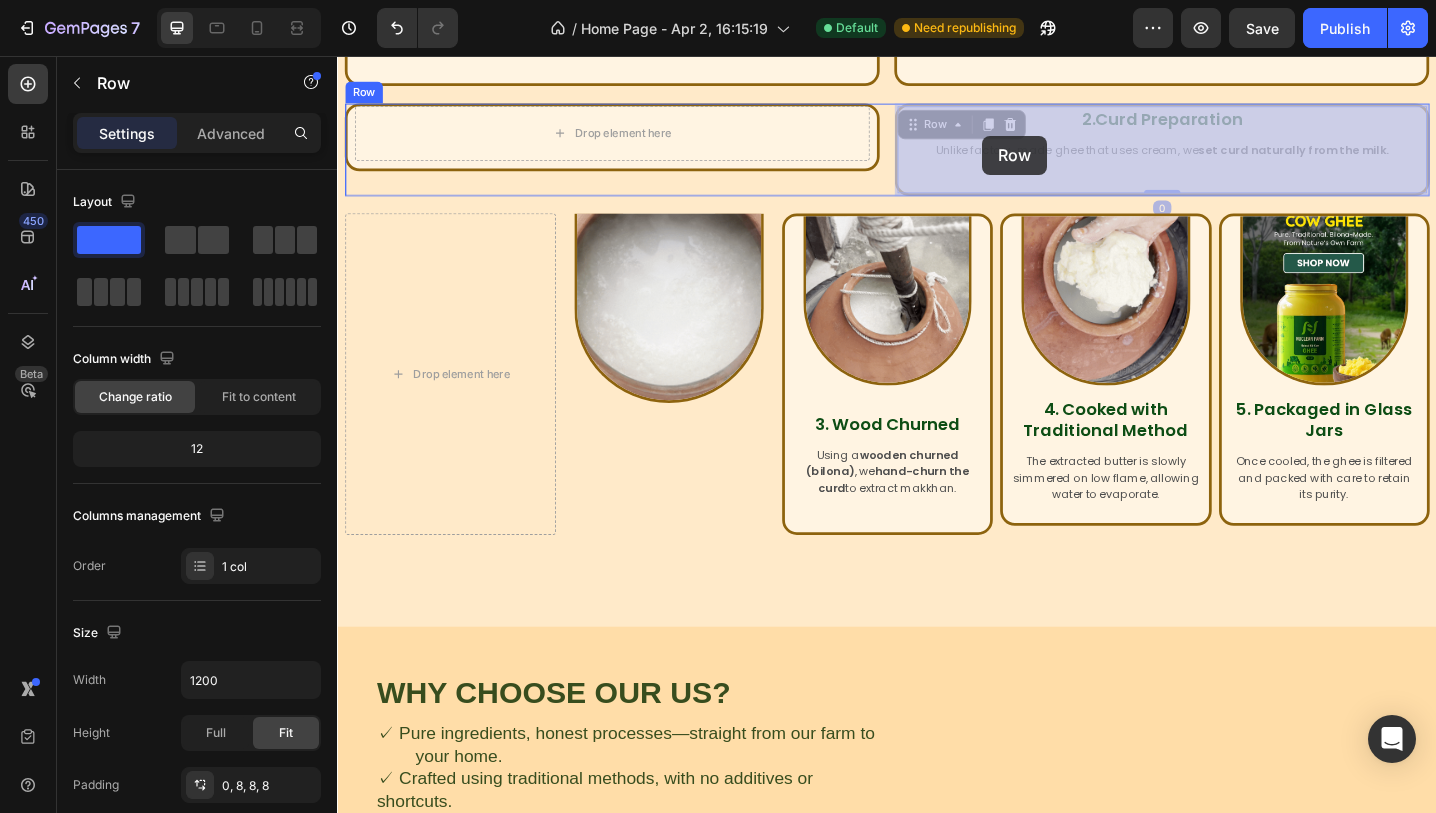 scroll, scrollTop: 1266, scrollLeft: 0, axis: vertical 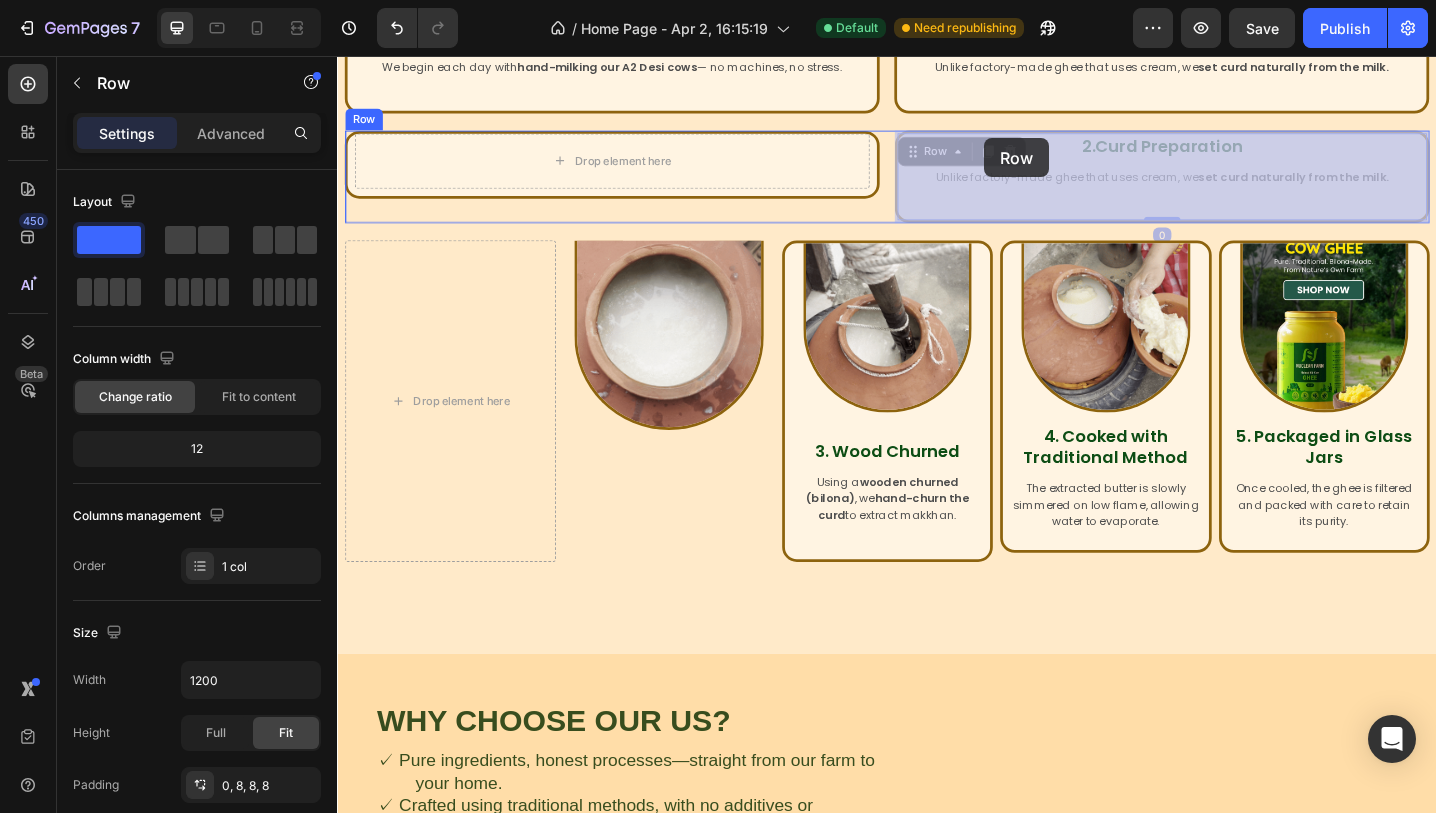 drag, startPoint x: 960, startPoint y: 202, endPoint x: 1043, endPoint y: 146, distance: 100.12492 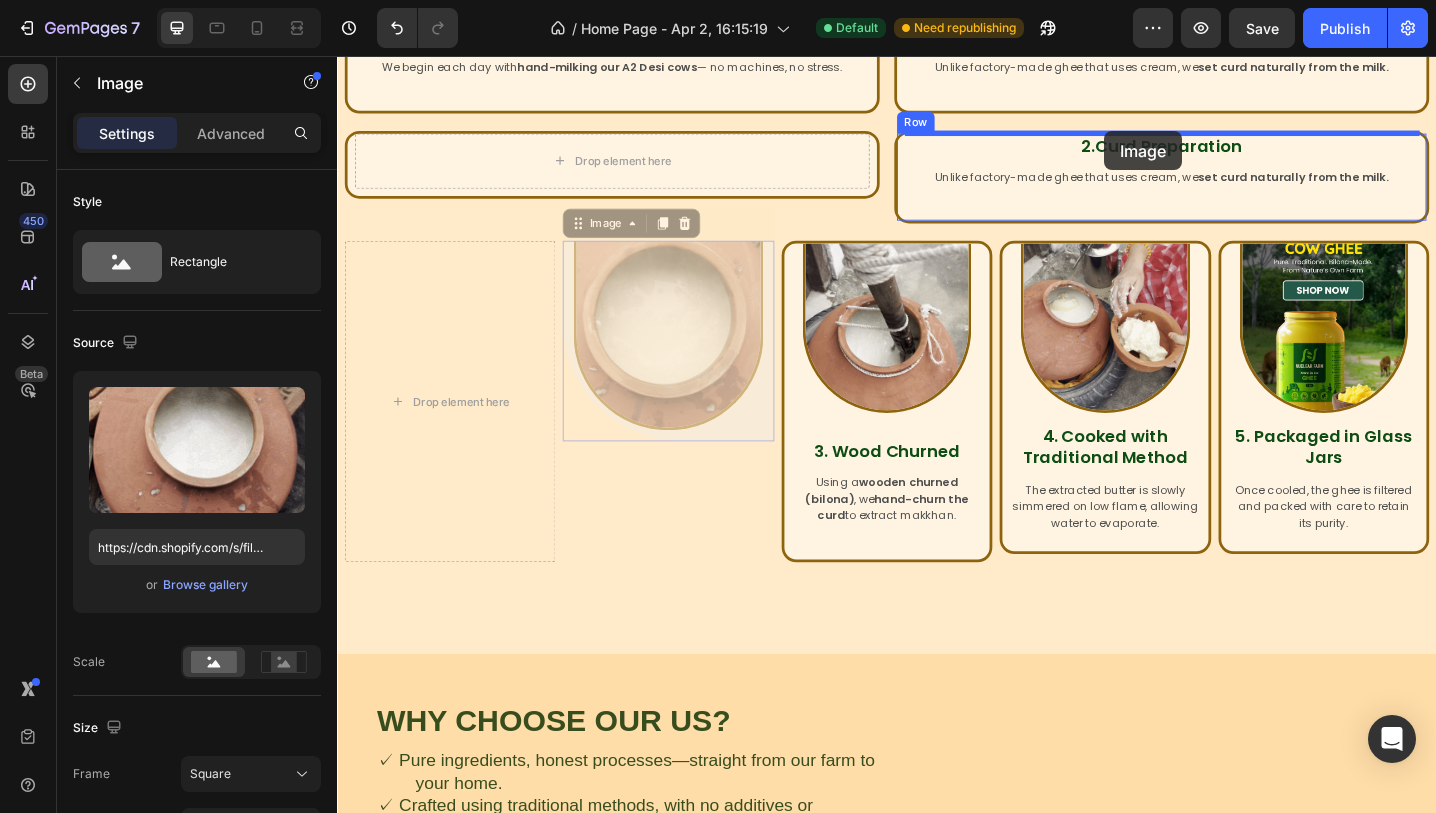 drag, startPoint x: 654, startPoint y: 383, endPoint x: 1173, endPoint y: 144, distance: 571.38605 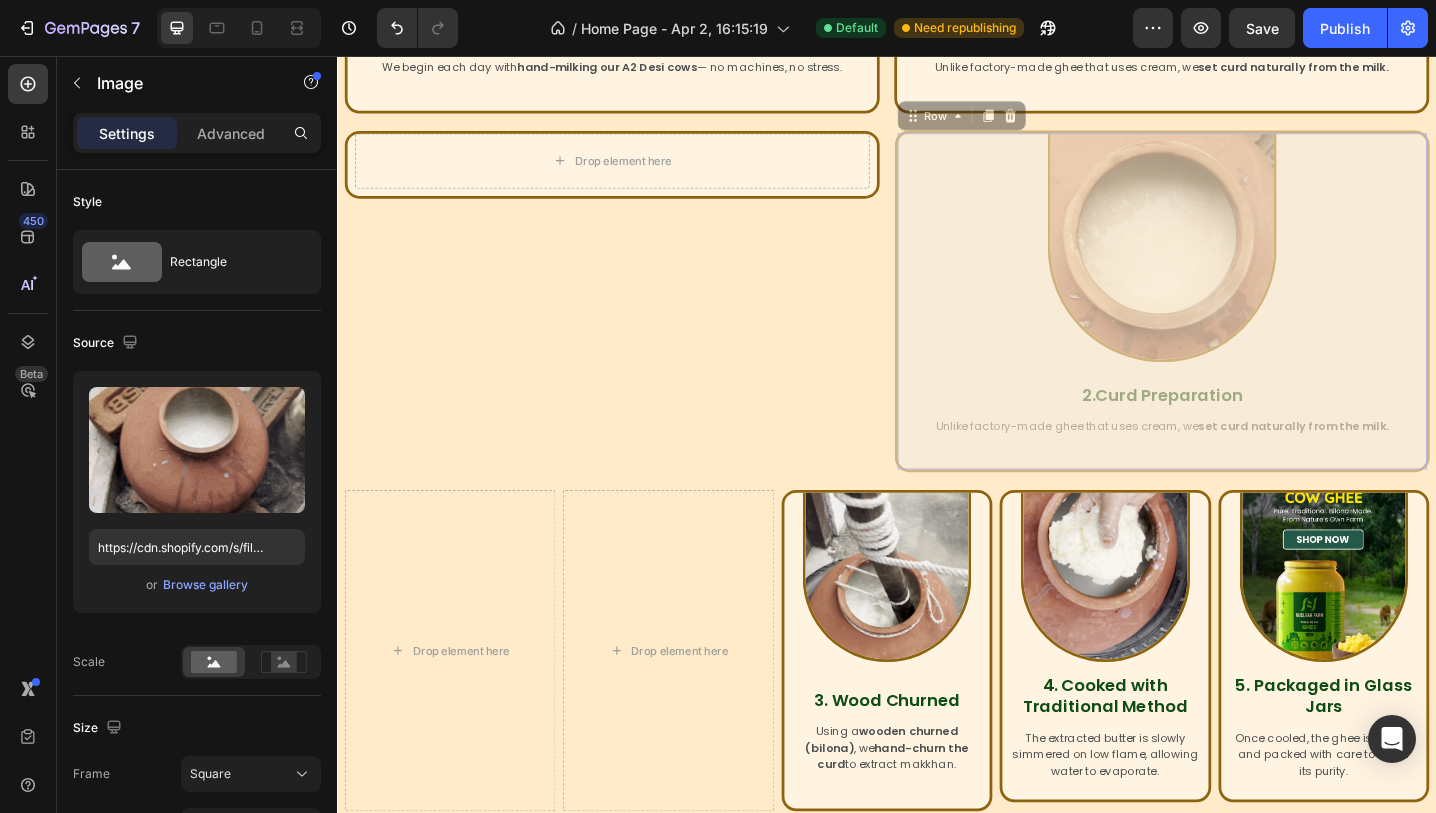 drag, startPoint x: 947, startPoint y: 346, endPoint x: 662, endPoint y: 677, distance: 436.79056 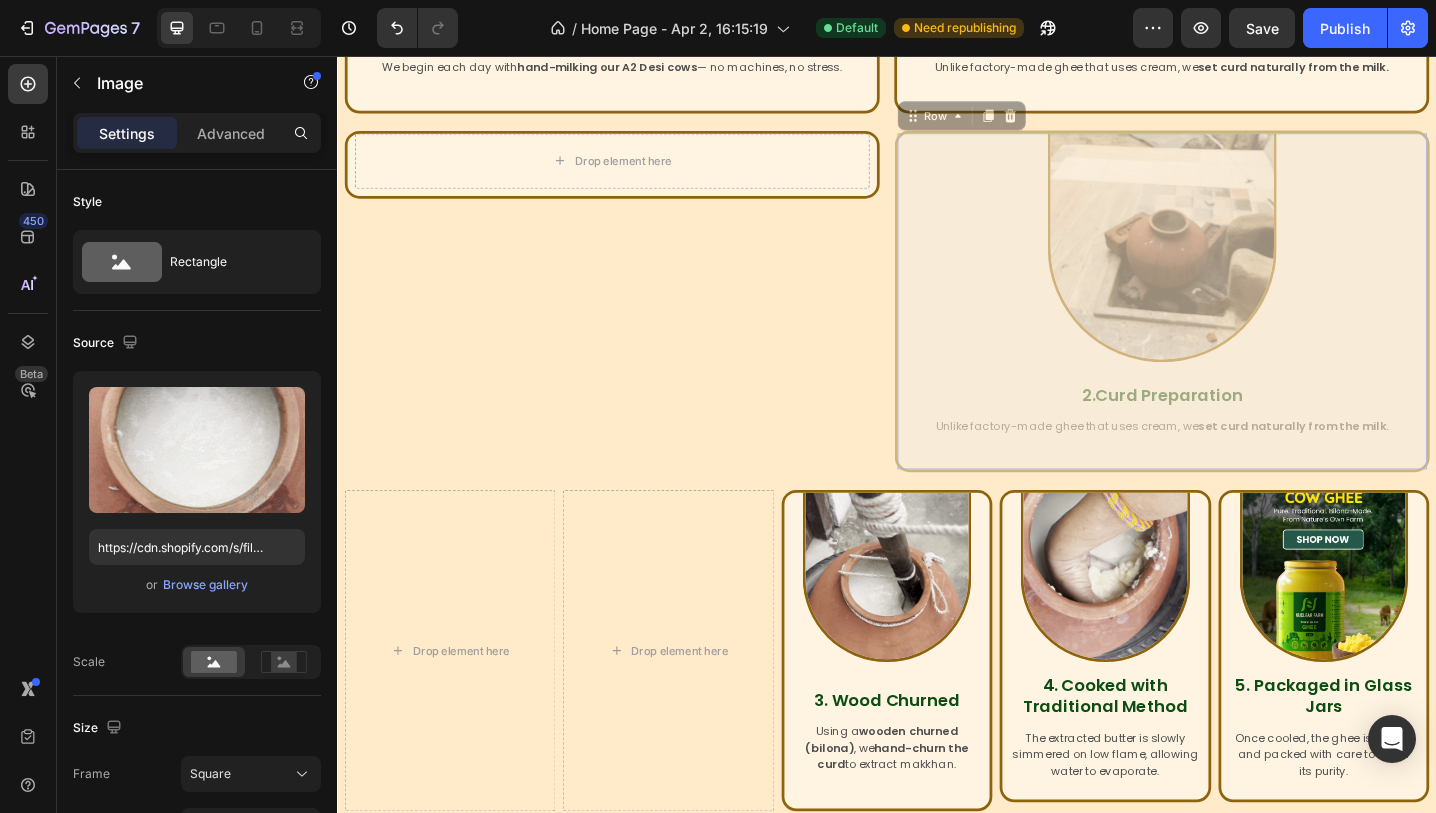 click on "Our Making Process    Heading Image 1. Hand Milking Heading We begin each day with  hand-milking our A2 Desi cows  — no machines, no stress. Text Block Row Image 2.Curd Preparation Heading Unlike factory-made ghee that uses cream, we  set curd naturally from the milk. Text Block Row Row
Drop element here Row Image 2.Curd Preparation Heading Unlike factory-made ghee that uses cream, we  set curd naturally from the milk. Text Block Row   0 Image 2.Curd Preparation Heading Unlike factory-made ghee that uses cream, we  set curd naturally from the milk. Text Block Row   0 Row
Drop element here
Drop element here Image 3. Wood Churned  Heading Using a  wooden churned (bilona)  , we  hand-churn the curd   to extract makkhan. Text Block Row Image 4. Cooked with Traditional Method Heading The extracted butter is slowly simmered on low flame, allowing water to evaporate. Text Block Row Image 5. Packaged in Glass Jars Heading Text Block Row Row Row Row" at bounding box center (937, 284) 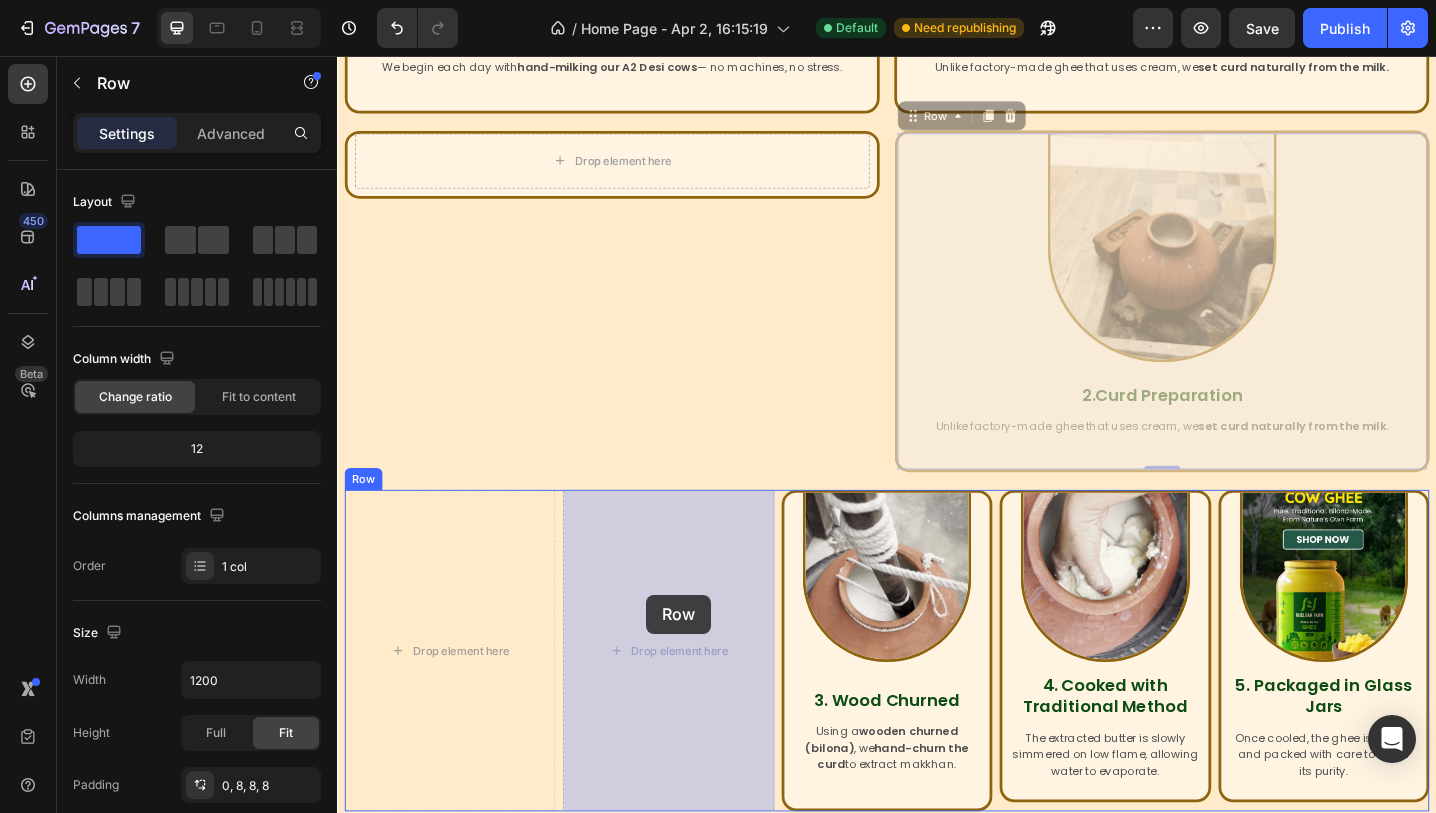 drag, startPoint x: 947, startPoint y: 440, endPoint x: 674, endPoint y: 644, distance: 340.80054 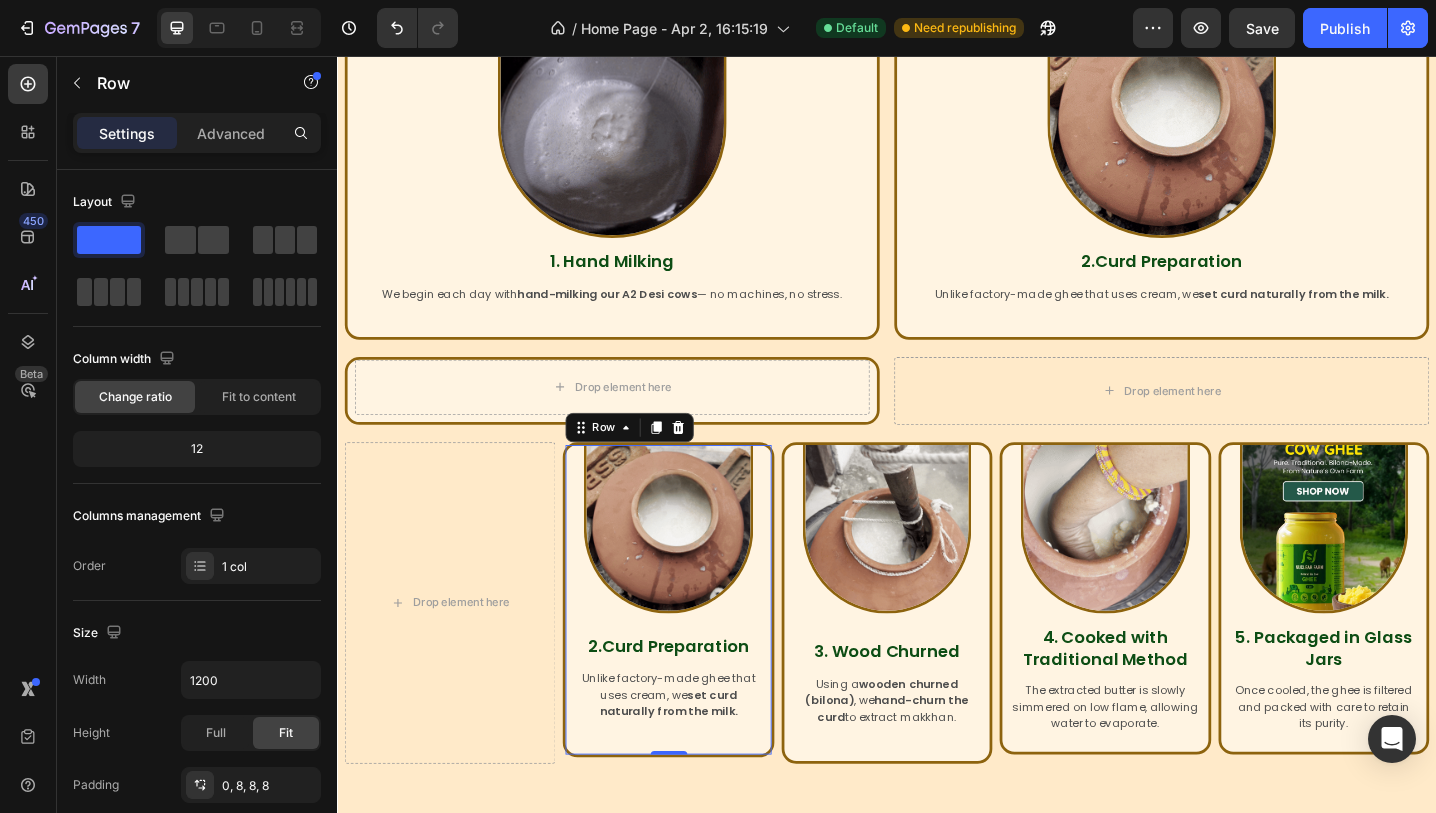 scroll, scrollTop: 1018, scrollLeft: 0, axis: vertical 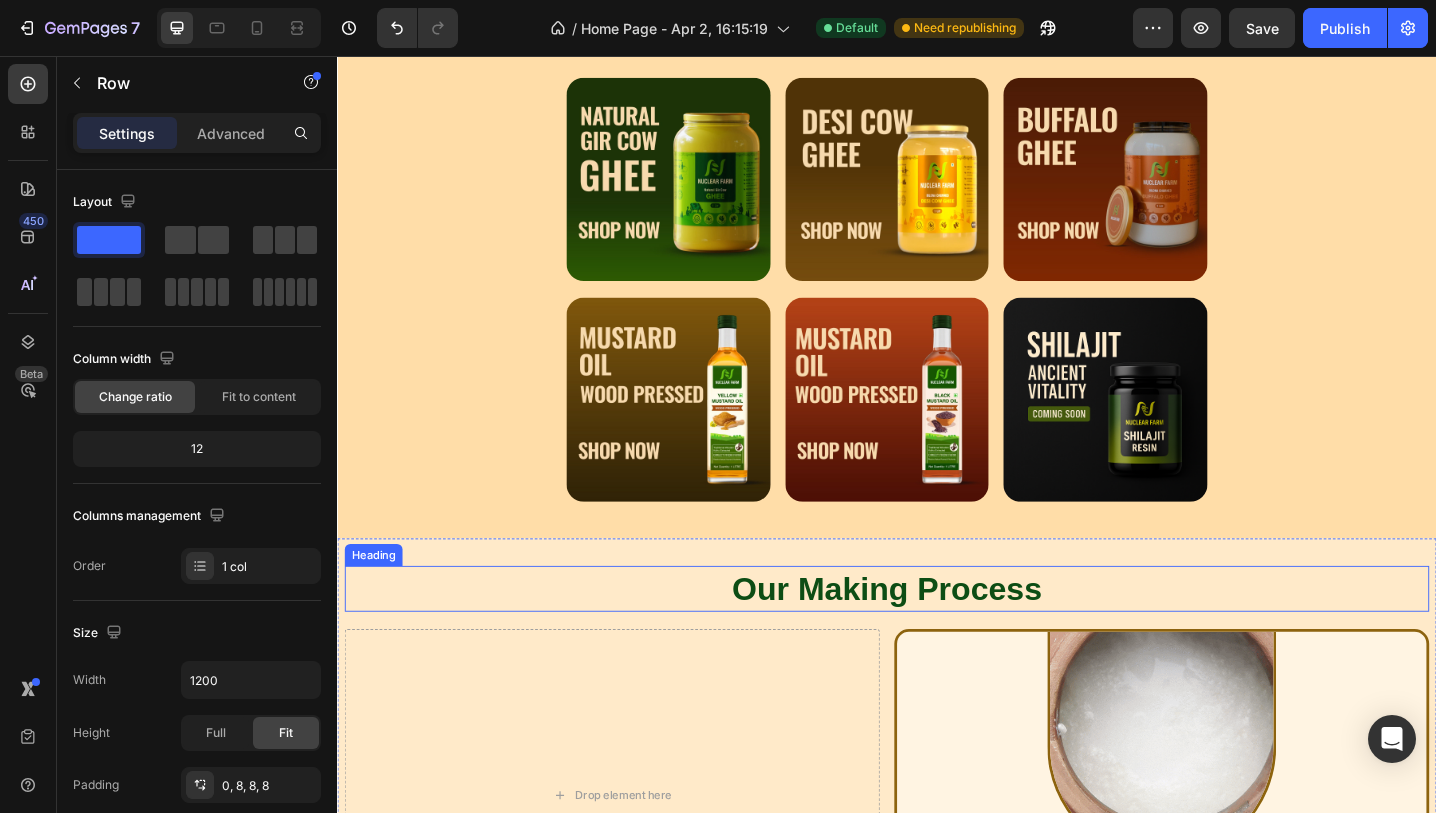 click on "Our Making Process" at bounding box center (937, 638) 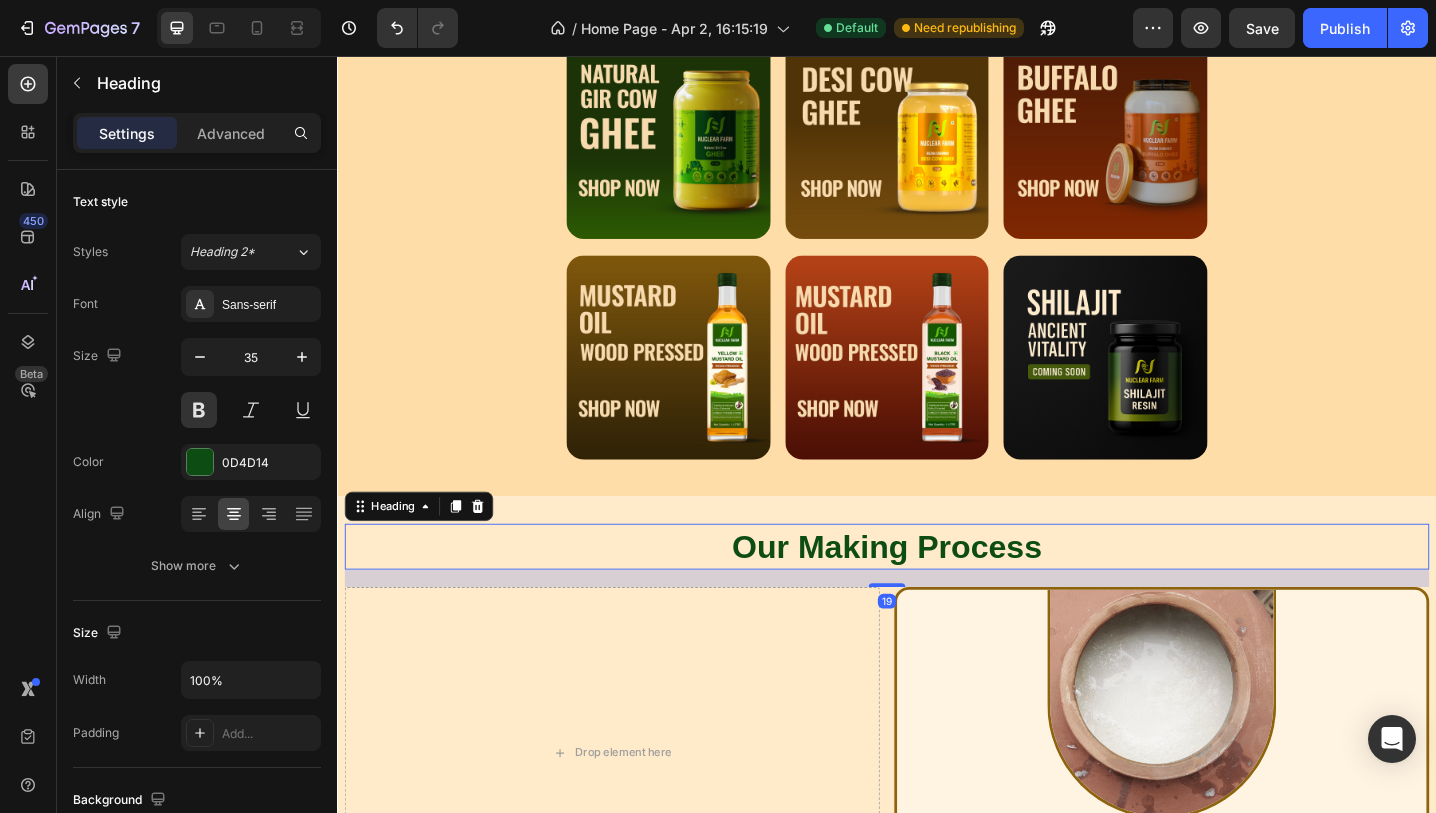 scroll, scrollTop: 689, scrollLeft: 0, axis: vertical 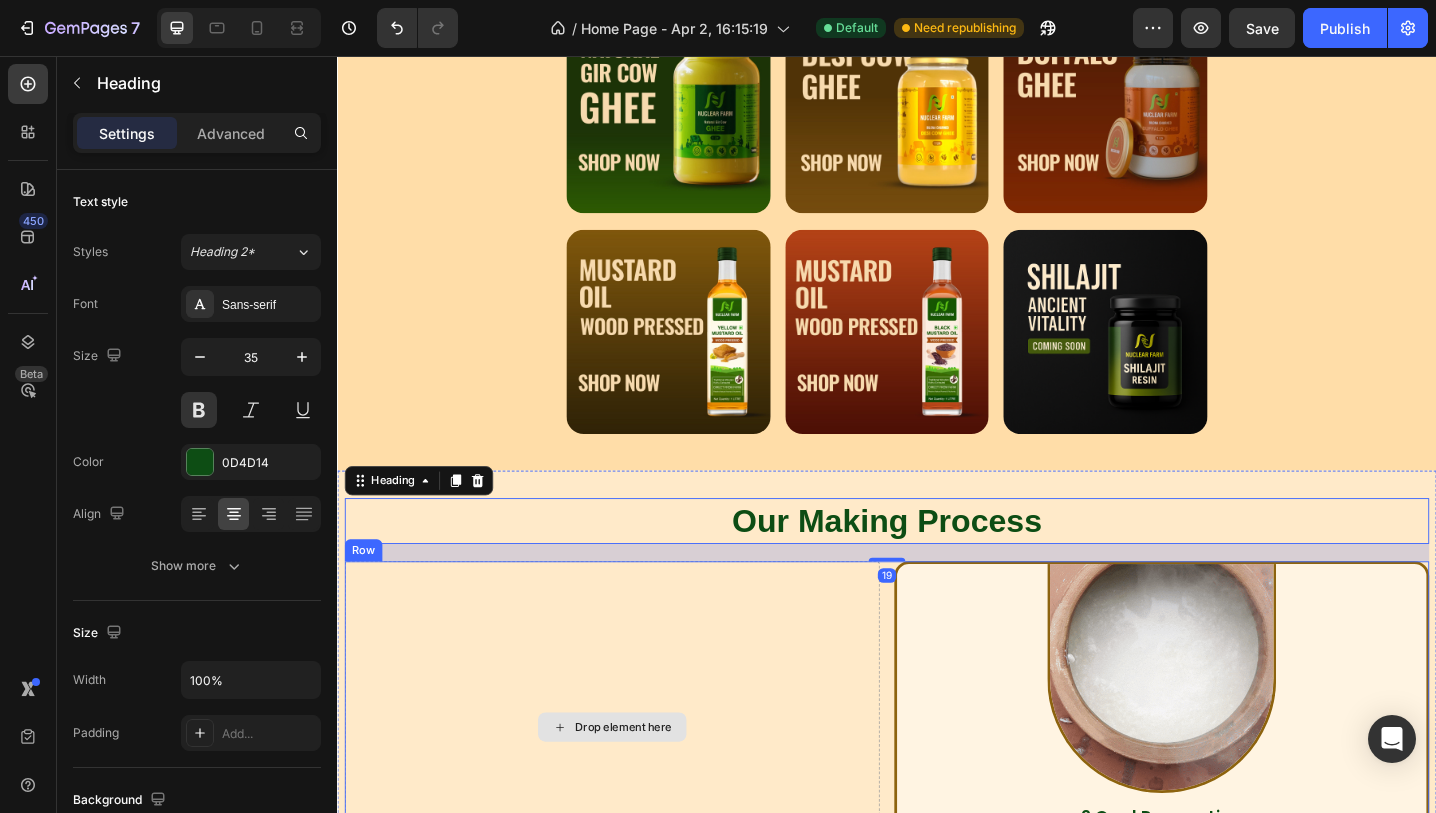 click on "Drop element here" at bounding box center [637, 789] 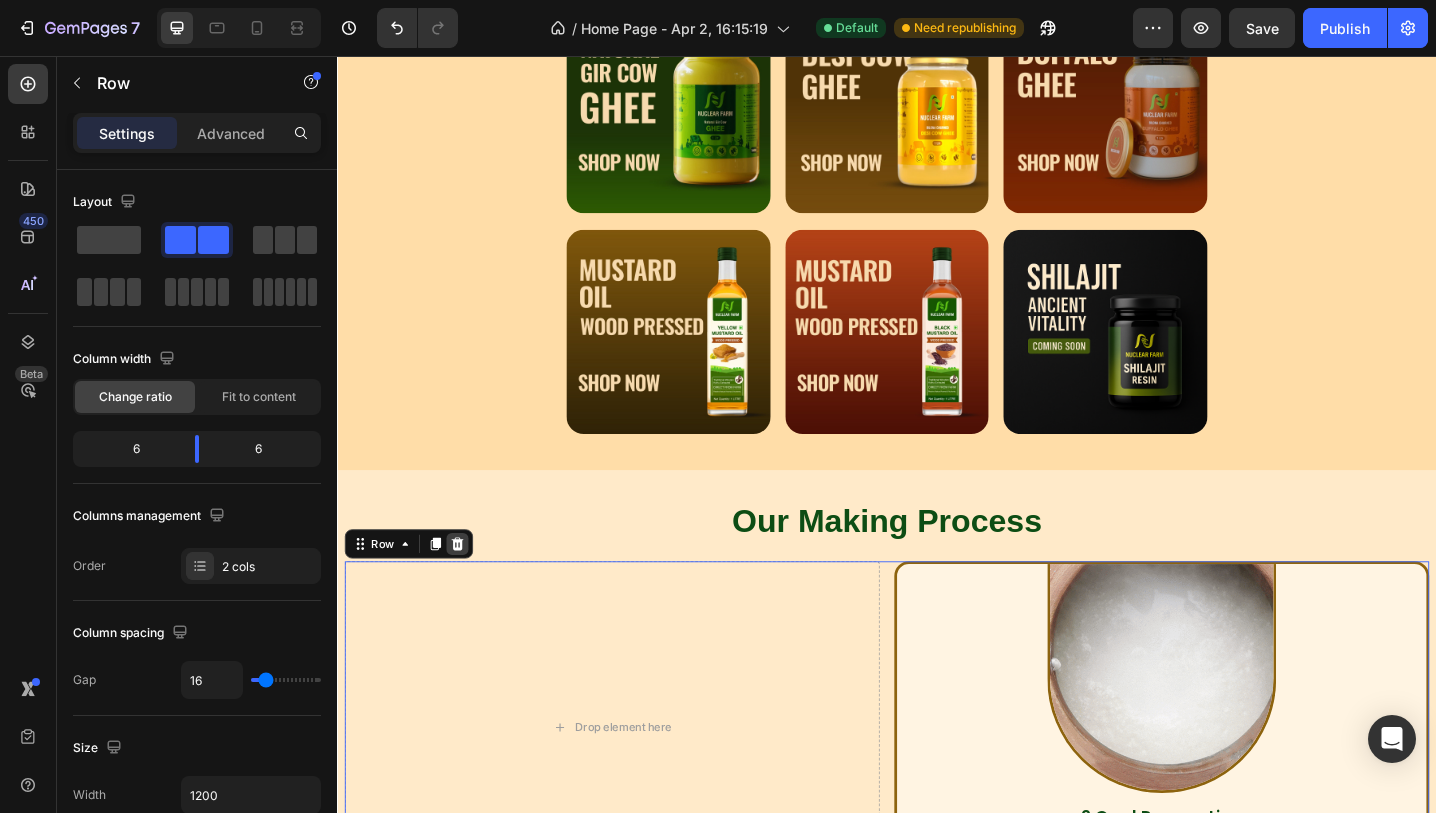 click 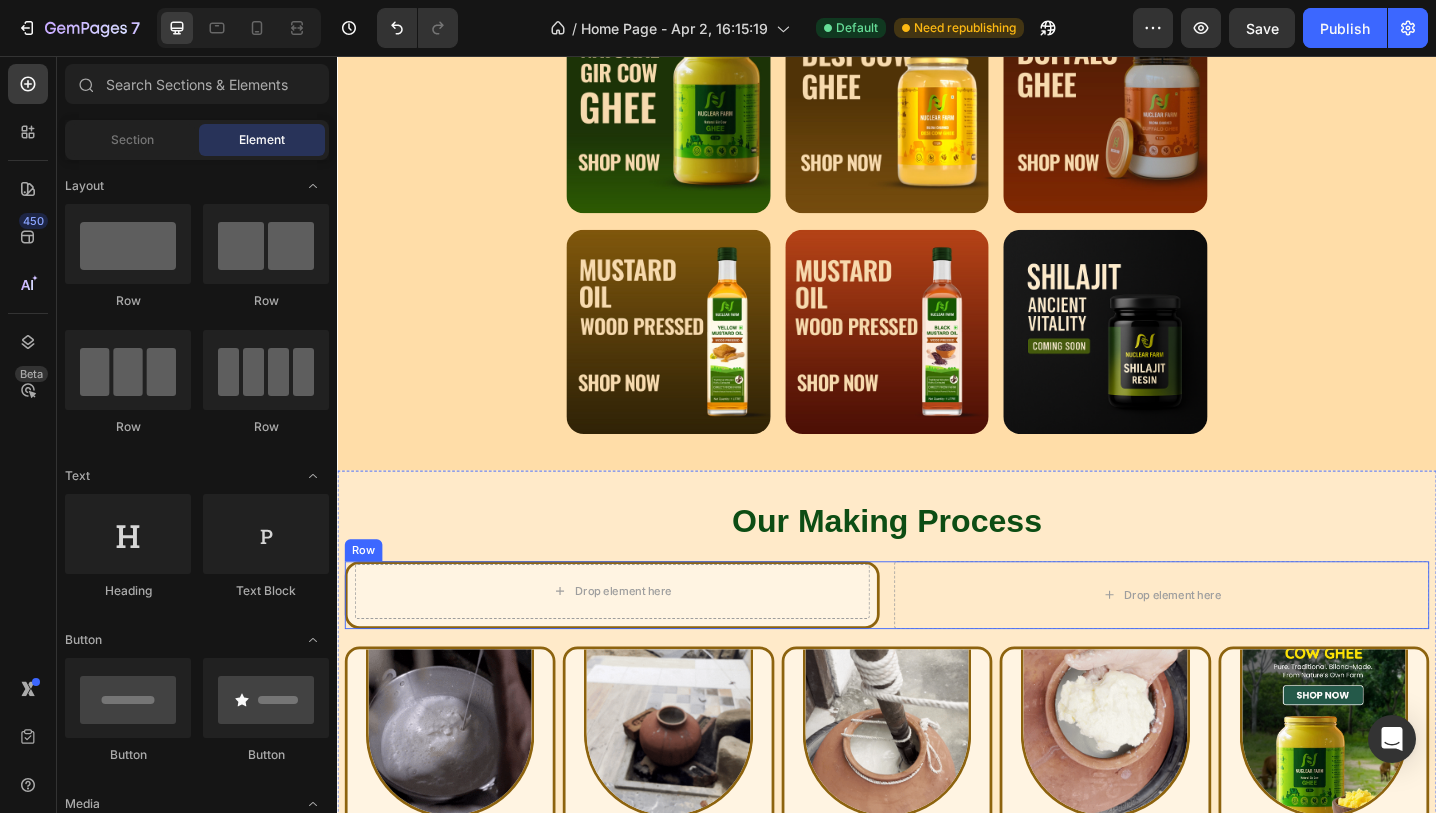 click on "Drop element here Row
Drop element here Row" at bounding box center (937, 645) 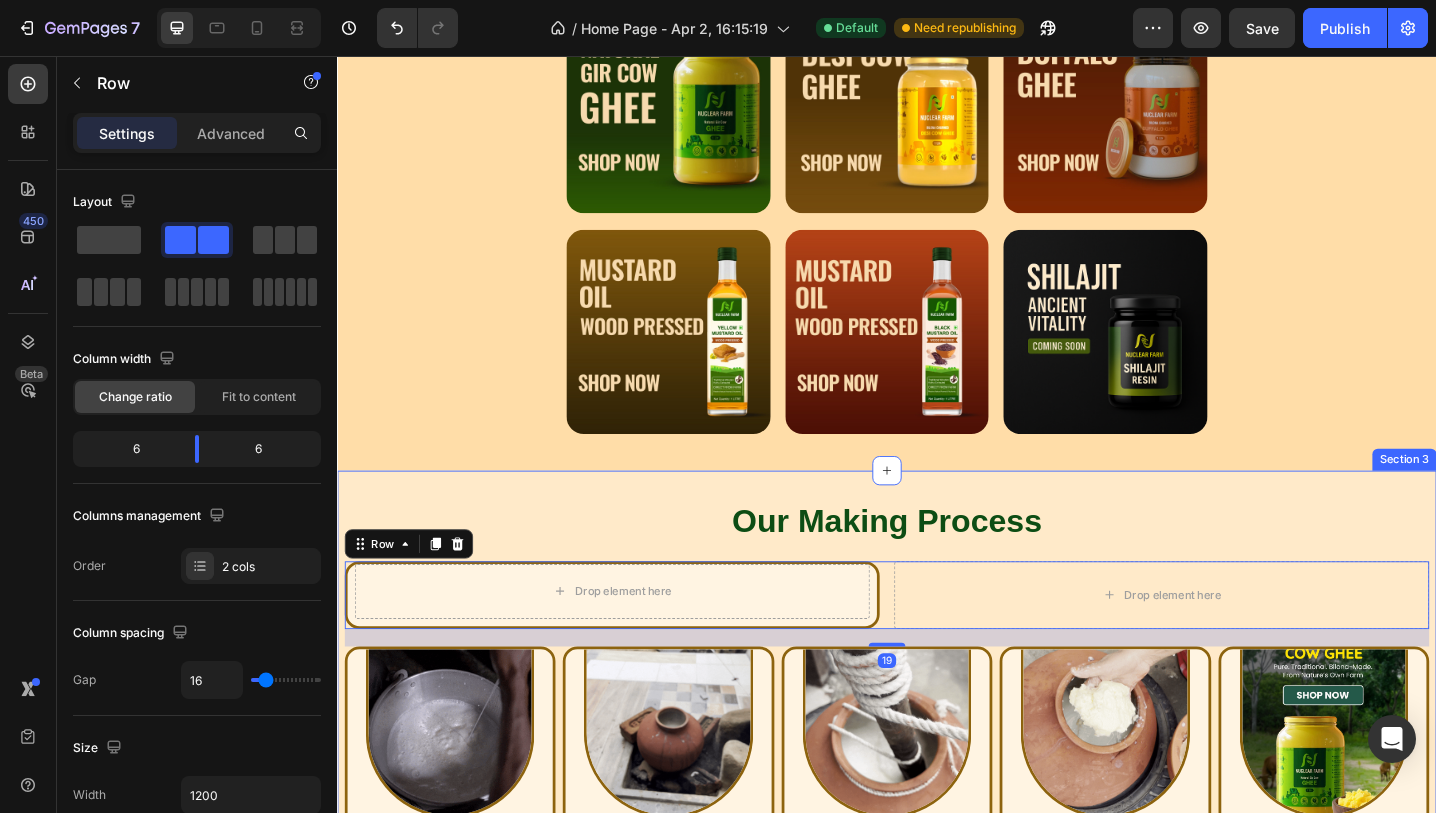 click on "Our Making Process    Heading
Drop element here Row
Drop element here Row   19 Image 1. Hand Milking Heading We begin each day with  hand-milking our A2 Desi cows  — no machines, no stress. Text Block Row Image 2.Curd Preparation Heading Unlike factory-made ghee that uses cream, we  set curd naturally from the milk. Text Block Row Image 3. Wood Churned  Heading Using a  wooden churned (bilona)  , we  hand-churn the curd   to extract makkhan. Text Block Row Image 4. Cooked with Traditional Method Heading The extracted butter is slowly simmered on low flame, allowing water to evaporate. Text Block Row Image 5. Packaged in Glass Jars Heading Once cooled, the ghee is filtered and packed with care to retain its purity. Text Block Row Row Row Row" at bounding box center [937, 795] 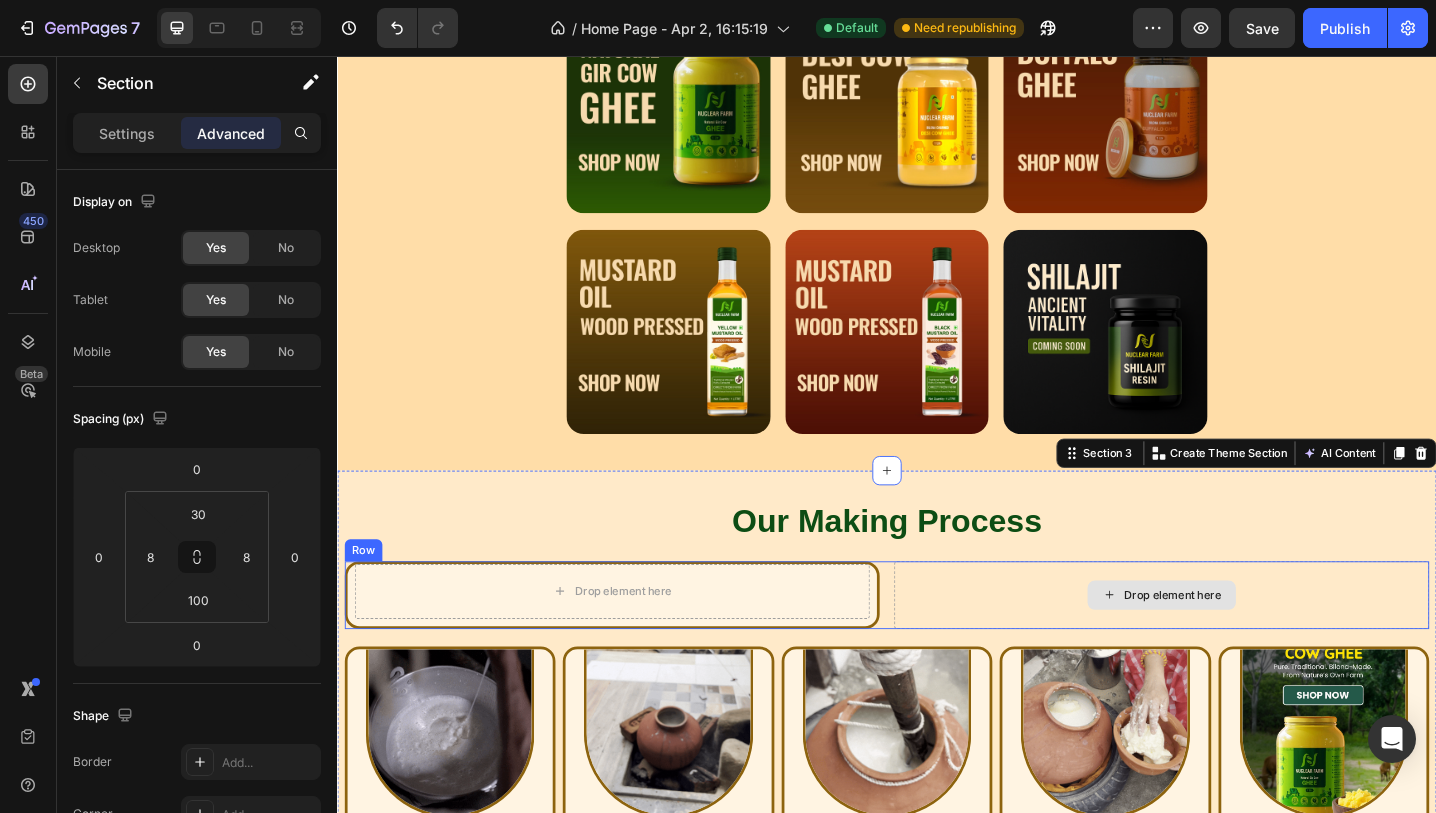 click on "Drop element here" at bounding box center (1237, 645) 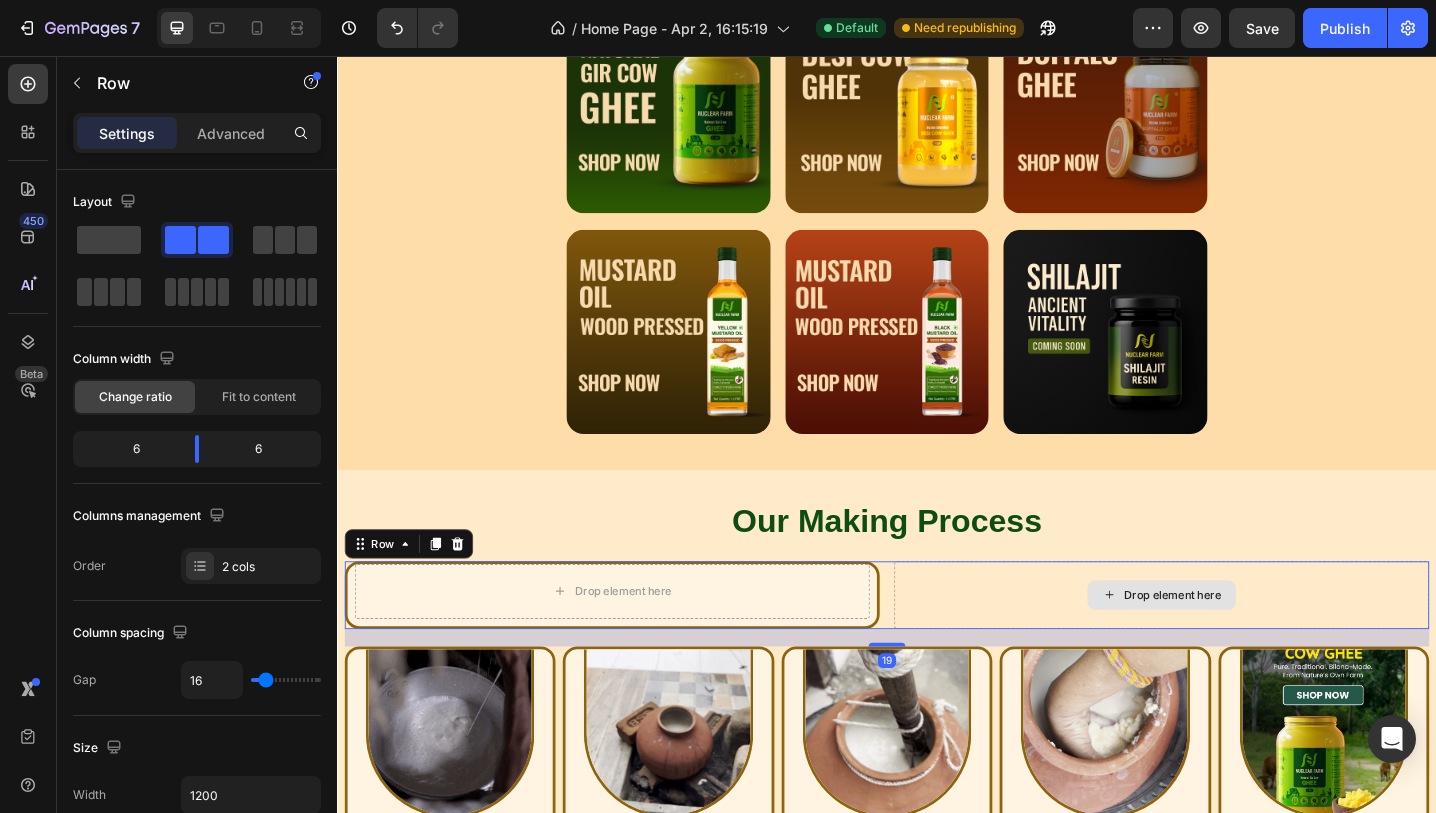 click on "Drop element here" at bounding box center (1237, 645) 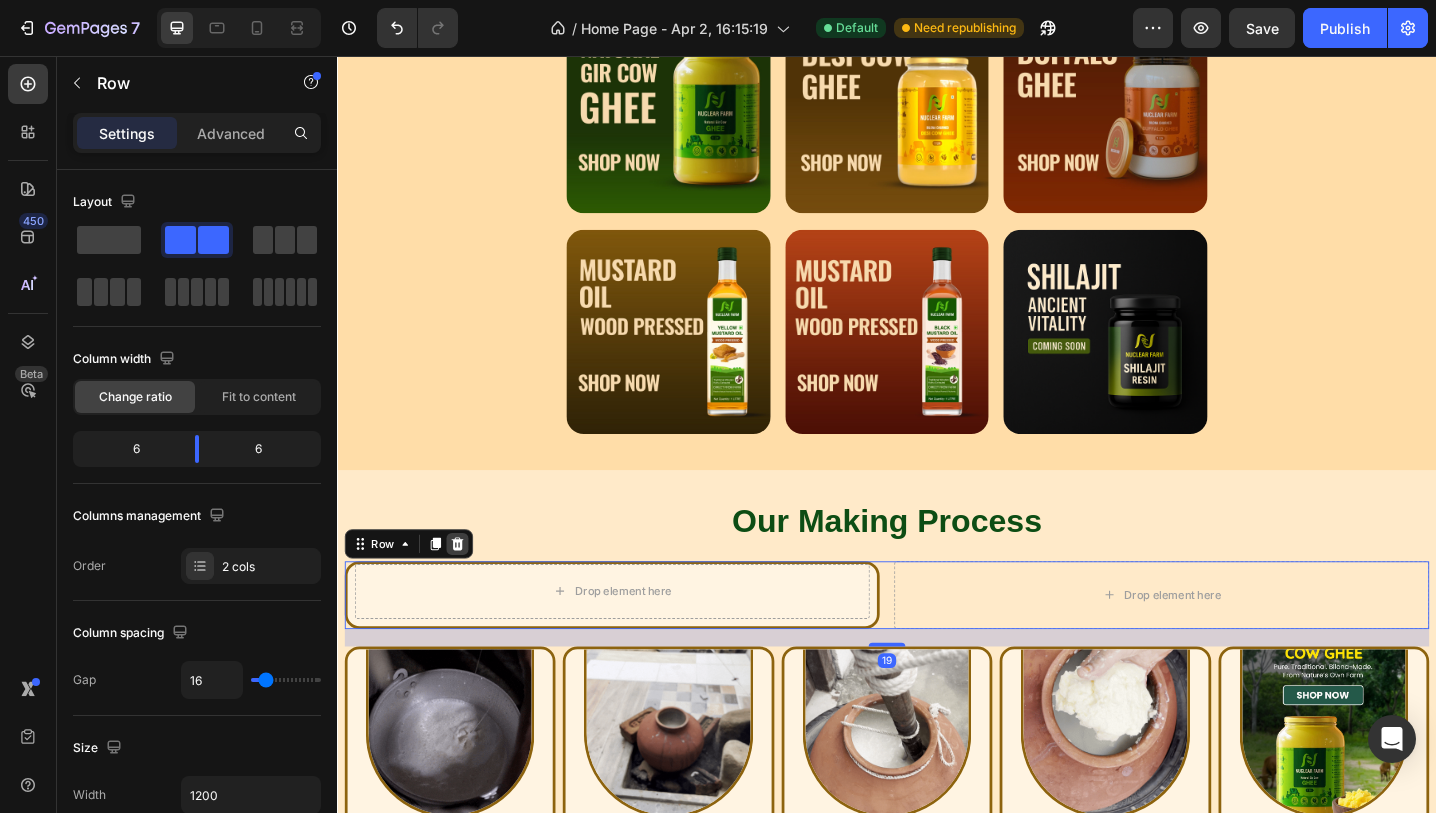 click 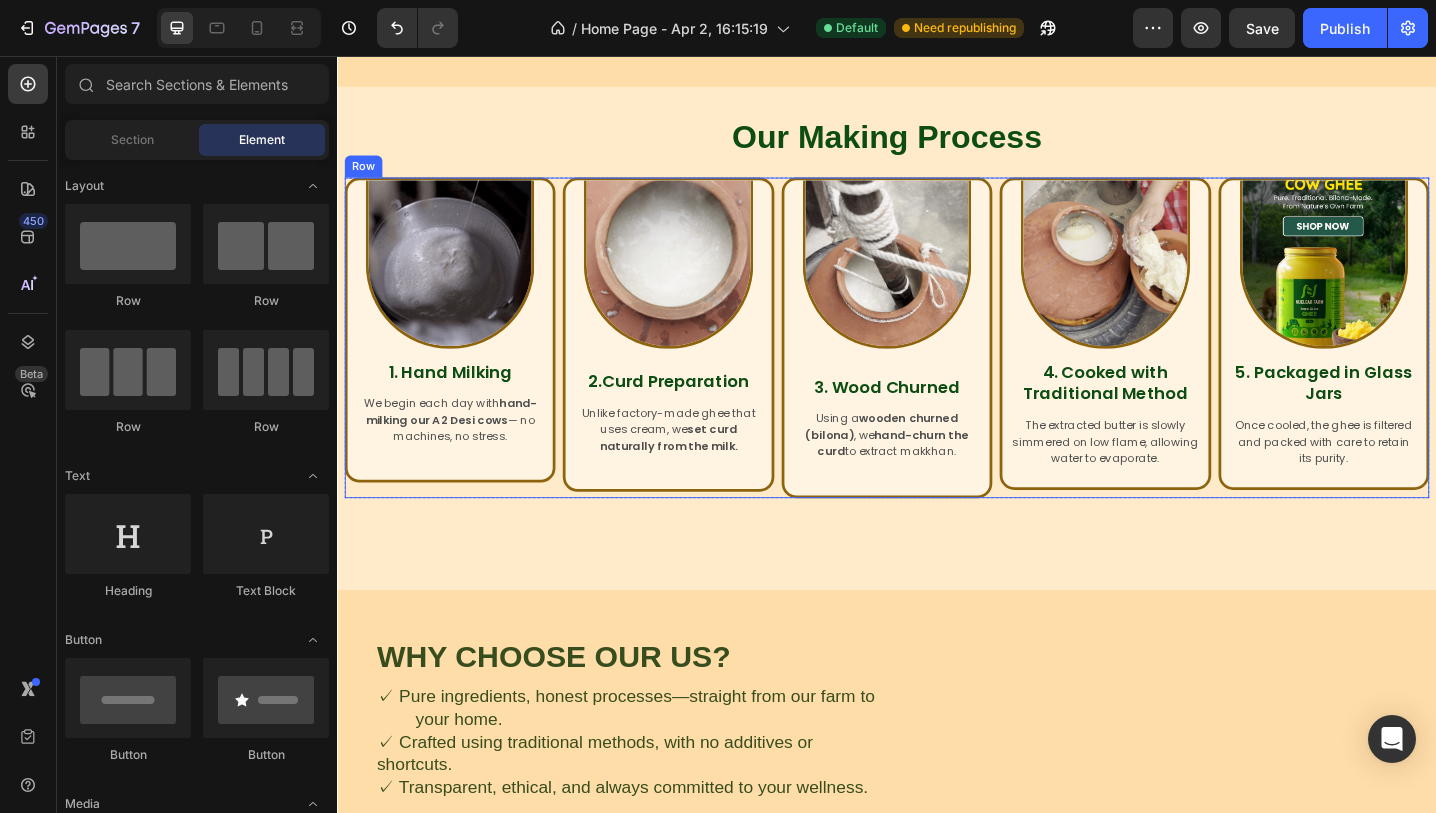 scroll, scrollTop: 1109, scrollLeft: 0, axis: vertical 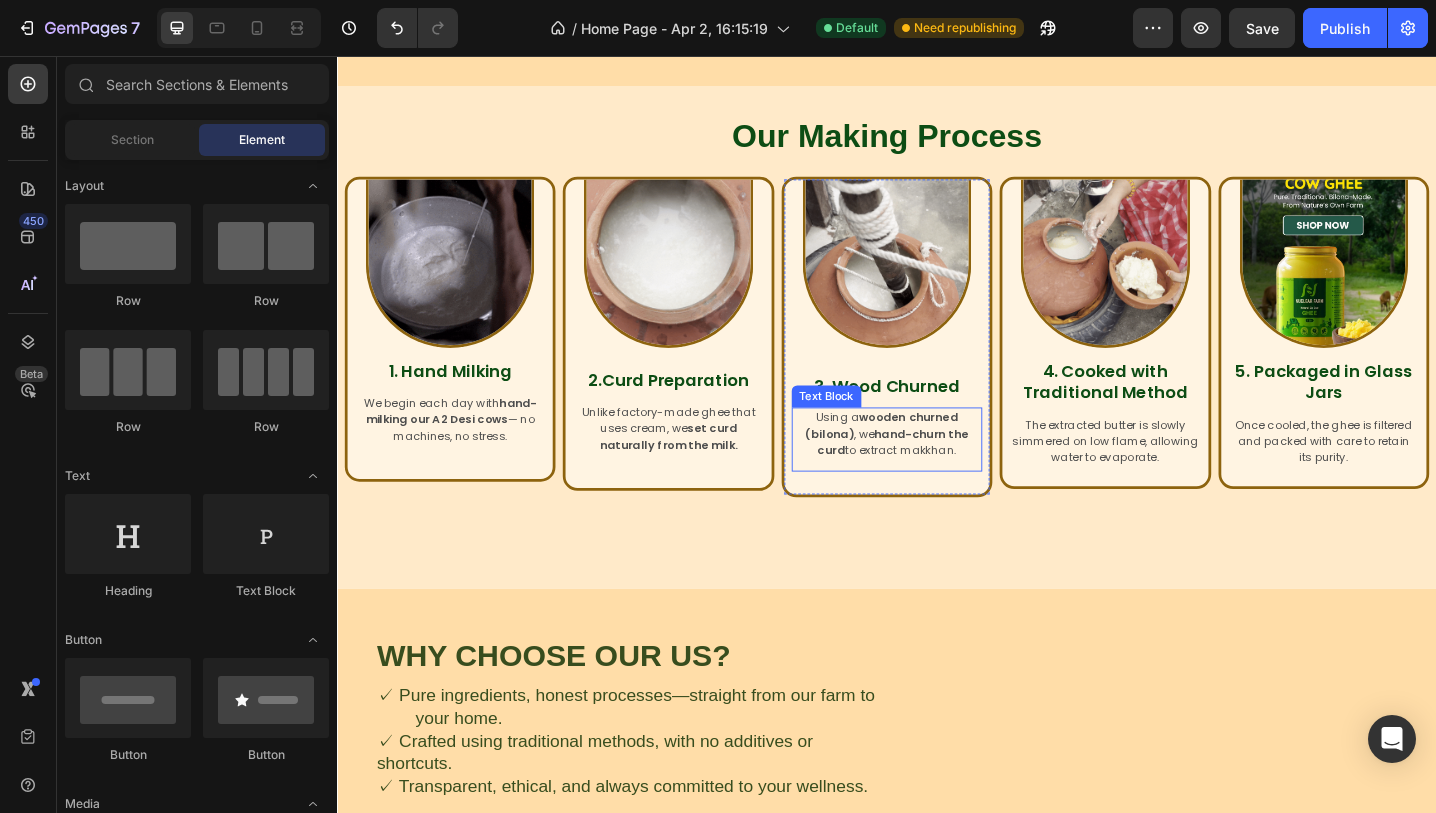 click on "hand-churn the curd" at bounding box center (943, 477) 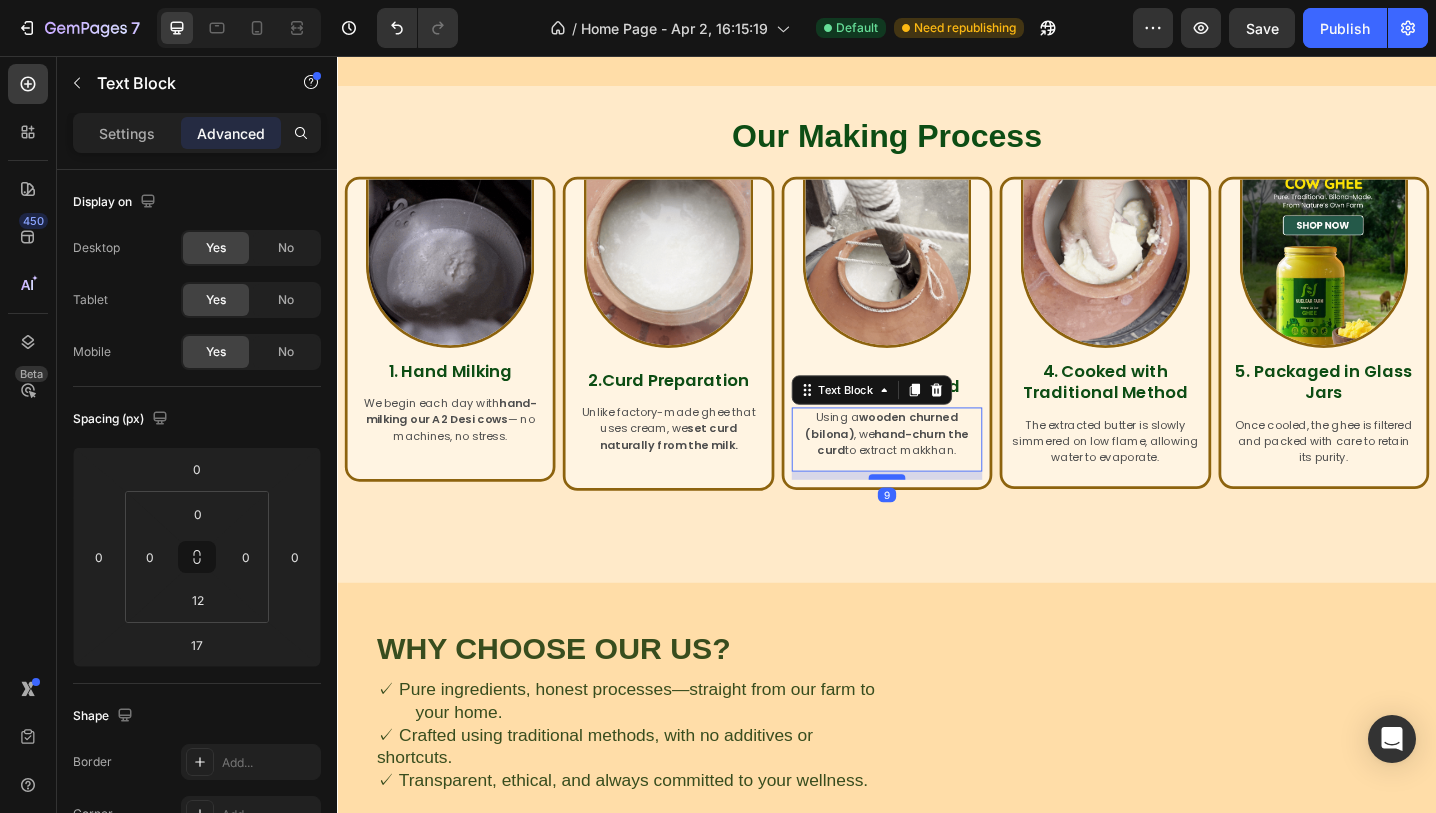 click at bounding box center [937, 516] 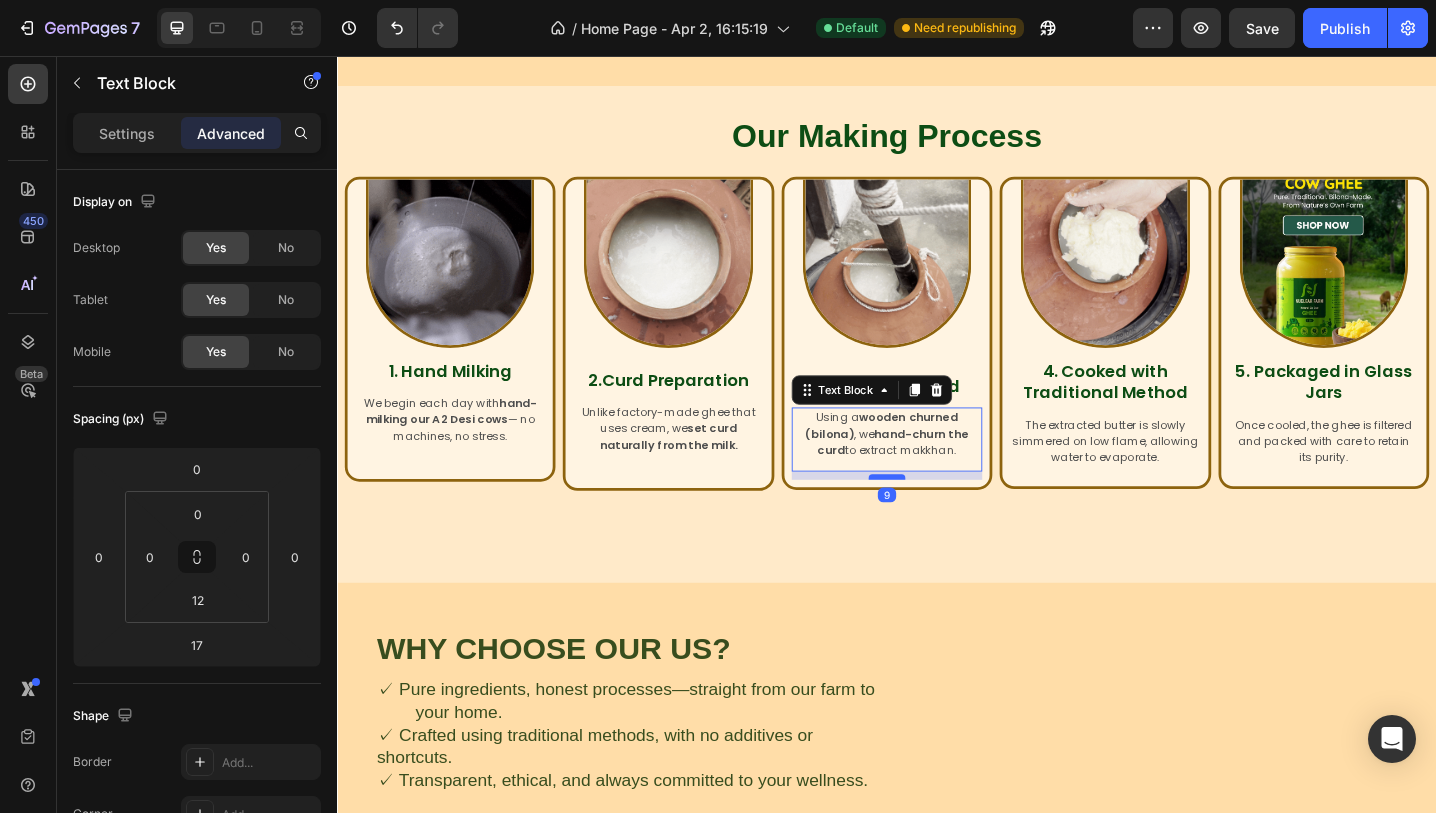 type on "9" 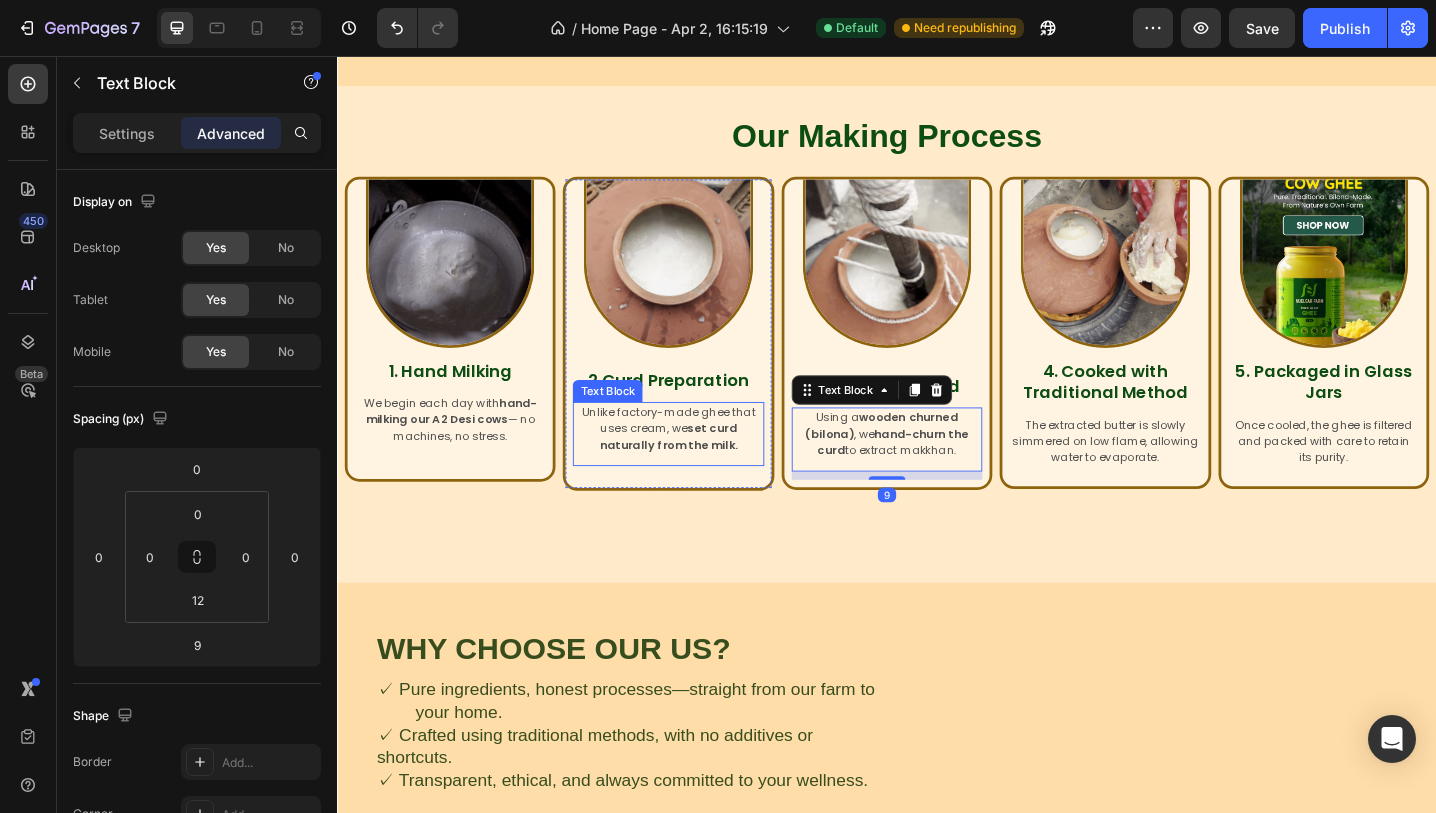 click on "Unlike factory-made ghee that uses cream, we  set curd naturally from the milk." at bounding box center (698, 463) 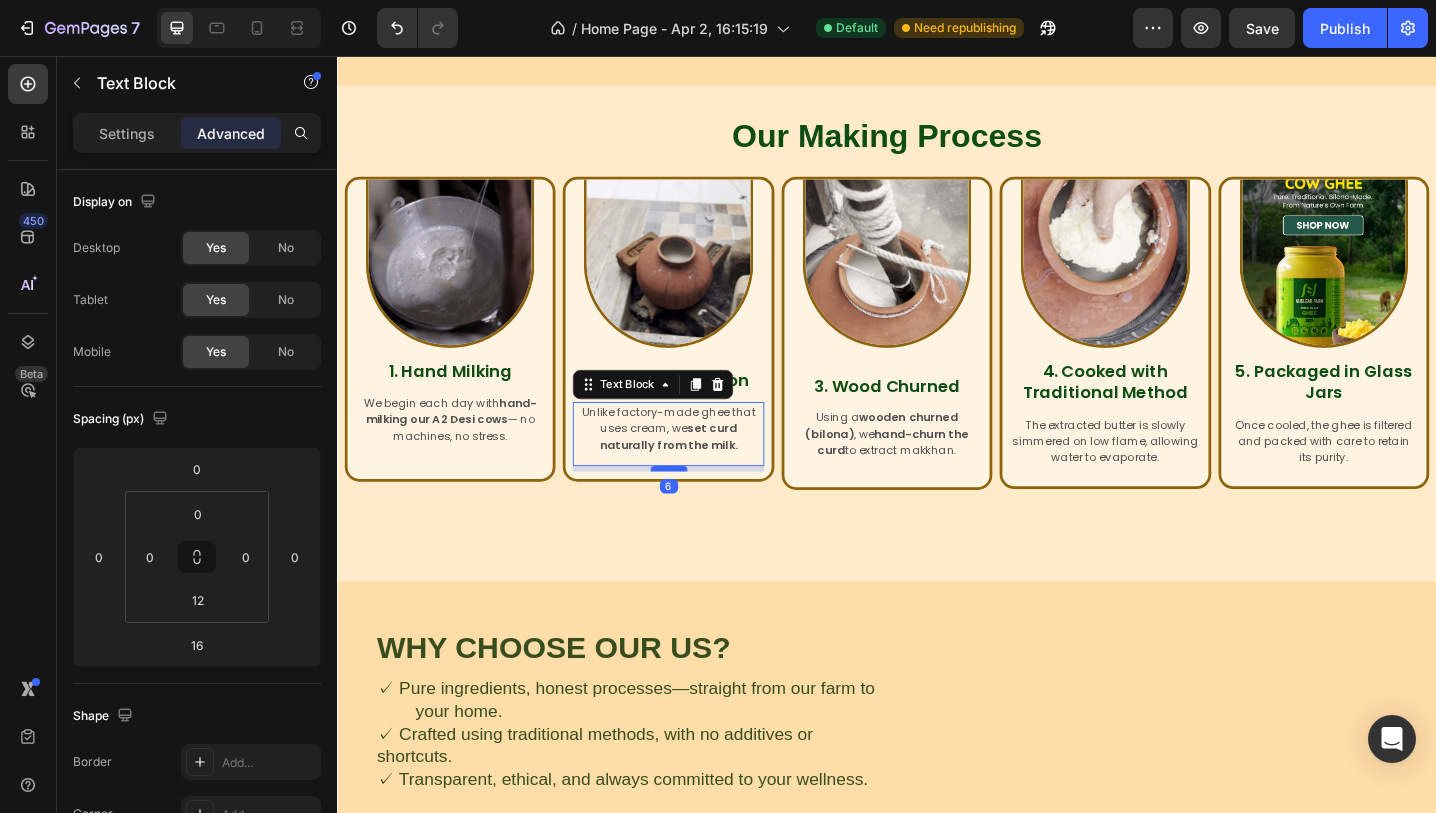 drag, startPoint x: 698, startPoint y: 516, endPoint x: 699, endPoint y: 506, distance: 10.049875 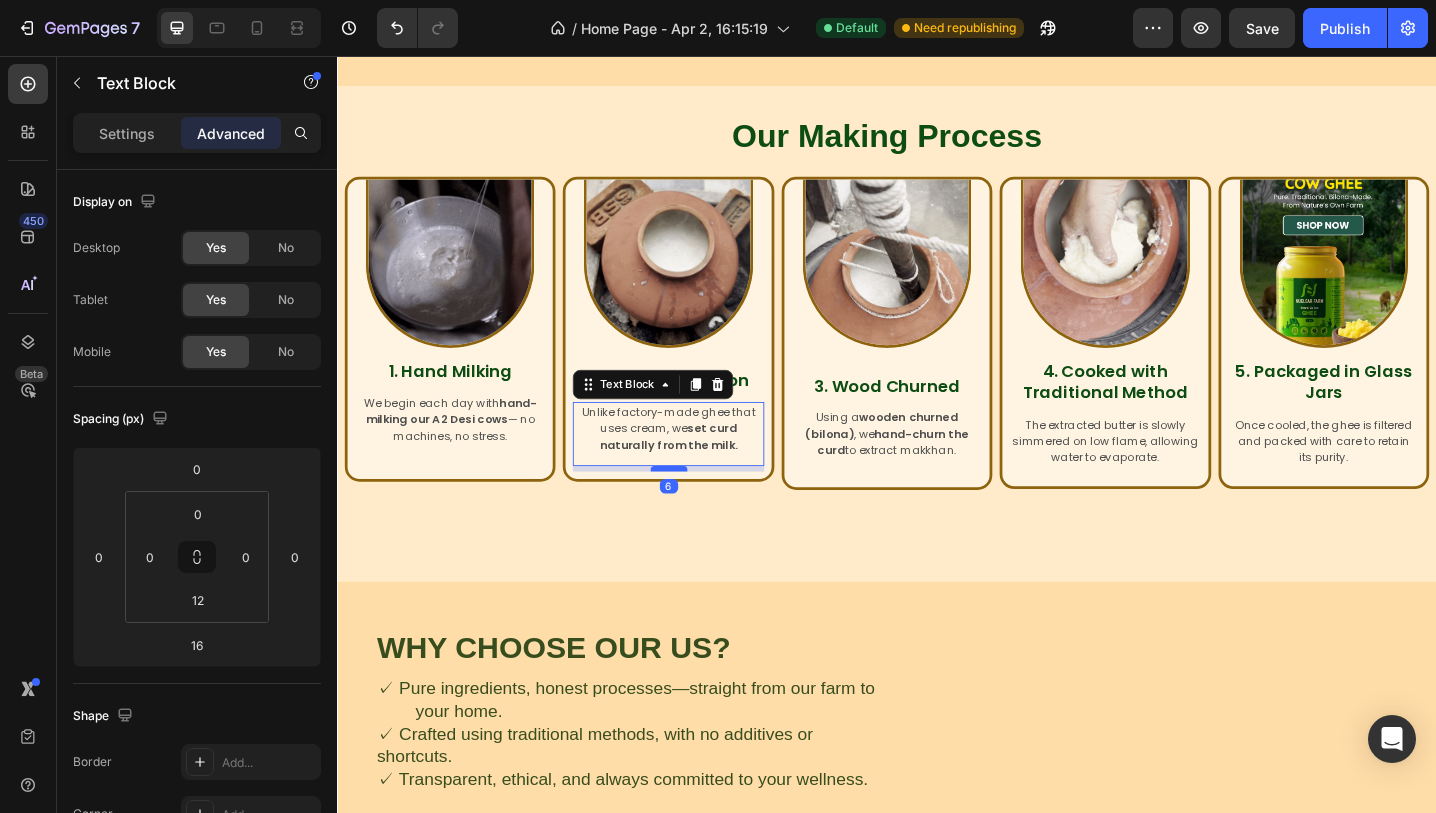 click at bounding box center (699, 507) 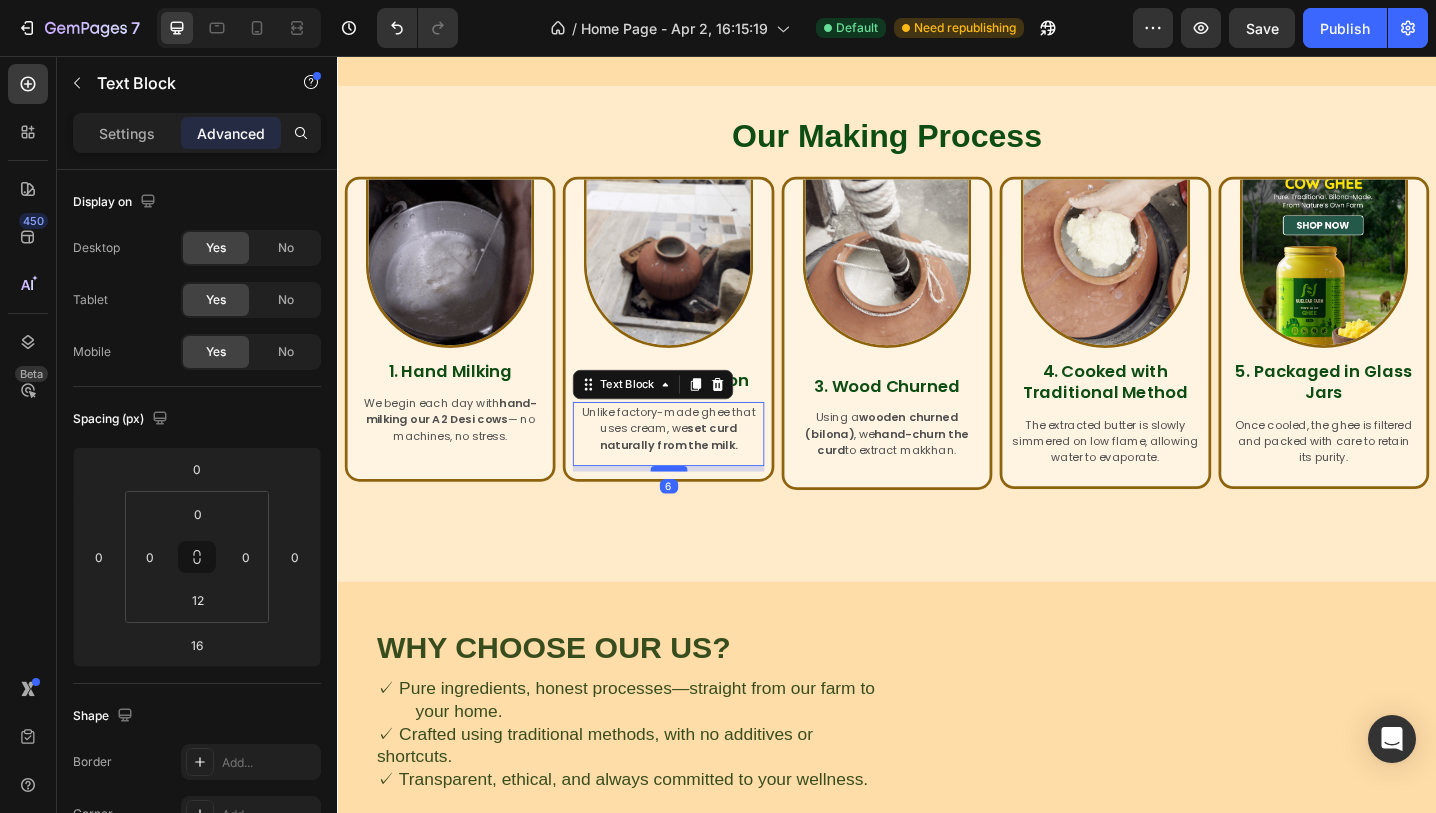 type on "6" 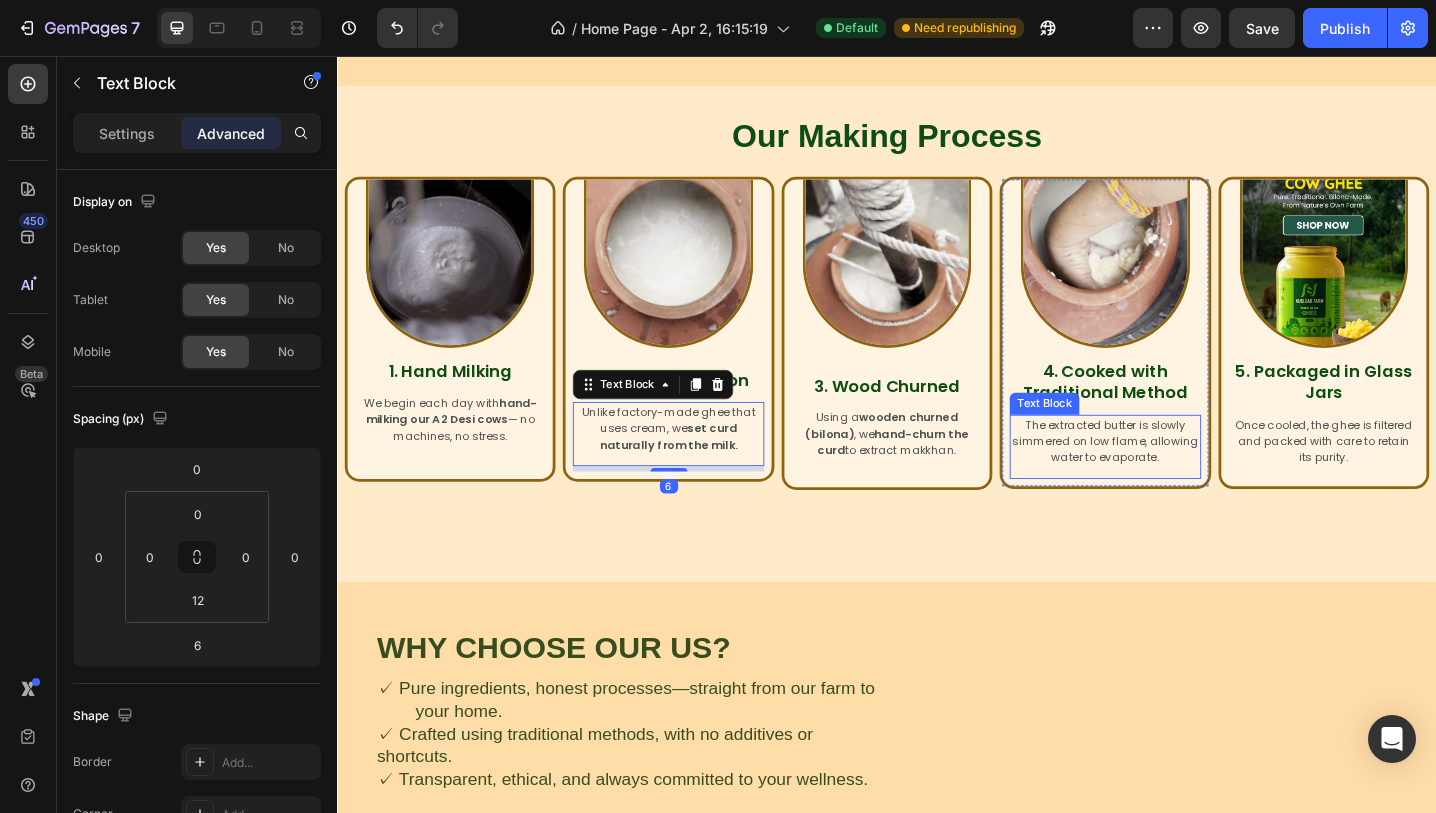 click on "The extracted butter is slowly simmered on low flame, allowing water to evaporate." at bounding box center [1175, 477] 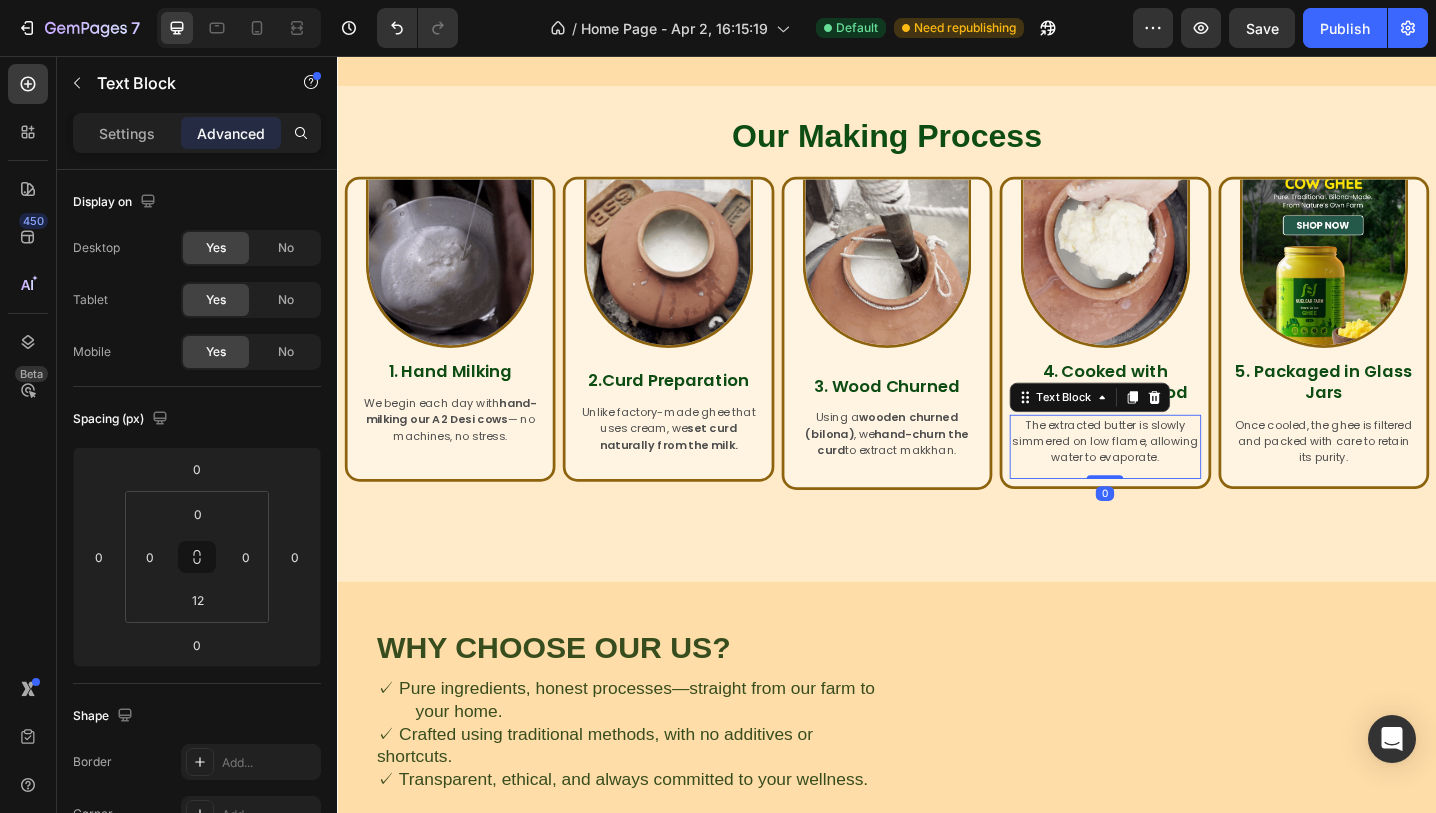 click on "The extracted butter is slowly simmered on low flame, allowing water to evaporate. Text Block   0" at bounding box center (1175, 483) 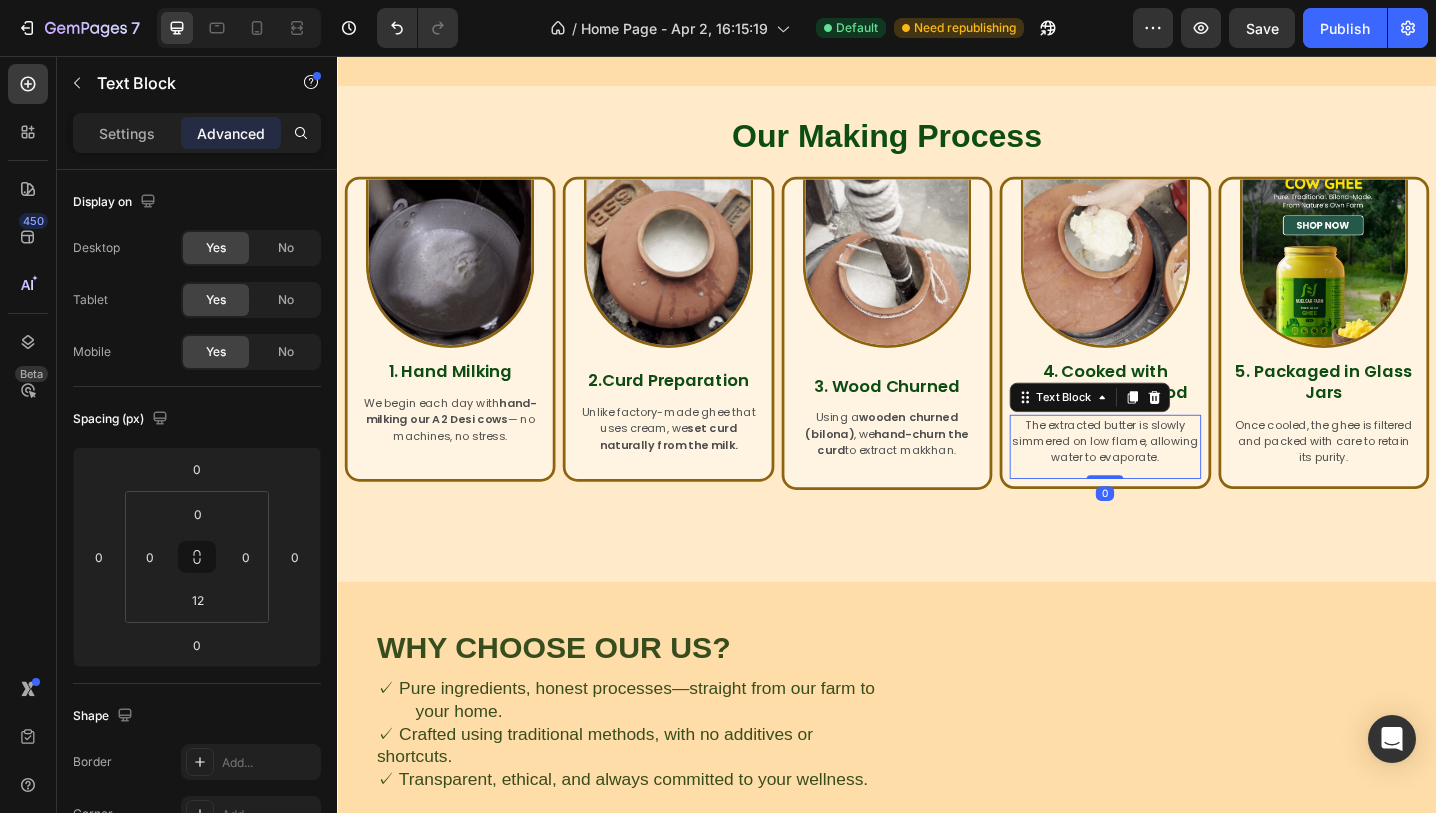 click on "The extracted butter is slowly simmered on low flame, allowing water to evaporate. Text Block   0" at bounding box center (1175, 483) 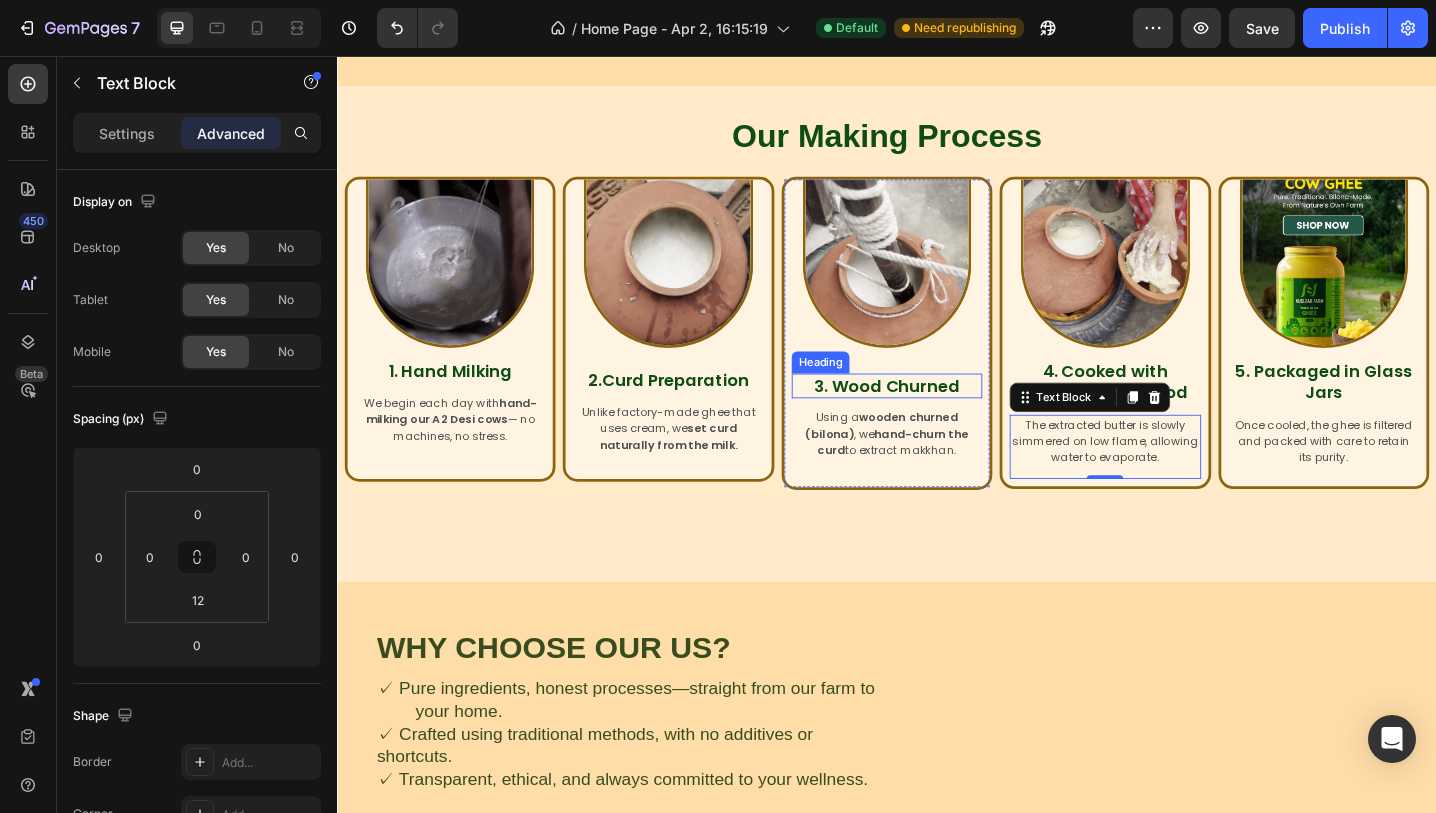 click on "3. Wood Churned" at bounding box center (936, 416) 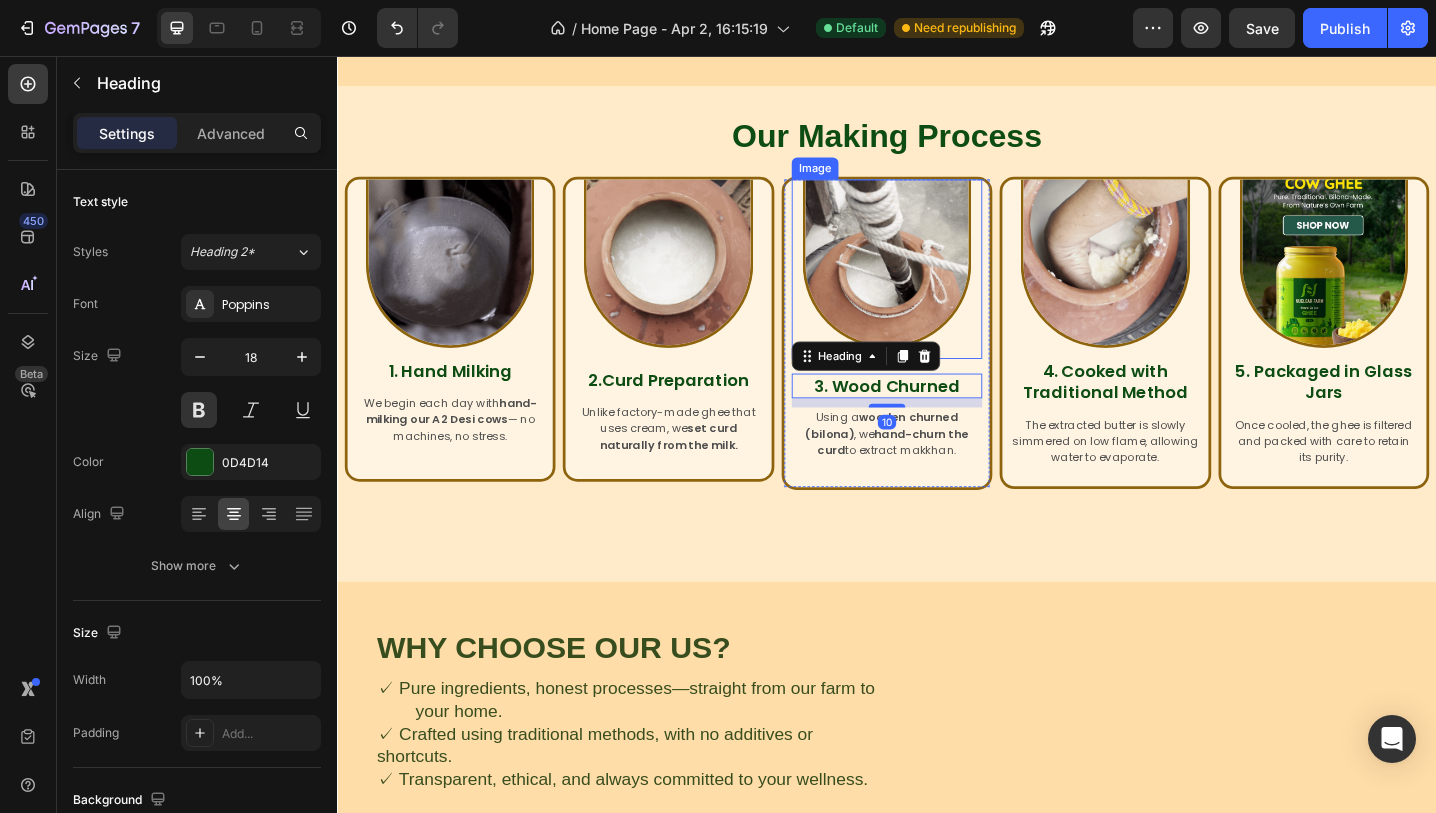 click at bounding box center (937, 283) 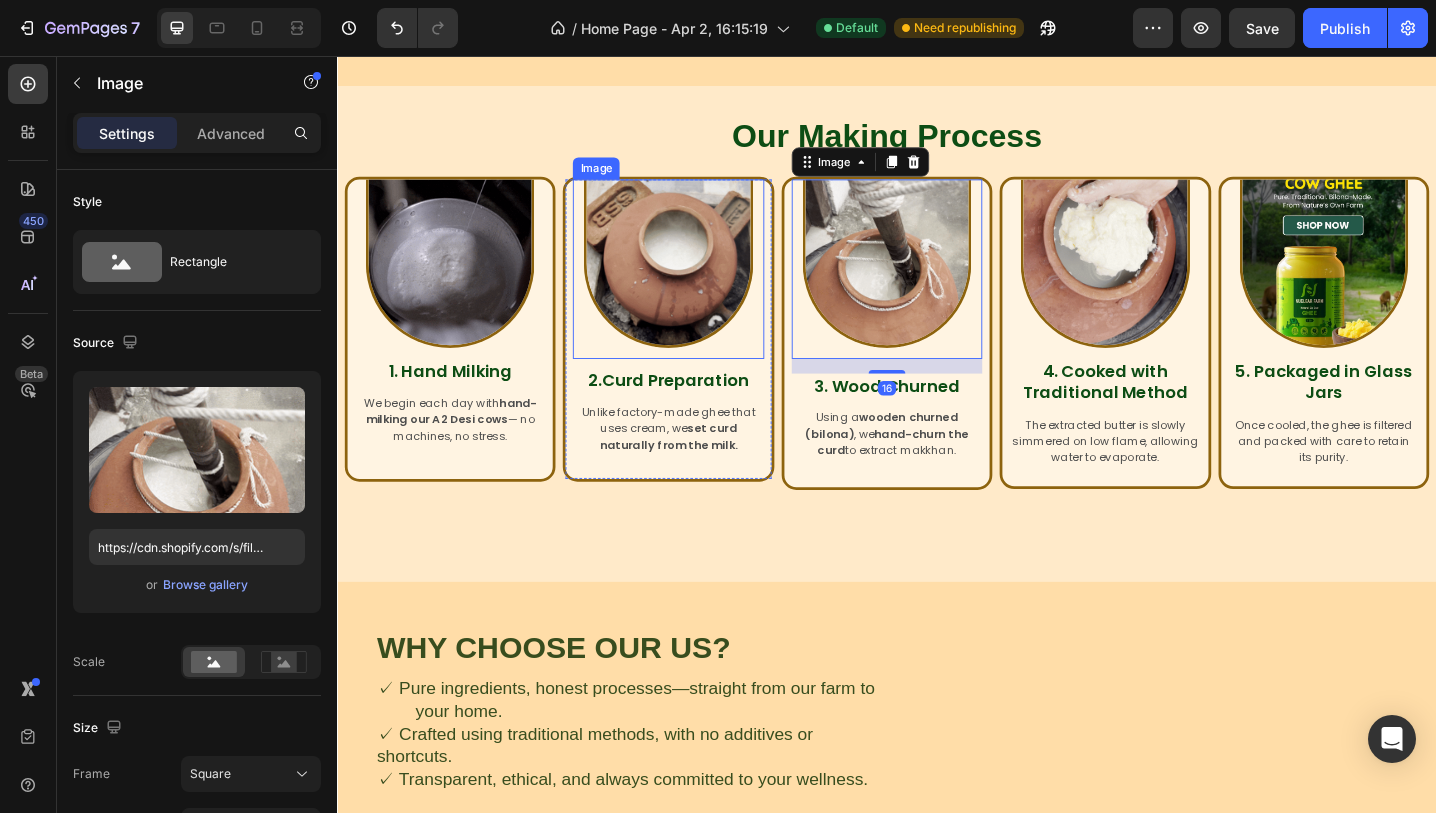 click at bounding box center [698, 283] 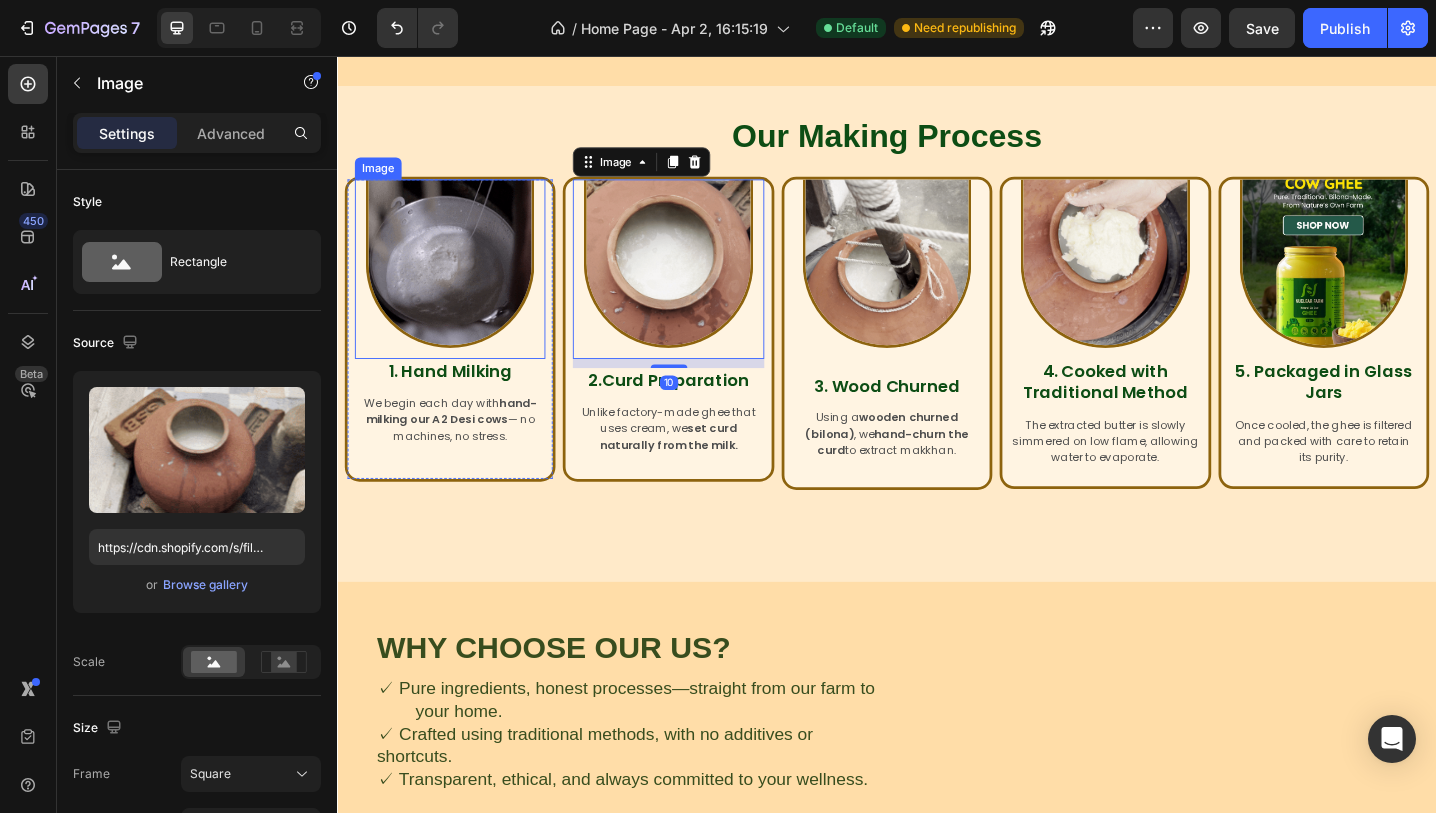 click at bounding box center (460, 283) 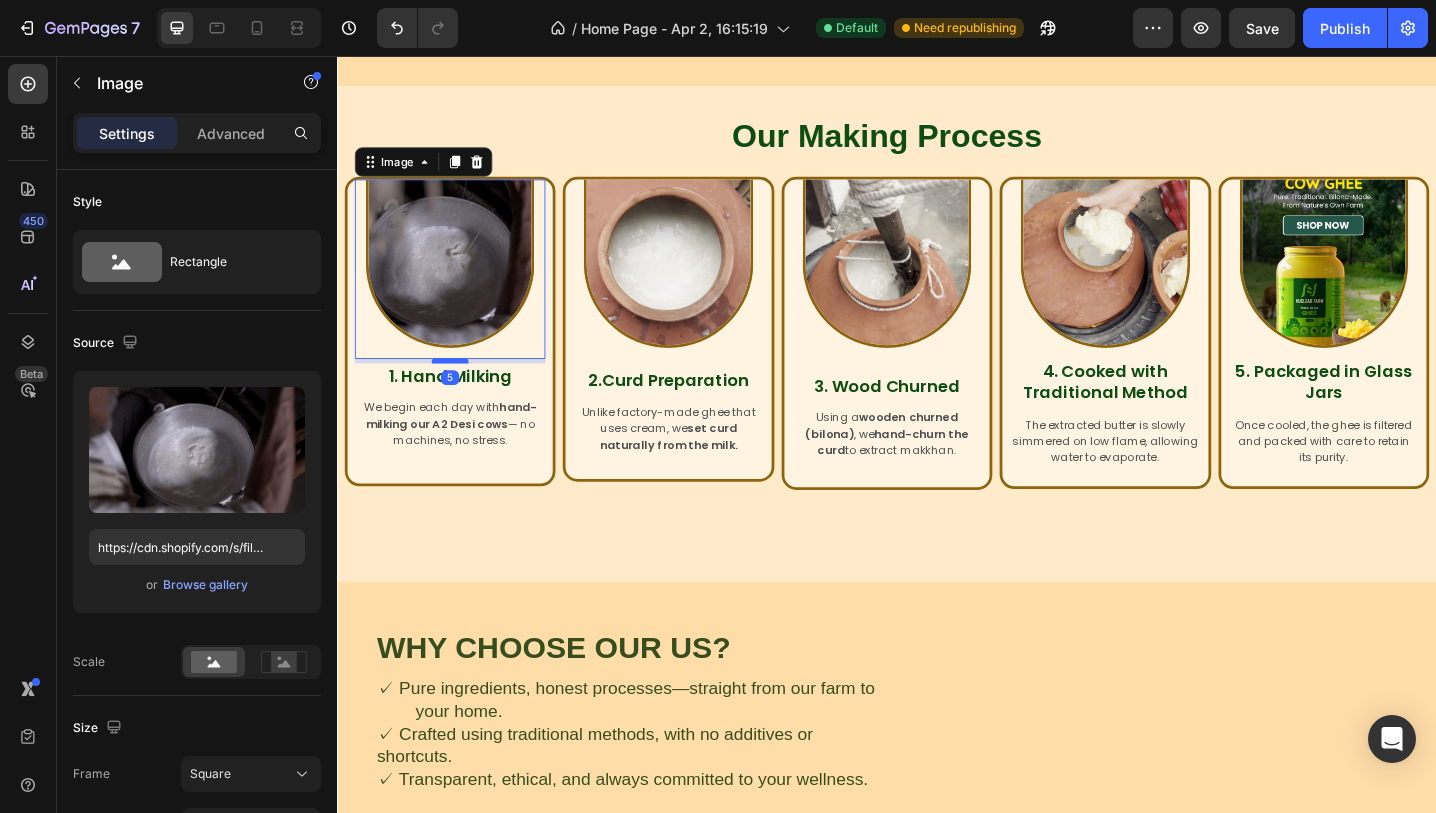 click at bounding box center (460, 389) 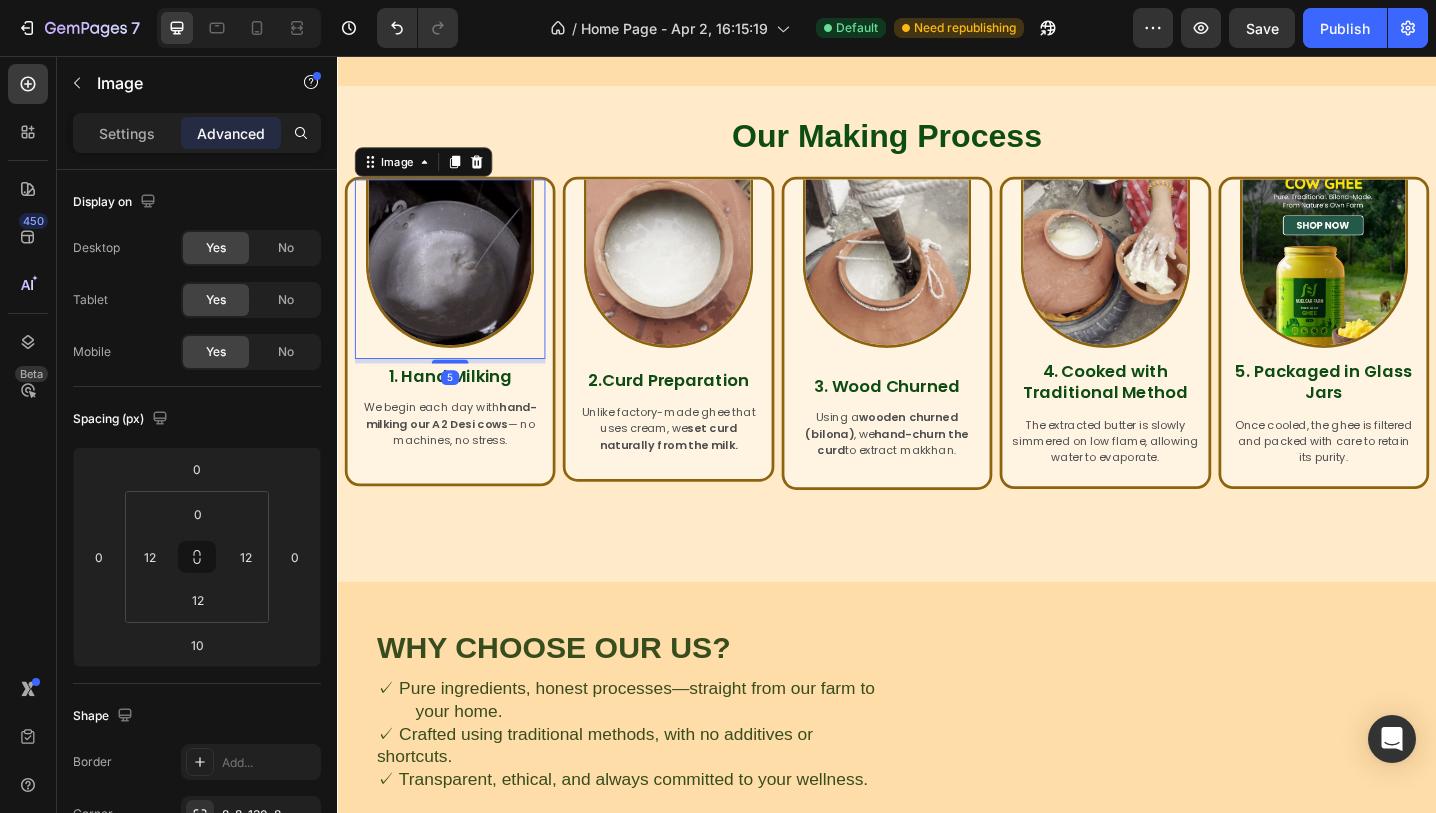 click at bounding box center [698, 283] 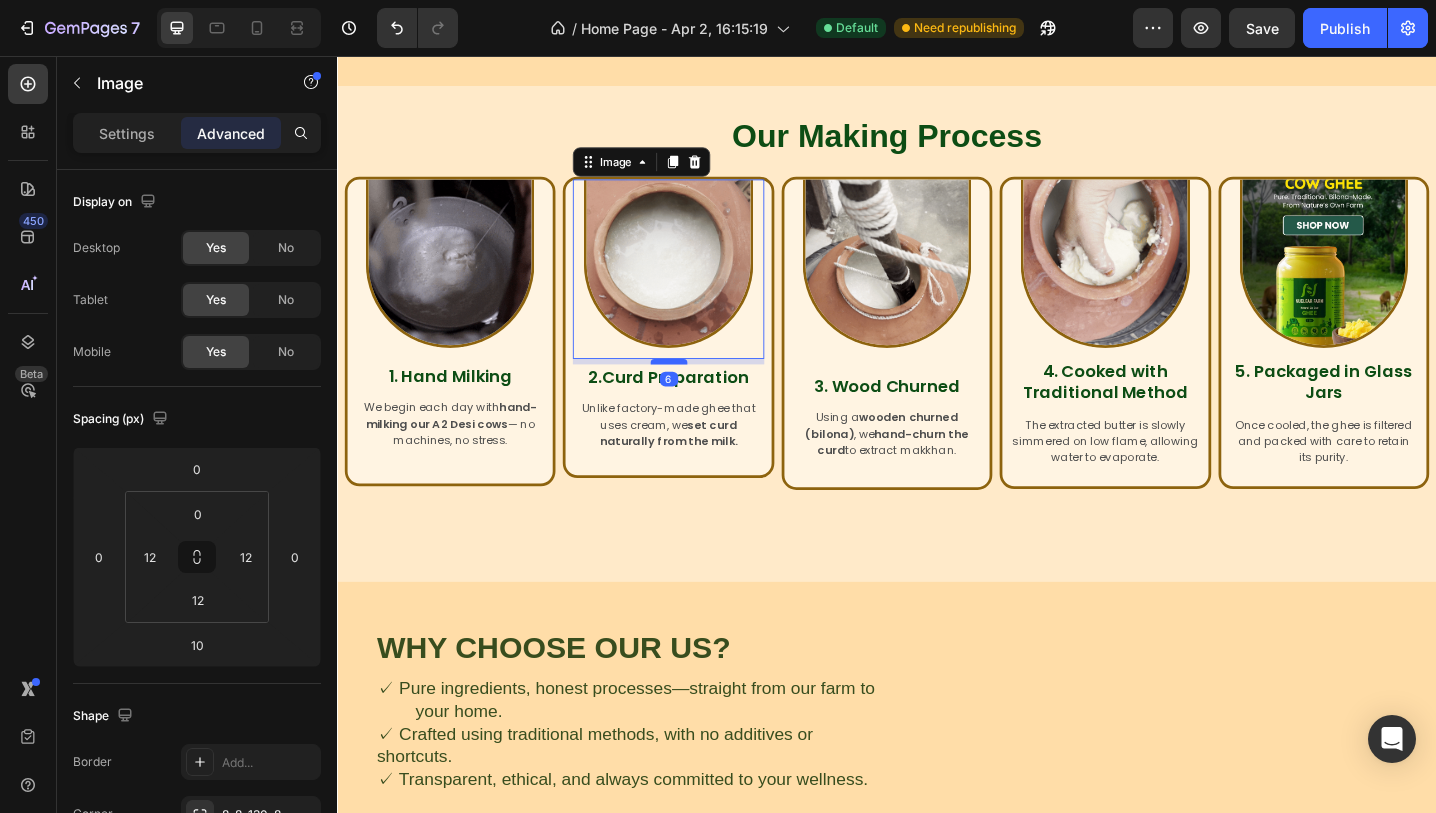 click at bounding box center (699, 390) 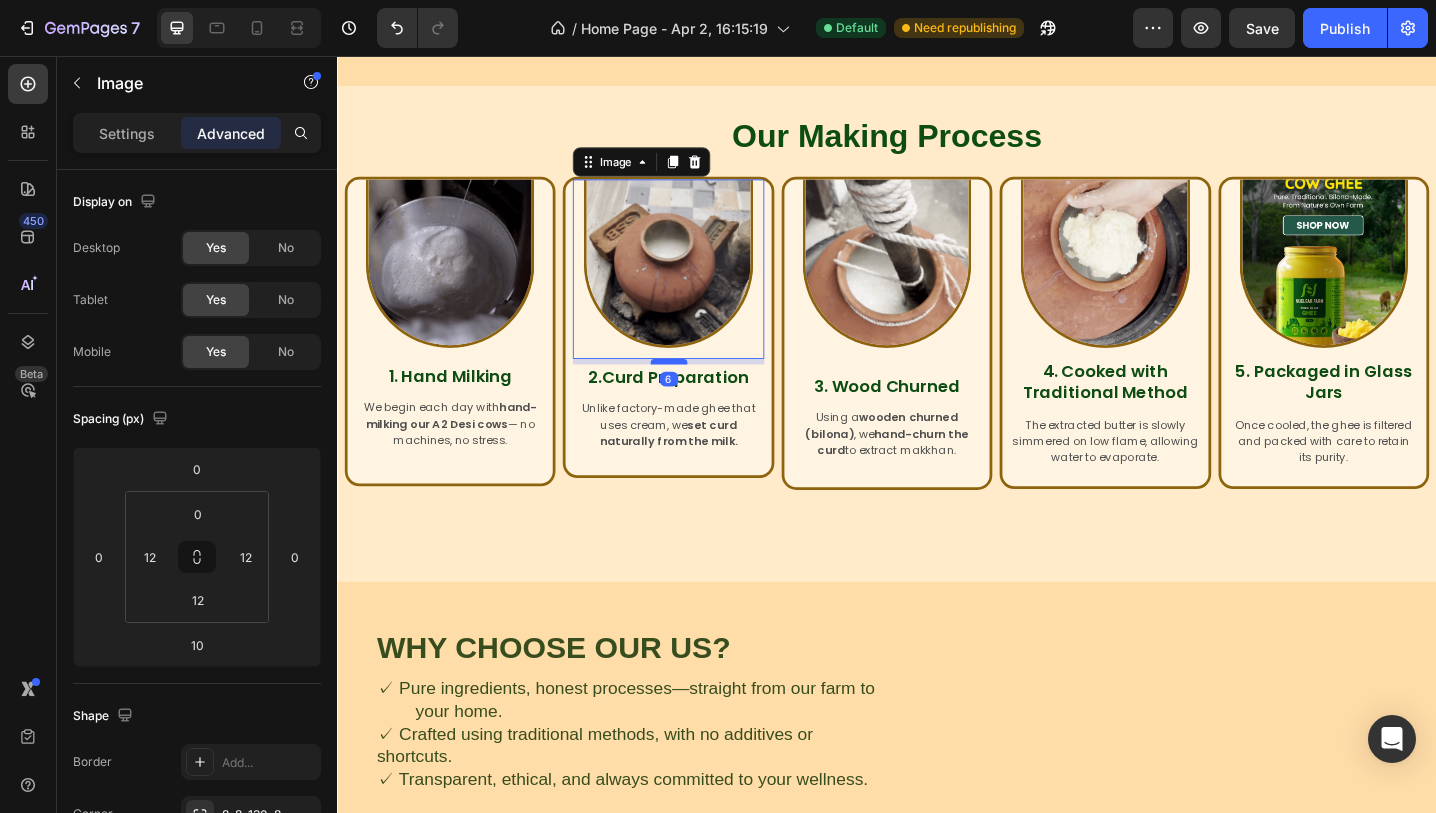 type on "6" 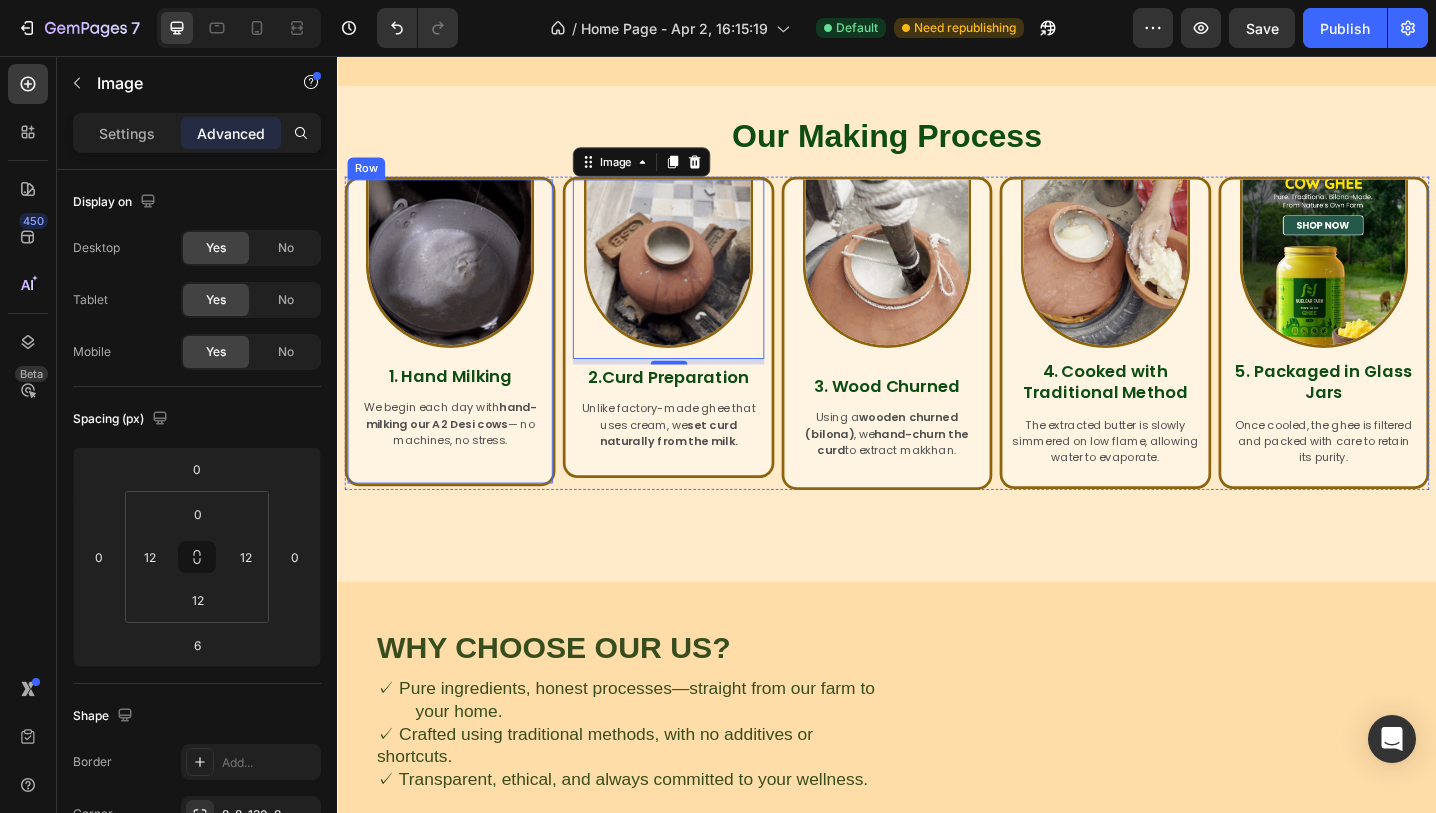 click on "Image 1. Hand Milking Heading We begin each day with  hand-milking our A2 Desi cows  — no machines, no stress. Text Block Row" at bounding box center (460, 357) 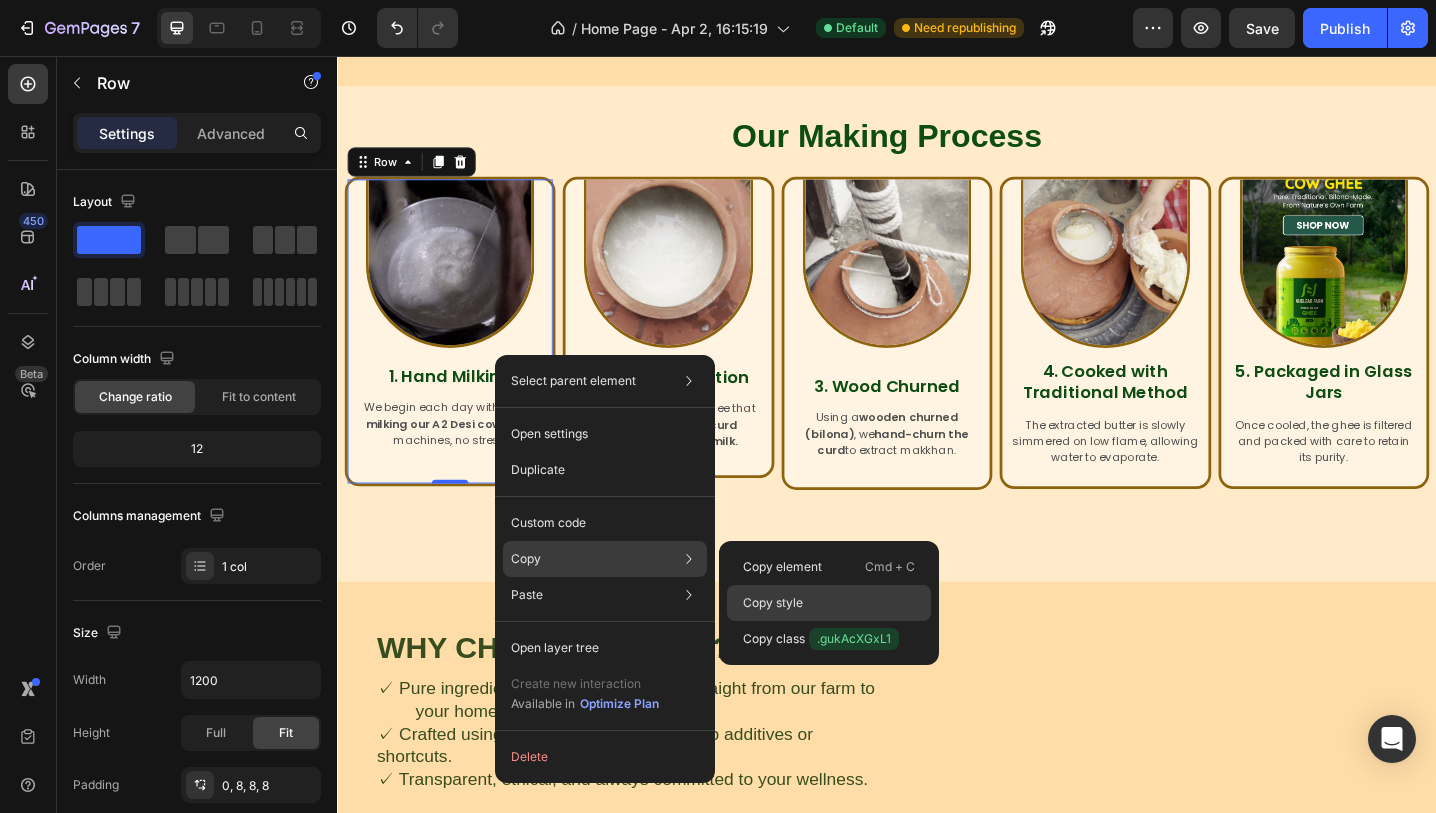 click on "Copy style" 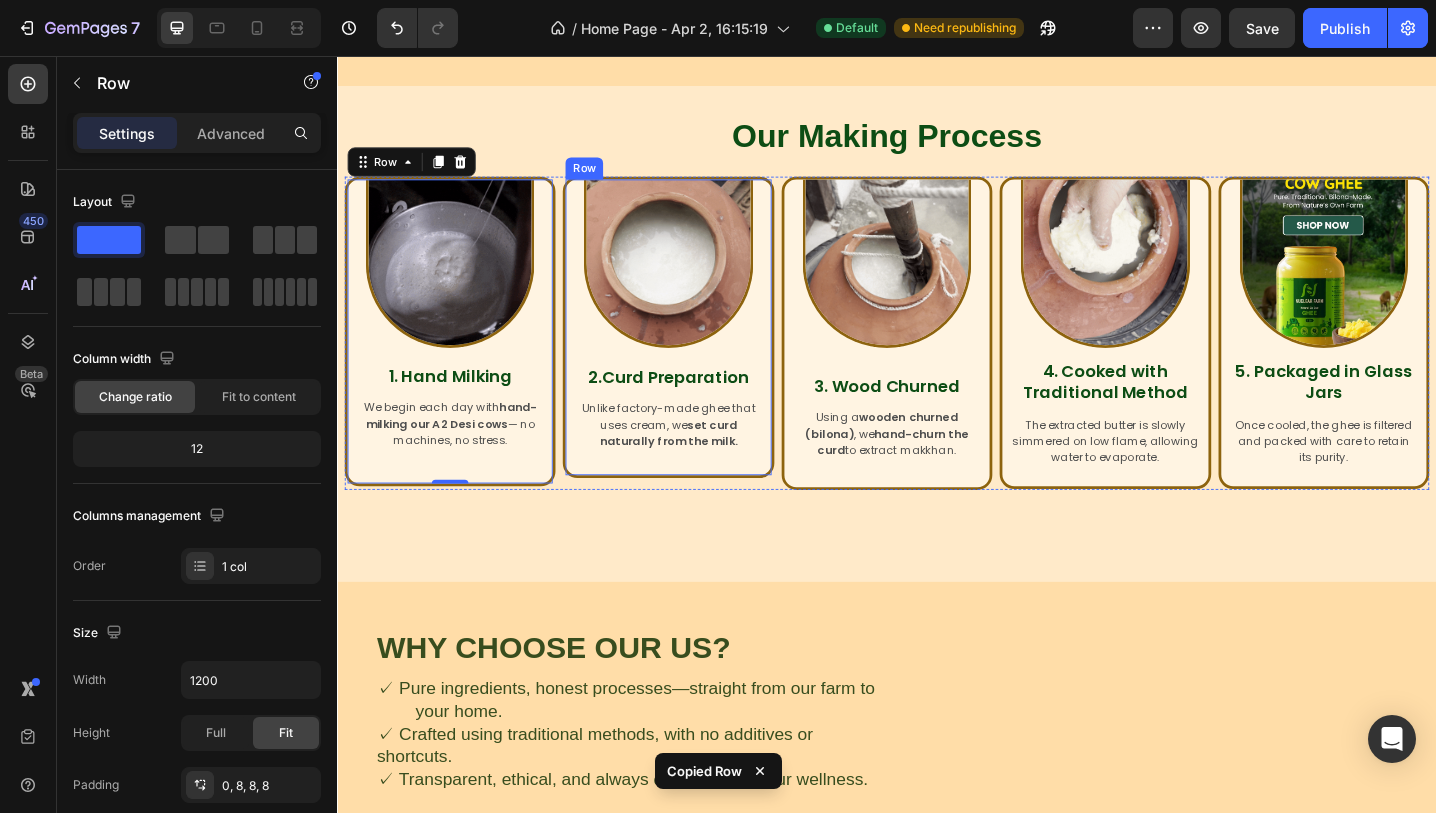 click on "Image 2.Curd Preparation Heading Unlike factory-made ghee that uses cream, we  set curd naturally from the milk. Text Block Row" at bounding box center [698, 353] 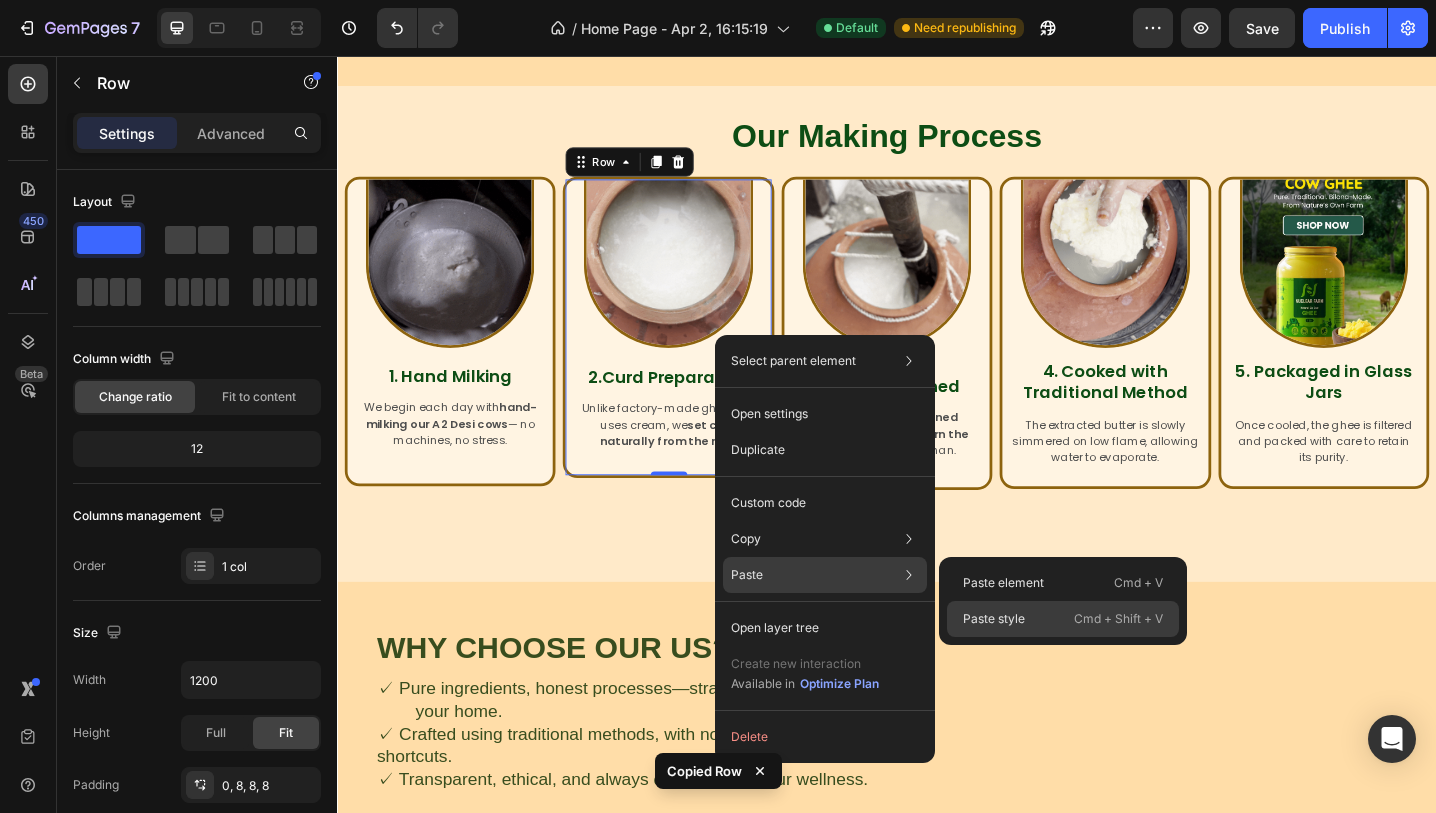click on "Paste style" at bounding box center (994, 619) 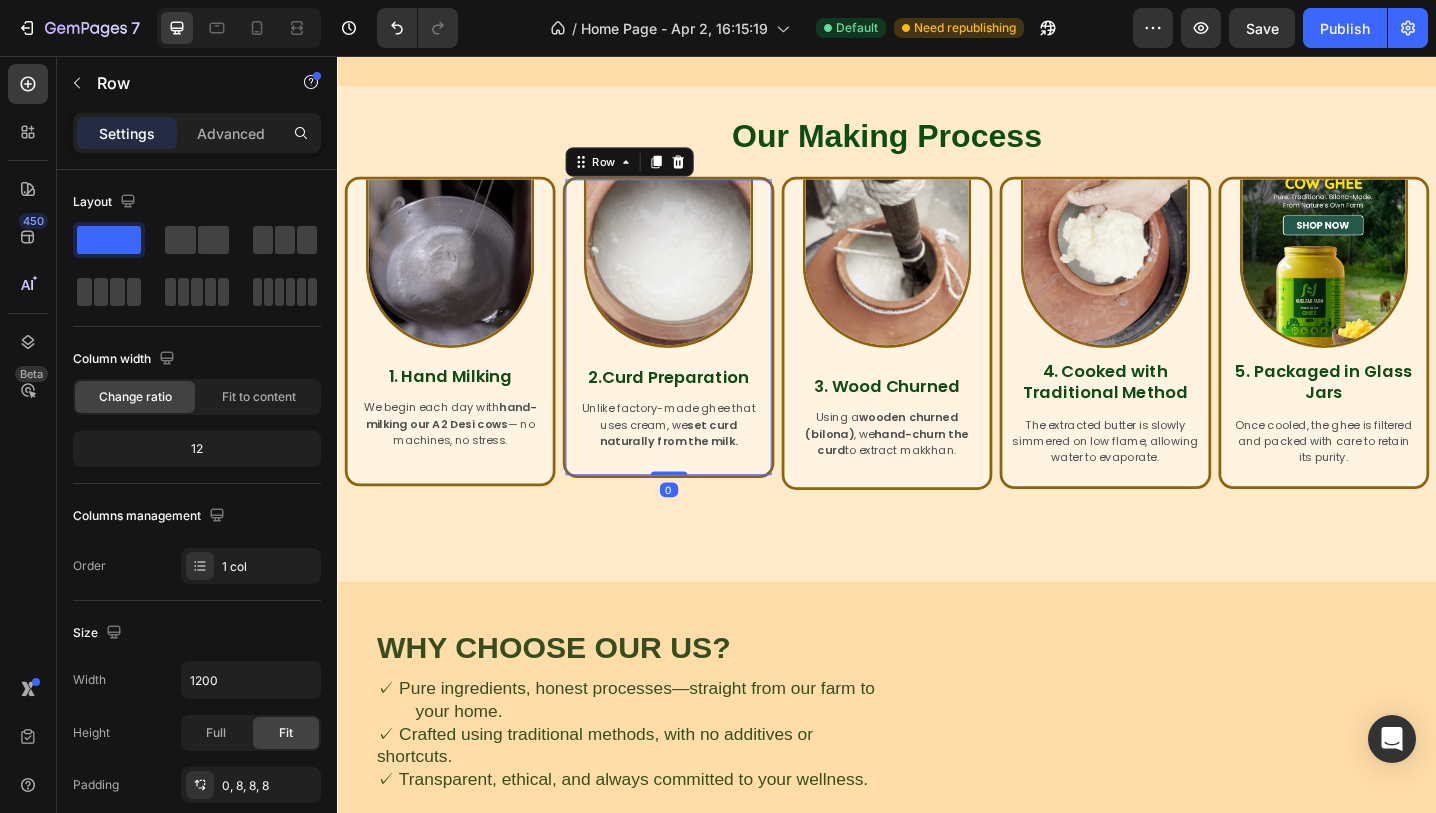 click on "Image 2.Curd Preparation Heading Unlike factory-made ghee that uses cream, we  set curd naturally from the milk. Text Block Row   0" at bounding box center [698, 353] 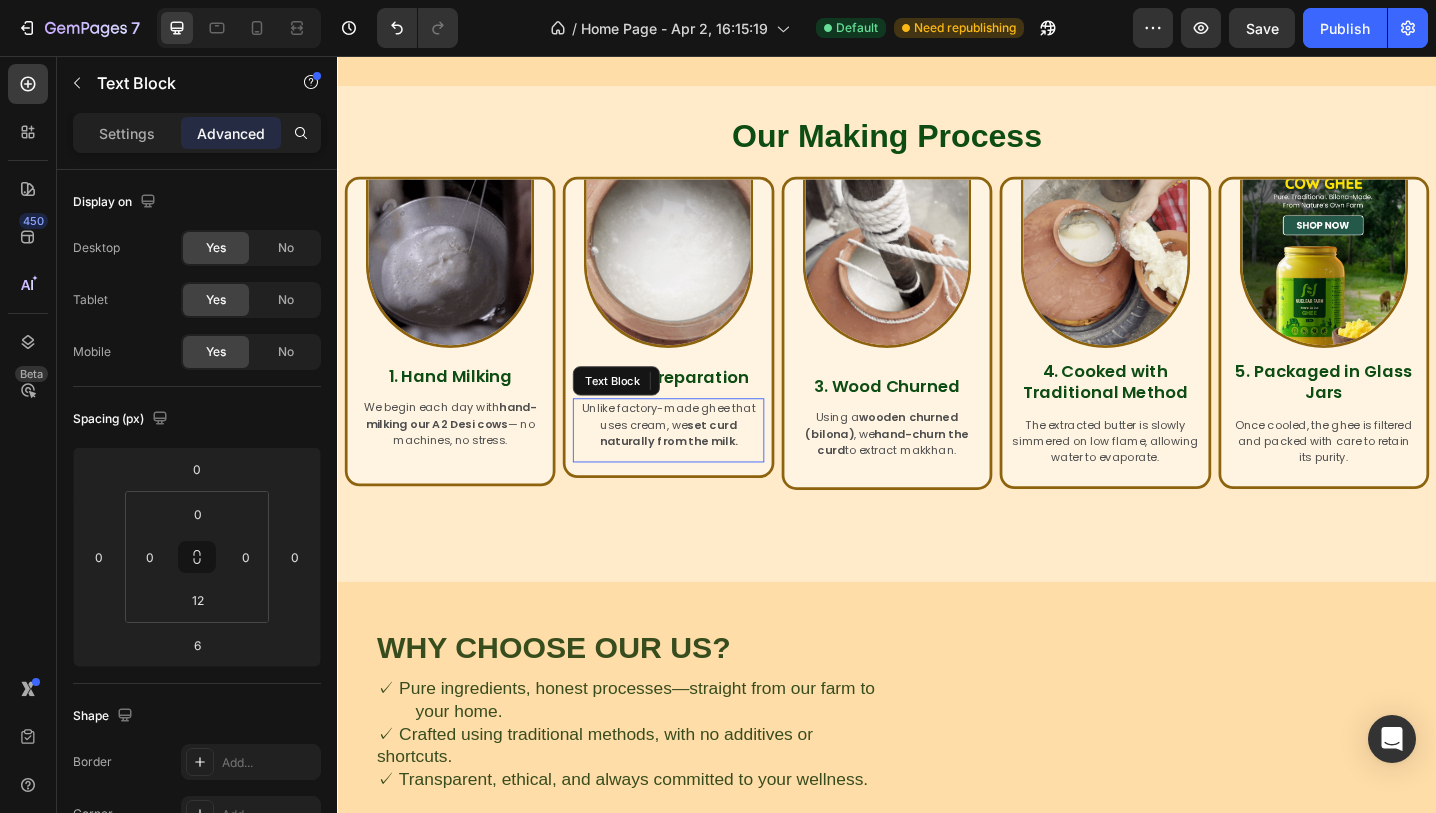click on "set curd naturally from the milk." at bounding box center (698, 467) 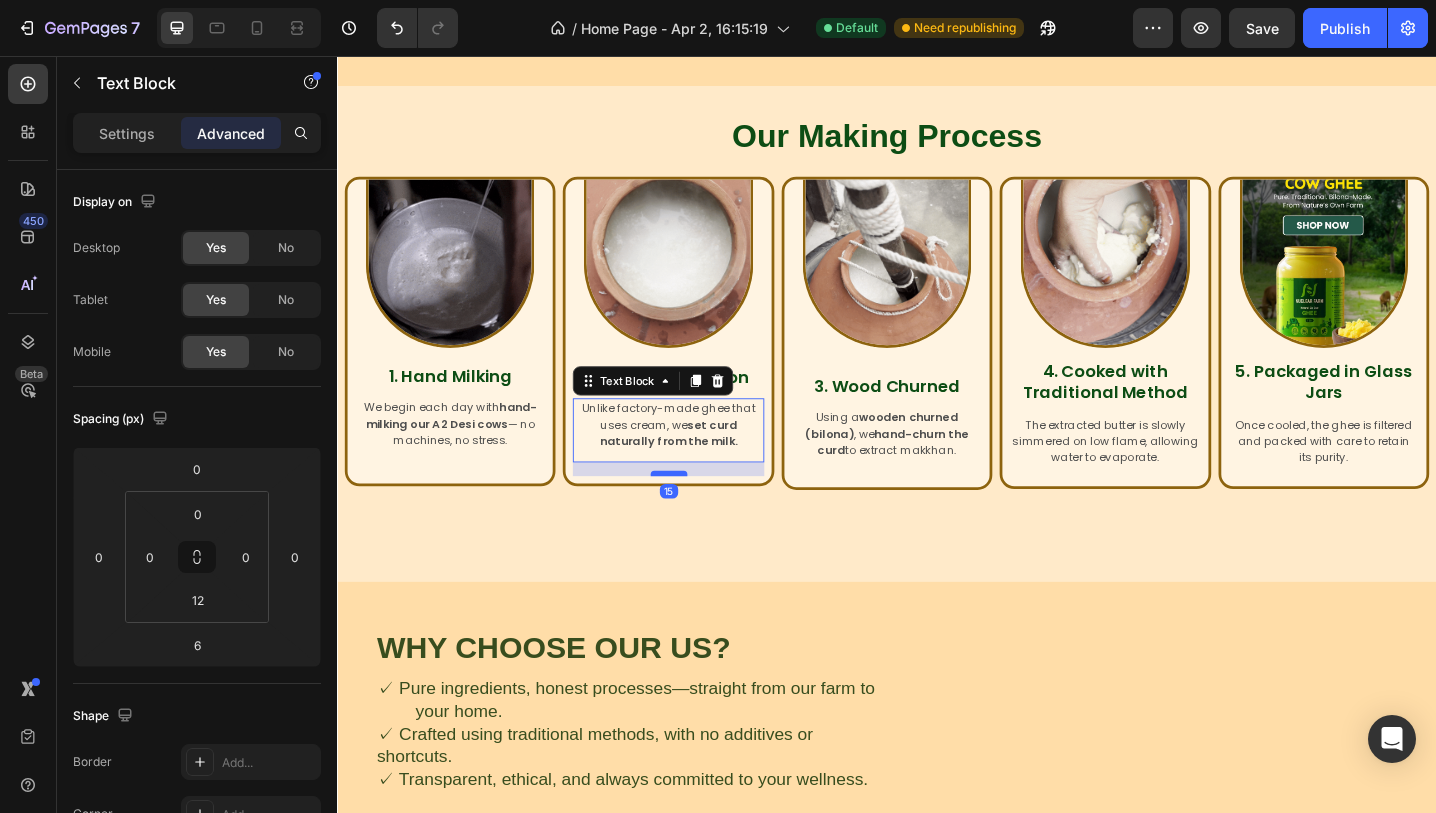 click at bounding box center [699, 512] 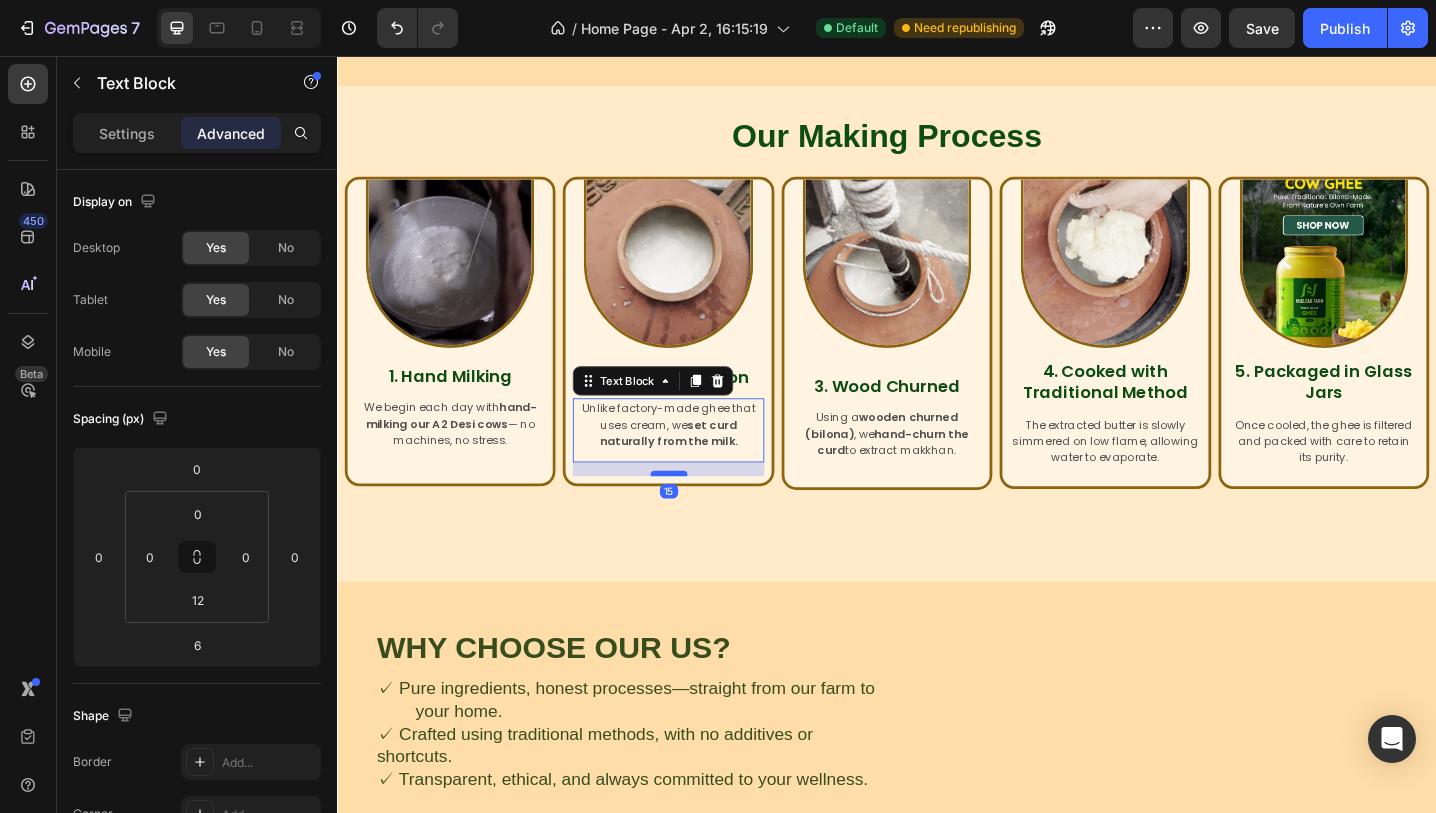 type on "15" 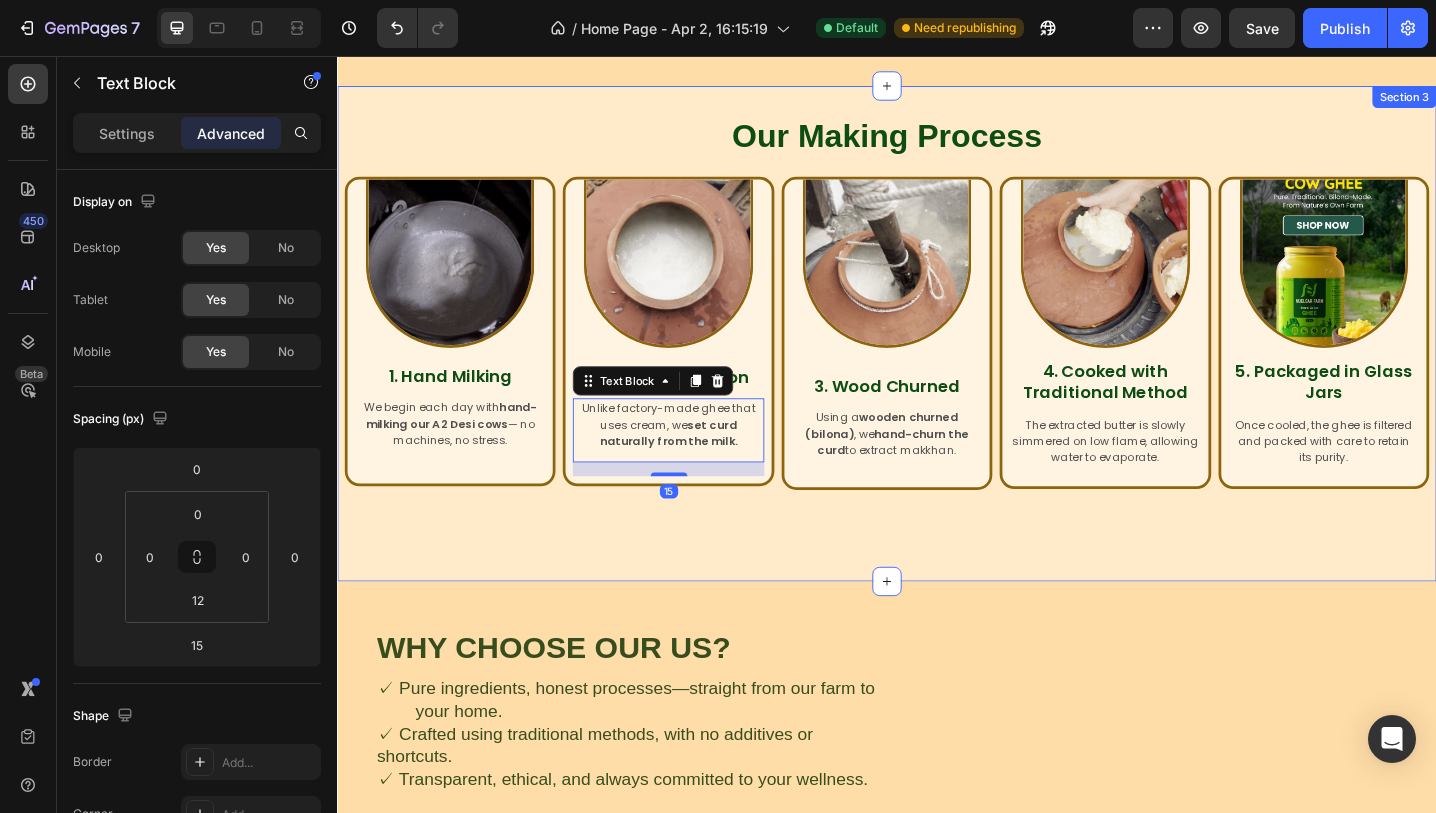 click on "Our Making Process    Heading Image 1. Hand Milking Heading We begin each day with  hand-milking our A2 Desi cows  — no machines, no stress. Text Block Row Image 2.Curd Preparation Heading Unlike factory-made ghee that uses cream, we  set curd naturally from the milk. Text Block   15 Row Image 3. Wood Churned  Heading Using a  wooden churned (bilona)  , we  hand-churn the curd   to extract makkhan. Text Block Row Image 4. Cooked with Traditional Method Heading The extracted butter is slowly simmered on low flame, allowing water to evaporate. Text Block Row Image 5. Packaged in Glass Jars Heading Once cooled, the ghee is filtered and packed with care to retain its purity. Text Block Row Row Row Row Section 3" at bounding box center (937, 359) 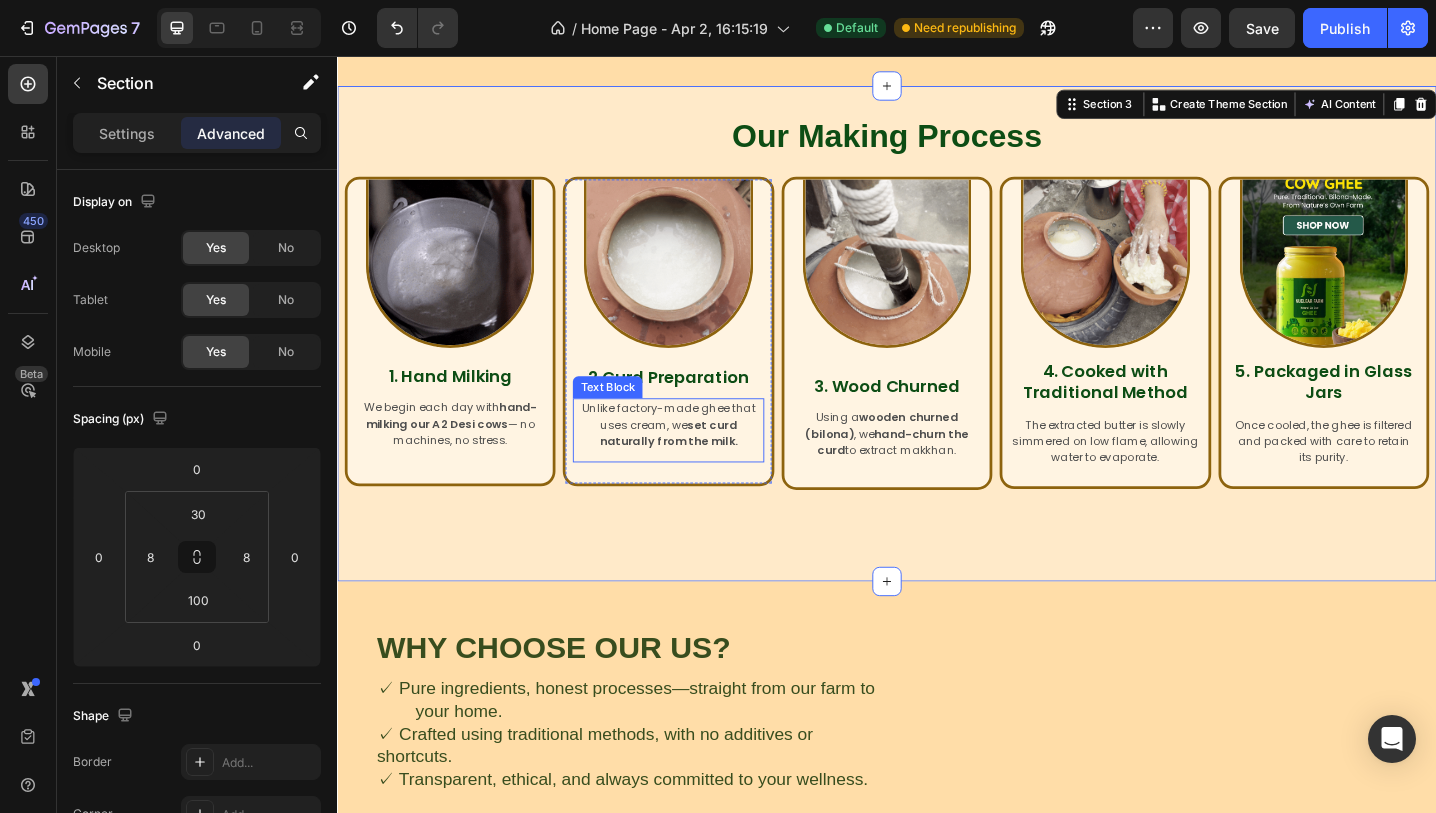 click on "set curd naturally from the milk." at bounding box center [698, 467] 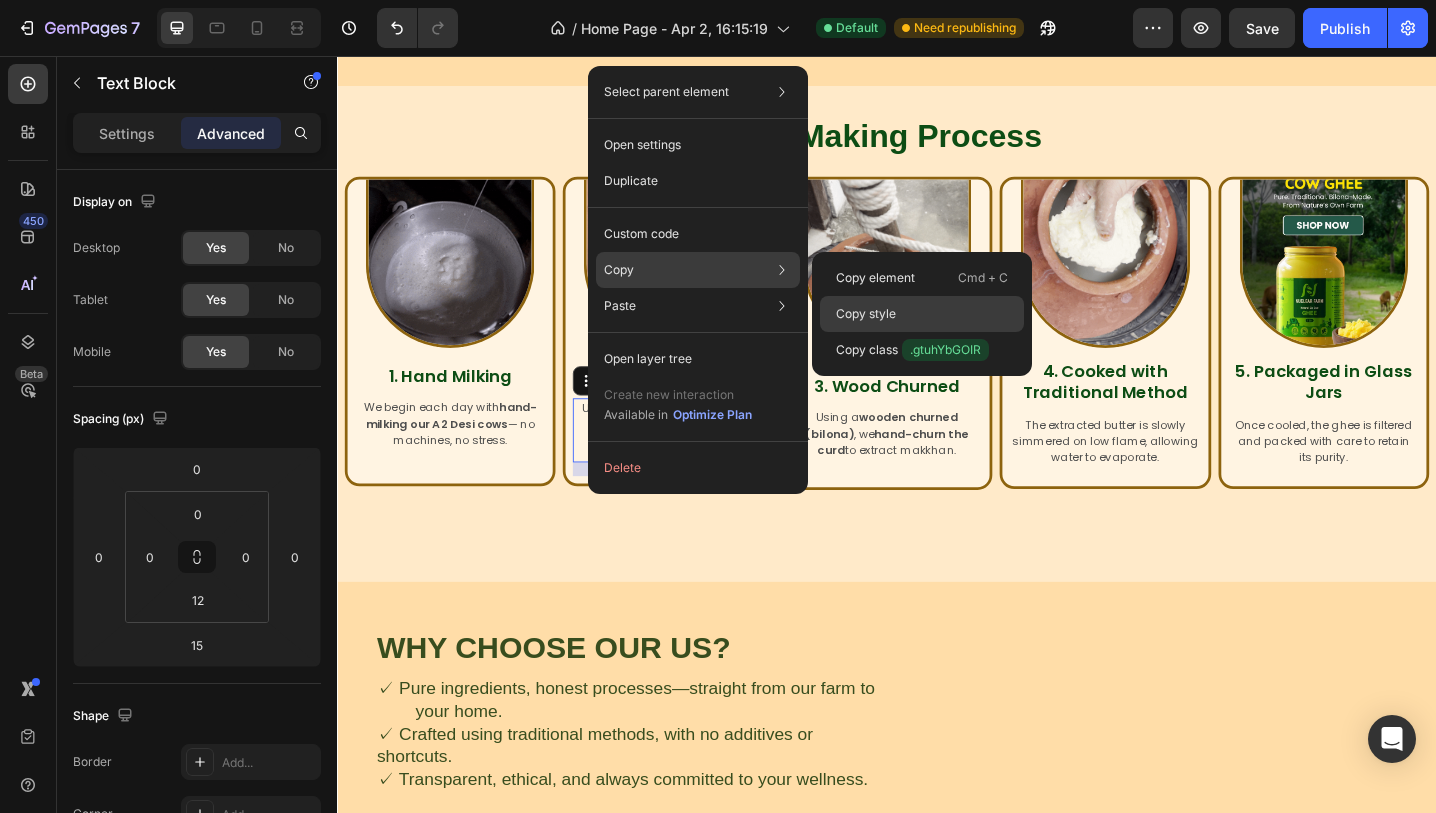 click on "Copy style" 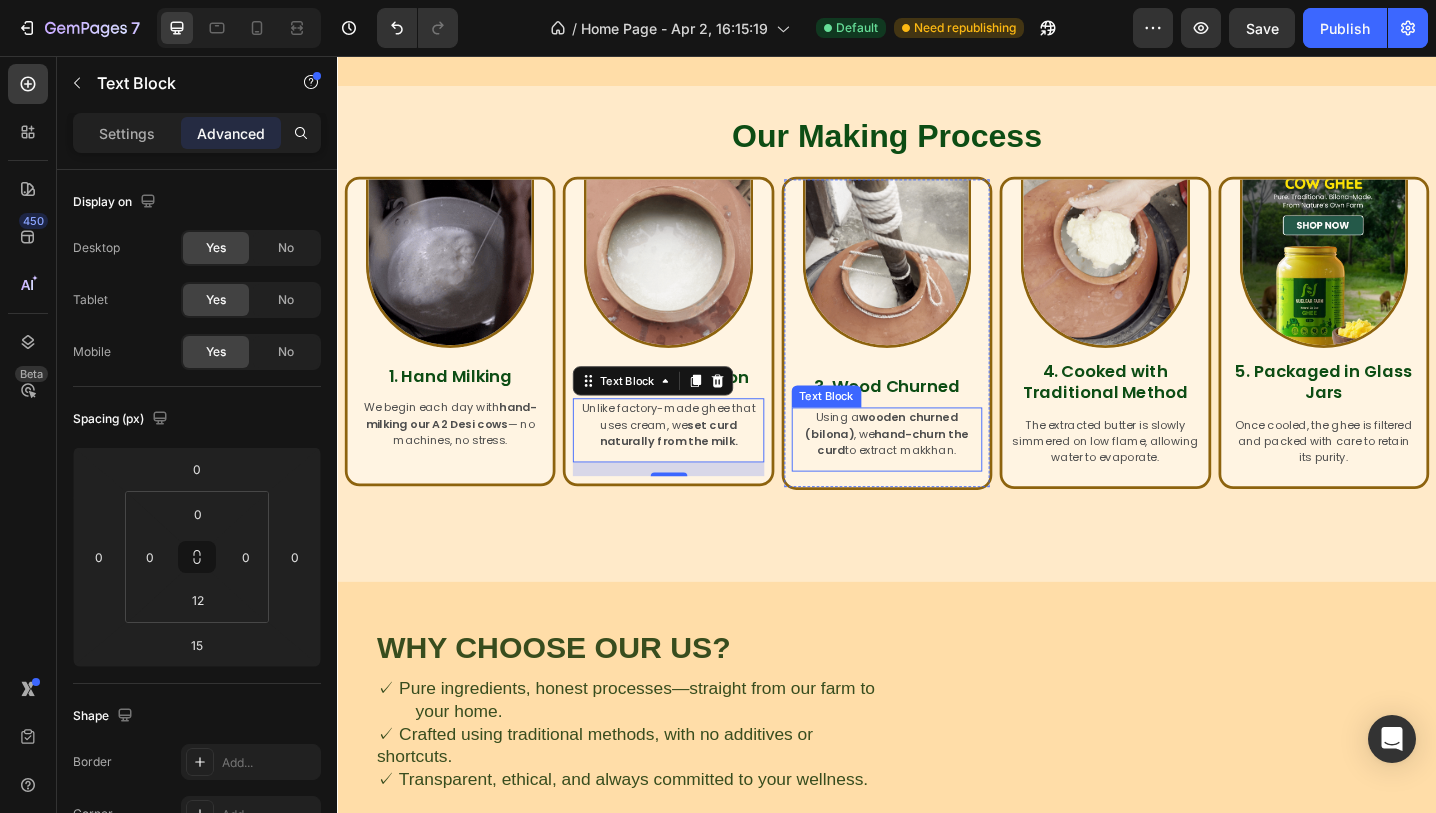 click on "wooden churned (bilona)" at bounding box center (931, 459) 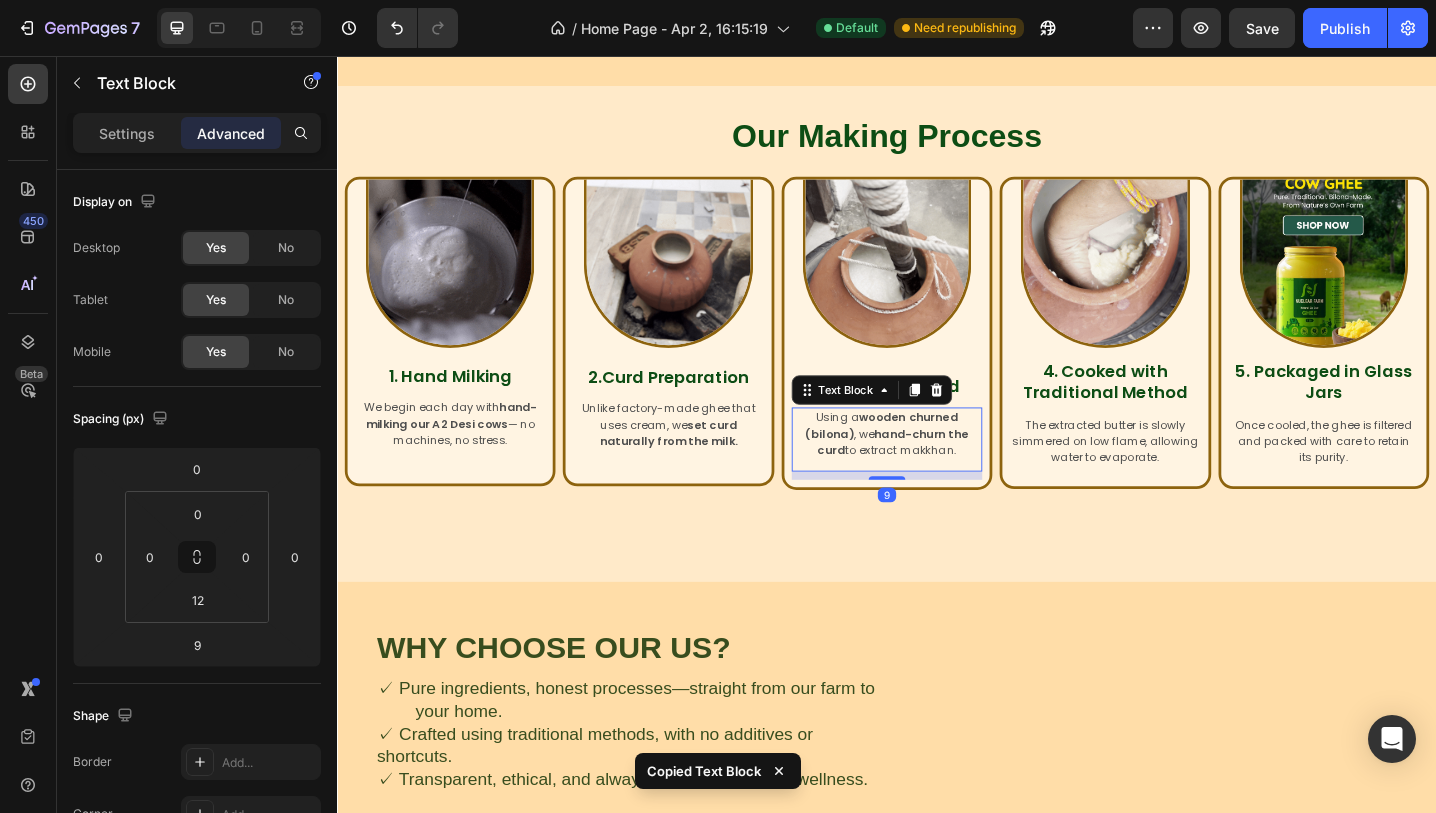 type on "15" 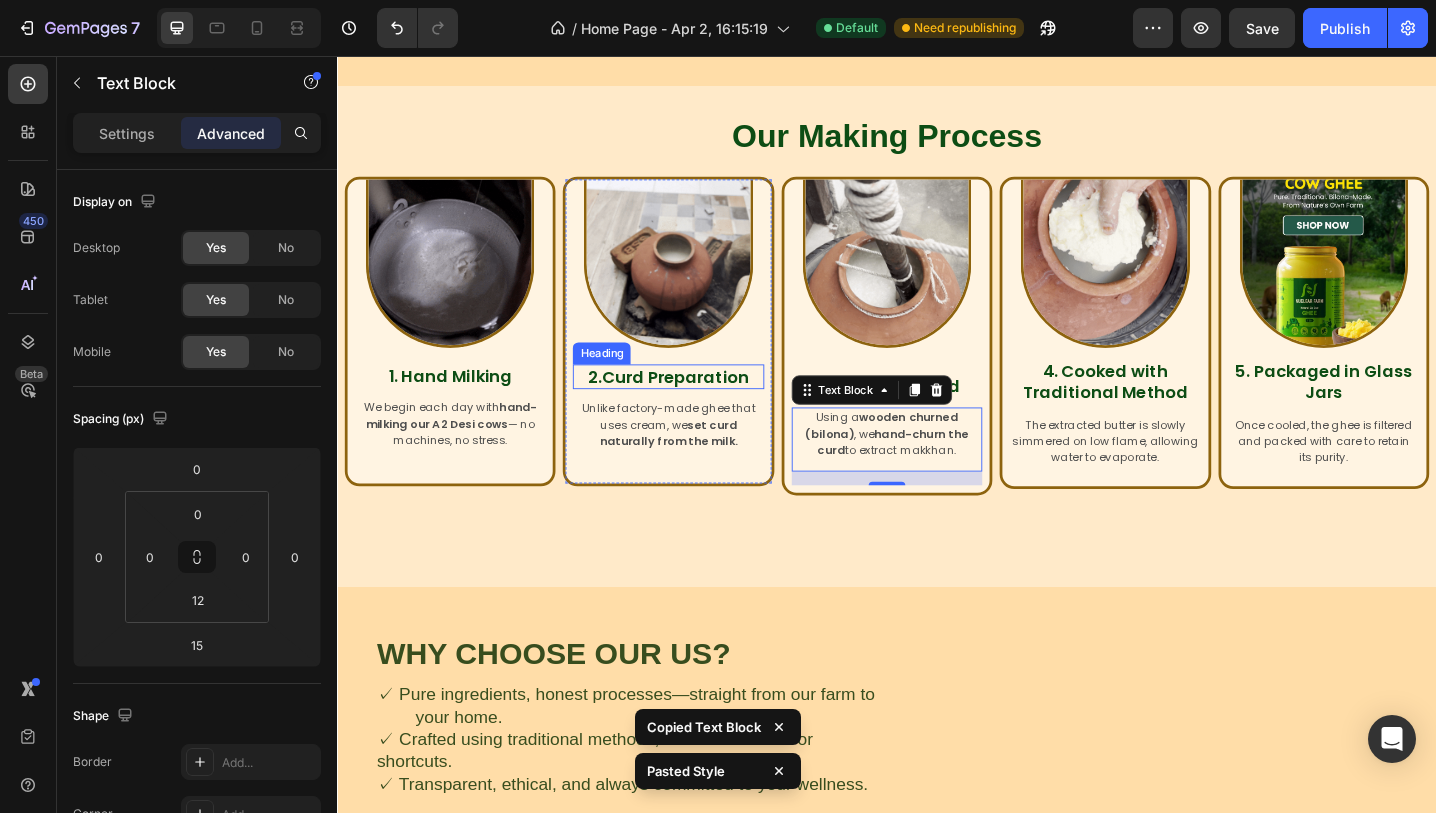 click on "2.Curd Preparation" at bounding box center (699, 406) 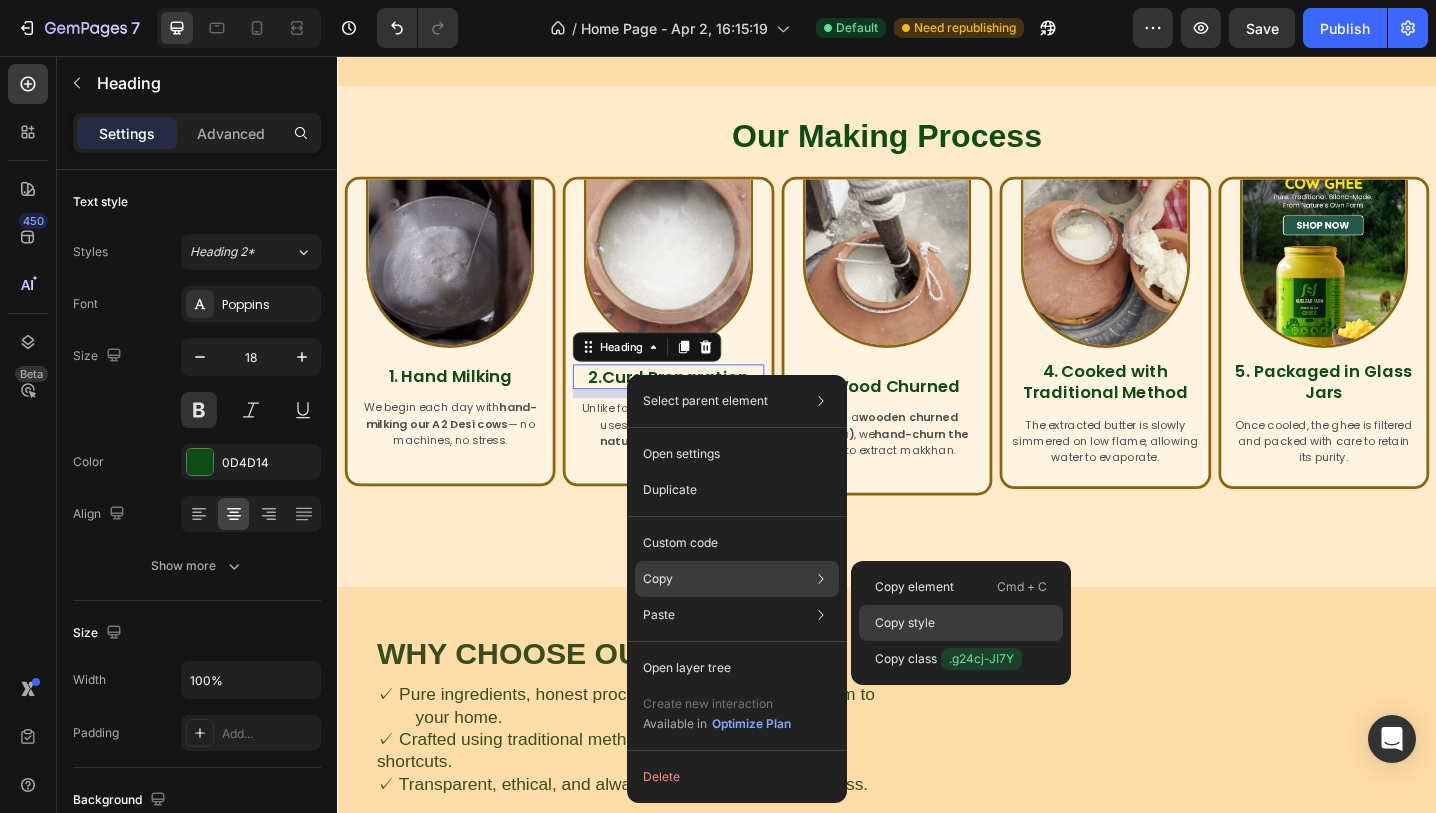 click on "Copy style" at bounding box center [905, 623] 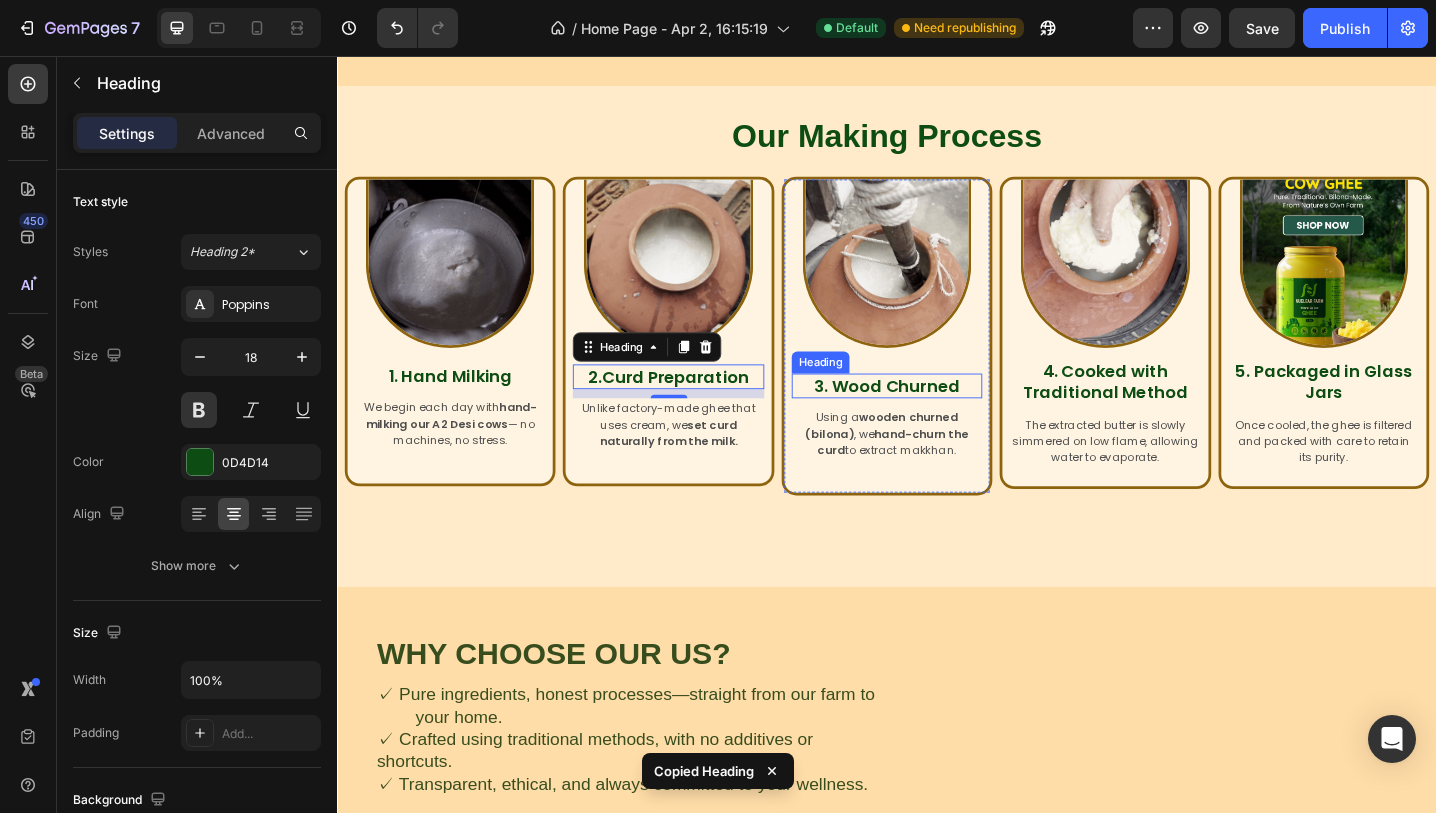 click on "3. Wood Churned" at bounding box center (936, 416) 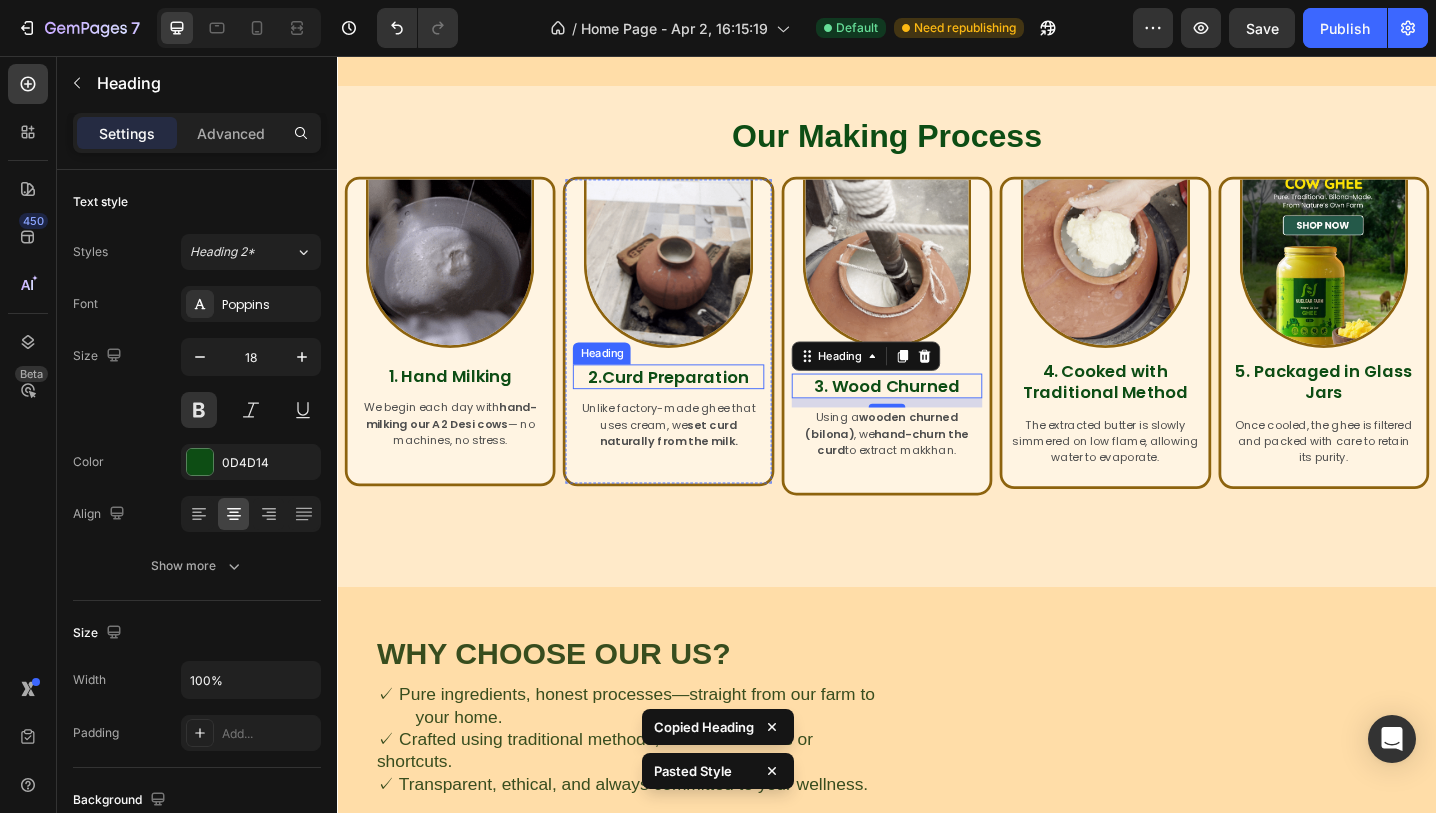 click on "2.Curd Preparation" at bounding box center [699, 406] 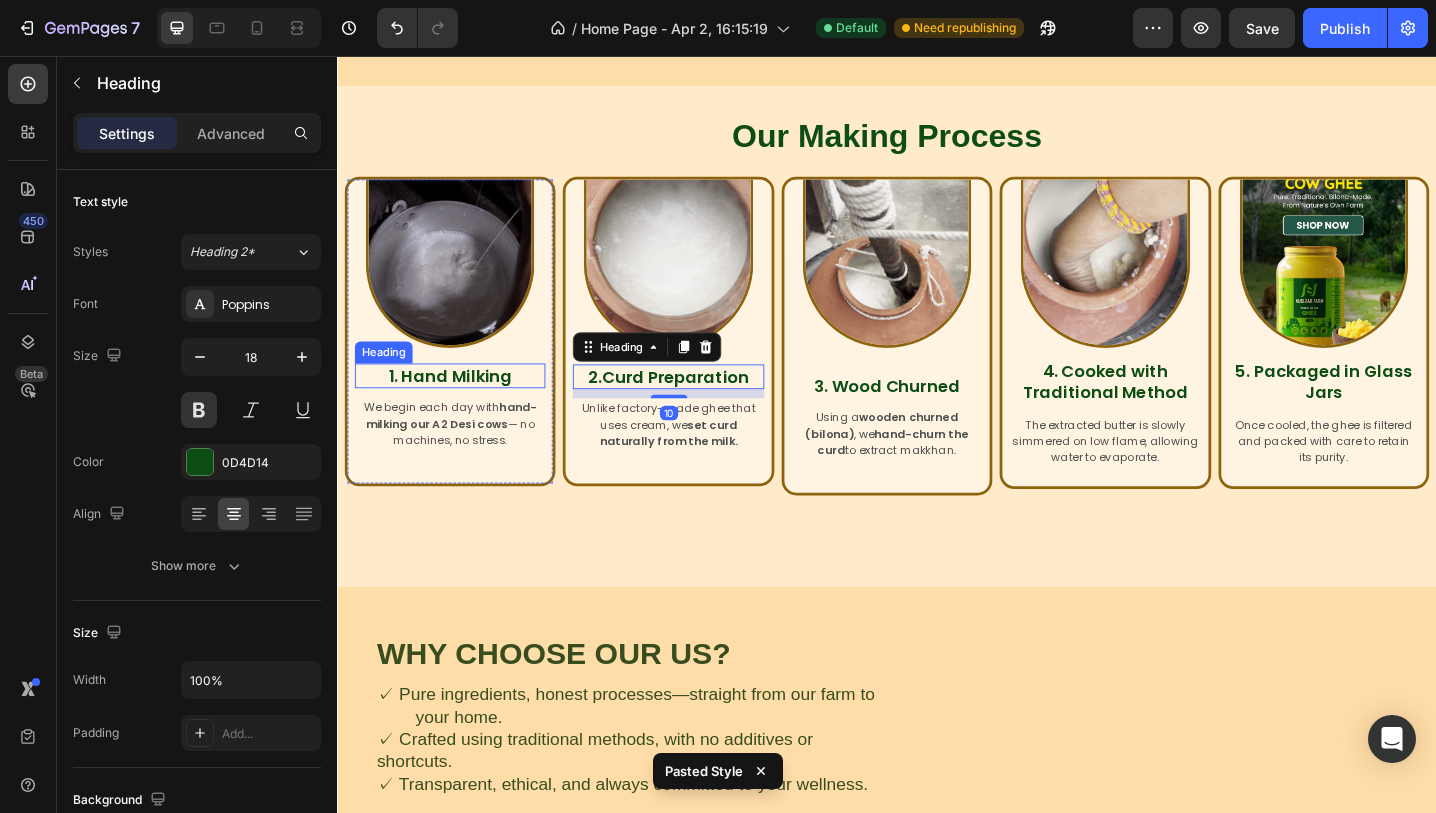 click on "1. Hand Milking" at bounding box center (460, 405) 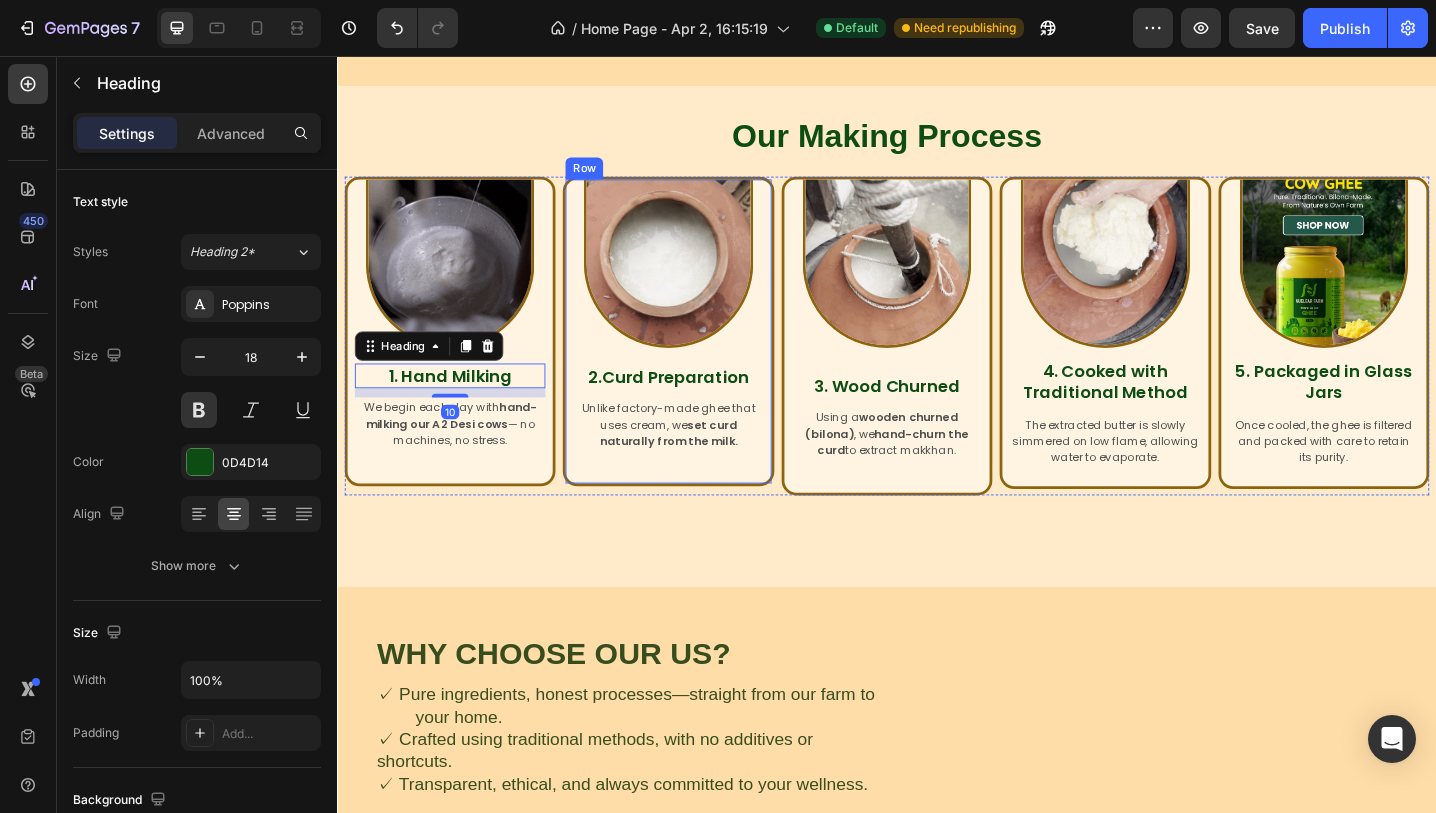 click on "Image 2.Curd Preparation Heading Unlike factory-made ghee that uses cream, we  set curd naturally from the milk. Text Block" at bounding box center (698, 353) 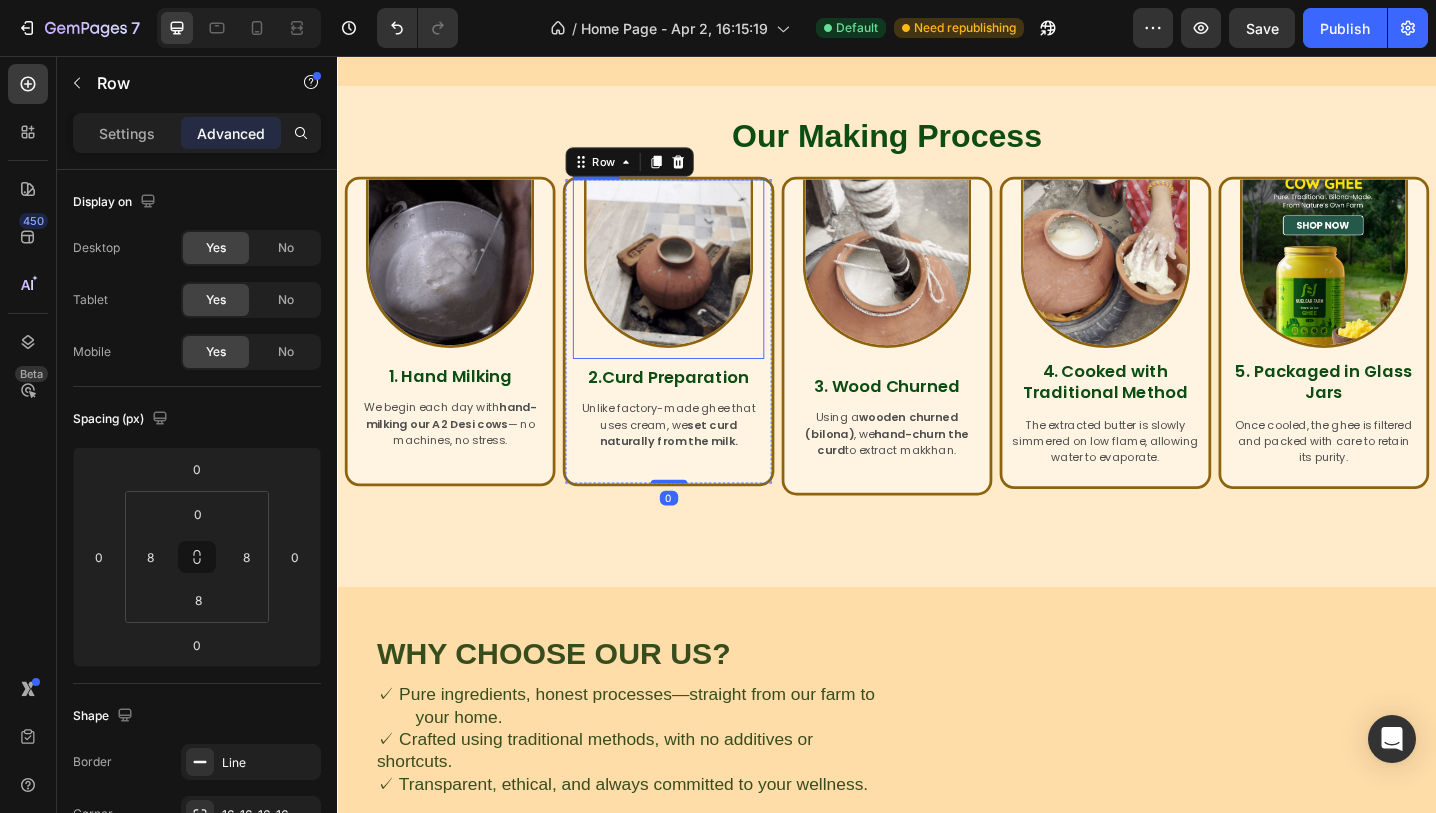 click at bounding box center [698, 283] 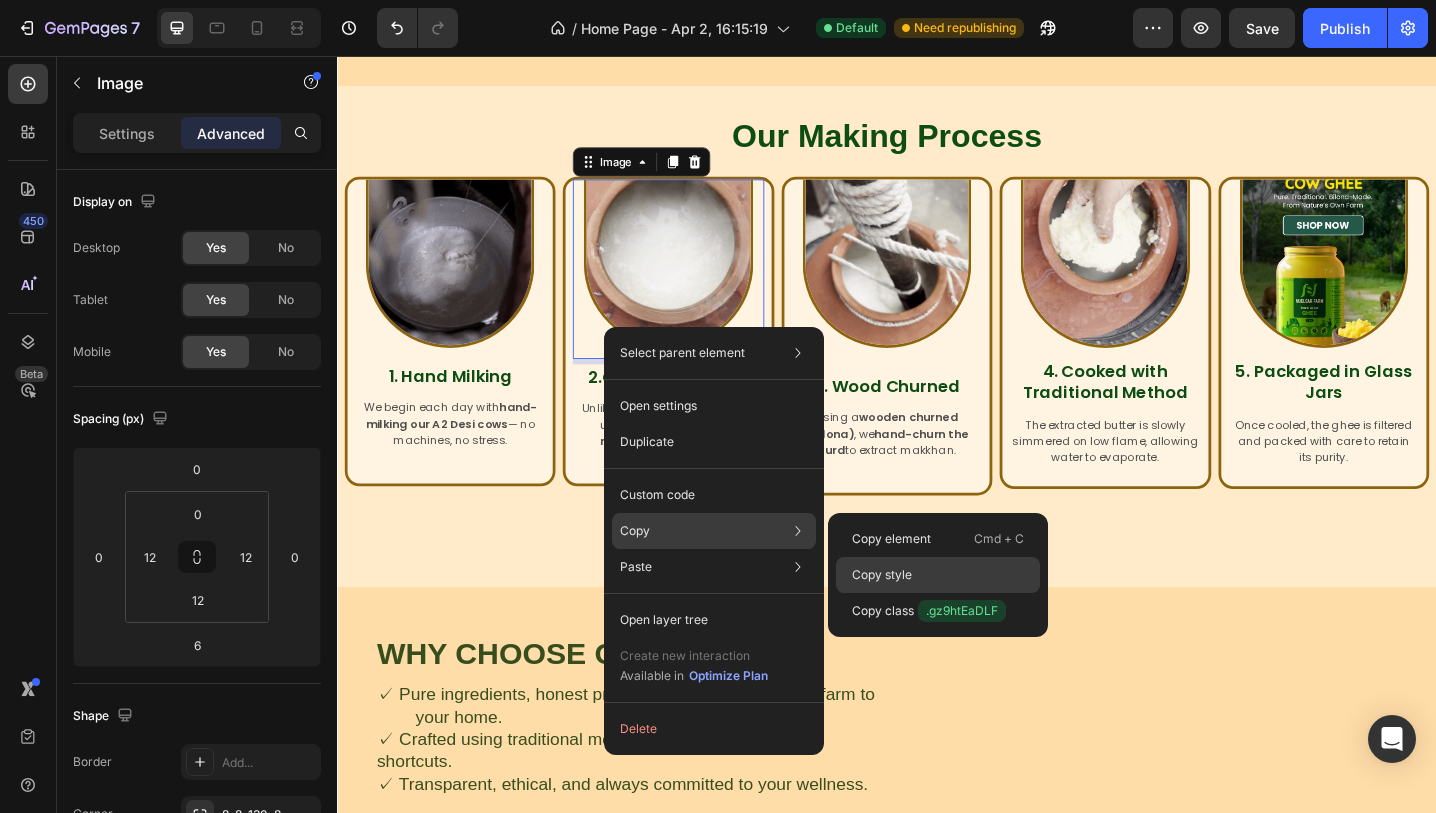 click on "Copy style" at bounding box center (882, 575) 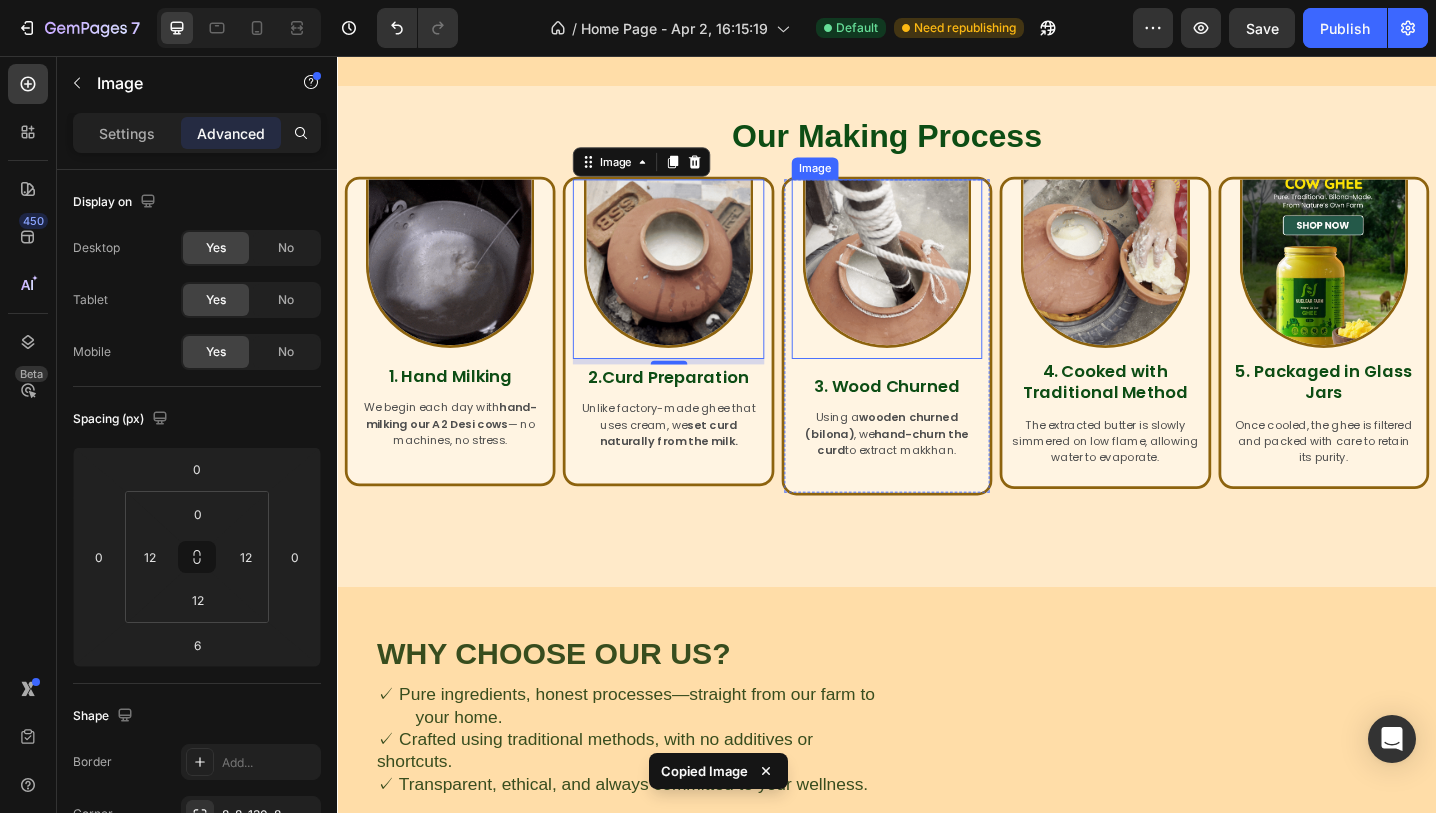 click at bounding box center [937, 283] 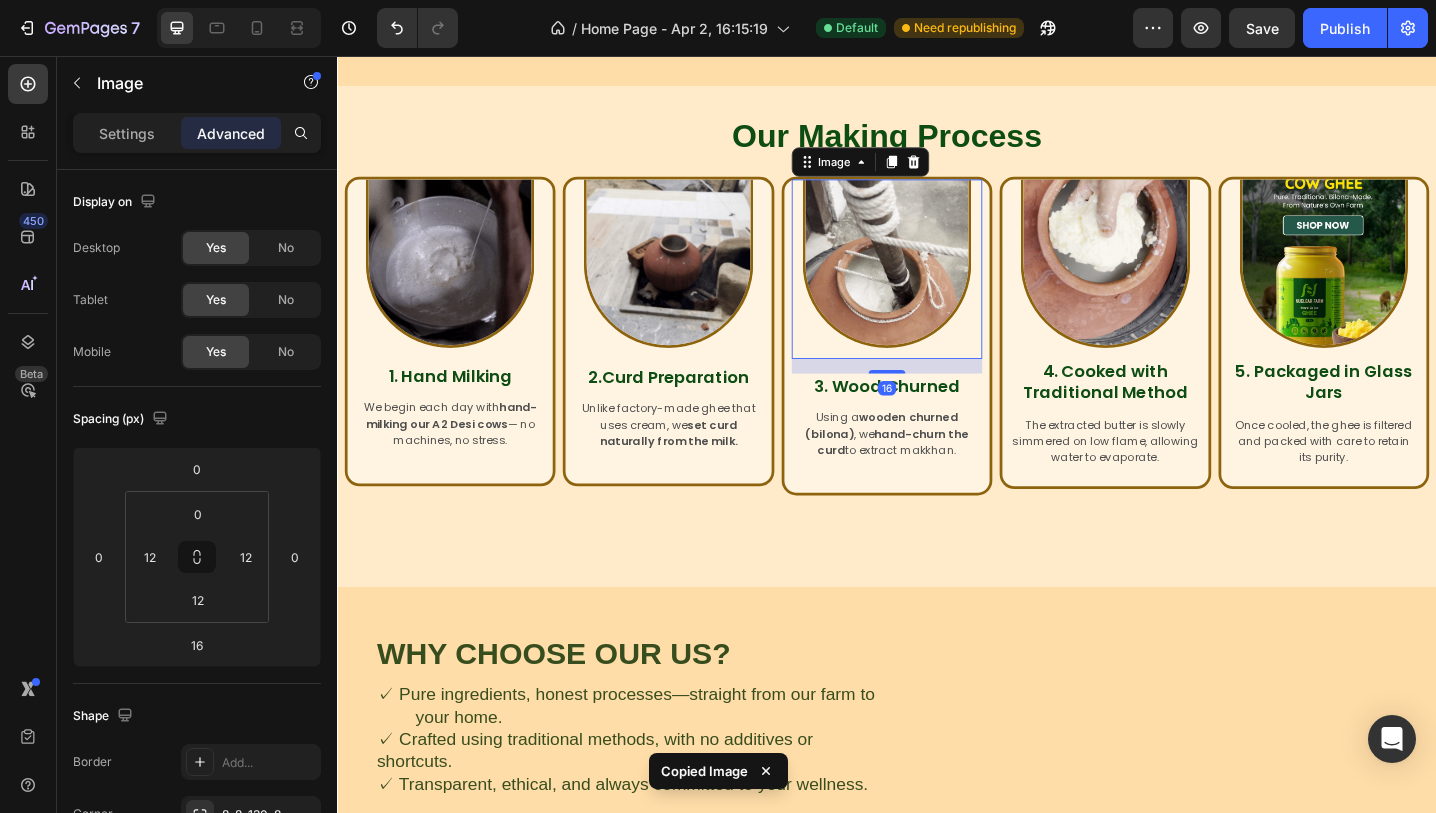 type on "6" 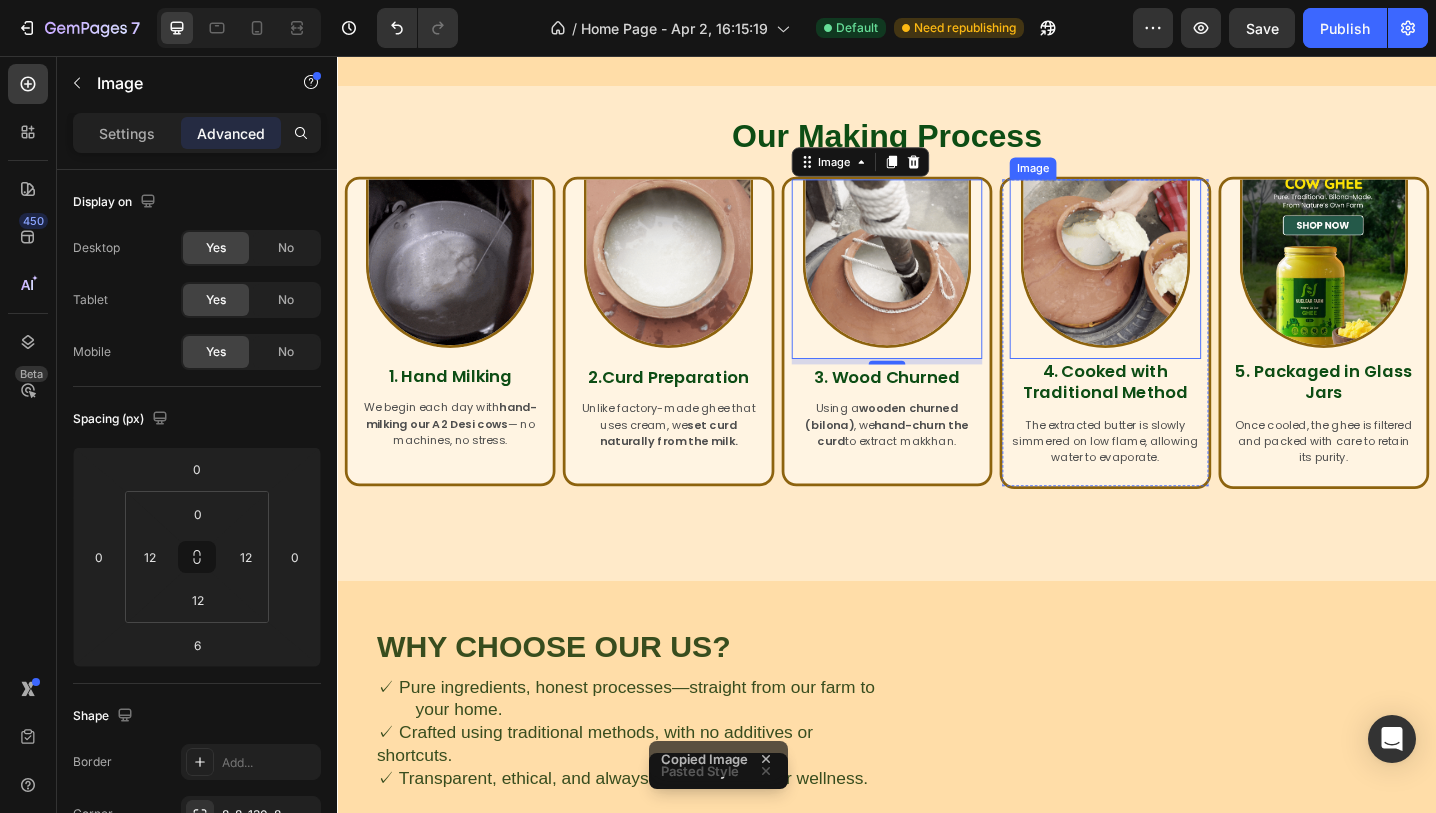 click at bounding box center [1175, 283] 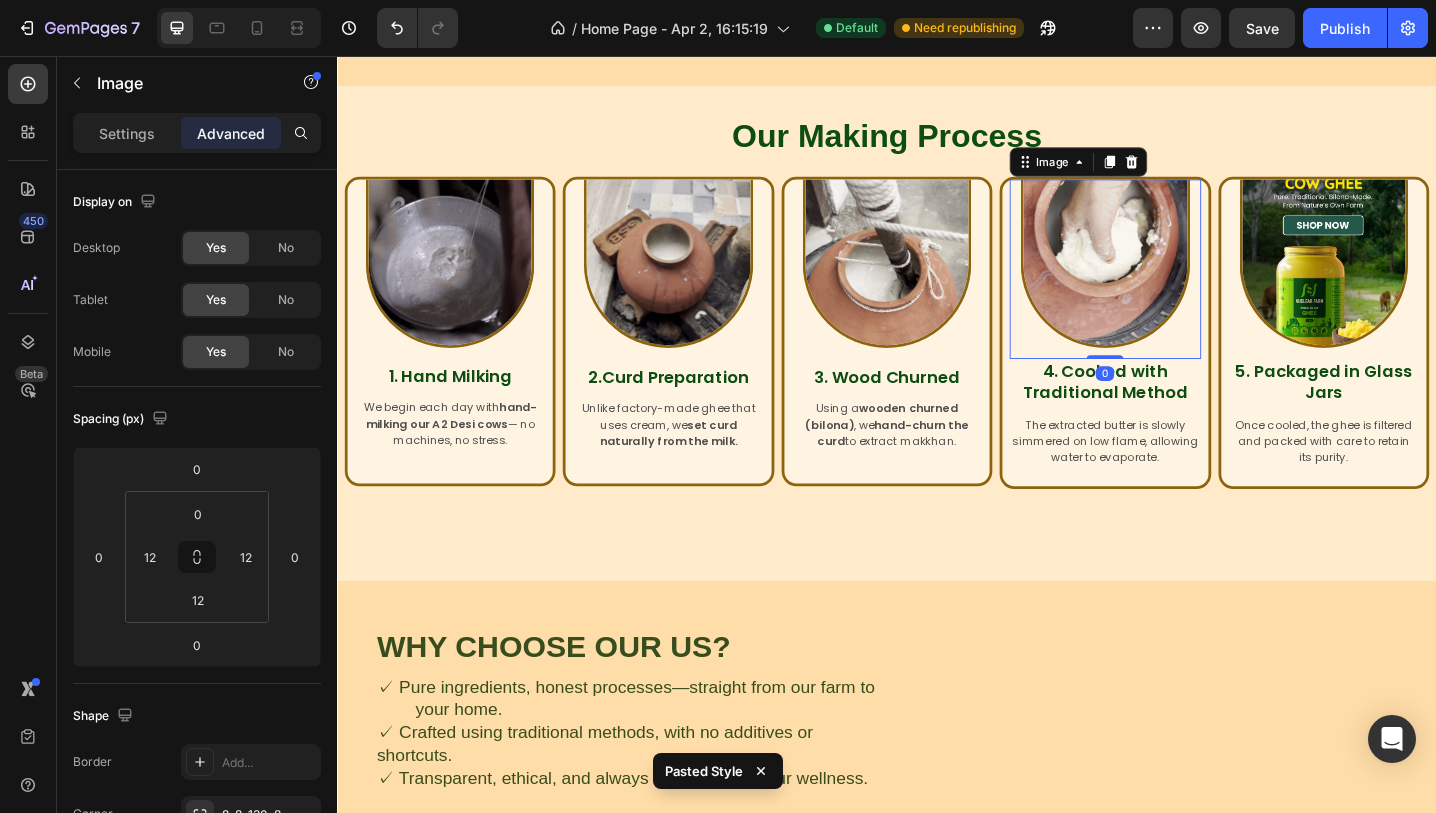 type on "6" 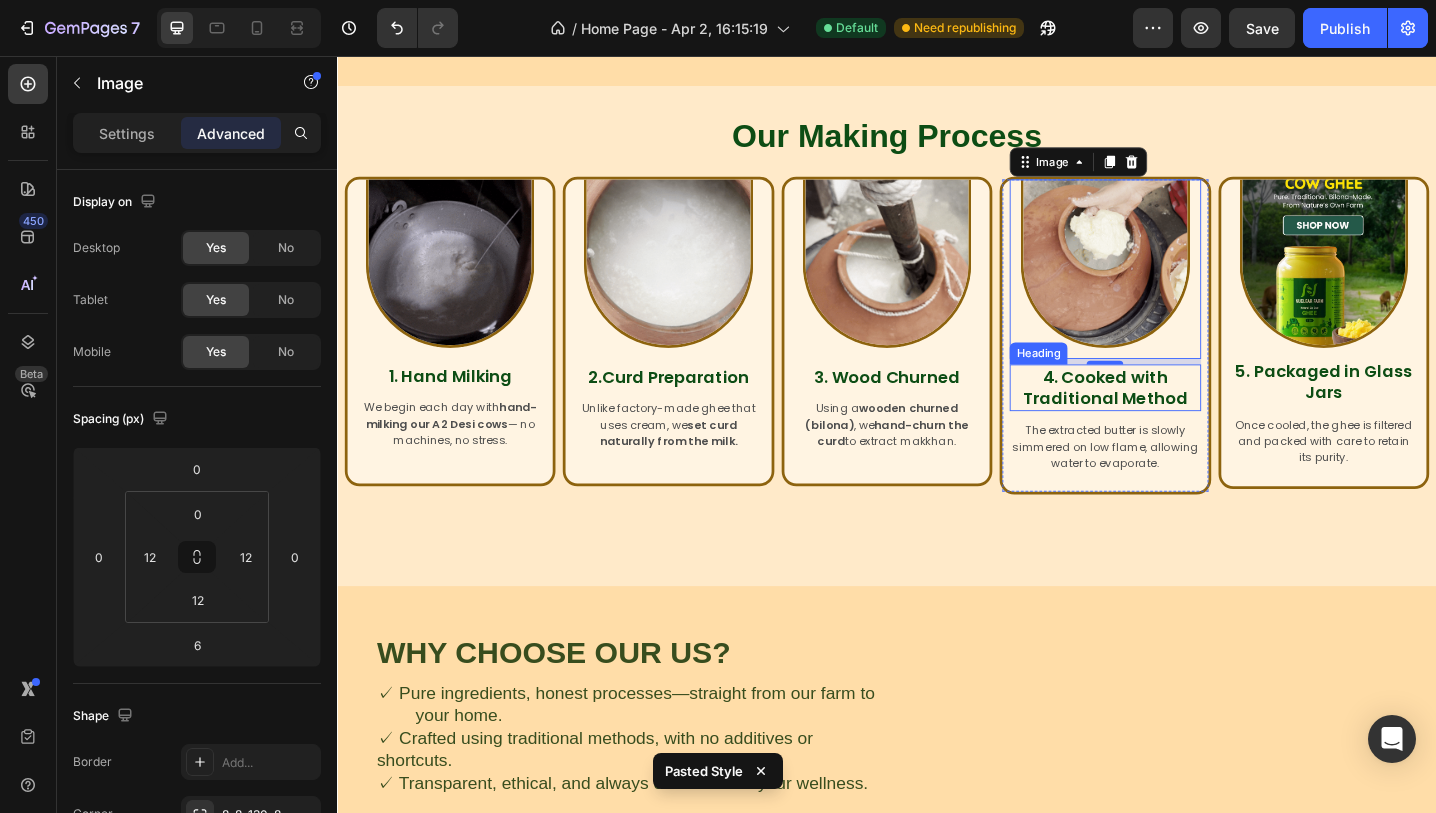 click on "4. Cooked with Traditional Method" at bounding box center [1175, 418] 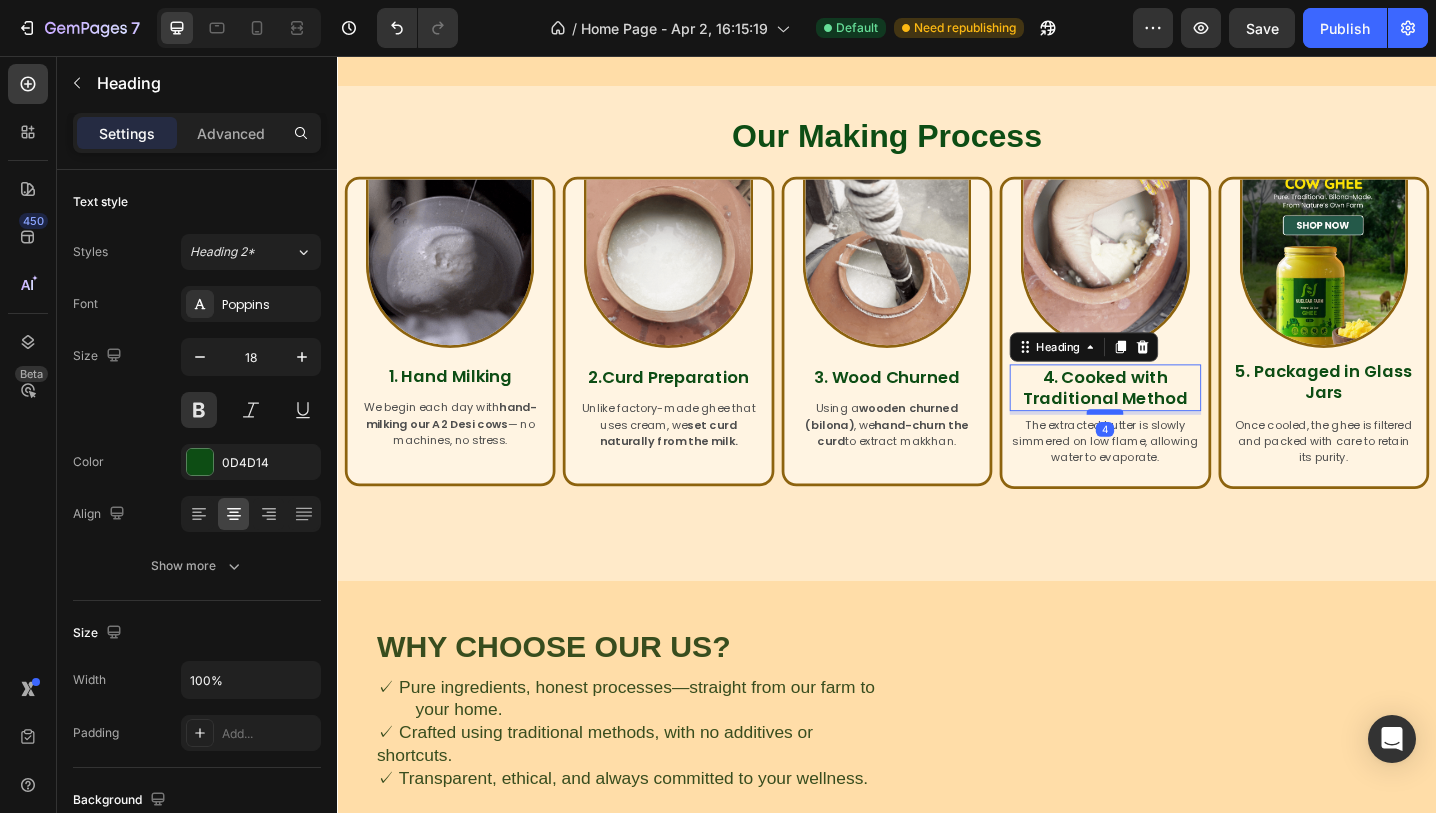 click at bounding box center [1175, 445] 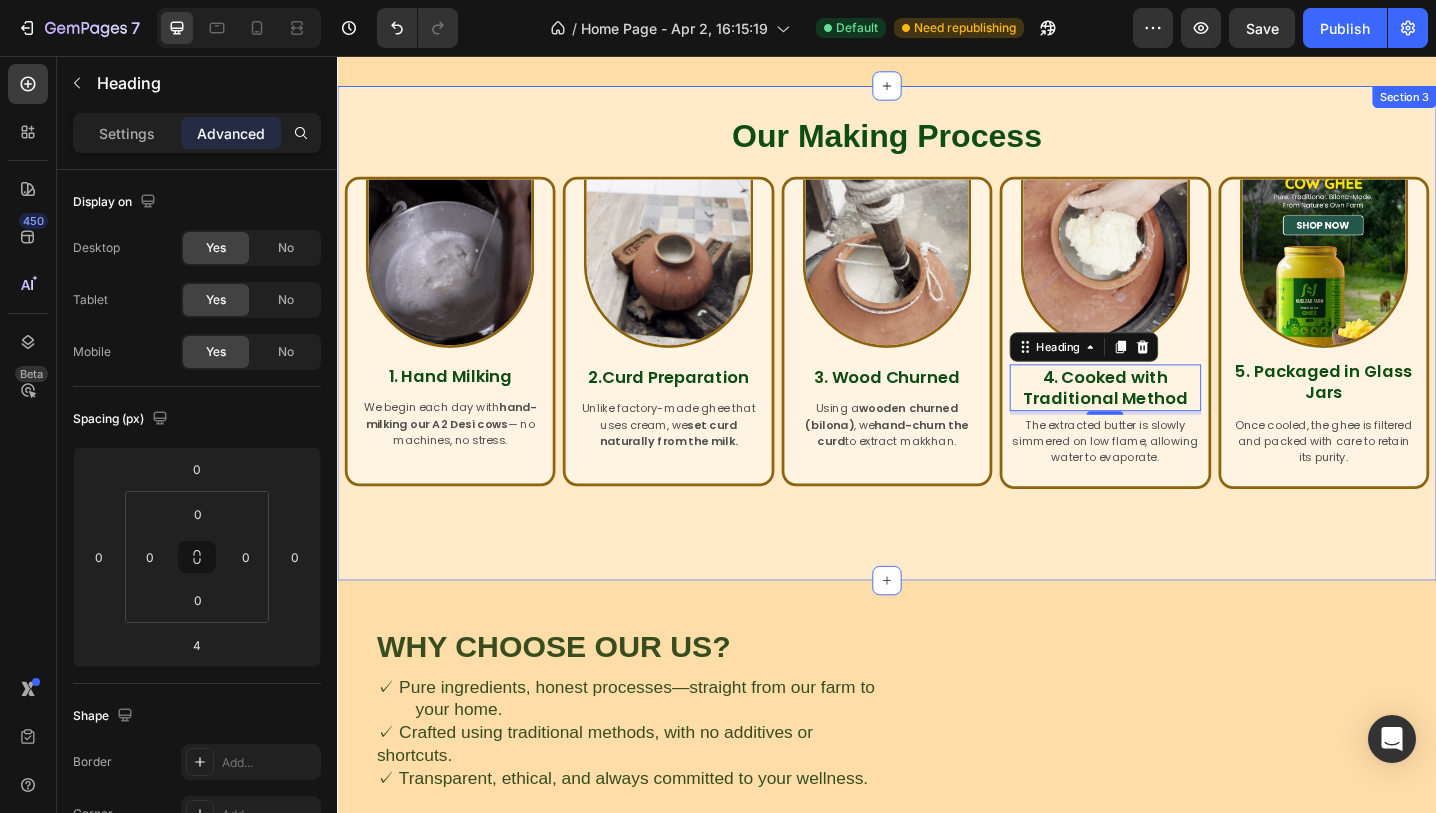 click on "Our Making Process    Heading Image 1. Hand Milking Heading We begin each day with  hand-milking our A2 Desi cows  — no machines, no stress. Text Block Row Image 2.Curd Preparation Heading Unlike factory-made ghee that uses cream, we  set curd naturally from the milk. Text Block Row Image 3. Wood Churned  Heading Using a  wooden churned (bilona)  , we  hand-churn the curd   to extract makkhan. Text Block Row Image 4. Cooked with Traditional Method Heading   4 The extracted butter is slowly simmered on low flame, allowing water to evaporate. Text Block Row Image 5. Packaged in Glass Jars Heading Once cooled, the ghee is filtered and packed with care to retain its purity. Text Block Row Row Row Row Section 3" at bounding box center (937, 359) 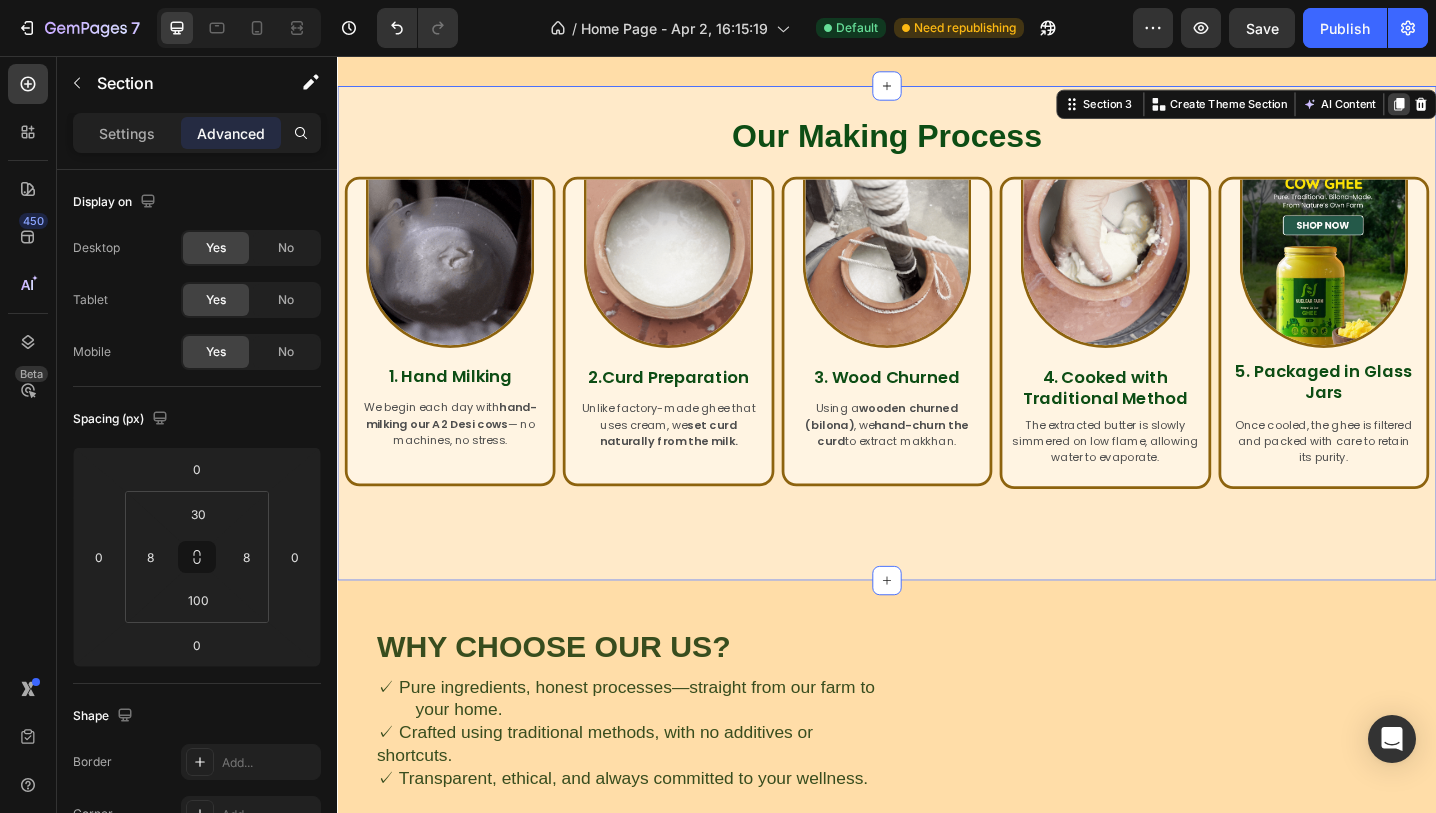 click 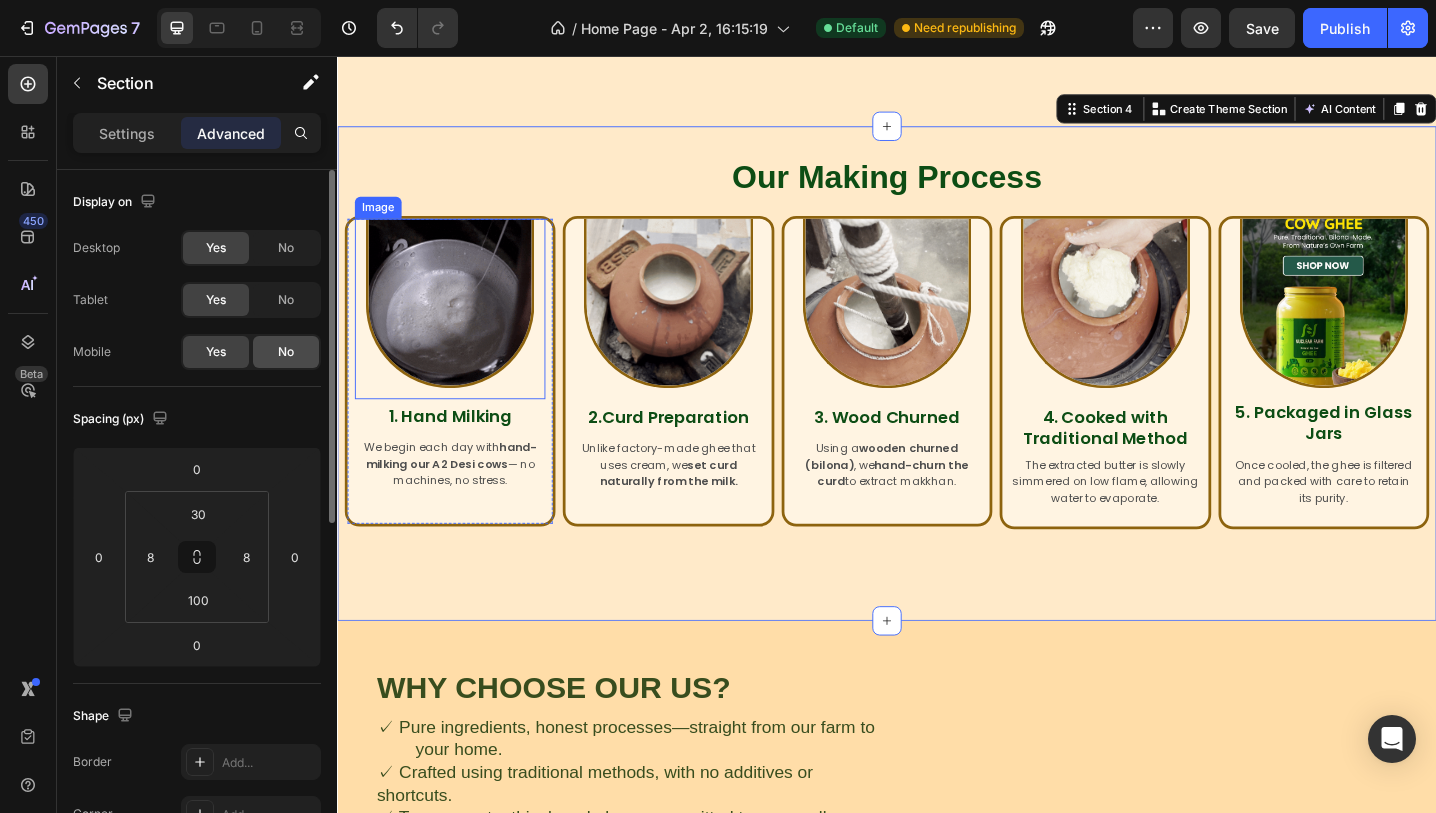 scroll, scrollTop: 1612, scrollLeft: 0, axis: vertical 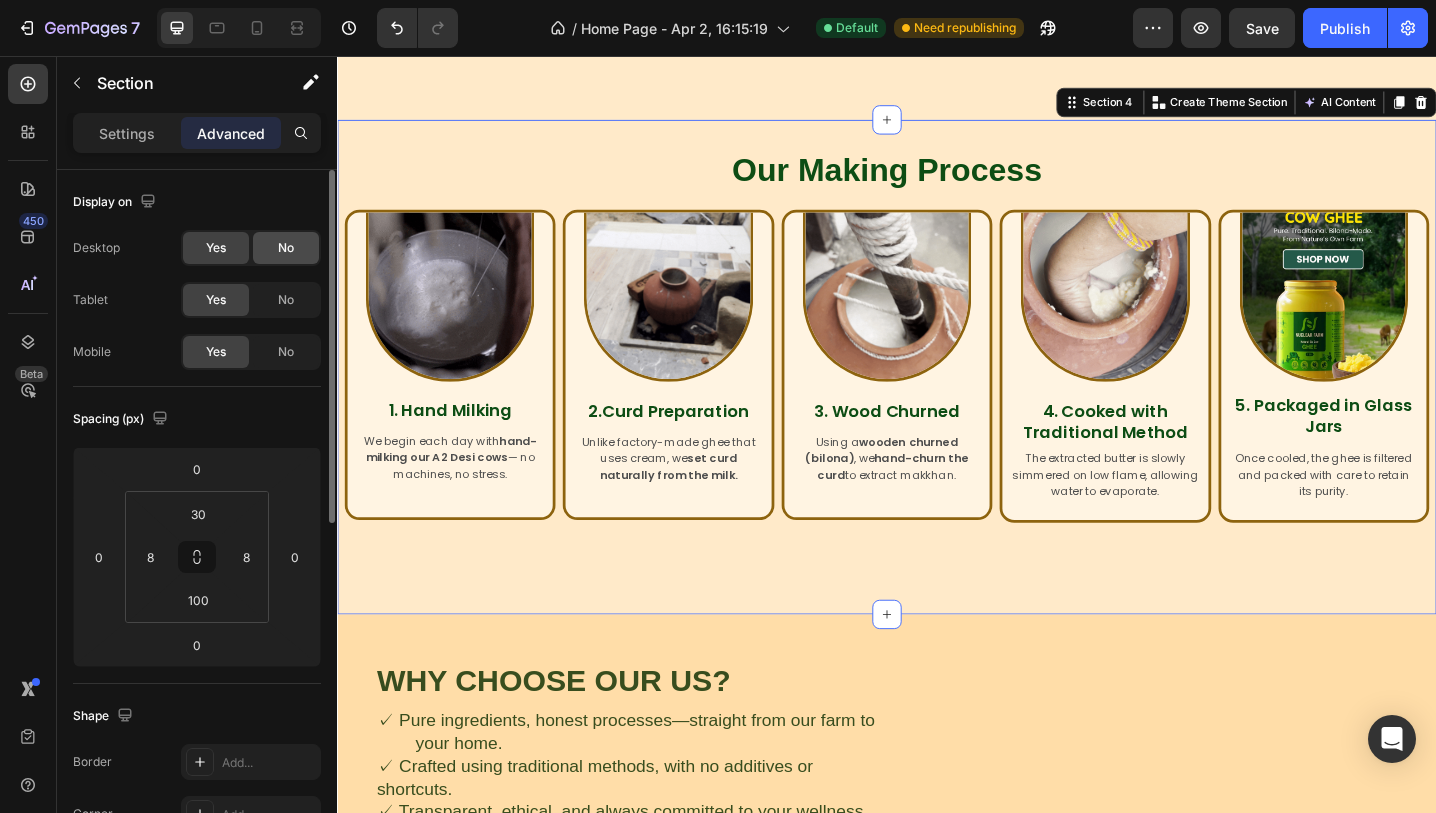 click on "No" 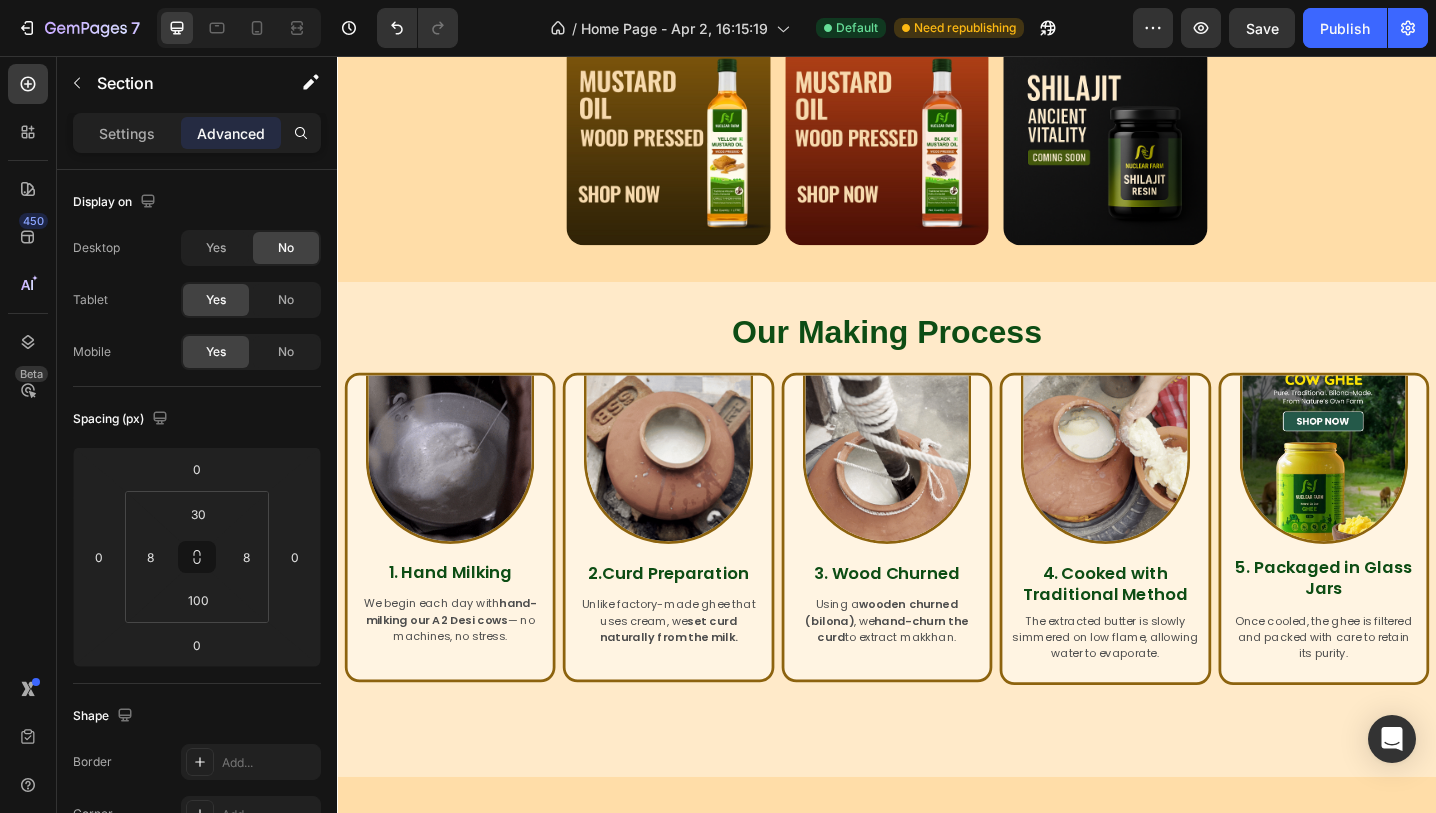 scroll, scrollTop: 890, scrollLeft: 0, axis: vertical 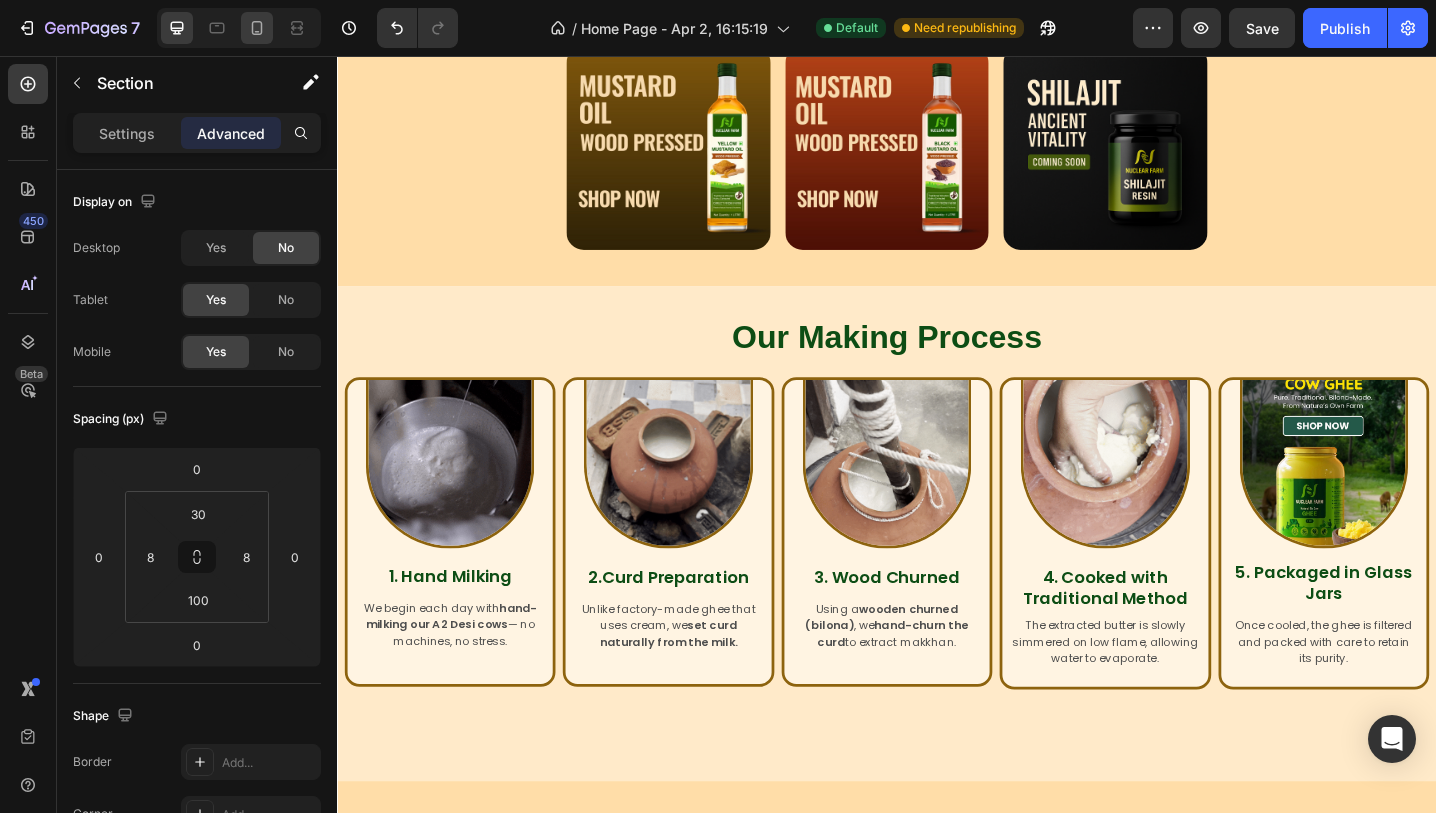 click 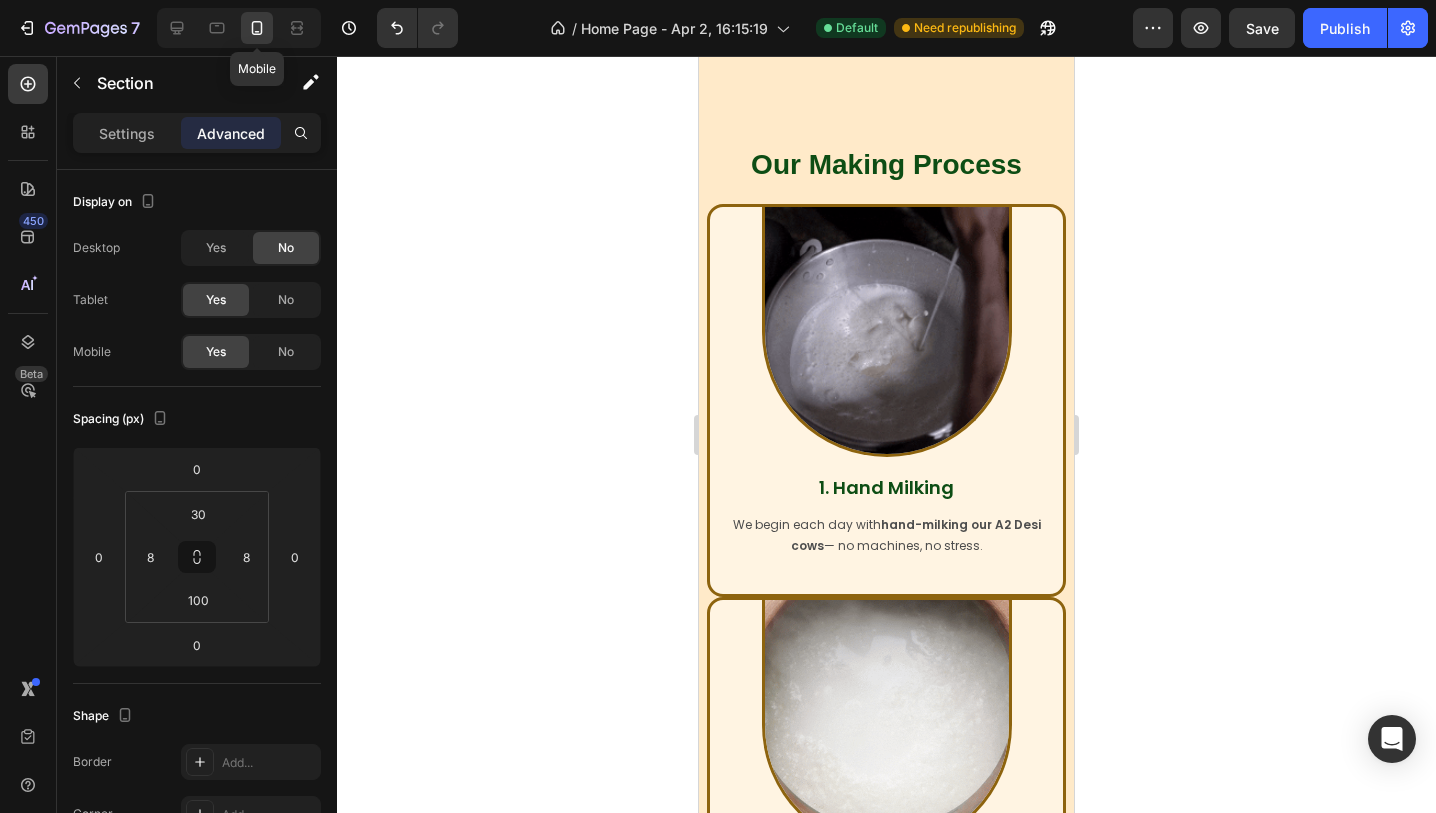 type on "112" 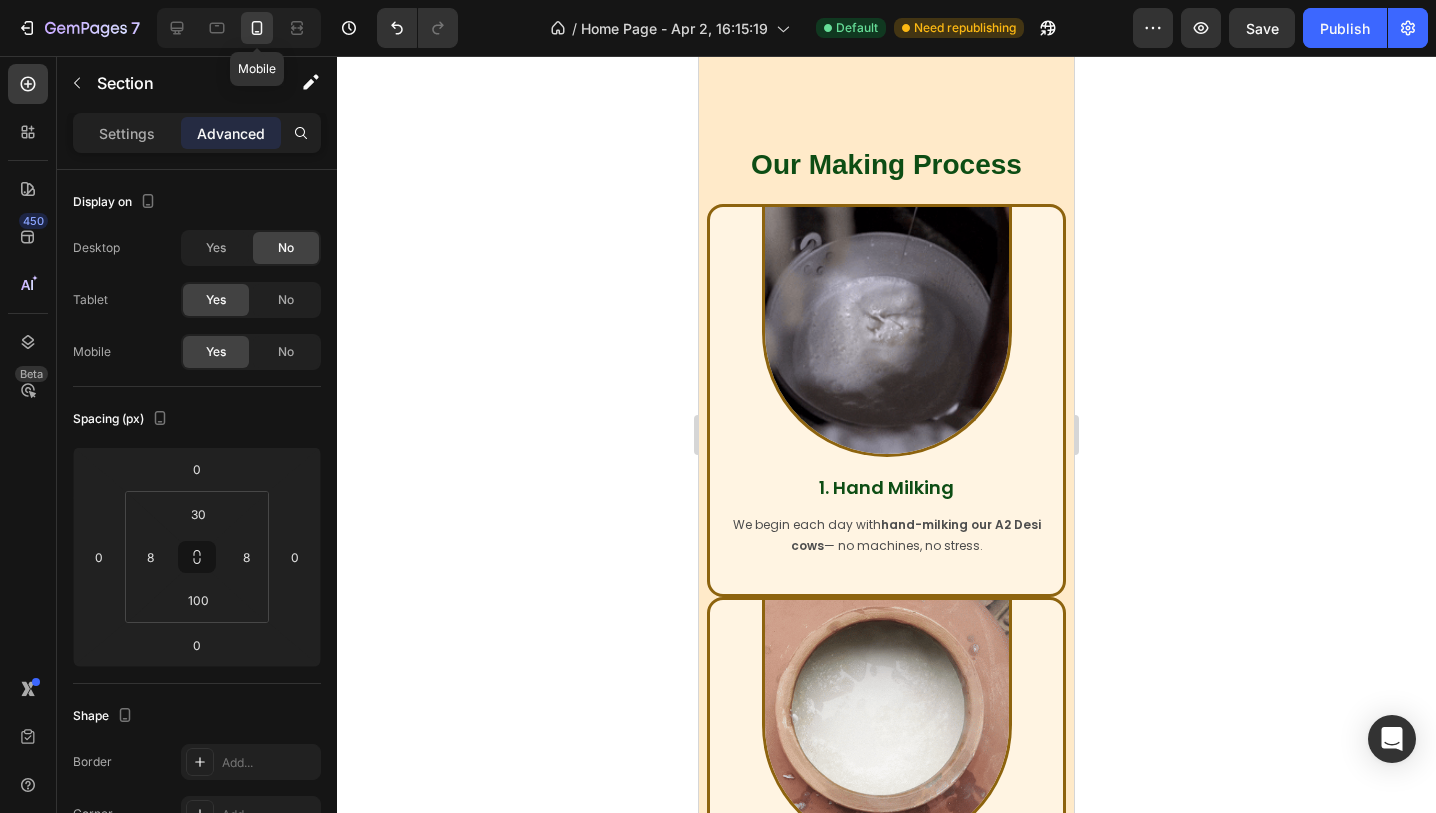 type on "112" 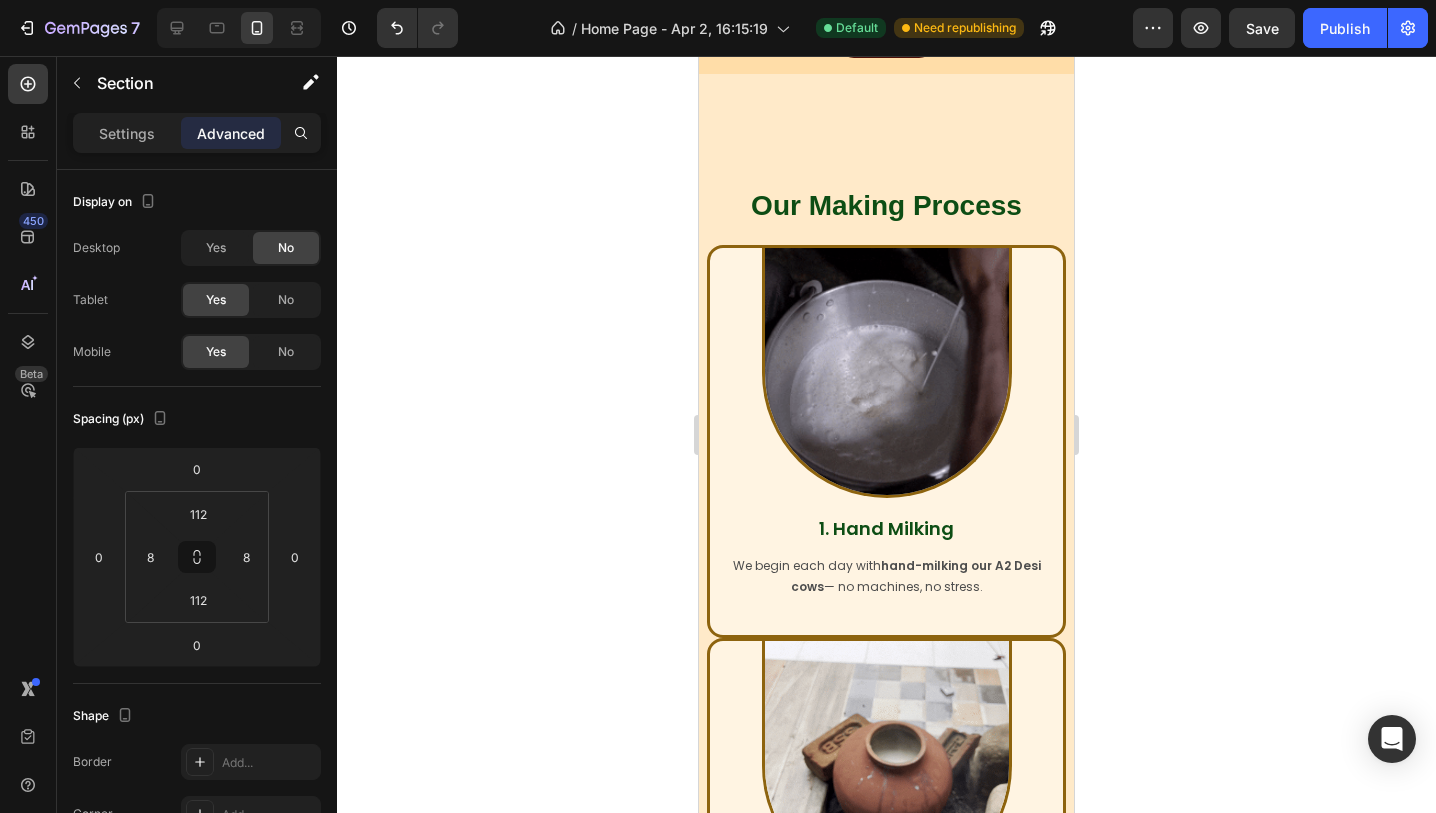 scroll, scrollTop: 634, scrollLeft: 0, axis: vertical 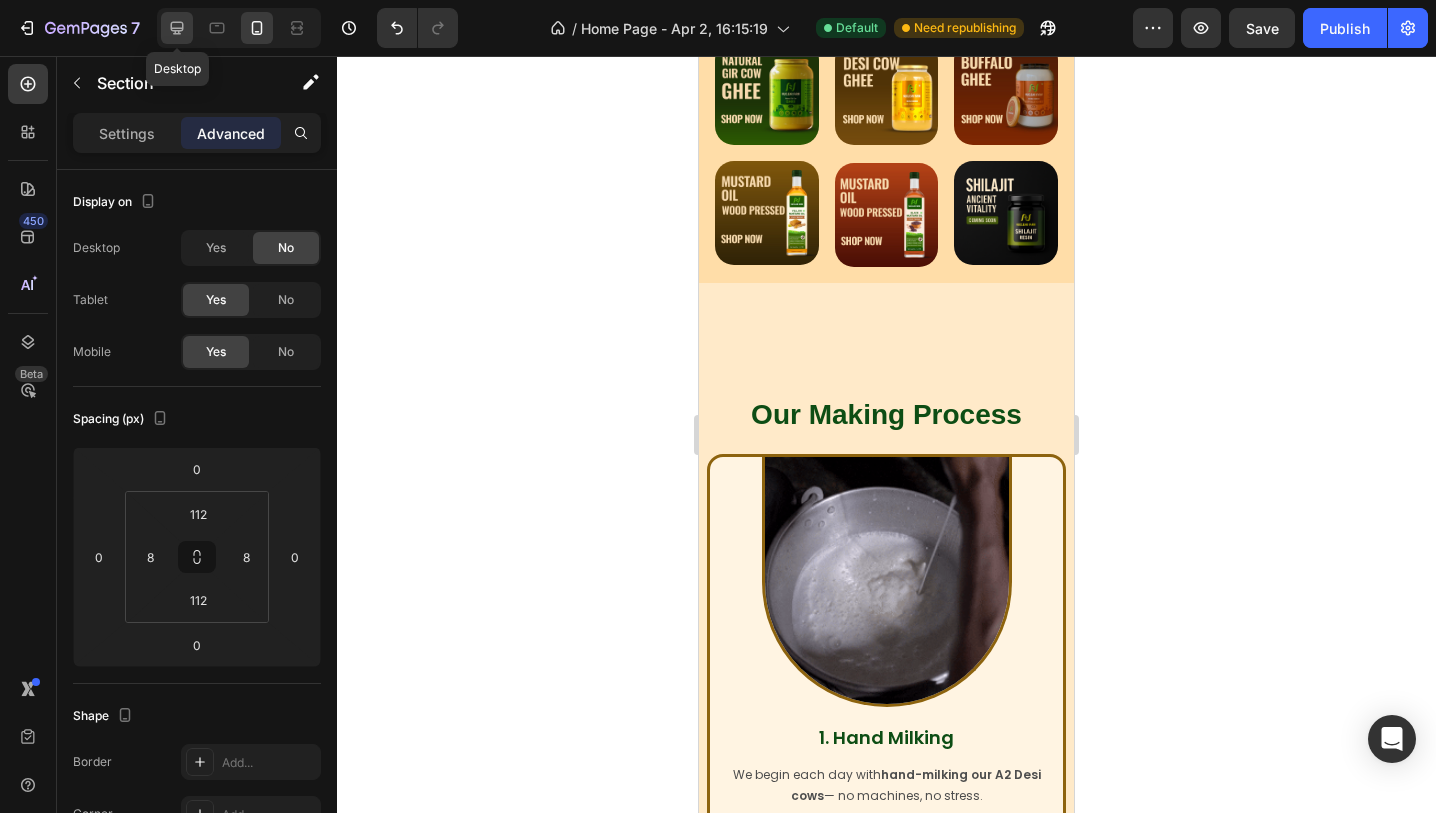 click 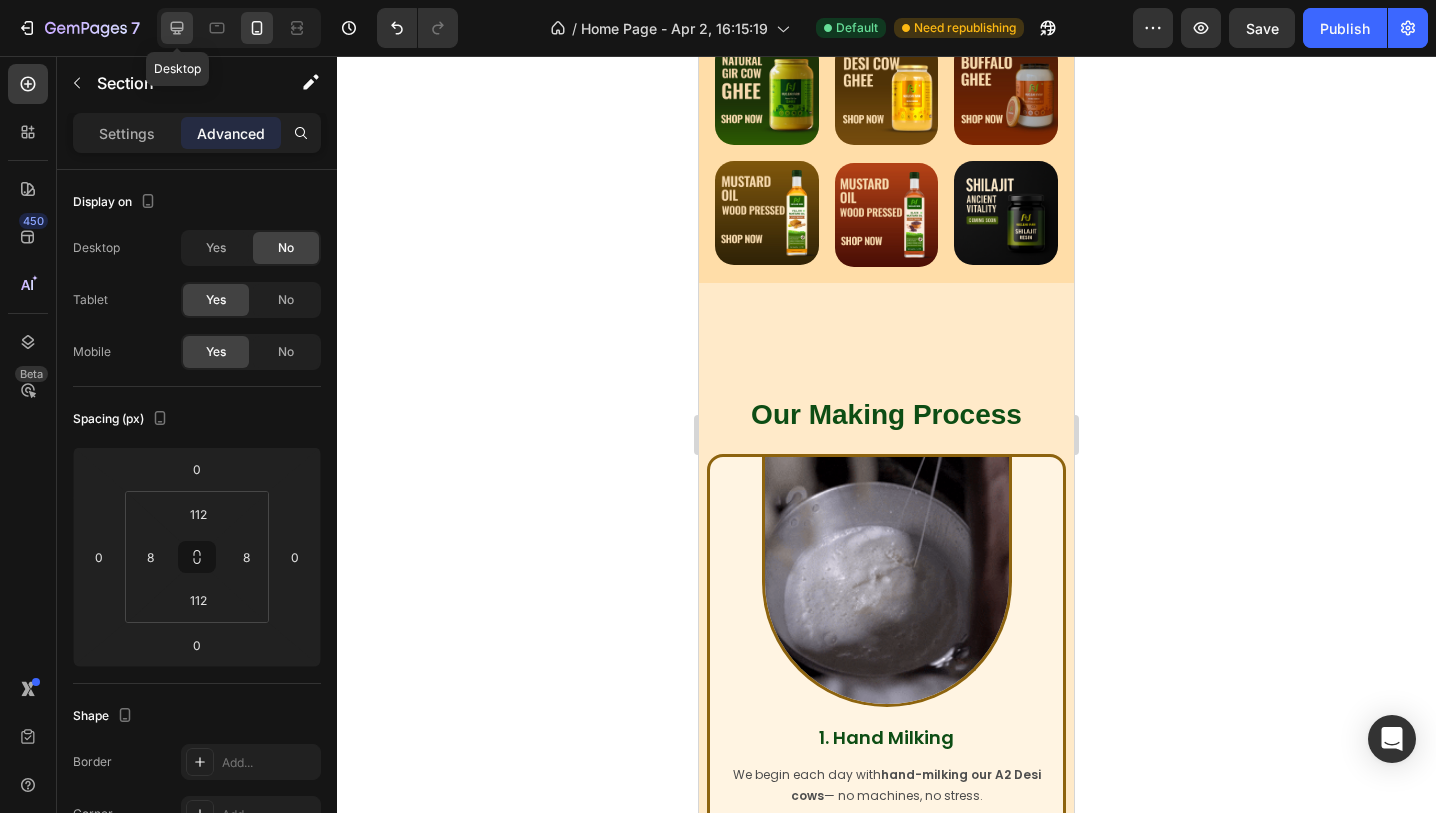 type on "30" 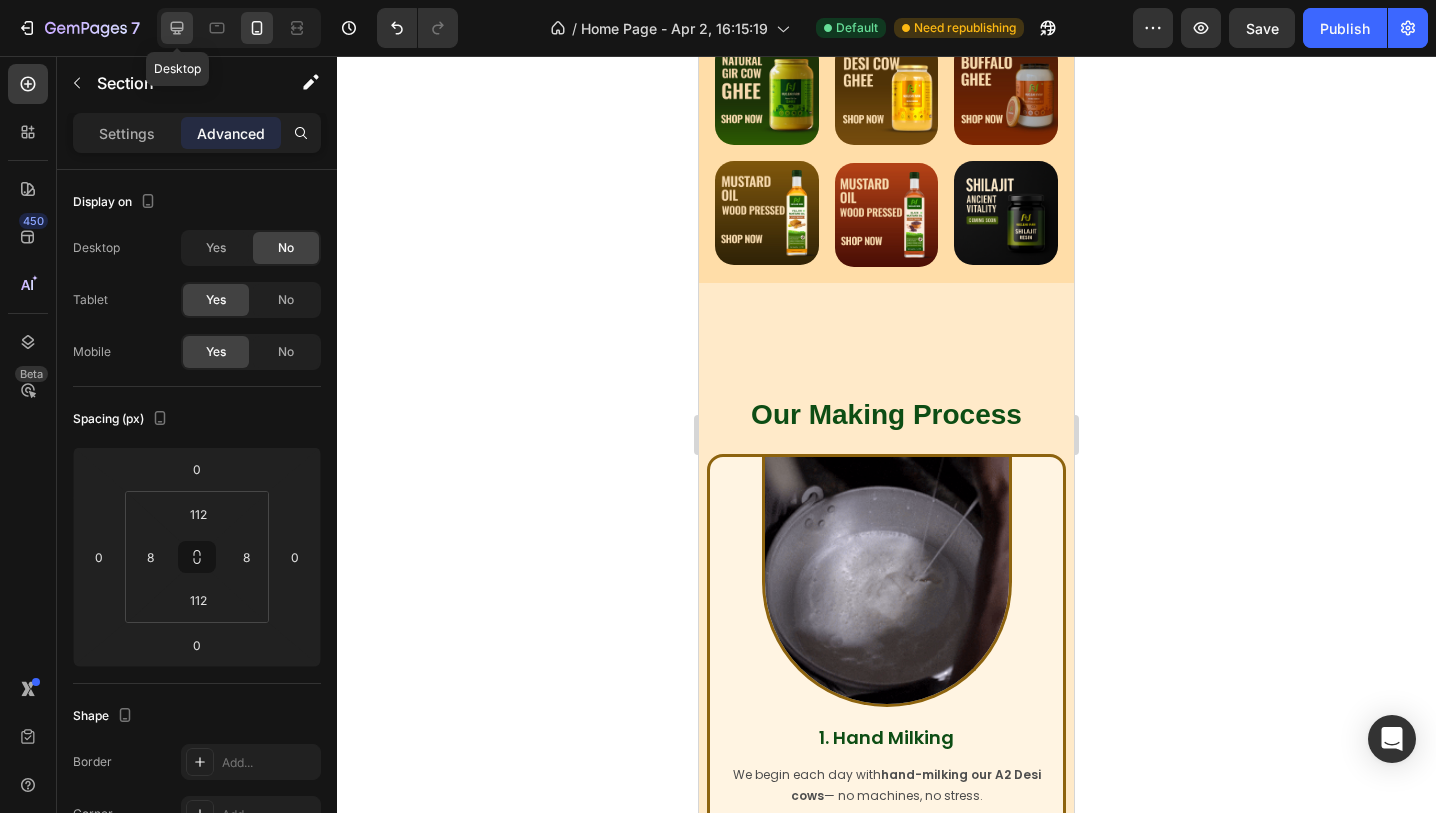 type on "100" 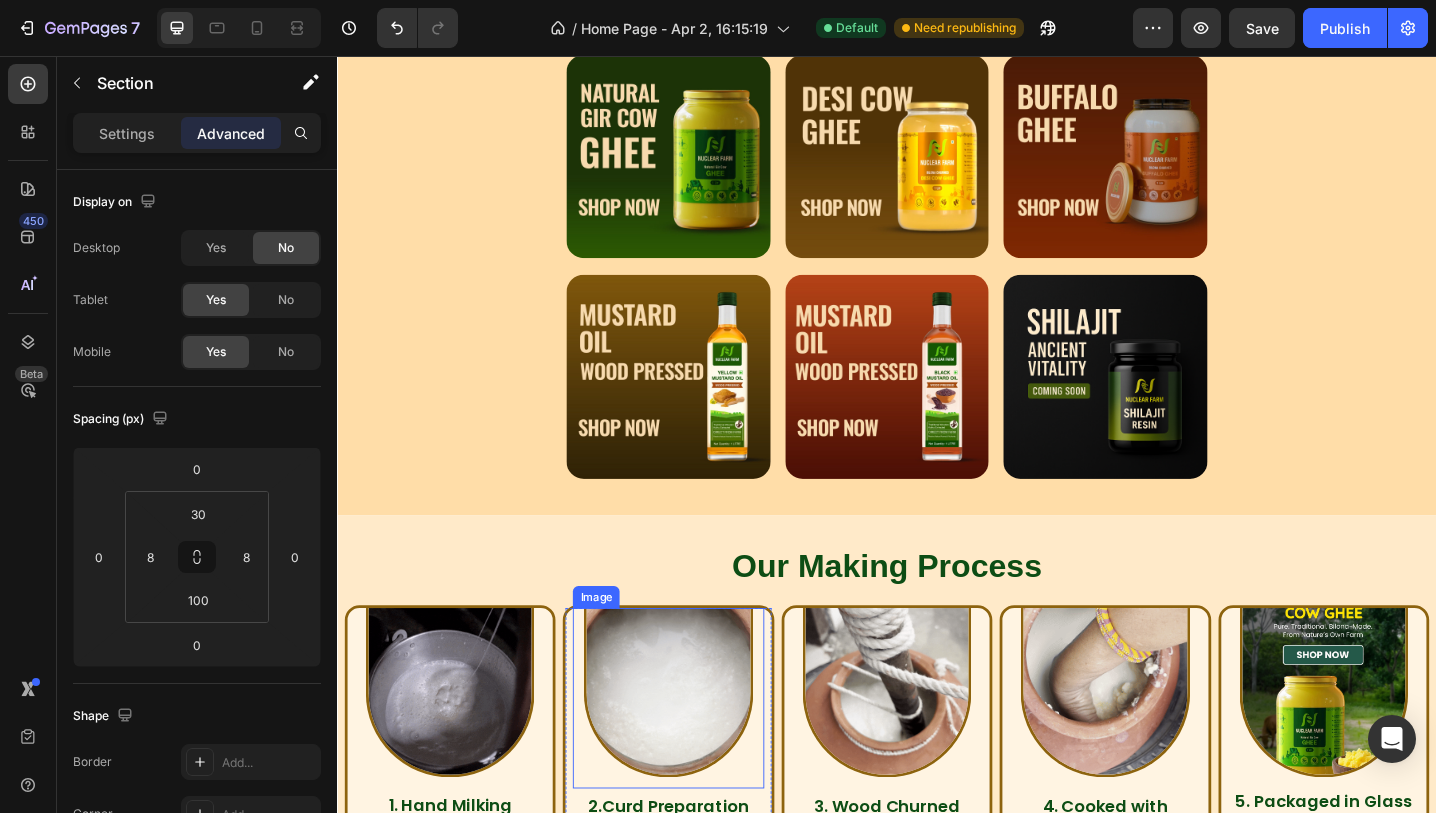 scroll, scrollTop: 564, scrollLeft: 0, axis: vertical 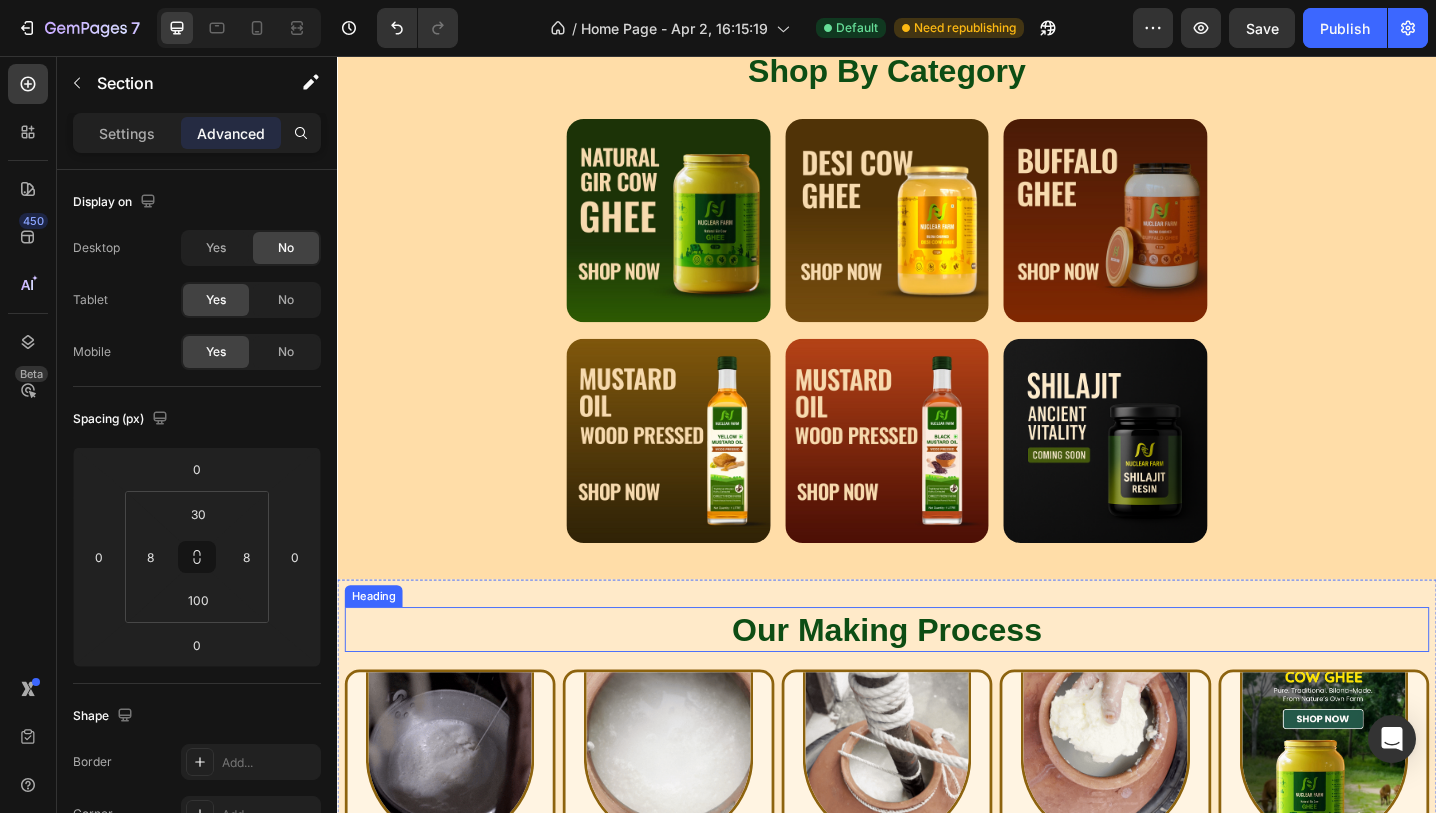 click on "Our Making Process" at bounding box center (937, 683) 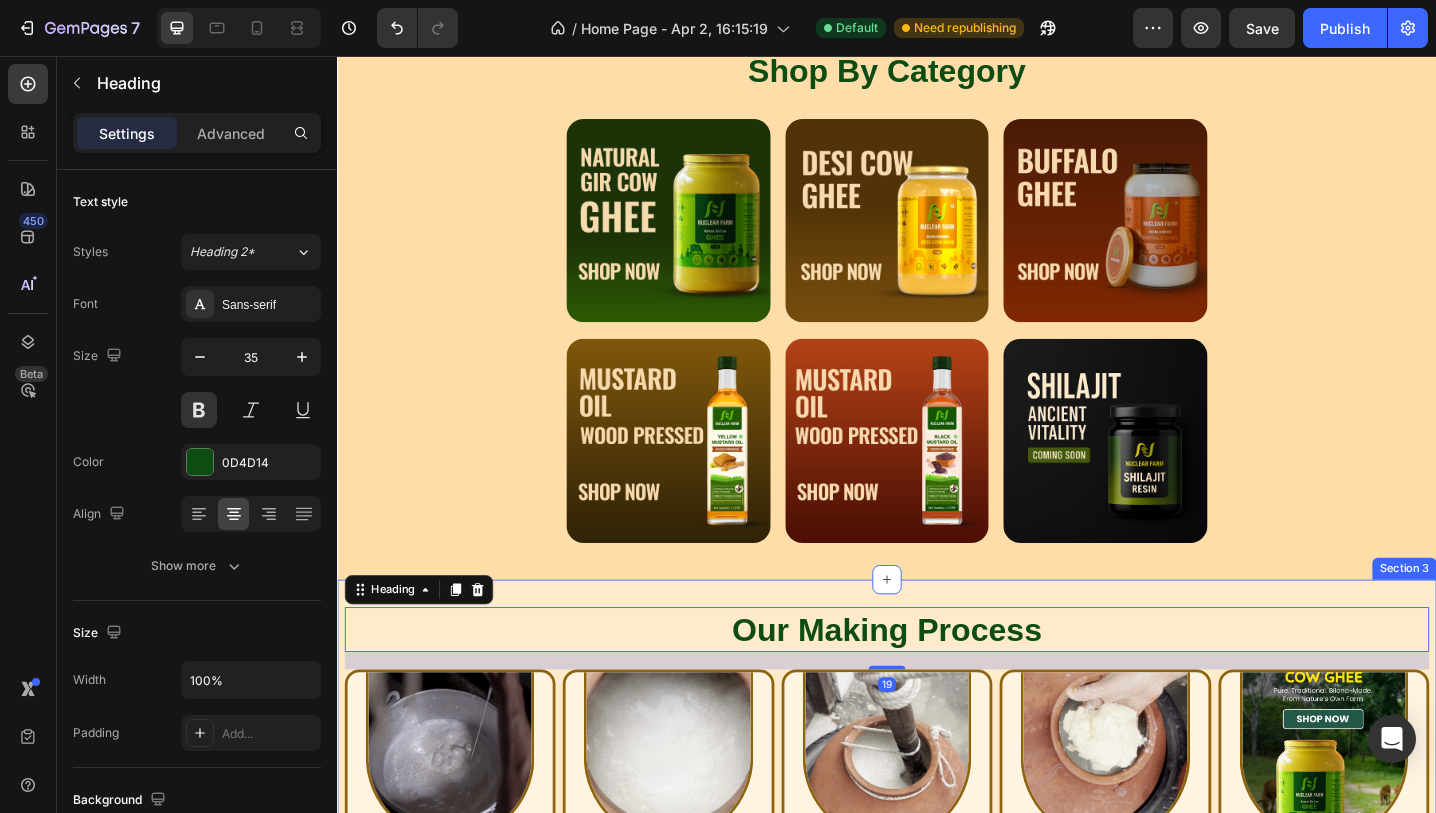 click on "Our Making Process    Heading   19 Image 1. Hand Milking Heading We begin each day with  hand-milking our A2 Desi cows  — no machines, no stress. Text Block Row Image 2.Curd Preparation Heading Unlike factory-made ghee that uses cream, we  set curd naturally from the milk. Text Block Row Image 3. Wood Churned  Heading Using a  wooden churned (bilona)  , we  hand-churn the curd   to extract makkhan. Text Block Row Image 4. Cooked with Traditional Method Heading The extracted butter is slowly simmered on low flame, allowing water to evaporate. Text Block Row Image 5. Packaged in Glass Jars Heading Once cooled, the ghee is filtered and packed with care to retain its purity. Text Block Row Row Row Row Section 3" at bounding box center (937, 898) 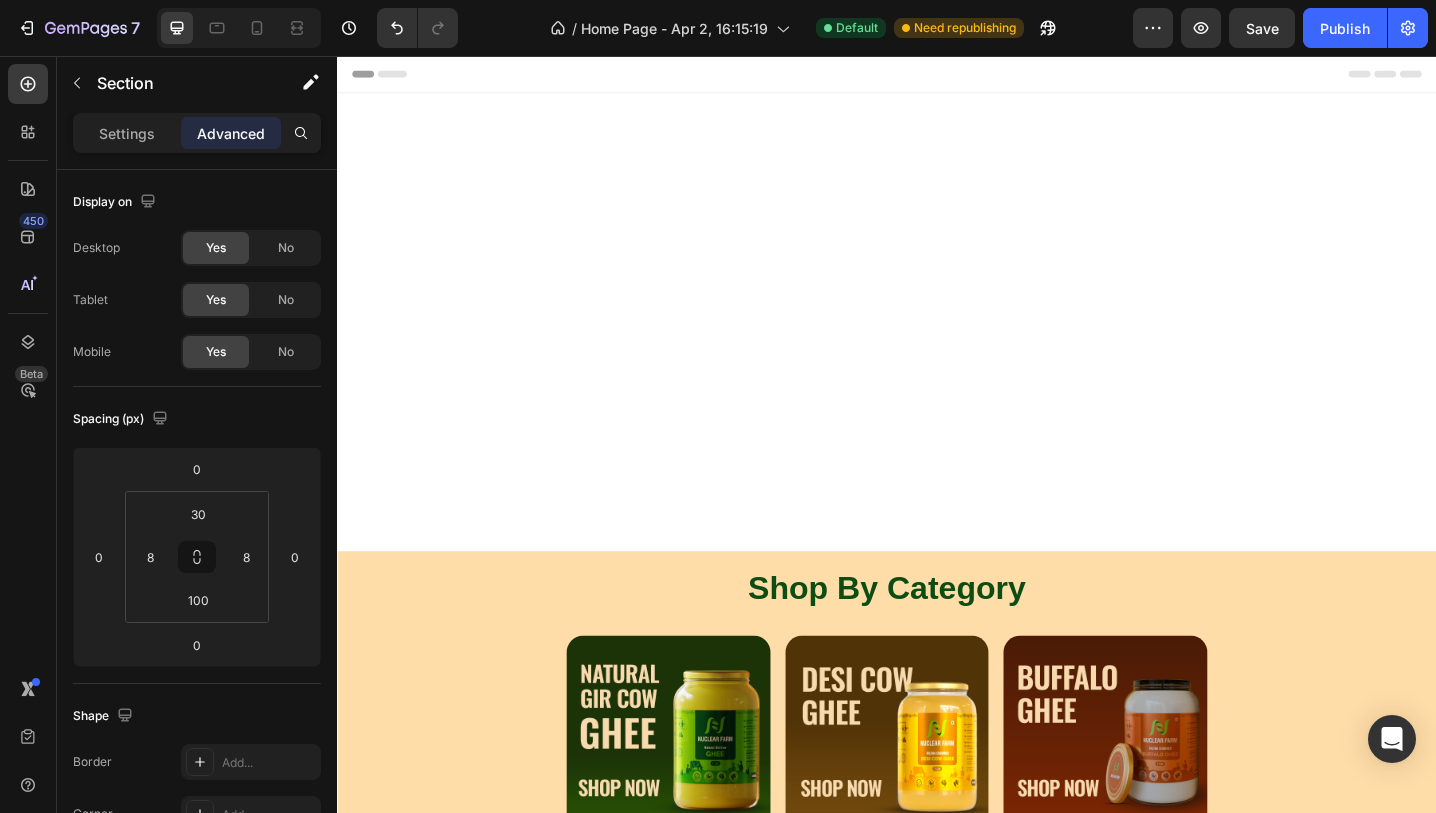 scroll, scrollTop: 564, scrollLeft: 0, axis: vertical 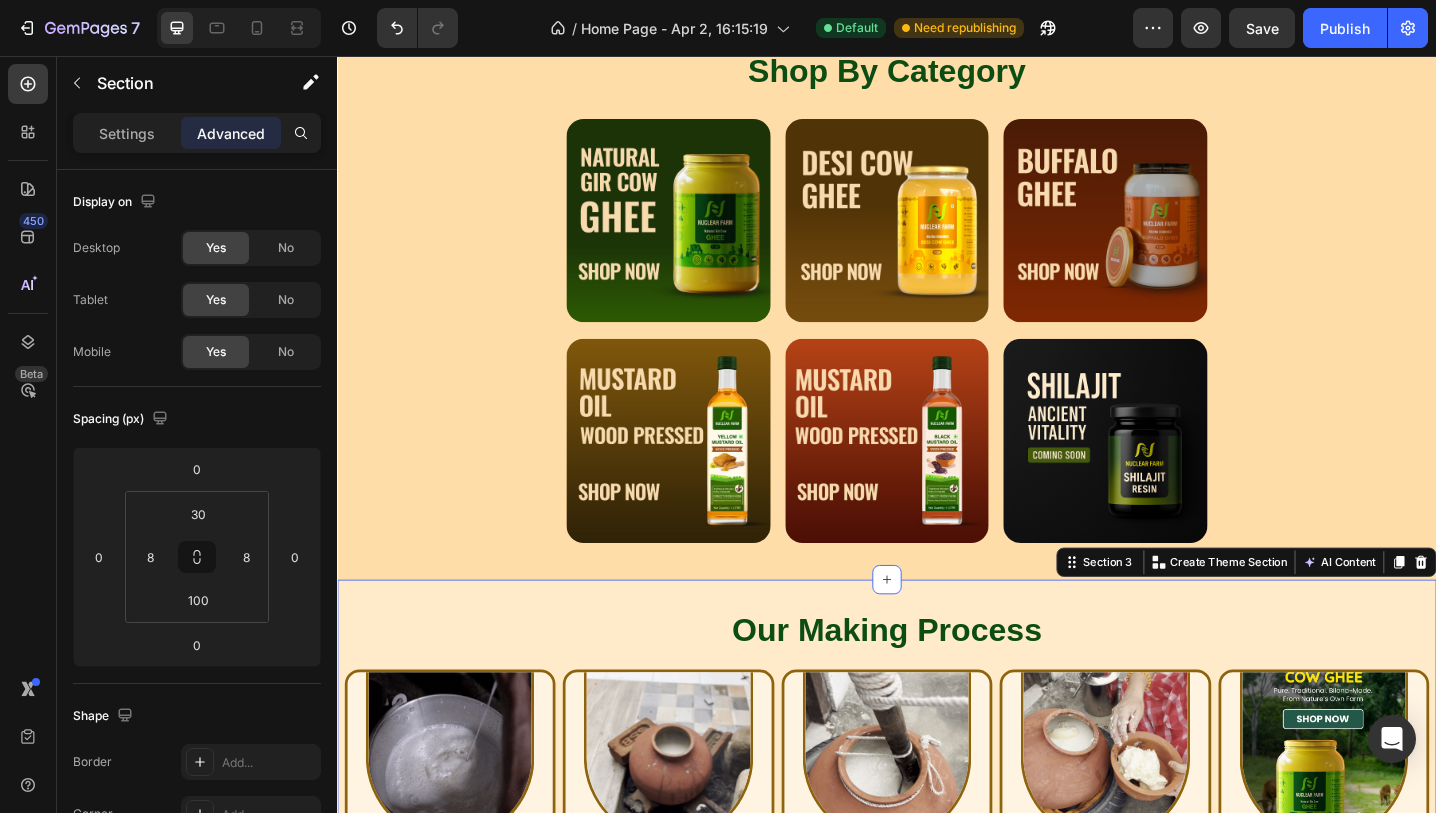 click on "No" 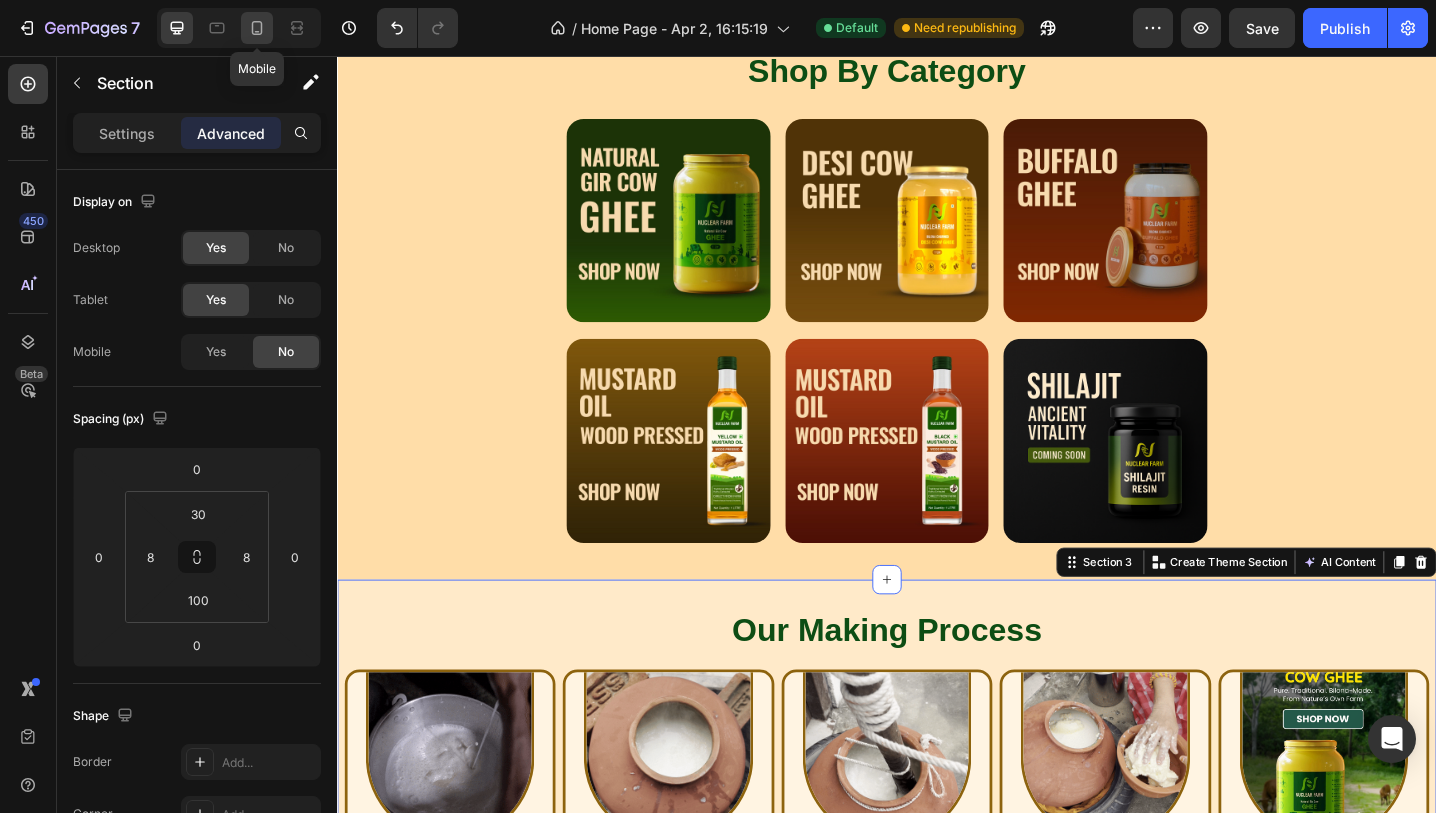 click 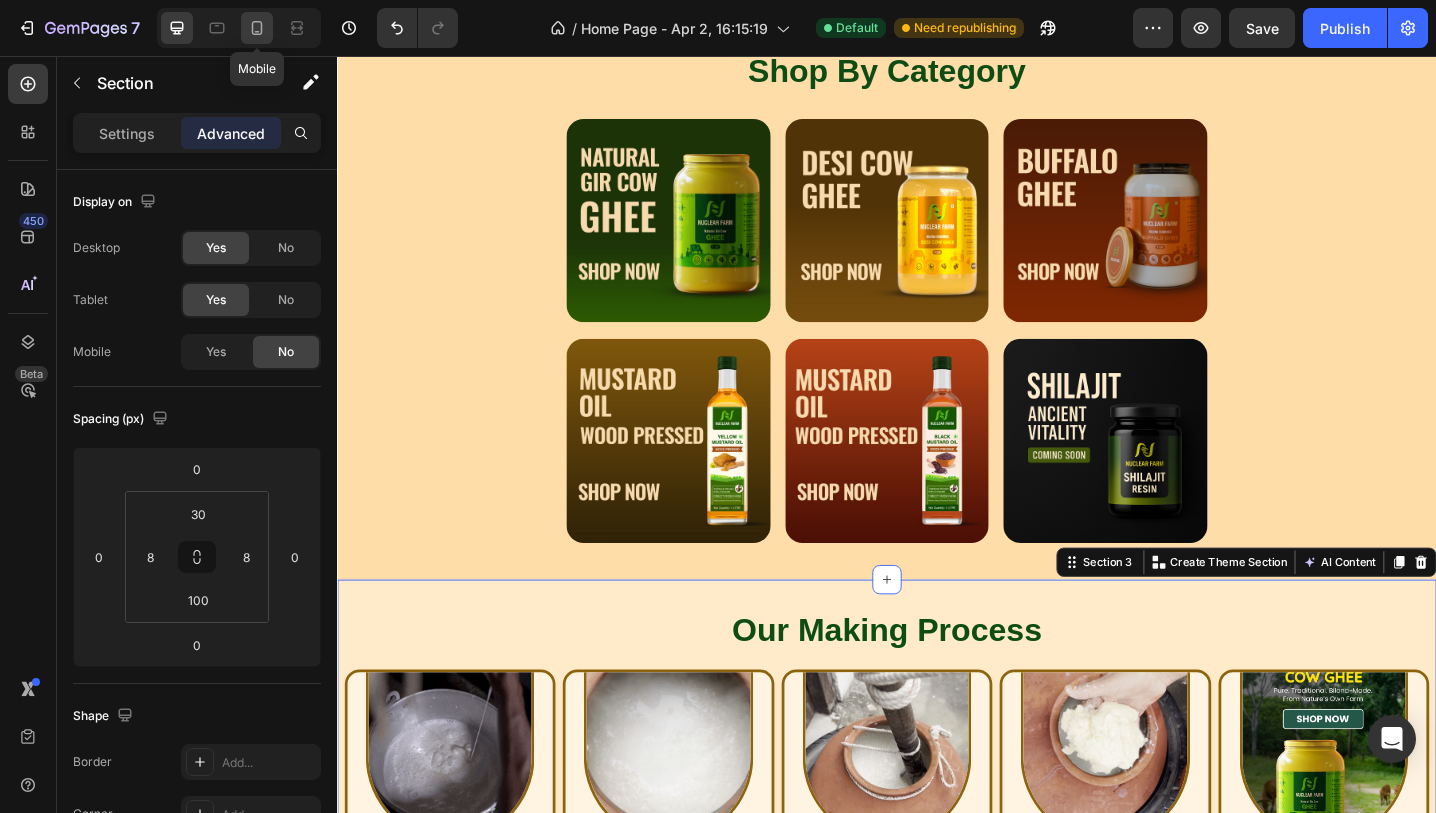 type on "112" 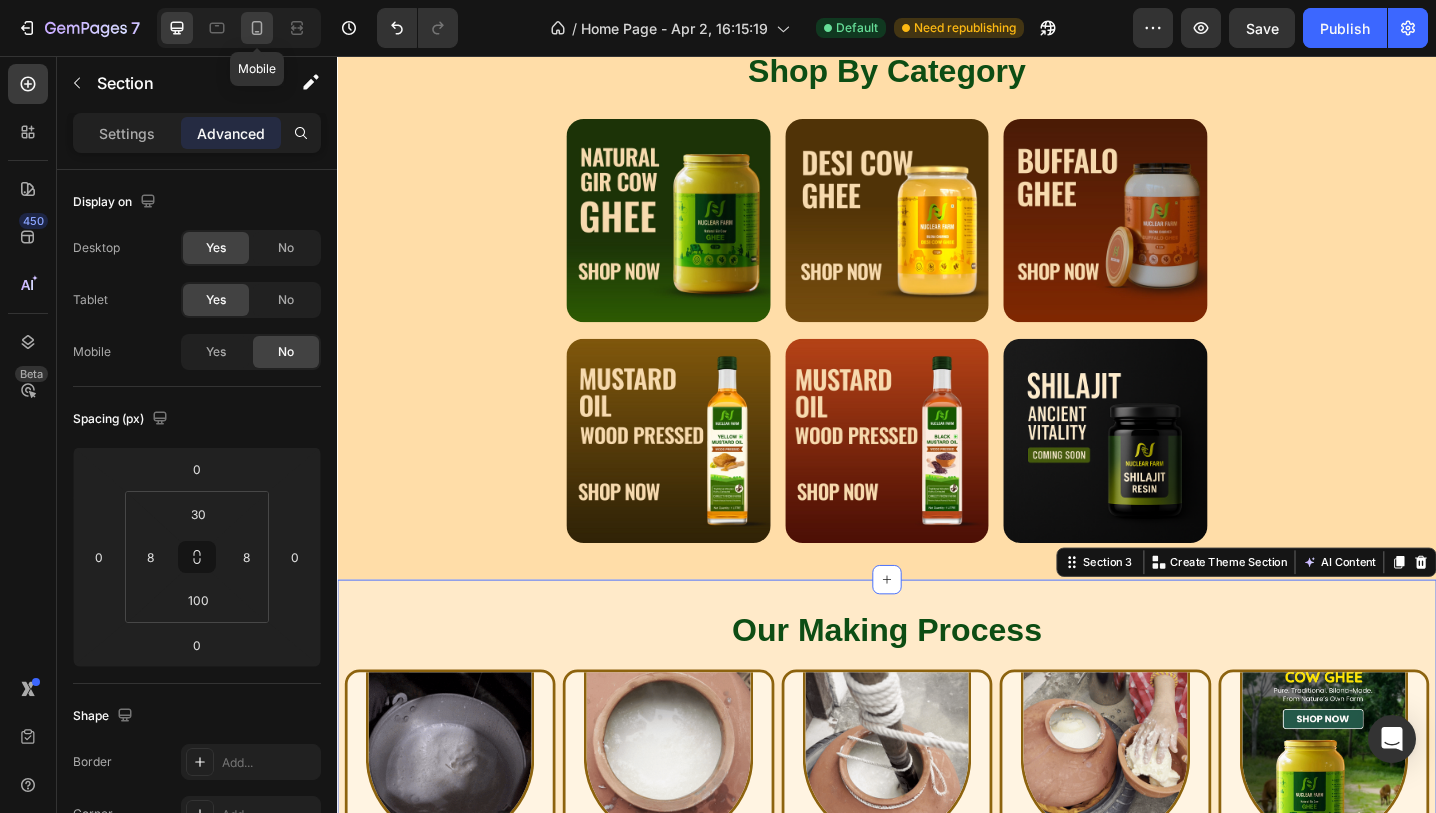 type on "112" 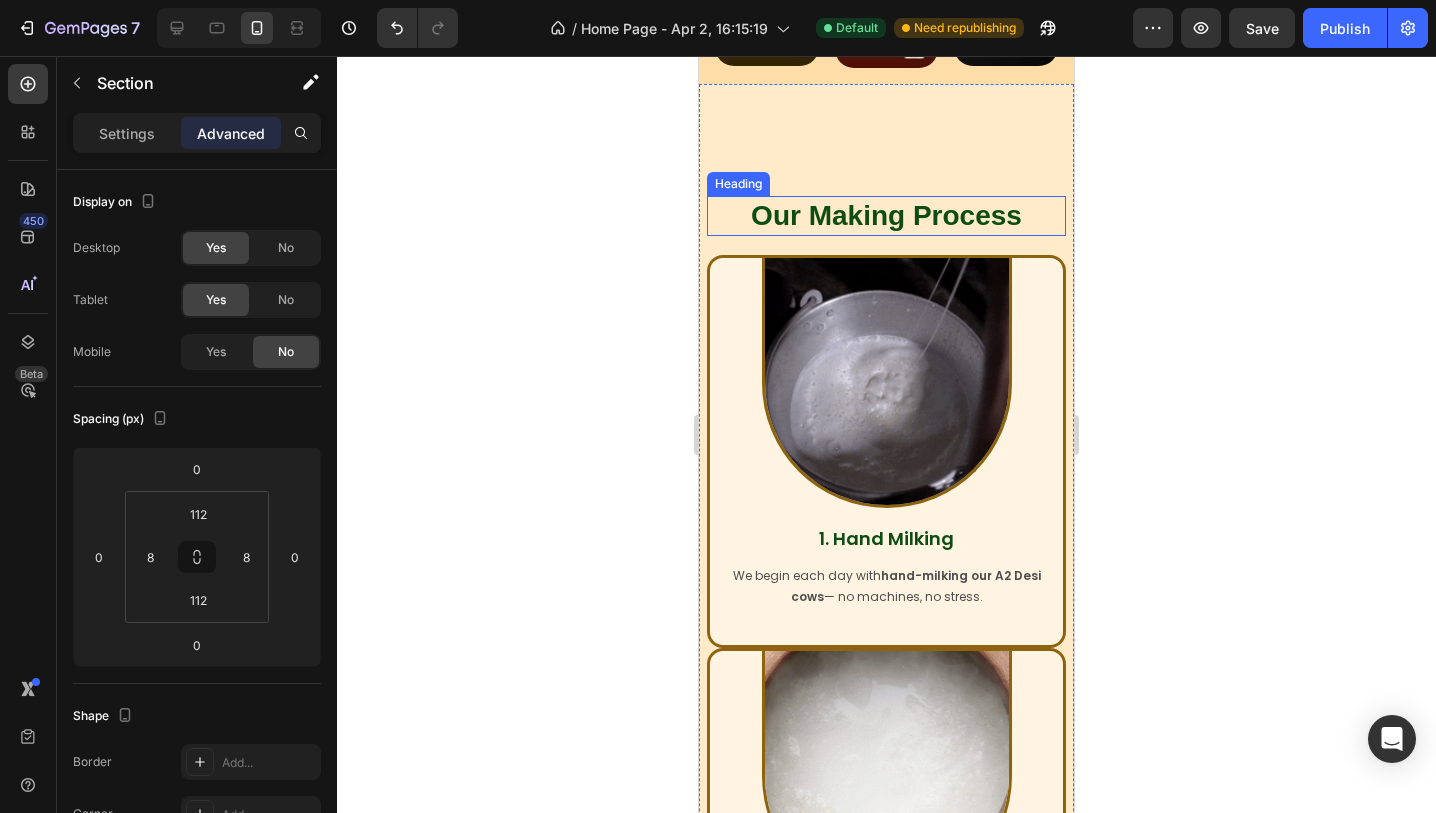 scroll, scrollTop: 537, scrollLeft: 0, axis: vertical 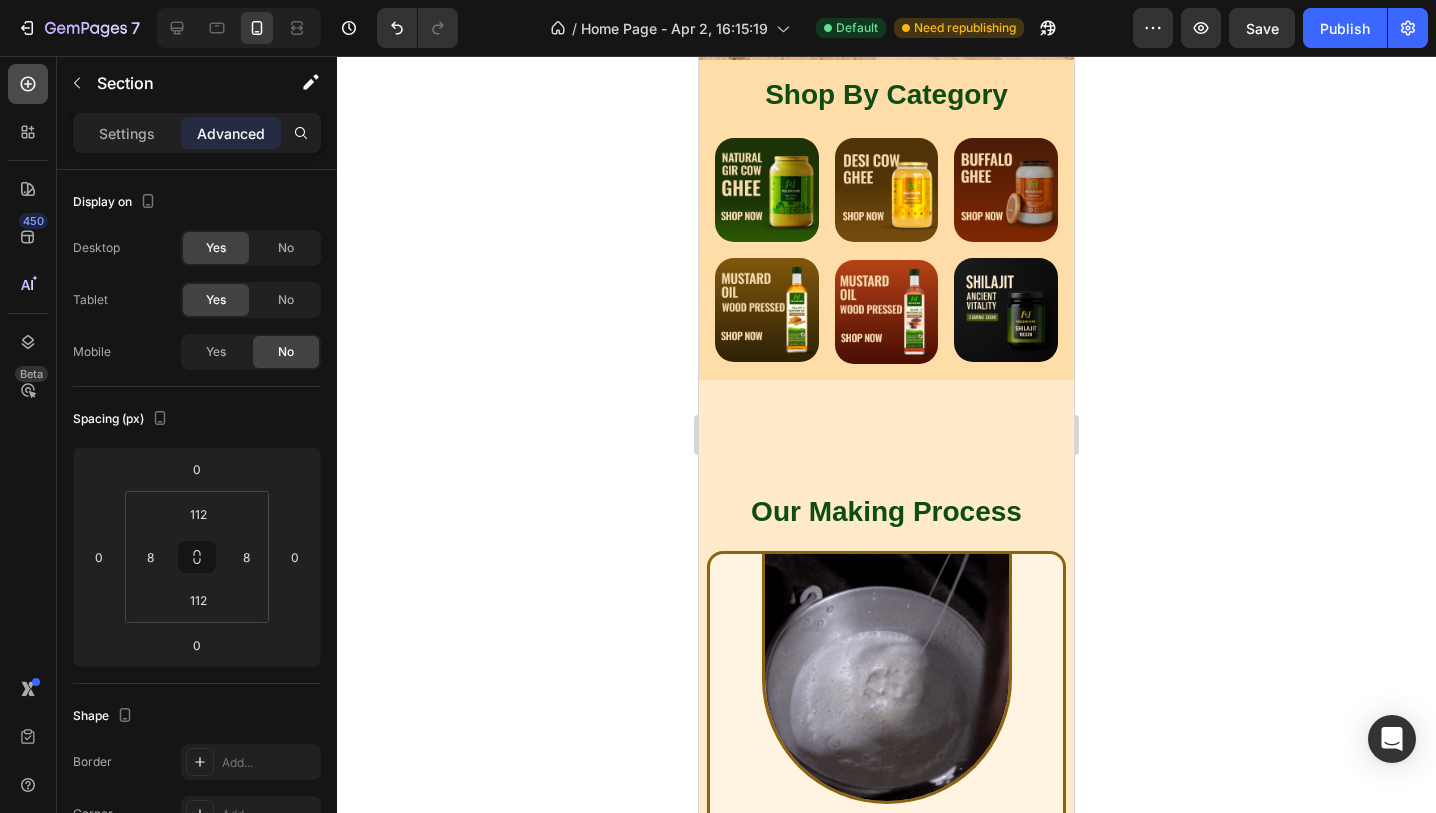 click 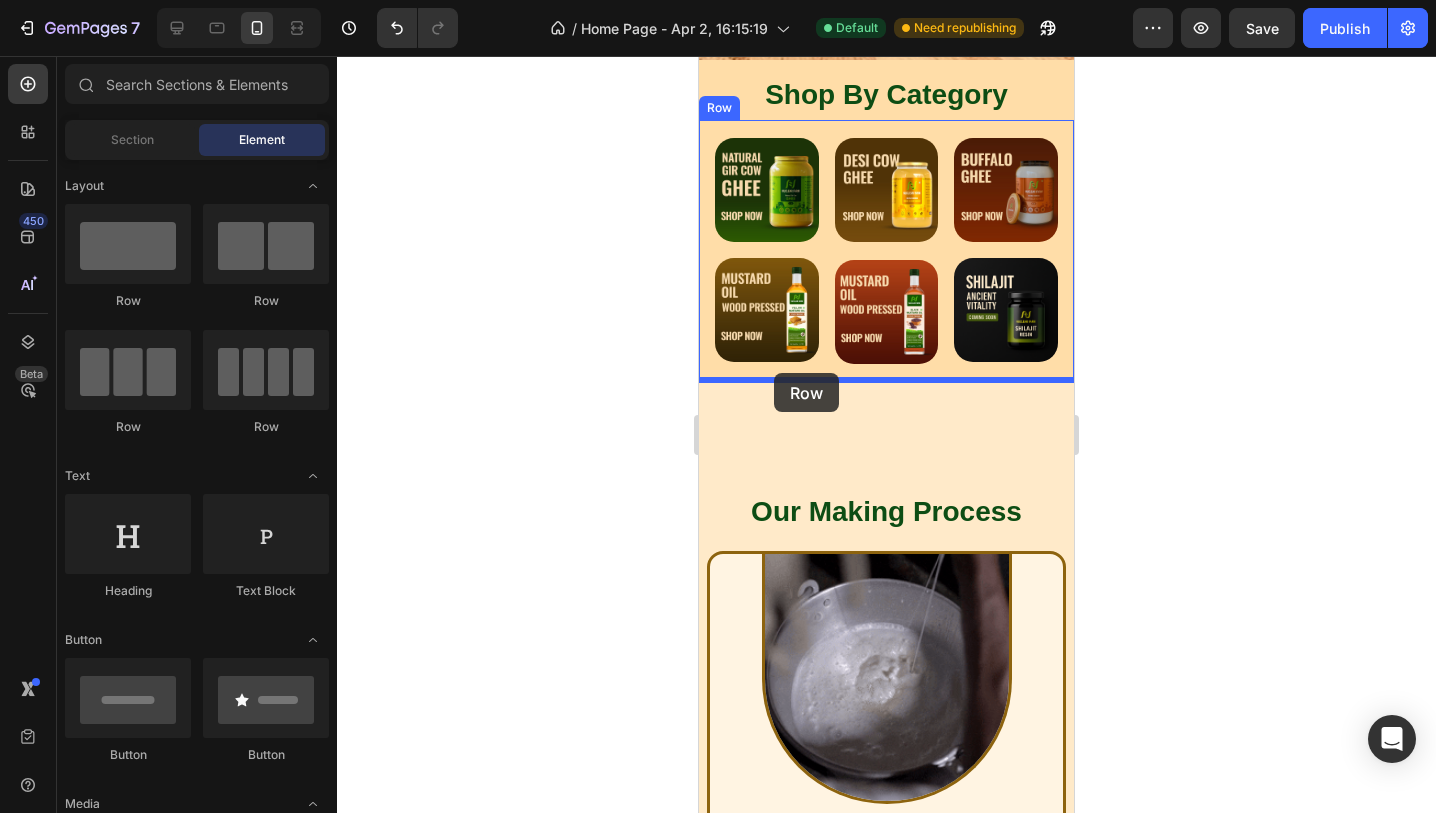 drag, startPoint x: 937, startPoint y: 320, endPoint x: 774, endPoint y: 372, distance: 171.09354 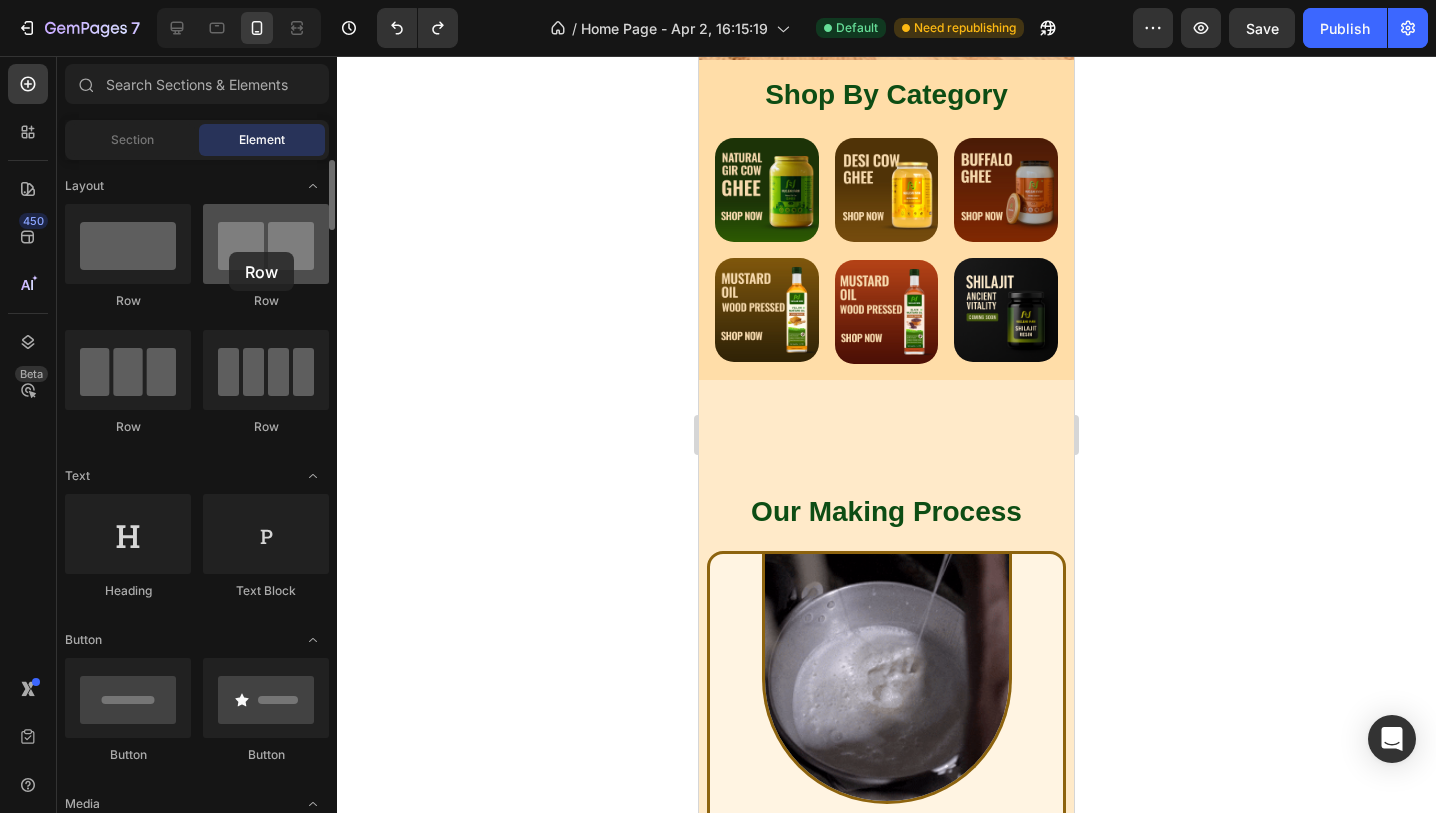 drag, startPoint x: 248, startPoint y: 276, endPoint x: 229, endPoint y: 252, distance: 30.610456 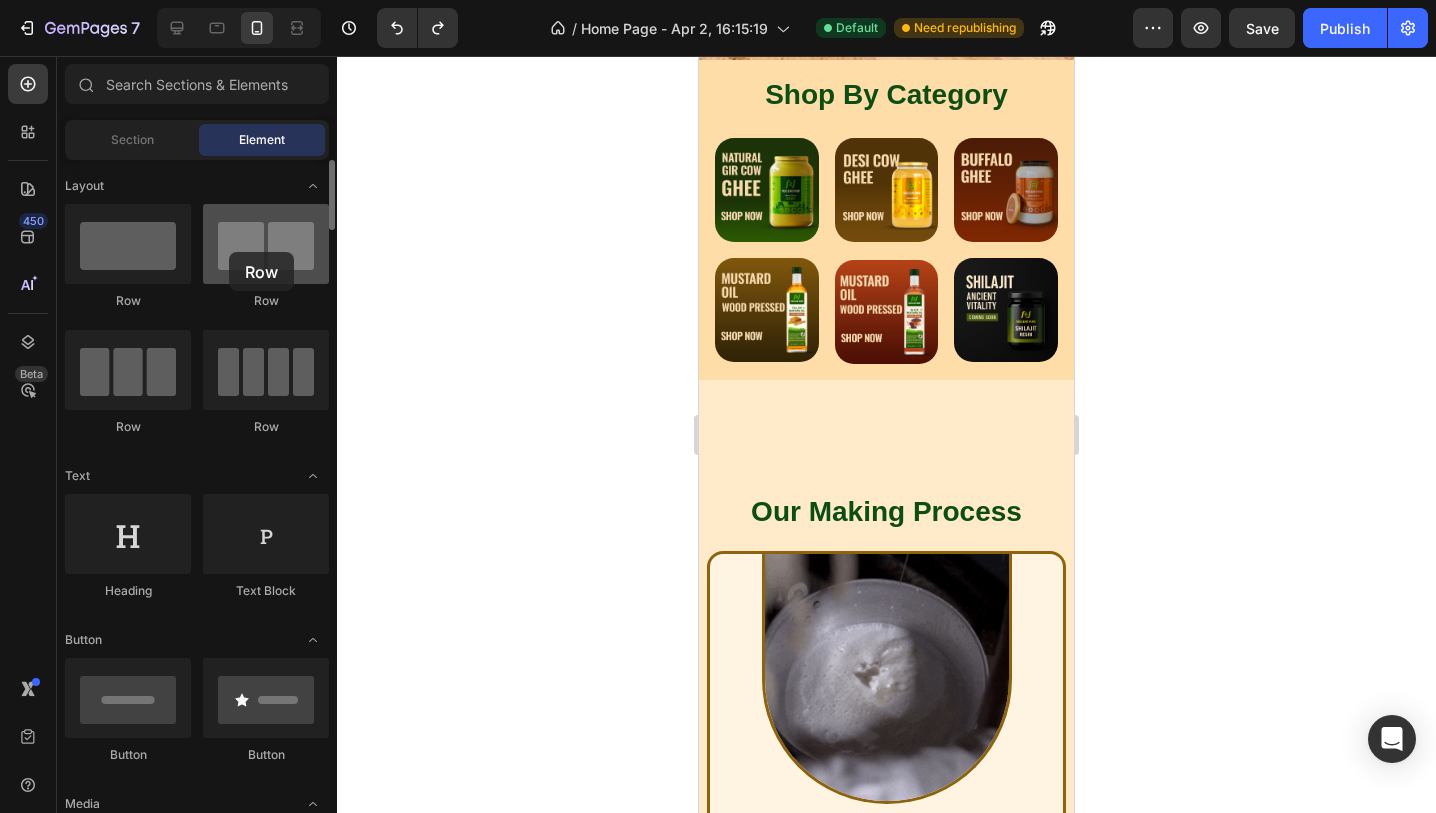 click at bounding box center [266, 244] 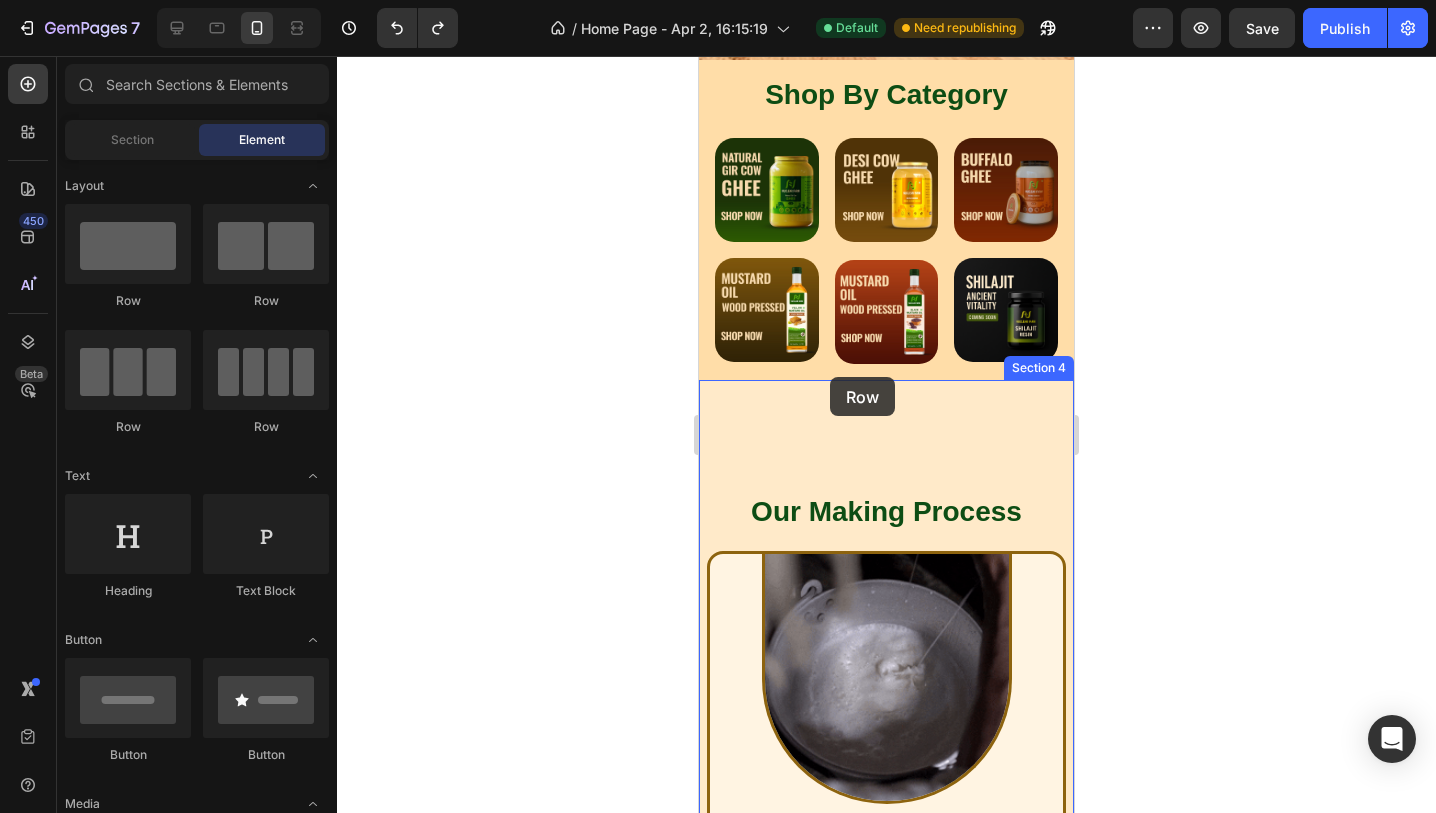 drag, startPoint x: 825, startPoint y: 310, endPoint x: 830, endPoint y: 377, distance: 67.18631 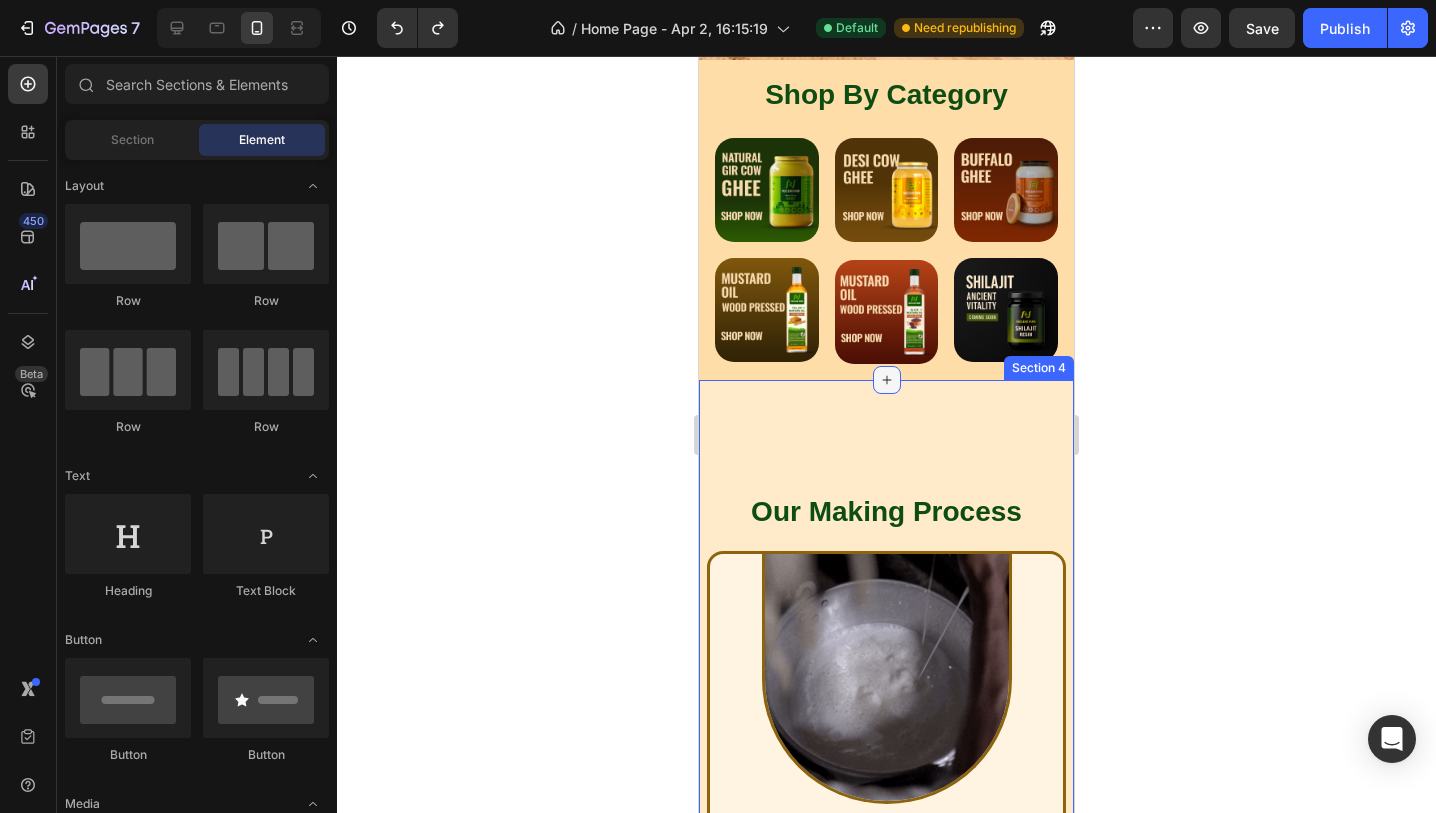 click 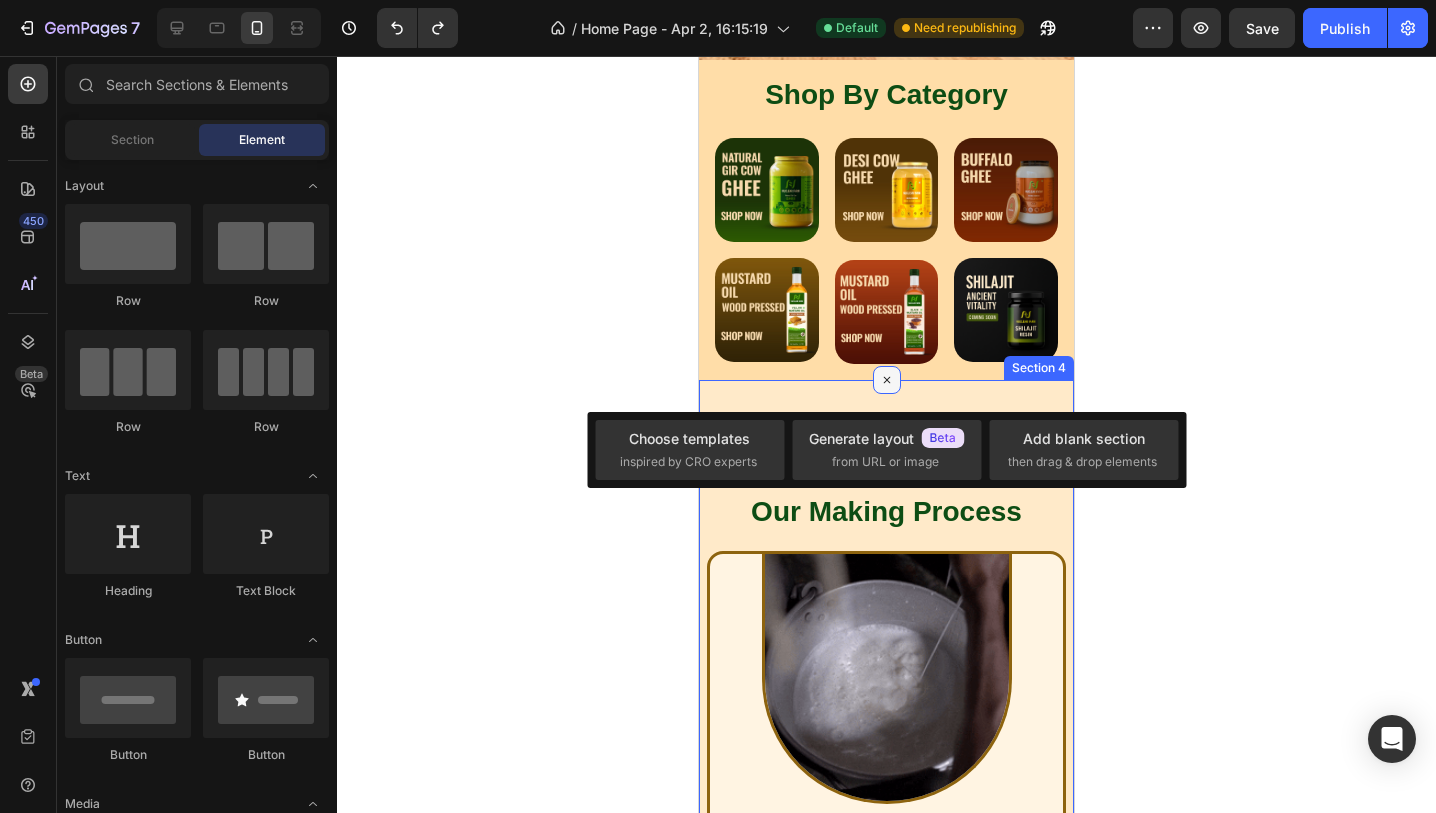 click at bounding box center [887, 380] 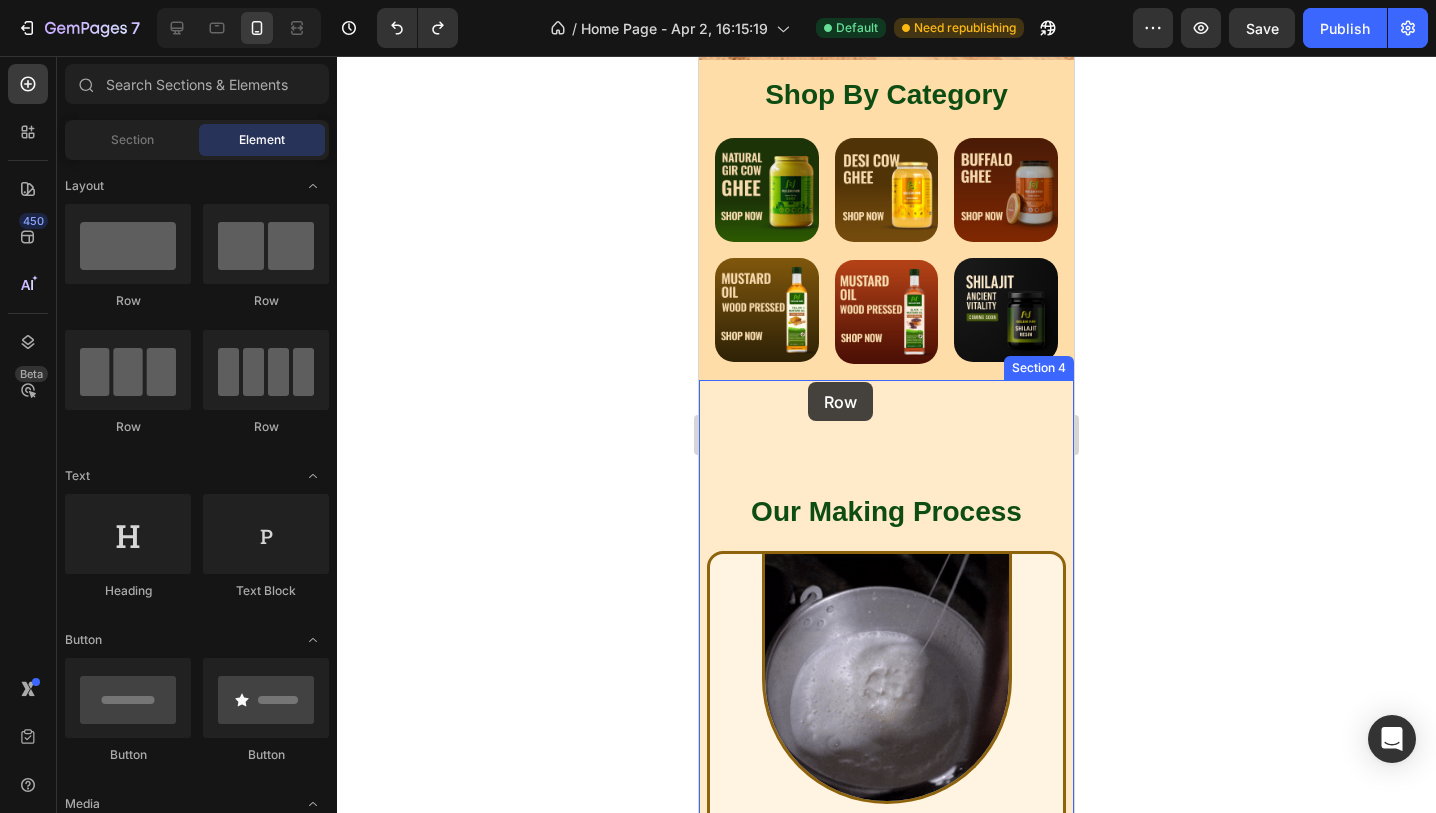 drag, startPoint x: 830, startPoint y: 297, endPoint x: 808, endPoint y: 382, distance: 87.80091 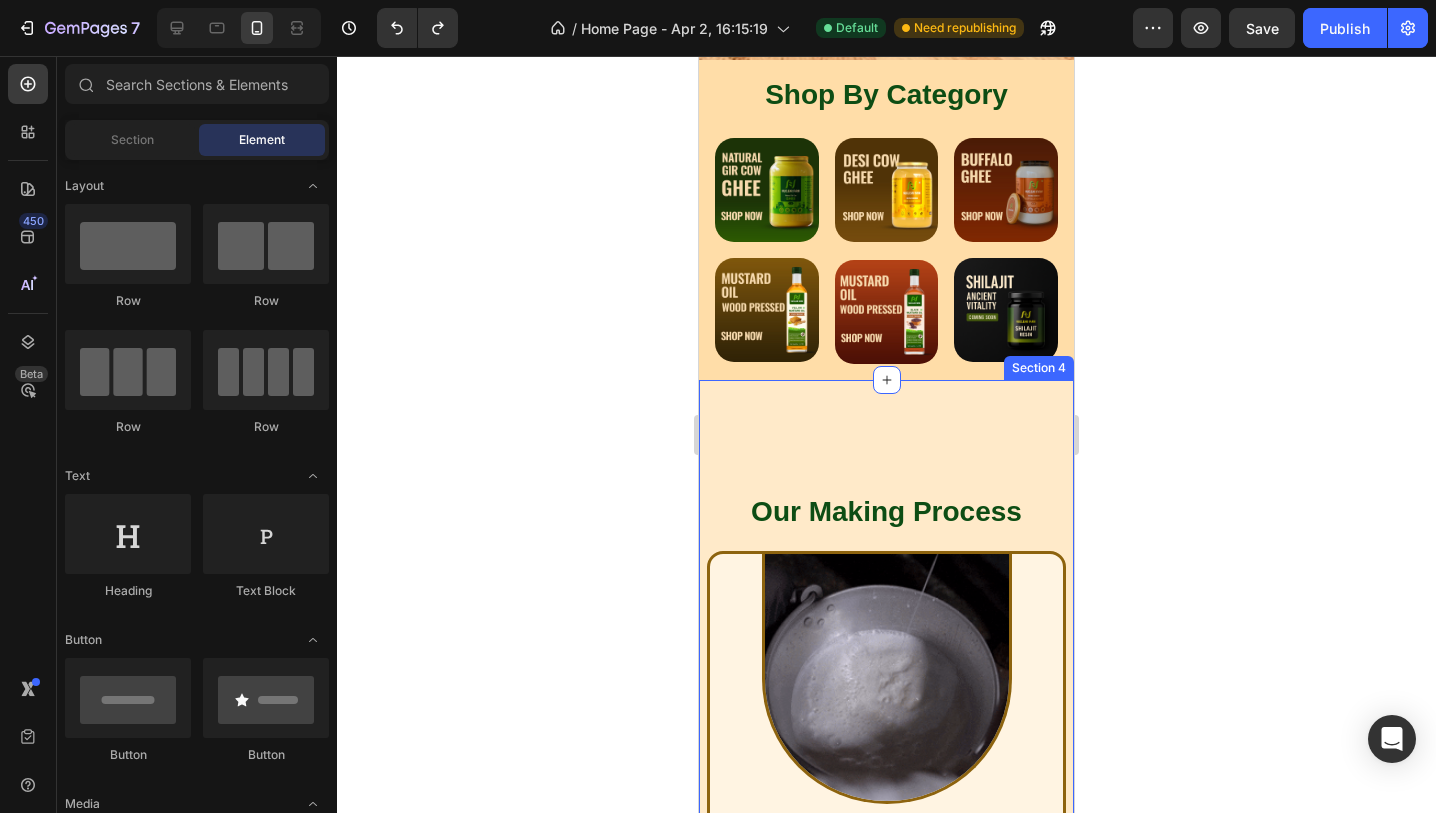 click on "Our Making Process    Heading Image 1. Hand Milking Heading We begin each day with  hand-milking our A2 Desi cows  — no machines, no stress. Text Block Row Image 2.Curd Preparation Heading Unlike factory-made ghee that uses cream, we  set curd naturally from the milk. Text Block Row Image 3. Wood Churned  Heading Using a  wooden churned (bilona)  , we  hand-churn the curd   to extract makkhan. Text Block Row Image 4. Cooked with Traditional Method Heading The extracted butter is slowly simmered on low flame, allowing water to evaporate. Text Block Row Image 5. Packaged in Glass Jars Heading Once cooled, the ghee is filtered and packed with care to retain its purity. Text Block Row Row Row Row Section 4" at bounding box center (886, 1478) 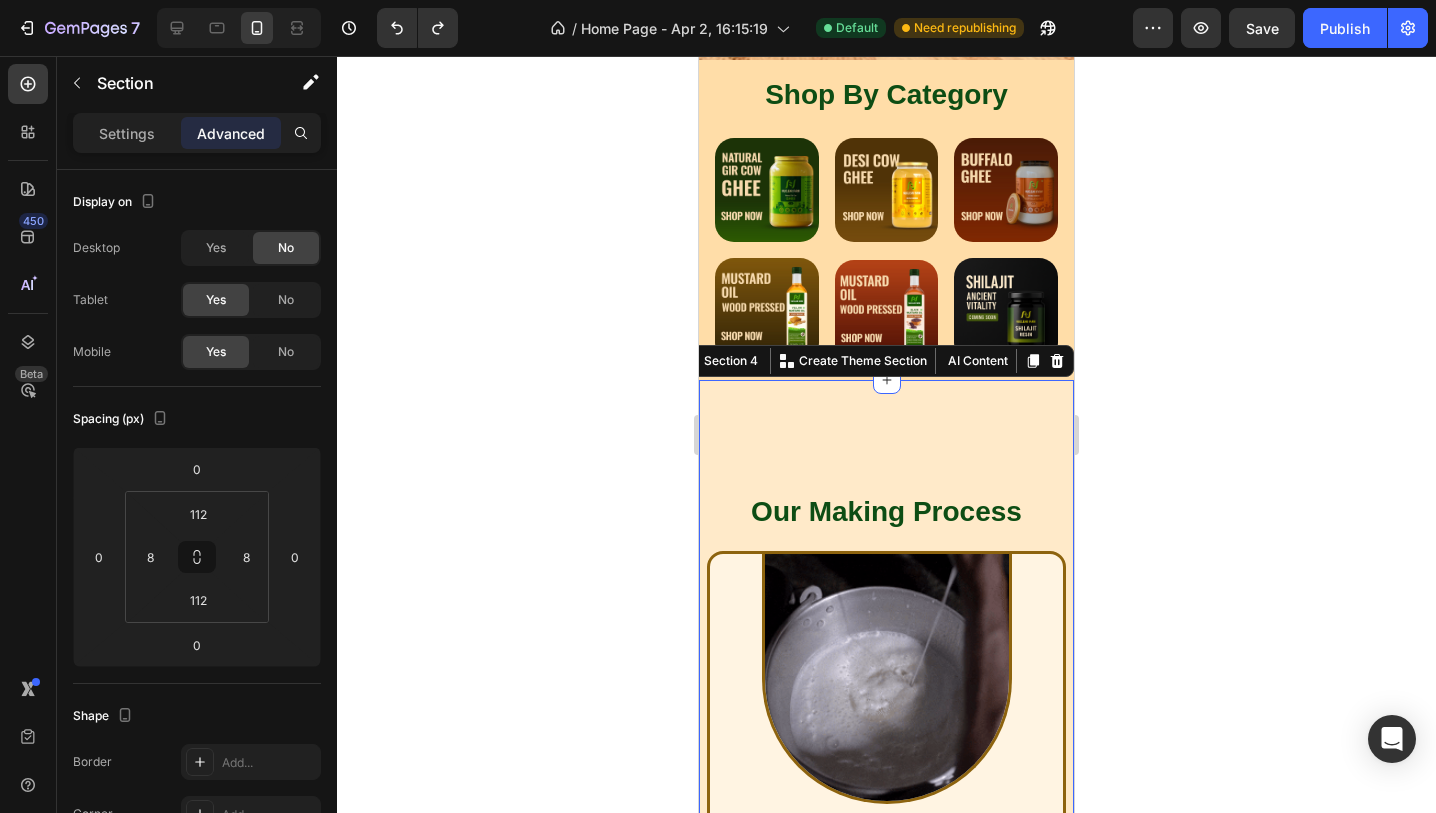 click on "450 Beta" at bounding box center (28, 434) 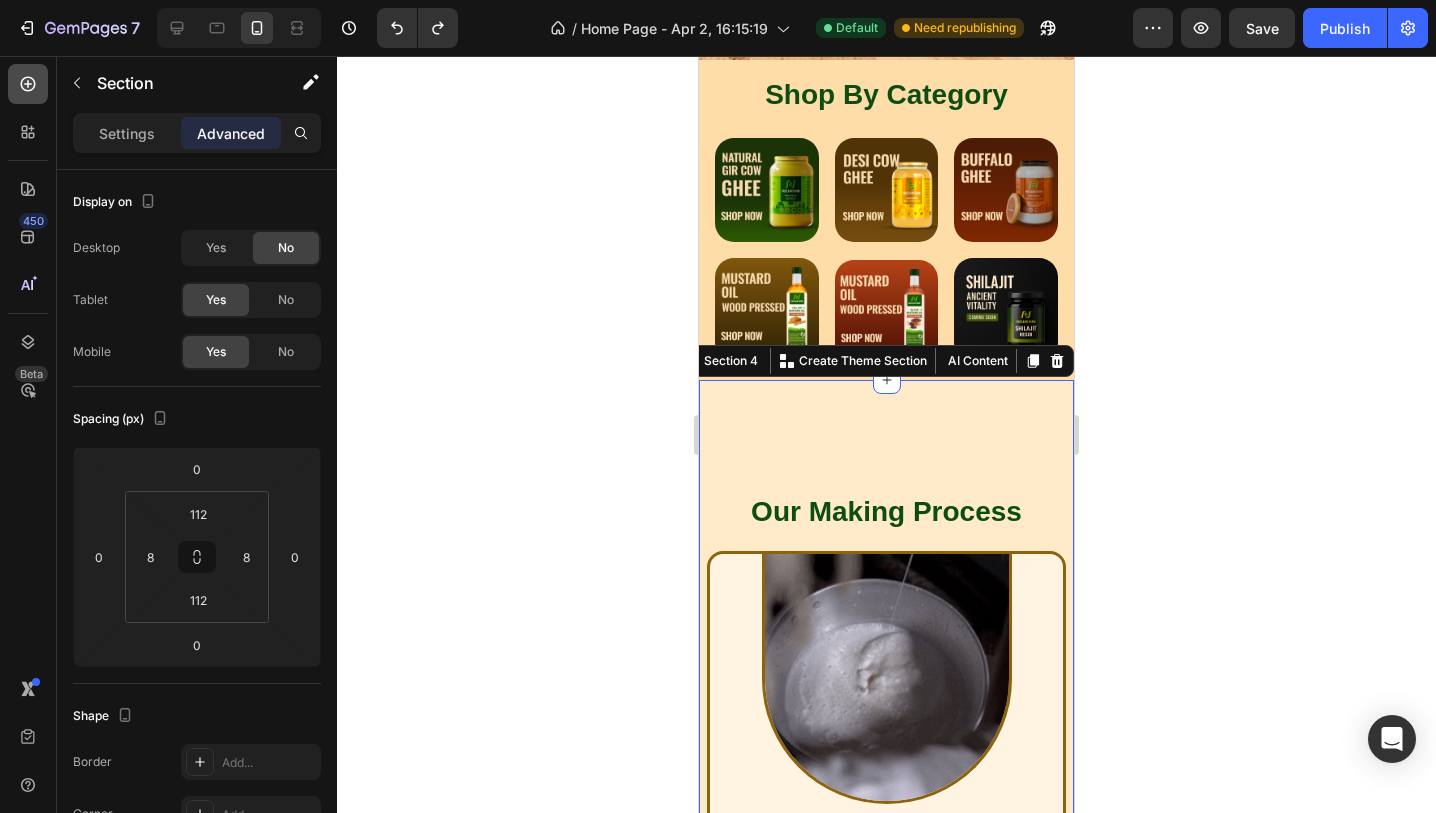 click 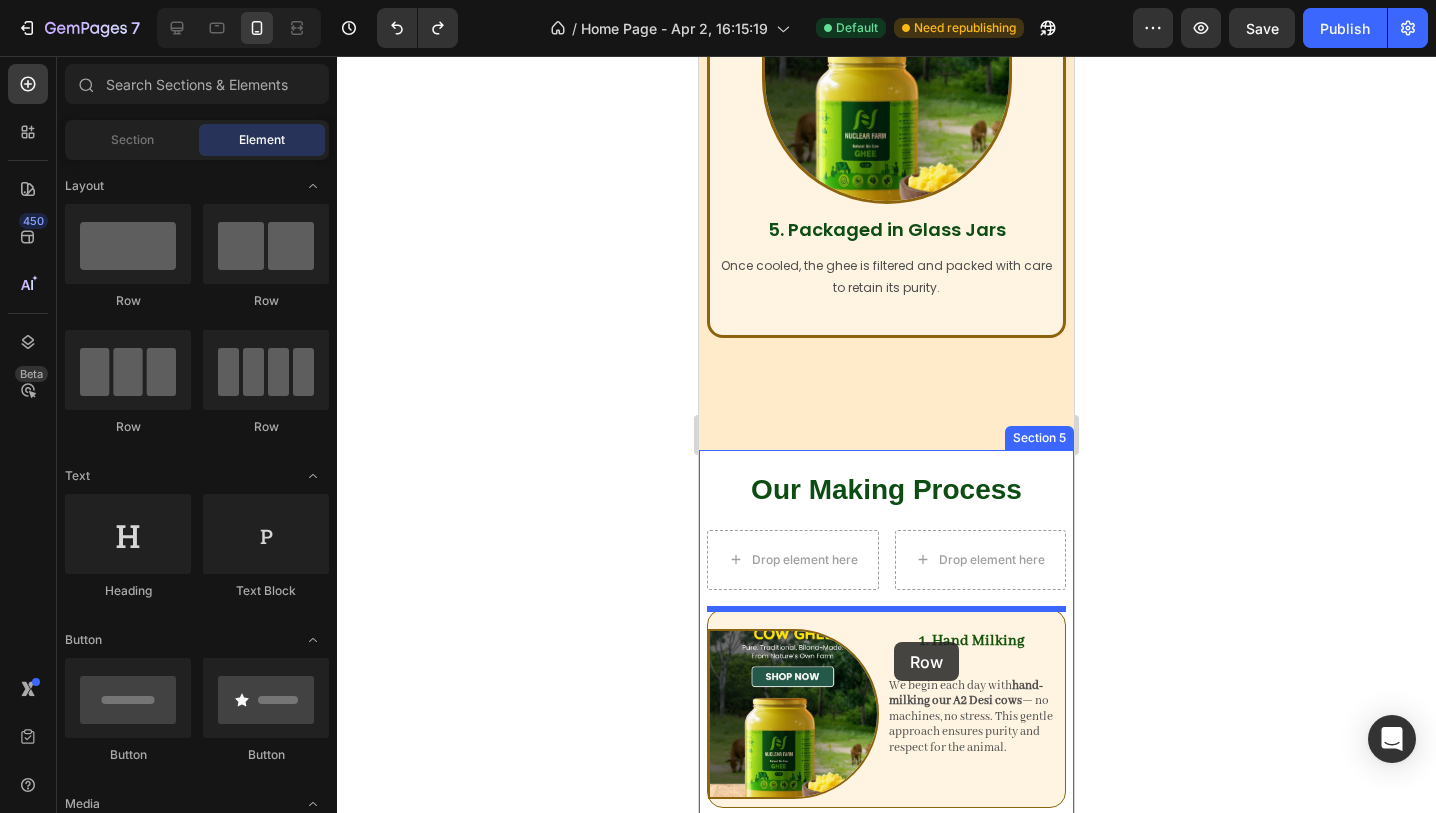 scroll, scrollTop: 2743, scrollLeft: 0, axis: vertical 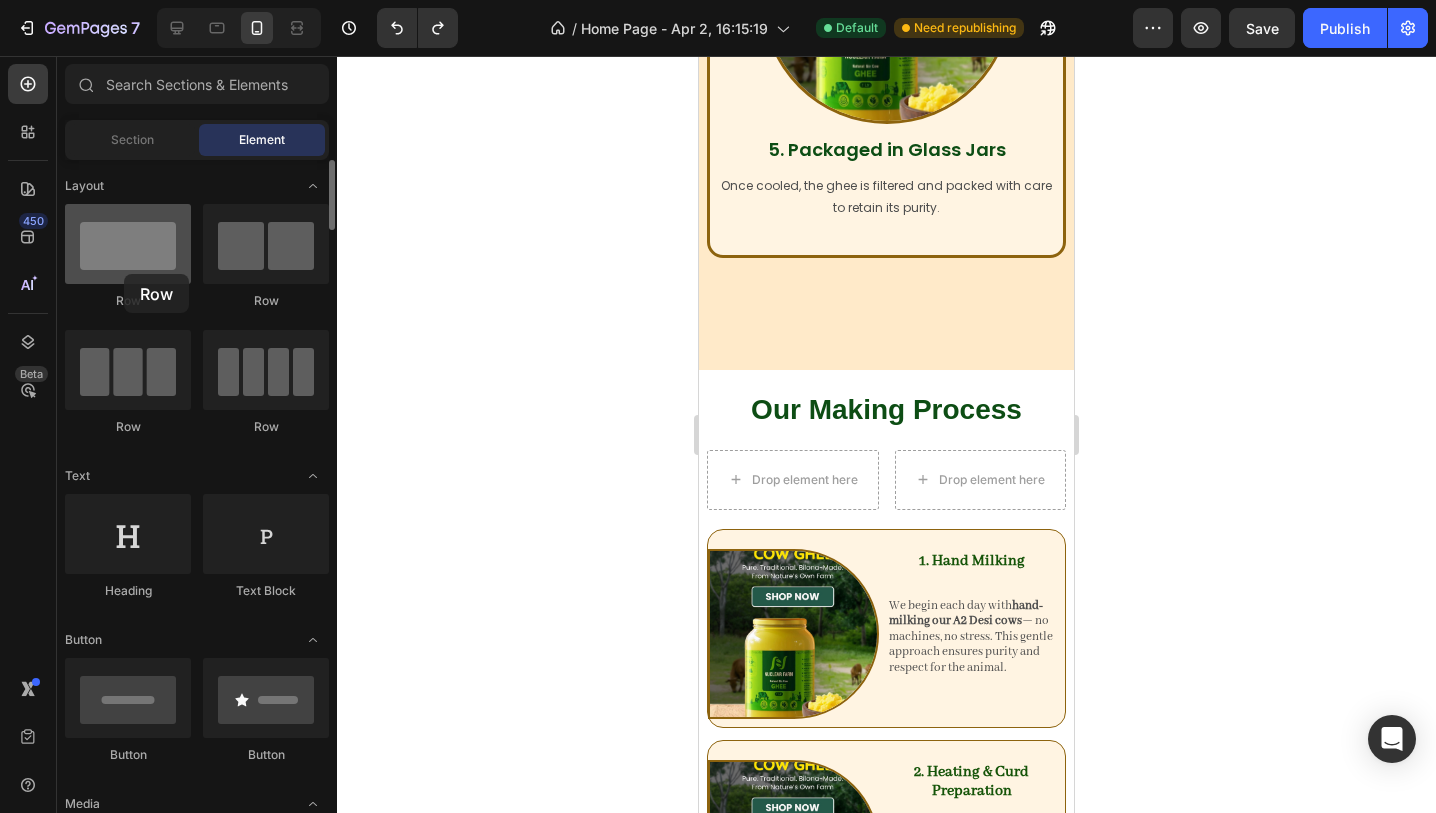 drag, startPoint x: 128, startPoint y: 258, endPoint x: 124, endPoint y: 274, distance: 16.492422 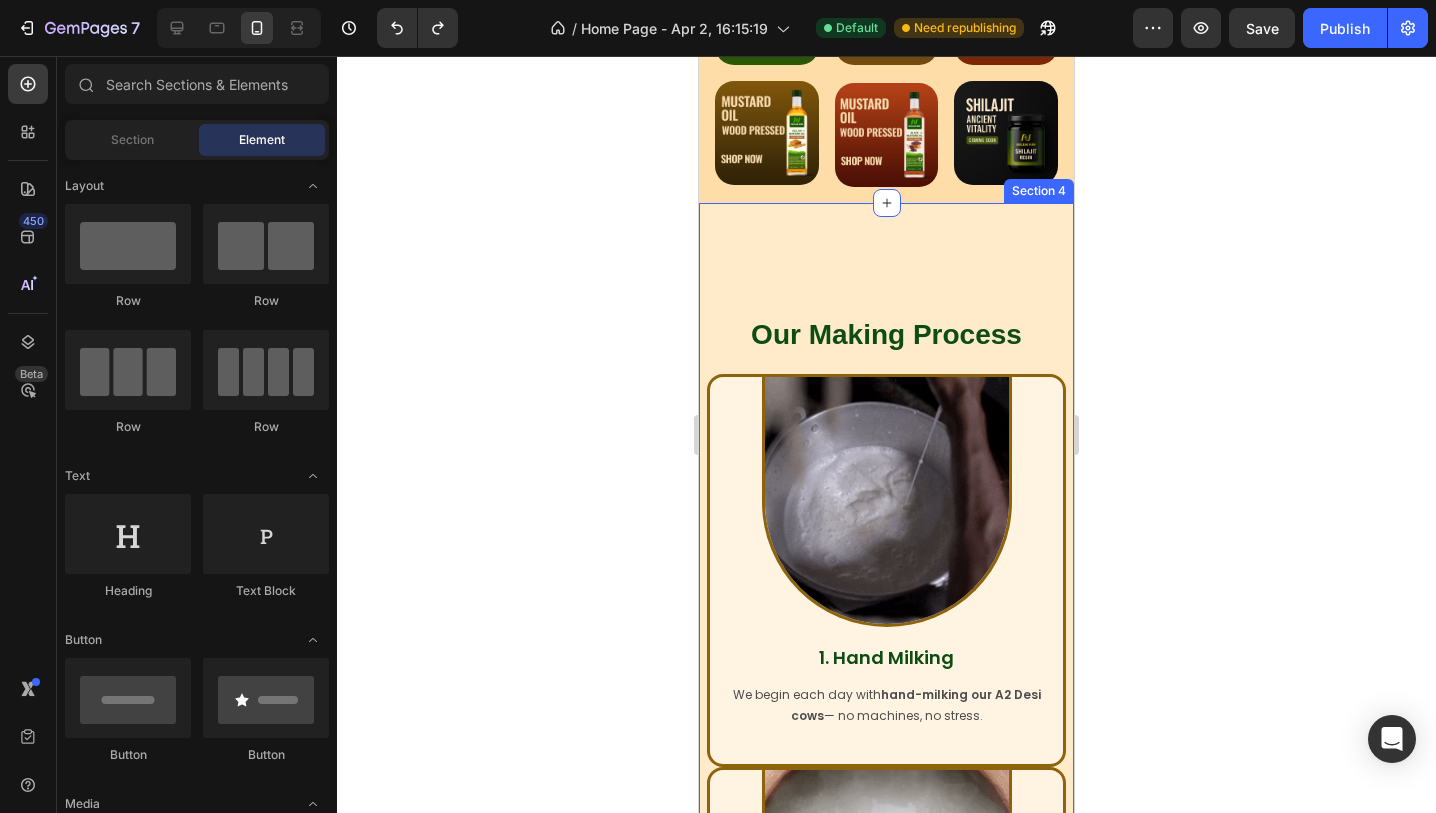 scroll, scrollTop: 371, scrollLeft: 0, axis: vertical 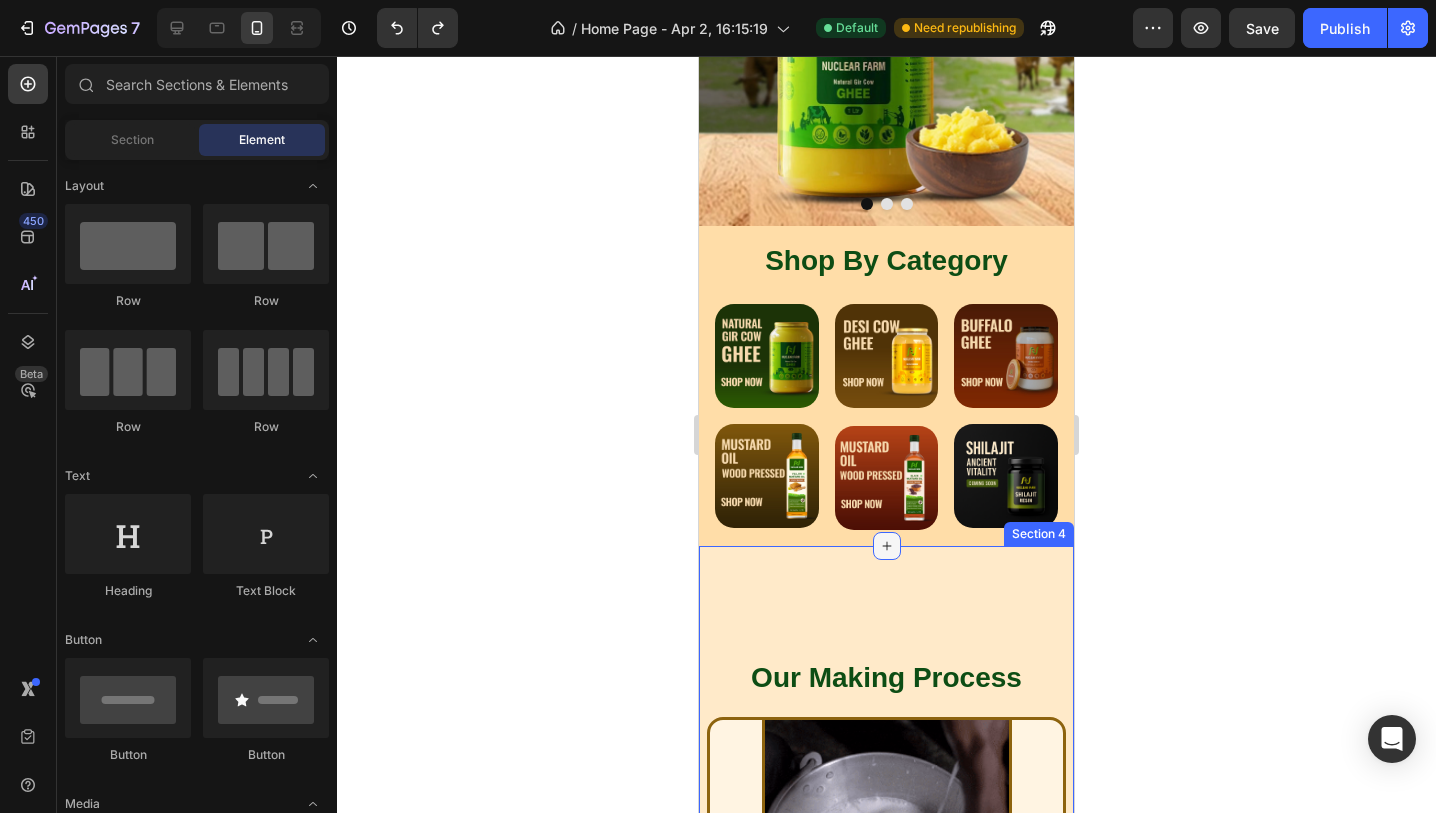 click 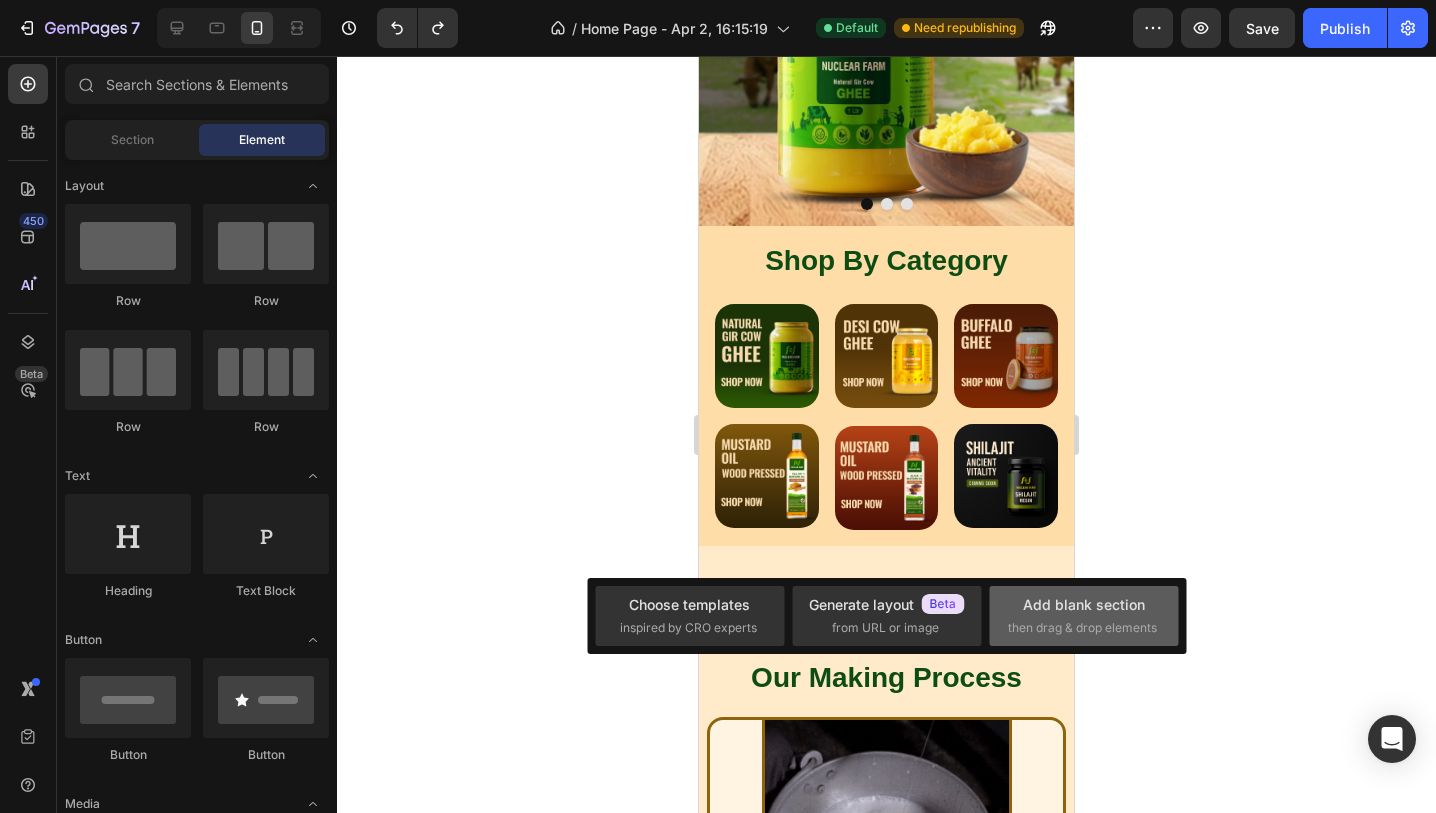 click on "Add blank section" at bounding box center (1084, 604) 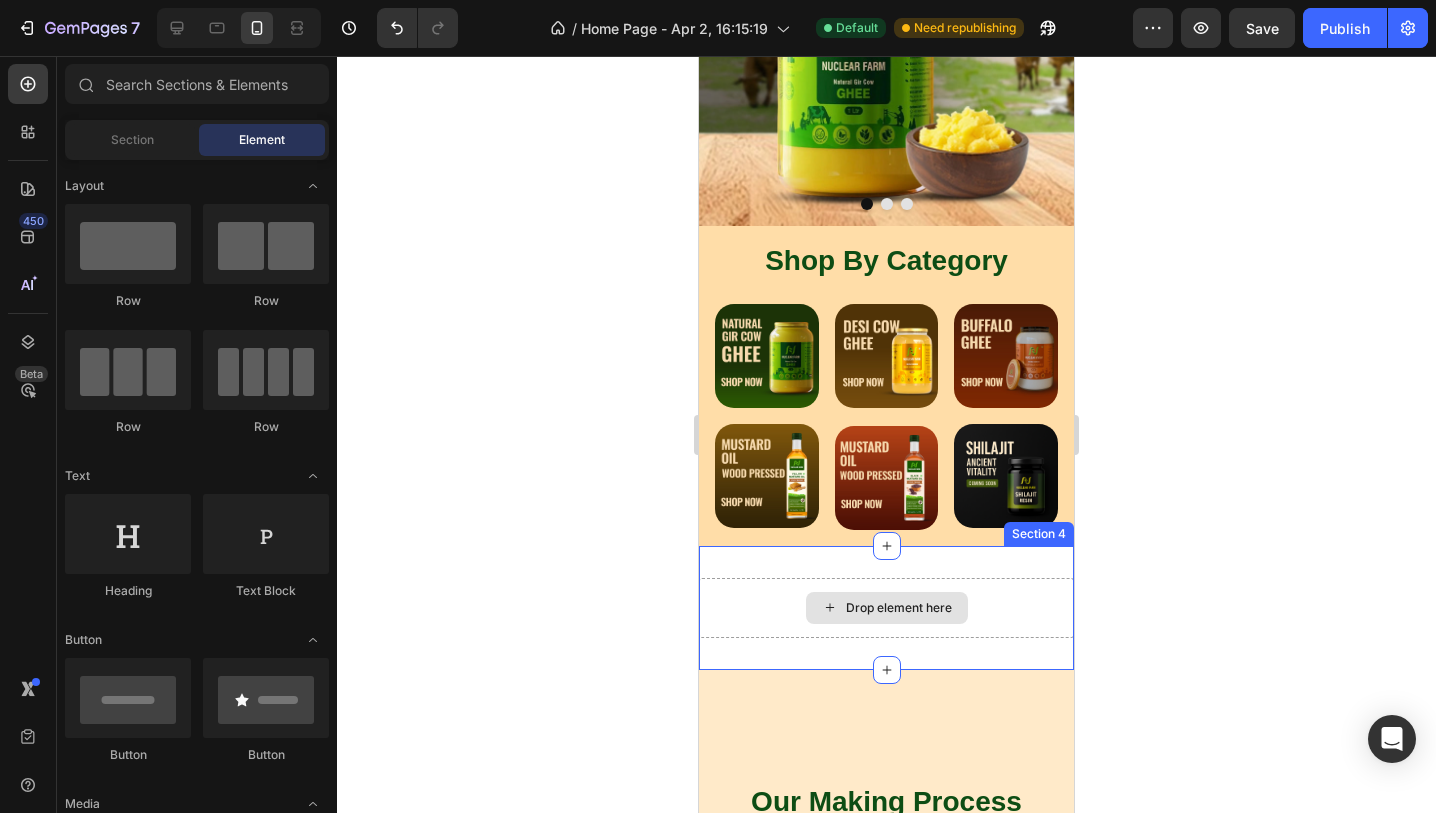 click on "Drop element here" at bounding box center (886, 608) 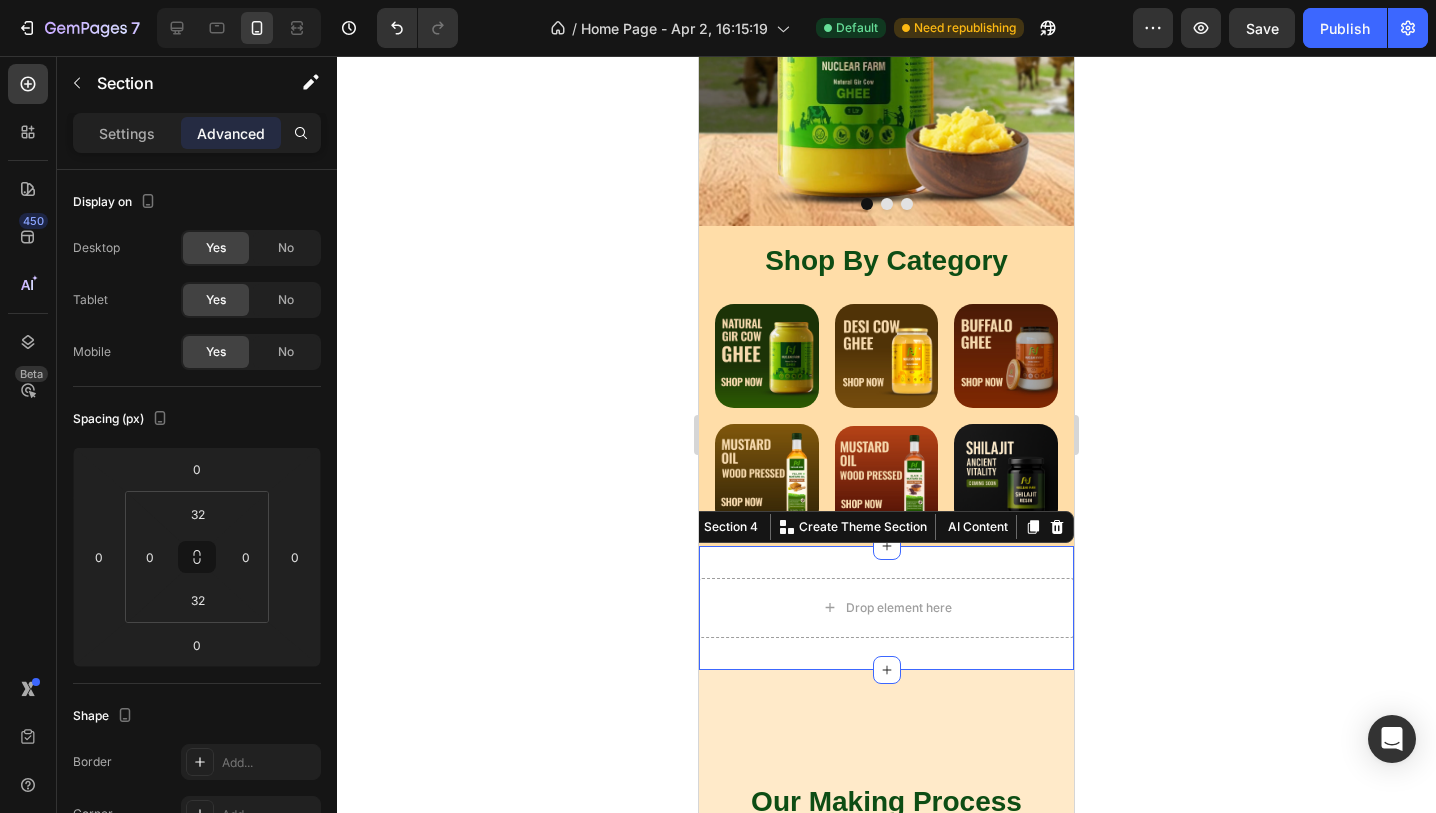 click on "Settings Advanced" at bounding box center [197, 141] 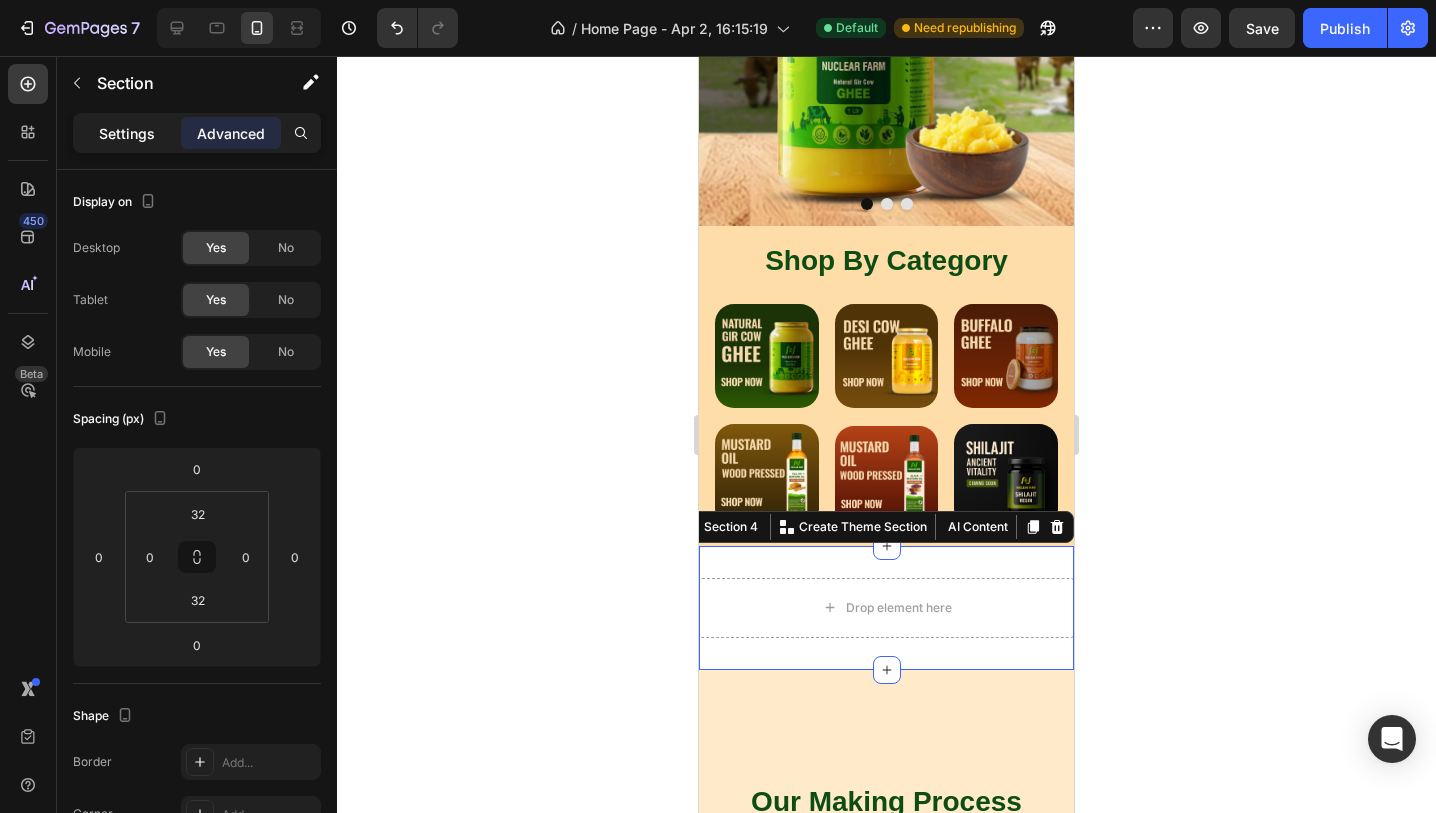 click on "Settings" at bounding box center [127, 133] 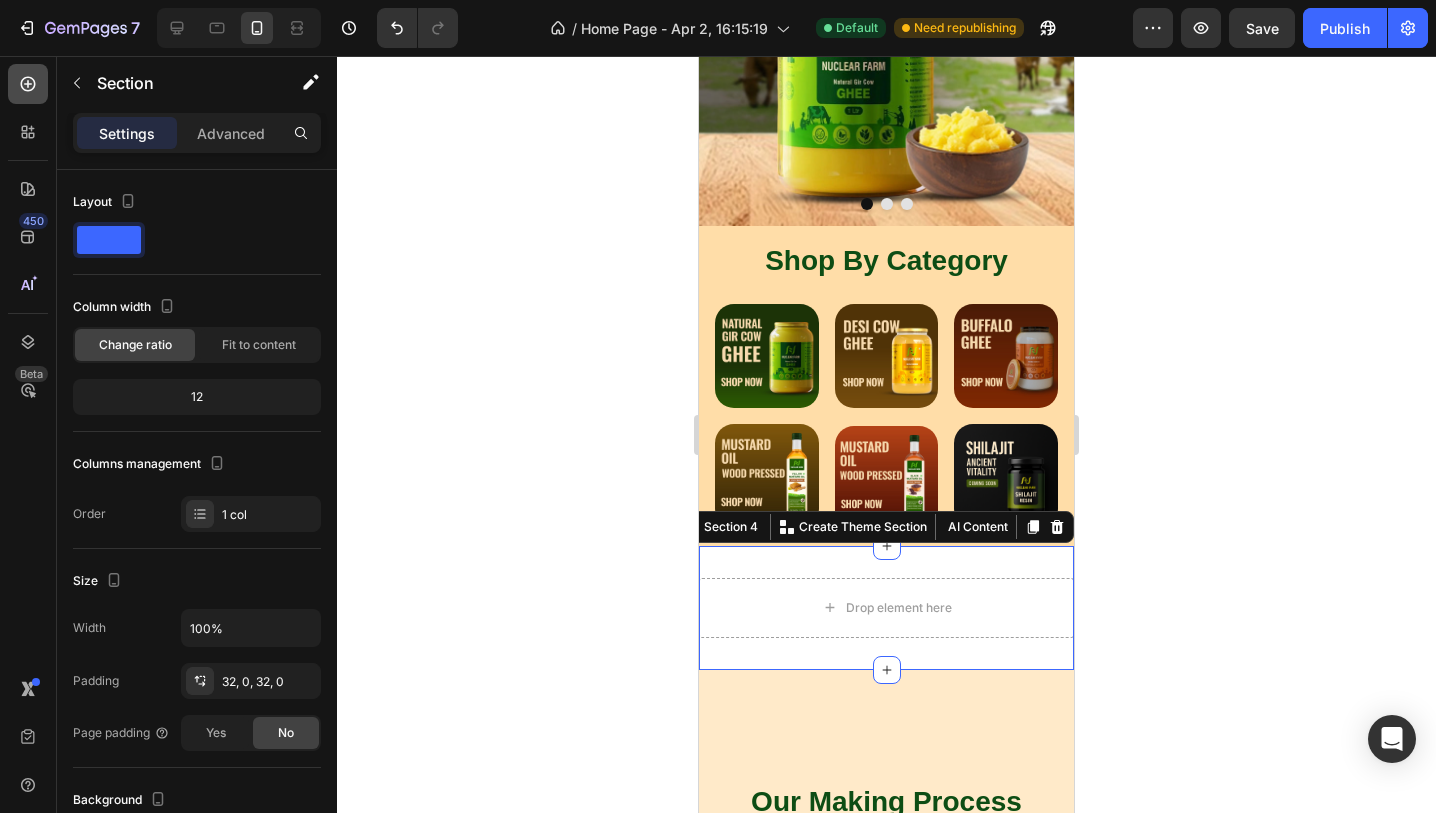 click 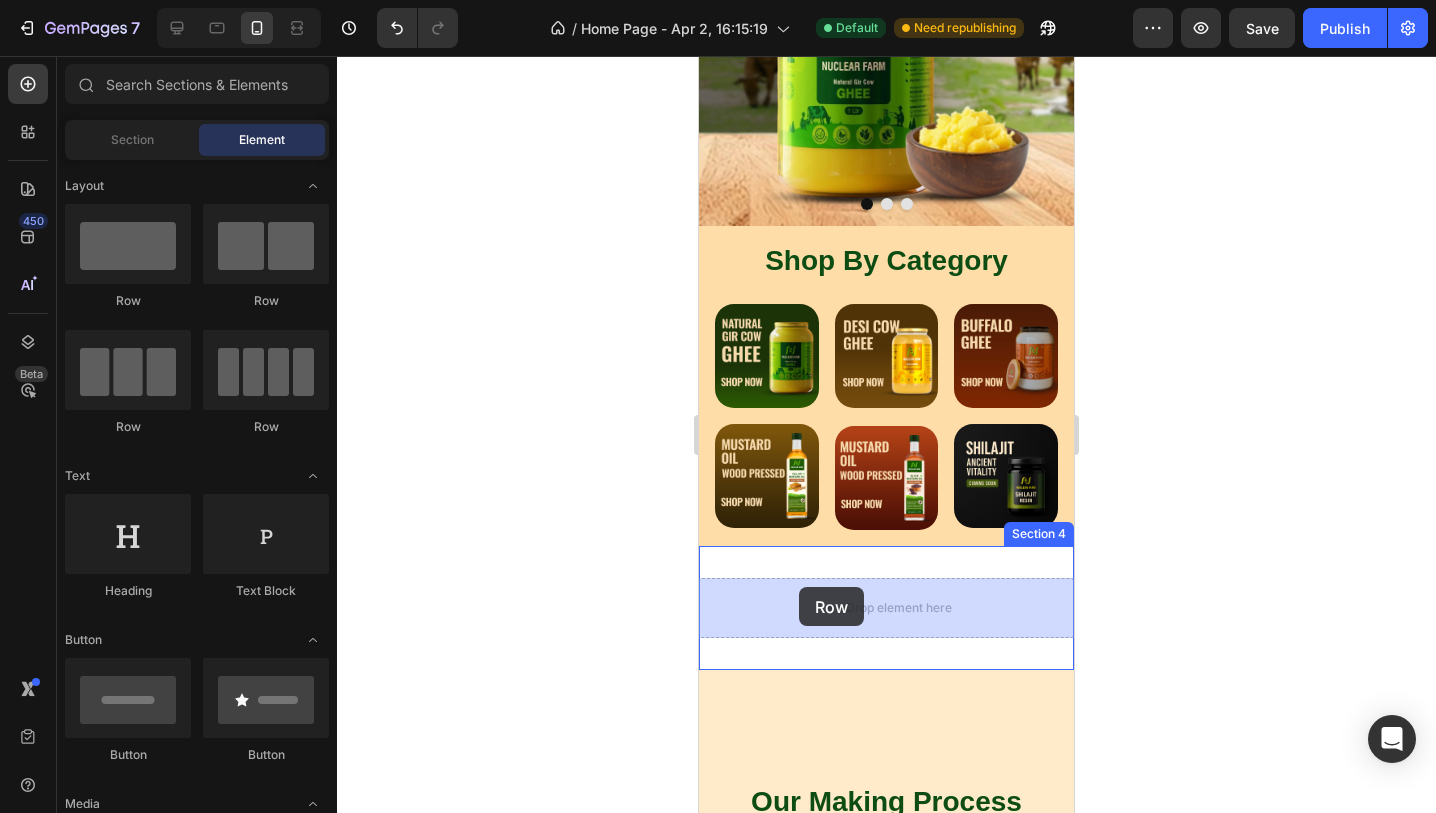 drag, startPoint x: 970, startPoint y: 292, endPoint x: 799, endPoint y: 586, distance: 340.11322 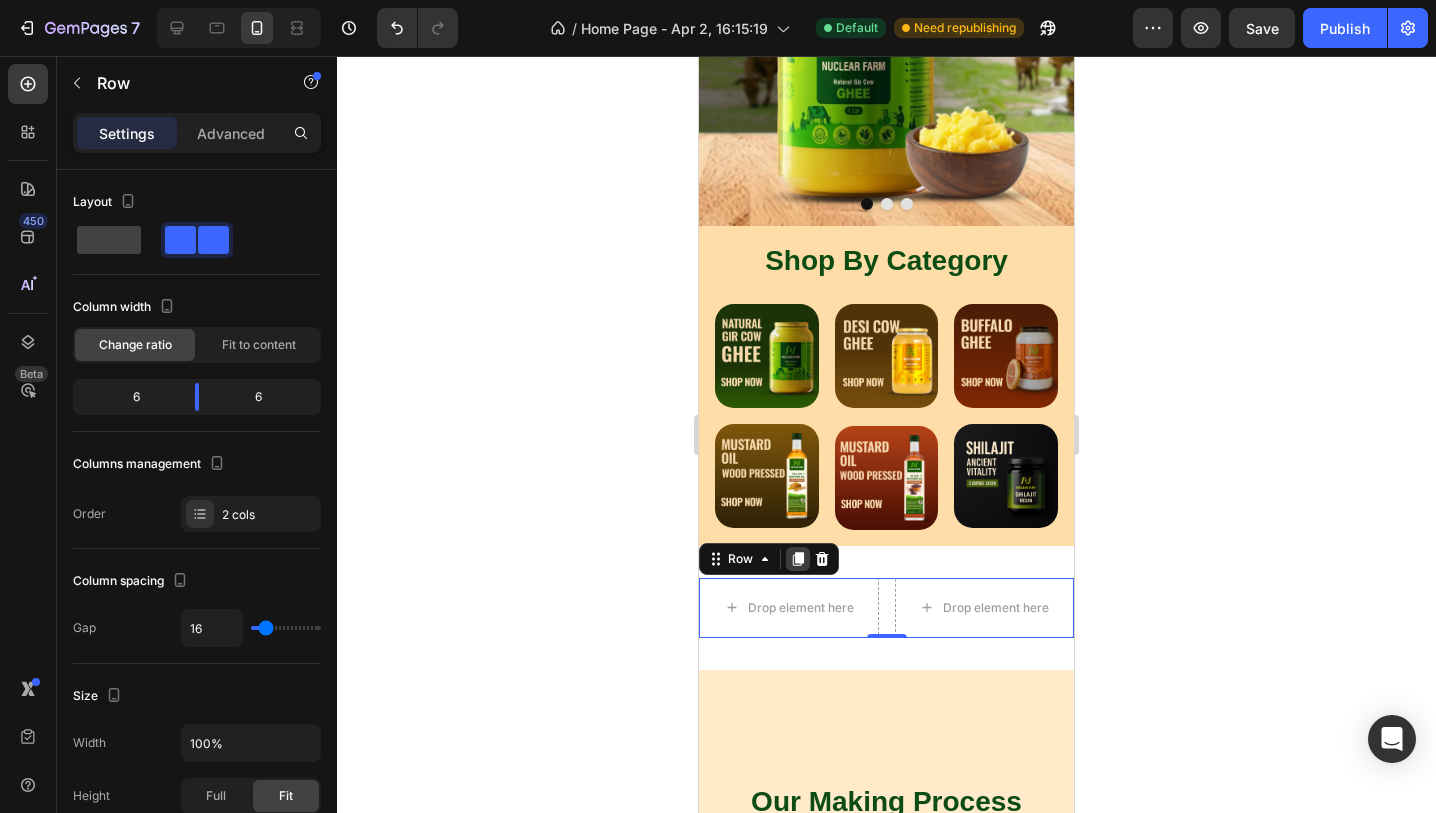 click 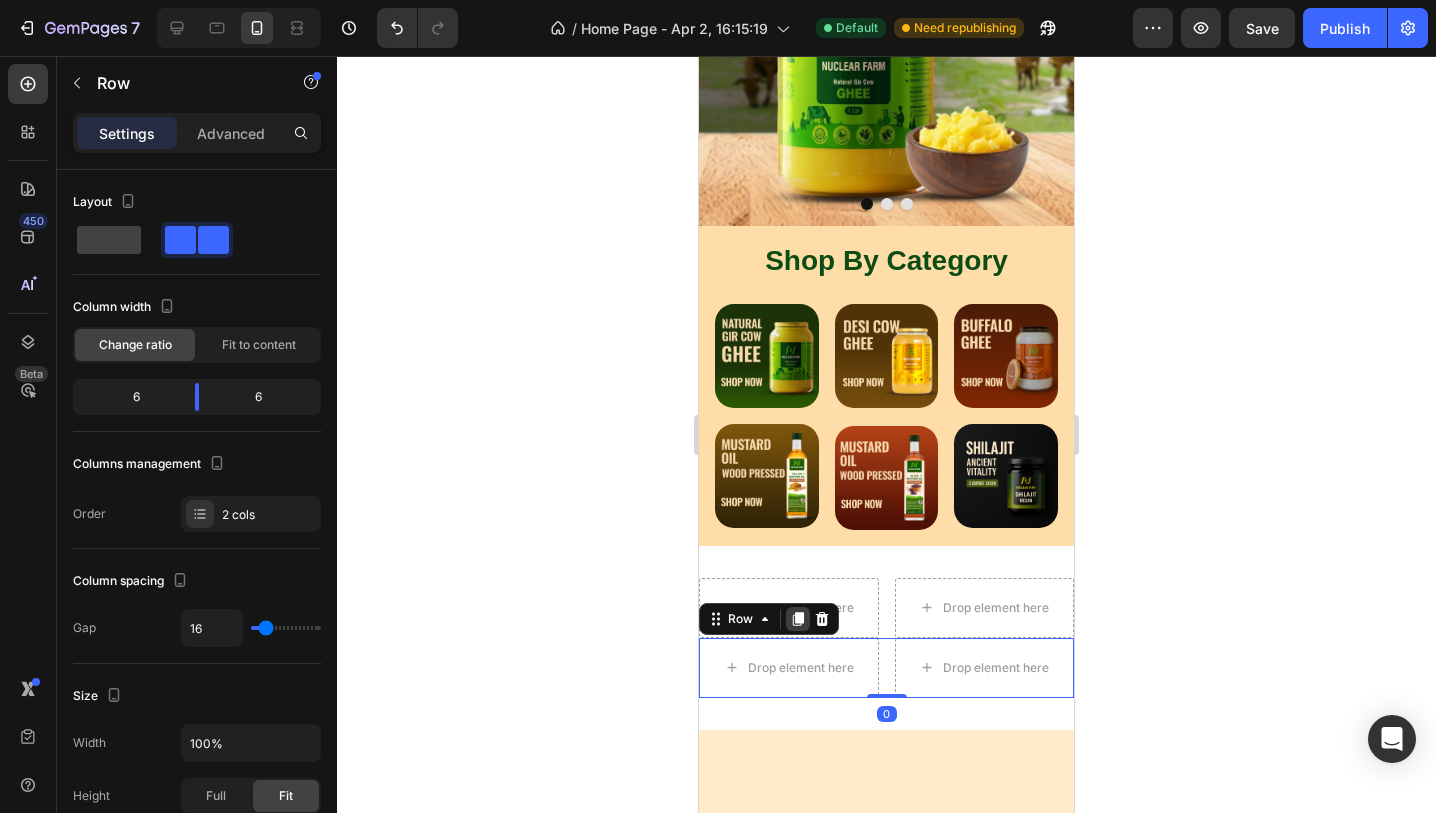 click 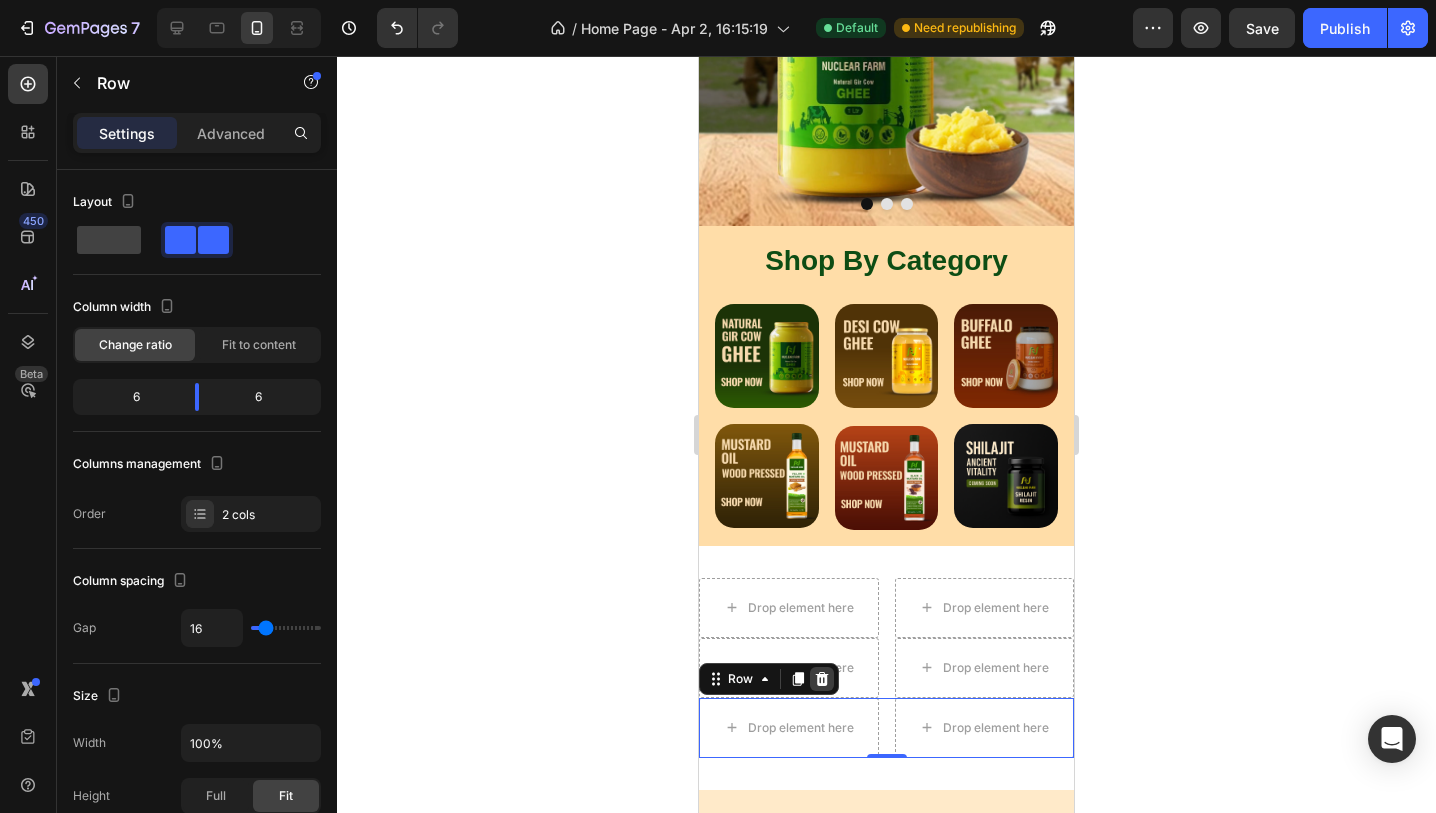 click 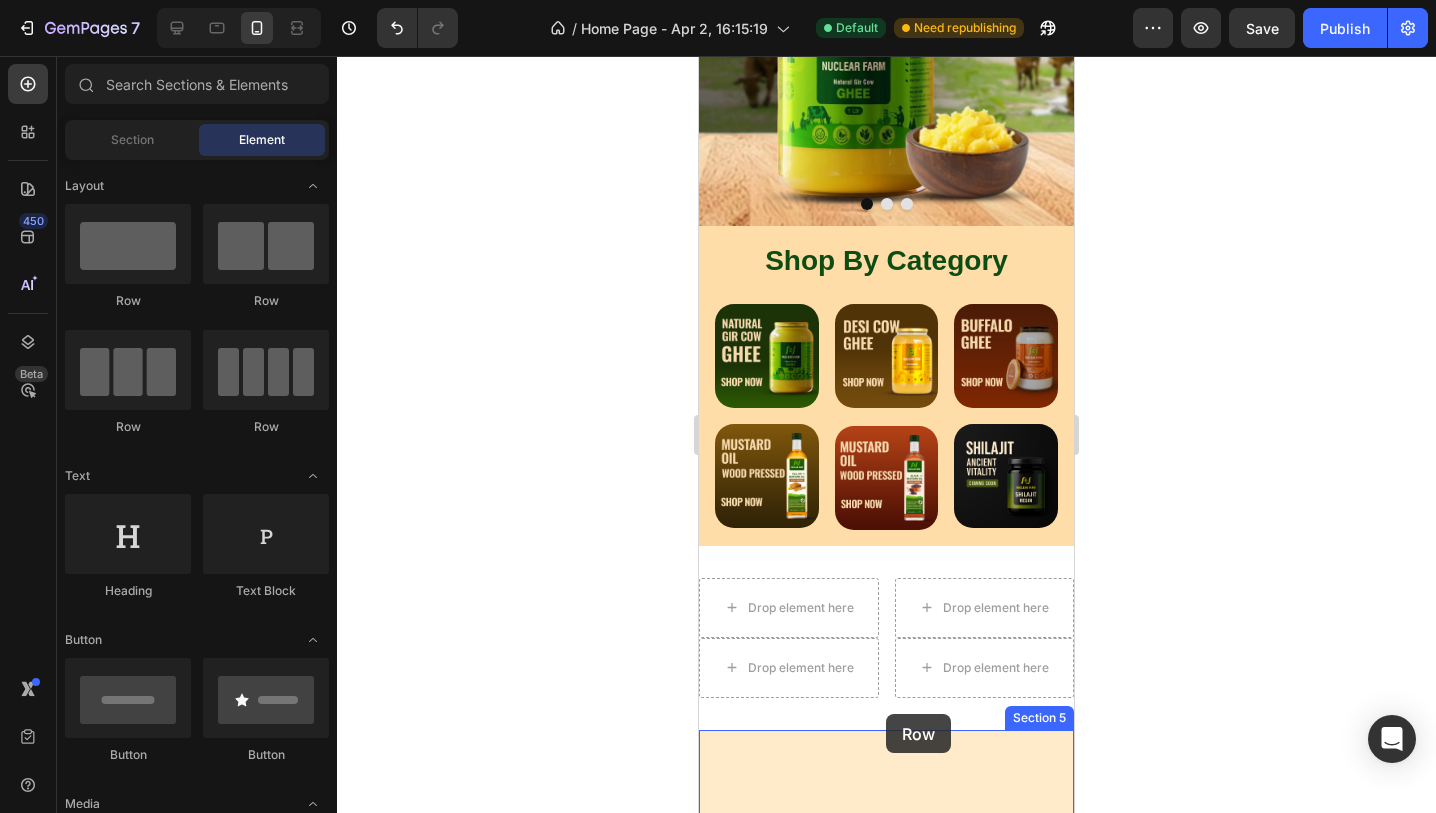 scroll, scrollTop: 435, scrollLeft: 0, axis: vertical 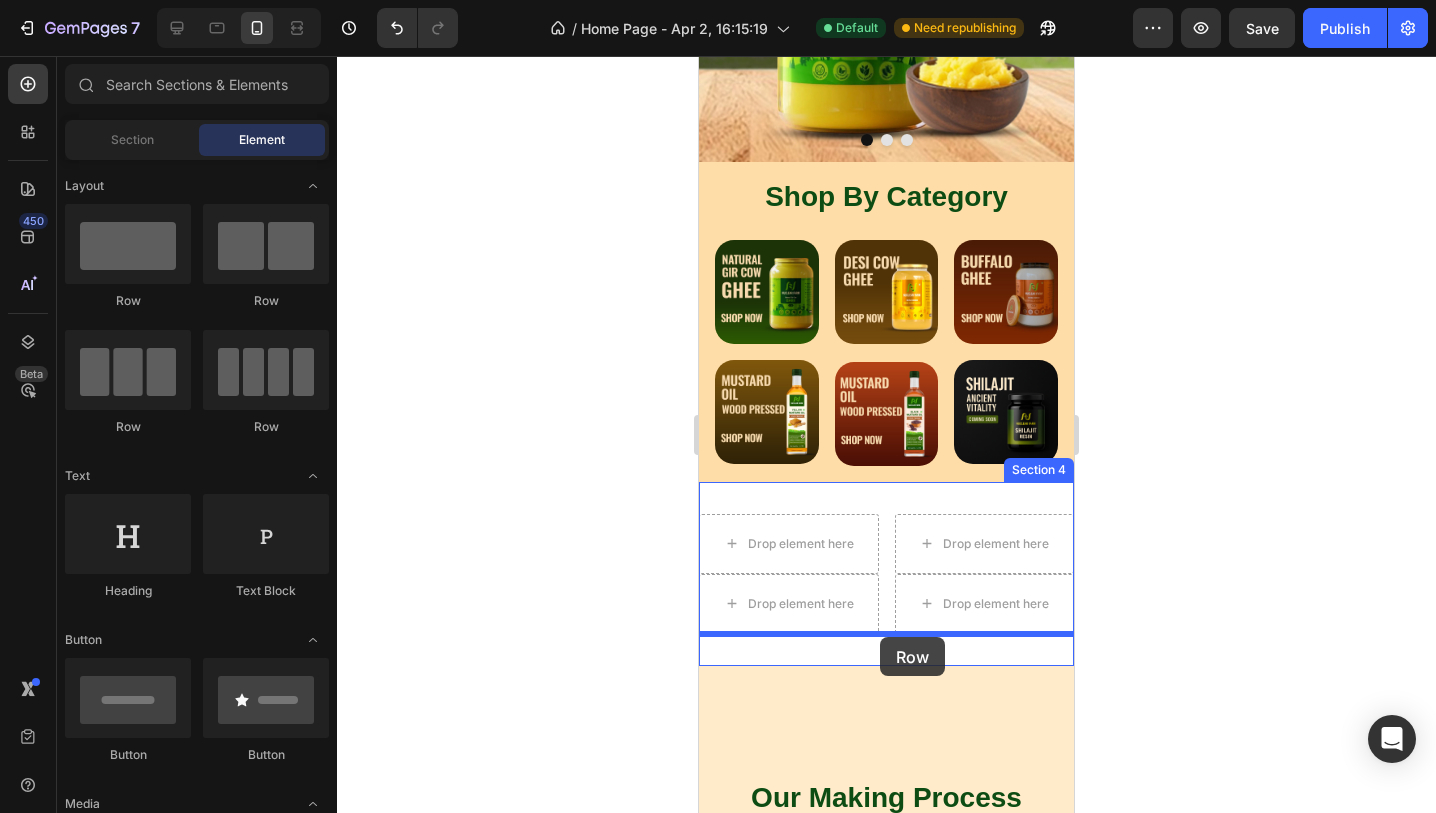 drag, startPoint x: 842, startPoint y: 317, endPoint x: 880, endPoint y: 637, distance: 322.24835 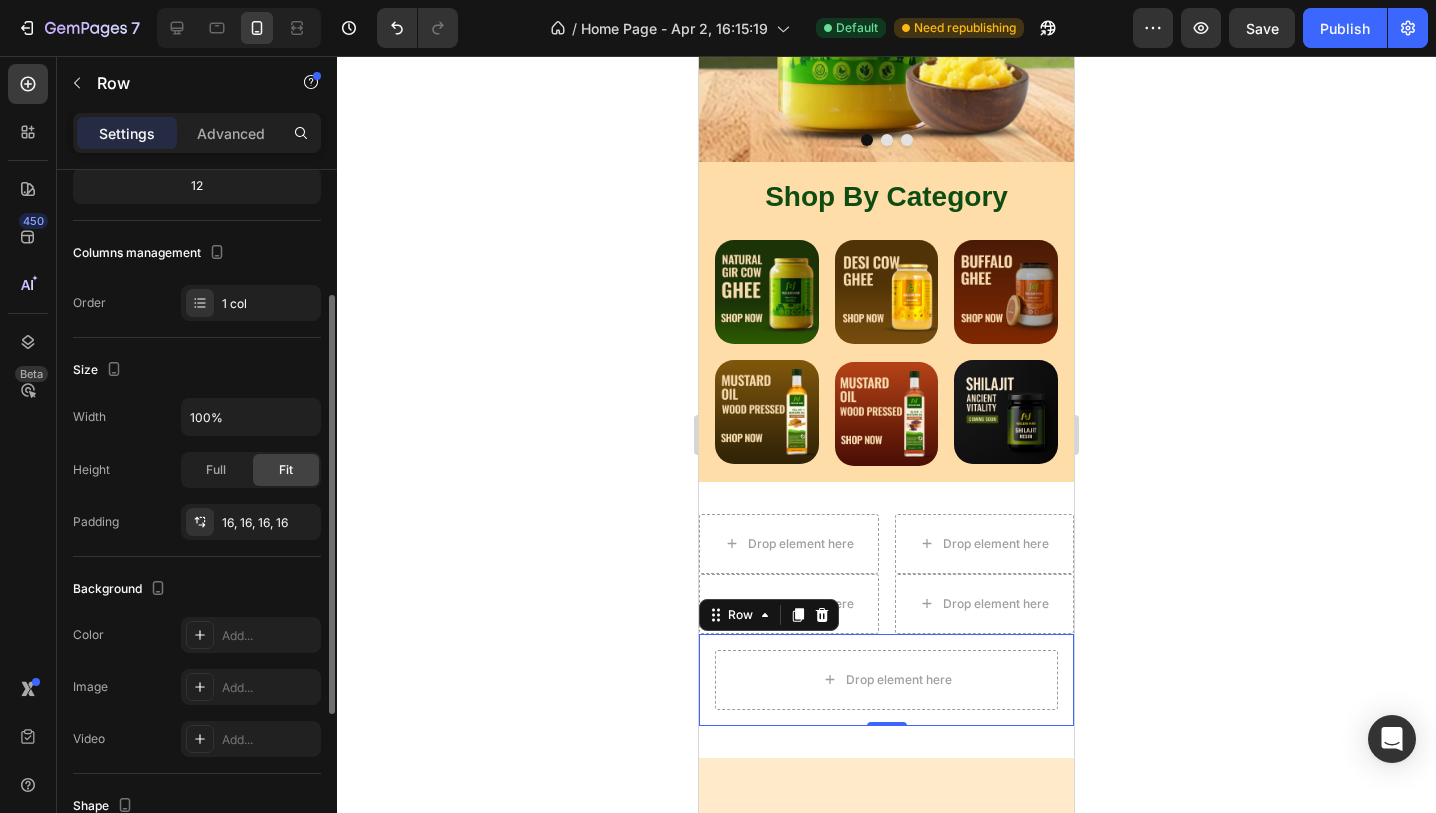 scroll, scrollTop: 214, scrollLeft: 0, axis: vertical 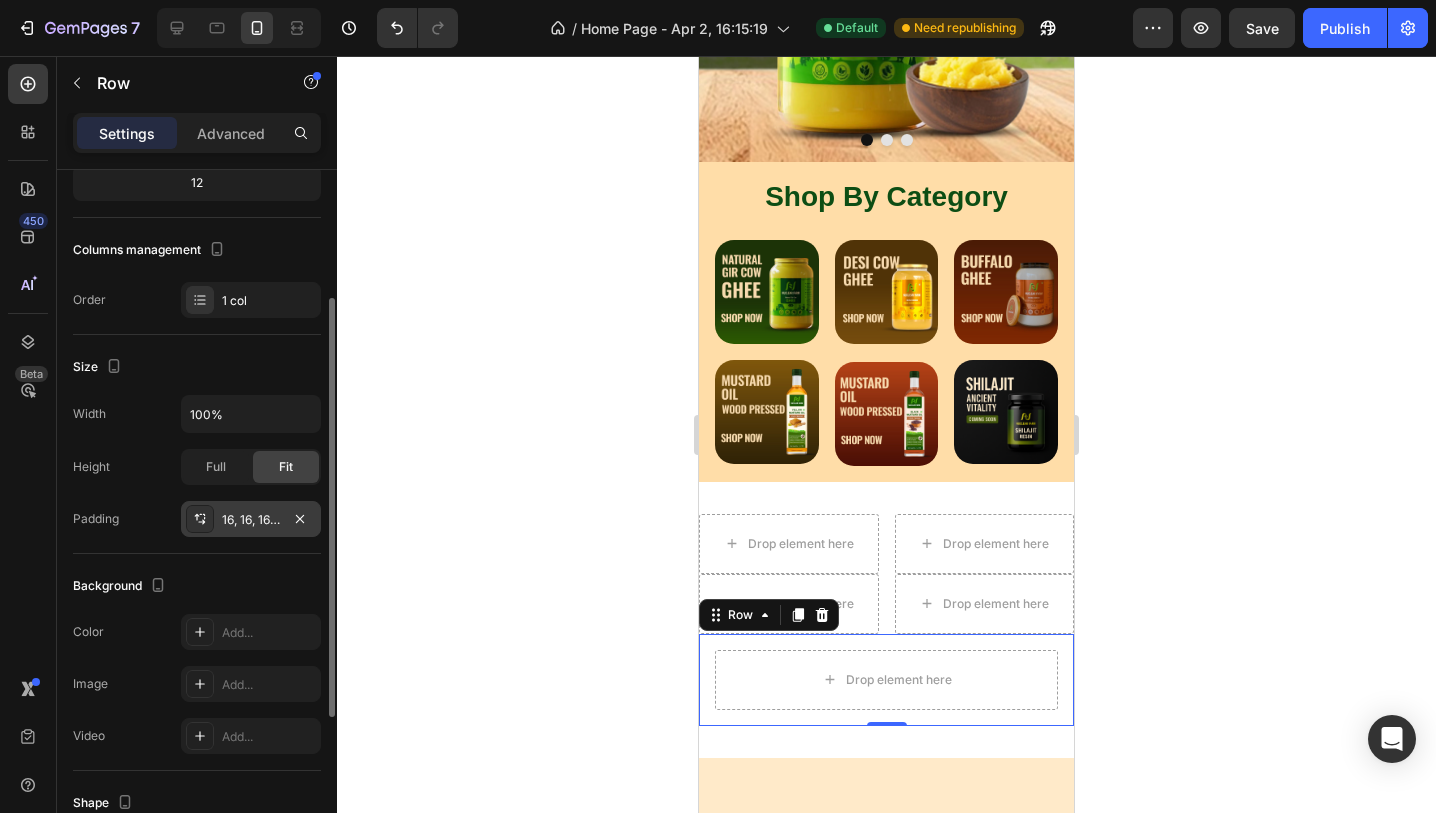 click on "16, 16, 16, 16" at bounding box center [251, 520] 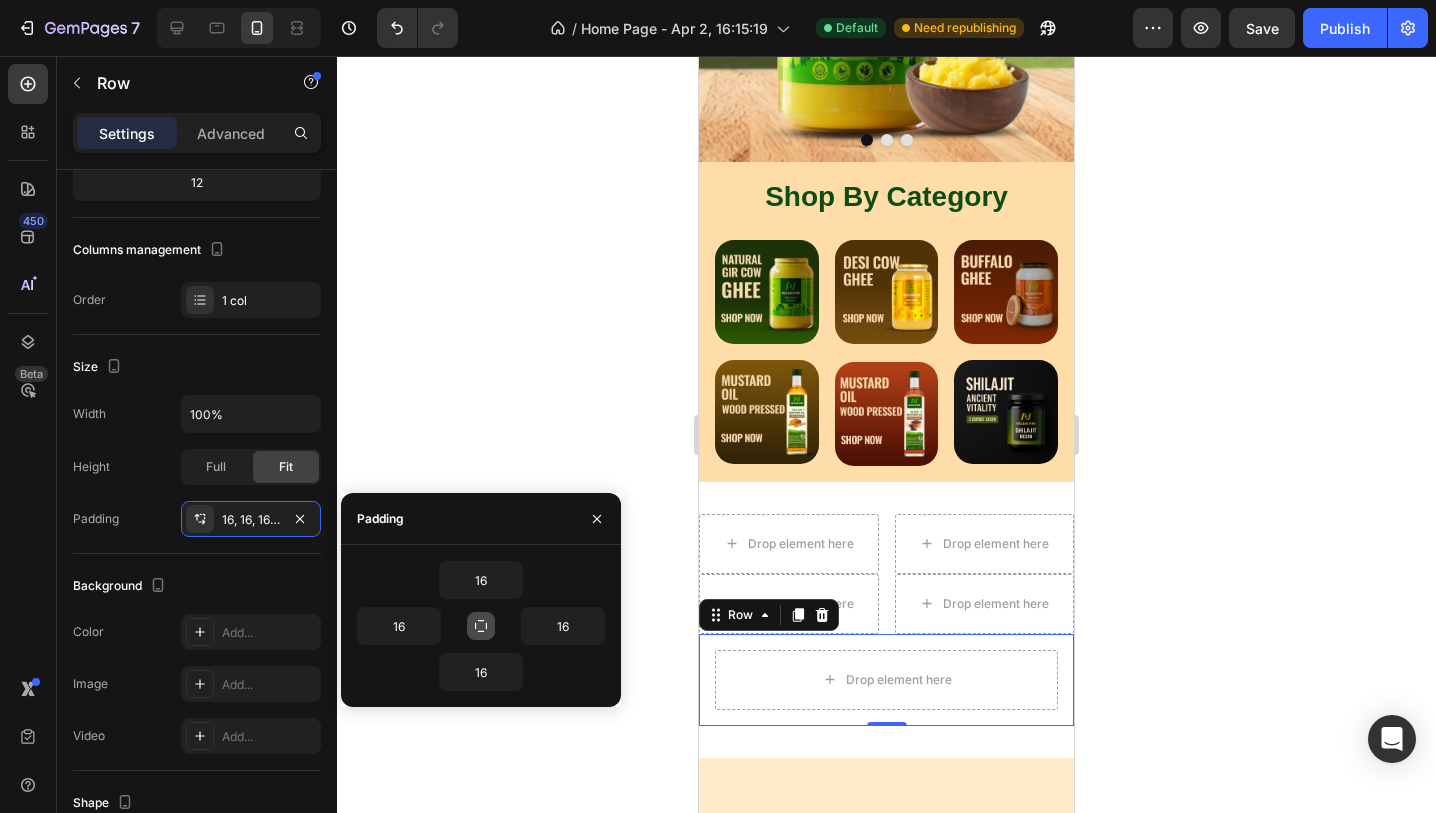 click 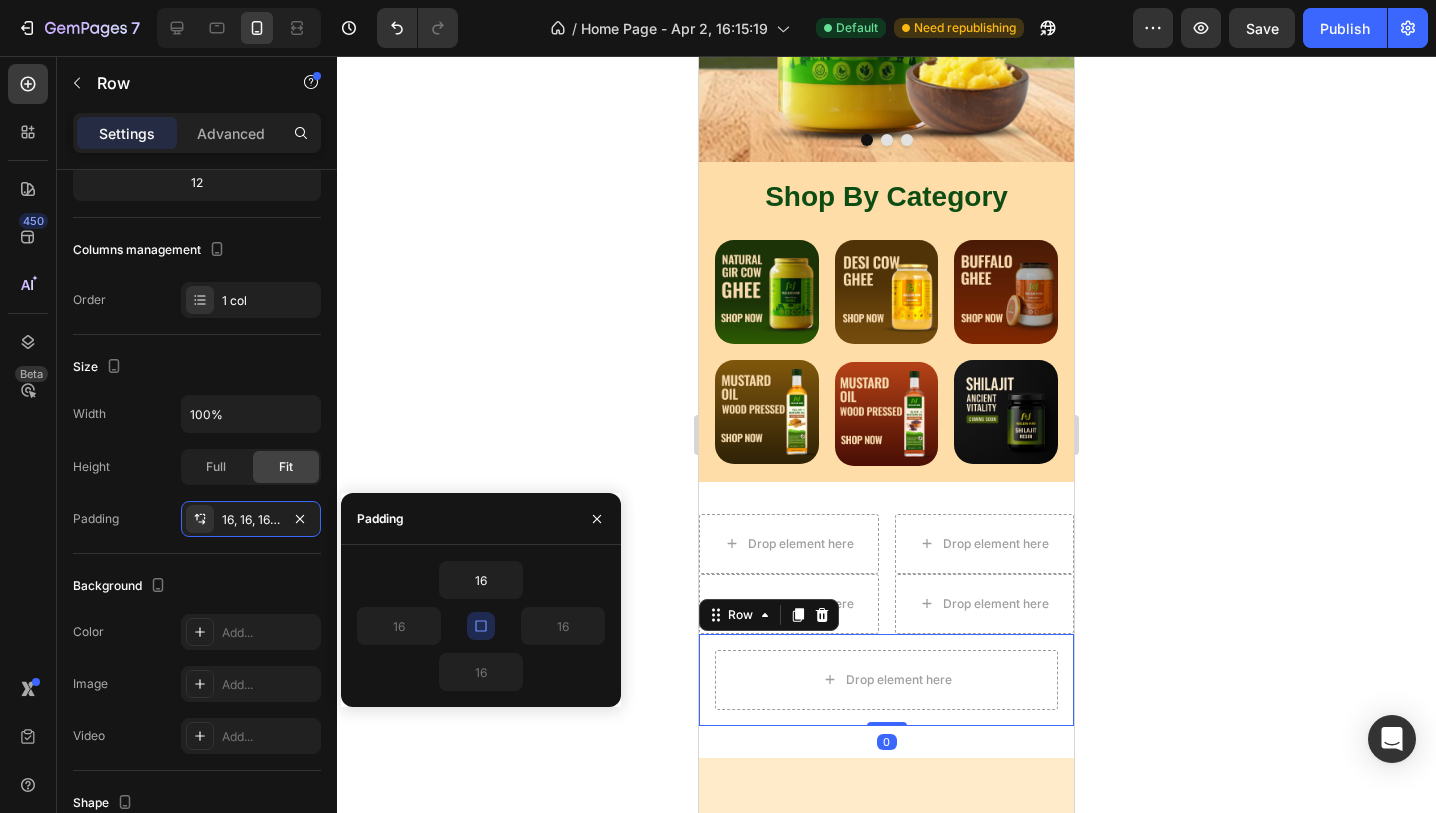 click 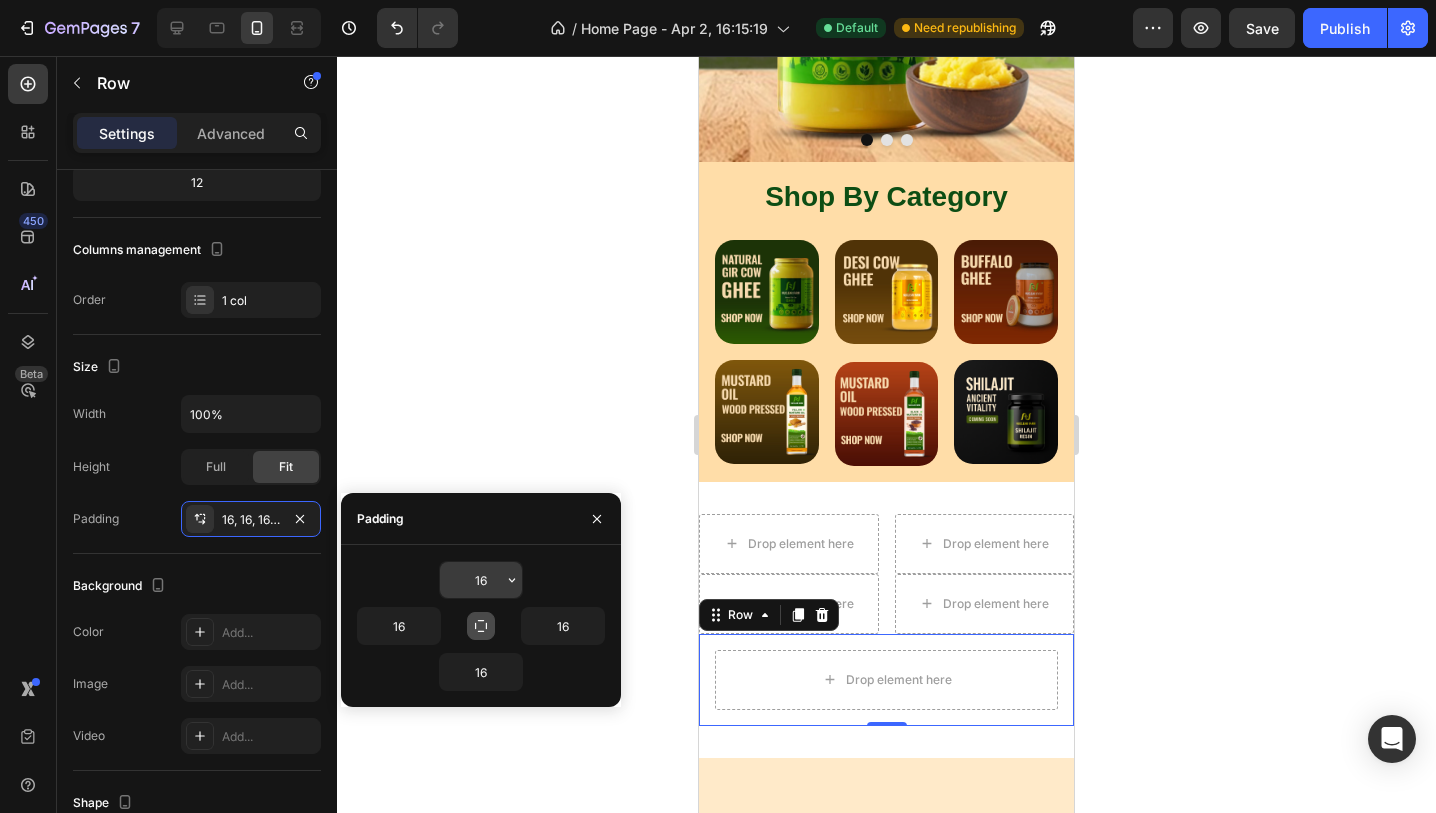 click on "16" at bounding box center (481, 580) 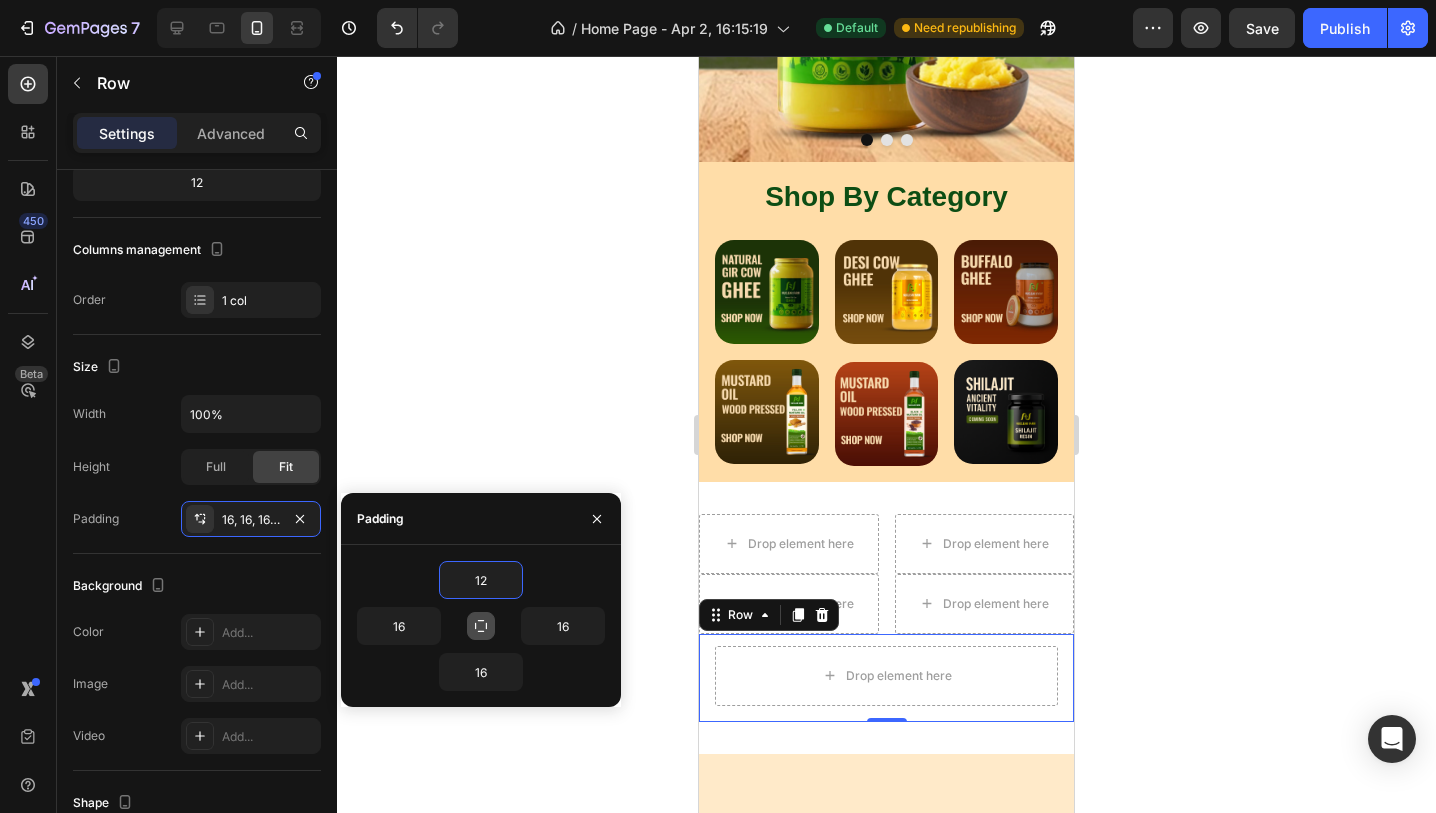 type on "12" 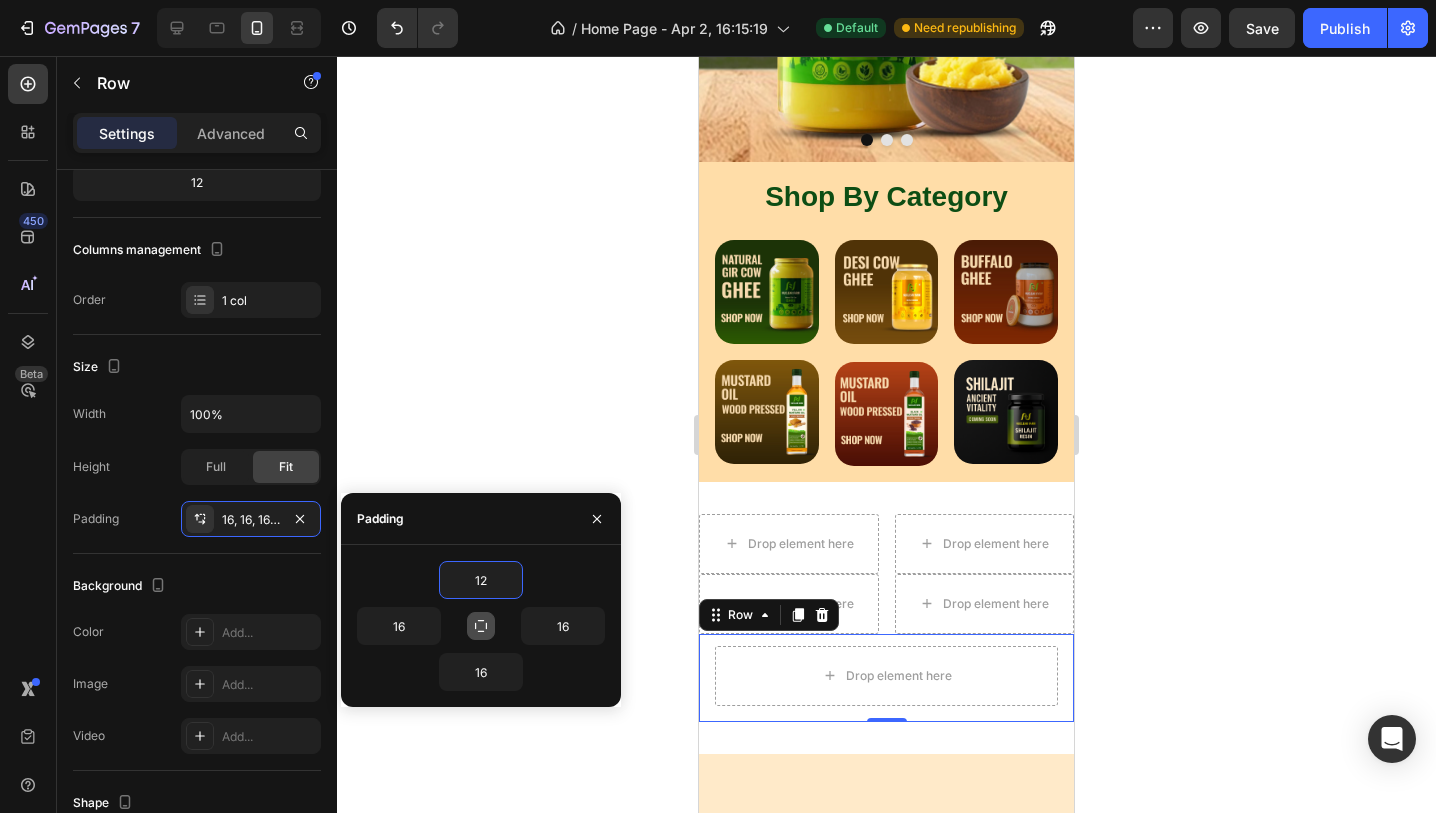 click 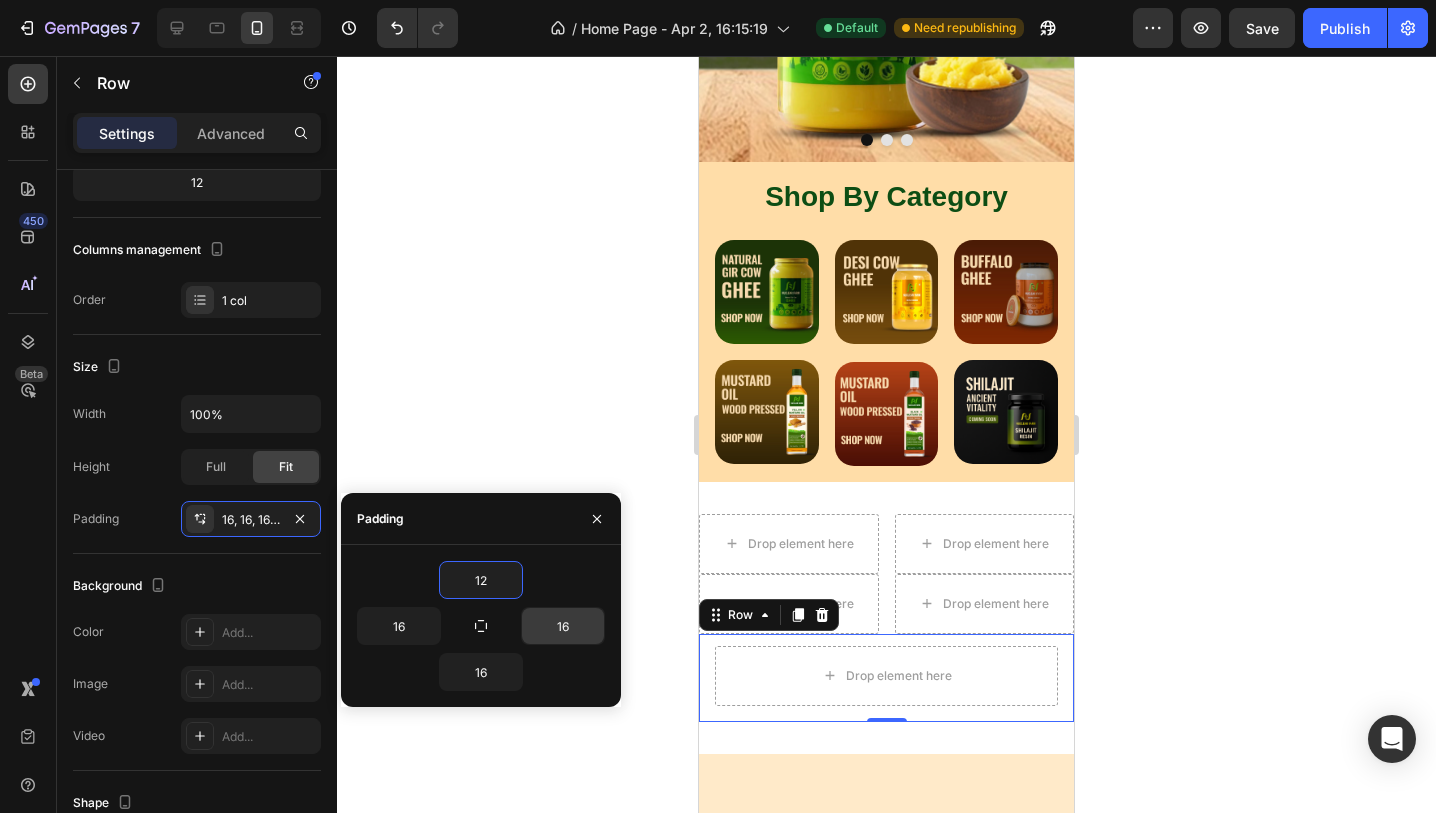 type on "12" 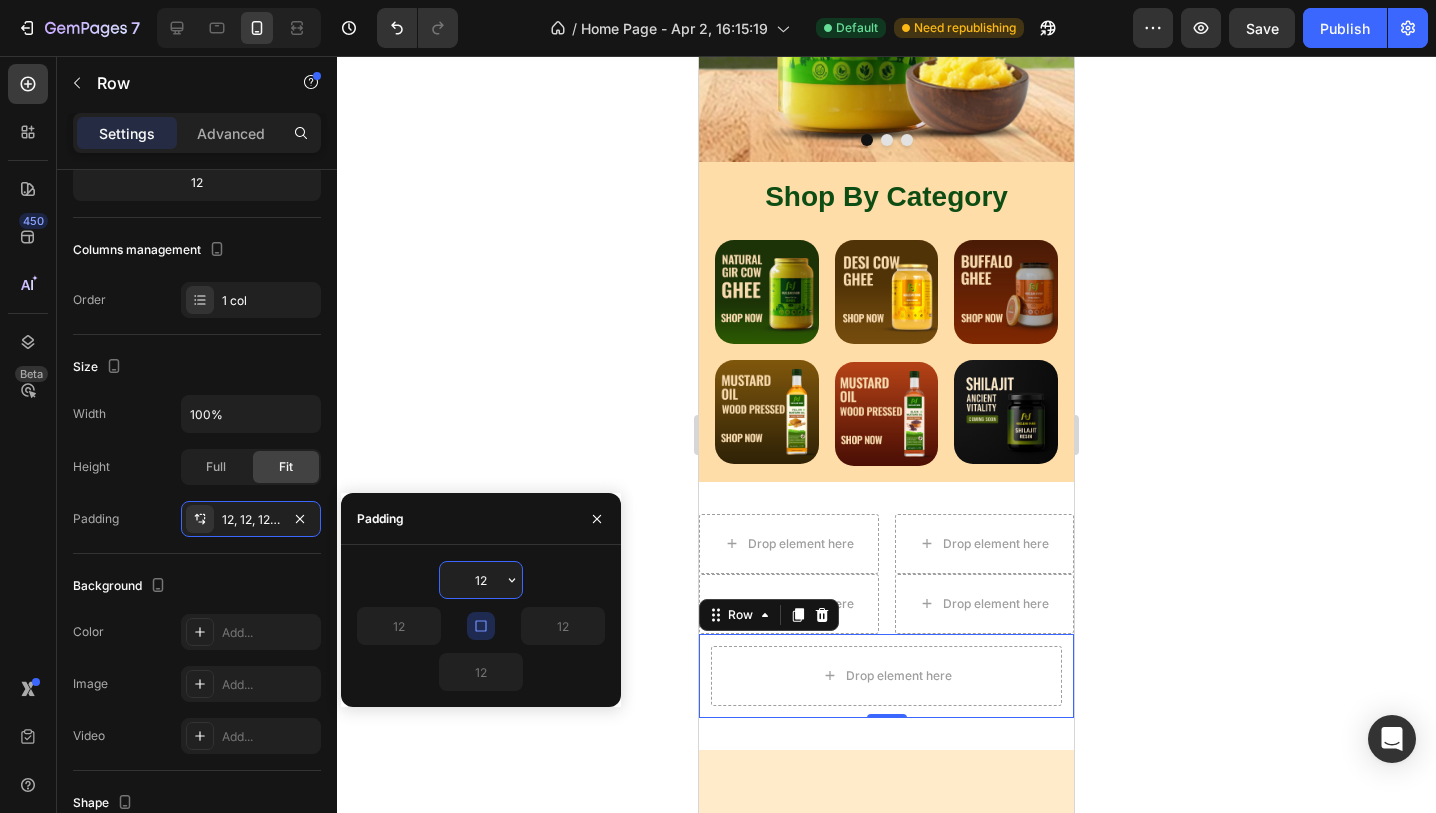 click on "12" at bounding box center [481, 580] 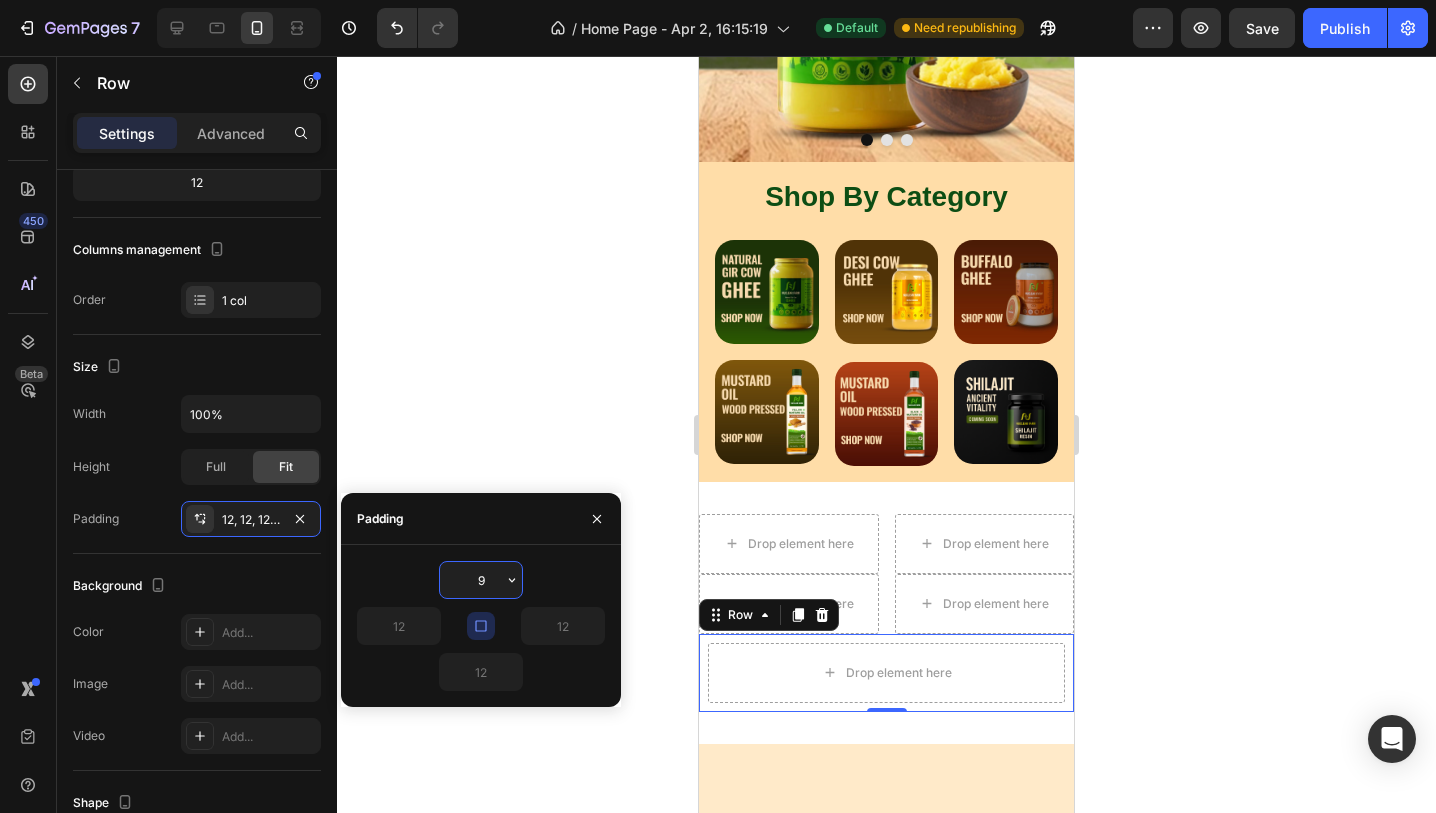 type on "9" 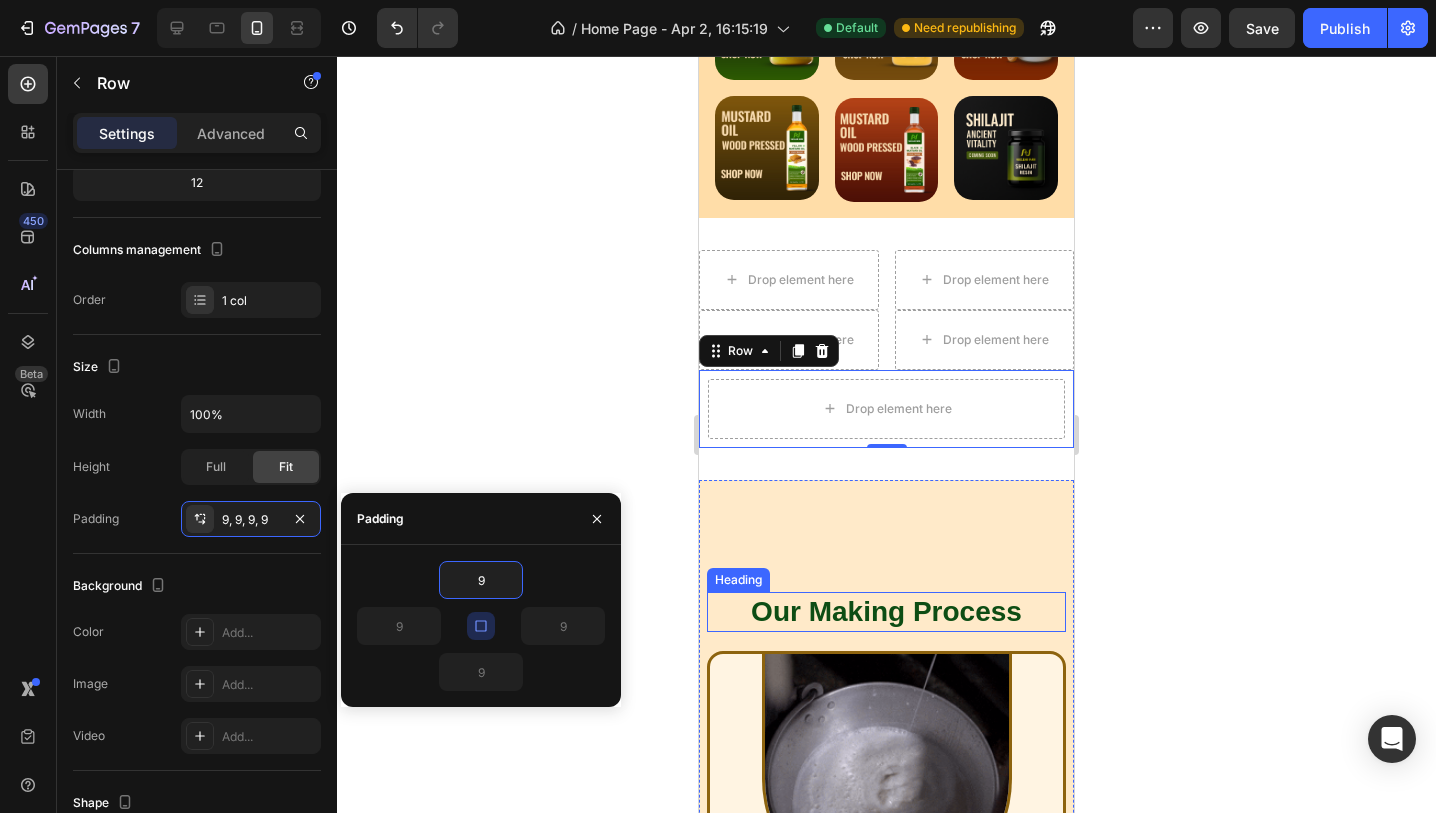 scroll, scrollTop: 698, scrollLeft: 0, axis: vertical 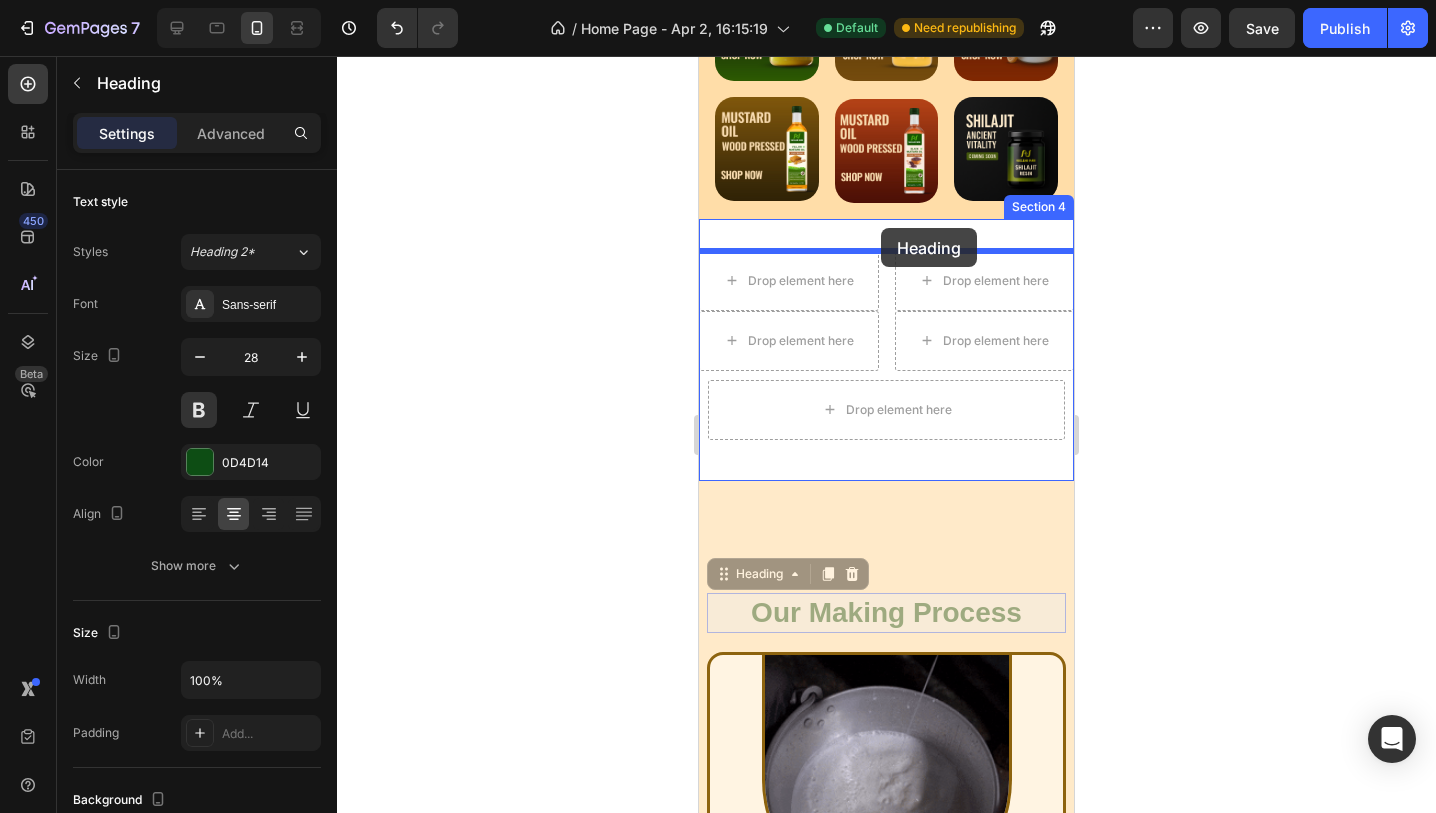 drag, startPoint x: 898, startPoint y: 623, endPoint x: 881, endPoint y: 228, distance: 395.36566 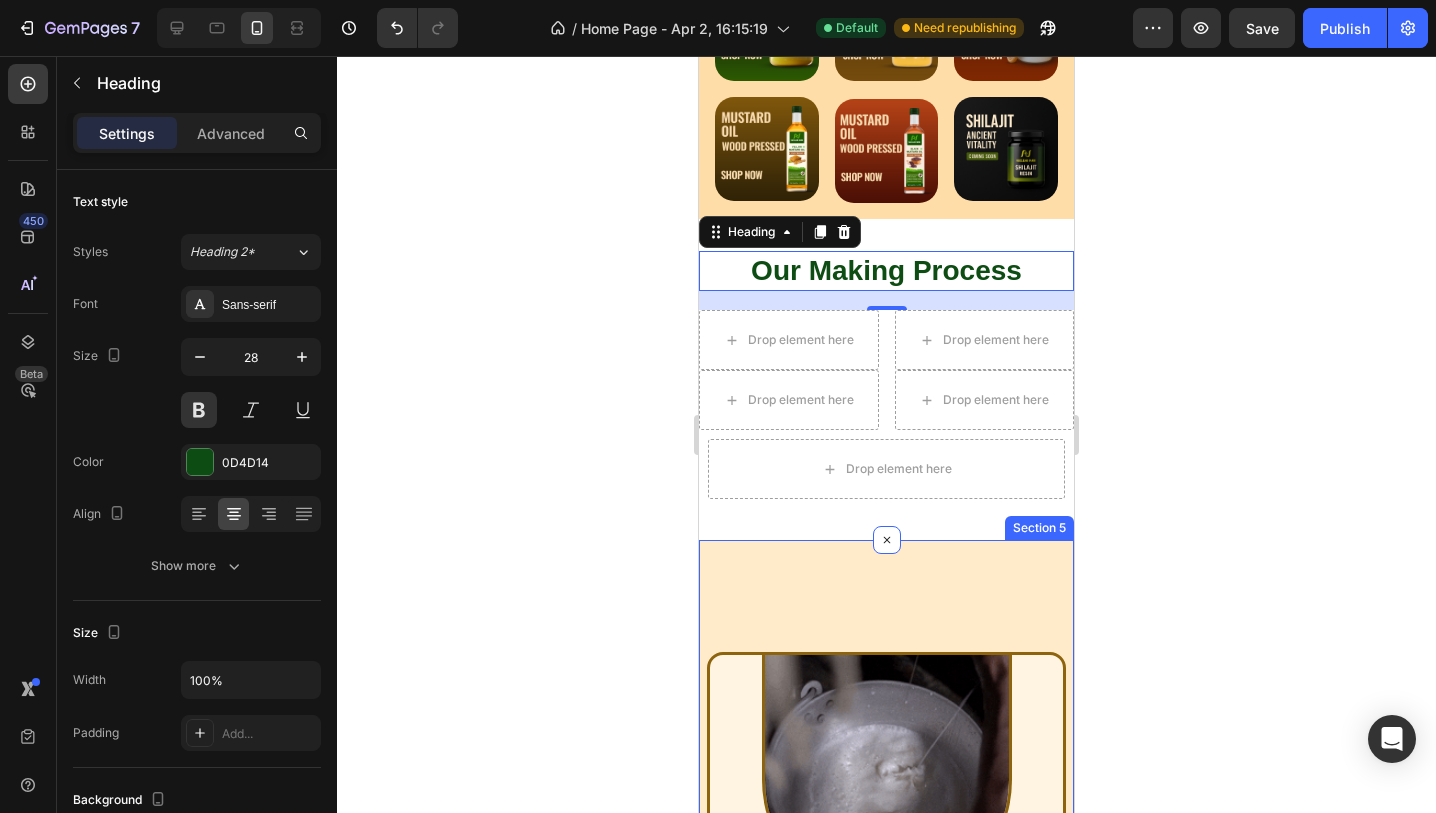 click on "Image 1. Hand Milking Heading We begin each day with  hand-milking our A2 Desi cows  — no machines, no stress. Text Block Row Image 2.Curd Preparation Heading Unlike factory-made ghee that uses cream, we  set curd naturally from the milk. Text Block Row Image 3. Wood Churned  Heading Using a  wooden churned (bilona)  , we  hand-churn the curd   to extract makkhan. Text Block Row Image 4. Cooked with Traditional Method Heading The extracted butter is slowly simmered on low flame, allowing water to evaporate. Text Block Row Image 5. Packaged in Glass Jars Heading Once cooled, the ghee is filtered and packed with care to retain its purity. Text Block Row Row Row Row Section 5" at bounding box center (886, 1608) 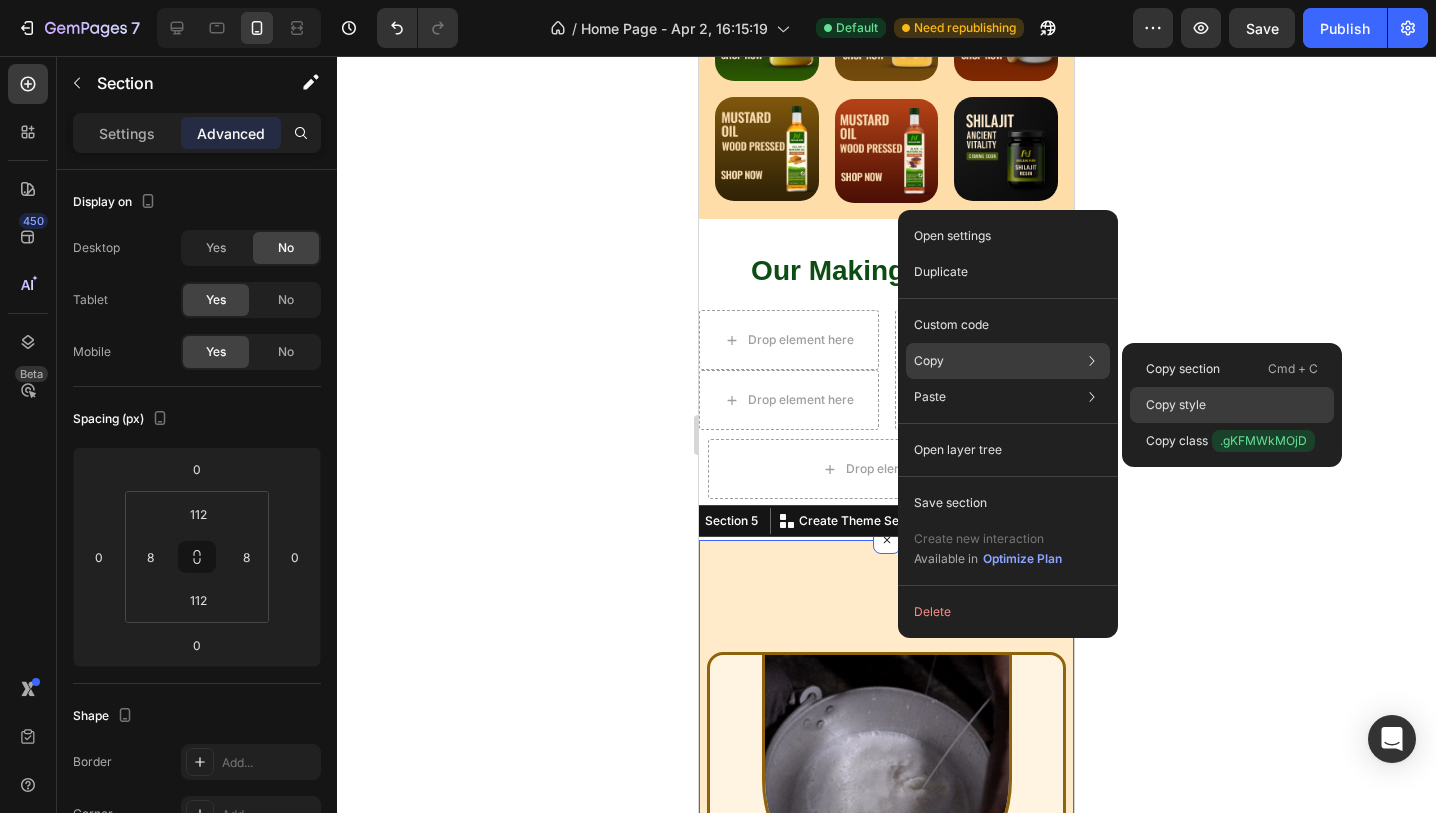 click on "Copy style" 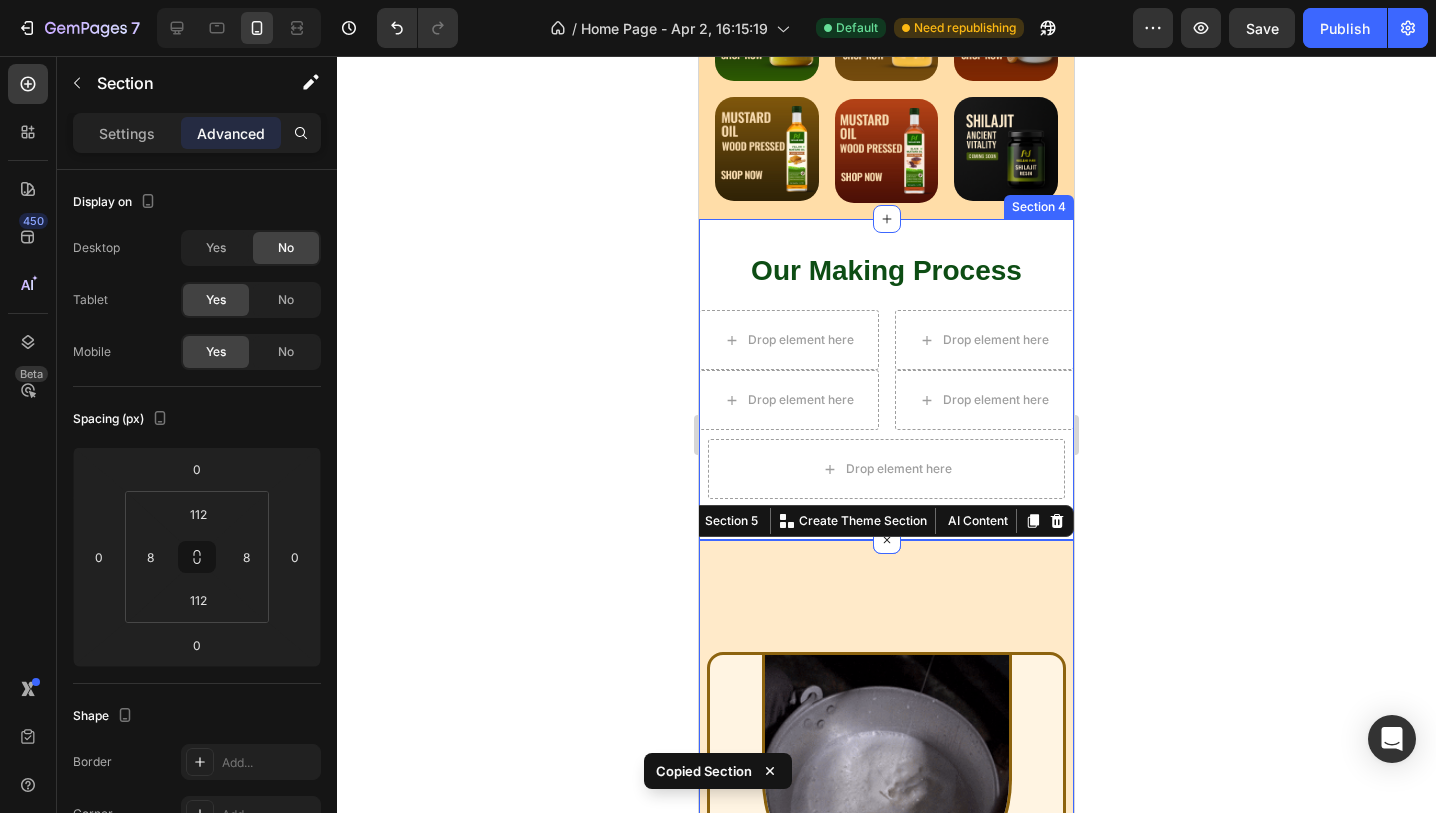 click on "Our Making Process    Heading
Drop element here
Drop element here Row
Drop element here
Drop element here Row
Drop element here Row" at bounding box center (886, 379) 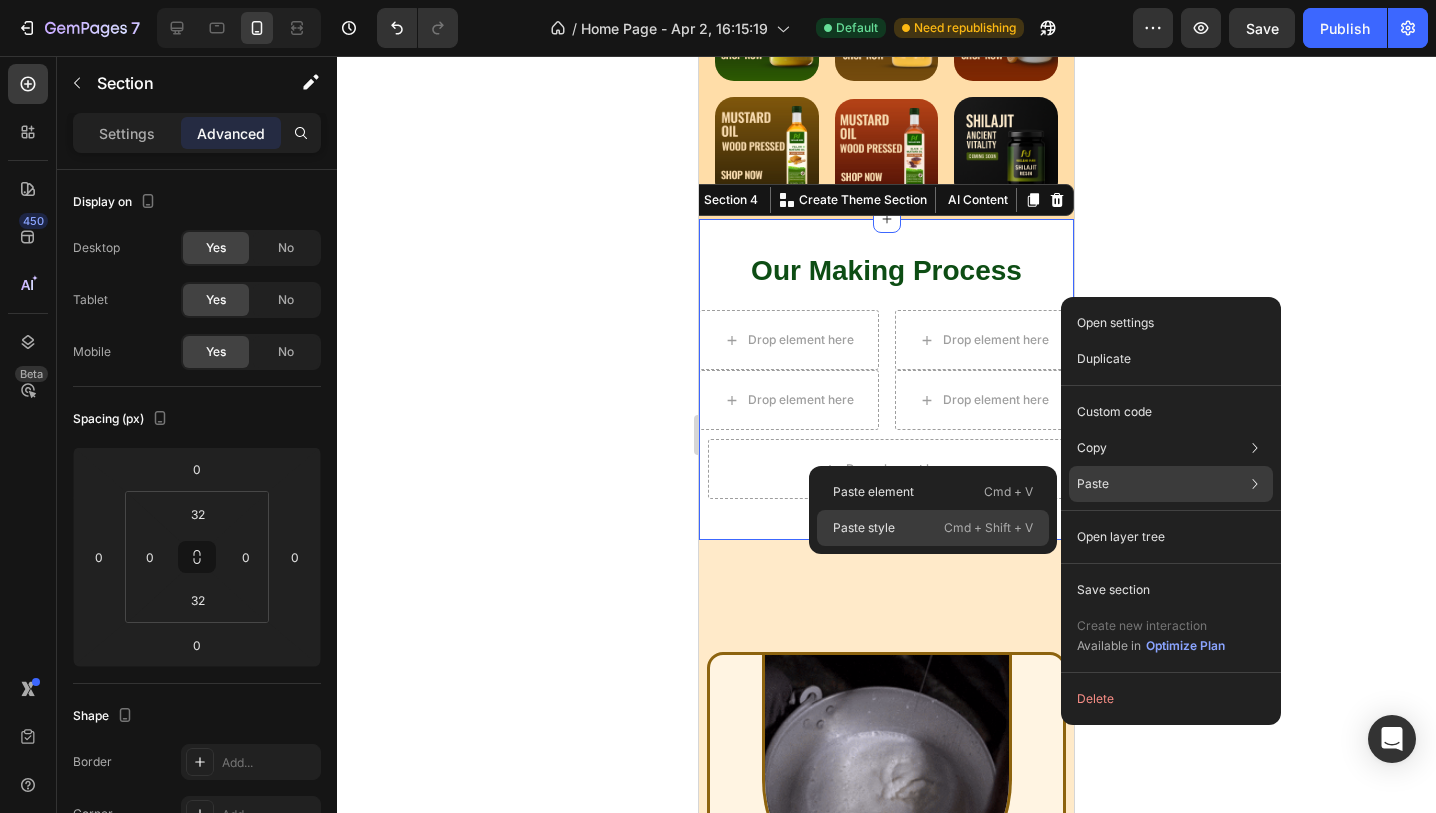 click on "Cmd + Shift + V" at bounding box center (988, 528) 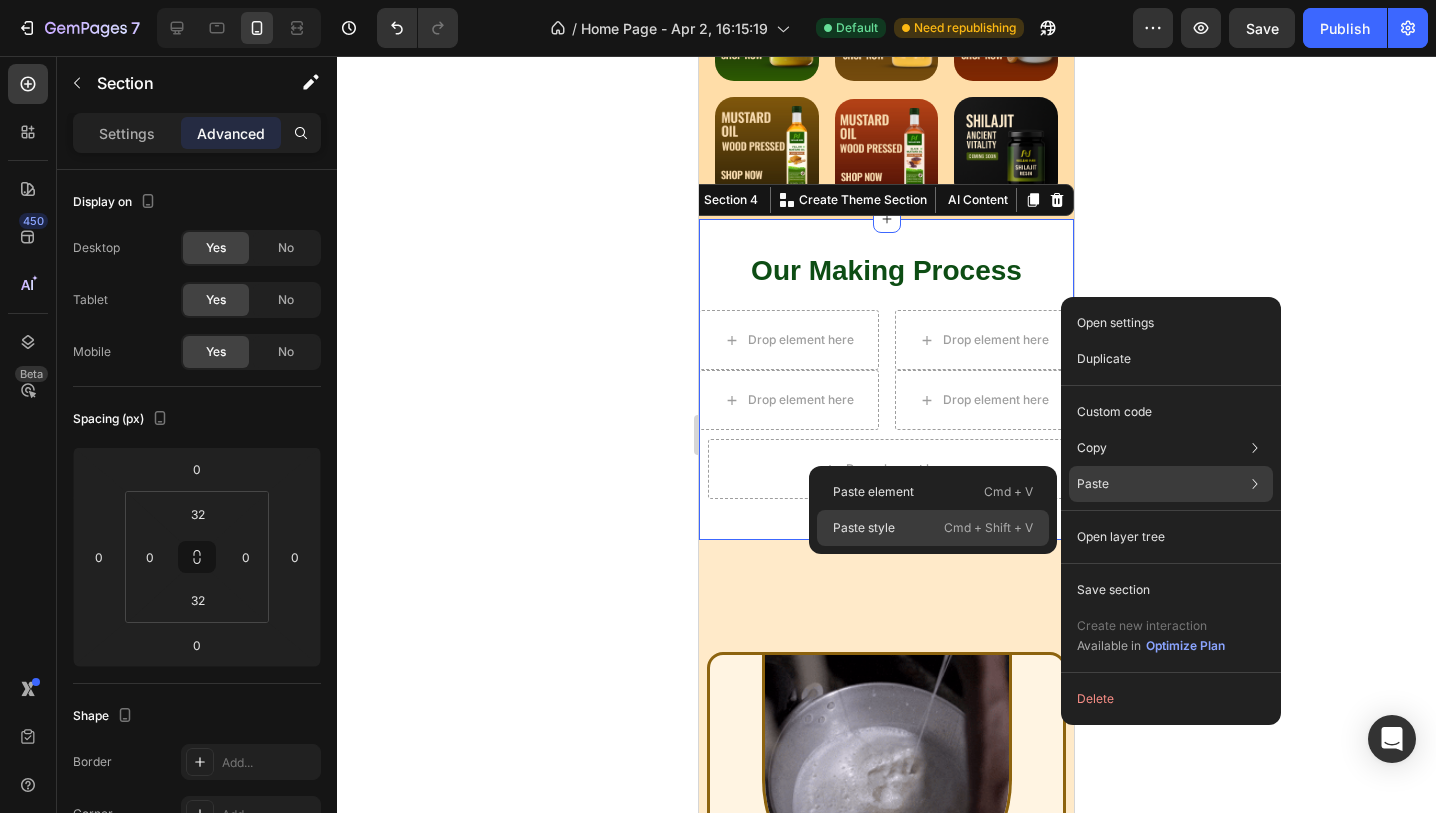 type on "112" 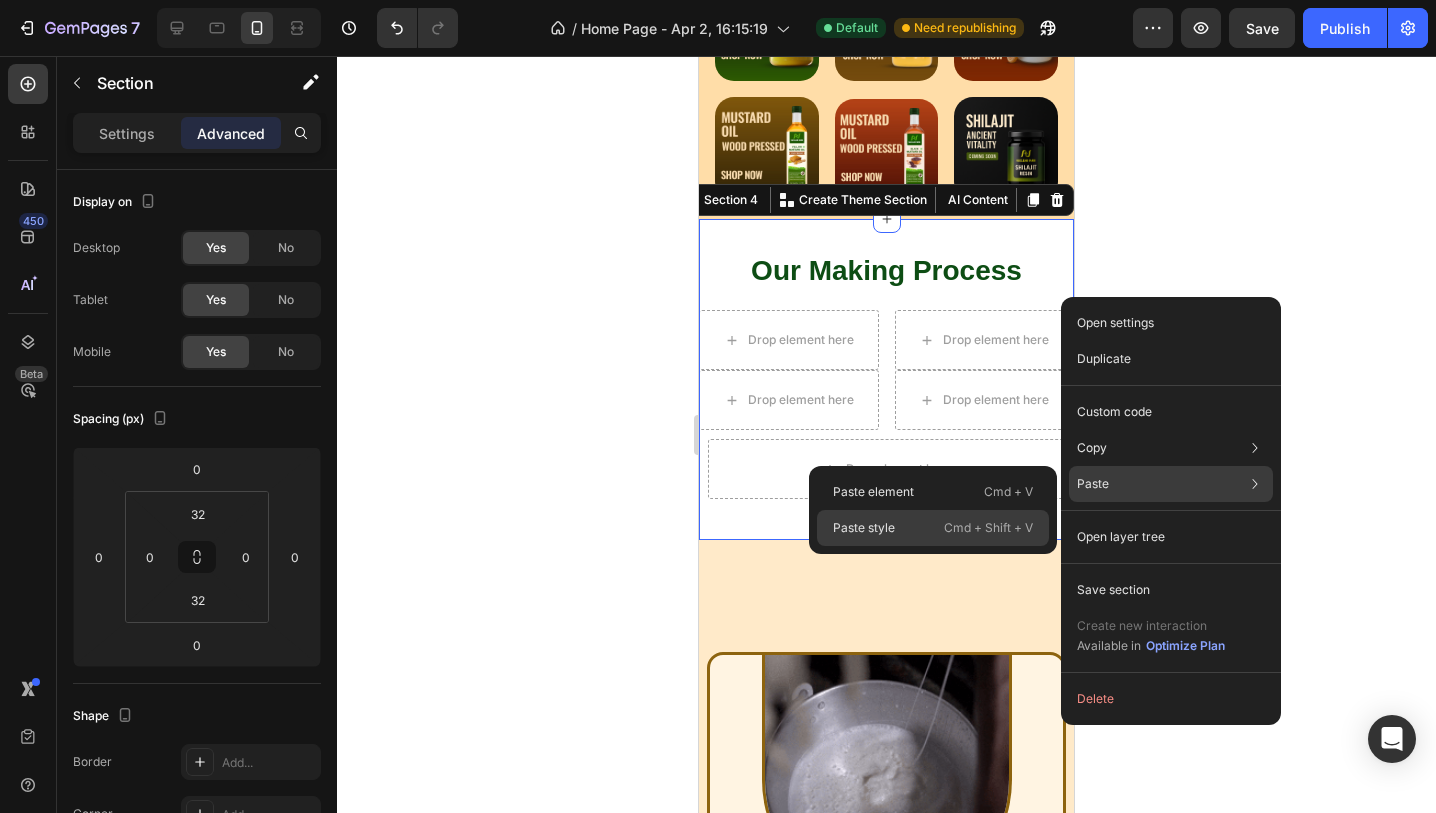 type on "8" 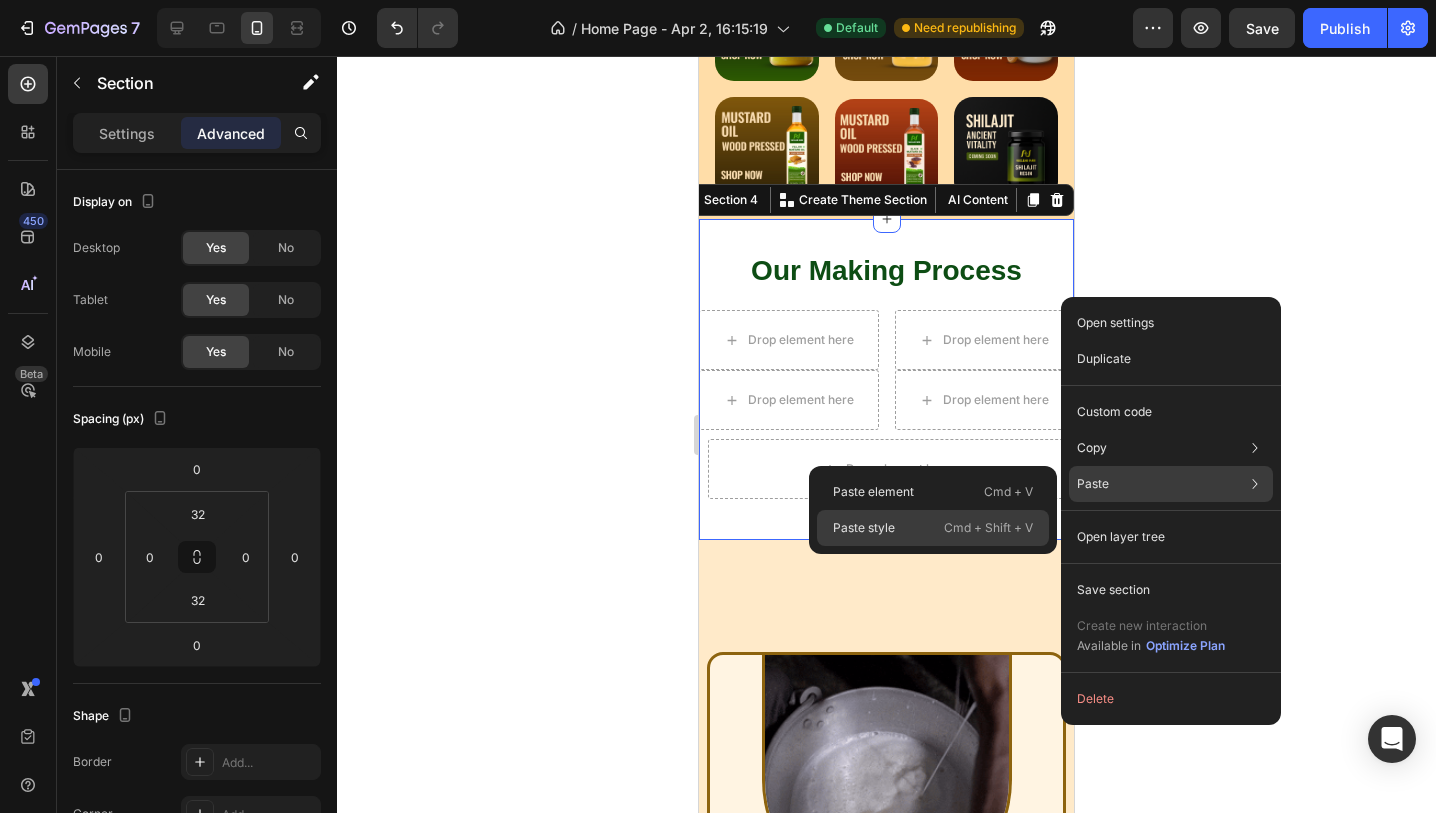 type on "112" 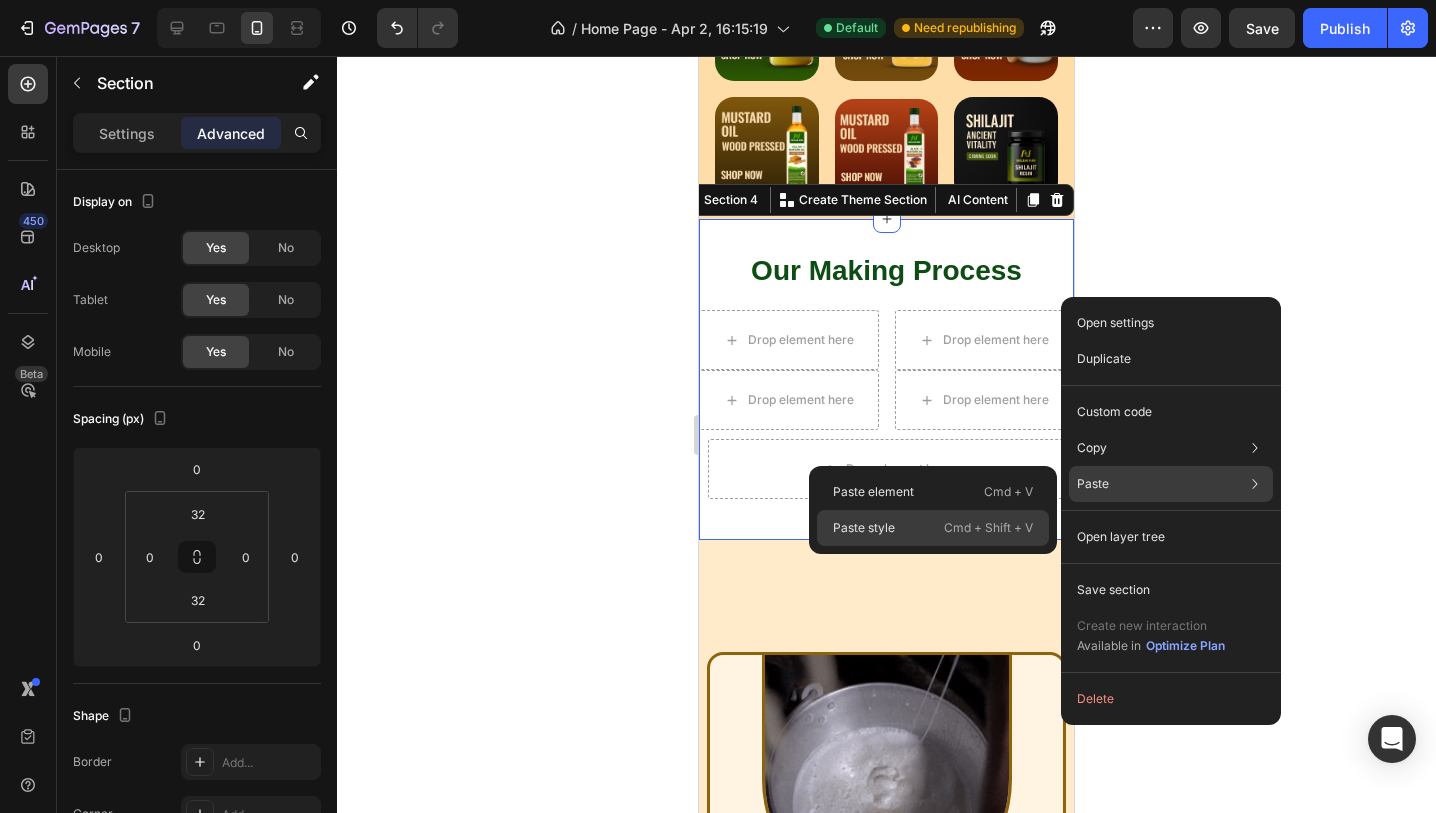type on "8" 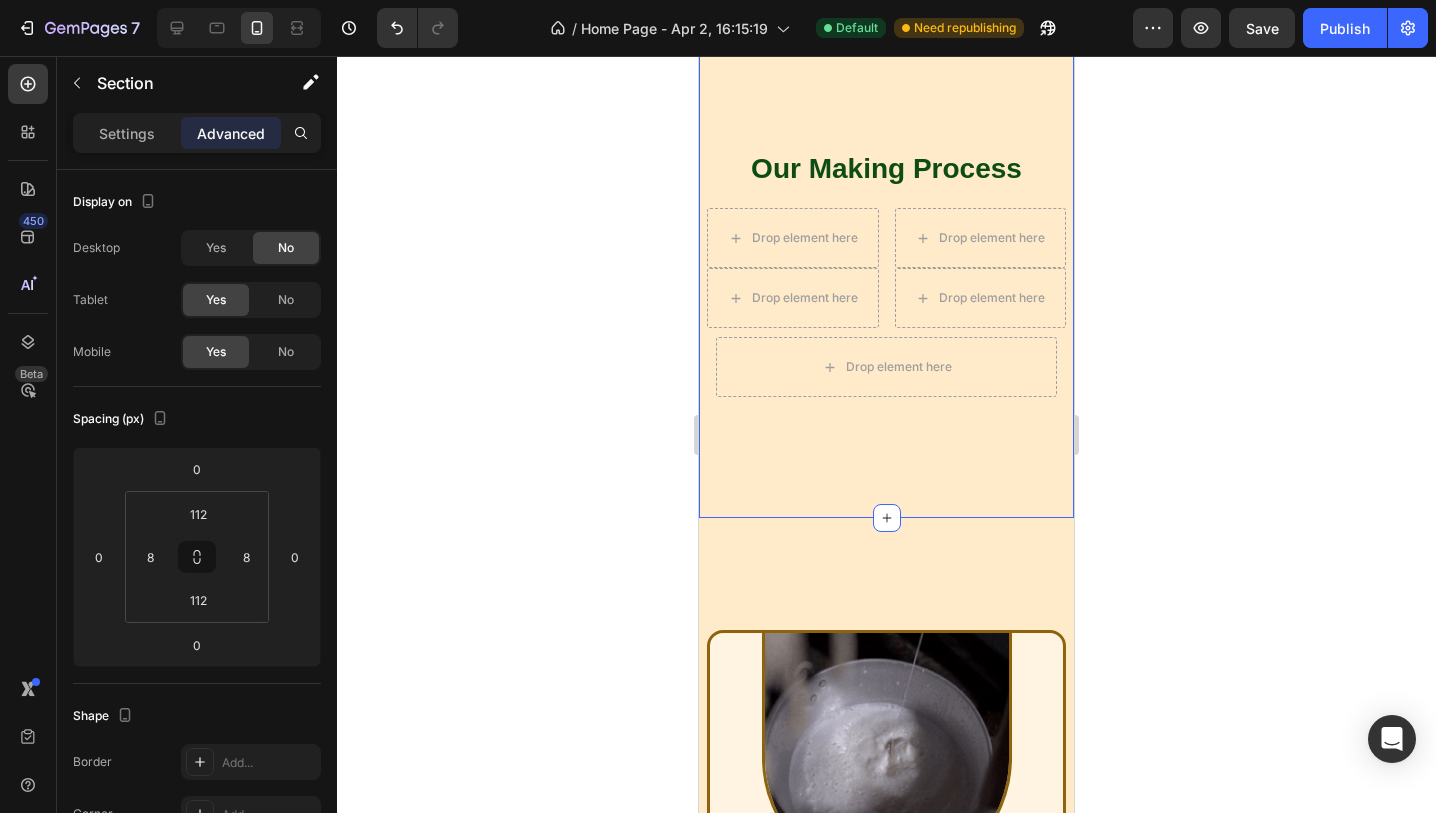scroll, scrollTop: 923, scrollLeft: 0, axis: vertical 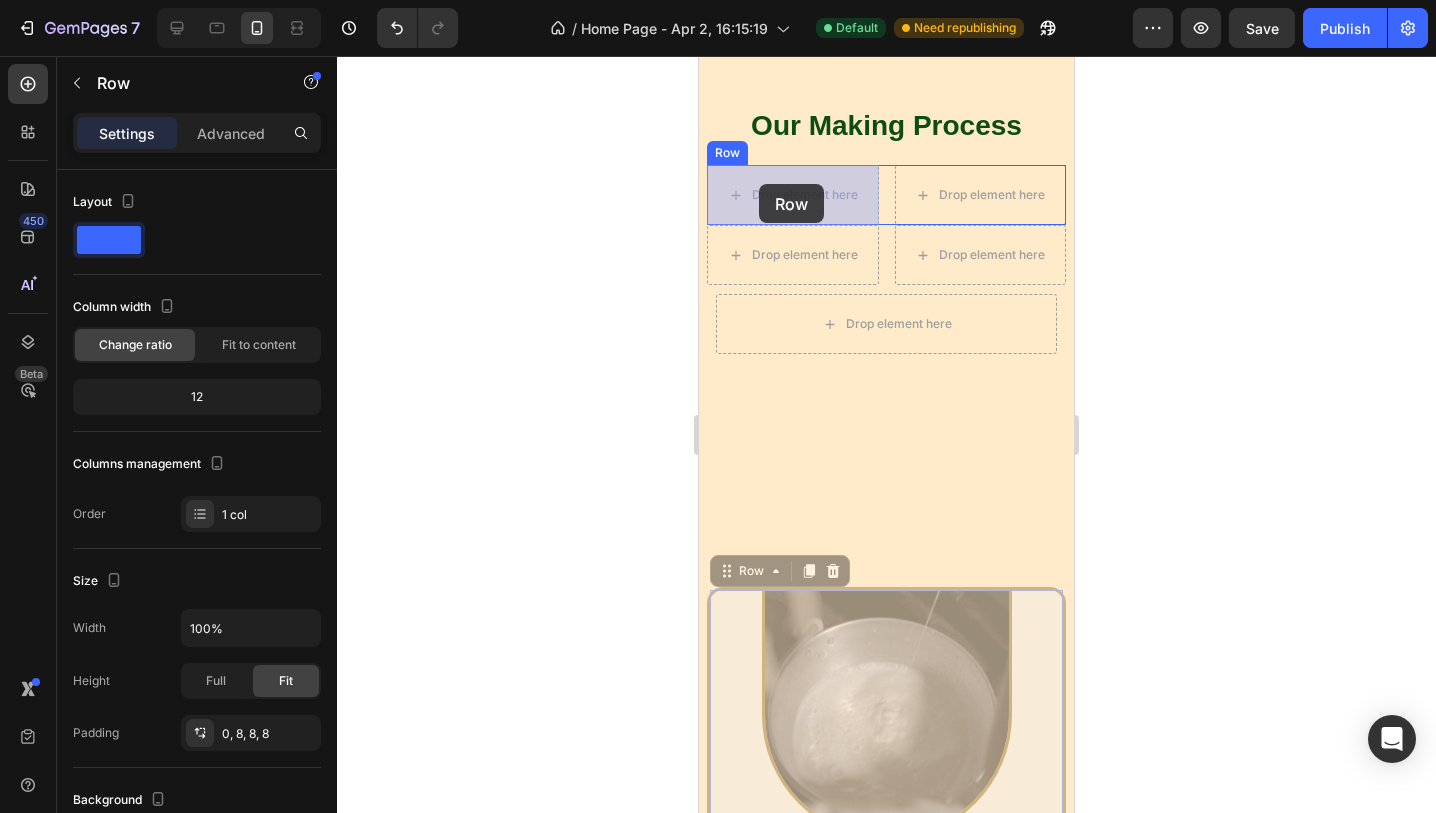 drag, startPoint x: 709, startPoint y: 615, endPoint x: 759, endPoint y: 184, distance: 433.89053 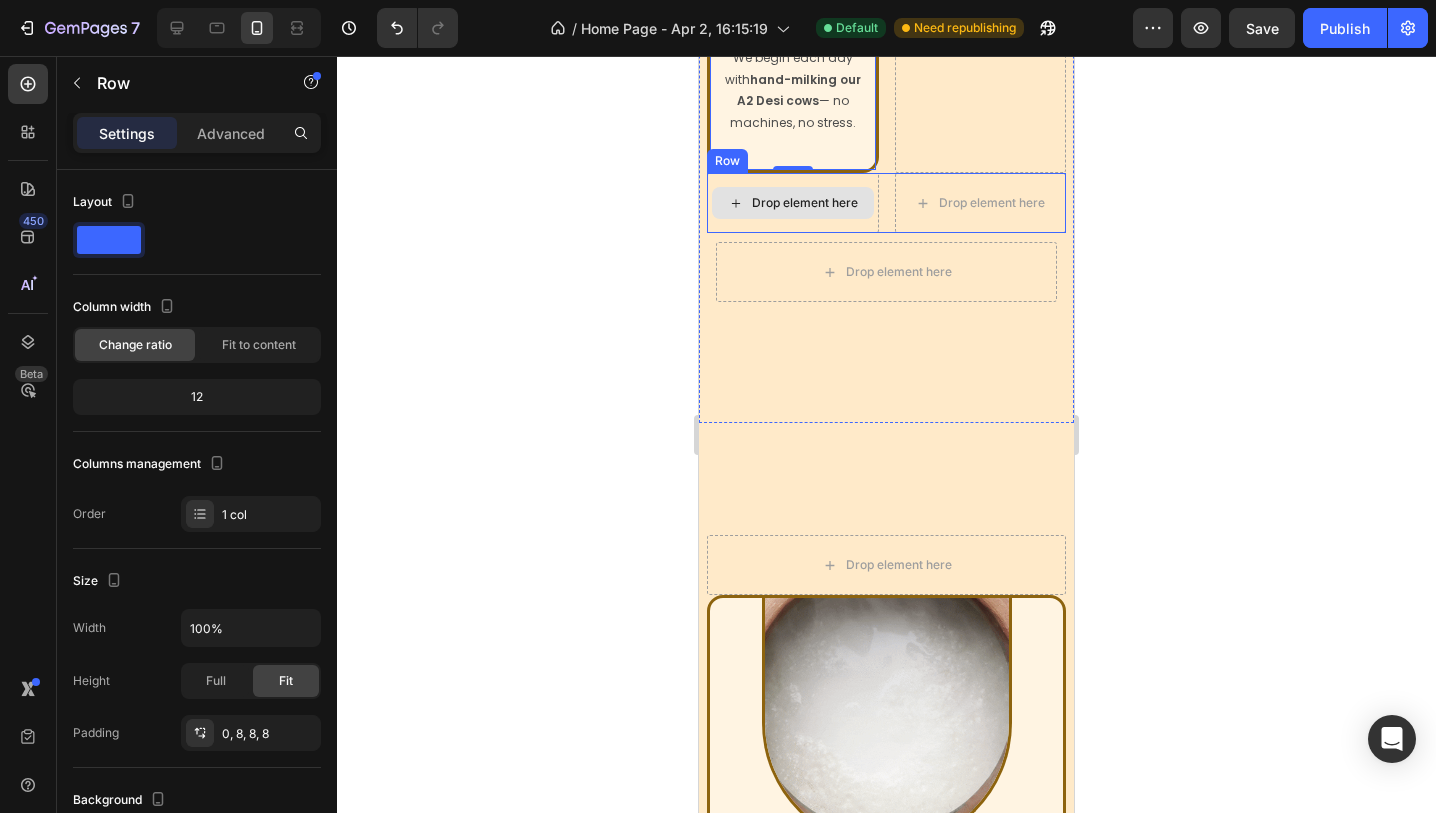 scroll, scrollTop: 1228, scrollLeft: 0, axis: vertical 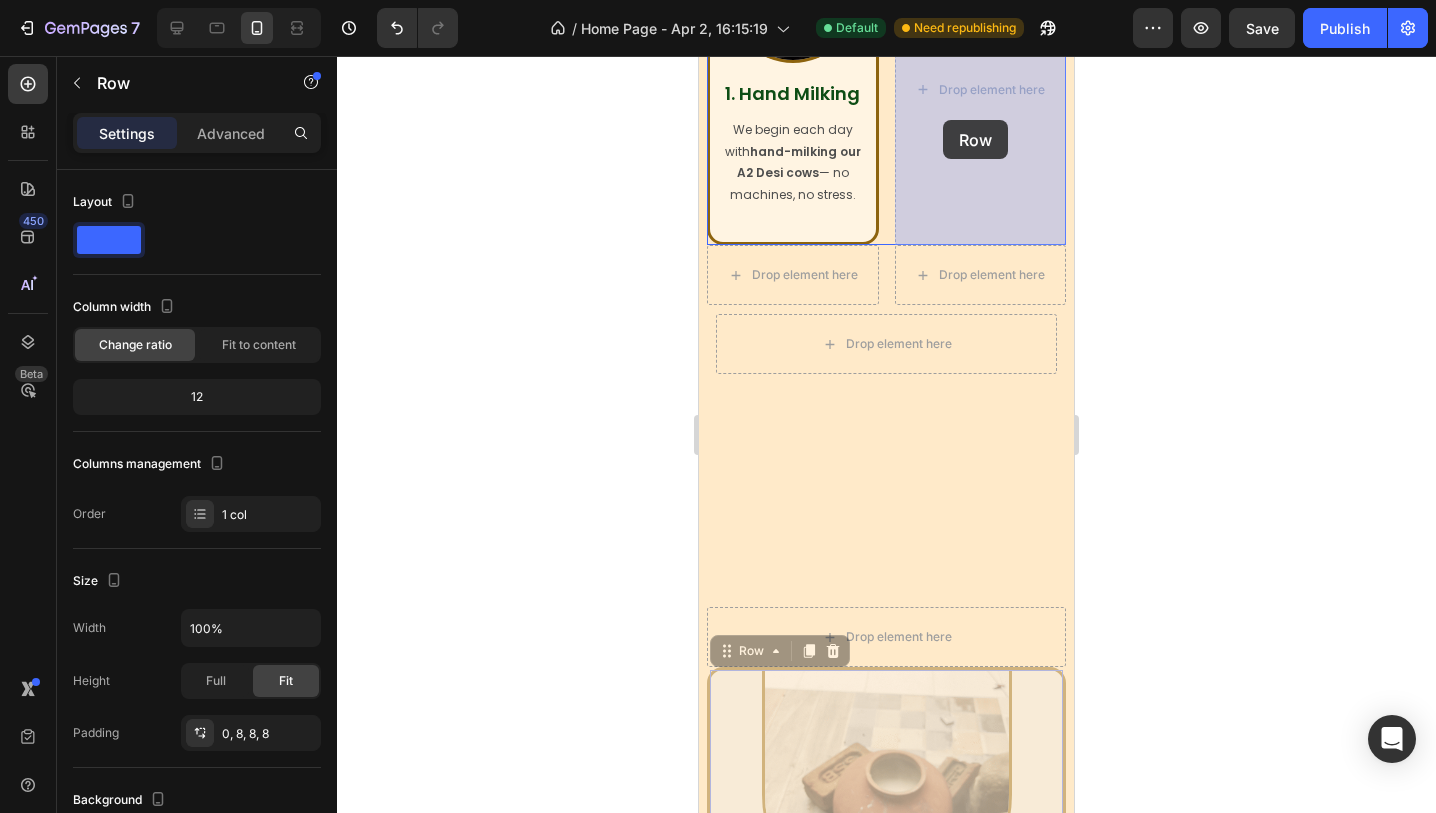 drag, startPoint x: 709, startPoint y: 700, endPoint x: 943, endPoint y: 120, distance: 625.4247 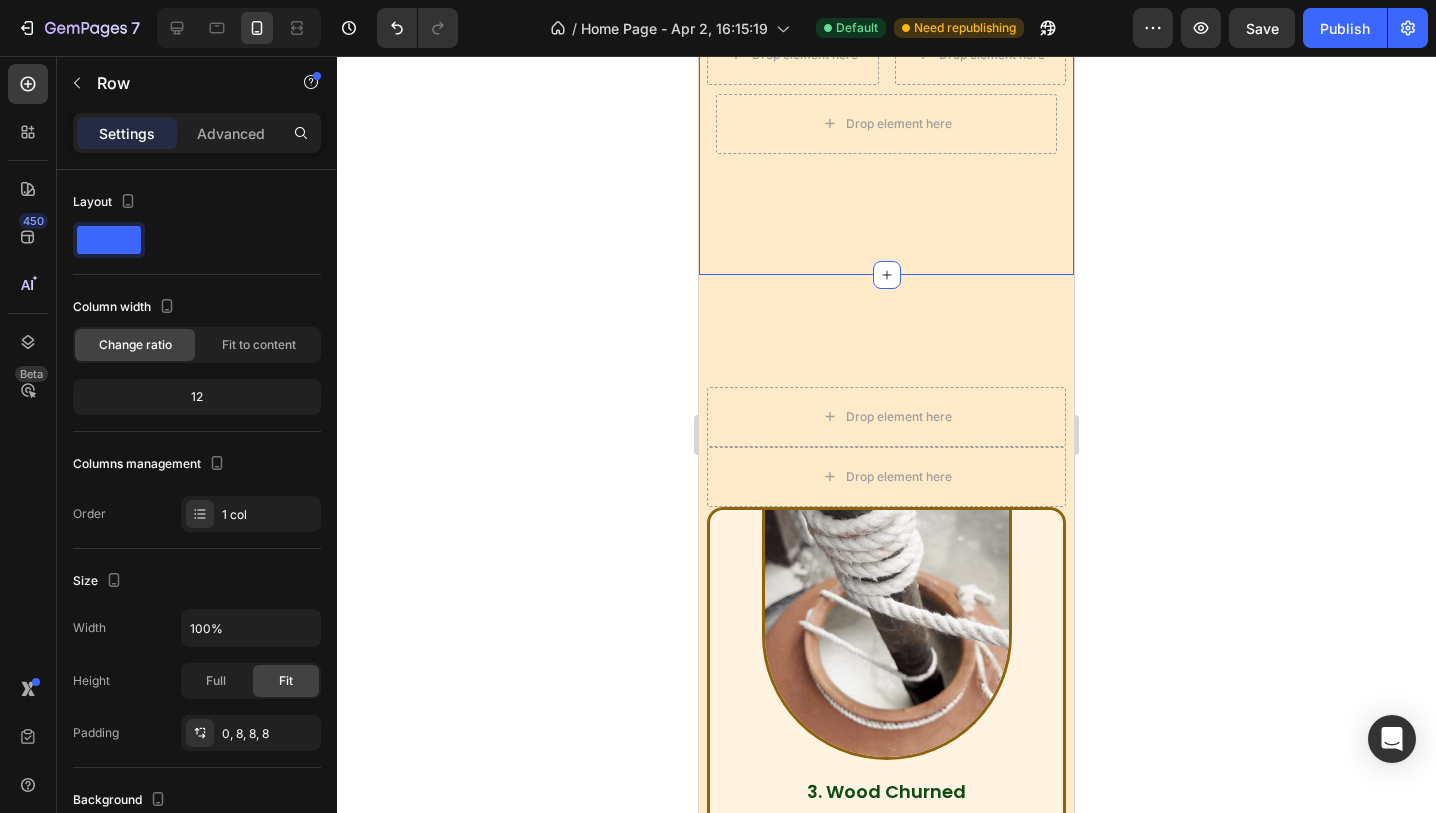 scroll, scrollTop: 1381, scrollLeft: 0, axis: vertical 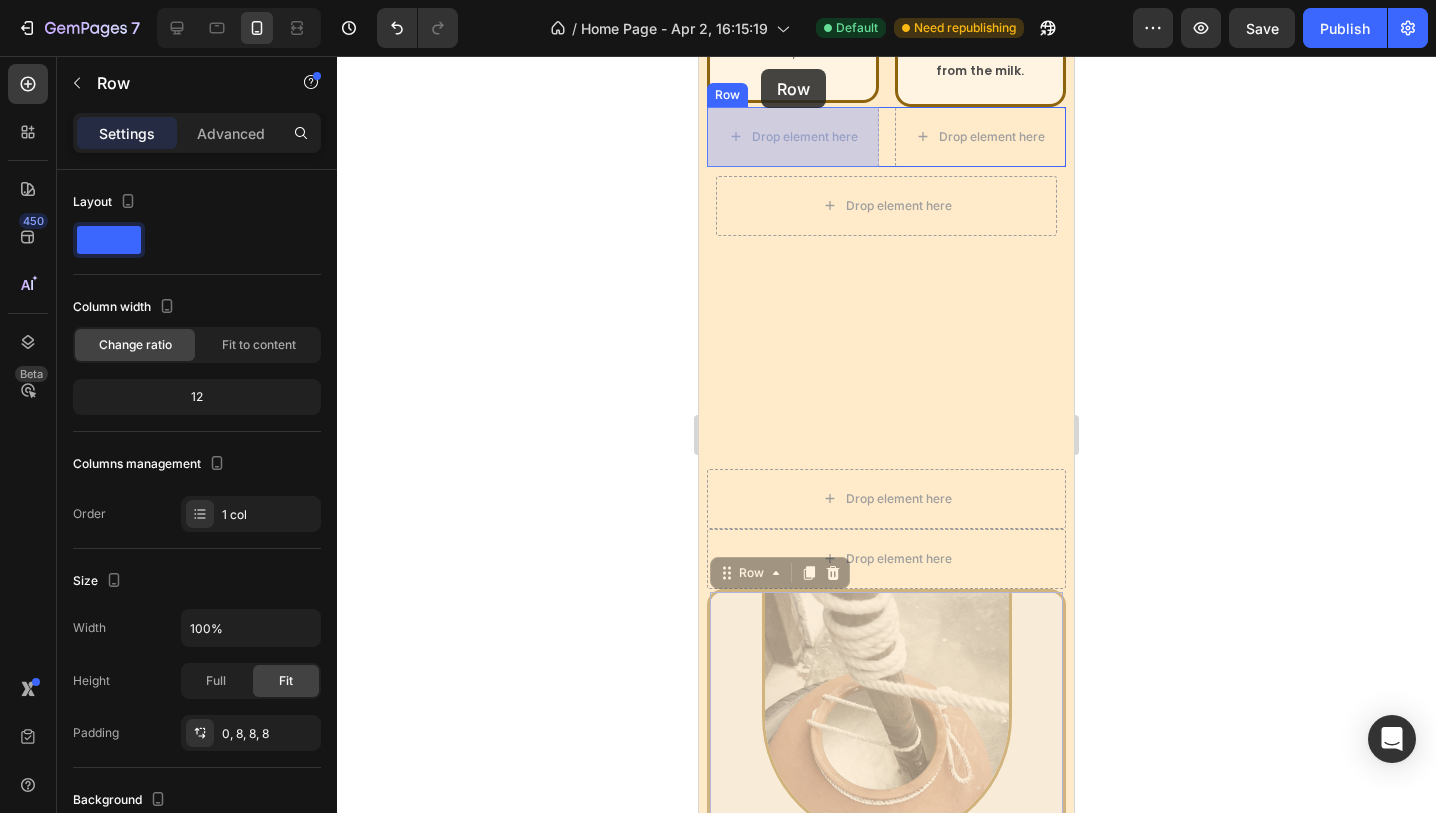 drag, startPoint x: 707, startPoint y: 674, endPoint x: 761, endPoint y: 69, distance: 607.40515 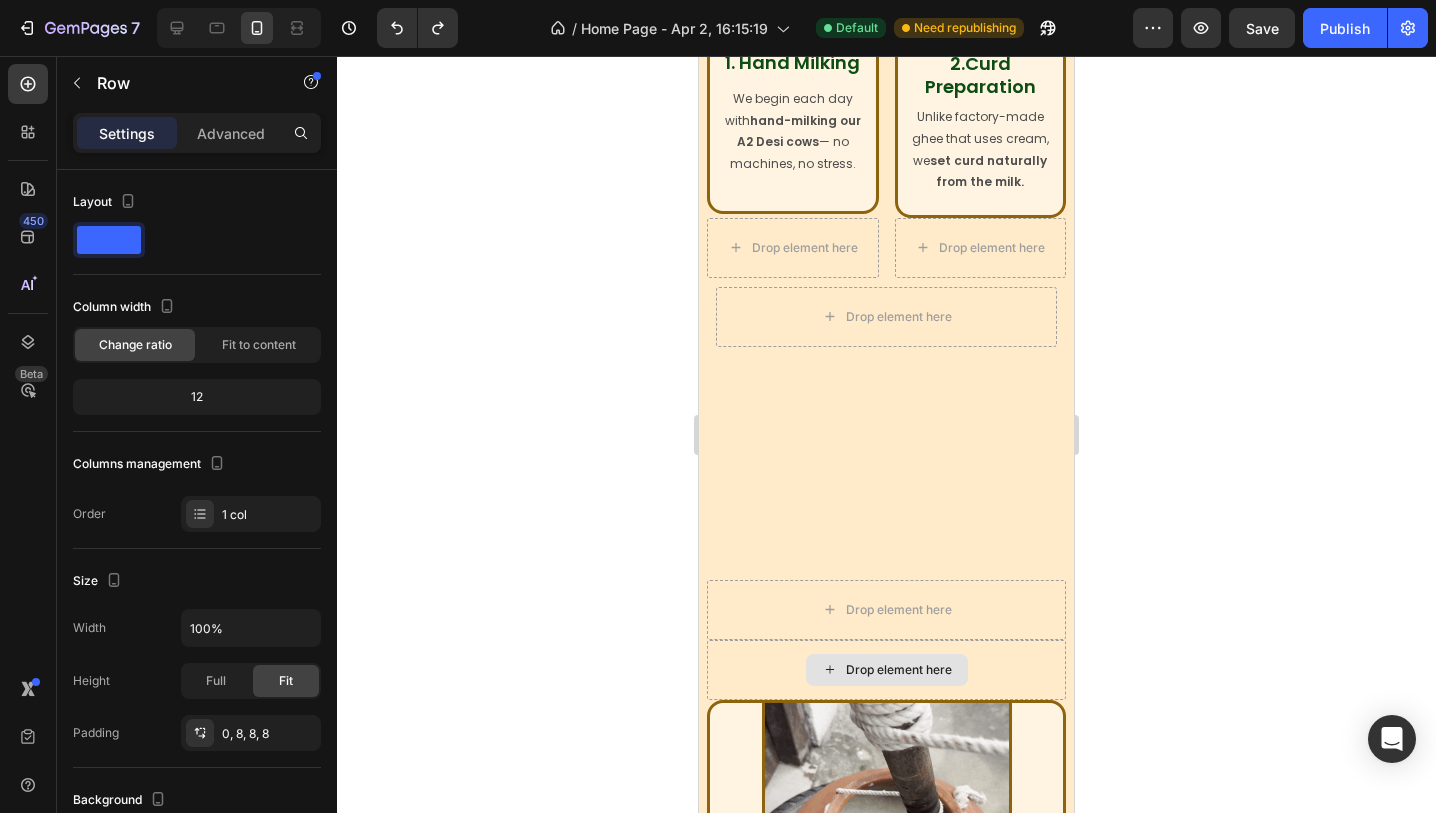 scroll, scrollTop: 1182, scrollLeft: 0, axis: vertical 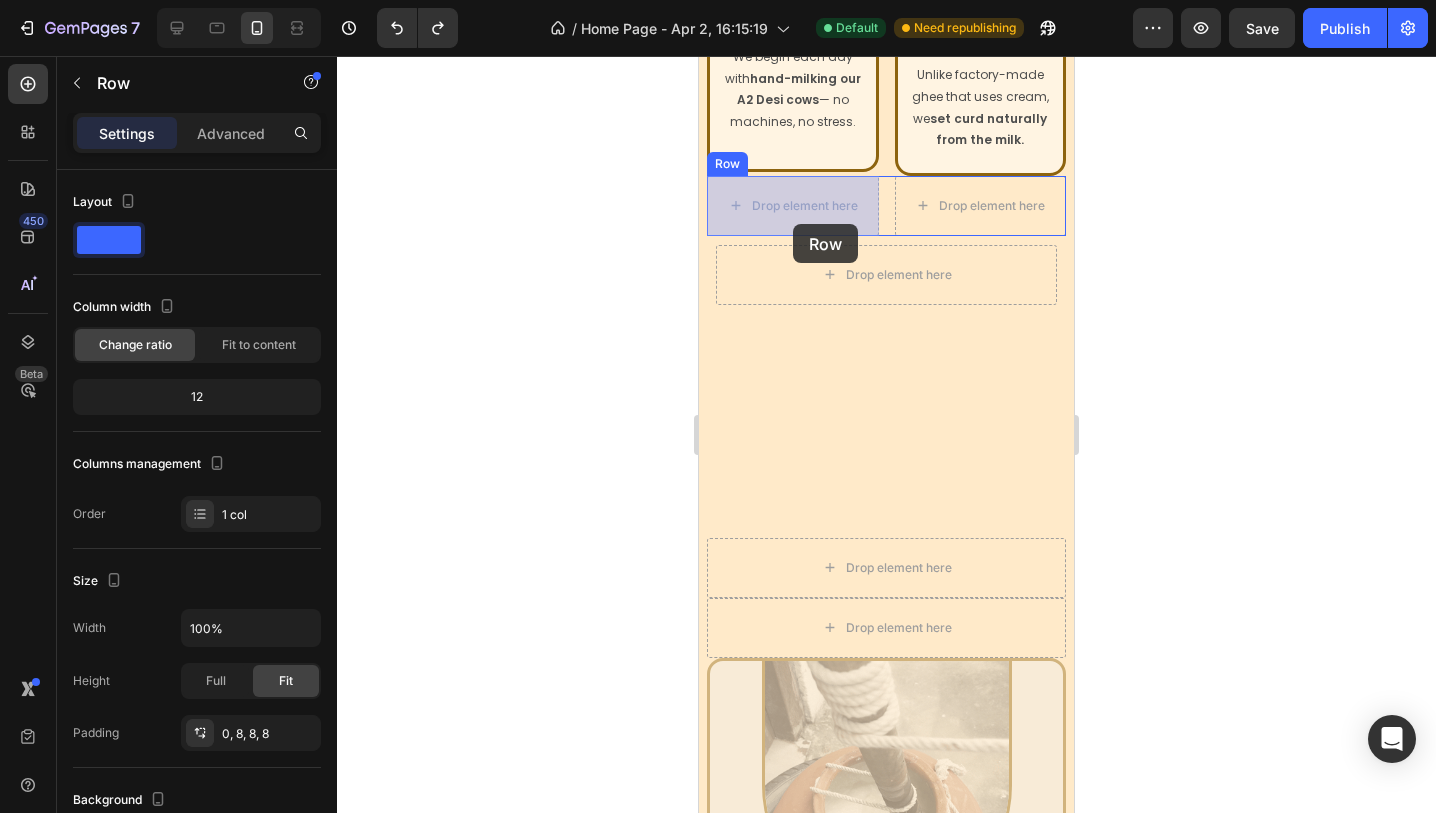 drag, startPoint x: 709, startPoint y: 766, endPoint x: 793, endPoint y: 226, distance: 546.49426 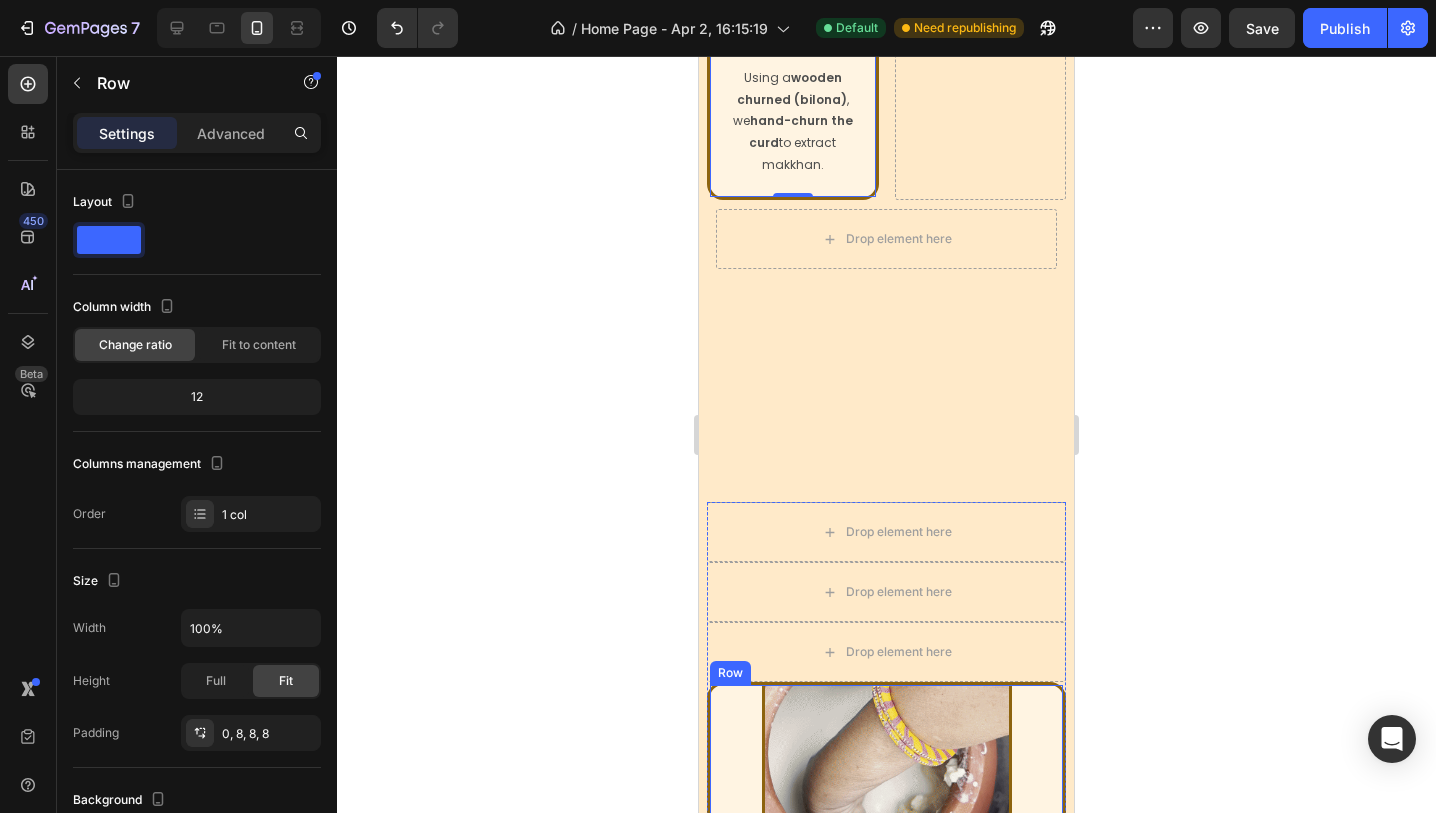 scroll, scrollTop: 1501, scrollLeft: 0, axis: vertical 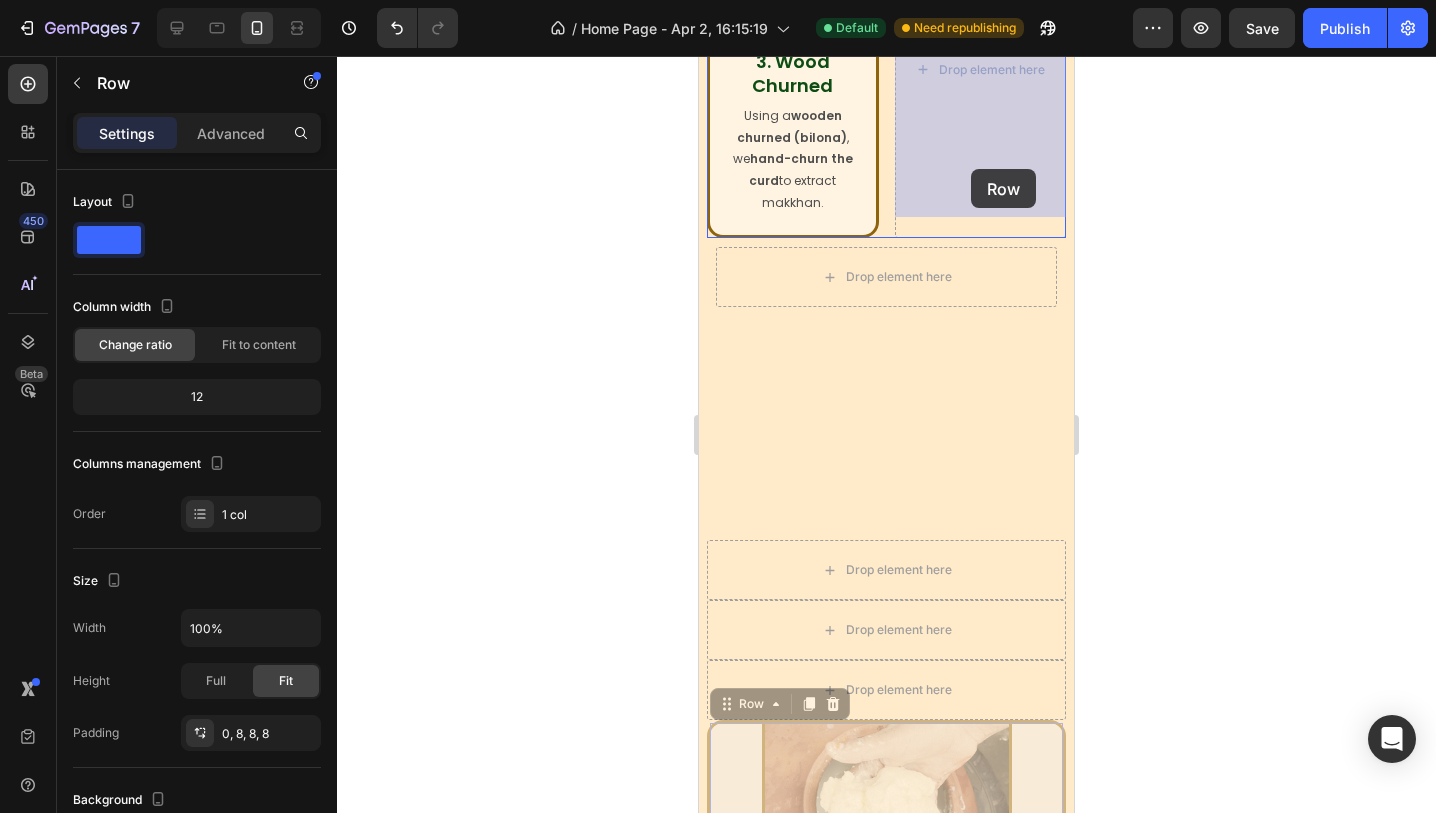 drag, startPoint x: 709, startPoint y: 744, endPoint x: 971, endPoint y: 169, distance: 631.8774 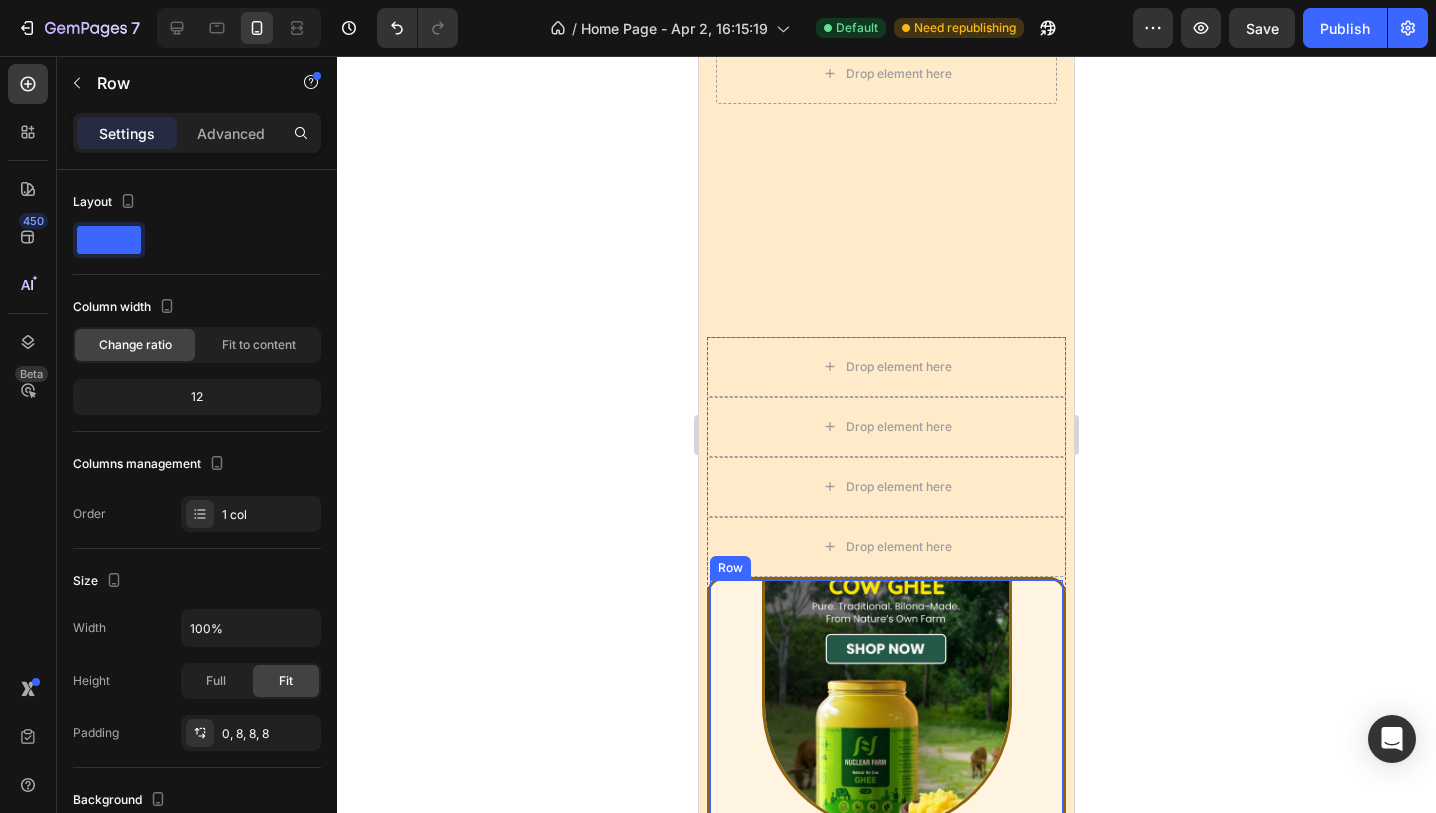 scroll, scrollTop: 1715, scrollLeft: 0, axis: vertical 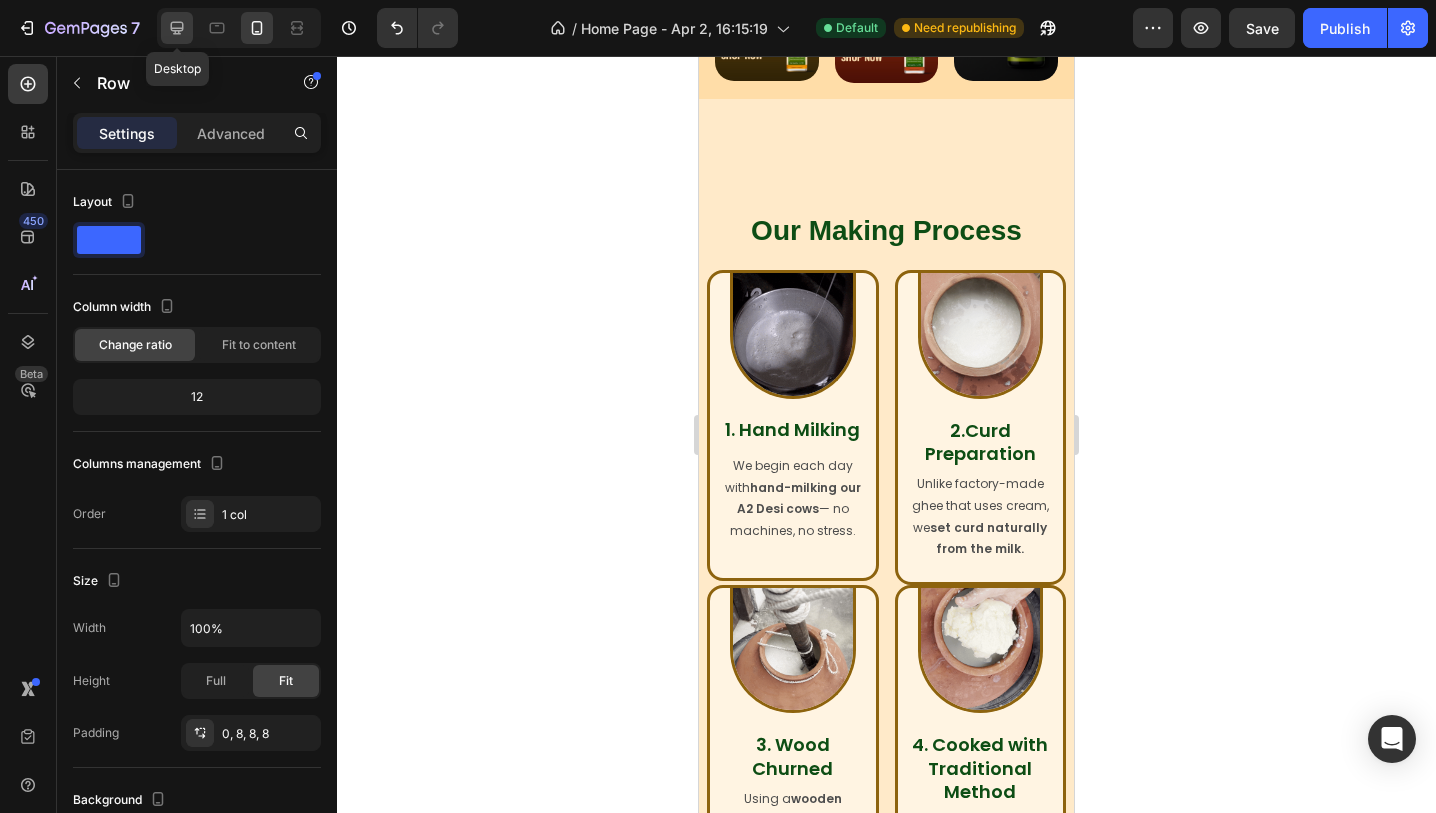 click 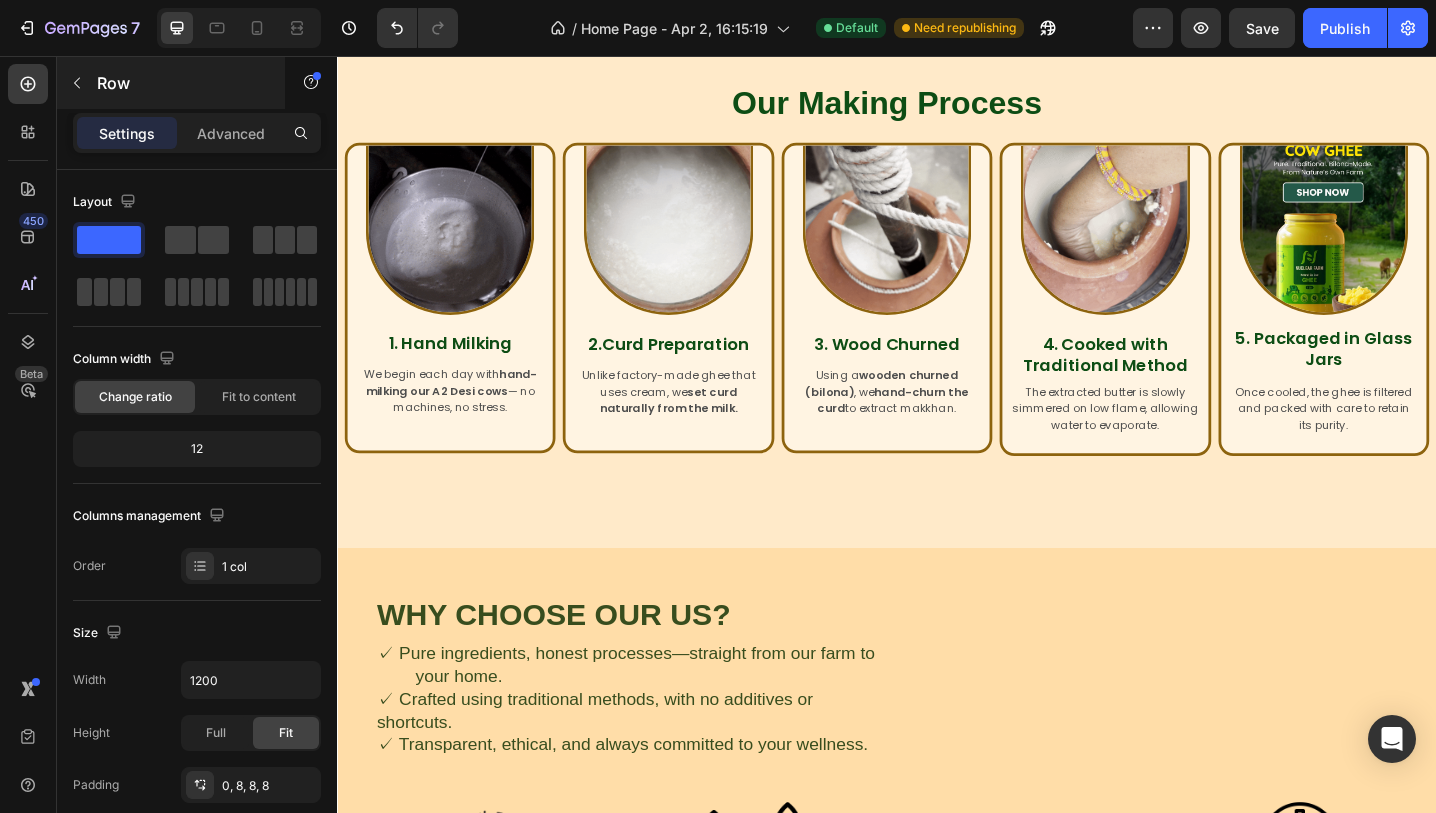 scroll, scrollTop: 1128, scrollLeft: 0, axis: vertical 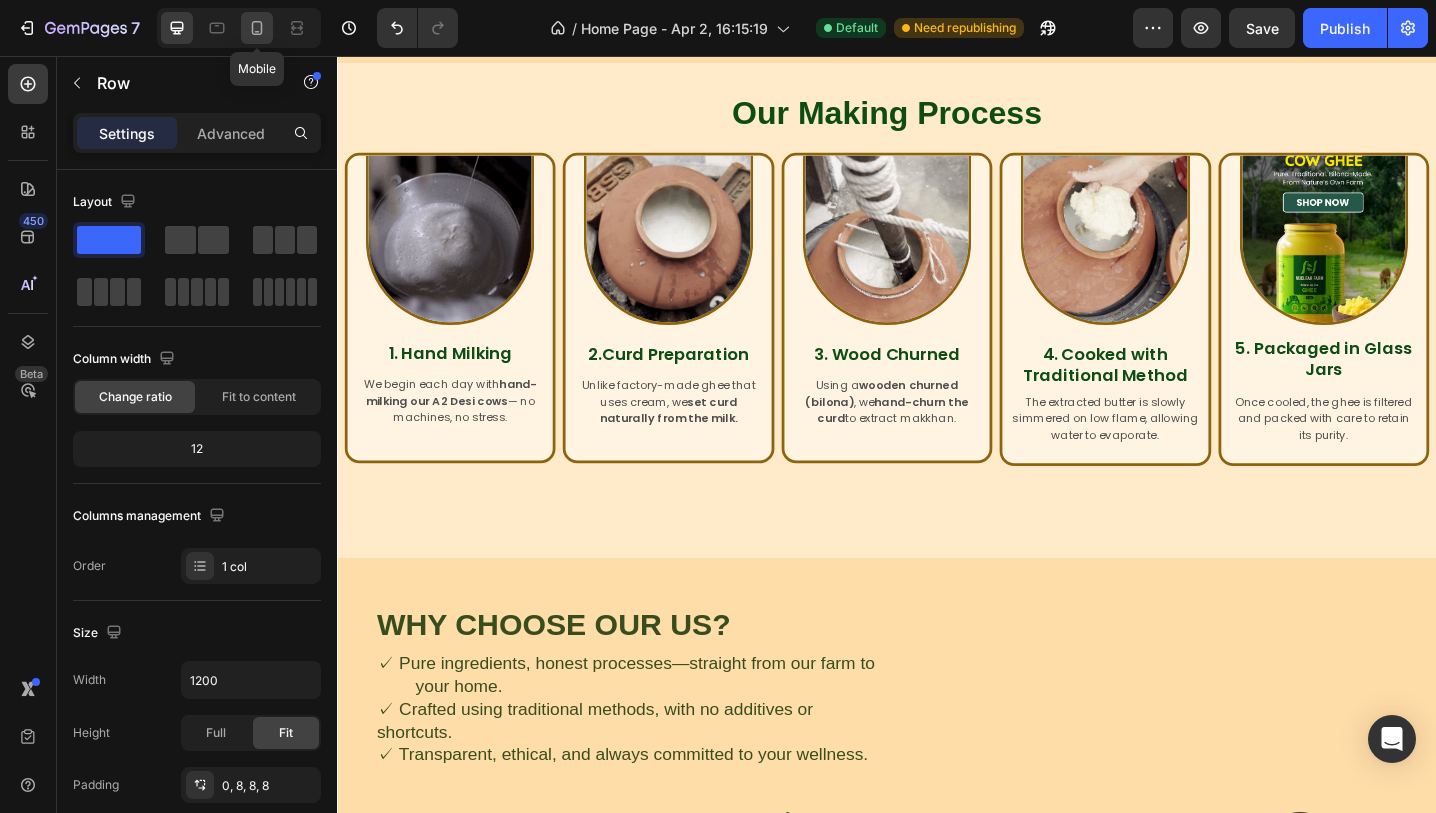 drag, startPoint x: 266, startPoint y: 22, endPoint x: 492, endPoint y: 344, distance: 393.39548 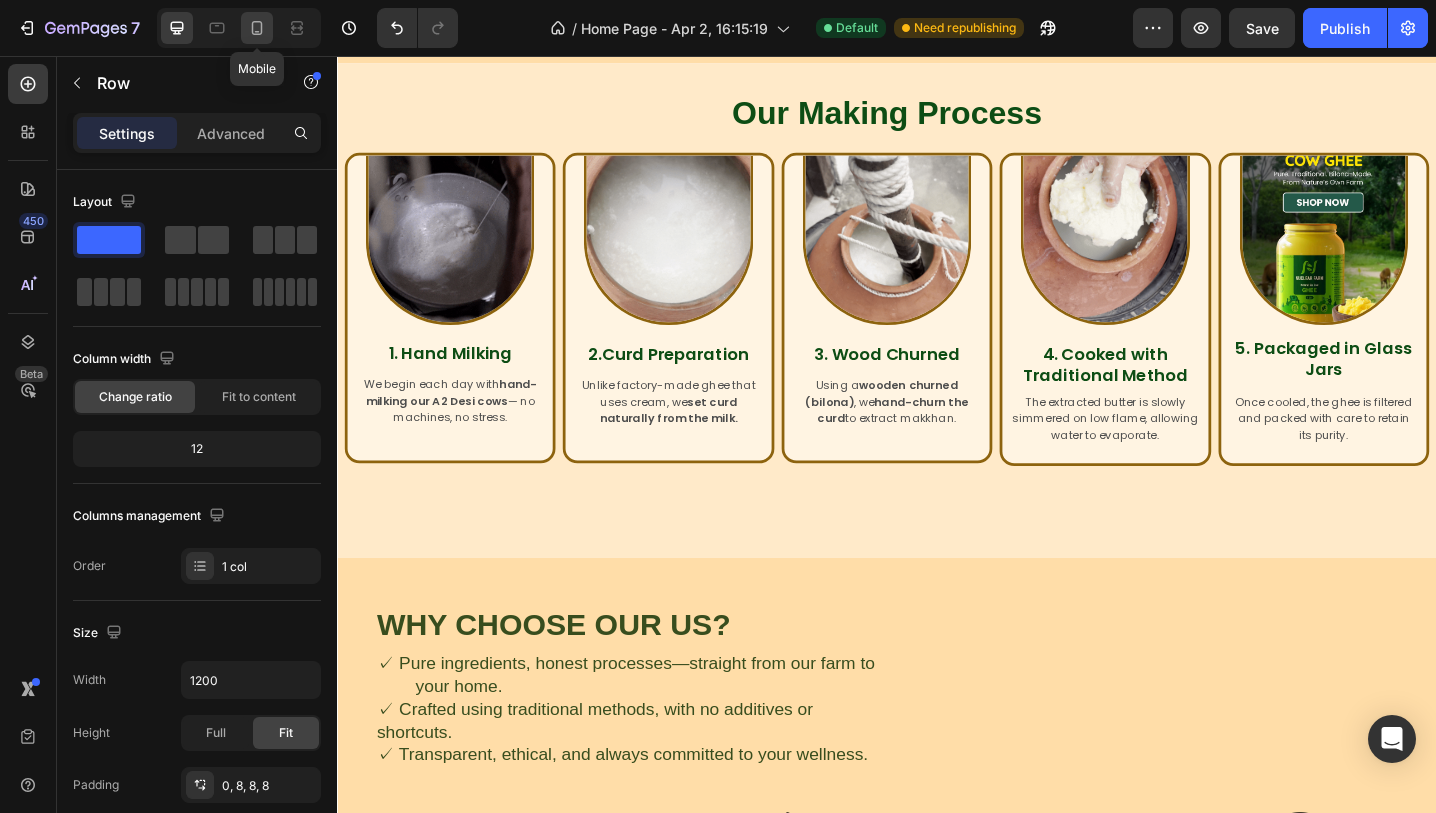 click 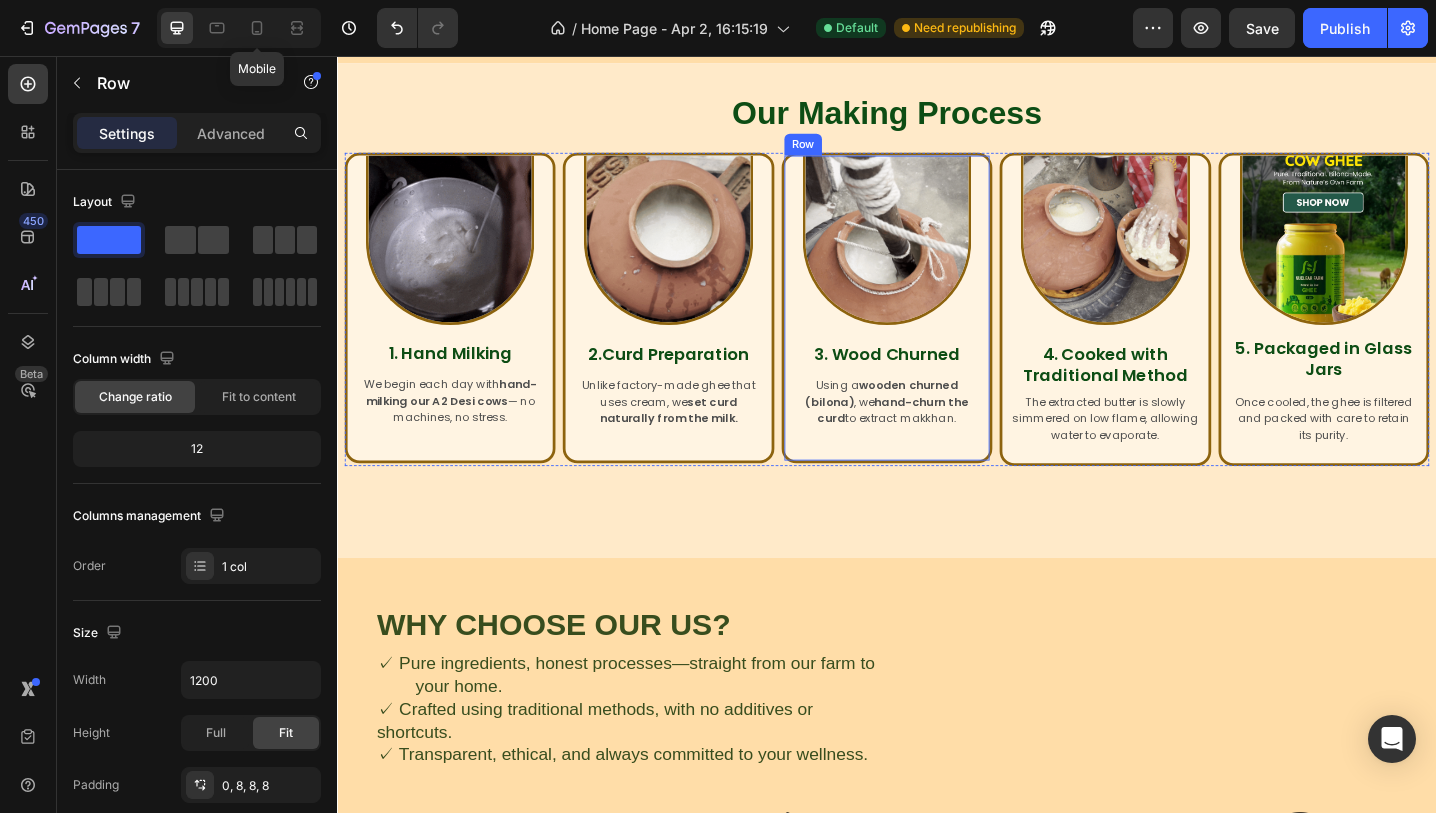 type on "100%" 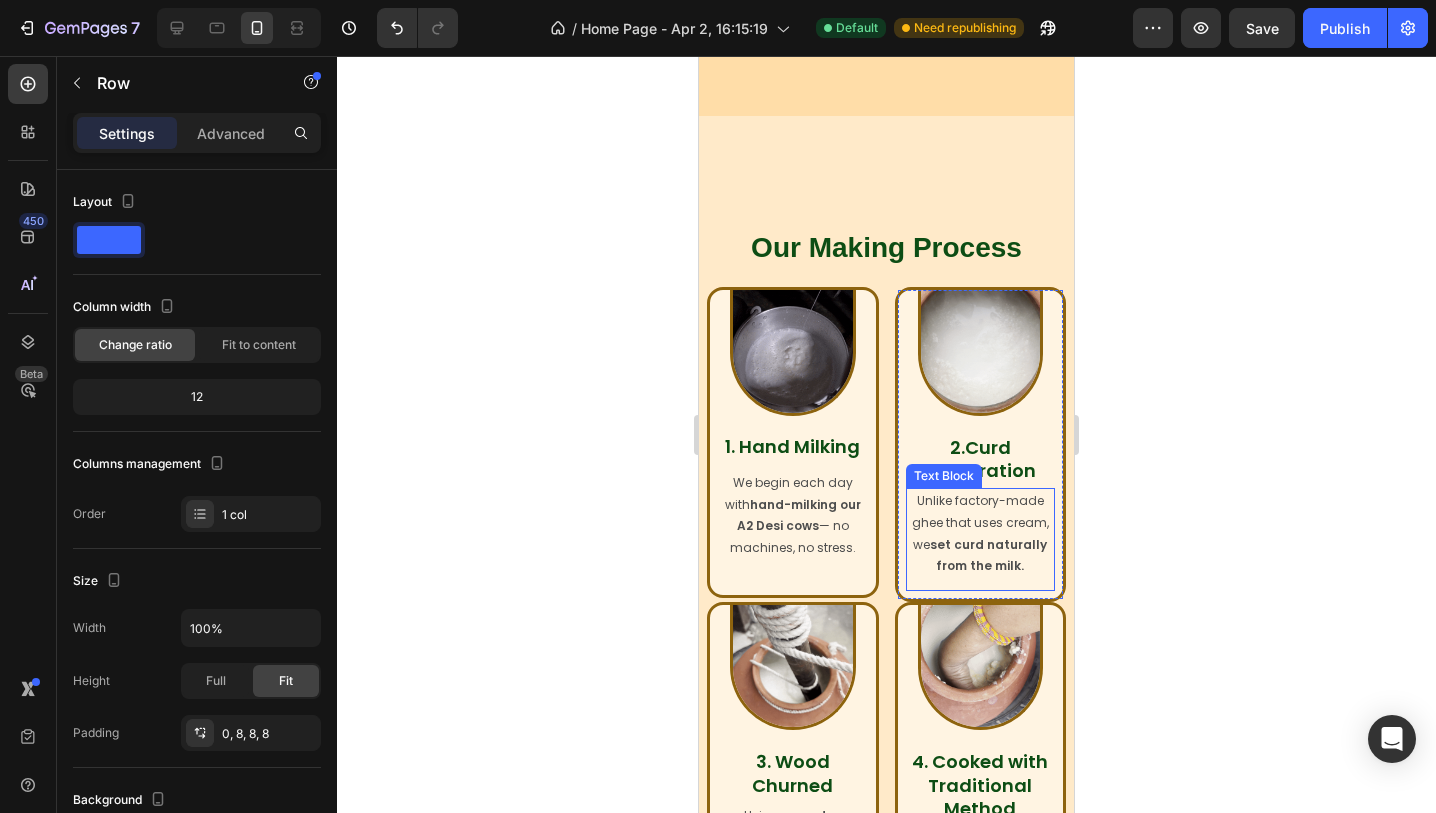 scroll, scrollTop: 876, scrollLeft: 0, axis: vertical 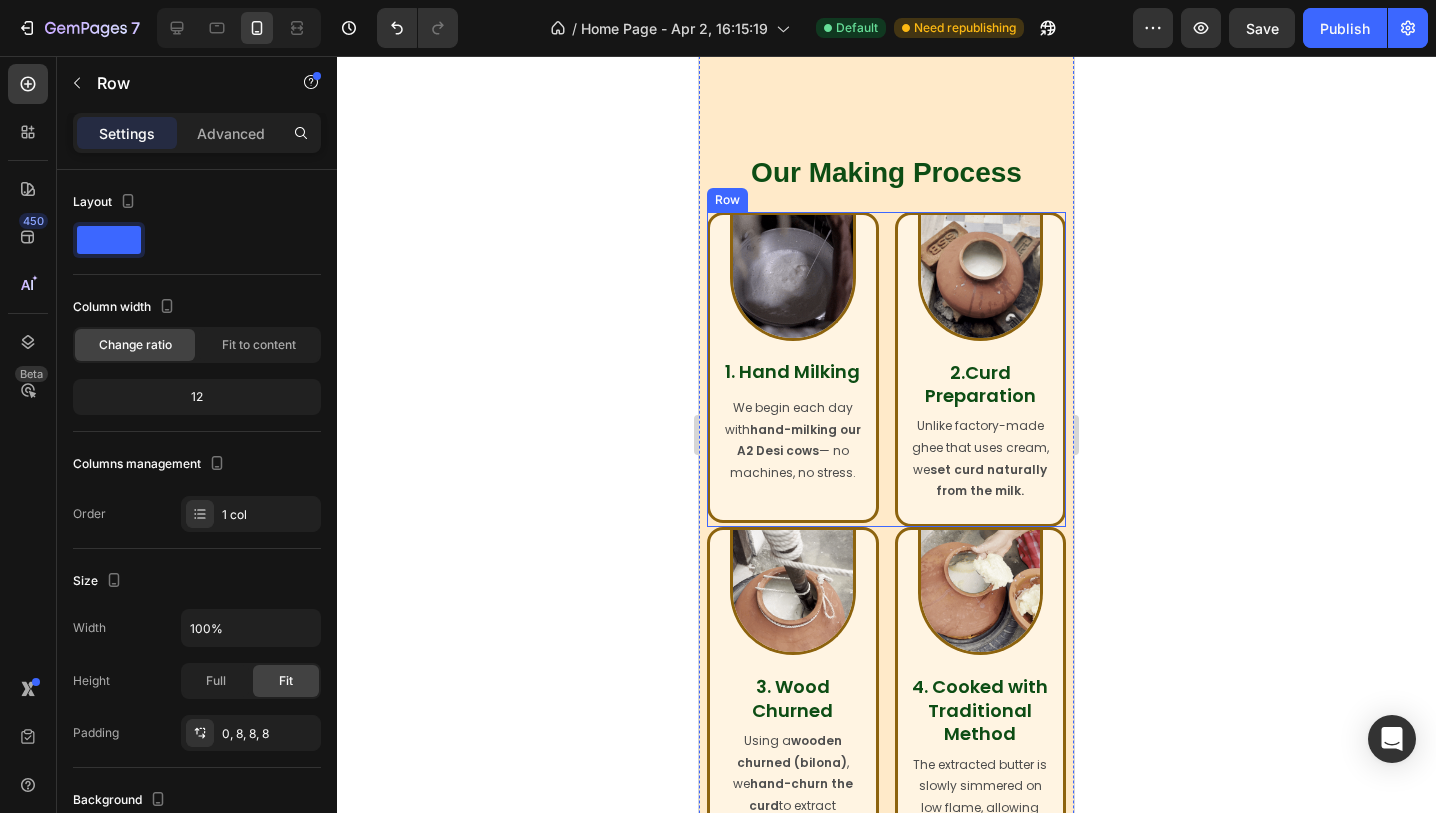click on "Image 1. Hand Milking Heading We begin each day with  hand-milking our A2 Desi cows  — no machines, no stress. Text Block Row Image 2.Curd Preparation Heading Unlike factory-made ghee that uses cream, we  set curd naturally from the milk. Text Block Row Row" at bounding box center (886, 369) 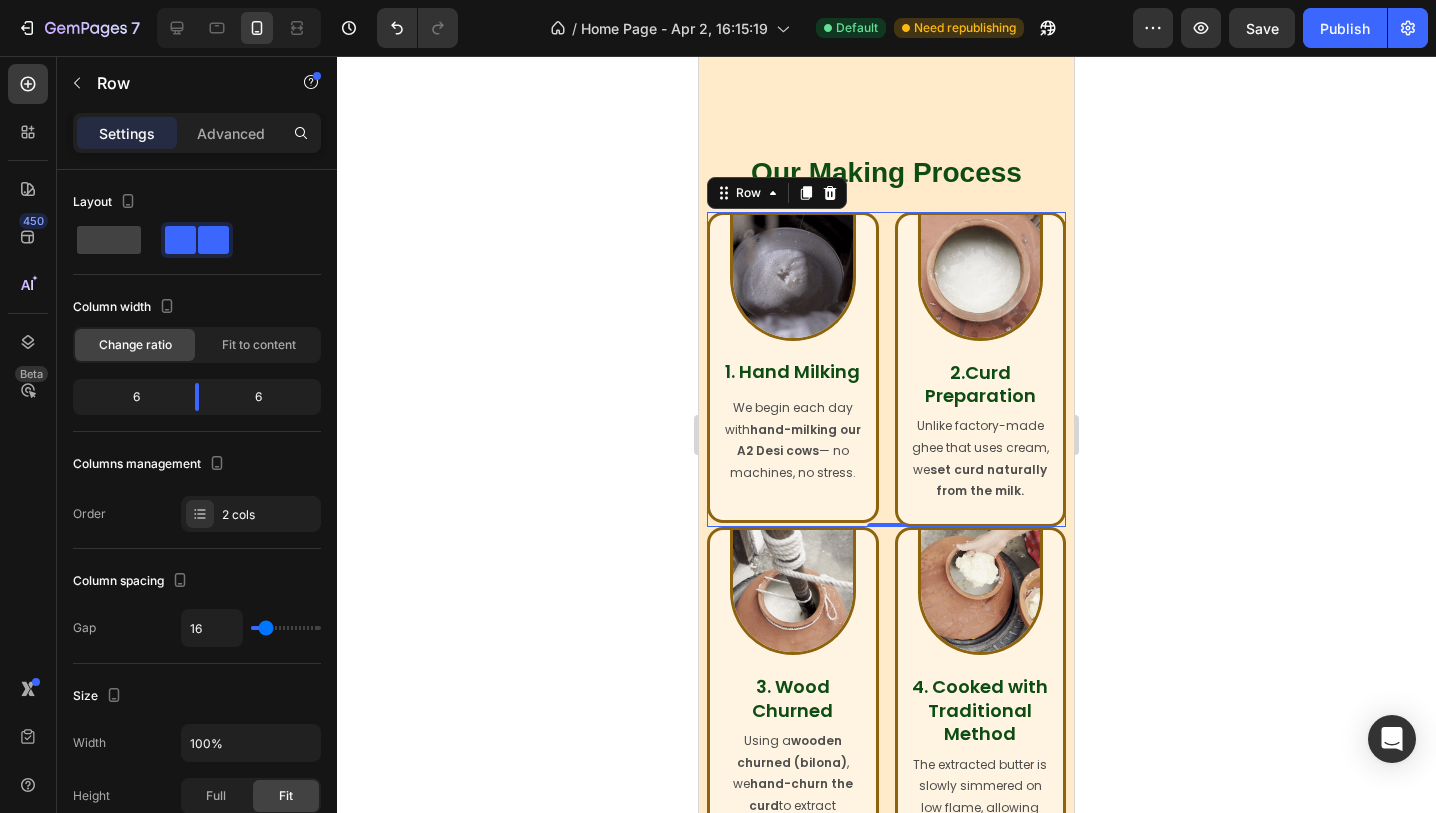 click on "0" at bounding box center [887, 543] 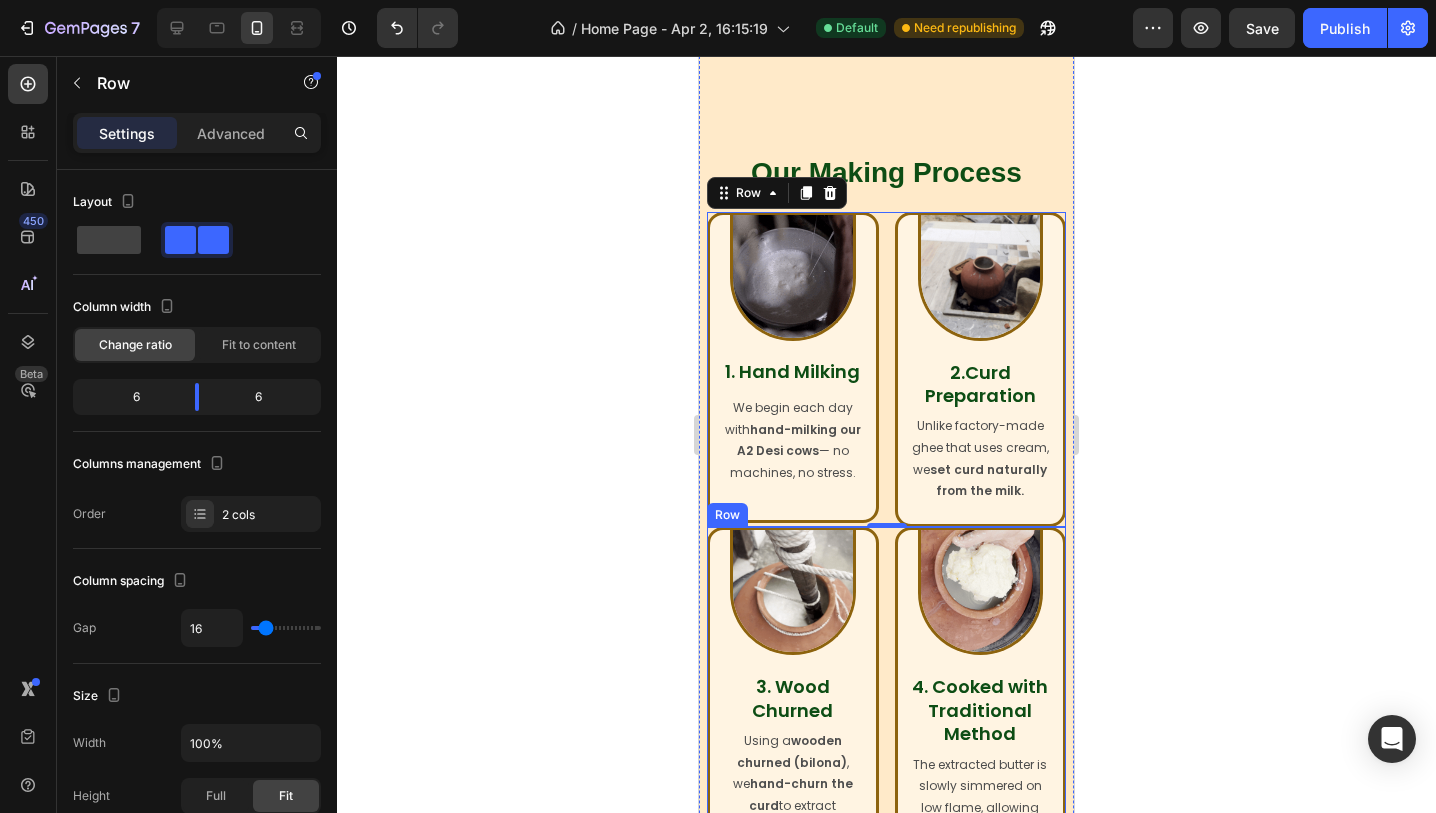 click on "Image 3. Wood Churned  Heading Using a  wooden churned (bilona)  , we  hand-churn the curd   to extract makkhan. Text Block Row Image 4. Cooked with Traditional Method Heading The extracted butter is slowly simmered on low flame, allowing water to evaporate. Text Block Row Row" at bounding box center (886, 703) 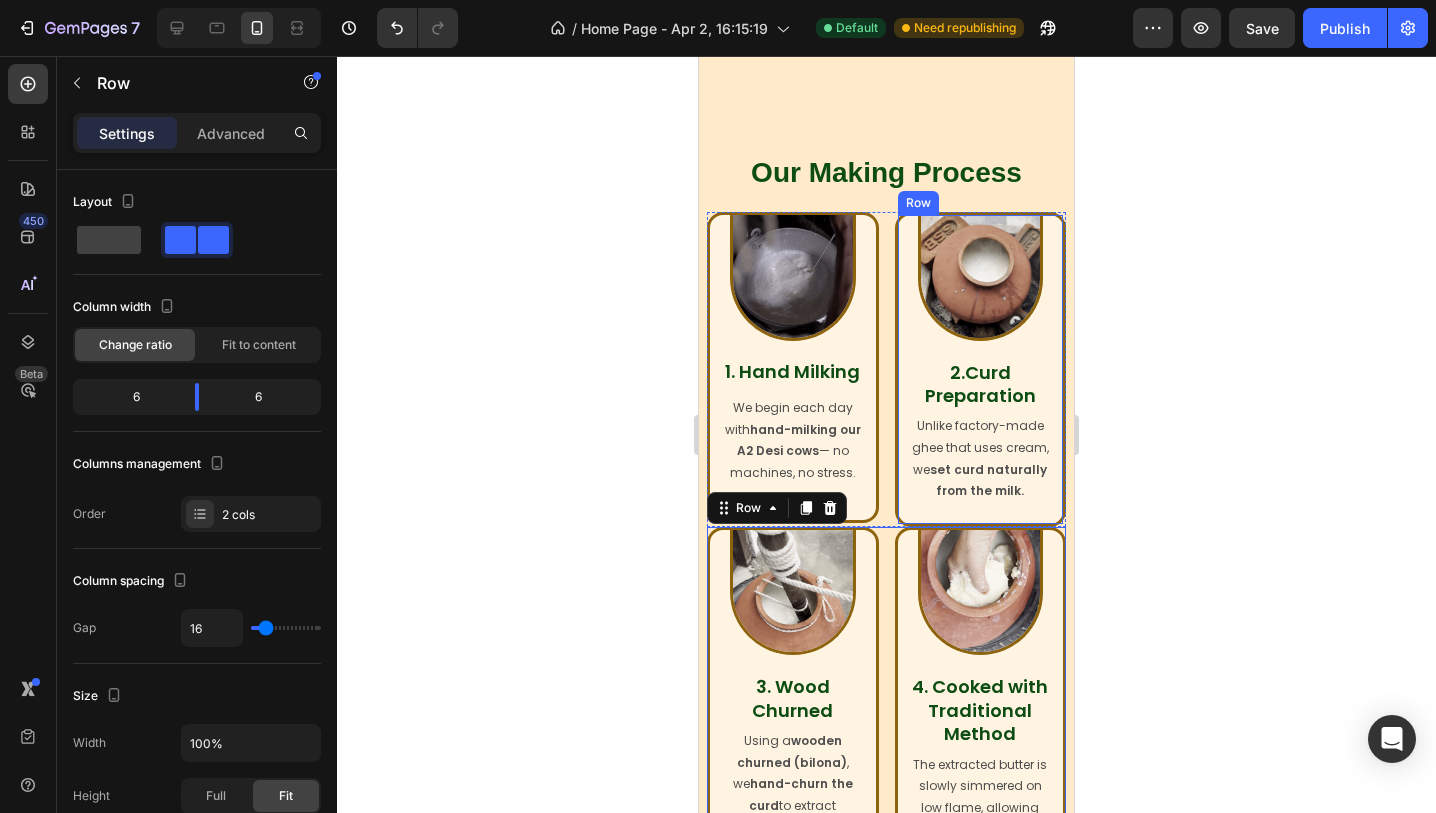 click on "Unlike factory-made ghee that uses cream, we  set curd naturally from the milk. Text Block" at bounding box center [981, 464] 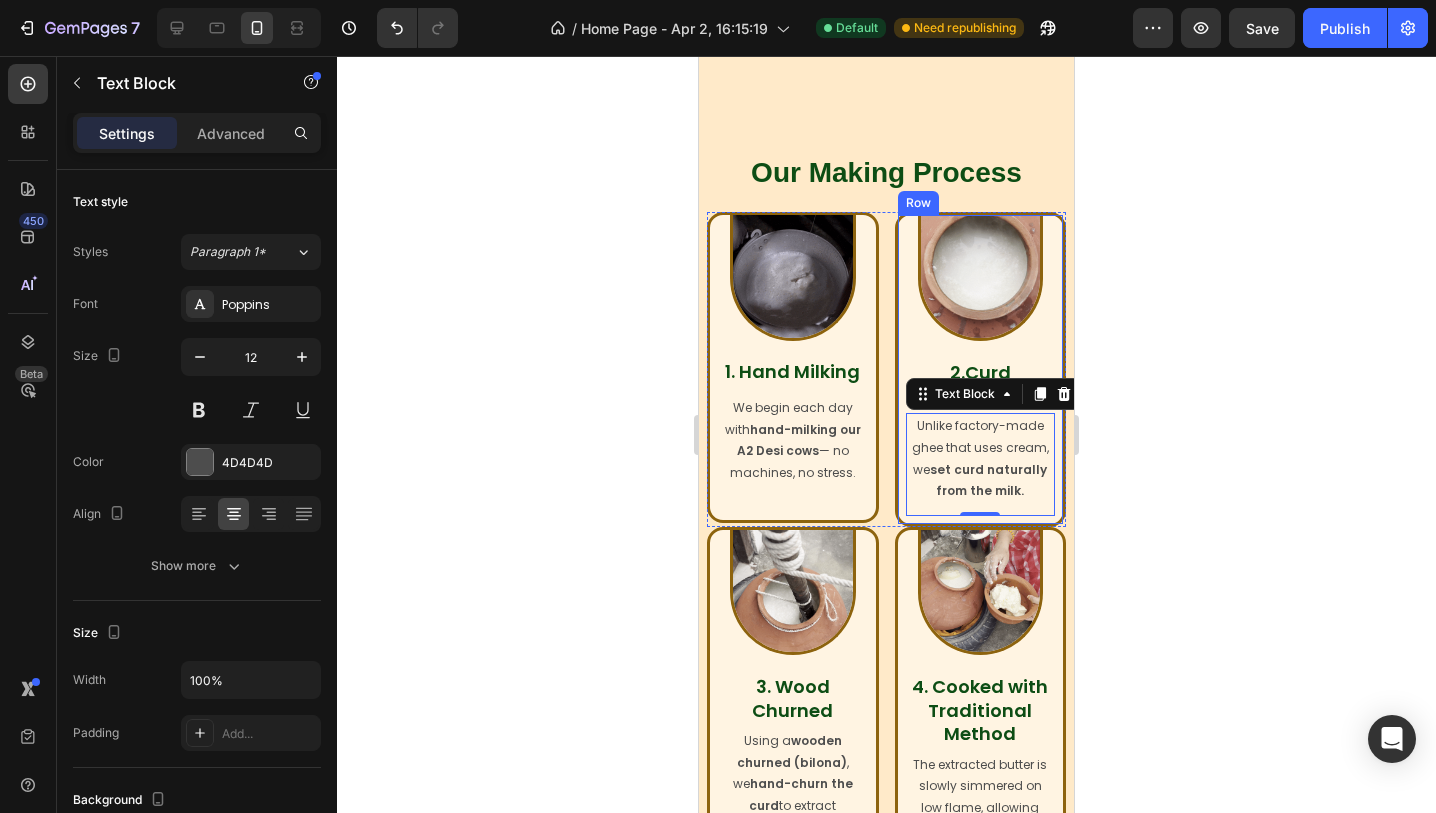 click on "Image 2.Curd Preparation Heading Unlike factory-made ghee that uses cream, we  set curd naturally from the milk. Text Block   0 Row" at bounding box center [981, 369] 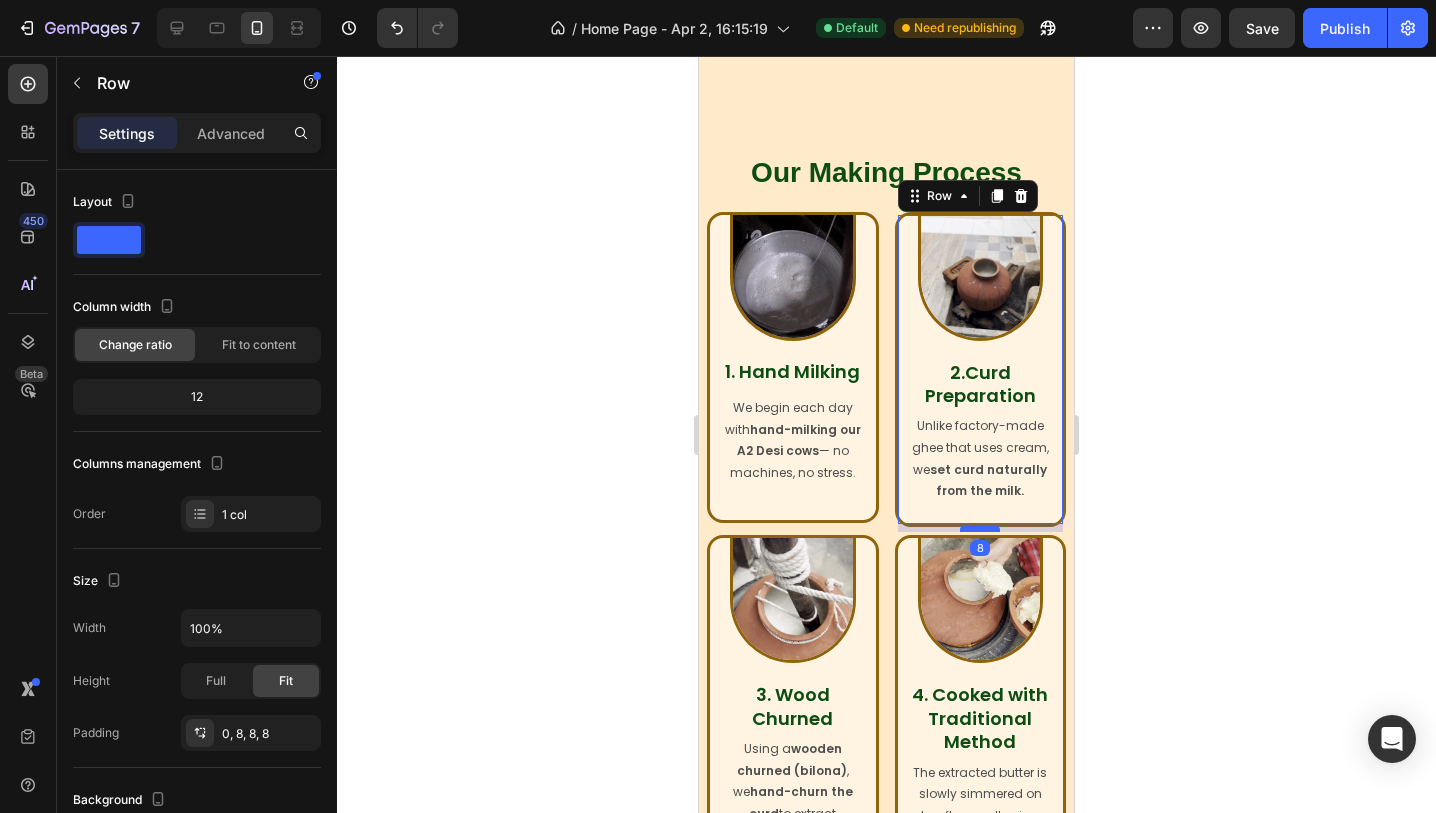 click at bounding box center [980, 529] 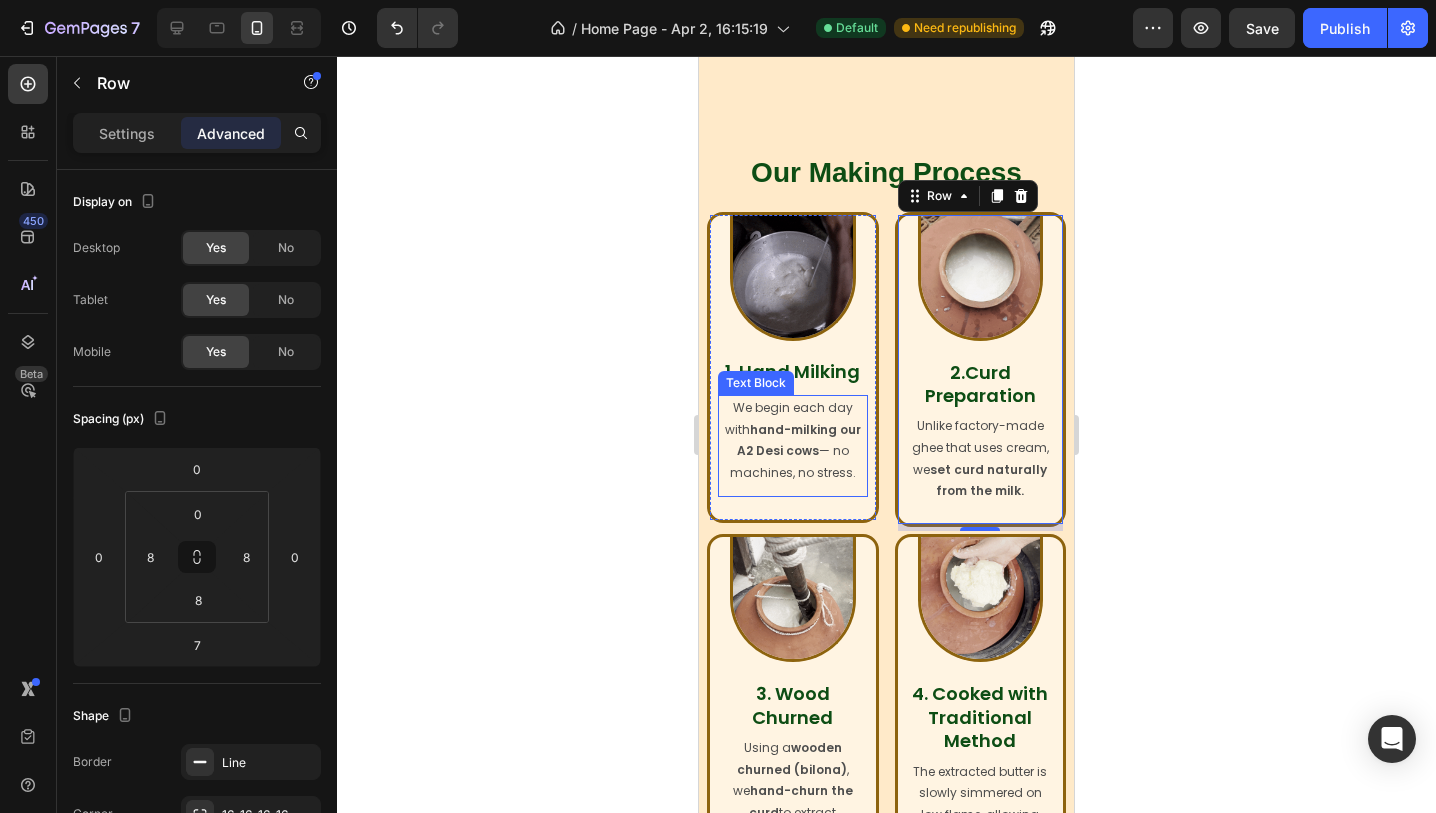 click on "hand-milking our A2 Desi cows" at bounding box center (799, 440) 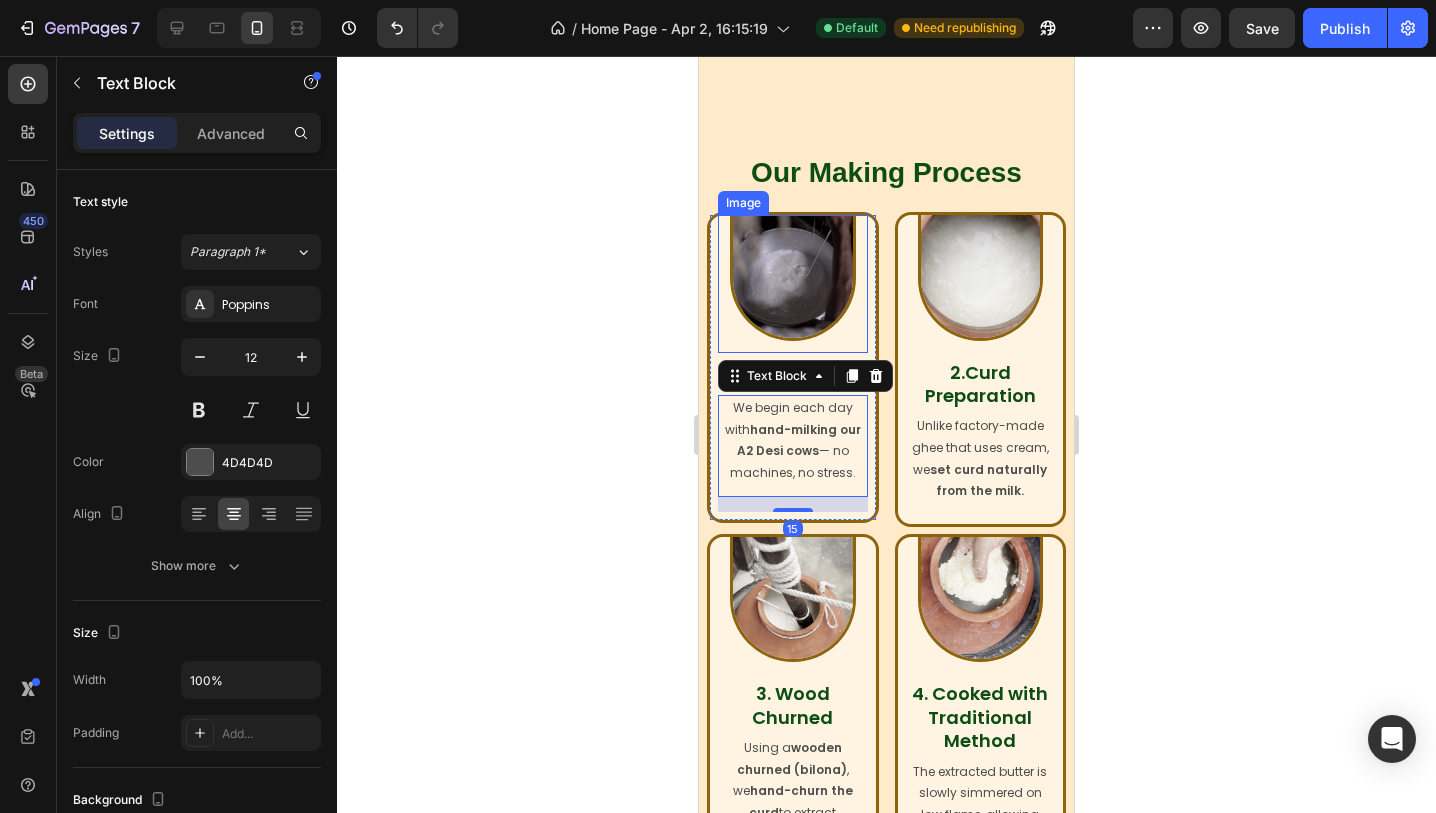 click on "Image" at bounding box center (793, 284) 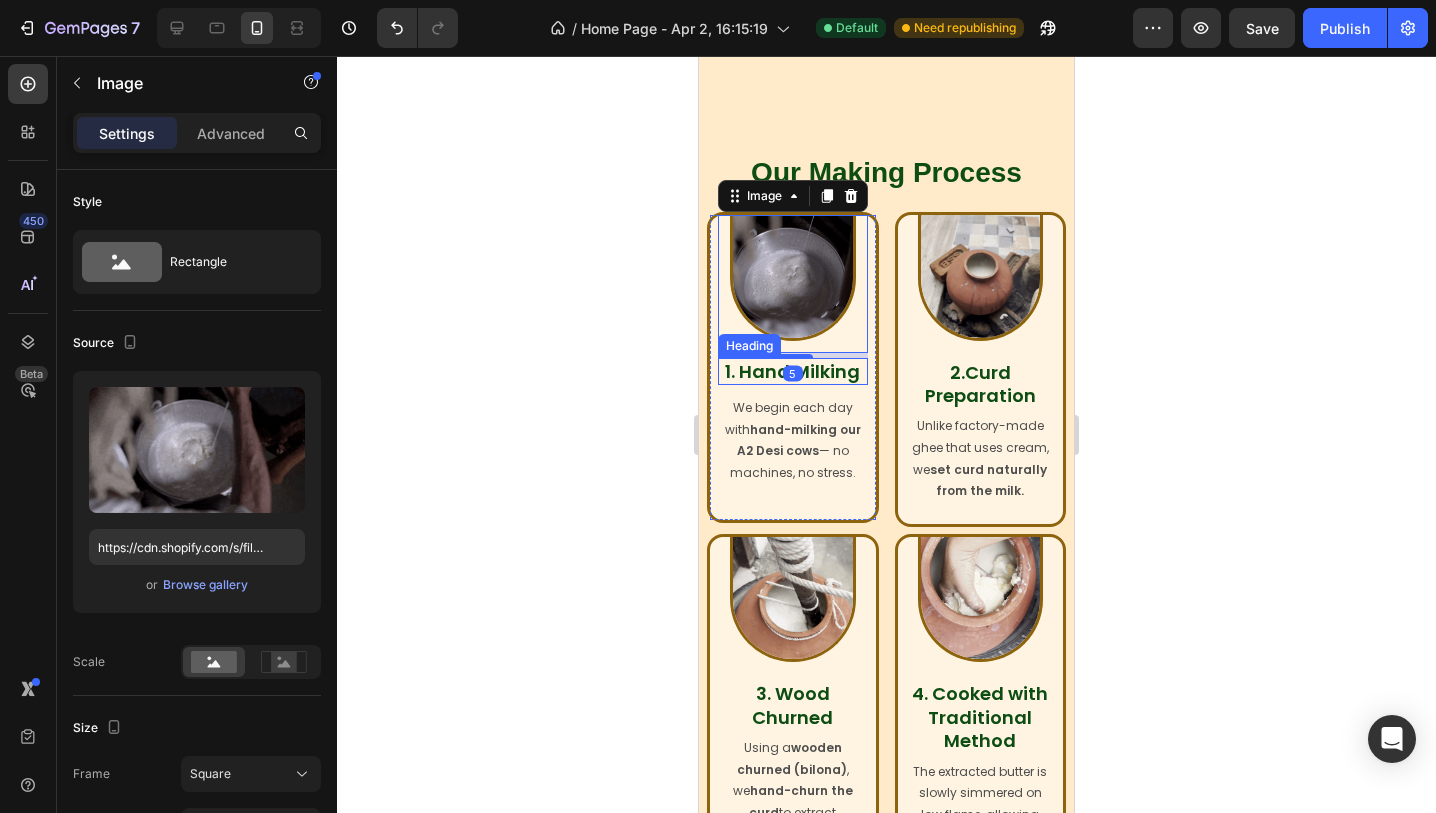 click on "1. Hand Milking" at bounding box center (792, 371) 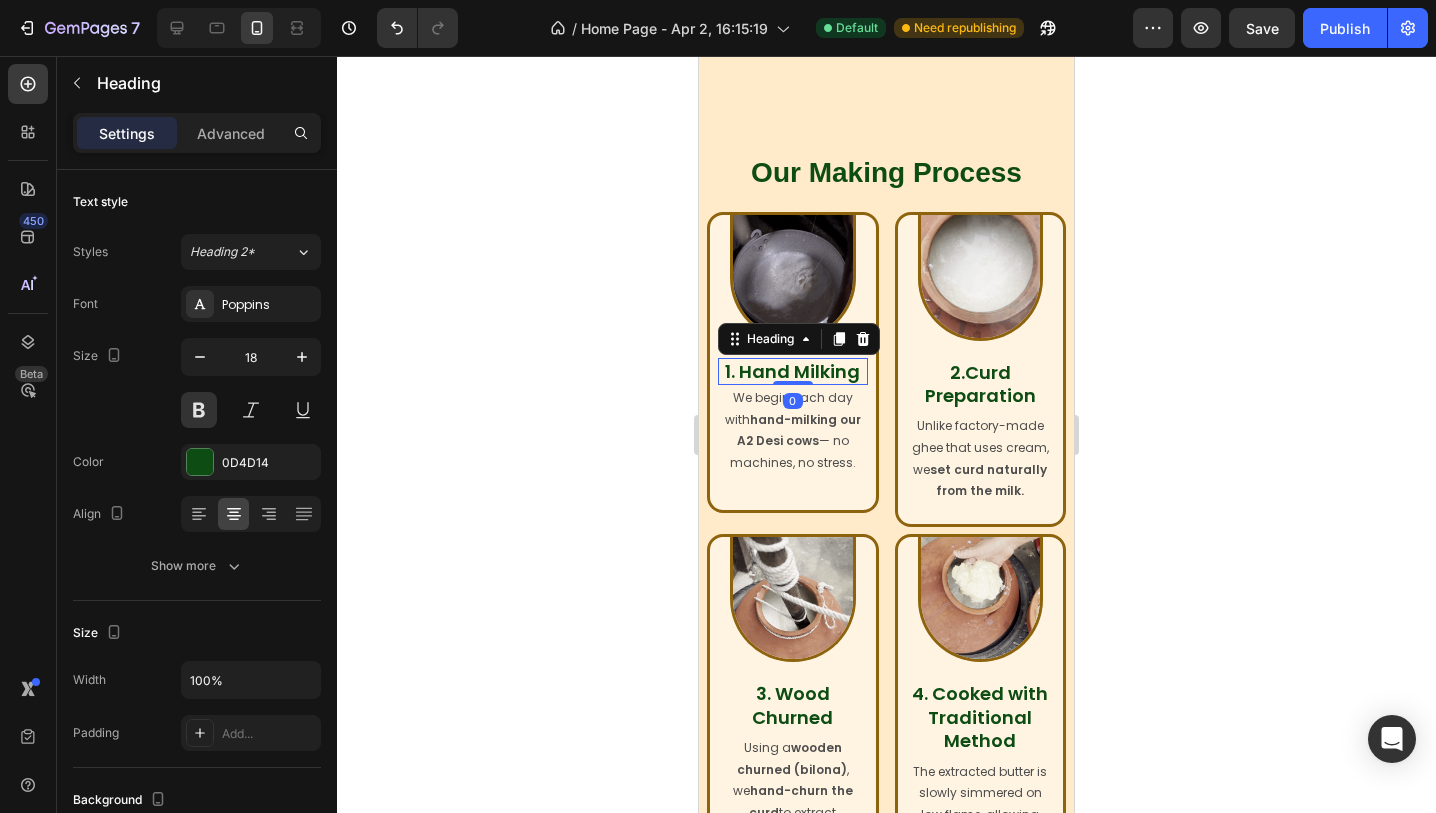 drag, startPoint x: 790, startPoint y: 392, endPoint x: 789, endPoint y: 372, distance: 20.024984 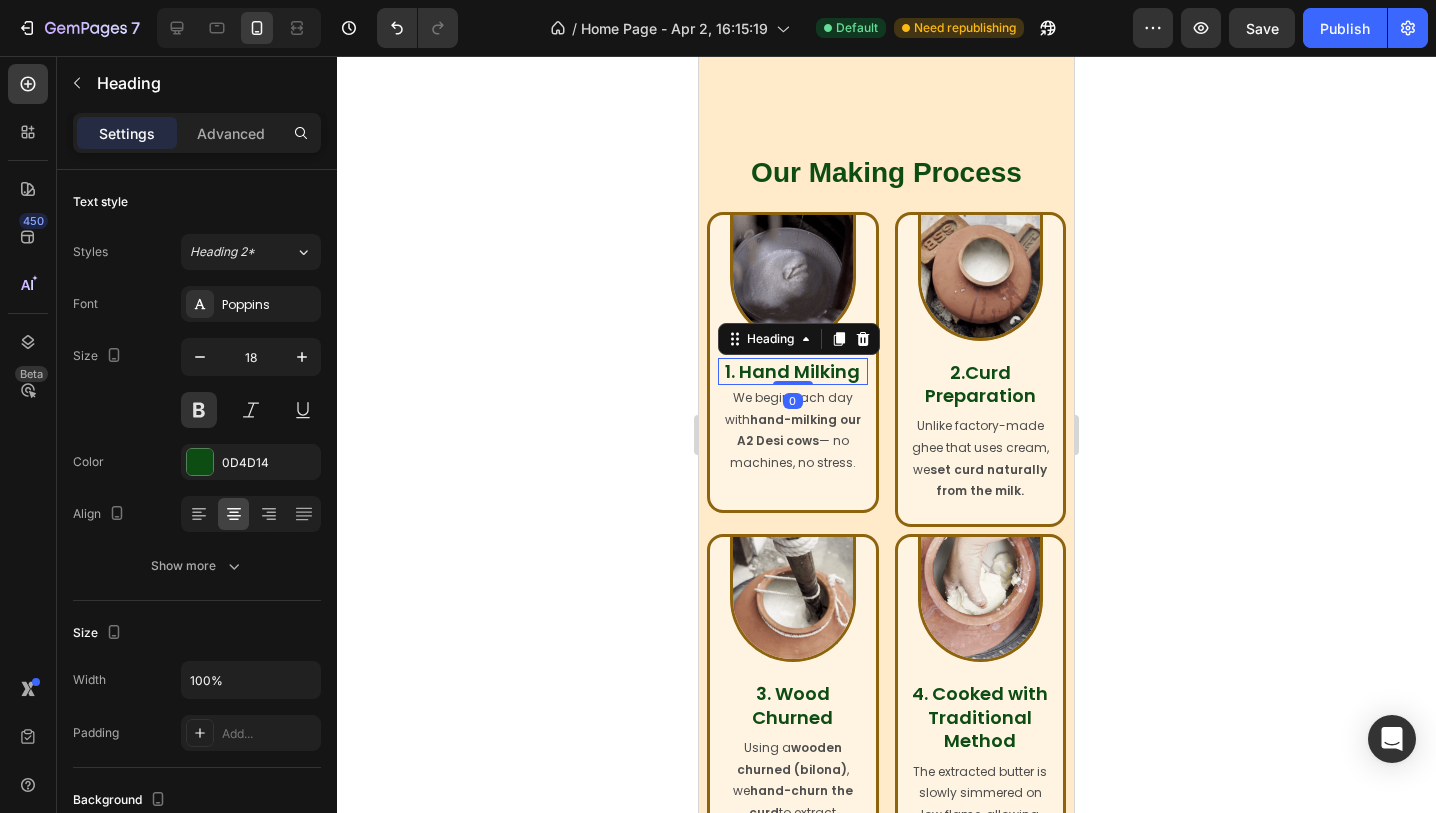 click on "1. Hand Milking Heading   0" at bounding box center [793, 371] 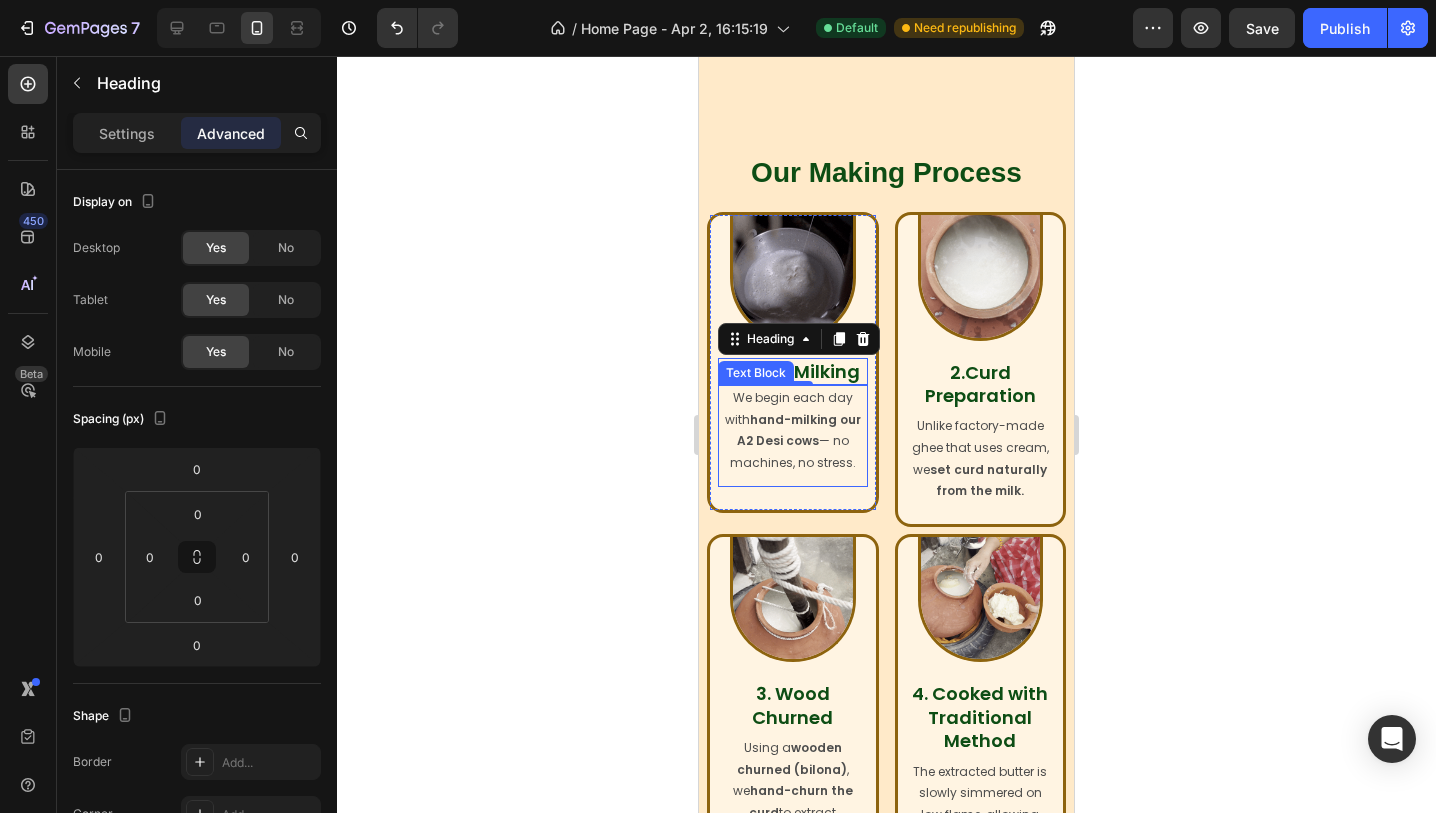 click on "We begin each day with  hand-milking our A2 Desi cows  — no machines, no stress." at bounding box center [793, 430] 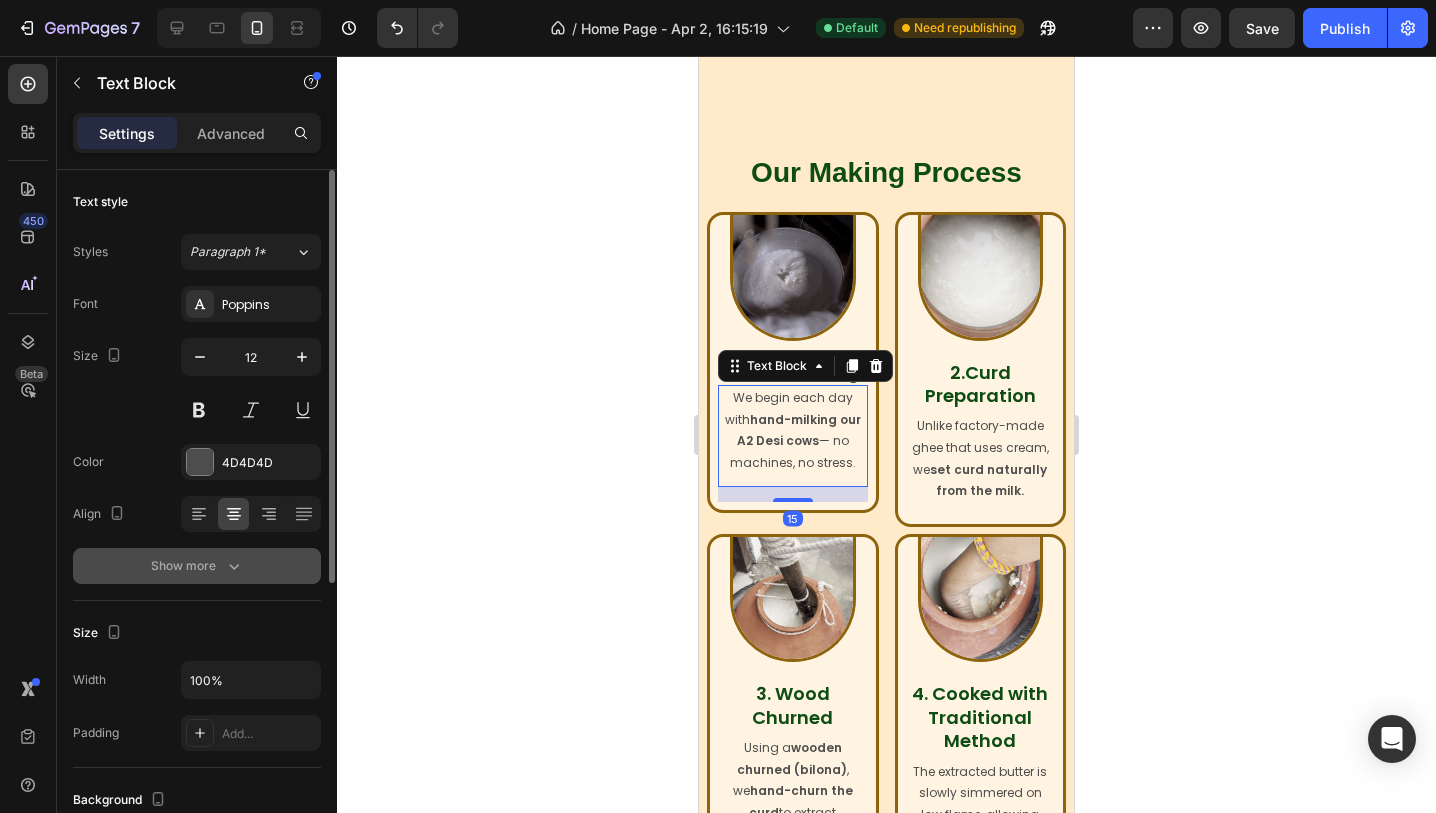 click 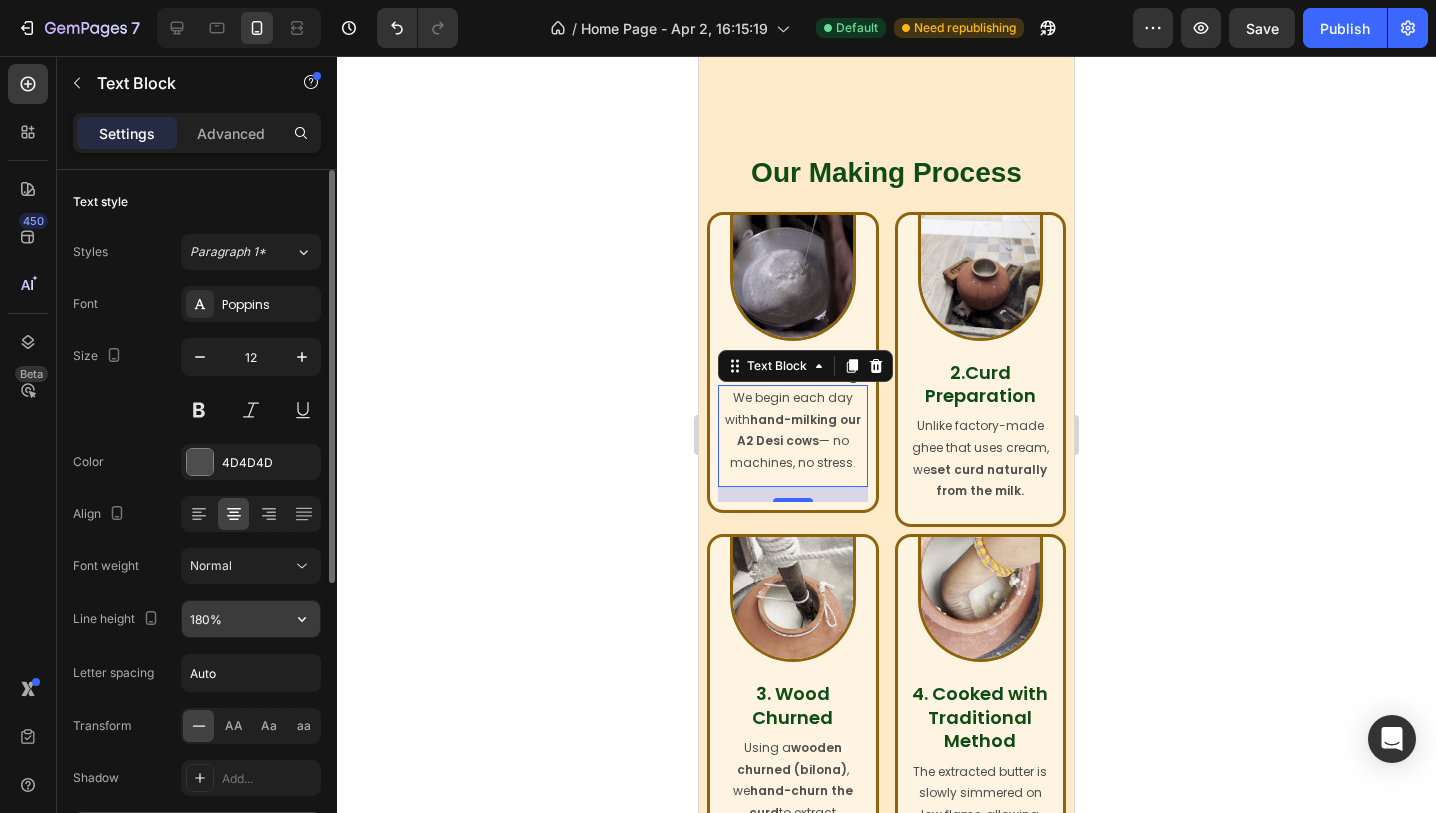 click on "180%" at bounding box center (251, 619) 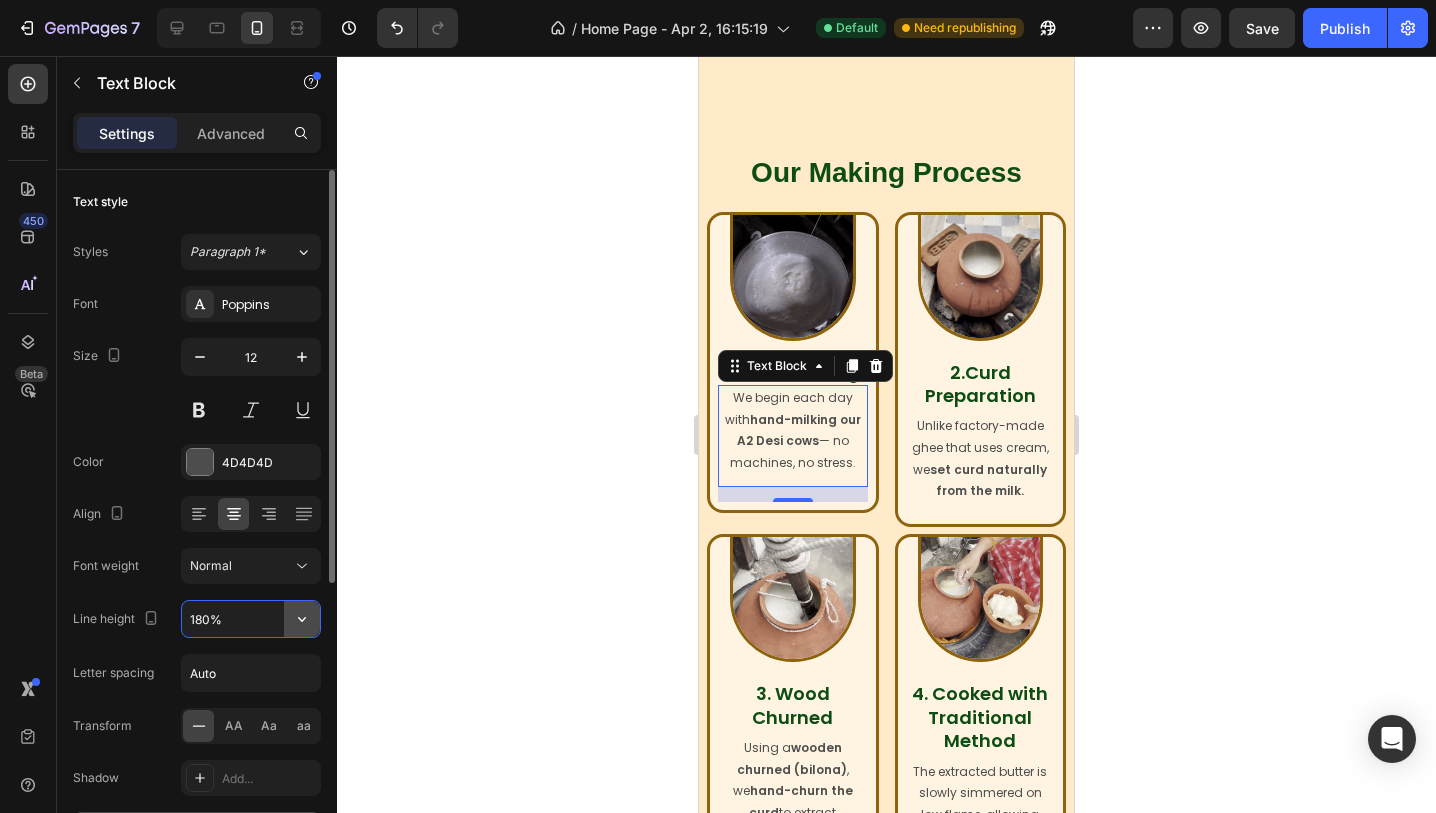 click 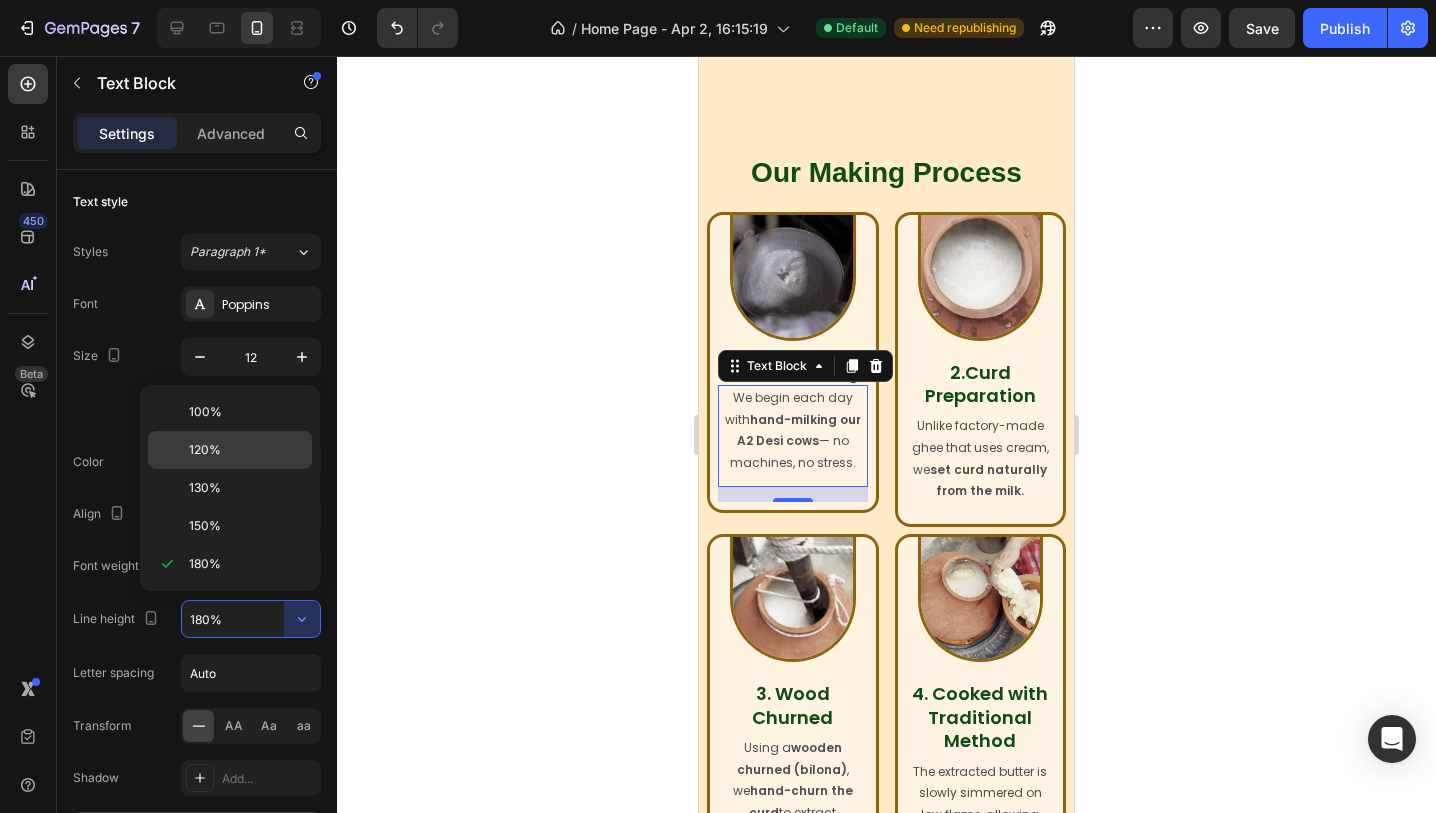 click on "120%" at bounding box center (246, 450) 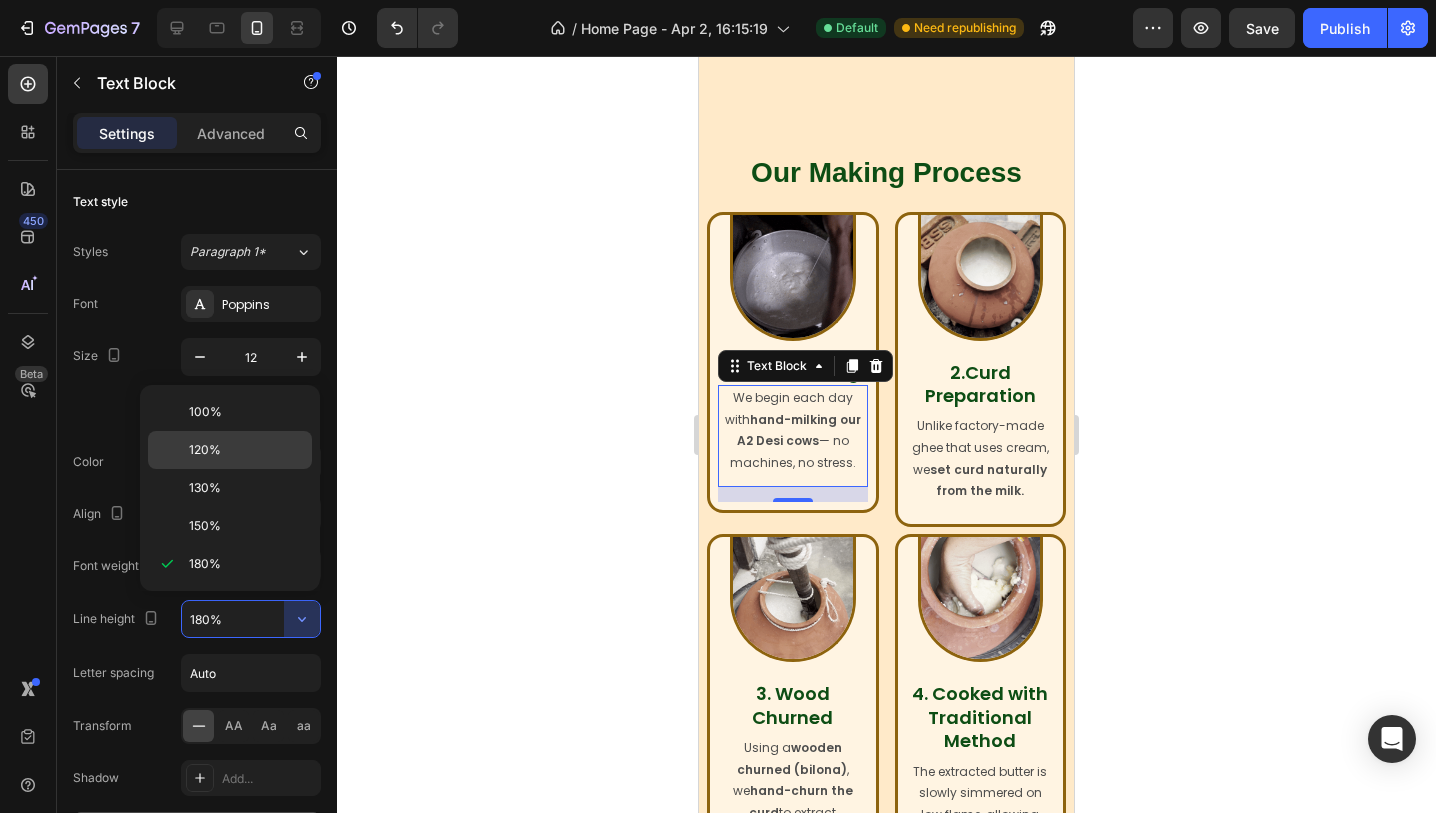 type on "120%" 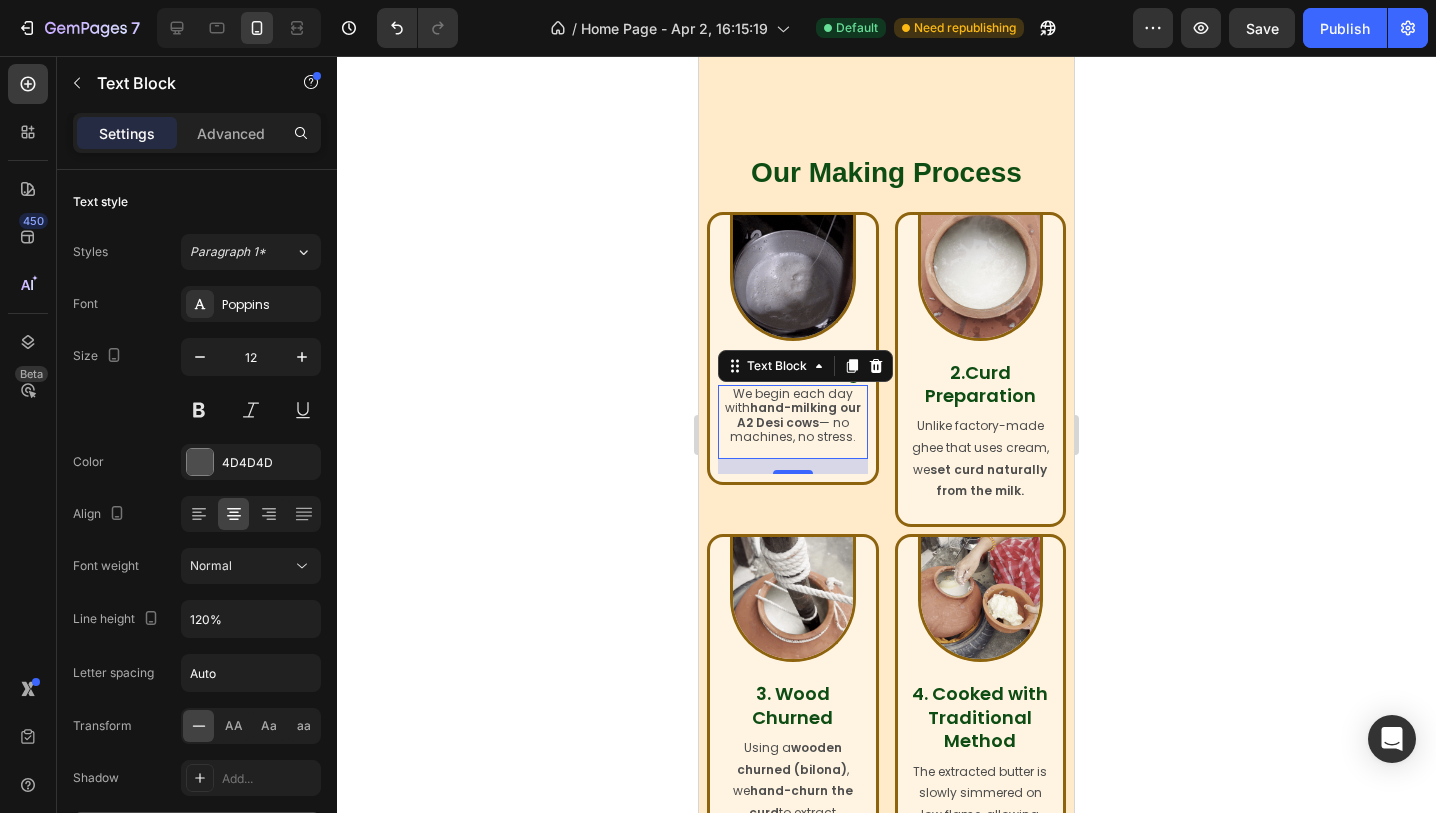 click 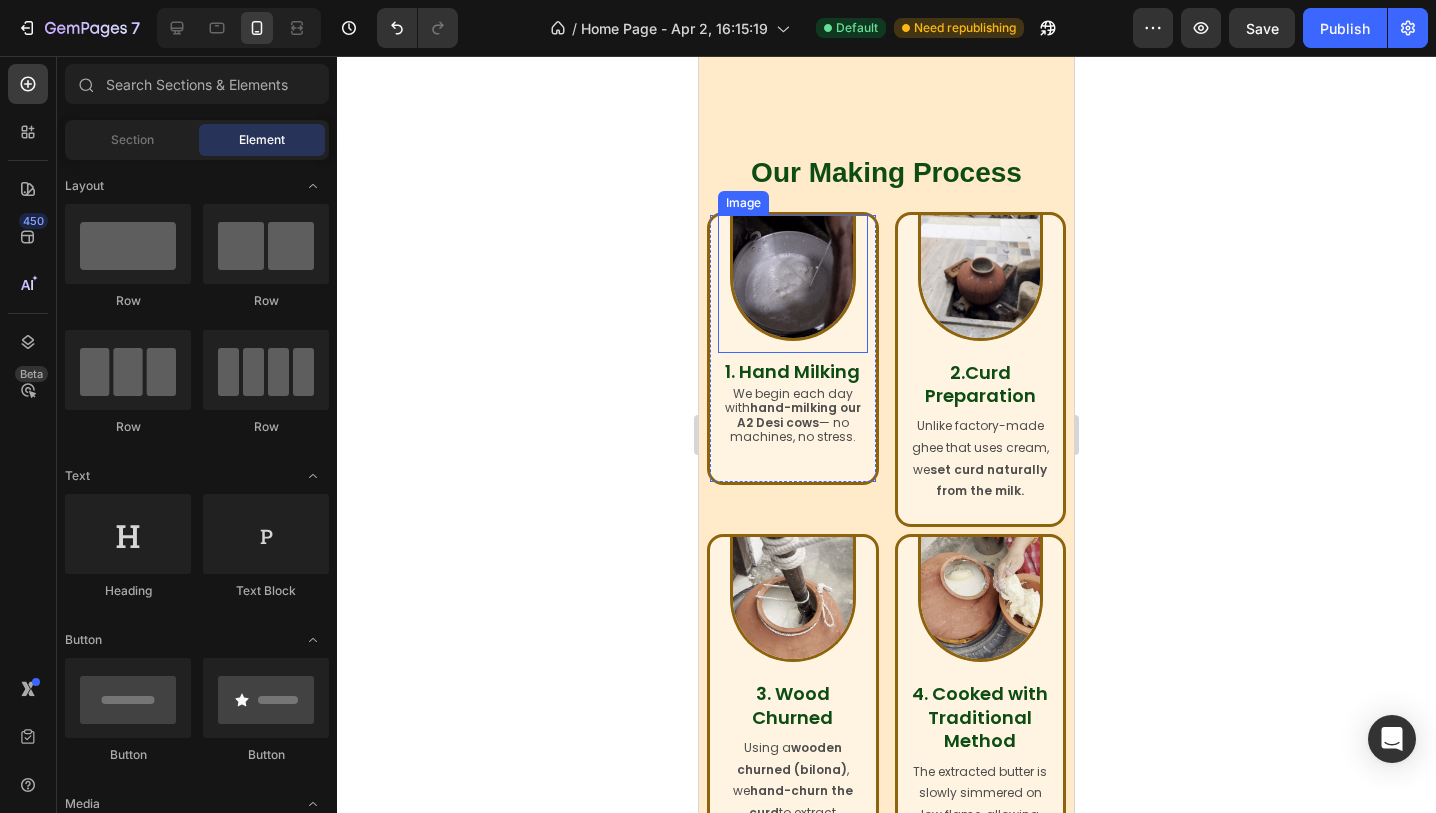 click at bounding box center (793, 278) 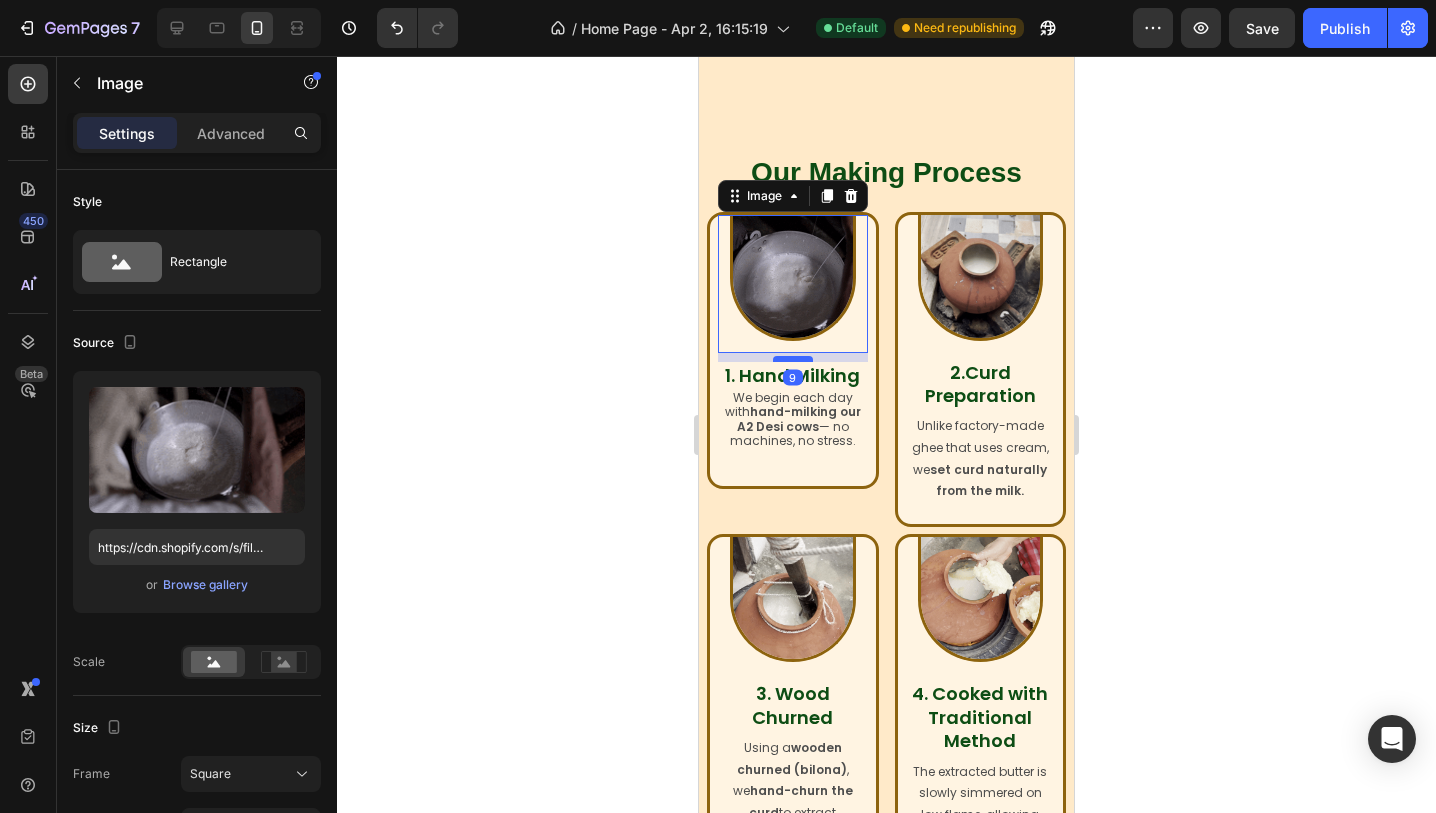 click at bounding box center [793, 359] 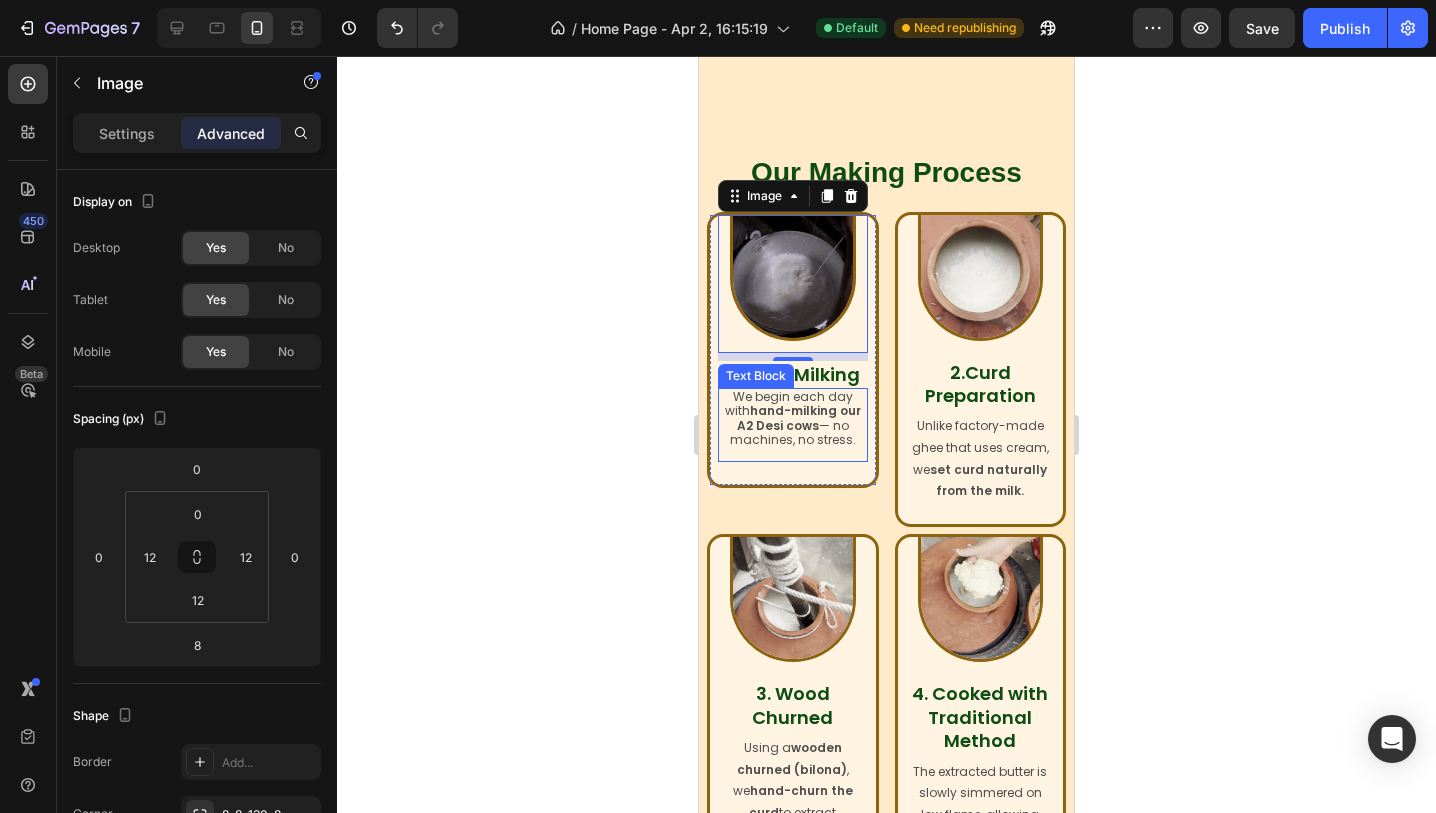 click on "hand-milking our A2 Desi cows" at bounding box center (799, 417) 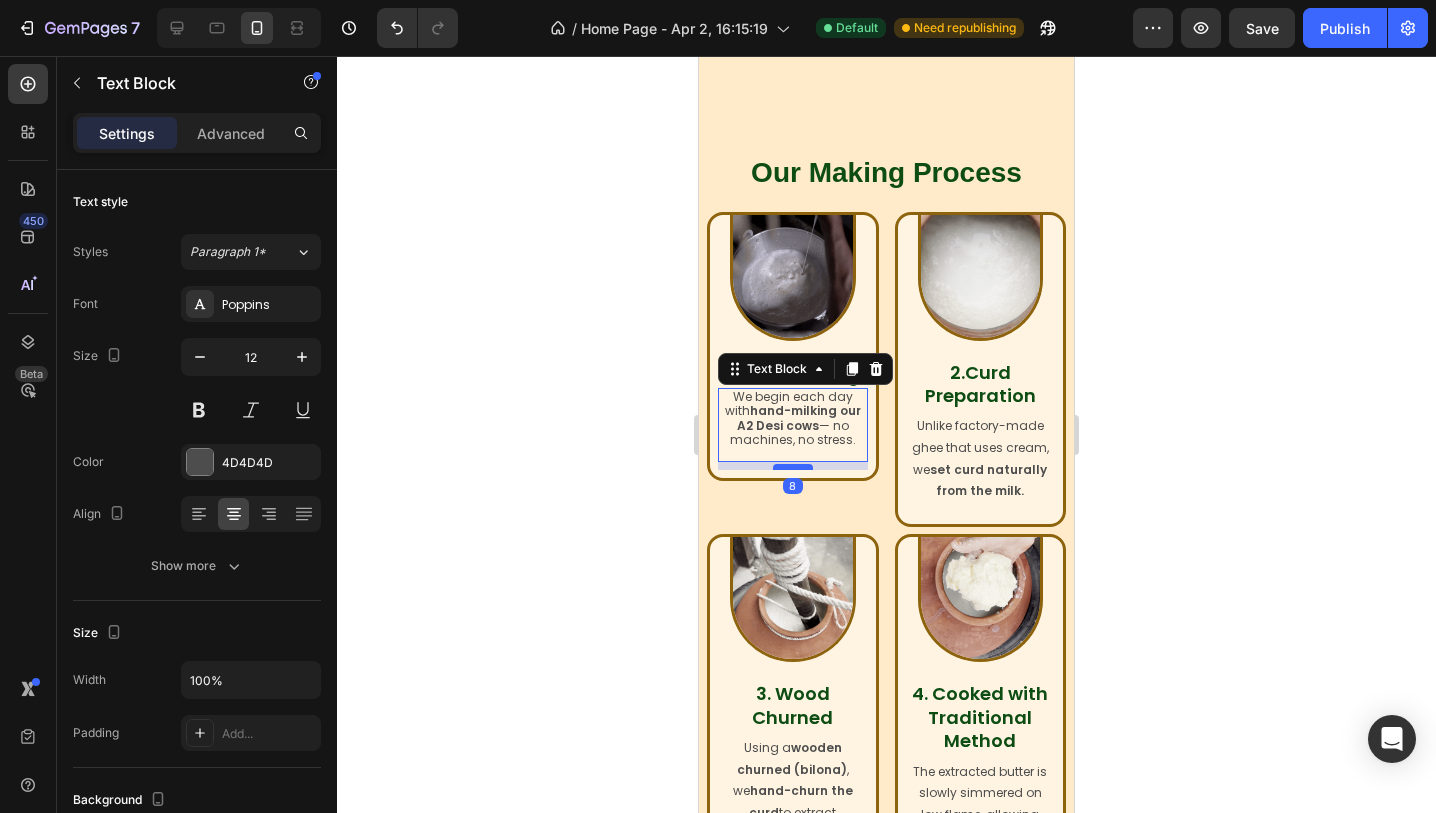 click at bounding box center (793, 467) 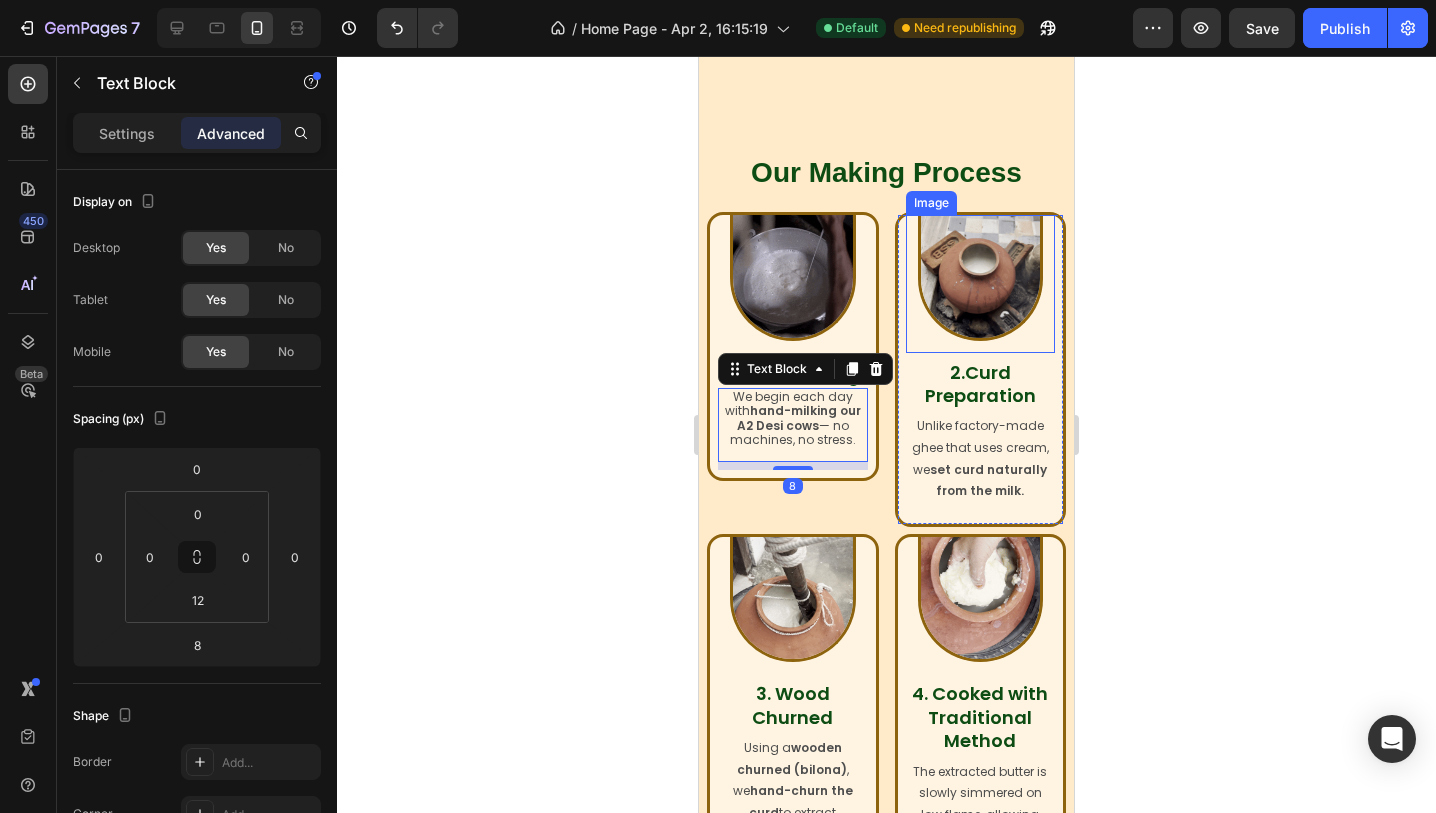 click at bounding box center (981, 278) 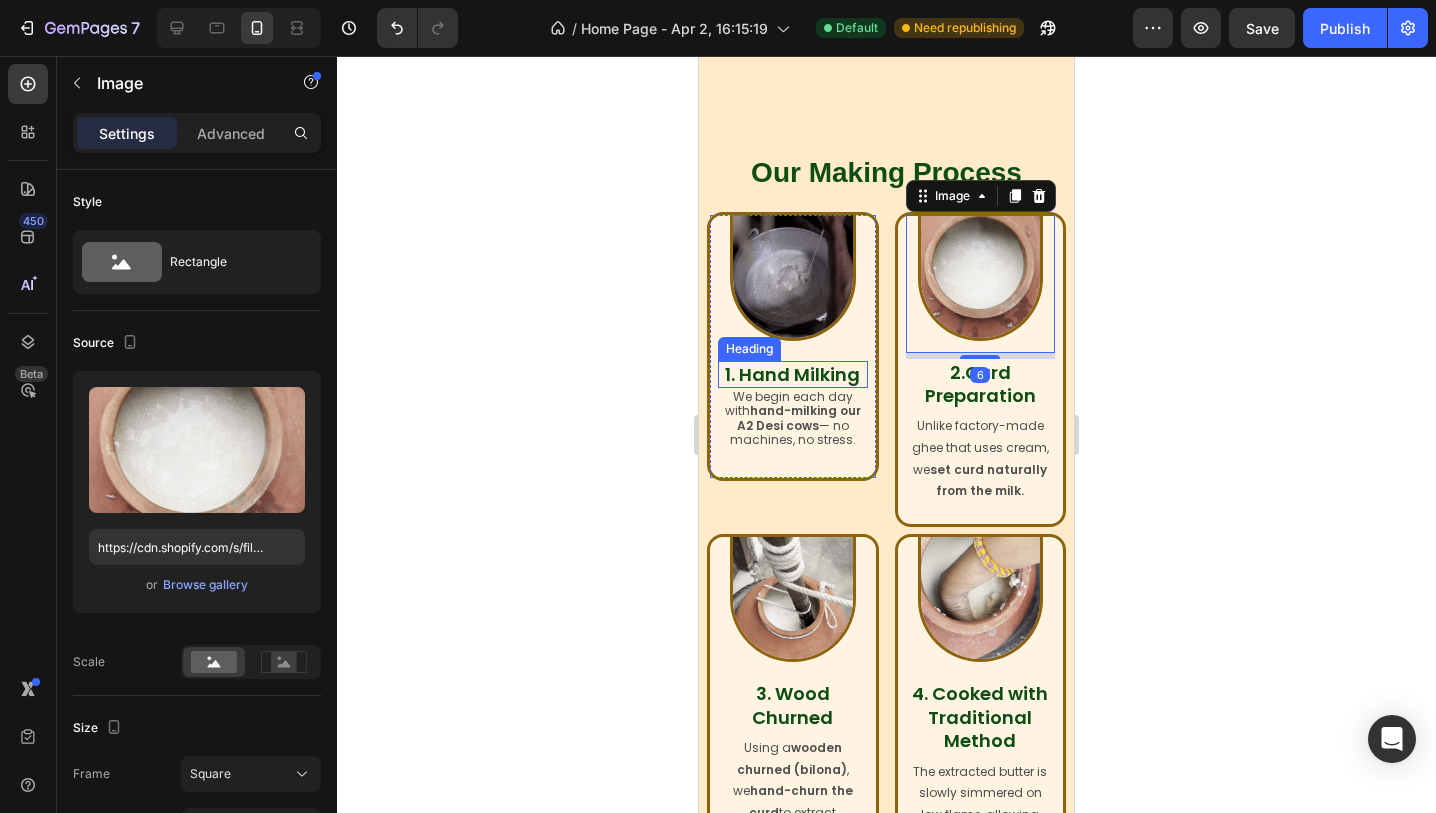 click on "1. Hand Milking" at bounding box center [792, 374] 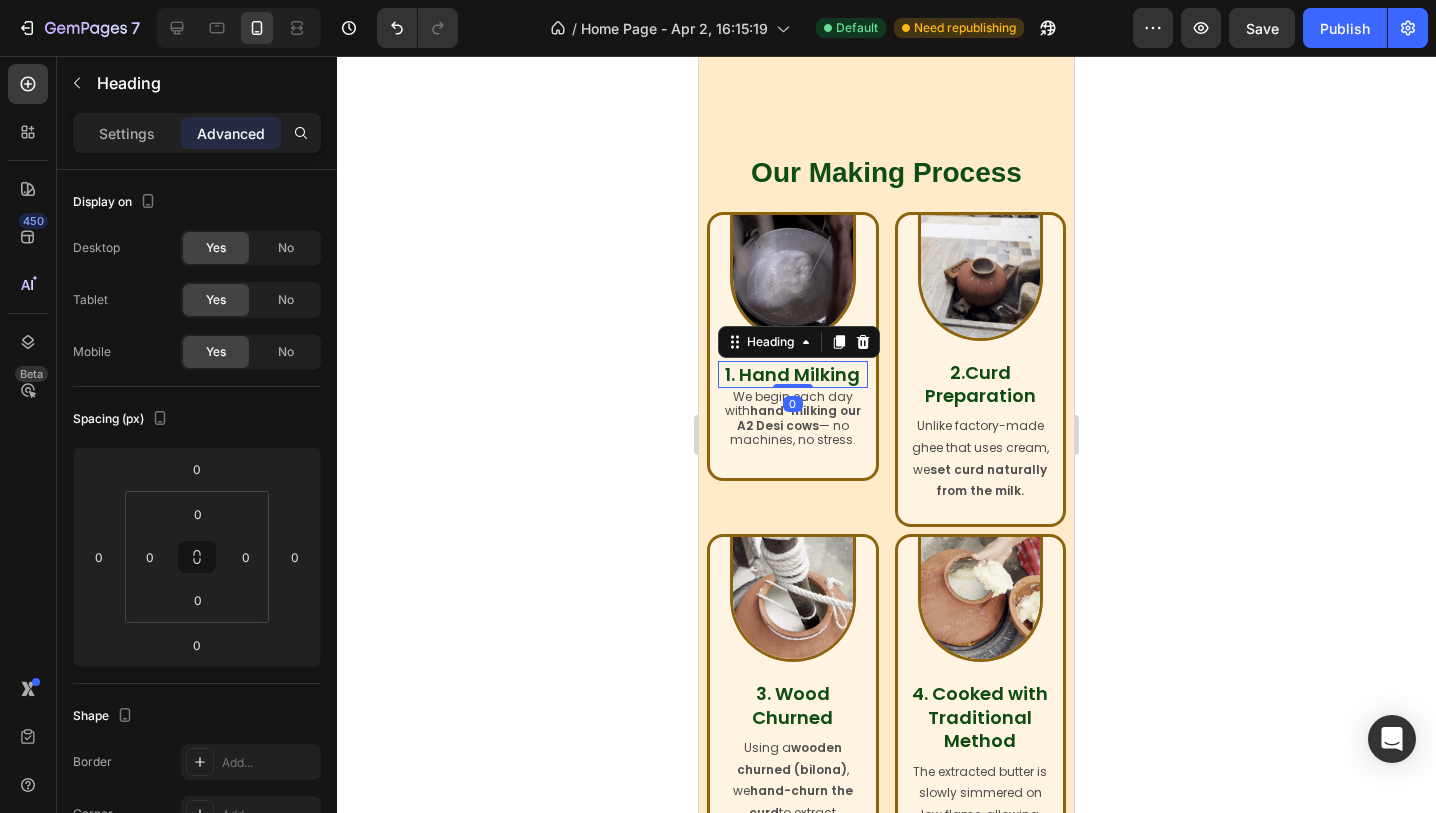 click at bounding box center [793, 278] 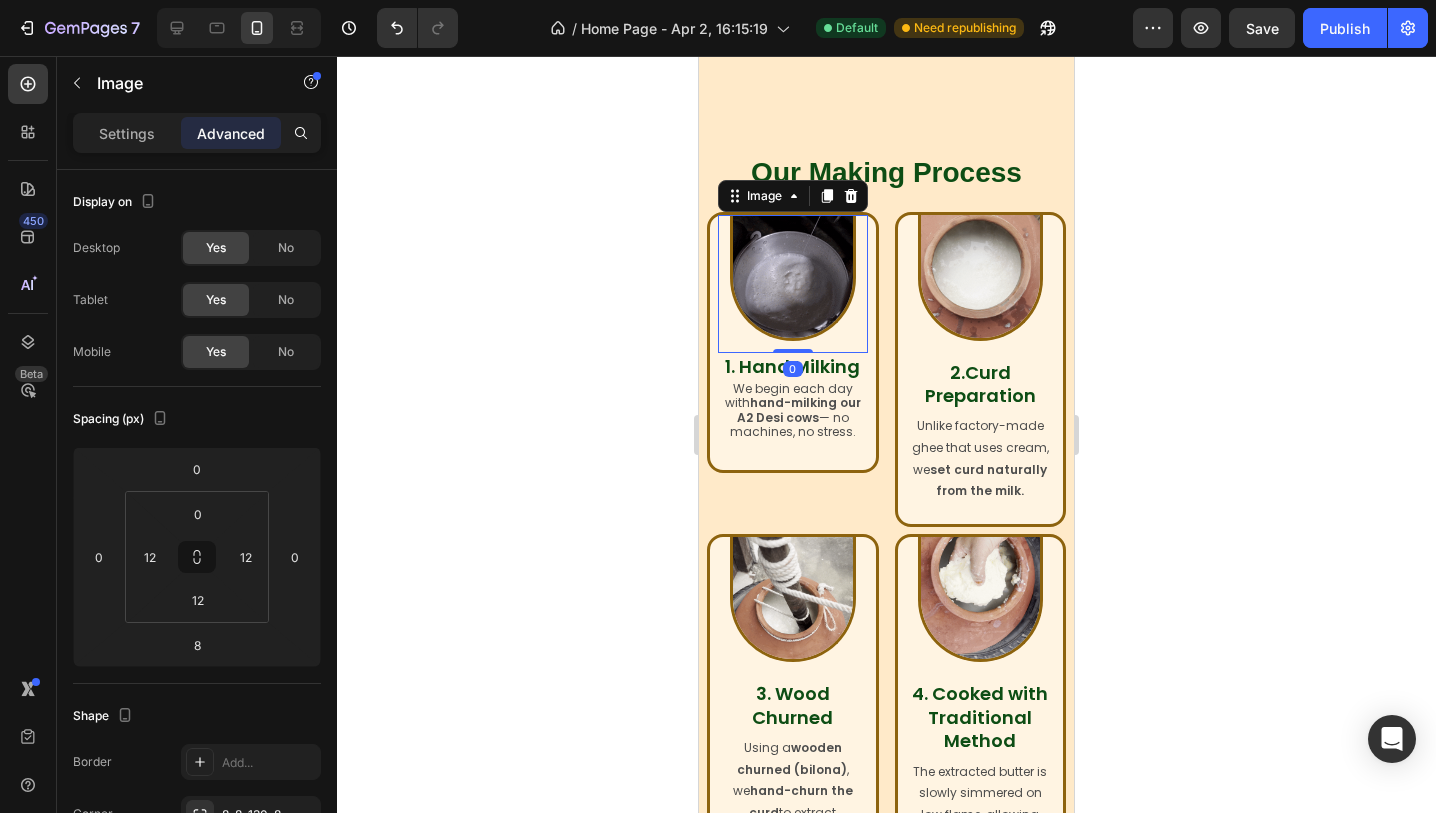 drag, startPoint x: 796, startPoint y: 357, endPoint x: 796, endPoint y: 342, distance: 15 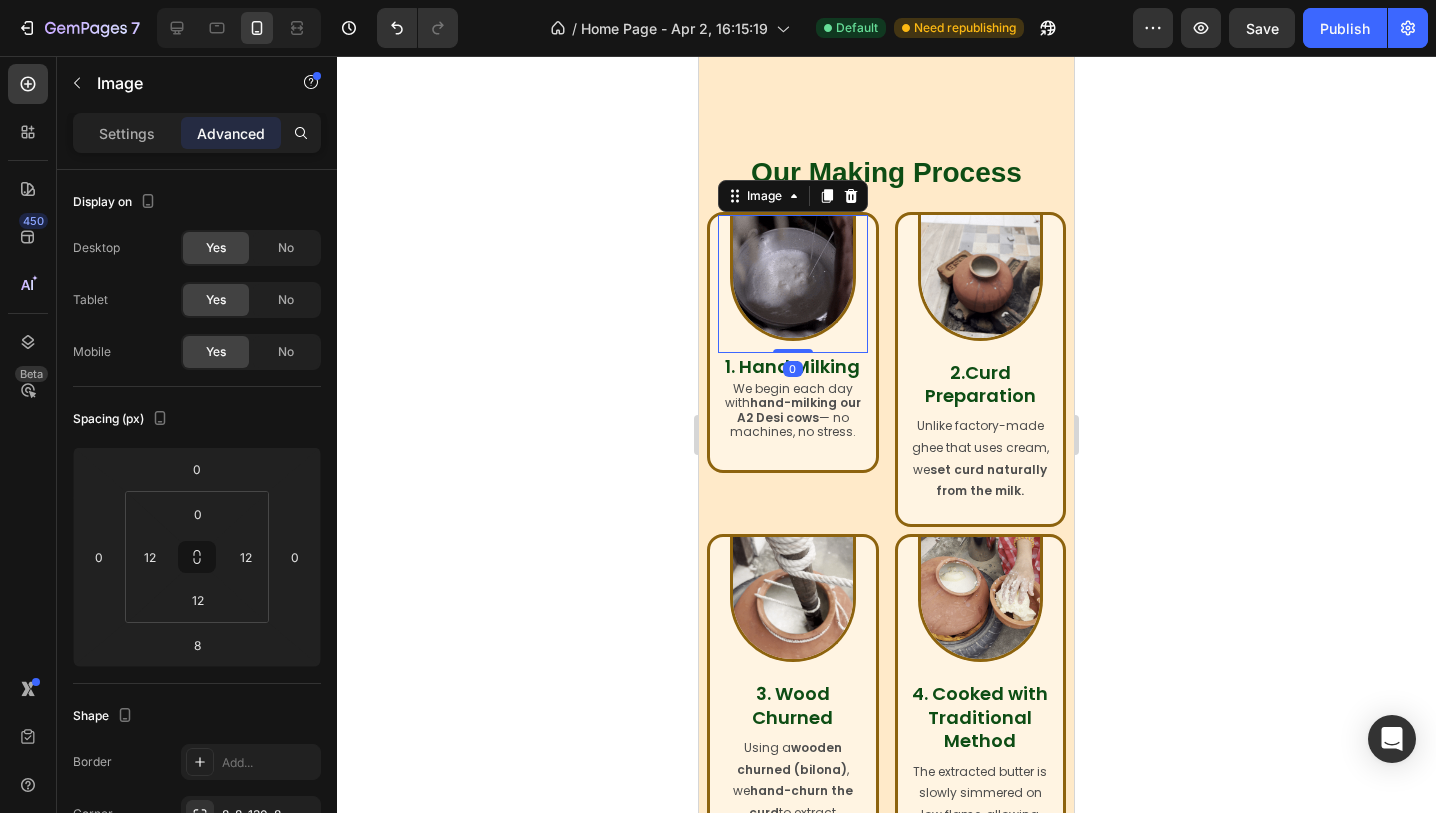 click on "Image   0 1. Hand Milking Heading We begin each day with  hand-milking our A2 Desi cows  — no machines, no stress. Text Block" at bounding box center (793, 338) 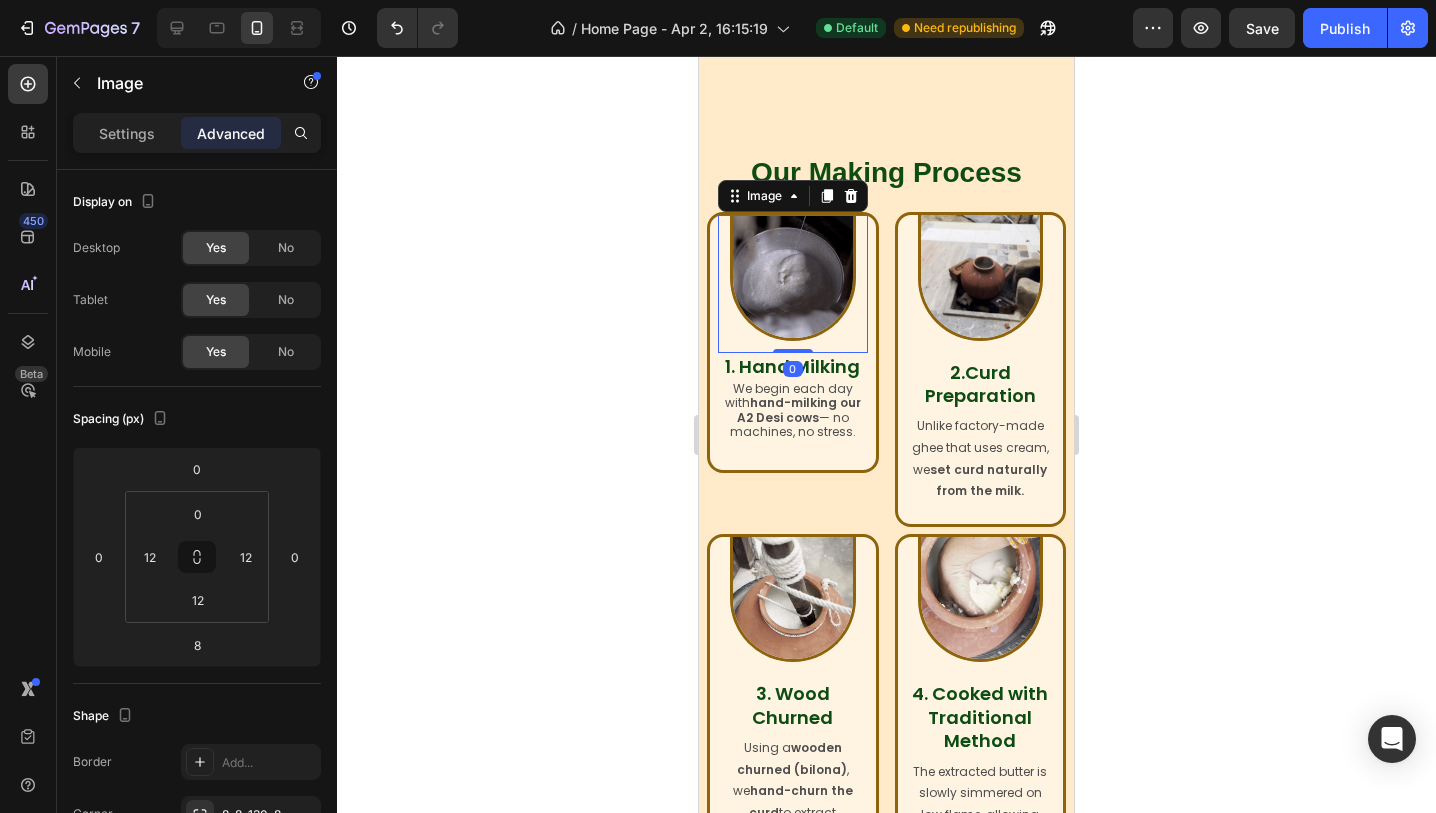 type on "0" 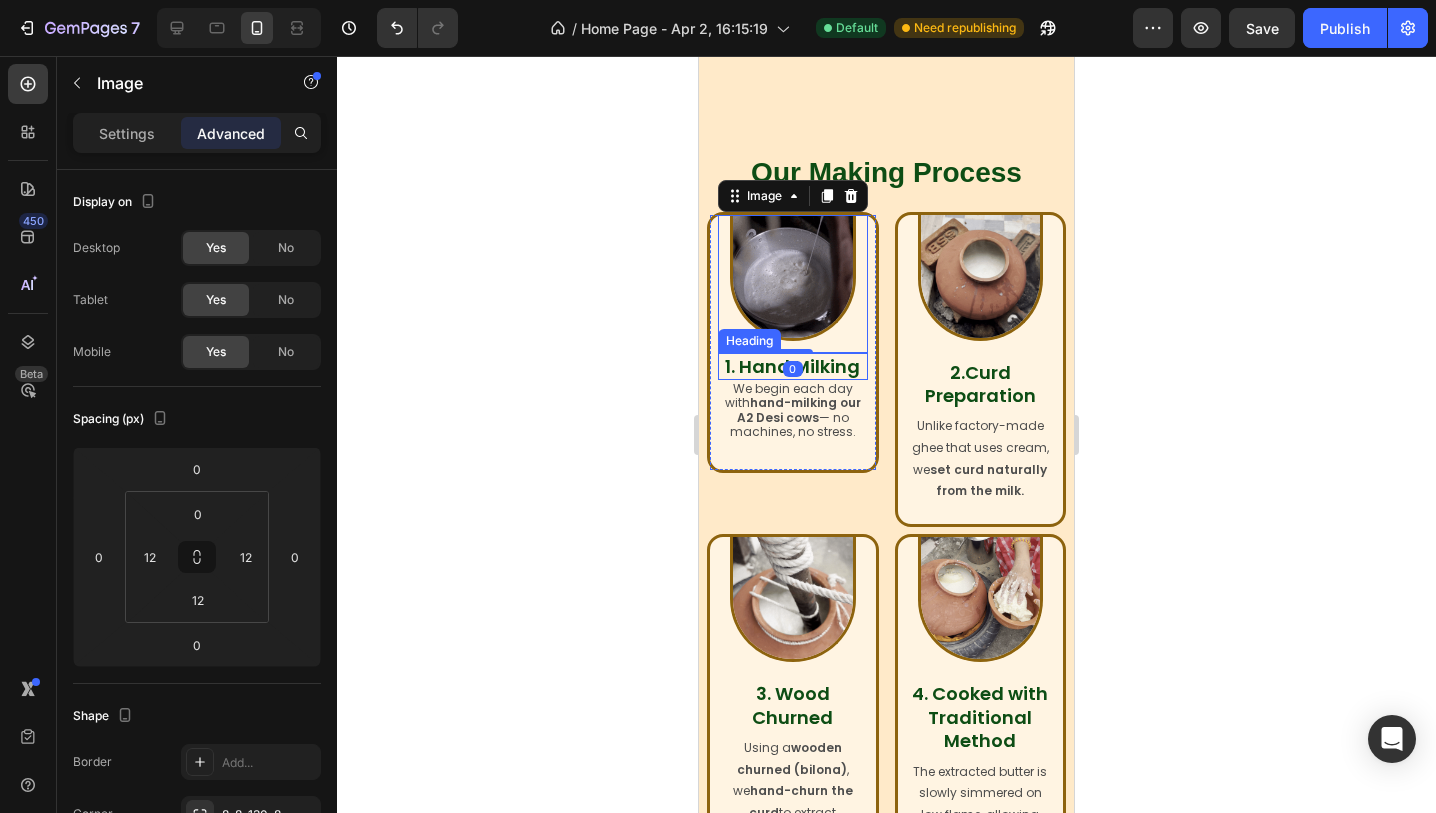 click on "1. Hand Milking" at bounding box center (792, 366) 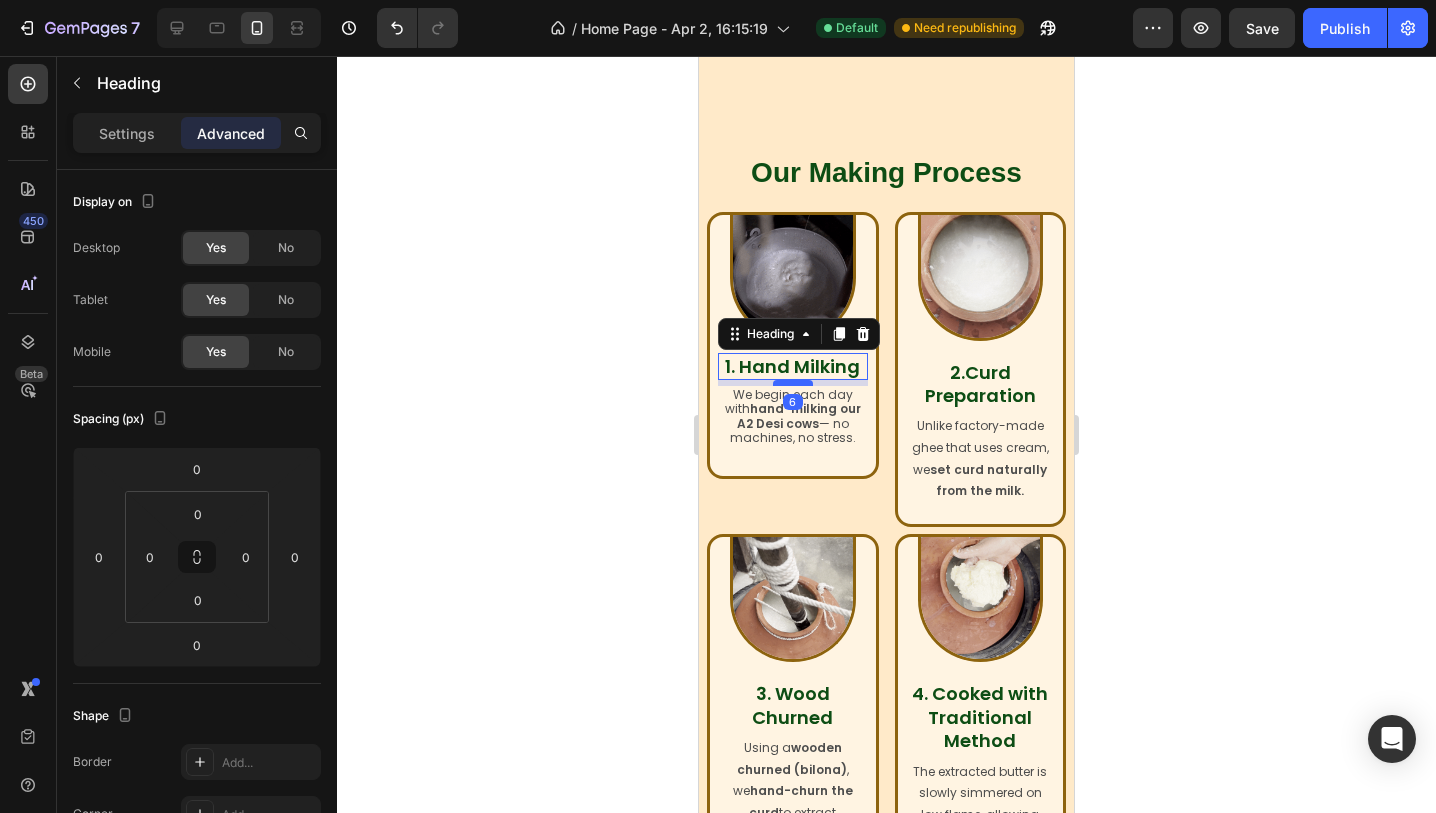 click at bounding box center [793, 383] 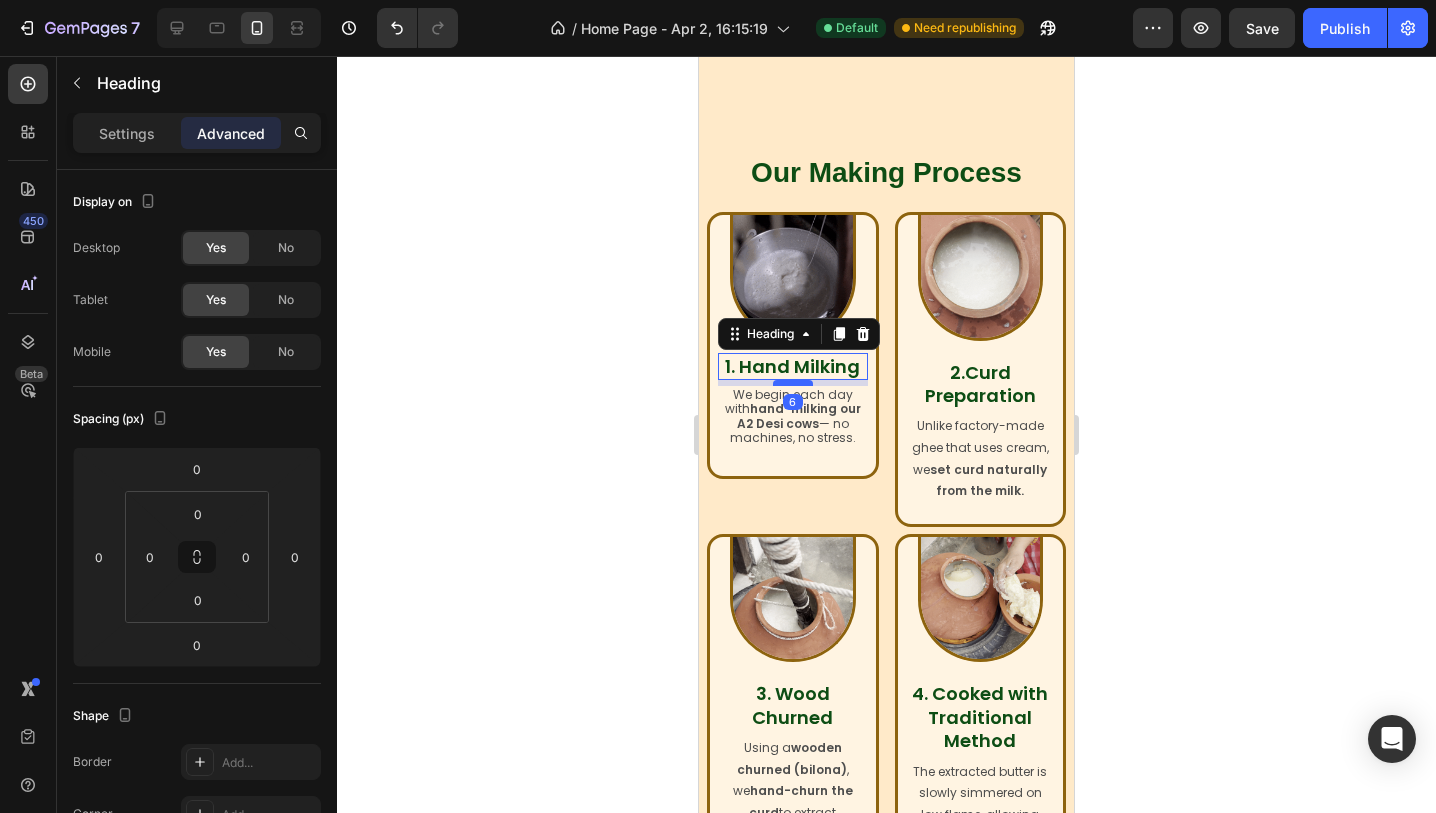 type on "5" 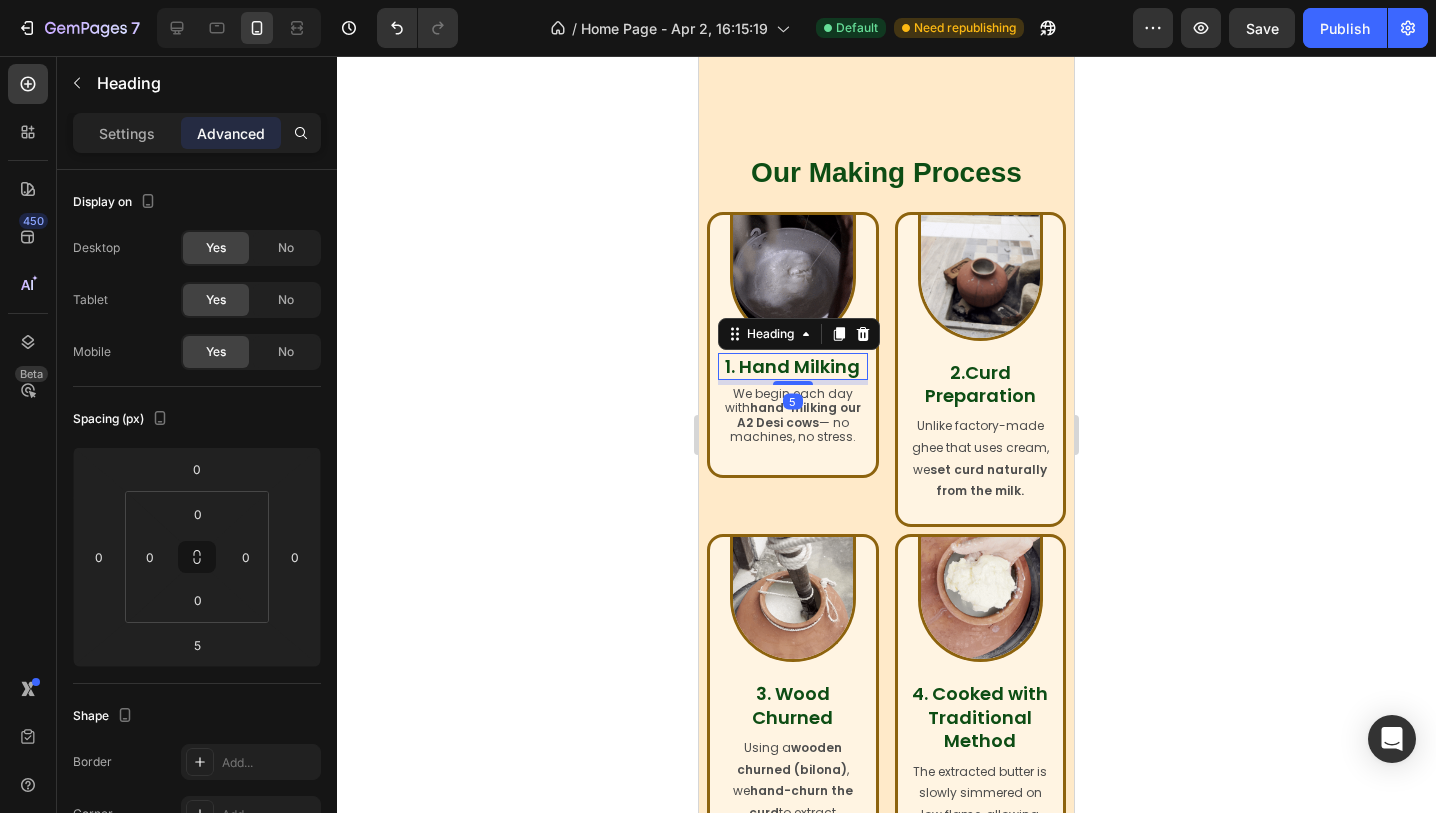 click 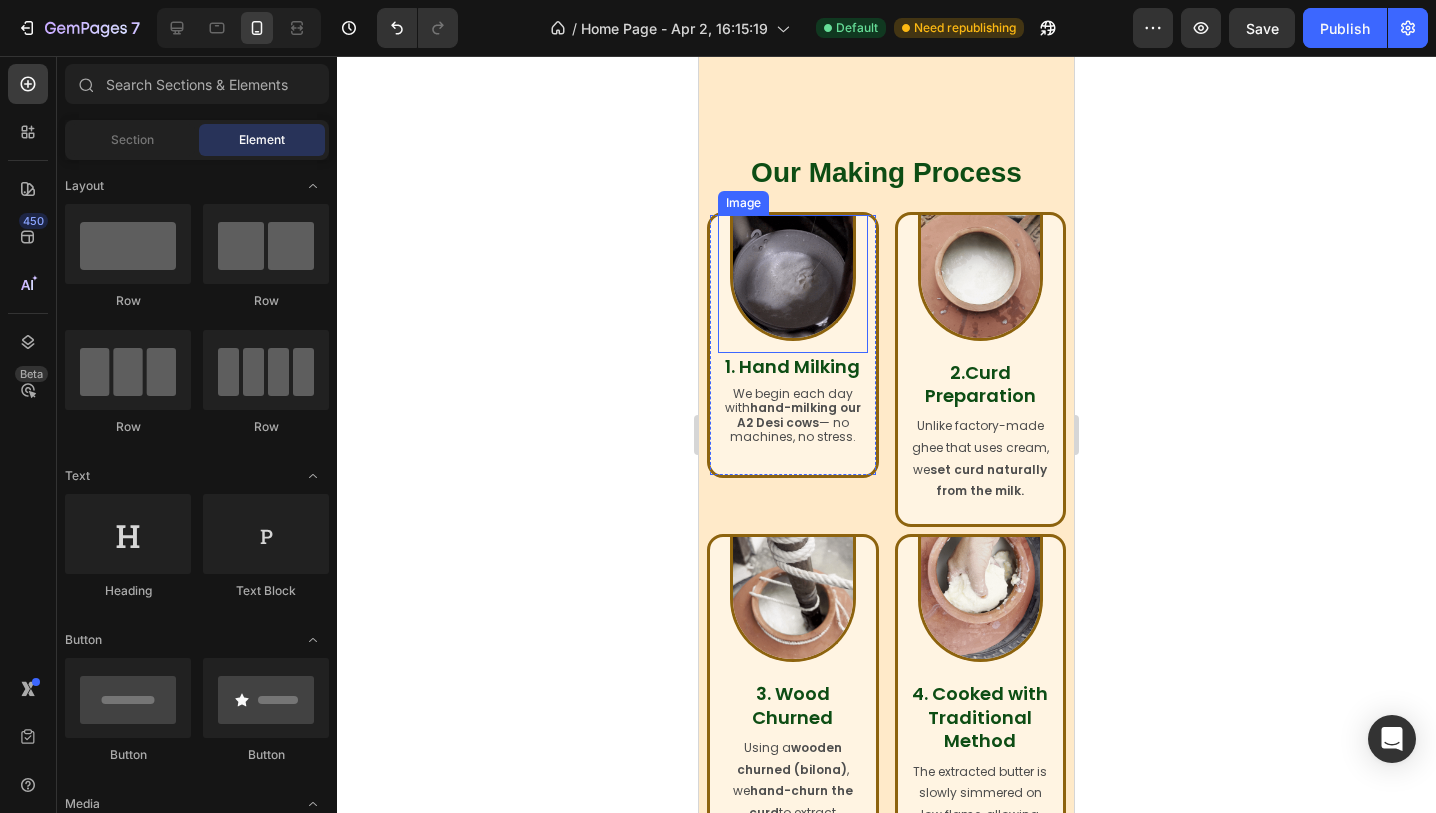 click at bounding box center [793, 278] 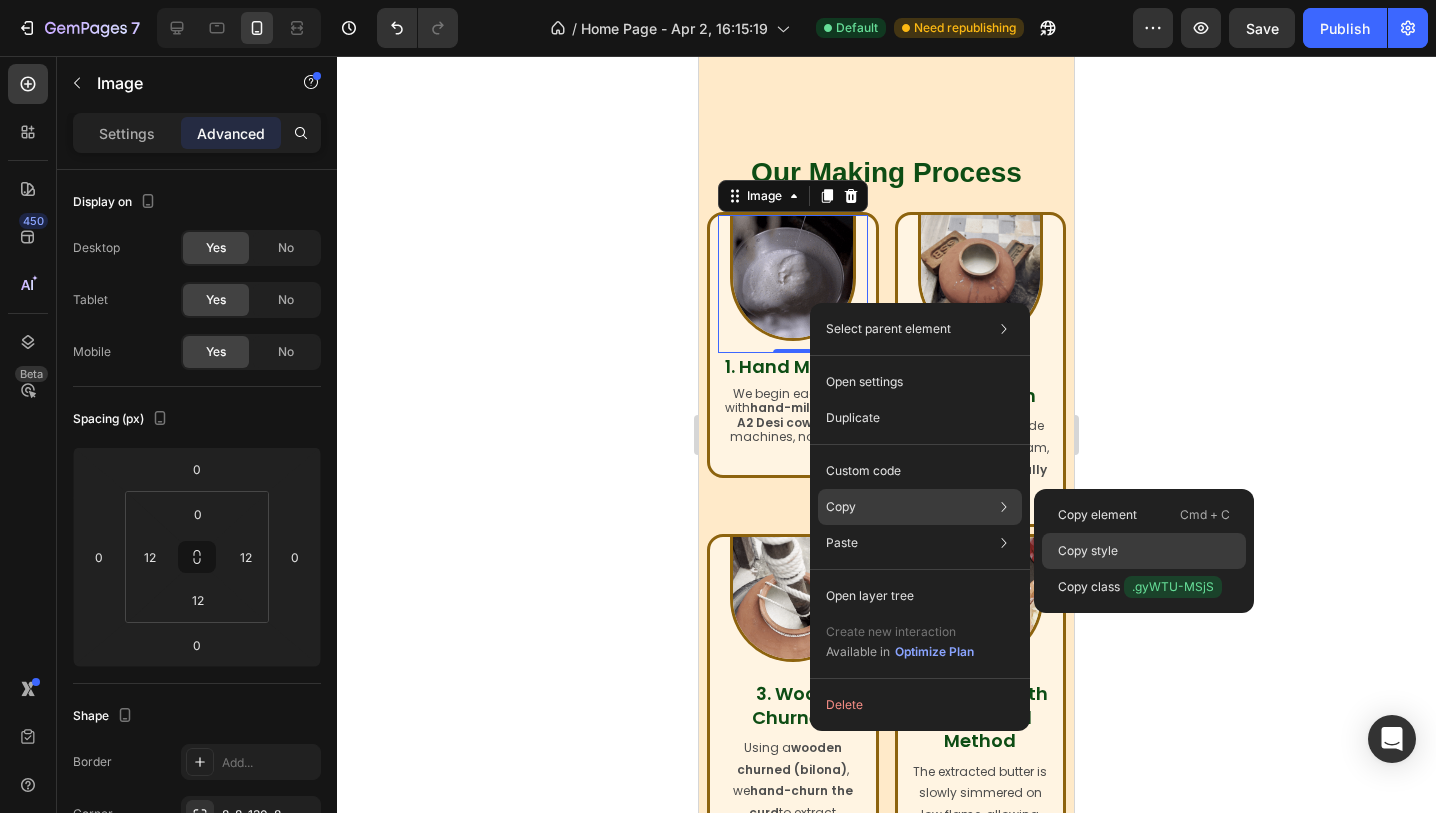 click on "Copy style" at bounding box center [1088, 551] 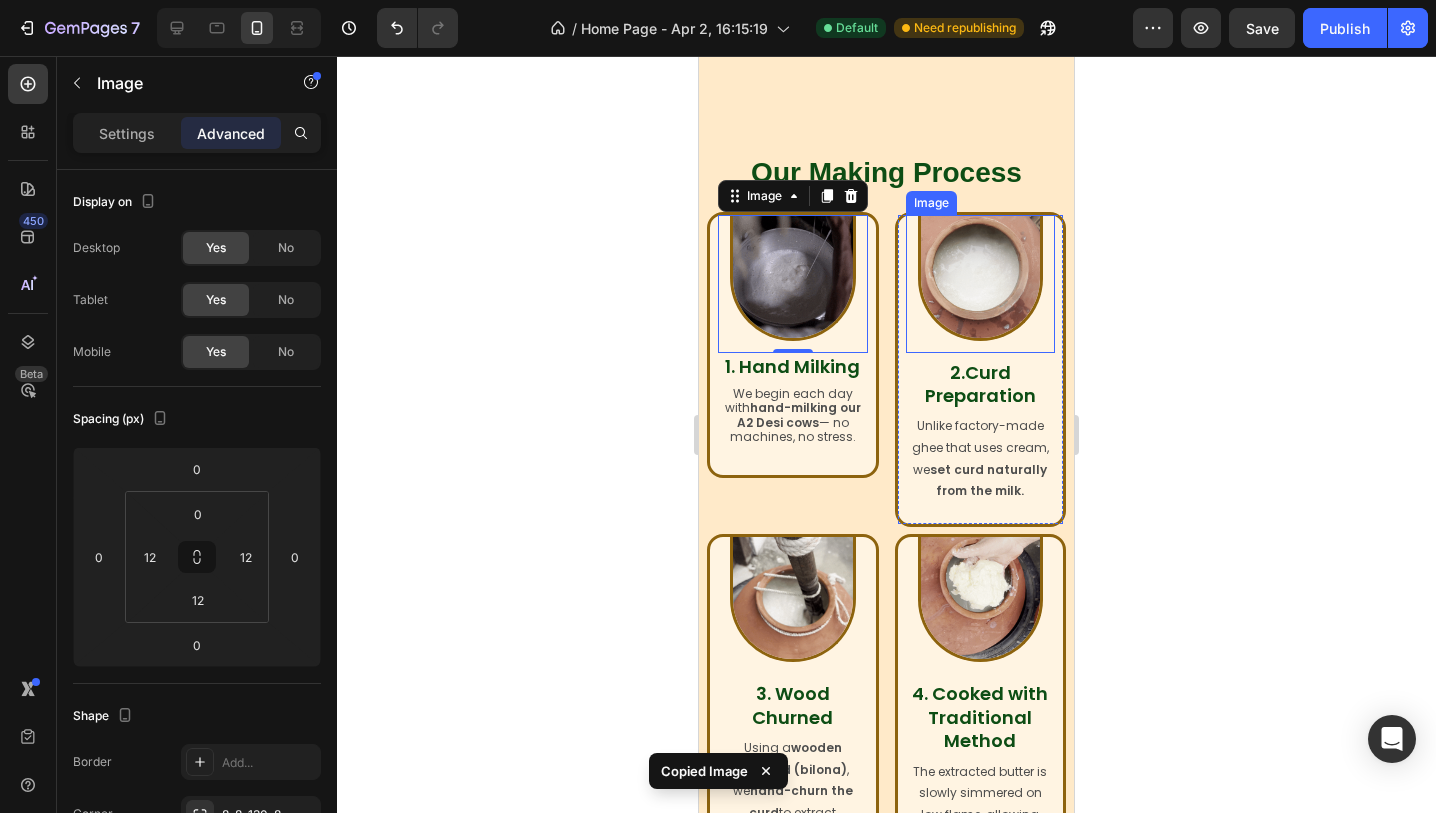 click at bounding box center [981, 278] 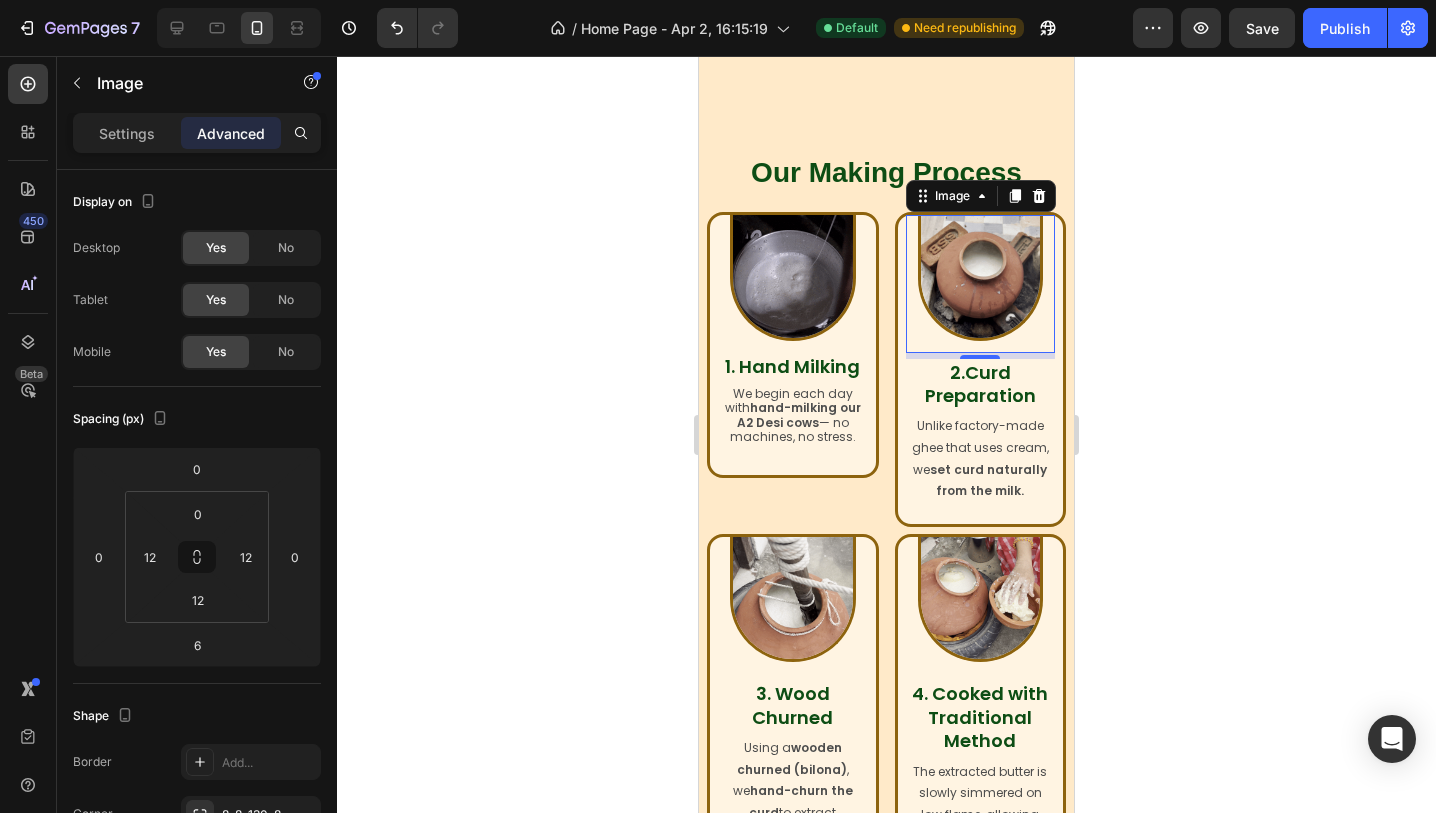 type on "0" 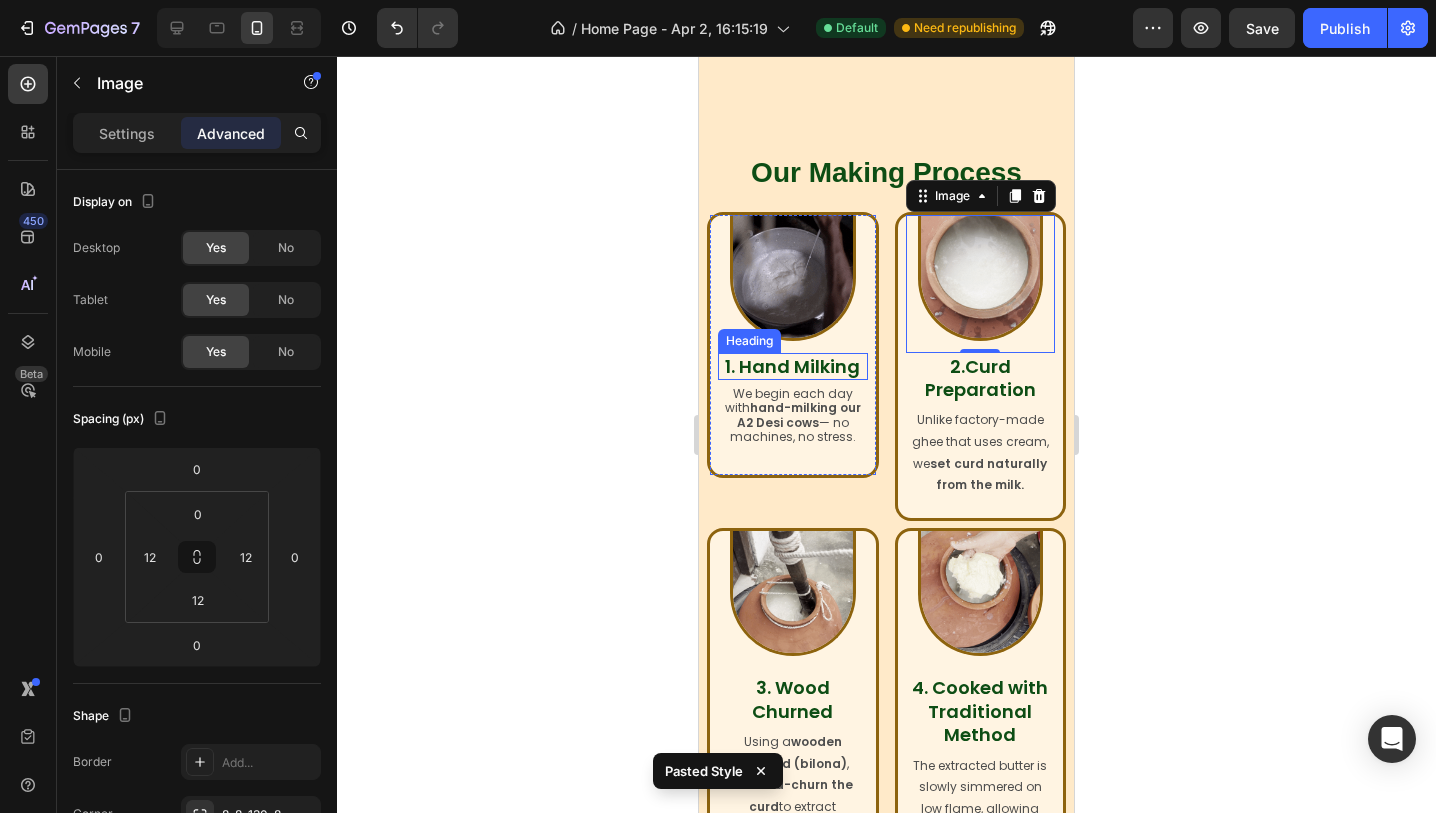 click on "1. Hand Milking" at bounding box center (792, 366) 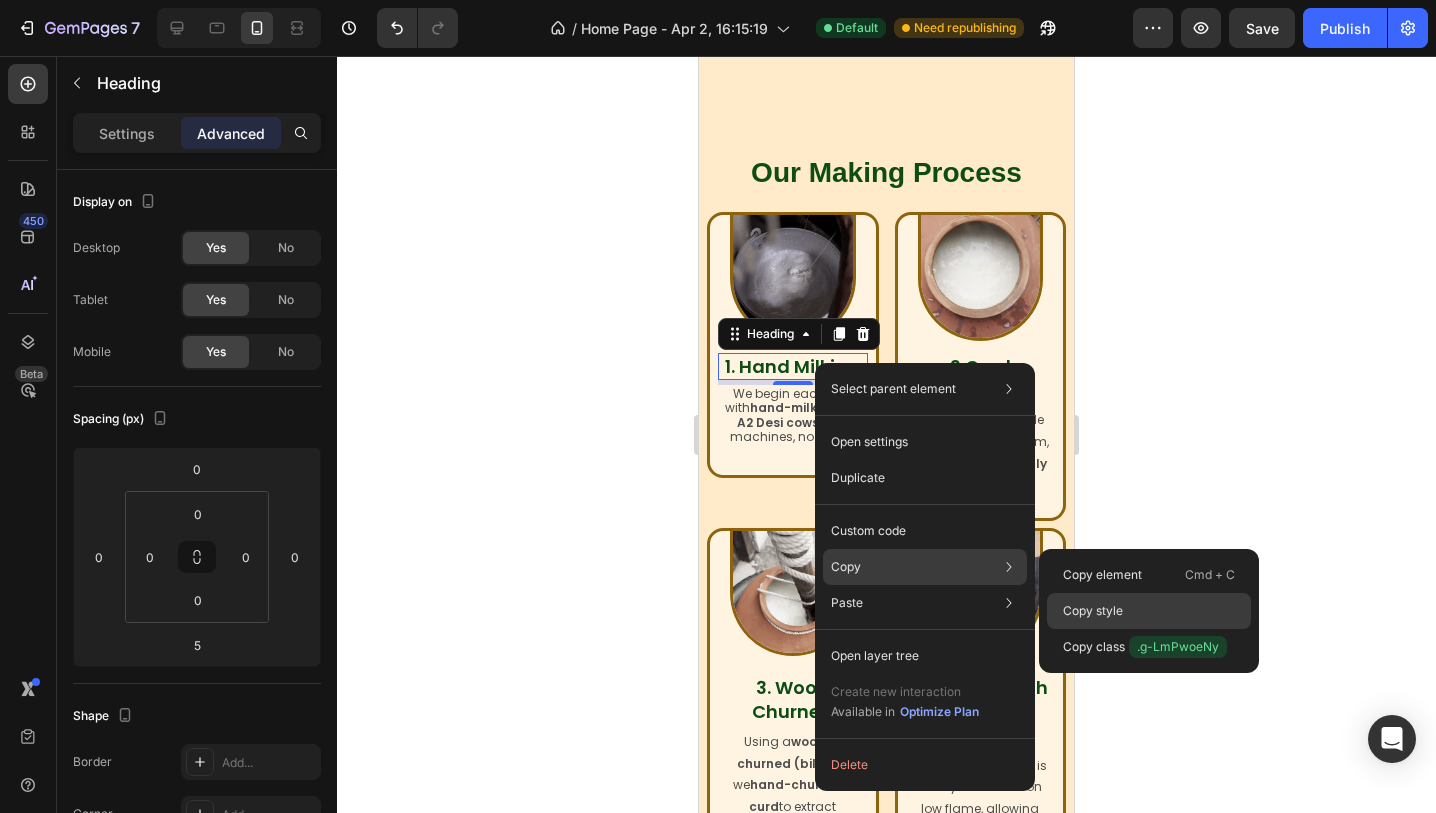 click on "Copy style" at bounding box center [1093, 611] 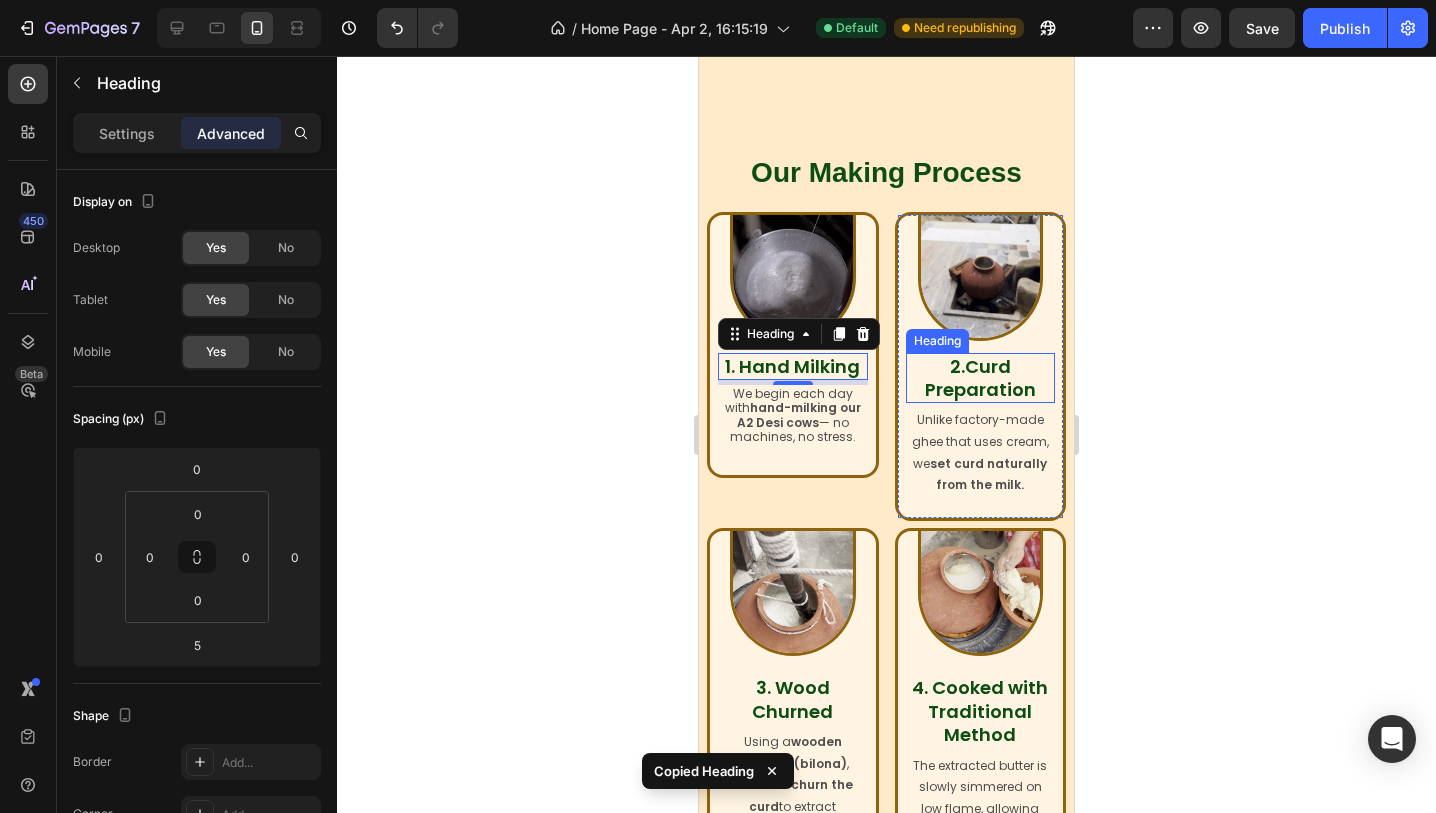 click on "2.Curd Preparation" at bounding box center (980, 378) 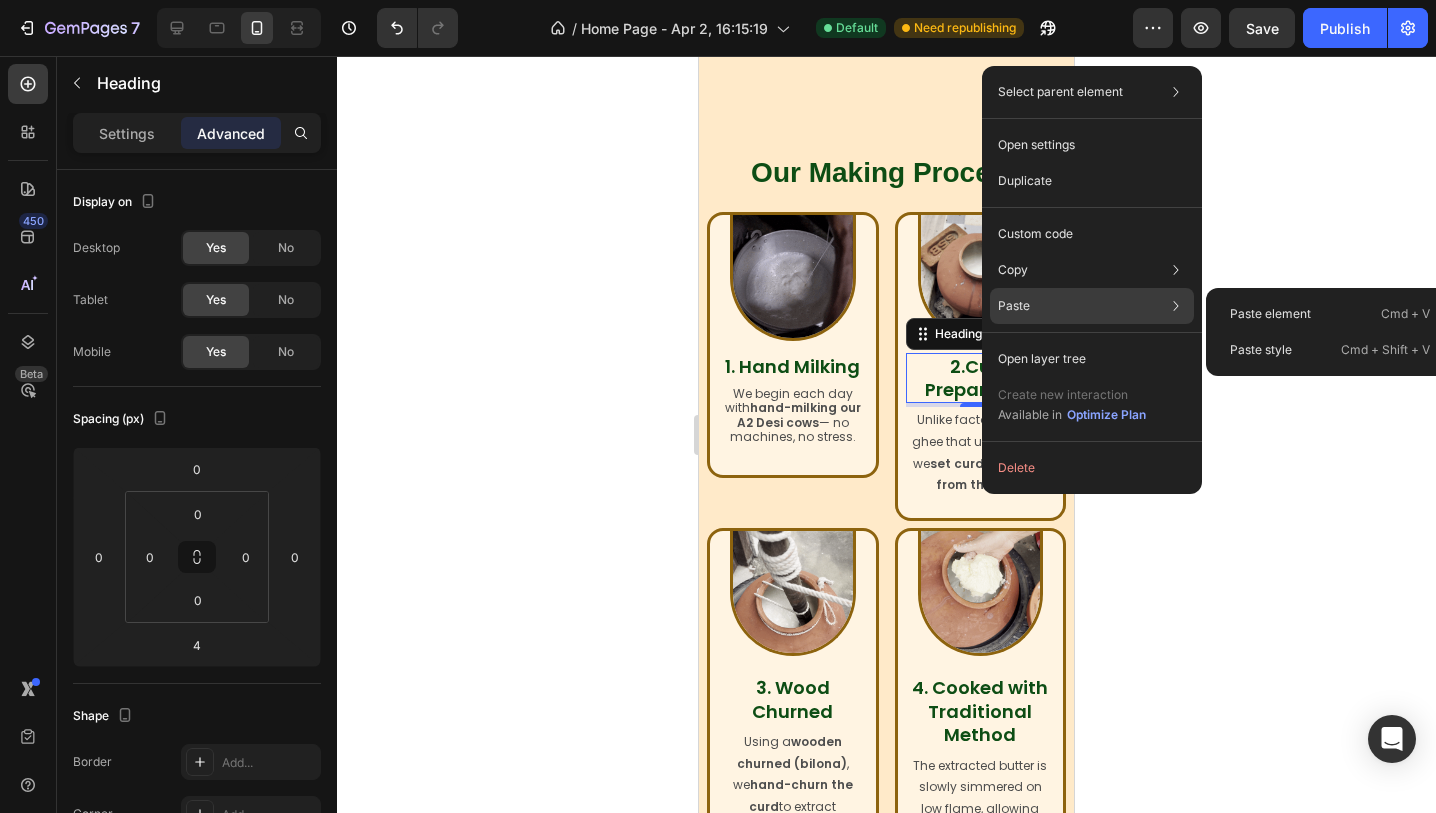 type on "5" 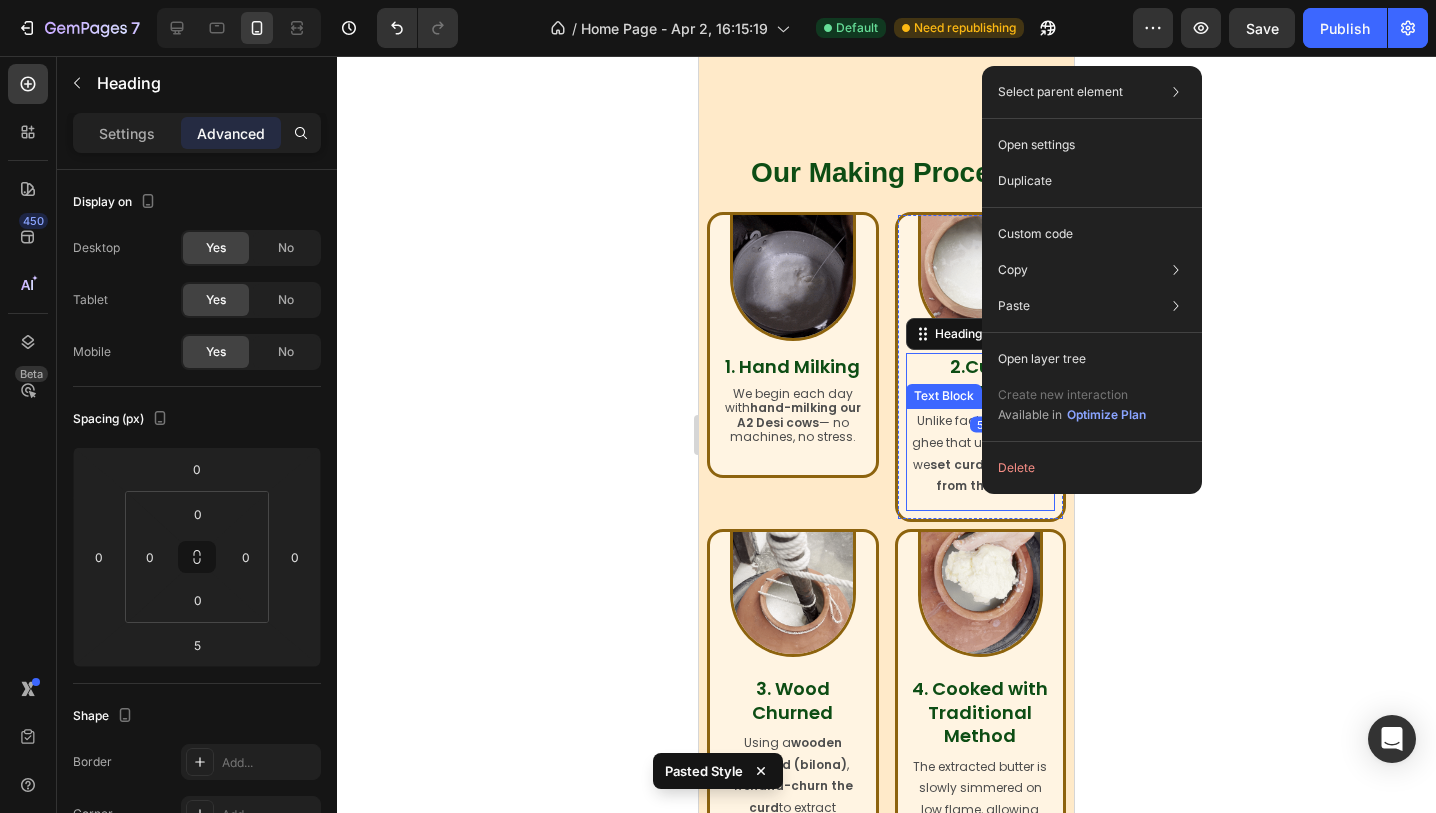 click on "Unlike factory-made ghee that uses cream, we  set curd naturally from the milk." at bounding box center [981, 453] 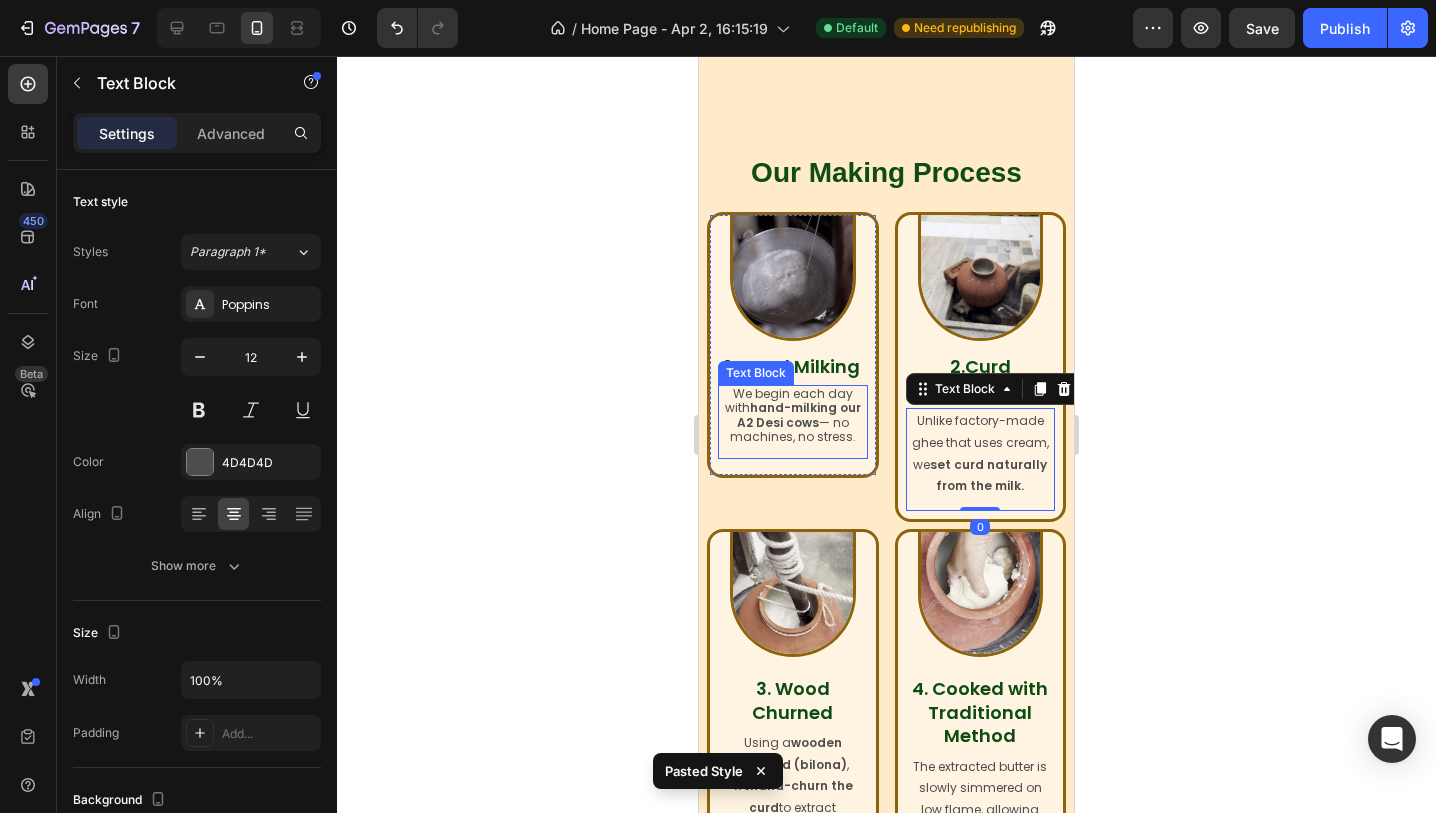 click on "hand-milking our A2 Desi cows" at bounding box center [799, 414] 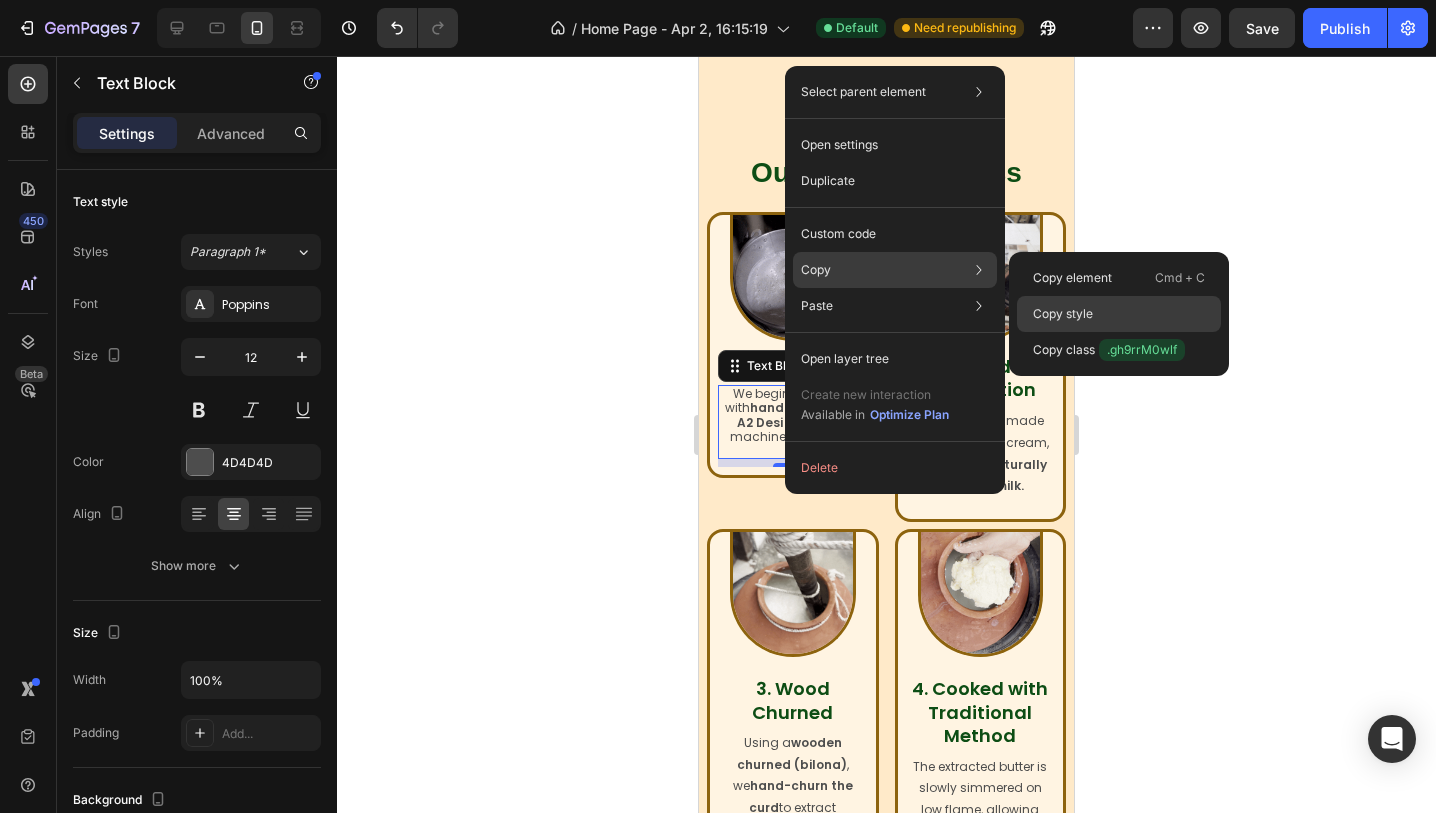 click on "Copy style" 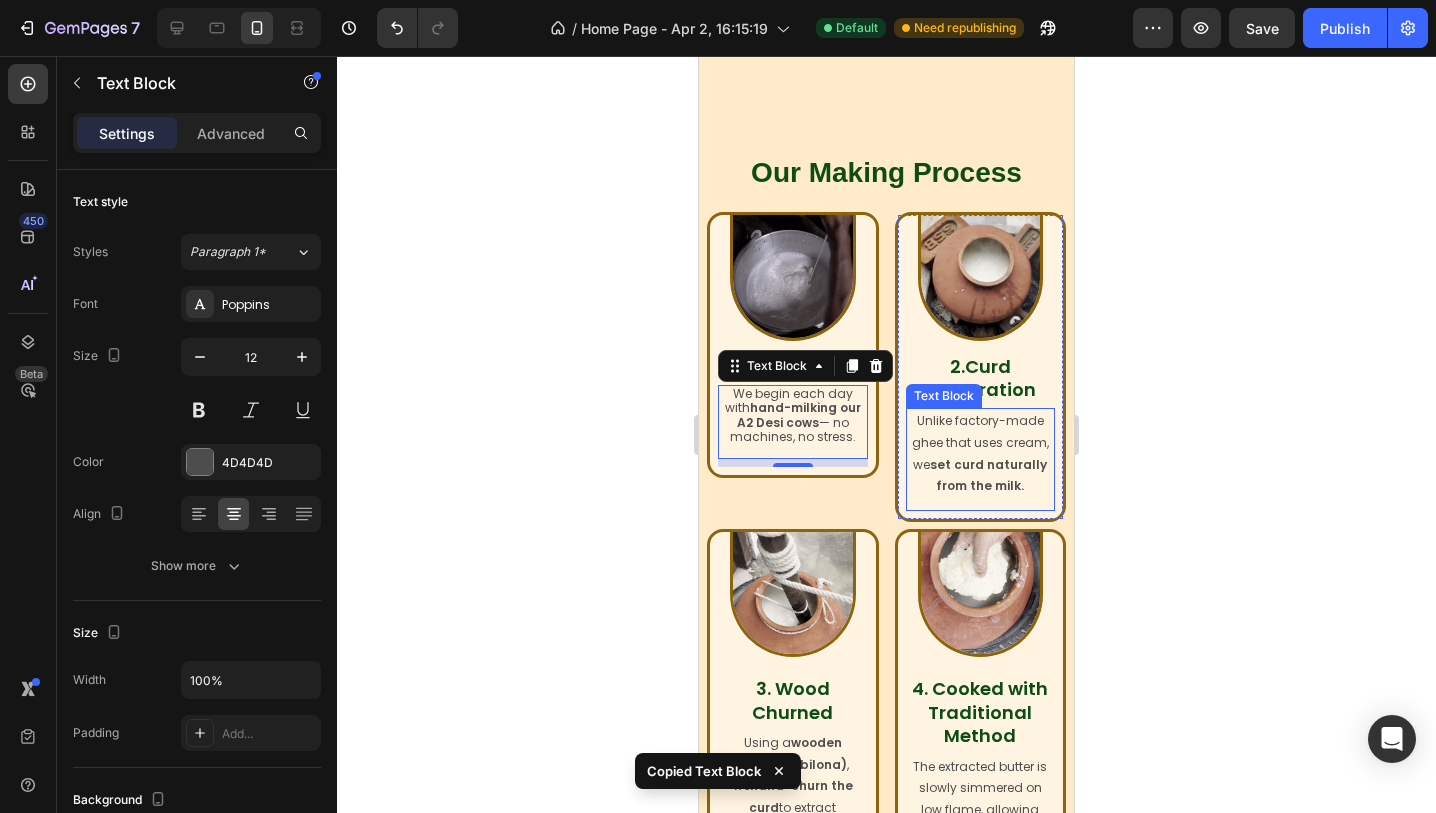 click on "Unlike factory-made ghee that uses cream, we  set curd naturally from the milk." at bounding box center [981, 453] 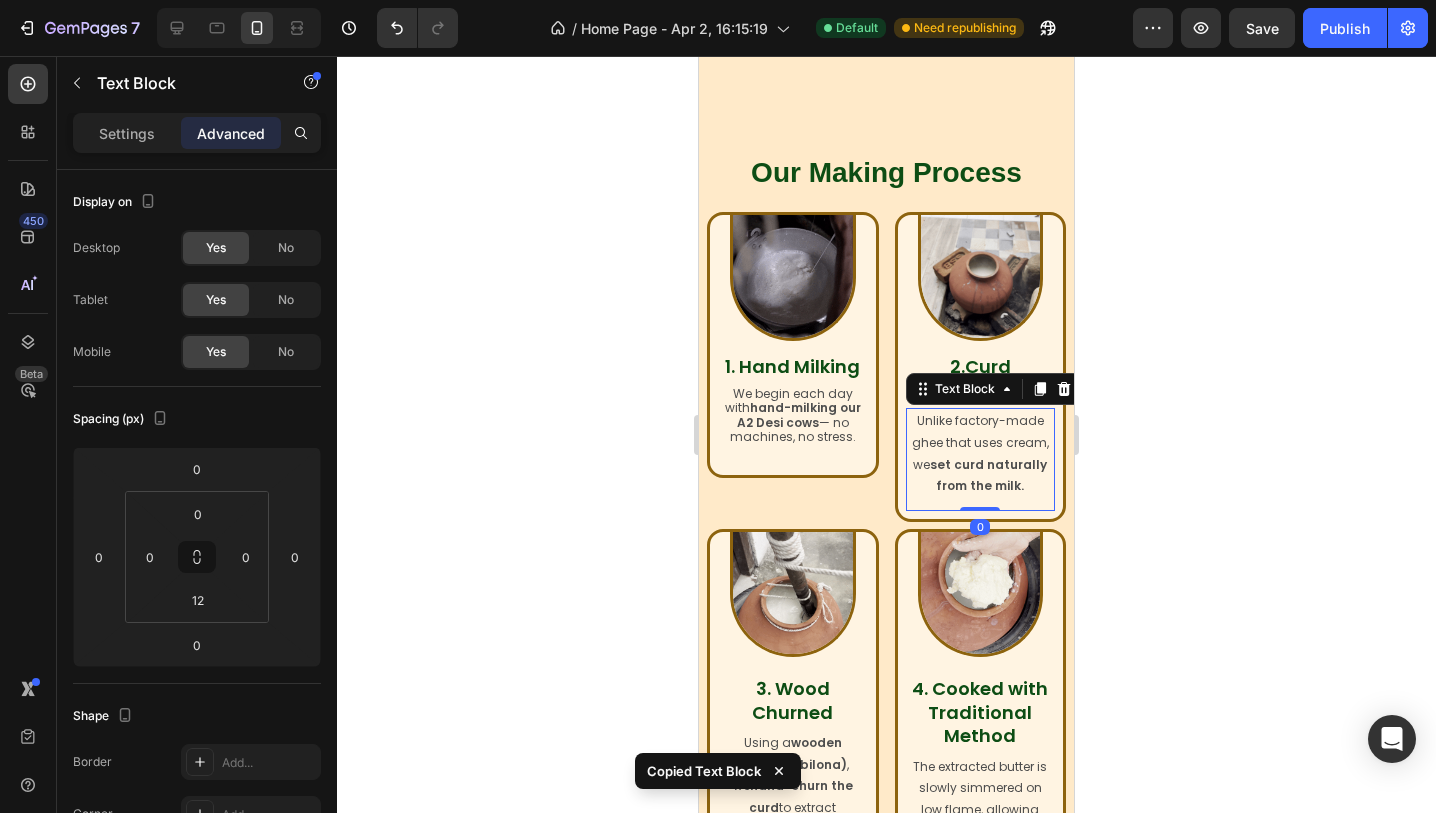 type on "8" 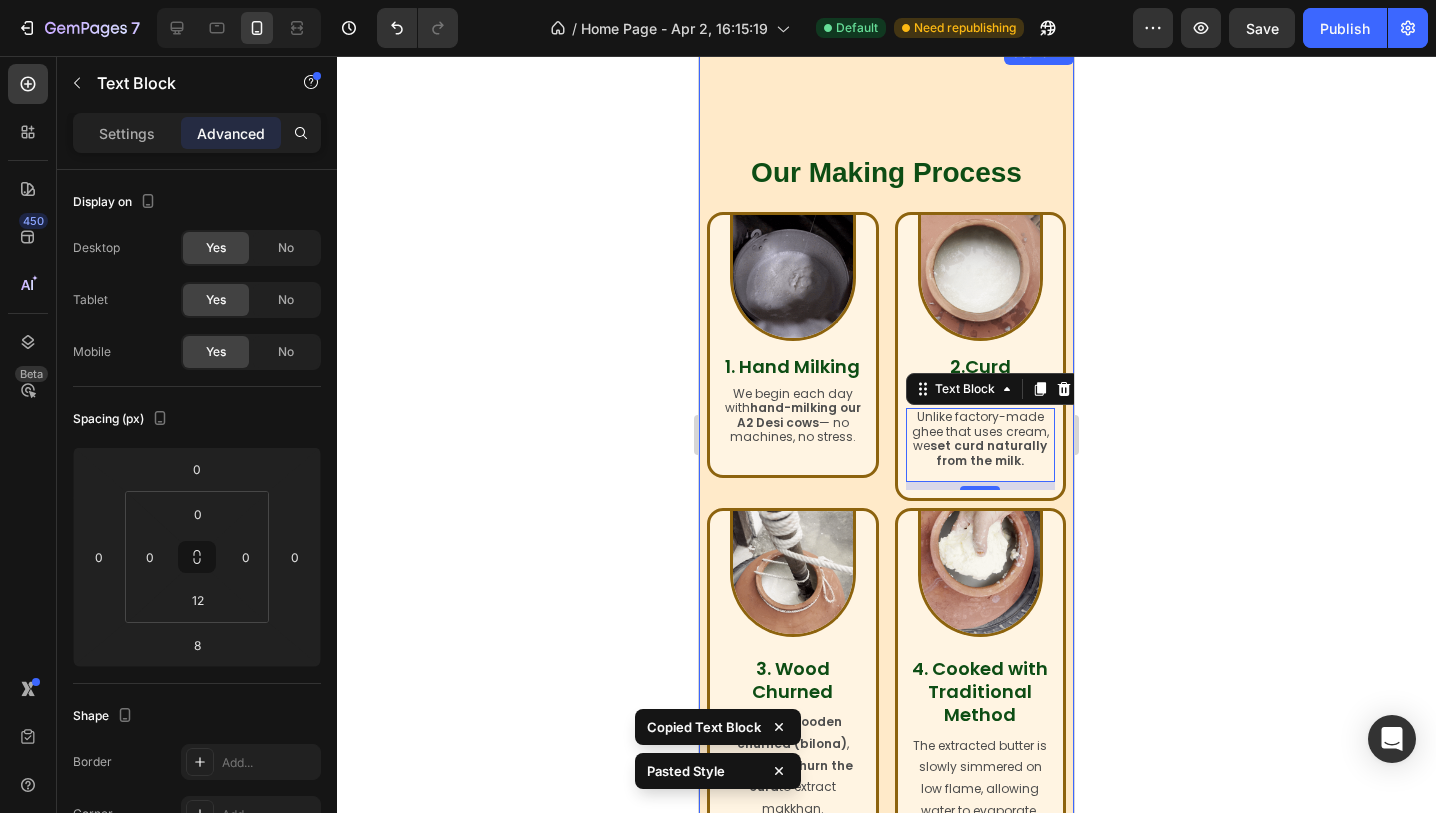 click 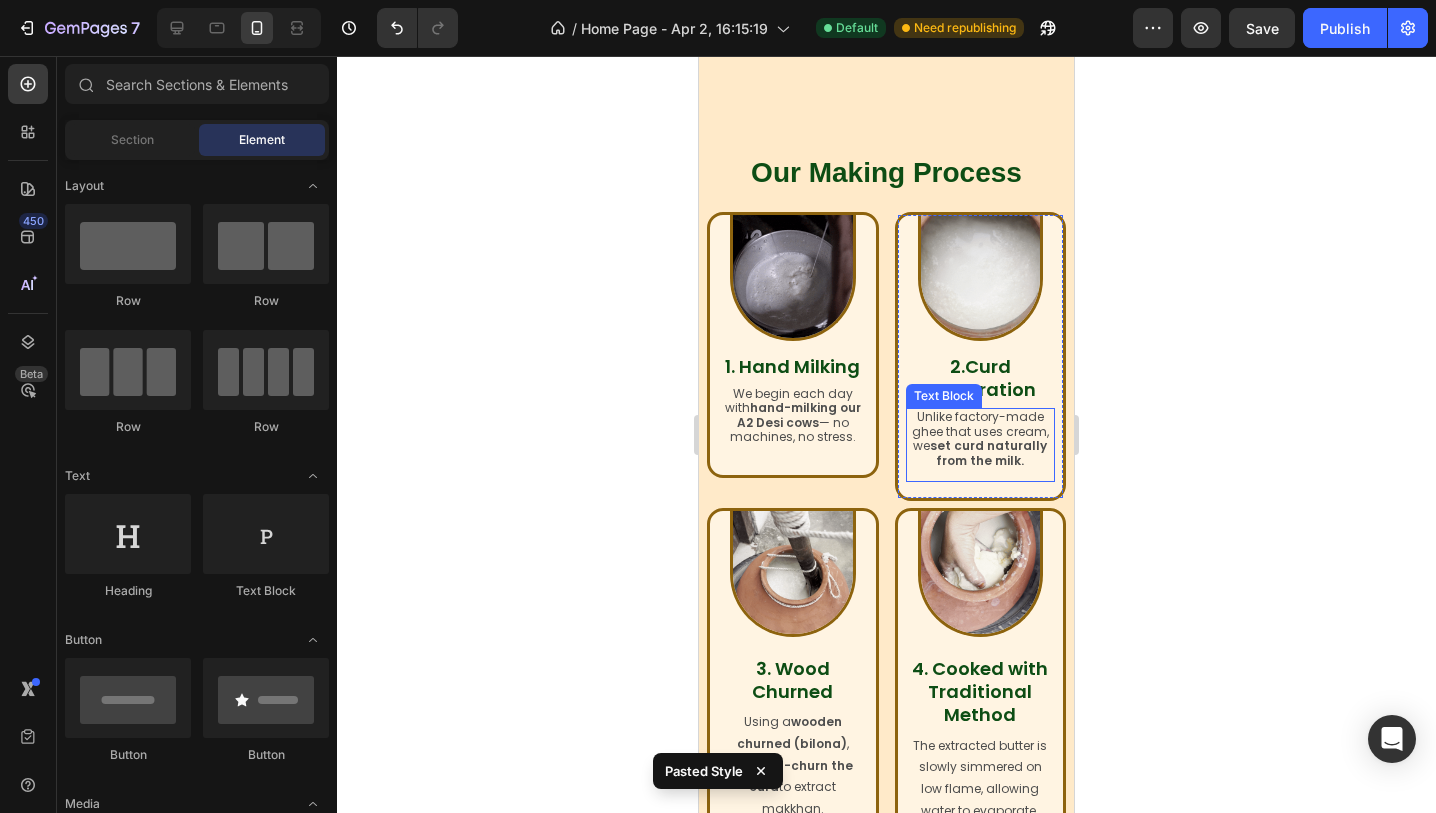 click on "set curd naturally from the milk." at bounding box center [988, 452] 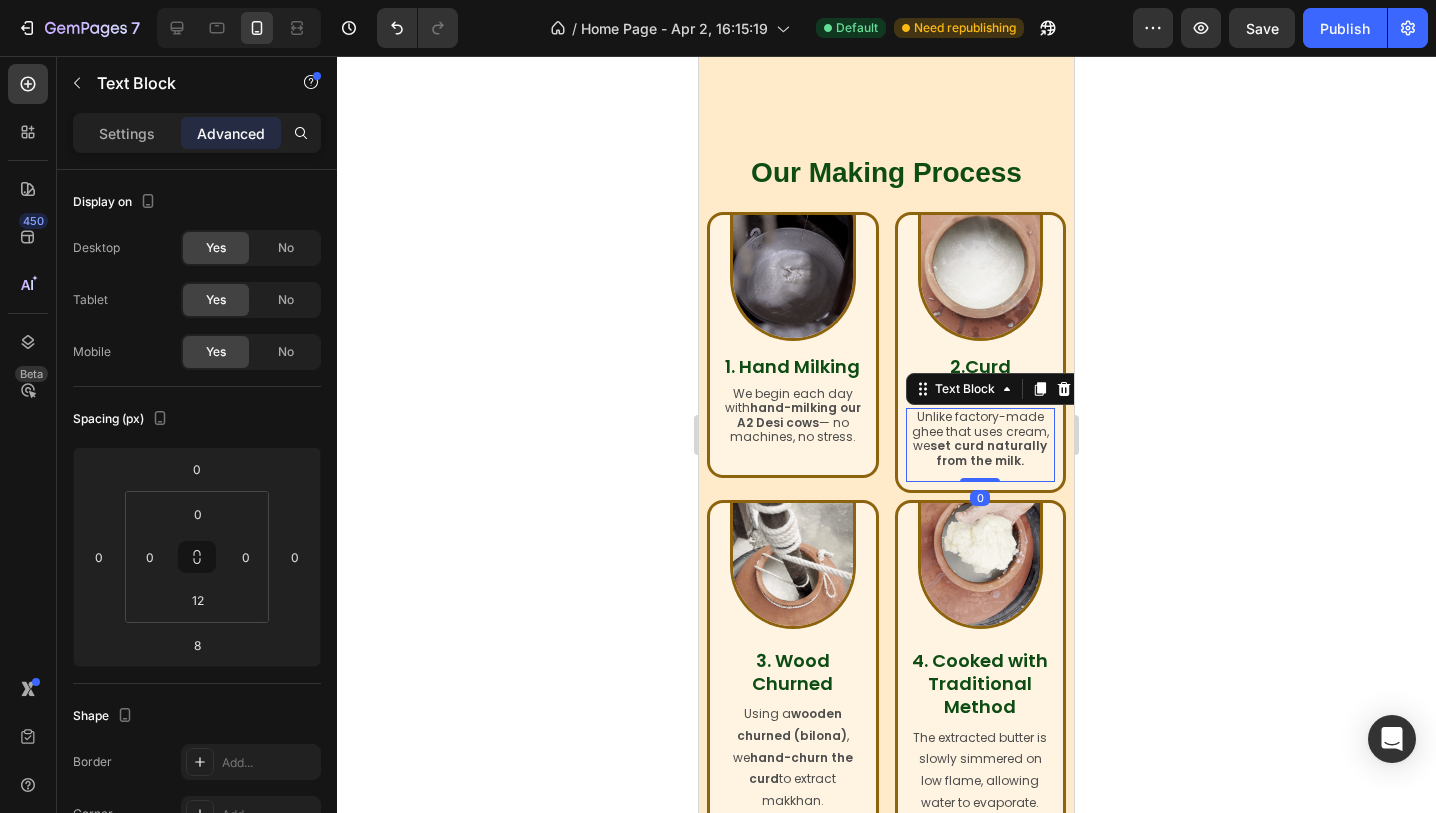 drag, startPoint x: 977, startPoint y: 487, endPoint x: 977, endPoint y: 458, distance: 29 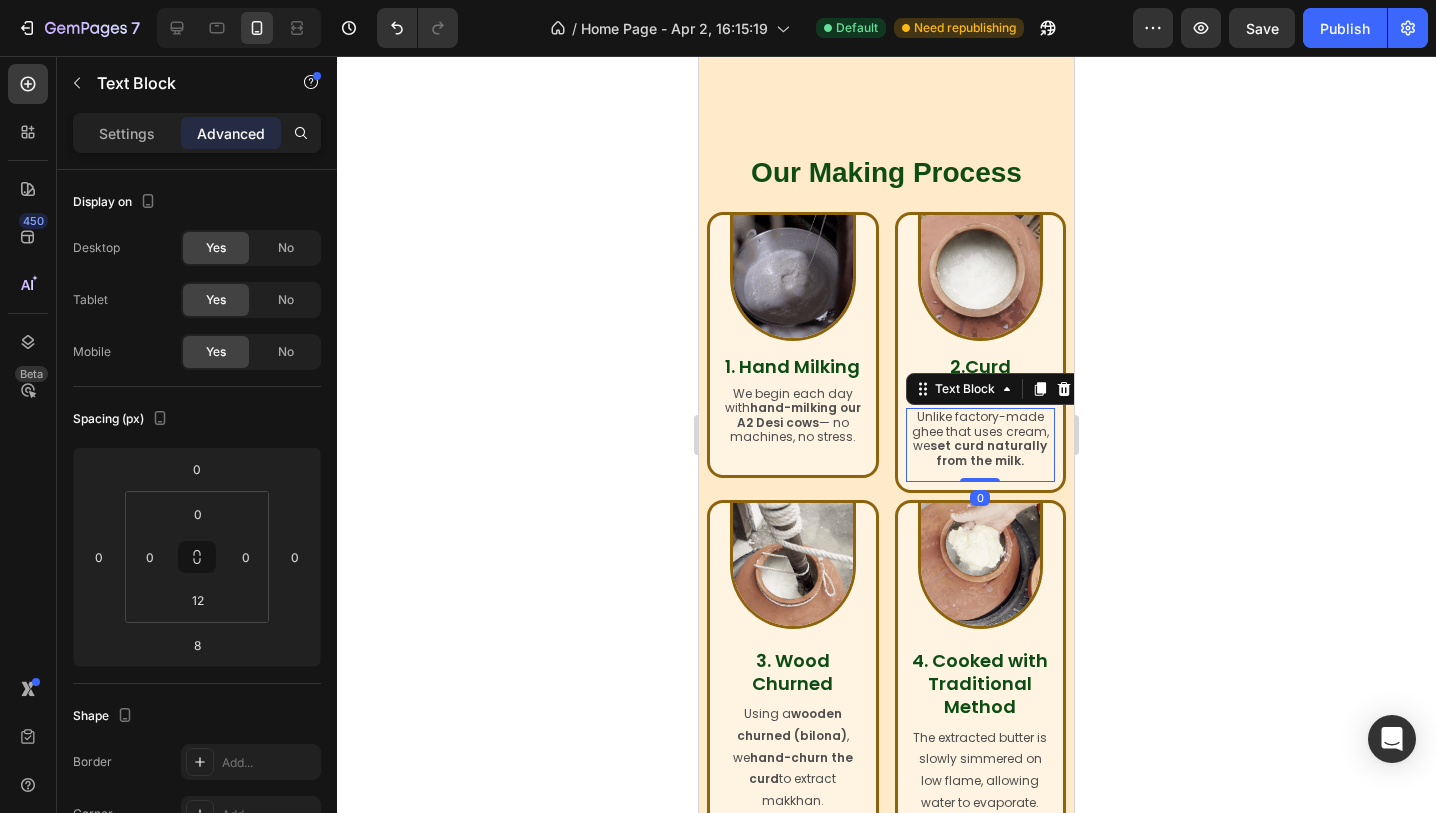 click on "Unlike factory-made ghee that uses cream, we  set curd naturally from the milk. Text Block   0" at bounding box center [981, 445] 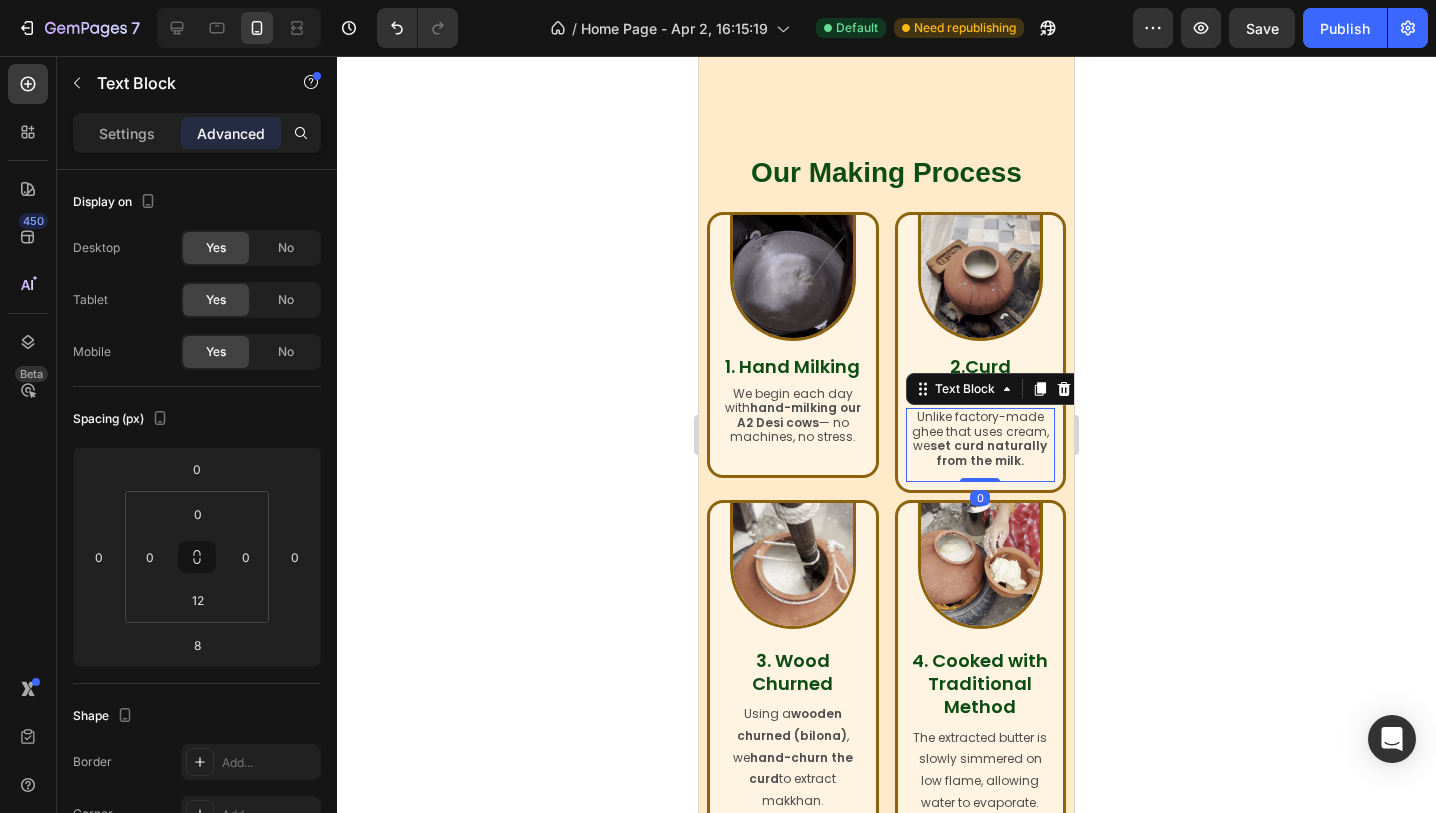 type on "0" 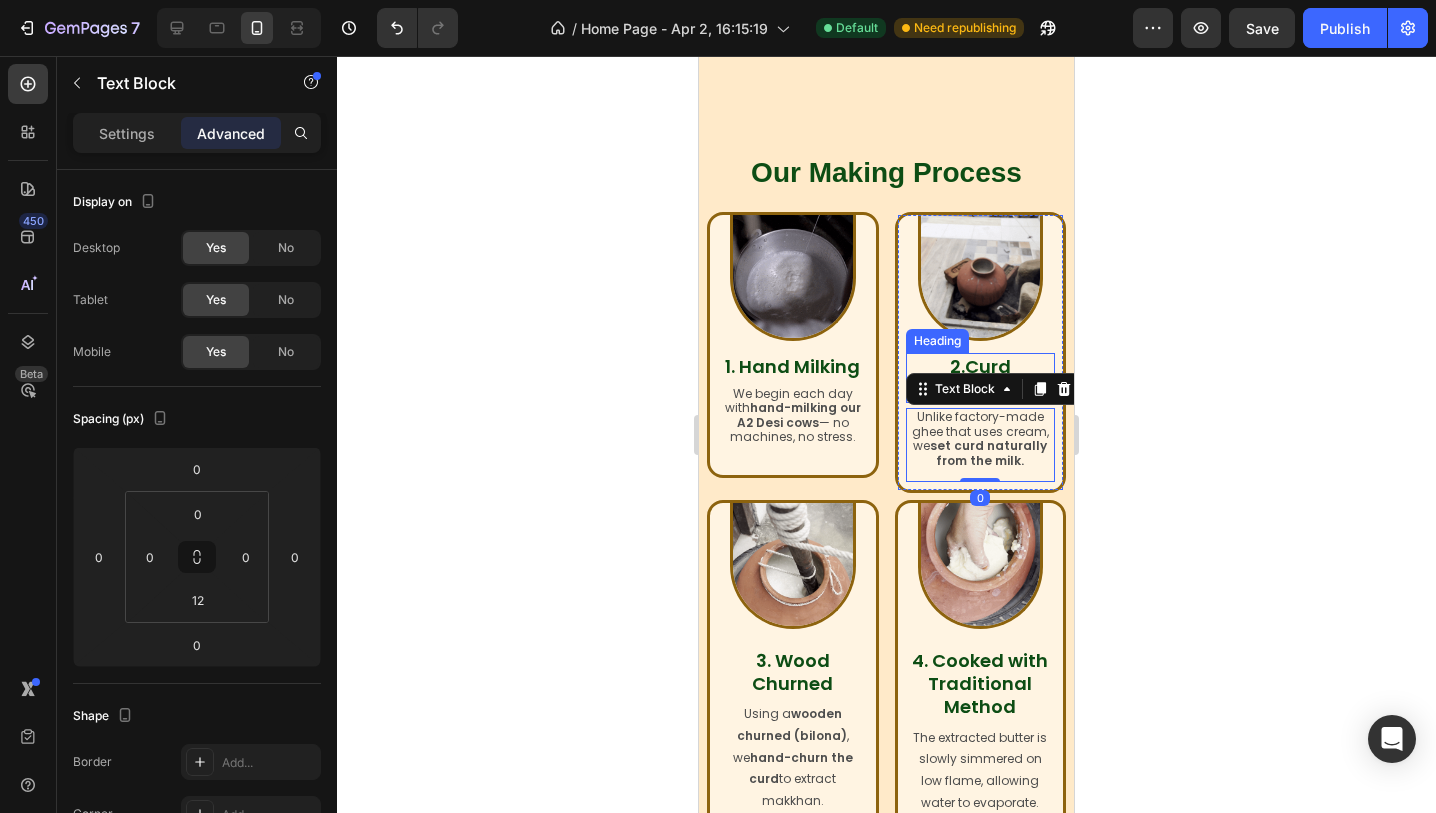 click on "2.Curd Preparation" at bounding box center [980, 378] 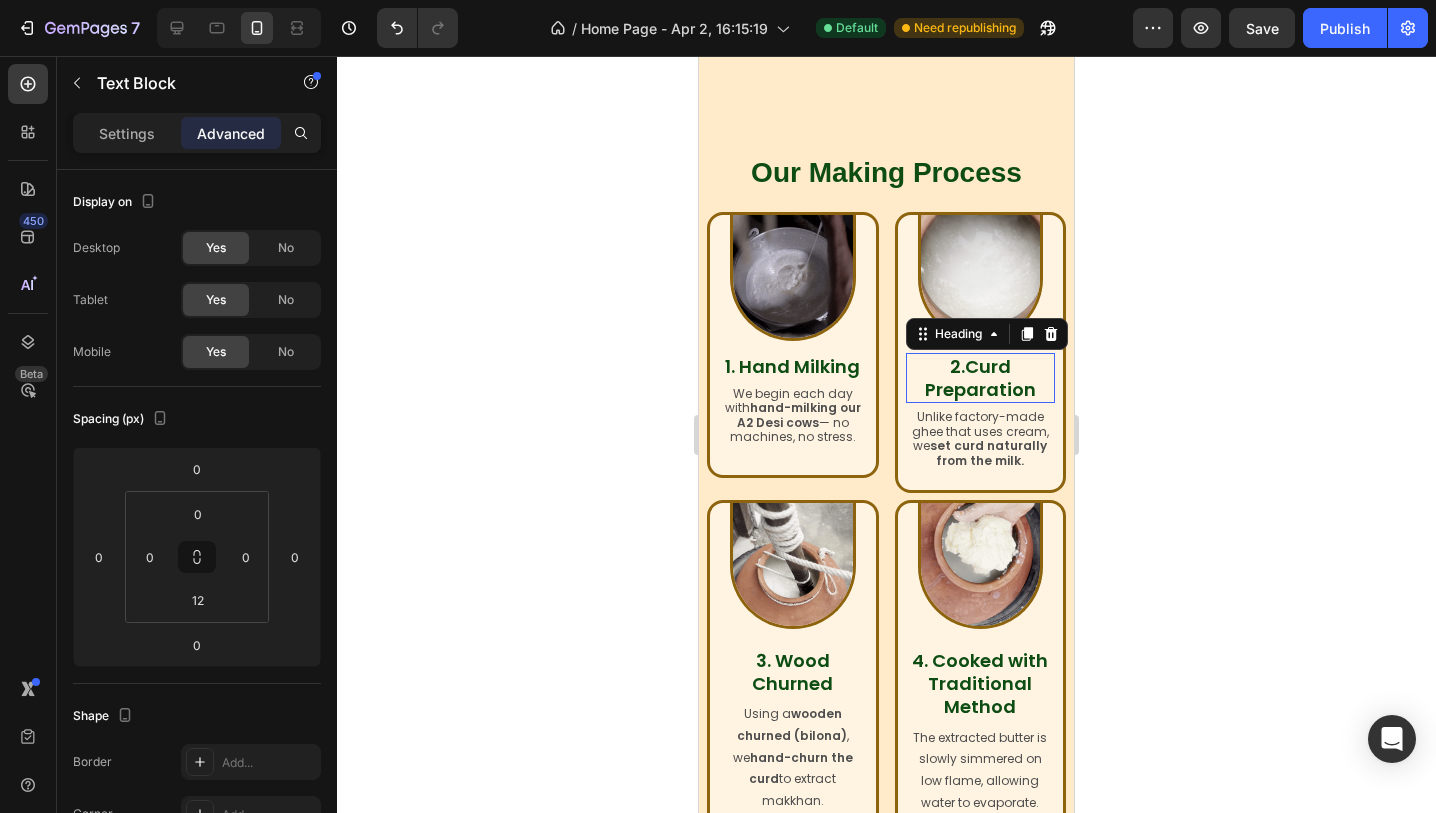 click at bounding box center (981, 278) 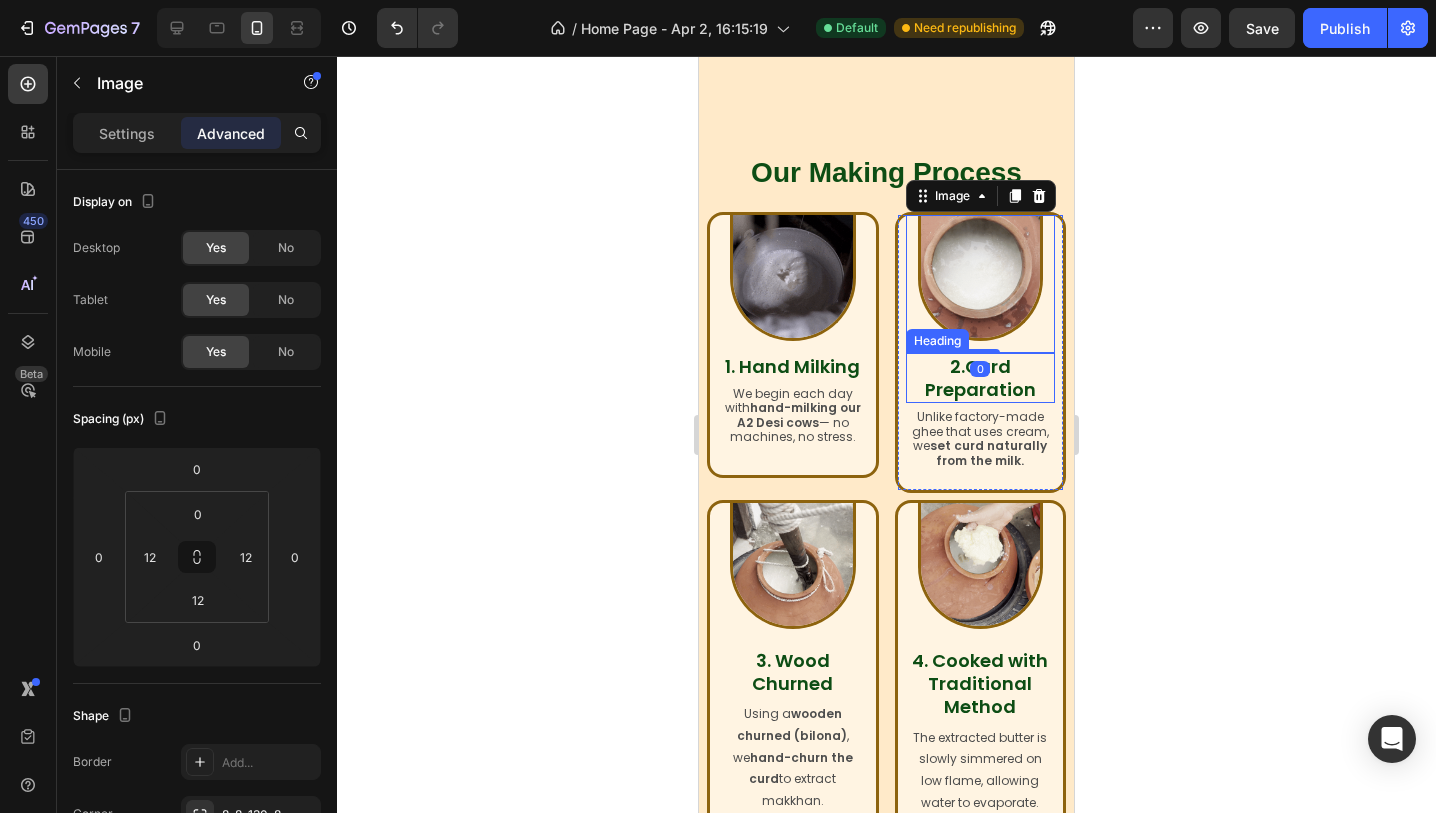 click on "2.Curd Preparation" at bounding box center [980, 378] 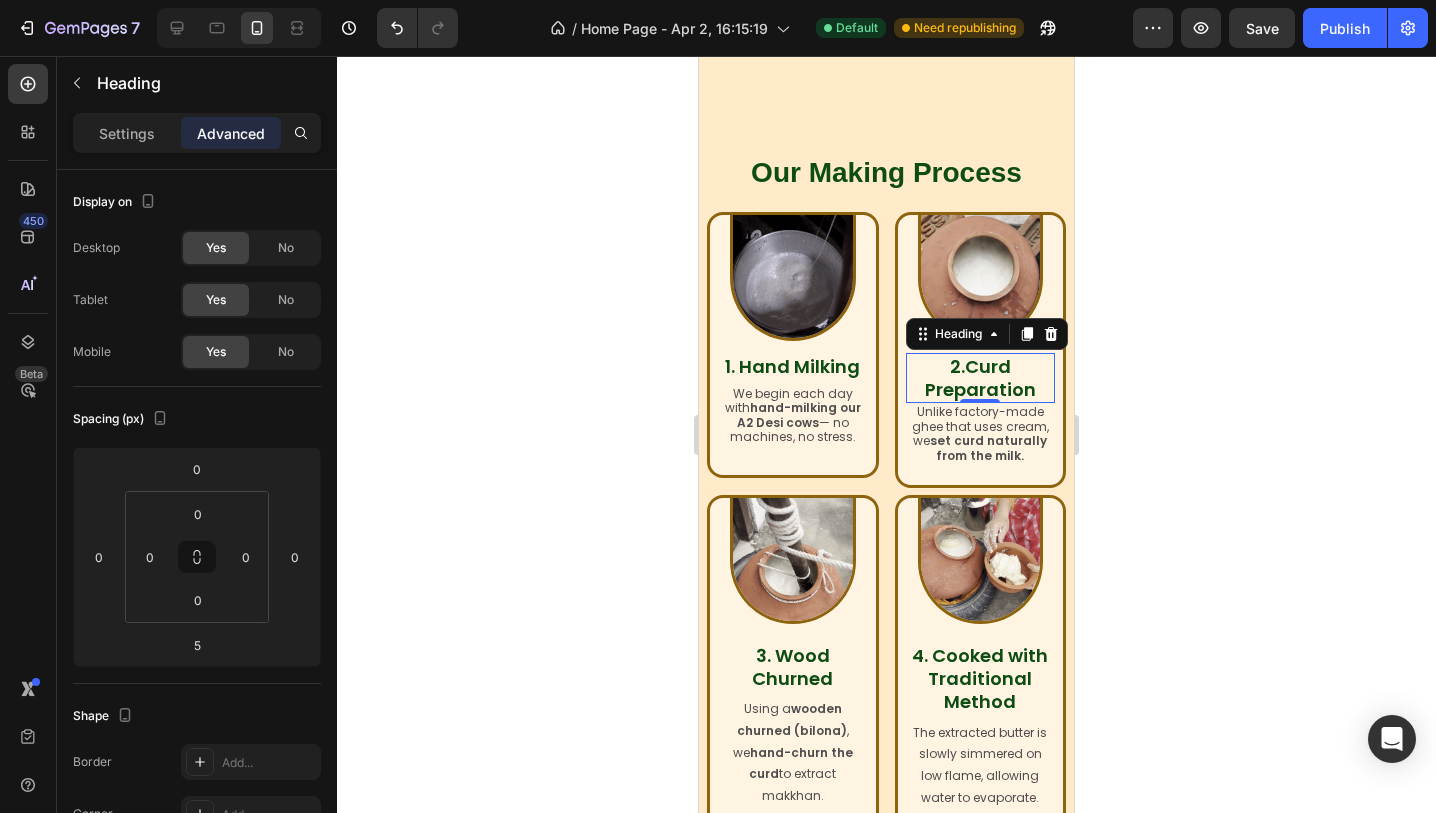 drag, startPoint x: 976, startPoint y: 407, endPoint x: 976, endPoint y: 382, distance: 25 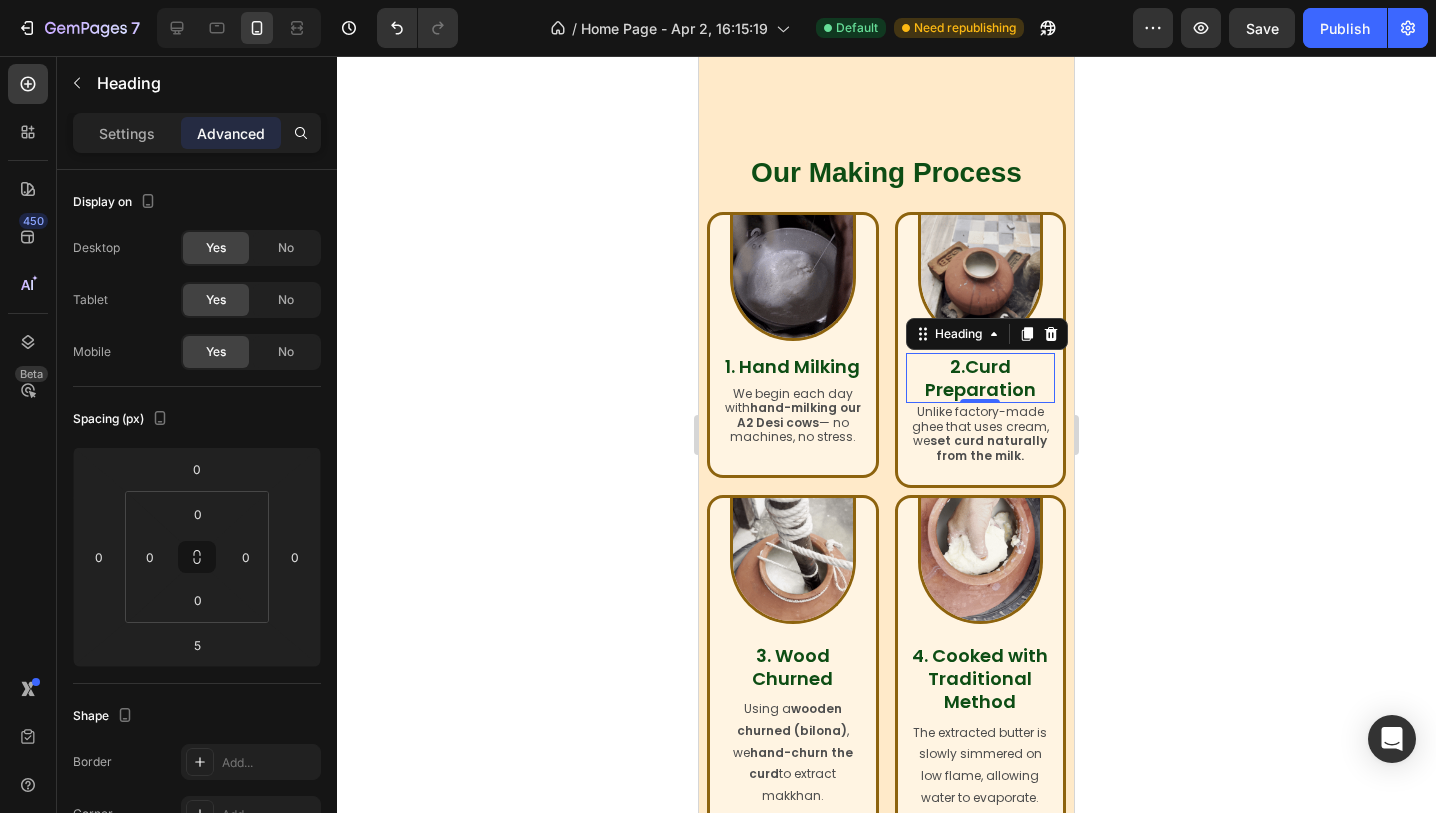 click on "2.Curd Preparation Heading   0" at bounding box center (981, 378) 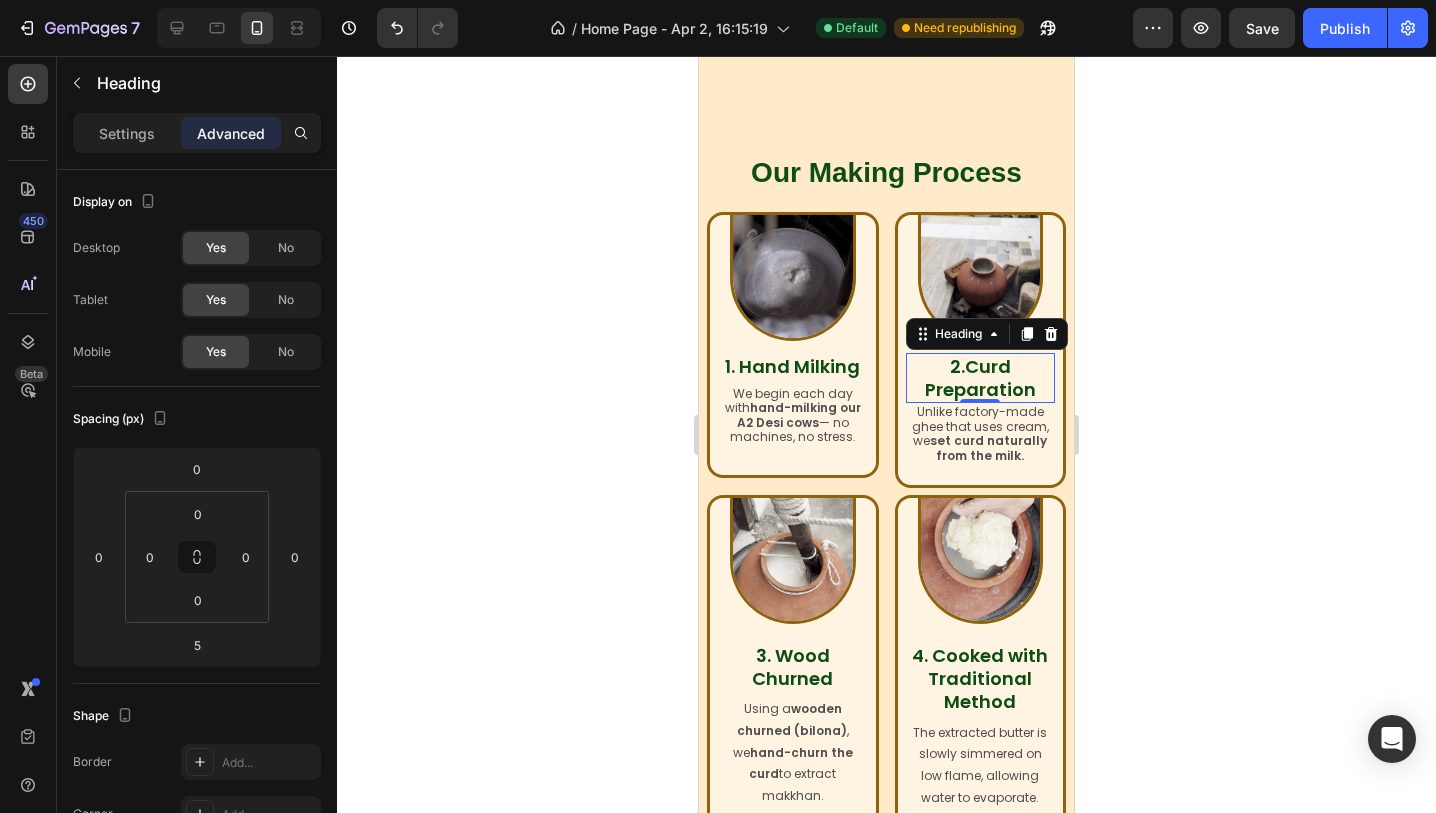 type on "0" 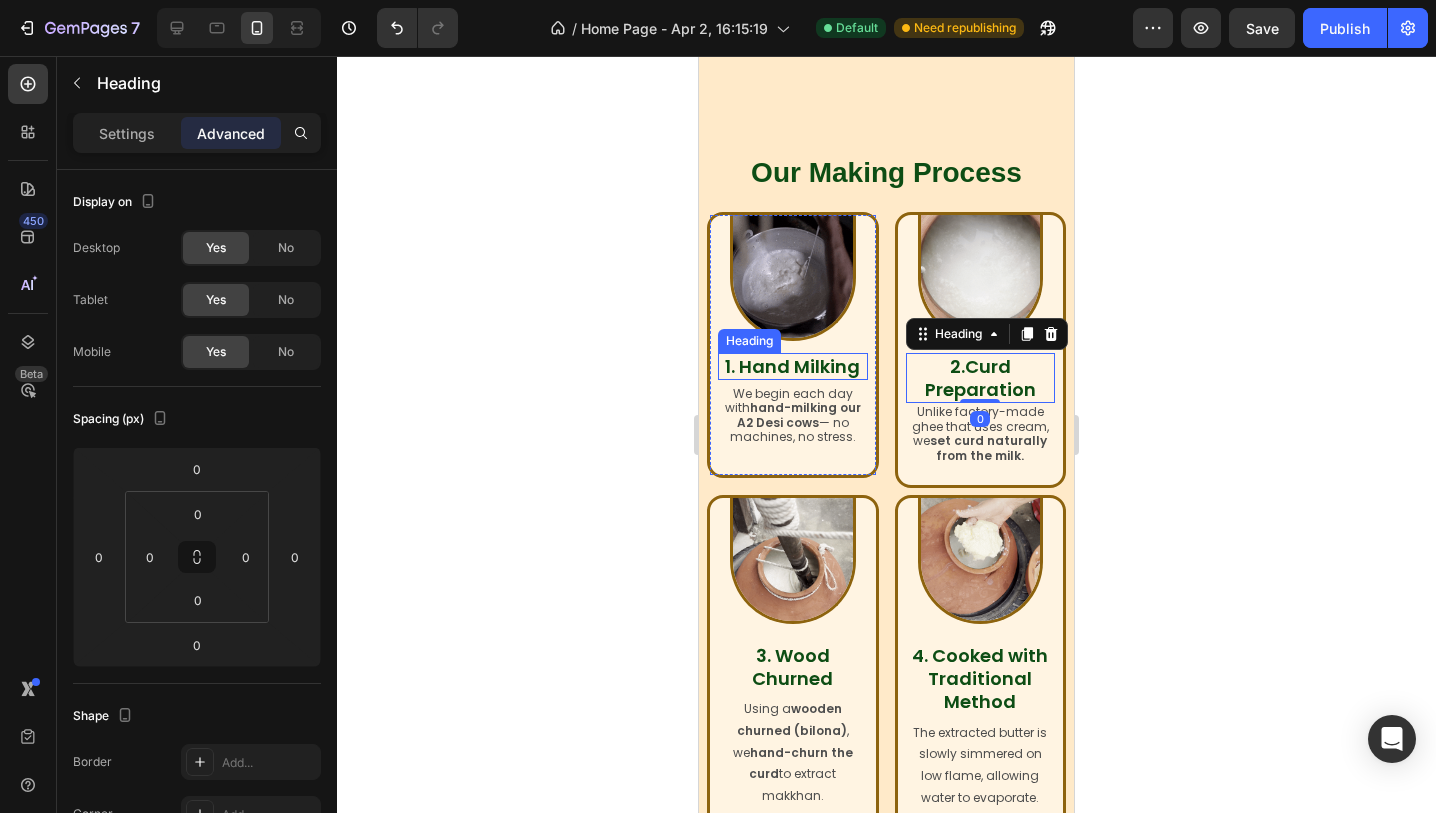 click on "1. Hand Milking" at bounding box center [792, 366] 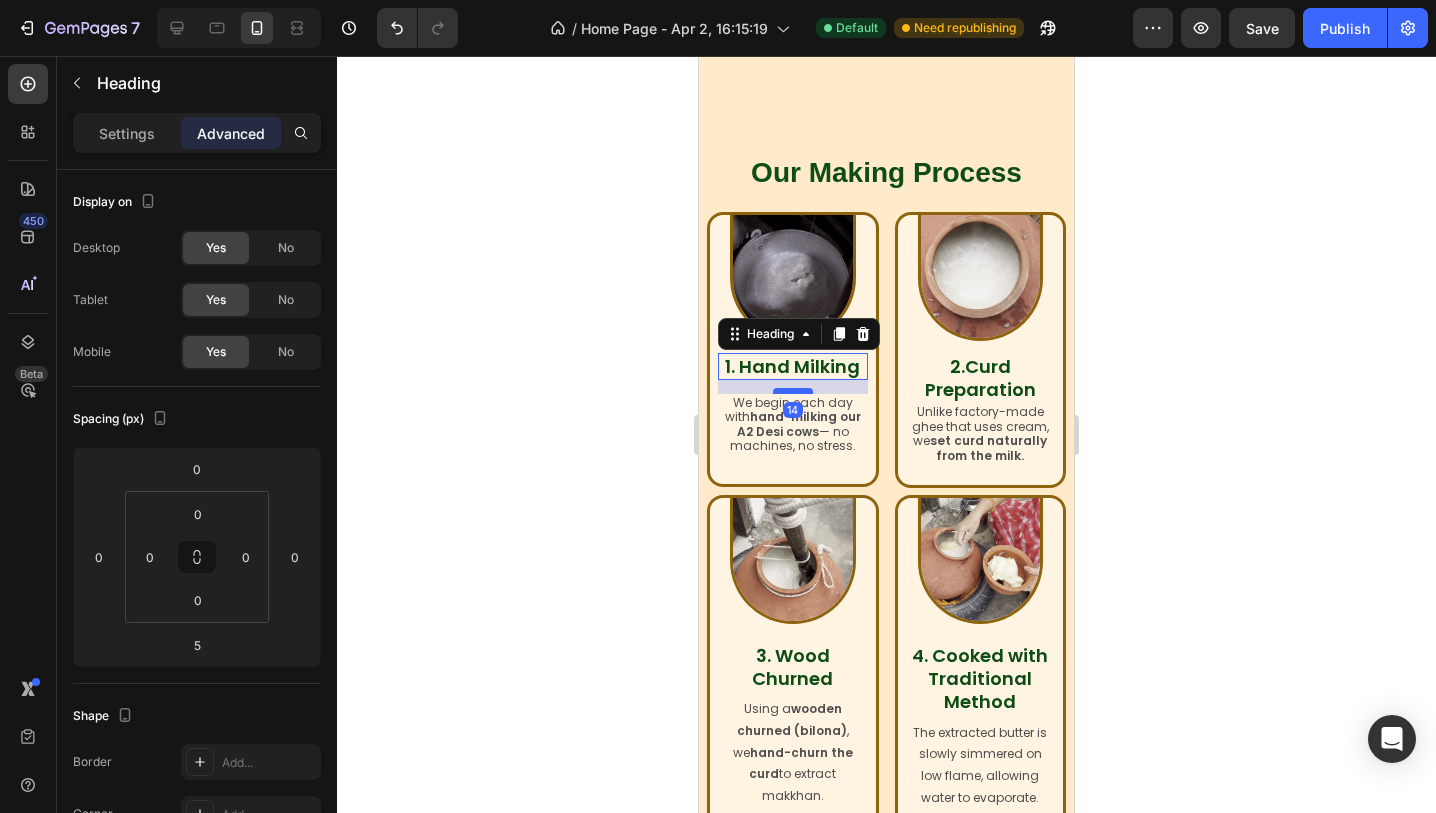 click at bounding box center [793, 391] 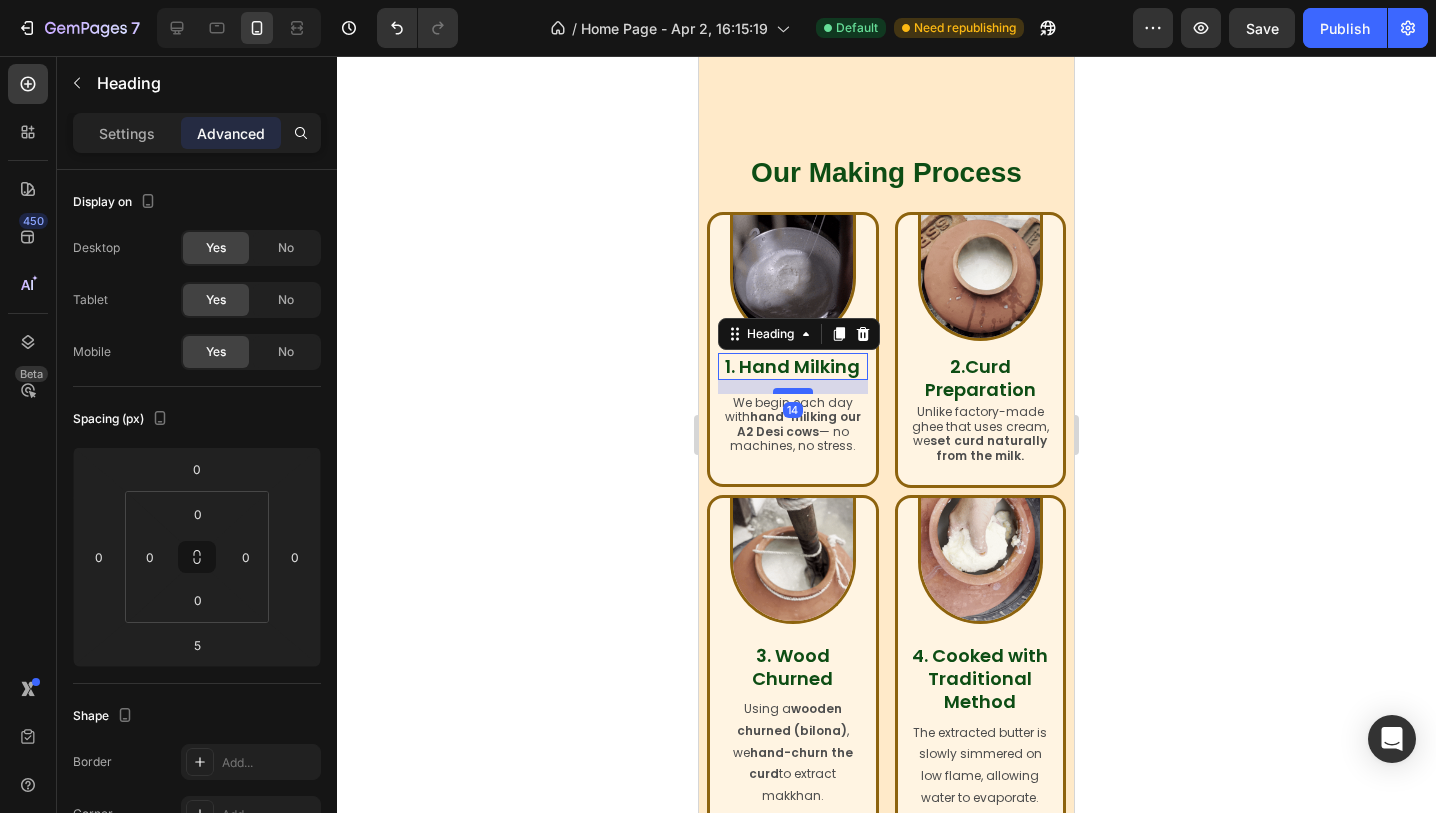 type on "14" 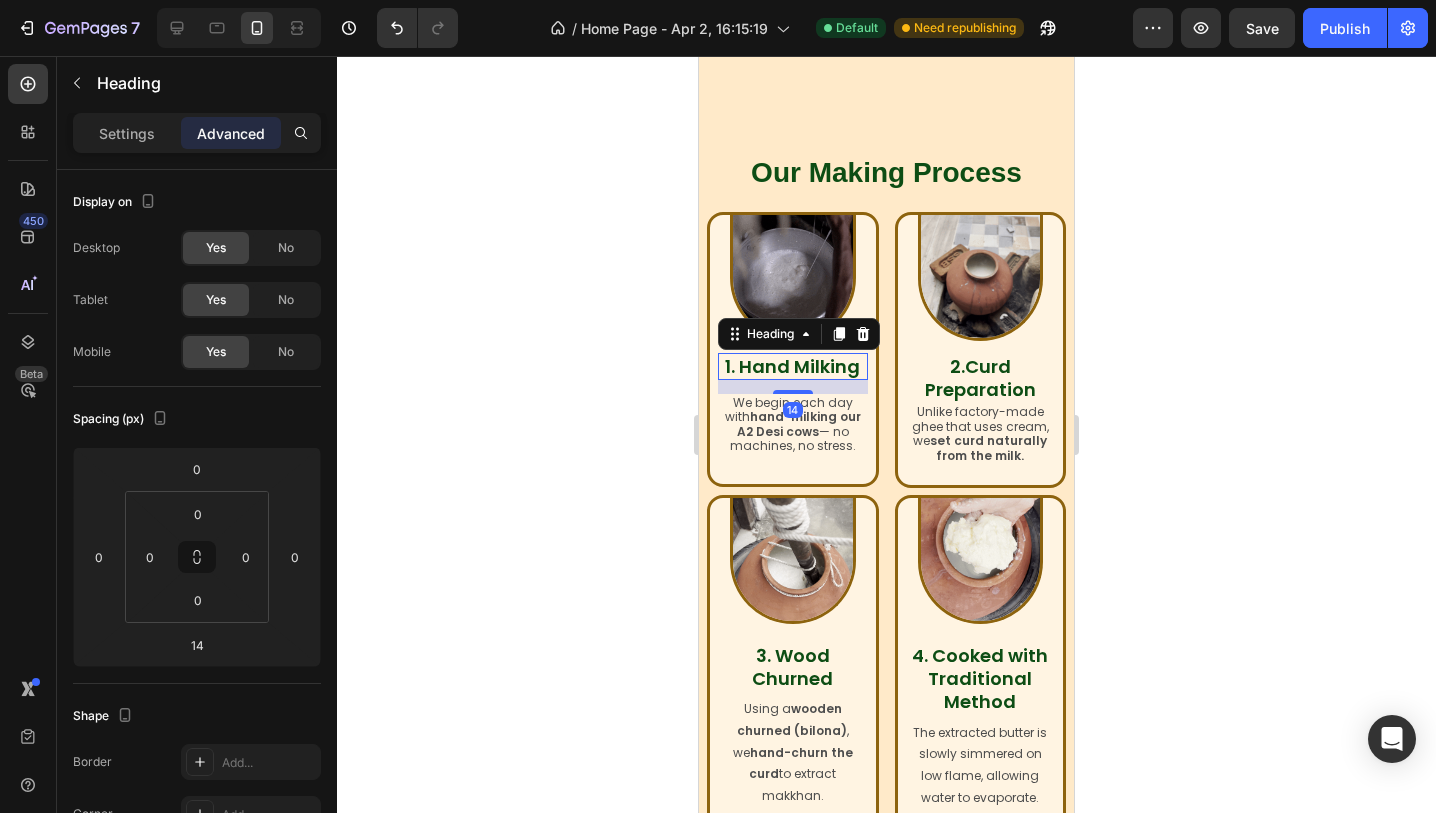 click 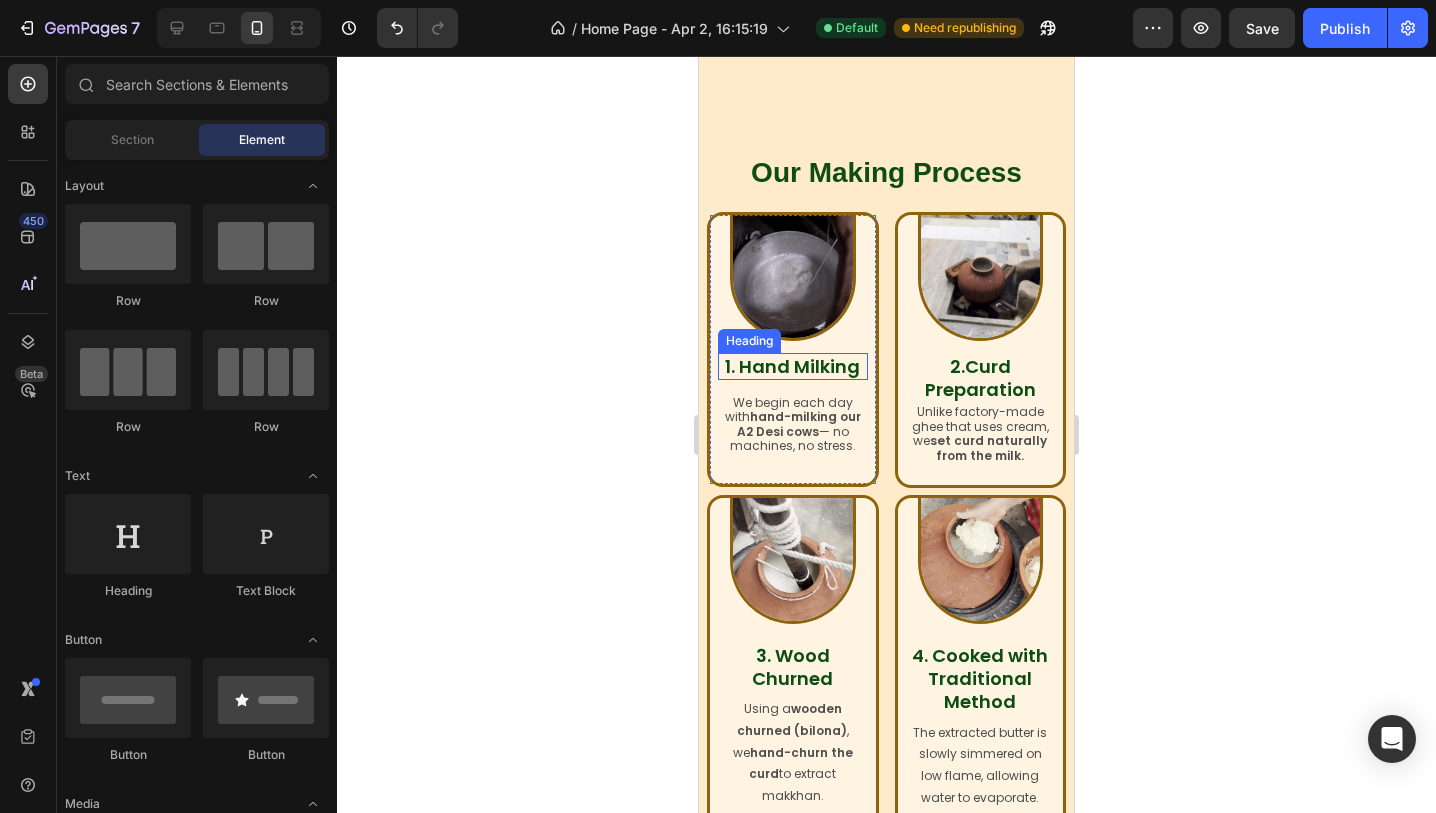 click on "1. Hand Milking" at bounding box center (792, 366) 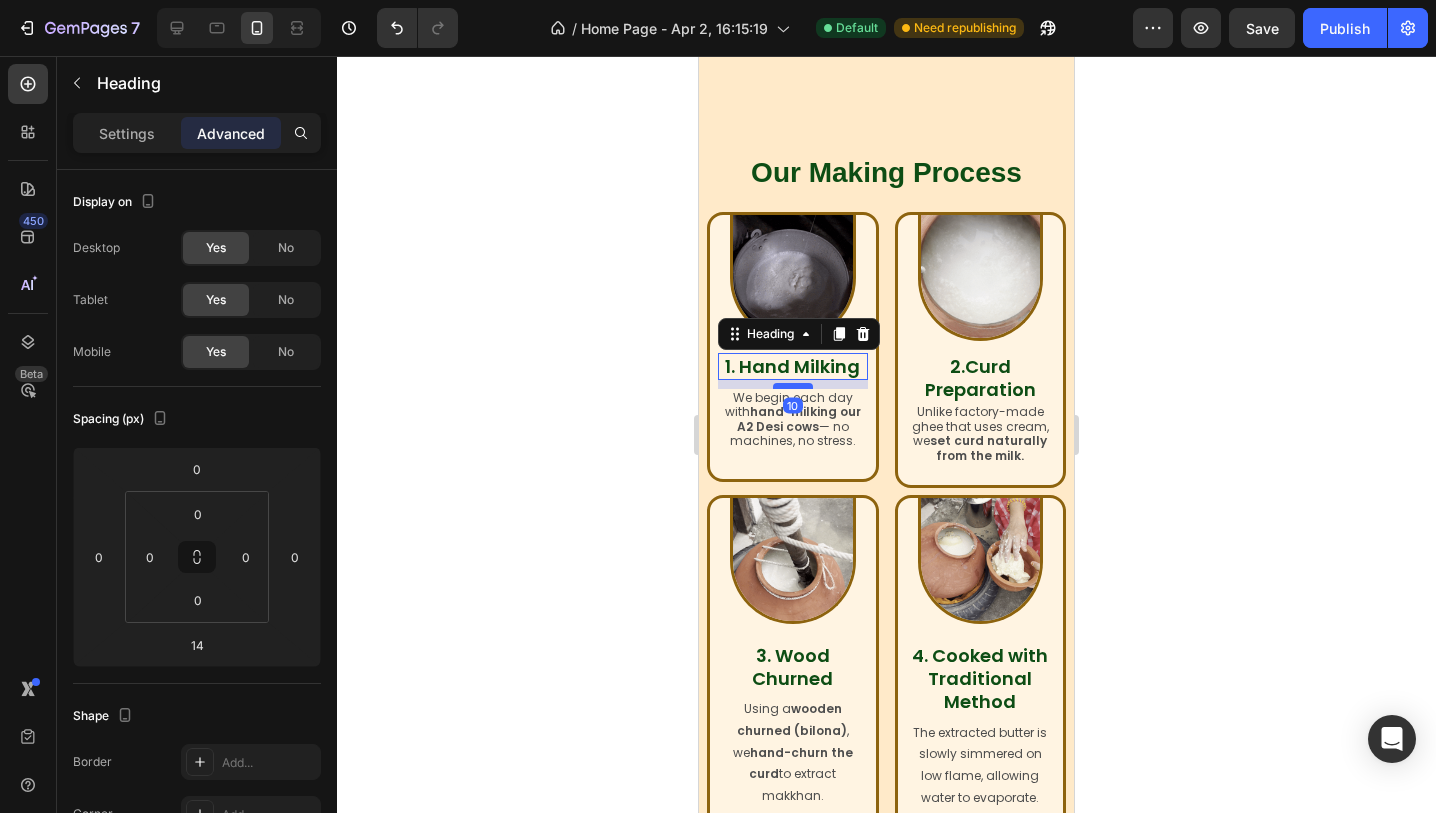 click at bounding box center (793, 386) 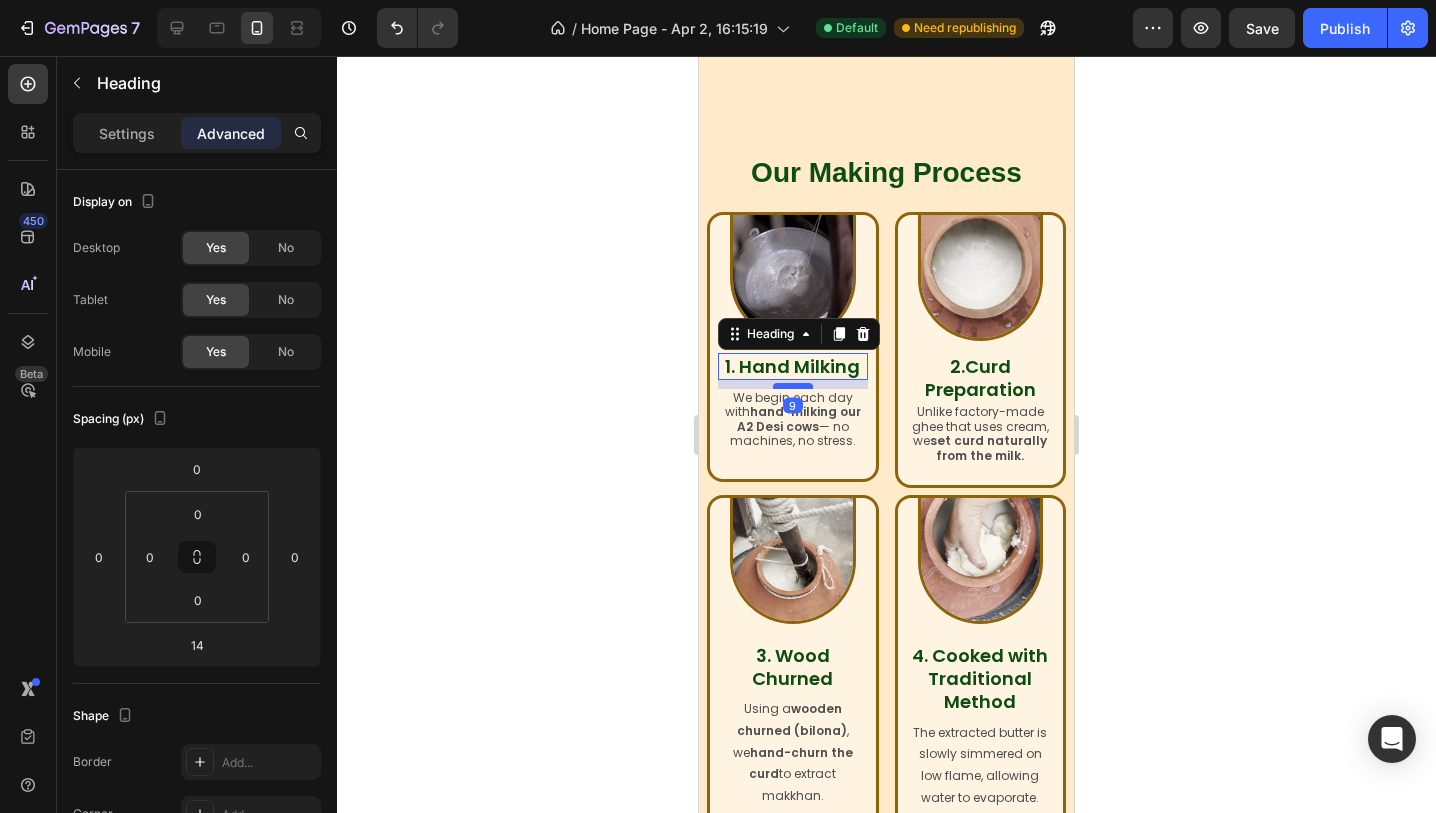 type on "9" 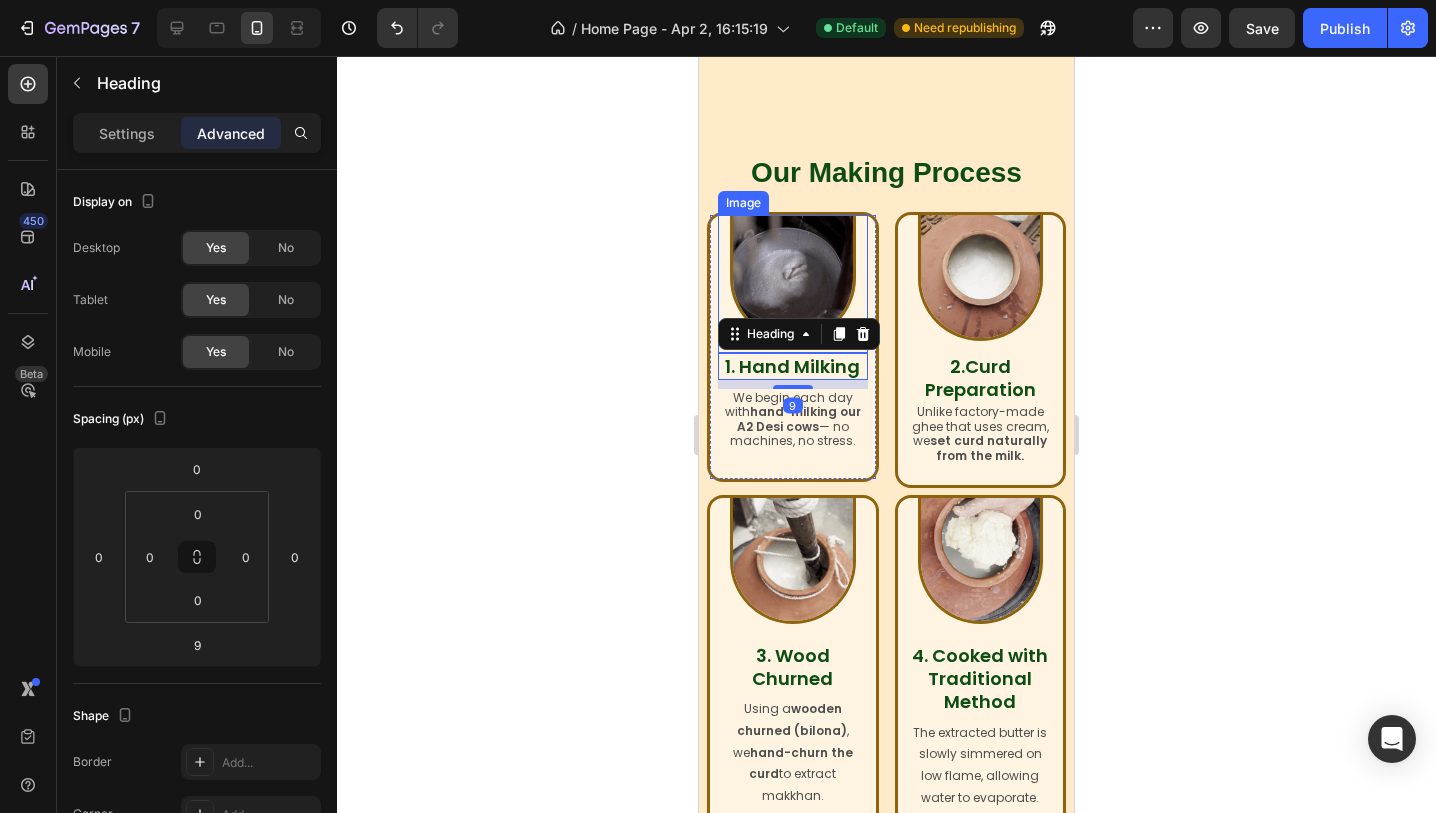 click at bounding box center [793, 278] 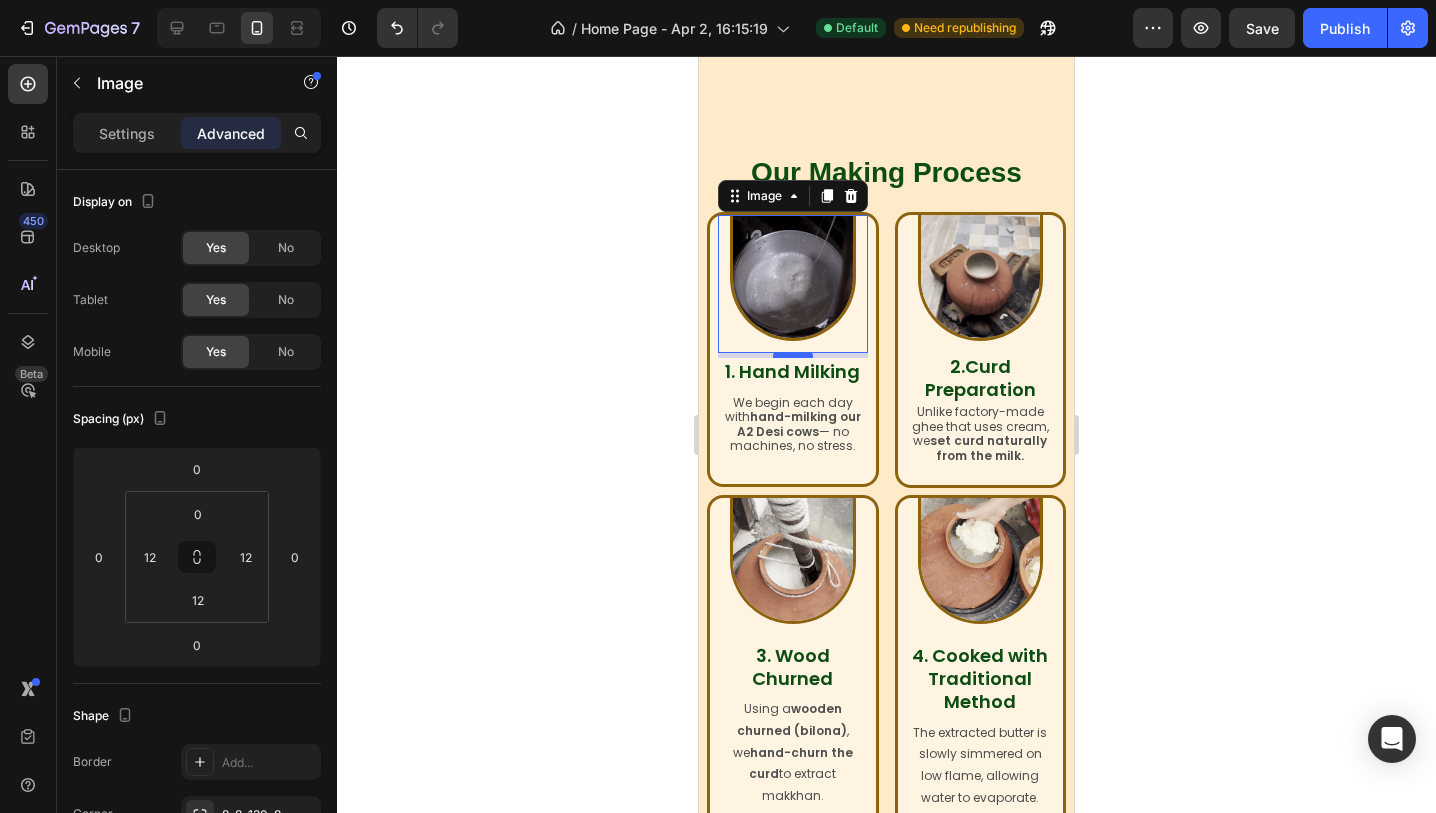 click at bounding box center (793, 355) 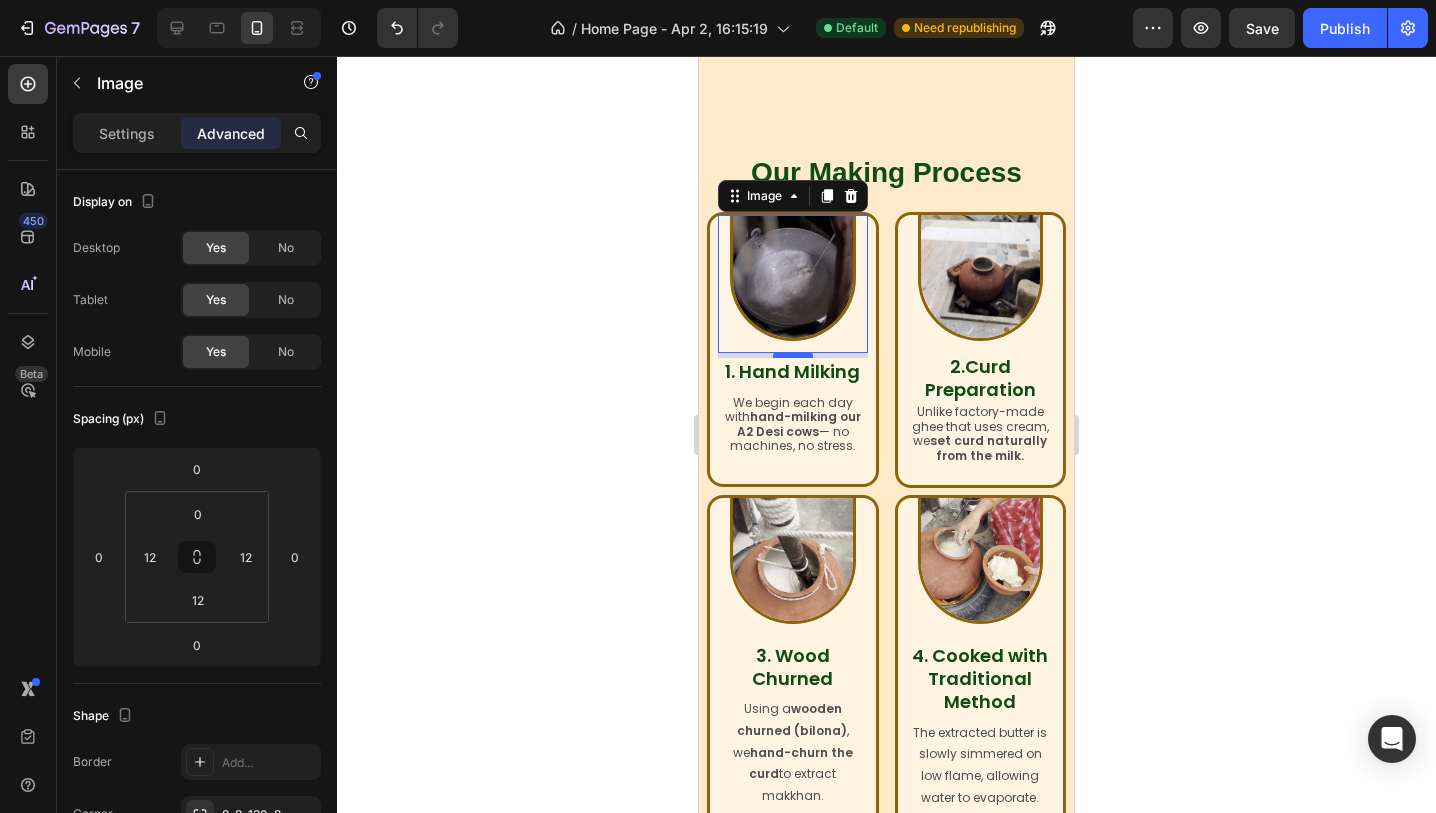 type on "5" 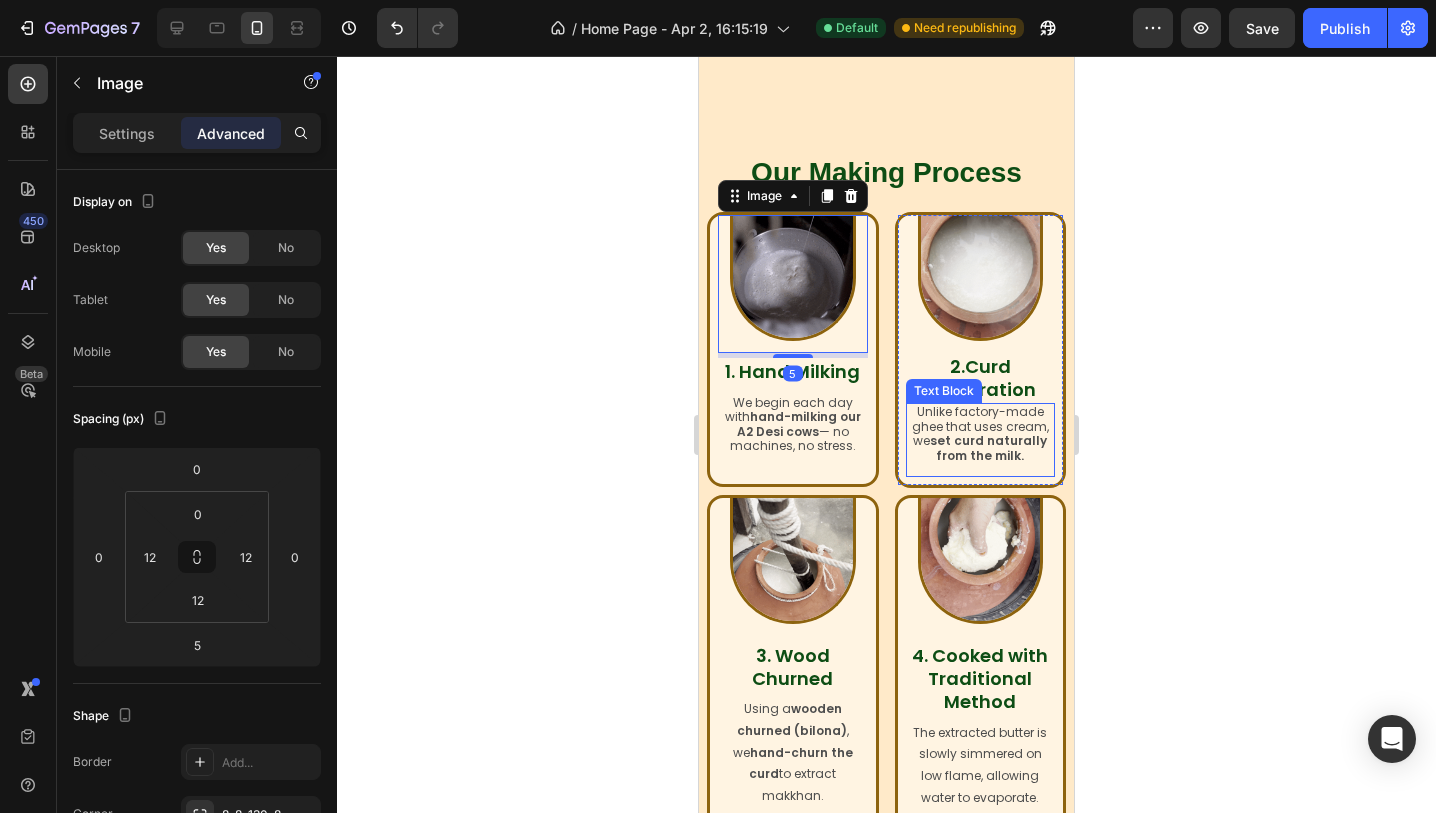 click on "Unlike factory-made ghee that uses cream, we  set curd naturally from the milk. Text Block" at bounding box center [981, 440] 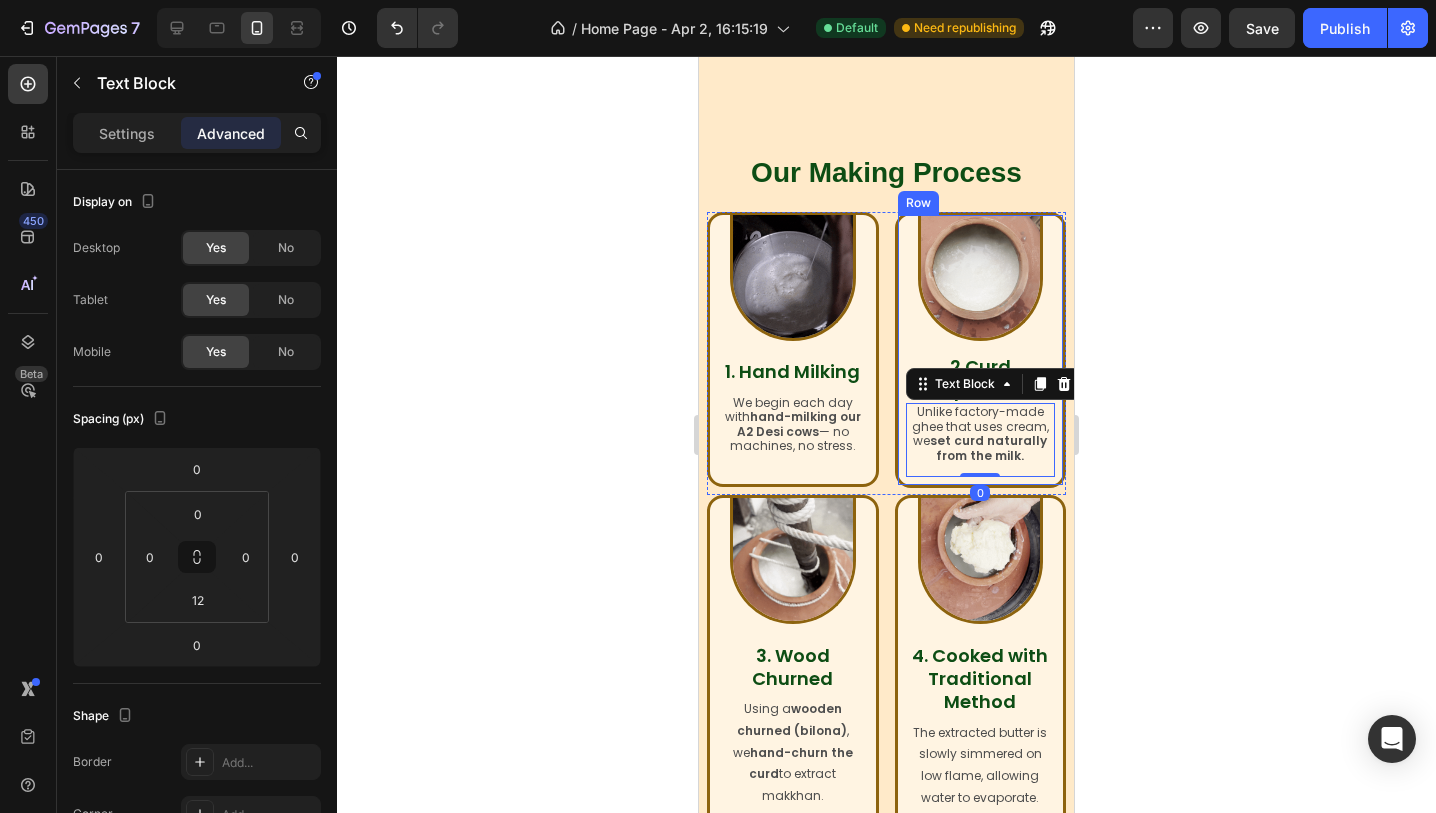 click on "Image 2.Curd Preparation Heading Unlike factory-made ghee that uses cream, we  set curd naturally from the milk. Text Block   0 Row" at bounding box center [981, 350] 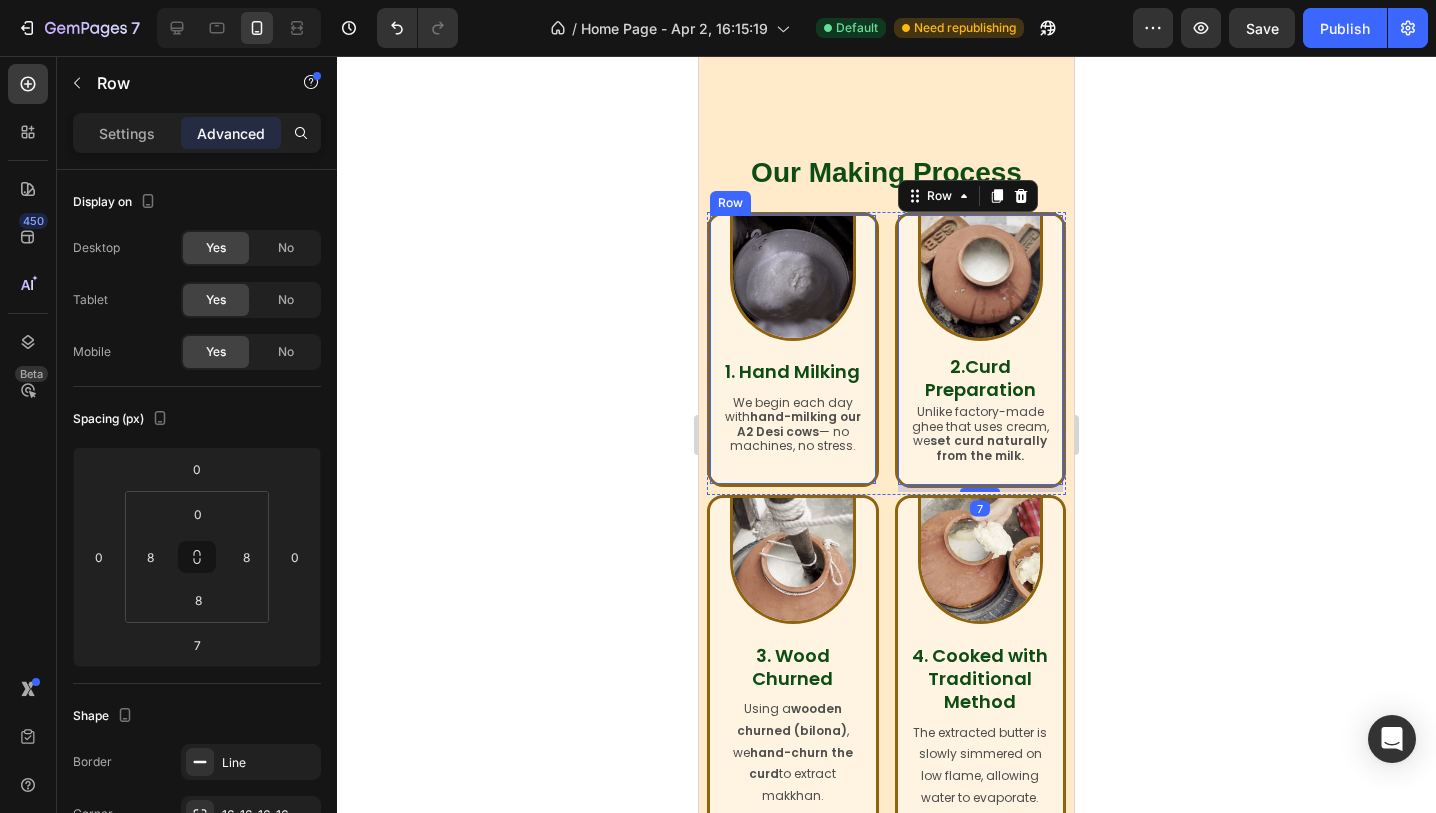 click on "Image 1. Hand Milking Heading We begin each day with  hand-milking our A2 Desi cows  — no machines, no stress. Text Block Row" at bounding box center (793, 349) 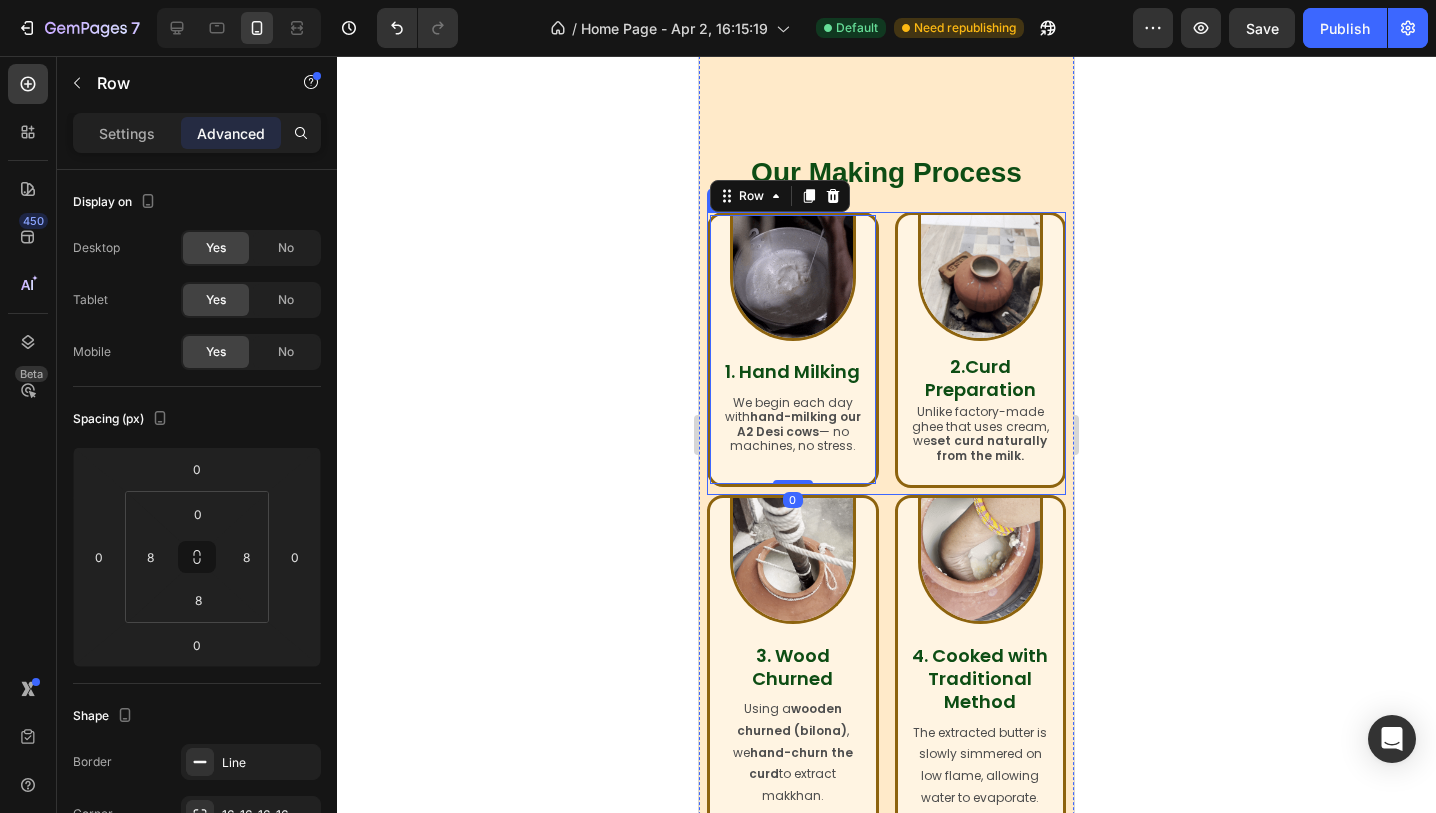 click on "Image 1. Hand Milking Heading We begin each day with  hand-milking our A2 Desi cows  — no machines, no stress. Text Block Row   0" at bounding box center [793, 353] 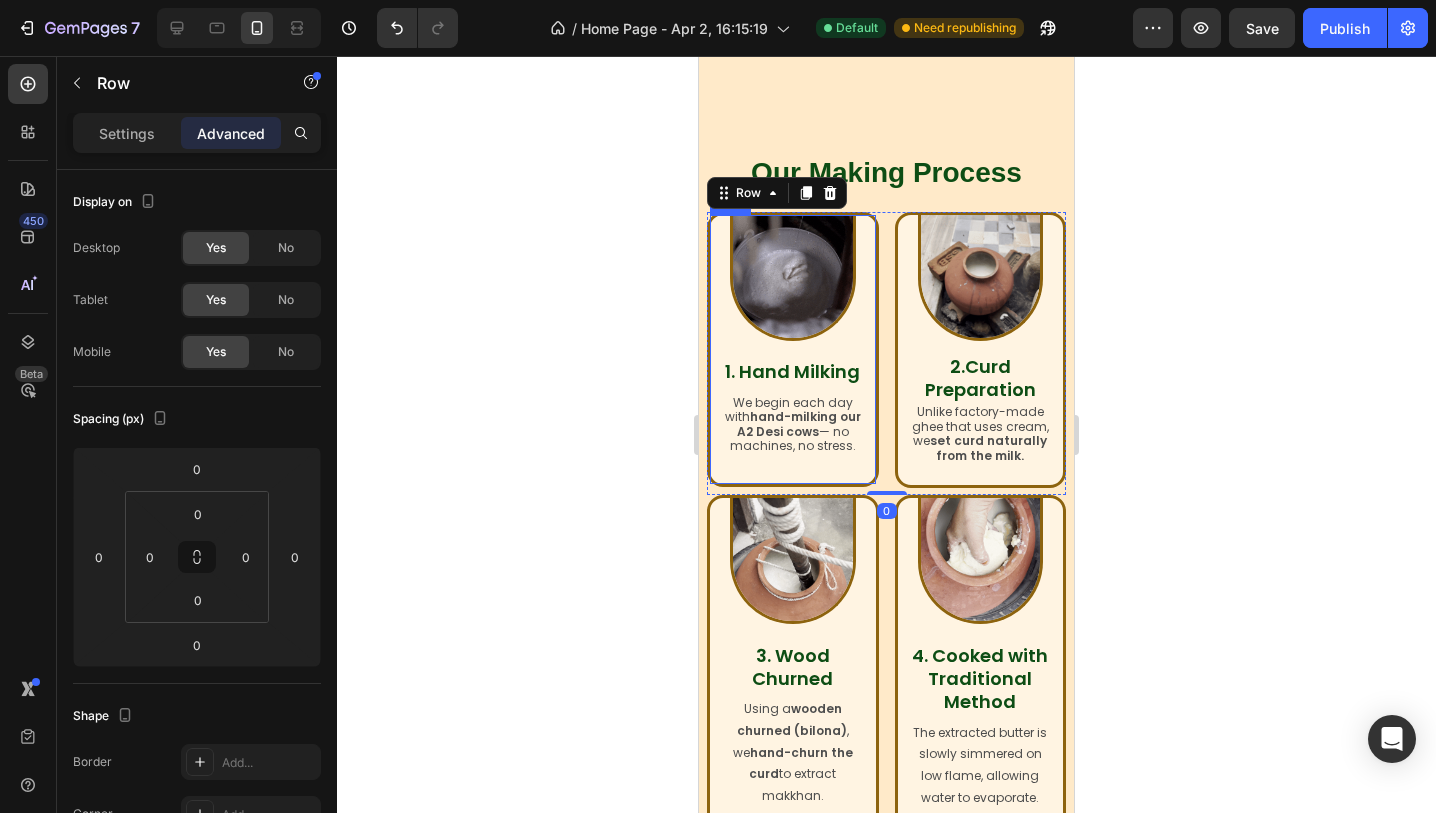 click on "Image 1. Hand Milking Heading We begin each day with  hand-milking our A2 Desi cows  — no machines, no stress. Text Block Row" at bounding box center (793, 349) 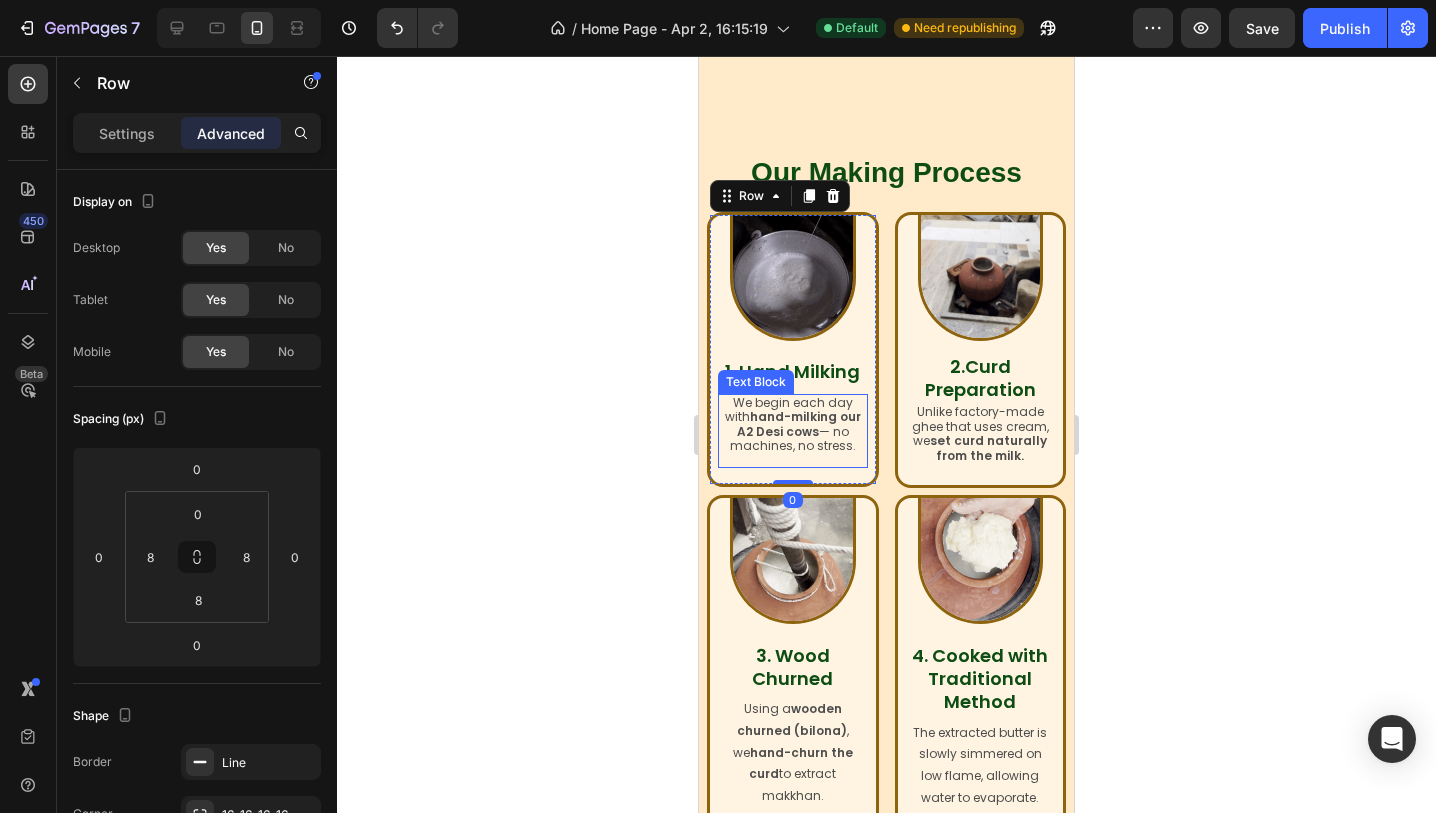 click on "We begin each day with  hand-milking our A2 Desi cows  — no machines, no stress." at bounding box center [793, 425] 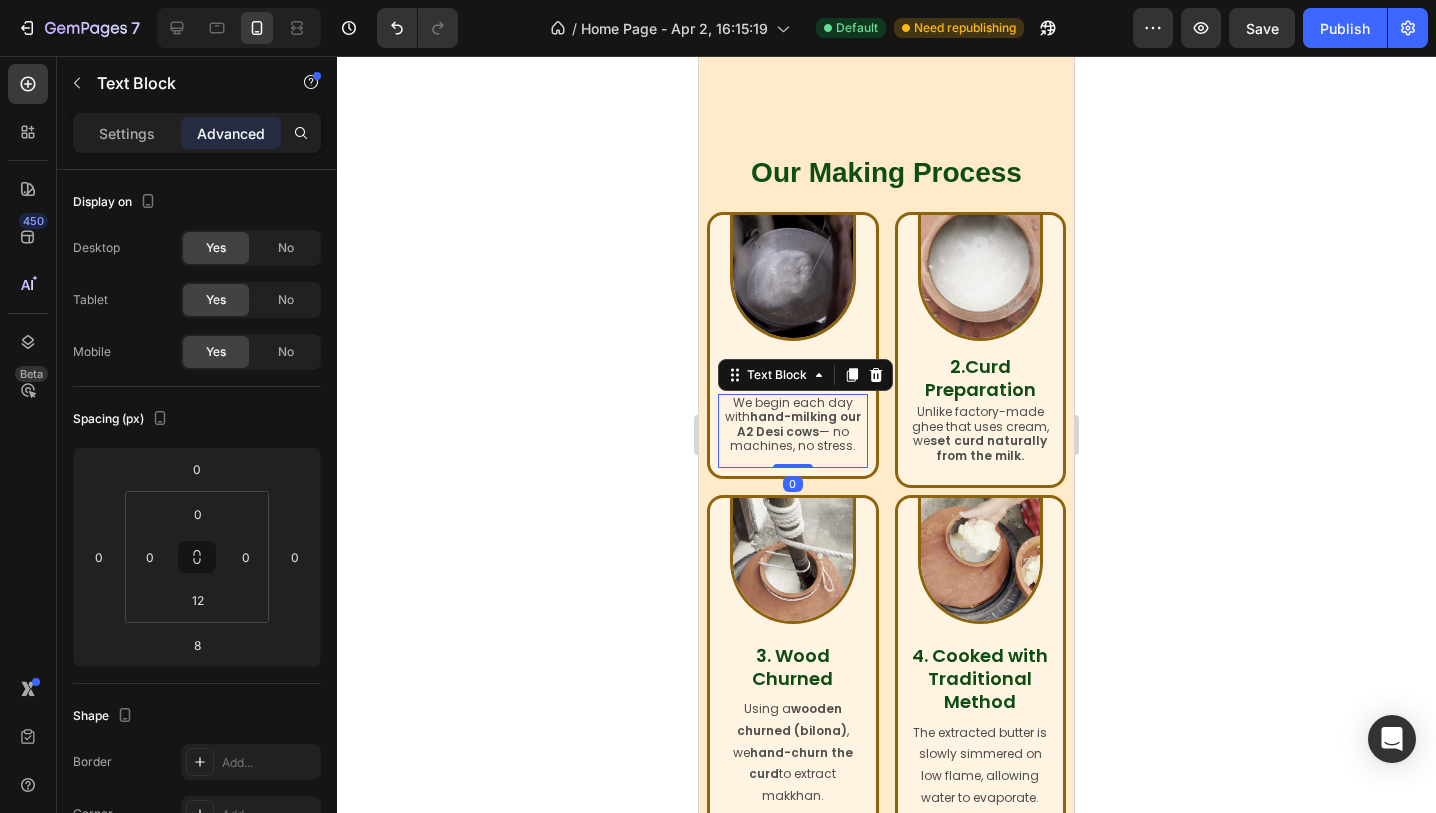 drag, startPoint x: 795, startPoint y: 471, endPoint x: 796, endPoint y: 460, distance: 11.045361 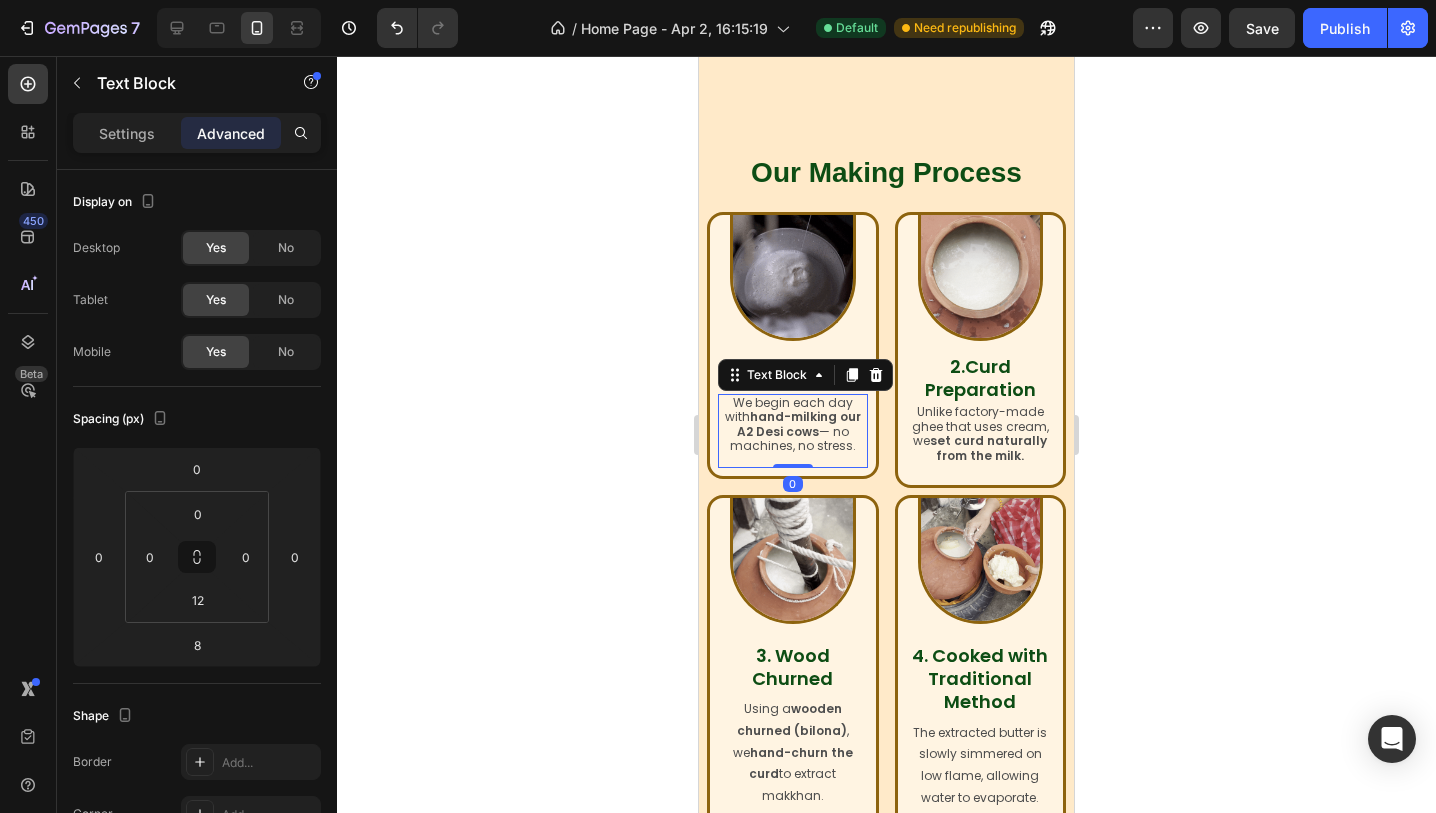 click on "We begin each day with  hand-milking our A2 Desi cows  — no machines, no stress. Text Block   0" at bounding box center (793, 431) 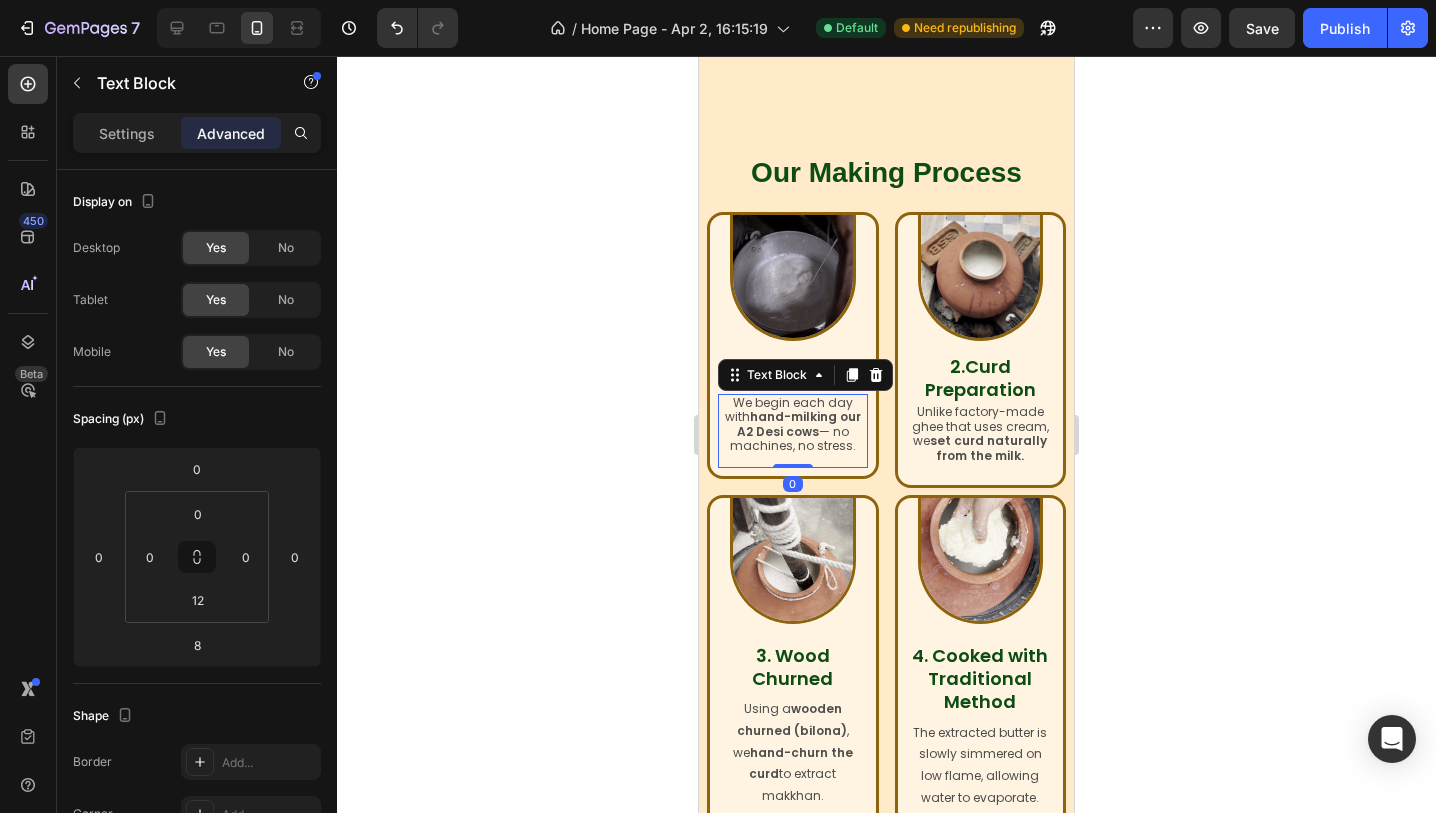 type on "0" 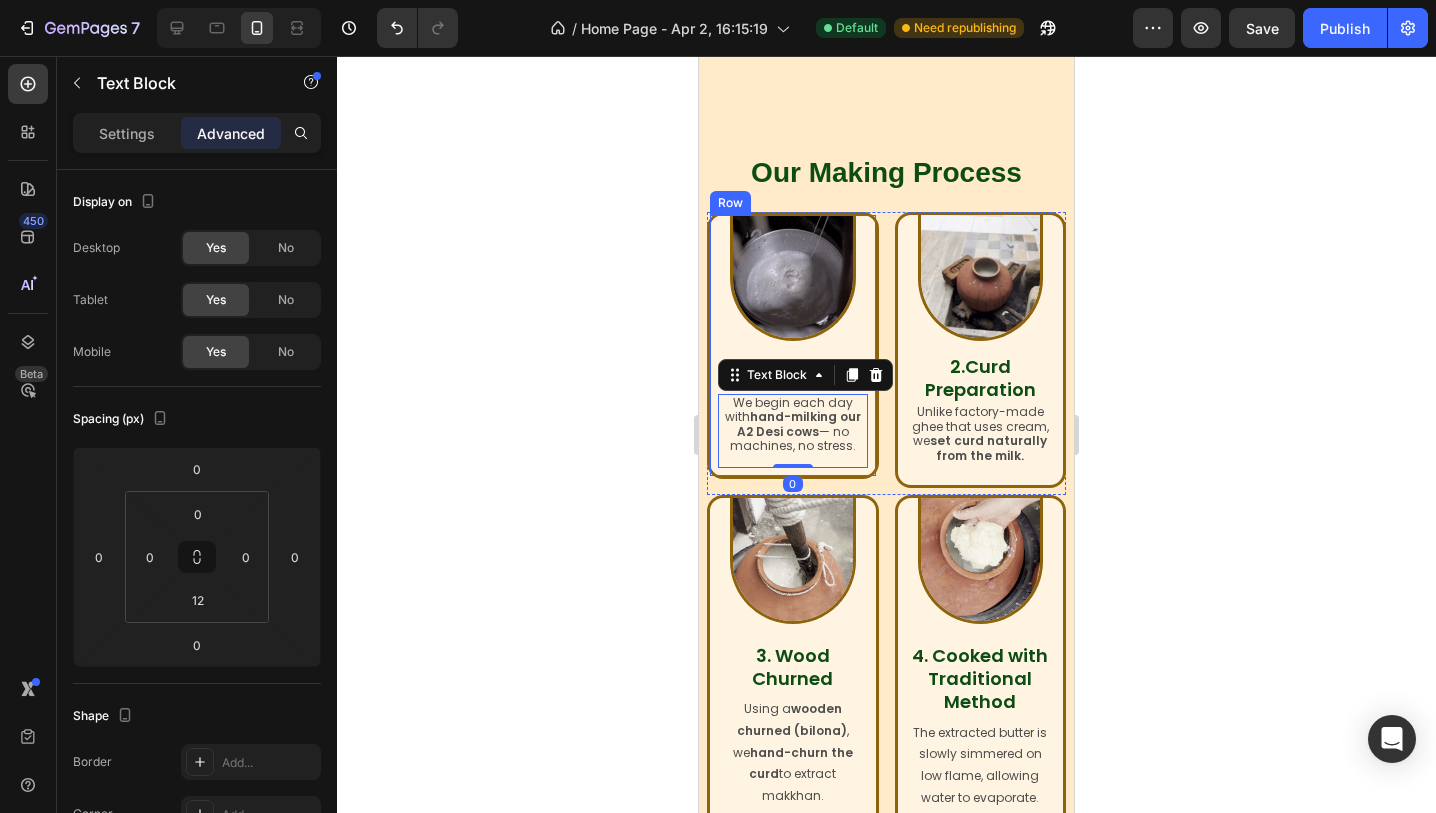click on "Image 1. Hand Milking Heading We begin each day with  hand-milking our A2 Desi cows  — no machines, no stress. Text Block   0 Row" at bounding box center [793, 345] 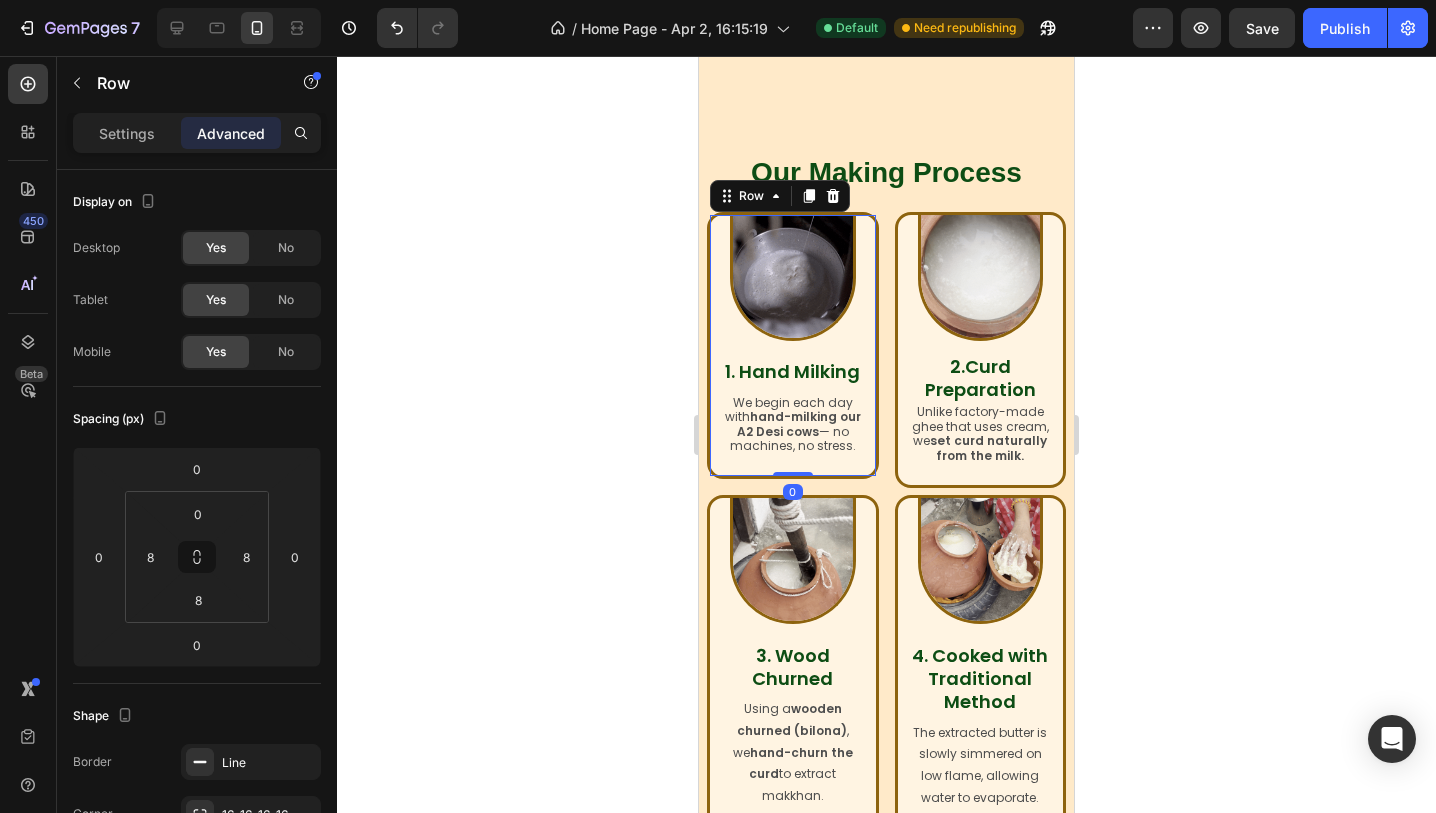 click on "Image 1. Hand Milking Heading We begin each day with  hand-milking our A2 Desi cows  — no machines, no stress. Text Block Row   0" at bounding box center (793, 345) 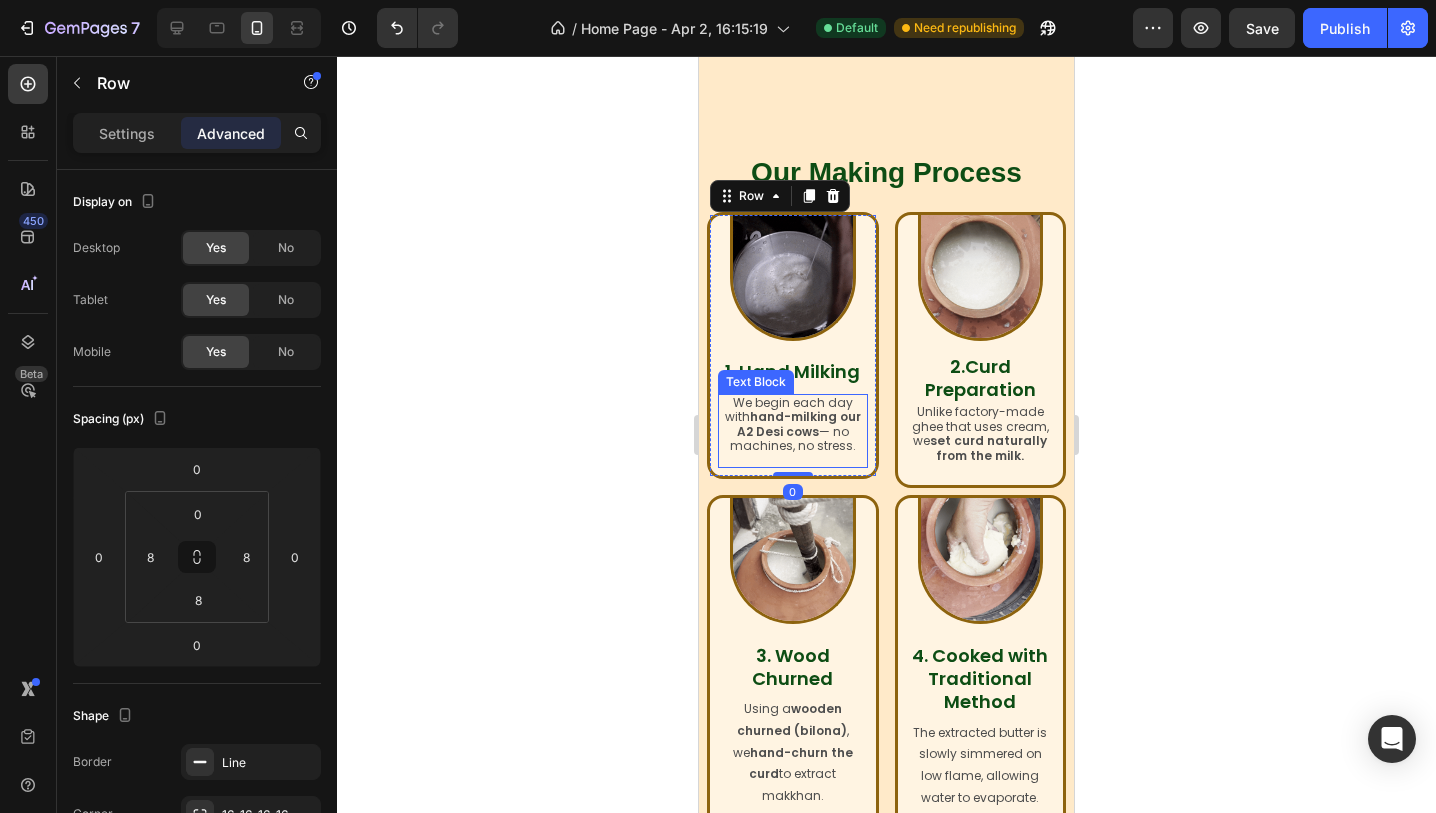 click on "We begin each day with  hand-milking our A2 Desi cows  — no machines, no stress." at bounding box center [793, 425] 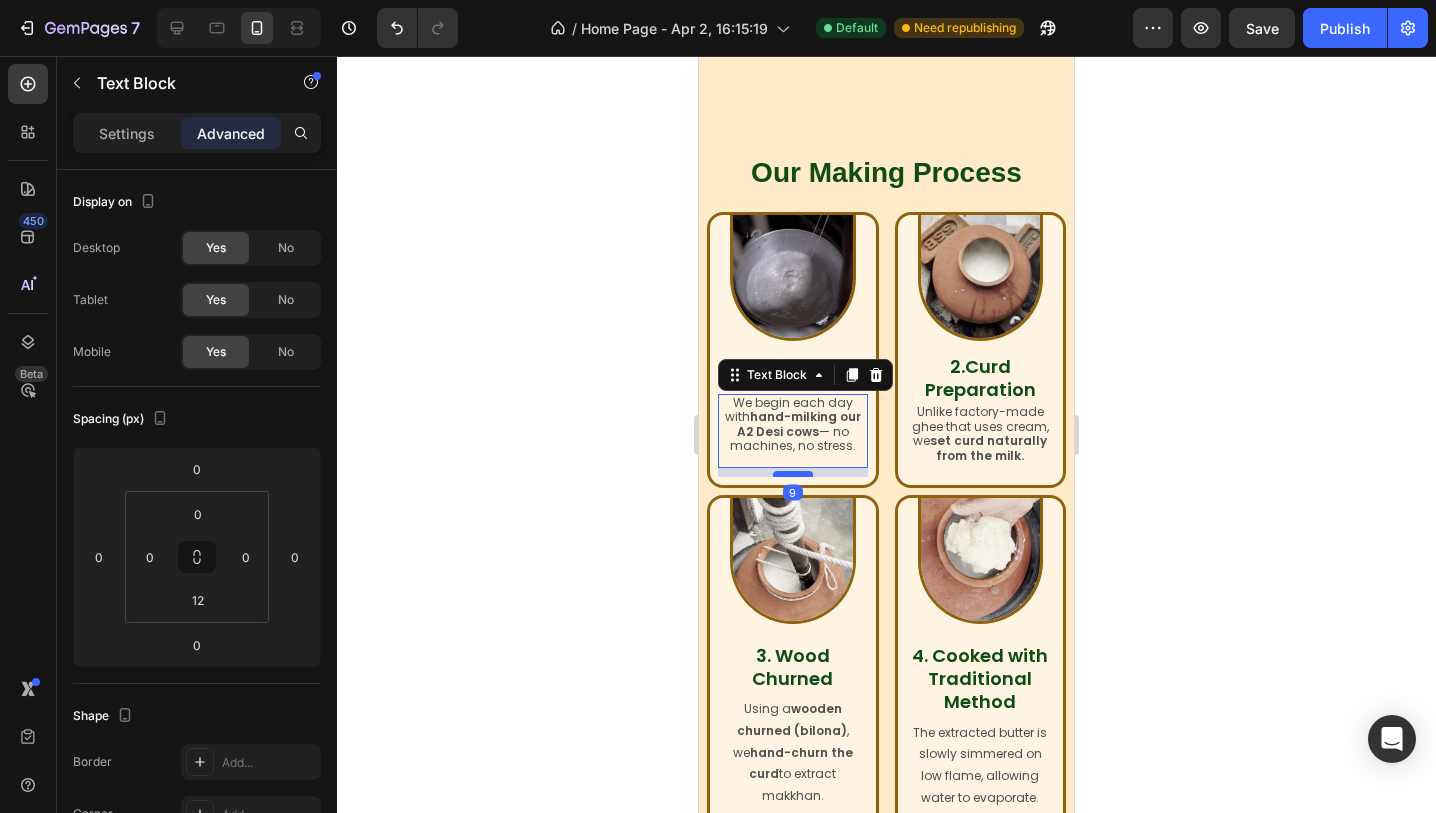 click at bounding box center (793, 474) 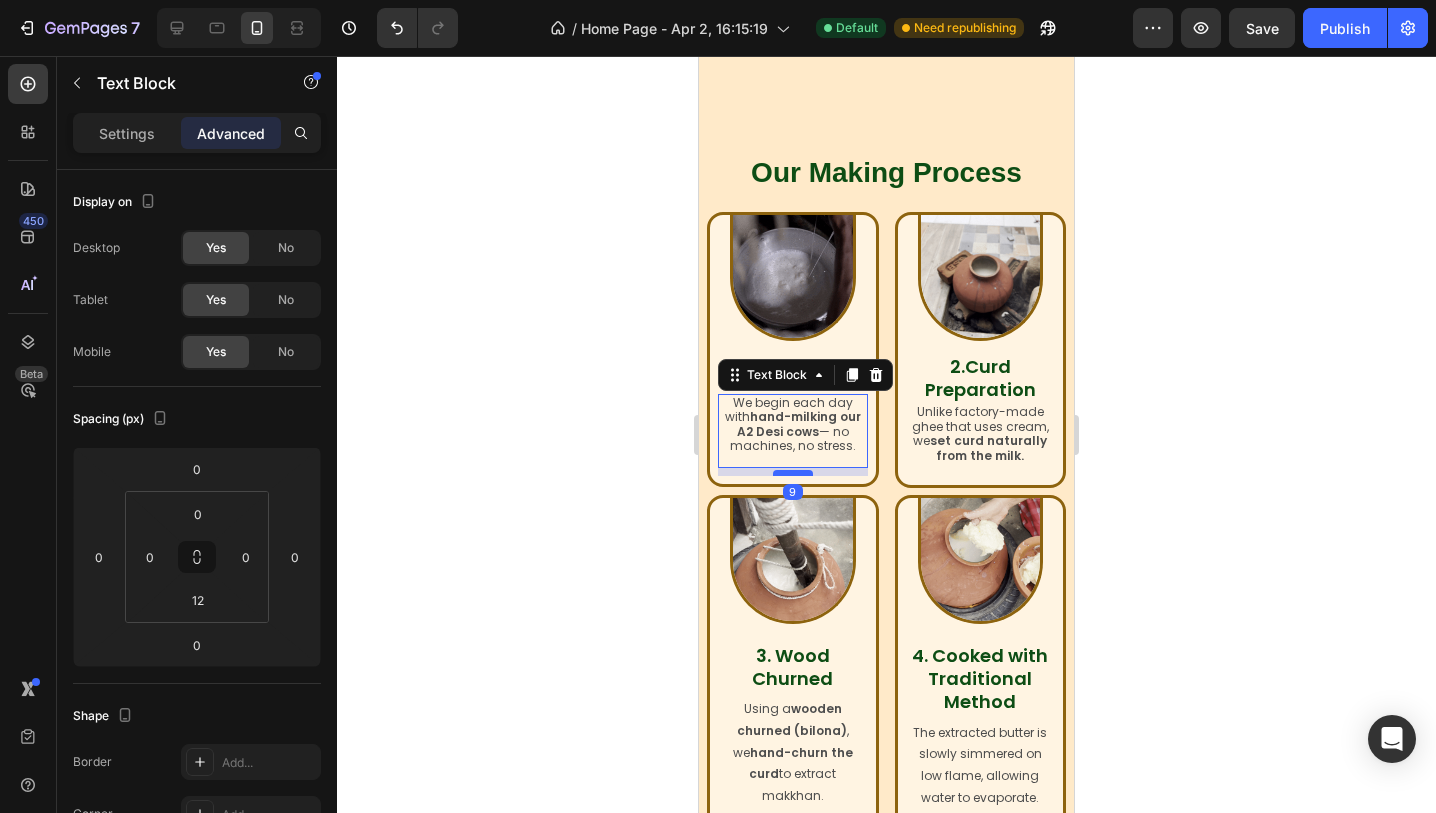 type on "8" 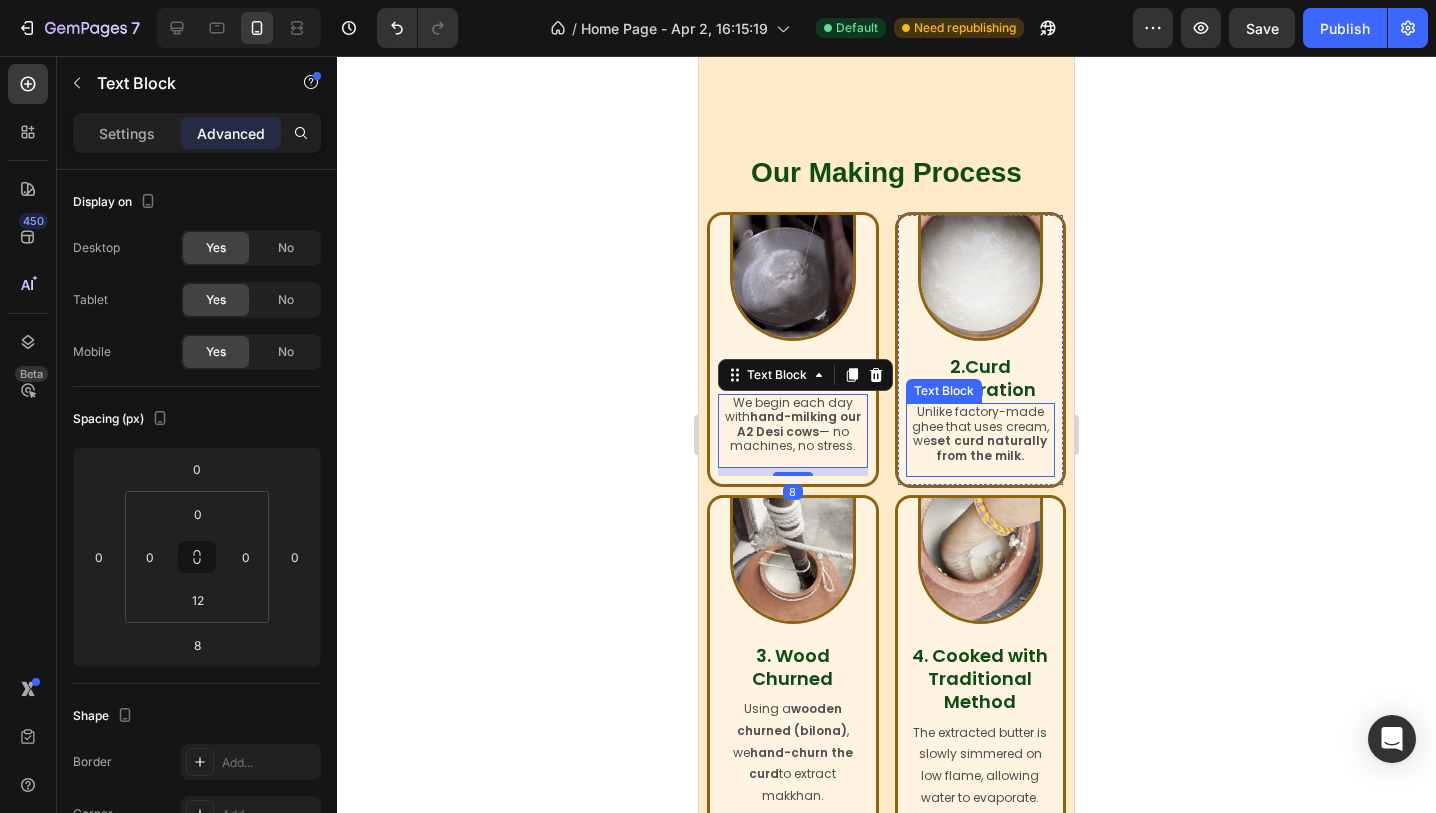 click on "set curd naturally from the milk." at bounding box center (988, 447) 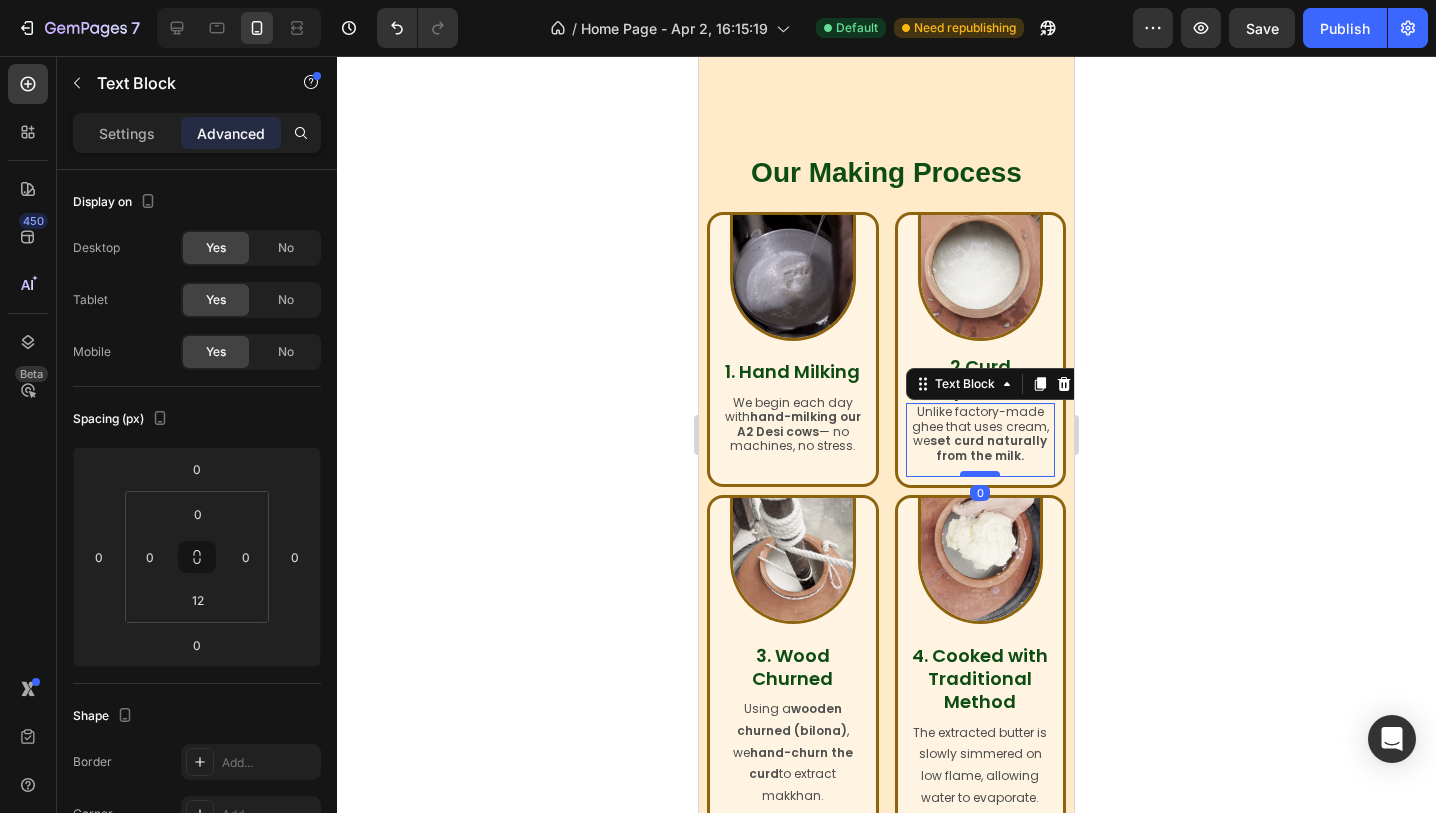 click at bounding box center (980, 474) 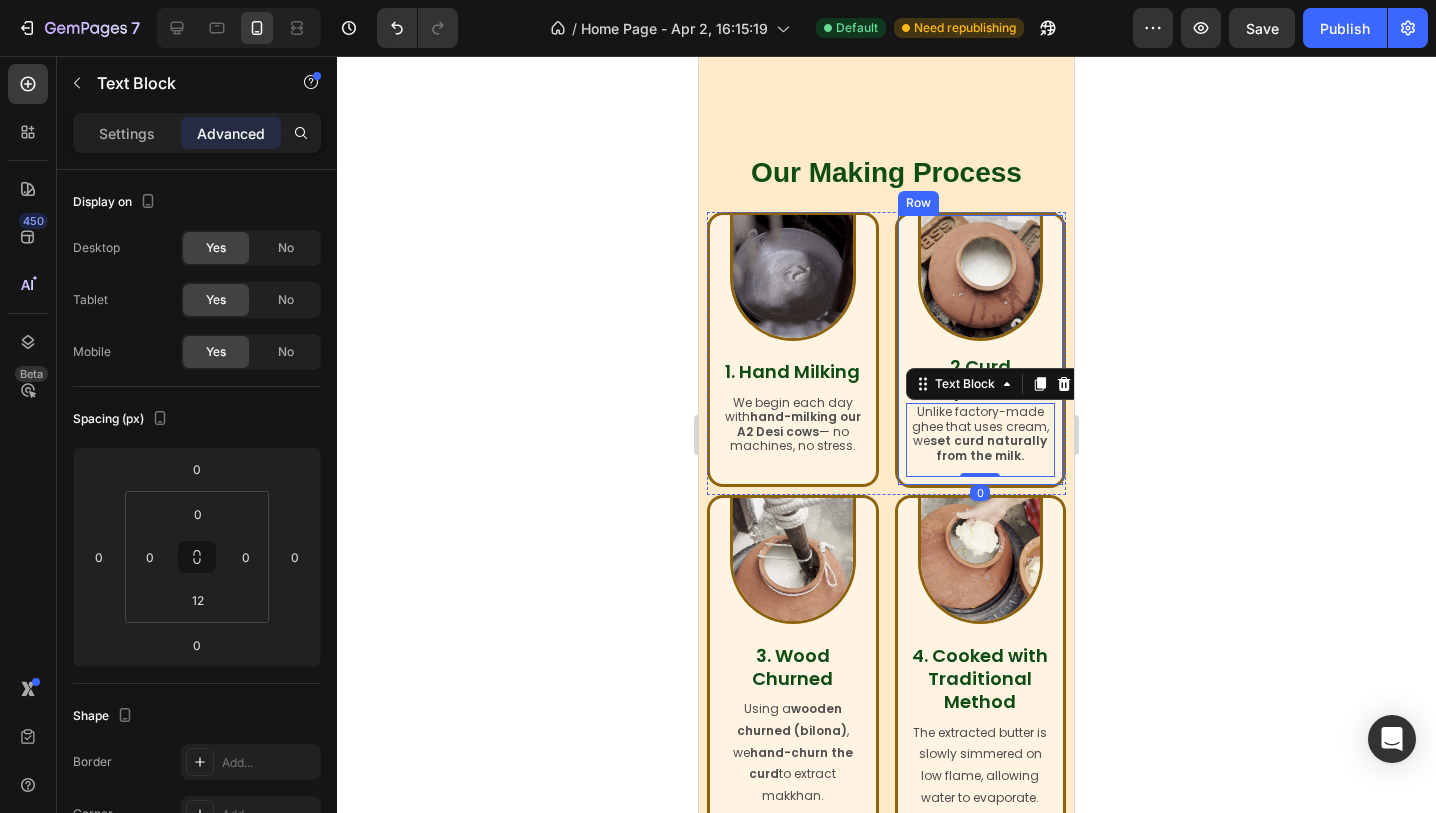 click on "Image 2.Curd Preparation Heading Unlike factory-made ghee that uses cream, we  set curd naturally from the milk. Text Block   0 Row" at bounding box center [981, 350] 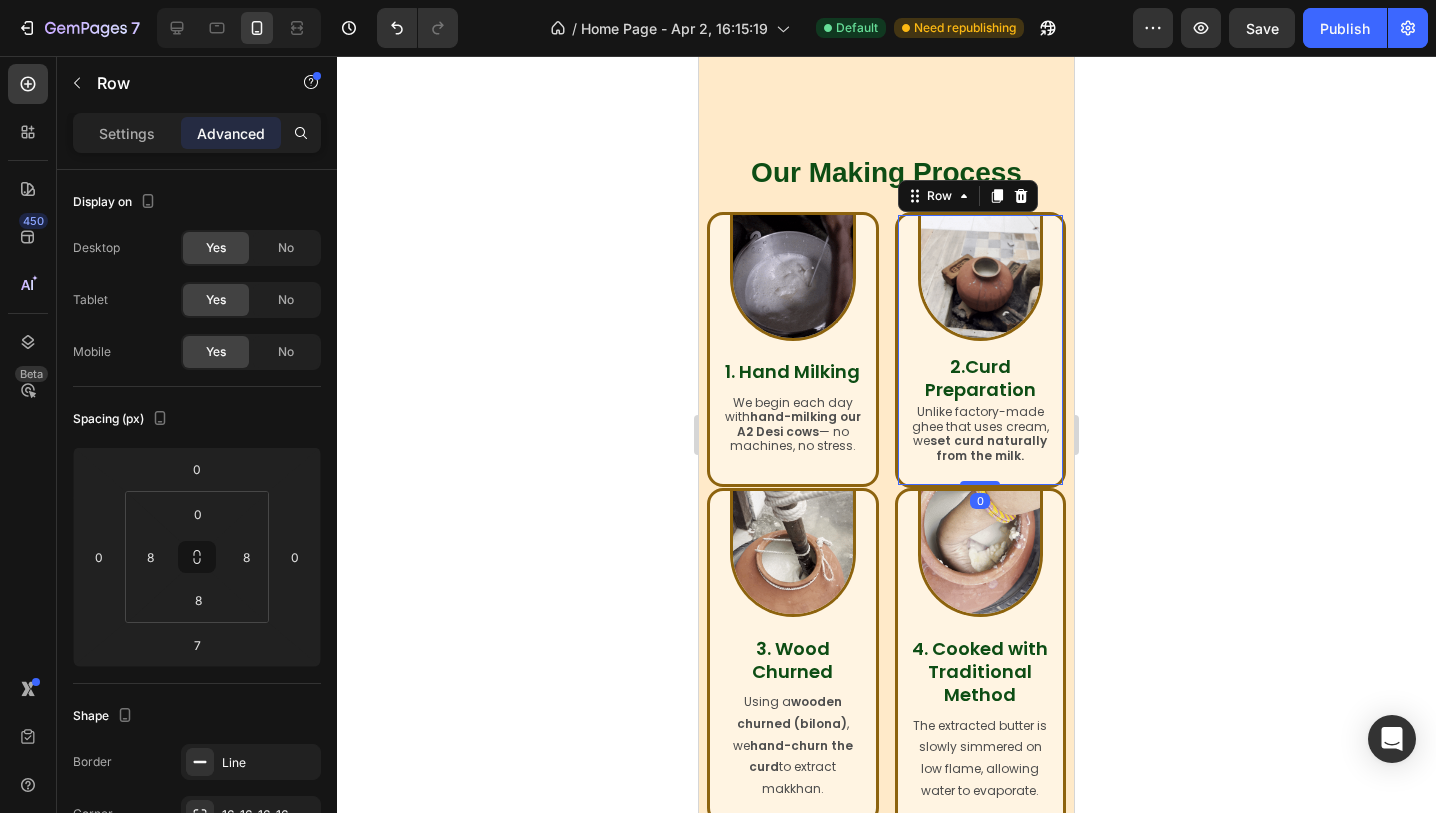 drag, startPoint x: 982, startPoint y: 489, endPoint x: 969, endPoint y: 450, distance: 41.109608 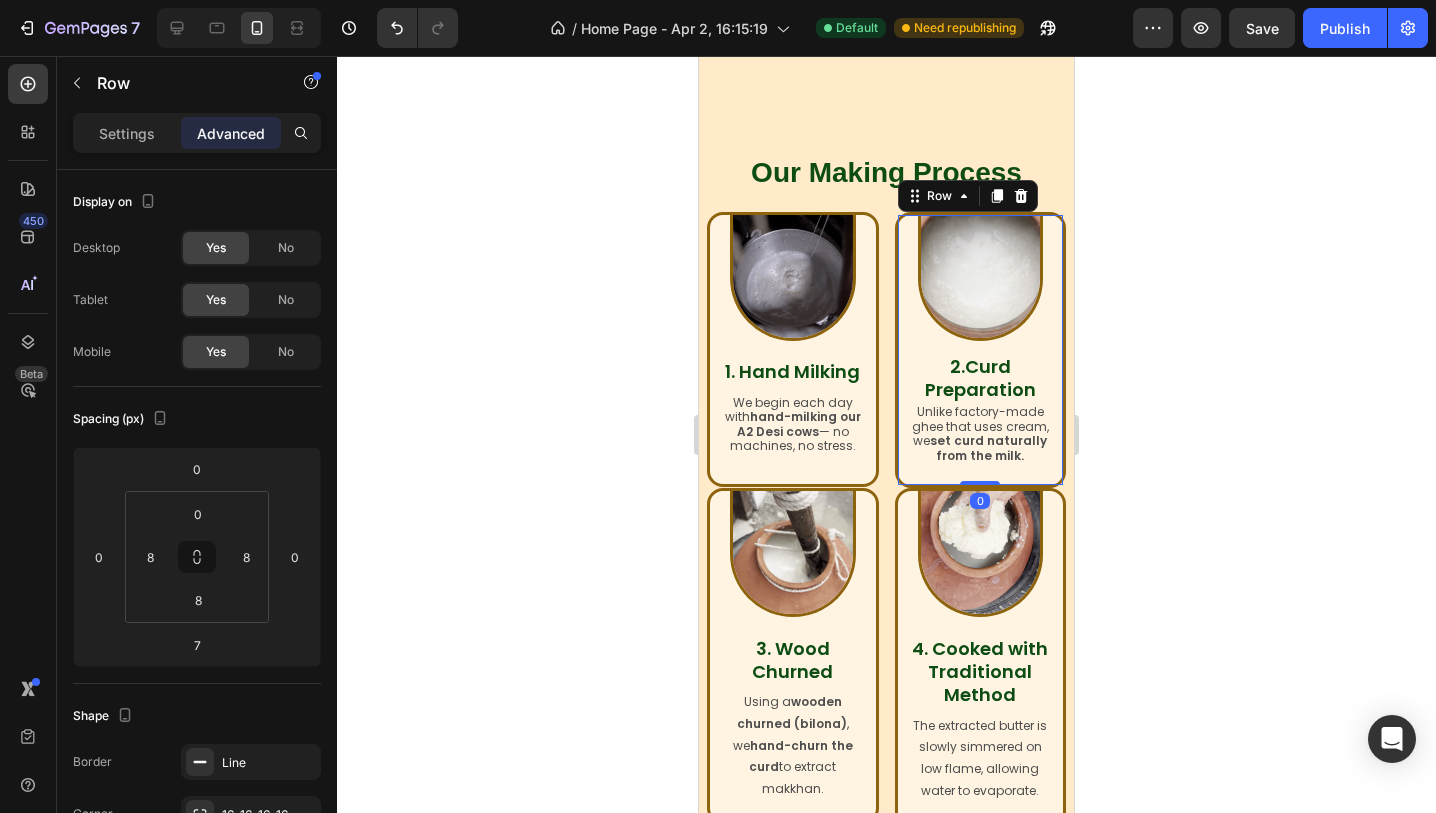 click at bounding box center (980, 483) 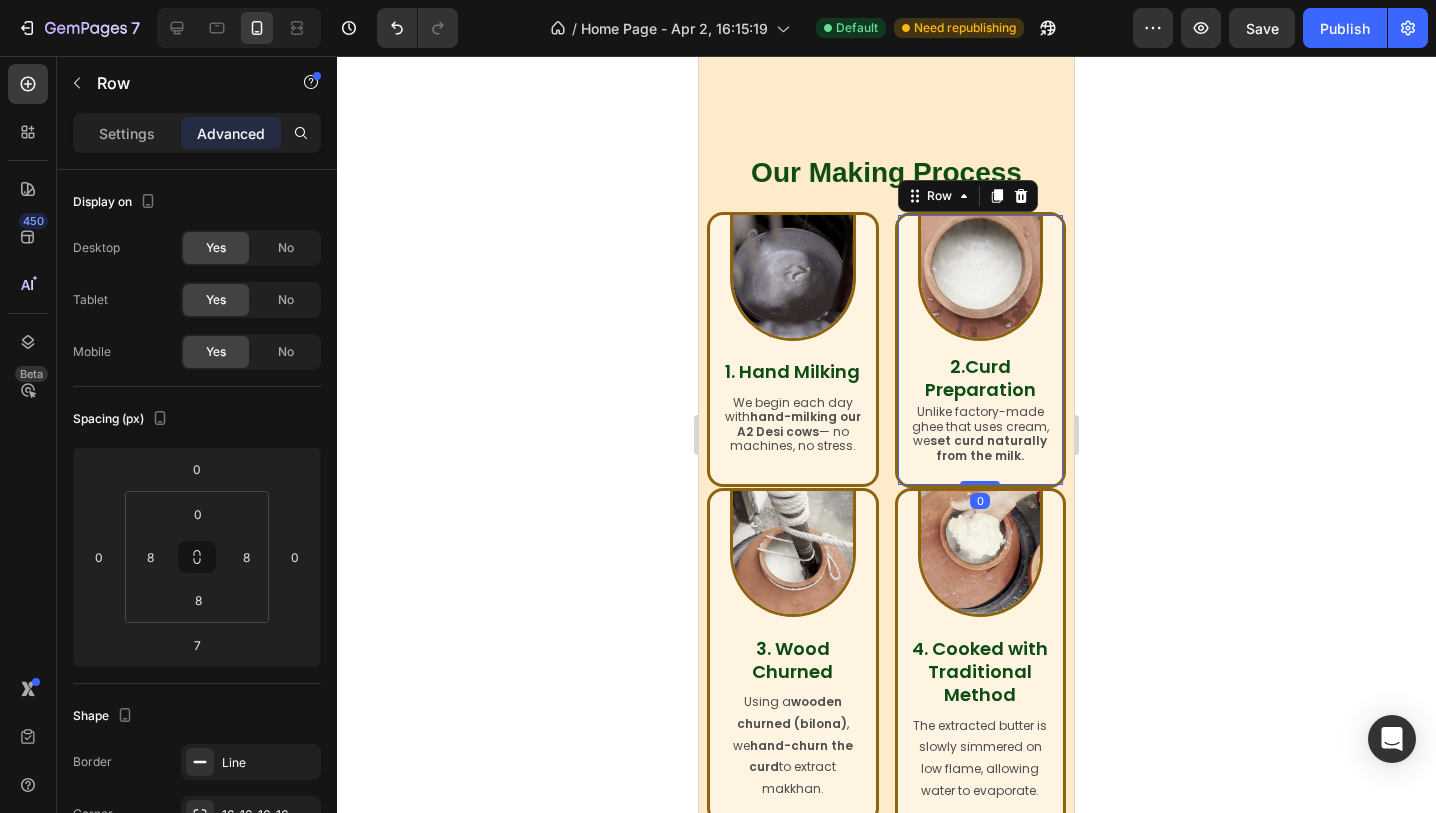 type on "0" 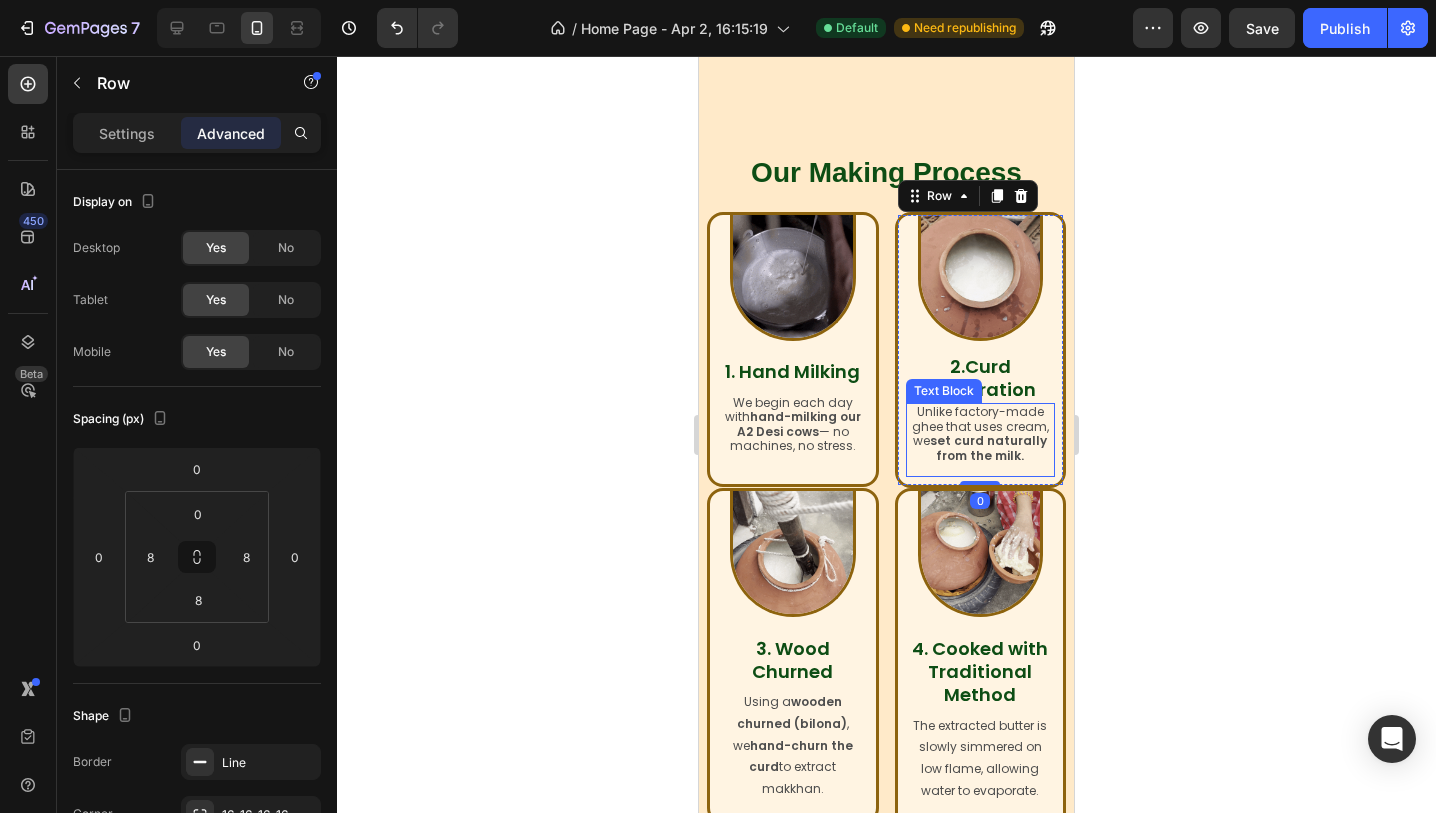 click on "set curd naturally from the milk." at bounding box center (988, 447) 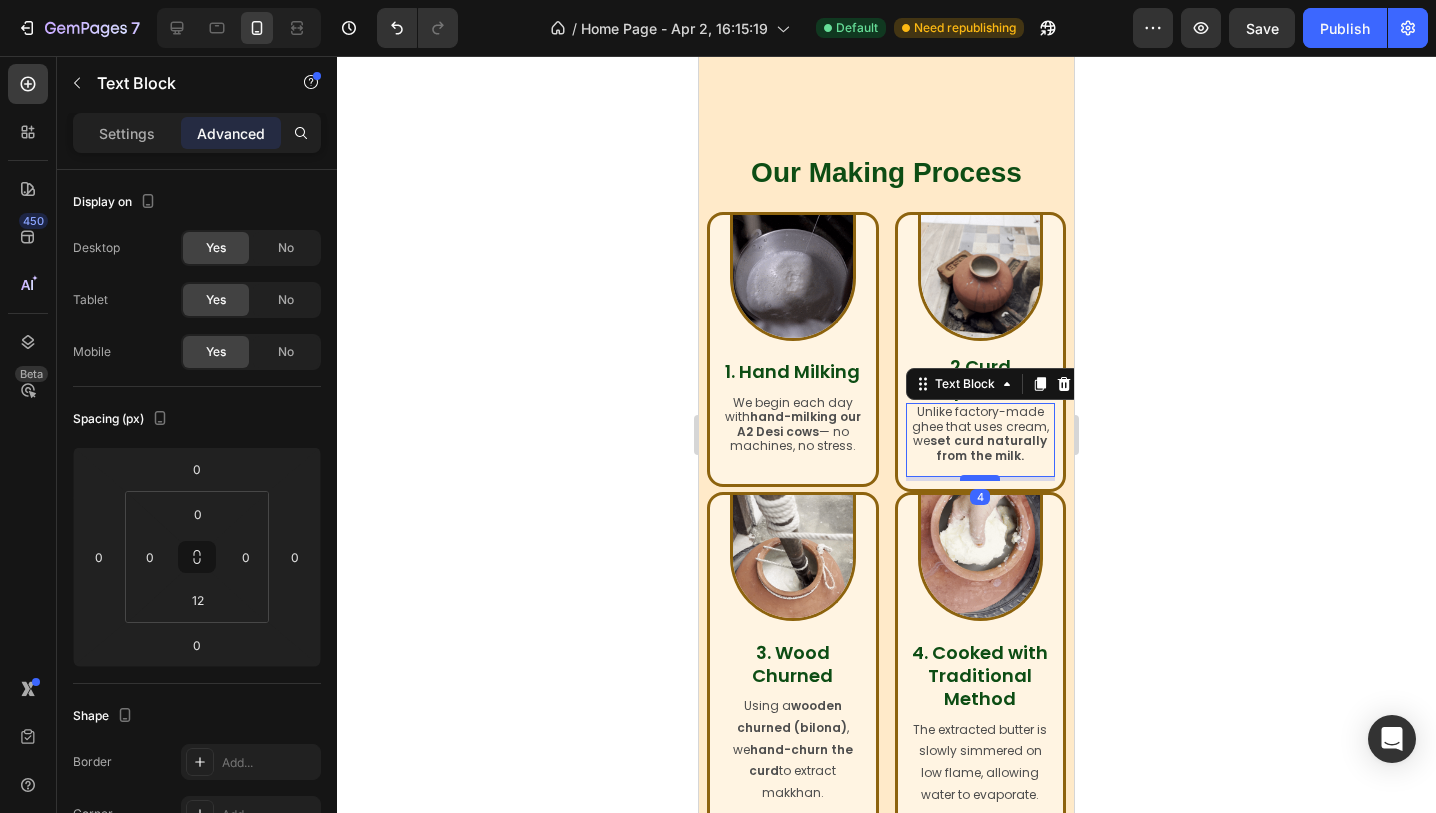 click at bounding box center (980, 478) 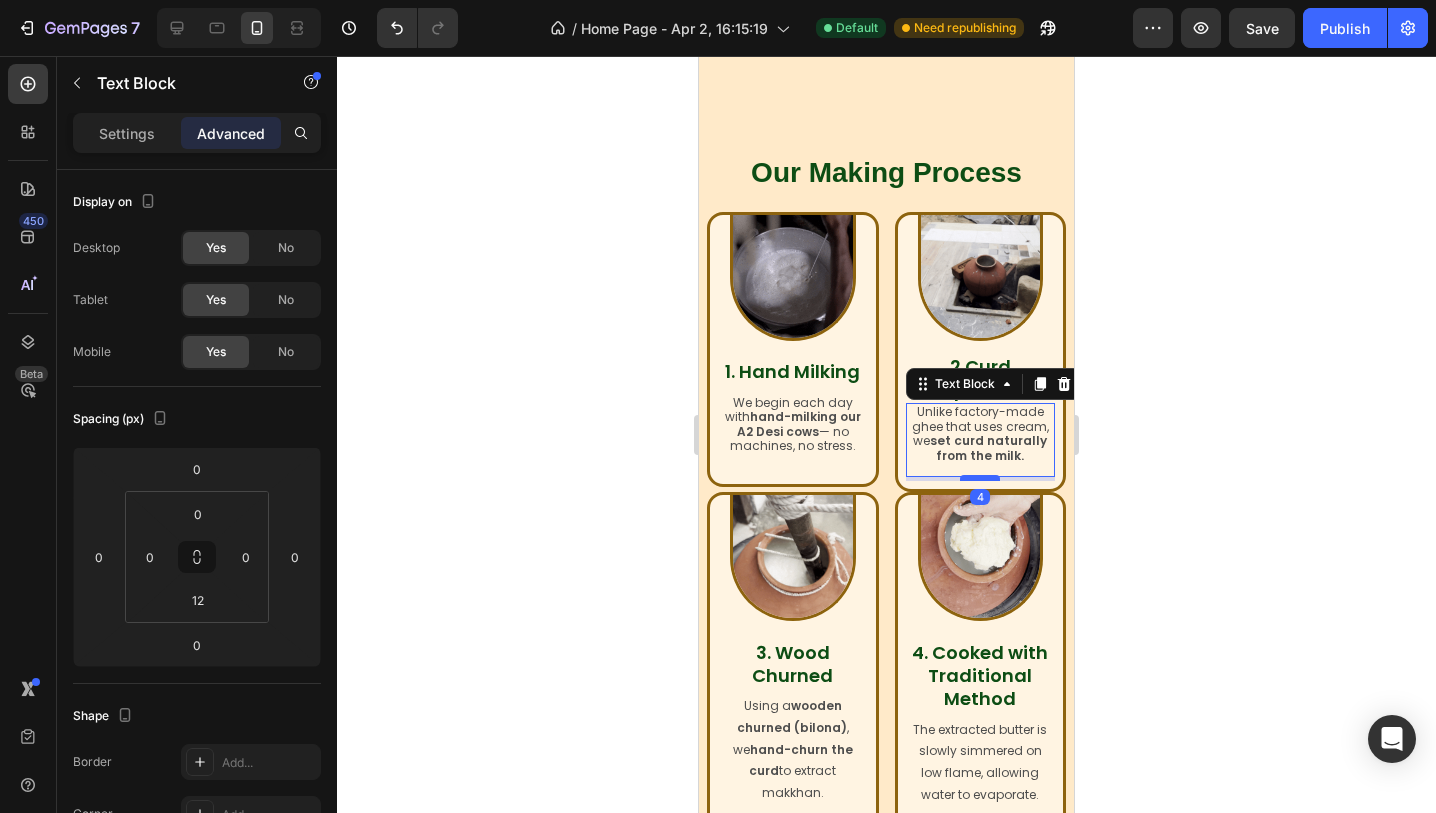 type on "3" 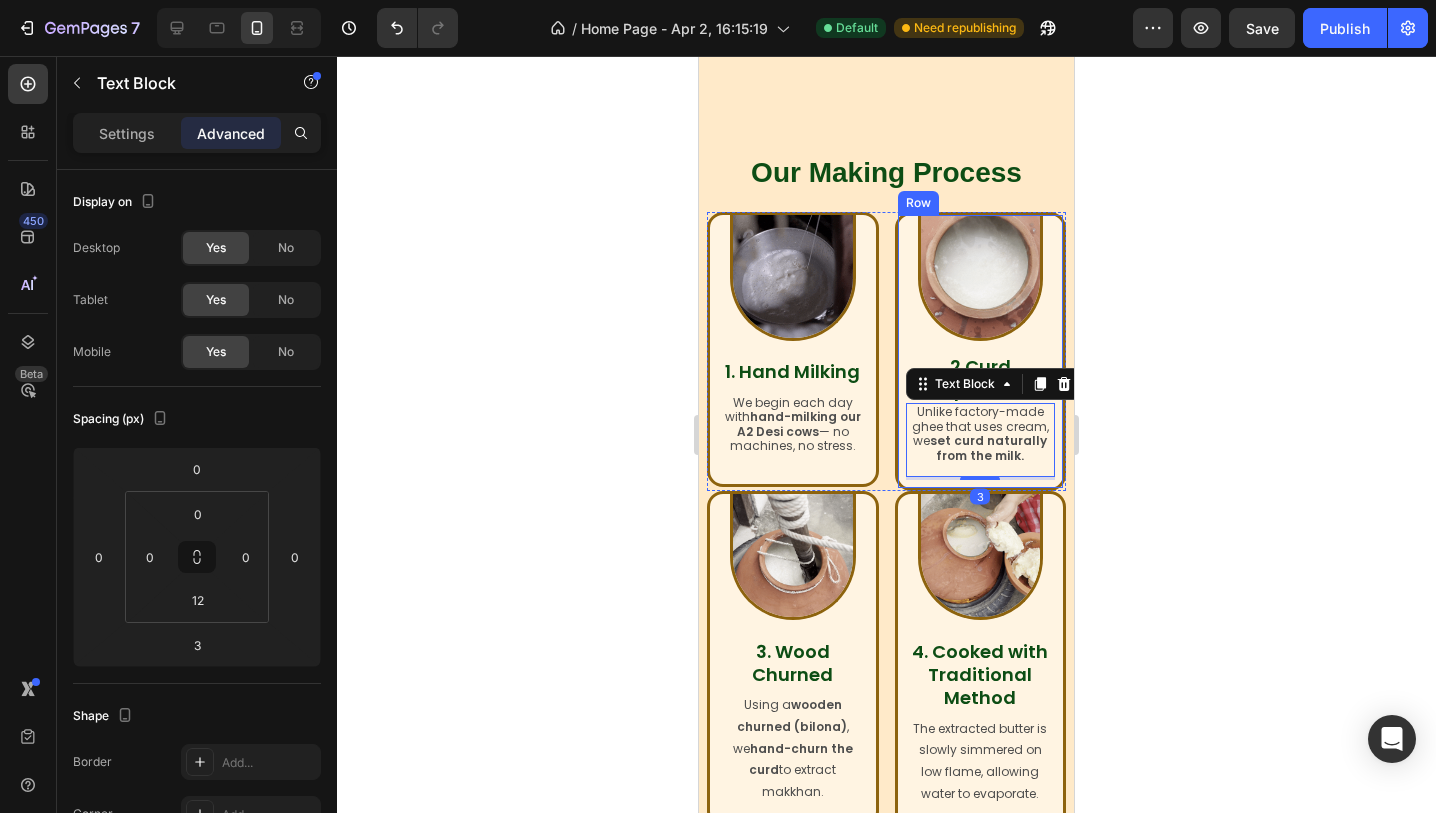 click on "Image 2.Curd Preparation Heading Unlike factory-made ghee that uses cream, we  set curd naturally from the milk. Text Block   3 Row" at bounding box center [981, 351] 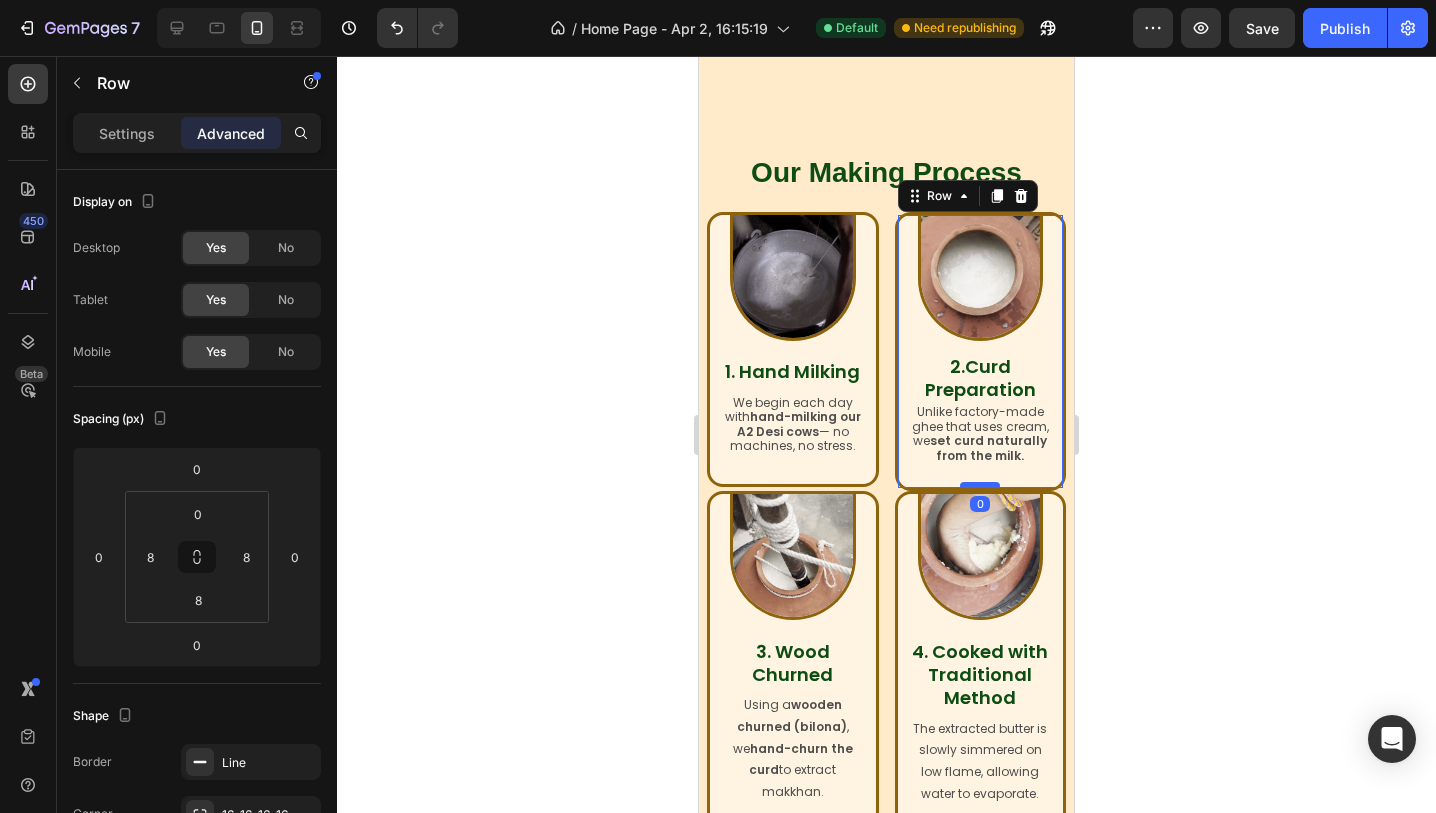 click at bounding box center [980, 485] 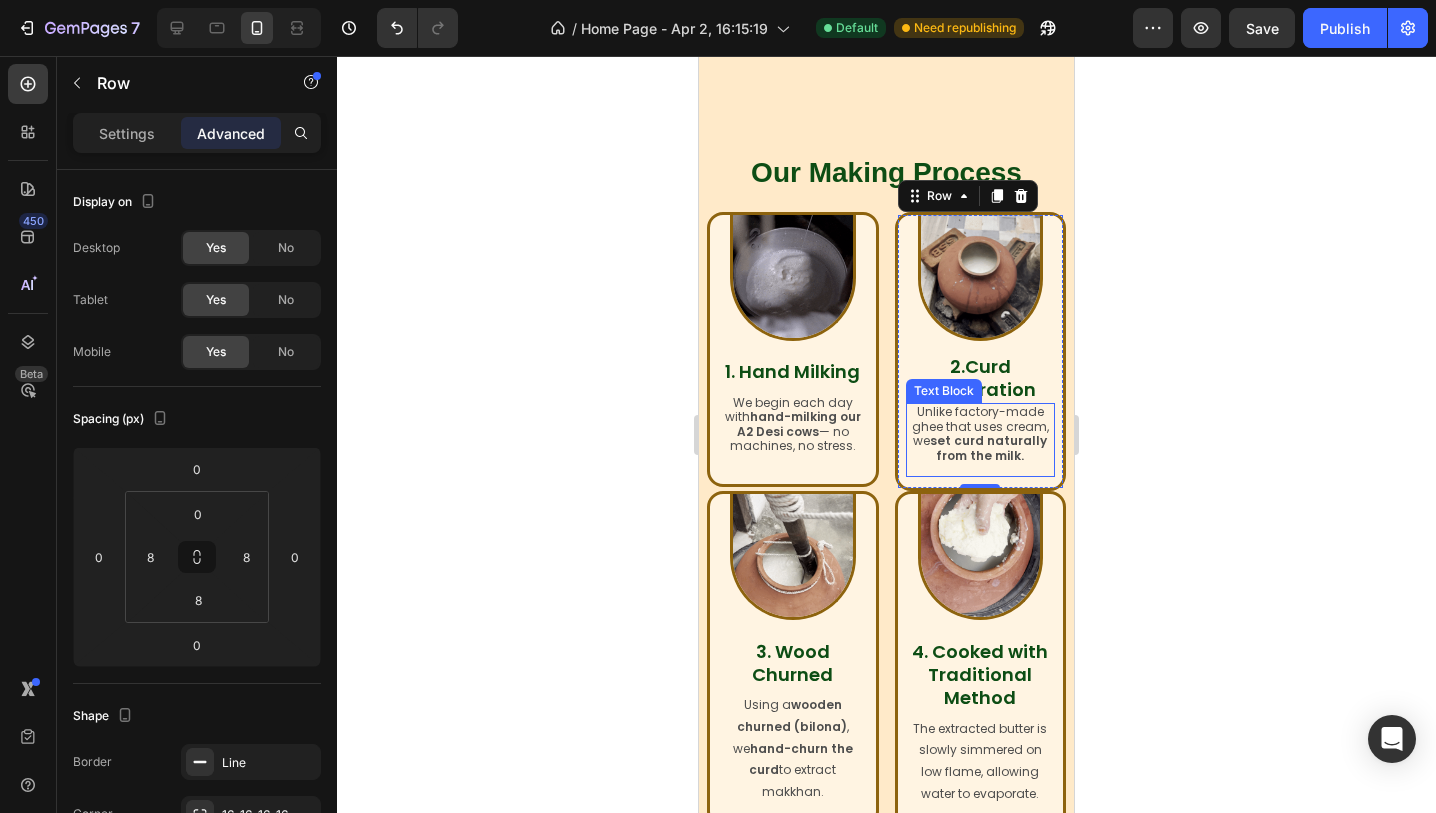 click on "set curd naturally from the milk." at bounding box center [988, 447] 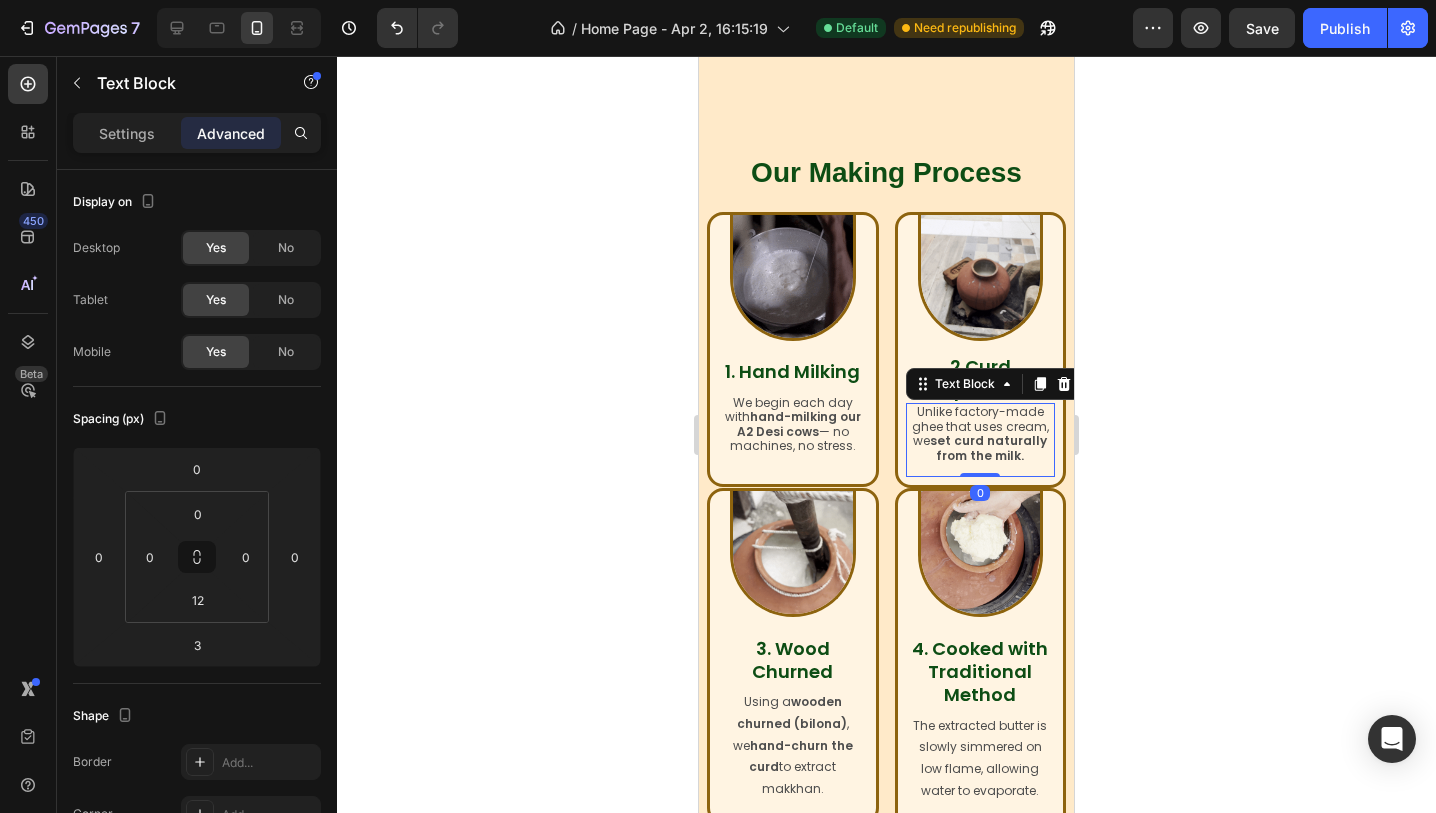 drag, startPoint x: 978, startPoint y: 477, endPoint x: 980, endPoint y: 465, distance: 12.165525 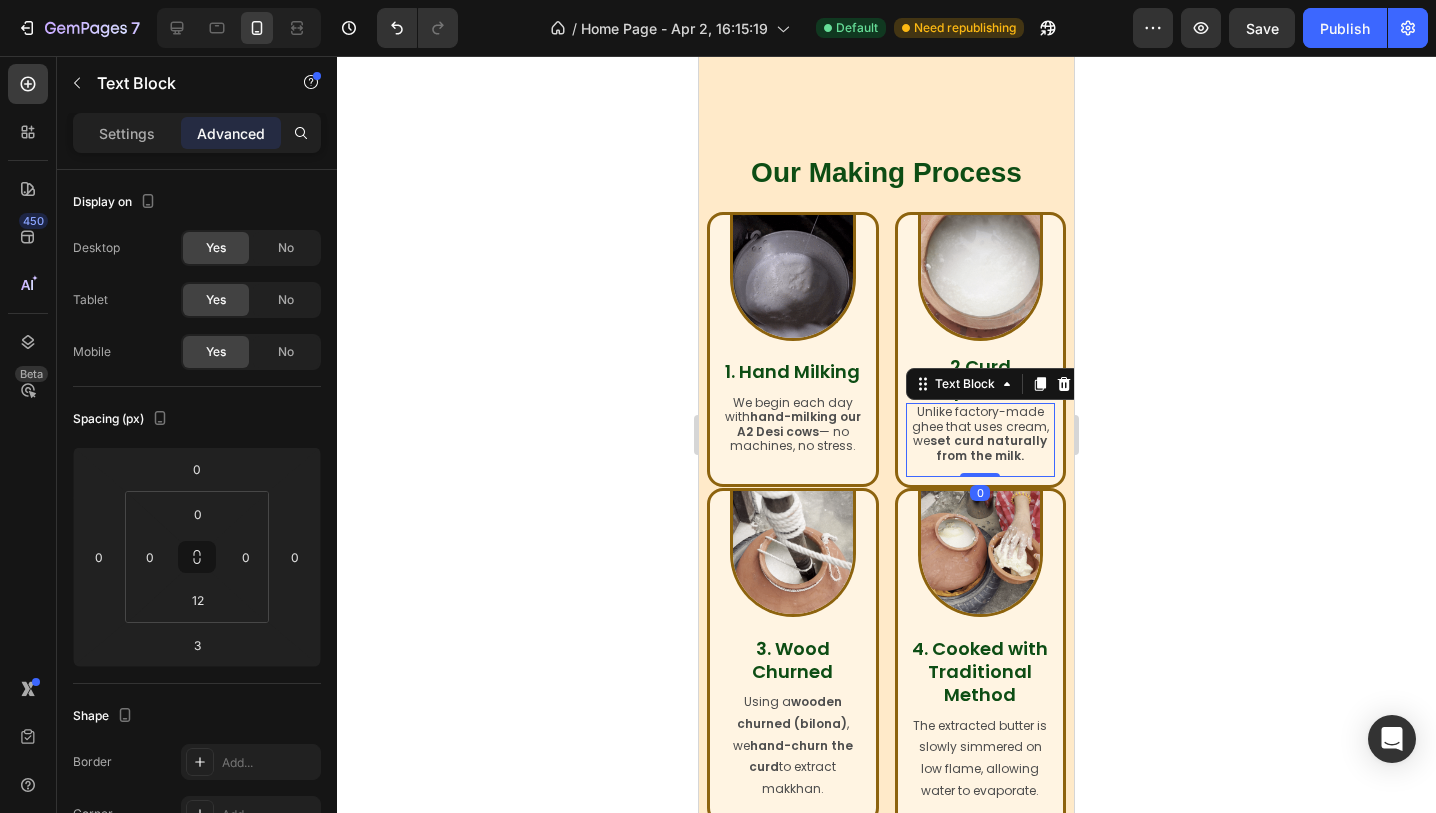 click on "Unlike factory-made ghee that uses cream, we  set curd naturally from the milk. Text Block   0" at bounding box center (981, 440) 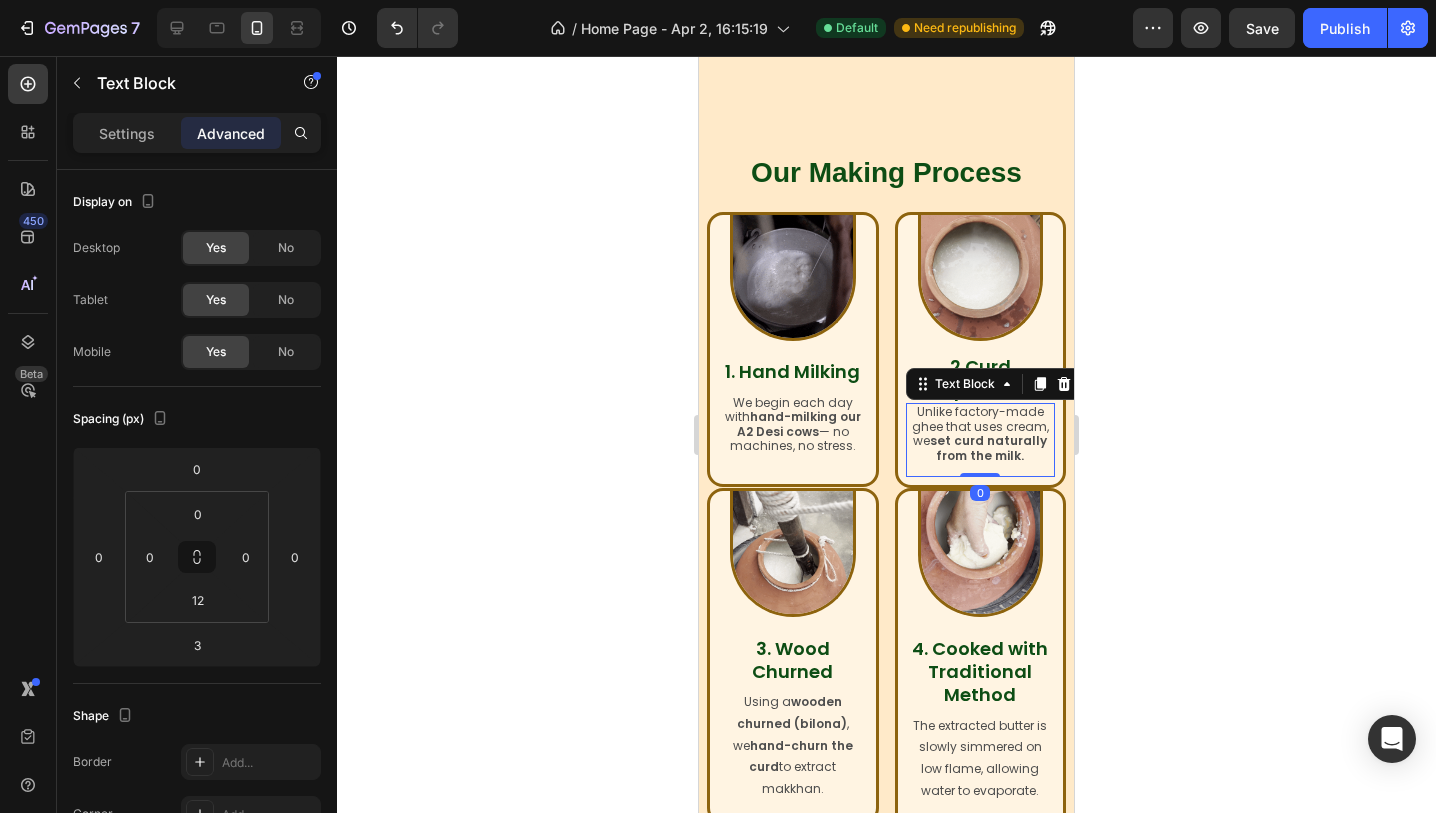 type on "0" 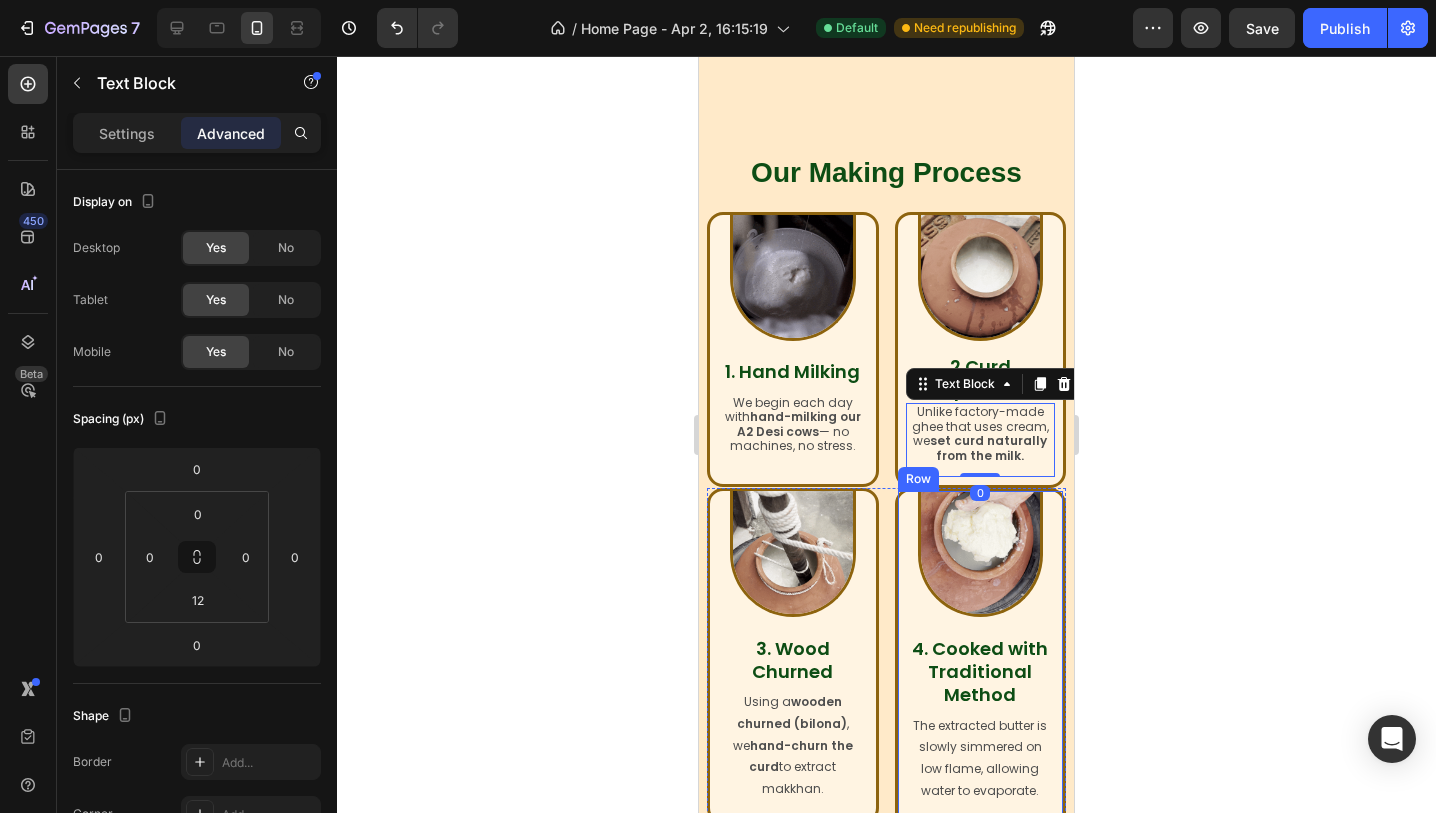 click on "Image 4. Cooked with Traditional Method Heading The extracted butter is slowly simmered on low flame, allowing water to evaporate. Text Block Row" at bounding box center [981, 664] 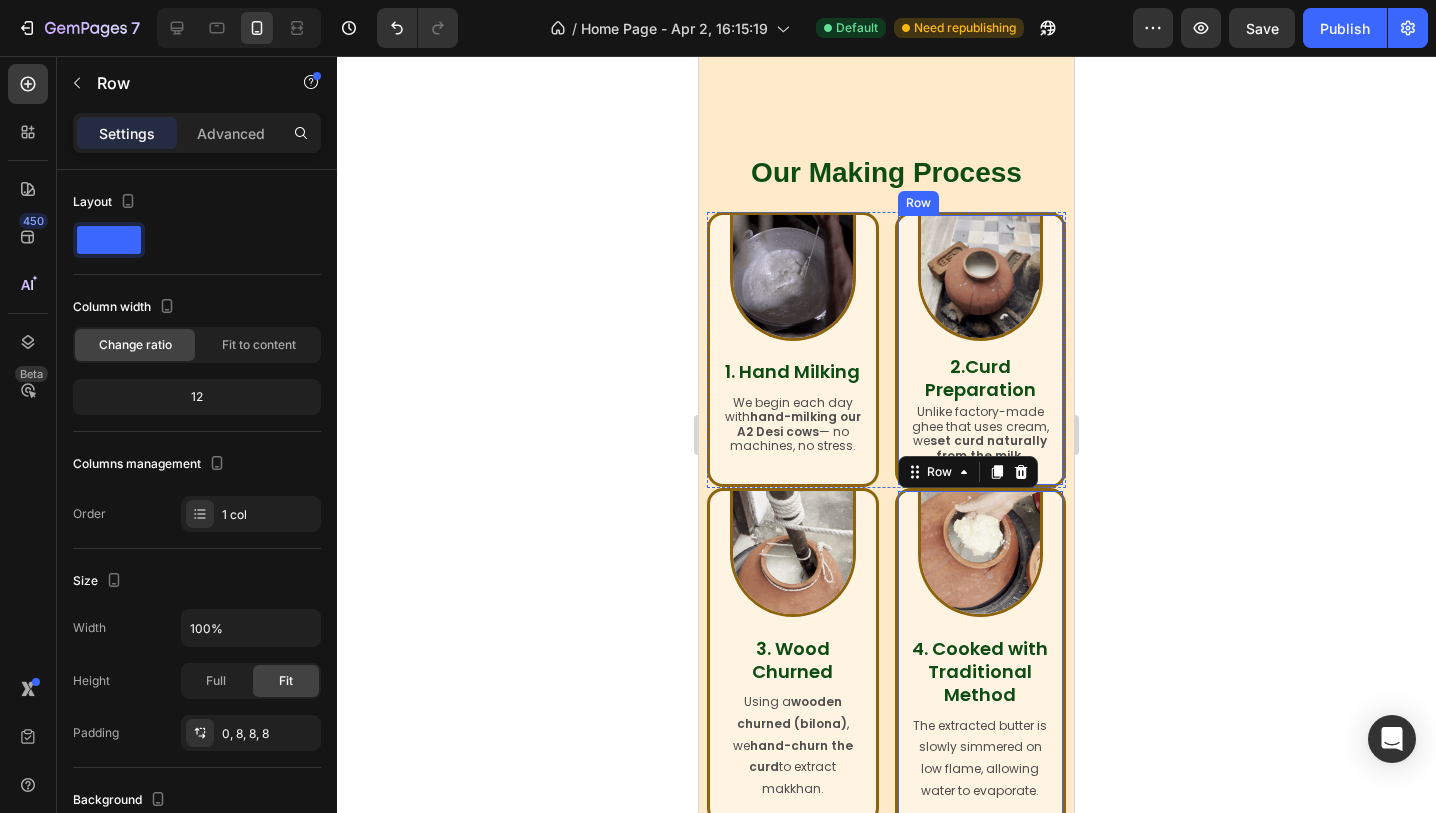 click on "Image 2.Curd Preparation Heading Unlike factory-made ghee that uses cream, we  set curd naturally from the milk. Text Block Row" at bounding box center [981, 350] 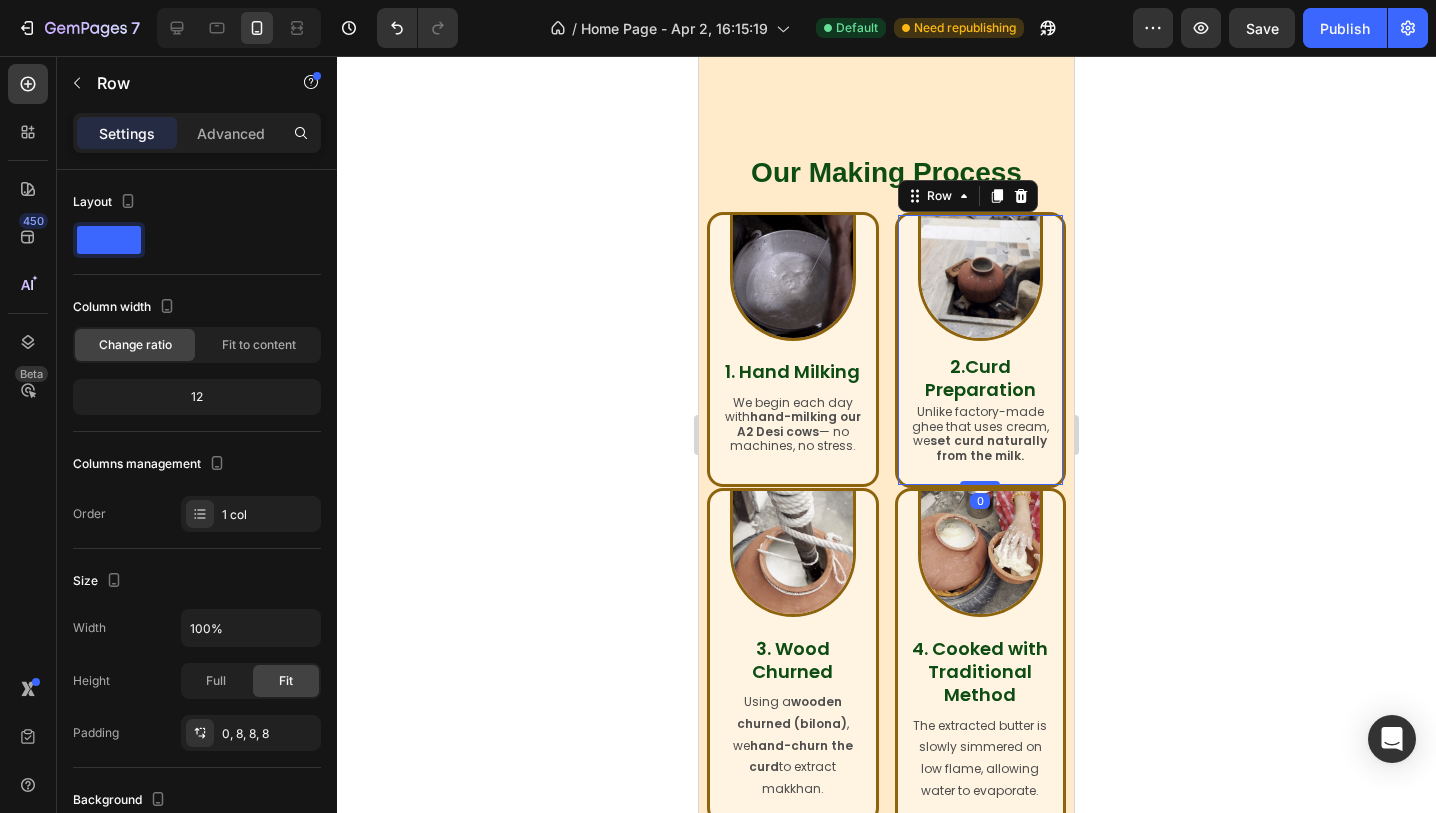 drag, startPoint x: 987, startPoint y: 484, endPoint x: 986, endPoint y: 471, distance: 13.038404 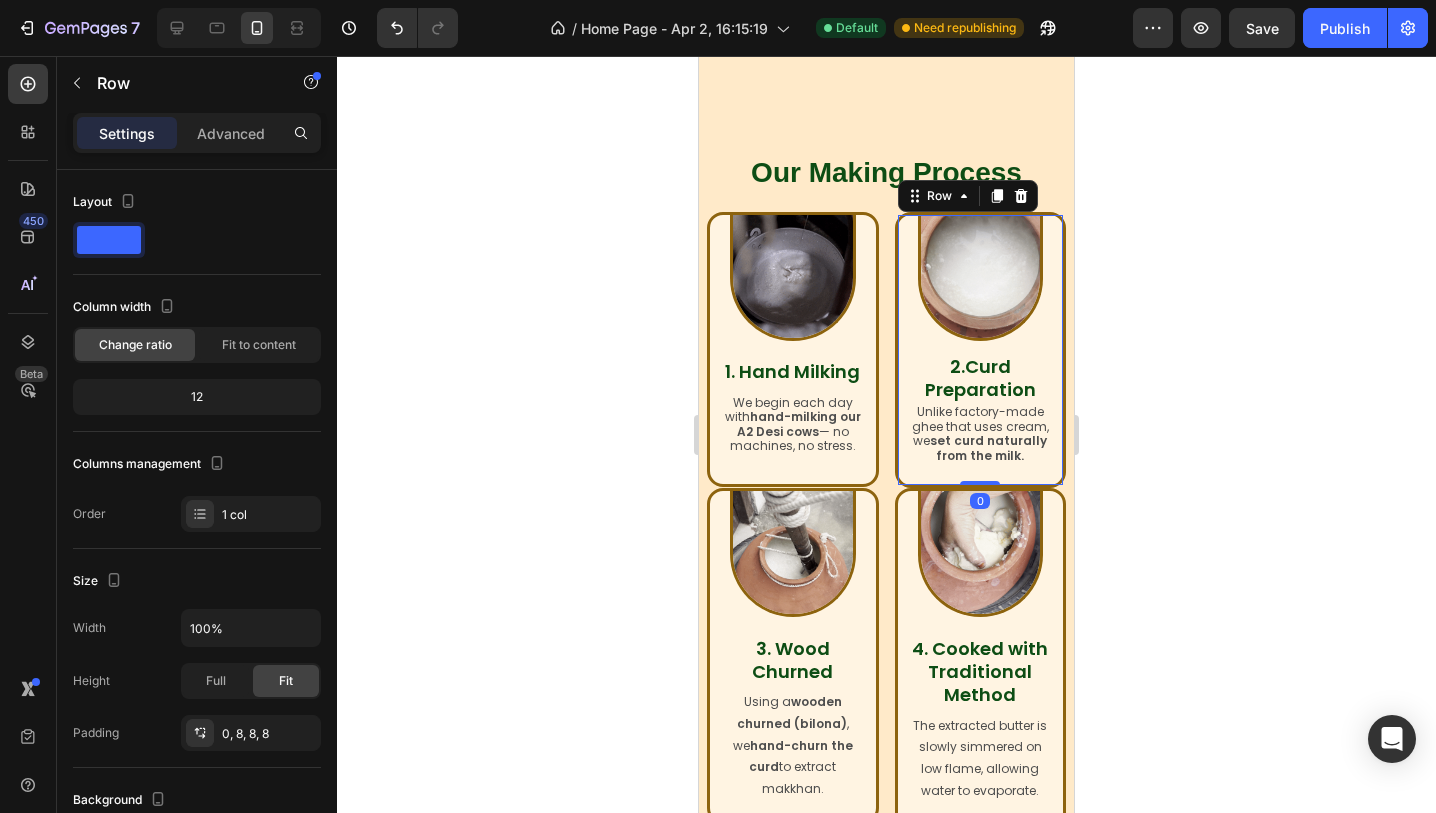 click on "Image 2.Curd Preparation Heading Unlike factory-made ghee that uses cream, we  set curd naturally from the milk. Text Block Row   0" at bounding box center [981, 350] 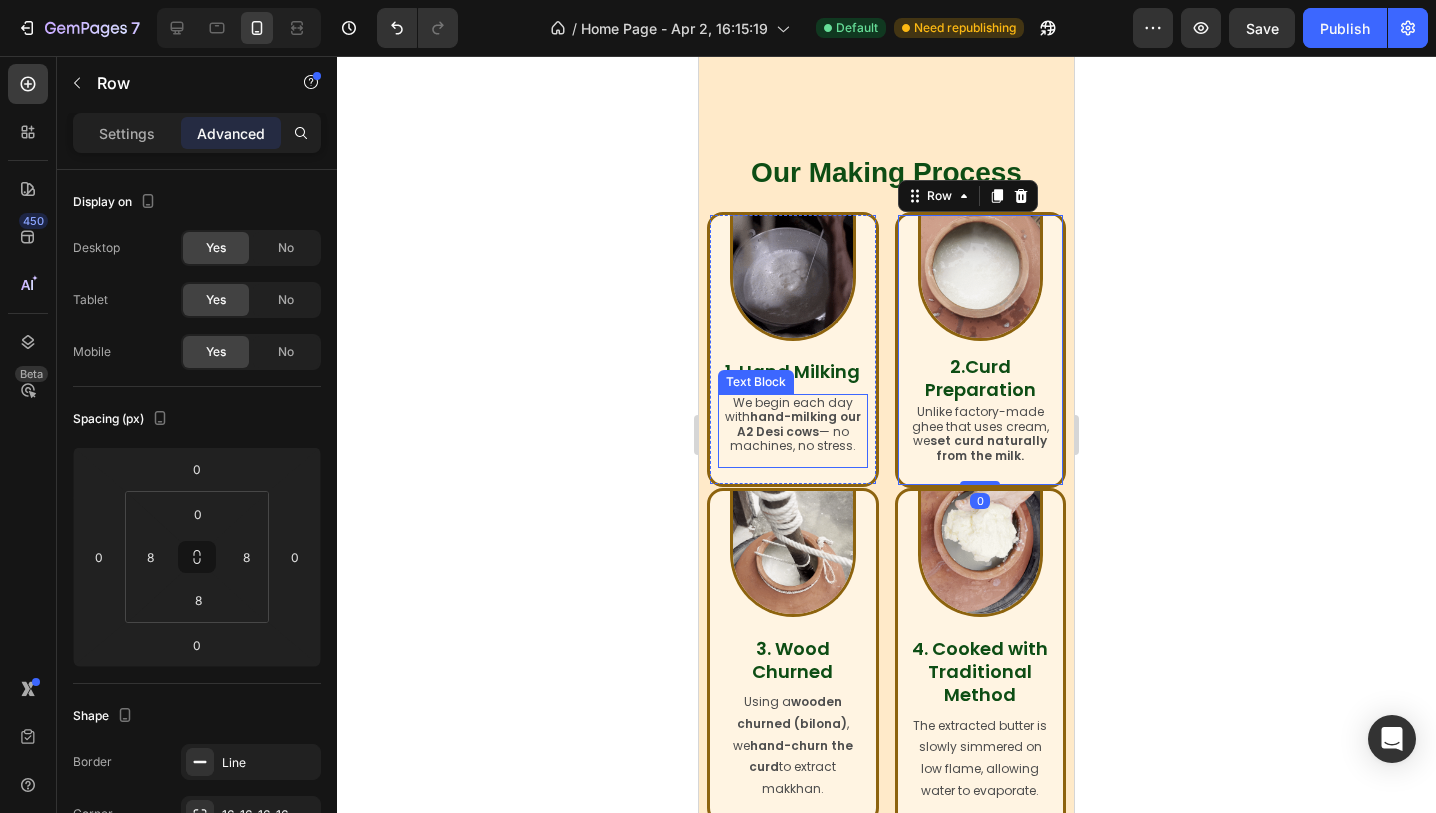 click on "We begin each day with  hand-milking our A2 Desi cows  — no machines, no stress." at bounding box center [793, 425] 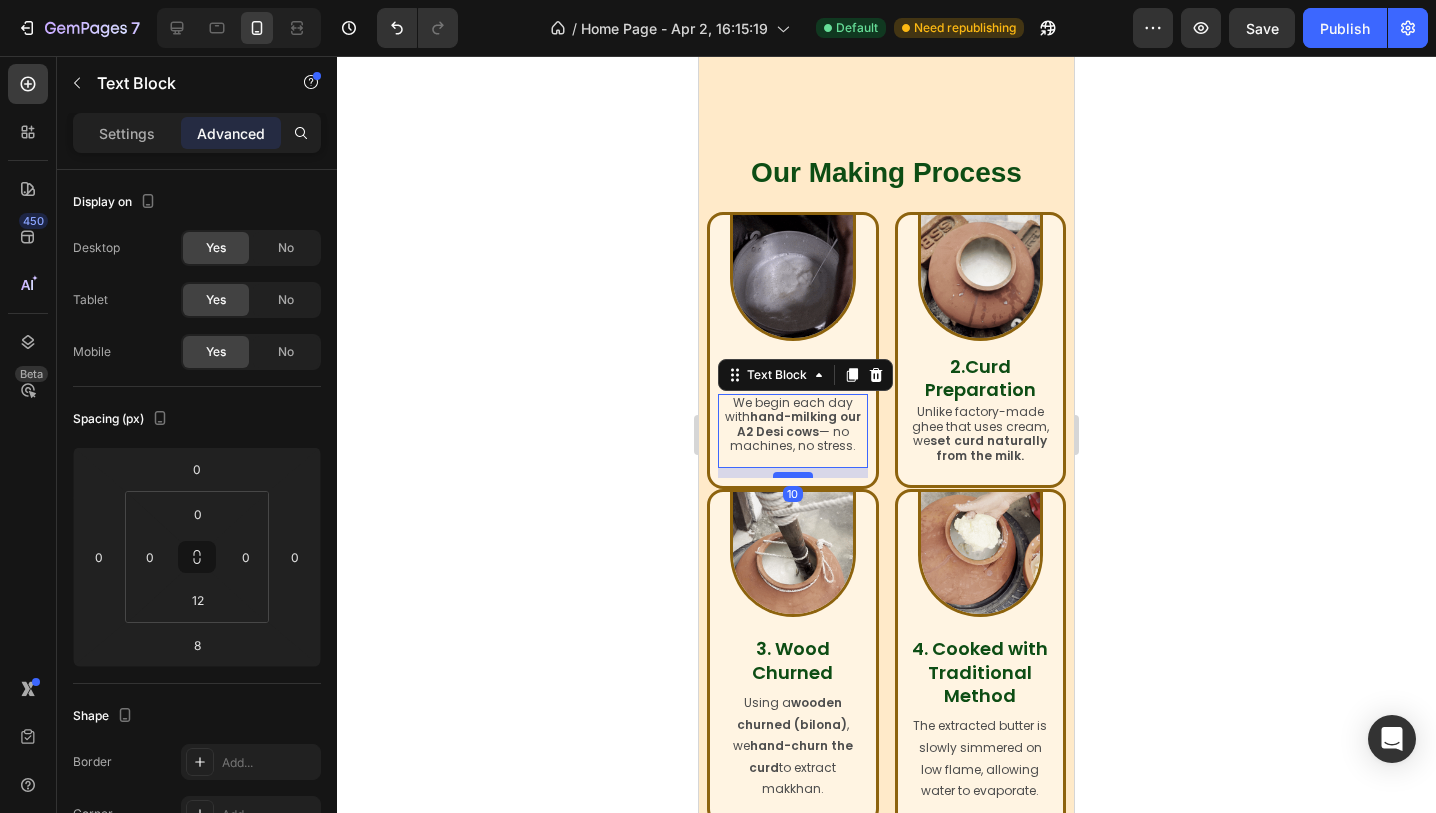 click at bounding box center [793, 475] 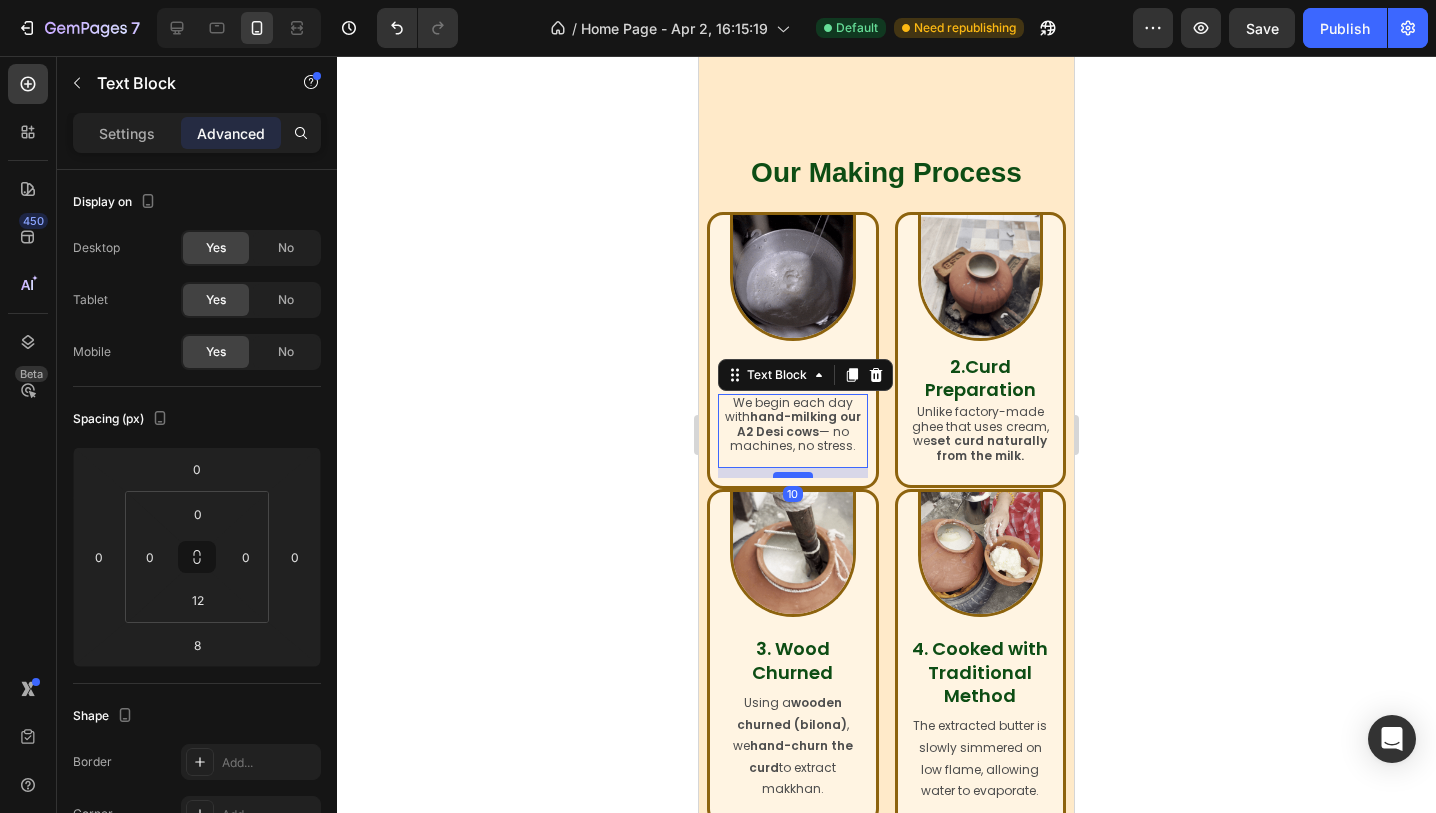 type on "10" 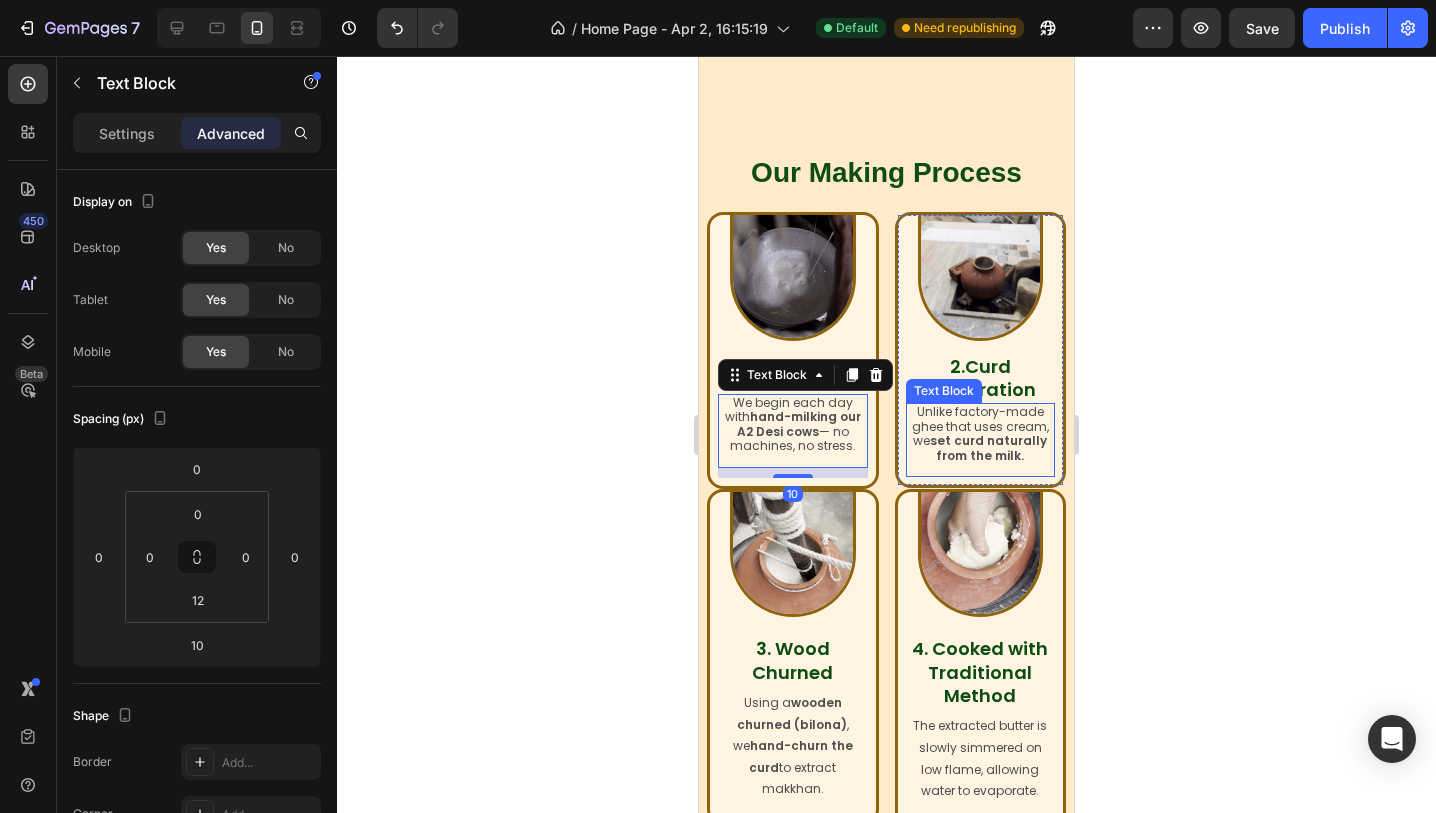 click on "set curd naturally from the milk." at bounding box center [988, 447] 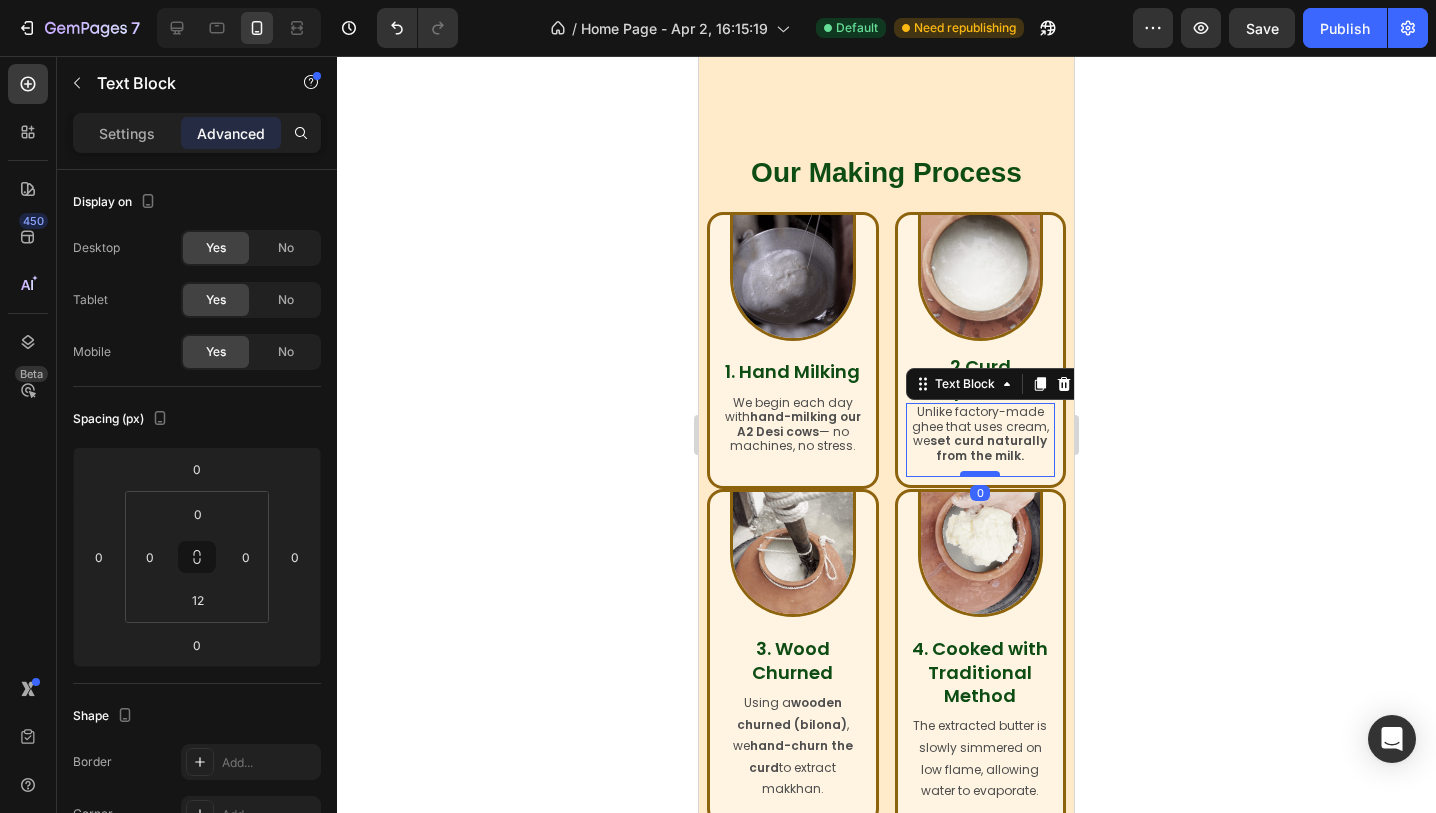 click at bounding box center [980, 474] 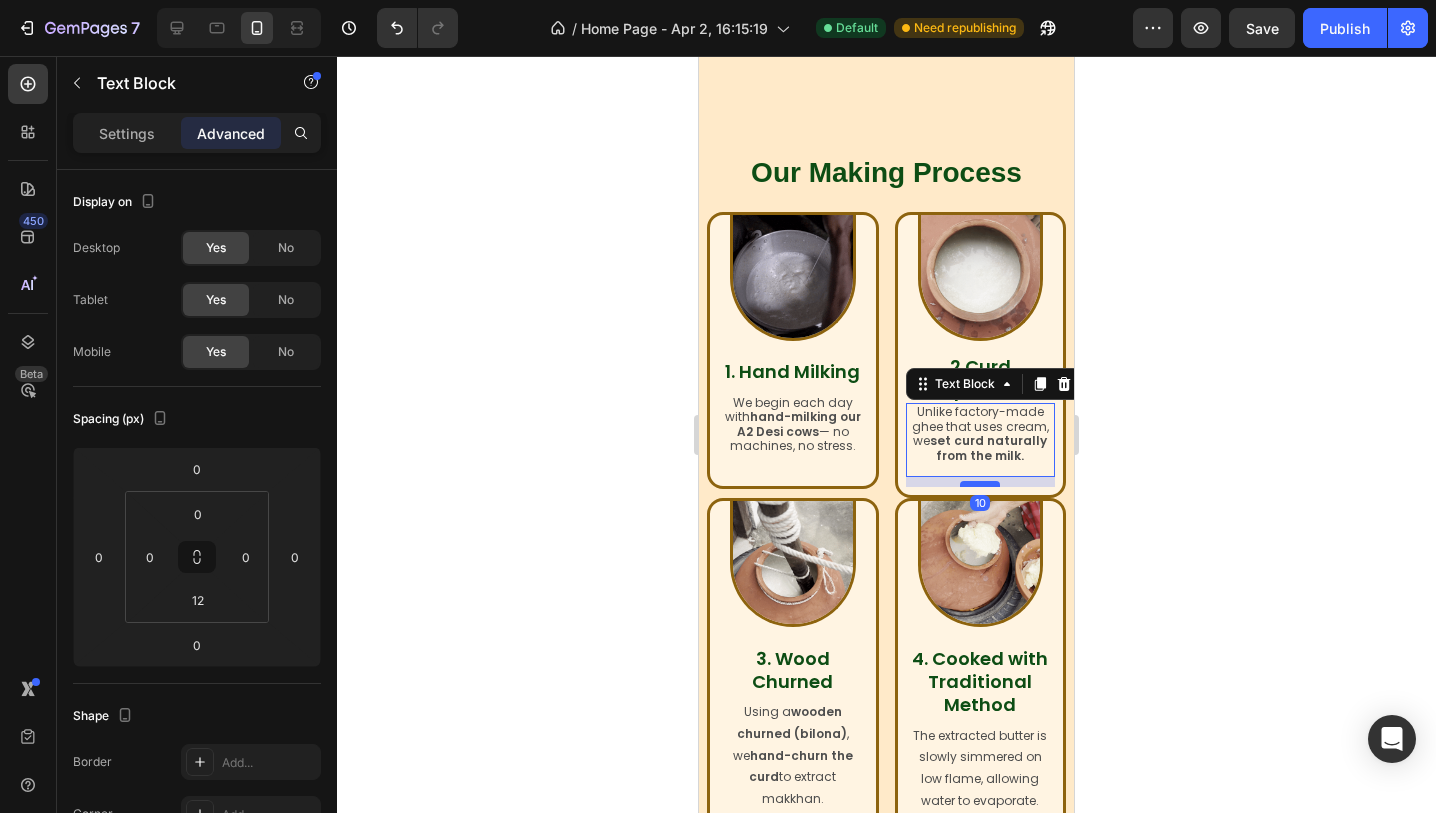 click at bounding box center (980, 484) 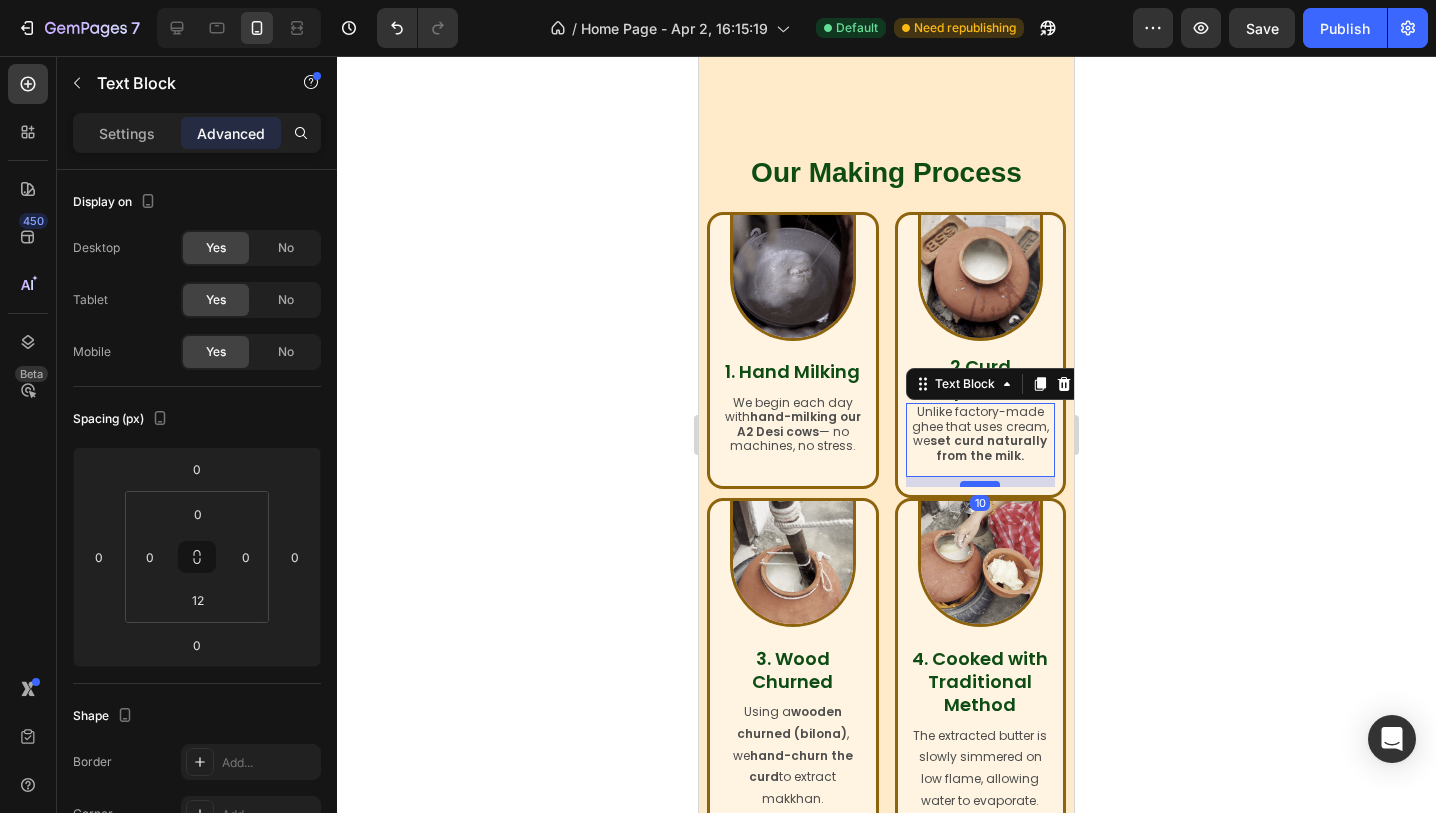 type on "9" 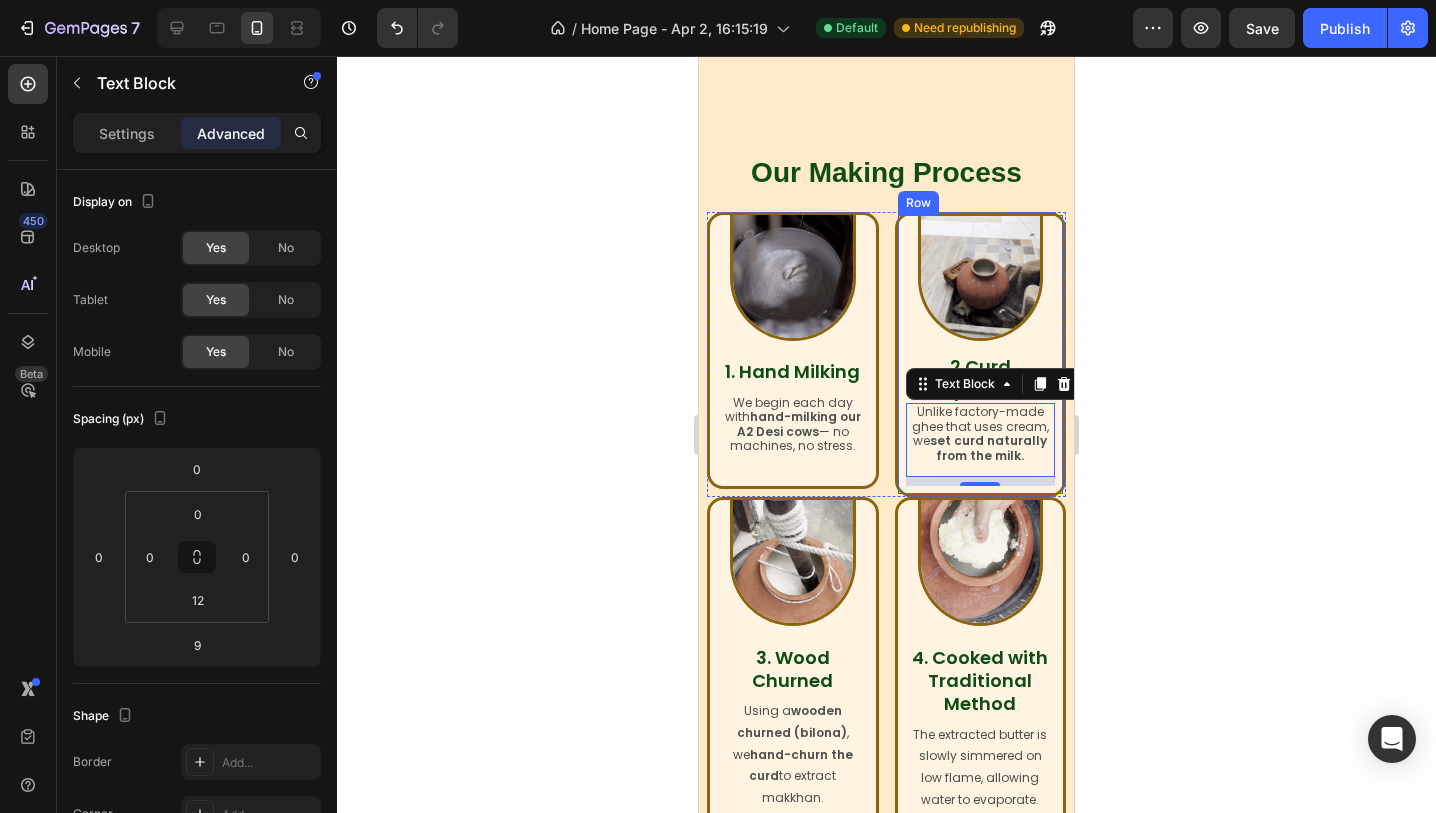 click on "Image 2.Curd Preparation Heading Unlike factory-made ghee that uses cream, we  set curd naturally from the milk. Text Block   9 Row" at bounding box center (981, 354) 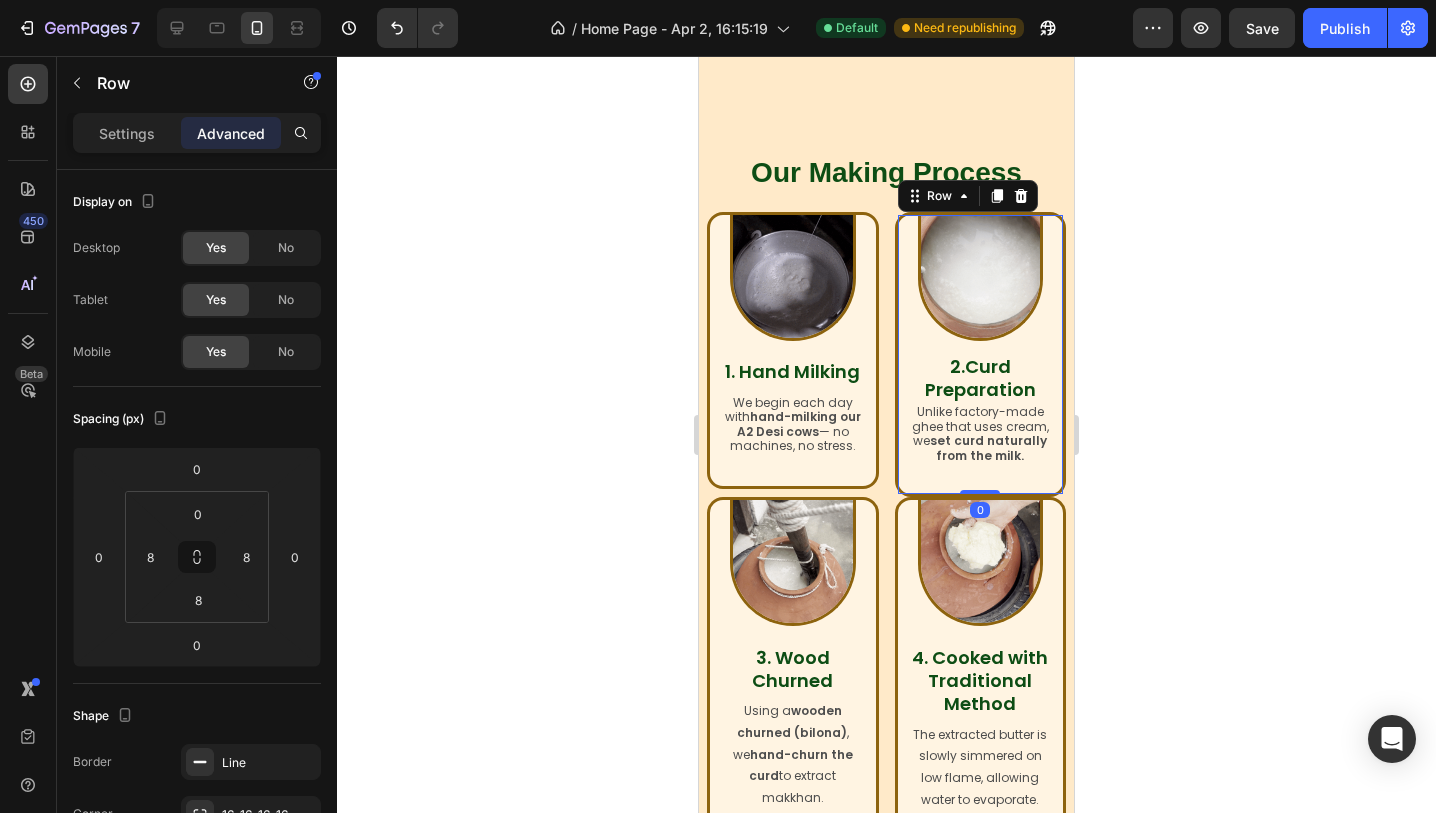 drag, startPoint x: 984, startPoint y: 493, endPoint x: 984, endPoint y: 474, distance: 19 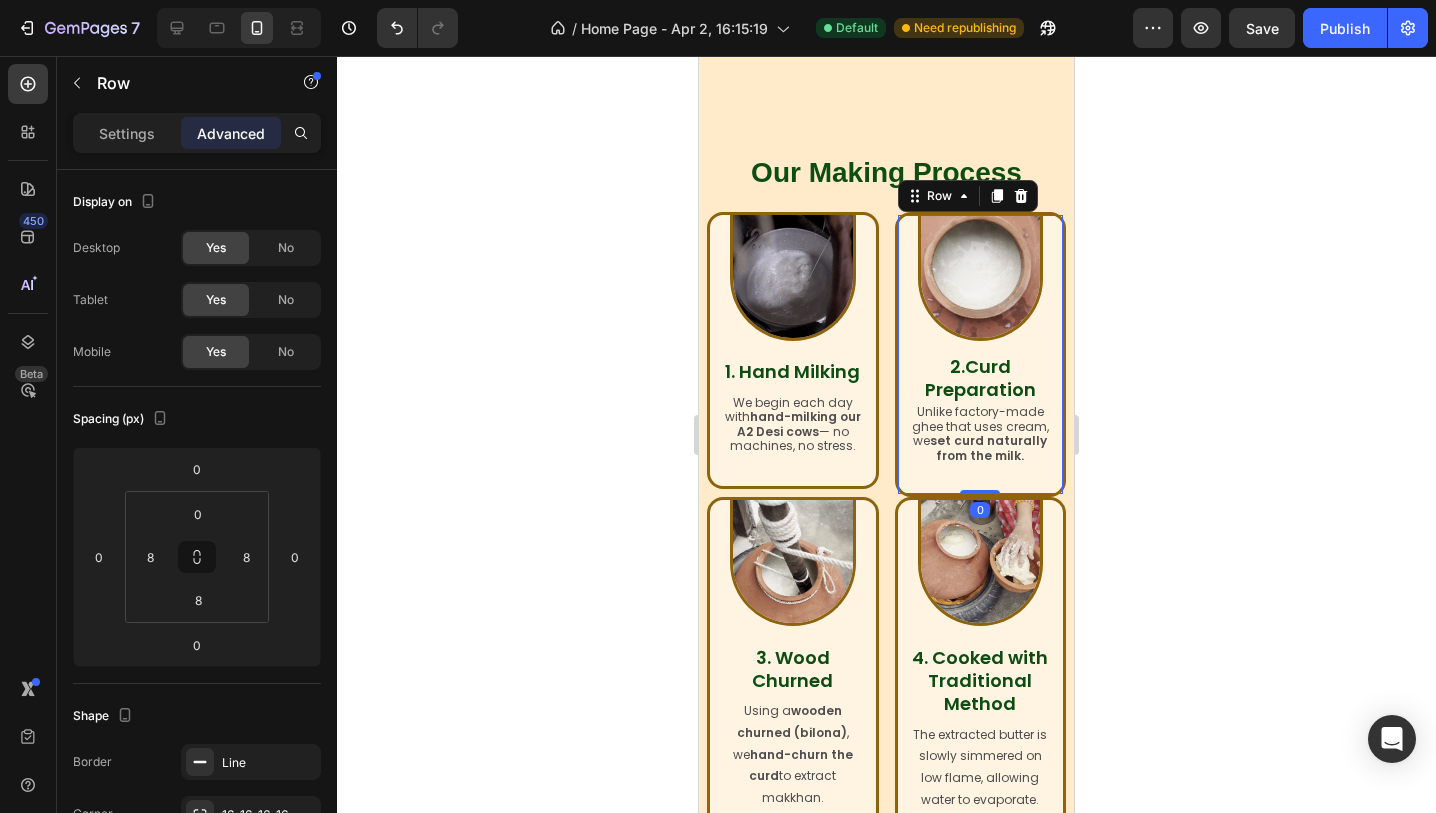 click on "Image 2.Curd Preparation Heading Unlike factory-made ghee that uses cream, we  set curd naturally from the milk. Text Block Row   0" at bounding box center [981, 354] 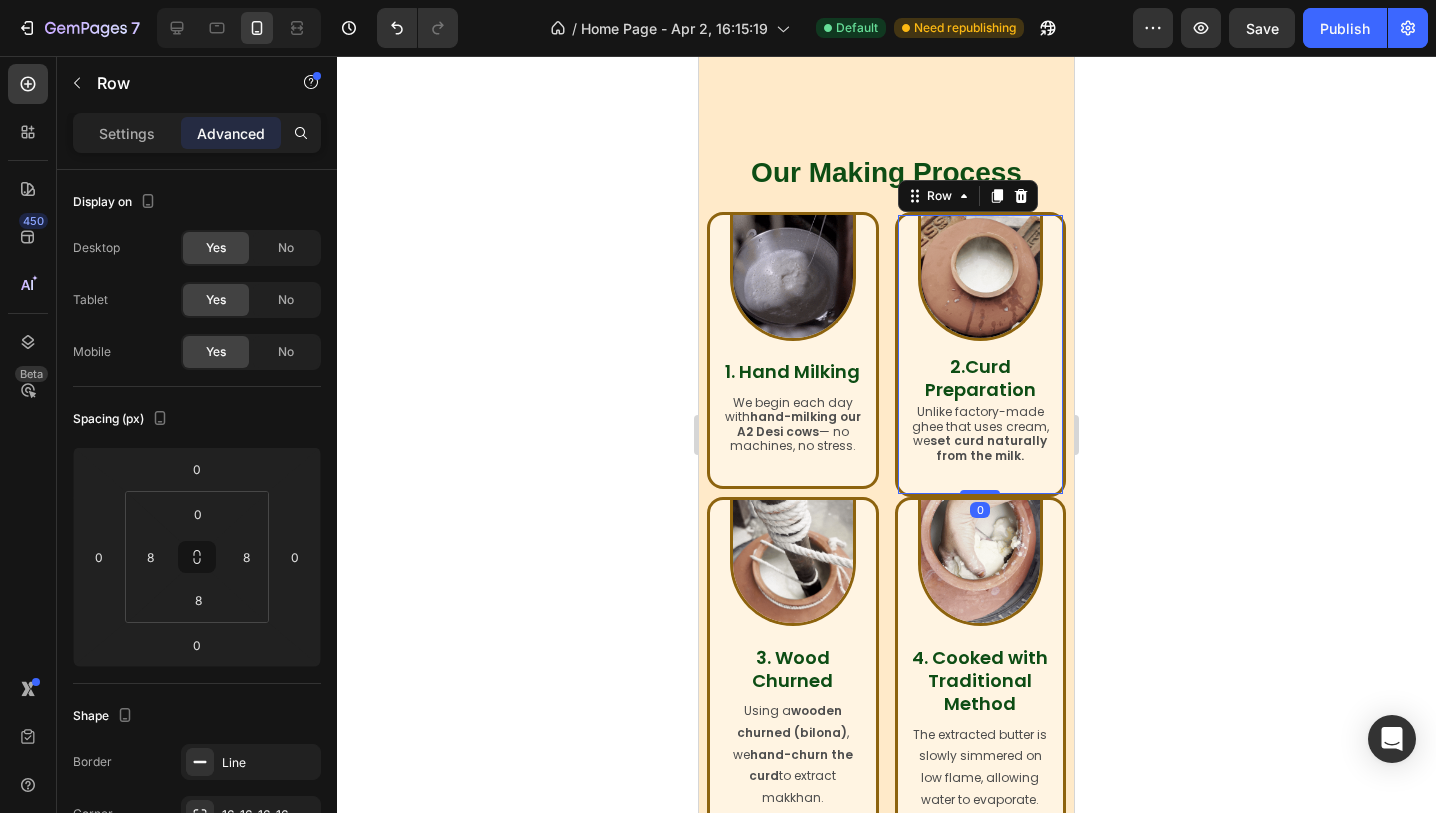 click 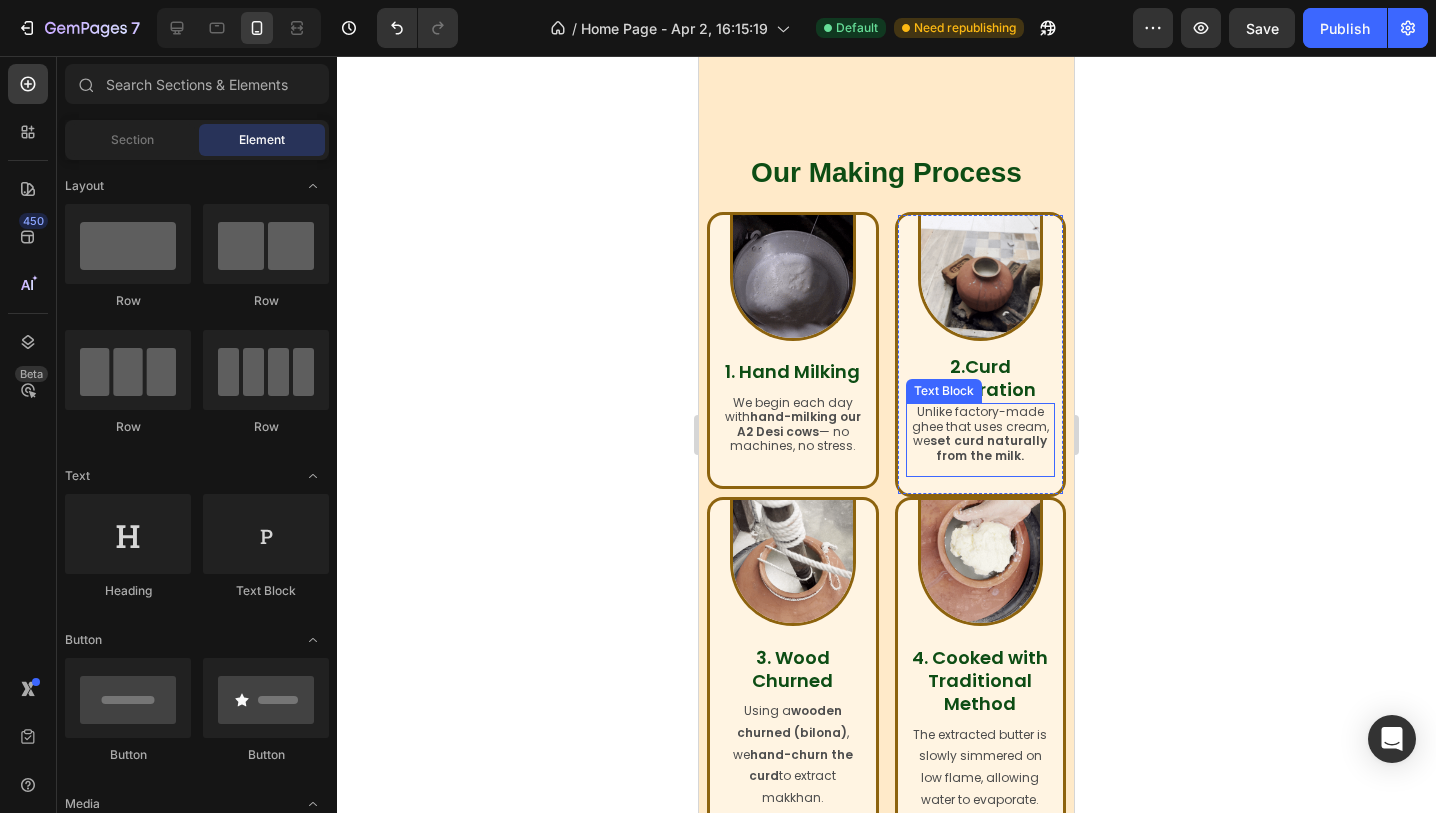 click on "set curd naturally from the milk." at bounding box center [988, 447] 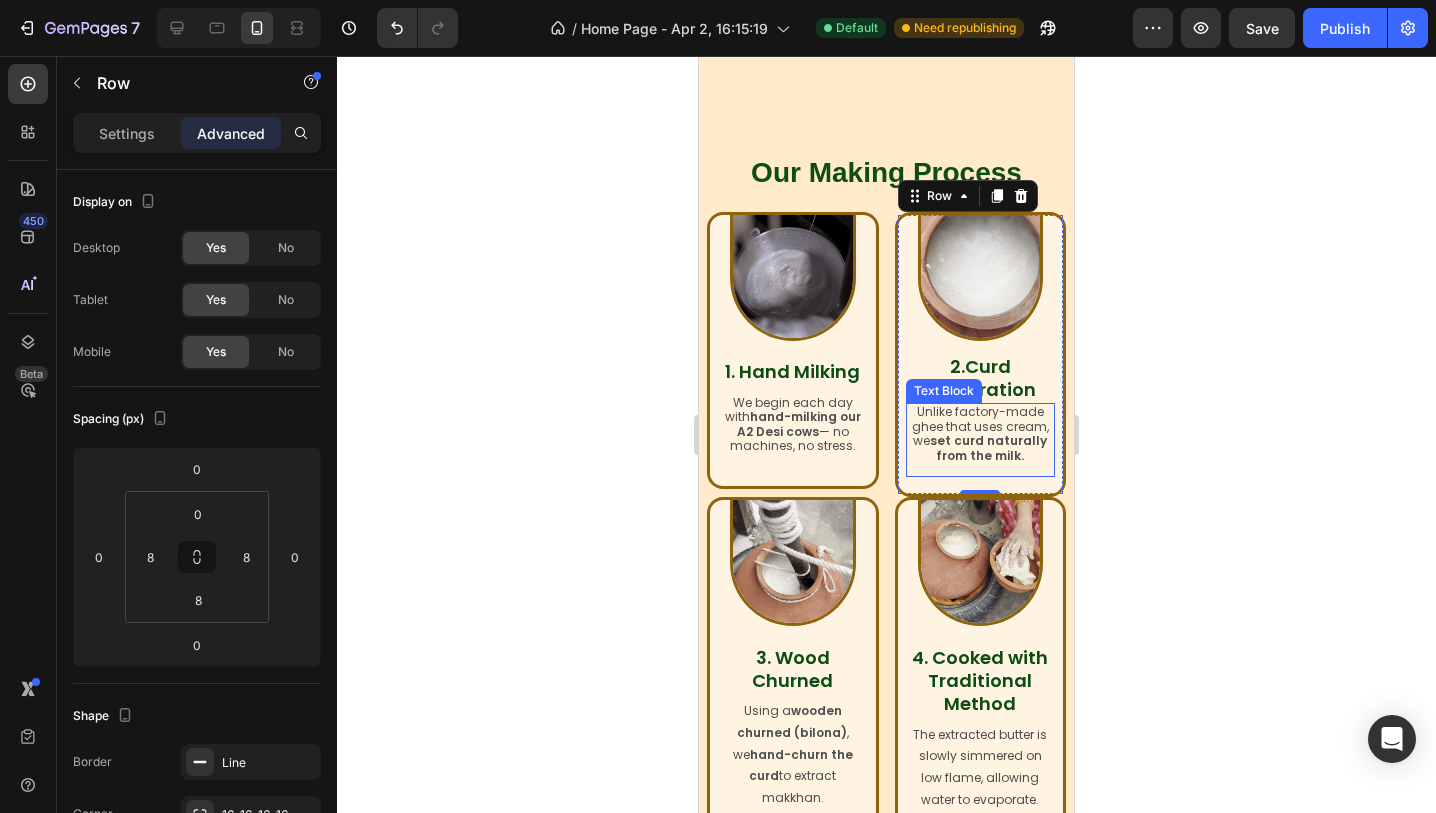 click on "Unlike factory-made ghee that uses cream, we  set curd naturally from the milk." at bounding box center [981, 434] 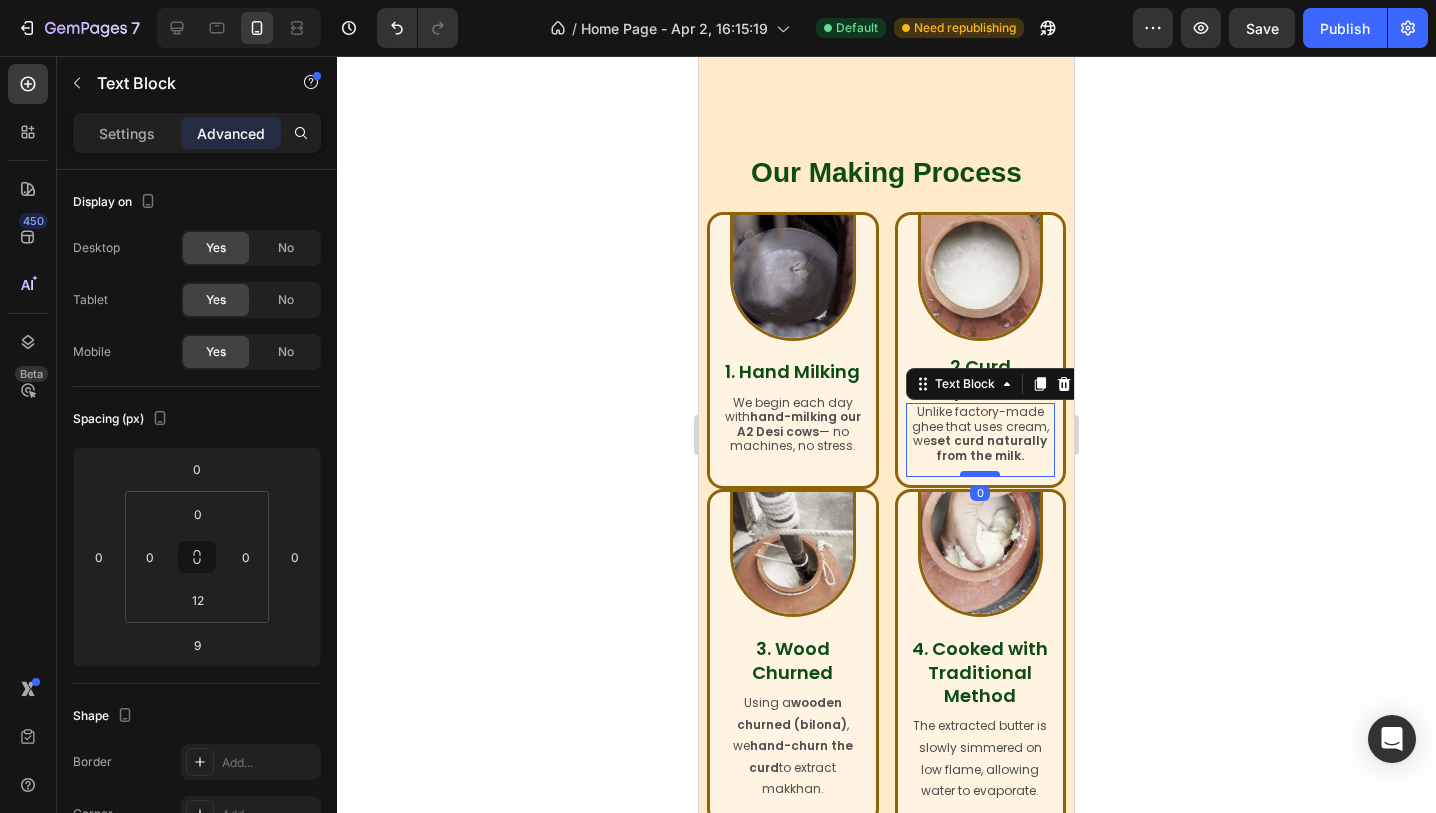 drag, startPoint x: 978, startPoint y: 483, endPoint x: 977, endPoint y: 472, distance: 11.045361 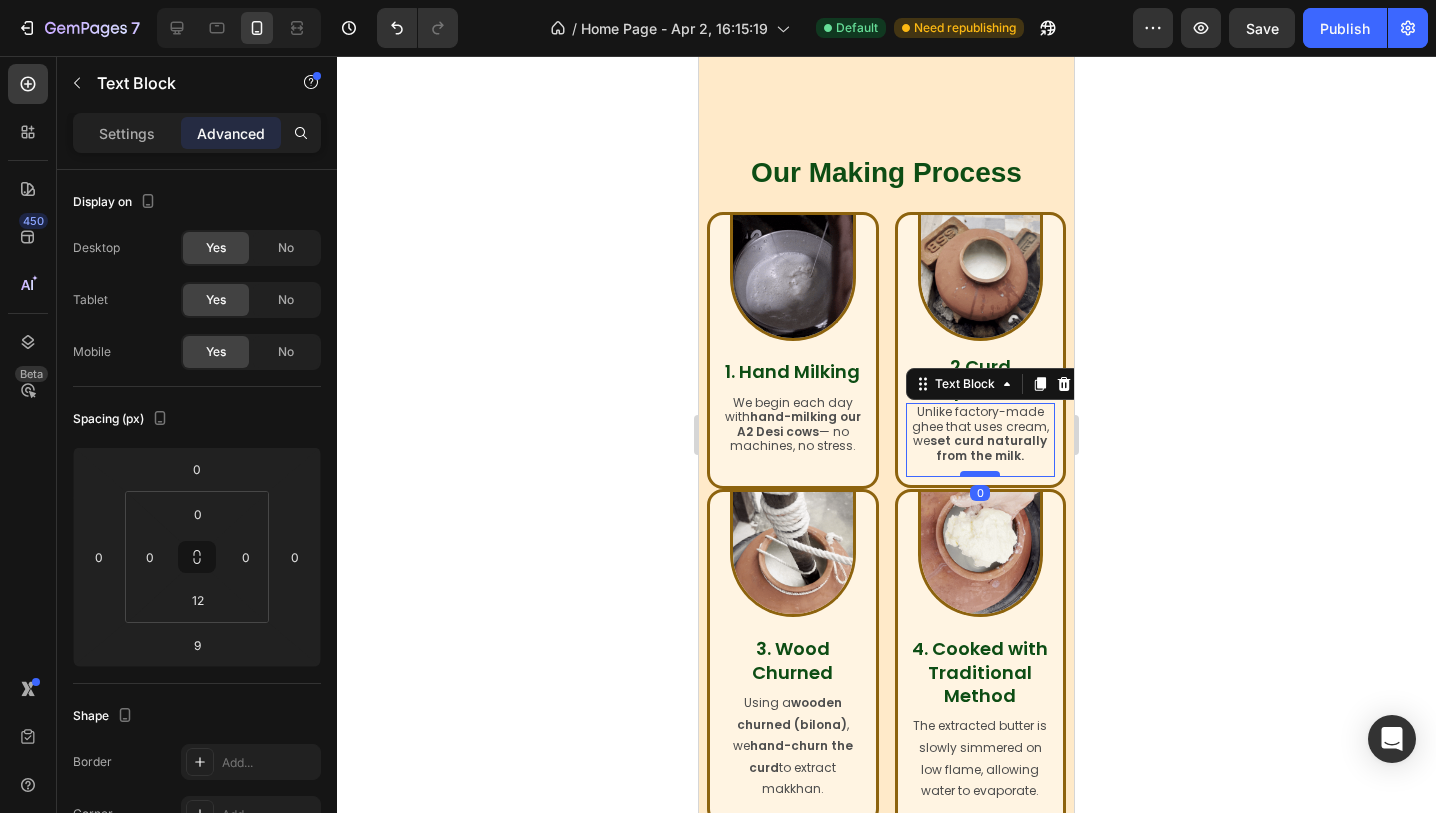 click at bounding box center [980, 474] 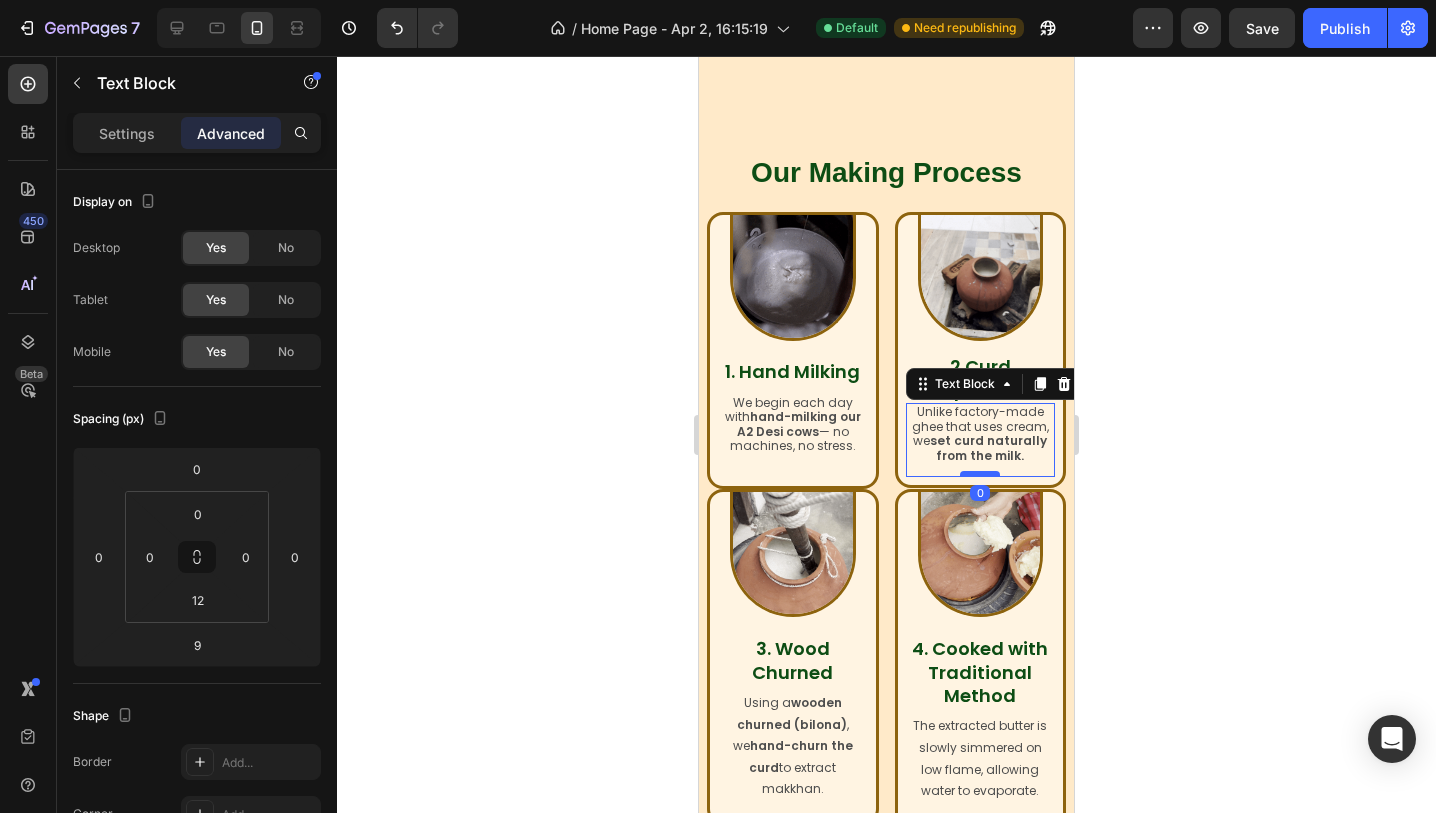 type on "0" 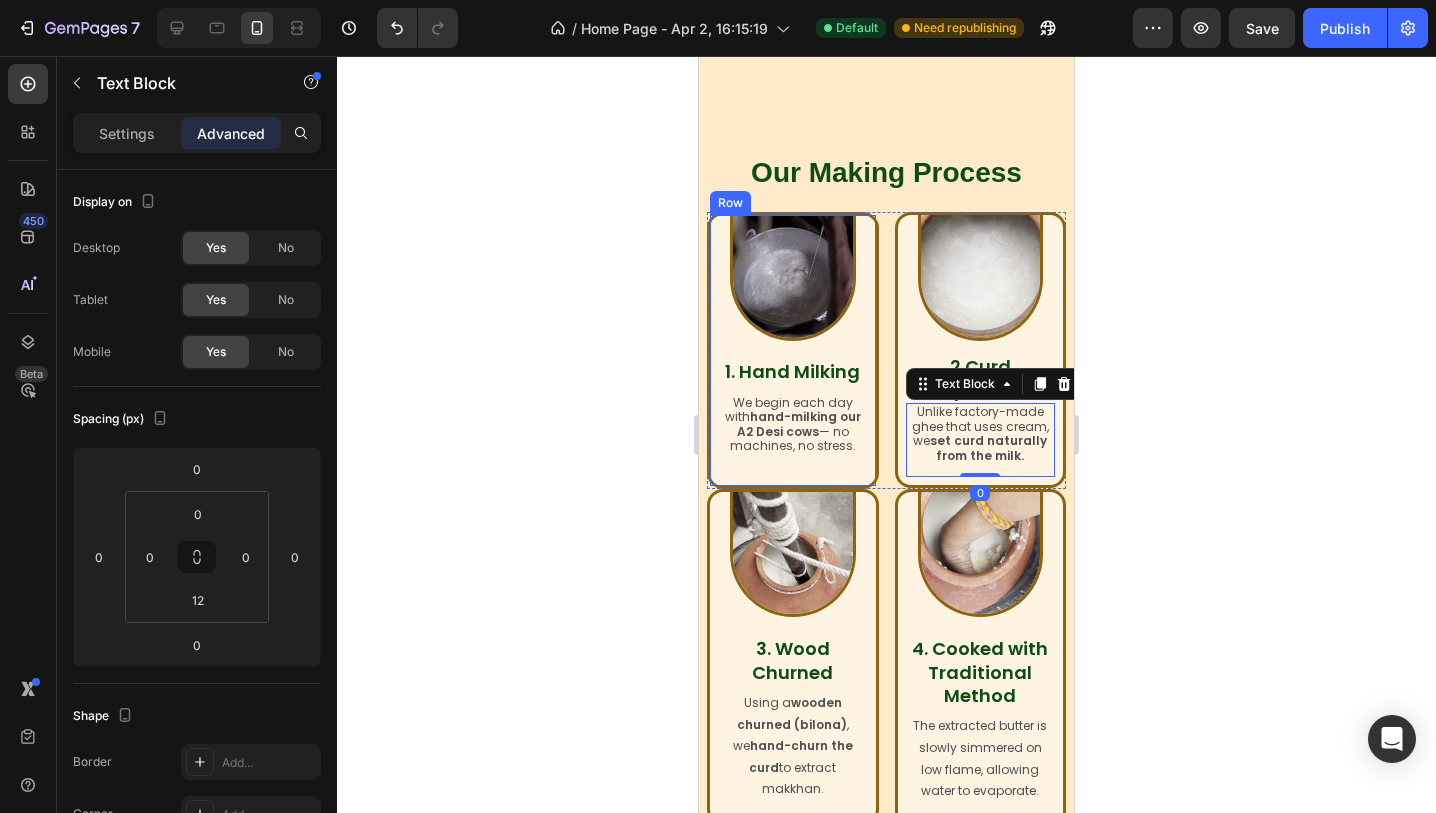 click on "Image 1. Hand Milking Heading We begin each day with  hand-milking our A2 Desi cows  — no machines, no stress. Text Block Row" at bounding box center (793, 350) 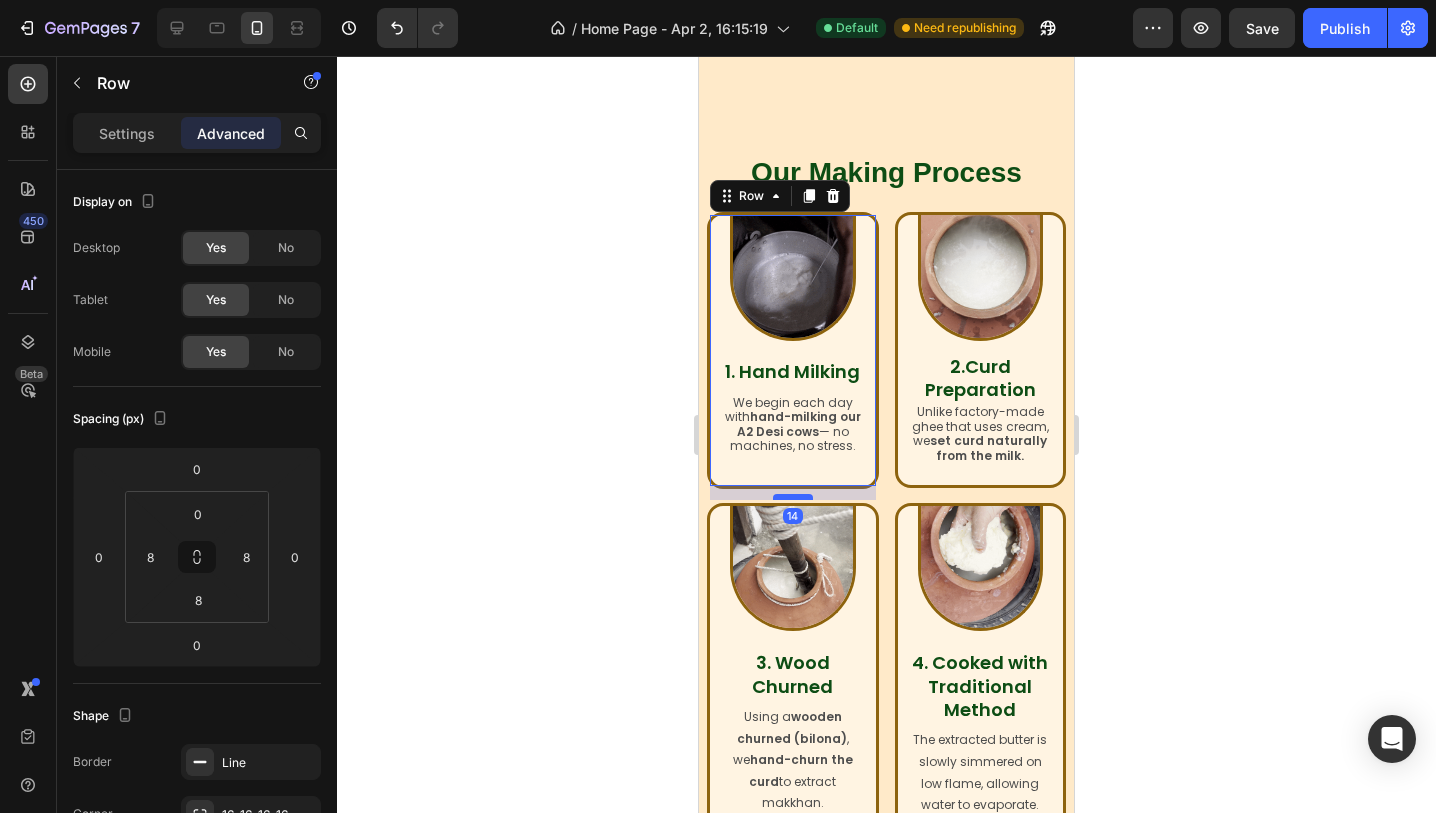 drag, startPoint x: 800, startPoint y: 482, endPoint x: 803, endPoint y: 494, distance: 12.369317 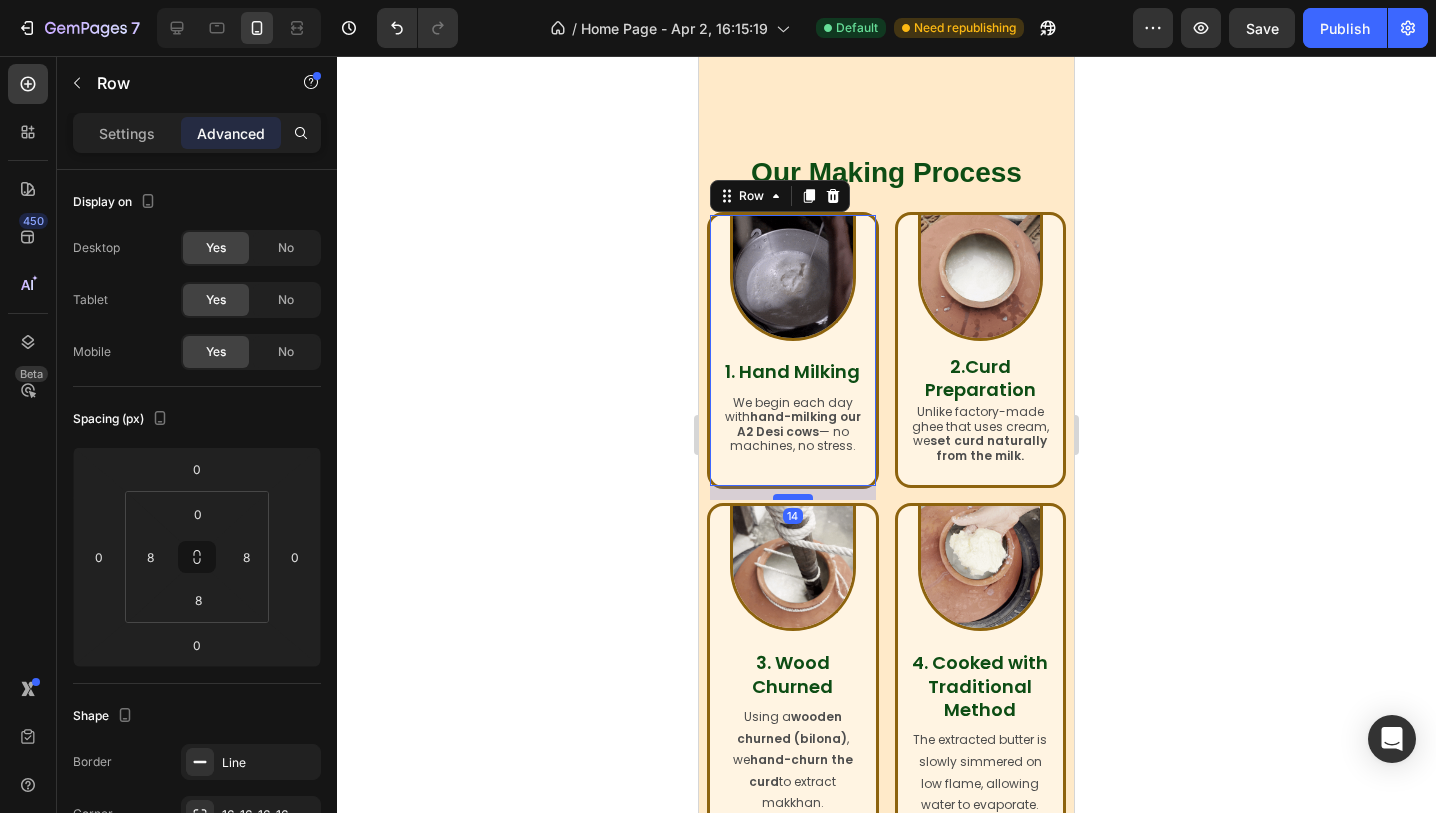 click at bounding box center (793, 497) 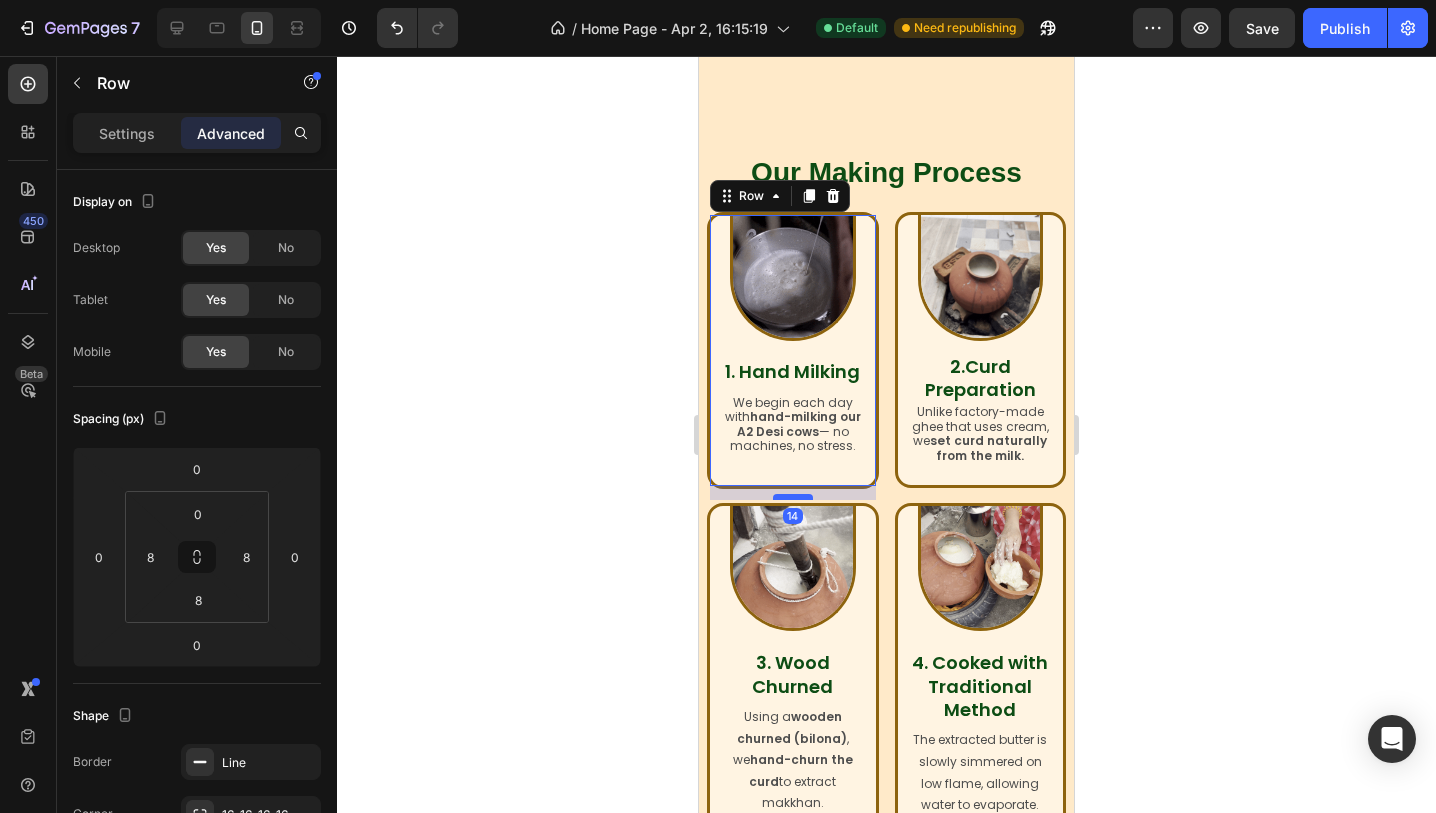 type on "13" 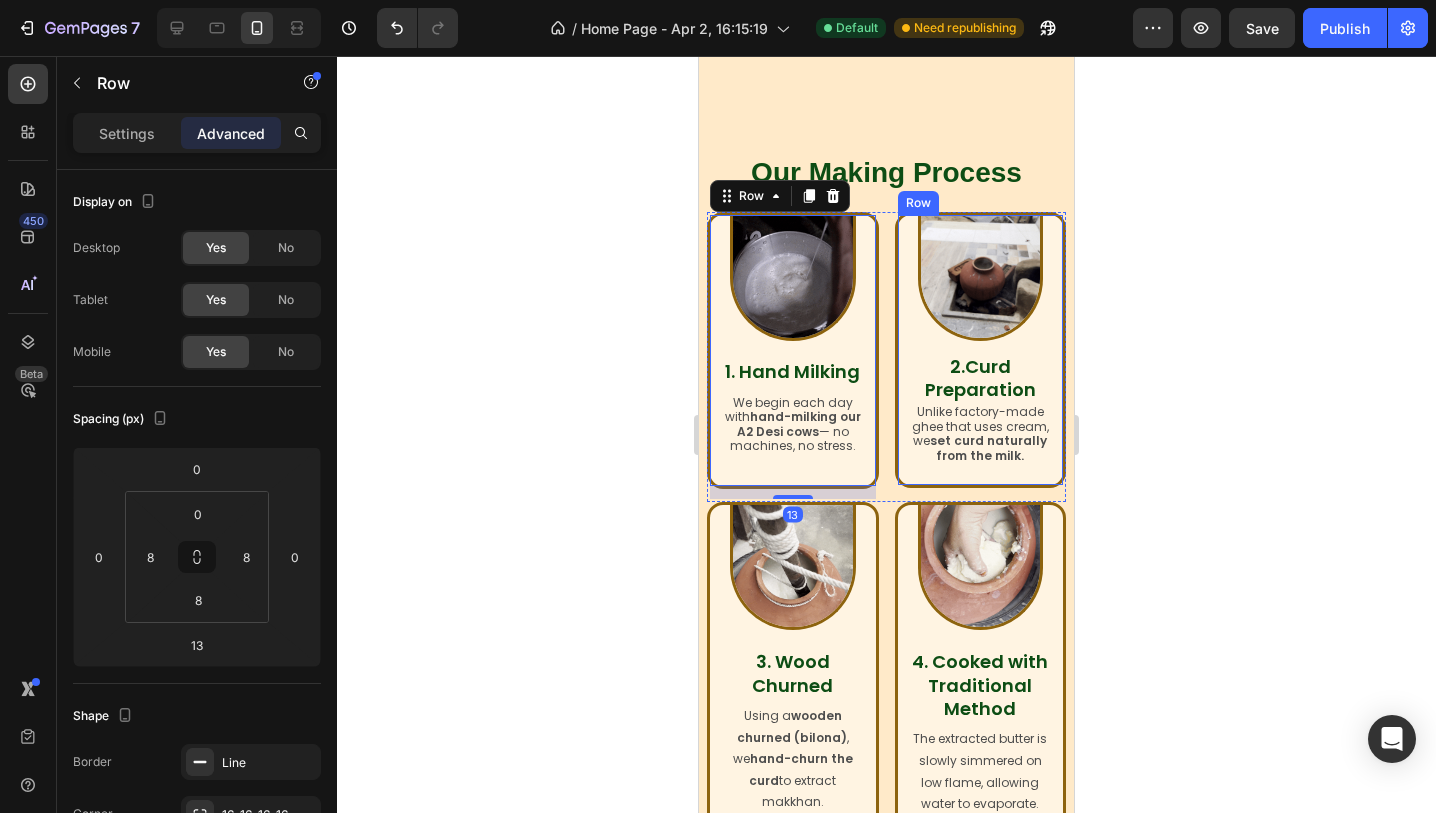 click on "Image 2.Curd Preparation Heading Unlike factory-made ghee that uses cream, we  set curd naturally from the milk. Text Block Row" at bounding box center (981, 350) 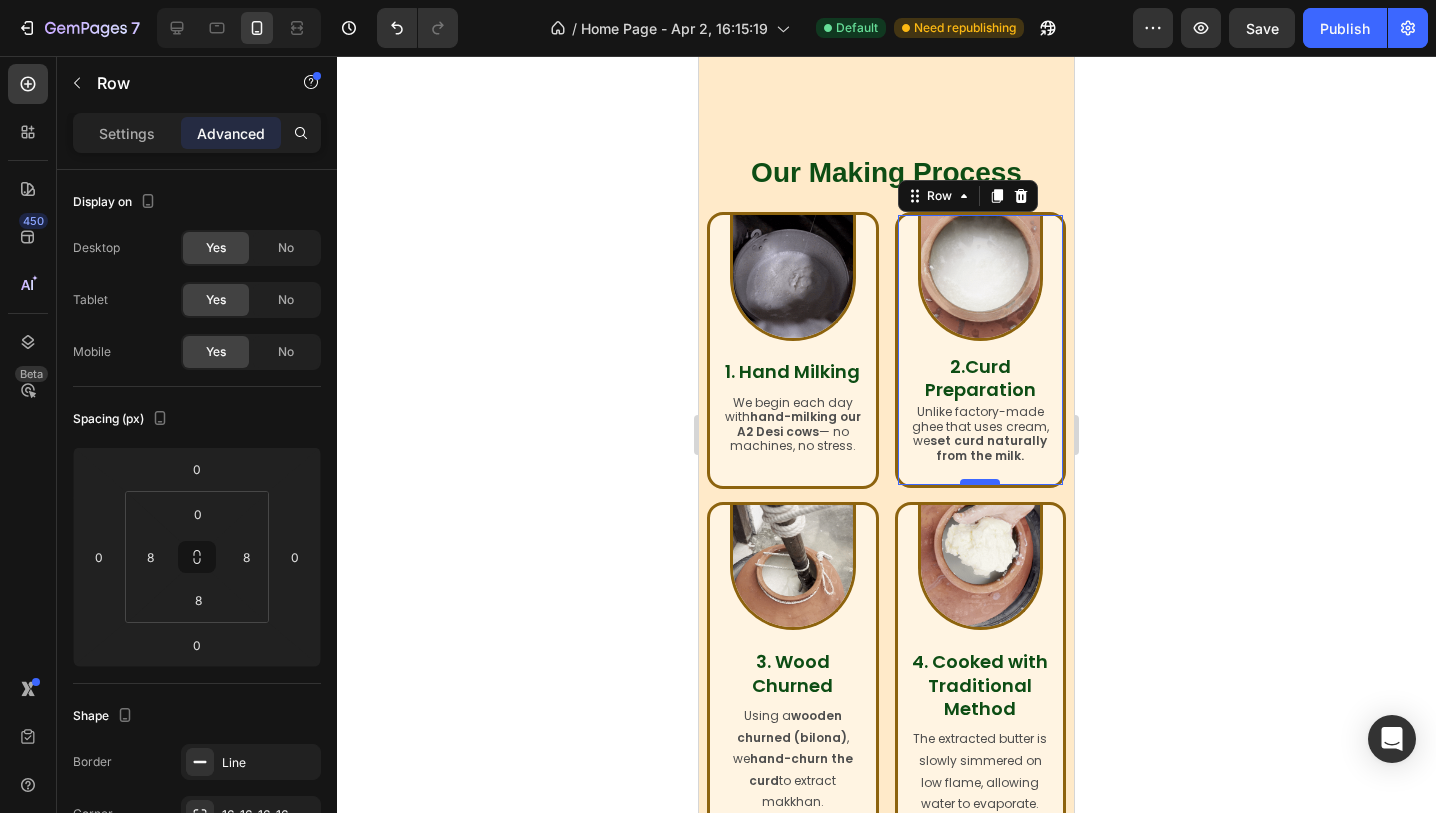 click at bounding box center [980, 482] 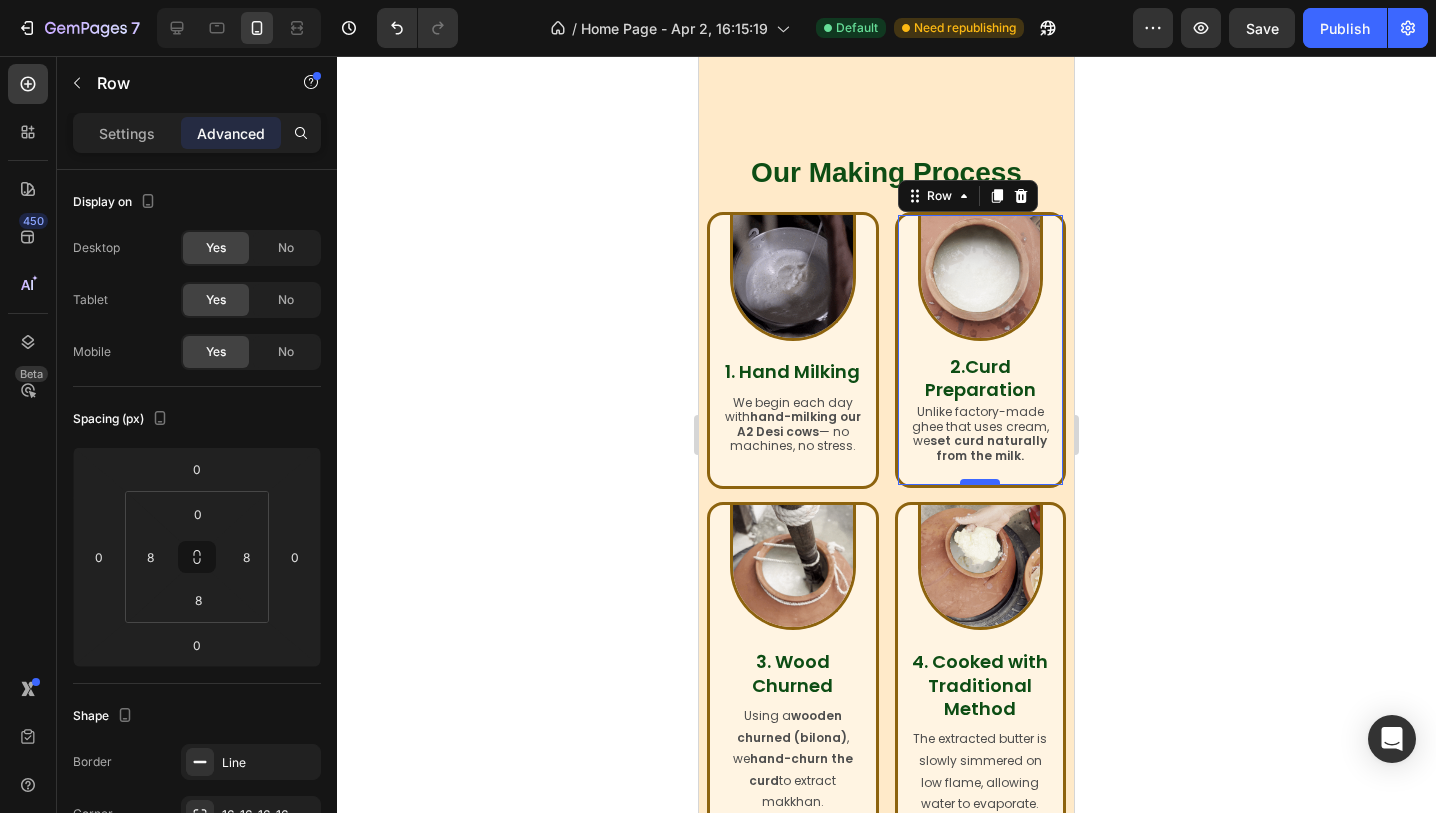 click at bounding box center (980, 482) 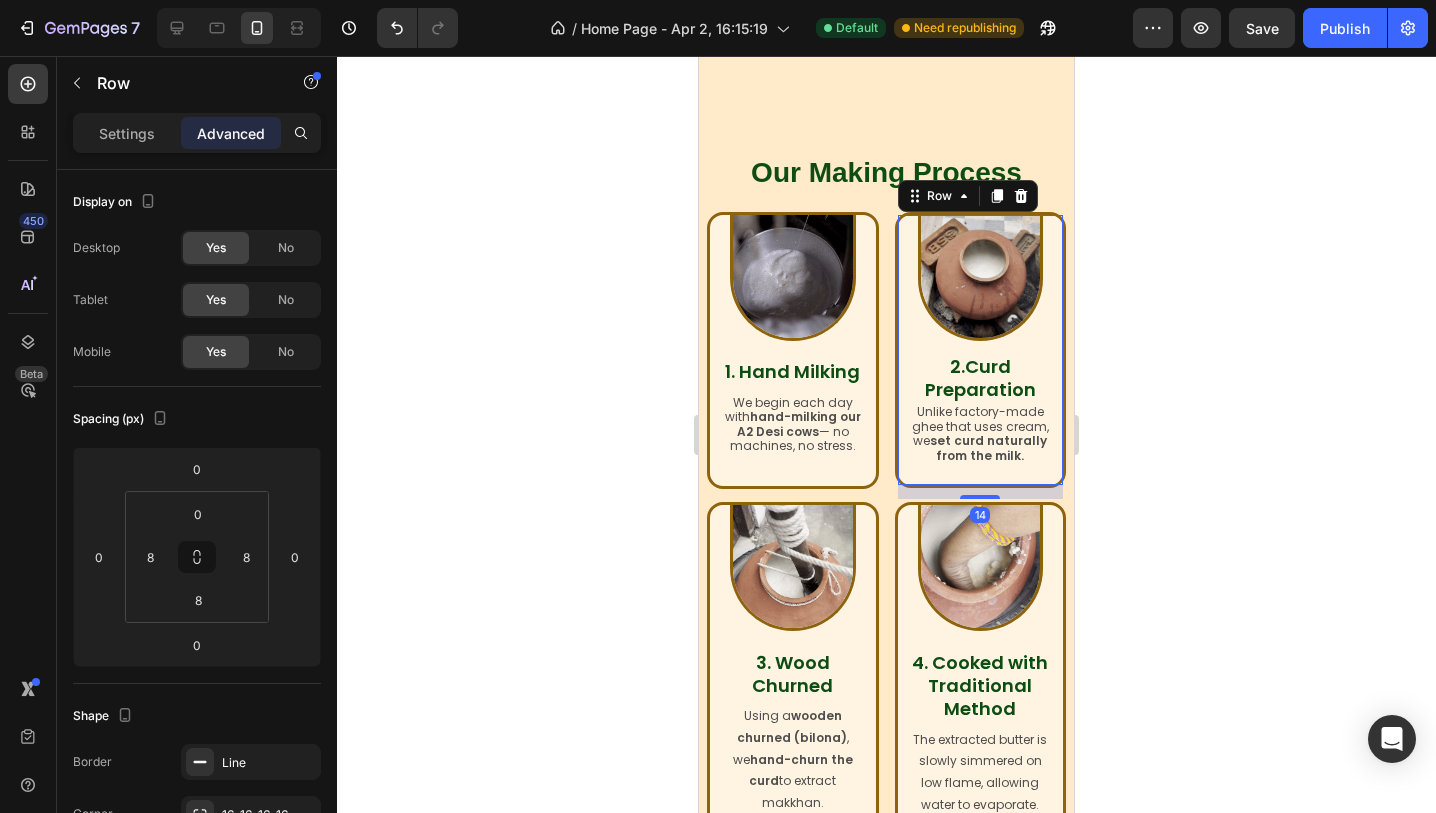 click at bounding box center [980, 497] 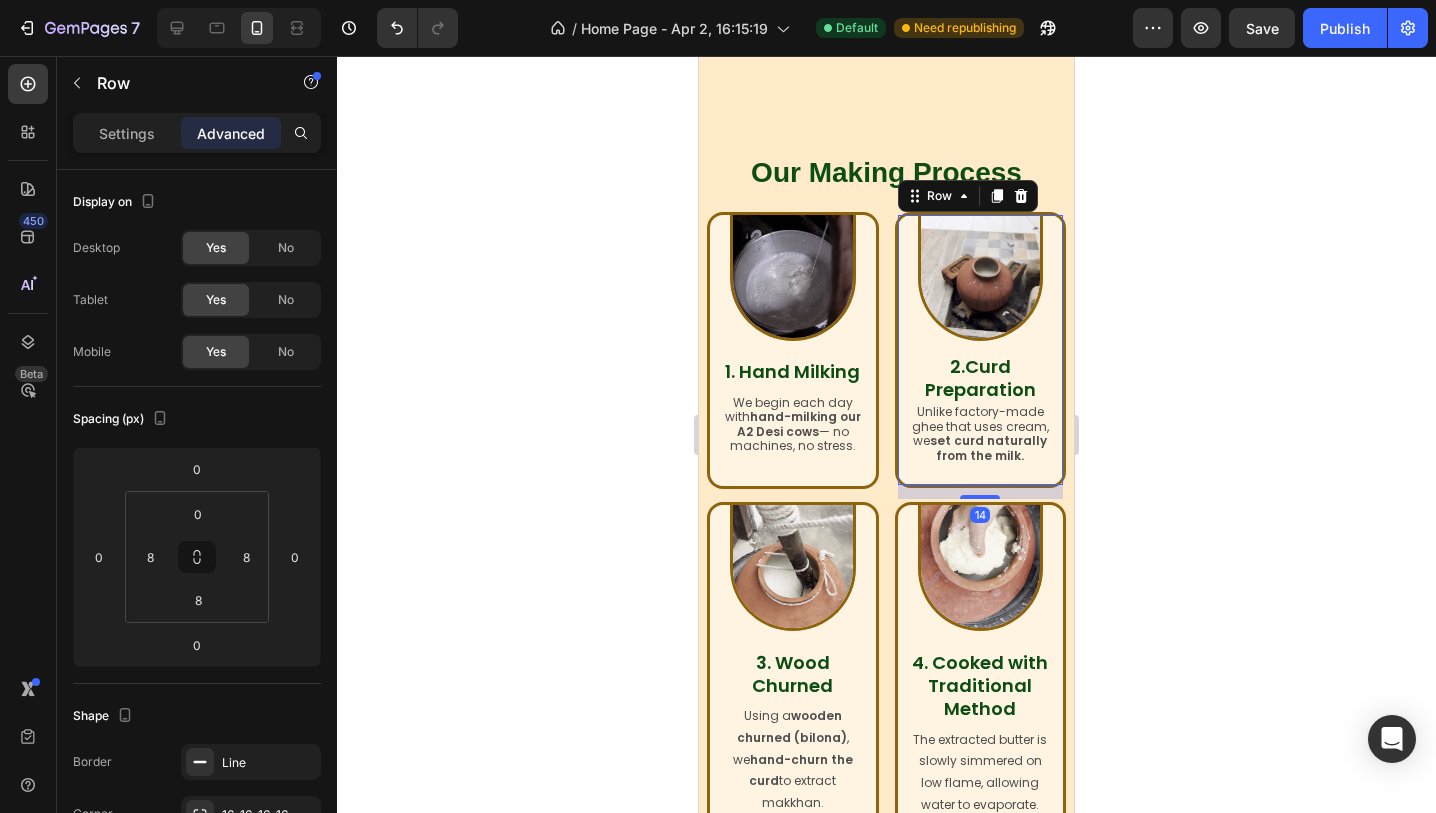type on "13" 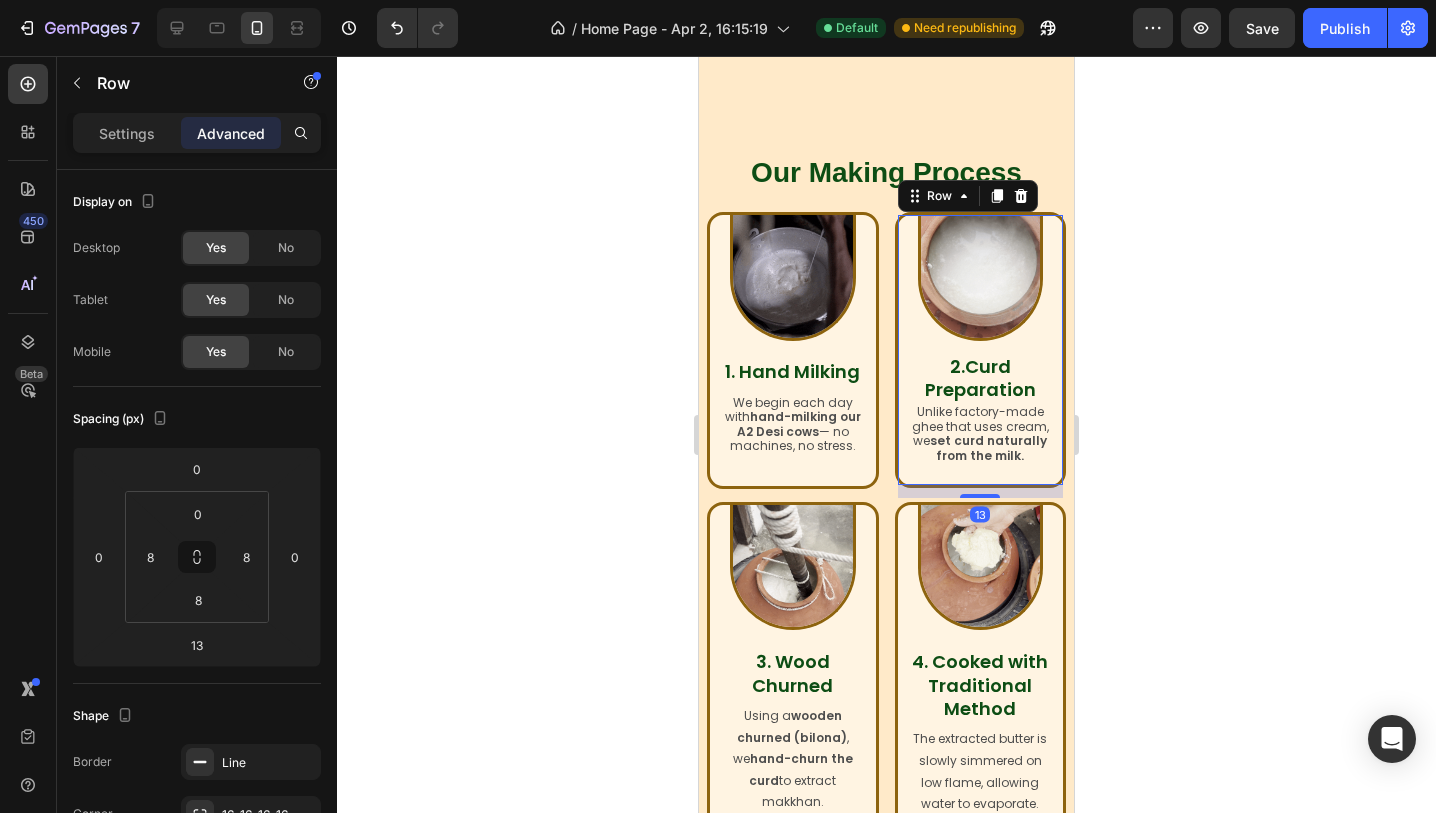 click 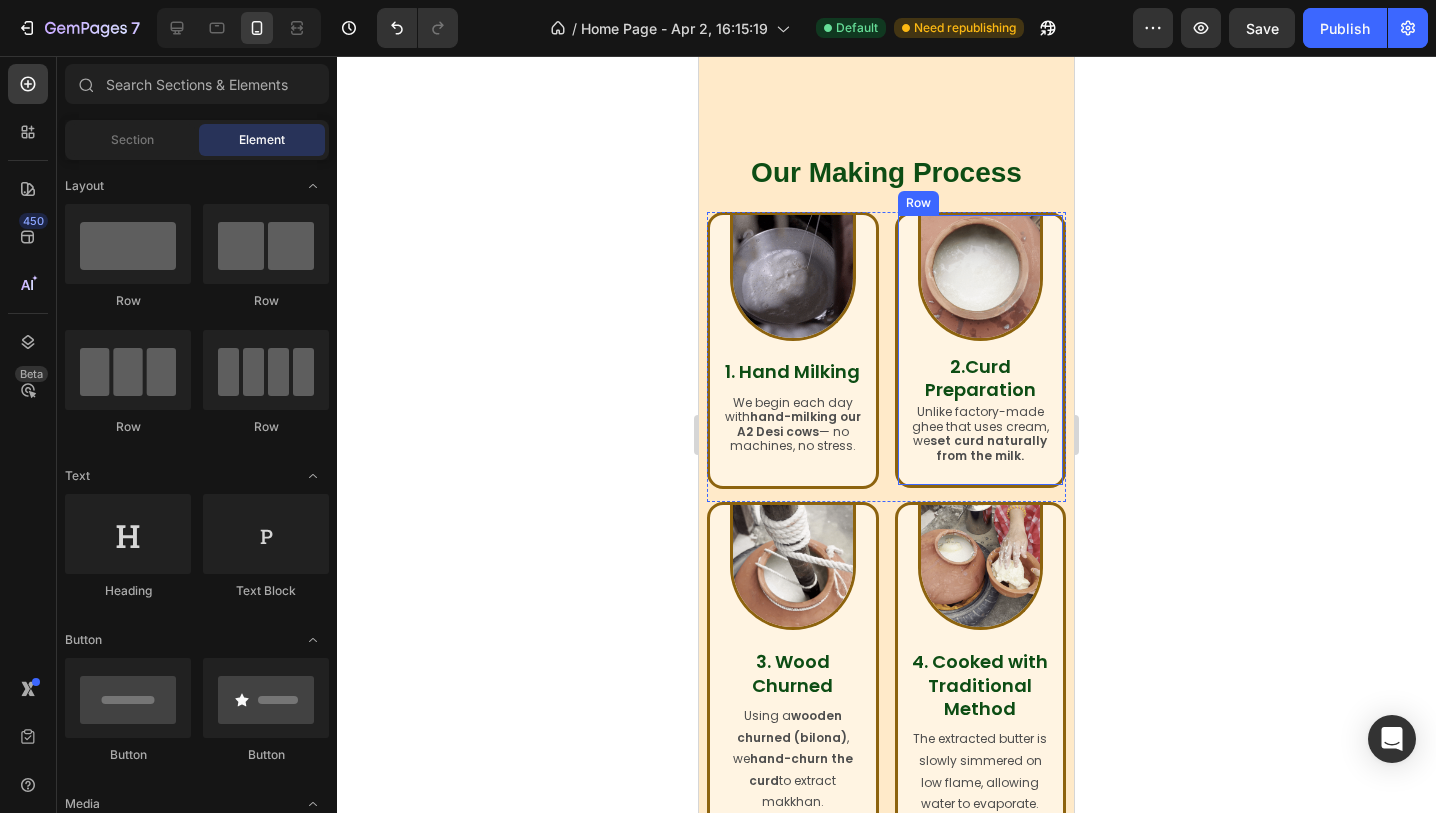 click on "Image 2.Curd Preparation Heading Unlike factory-made ghee that uses cream, we  set curd naturally from the milk. Text Block Row" at bounding box center [981, 350] 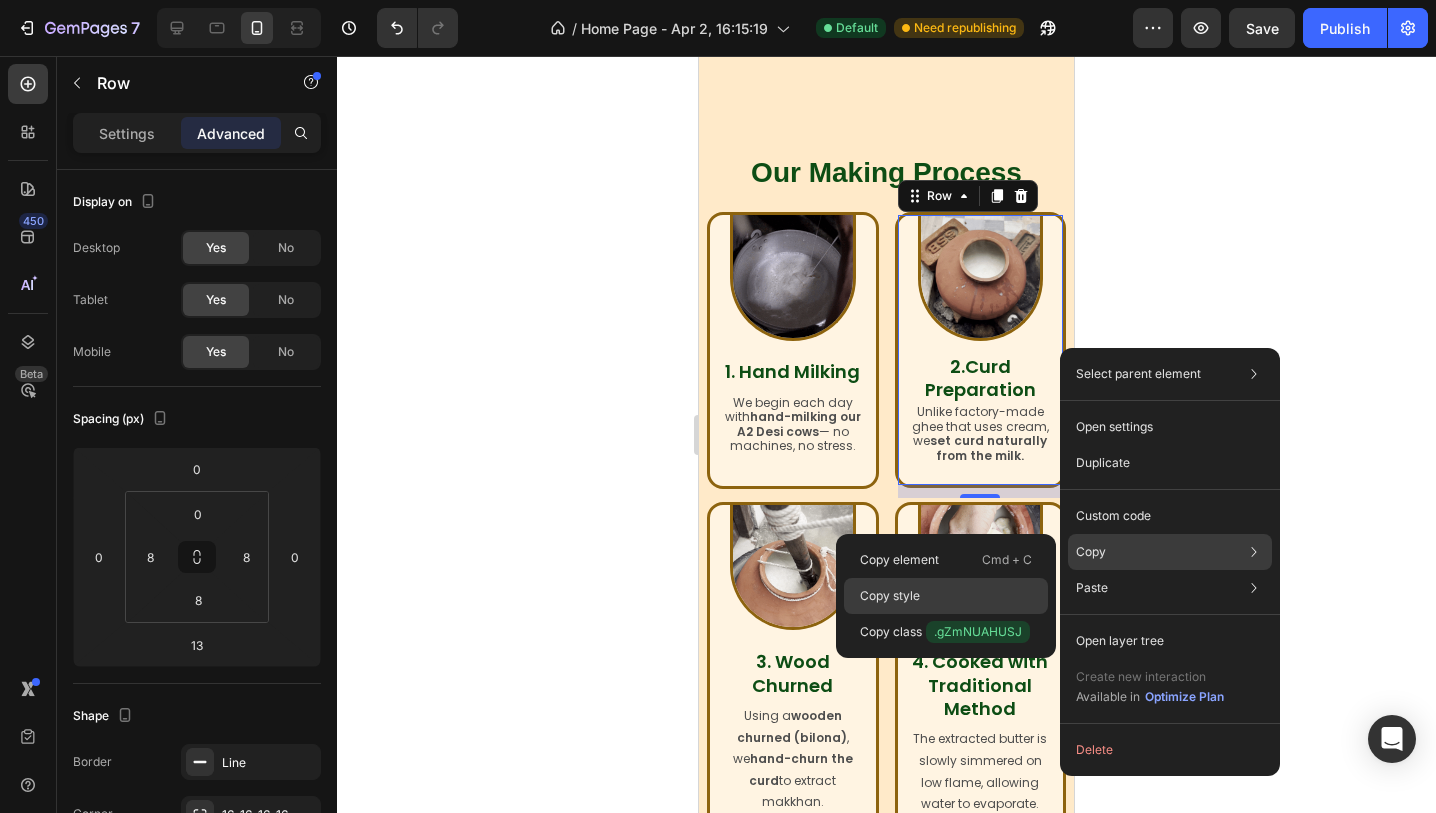 click on "Copy style" 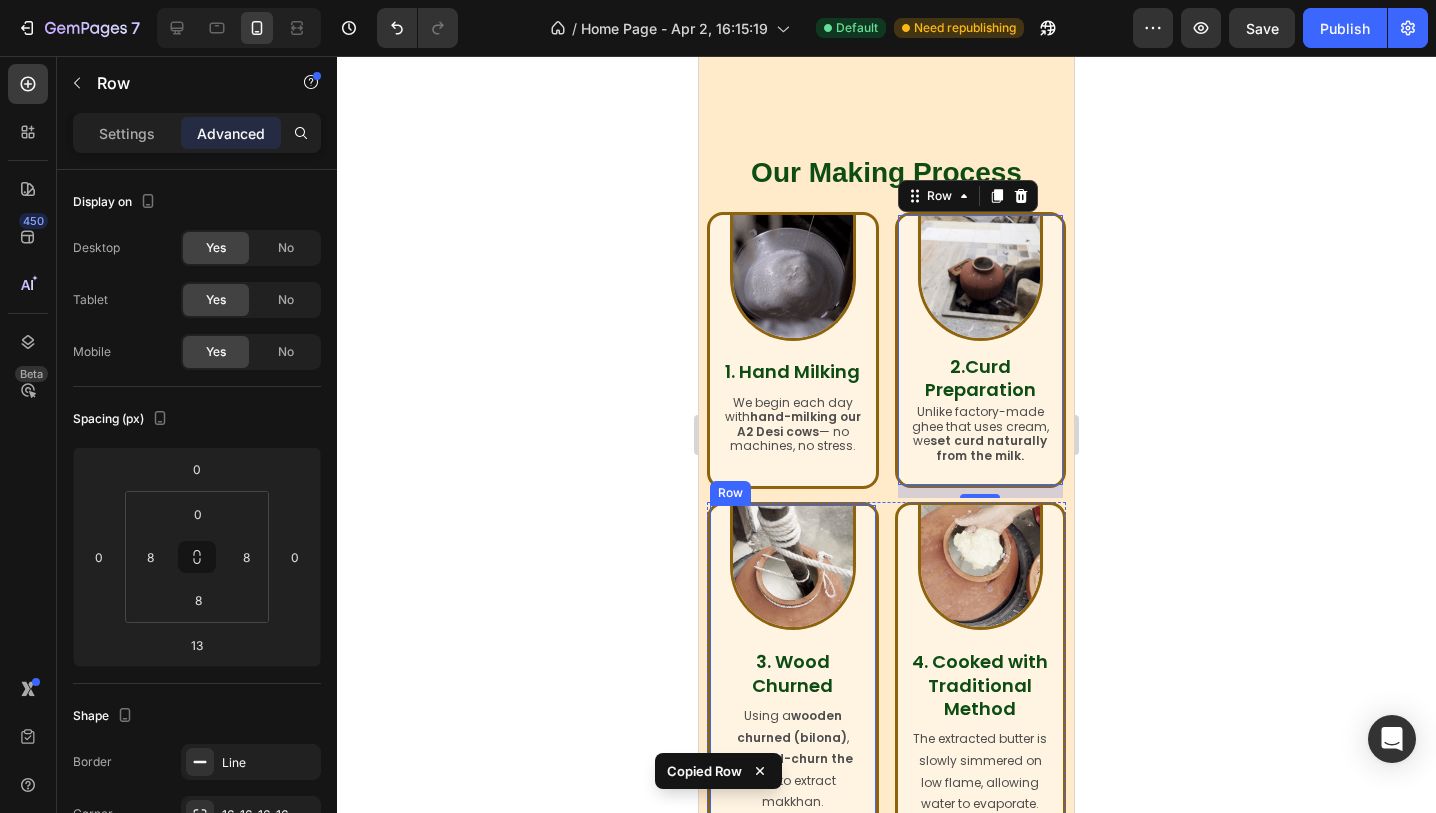 click on "Image 3. Wood Churned  Heading Using a  wooden churned (bilona)  , we  hand-churn the curd   to extract makkhan. Text Block Row" at bounding box center (793, 670) 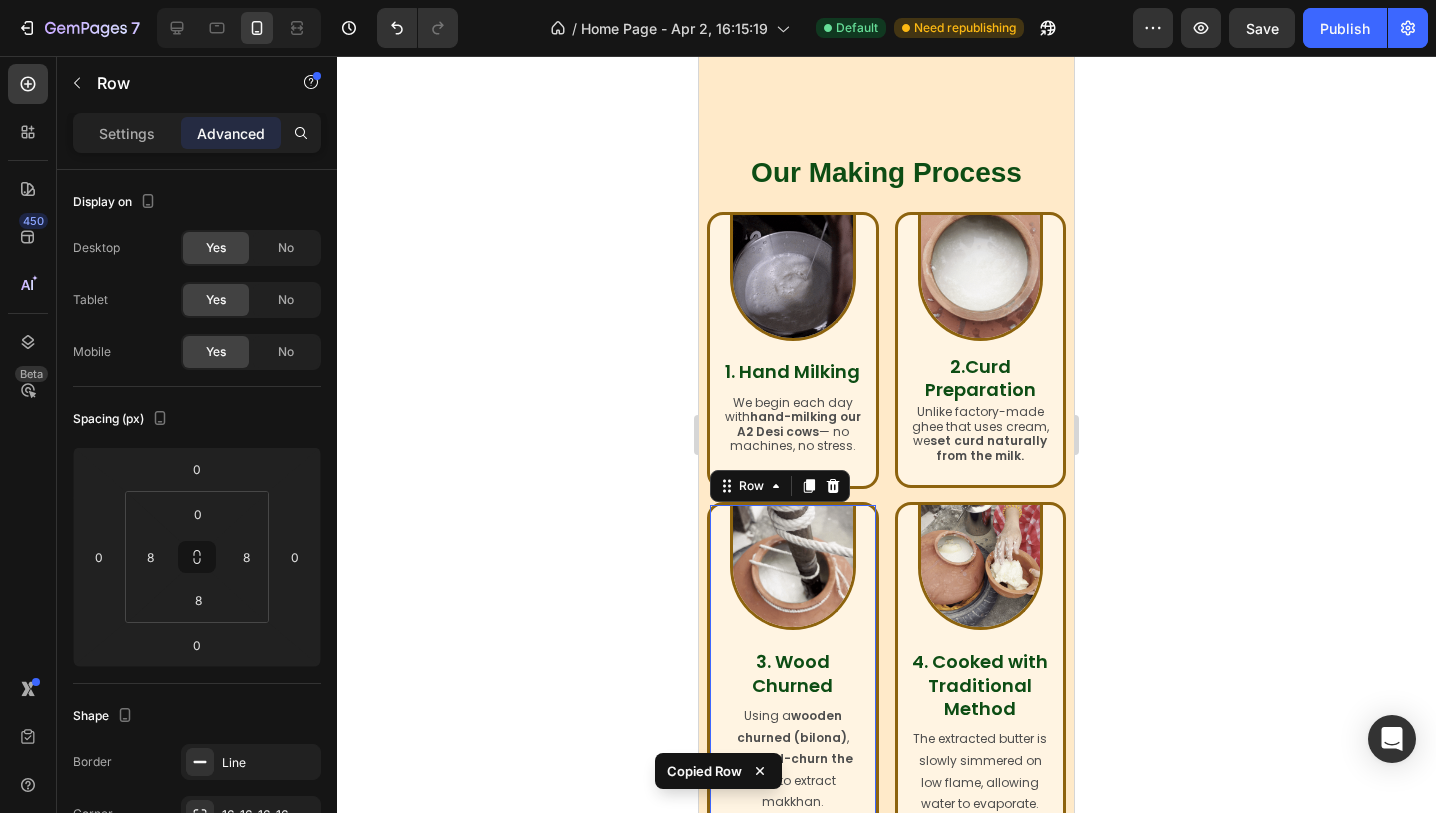 type on "13" 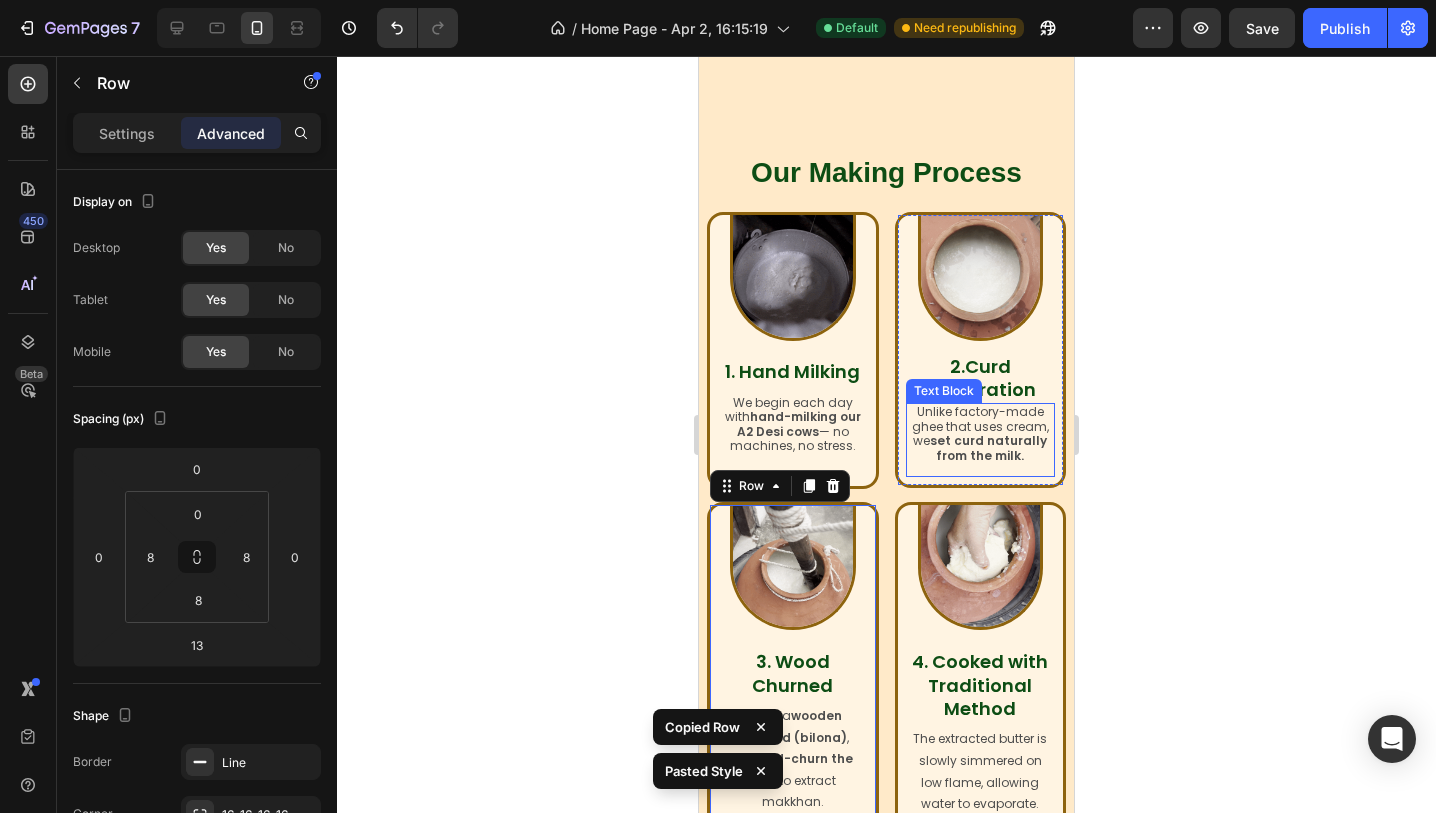 click on "set curd naturally from the milk." at bounding box center (988, 447) 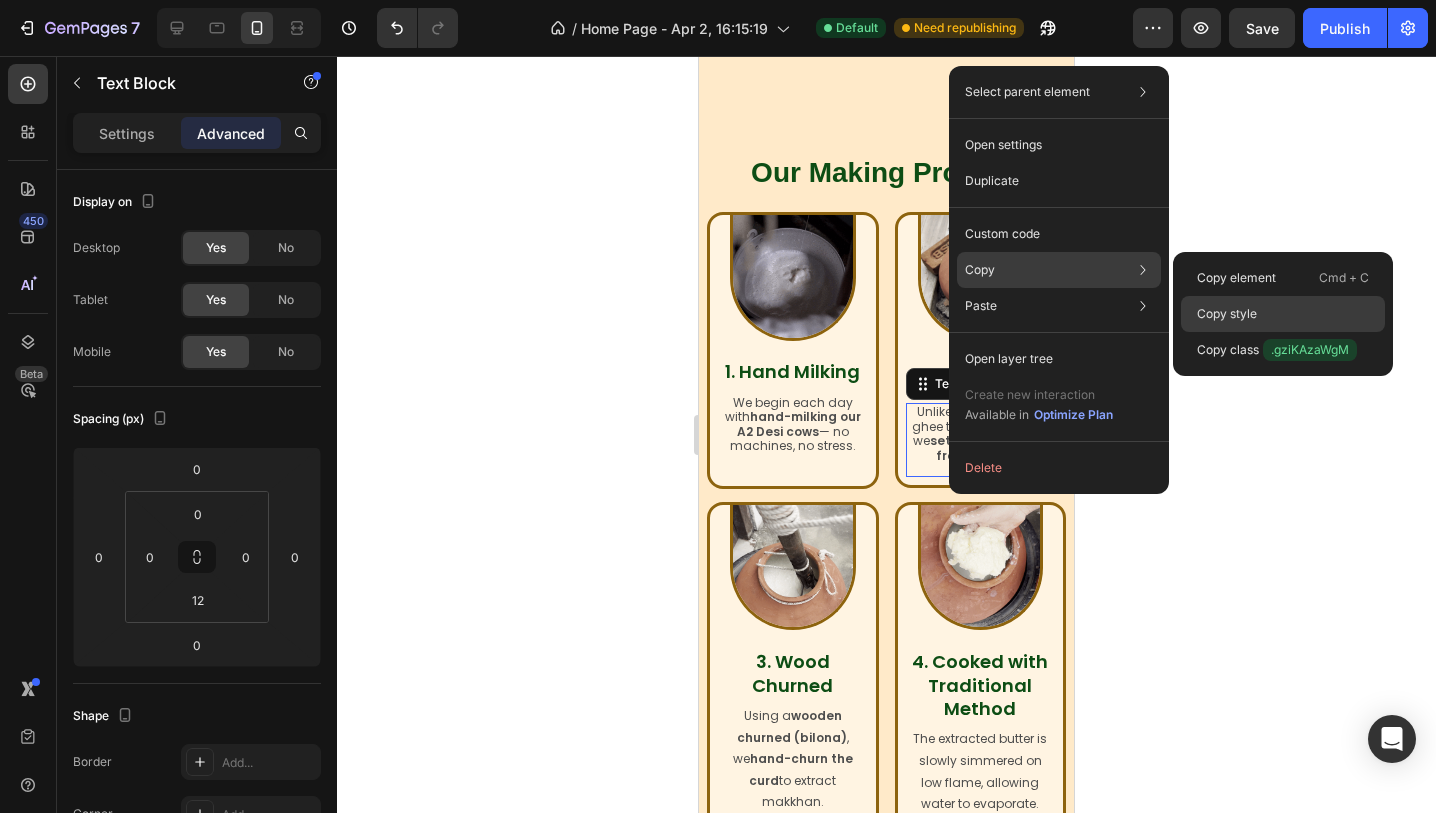 click on "Copy style" 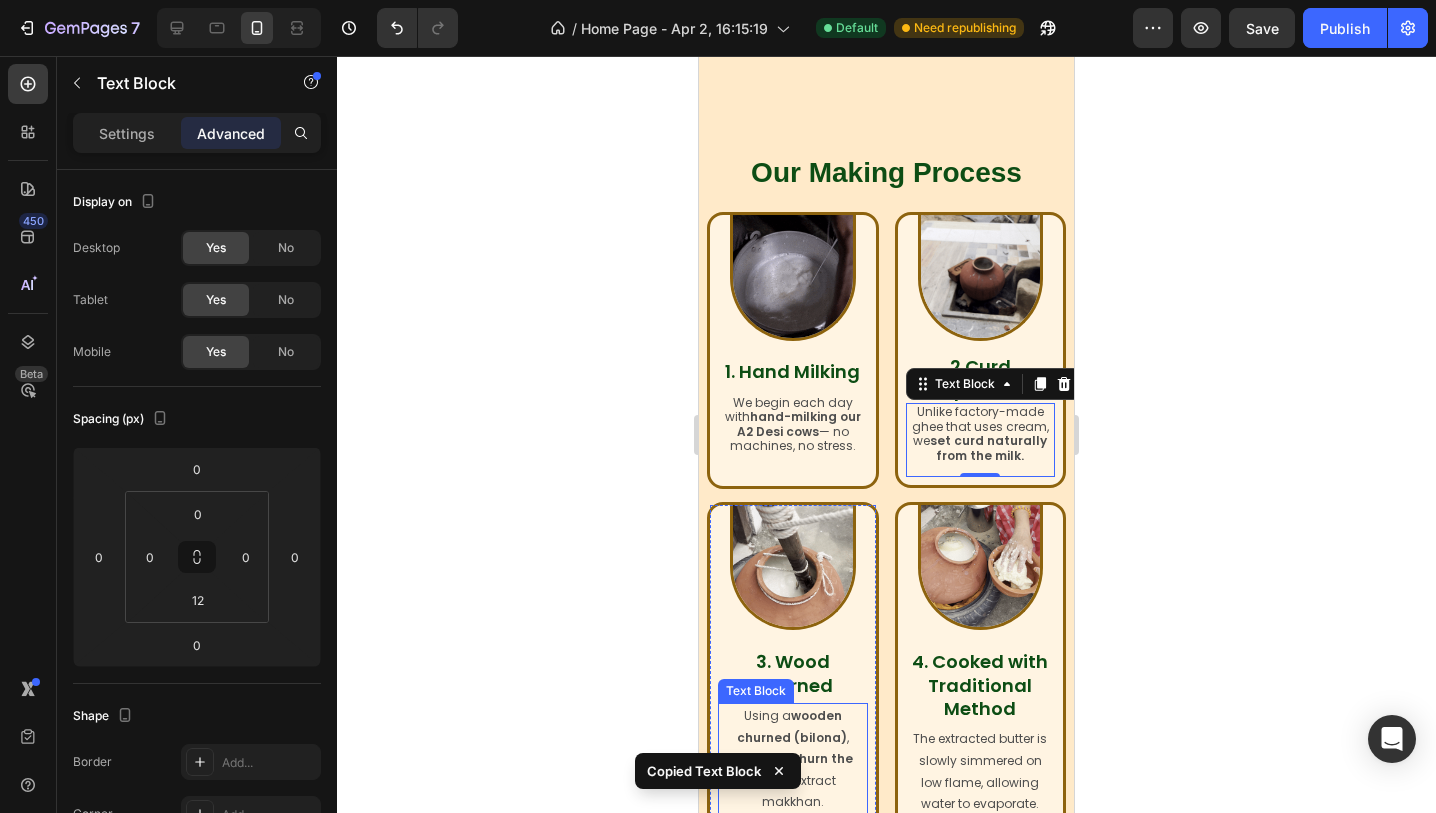 click on "wooden churned (bilona)" at bounding box center (792, 726) 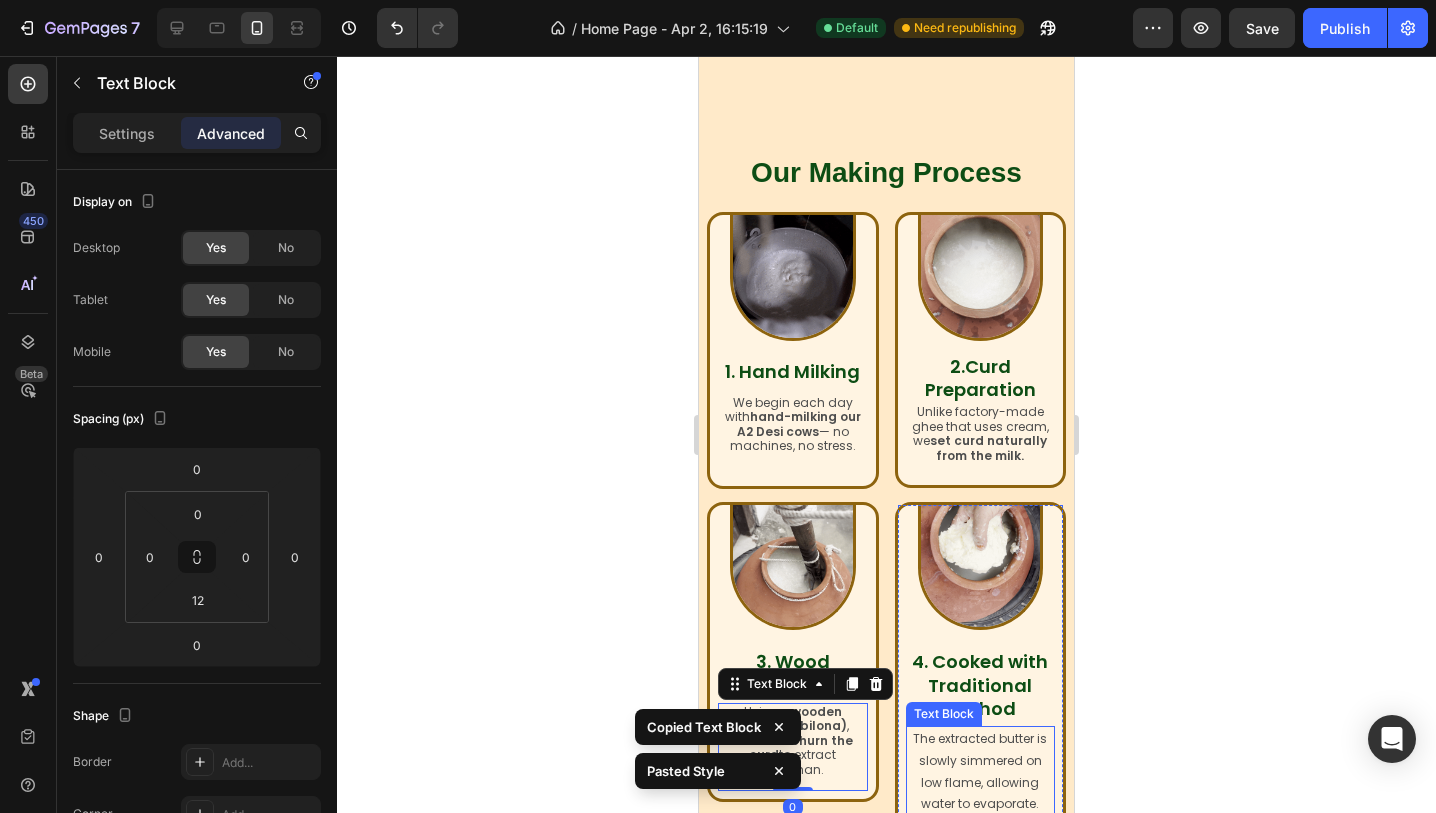 click on "The extracted butter is slowly simmered on low flame, allowing water to evaporate." at bounding box center [981, 771] 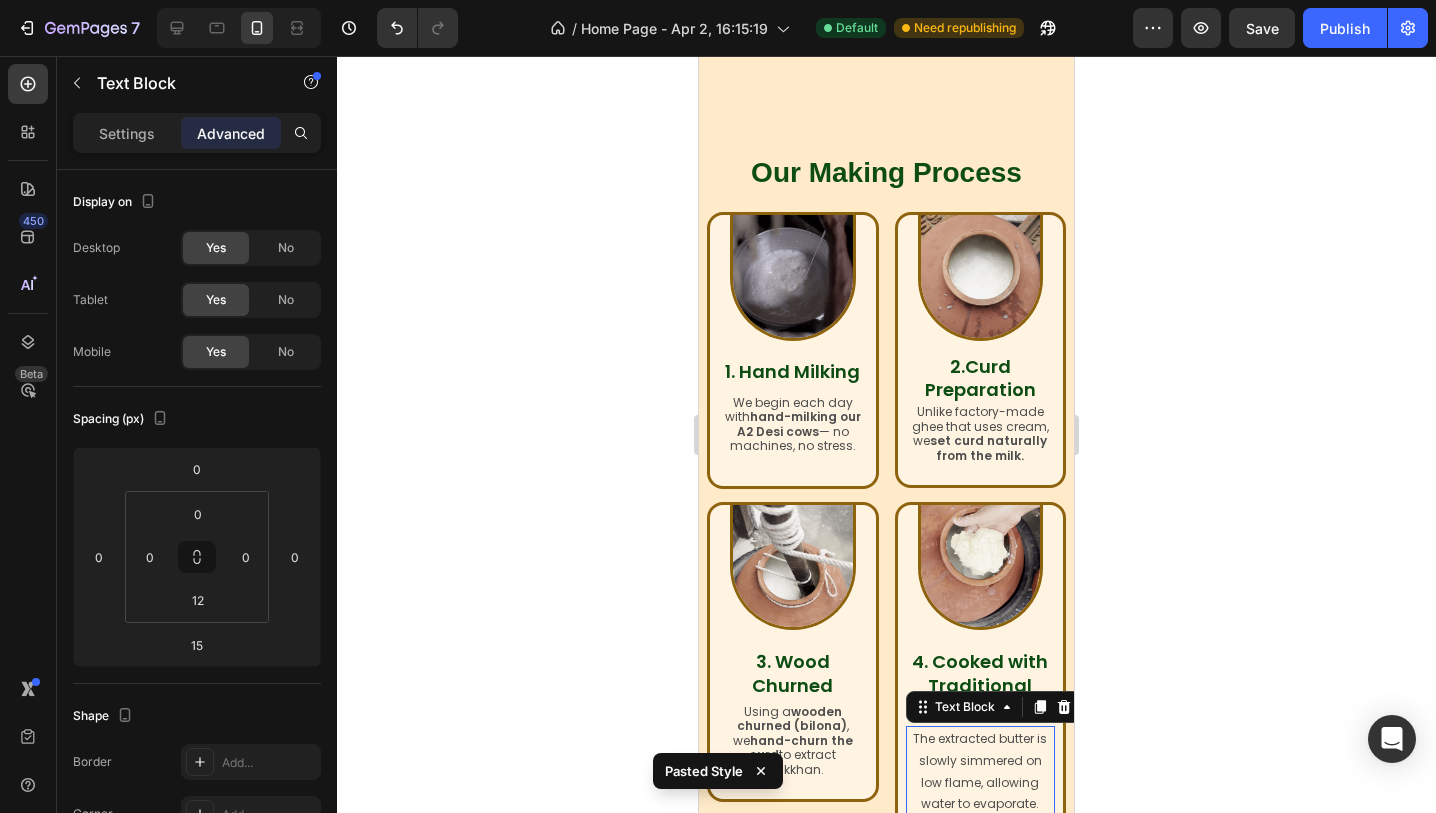 type on "0" 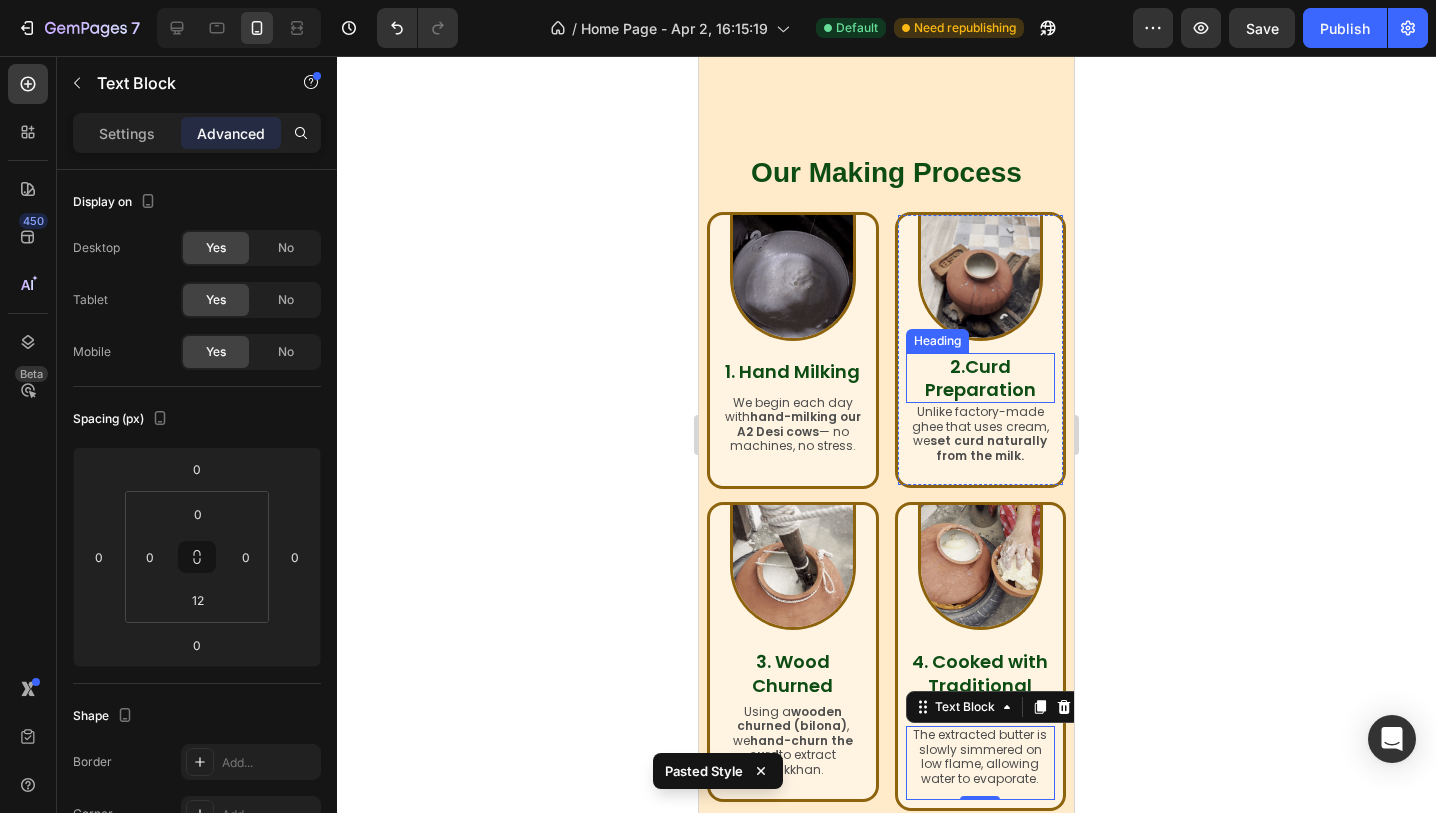 click on "2.Curd Preparation" at bounding box center (980, 378) 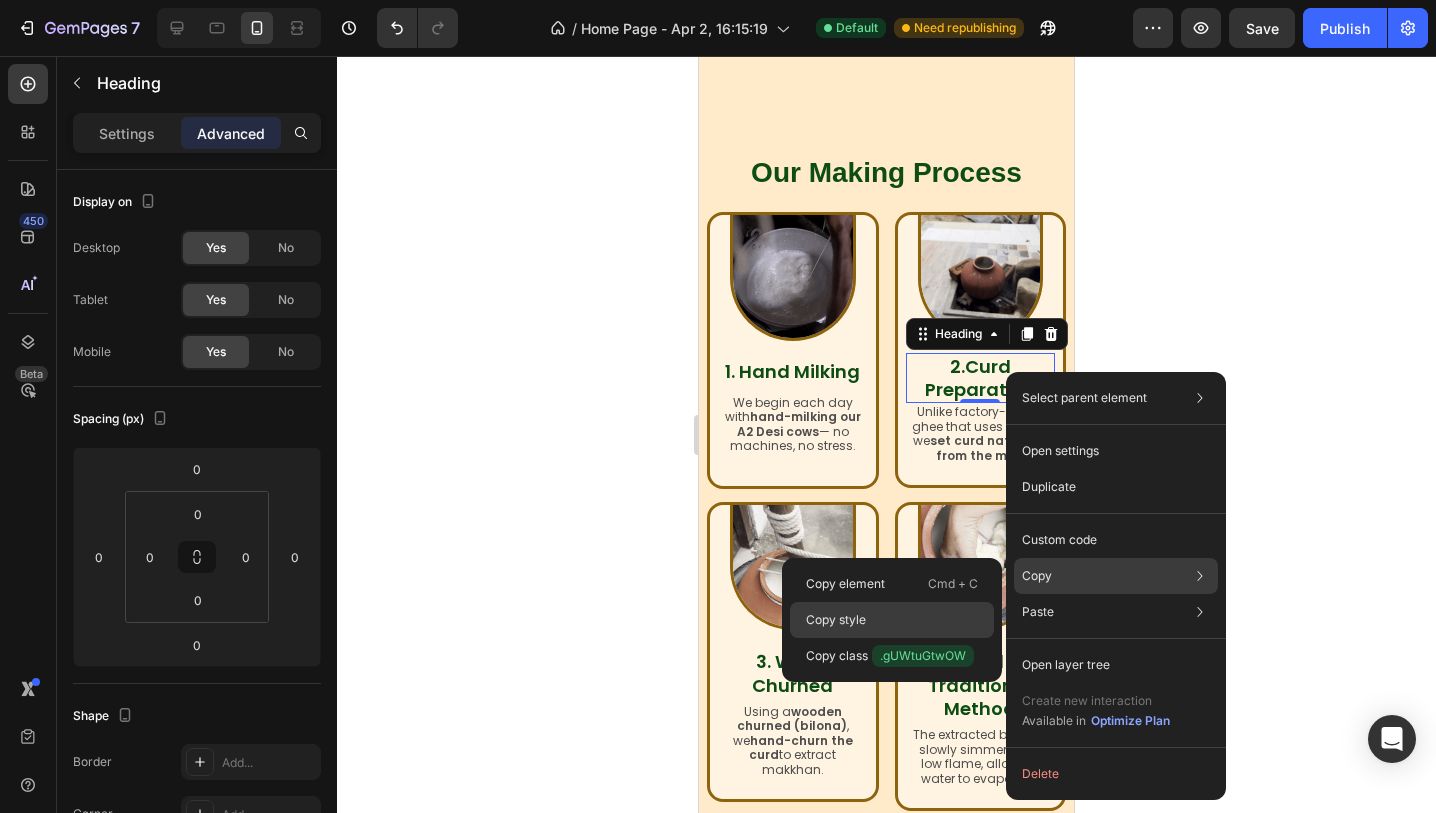 click on "Copy style" 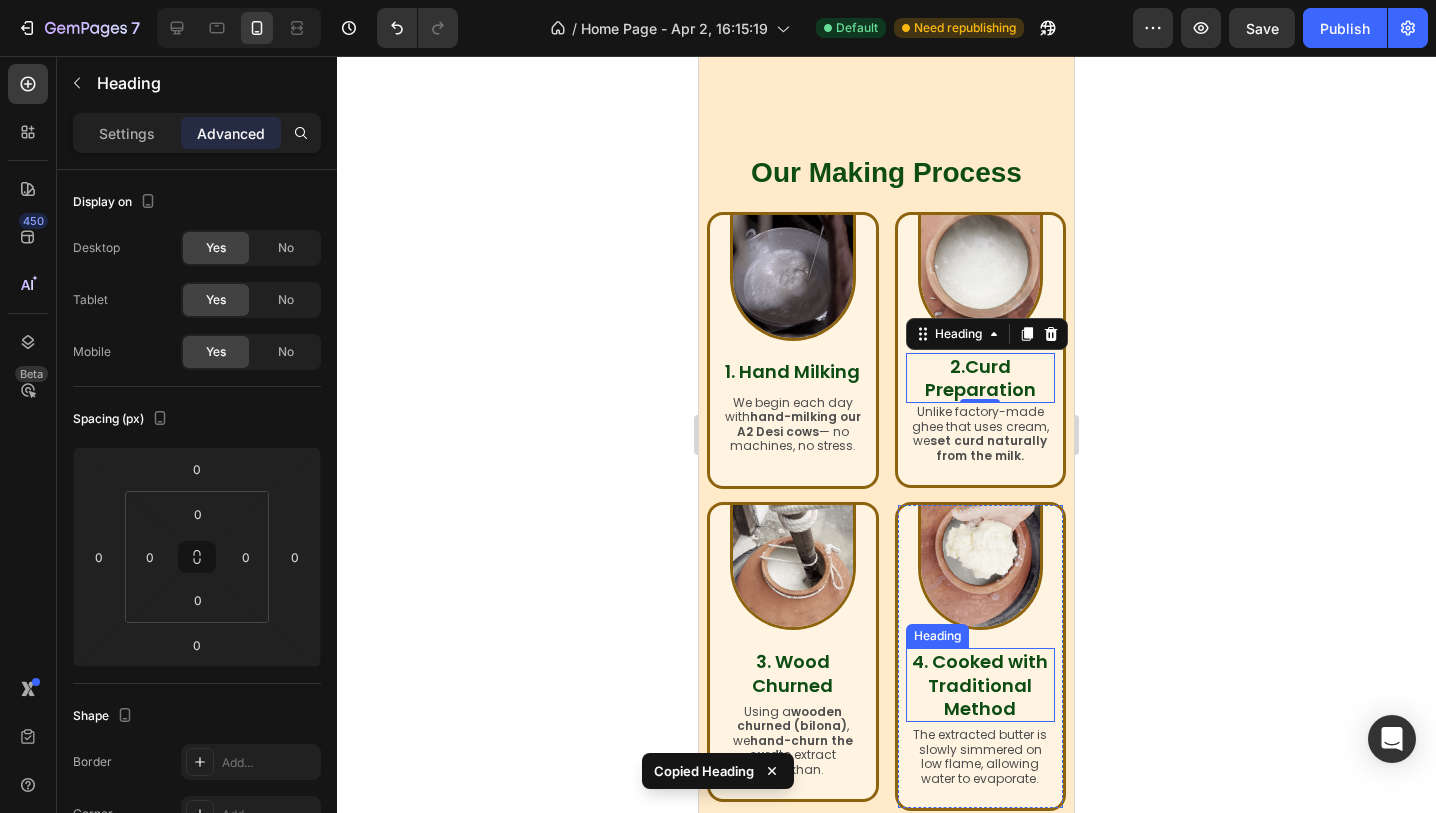 click on "4. Cooked with Traditional Method" at bounding box center (980, 685) 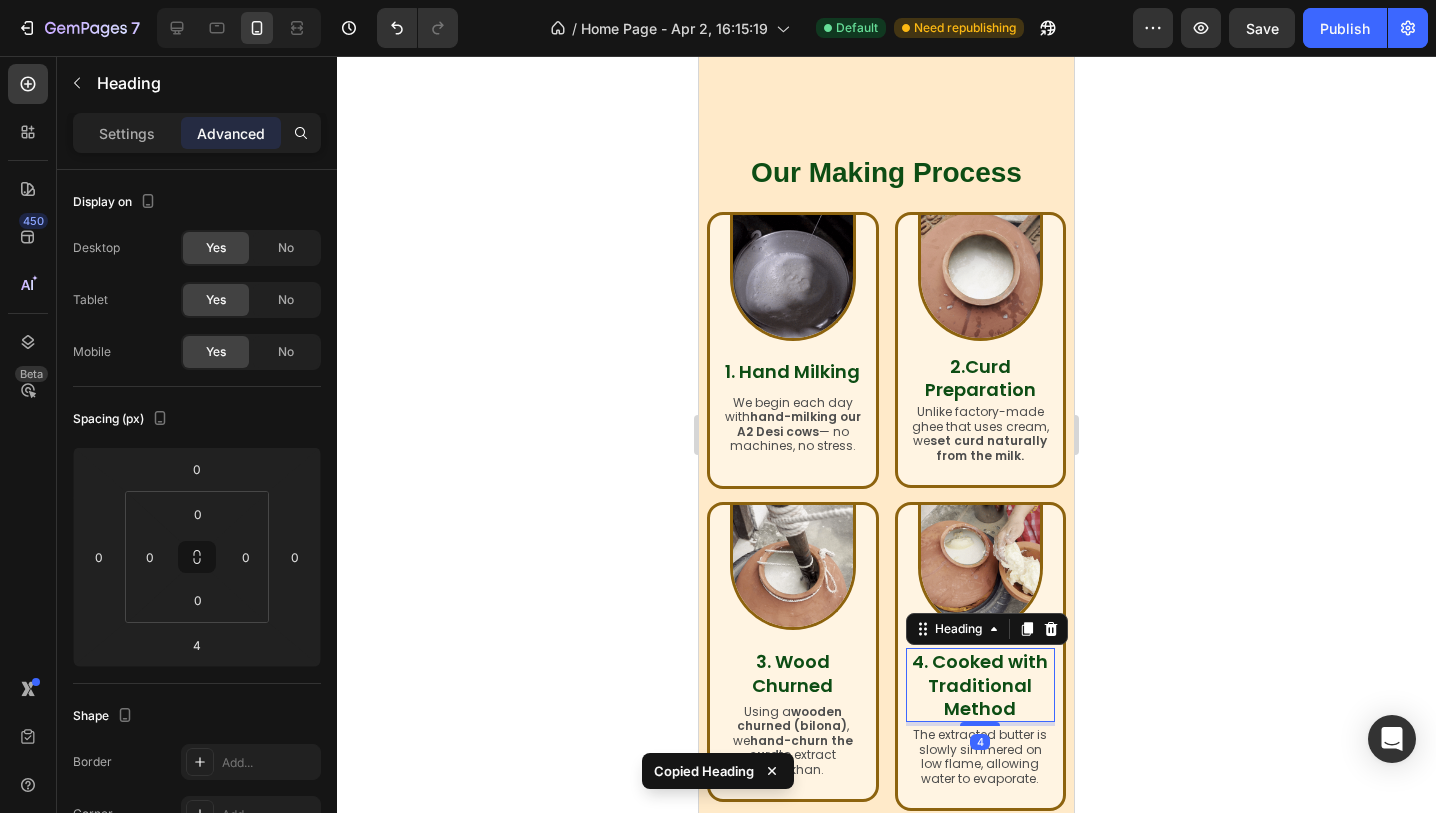 type on "0" 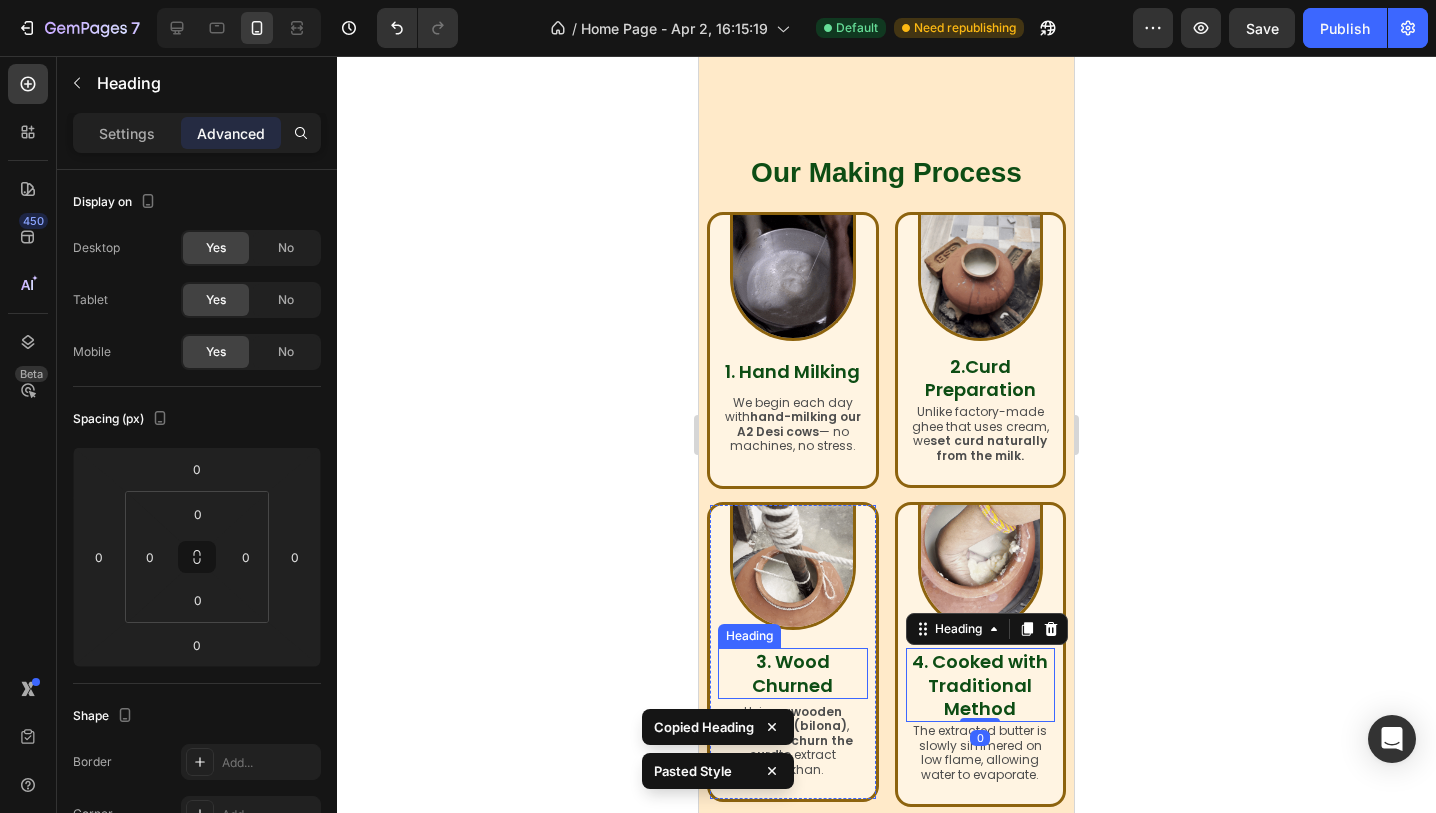 click on "3. Wood Churned" at bounding box center (793, 673) 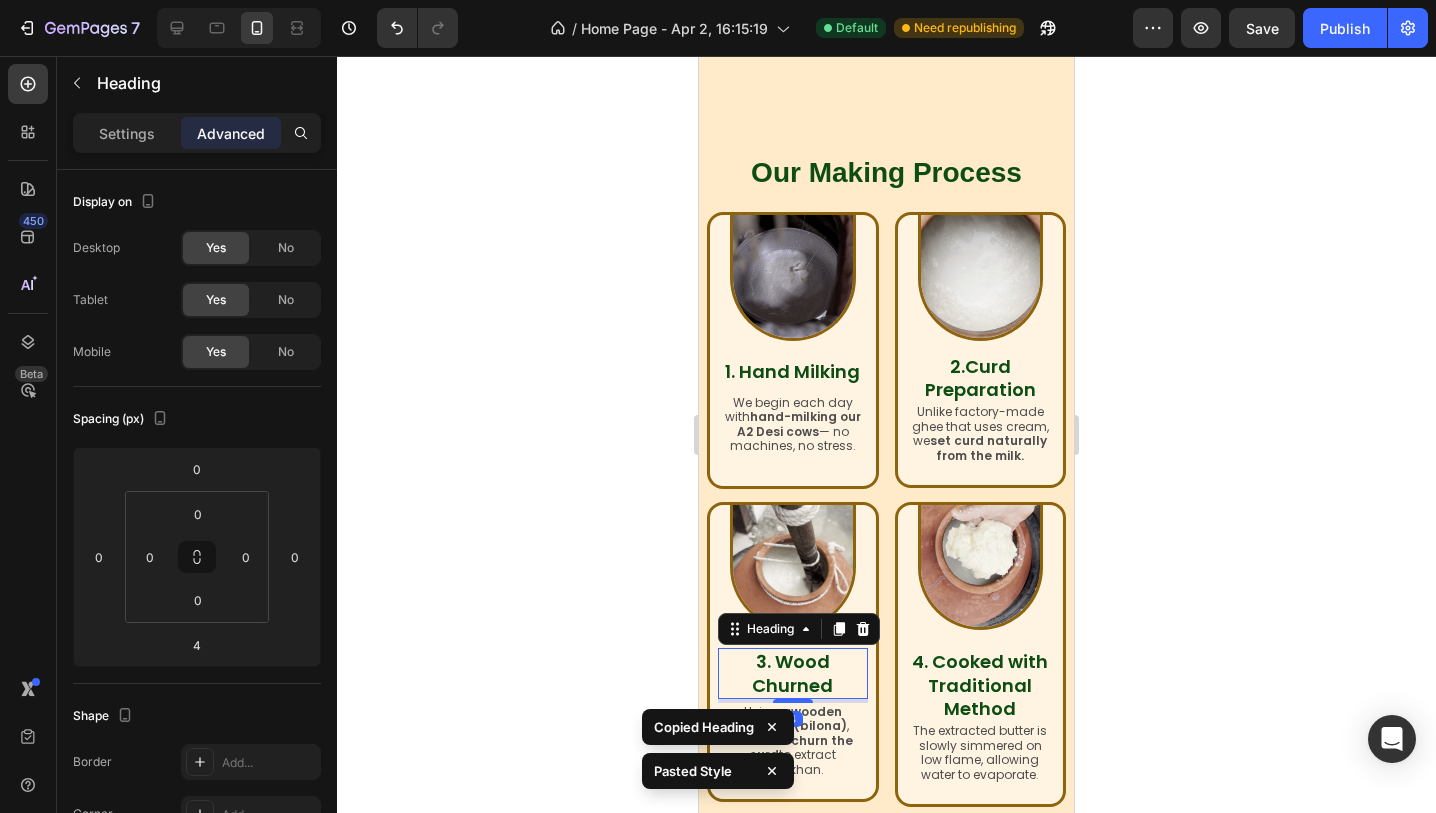 type on "0" 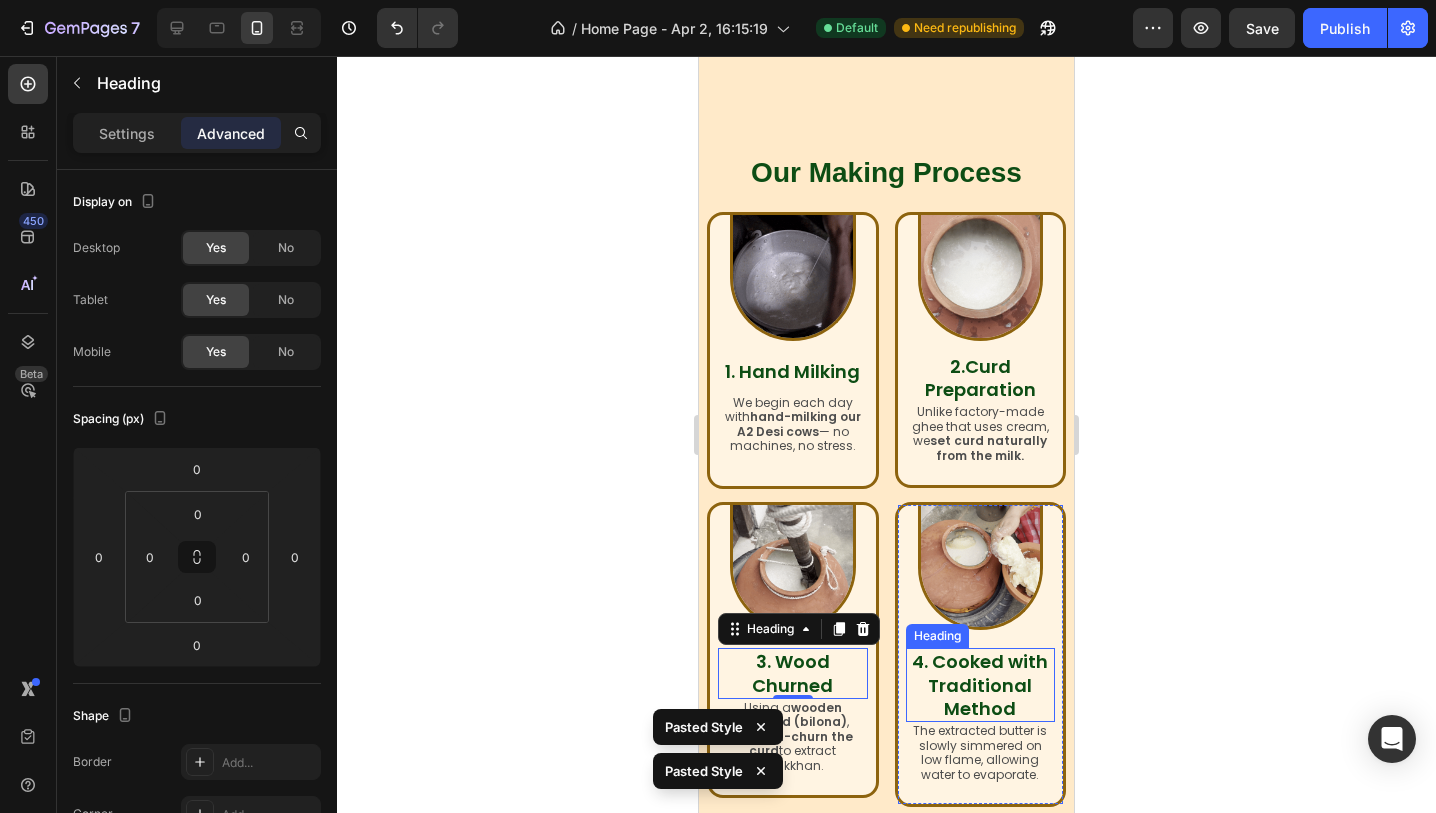 click on "4. Cooked with Traditional Method" at bounding box center (980, 685) 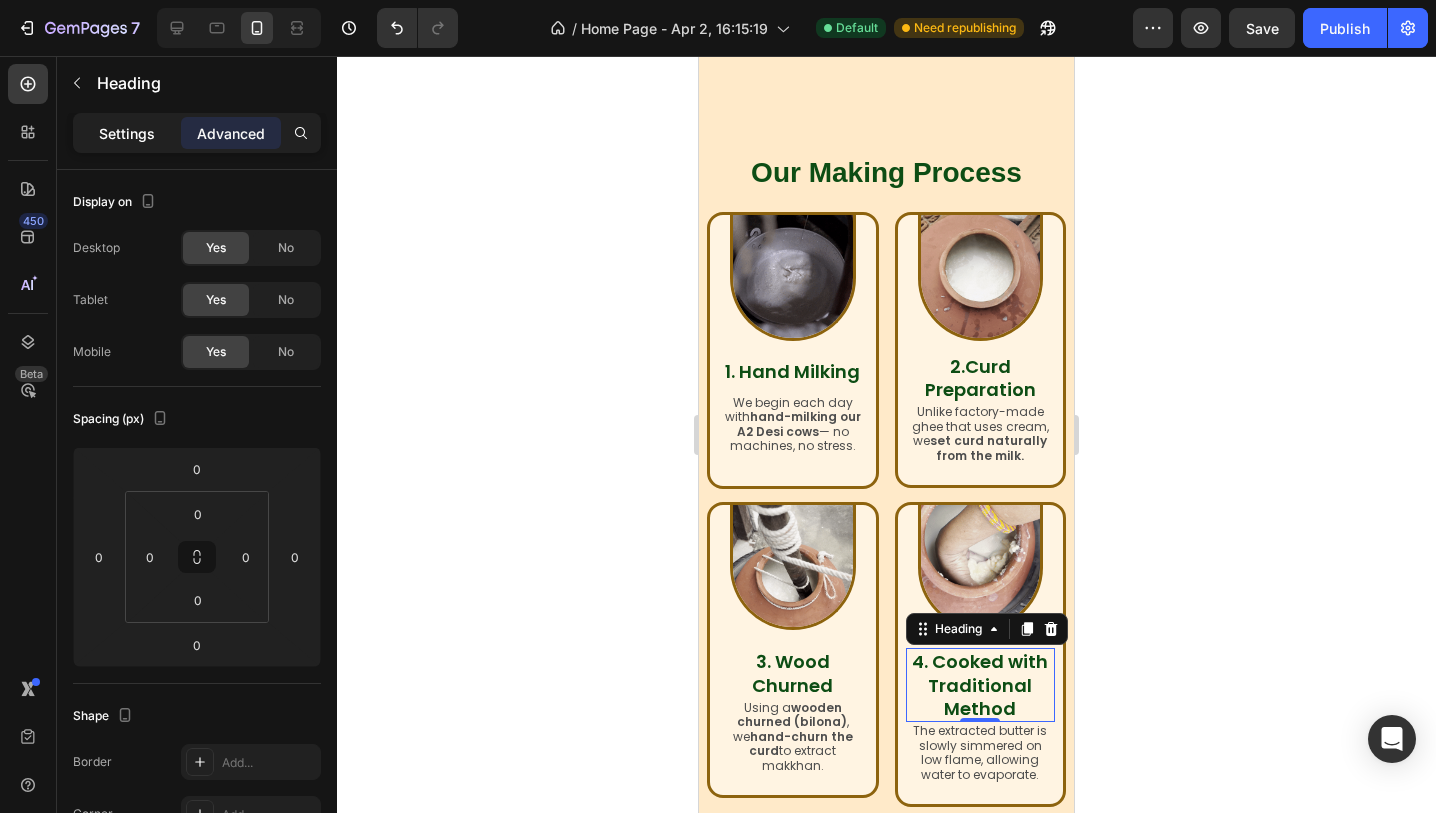 click on "Settings" at bounding box center [127, 133] 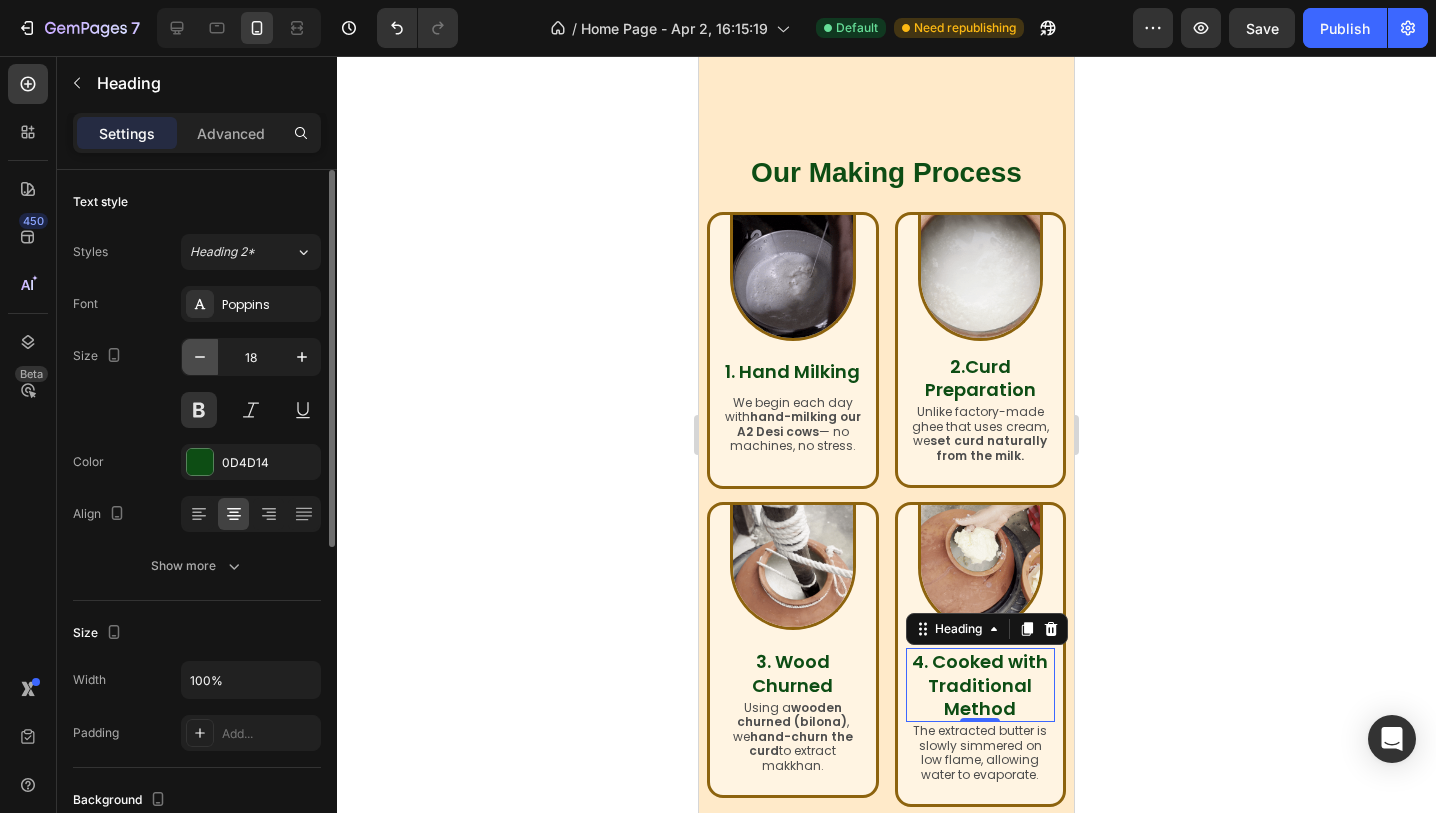 click 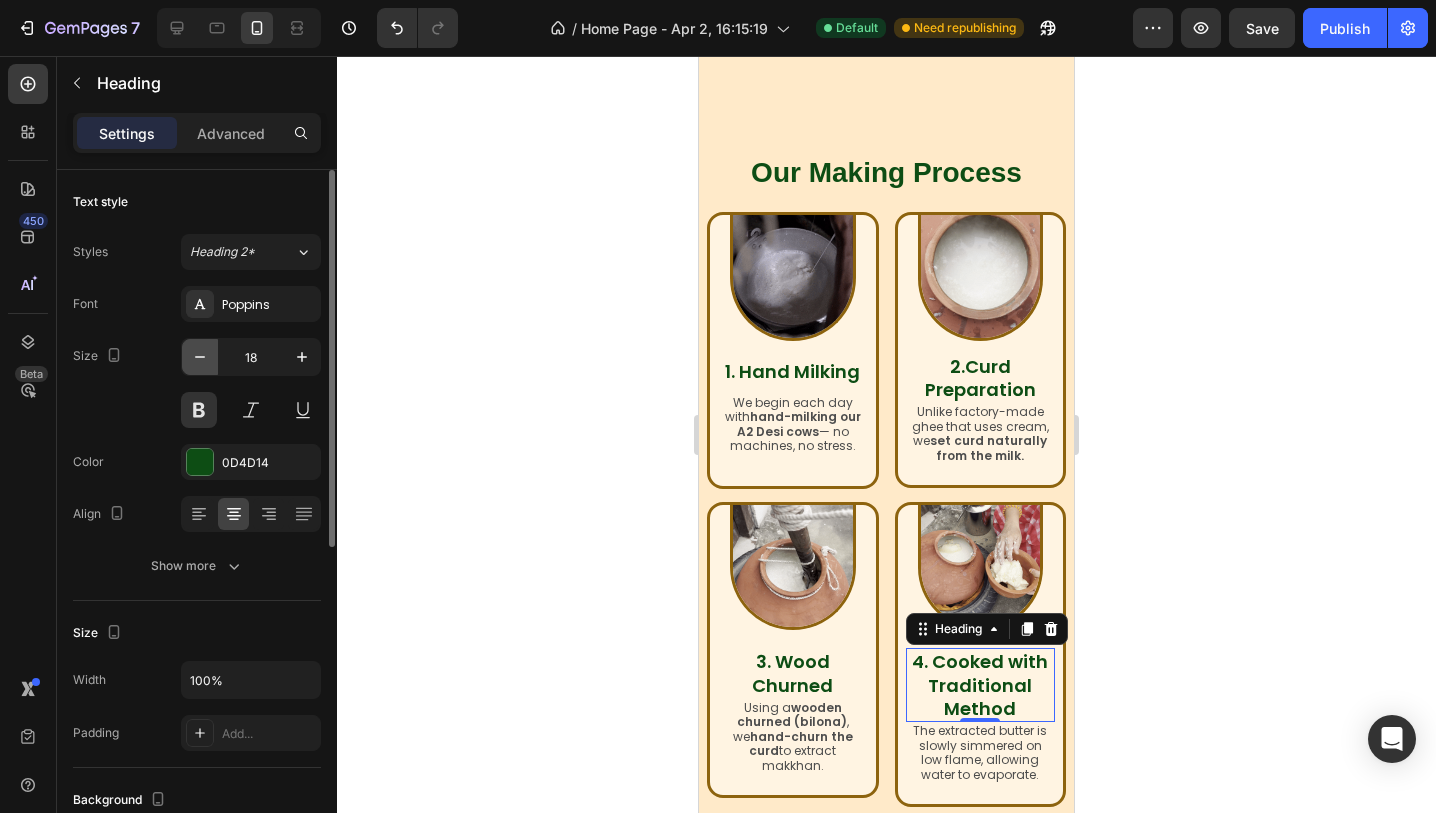 click 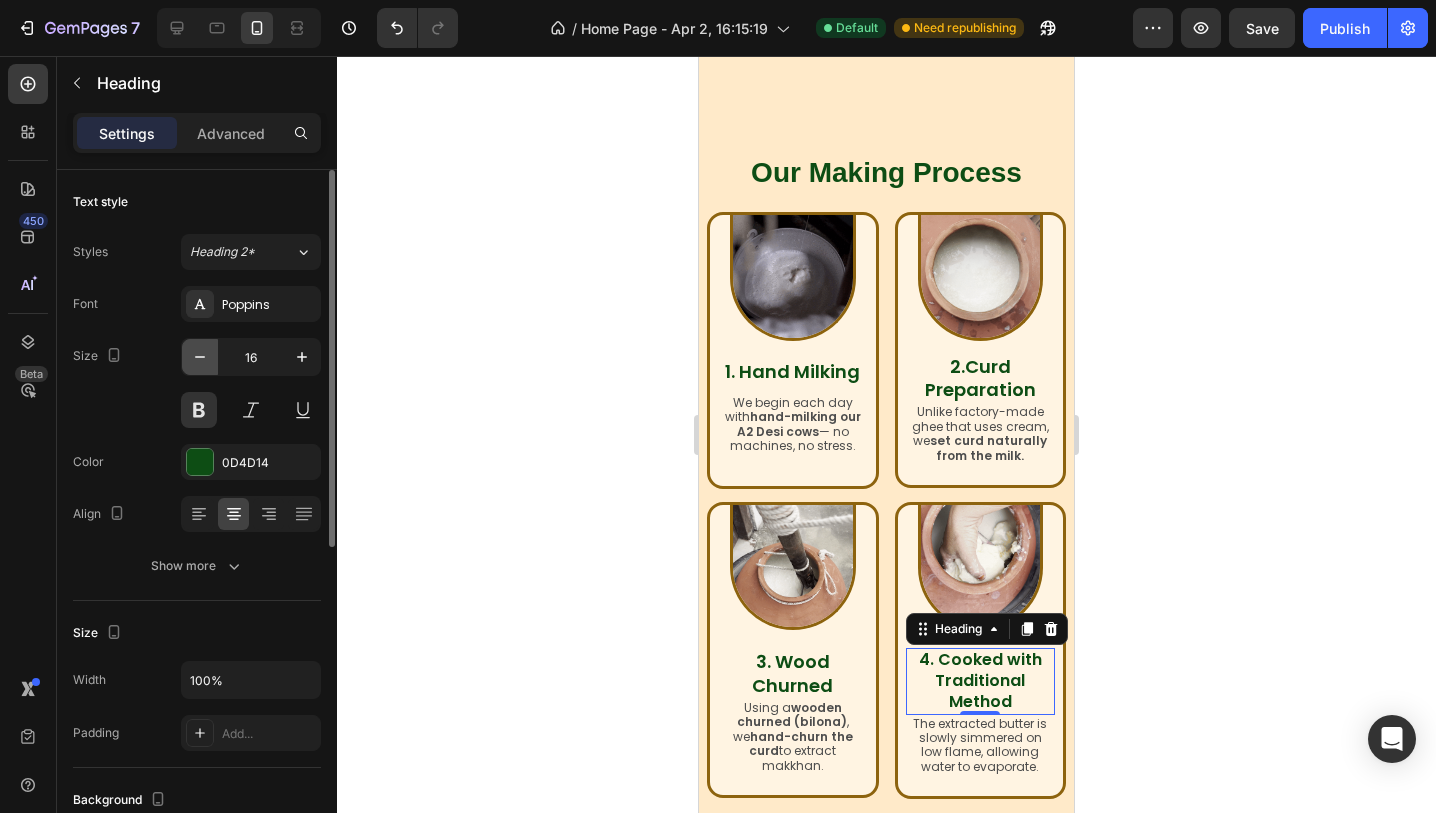 click 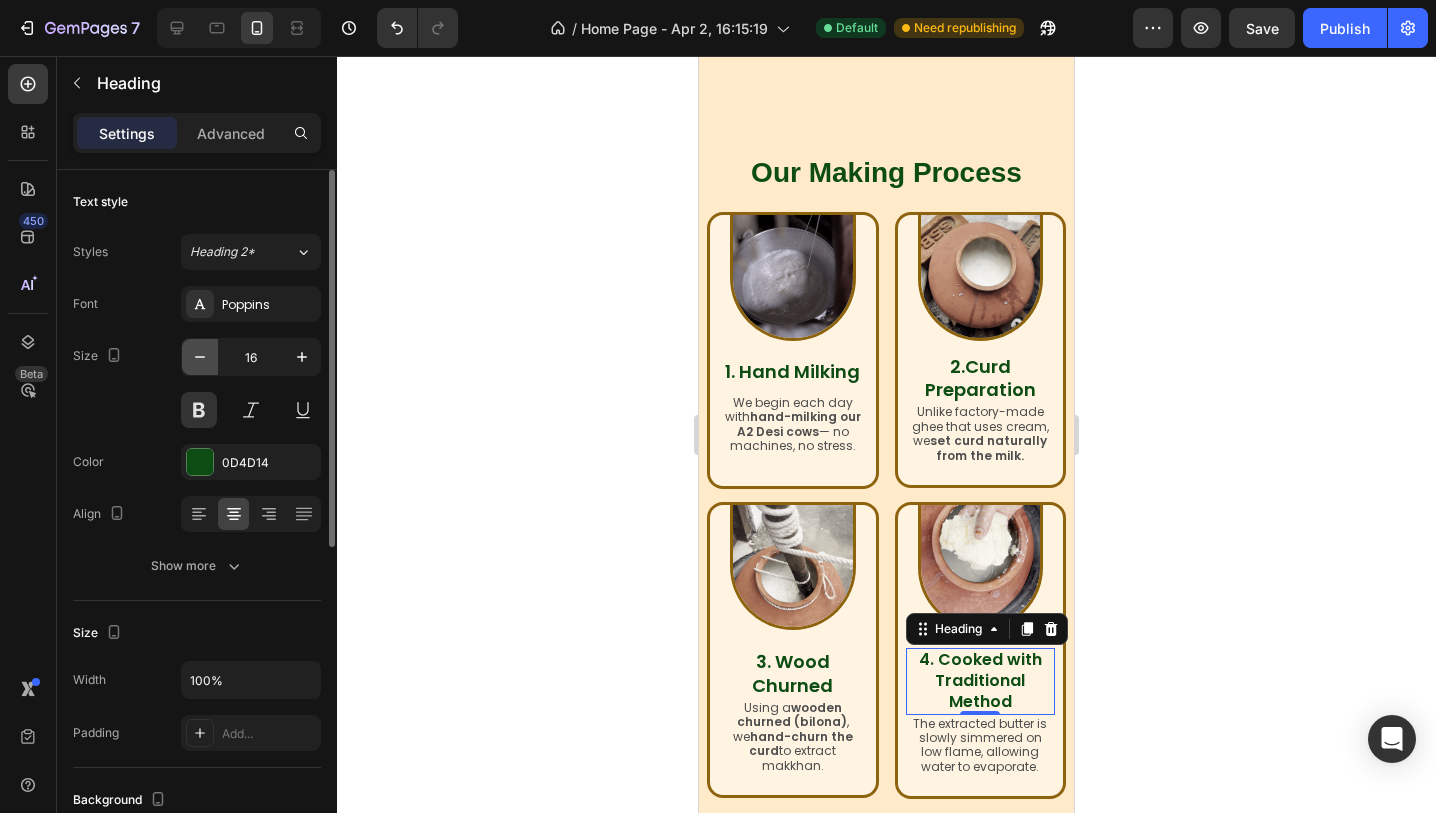 click 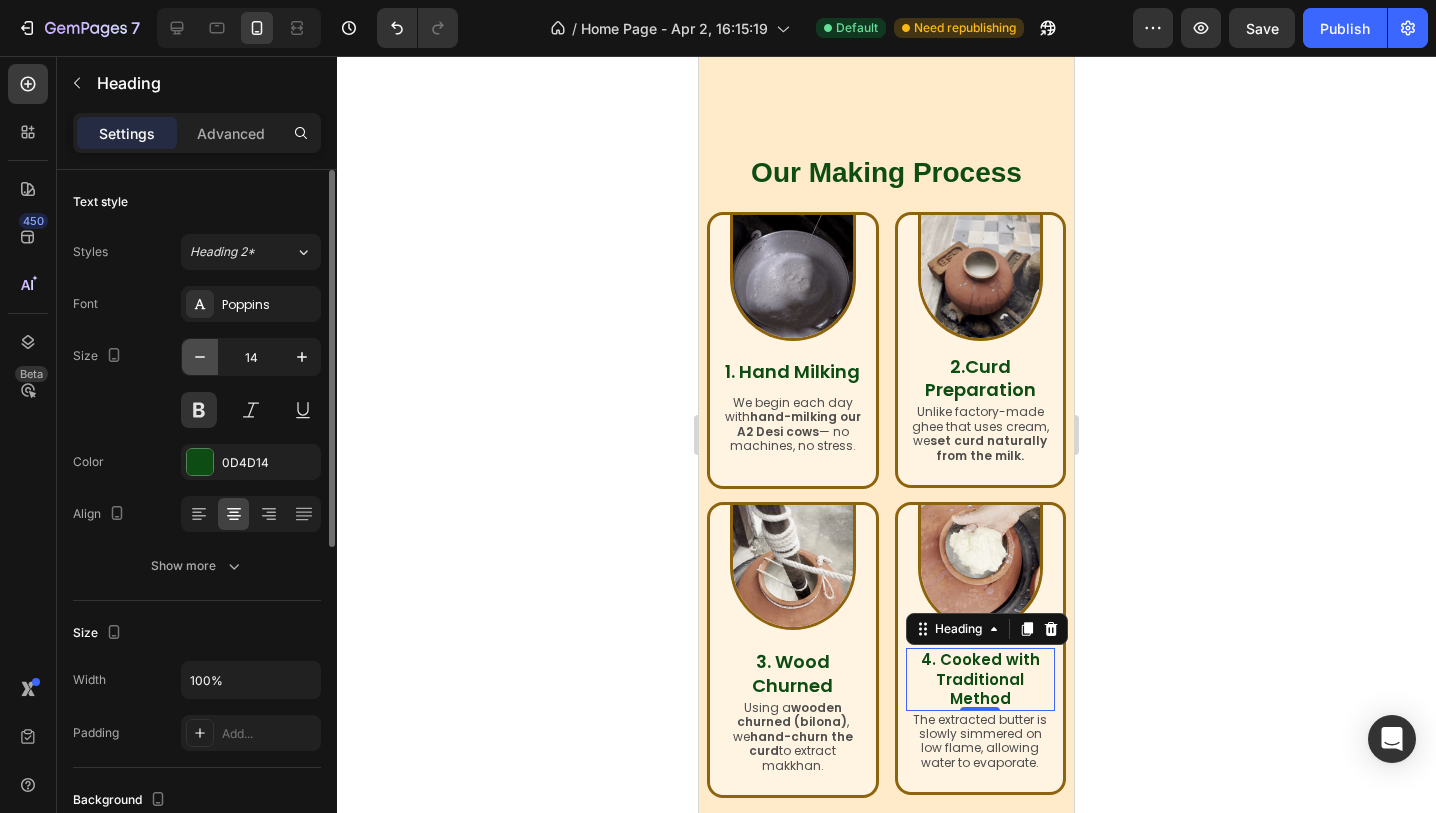 click 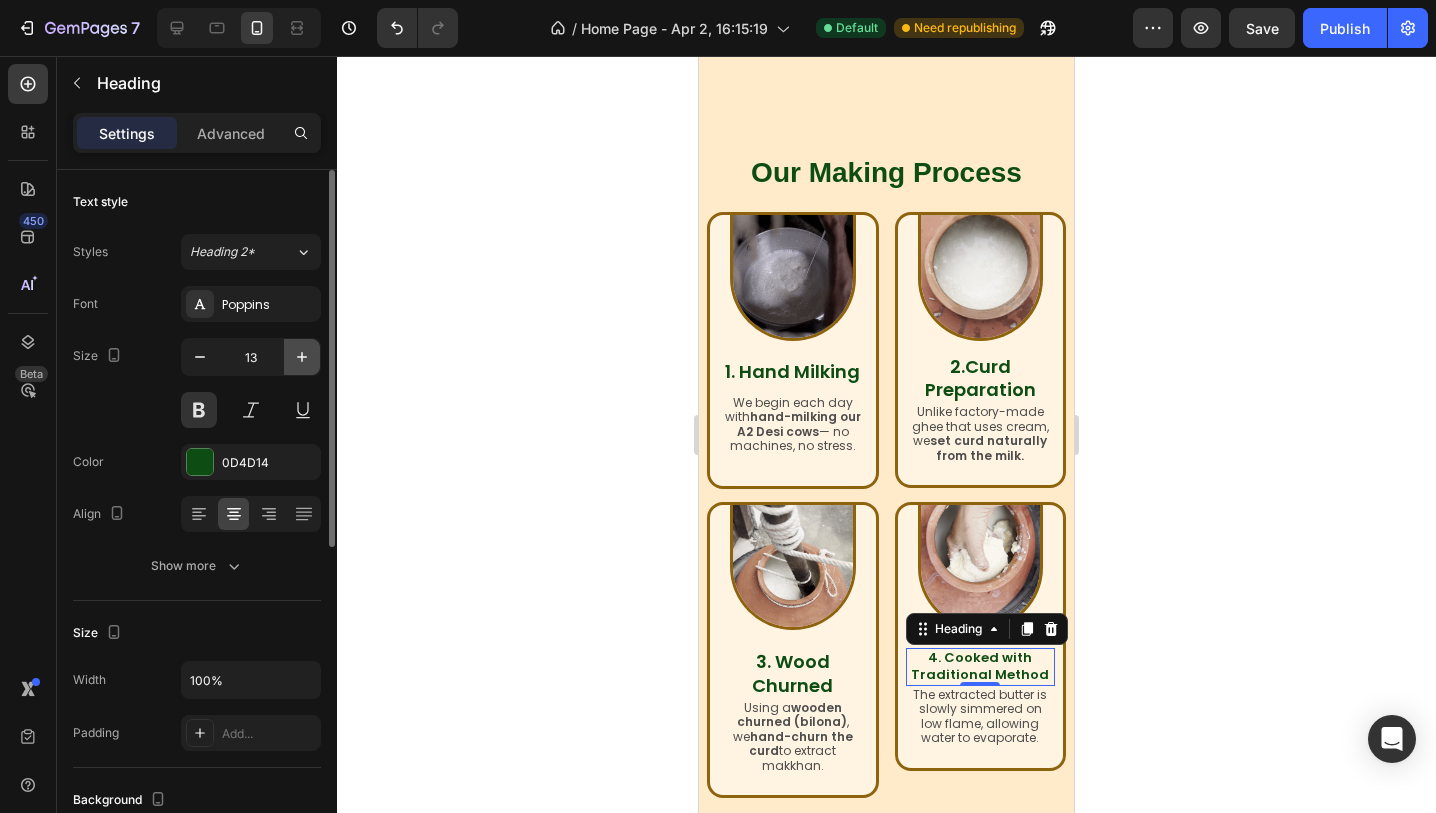 click 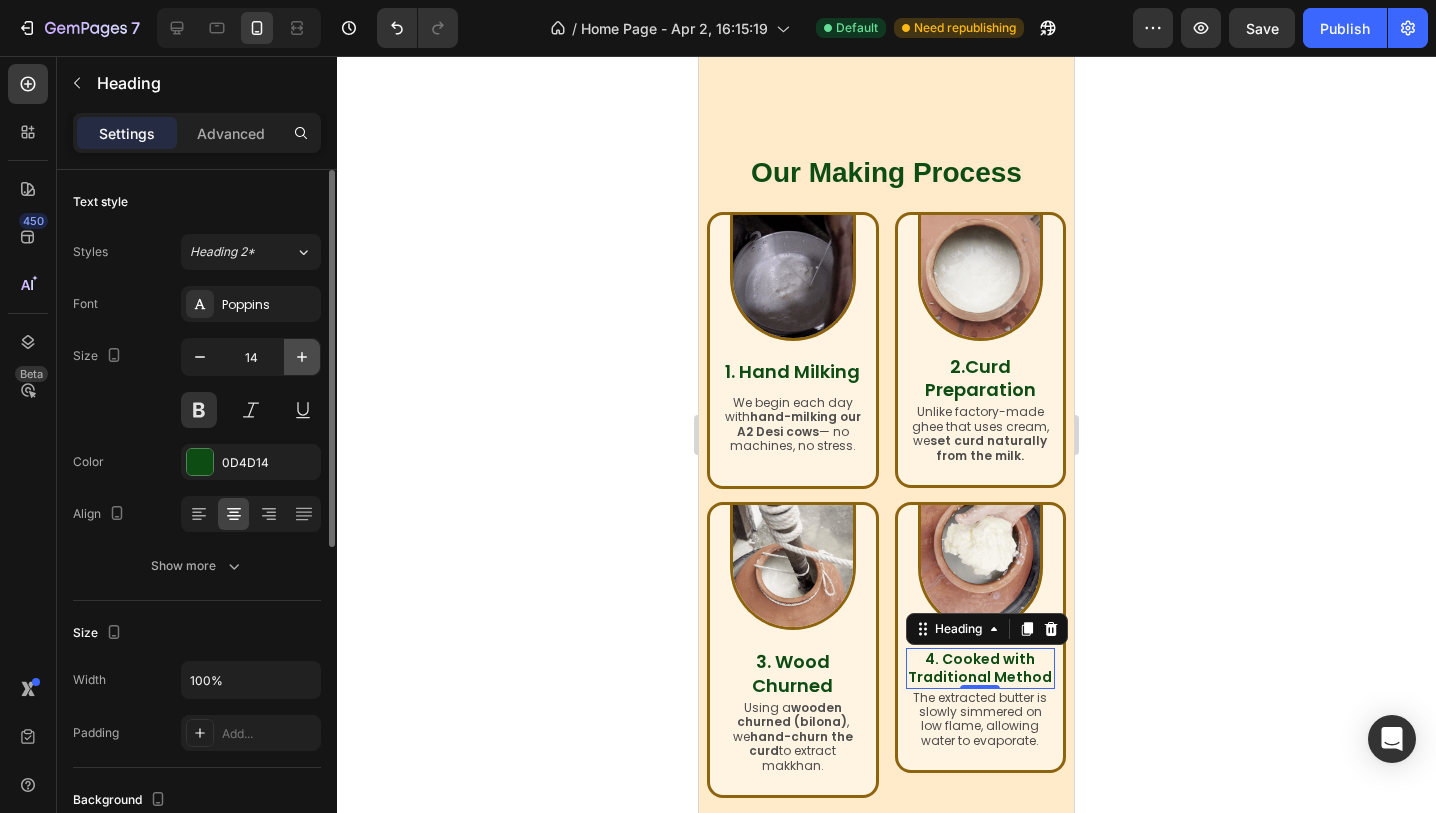 click 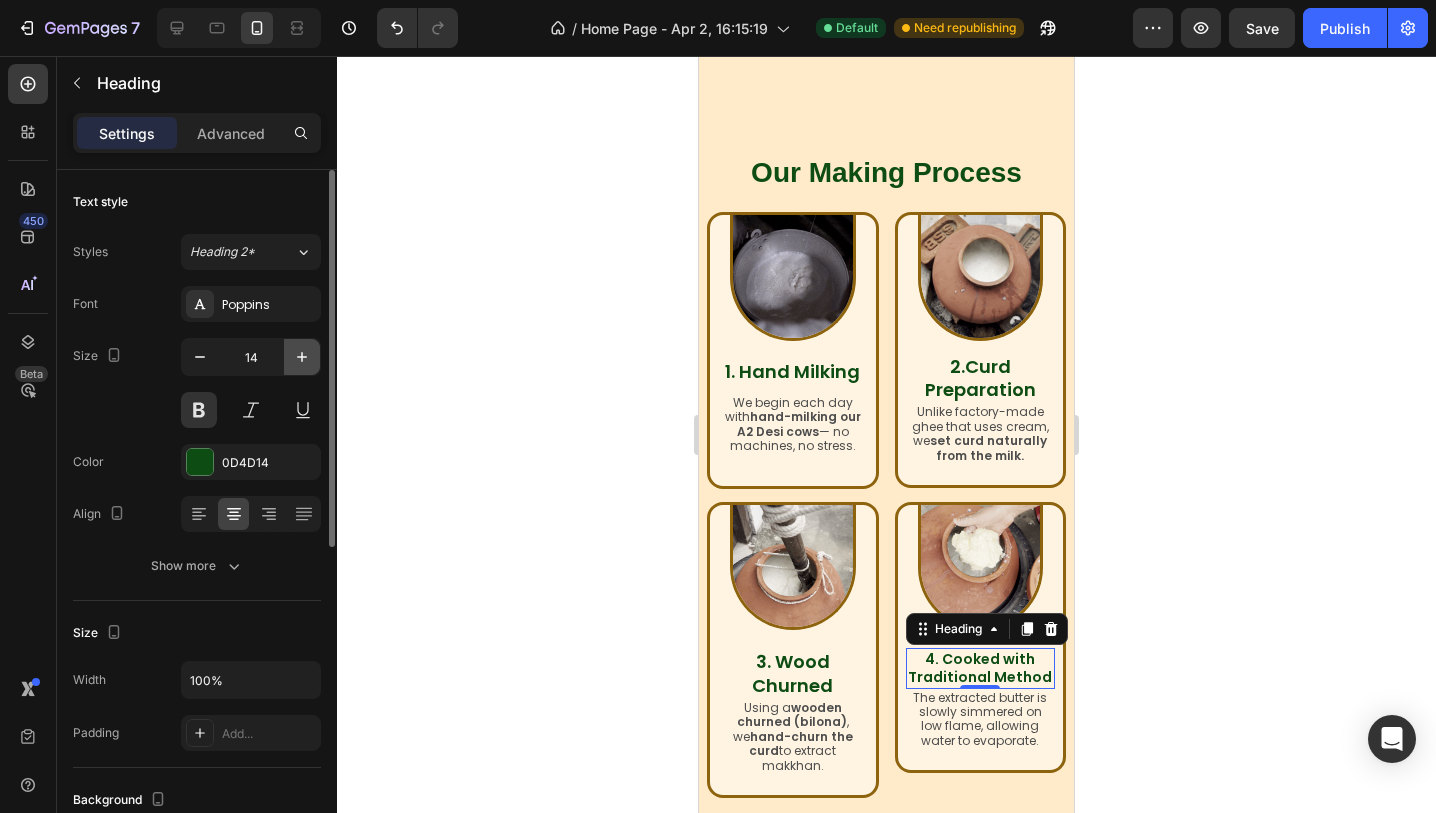 type on "15" 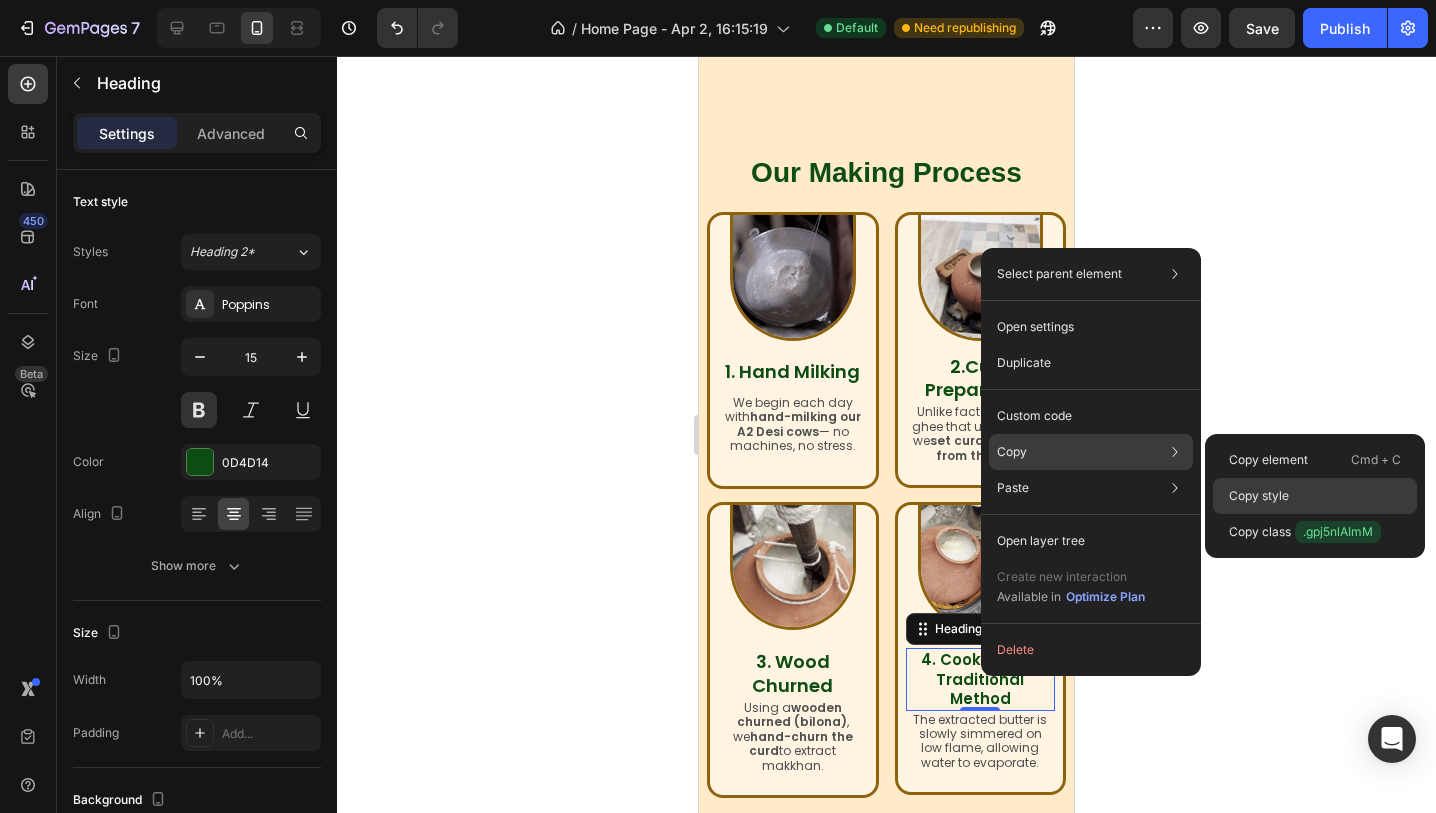 click on "Copy style" at bounding box center [1259, 496] 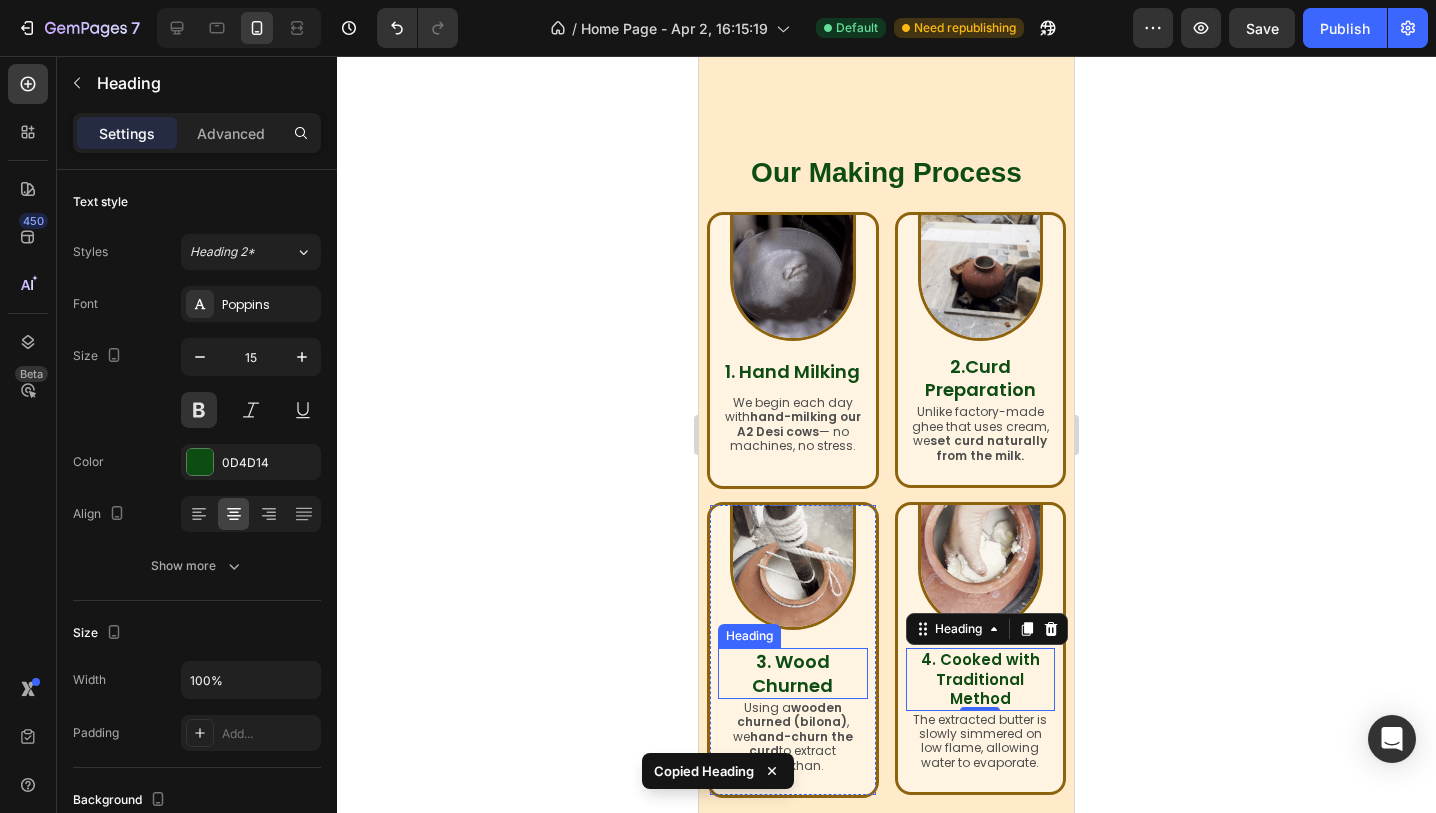 click on "3. Wood Churned" at bounding box center (793, 673) 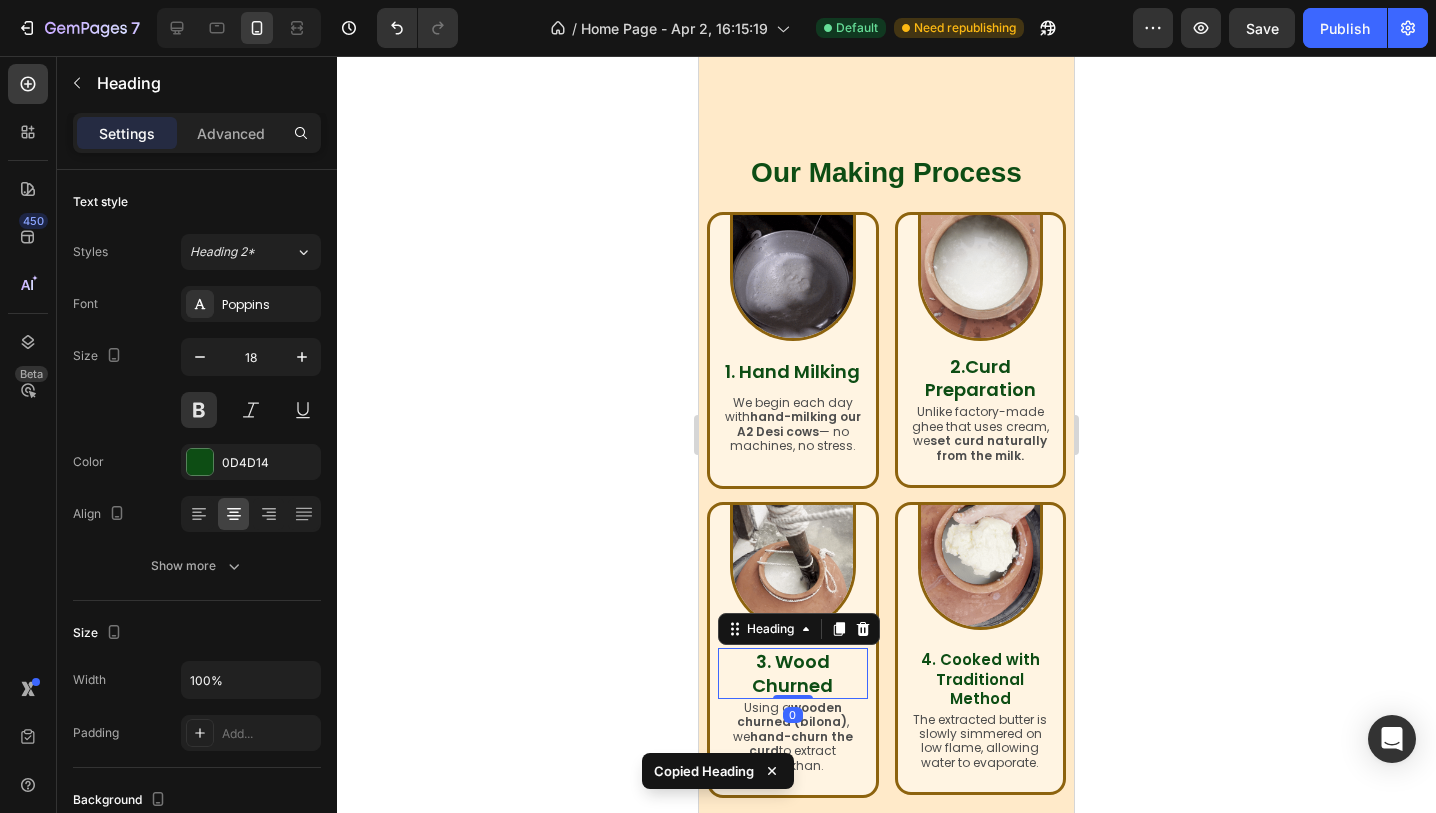 type on "15" 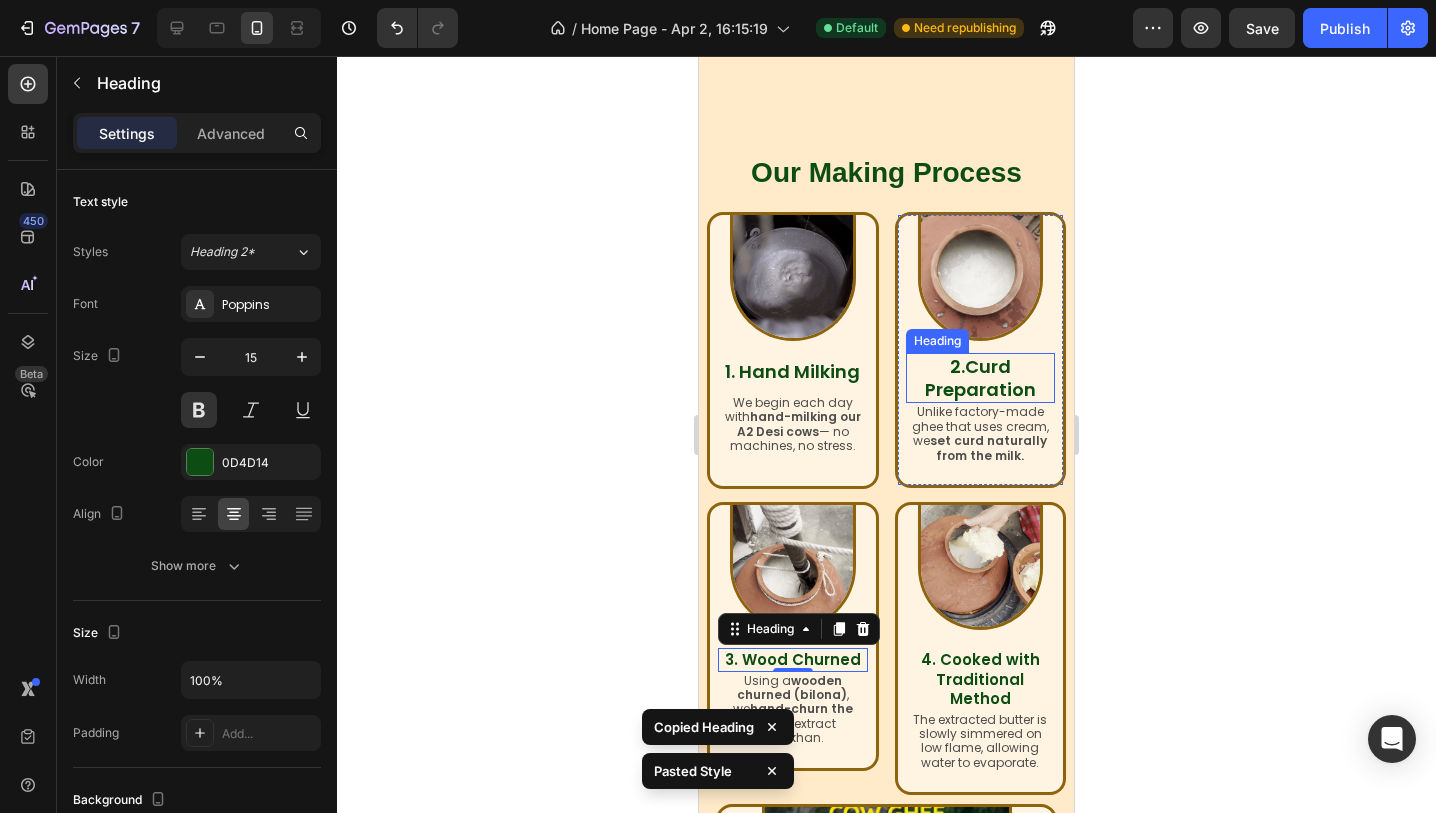 click on "2.Curd Preparation" at bounding box center [980, 378] 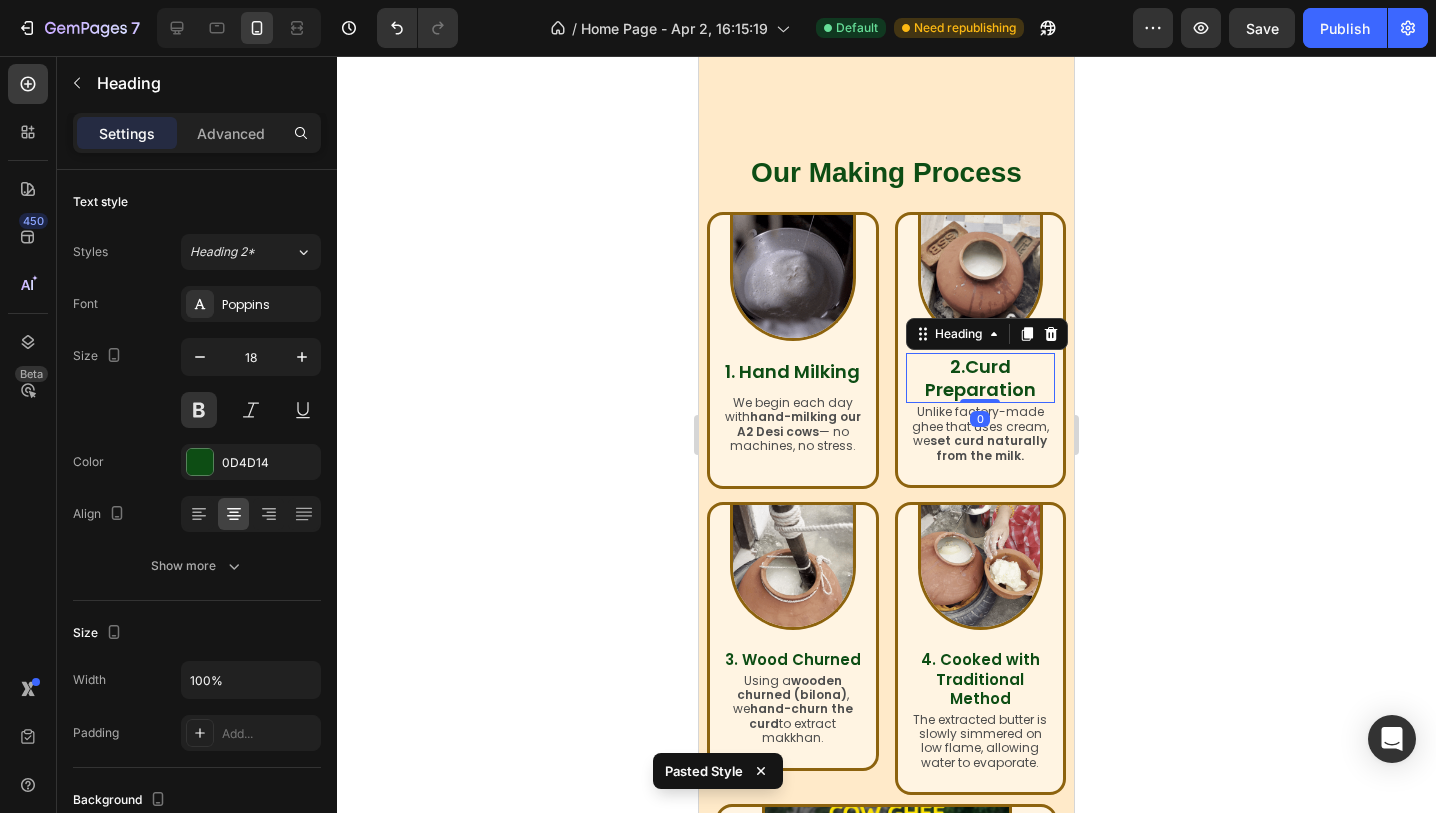type on "15" 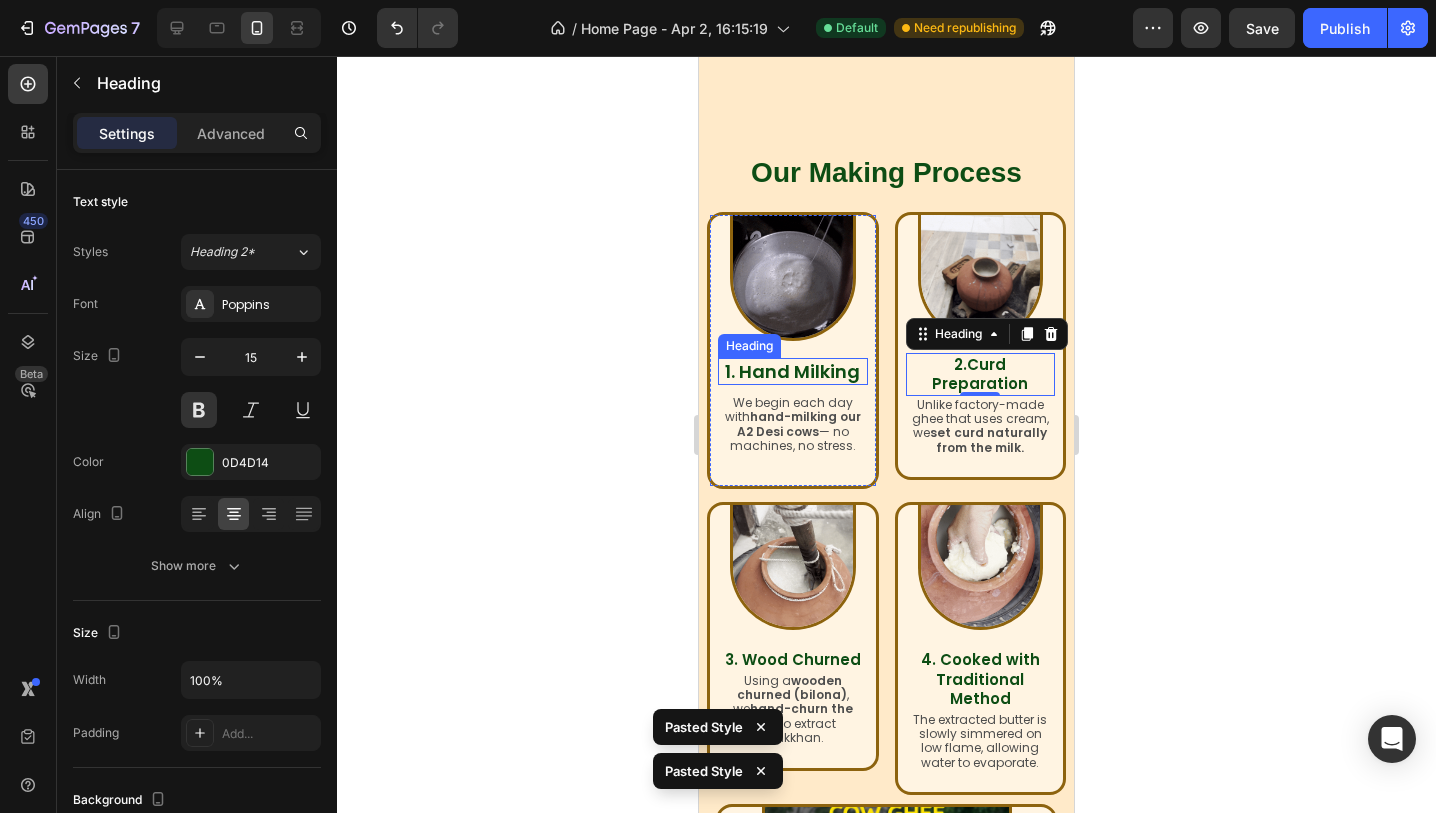 click on "1. Hand Milking" at bounding box center (792, 371) 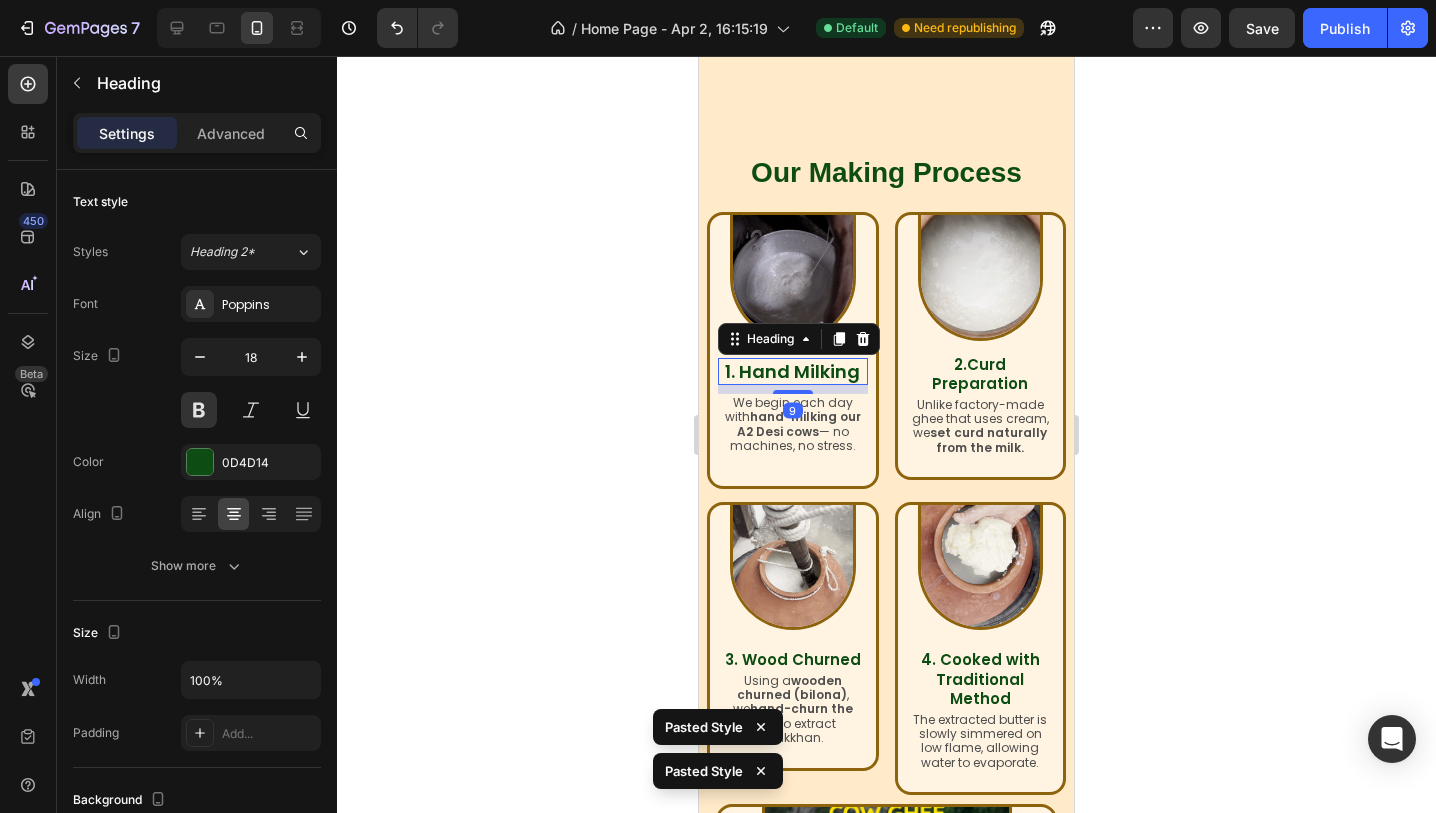 type on "15" 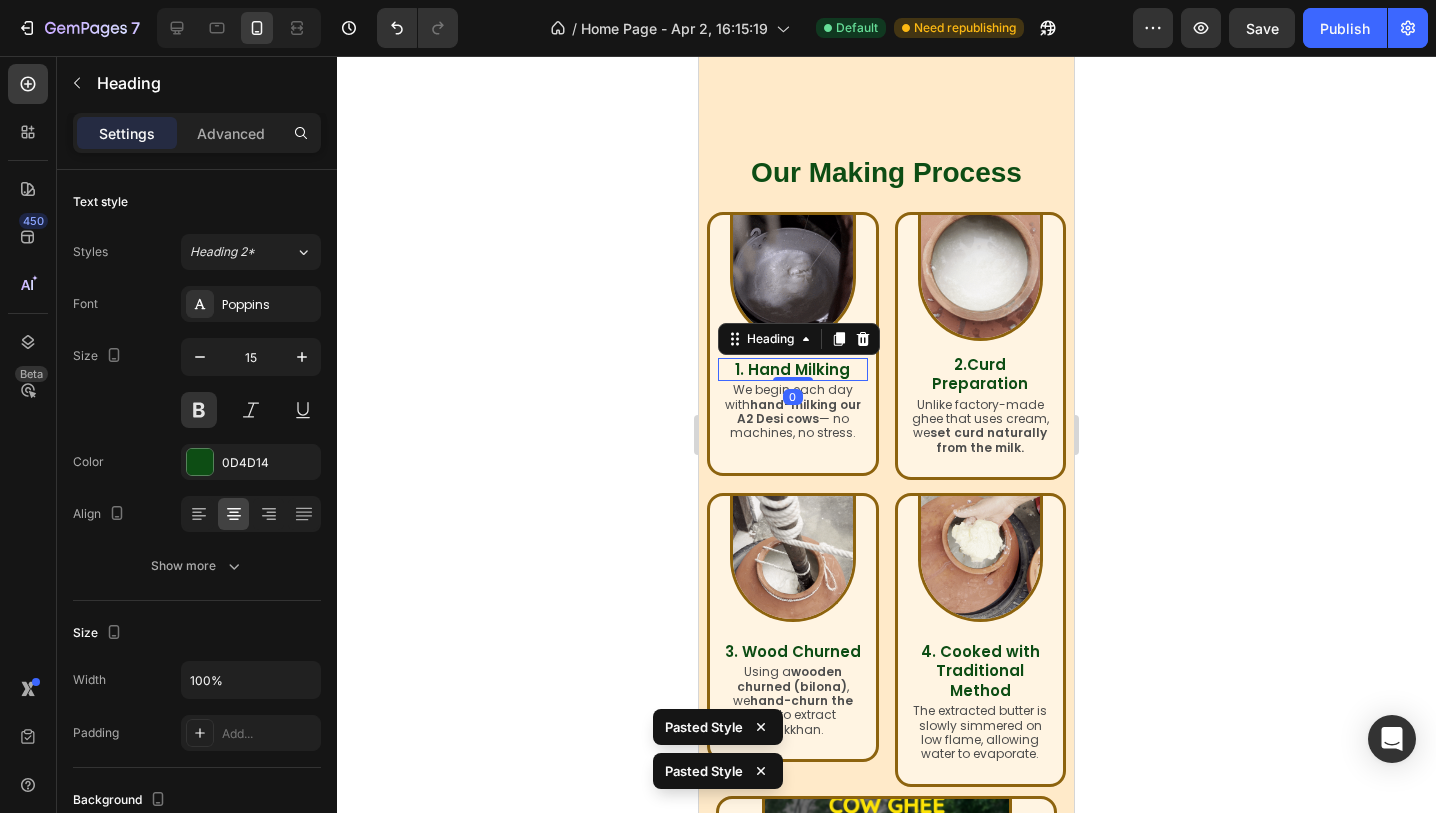click 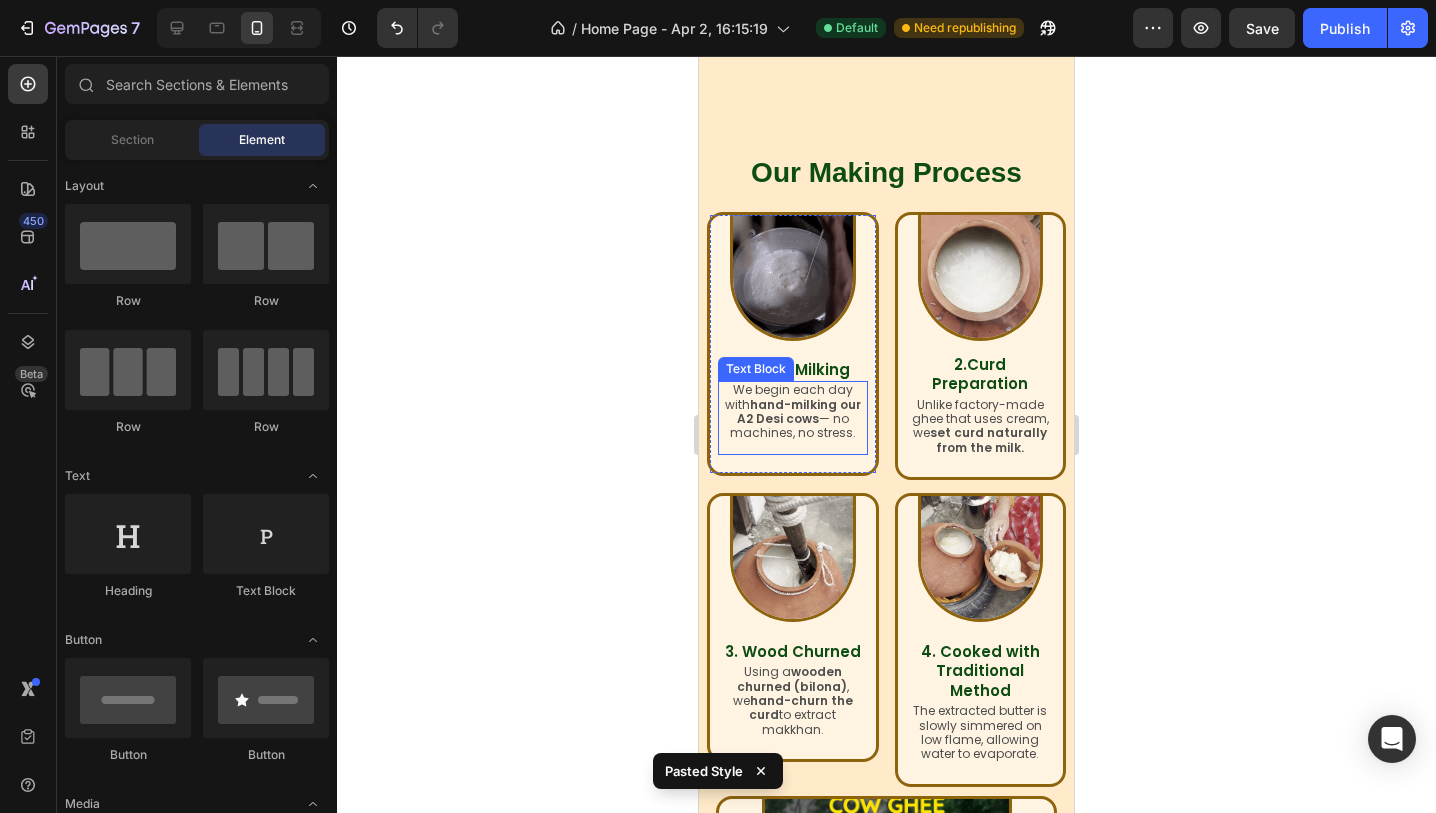 click on "hand-milking our A2 Desi cows" at bounding box center [799, 411] 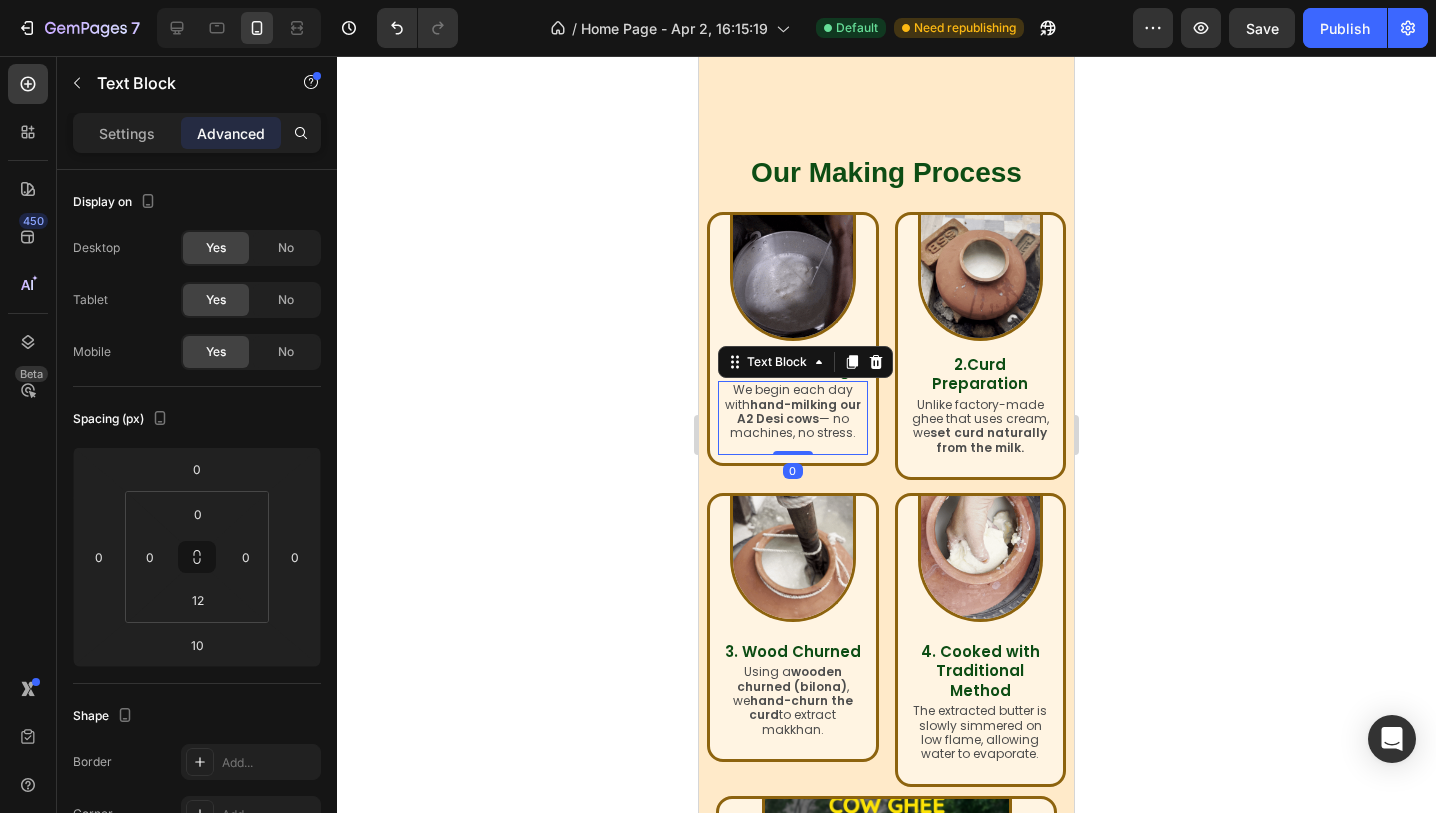 drag, startPoint x: 792, startPoint y: 462, endPoint x: 792, endPoint y: 425, distance: 37 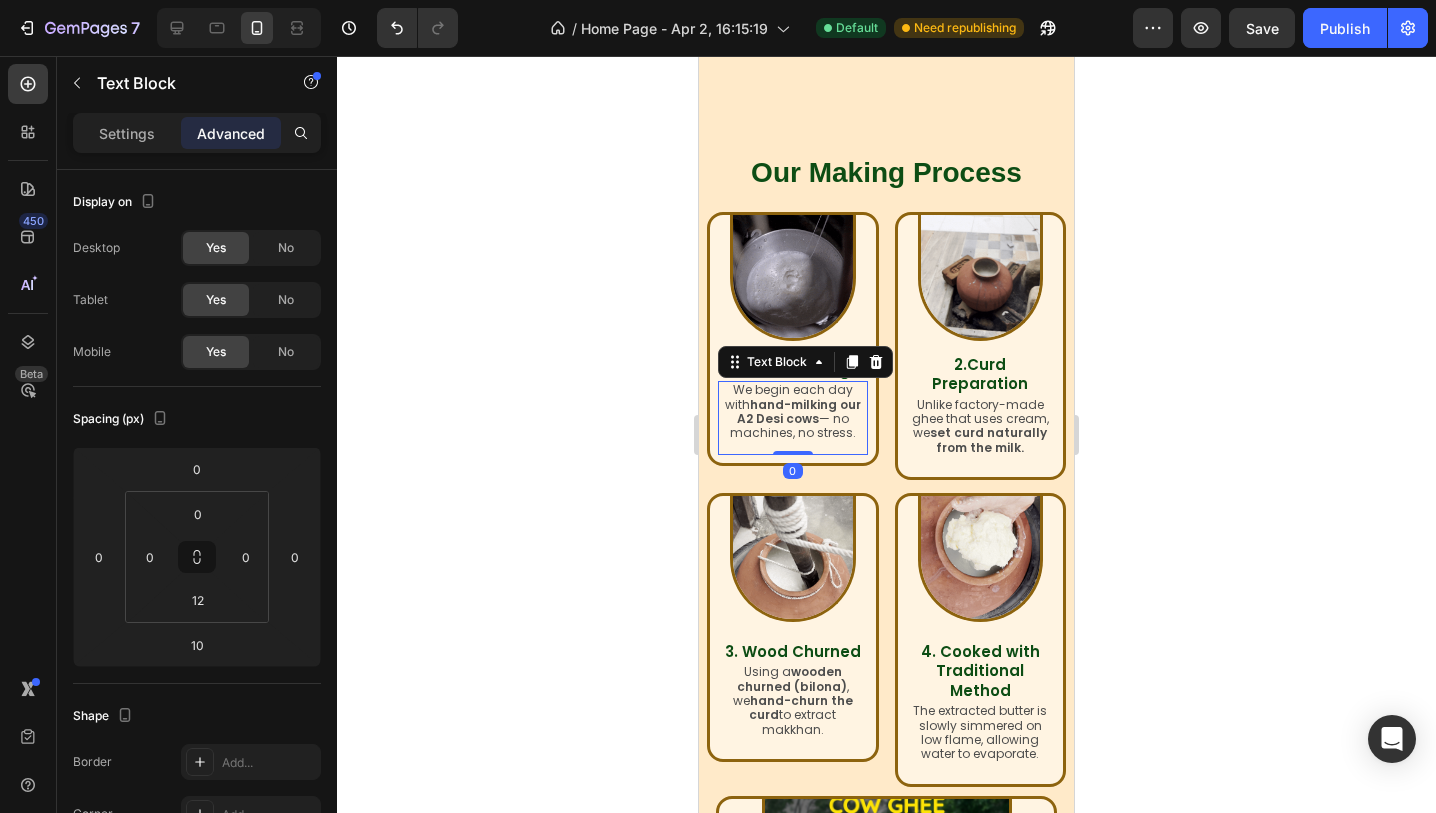 click on "We begin each day with  hand-milking our A2 Desi cows  — no machines, no stress. Text Block   0" at bounding box center (793, 418) 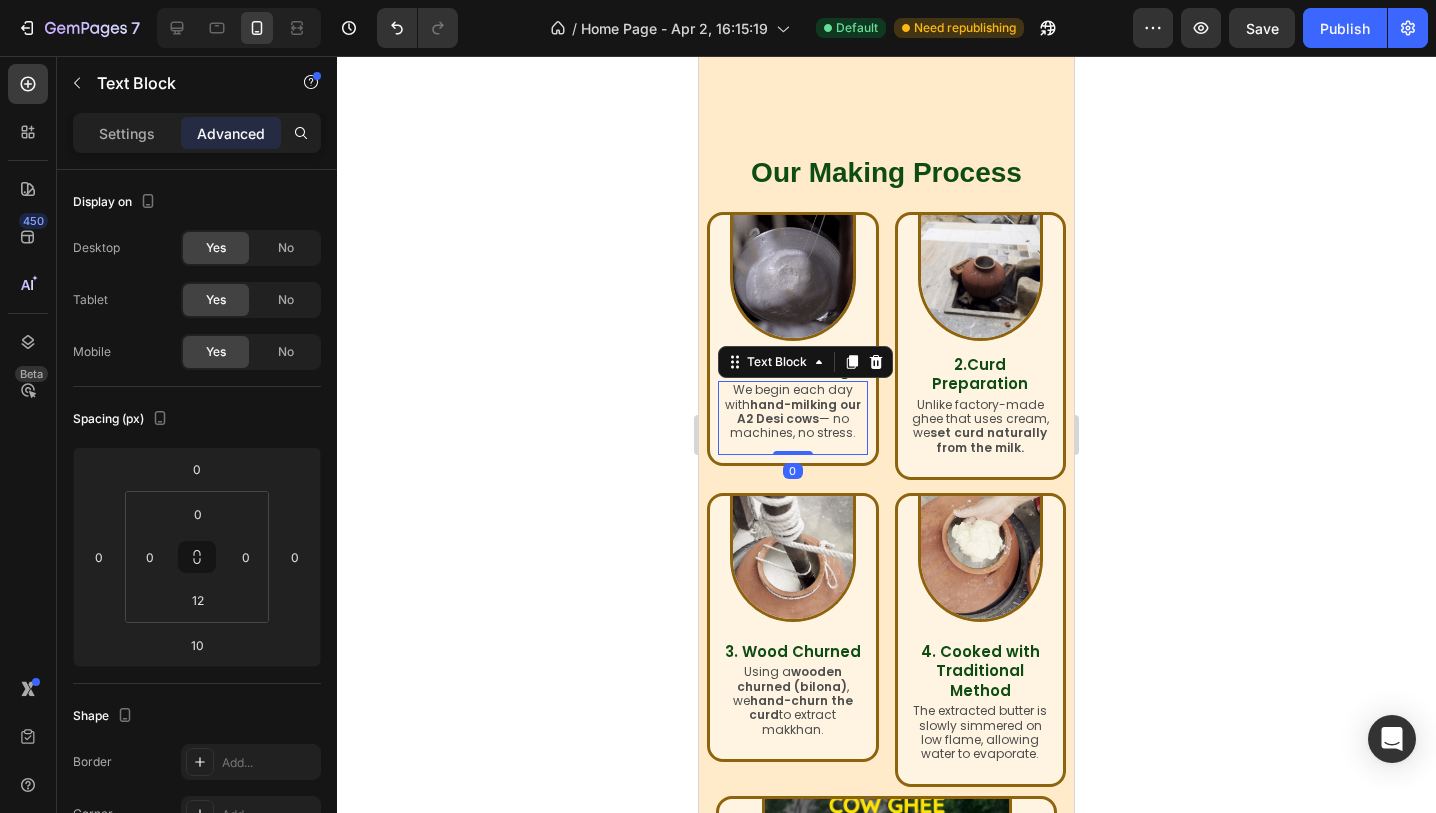 type on "0" 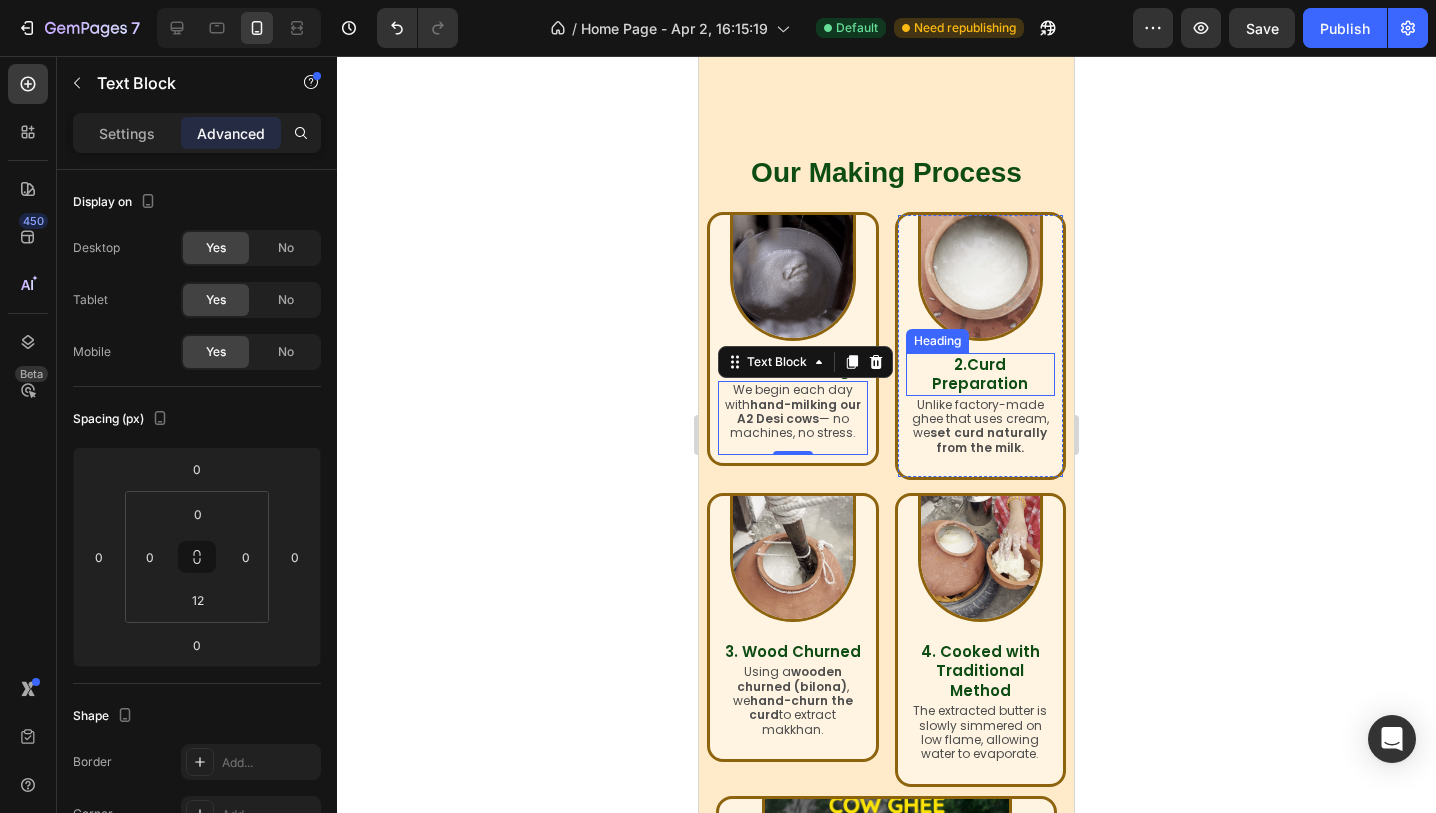 click on "2.Curd Preparation" at bounding box center (980, 374) 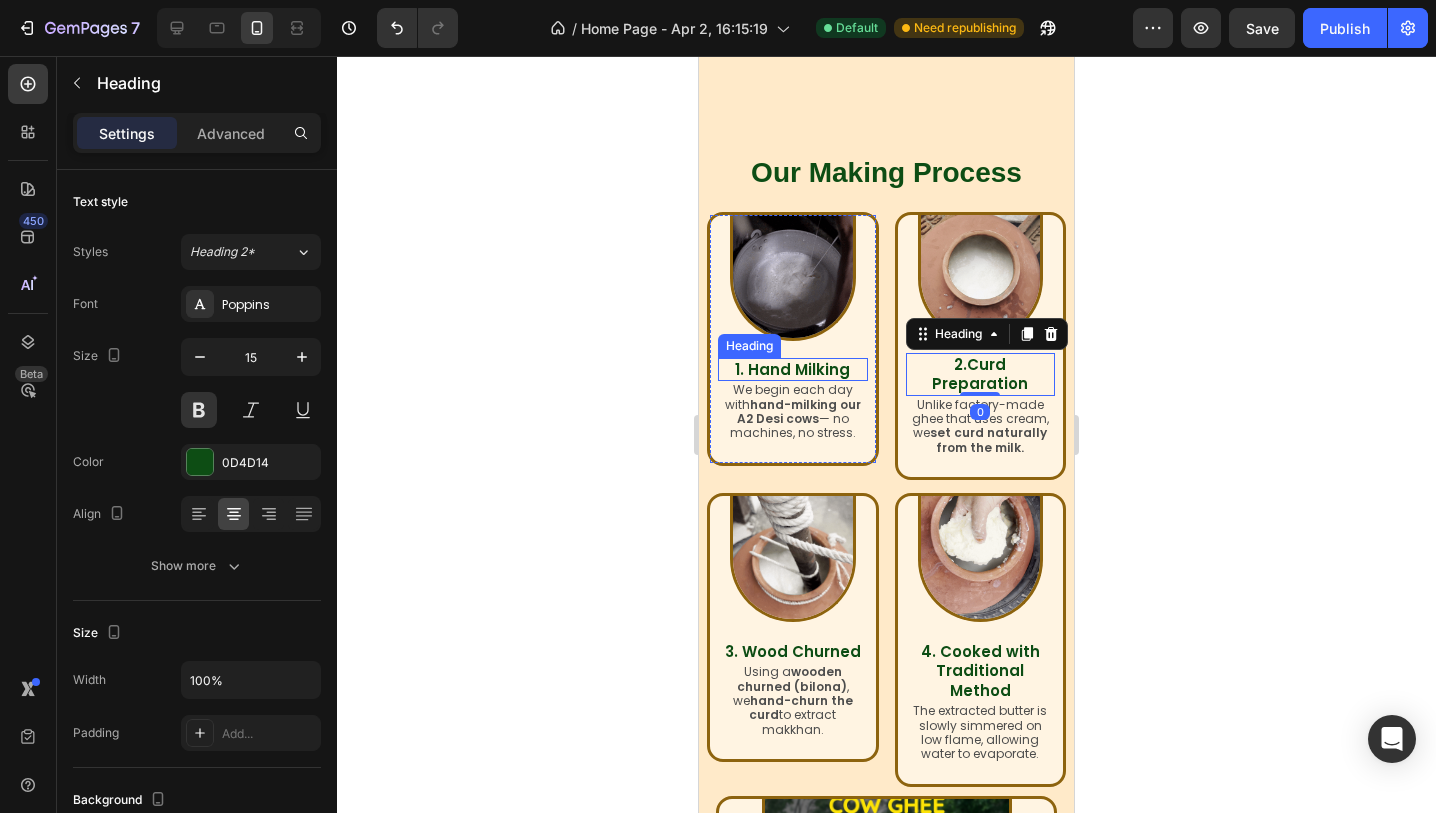 click on "1. Hand Milking" at bounding box center (792, 369) 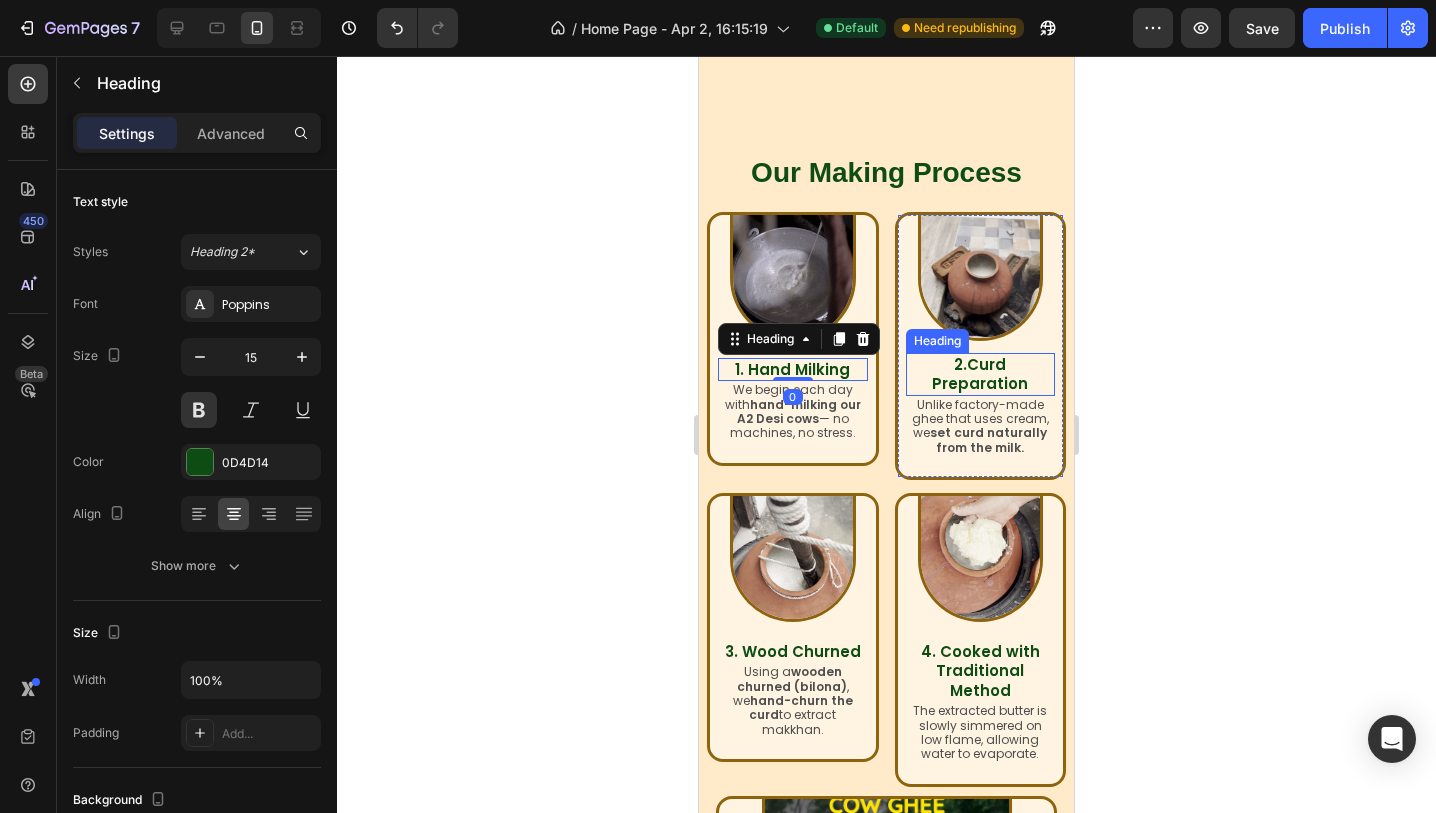 click on "2.Curd Preparation" at bounding box center (980, 374) 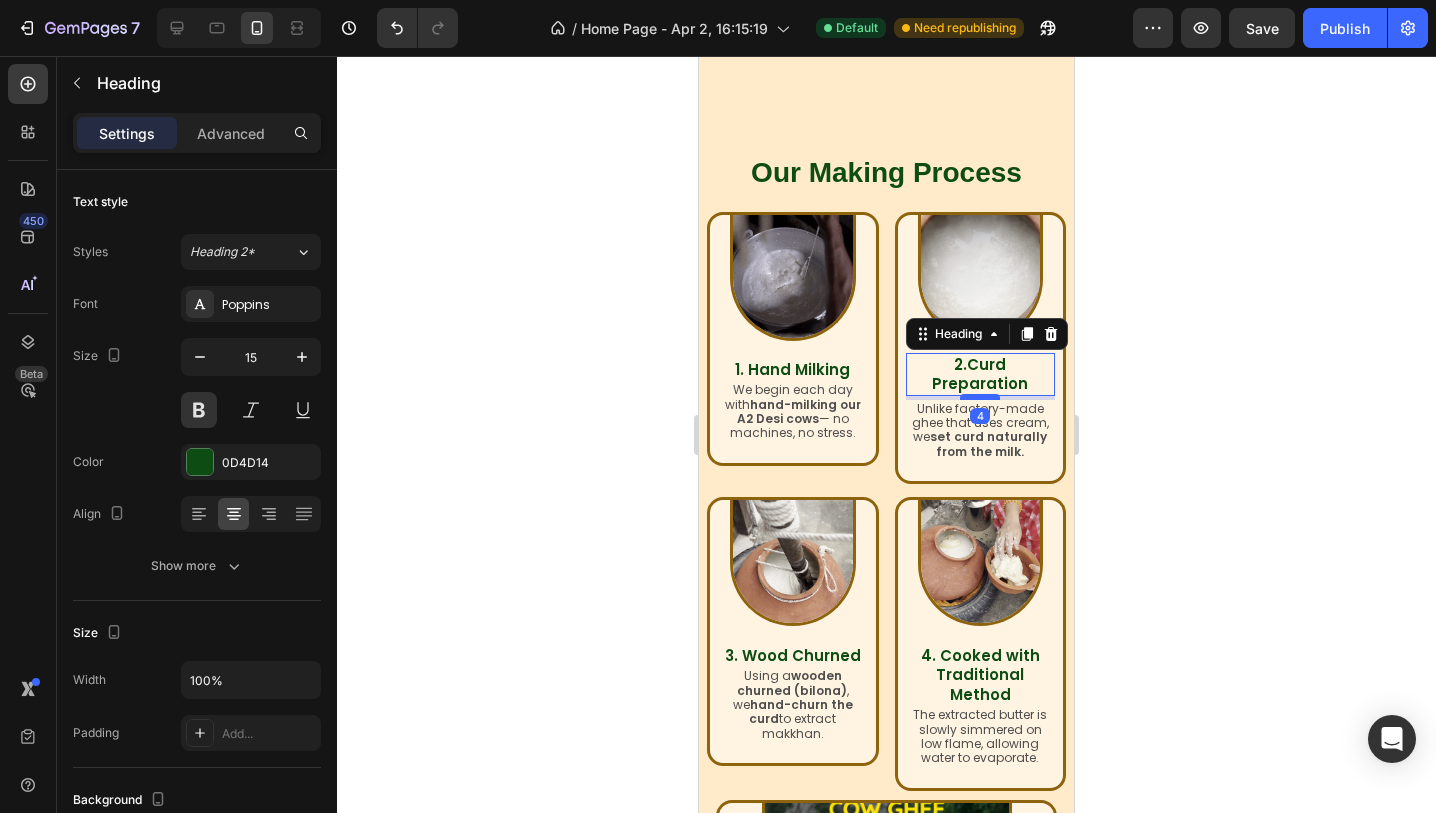 click at bounding box center [980, 397] 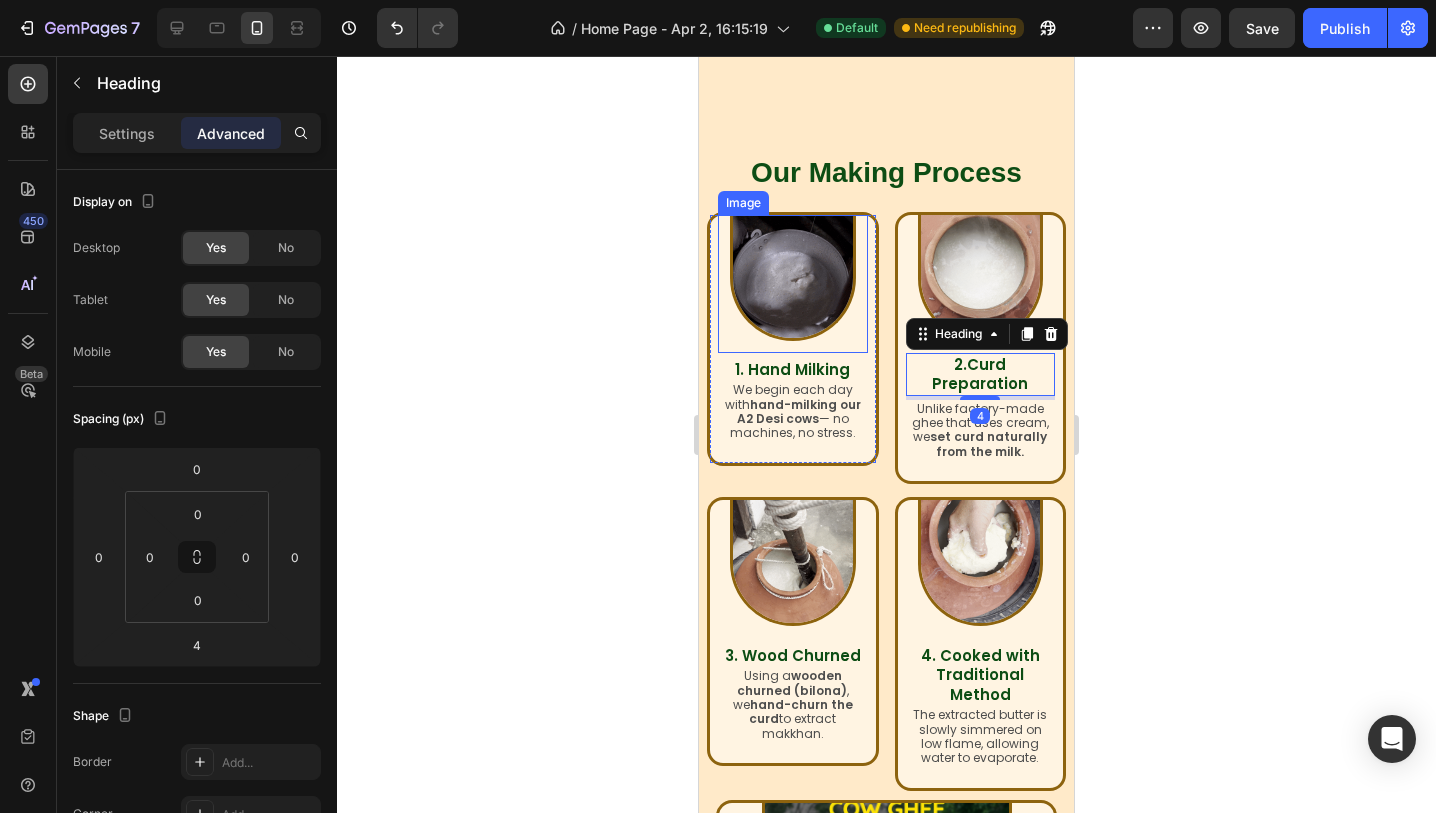 click at bounding box center [793, 278] 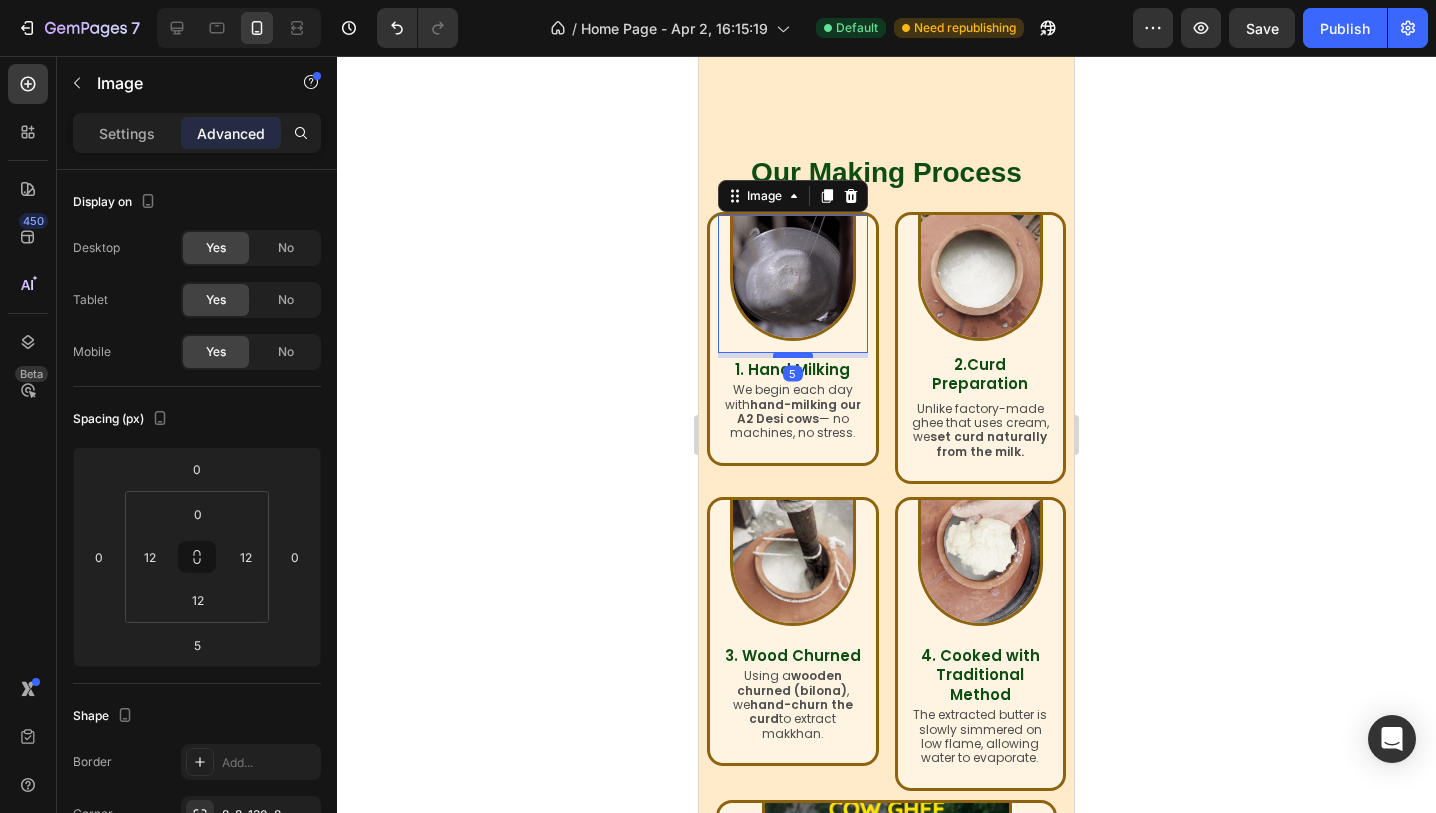 click at bounding box center (793, 355) 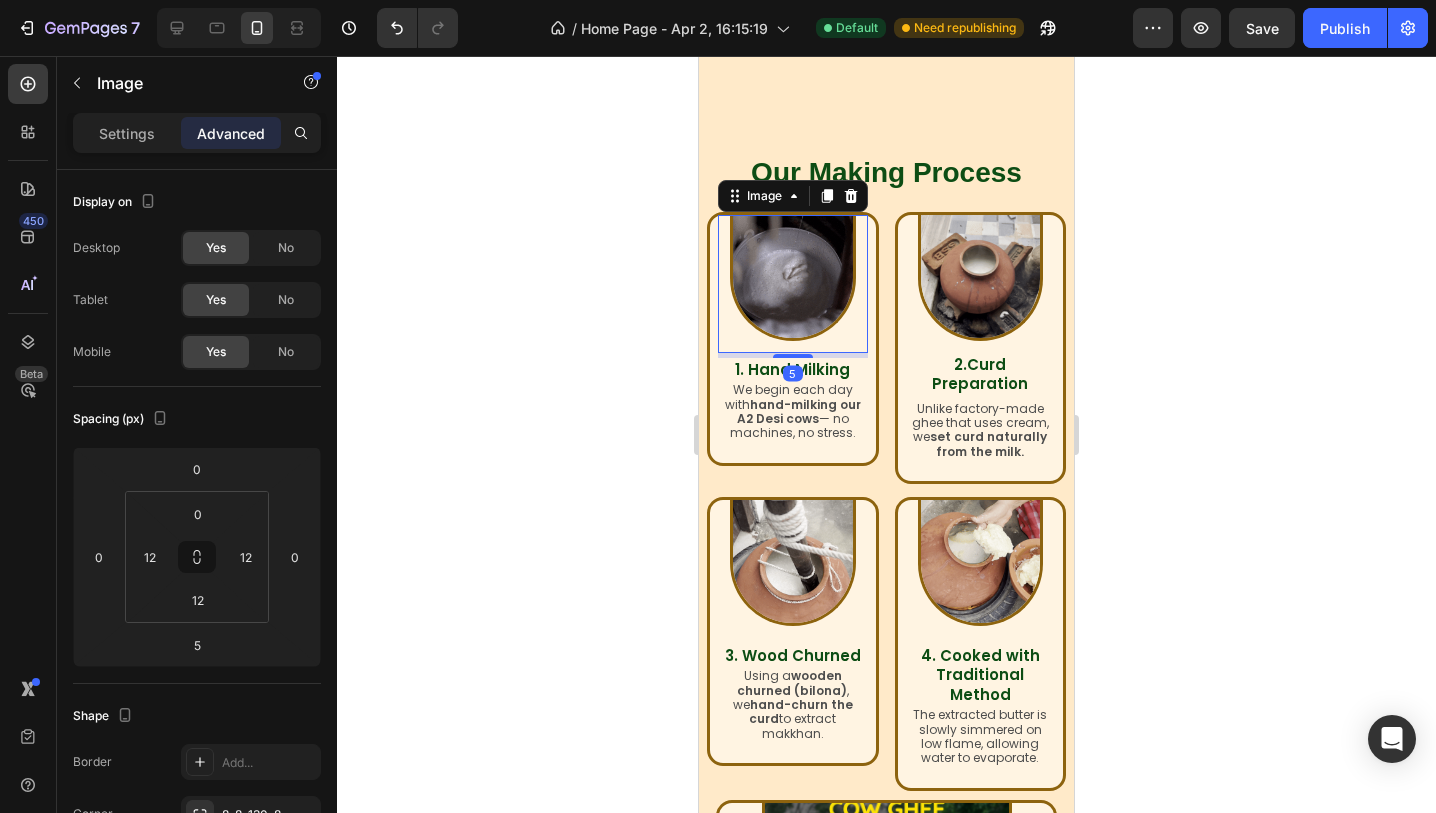 click 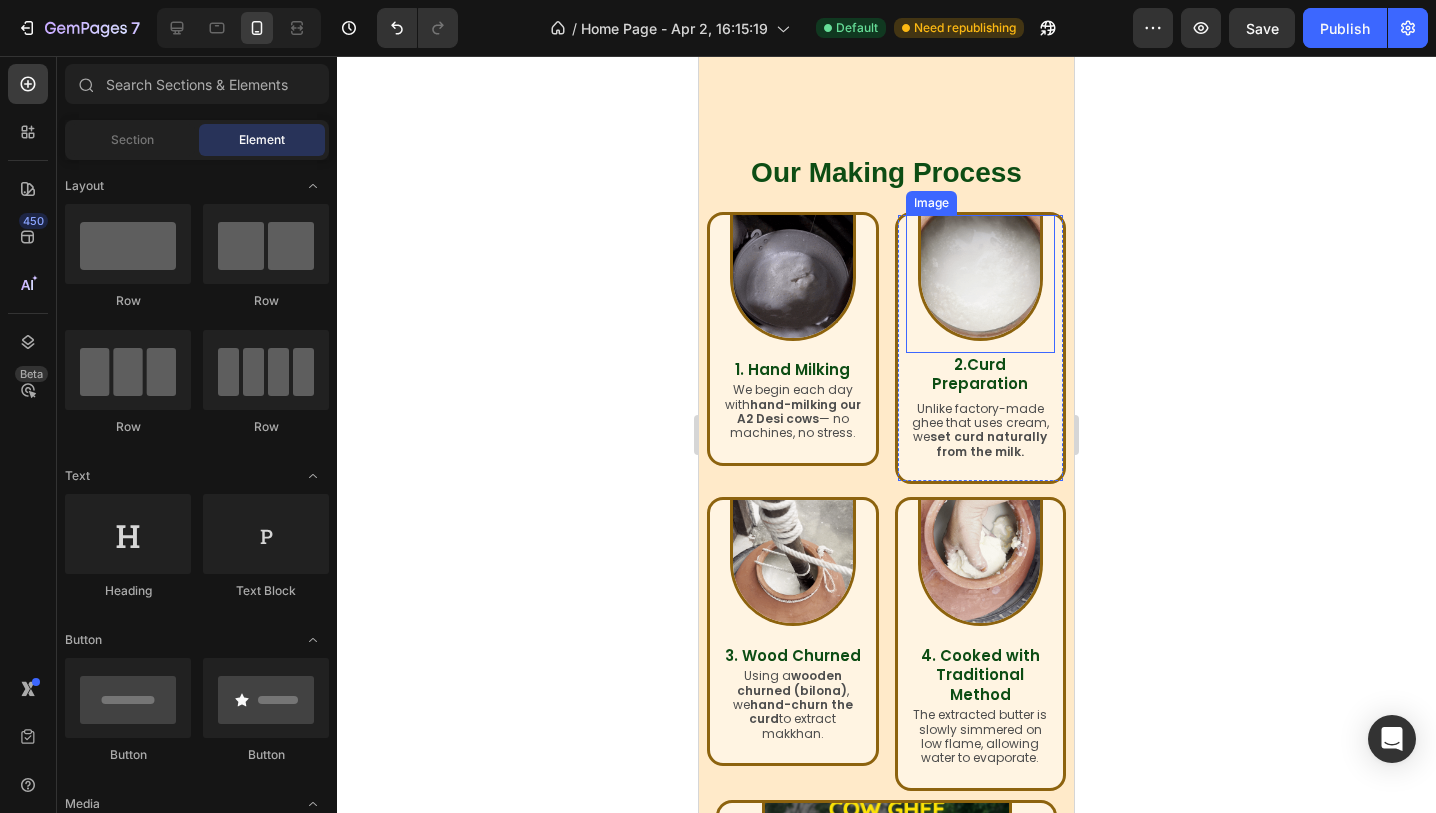click at bounding box center (981, 278) 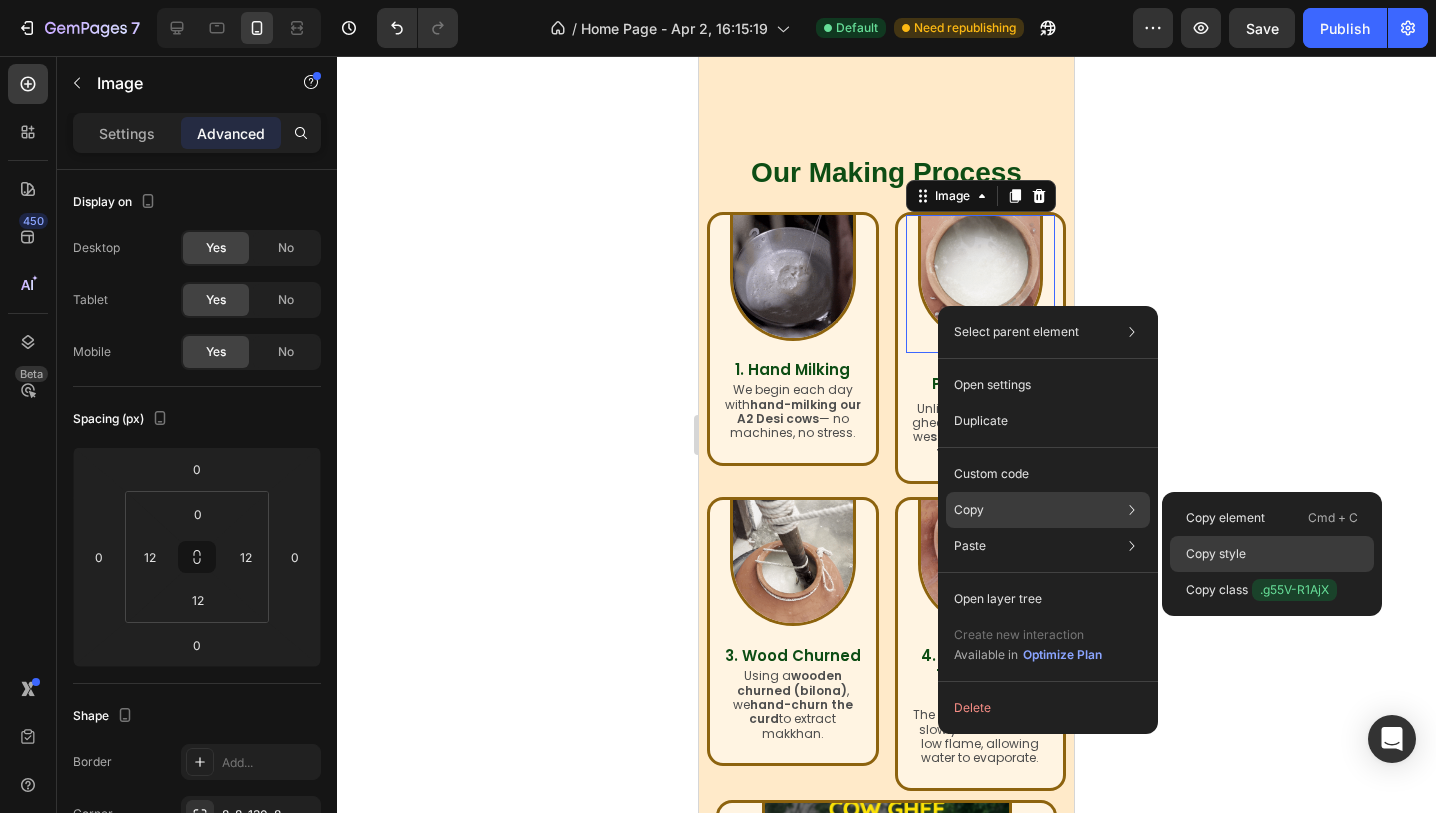 click on "Copy style" 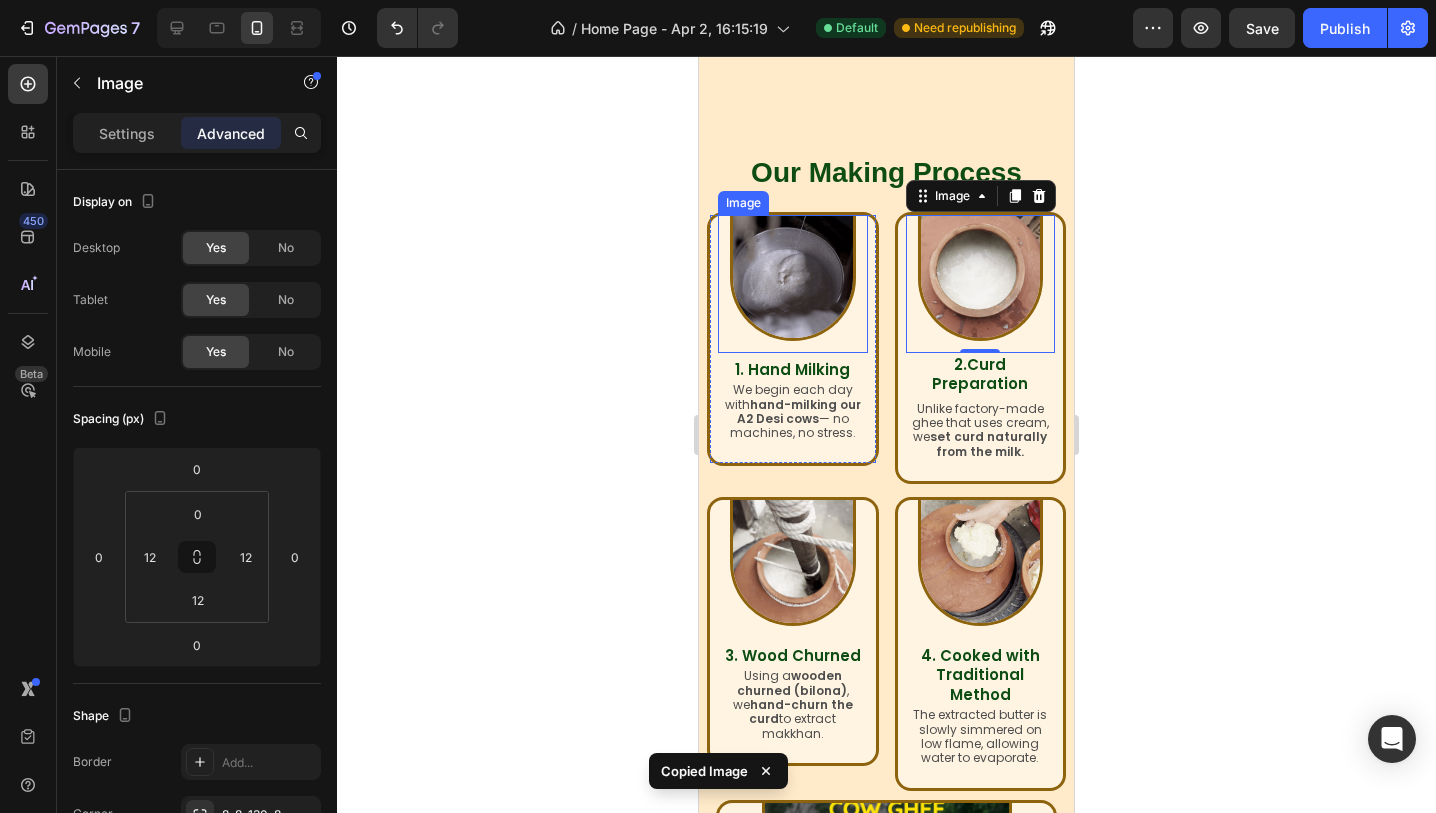 click at bounding box center [793, 278] 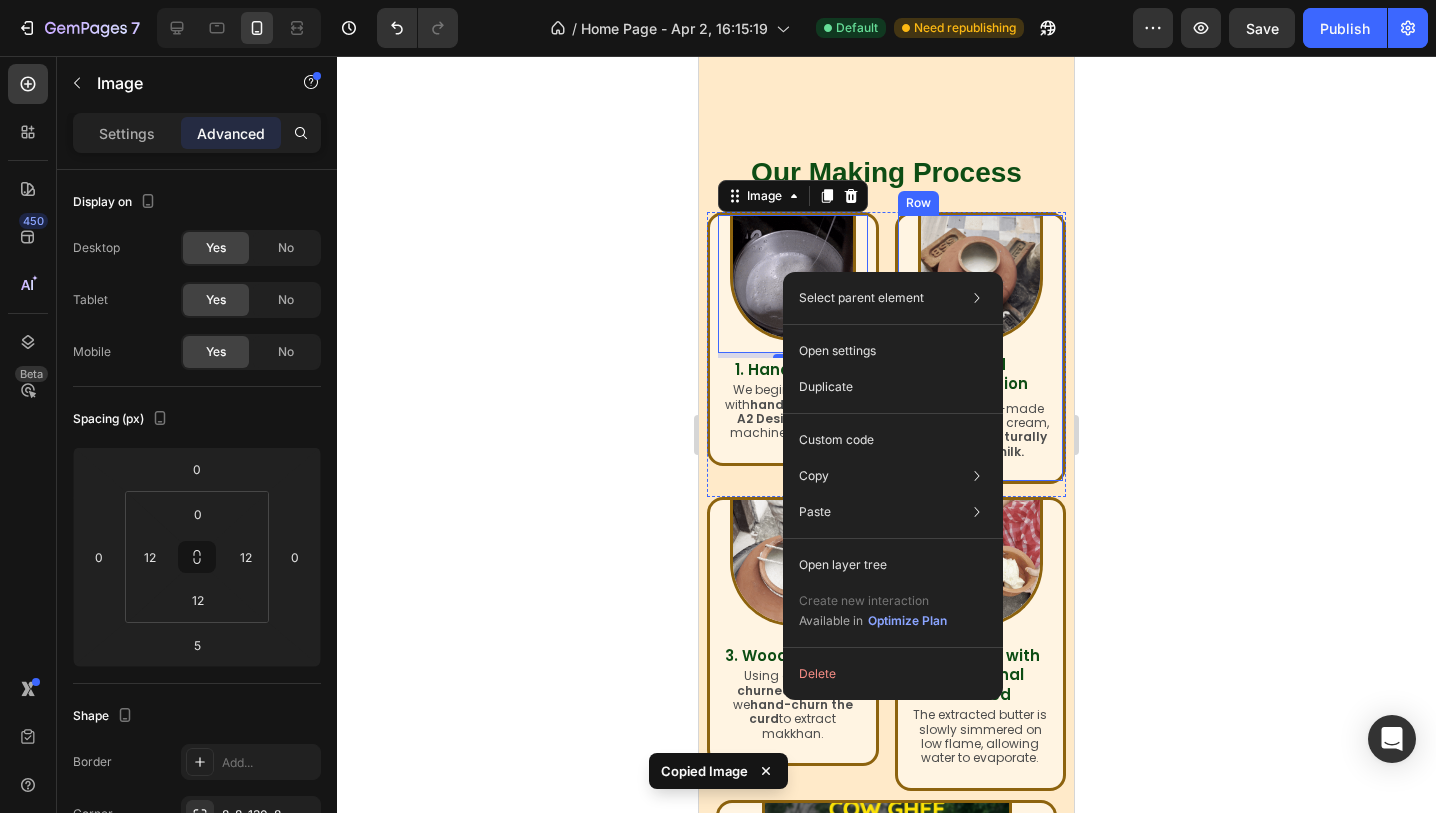 click on "Image 2.Curd Preparation Heading Unlike factory-made ghee that uses cream, we  set curd naturally from the milk. Text Block Row" at bounding box center (981, 348) 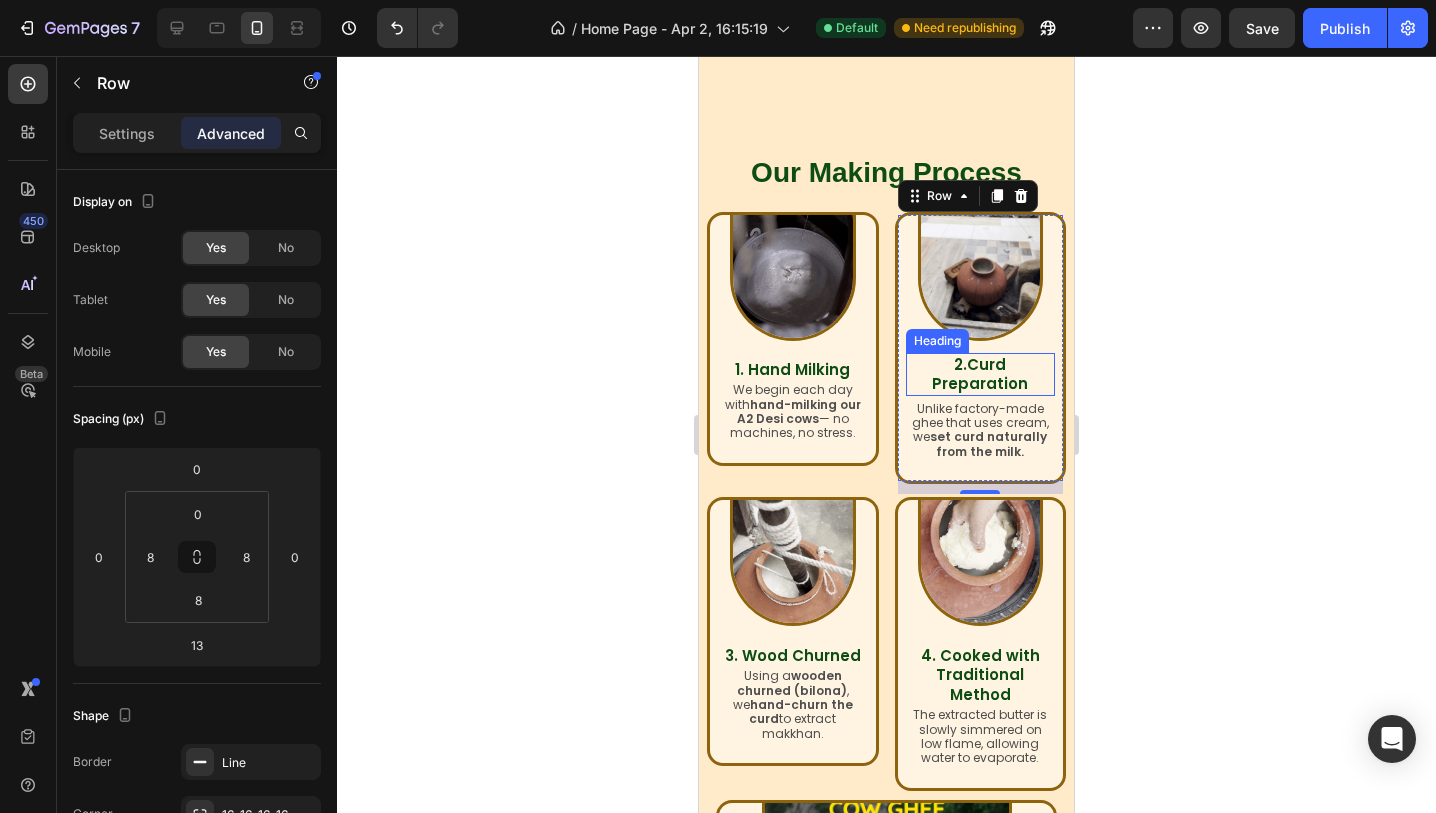 click on "2.Curd Preparation" at bounding box center (980, 374) 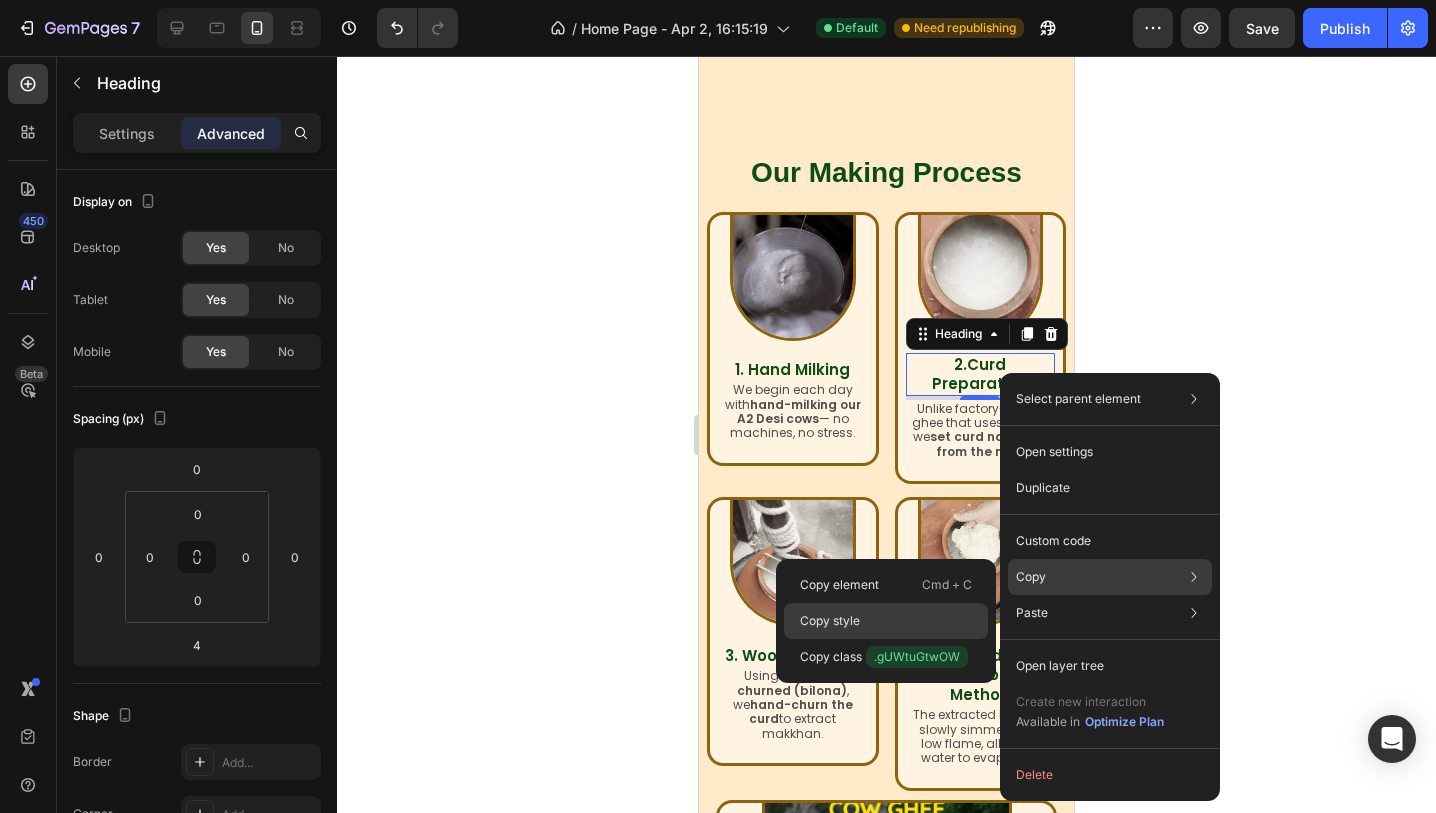 click on "Copy style" 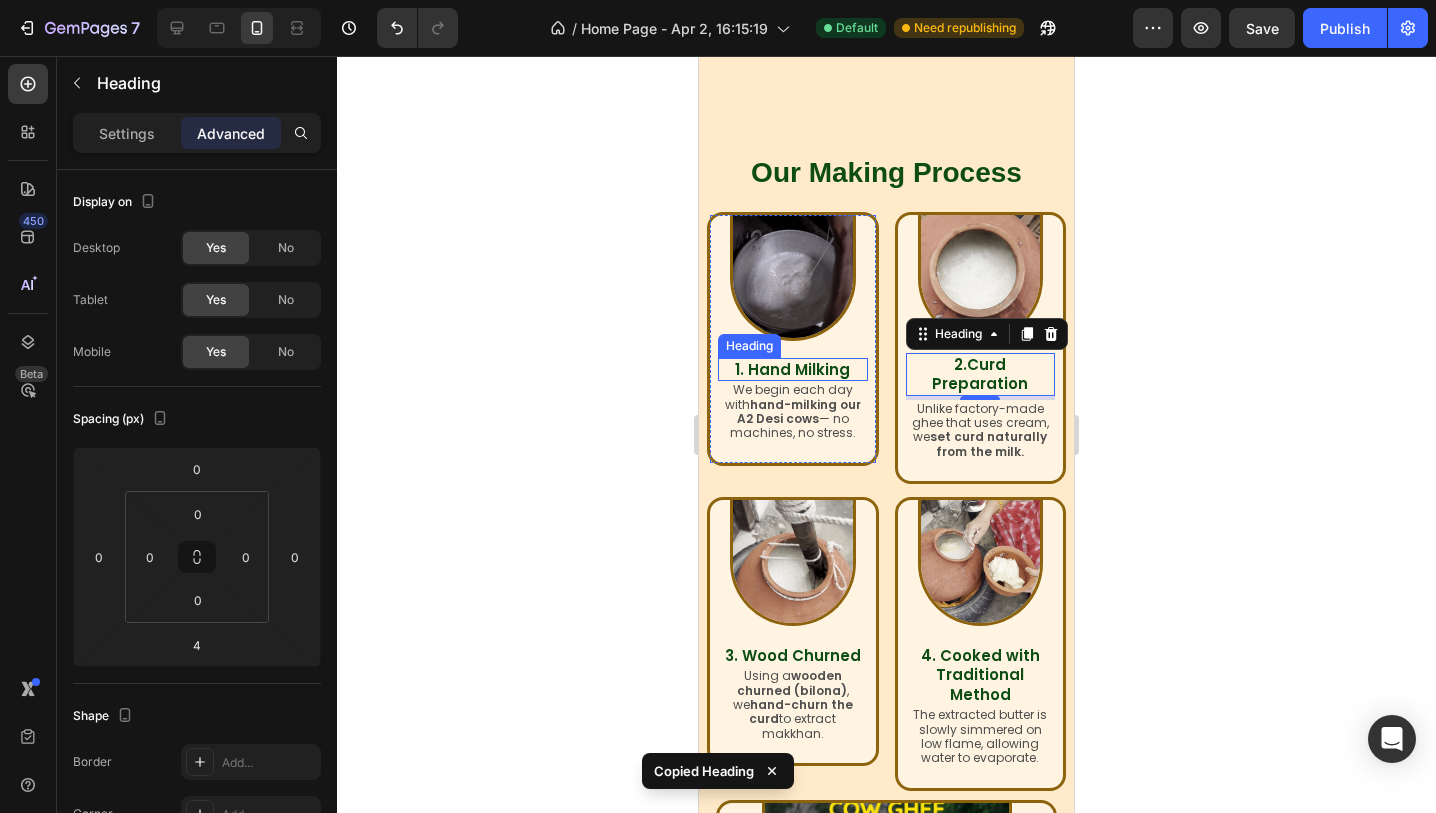 click on "1. Hand Milking" at bounding box center (792, 369) 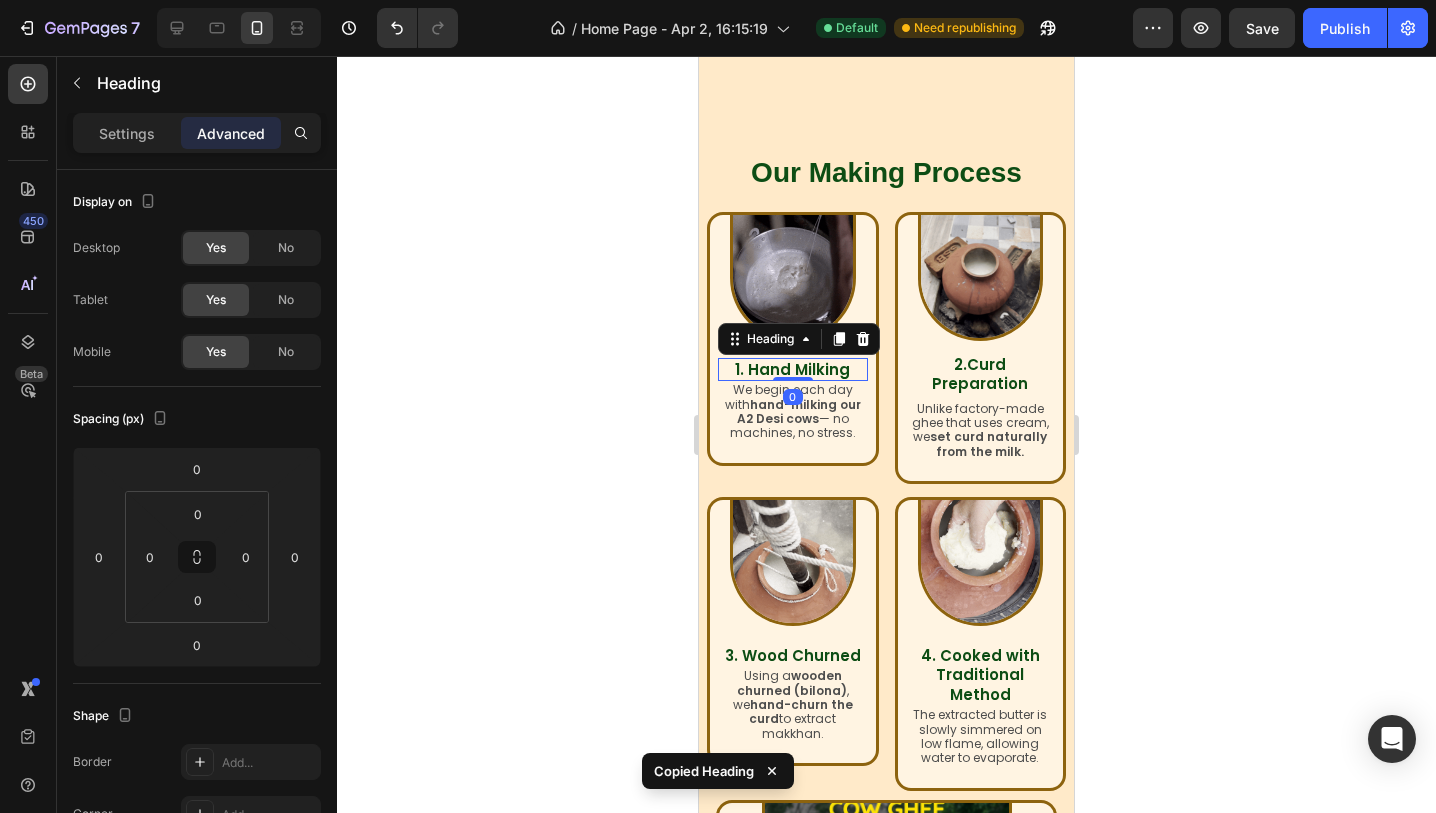 type on "4" 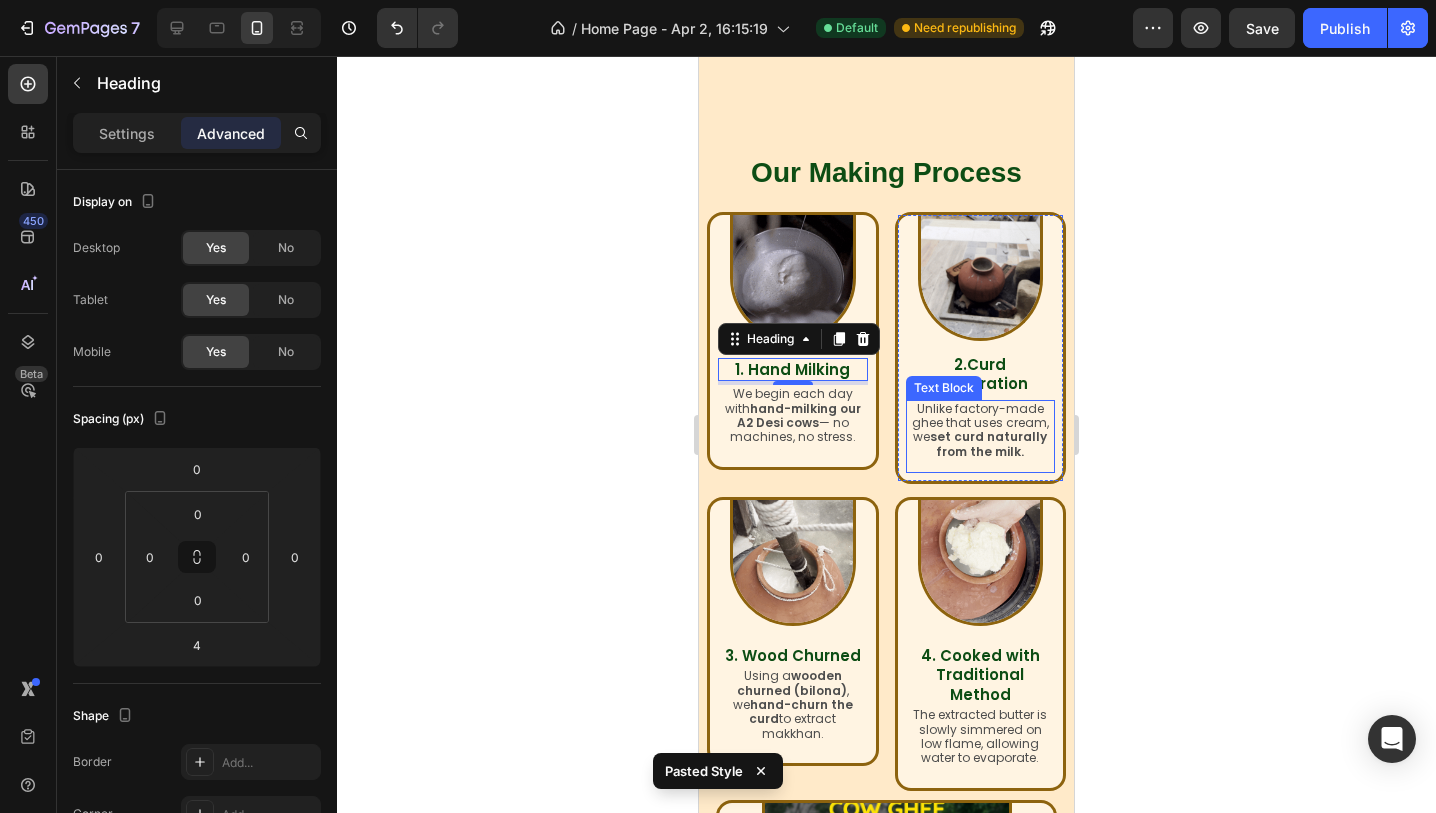 click on "set curd naturally from the milk." at bounding box center (988, 443) 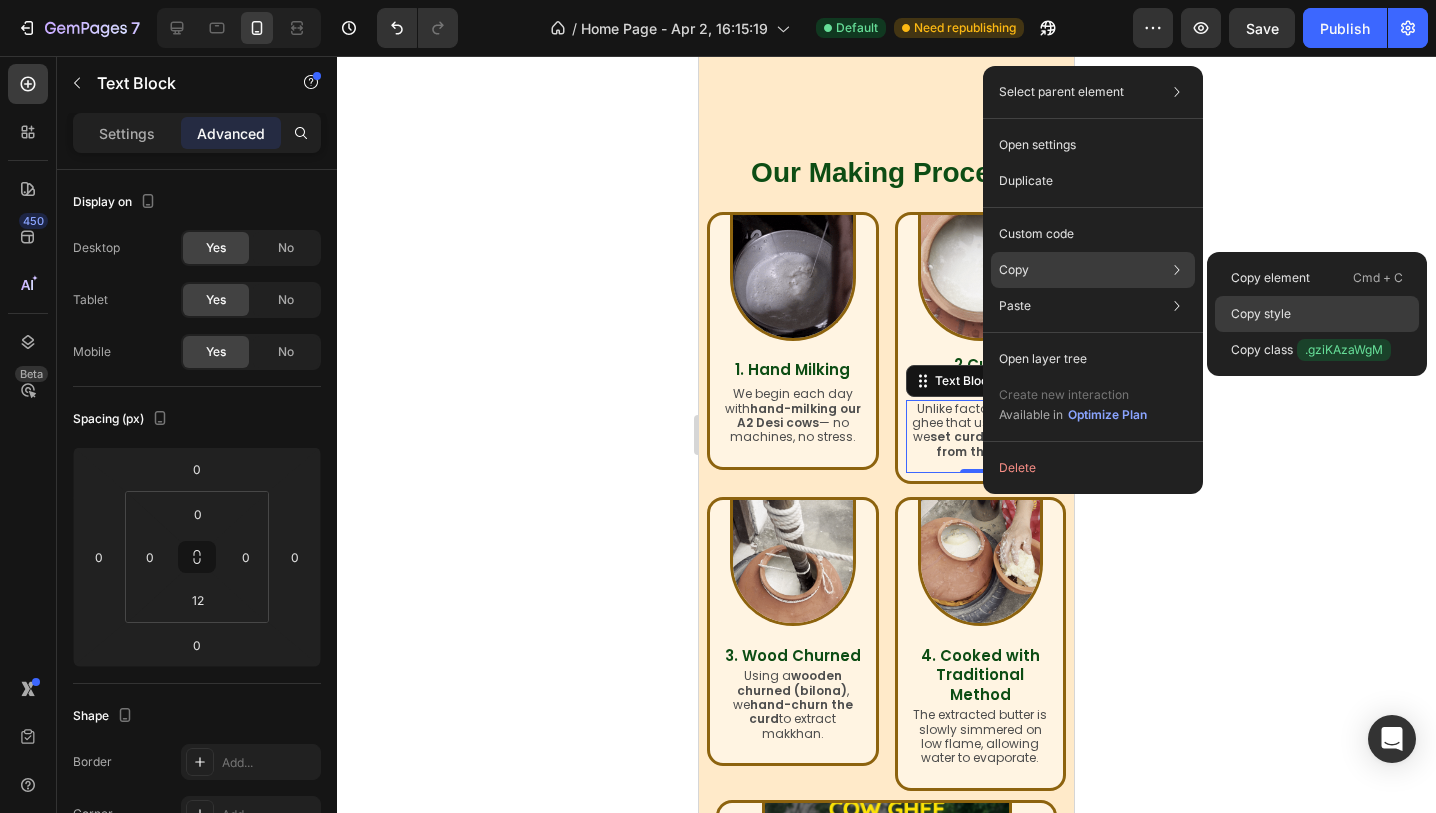 click on "Copy style" at bounding box center [1261, 314] 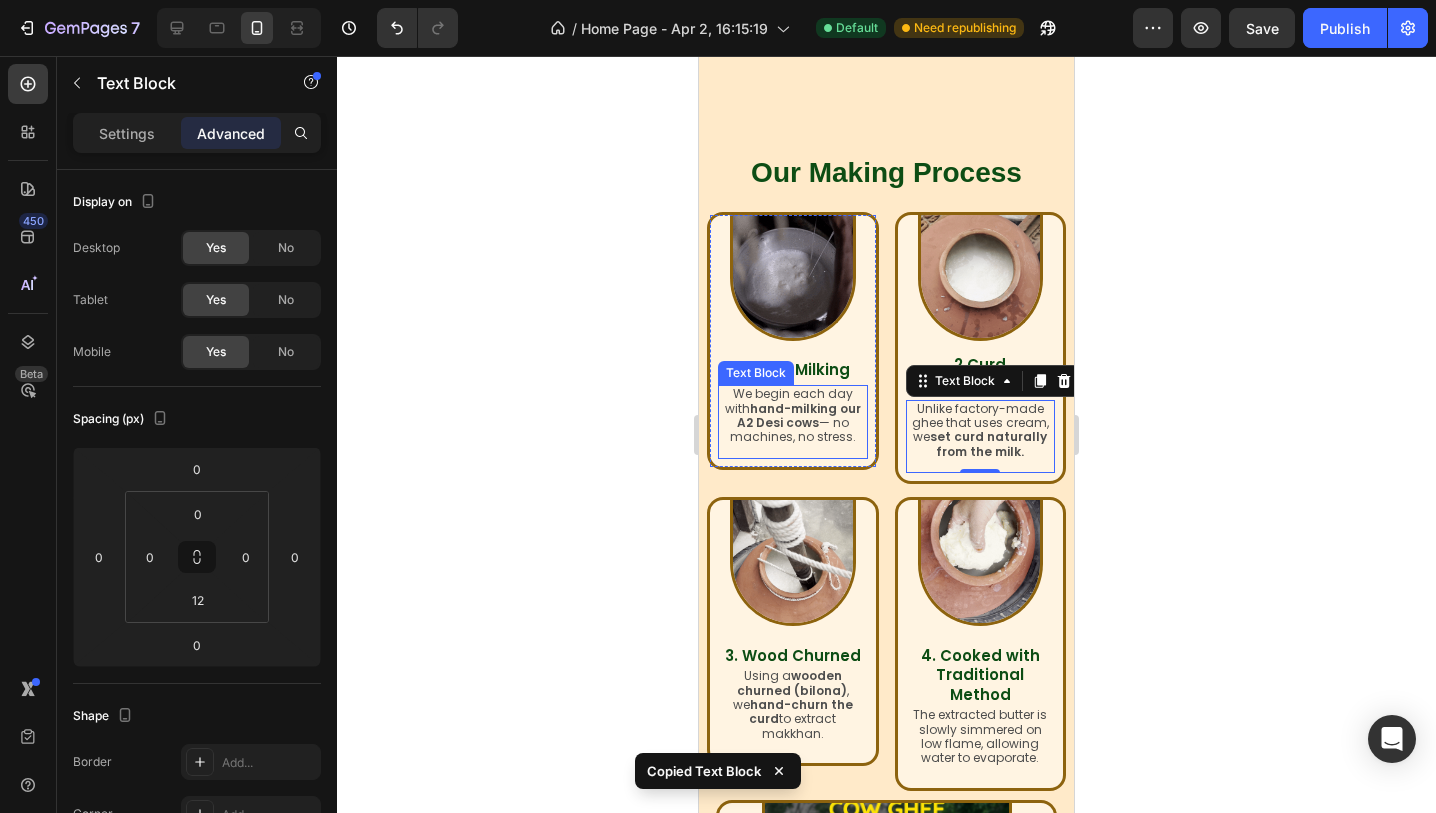 click on "hand-milking our A2 Desi cows" at bounding box center [799, 415] 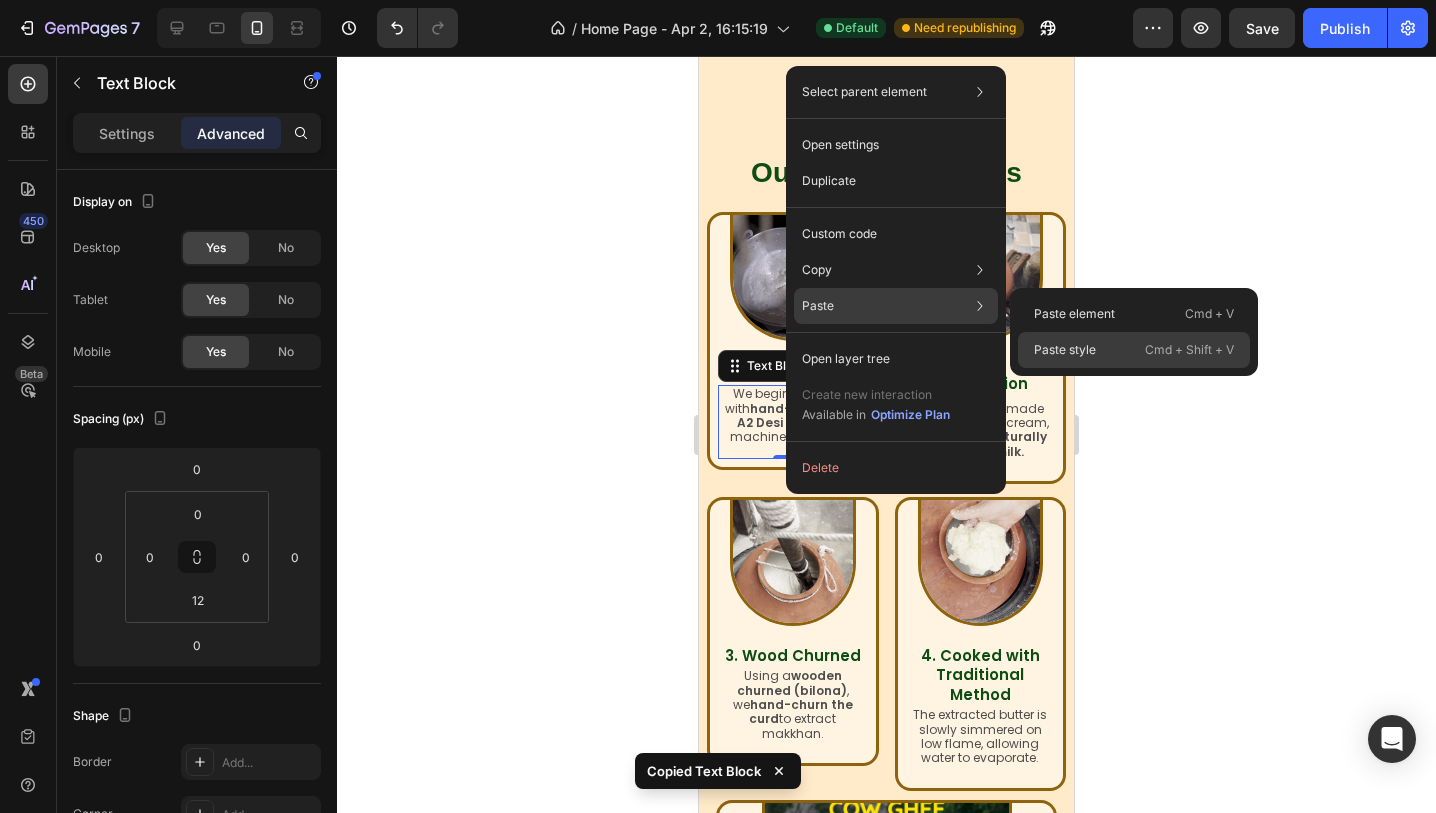 click on "Paste style  Cmd + Shift + V" 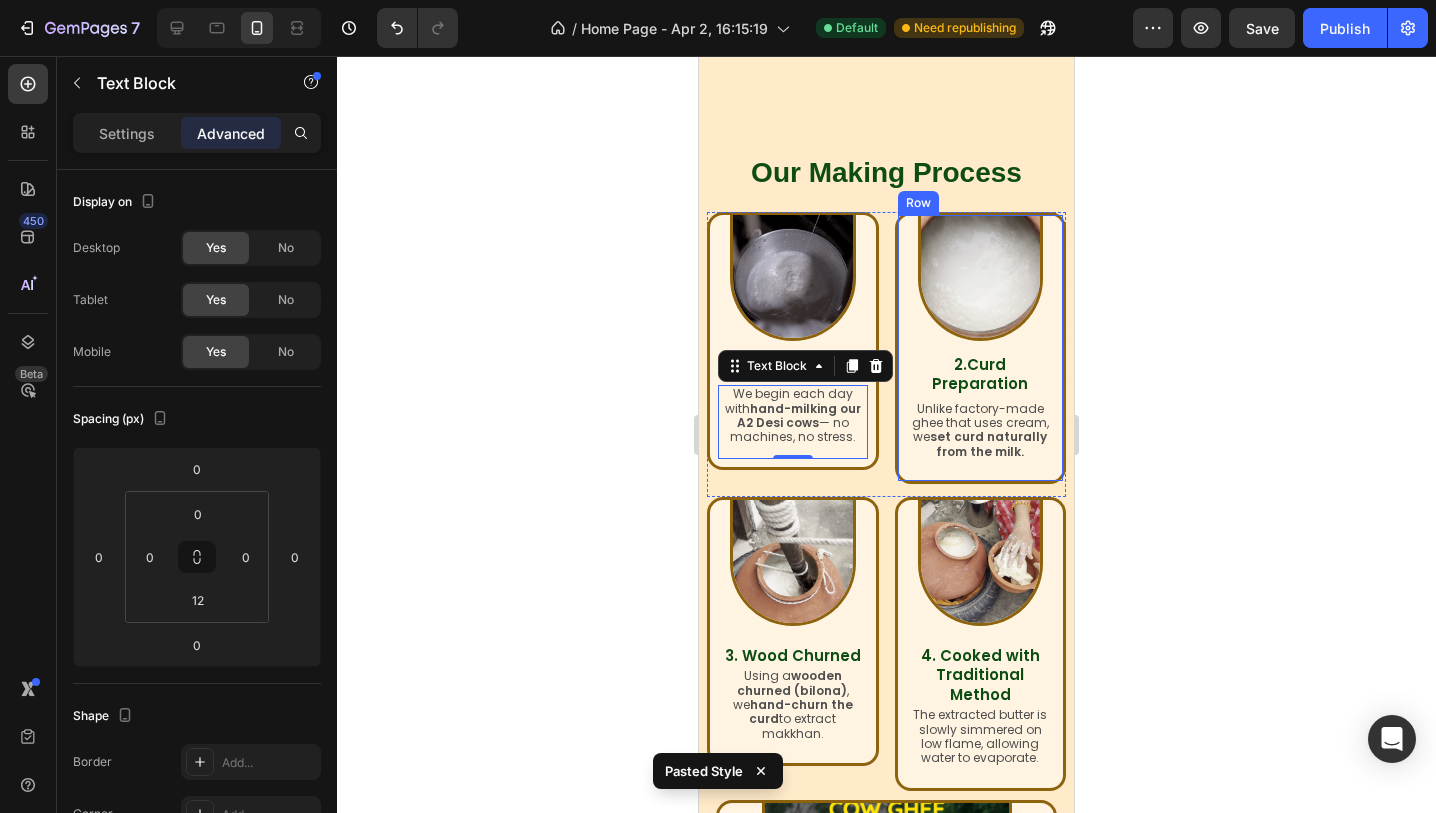 click on "Image 2.Curd Preparation Heading Unlike factory-made ghee that uses cream, we  set curd naturally from the milk. Text Block Row" at bounding box center (981, 348) 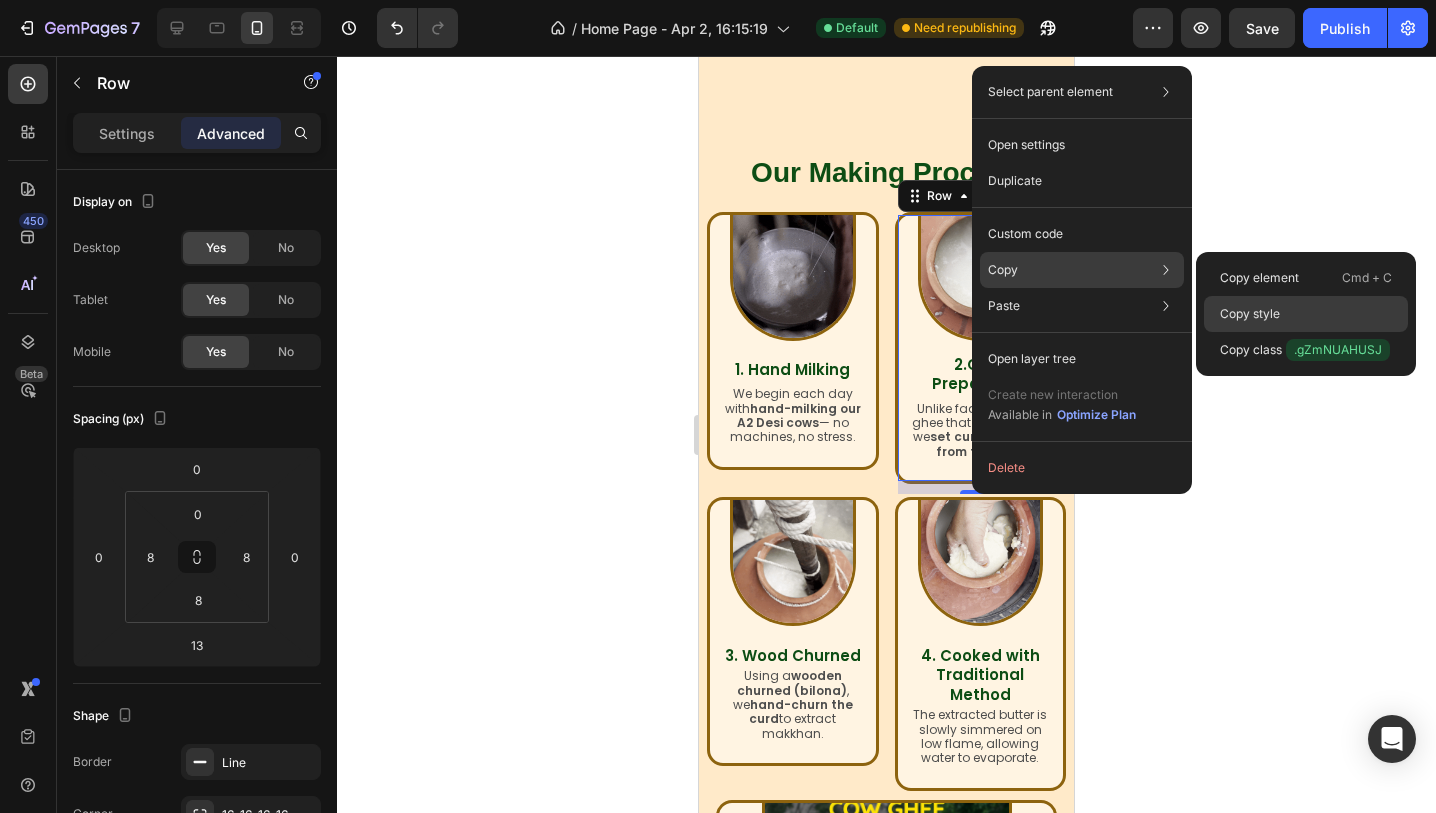 click on "Copy style" 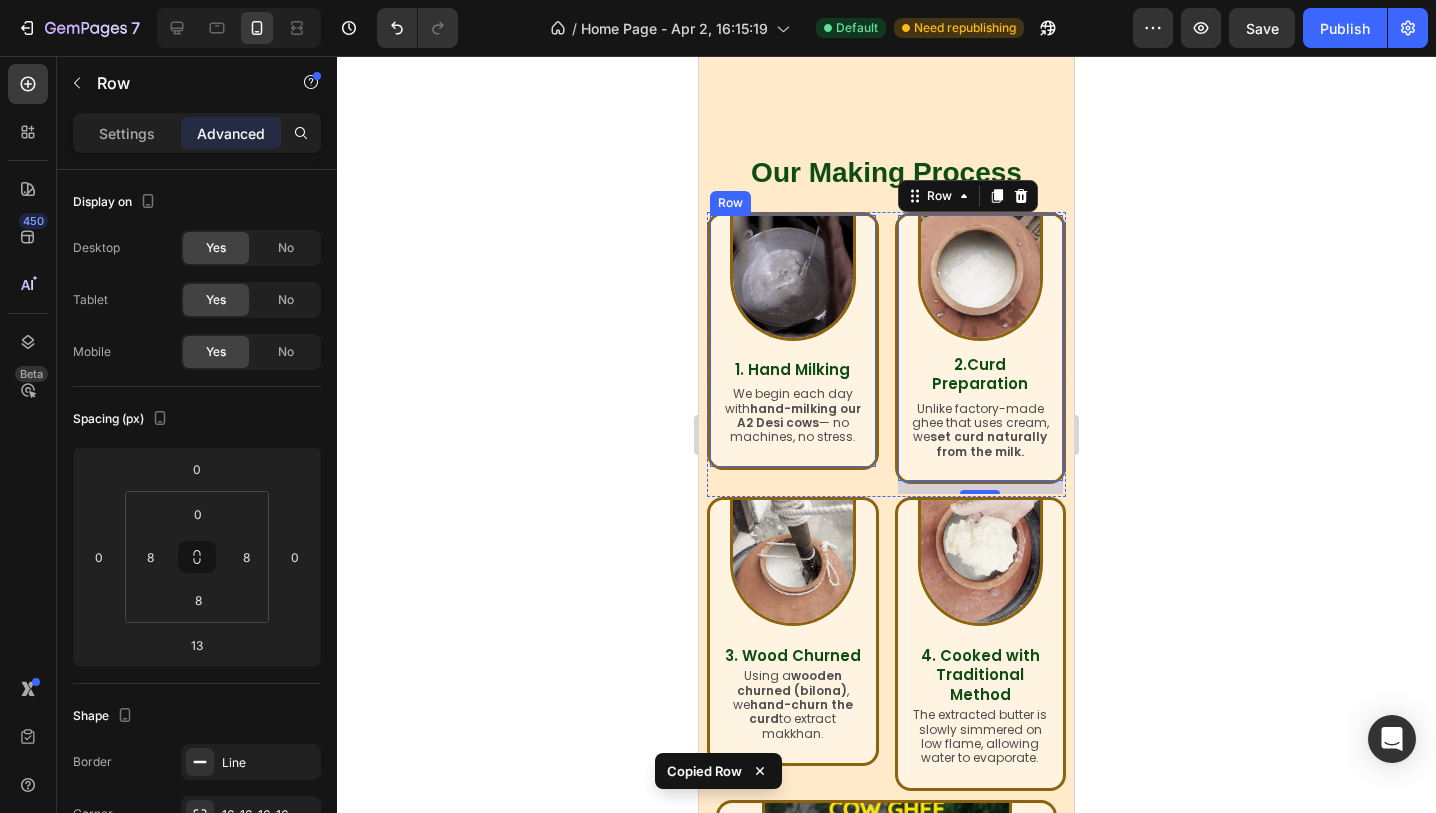 click on "Image 1. Hand Milking Heading We begin each day with  hand-milking our A2 Desi cows  — no machines, no stress. Text Block Row" at bounding box center (793, 341) 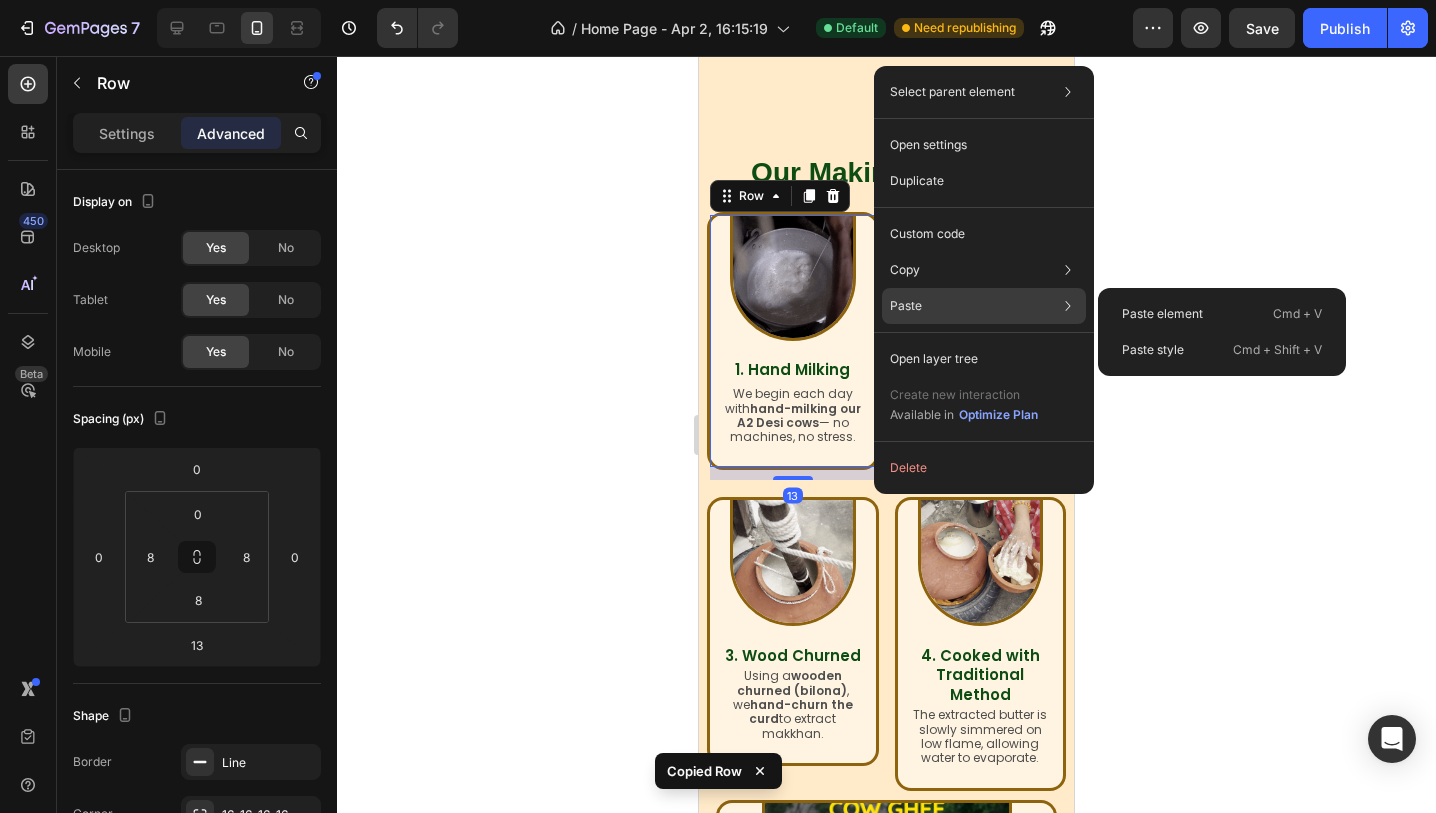 click on "Paste Paste element  Cmd + V Paste style  Cmd + Shift + V" 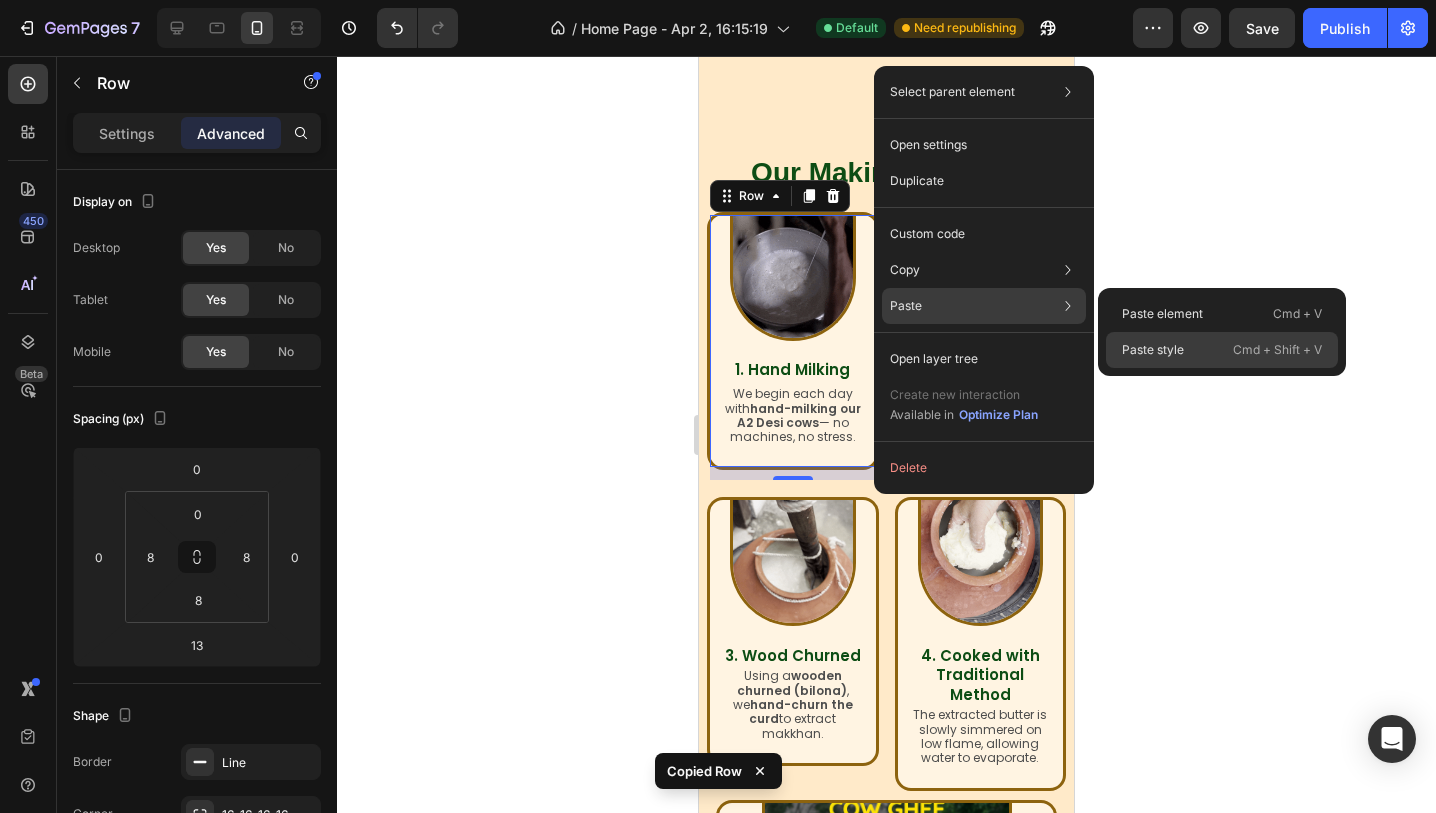 click on "Paste style" at bounding box center [1153, 350] 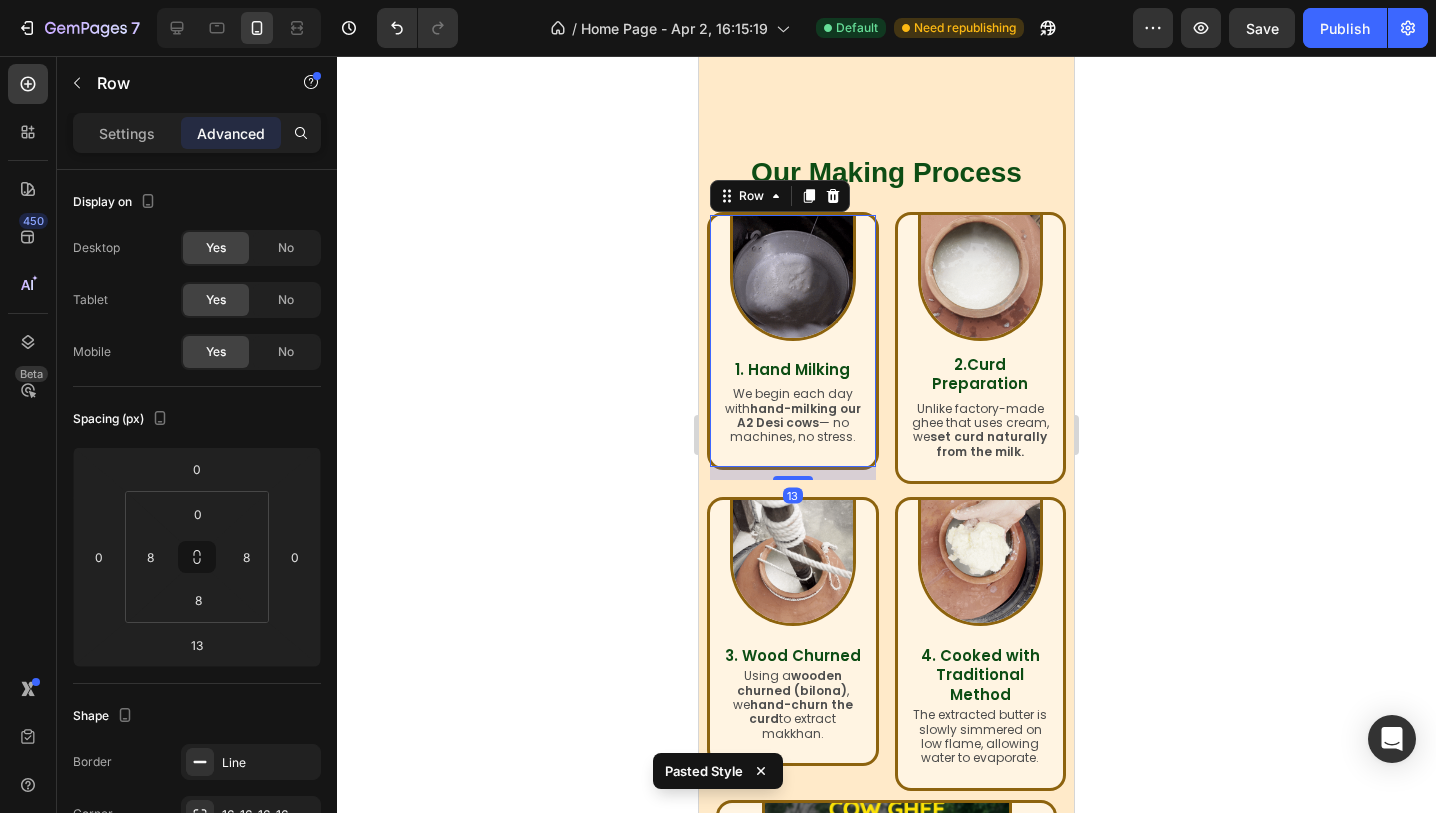 click 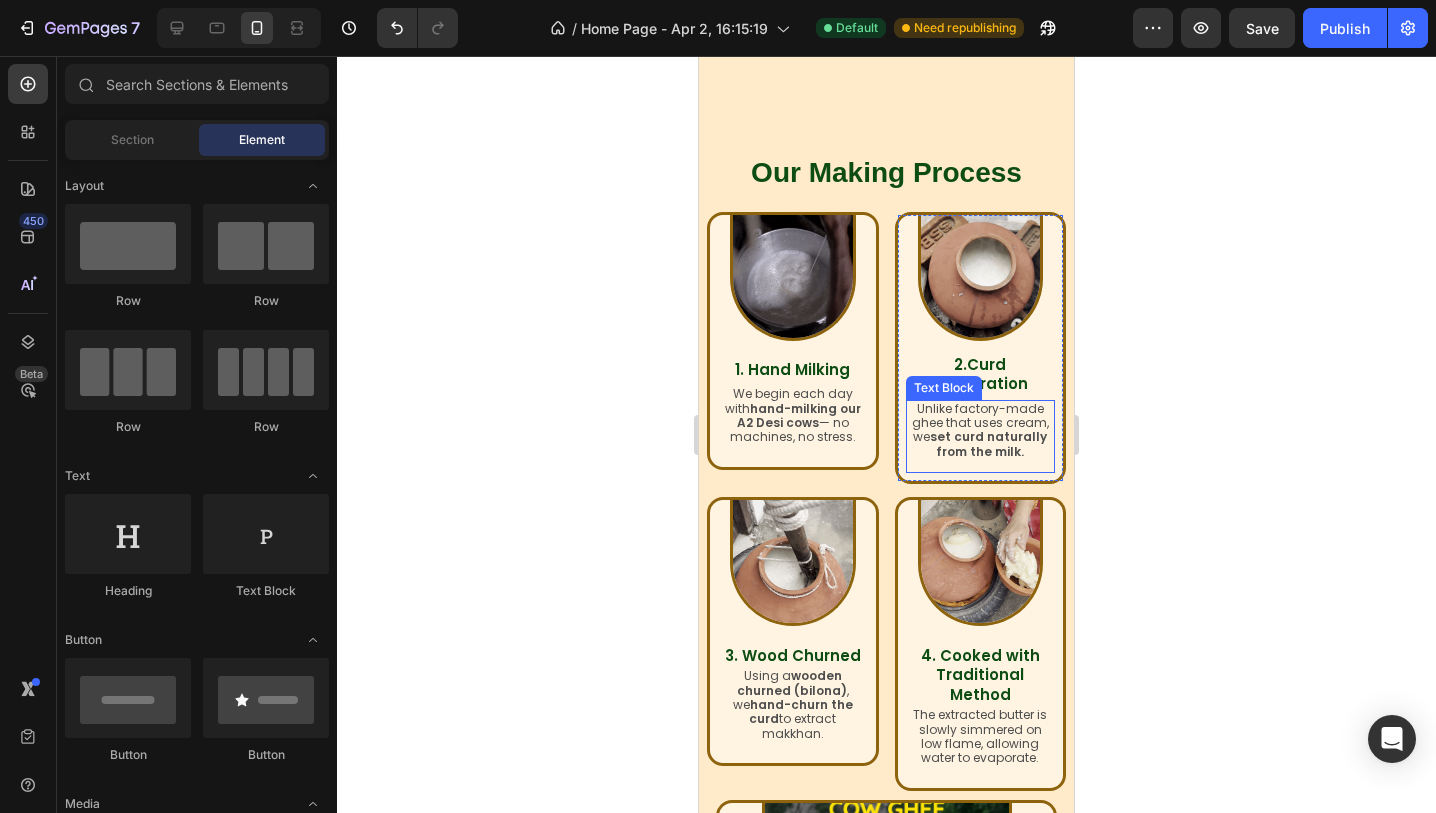click on "set curd naturally from the milk." at bounding box center (988, 443) 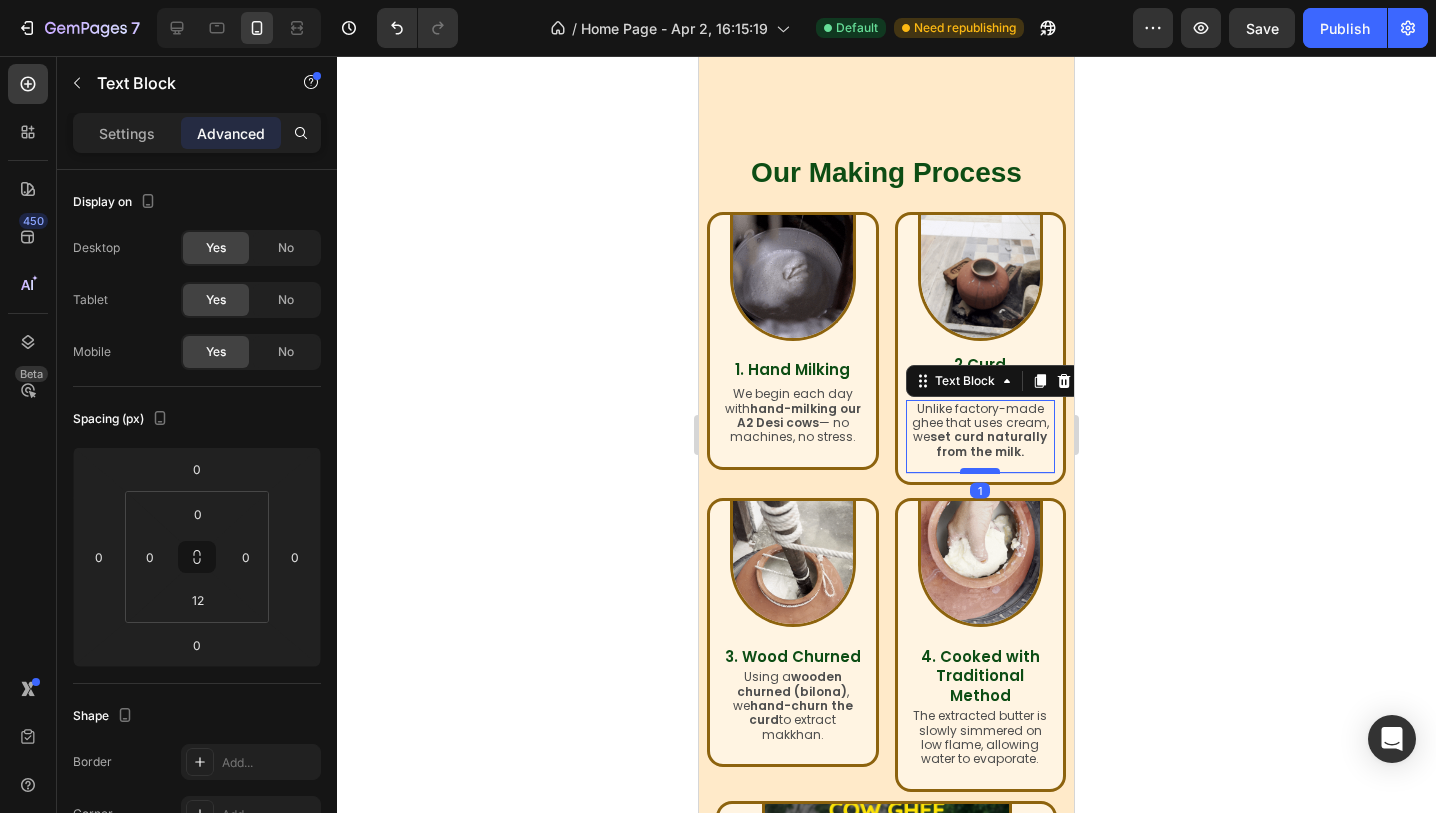 drag, startPoint x: 980, startPoint y: 449, endPoint x: 907, endPoint y: 156, distance: 301.95694 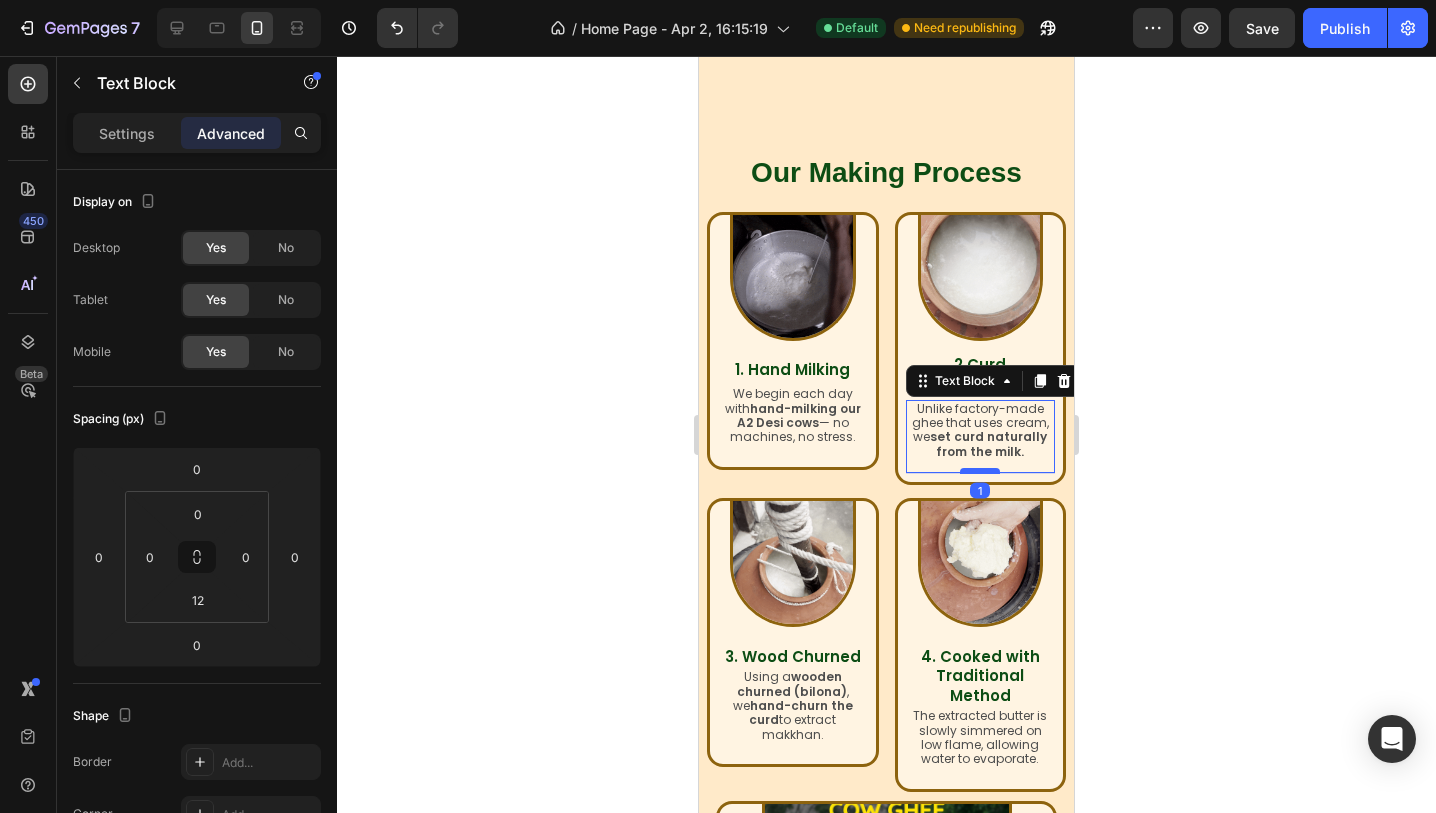 click at bounding box center [980, 471] 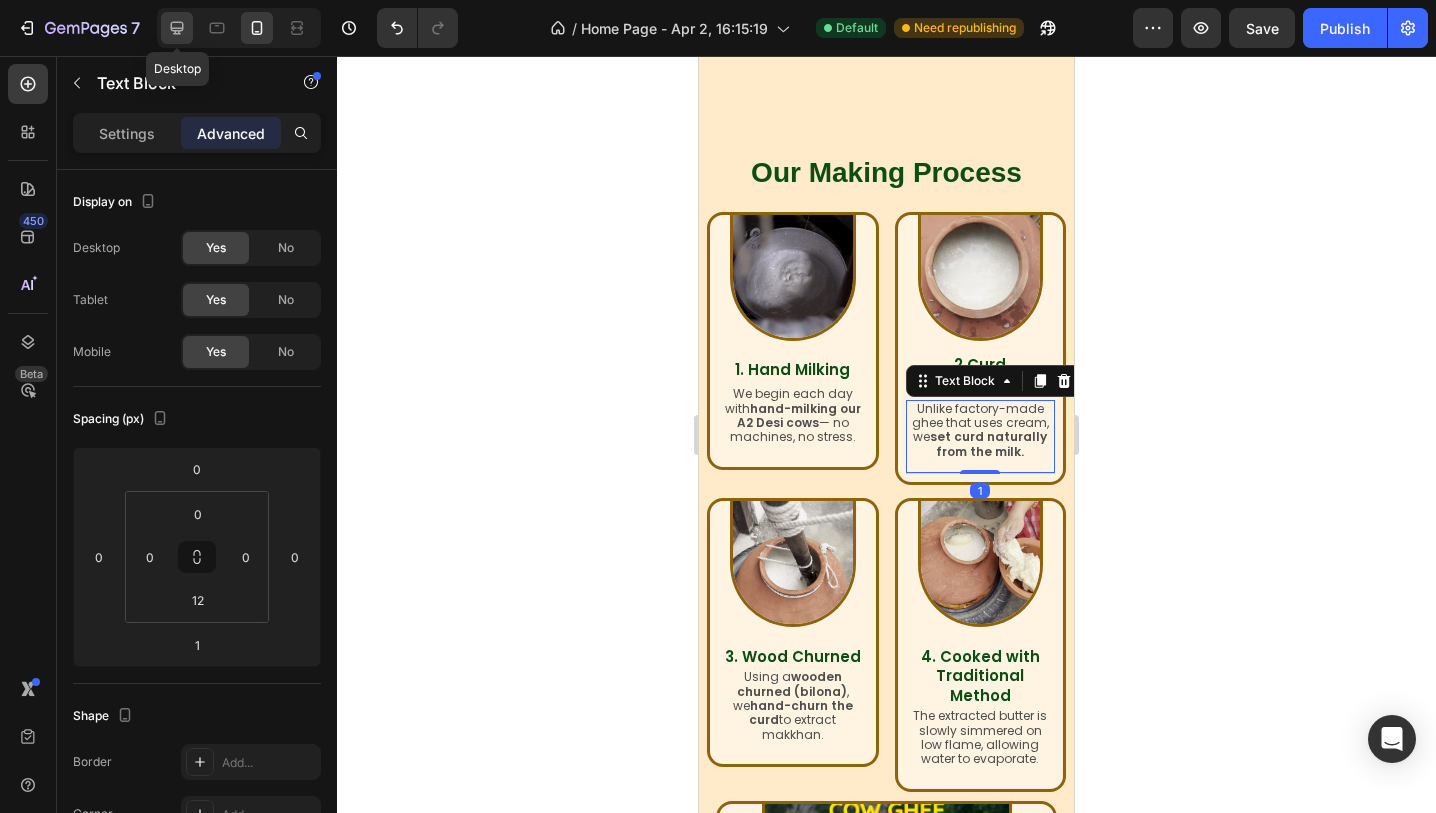 click 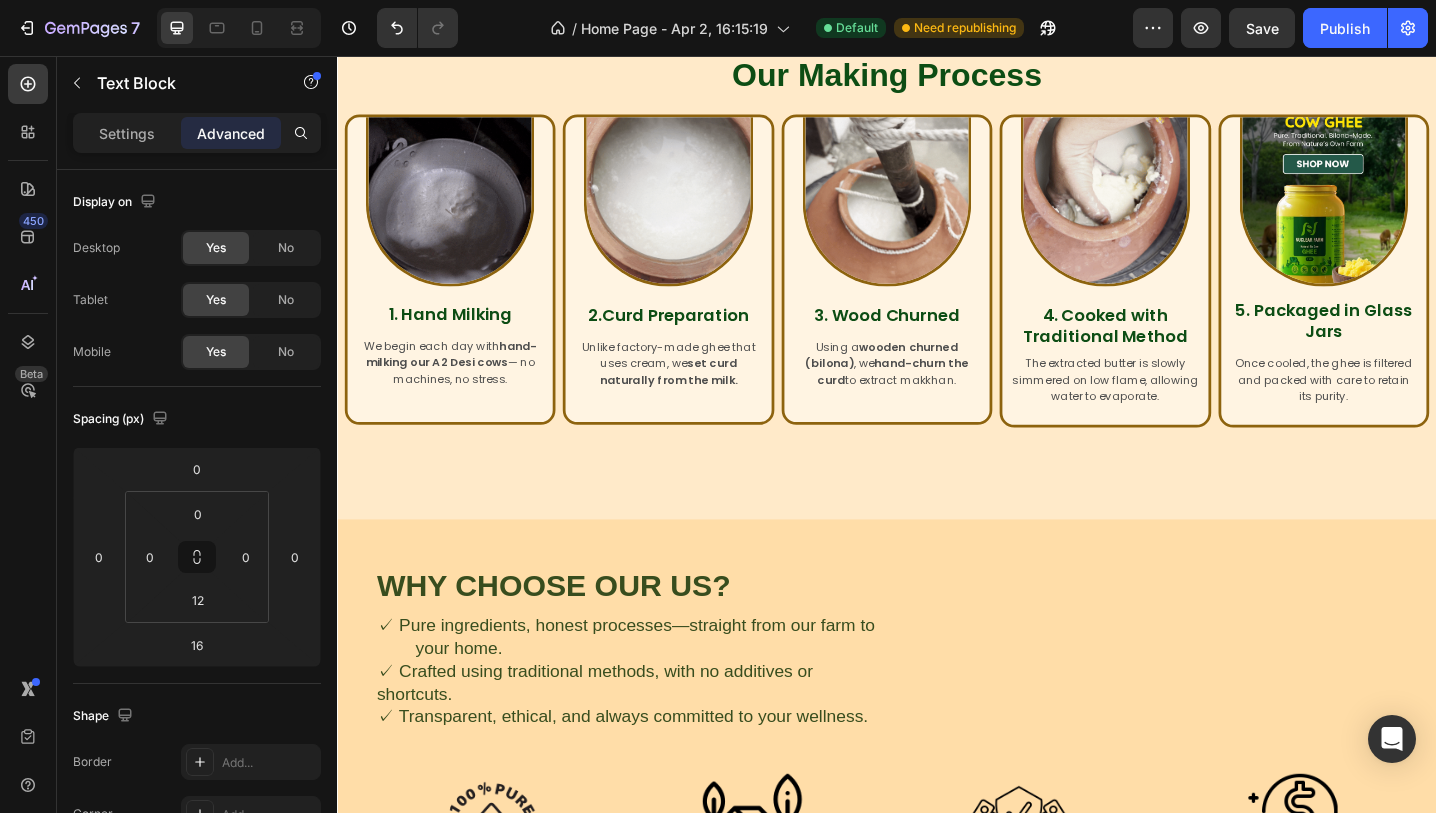 scroll, scrollTop: 1171, scrollLeft: 0, axis: vertical 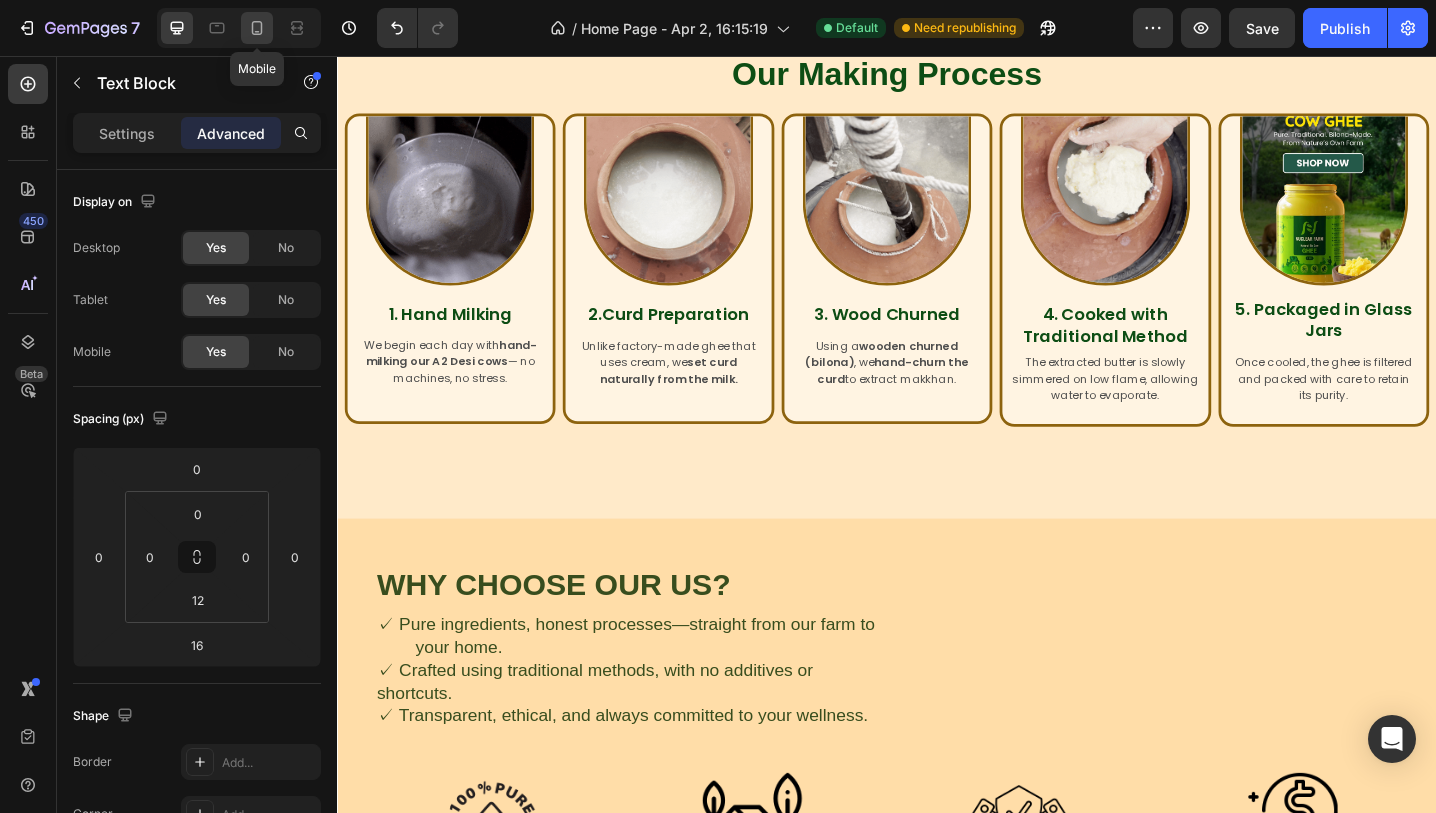 click 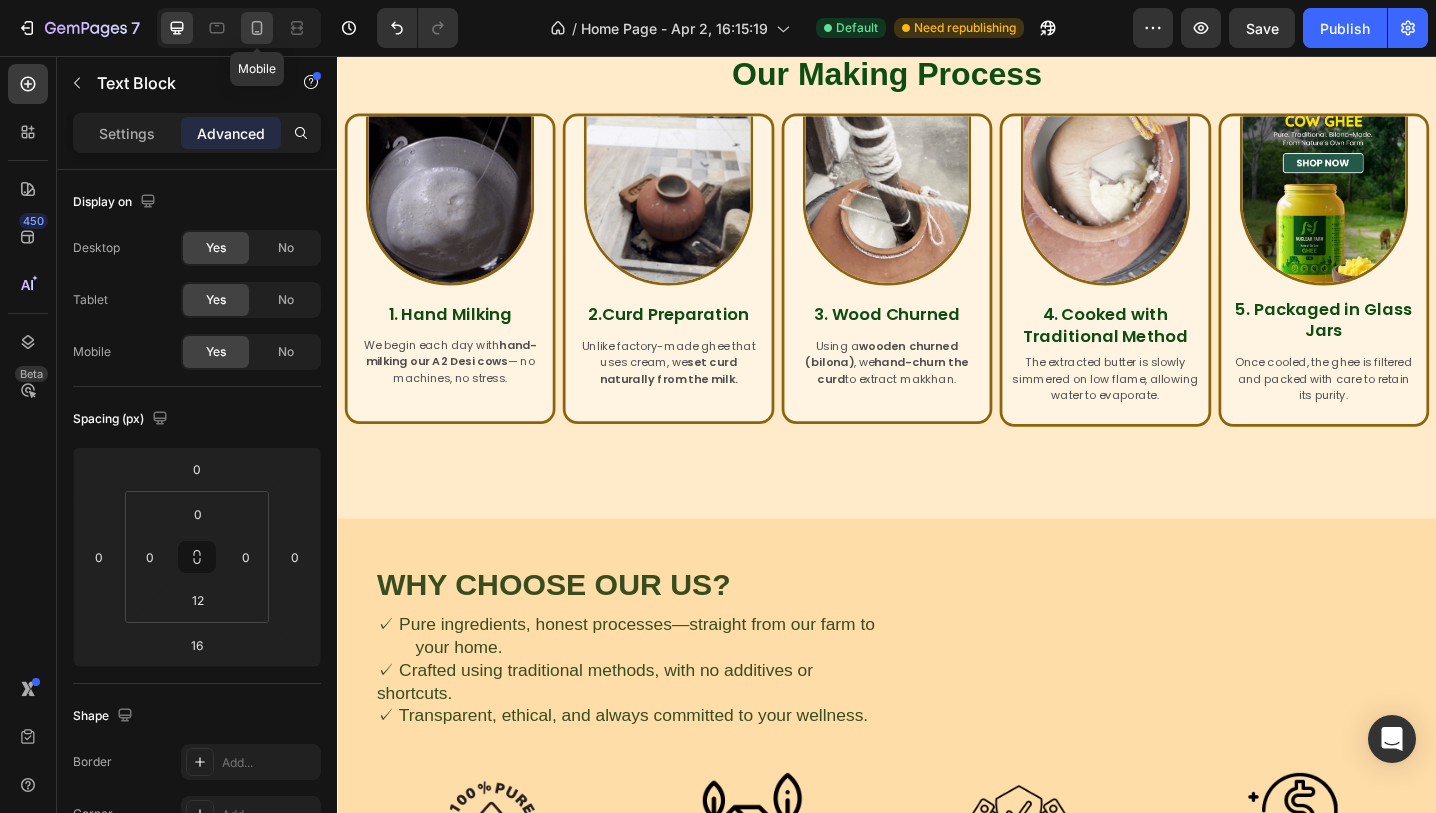type on "1" 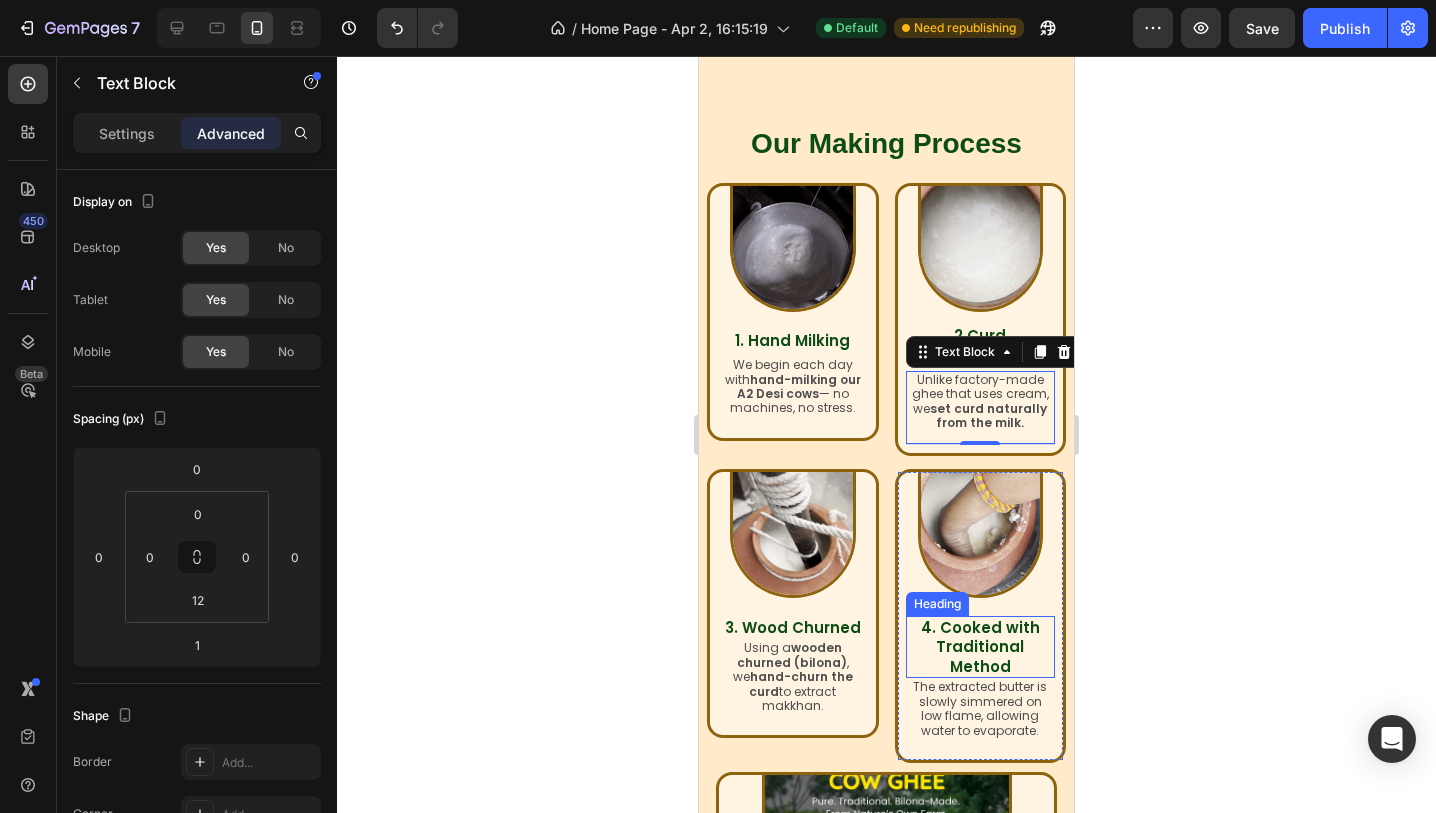 scroll, scrollTop: 1175, scrollLeft: 0, axis: vertical 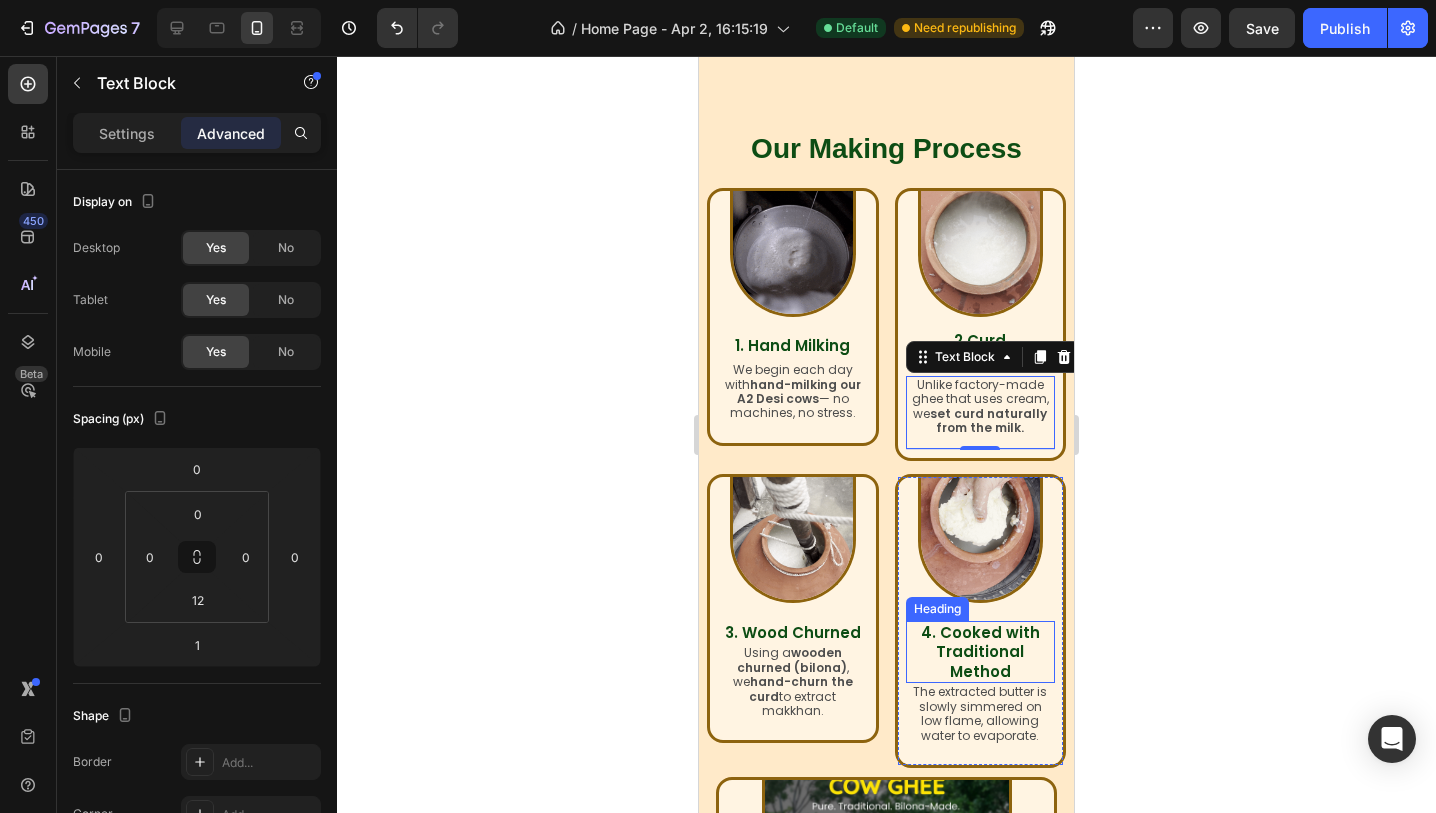 click on "4. Cooked with Traditional Method" at bounding box center (980, 652) 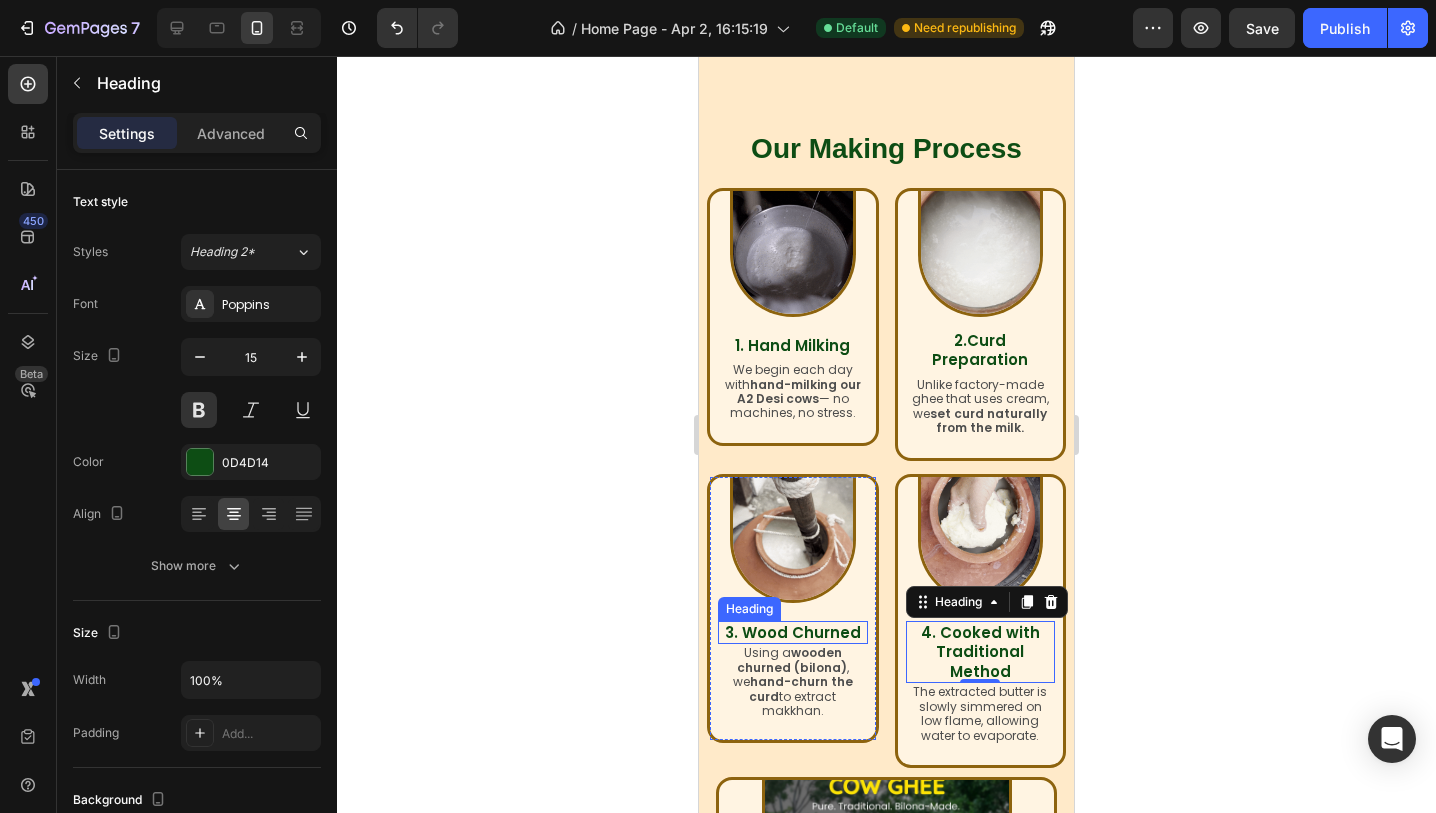 click on "3. Wood Churned" at bounding box center [793, 632] 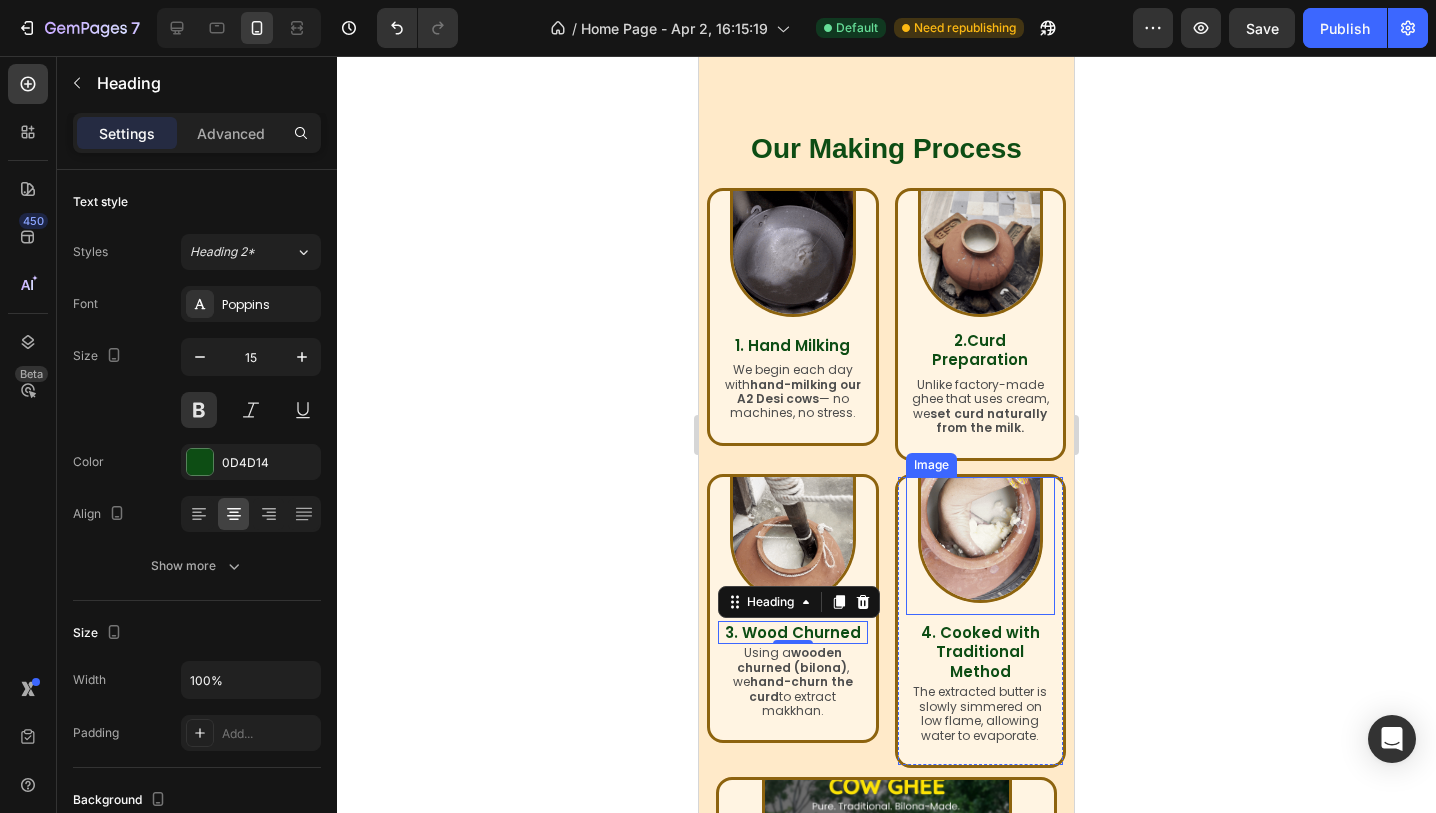 click at bounding box center [981, 540] 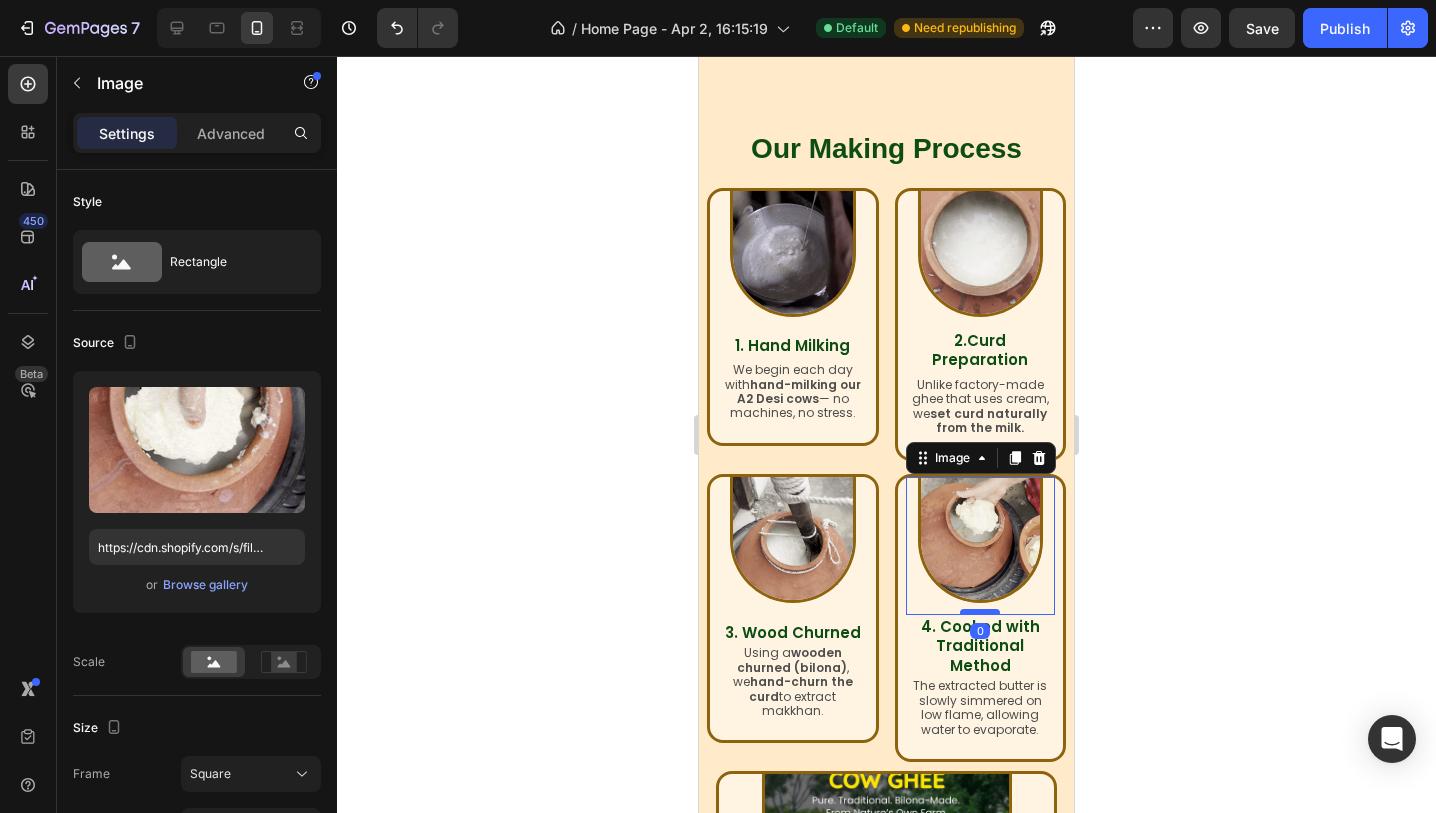 click at bounding box center [980, 612] 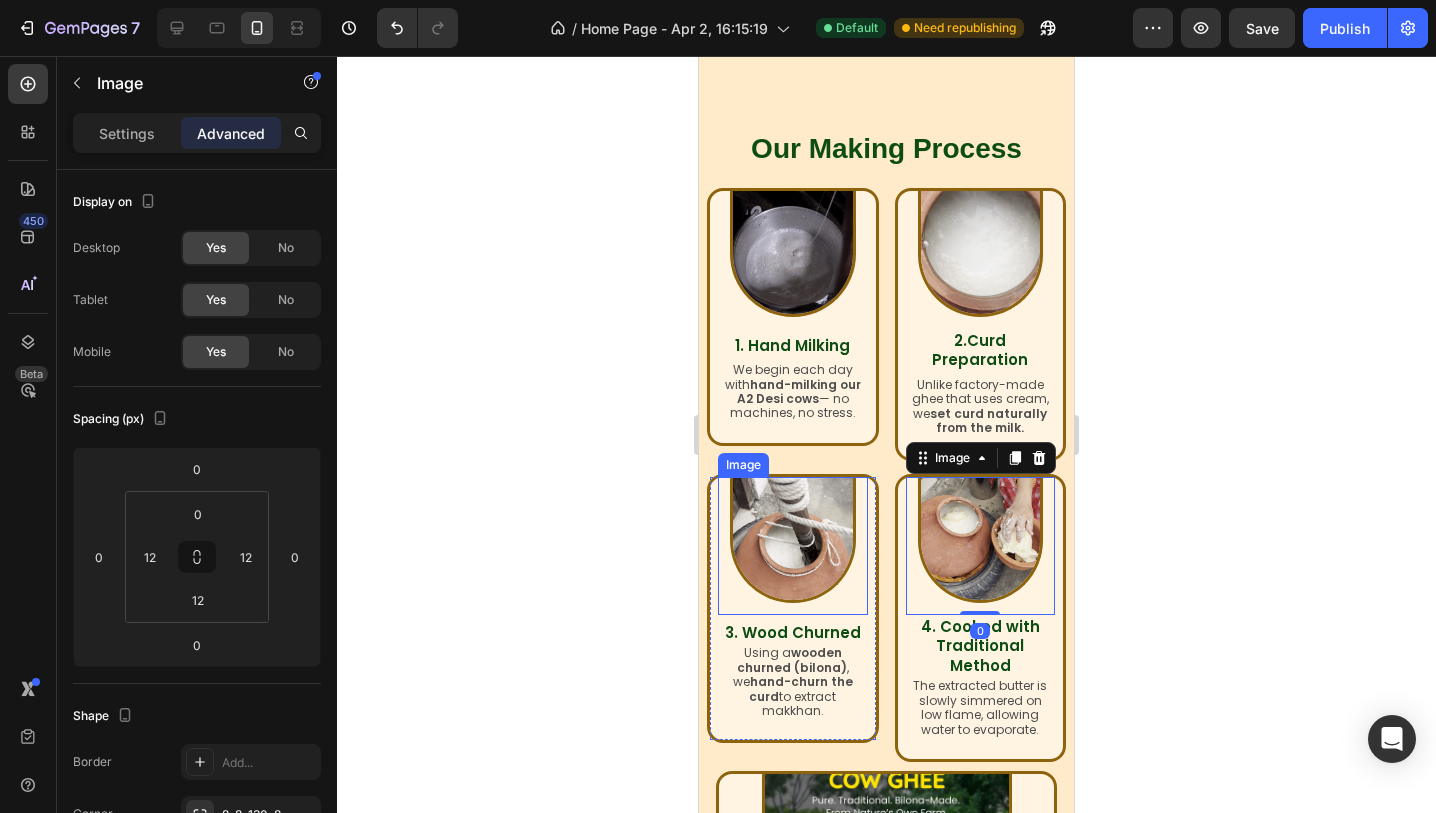 click at bounding box center (793, 540) 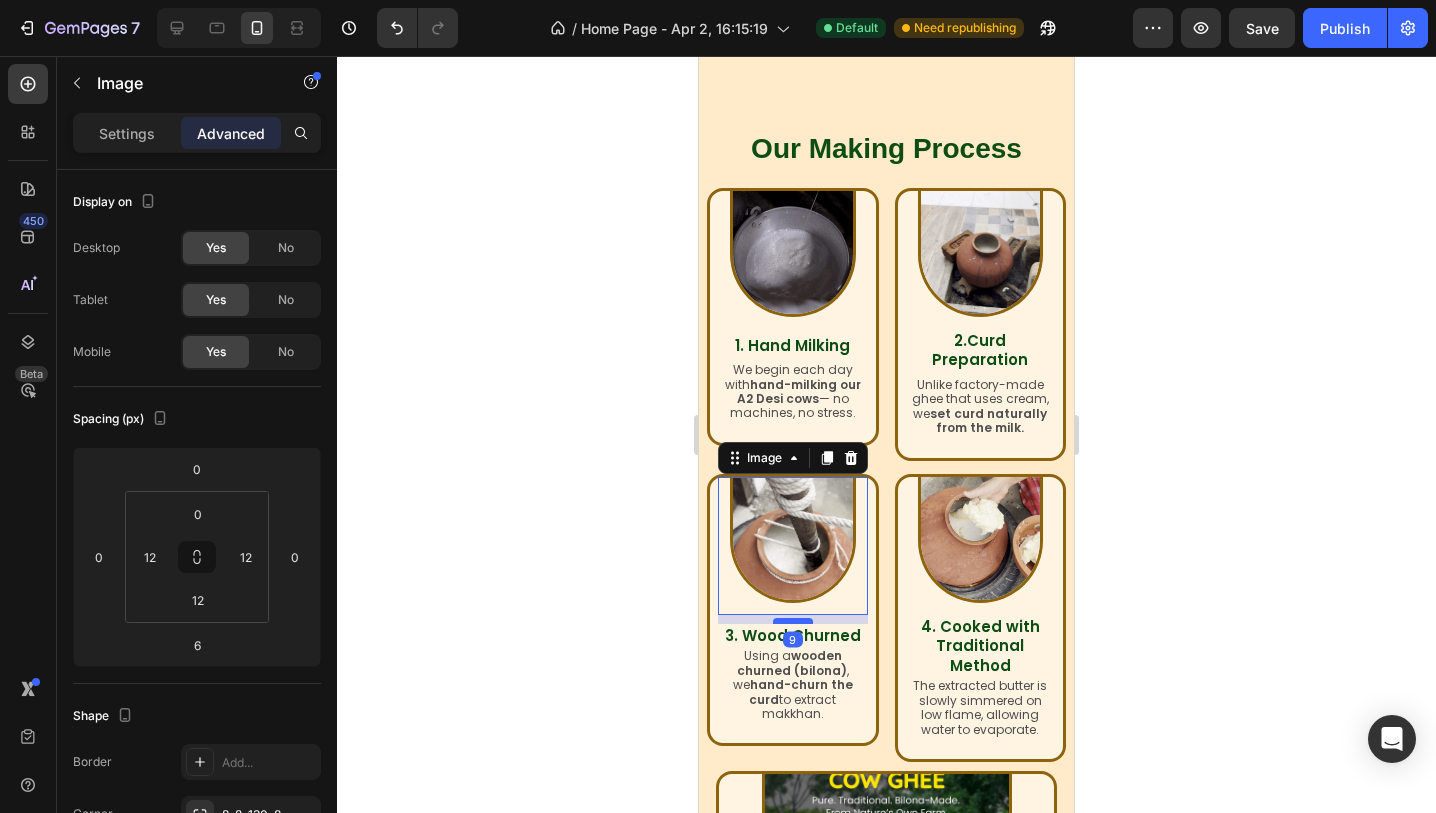 click at bounding box center (793, 621) 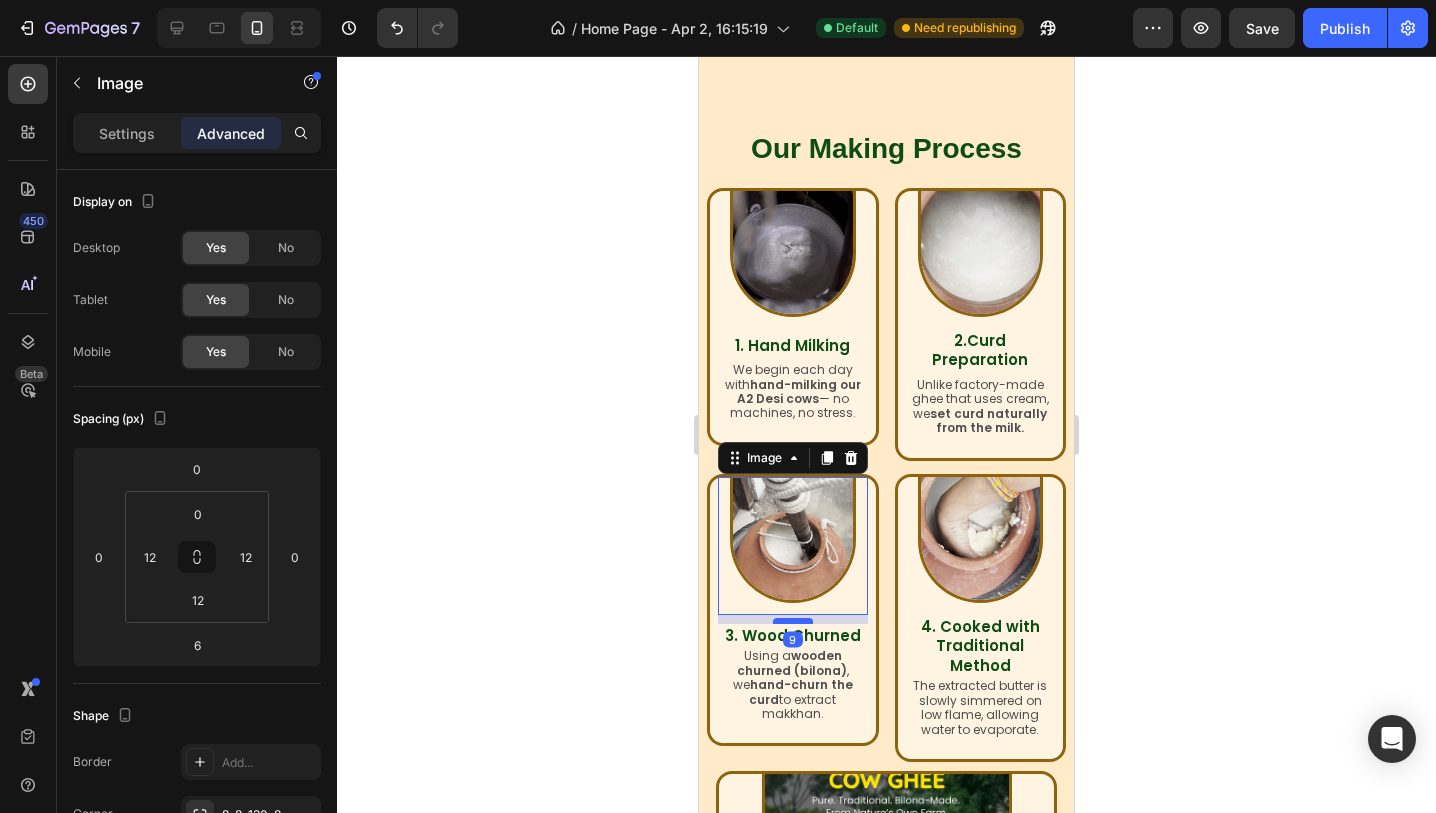 type on "7" 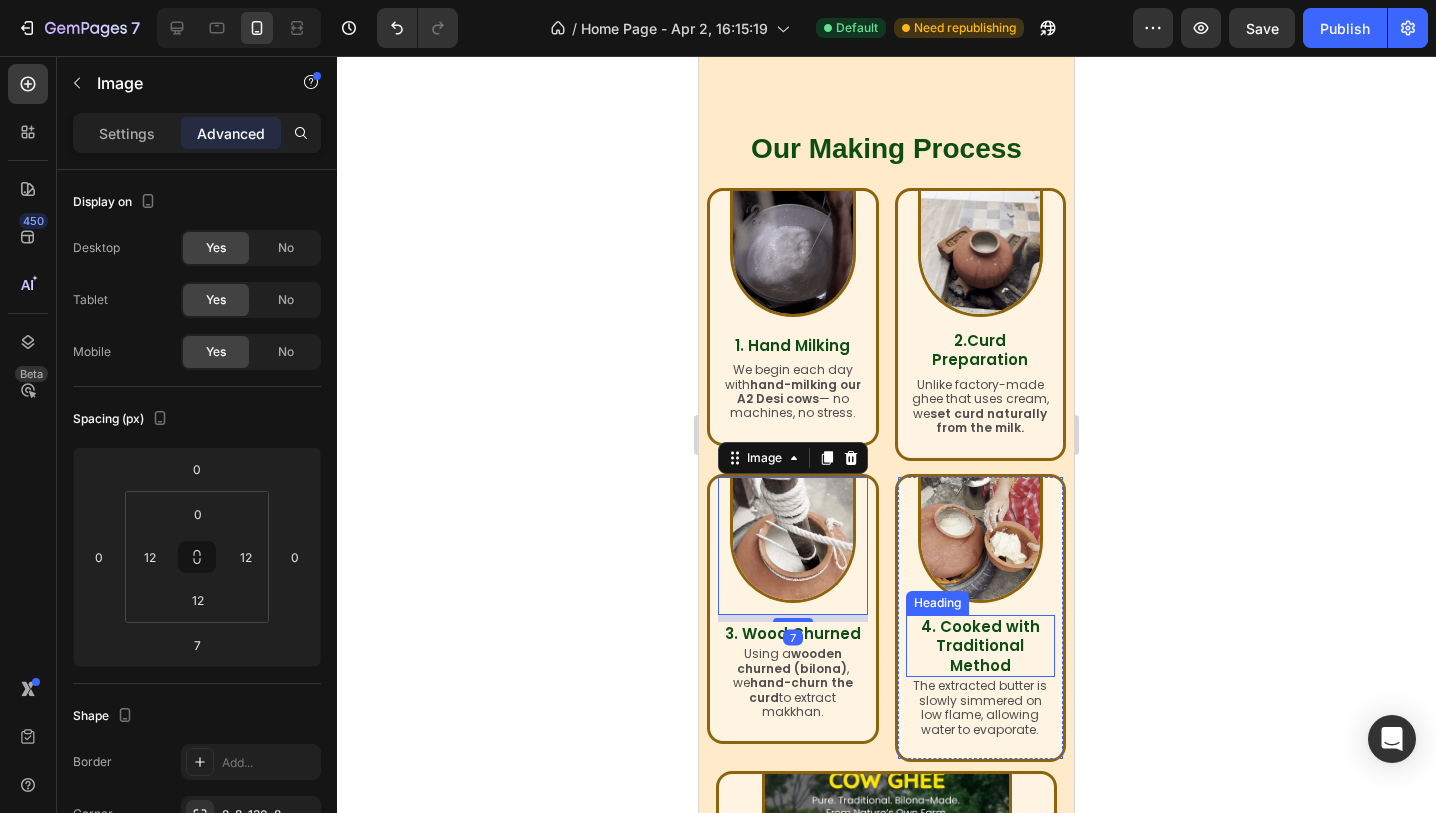 click on "4. Cooked with Traditional Method" at bounding box center (980, 646) 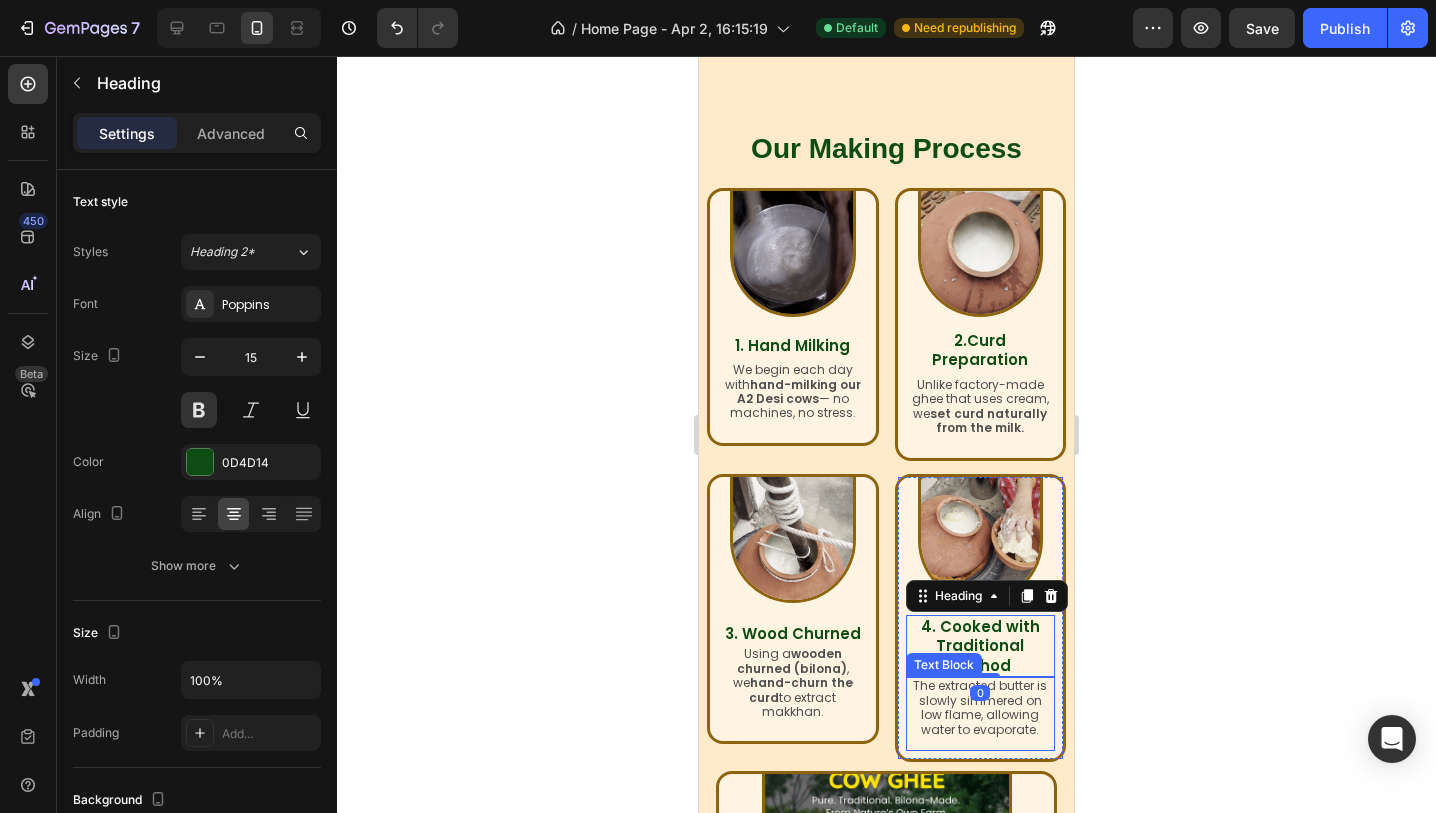 click on "The extracted butter is slowly simmered on low flame, allowing water to evaporate." at bounding box center [981, 708] 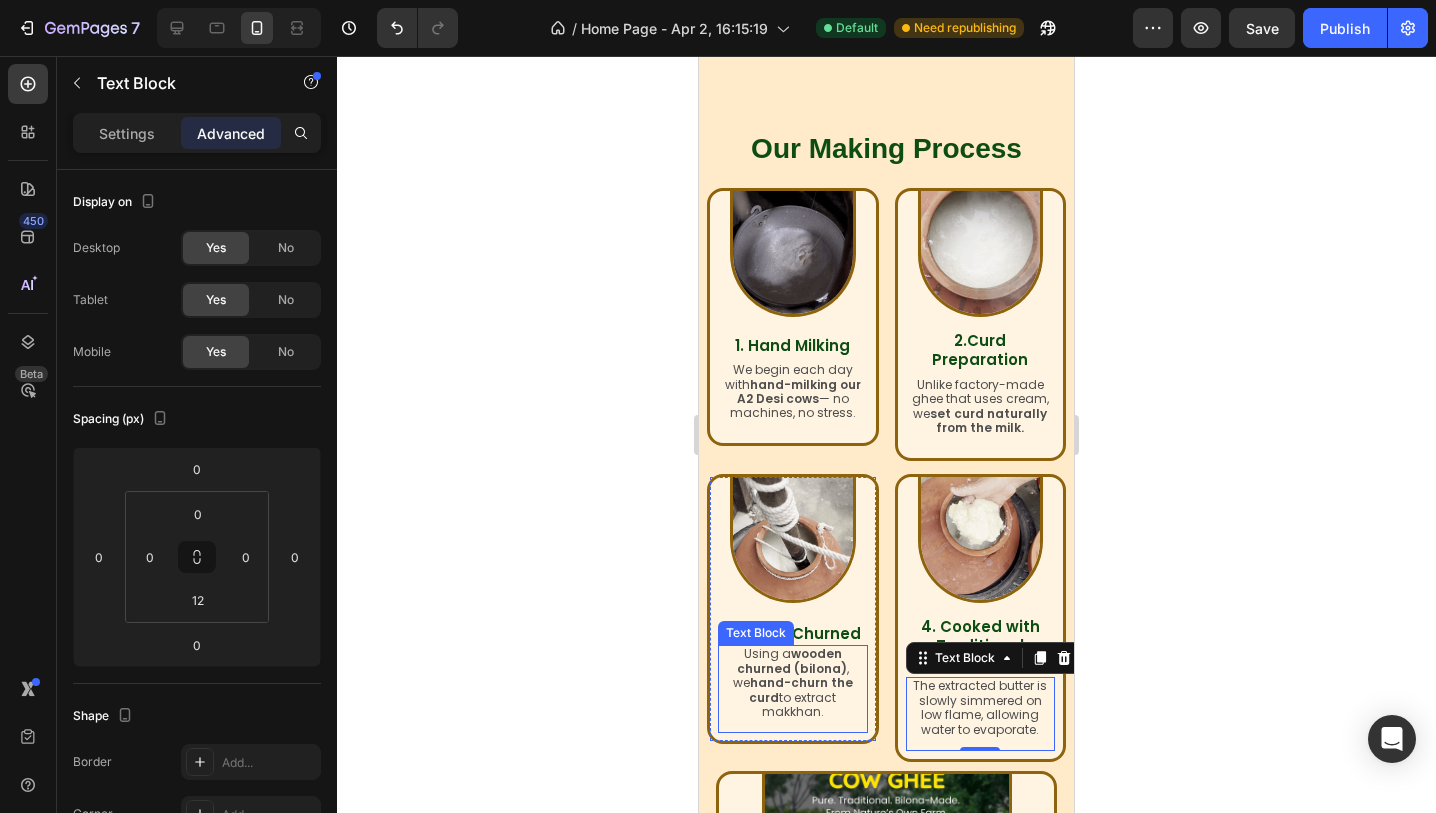 click on "wooden churned (bilona)" at bounding box center [792, 660] 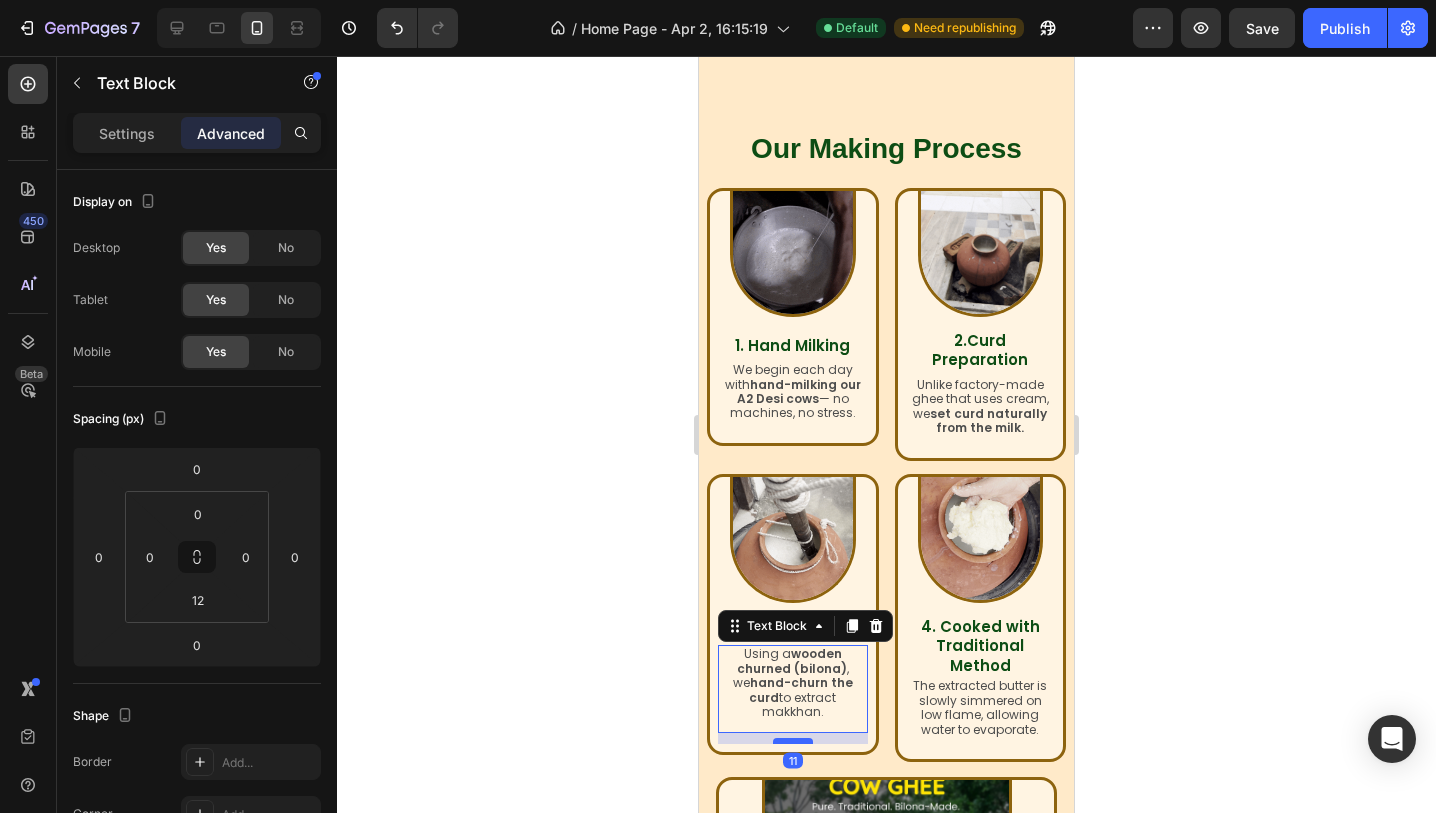 click at bounding box center (793, 741) 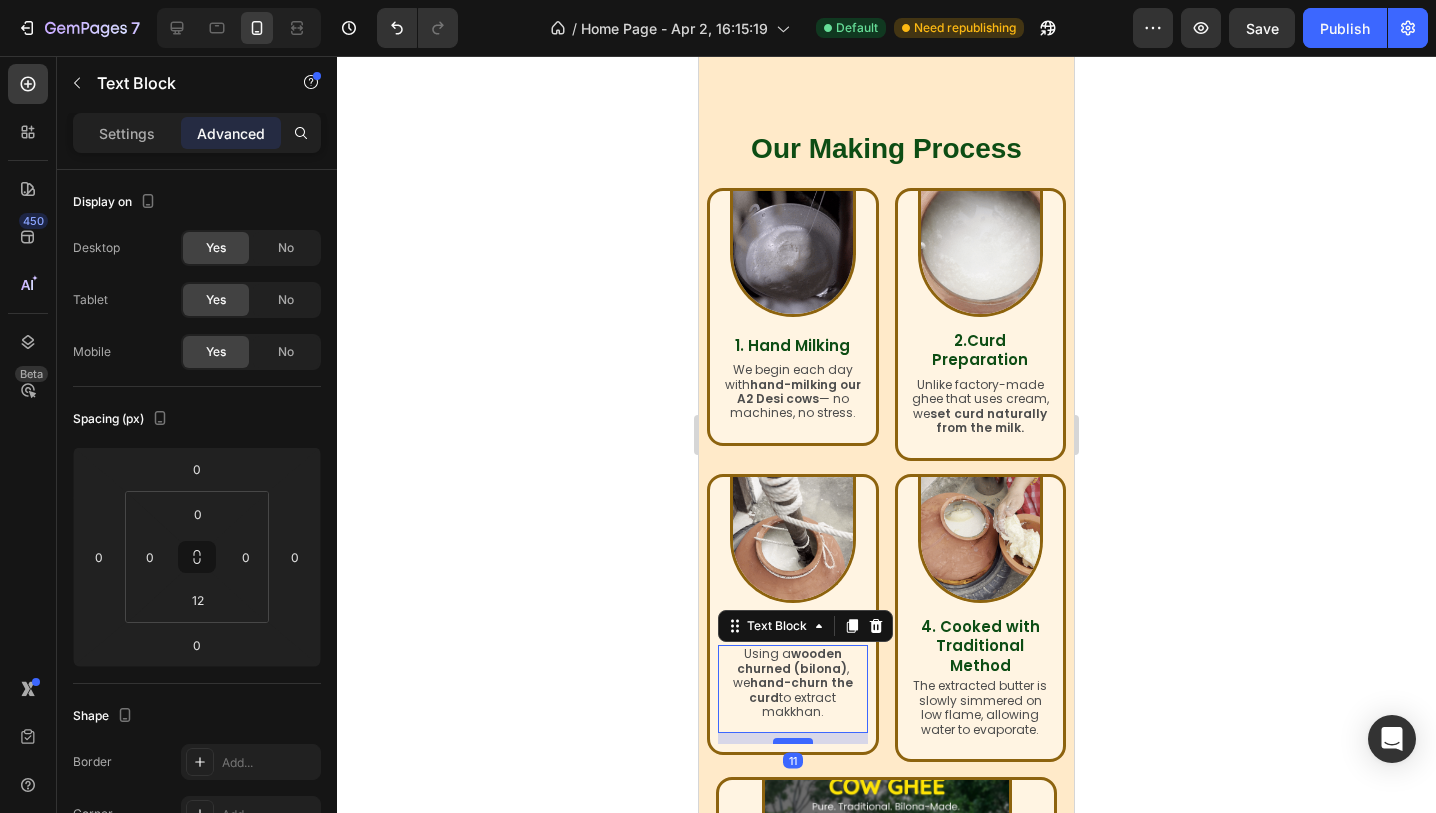 type on "8" 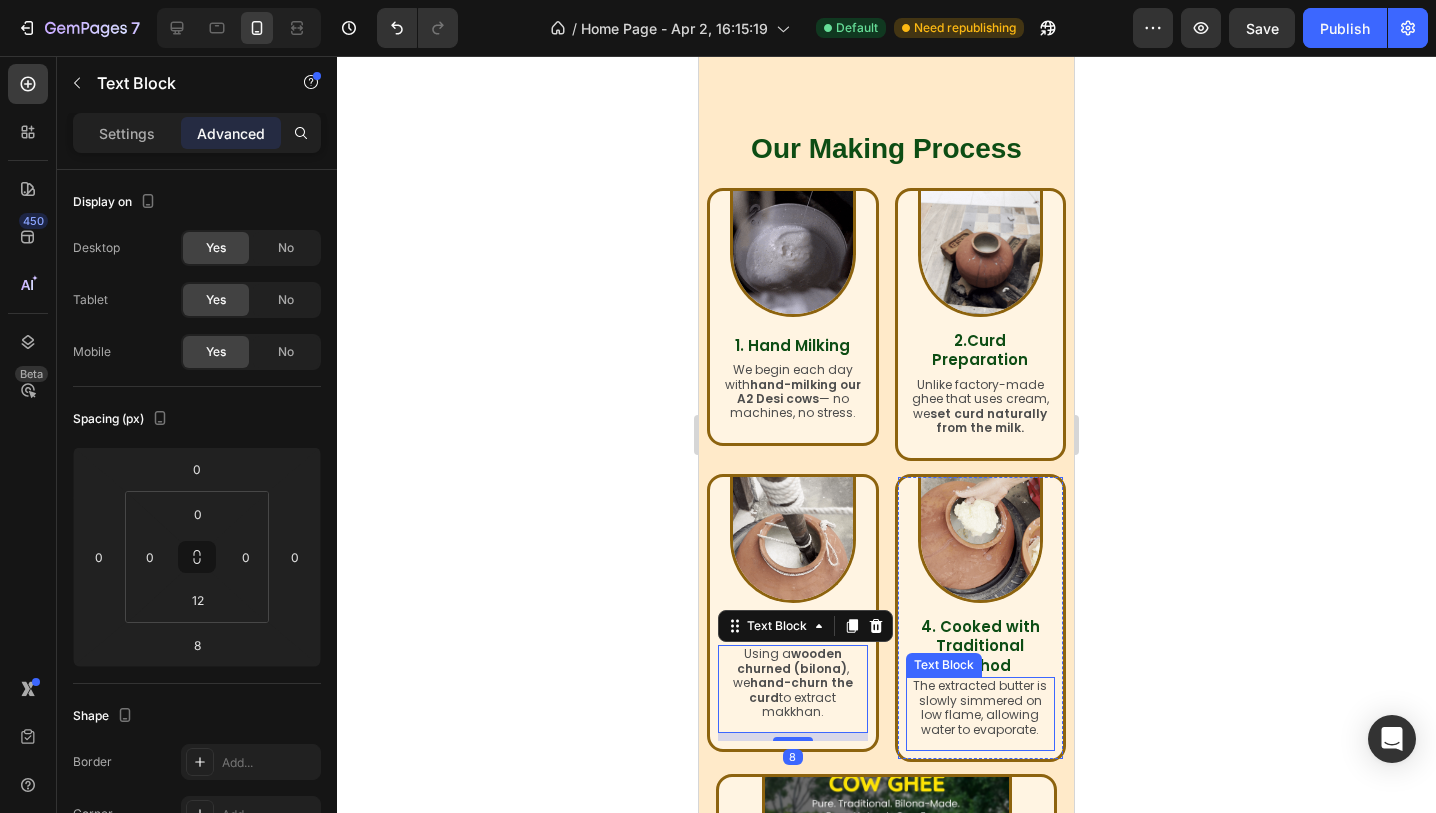 click on "The extracted butter is slowly simmered on low flame, allowing water to evaporate." at bounding box center (981, 708) 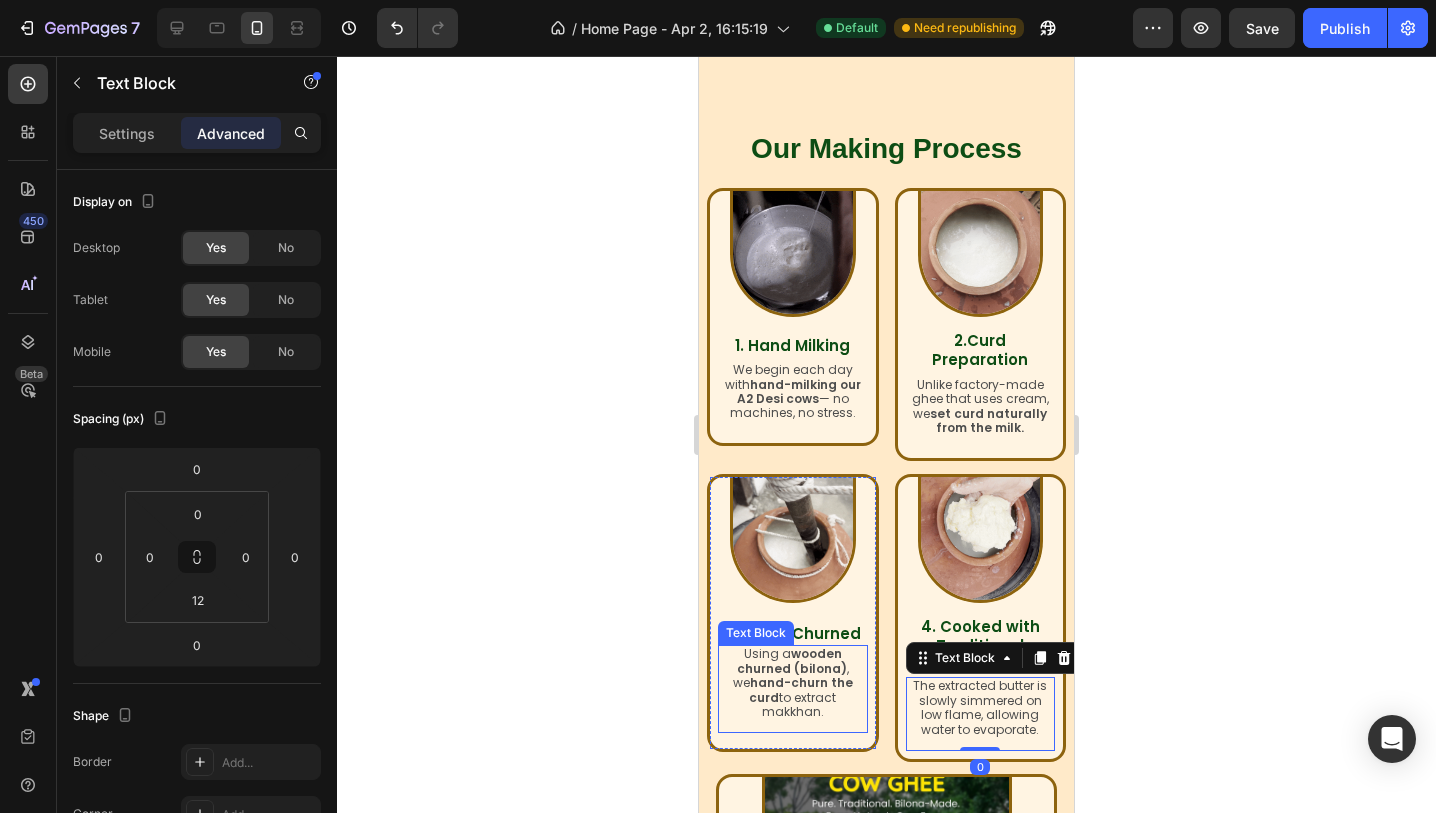 click on "Using a  wooden churned (bilona)  , we  hand-churn the curd   to extract makkhan." at bounding box center [793, 683] 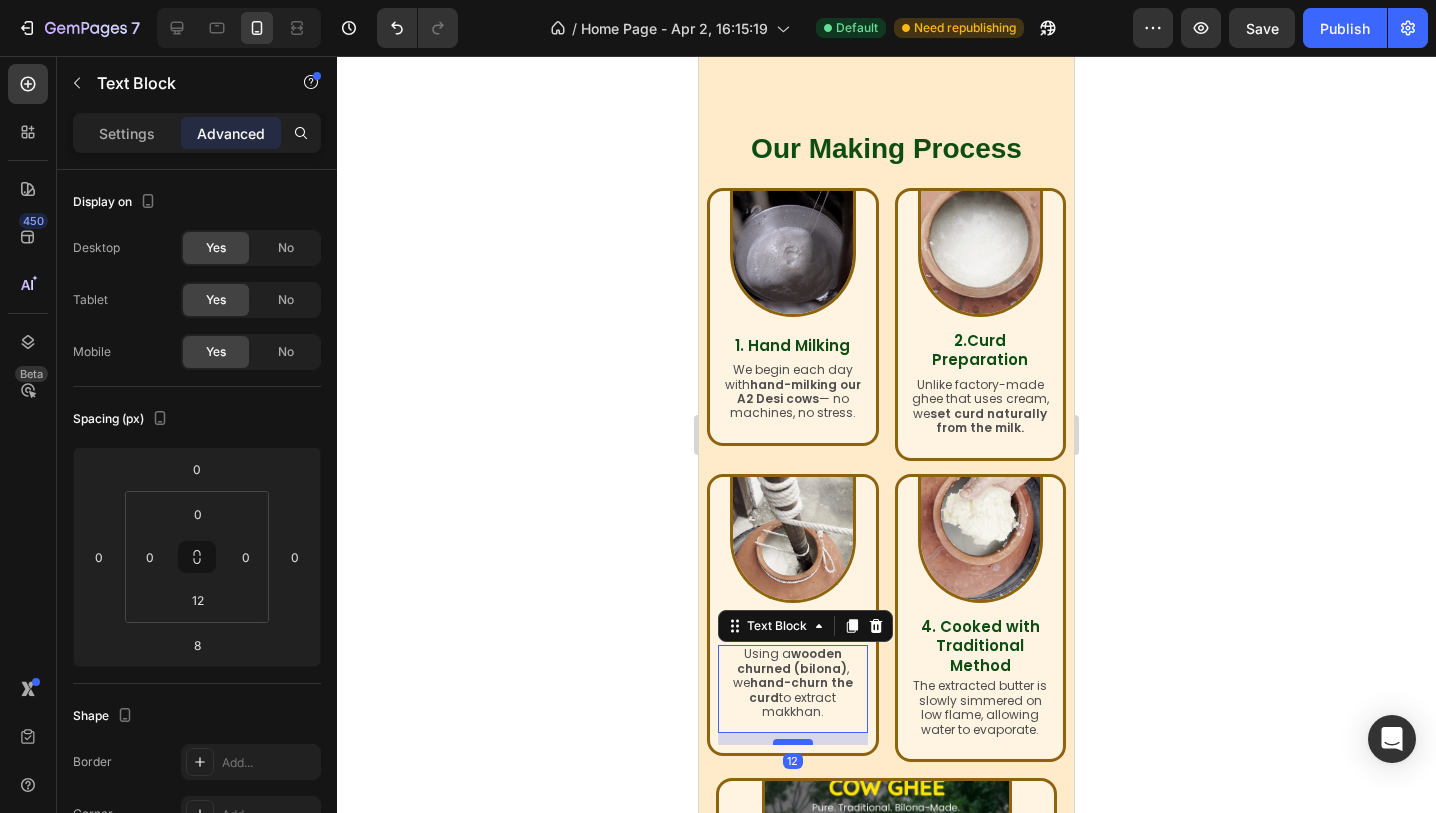 click at bounding box center (793, 742) 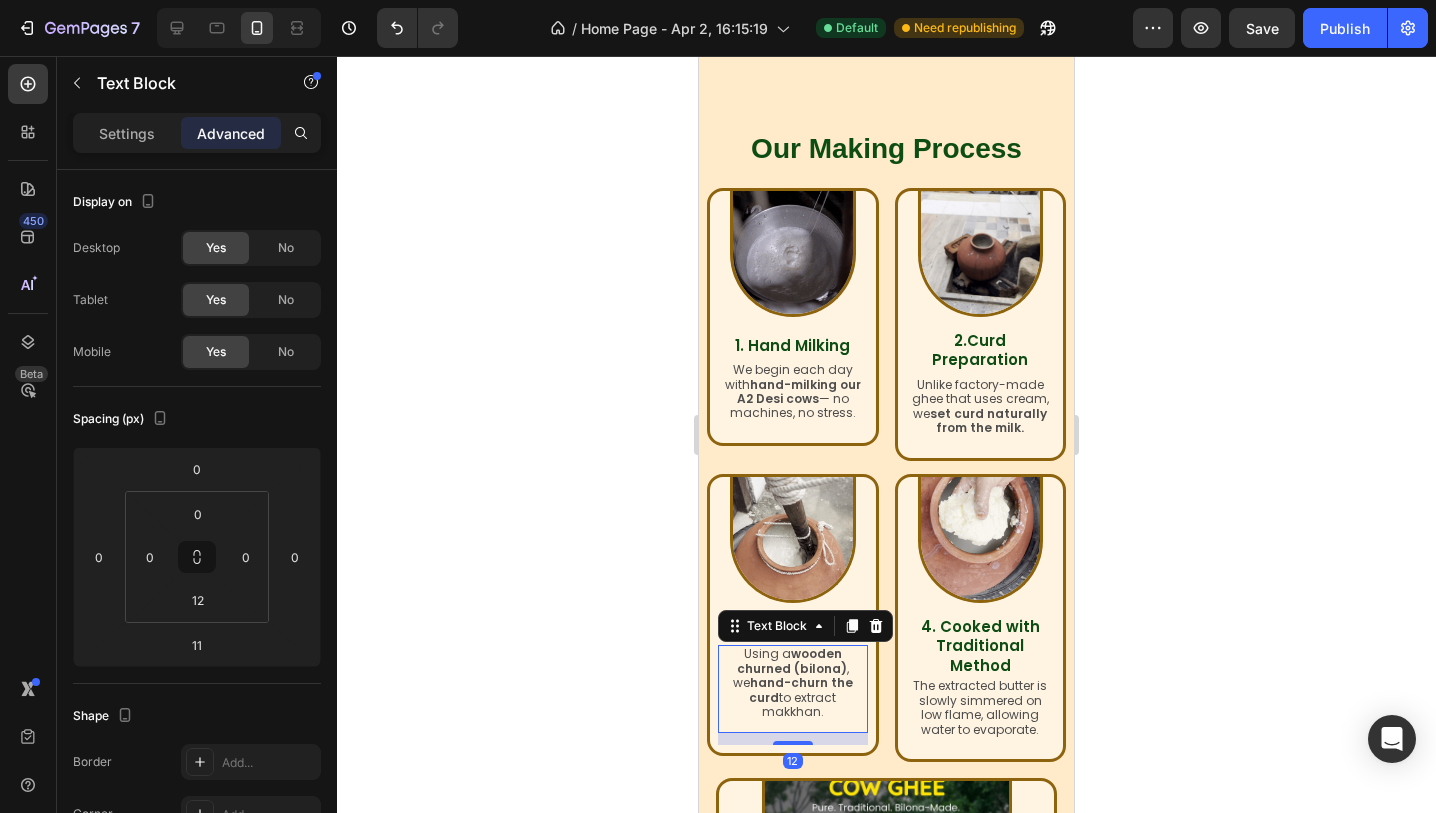 click 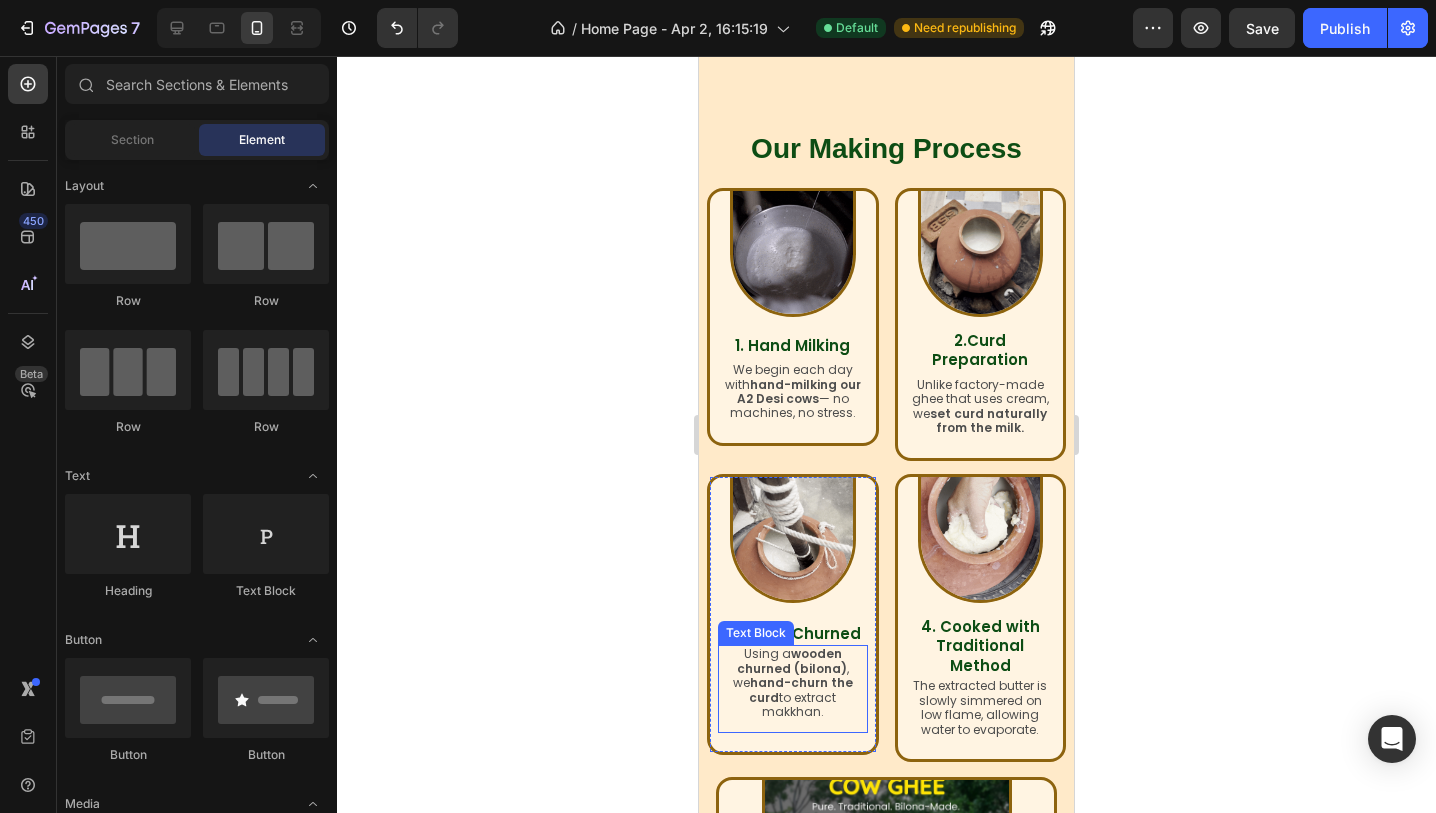 click on "Using a  wooden churned (bilona)  , we  hand-churn the curd   to extract makkhan." at bounding box center [793, 683] 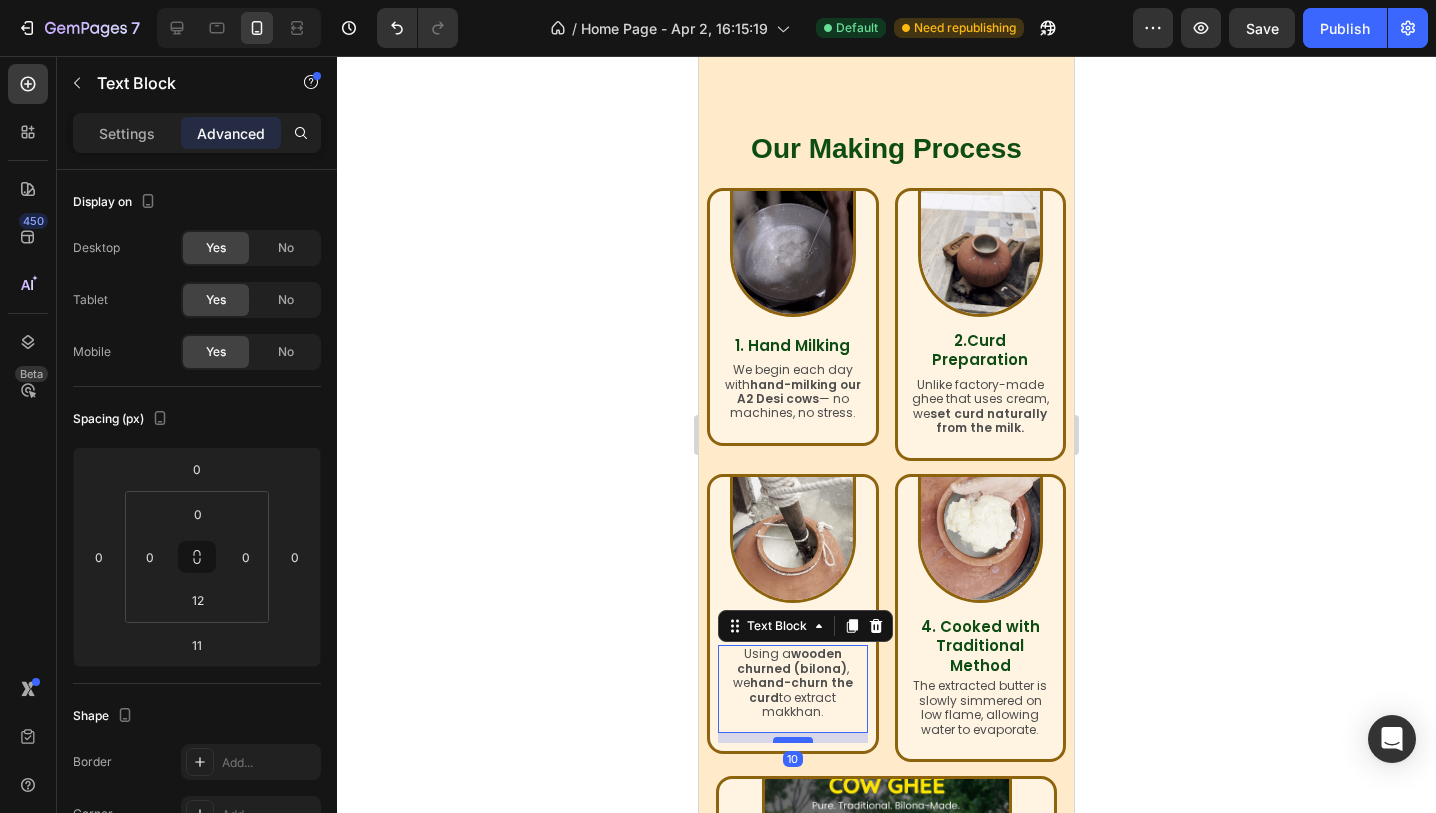 click at bounding box center [793, 740] 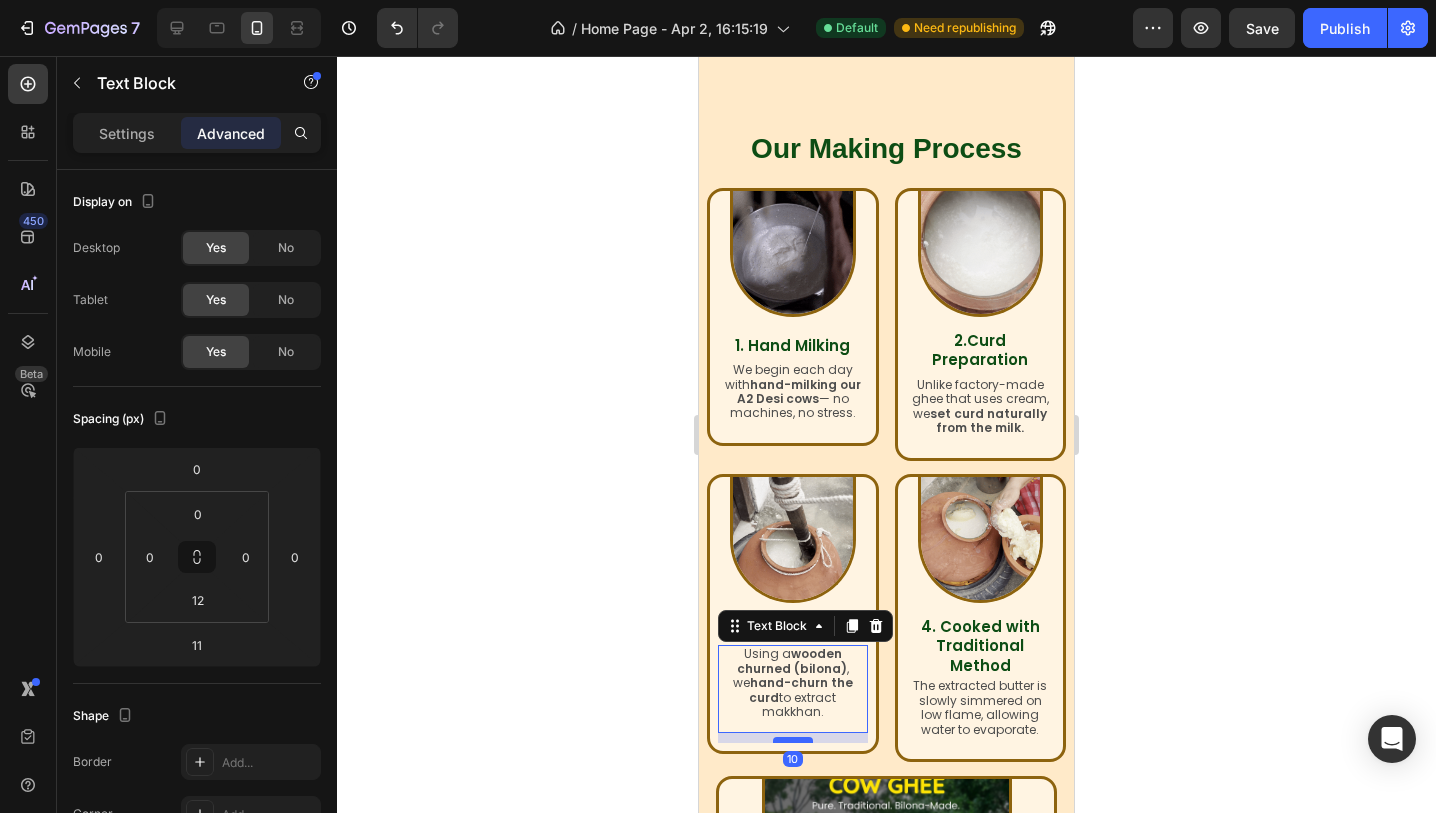 type on "10" 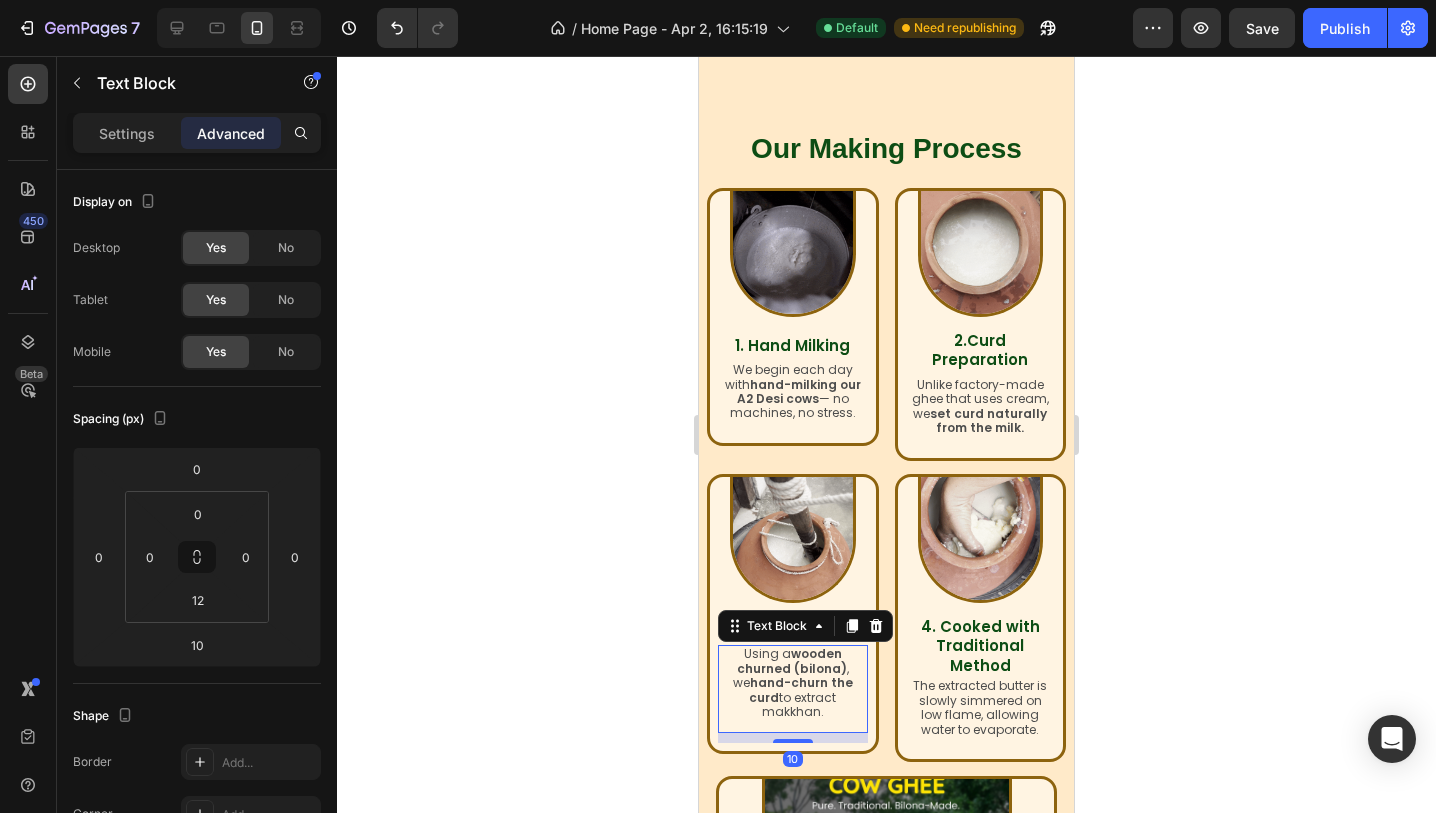click 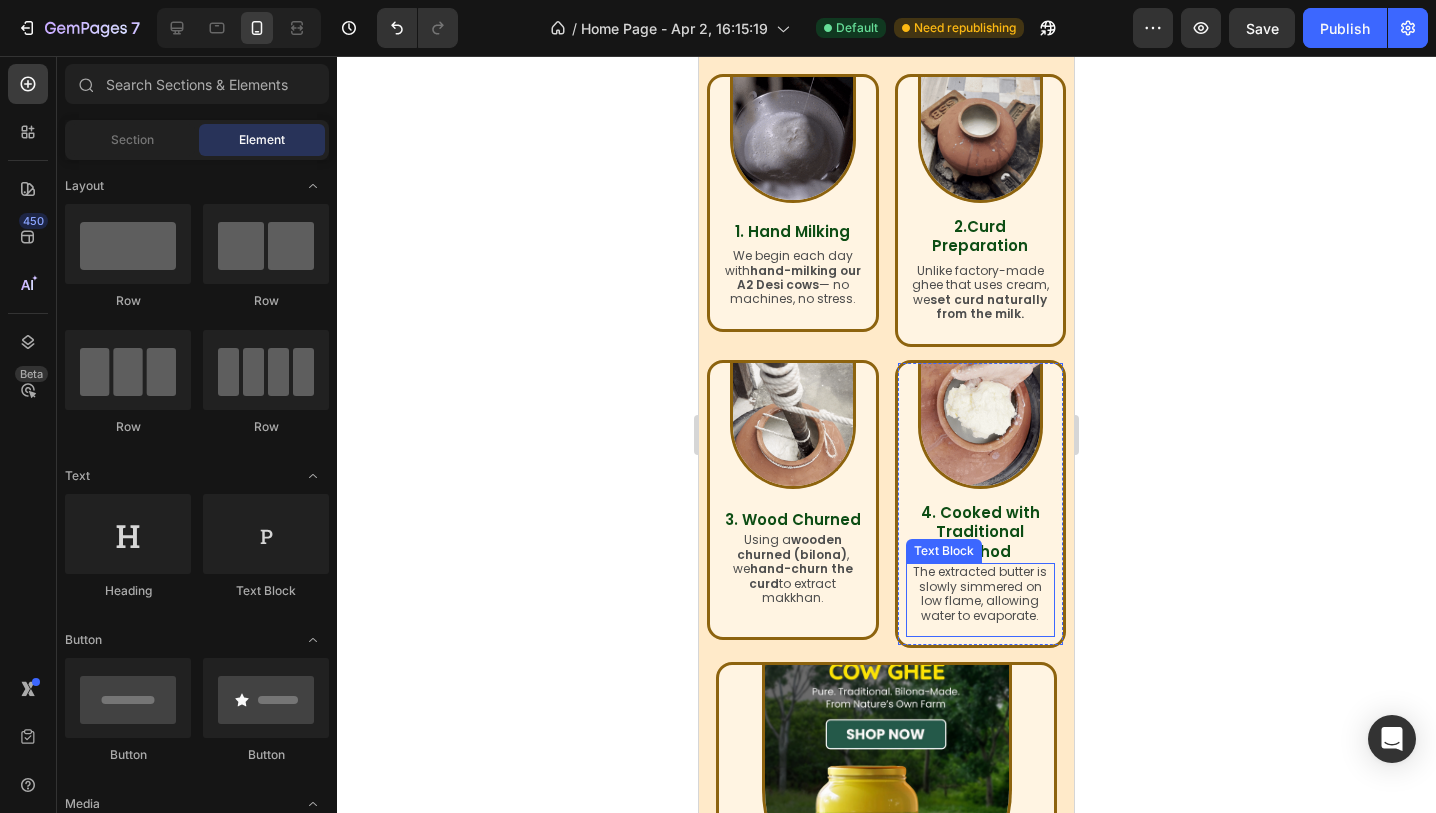 scroll, scrollTop: 1297, scrollLeft: 0, axis: vertical 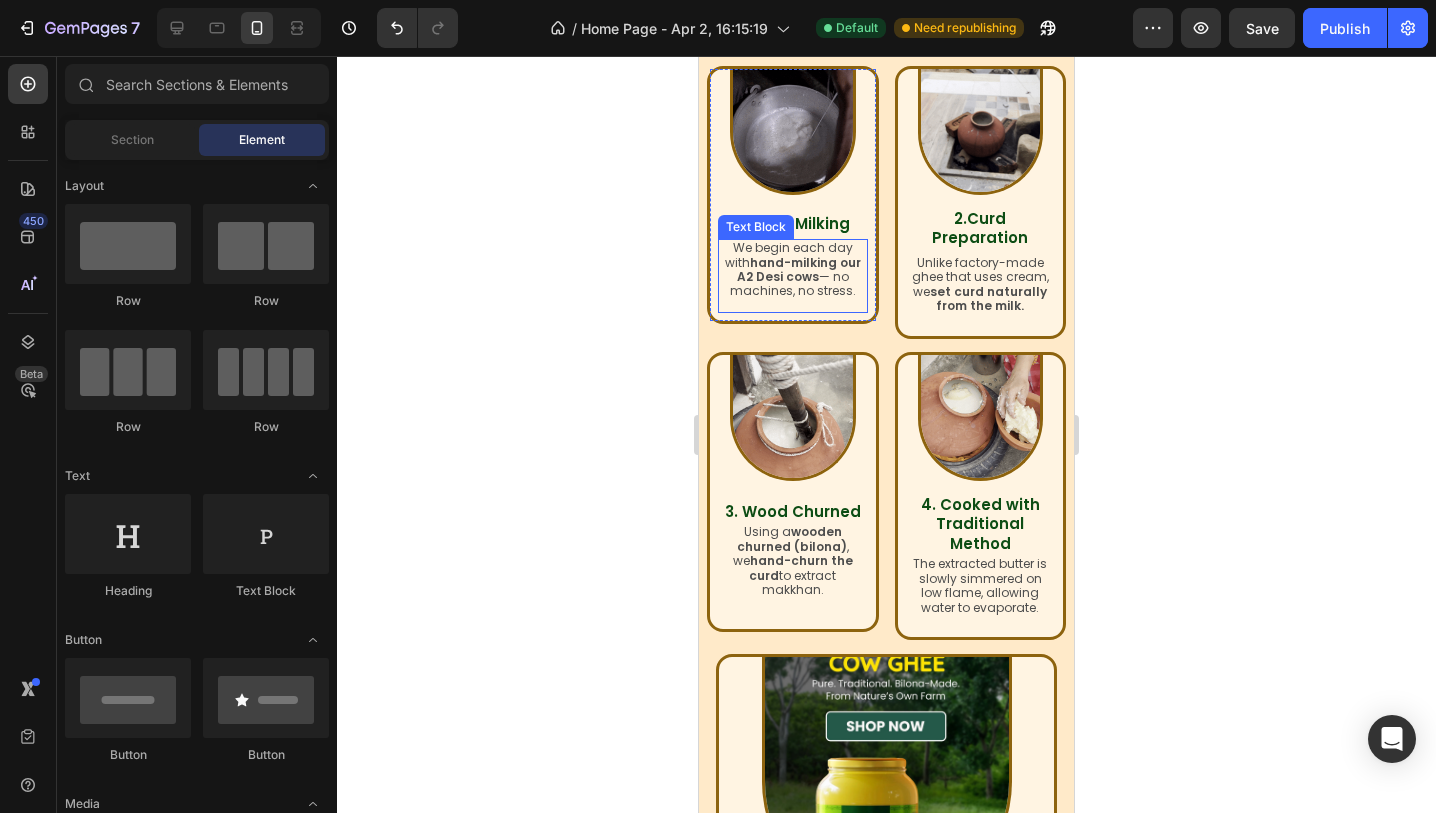 click on "hand-milking our A2 Desi cows" at bounding box center [799, 269] 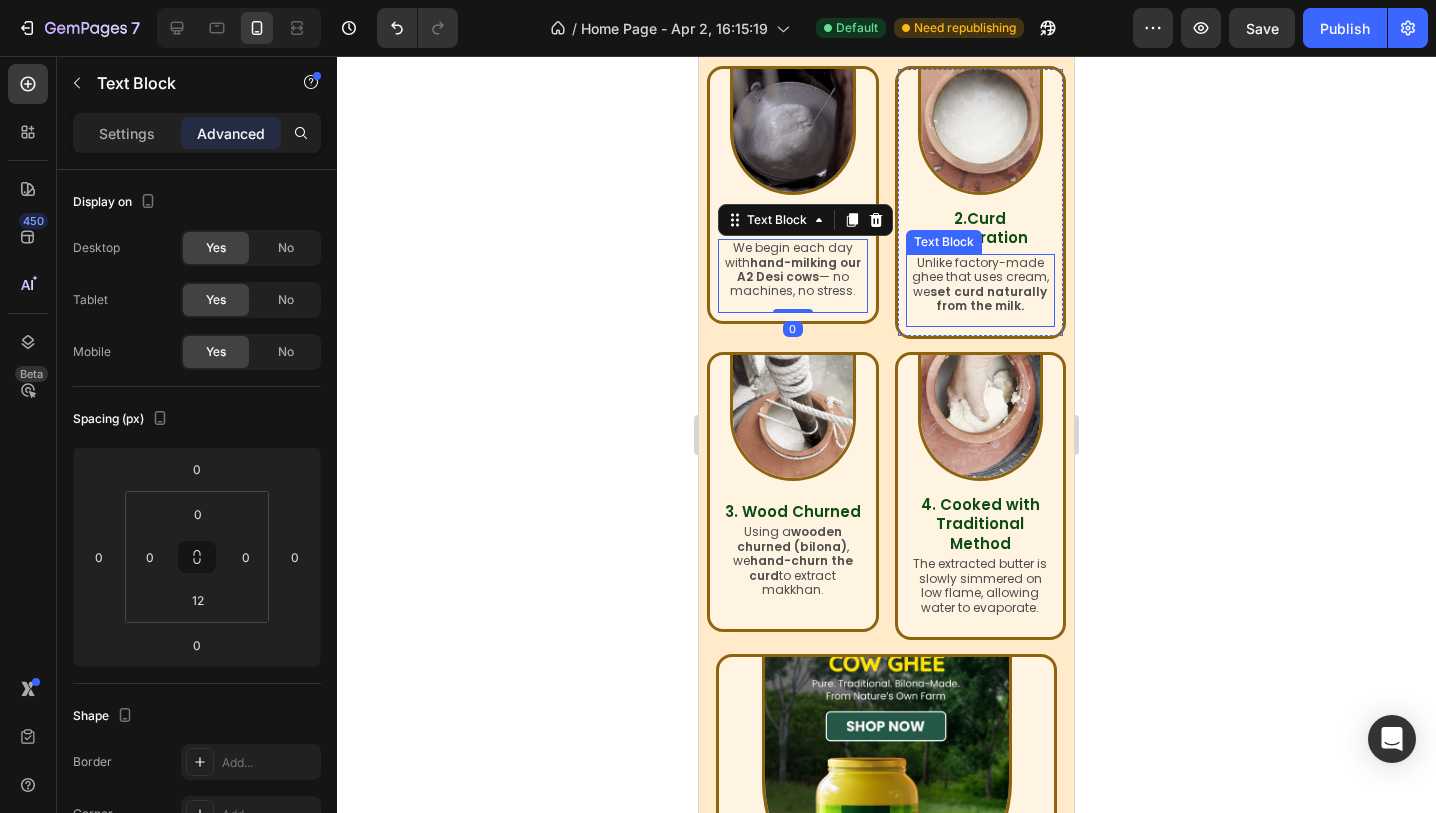 click on "Unlike factory-made ghee that uses cream, we  set curd naturally from the milk." at bounding box center (981, 285) 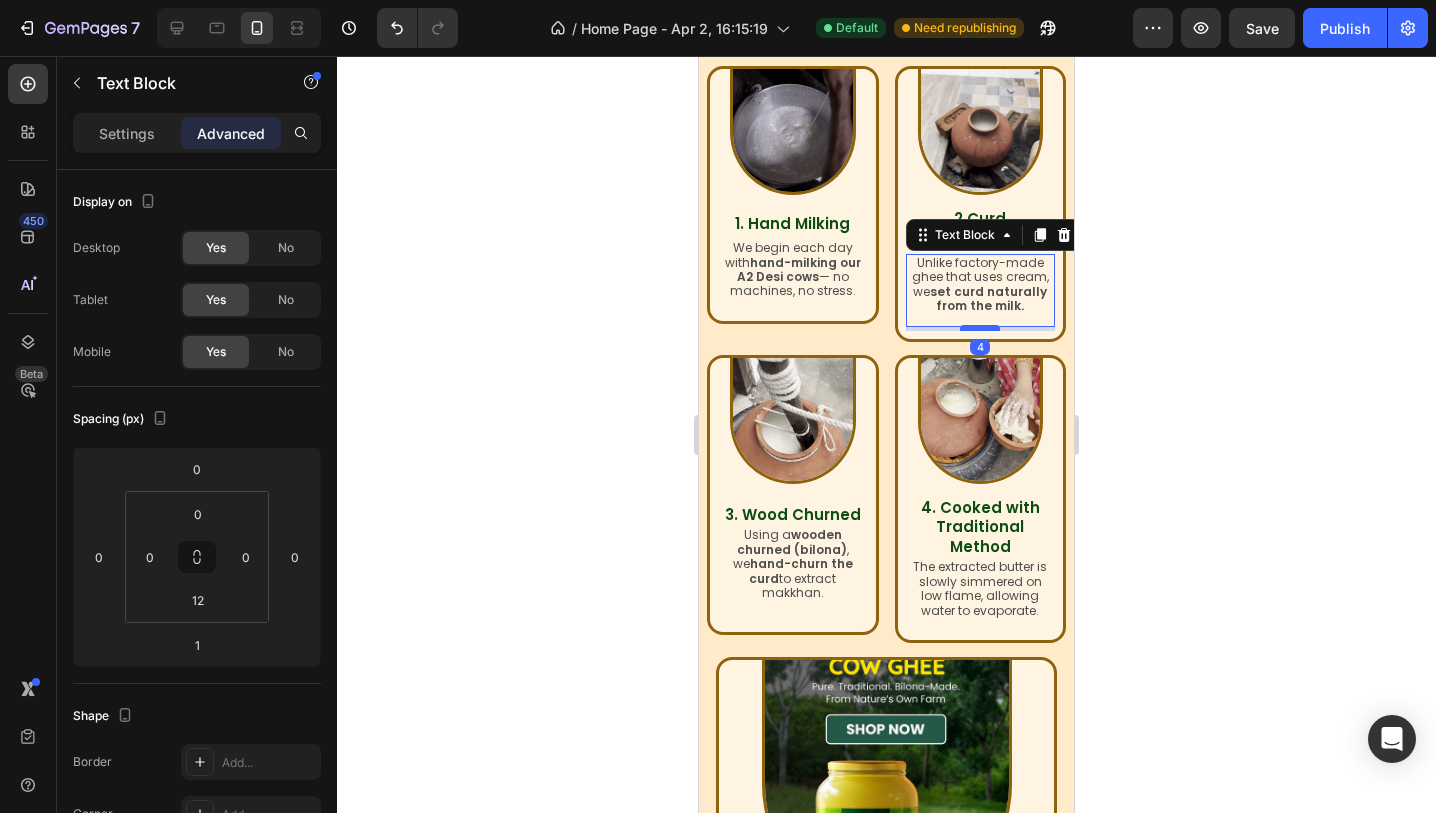 click at bounding box center [980, 328] 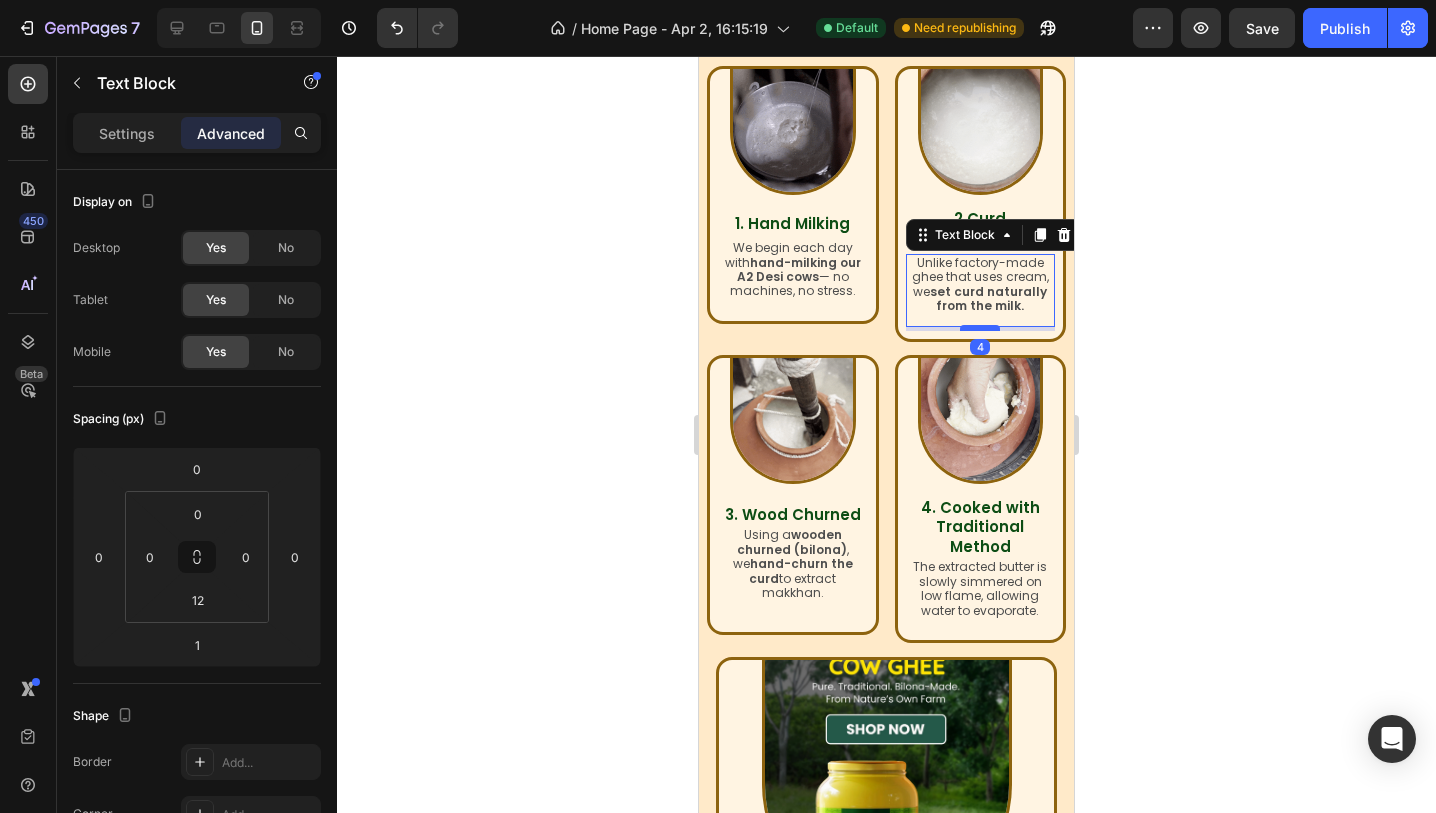 type on "3" 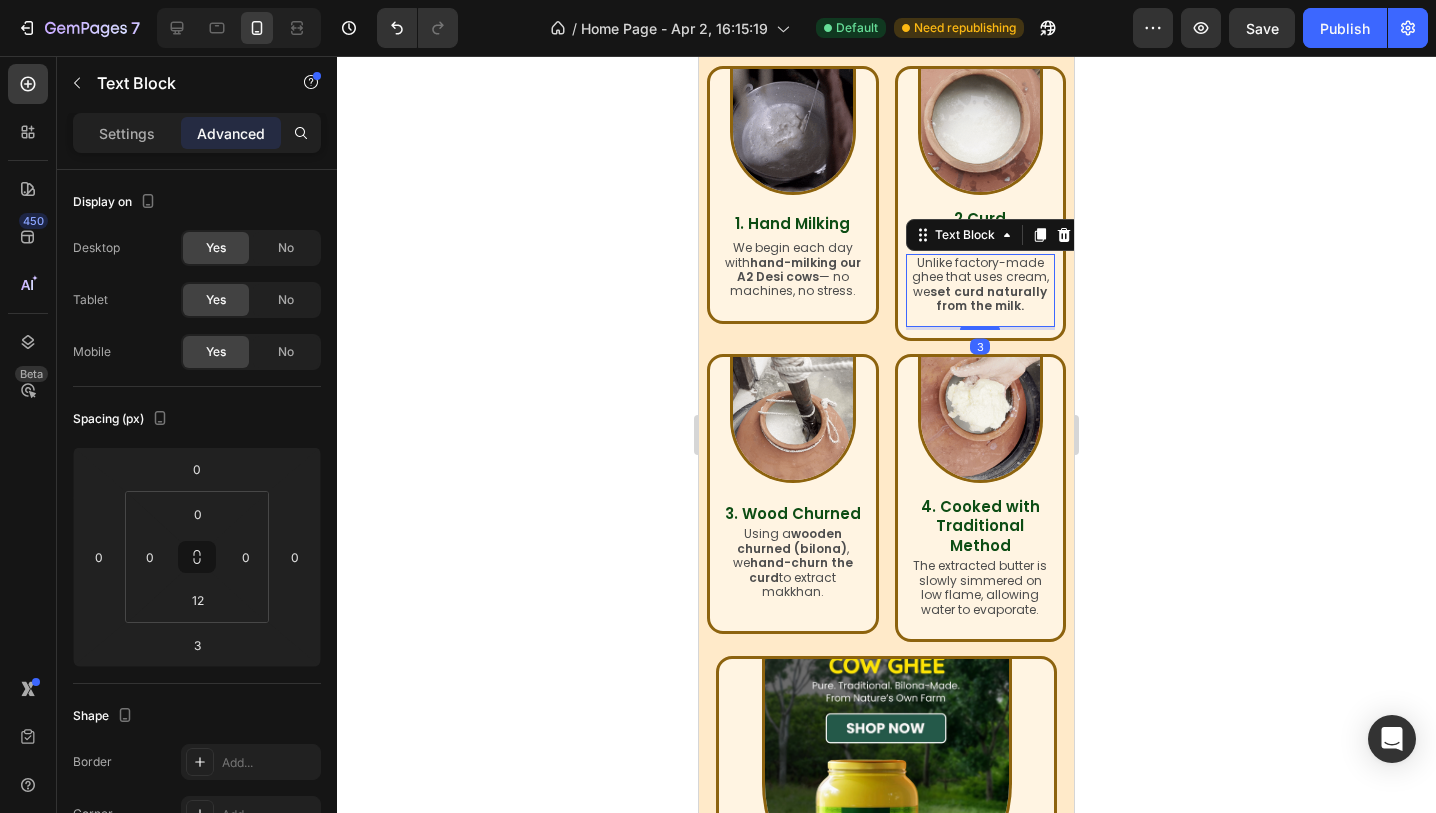 click 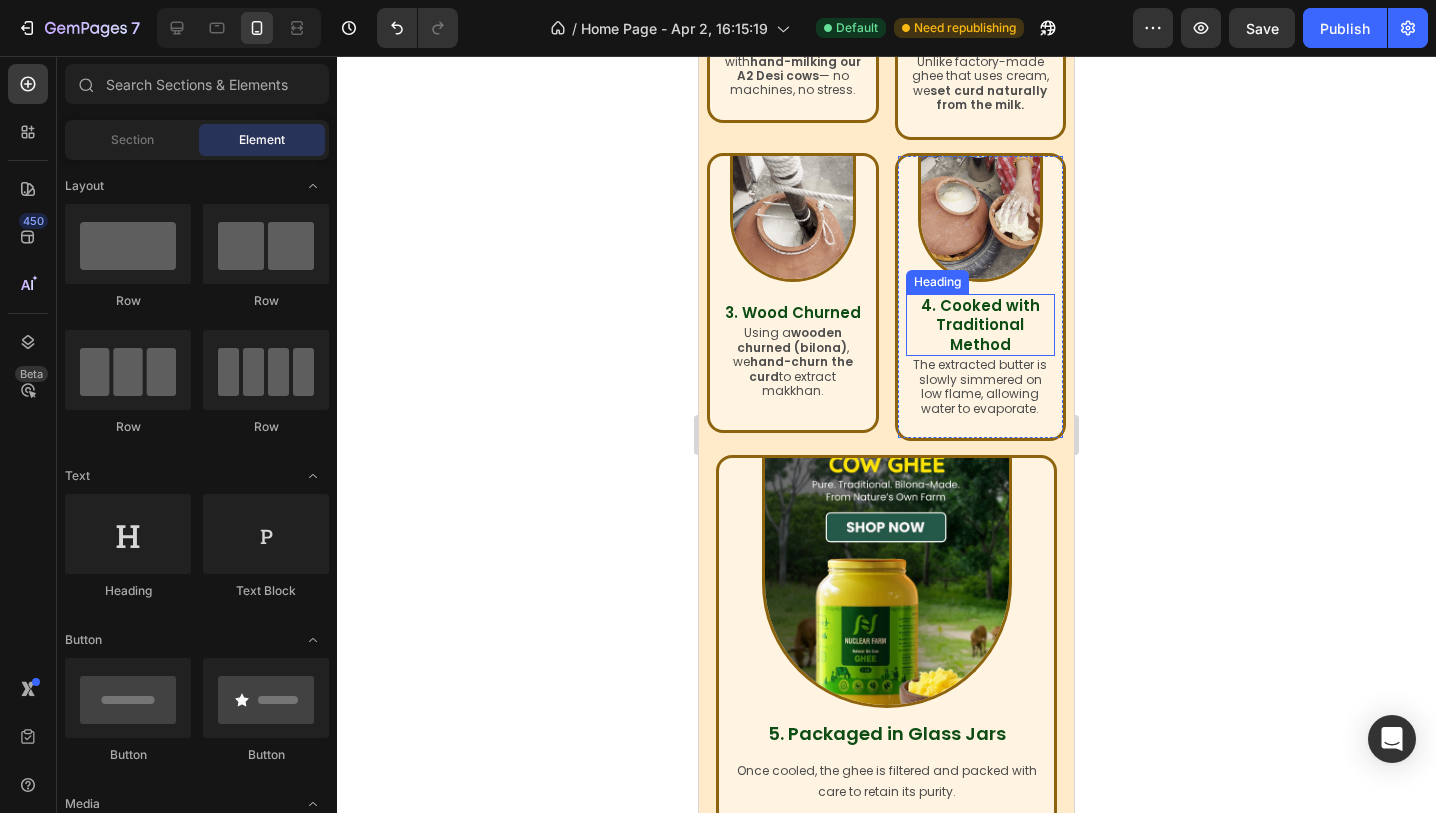 scroll, scrollTop: 1630, scrollLeft: 0, axis: vertical 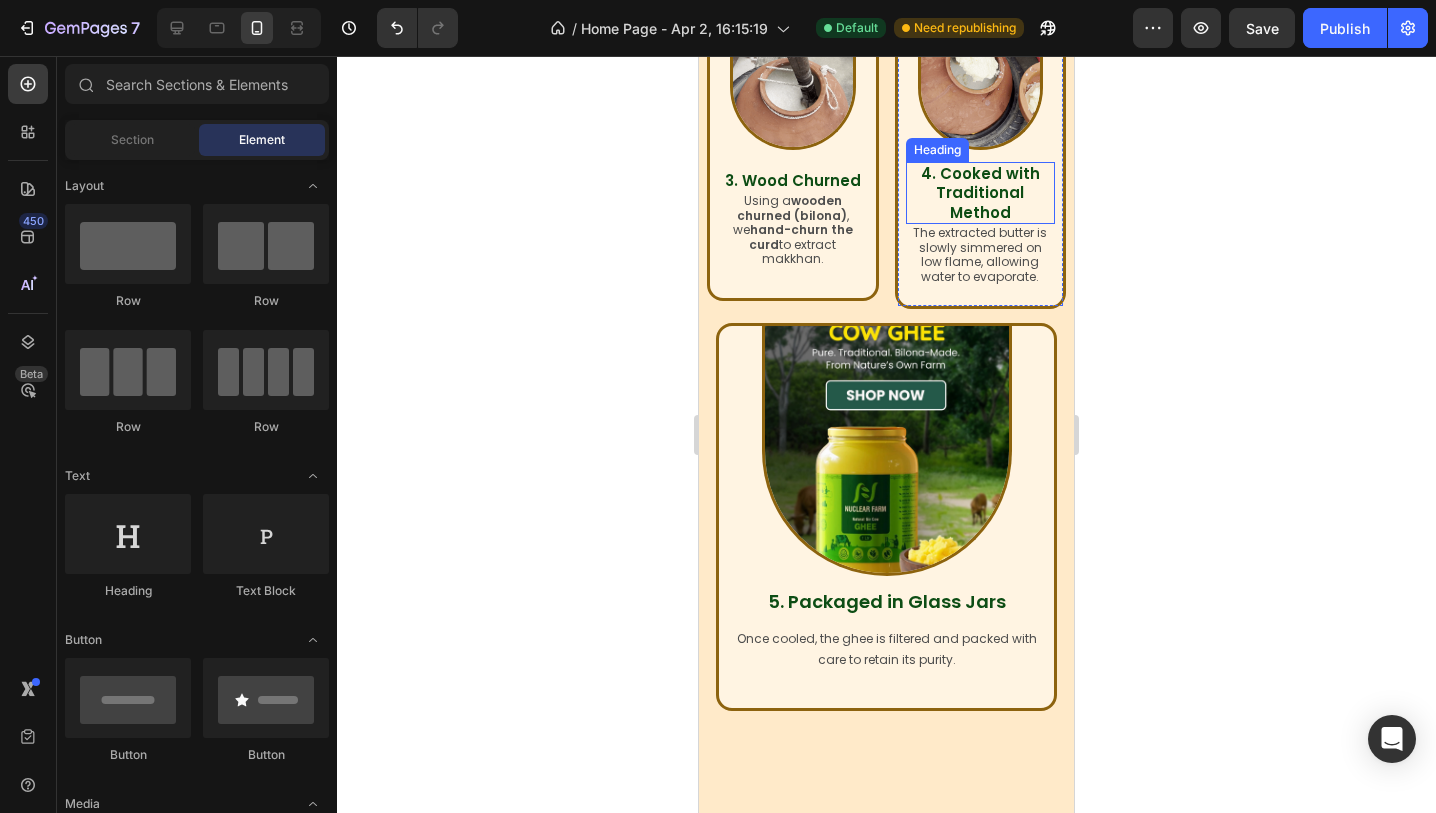 click at bounding box center [887, 451] 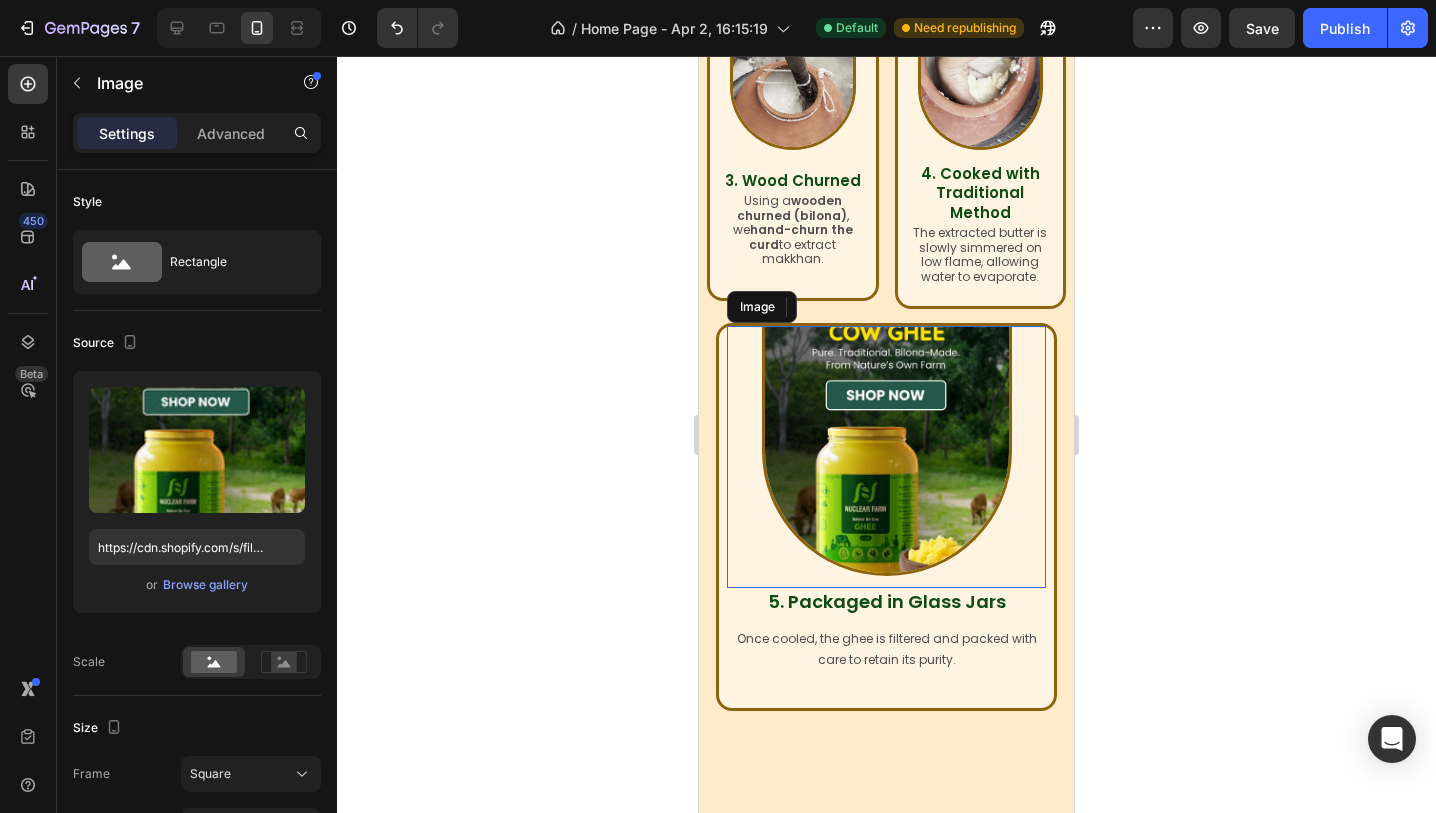 scroll, scrollTop: 1633, scrollLeft: 0, axis: vertical 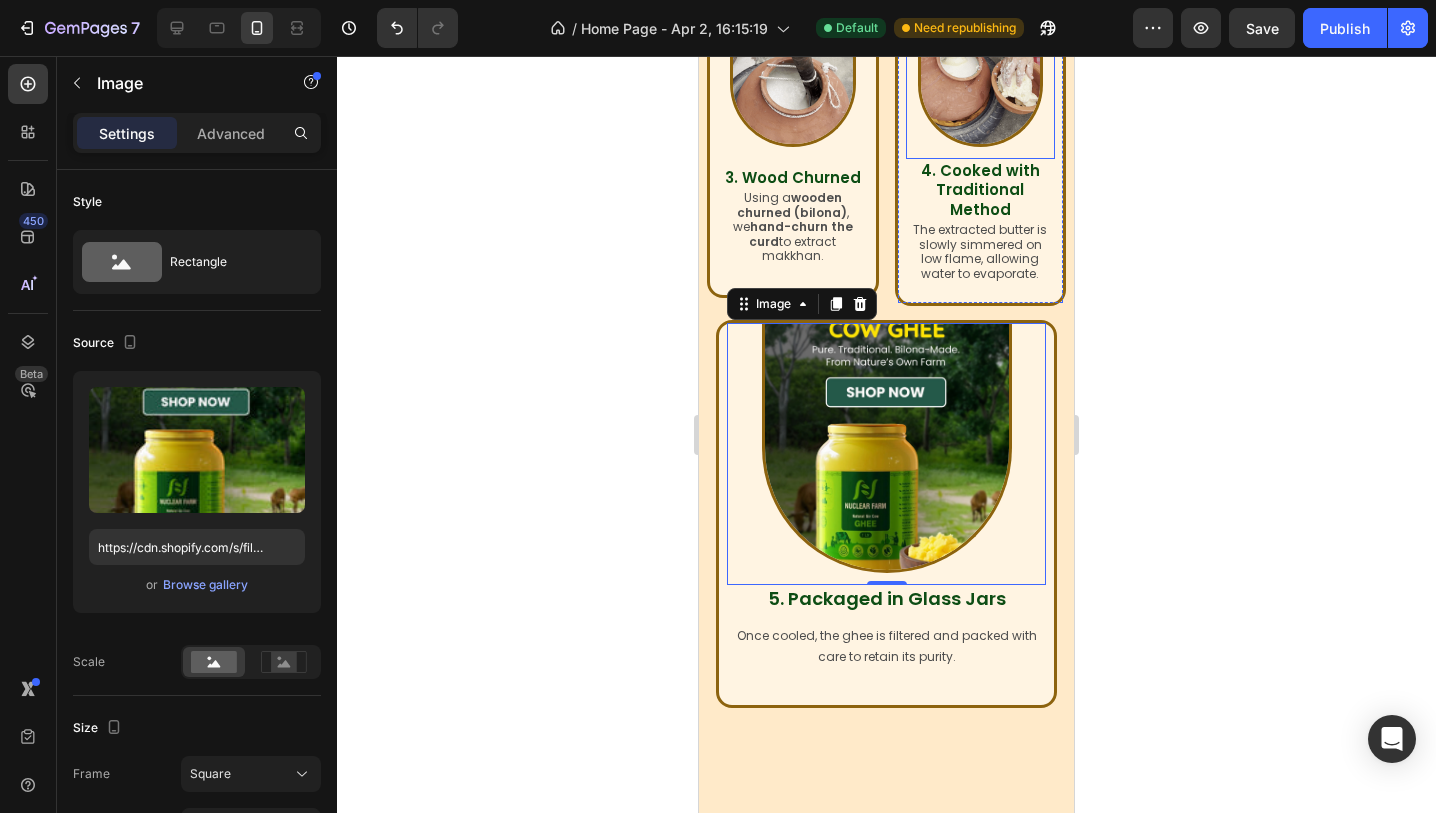 click at bounding box center [981, 84] 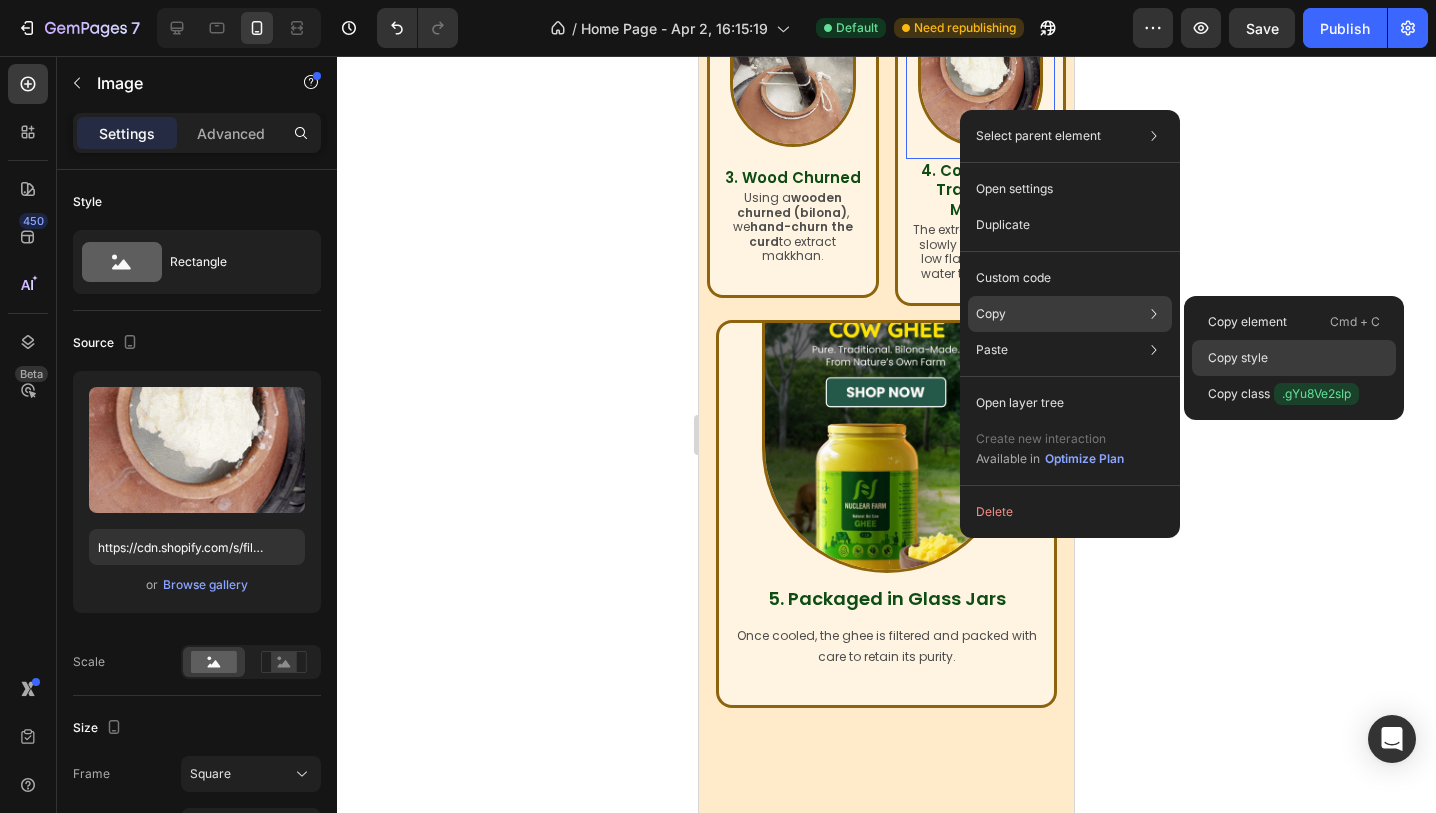 click on "Copy style" 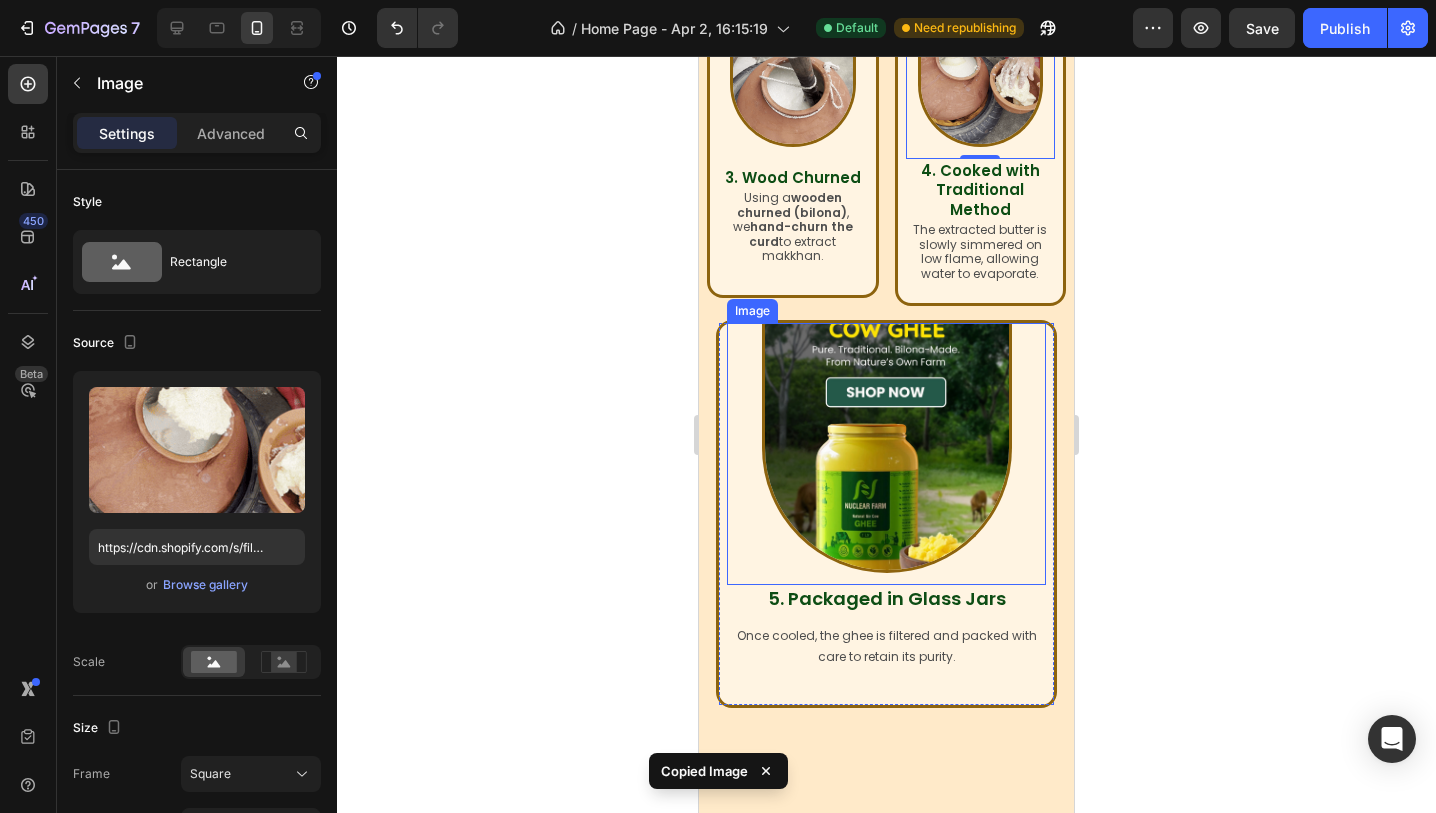 click at bounding box center (887, 448) 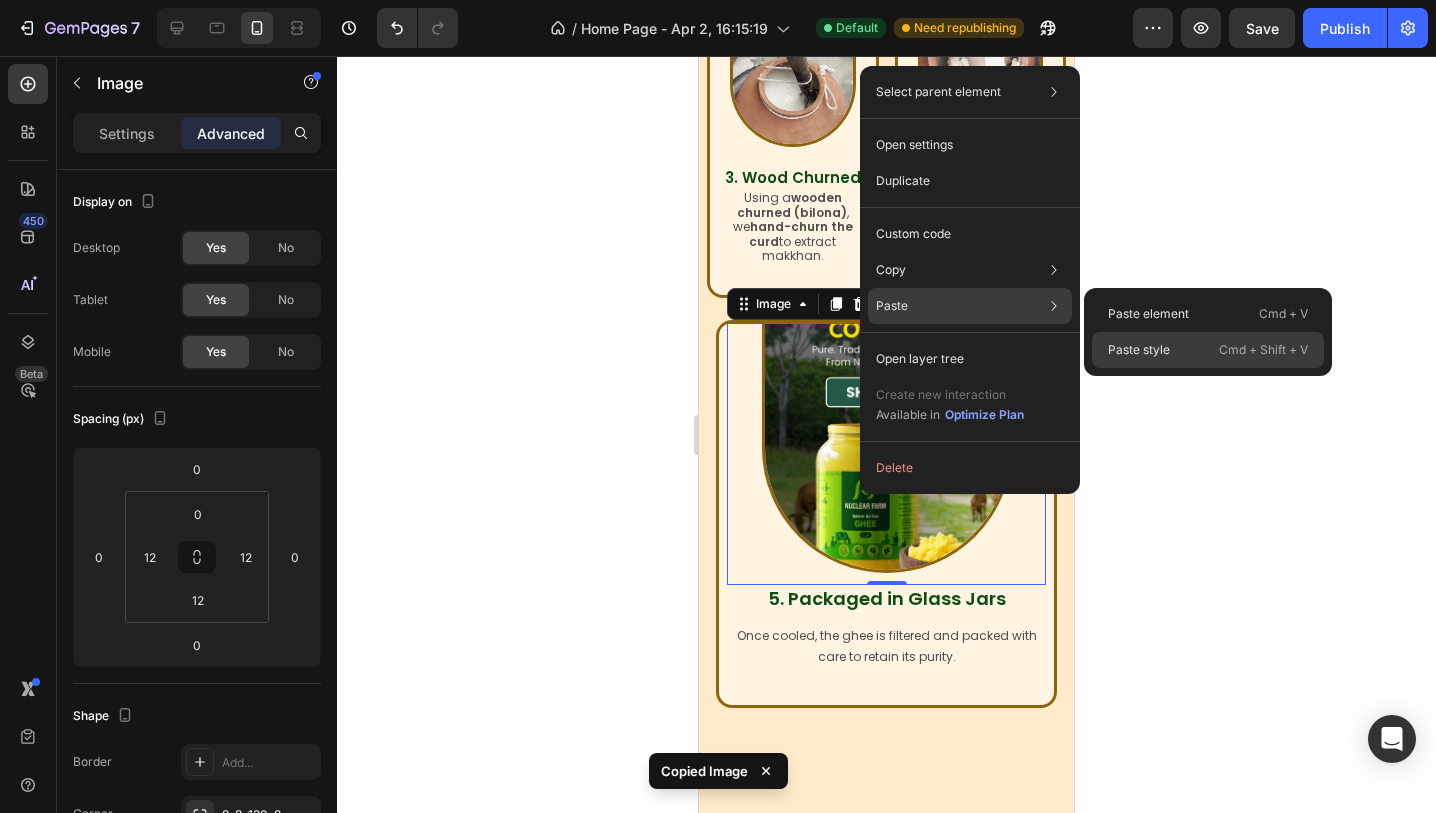 click on "Paste style" at bounding box center (1139, 350) 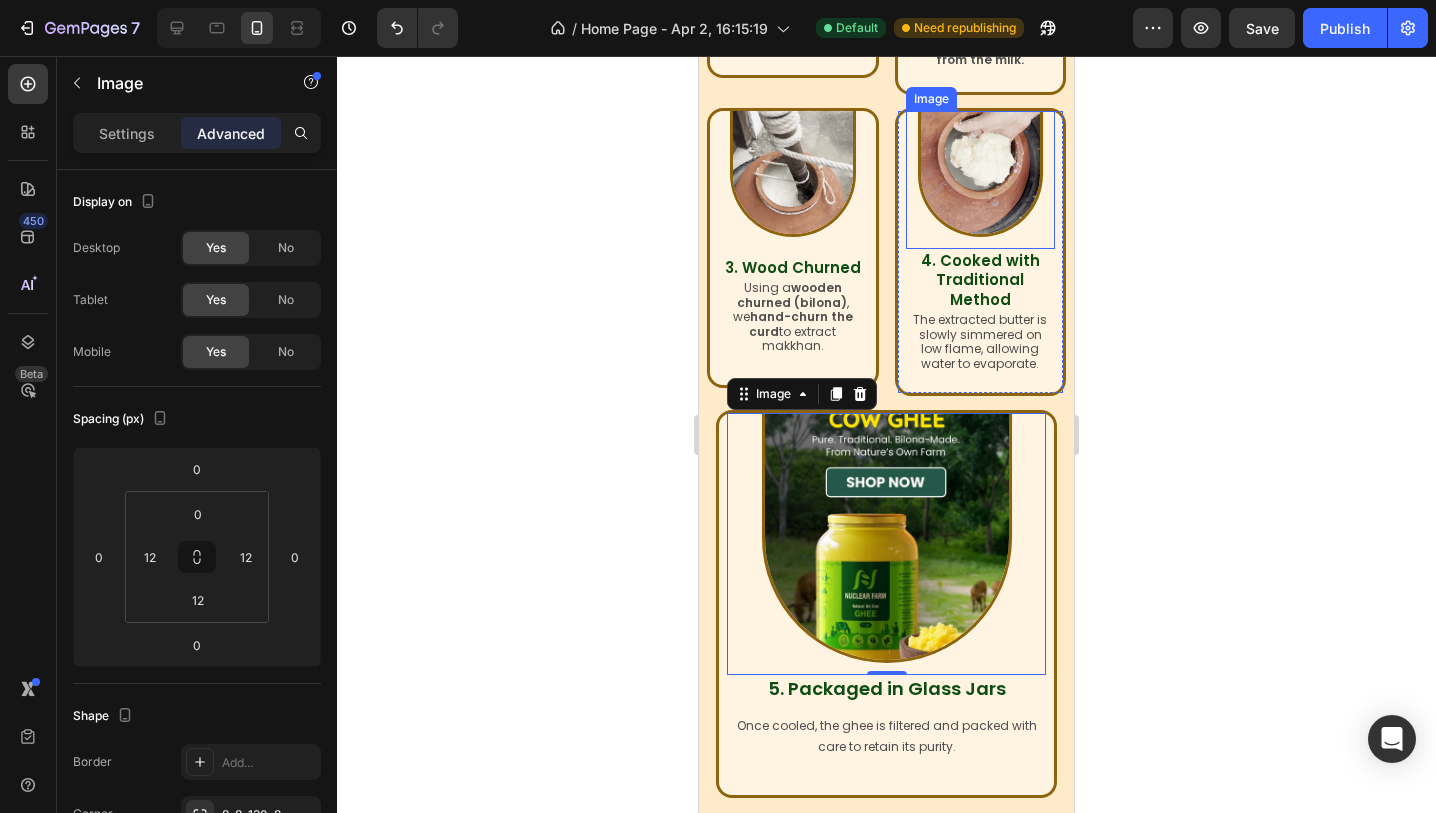 scroll, scrollTop: 1545, scrollLeft: 0, axis: vertical 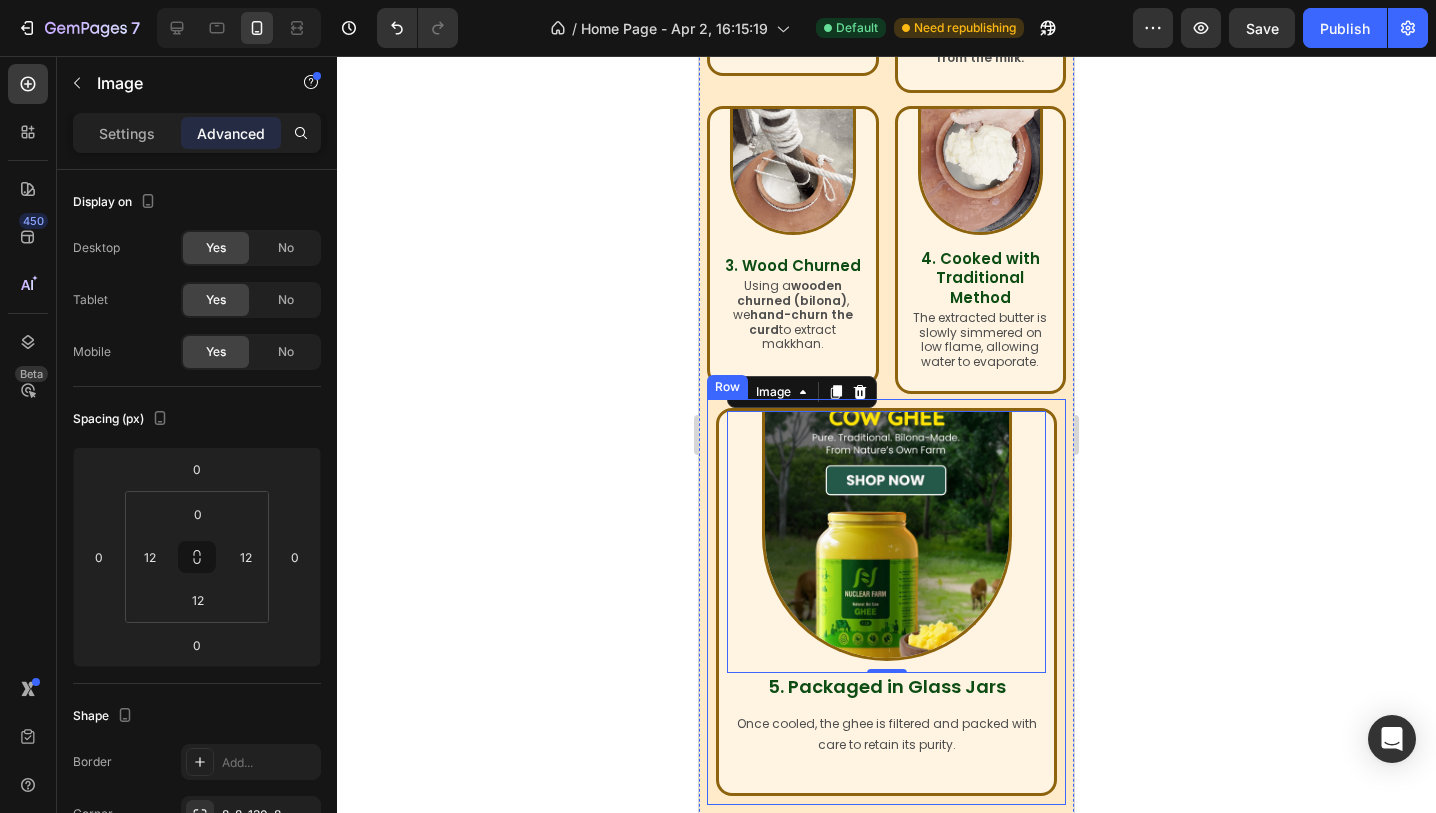 click on "Image   0 5. Packaged in Glass Jars Heading Once cooled, the ghee is filtered and packed with care to retain its purity. Text Block Row Row" at bounding box center [886, 602] 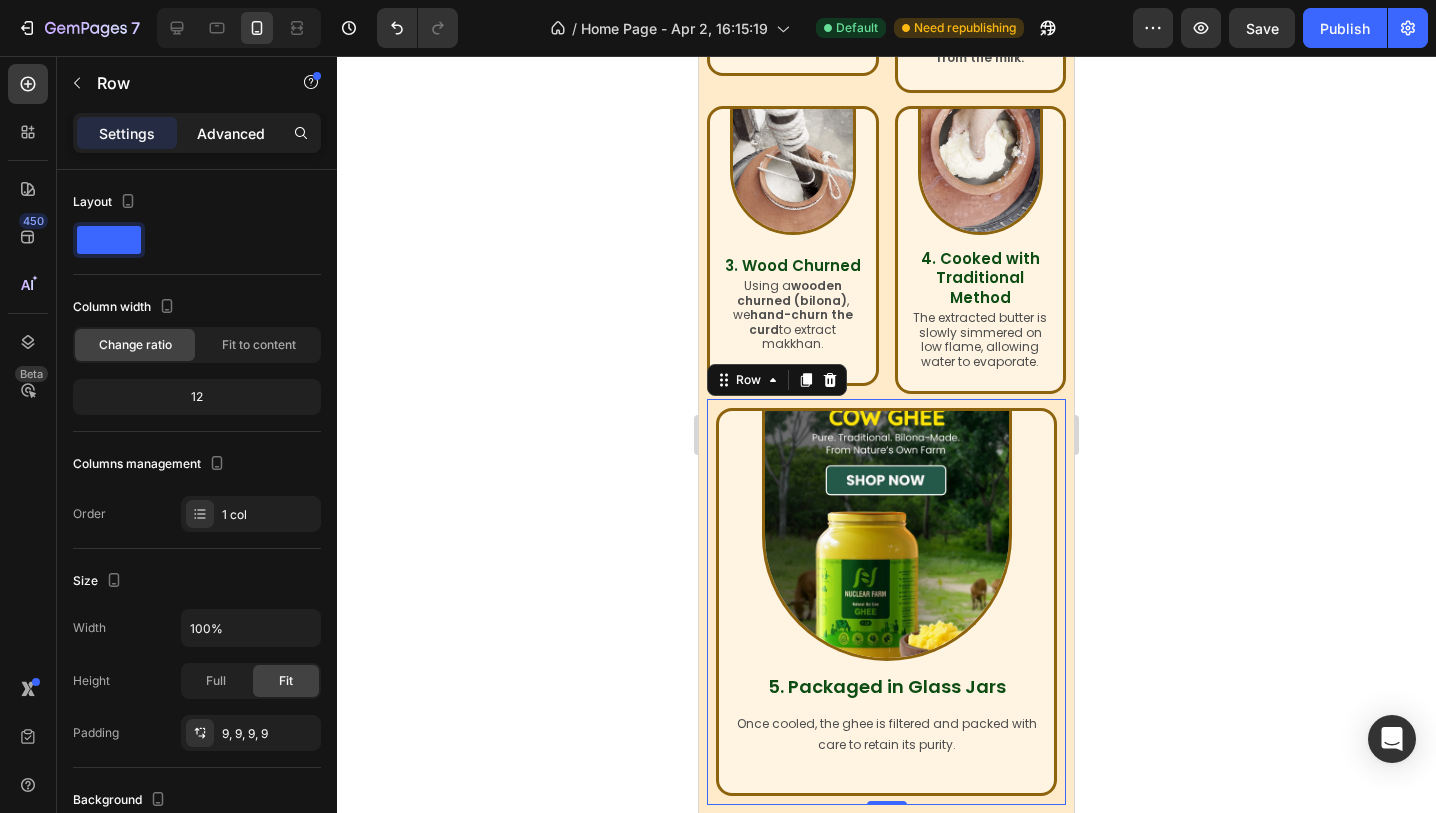 click on "Advanced" at bounding box center (231, 133) 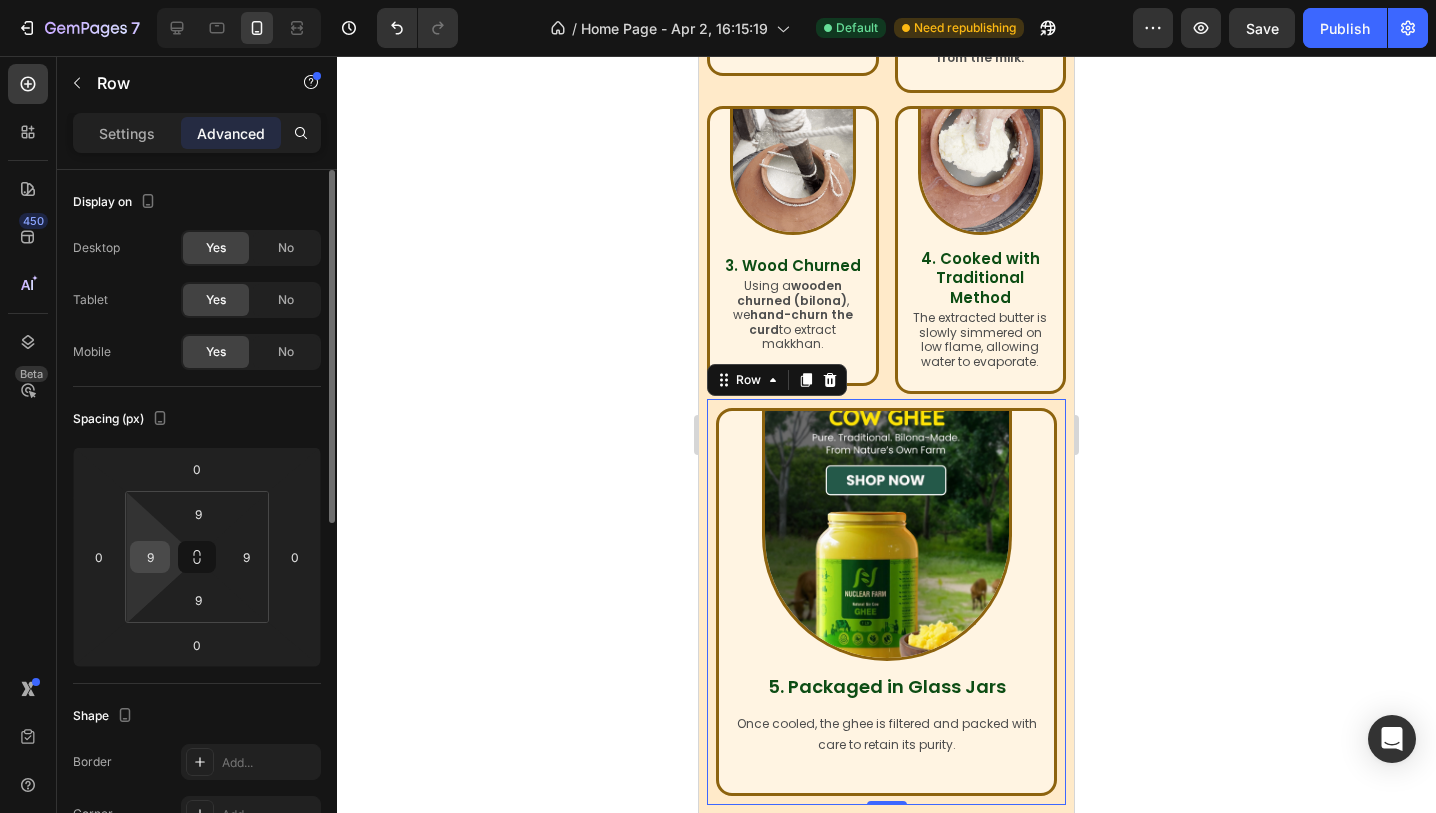 click on "9" at bounding box center [150, 557] 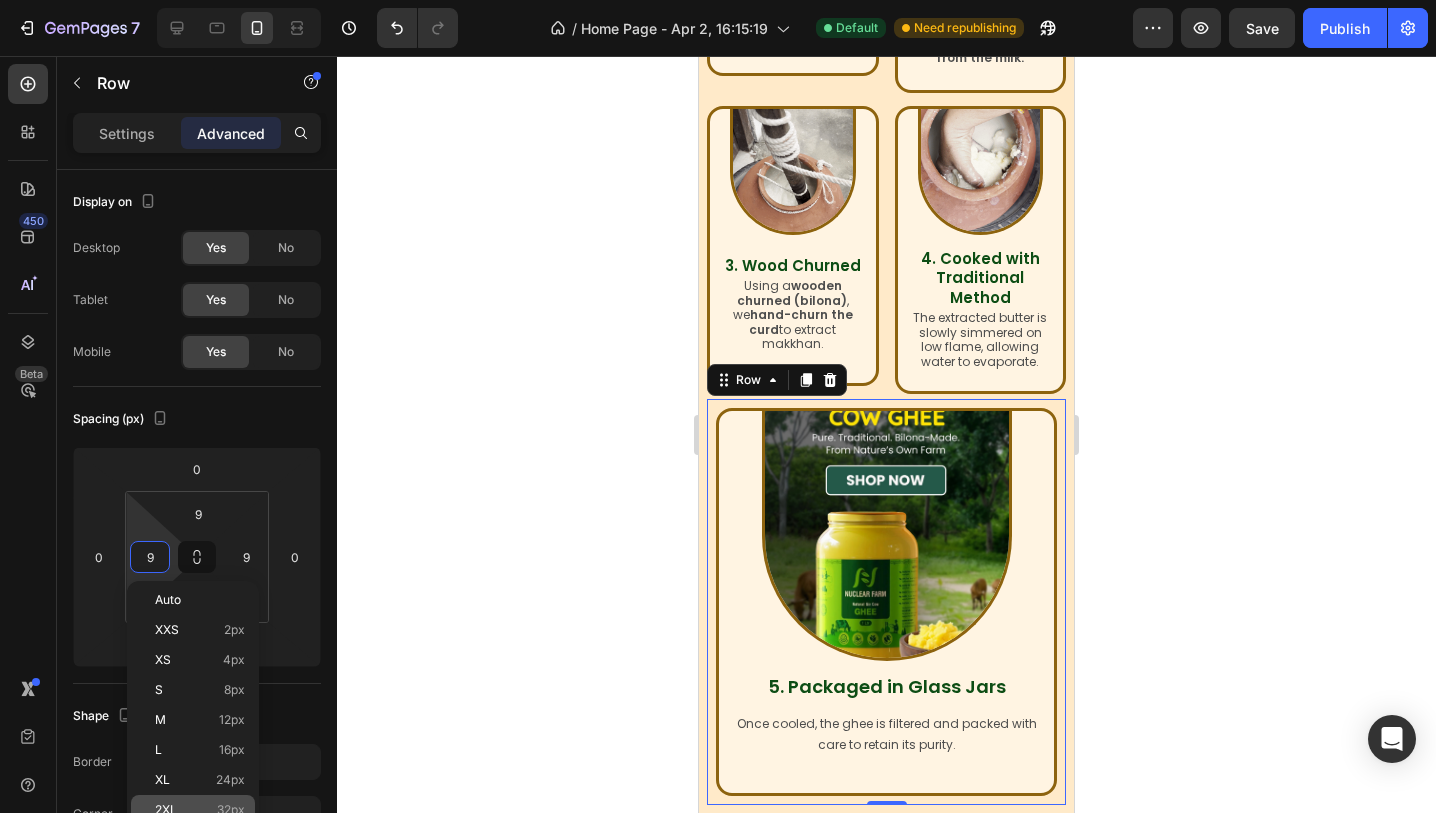 click on "2XL" at bounding box center (166, 810) 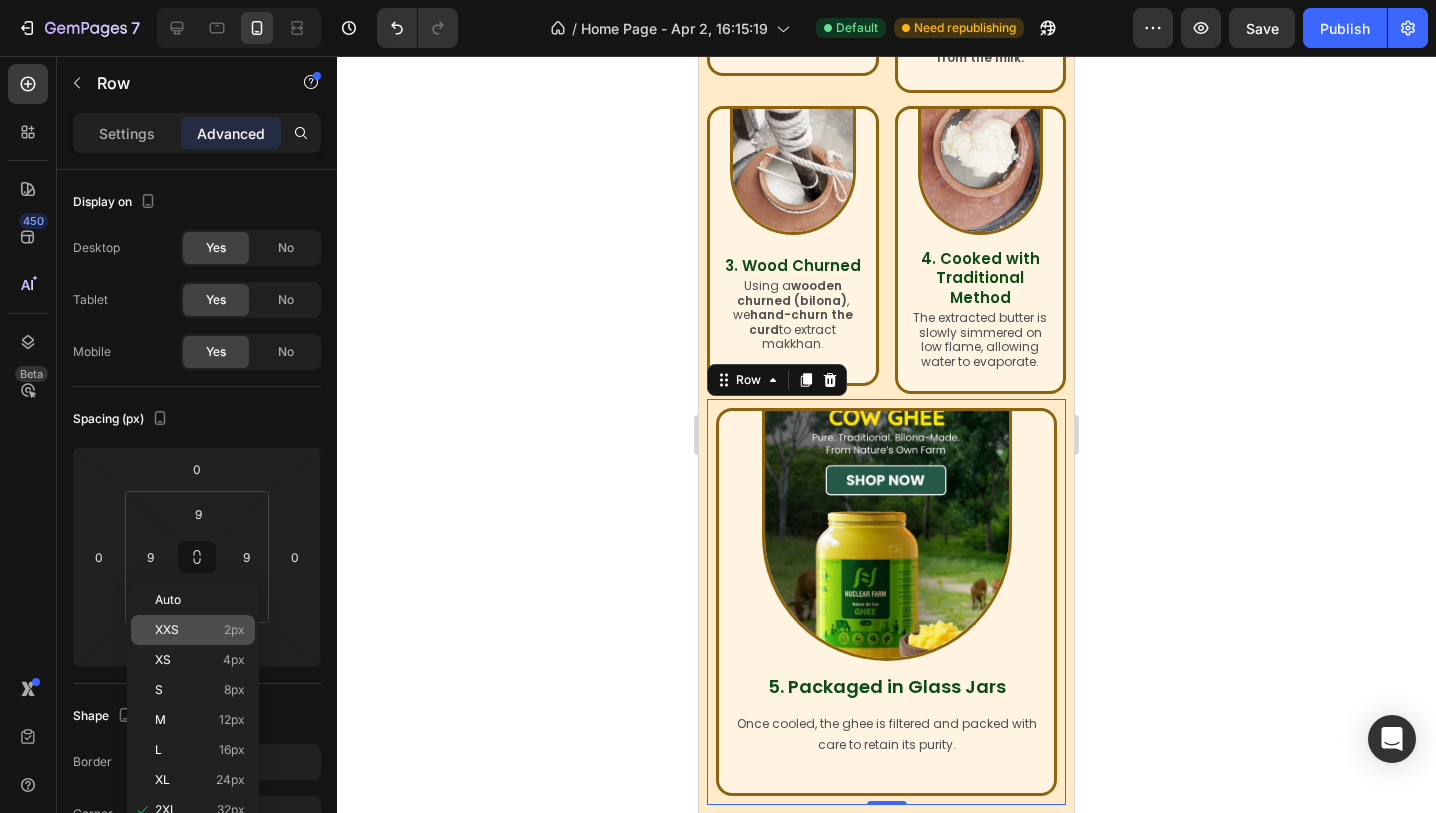 type on "32" 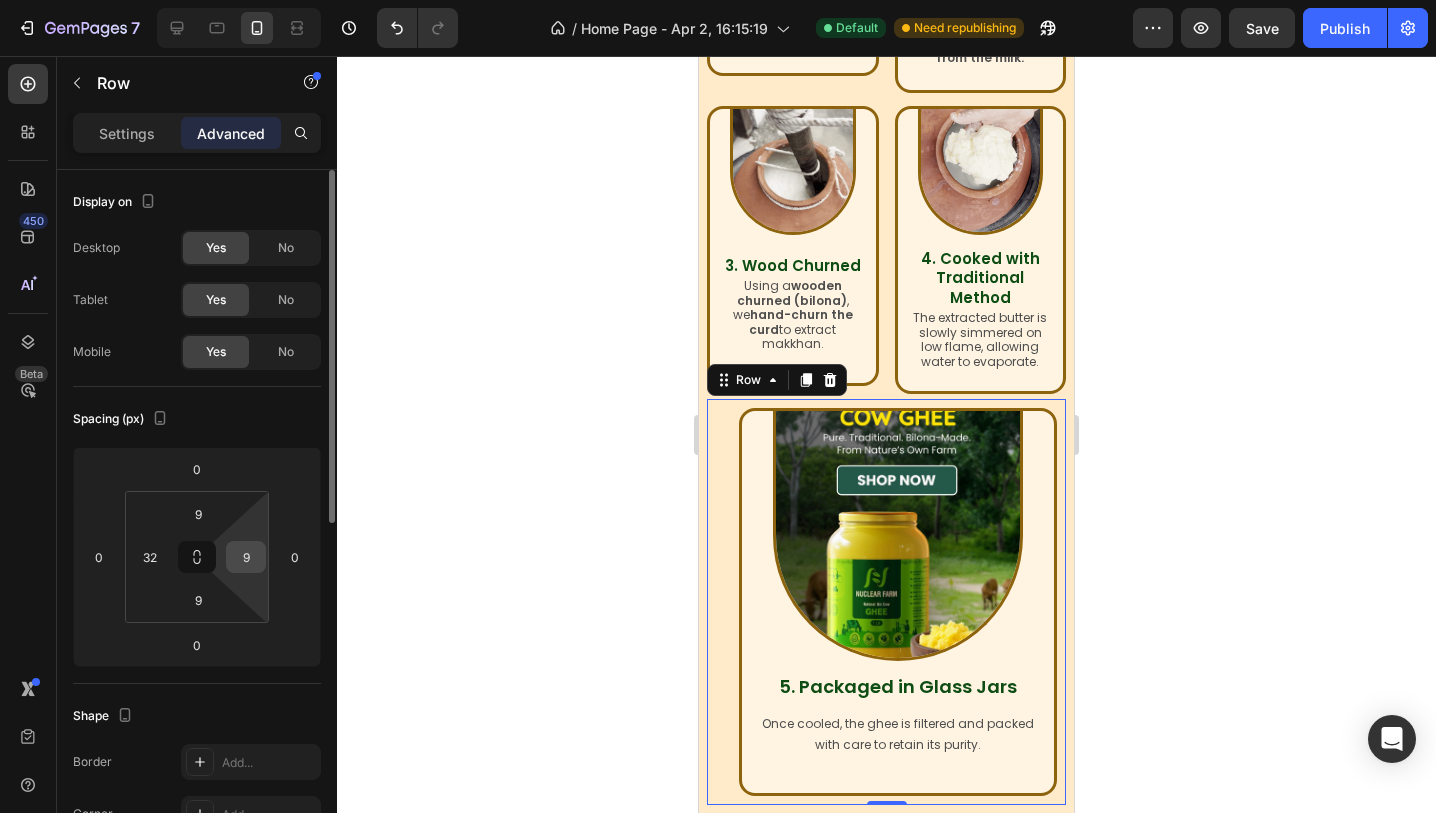 click on "9" at bounding box center [246, 557] 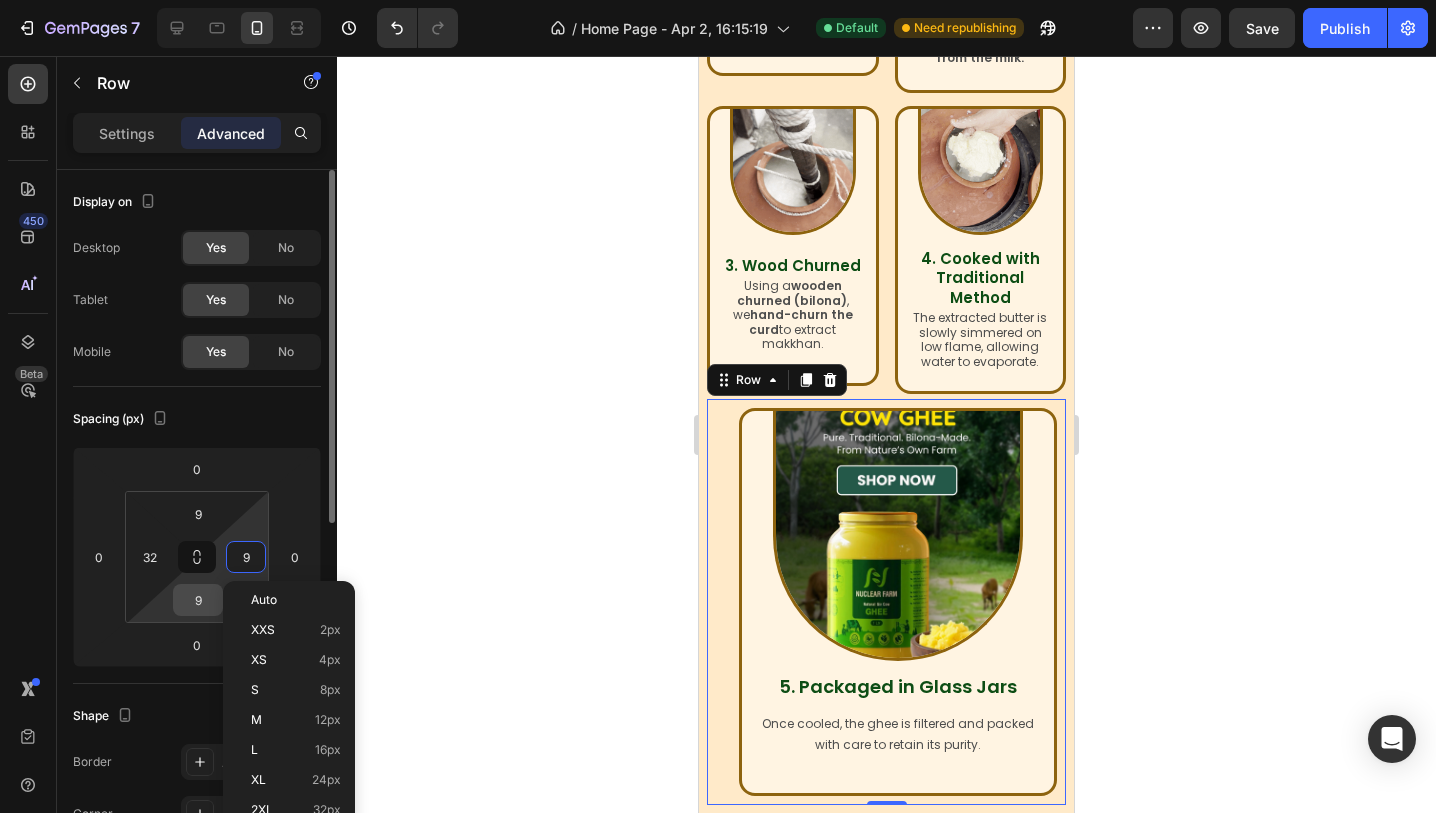 click on "9" at bounding box center (198, 600) 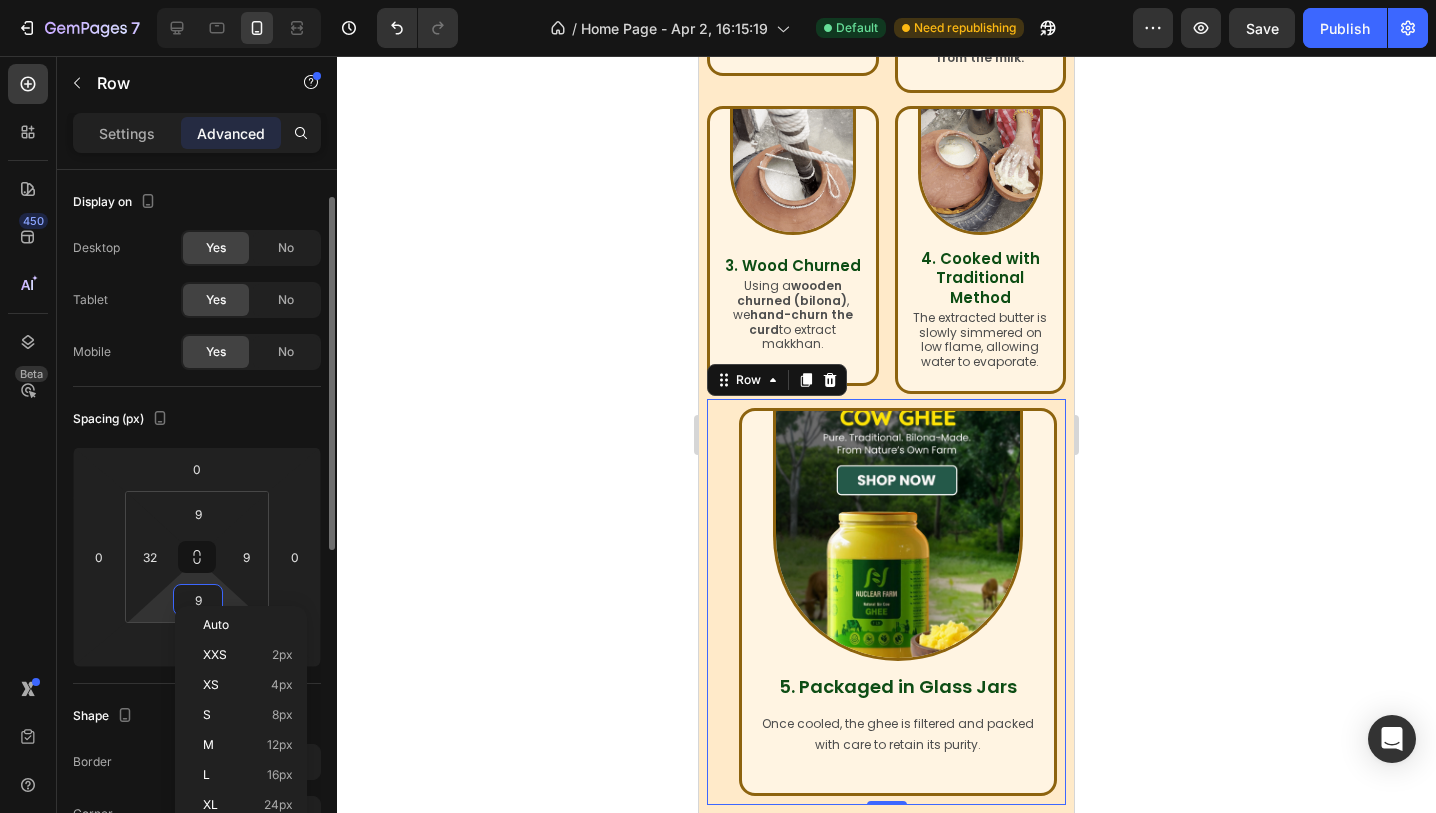 scroll, scrollTop: 18, scrollLeft: 0, axis: vertical 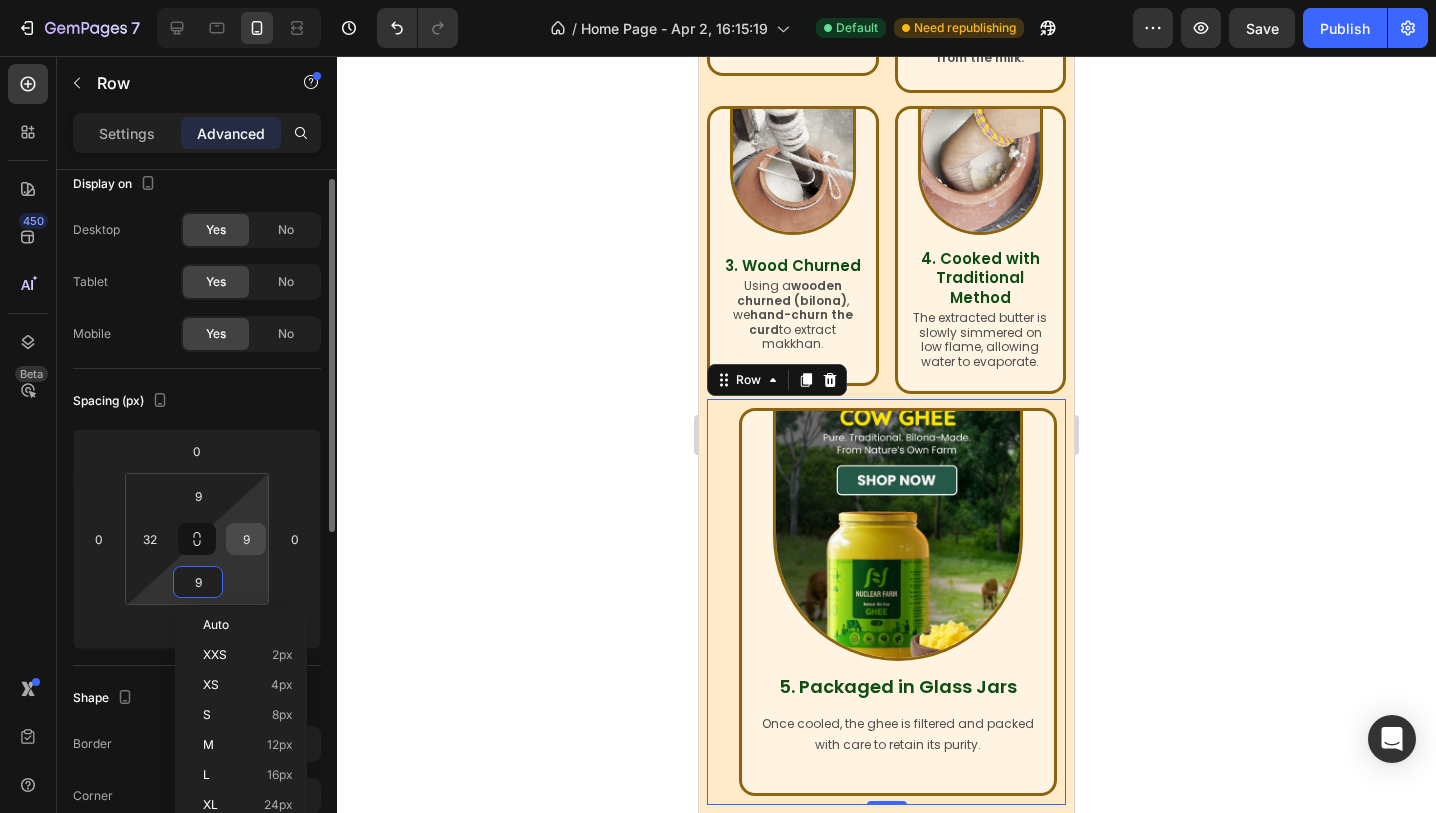 click on "9" at bounding box center (246, 539) 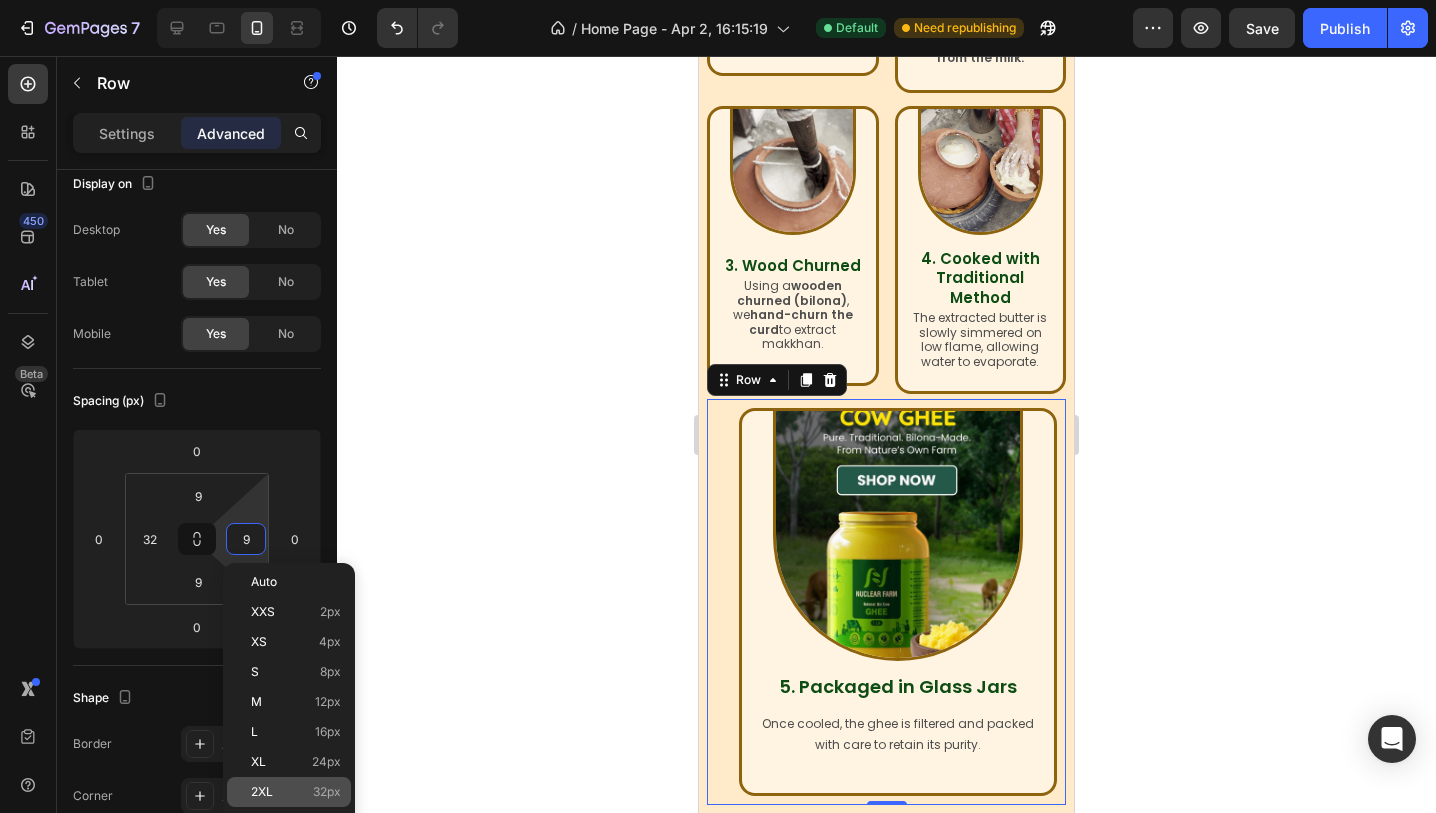 click on "2XL" at bounding box center [262, 792] 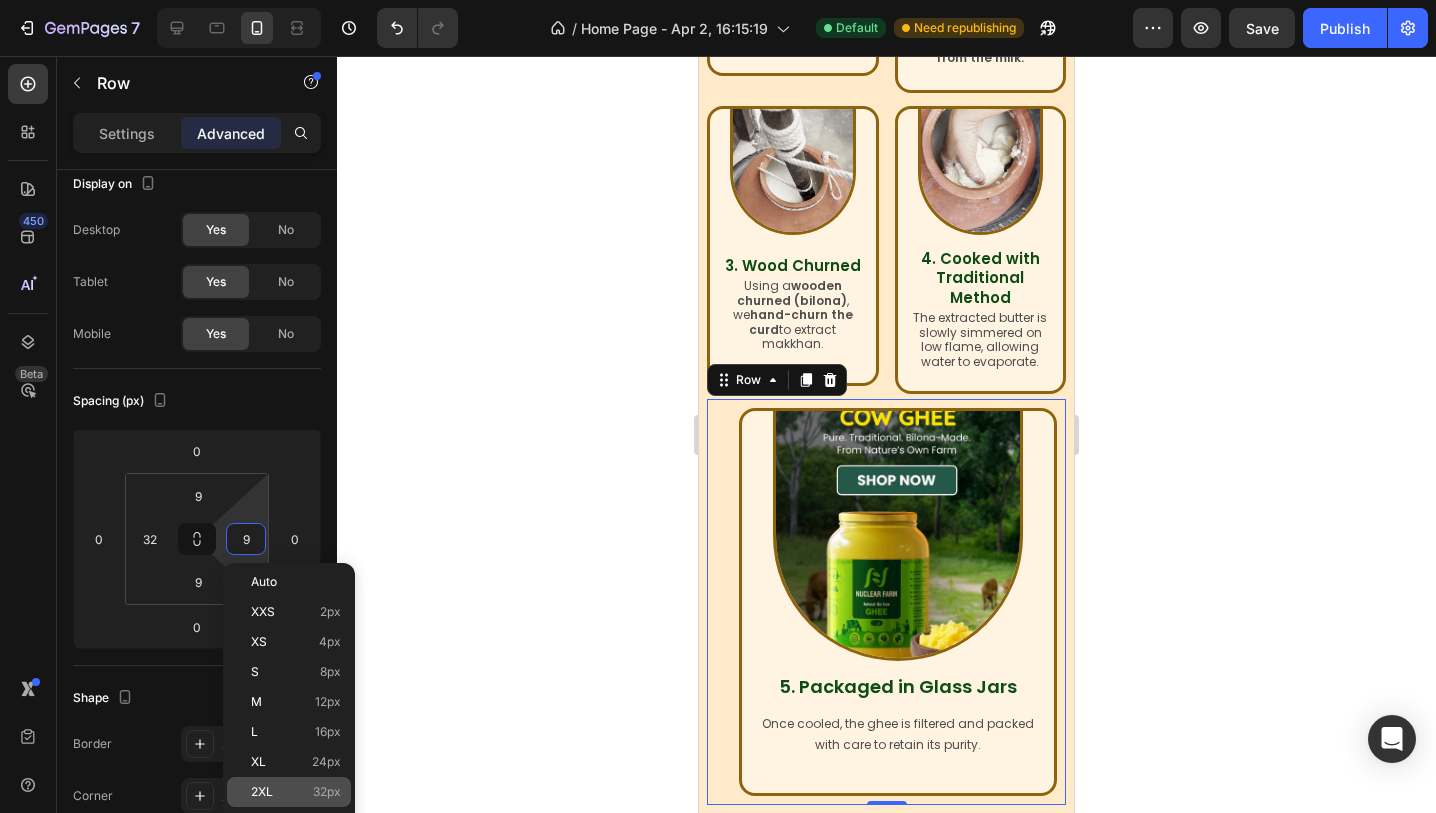 type on "32" 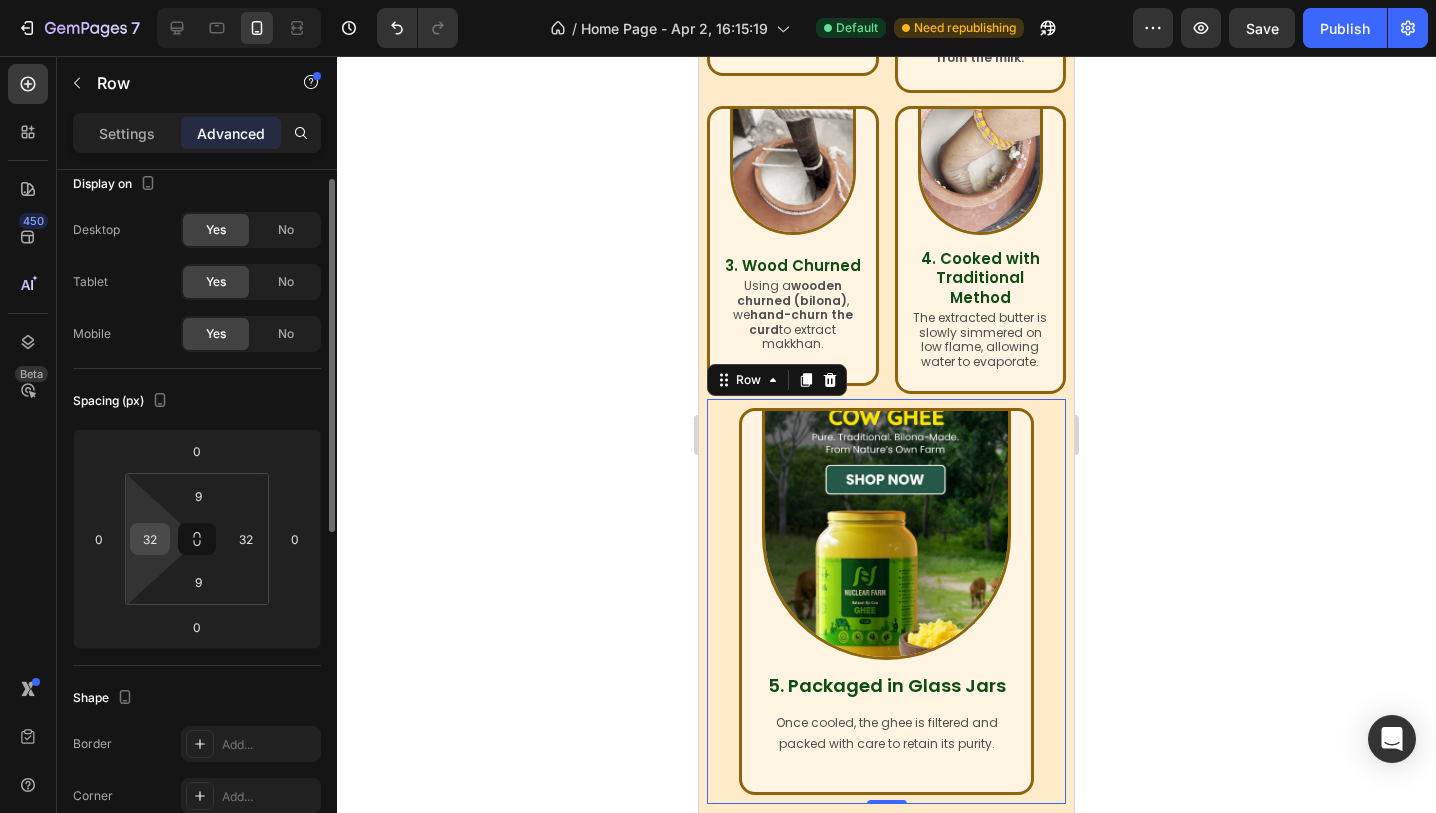 click on "32" at bounding box center [150, 539] 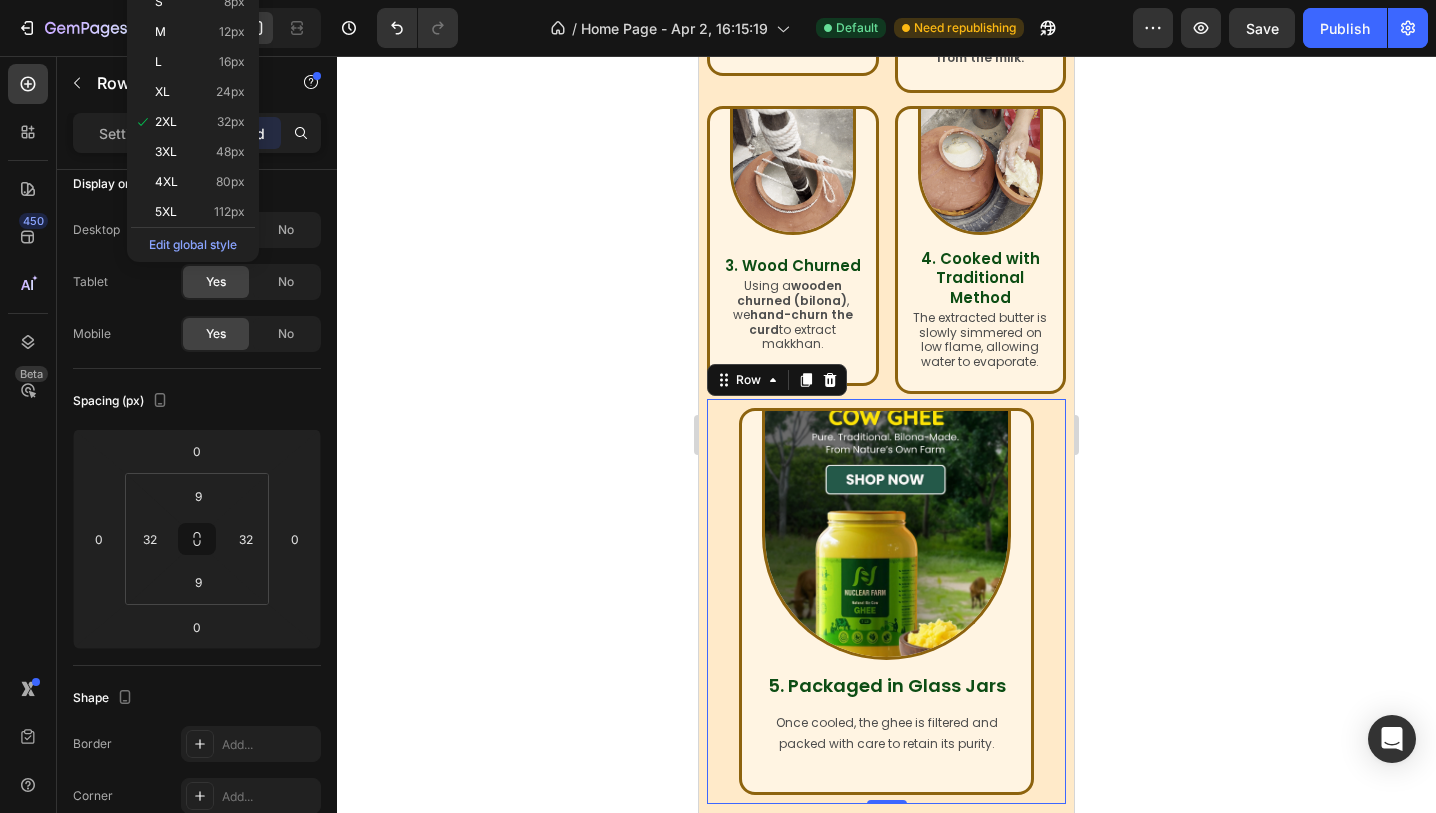 click at bounding box center [329, 1190] 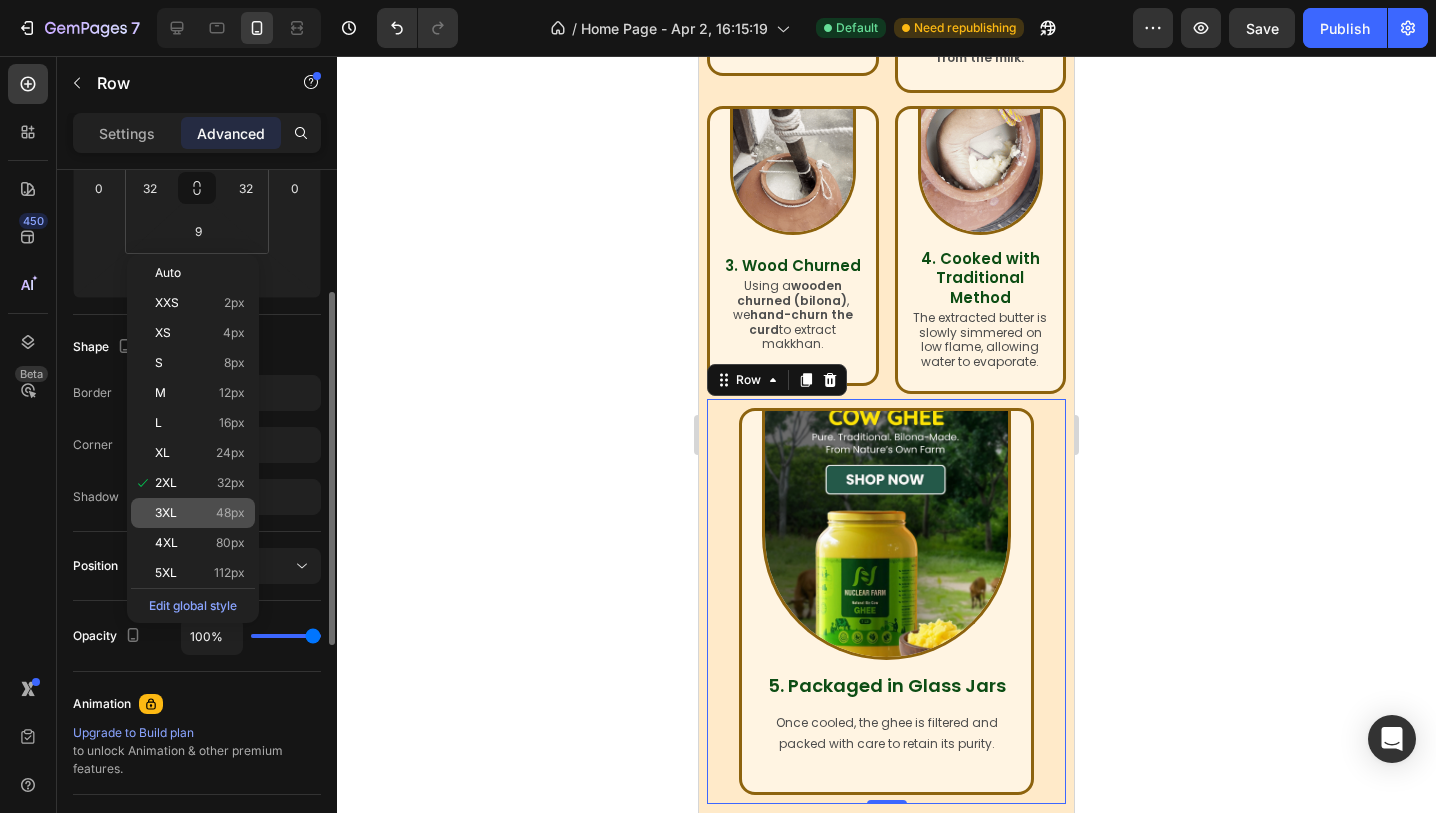 scroll, scrollTop: 327, scrollLeft: 0, axis: vertical 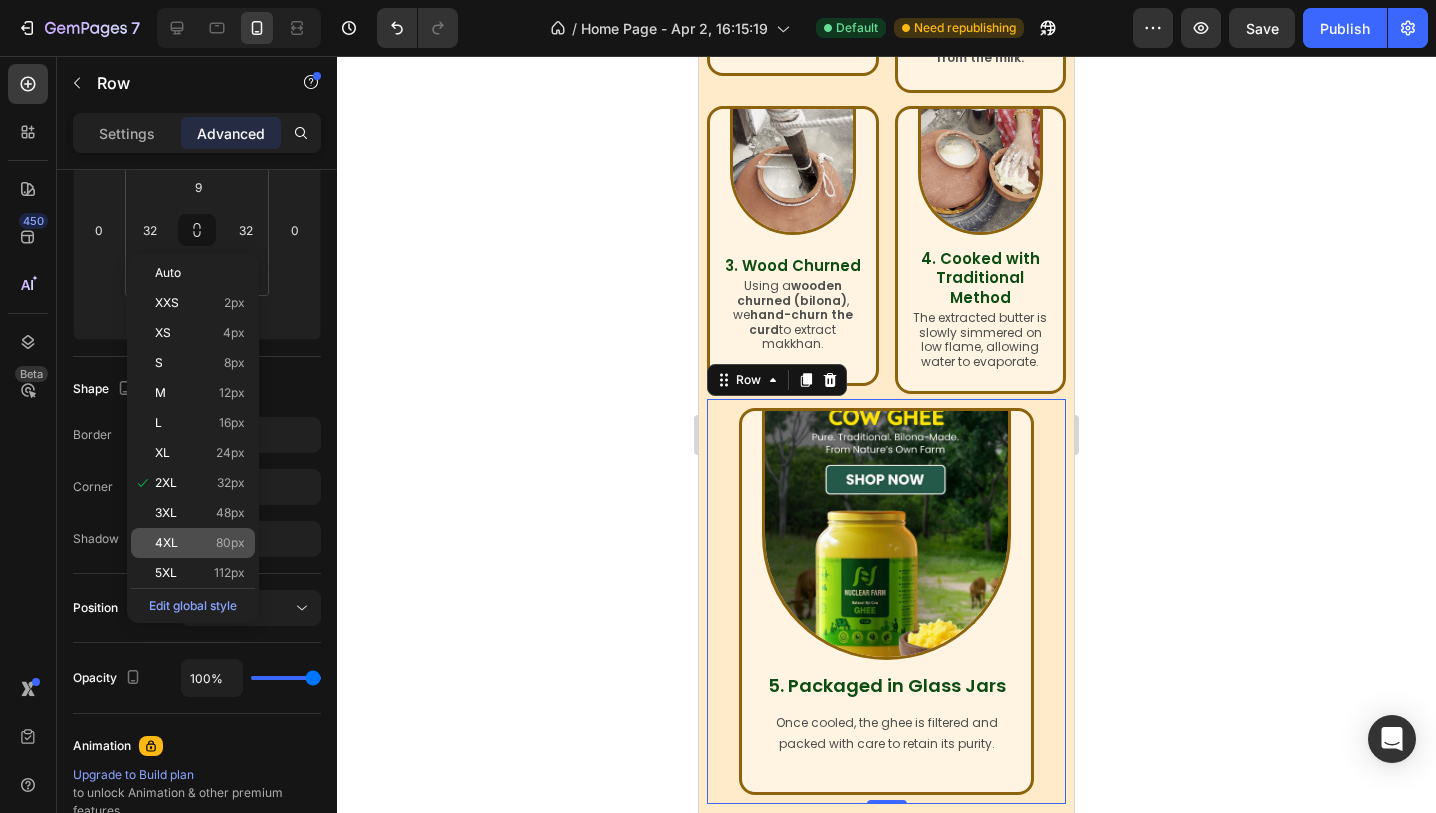 click on "4XL 80px" 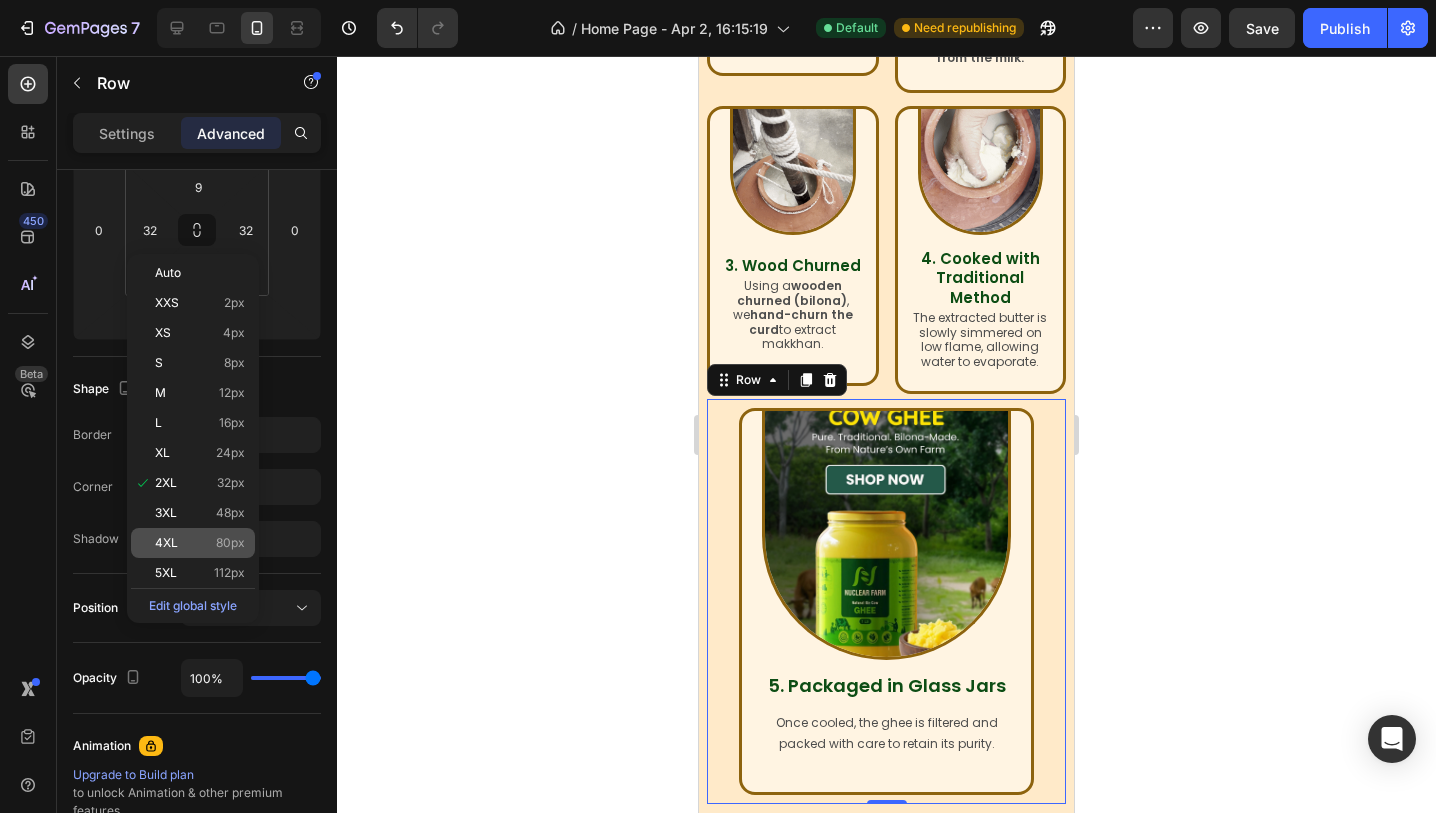 type on "80" 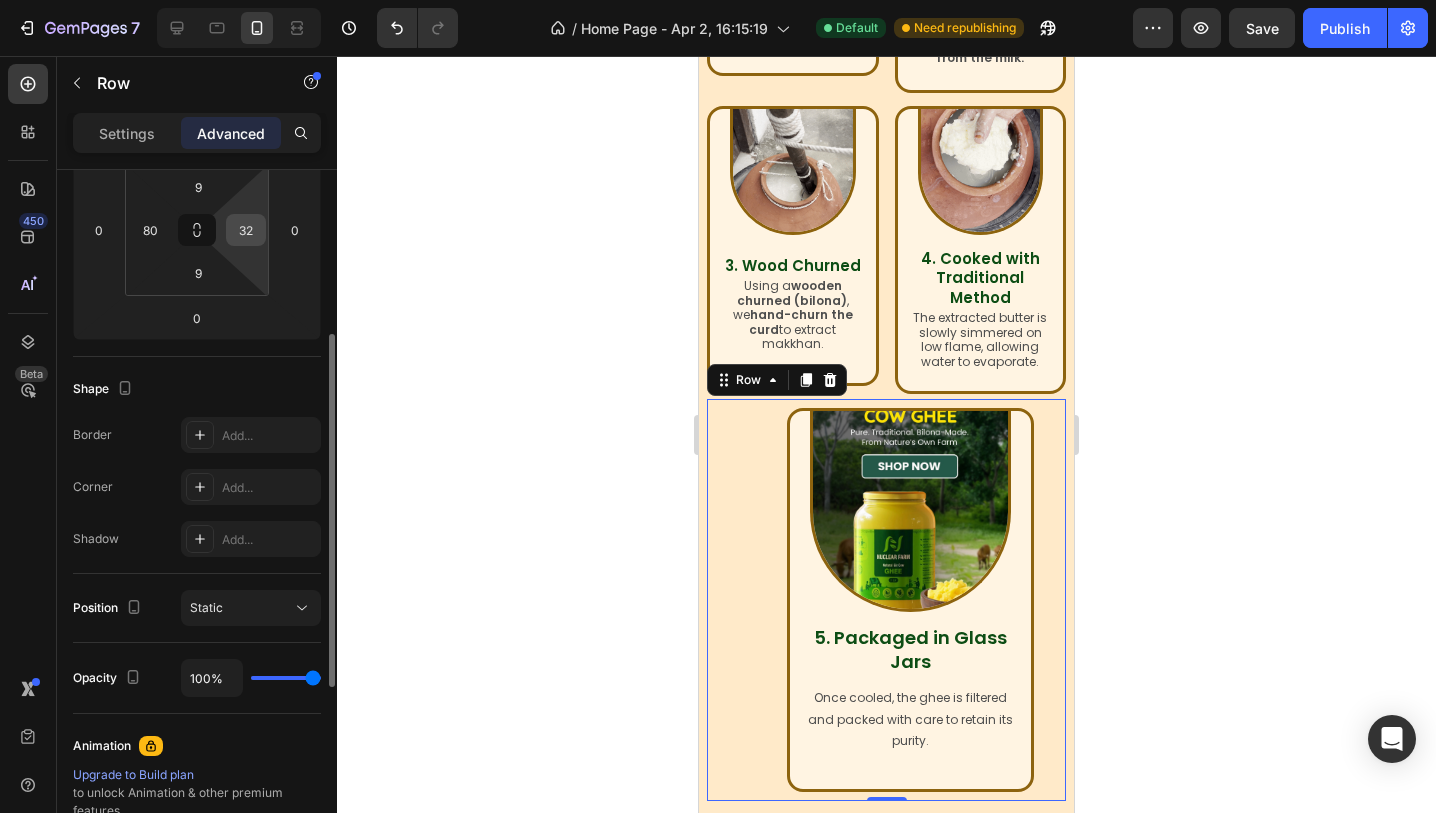 click on "32" at bounding box center [246, 230] 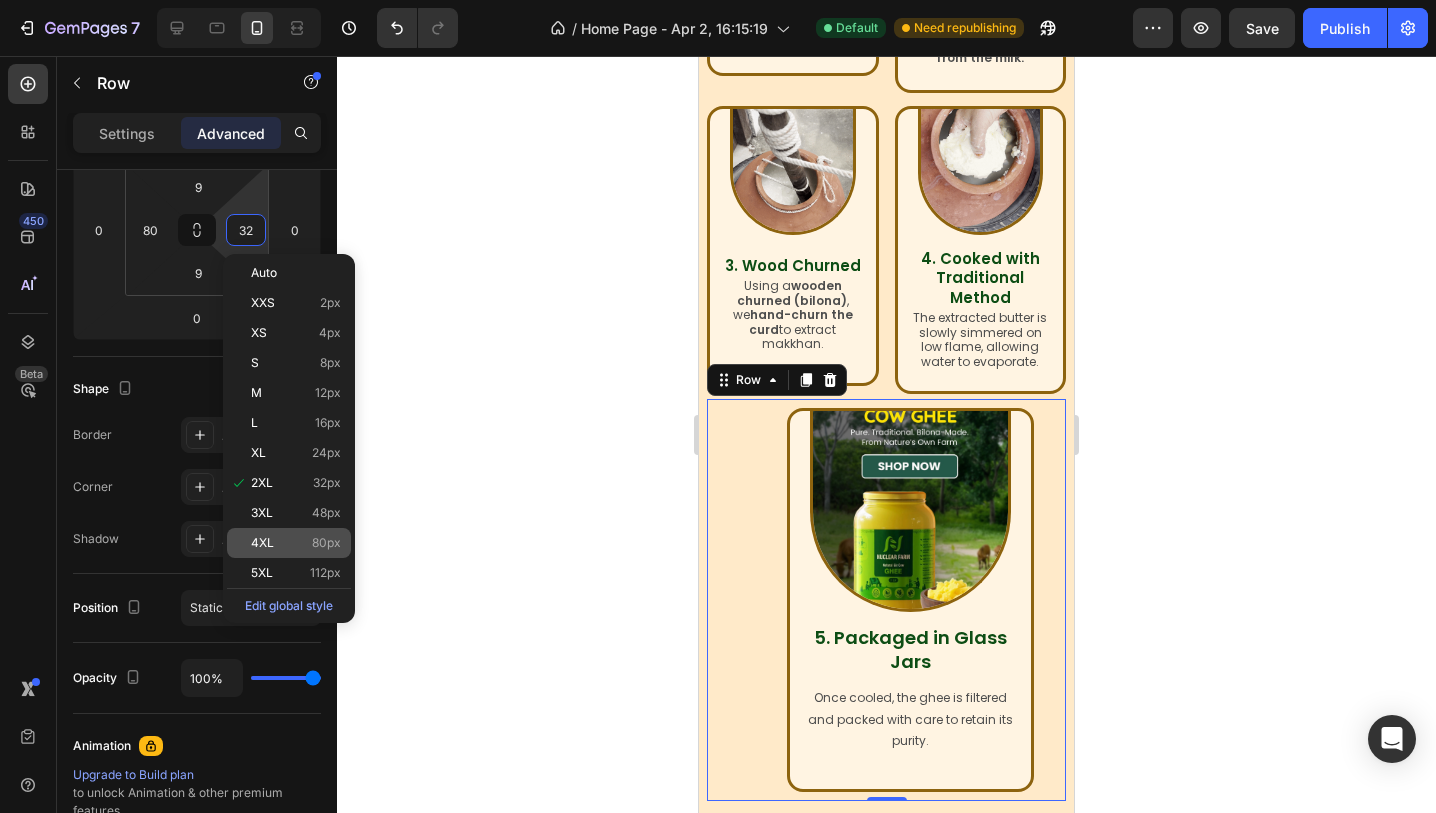 click on "4XL 80px" 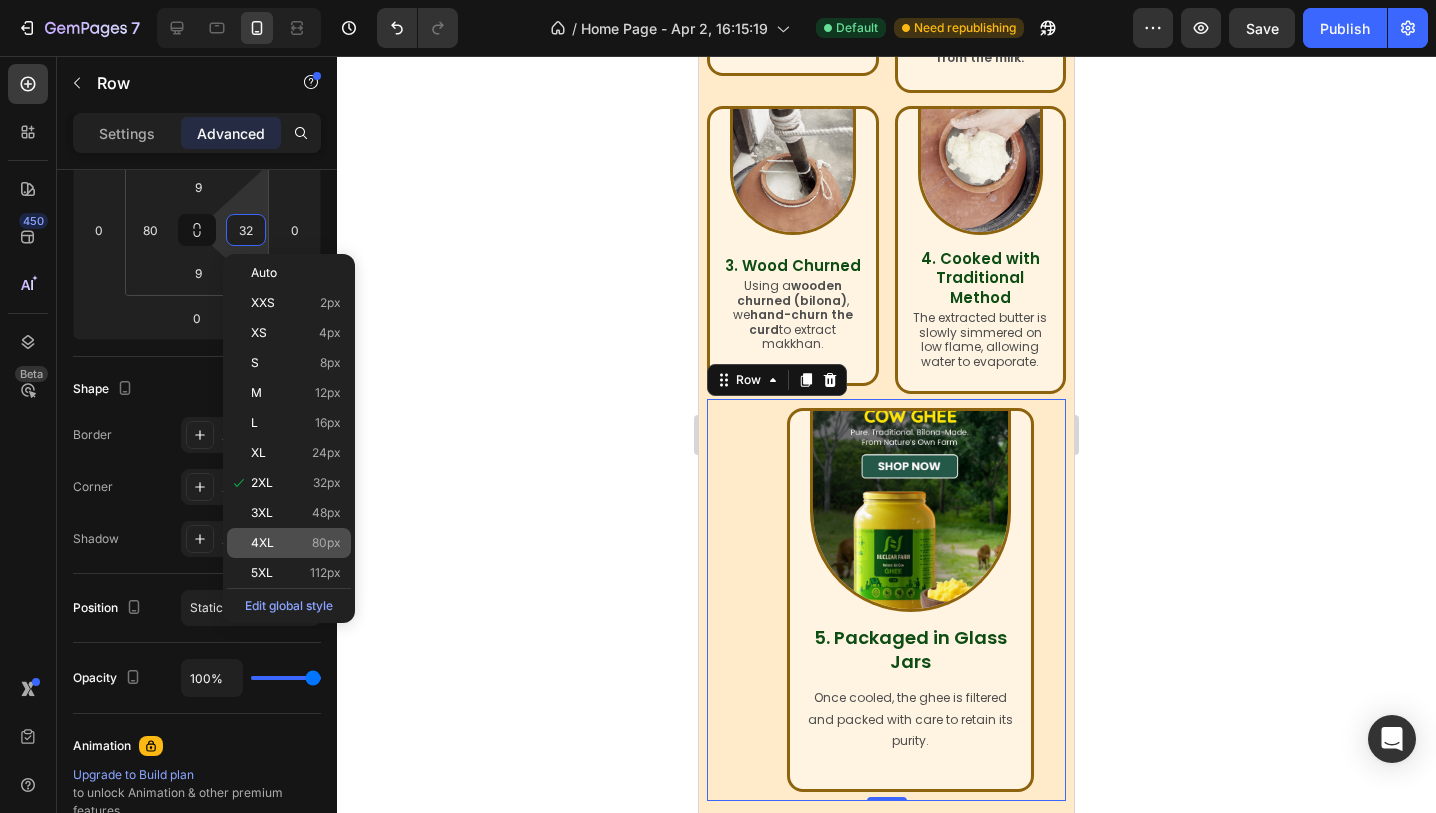 type on "80" 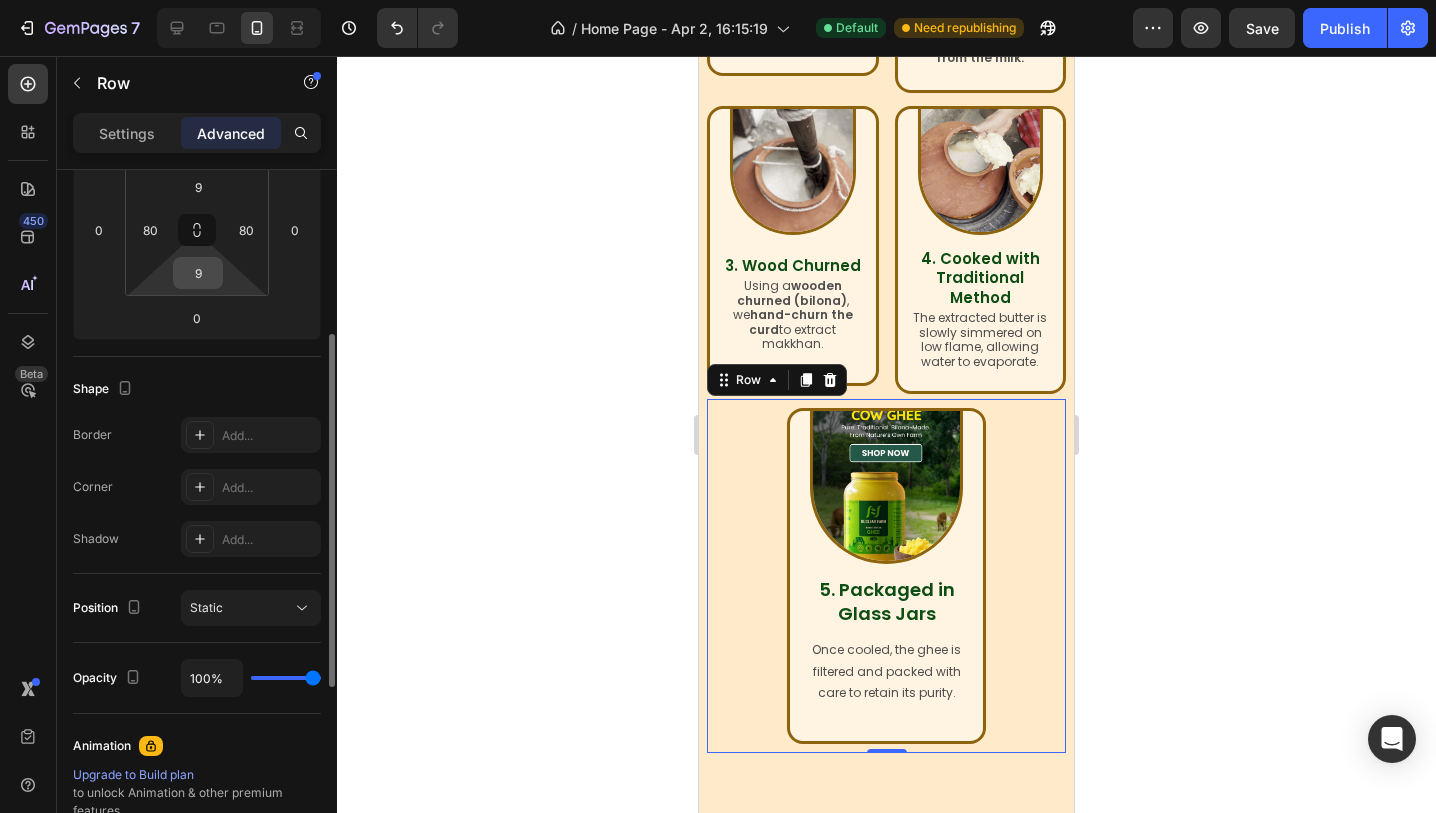 click on "9" at bounding box center (198, 273) 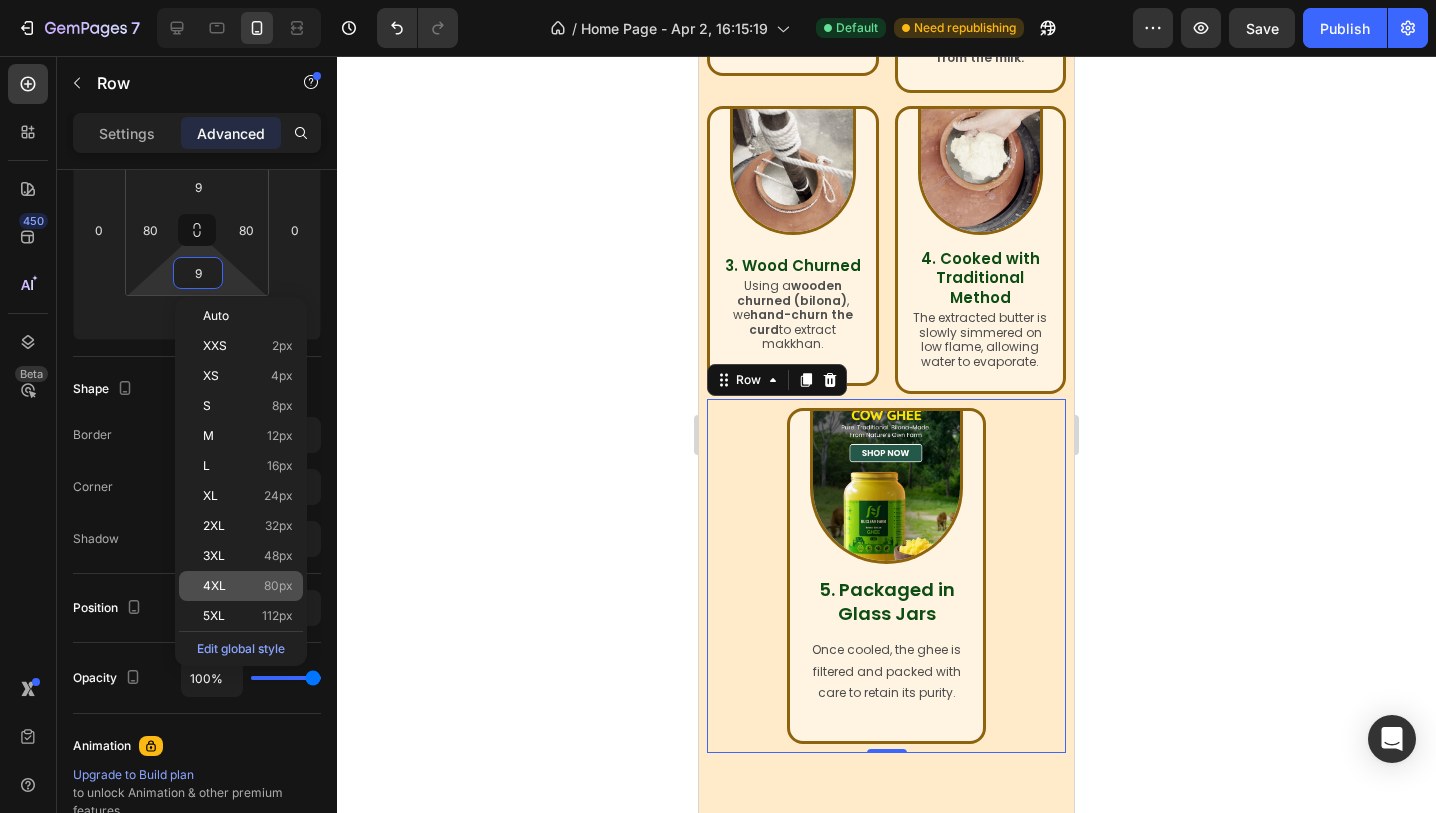 click on "4XL 80px" 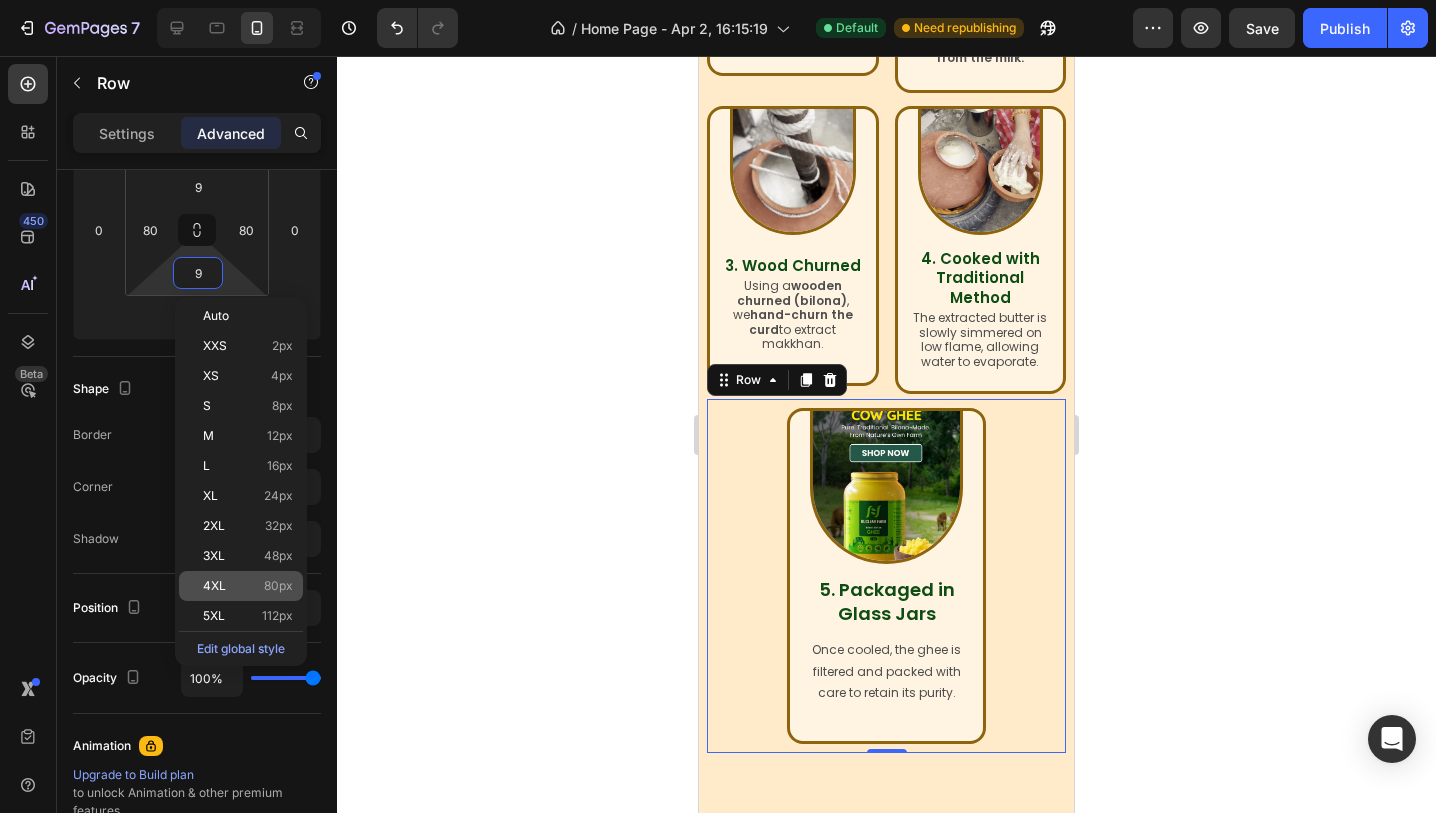 type on "80" 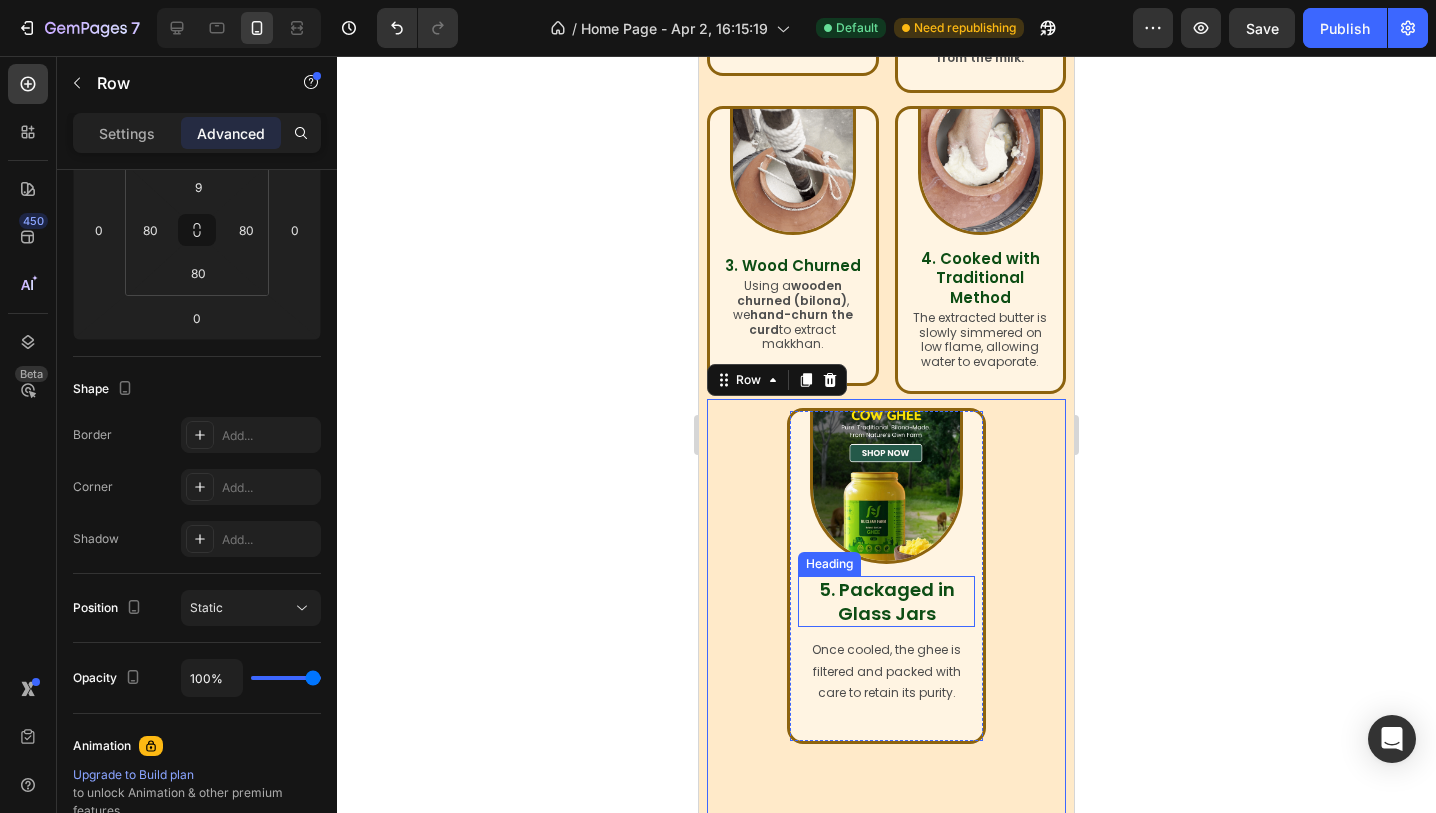 click on "5. Packaged in Glass Jars" at bounding box center [887, 601] 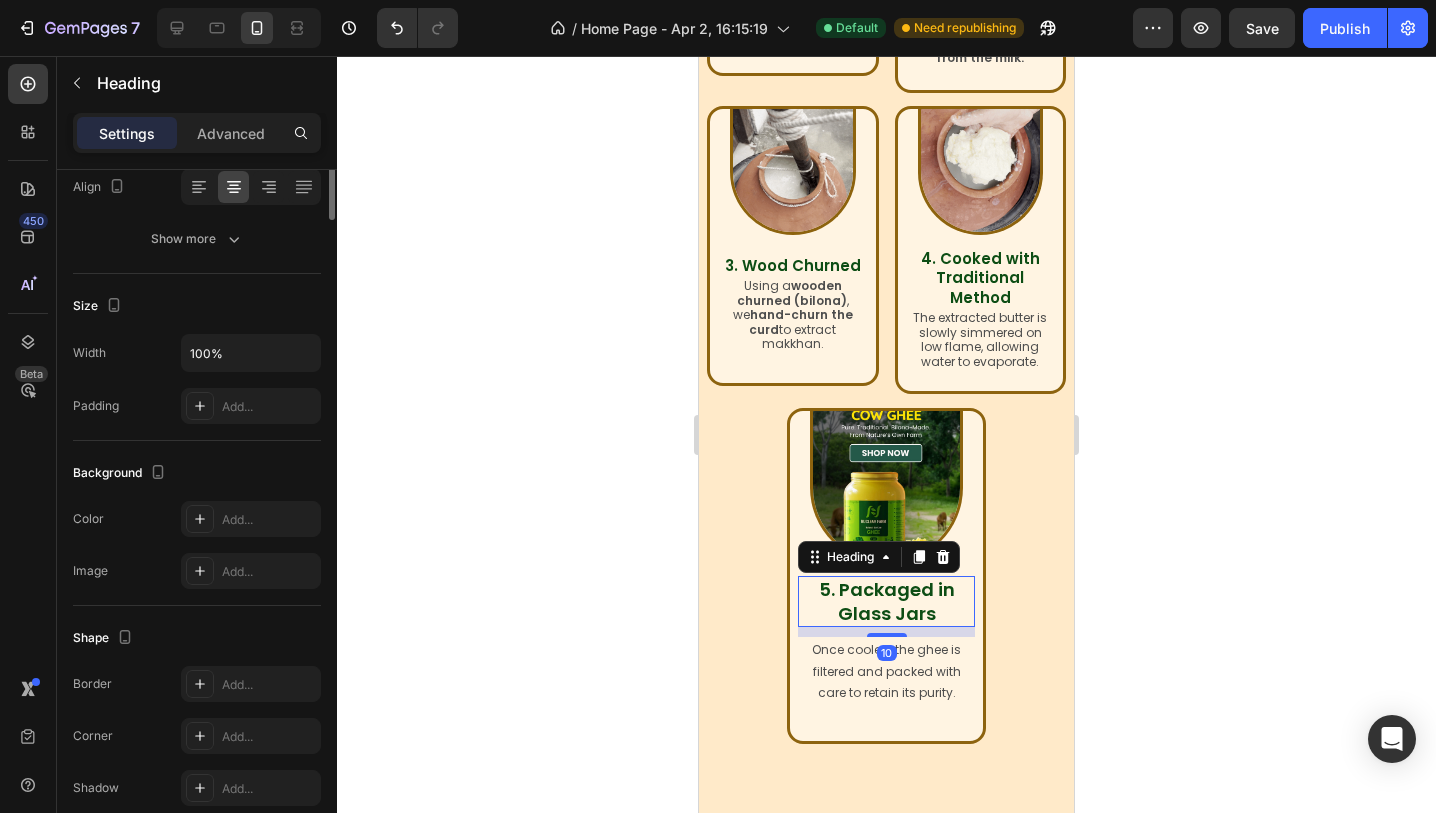 scroll, scrollTop: 0, scrollLeft: 0, axis: both 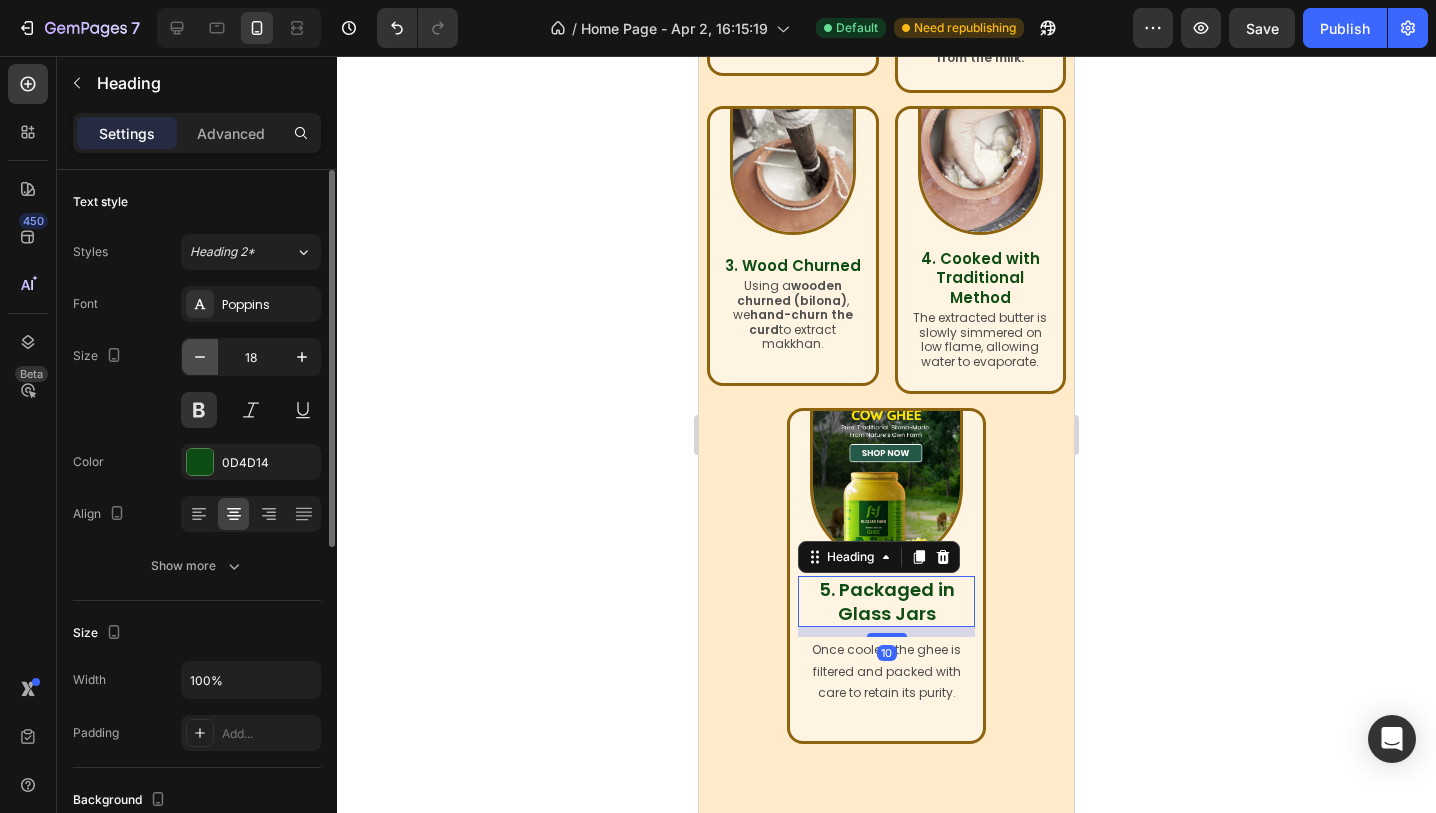 click 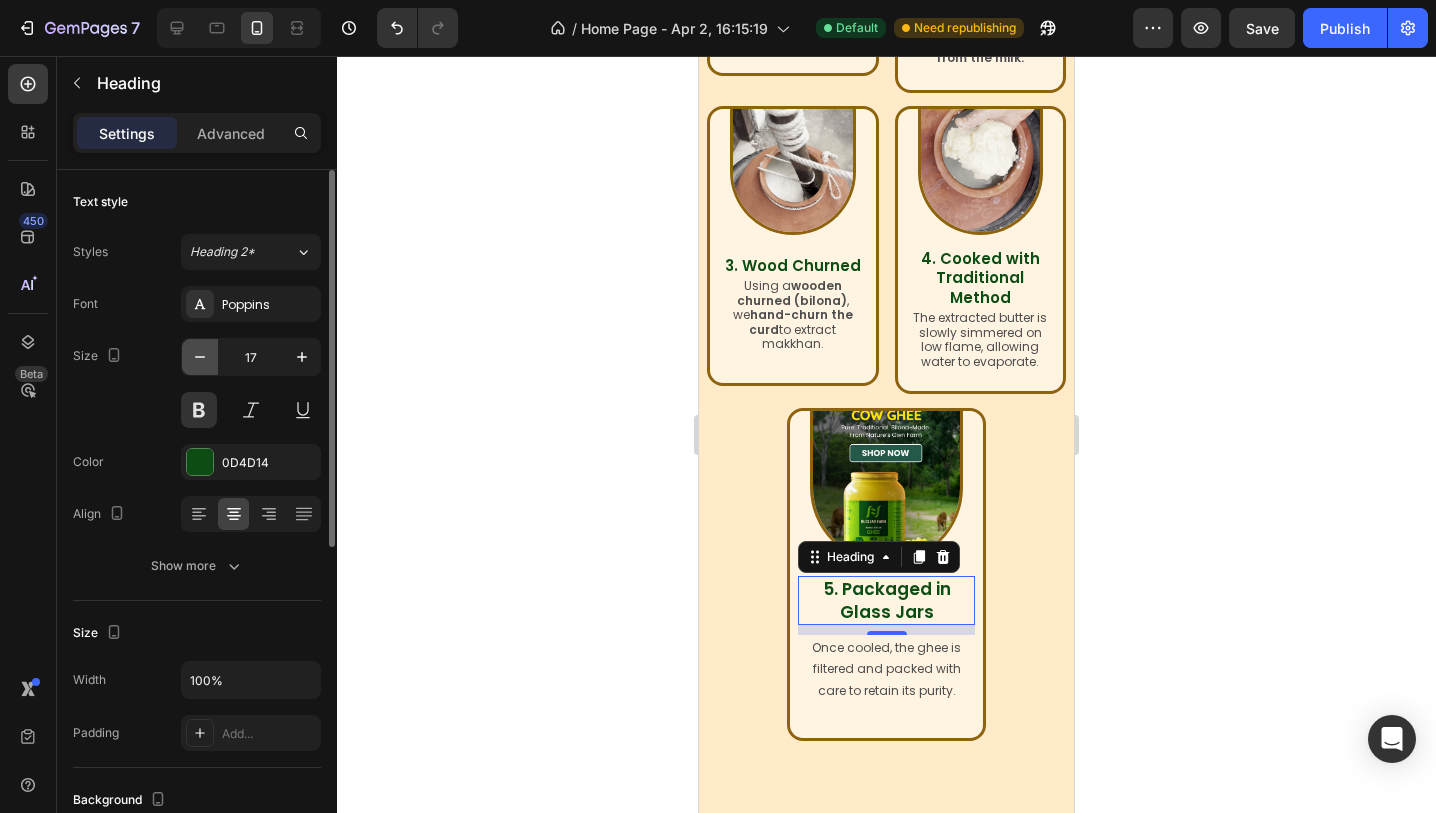 click 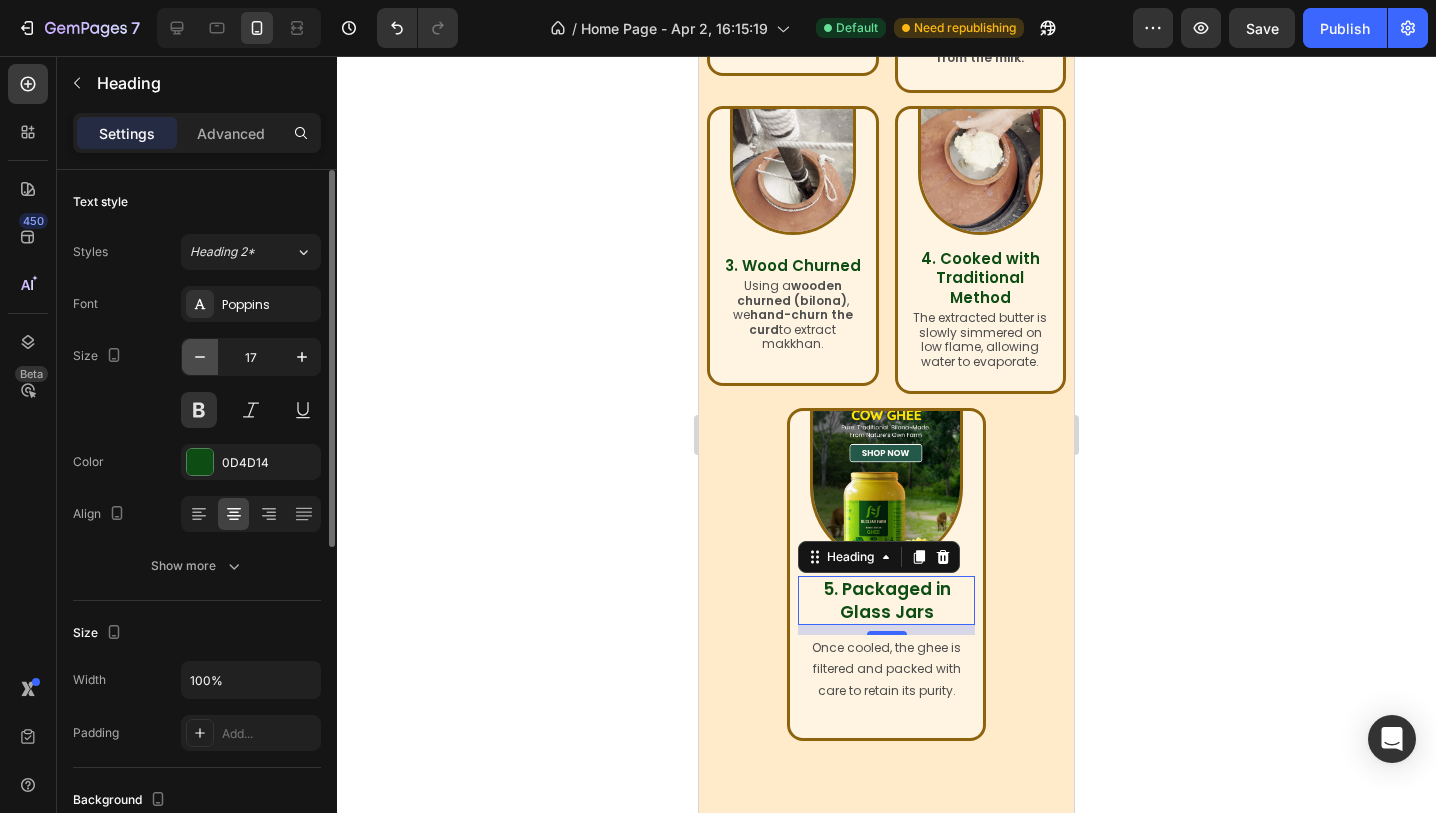 click 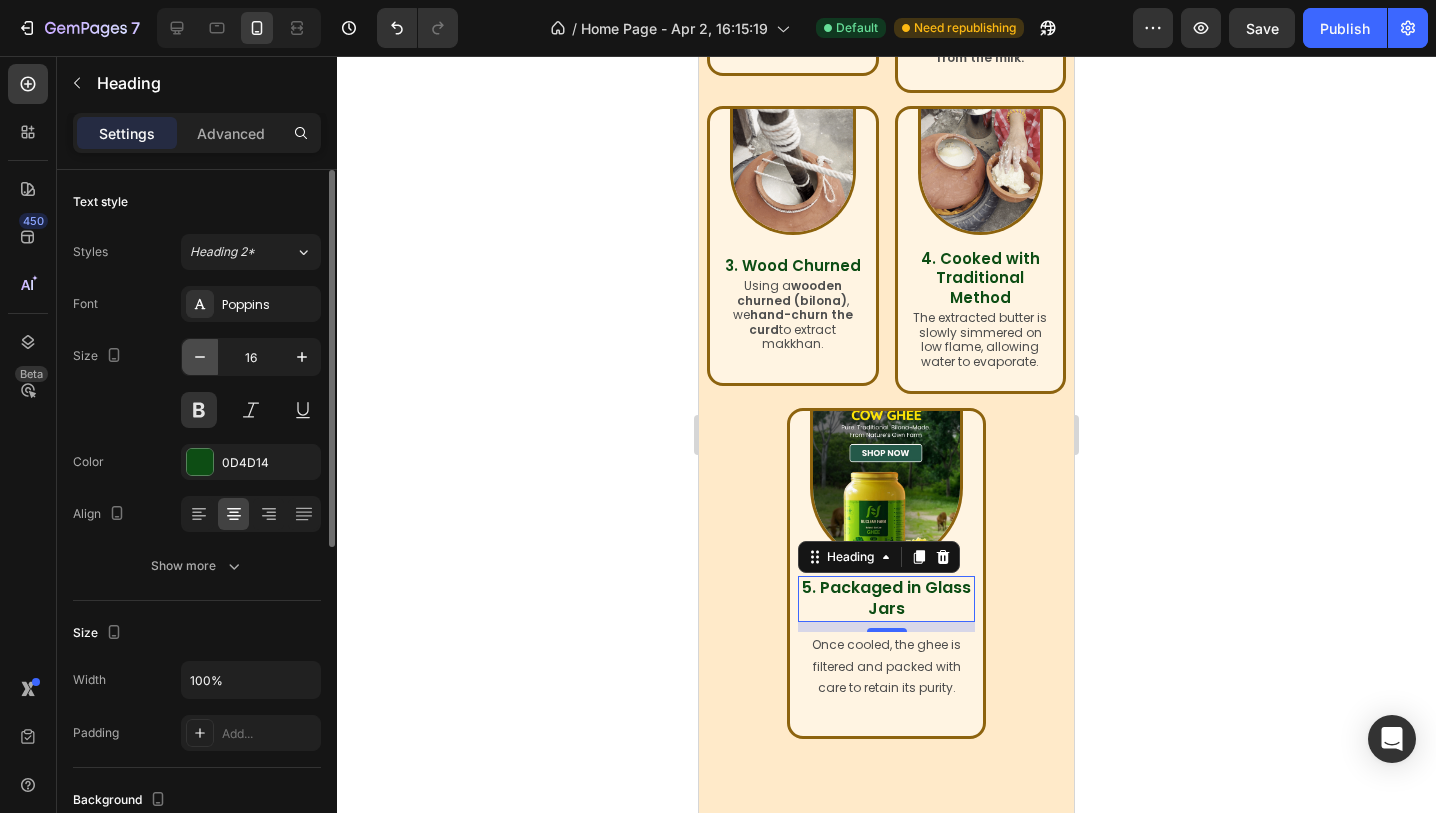 type on "15" 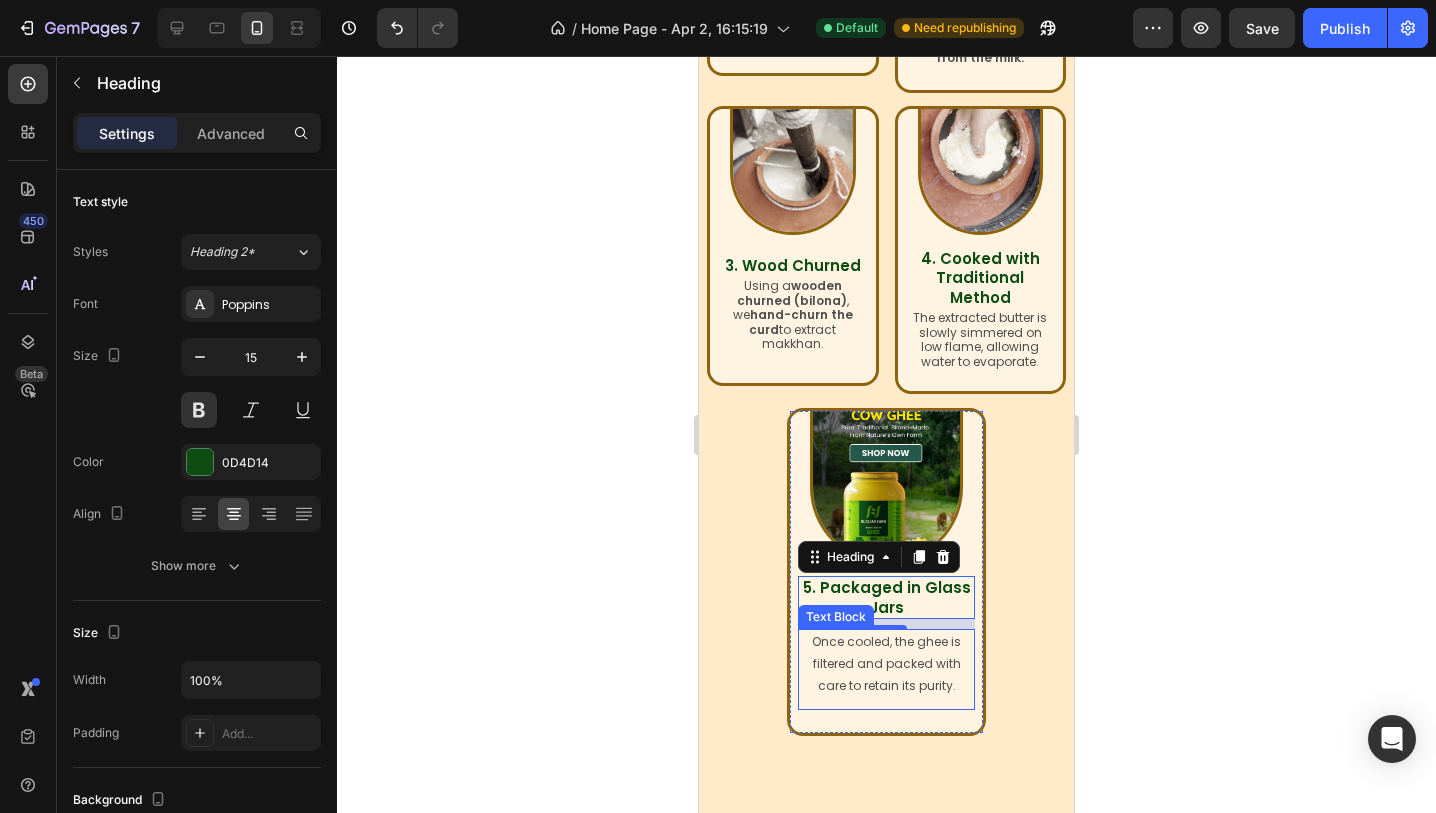 click on "Once cooled, the ghee is filtered and packed with care to retain its purity." at bounding box center [886, 663] 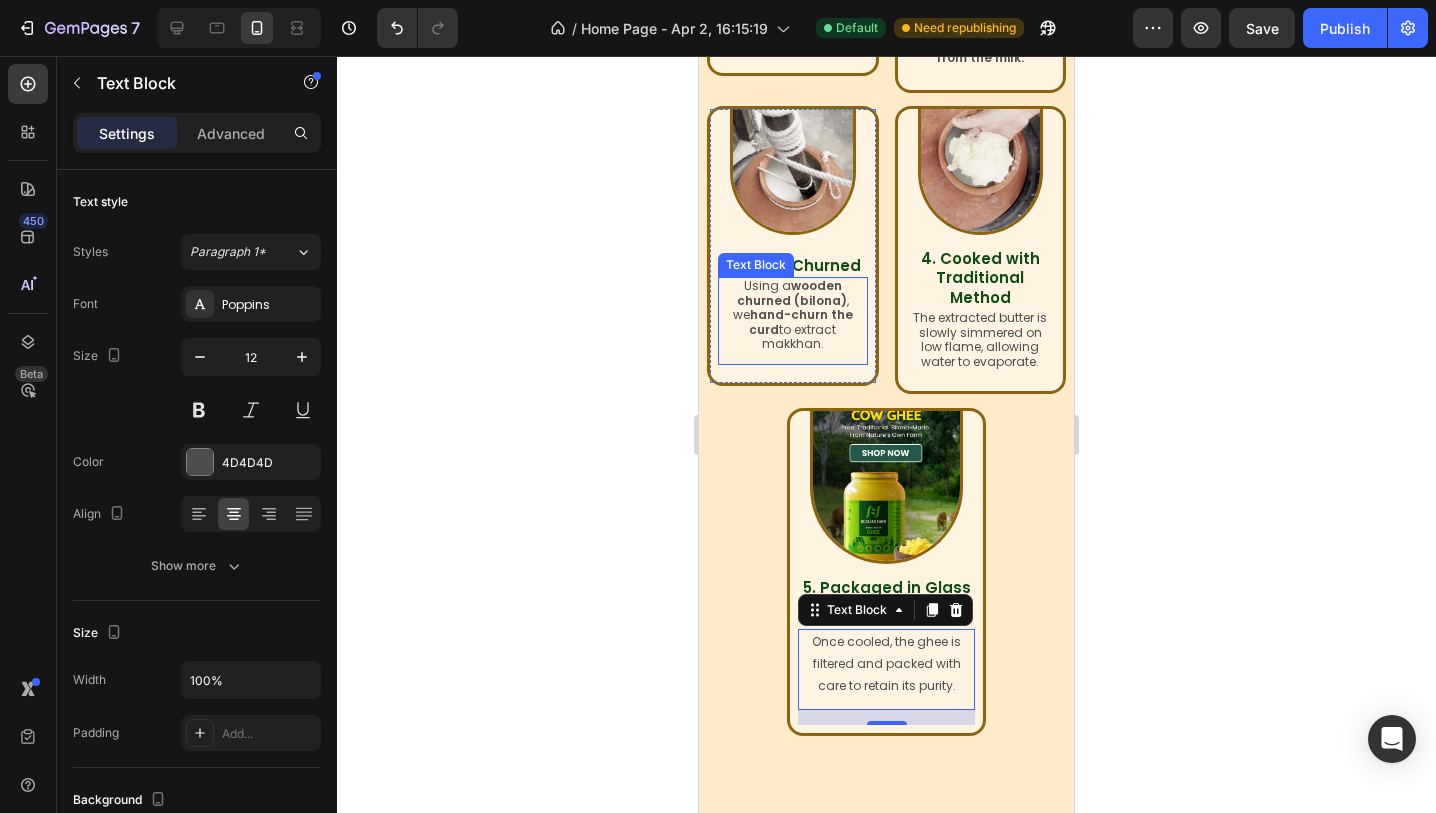 click on "wooden churned (bilona)" at bounding box center (792, 292) 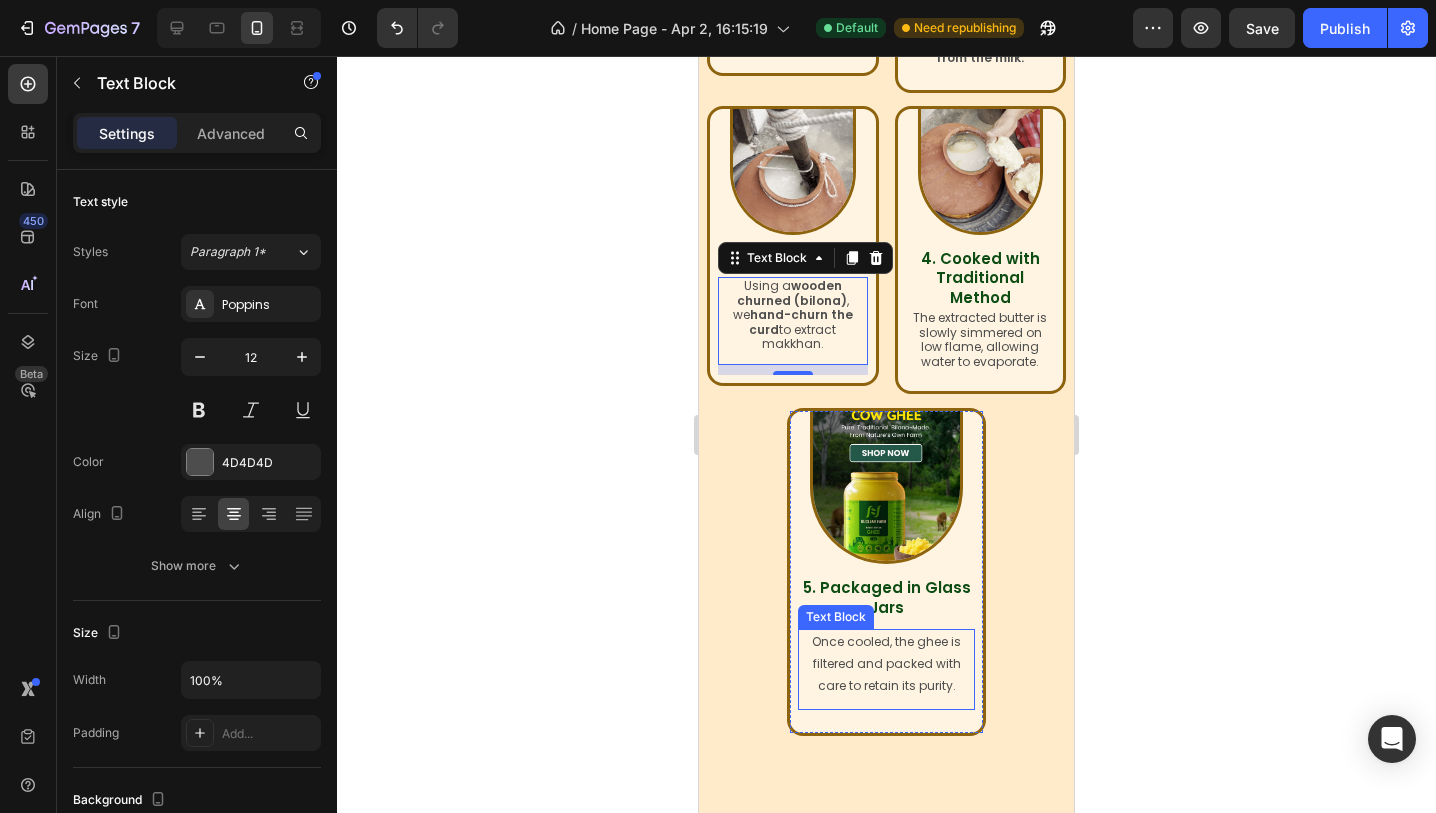 click on "Once cooled, the ghee is filtered and packed with care to retain its purity." at bounding box center (886, 663) 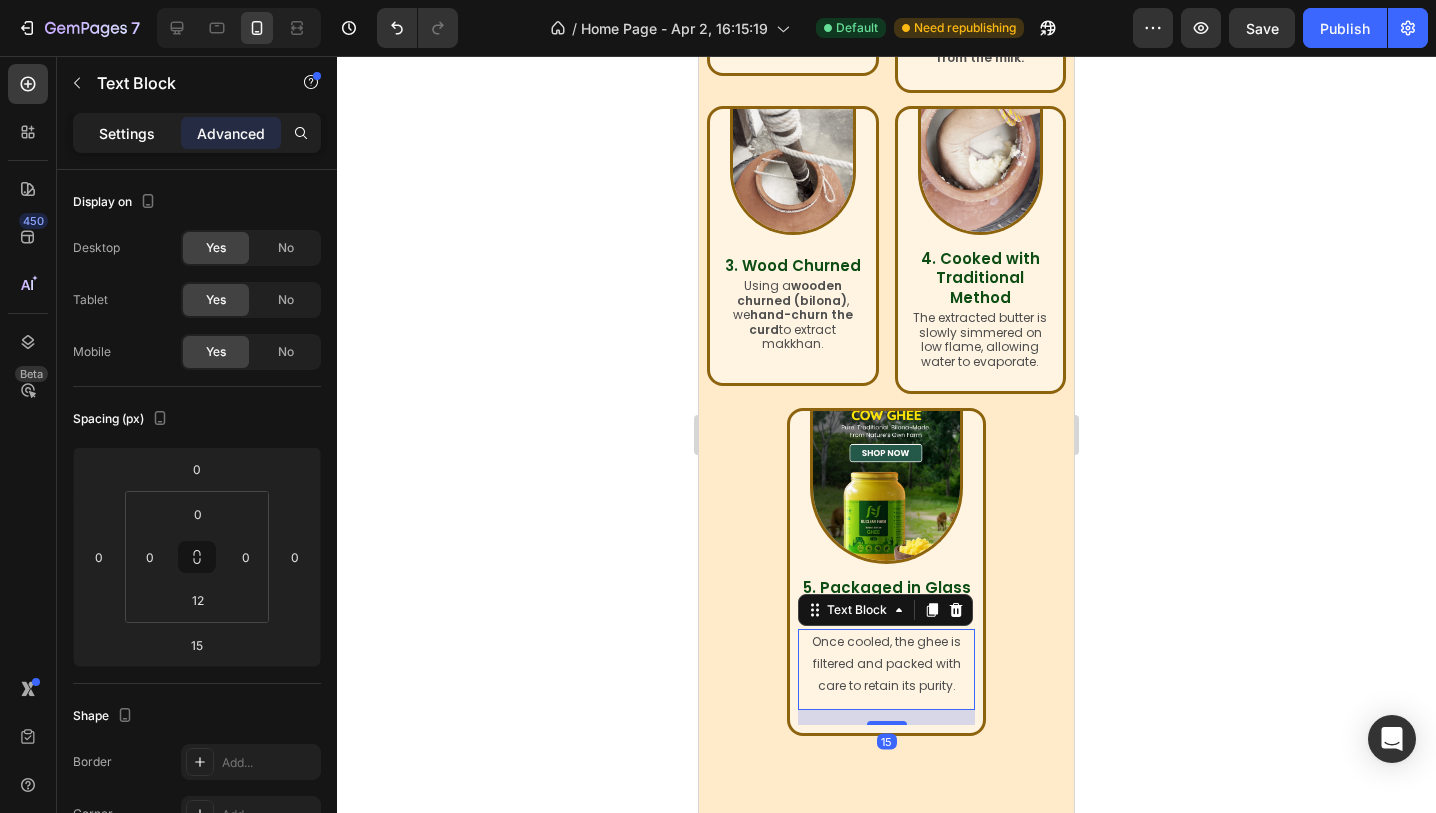 click on "Settings" at bounding box center [127, 133] 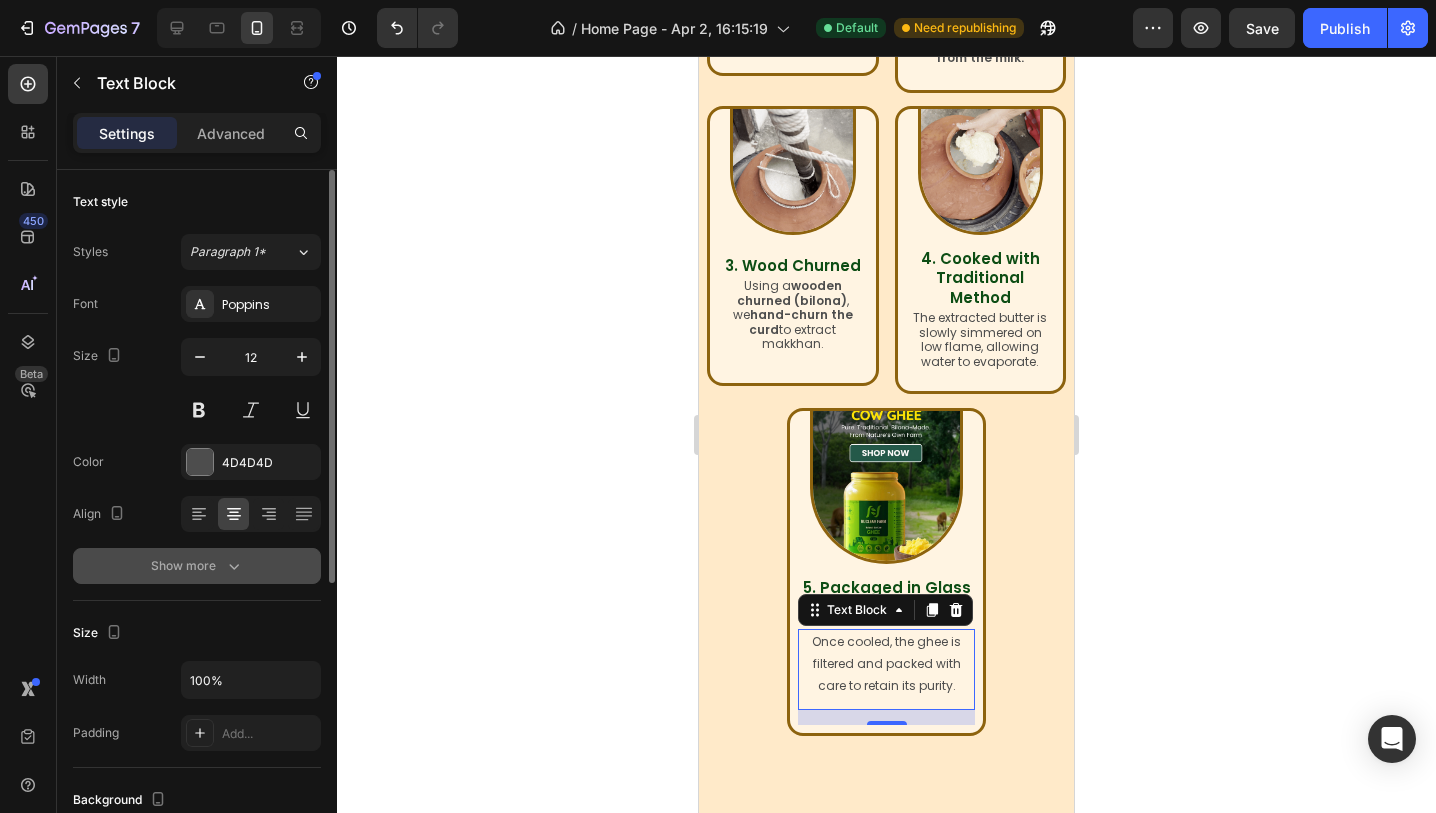 click on "Show more" at bounding box center [197, 566] 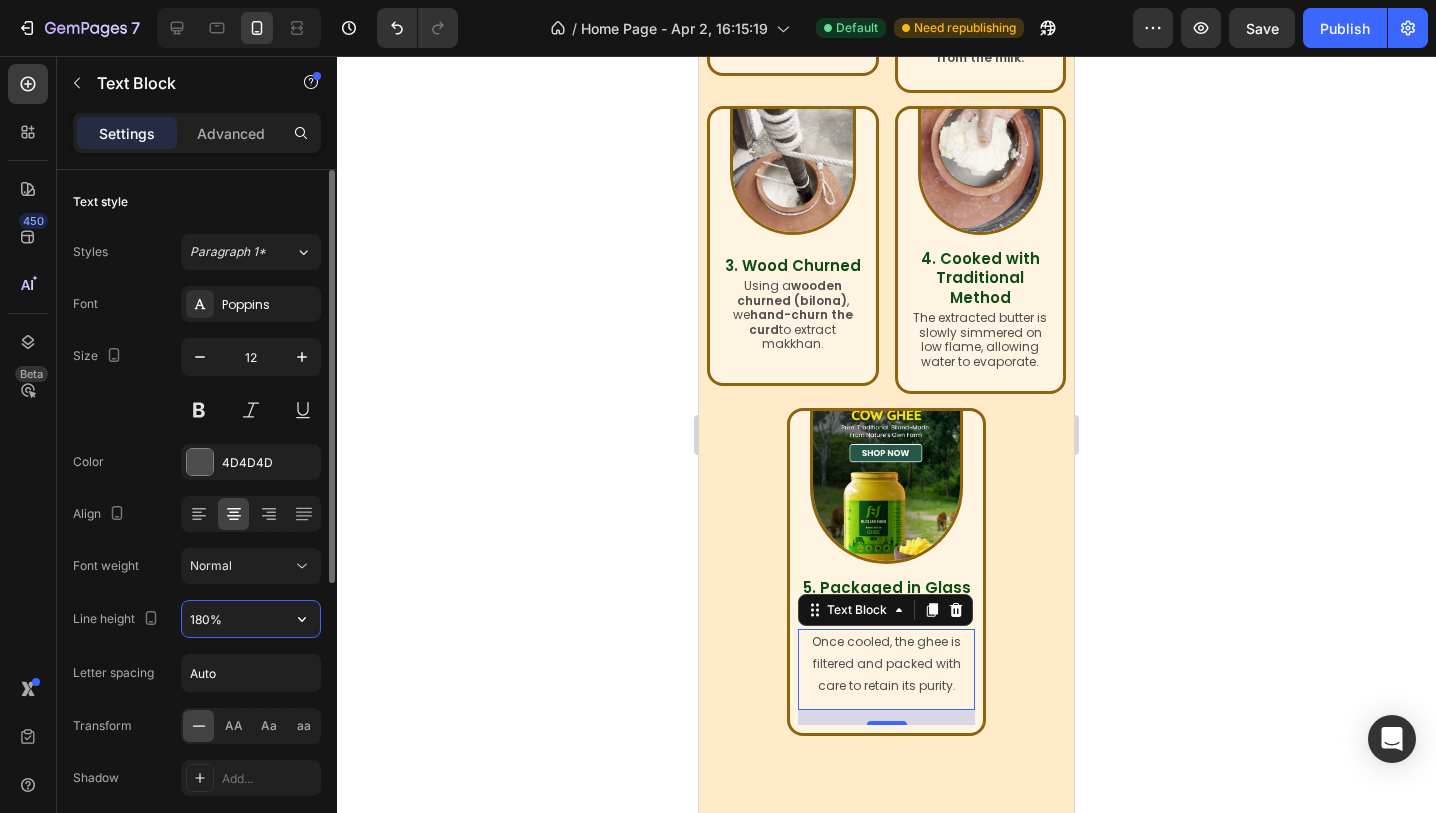 click on "180%" at bounding box center (251, 619) 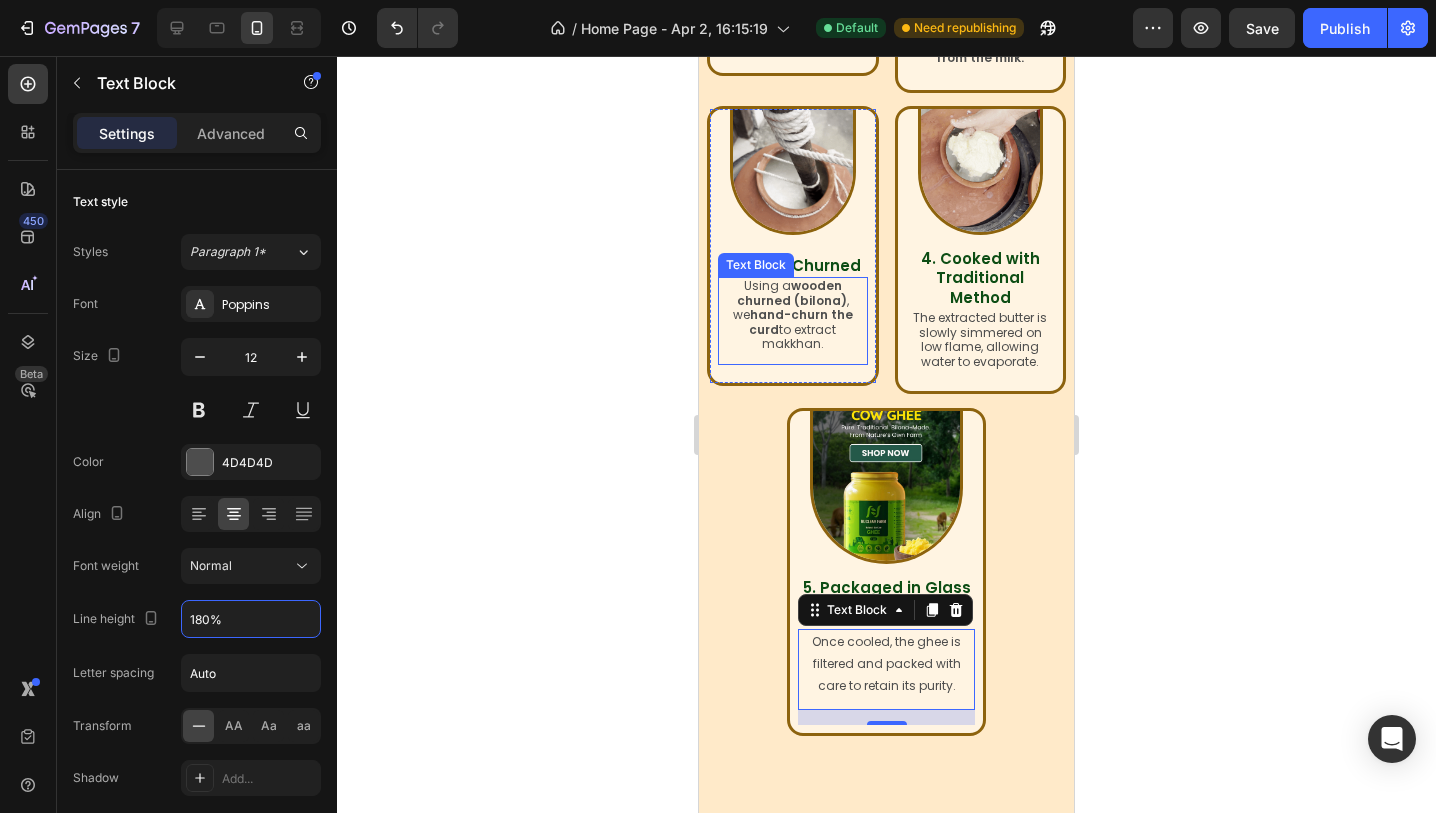 click on "wooden churned (bilona)" at bounding box center (792, 292) 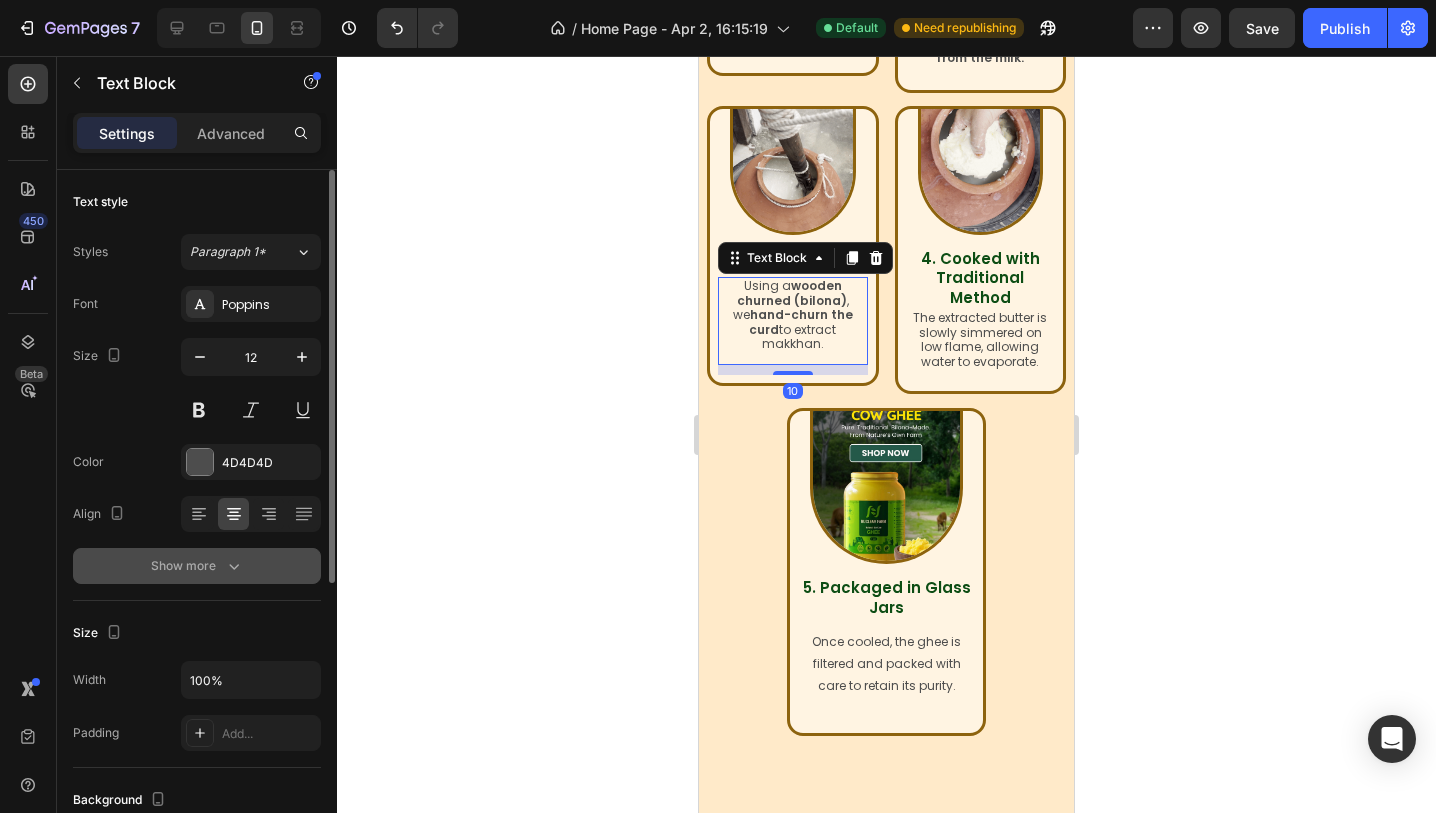 click on "Show more" at bounding box center (197, 566) 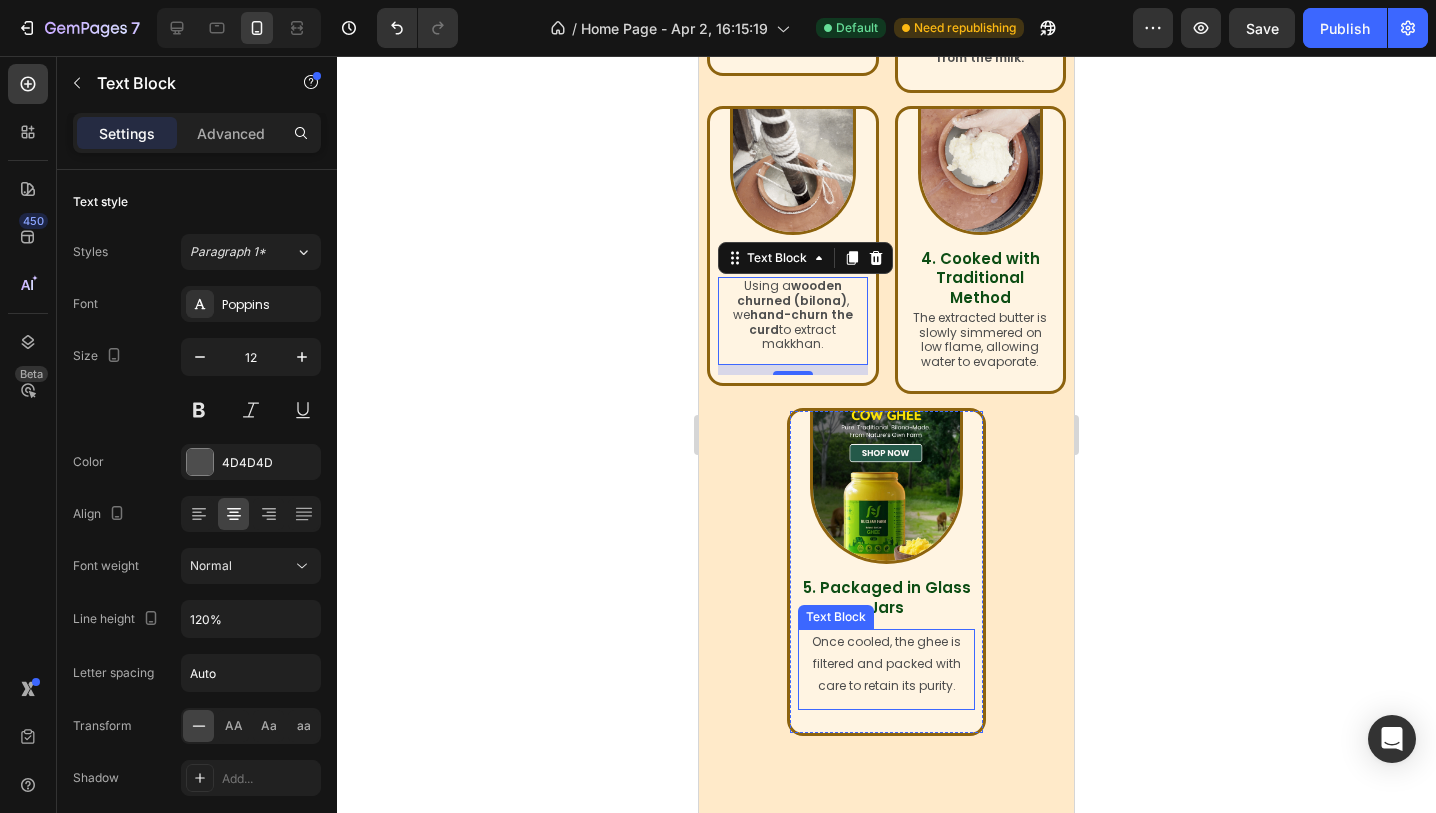 click on "Once cooled, the ghee is filtered and packed with care to retain its purity." at bounding box center (886, 663) 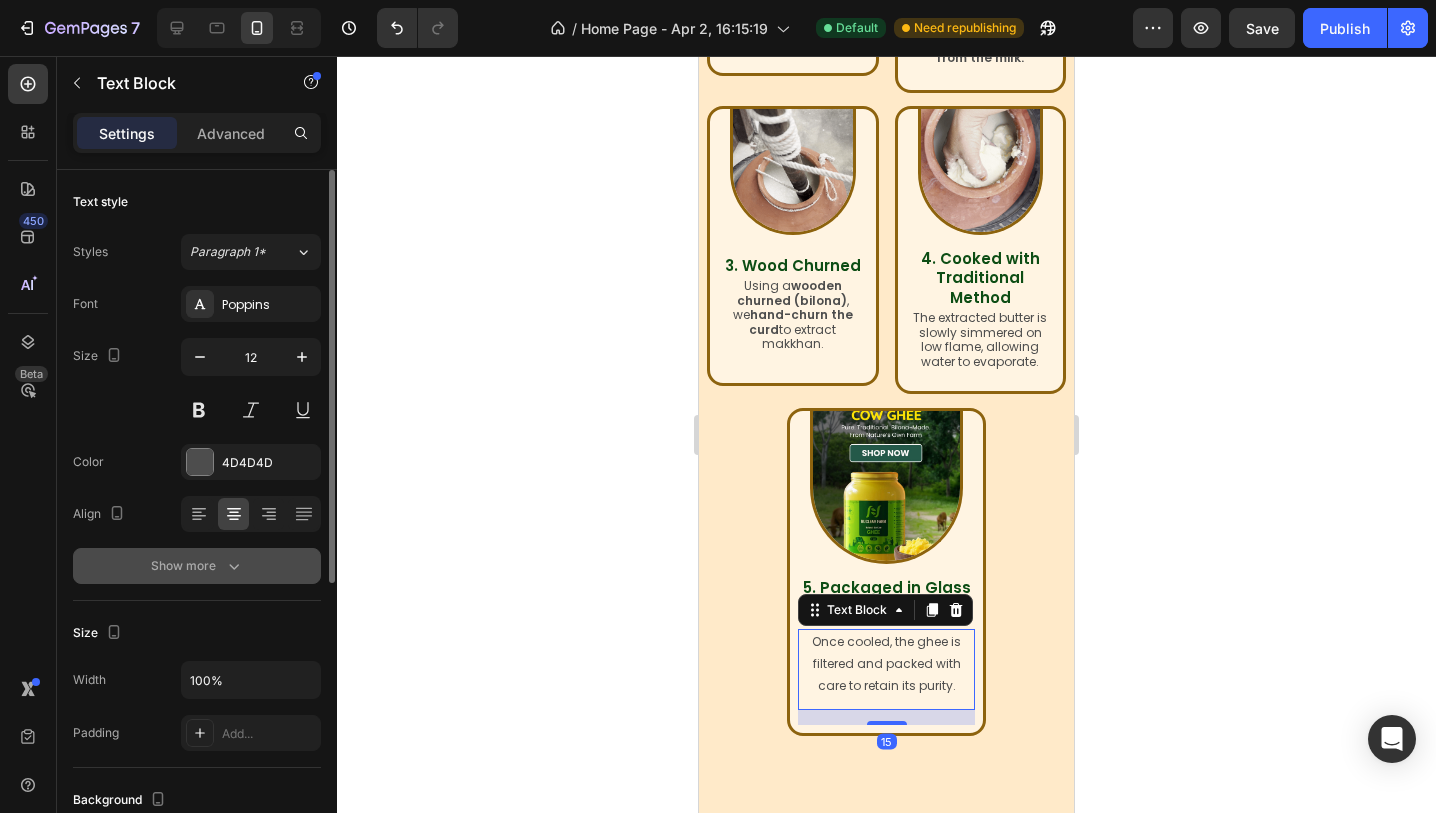 click on "Show more" at bounding box center [197, 566] 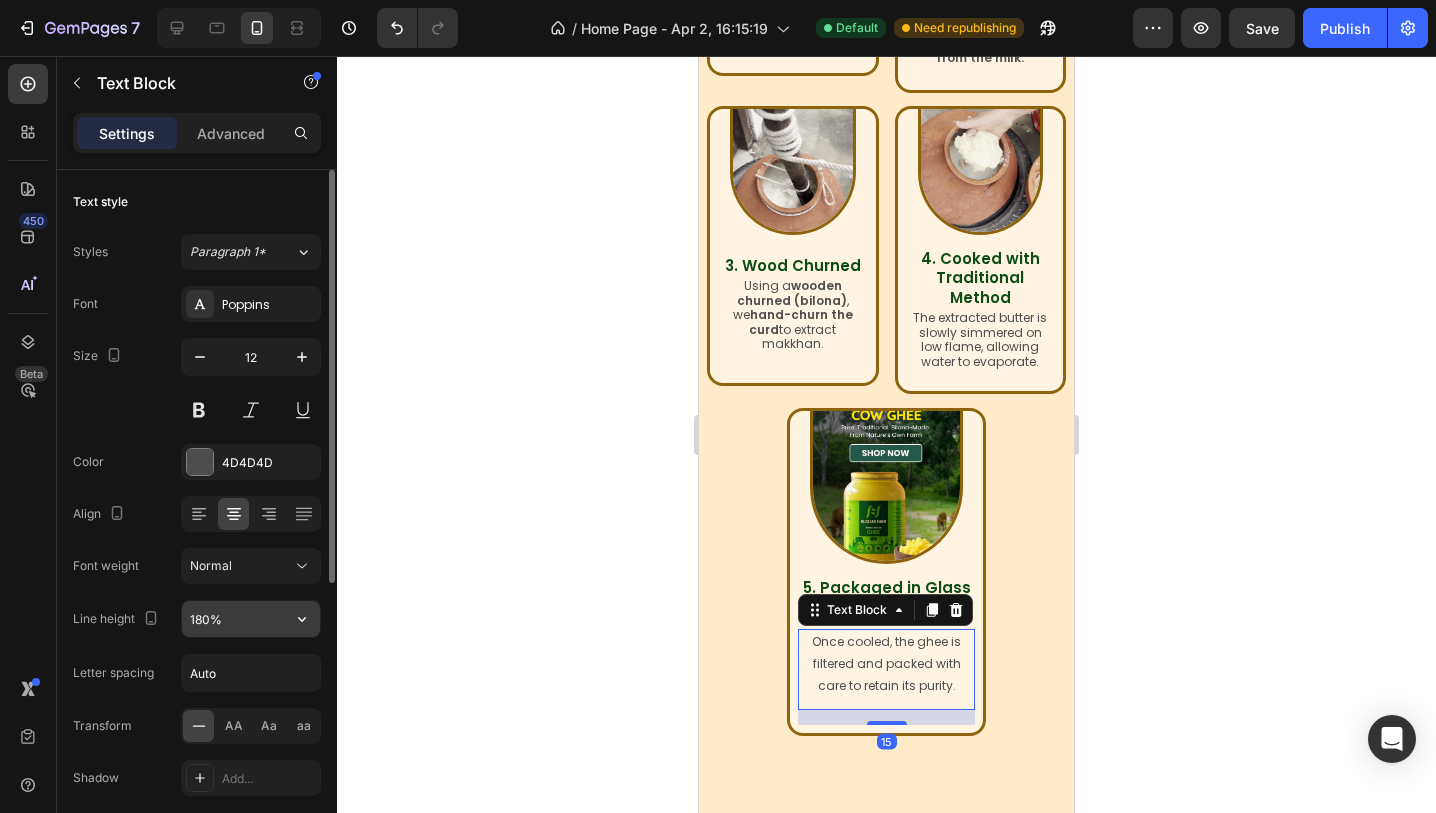 click on "180%" at bounding box center [251, 619] 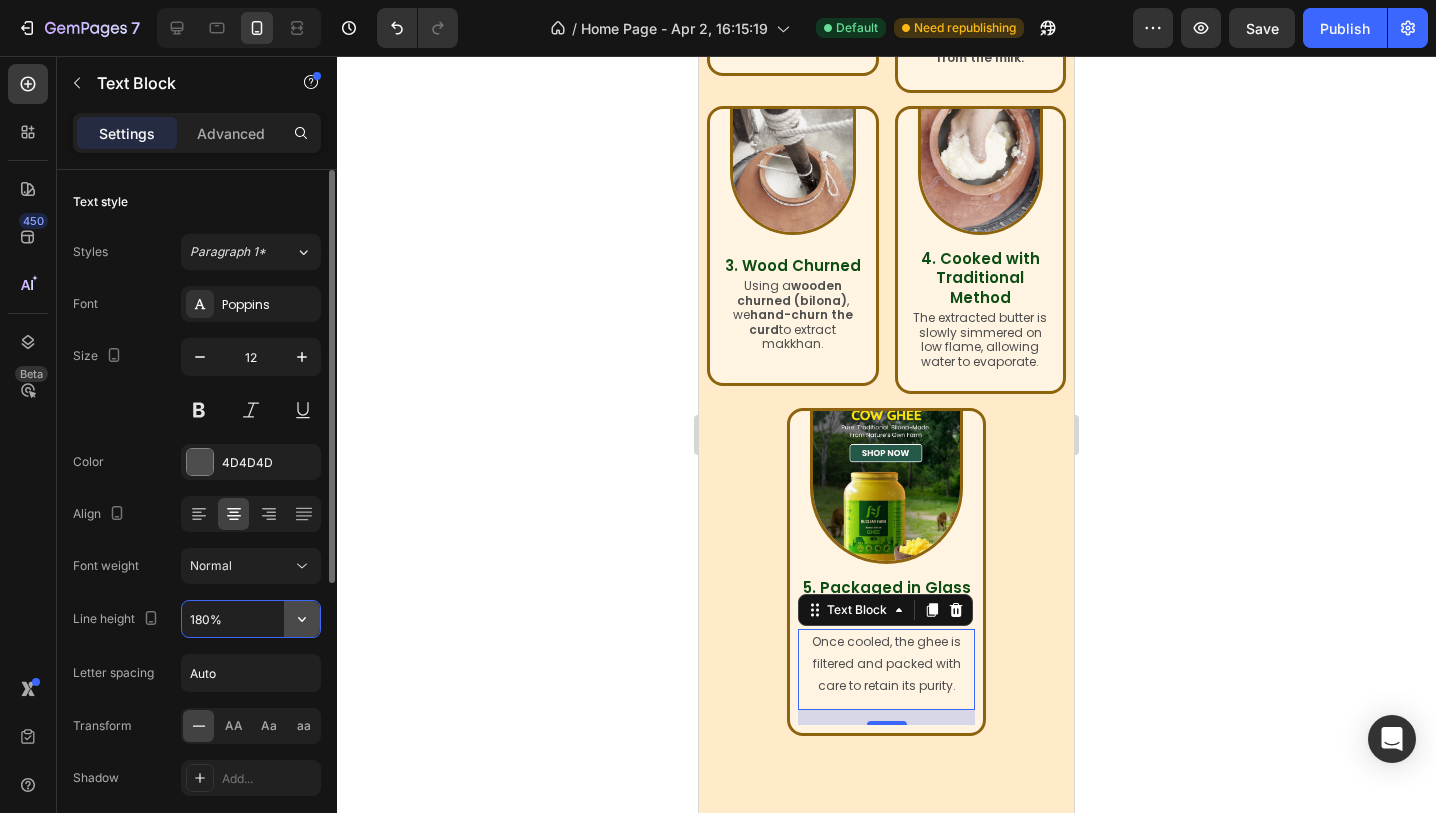 click 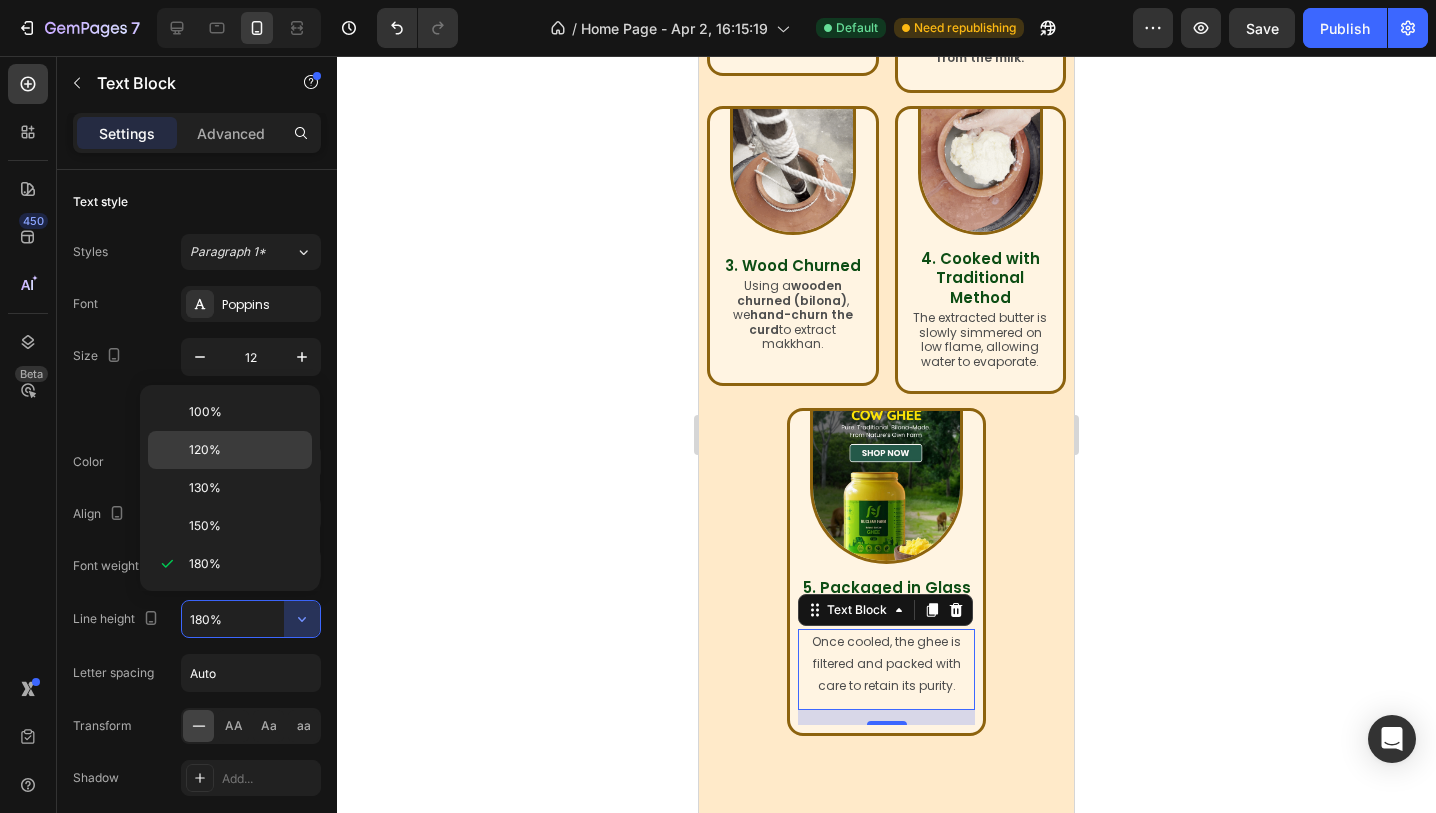 click on "120%" 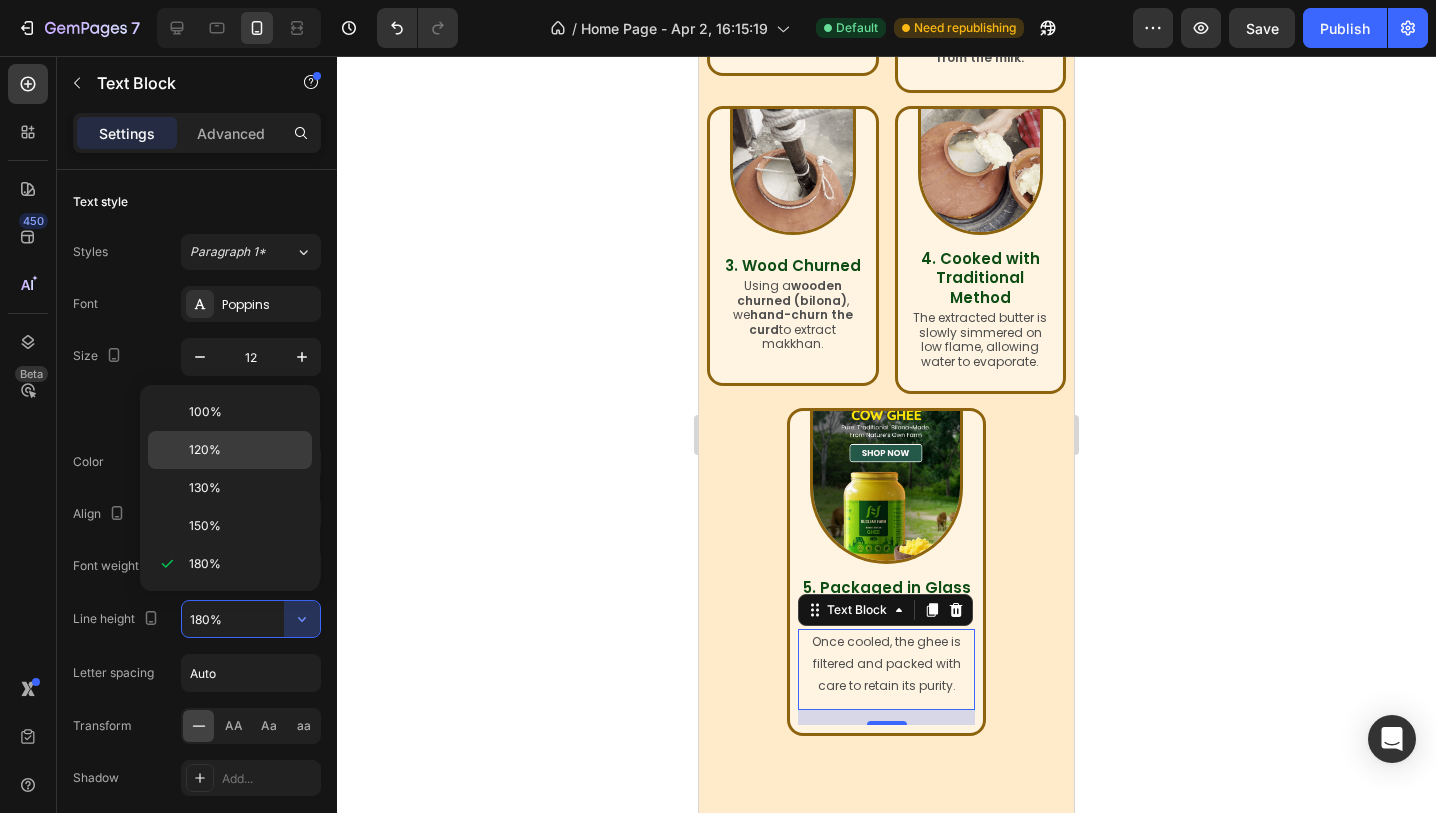 type on "120%" 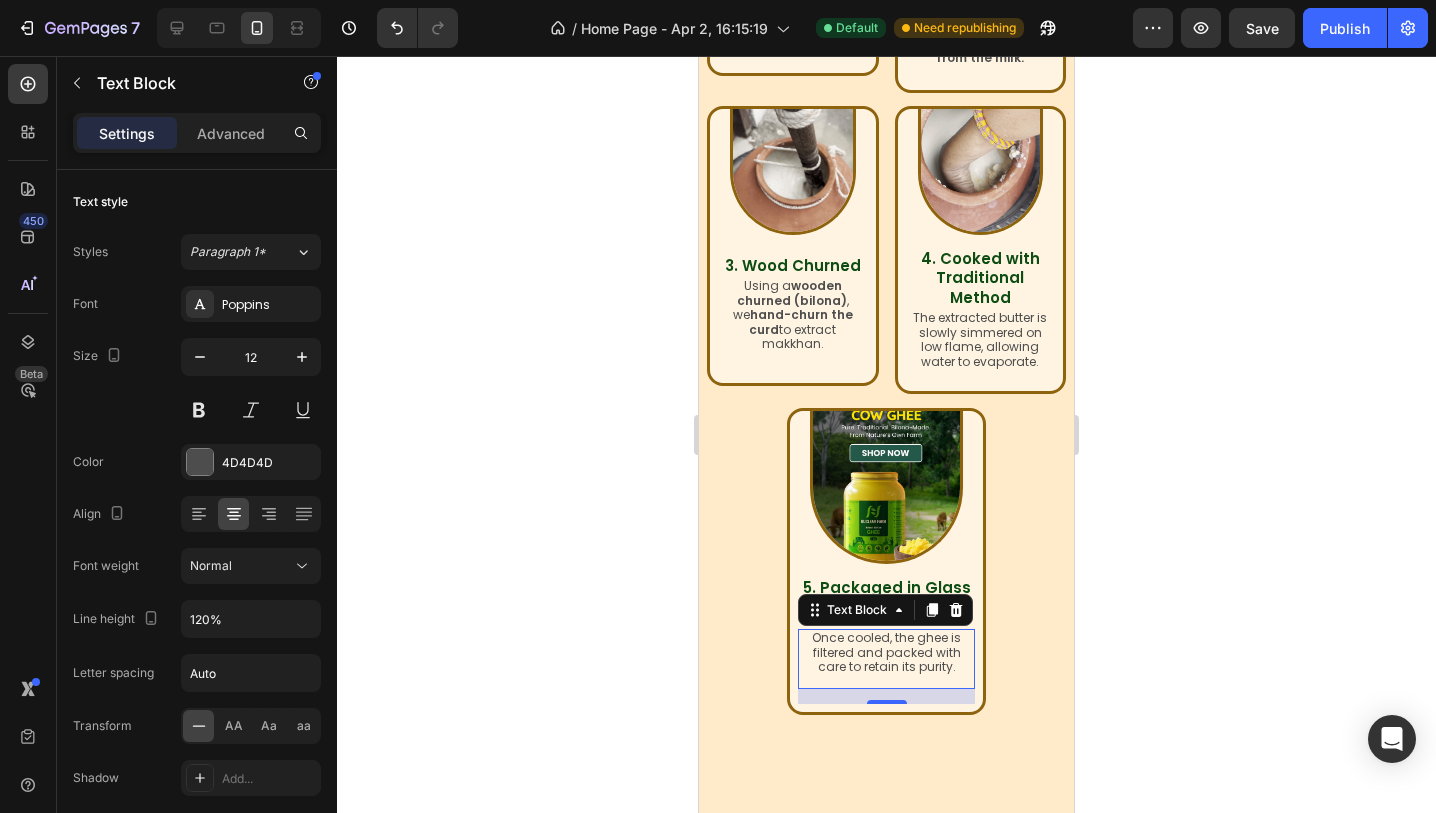 click 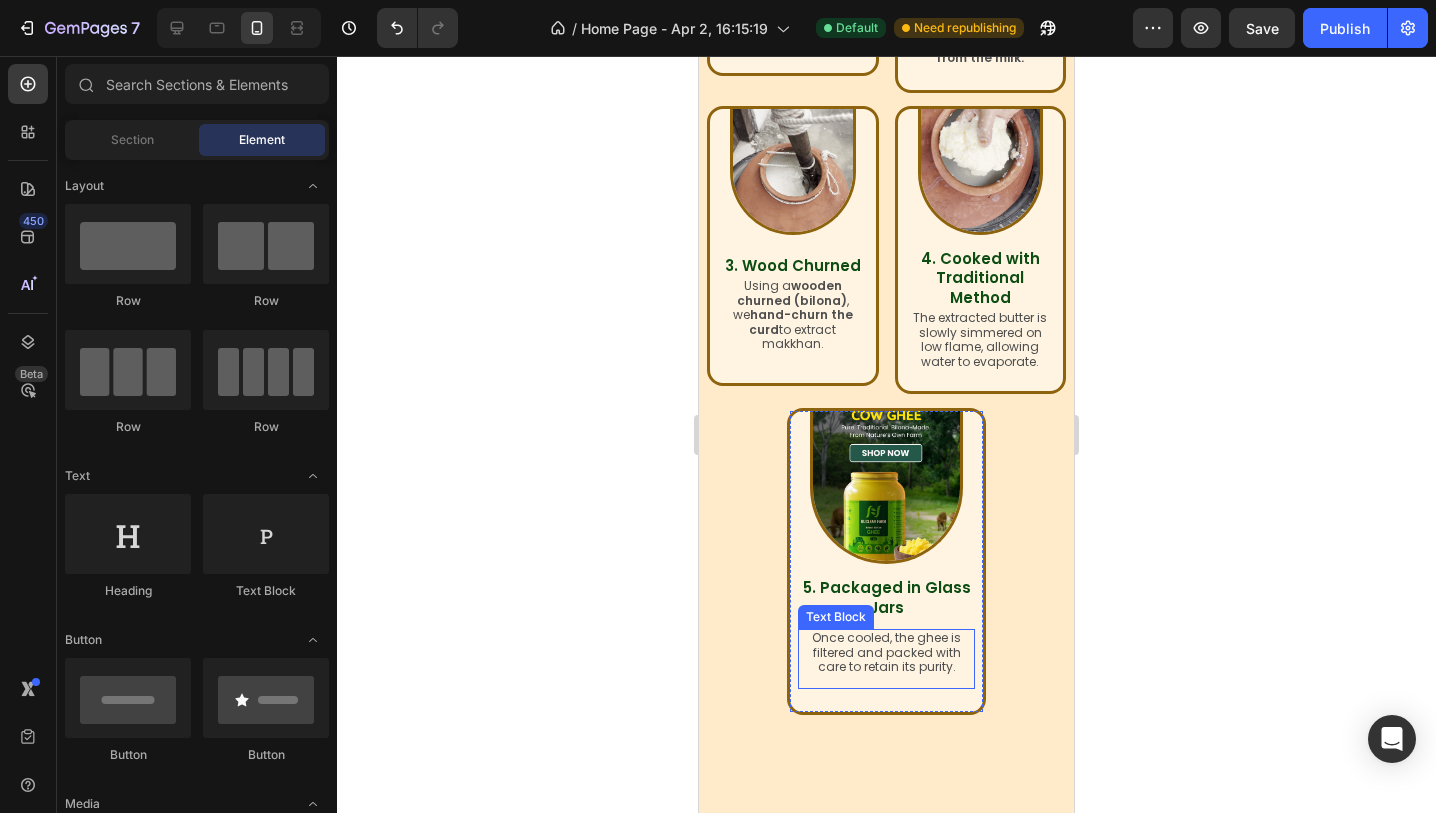 click on "Once cooled, the ghee is filtered and packed with care to retain its purity." at bounding box center [886, 652] 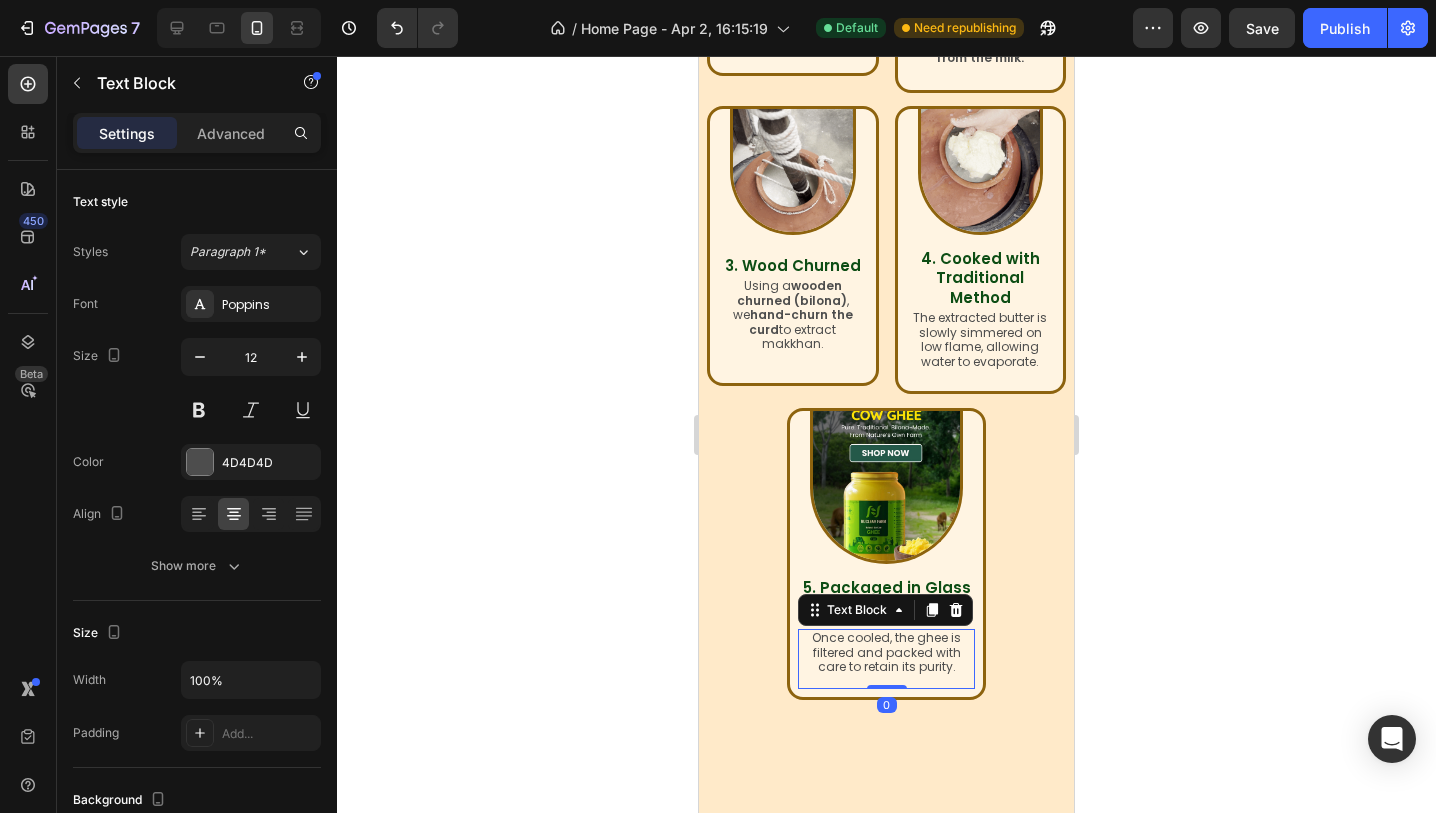 drag, startPoint x: 880, startPoint y: 671, endPoint x: 881, endPoint y: 627, distance: 44.011364 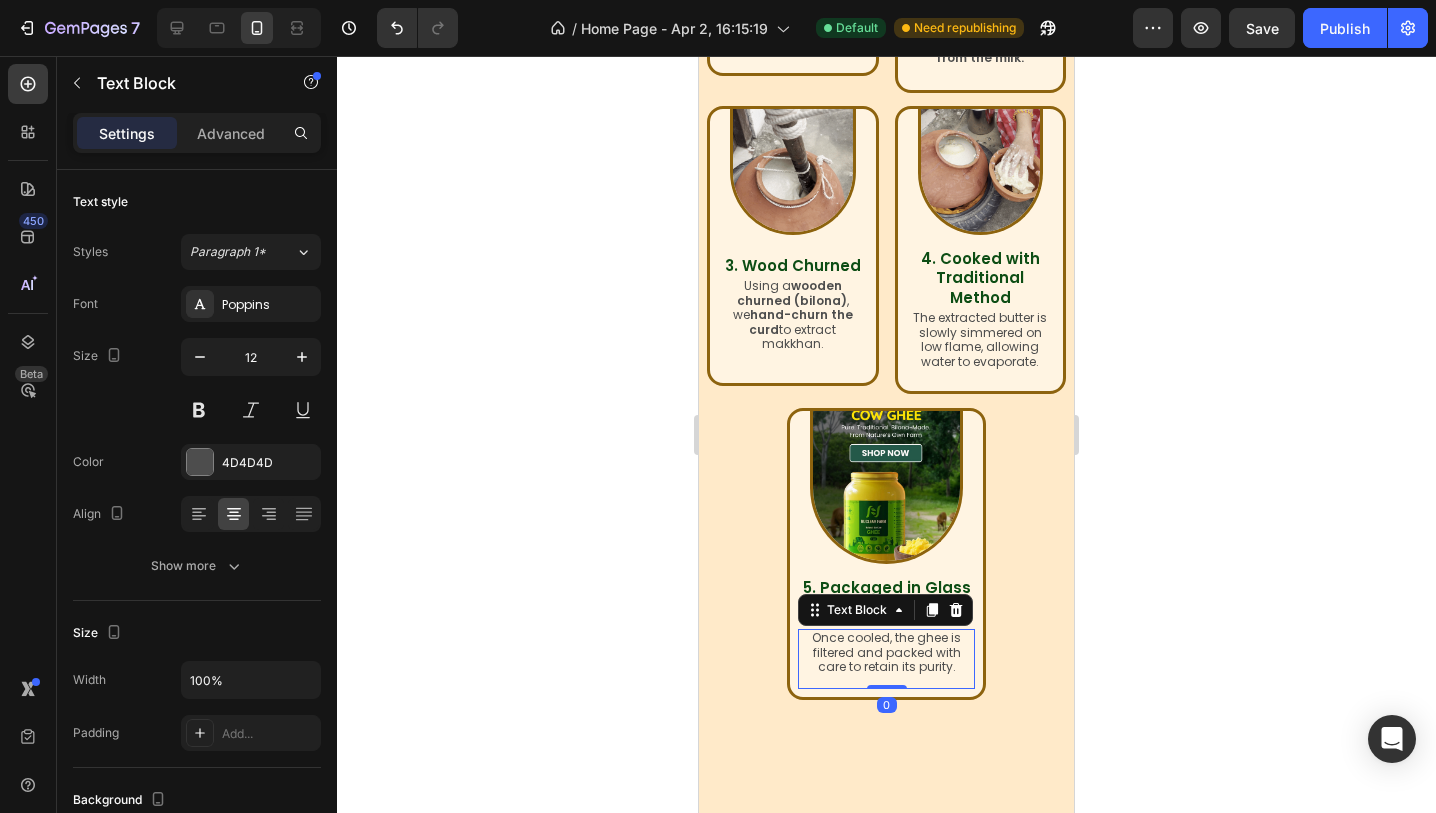 click on "Once cooled, the ghee is filtered and packed with care to retain its purity. Text Block   0" at bounding box center [886, 658] 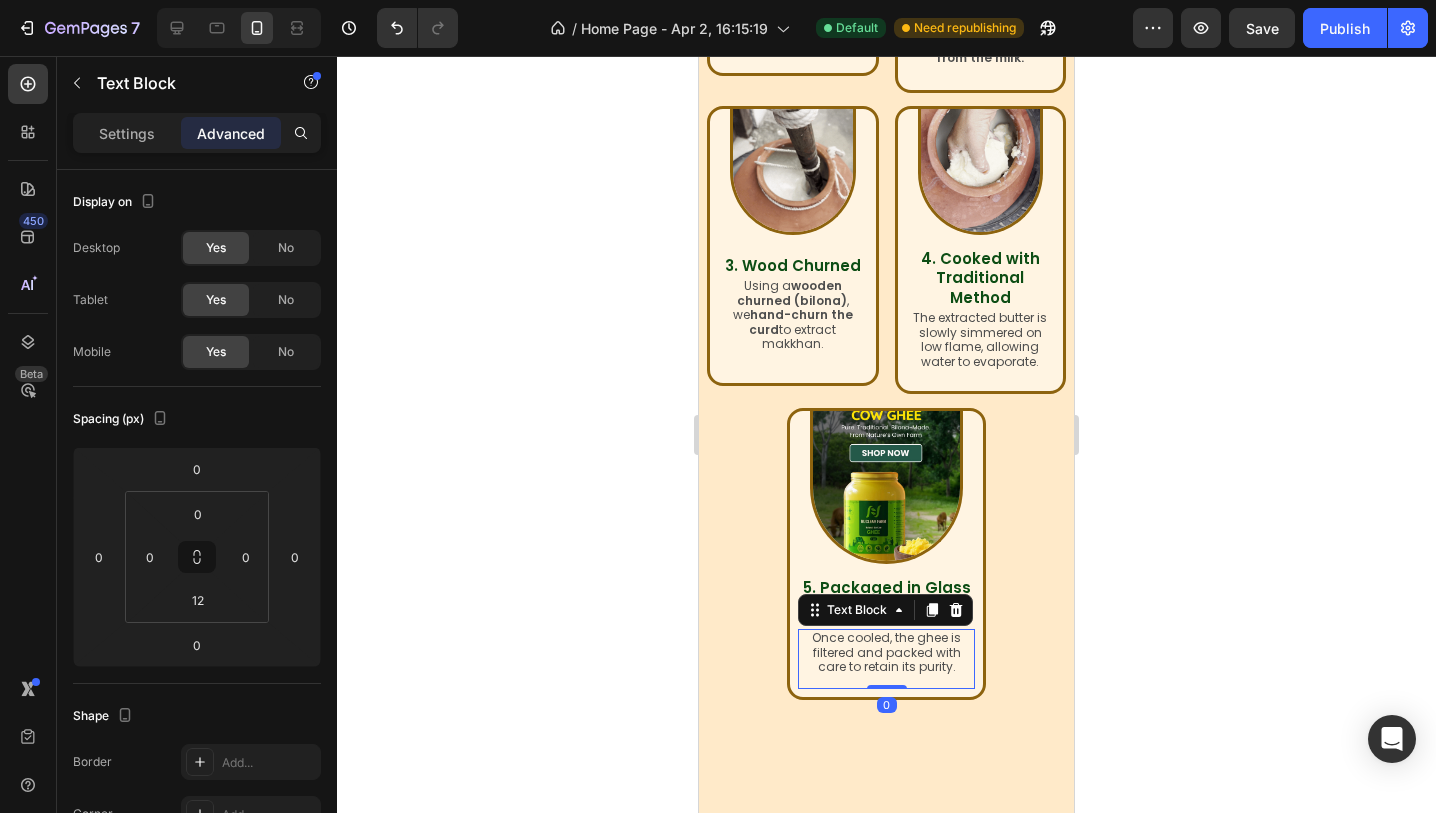 click 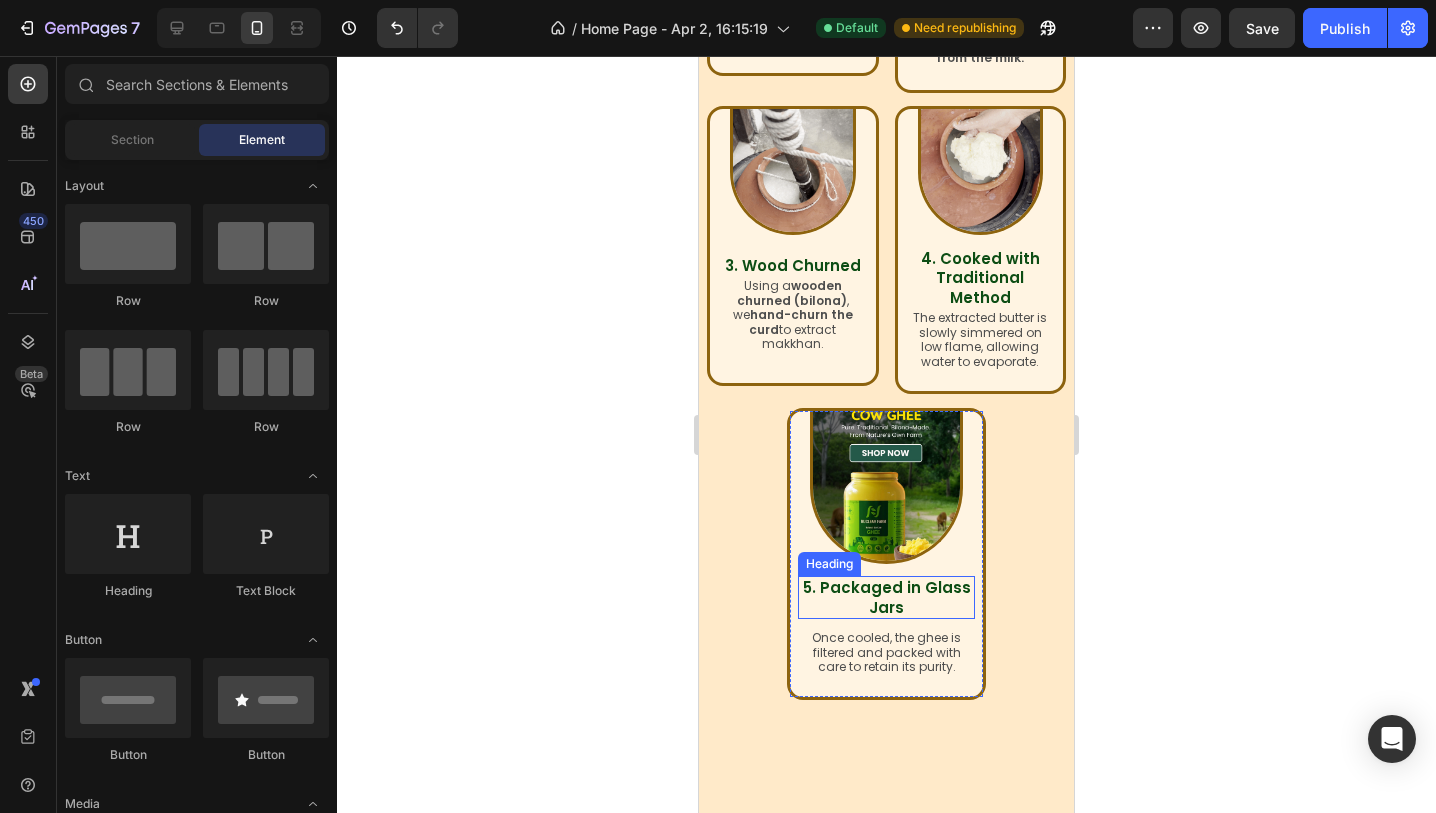 click on "5. Packaged in Glass Jars" at bounding box center (887, 597) 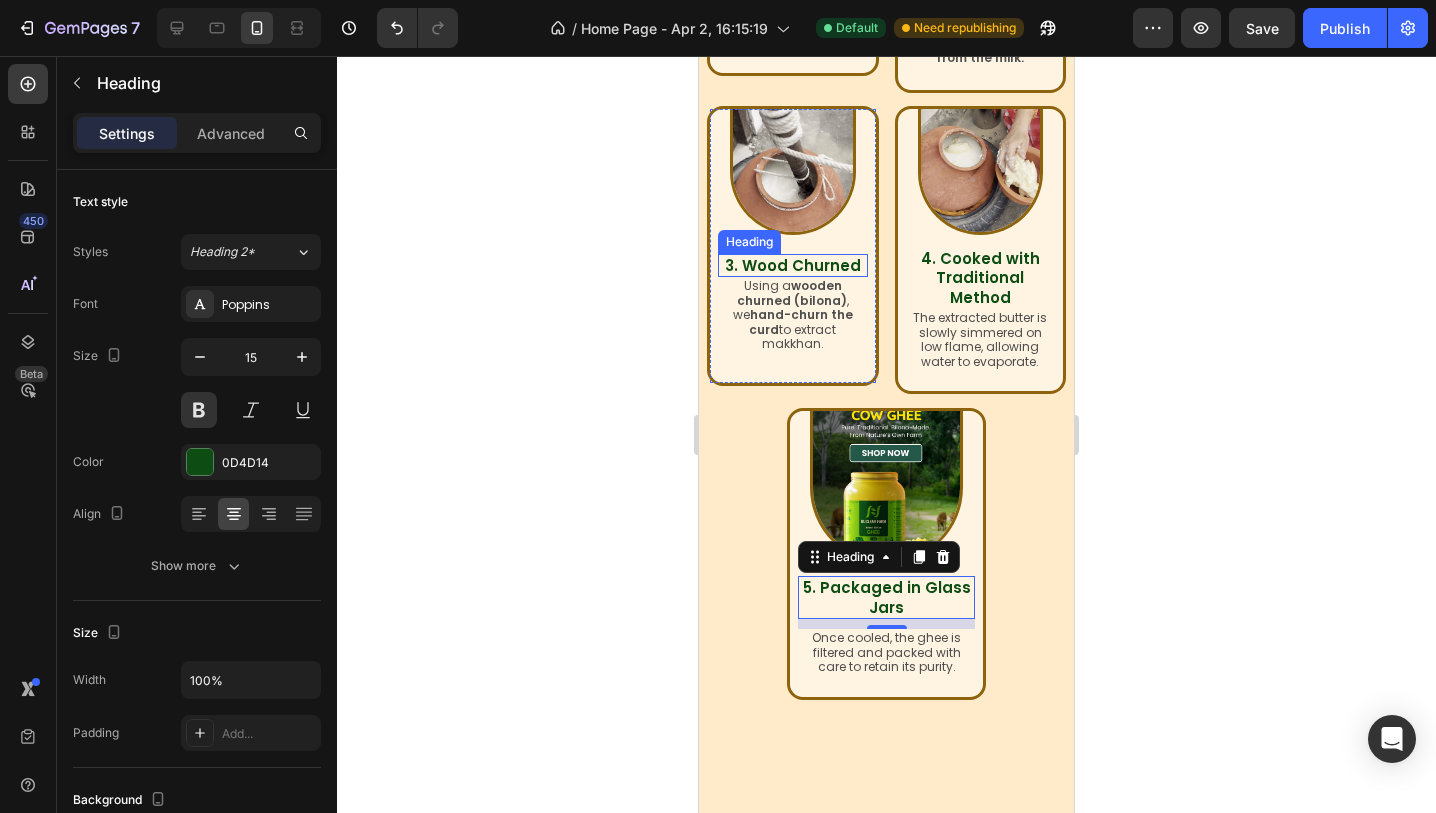 click on "3. Wood Churned" at bounding box center (793, 265) 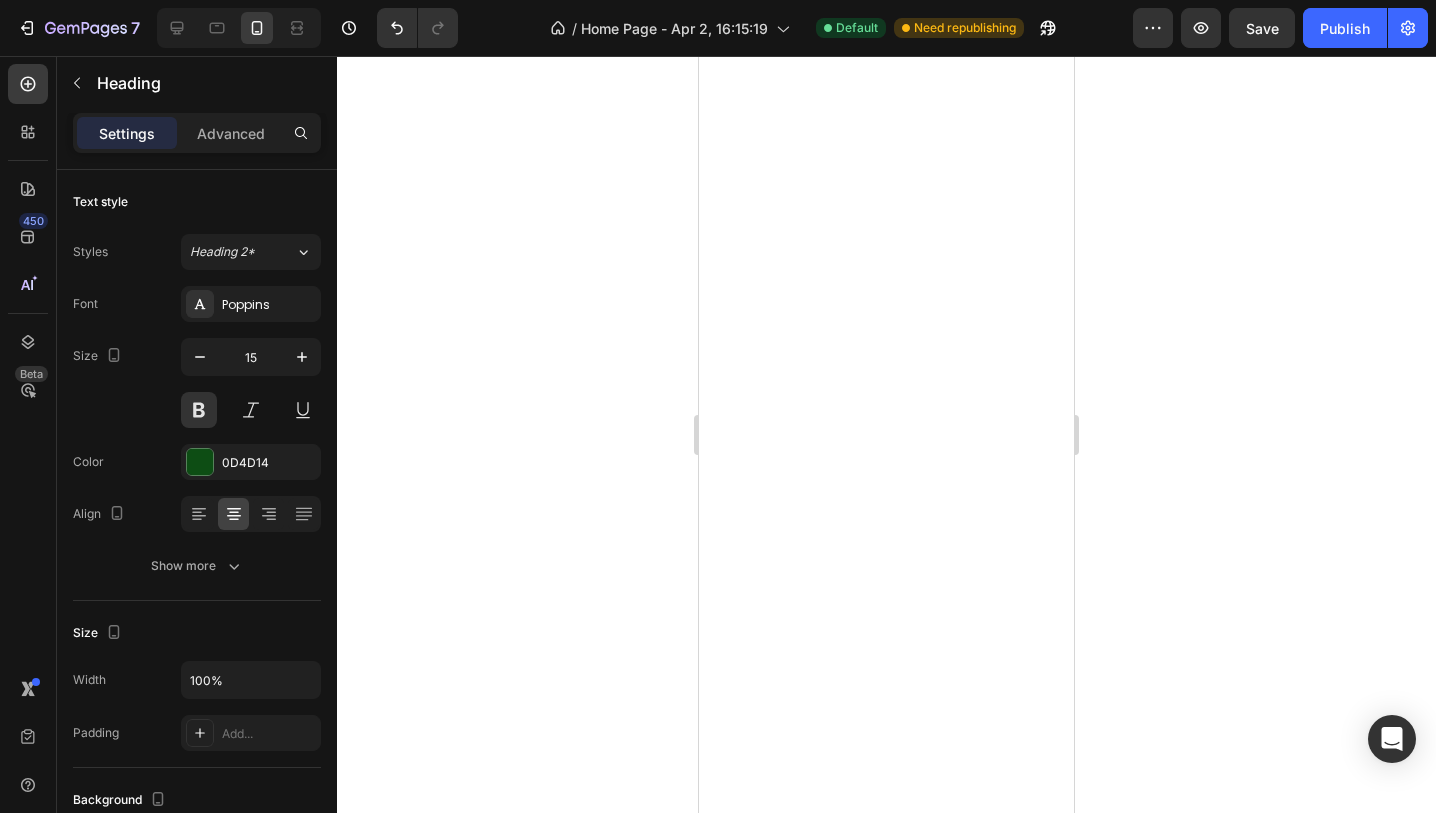 scroll, scrollTop: 0, scrollLeft: 0, axis: both 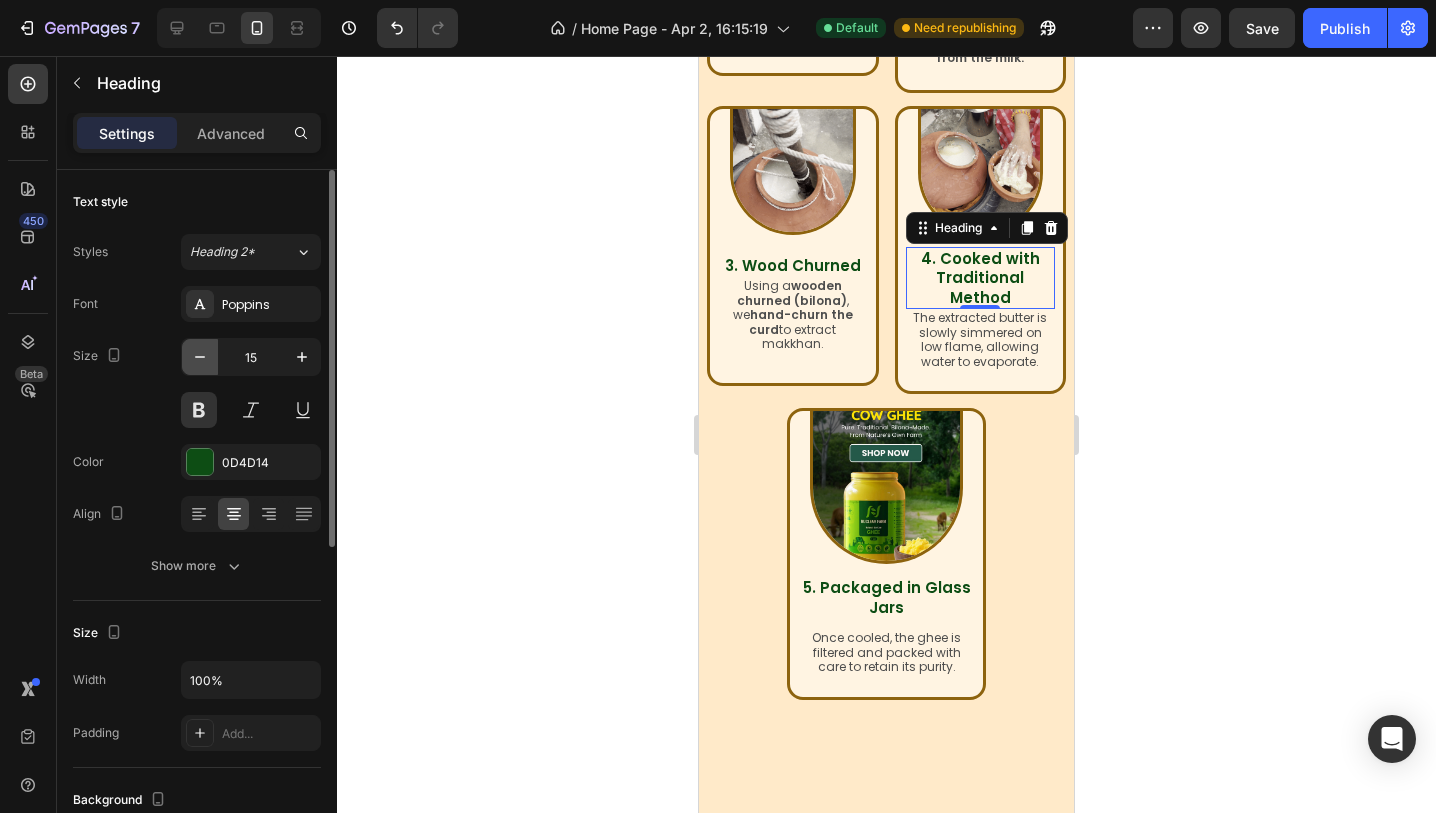 click 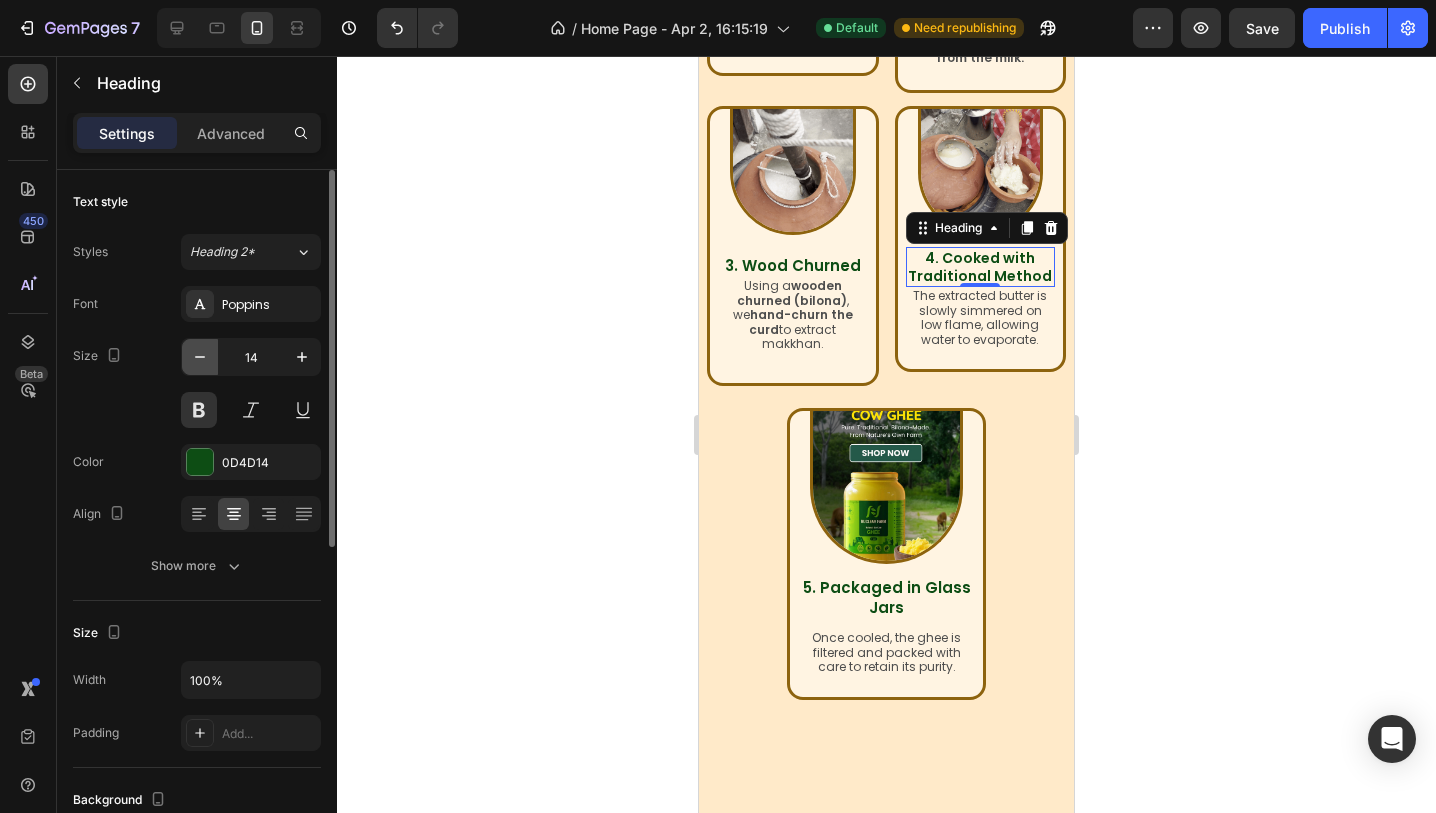 click 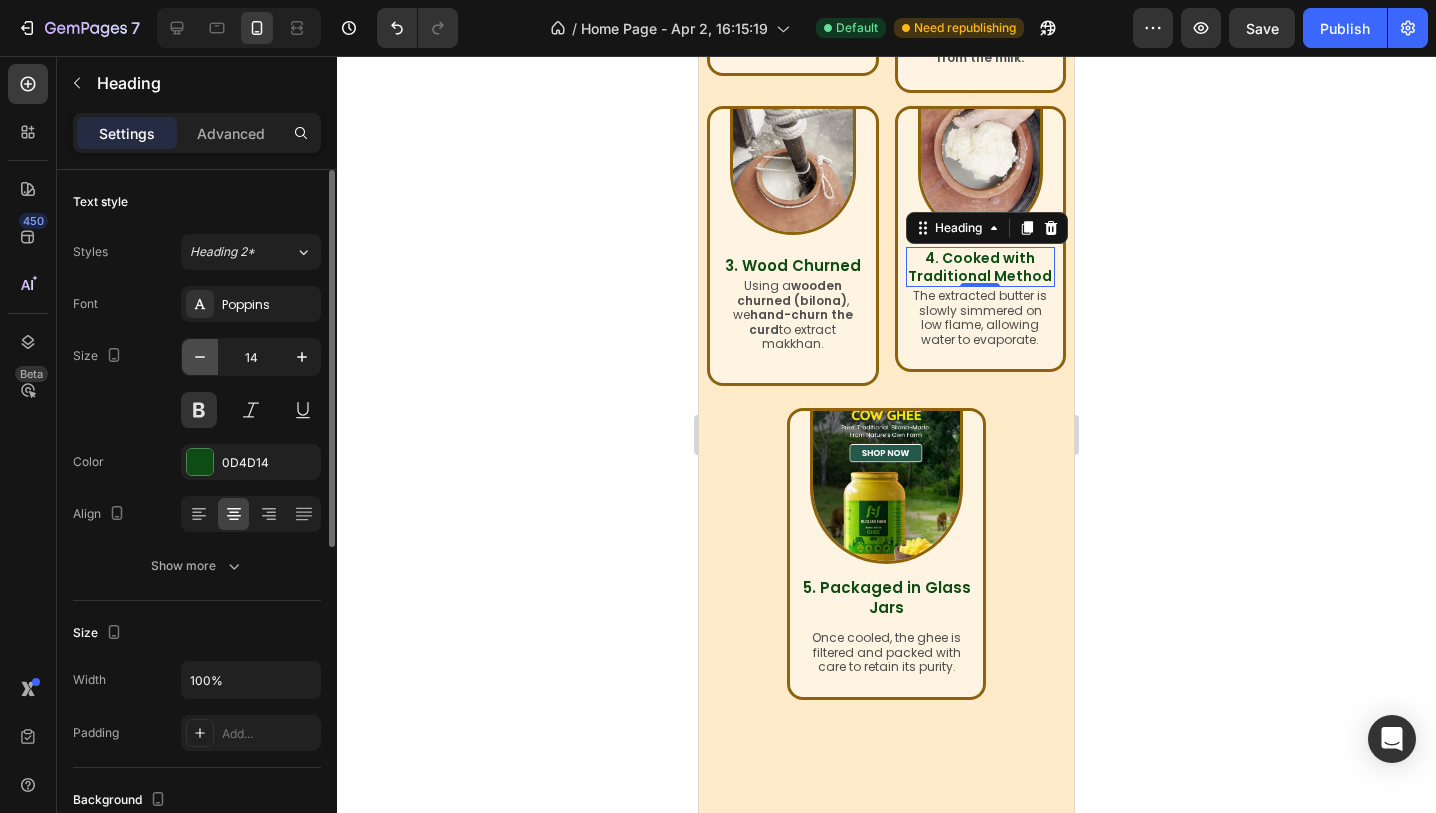 type on "13" 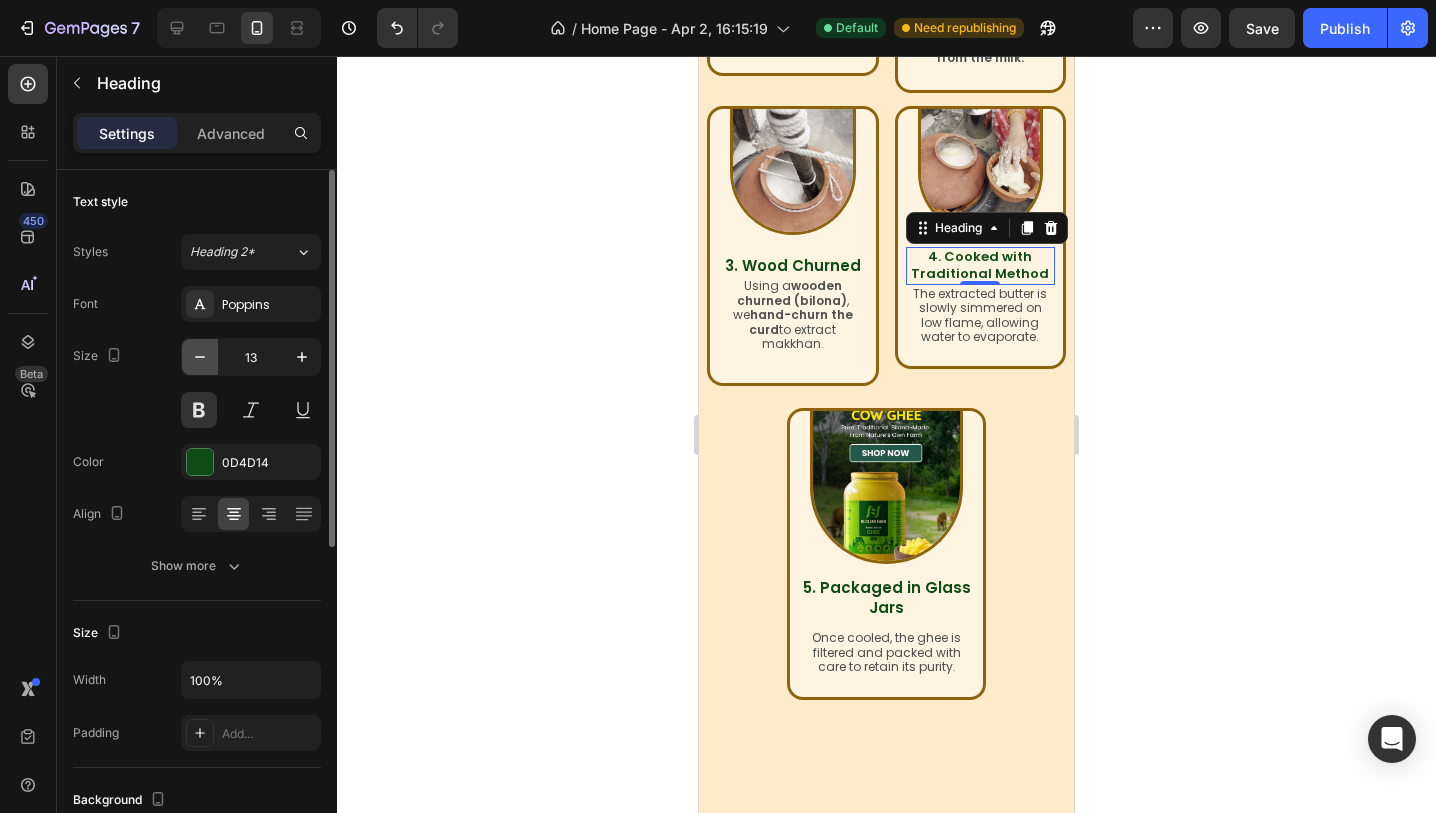 type 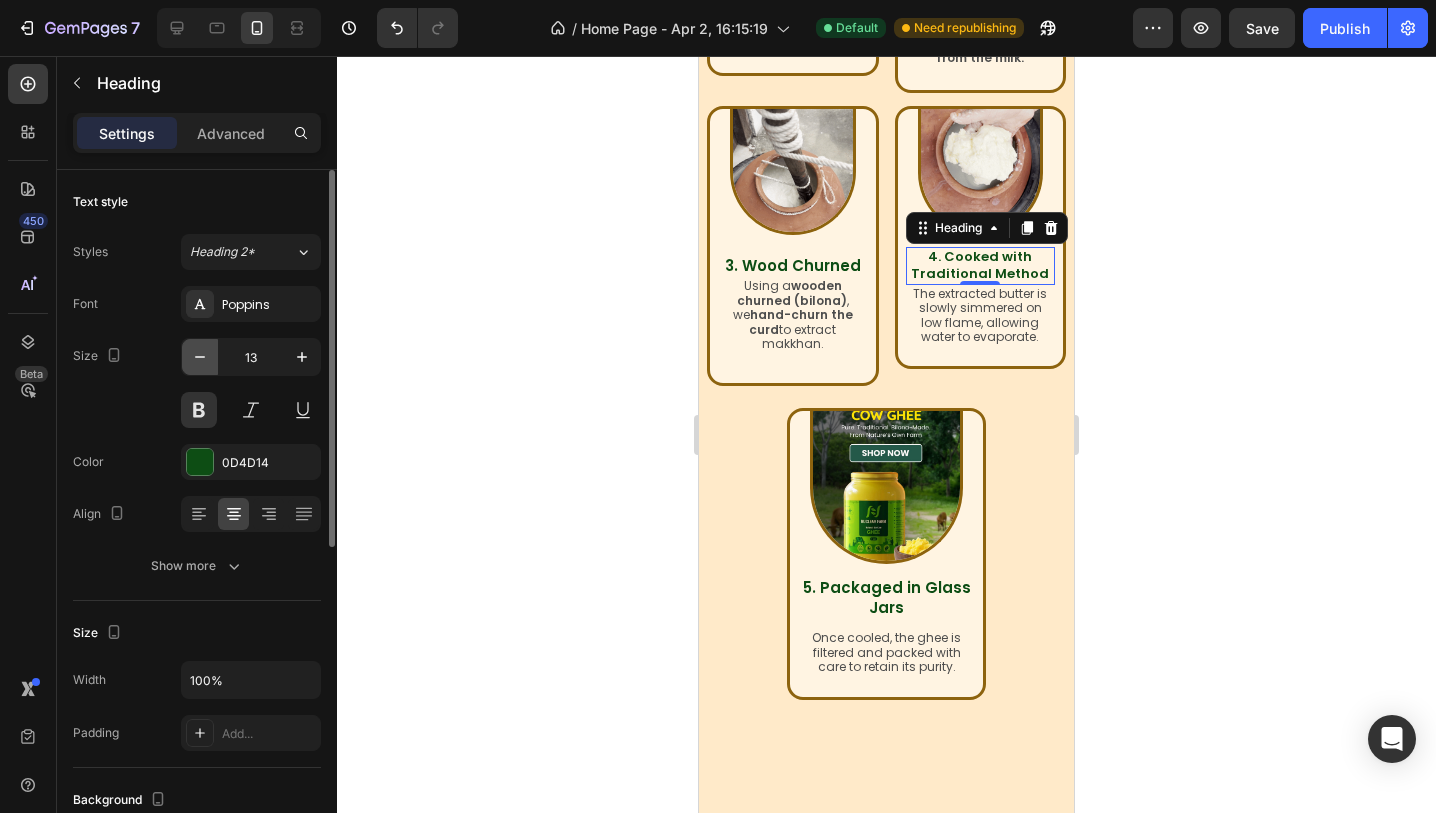 type on "15" 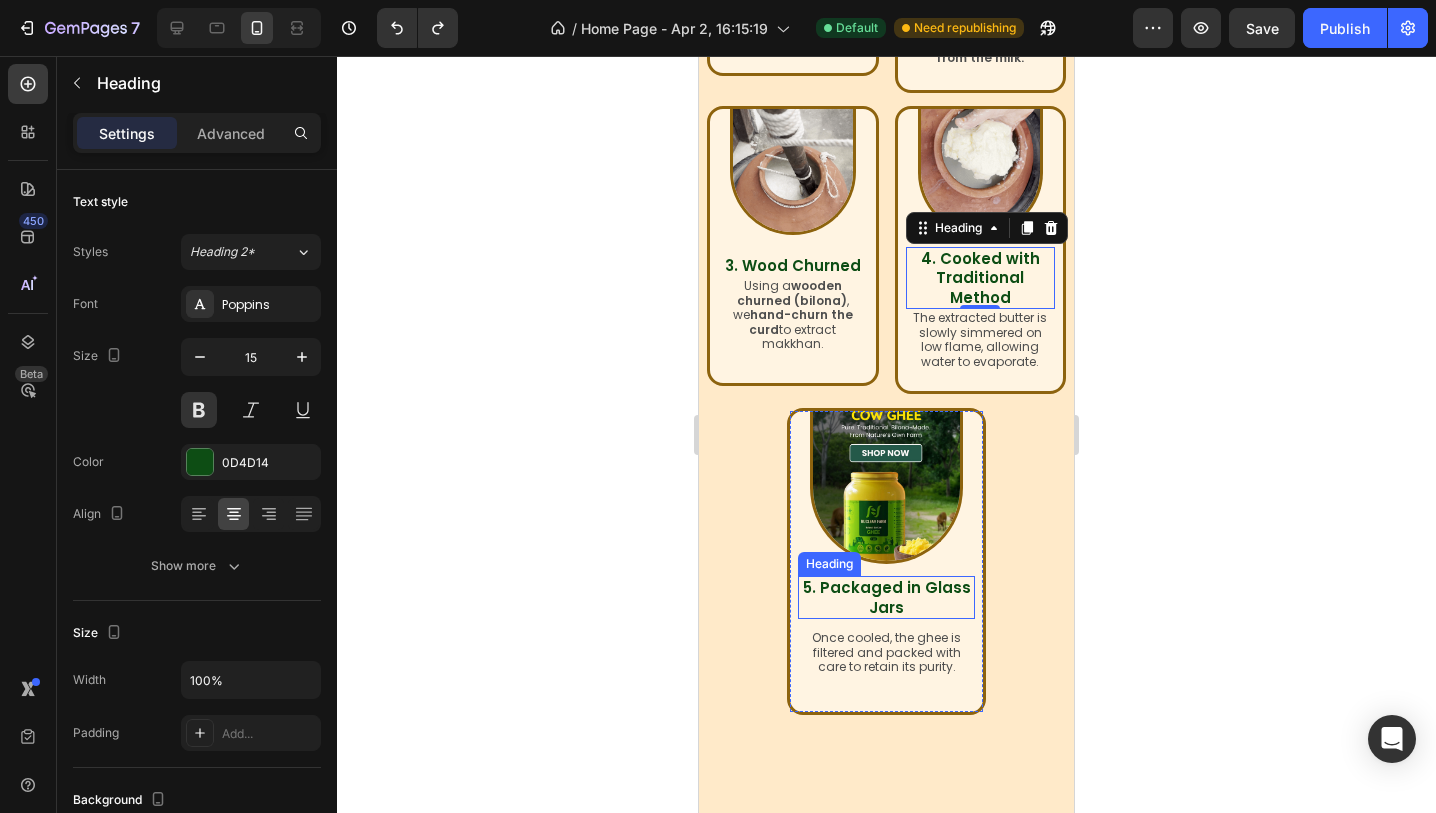 click on "5. Packaged in Glass Jars" at bounding box center [887, 597] 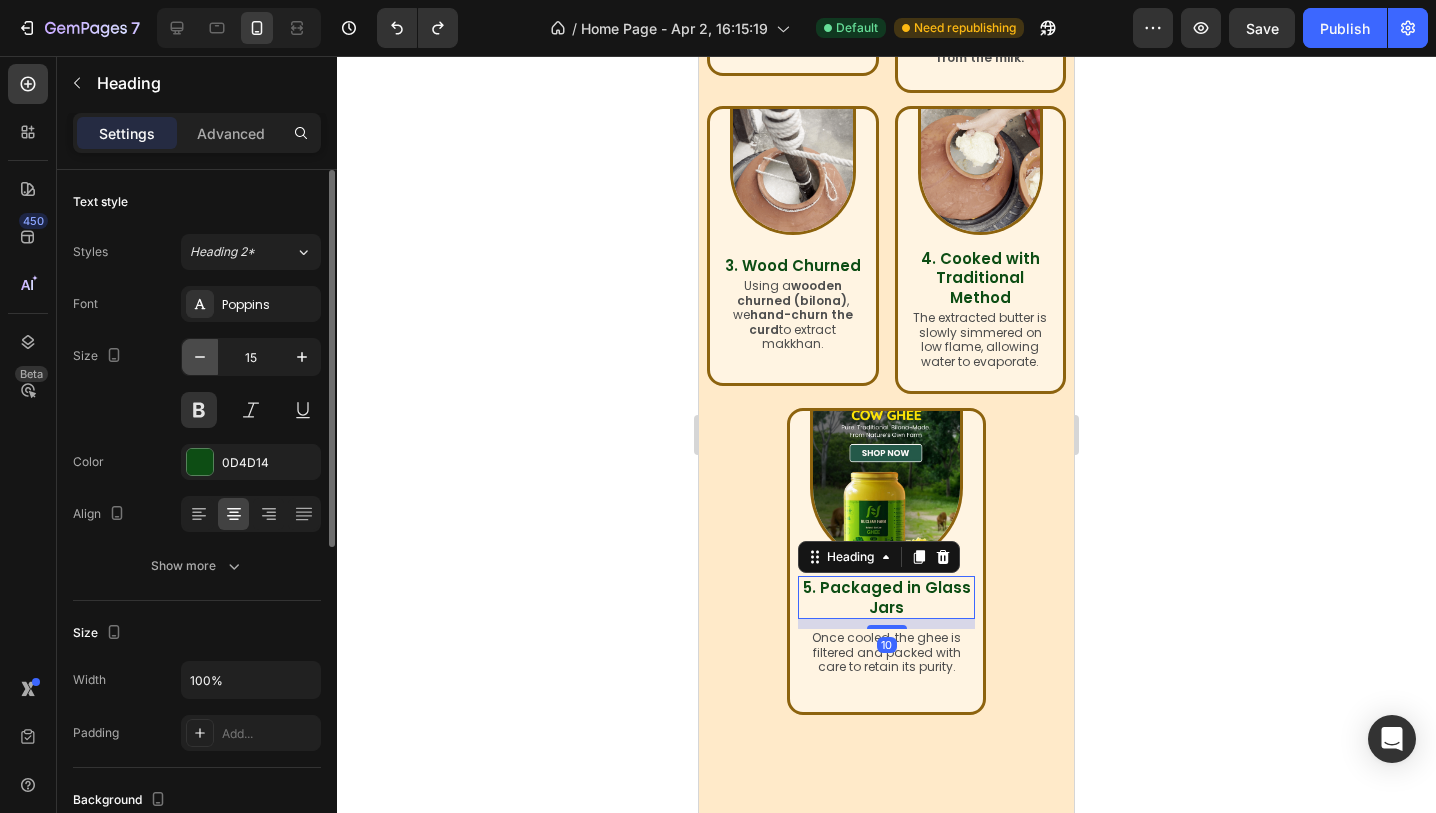 click 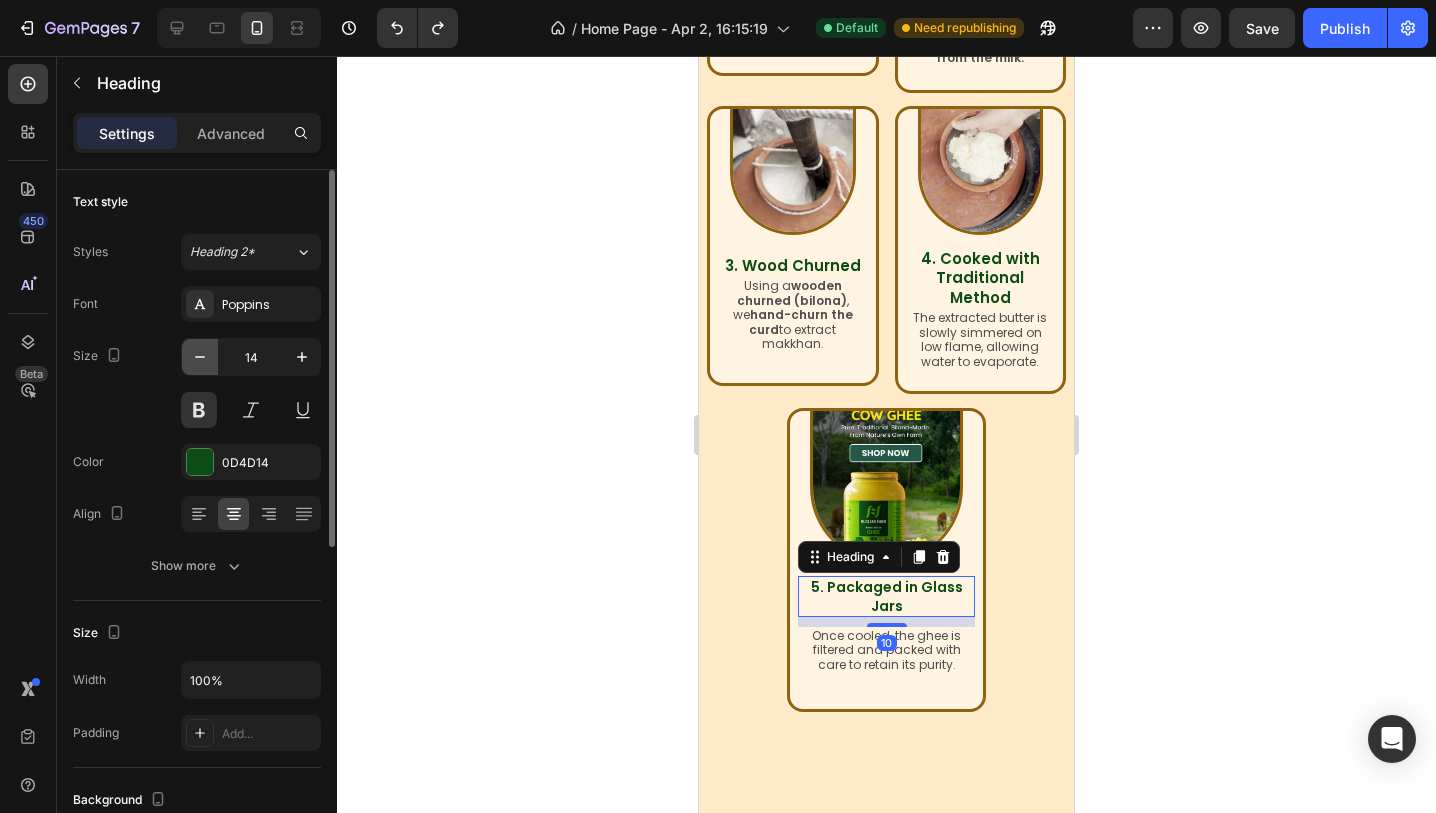 click 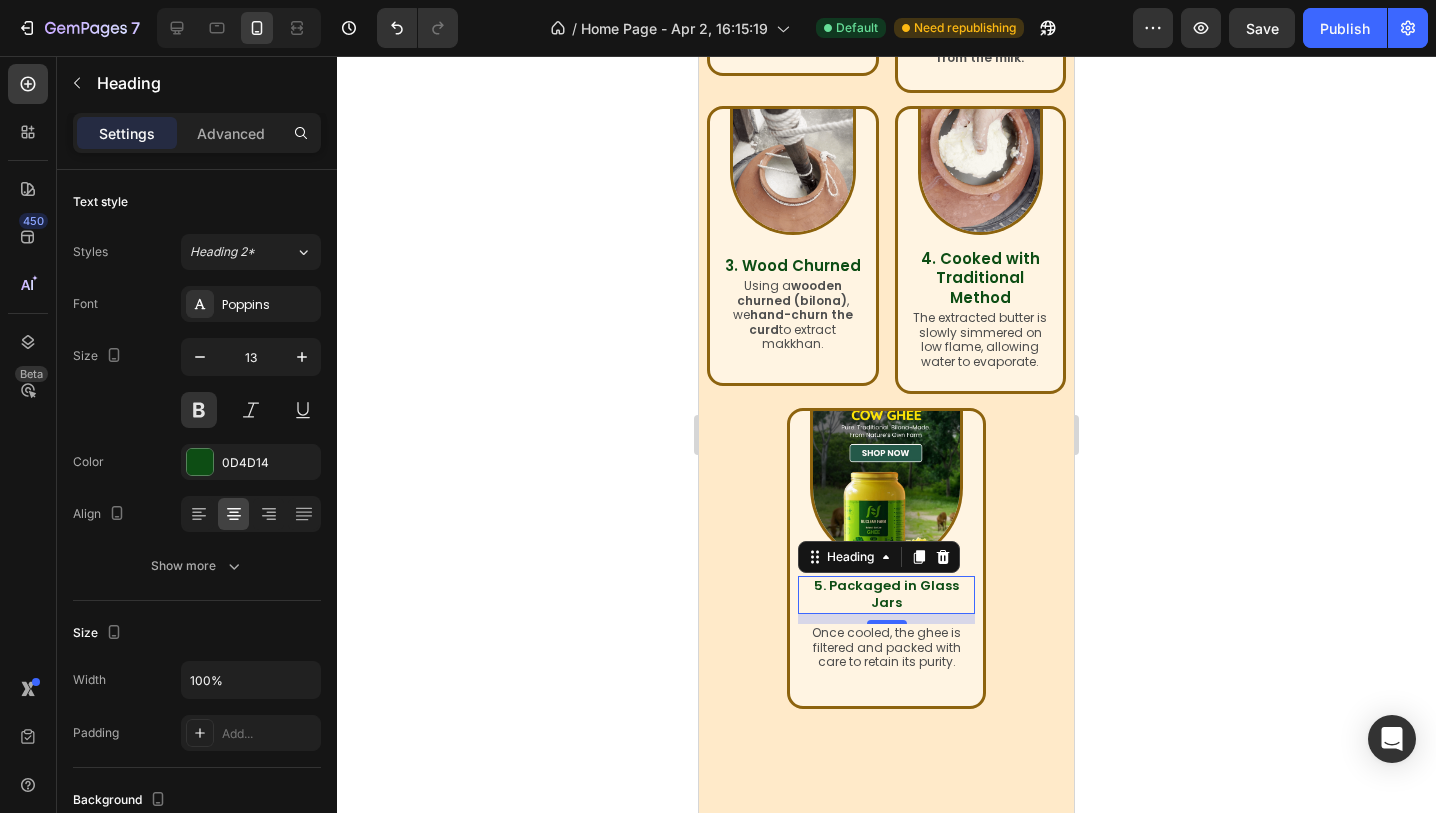 click on "5. Packaged in Glass Jars" at bounding box center (886, 594) 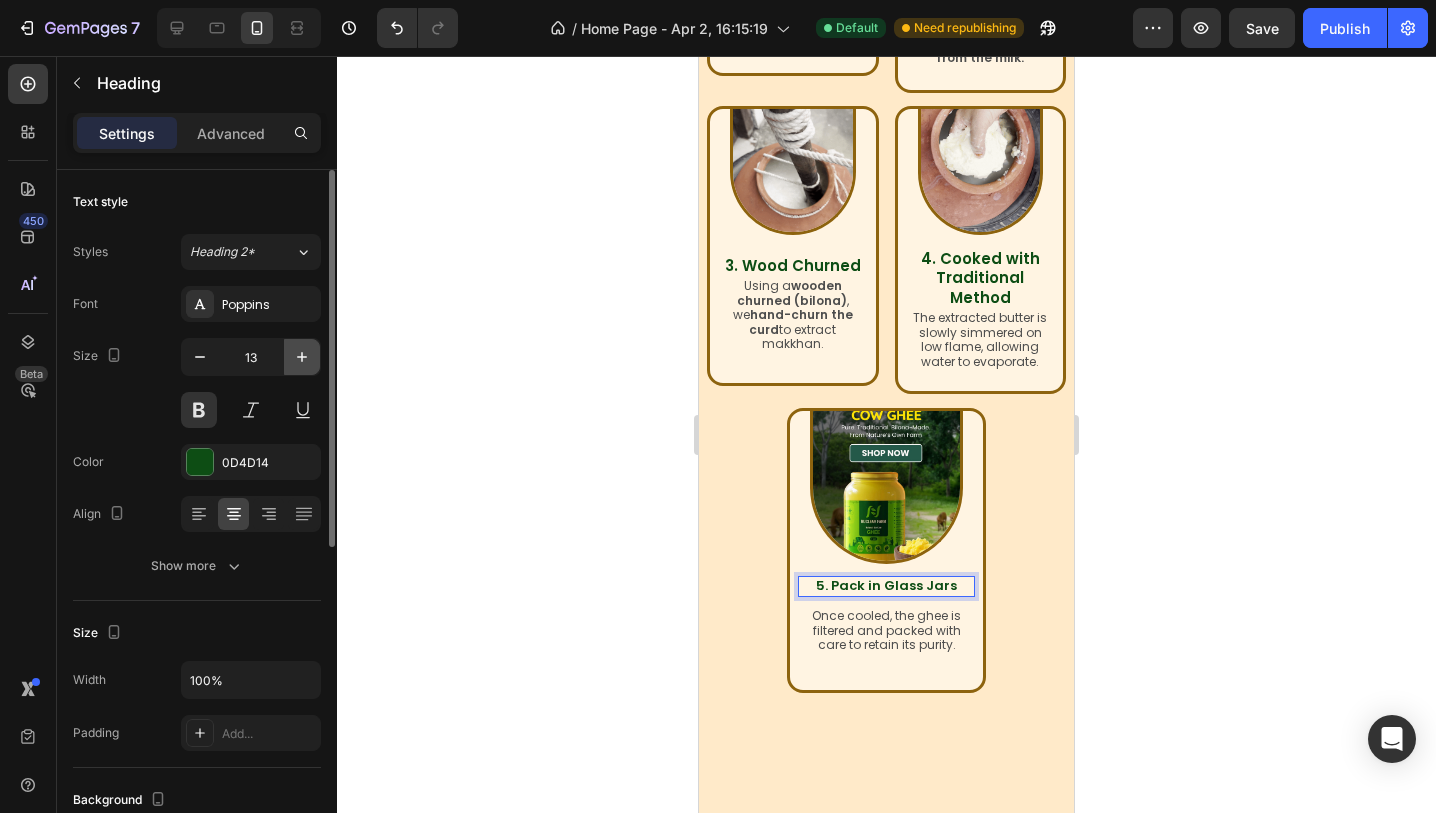 click 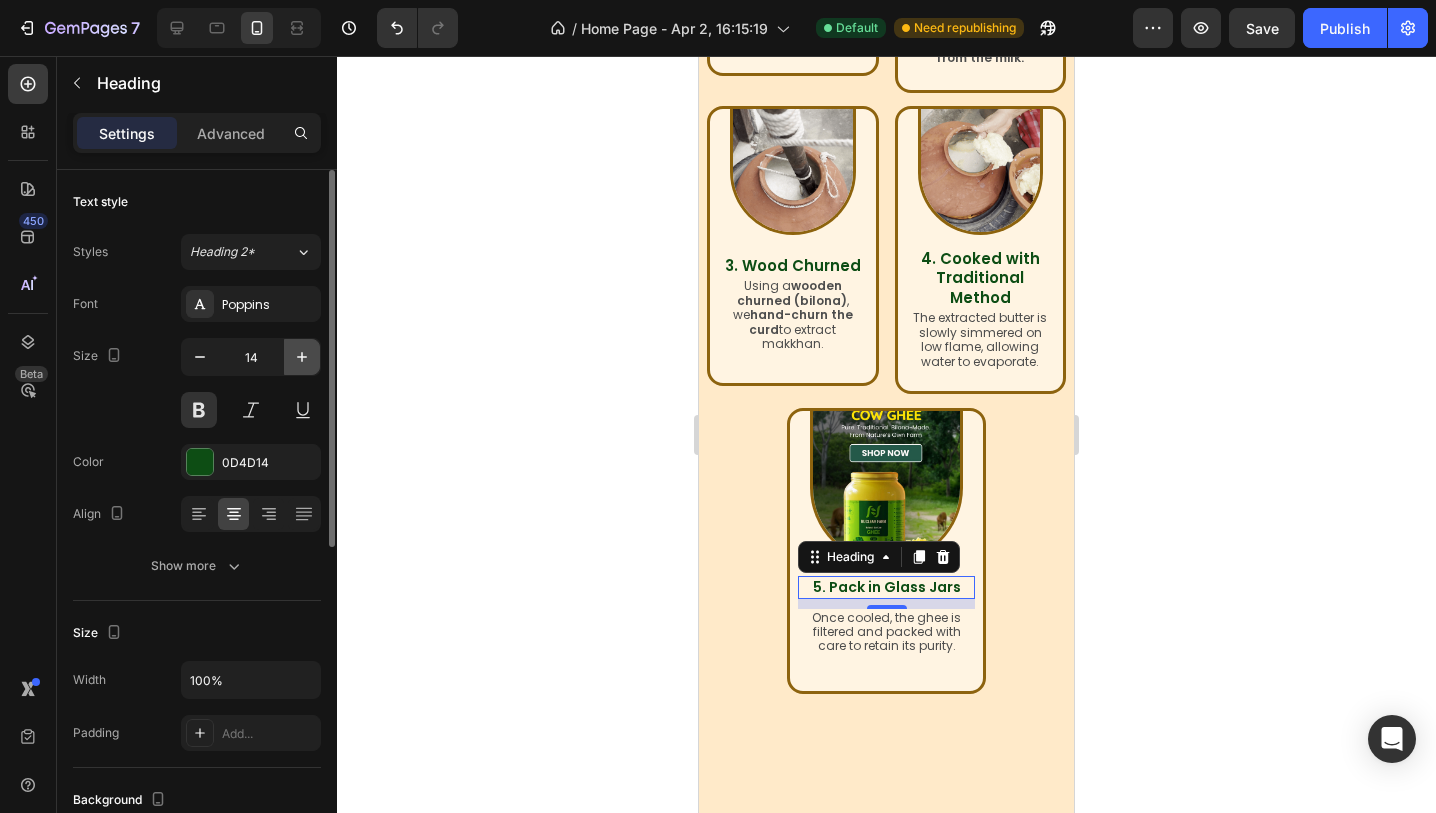 click 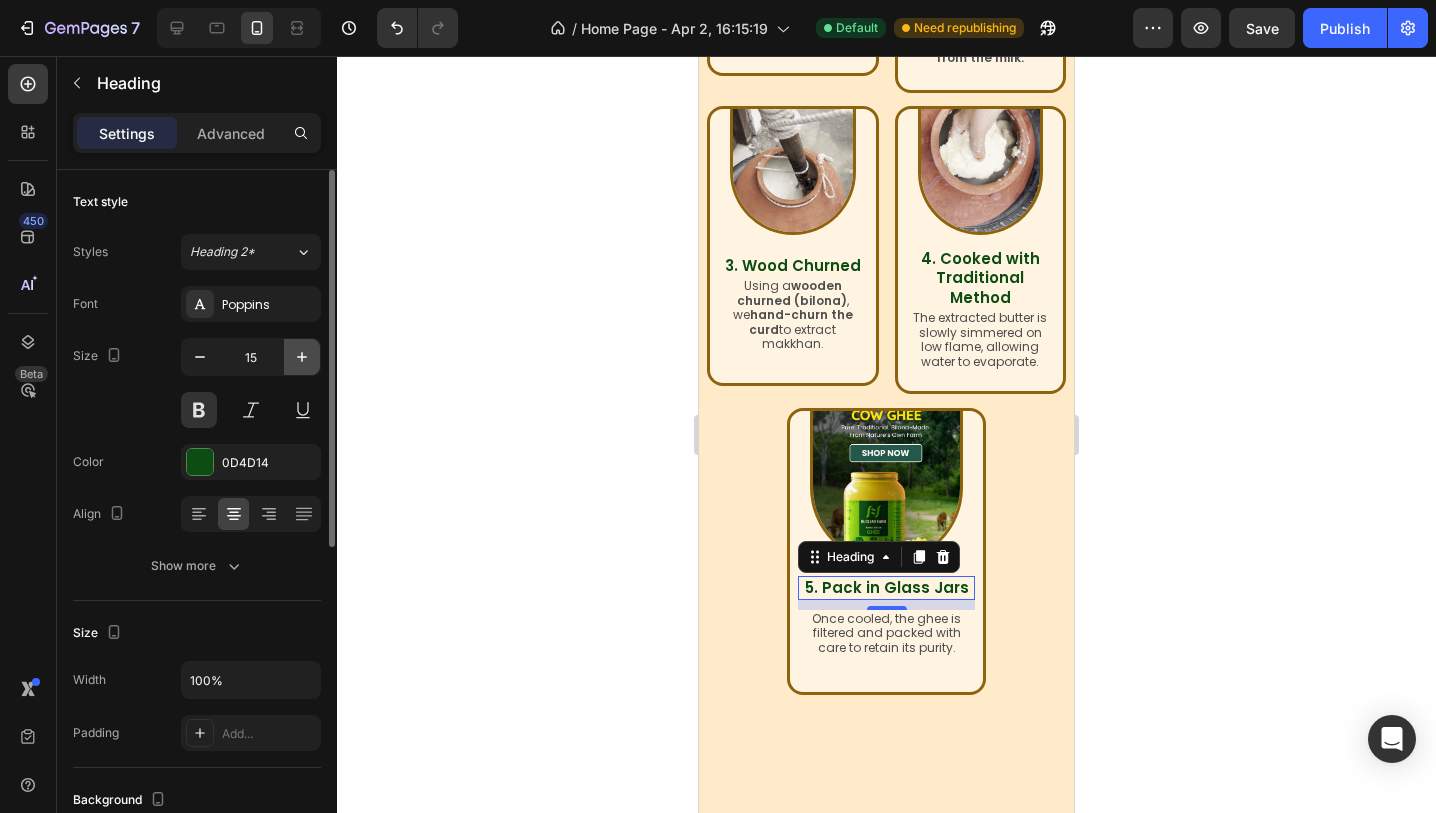 click 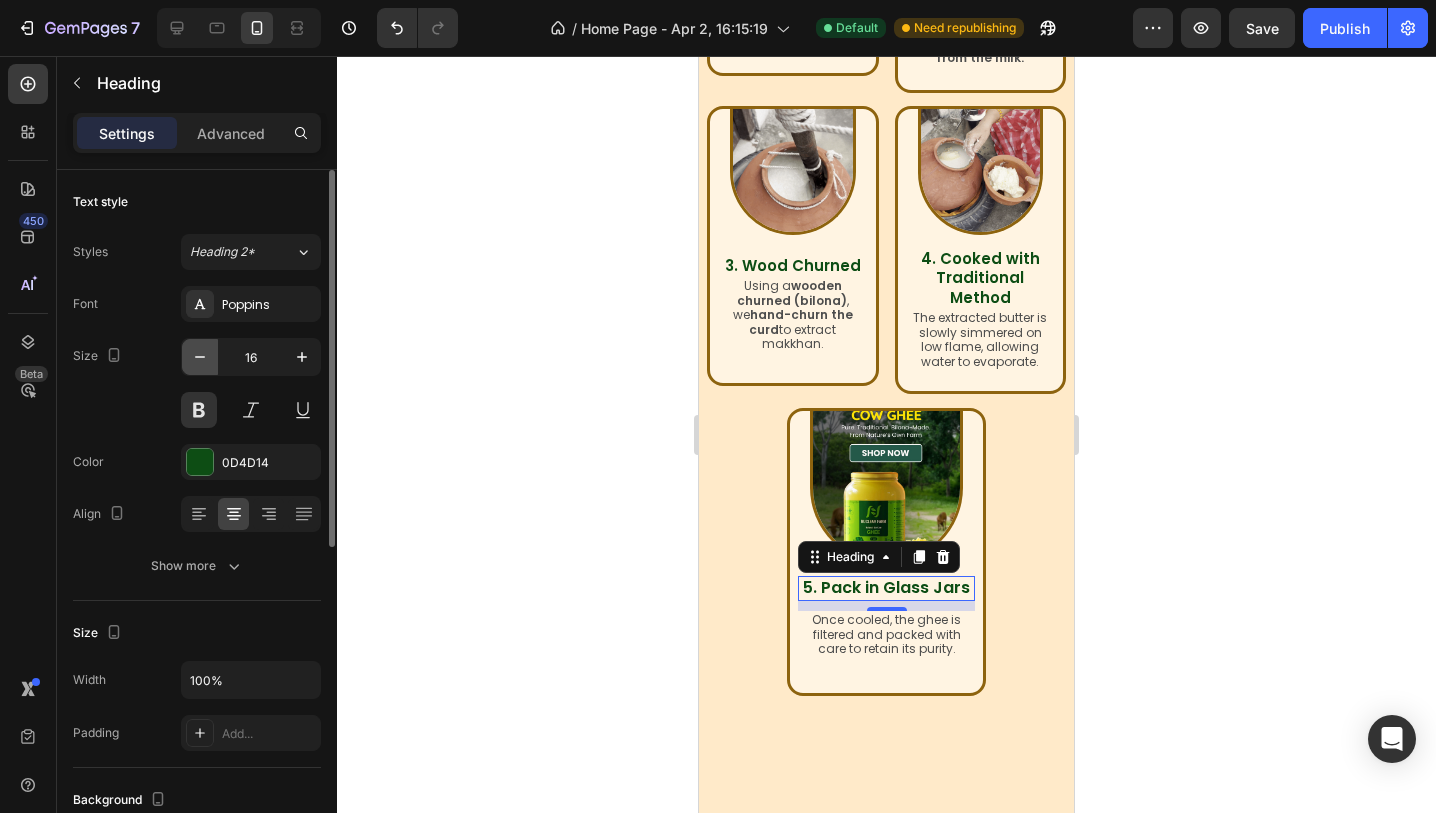 click at bounding box center (200, 357) 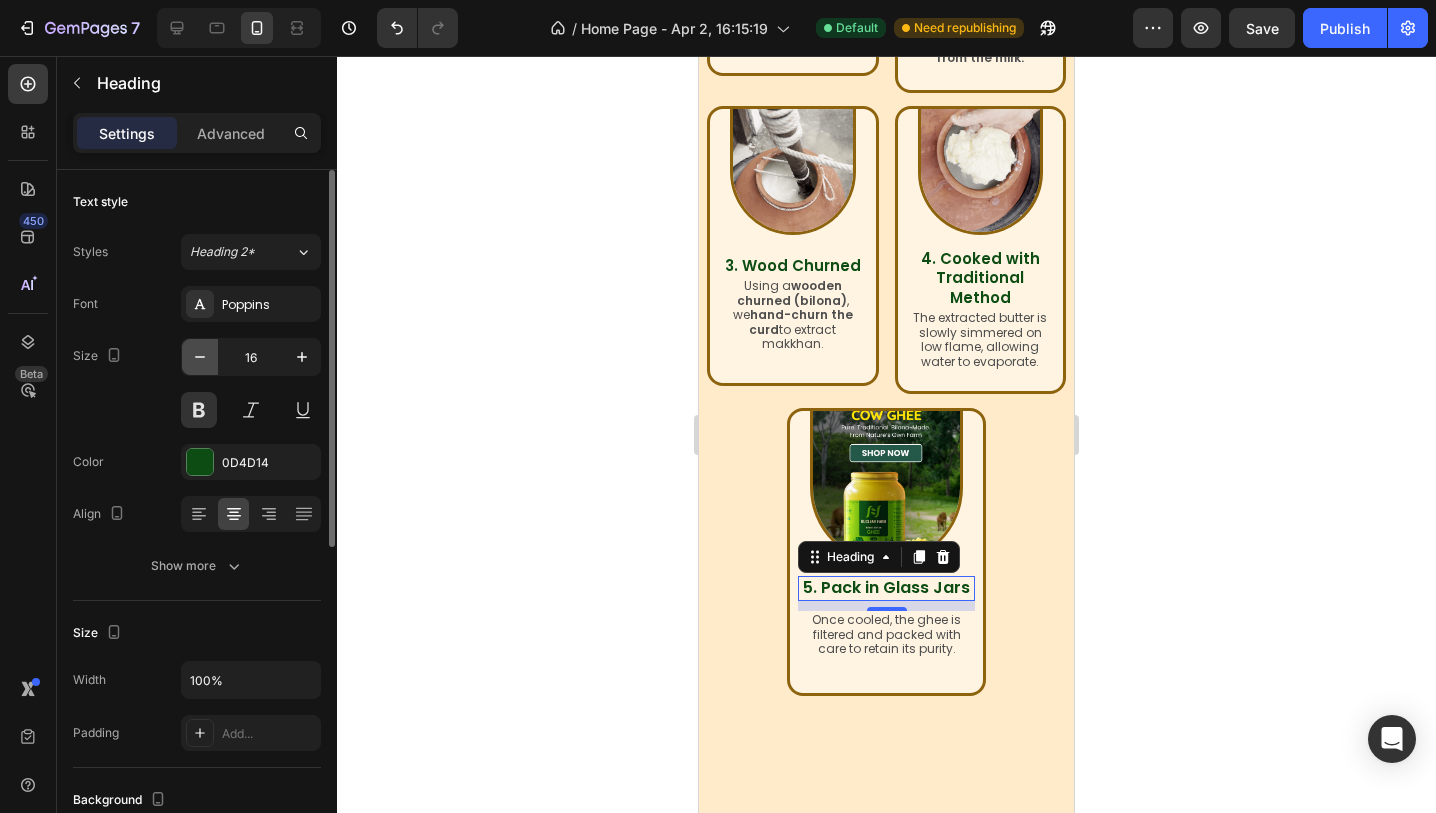 type on "15" 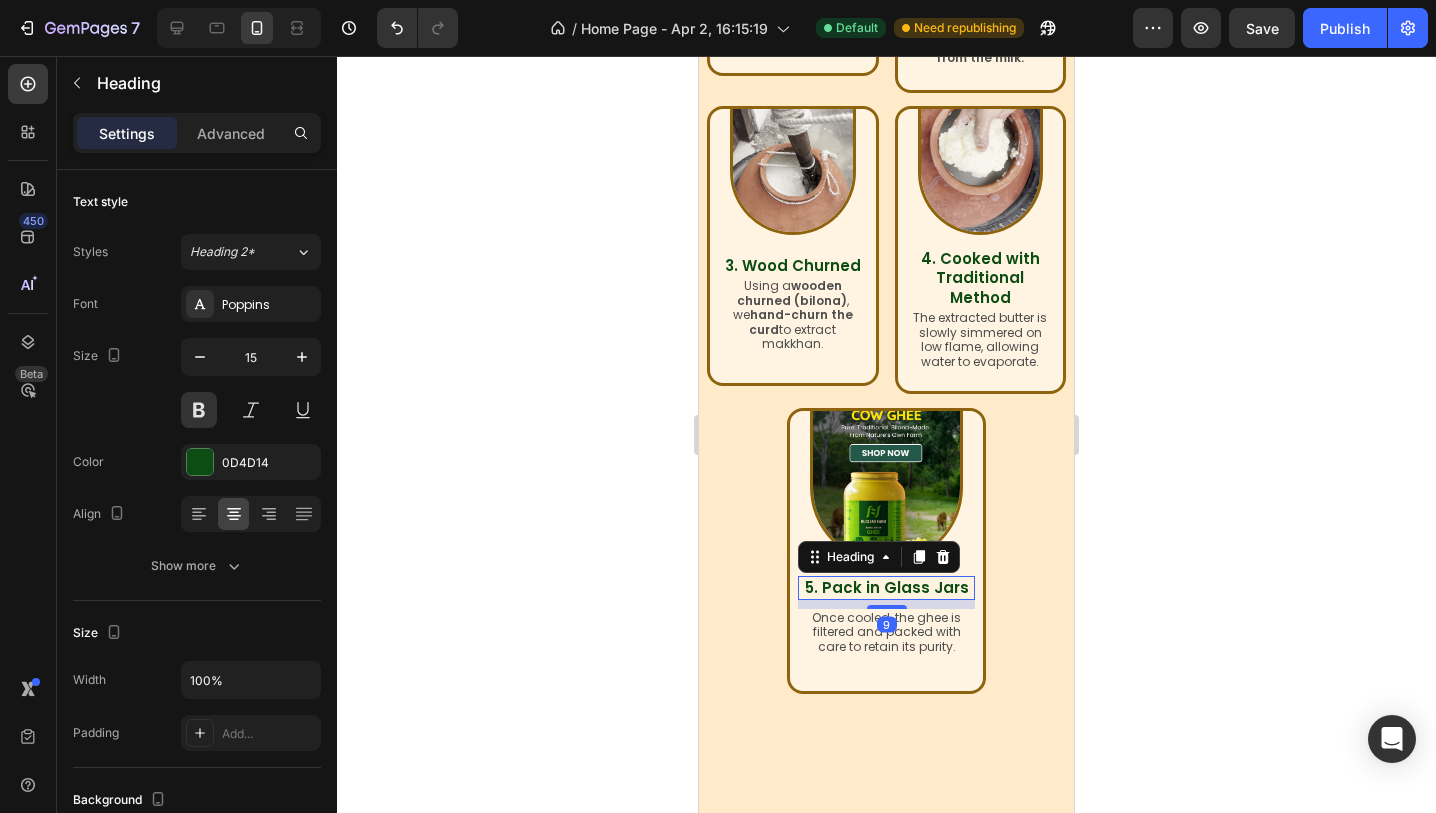 drag, startPoint x: 892, startPoint y: 574, endPoint x: 891, endPoint y: 590, distance: 16.03122 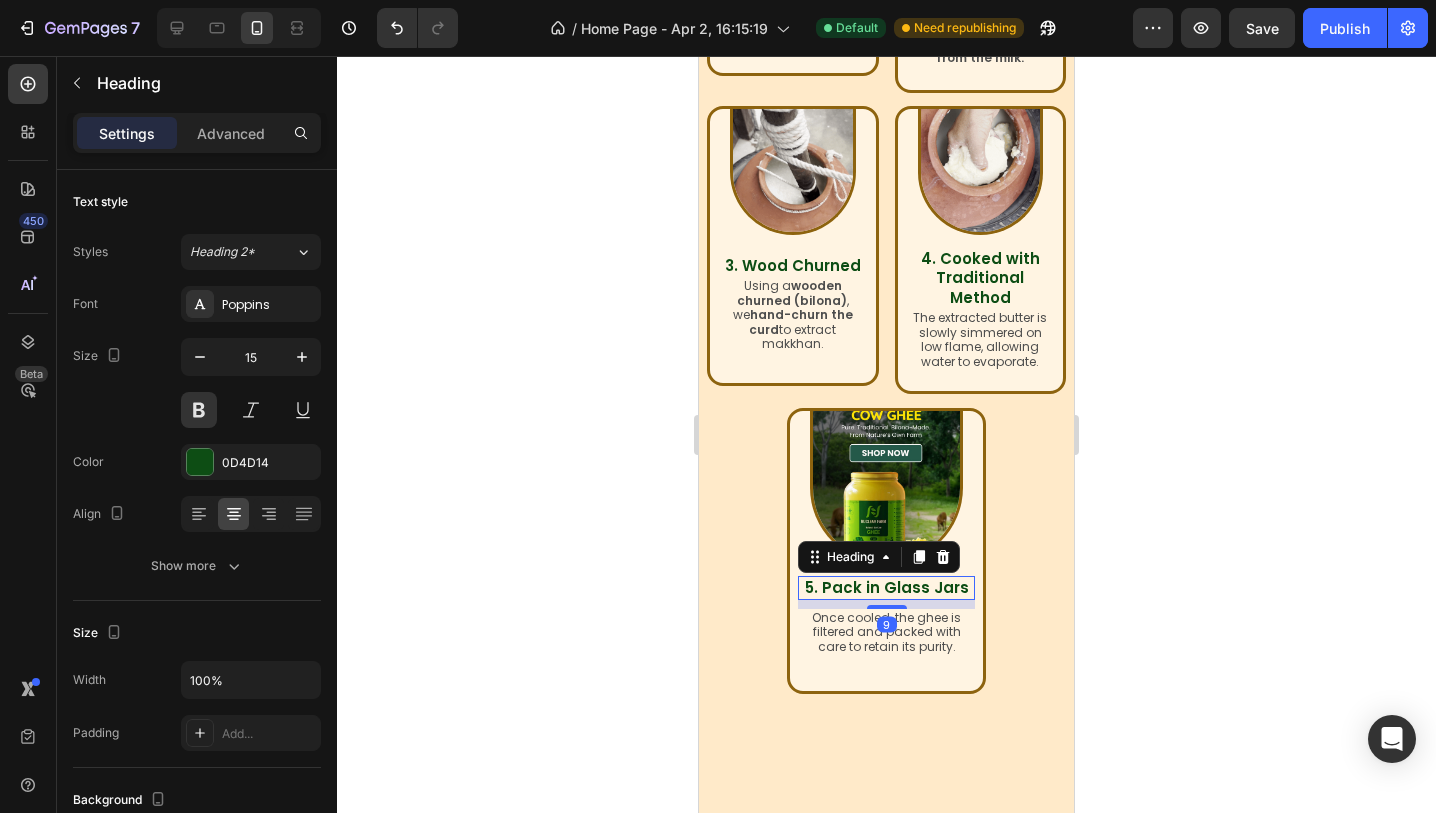 click at bounding box center [887, 607] 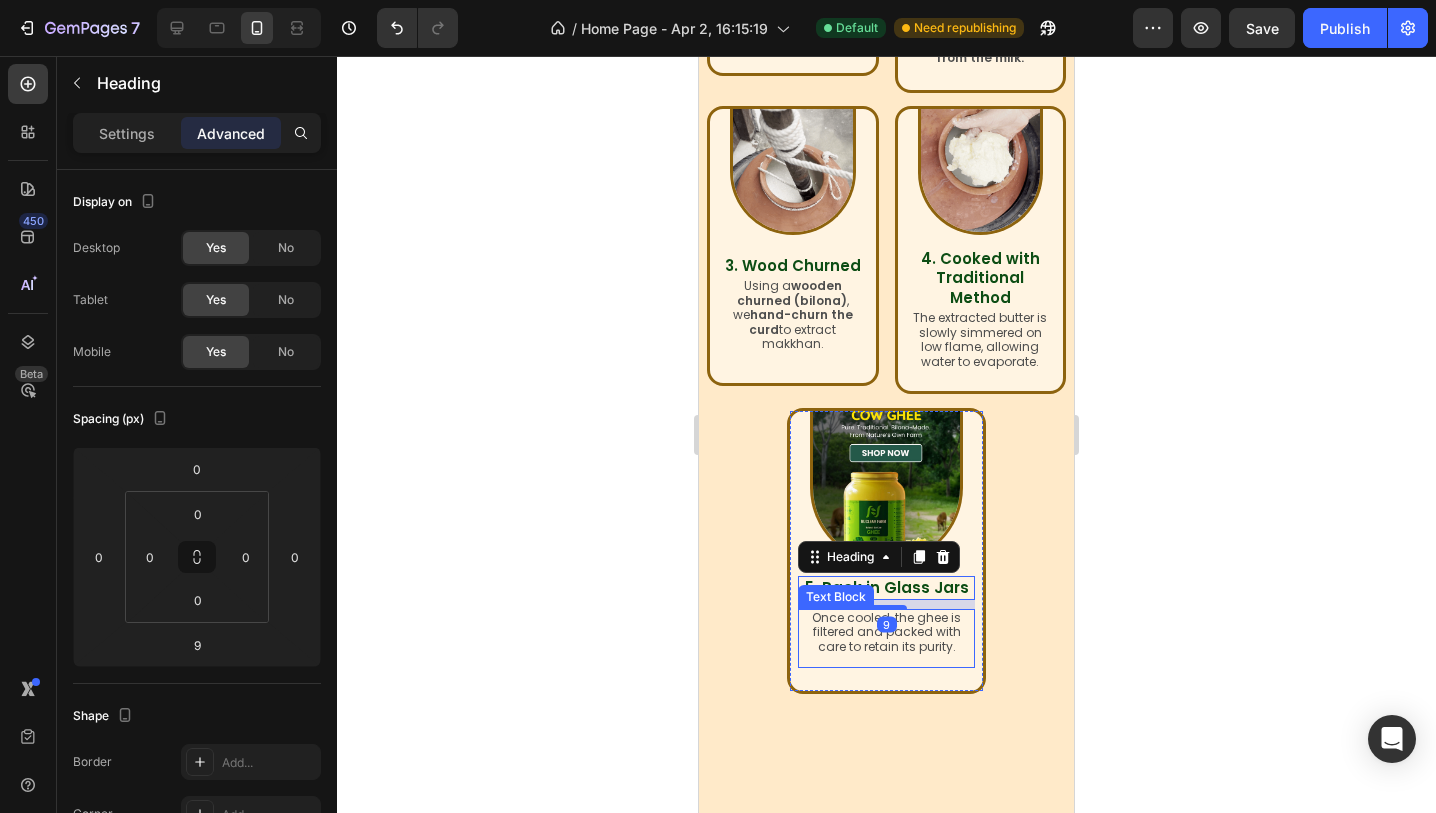click on "Once cooled, the ghee is filtered and packed with care to retain its purity." at bounding box center [886, 632] 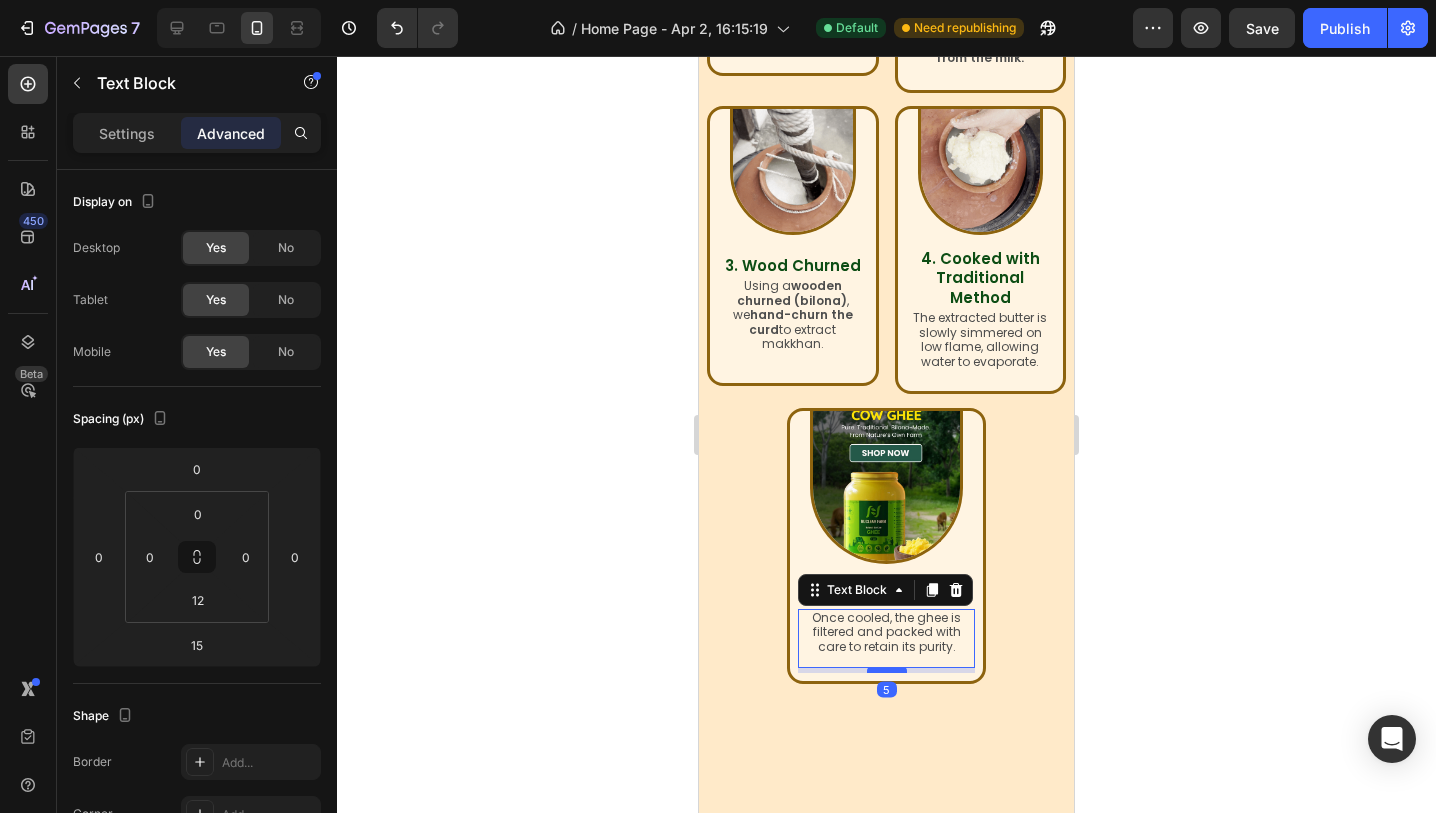 drag, startPoint x: 884, startPoint y: 648, endPoint x: 885, endPoint y: 638, distance: 10.049875 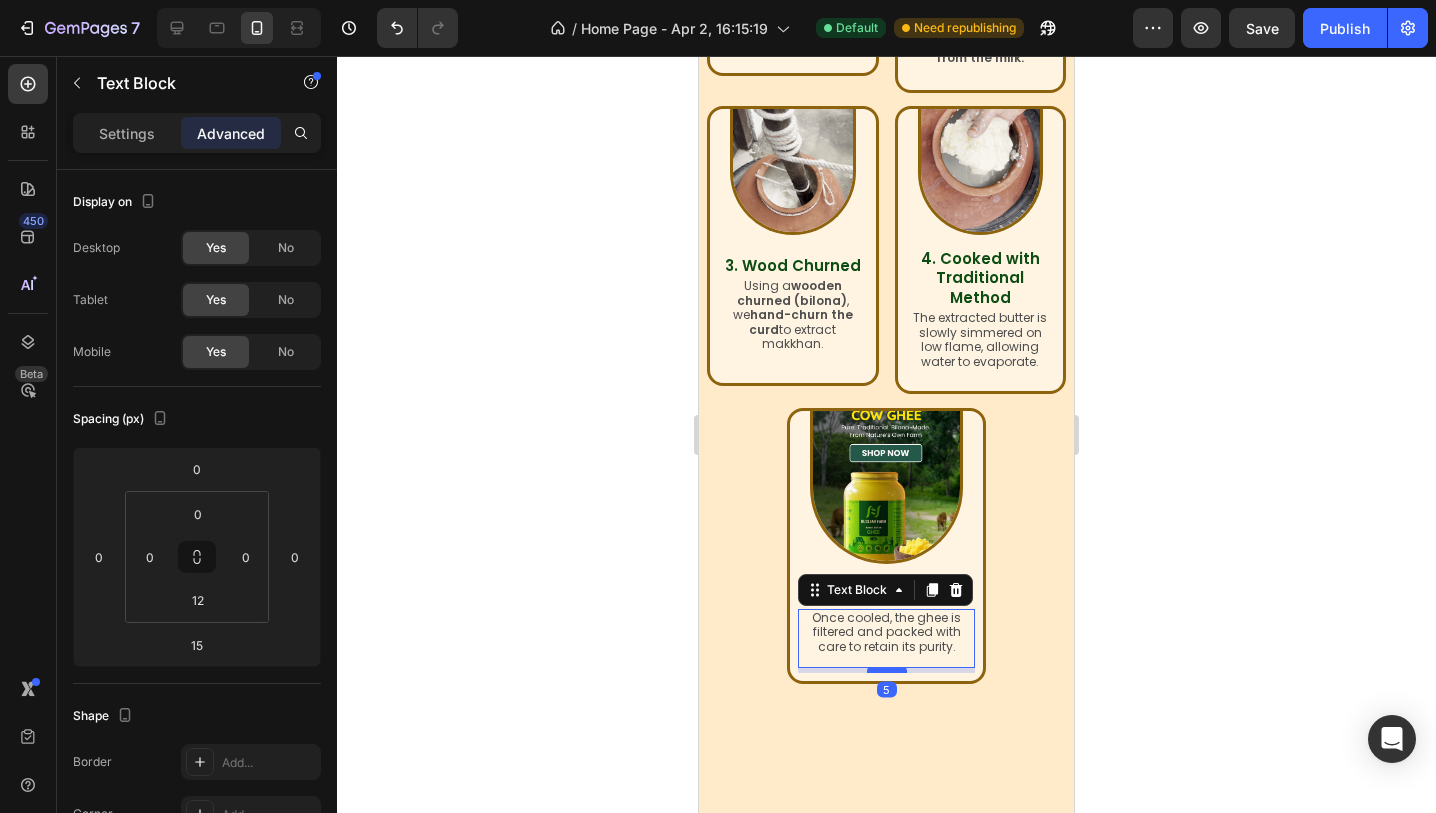 click at bounding box center [887, 670] 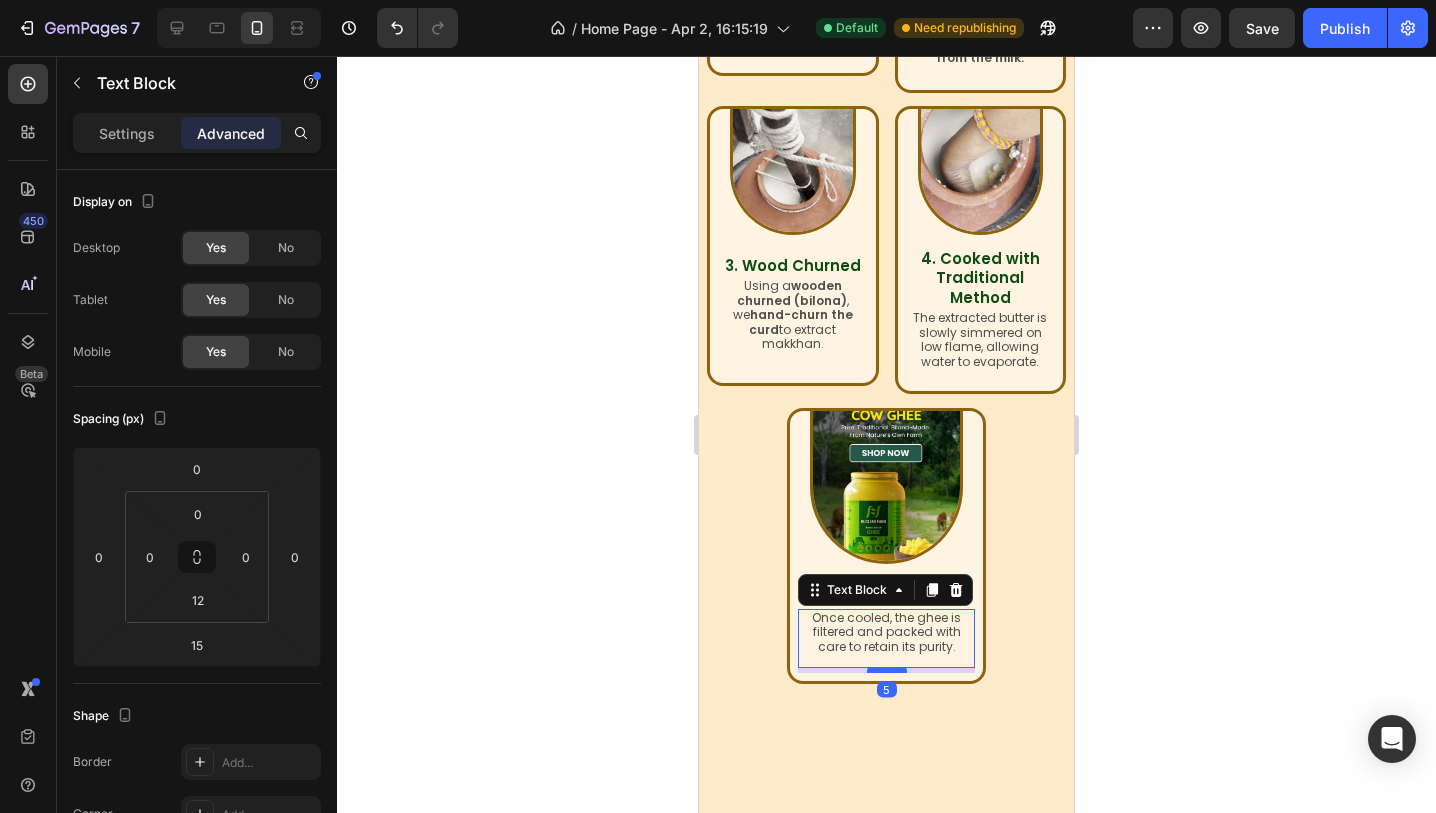 type on "5" 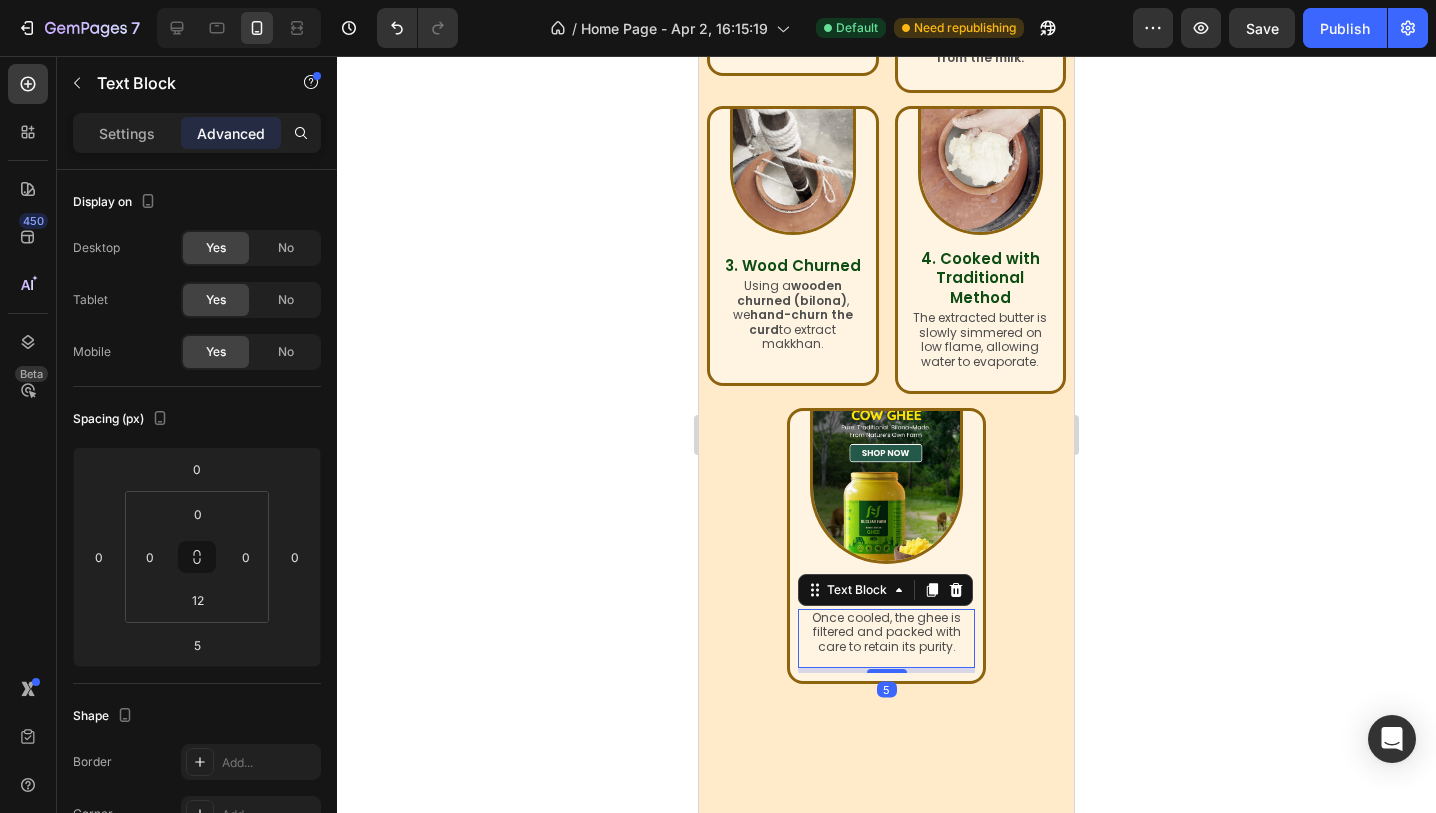 click 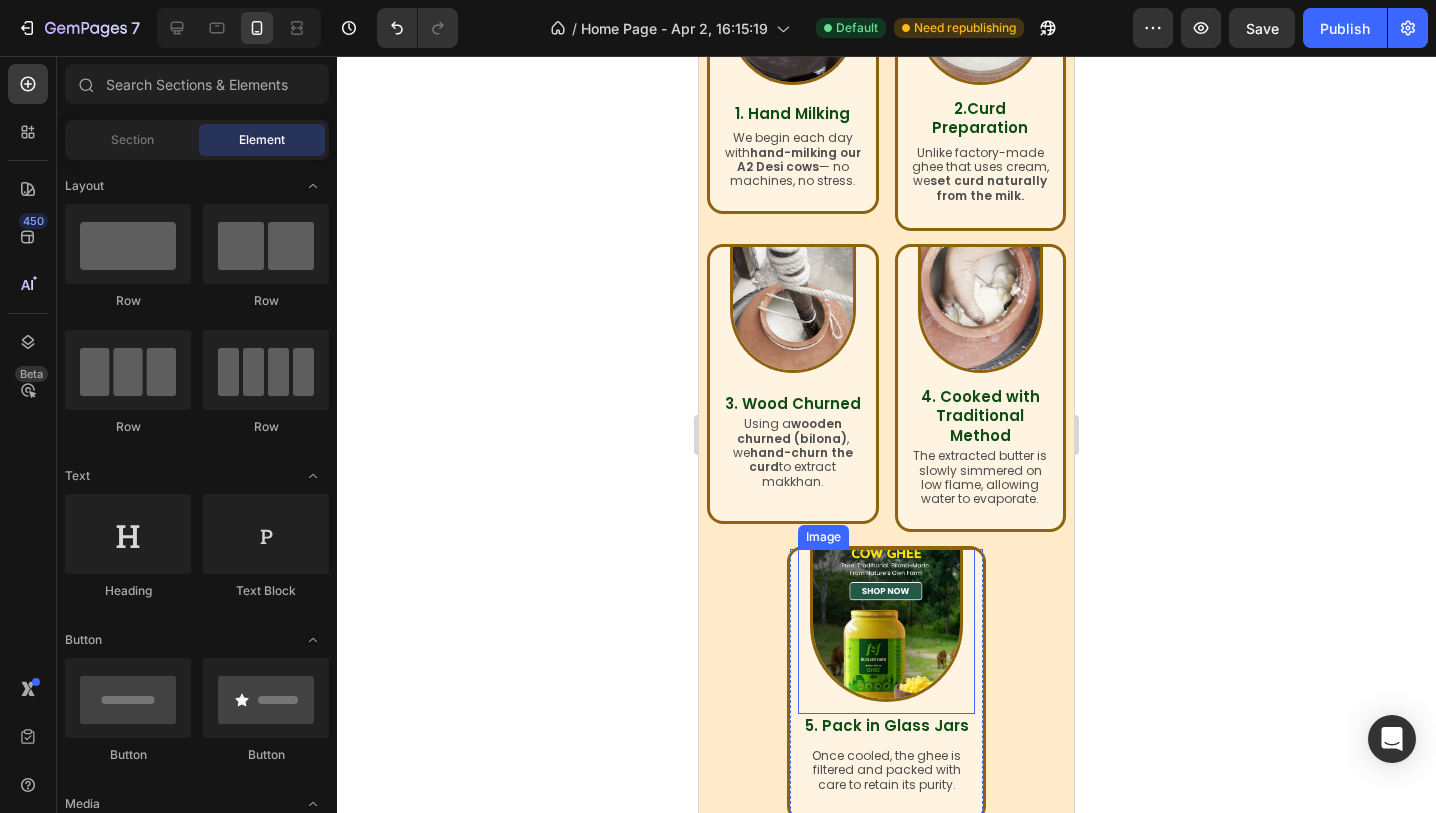 scroll, scrollTop: 1153, scrollLeft: 0, axis: vertical 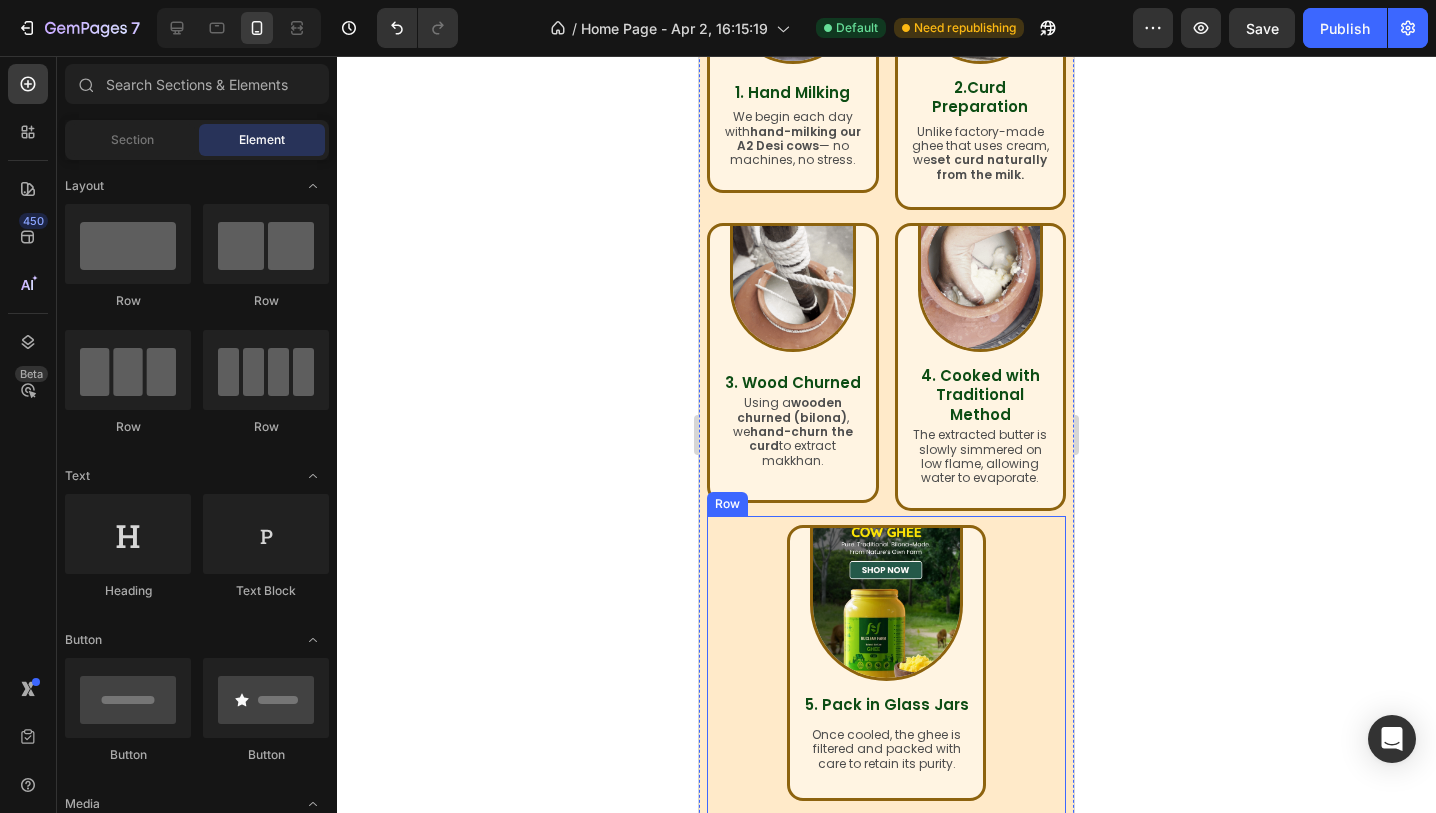 click on "Image ⁠⁠⁠⁠⁠⁠⁠ 5. Pack in Glass Jars Heading Once cooled, the ghee is filtered and packed with care to retain its purity. Text Block Row Row" at bounding box center (886, 698) 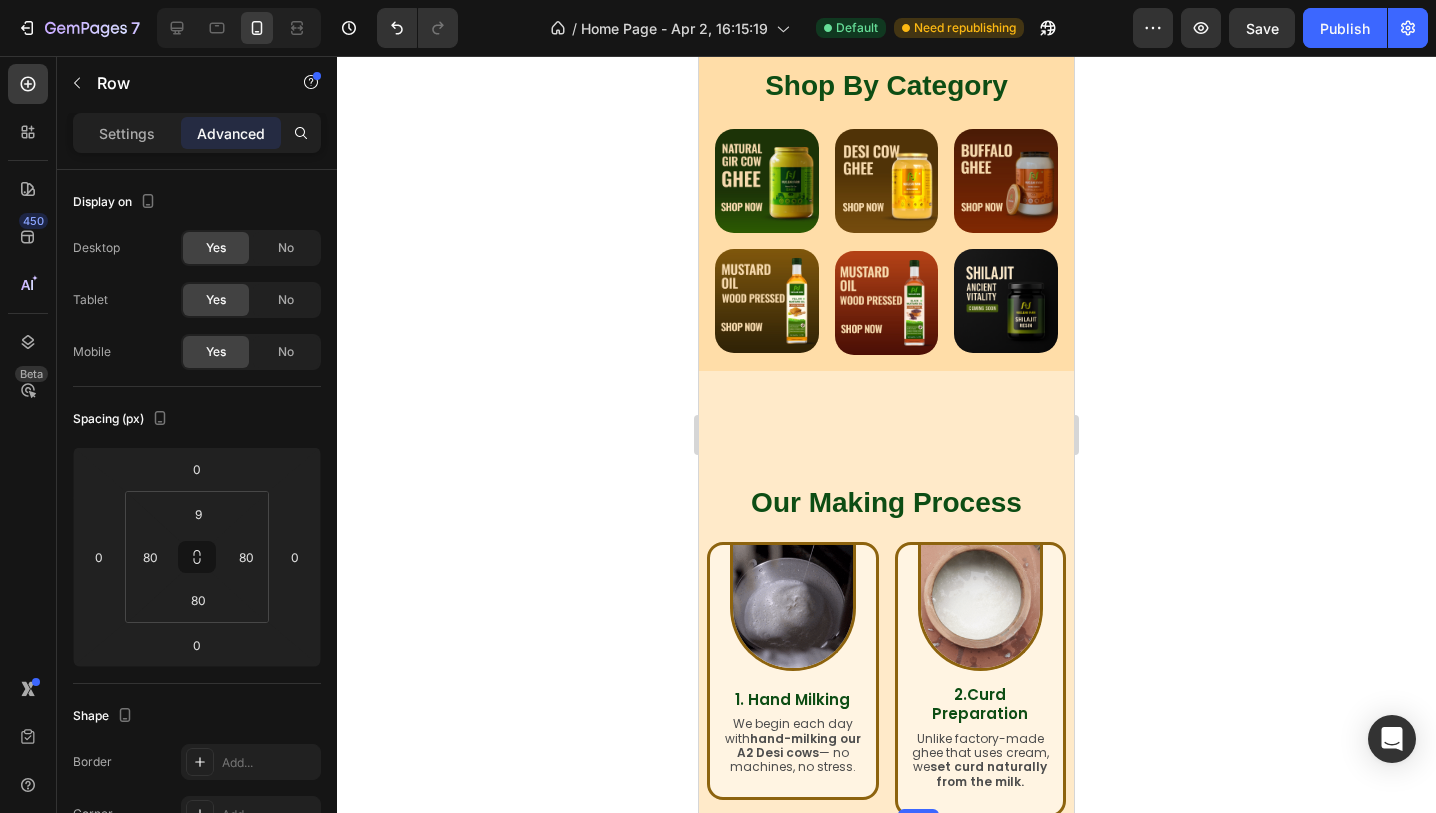 scroll, scrollTop: 450, scrollLeft: 0, axis: vertical 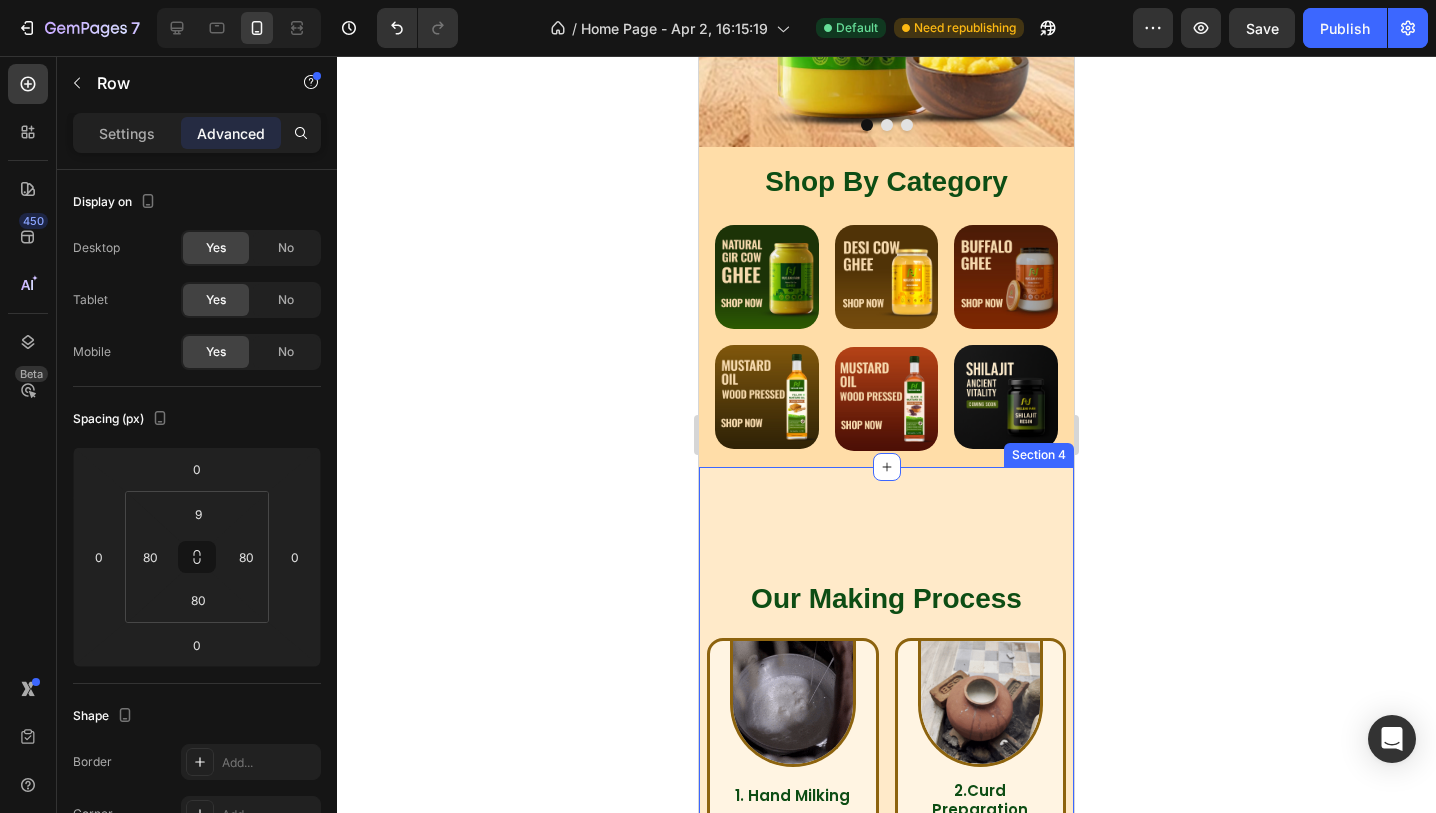 click on "Our Making Process    Heading Image 1. Hand Milking Heading We begin each day with  hand-milking our A2 Desi cows  — no machines, no stress. Text Block Row Image 2.Curd Preparation Heading Unlike factory-made ghee that uses cream, we  set curd naturally from the milk. Text Block Row Row Image 3. Wood Churned  Heading Using a  wooden churned (bilona)  , we  hand-churn the curd   to extract makkhan. Text Block Row Image 4. Cooked with Traditional Method Heading The extracted butter is slowly simmered on low flame, allowing water to evaporate. Text Block Row Row Image ⁠⁠⁠⁠⁠⁠⁠ 5. Pack in Glass Jars Heading Once cooled, the ghee is filtered and packed with care to retain its purity. Text Block Row Row   0 Section 4" at bounding box center (886, 1081) 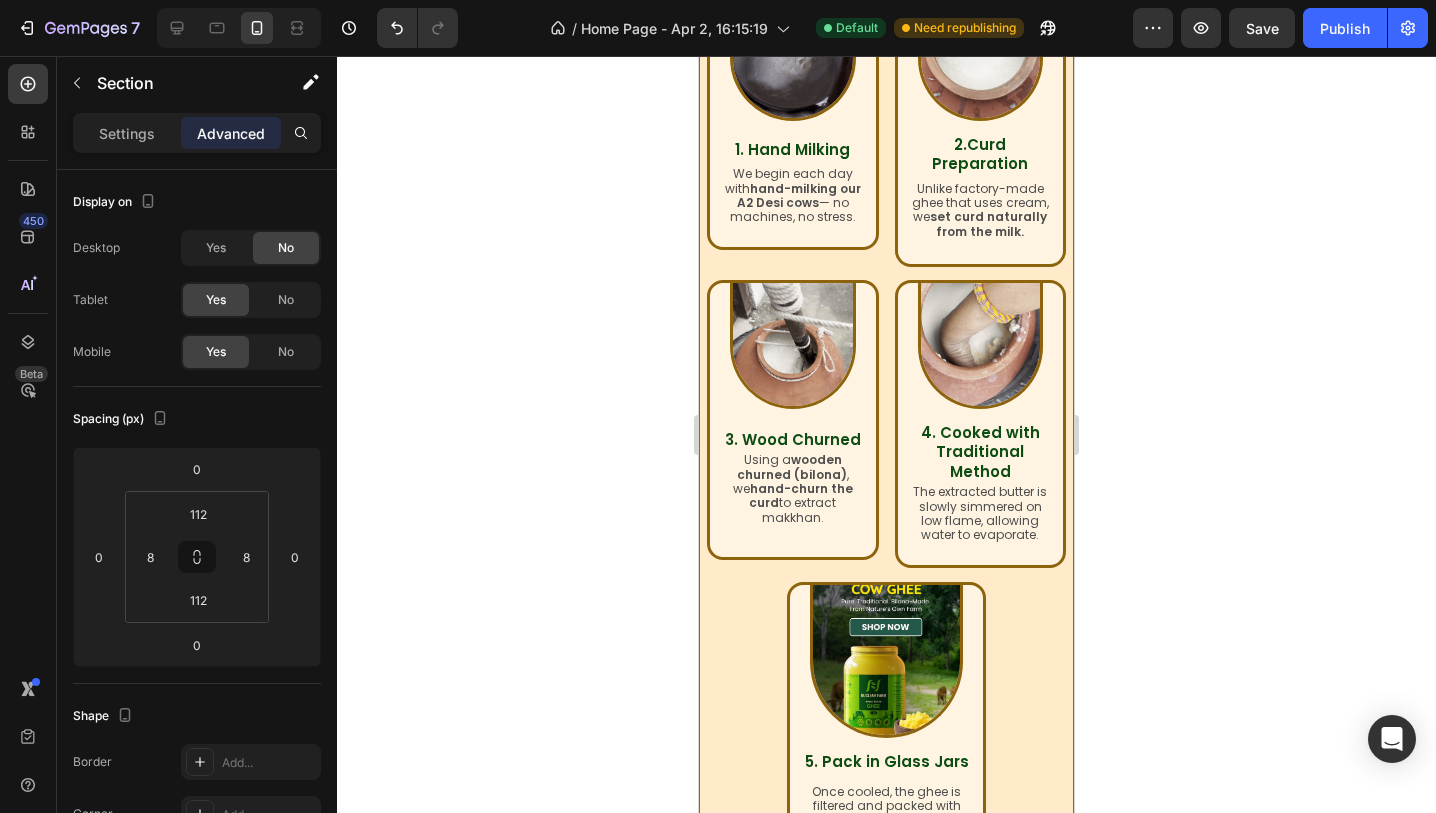 scroll, scrollTop: 1110, scrollLeft: 0, axis: vertical 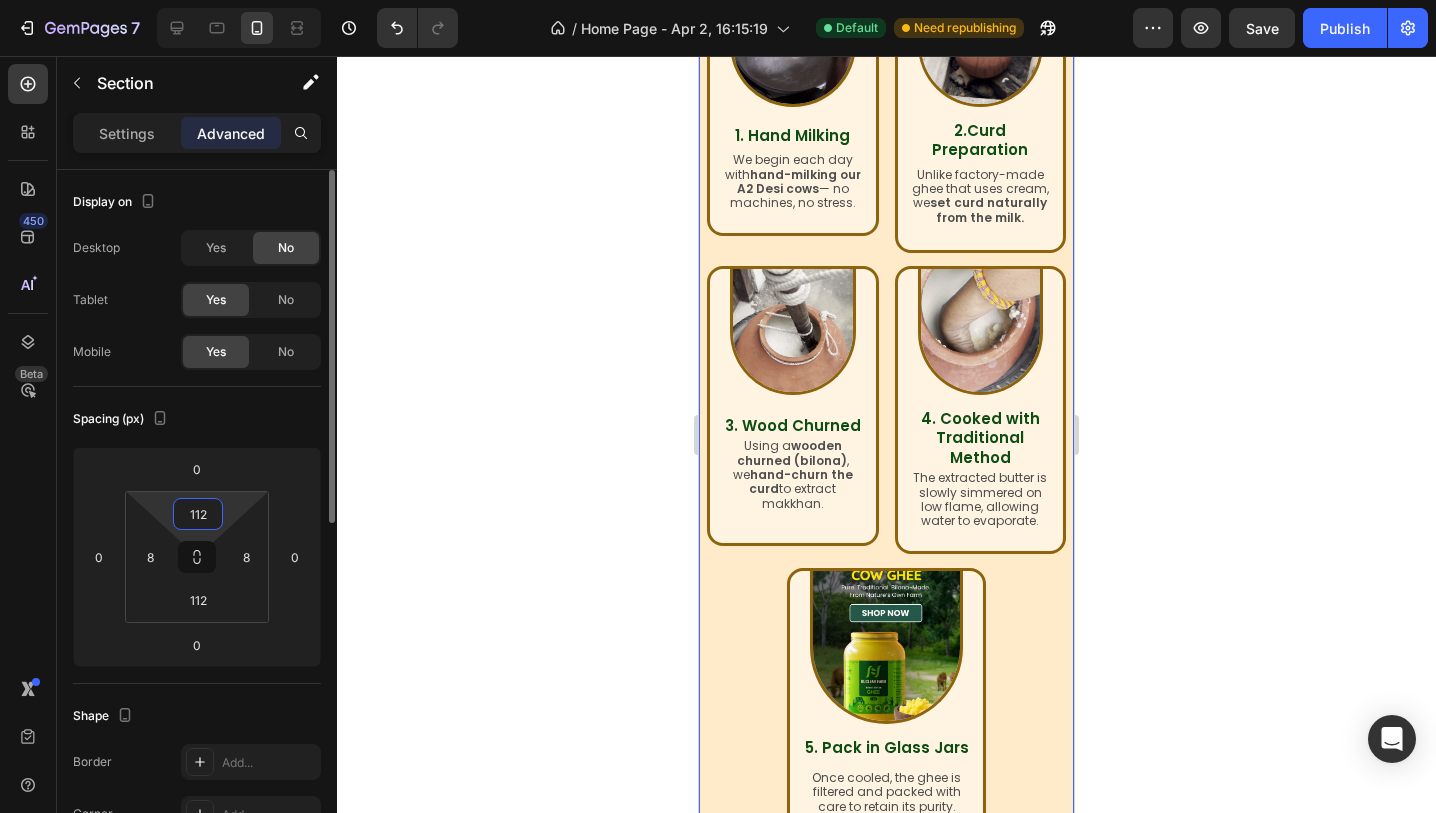 click on "112" at bounding box center [198, 514] 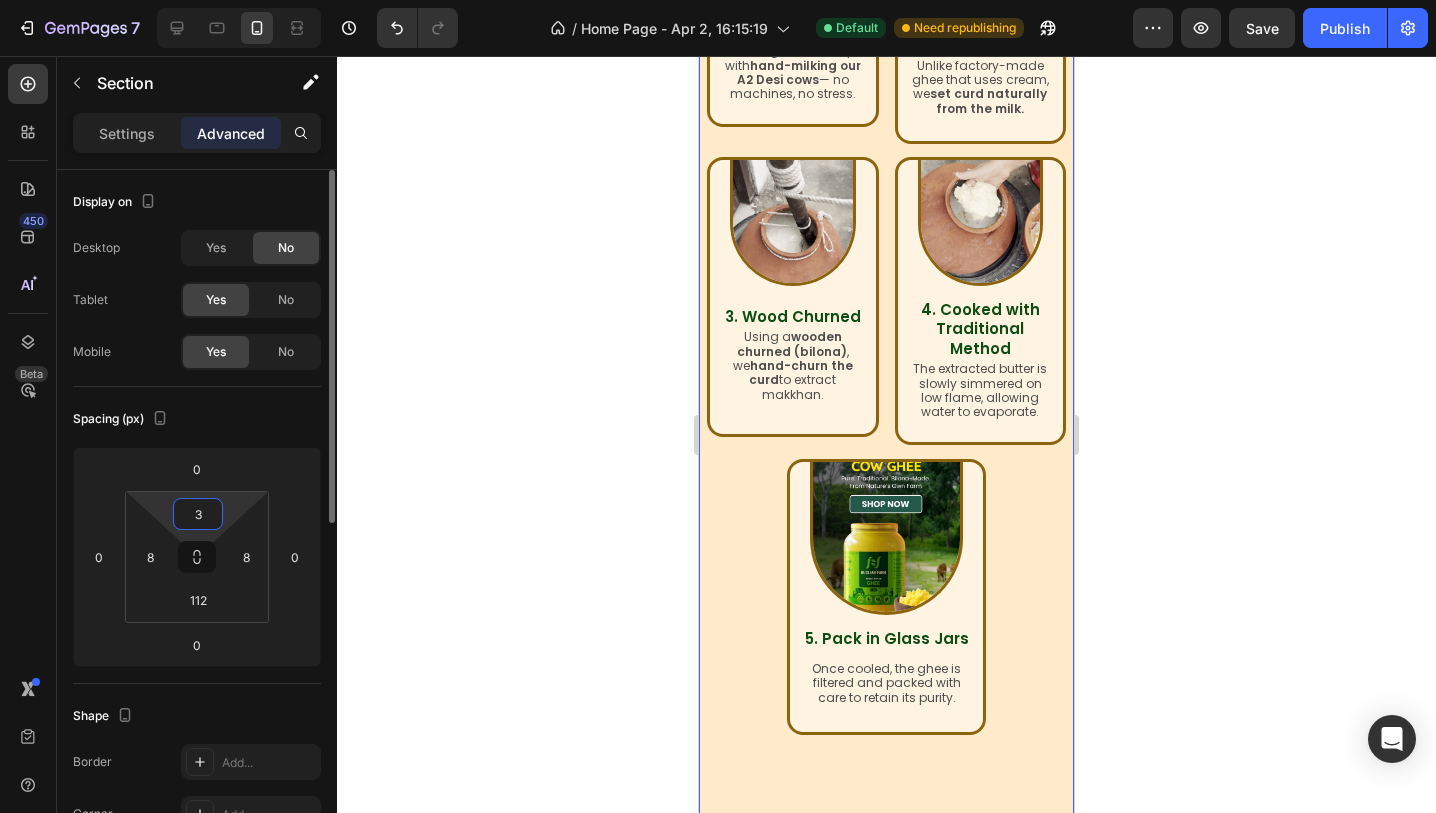type on "30" 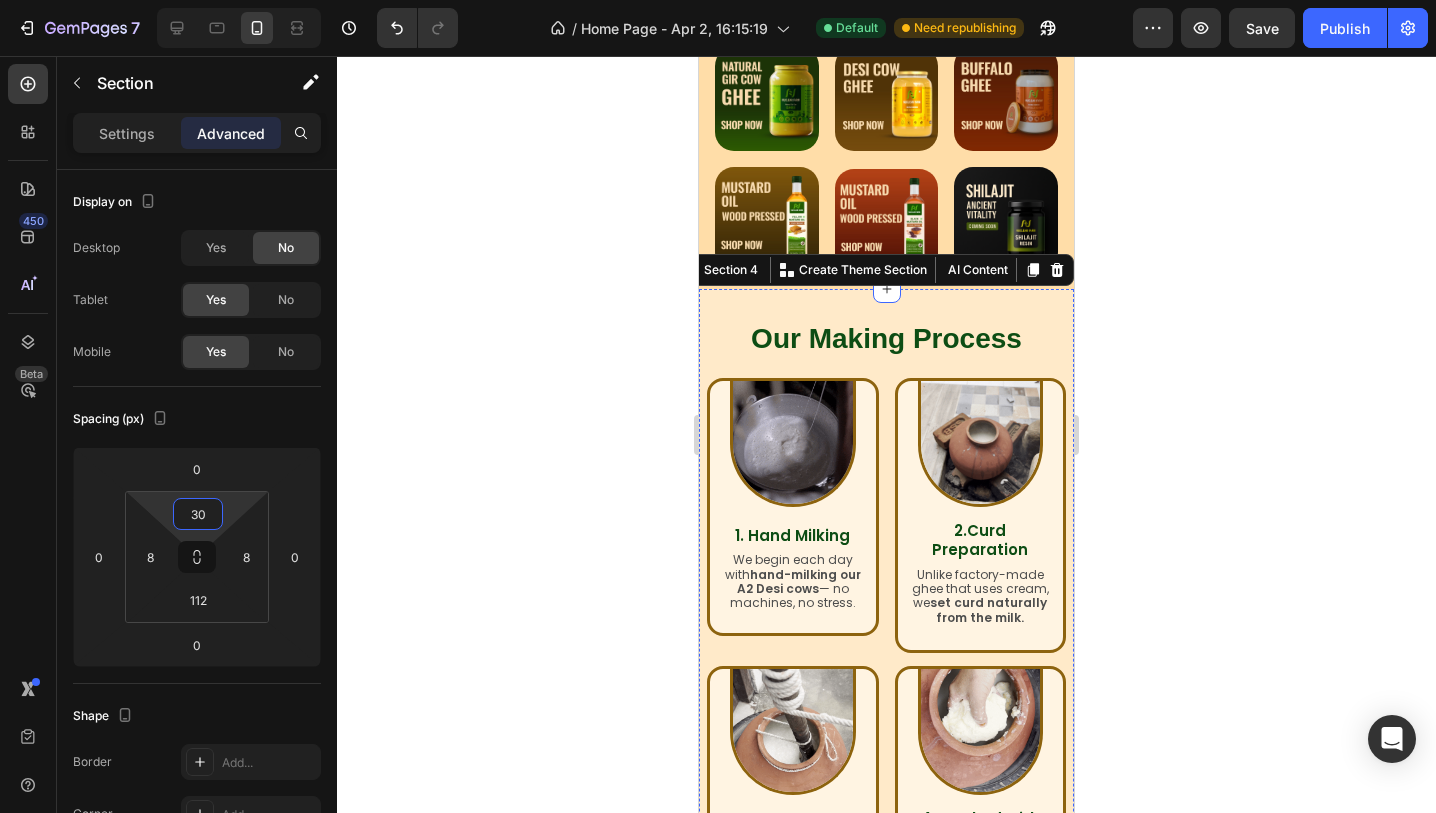 scroll, scrollTop: 627, scrollLeft: 0, axis: vertical 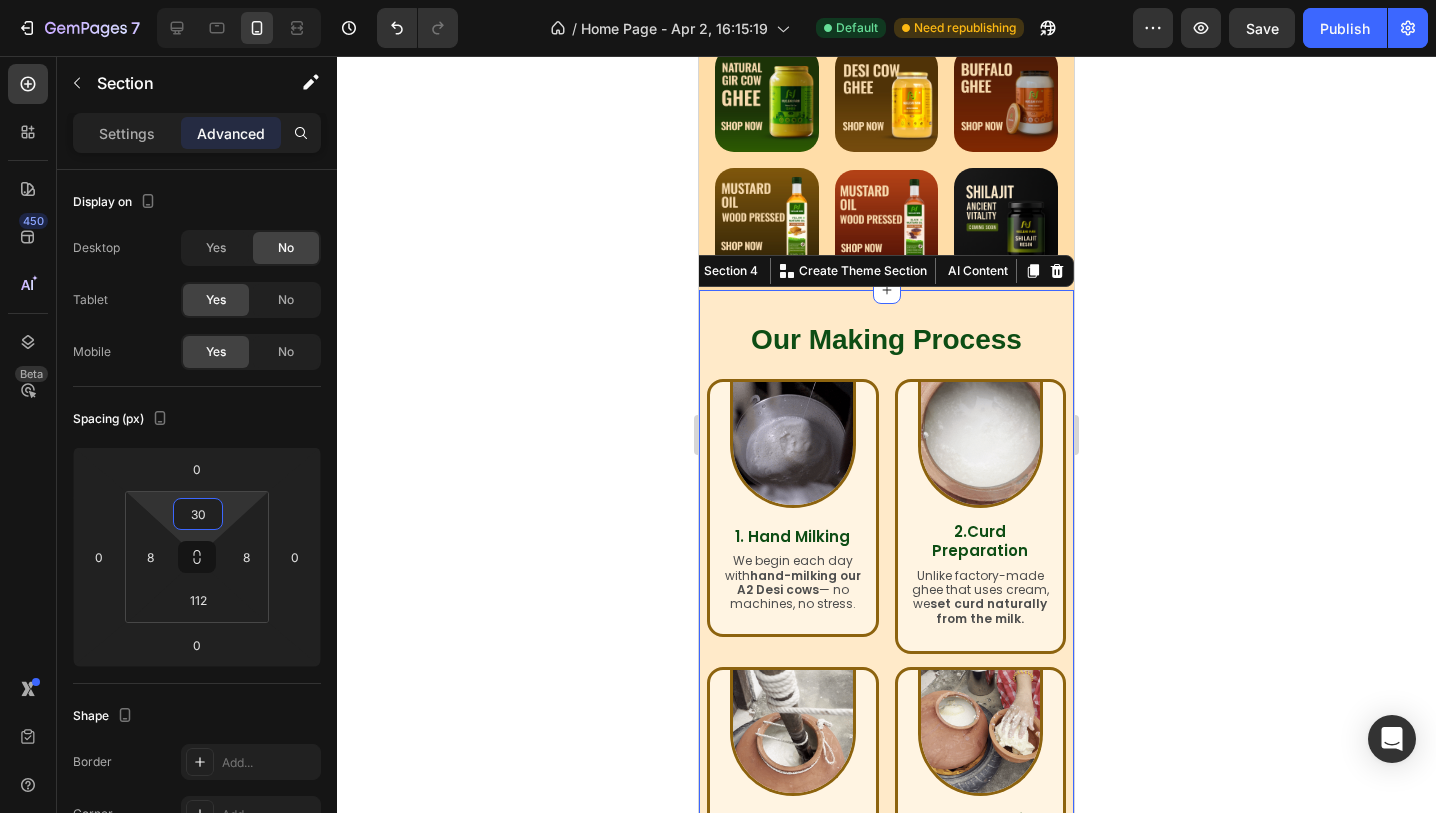 click 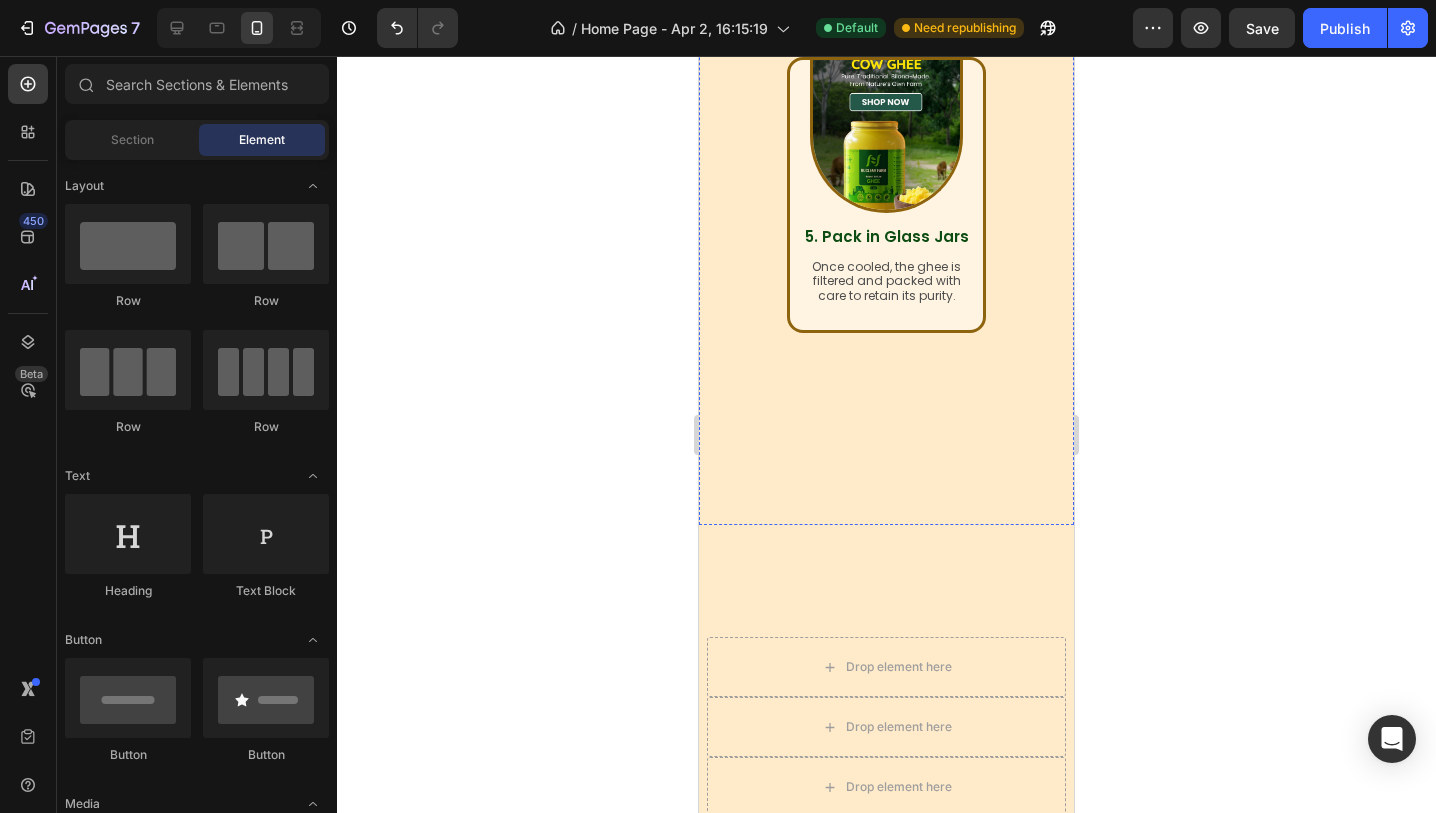 scroll, scrollTop: 1544, scrollLeft: 0, axis: vertical 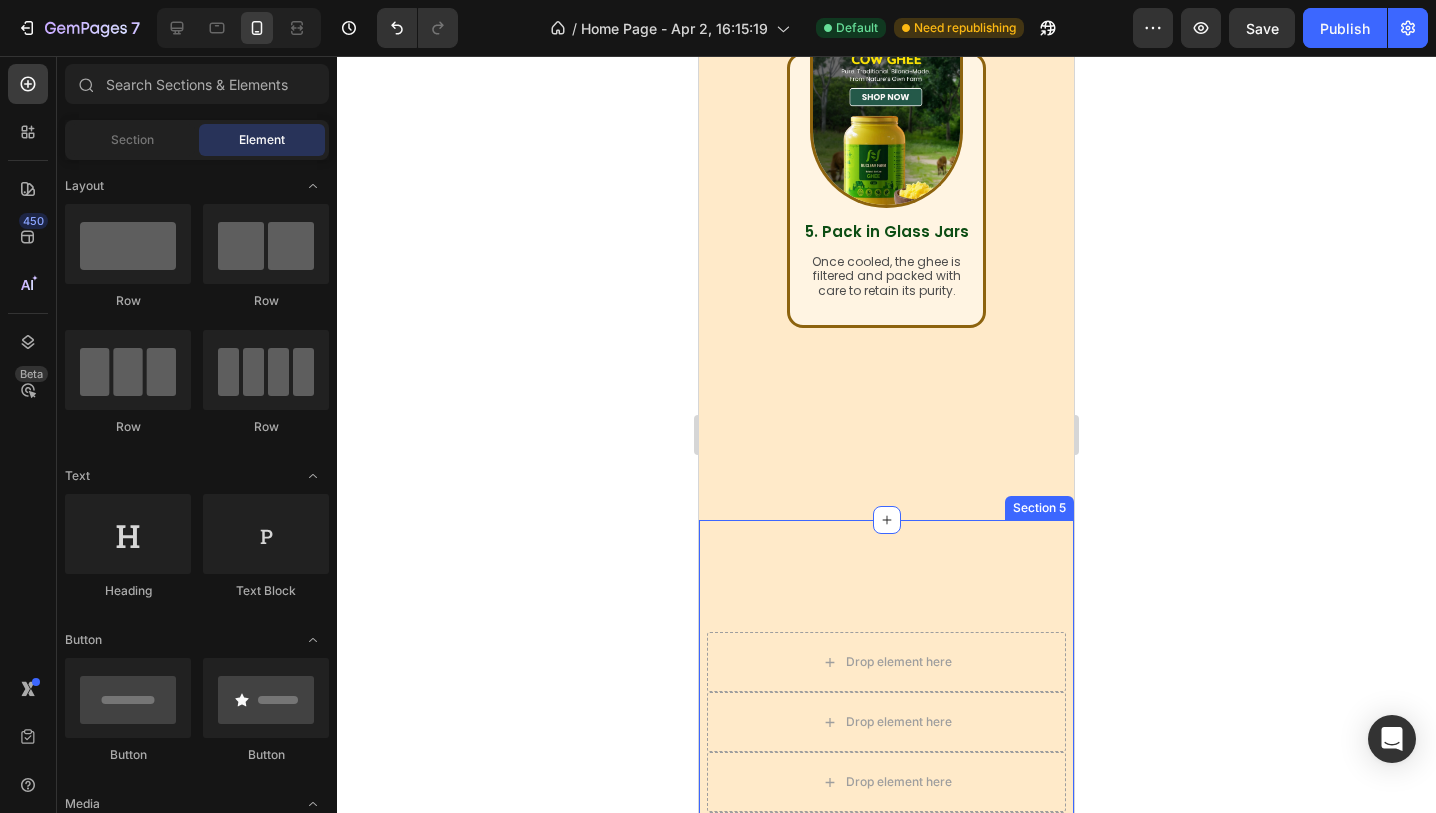 click on "Drop element here
Drop element here
Drop element here
Drop element here
Drop element here Row Row Row Section 5" at bounding box center (886, 782) 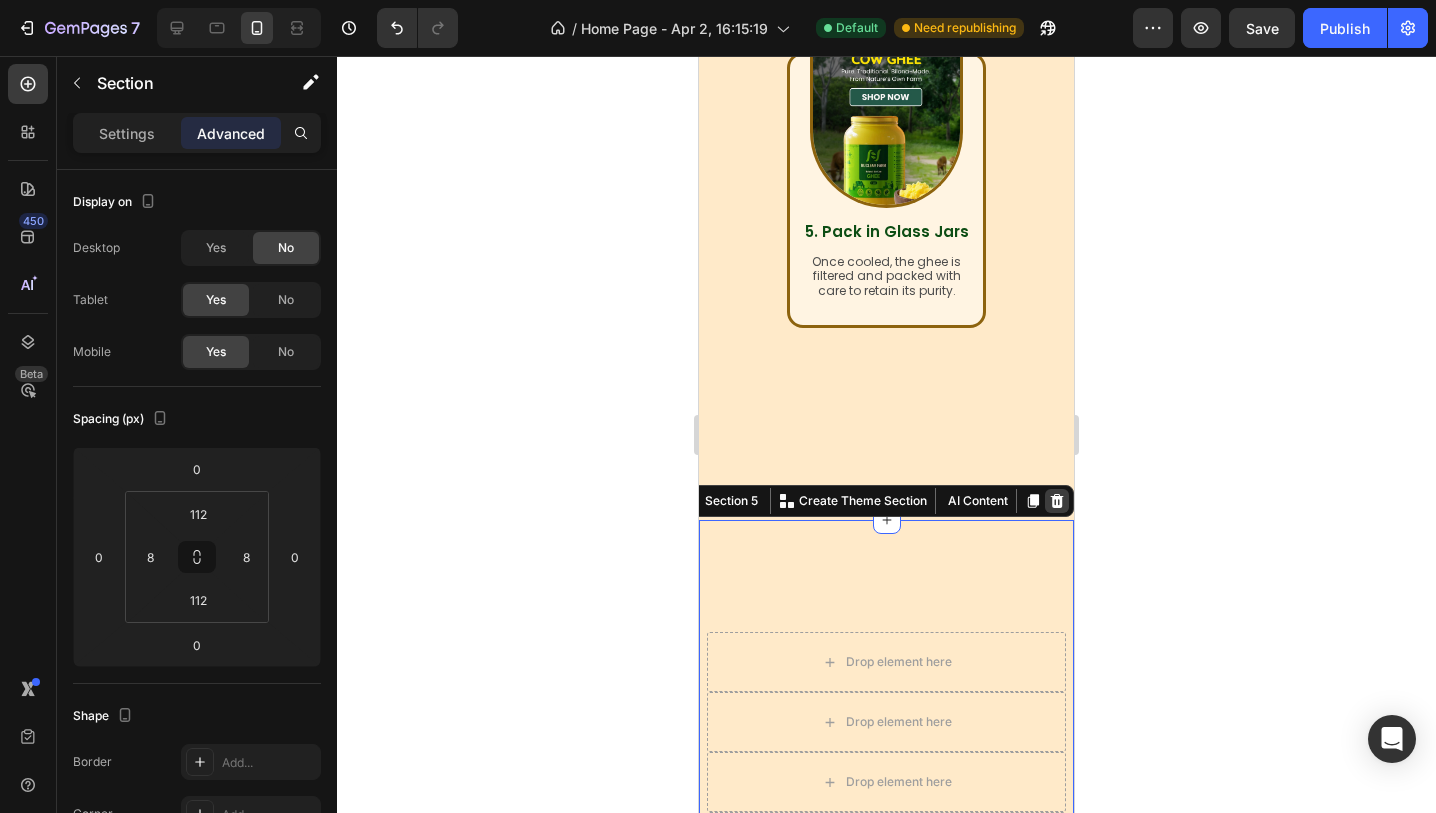 click 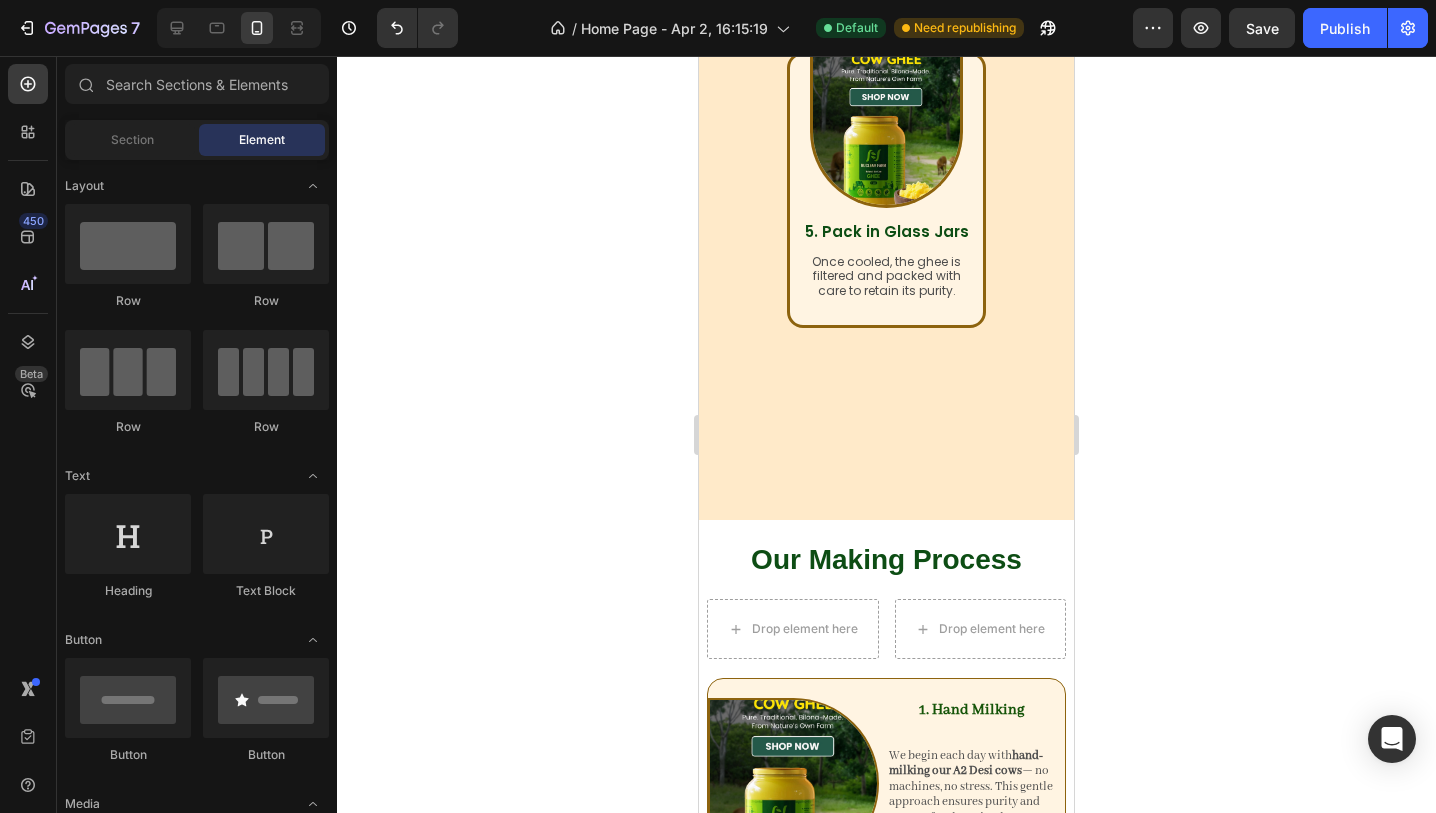 scroll, scrollTop: 1742, scrollLeft: 0, axis: vertical 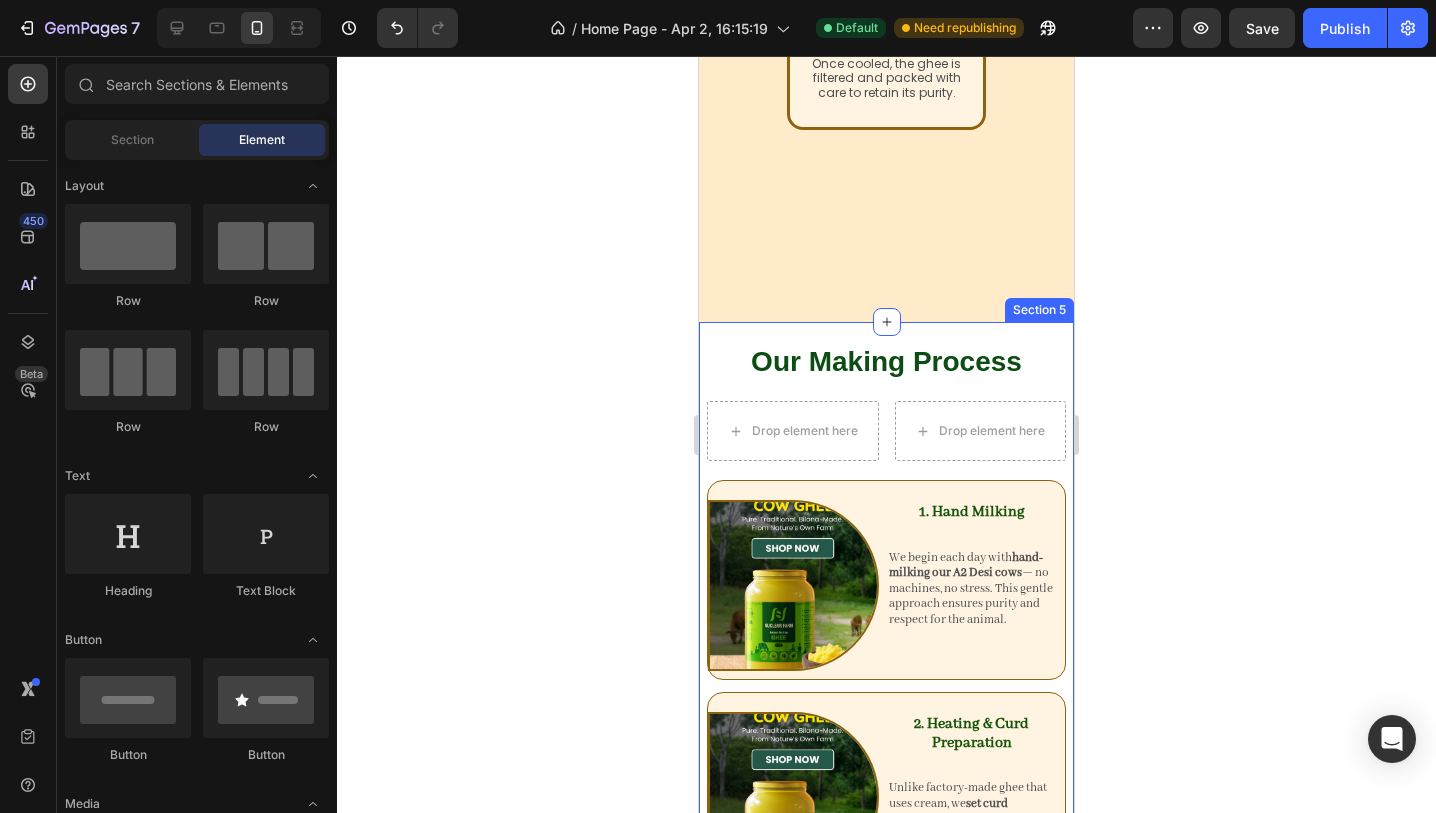 click on "Our Making Process    Heading
Drop element here
Drop element here Row Image 1. Hand Milking Heading We begin each day with  hand-milking our A2 Desi cows  — no machines, no stress. This gentle approach ensures purity and respect for the animal. Text Block Row Image 2. Heating & Curd Preparation Heading Unlike factory-made ghee that uses cream, we  set curd naturally from the milk  — just like it’s done in Indian homes for generations. Text Block Row Image 3. Wood Churned (Bilona Method) Heading Using a  wooden churner , we  hand-churn the curd in both directions  to extract makkhan (butter). This ancient method retains nutrients and enhances aroma. Text Block Row Row Image 4. Cooked with Traditional Method Heading The extracted butter is slowly simmered on low flame, allowing water to evaporate and transforming it into golden, aromatic, and nutrient-rich ghee. Text Block Row Image 5. Packaged in Glass Jars Heading ready to reach your kitchen. Text Block Row Row Row" at bounding box center (886, 999) 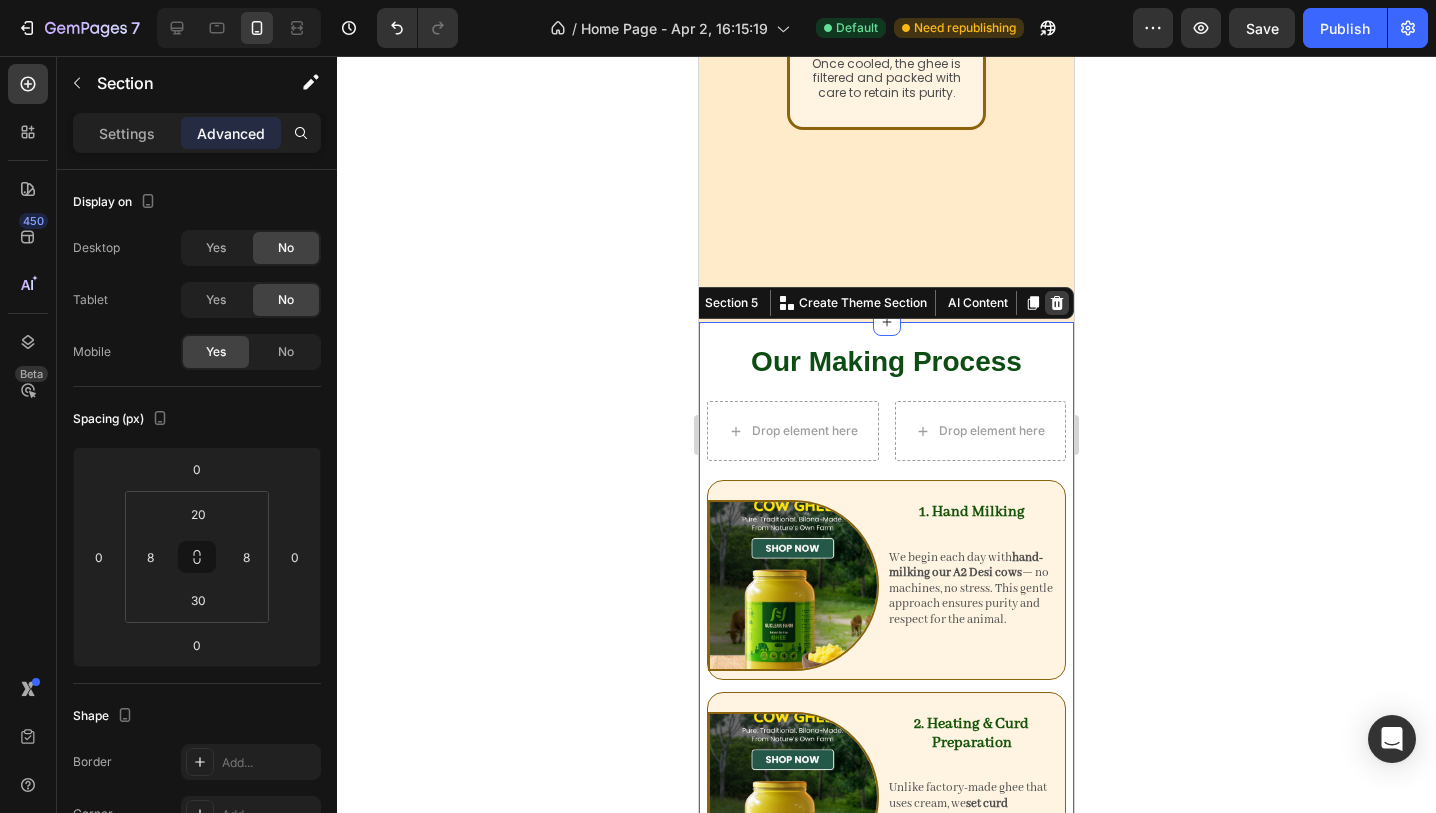 click 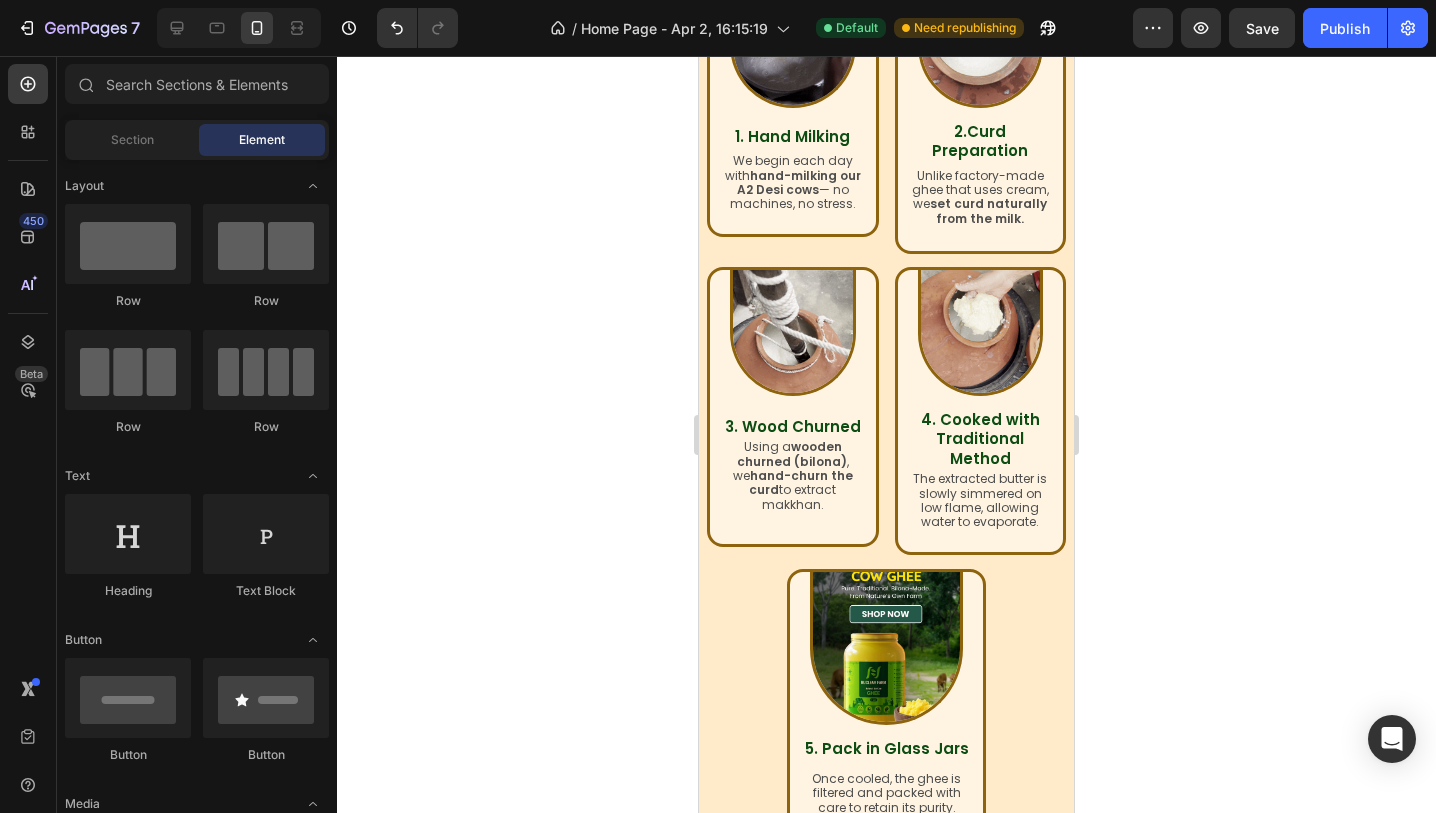 scroll, scrollTop: 1003, scrollLeft: 0, axis: vertical 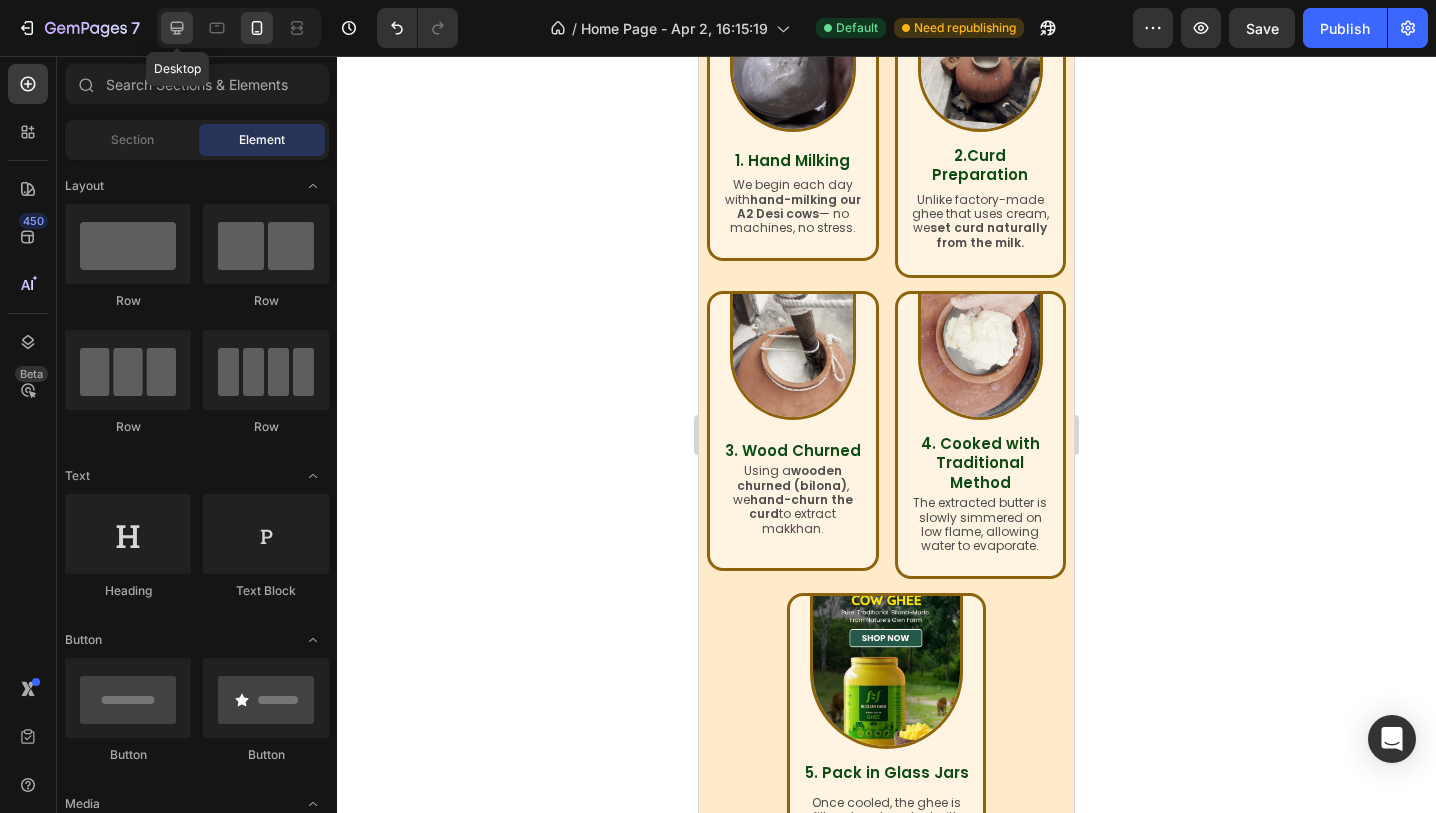 click 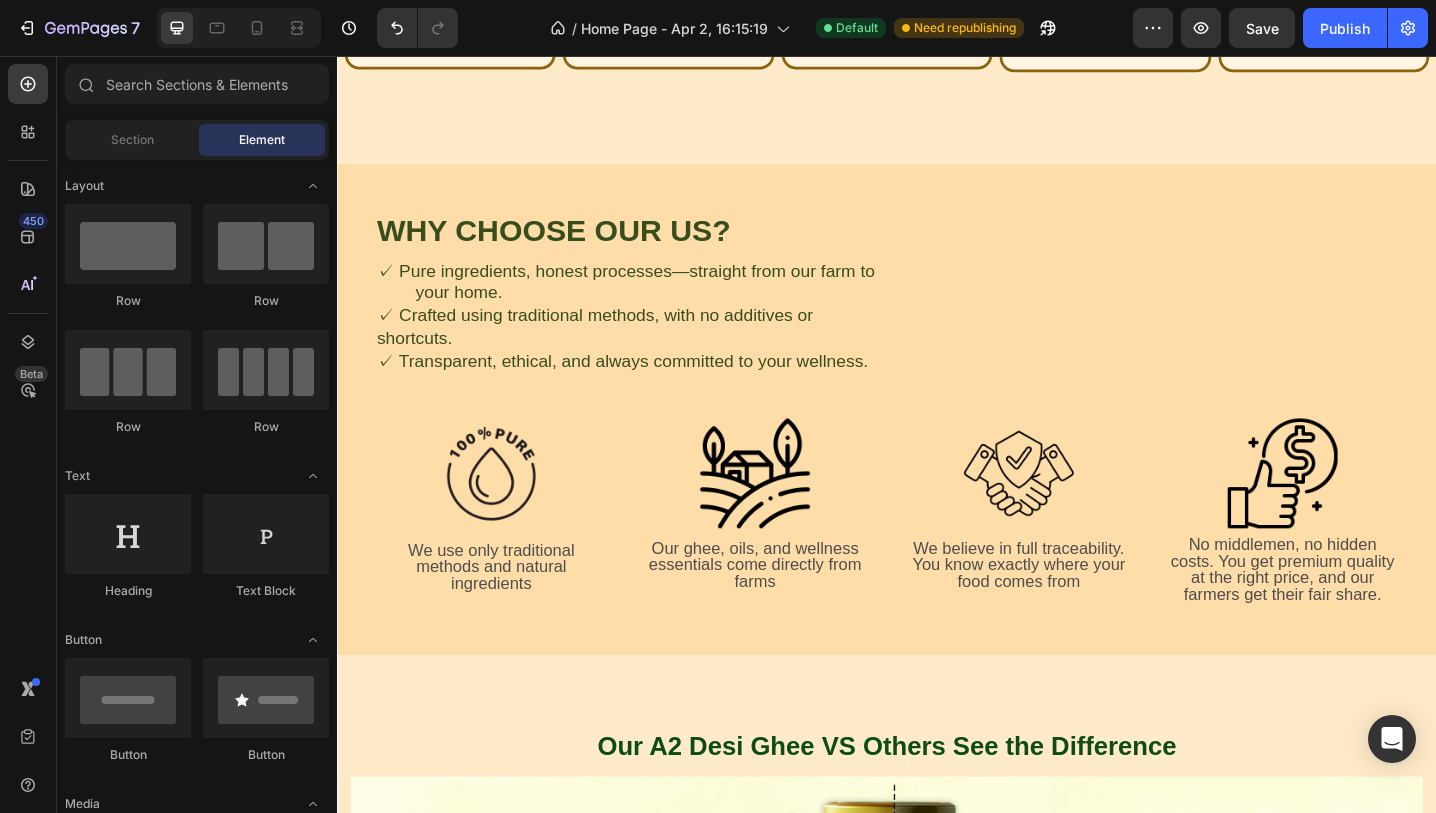scroll, scrollTop: 1567, scrollLeft: 0, axis: vertical 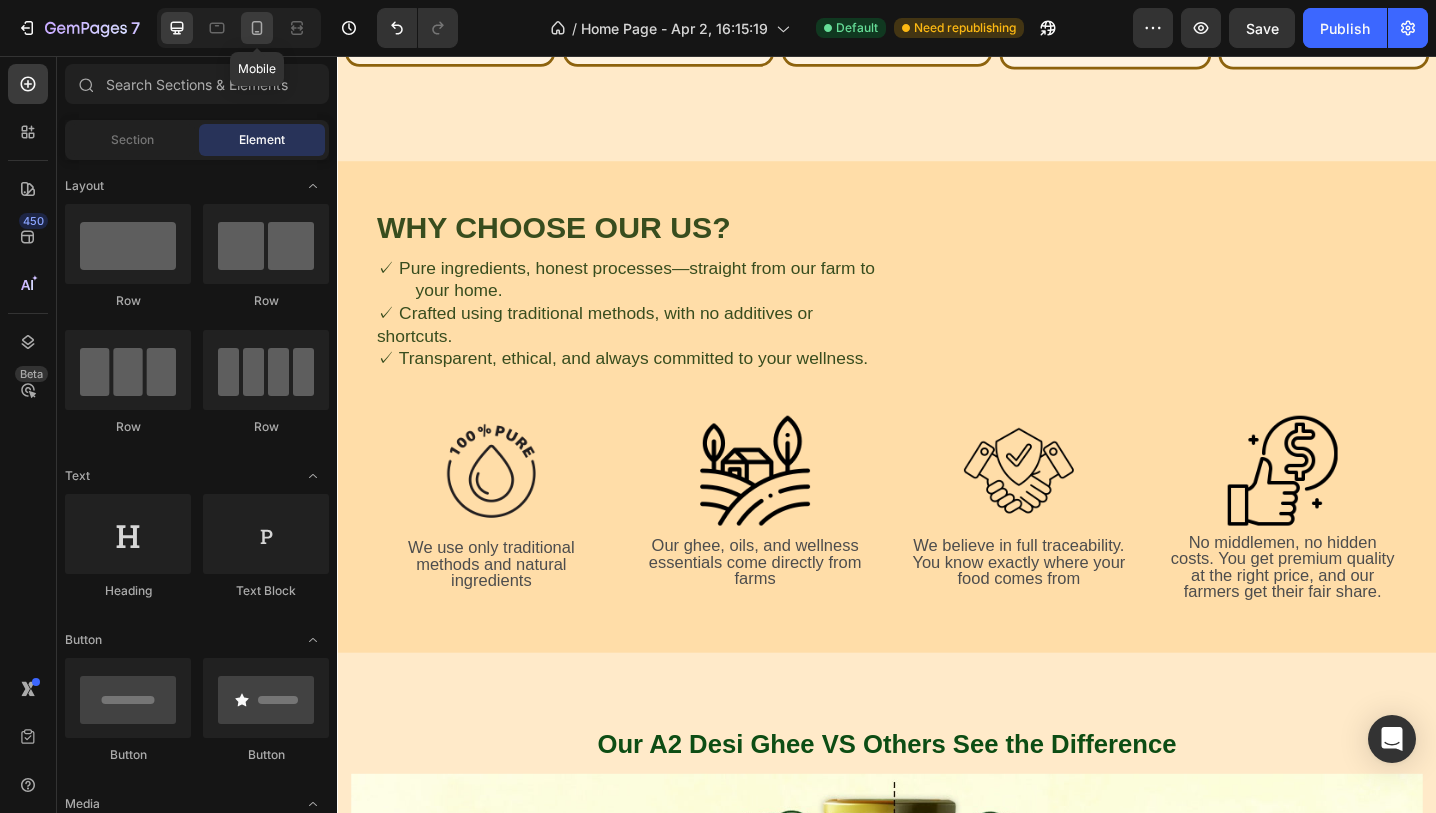 click 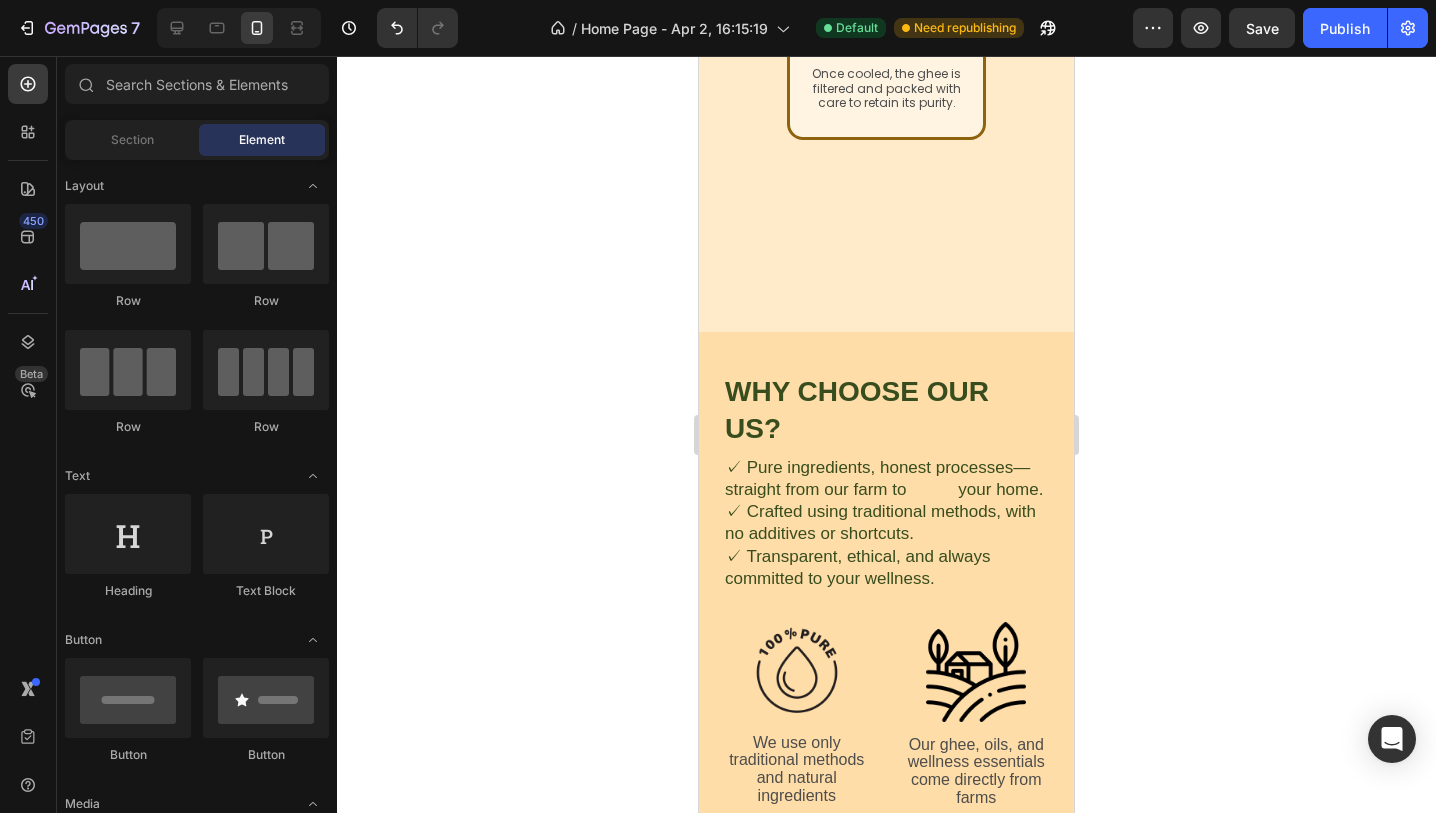 scroll, scrollTop: 1883, scrollLeft: 0, axis: vertical 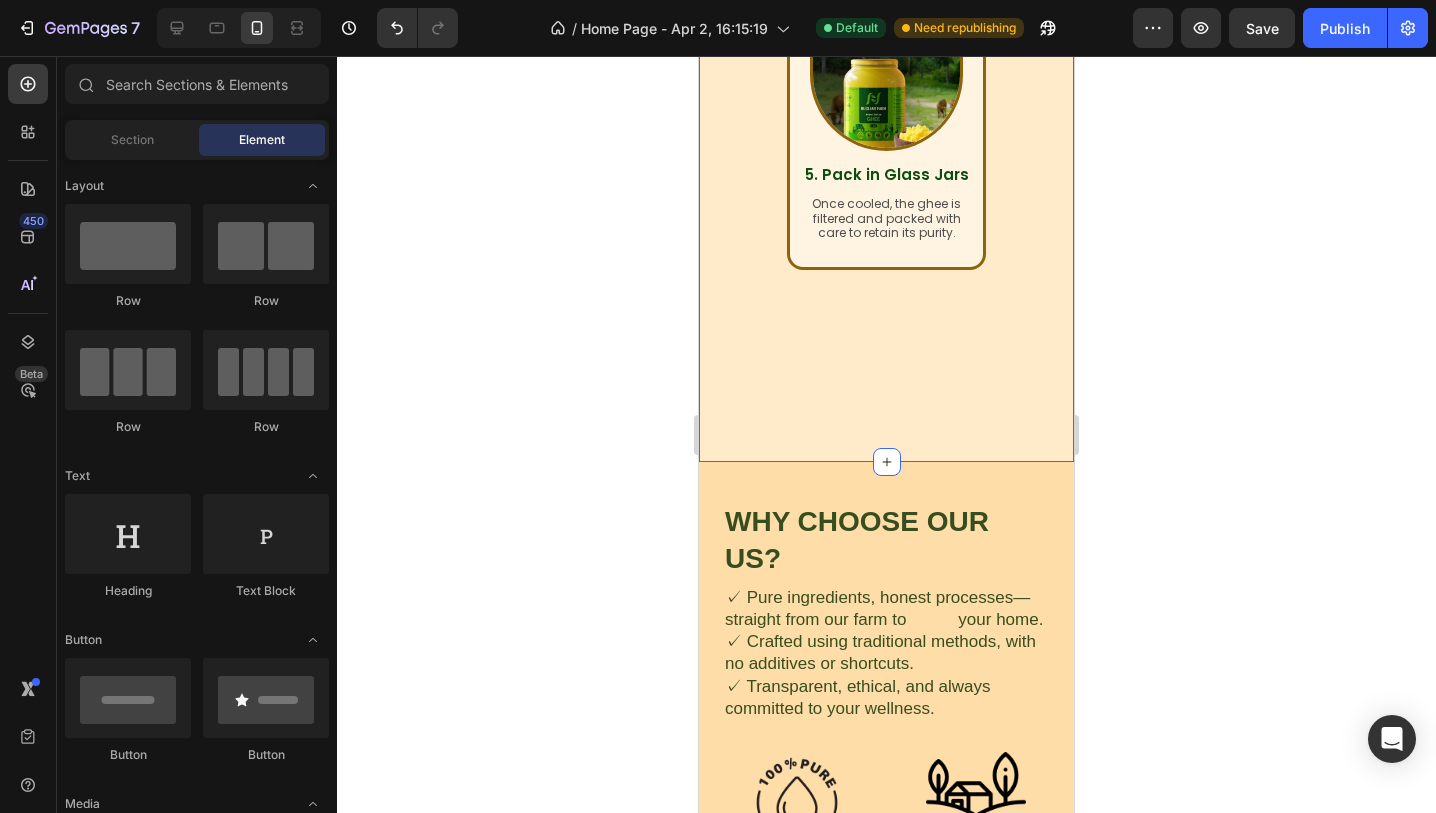 click on "Our Making Process    Heading Image 1. Hand Milking Heading We begin each day with  hand-milking our A2 Desi cows  — no machines, no stress. Text Block Row Image 2.Curd Preparation Heading Unlike factory-made ghee that uses cream, we  set curd naturally from the milk. Text Block Row Row Image 3. Wood Churned  Heading Using a  wooden churned (bilona)  , we  hand-churn the curd   to extract makkhan. Text Block Row Image 4. Cooked with Traditional Method Heading The extracted butter is slowly simmered on low flame, allowing water to evaporate. Text Block Row Row Image 5. Pack in Glass Jars Heading Once cooled, the ghee is filtered and packed with care to retain its purity. Text Block Row Row Section 4" at bounding box center (886, -112) 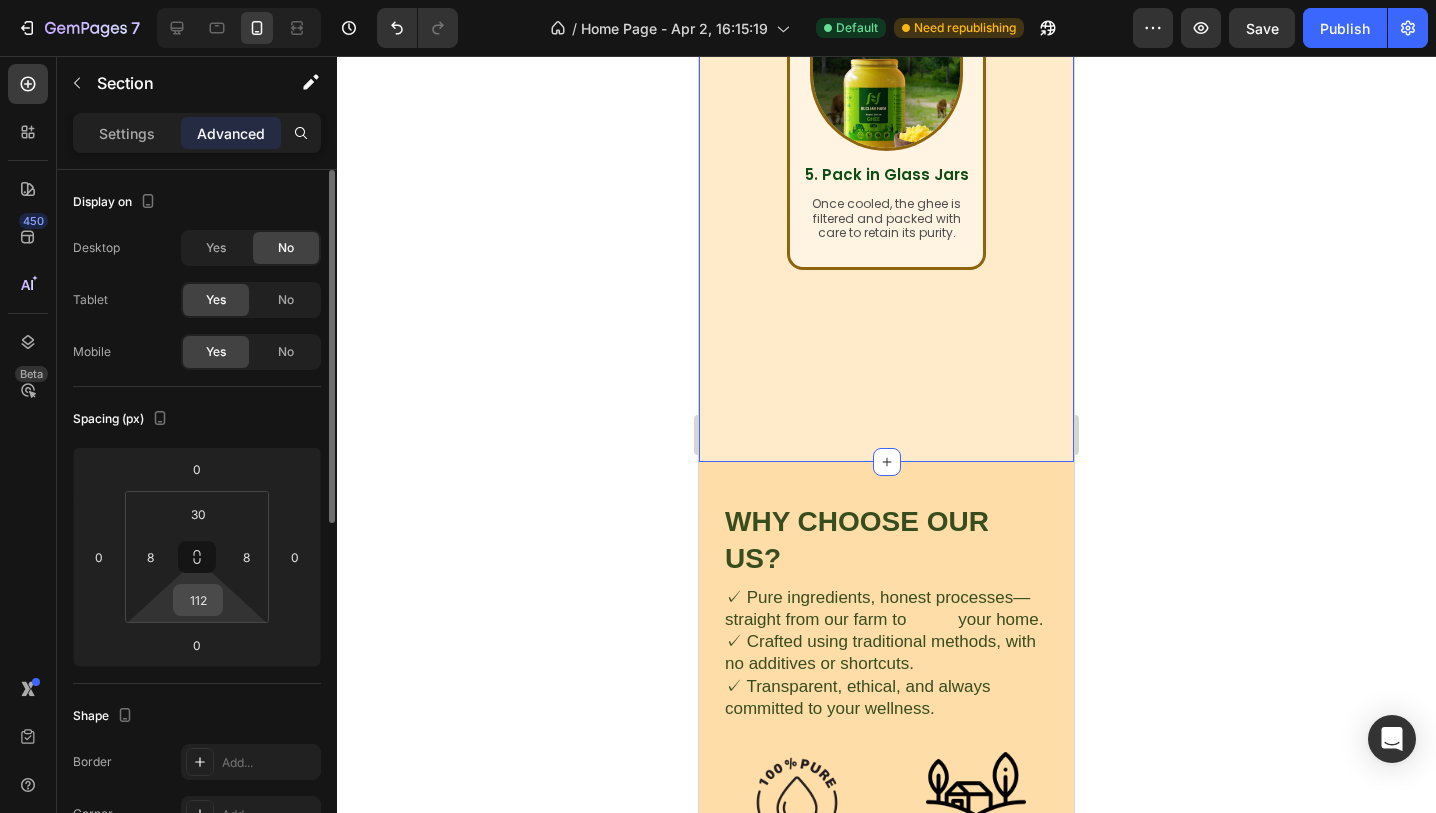 click on "112" at bounding box center [198, 600] 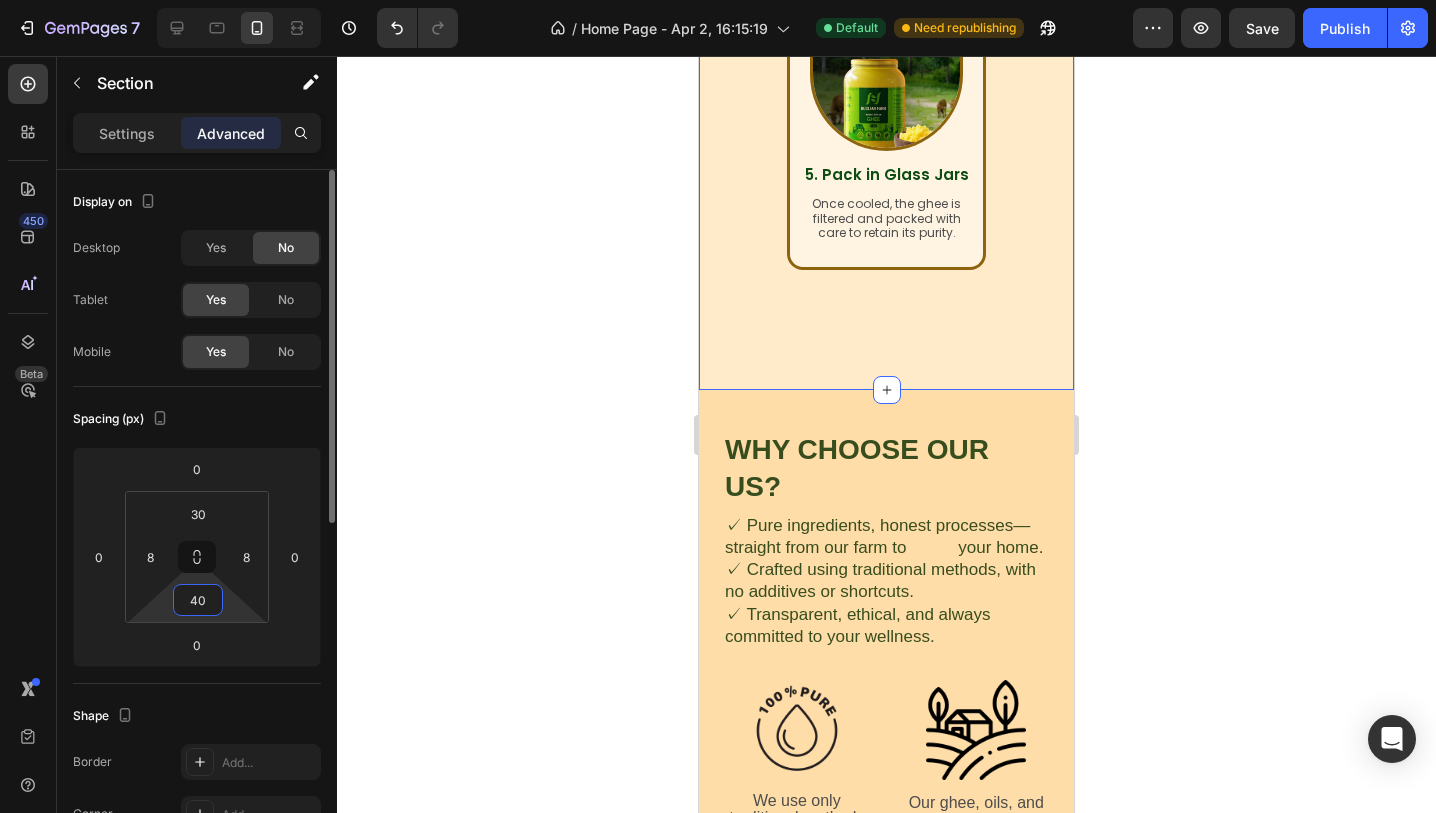 type on "4" 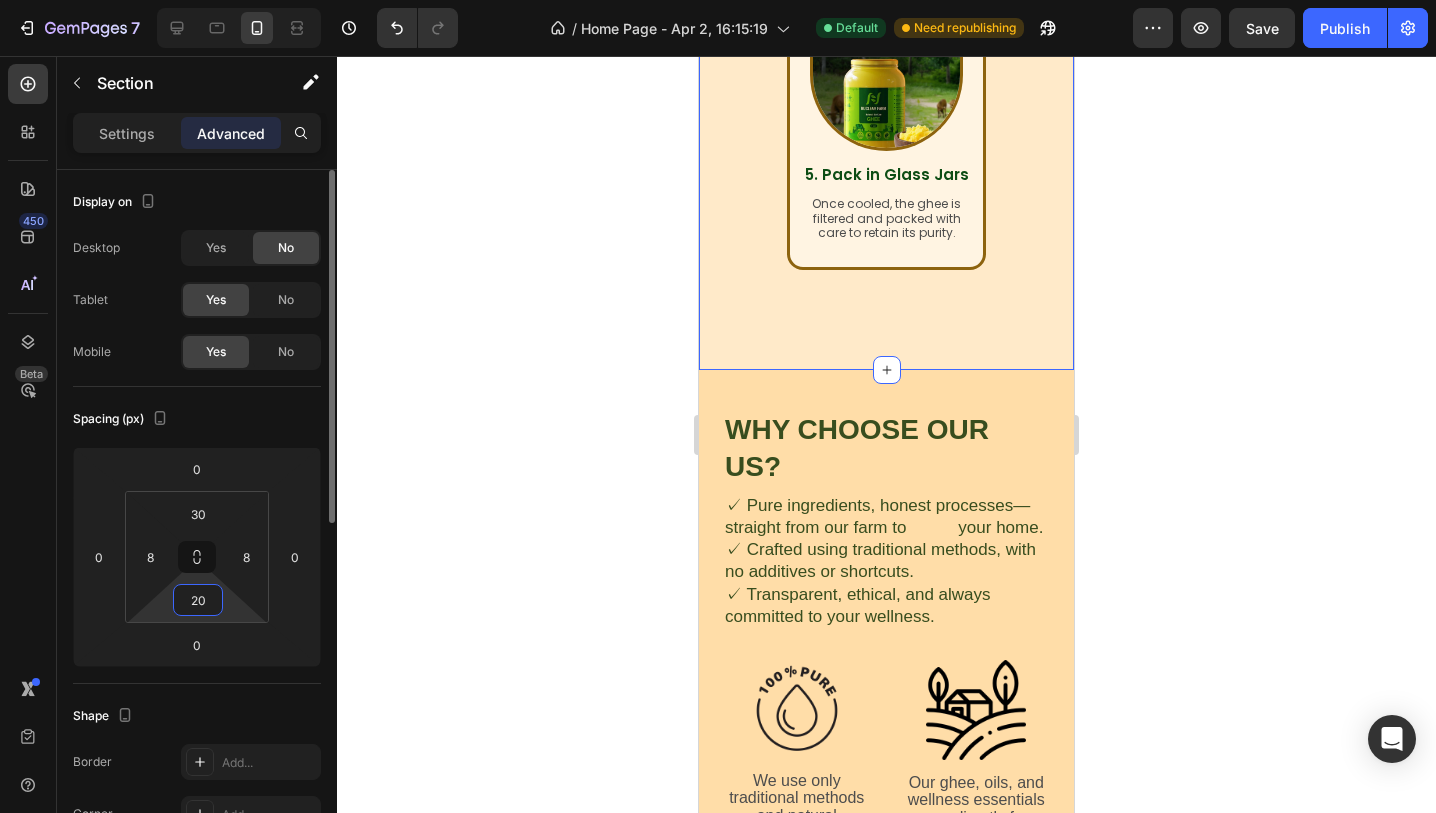 type on "2" 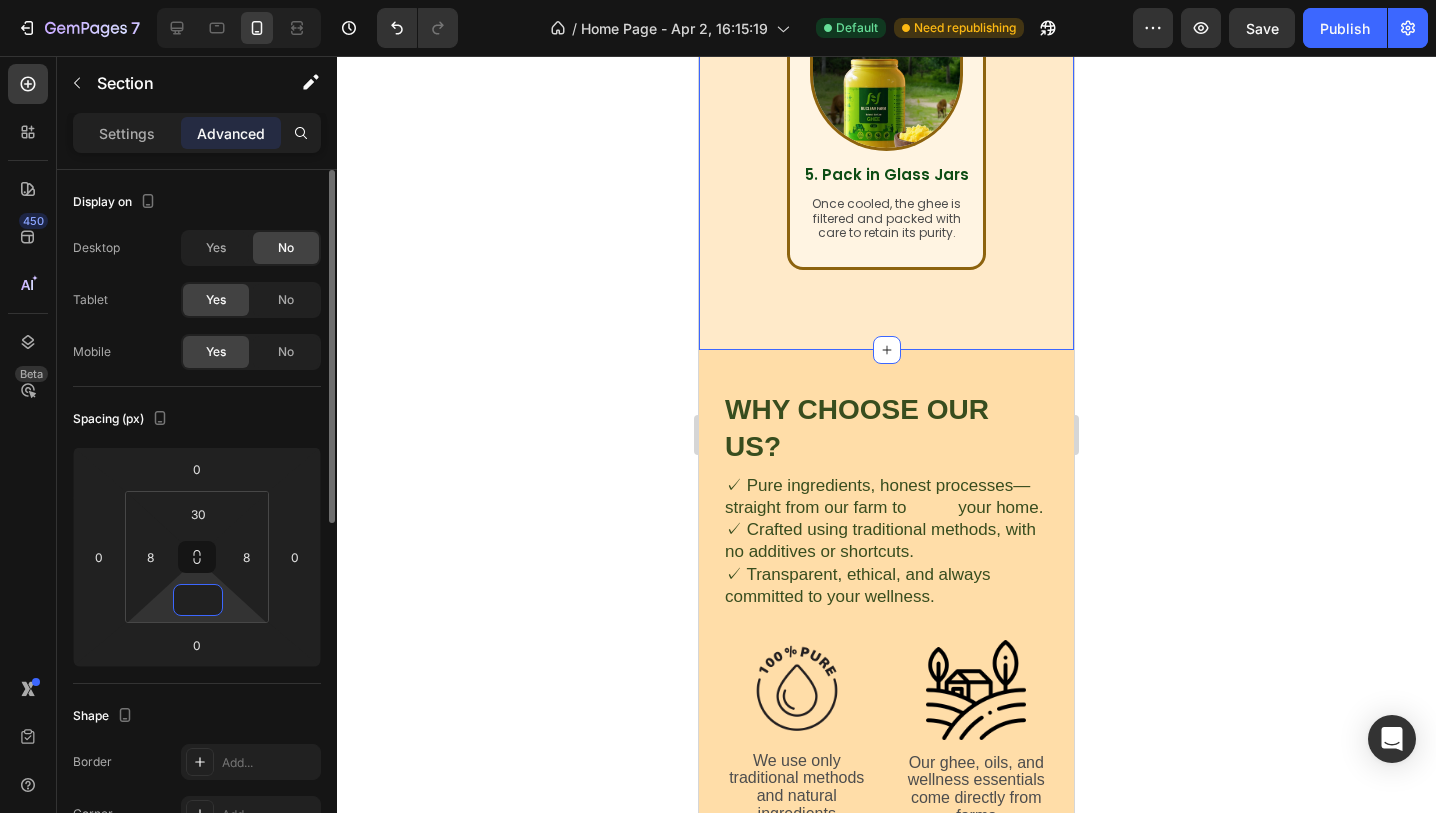type on "0" 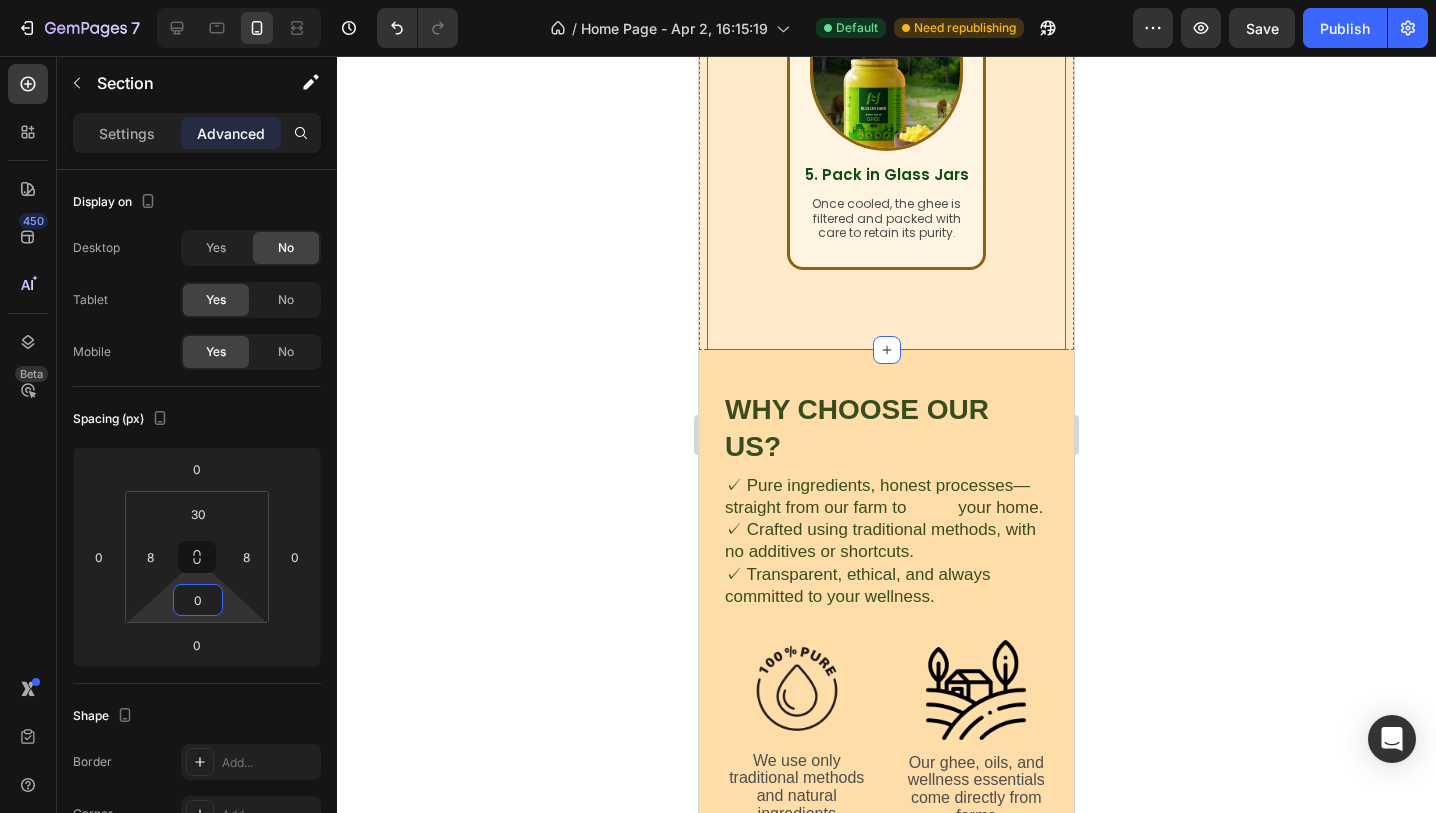 click on "Image 5. Pack in Glass Jars Heading Once cooled, the ghee is filtered and packed with care to retain its purity. Text Block Row Row" at bounding box center [886, 168] 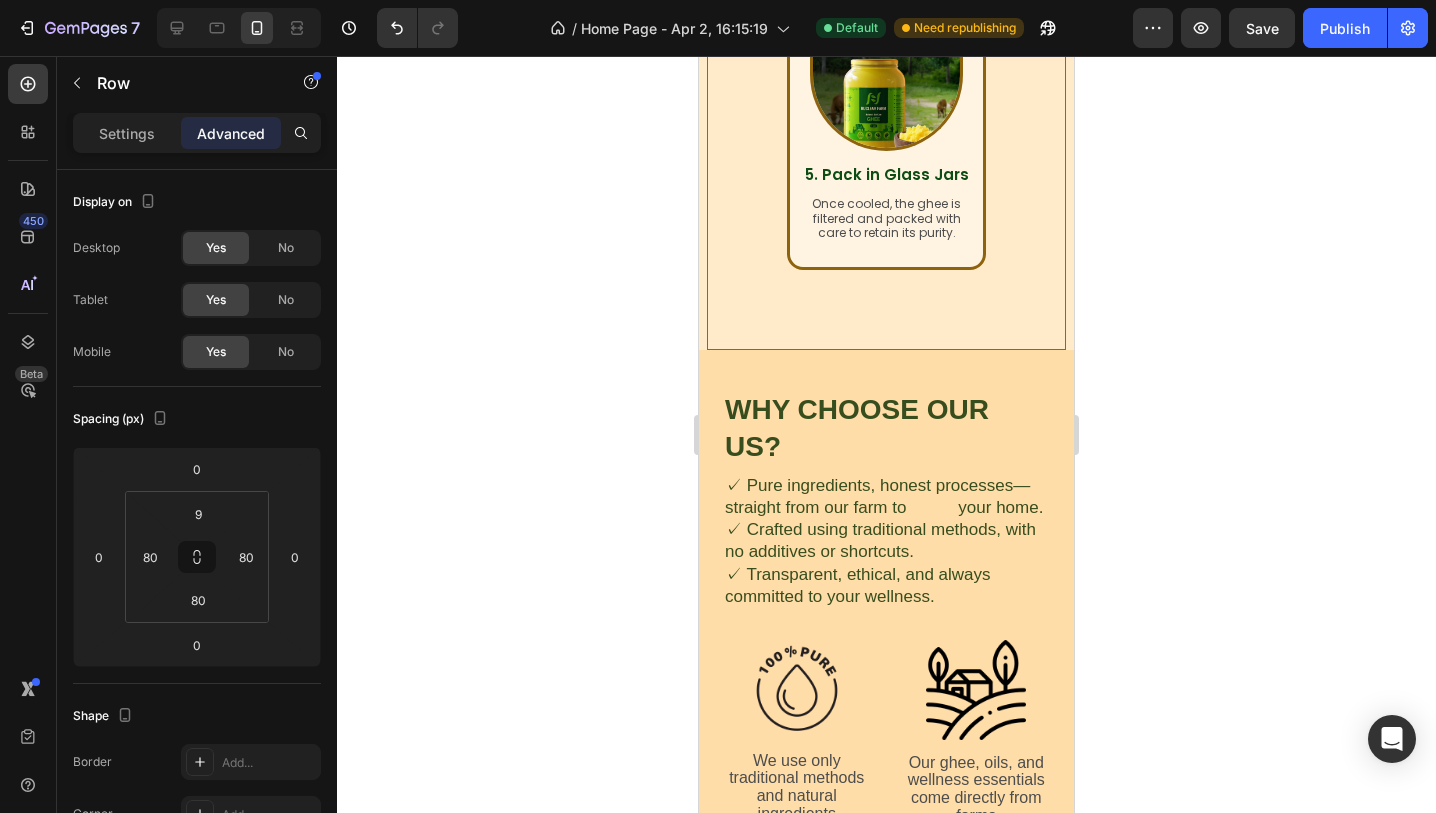 click on "Image 5. Pack in Glass Jars Heading Once cooled, the ghee is filtered and packed with care to retain its purity. Text Block Row Row" at bounding box center (886, 168) 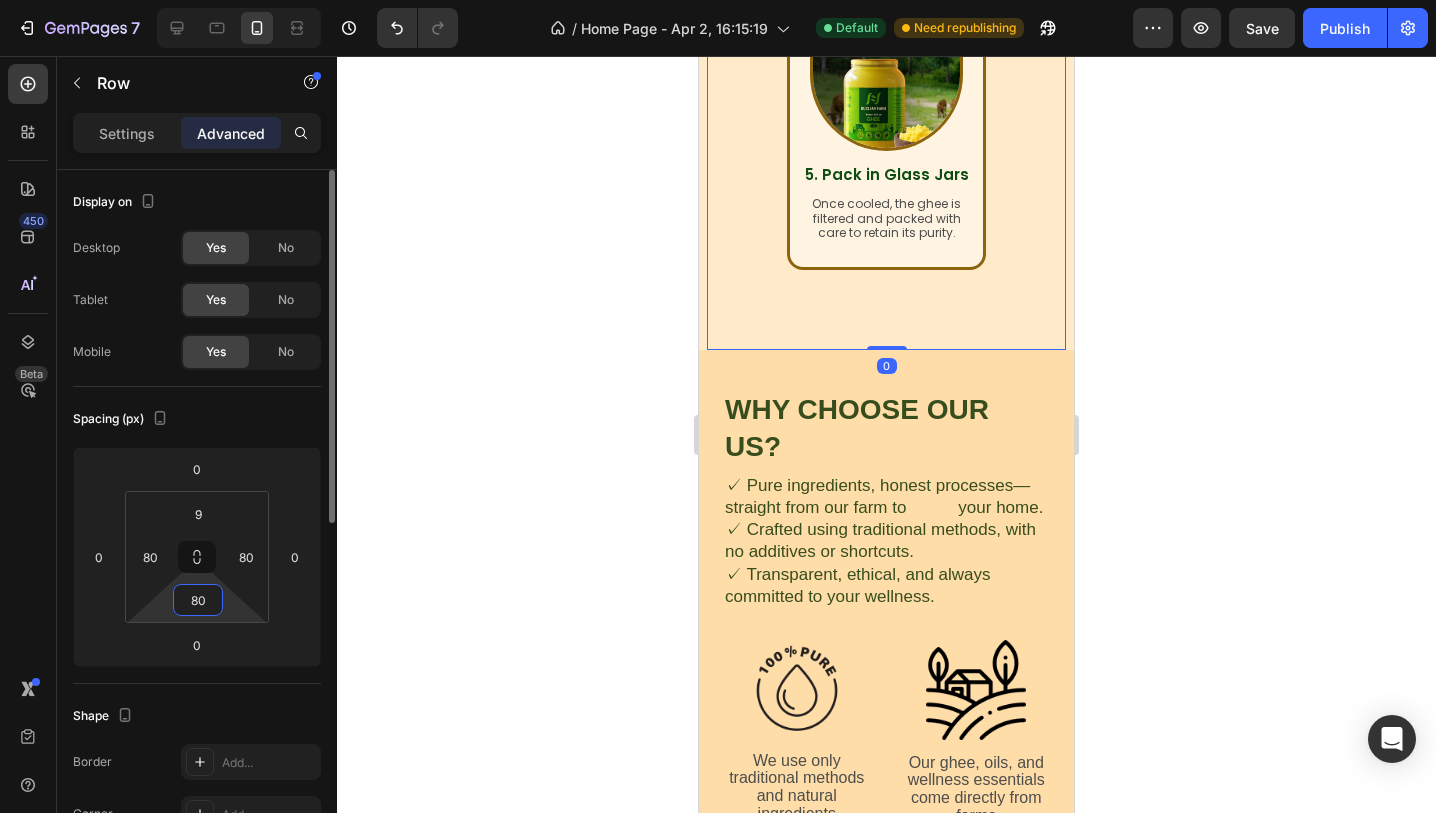 click on "80" at bounding box center (198, 600) 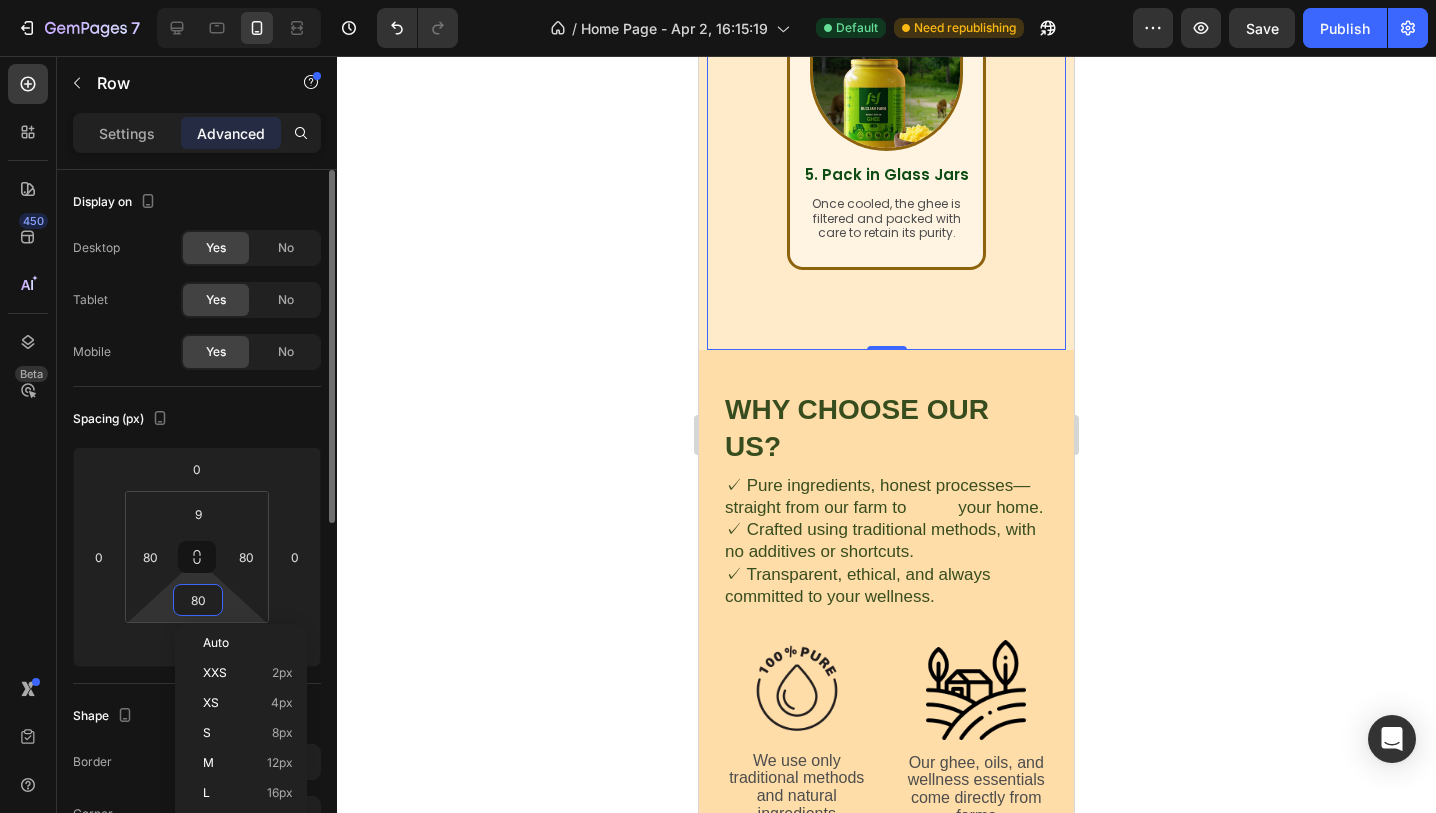 type on "0" 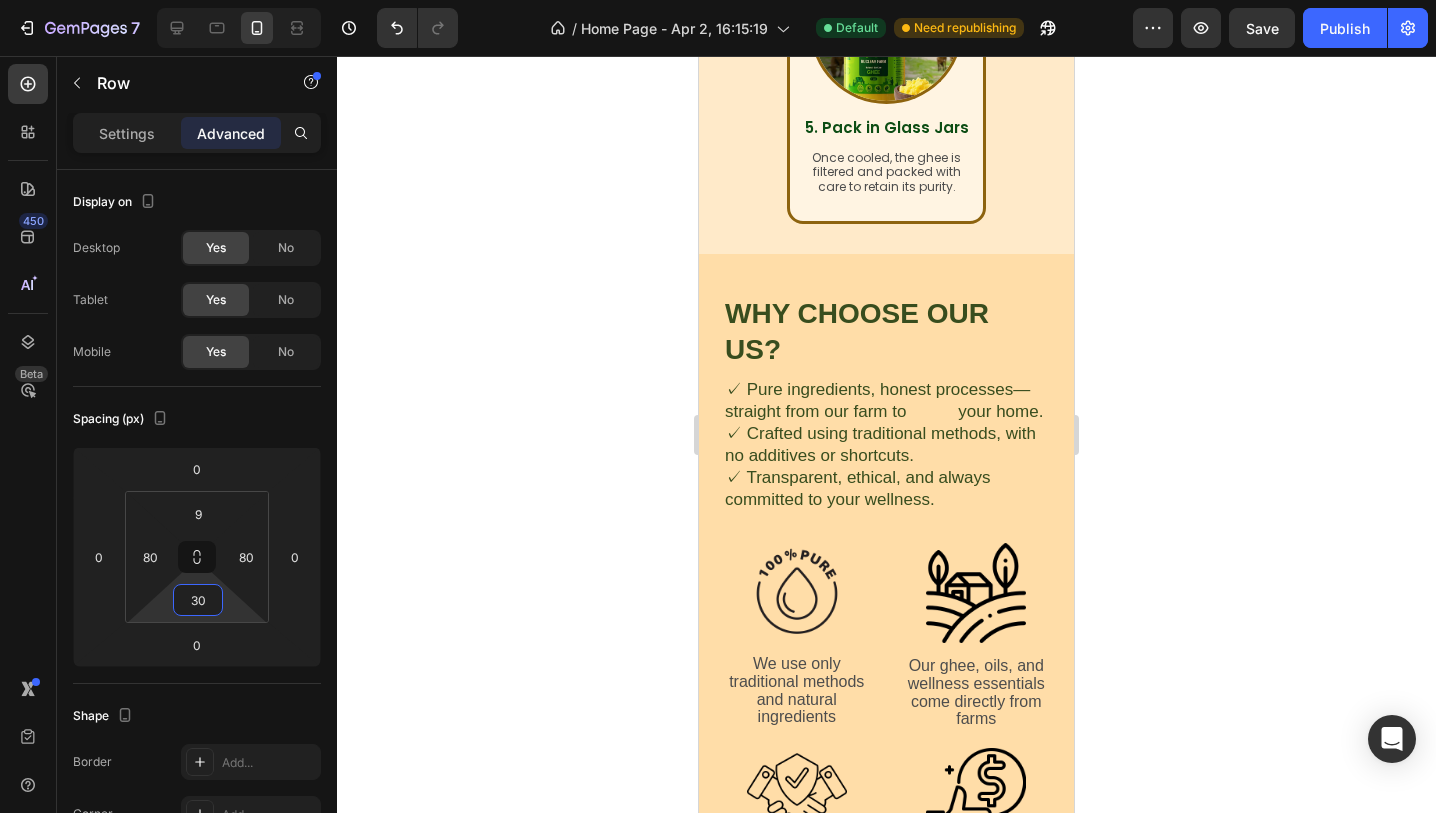 scroll, scrollTop: 1705, scrollLeft: 0, axis: vertical 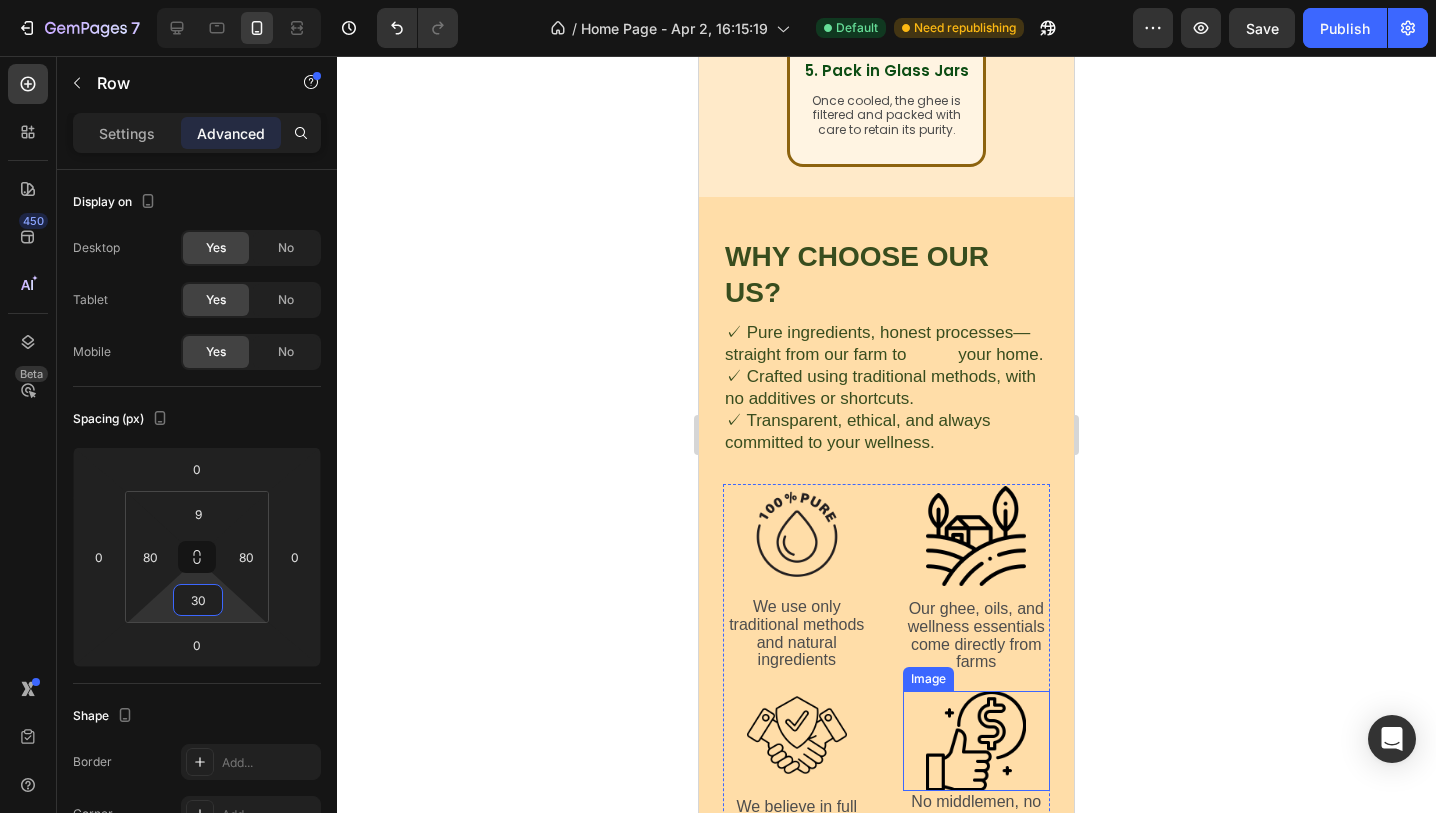 type on "30" 